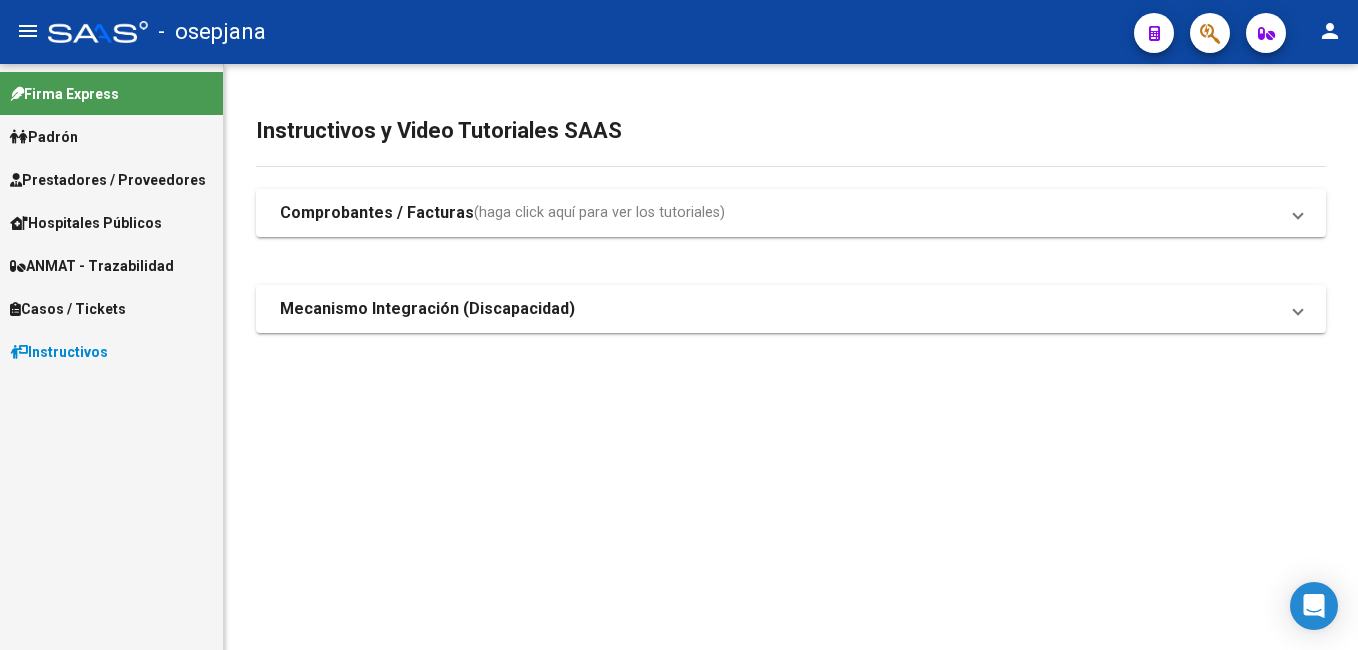scroll, scrollTop: 0, scrollLeft: 0, axis: both 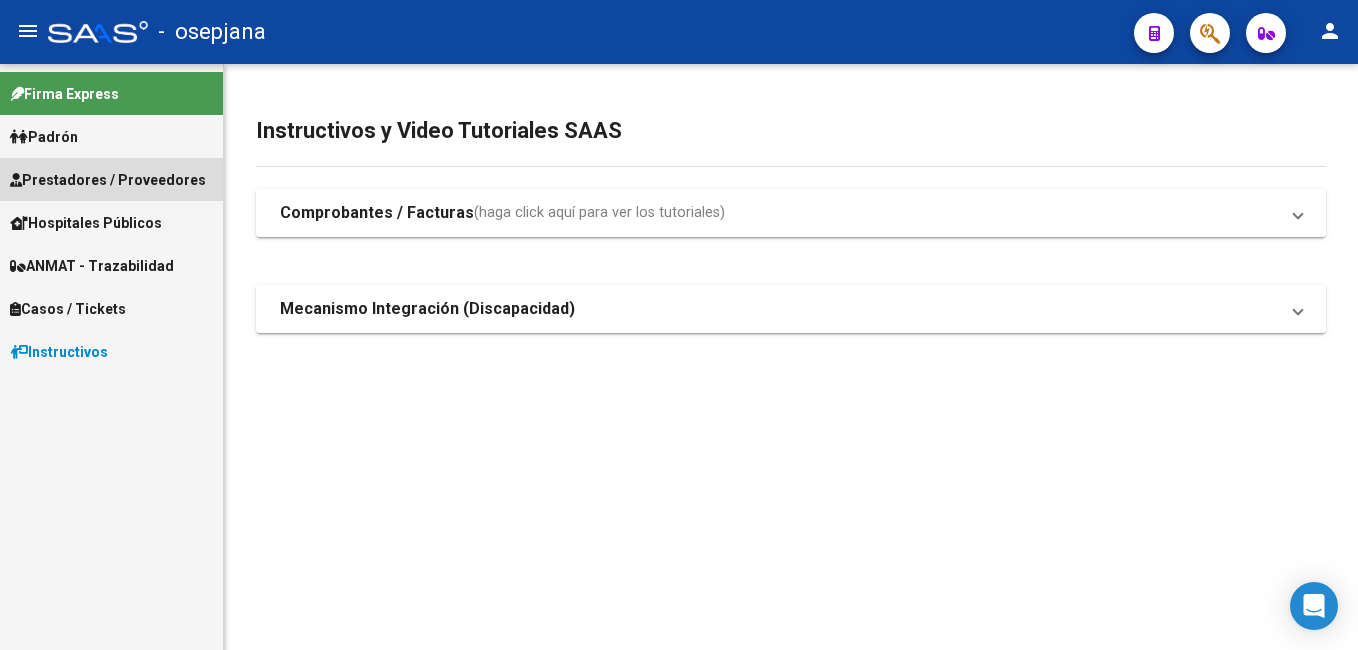 click on "Prestadores / Proveedores" at bounding box center (108, 180) 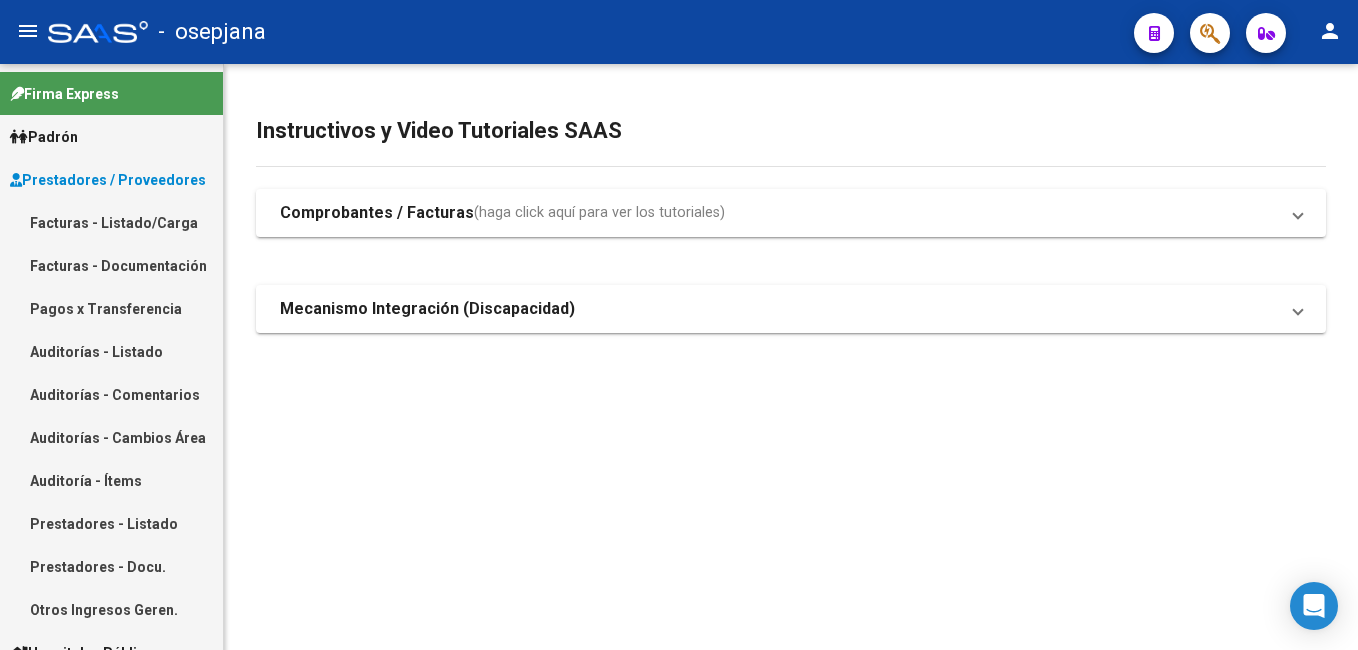click on "Facturas - Listado/Carga" at bounding box center [111, 222] 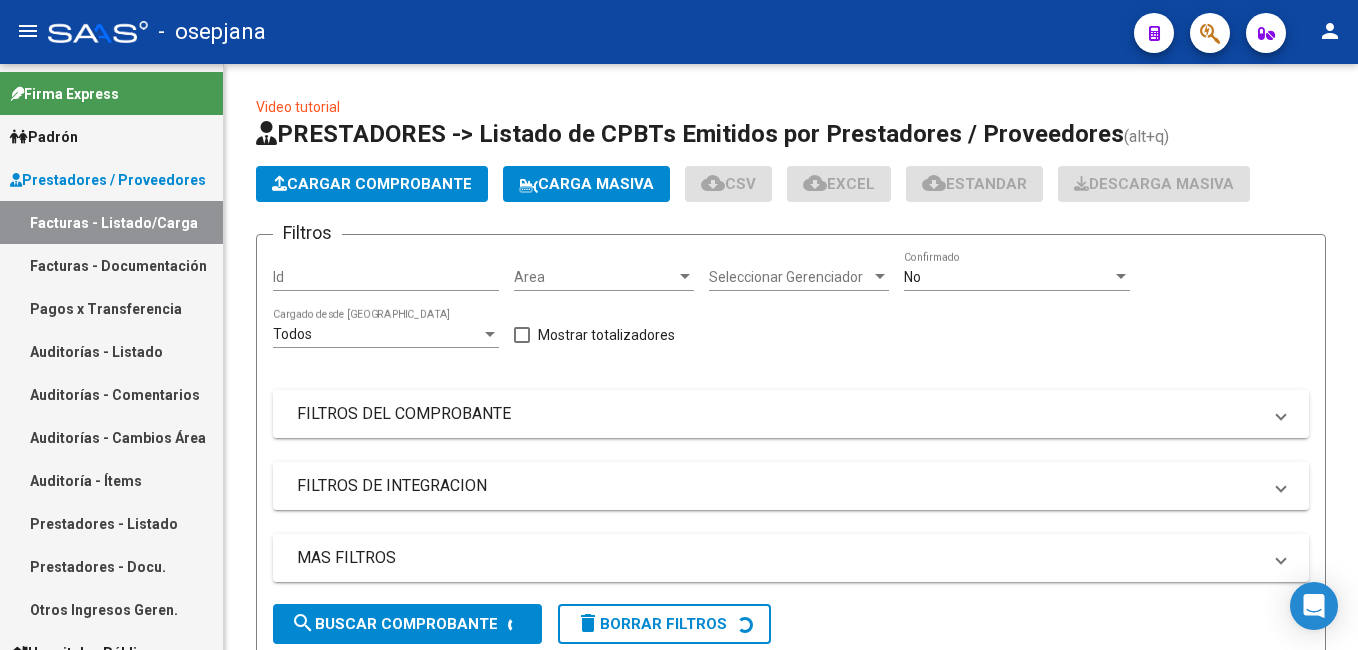 click on "Cargar Comprobante" 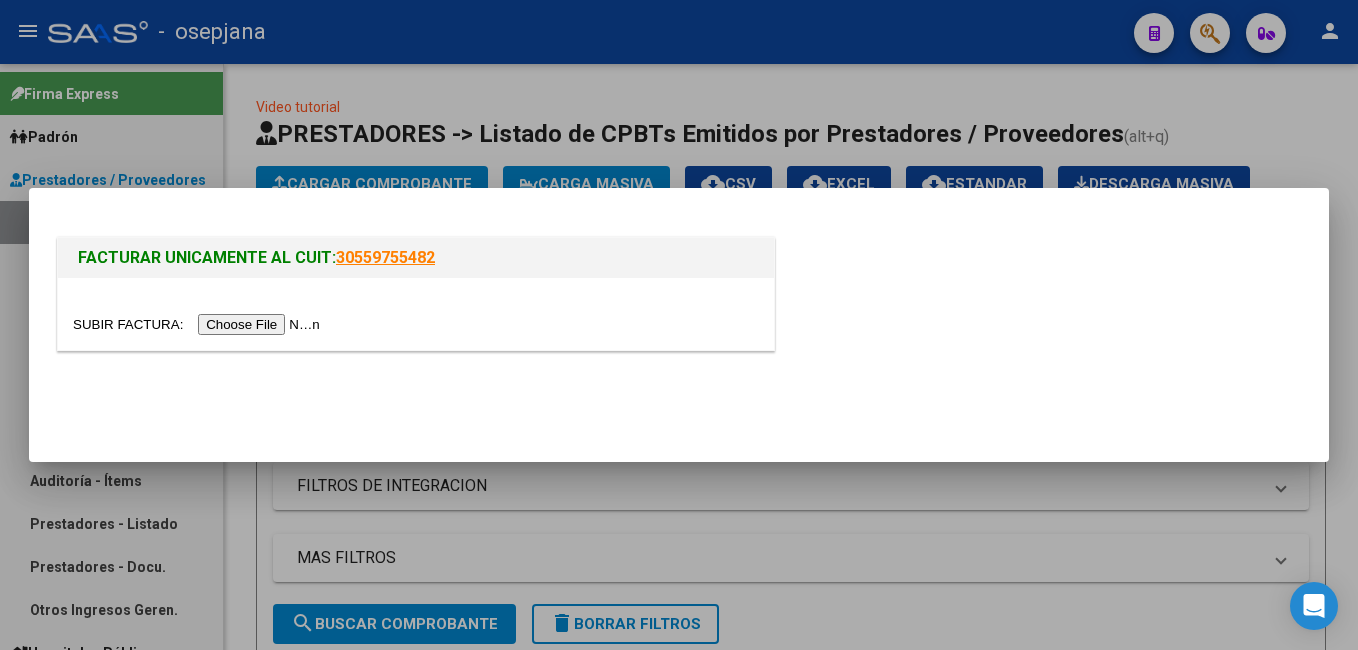 click at bounding box center [199, 324] 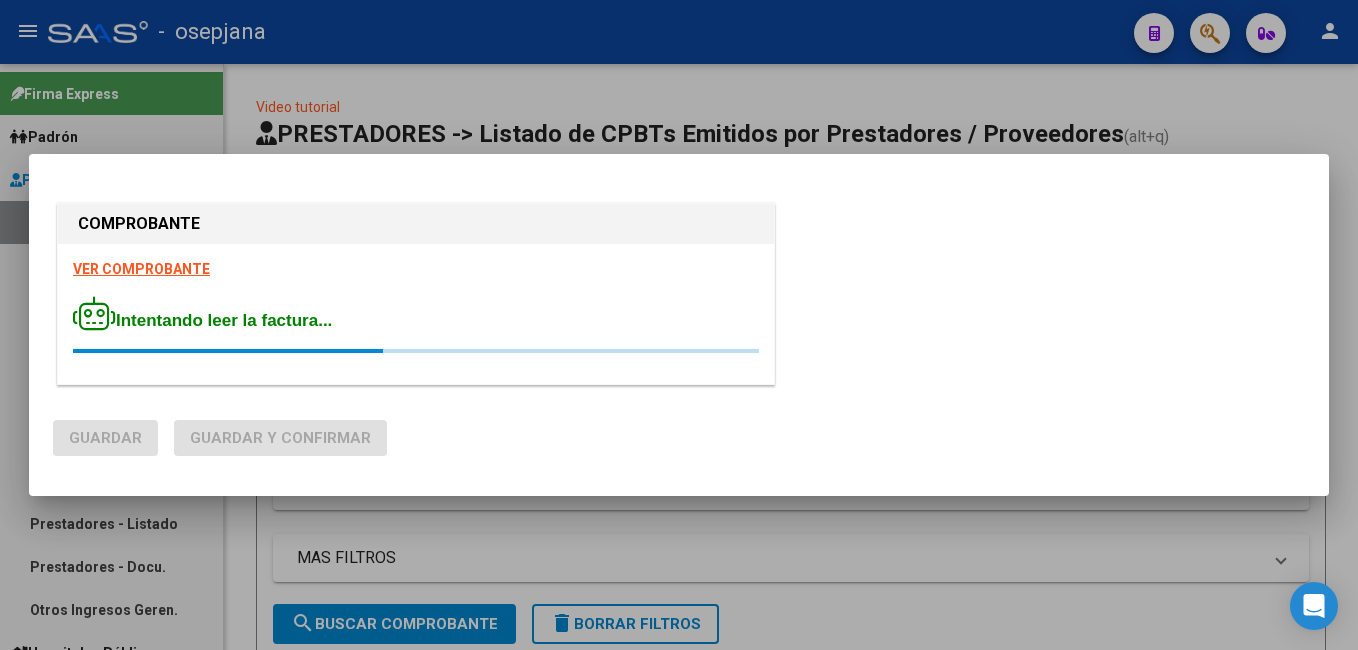 click on "VER COMPROBANTE" at bounding box center (141, 269) 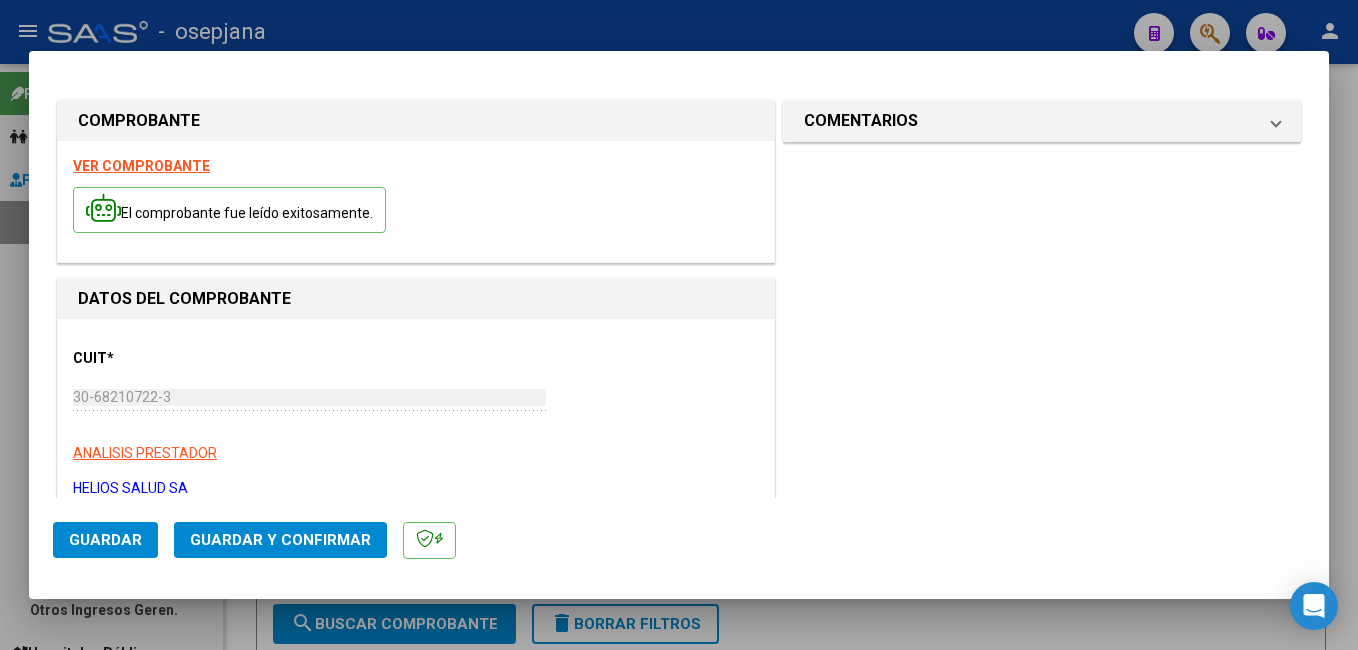 click at bounding box center (679, 325) 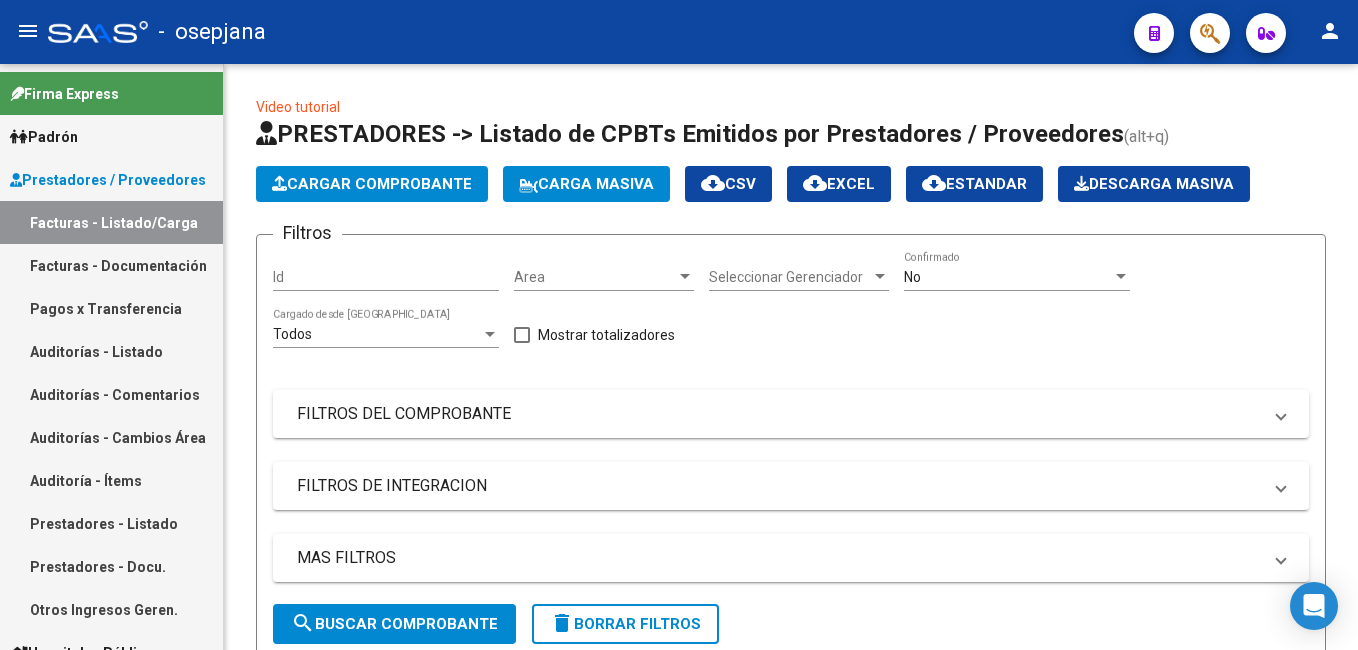 click on "Cargar Comprobante" 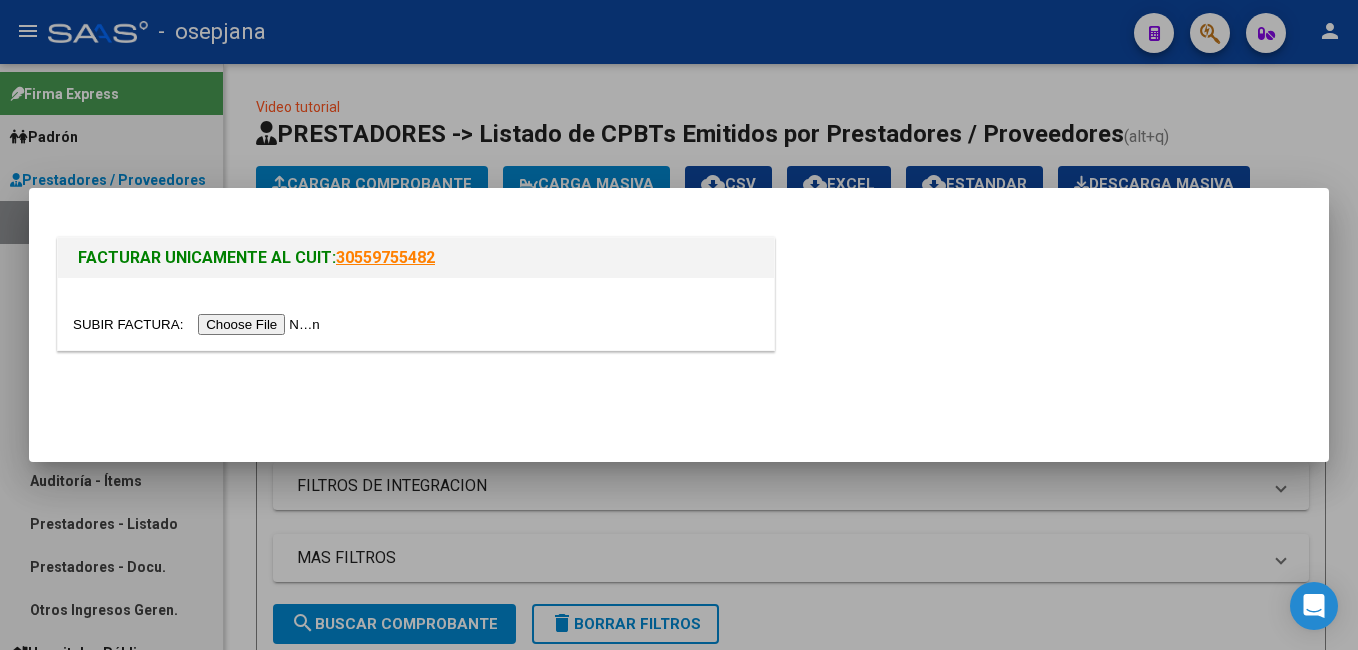 click at bounding box center (199, 324) 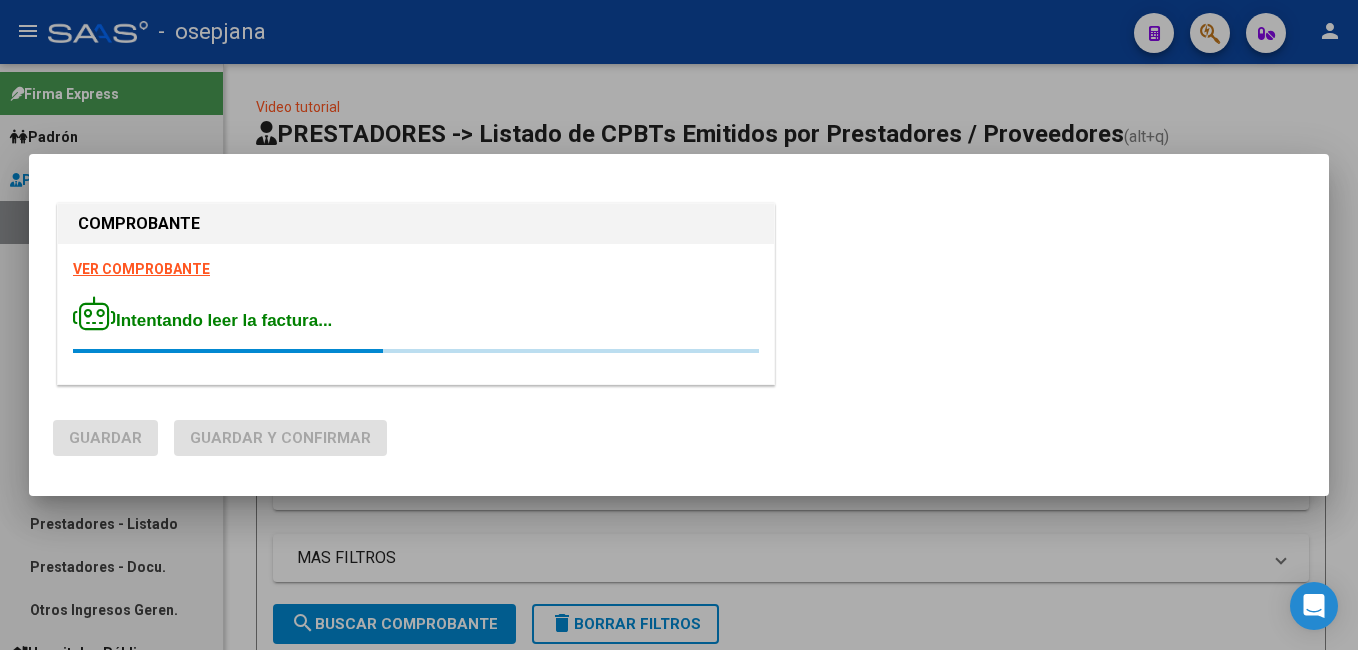 click on "VER COMPROBANTE" at bounding box center (141, 269) 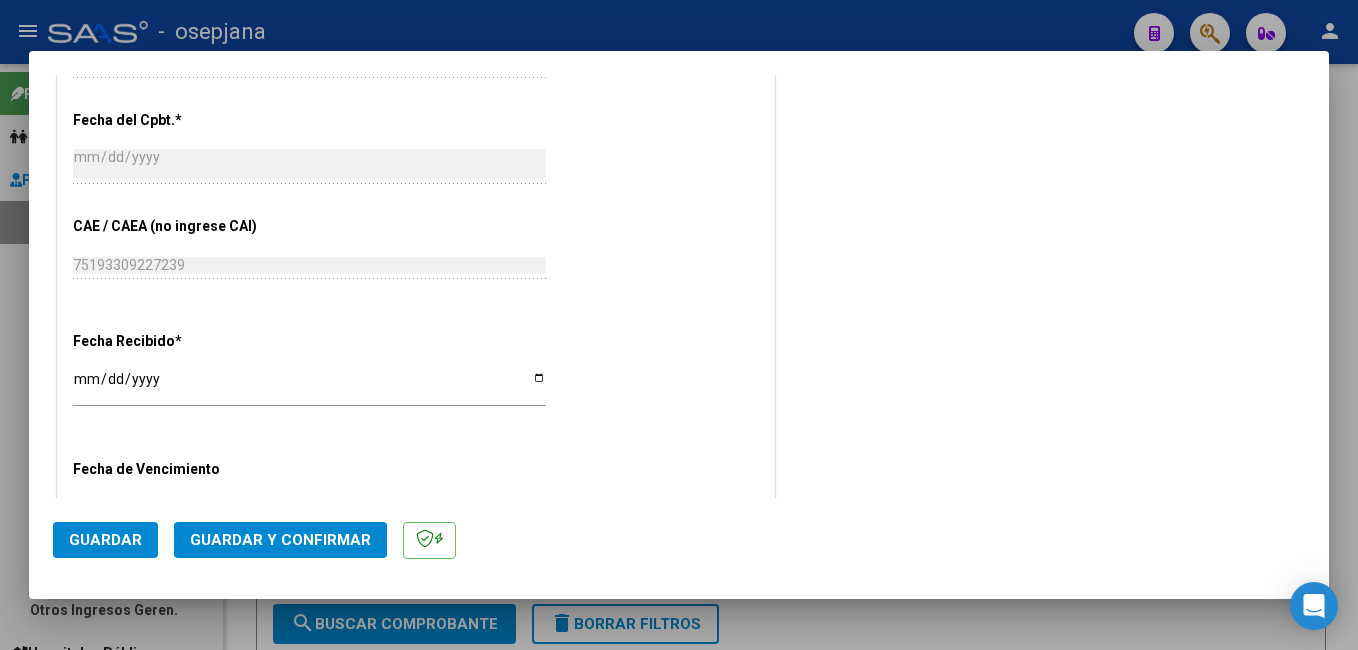 scroll, scrollTop: 1060, scrollLeft: 0, axis: vertical 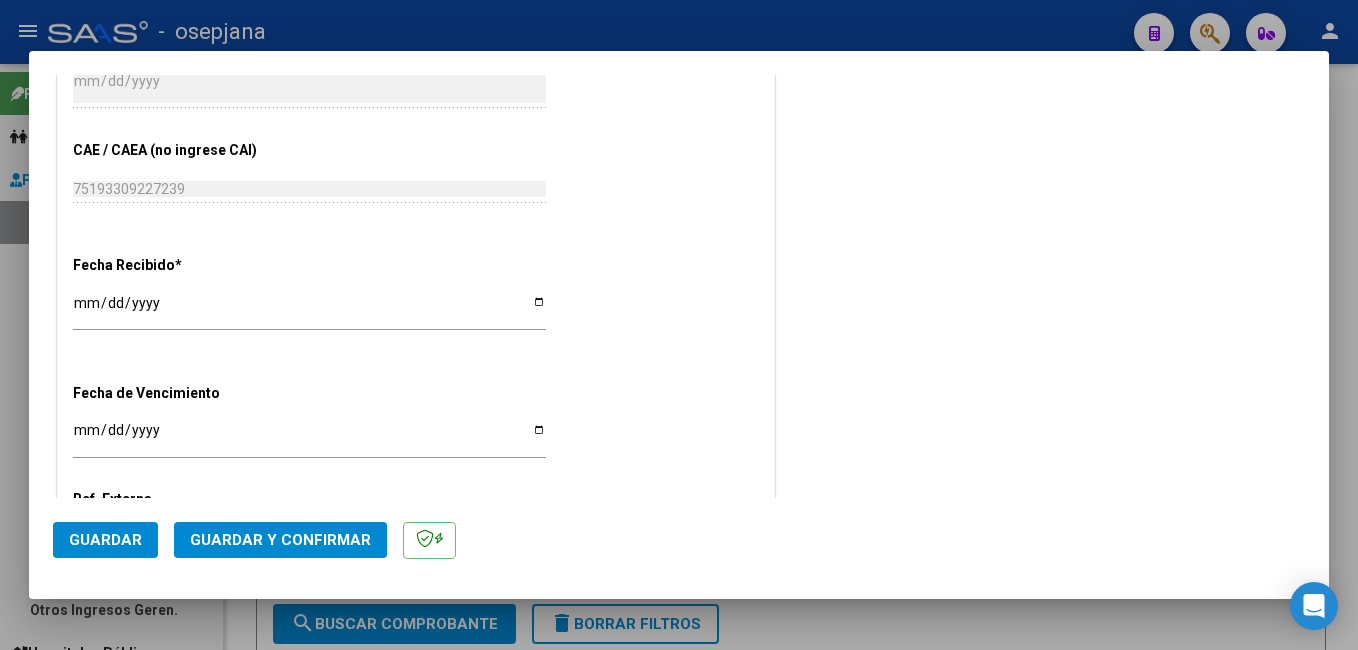 click on "[DATE]" at bounding box center (309, 310) 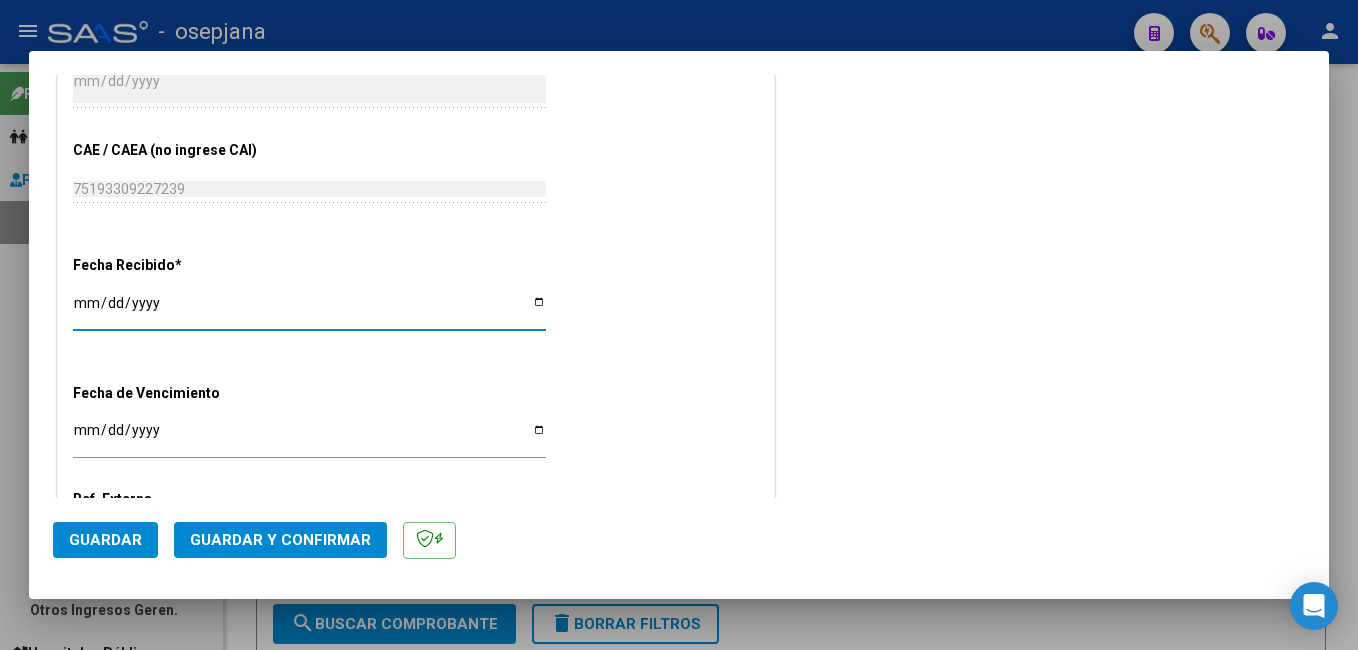 type on "[DATE]" 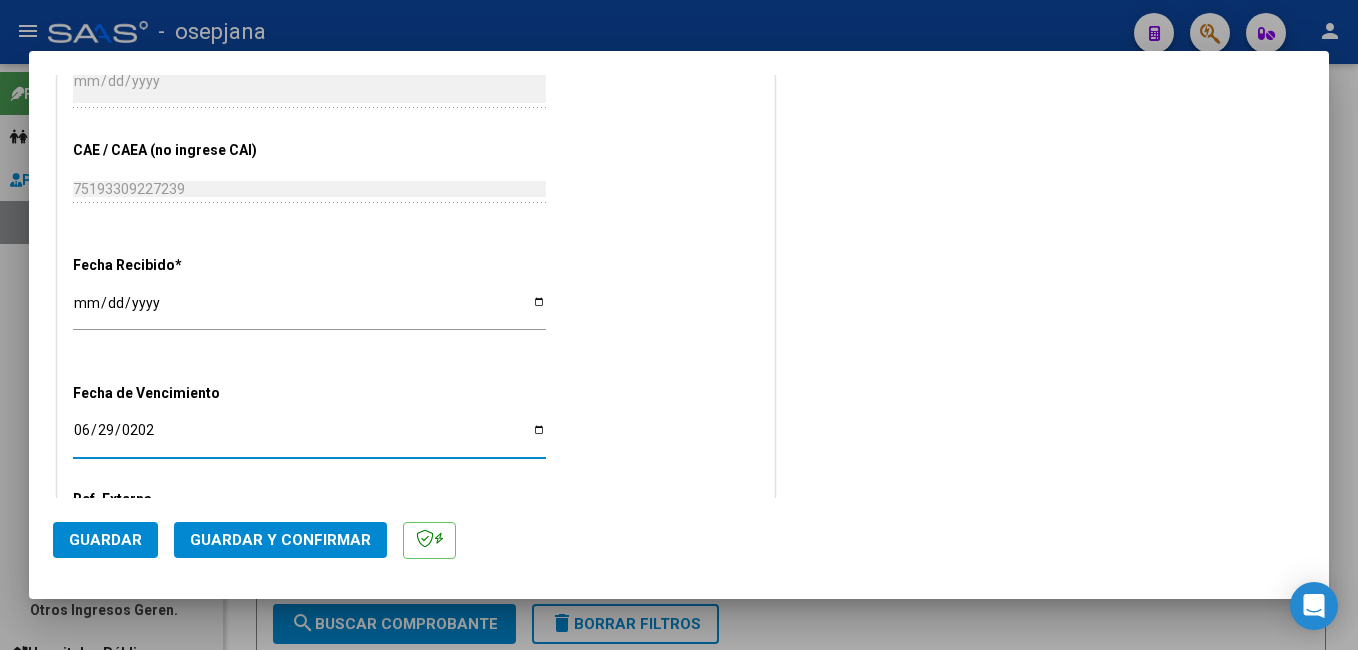 type on "[DATE]" 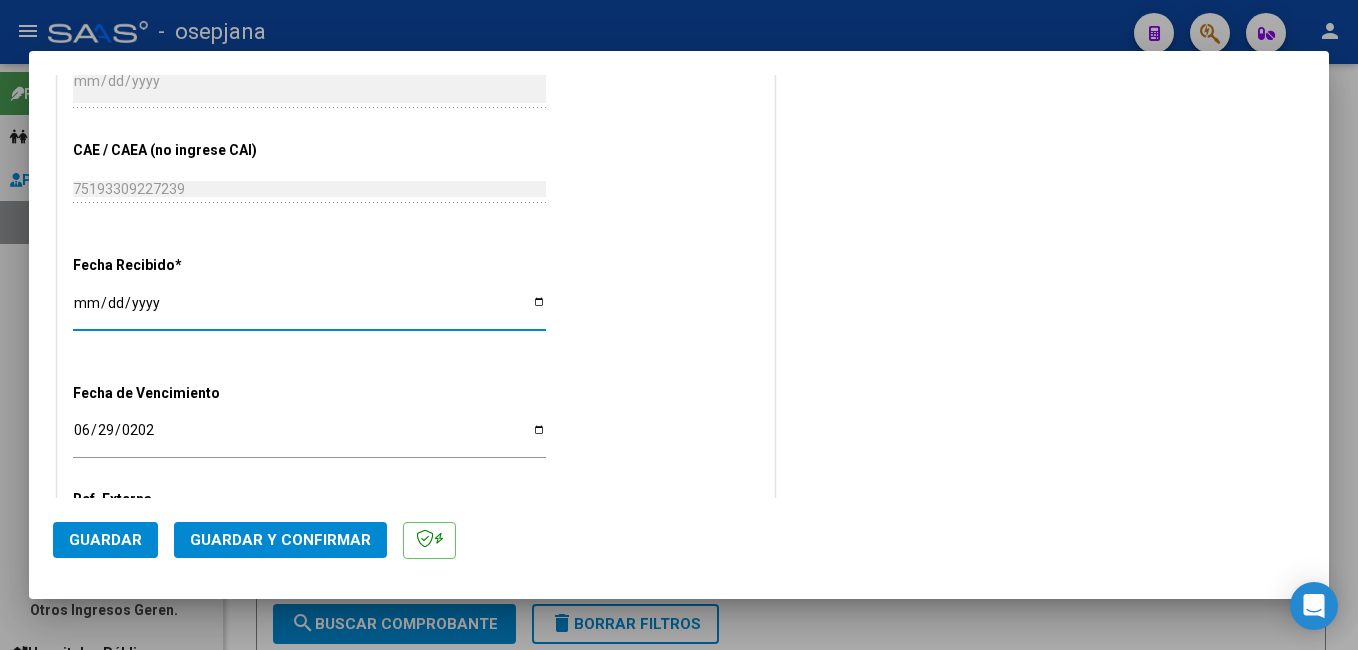 click on "[DATE]" at bounding box center [309, 310] 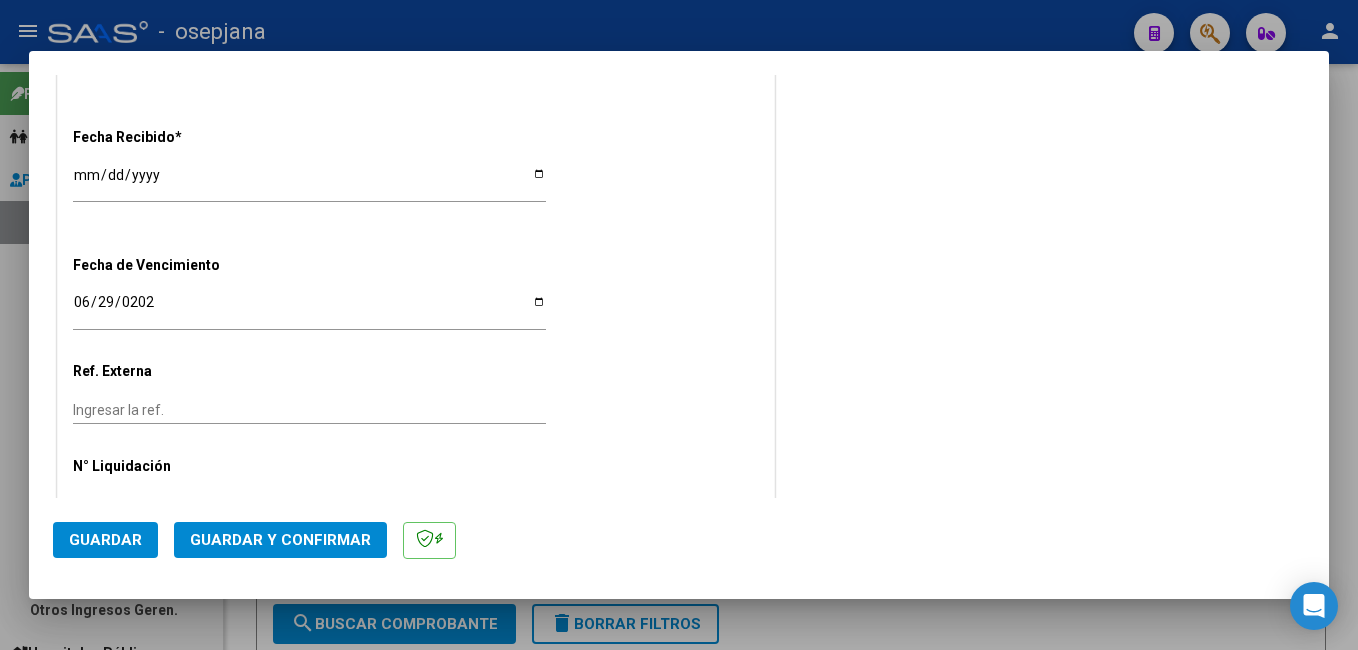 scroll, scrollTop: 1179, scrollLeft: 0, axis: vertical 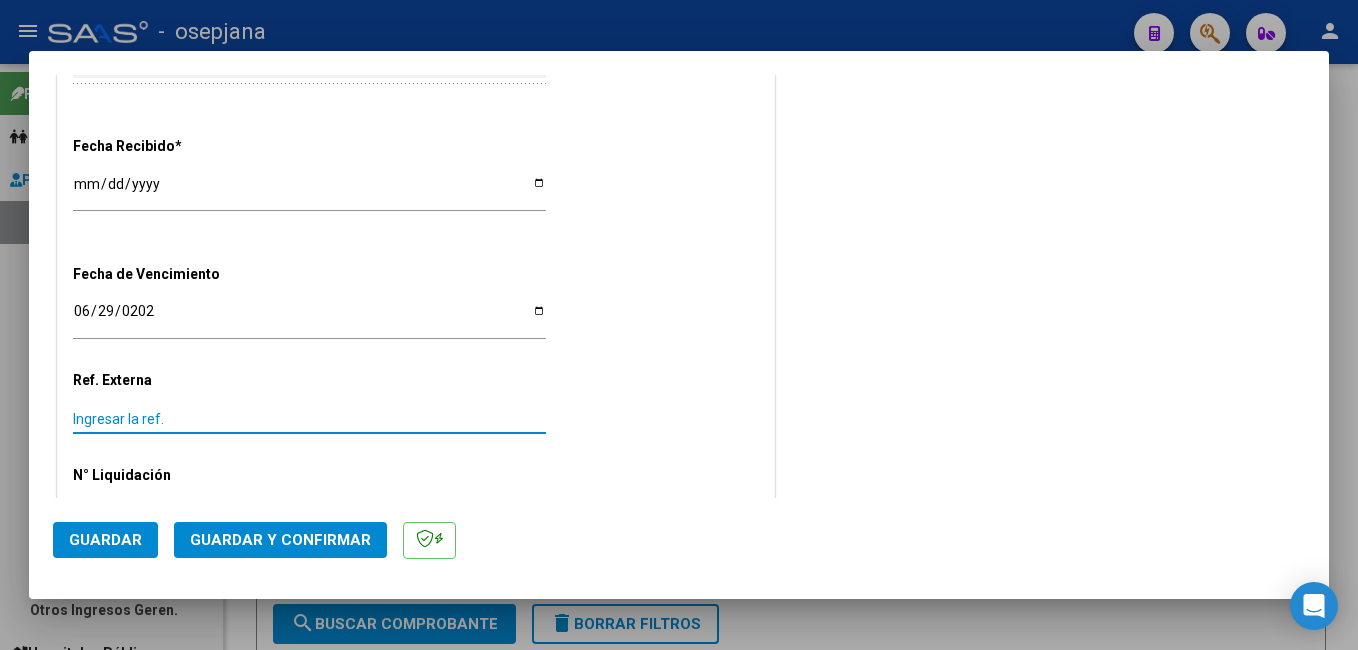 drag, startPoint x: 170, startPoint y: 420, endPoint x: 252, endPoint y: 398, distance: 84.89994 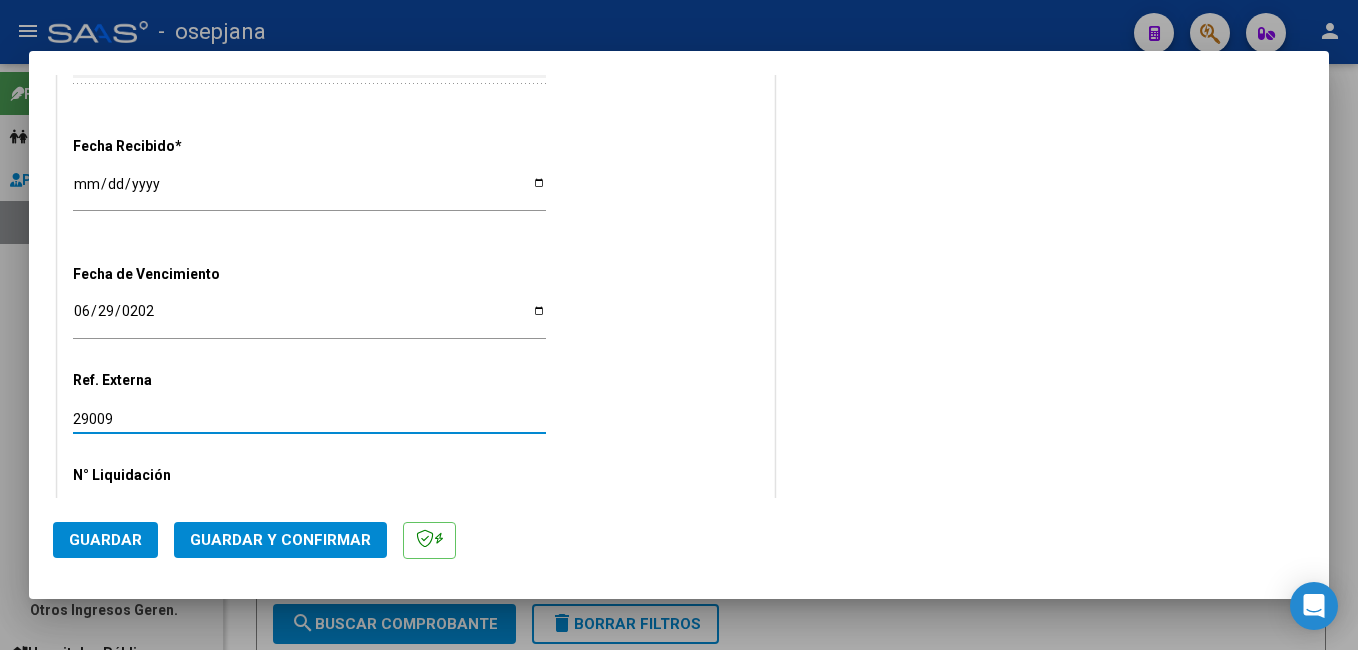 type on "29009" 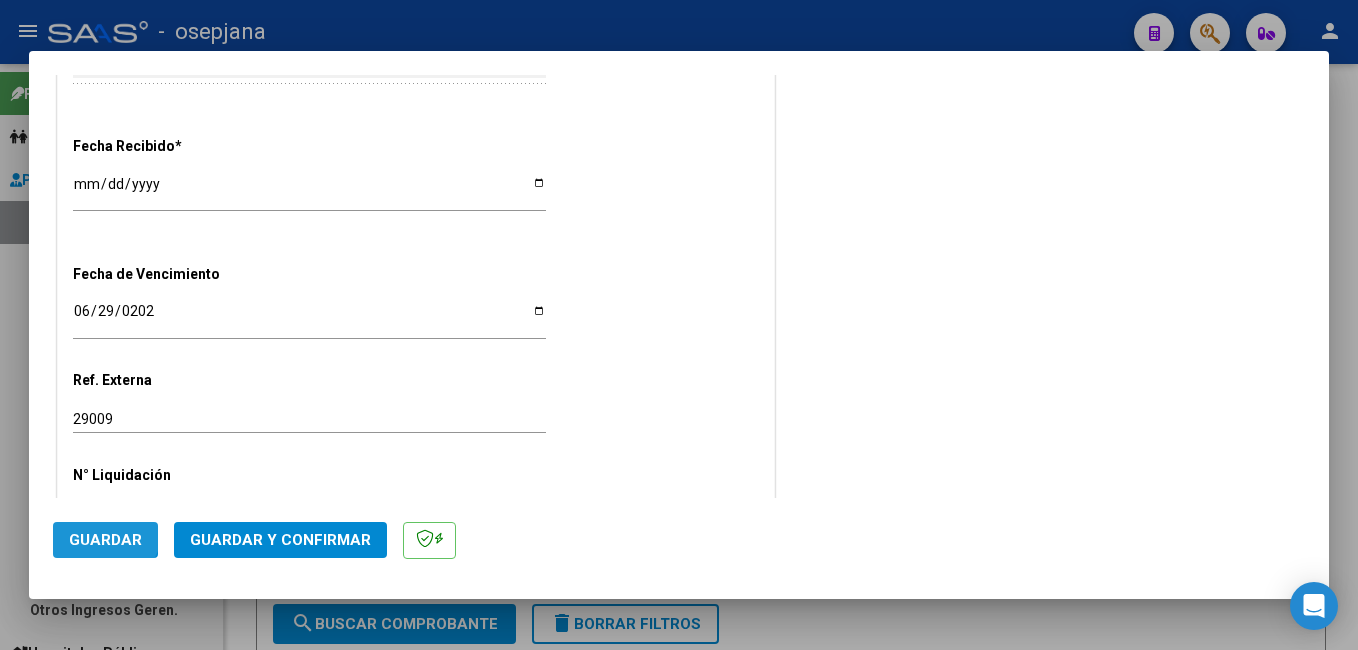 click on "Guardar" 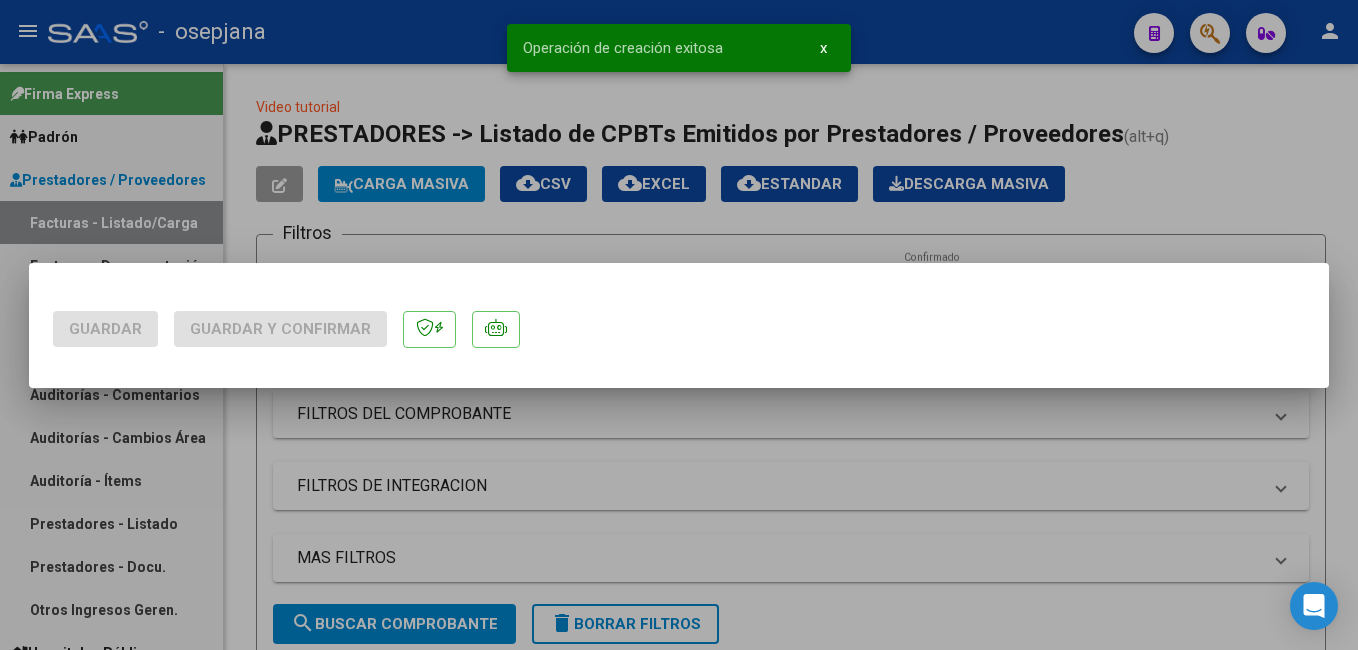 scroll, scrollTop: 0, scrollLeft: 0, axis: both 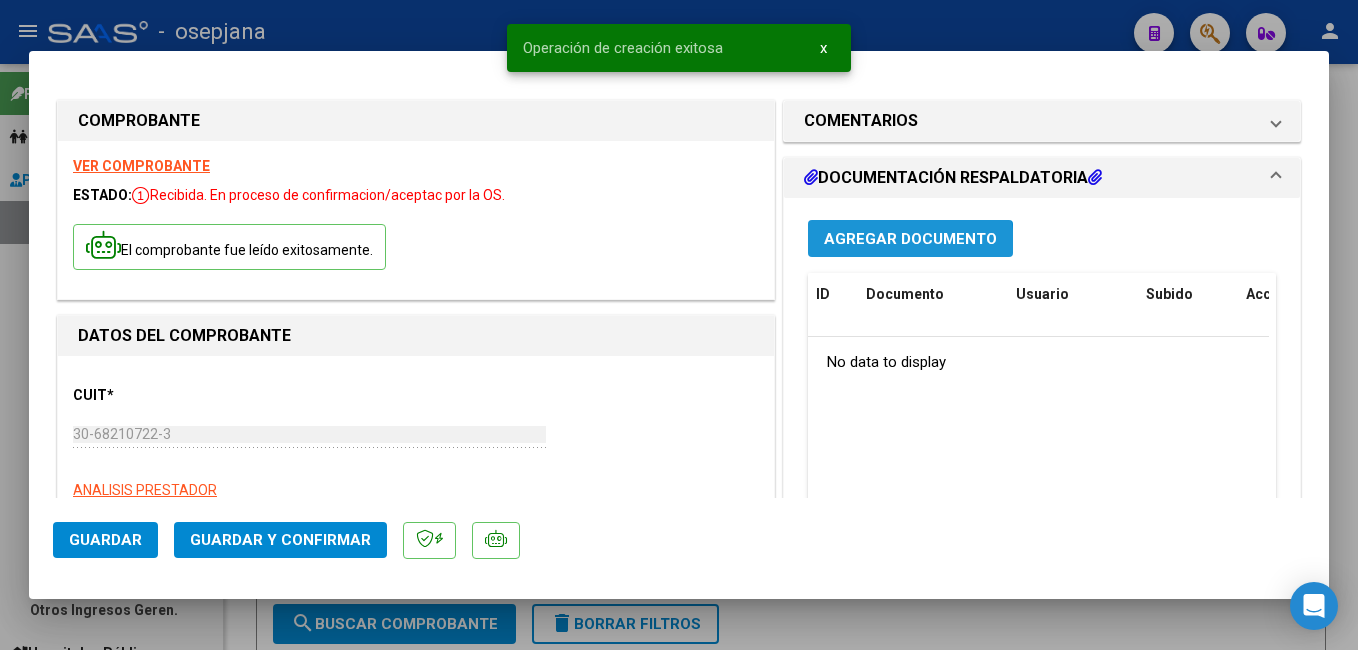 click on "Agregar Documento" at bounding box center [910, 239] 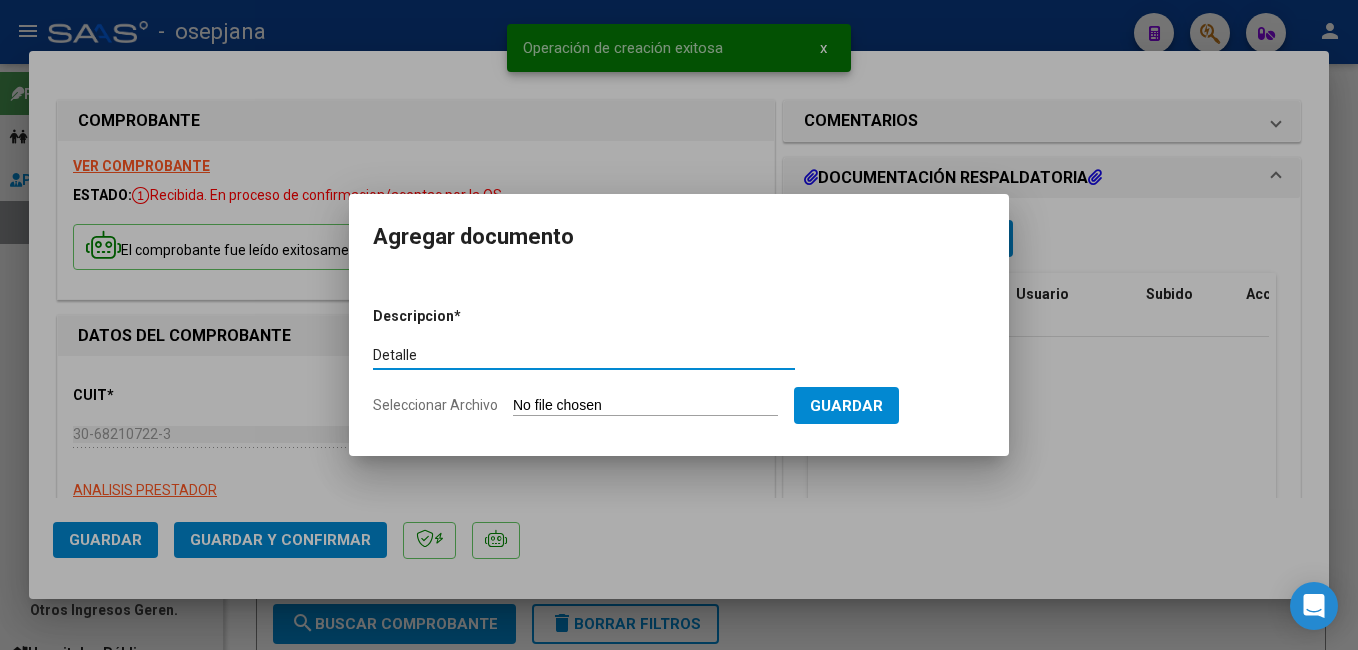 type on "Detalle" 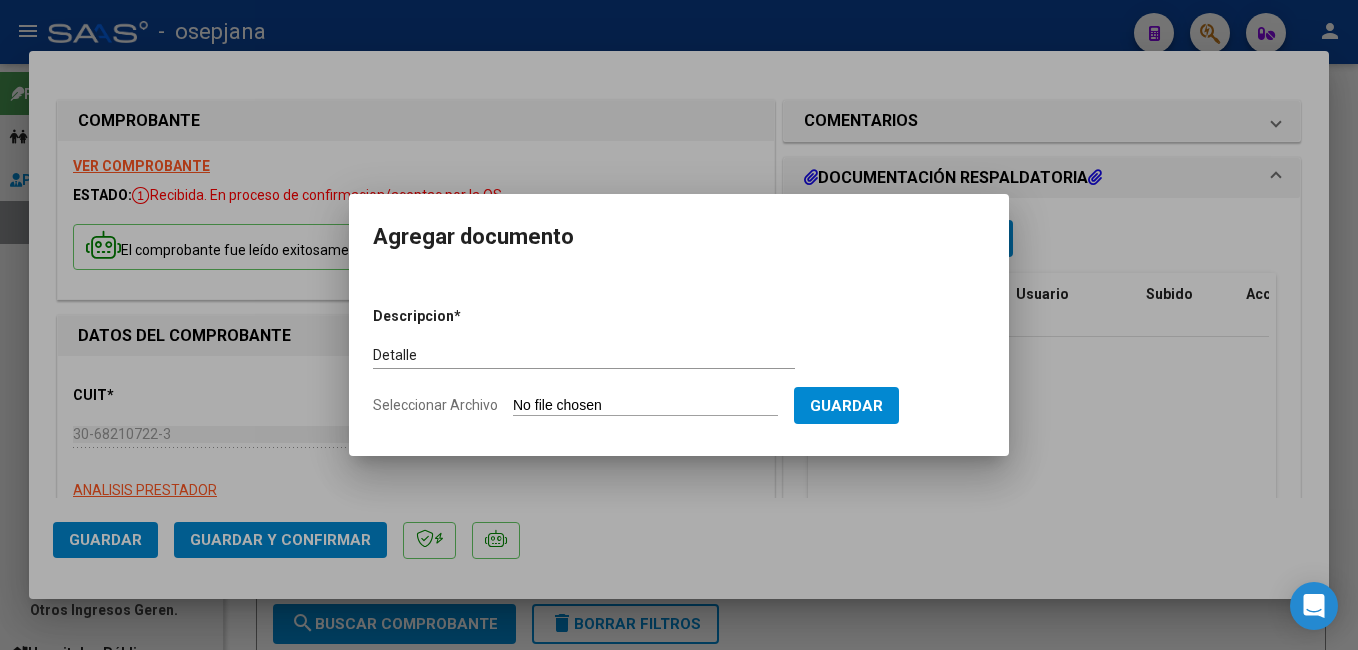 type on "C:\fakepath\FC. 173832.pdf" 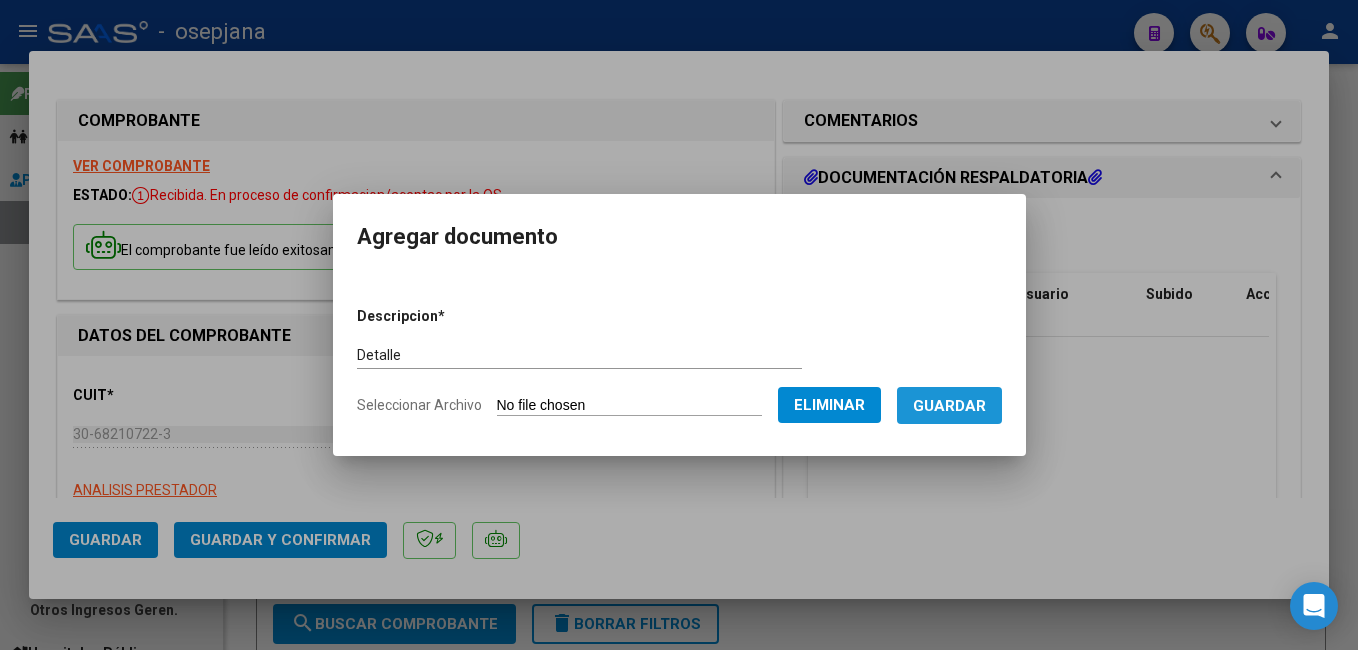 click on "Guardar" at bounding box center [949, 406] 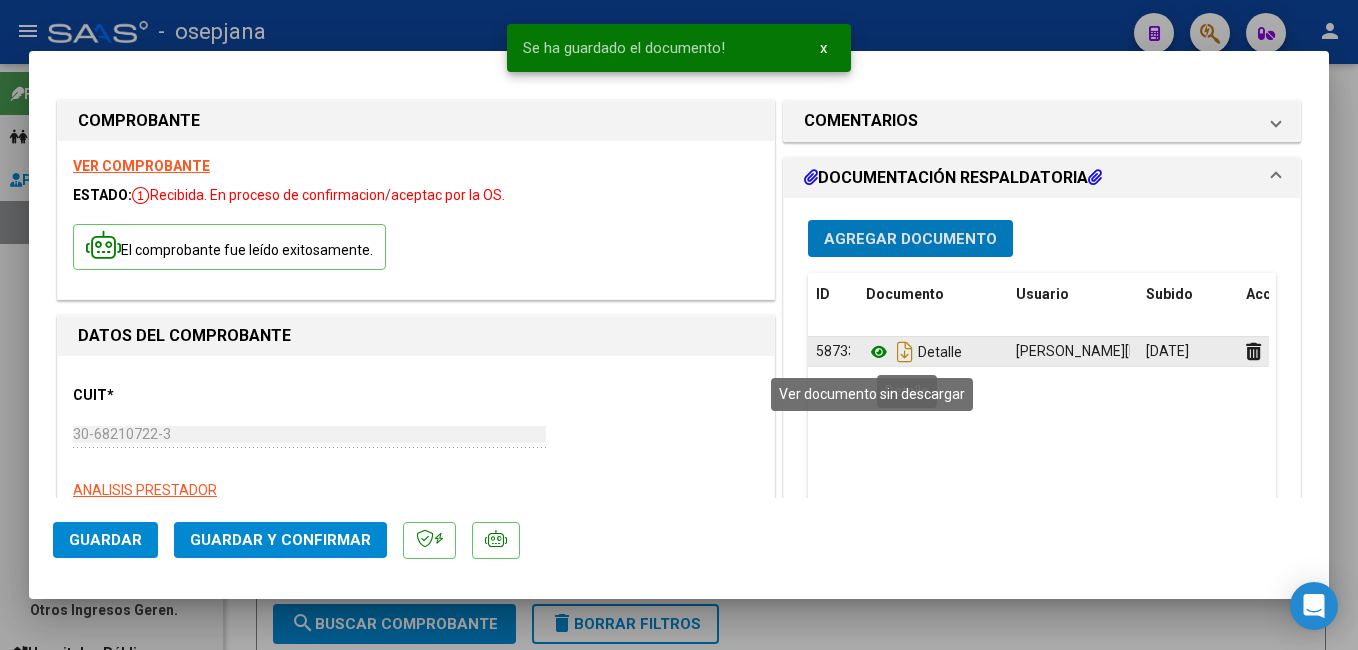 click 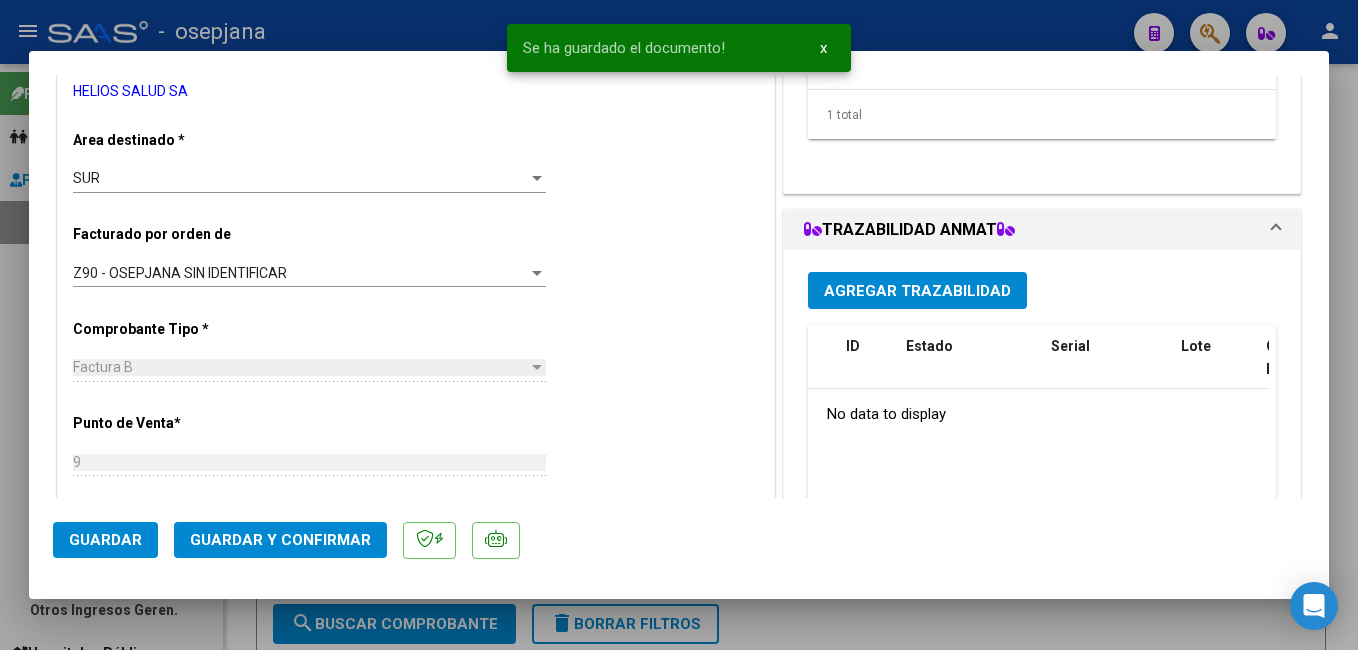 scroll, scrollTop: 560, scrollLeft: 0, axis: vertical 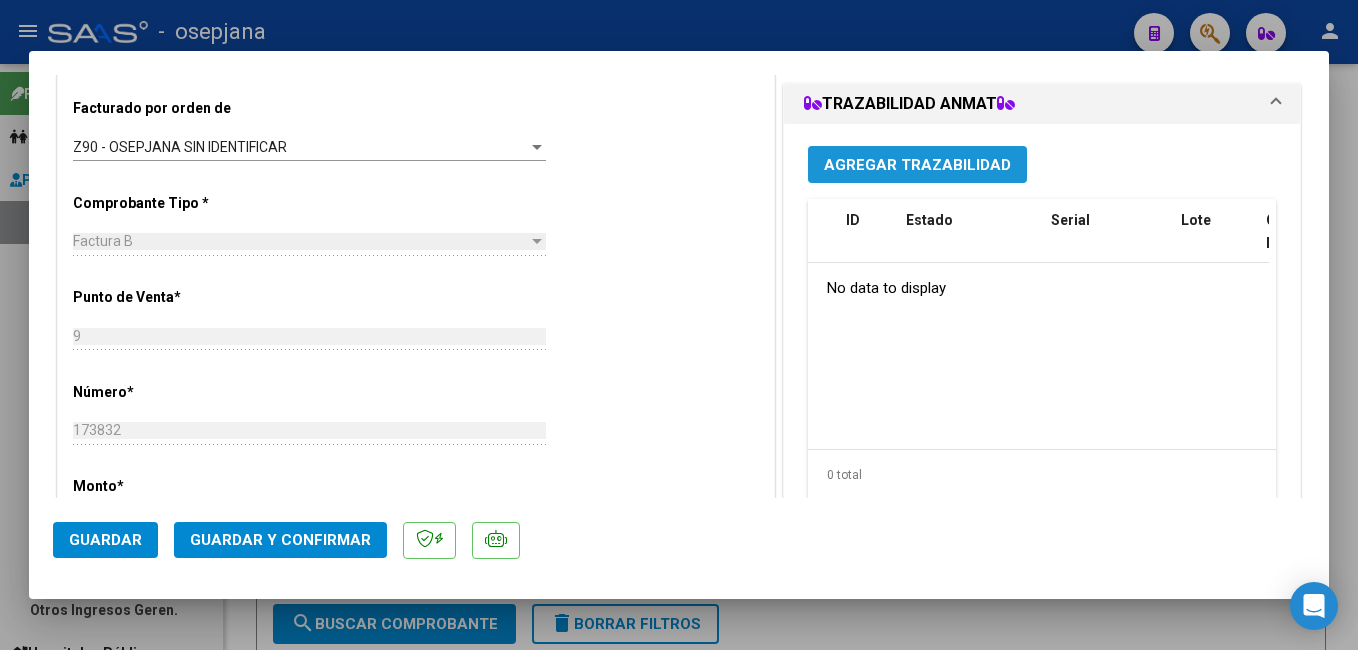 click on "Agregar Trazabilidad" at bounding box center (917, 165) 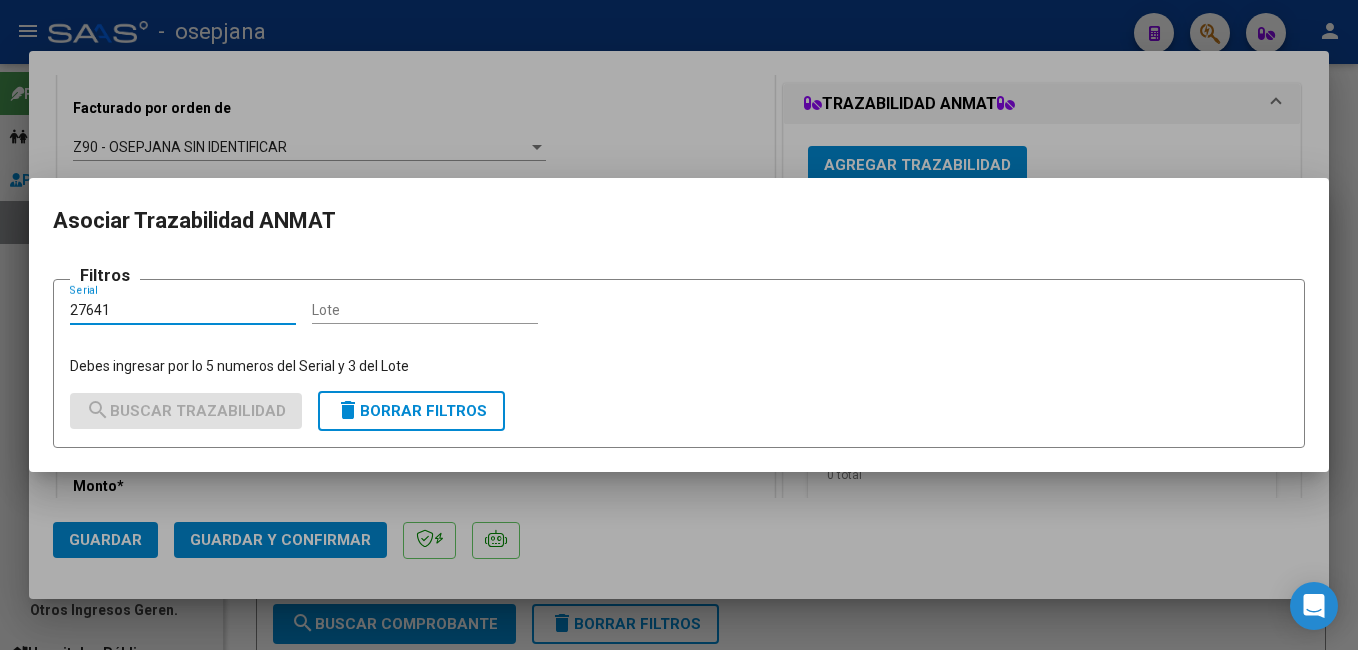 type on "27641" 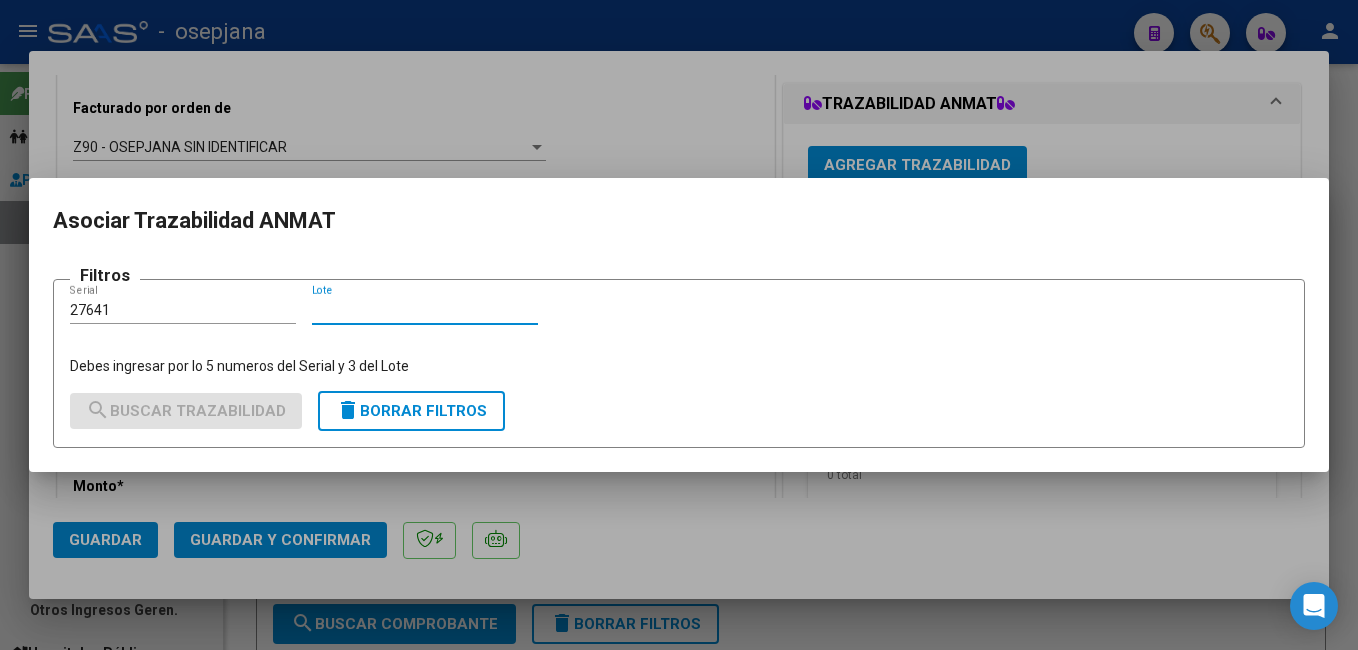 click on "Lote" at bounding box center (425, 310) 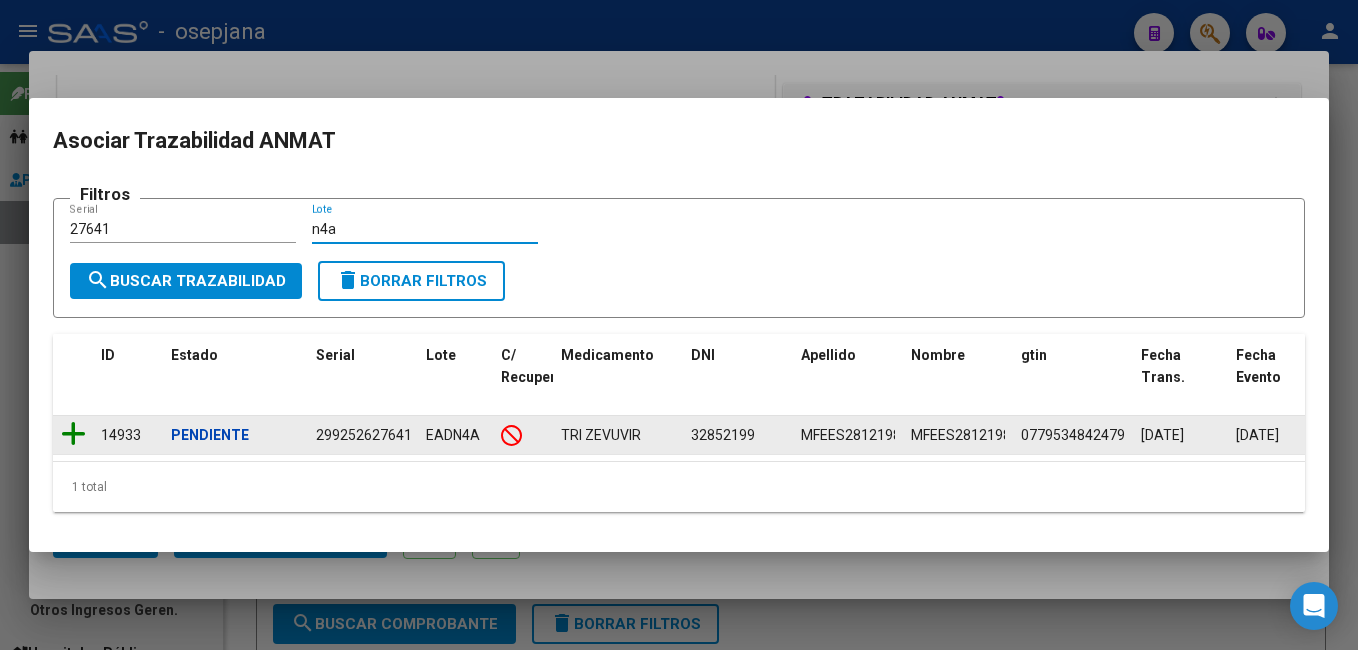 type on "n4a" 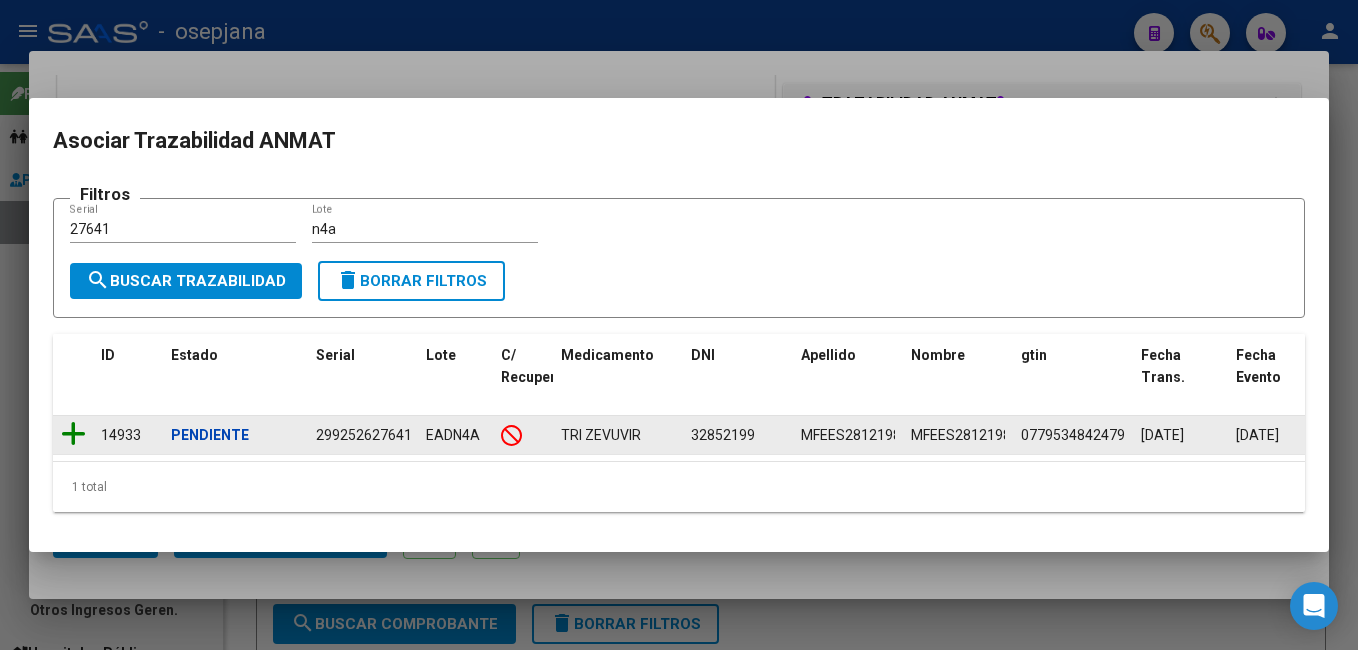 click 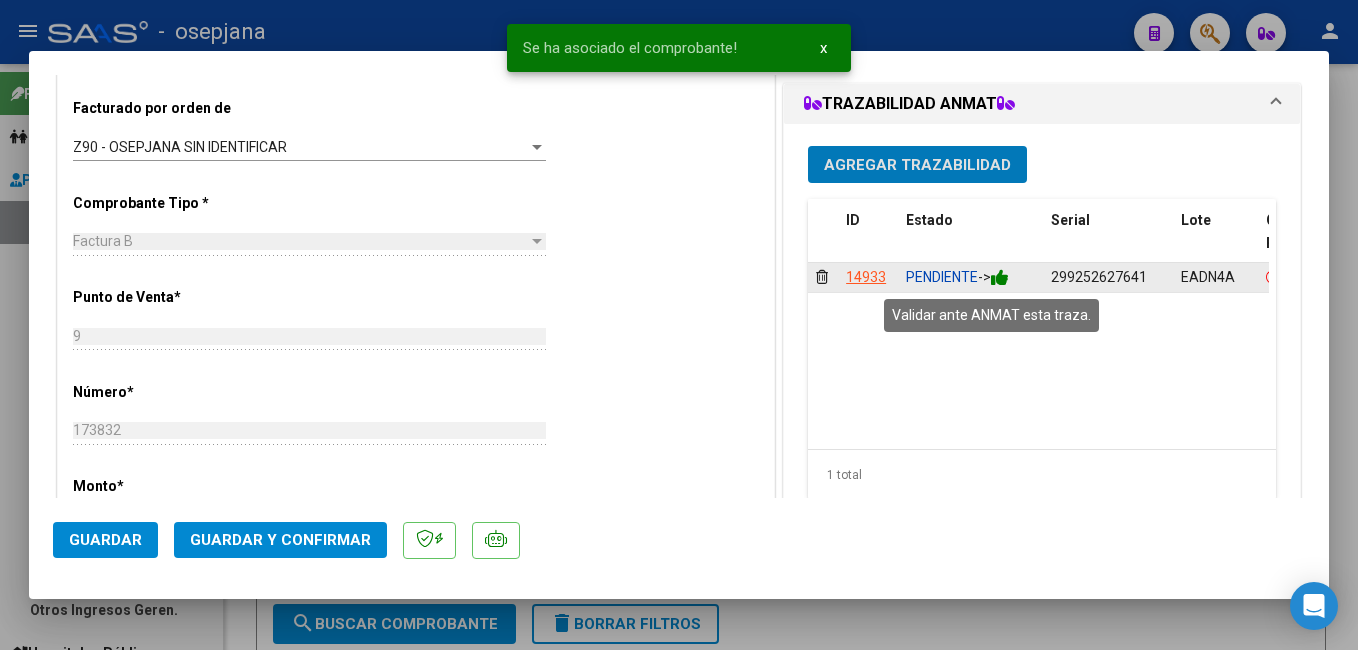 click 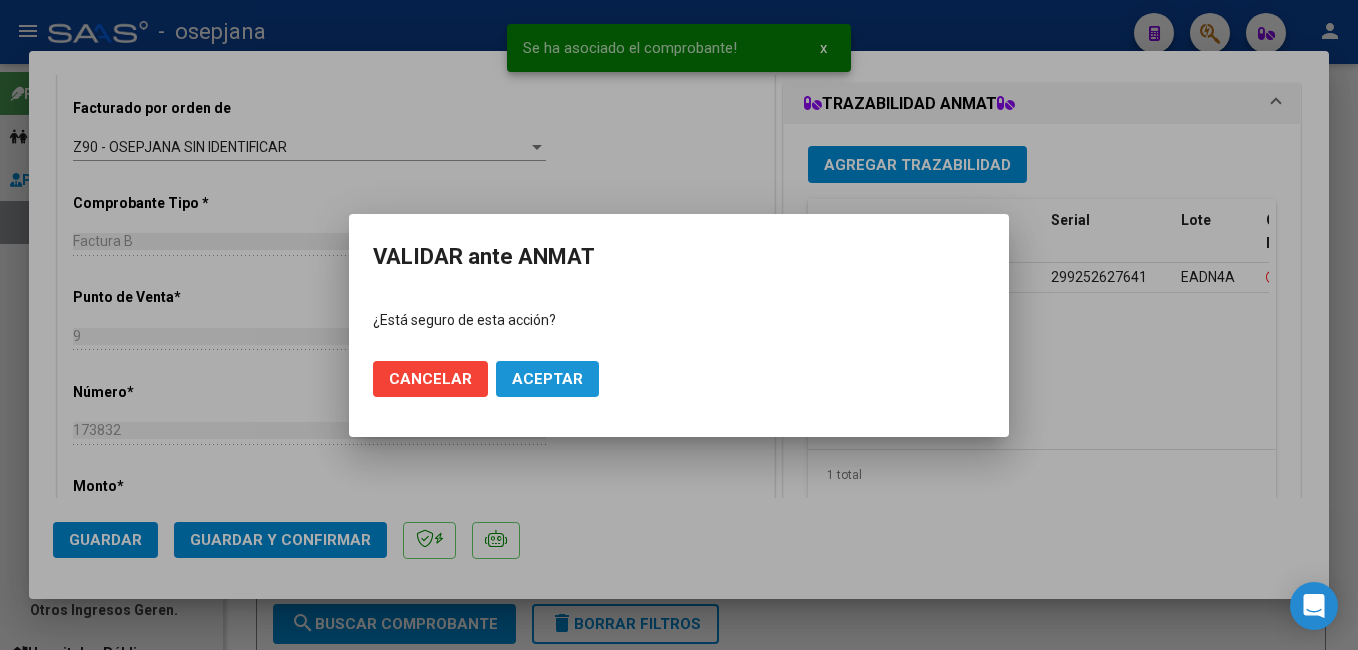 click on "Aceptar" 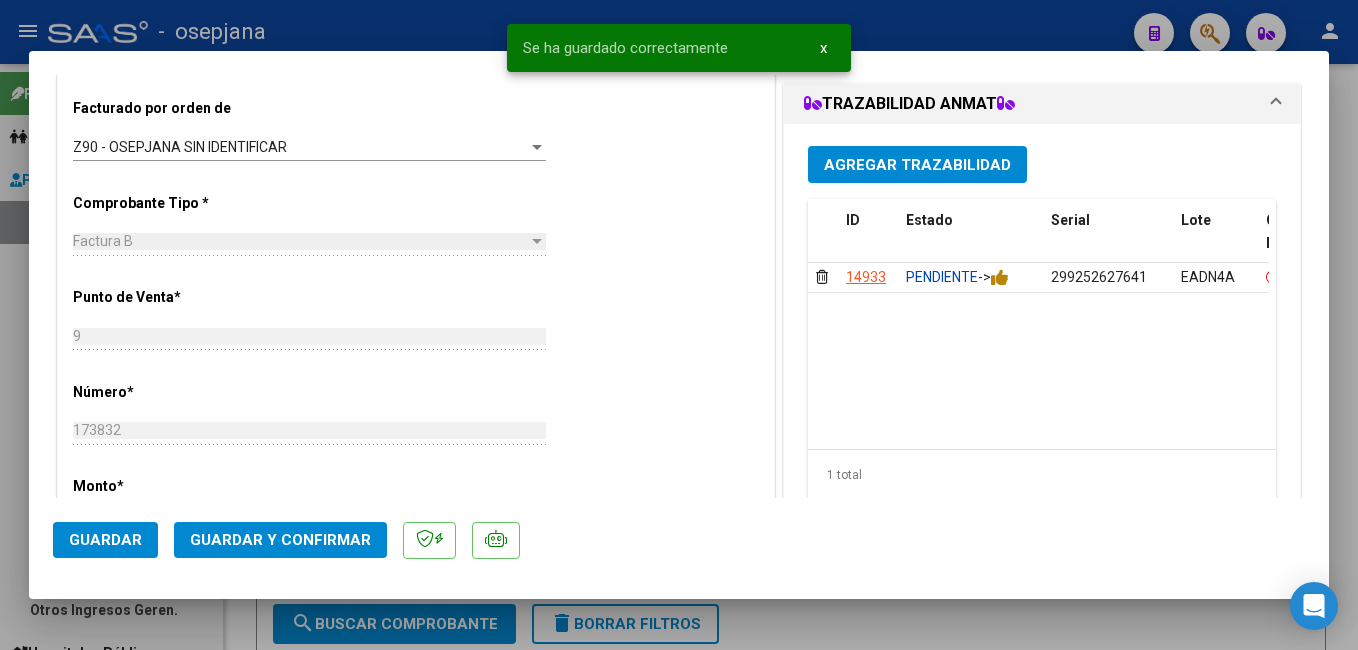 click on "Guardar Guardar y Confirmar" 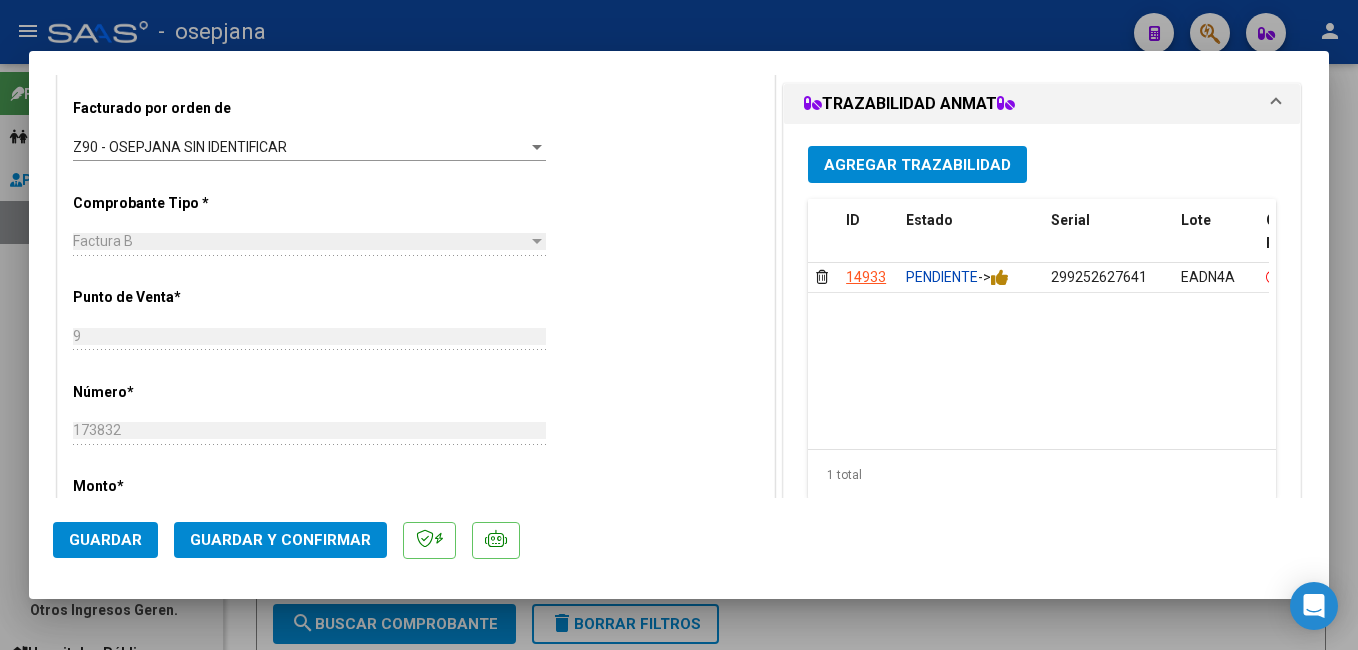 click on "Guardar y Confirmar" 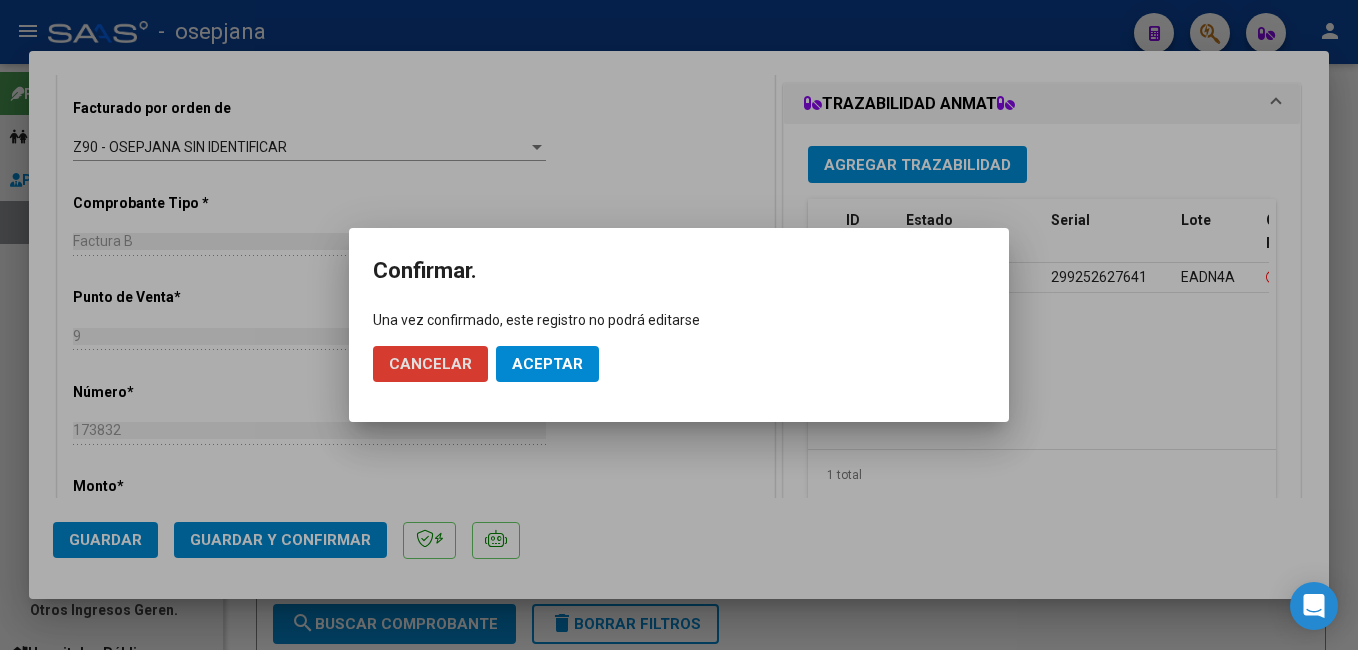 click on "Aceptar" 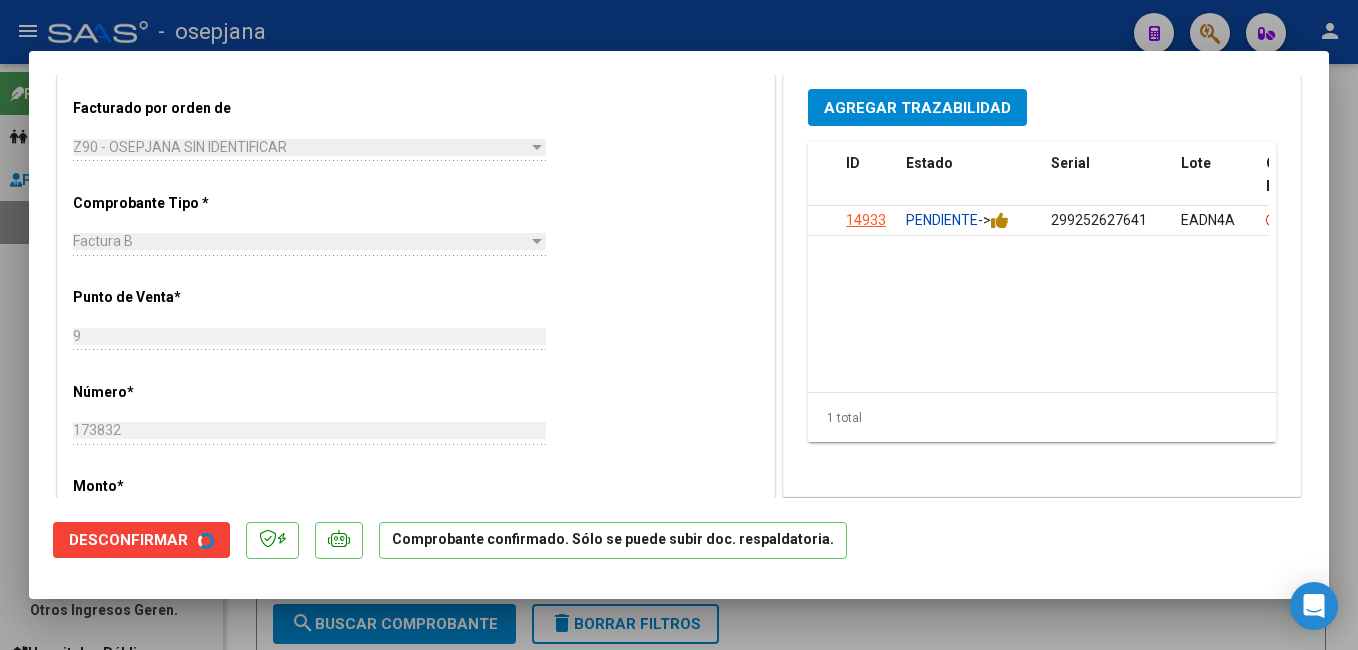 click at bounding box center [679, 325] 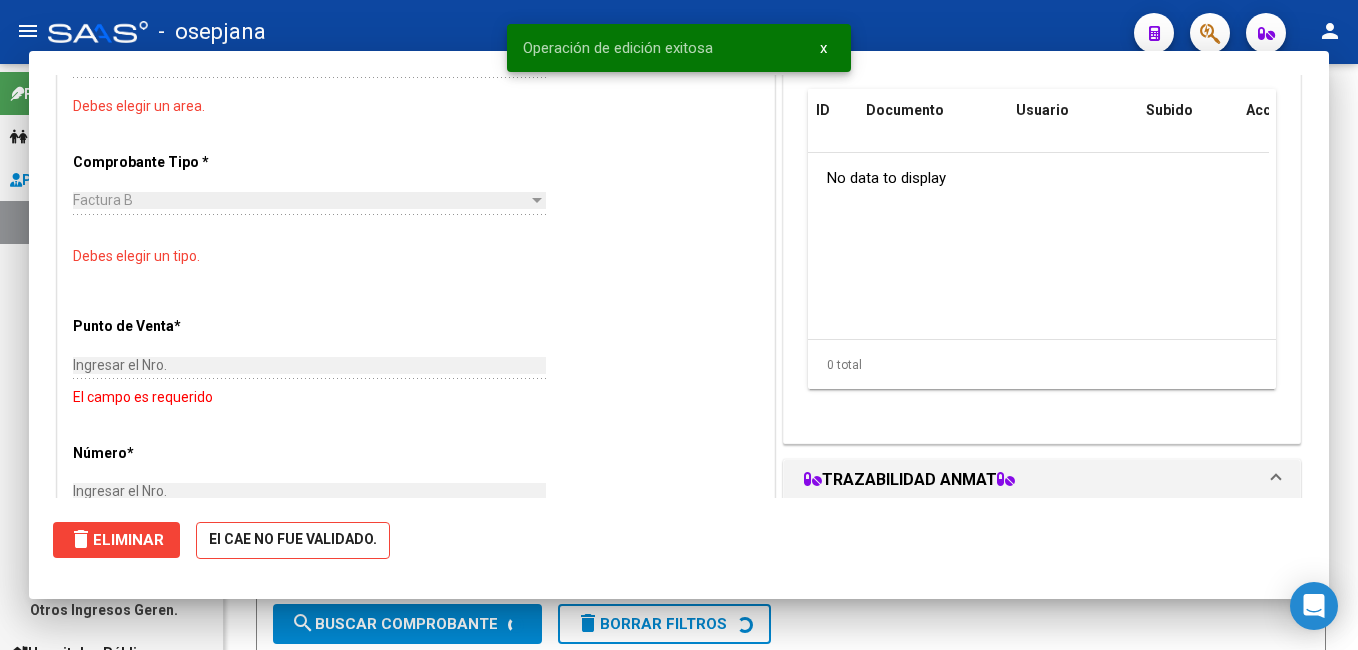 scroll, scrollTop: 477, scrollLeft: 0, axis: vertical 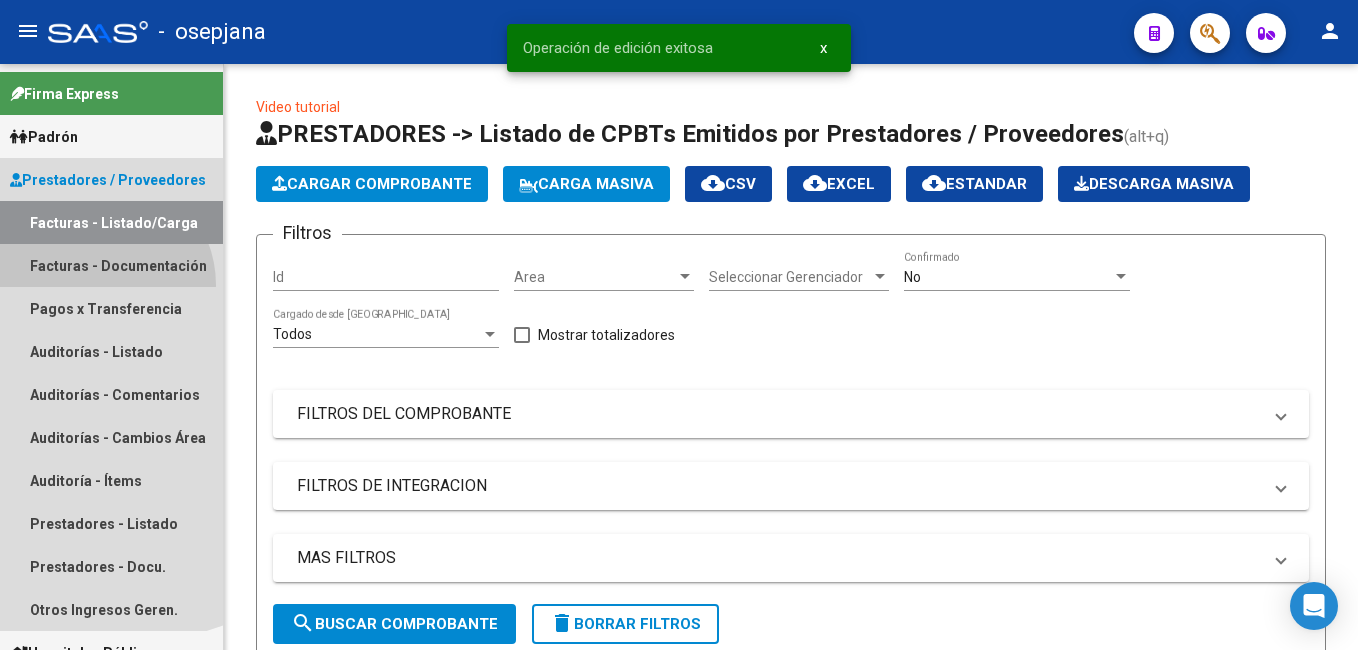 click on "Facturas - Documentación" at bounding box center [111, 265] 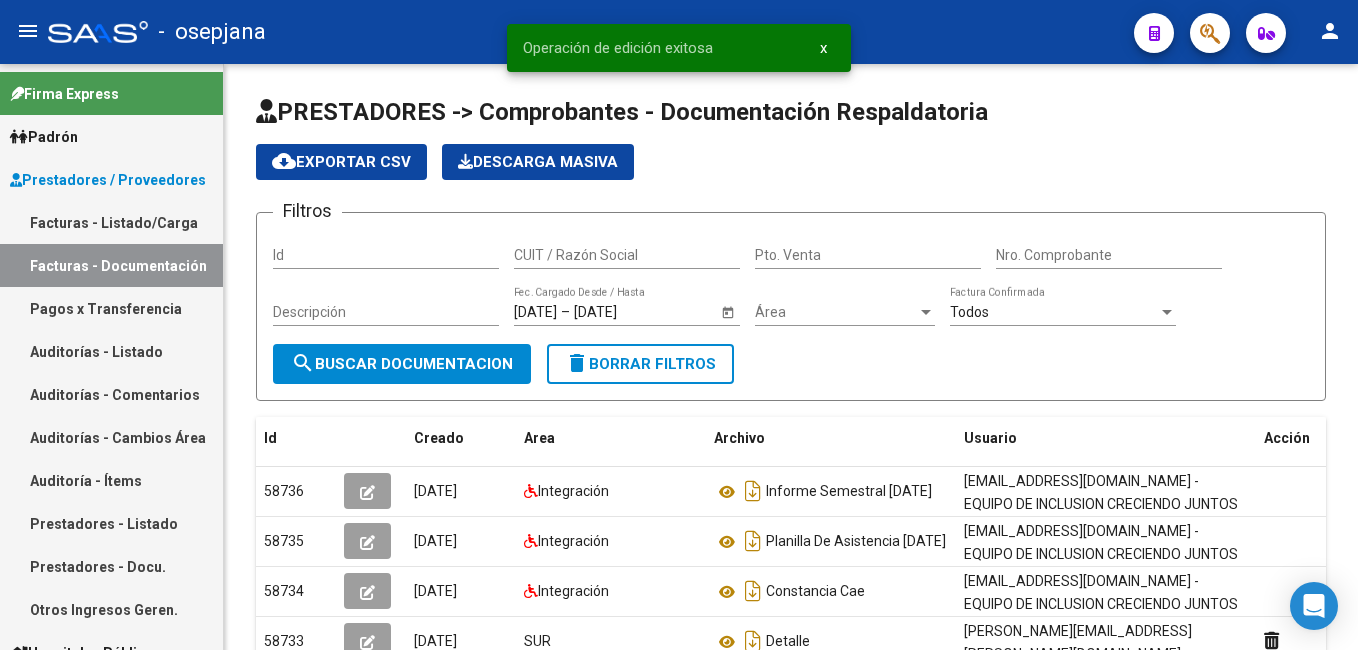 drag, startPoint x: 131, startPoint y: 401, endPoint x: 196, endPoint y: 341, distance: 88.45903 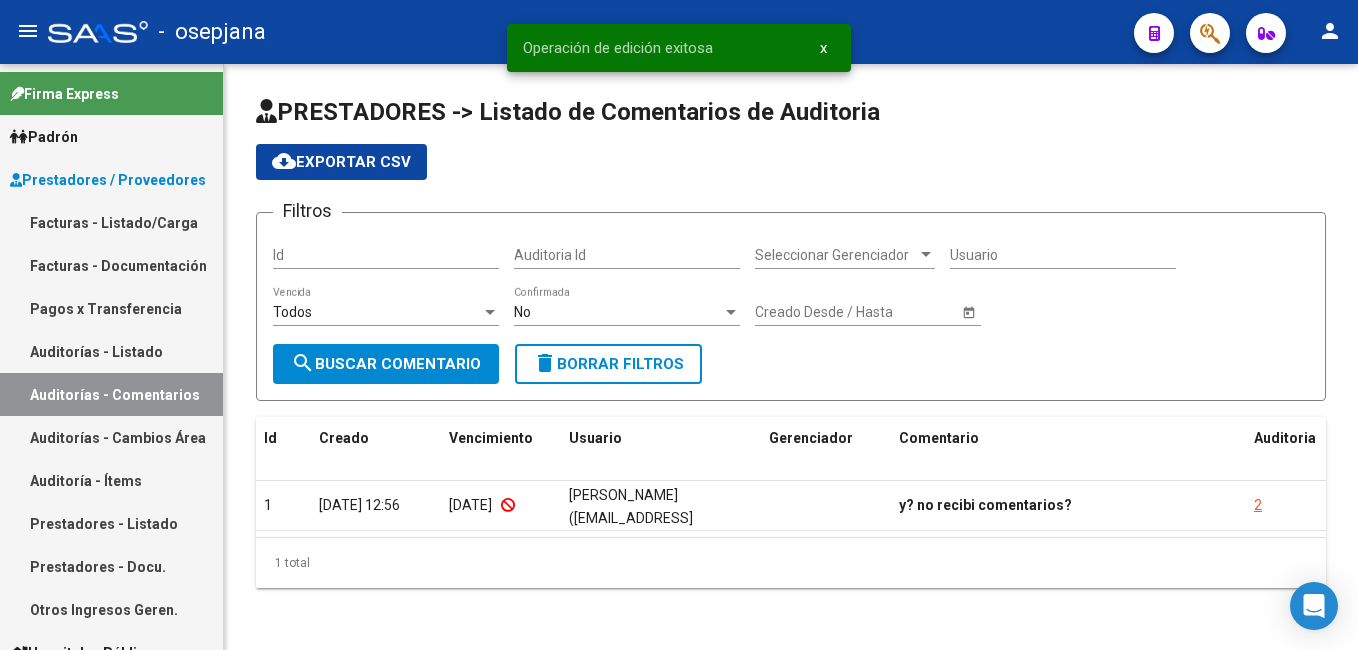 click on "Auditorías - Listado" at bounding box center [111, 351] 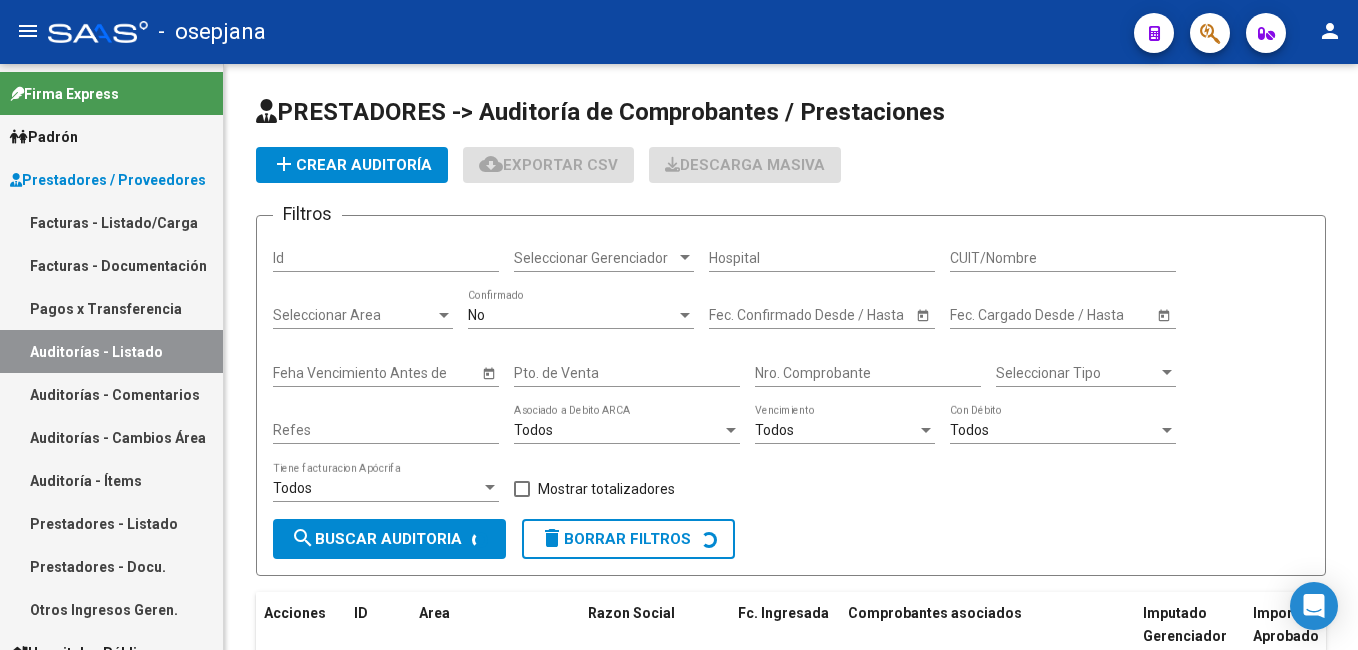 click on "add  Crear Auditoría" 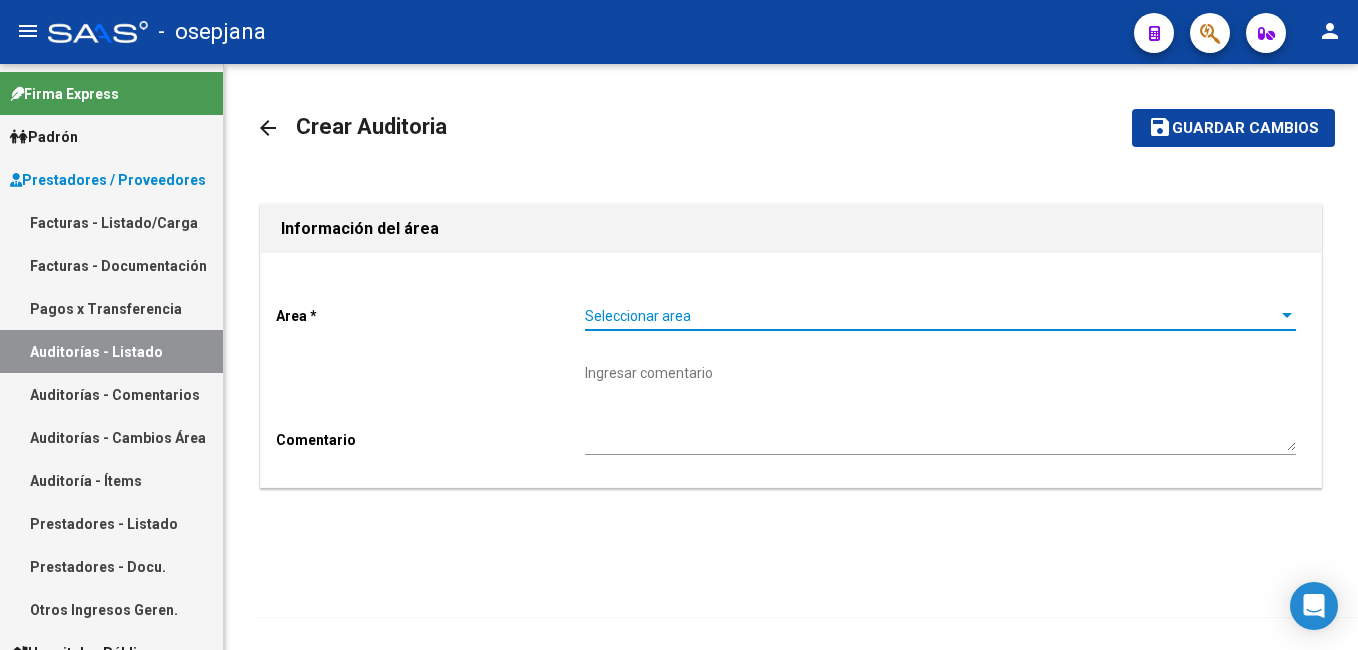 click on "Seleccionar area" at bounding box center (931, 316) 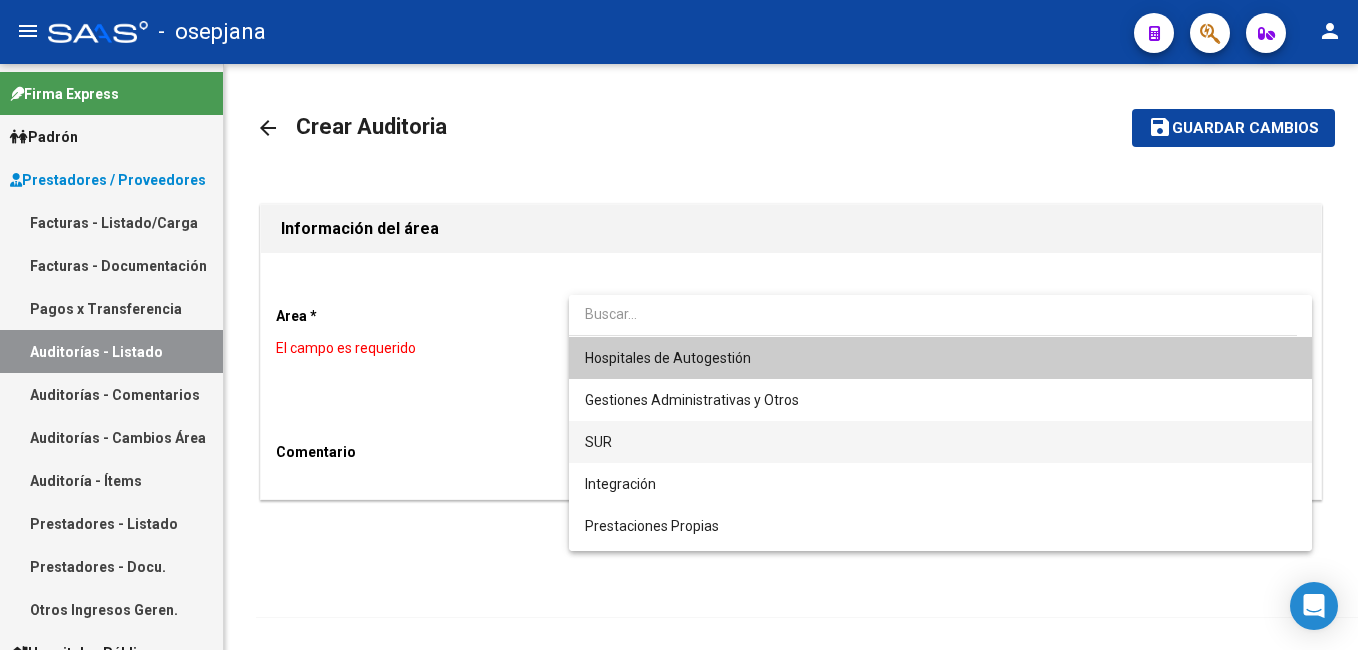 click on "SUR" at bounding box center [940, 442] 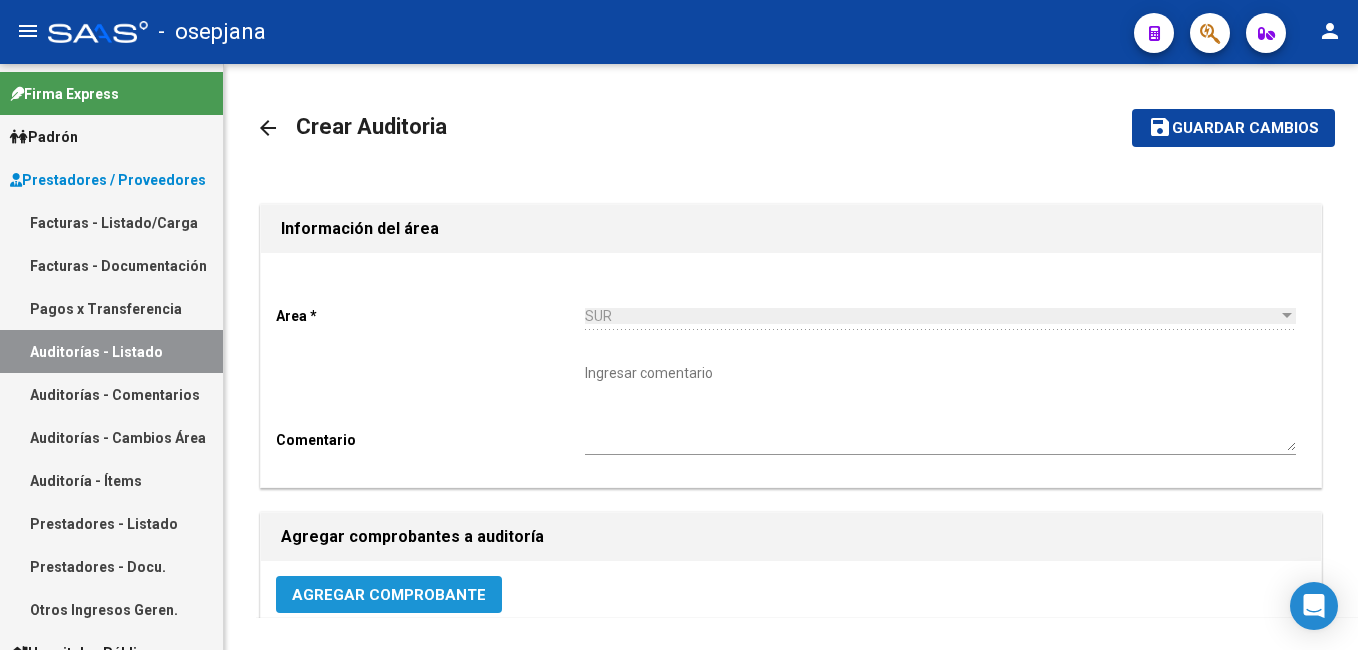 click on "Agregar Comprobante" 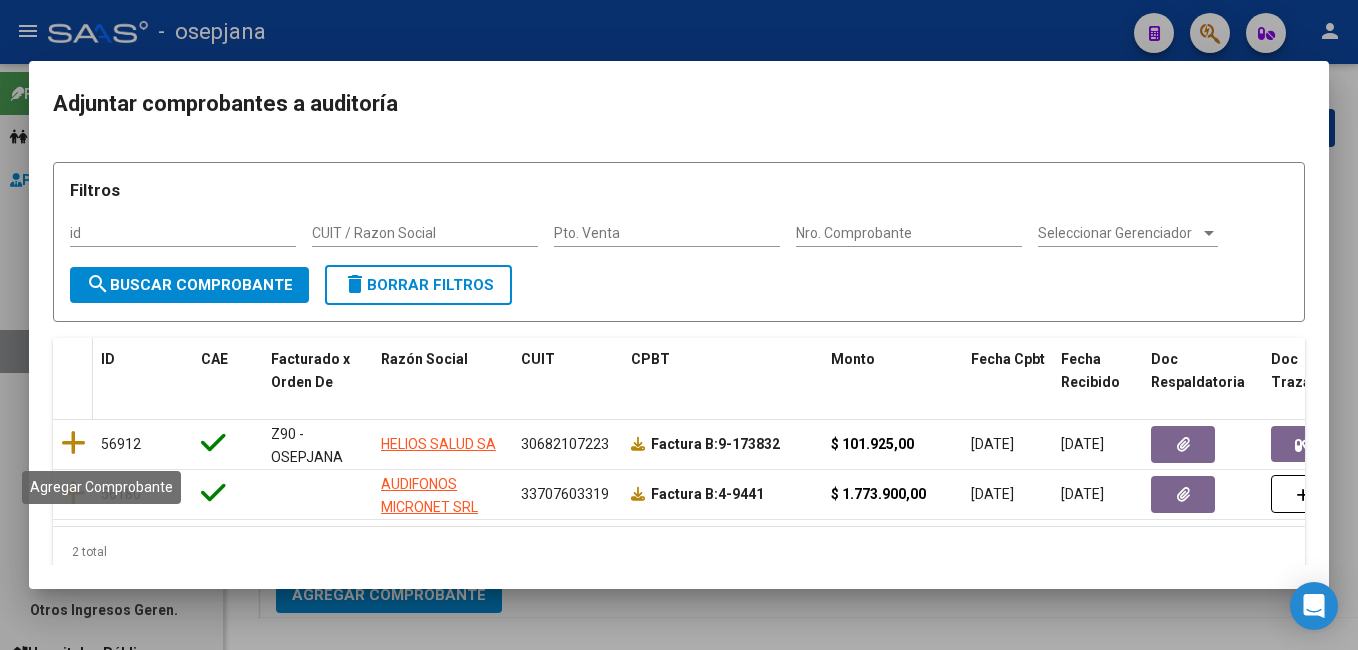 click 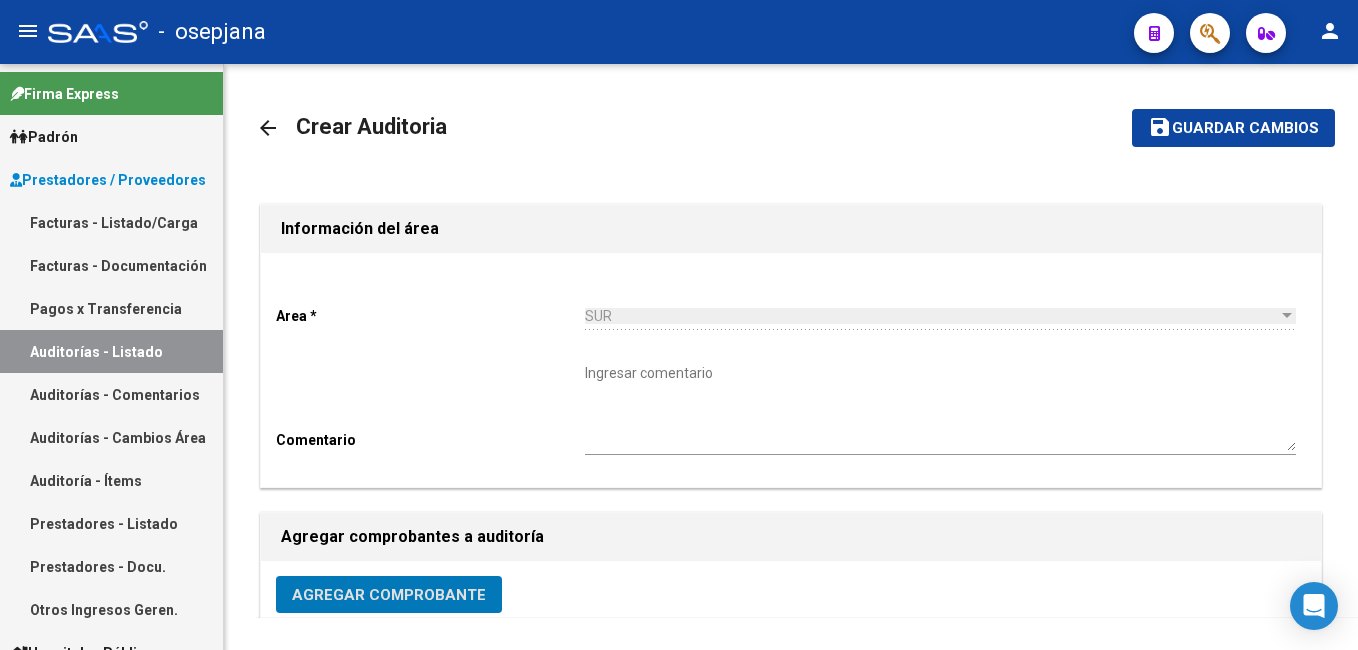 click on "Guardar cambios" 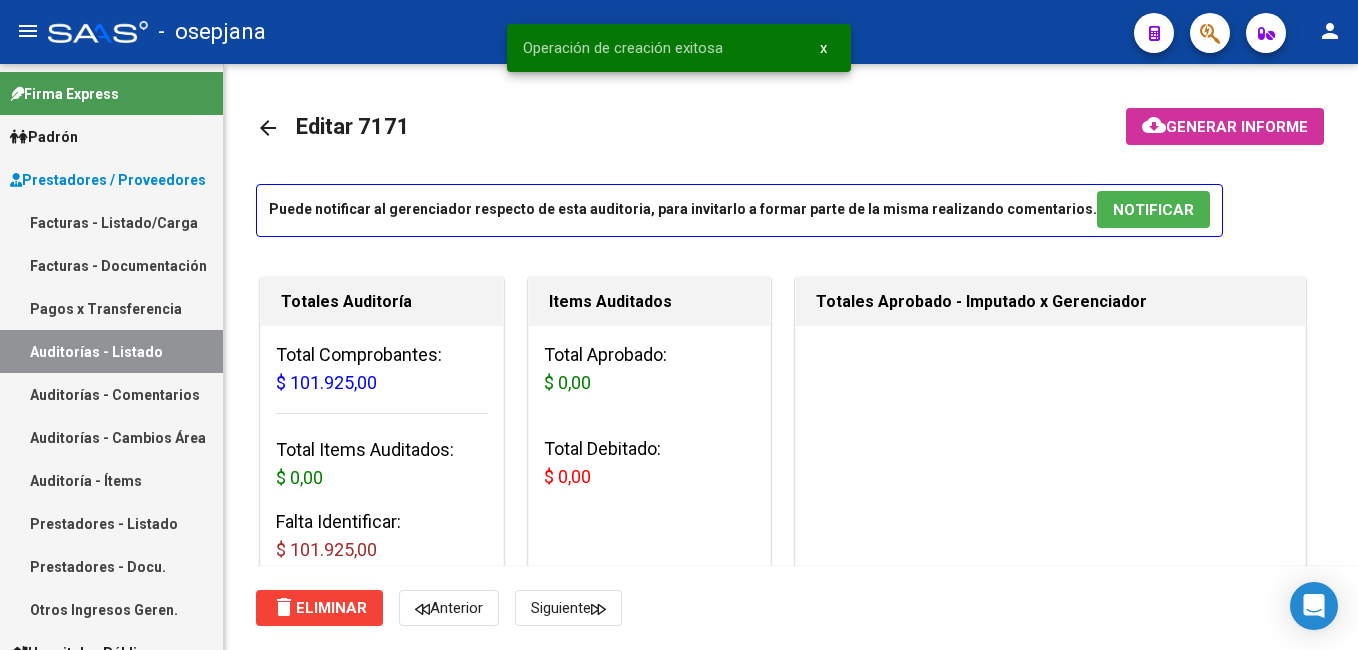 click on "arrow_back Editar 7171    cloud_download  Generar informe  Puede notificar al gerenciador respecto de esta auditoria, para invitarlo a formar parte de la misma realizando comentarios.  NOTIFICAR Totales Auditoría Total Comprobantes:  $ 101.925,00 Total Items Auditados:  $ 0,00 Falta Identificar:   $ 101.925,00 Items Auditados Total Aprobado: $ 0,00 Total Debitado: $ 0,00 Totales Aprobado - Imputado x Gerenciador Información del área Cambiar de área a esta auditoría  Area * SUR Seleccionar area Comentario    Ingresar comentario  save  Guardar Comentario  Comprobantes Asociados a la Auditoría Agregar Comprobante cloud_download  Exportar Comprobantes  ID CAE Facturado x Orden De Razon Social CPBT Monto Fecha Cpbt Fecha Recibido Doc Respaldatoria Doc Trazabilidad Expte. Interno Creado Usuario $ 101.925,00 56912  Z90 - OSEPJANA SIN IDENTIFICAR HELIOS SALUD SA  Factura B: 9 - 173832  $ 101.925,00 30/04/2025 30/04/2025 07/07/2025 Ludmila Miccolis - ludmila.miccolis@asi.com.ar Crear Item de Auditoria Id" 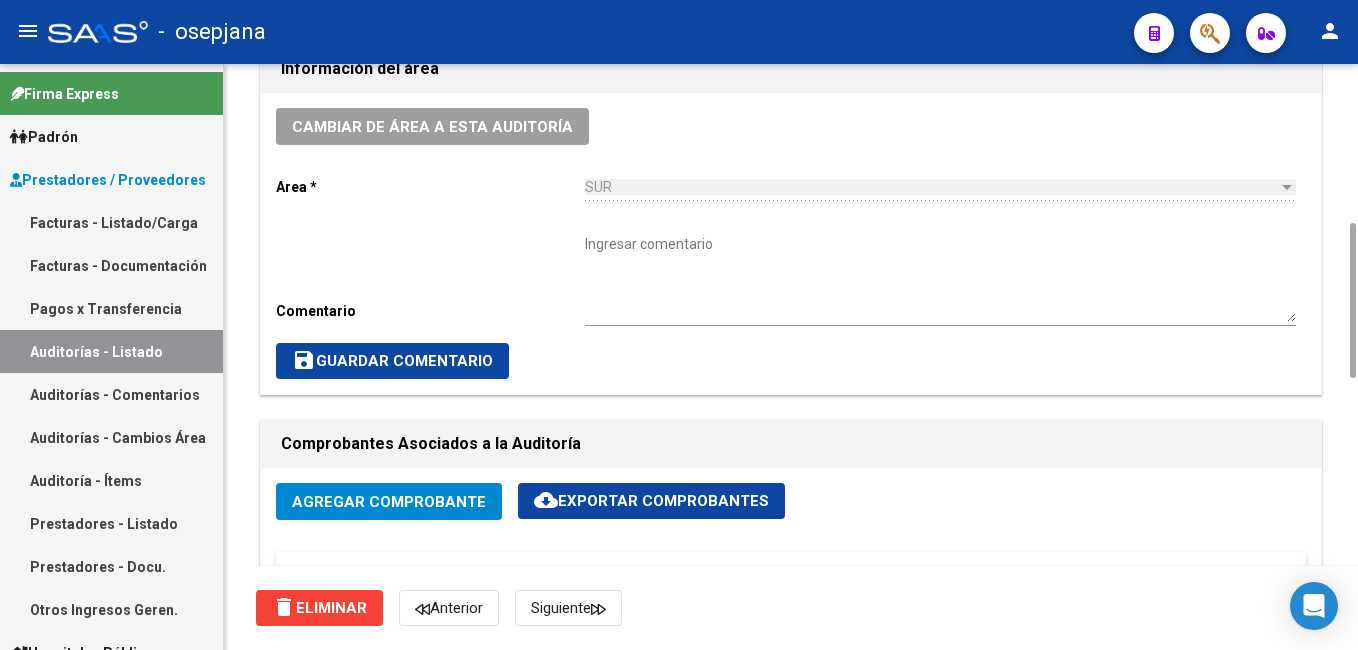 scroll, scrollTop: 800, scrollLeft: 0, axis: vertical 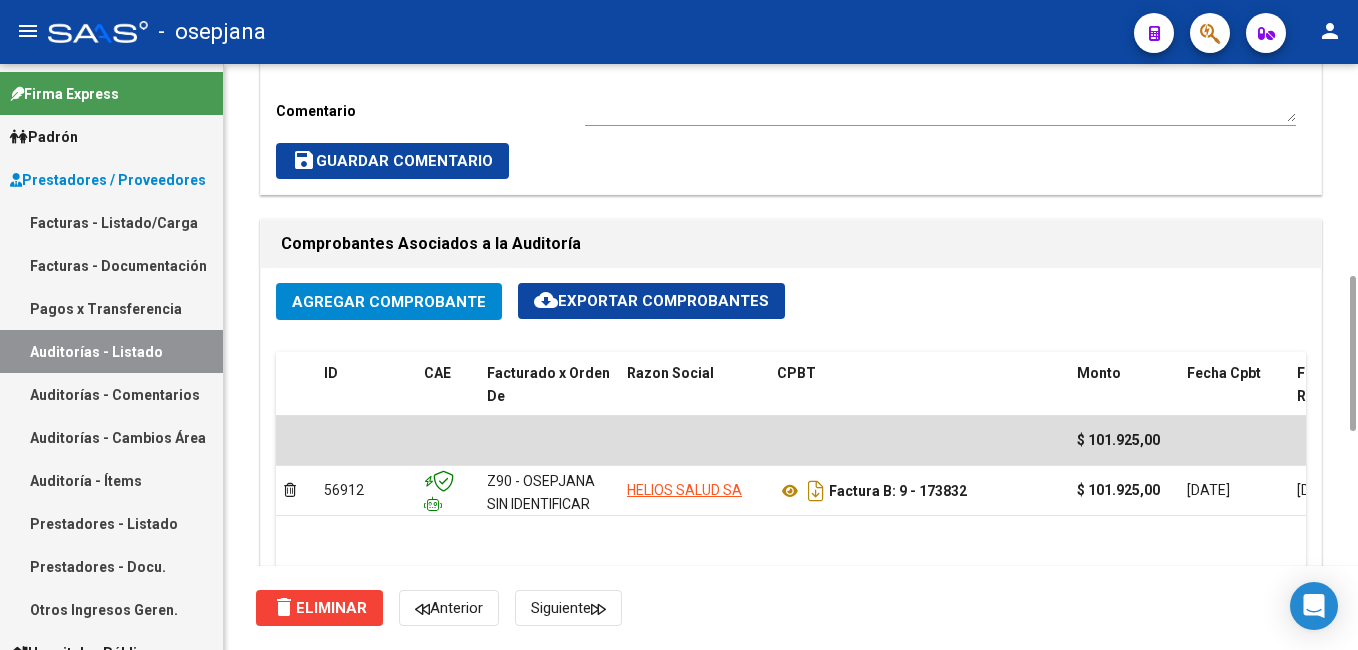 click on "Agregar Comprobante" 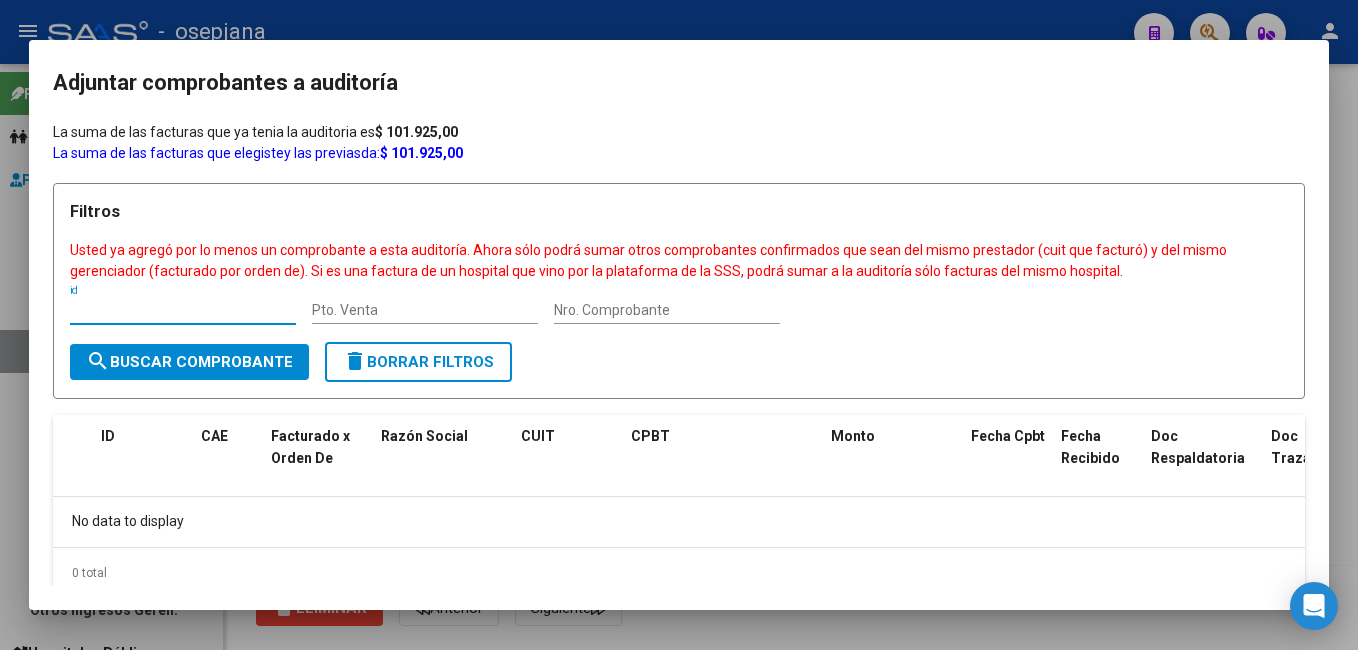 click at bounding box center (679, 325) 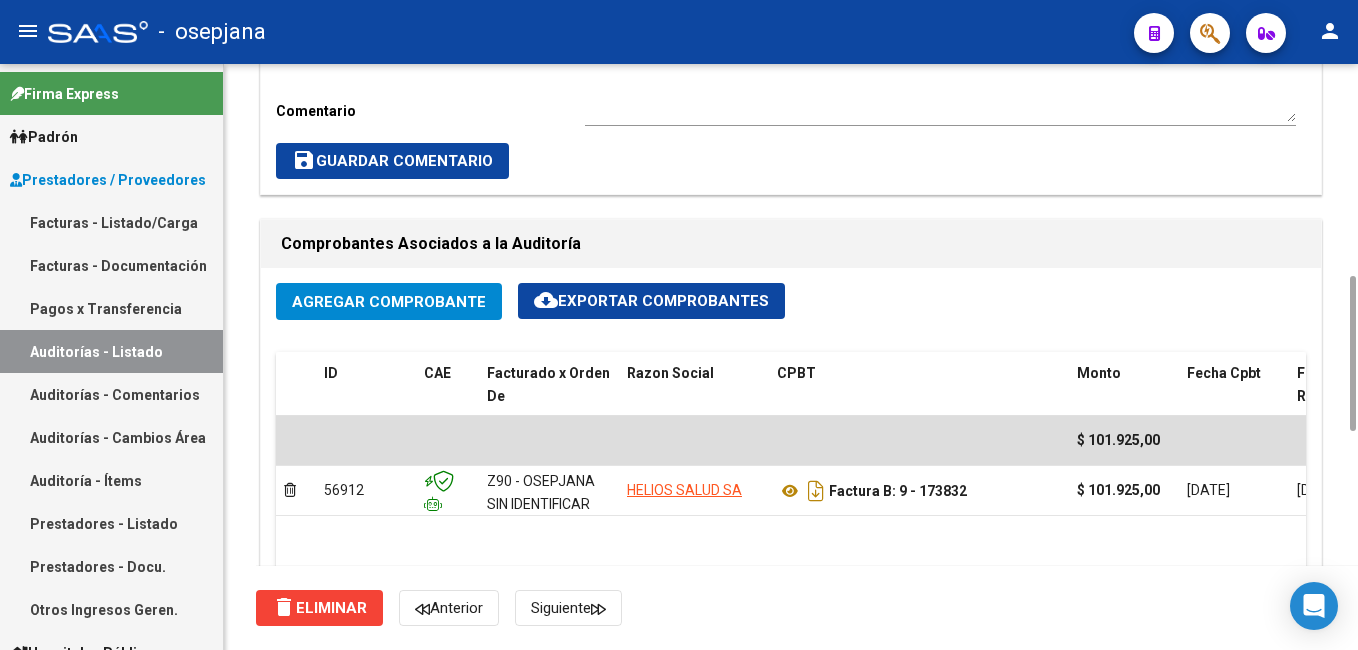 scroll, scrollTop: 82, scrollLeft: 0, axis: vertical 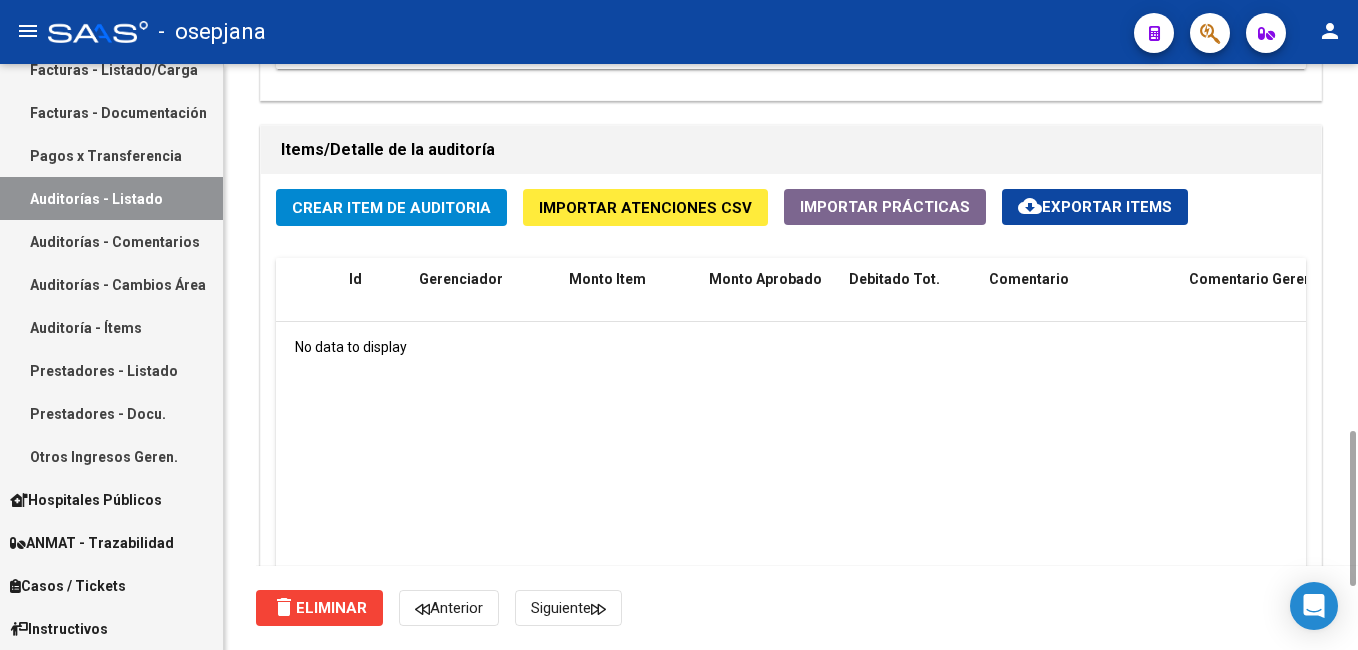 drag, startPoint x: 1348, startPoint y: 373, endPoint x: 1079, endPoint y: 372, distance: 269.00186 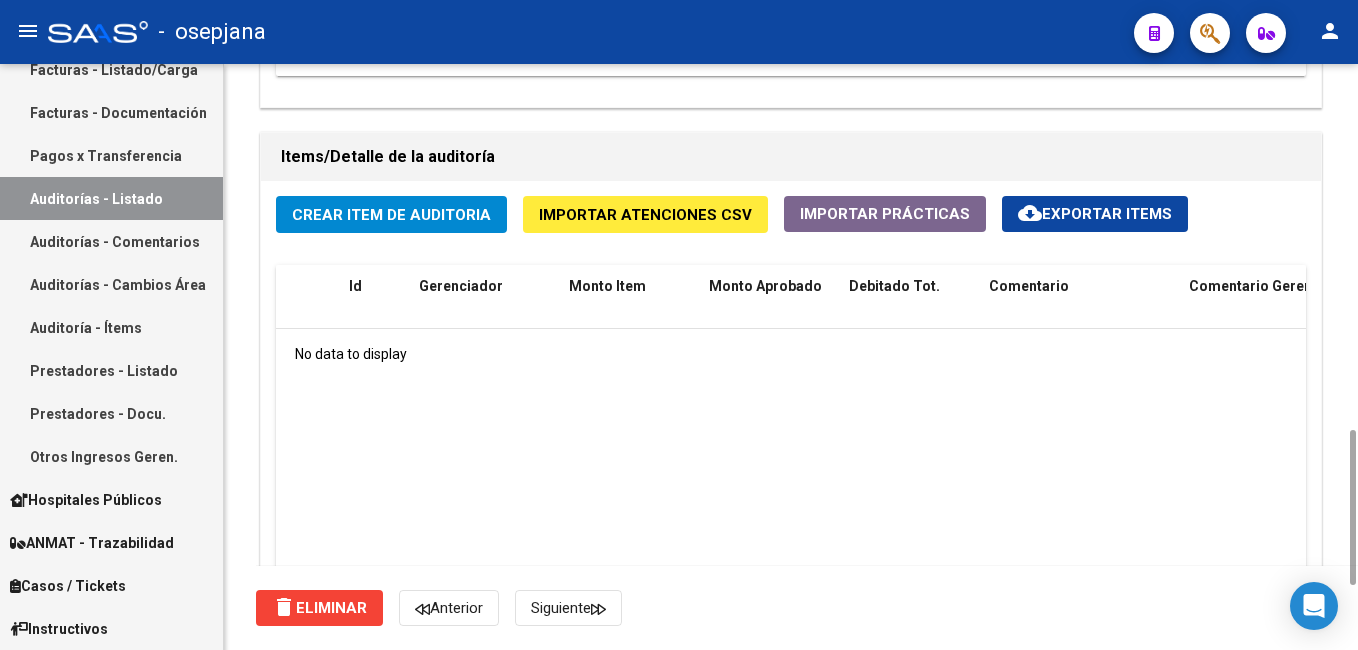 click on "Crear Item de Auditoria" 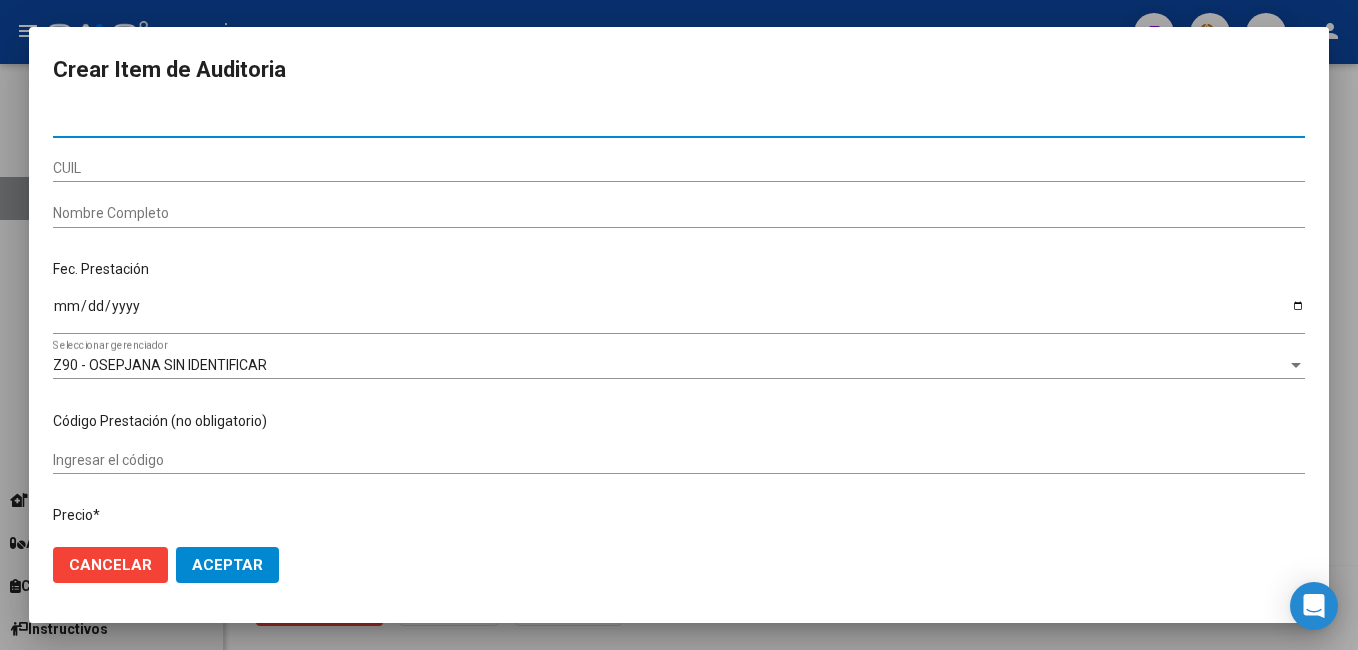 paste on "32852199" 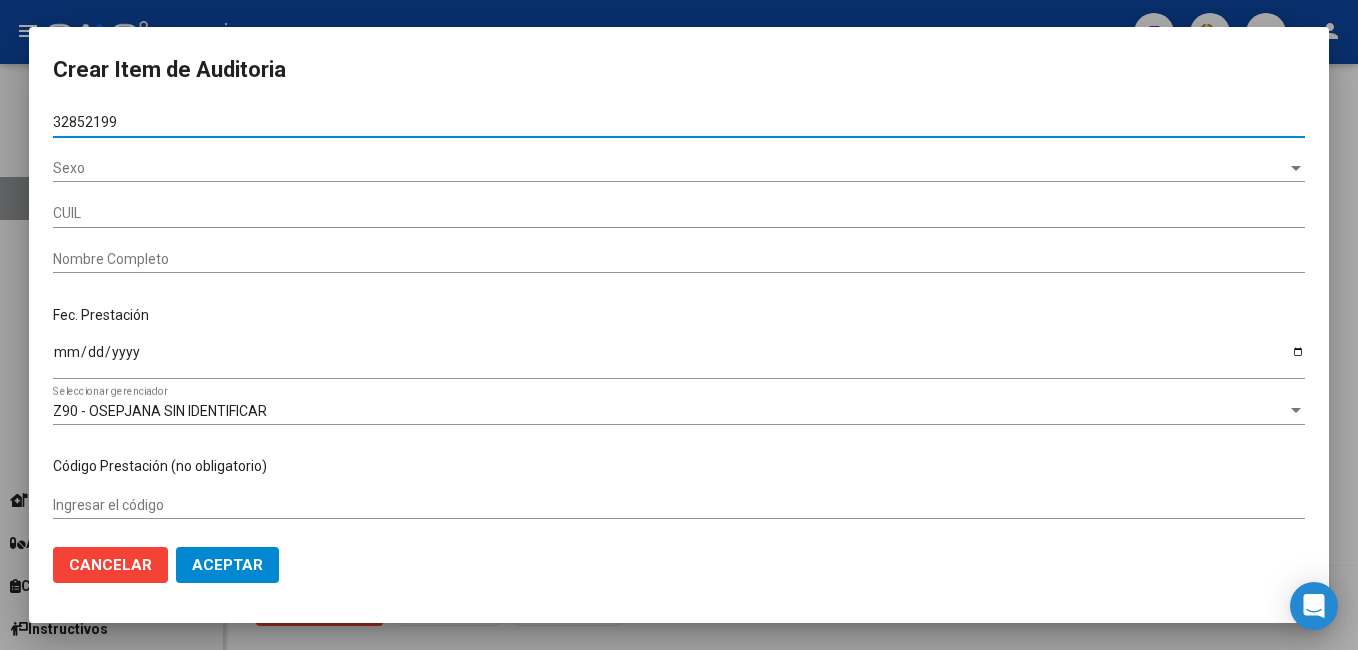 type on "20328521998" 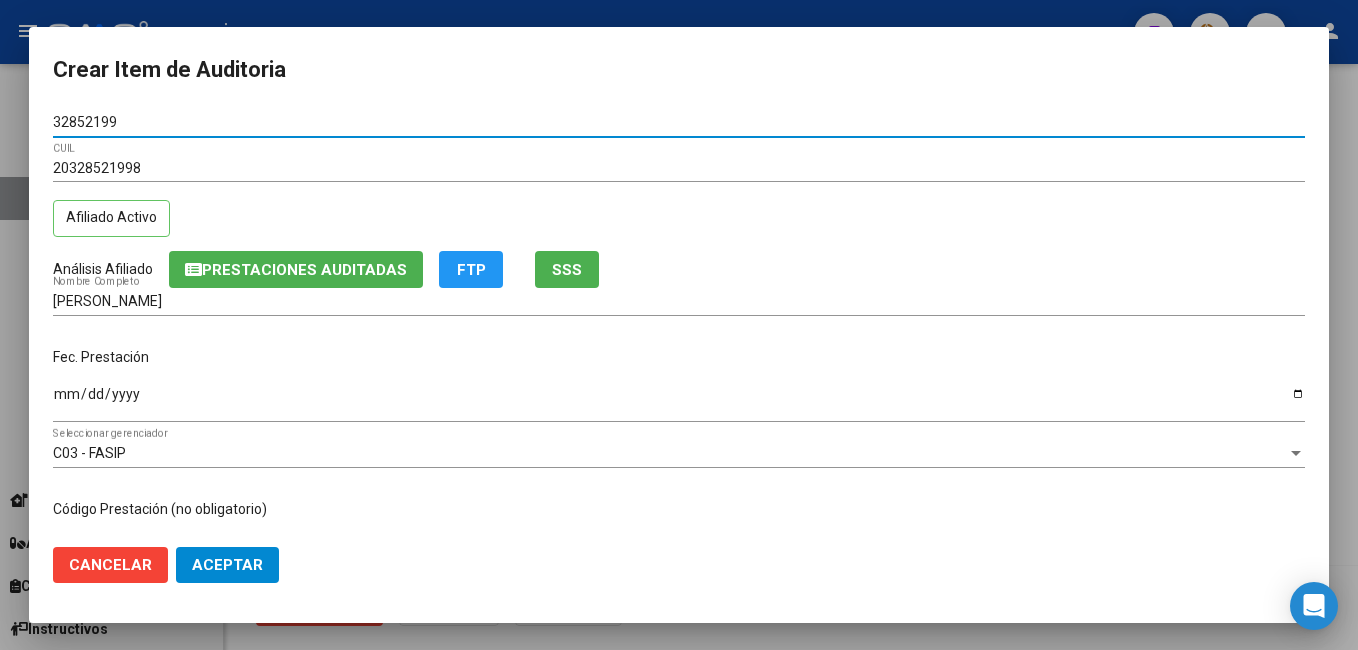 type on "32852199" 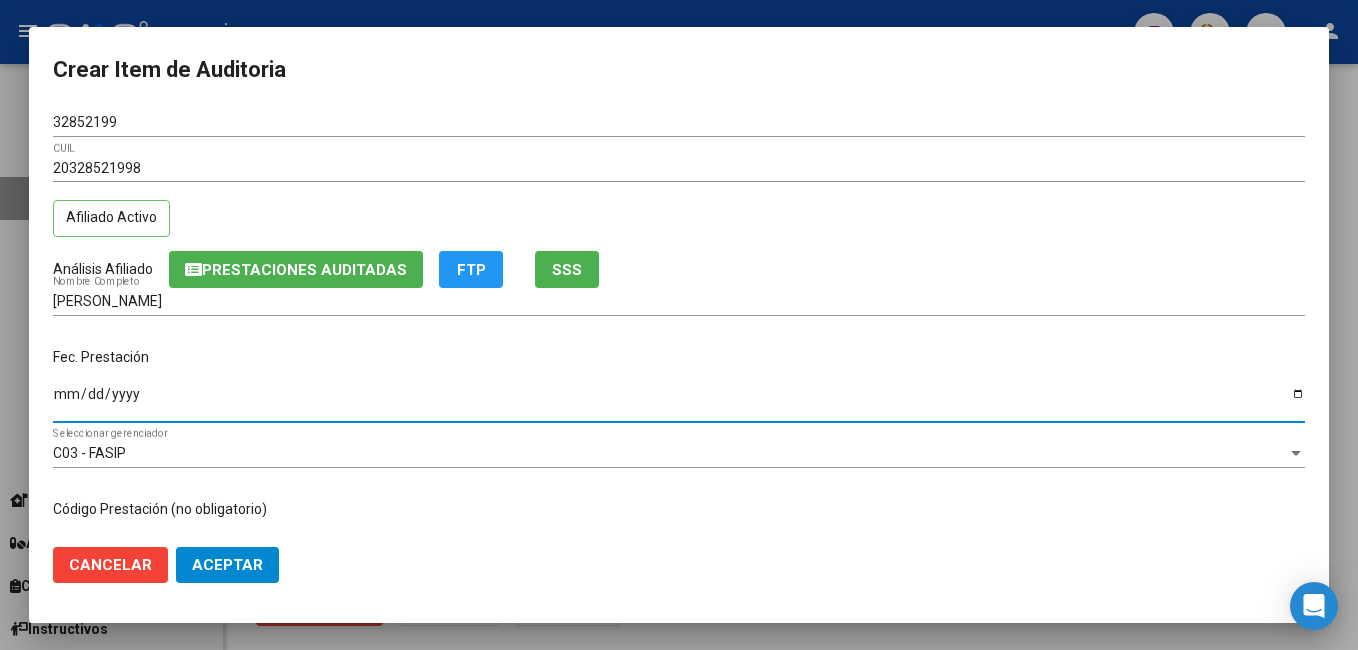 click on "Ingresar la fecha" at bounding box center [679, 401] 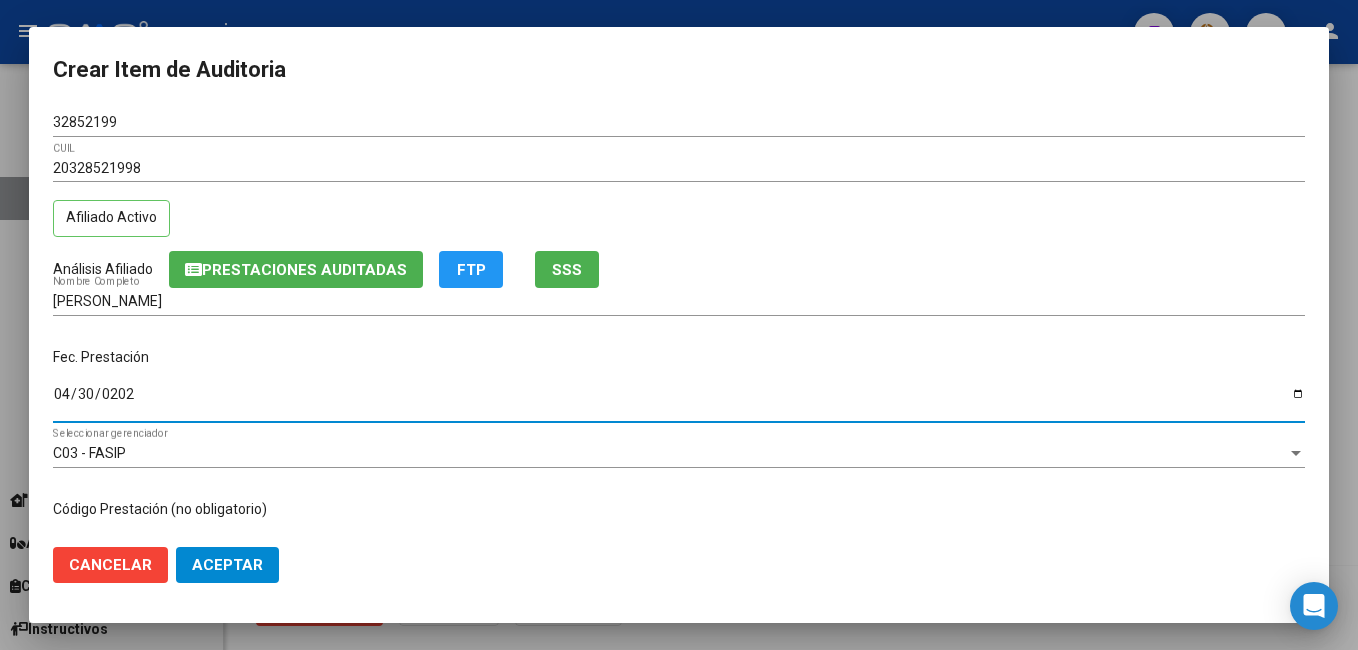 type on "[DATE]" 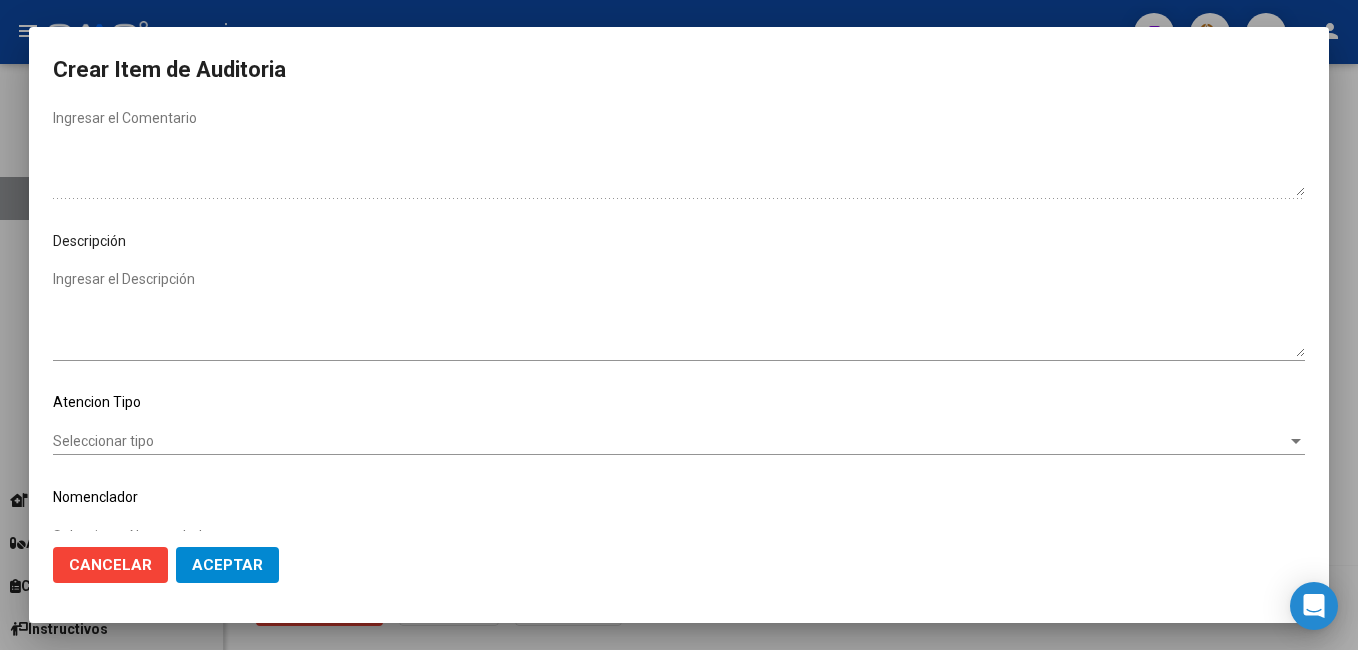 scroll, scrollTop: 1100, scrollLeft: 0, axis: vertical 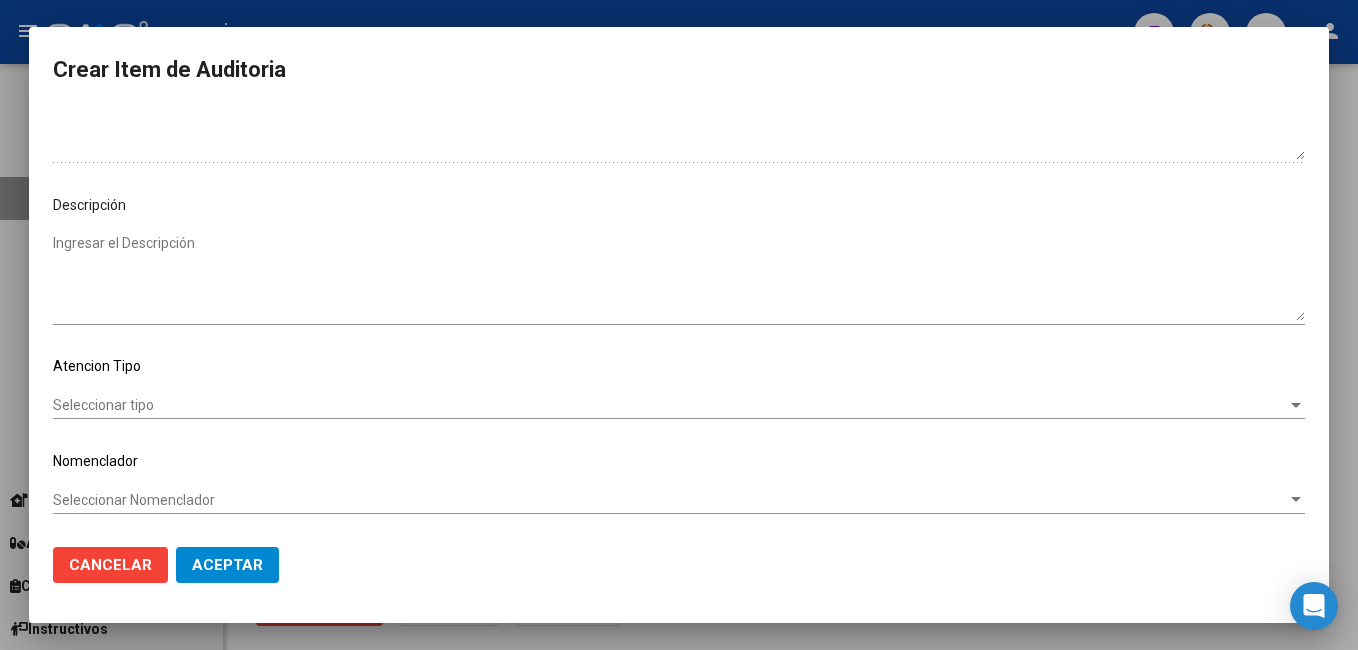 click on "Seleccionar tipo Seleccionar tipo" 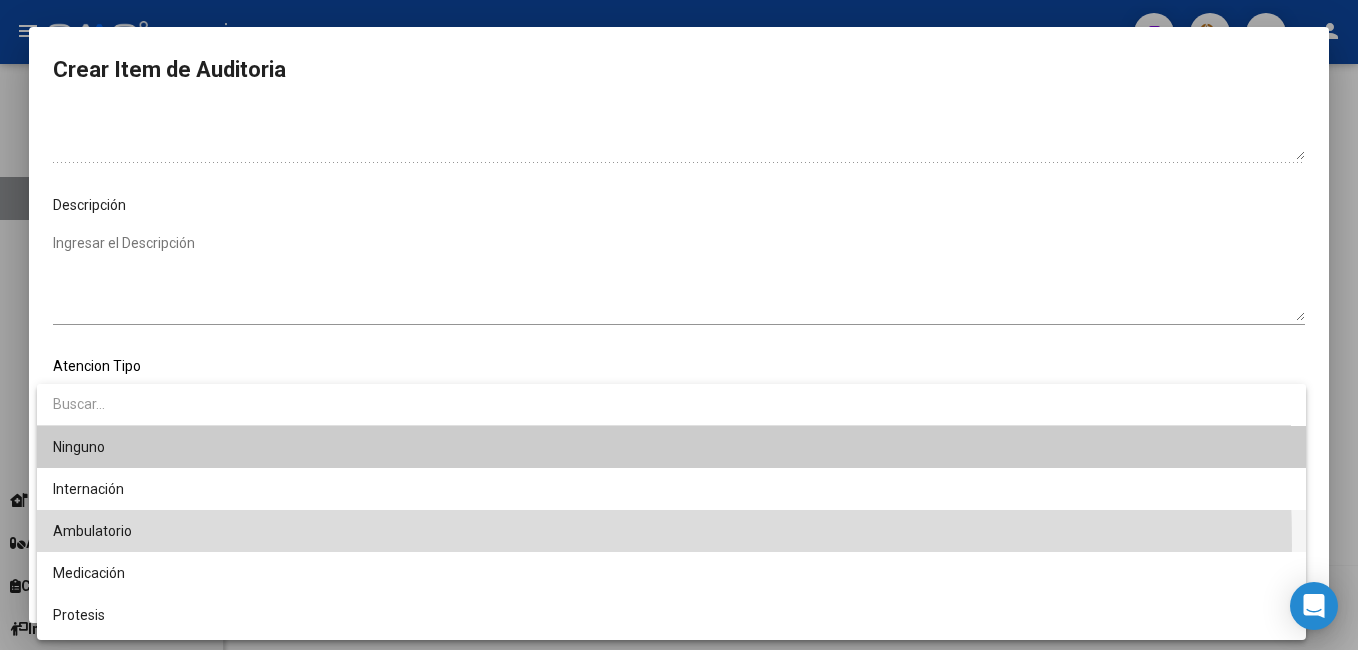 drag, startPoint x: 225, startPoint y: 545, endPoint x: 222, endPoint y: 559, distance: 14.3178215 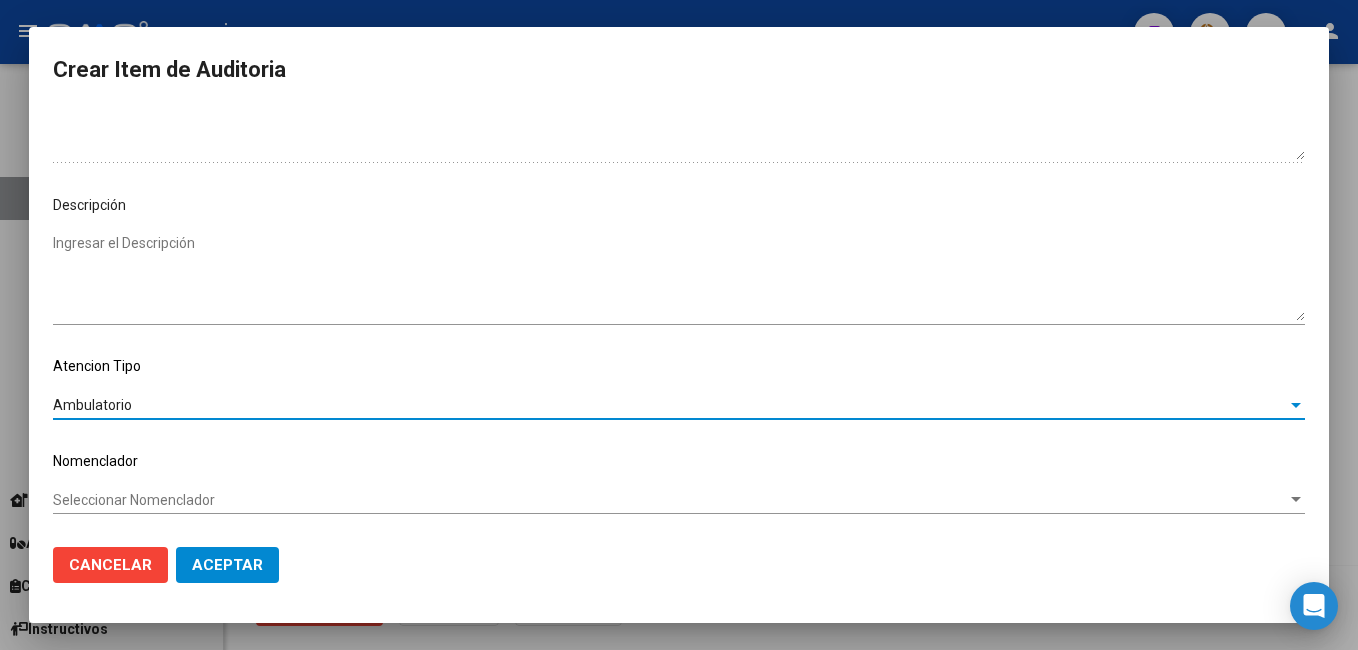 click on "Ambulatorio" at bounding box center [670, 405] 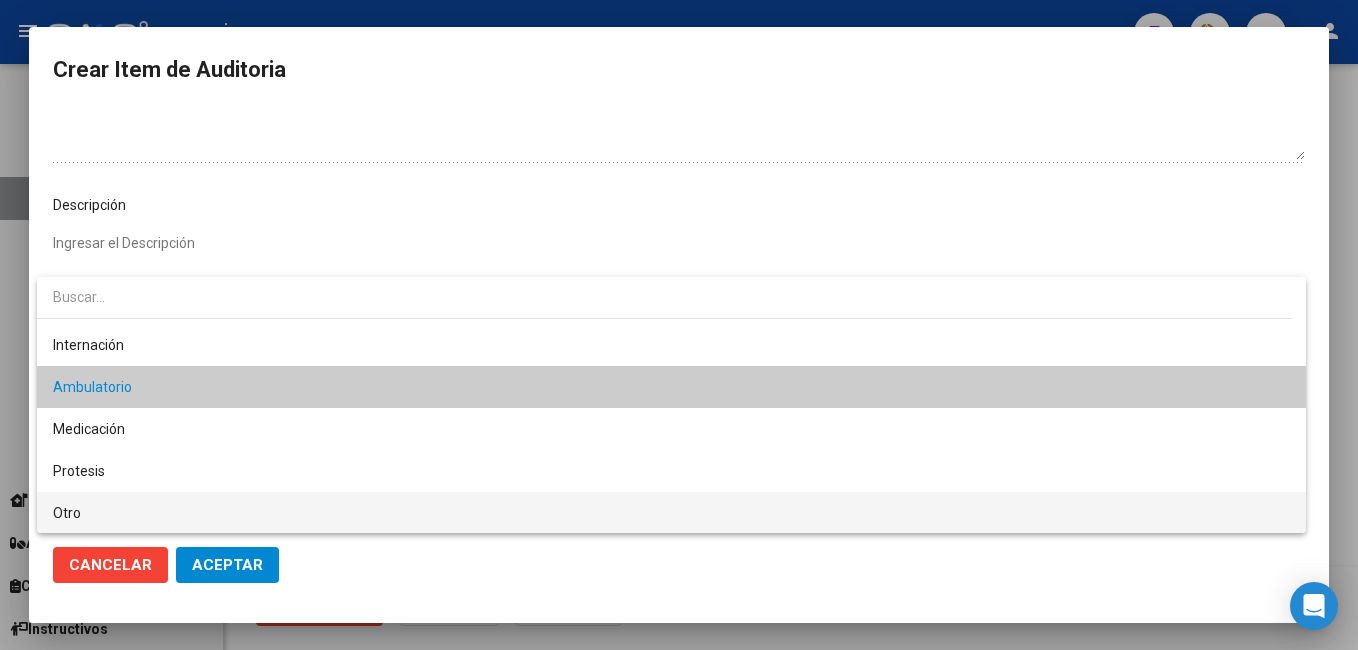 scroll, scrollTop: 38, scrollLeft: 0, axis: vertical 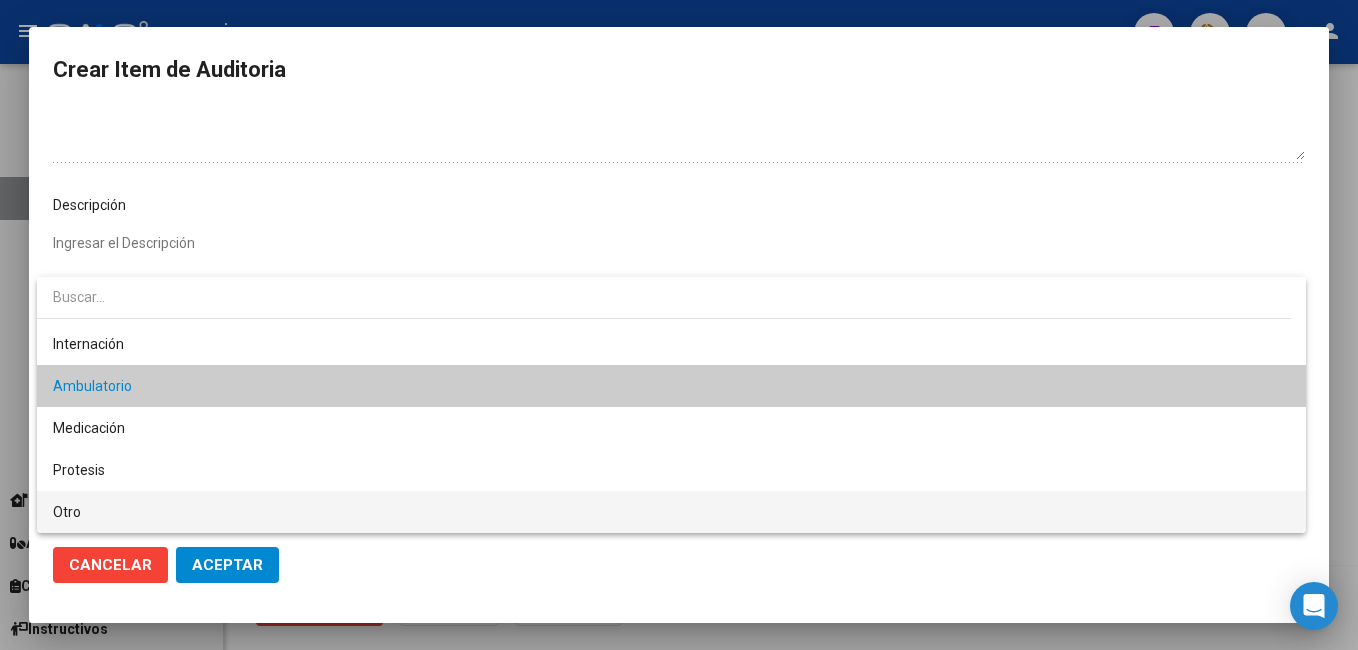 drag, startPoint x: 146, startPoint y: 524, endPoint x: 222, endPoint y: 551, distance: 80.65358 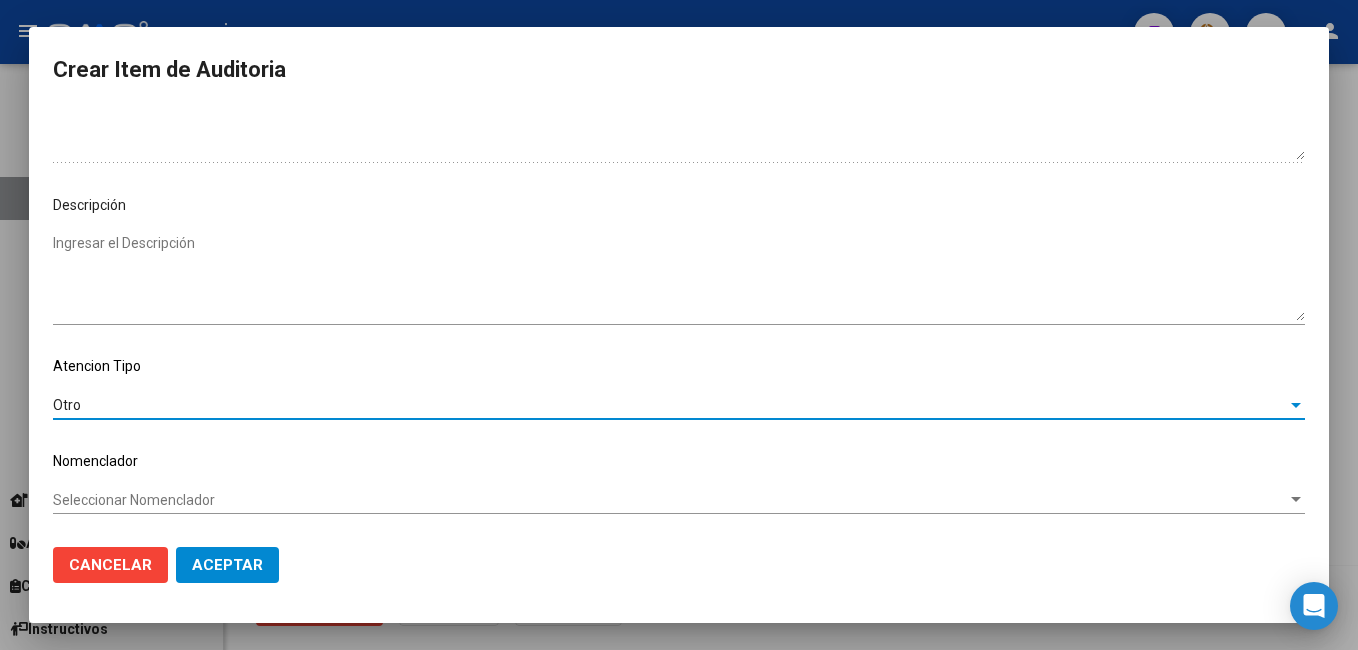 drag, startPoint x: 222, startPoint y: 590, endPoint x: 226, endPoint y: 580, distance: 10.770329 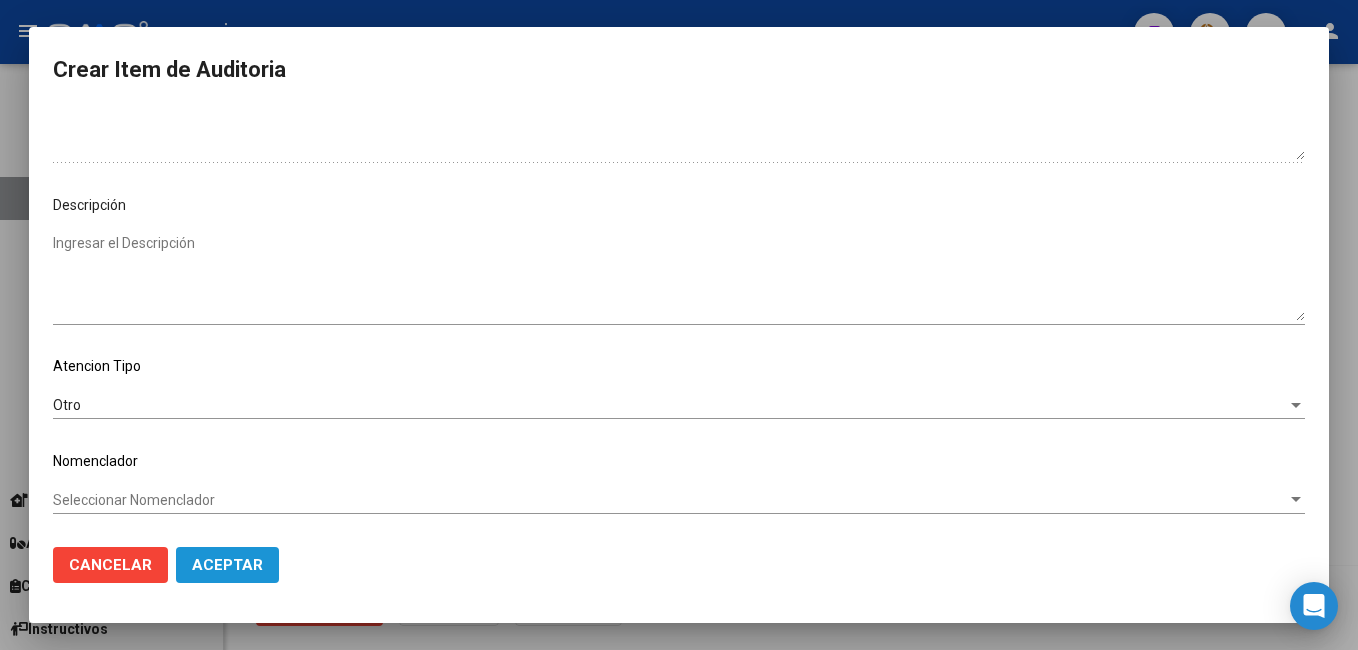 click on "Aceptar" 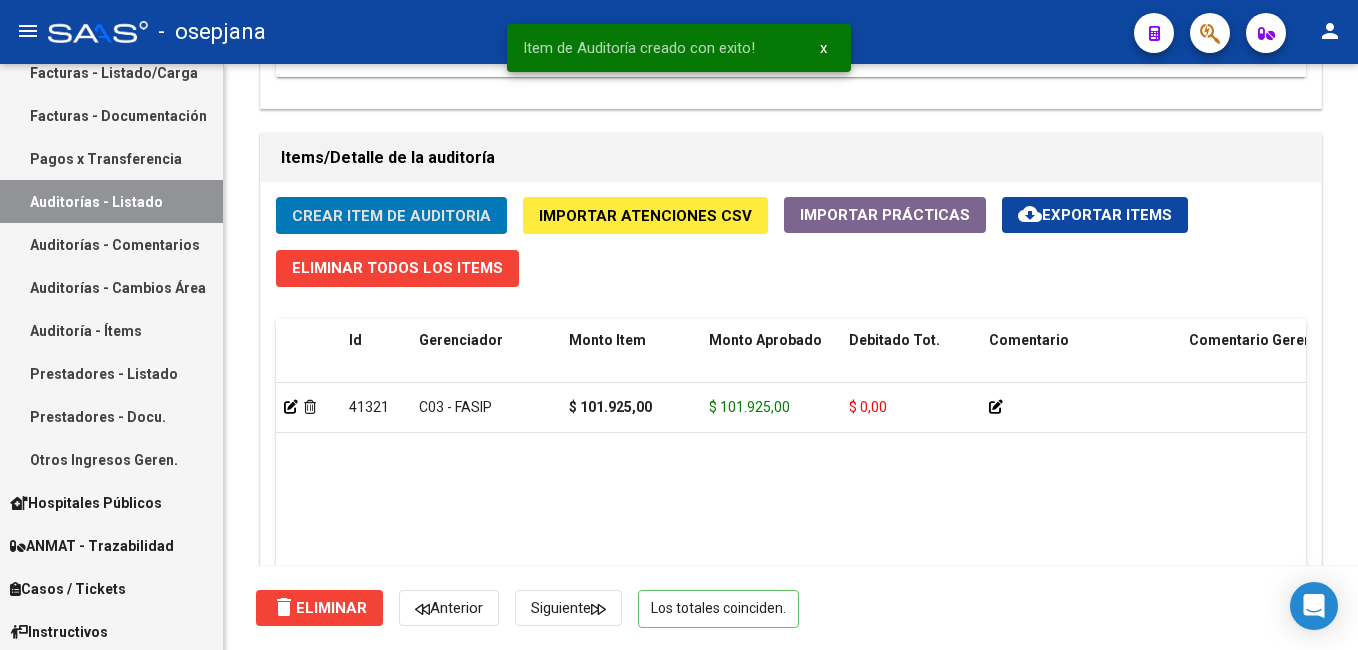 scroll, scrollTop: 153, scrollLeft: 0, axis: vertical 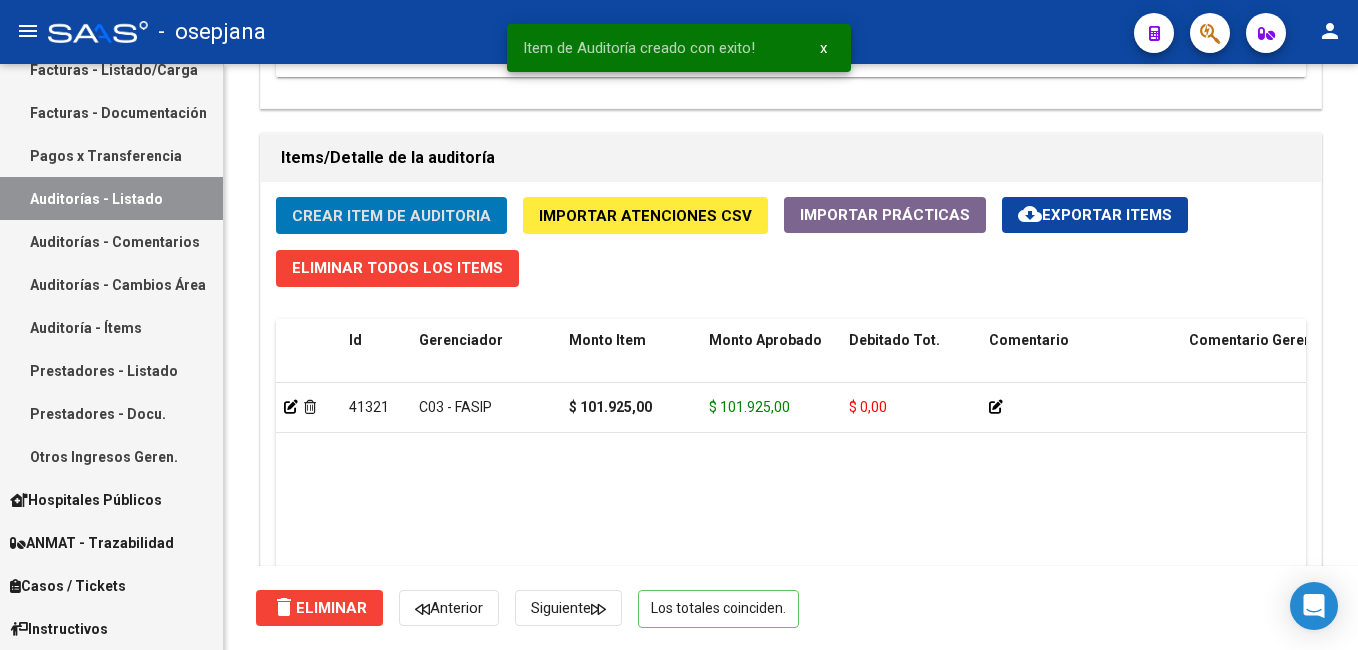 click on "Facturas - Listado/Carga" at bounding box center [111, 69] 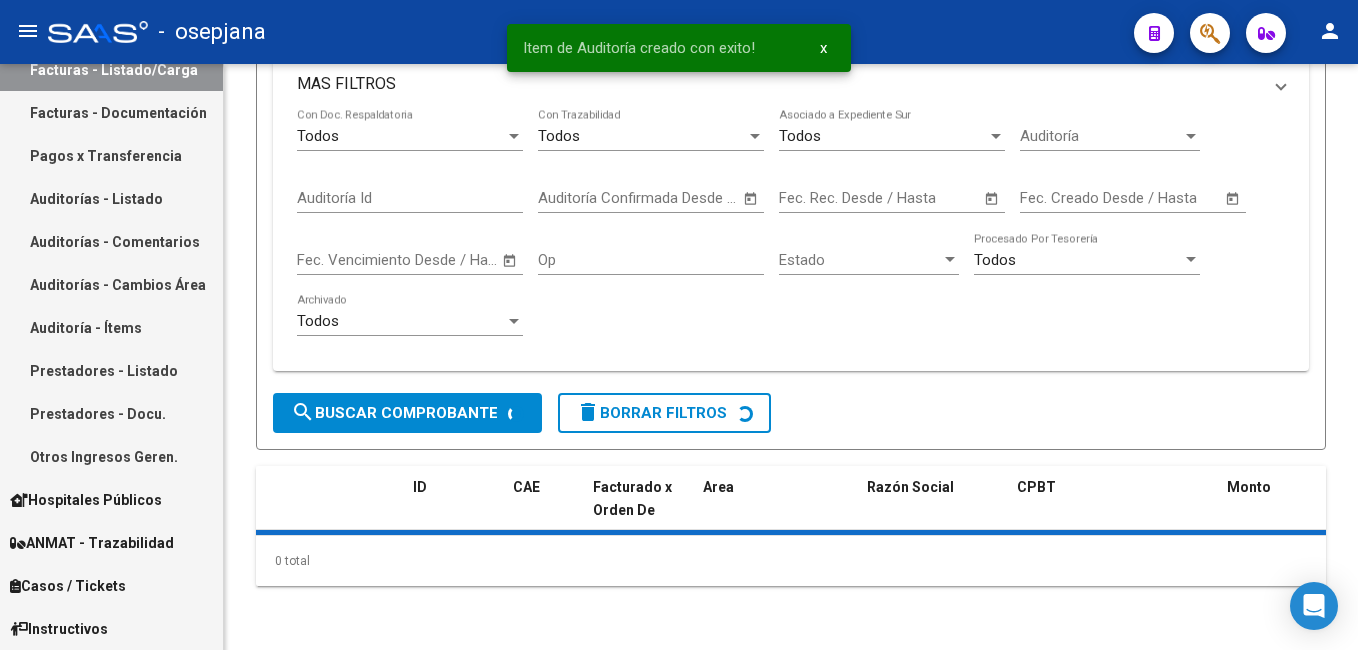 scroll, scrollTop: 0, scrollLeft: 0, axis: both 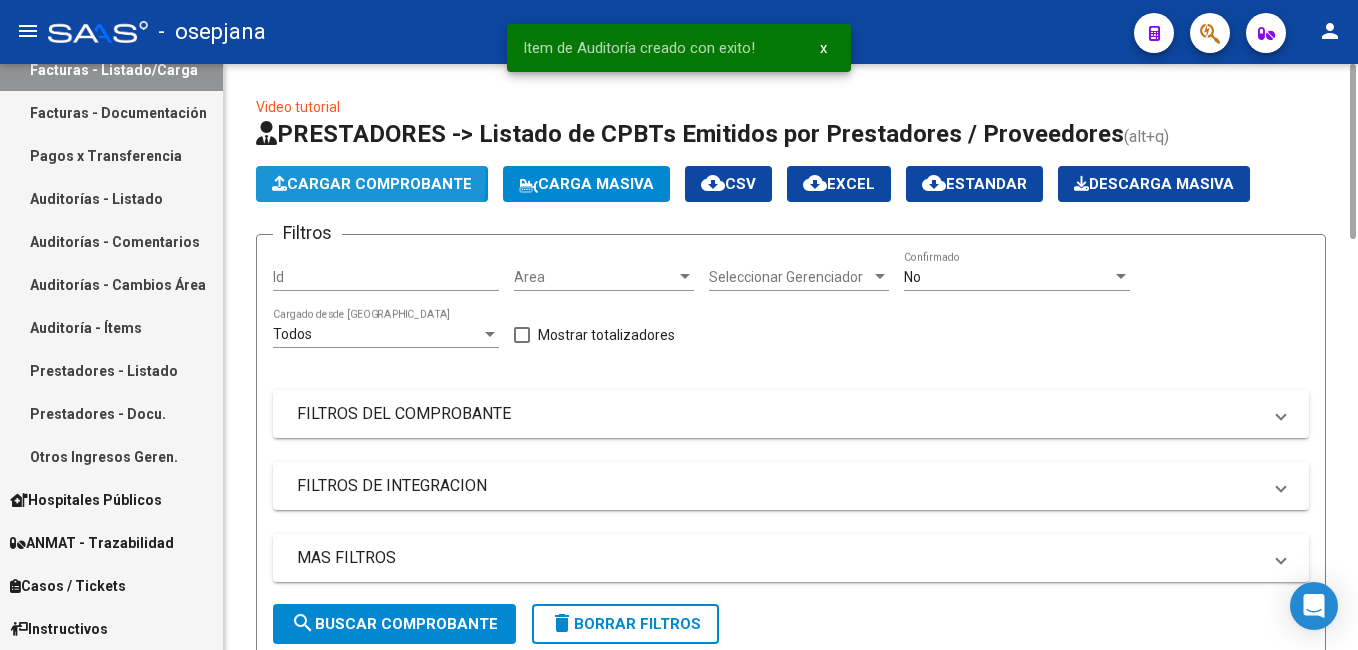 click on "Cargar Comprobante" 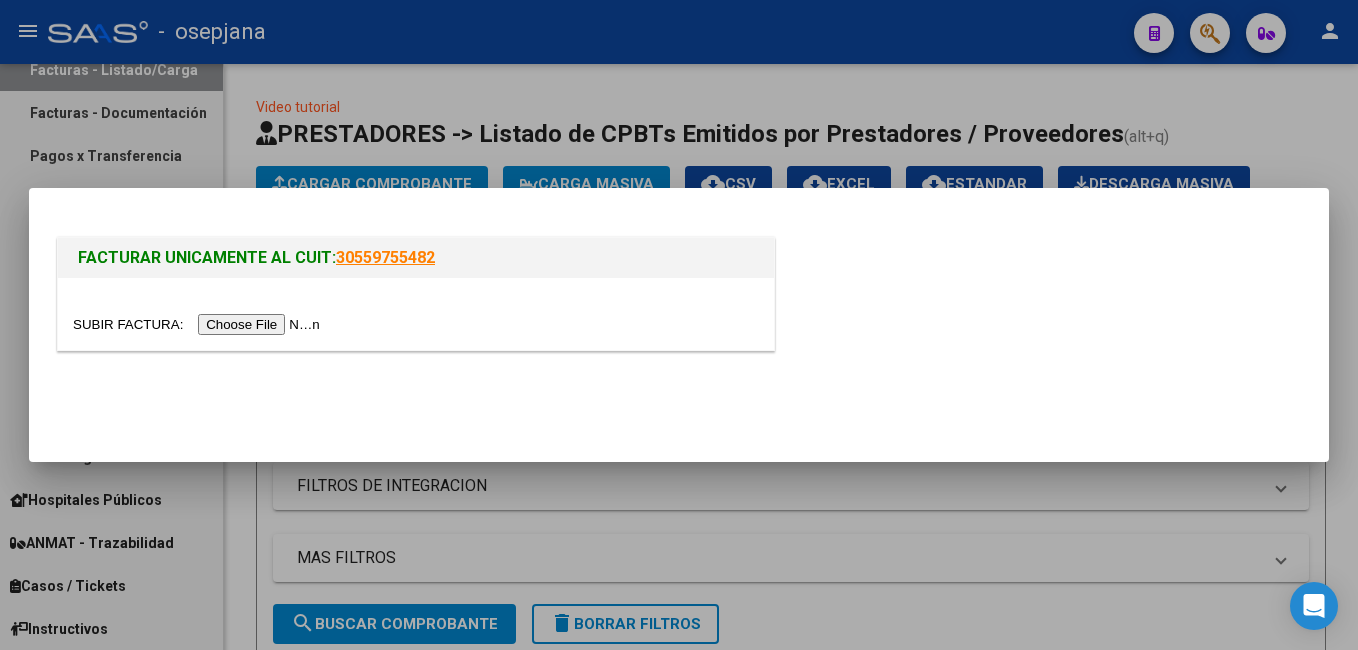 click at bounding box center [199, 324] 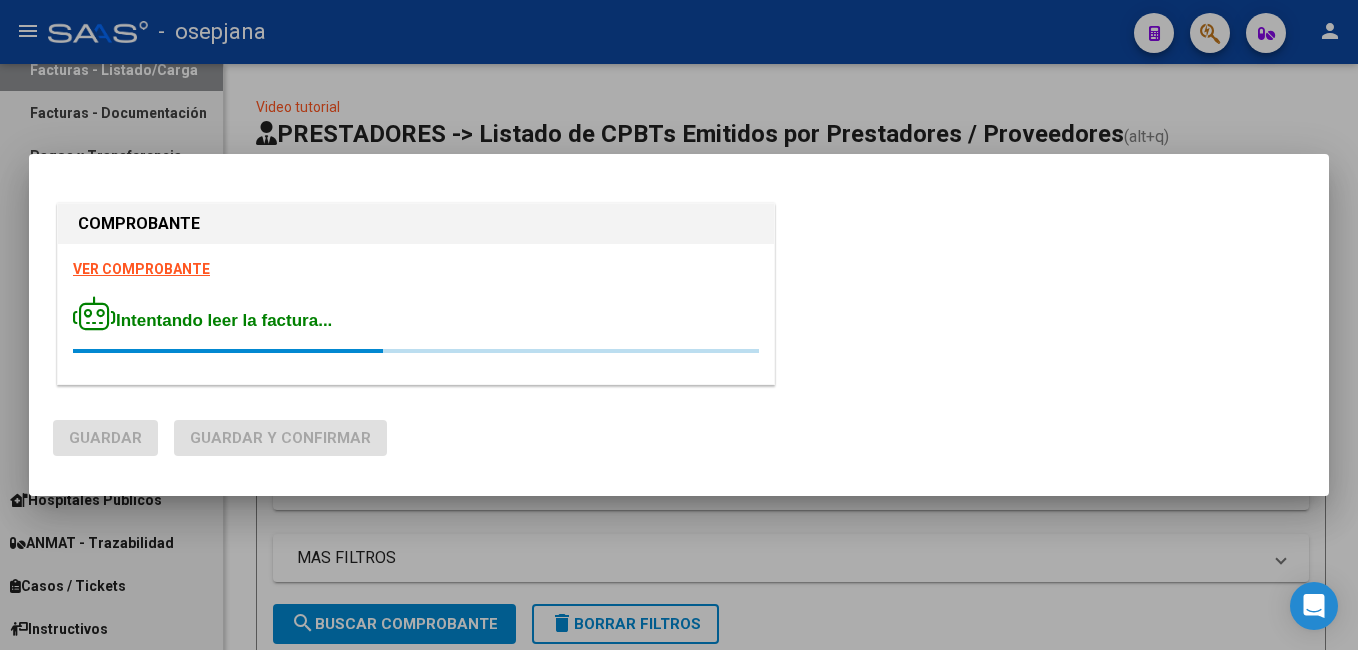 click on "VER COMPROBANTE" at bounding box center (141, 269) 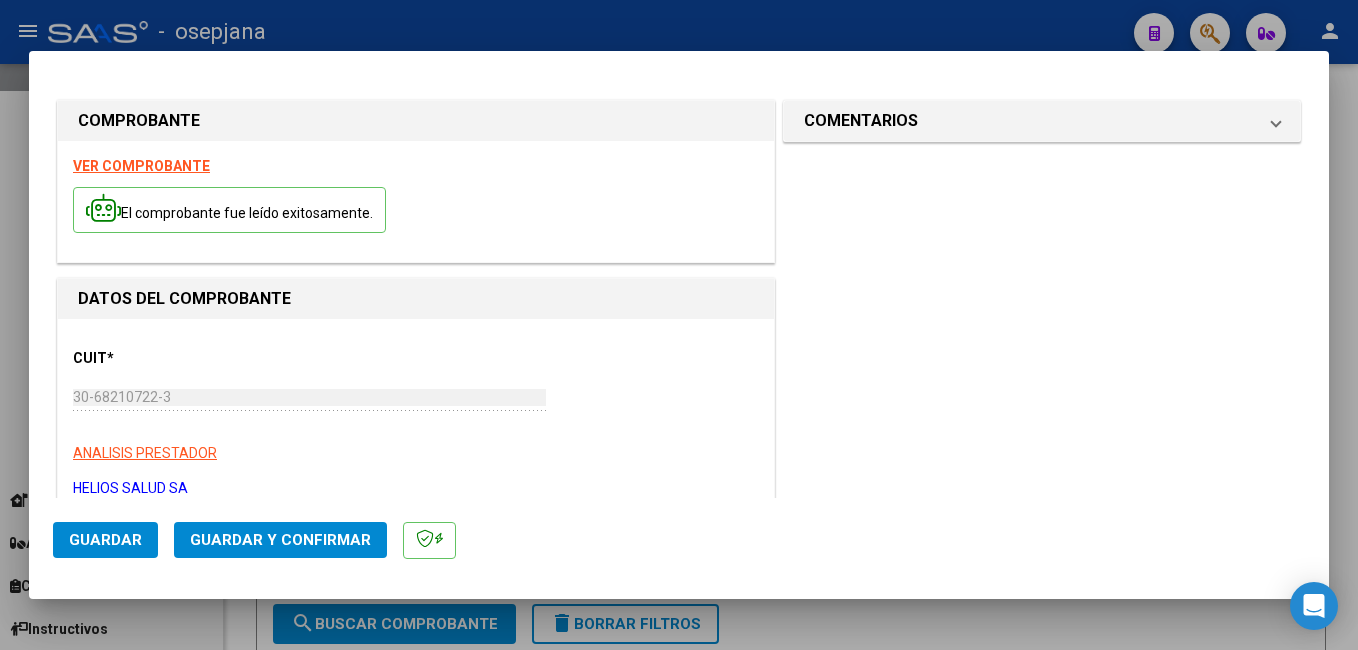 click on "CUIT  *   30-68210722-3 Ingresar CUIT  ANALISIS PRESTADOR  HELIOS SALUD SA  ARCA Padrón  Area destinado * SUR Seleccionar Area  Facturado por orden de  Z90 - OSEPJANA SIN IDENTIFICAR Seleccionar Gerenciador  Comprobante Tipo * Factura B Seleccionar Tipo Punto de Venta  *   9 Ingresar el Nro.  Número  *   173833 Ingresar el Nro.  Monto  *   $ 101.925,00 Ingresar el monto  Fecha del Cpbt.  *   2025-04-30 Ingresar la fecha  CAE / CAEA (no ingrese CAI)    75193309227904 Ingresar el CAE o CAEA (no ingrese CAI)  Fecha Recibido  *   2025-07-07 Ingresar la fecha  Fecha de Vencimiento    Ingresar la fecha  Ref. Externa    Ingresar la ref.  N° Liquidación    Ingresar el N° Liquidación" at bounding box center [416, 1029] 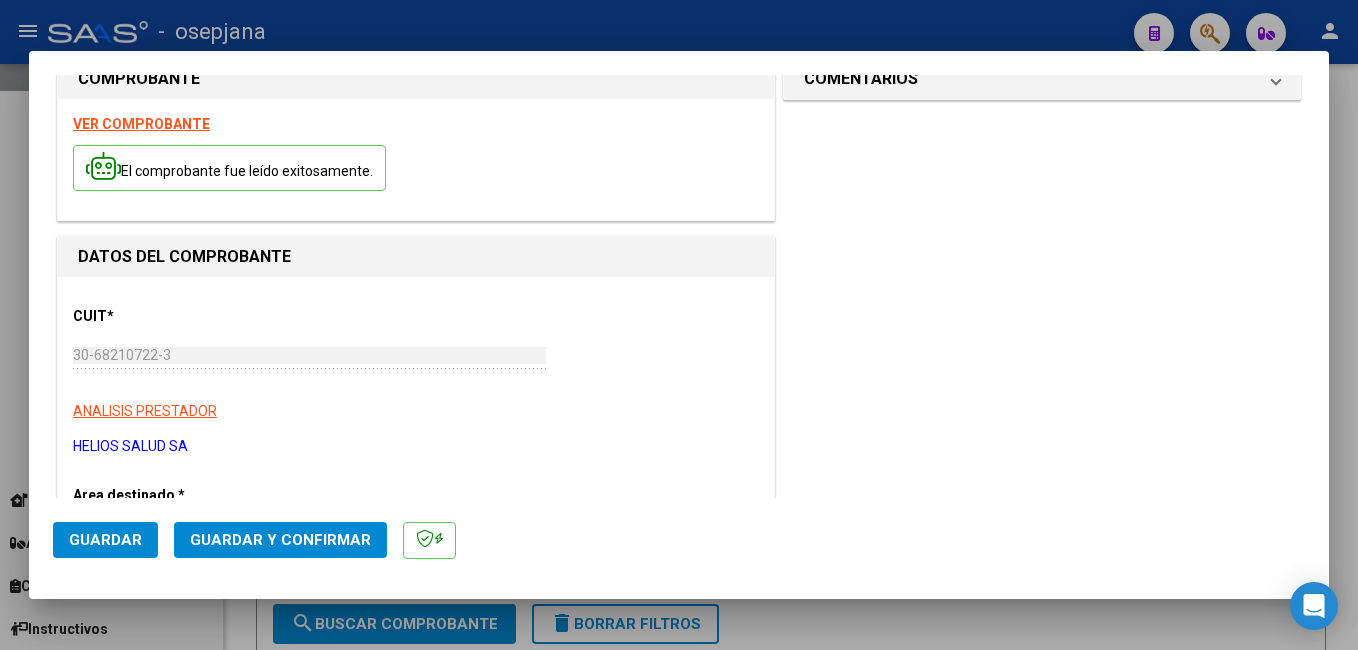 scroll, scrollTop: 0, scrollLeft: 0, axis: both 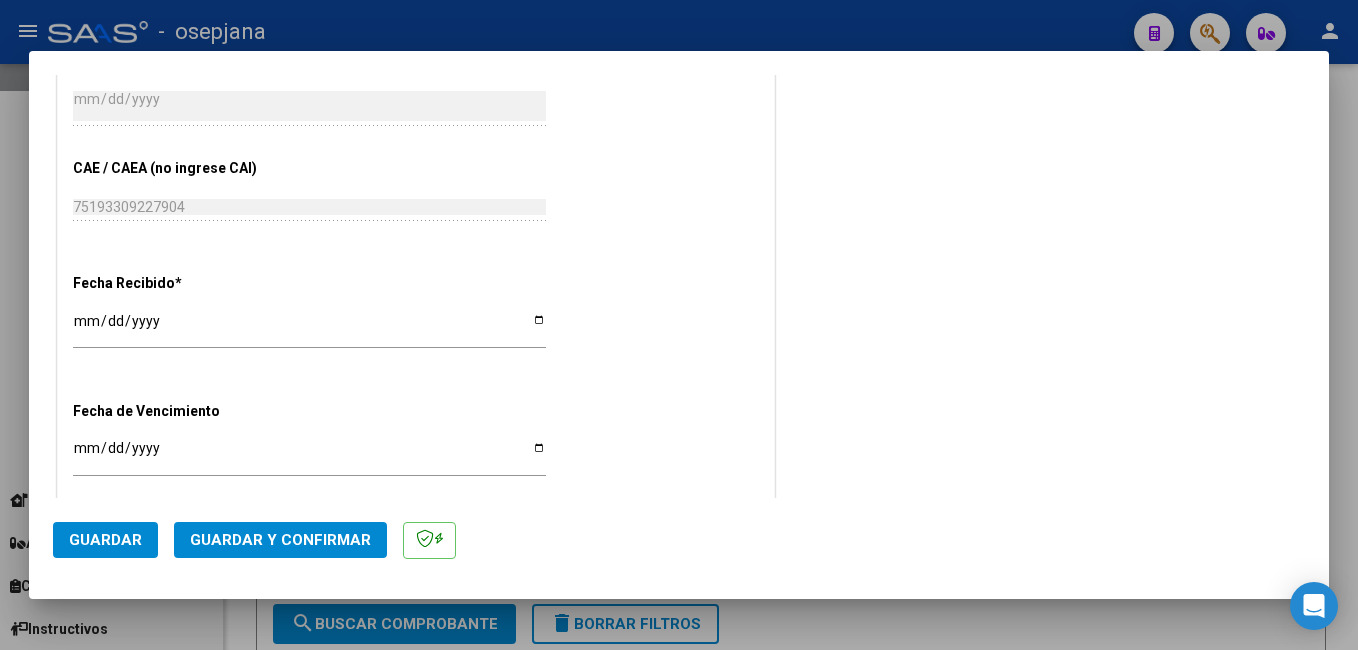 click on "[DATE]" at bounding box center (309, 328) 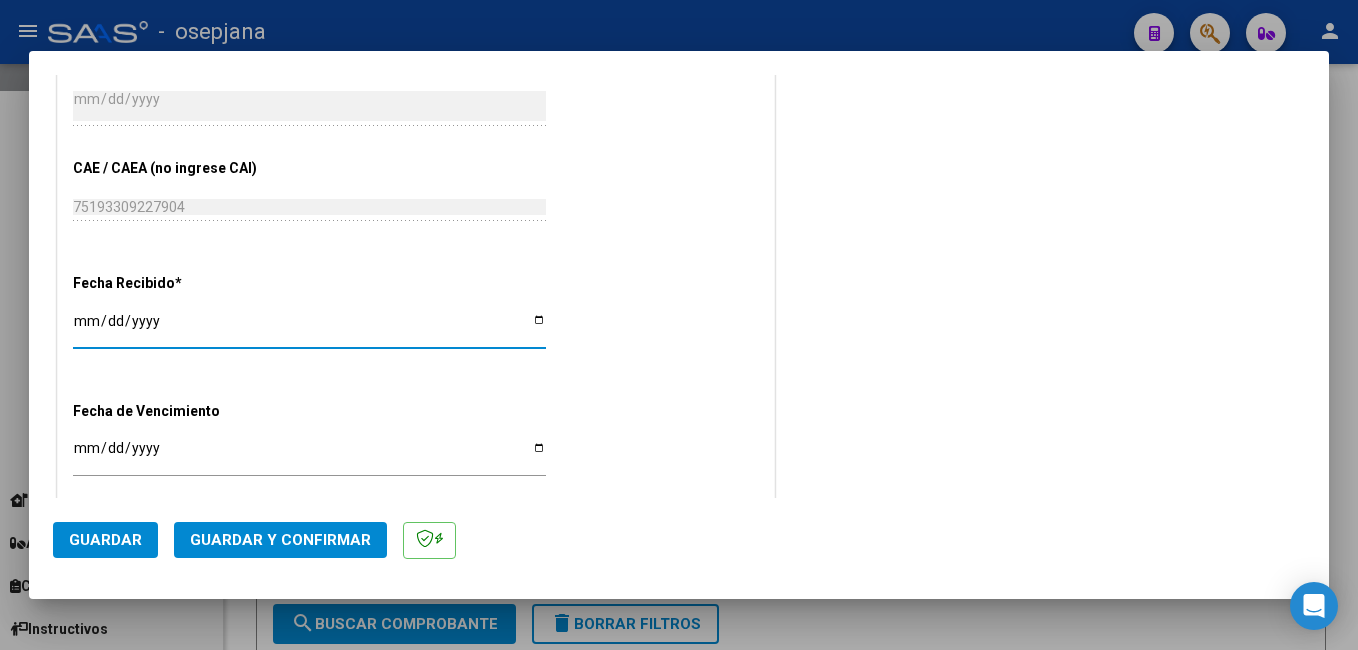 type on "2025-06-07" 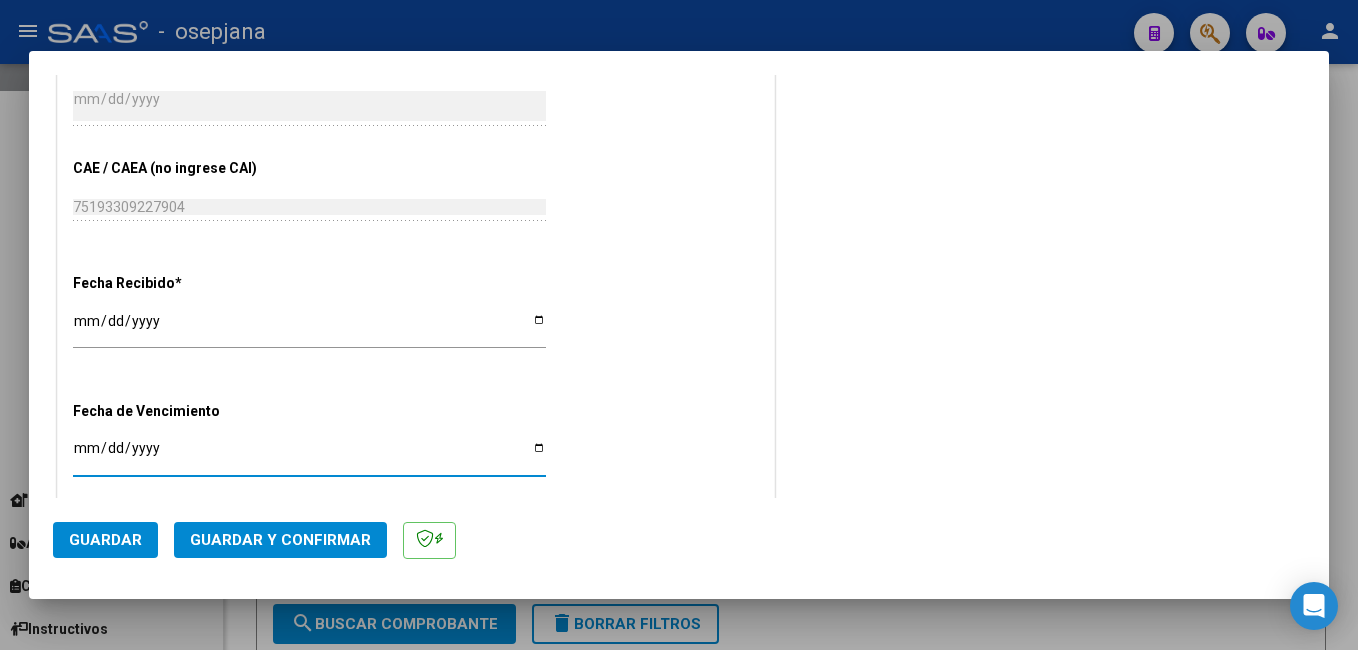 click on "Ingresar la fecha" at bounding box center [309, 455] 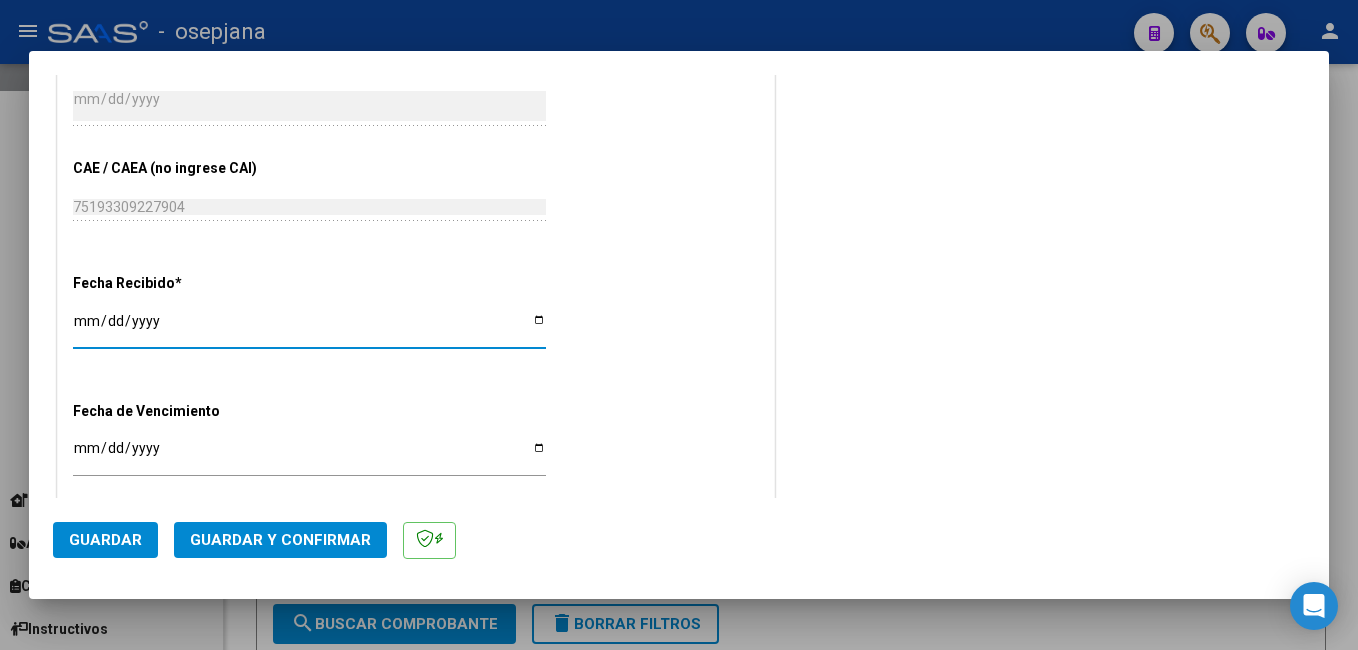 click on "Ingresar la fecha" at bounding box center (309, 455) 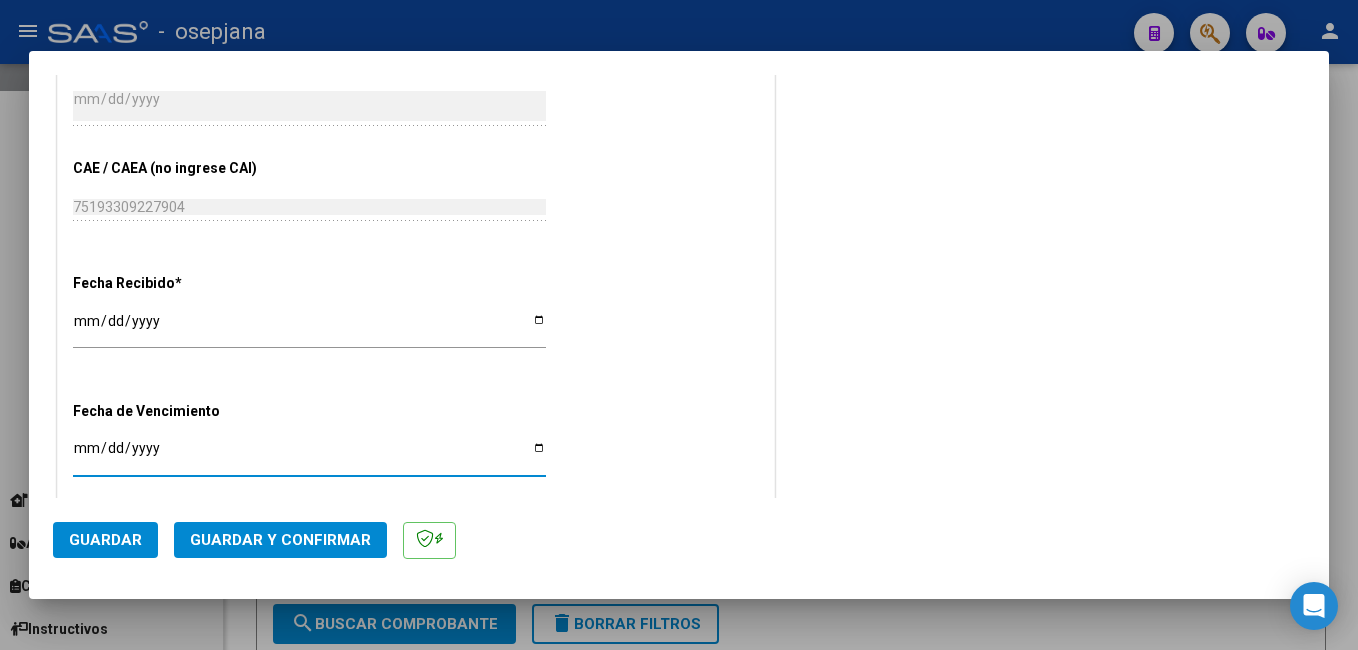 click on "2025-05-07" at bounding box center [309, 328] 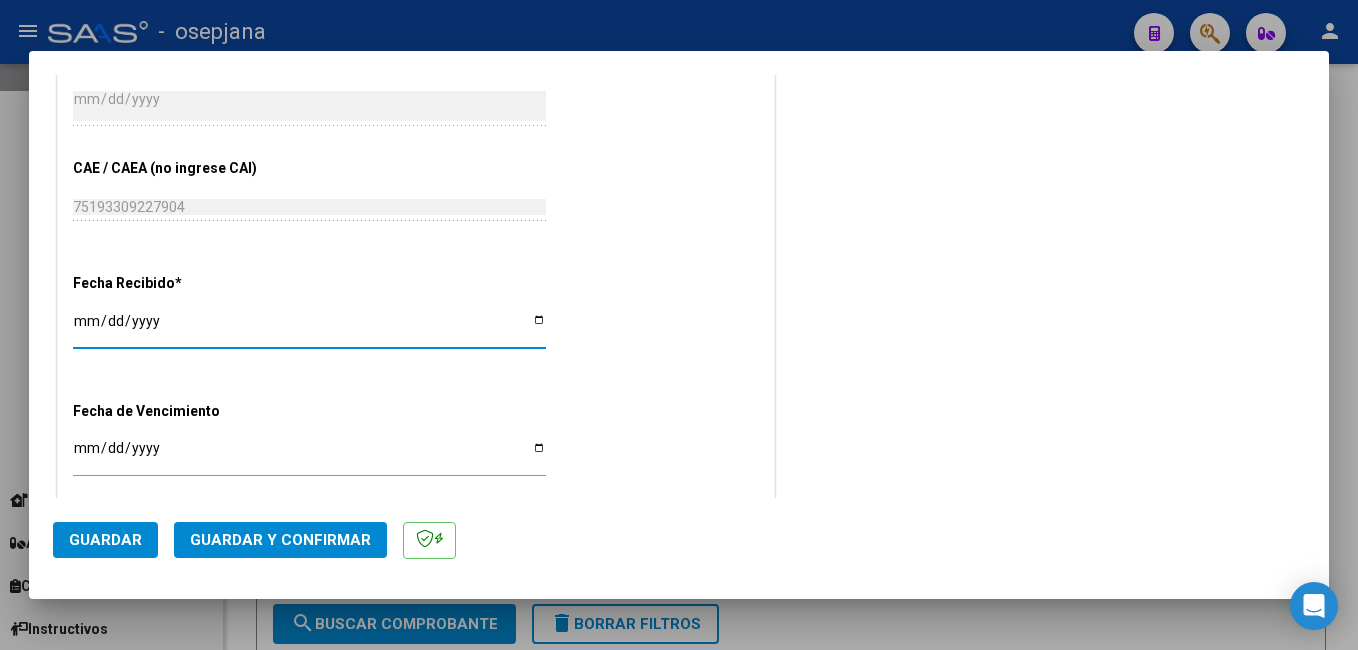 type on "2025-05-30" 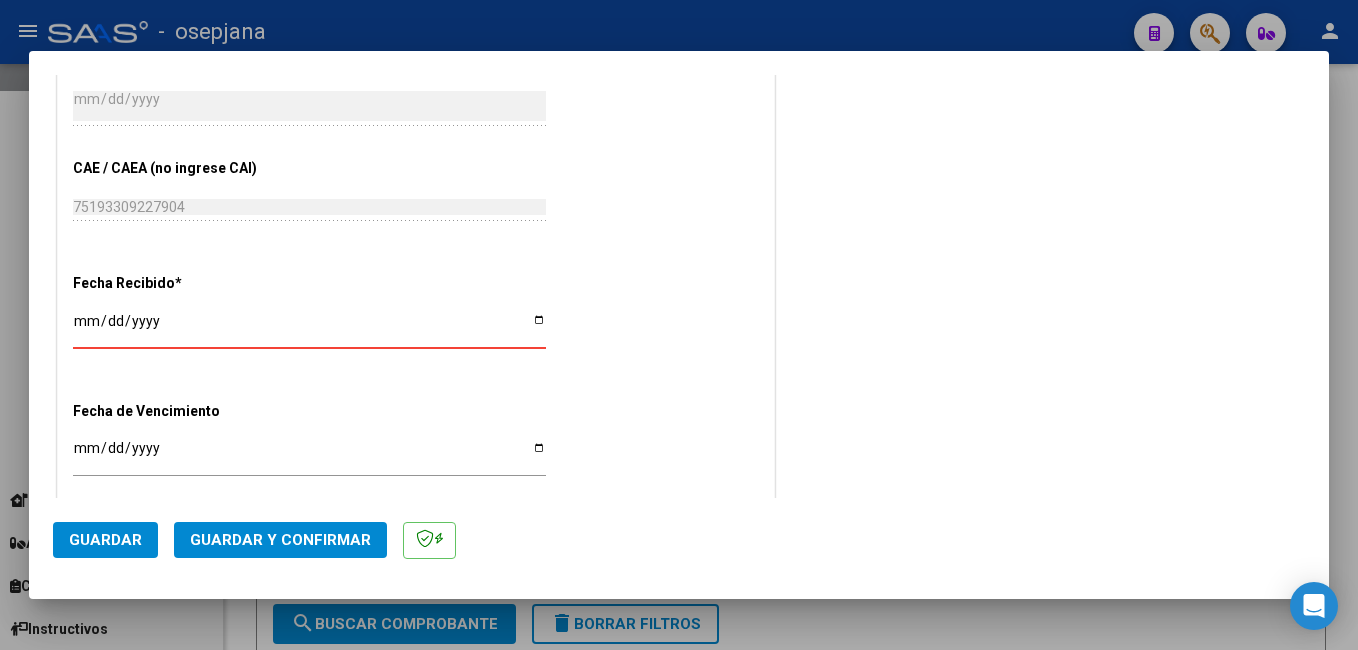 type on "[DATE]" 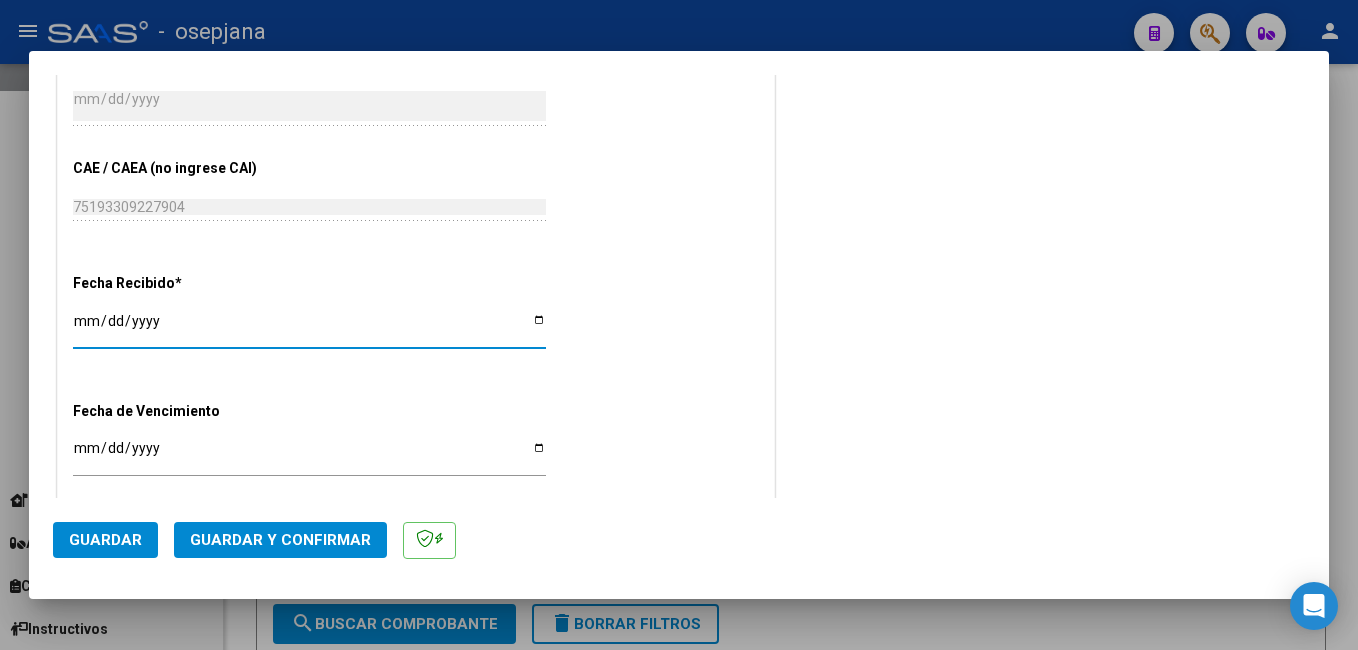 drag, startPoint x: 82, startPoint y: 449, endPoint x: 104, endPoint y: 447, distance: 22.090721 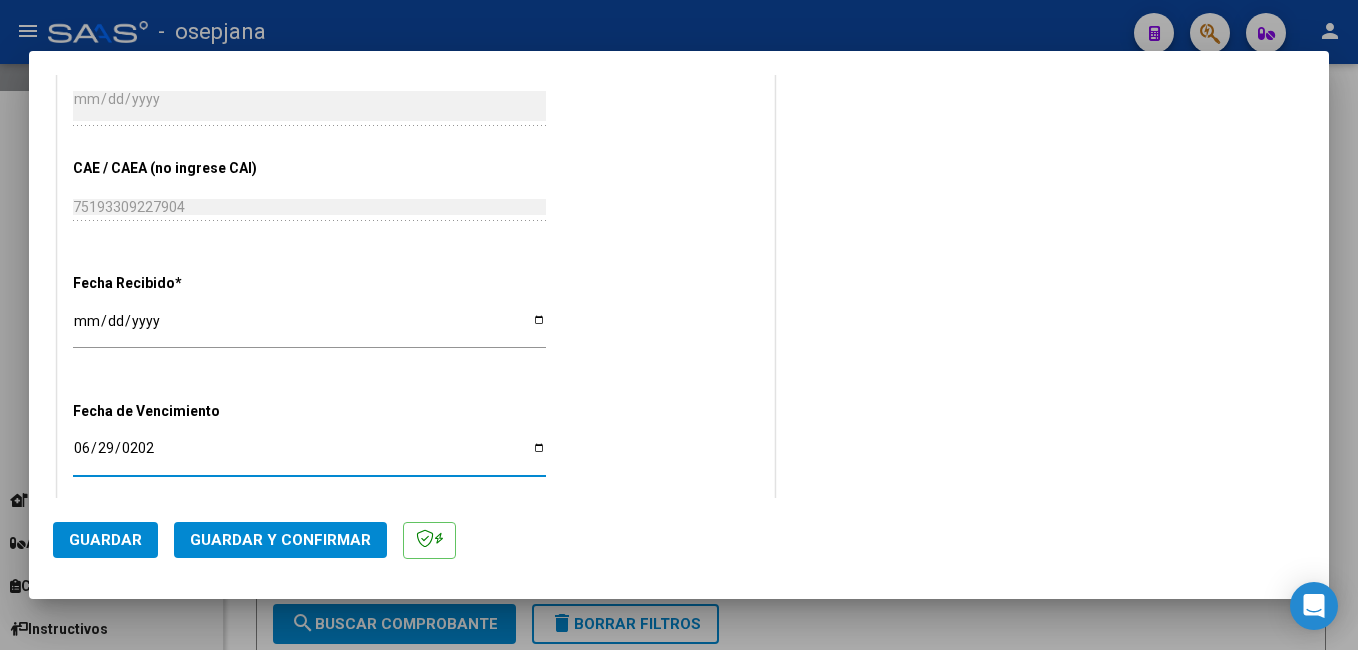 type on "[DATE]" 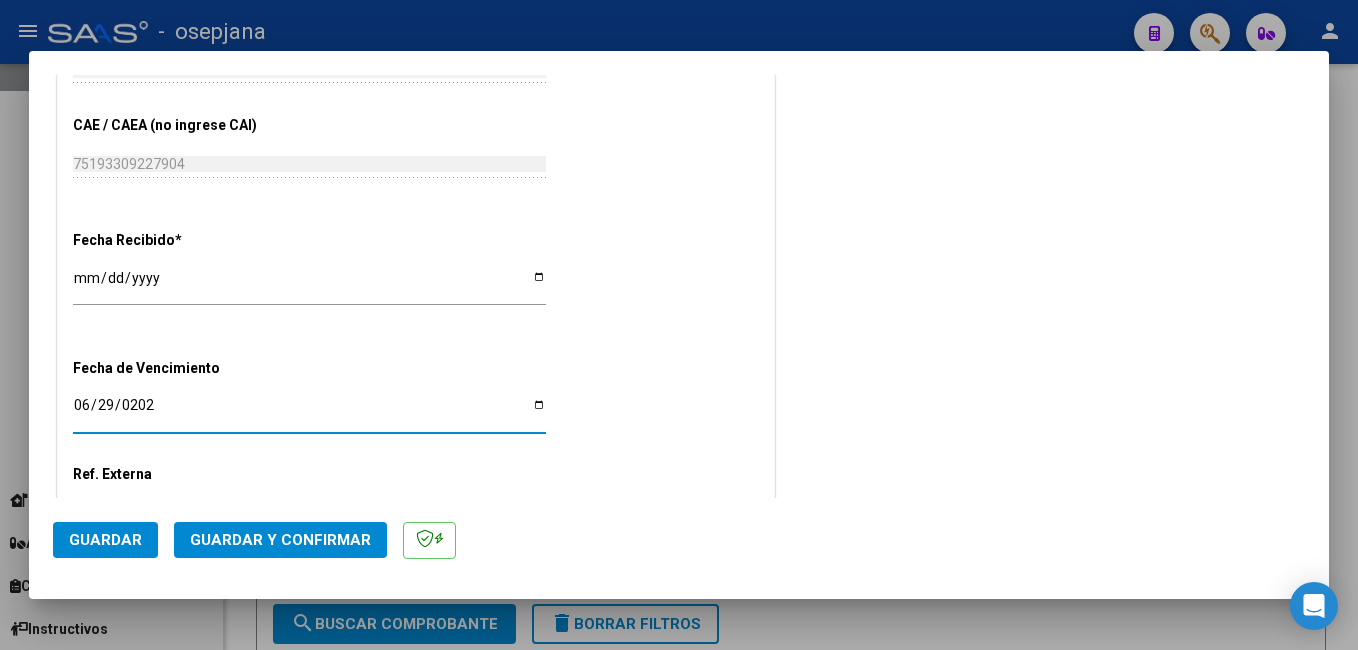 scroll, scrollTop: 1142, scrollLeft: 0, axis: vertical 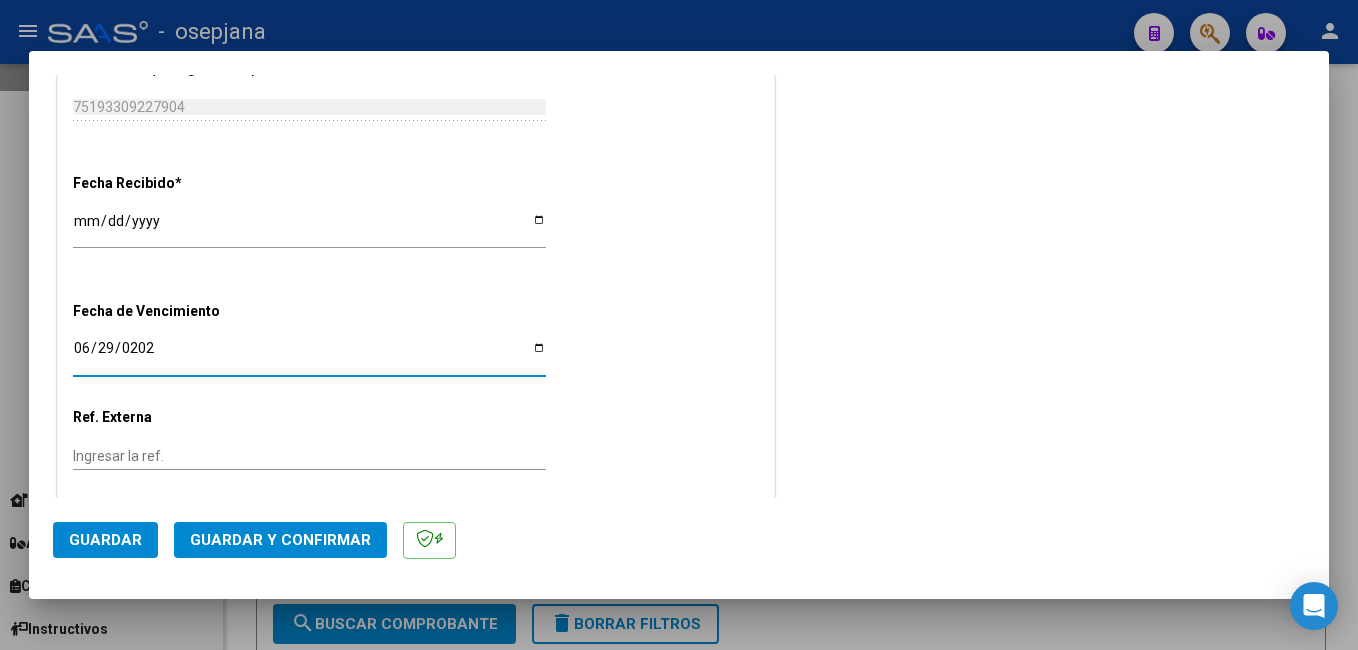 click on "Ingresar la ref." 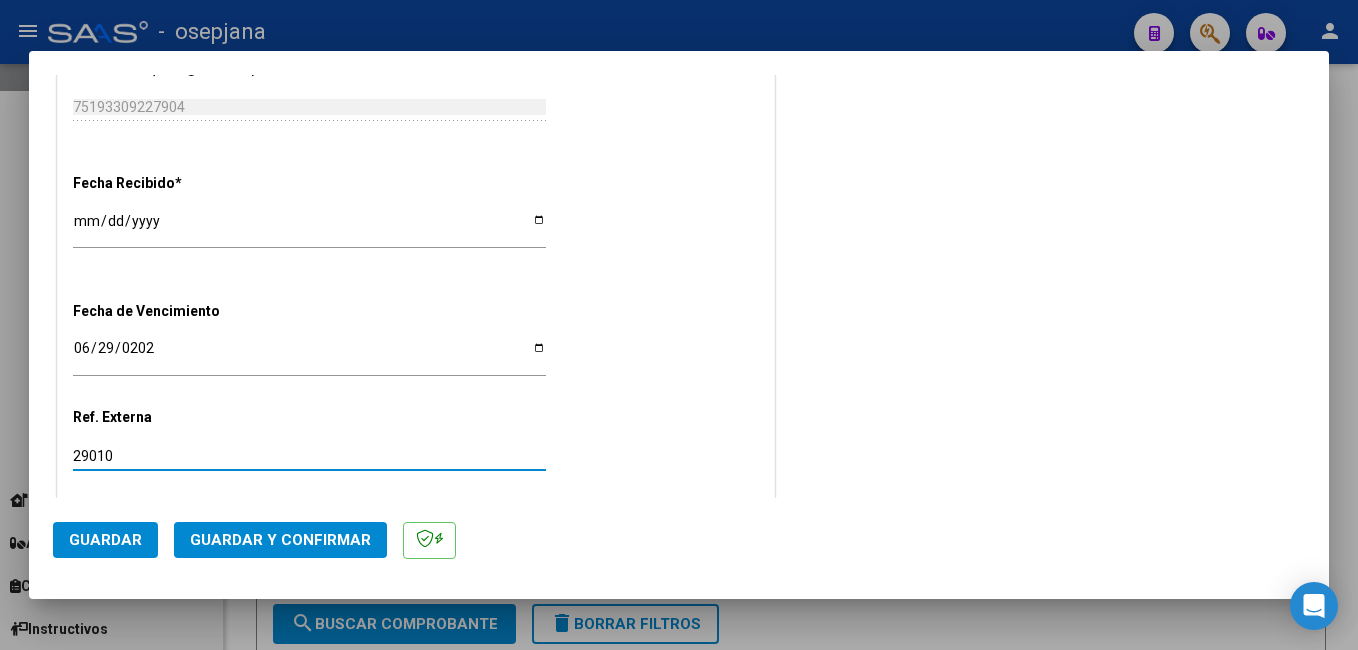 type on "29010" 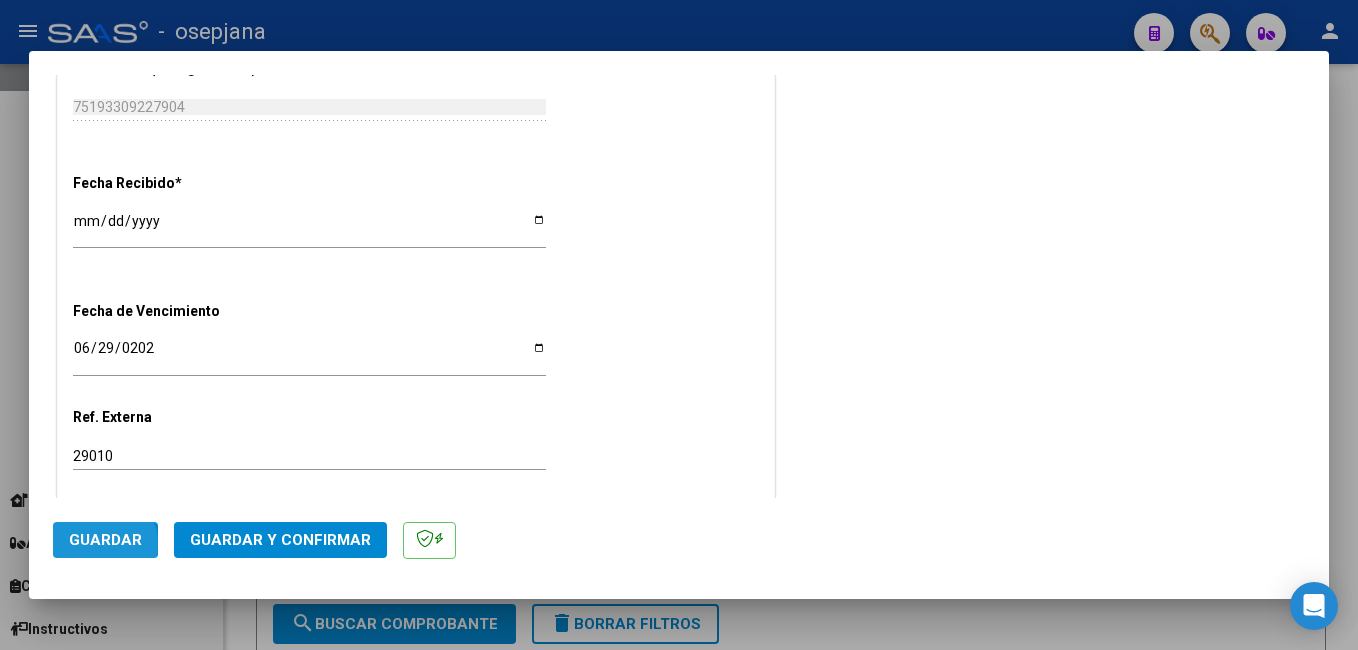 click on "Guardar" 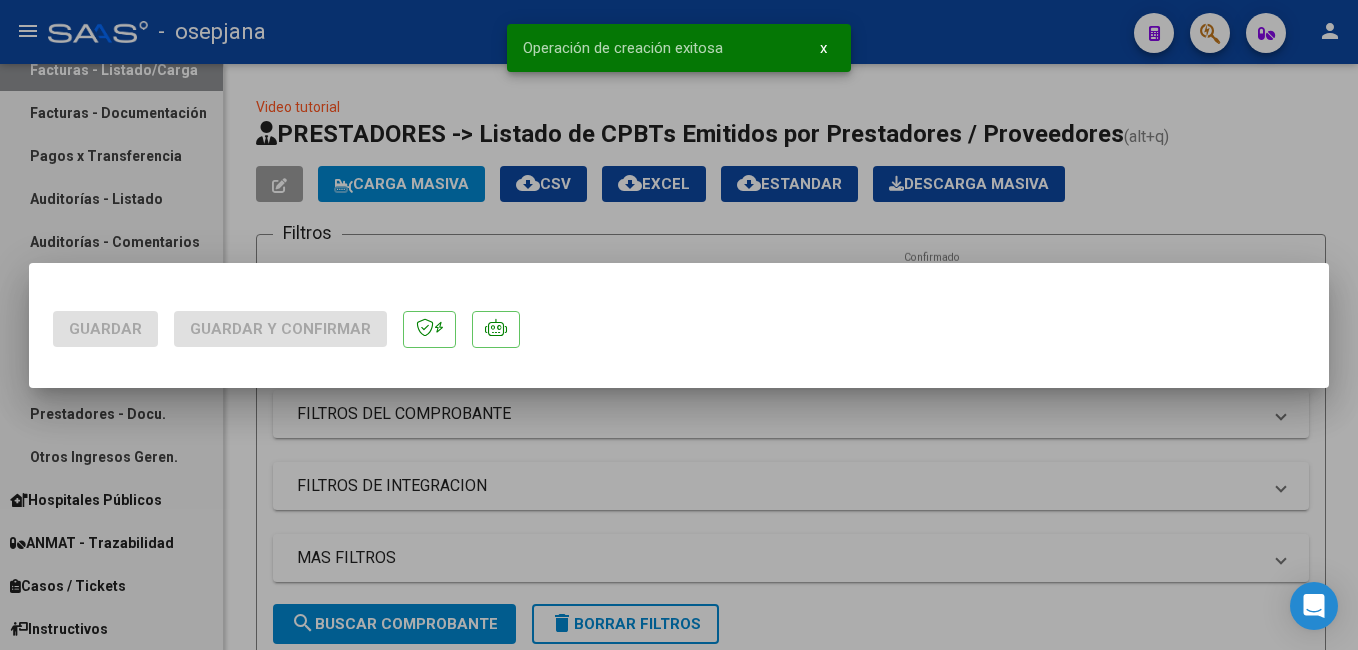 scroll, scrollTop: 0, scrollLeft: 0, axis: both 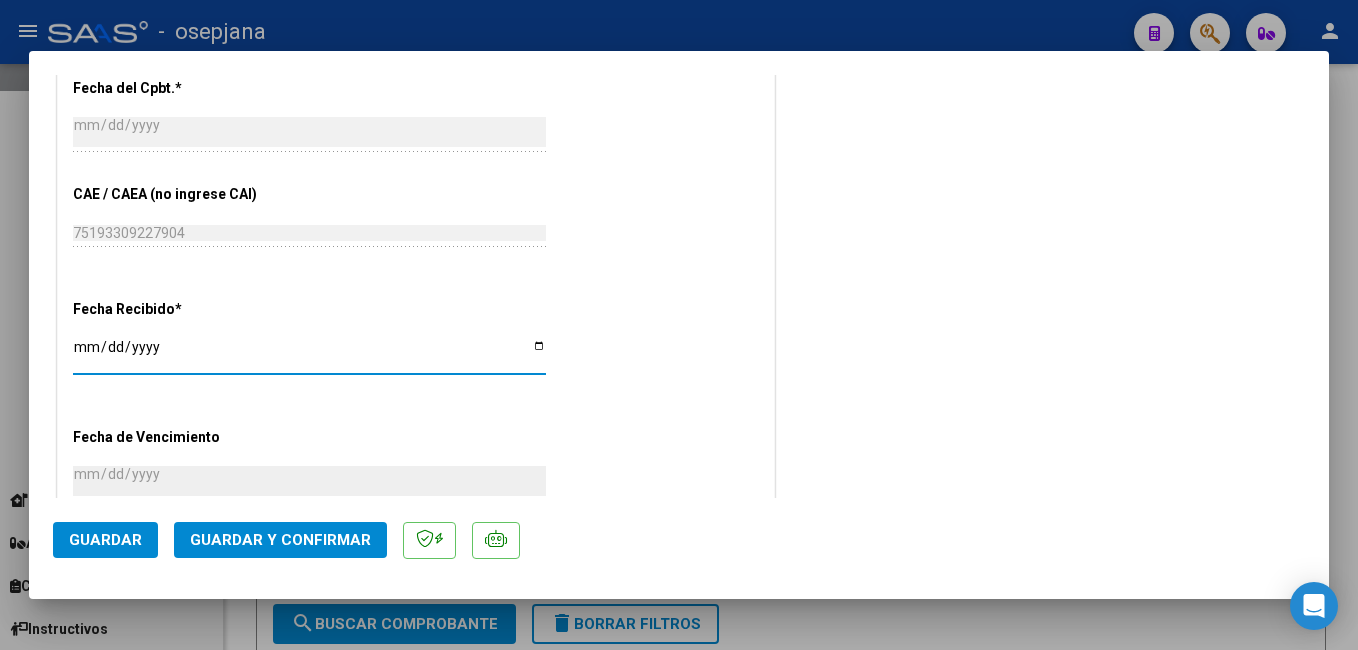 click on "[DATE]" at bounding box center [309, 354] 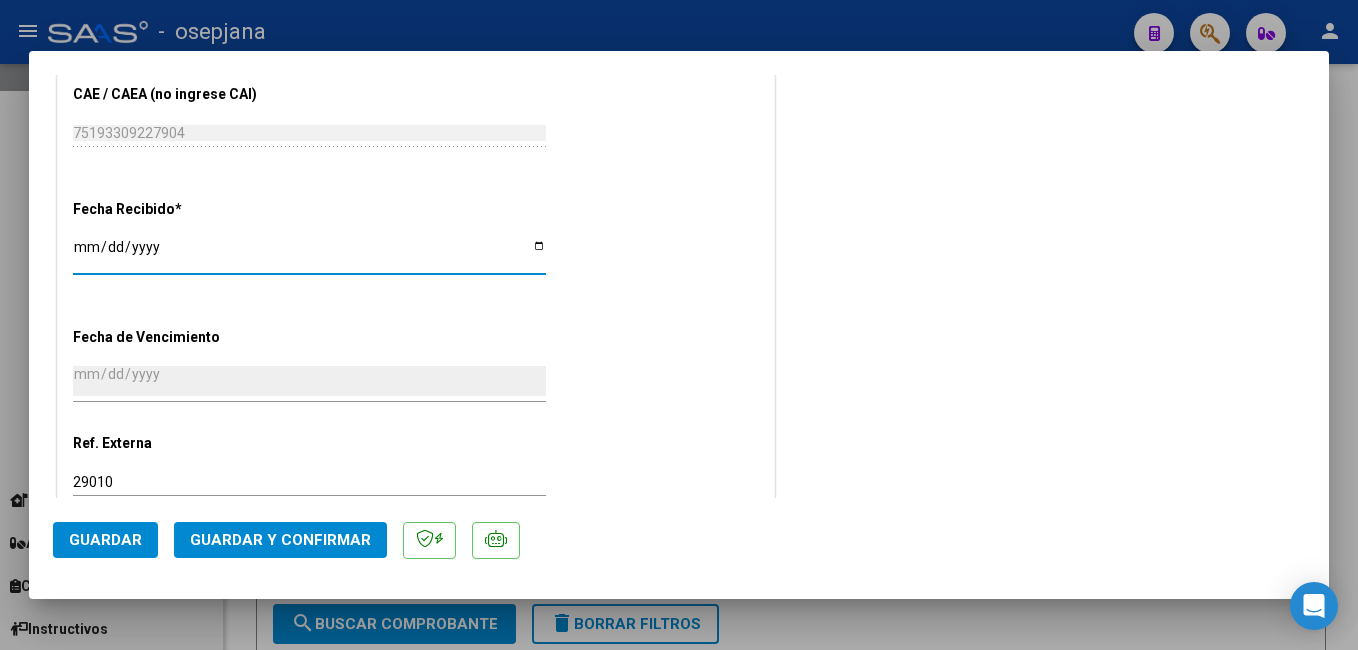 scroll, scrollTop: 953, scrollLeft: 0, axis: vertical 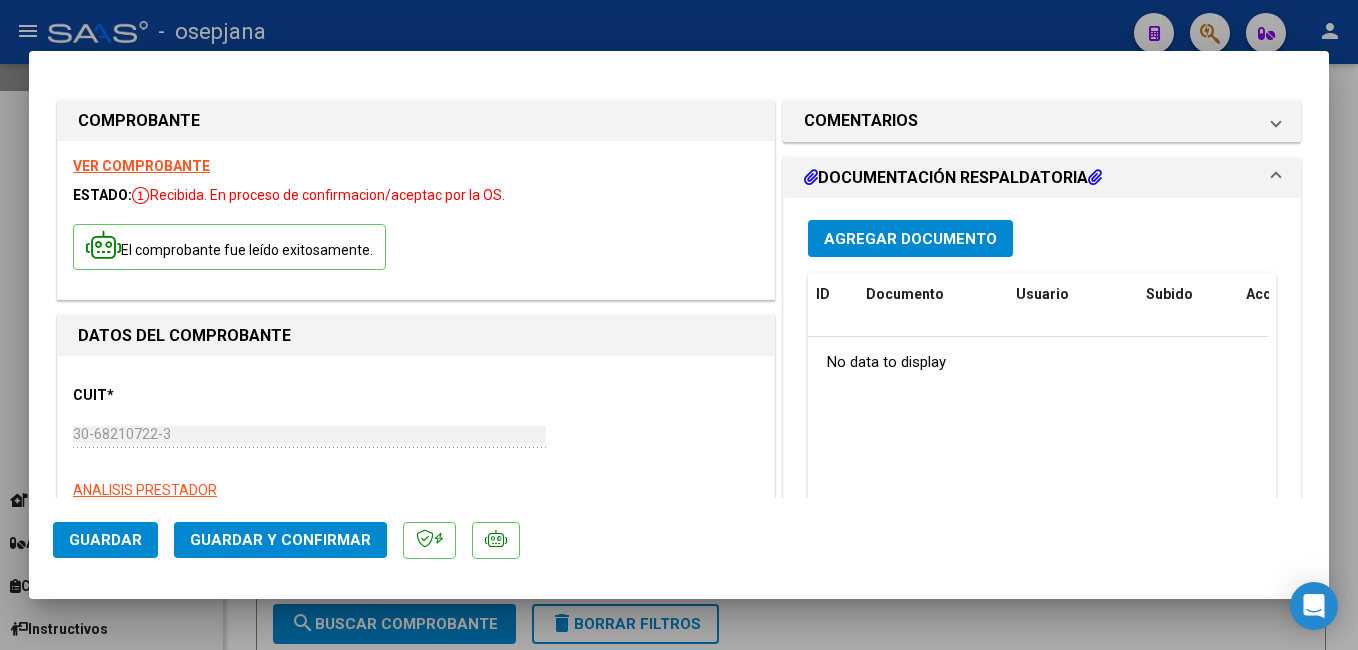 click on "Agregar Documento" at bounding box center [910, 239] 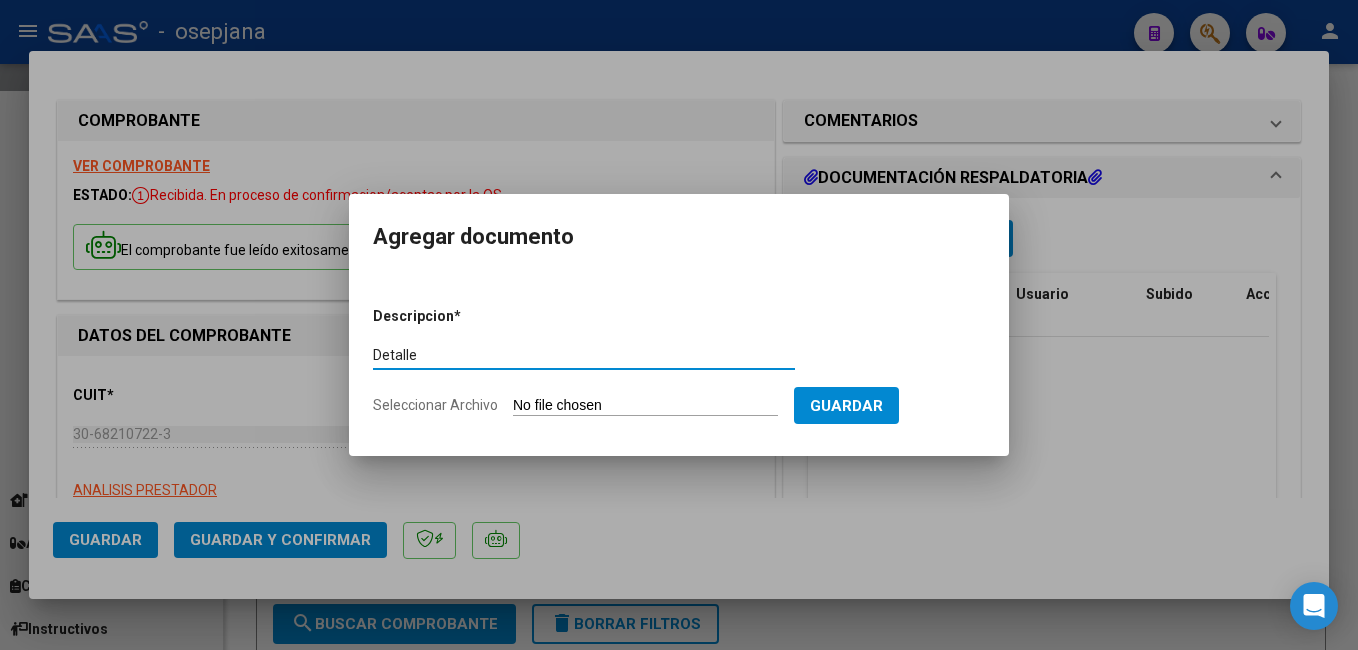 type on "Detalle" 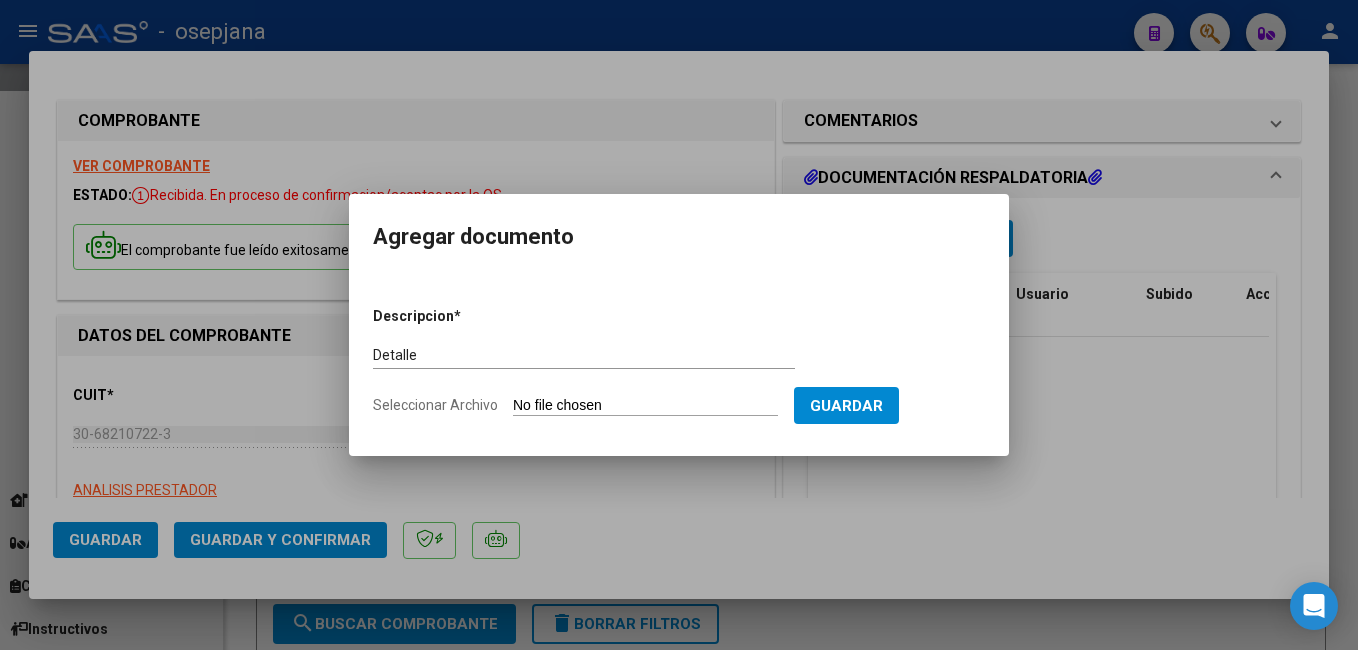 type on "C:\fakepath\FC. 173833.pdf" 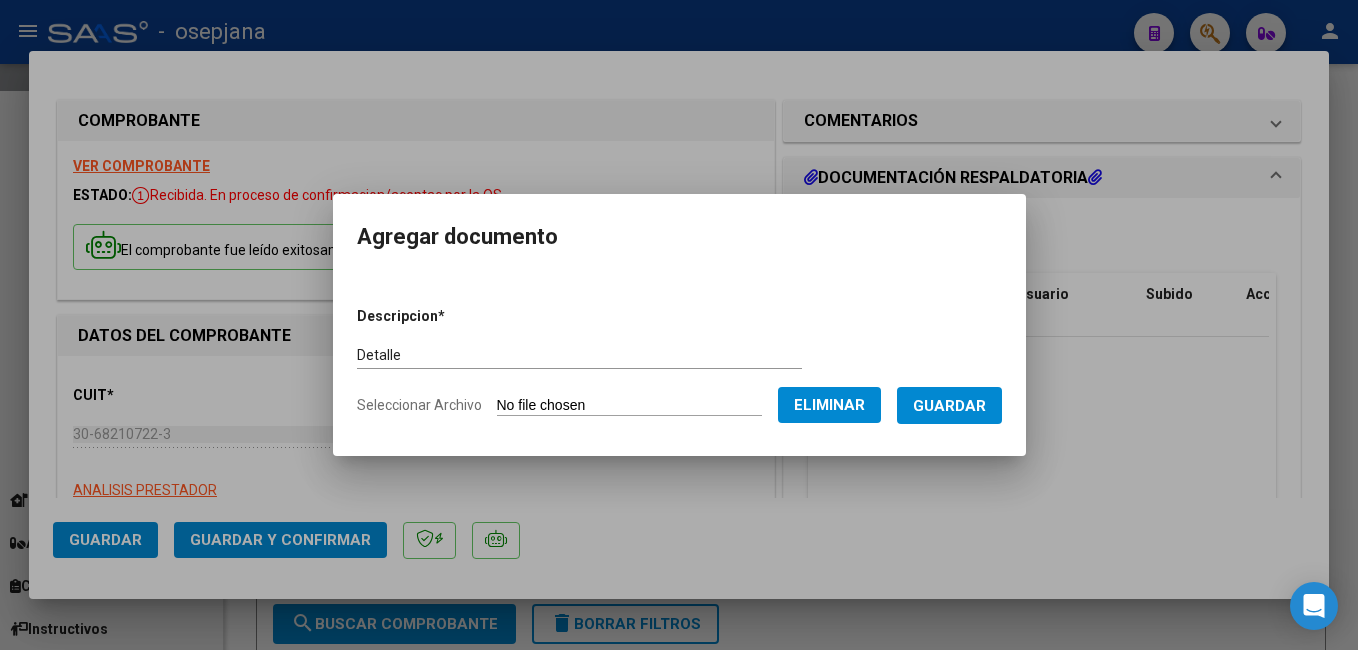 click on "Guardar" at bounding box center (949, 405) 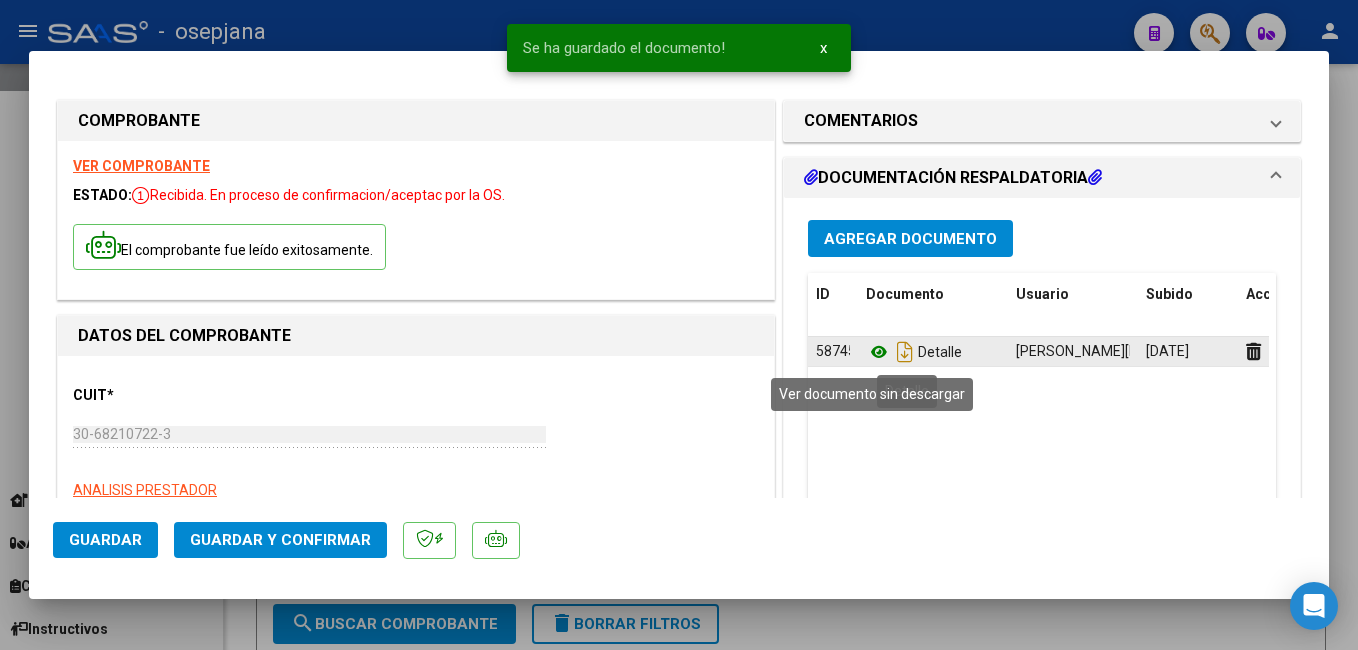 click 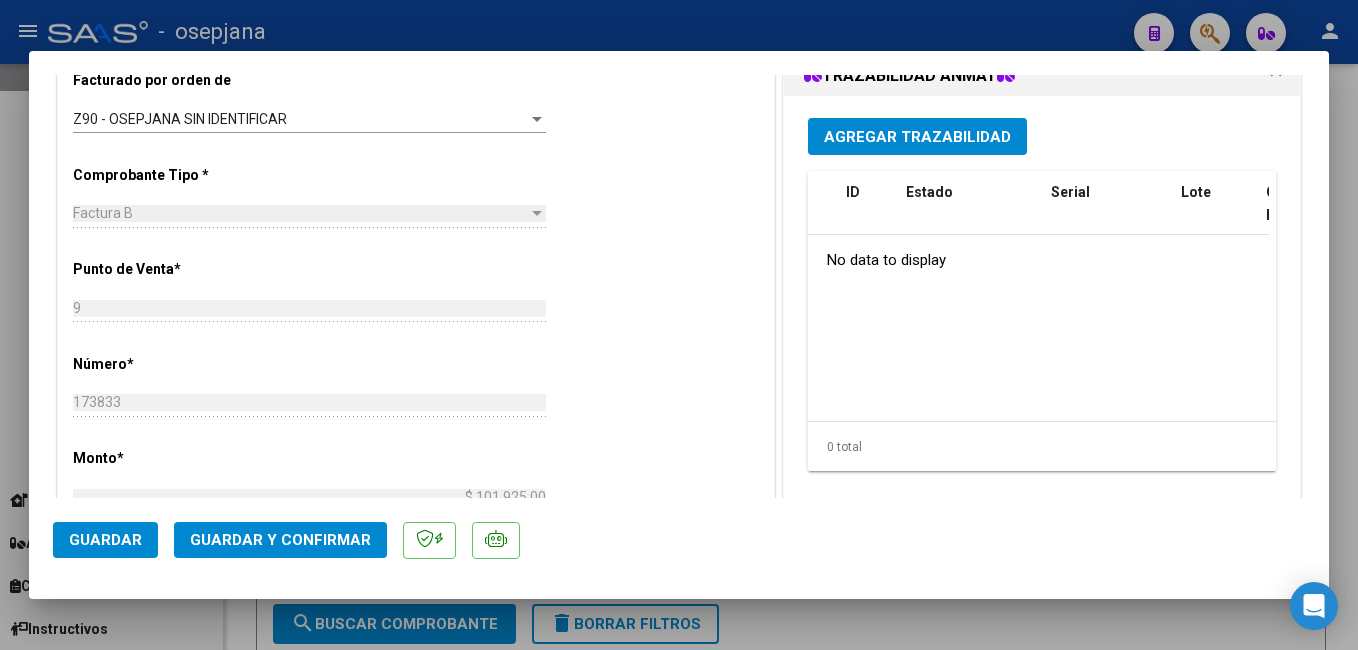 scroll, scrollTop: 560, scrollLeft: 0, axis: vertical 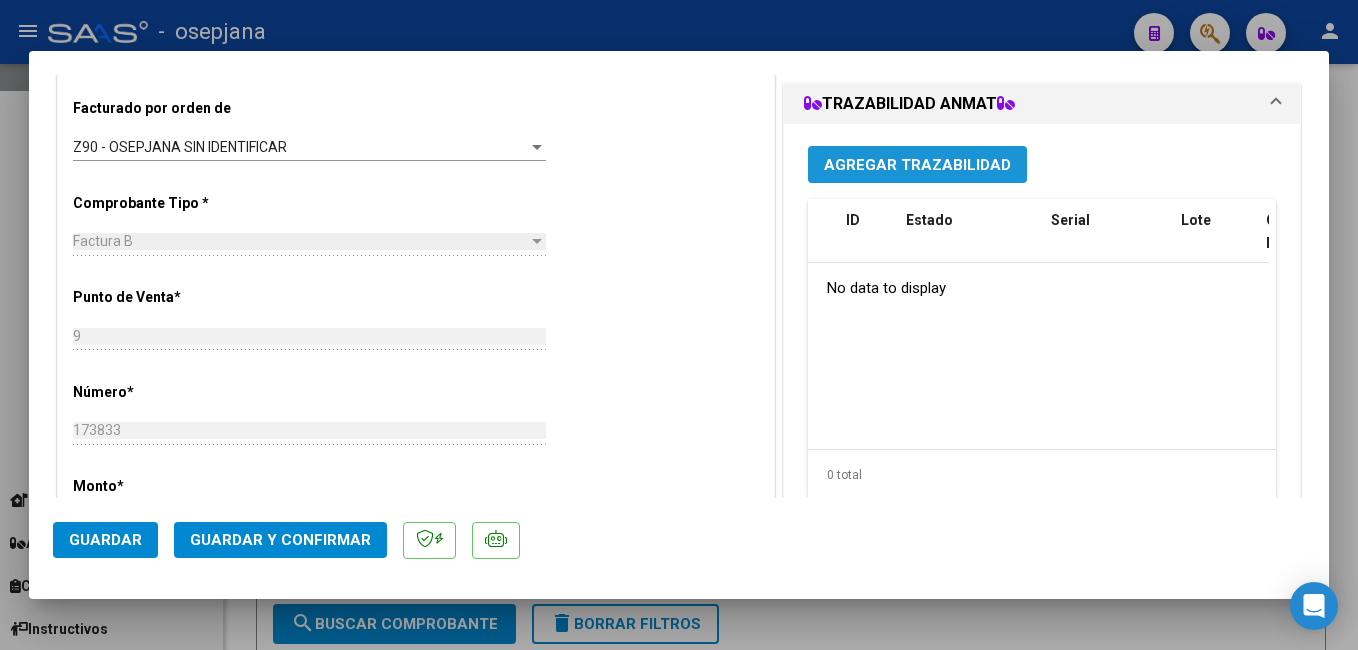 click on "Agregar Trazabilidad" at bounding box center (917, 164) 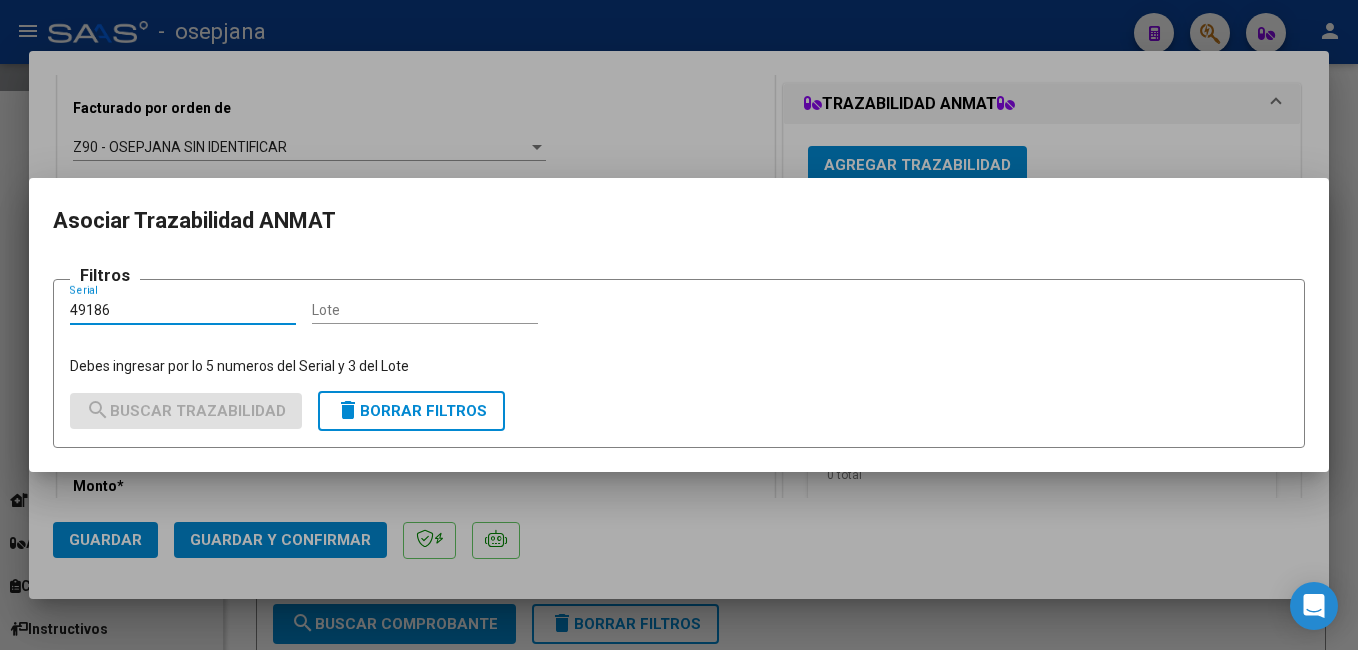 type on "49186" 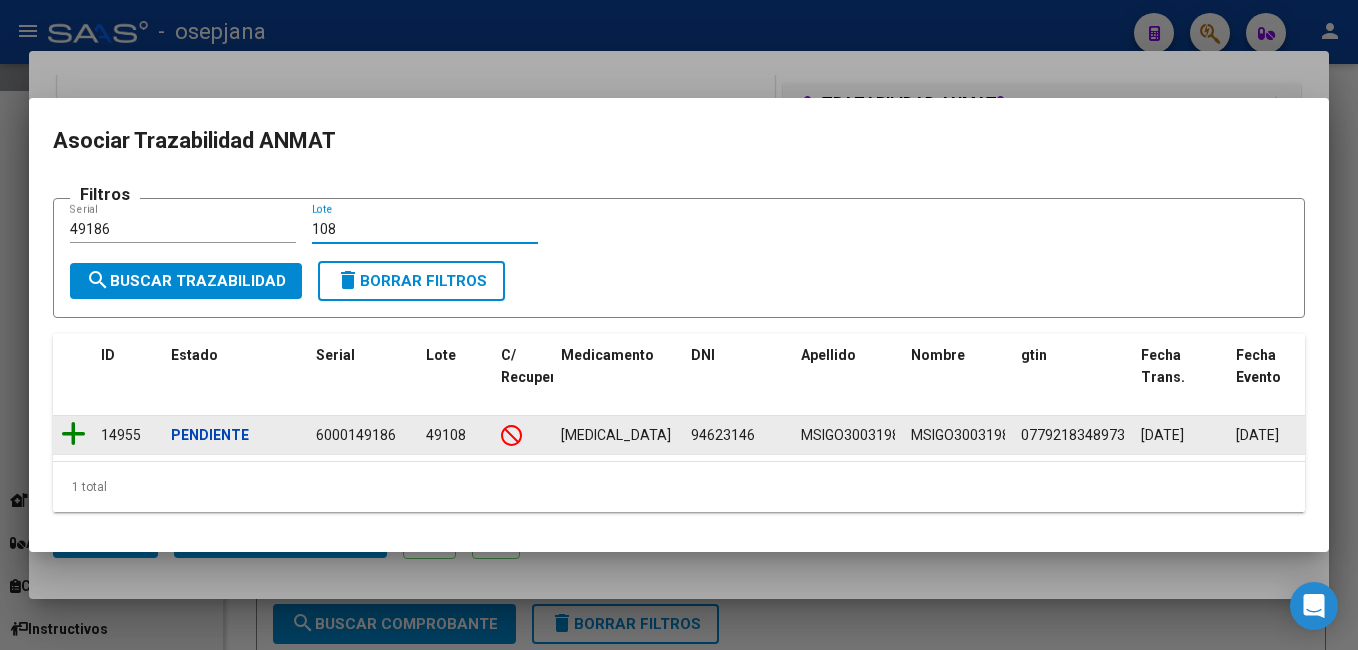 type on "108" 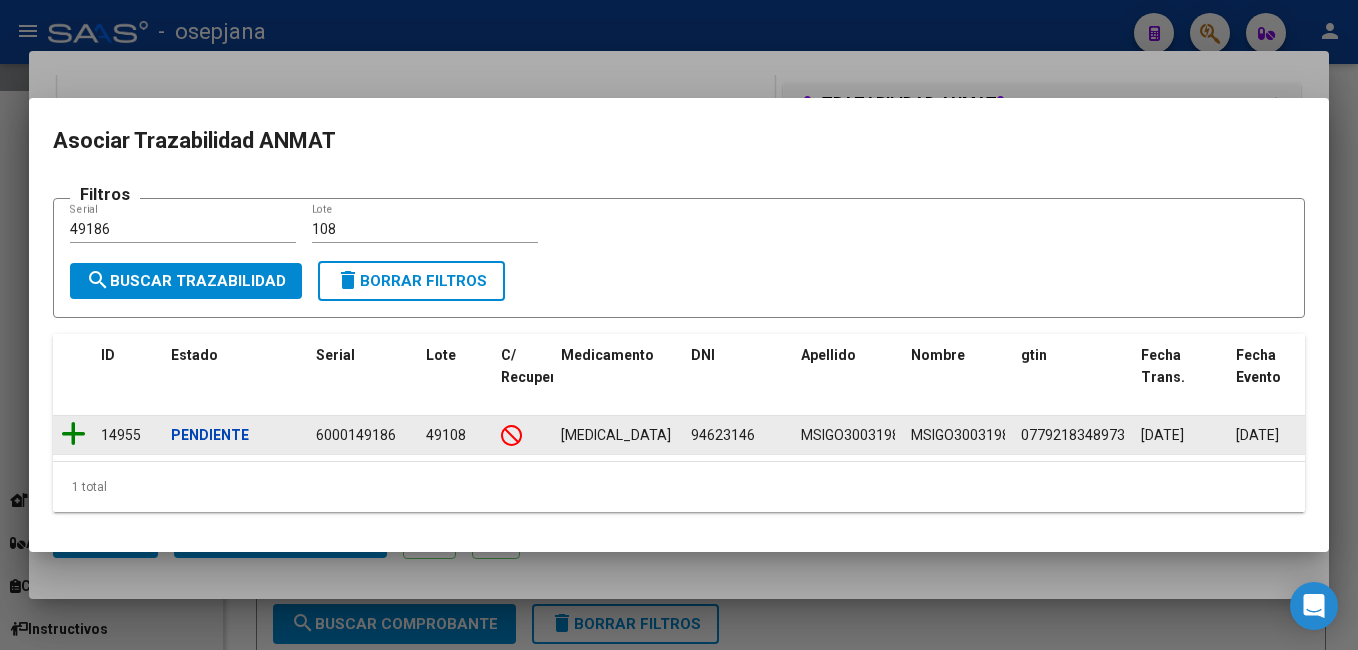 click 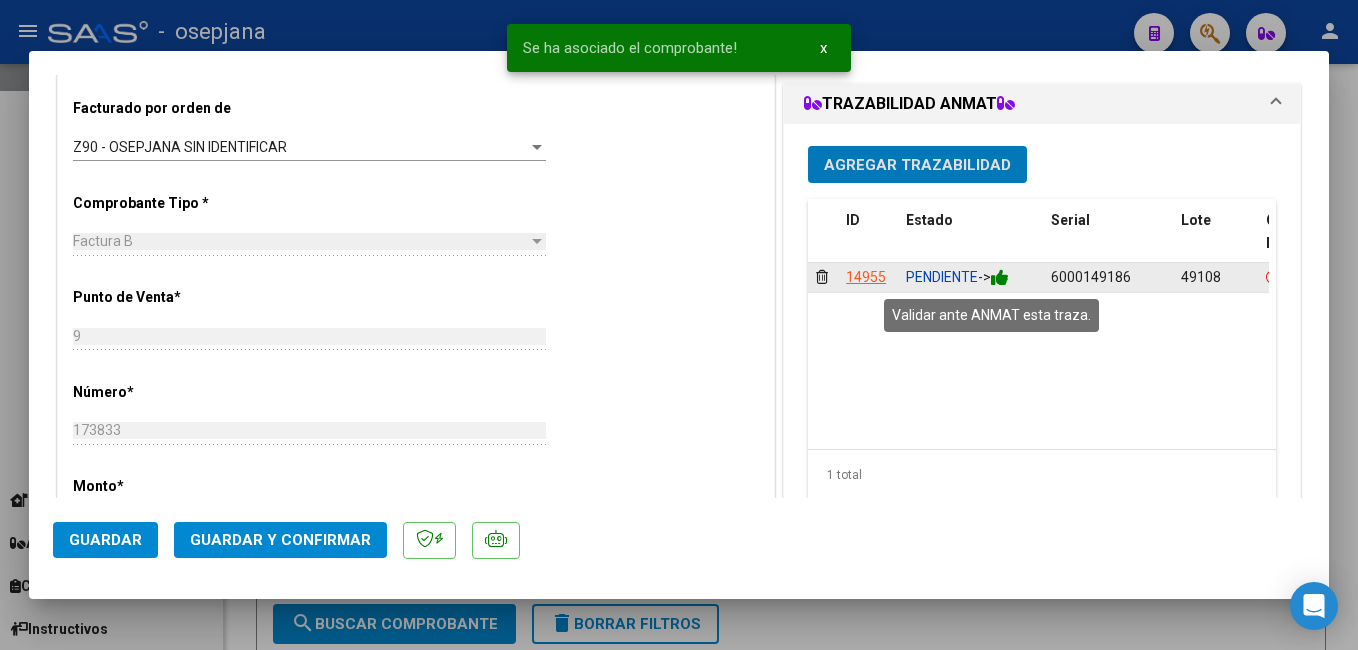 click 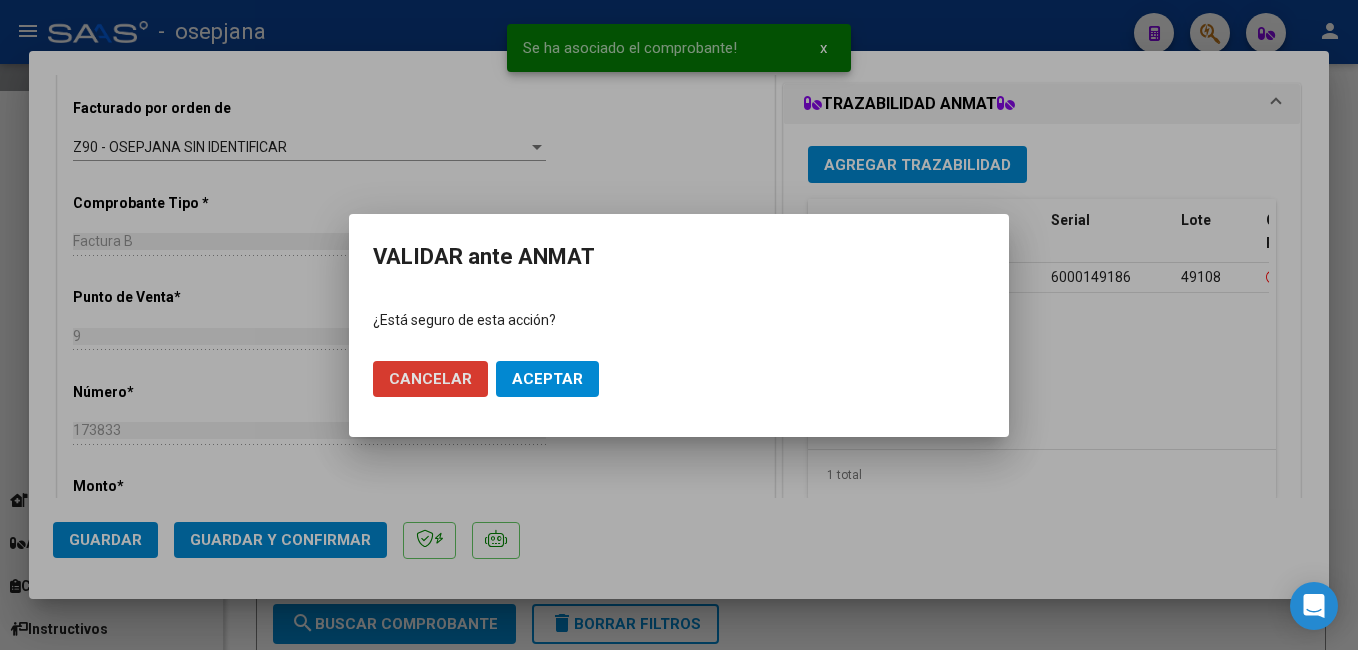 click on "Aceptar" 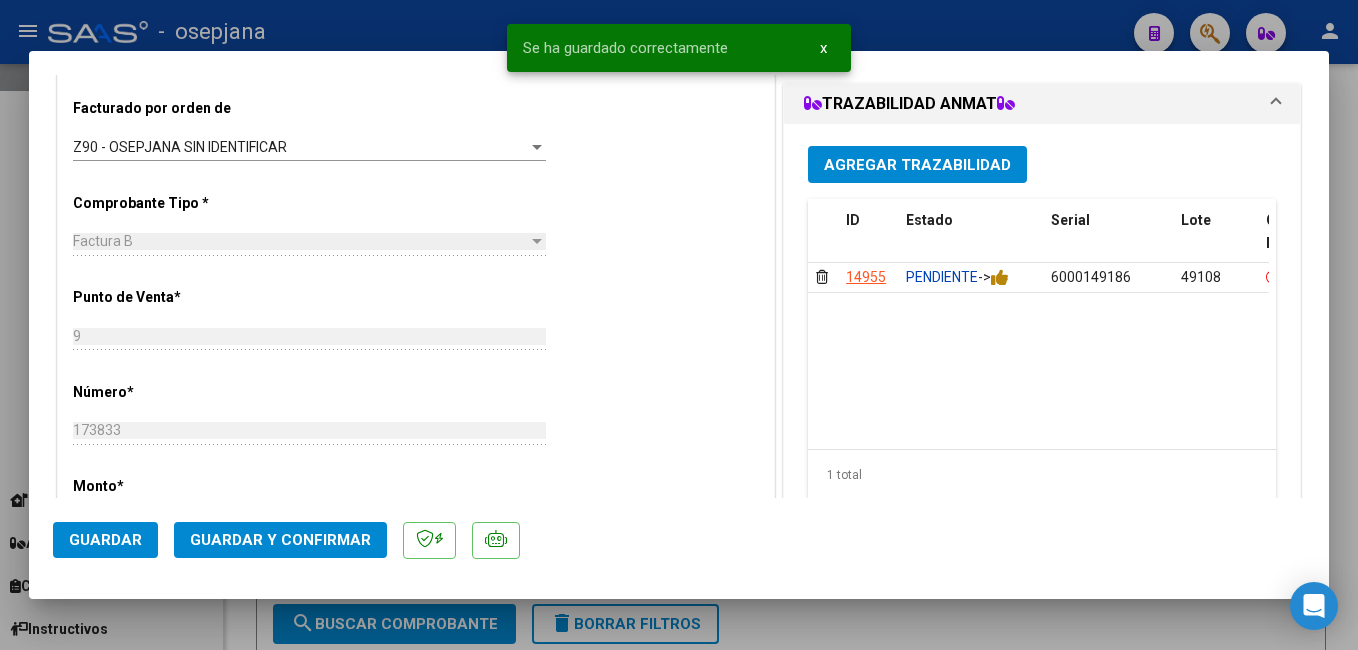 click on "Guardar y Confirmar" 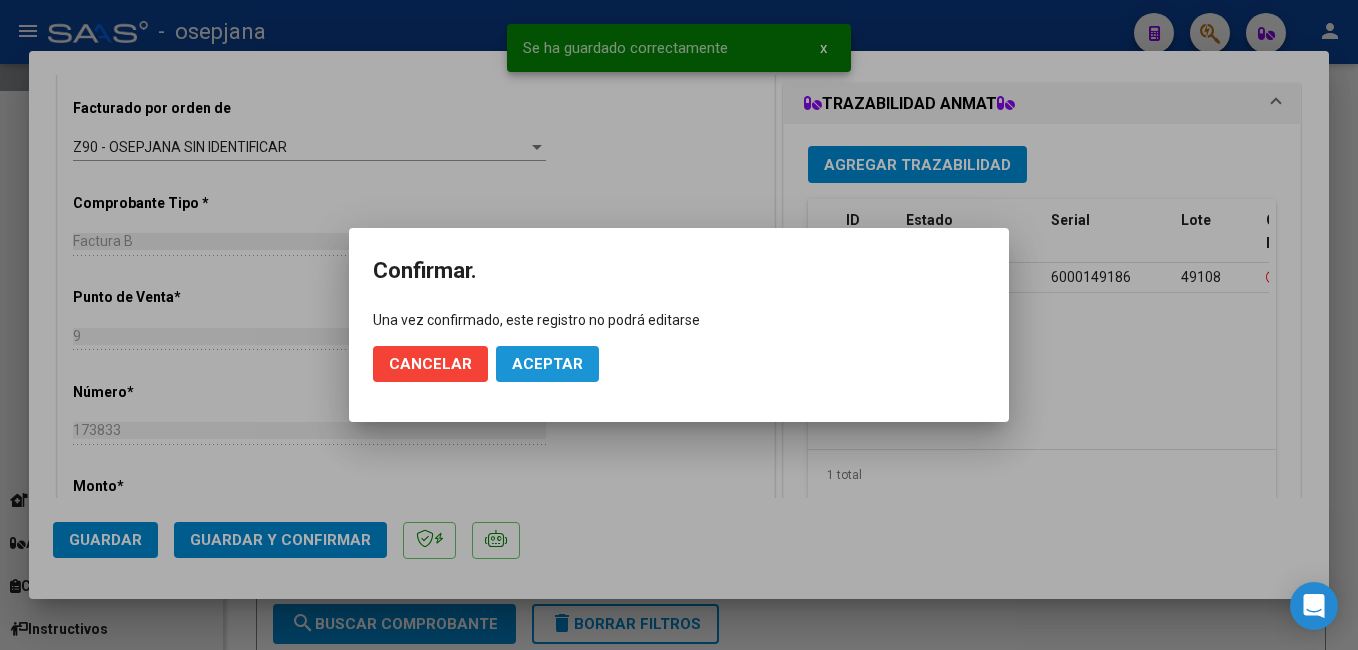 click on "Aceptar" 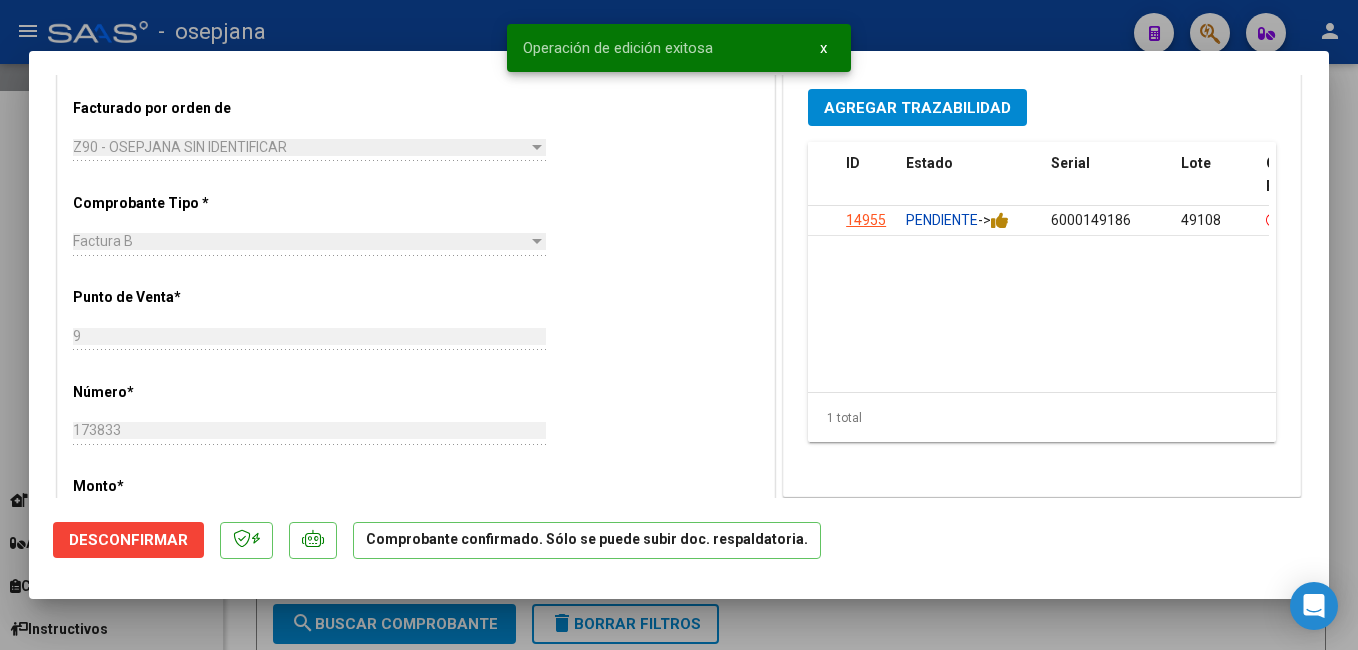 click at bounding box center (679, 325) 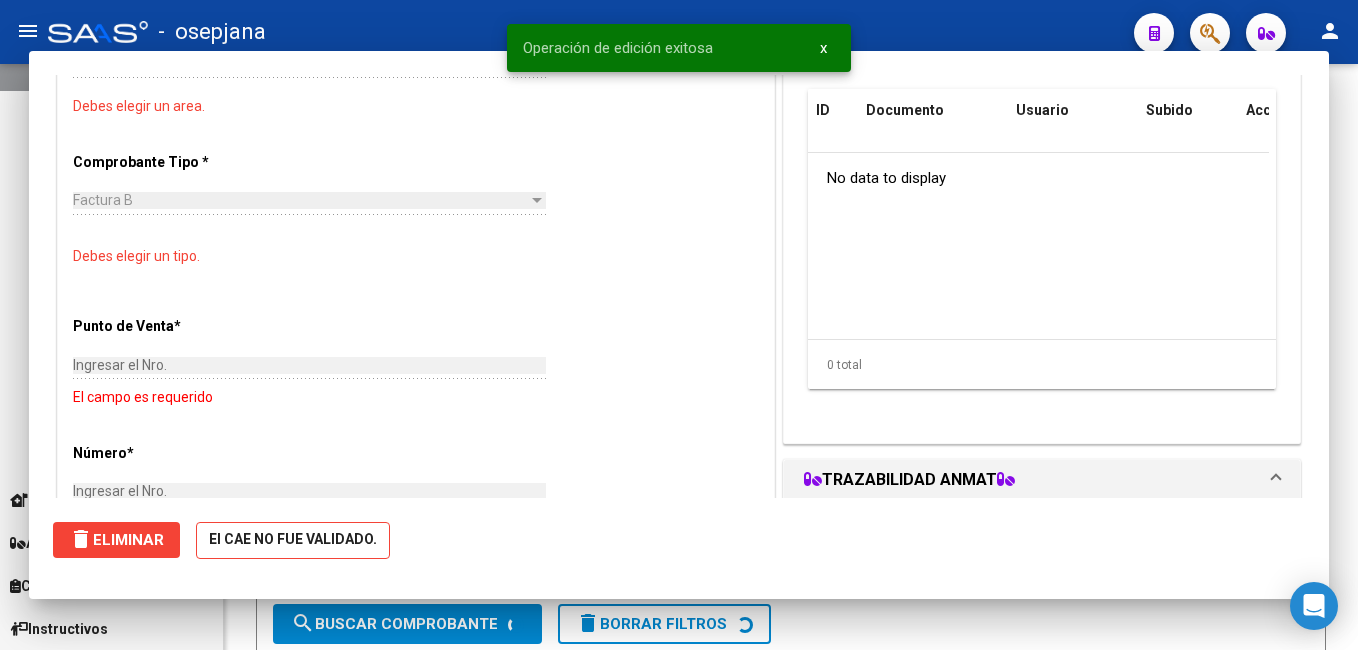 scroll, scrollTop: 0, scrollLeft: 0, axis: both 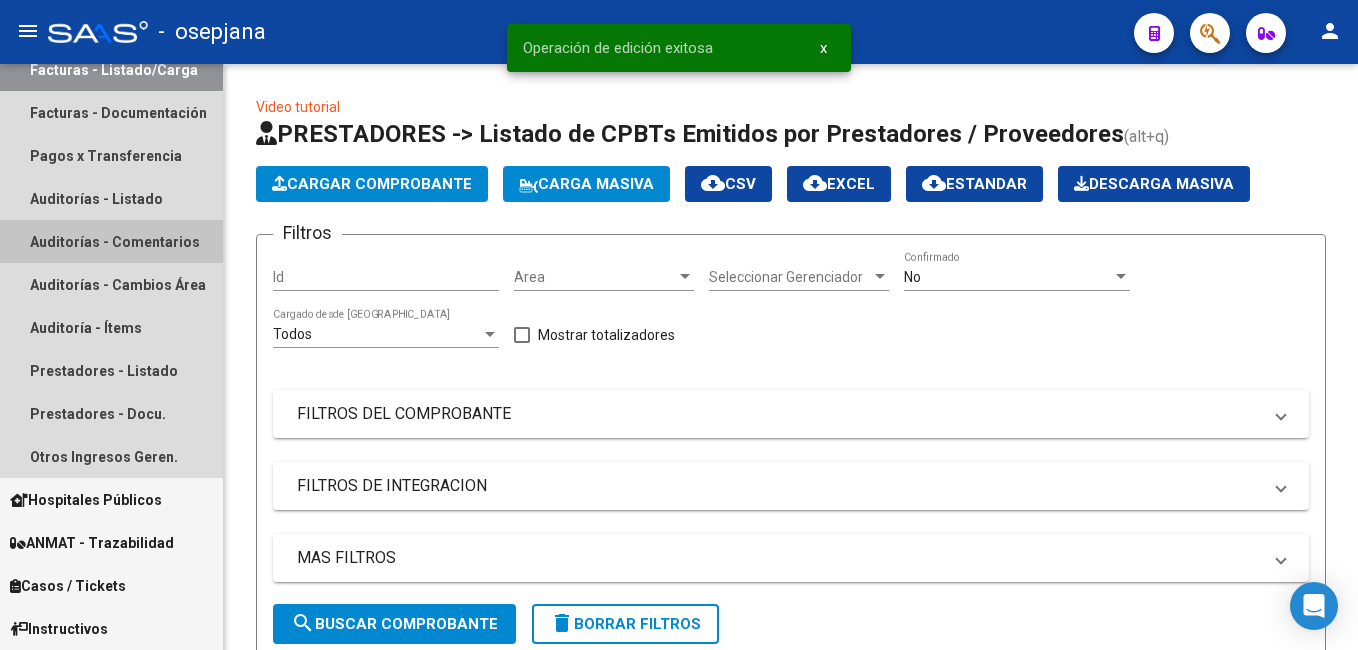 click on "Auditorías - Comentarios" at bounding box center [111, 241] 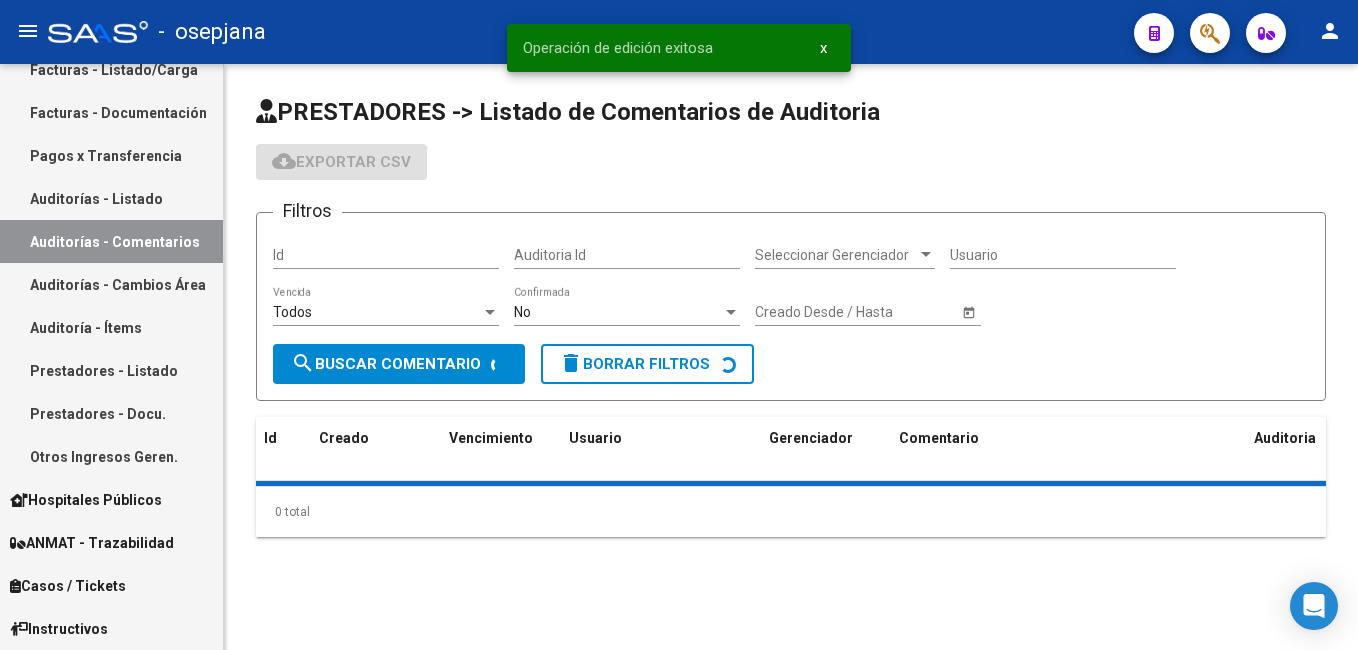 click on "Auditorías - Listado" at bounding box center (111, 198) 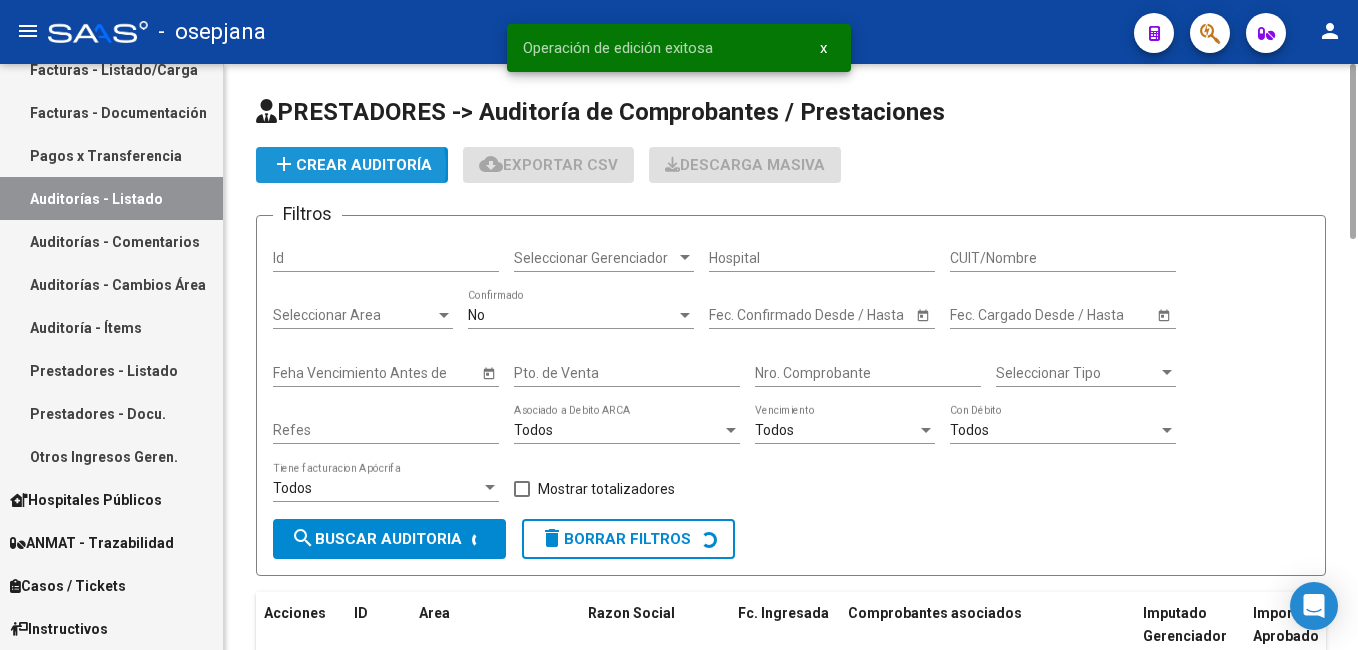 click on "add  Crear Auditoría" 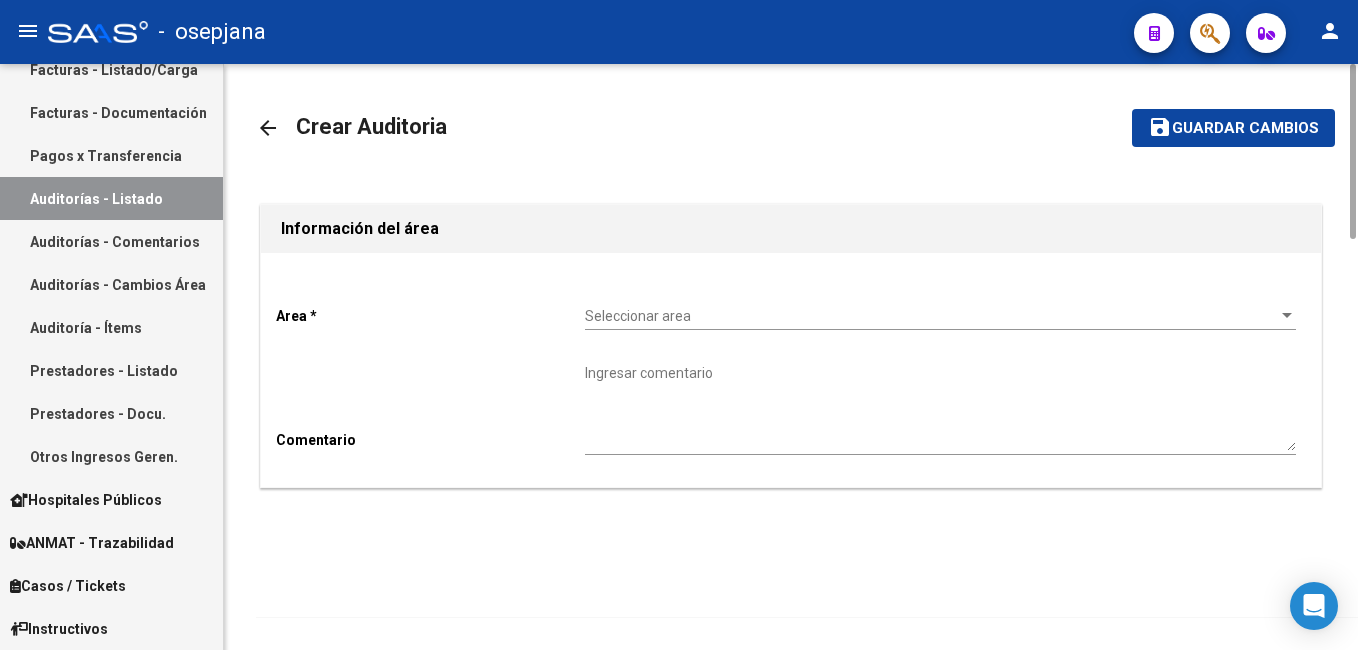click on "Seleccionar area" at bounding box center (931, 316) 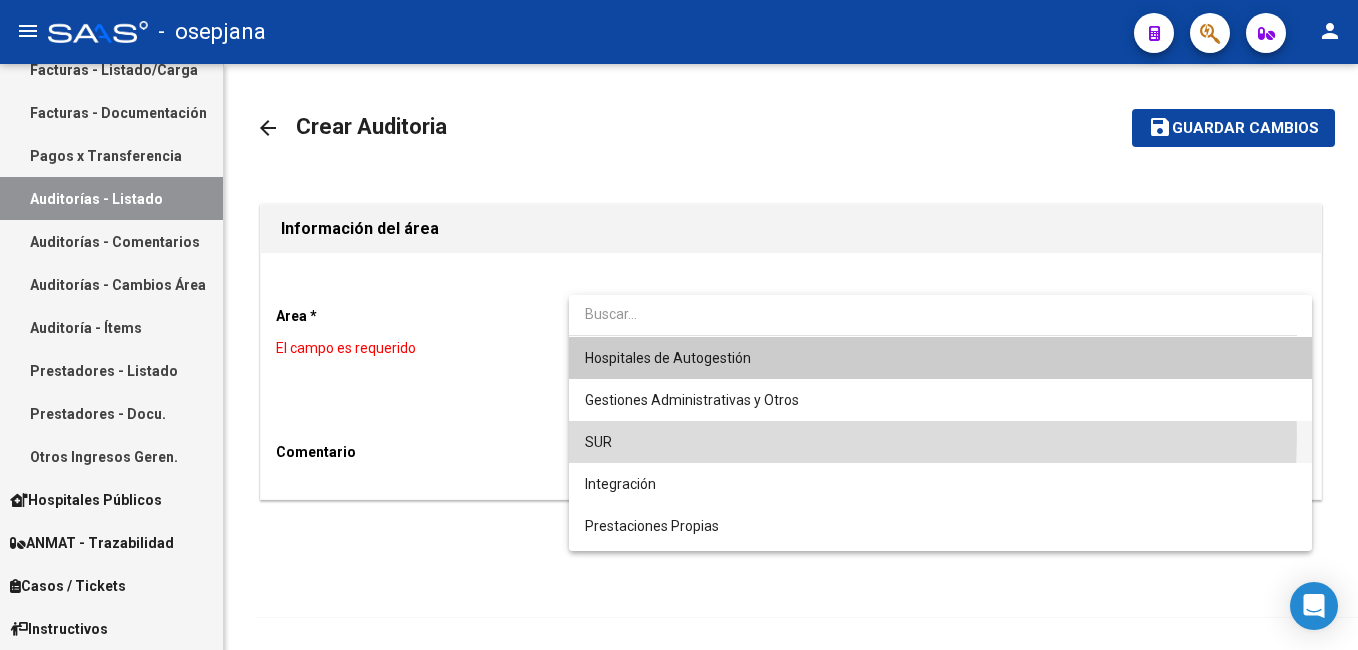 drag, startPoint x: 672, startPoint y: 434, endPoint x: 468, endPoint y: 487, distance: 210.77238 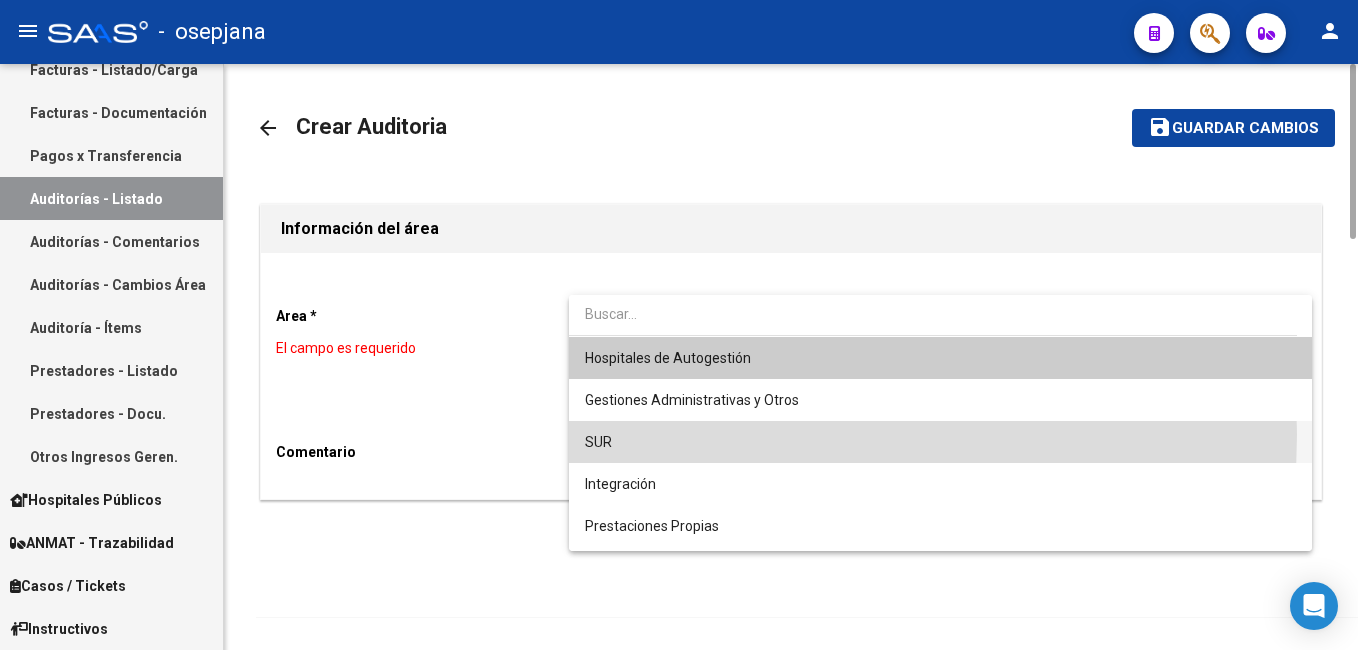 click on "SUR" at bounding box center [940, 442] 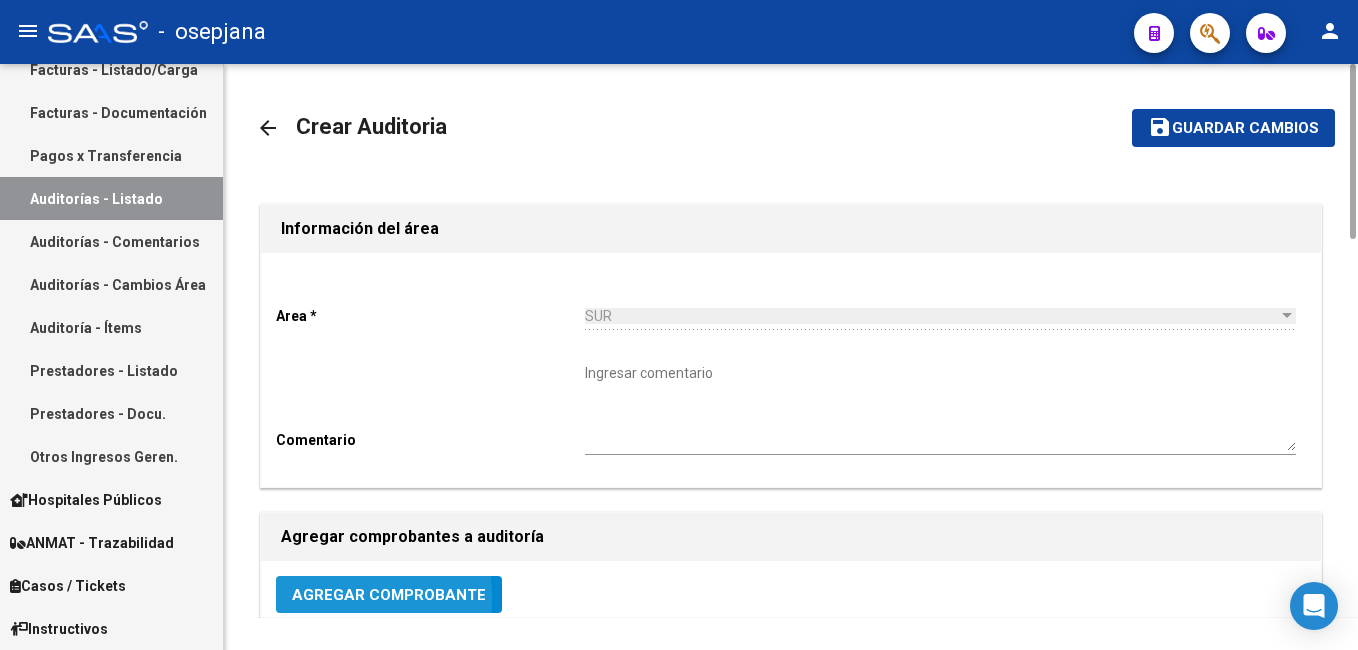 click on "Agregar Comprobante" 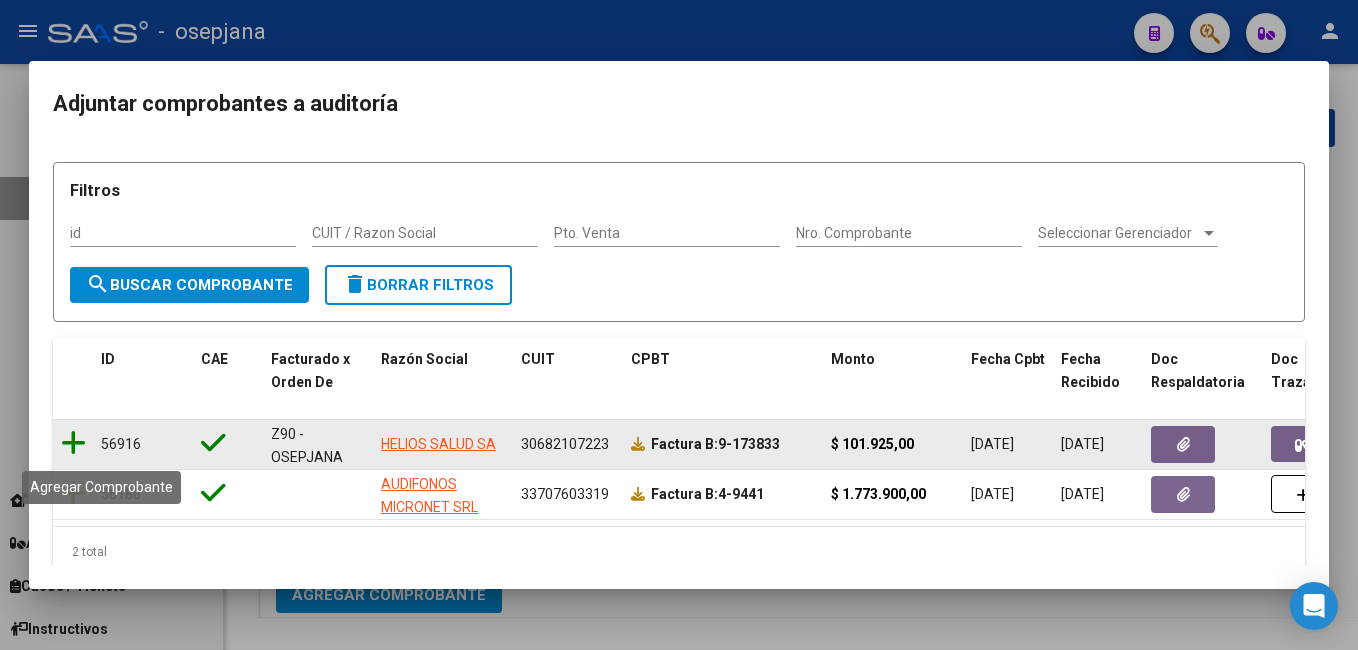 click 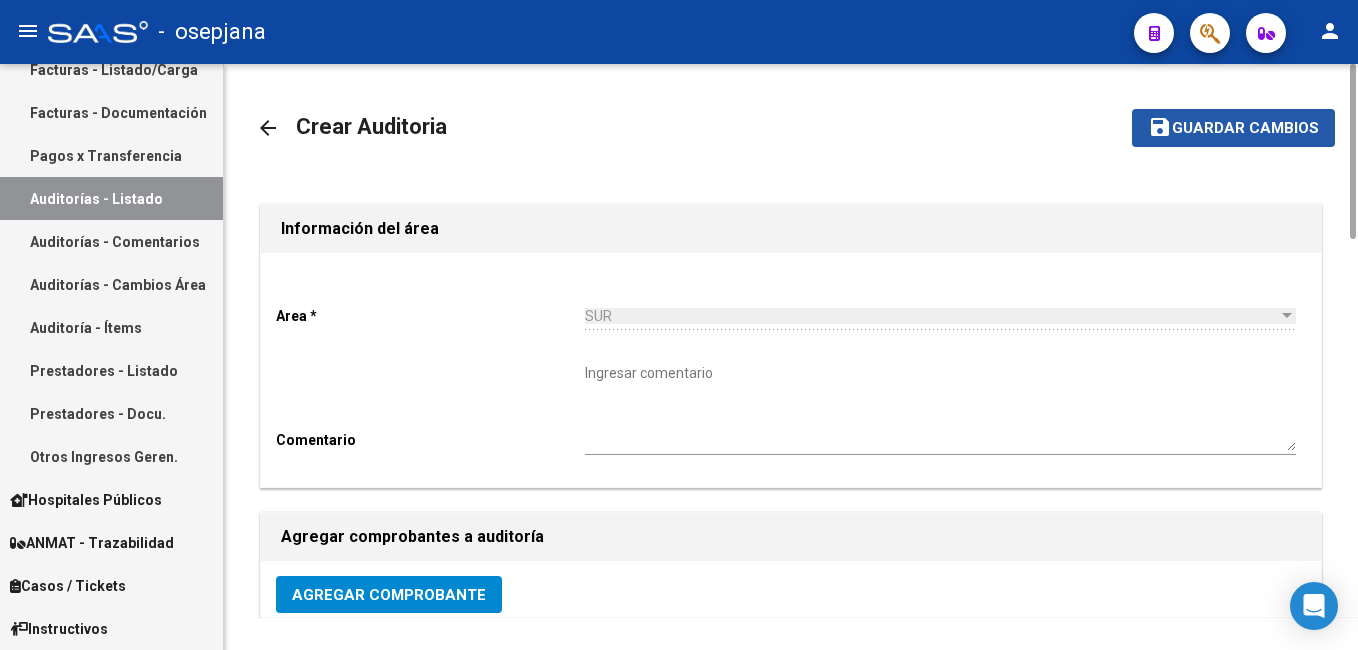 click on "Guardar cambios" 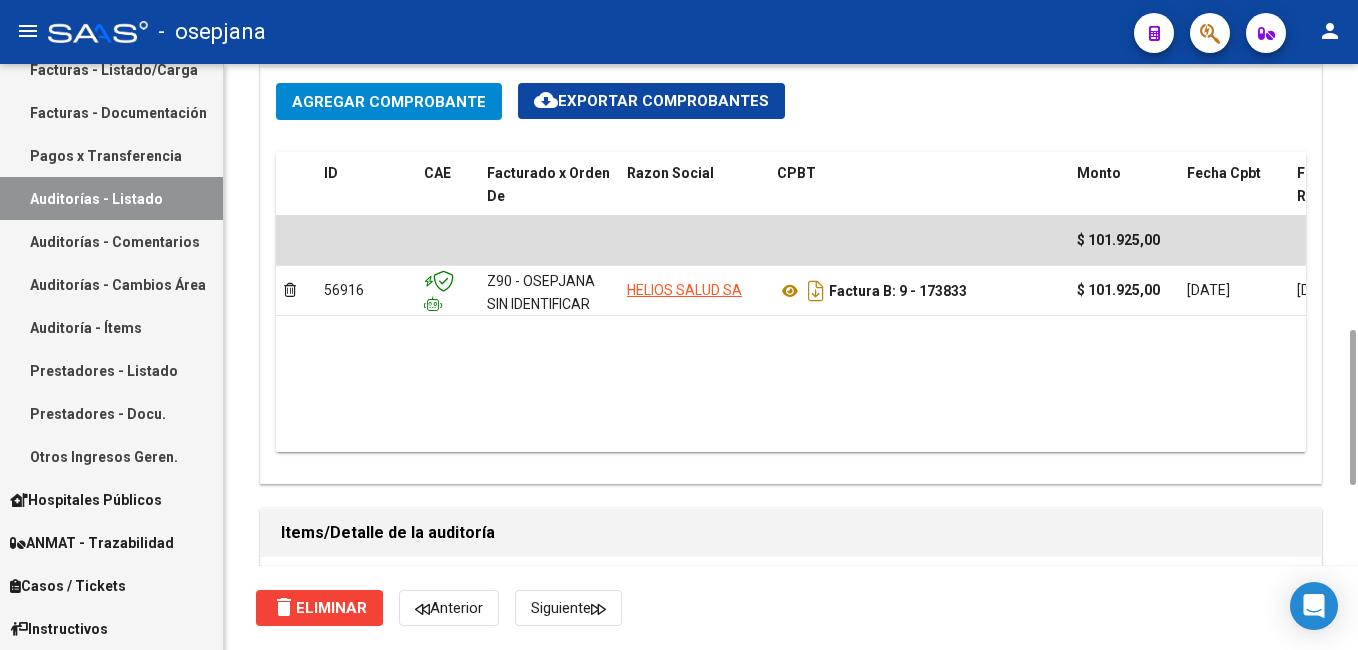scroll, scrollTop: 1200, scrollLeft: 0, axis: vertical 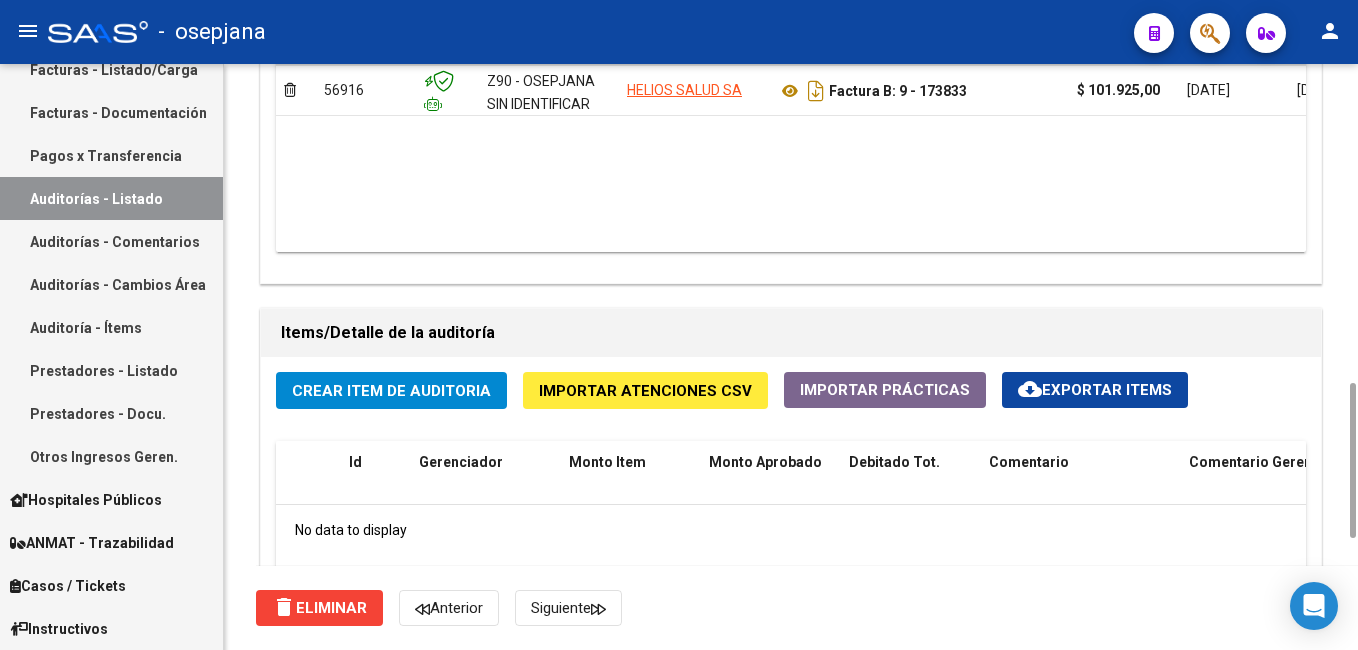 click on "Crear Item de Auditoria" 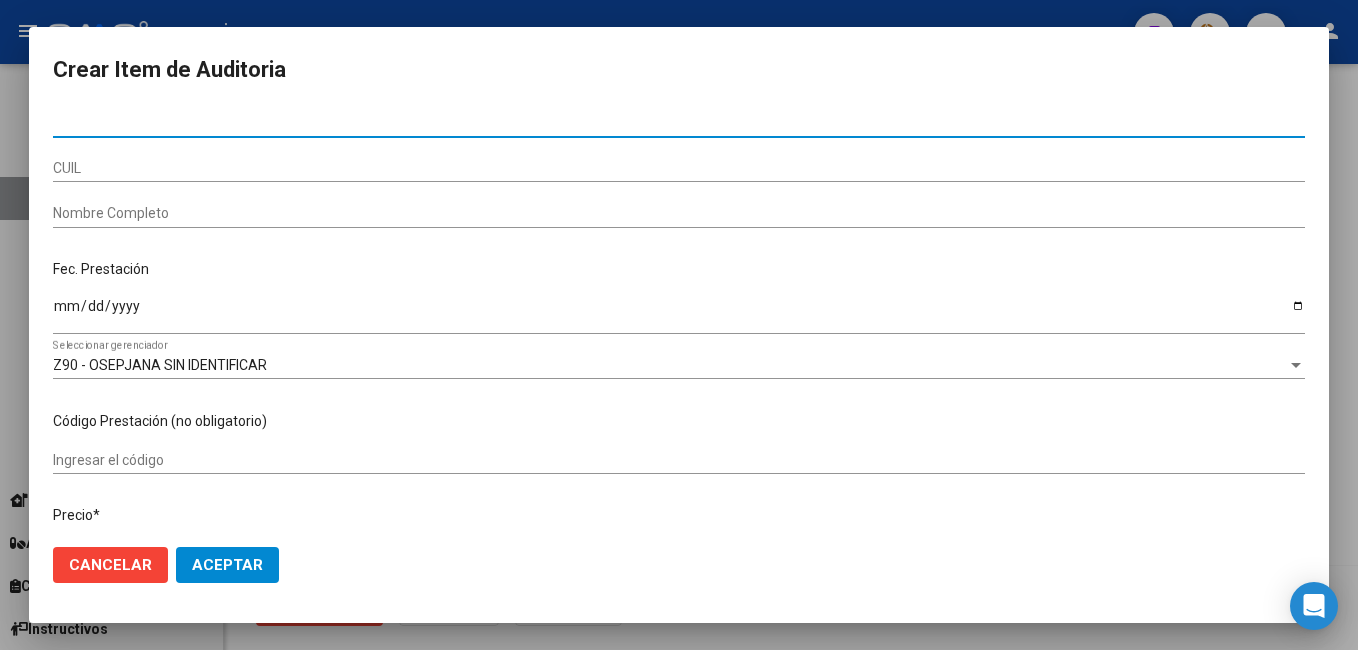 paste on "94623146" 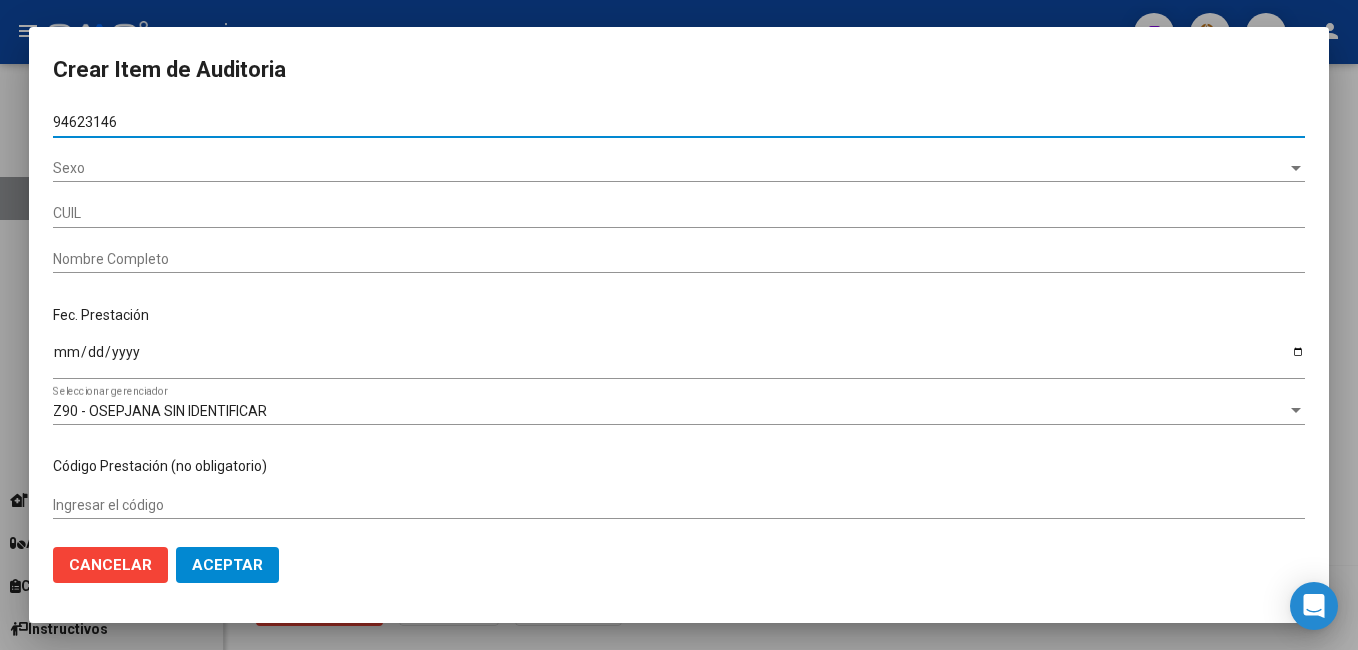 type on "20946231461" 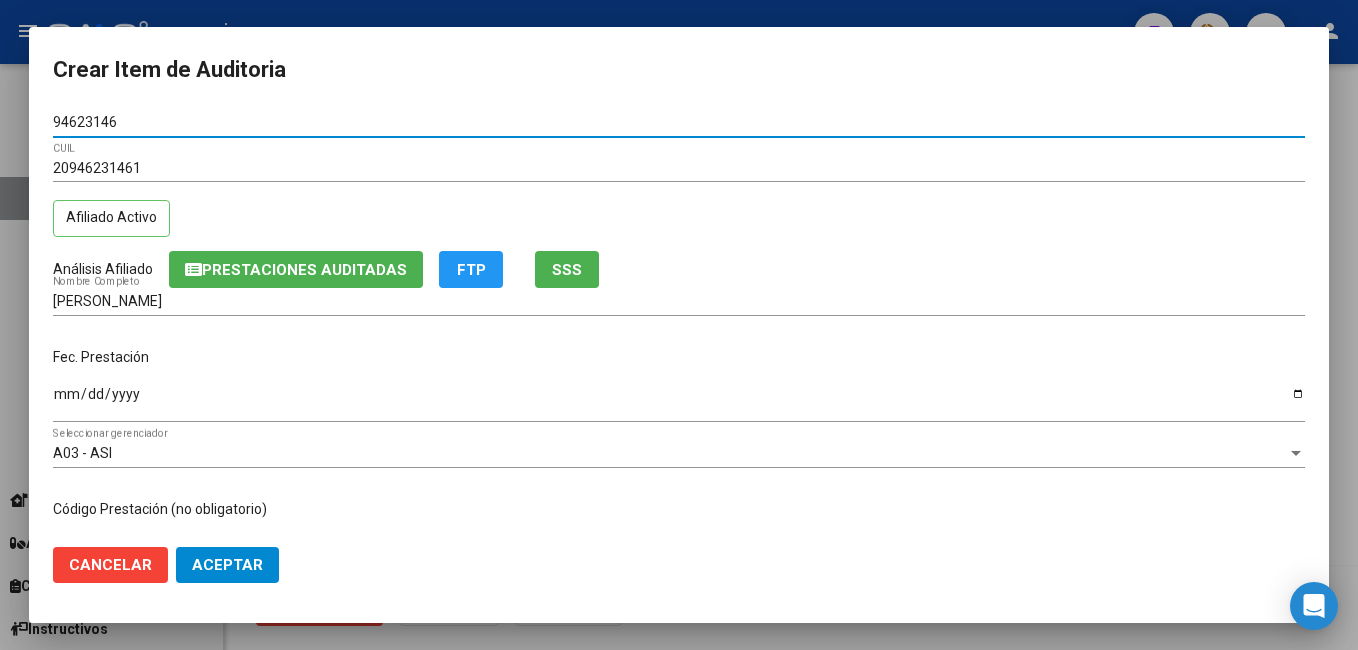 type on "94623146" 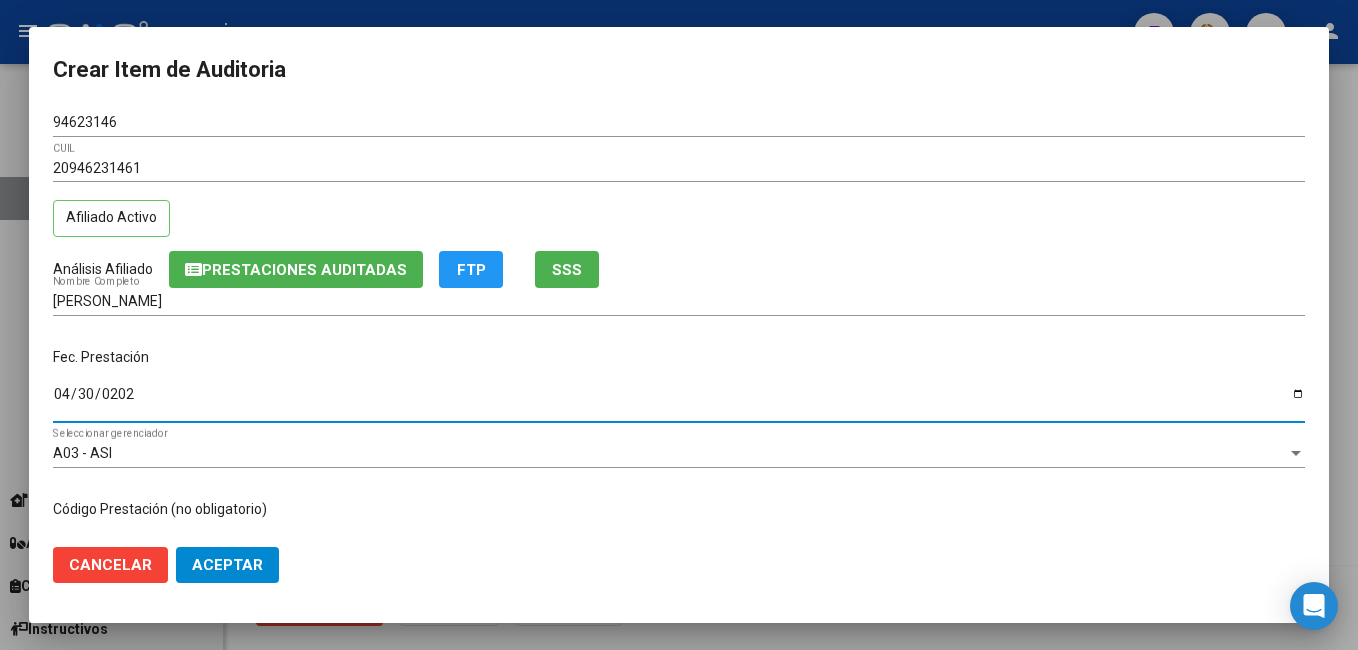 type on "[DATE]" 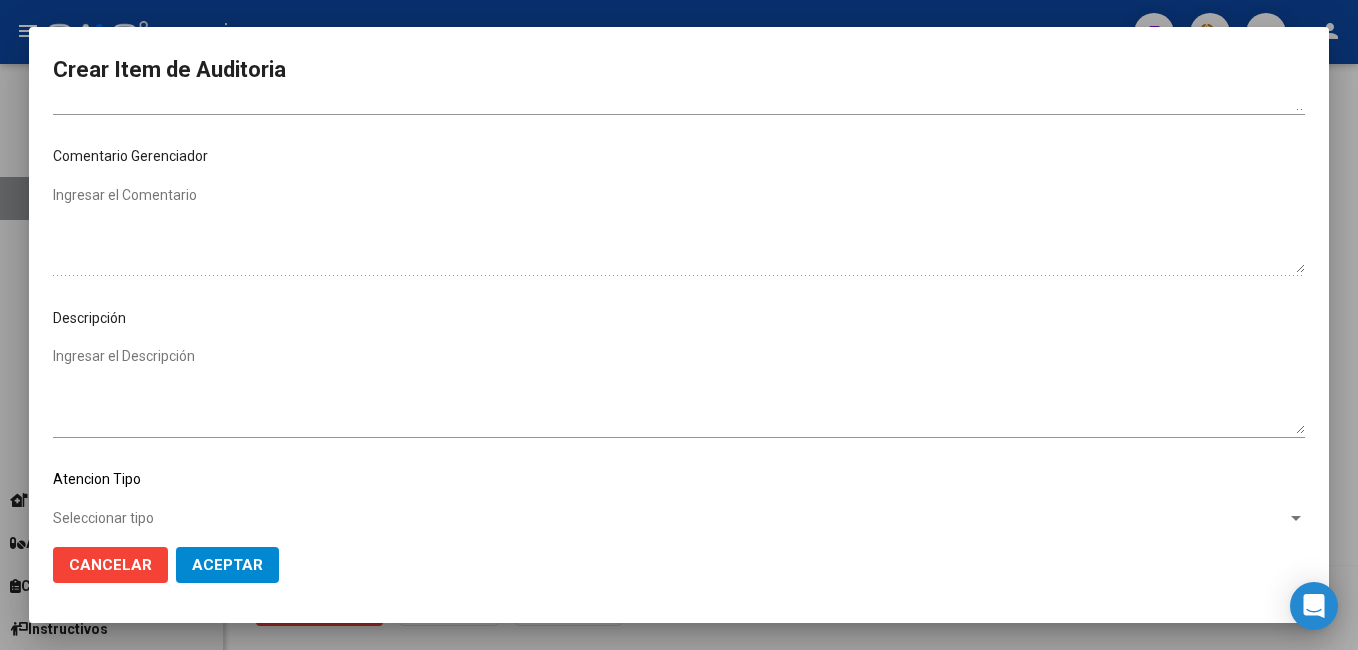 scroll, scrollTop: 1100, scrollLeft: 0, axis: vertical 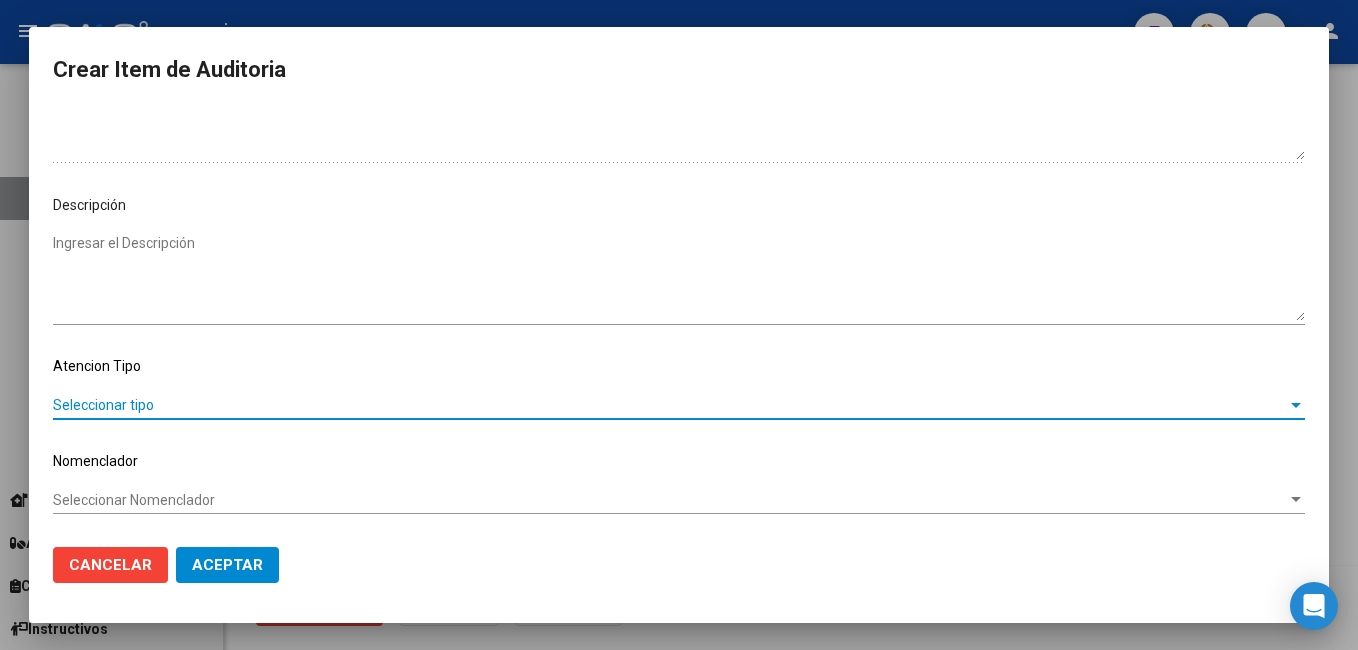 click on "Seleccionar tipo" at bounding box center (670, 405) 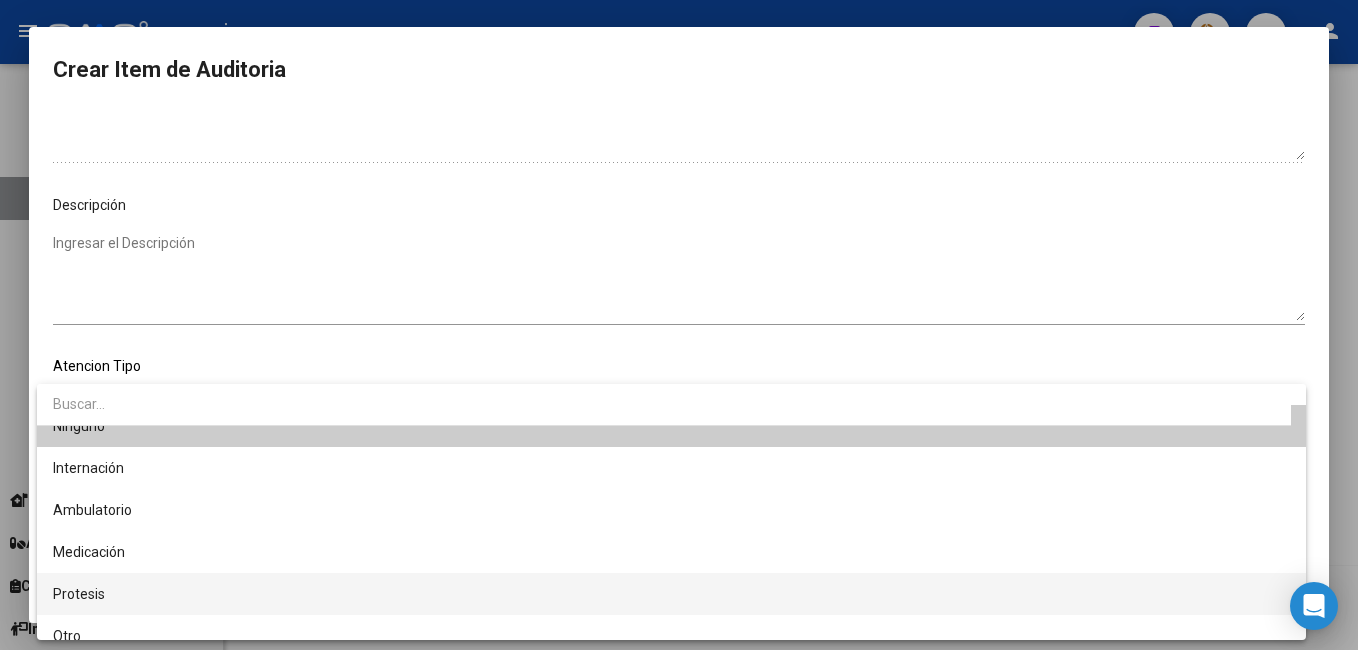 scroll, scrollTop: 0, scrollLeft: 0, axis: both 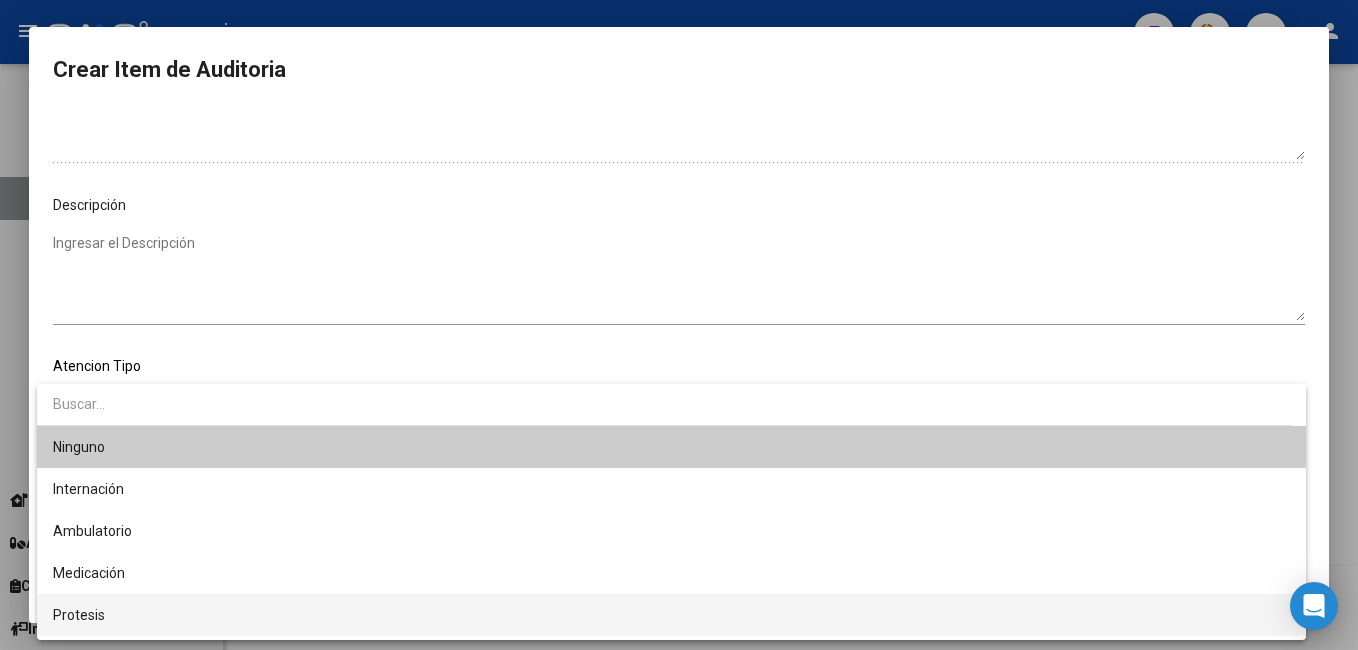 click on "Protesis" at bounding box center (671, 615) 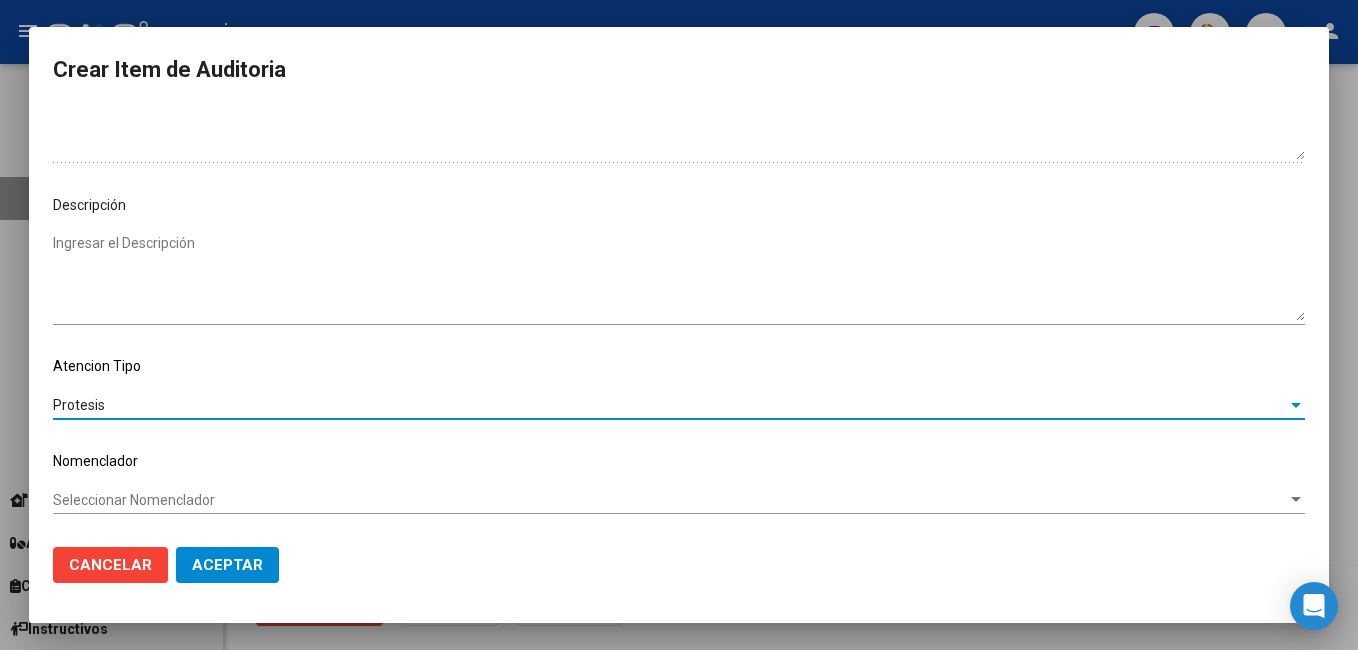 click on "Protesis" at bounding box center [670, 405] 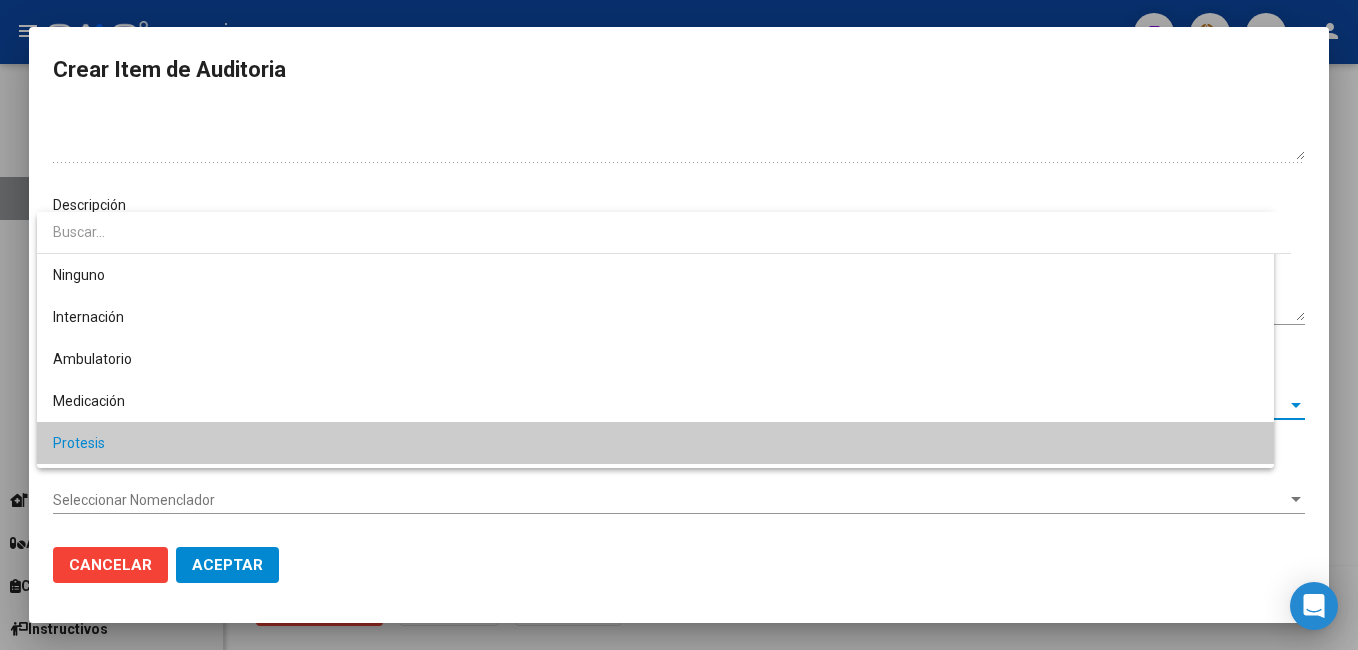 scroll, scrollTop: 38, scrollLeft: 0, axis: vertical 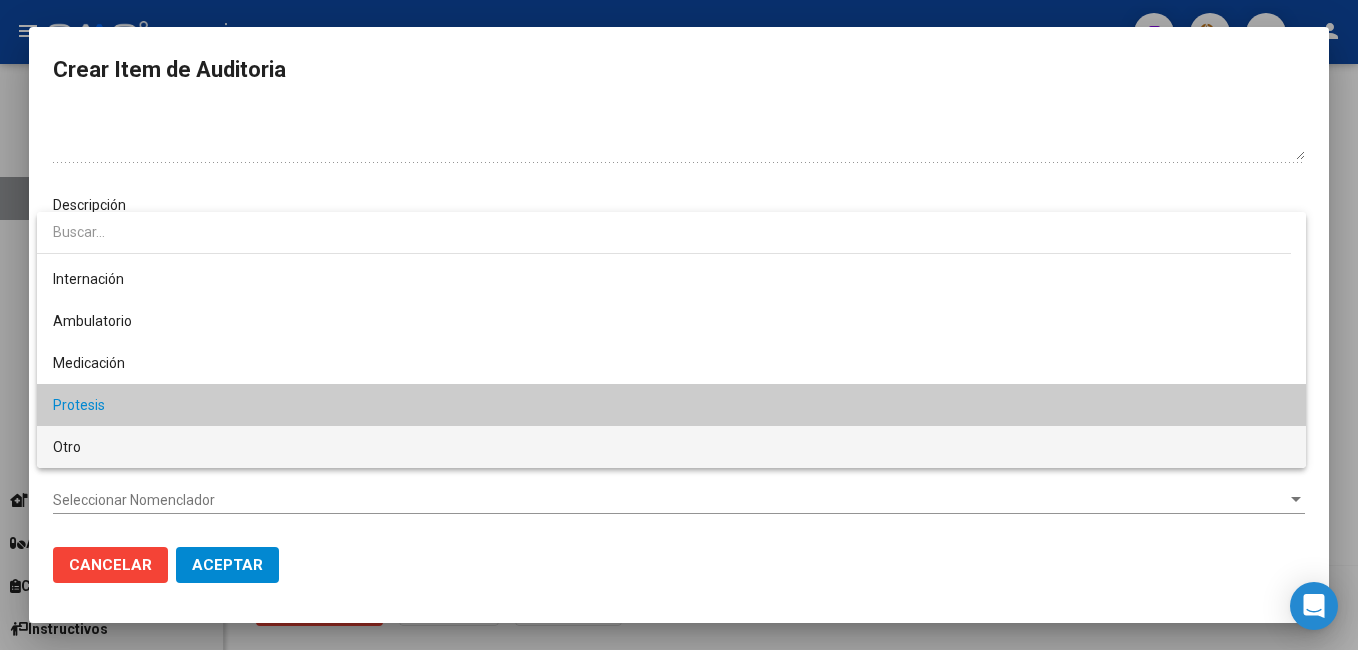 click on "Otro" at bounding box center (67, 447) 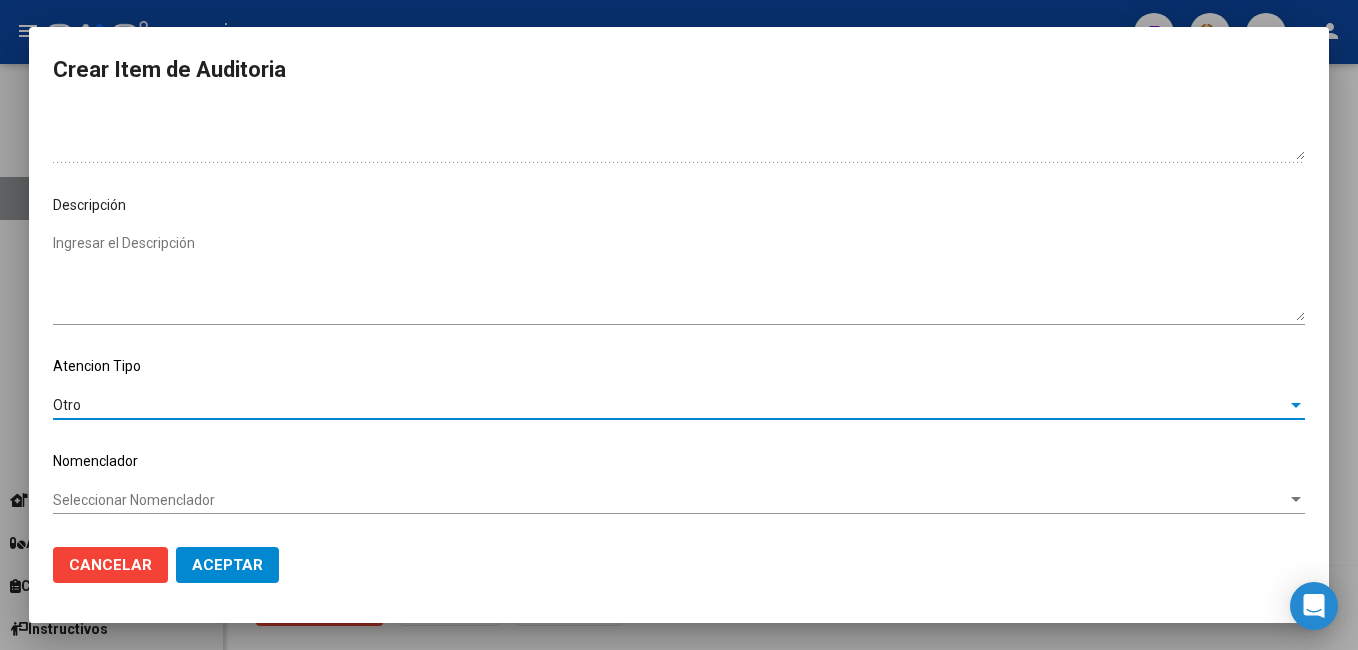 click on "Aceptar" 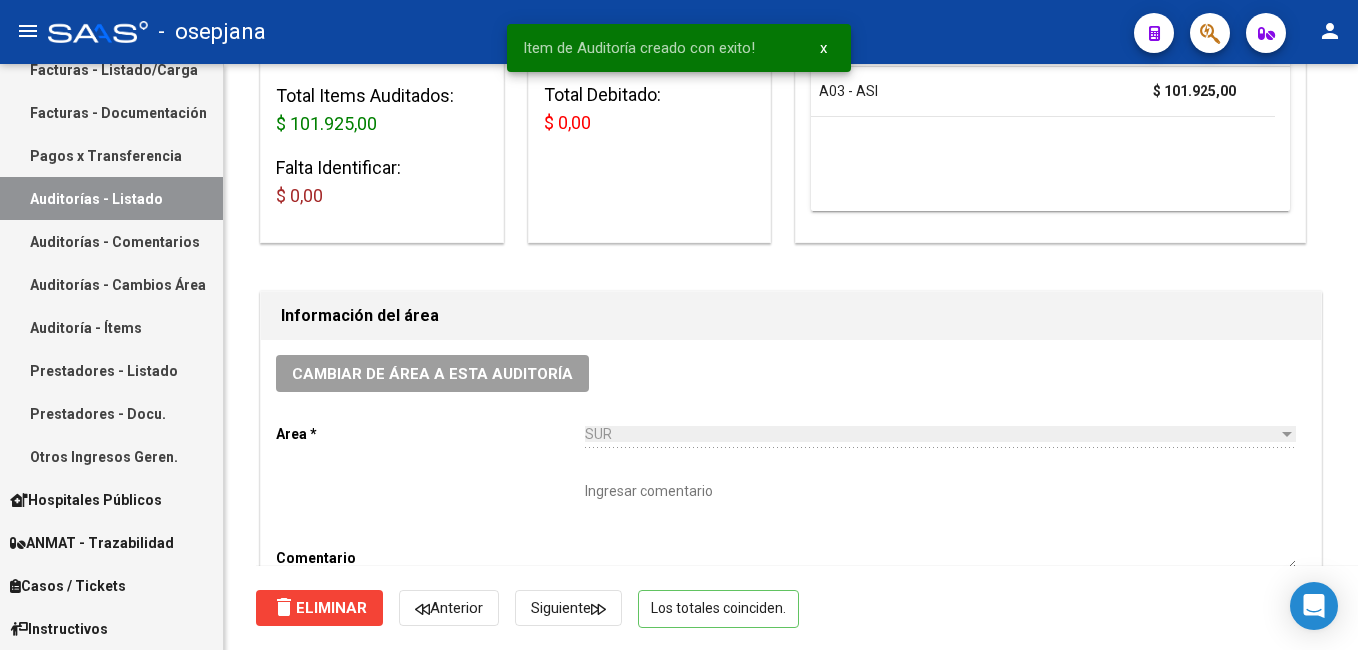 scroll, scrollTop: 0, scrollLeft: 0, axis: both 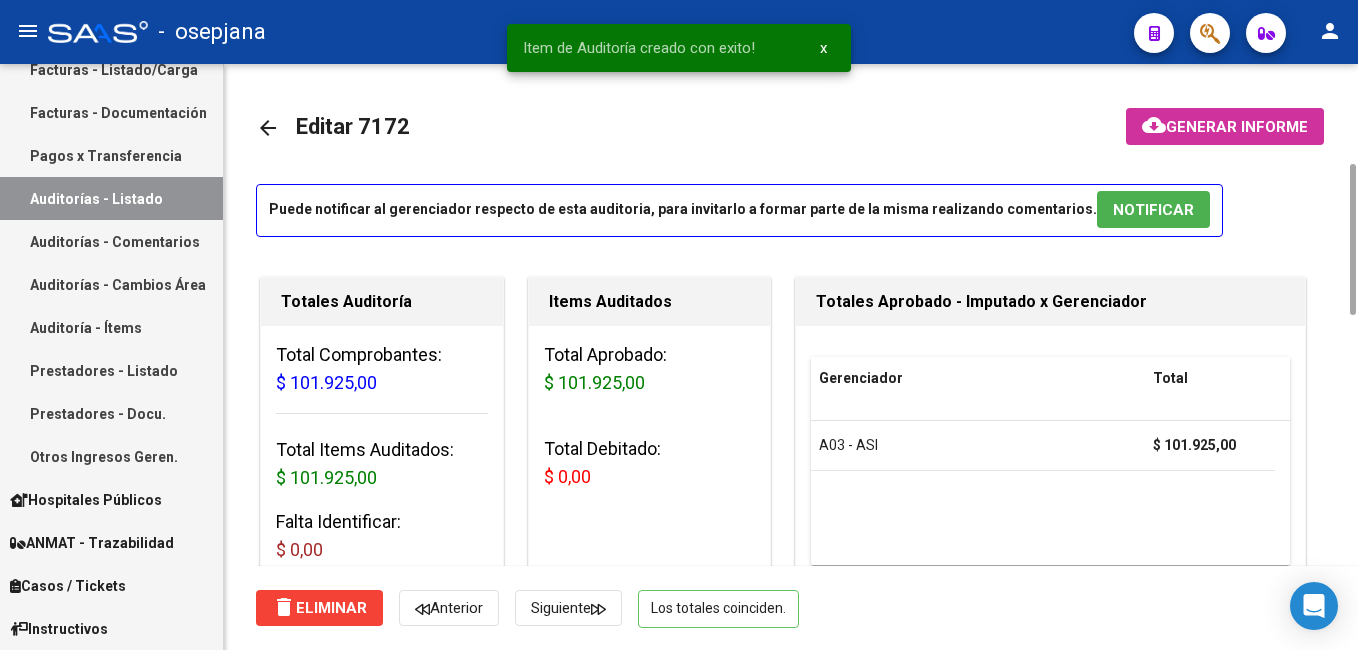 drag, startPoint x: 1356, startPoint y: 393, endPoint x: 1324, endPoint y: 18, distance: 376.36285 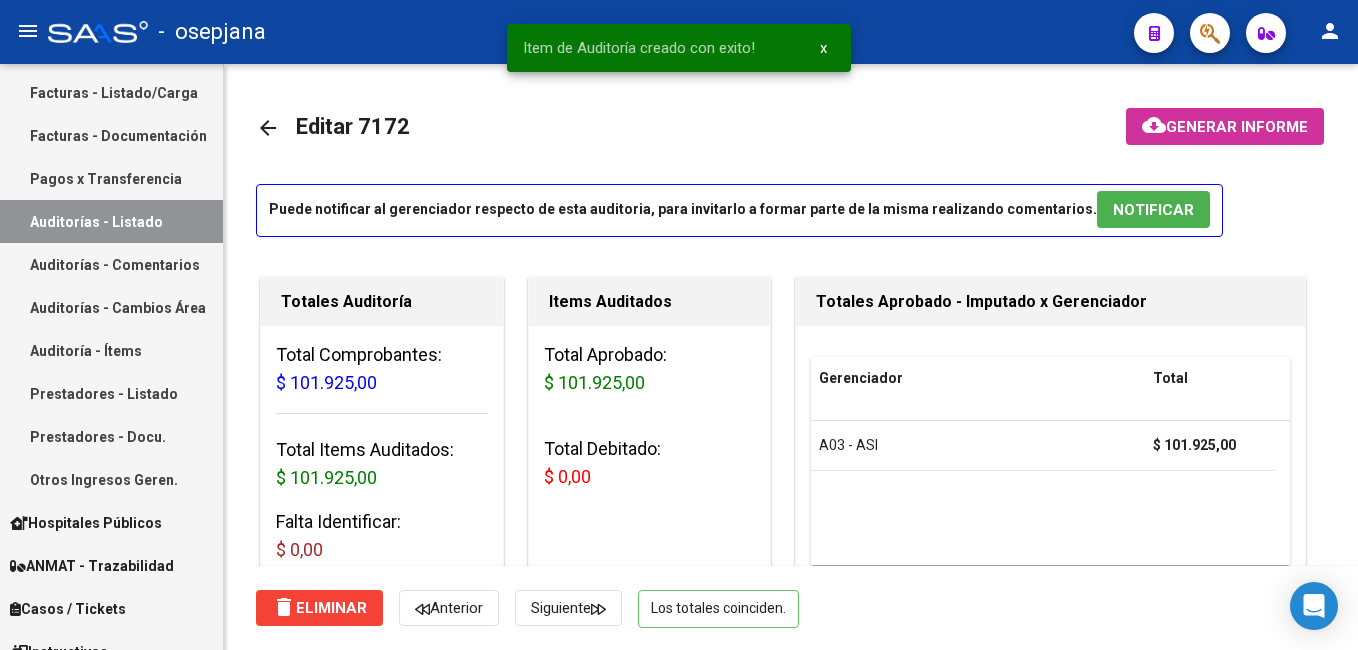 scroll, scrollTop: 153, scrollLeft: 0, axis: vertical 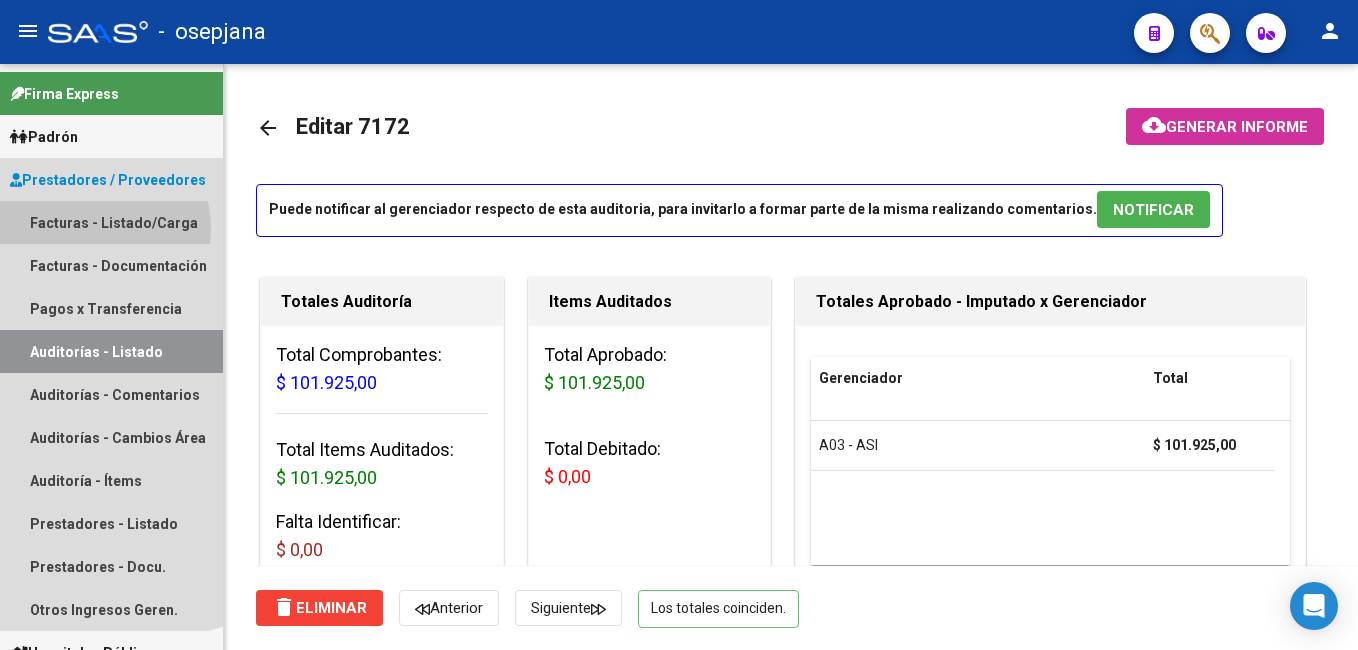 click on "Facturas - Listado/Carga" at bounding box center [111, 222] 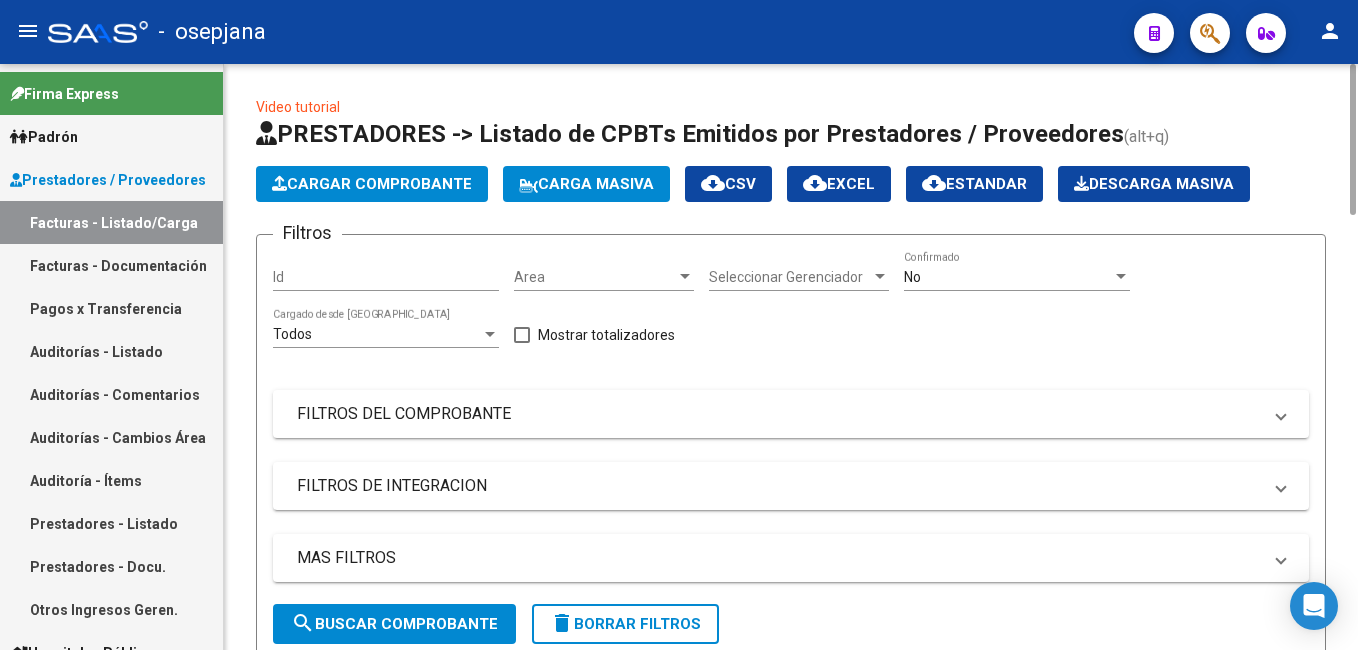 click on "Cargar Comprobante" 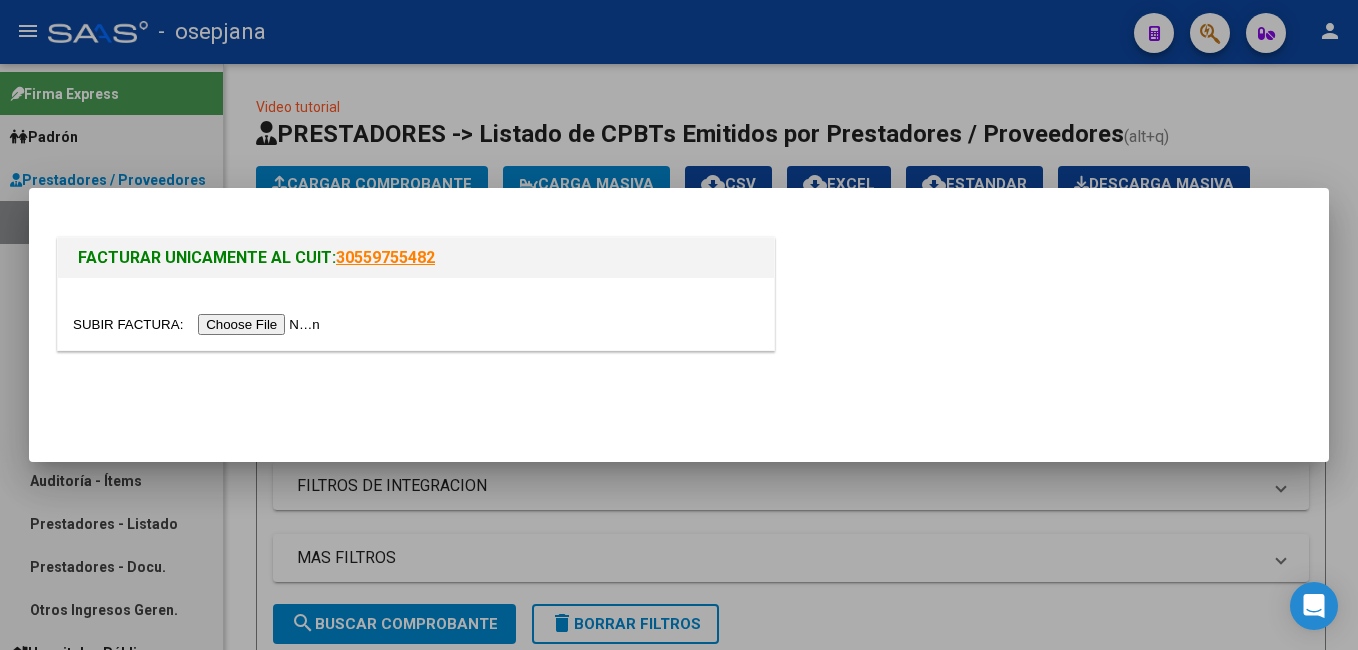 click at bounding box center (199, 324) 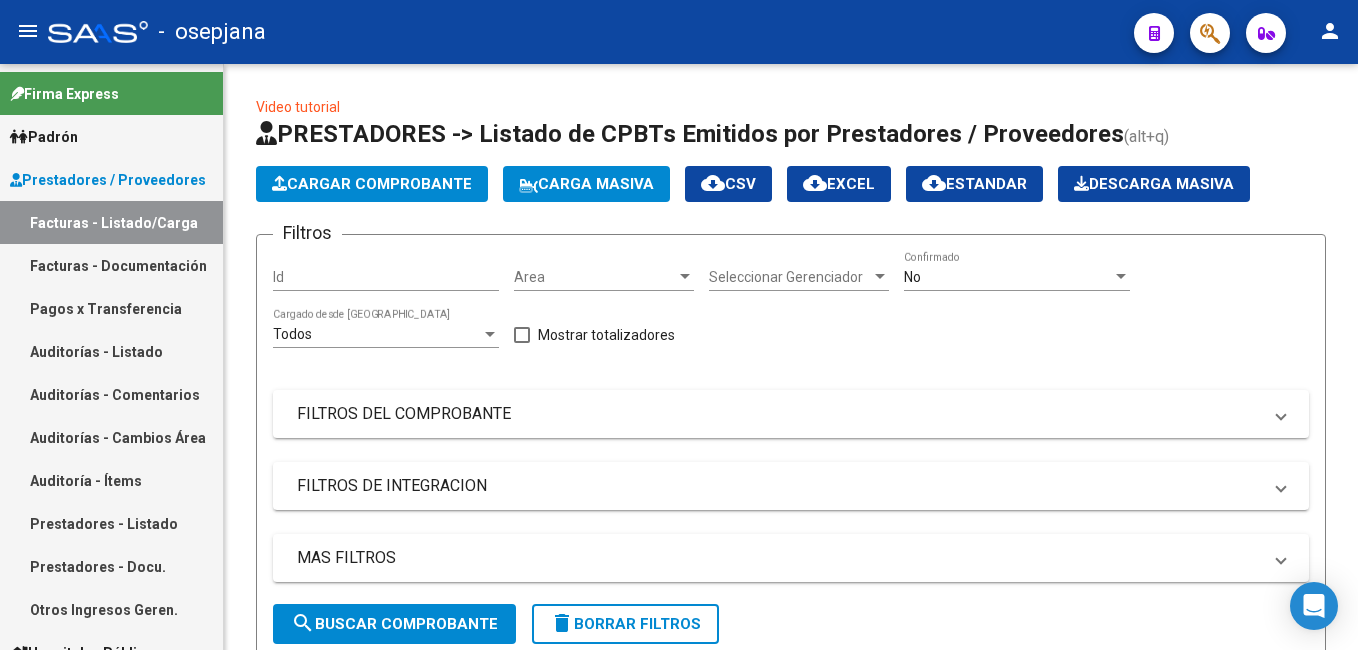 click on "Facturas - Listado/Carga" at bounding box center (111, 222) 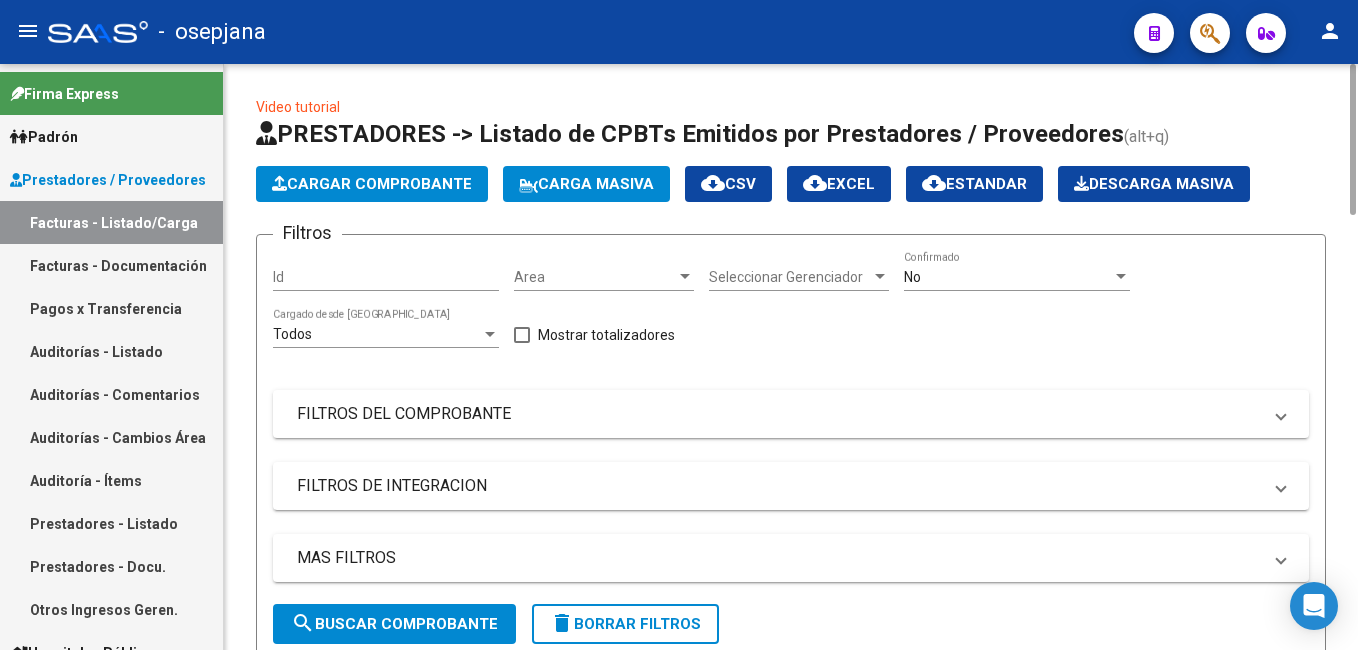 click on "Cargar Comprobante" 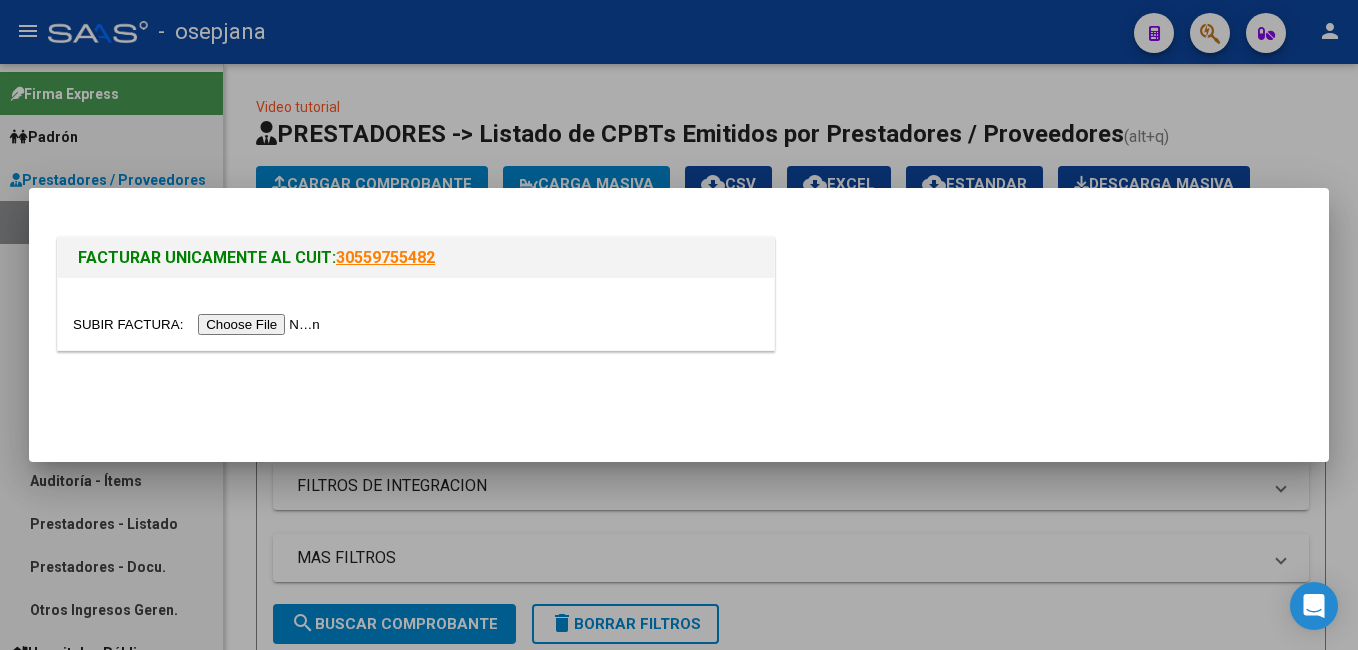click at bounding box center (199, 324) 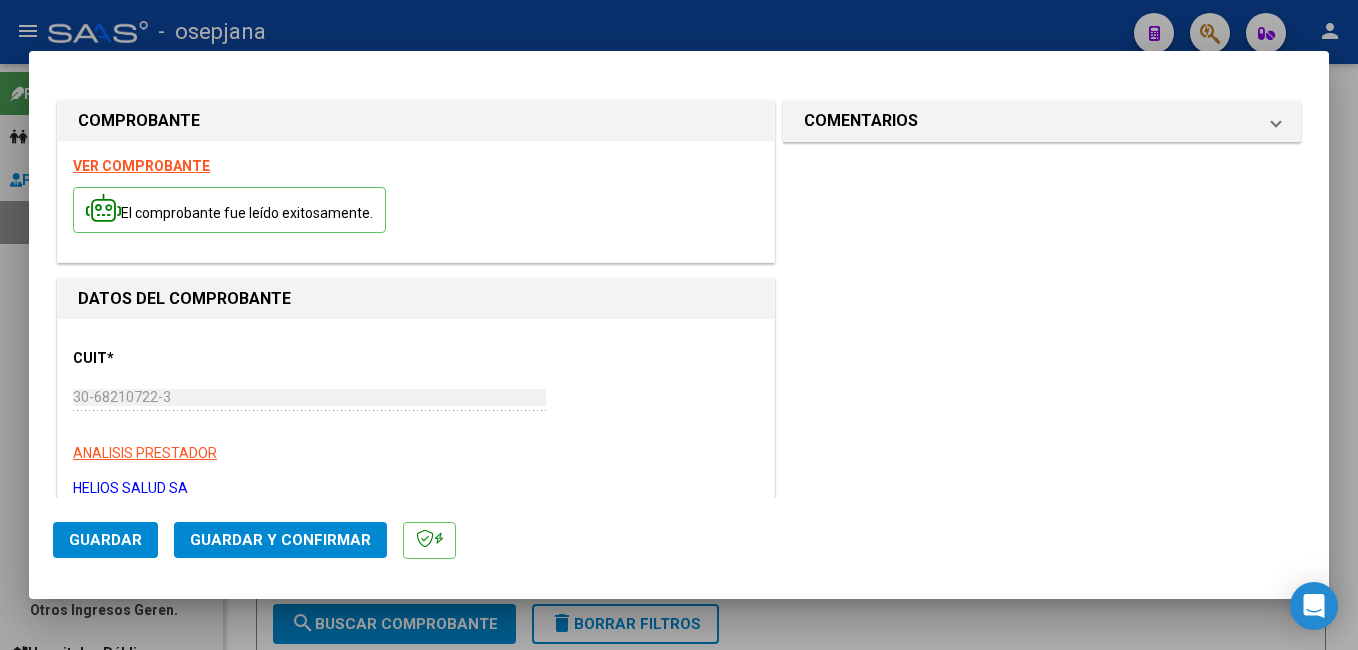 click on "VER COMPROBANTE" at bounding box center [141, 166] 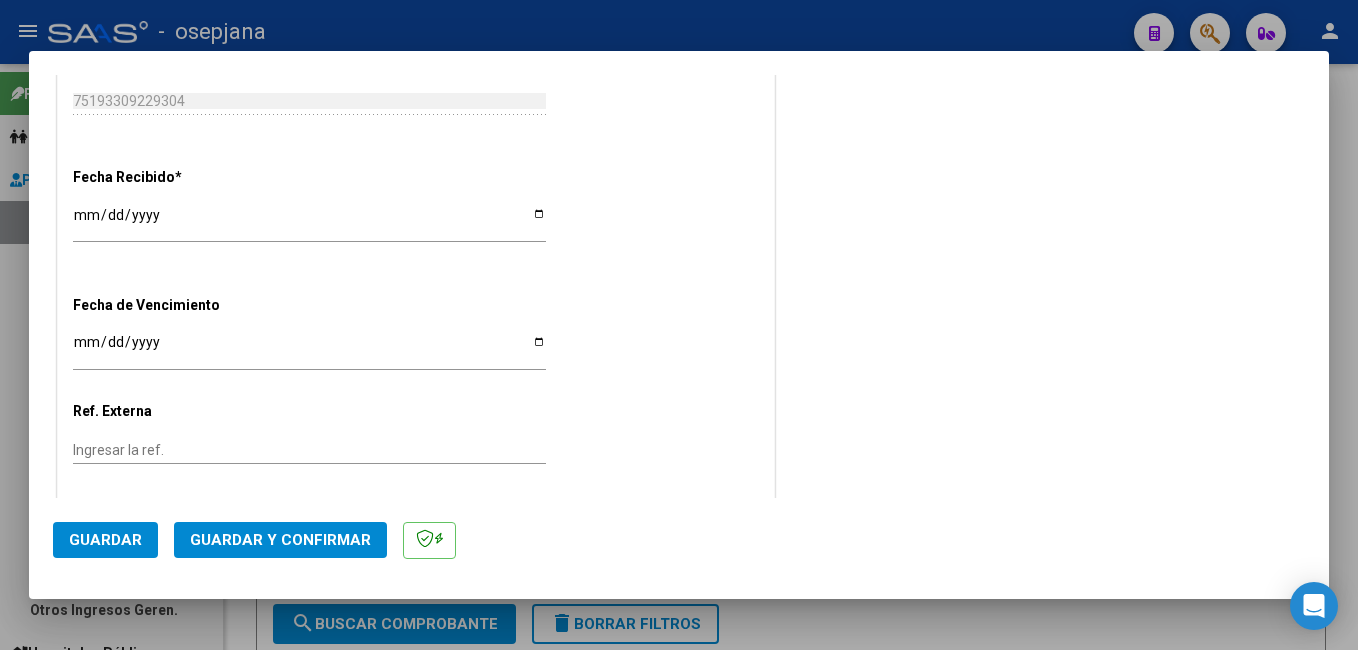 scroll, scrollTop: 1179, scrollLeft: 0, axis: vertical 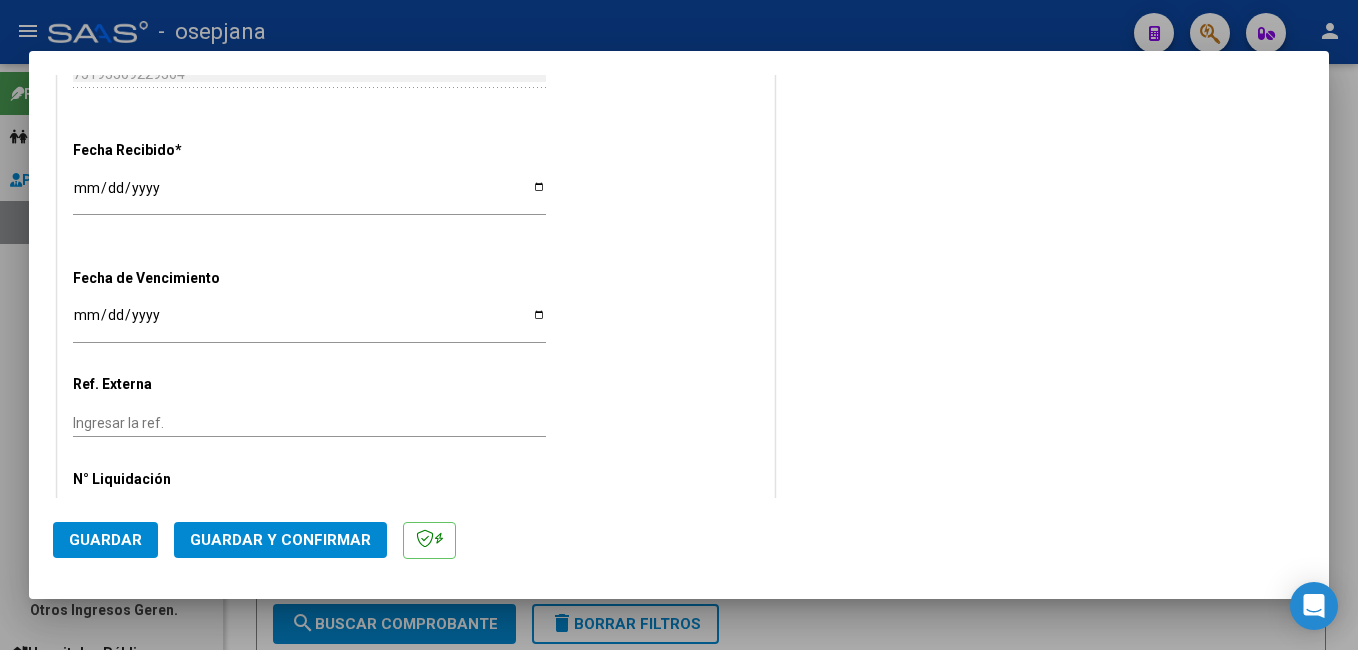 click on "[DATE]" at bounding box center [309, 195] 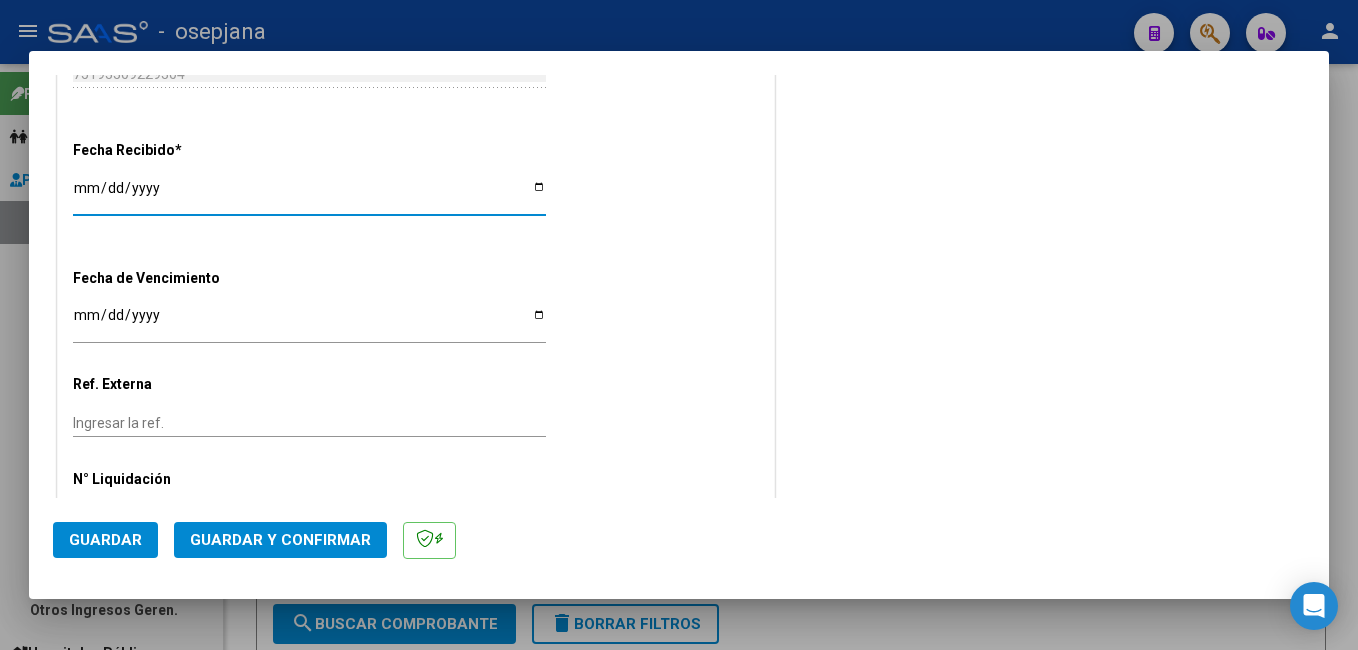 type on "[DATE]" 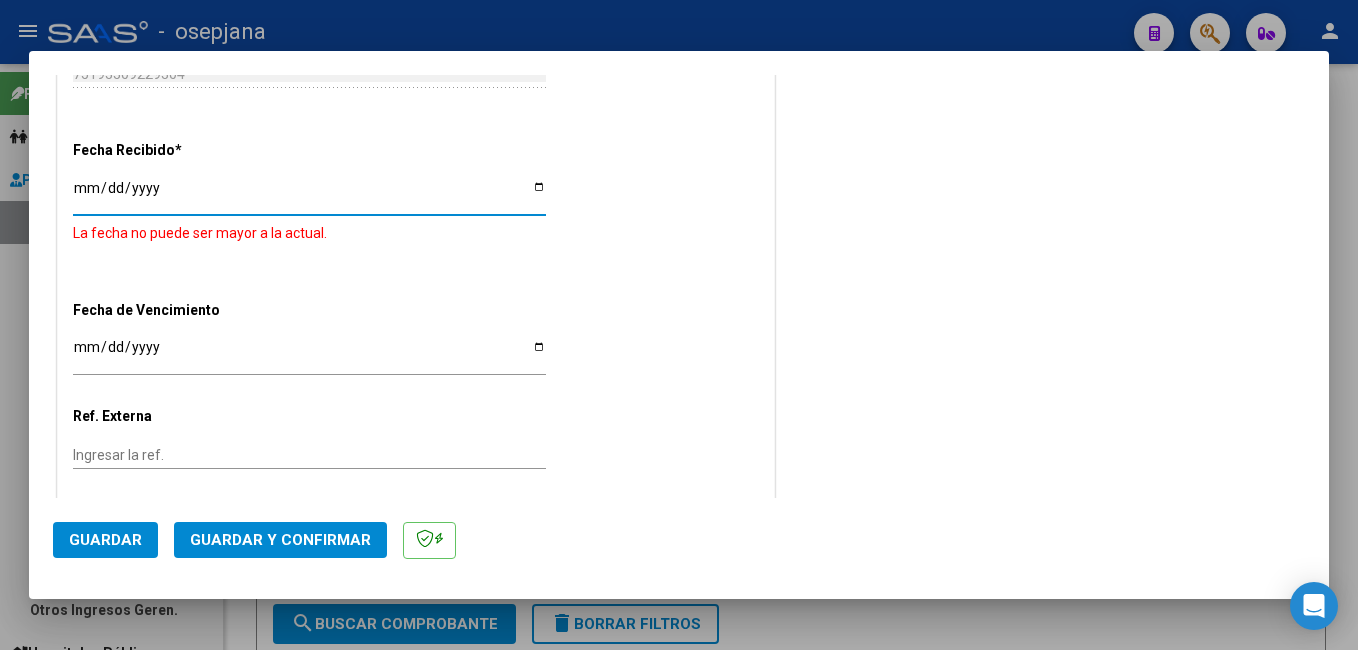 type on "[DATE]" 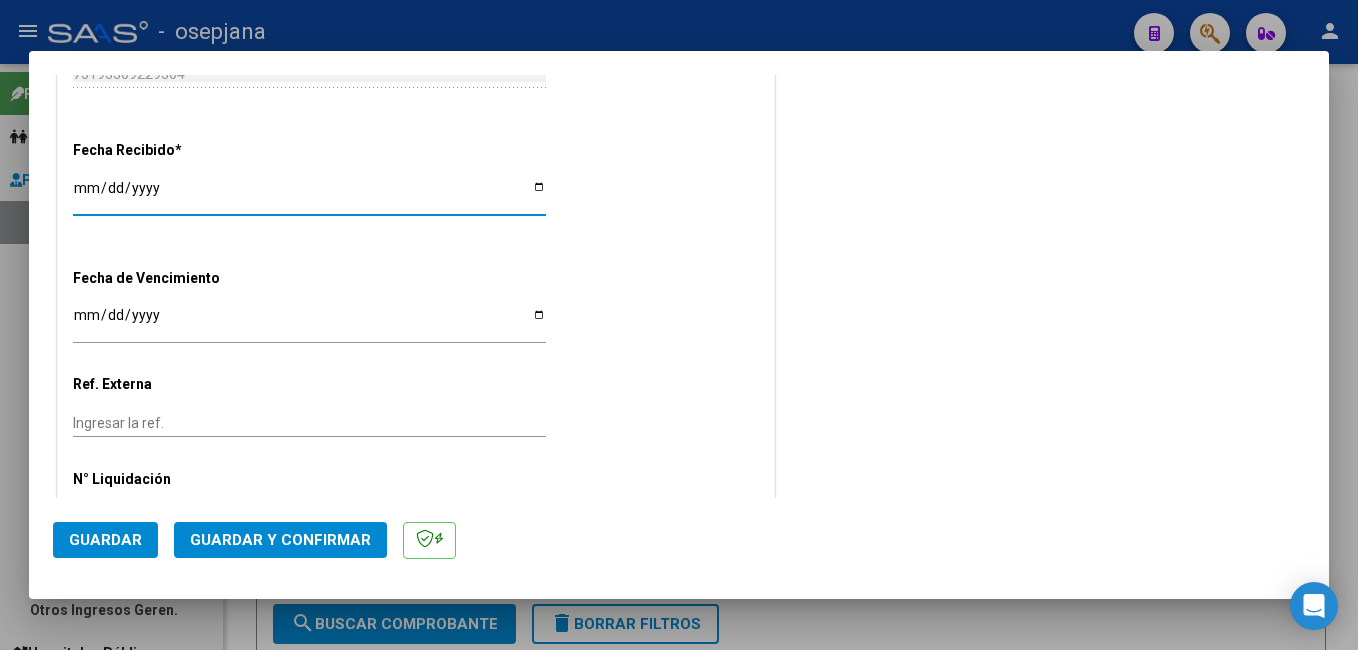 drag, startPoint x: 77, startPoint y: 317, endPoint x: 387, endPoint y: 163, distance: 346.14447 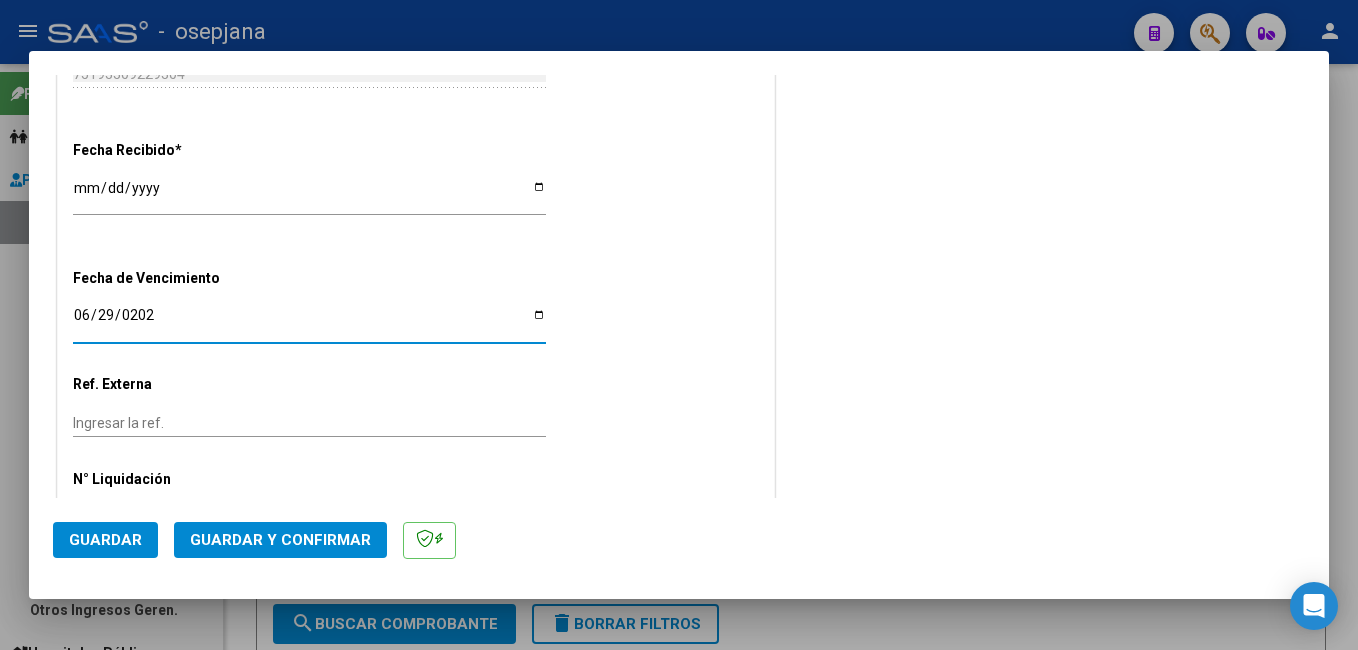 type on "[DATE]" 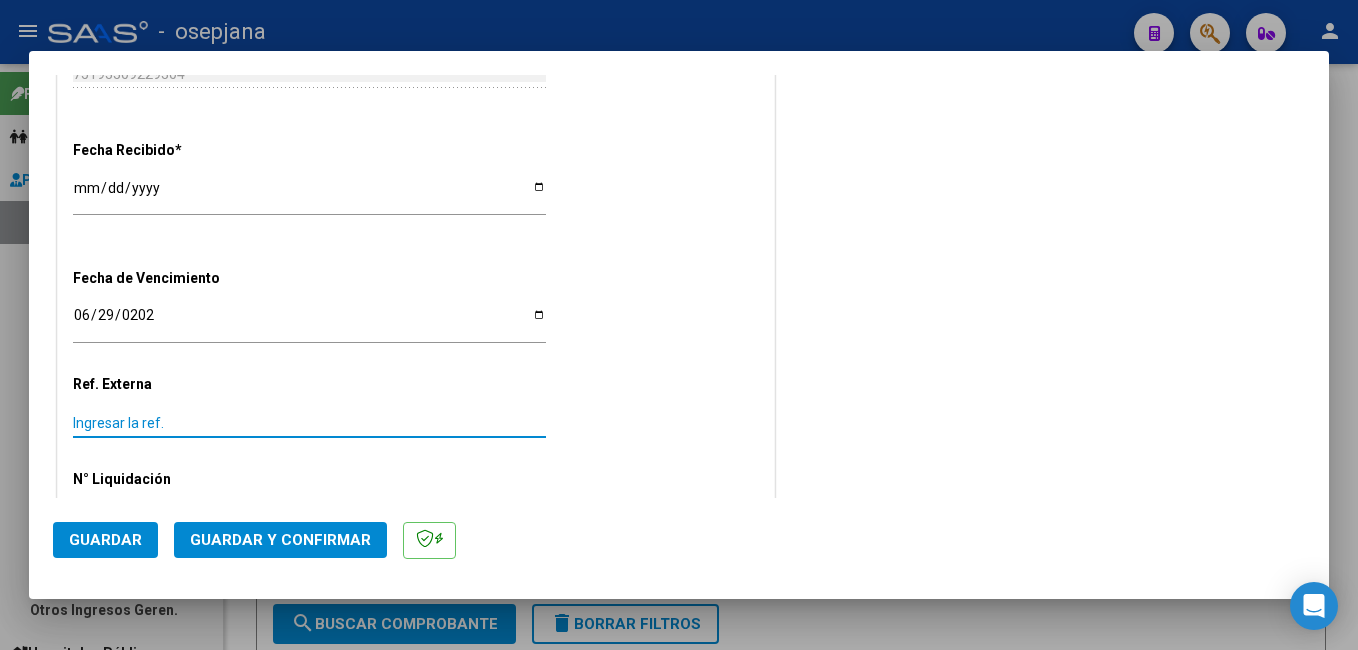 drag, startPoint x: 86, startPoint y: 420, endPoint x: 430, endPoint y: 247, distance: 385.05194 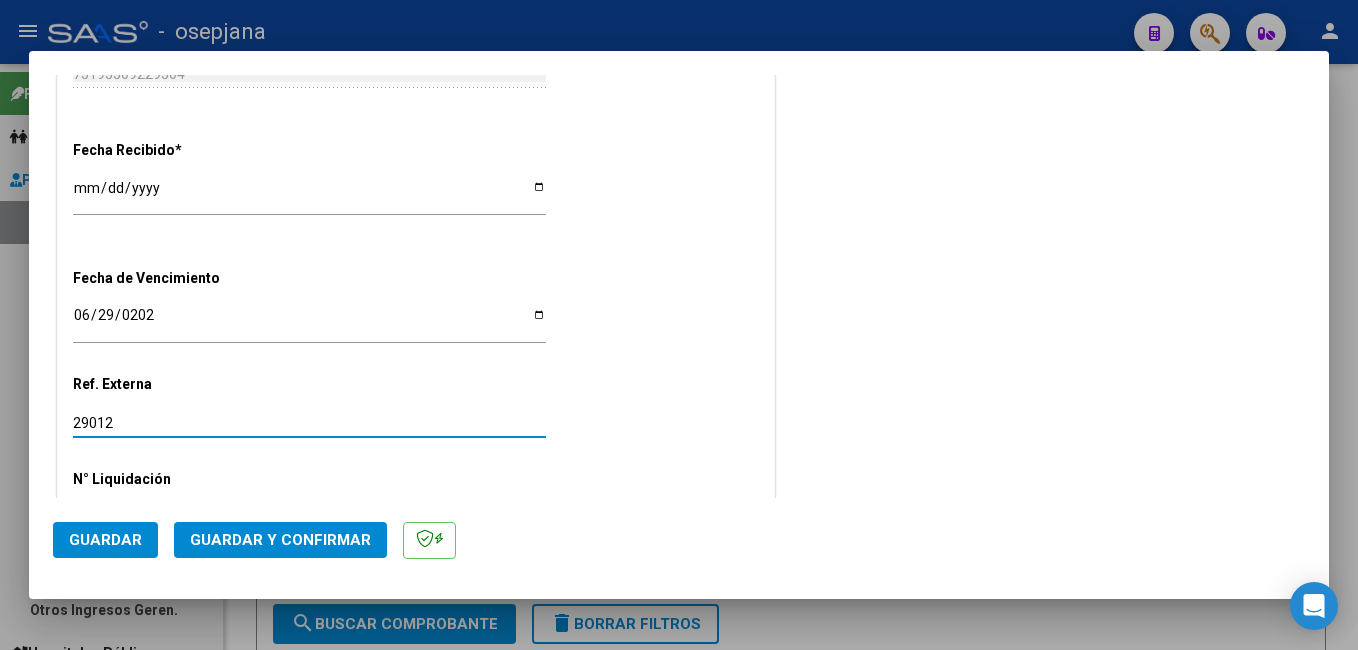 type on "29012" 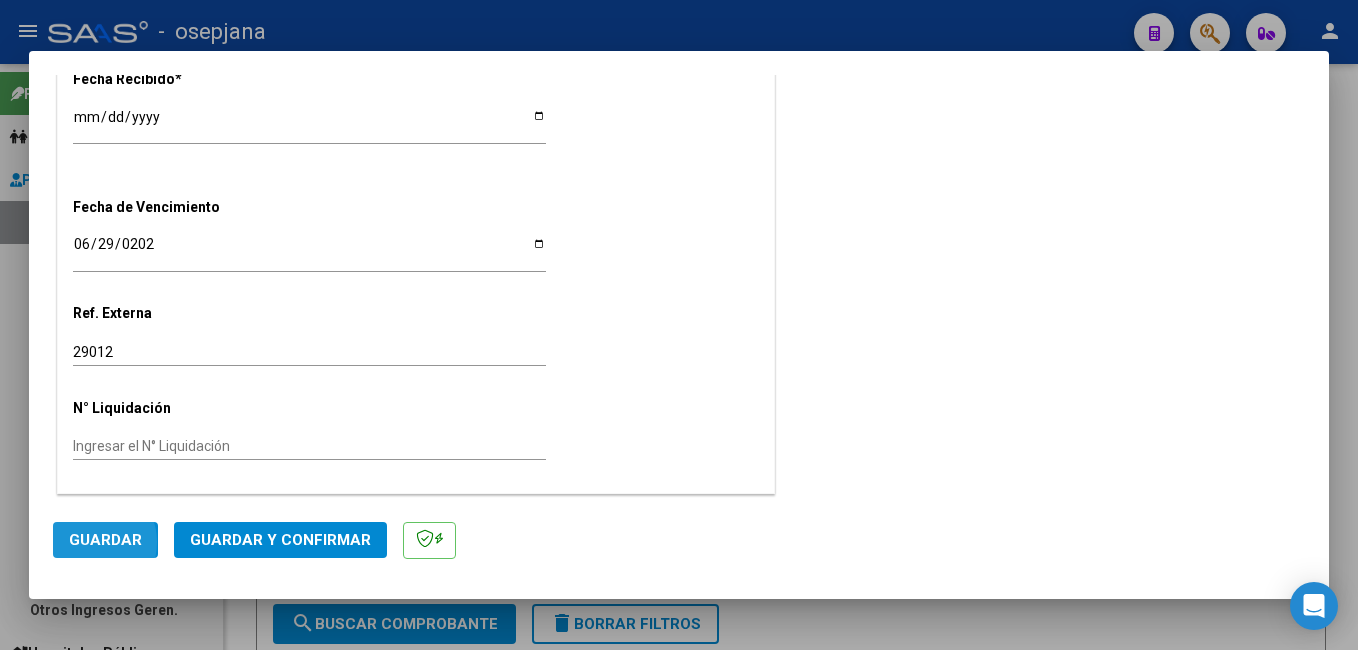 click on "Guardar" 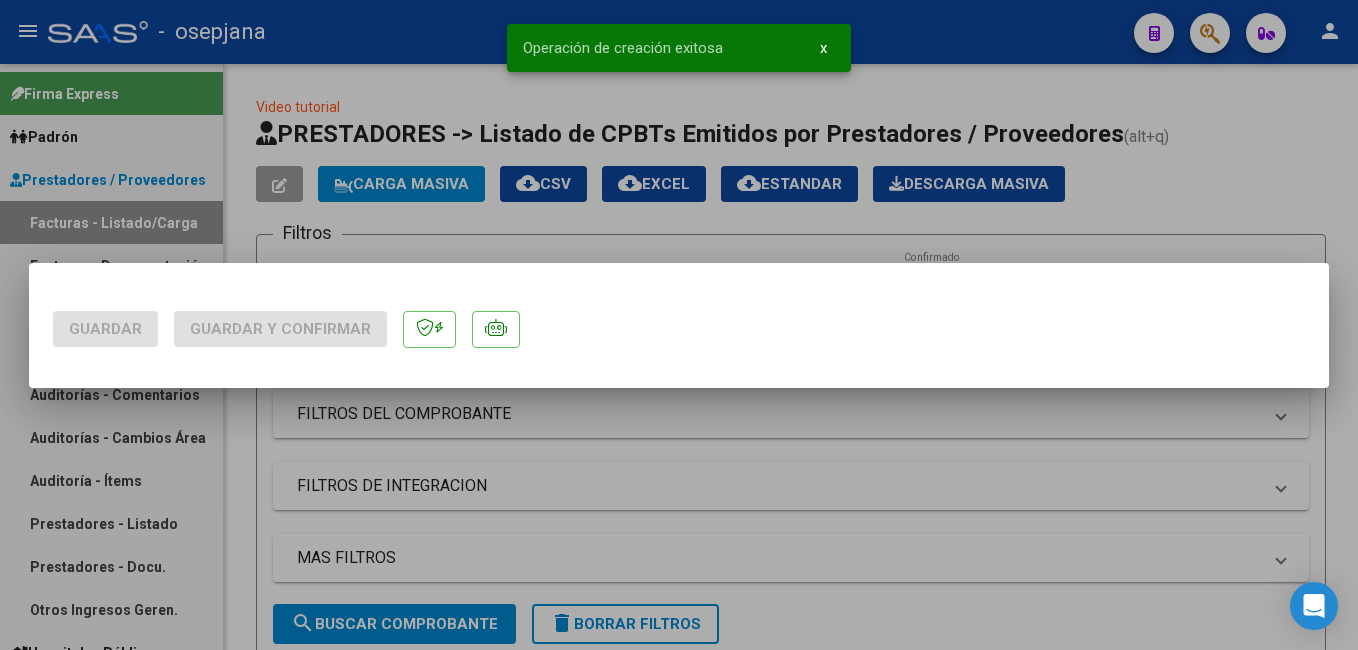 scroll, scrollTop: 0, scrollLeft: 0, axis: both 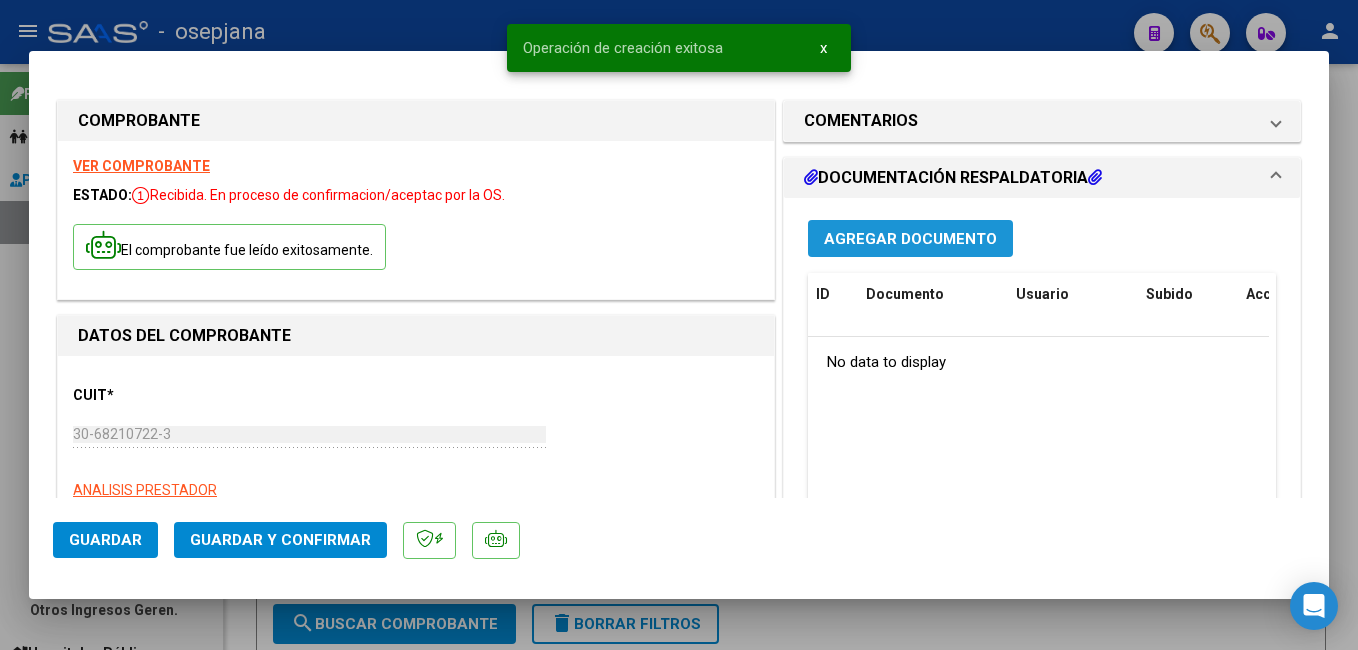 click on "Agregar Documento" at bounding box center (910, 238) 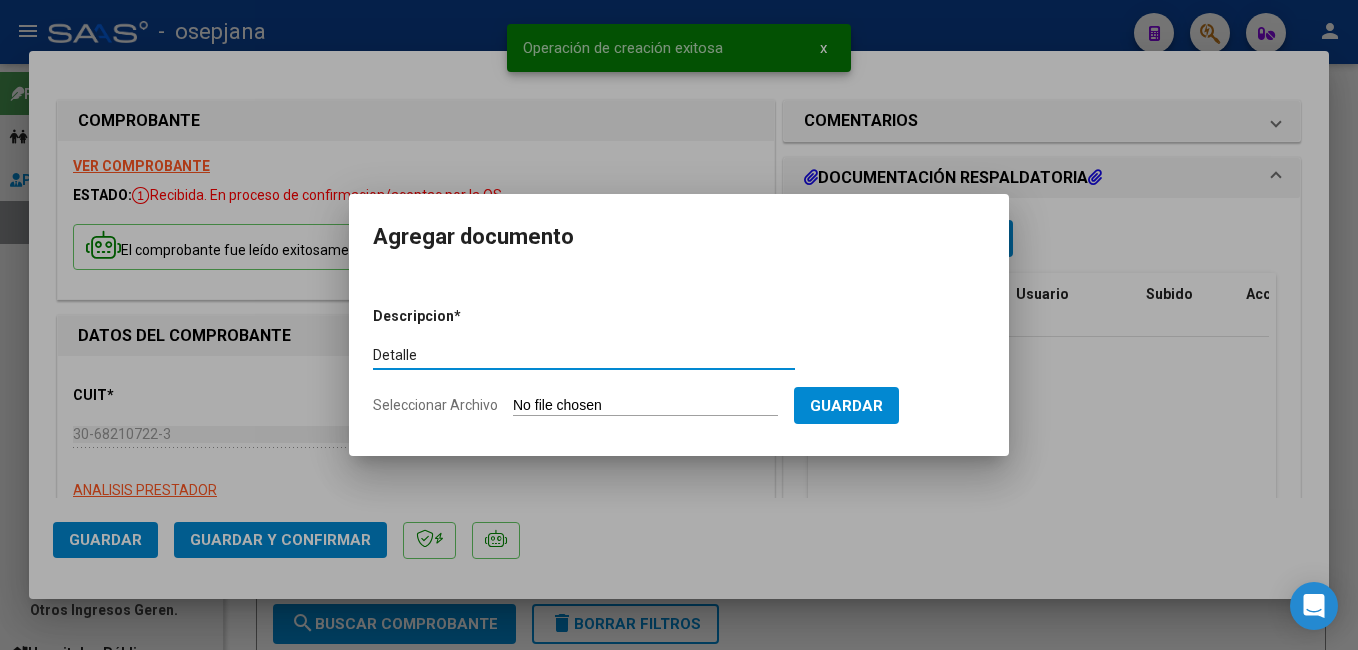 type on "Detalle" 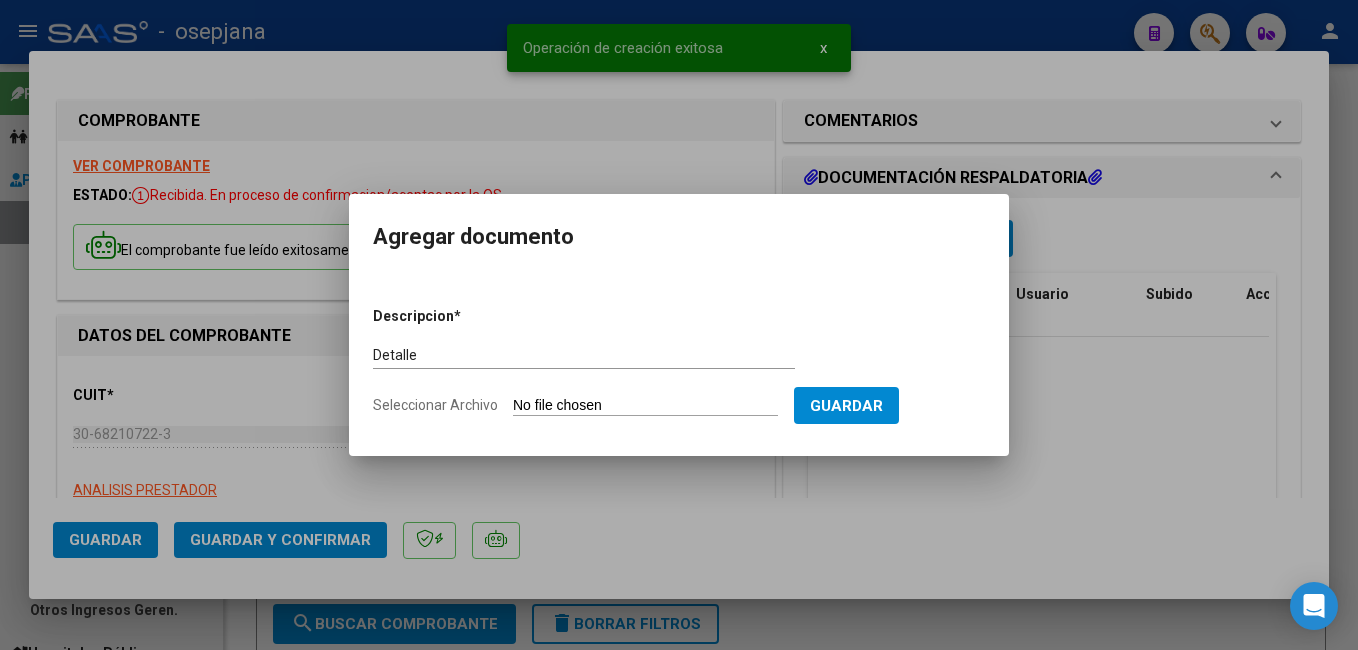 click on "Seleccionar Archivo" at bounding box center (645, 406) 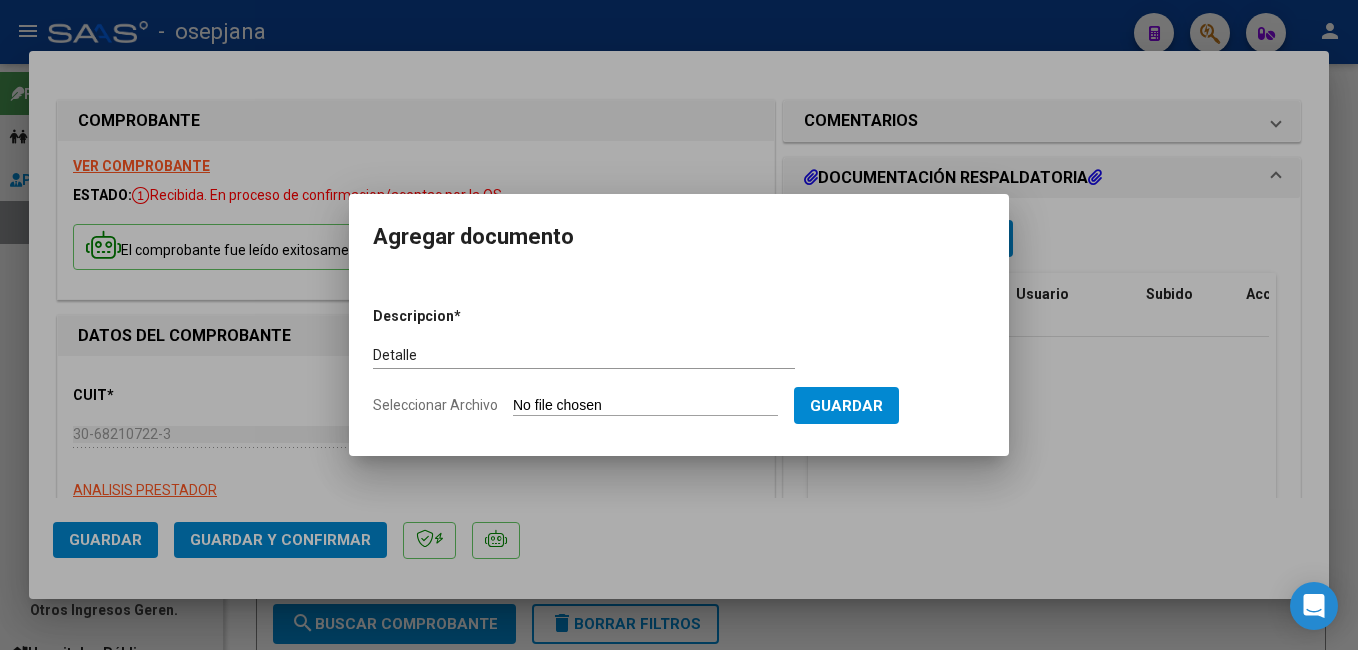type on "C:\fakepath\FC. 173835.pdf" 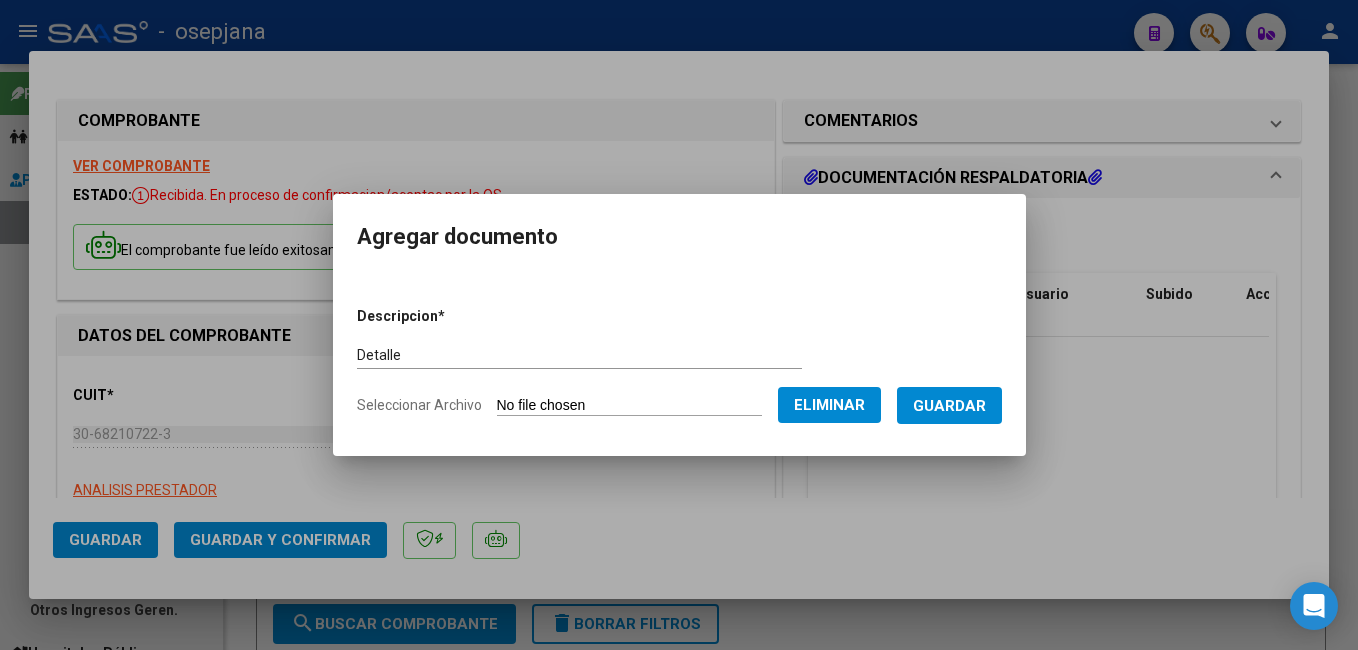 click on "Guardar" at bounding box center [949, 406] 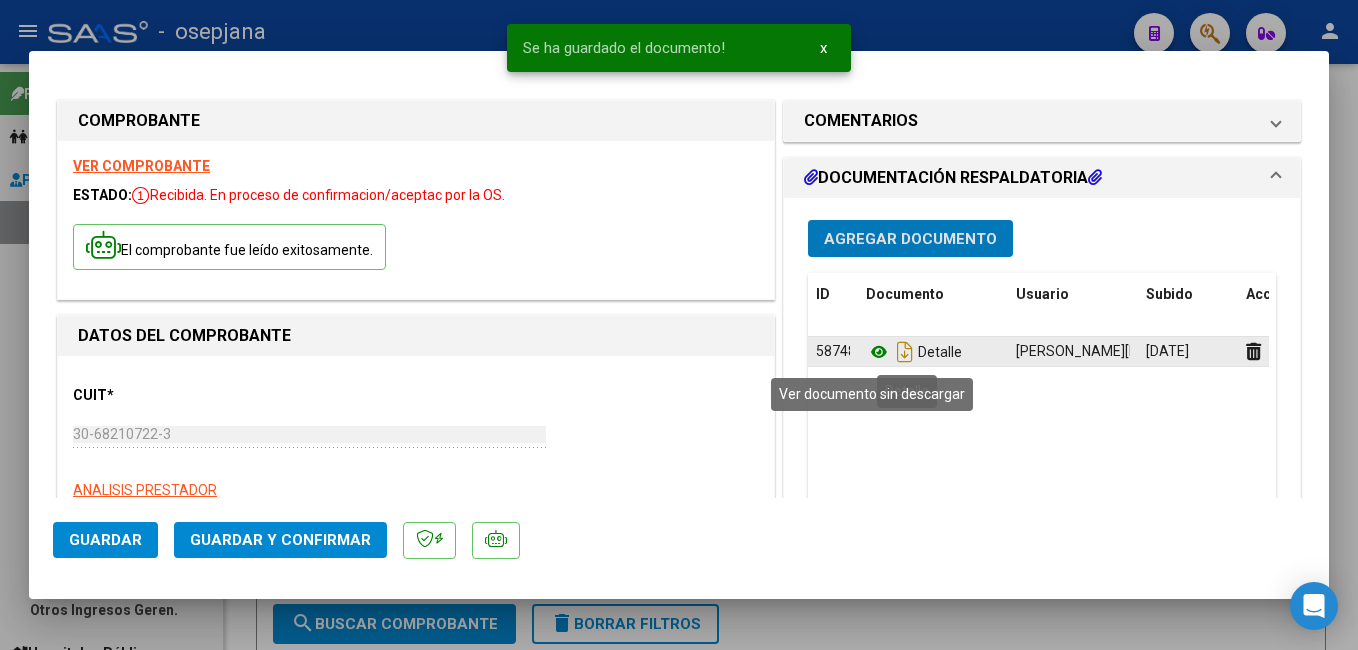click 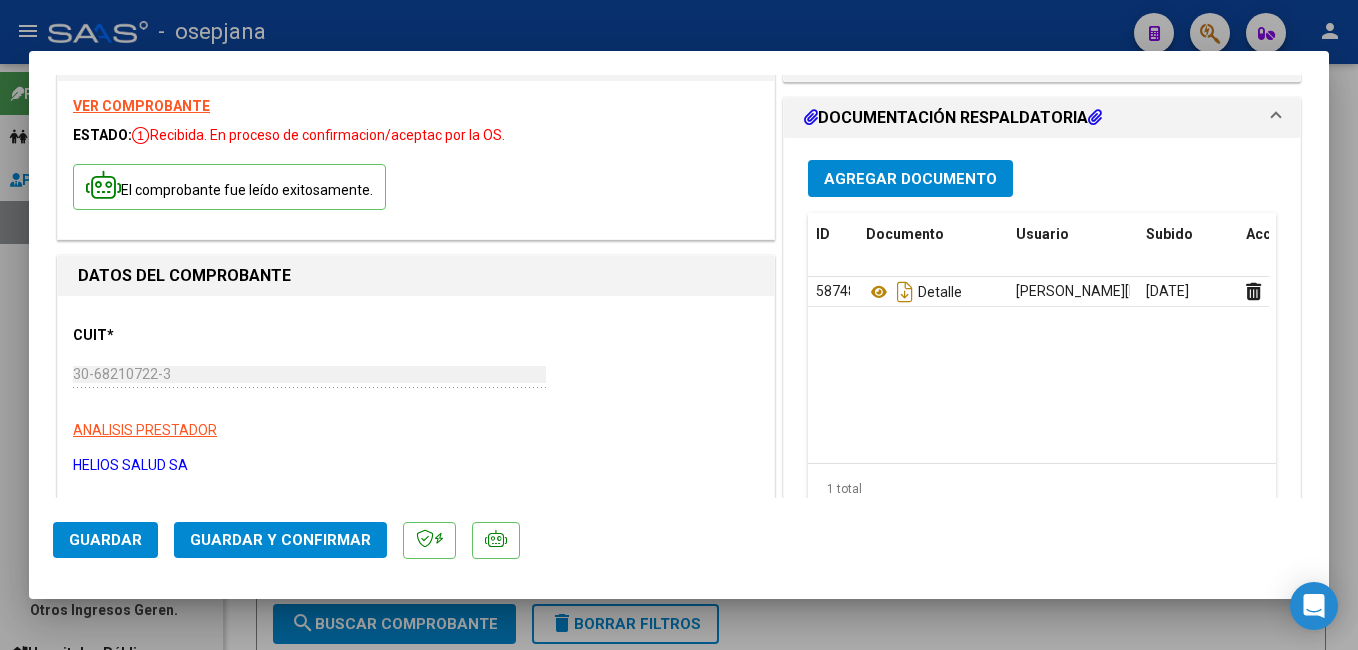 scroll, scrollTop: 300, scrollLeft: 0, axis: vertical 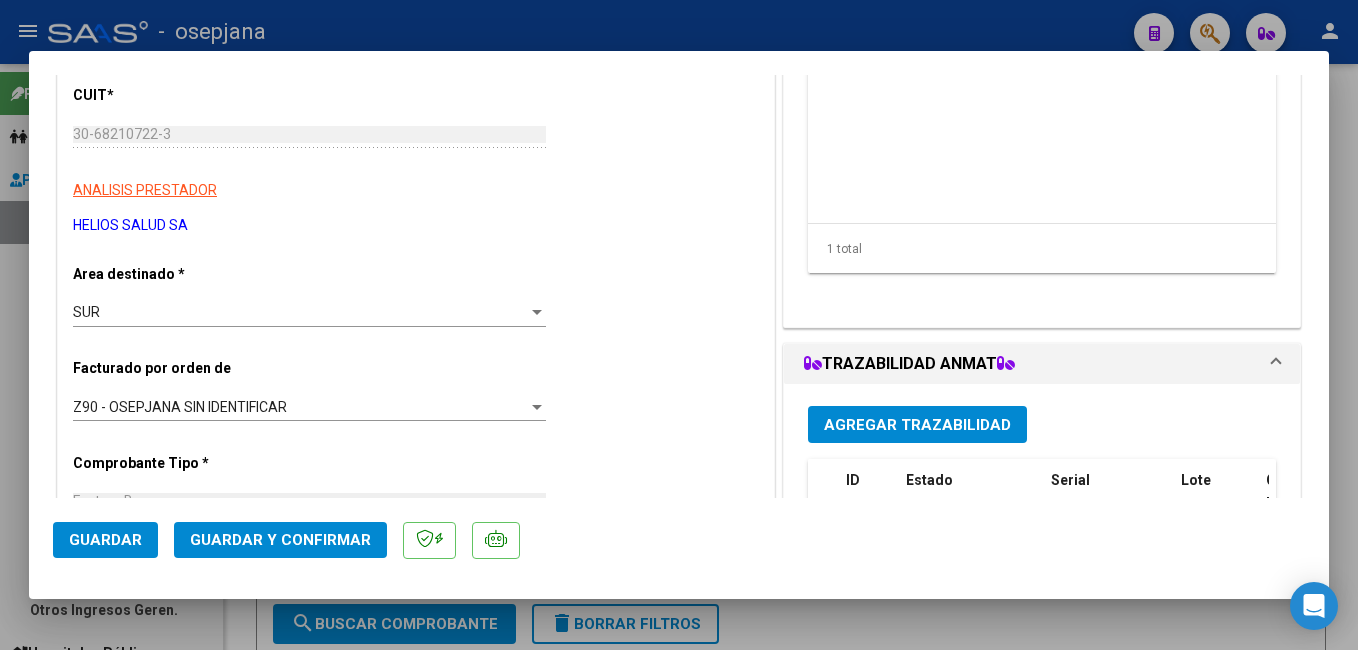 click on "Agregar Trazabilidad" at bounding box center (917, 425) 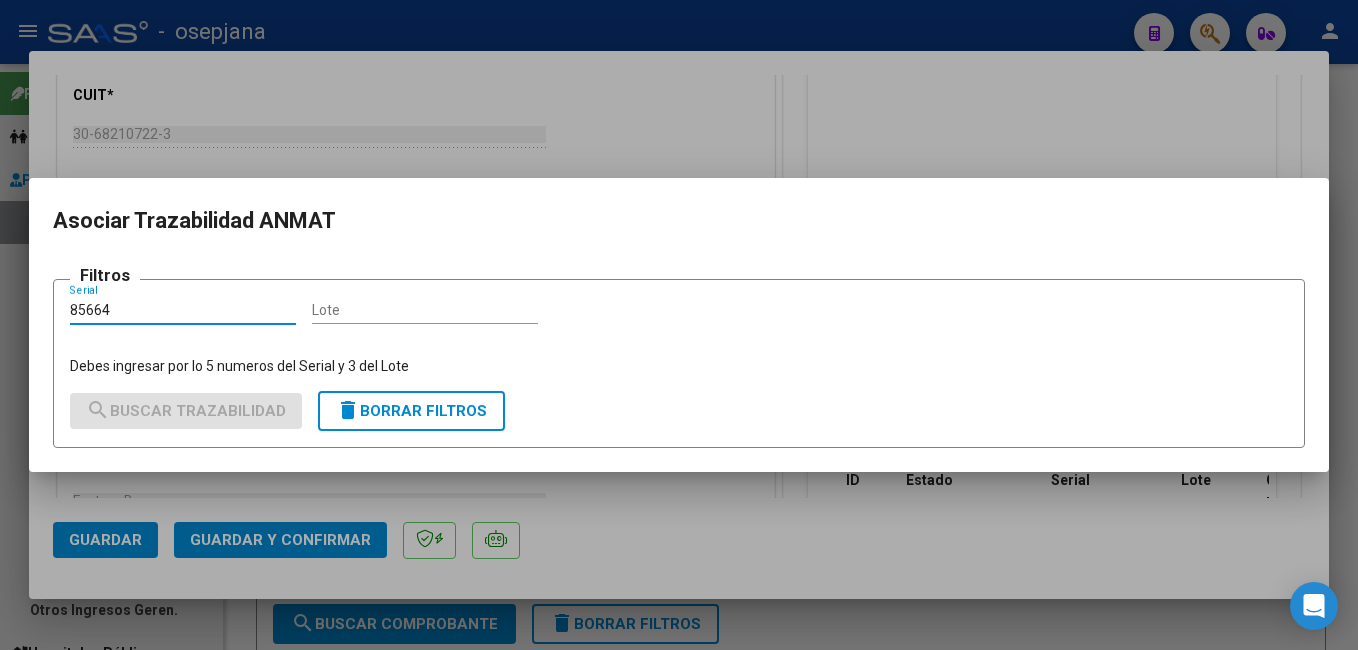 type on "85664" 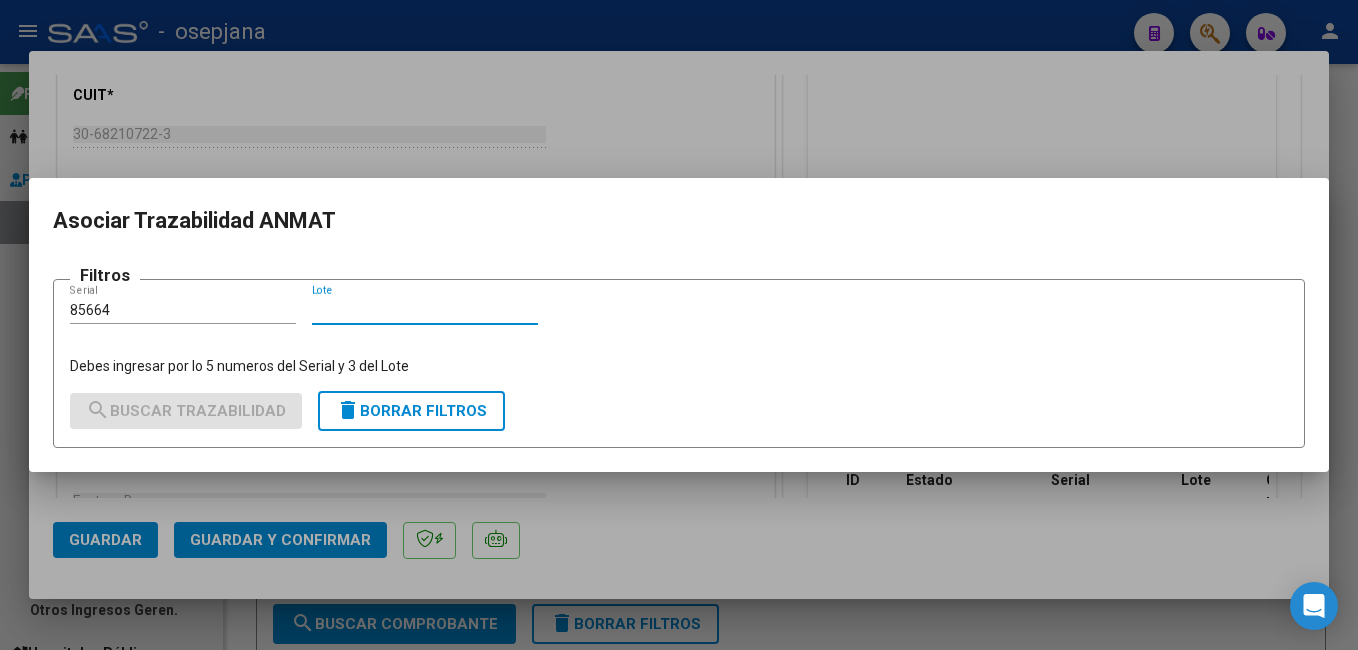 click on "Lote" at bounding box center (425, 310) 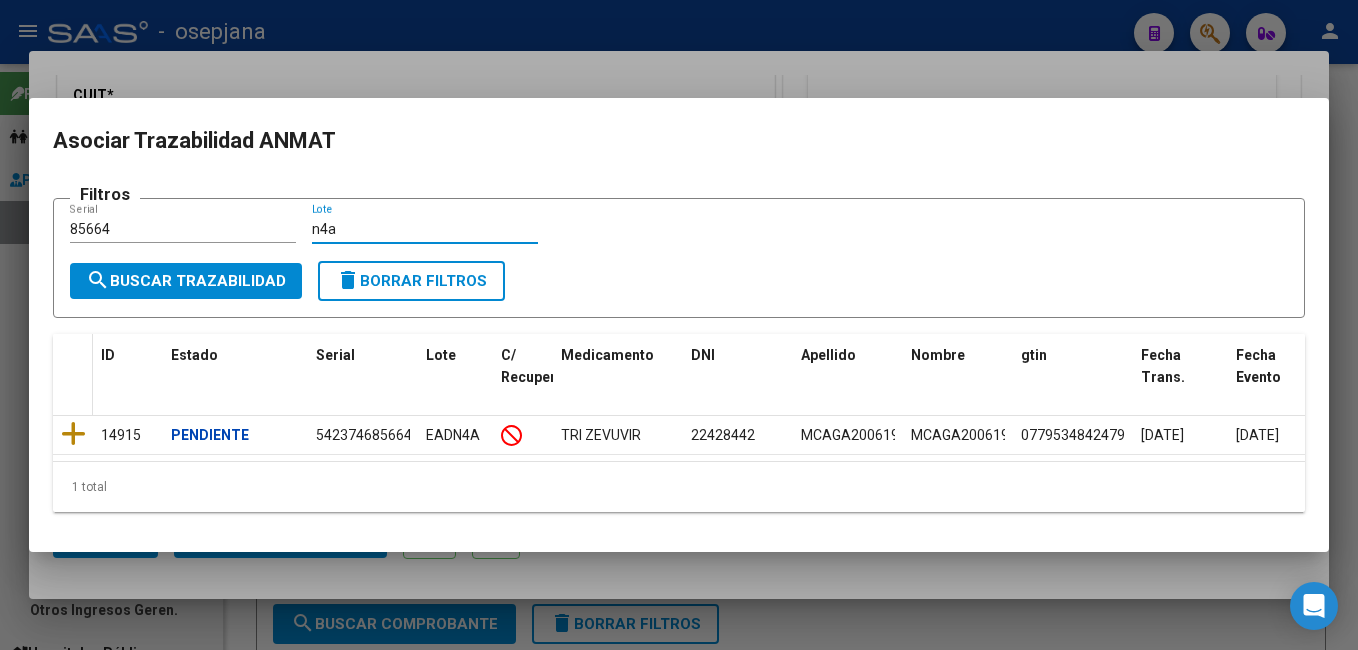 type on "n4a" 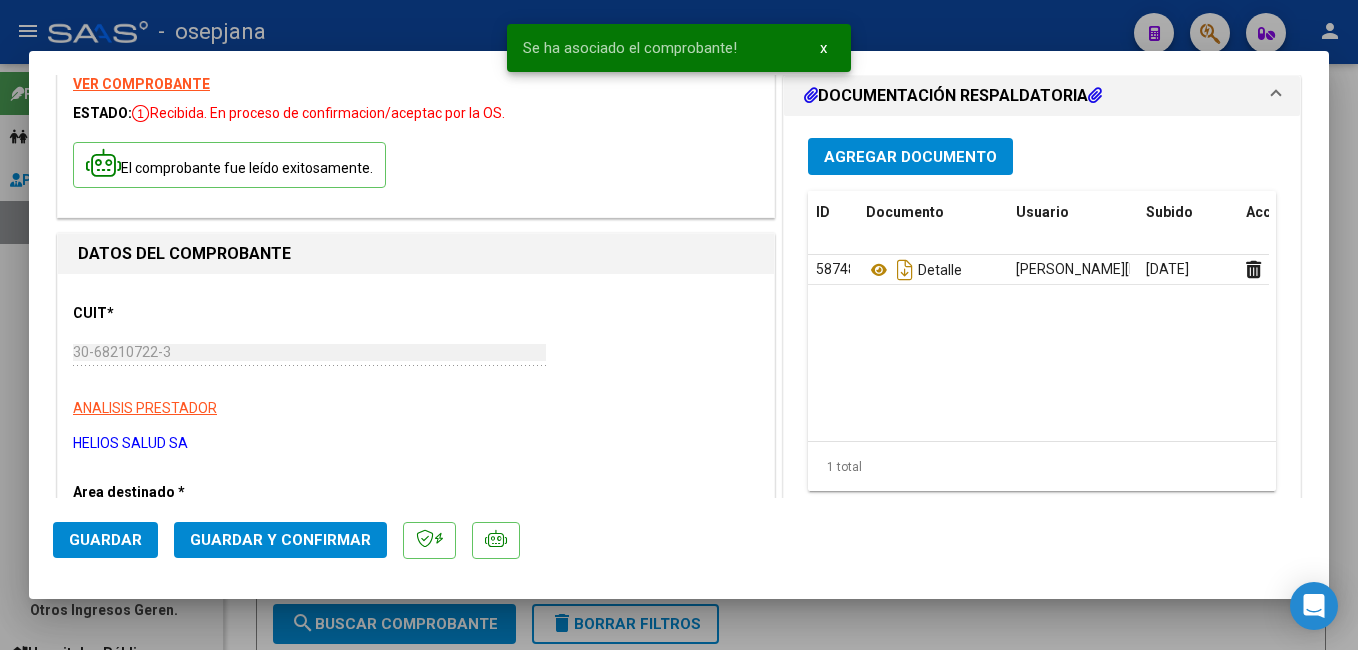 scroll, scrollTop: 0, scrollLeft: 0, axis: both 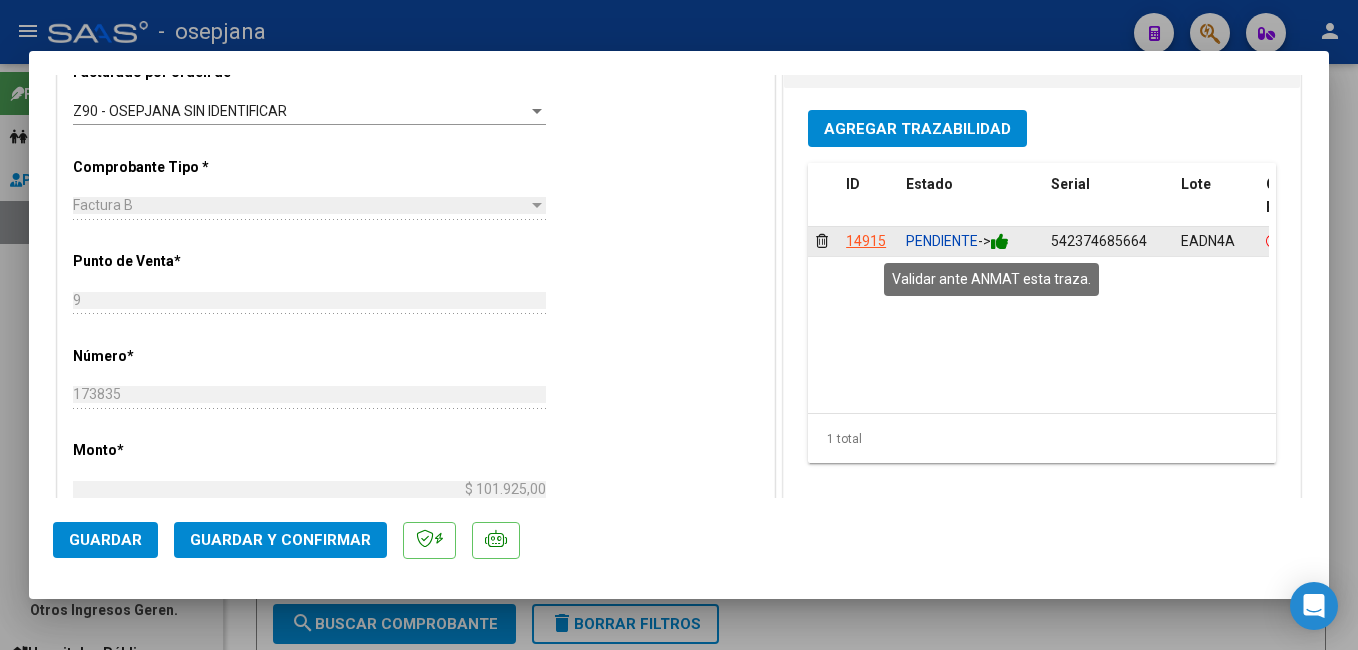 click 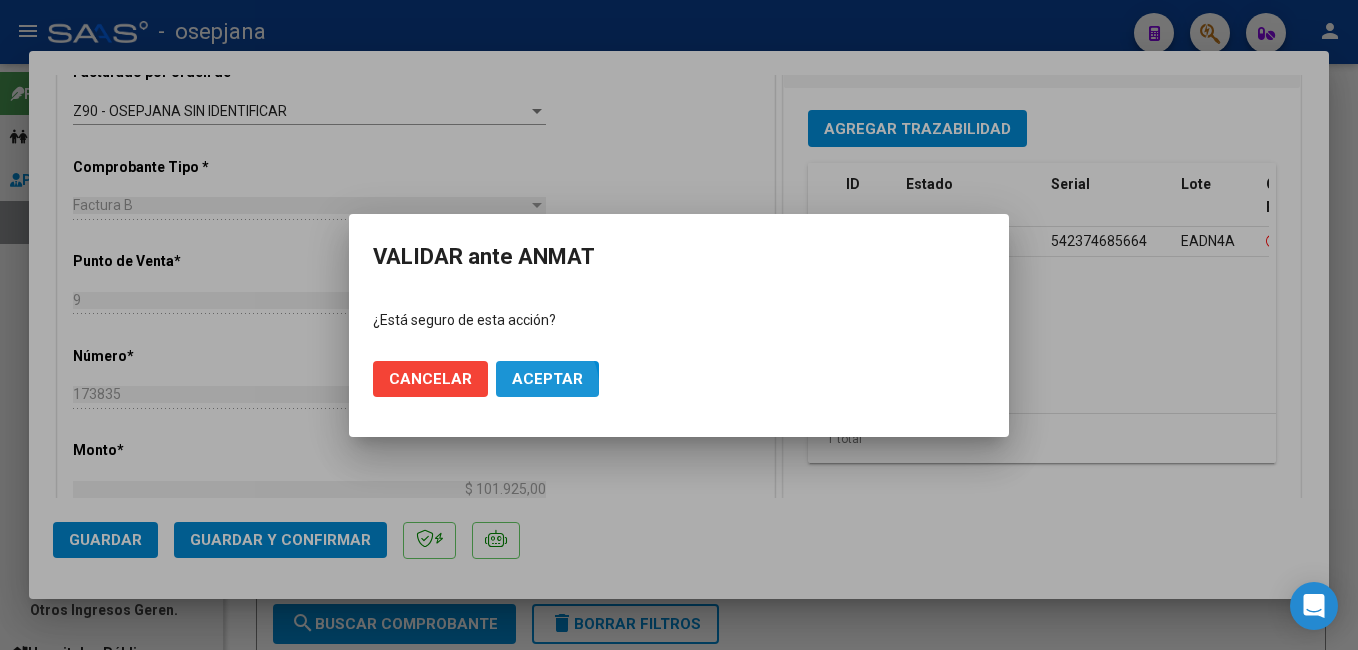 click on "Aceptar" 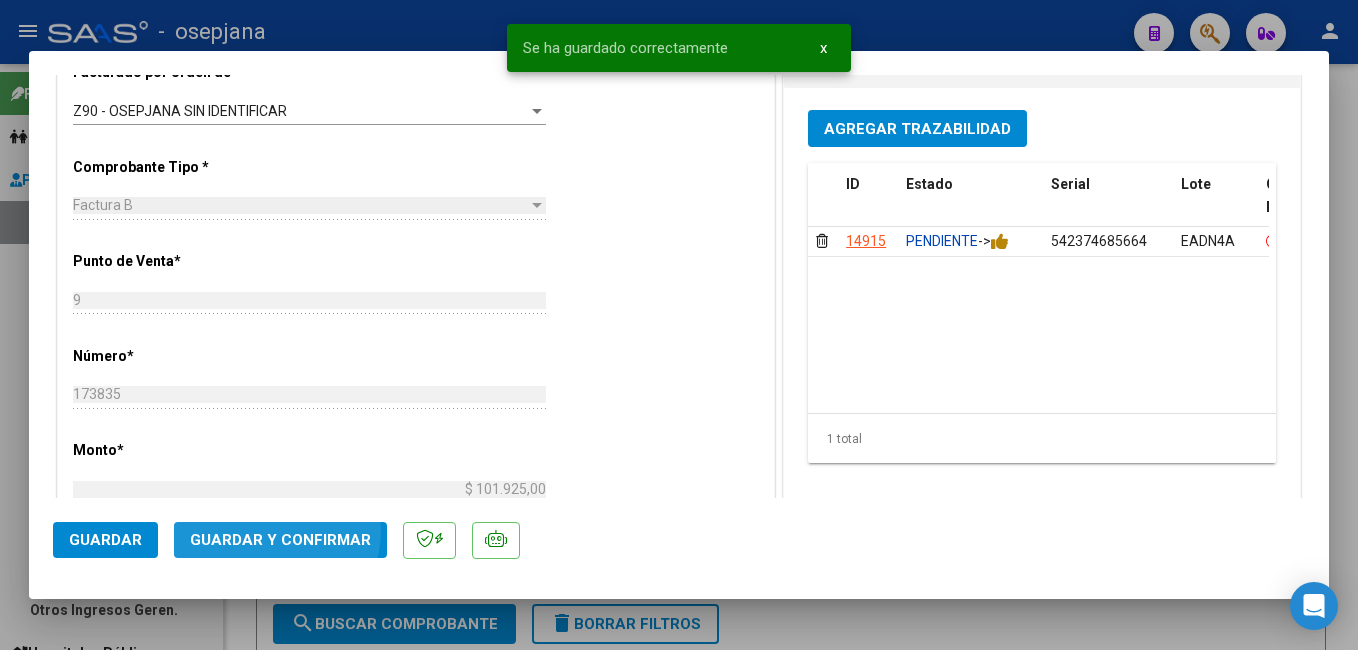 click on "Guardar y Confirmar" 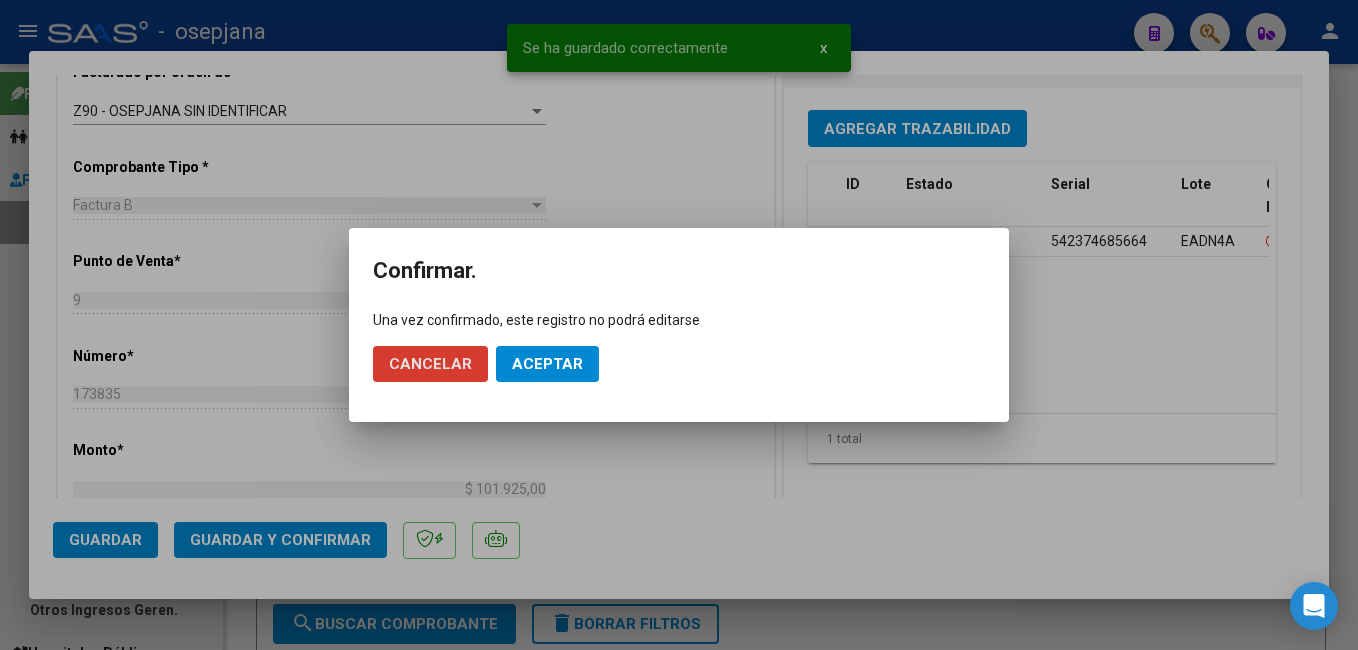 click on "Aceptar" 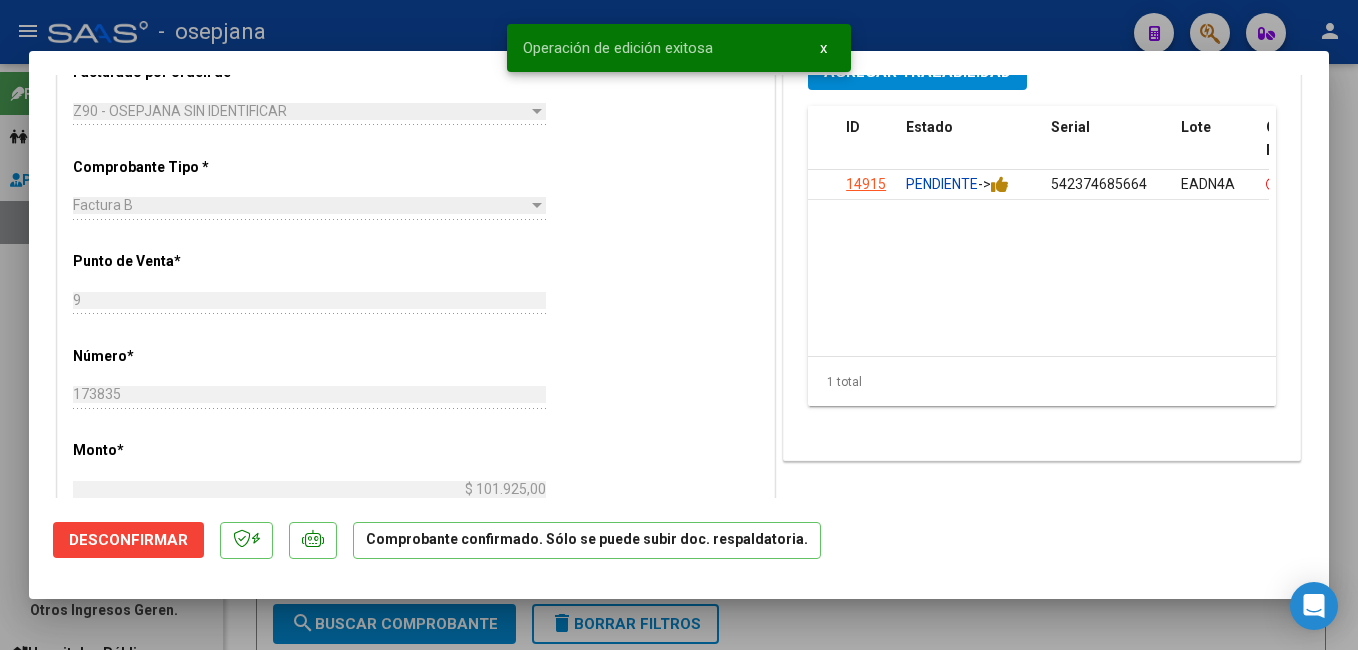 click at bounding box center (679, 325) 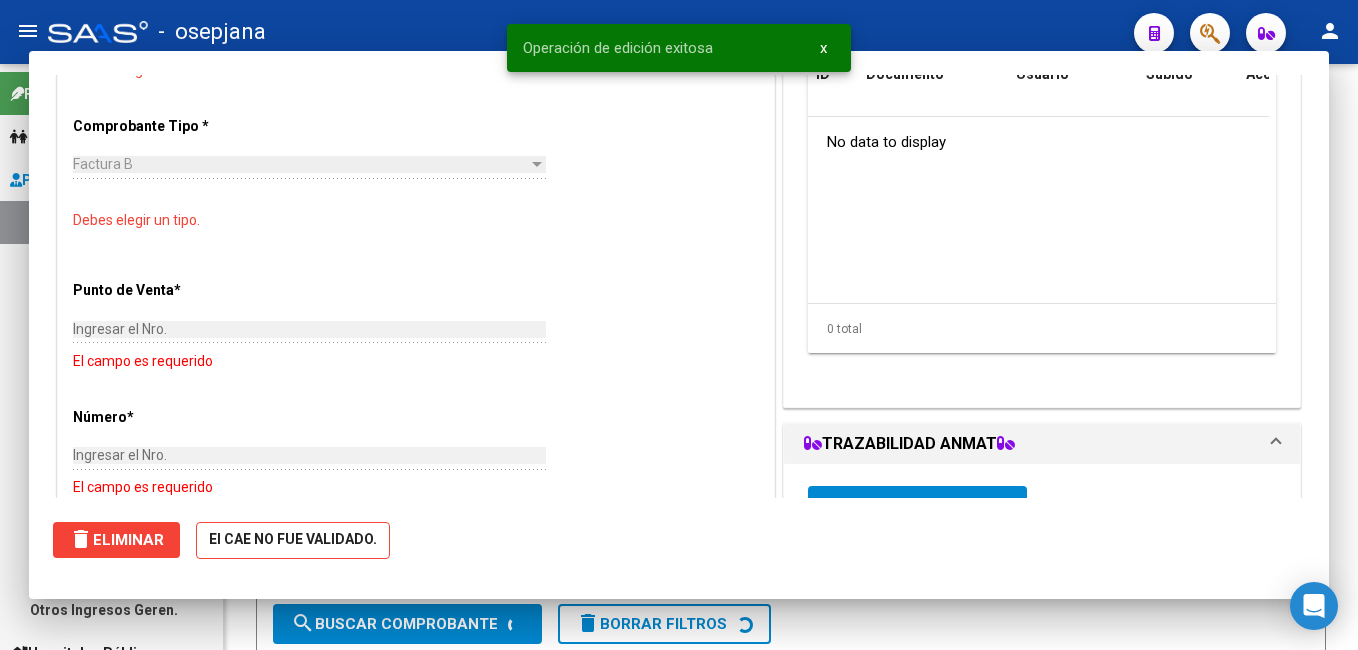 scroll, scrollTop: 0, scrollLeft: 0, axis: both 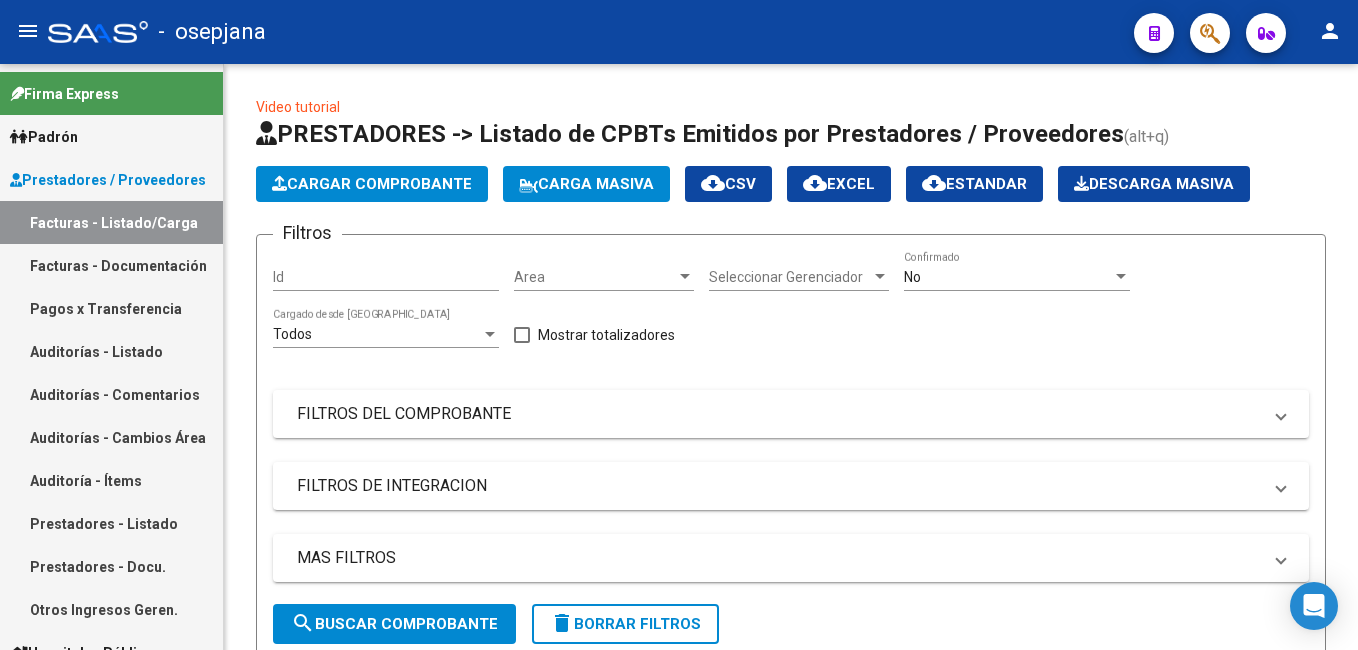 click on "Auditorías - Listado" at bounding box center [111, 351] 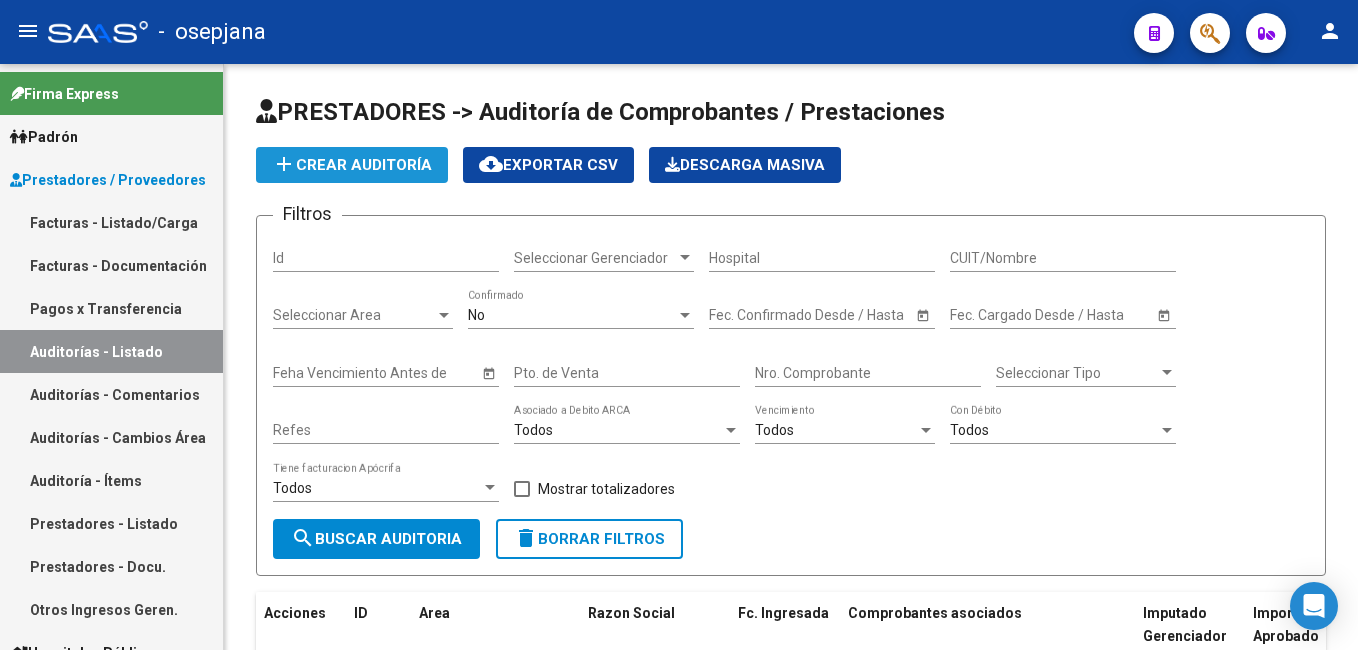 drag, startPoint x: 360, startPoint y: 168, endPoint x: 387, endPoint y: 0, distance: 170.1558 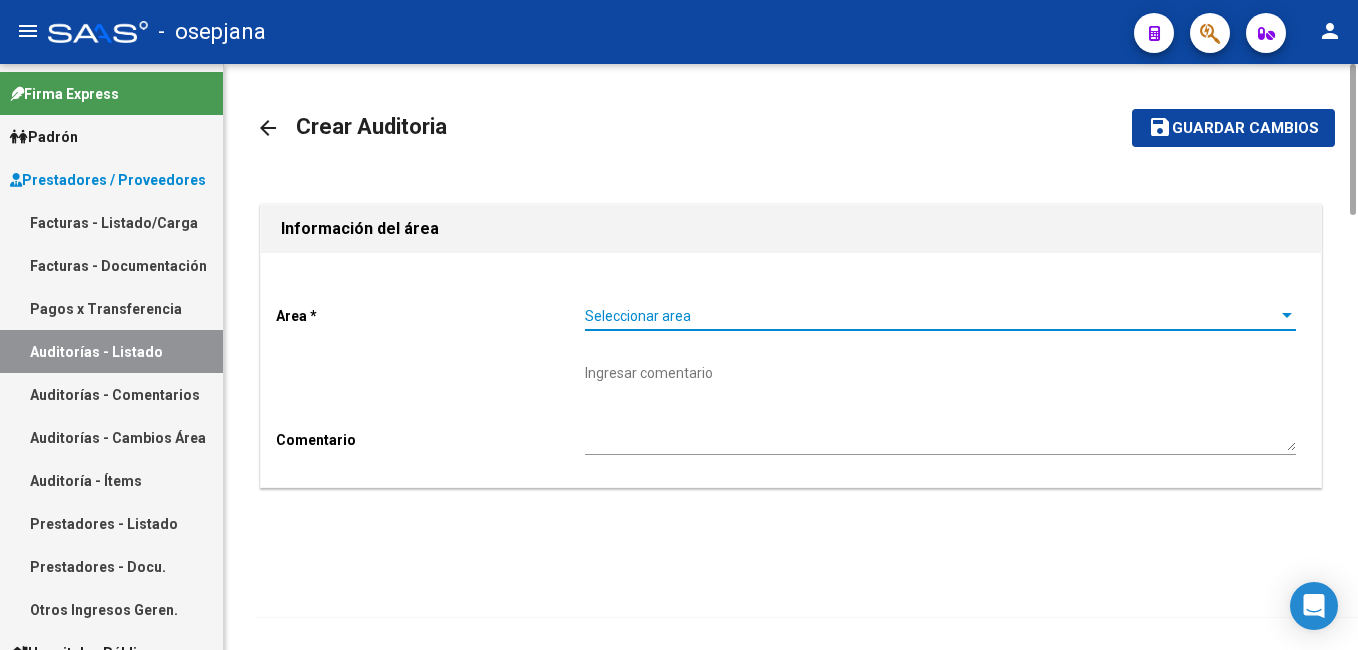click on "Seleccionar area" at bounding box center [931, 316] 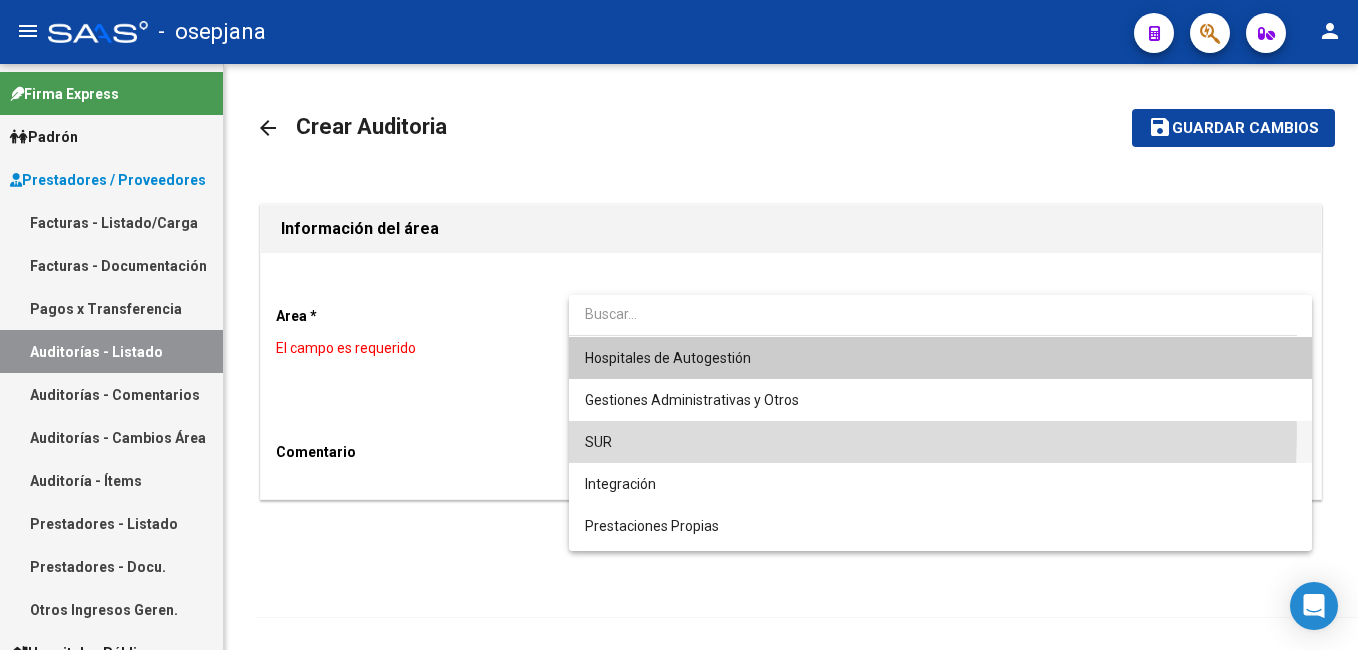 click on "SUR" at bounding box center [940, 442] 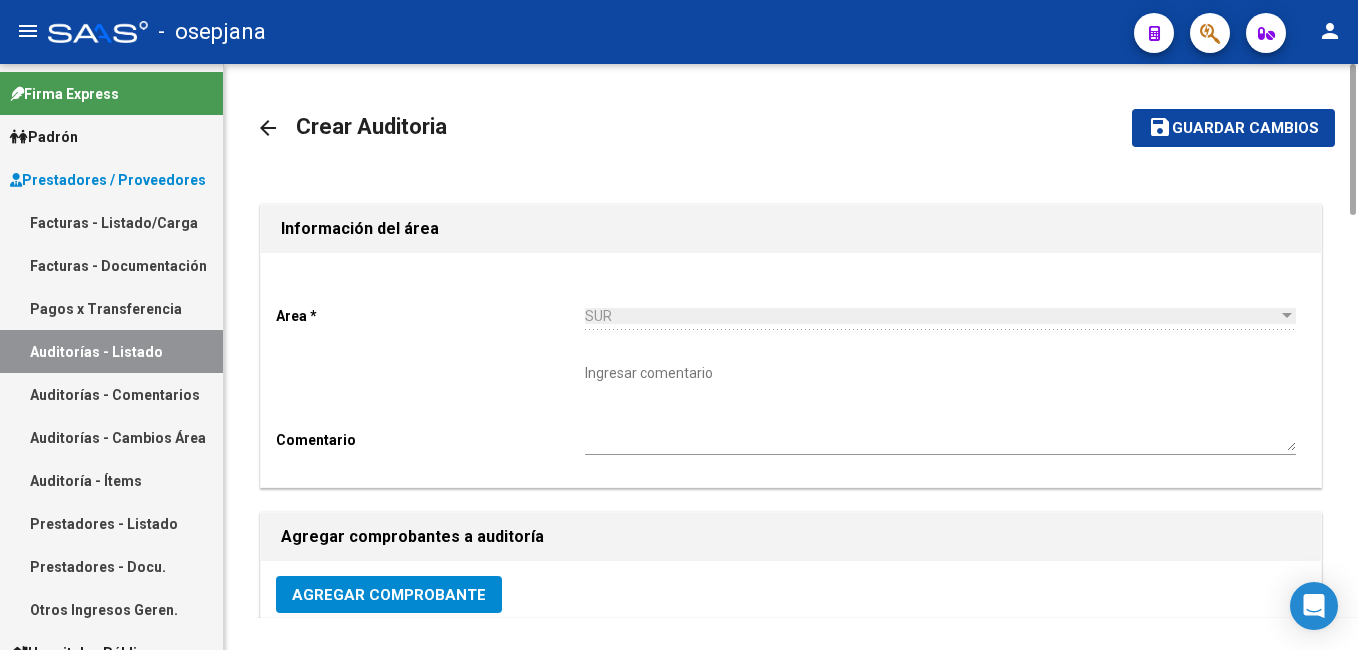 click on "arrow_back Crear Auditoria    save Guardar cambios Información del área  Area * SUR Seleccionar area Comentario    Ingresar comentario  Agregar comprobantes a auditoría Agregar Comprobante ID CAE Facturado x Orden De Razon Social CPBT Monto Fecha Cpbt Fecha Recibido Doc Respaldatoria Doc Trazabilidad Expte. Interno Creado Usuario No data to display" 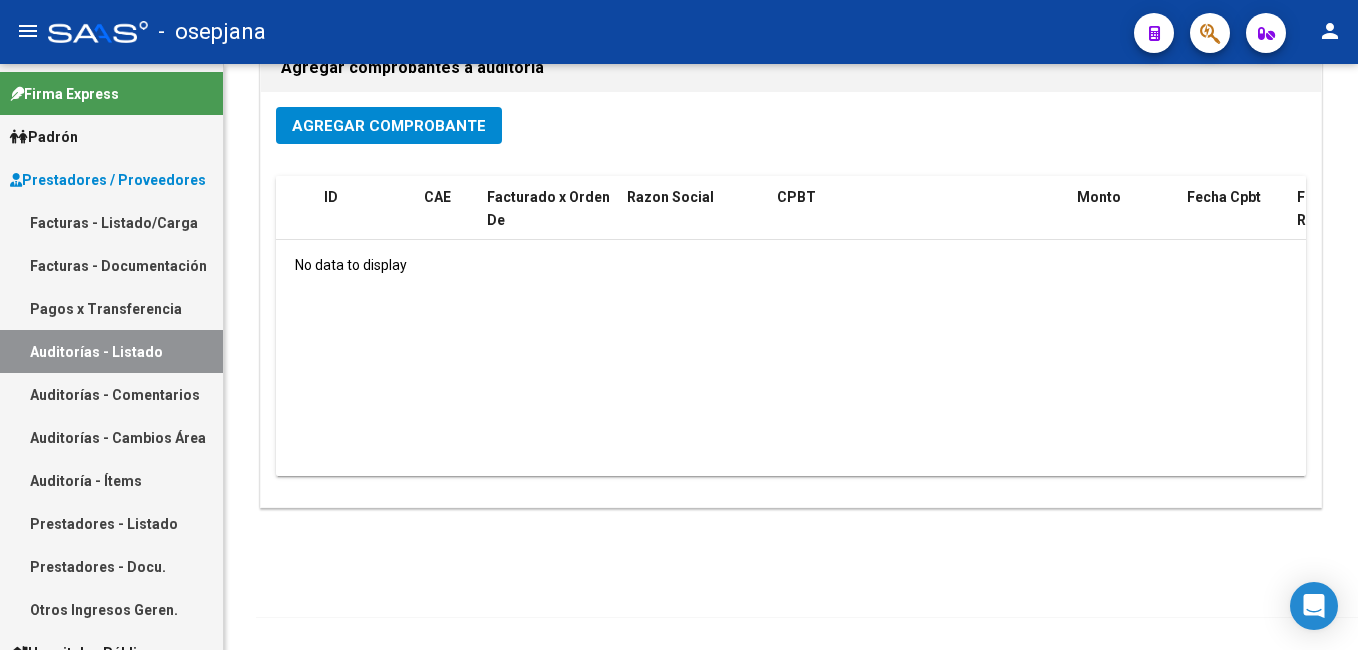 scroll, scrollTop: 0, scrollLeft: 0, axis: both 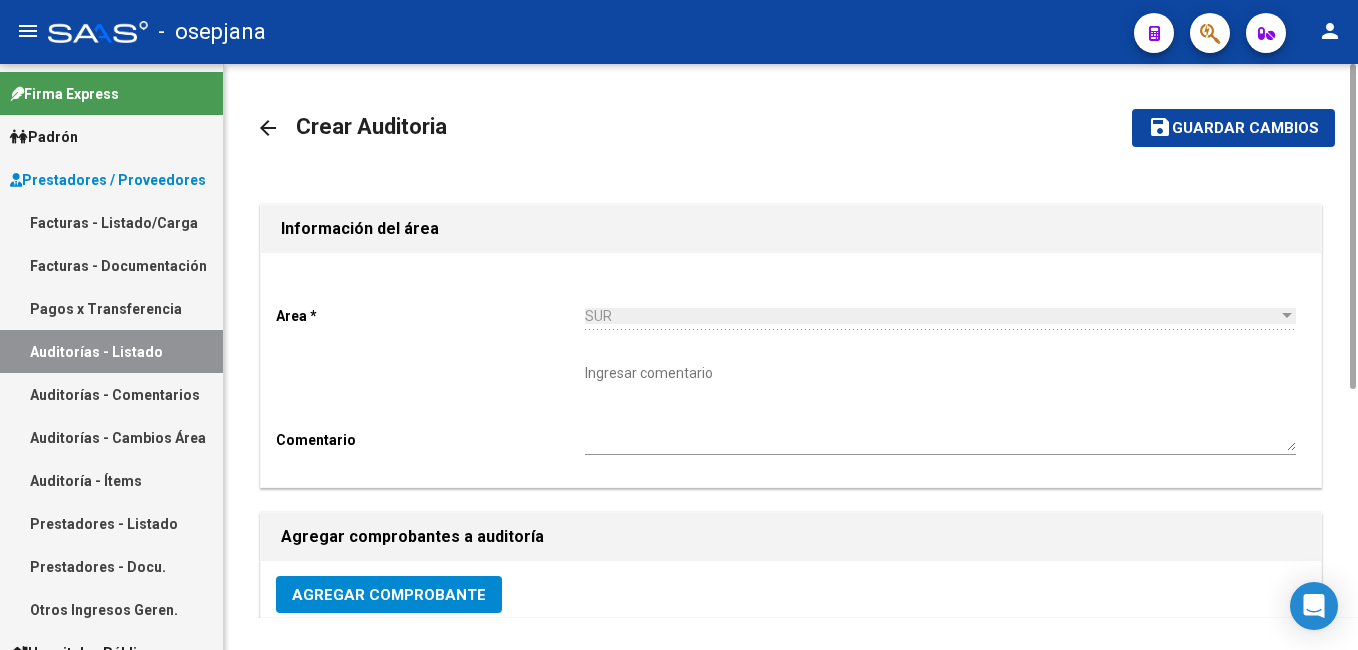 drag, startPoint x: 1352, startPoint y: 195, endPoint x: 1361, endPoint y: -7, distance: 202.2004 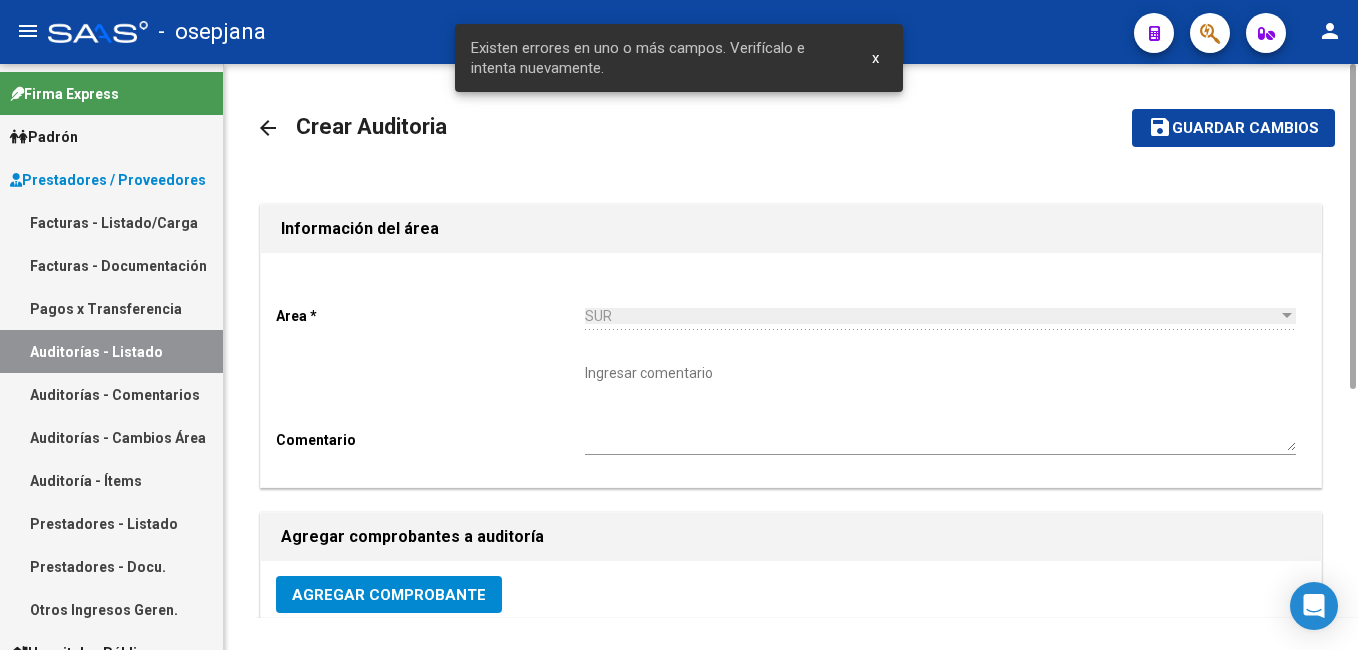 click on "Agregar Comprobante" 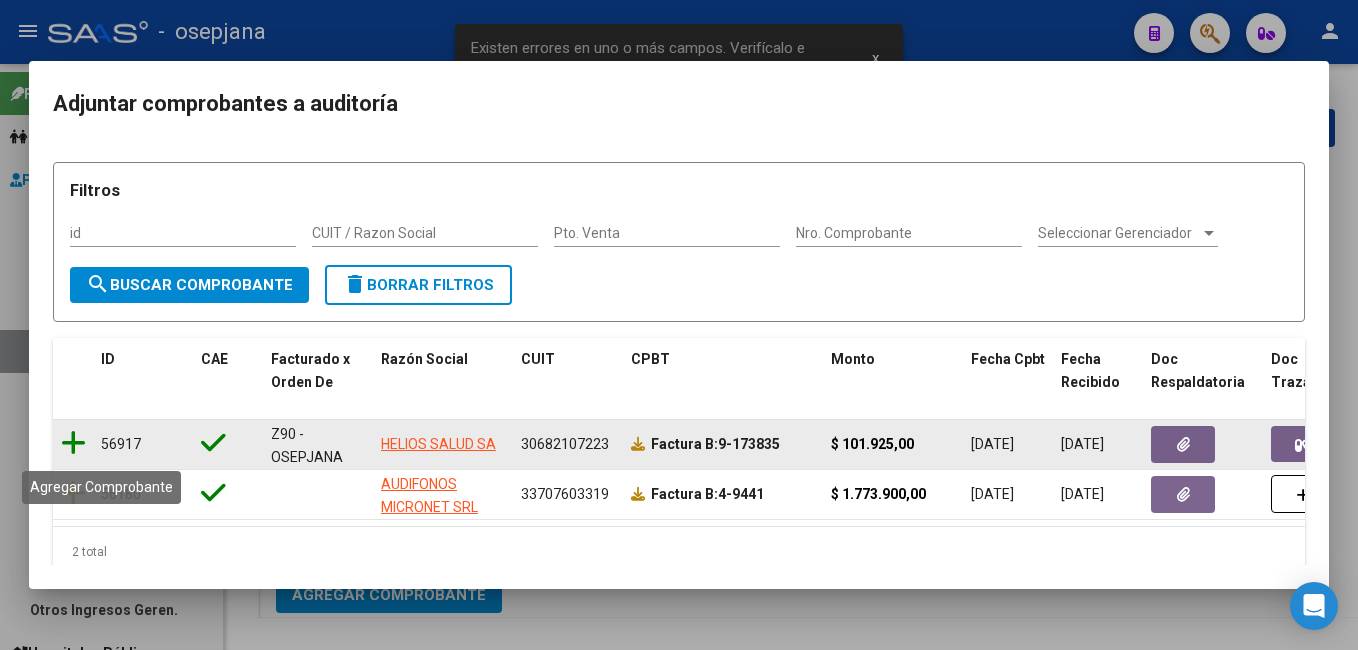 click 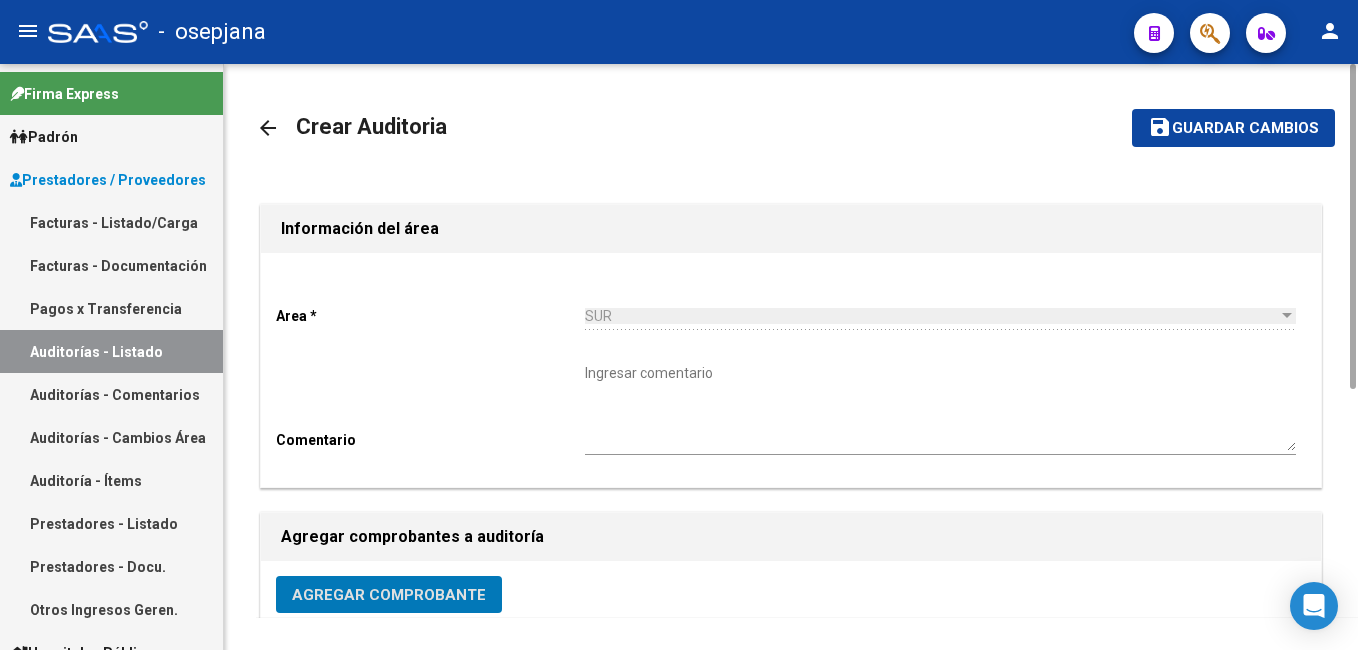 click on "Guardar cambios" 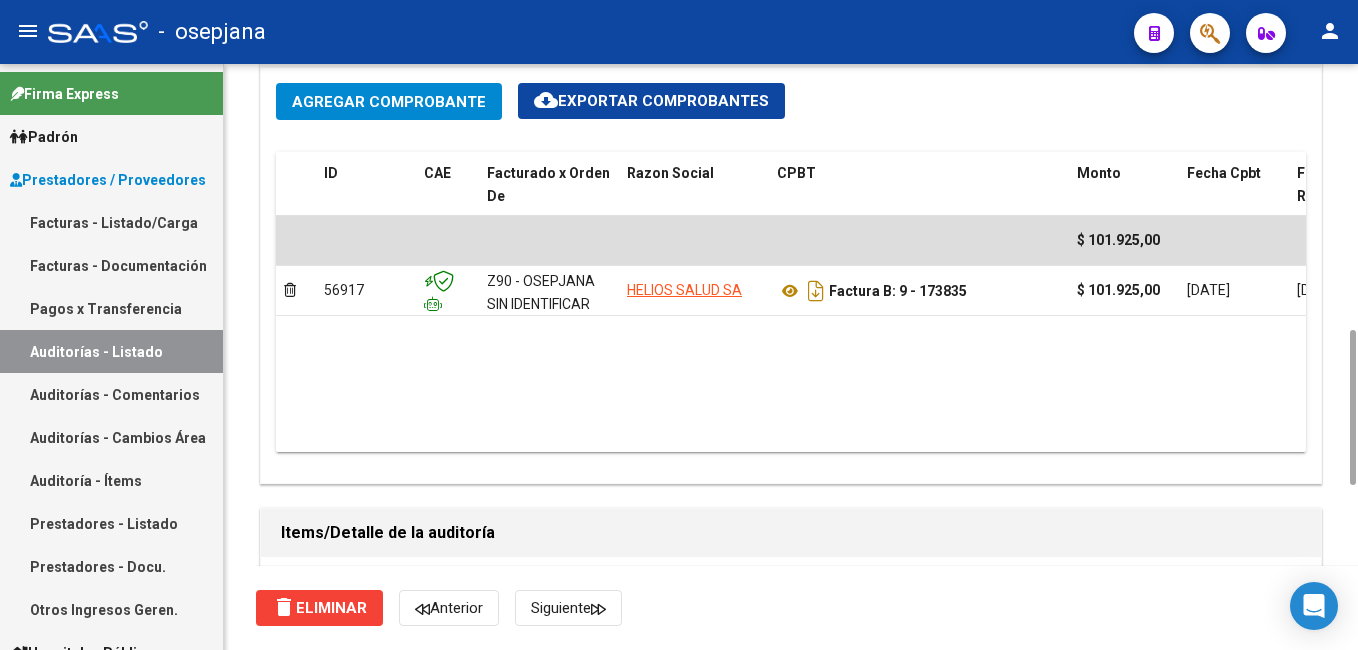scroll, scrollTop: 1200, scrollLeft: 0, axis: vertical 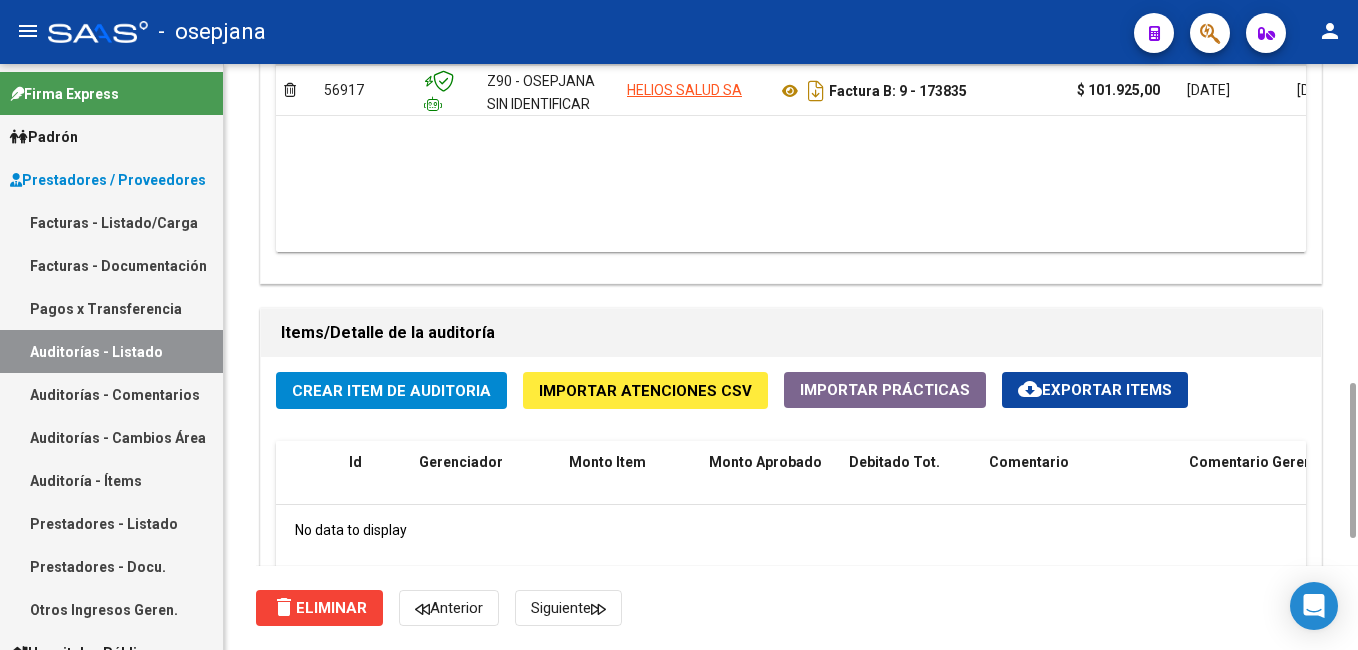 click on "Crear Item de Auditoria Importar Atenciones CSV  Importar Prácticas
cloud_download  Exportar Items  Id Gerenciador Monto Item Monto Aprobado Debitado Tot. Comentario Comentario Gerenciador Descripción Afiliado Estado CUIL Documento Nombre Completo Fec. Prestación Atencion Tipo Nomenclador Código Nomenclador Nombre Usuario Creado Area Creado Area Modificado No data to display  0 total   1" 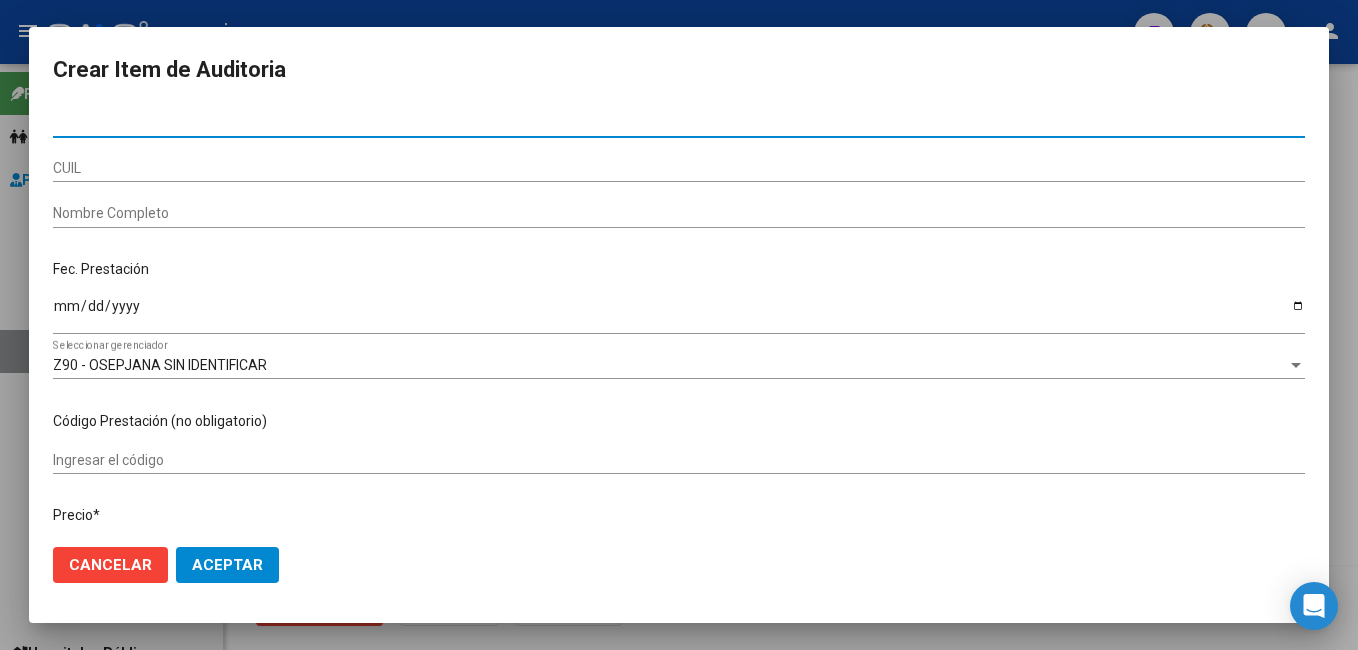 paste on "22428442" 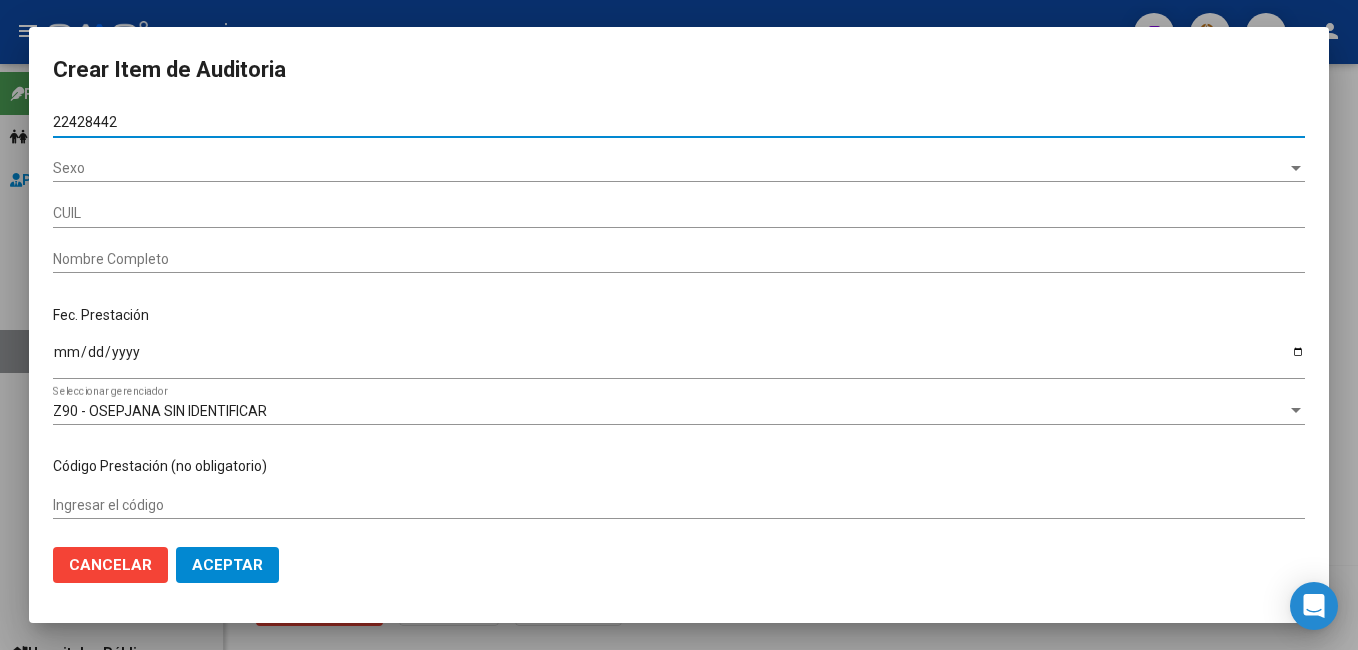 type on "20224284420" 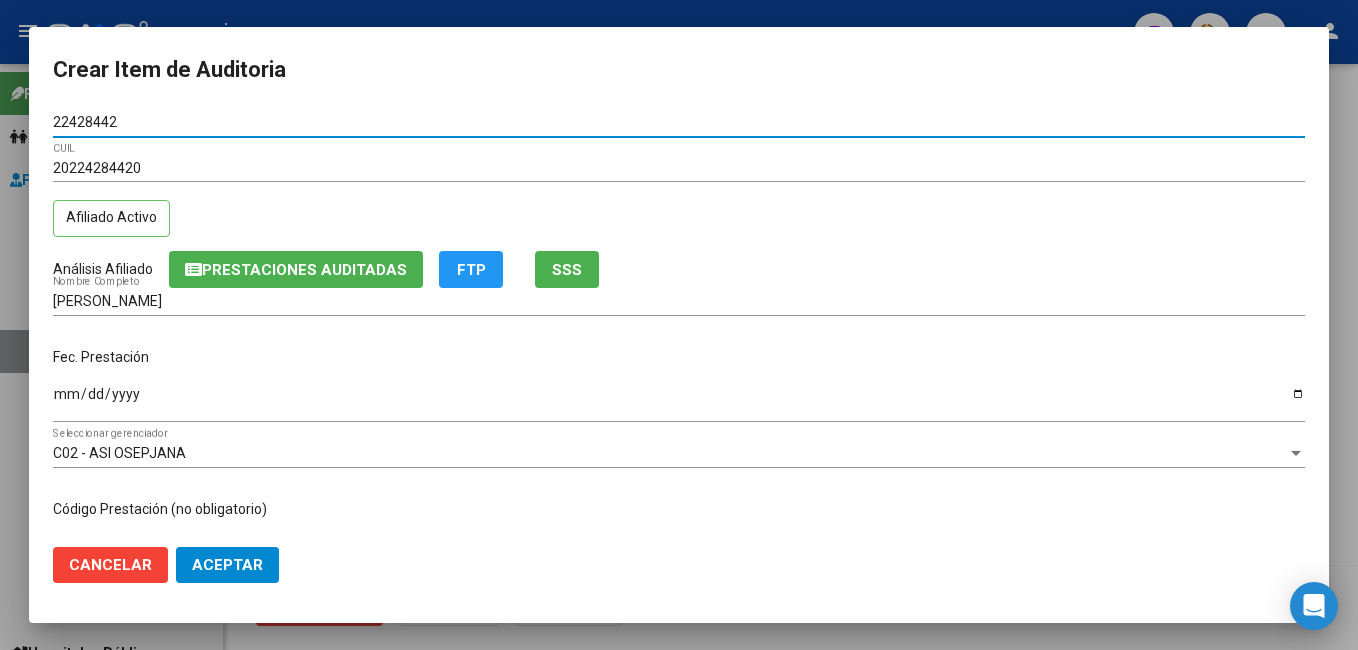 type on "22428442" 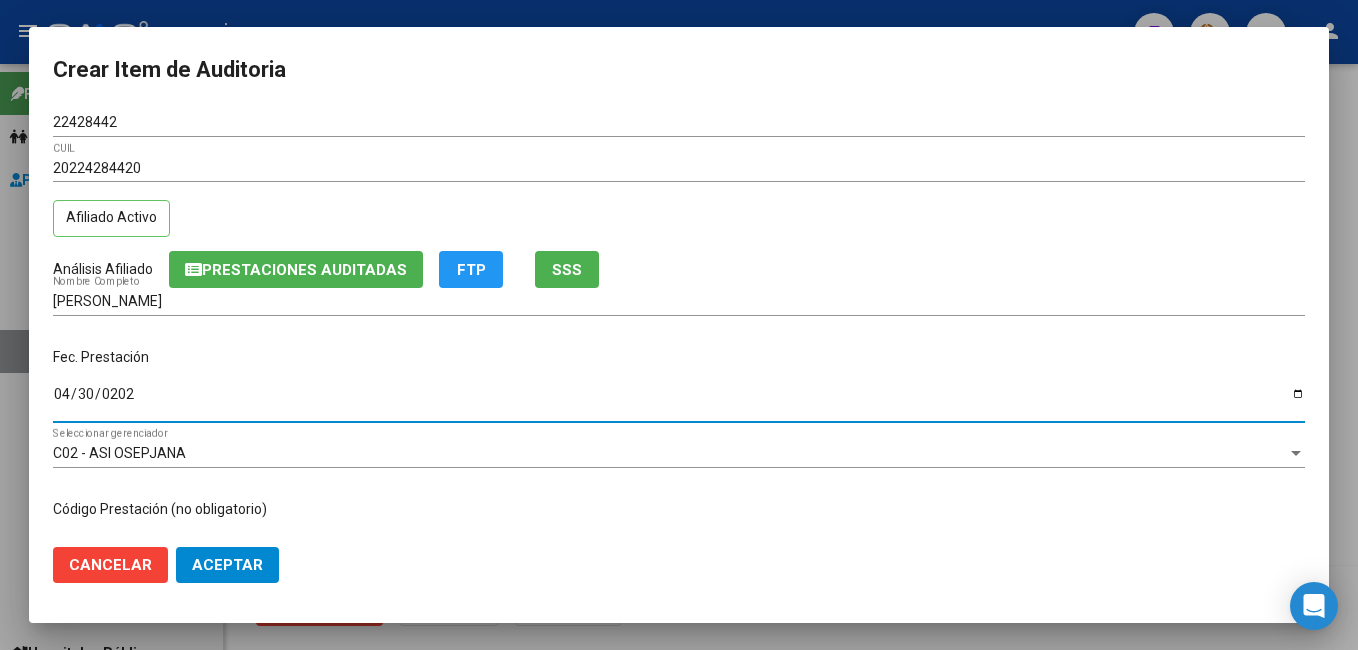 type on "[DATE]" 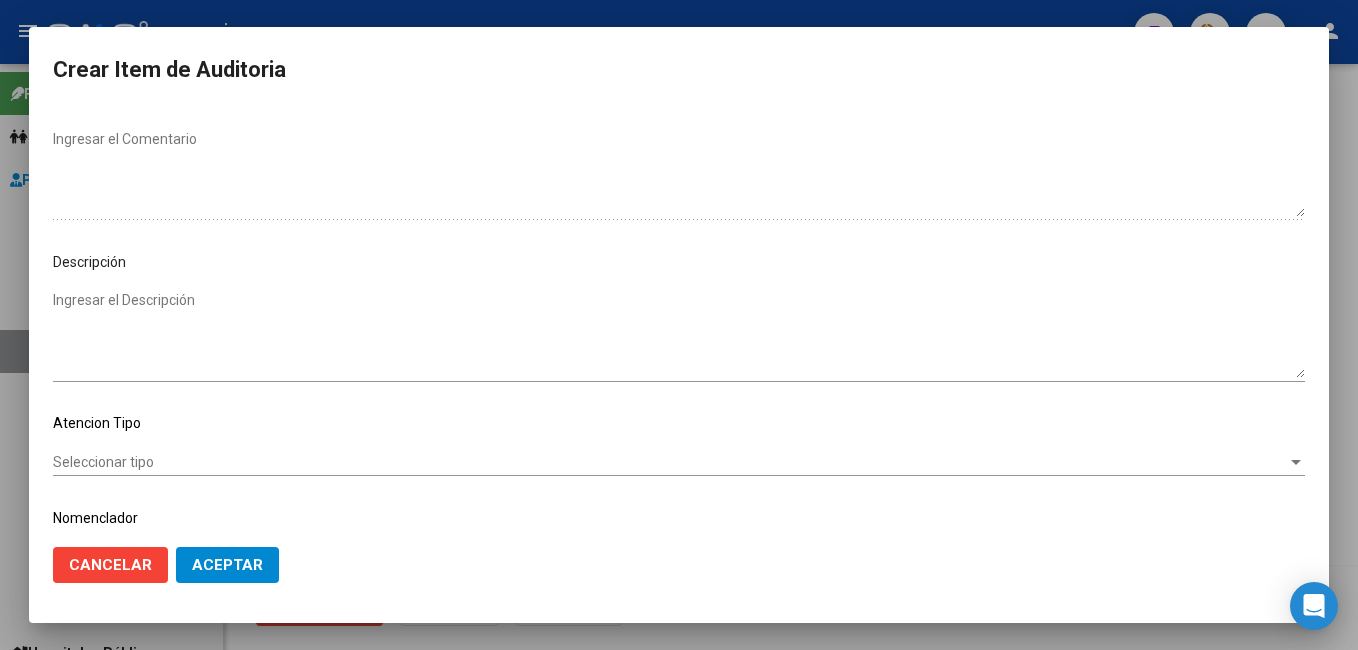 scroll, scrollTop: 1100, scrollLeft: 0, axis: vertical 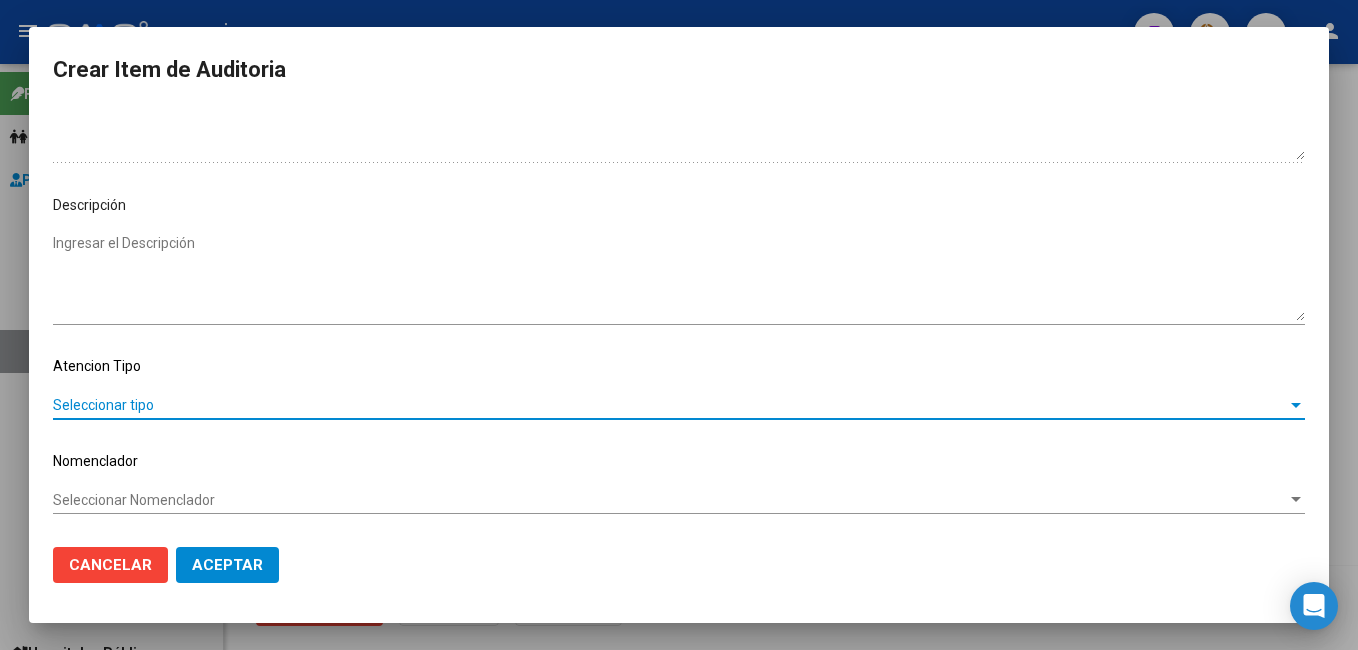 click on "Seleccionar tipo" at bounding box center (670, 405) 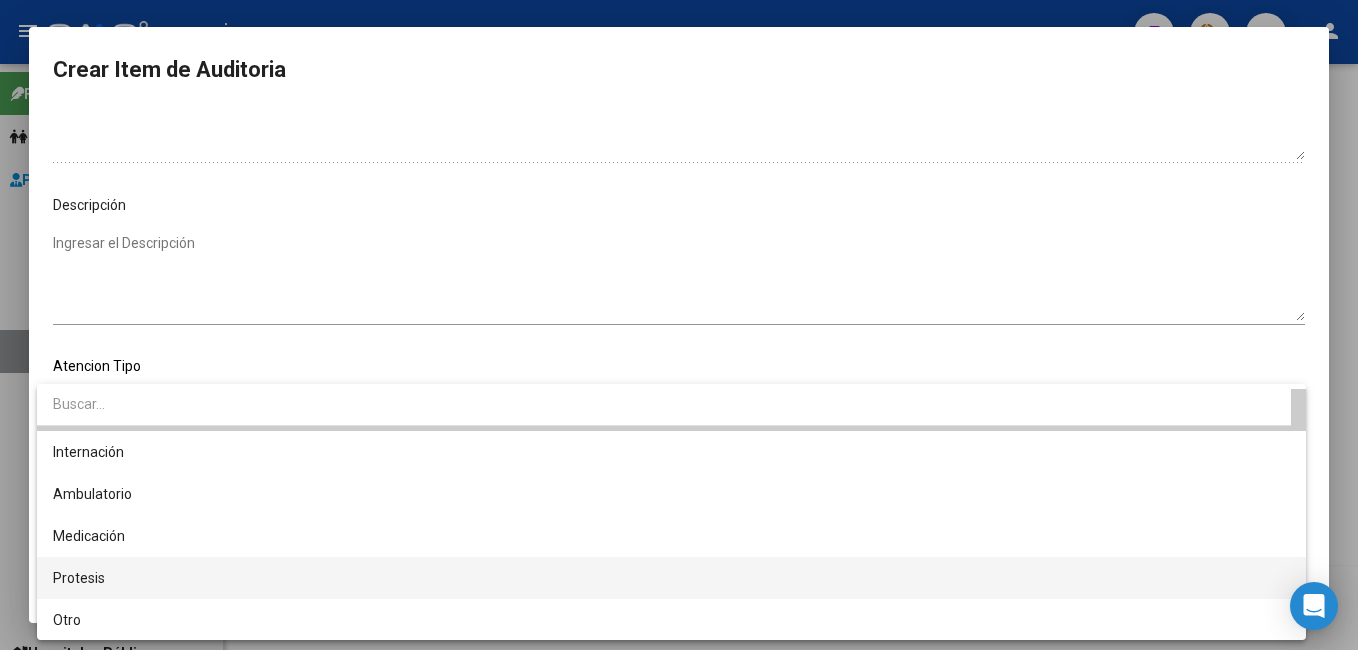 scroll, scrollTop: 38, scrollLeft: 0, axis: vertical 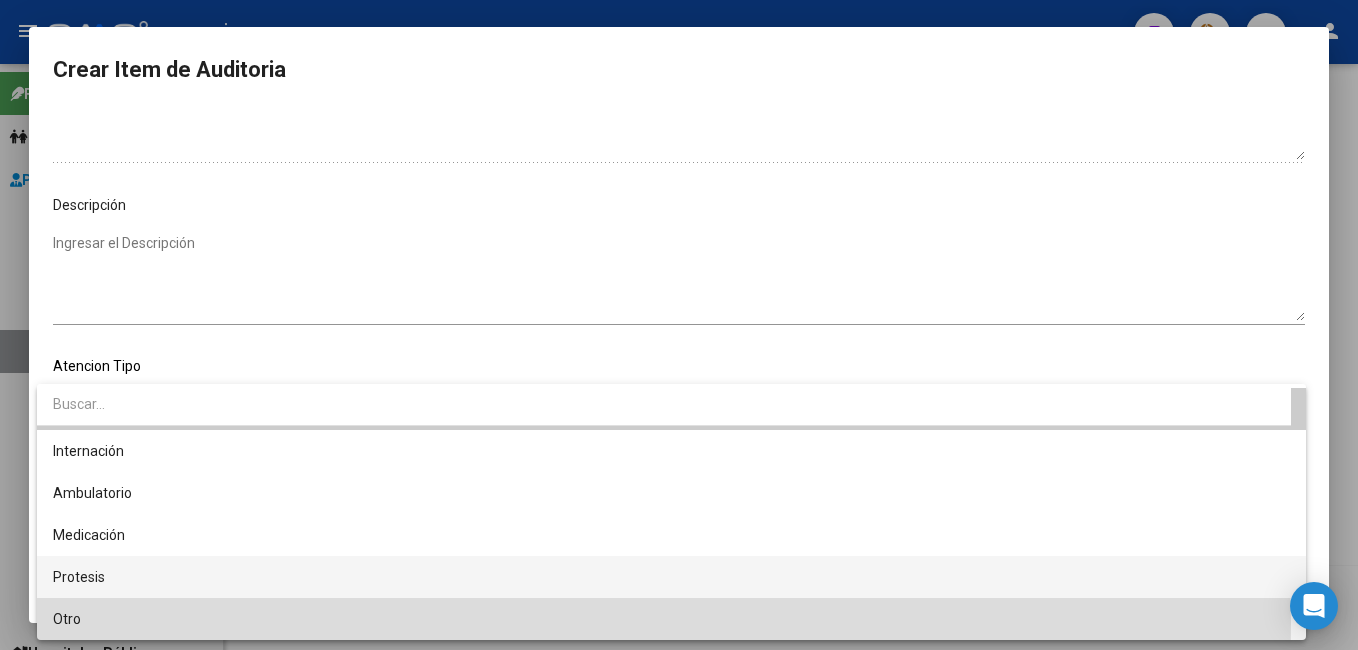 click on "Otro" at bounding box center (671, 619) 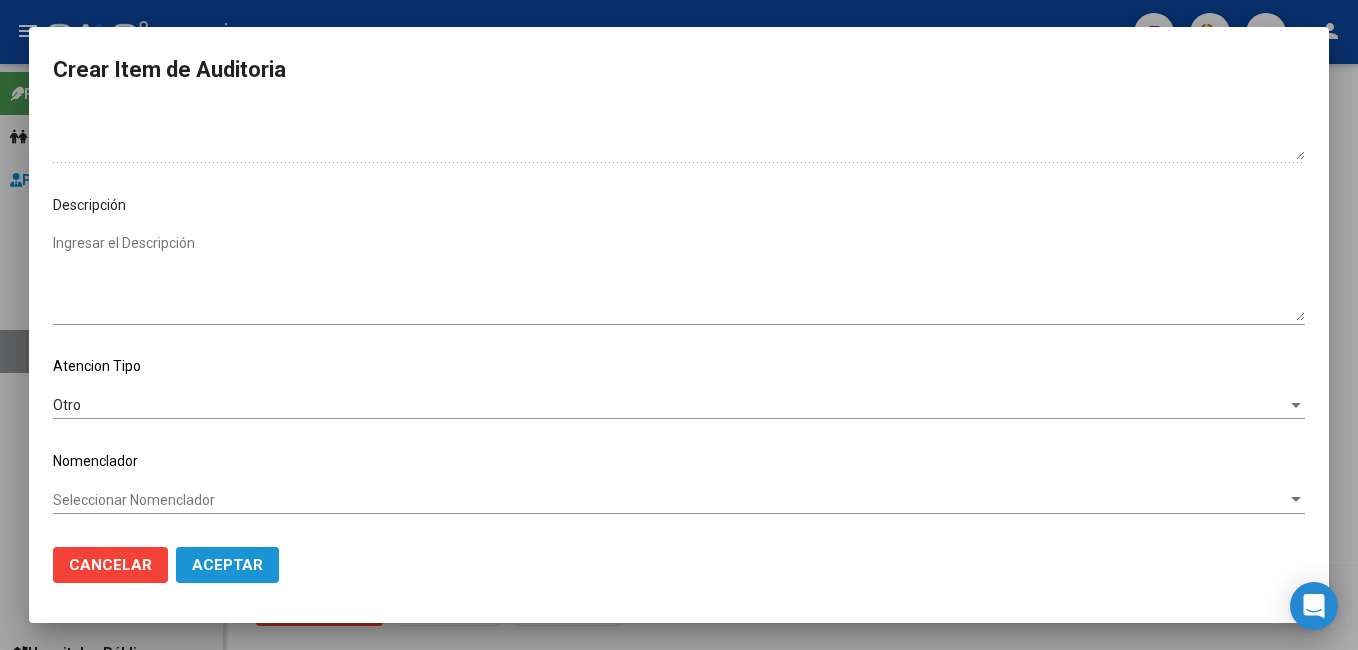 click on "Aceptar" 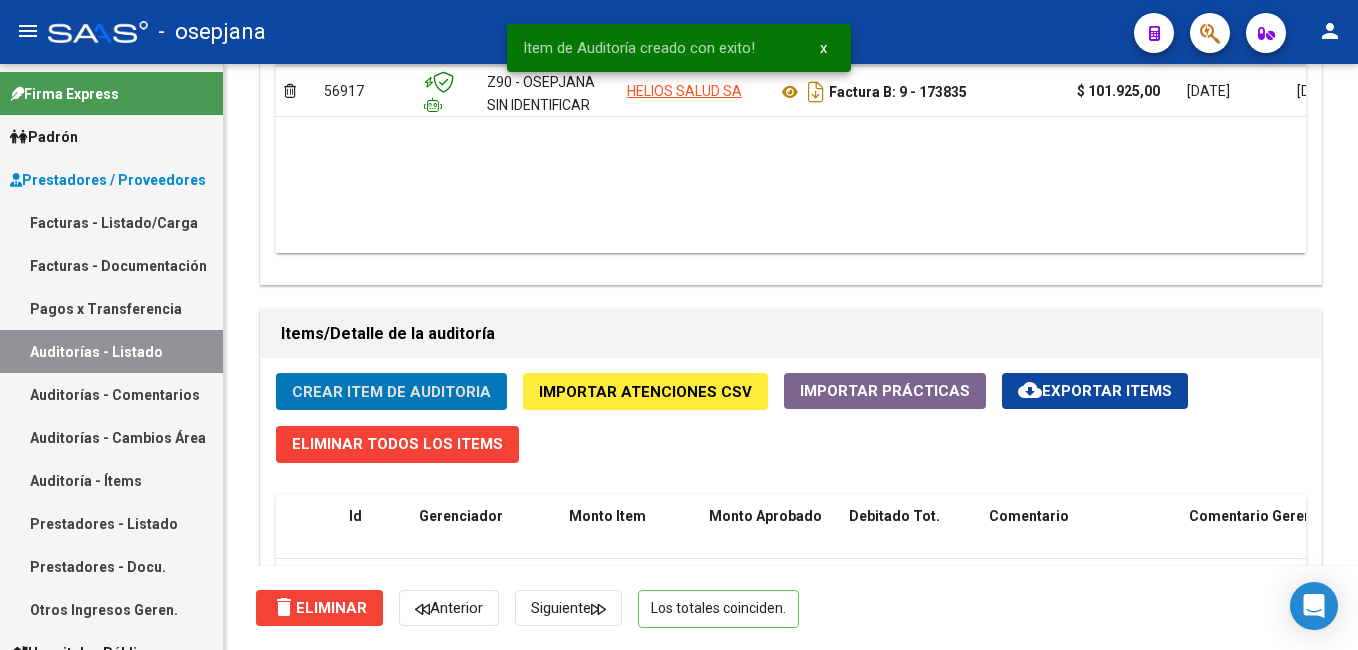 click on "Facturas - Listado/Carga" at bounding box center (111, 222) 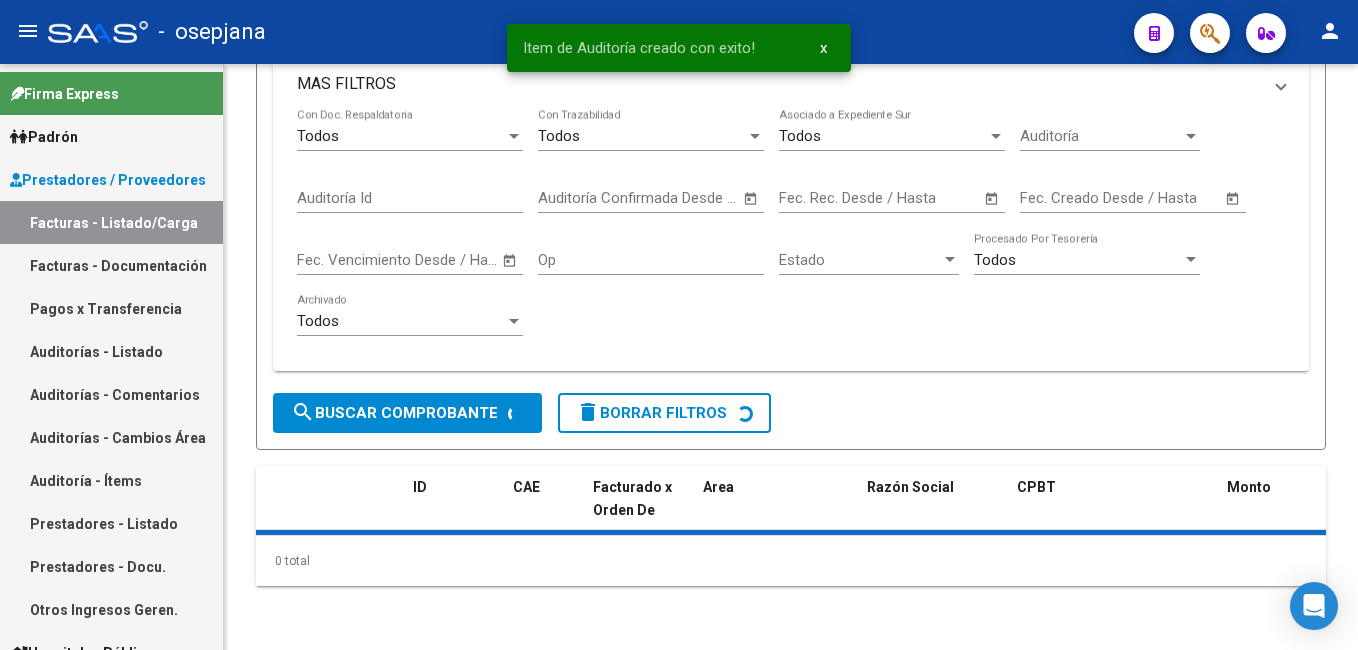scroll, scrollTop: 0, scrollLeft: 0, axis: both 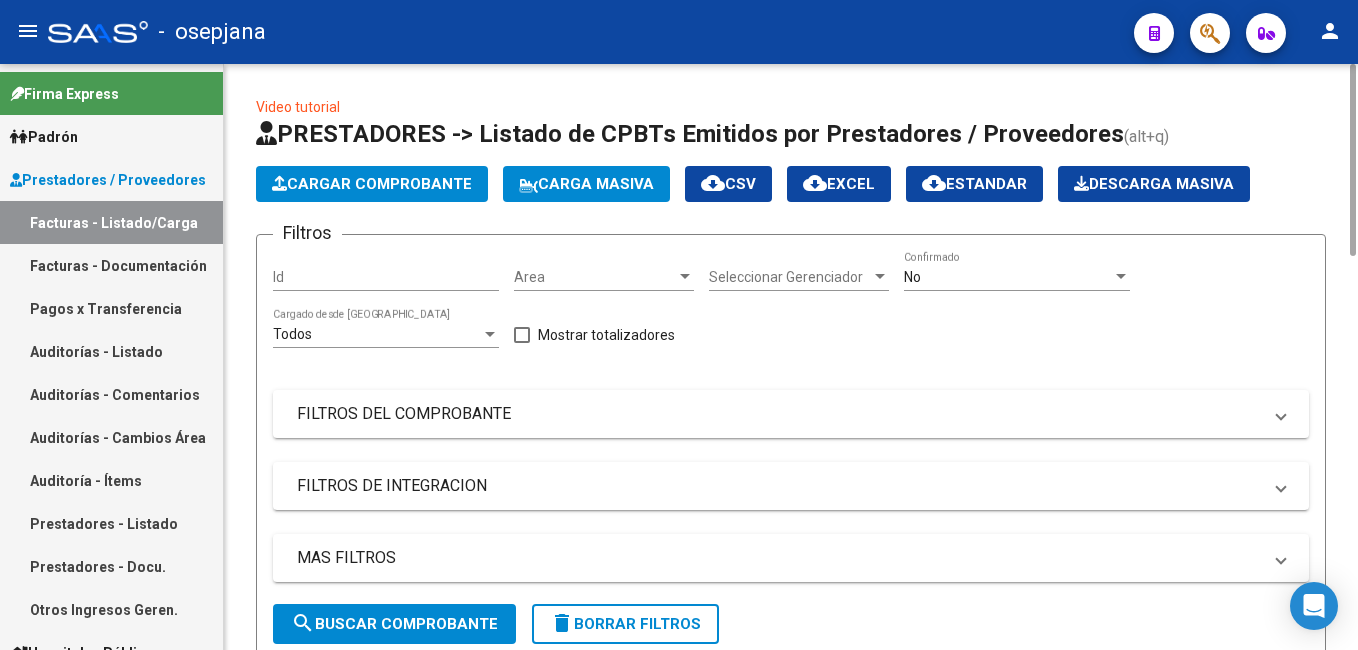 click on "Cargar Comprobante" 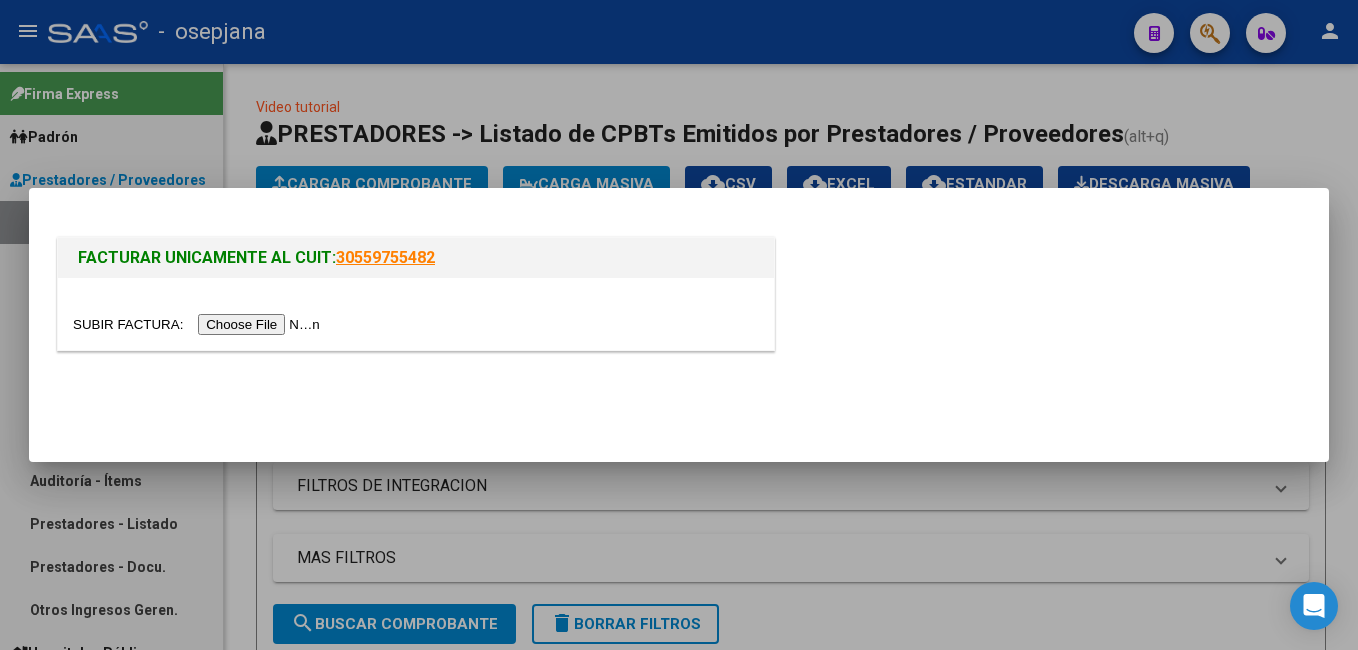click at bounding box center [199, 324] 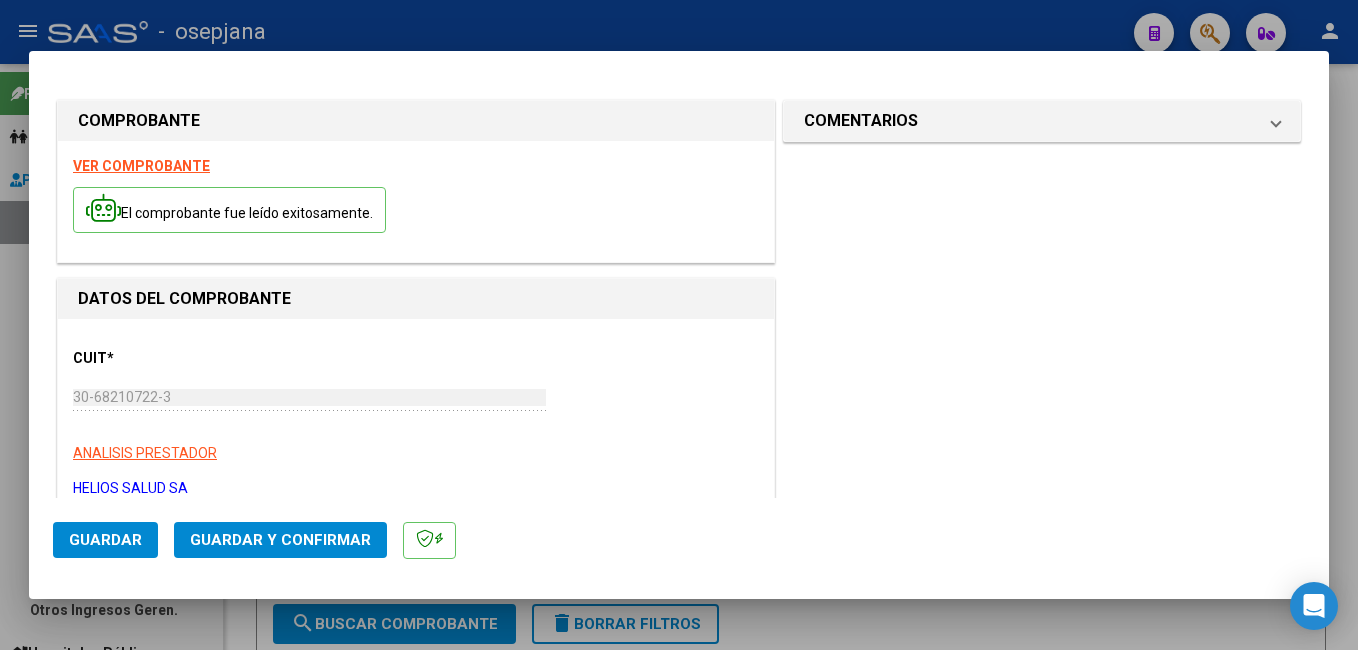 click on "CUIT  *   30-68210722-3 Ingresar CUIT  ANALISIS PRESTADOR  HELIOS SALUD SA  ARCA Padrón" at bounding box center (416, 416) 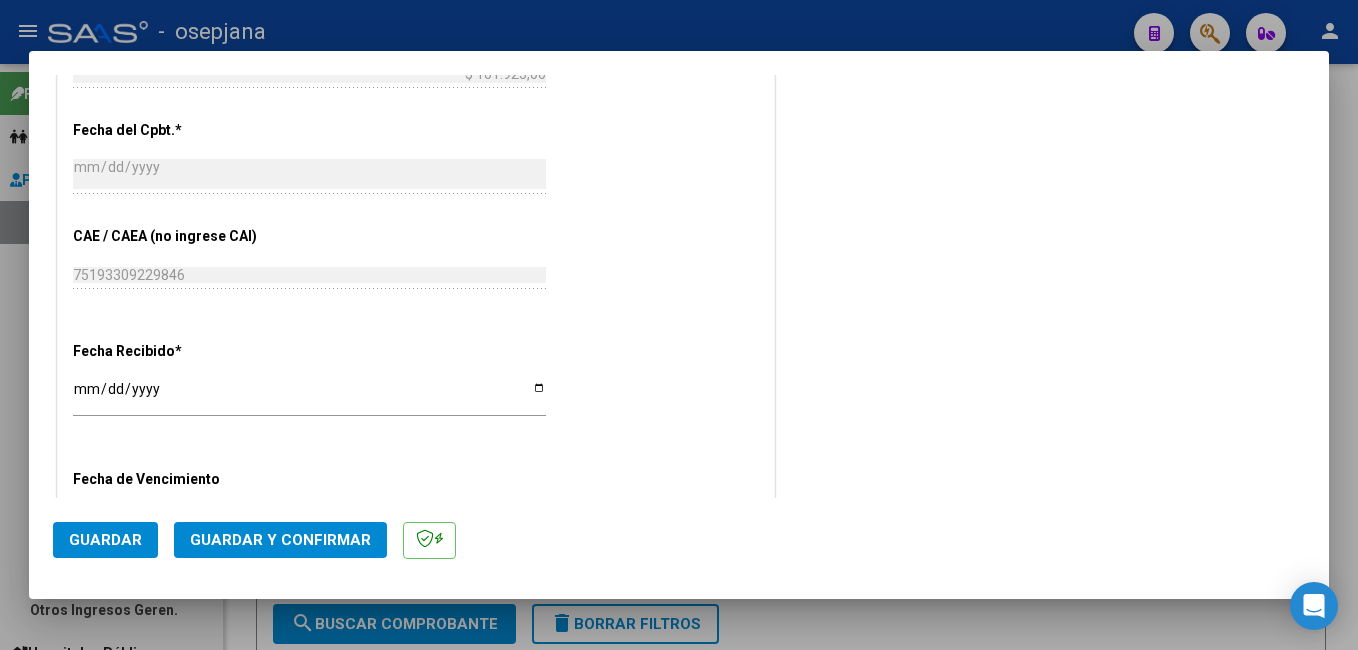 scroll, scrollTop: 1009, scrollLeft: 0, axis: vertical 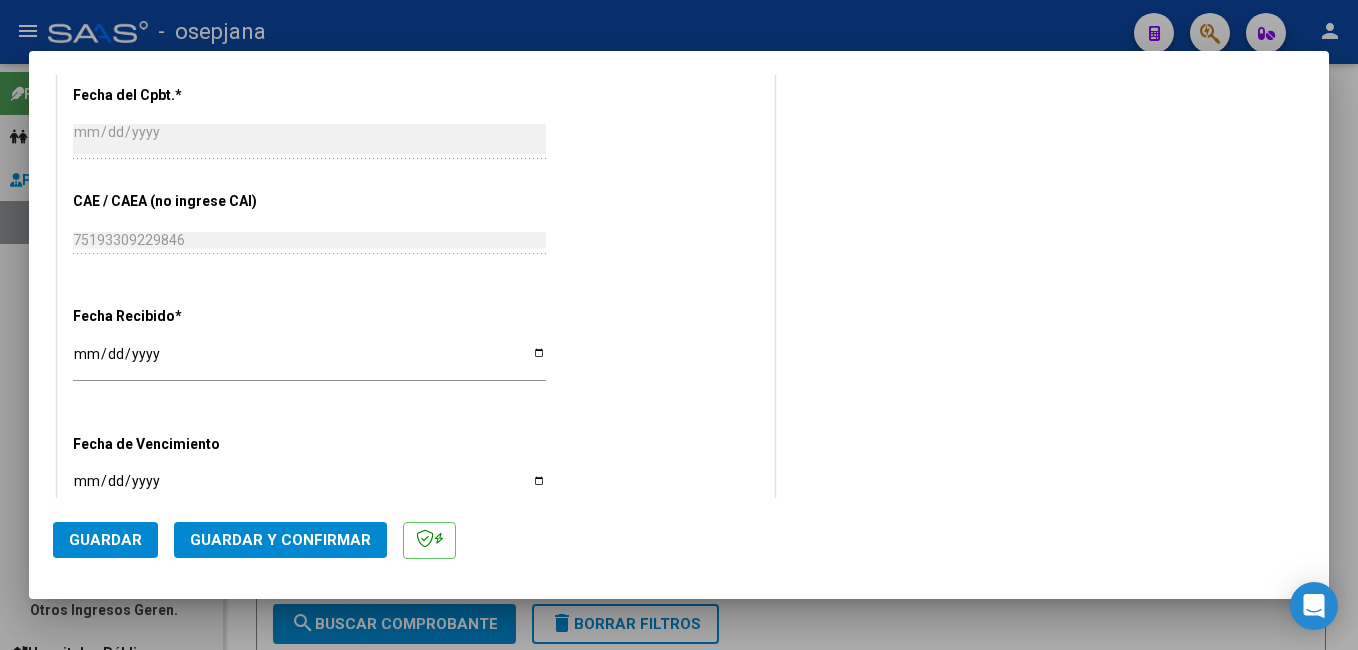 click on "[DATE]" at bounding box center (309, 361) 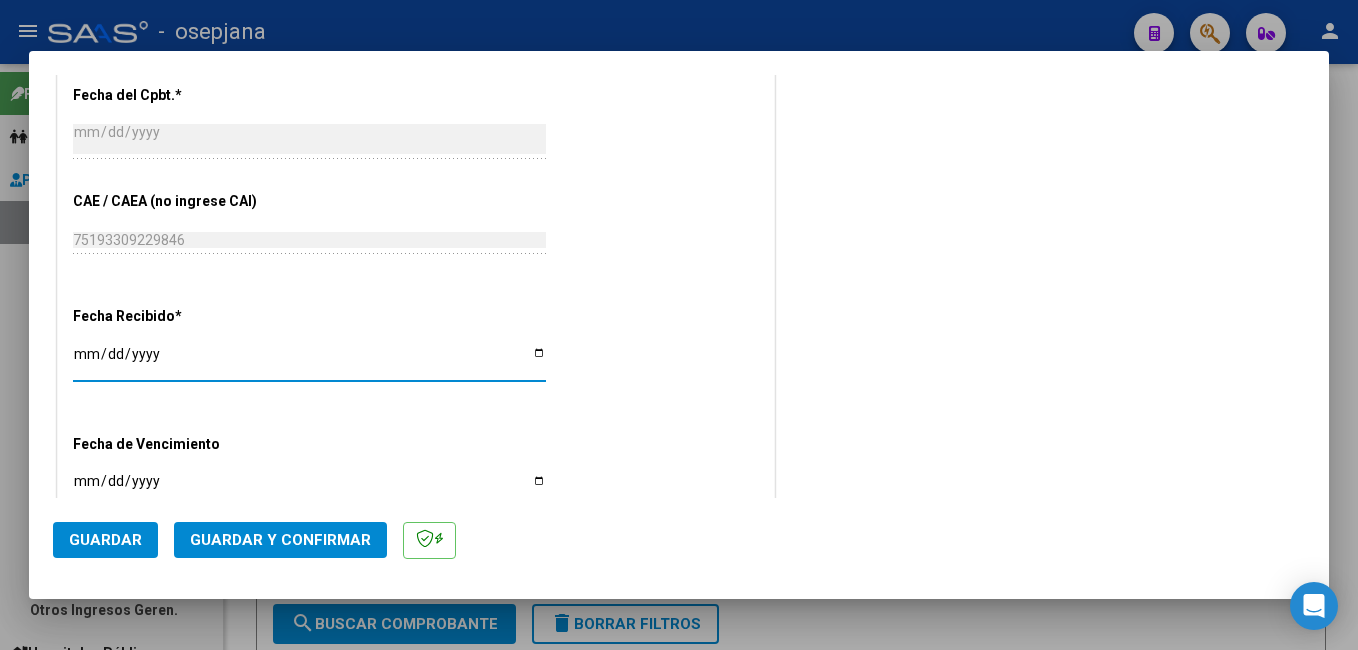 type on "[DATE]" 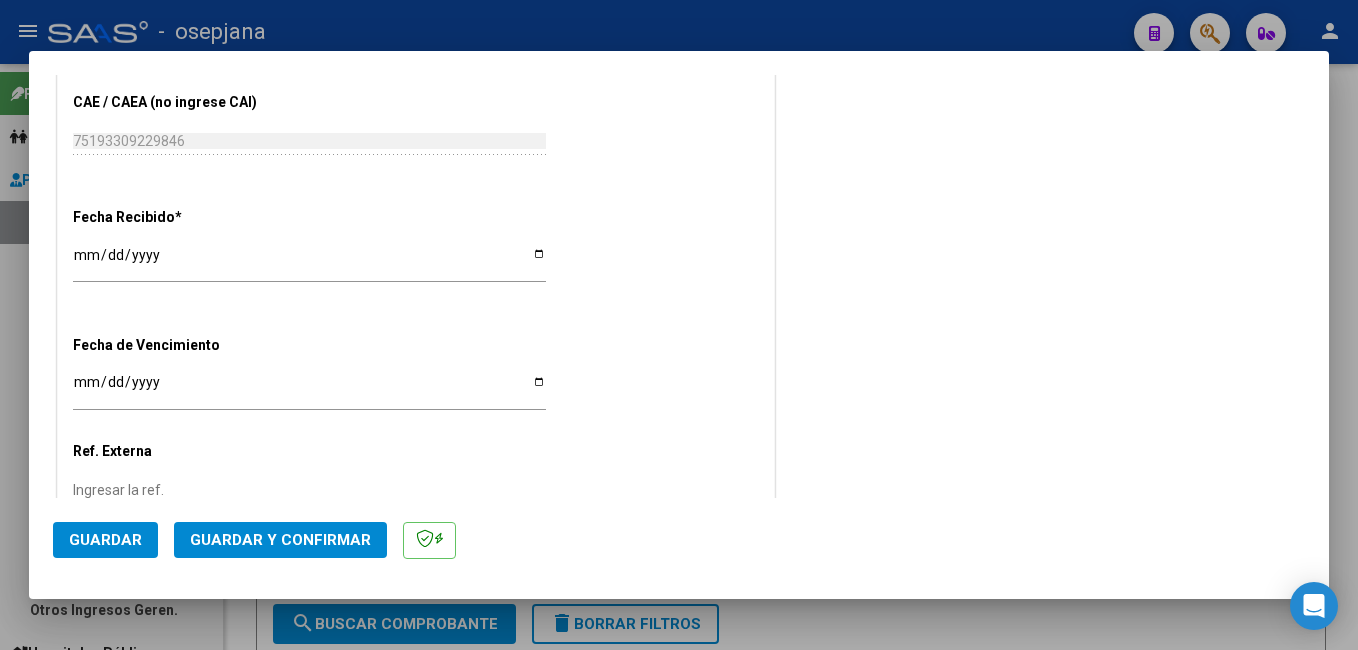 scroll, scrollTop: 1109, scrollLeft: 0, axis: vertical 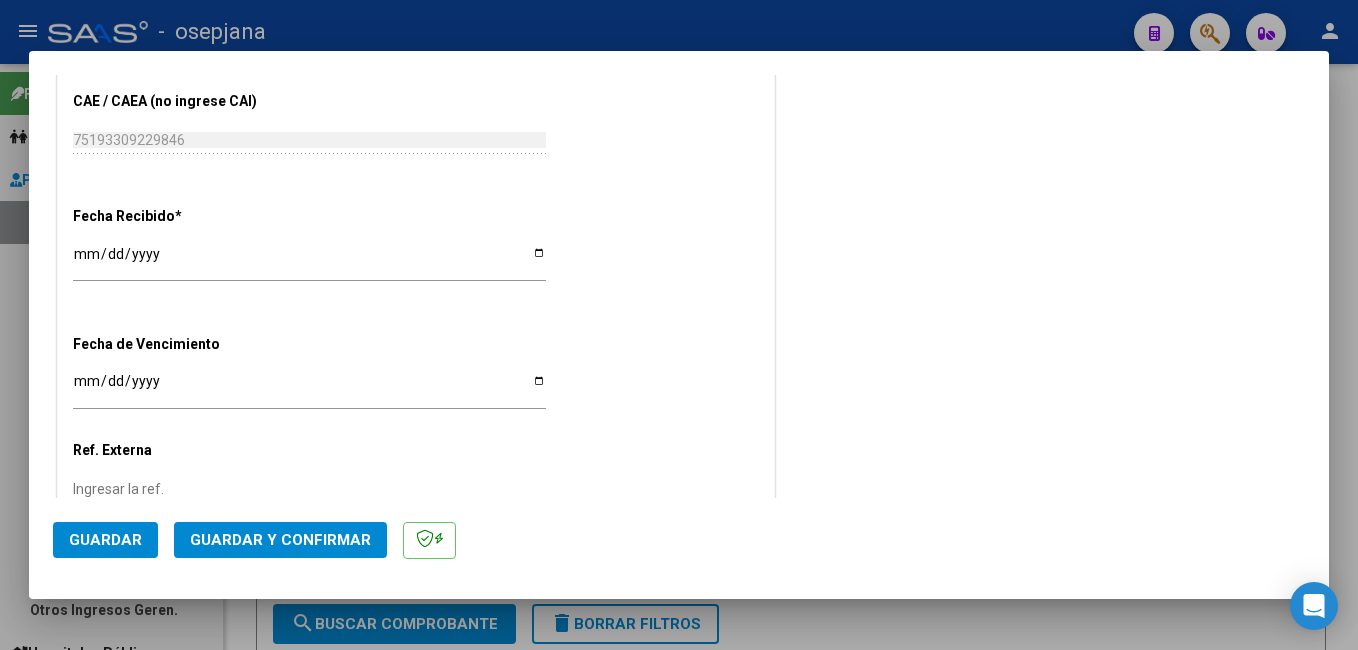 click on "Ingresar la fecha" at bounding box center [309, 388] 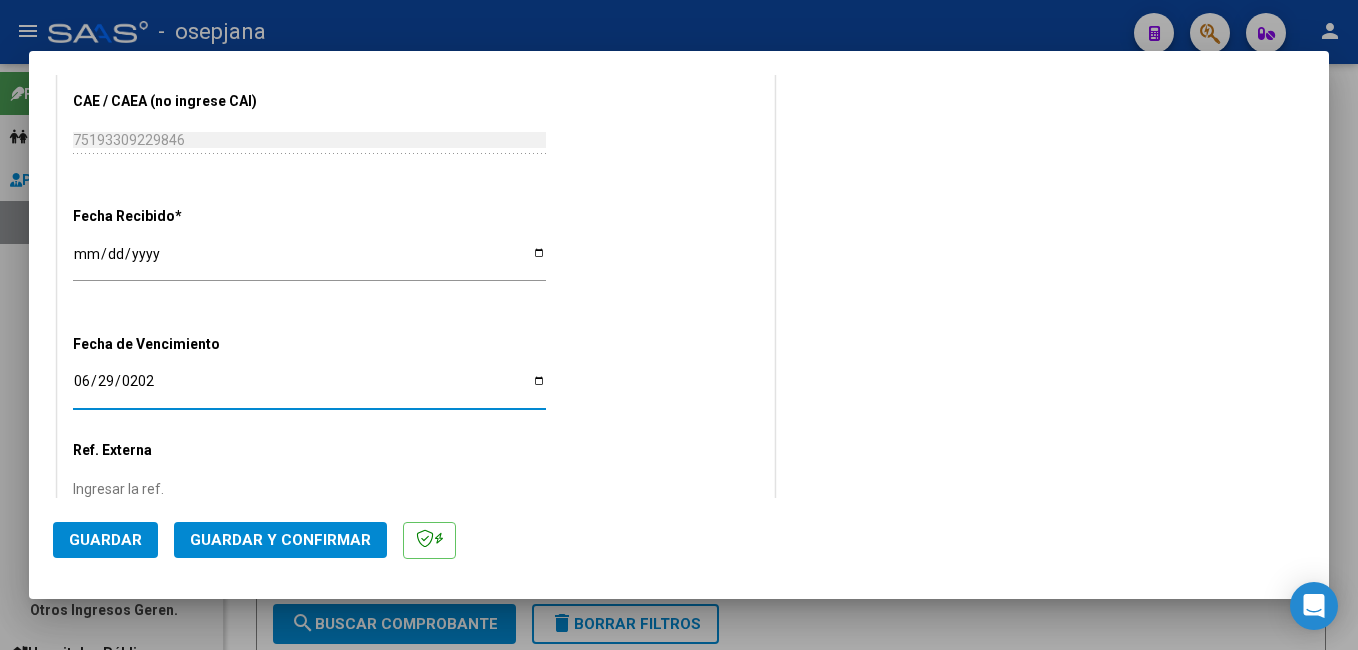 type on "[DATE]" 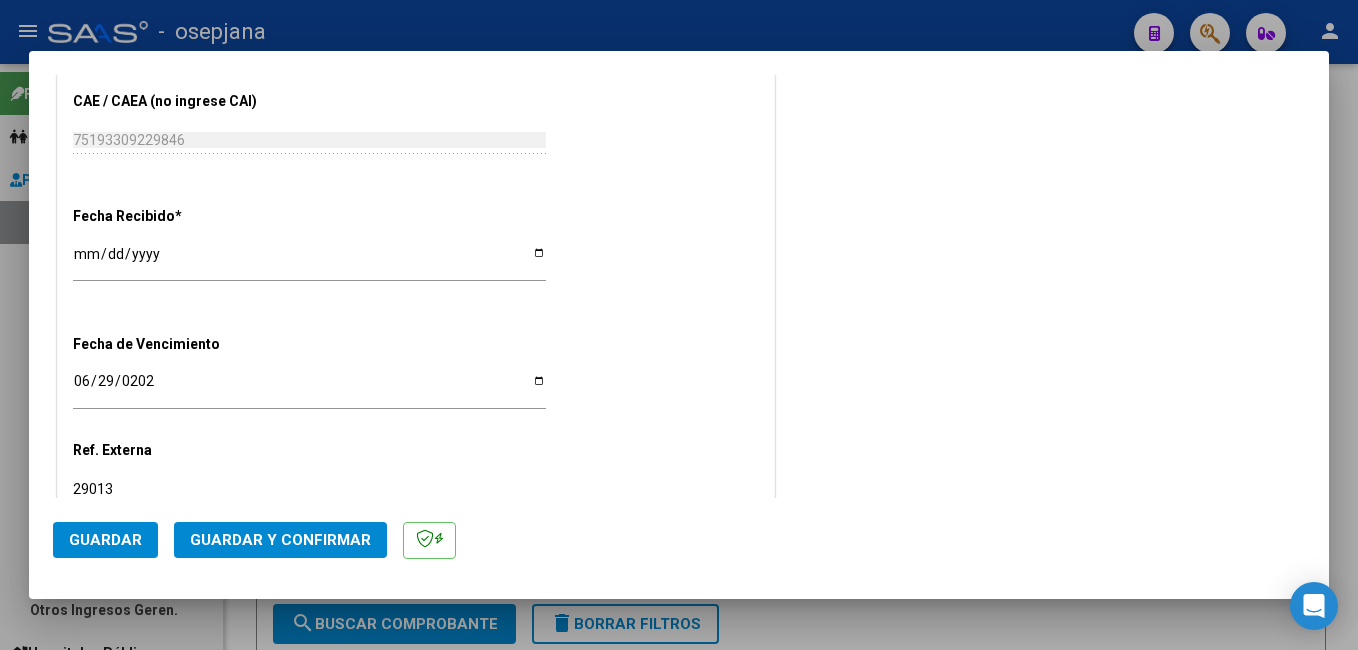type on "29013" 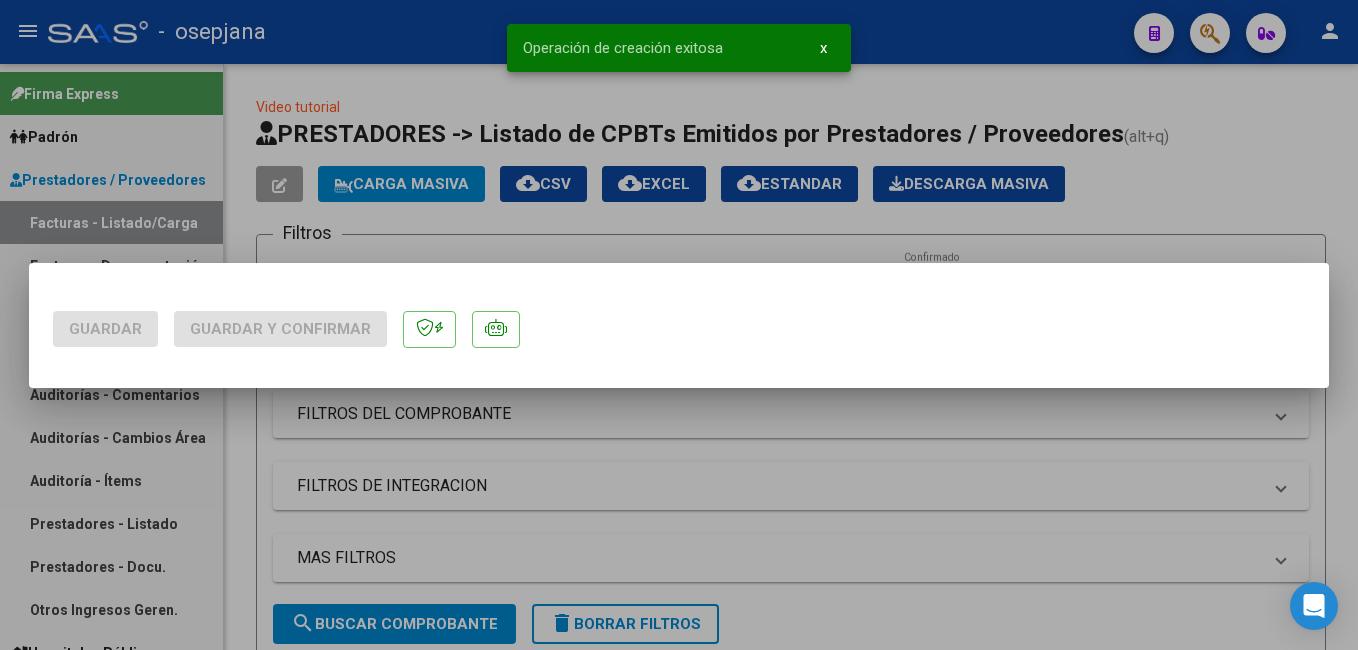 scroll, scrollTop: 0, scrollLeft: 0, axis: both 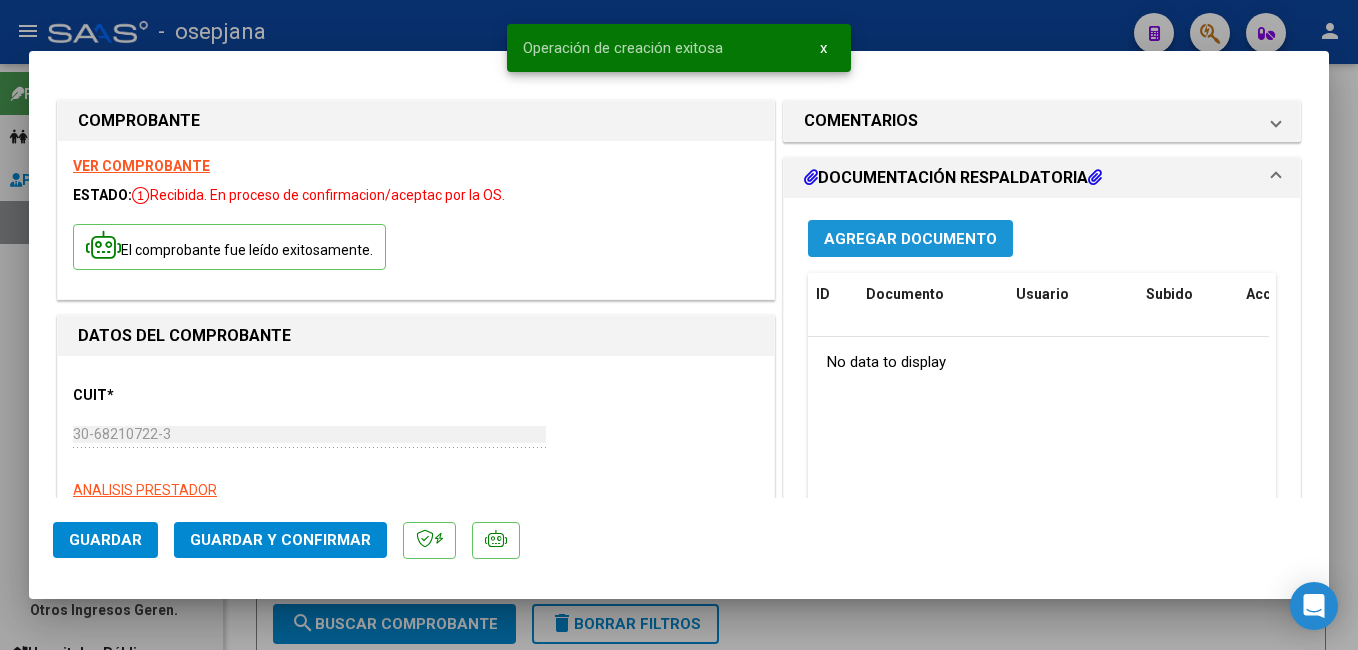 click on "Agregar Documento" at bounding box center [910, 239] 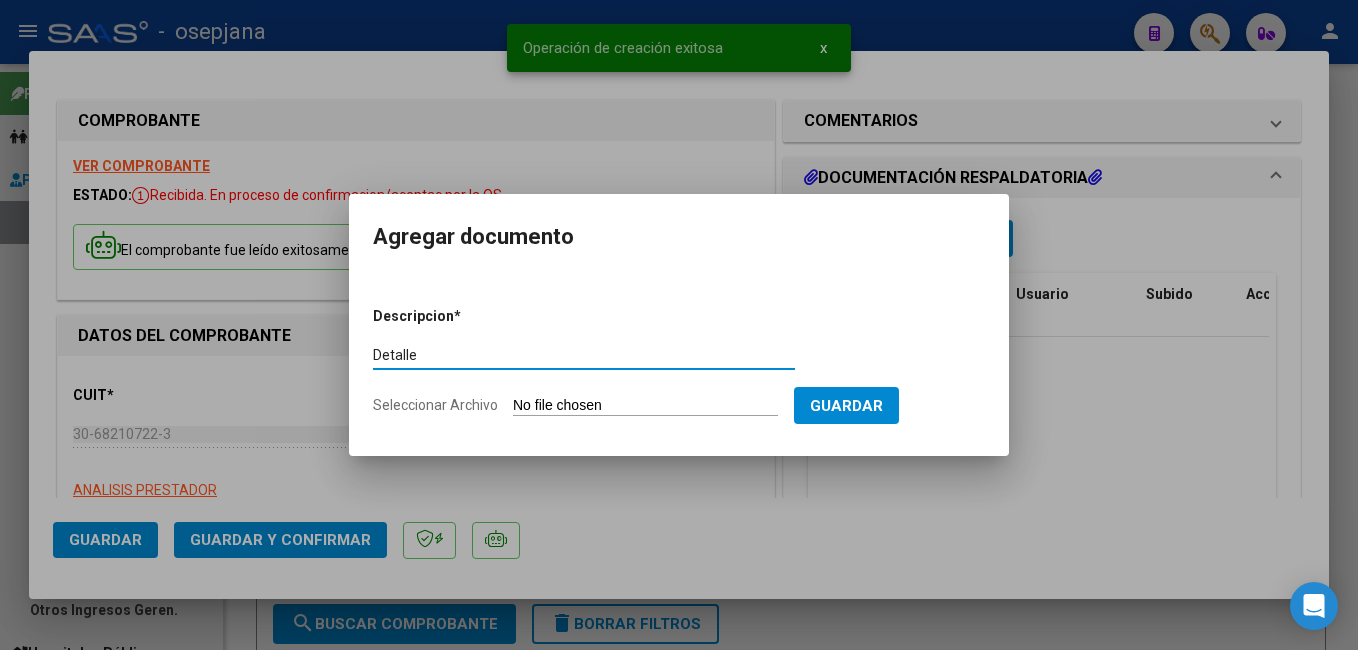 type on "Detalle" 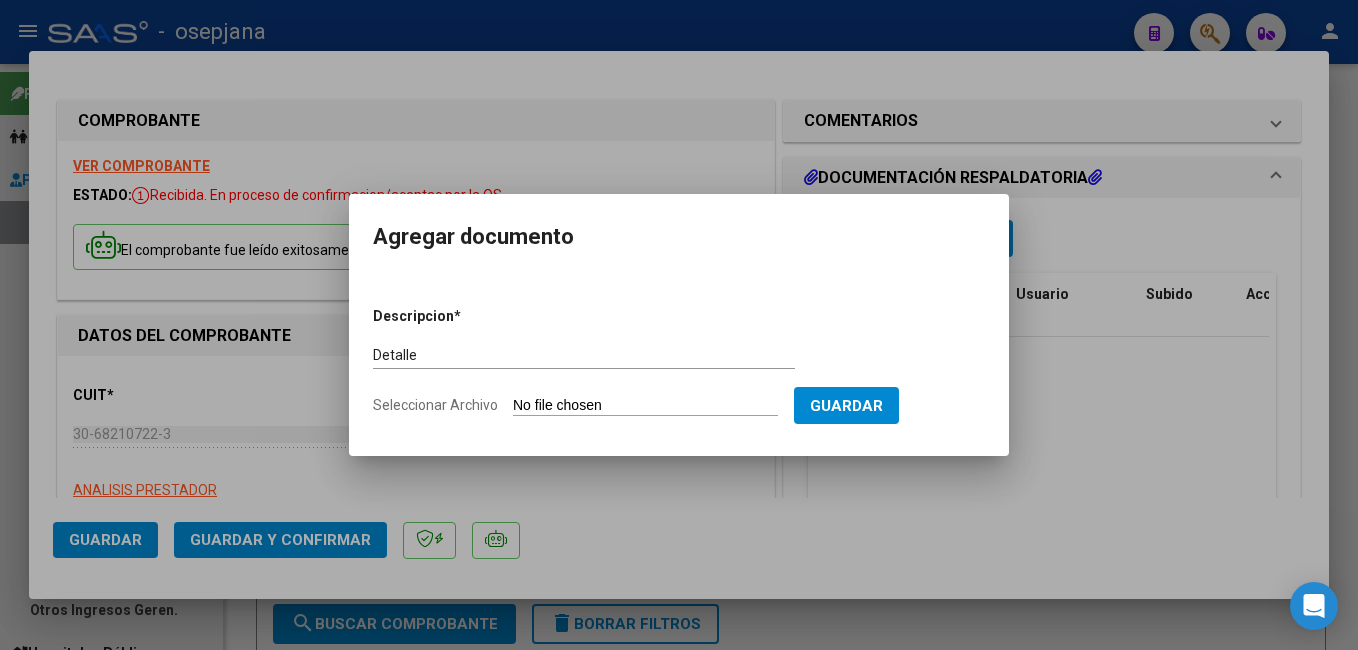 click on "Descripcion  *   Detalle Escriba aquí una descripcion  Seleccionar Archivo Guardar" at bounding box center (679, 353) 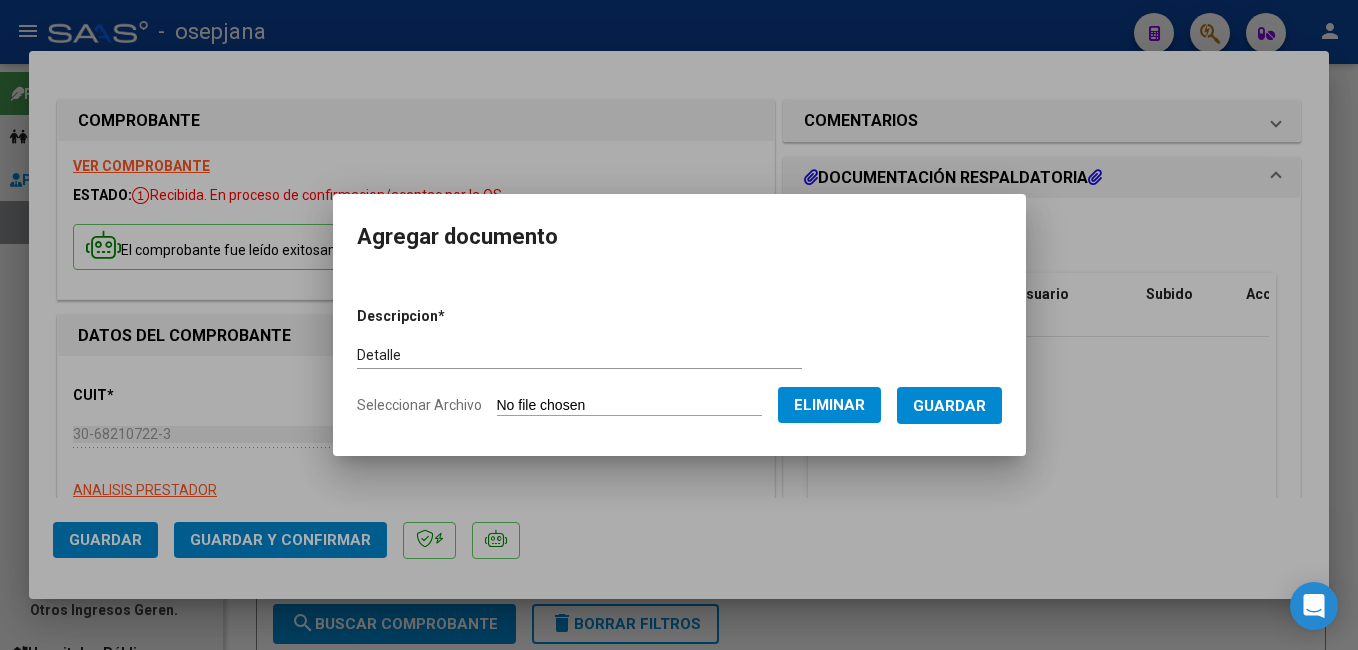 click on "Guardar" at bounding box center (949, 405) 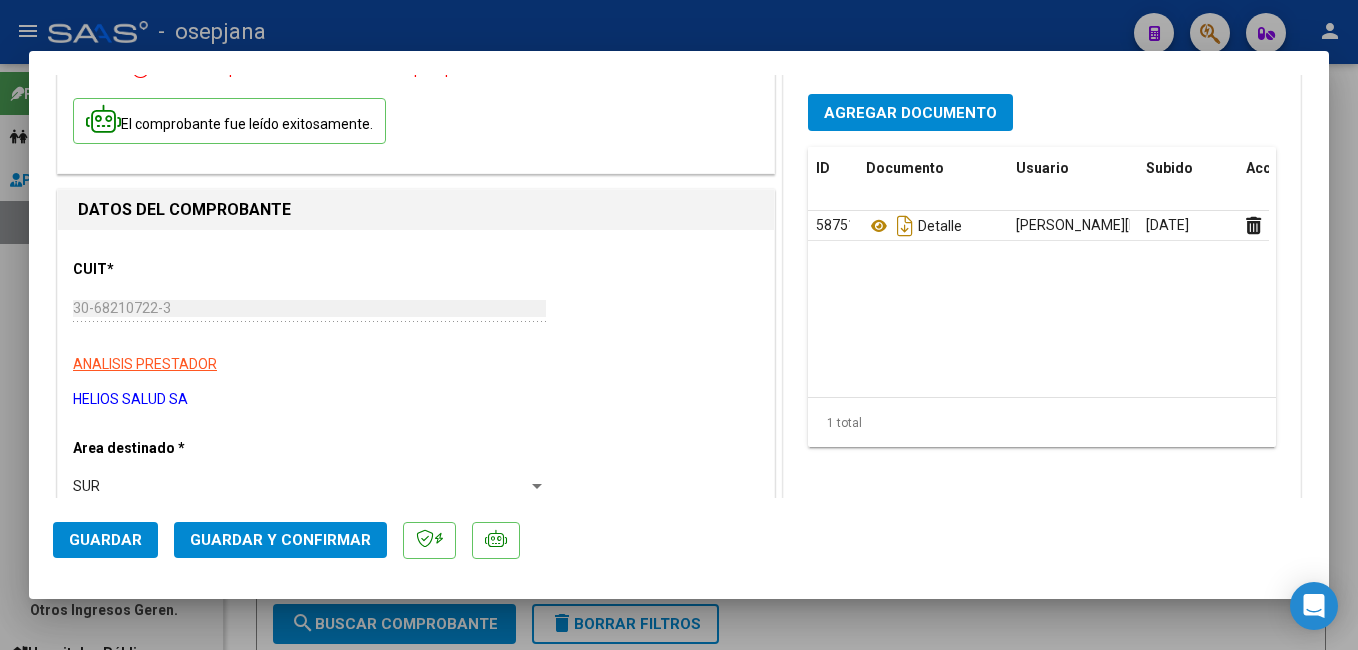 scroll, scrollTop: 0, scrollLeft: 0, axis: both 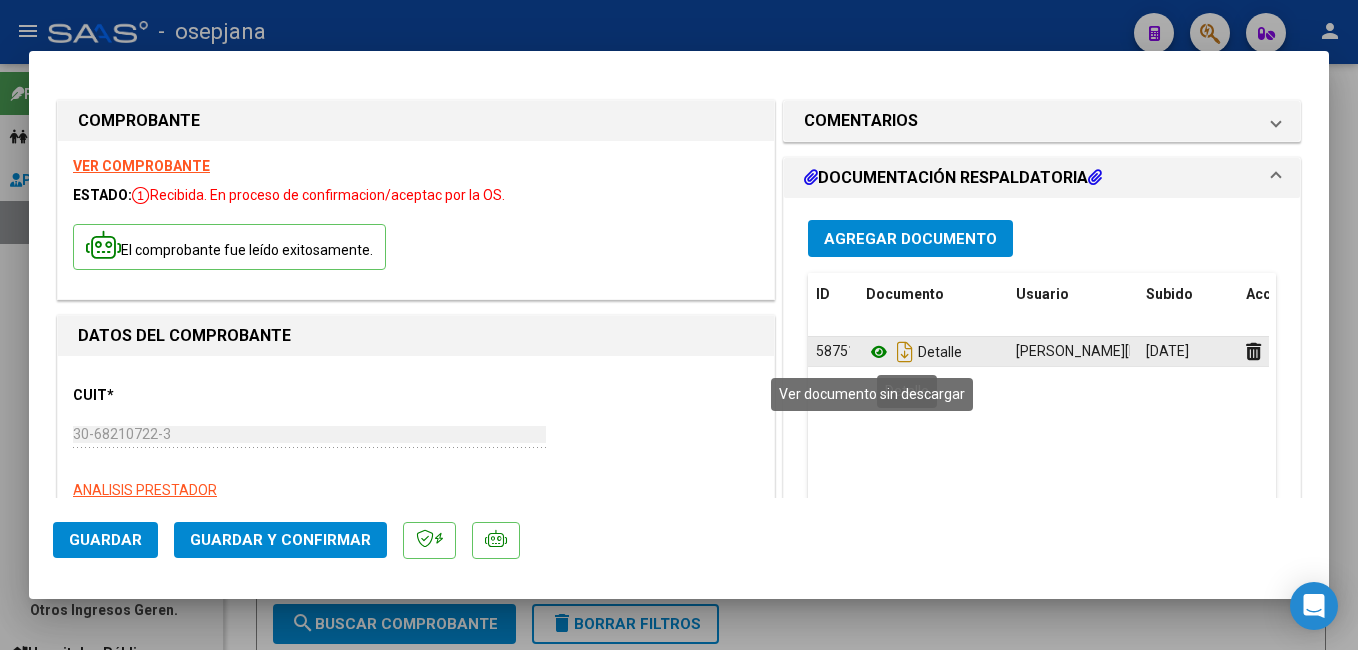 click 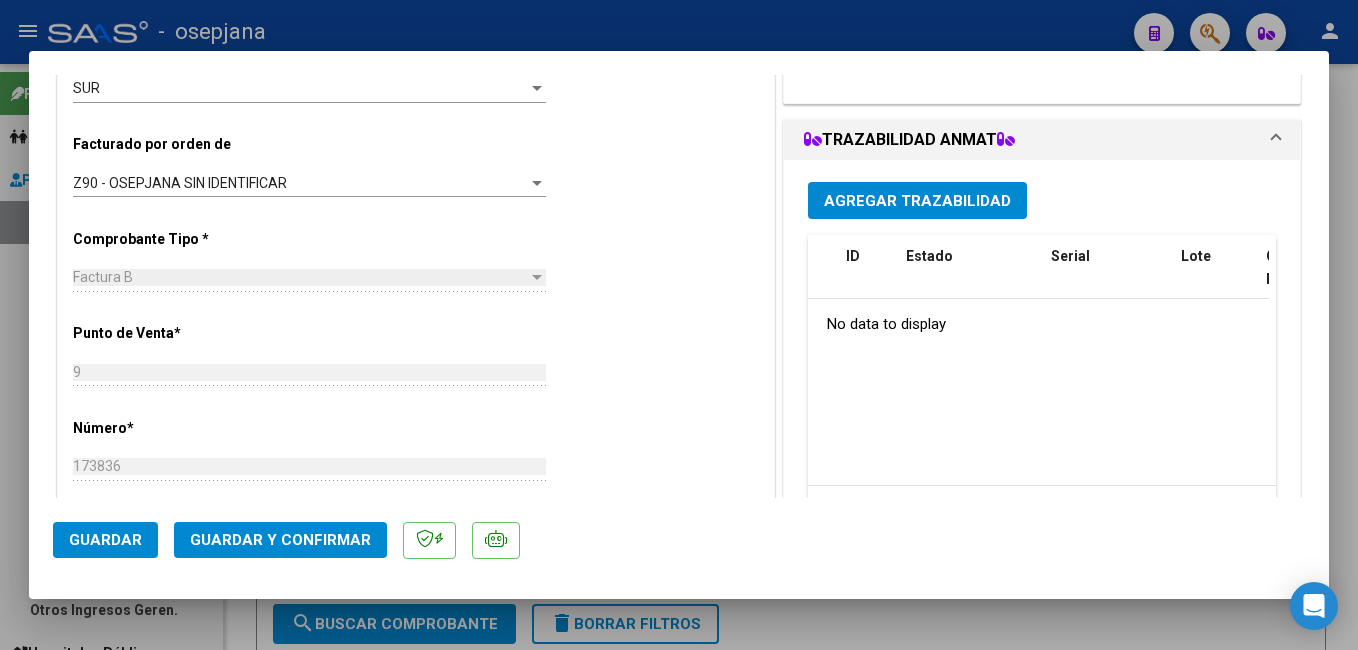 scroll, scrollTop: 506, scrollLeft: 0, axis: vertical 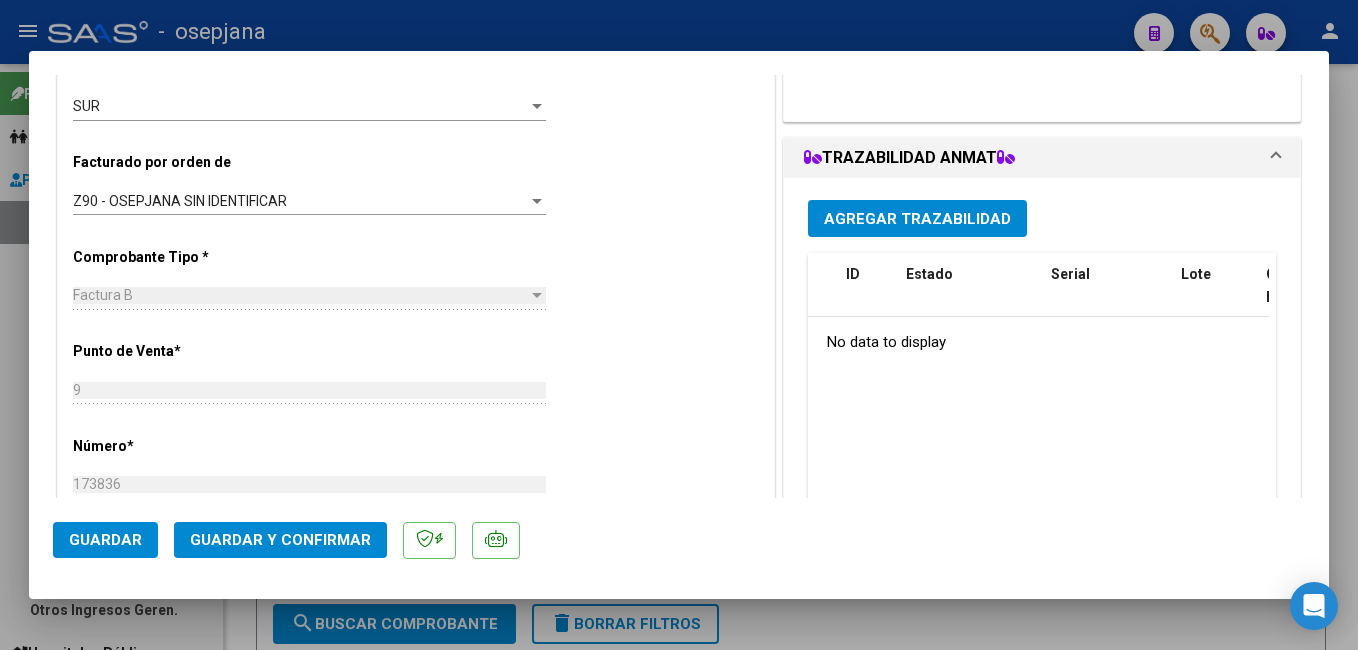 click on "Agregar Trazabilidad" at bounding box center (917, 218) 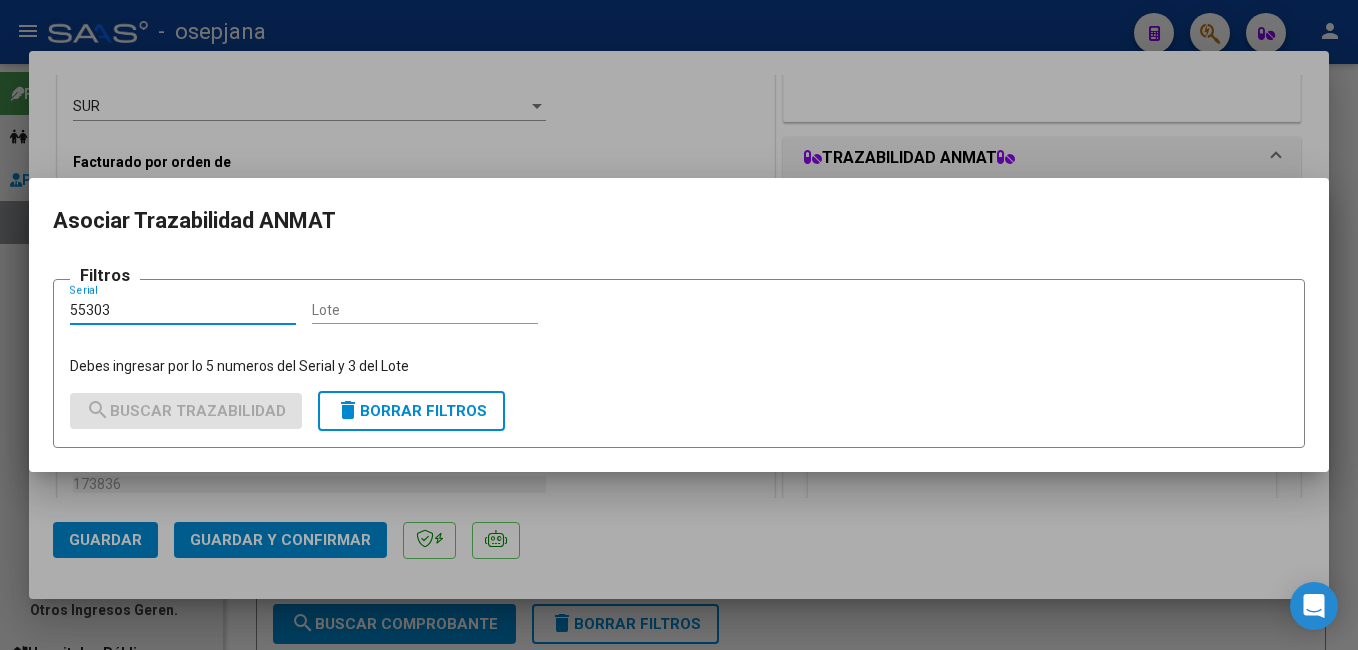 type on "55303" 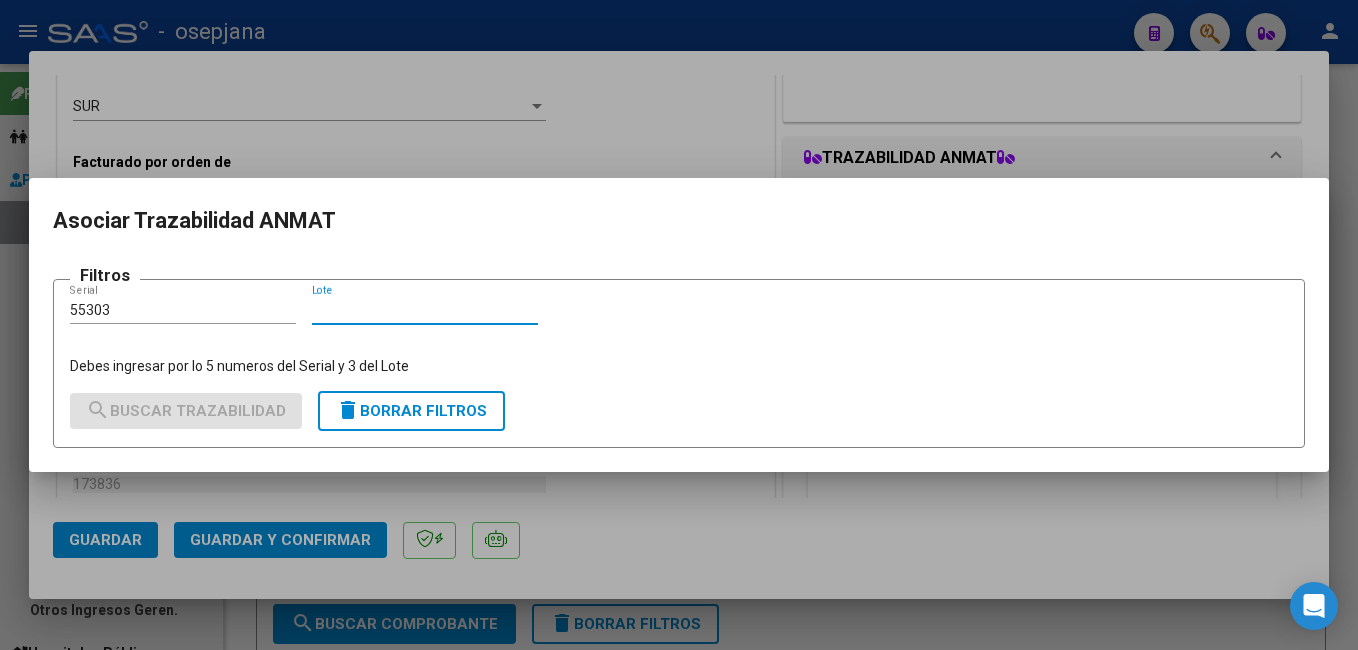 click on "Lote" at bounding box center (425, 310) 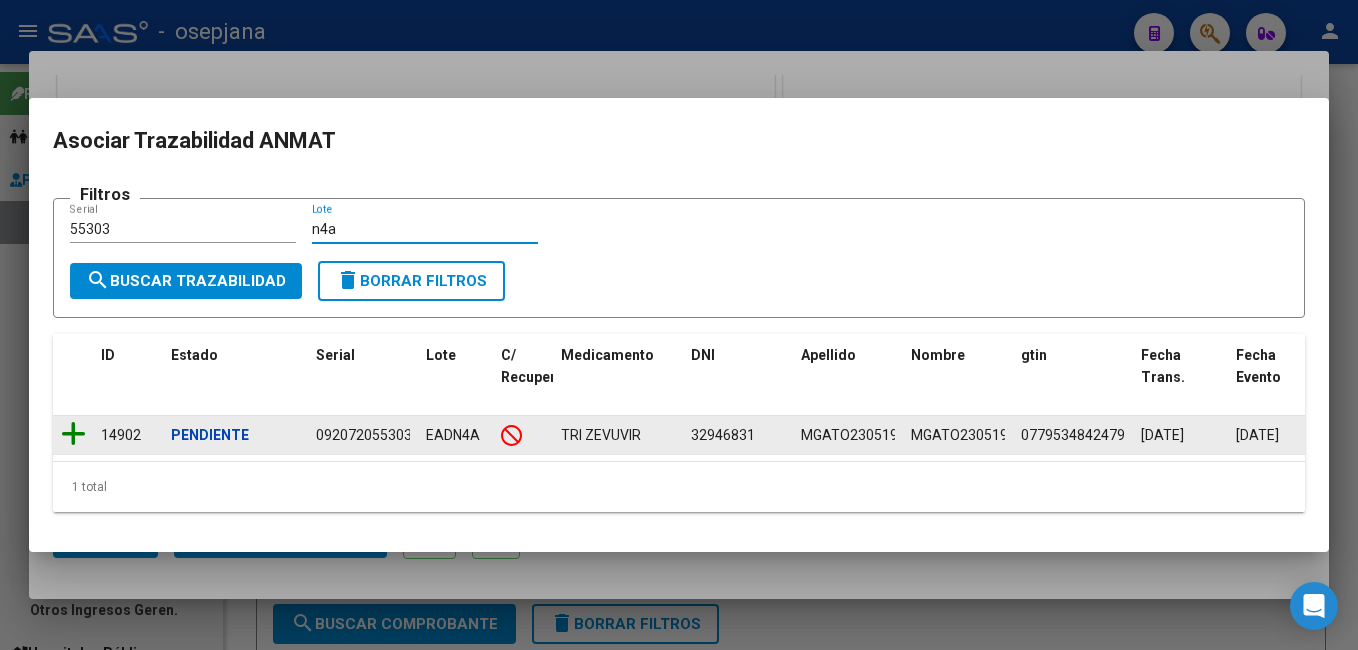 type on "n4a" 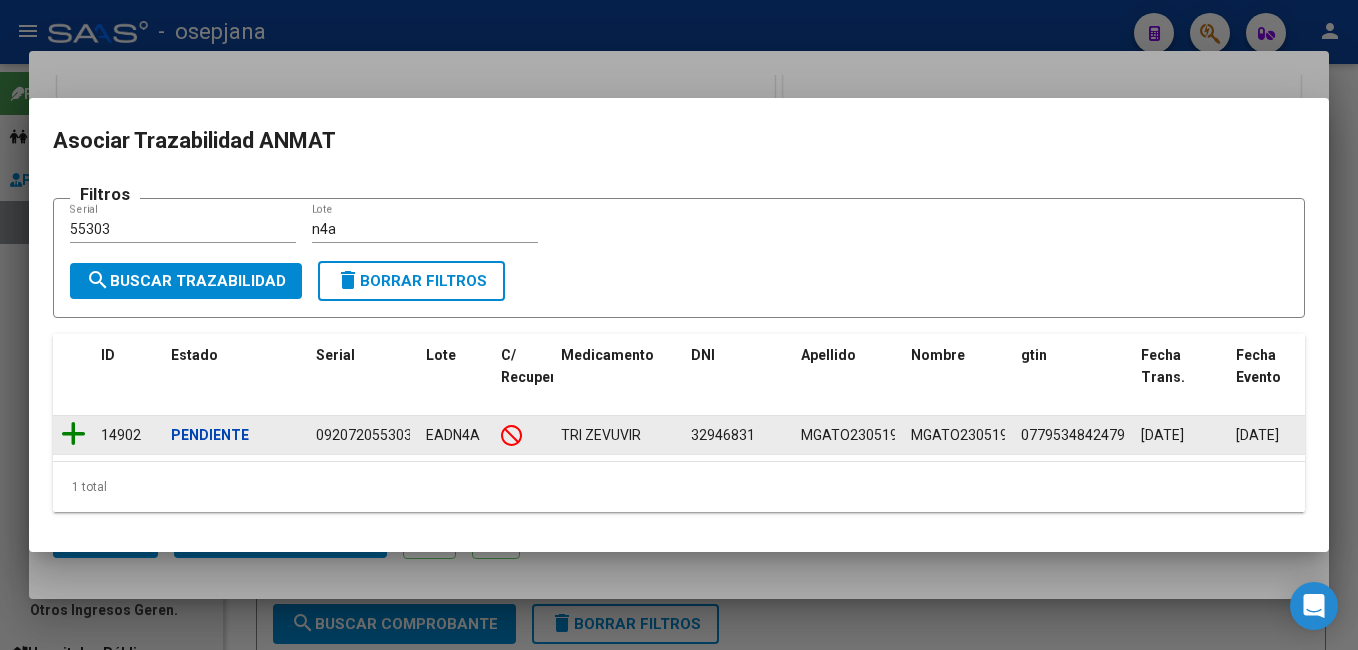 click 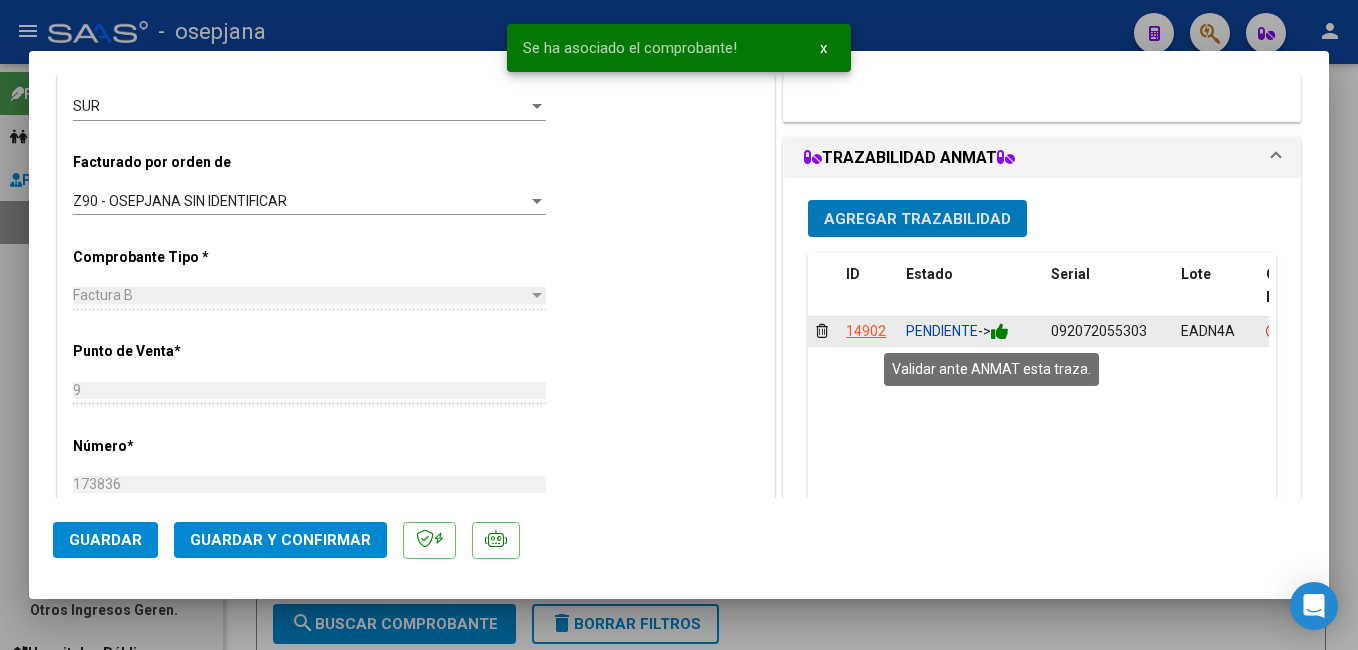 click 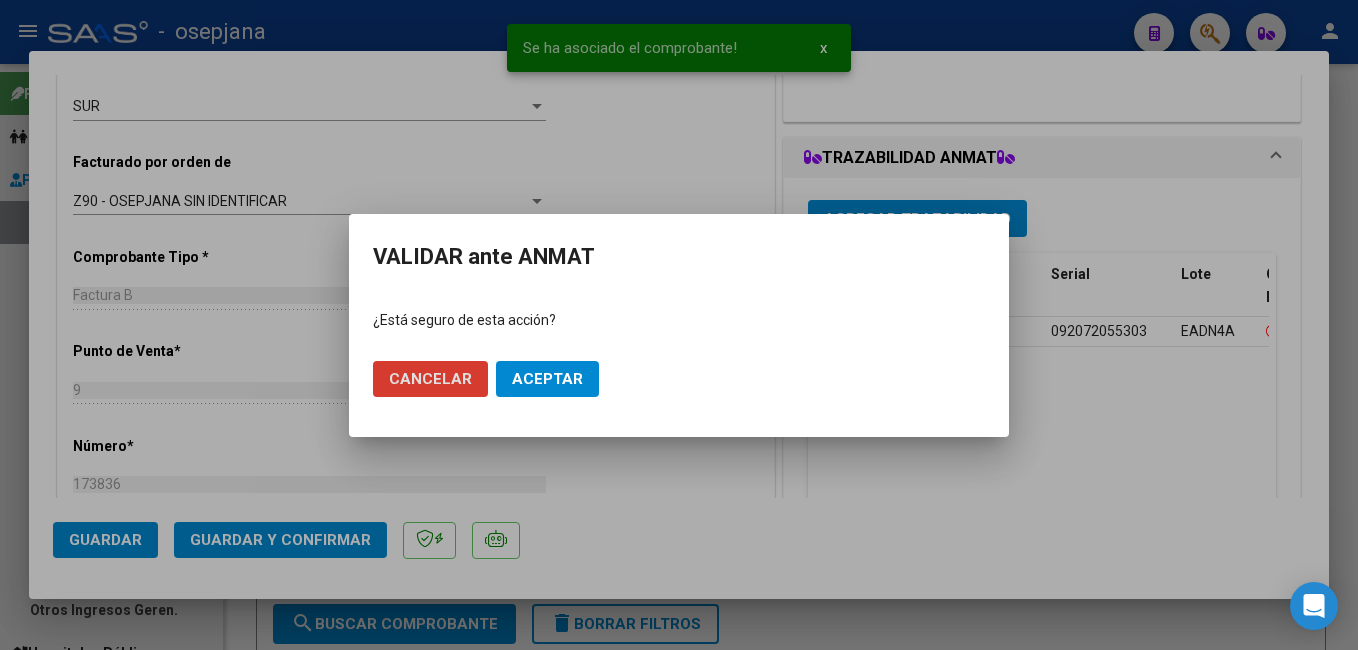 click on "Aceptar" 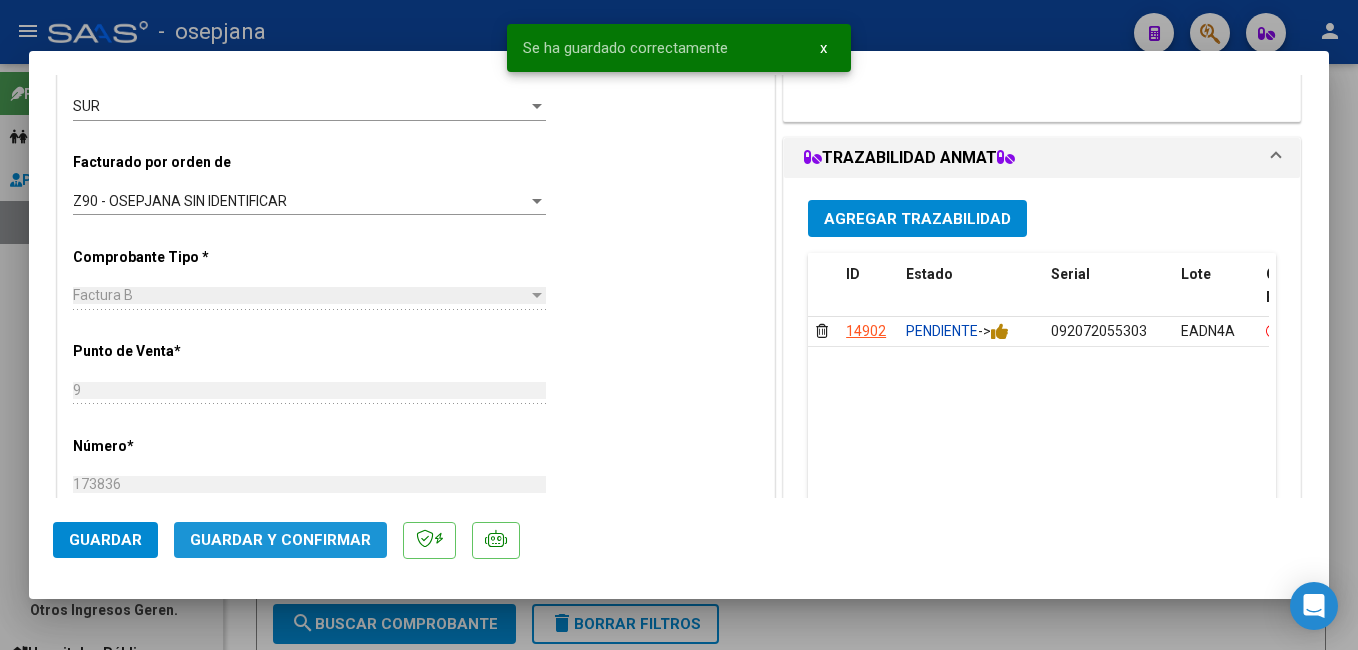 click on "Guardar y Confirmar" 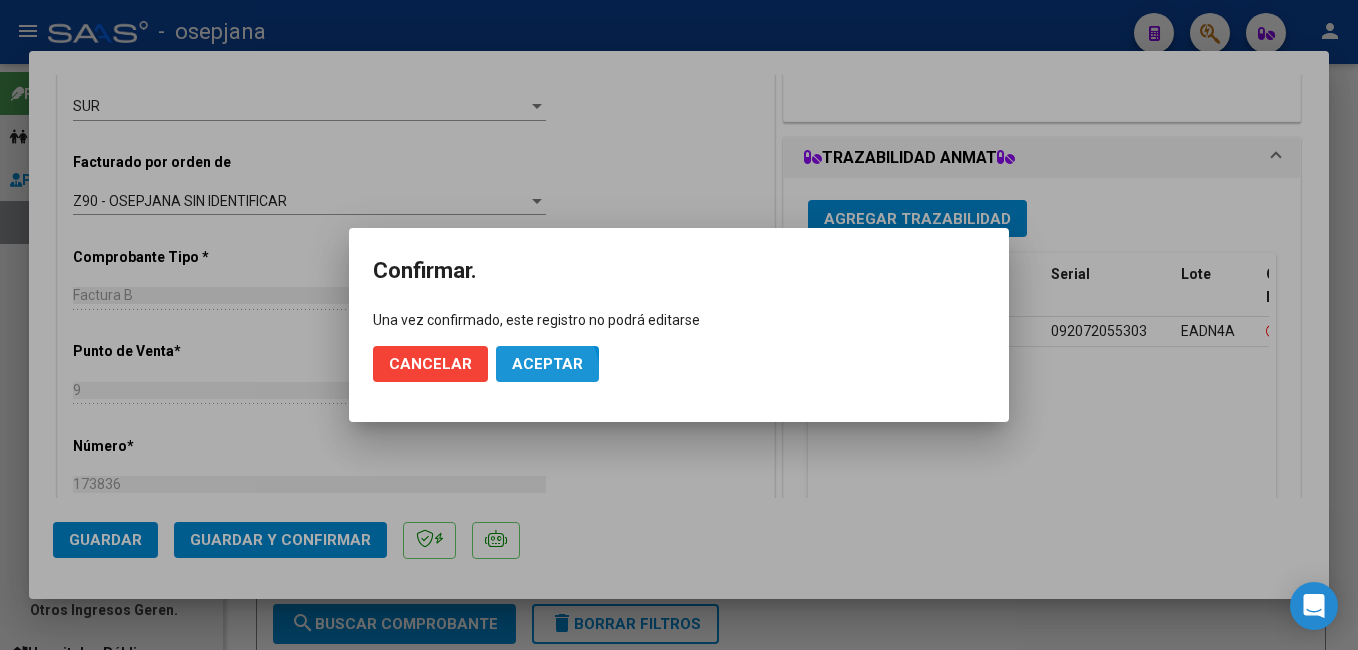 click on "Aceptar" 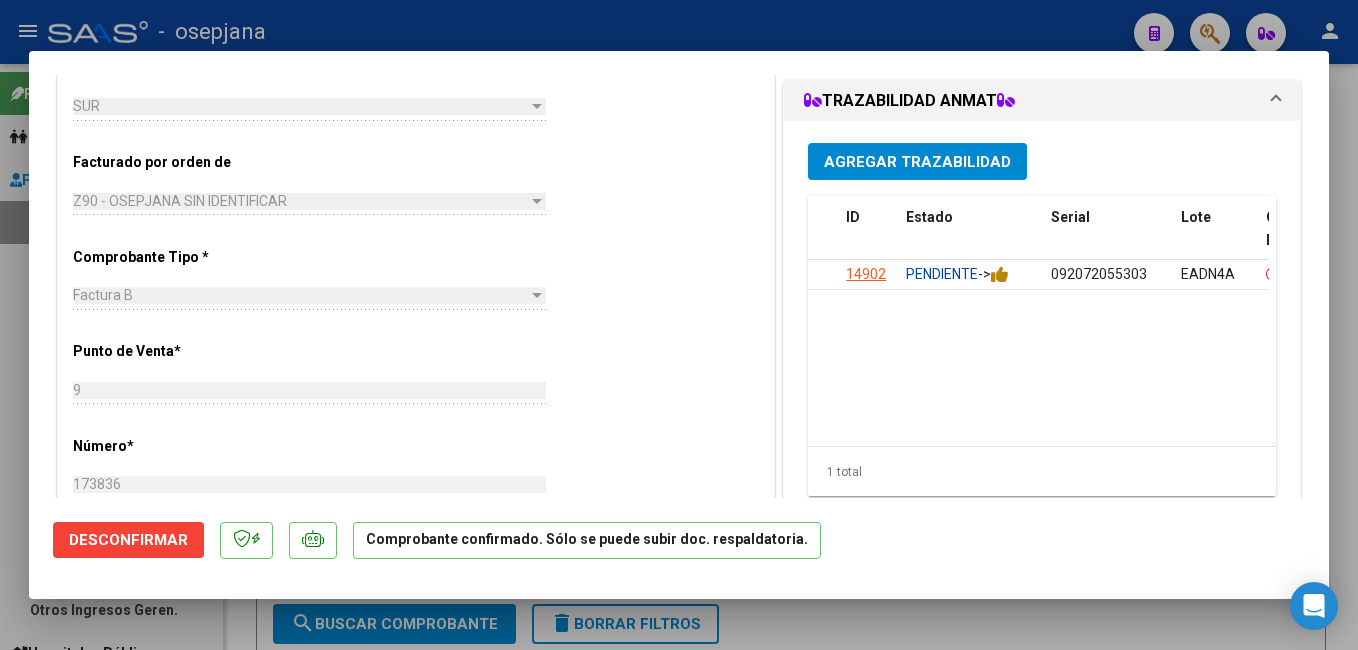 click at bounding box center [679, 325] 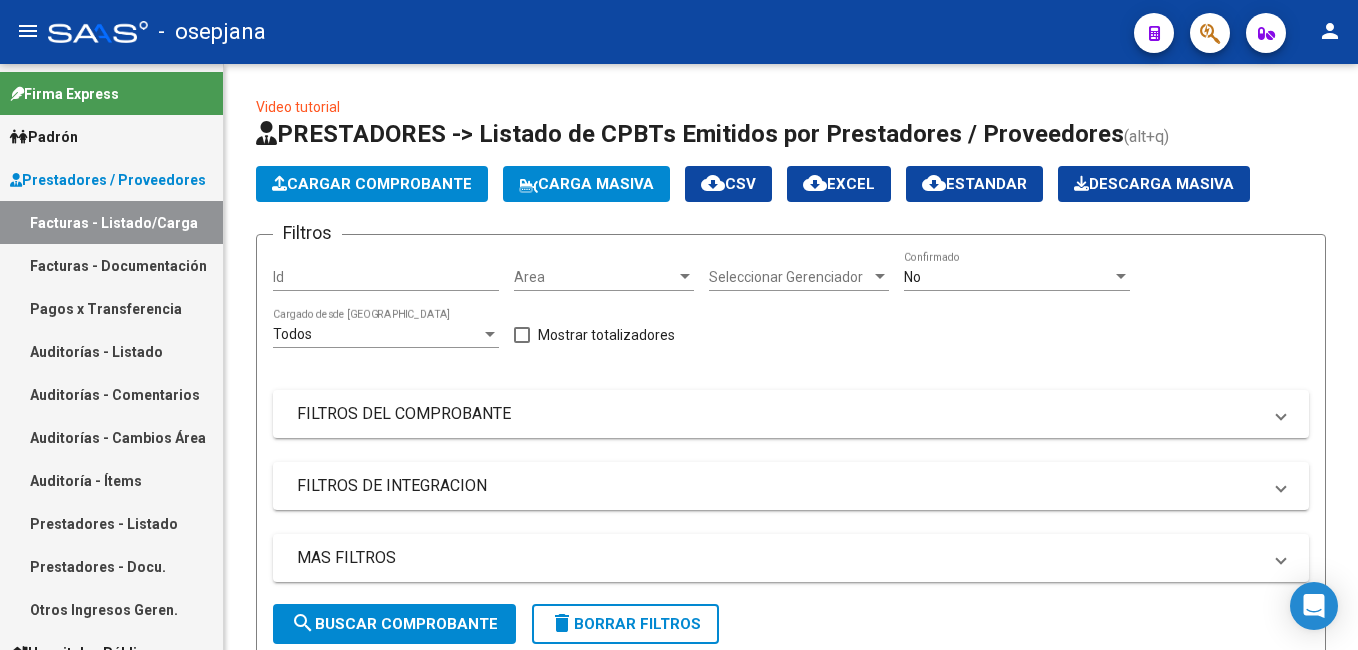 drag, startPoint x: 66, startPoint y: 351, endPoint x: 83, endPoint y: 345, distance: 18.027756 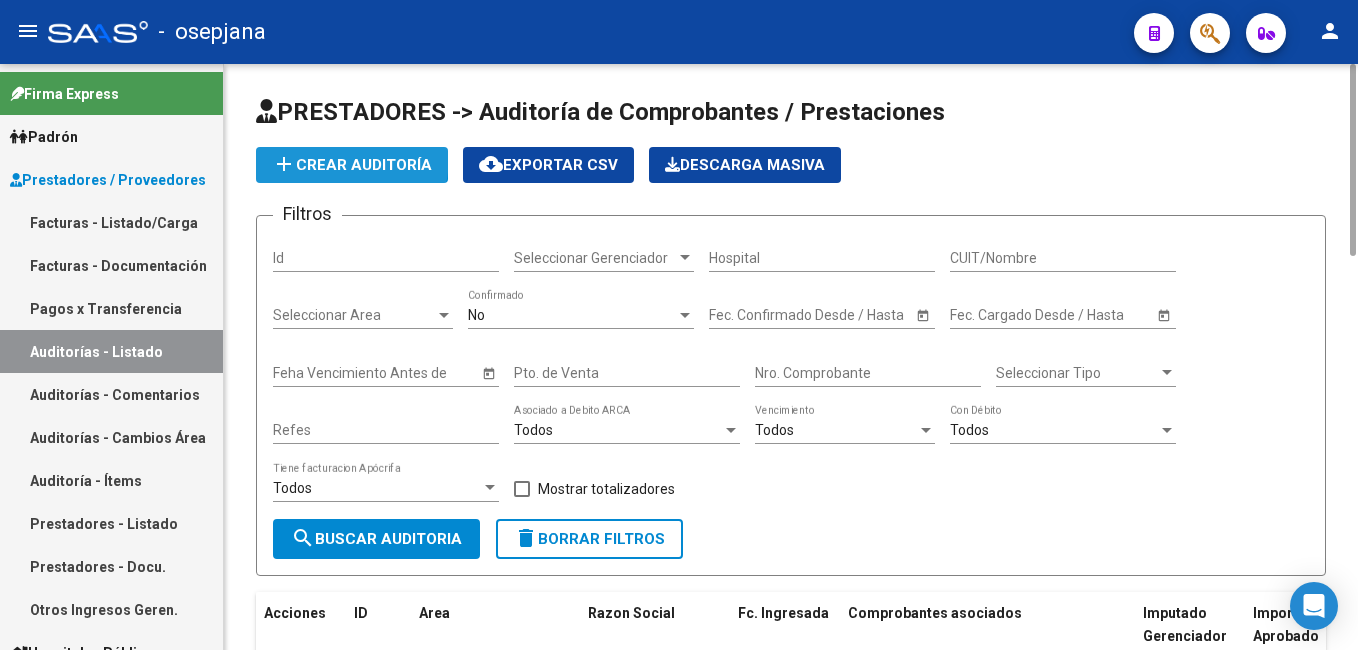 click on "add  Crear Auditoría" 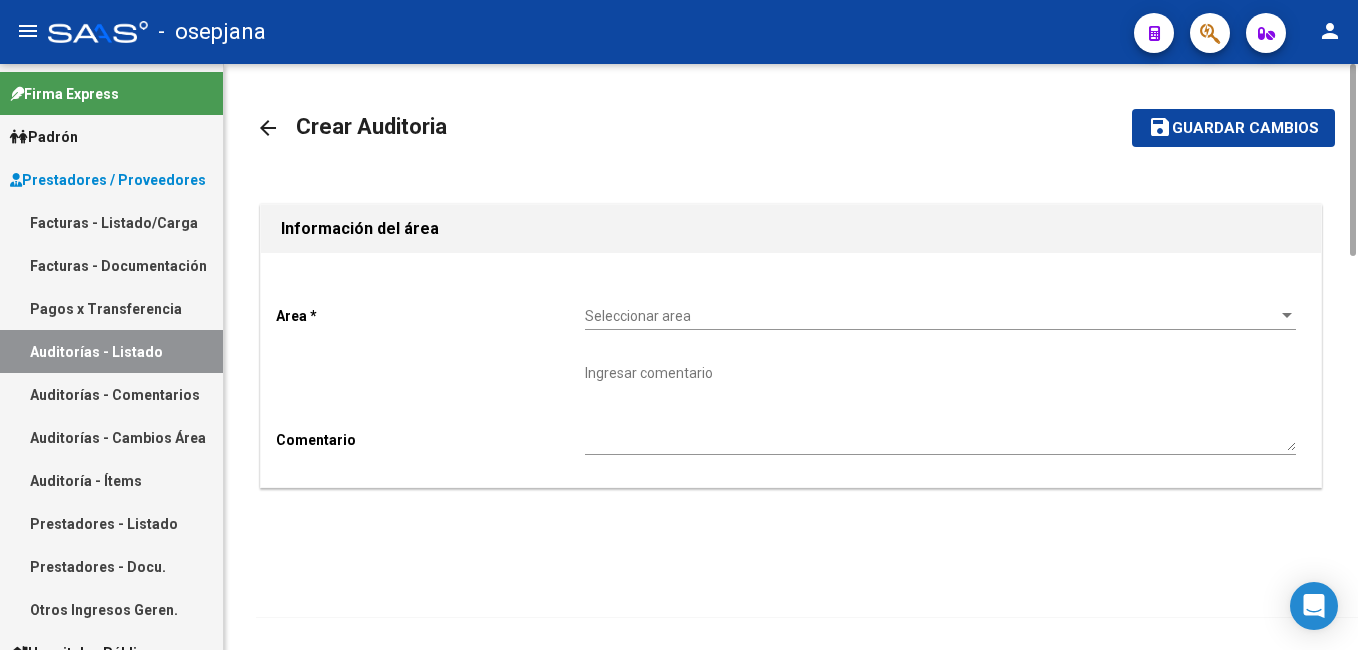 click on "Seleccionar area" at bounding box center [931, 316] 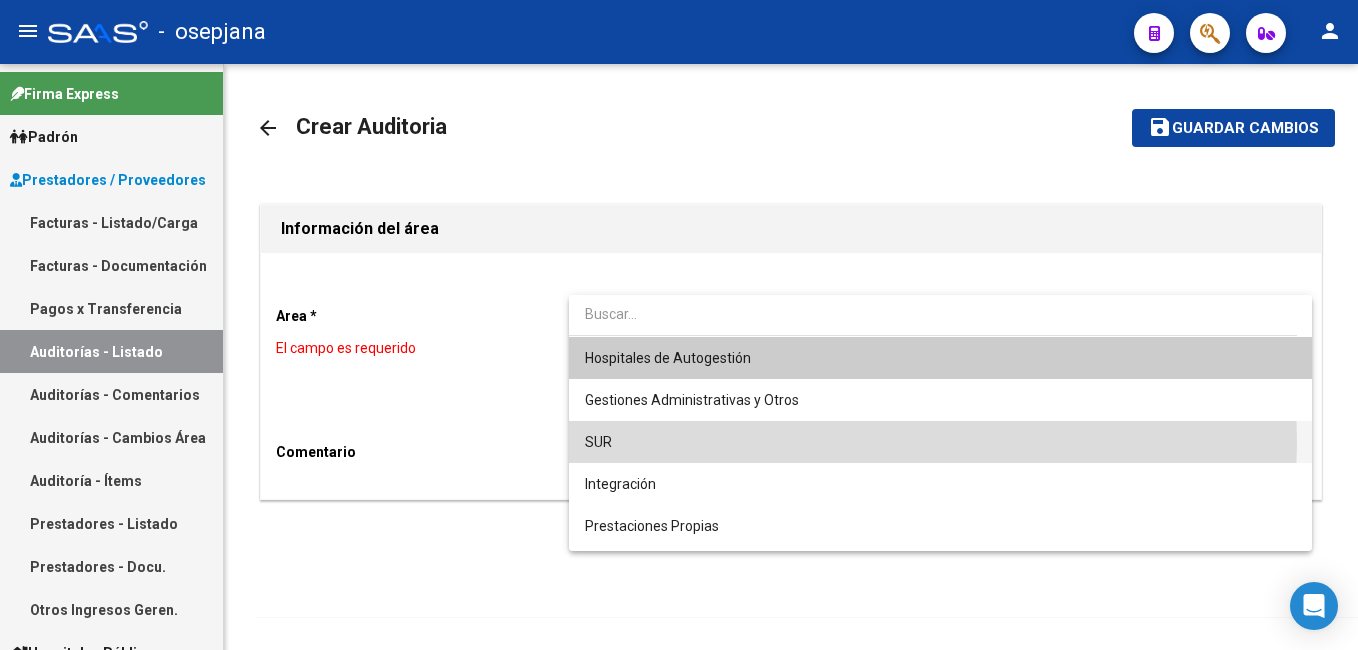 drag, startPoint x: 601, startPoint y: 317, endPoint x: 617, endPoint y: 439, distance: 123.04471 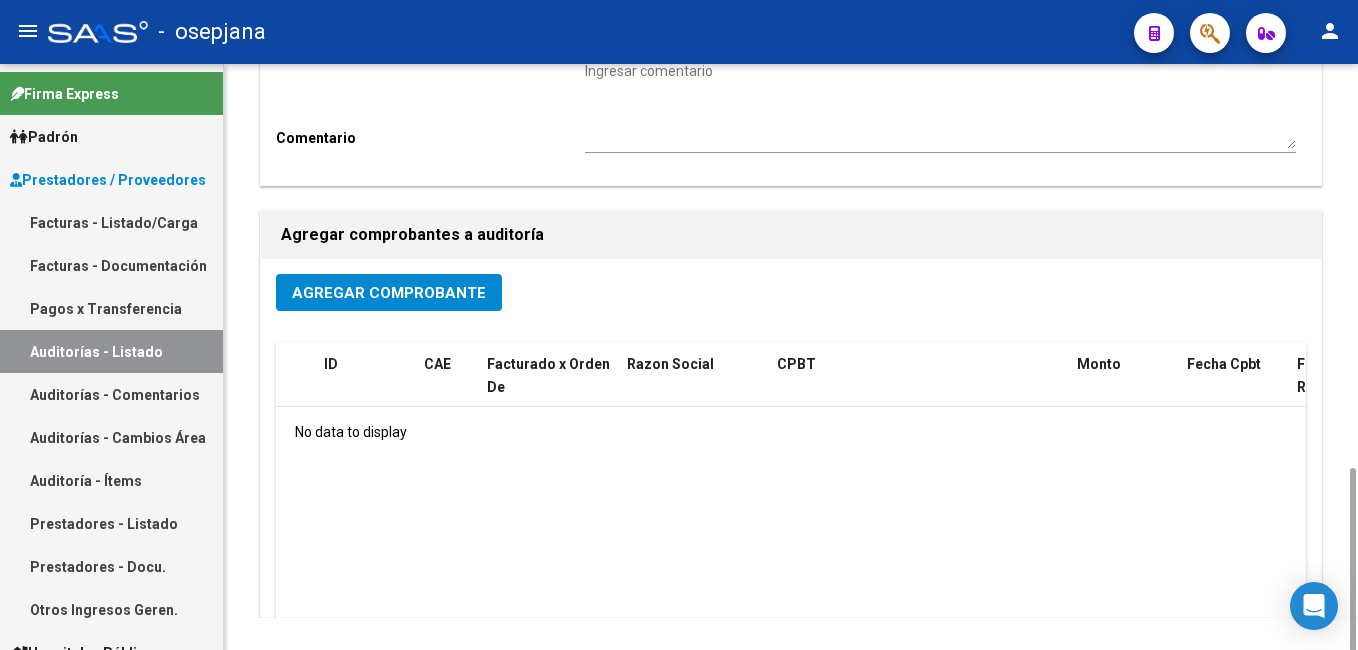 scroll, scrollTop: 469, scrollLeft: 0, axis: vertical 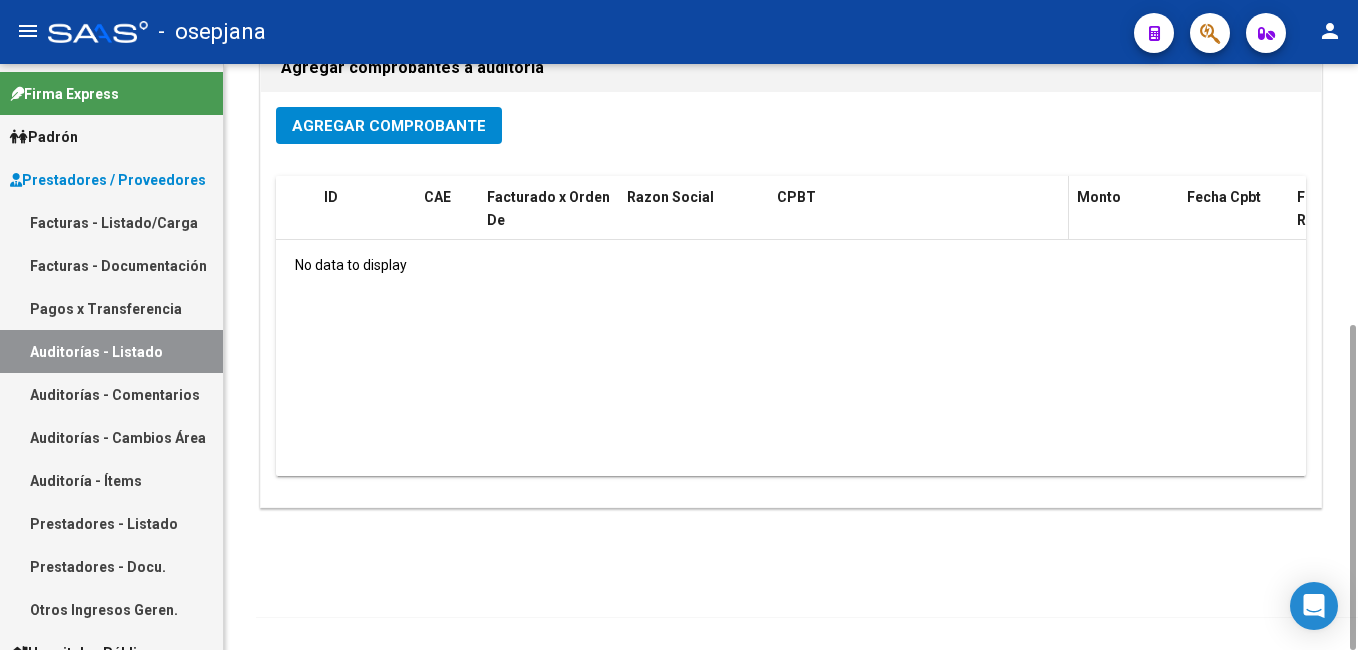 drag, startPoint x: 1350, startPoint y: 159, endPoint x: 852, endPoint y: 178, distance: 498.3623 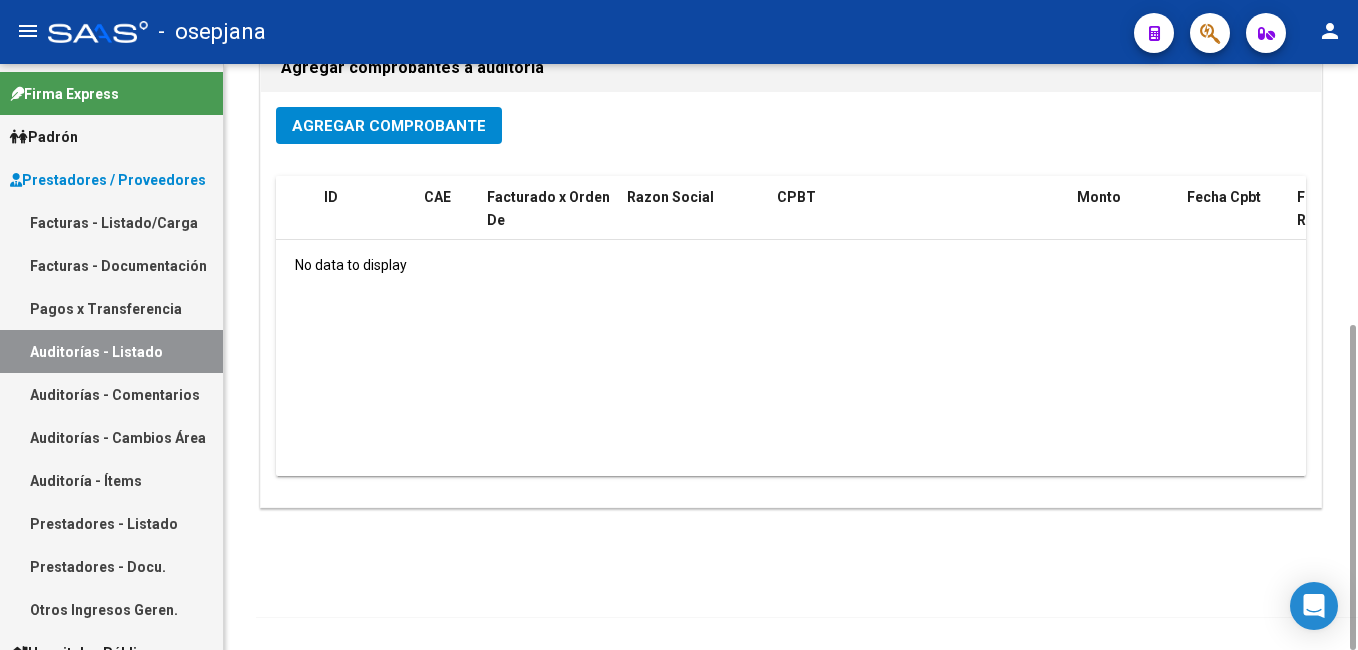 click on "Agregar Comprobante" 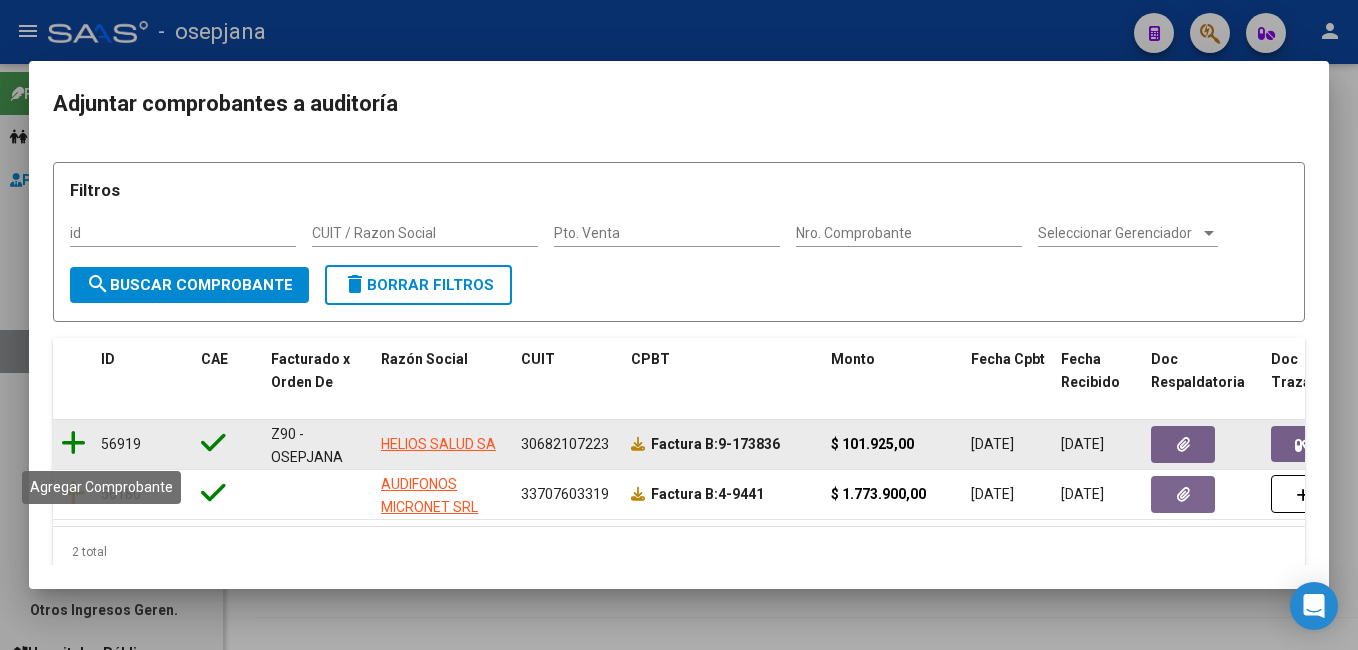 click 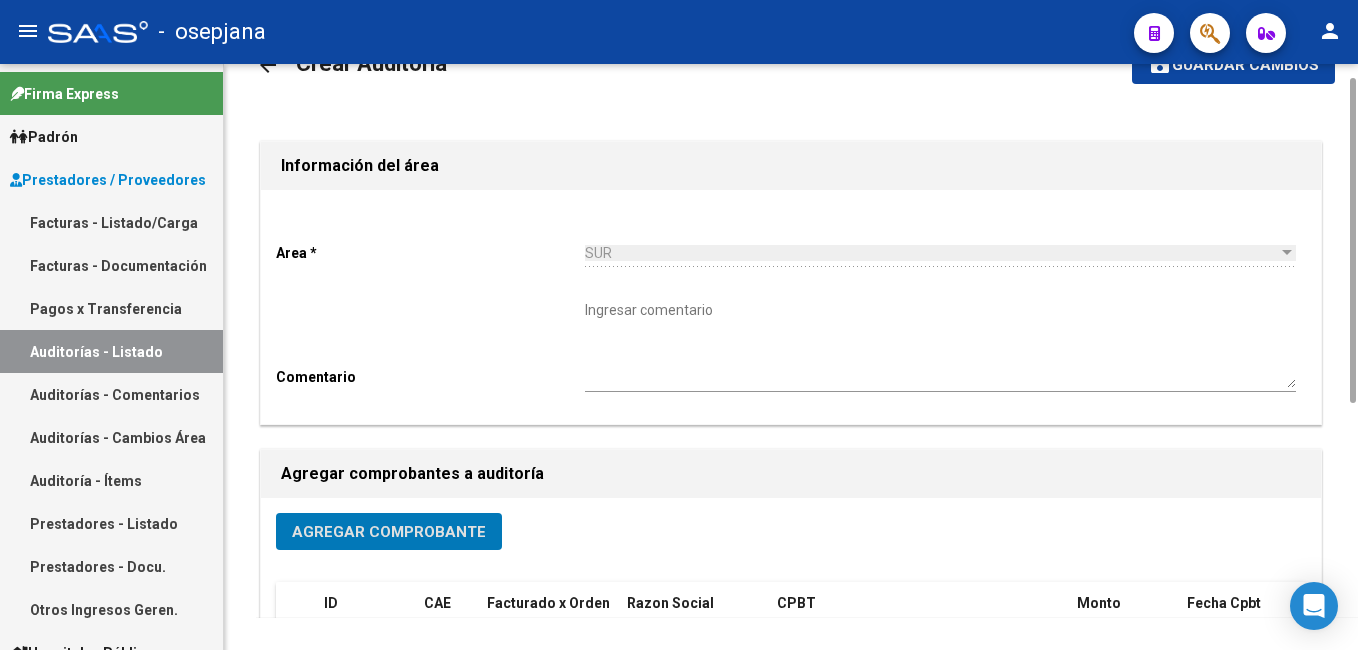 scroll, scrollTop: 0, scrollLeft: 0, axis: both 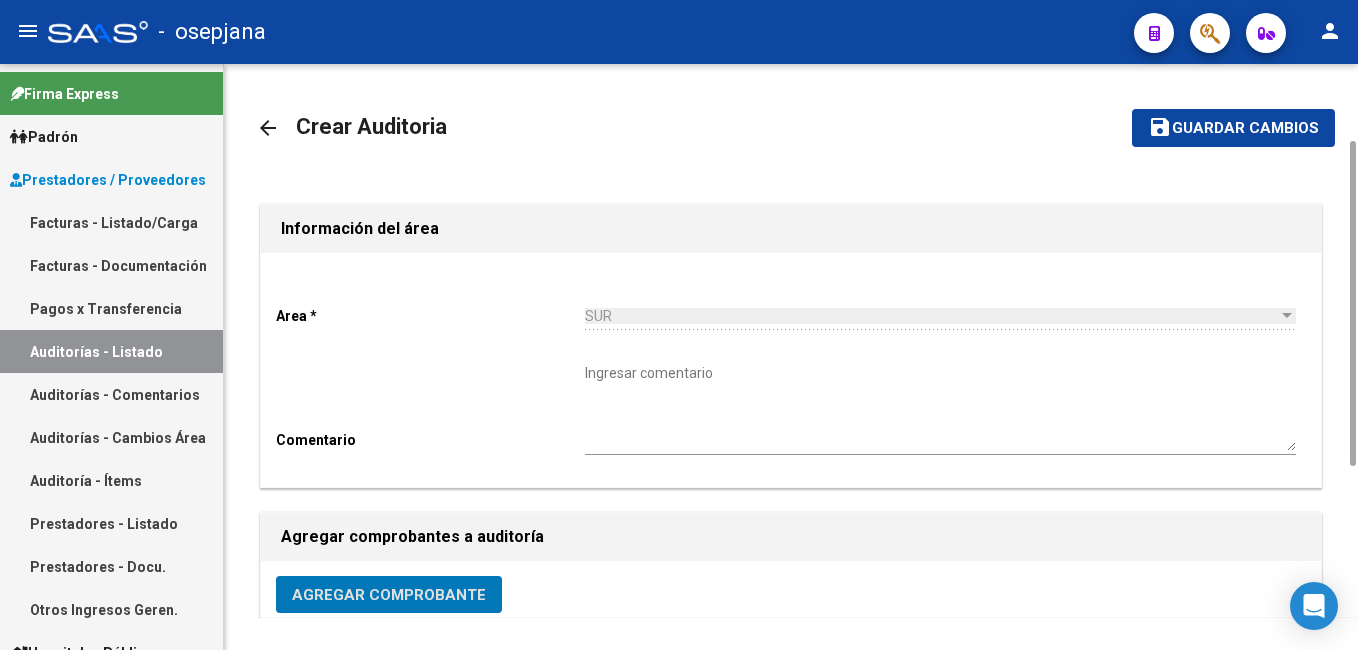drag, startPoint x: 1345, startPoint y: 330, endPoint x: 1308, endPoint y: 35, distance: 297.31128 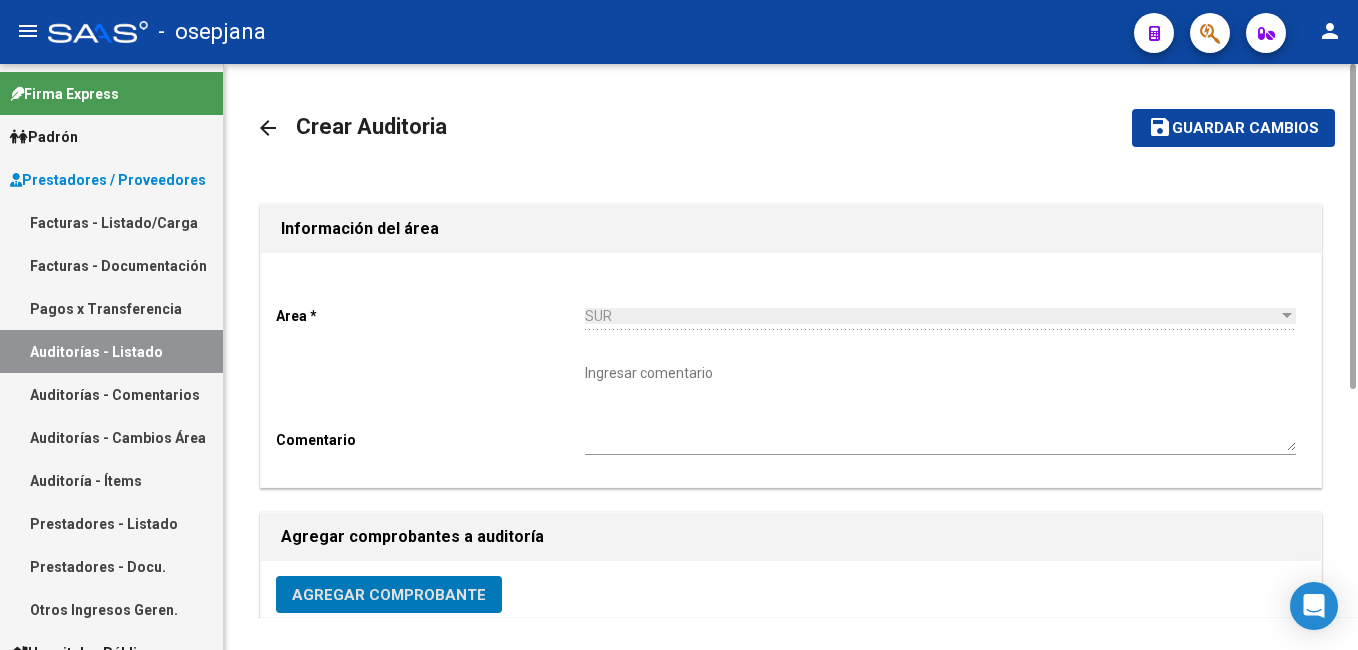 click on "save Guardar cambios" 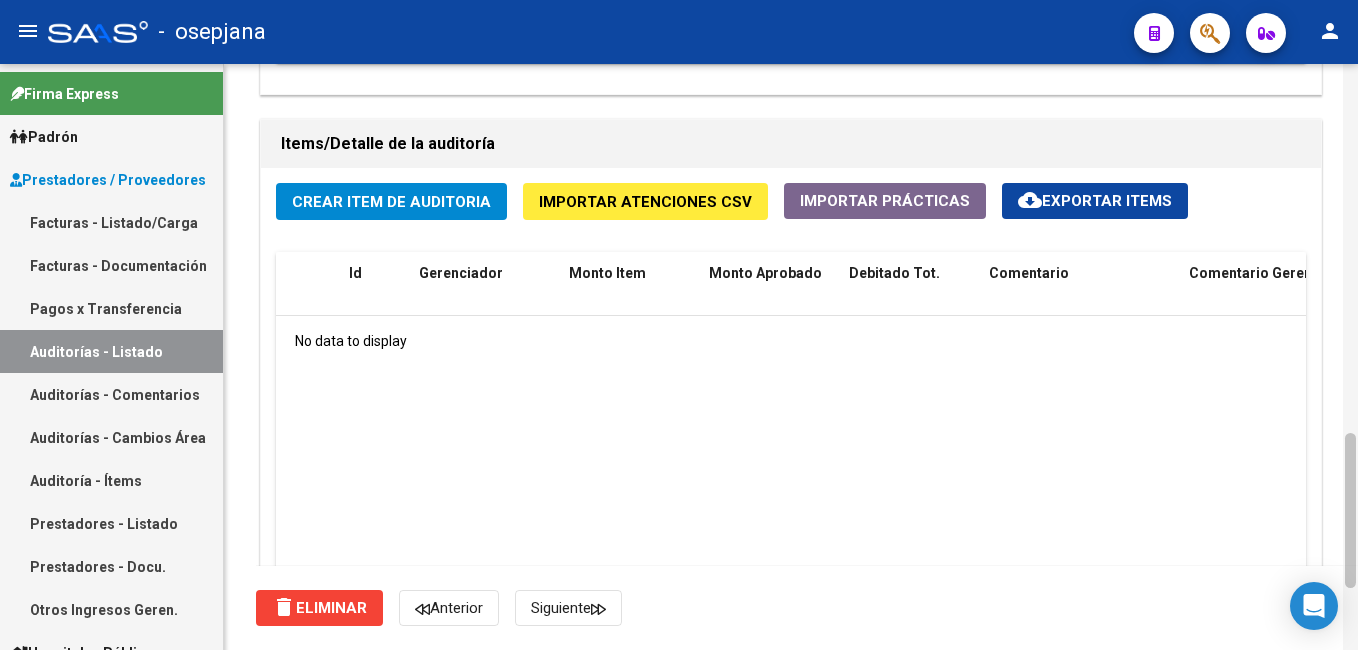 scroll, scrollTop: 1401, scrollLeft: 0, axis: vertical 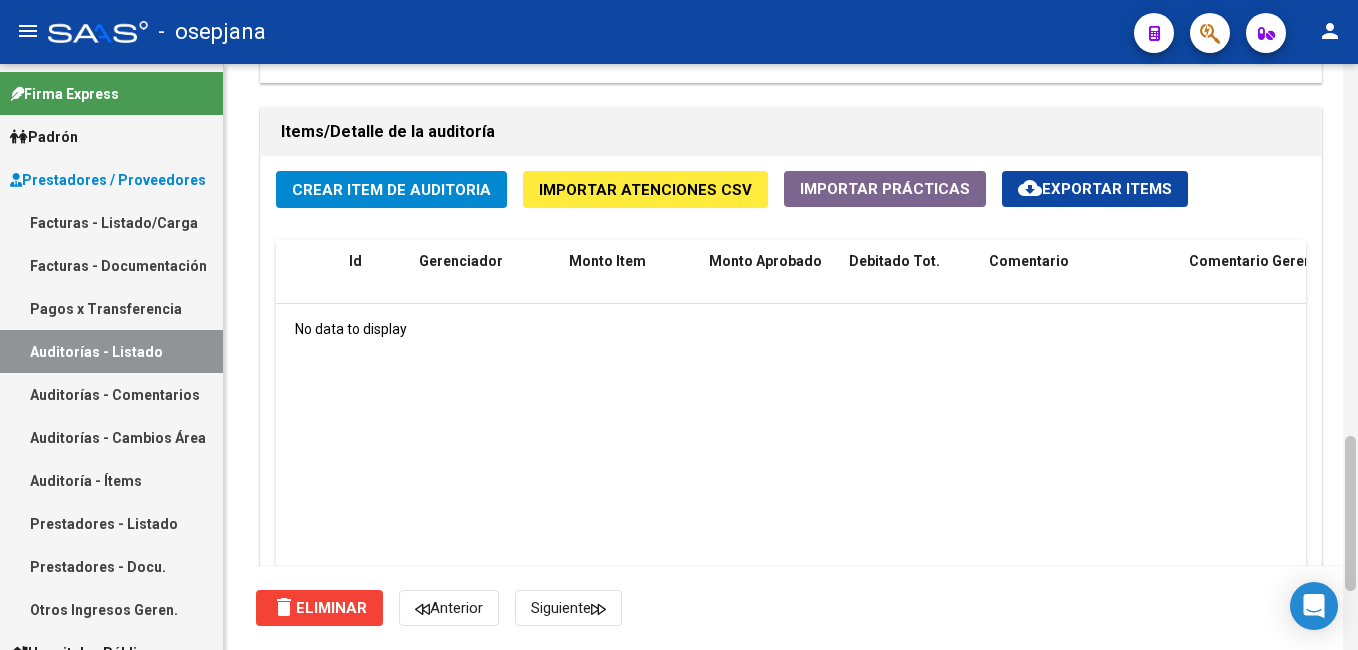 drag, startPoint x: 1353, startPoint y: 273, endPoint x: 1357, endPoint y: 471, distance: 198.0404 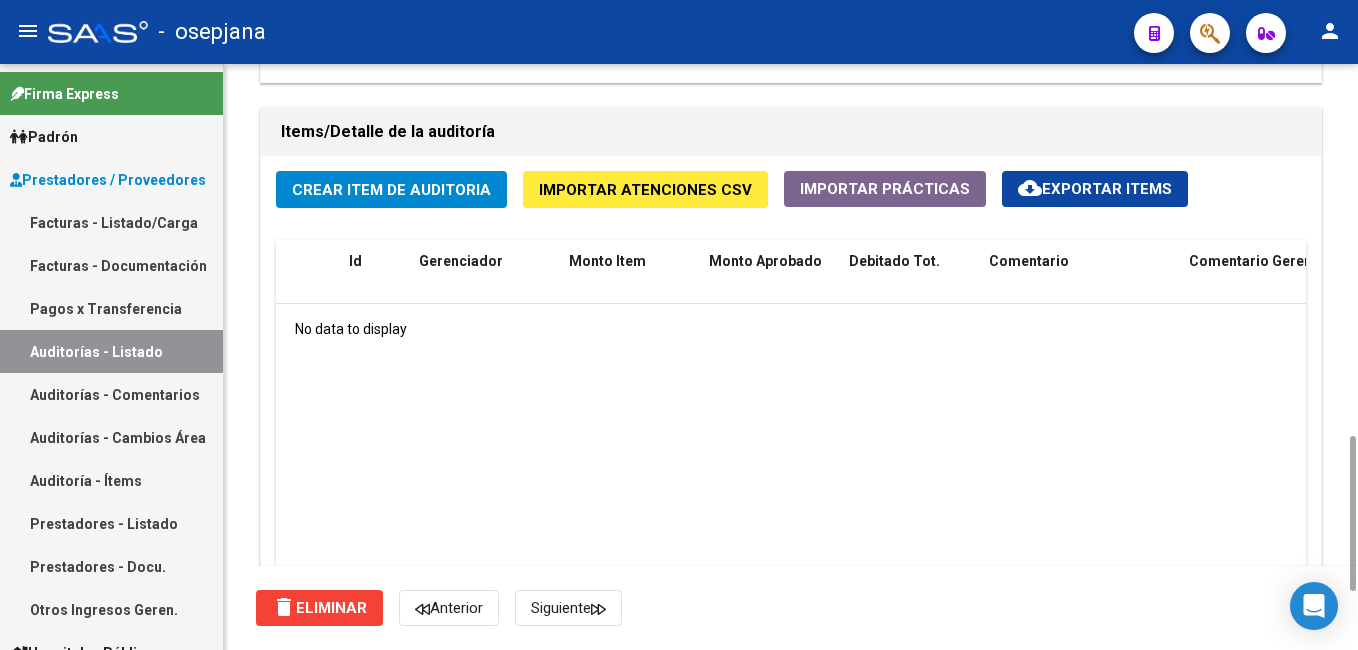 click on "Crear Item de Auditoria" 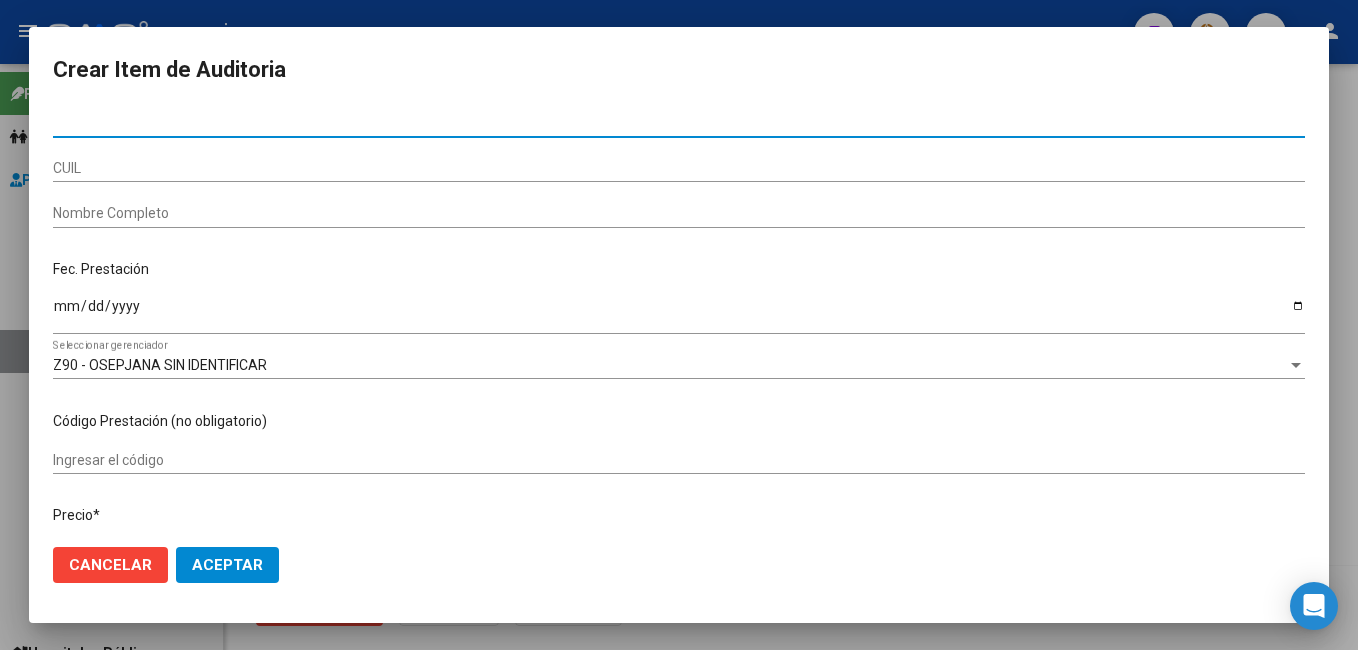 paste on "32946831" 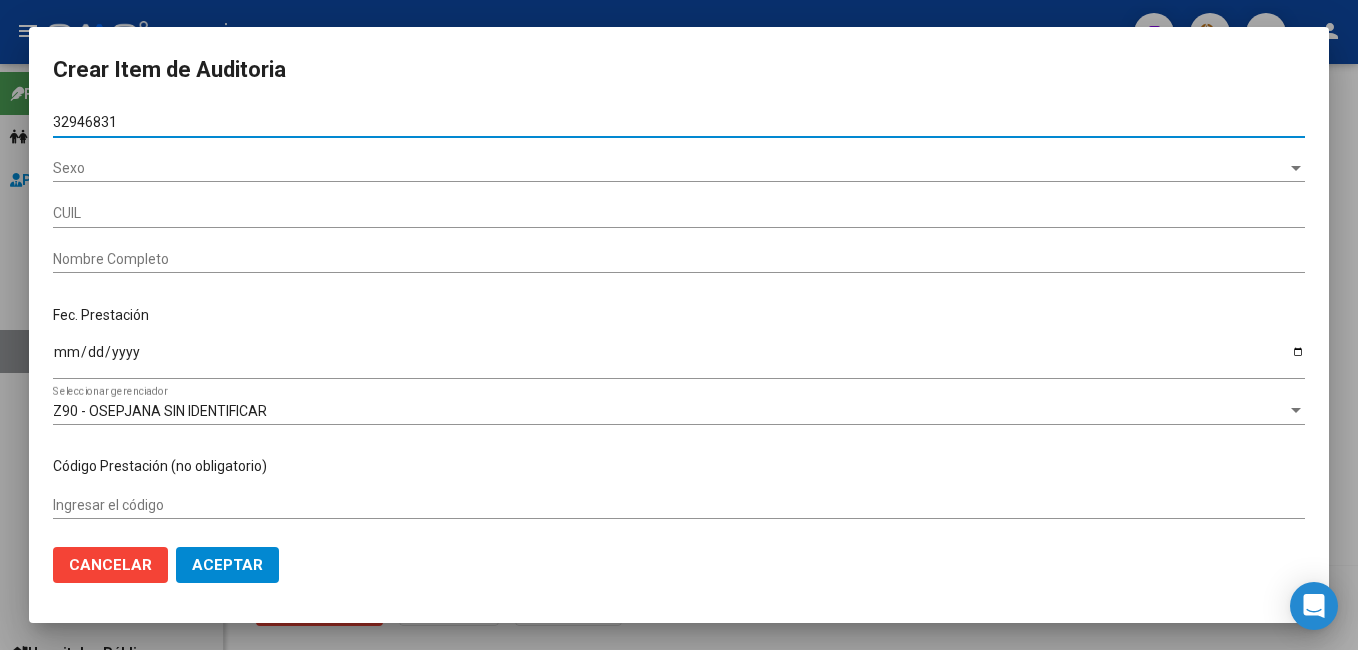 type on "20329468314" 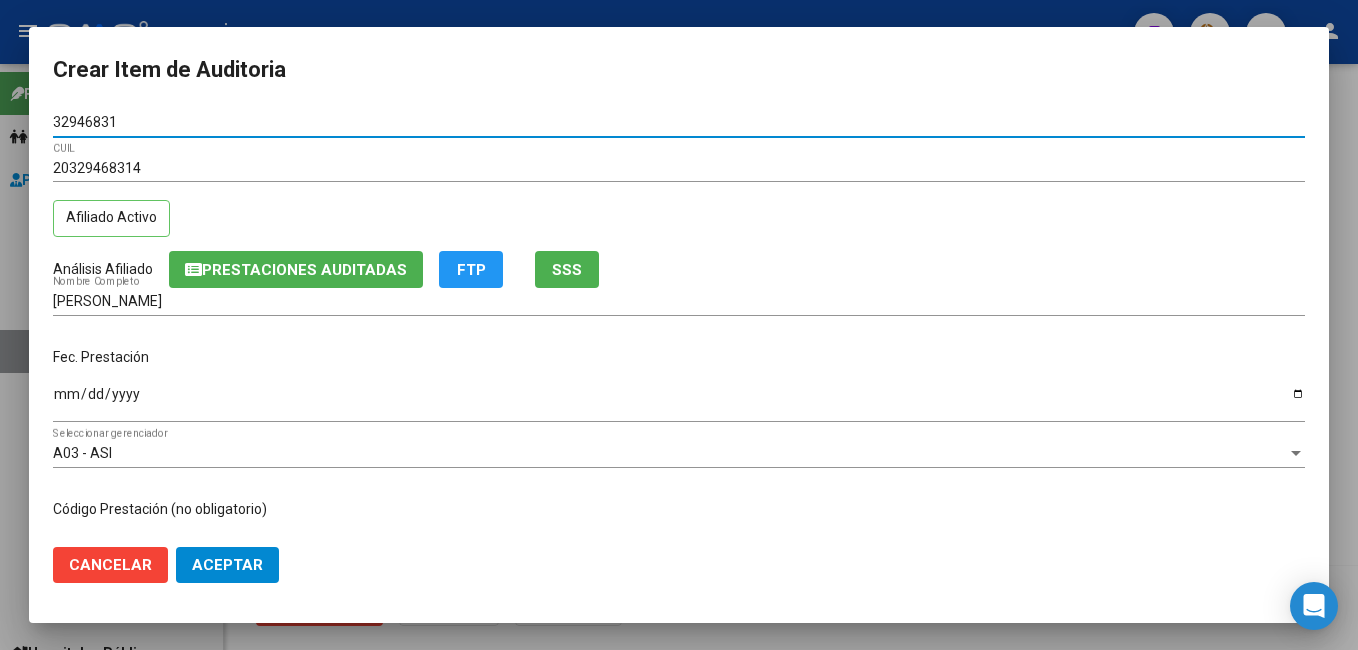 type on "32946831" 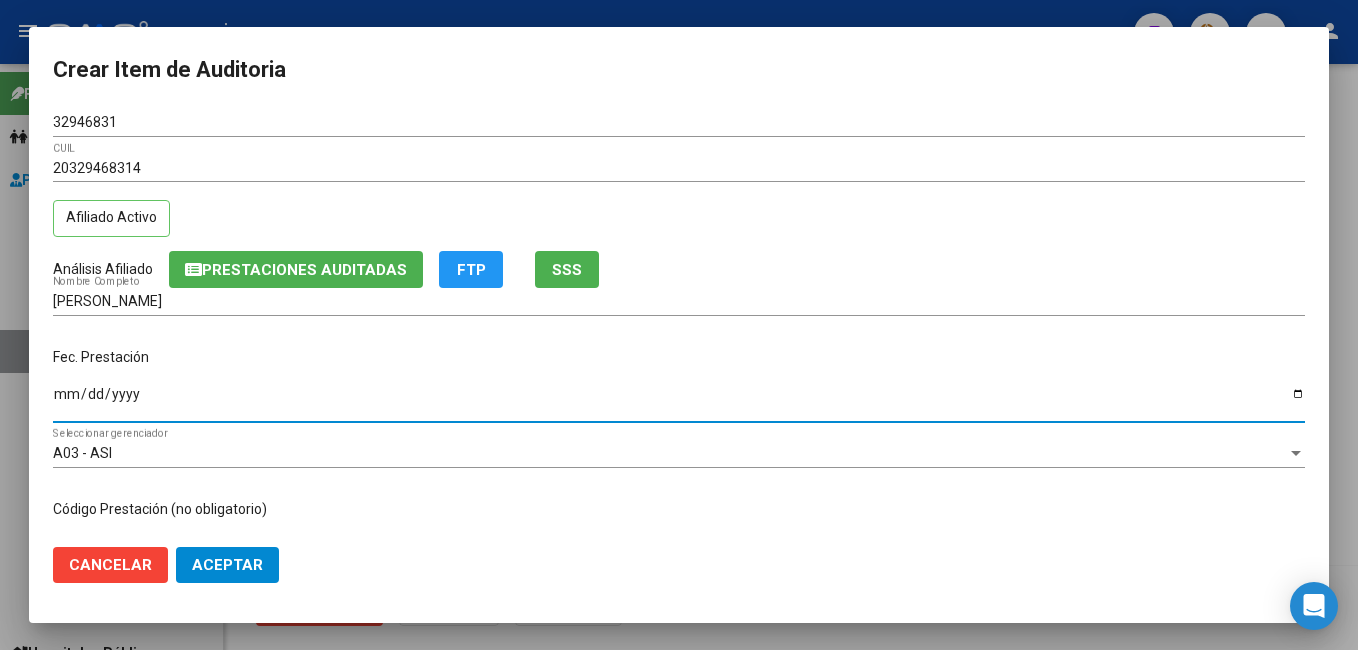 click on "Ingresar la fecha" at bounding box center (679, 401) 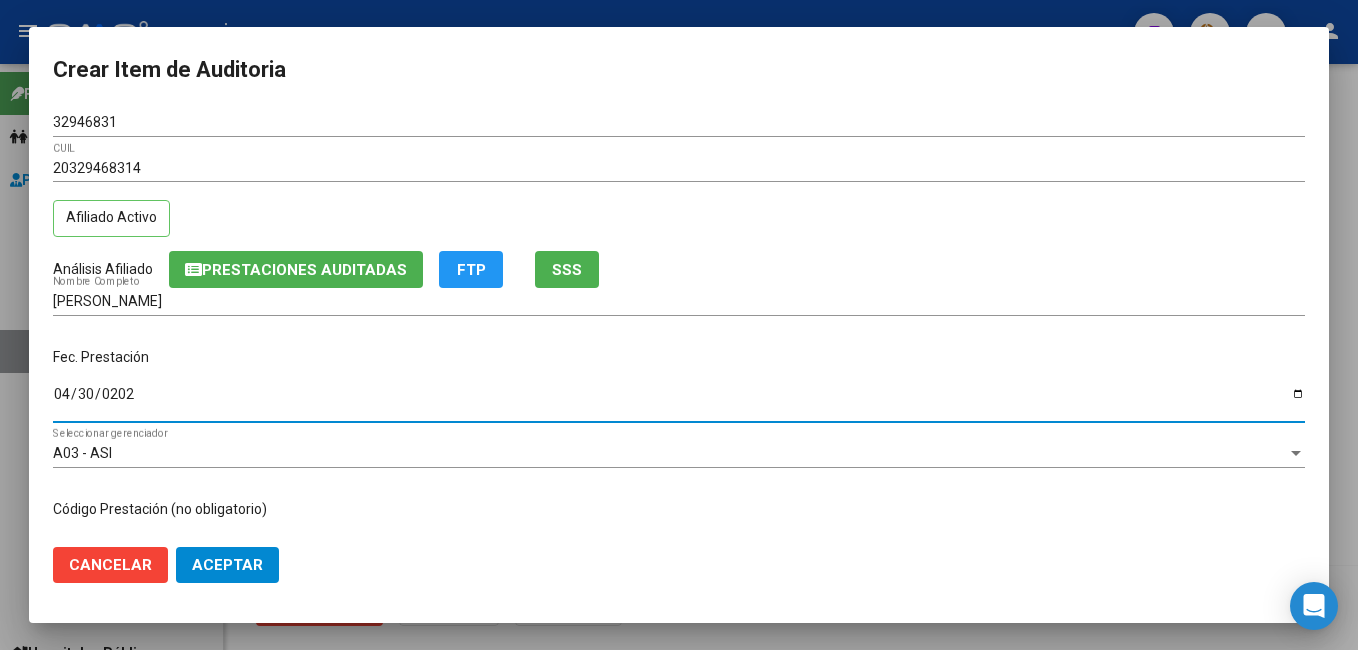 type on "[DATE]" 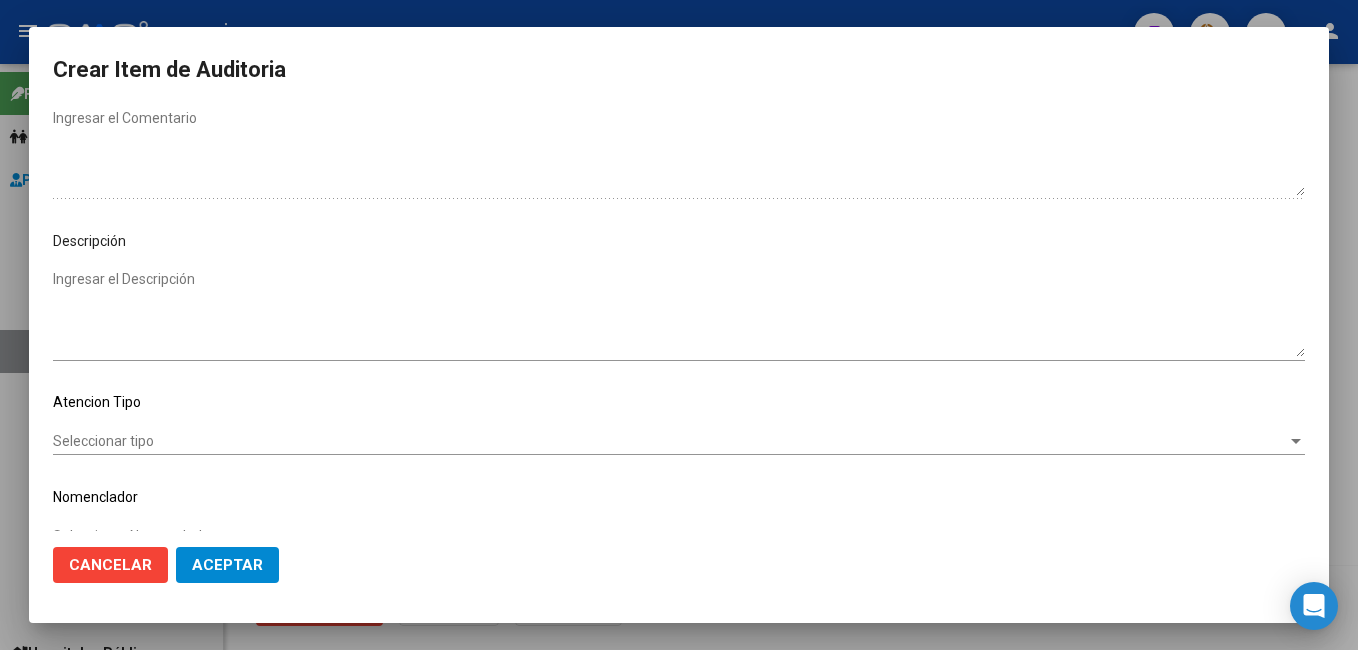 scroll, scrollTop: 1076, scrollLeft: 0, axis: vertical 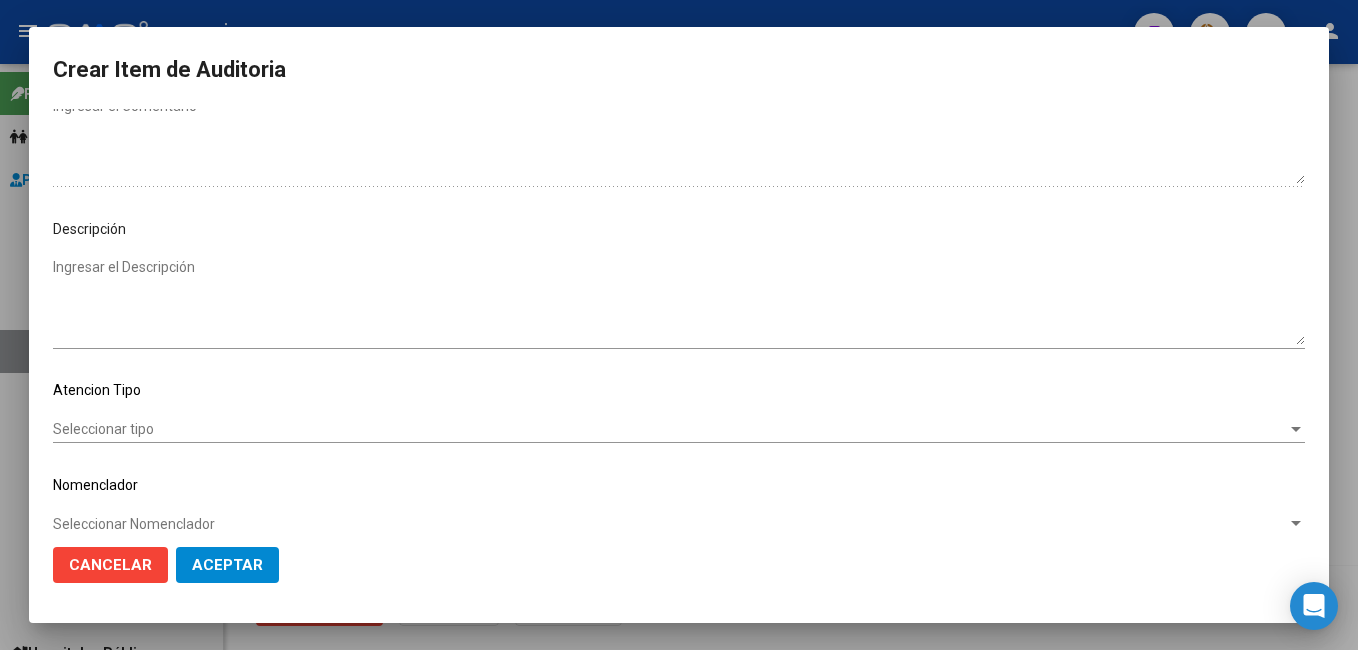 click on "Seleccionar tipo" at bounding box center [670, 429] 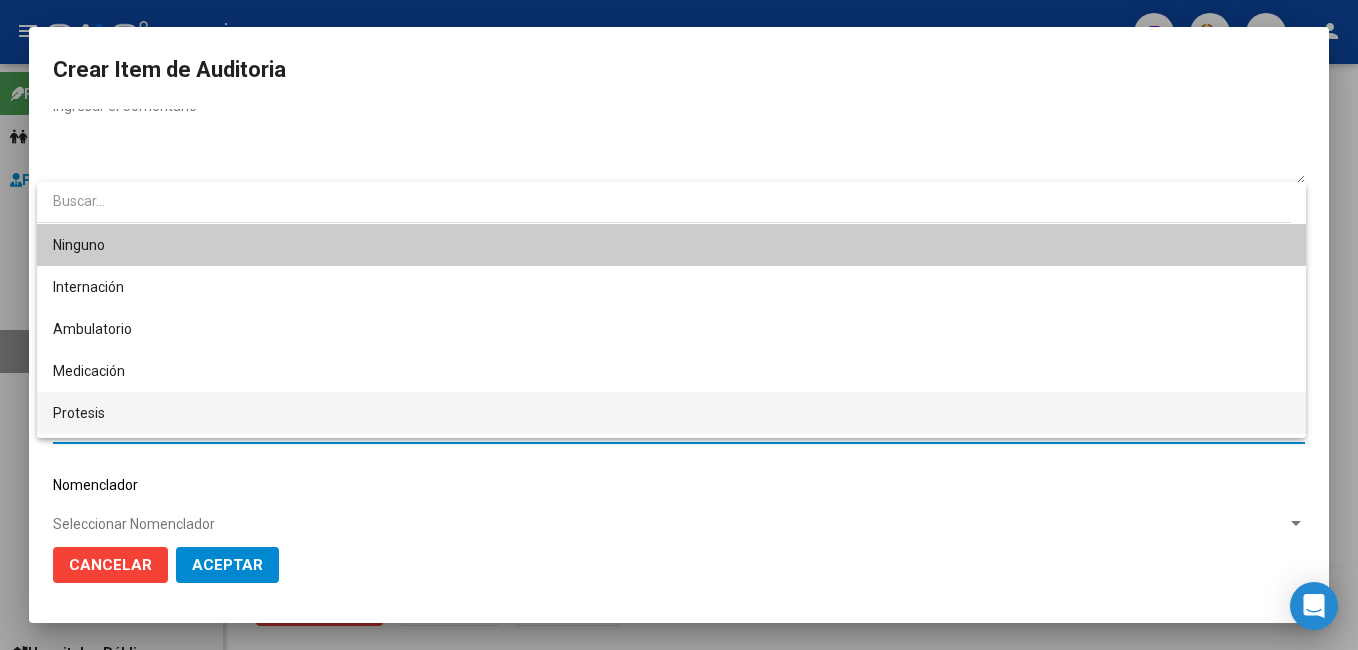 scroll, scrollTop: 38, scrollLeft: 0, axis: vertical 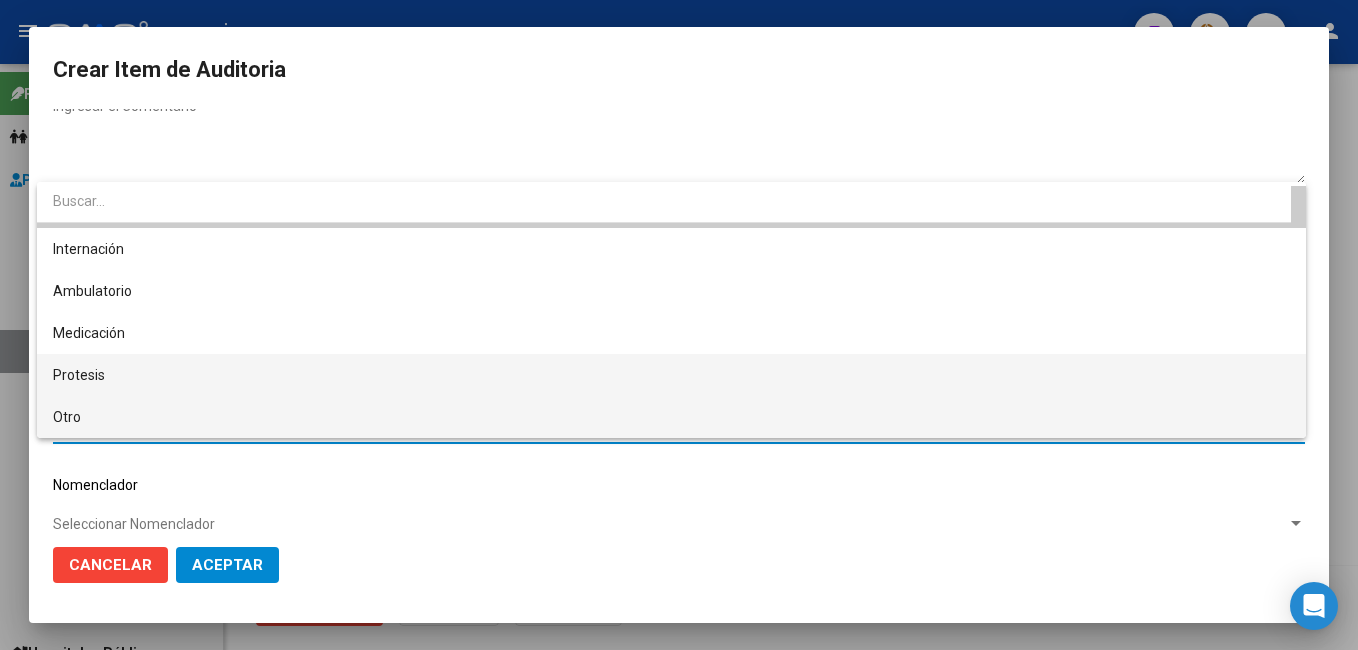 click on "Otro" at bounding box center (671, 417) 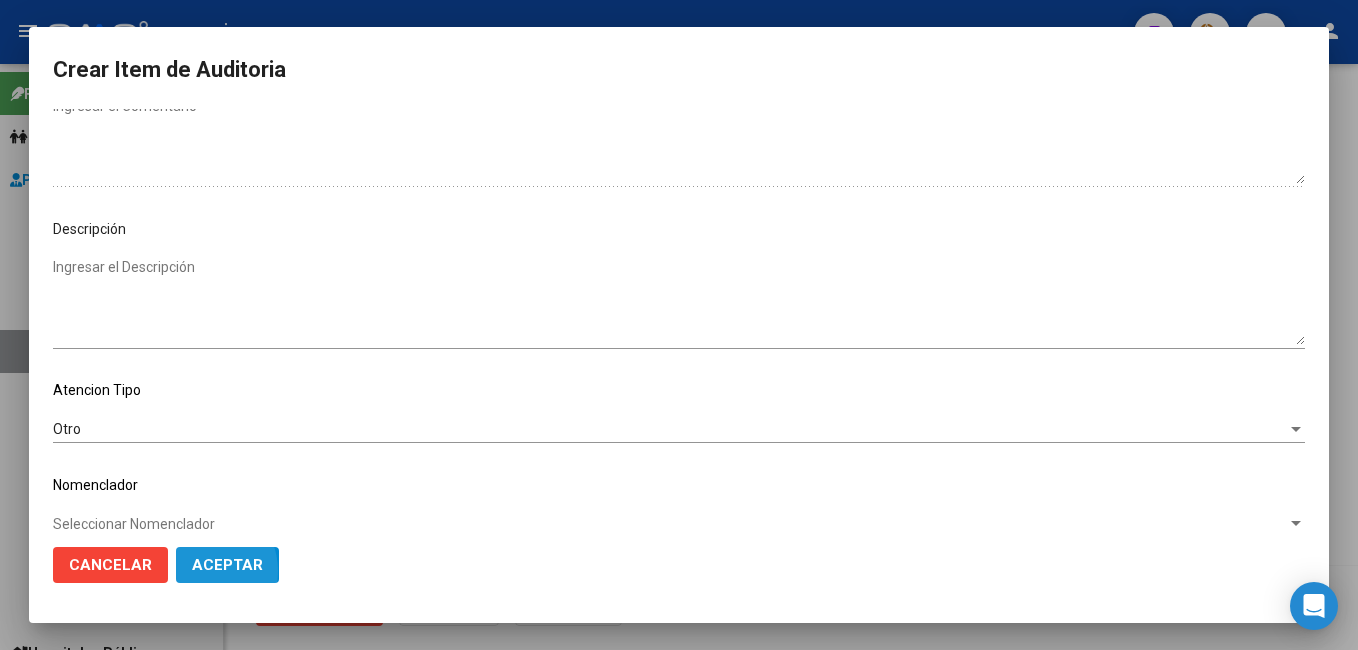 click on "Aceptar" 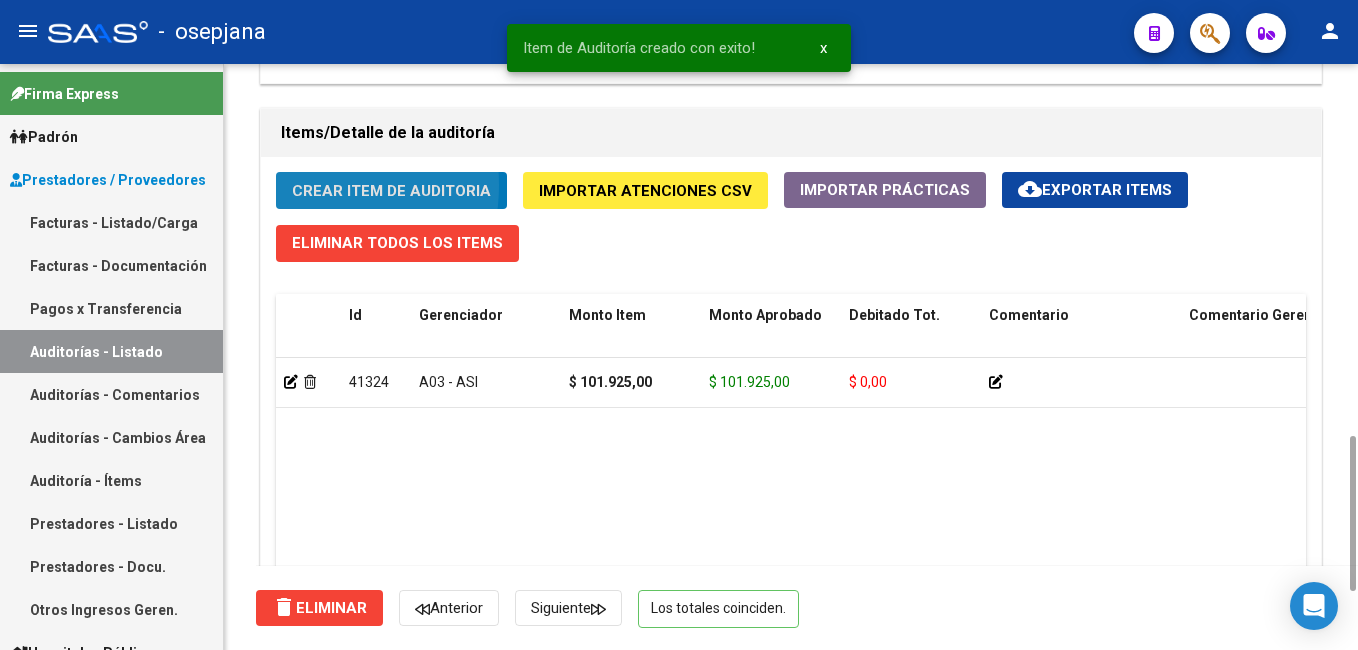 click on "Crear Item de Auditoria" 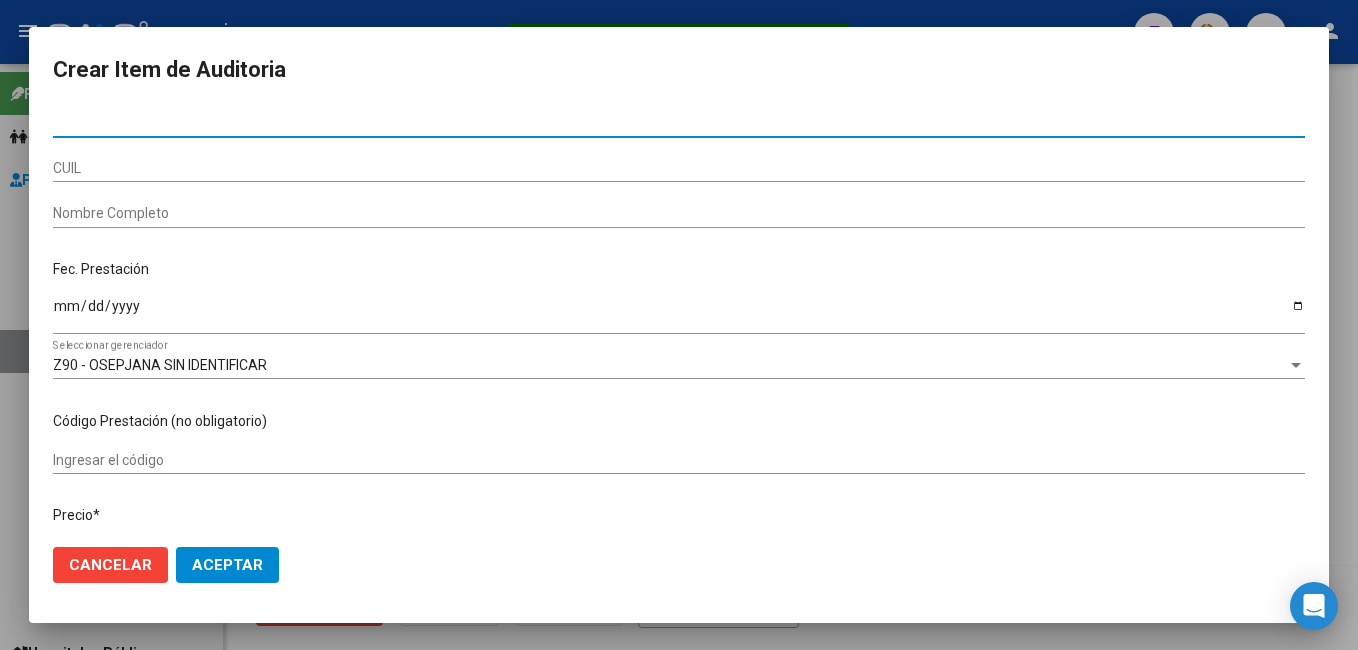 click at bounding box center [679, 325] 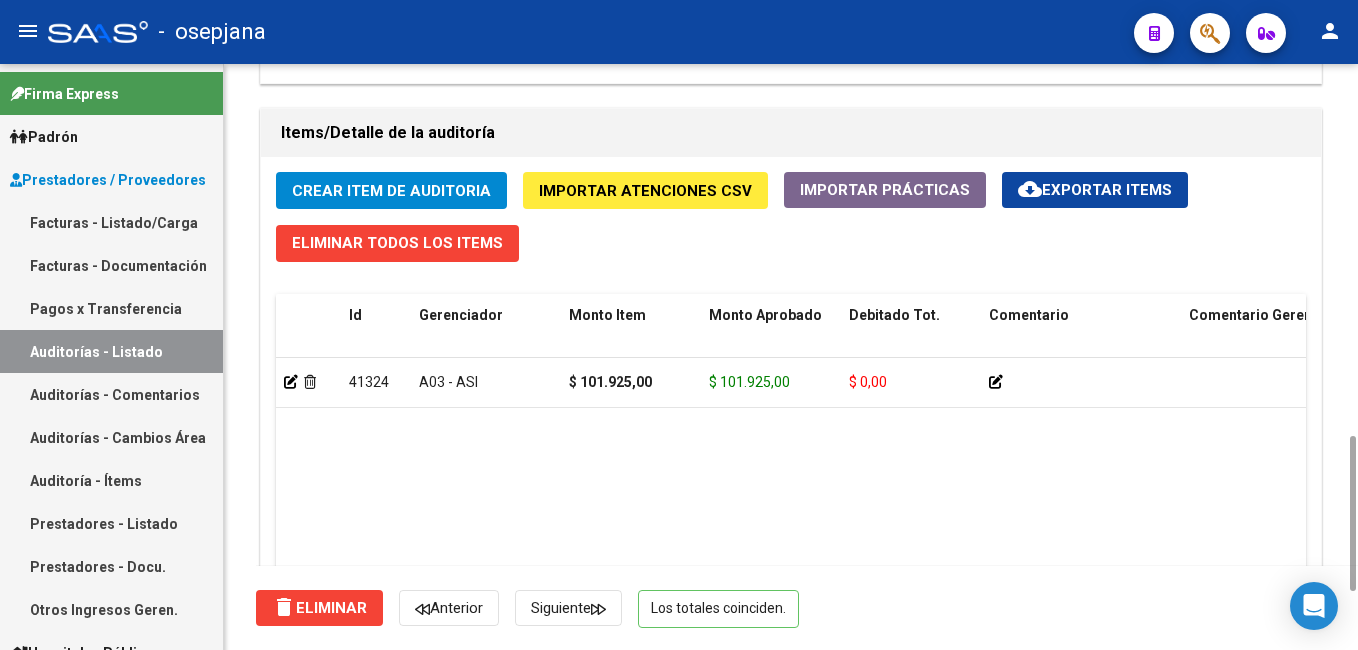 drag, startPoint x: 89, startPoint y: 229, endPoint x: 225, endPoint y: 160, distance: 152.50246 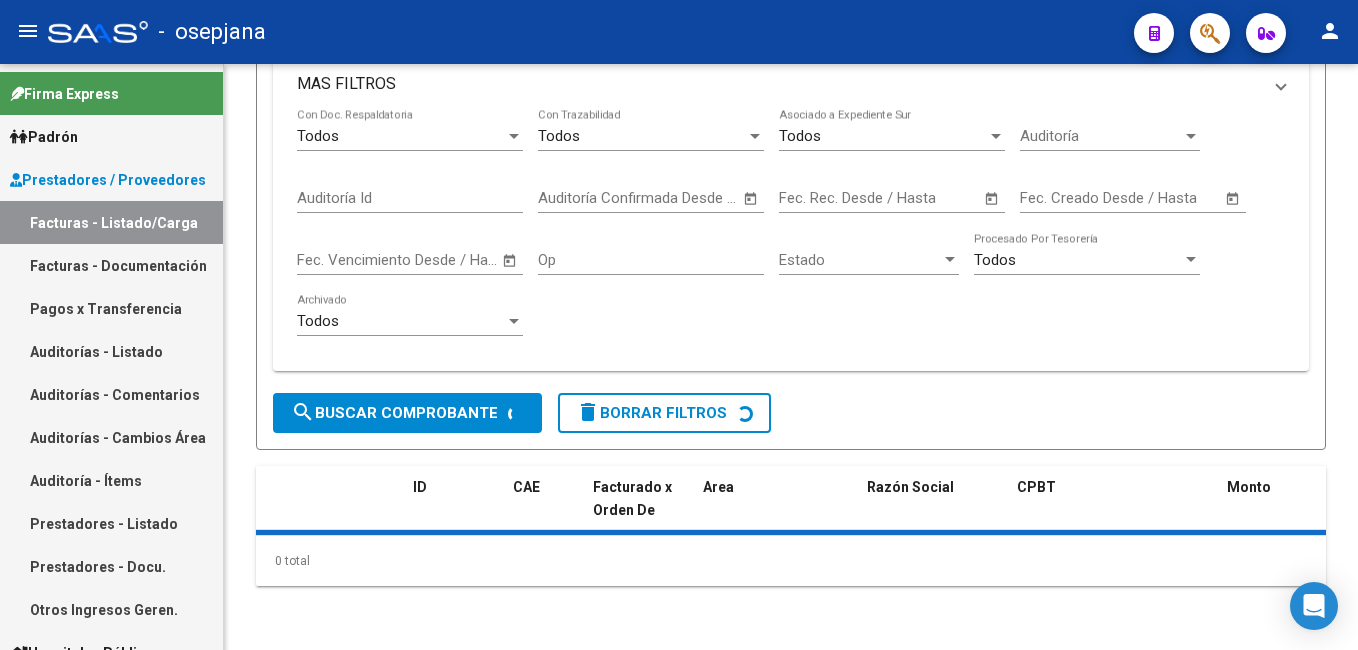 scroll, scrollTop: 0, scrollLeft: 0, axis: both 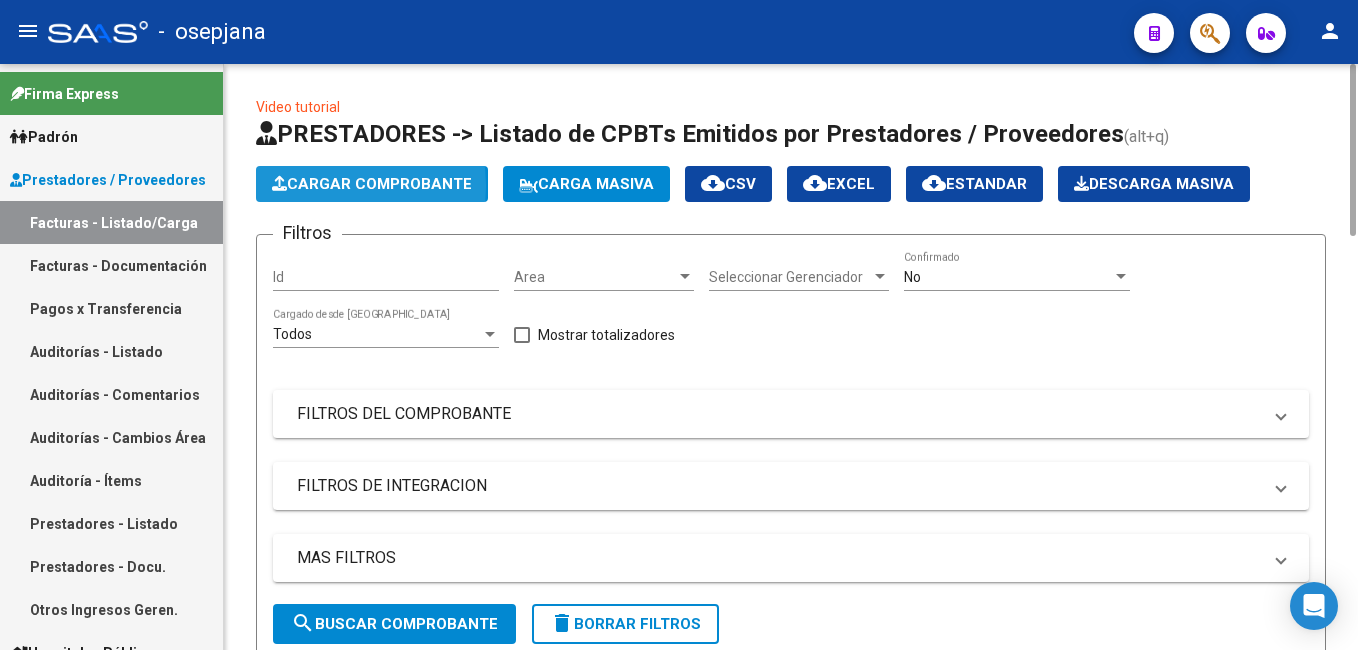 click on "Cargar Comprobante" 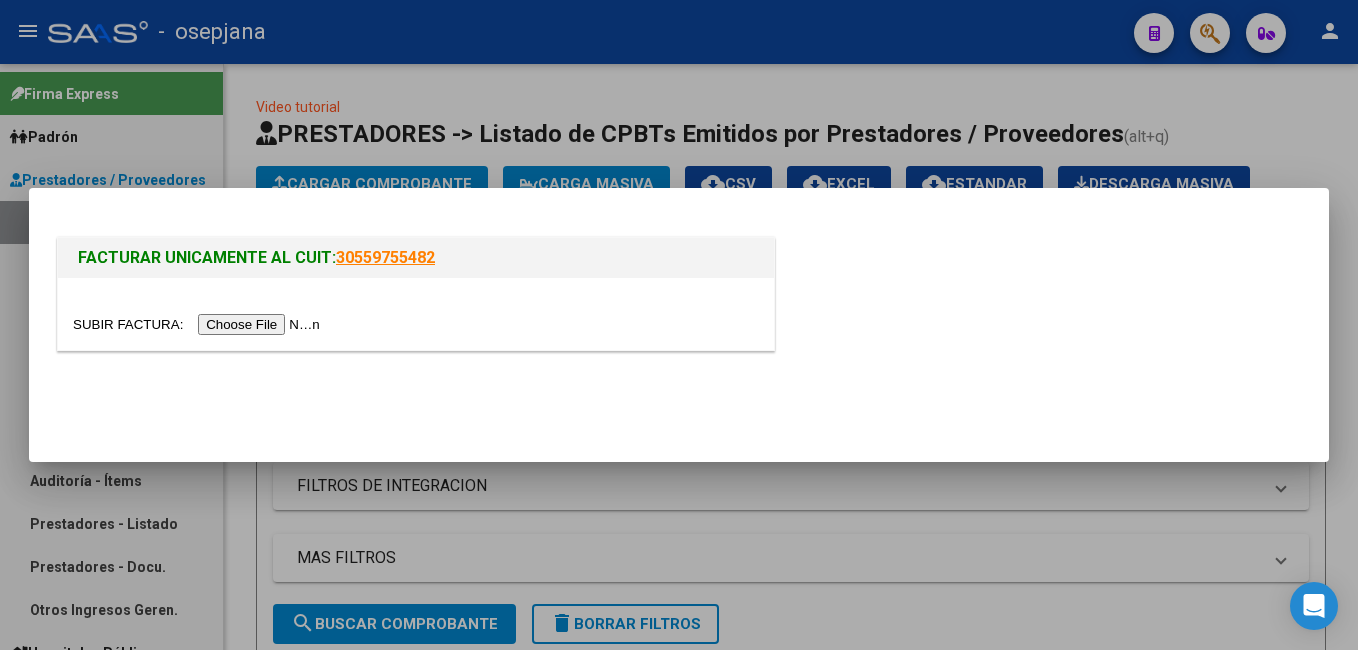 click at bounding box center (199, 324) 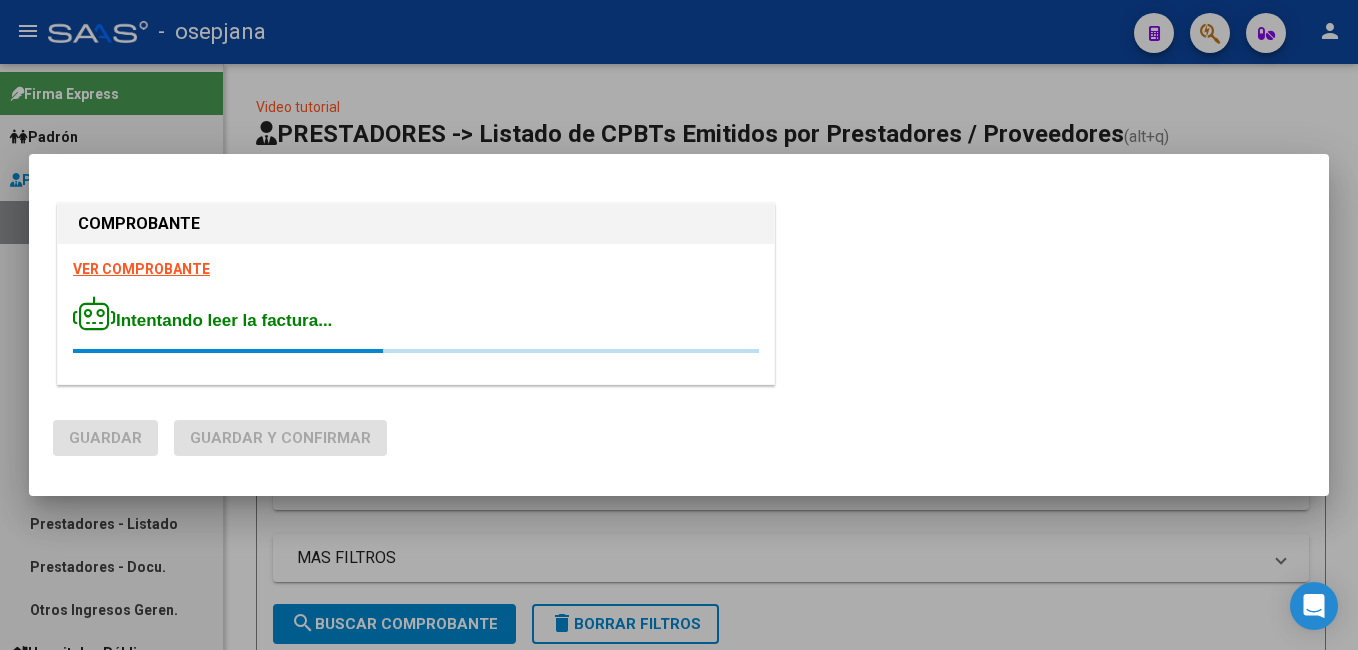 click on "VER COMPROBANTE" at bounding box center [141, 269] 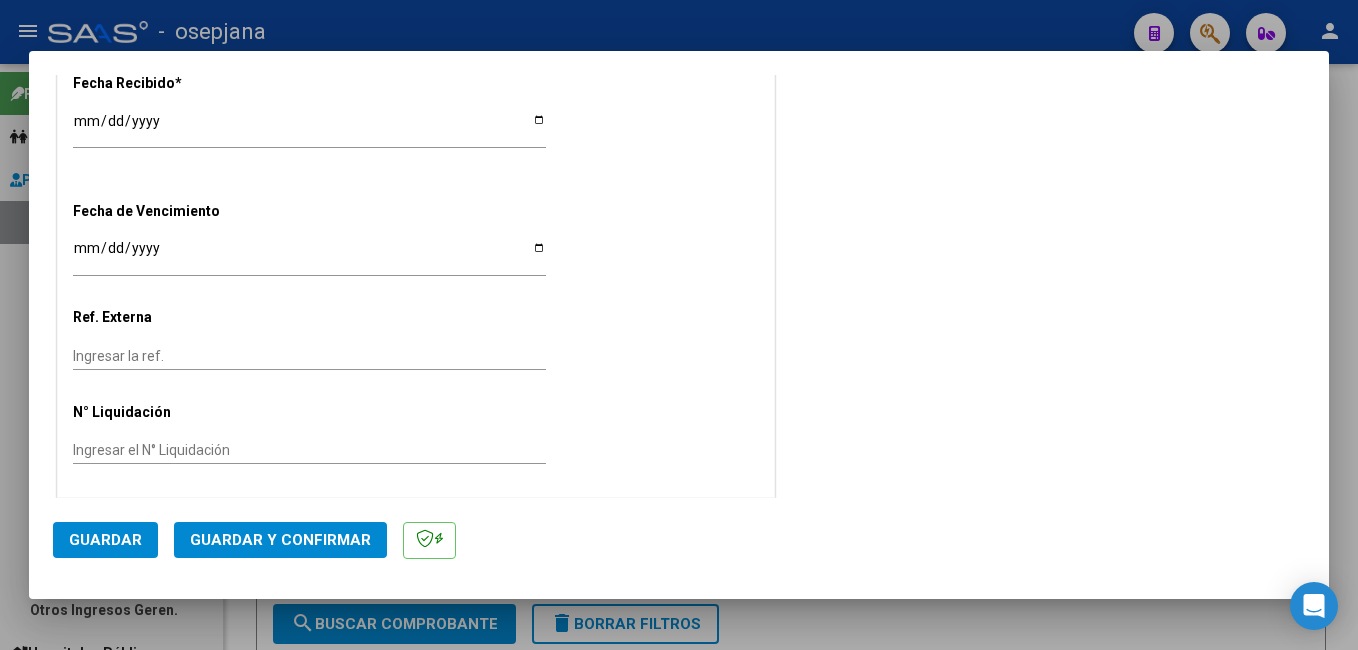 scroll, scrollTop: 1246, scrollLeft: 0, axis: vertical 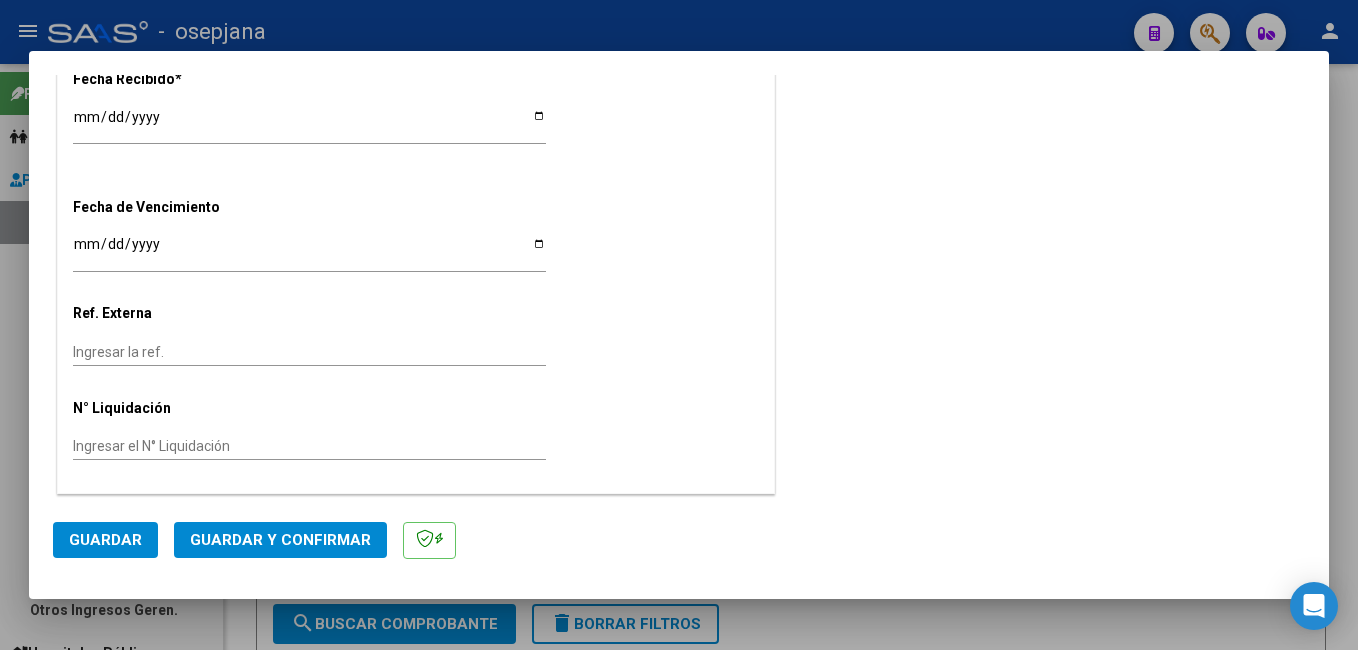 click on "[DATE]" at bounding box center [309, 124] 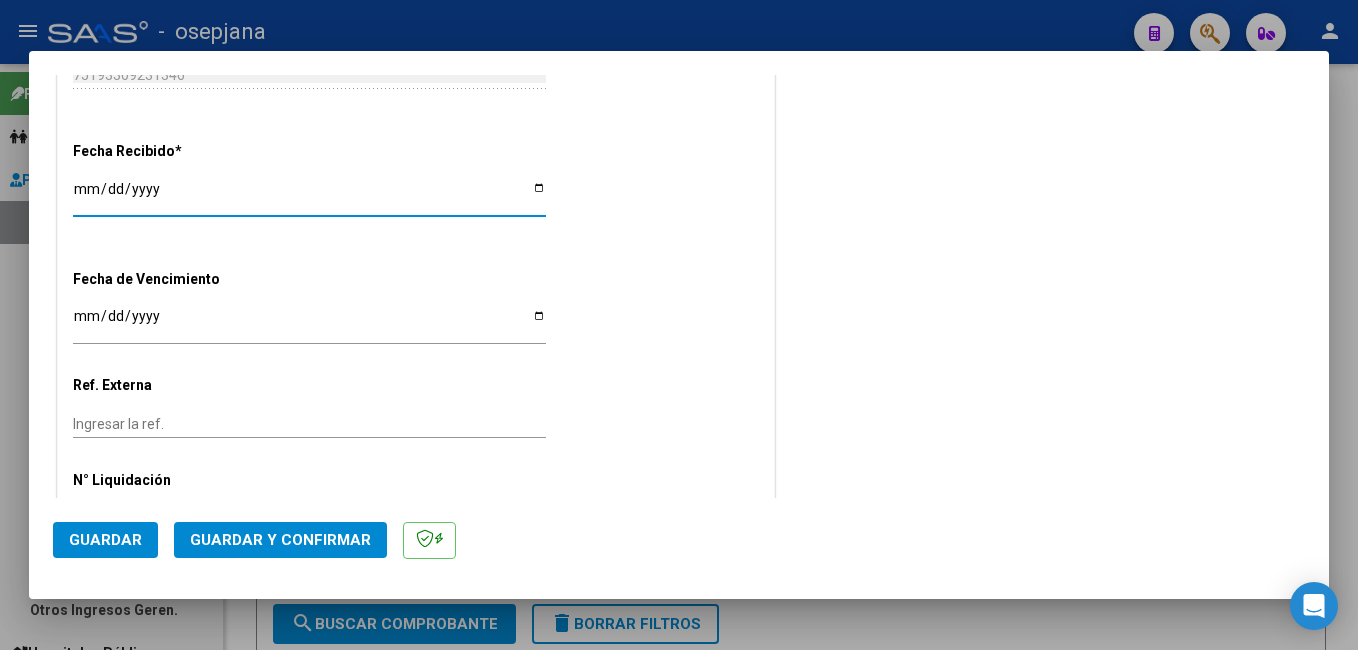 scroll, scrollTop: 1146, scrollLeft: 0, axis: vertical 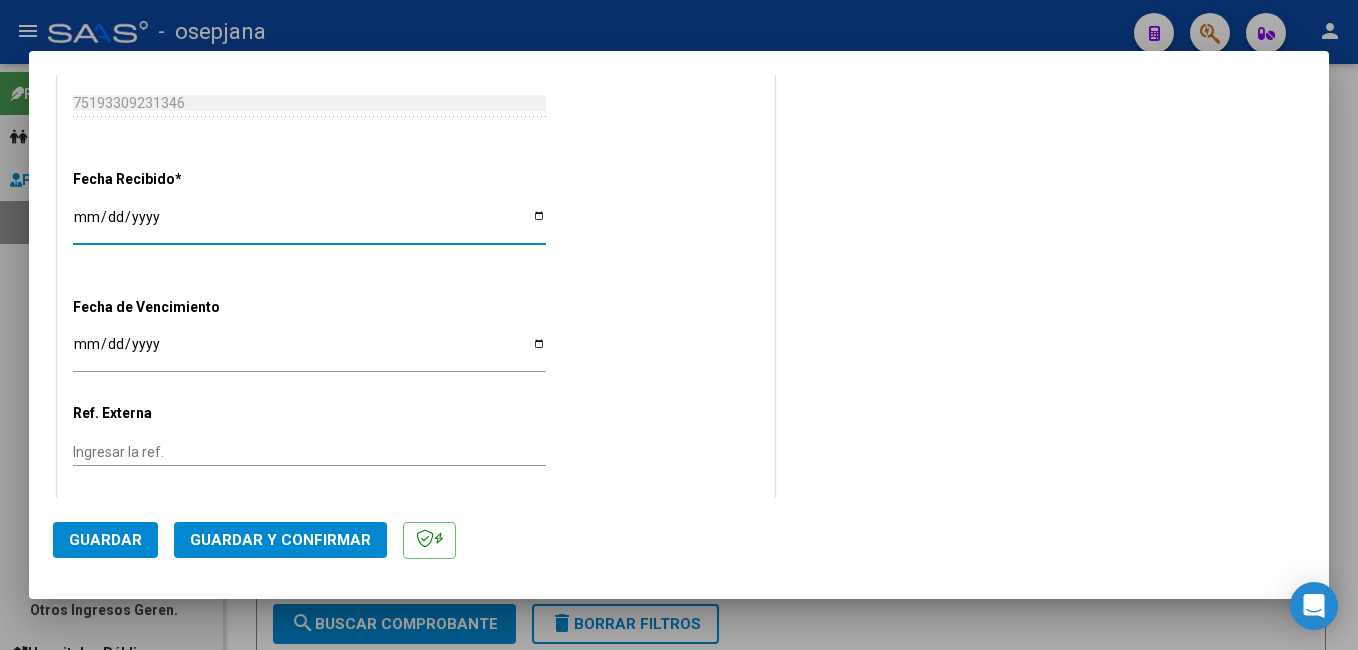 type on "[DATE]" 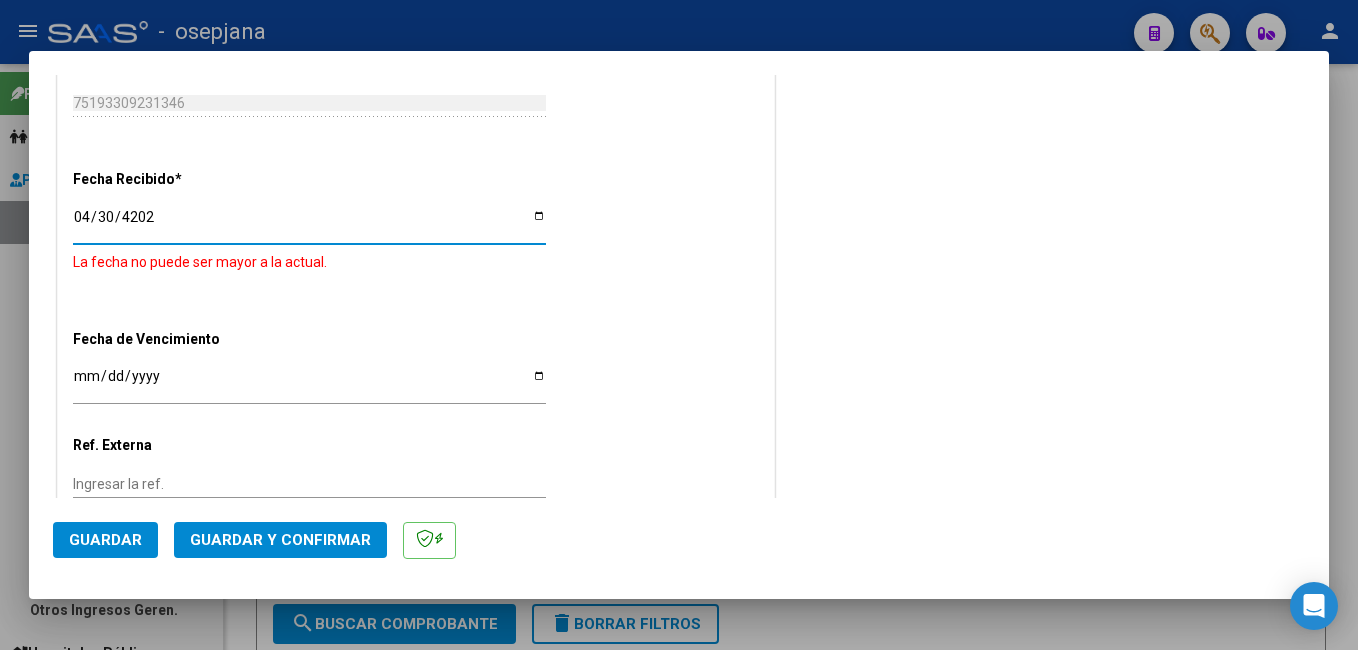 type on "[DATE]" 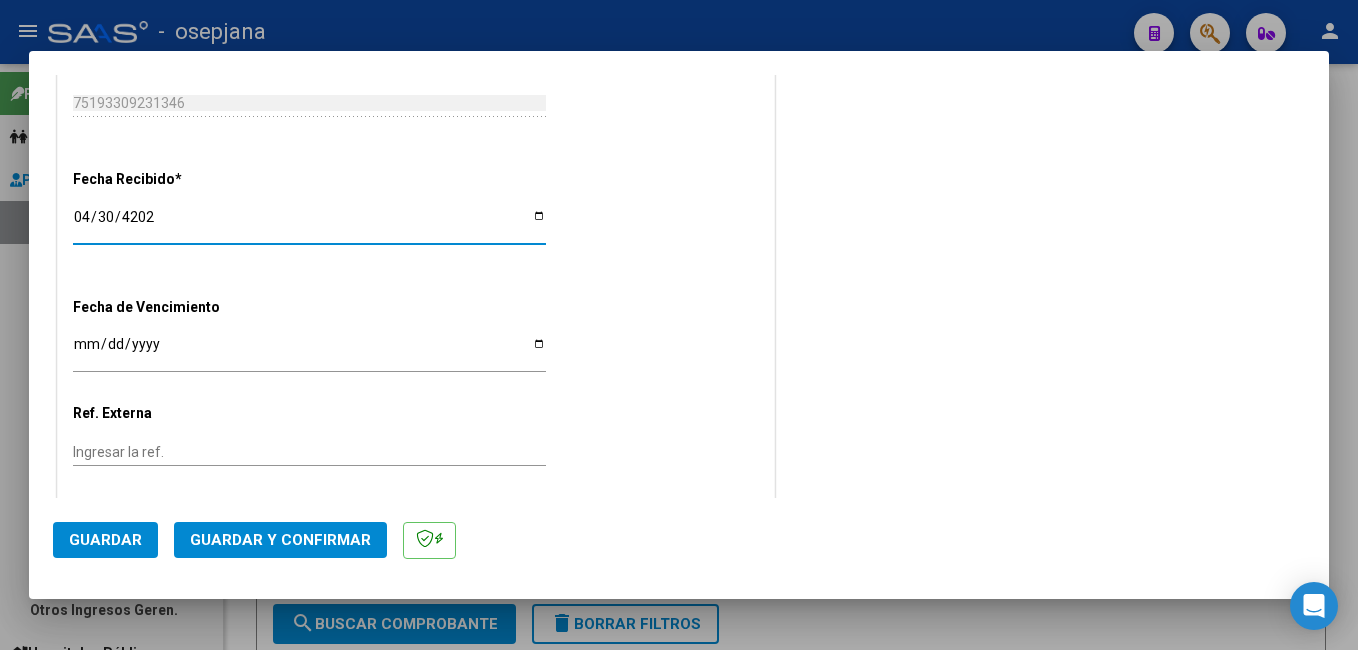click on "Ingresar la fecha" at bounding box center (309, 351) 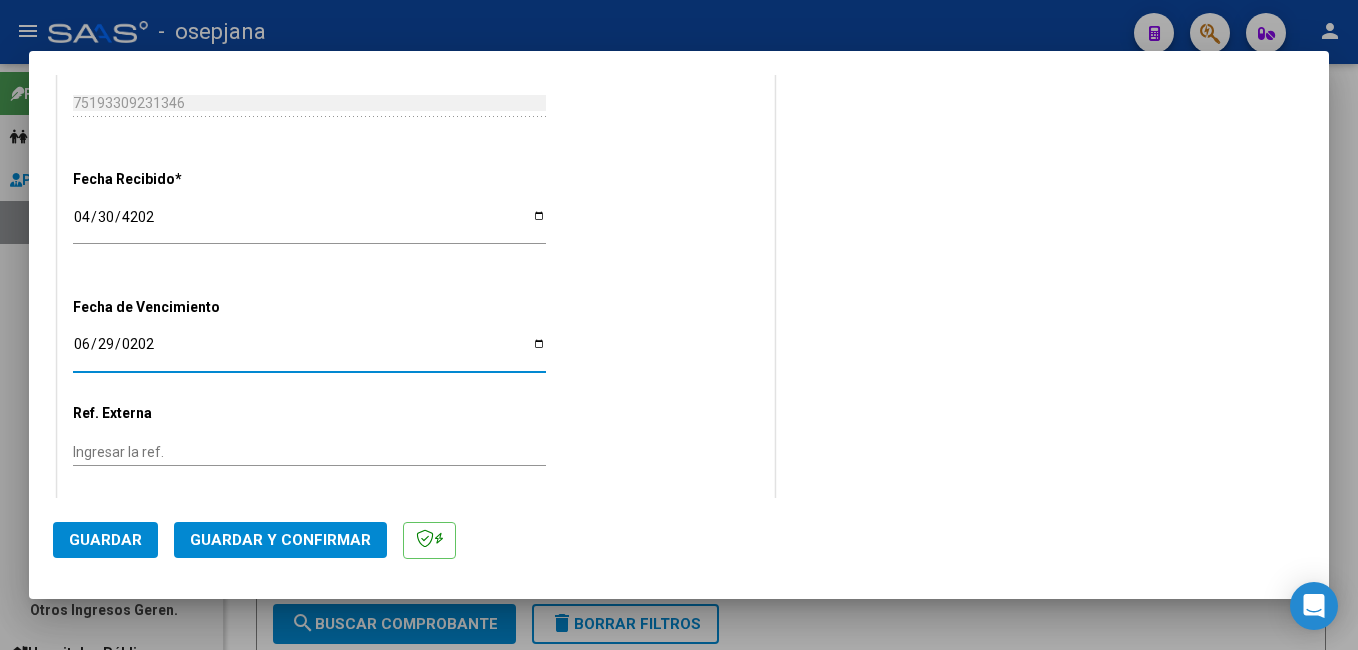 type on "[DATE]" 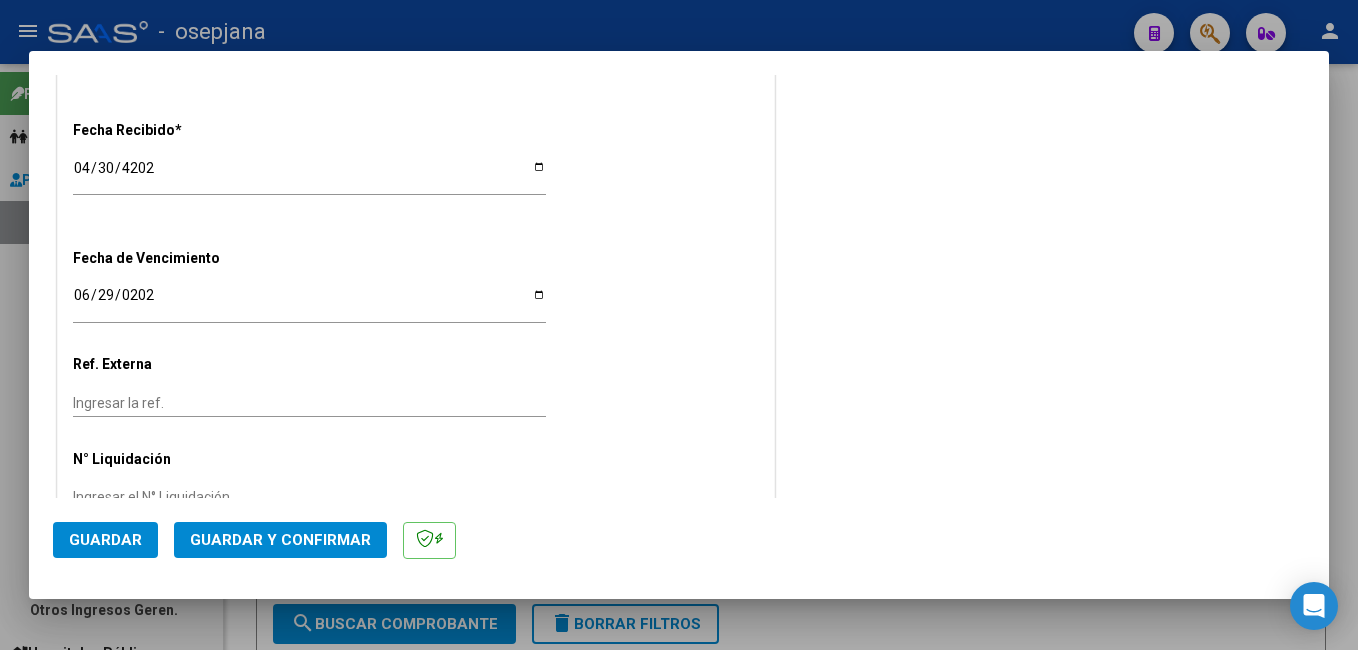 scroll, scrollTop: 1246, scrollLeft: 0, axis: vertical 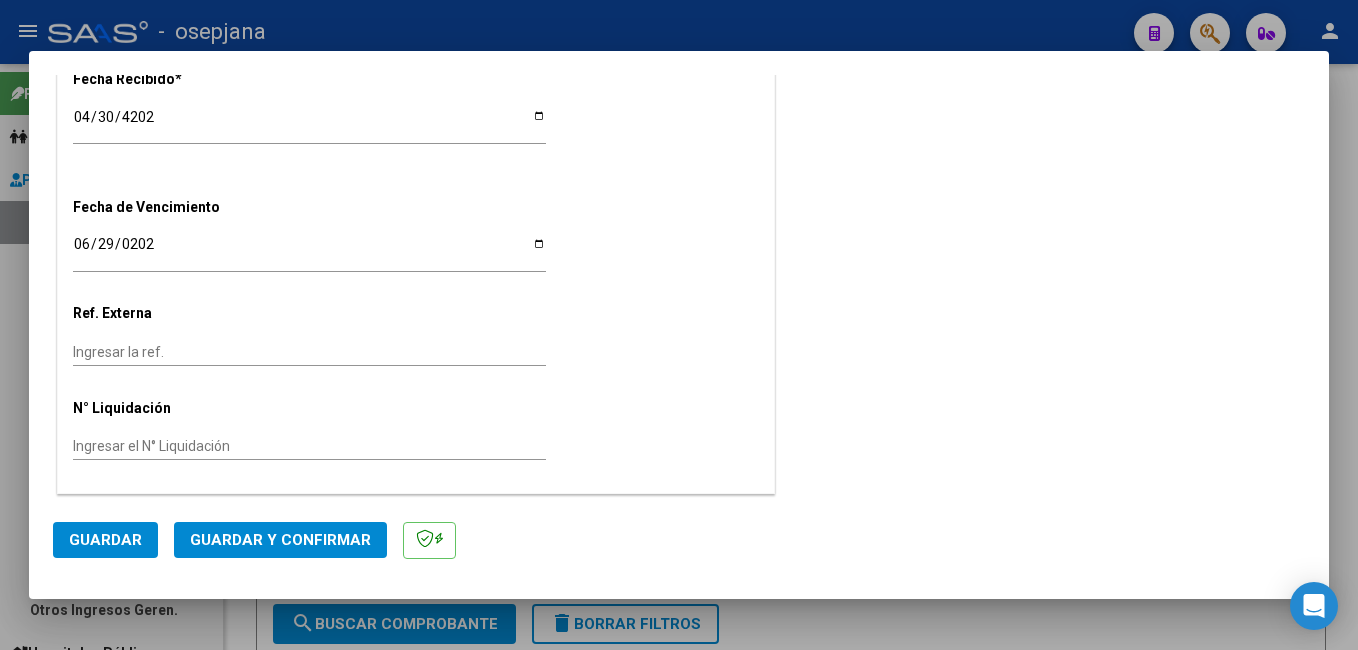 drag, startPoint x: 113, startPoint y: 351, endPoint x: 395, endPoint y: 242, distance: 302.3326 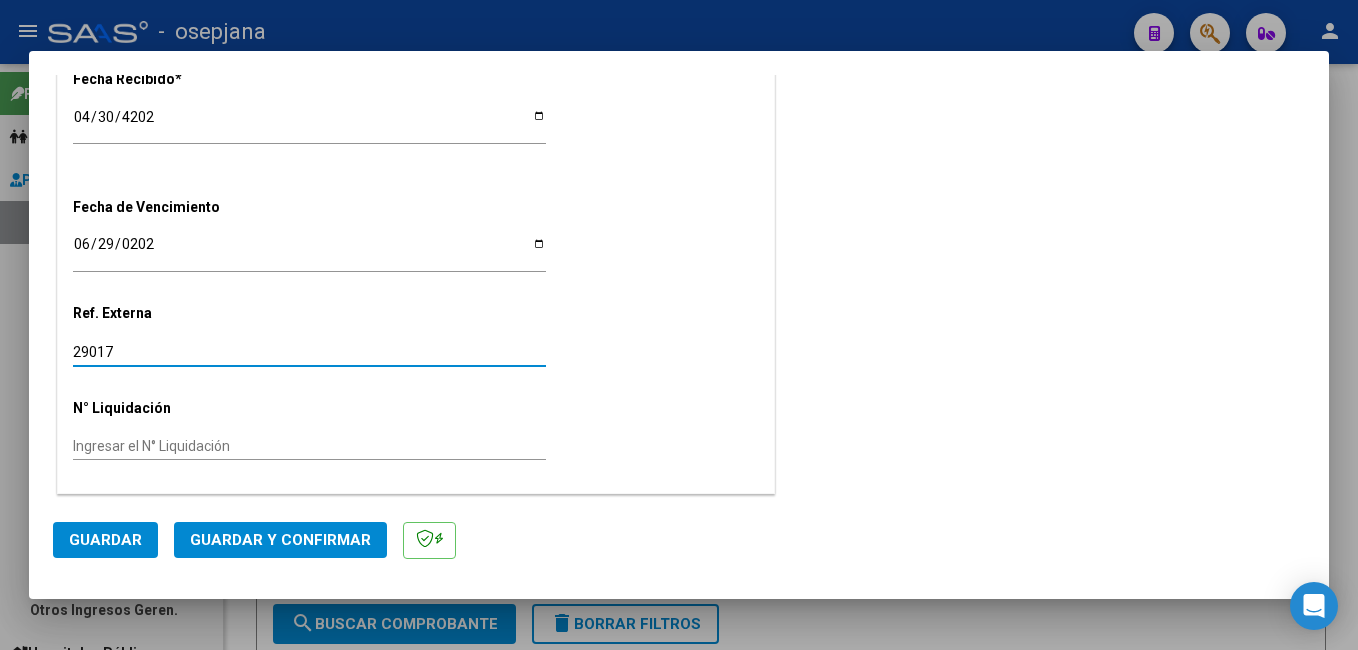 type on "29017" 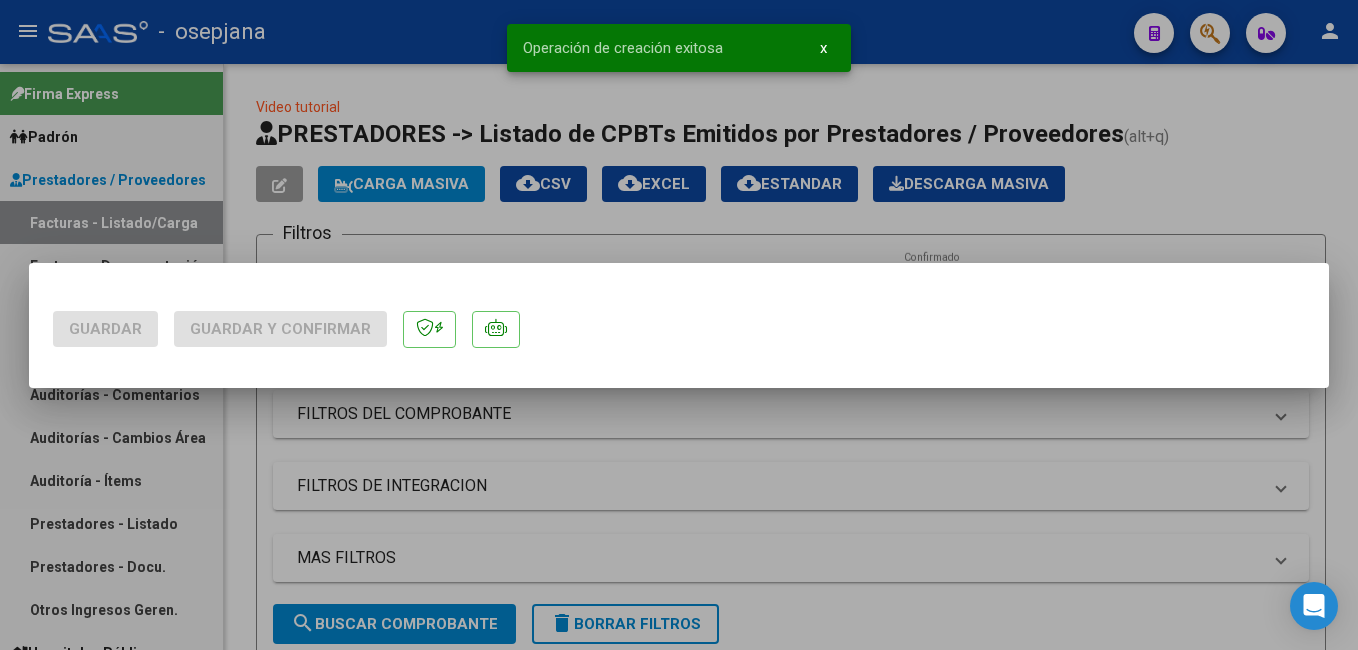 scroll, scrollTop: 0, scrollLeft: 0, axis: both 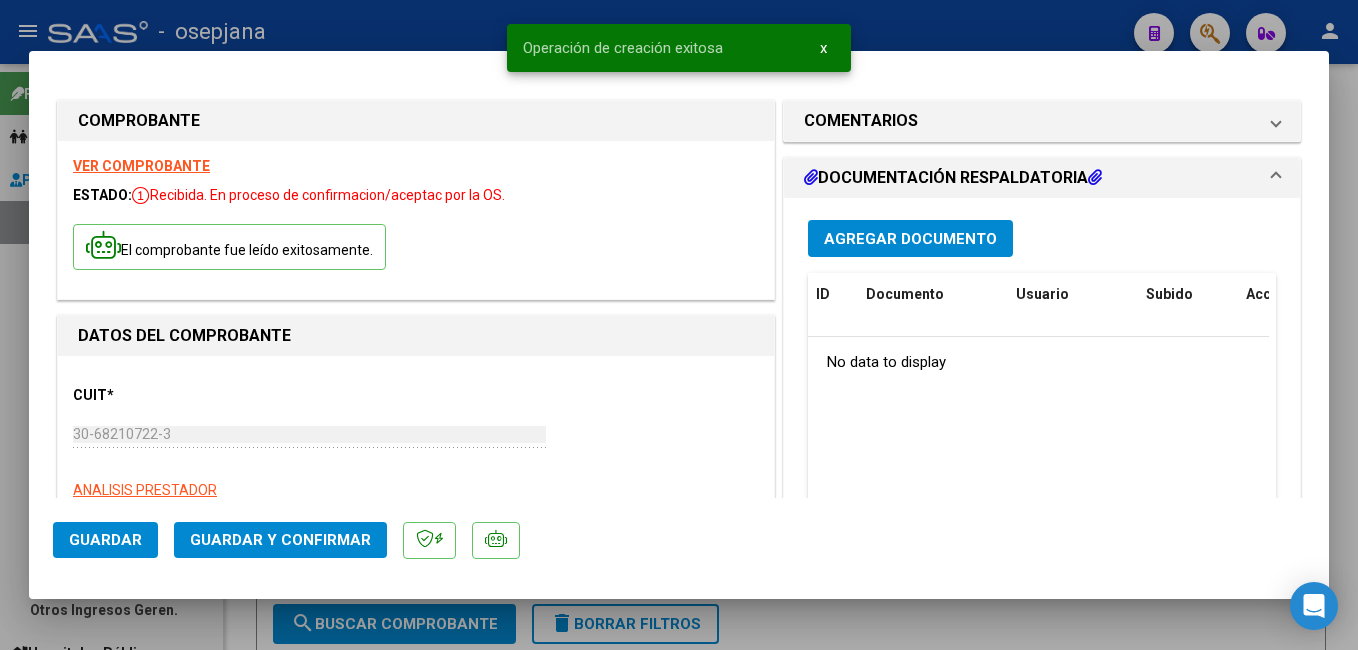 click on "Agregar Documento" at bounding box center (910, 239) 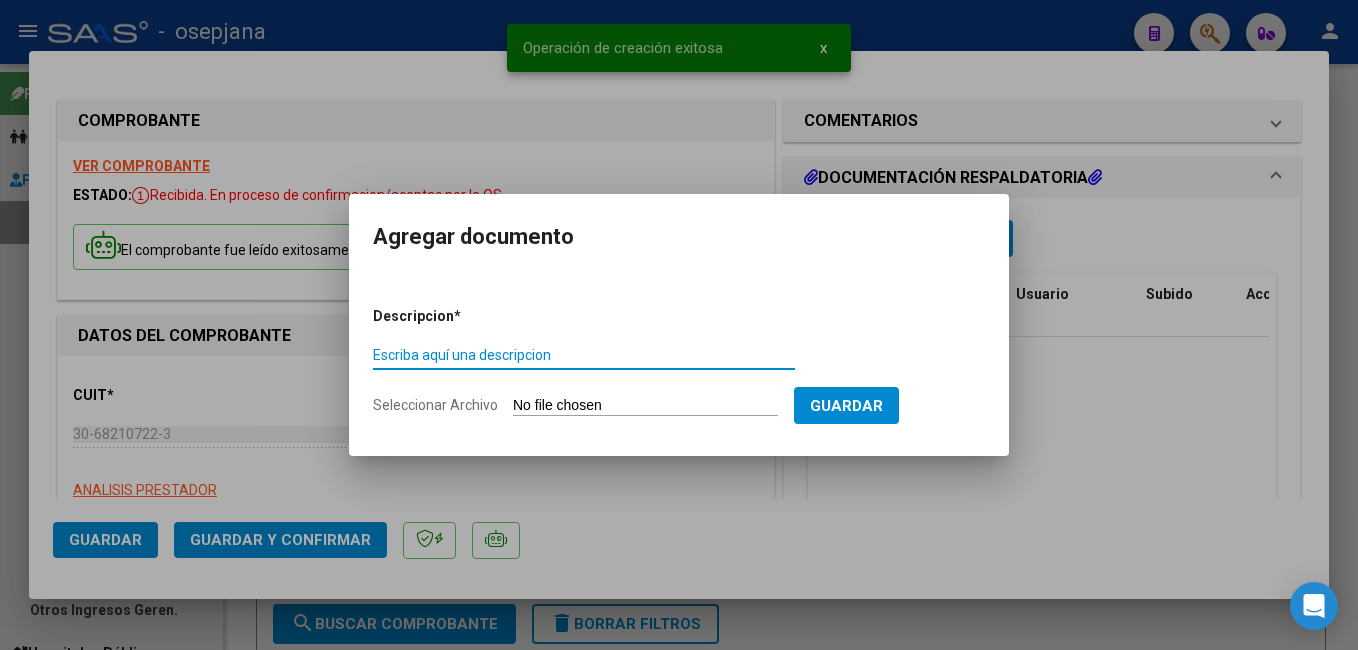 click on "Escriba aquí una descripcion" at bounding box center (584, 355) 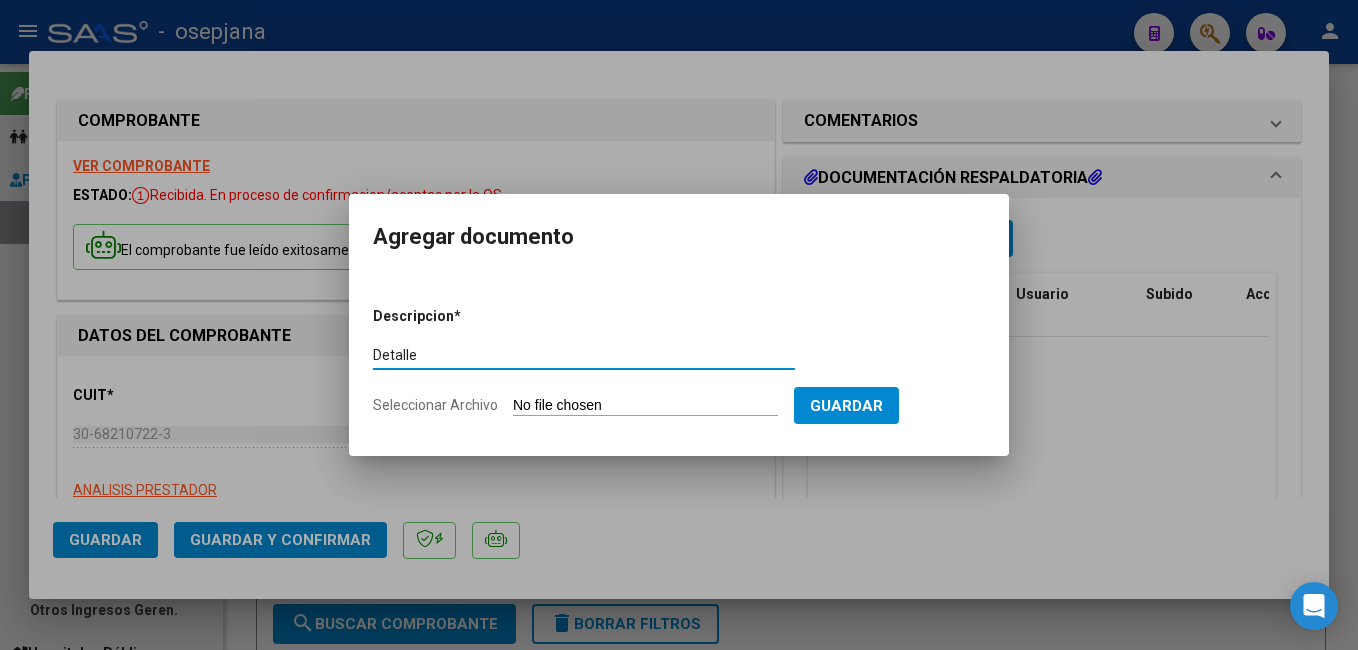 type on "Detalle" 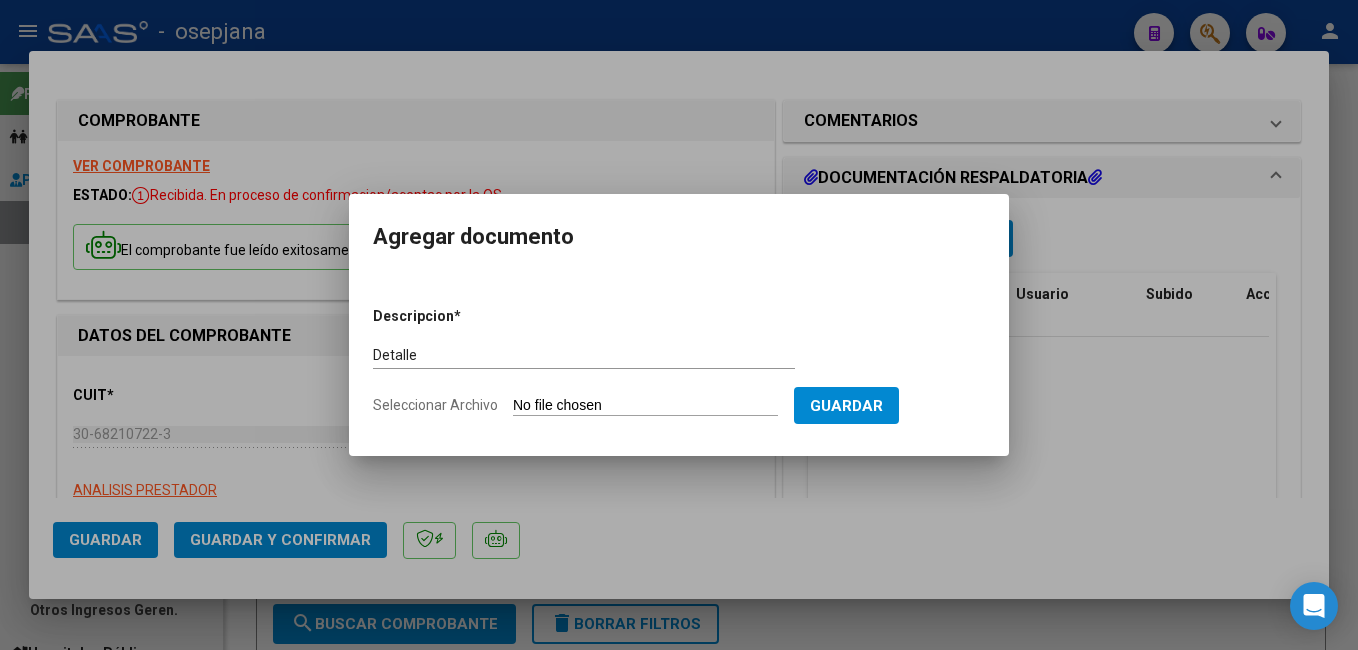 type on "C:\fakepath\FC. 173839.pdf" 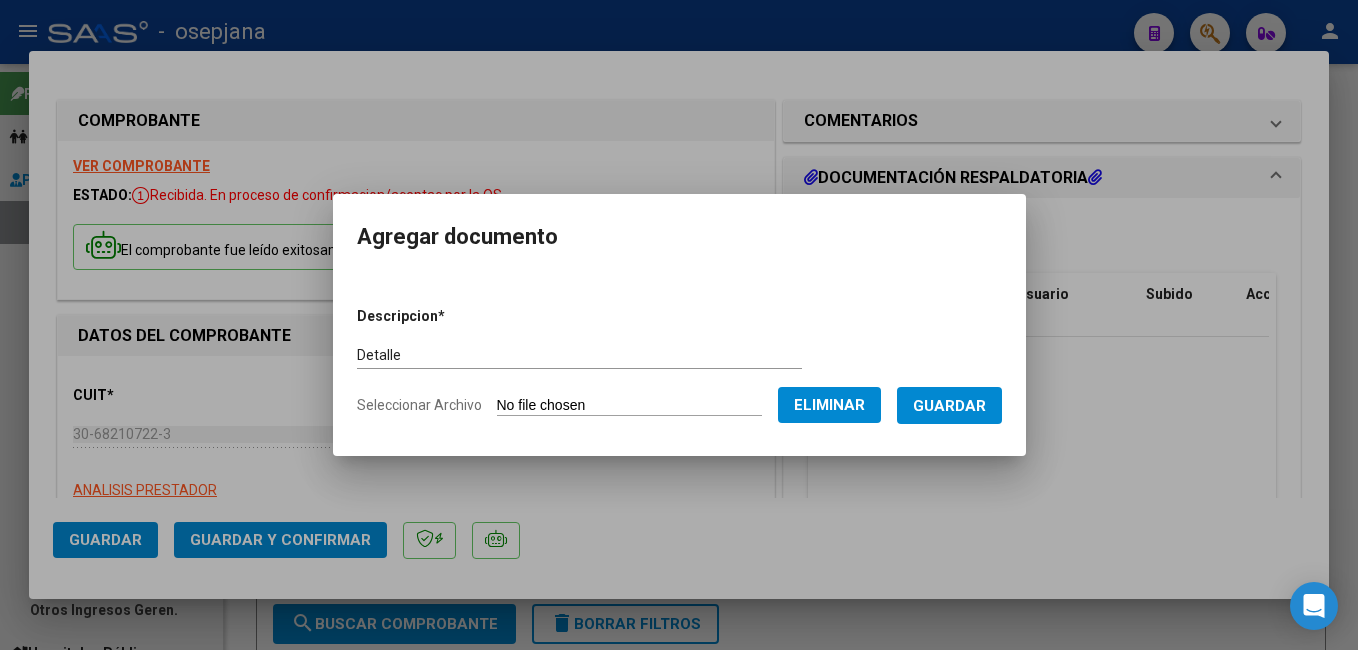 click on "Guardar" at bounding box center [949, 406] 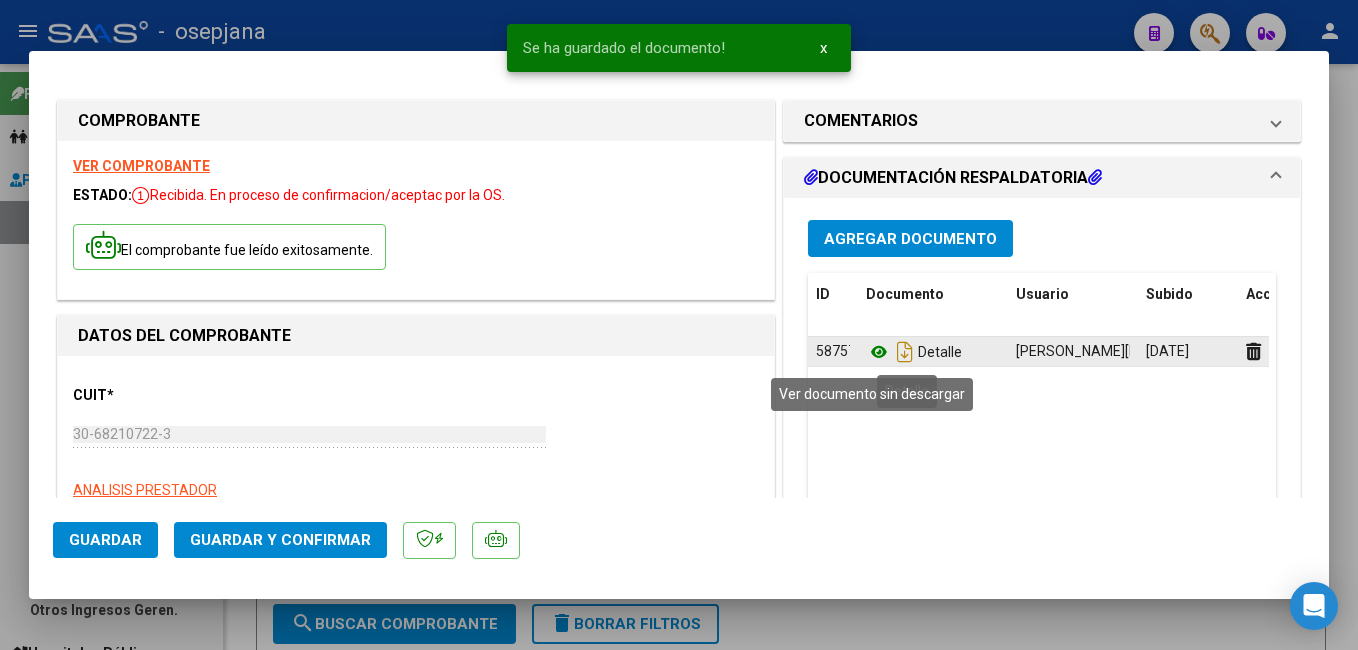 click 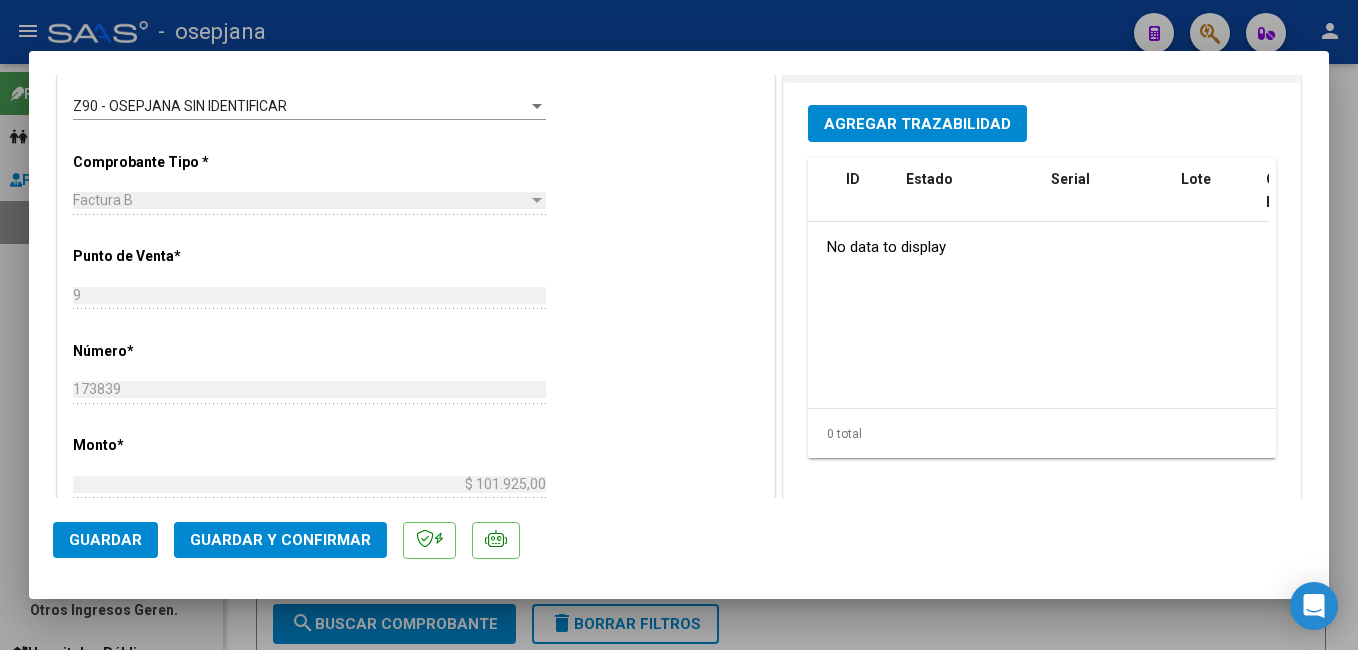scroll, scrollTop: 560, scrollLeft: 0, axis: vertical 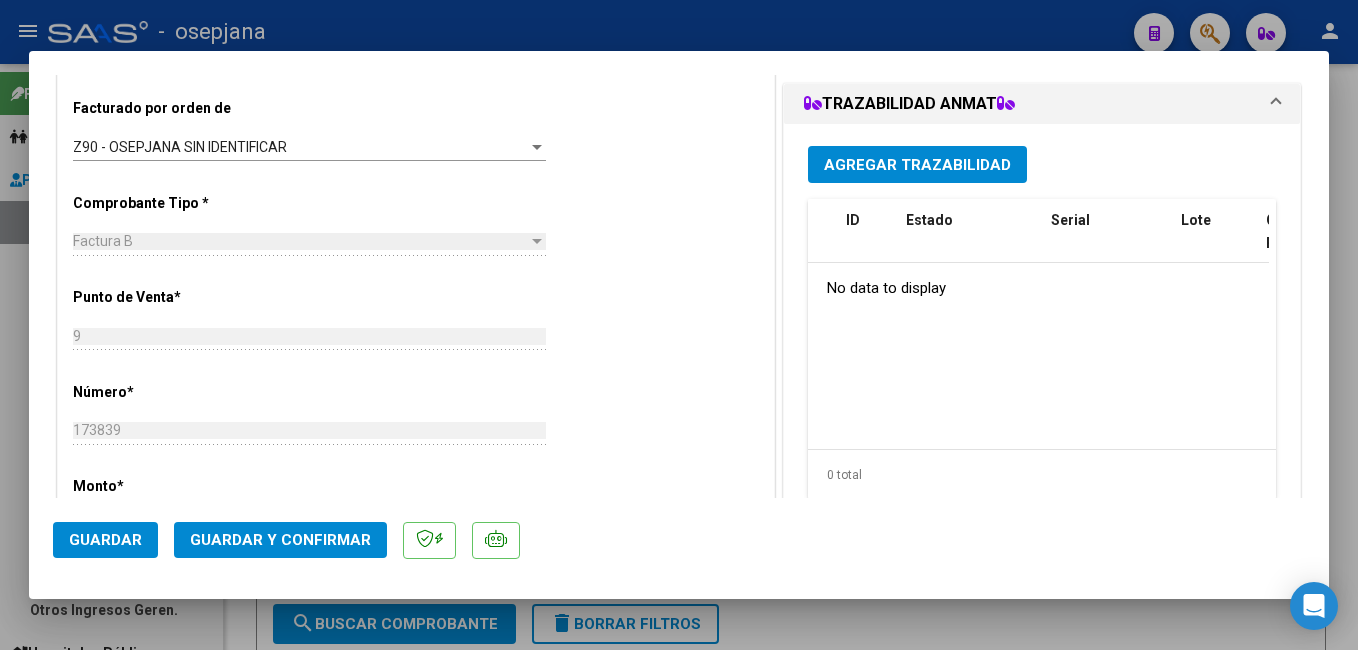 click on "Agregar Trazabilidad" at bounding box center [917, 165] 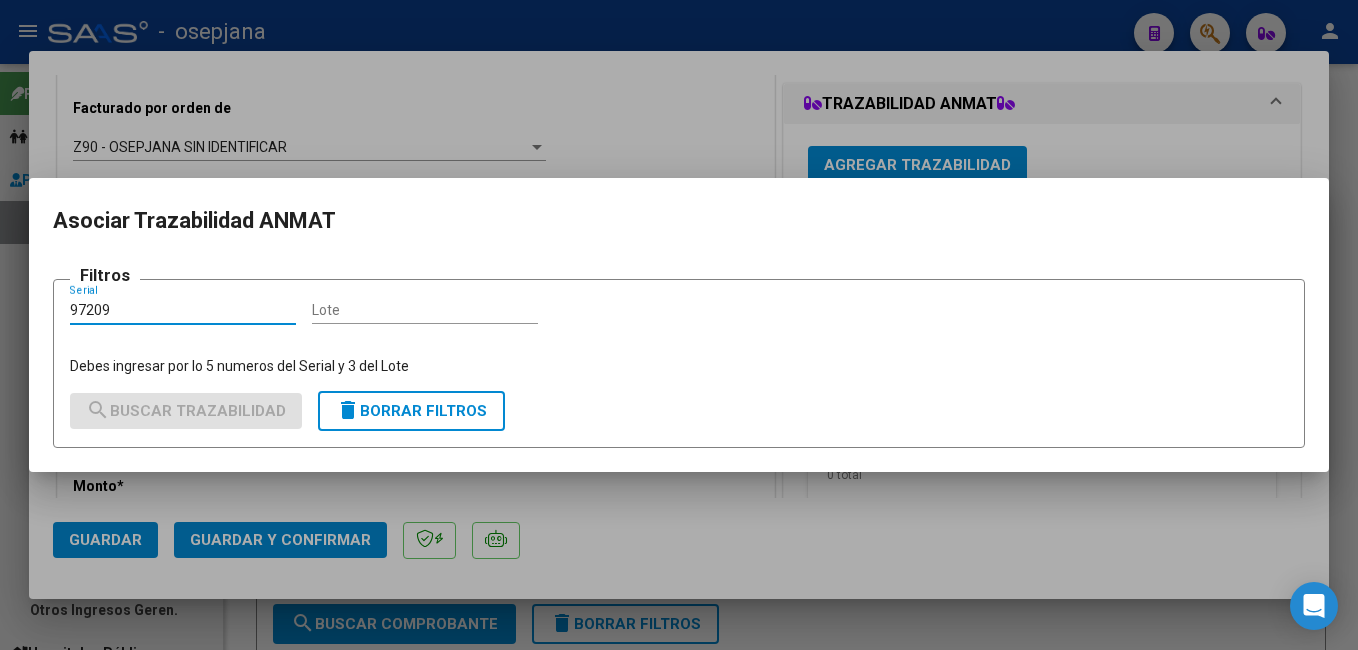 type on "97209" 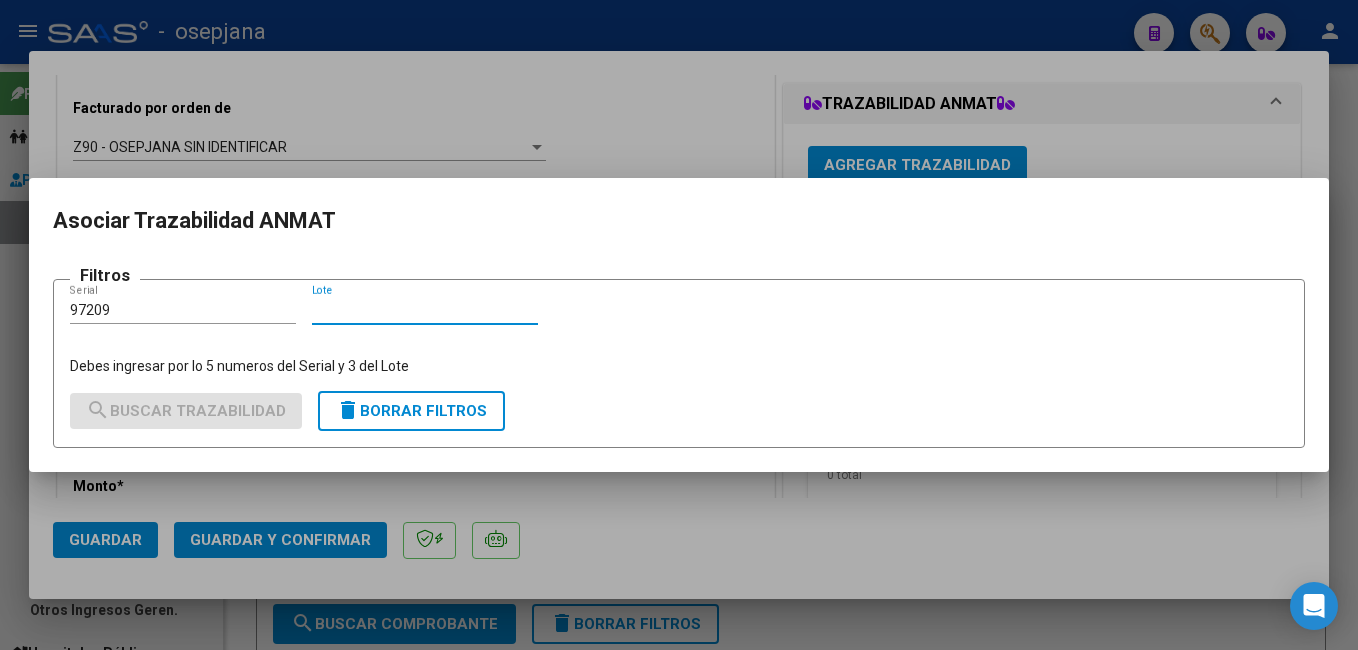 click on "Lote" at bounding box center [425, 310] 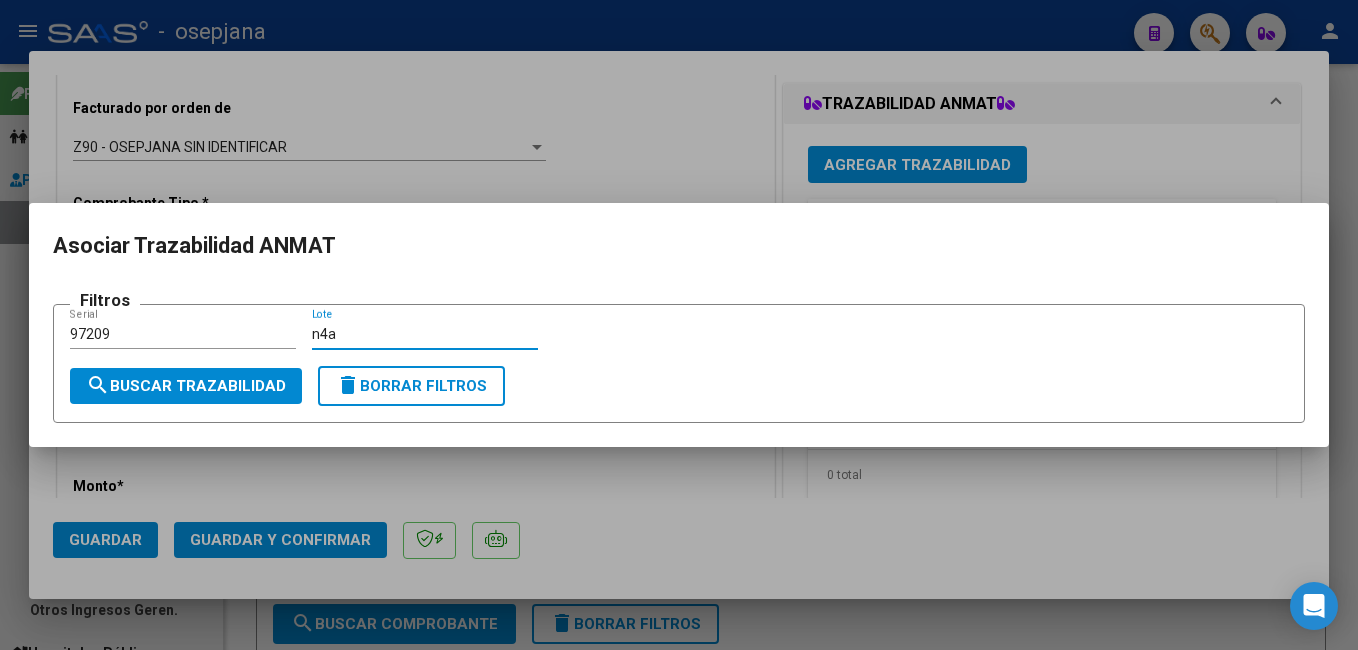 type on "n4a" 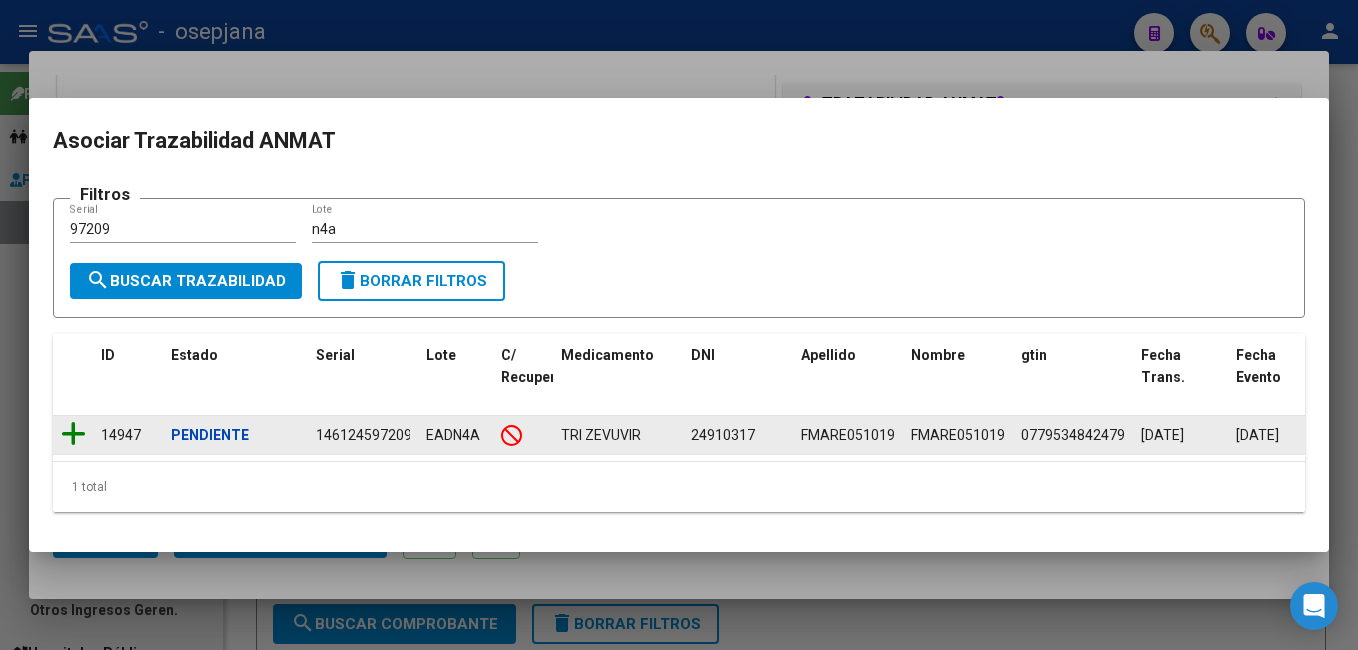 click 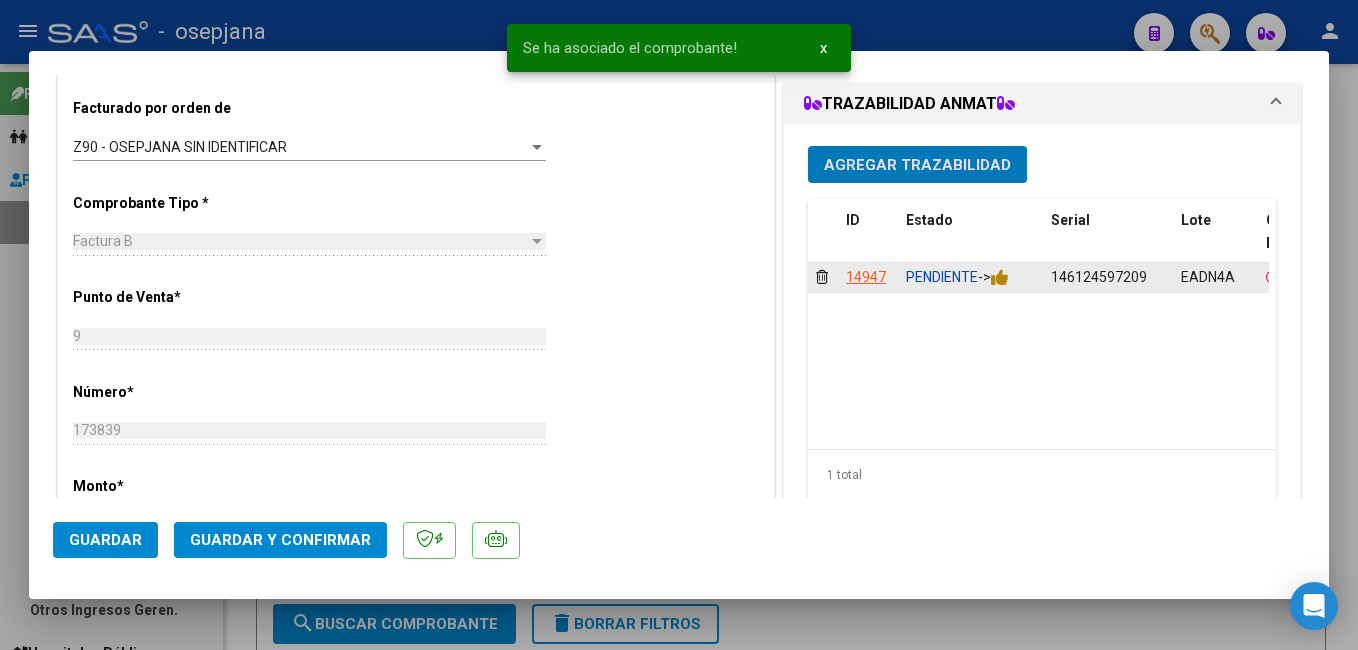 click on "PENDIENTE  ->" 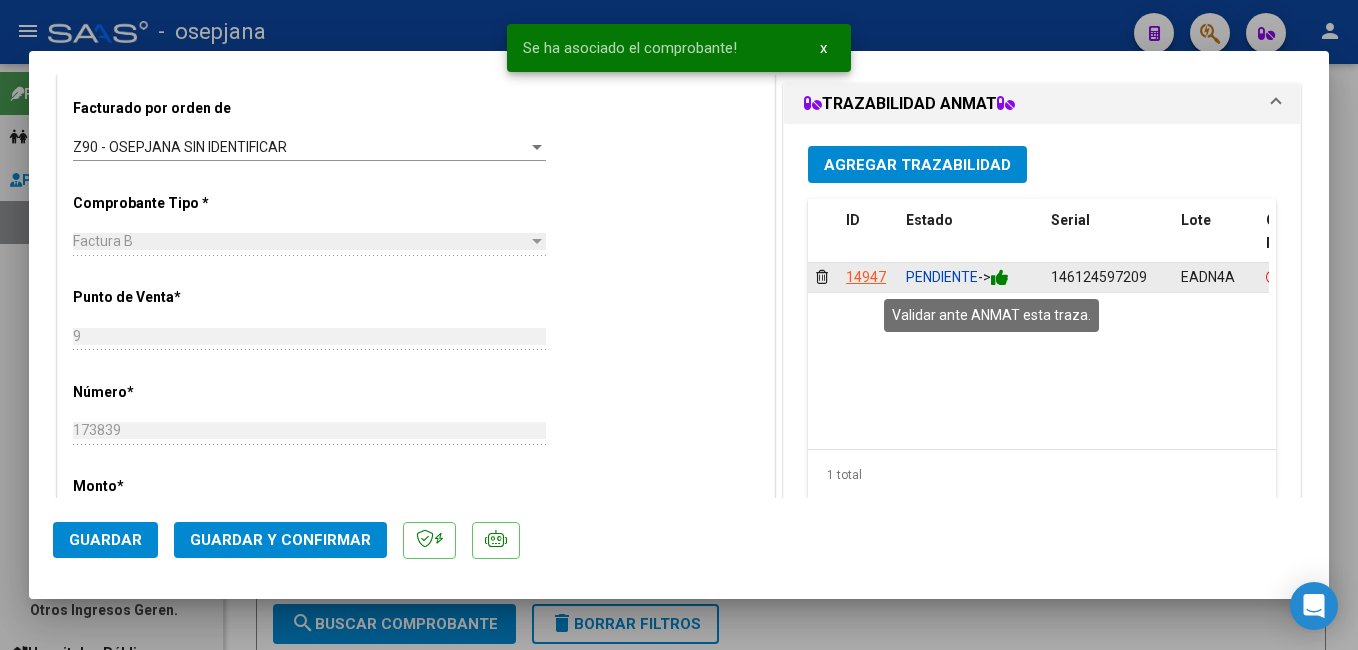 click 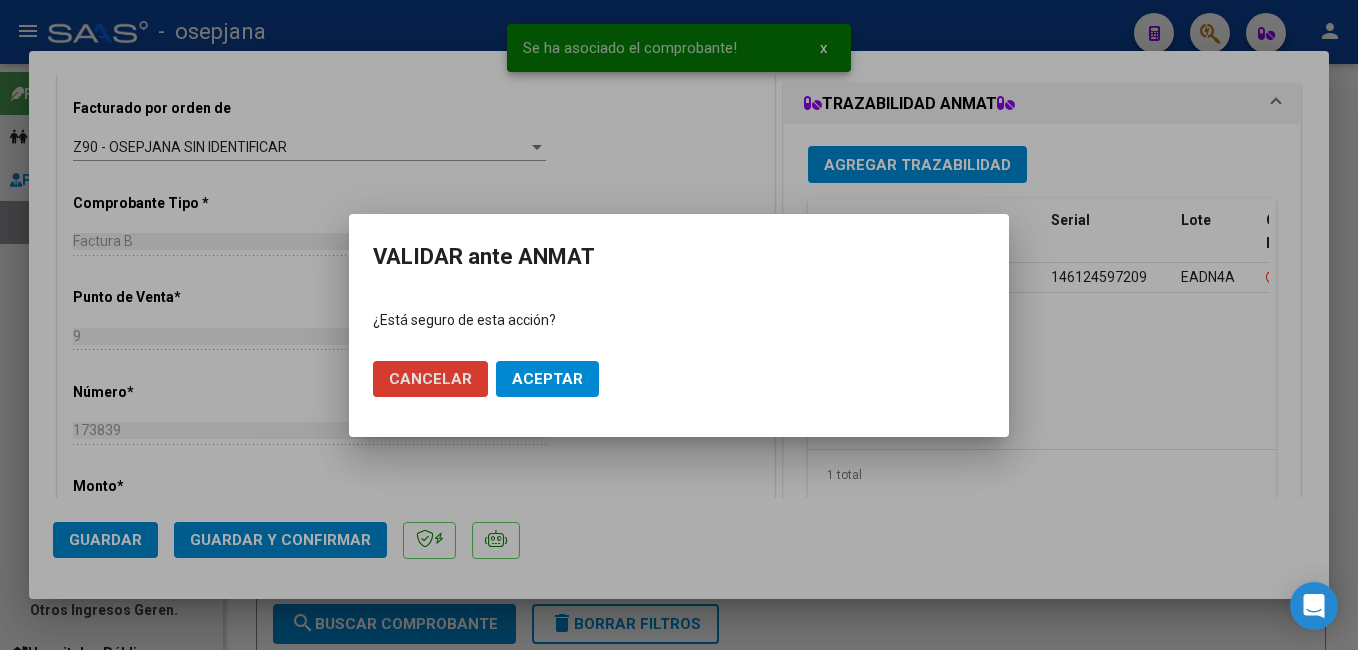click on "Aceptar" 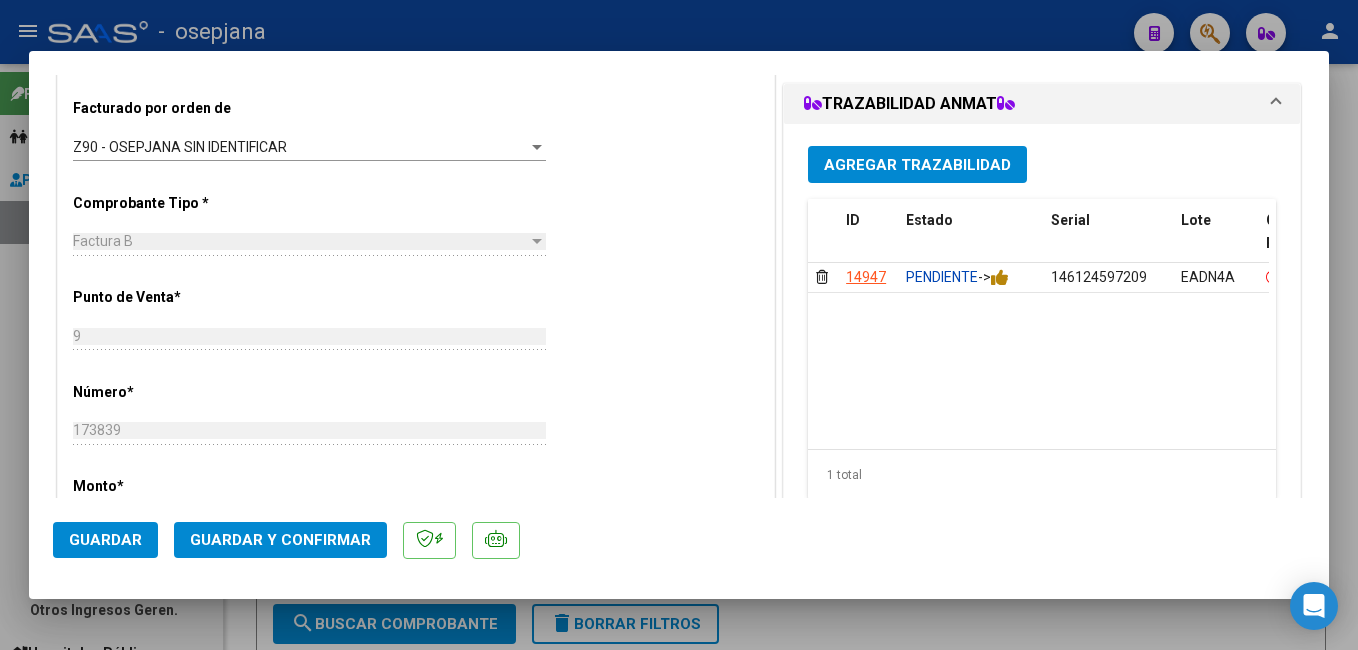 click at bounding box center (679, 325) 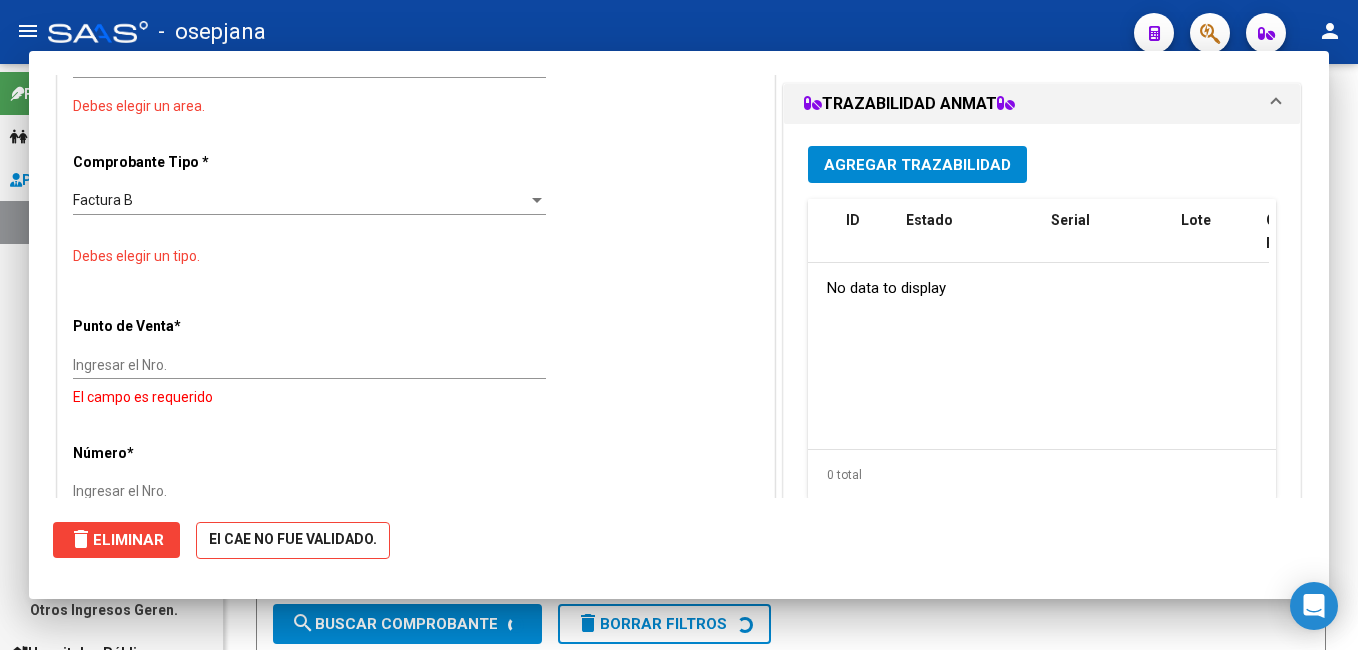 scroll, scrollTop: 0, scrollLeft: 0, axis: both 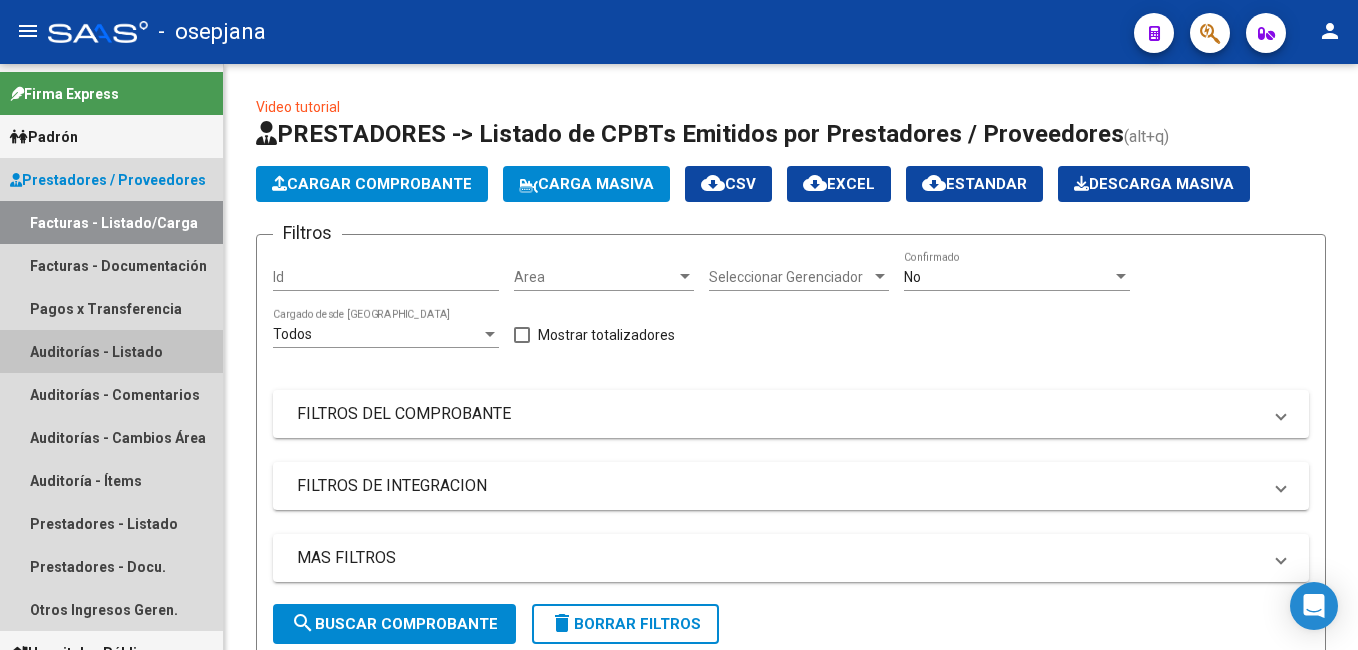click on "Auditorías - Listado" at bounding box center (111, 351) 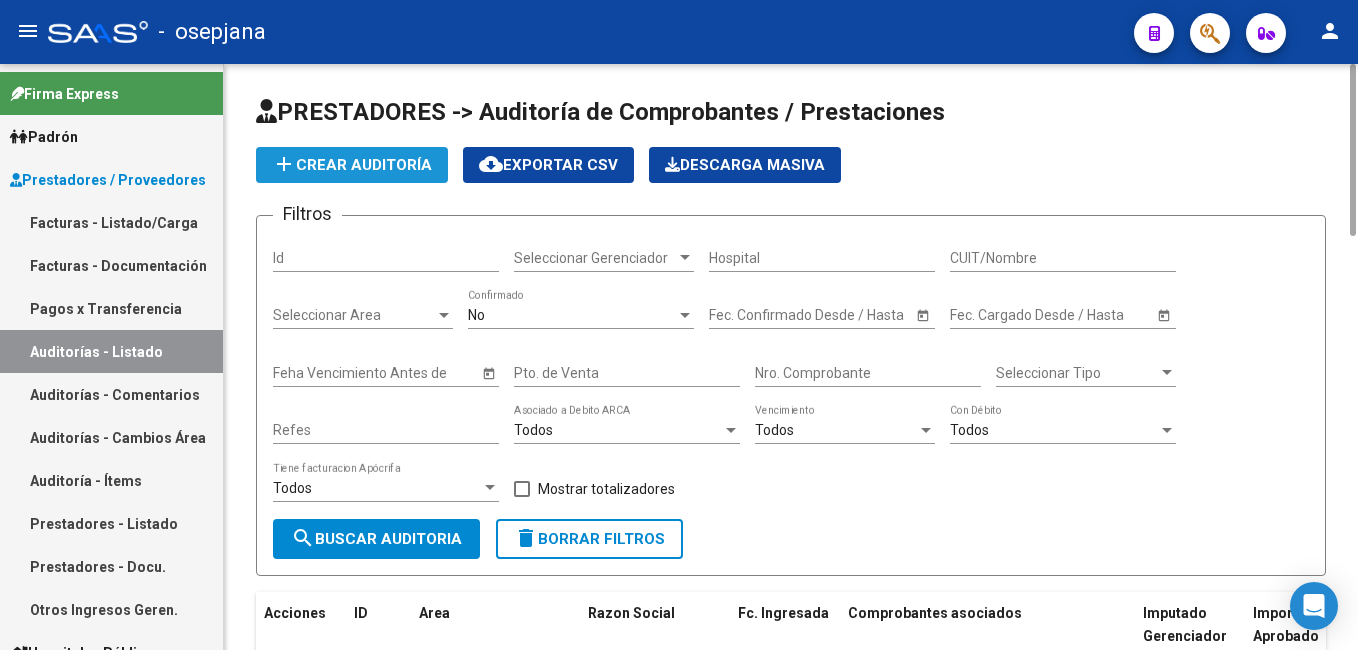click on "add  Crear Auditoría" 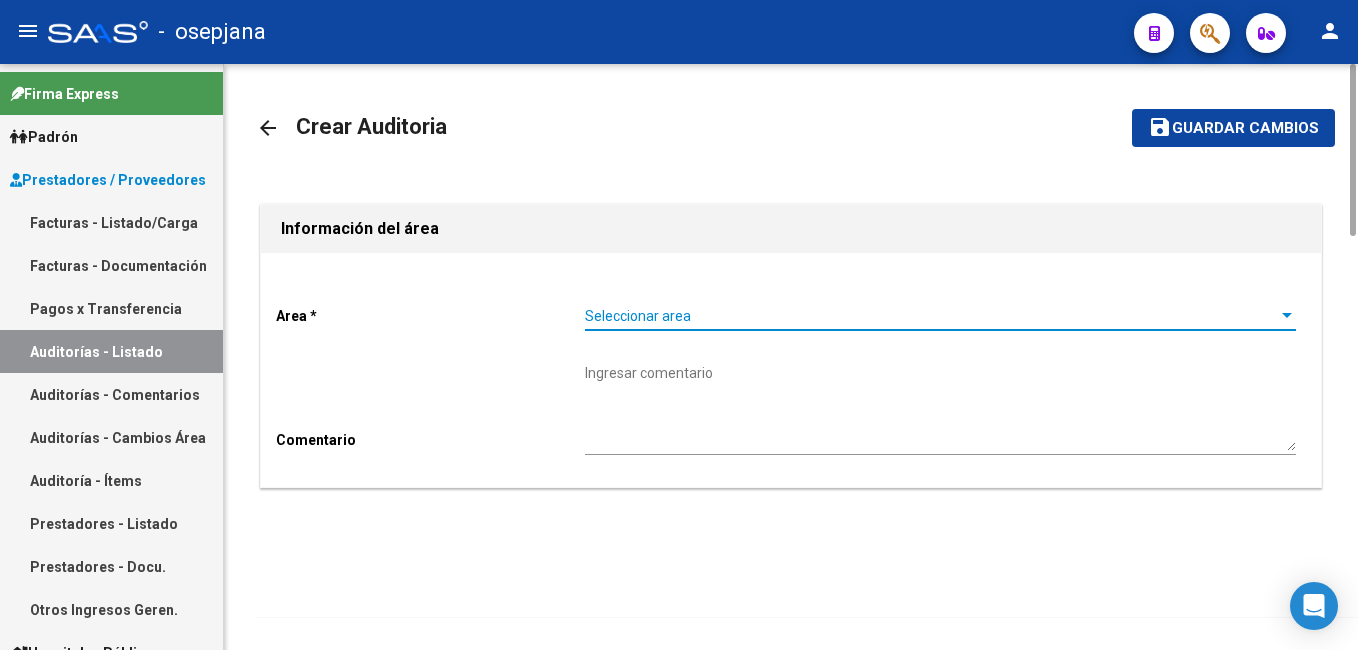 click on "Seleccionar area" at bounding box center (931, 316) 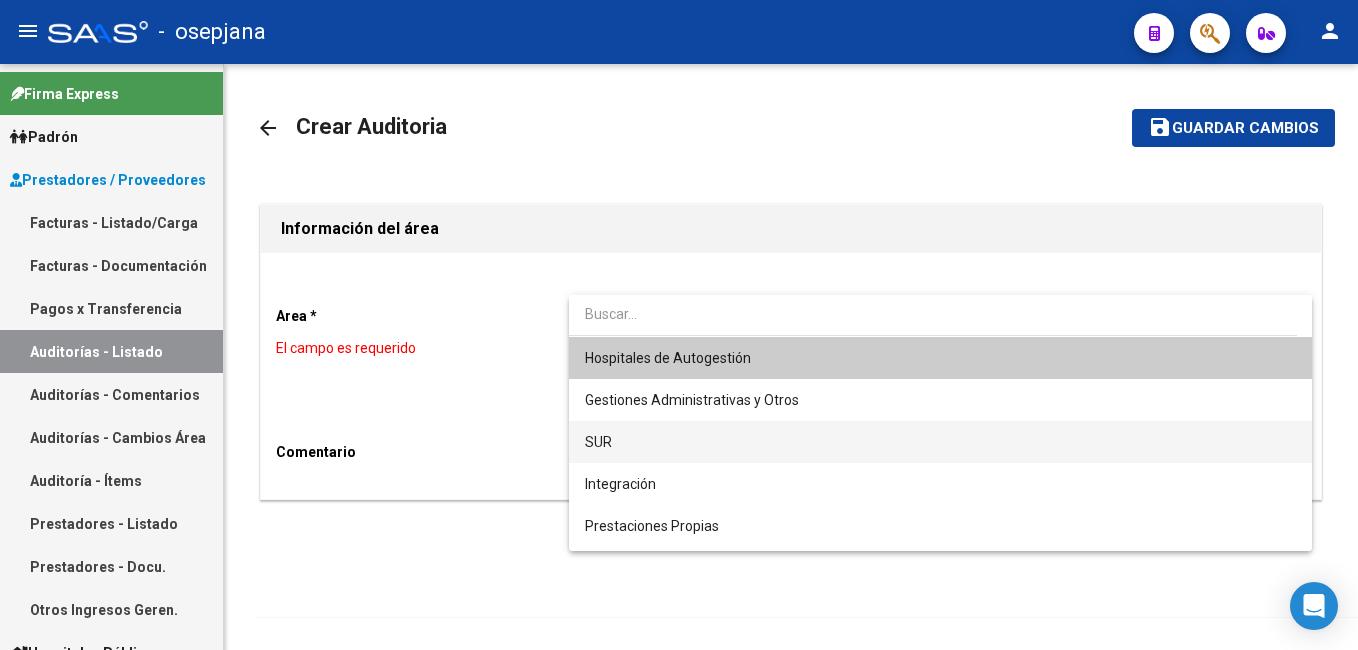 click on "SUR" at bounding box center [940, 442] 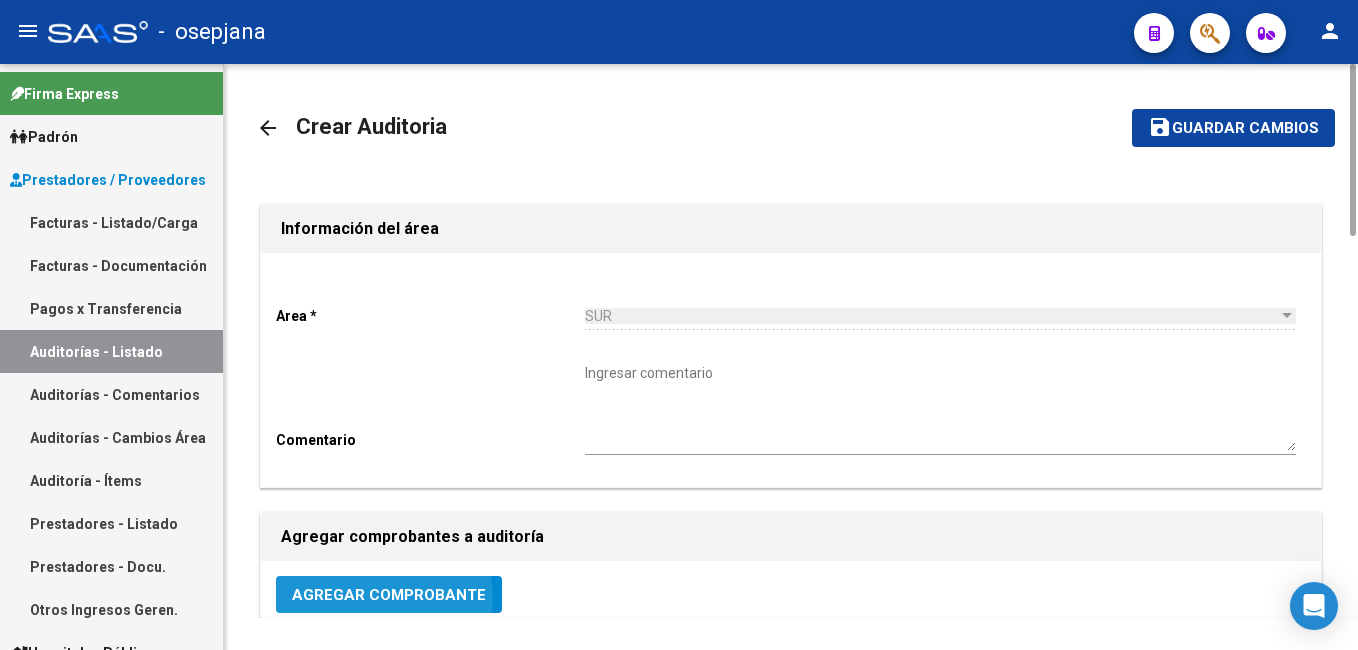 click on "Agregar Comprobante" 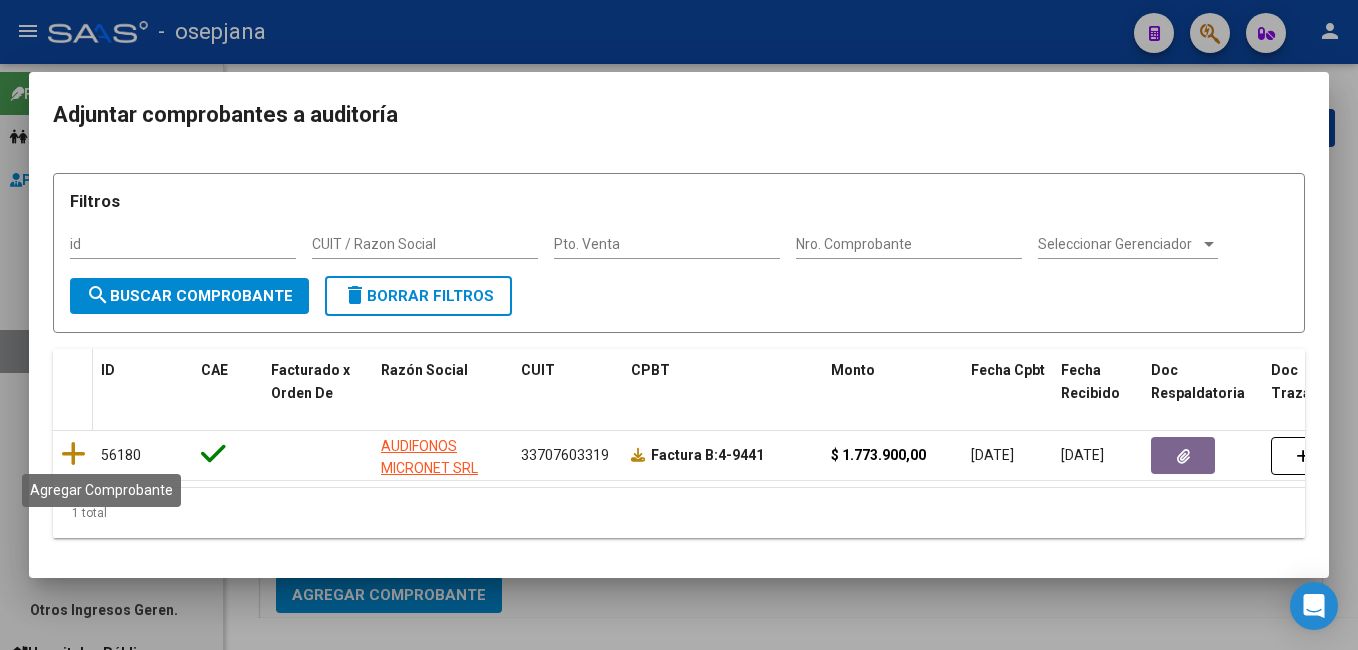 click 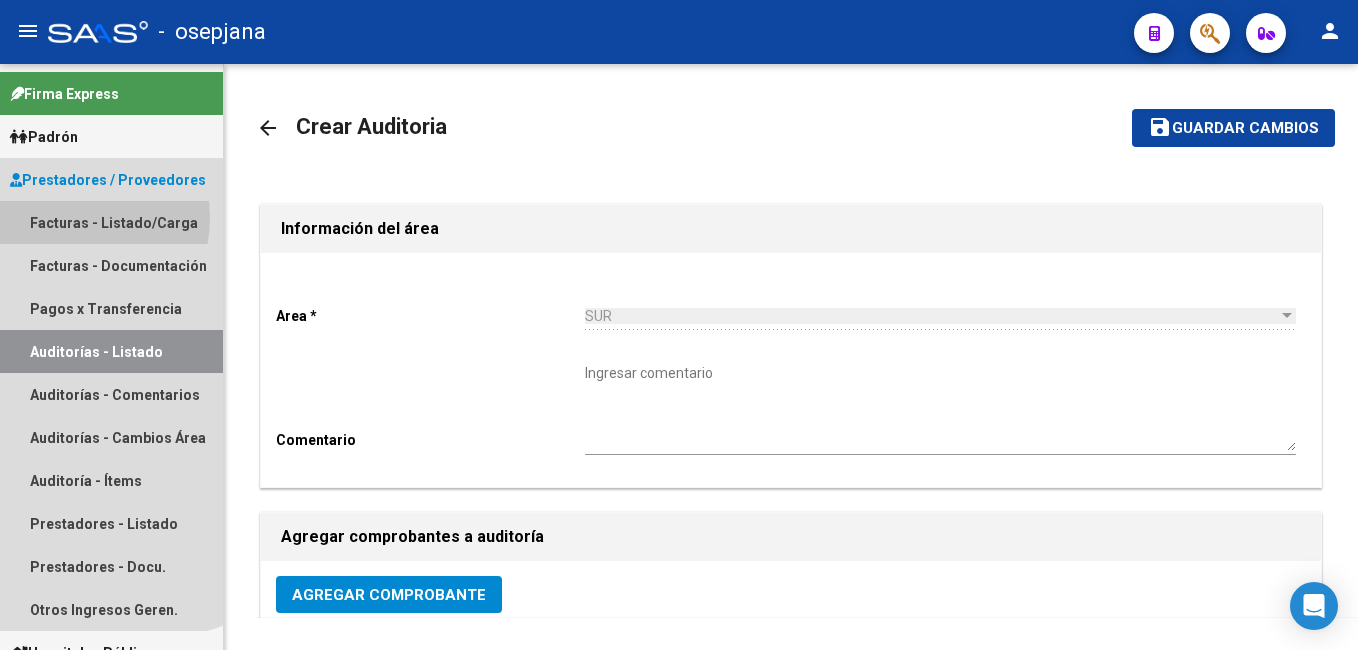 click on "Facturas - Listado/Carga" at bounding box center (111, 222) 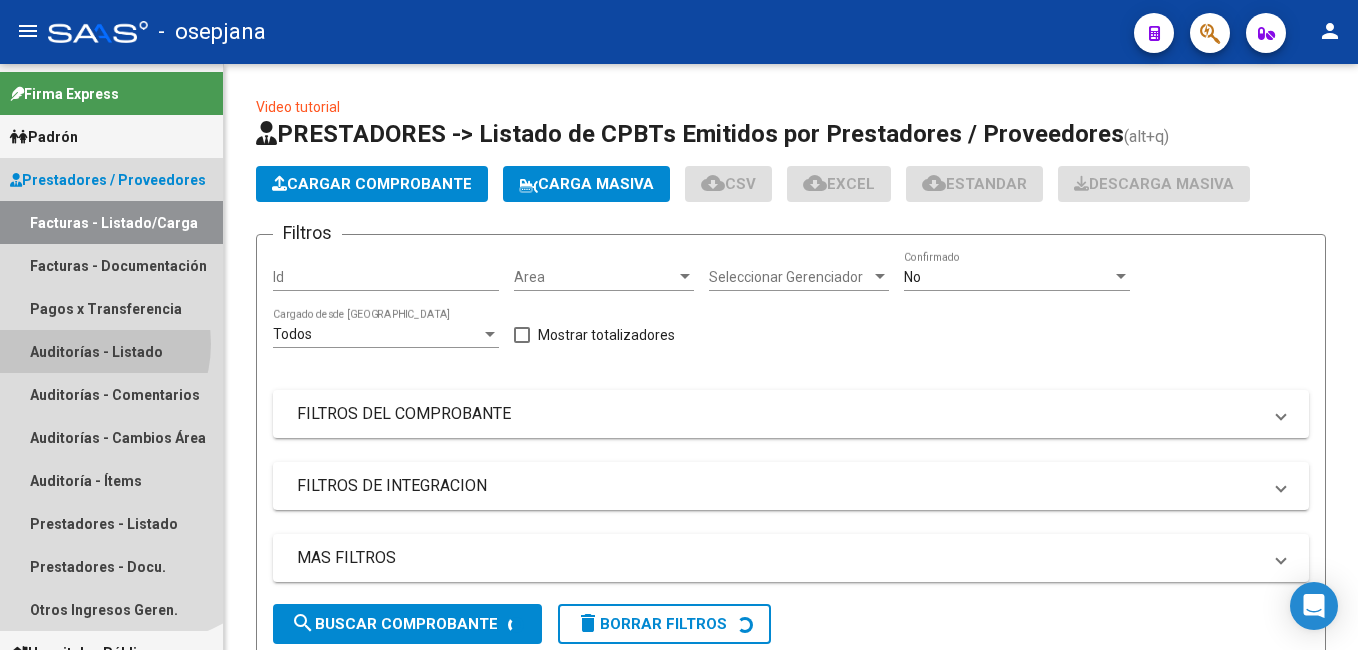 click on "Auditorías - Listado" at bounding box center (111, 351) 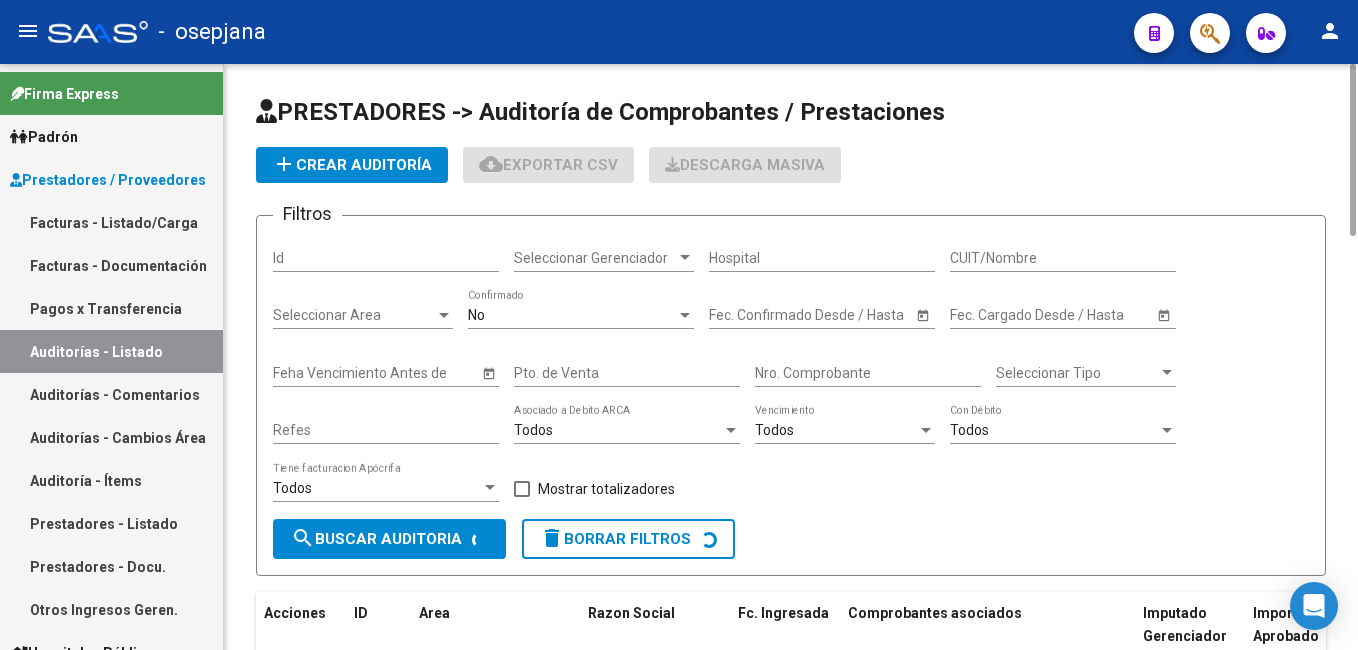 click on "add  Crear Auditoría" 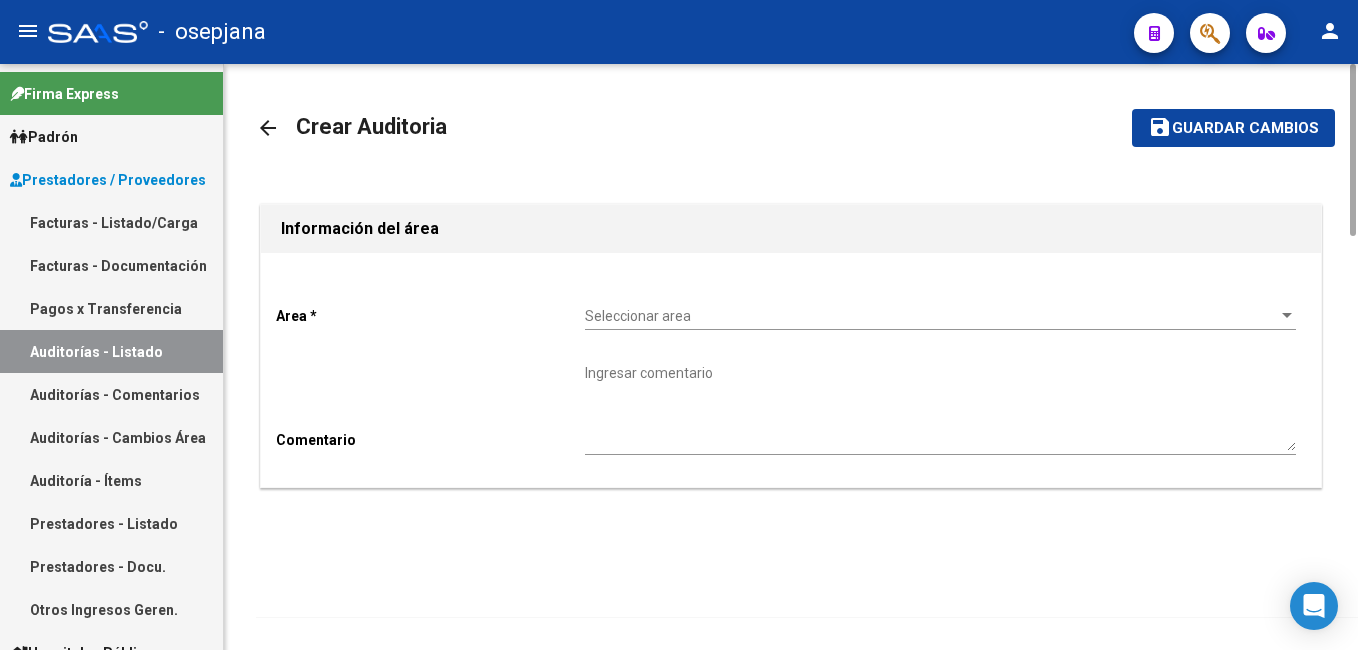 click on "Seleccionar area Seleccionar area" 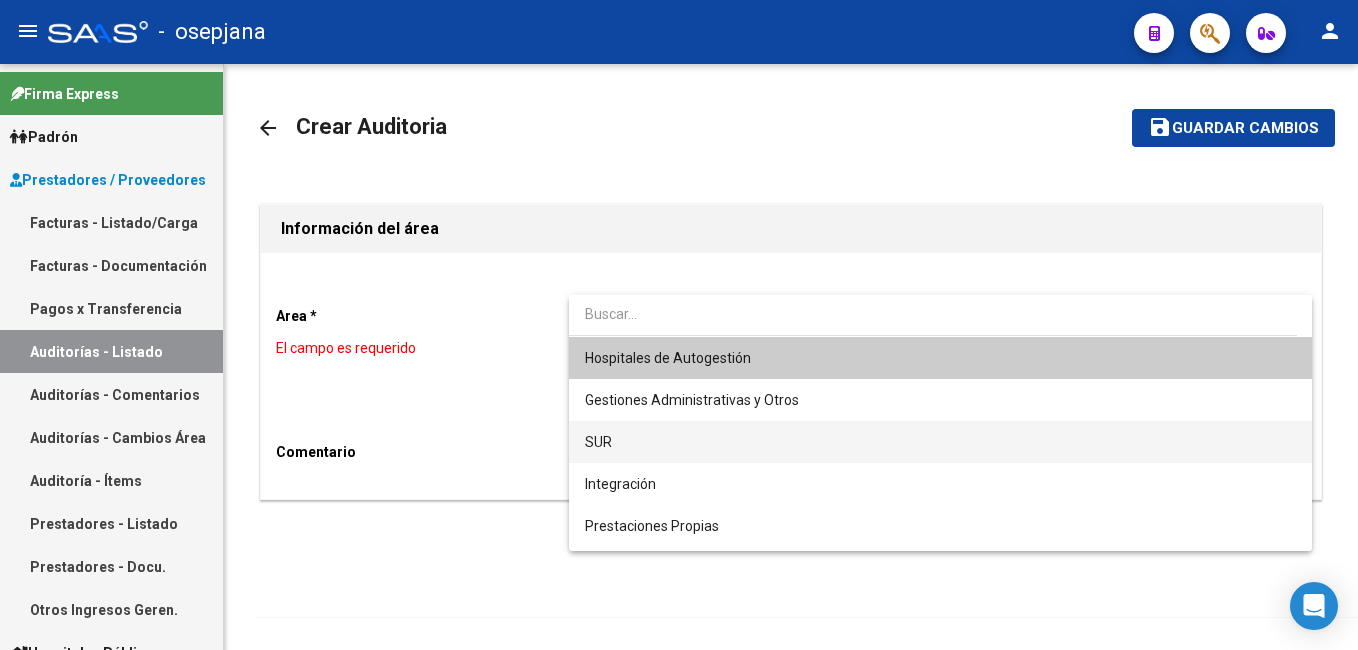 click on "SUR" at bounding box center [940, 442] 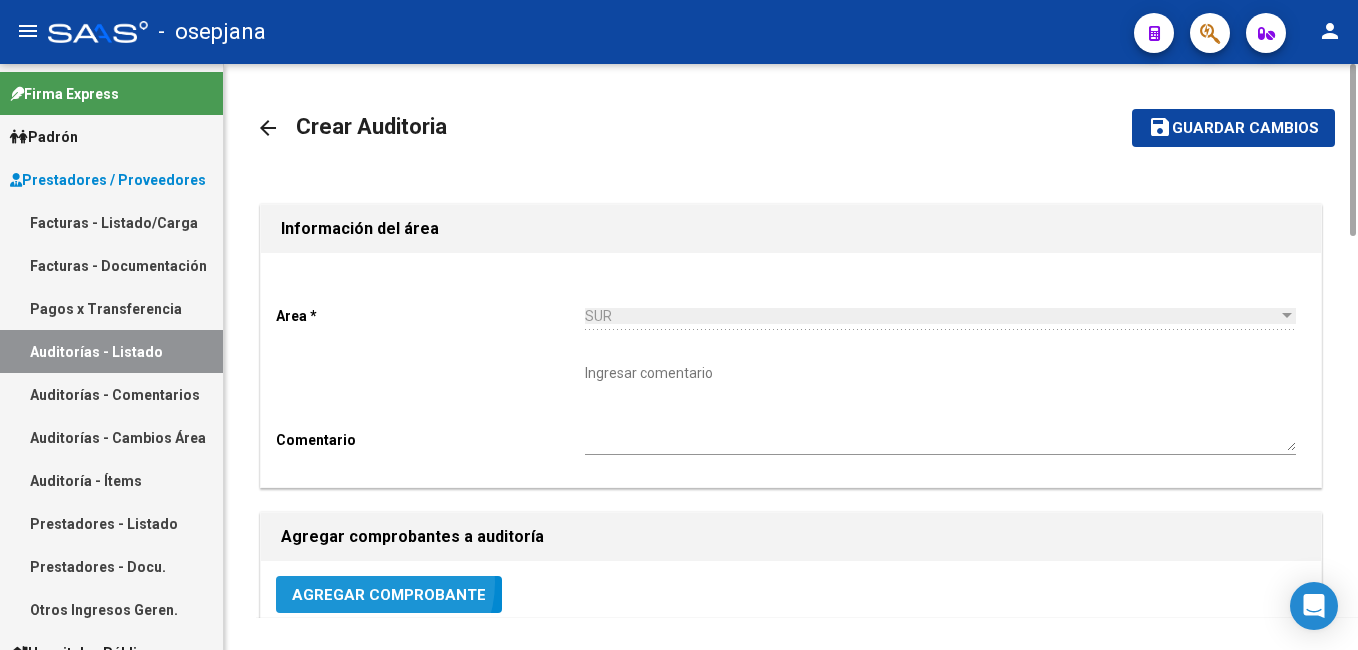 click on "Agregar Comprobante" 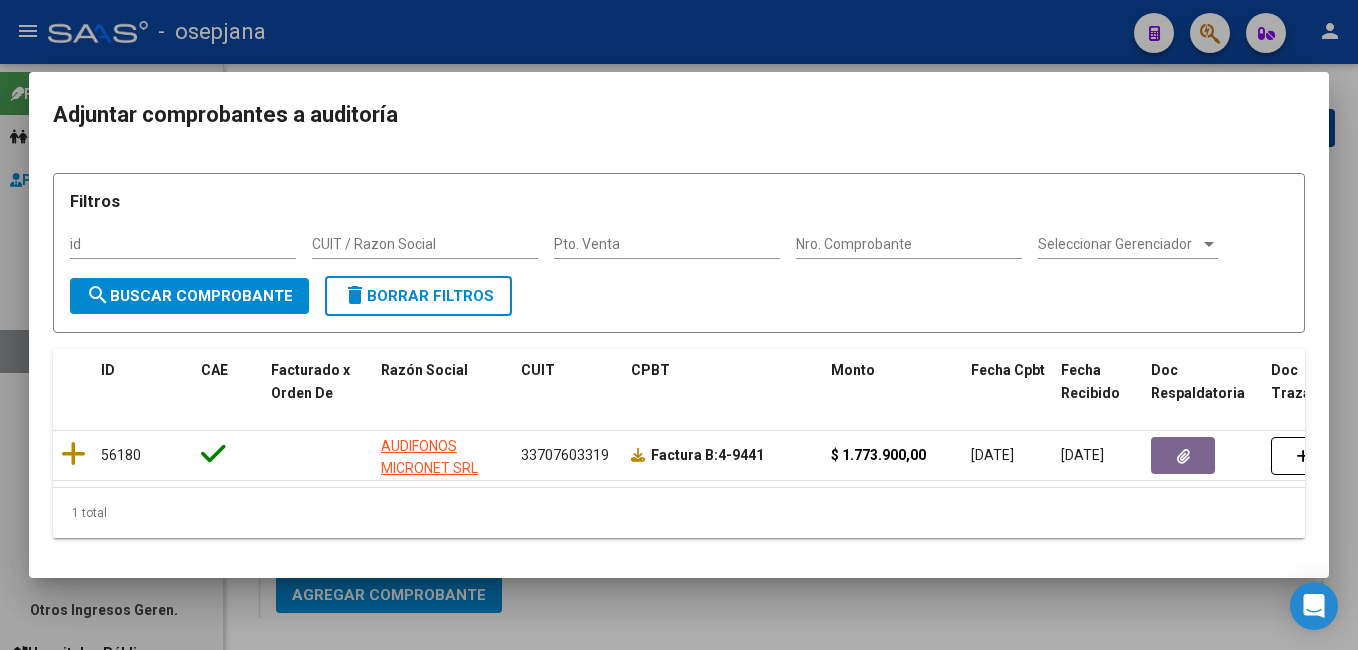 click at bounding box center (679, 325) 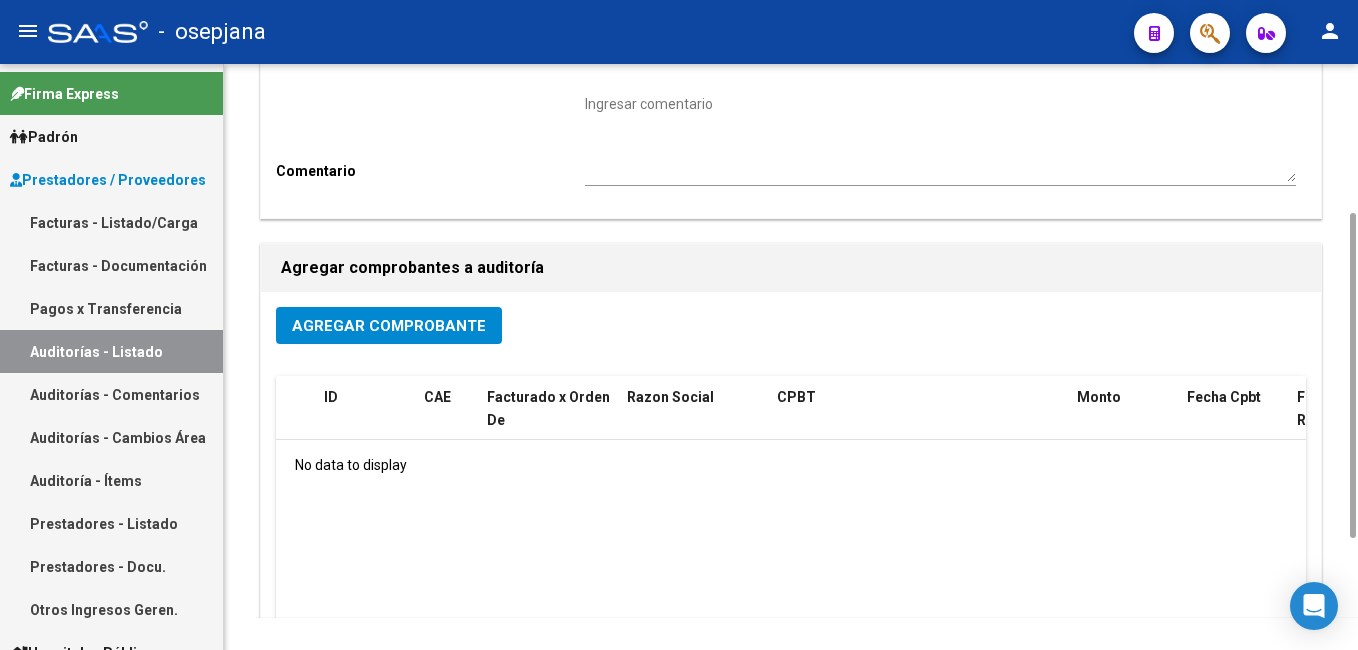 scroll, scrollTop: 469, scrollLeft: 0, axis: vertical 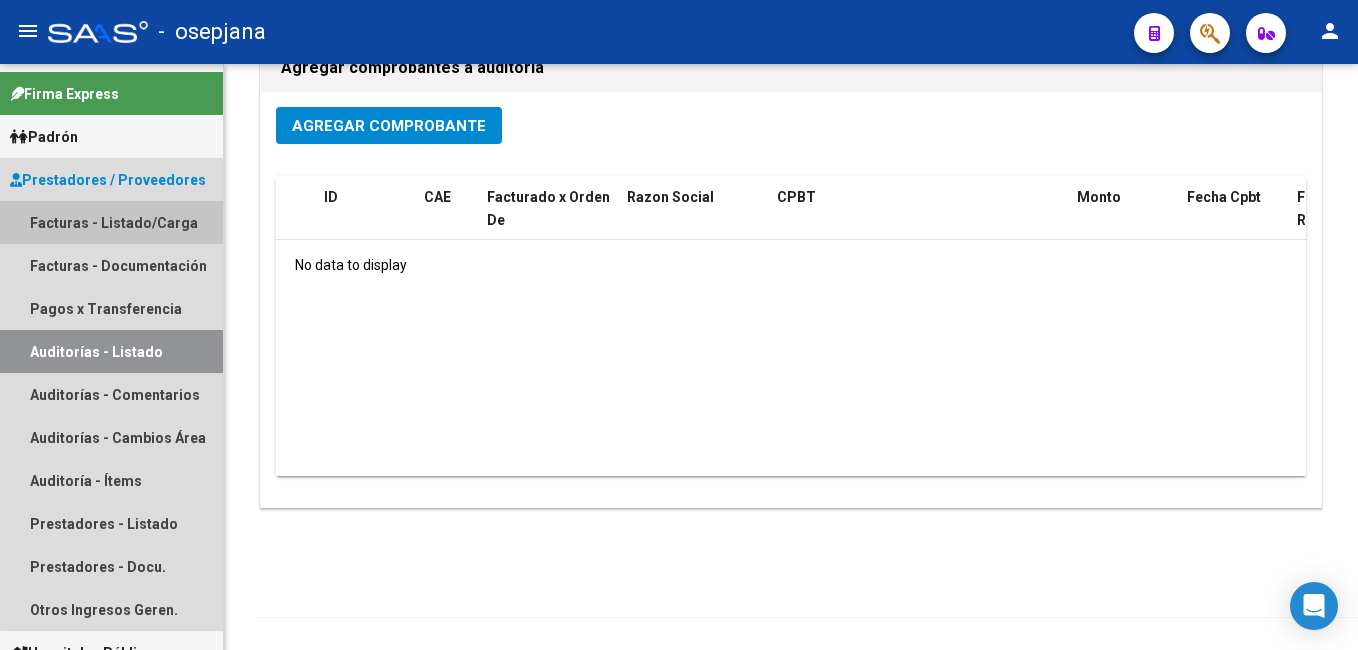 click on "Facturas - Listado/Carga" at bounding box center (111, 222) 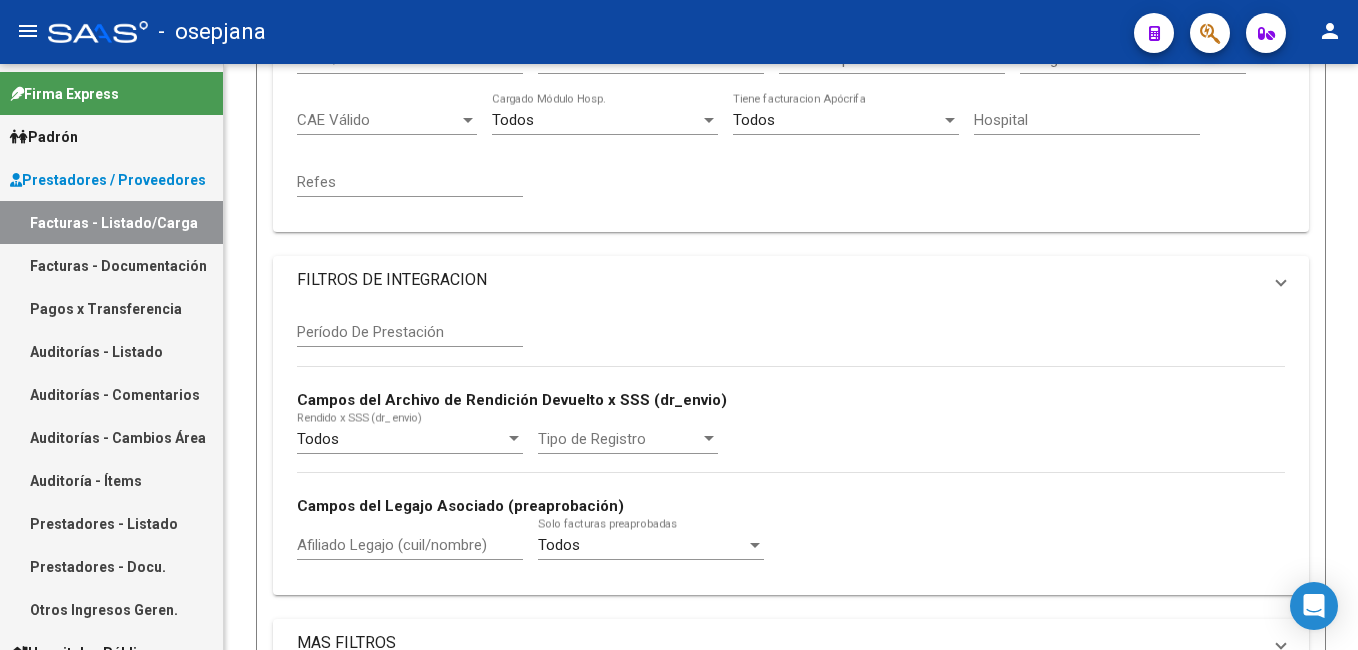 scroll, scrollTop: 0, scrollLeft: 0, axis: both 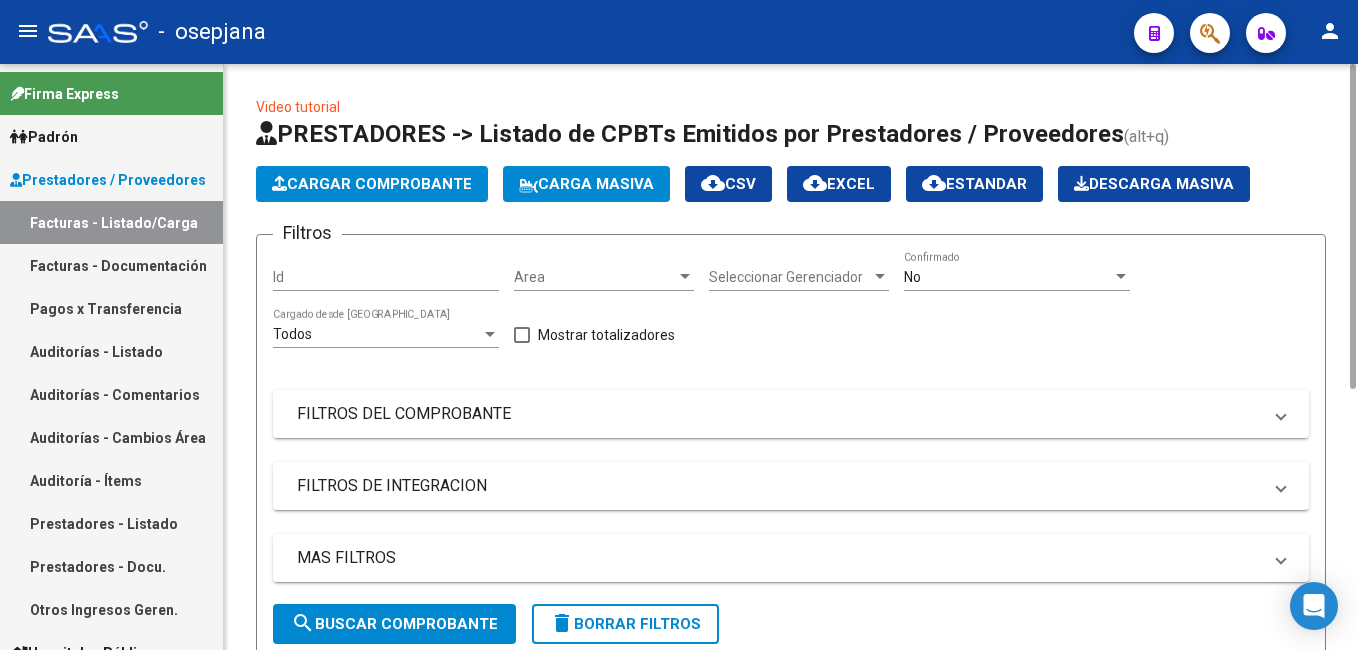 click on "Cargar Comprobante" 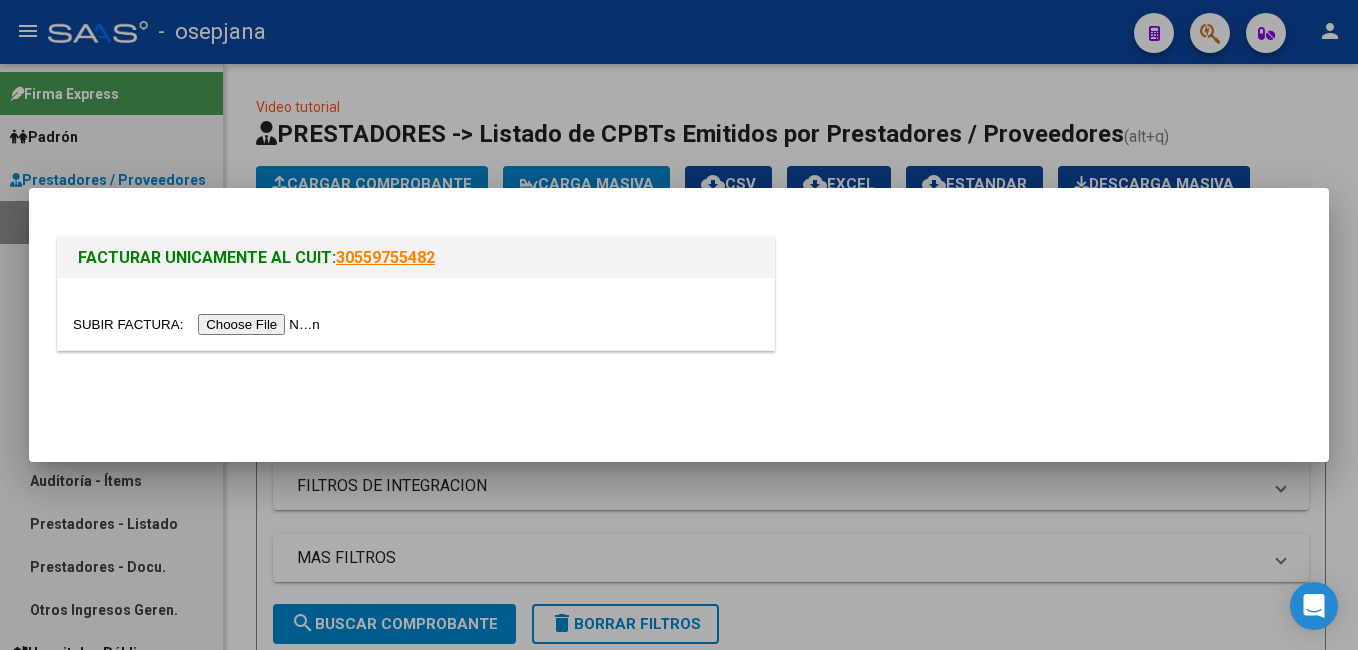 click at bounding box center [199, 324] 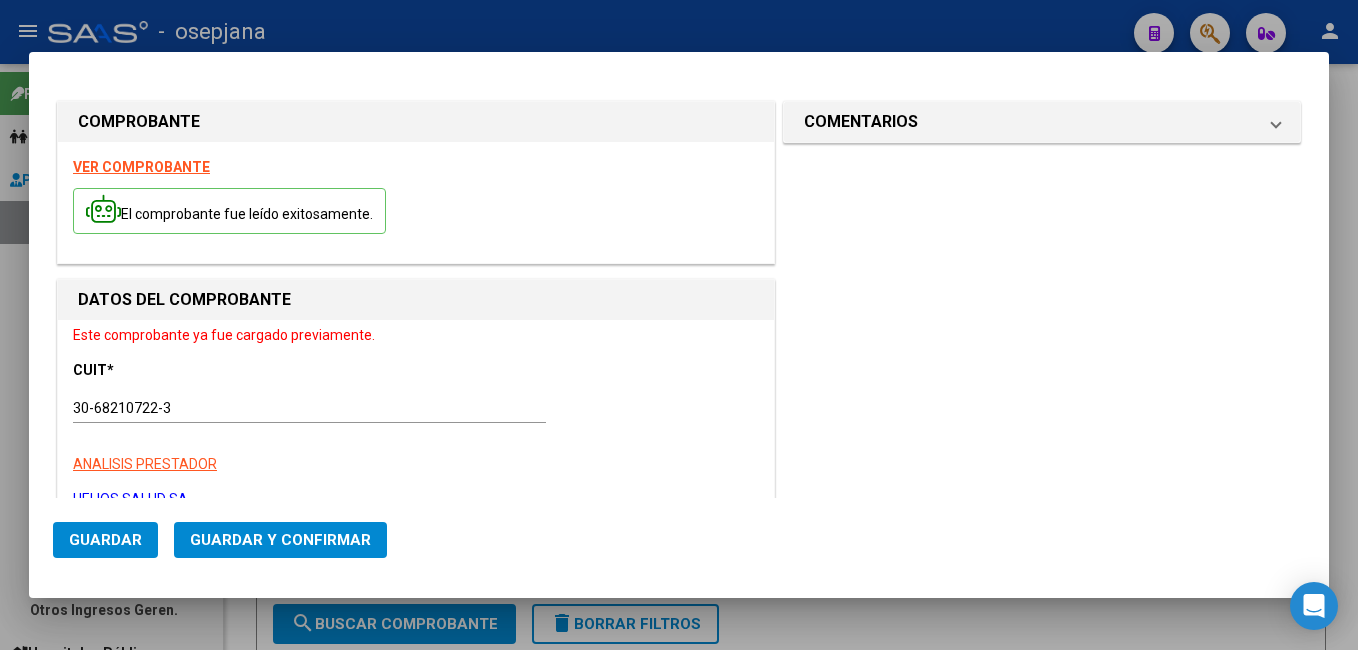 click at bounding box center [679, 325] 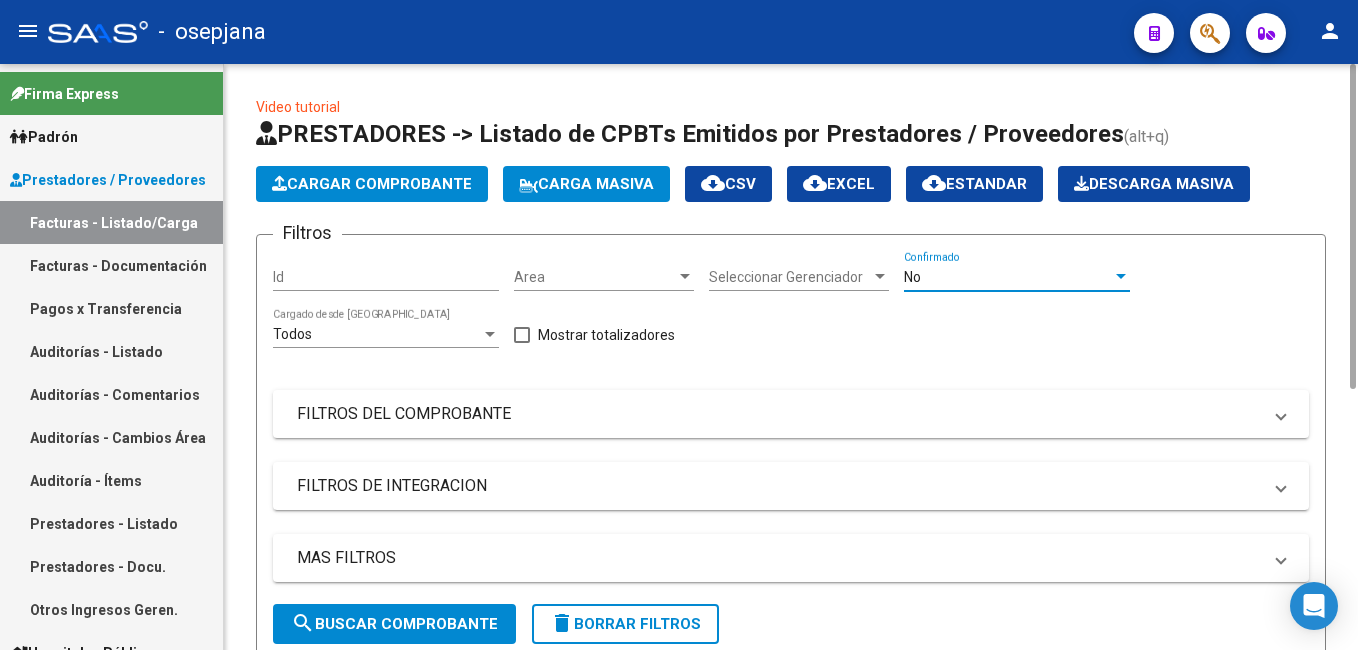 click on "No" at bounding box center [1008, 277] 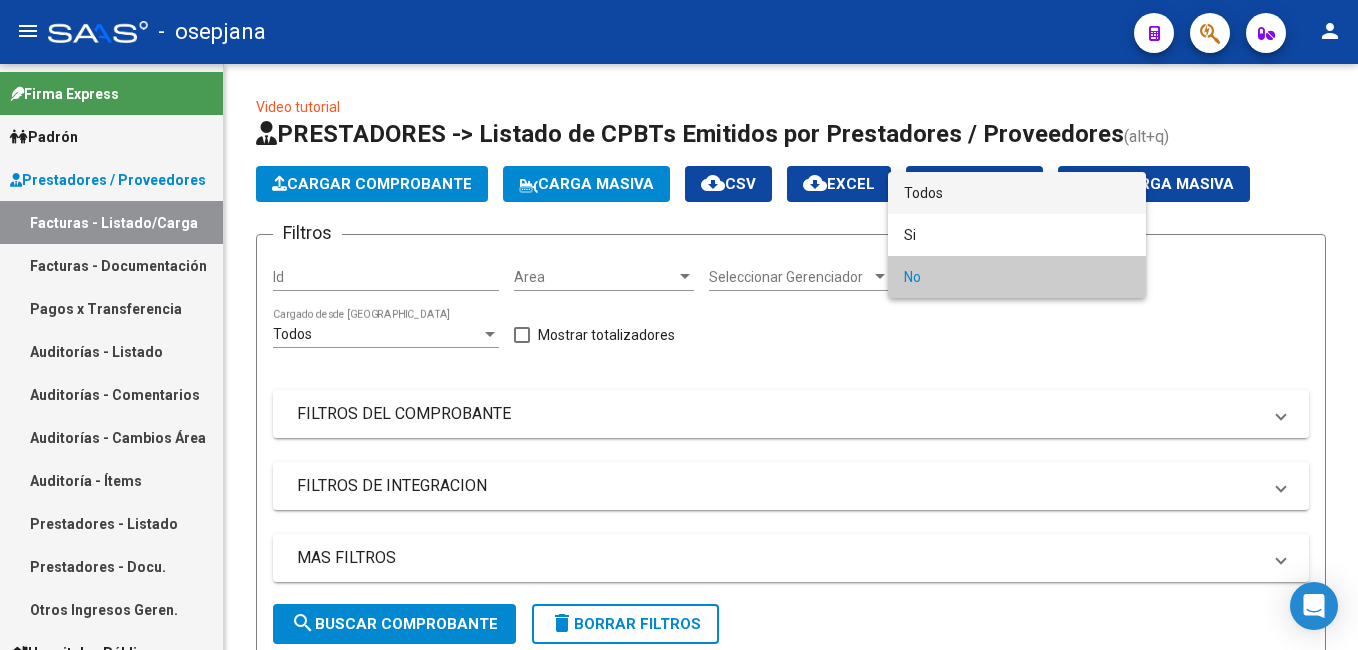 click on "Todos" at bounding box center [1017, 193] 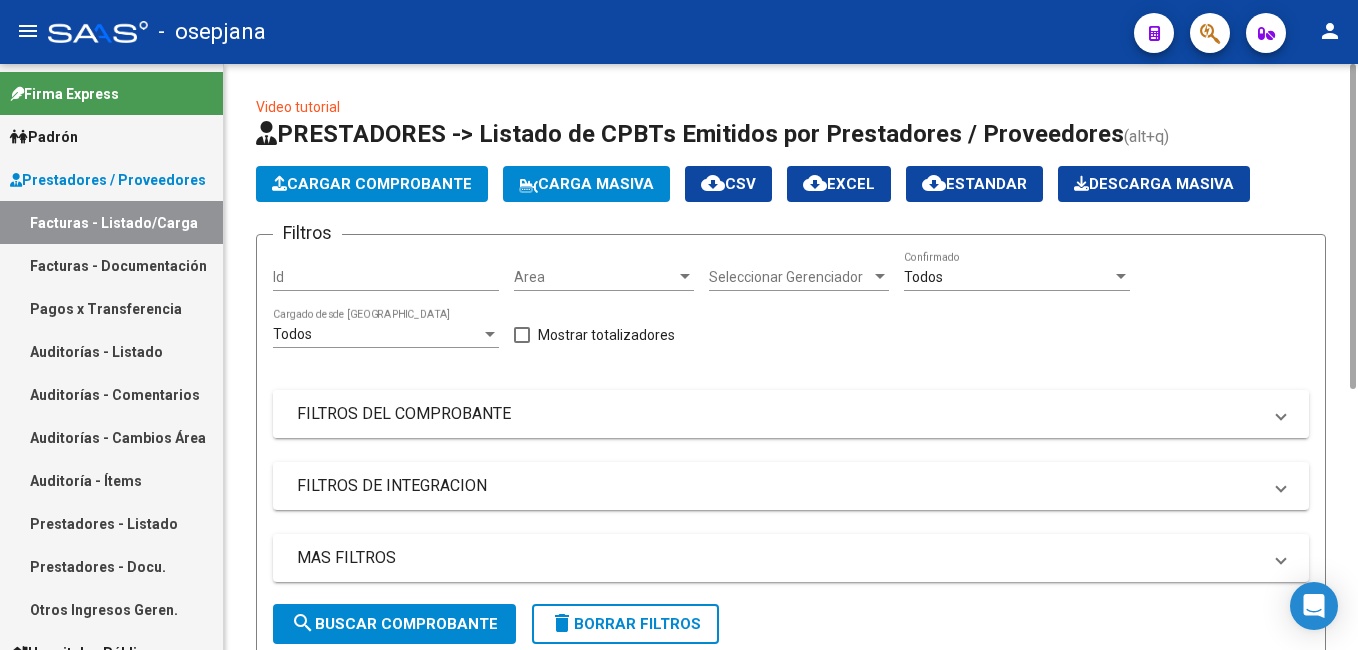 click on "FILTROS DEL COMPROBANTE" at bounding box center [779, 414] 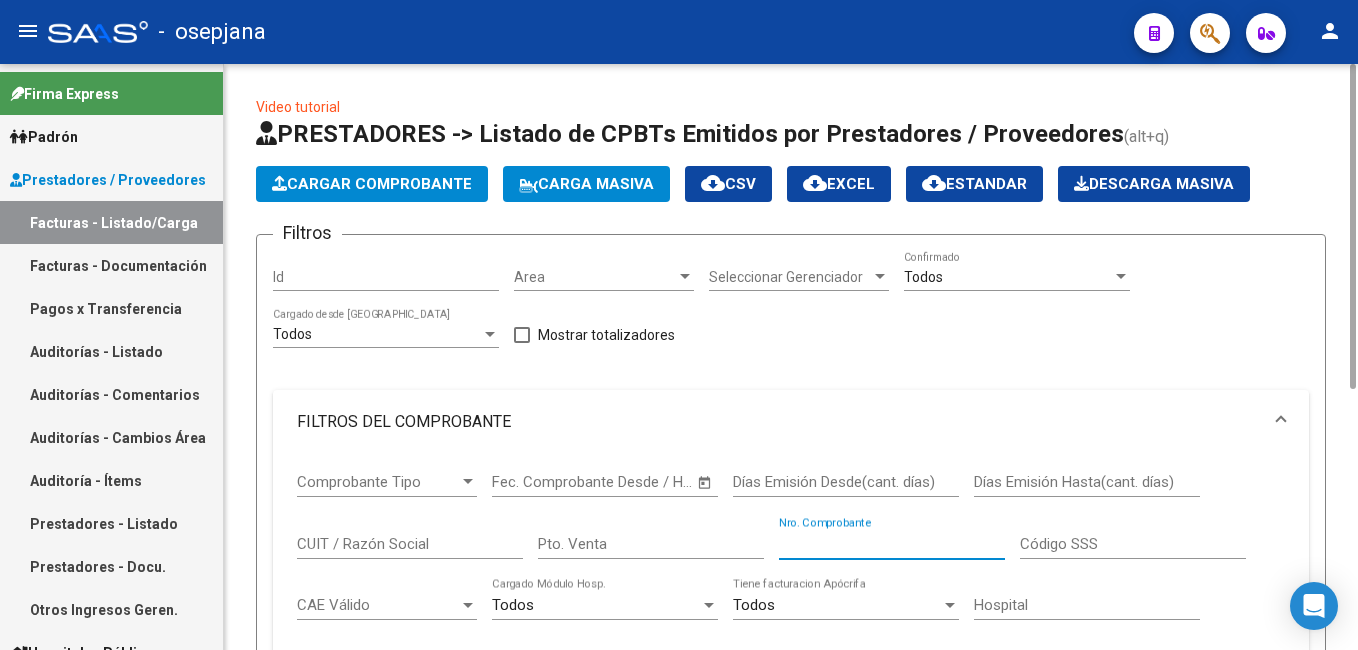 click on "Nro. Comprobante" at bounding box center (892, 544) 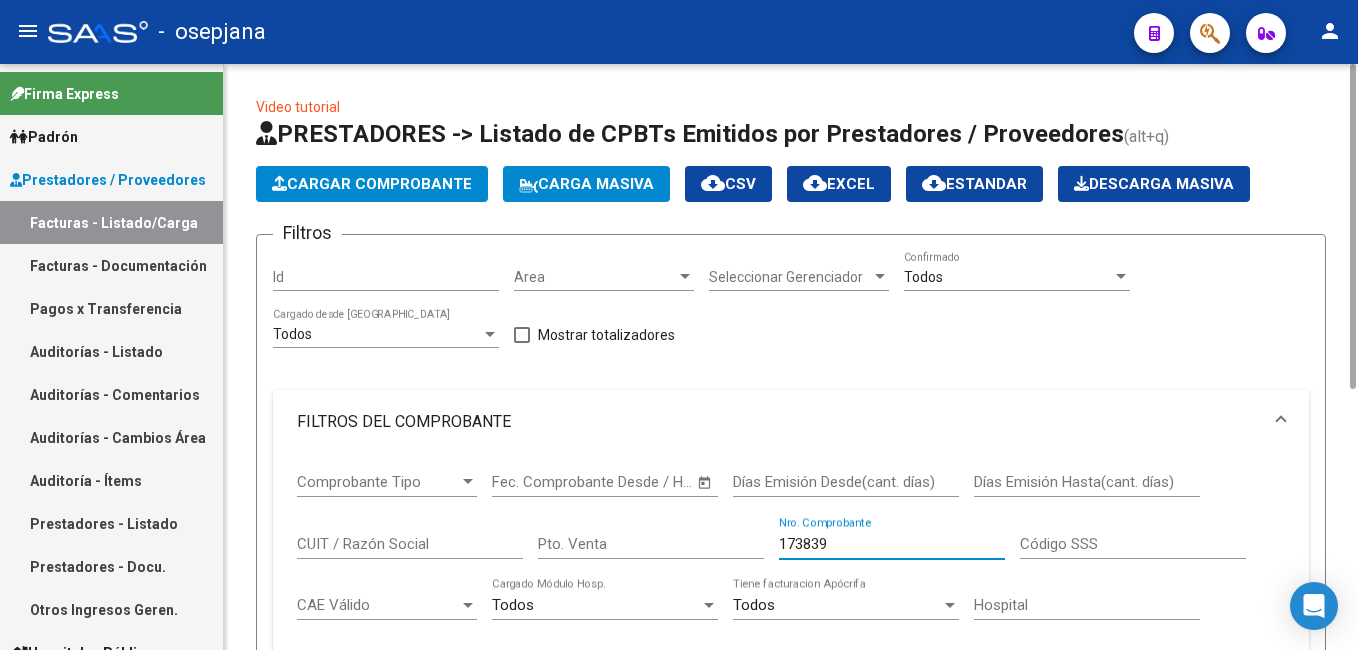 scroll, scrollTop: 566, scrollLeft: 0, axis: vertical 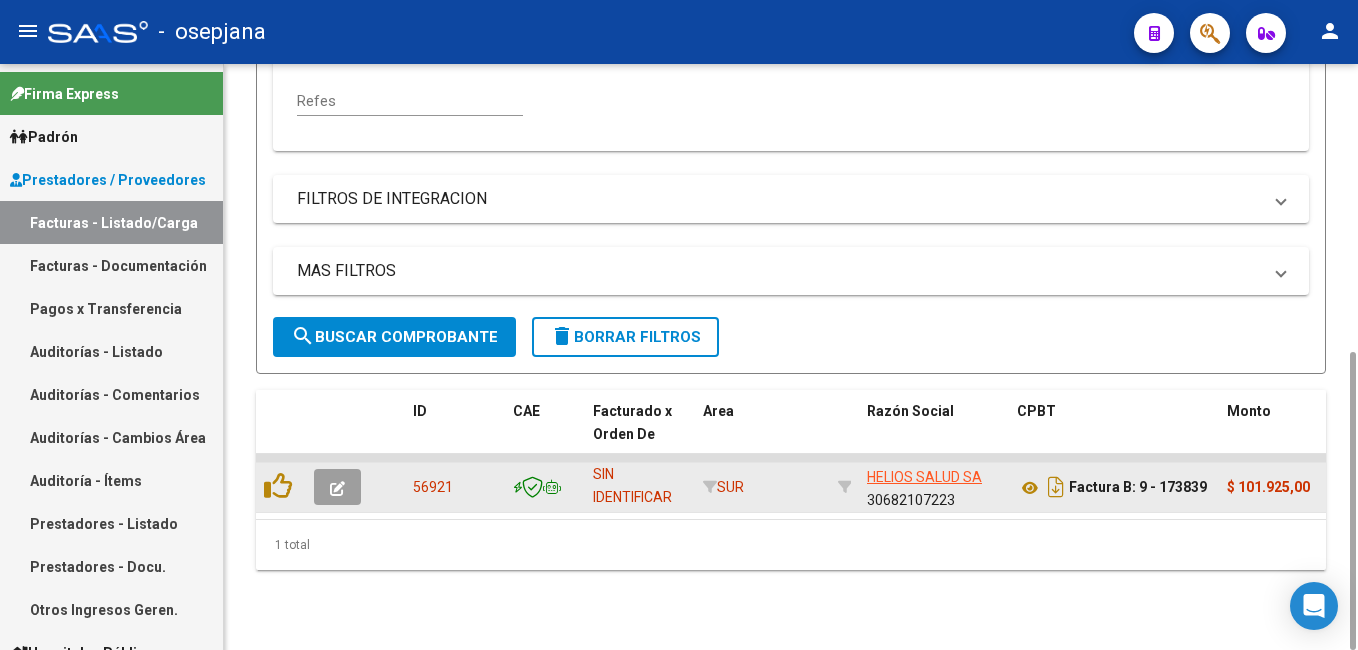 type on "173839" 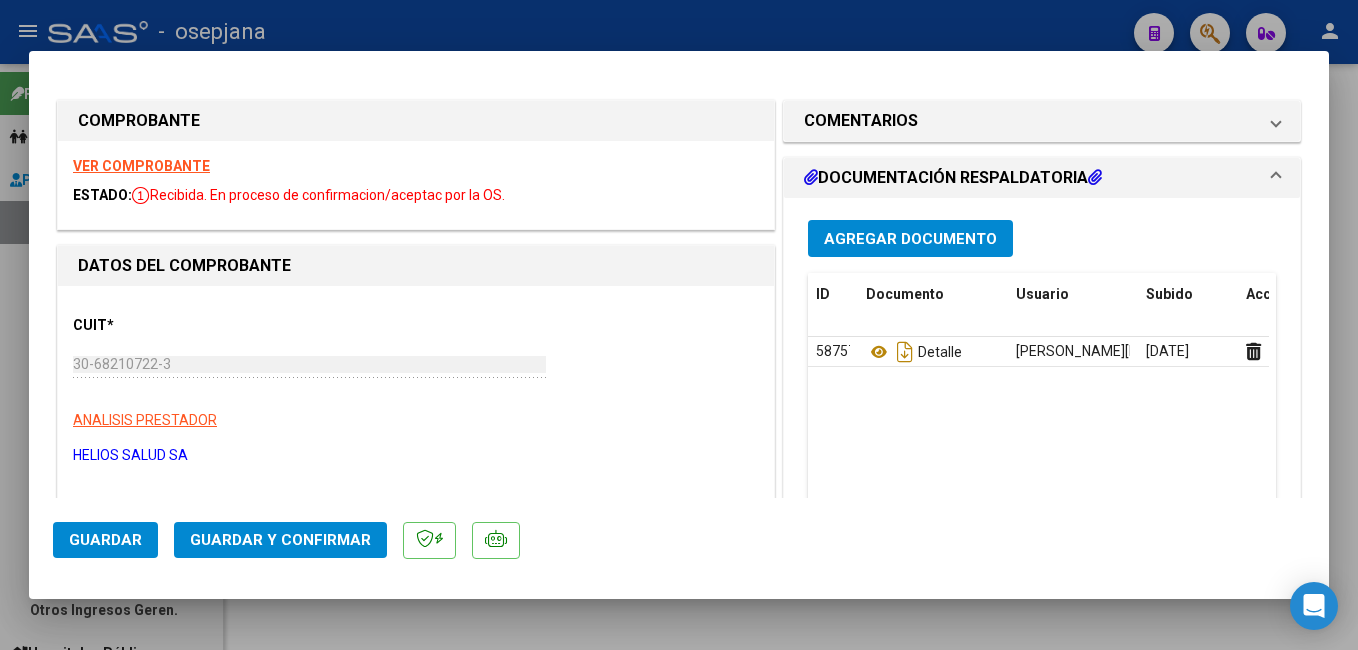 click on "Guardar y Confirmar" 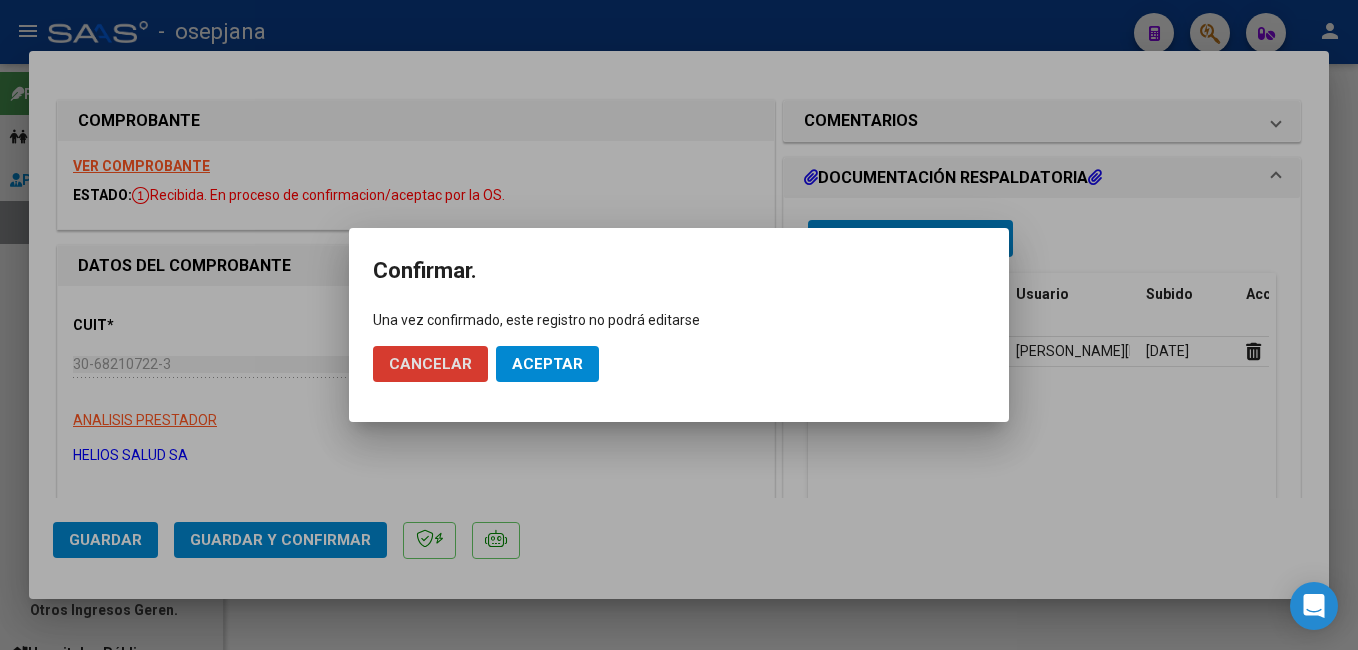 click on "Cancelar" 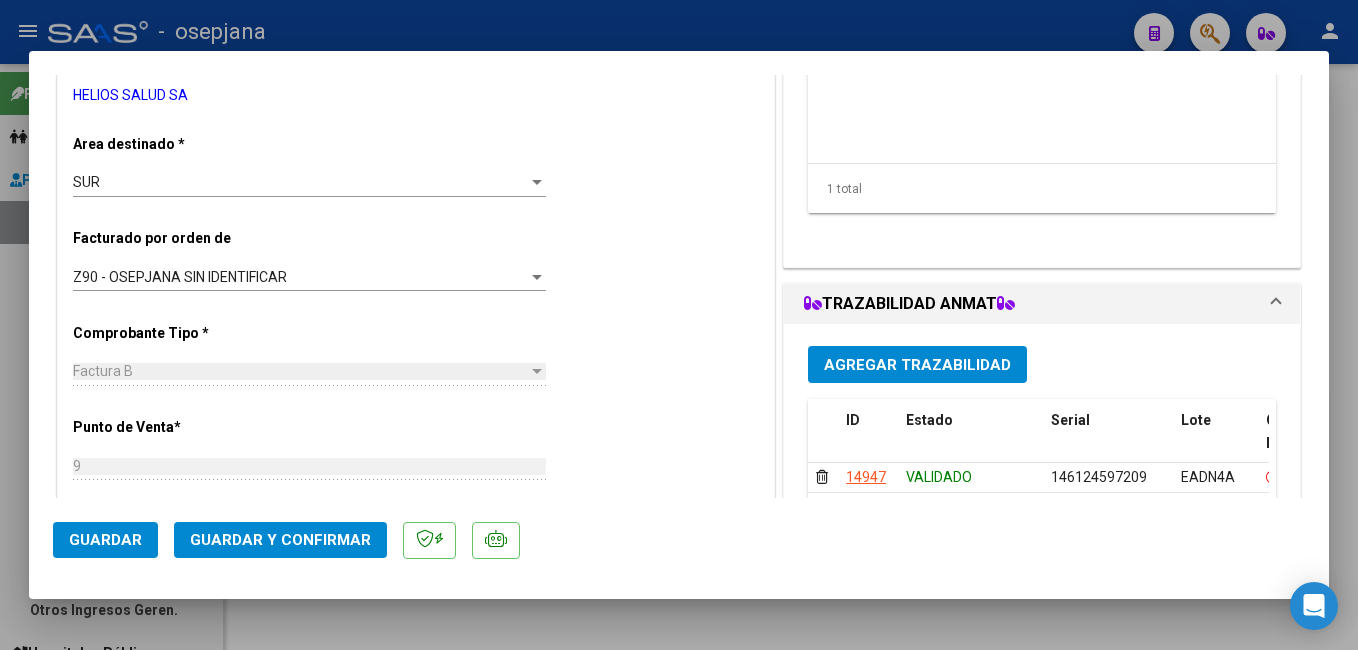 scroll, scrollTop: 0, scrollLeft: 0, axis: both 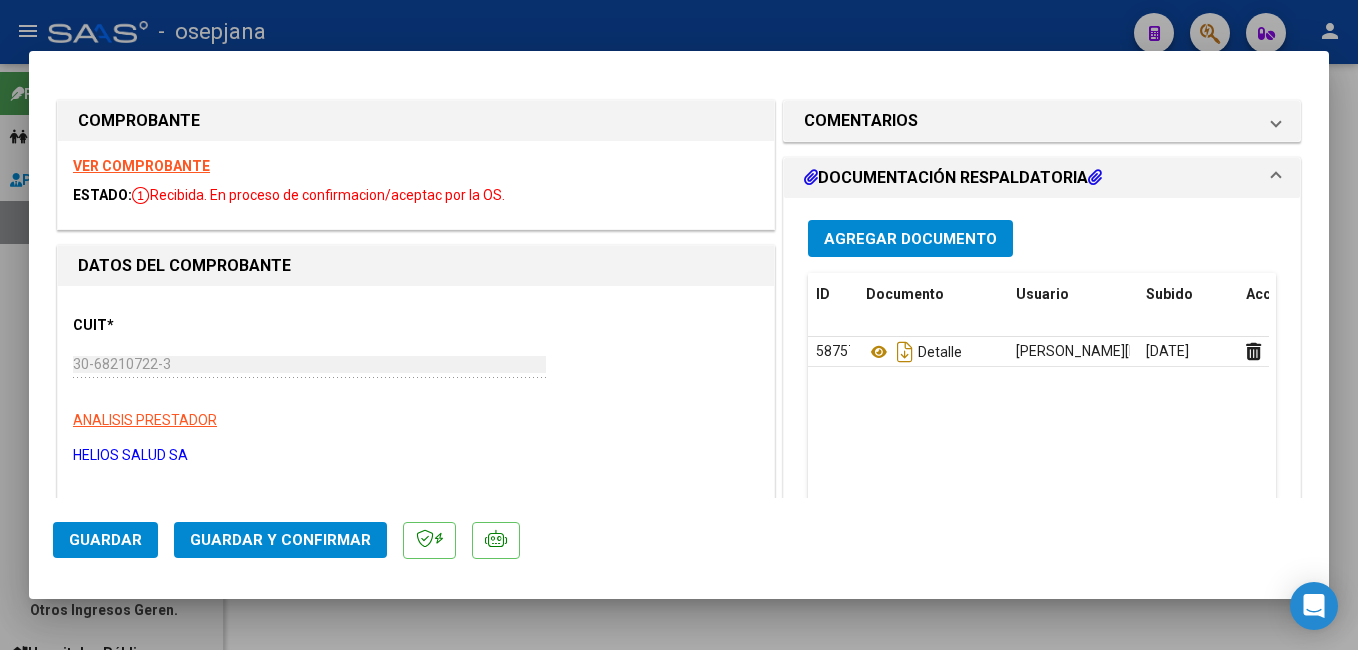 click on "Guardar y Confirmar" 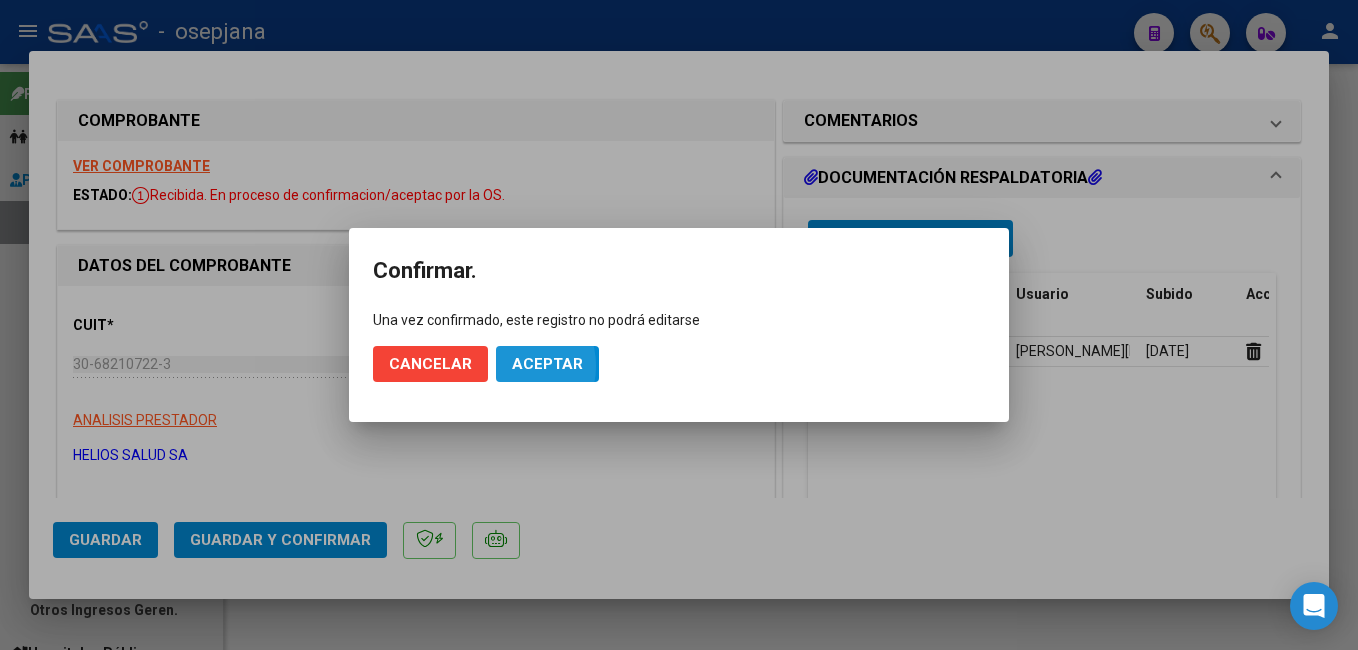 click on "Aceptar" 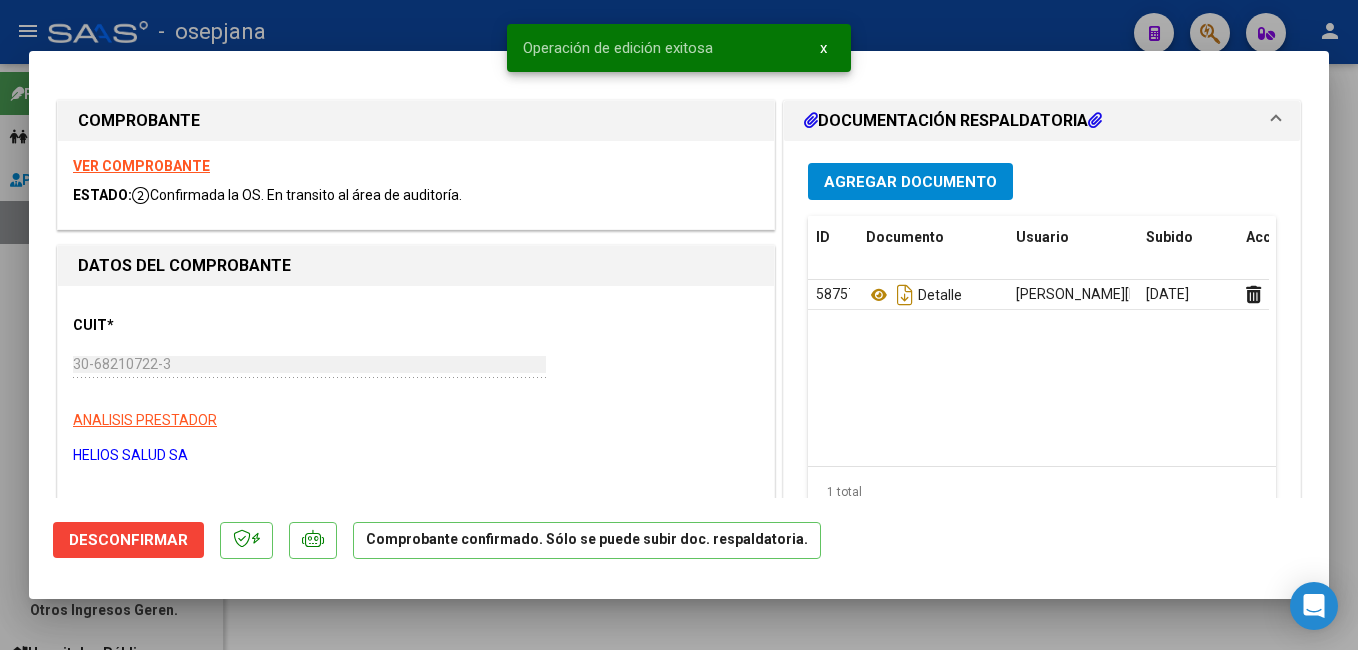 click at bounding box center (679, 325) 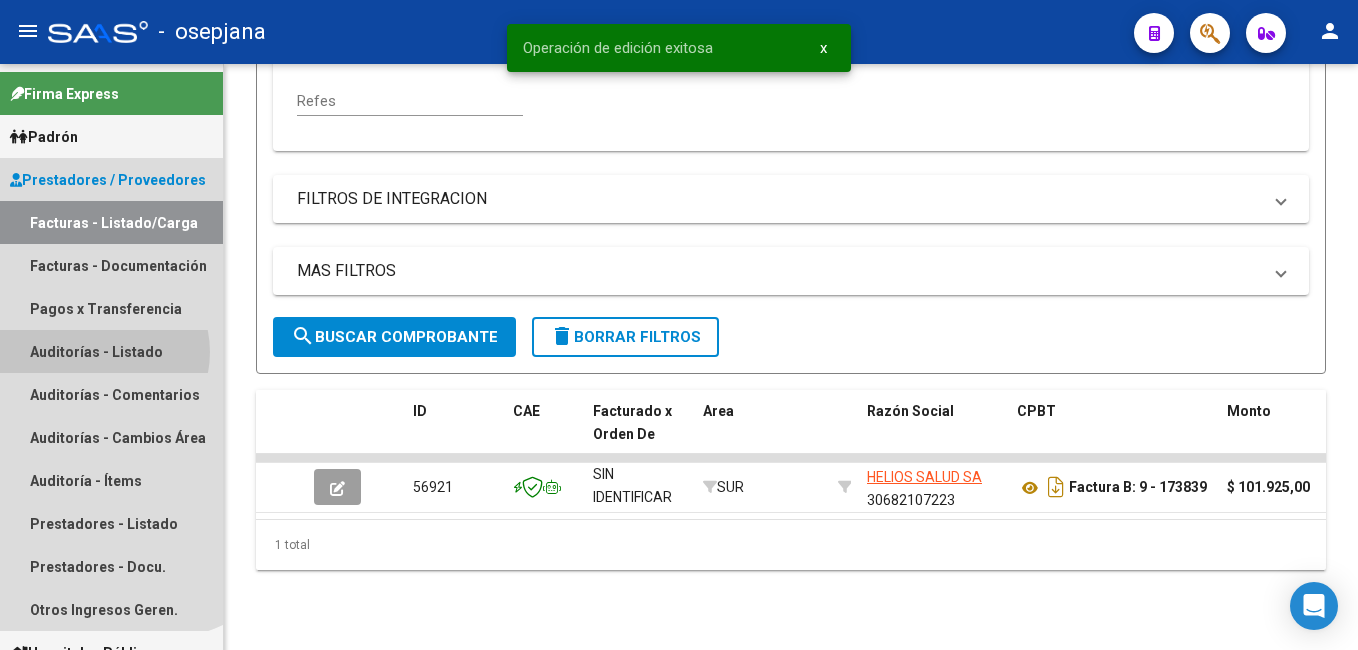 click on "Auditorías - Listado" at bounding box center [111, 351] 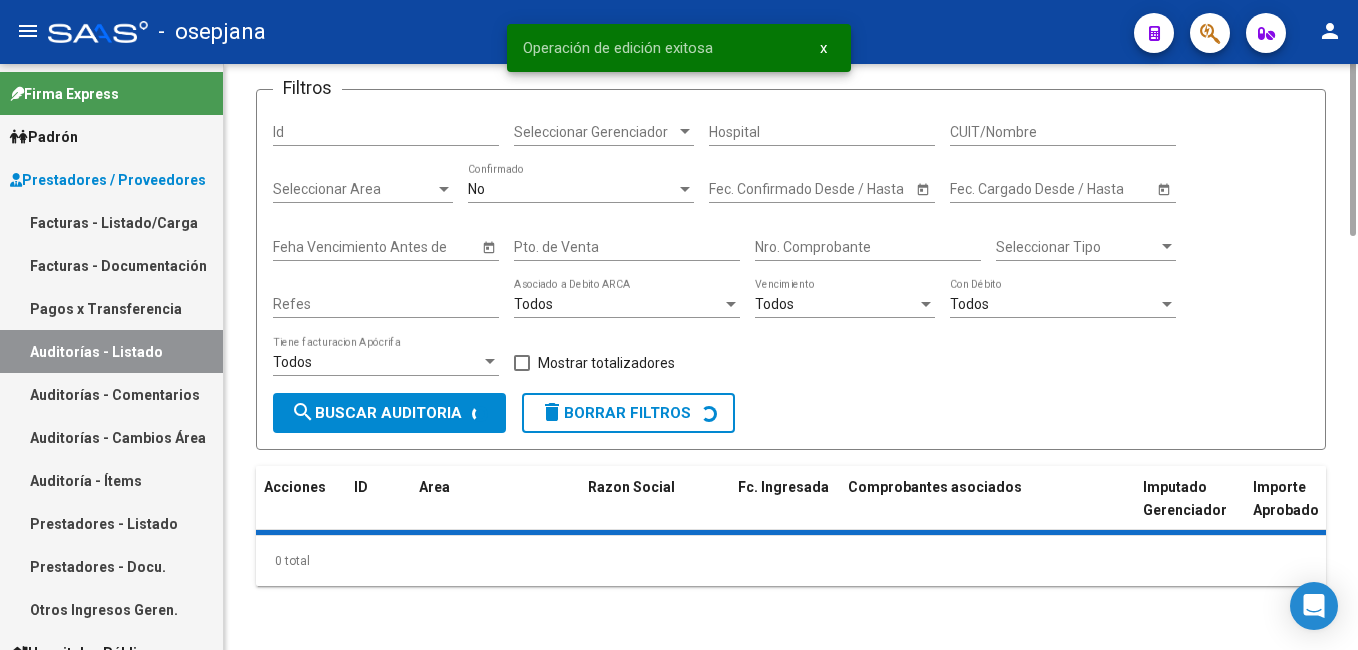 scroll, scrollTop: 0, scrollLeft: 0, axis: both 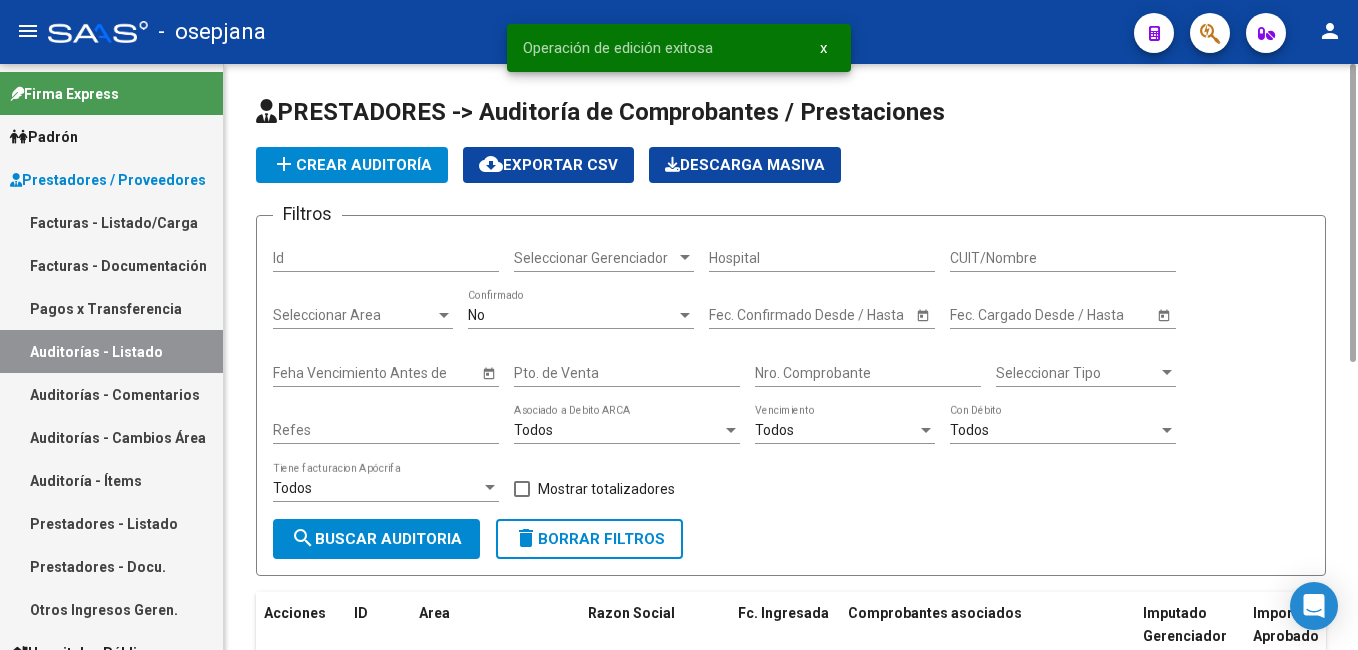 click on "add  Crear Auditoría" 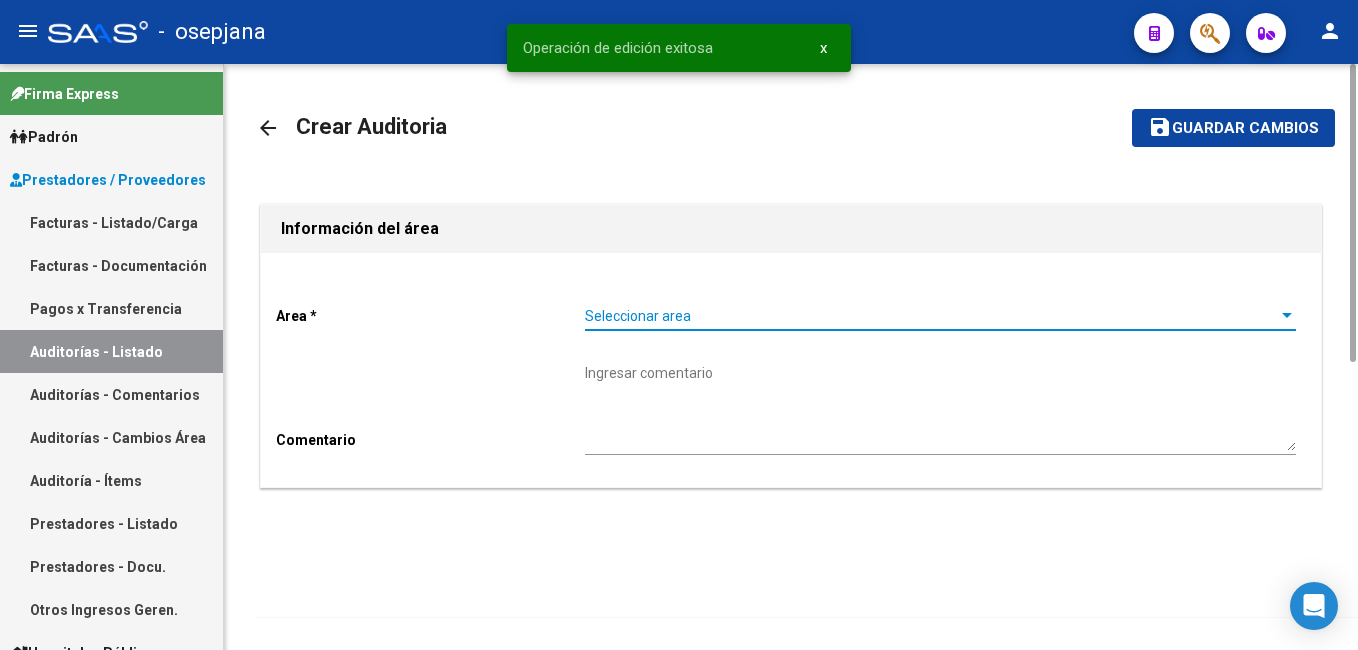 click on "Seleccionar area" at bounding box center [931, 316] 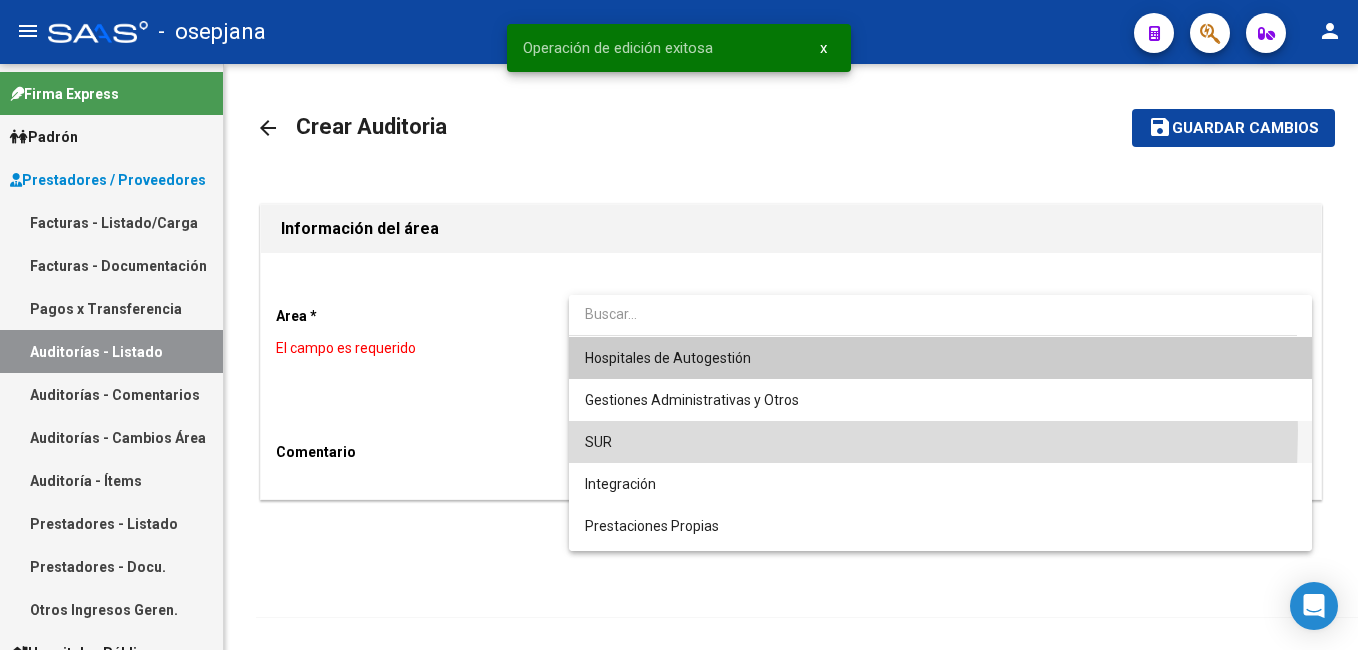 click on "SUR" at bounding box center [940, 442] 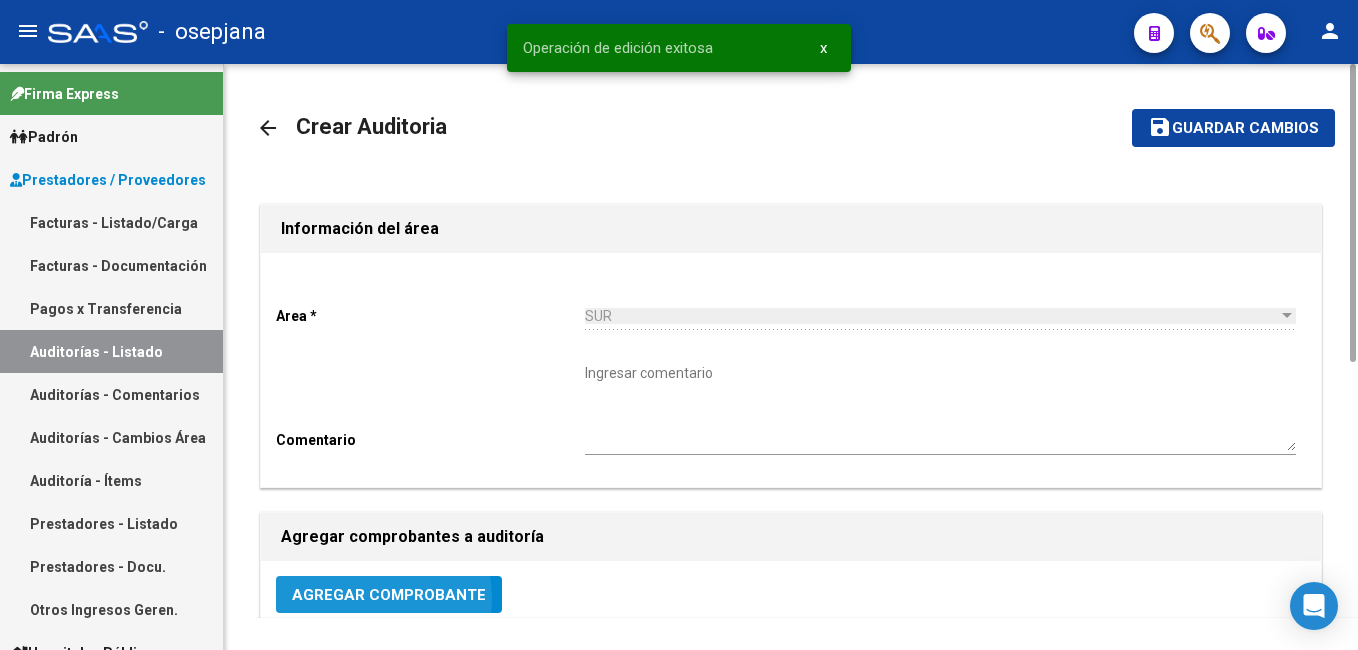 click on "Agregar Comprobante" 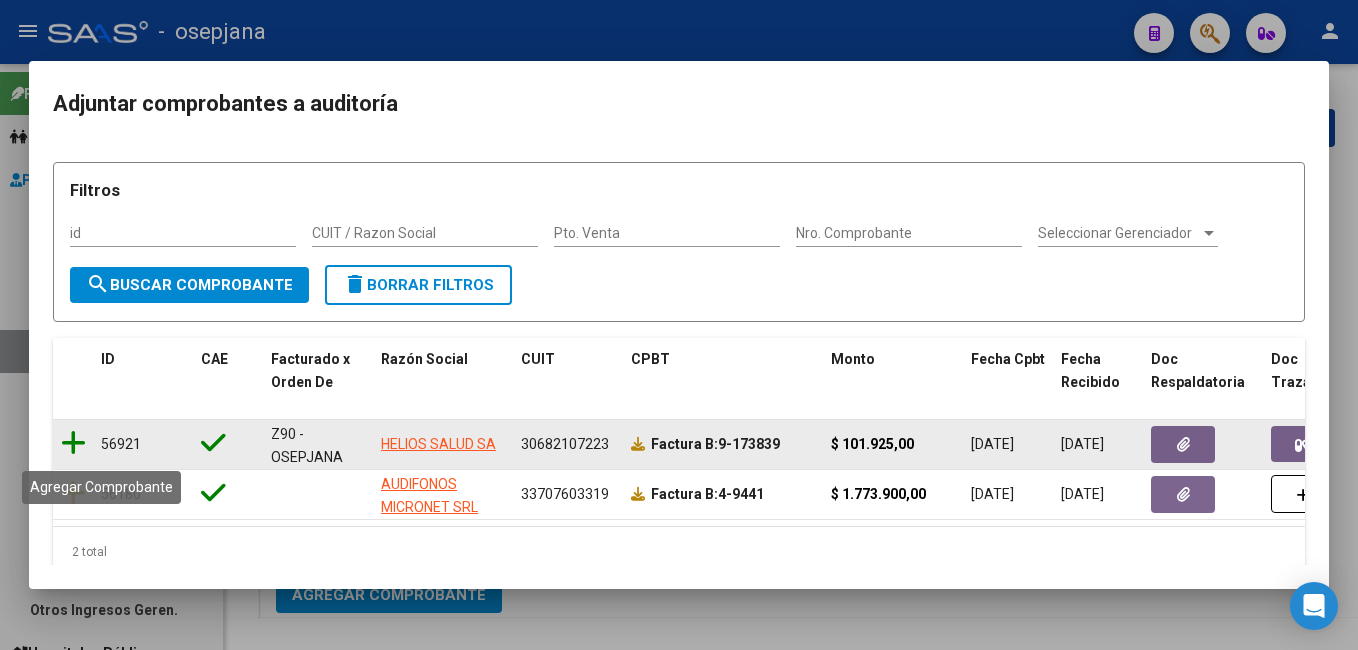 click 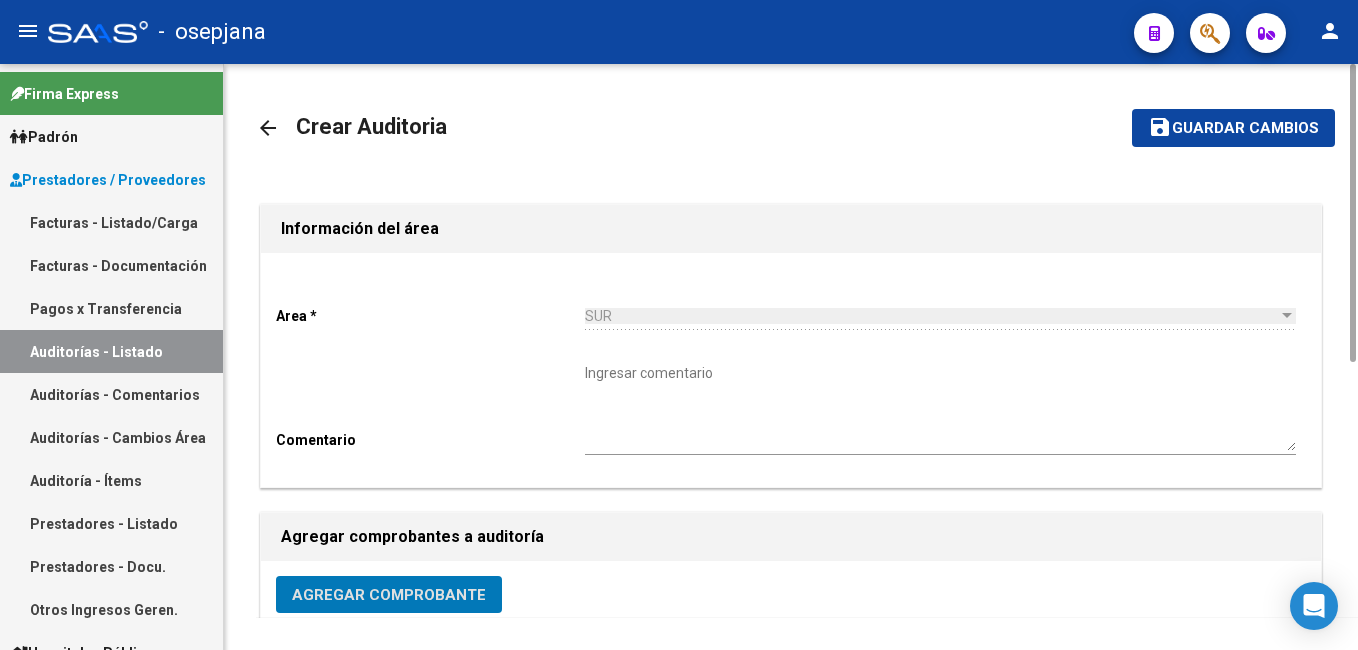click on "Guardar cambios" 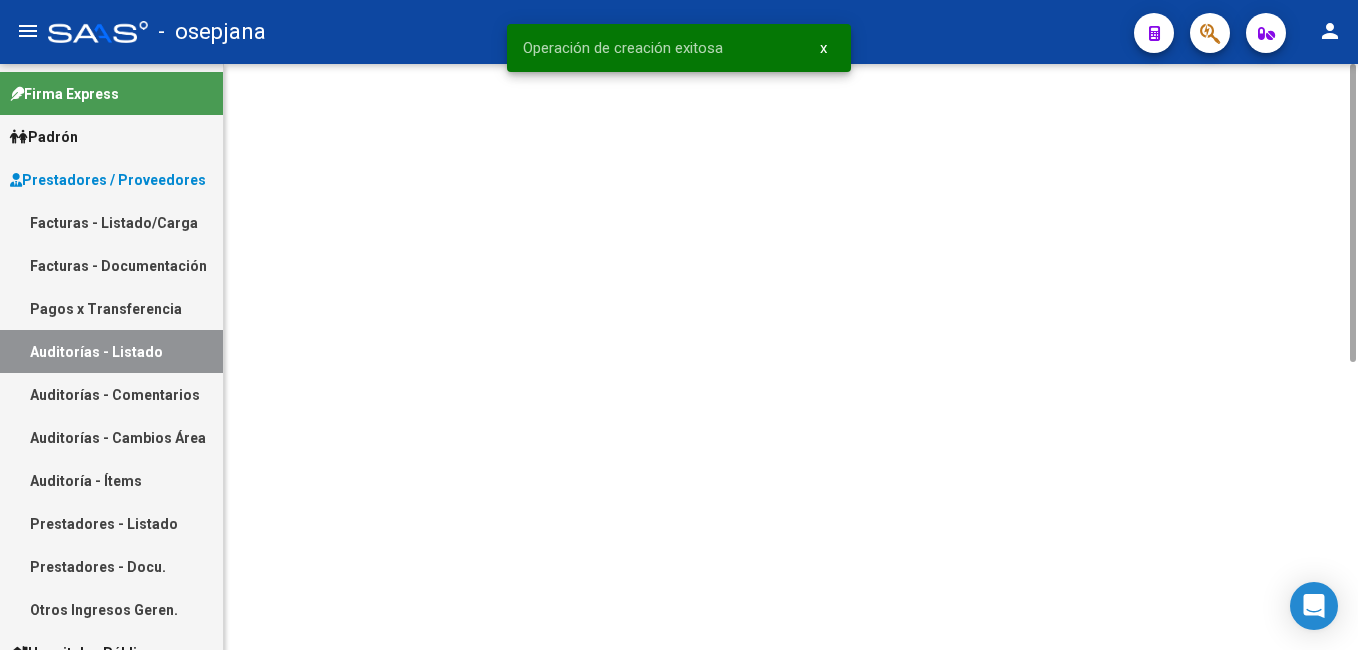 click 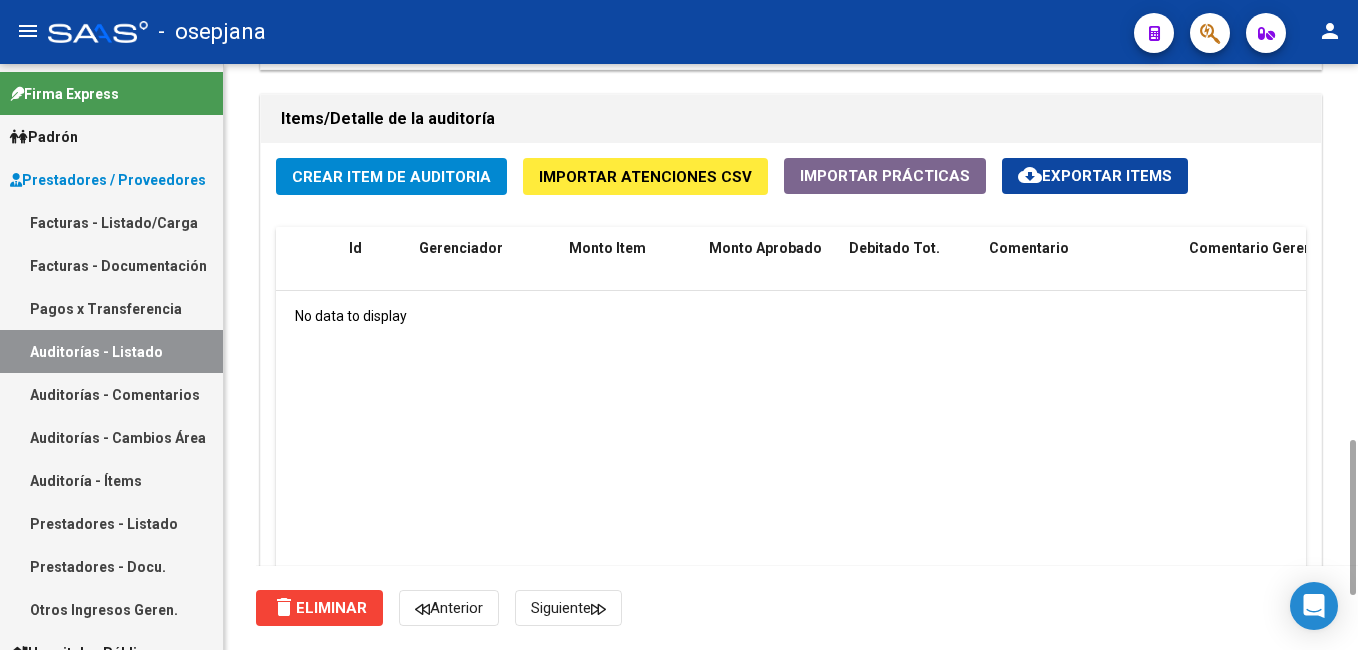 scroll, scrollTop: 1410, scrollLeft: 0, axis: vertical 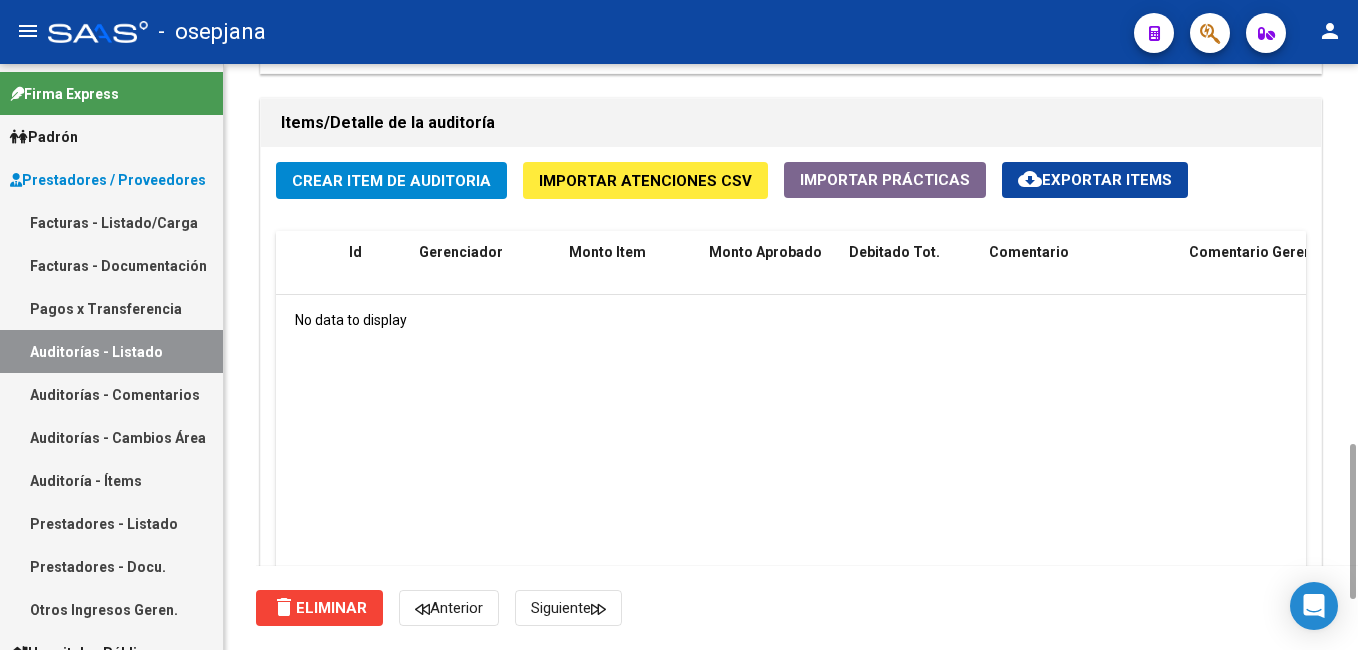 drag, startPoint x: 1350, startPoint y: 175, endPoint x: 1287, endPoint y: 497, distance: 328.10516 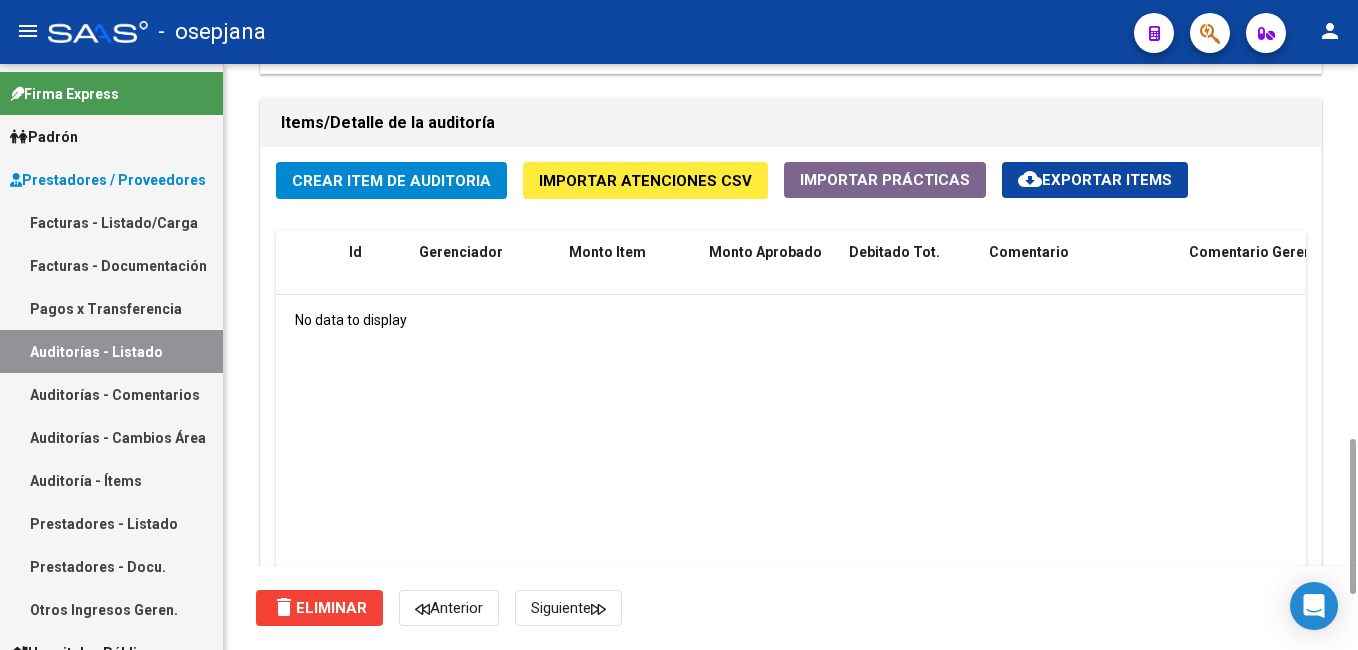 click on "Crear Item de Auditoria" 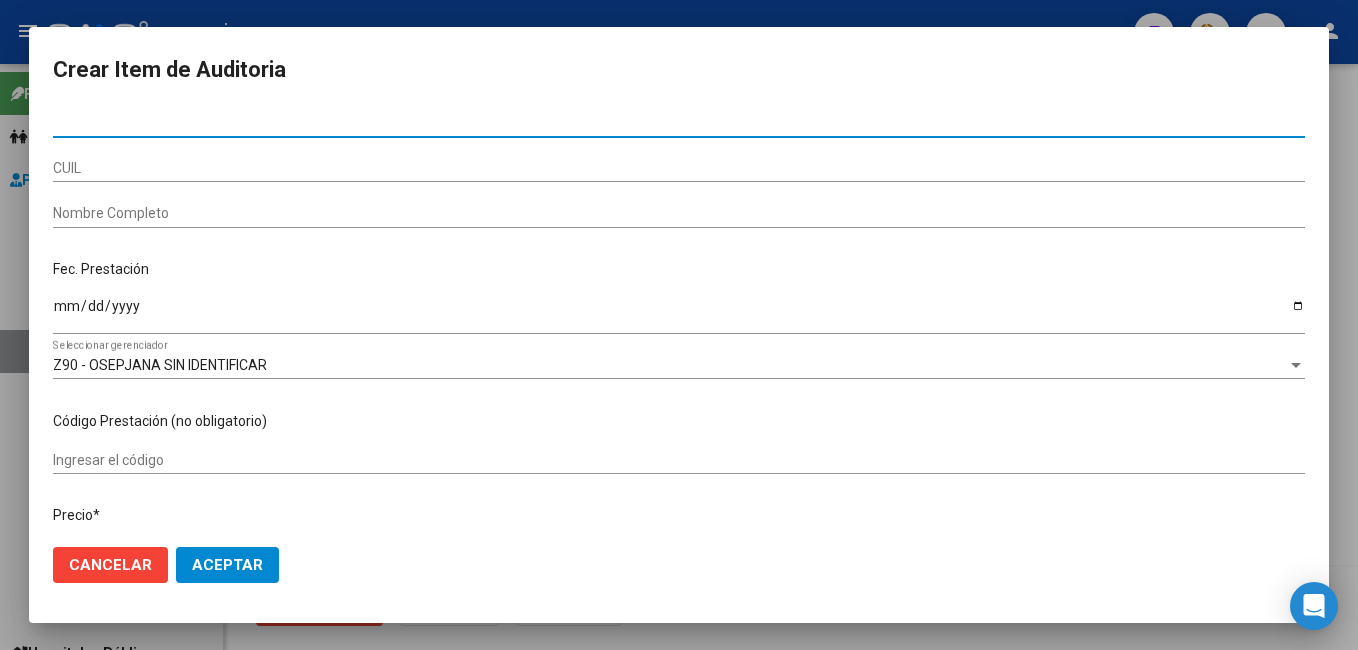 paste on "24910317" 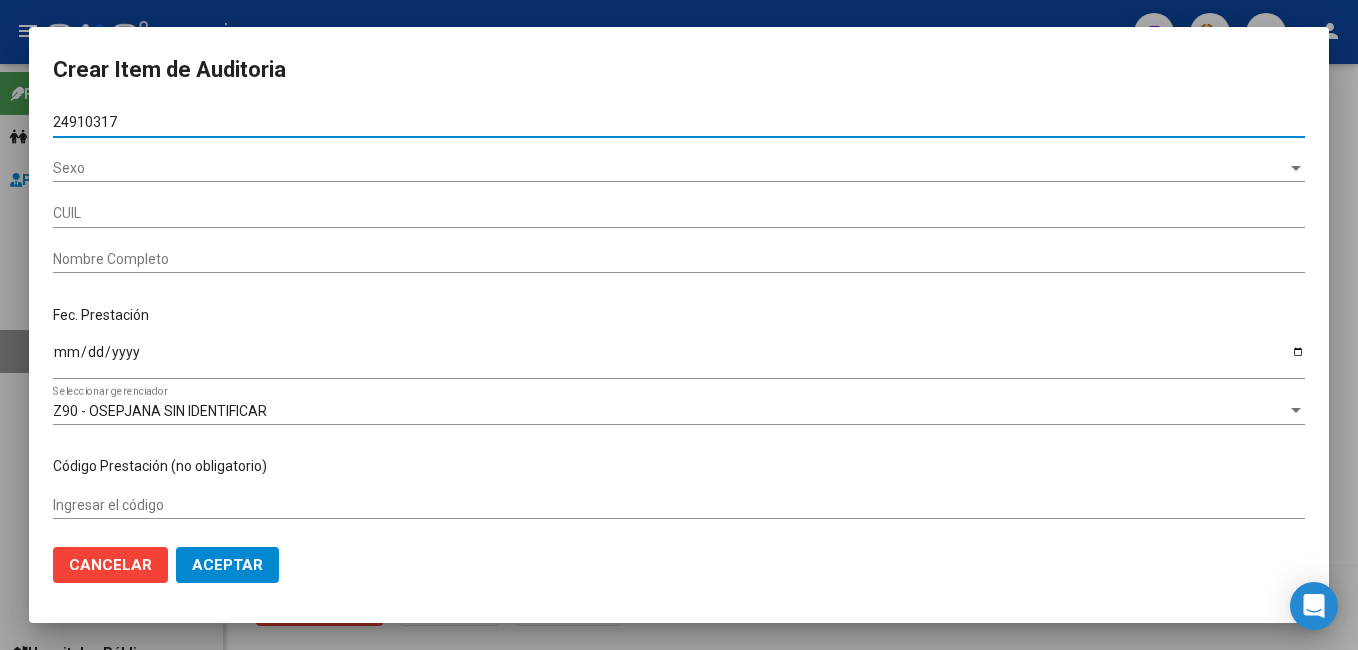 type on "27249103174" 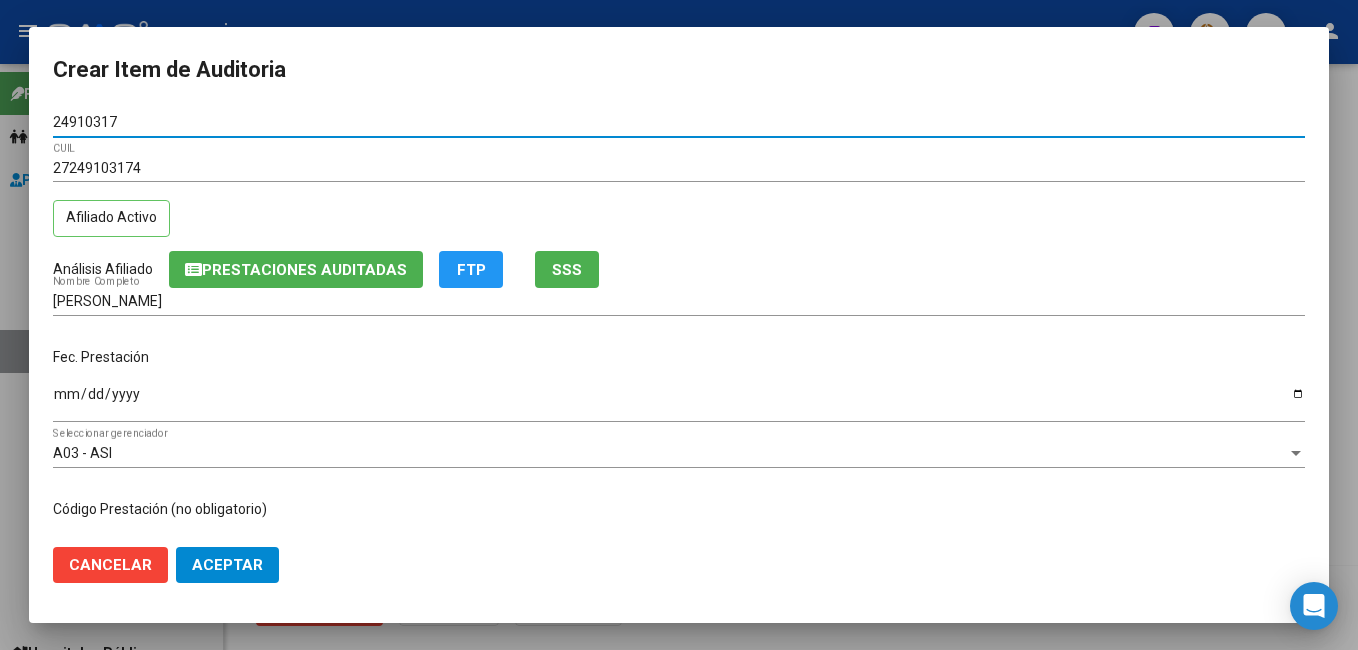 type on "24910317" 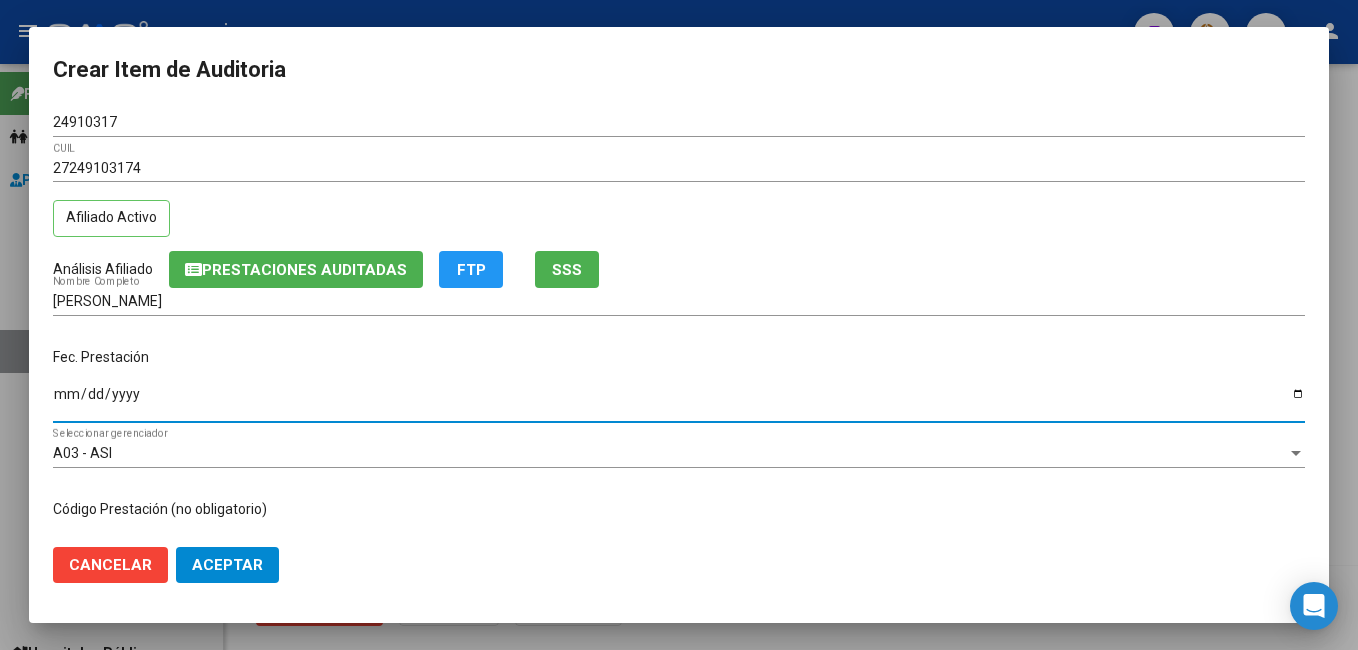 drag, startPoint x: 65, startPoint y: 390, endPoint x: 57, endPoint y: 377, distance: 15.264338 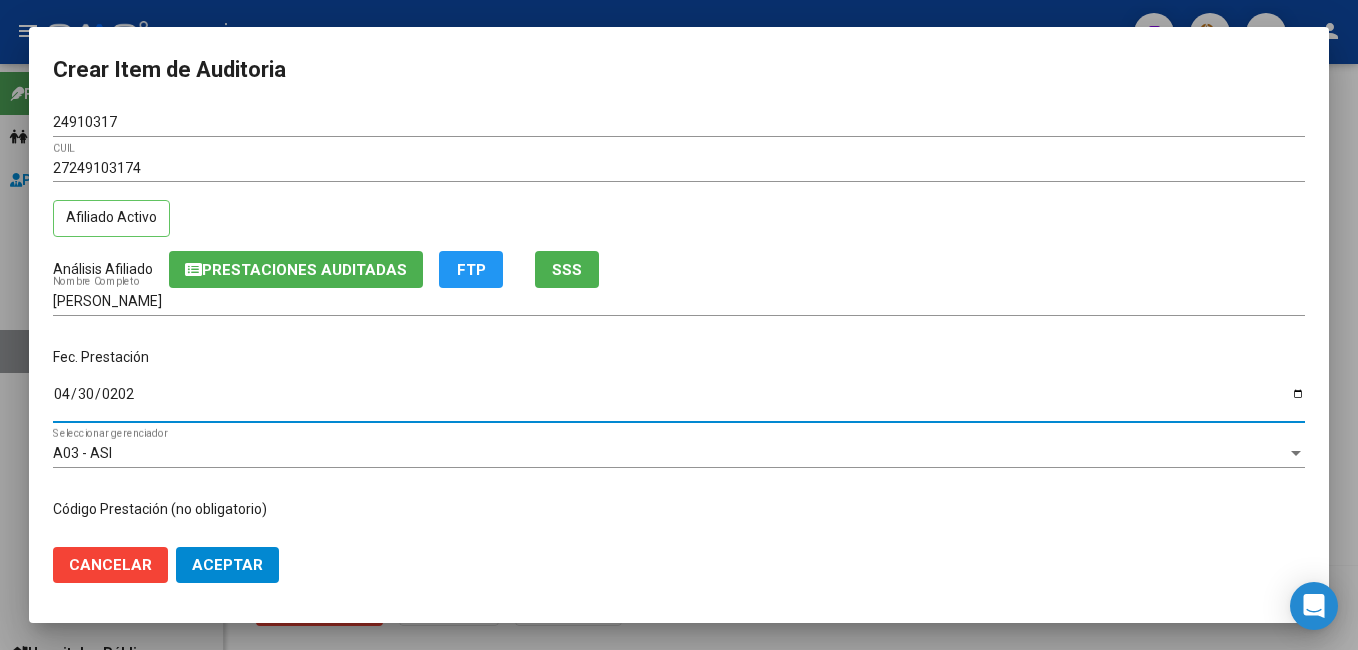 type on "[DATE]" 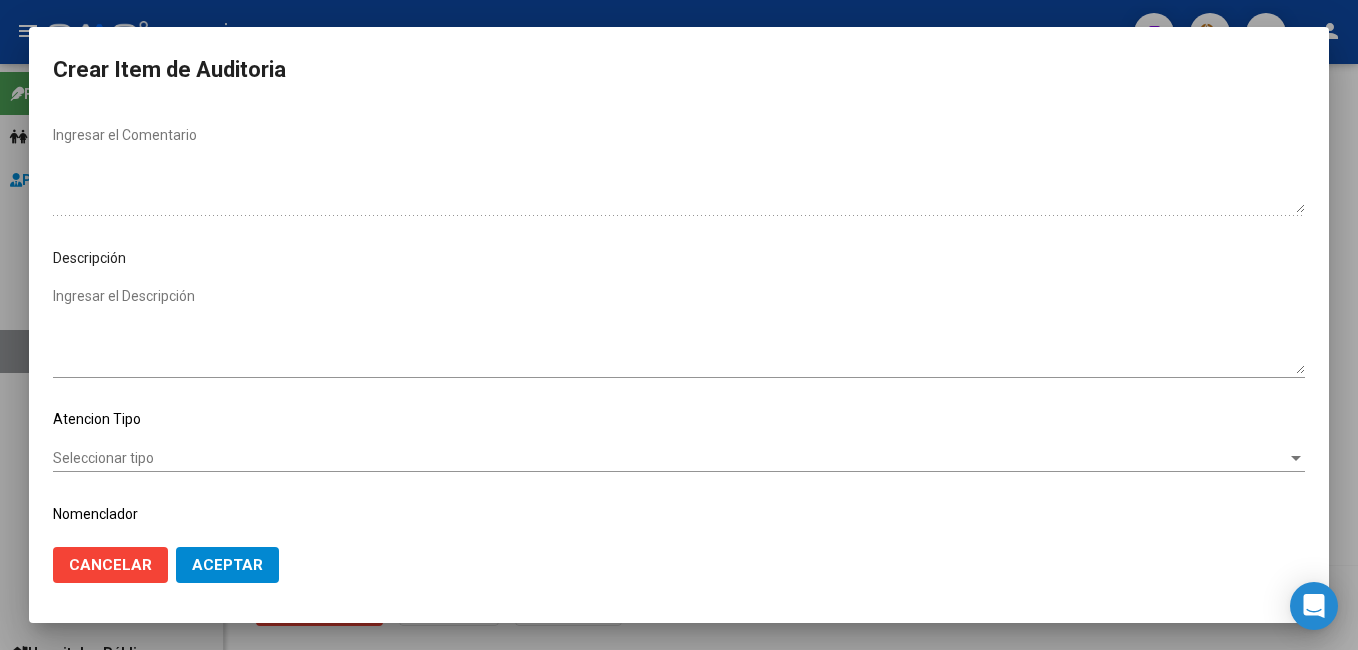 scroll, scrollTop: 1100, scrollLeft: 0, axis: vertical 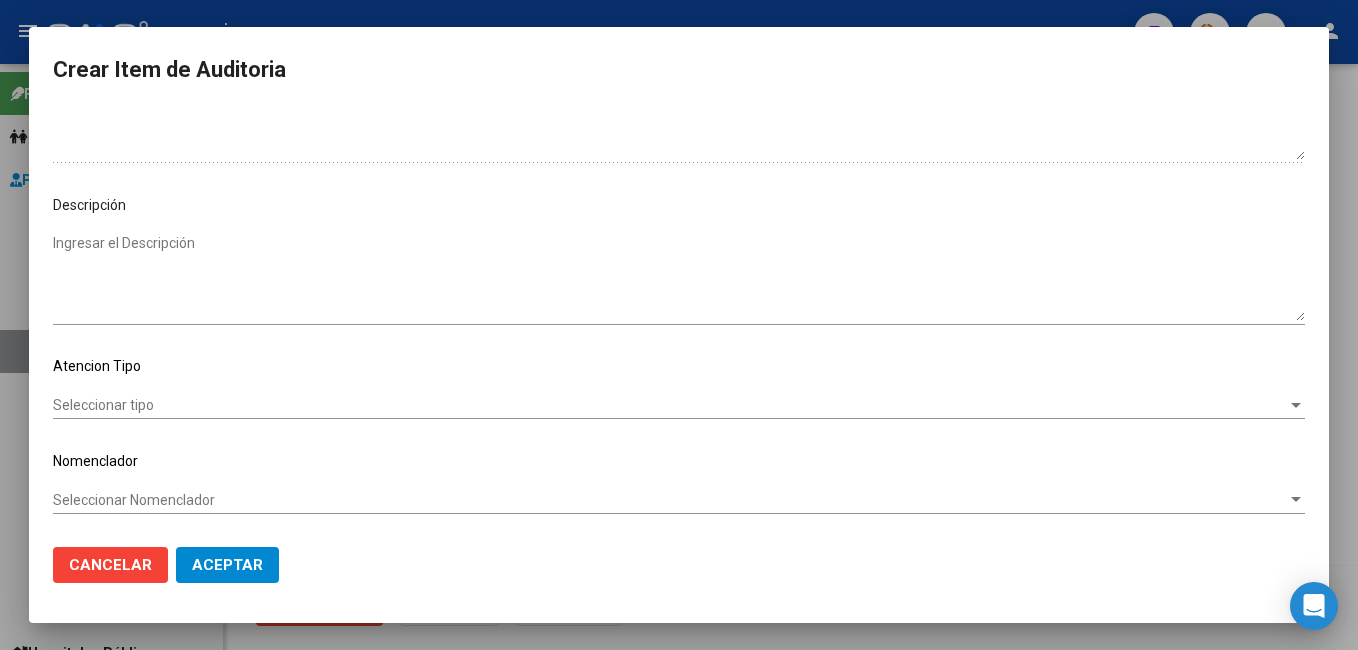 click on "Seleccionar tipo Seleccionar tipo" 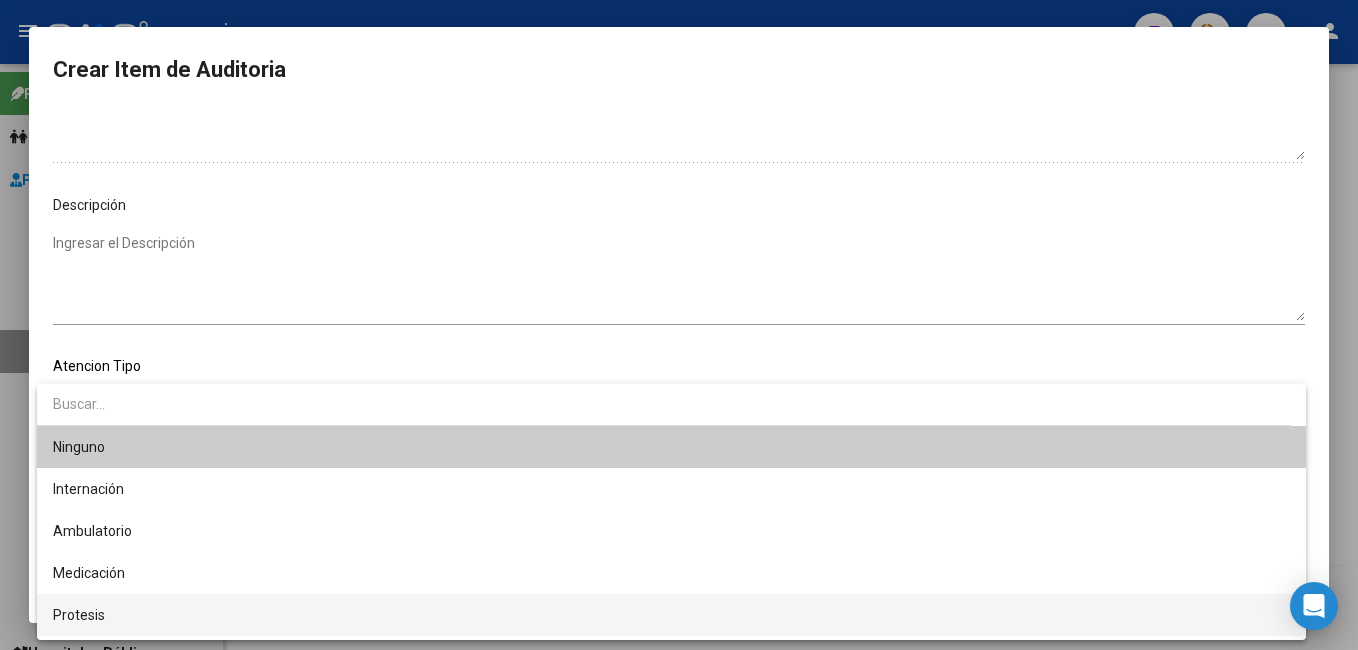scroll, scrollTop: 38, scrollLeft: 0, axis: vertical 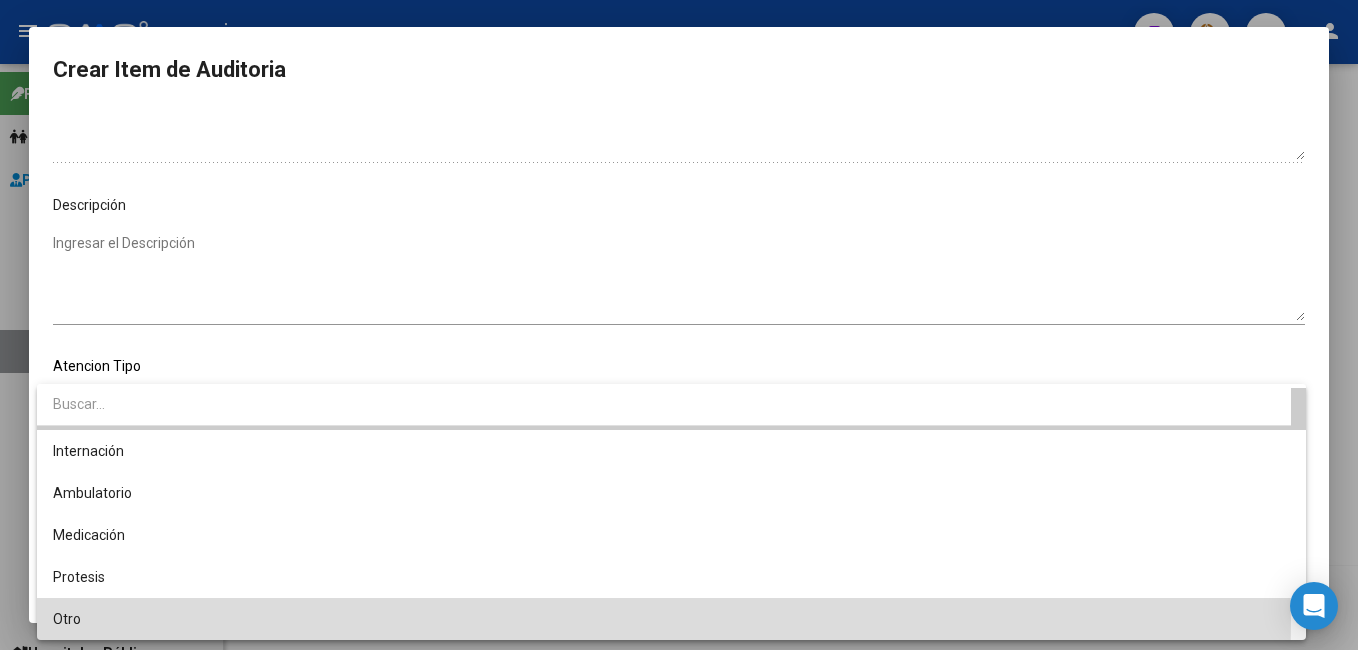 drag, startPoint x: 143, startPoint y: 619, endPoint x: 201, endPoint y: 573, distance: 74.02702 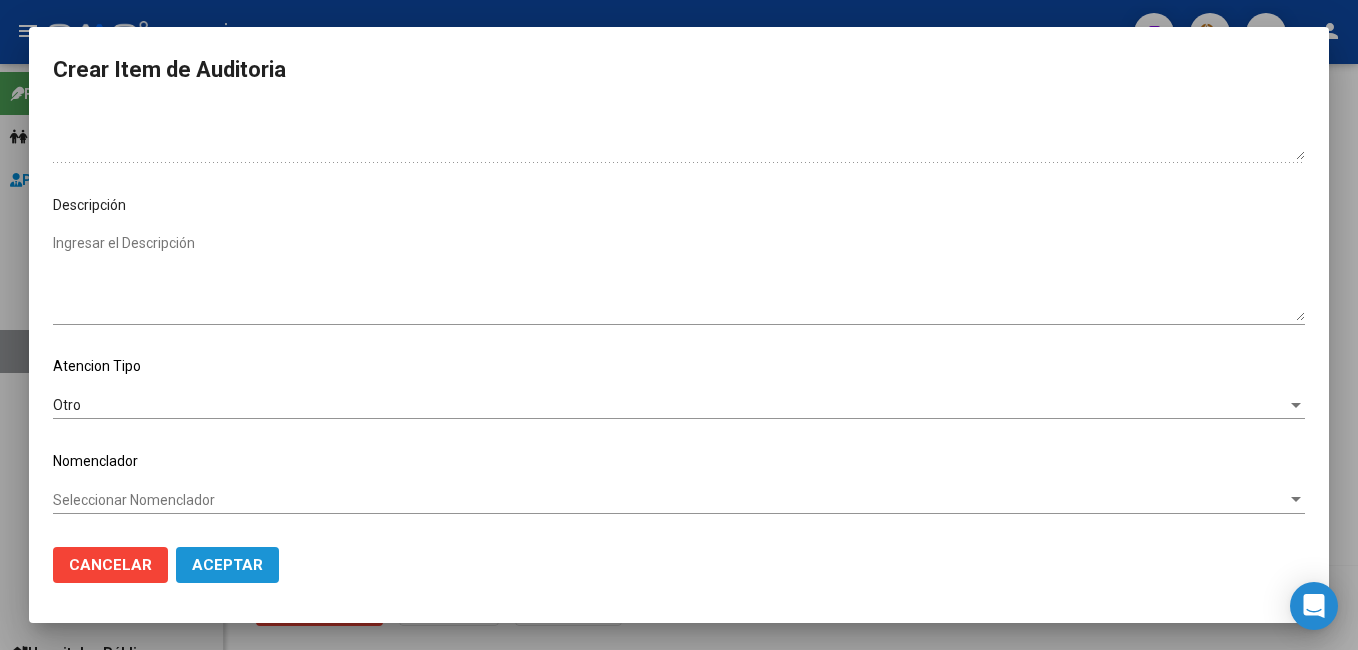 drag, startPoint x: 224, startPoint y: 560, endPoint x: 219, endPoint y: 547, distance: 13.928389 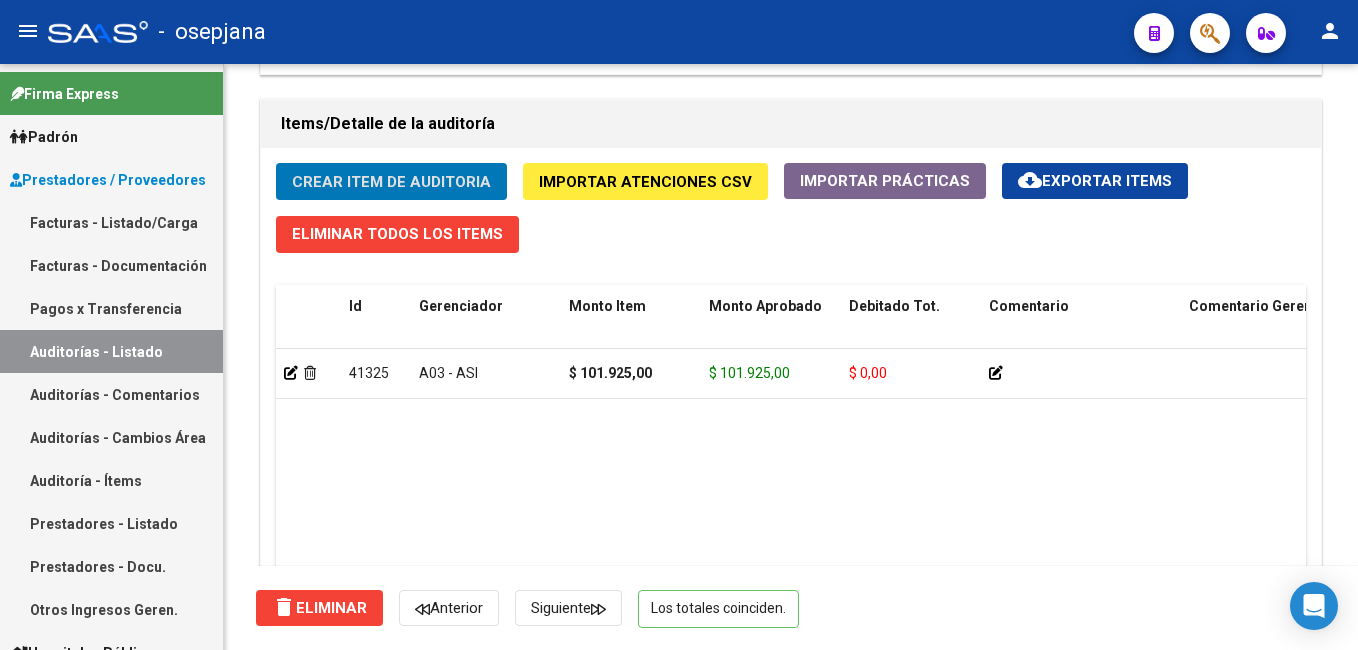 click on "Facturas - Listado/Carga" at bounding box center [111, 222] 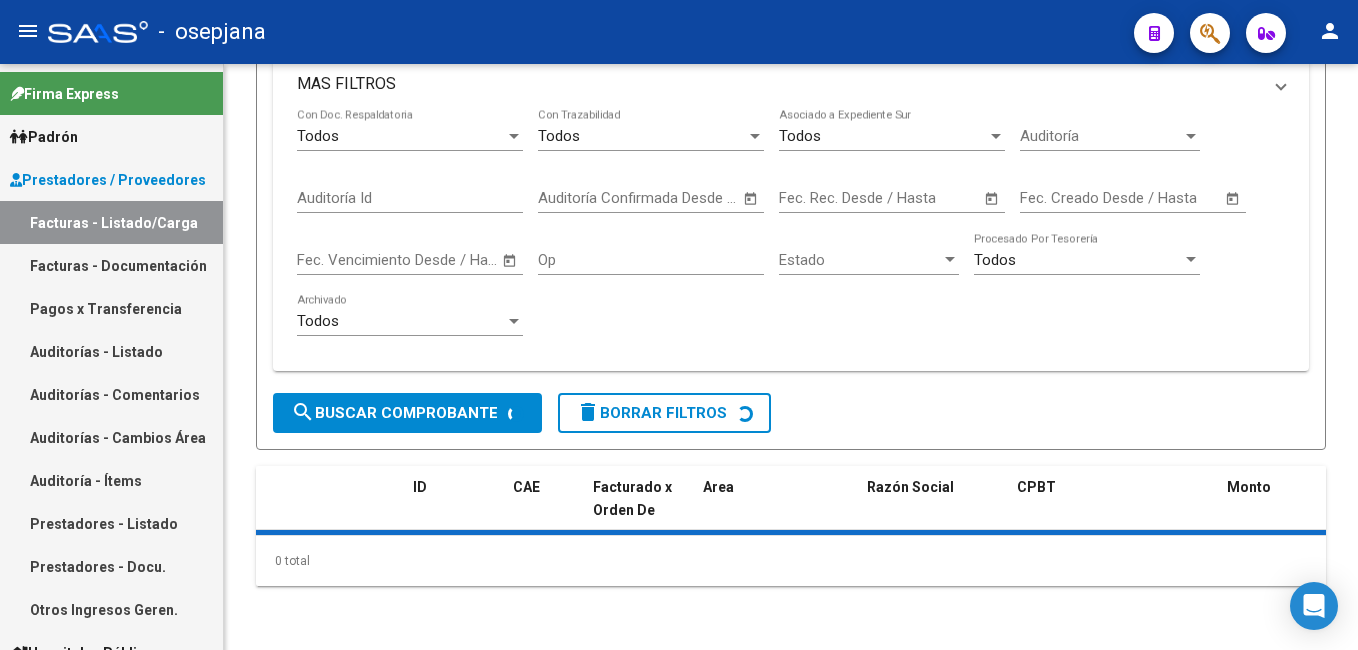 scroll, scrollTop: 0, scrollLeft: 0, axis: both 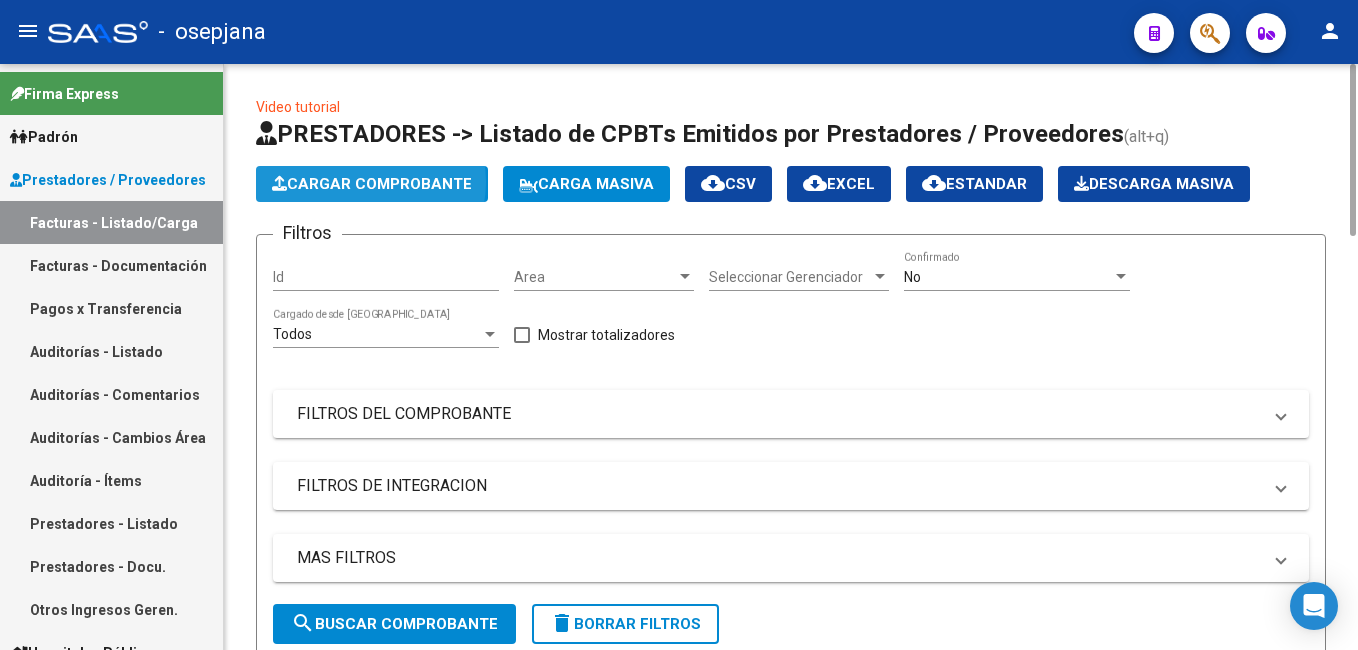 click on "Cargar Comprobante" 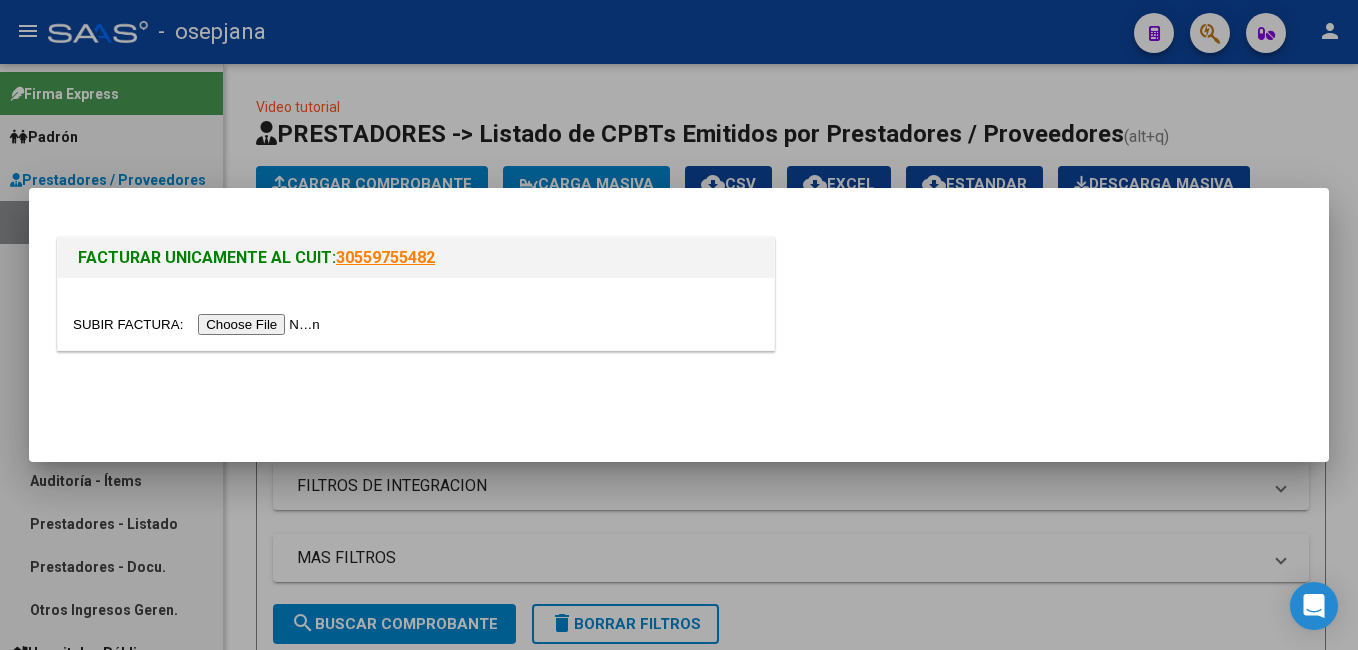 click at bounding box center (199, 324) 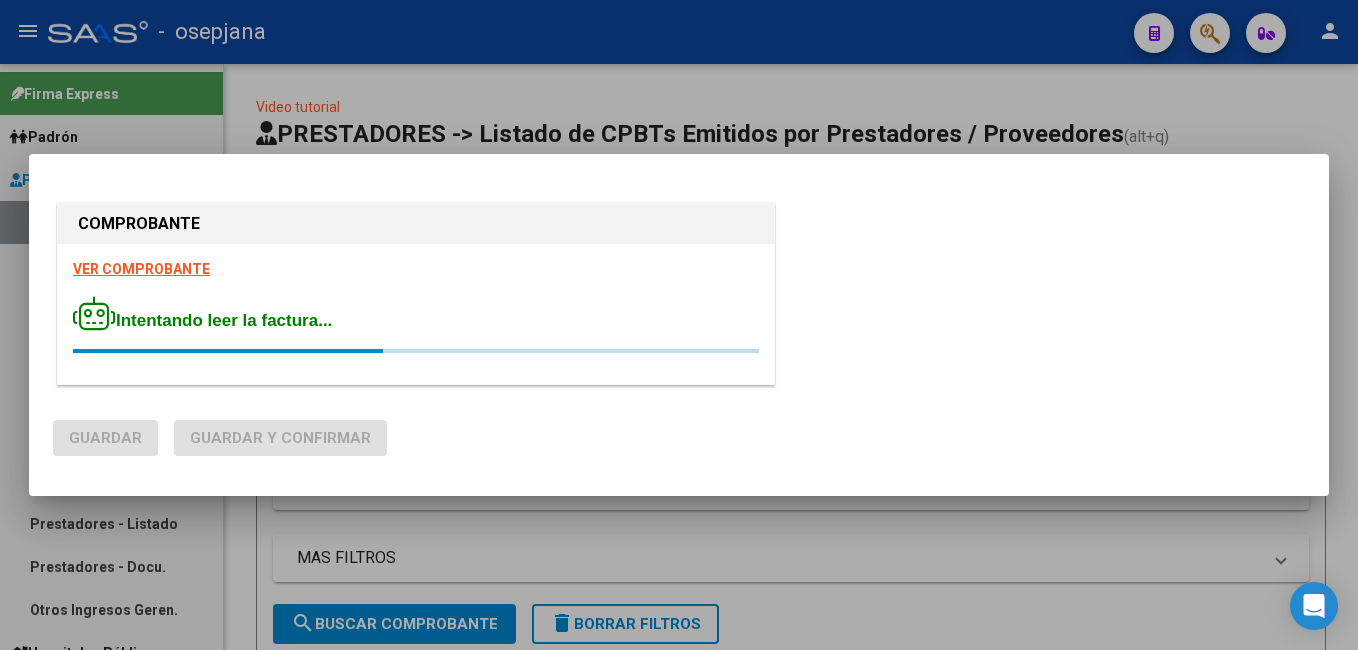 click on "VER COMPROBANTE" at bounding box center (141, 269) 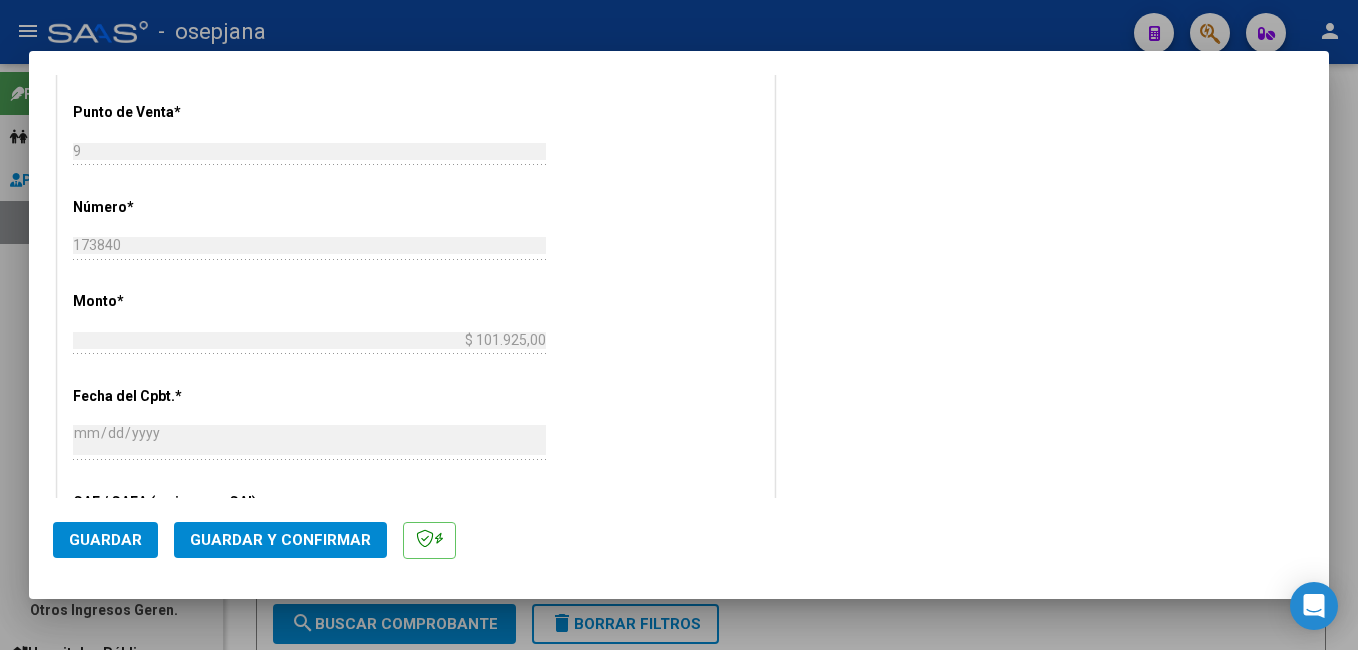 scroll, scrollTop: 700, scrollLeft: 0, axis: vertical 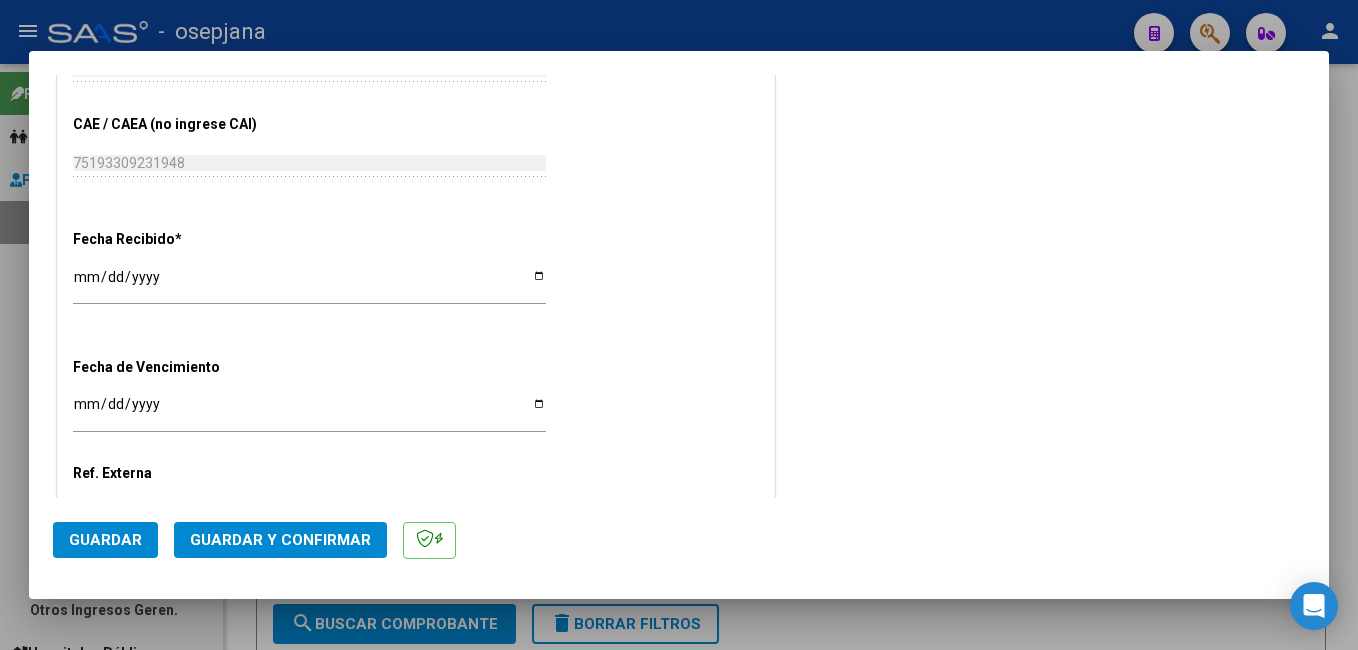 click on "Ingresar la fecha" at bounding box center (309, 411) 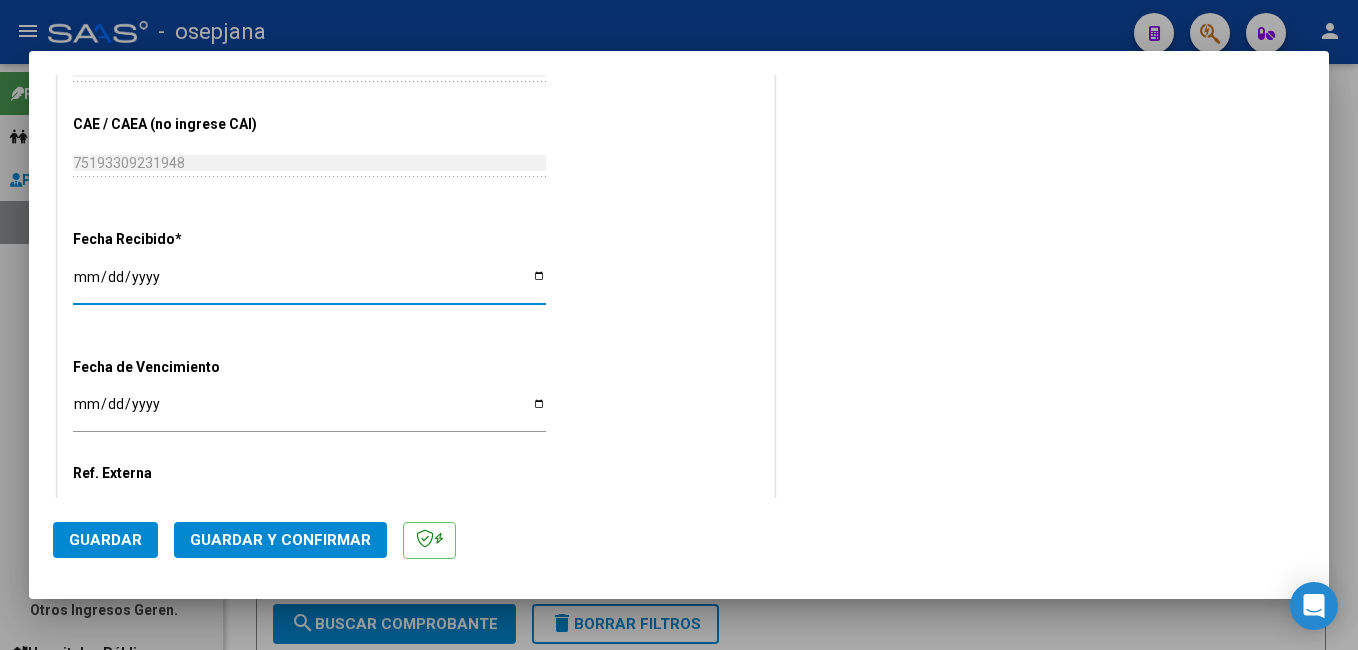 click on "[DATE]" at bounding box center [309, 284] 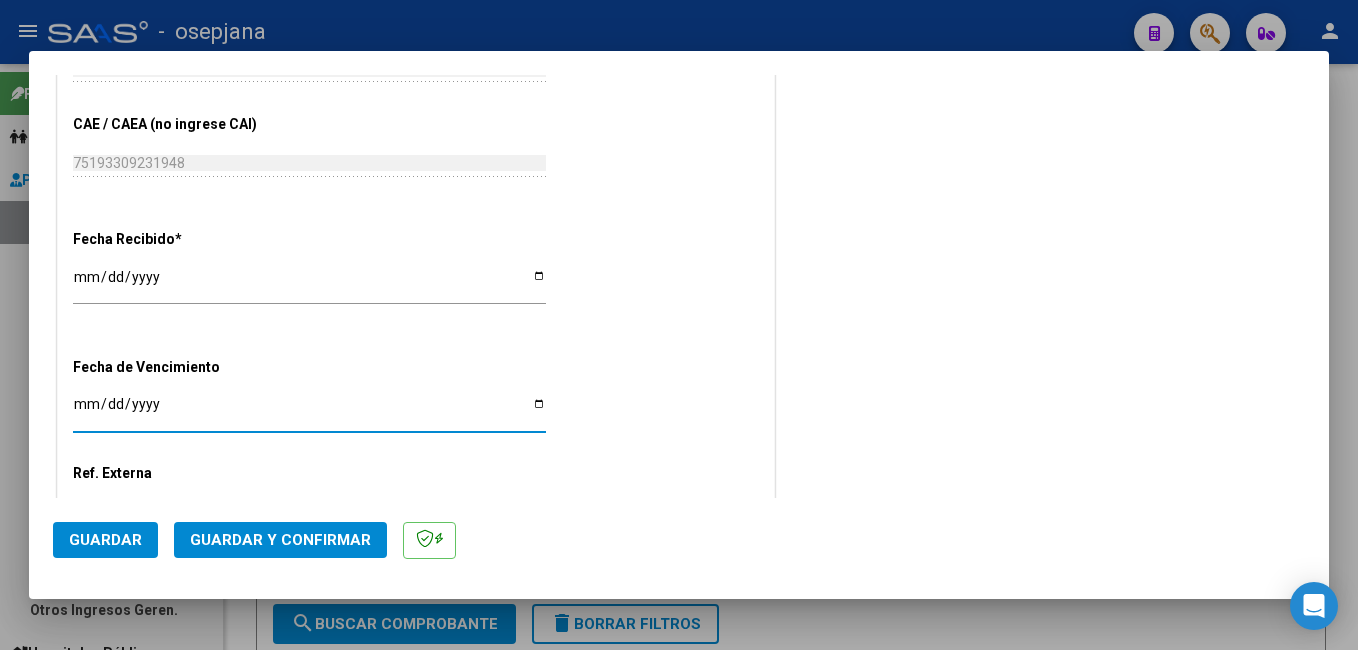 click on "Ingresar la fecha" at bounding box center [309, 411] 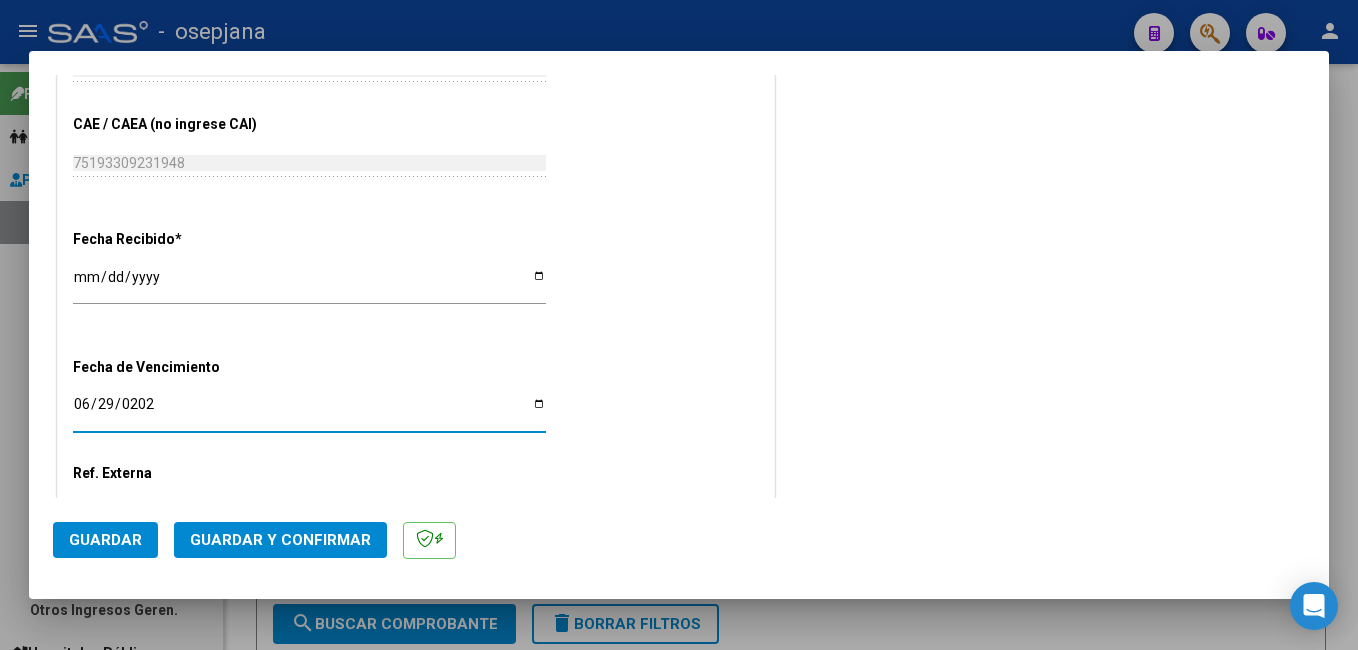 type on "[DATE]" 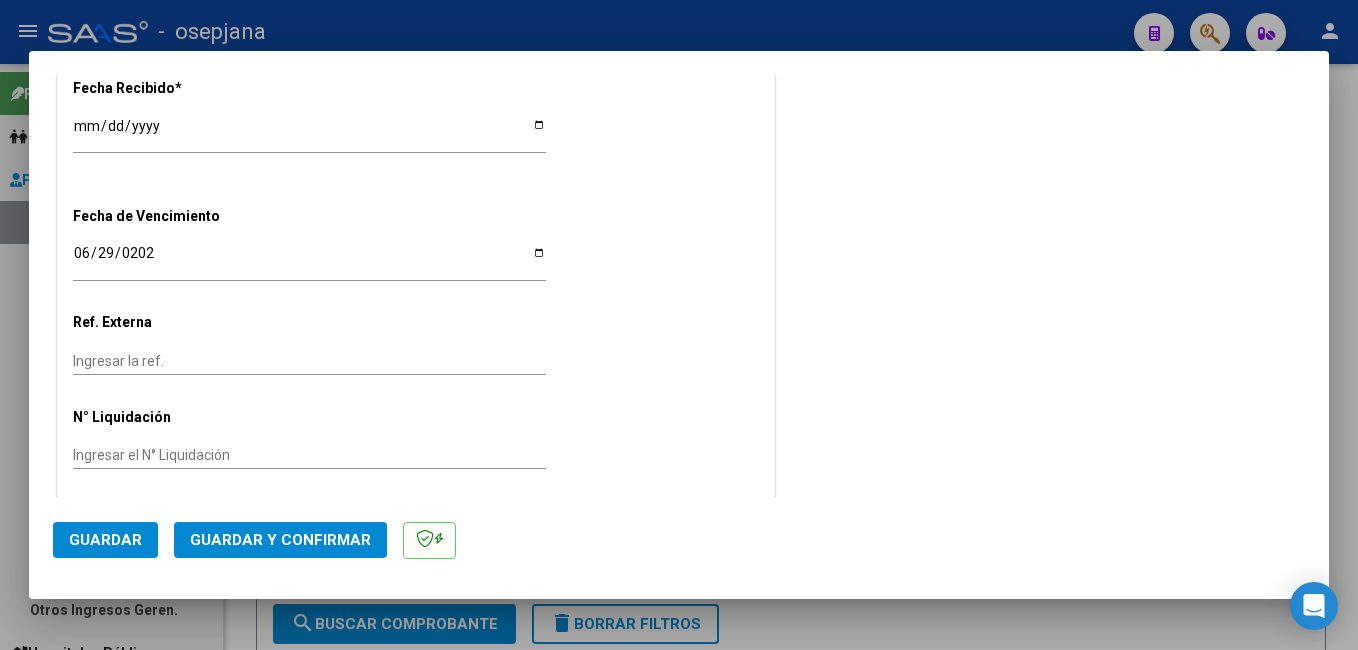scroll, scrollTop: 1246, scrollLeft: 0, axis: vertical 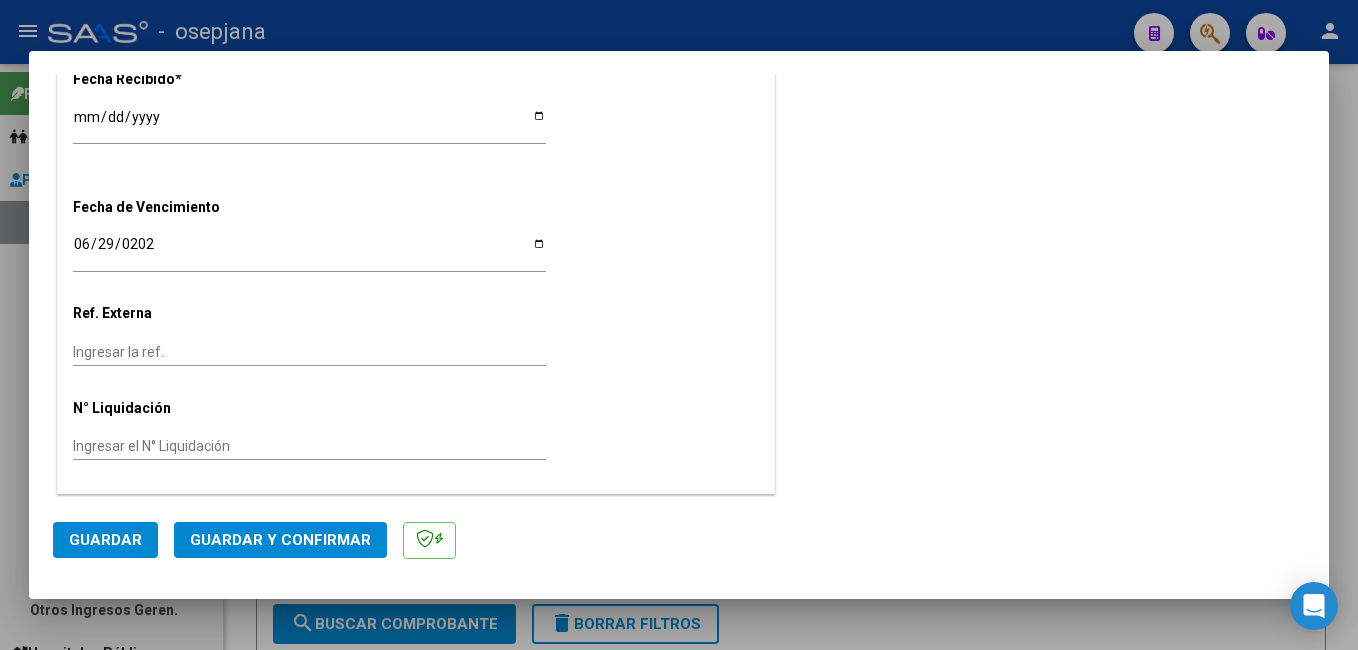 drag, startPoint x: 287, startPoint y: 352, endPoint x: 308, endPoint y: 345, distance: 22.135944 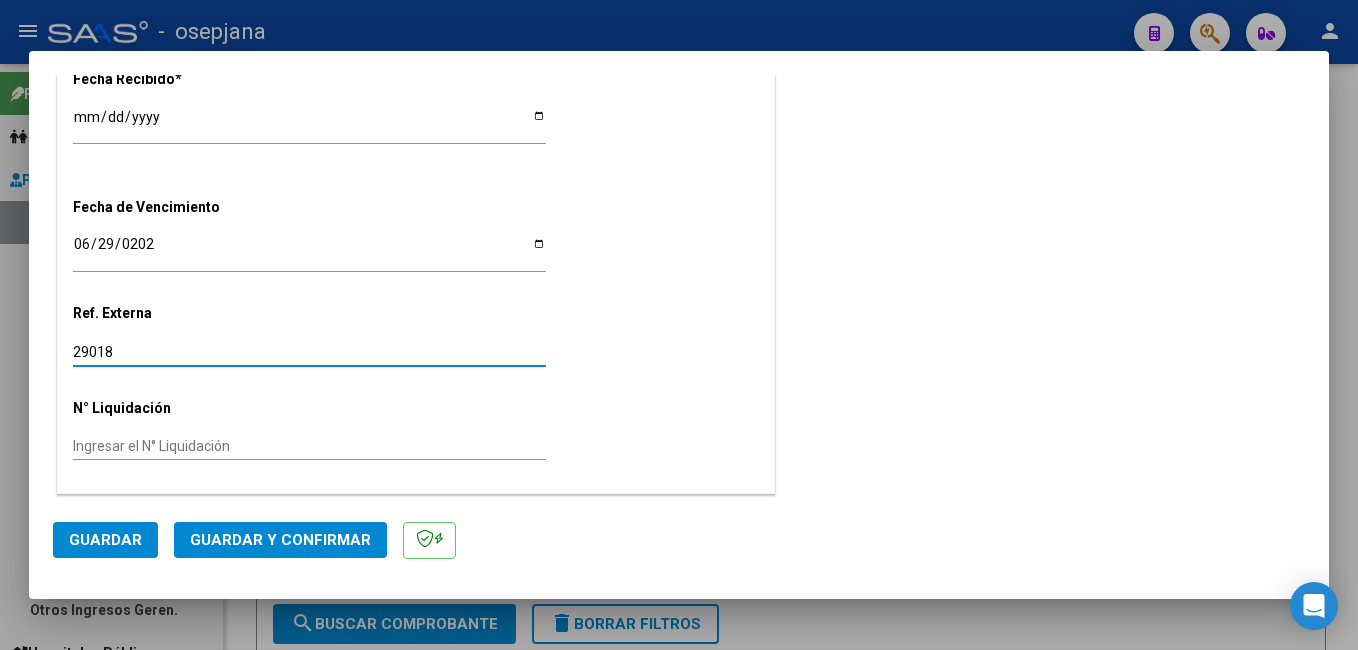 type on "29018" 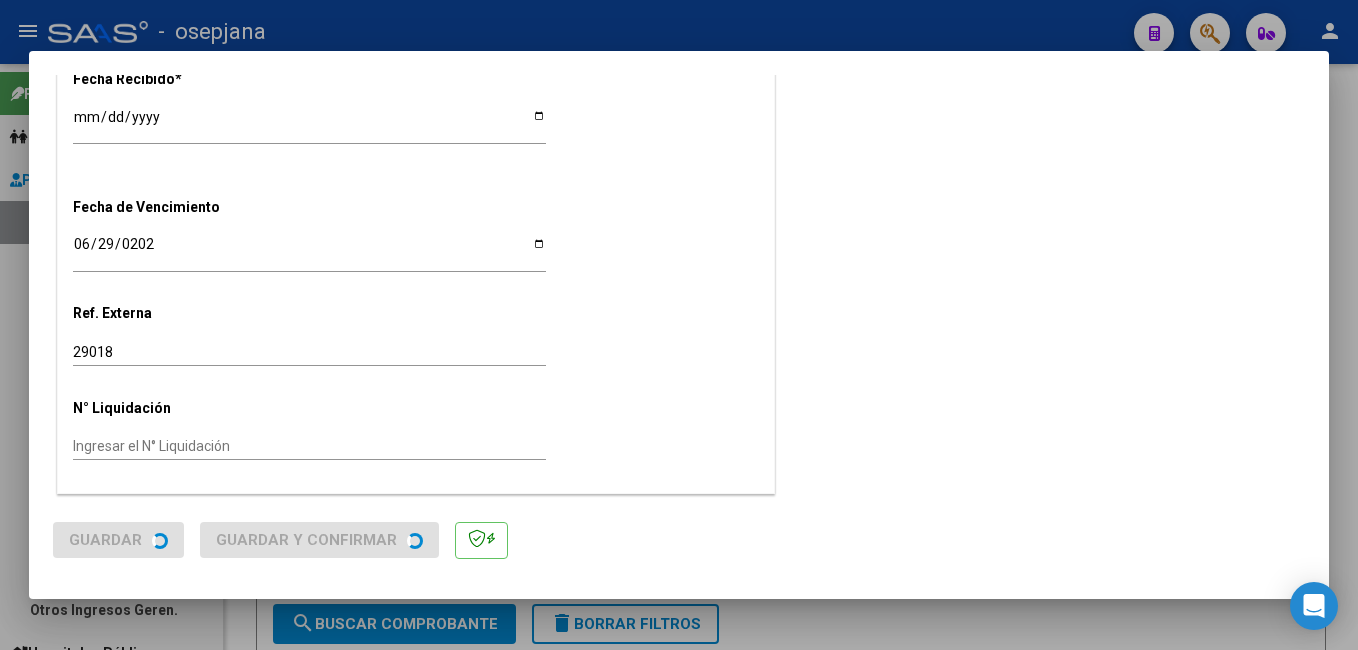 scroll, scrollTop: 0, scrollLeft: 0, axis: both 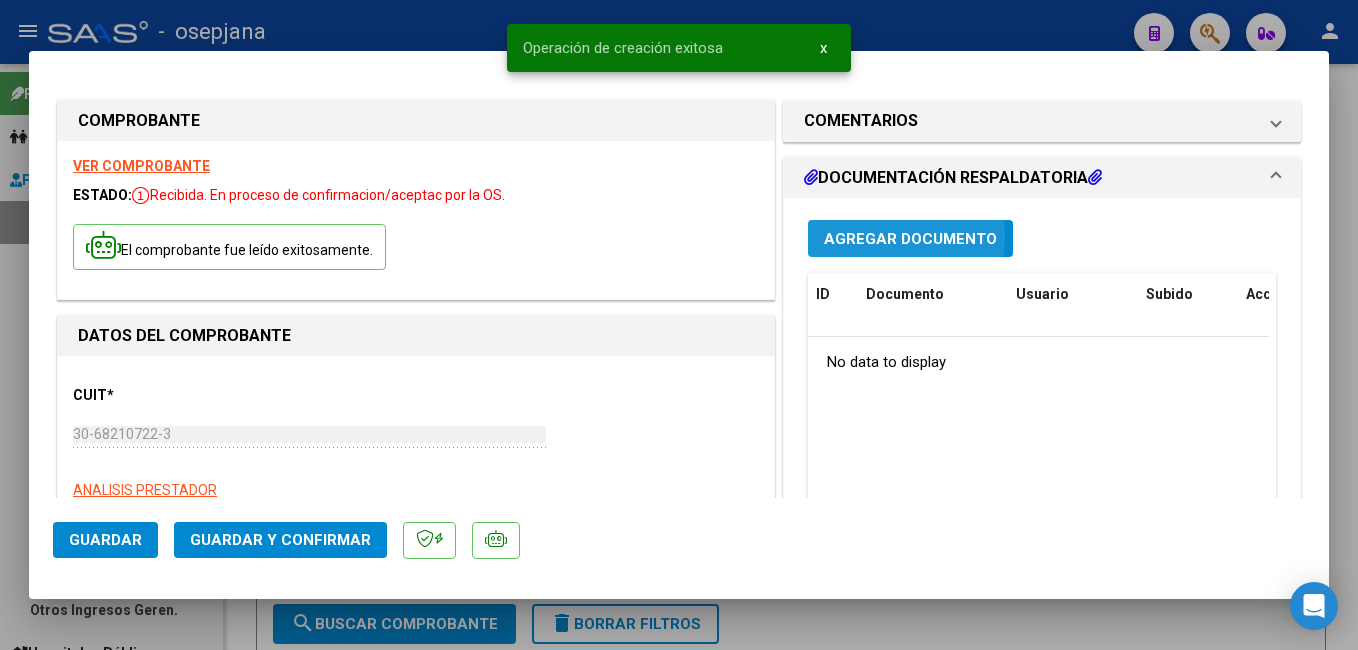 click on "Agregar Documento" at bounding box center (910, 239) 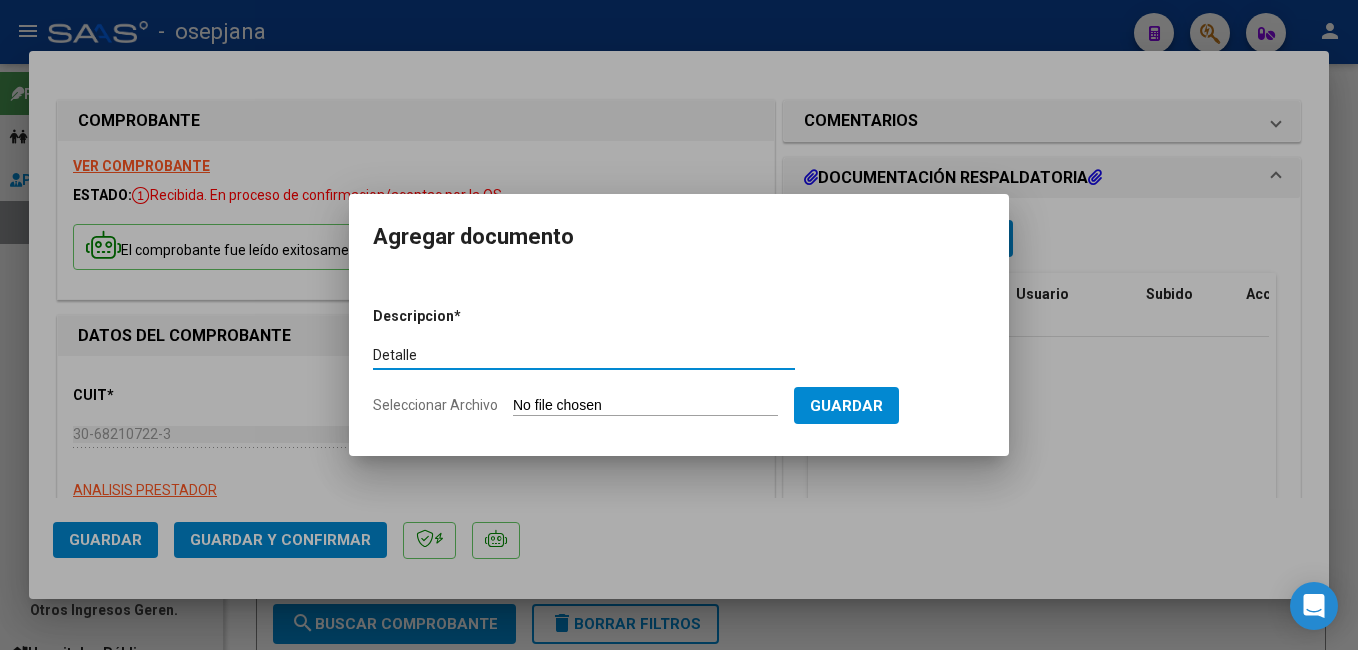 type on "Detalle" 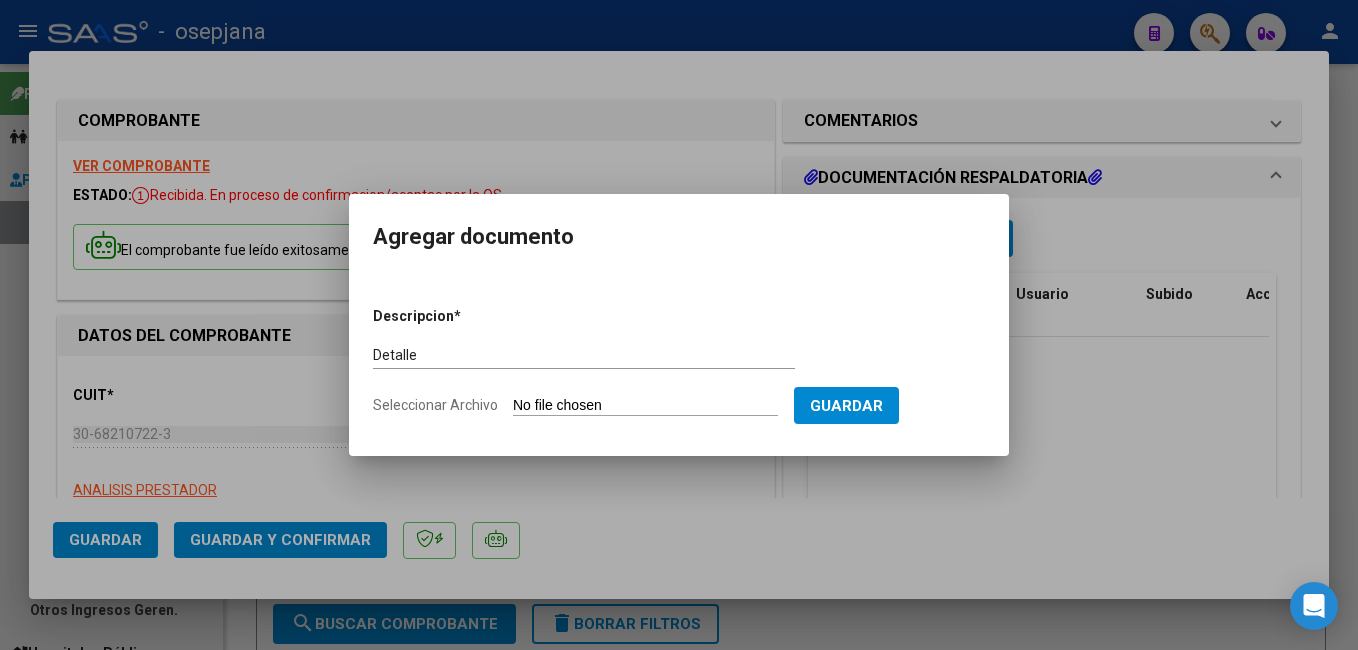 type on "C:\fakepath\FC. 173840.pdf" 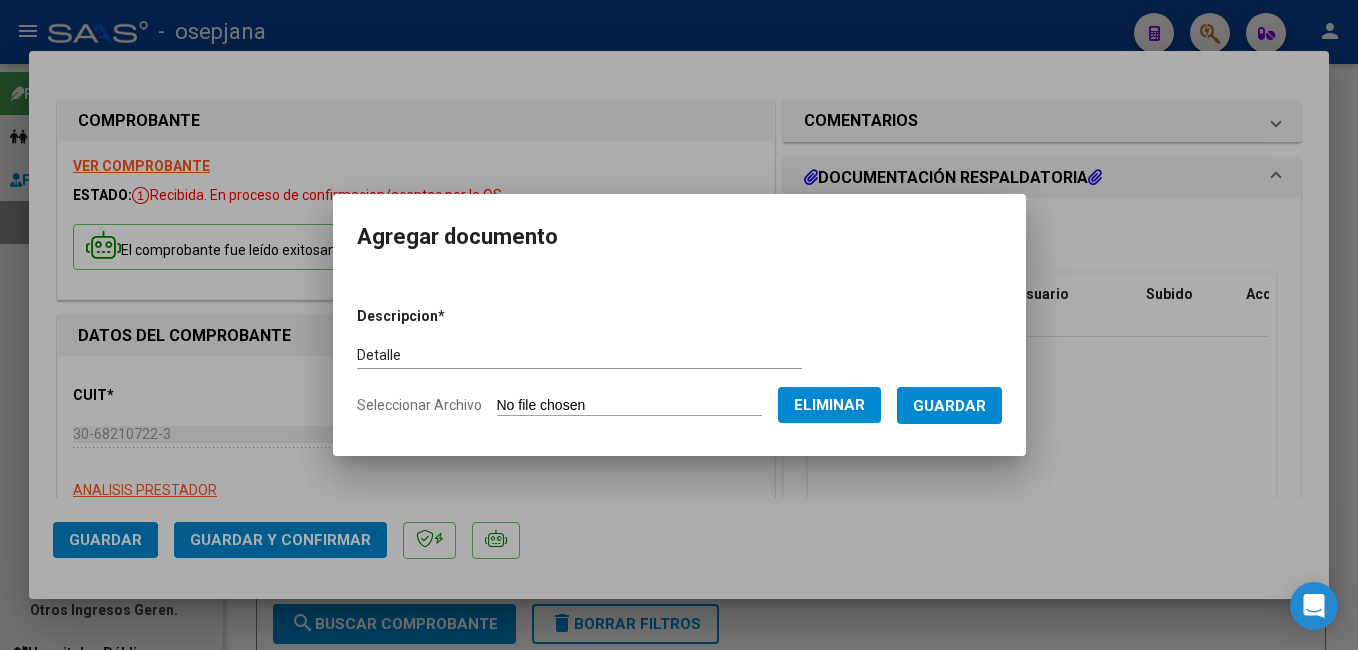 click on "Descripcion  *   Detalle Escriba aquí una descripcion  Seleccionar Archivo Eliminar Guardar" at bounding box center (679, 361) 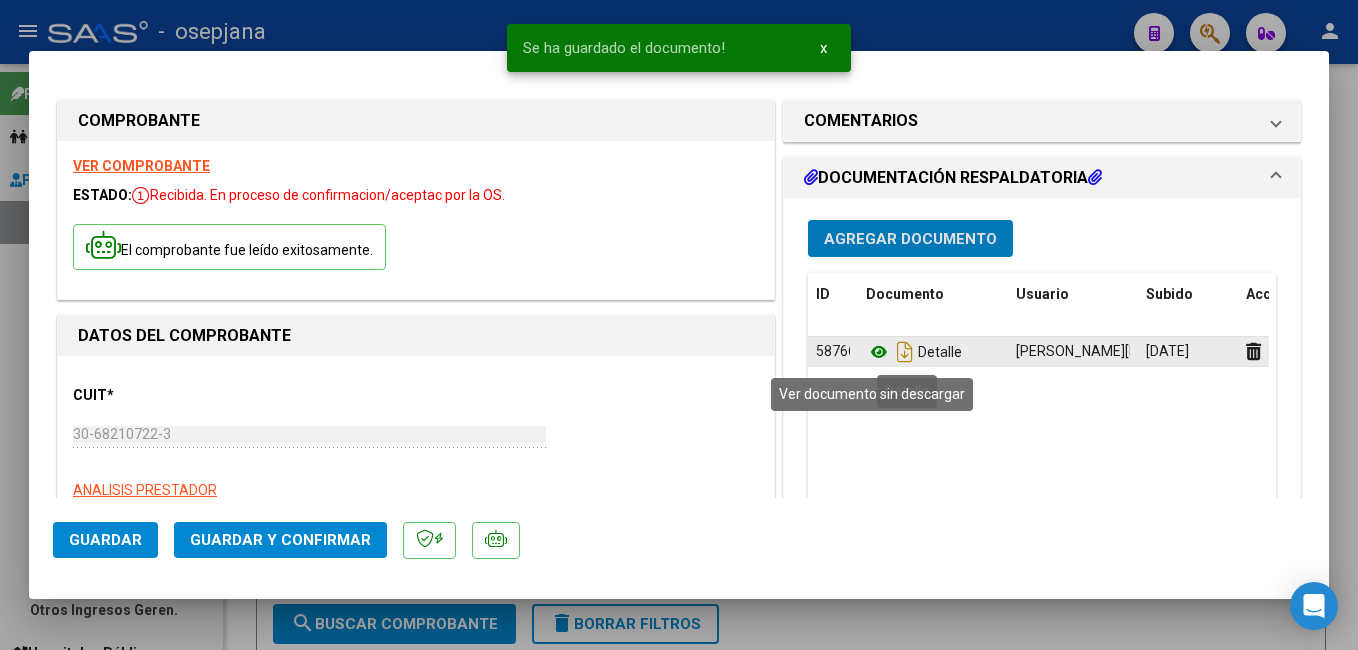 click 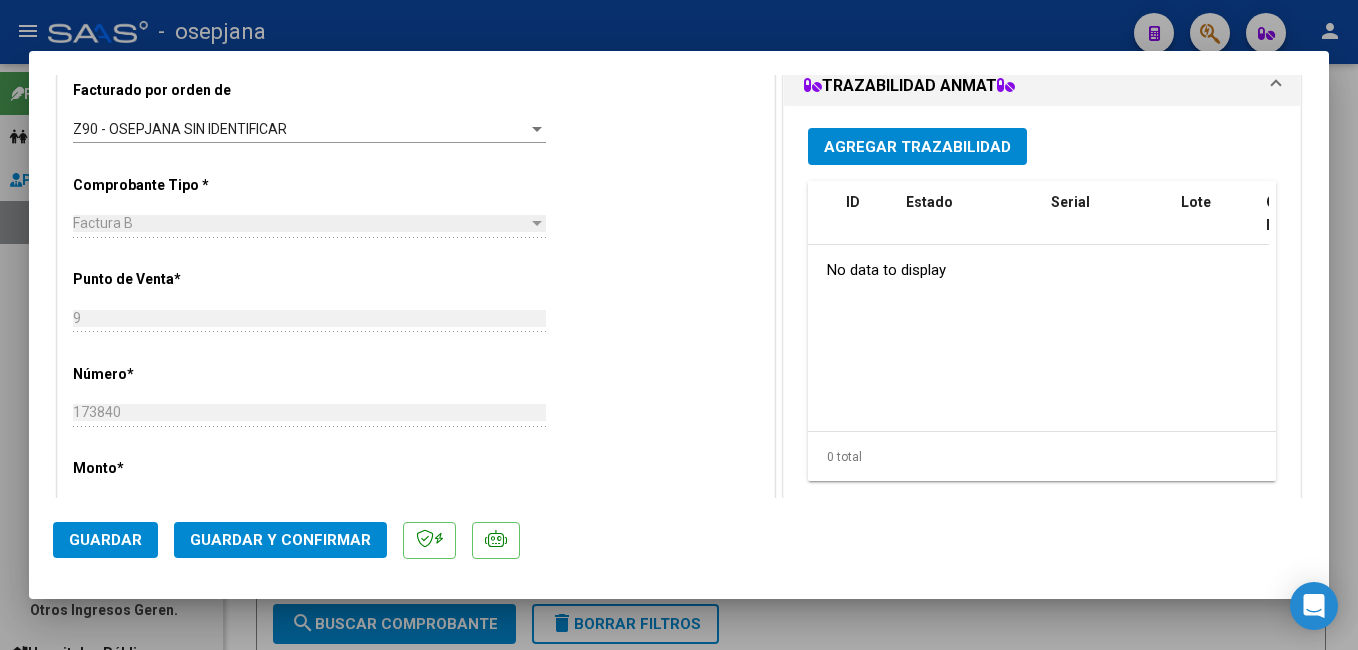 scroll, scrollTop: 538, scrollLeft: 0, axis: vertical 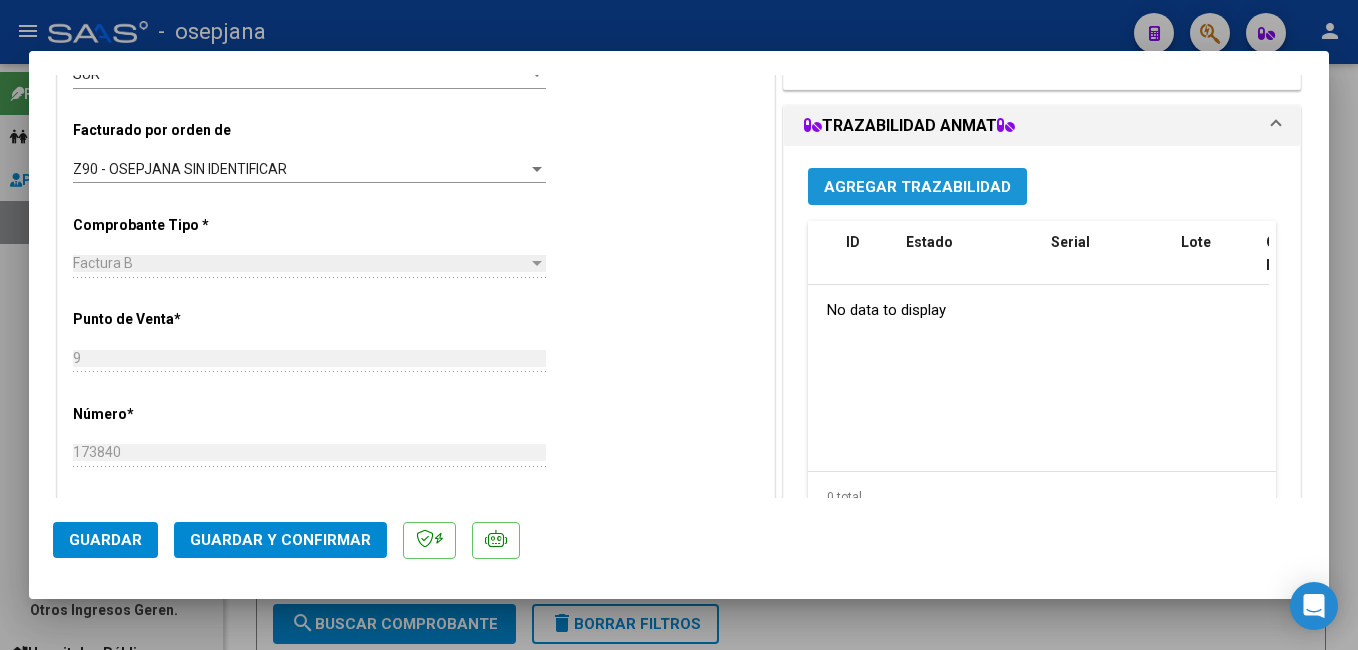 click on "Agregar Trazabilidad" at bounding box center [917, 187] 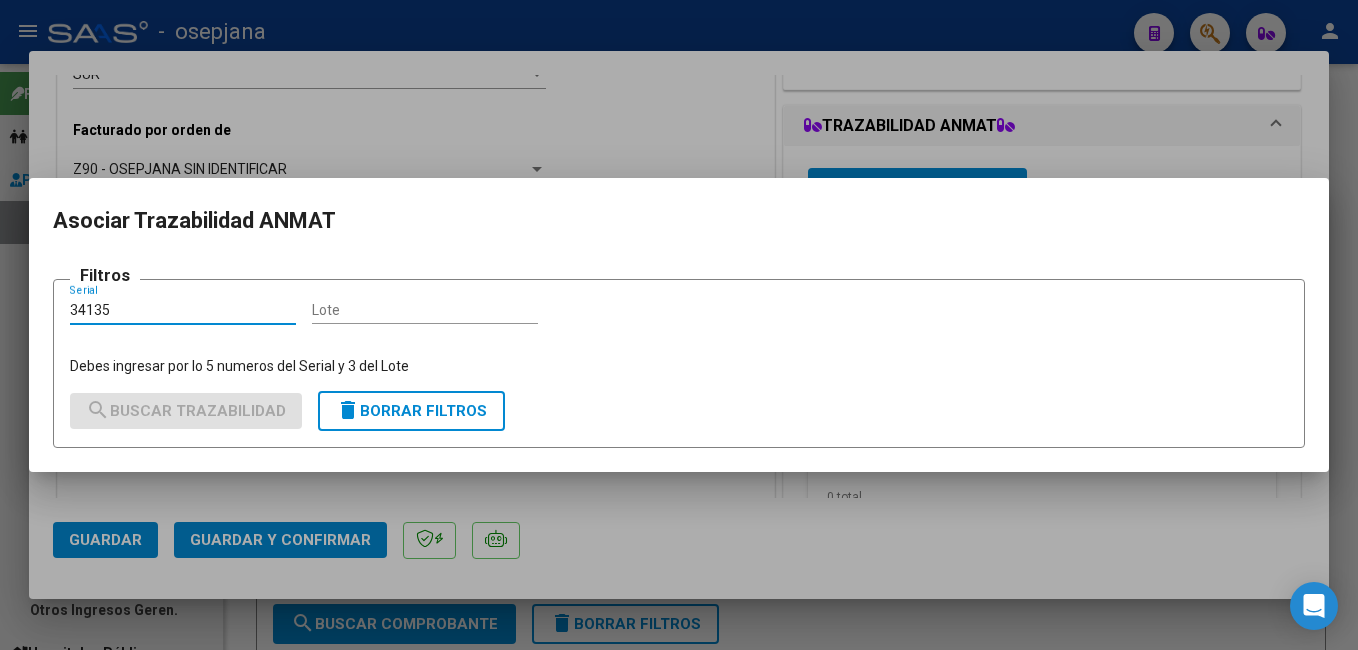 type on "34135" 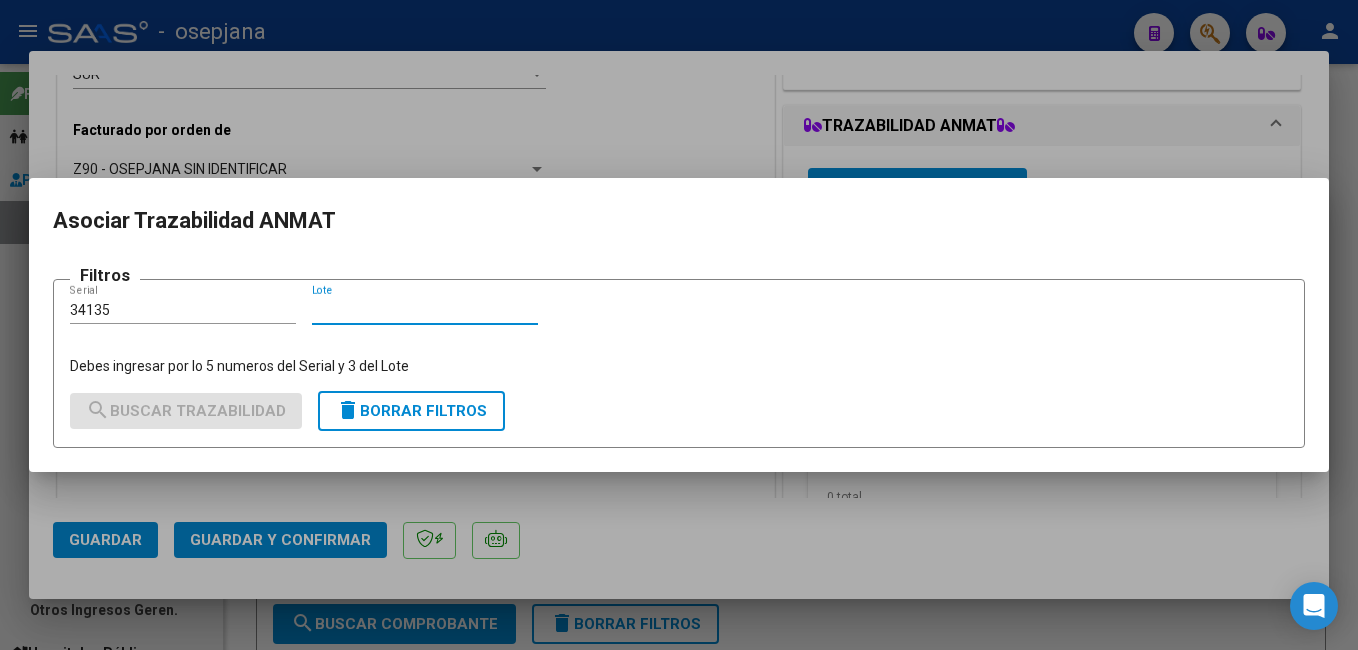drag, startPoint x: 370, startPoint y: 309, endPoint x: 367, endPoint y: 72, distance: 237.01898 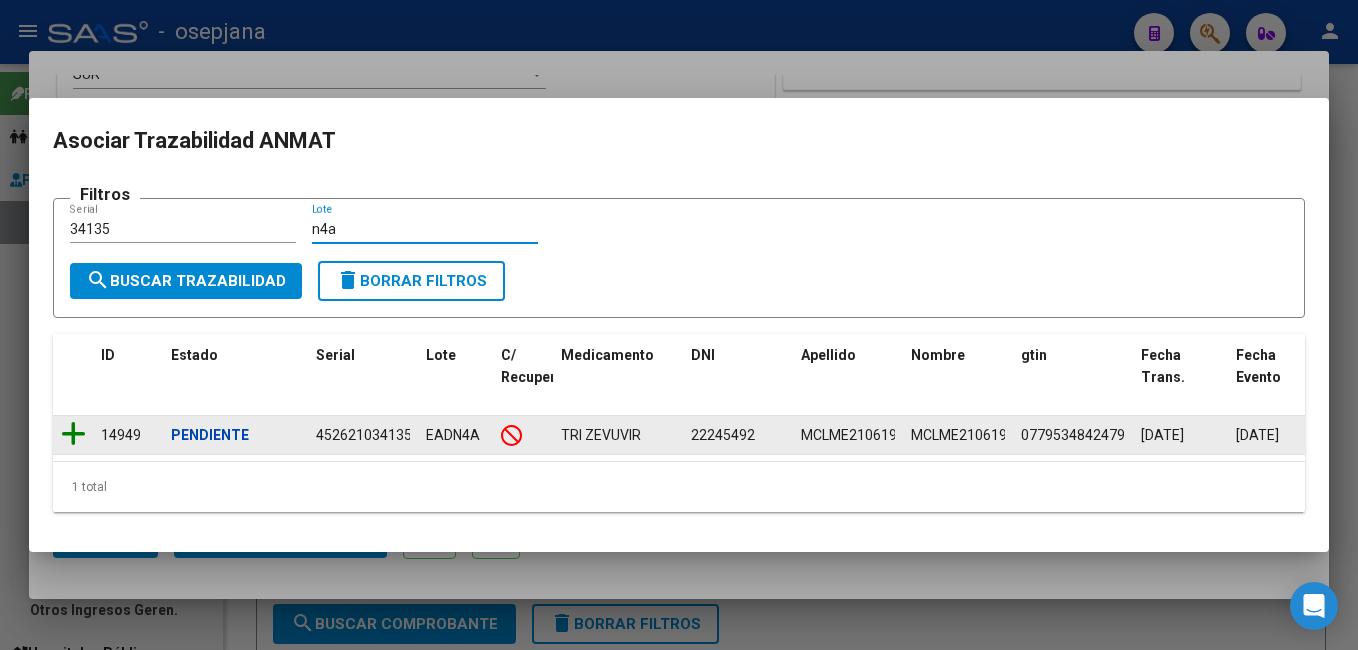 type on "n4a" 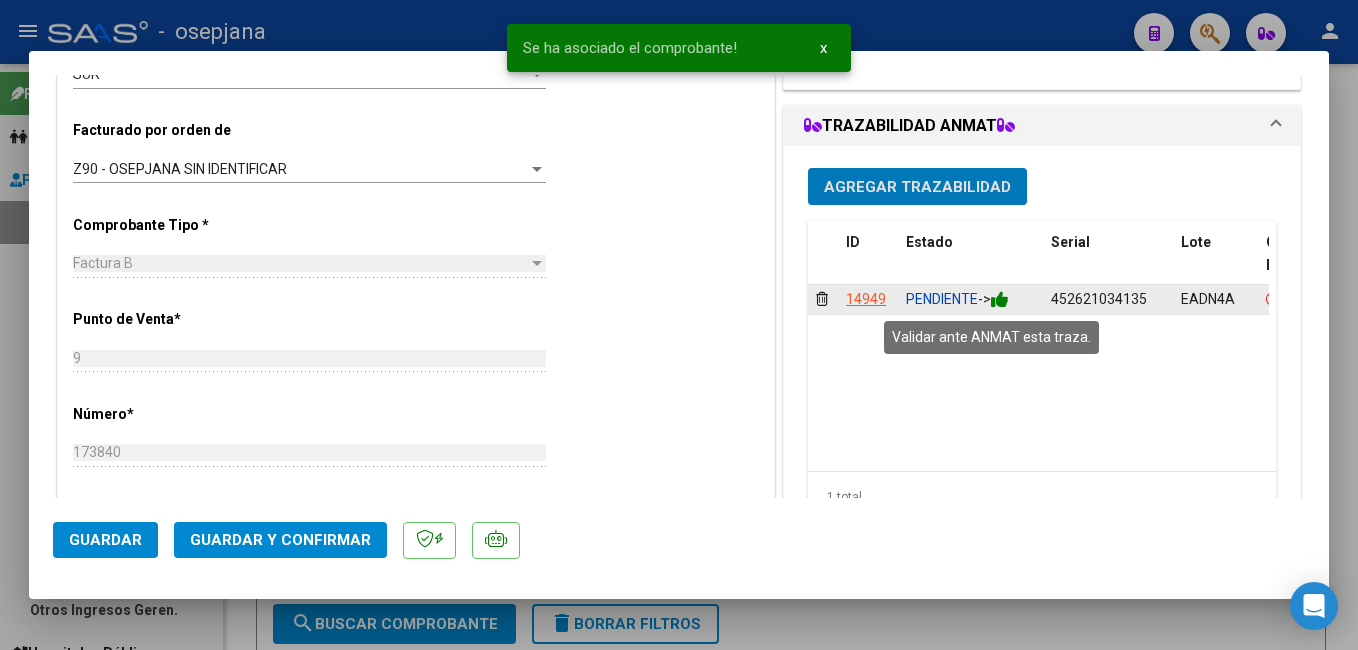 click 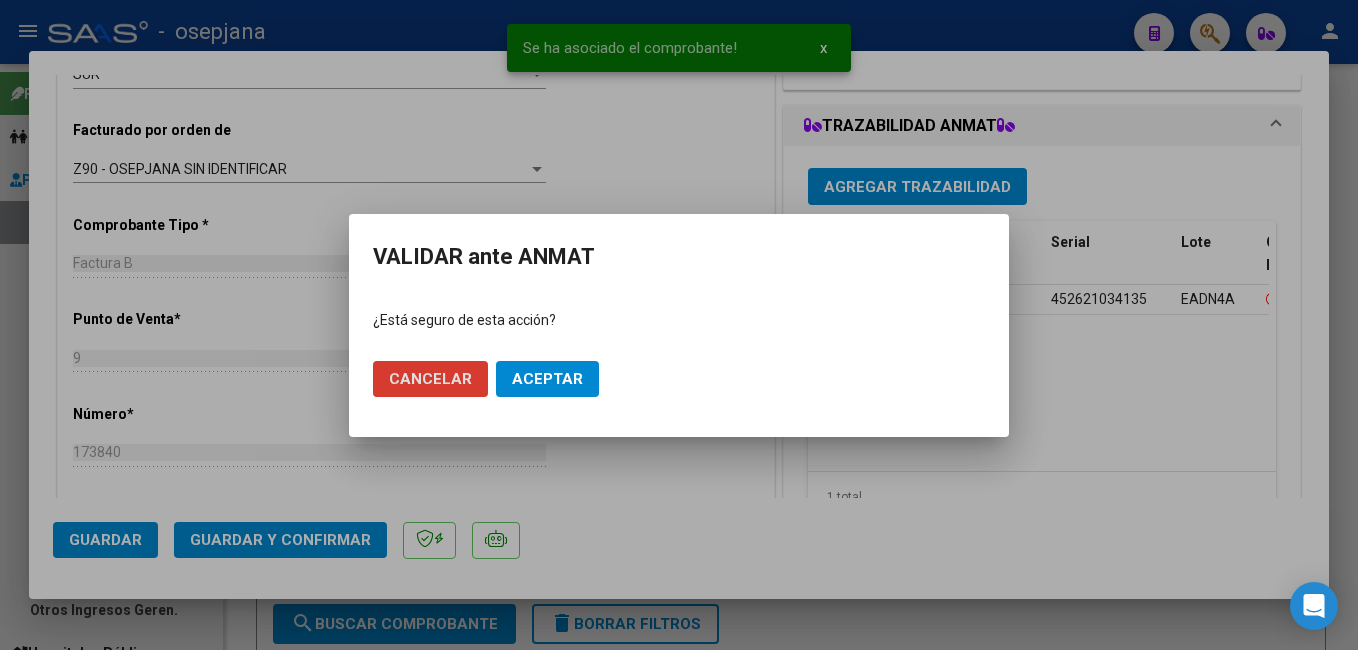 click on "Aceptar" 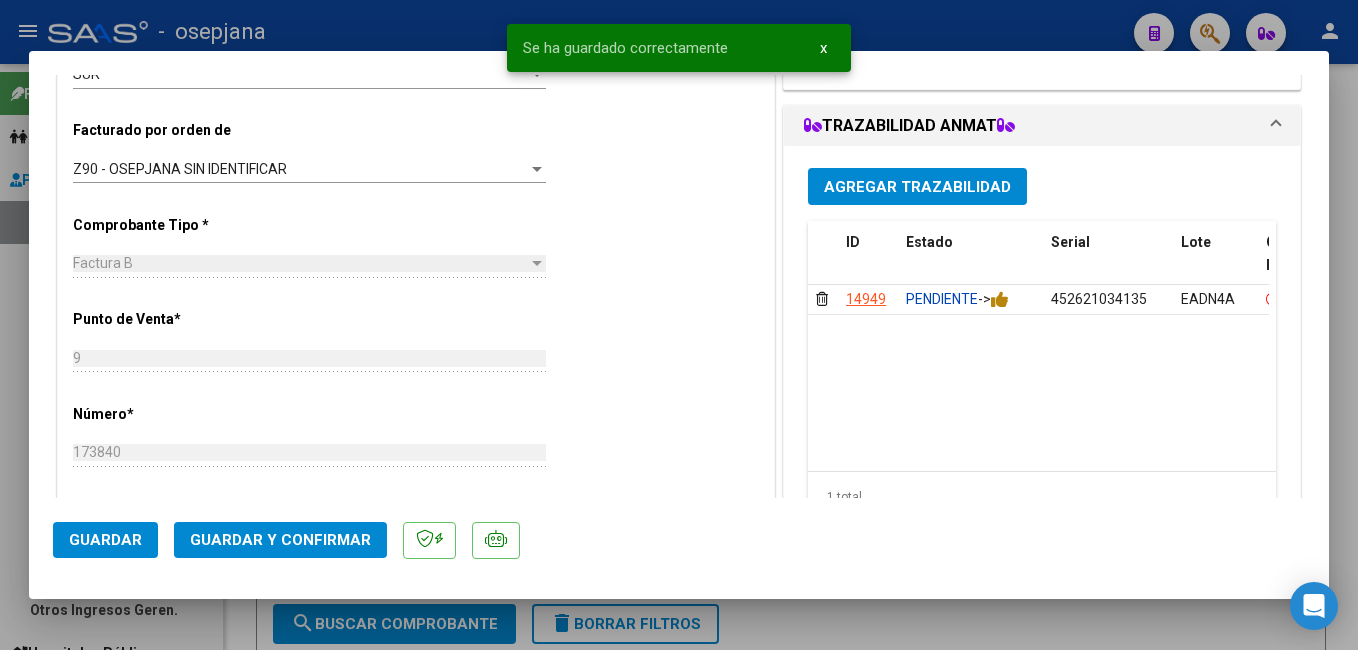 click on "Guardar y Confirmar" 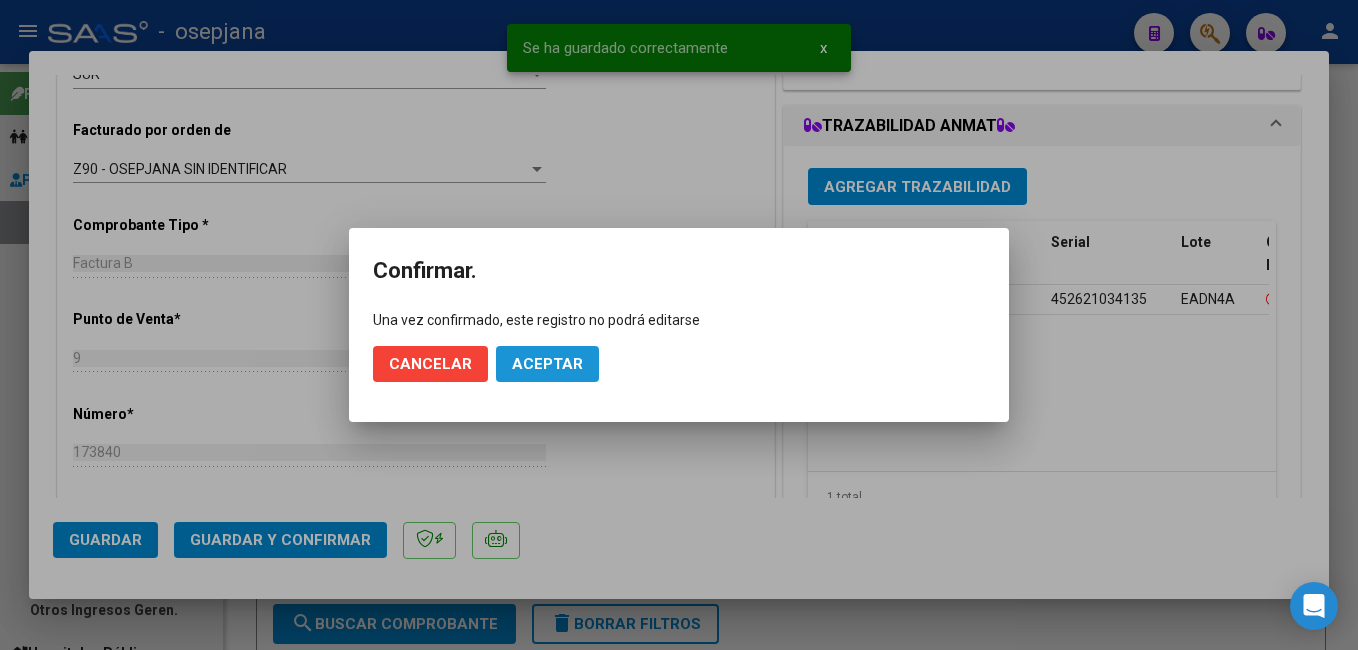 click on "Aceptar" 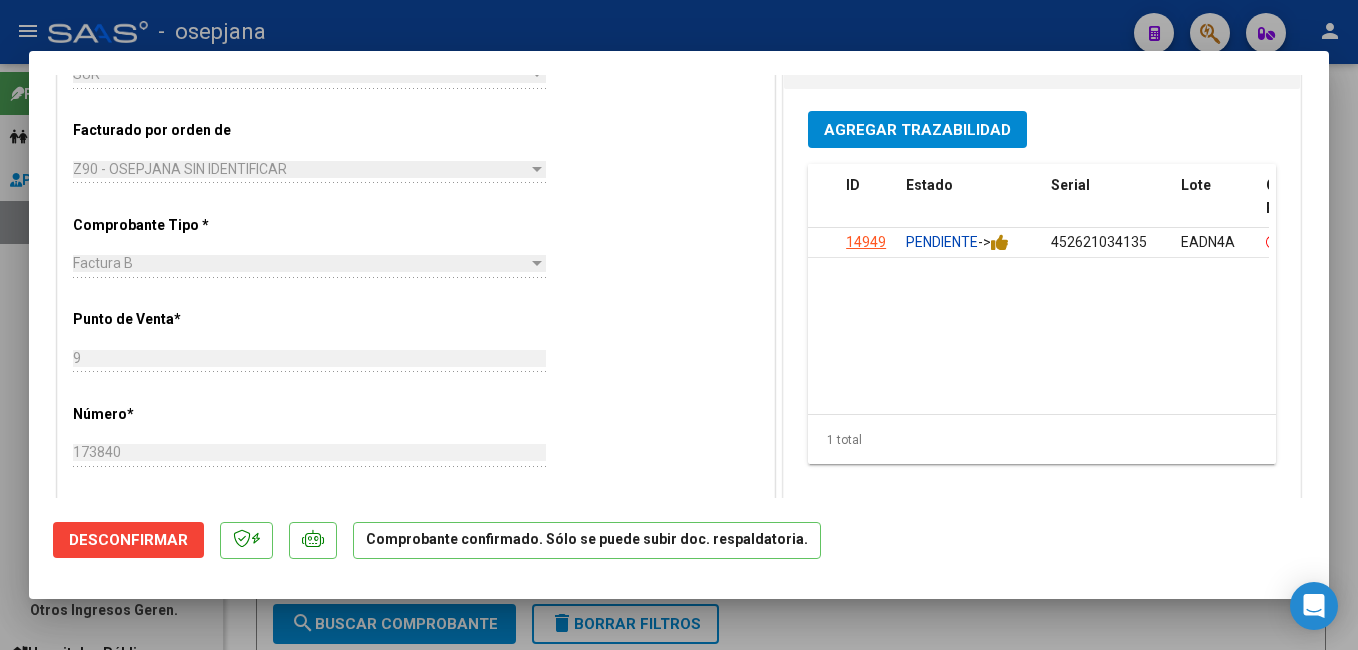 click at bounding box center [679, 325] 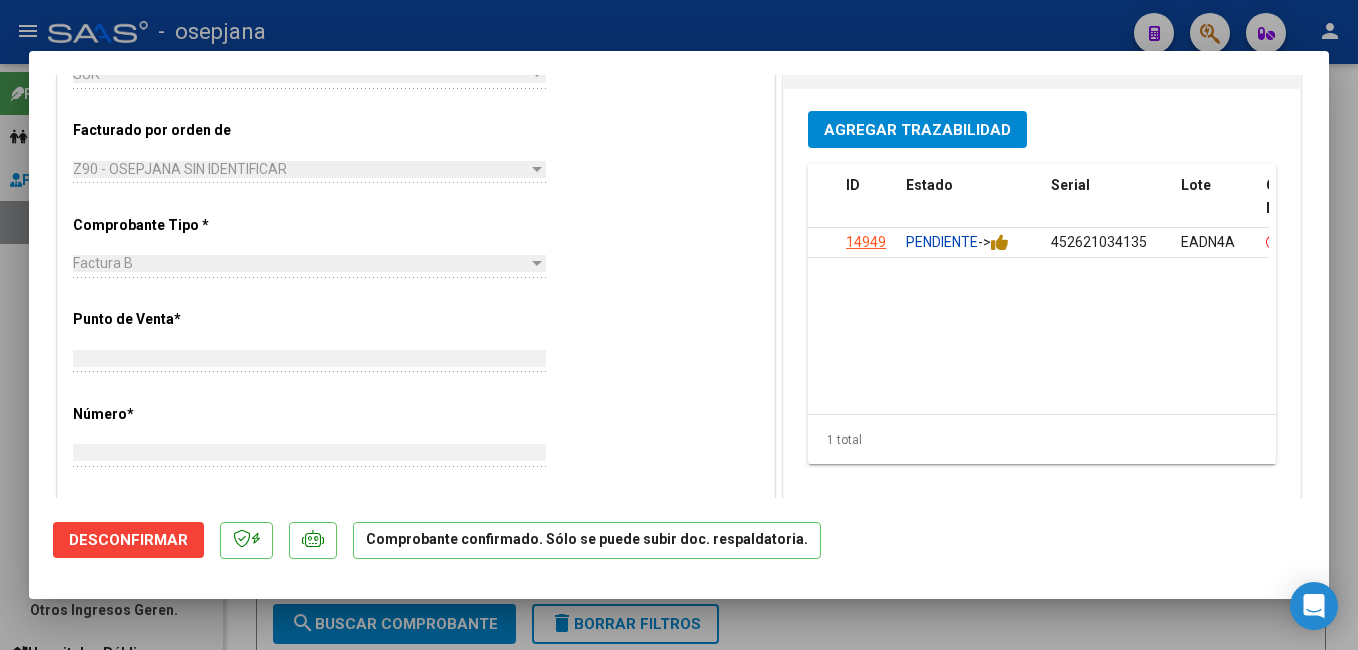 scroll, scrollTop: 455, scrollLeft: 0, axis: vertical 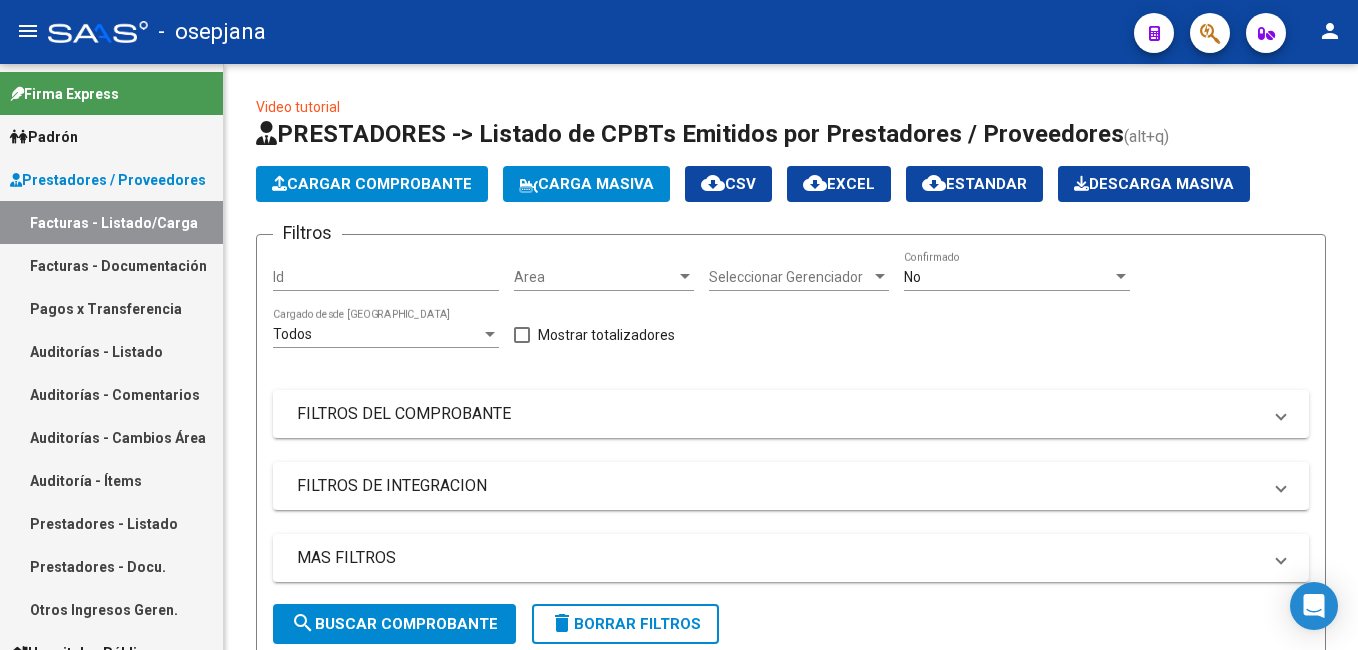 click on "Auditorías - Listado" at bounding box center (111, 351) 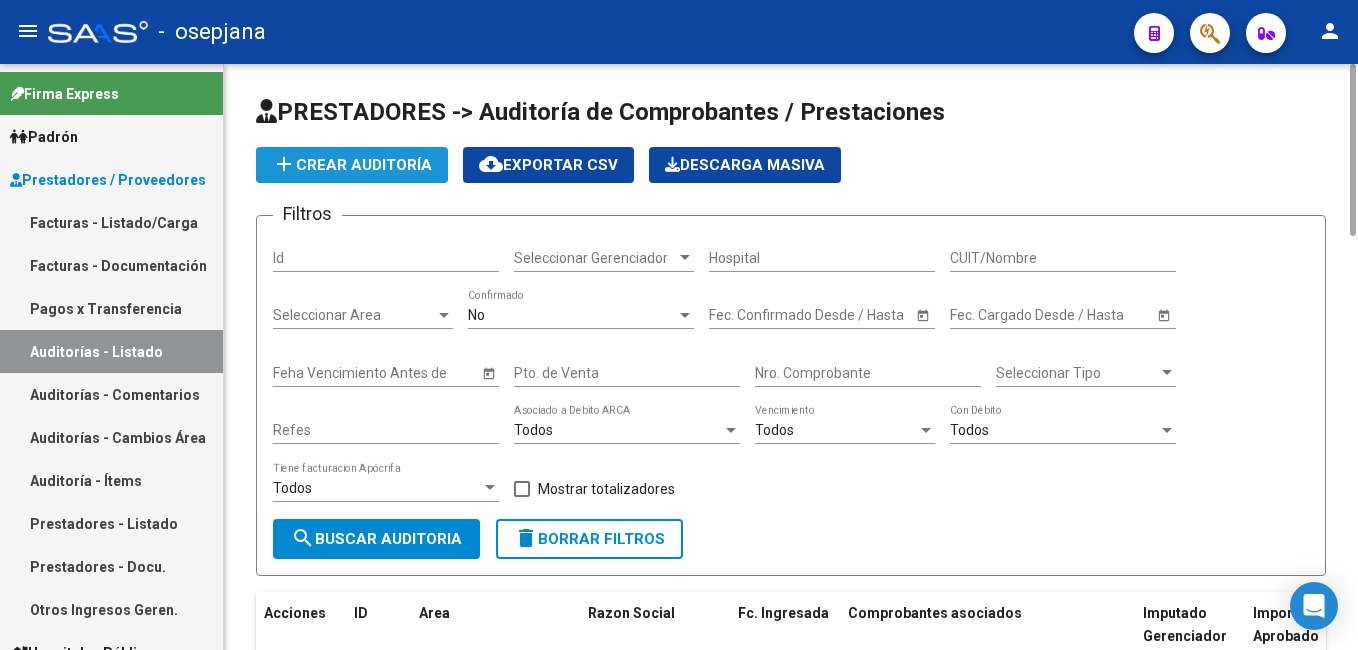 click on "add  Crear Auditoría" 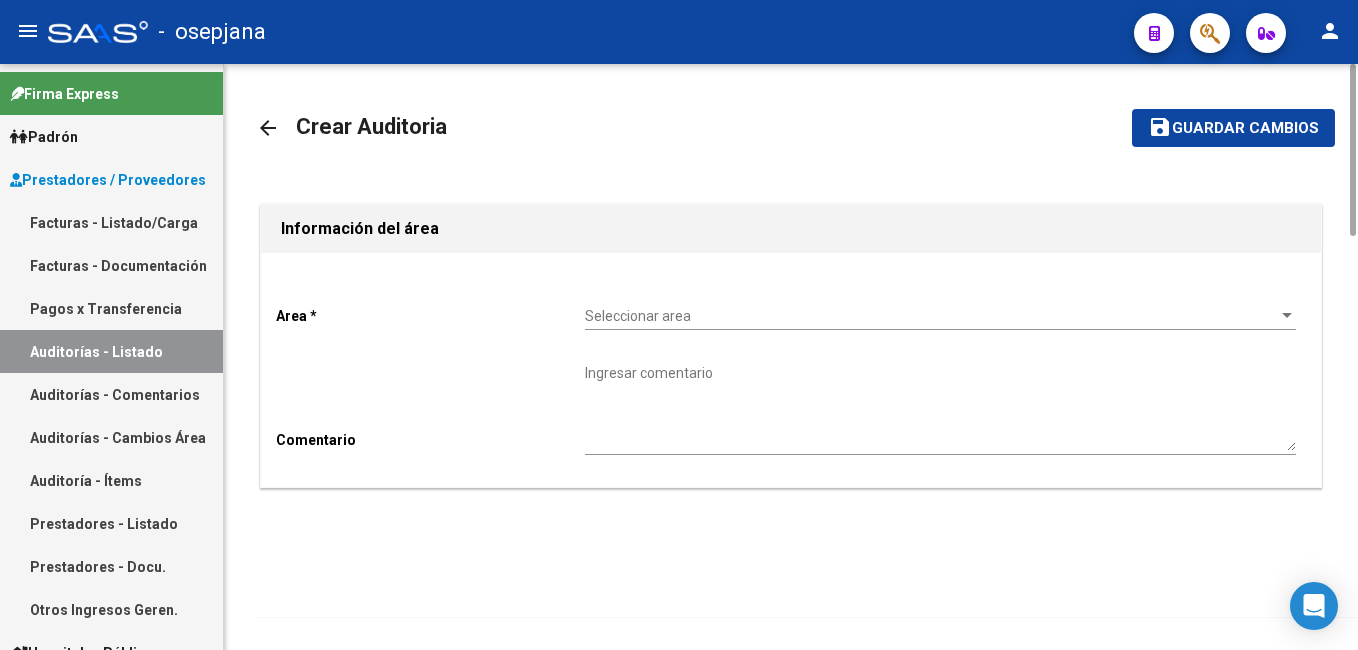click on "Seleccionar area" at bounding box center [931, 316] 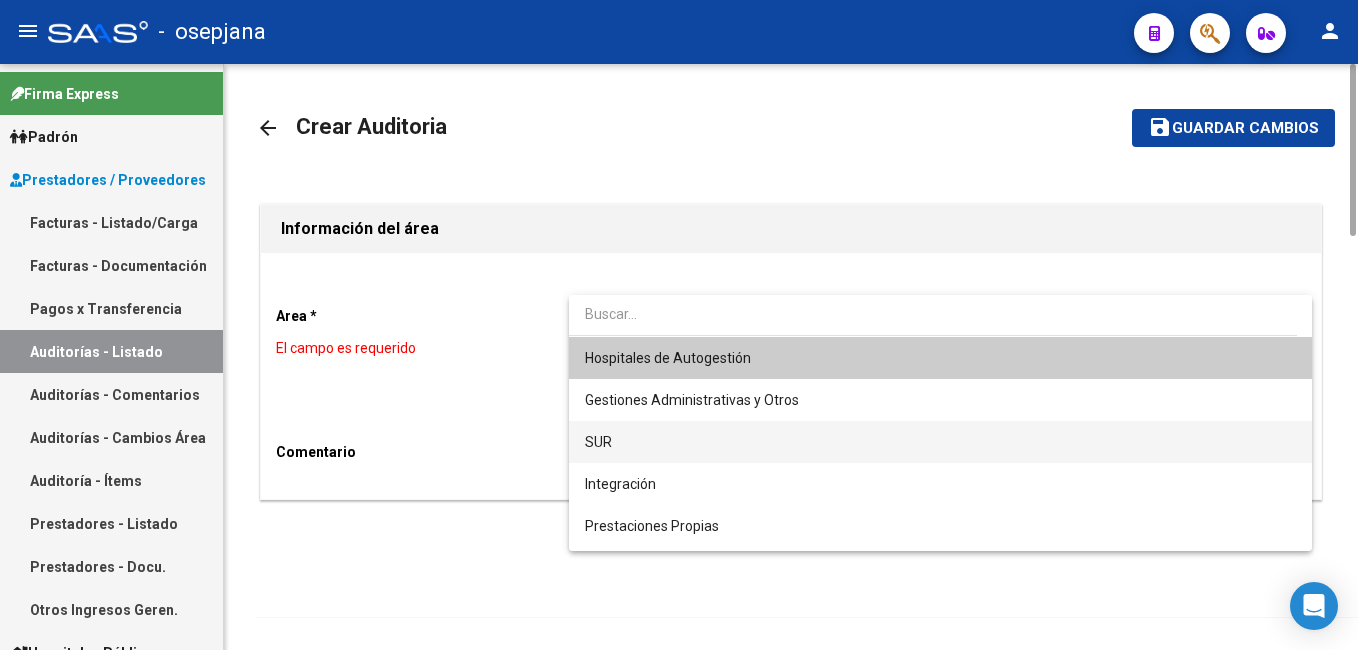 drag, startPoint x: 636, startPoint y: 439, endPoint x: 563, endPoint y: 449, distance: 73.68175 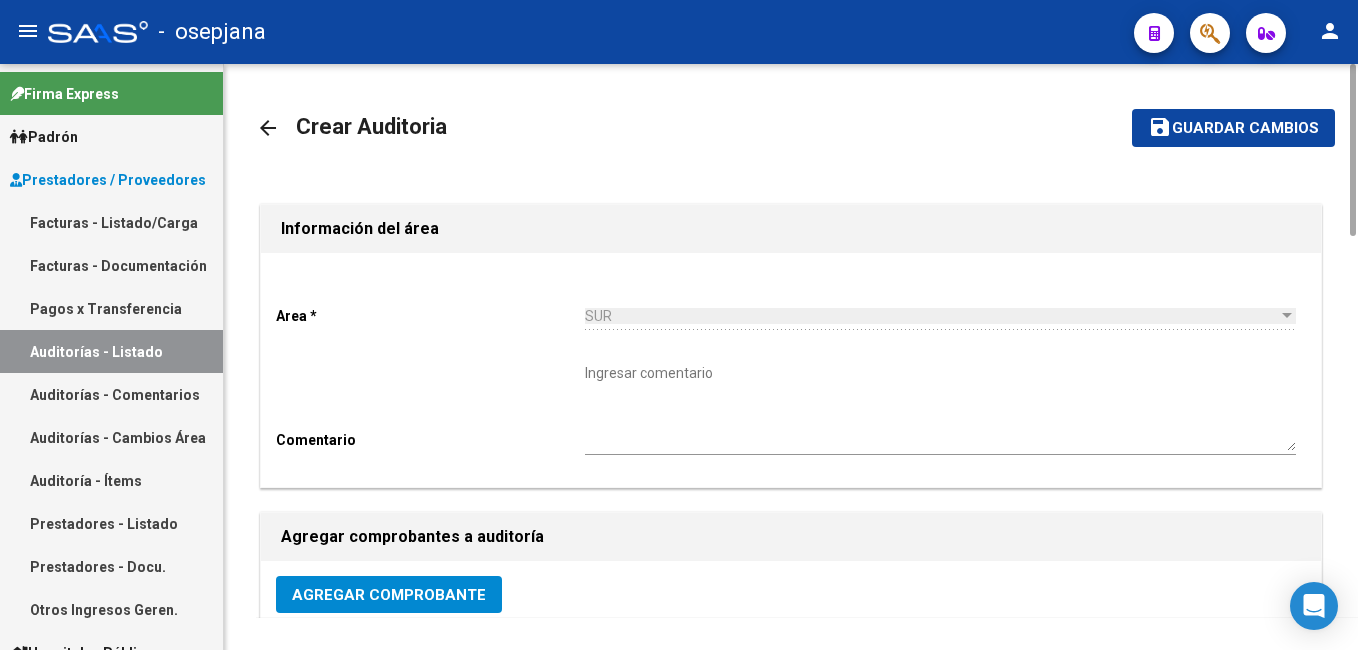 click on "arrow_back Crear Auditoria    save Guardar cambios Información del área  Area * SUR Seleccionar area Comentario    Ingresar comentario  Agregar comprobantes a auditoría Agregar Comprobante ID CAE Facturado x Orden De Razon Social CPBT Monto Fecha Cpbt Fecha Recibido Doc Respaldatoria Doc Trazabilidad Expte. Interno Creado Usuario No data to display" 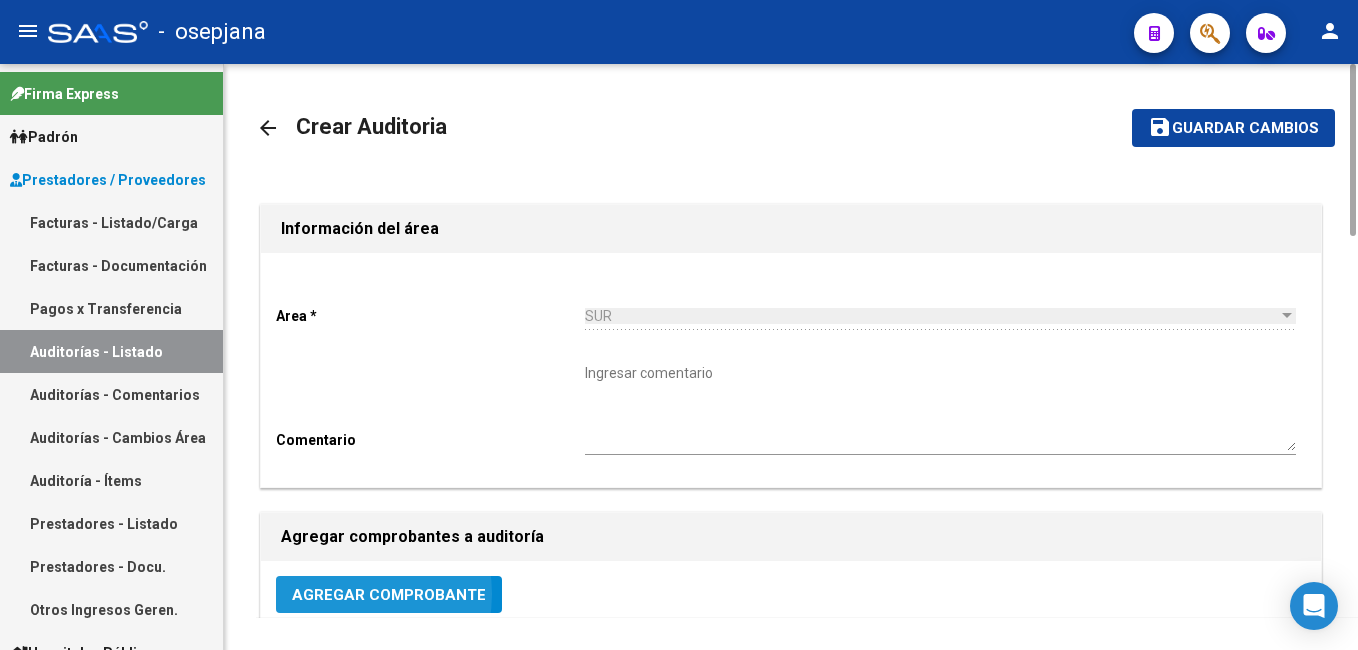 click on "Agregar Comprobante" 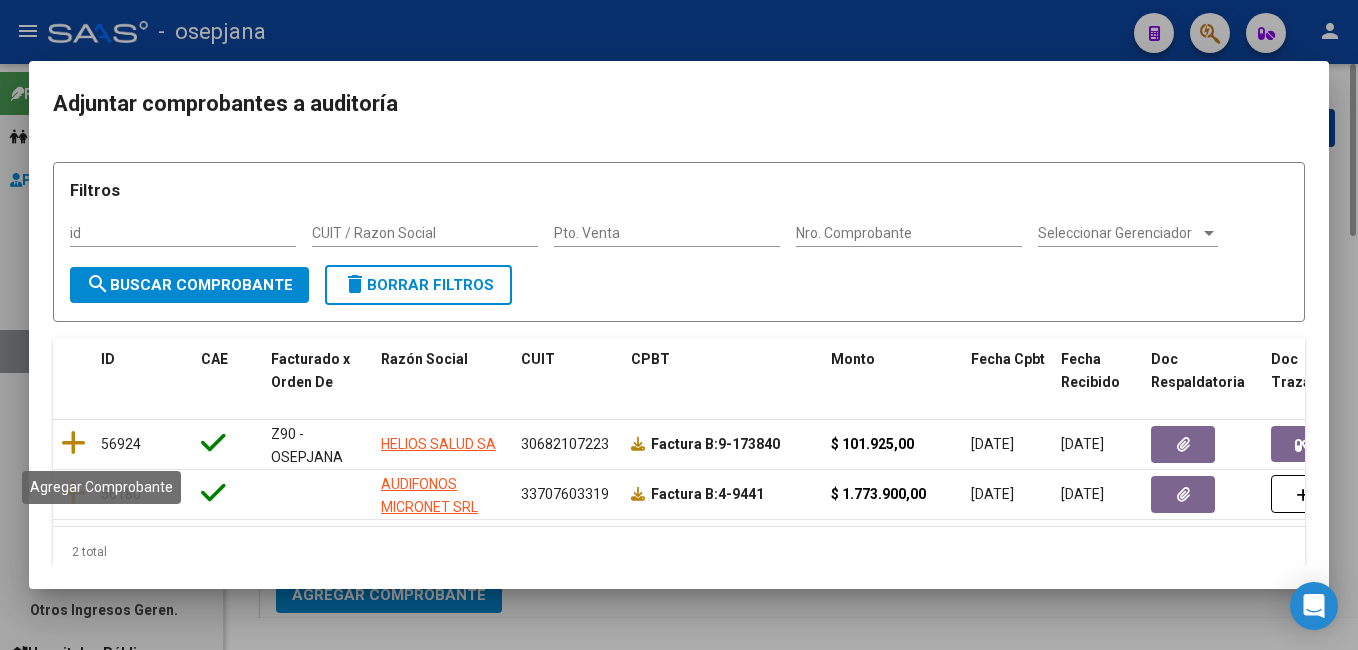 drag, startPoint x: 71, startPoint y: 438, endPoint x: 438, endPoint y: 321, distance: 385.19864 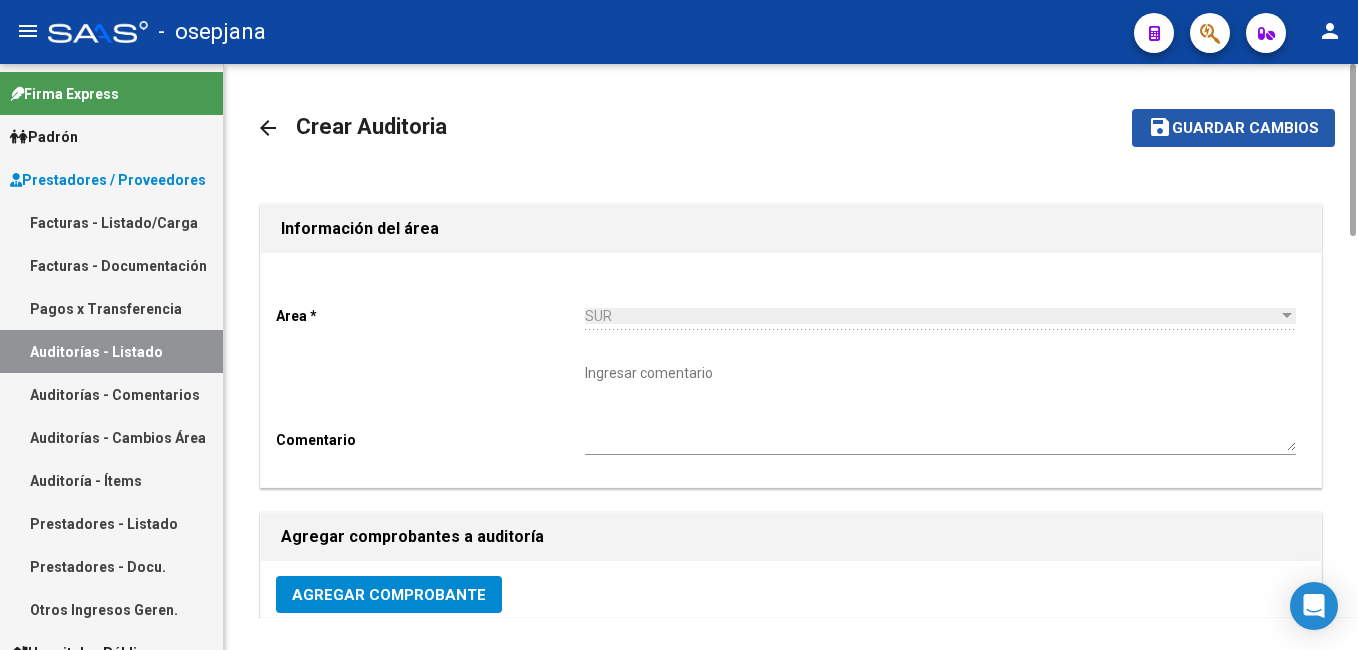 click on "Guardar cambios" 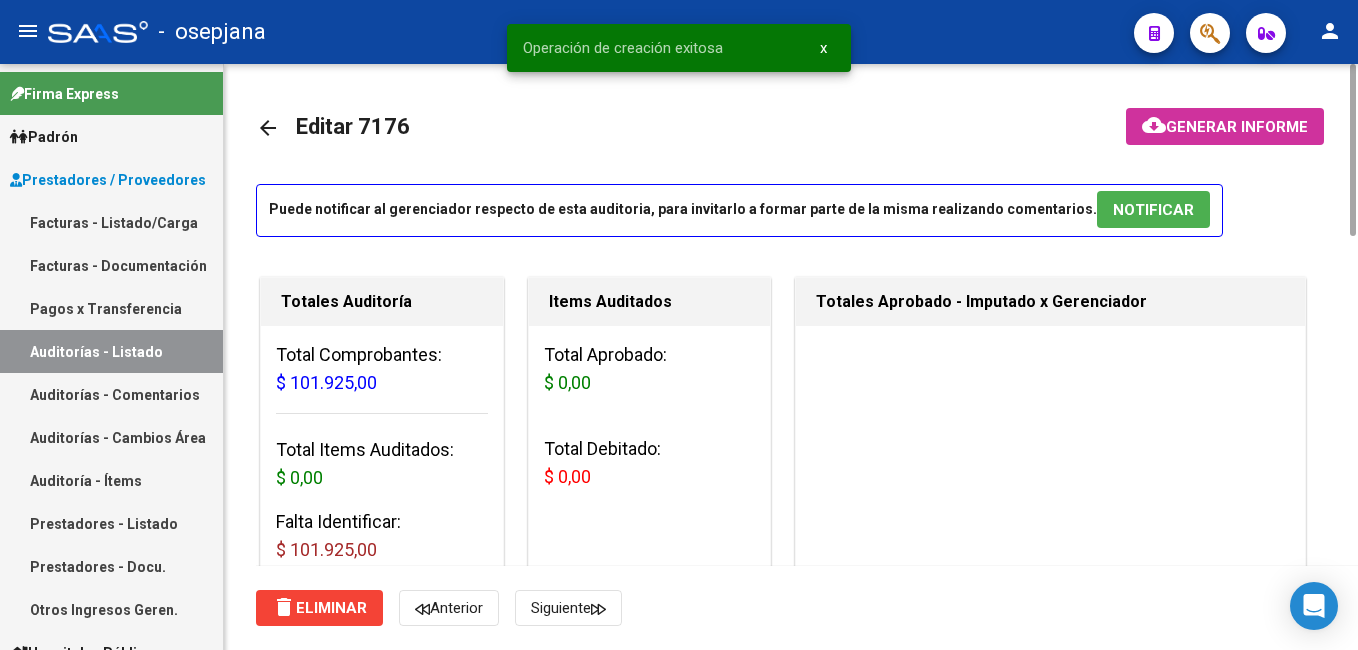click on "arrow_back Editar 7176    cloud_download  Generar informe  Puede notificar al gerenciador respecto de esta auditoria, para invitarlo a formar parte de la misma realizando comentarios.  NOTIFICAR Totales Auditoría Total Comprobantes:  $ 101.925,00 Total Items Auditados:  $ 0,00 Falta Identificar:   $ 101.925,00 Items Auditados Total Aprobado: $ 0,00 Total Debitado: $ 0,00 Totales Aprobado - Imputado x Gerenciador Información del área Cambiar de área a esta auditoría  Area * SUR Seleccionar area Comentario    Ingresar comentario  save  Guardar Comentario  Comprobantes Asociados a la Auditoría Agregar Comprobante cloud_download  Exportar Comprobantes  ID CAE Facturado x Orden De Razon Social CPBT Monto Fecha Cpbt Fecha Recibido Doc Respaldatoria Doc Trazabilidad Expte. Interno Creado Usuario $ 101.925,00 56924  Z90 - OSEPJANA SIN IDENTIFICAR HELIOS SALUD SA  Factura B: 9 - 173840  $ 101.925,00 30/04/2025 30/04/2025 07/07/2025 Ludmila Miccolis - ludmila.miccolis@asi.com.ar Crear Item de Auditoria Id" 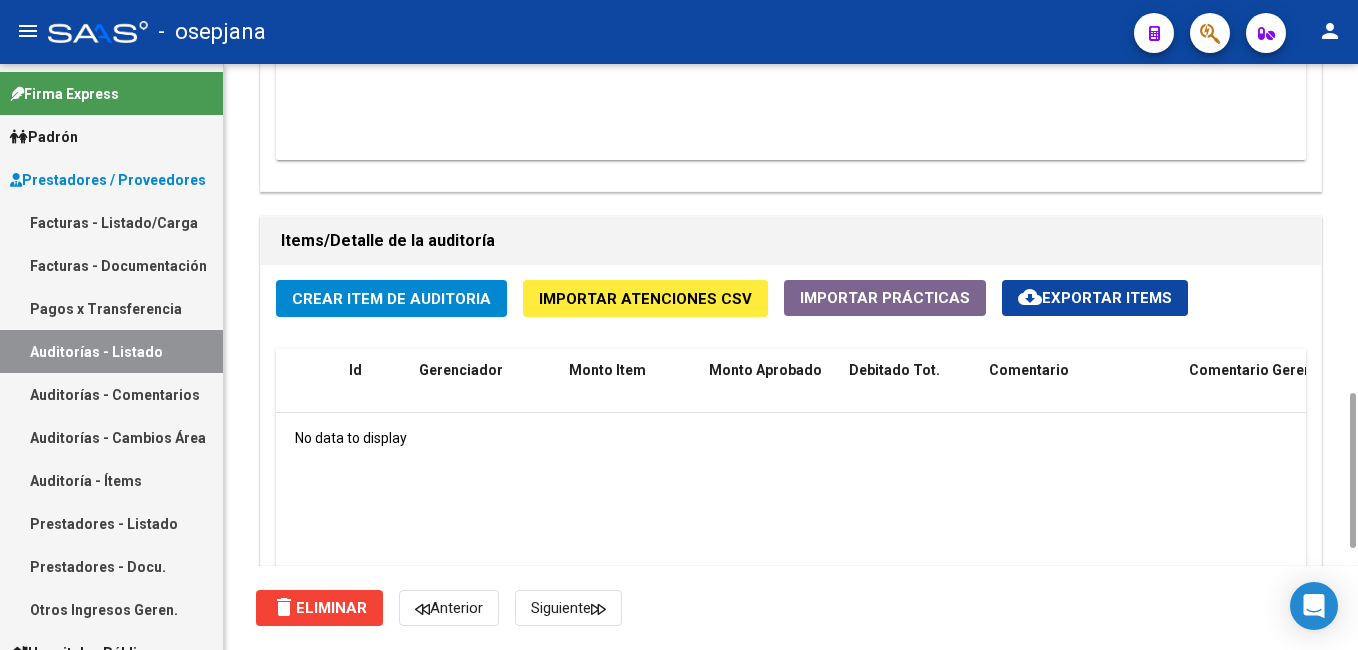 scroll, scrollTop: 1236, scrollLeft: 0, axis: vertical 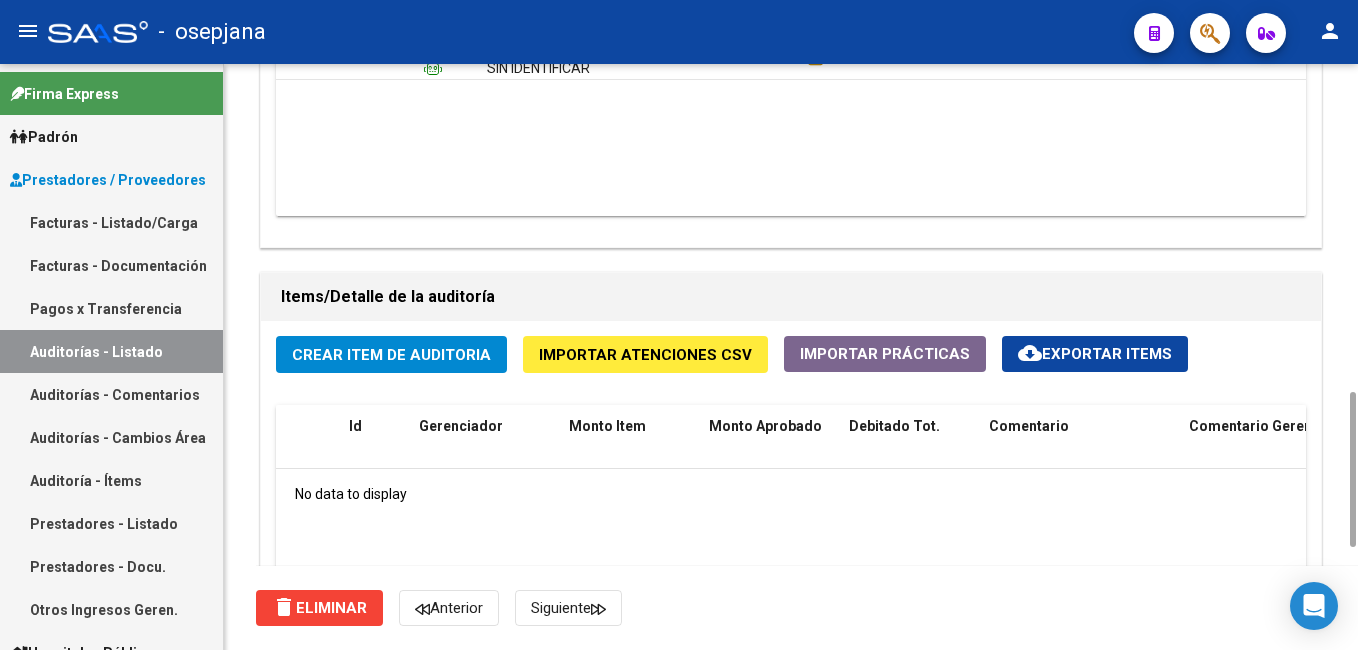 drag, startPoint x: 1347, startPoint y: 375, endPoint x: 1361, endPoint y: 491, distance: 116.841774 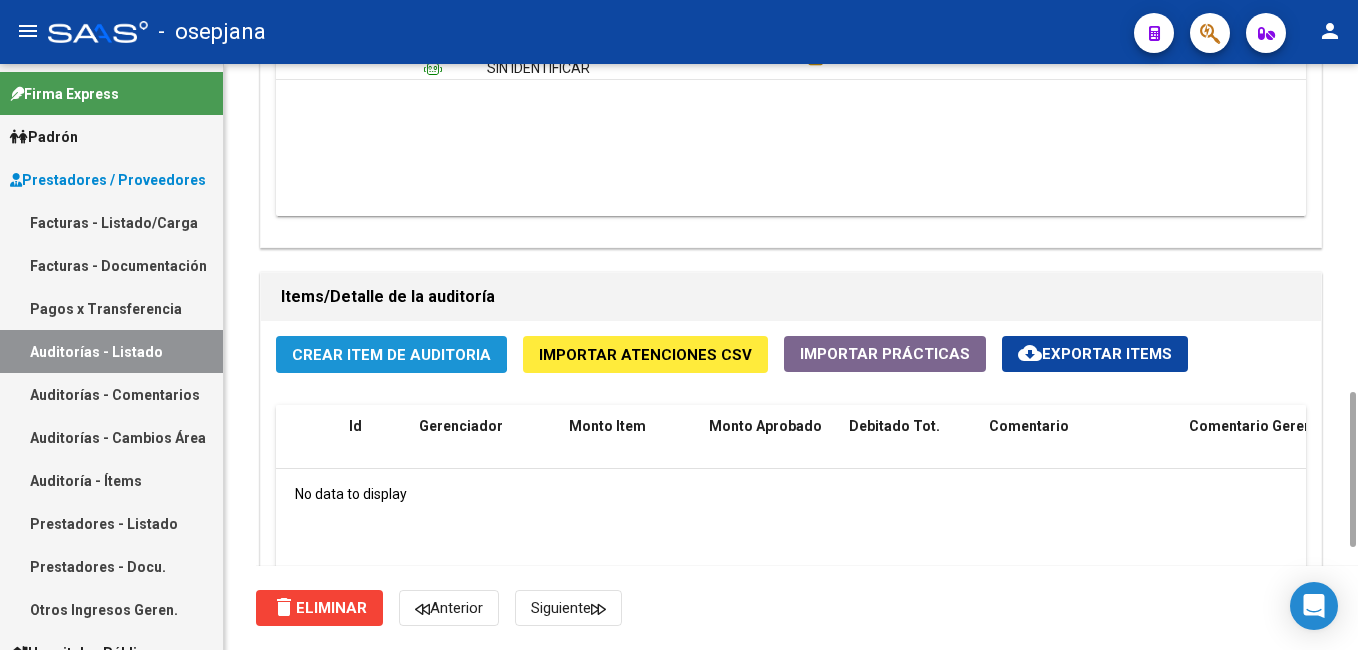 click on "Crear Item de Auditoria" 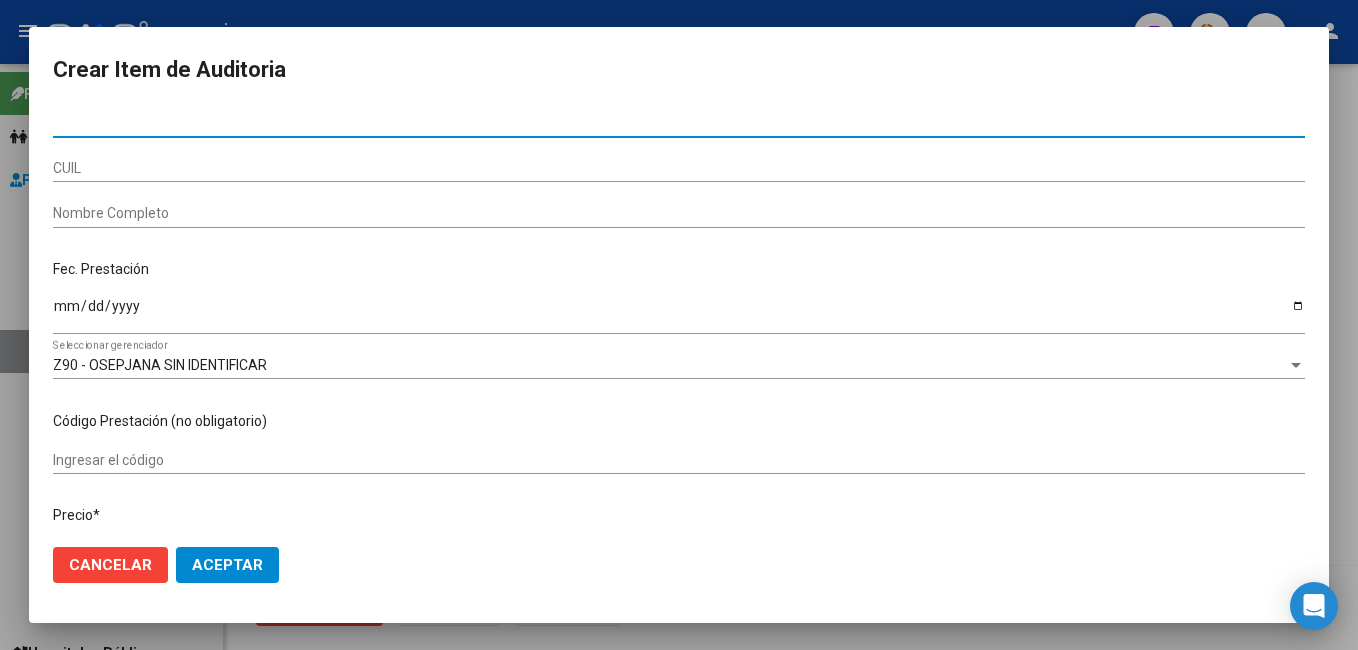 paste on "22245492" 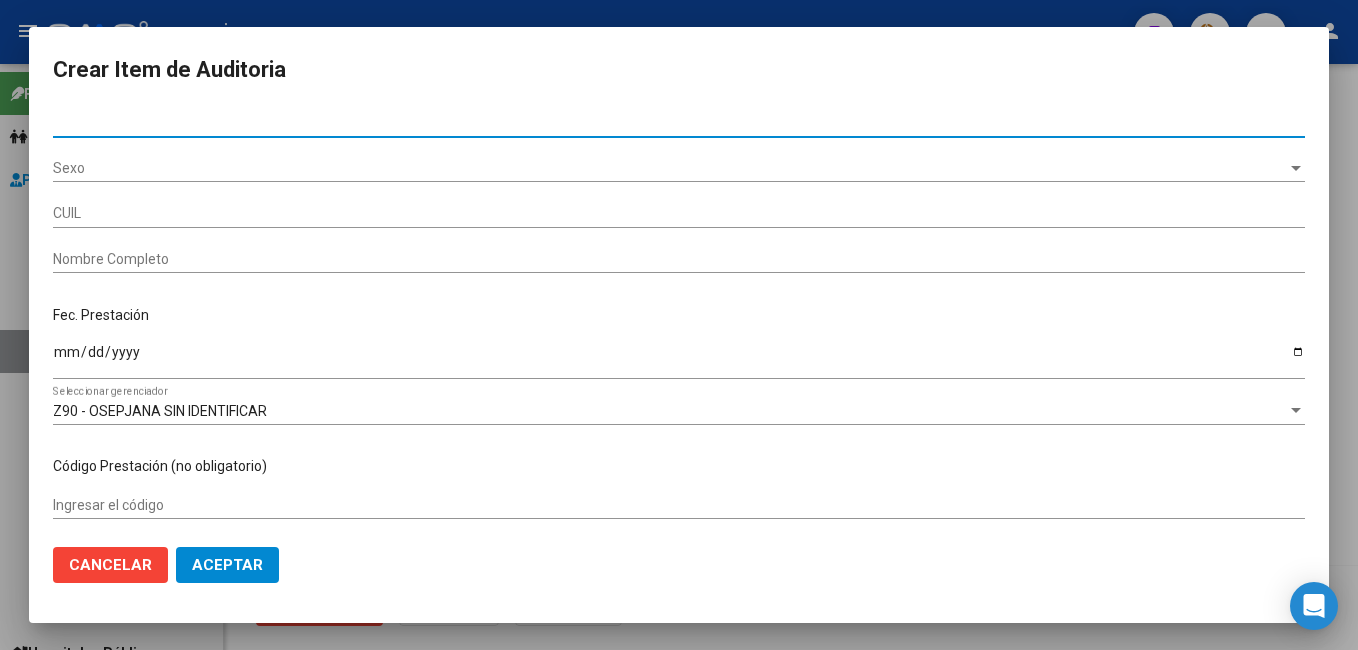 type on "22245492" 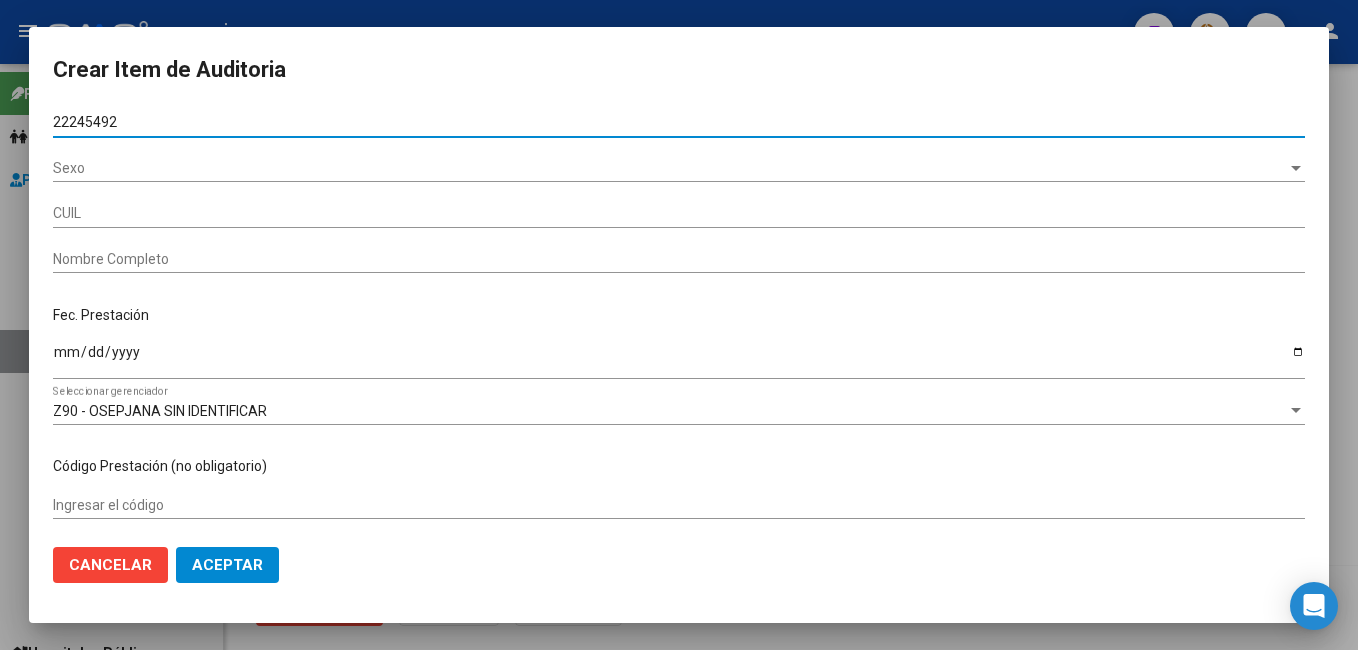 type on "20222454922" 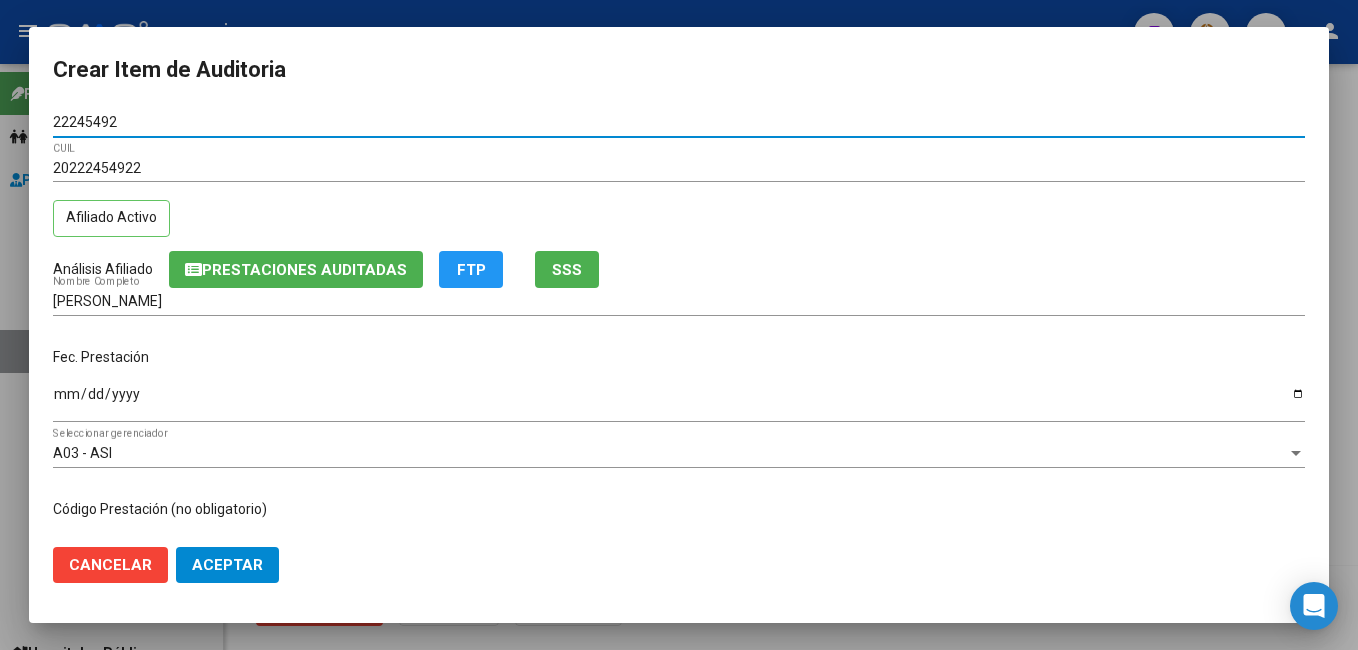 type on "22245492" 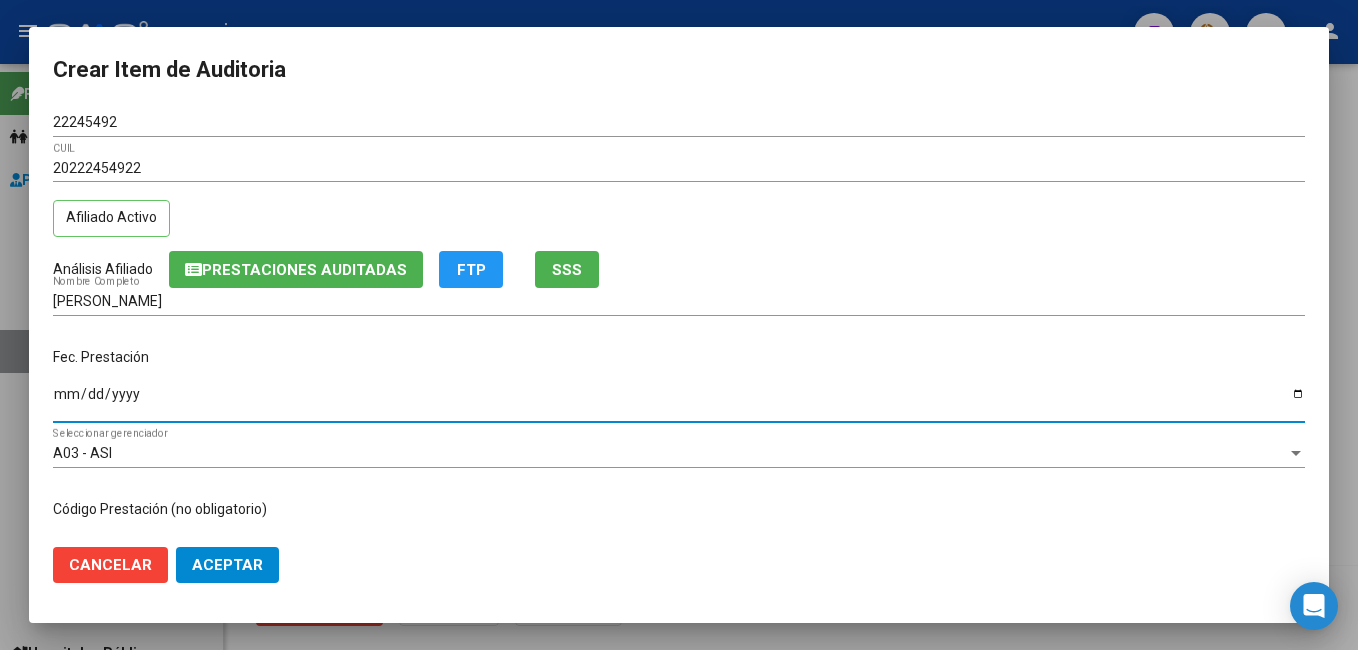 click on "Ingresar la fecha" at bounding box center (679, 401) 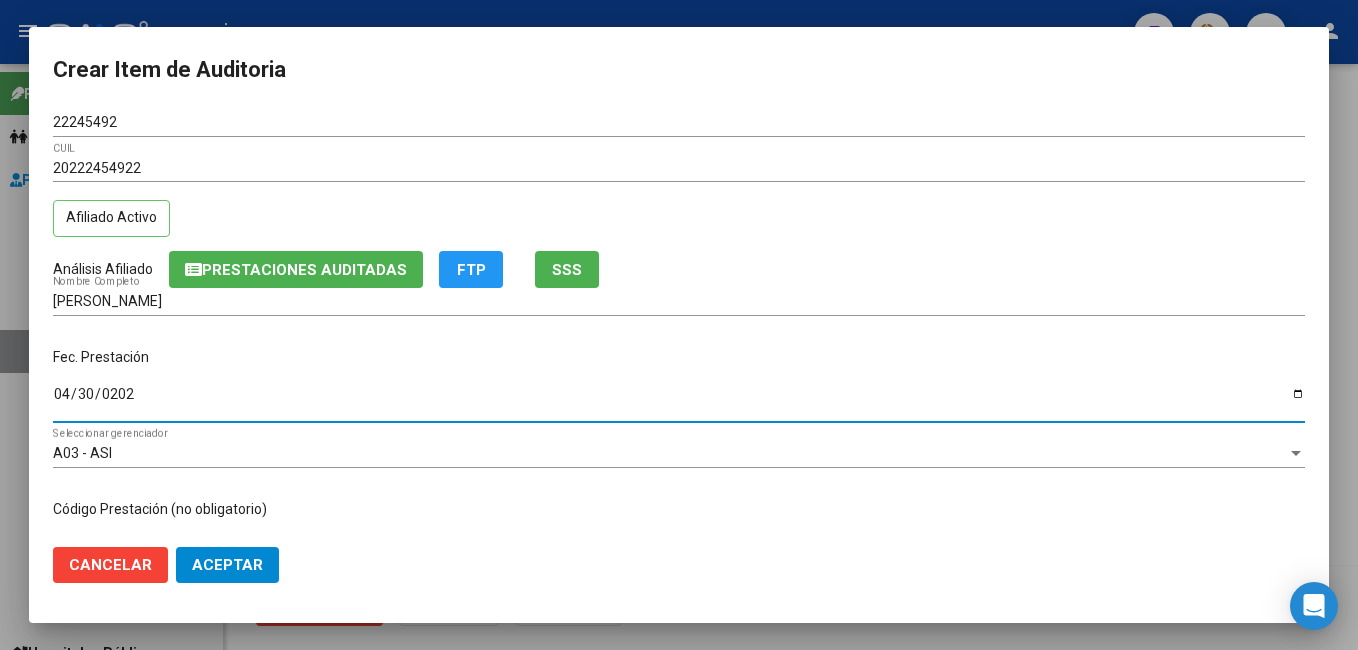 type on "[DATE]" 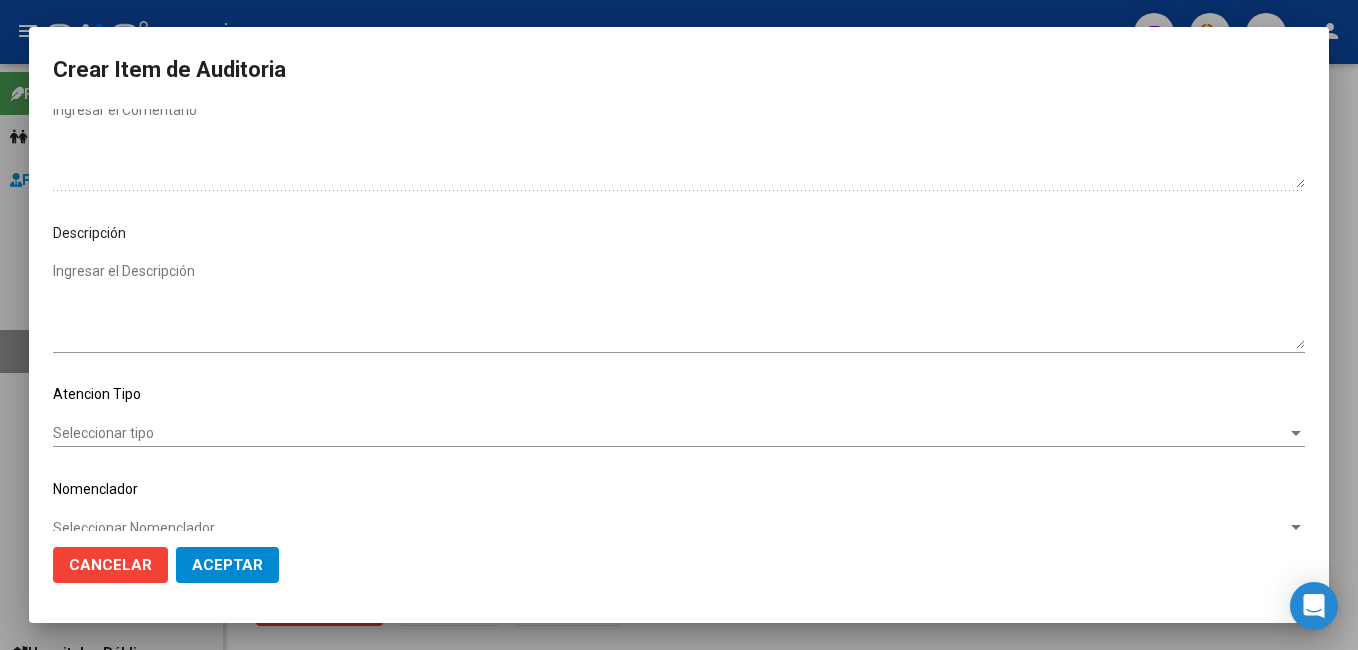 scroll, scrollTop: 1068, scrollLeft: 0, axis: vertical 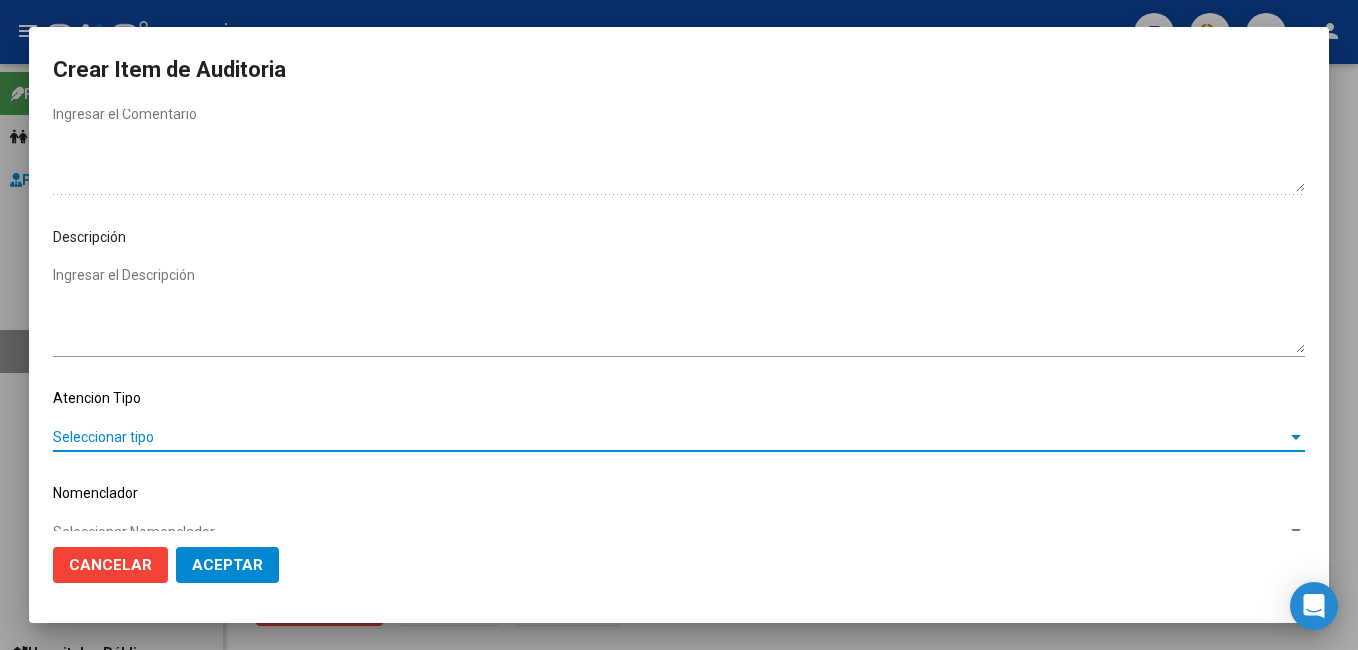 click on "Seleccionar tipo" at bounding box center (670, 437) 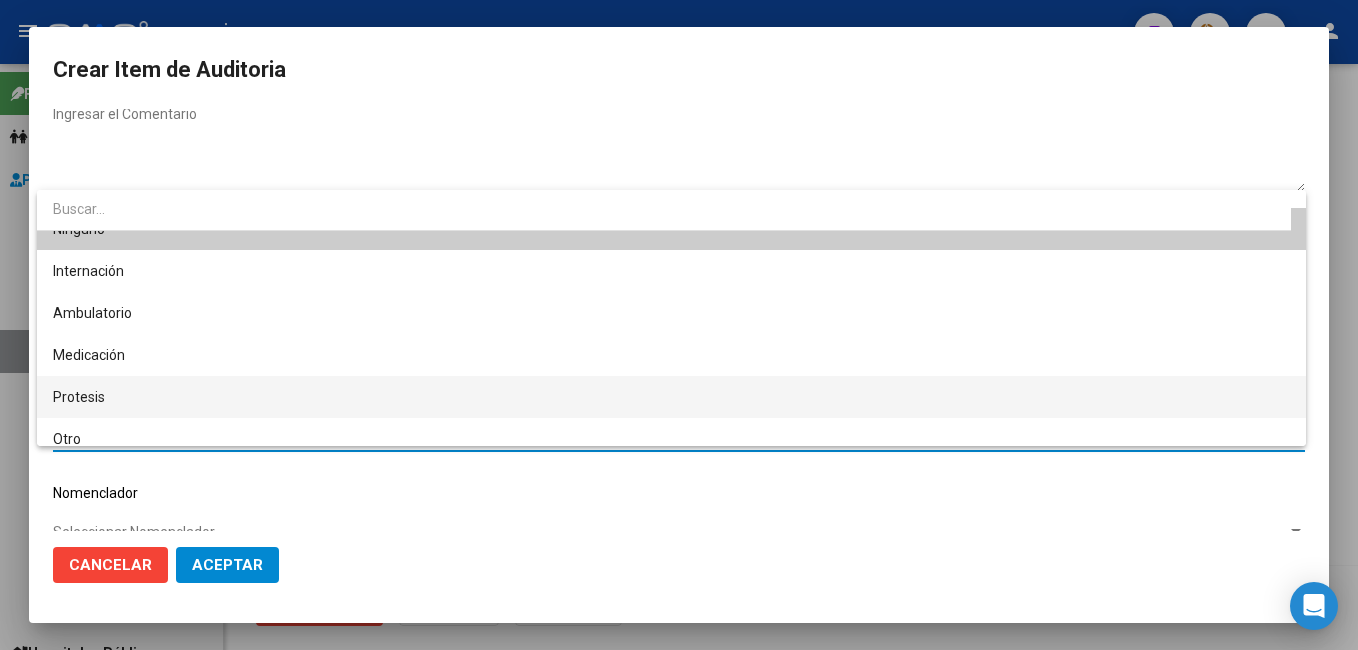 scroll, scrollTop: 38, scrollLeft: 0, axis: vertical 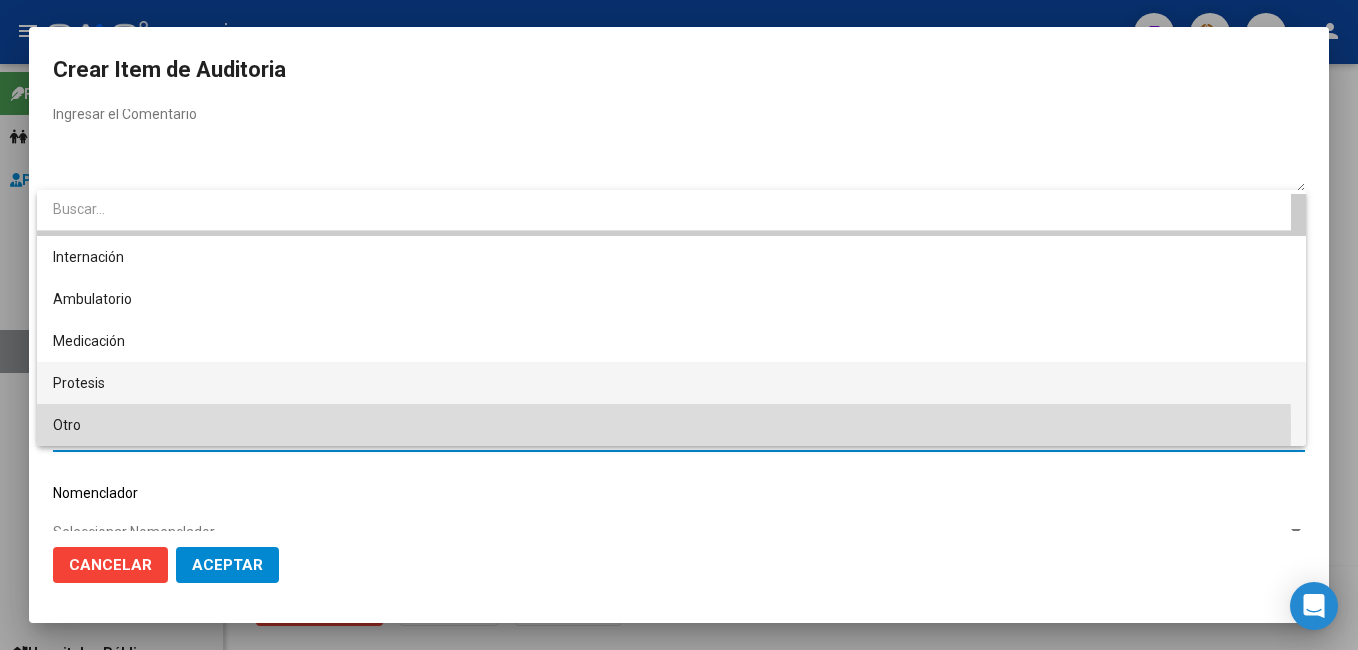 click on "Otro" at bounding box center (671, 425) 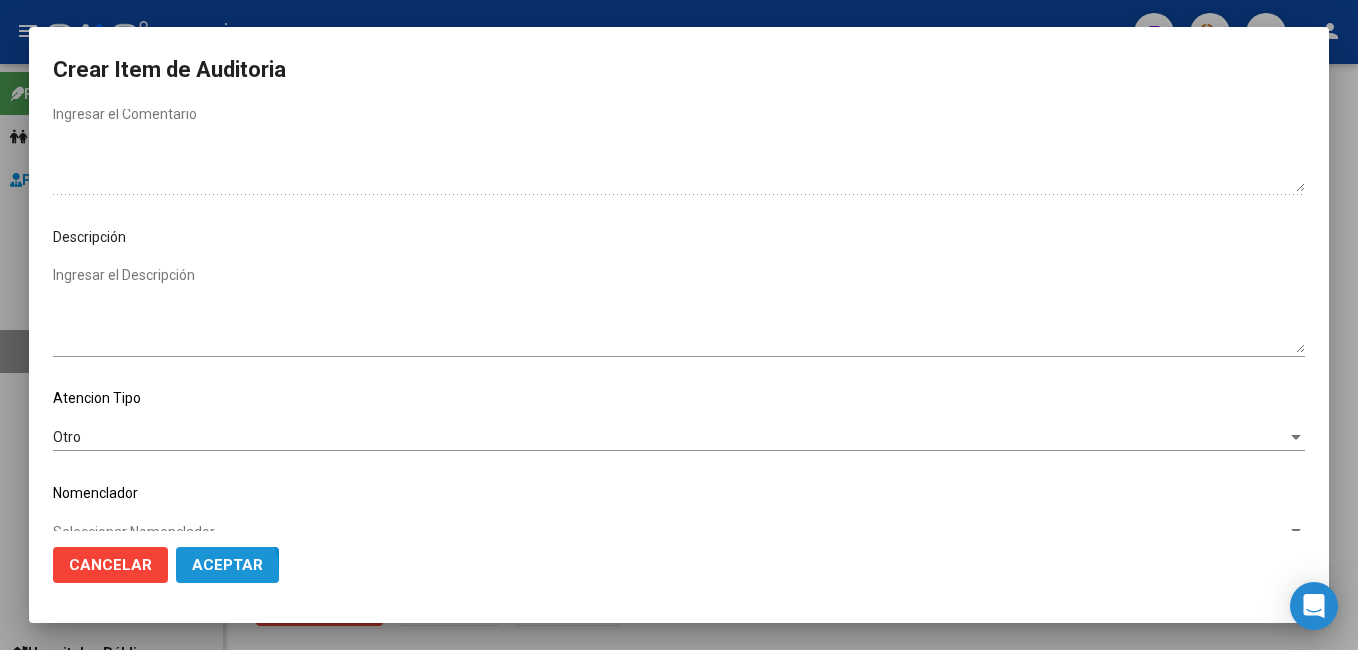 click on "Aceptar" 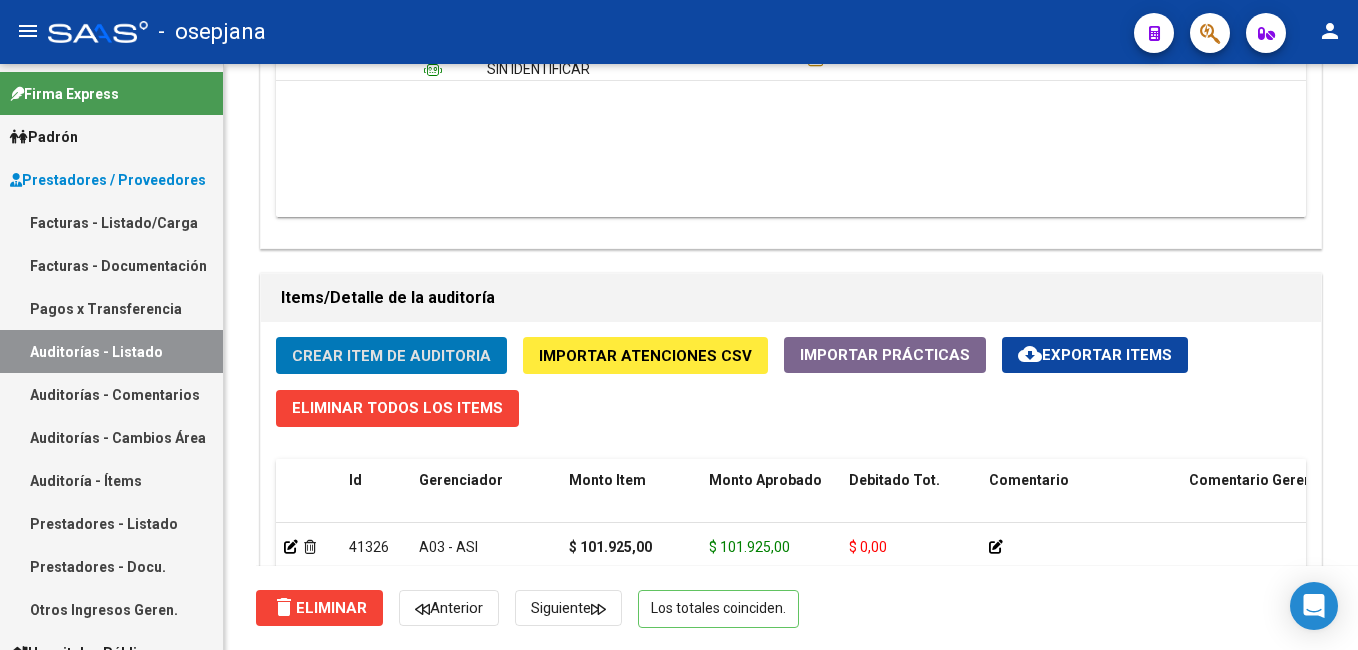 click on "Facturas - Listado/Carga" at bounding box center (111, 222) 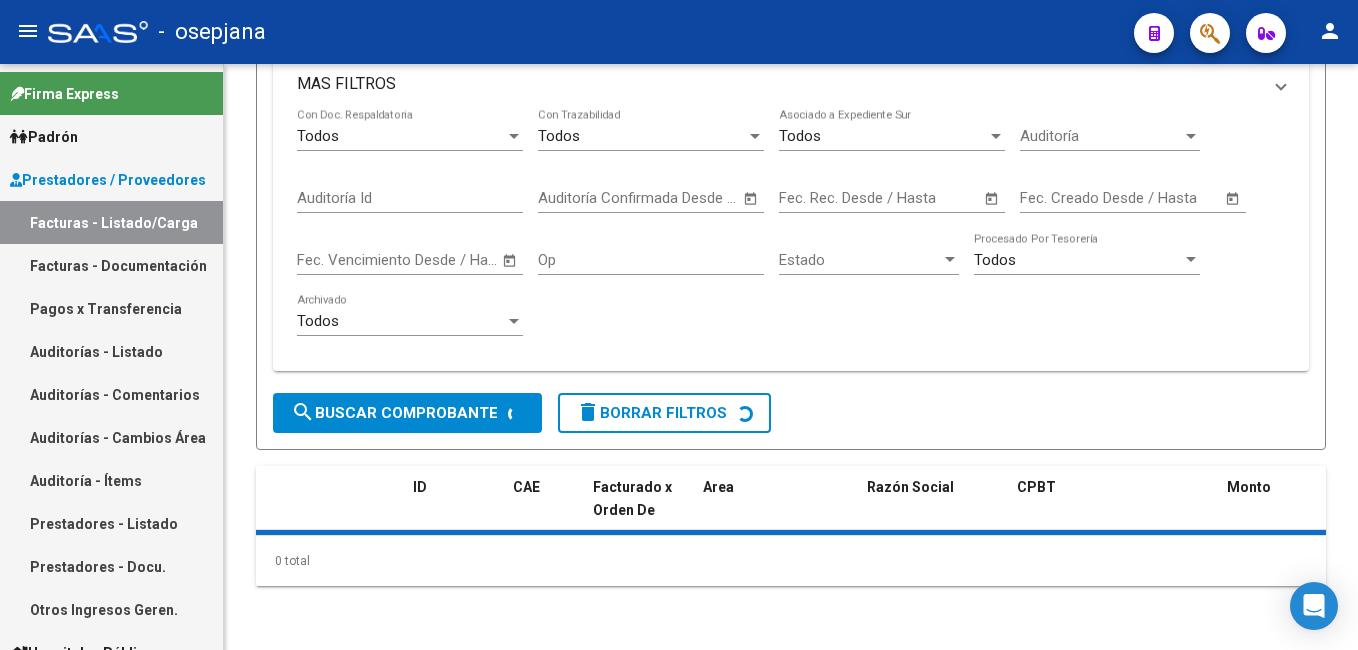scroll, scrollTop: 0, scrollLeft: 0, axis: both 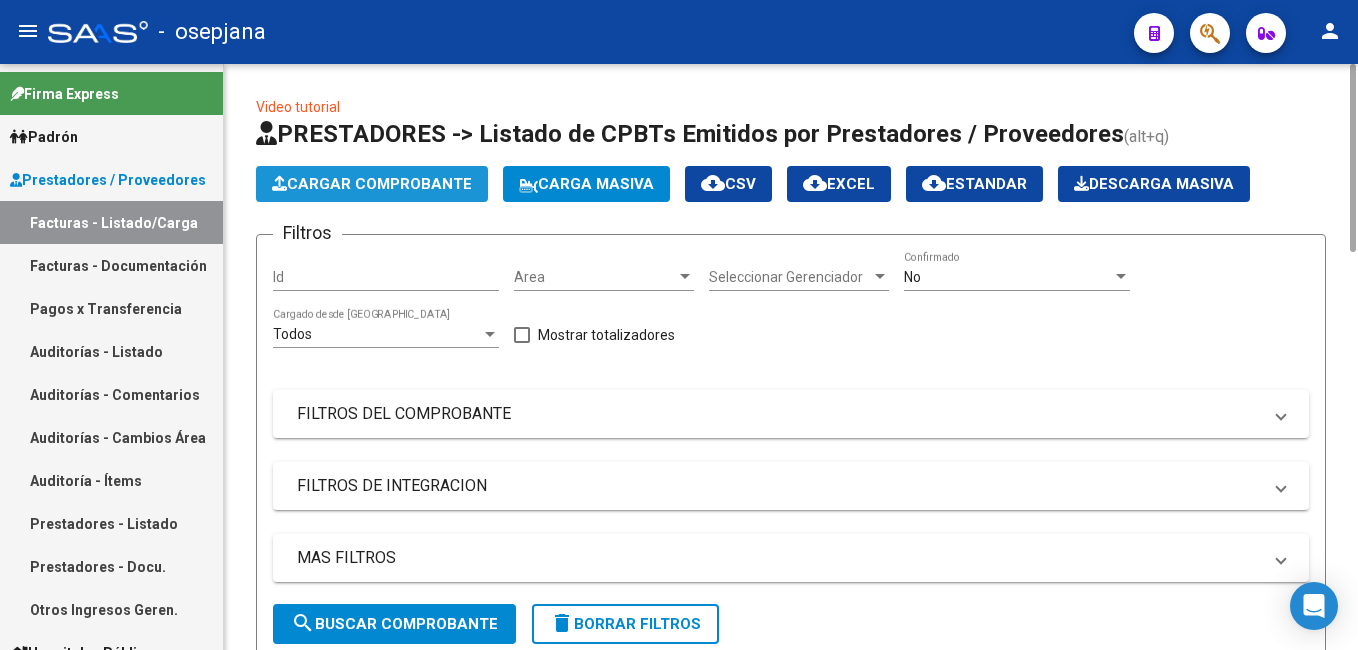 click on "Cargar Comprobante" 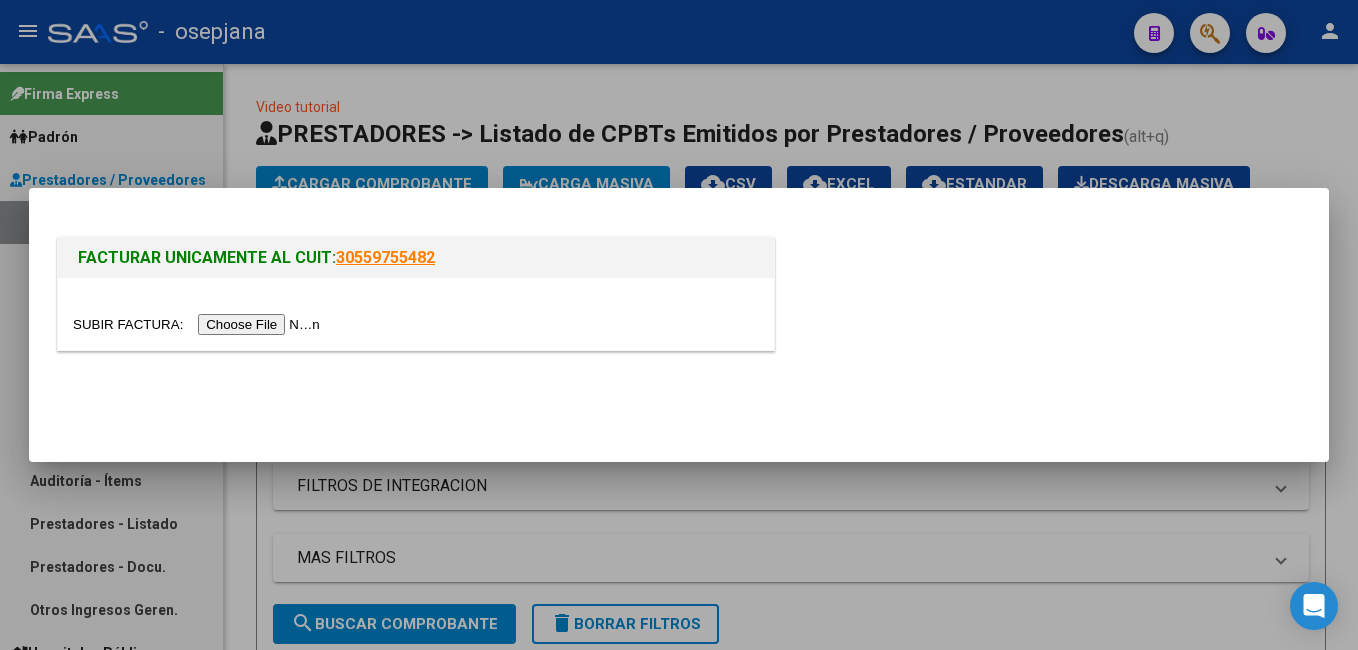 click at bounding box center [199, 324] 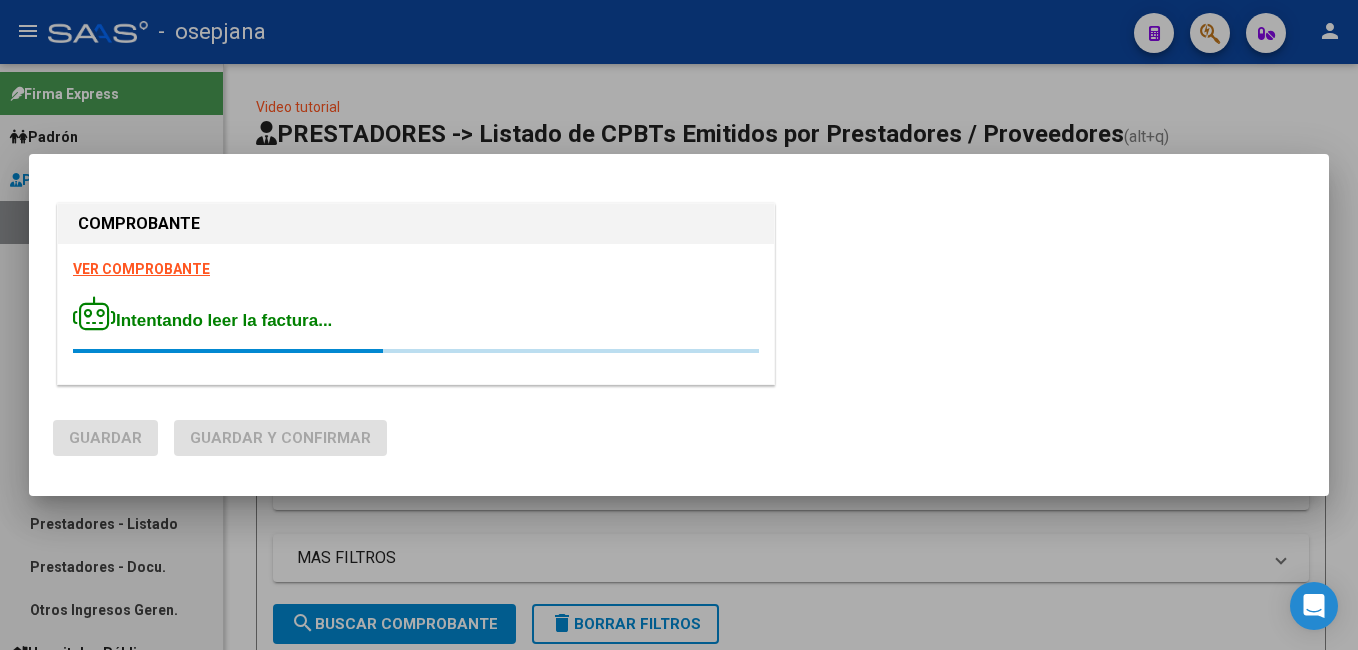 click on "VER COMPROBANTE" at bounding box center (141, 269) 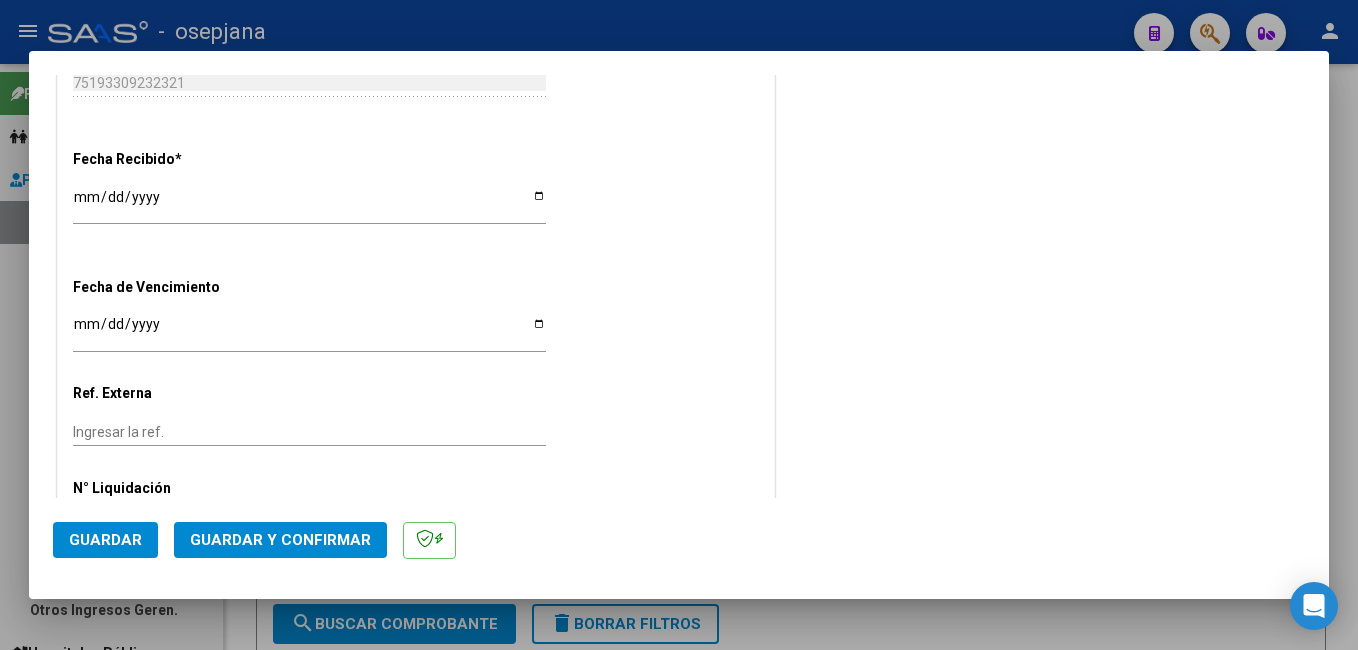 scroll, scrollTop: 1193, scrollLeft: 0, axis: vertical 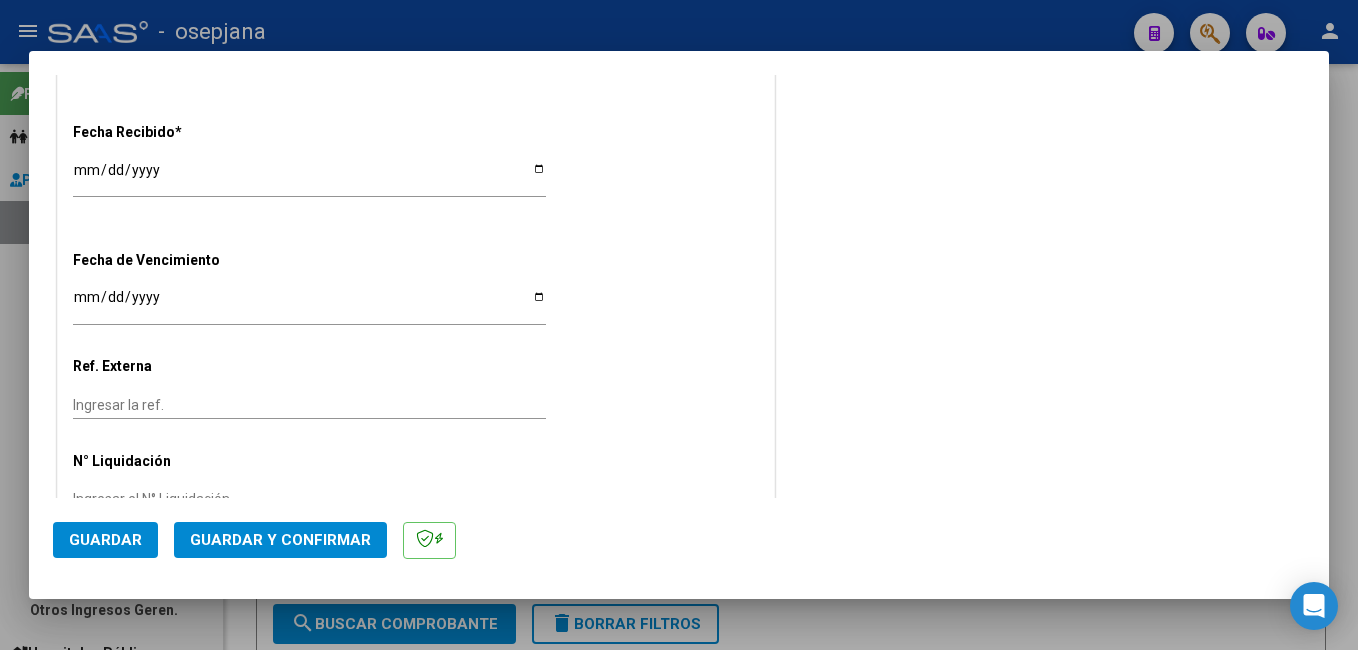 click on "[DATE]" at bounding box center [309, 177] 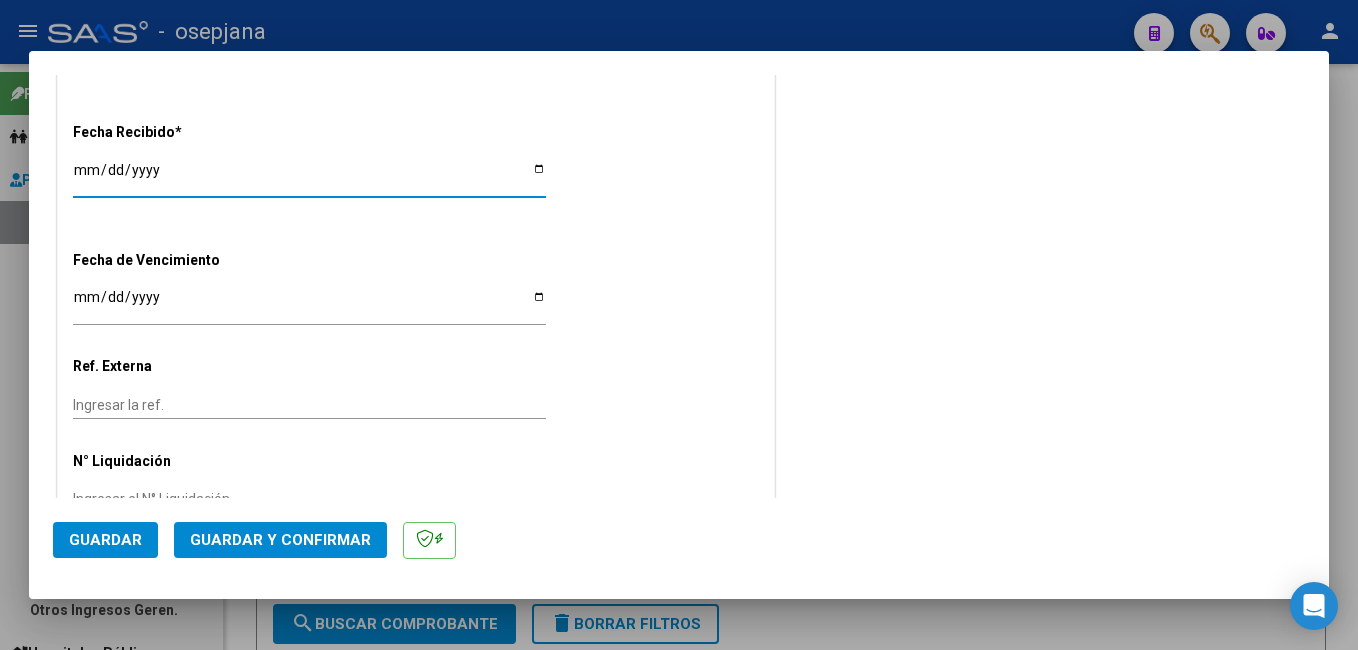 type on "[DATE]" 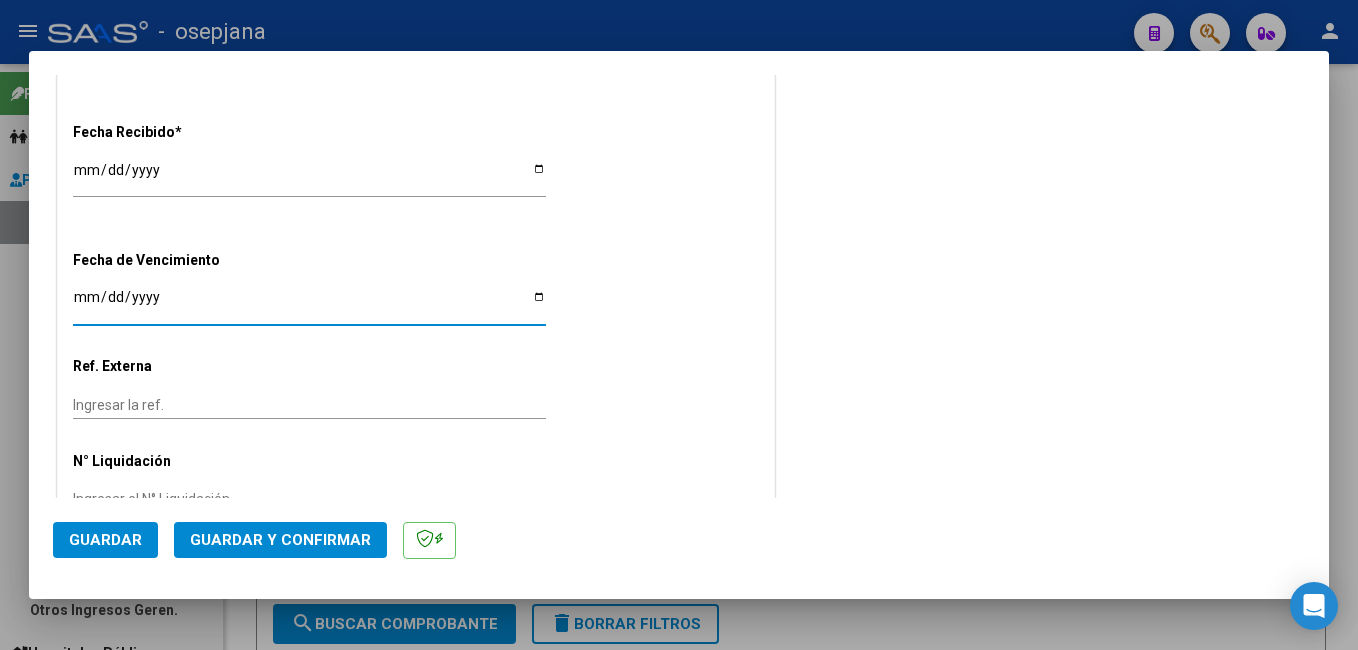 drag, startPoint x: 78, startPoint y: 297, endPoint x: 313, endPoint y: 285, distance: 235.30618 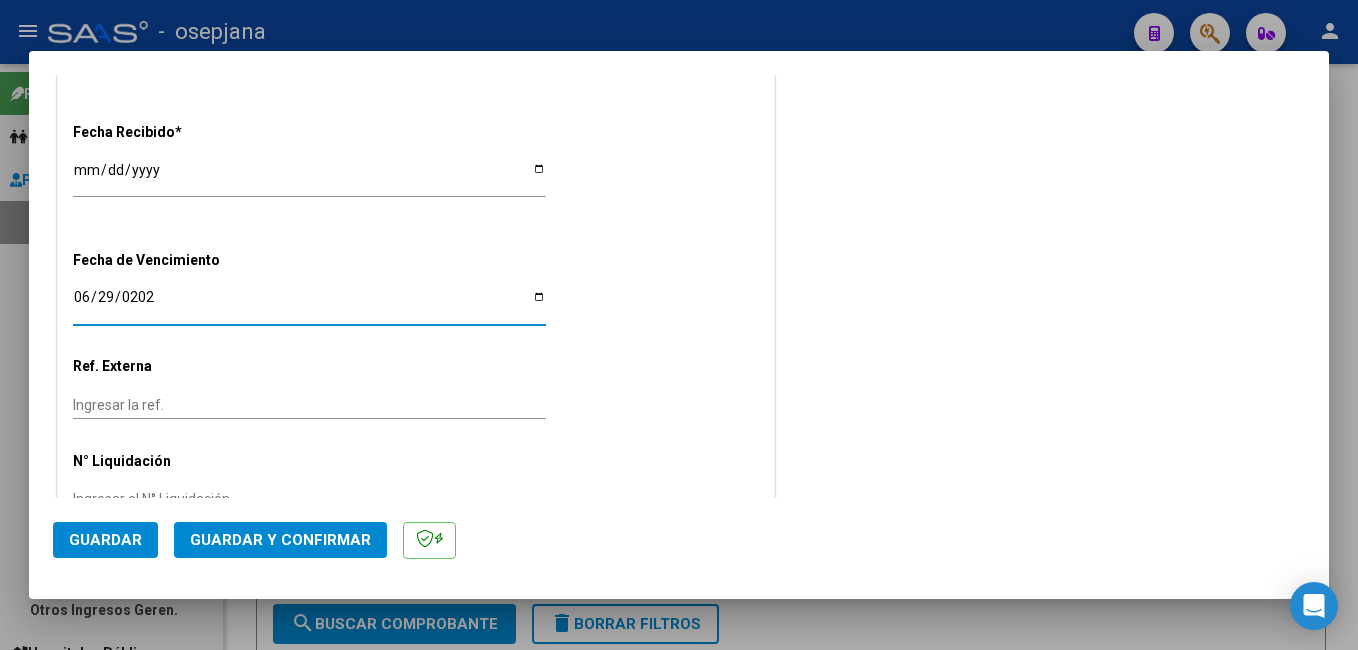 type on "[DATE]" 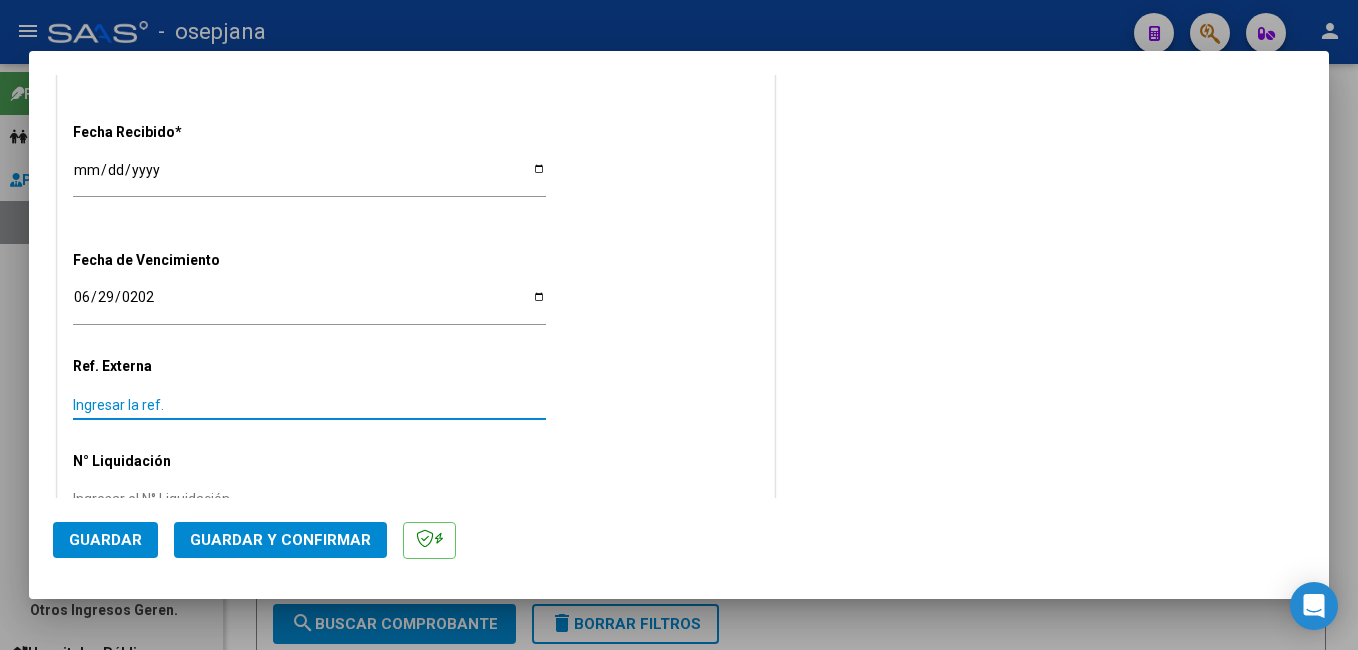 click on "Ingresar la ref." at bounding box center [309, 405] 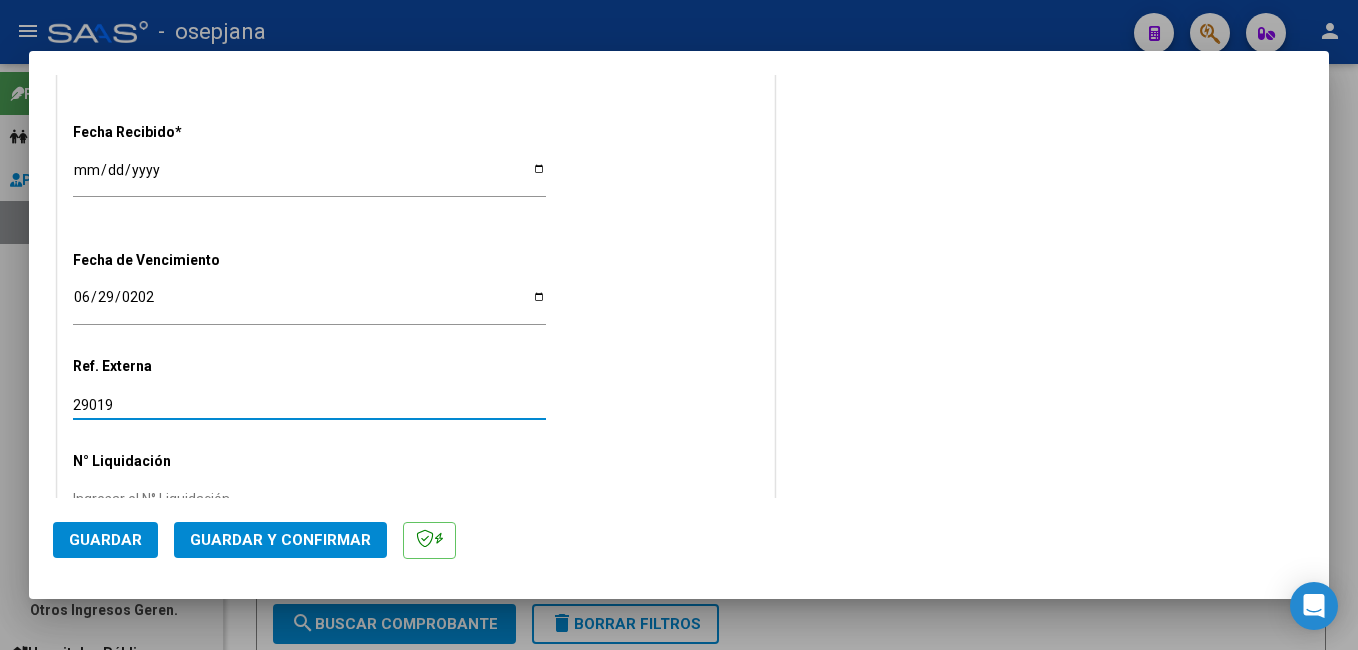 type on "29019" 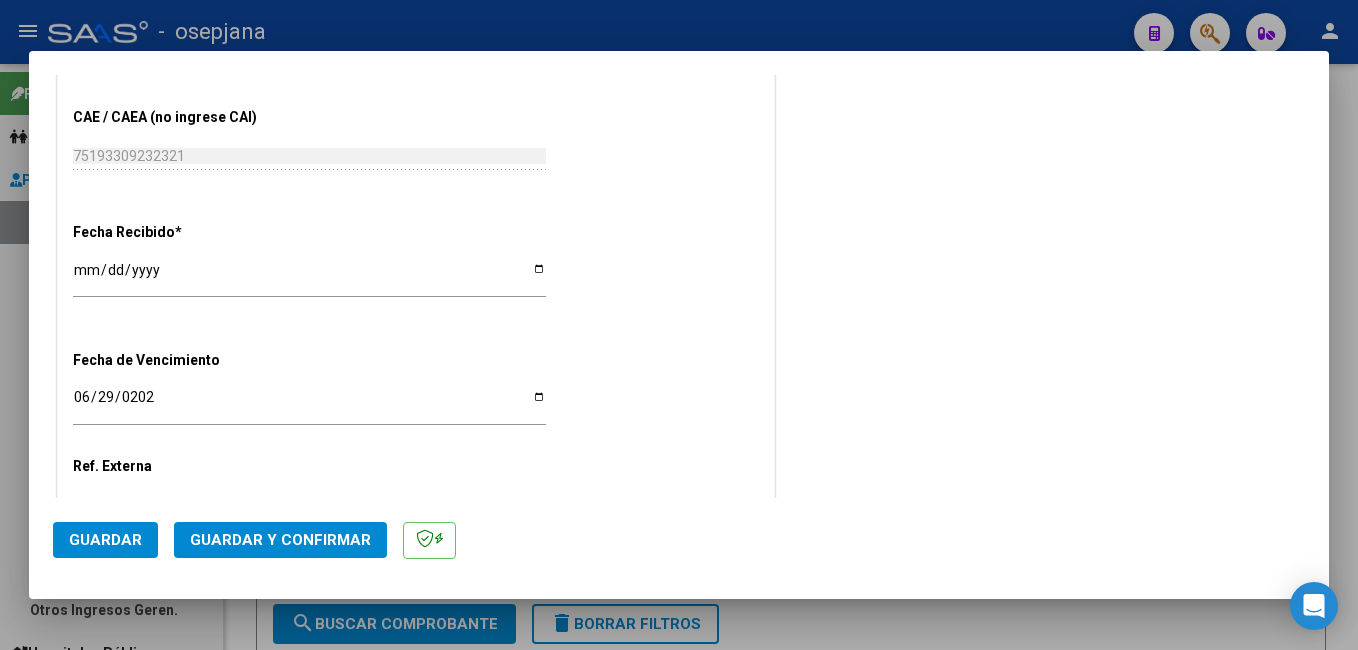 click on "Guardar" 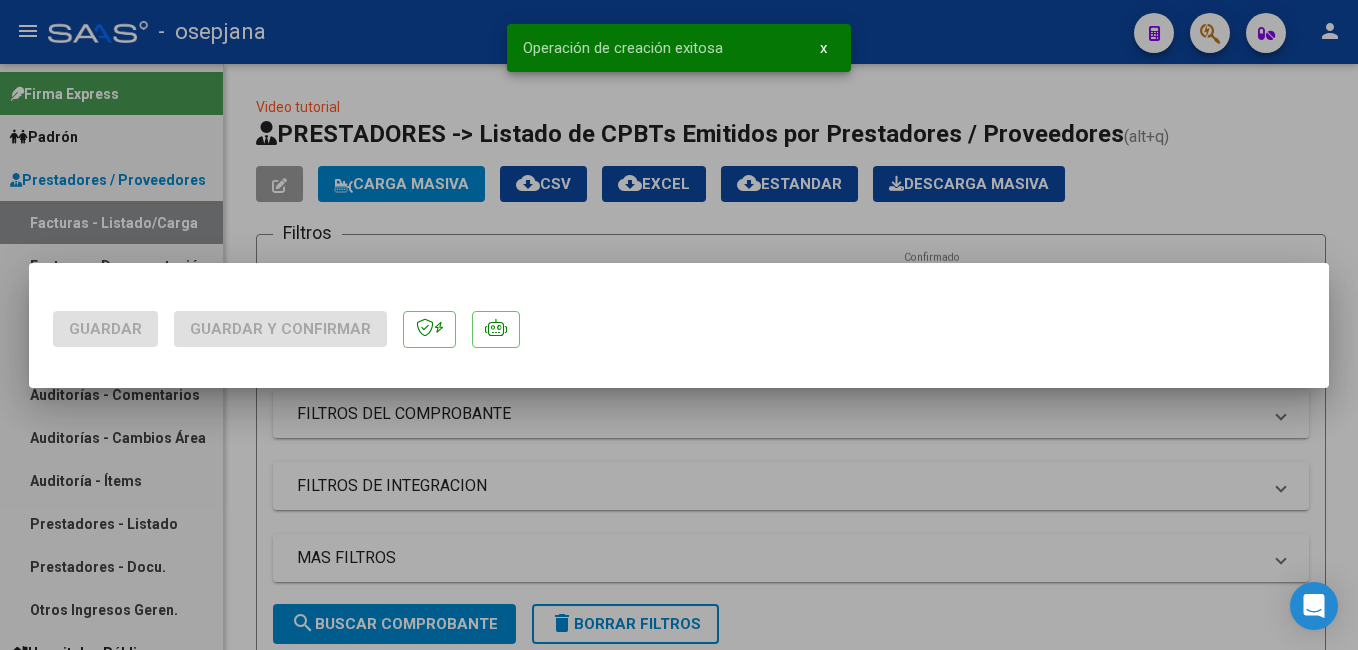 scroll, scrollTop: 0, scrollLeft: 0, axis: both 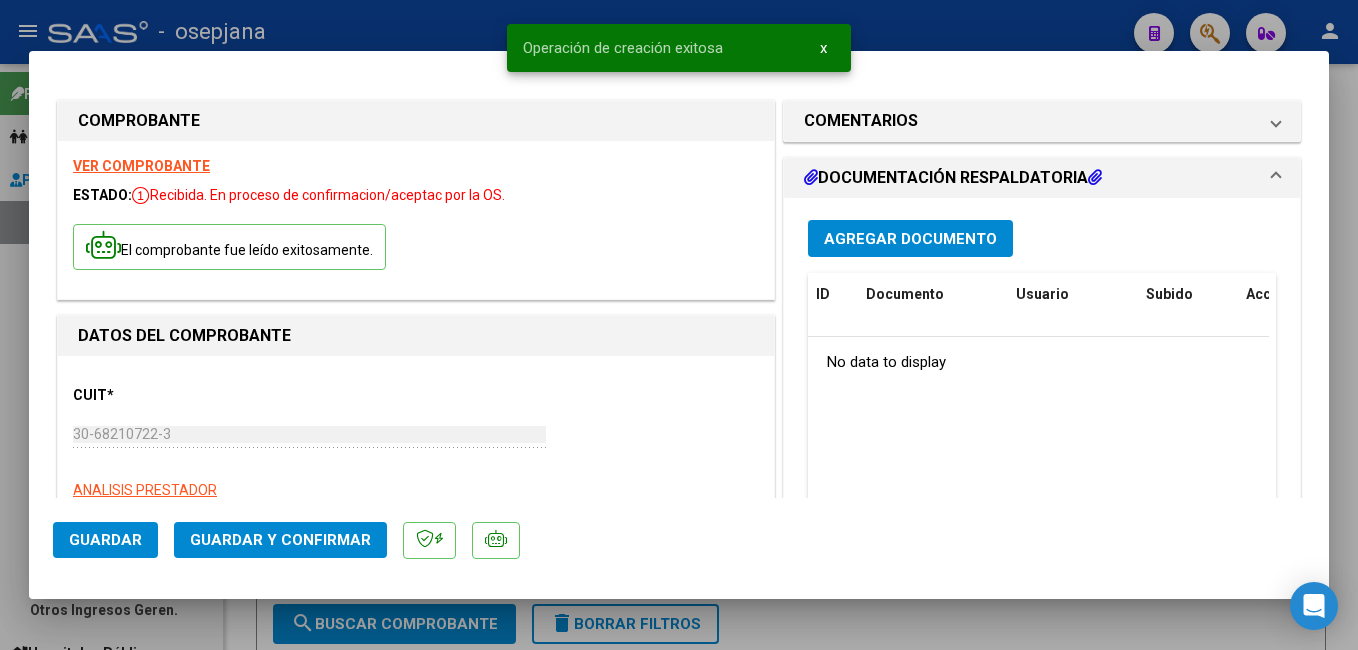 click on "Agregar Documento" at bounding box center (910, 239) 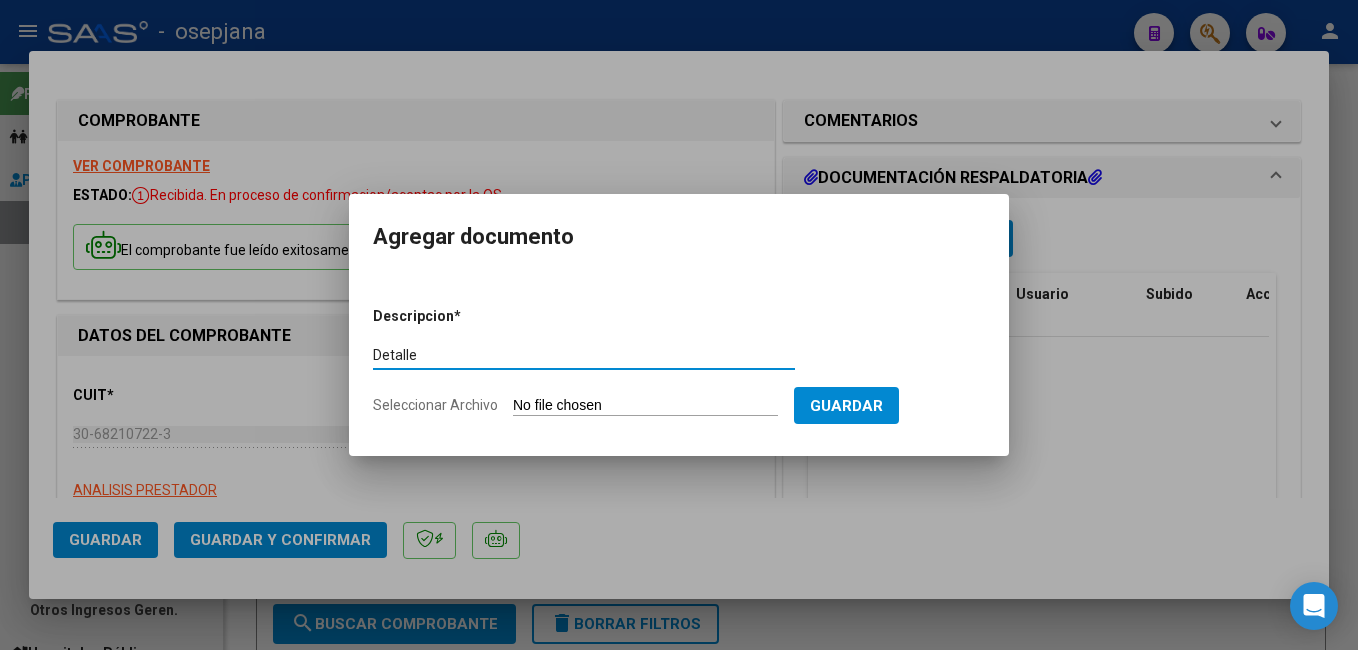 type on "Detalle" 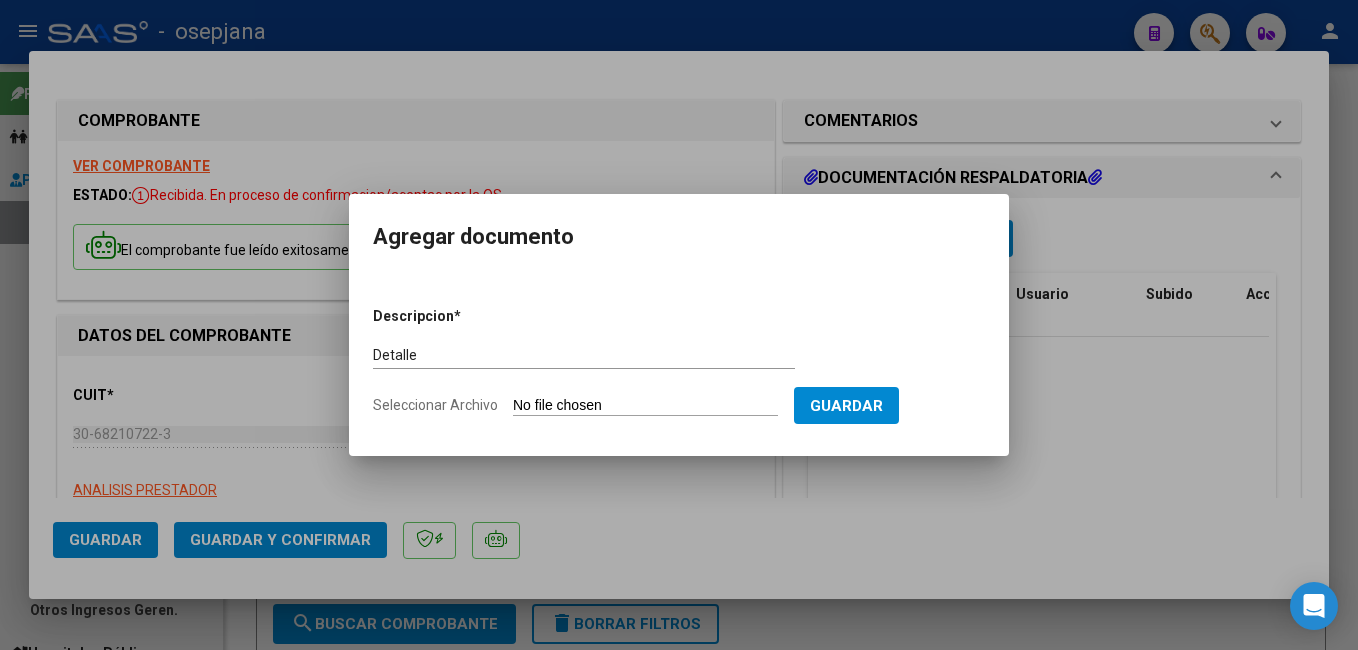 type on "C:\fakepath\FC. 173841.pdf" 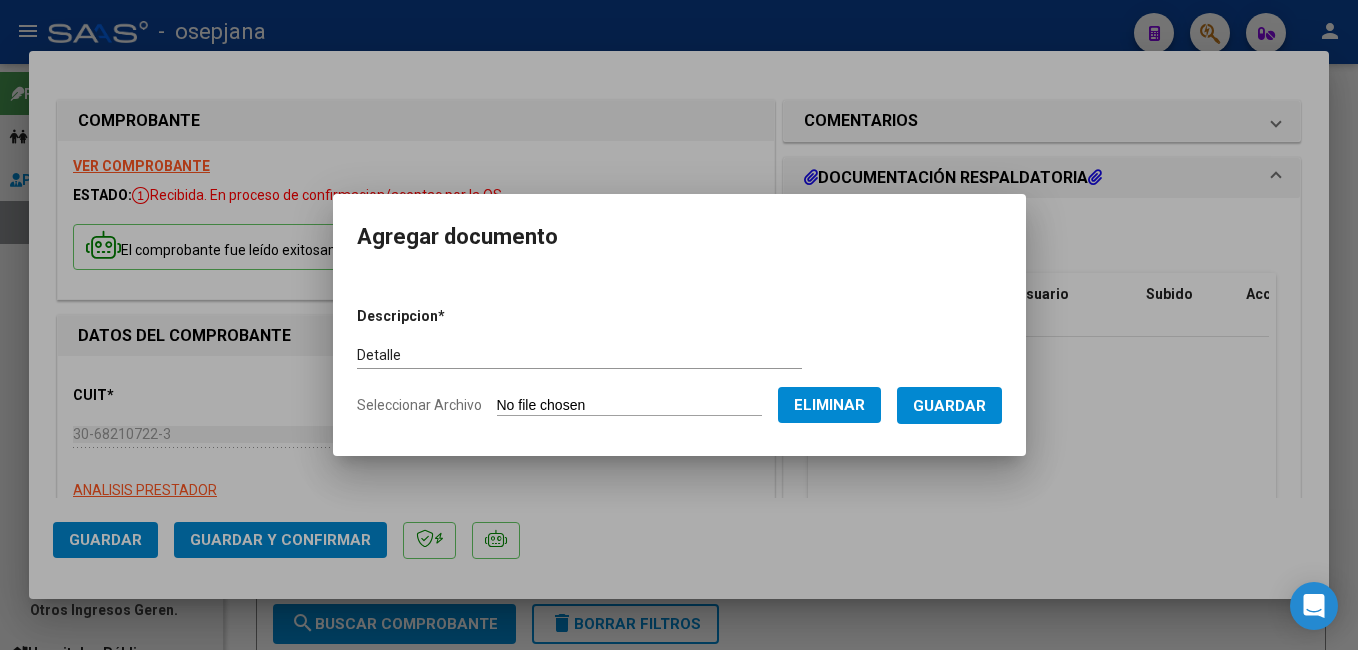 click on "Guardar" at bounding box center (949, 405) 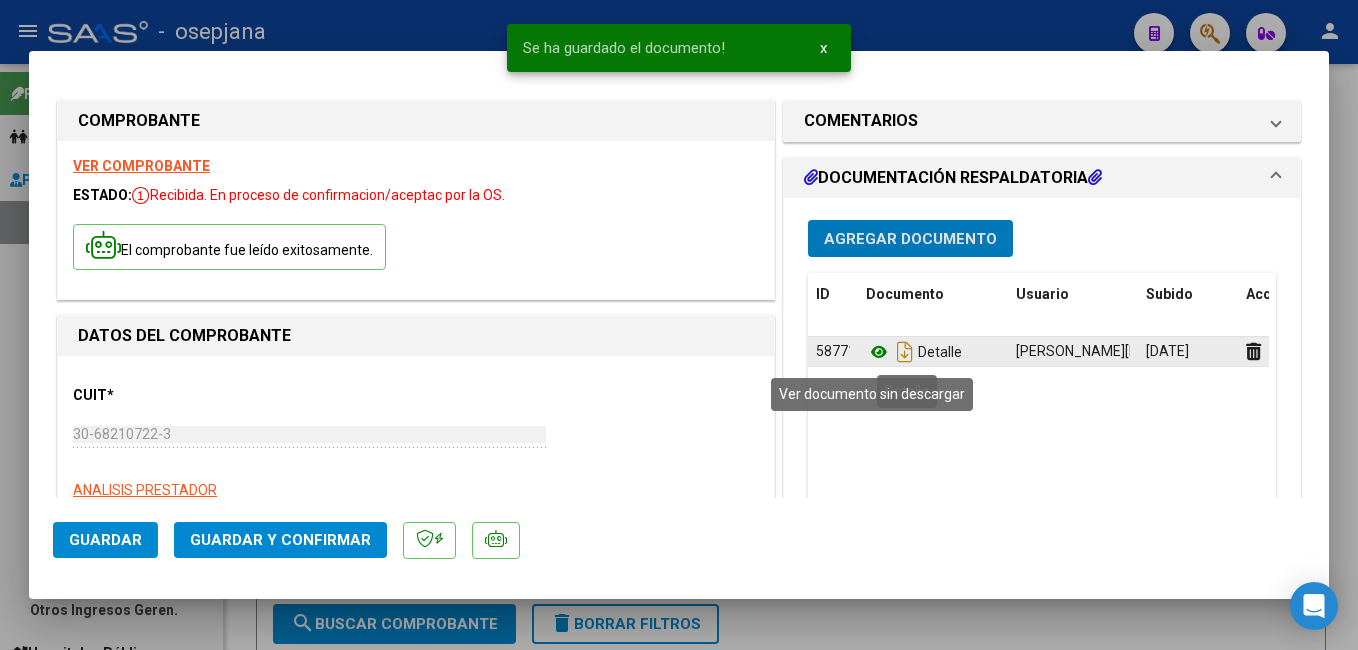 click 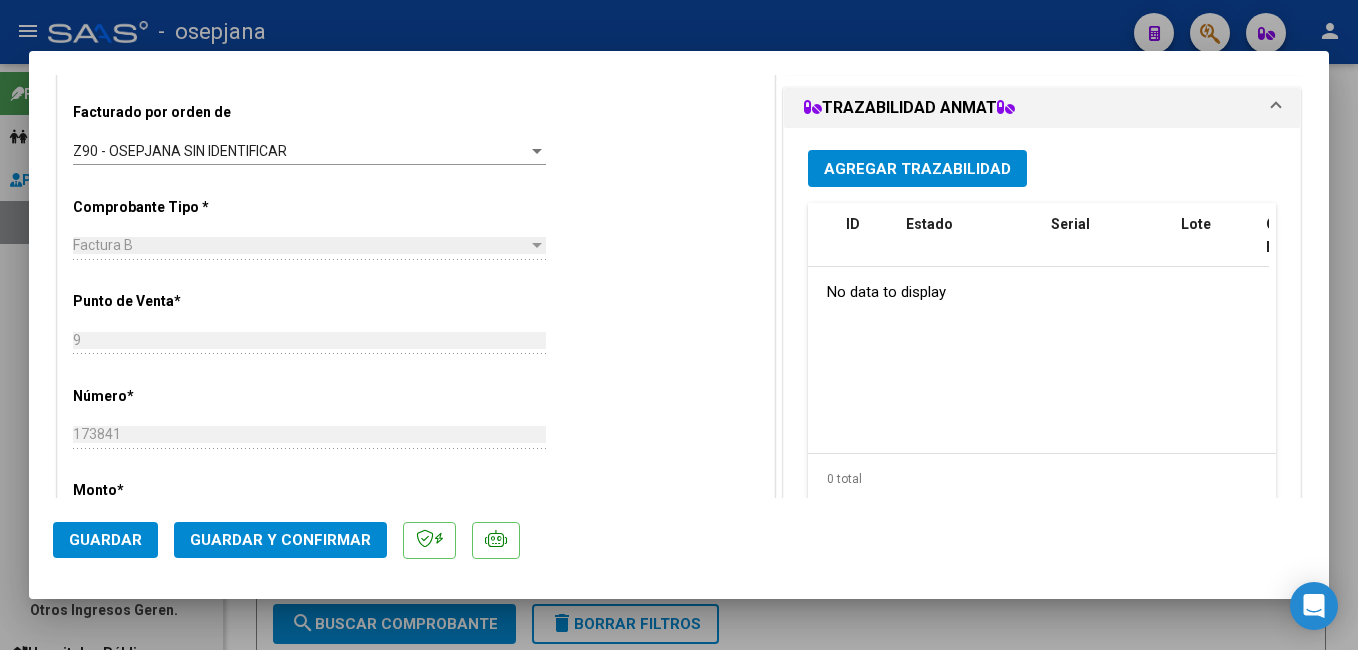 scroll, scrollTop: 533, scrollLeft: 0, axis: vertical 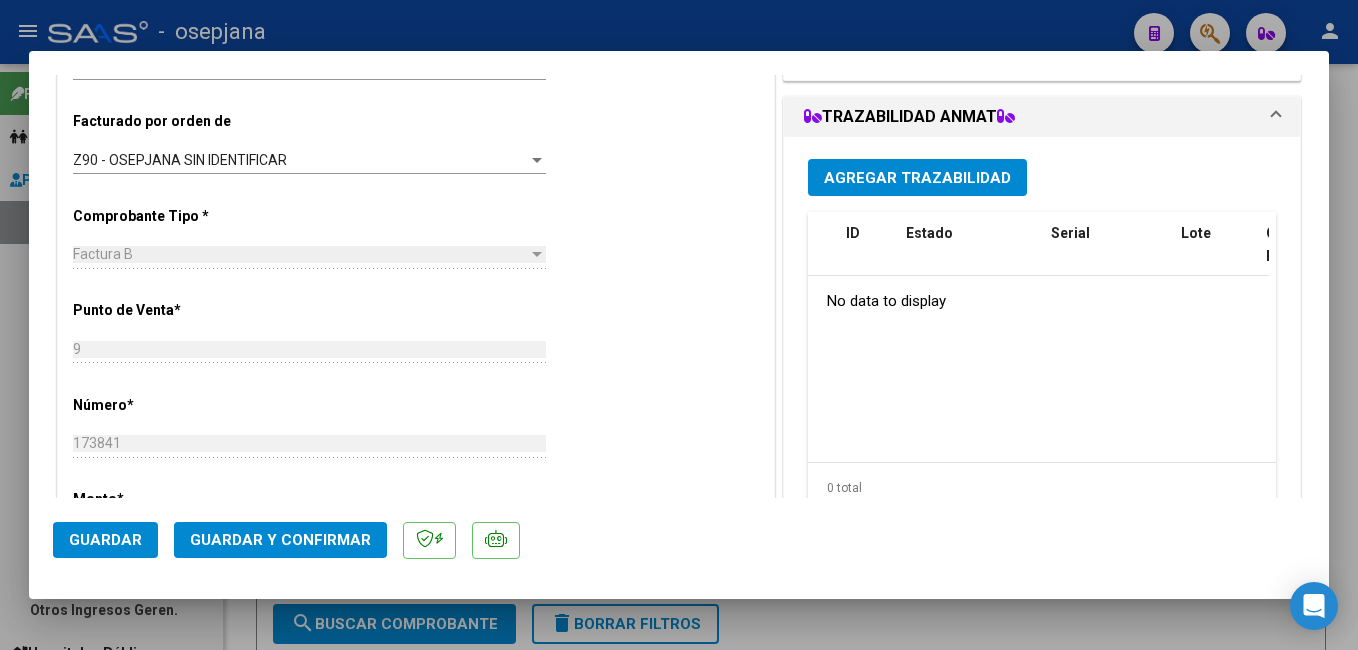 click on "Agregar Trazabilidad" at bounding box center [917, 178] 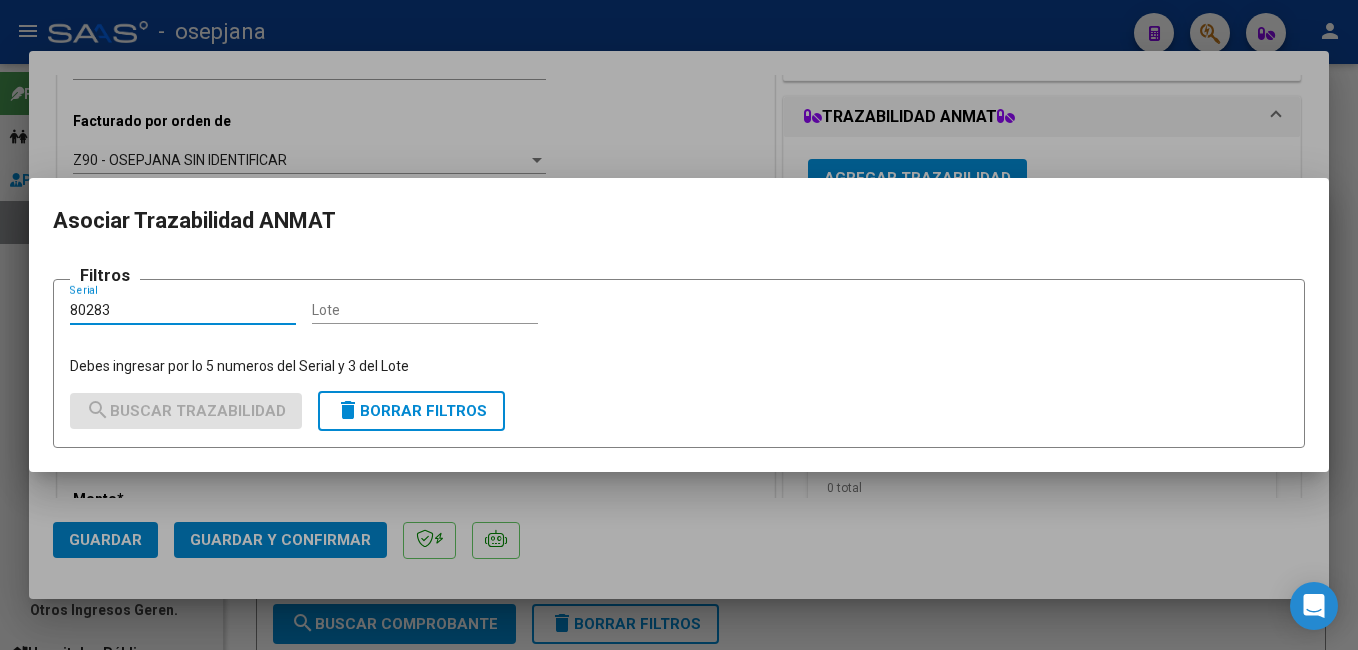 type on "80283" 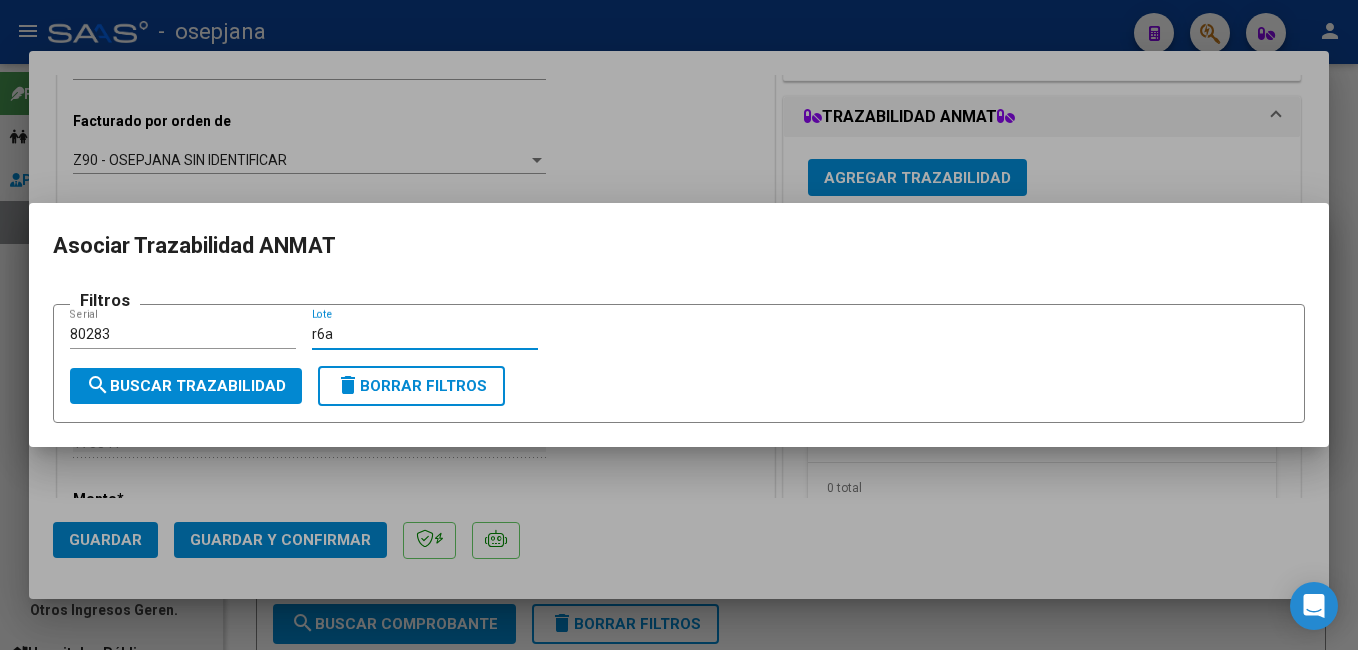 type on "r6a" 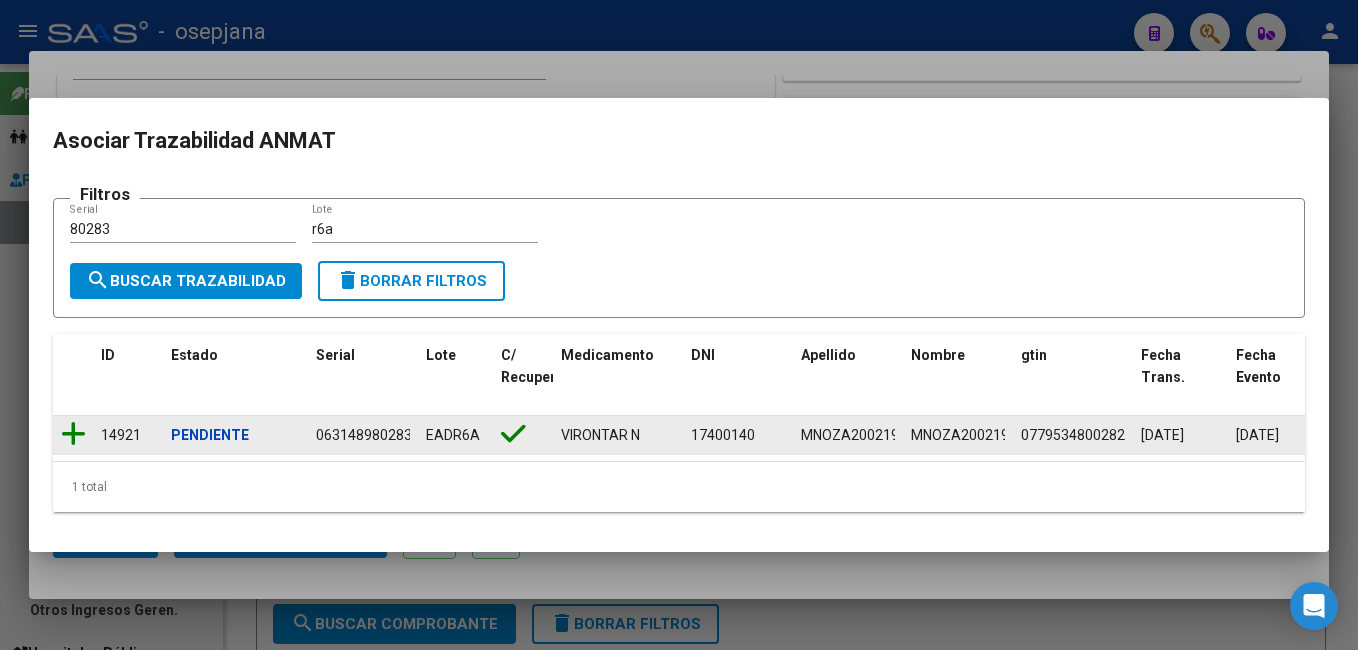 click 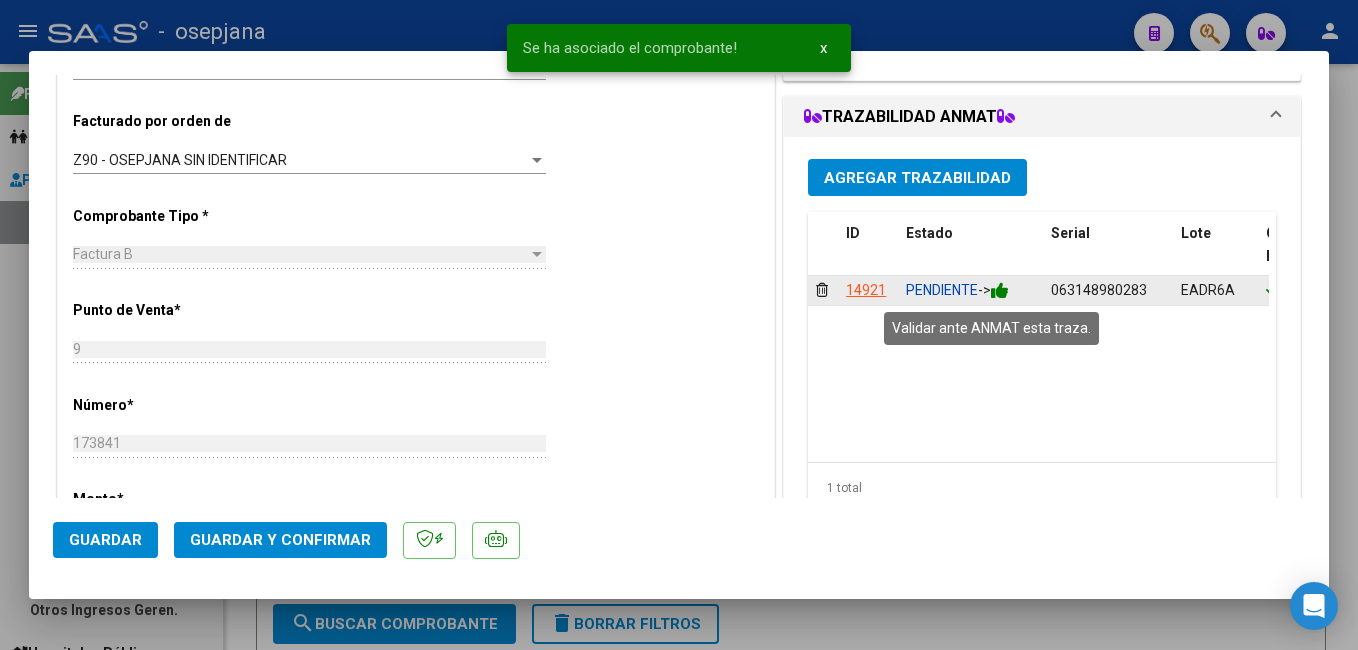 click 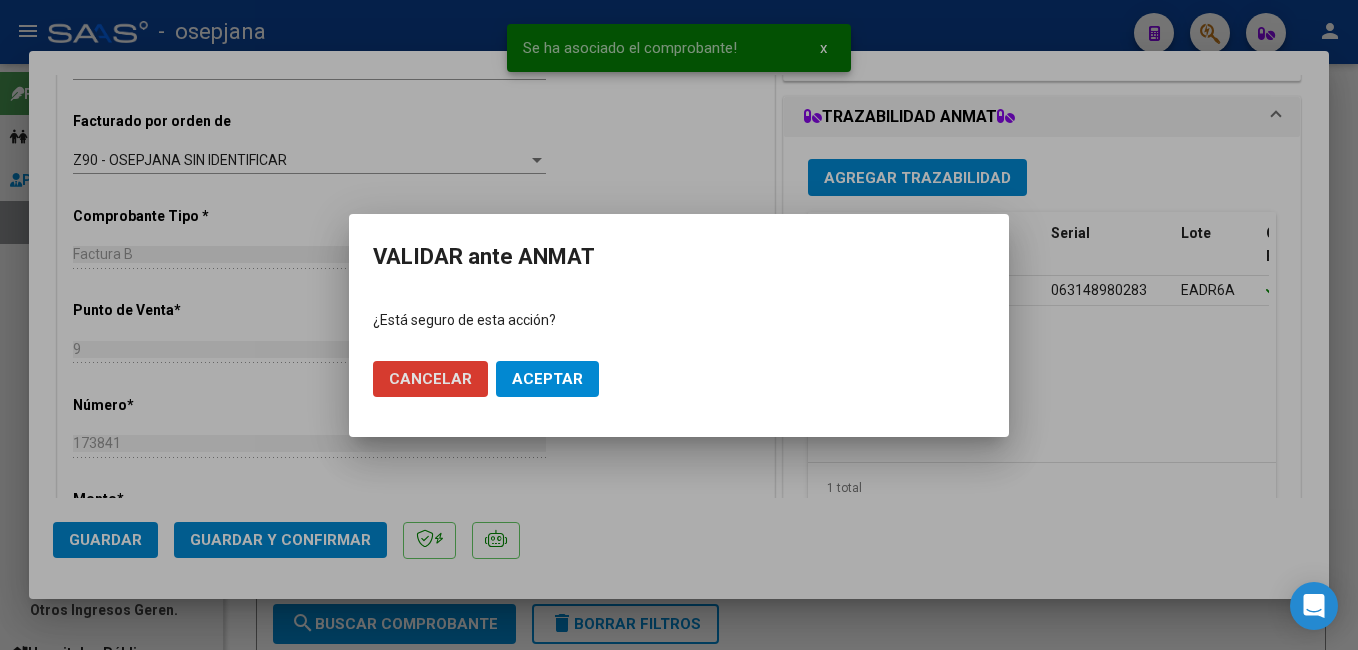 click on "Aceptar" 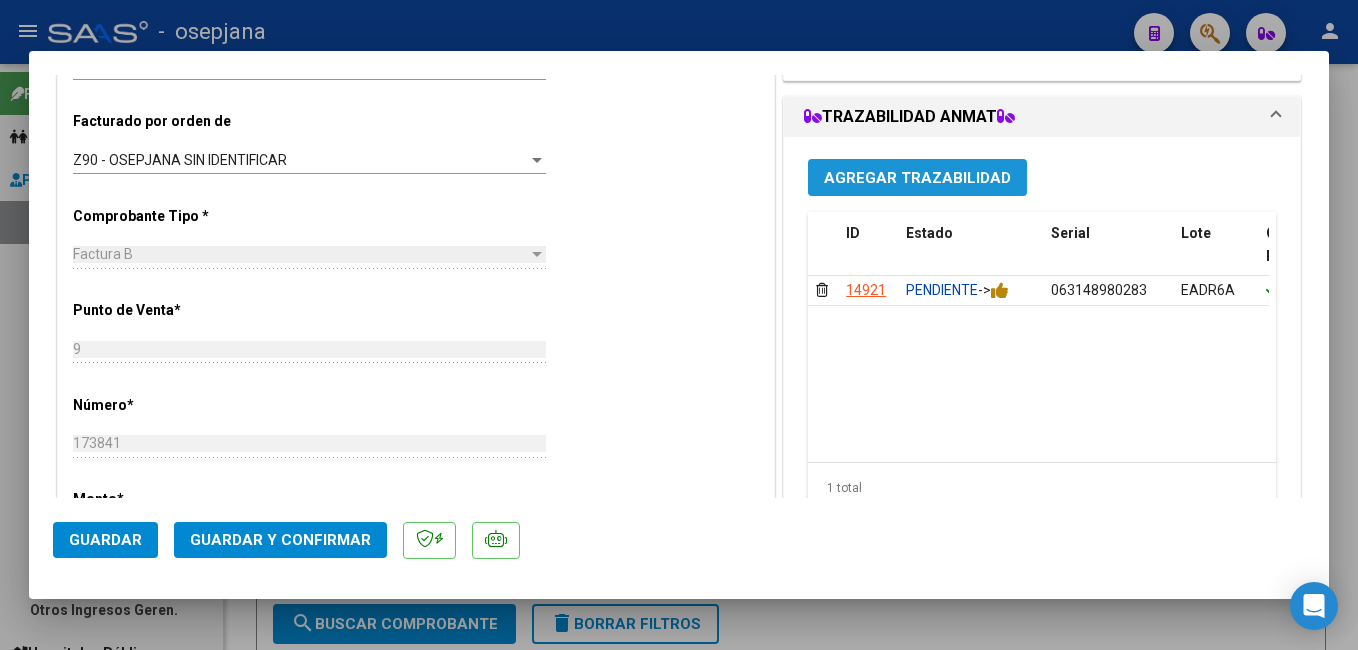 click on "Agregar Trazabilidad" at bounding box center [917, 178] 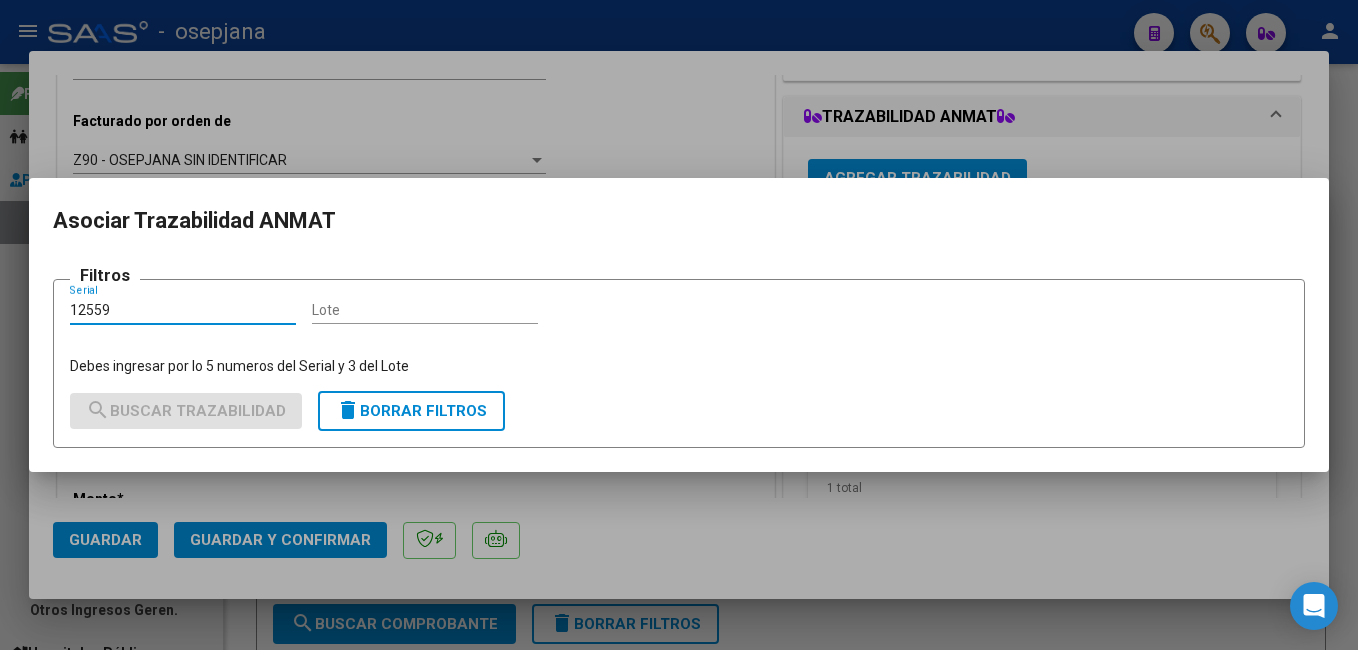 type on "12559" 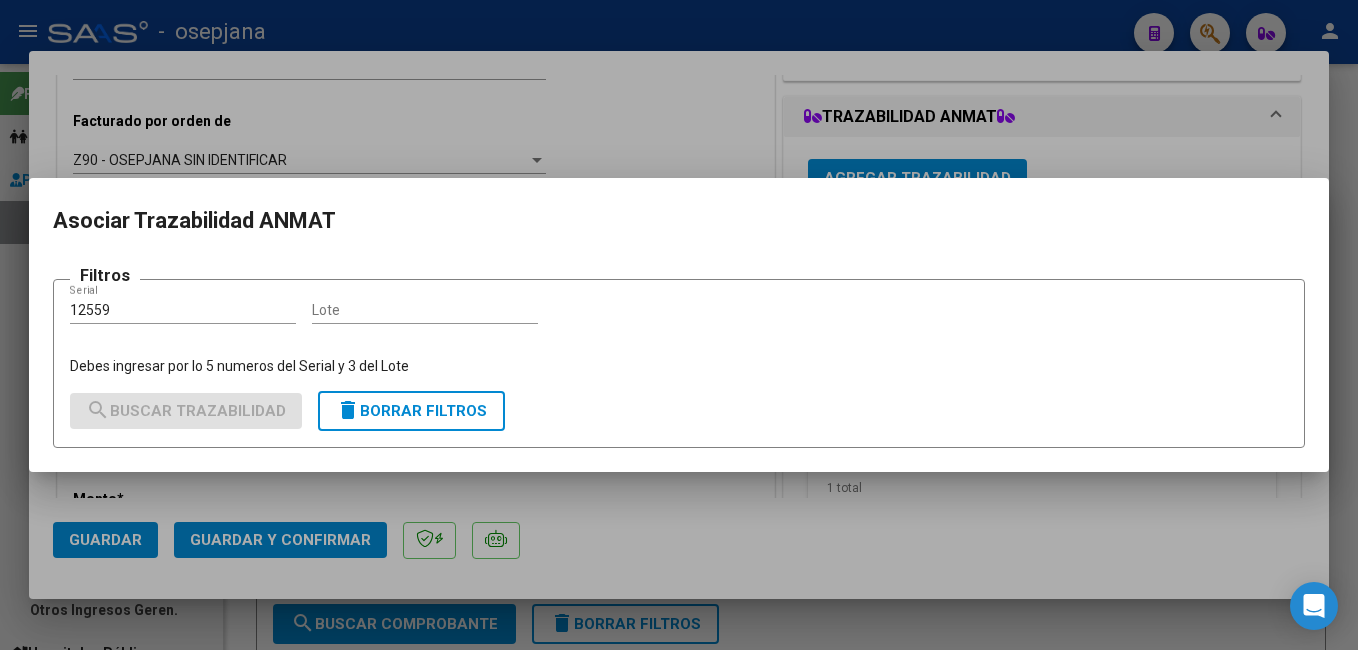 click on "Lote" at bounding box center [425, 318] 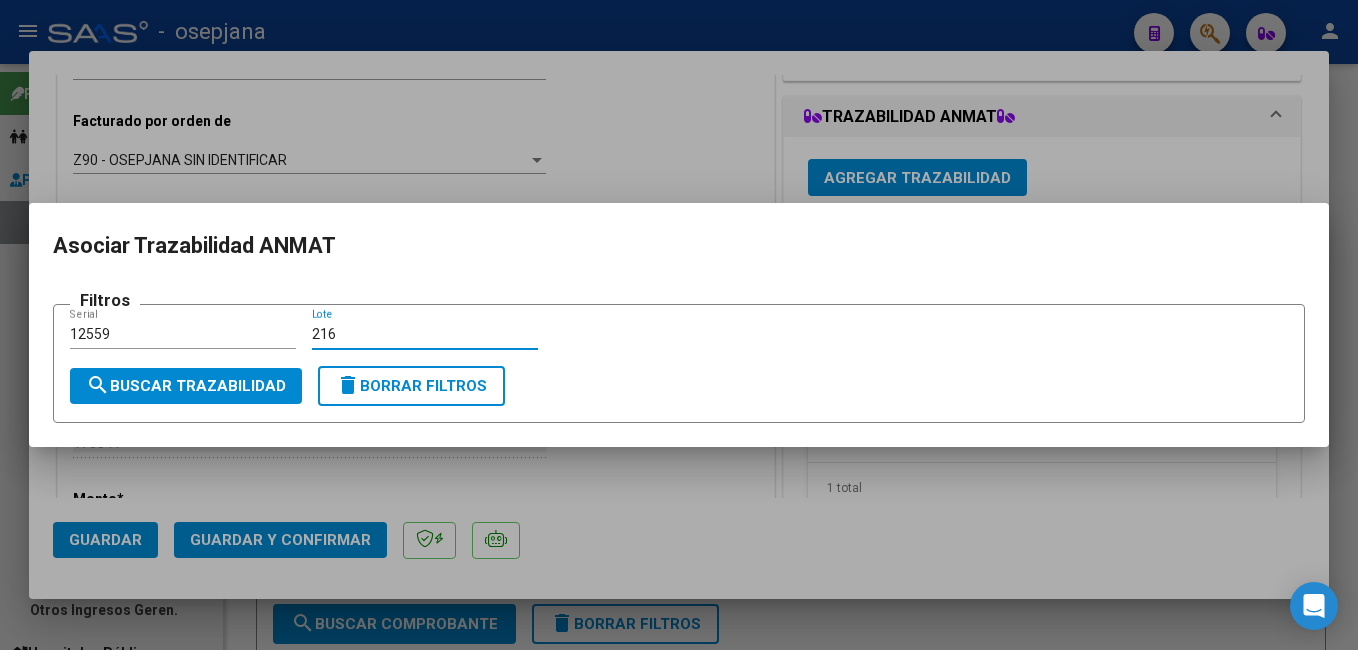 type on "216" 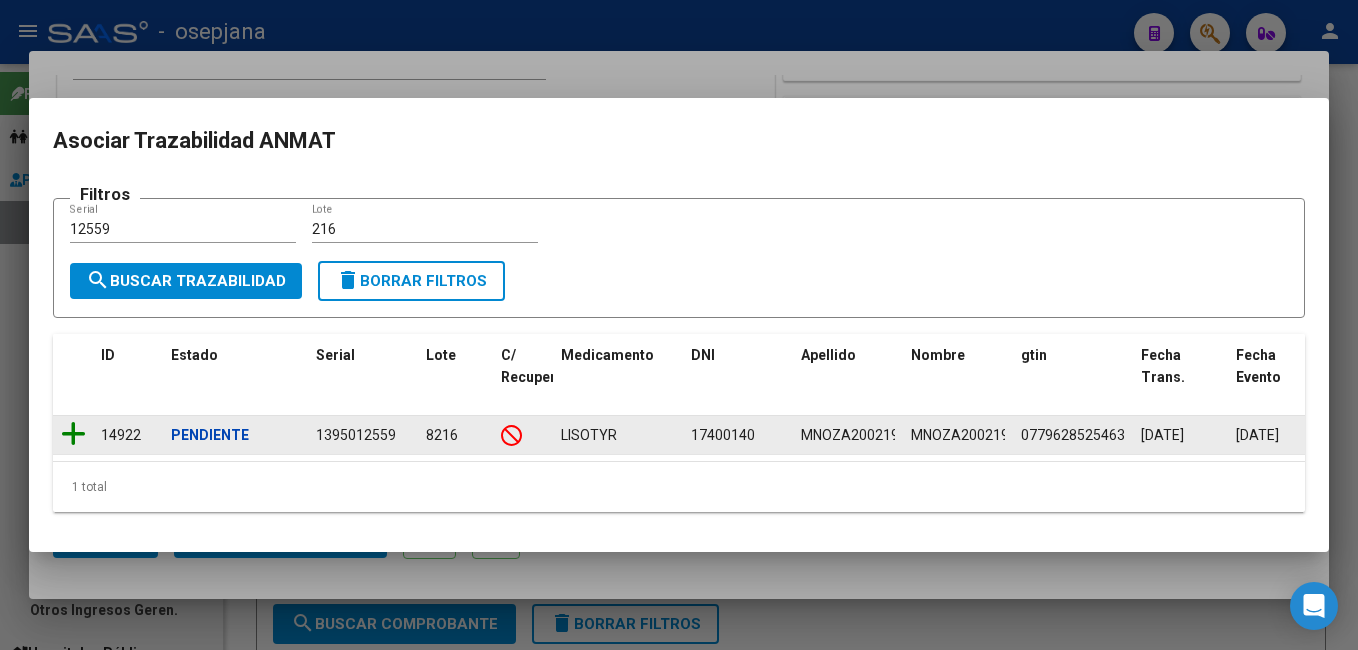 click 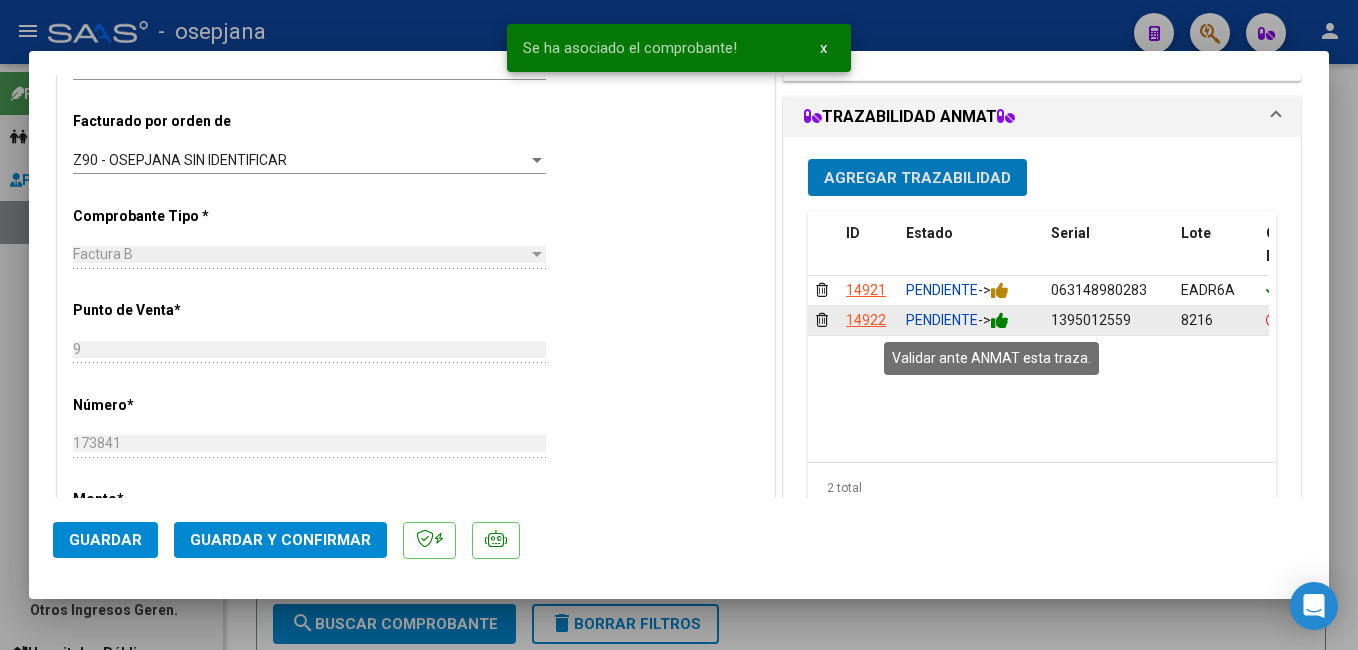 click 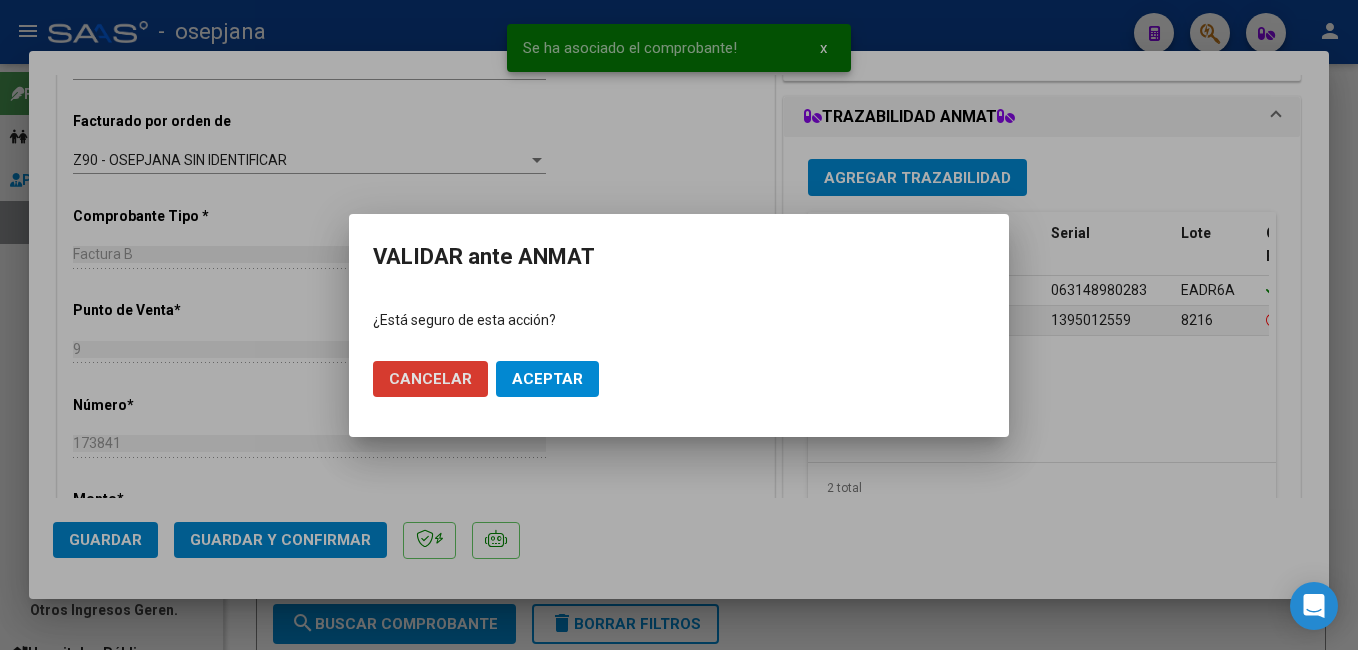 click on "Aceptar" 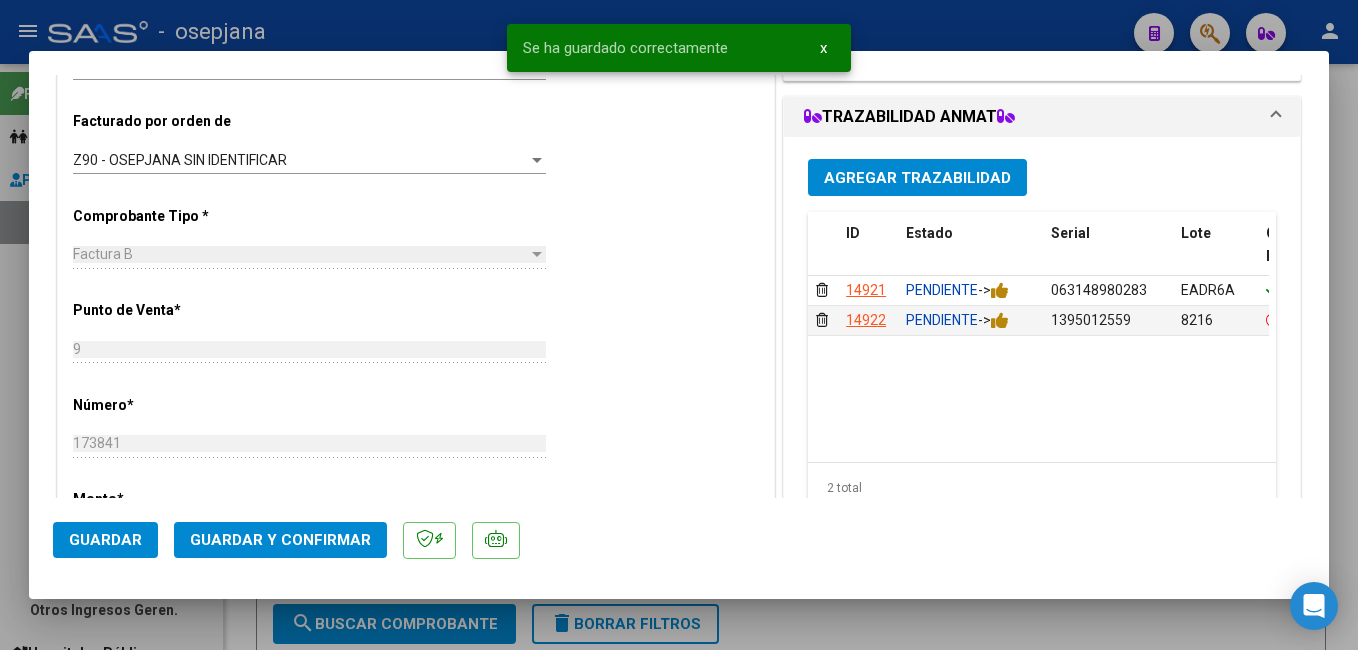 click on "Guardar y Confirmar" 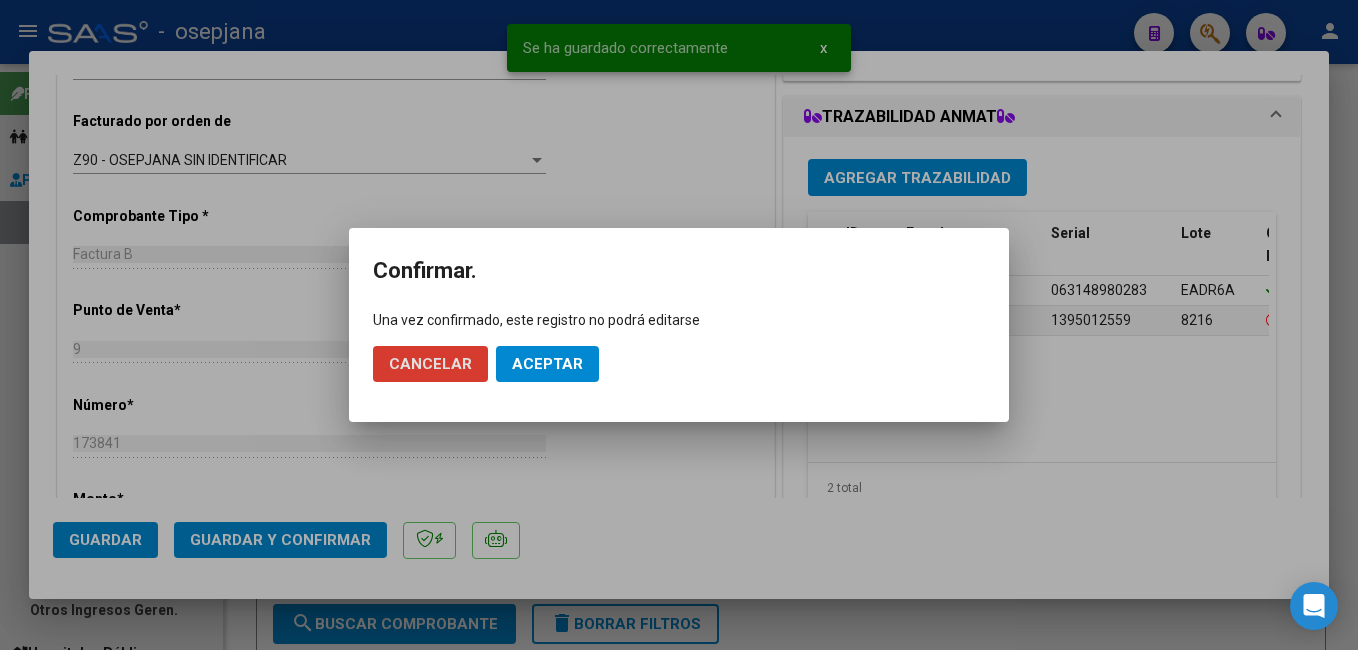 click on "Aceptar" 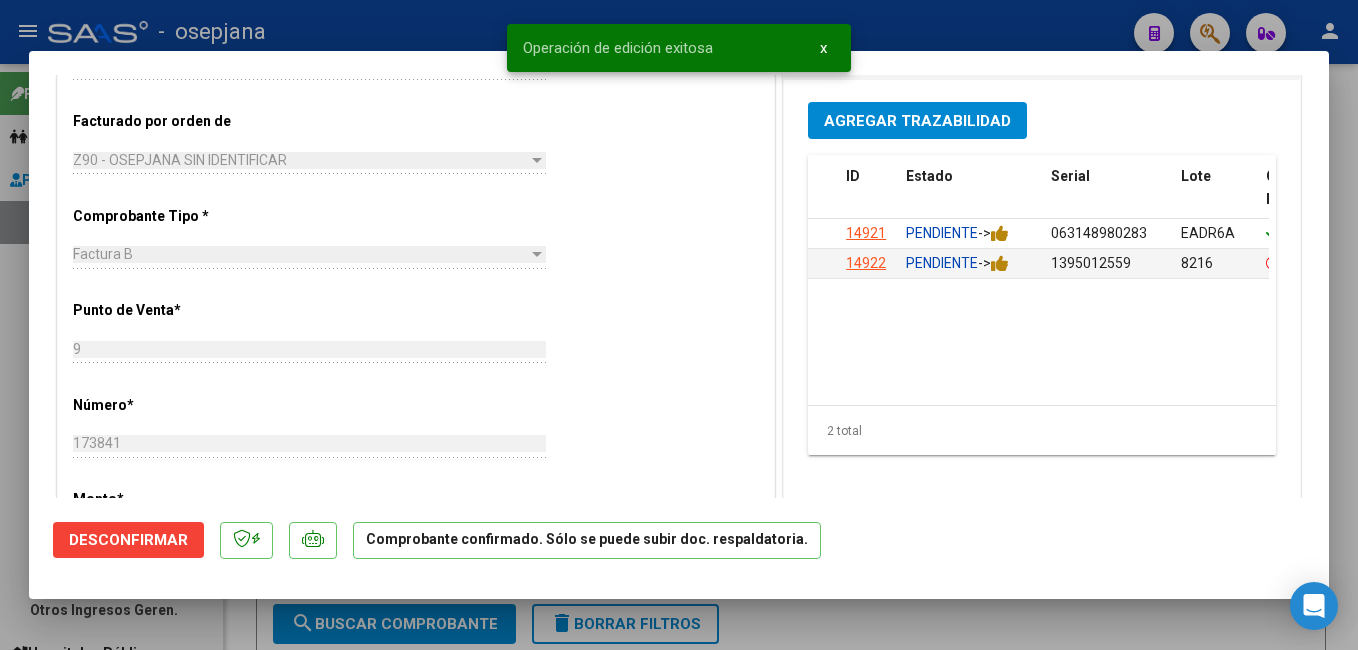 click at bounding box center [679, 325] 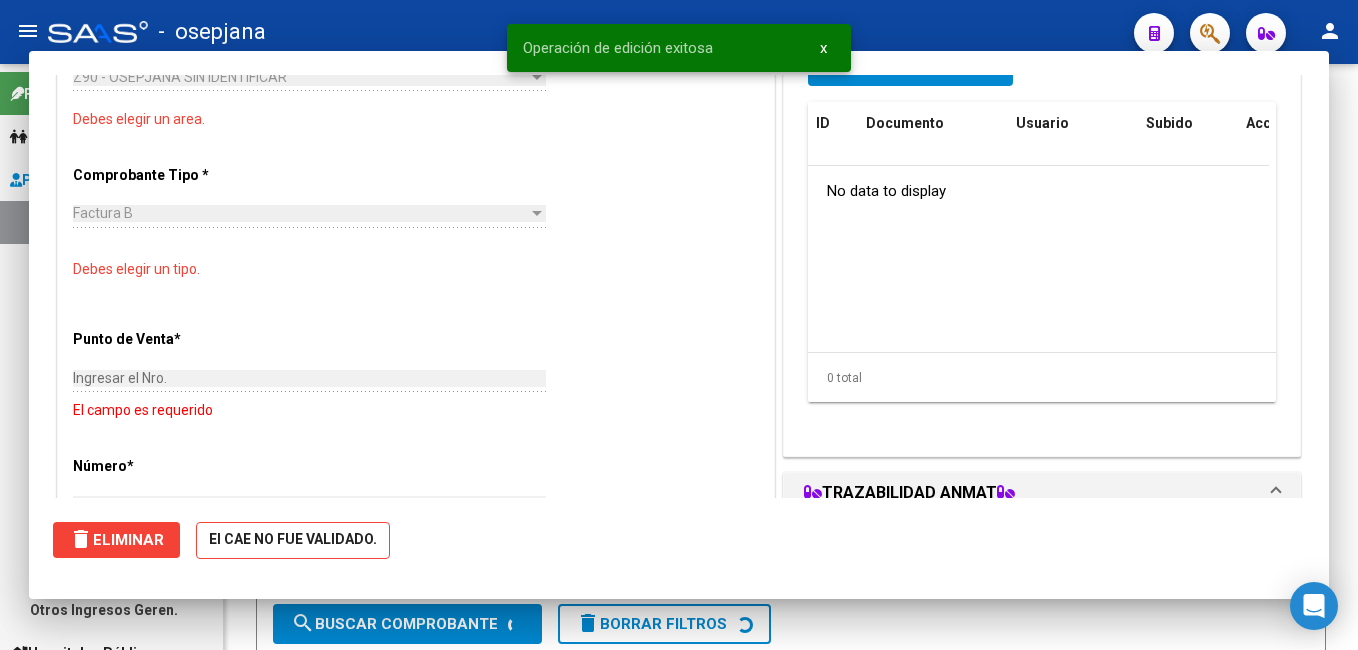 scroll, scrollTop: 0, scrollLeft: 0, axis: both 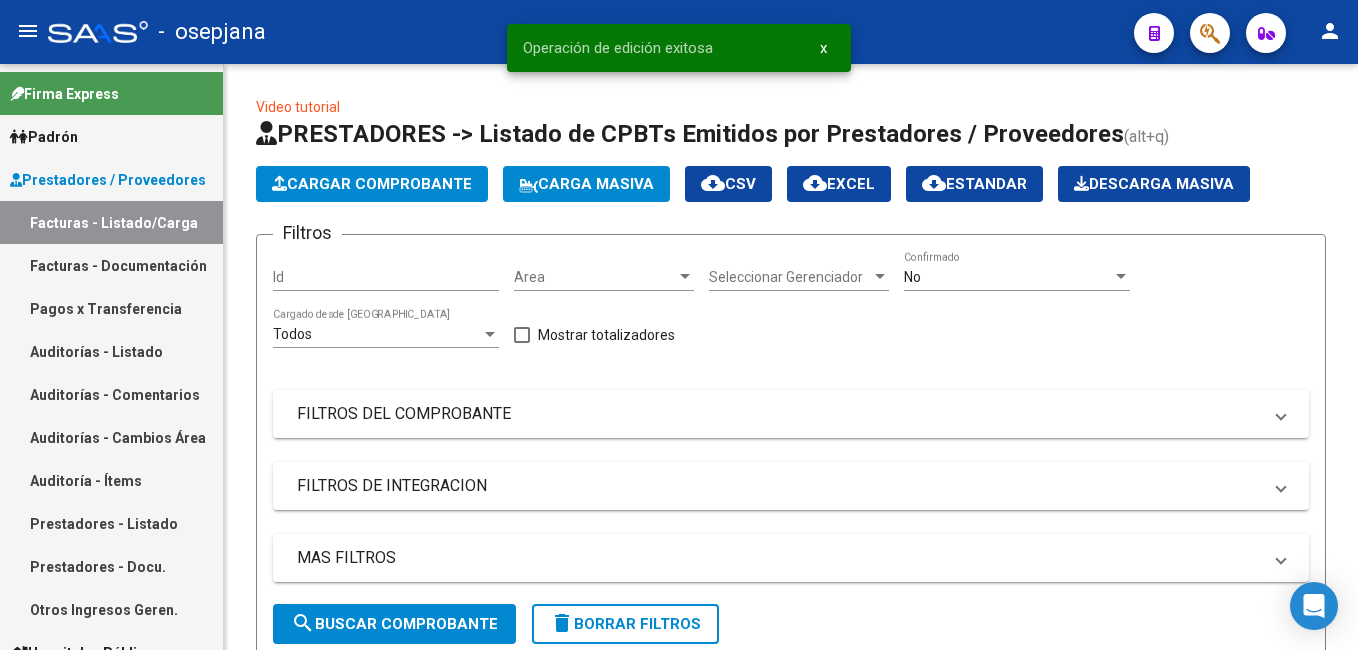 click on "Pagos x Transferencia" at bounding box center (111, 308) 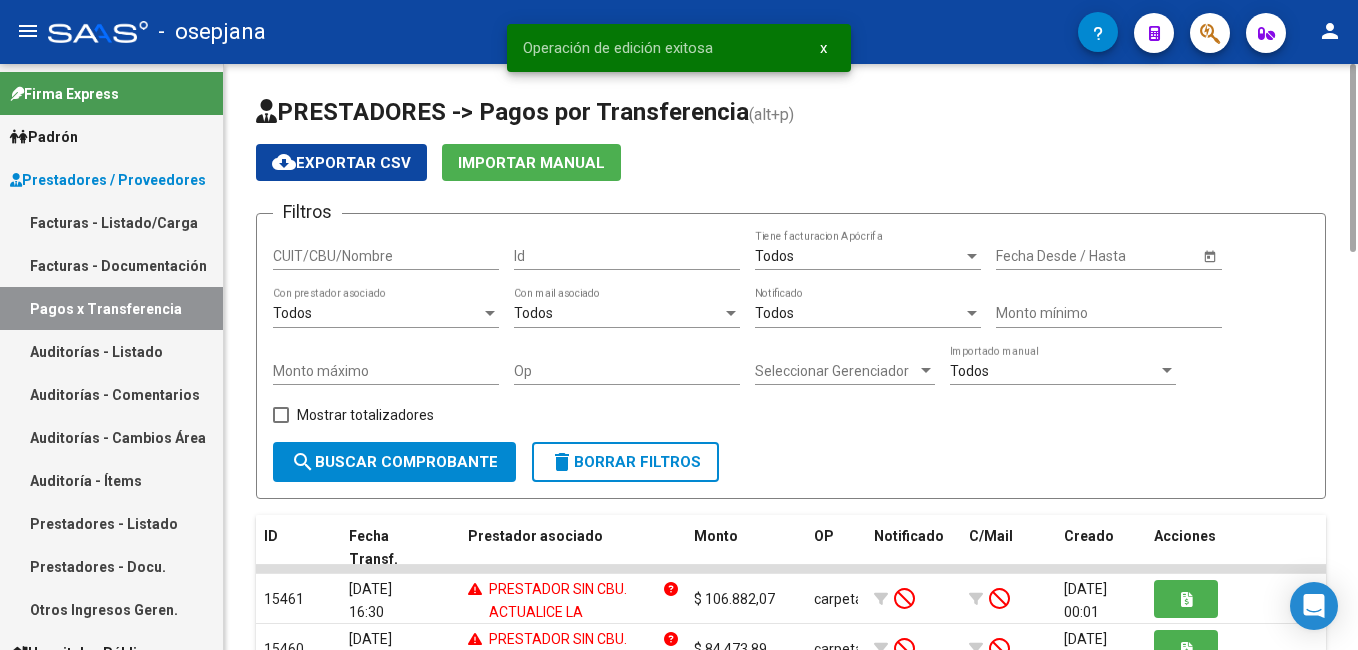 drag, startPoint x: 92, startPoint y: 355, endPoint x: 253, endPoint y: 161, distance: 252.10513 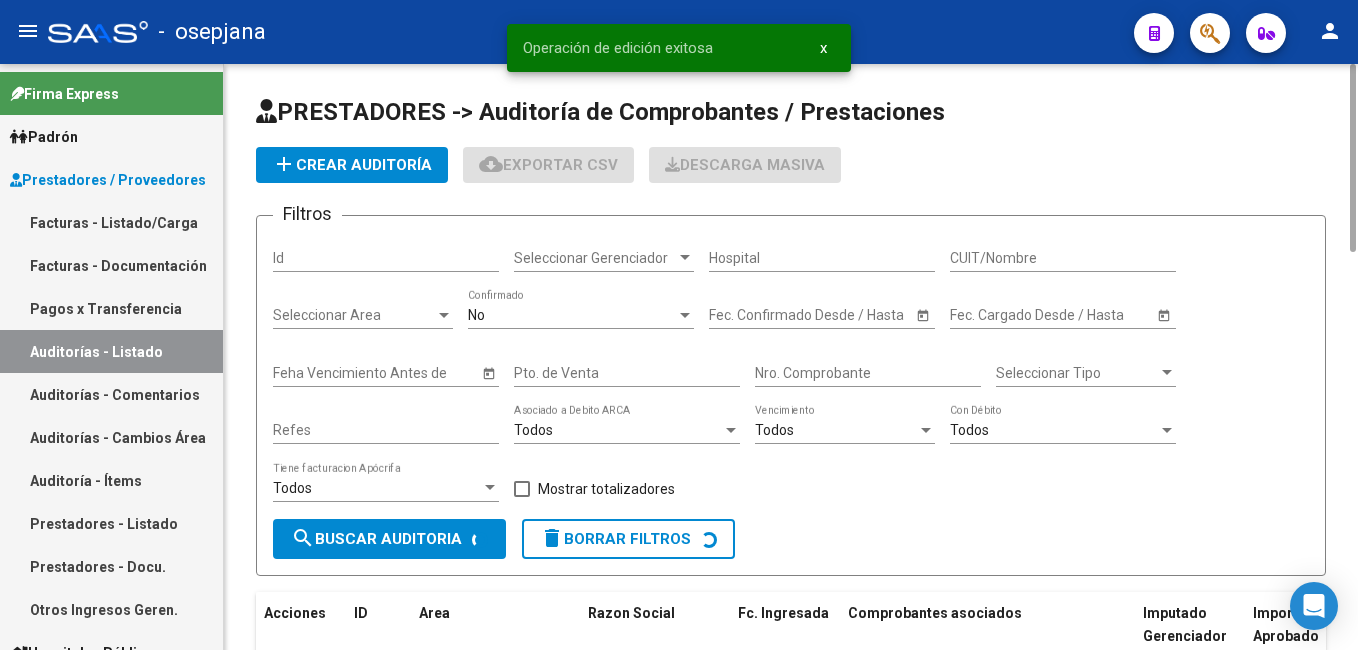 click on "add  Crear Auditoría" 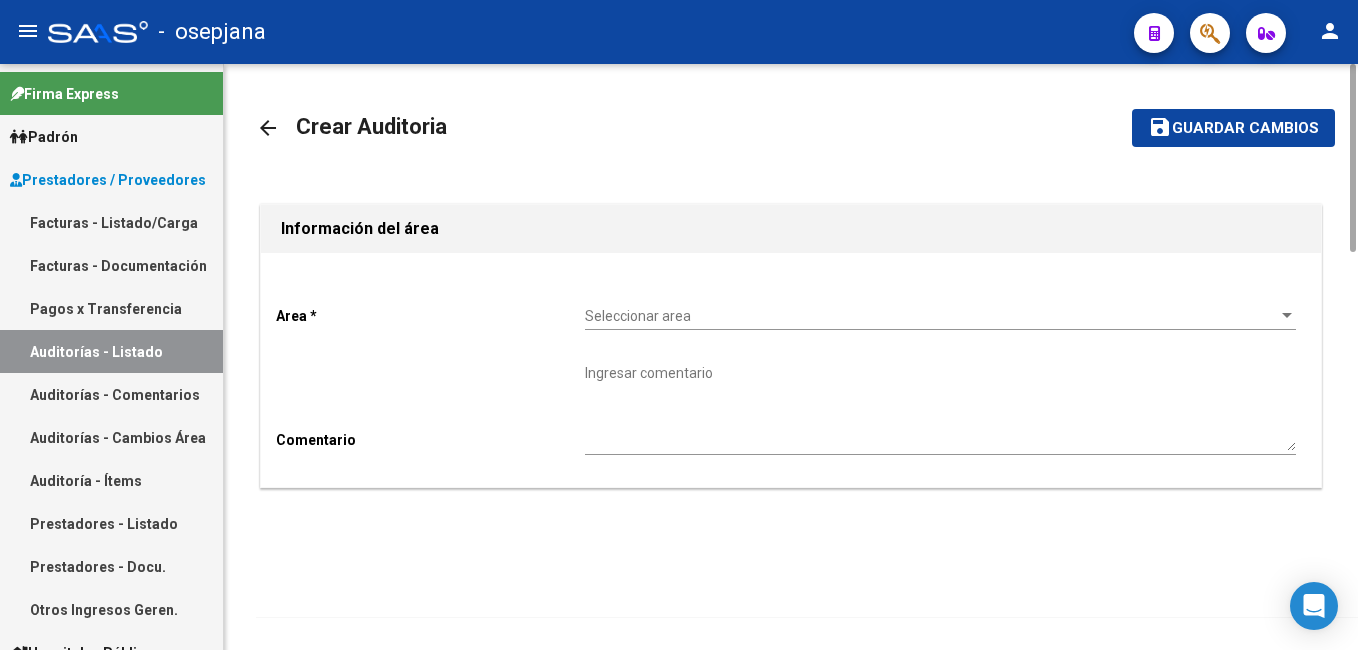 click on "Seleccionar area" at bounding box center (931, 316) 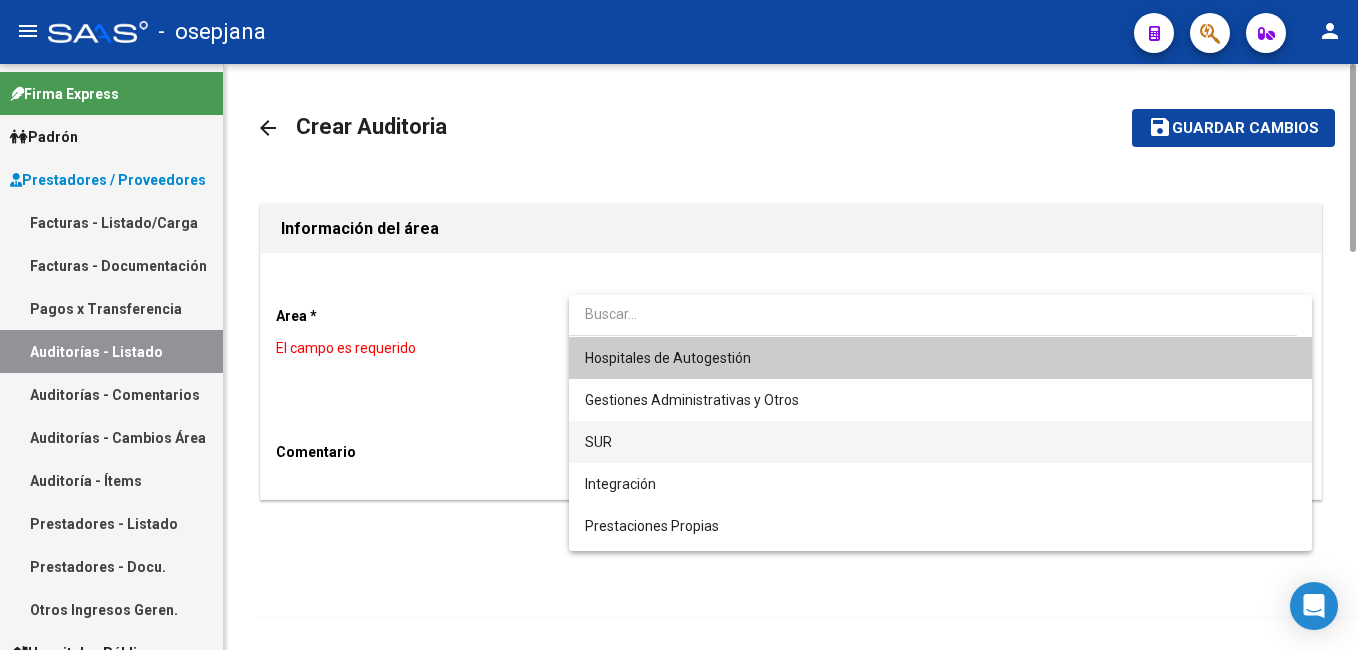 click on "SUR" at bounding box center (940, 442) 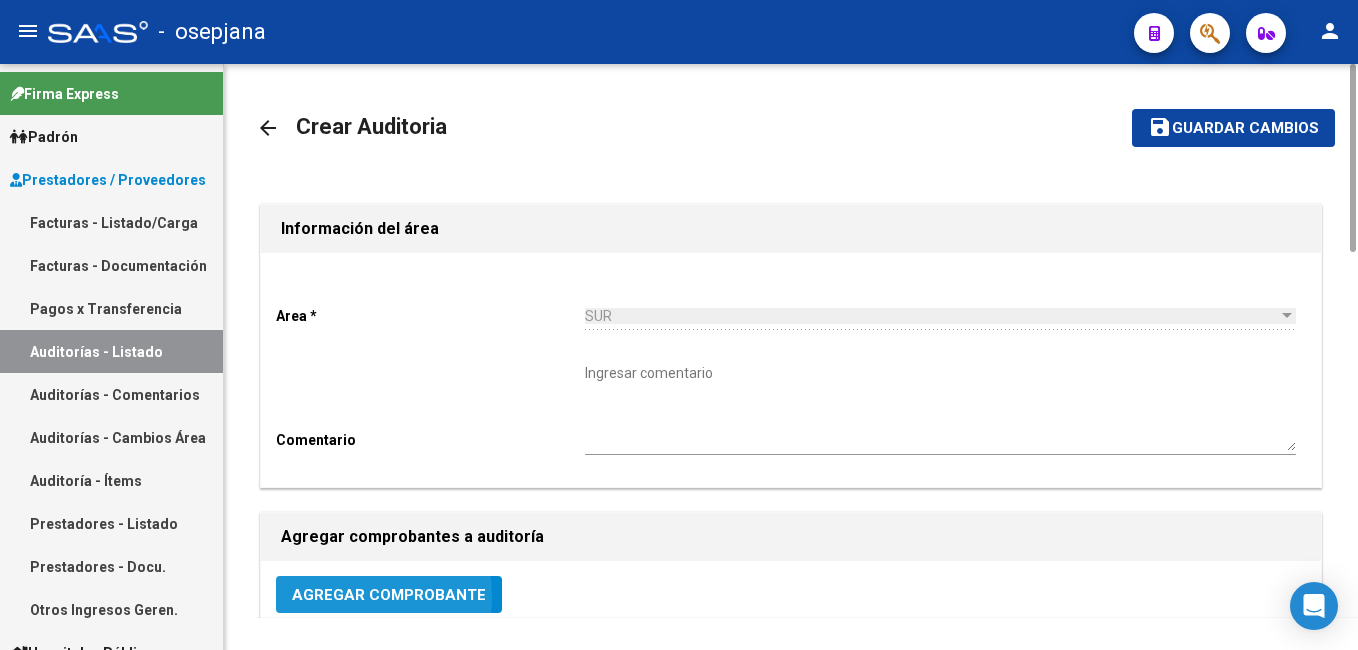 click on "Agregar Comprobante" 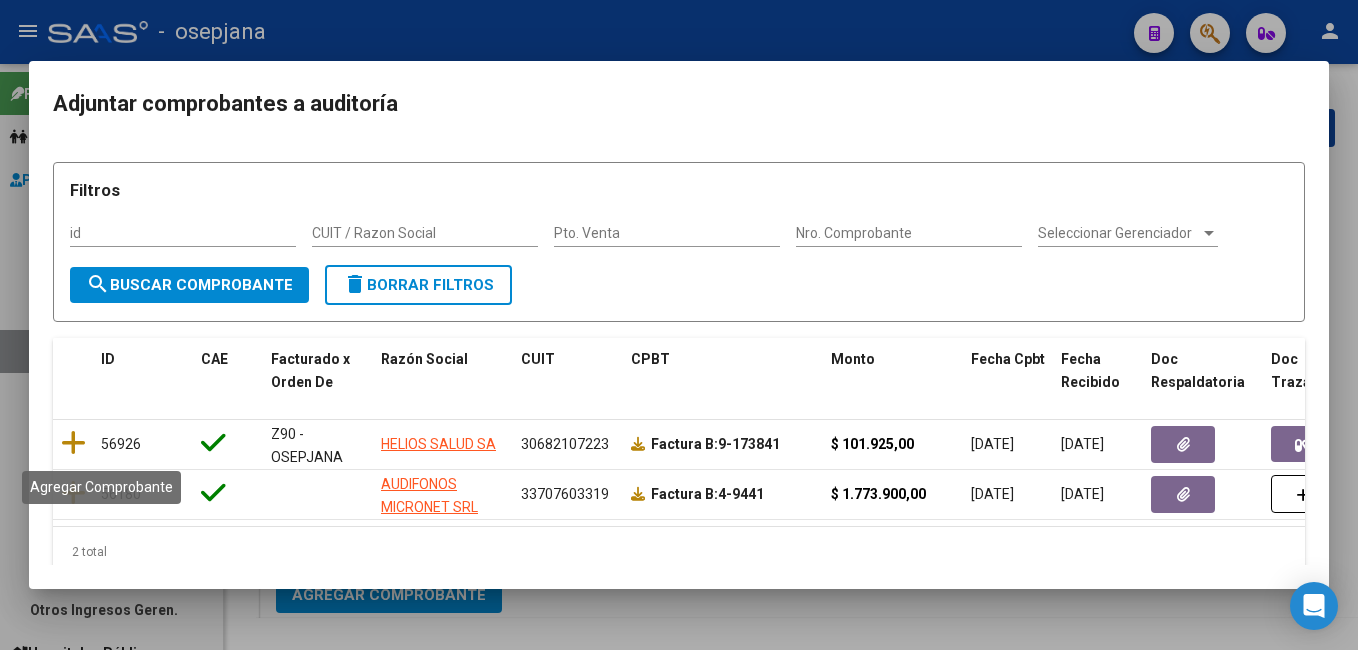 click 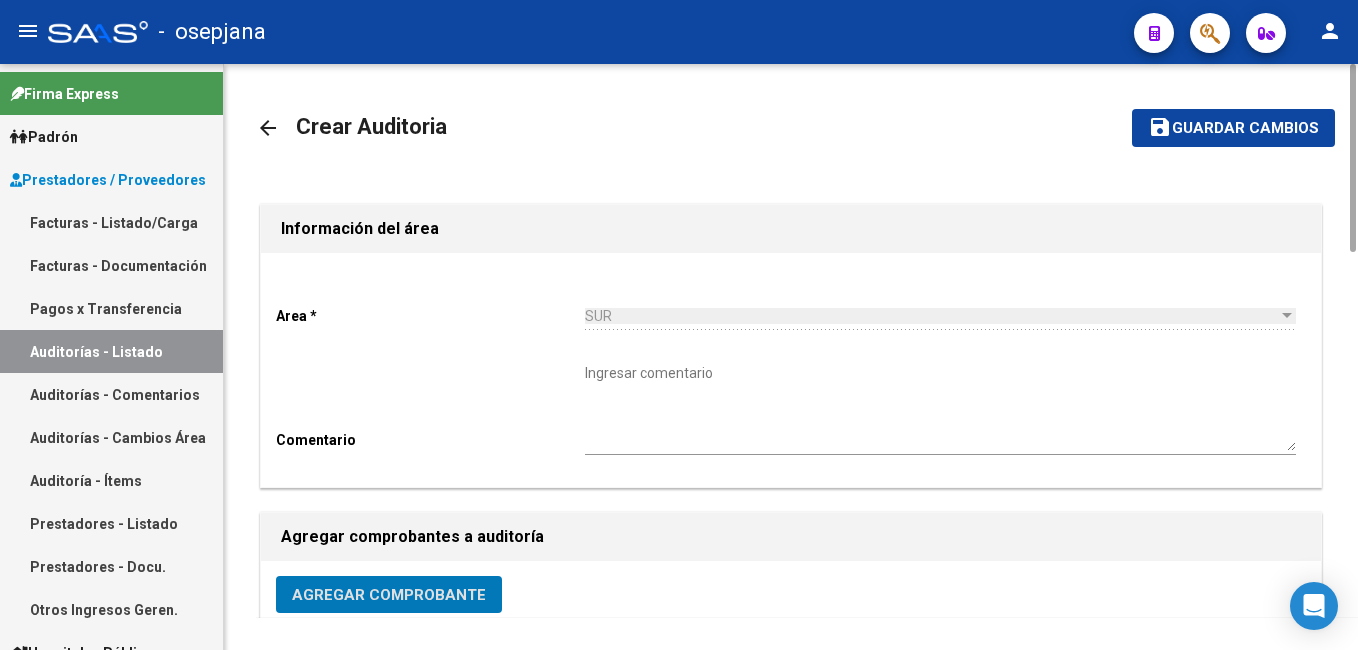 click on "Guardar cambios" 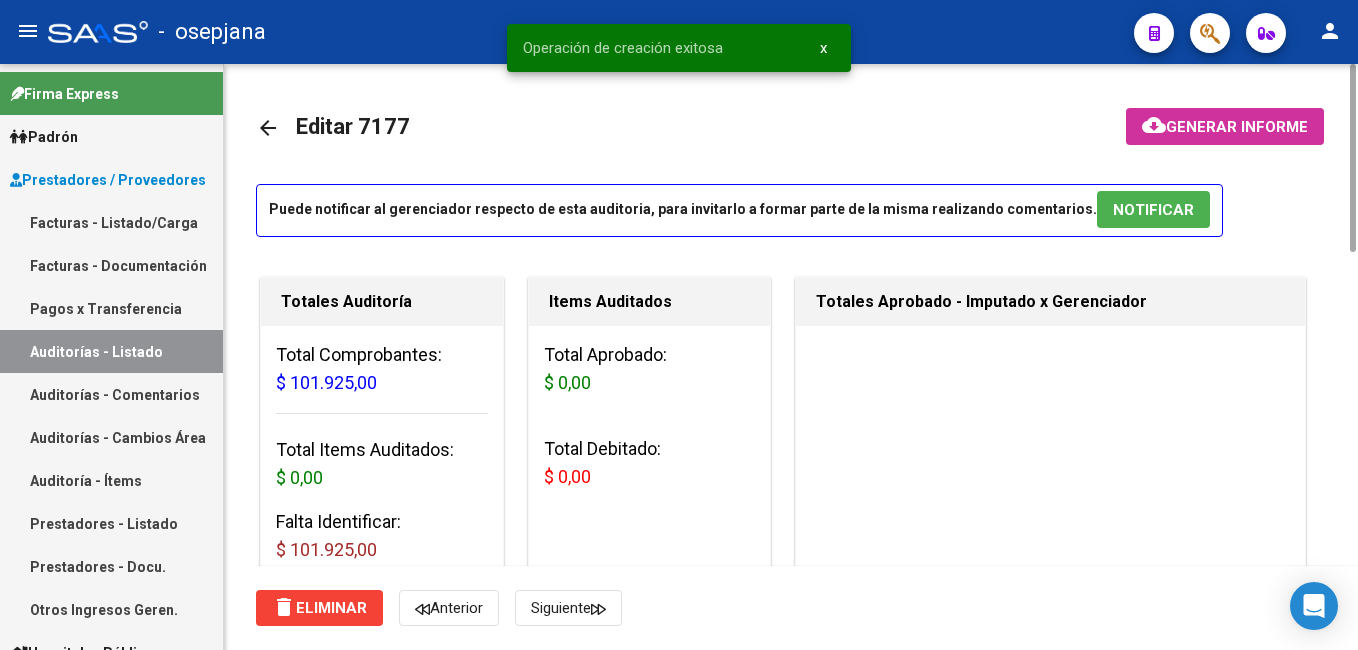 click on "arrow_back Editar 7177    cloud_download  Generar informe  Puede notificar al gerenciador respecto de esta auditoria, para invitarlo a formar parte de la misma realizando comentarios.  NOTIFICAR Totales Auditoría Total Comprobantes:  $ 101.925,00 Total Items Auditados:  $ 0,00 Falta Identificar:   $ 101.925,00 Items Auditados Total Aprobado: $ 0,00 Total Debitado: $ 0,00 Totales Aprobado - Imputado x Gerenciador Información del área Cambiar de área a esta auditoría  Area * SUR Seleccionar area Comentario    Ingresar comentario  save  Guardar Comentario  Comprobantes Asociados a la Auditoría Agregar Comprobante cloud_download  Exportar Comprobantes  ID CAE Facturado x Orden De Razon Social CPBT Monto Fecha Cpbt Fecha Recibido Doc Respaldatoria Doc Trazabilidad Expte. Interno Creado Usuario $ 101.925,00 56926  Z90 - OSEPJANA SIN IDENTIFICAR HELIOS SALUD SA  Factura B: 9 - 173841  $ 101.925,00 30/04/2025 30/04/2025 07/07/2025 Ludmila Miccolis - ludmila.miccolis@asi.com.ar Crear Item de Auditoria Id" 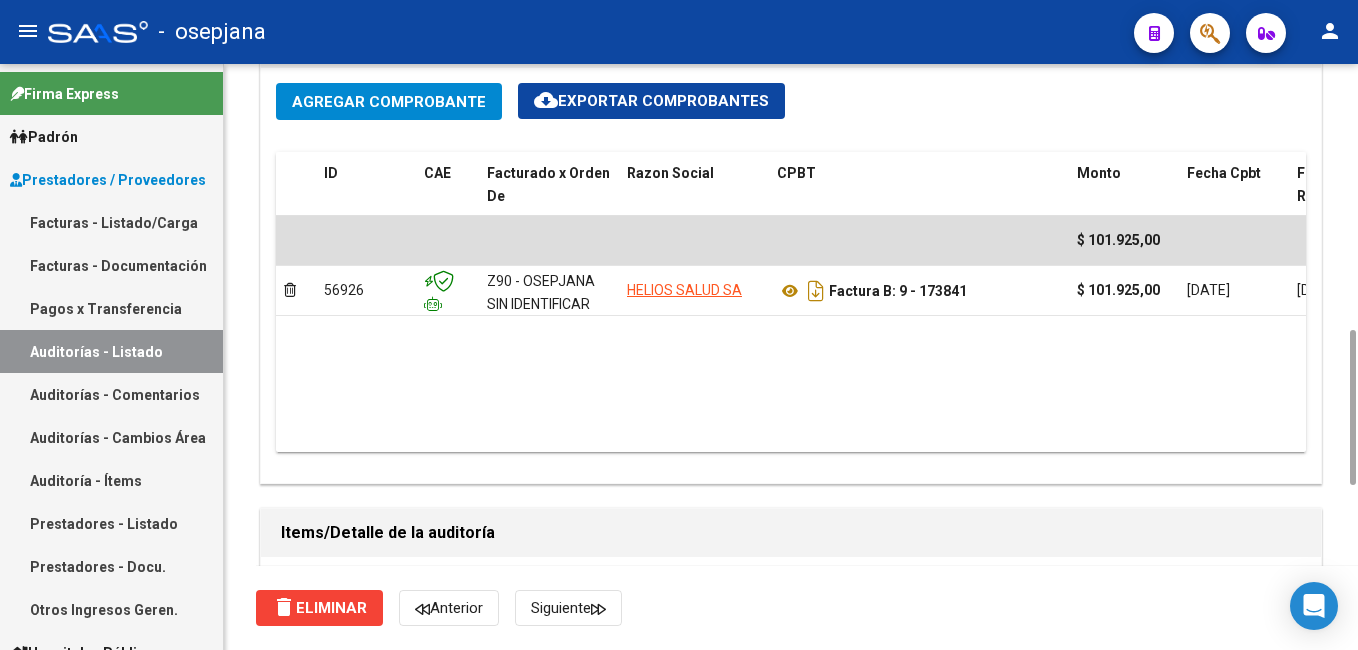 scroll, scrollTop: 1400, scrollLeft: 0, axis: vertical 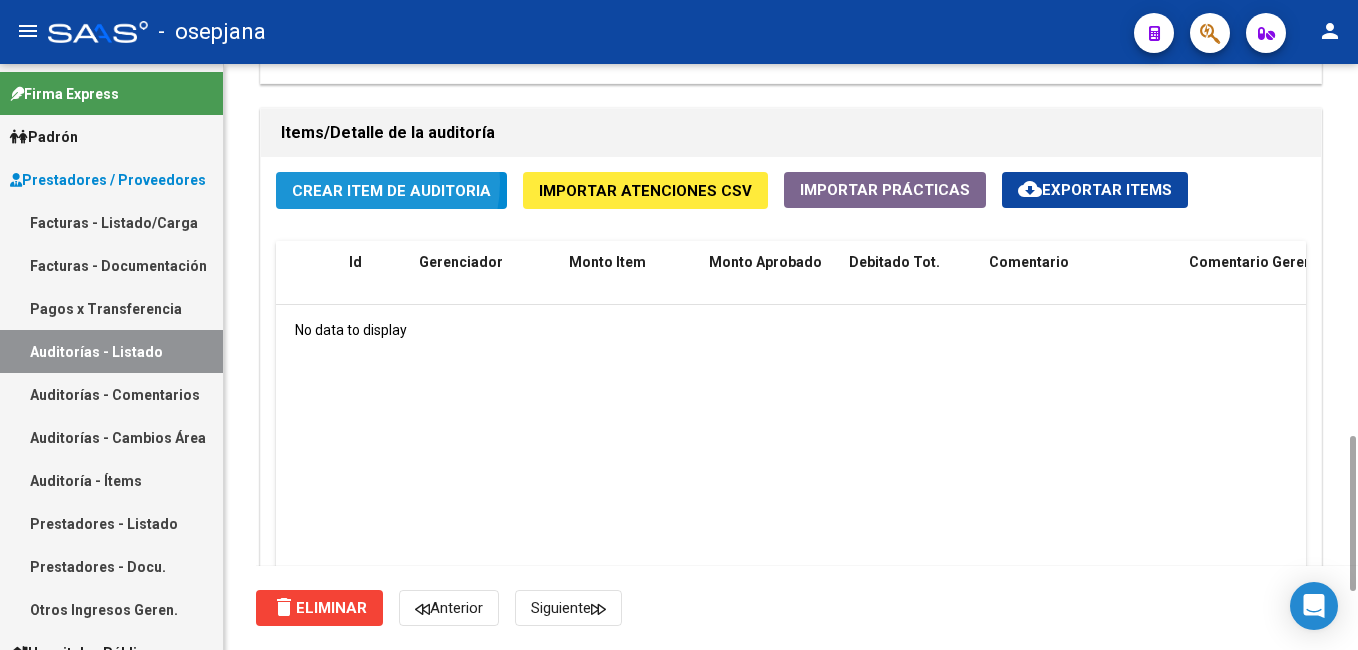 click on "Crear Item de Auditoria" 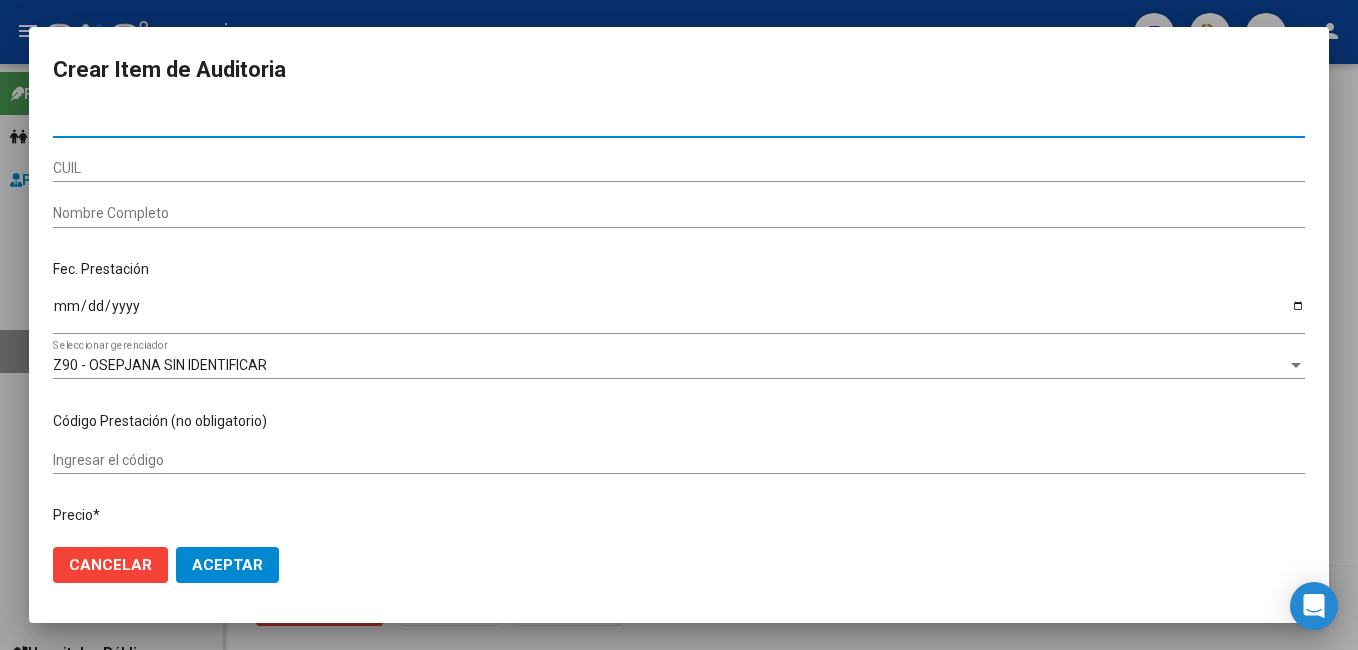 paste on "17400140" 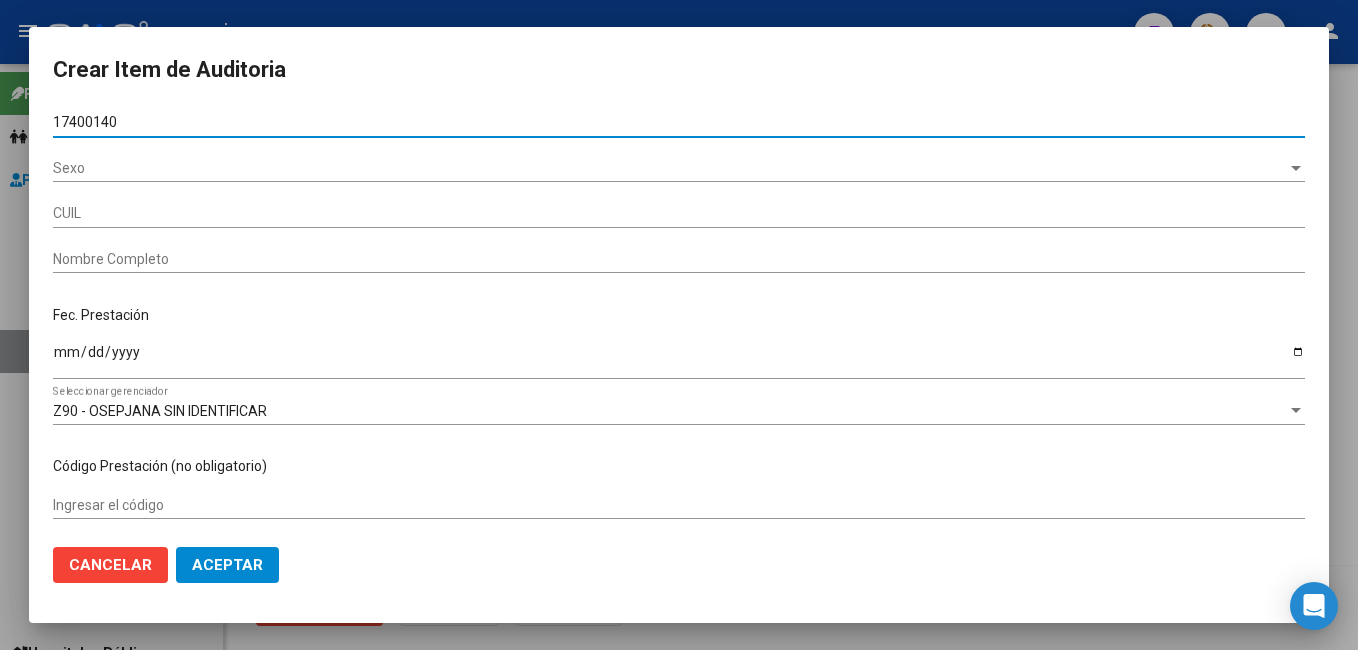 type on "20174001406" 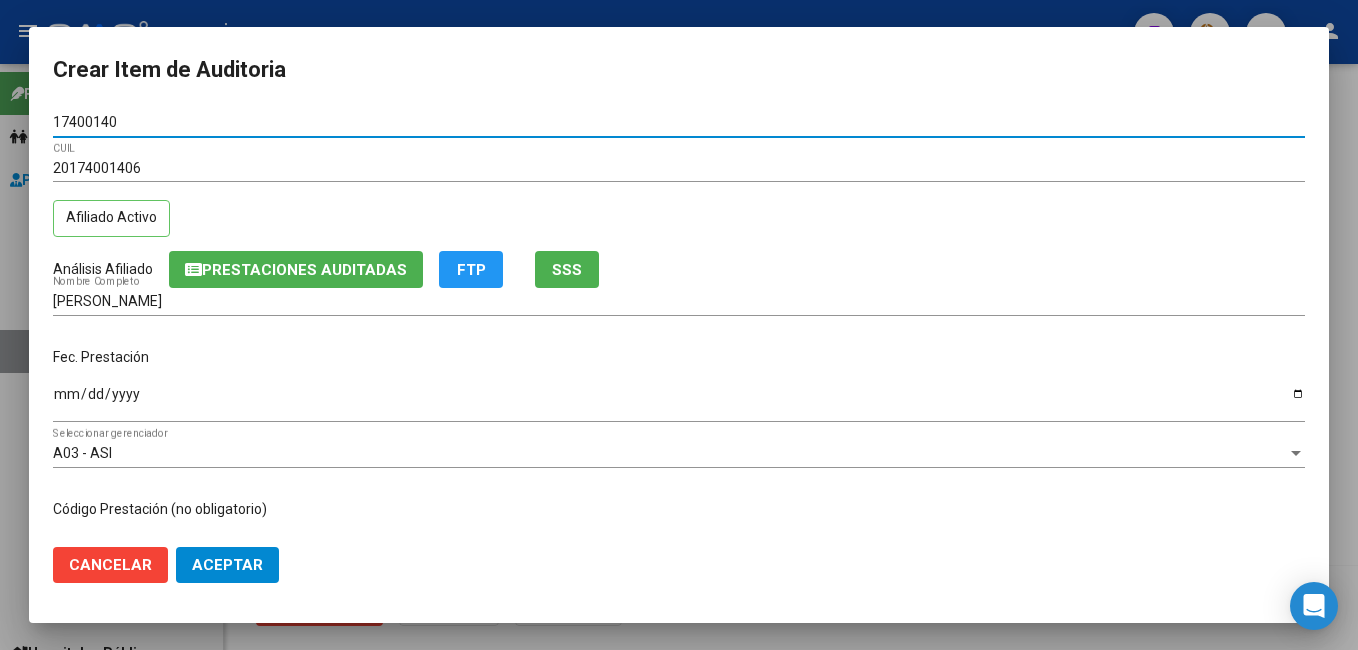 type on "17400140" 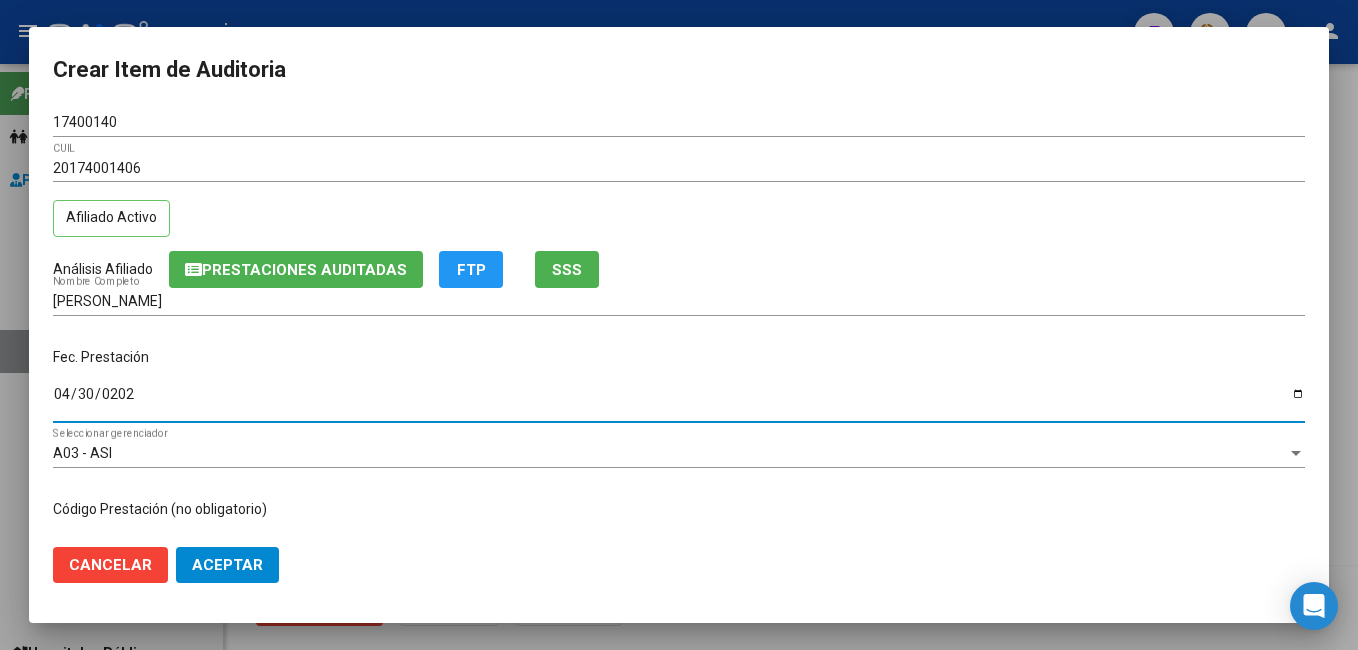 type on "[DATE]" 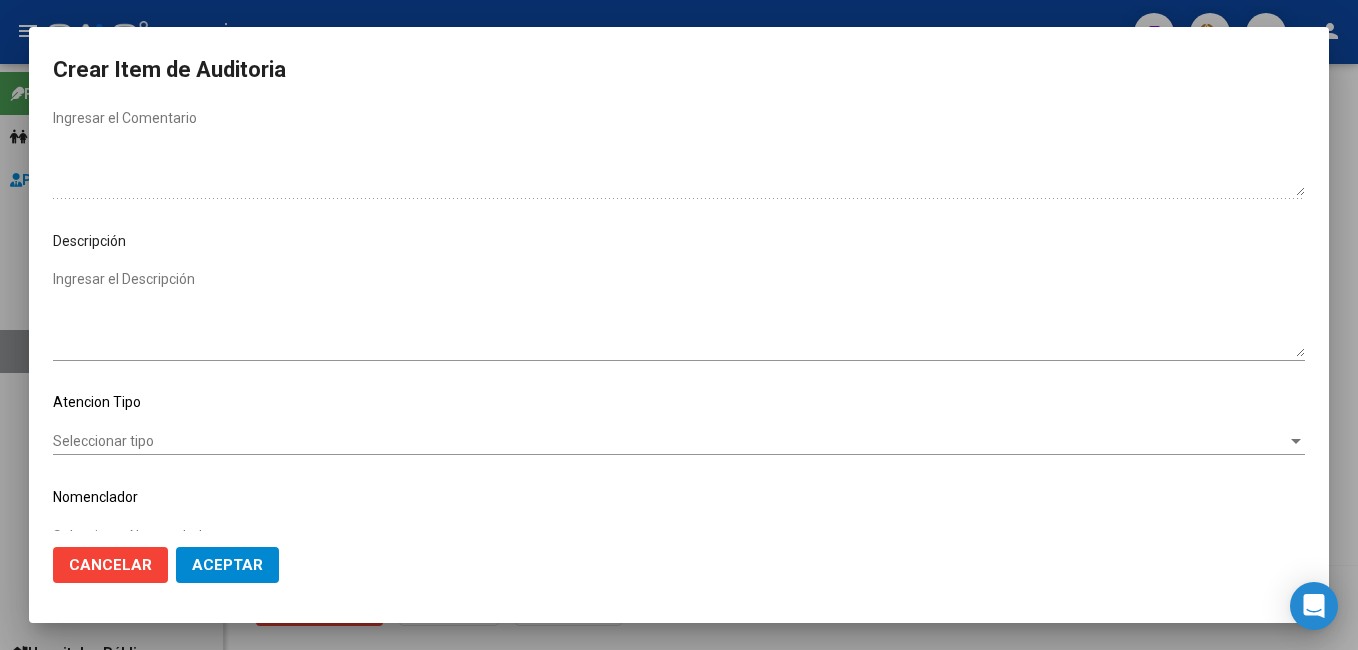 scroll, scrollTop: 1100, scrollLeft: 0, axis: vertical 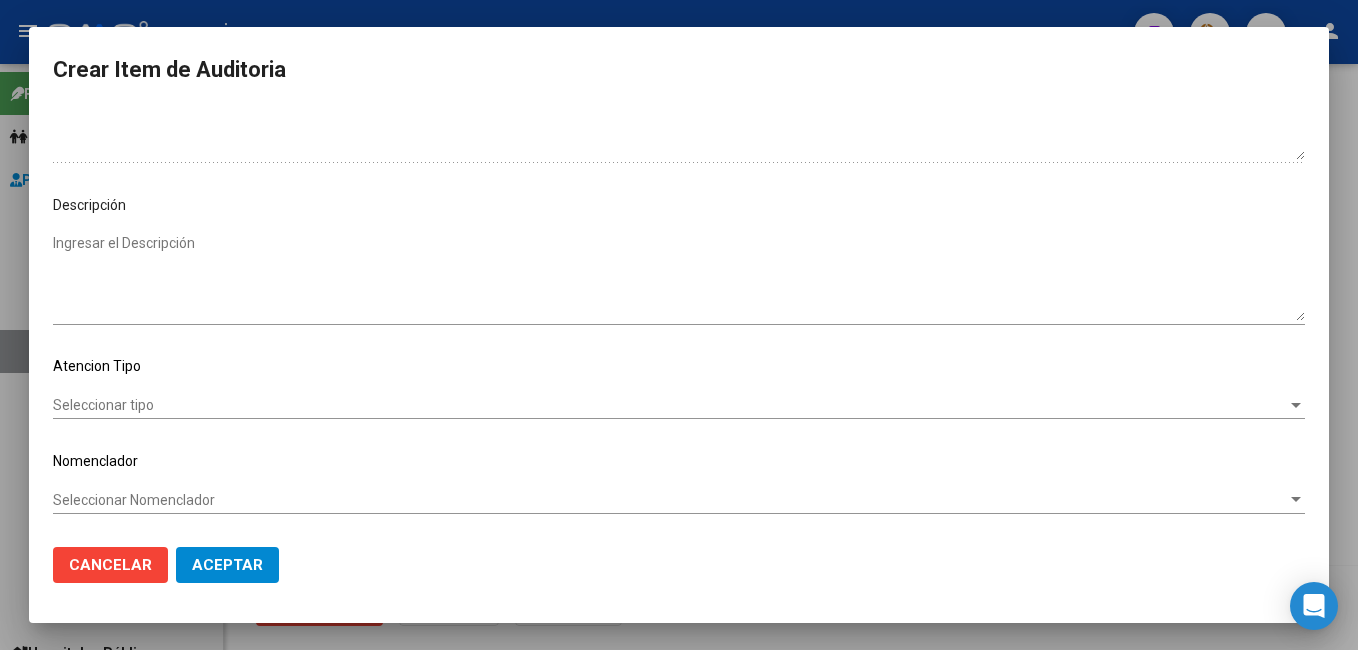 click on "17400140 Nro Documento    20174001406 CUIL   Afiliado Activo  Análisis Afiliado  Prestaciones Auditadas FTP SSS   ZAMPESE NORBERTO OSVALDO Nombre Completo  Fec. Prestación    2025-04-30 Ingresar la fecha  A03 - ASI  Seleccionar gerenciador Código Prestación (no obligatorio)    Ingresar el código  Precio  *   $ 101.925,00 Ingresar el precio  Cantidad  *   1 Ingresar la cantidad  Monto Item  *   $ 101.925,00 Ingresar el monto  Monto Debitado    $ 0,00 Ingresar el monto  Comentario Operador    Ingresar el Comentario  Comentario Gerenciador    Ingresar el Comentario  Descripción    Ingresar el Descripción   Atencion Tipo  Seleccionar tipo Seleccionar tipo  Nomenclador  Seleccionar Nomenclador Seleccionar Nomenclador" at bounding box center (679, 320) 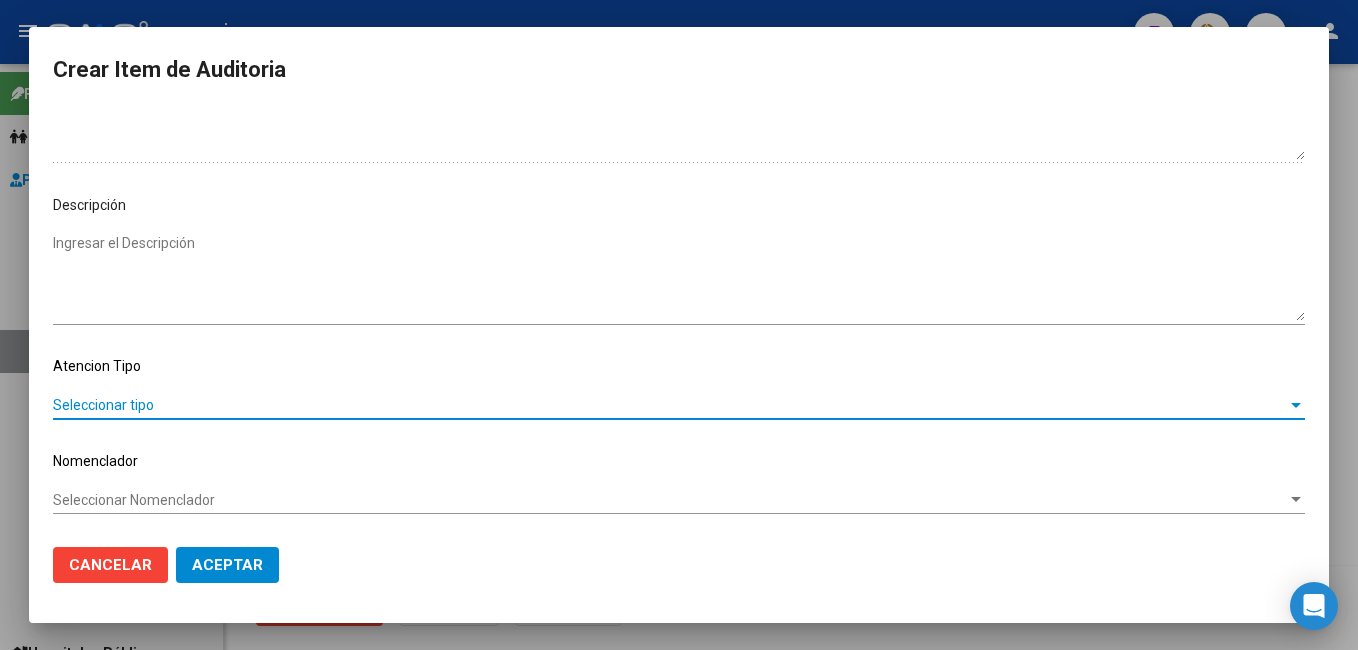 click on "Seleccionar tipo" at bounding box center [670, 405] 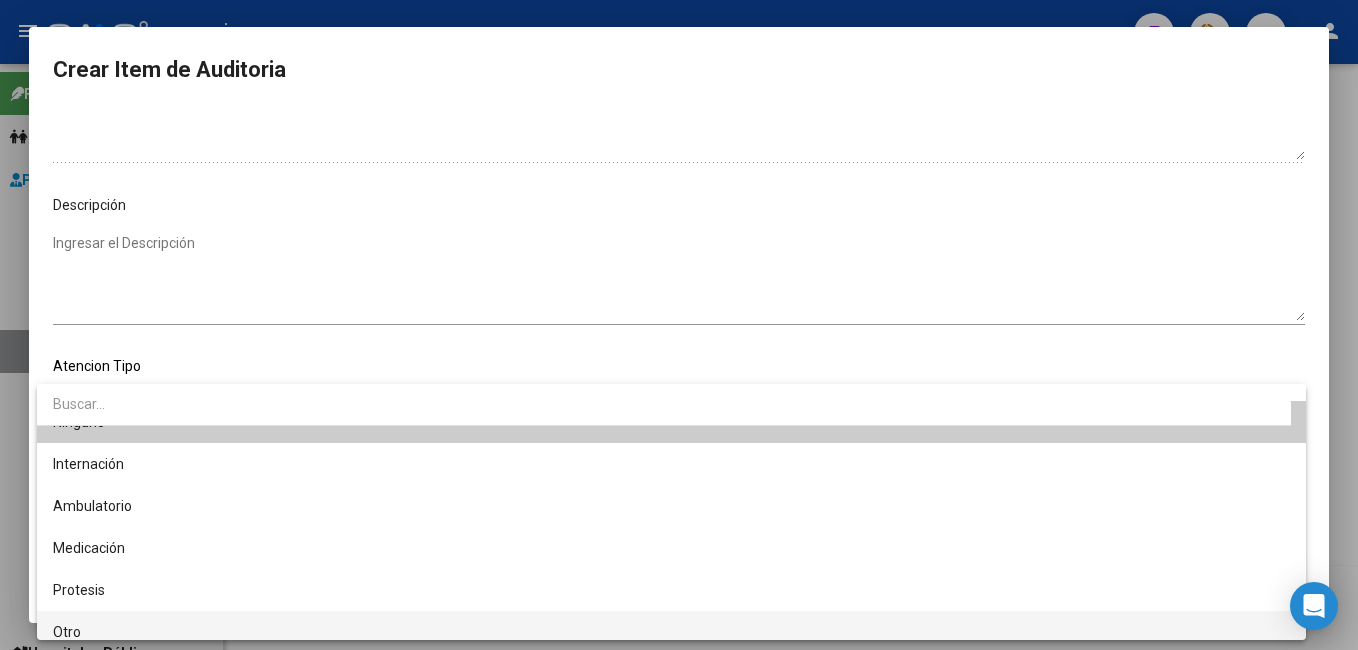 scroll, scrollTop: 38, scrollLeft: 0, axis: vertical 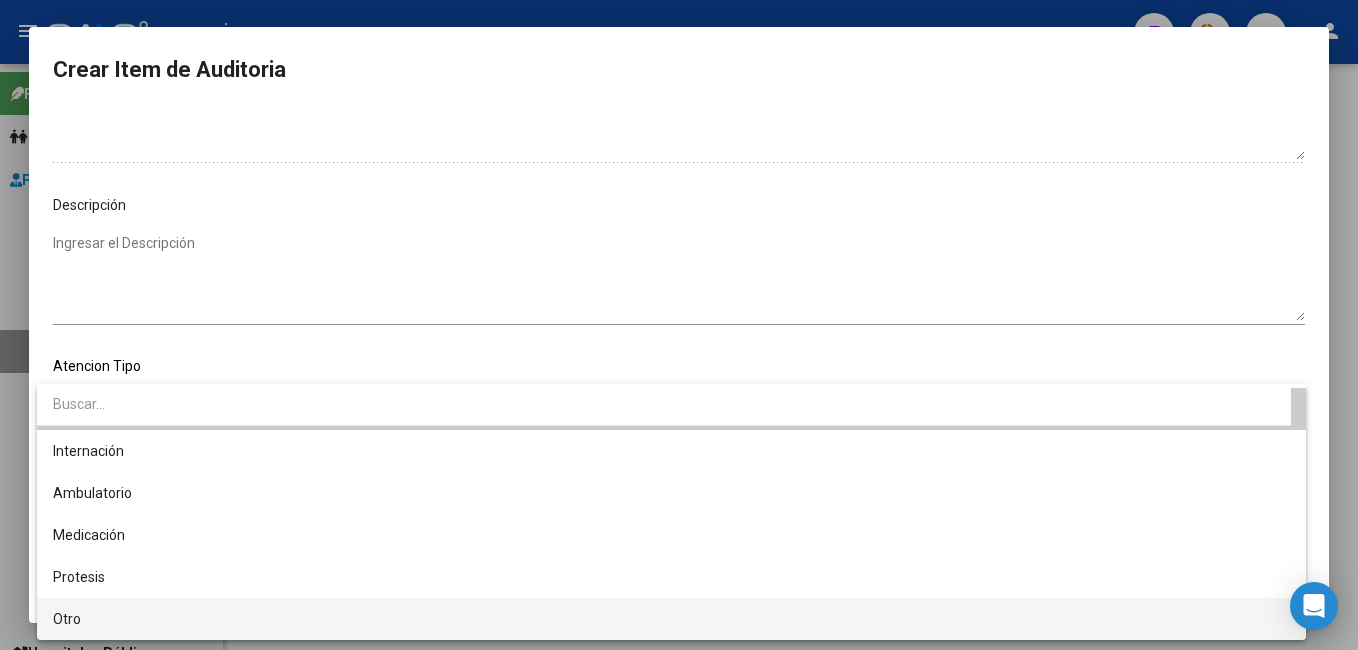 drag, startPoint x: 125, startPoint y: 616, endPoint x: 181, endPoint y: 590, distance: 61.741398 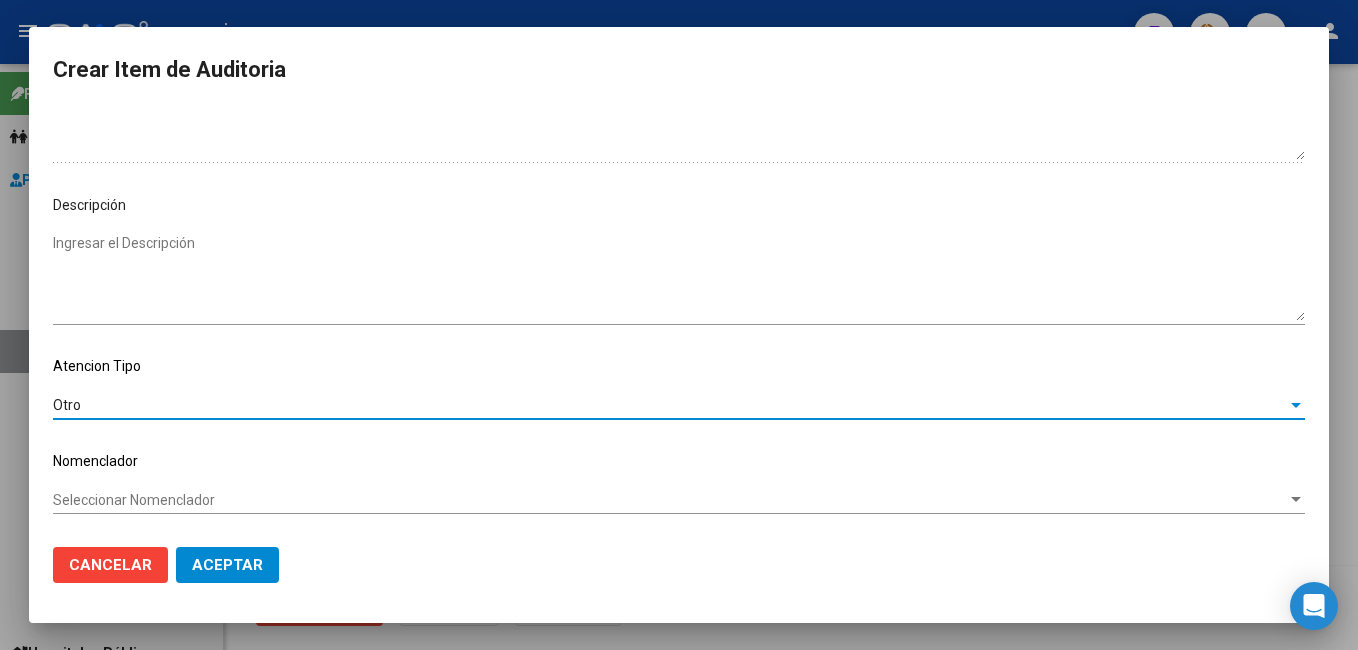 click on "Aceptar" 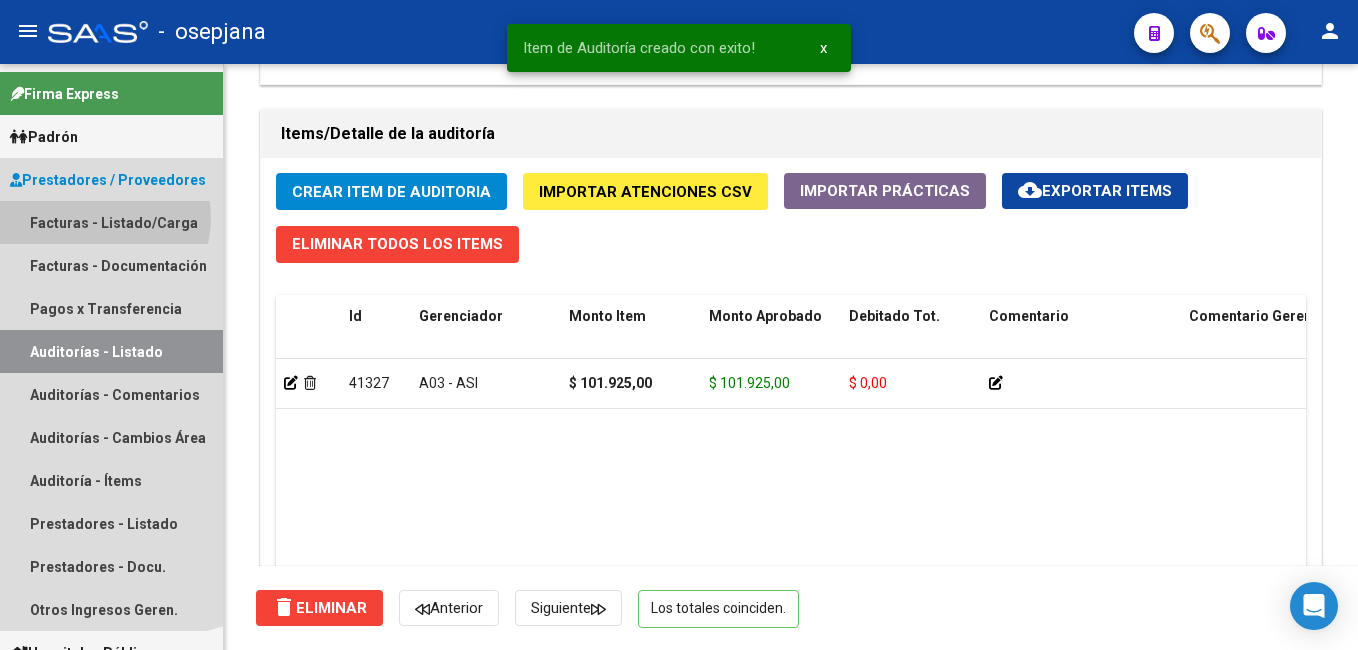 click on "Facturas - Listado/Carga" at bounding box center [111, 222] 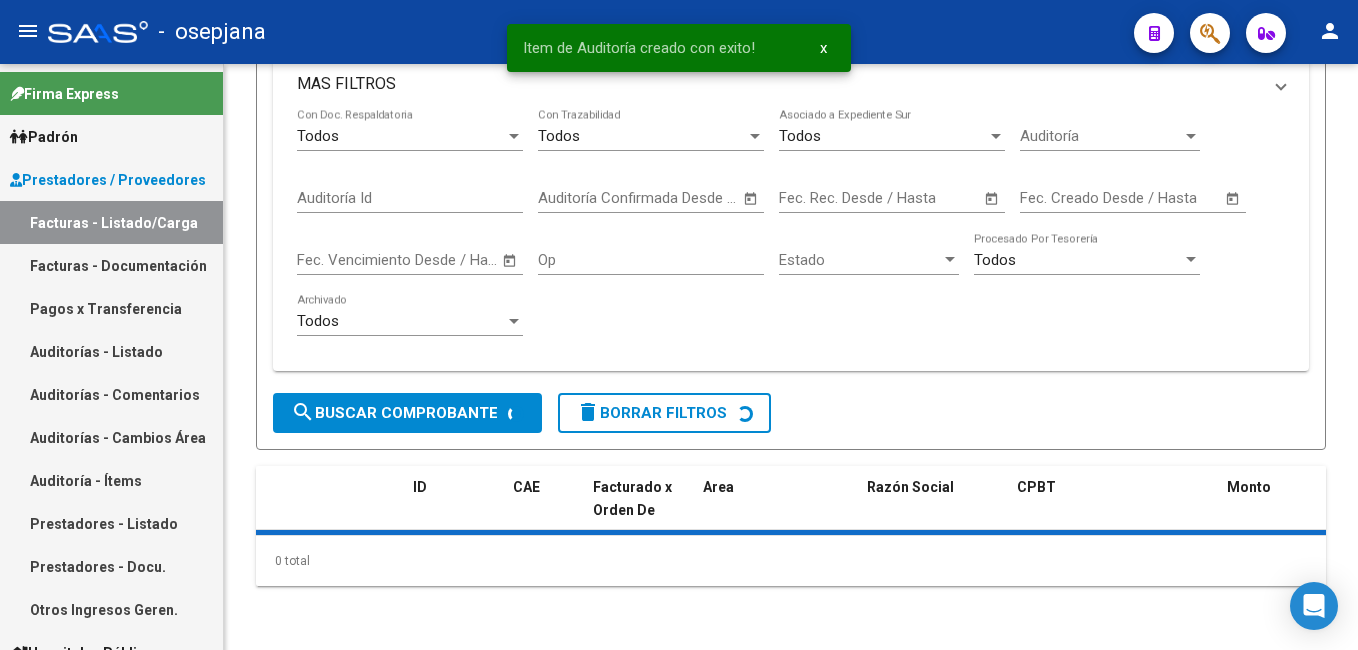 scroll, scrollTop: 0, scrollLeft: 0, axis: both 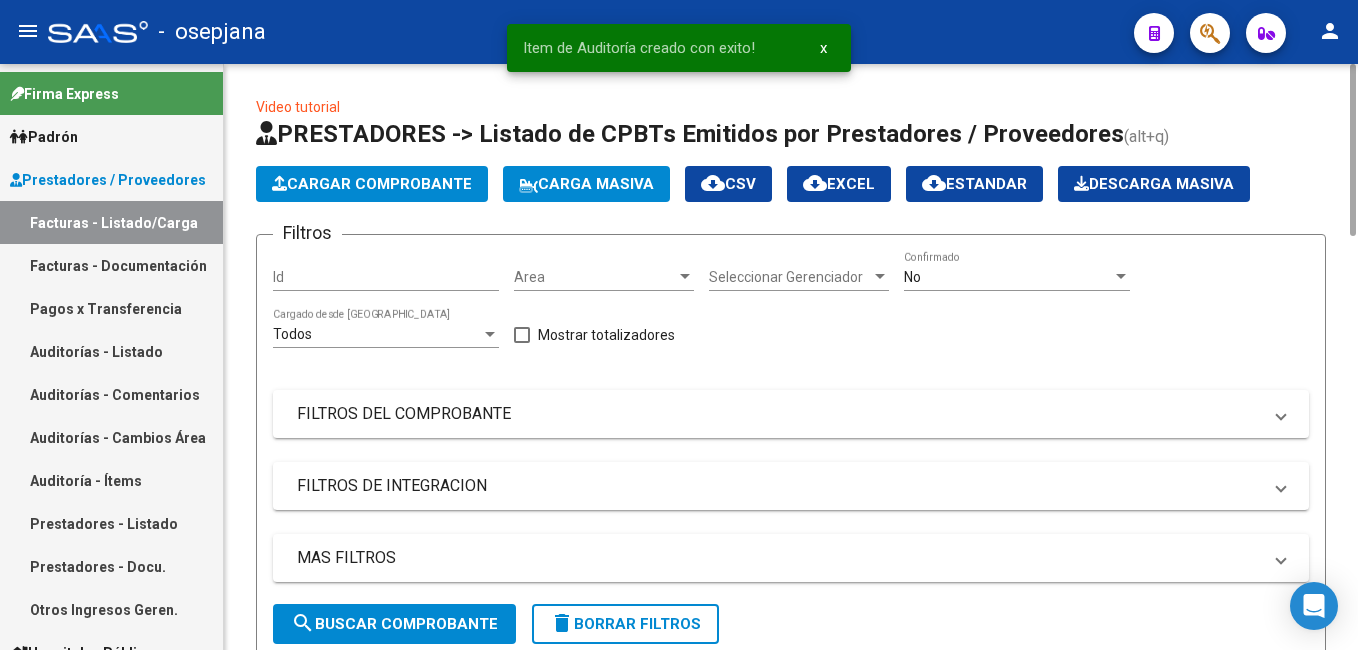 click on "Cargar Comprobante" 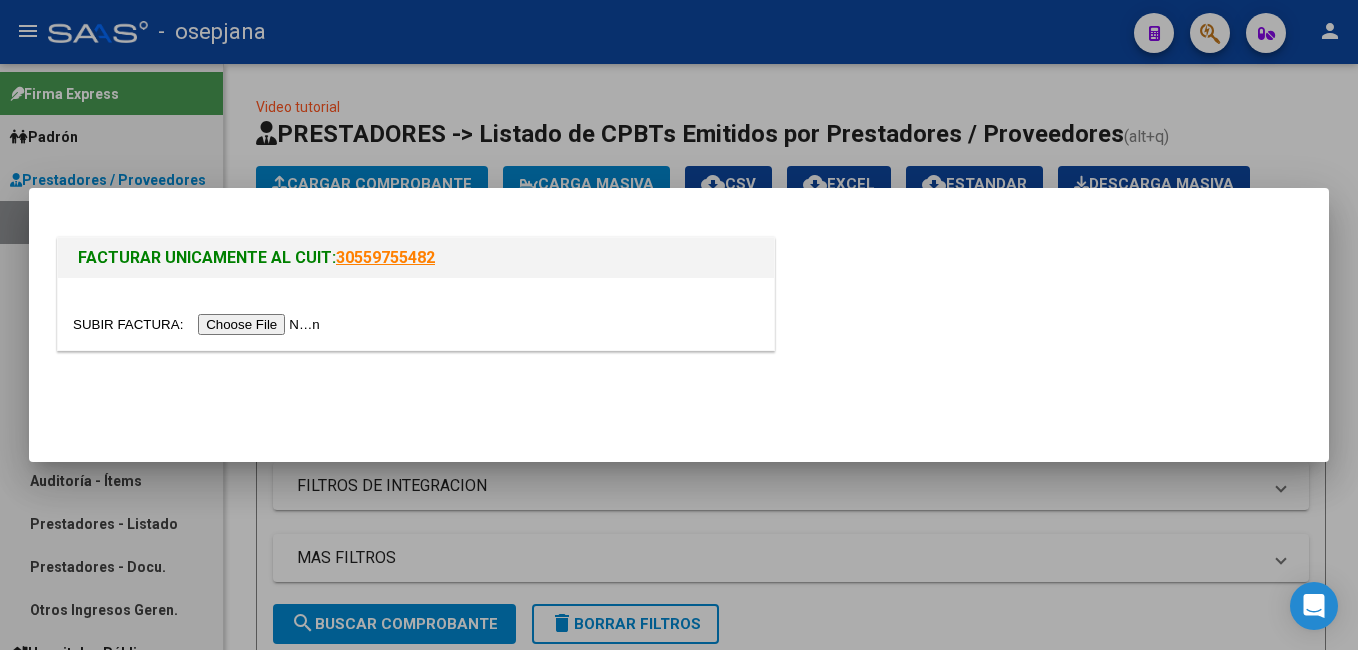 click at bounding box center [199, 324] 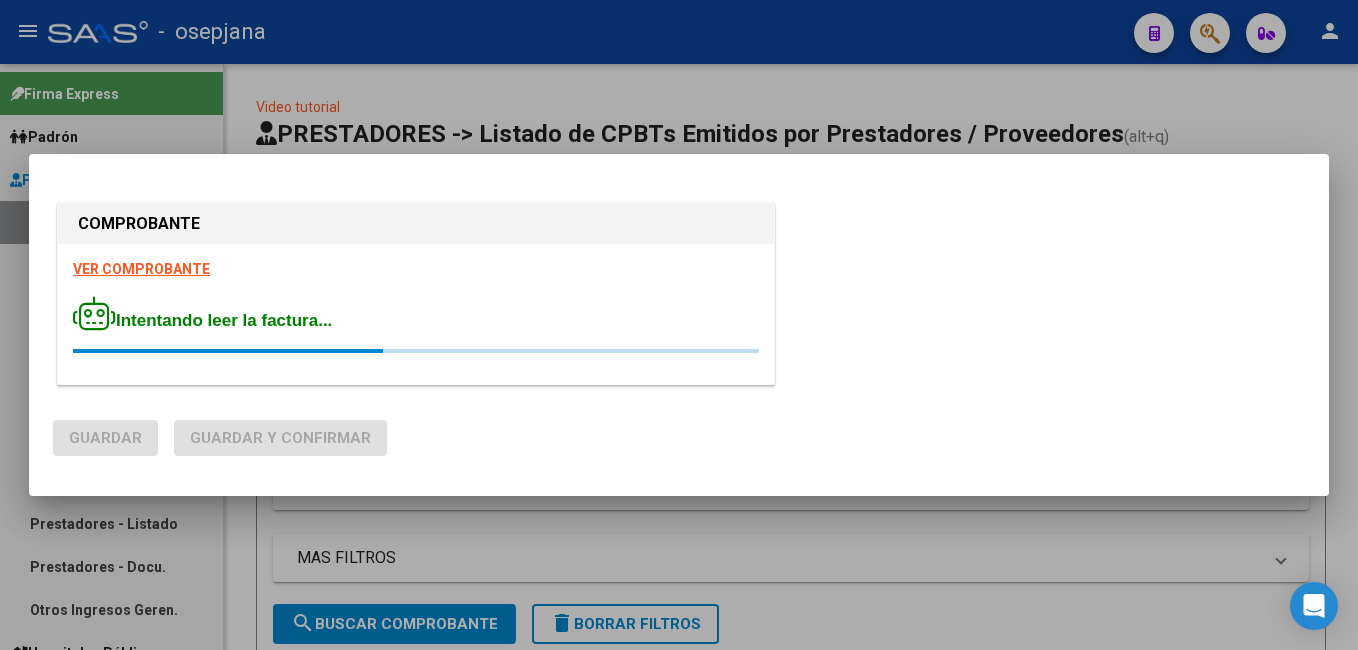 click on "VER COMPROBANTE" at bounding box center [141, 269] 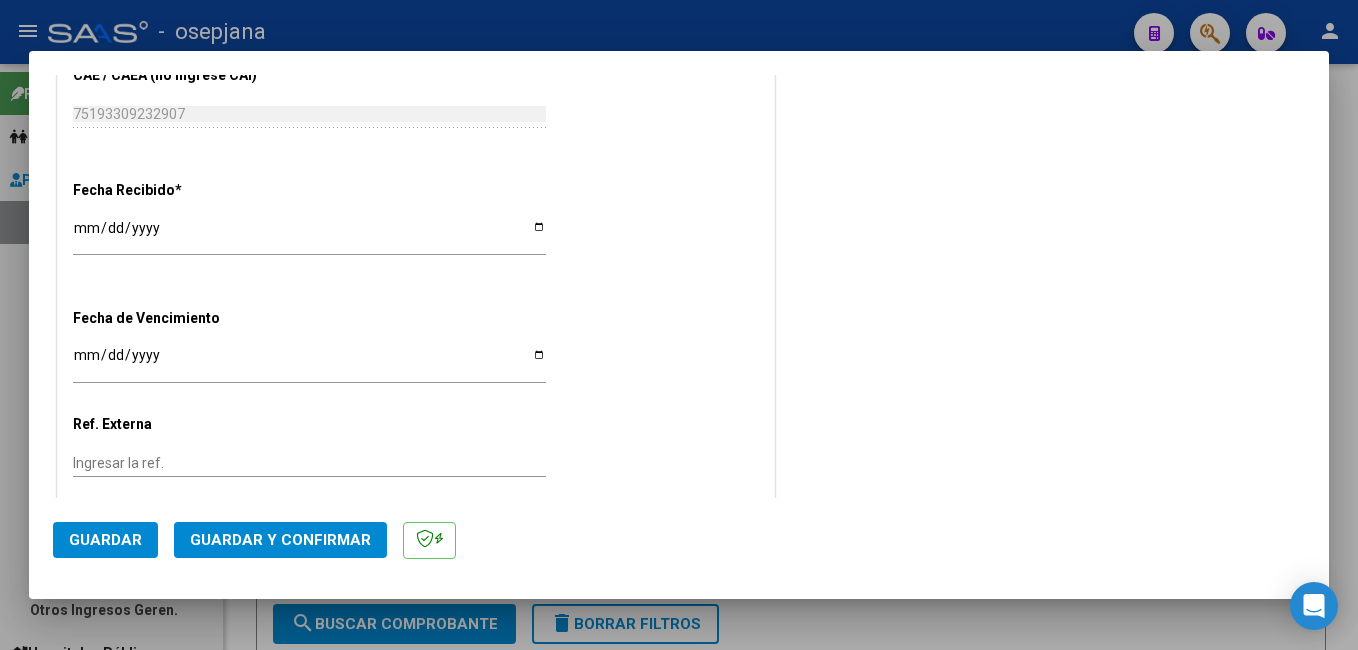 scroll, scrollTop: 1206, scrollLeft: 0, axis: vertical 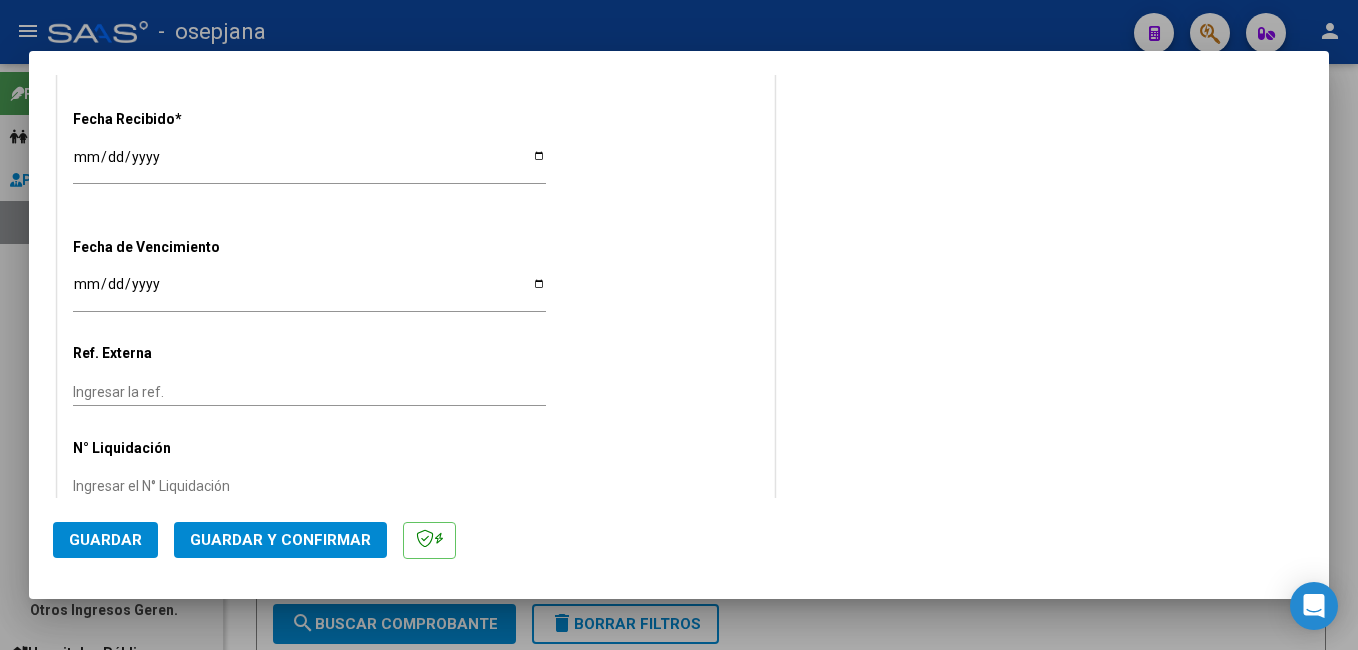 click on "[DATE]" at bounding box center [309, 164] 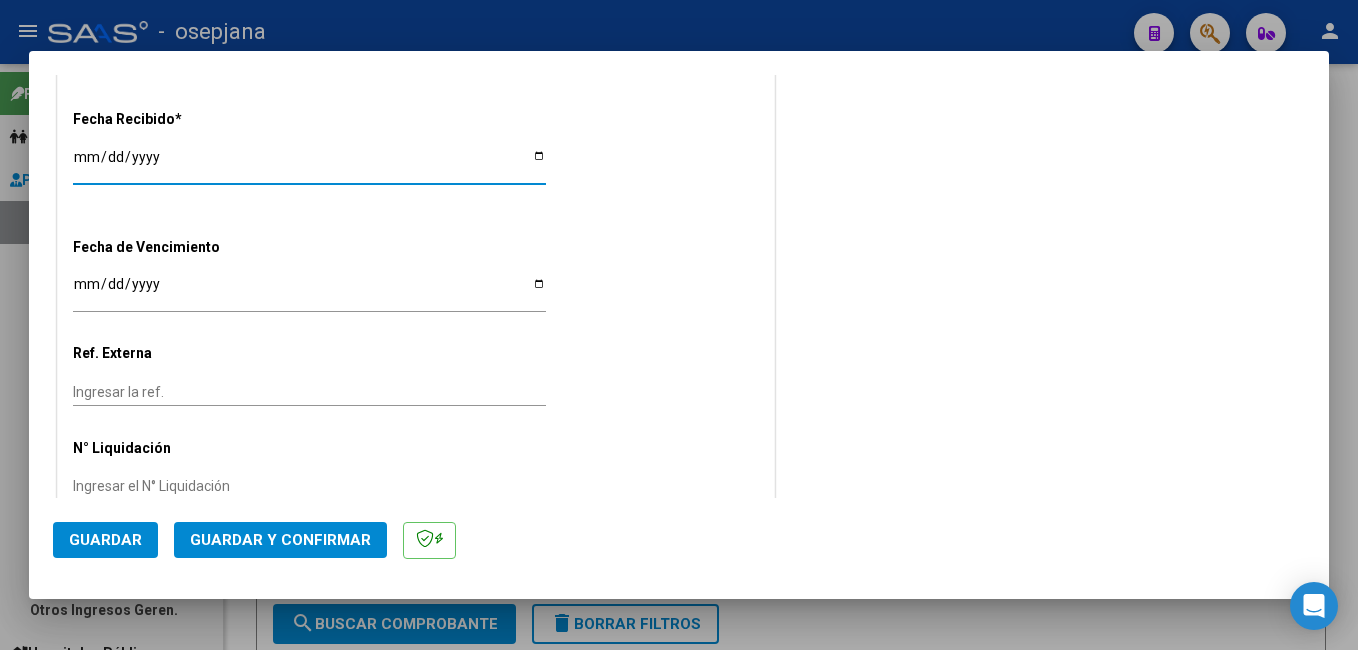 type on "[DATE]" 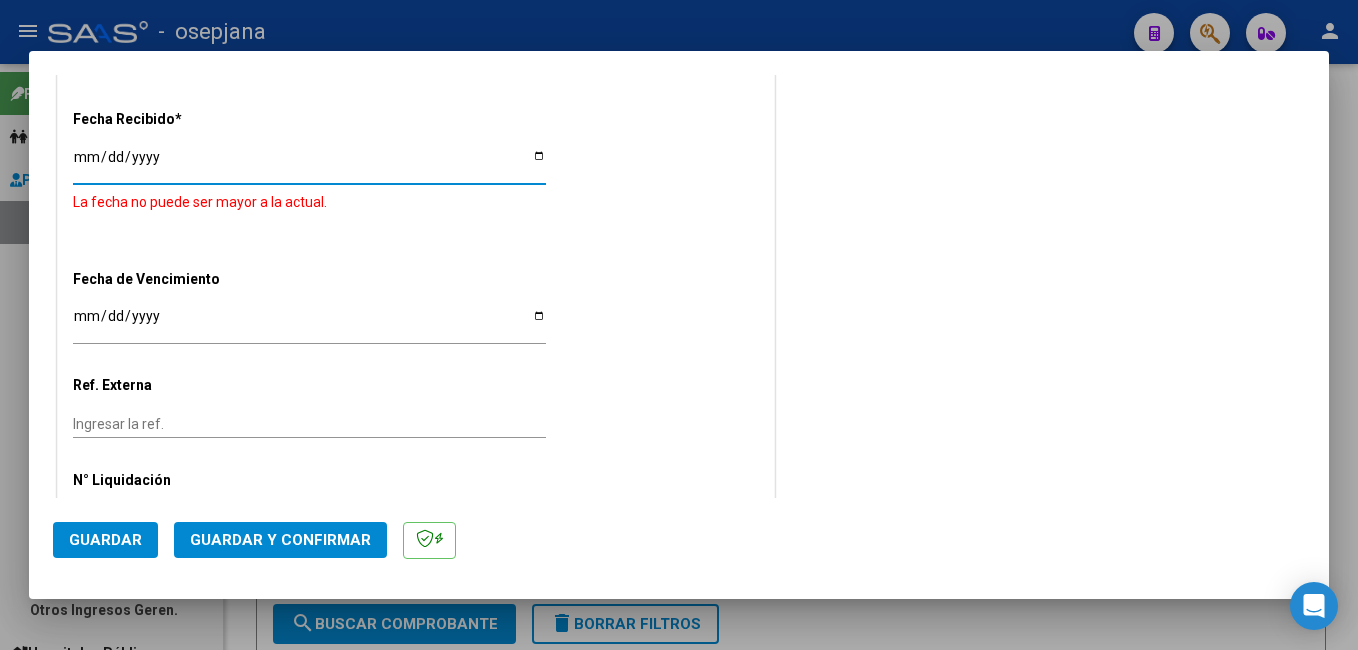 type on "[DATE]" 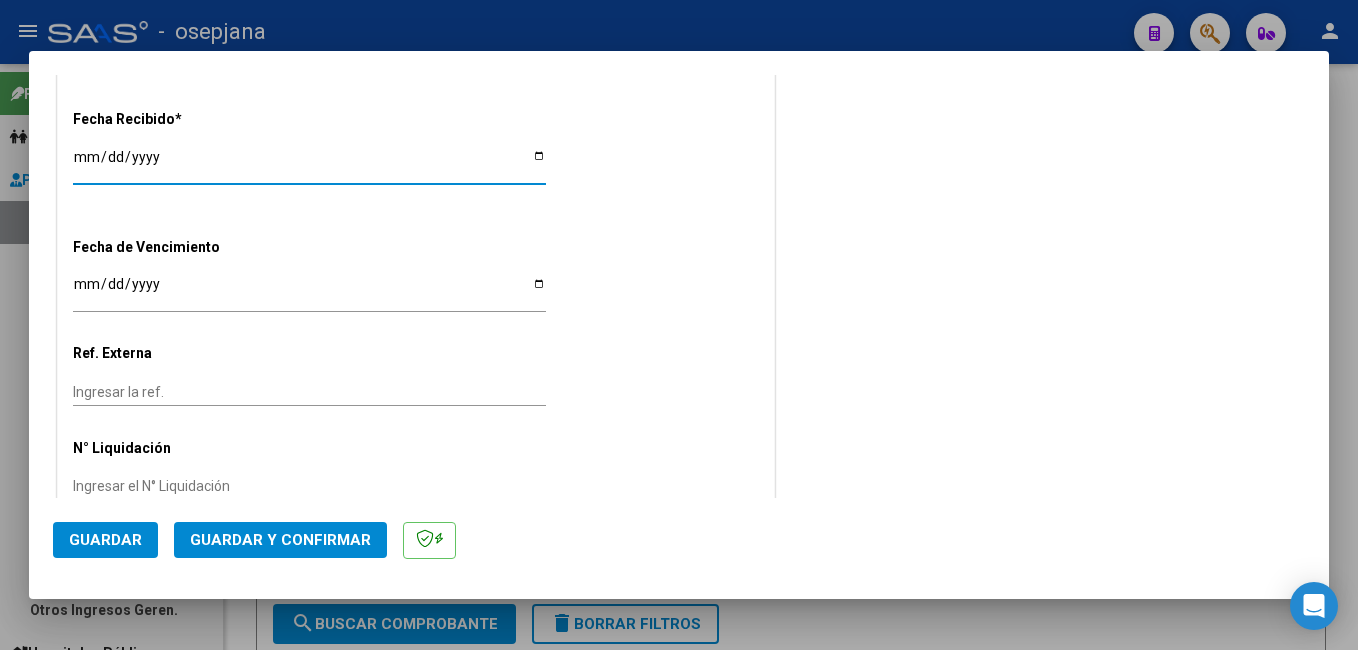 click on "Ingresar la fecha" at bounding box center (309, 291) 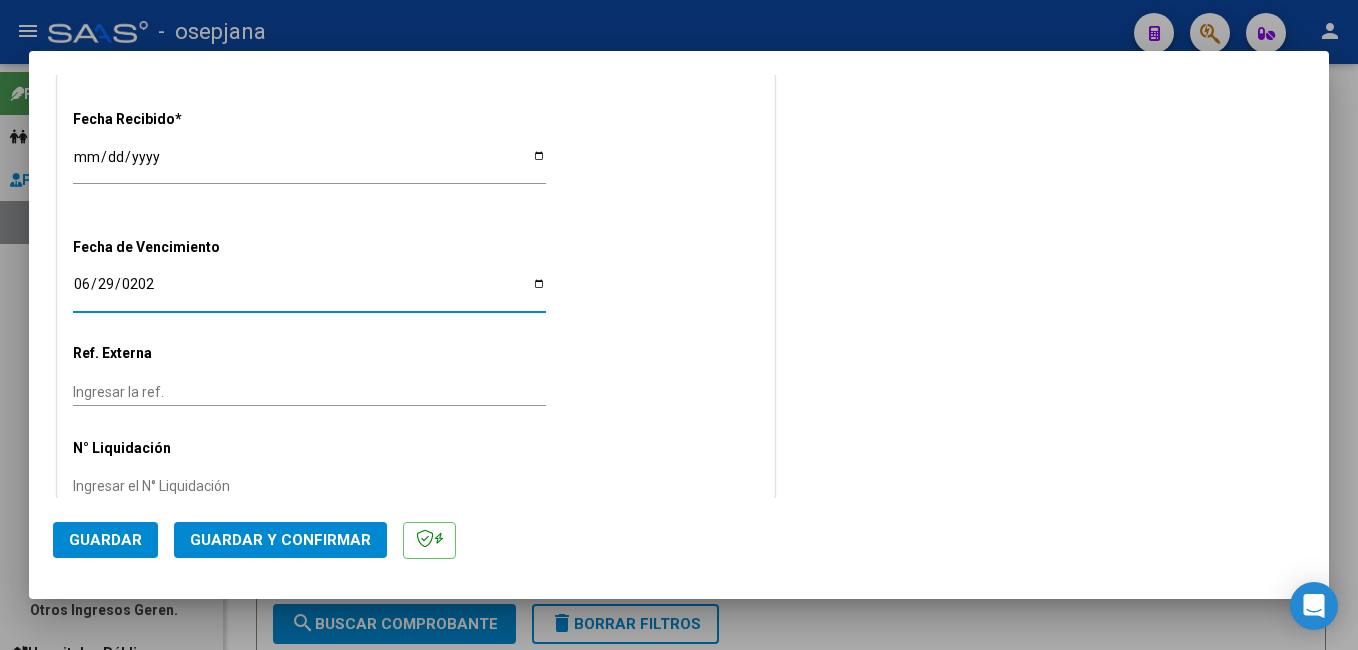 type on "[DATE]" 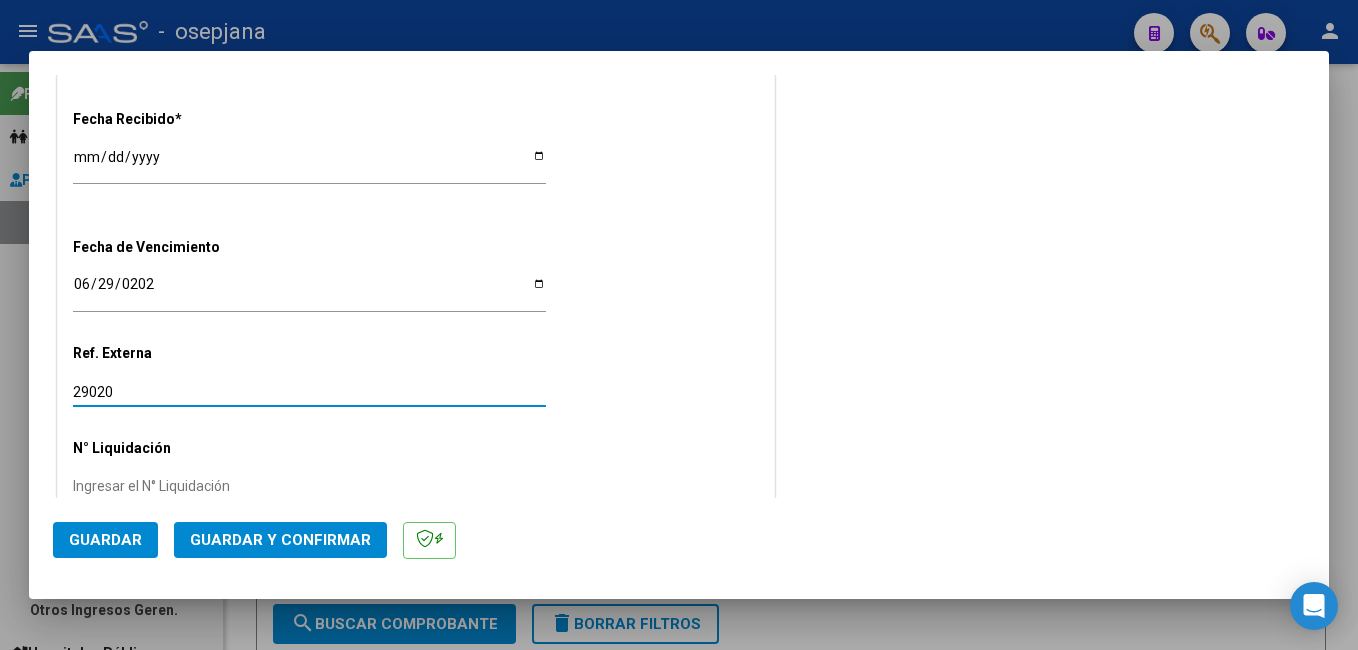 type on "29020" 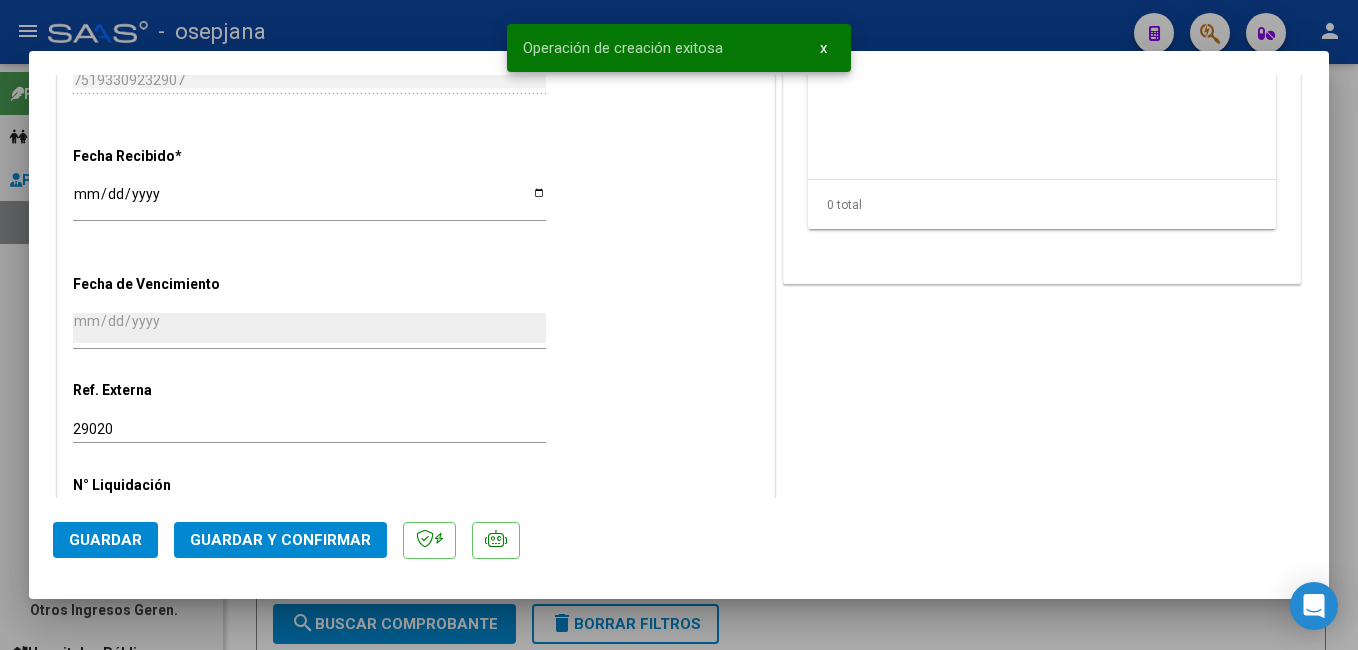 scroll, scrollTop: 0, scrollLeft: 0, axis: both 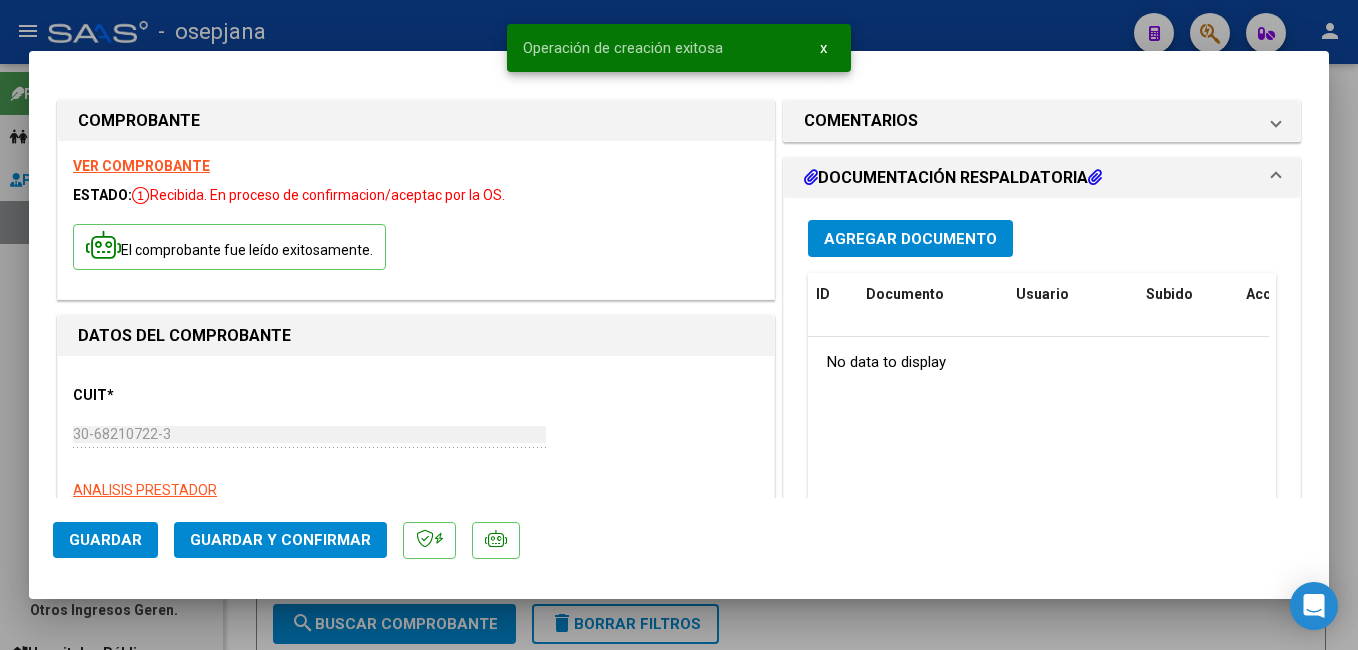 click on "Agregar Documento" at bounding box center (910, 238) 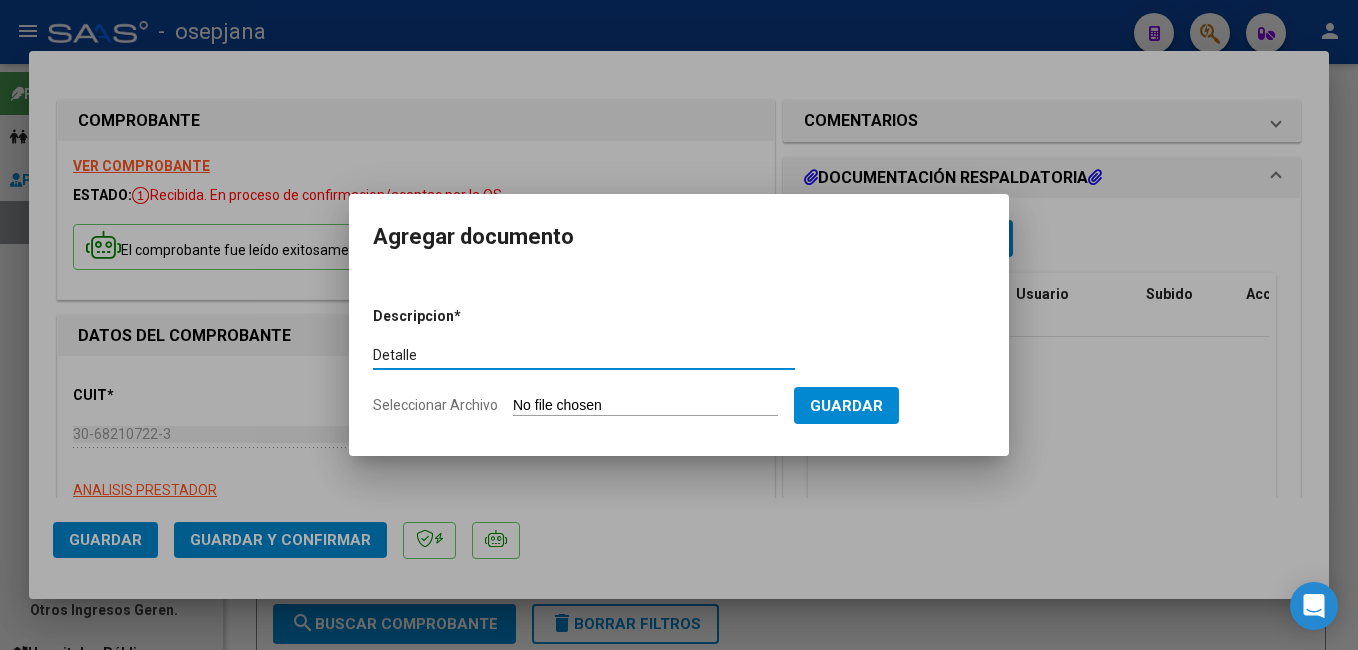 type on "Detalle" 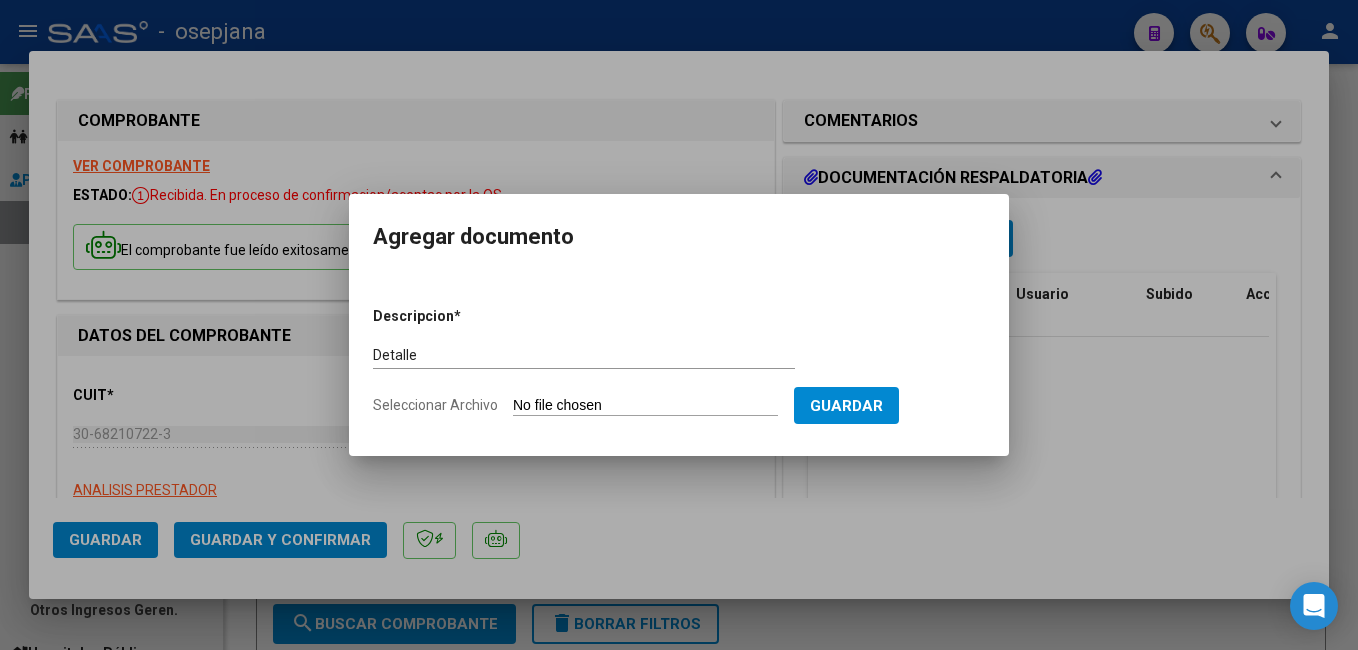 type on "C:\fakepath\FC. 173842.pdf" 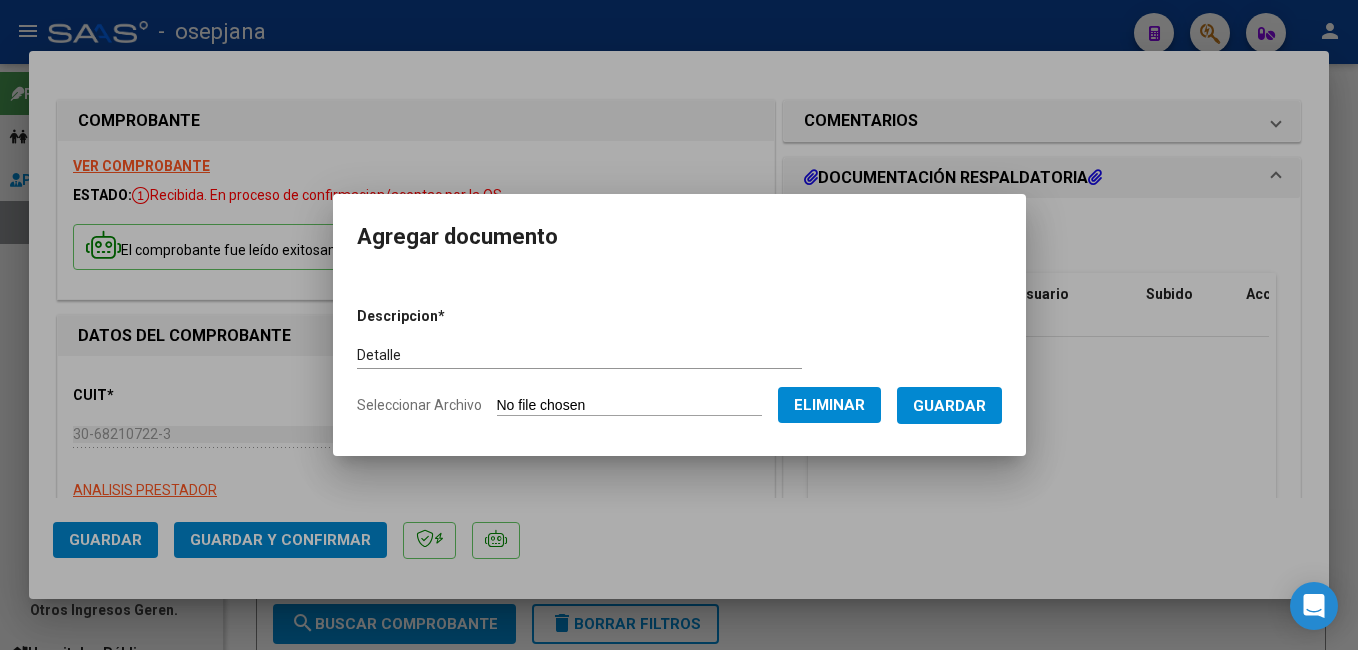 click on "Guardar" at bounding box center (949, 406) 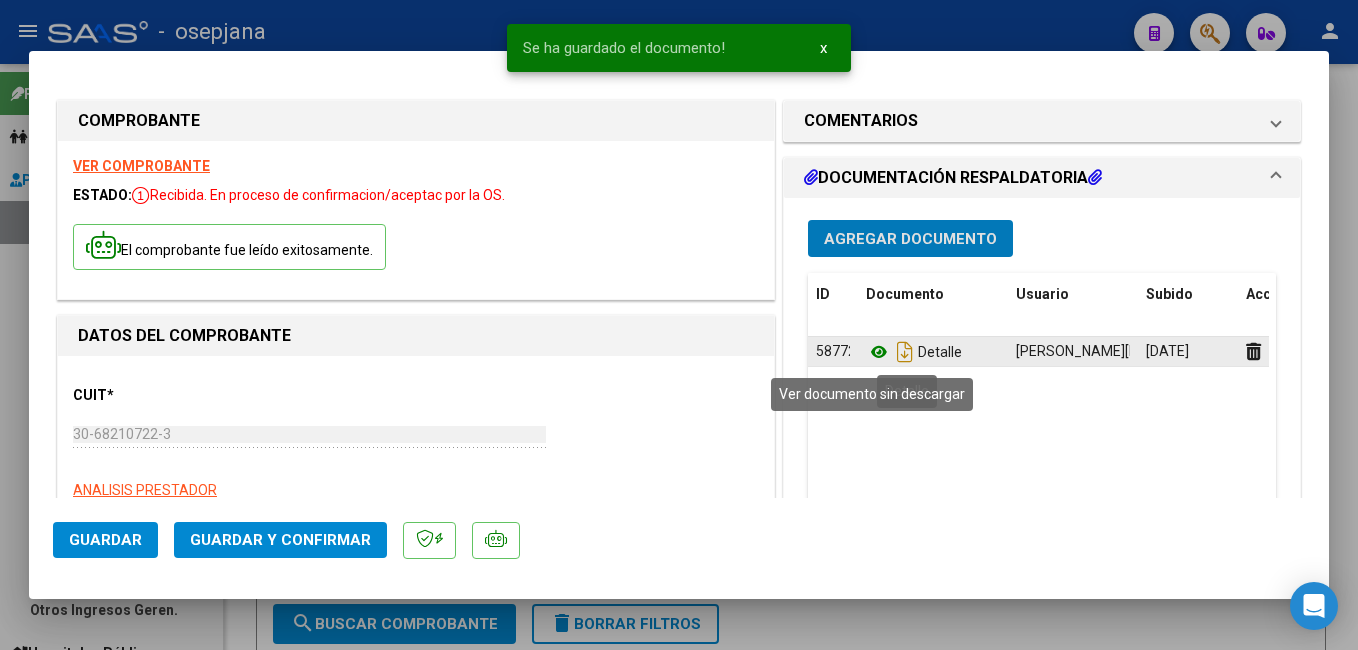 click 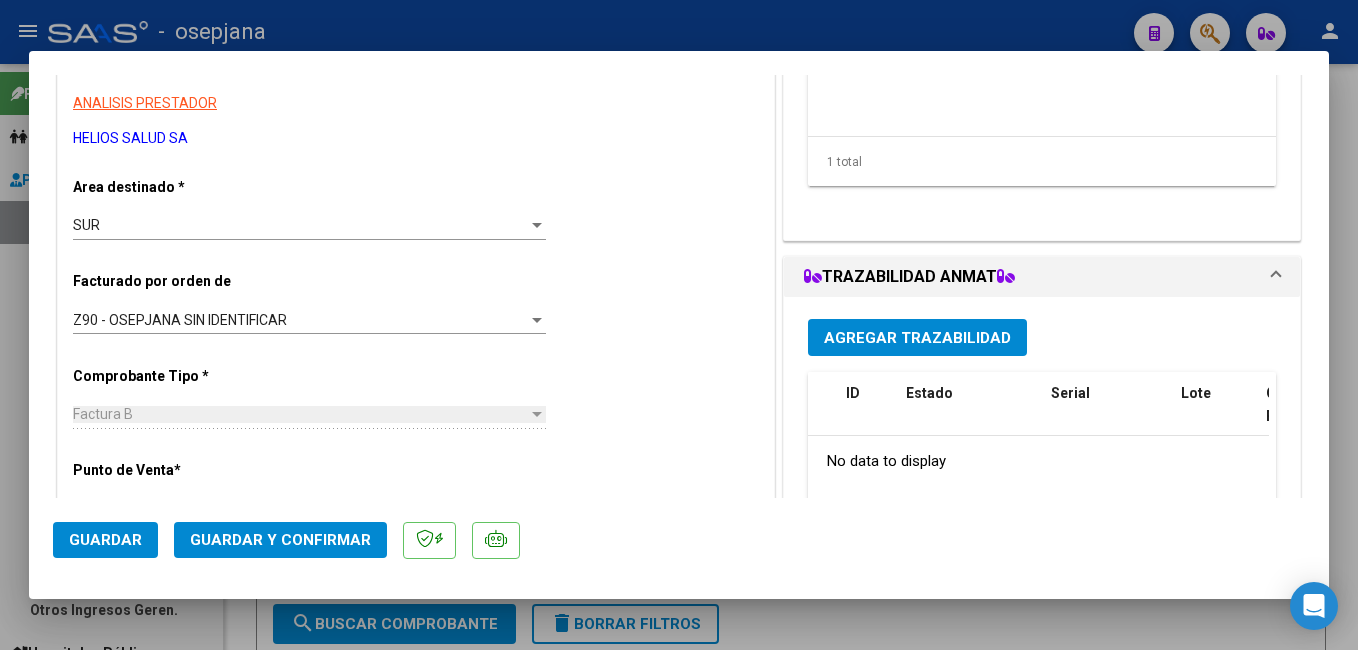 scroll, scrollTop: 400, scrollLeft: 0, axis: vertical 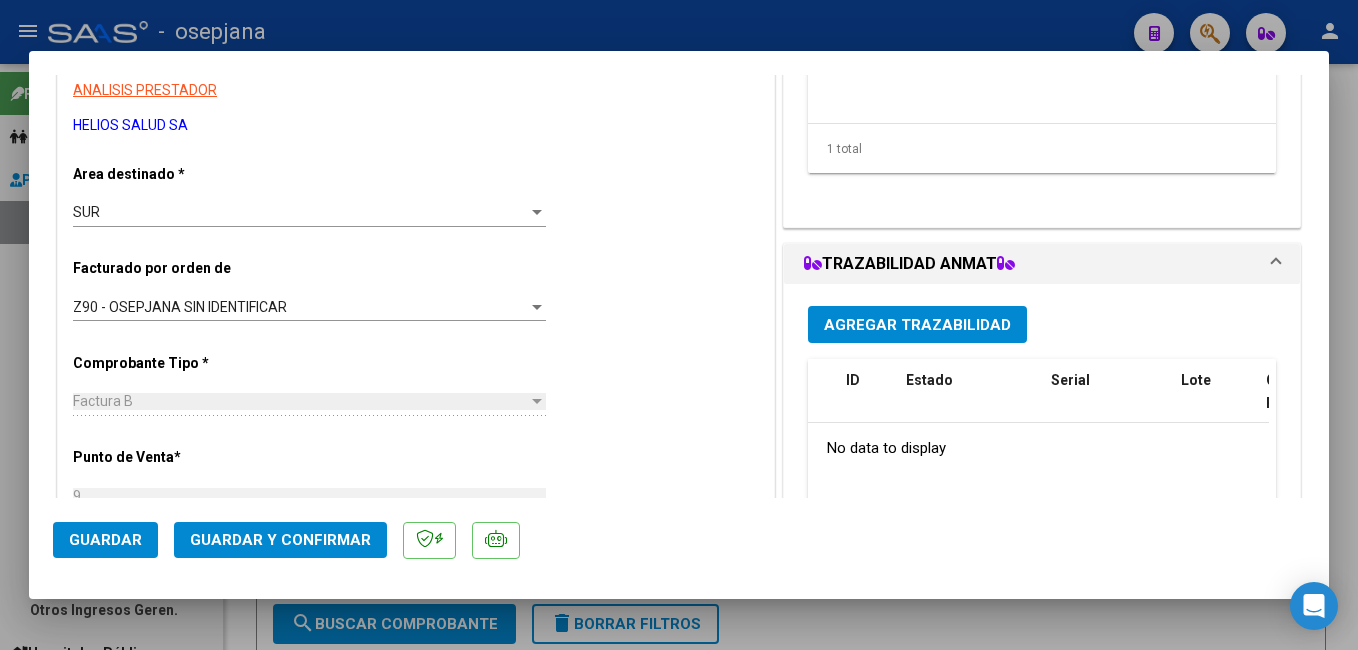click on "Agregar Trazabilidad" at bounding box center (917, 324) 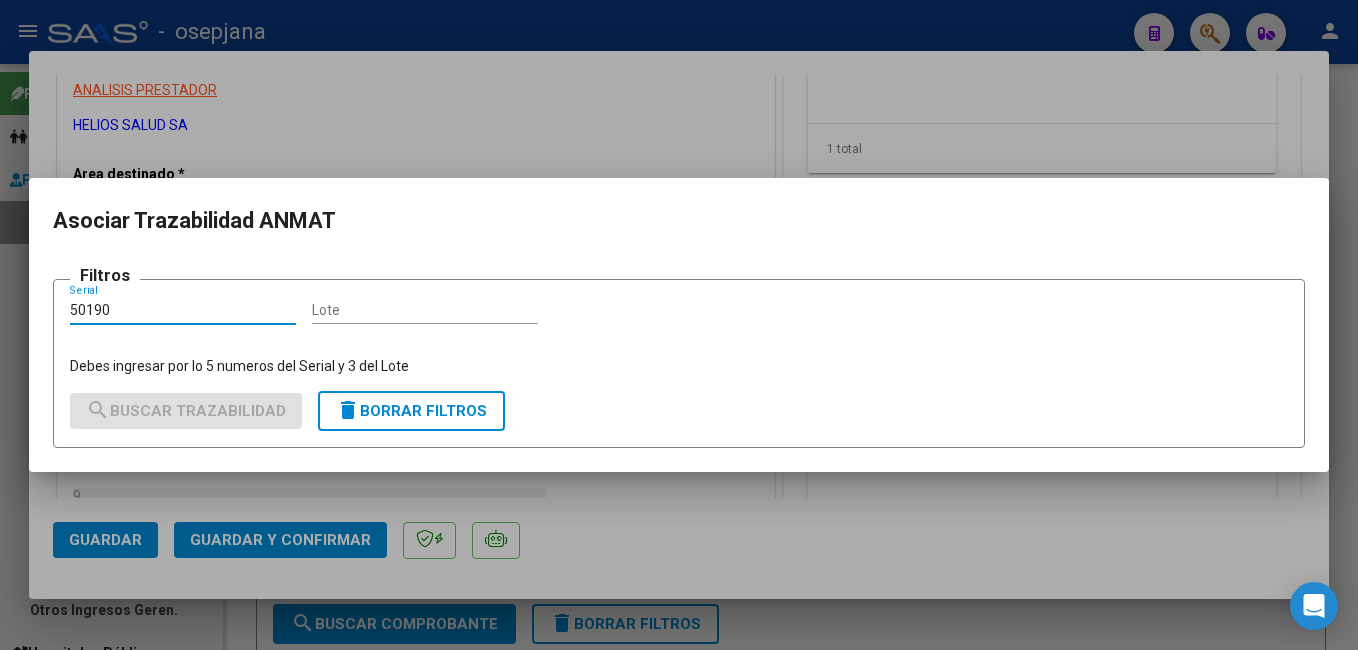 type on "50190" 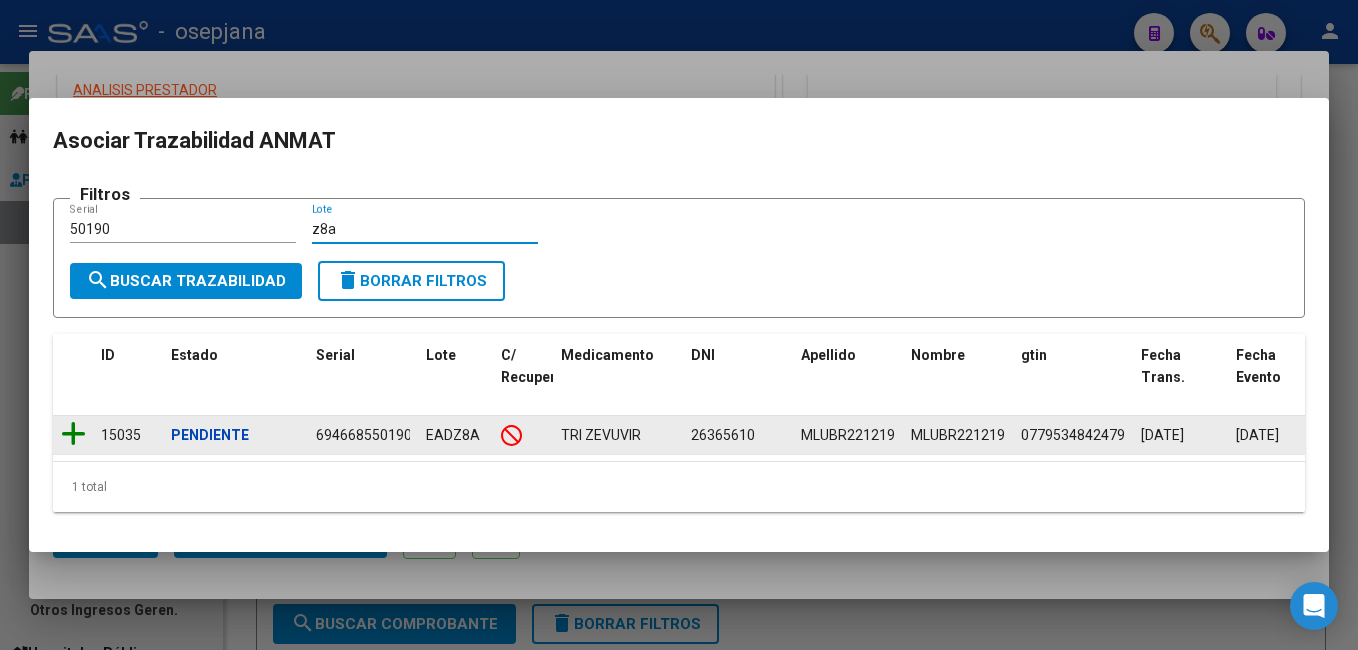 type on "z8a" 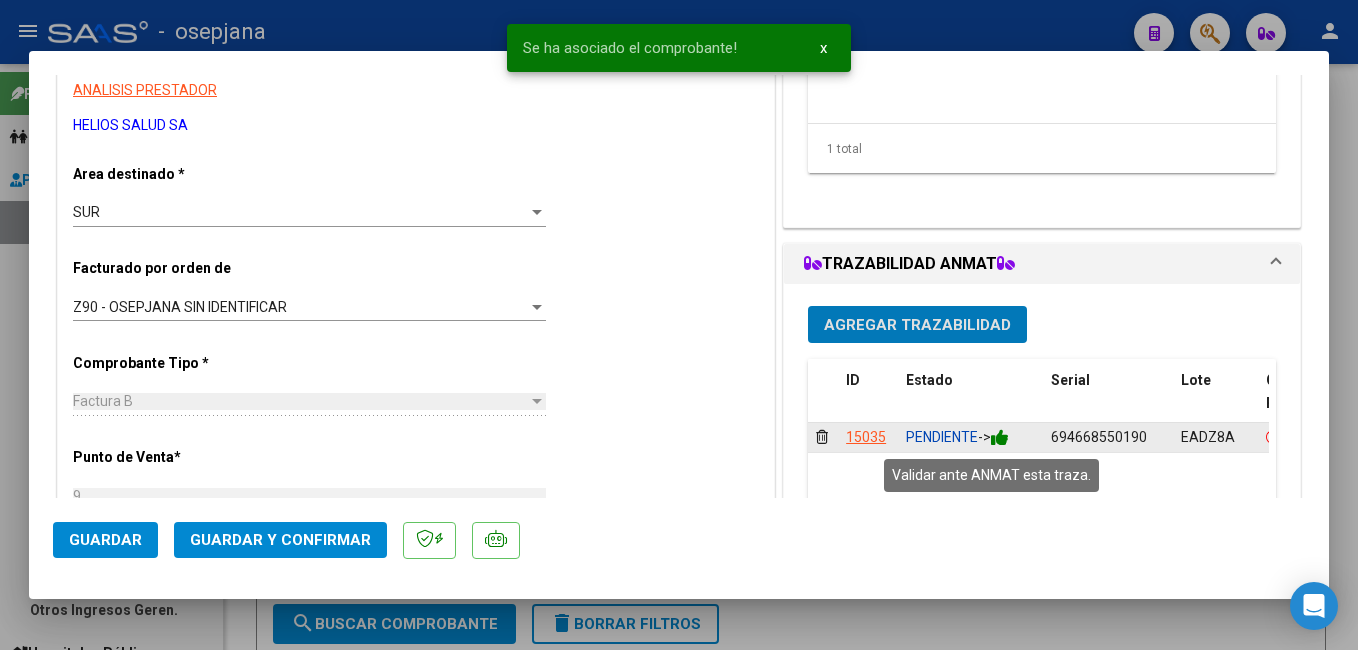 click 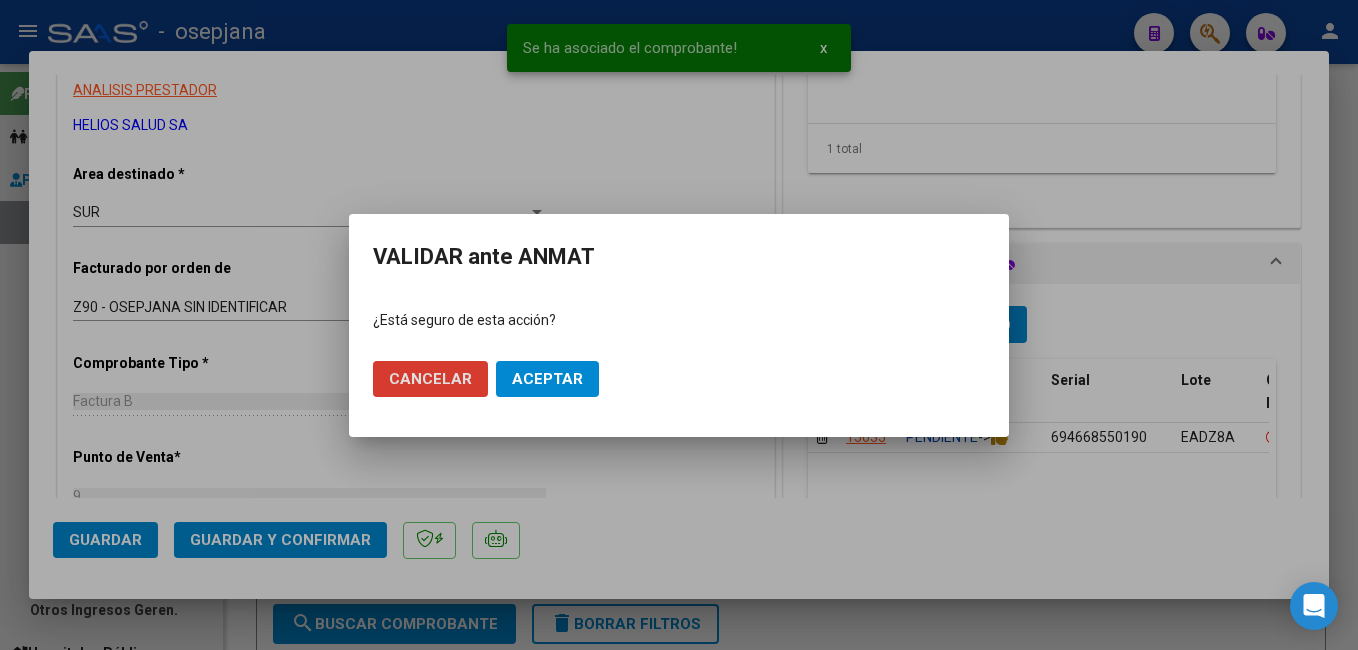 click on "Aceptar" 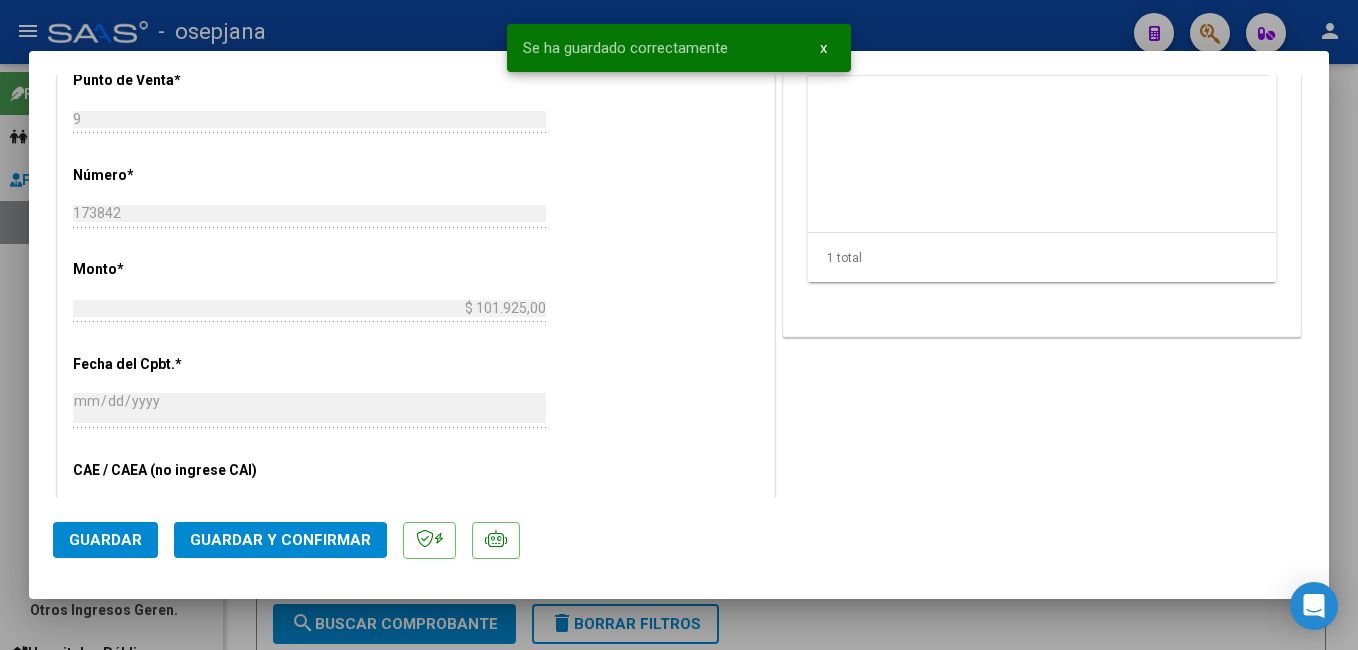scroll, scrollTop: 737, scrollLeft: 0, axis: vertical 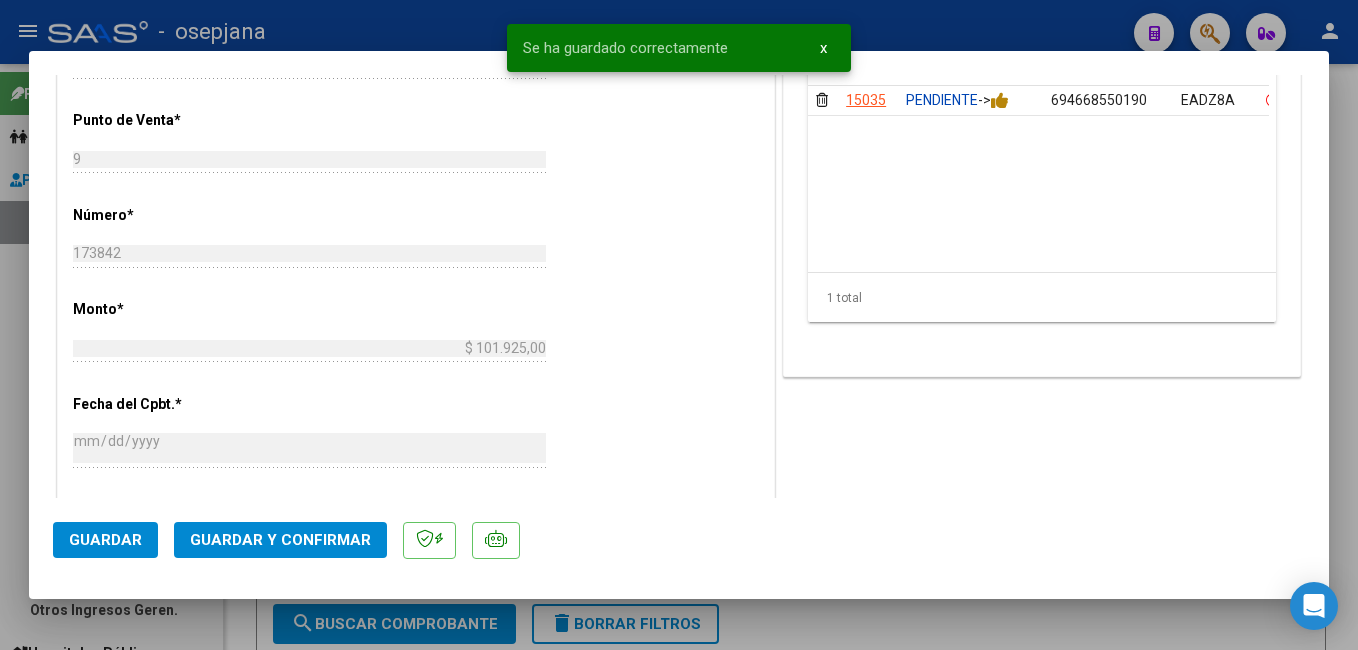 click on "Guardar y Confirmar" 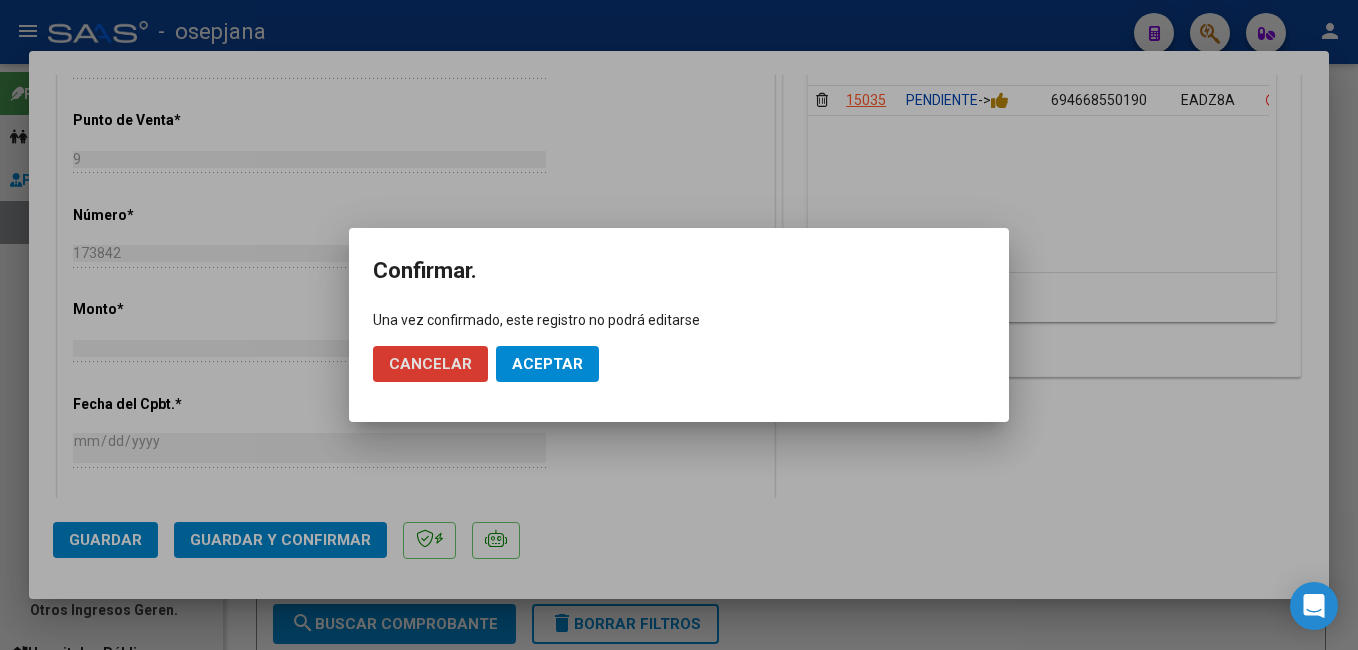 click on "Aceptar" 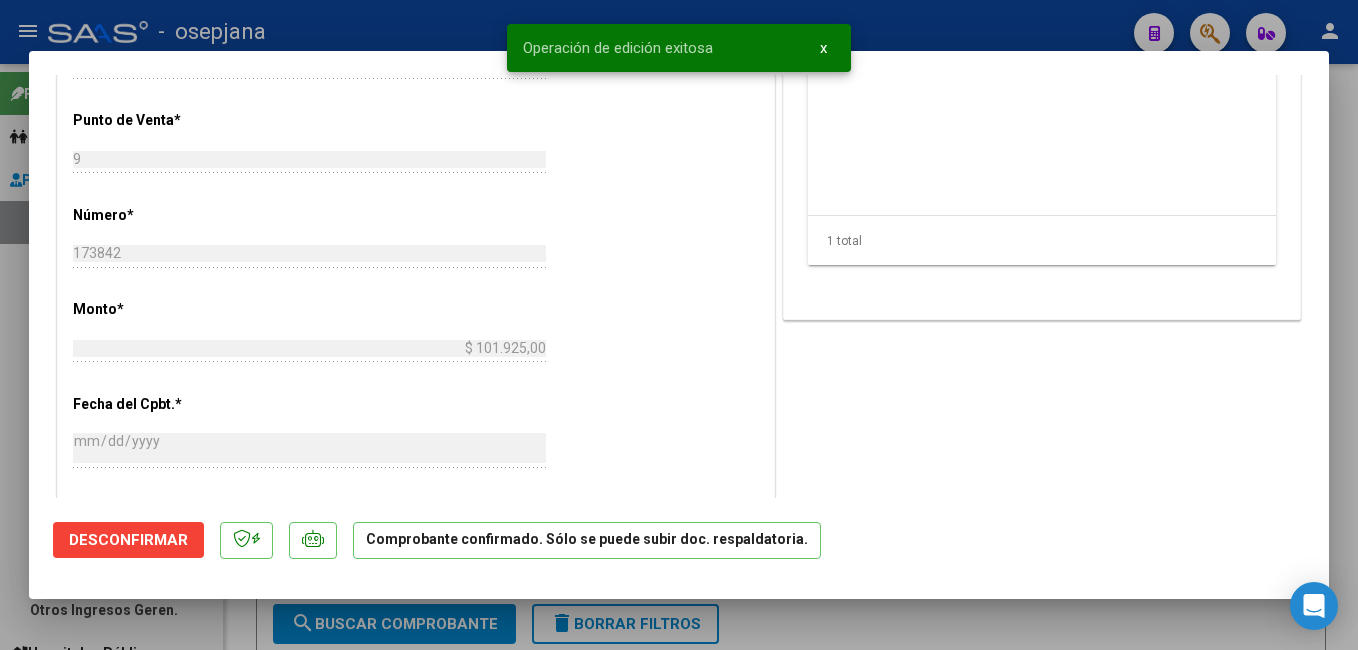 click at bounding box center (679, 325) 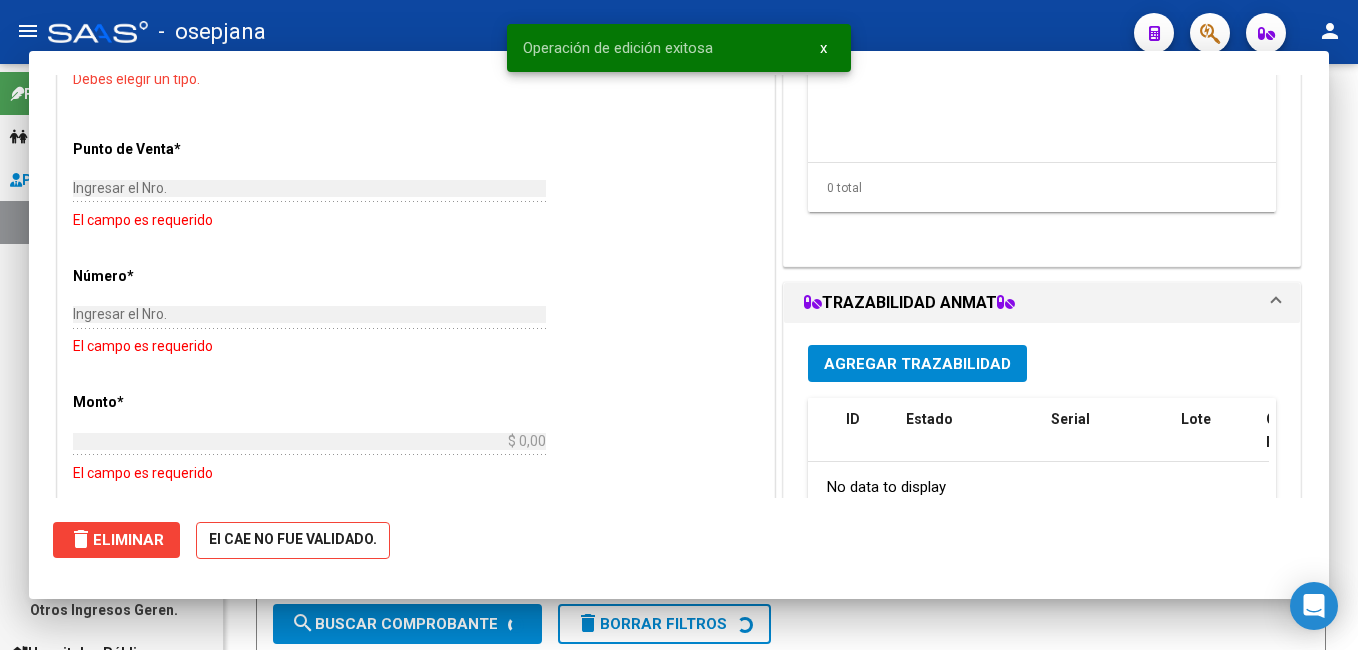 scroll, scrollTop: 0, scrollLeft: 0, axis: both 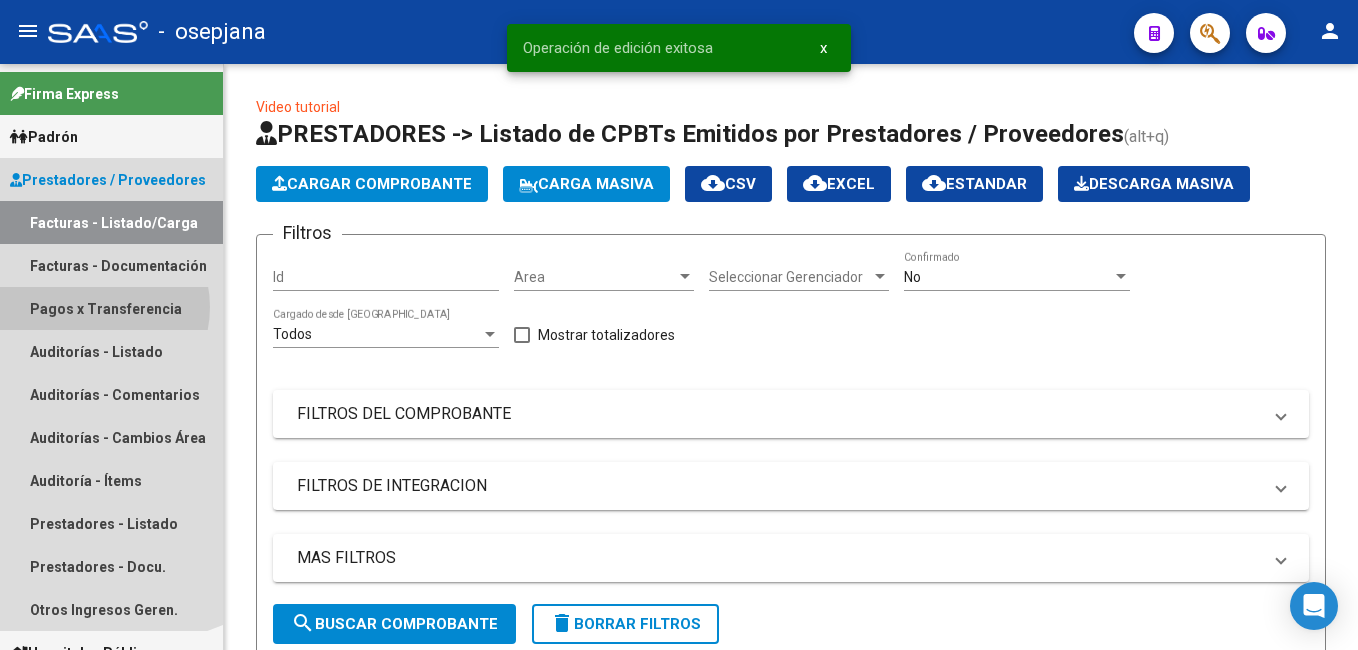 click on "Pagos x Transferencia" at bounding box center [111, 308] 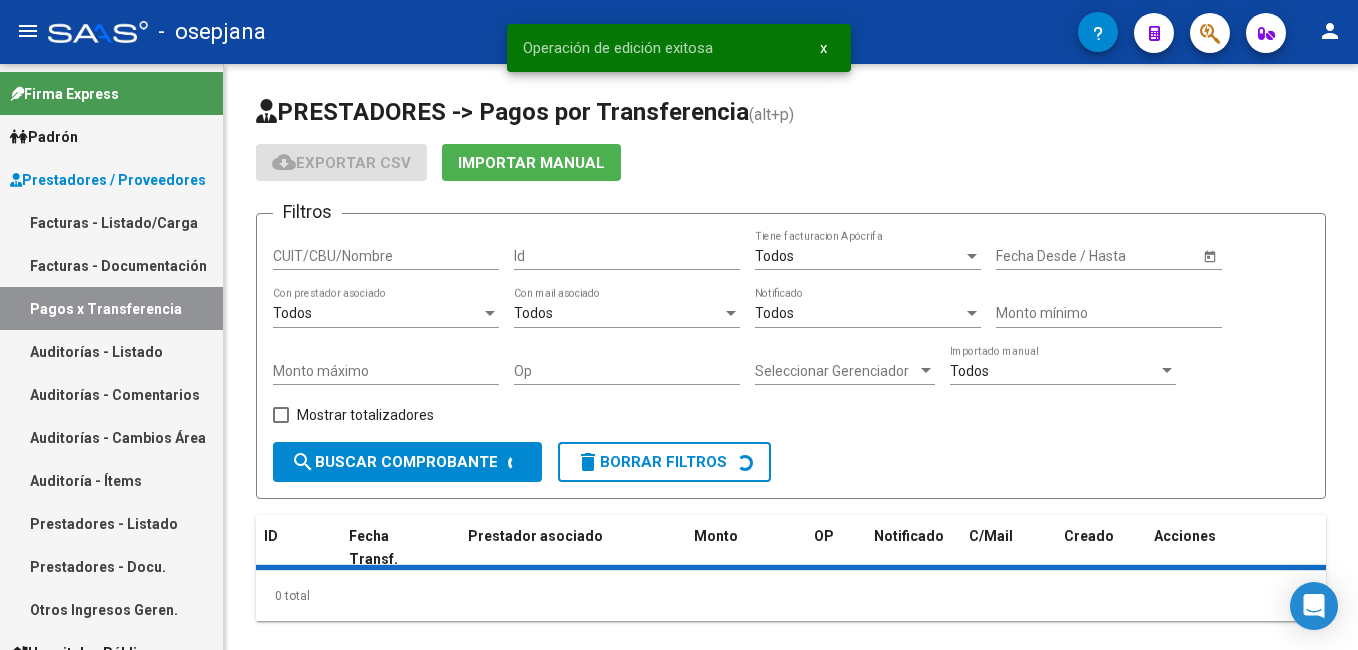 click on "Auditorías - Listado" at bounding box center [111, 351] 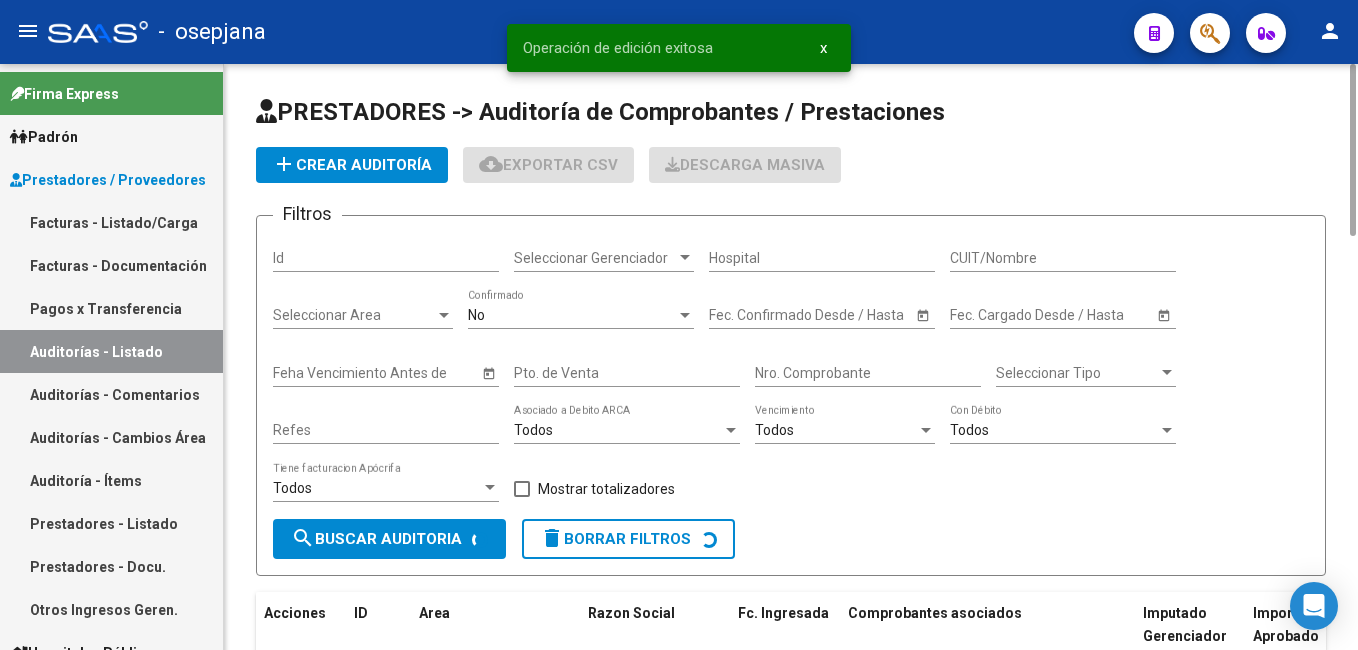 click on "add  Crear Auditoría" 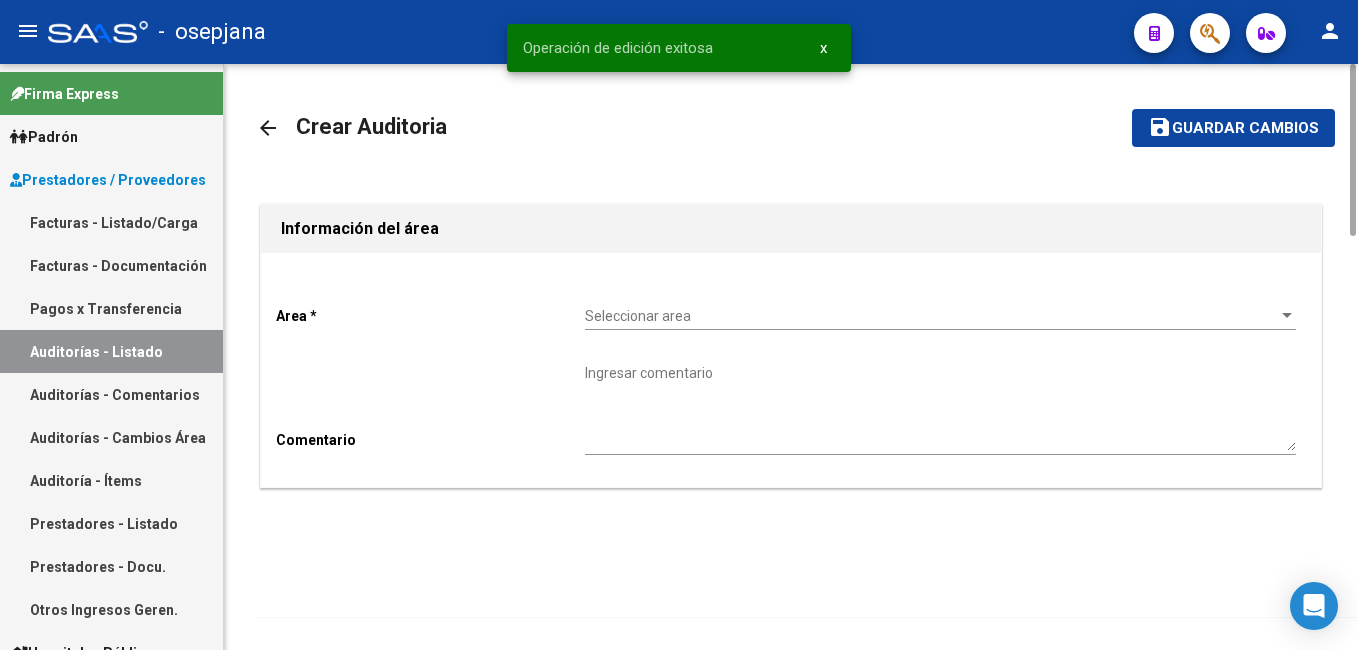 drag, startPoint x: 660, startPoint y: 306, endPoint x: 660, endPoint y: 321, distance: 15 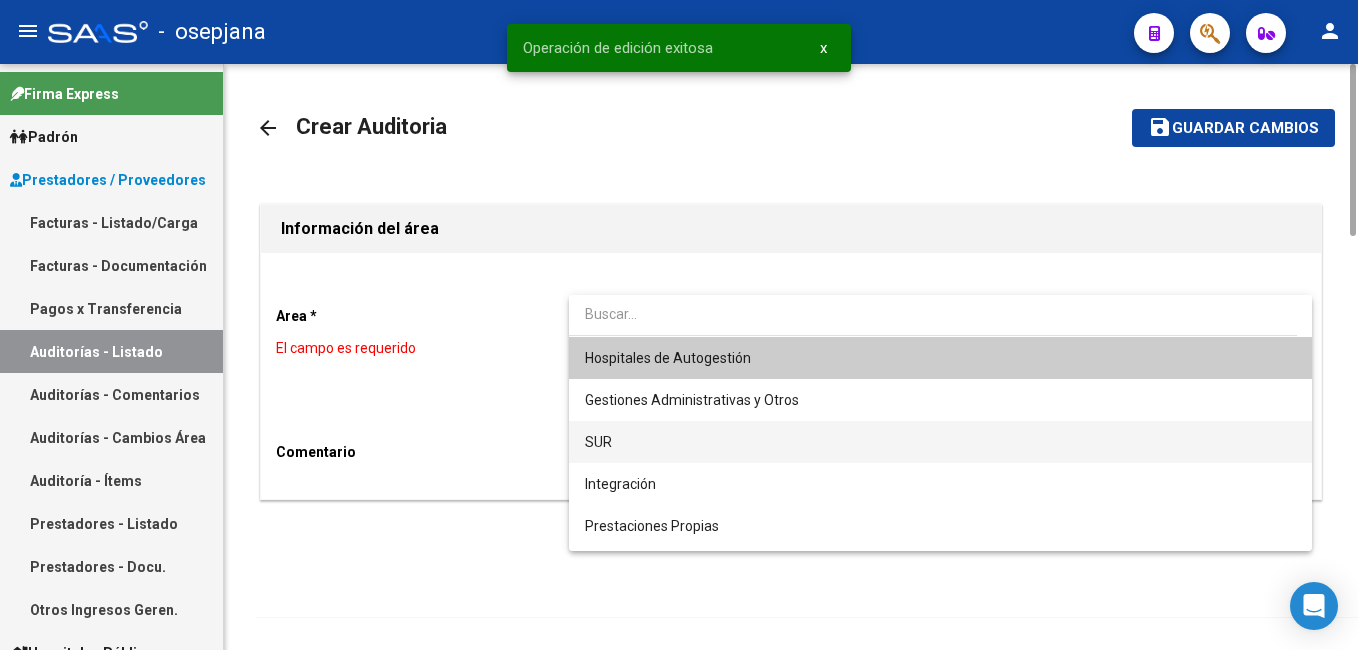 drag, startPoint x: 660, startPoint y: 321, endPoint x: 618, endPoint y: 443, distance: 129.02713 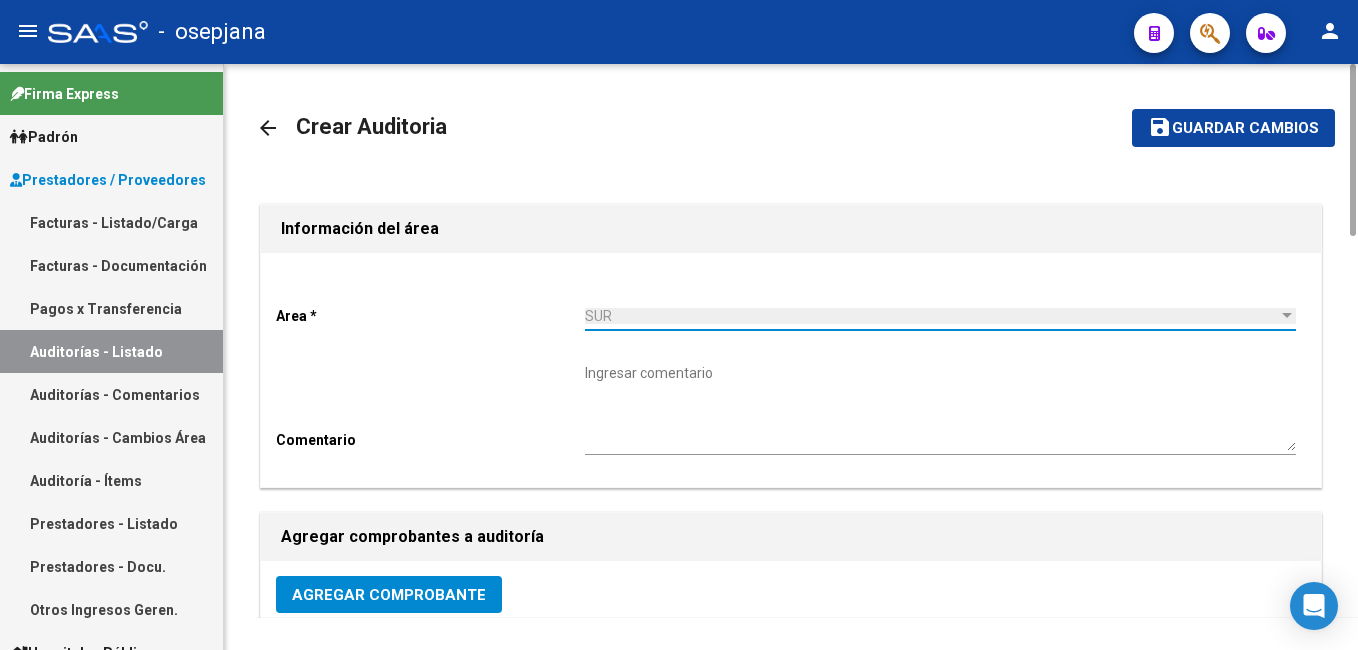 click on "Agregar Comprobante" 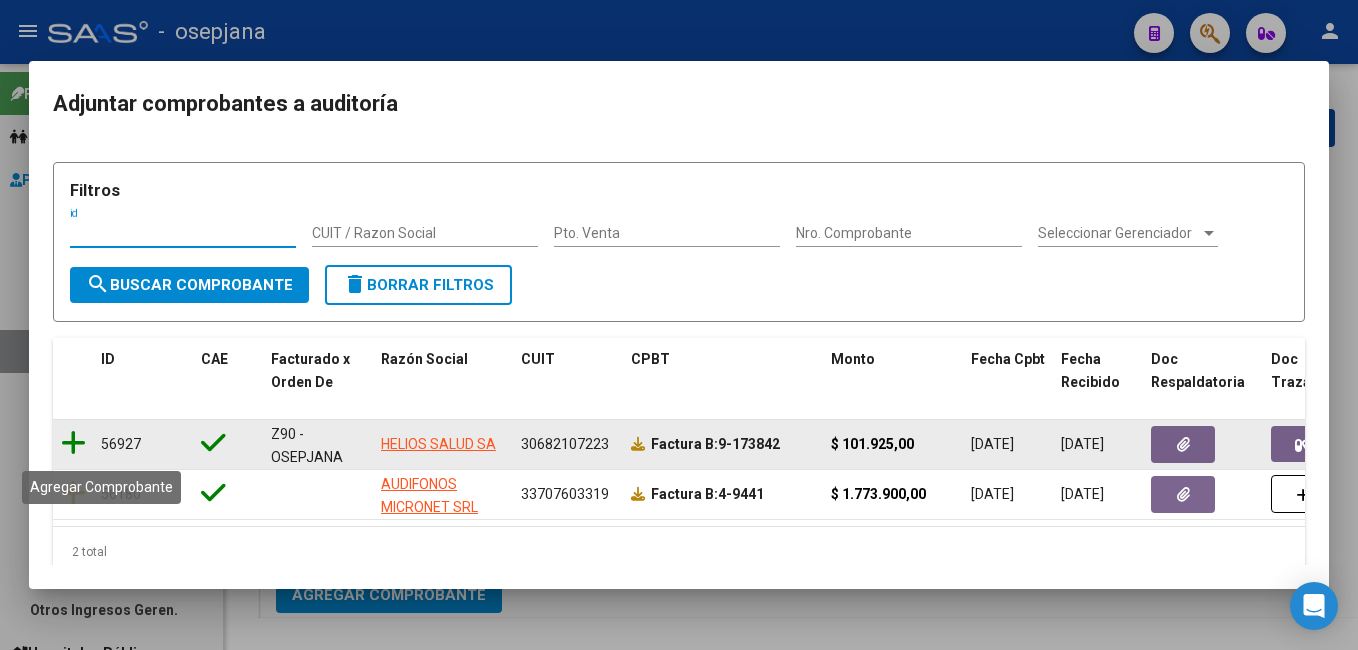 click 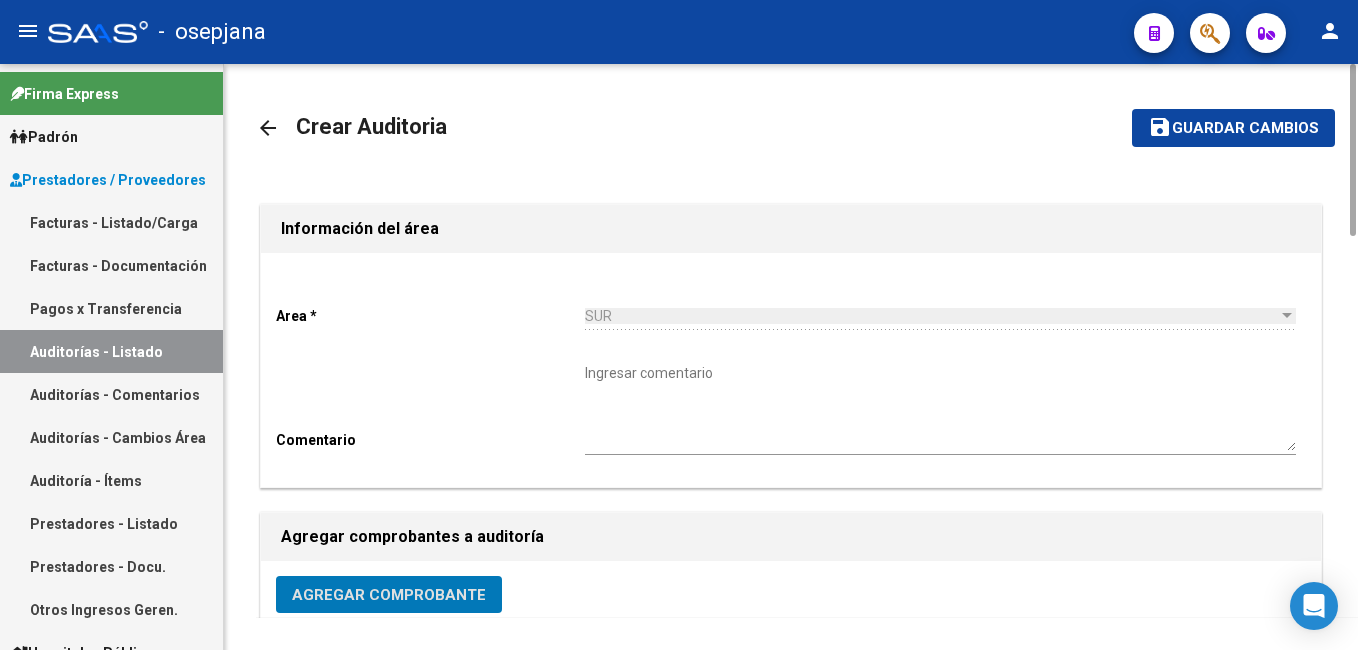 click on "Guardar cambios" 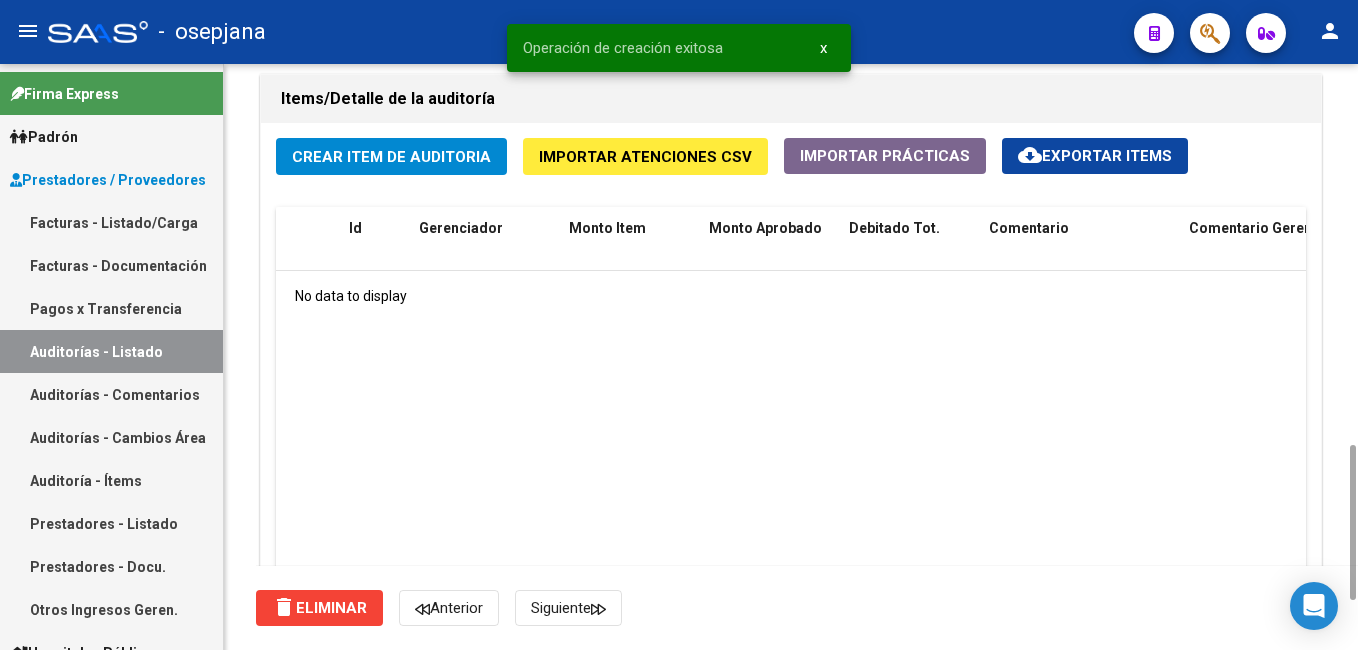 drag, startPoint x: 1350, startPoint y: 149, endPoint x: 1332, endPoint y: 562, distance: 413.39206 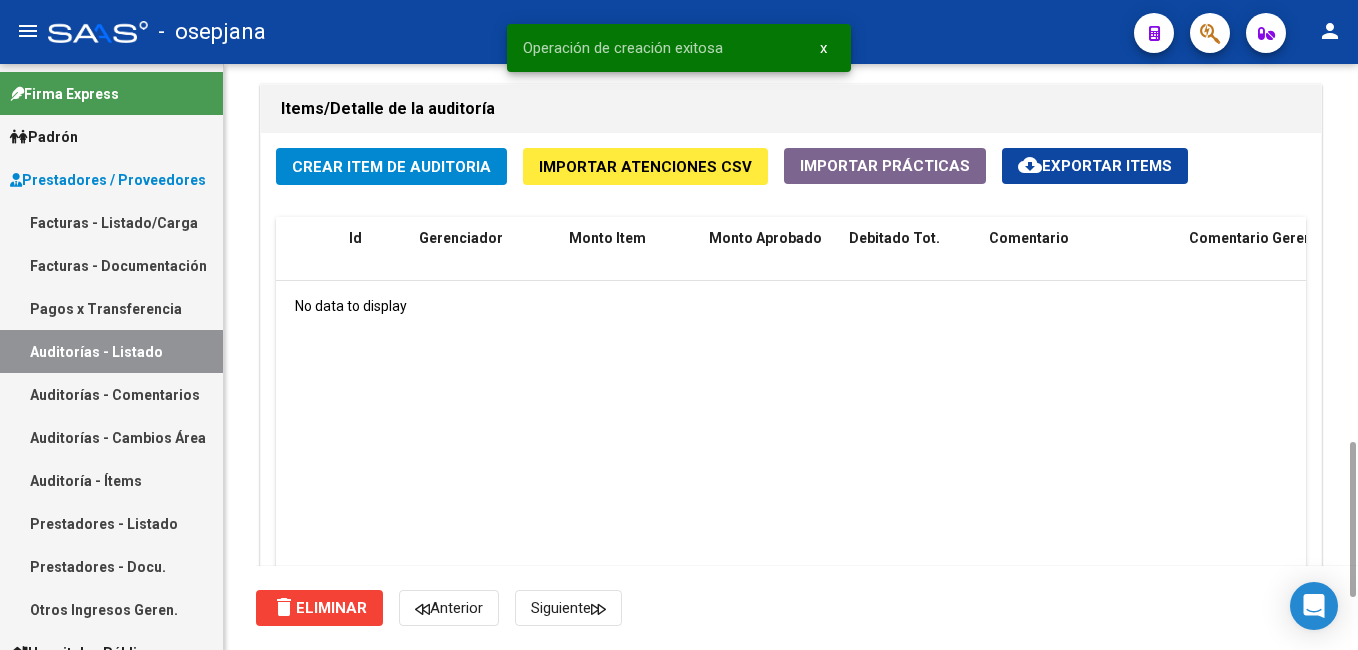 click on "Crear Item de Auditoria" 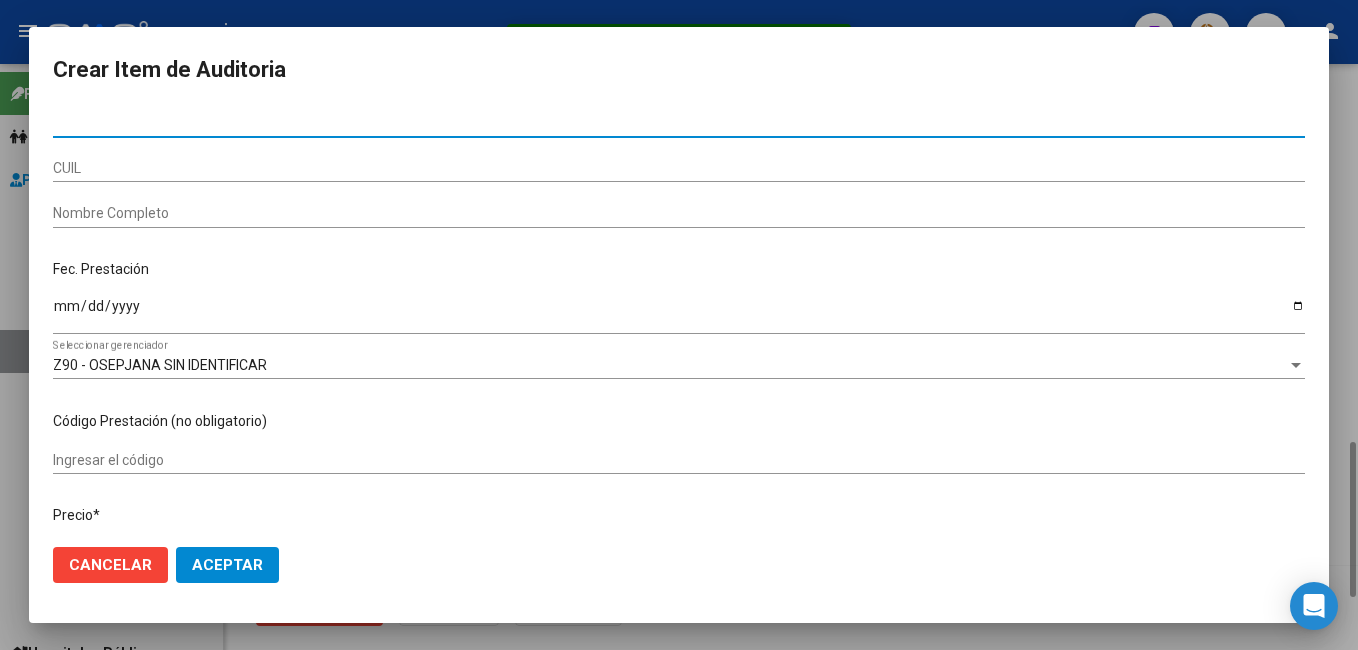 paste on "26365610" 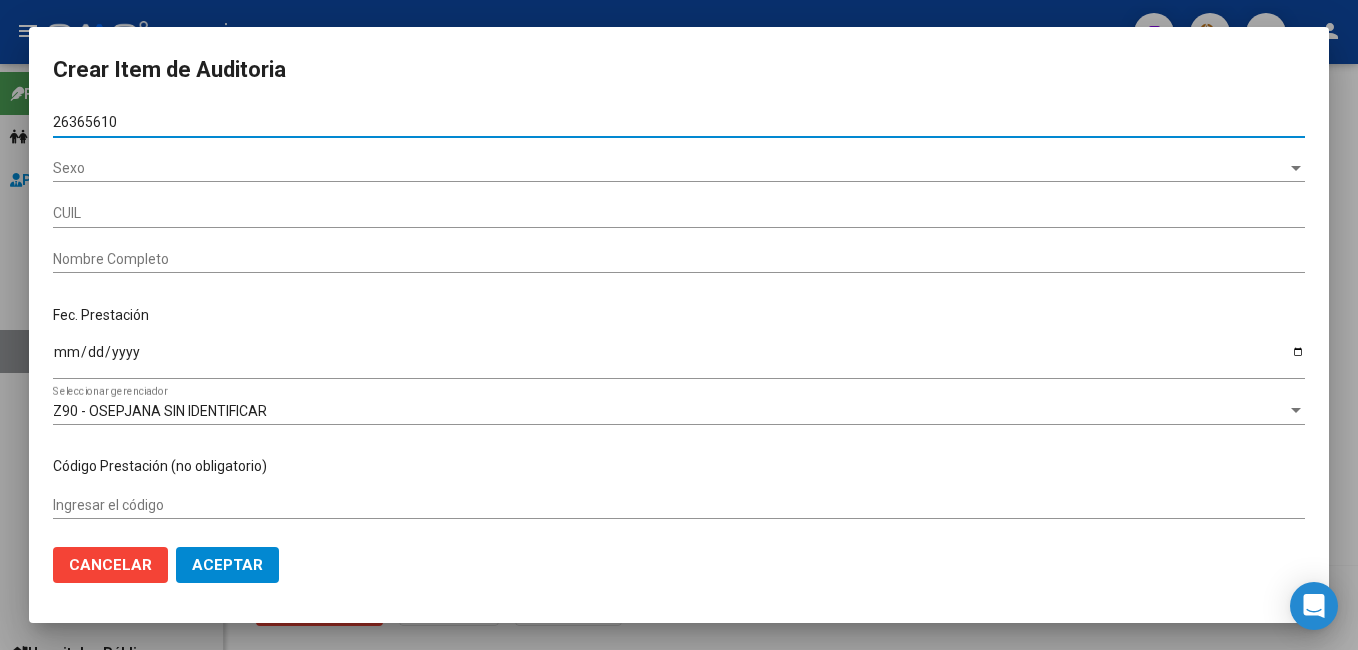 type on "20263656106" 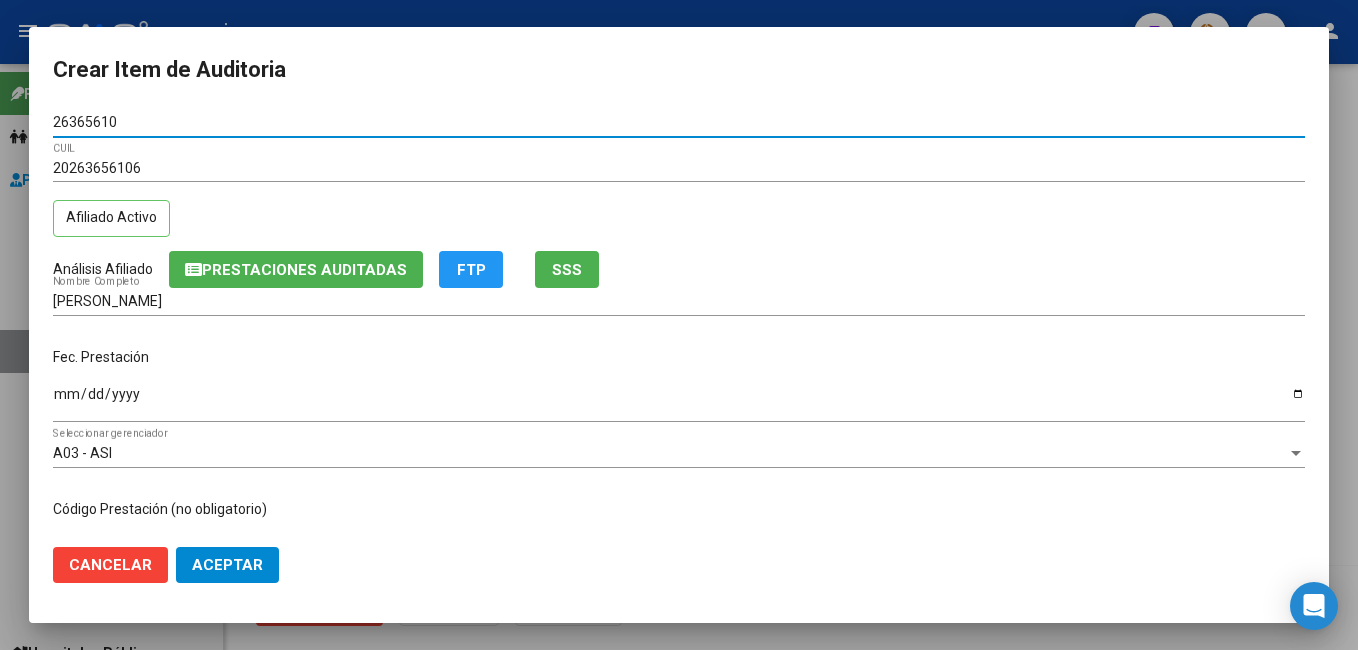 type on "26365610" 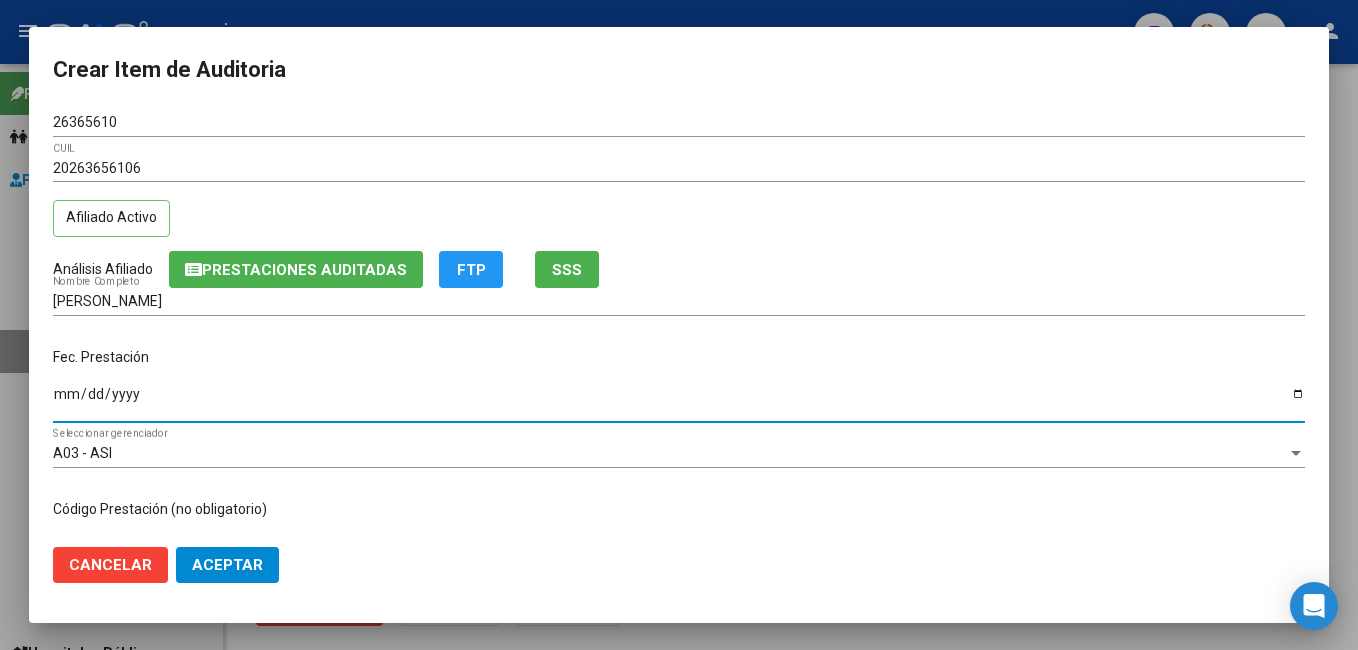 click on "Ingresar la fecha" at bounding box center (679, 401) 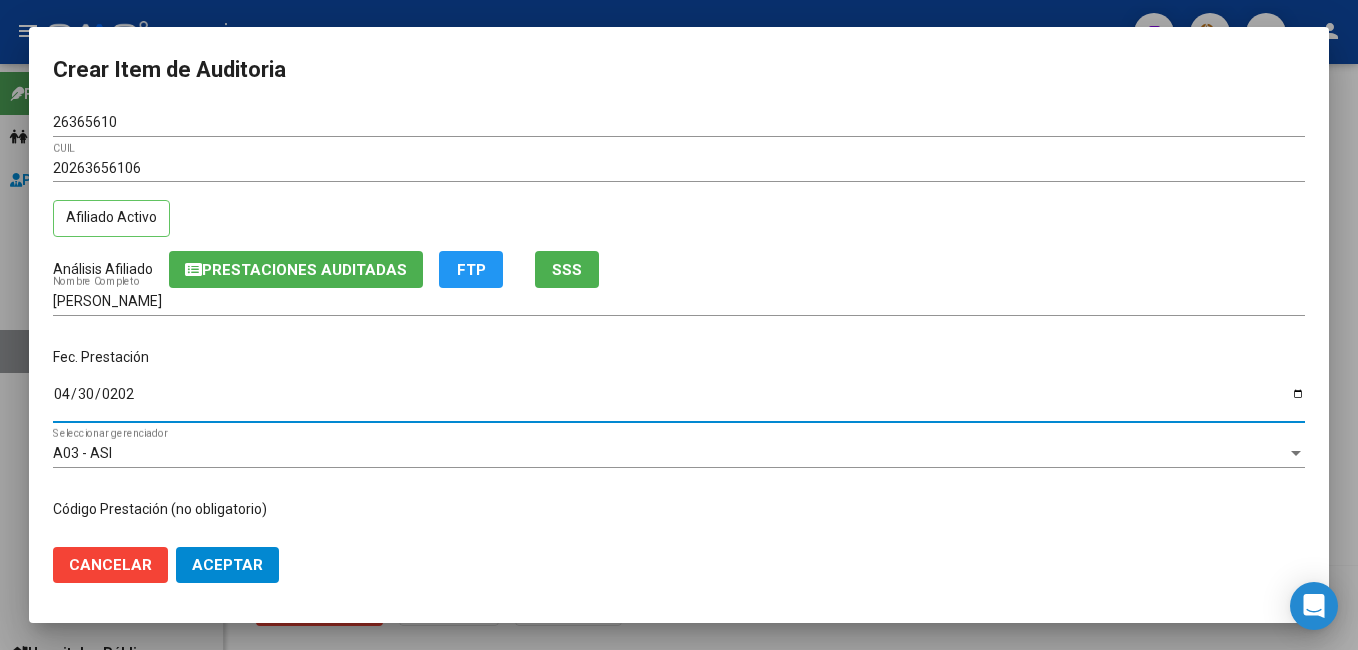 type on "[DATE]" 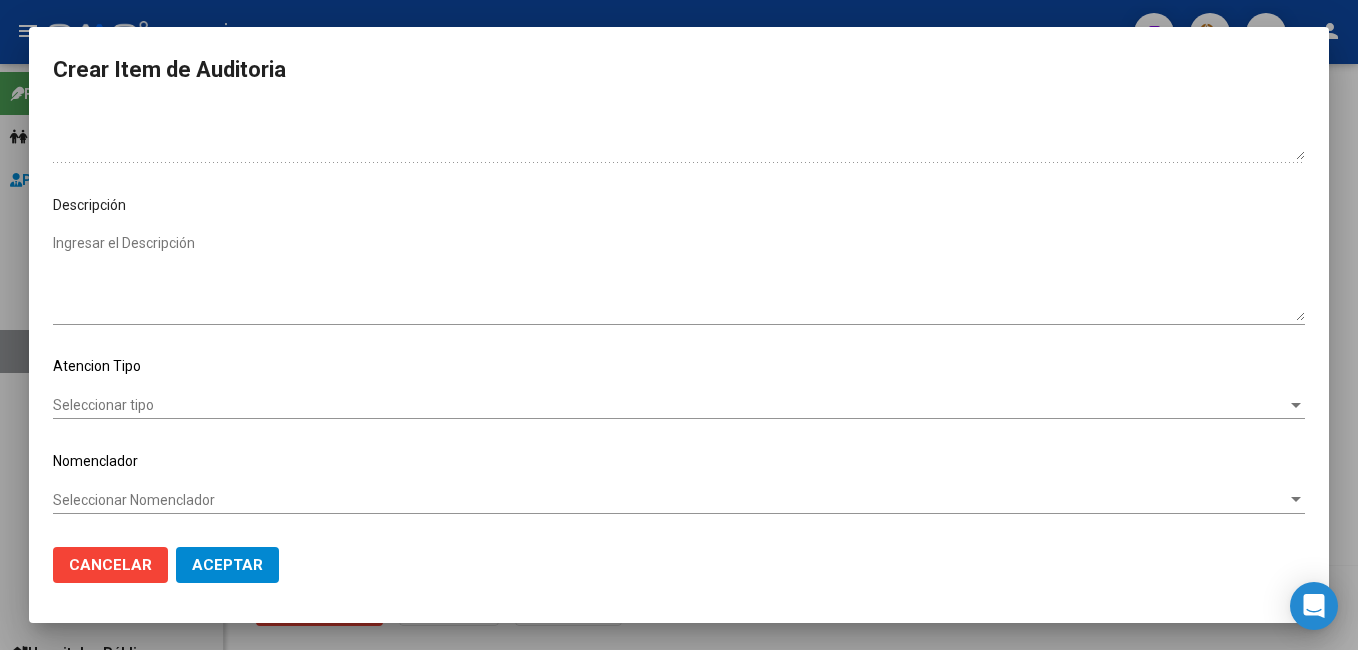 scroll, scrollTop: 1096, scrollLeft: 0, axis: vertical 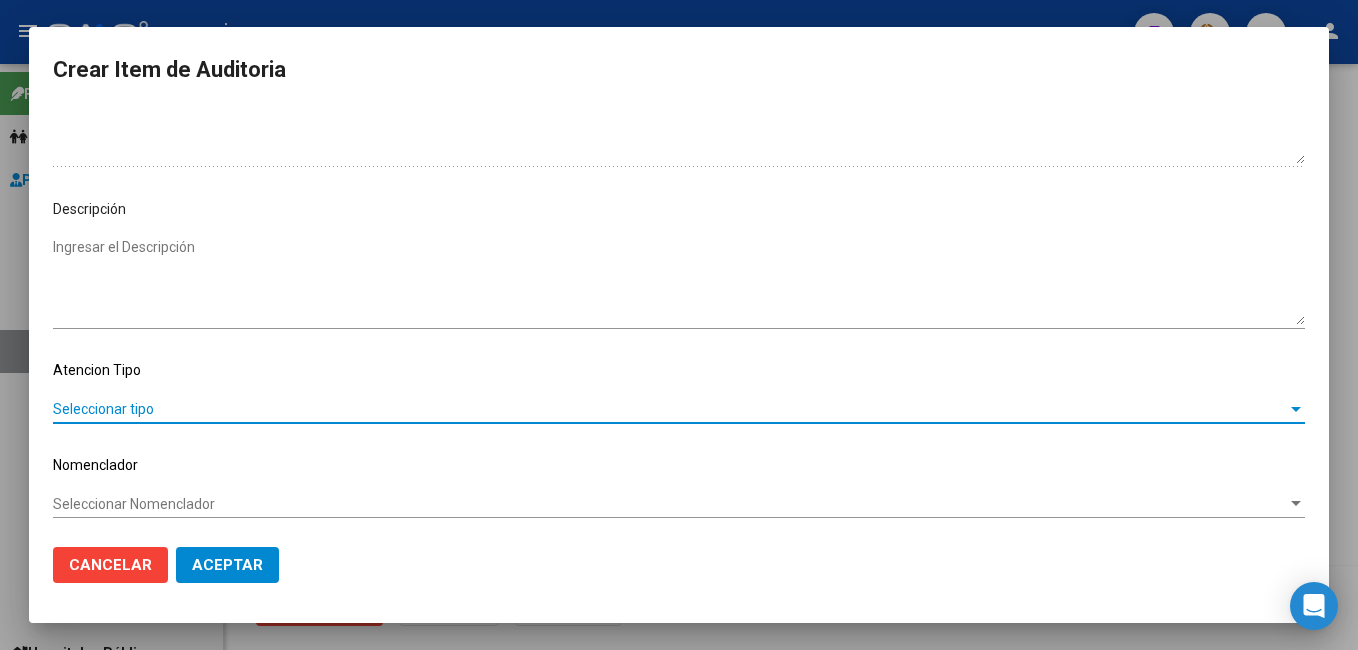 click on "Seleccionar tipo" at bounding box center [670, 409] 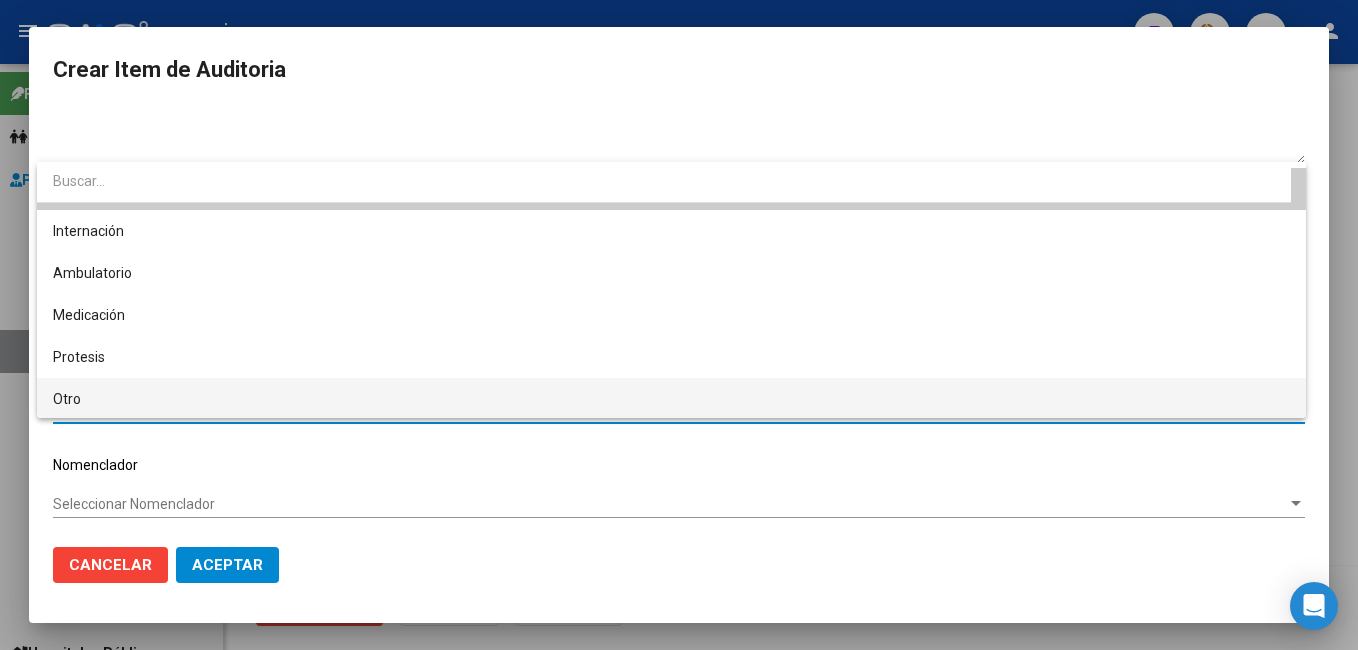 scroll, scrollTop: 38, scrollLeft: 0, axis: vertical 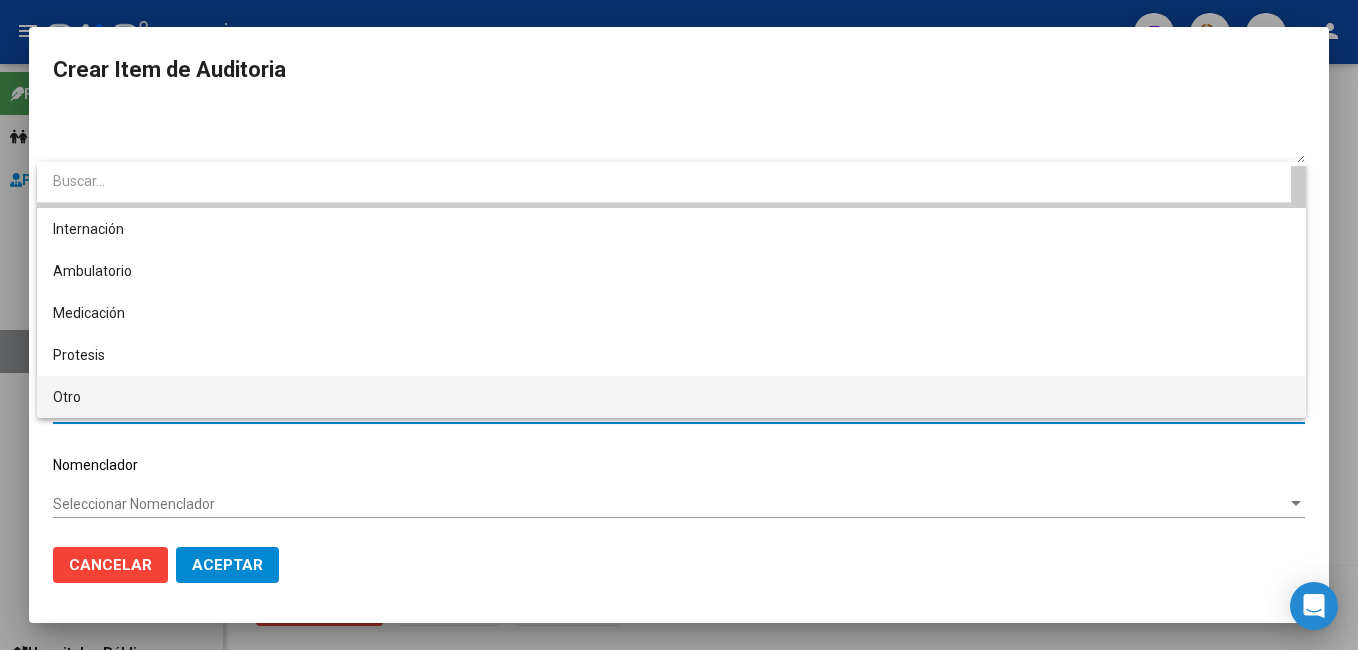 click on "Otro" at bounding box center [671, 397] 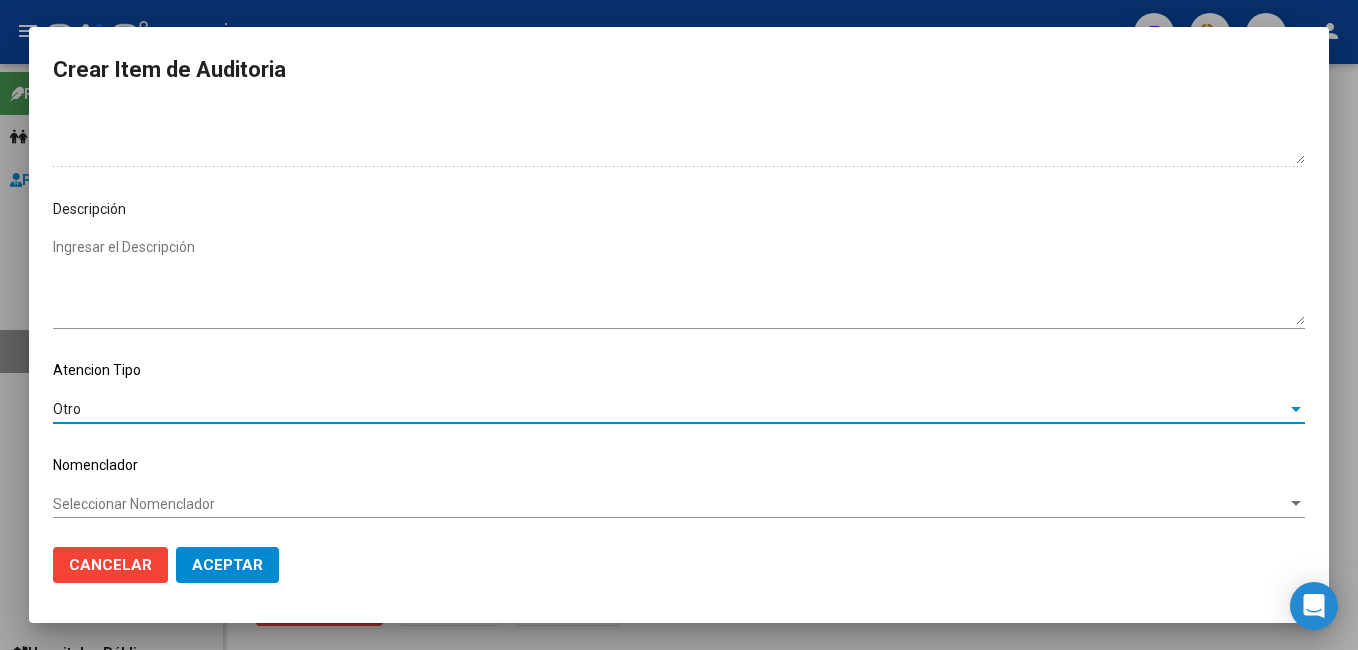 click on "Aceptar" 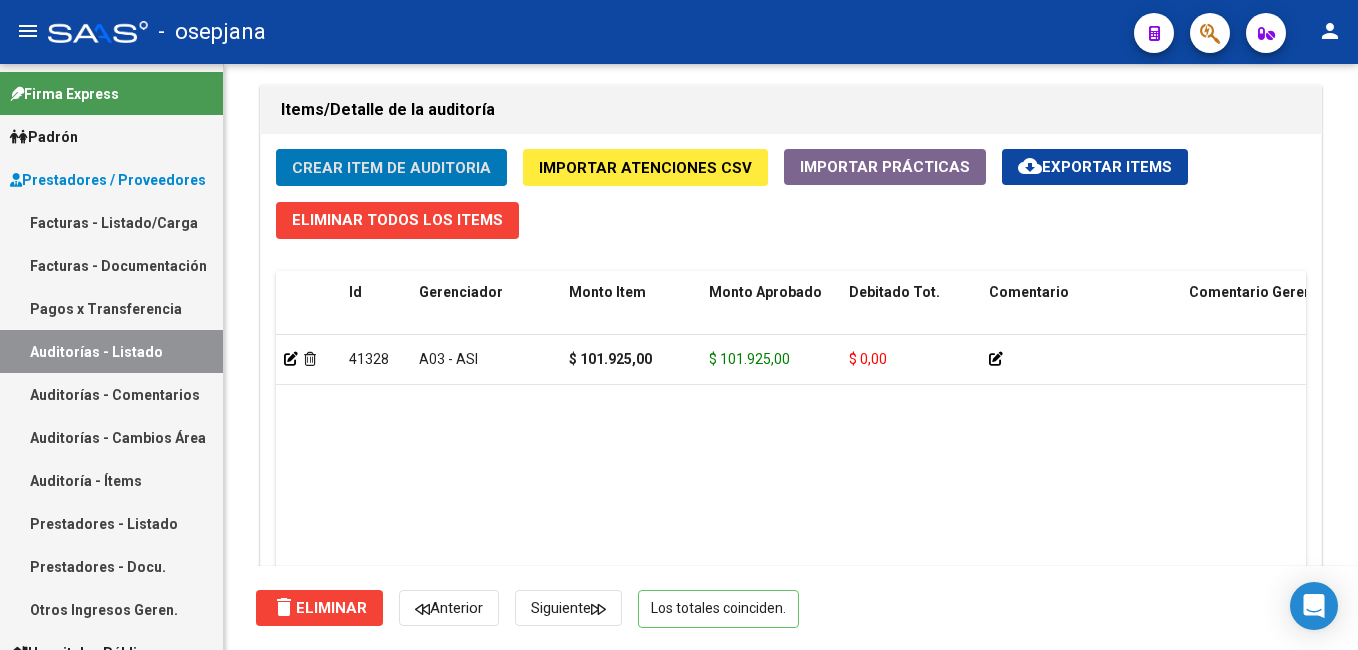drag, startPoint x: 80, startPoint y: 213, endPoint x: 334, endPoint y: 0, distance: 331.48907 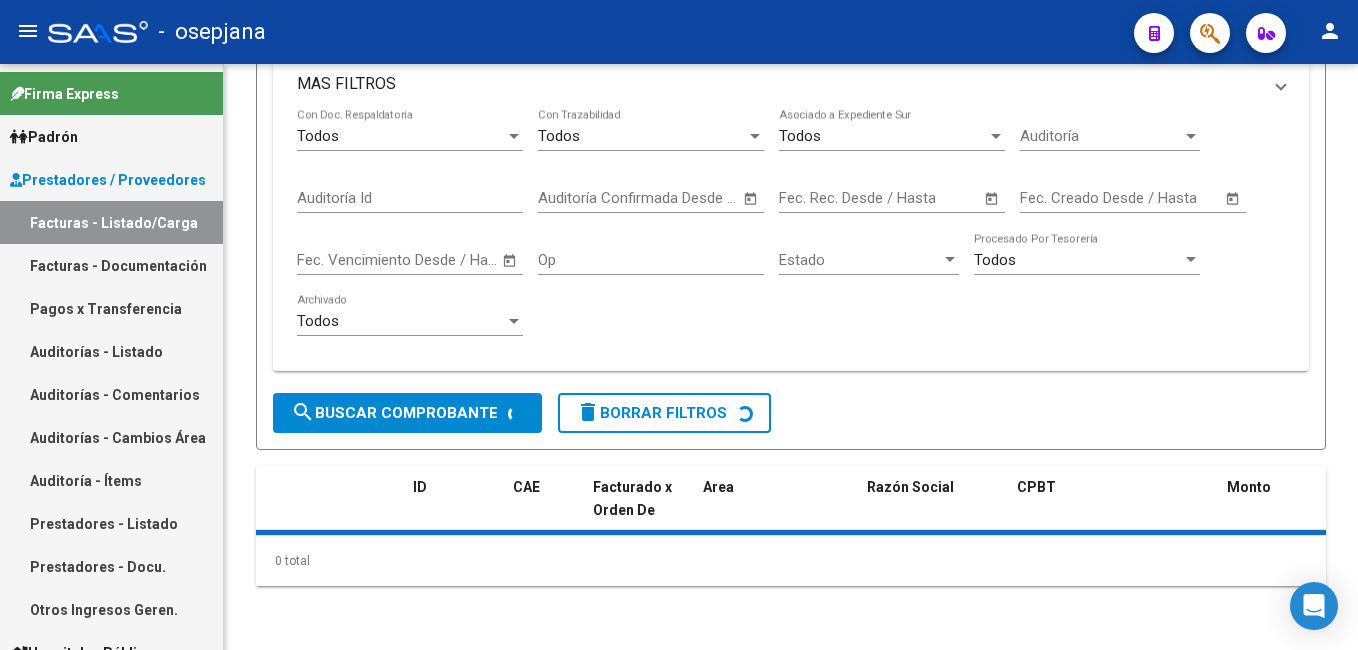 scroll, scrollTop: 0, scrollLeft: 0, axis: both 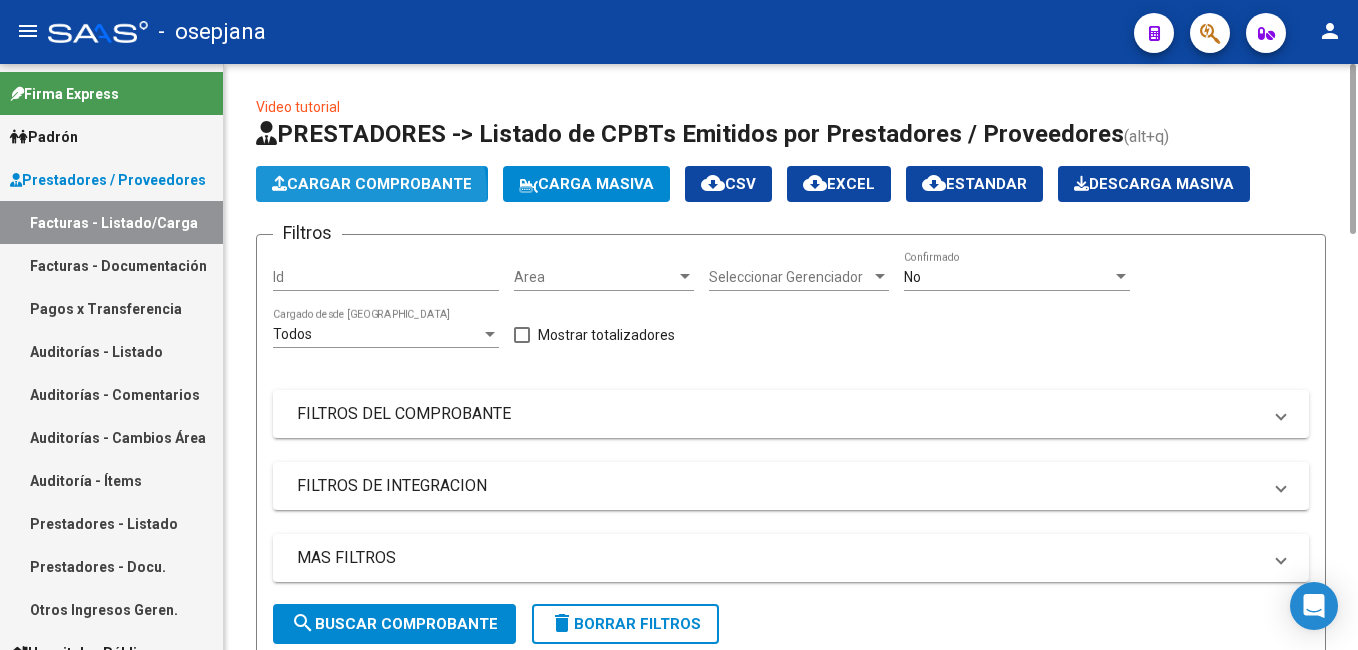click on "Cargar Comprobante" 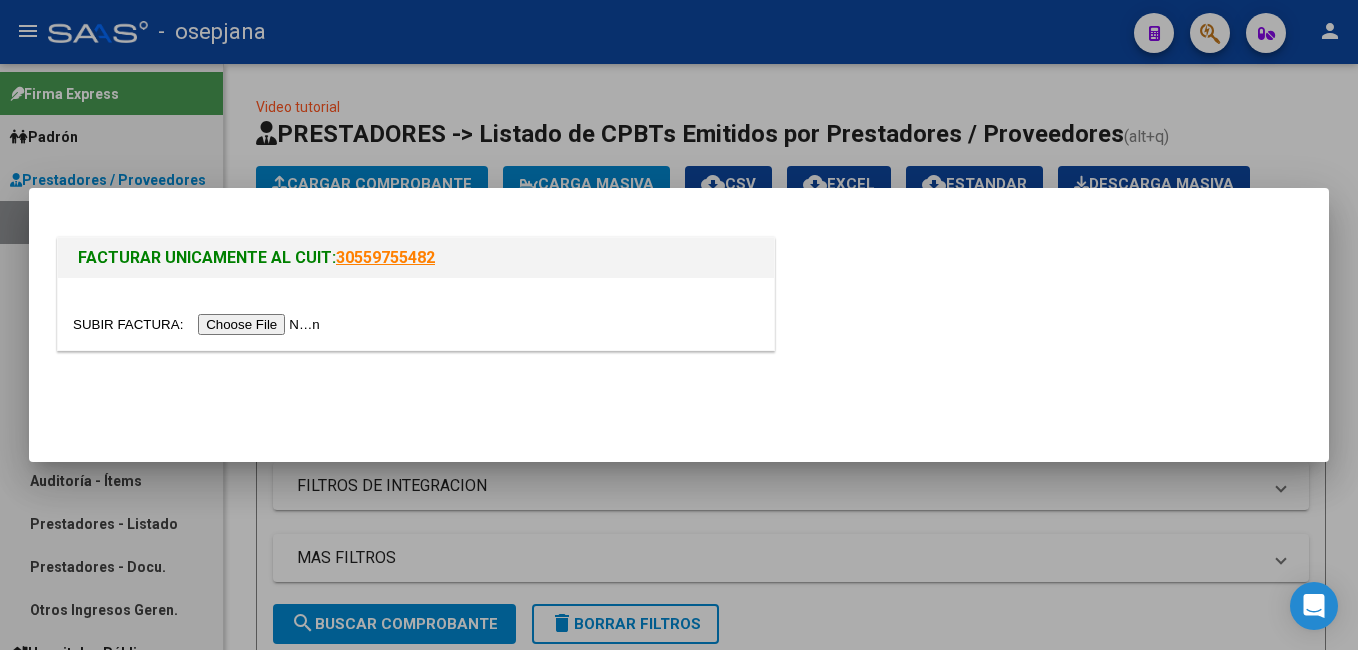 click at bounding box center (199, 324) 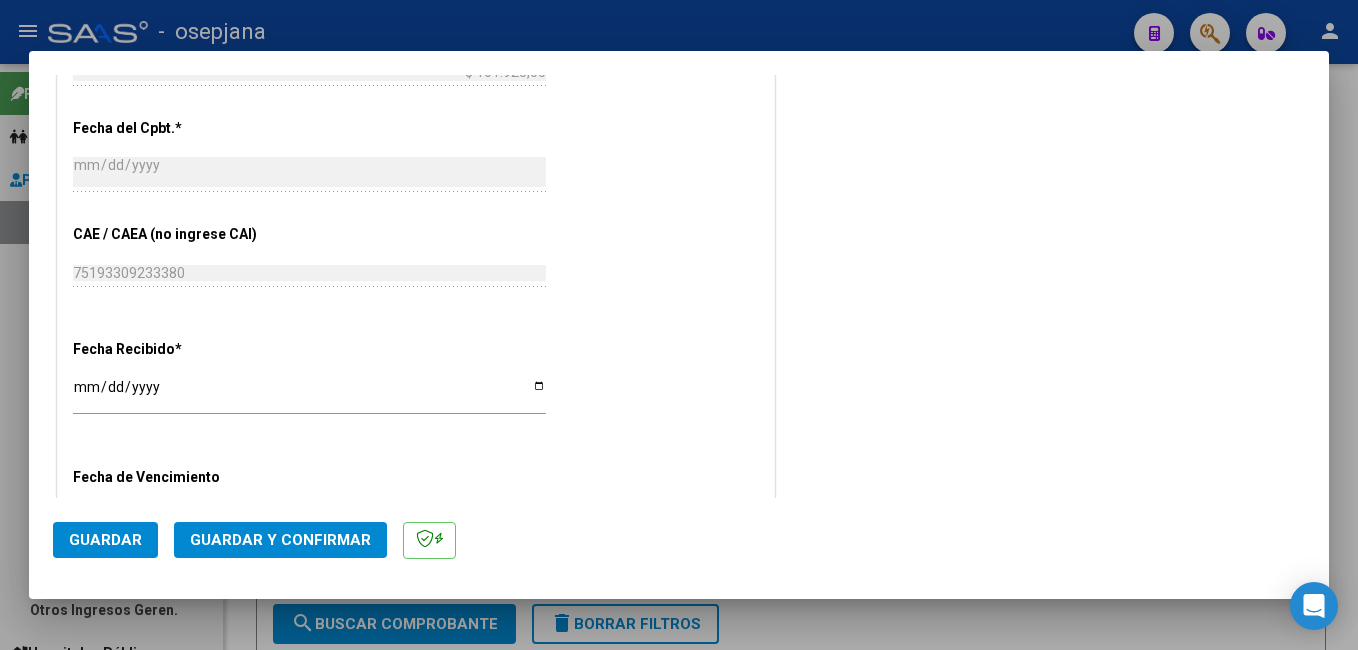 scroll, scrollTop: 1060, scrollLeft: 0, axis: vertical 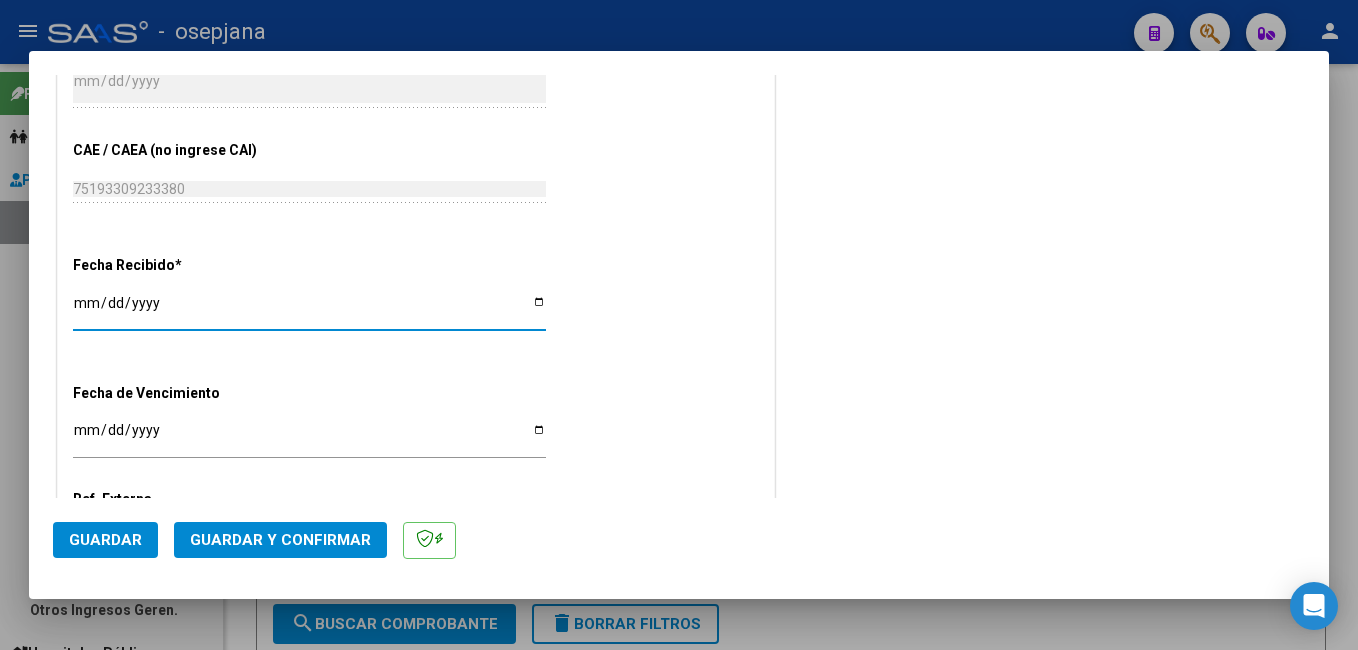 click on "[DATE]" at bounding box center (309, 310) 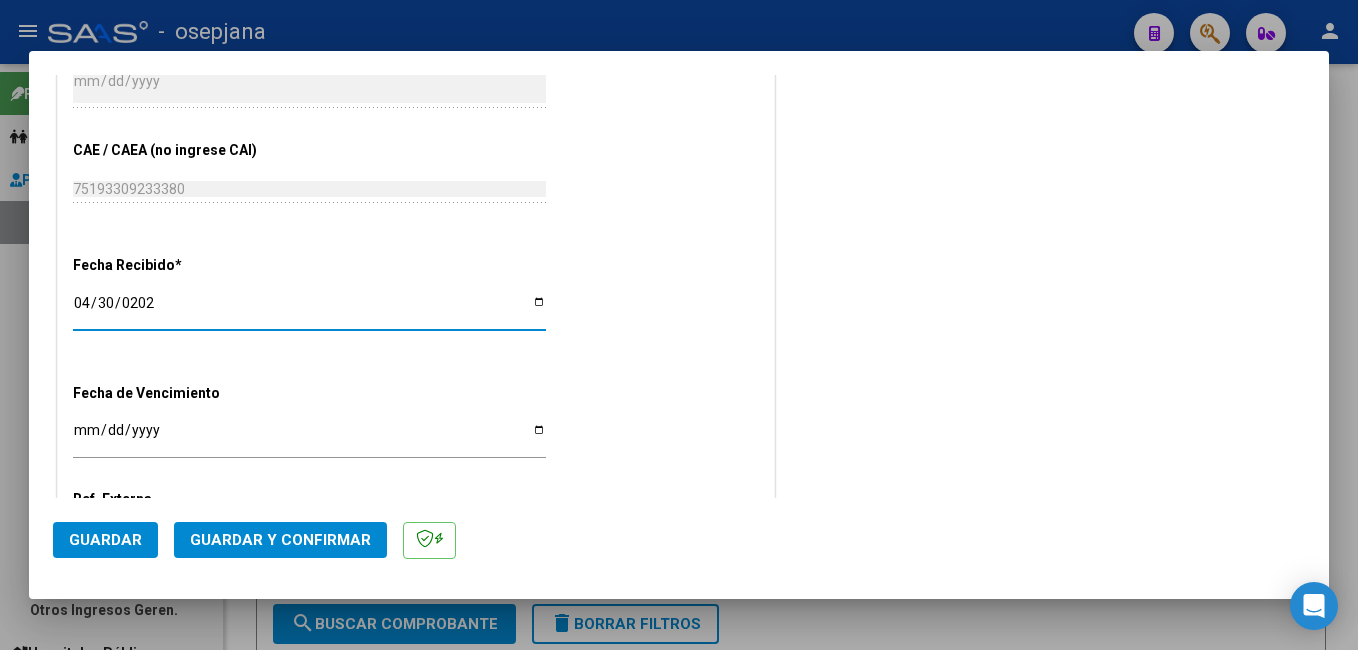 type on "[DATE]" 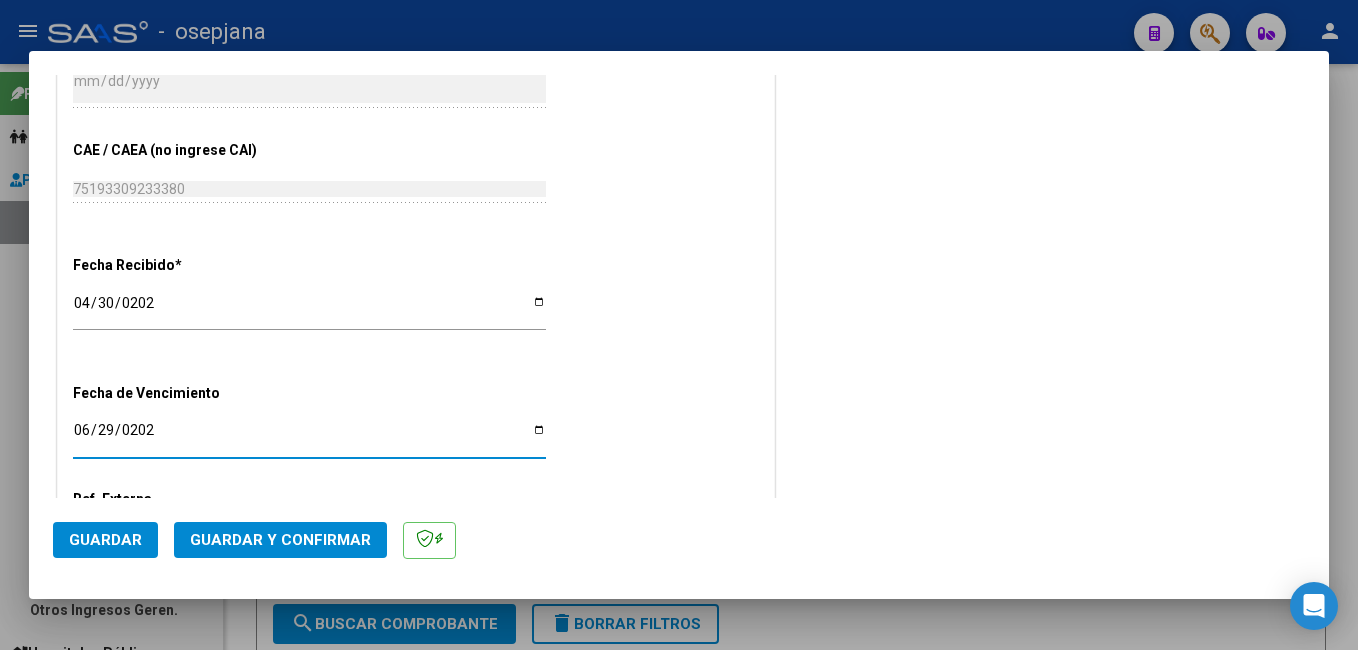 type on "[DATE]" 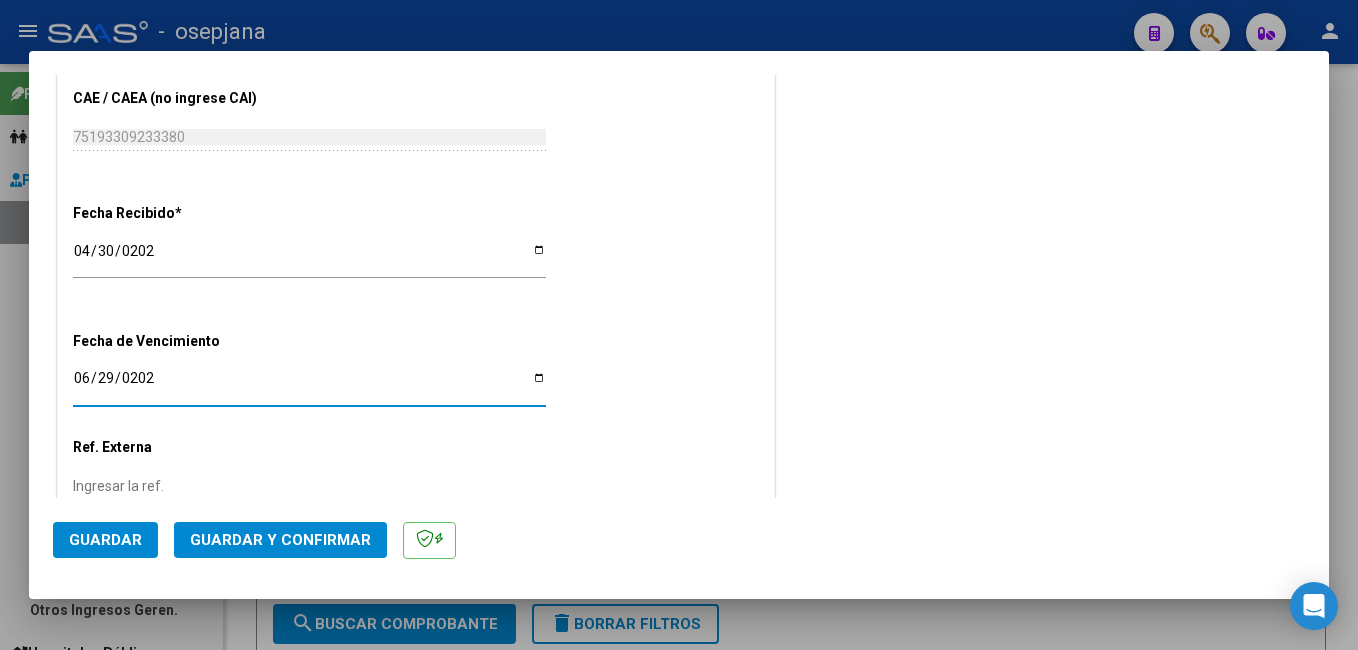 scroll, scrollTop: 1160, scrollLeft: 0, axis: vertical 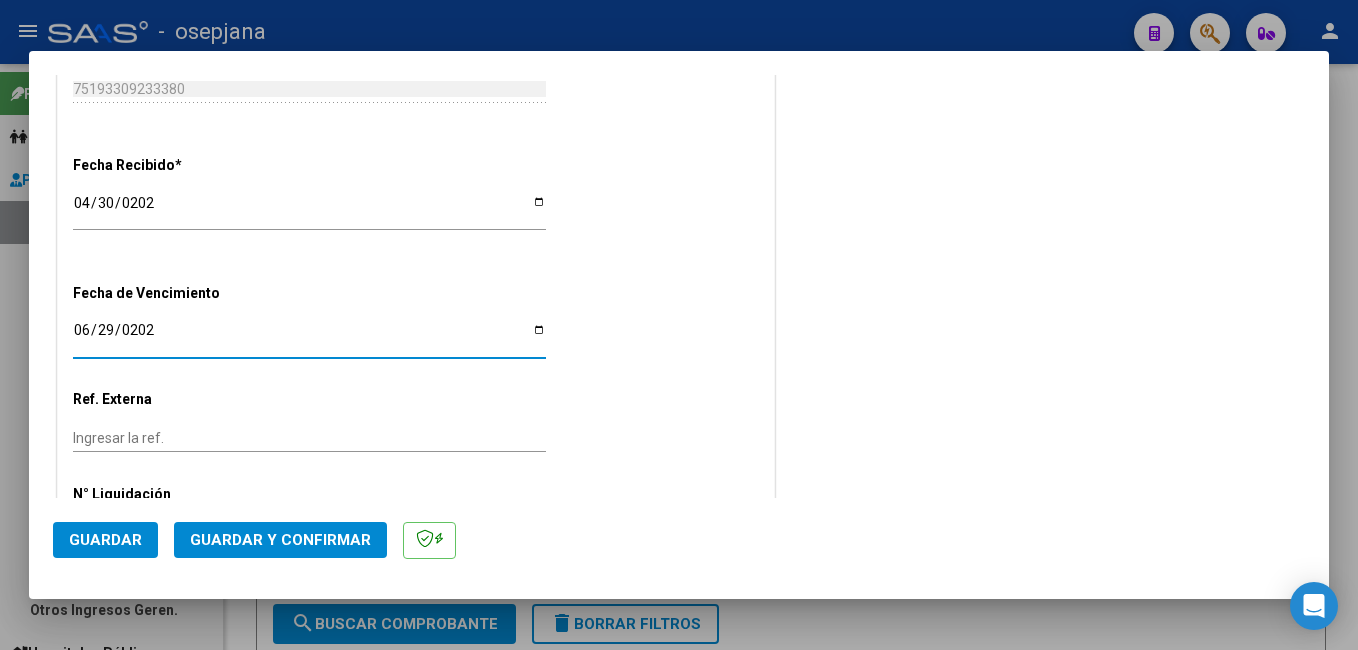 drag, startPoint x: 139, startPoint y: 436, endPoint x: 266, endPoint y: 404, distance: 130.96947 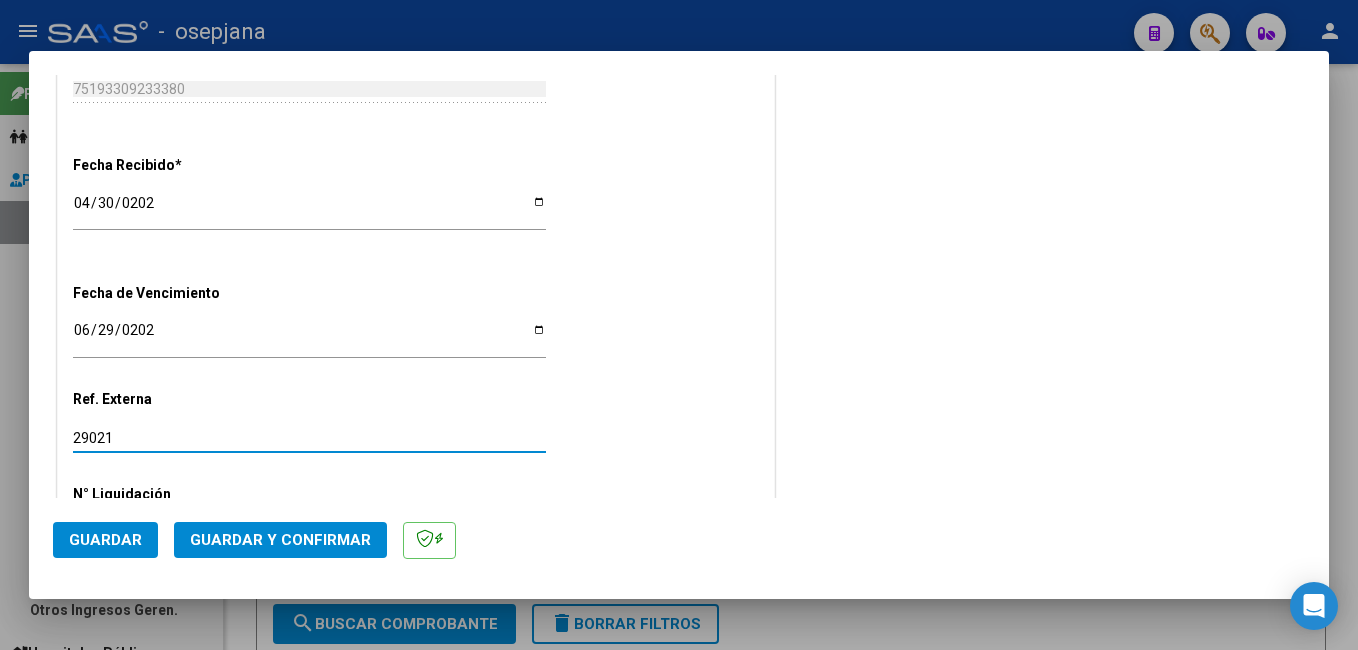 type on "29021" 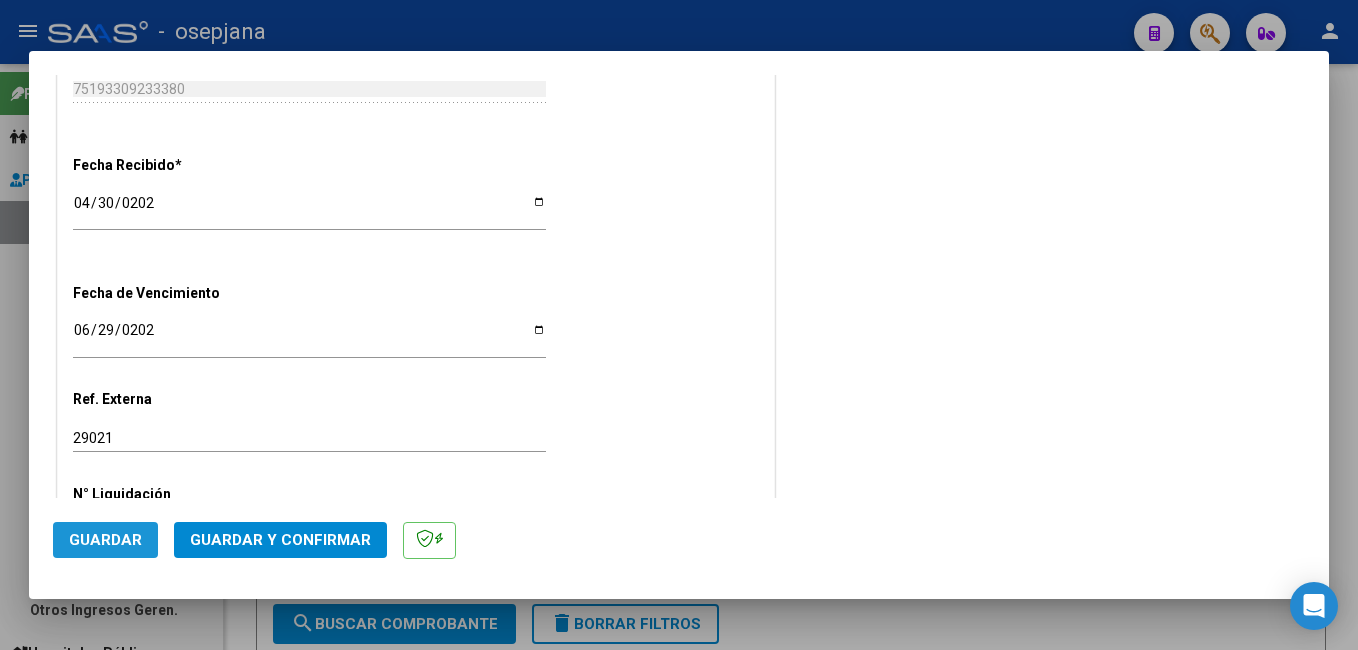 click on "Guardar" 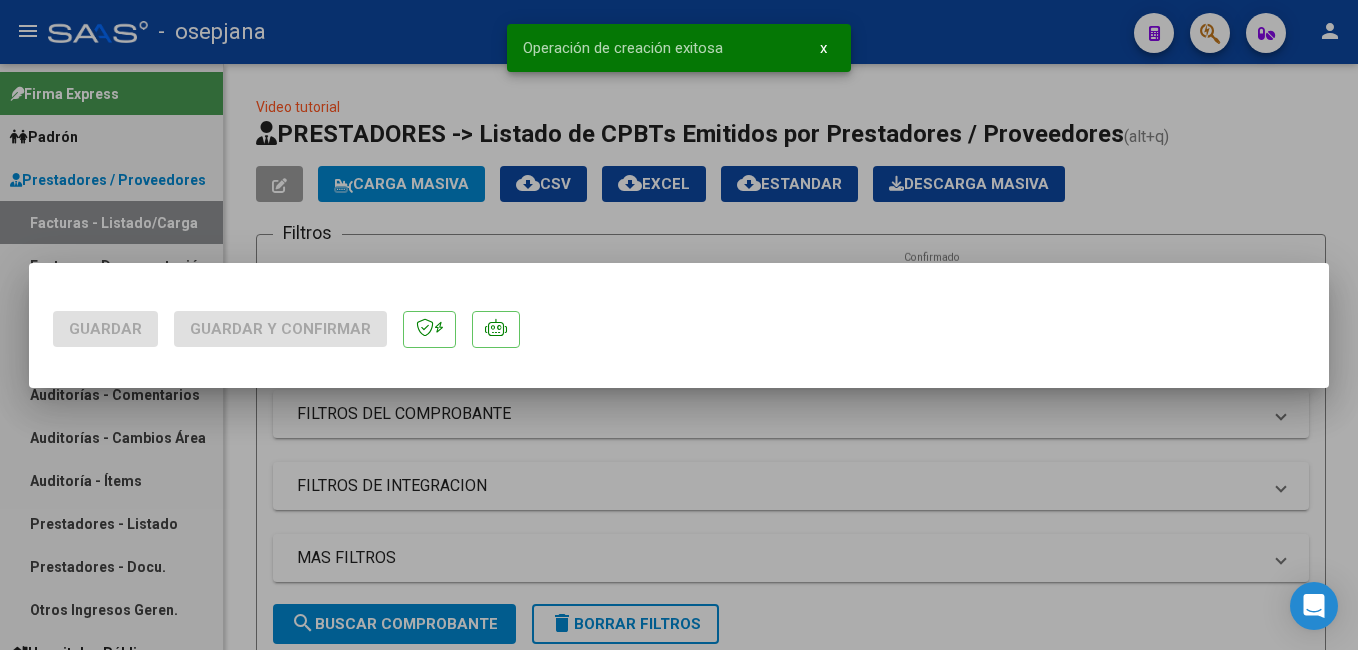 scroll, scrollTop: 0, scrollLeft: 0, axis: both 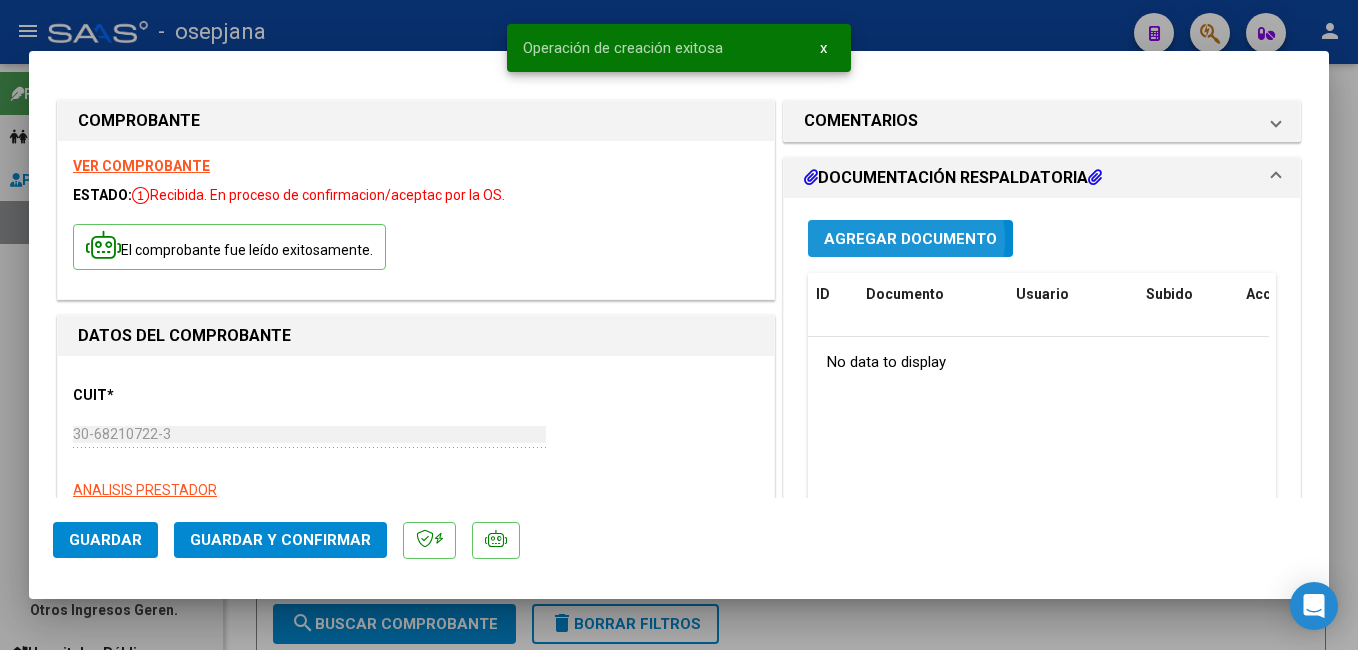 click on "Agregar Documento" at bounding box center (910, 239) 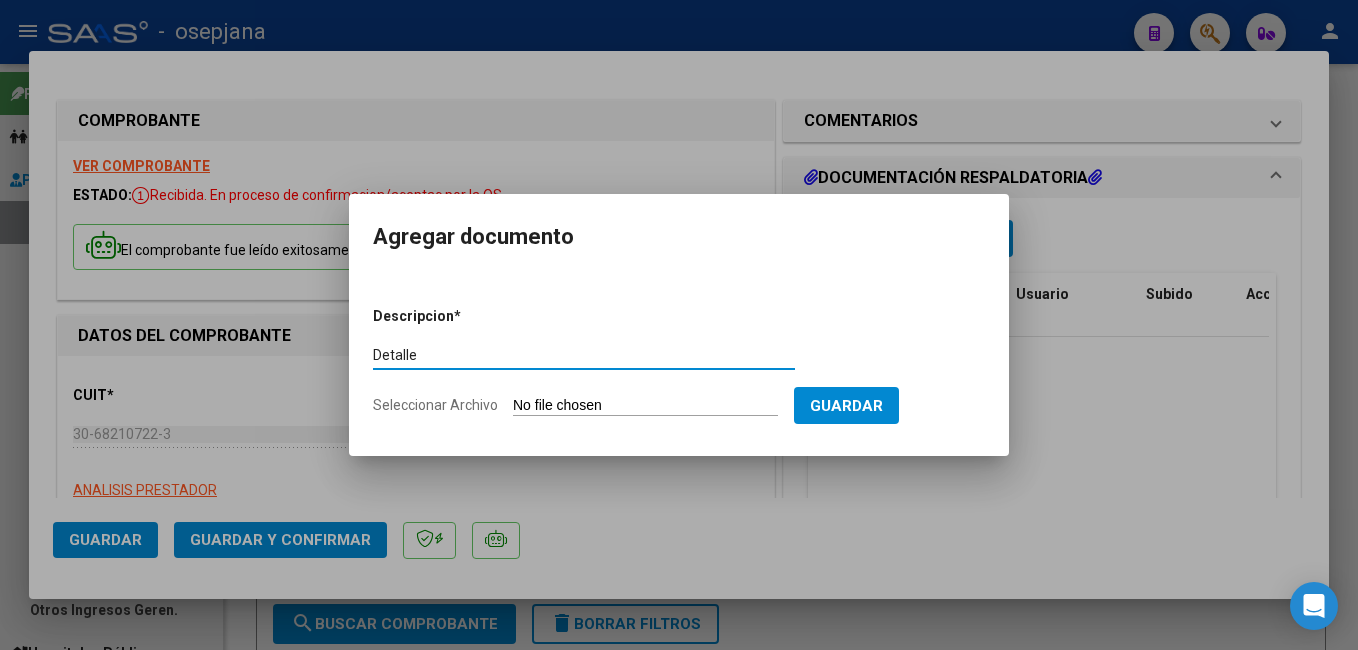 type on "Detalle" 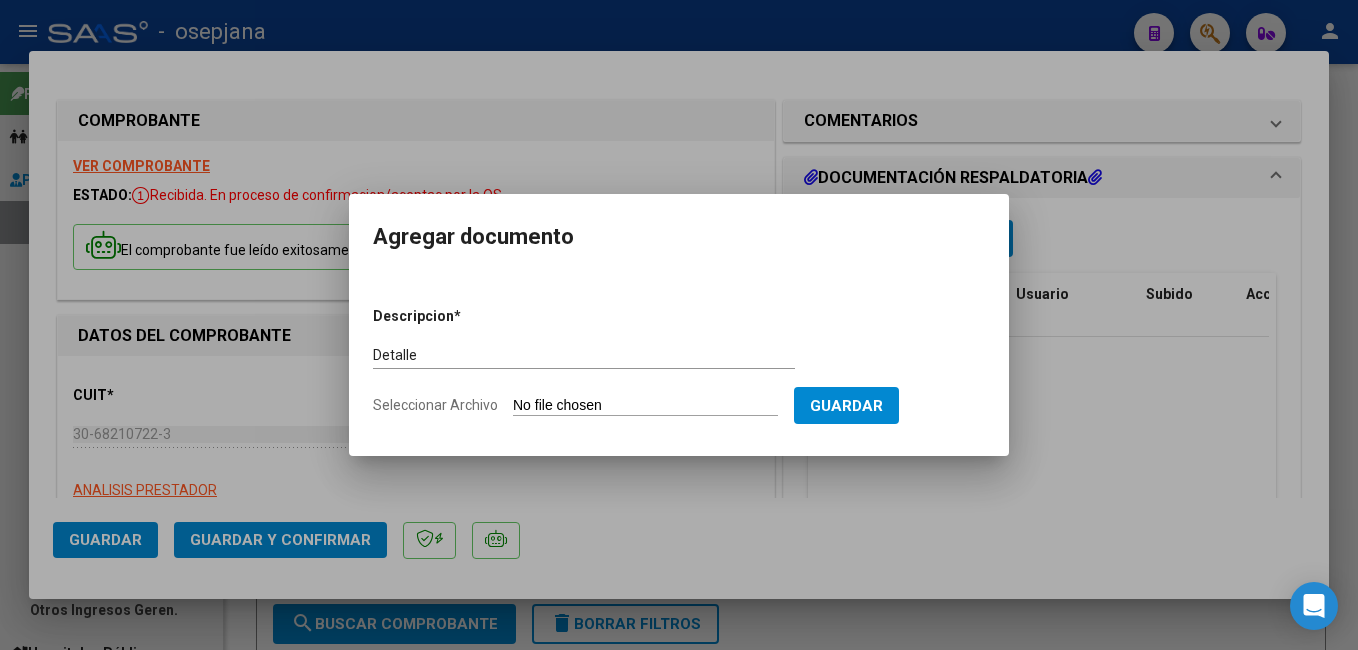 click on "Descripcion  *   Detalle Escriba aquí una descripcion  Seleccionar Archivo Guardar" at bounding box center (679, 361) 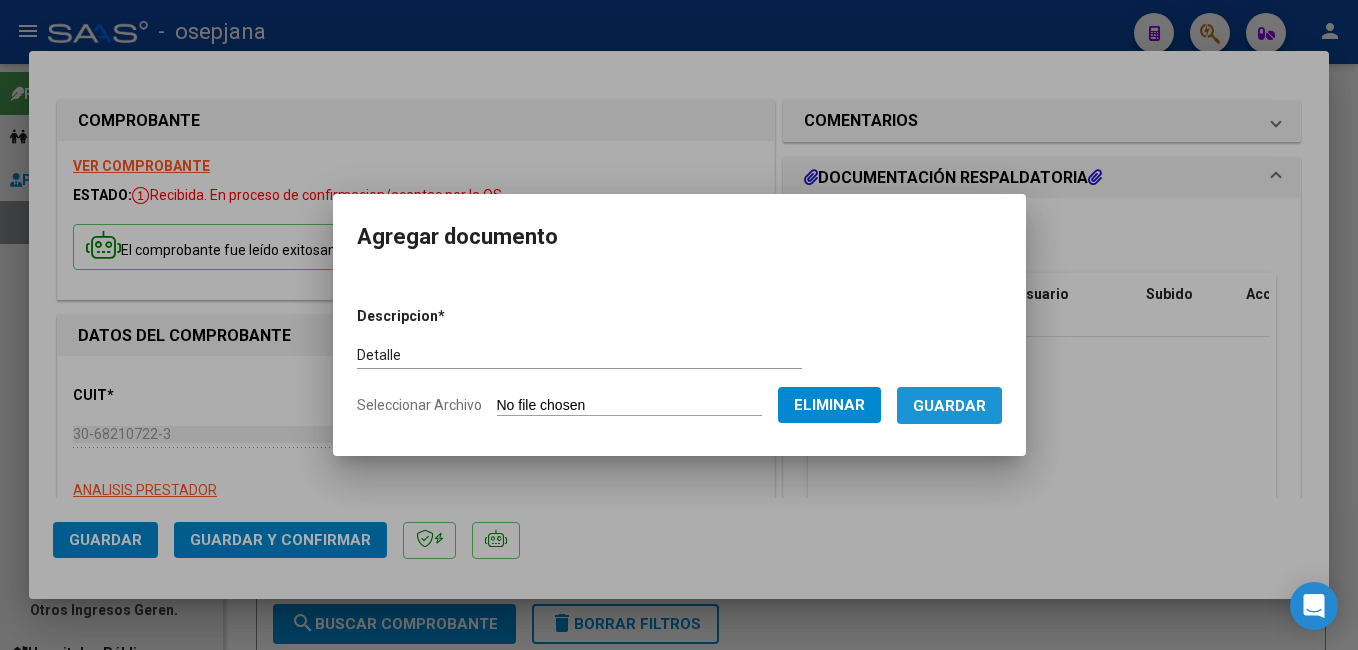 click on "Guardar" at bounding box center (949, 406) 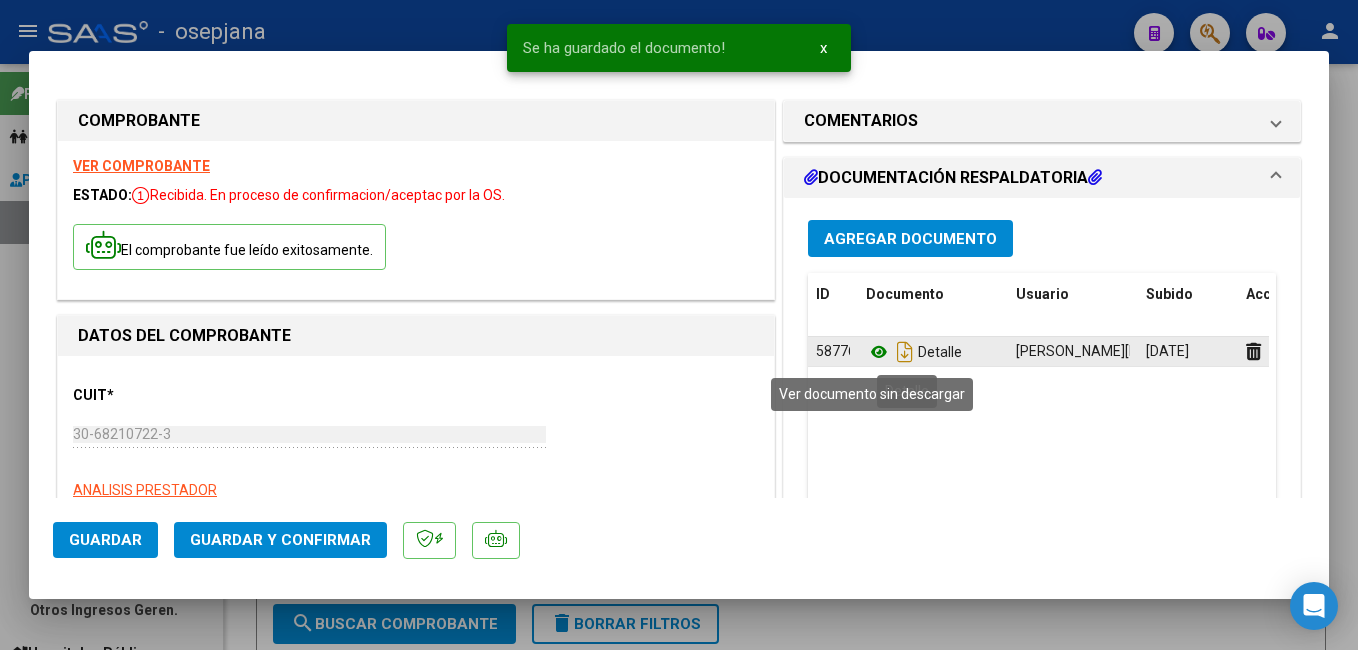click 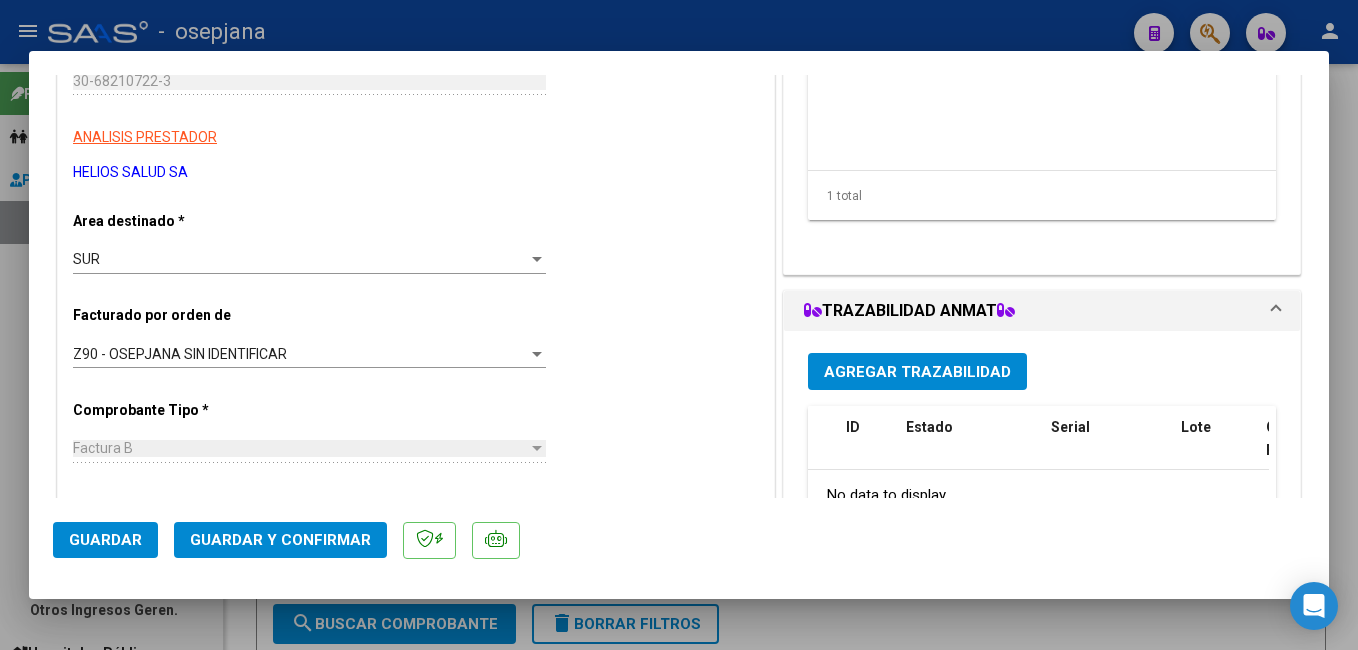 scroll, scrollTop: 400, scrollLeft: 0, axis: vertical 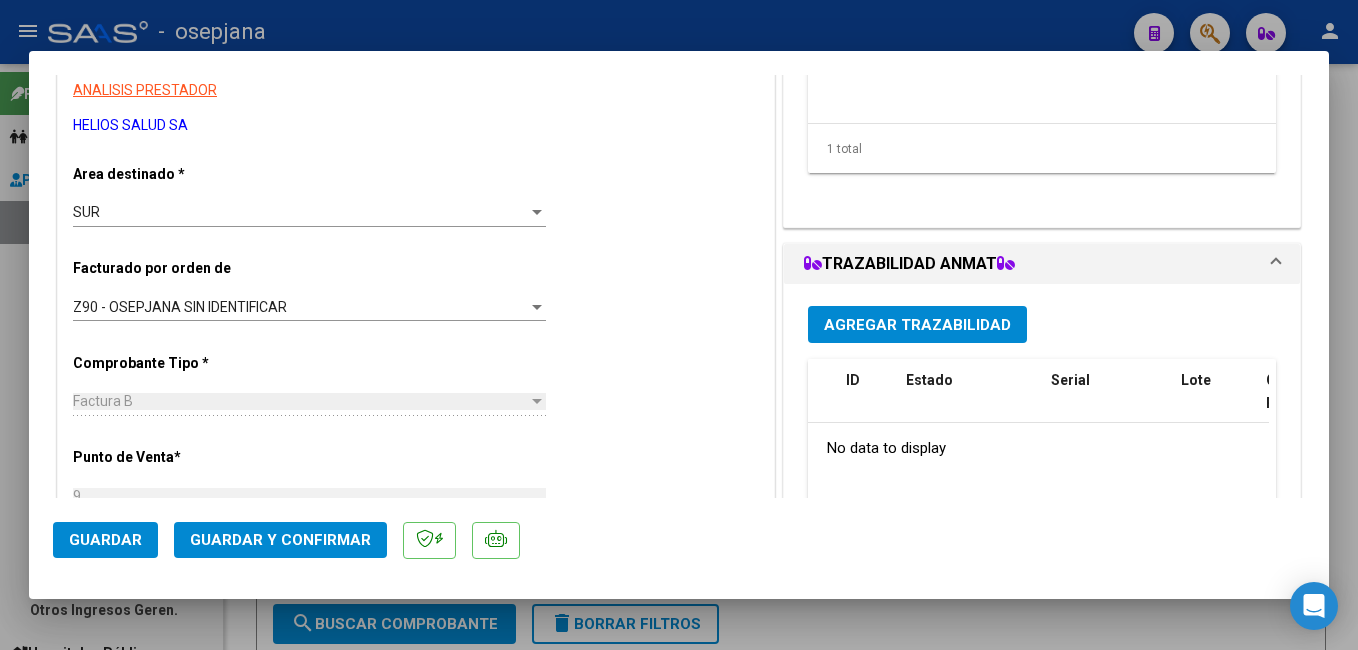 click on "Agregar Trazabilidad" at bounding box center [917, 325] 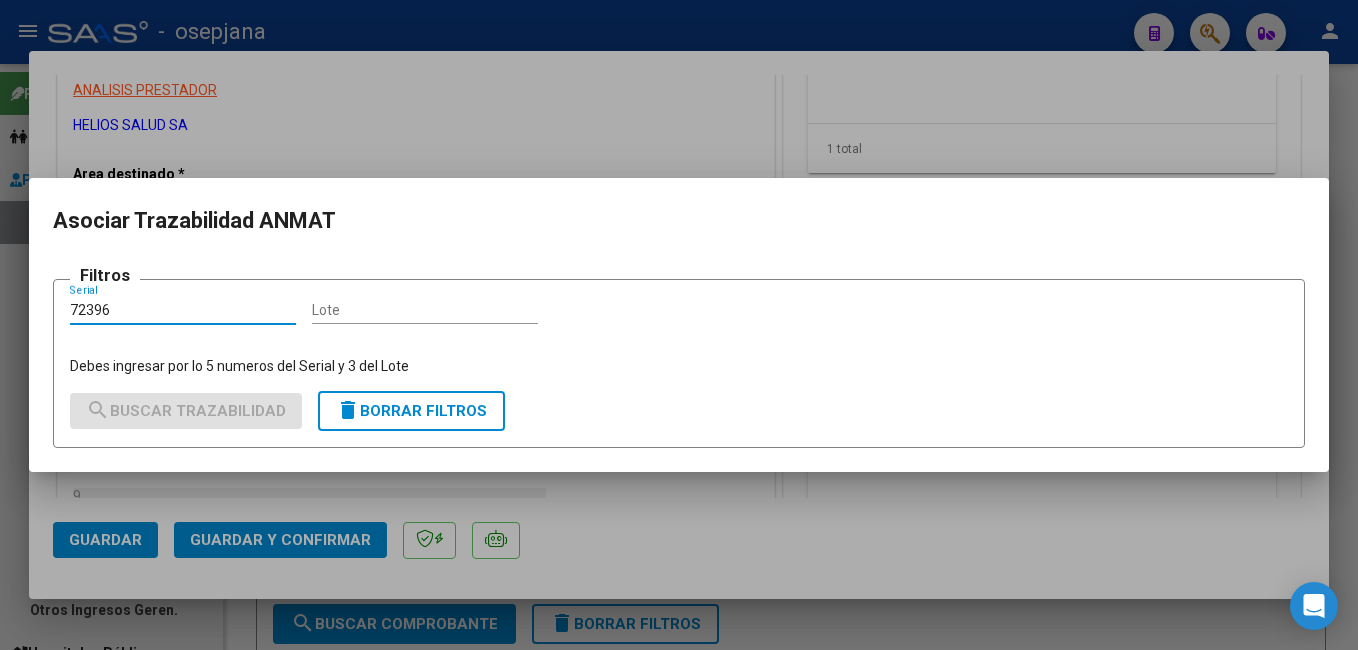 type on "72396" 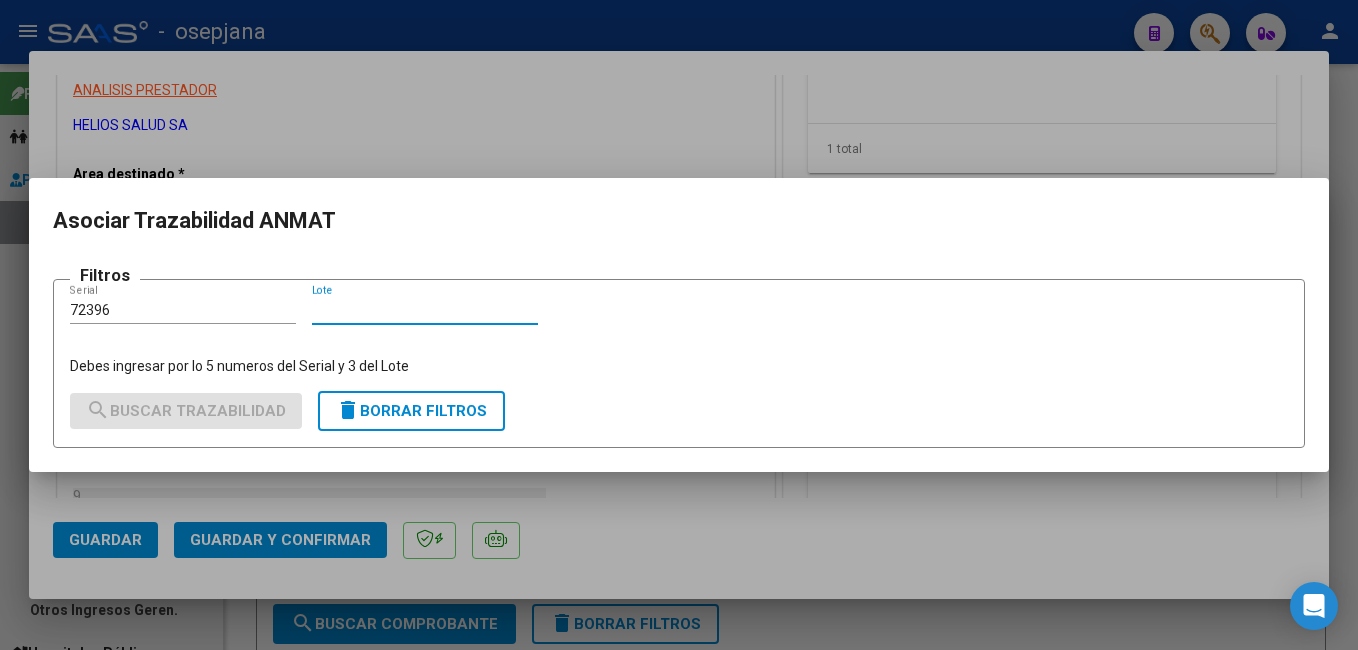 click on "Lote" at bounding box center (425, 310) 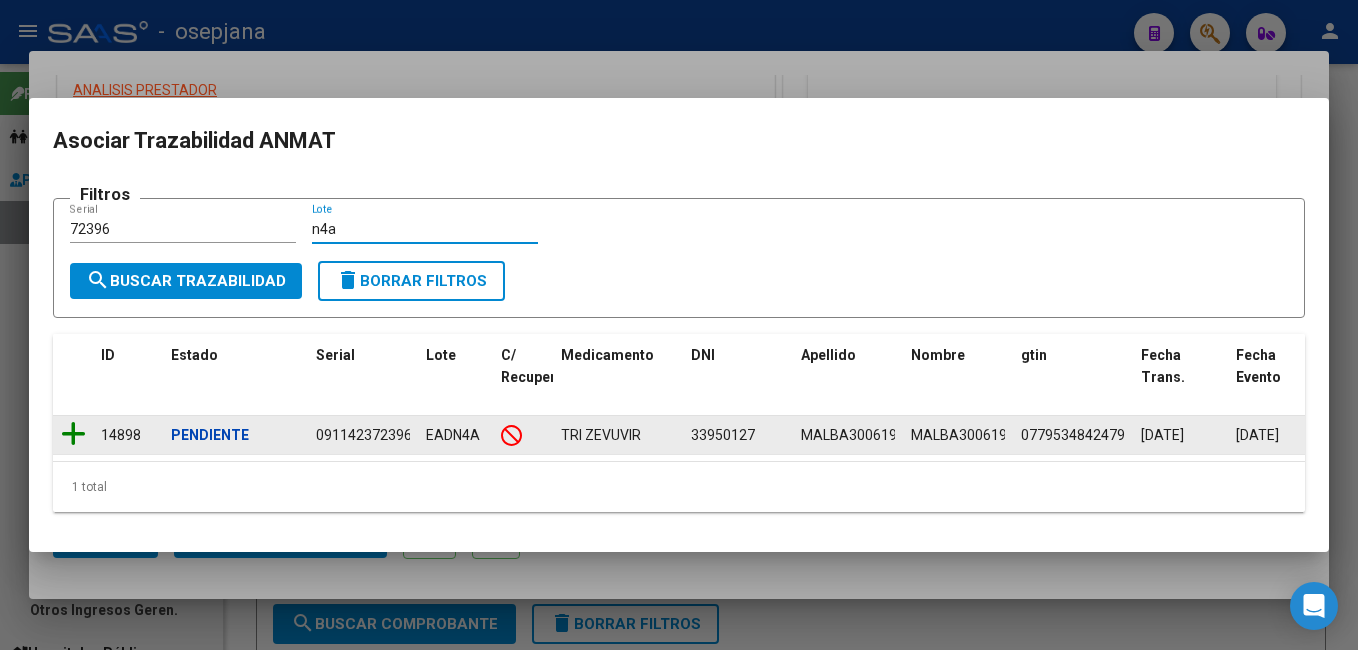 type on "n4a" 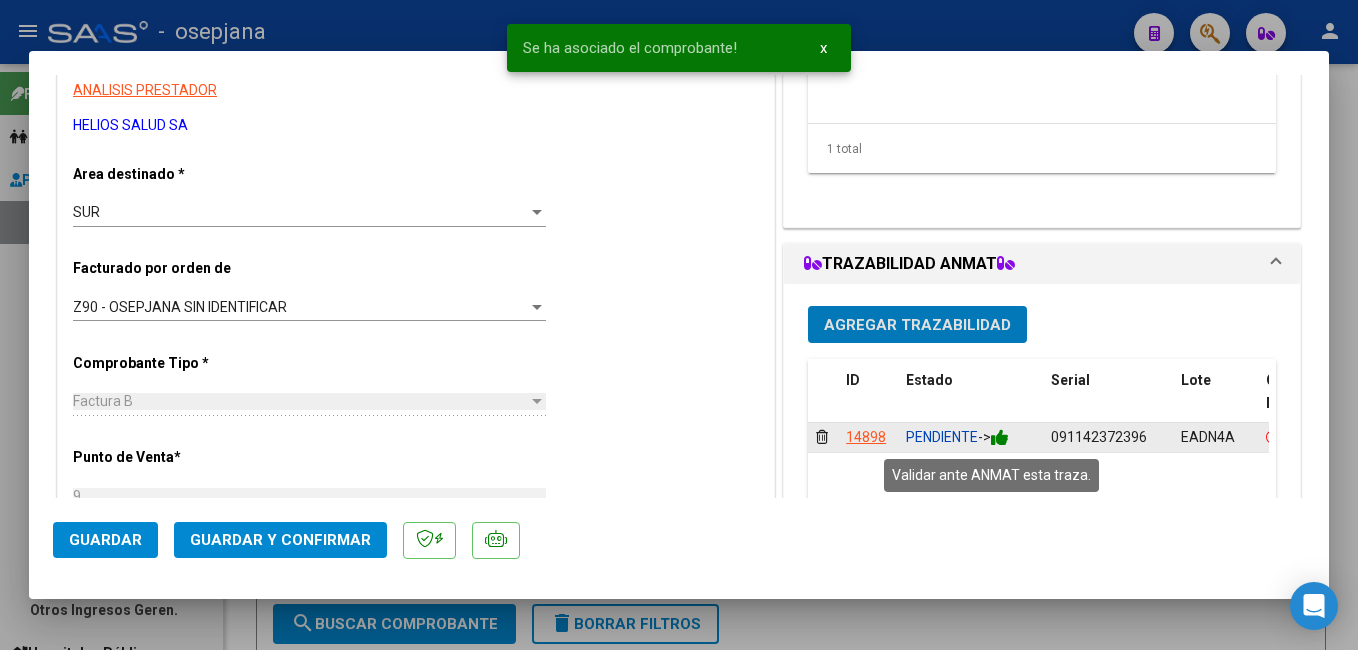 click 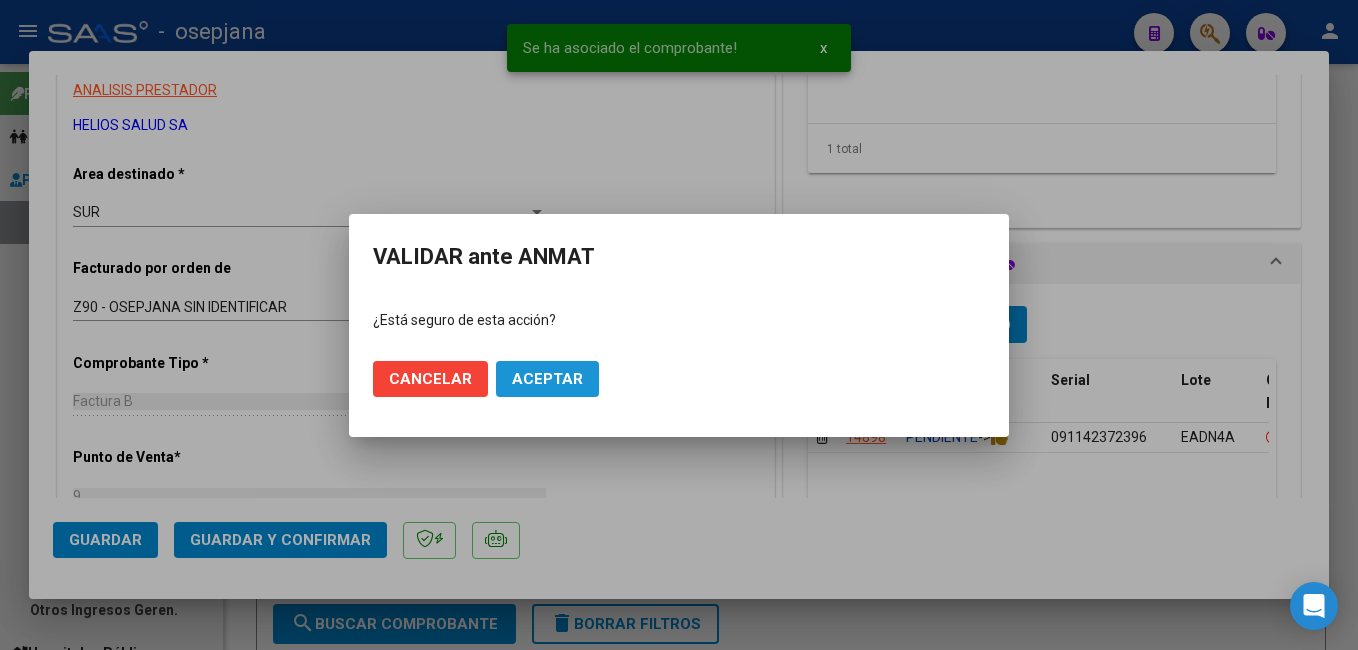 click on "Aceptar" 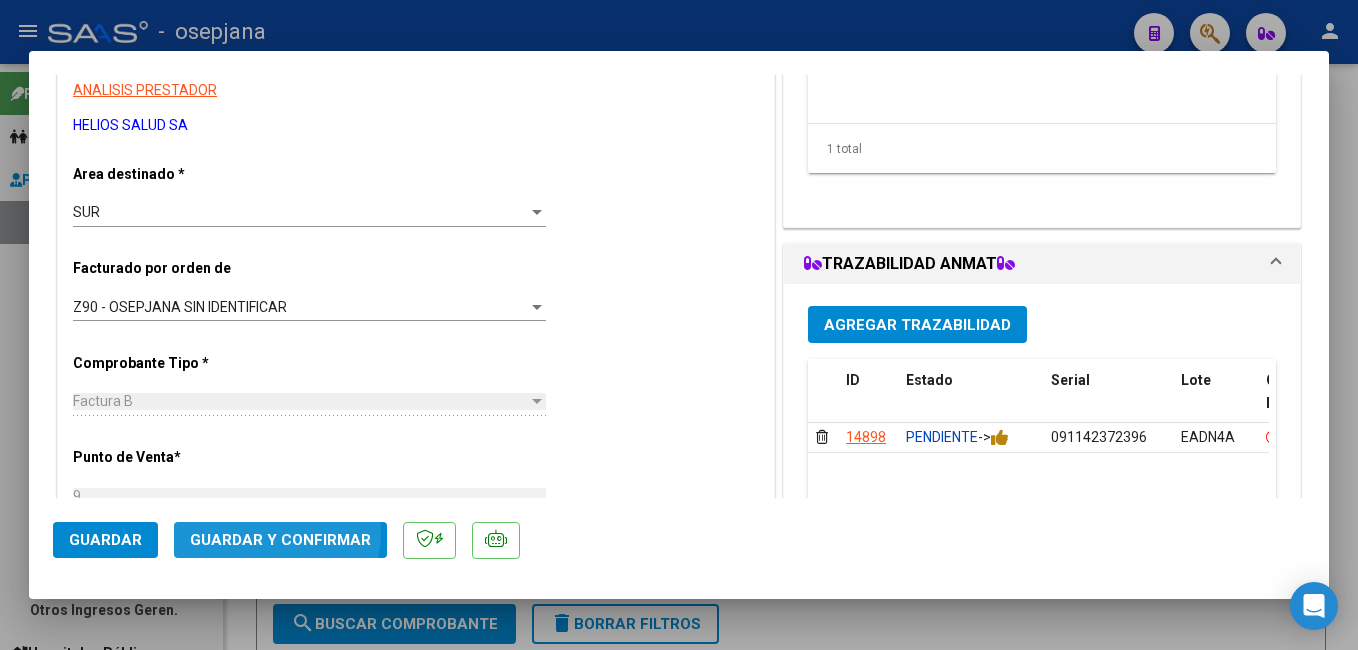 click on "Guardar y Confirmar" 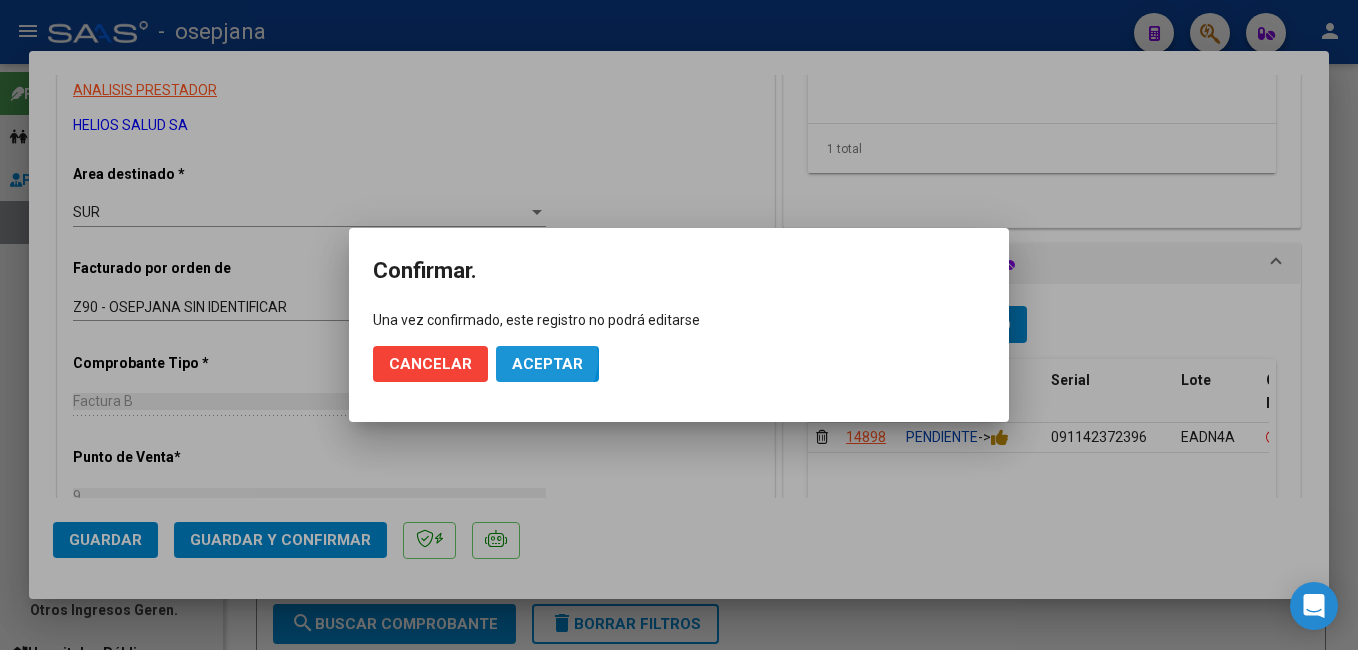 click on "Aceptar" 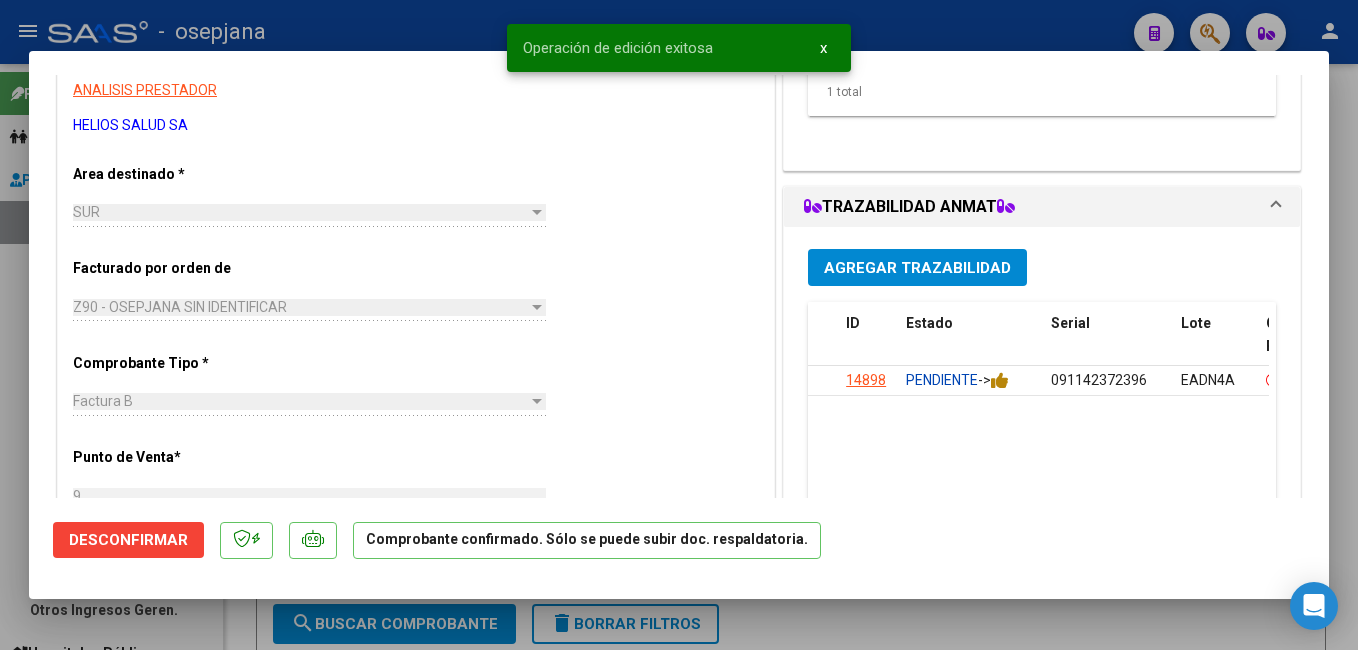 drag, startPoint x: 7, startPoint y: 298, endPoint x: 0, endPoint y: 649, distance: 351.0698 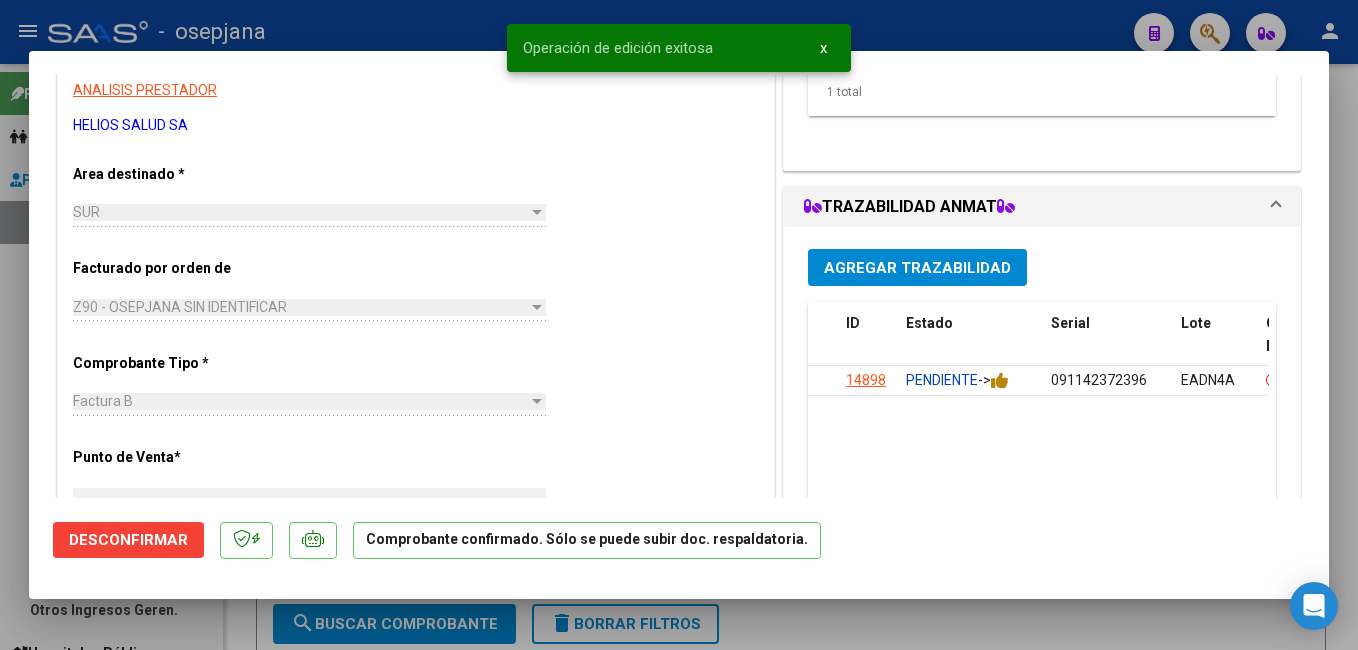 scroll, scrollTop: 0, scrollLeft: 0, axis: both 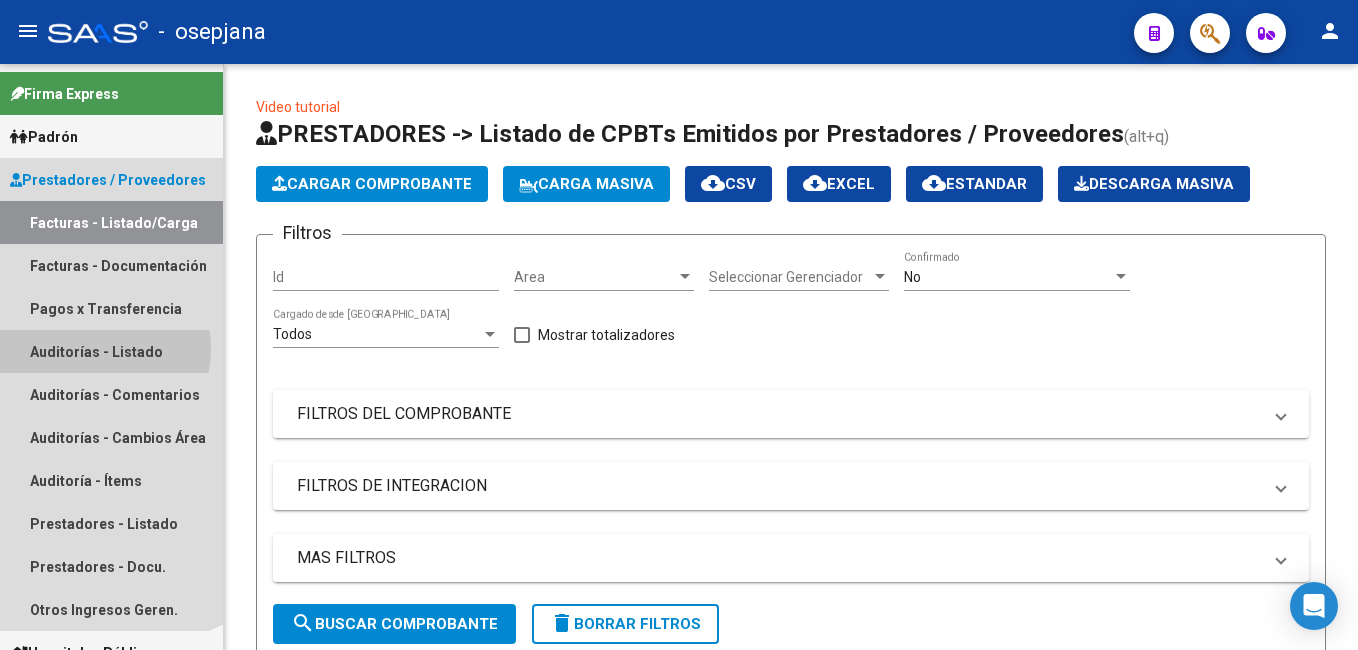 click on "Auditorías - Listado" at bounding box center [111, 351] 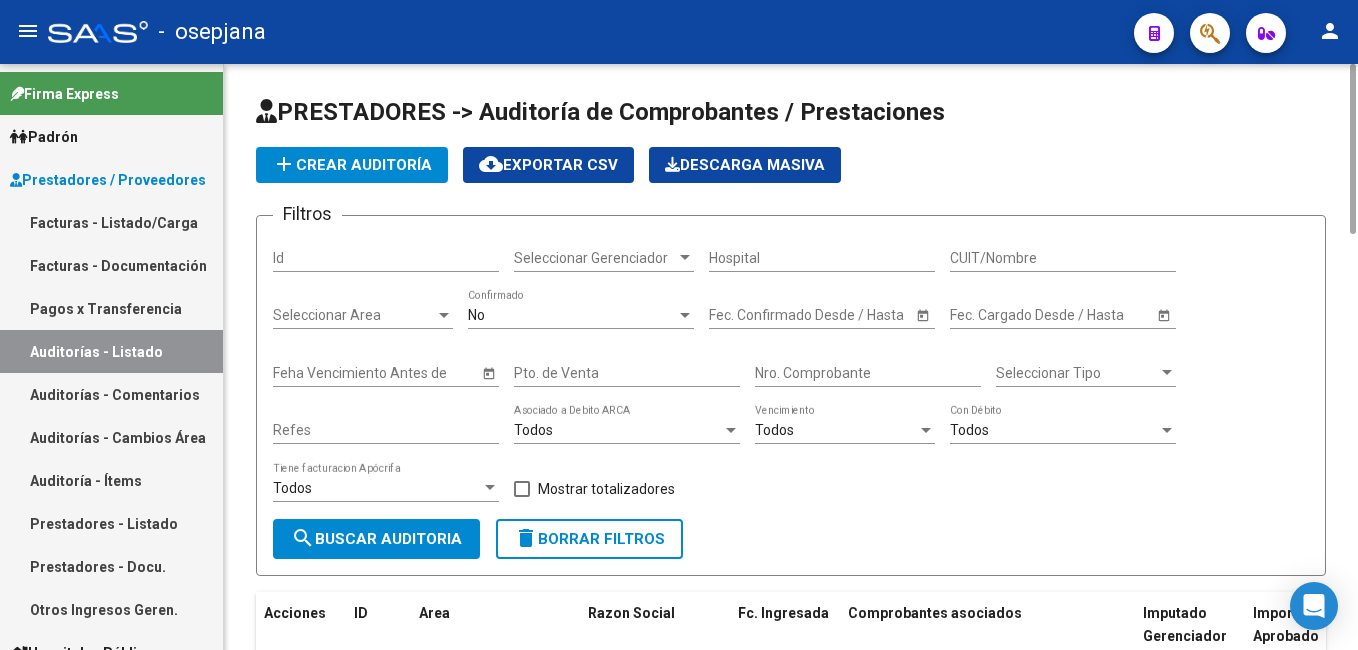 click on "add  Crear Auditoría" 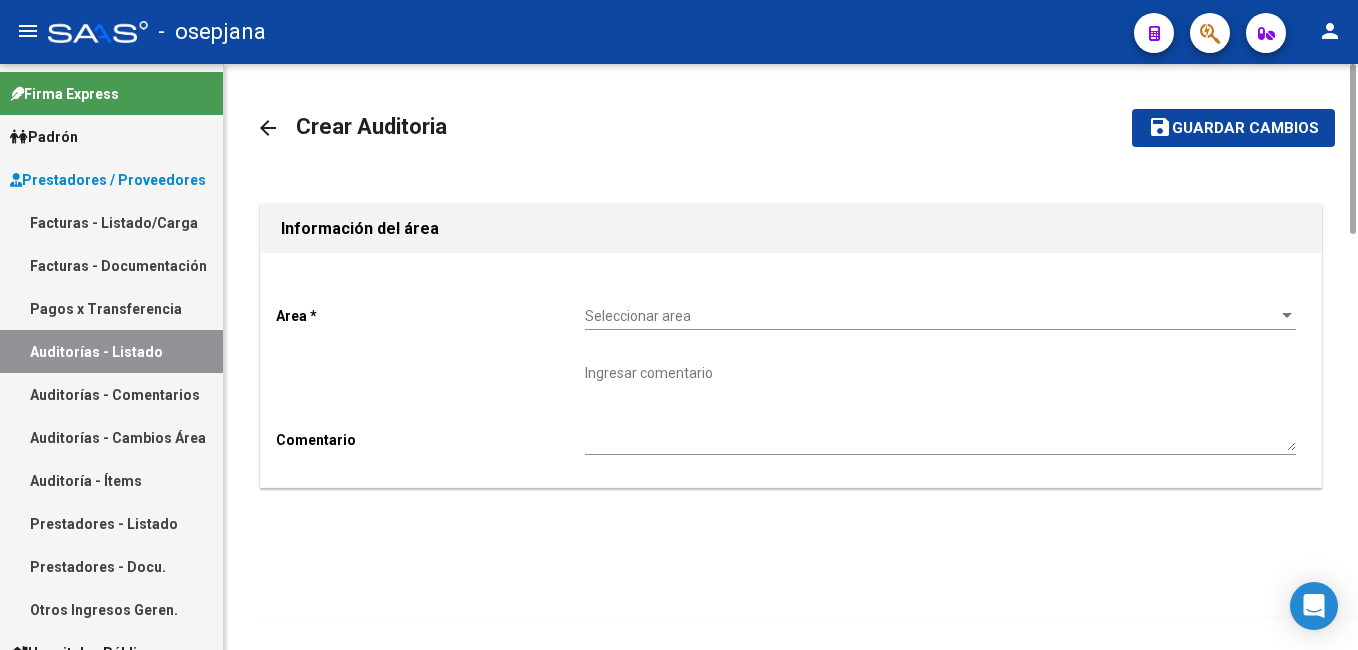 click on "Seleccionar area Seleccionar area" 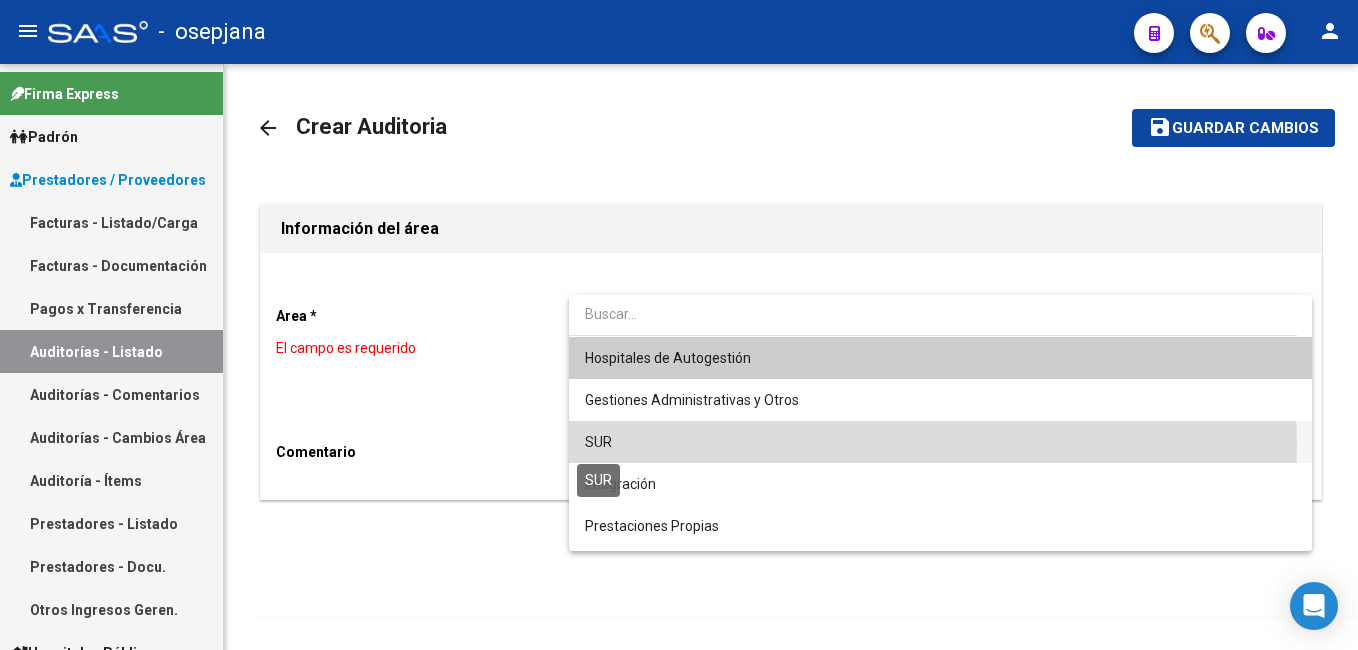 click on "SUR" at bounding box center (598, 442) 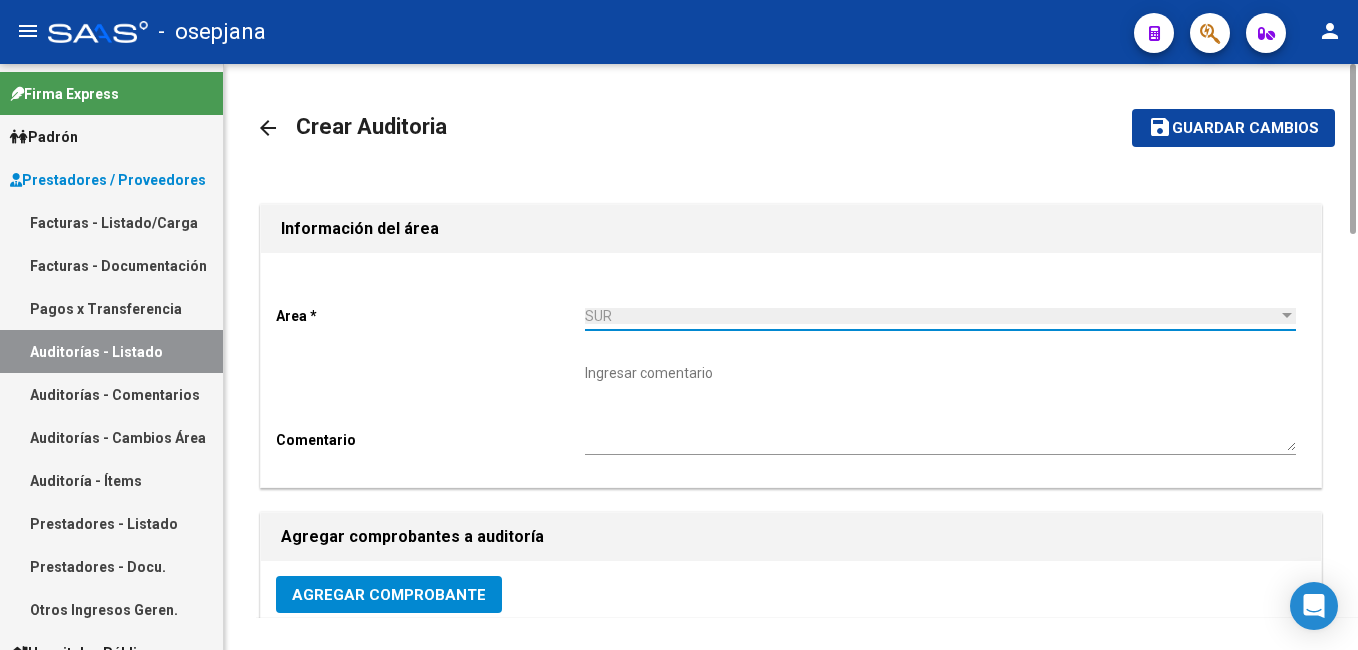 click on "Agregar Comprobante" 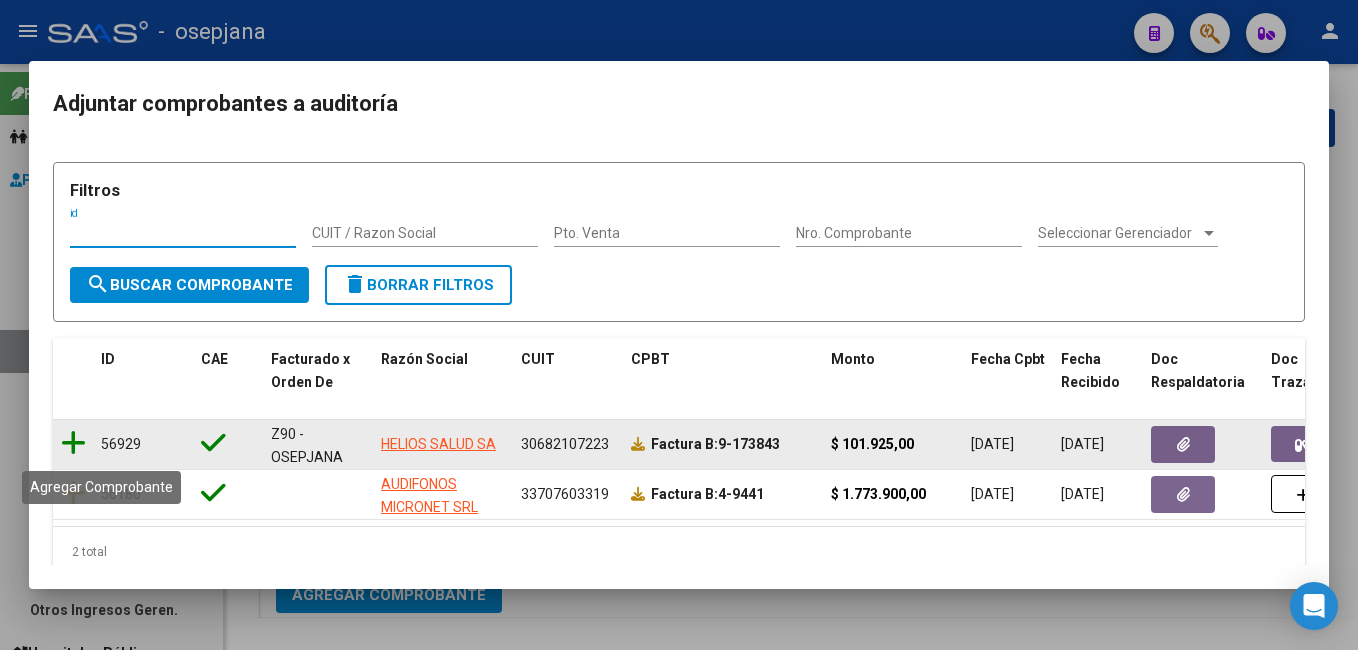 click 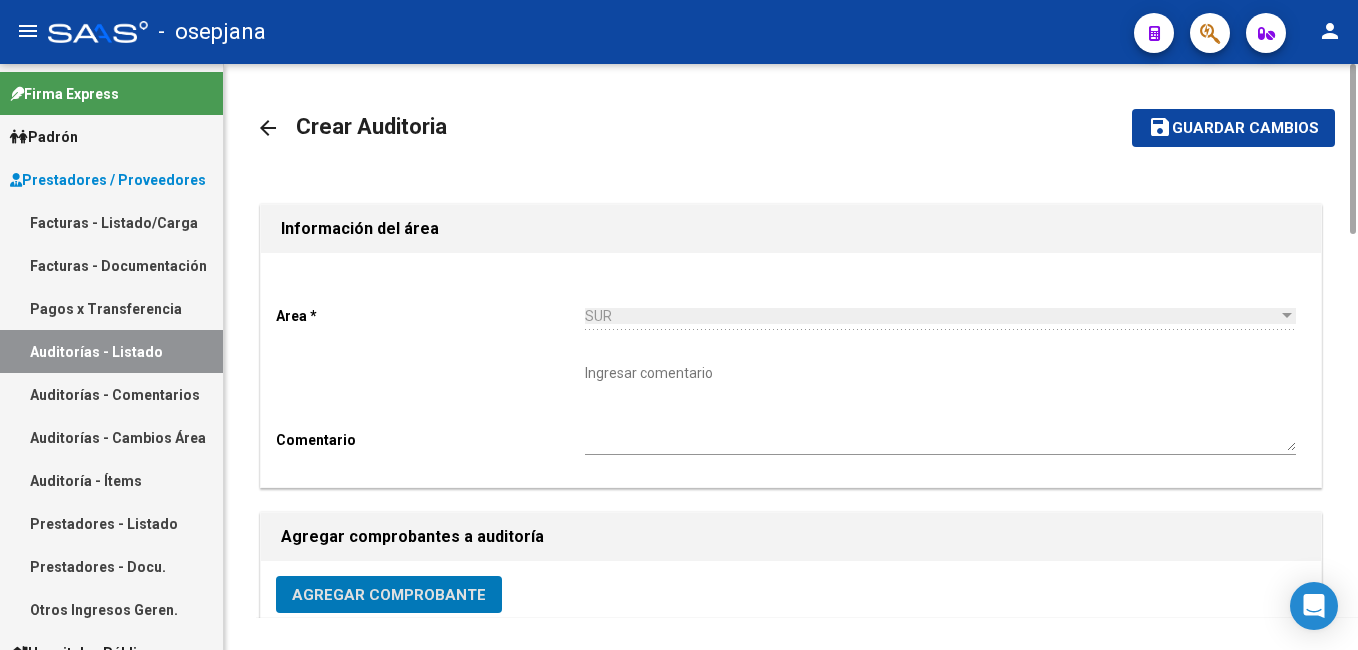 click on "Guardar cambios" 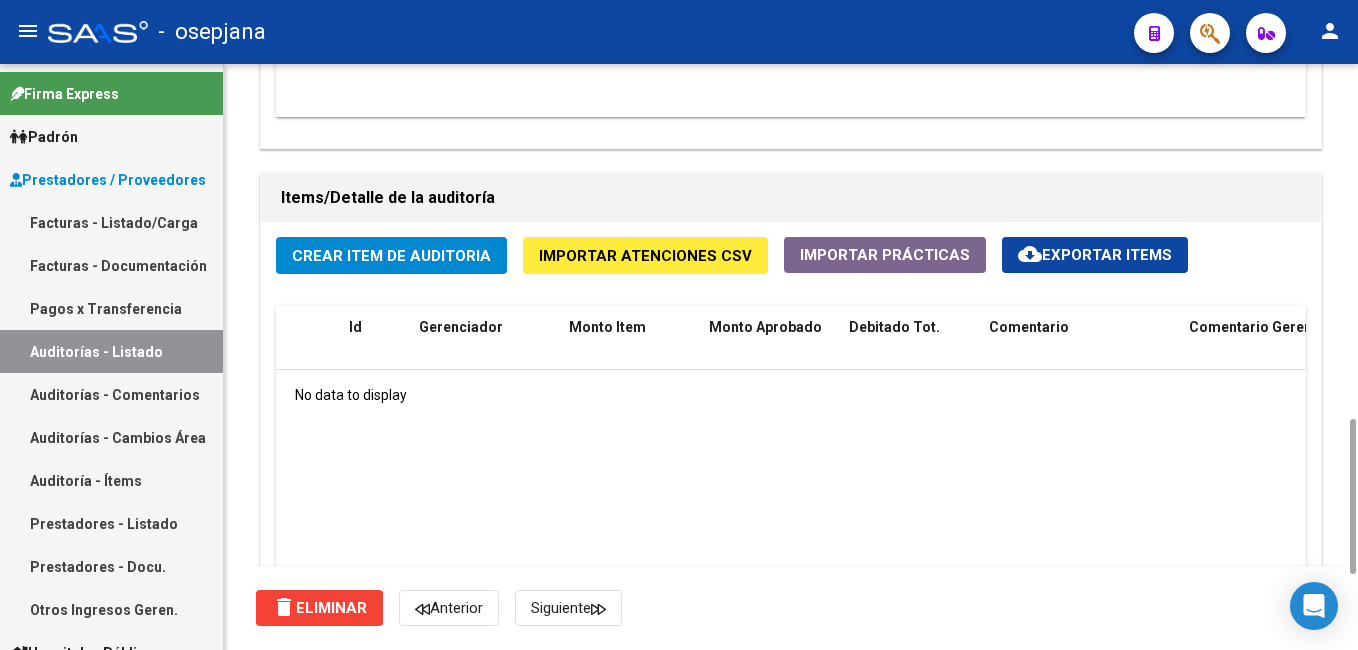 drag, startPoint x: 1354, startPoint y: 145, endPoint x: 1340, endPoint y: 515, distance: 370.26477 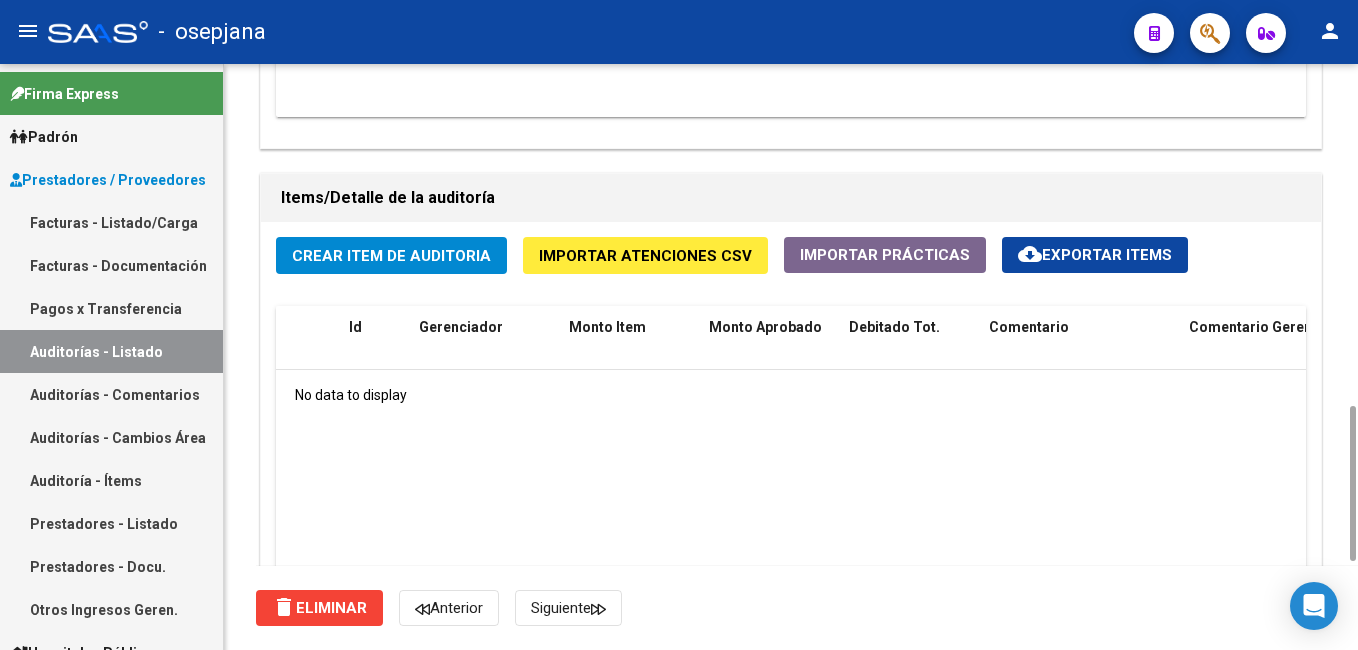 scroll, scrollTop: 1325, scrollLeft: 0, axis: vertical 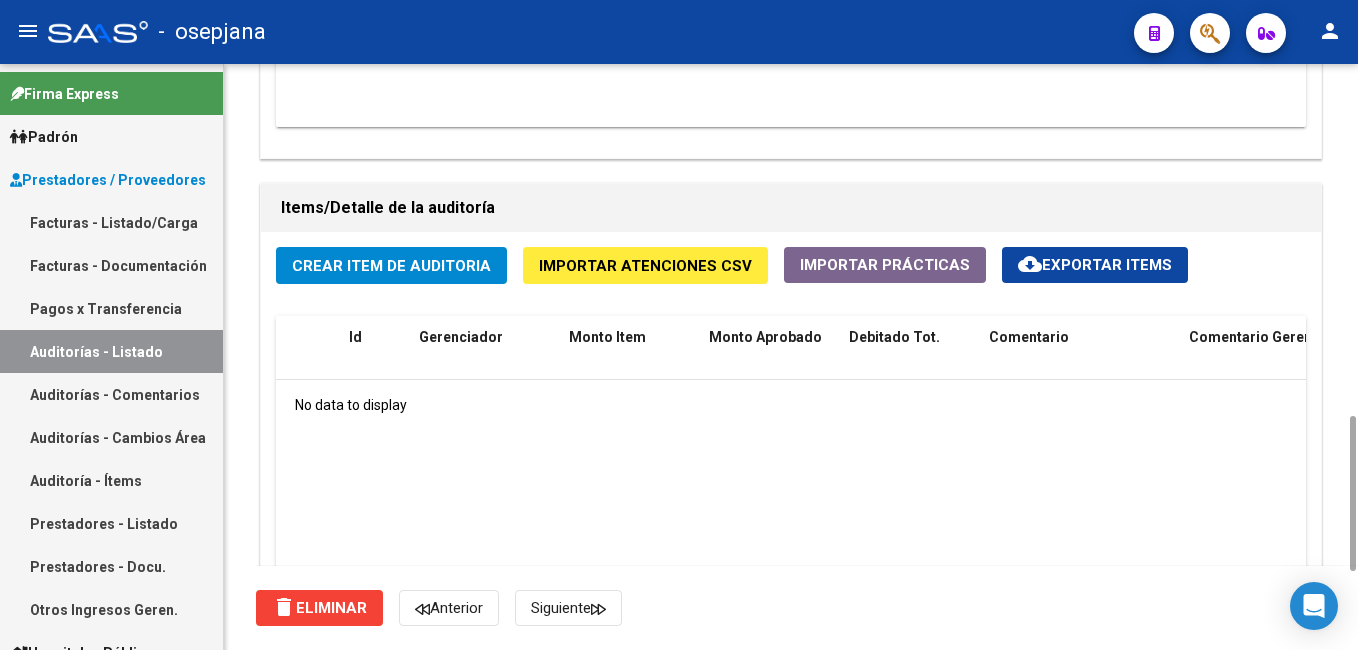 click on "Crear Item de Auditoria" 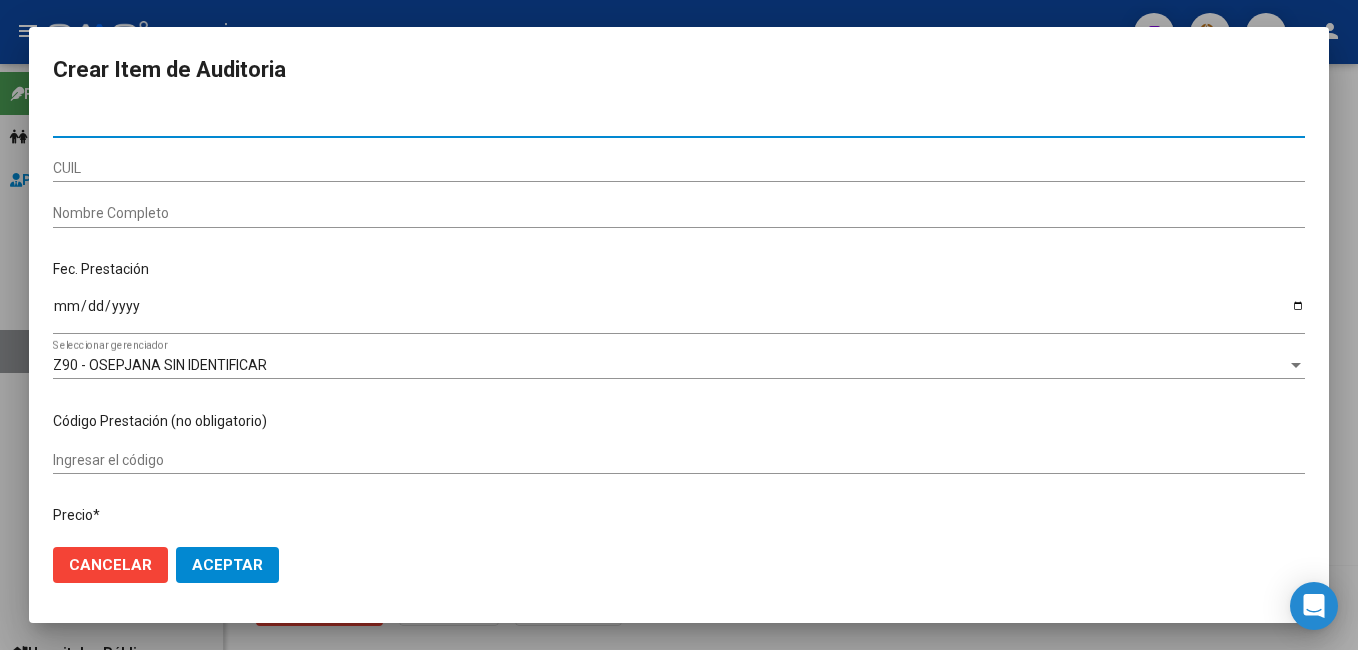 paste on "33950127" 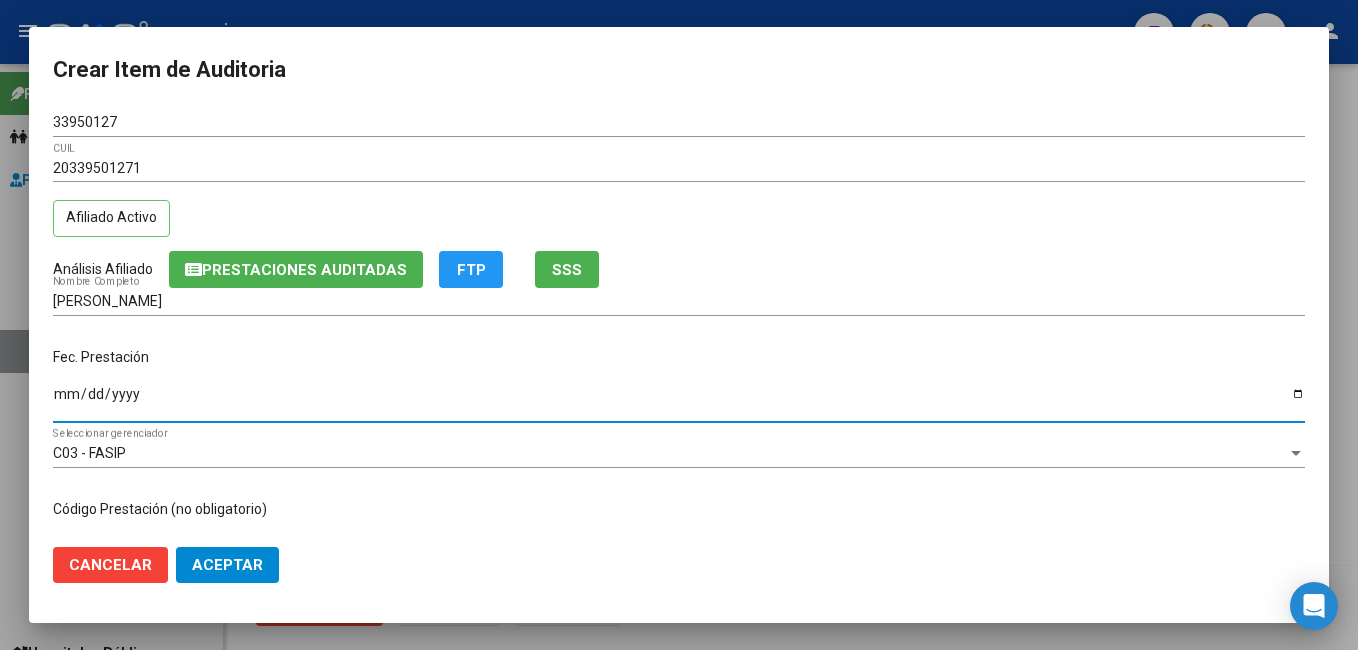 click on "Ingresar la fecha" at bounding box center [679, 401] 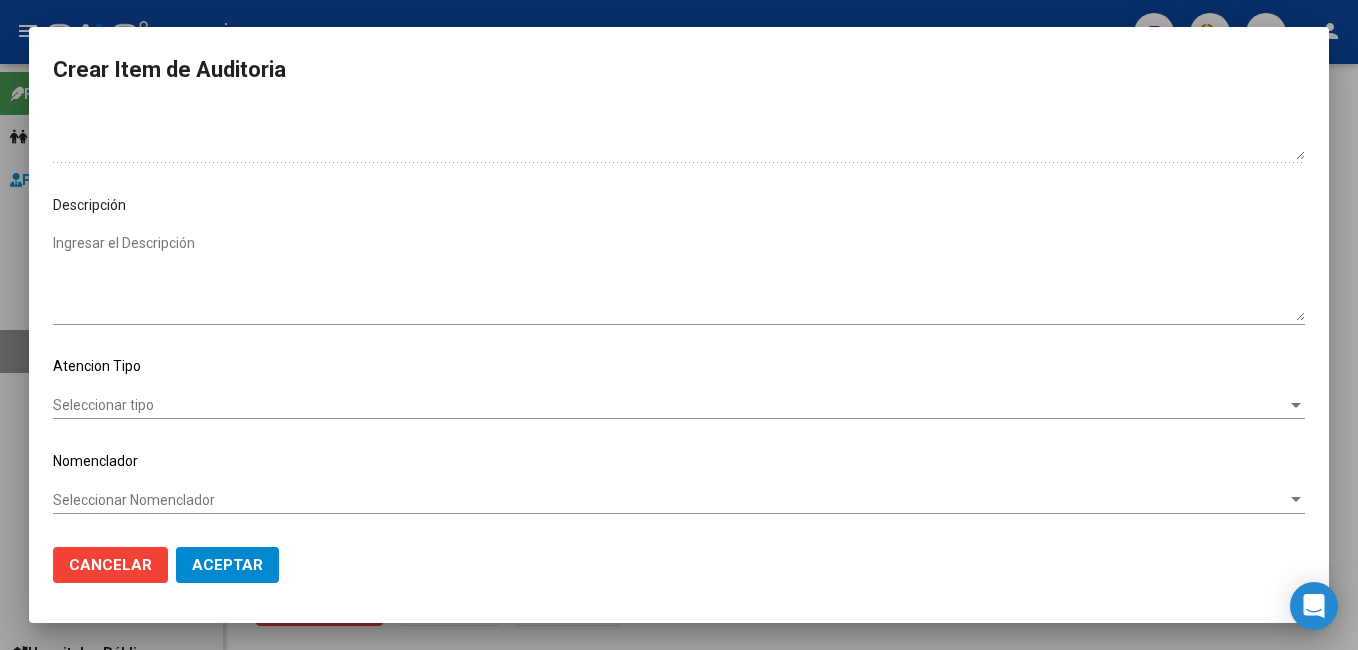 scroll, scrollTop: 1047, scrollLeft: 0, axis: vertical 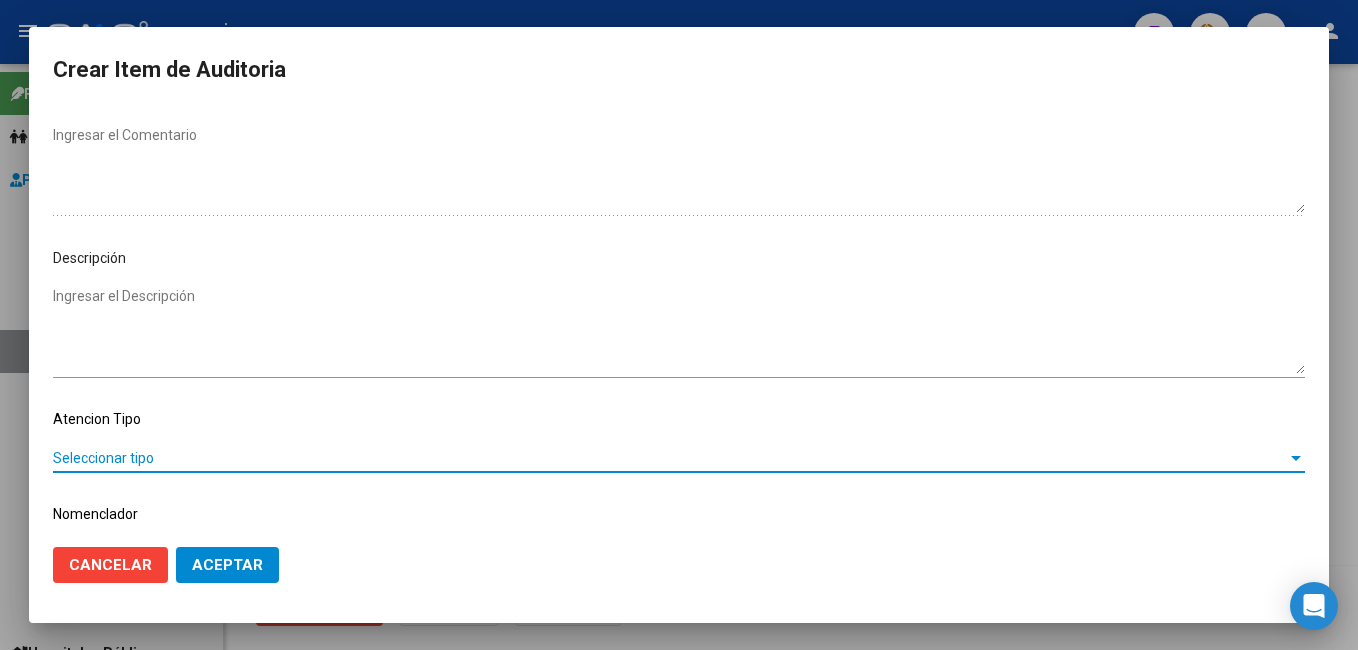 click on "Seleccionar tipo" at bounding box center [670, 458] 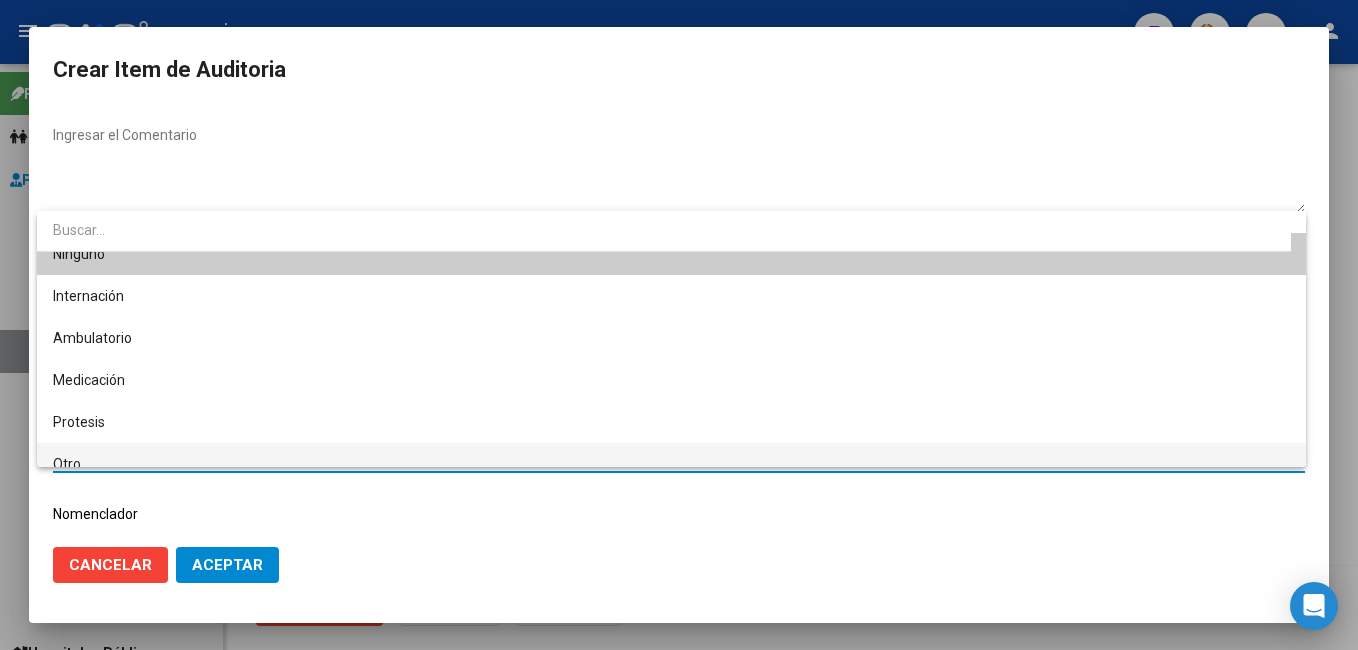 scroll, scrollTop: 38, scrollLeft: 0, axis: vertical 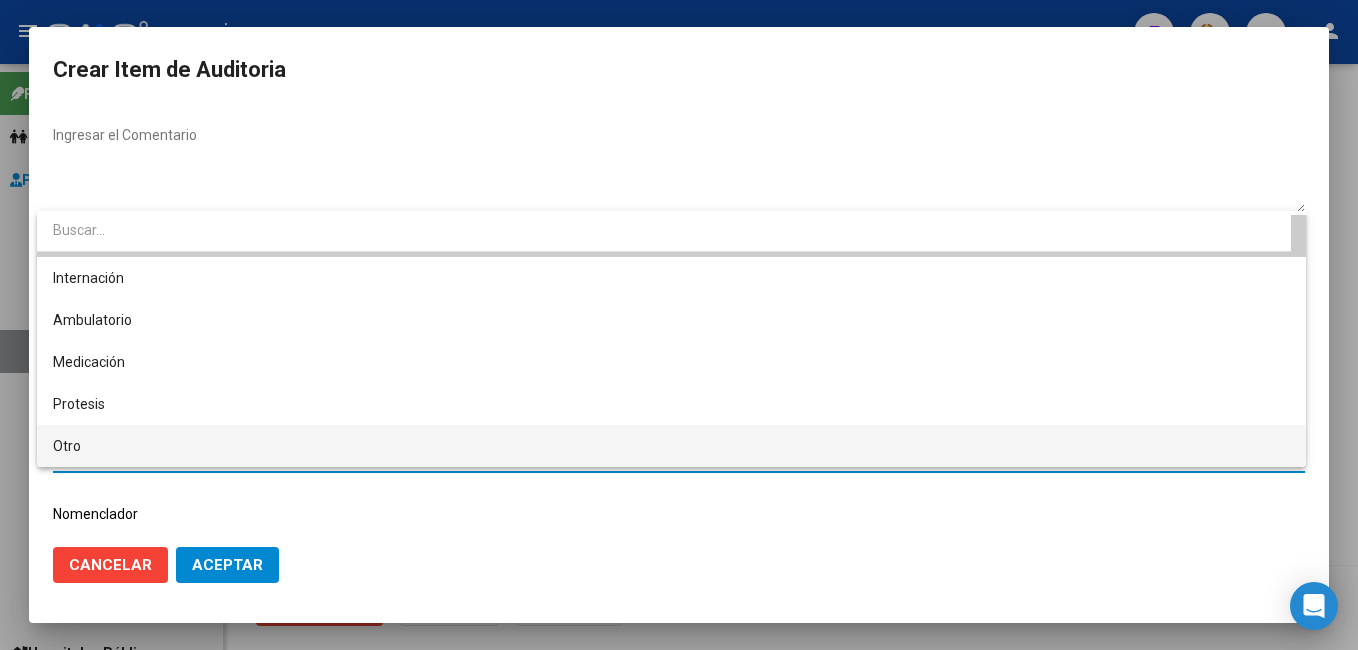 click on "Otro" at bounding box center [671, 446] 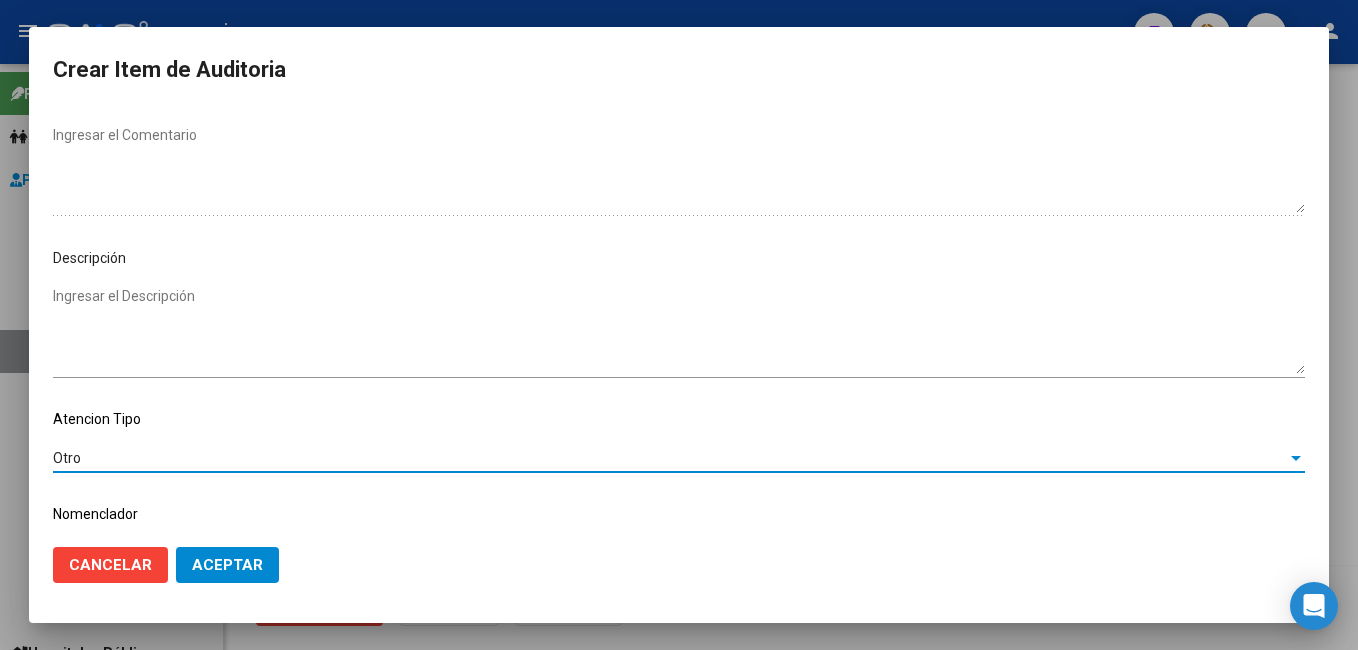 click on "Aceptar" 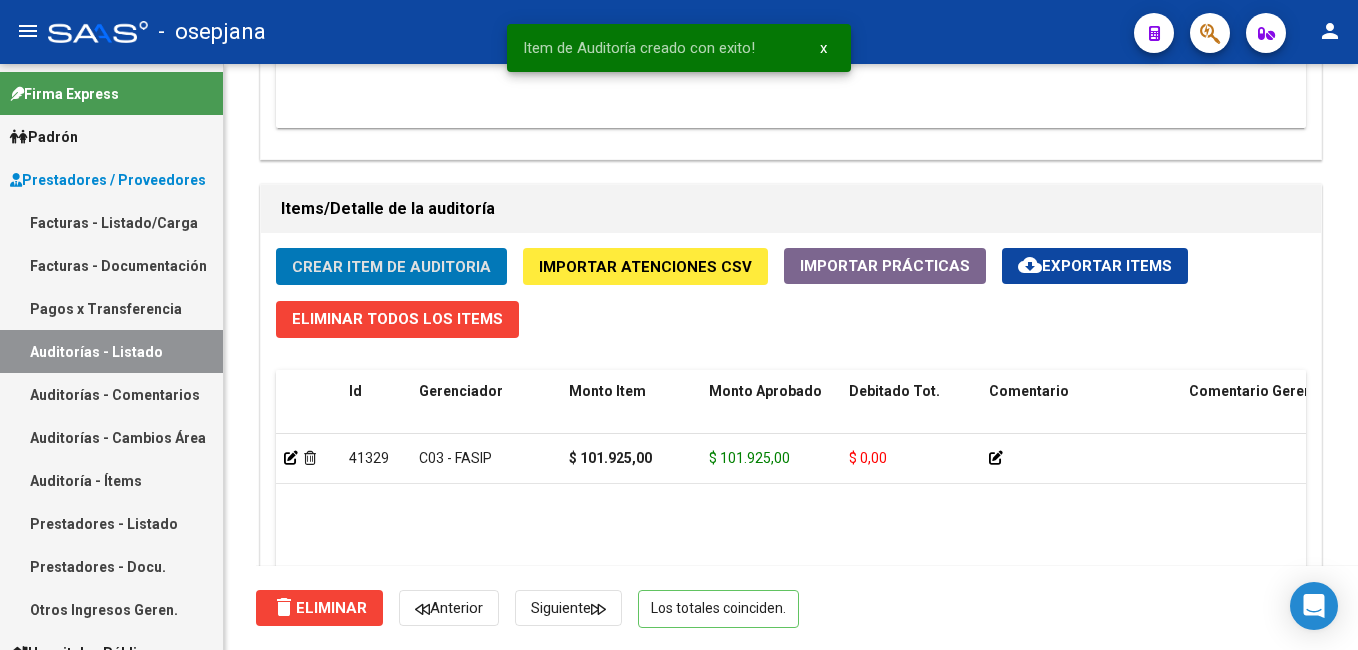 click on "Facturas - Listado/Carga" at bounding box center (111, 222) 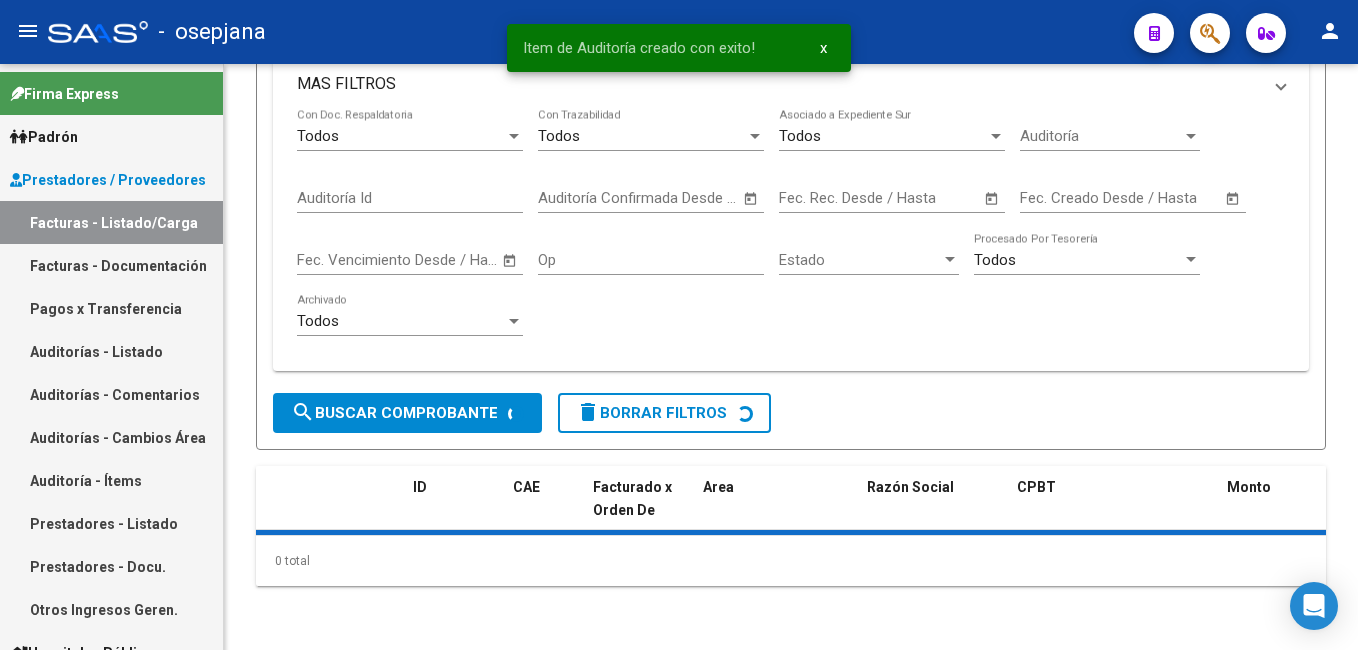 scroll, scrollTop: 0, scrollLeft: 0, axis: both 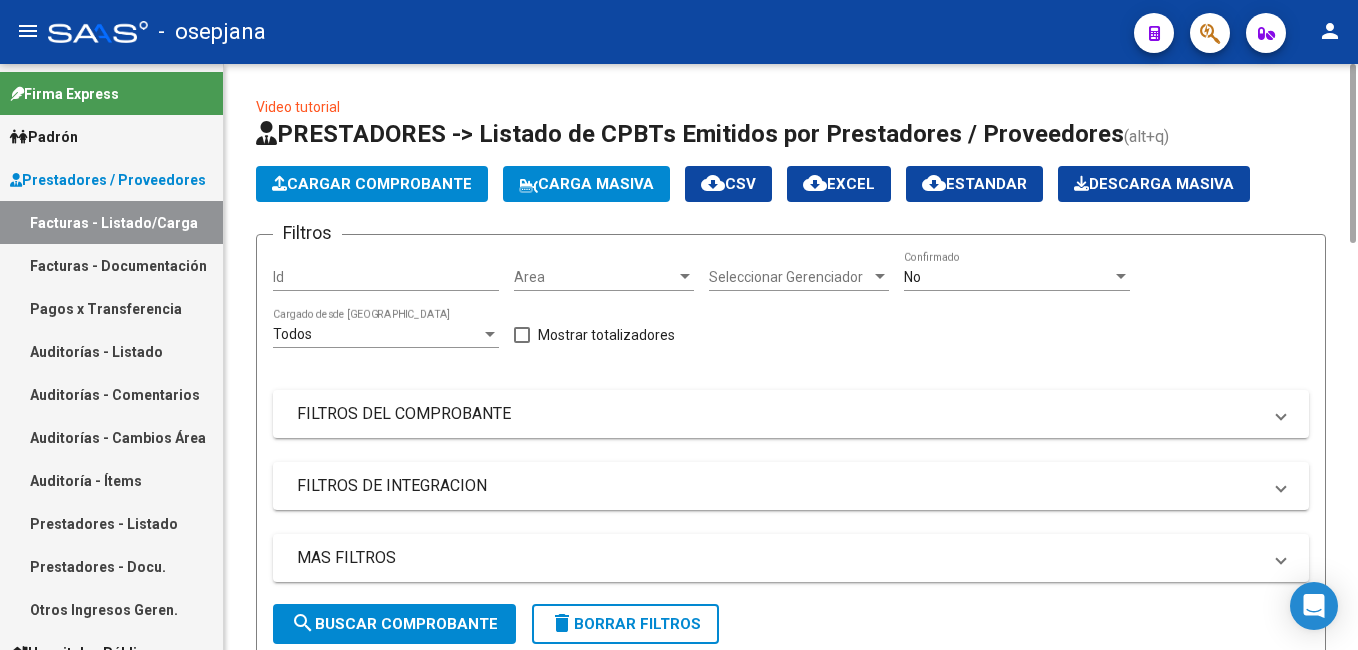 click on "Cargar Comprobante" 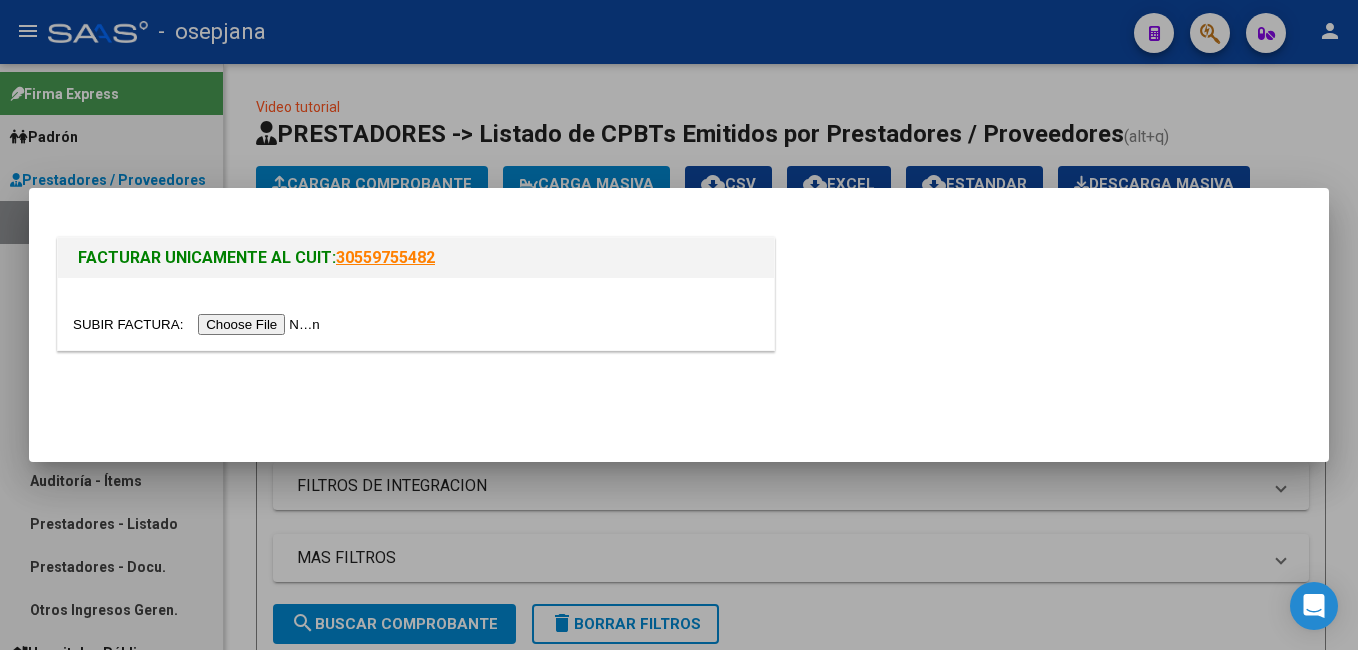 click at bounding box center [199, 324] 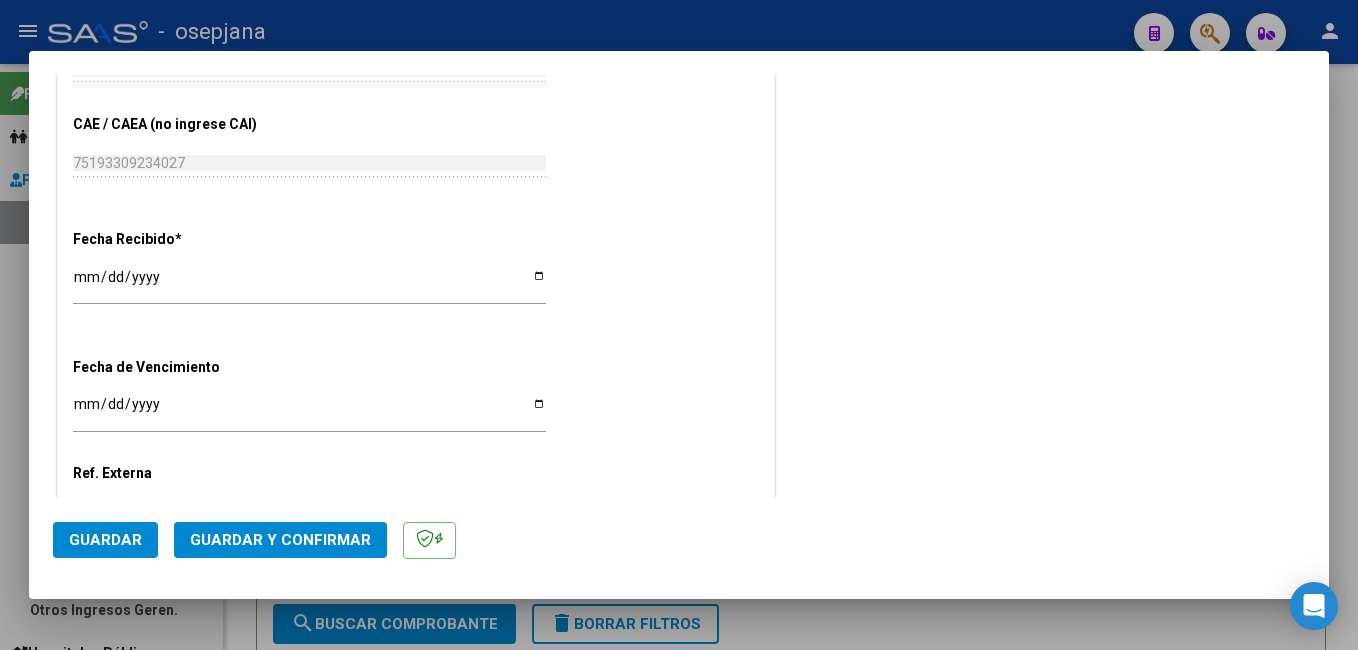 scroll, scrollTop: 1091, scrollLeft: 0, axis: vertical 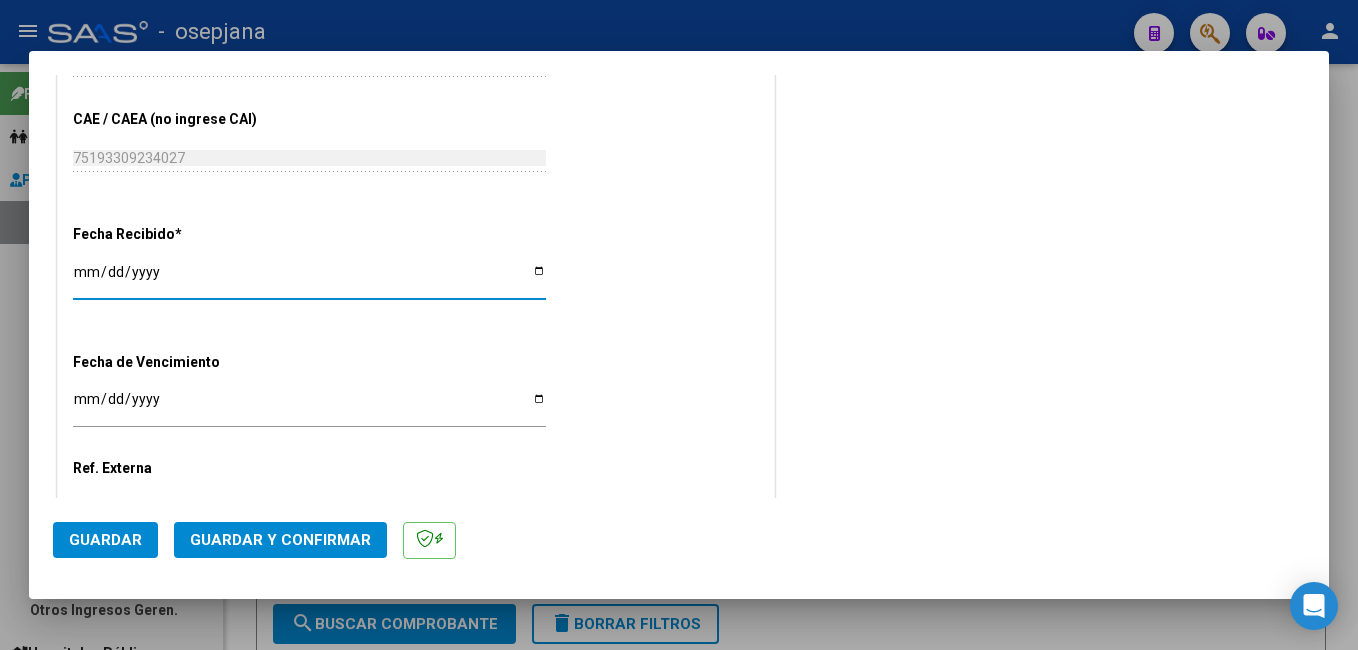 click on "[DATE]" at bounding box center [309, 279] 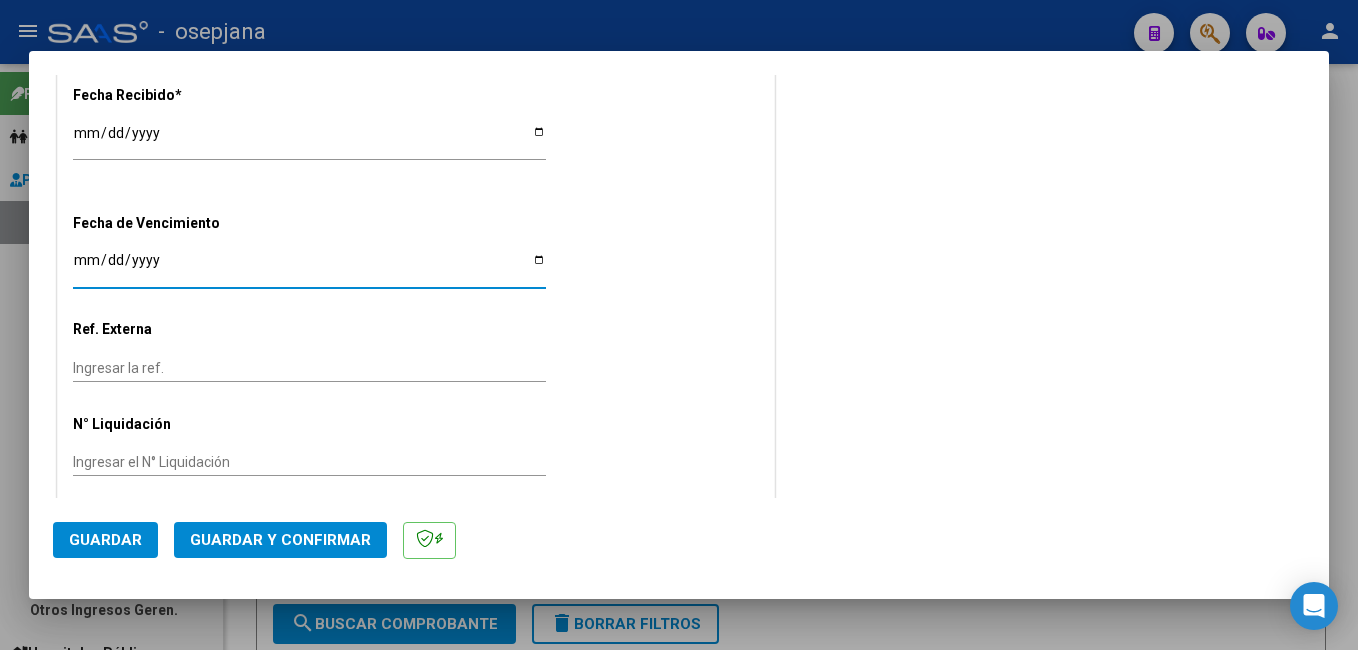 scroll, scrollTop: 1246, scrollLeft: 0, axis: vertical 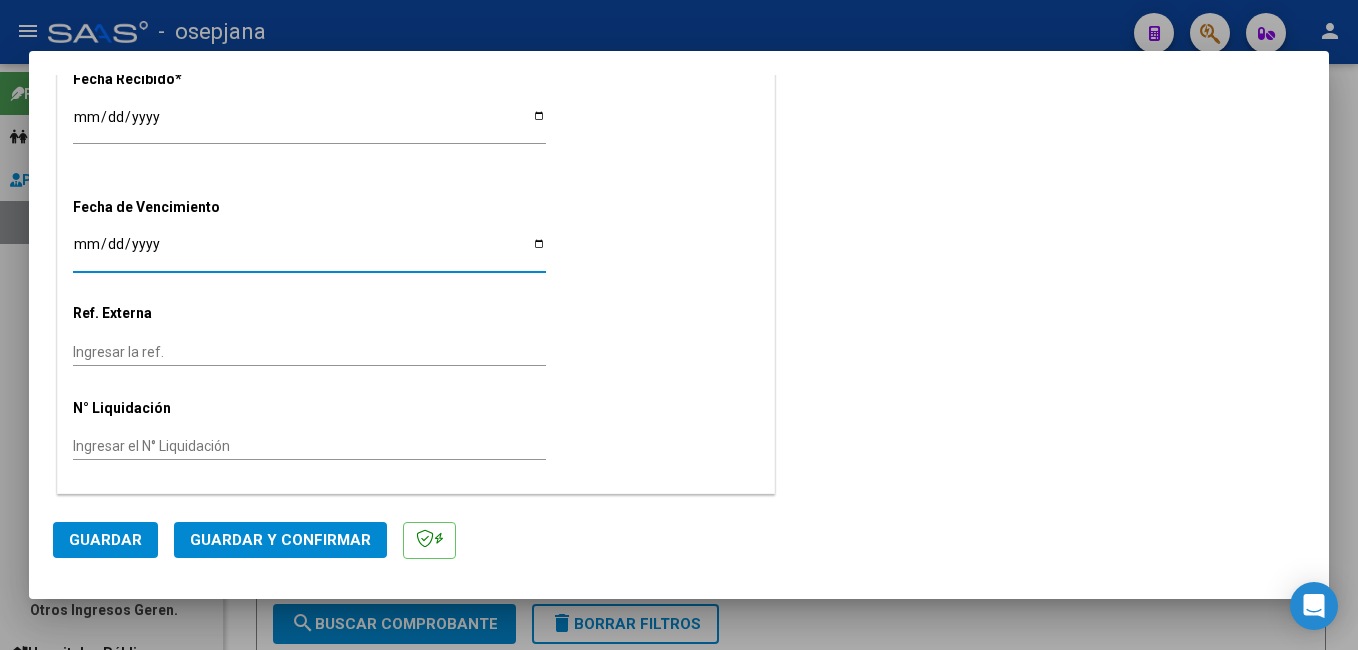 click on "Ingresar la ref." 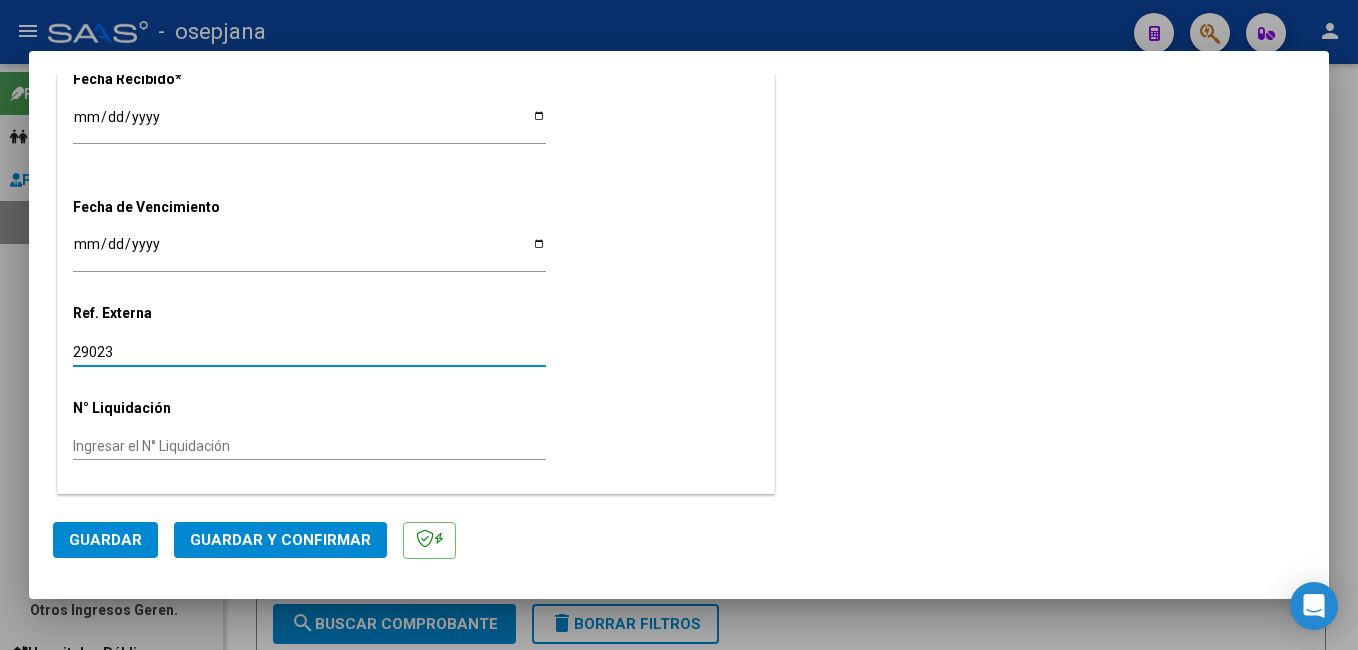 click on "Guardar" 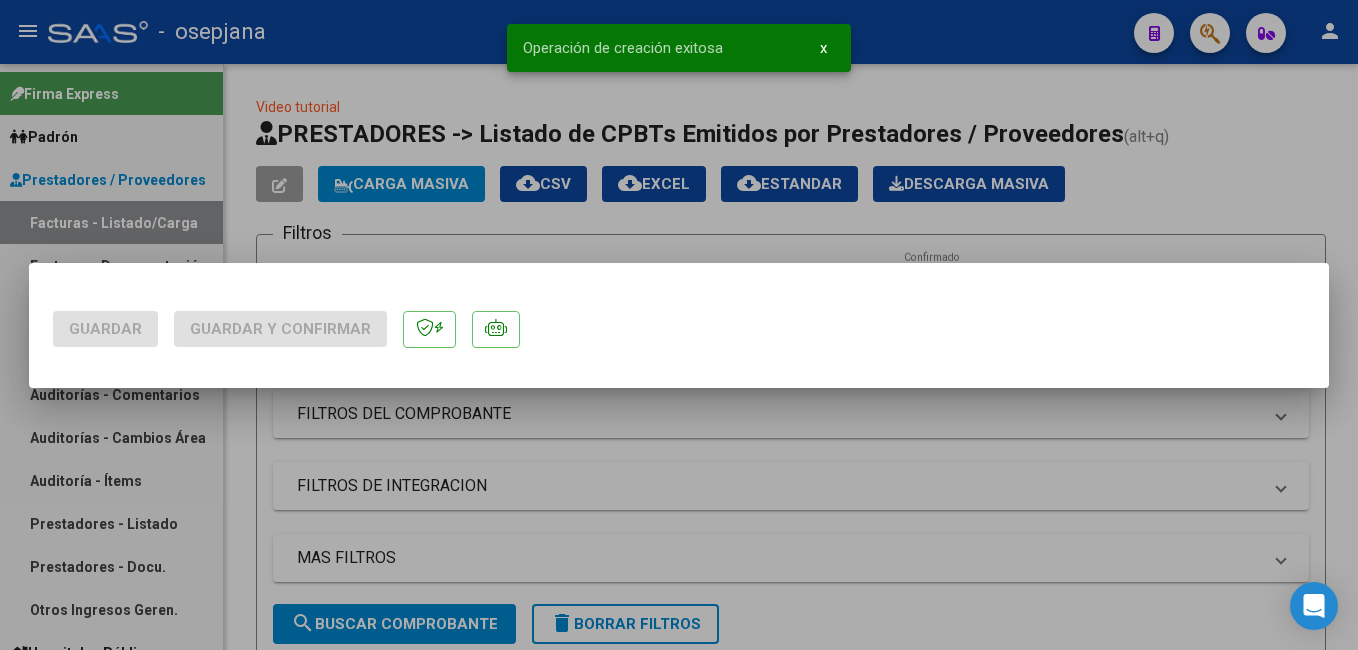 scroll, scrollTop: 0, scrollLeft: 0, axis: both 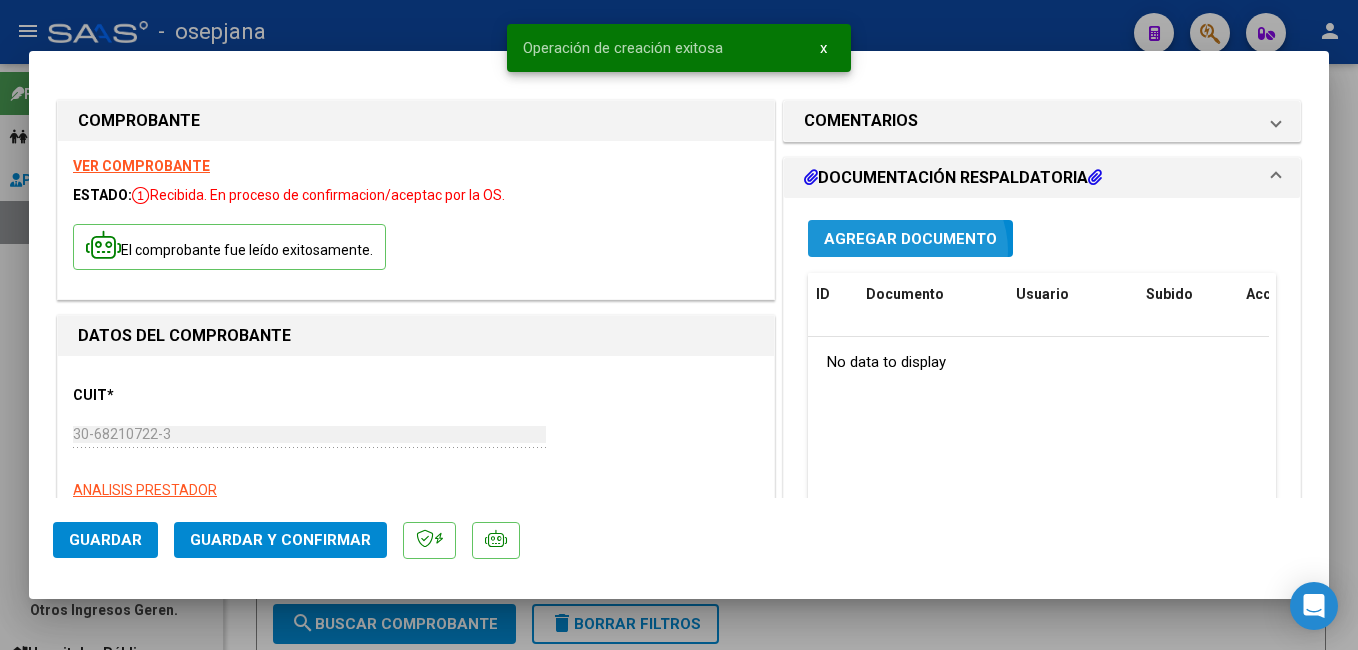 click on "Agregar Documento" at bounding box center [910, 238] 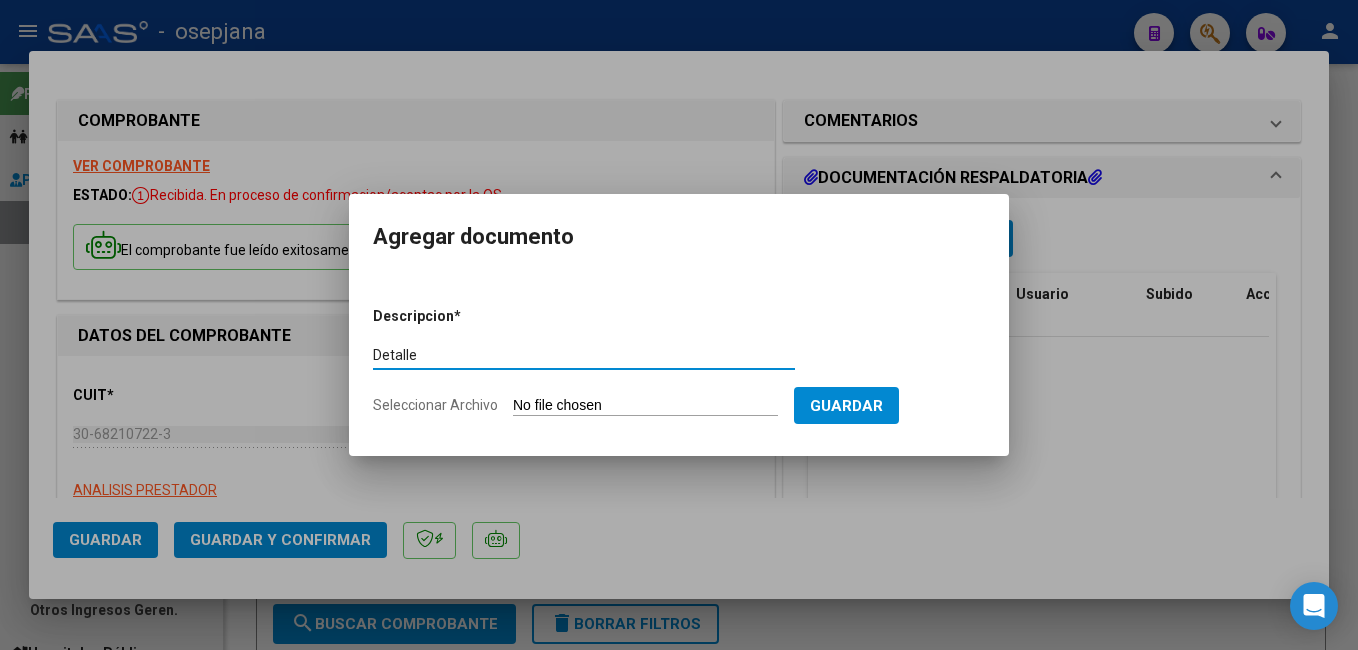 click on "Seleccionar Archivo" at bounding box center (645, 406) 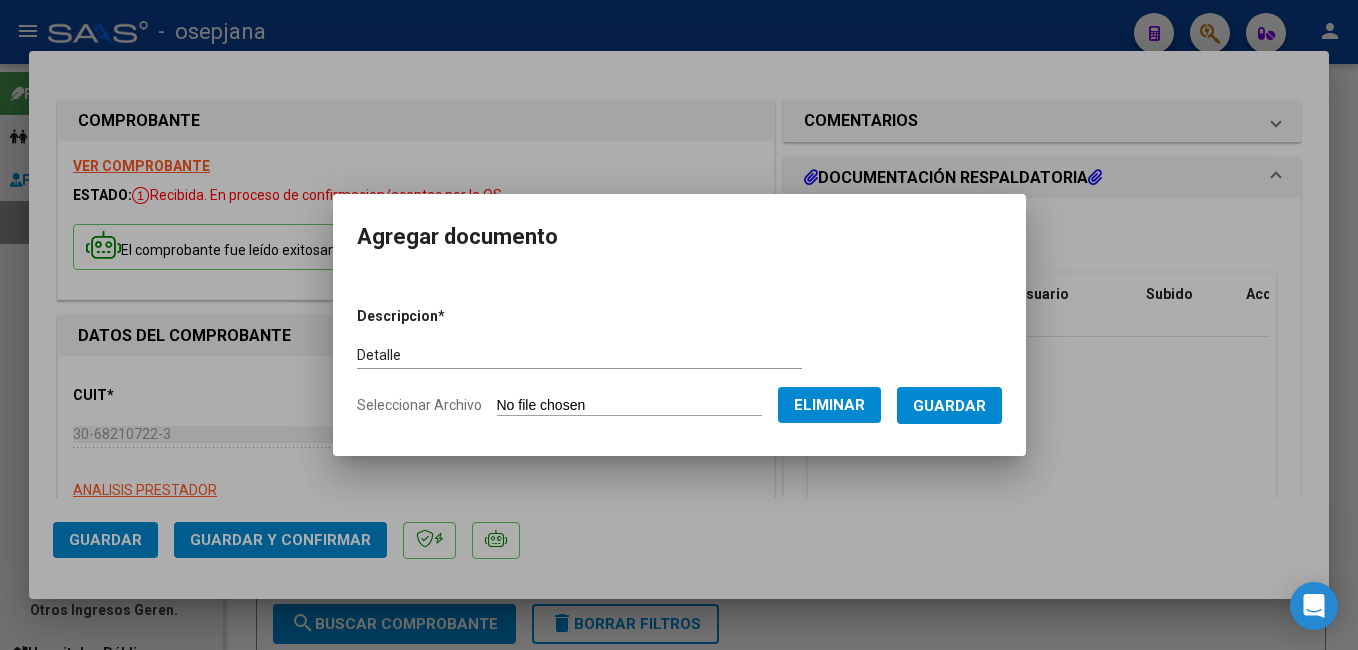 click on "Guardar" at bounding box center (949, 405) 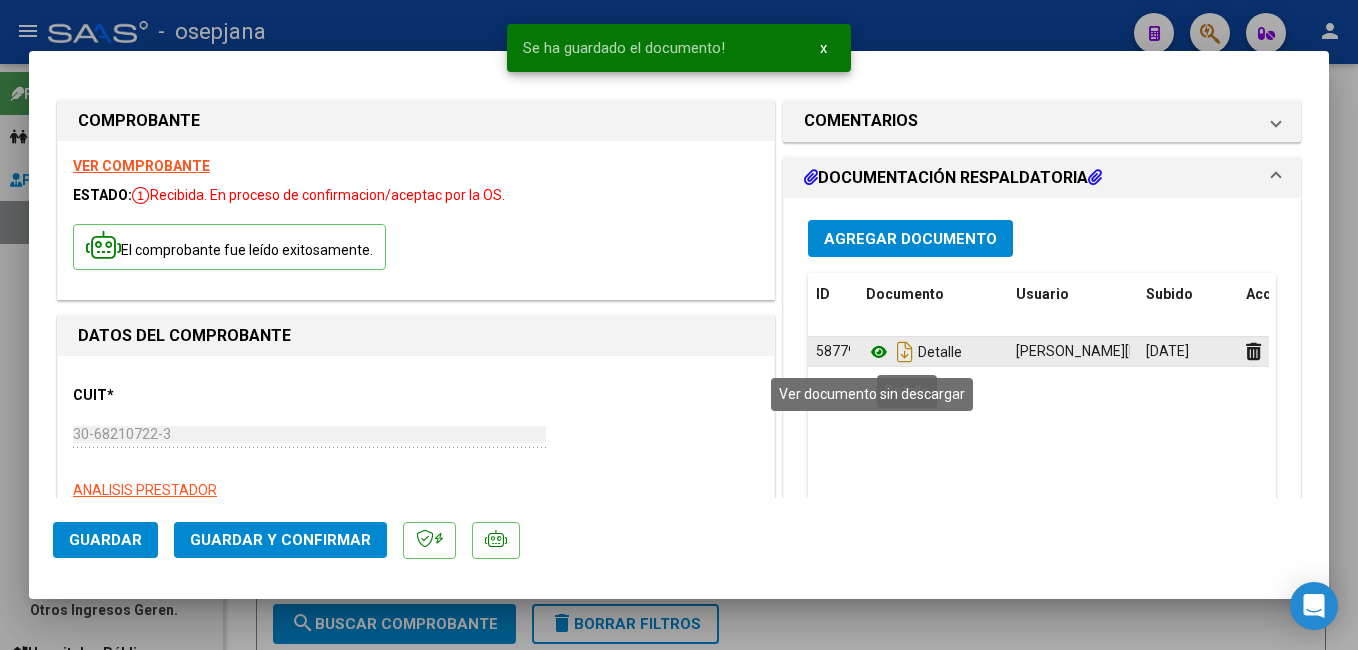 click 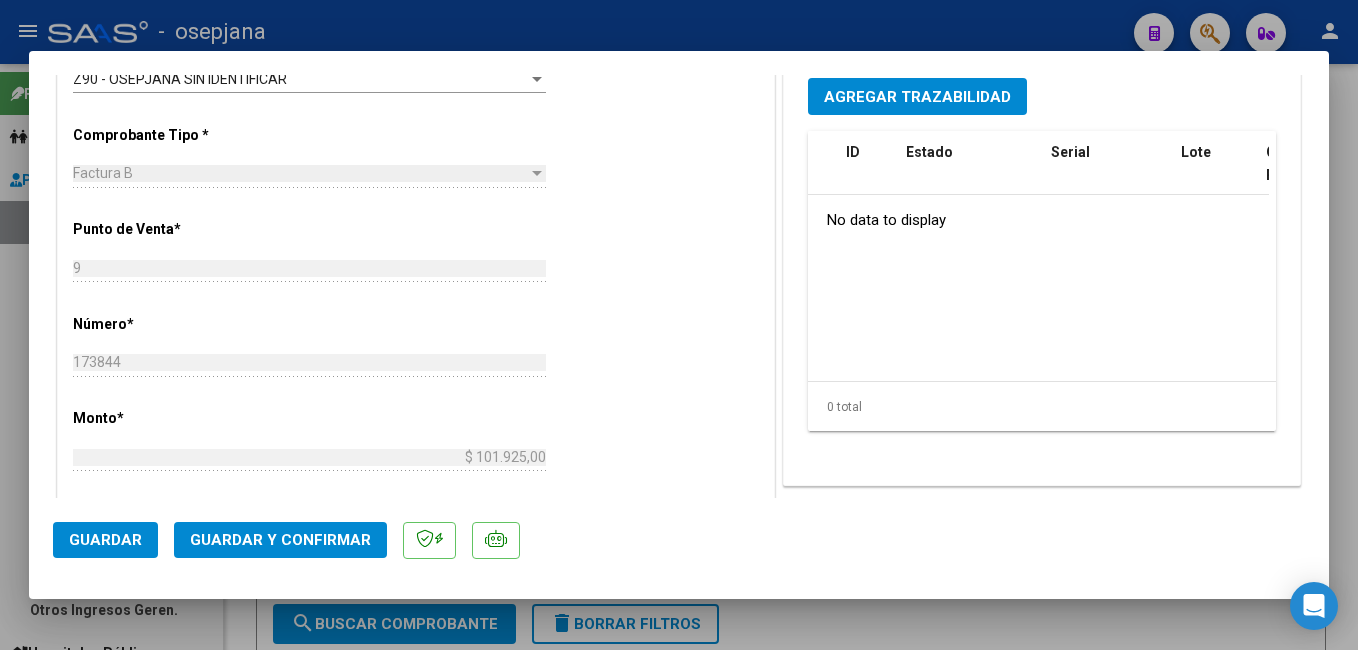 scroll, scrollTop: 596, scrollLeft: 0, axis: vertical 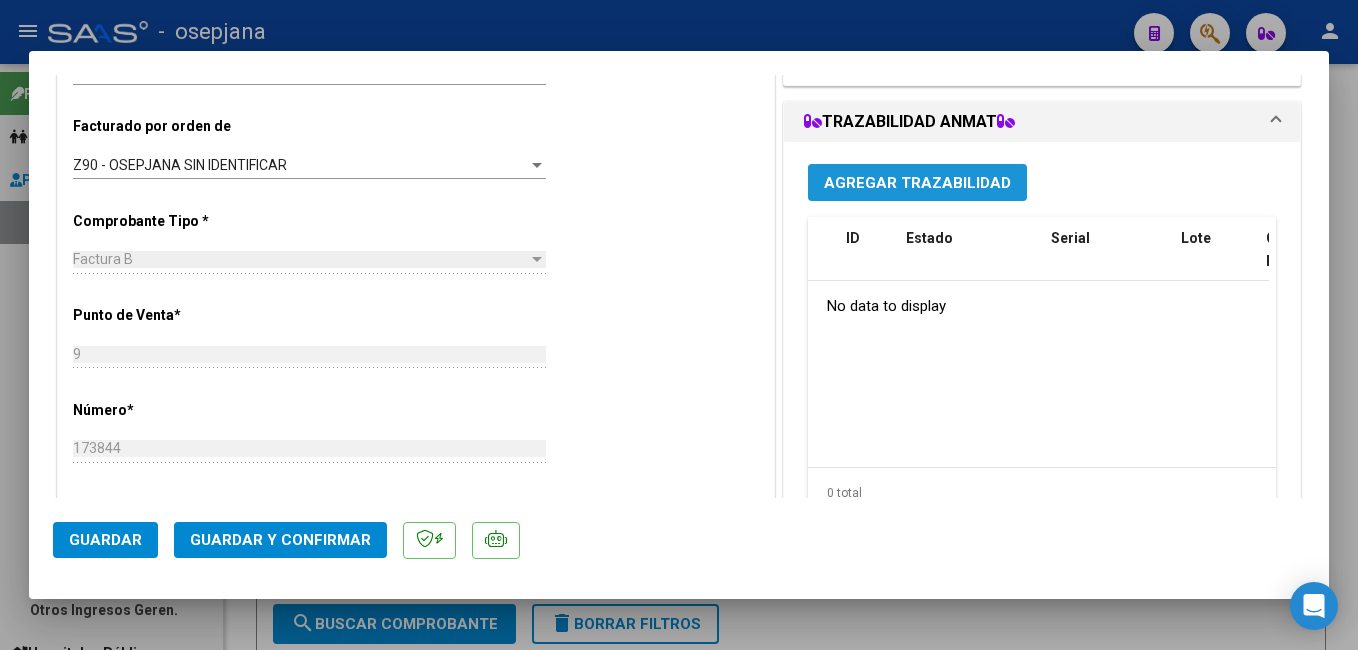 click on "Agregar Trazabilidad" at bounding box center [917, 183] 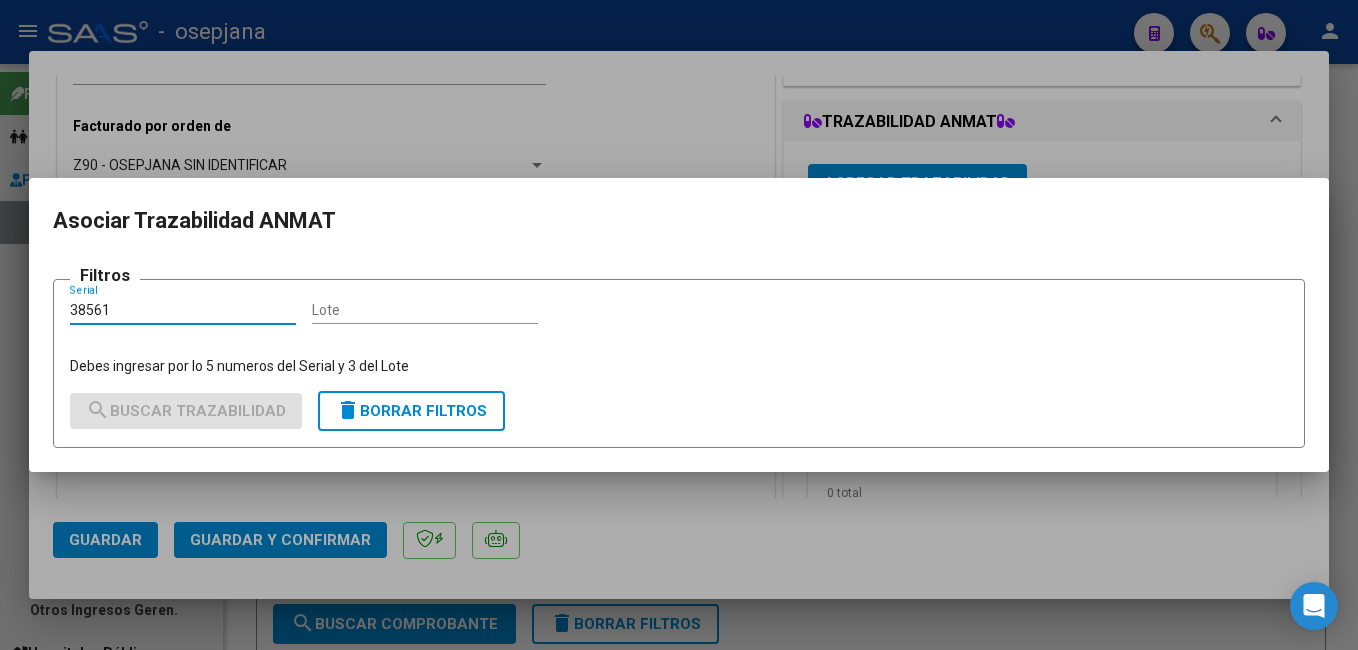 click on "Lote" at bounding box center (425, 310) 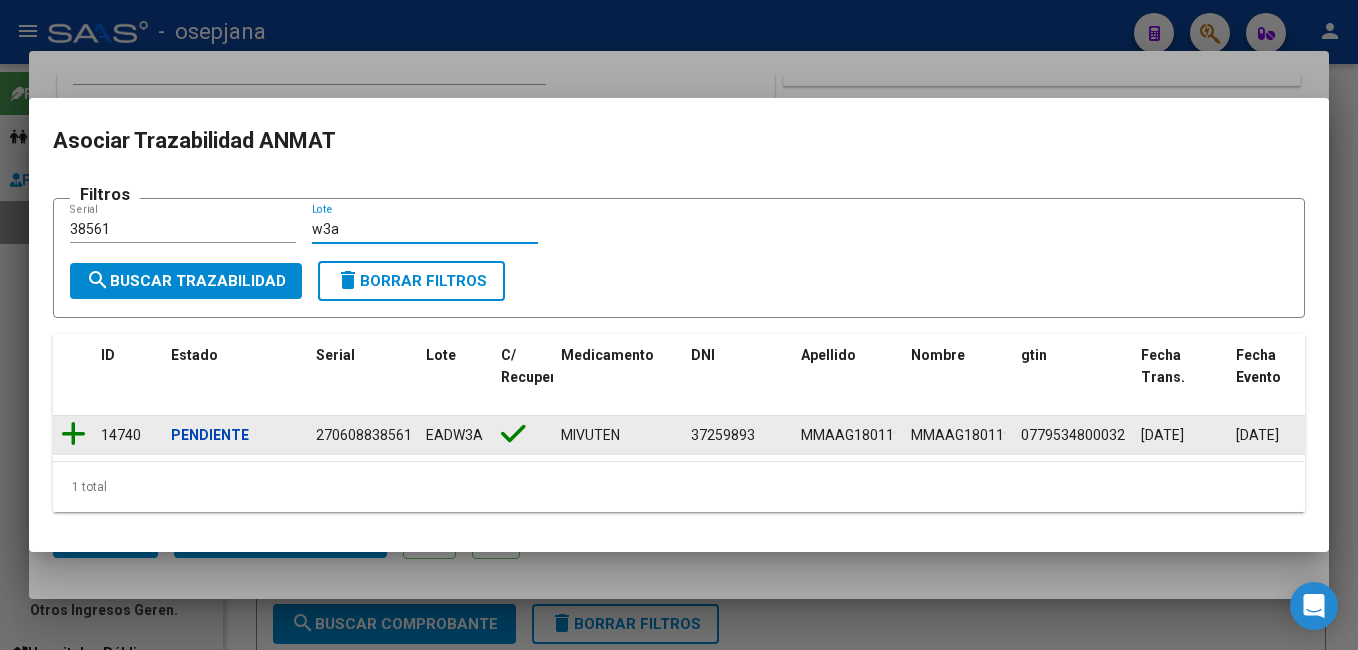 click 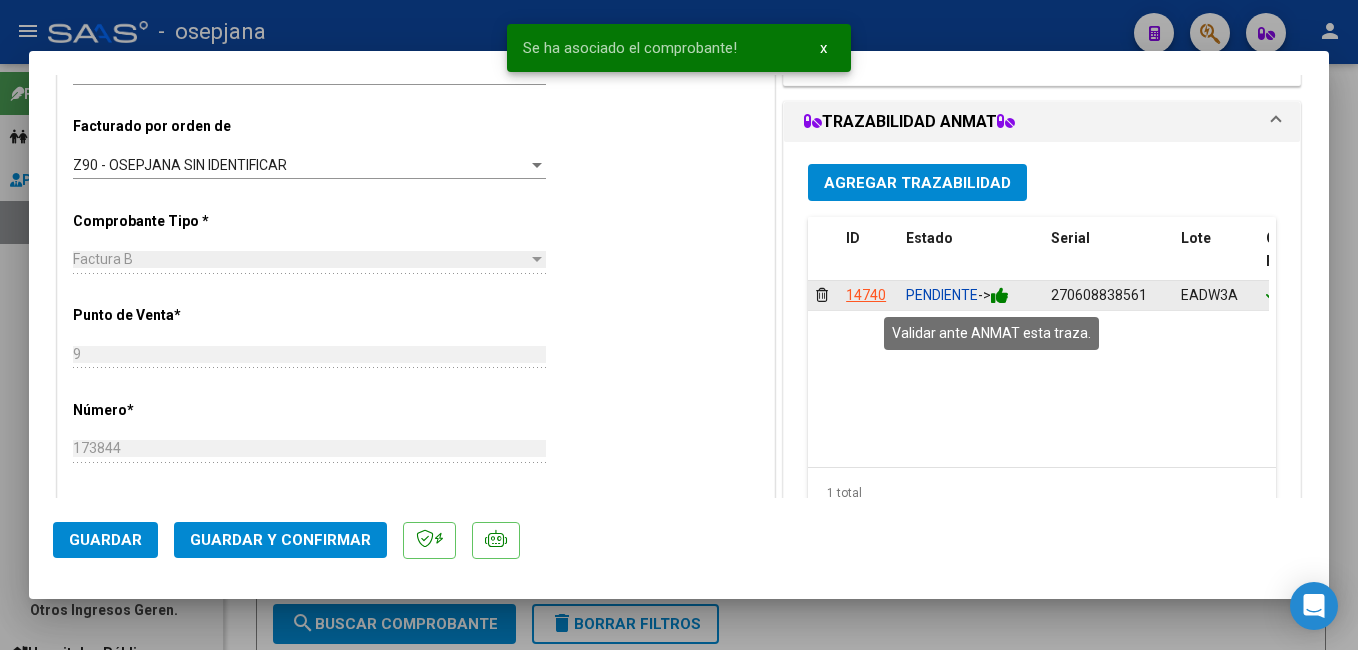 click 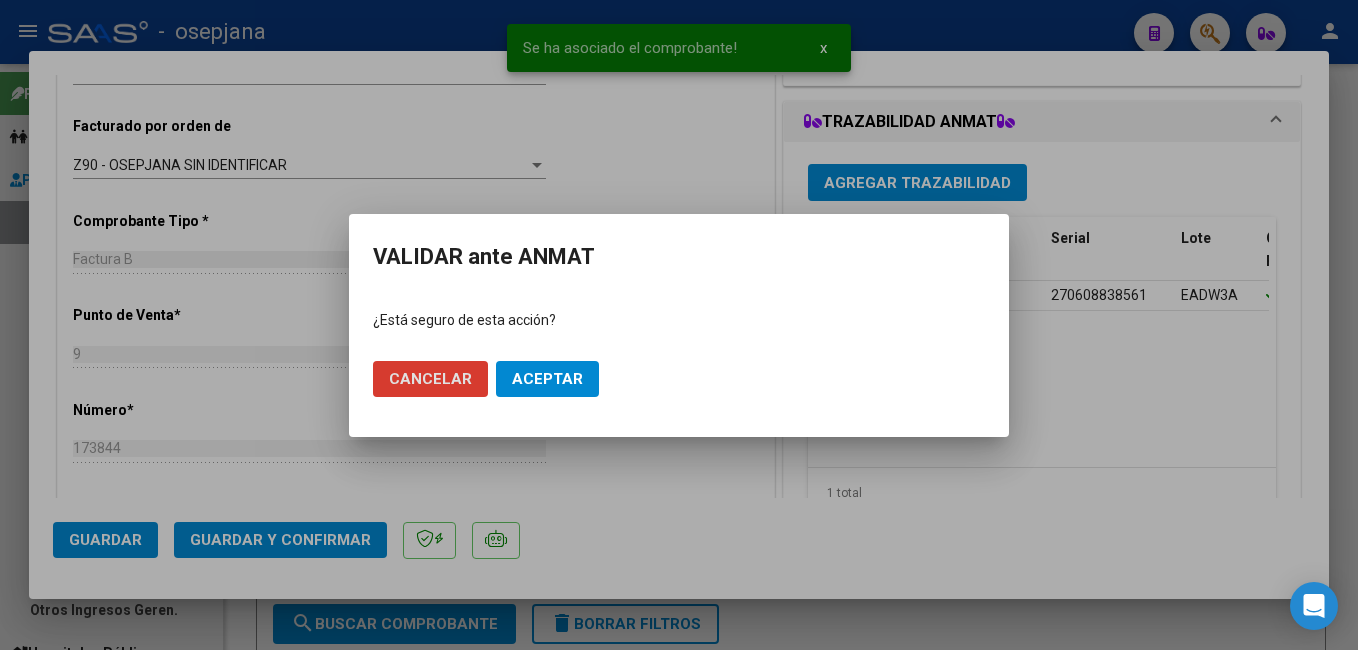 click on "Aceptar" 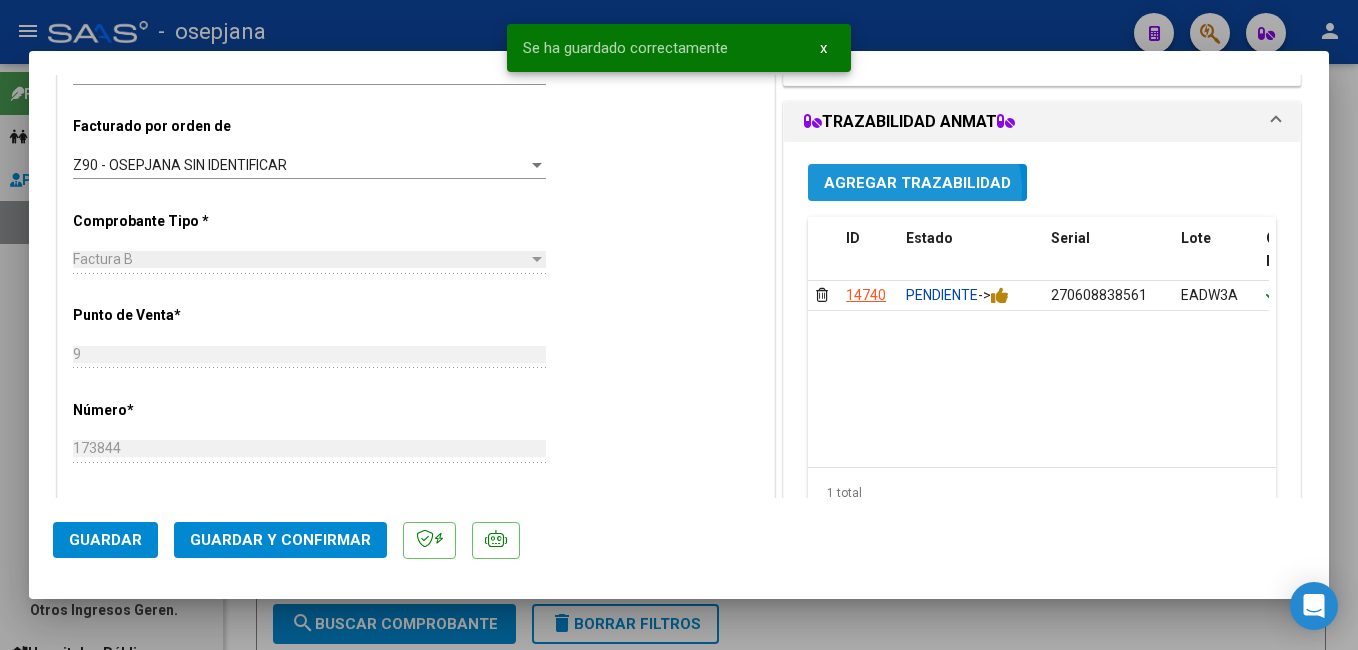 click on "Agregar Trazabilidad" at bounding box center (917, 183) 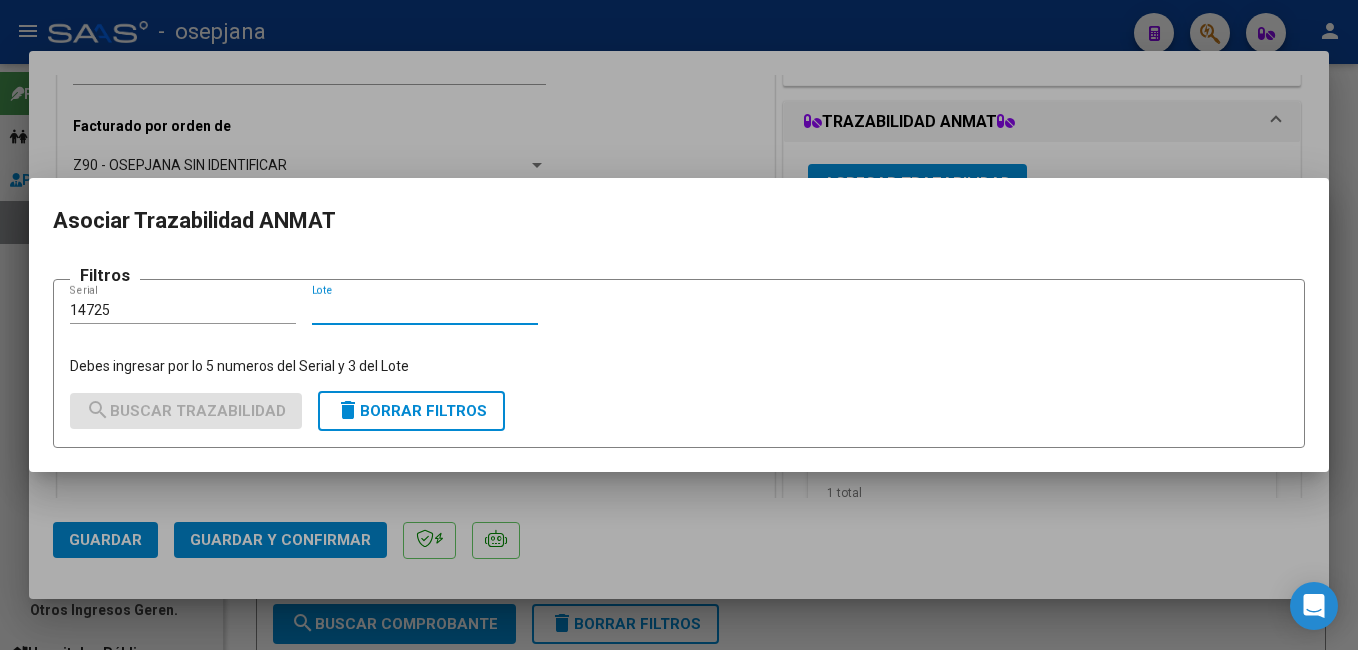 click on "Lote" at bounding box center [425, 310] 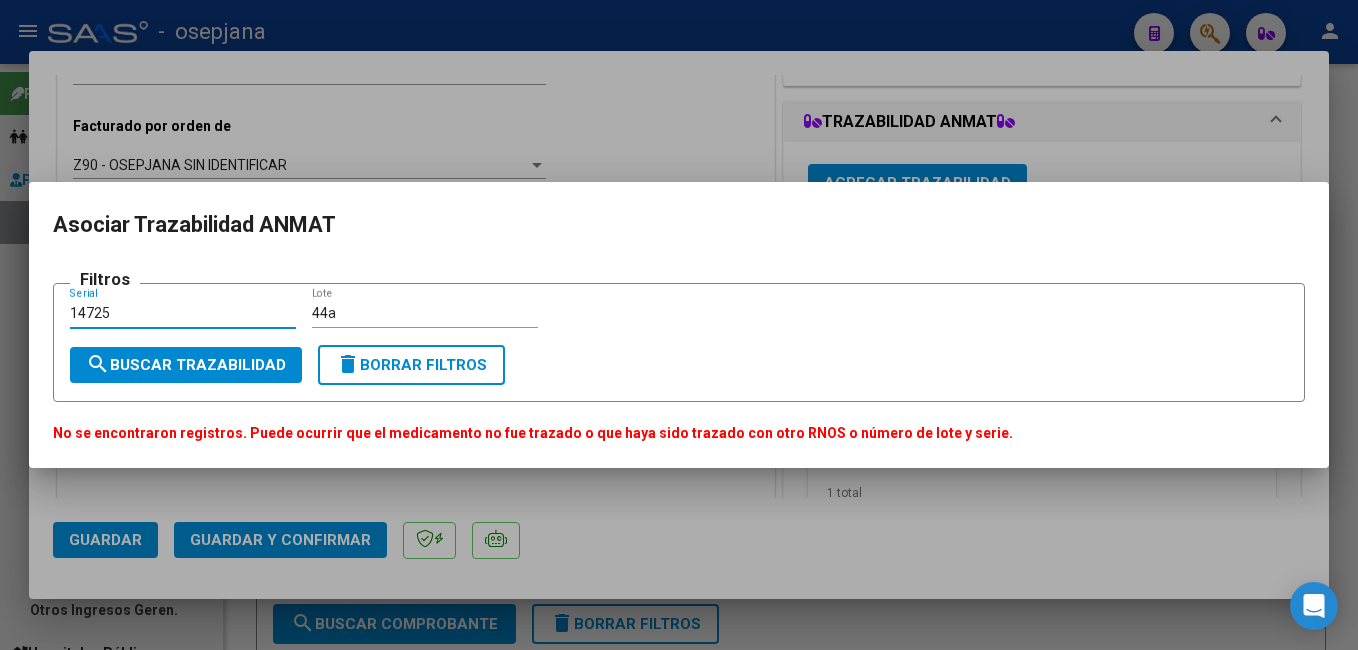 click on "14725" at bounding box center (183, 313) 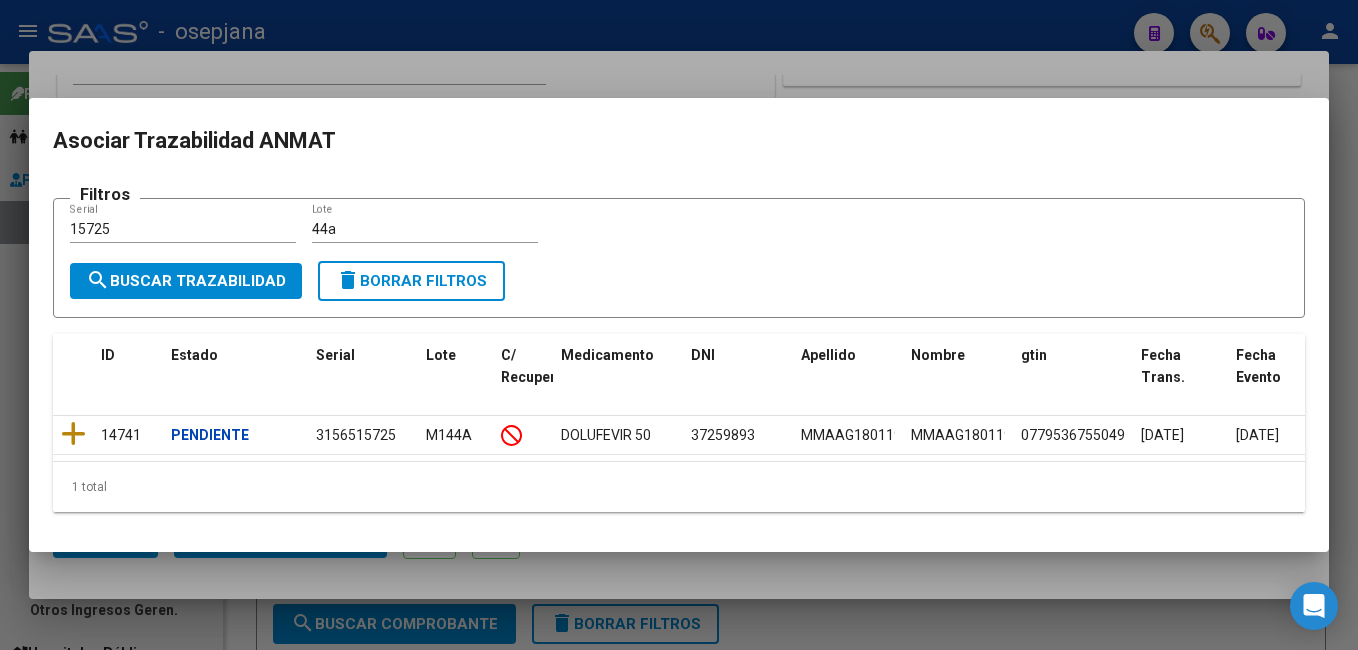 drag, startPoint x: 80, startPoint y: 421, endPoint x: 489, endPoint y: 2, distance: 585.5271 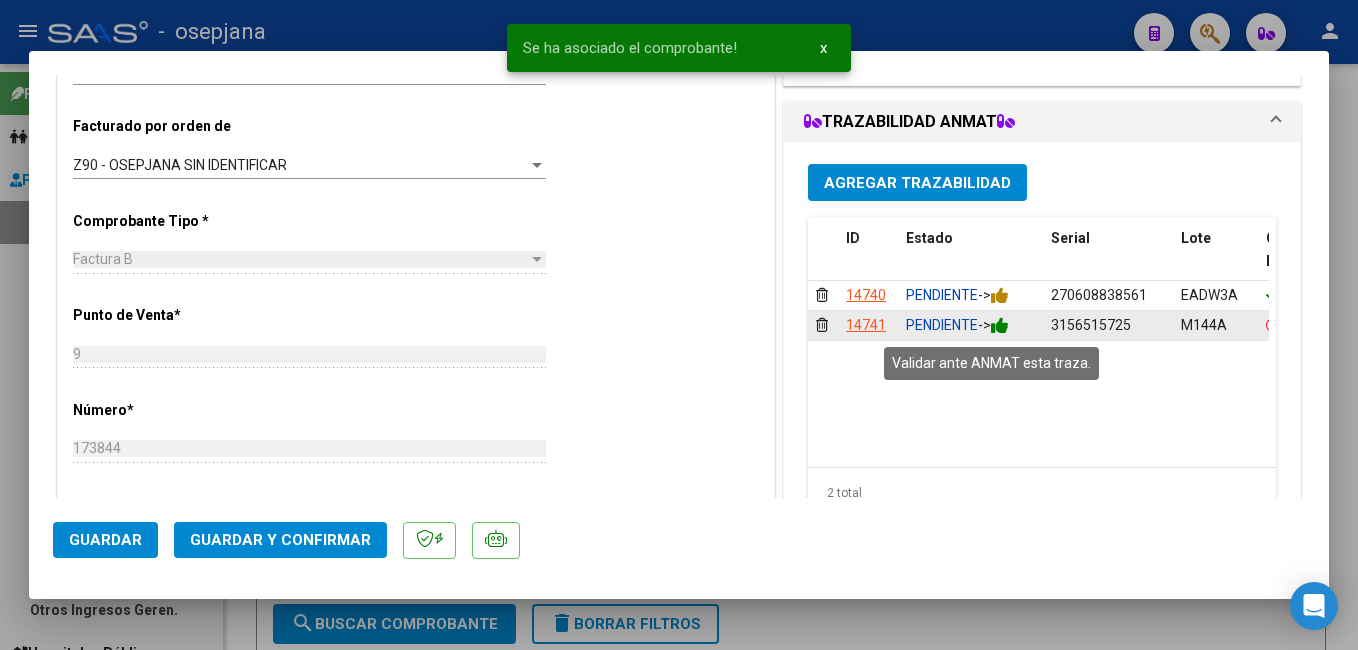 click 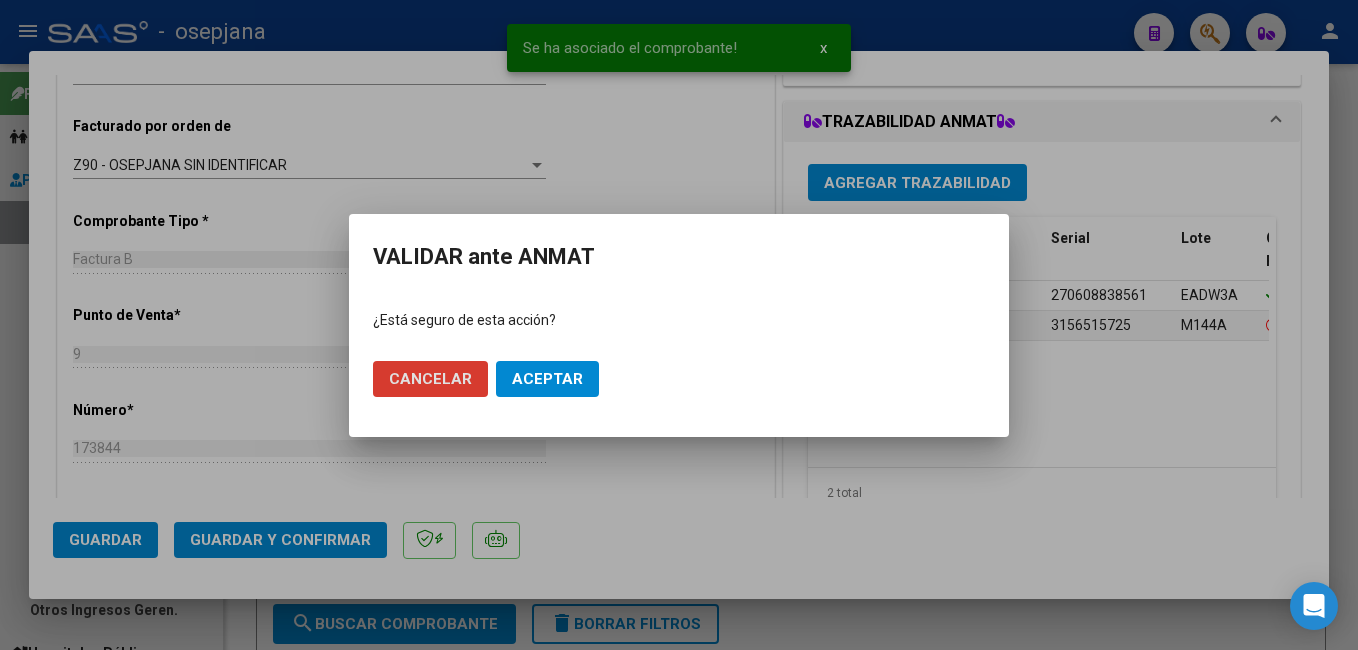 click on "Aceptar" 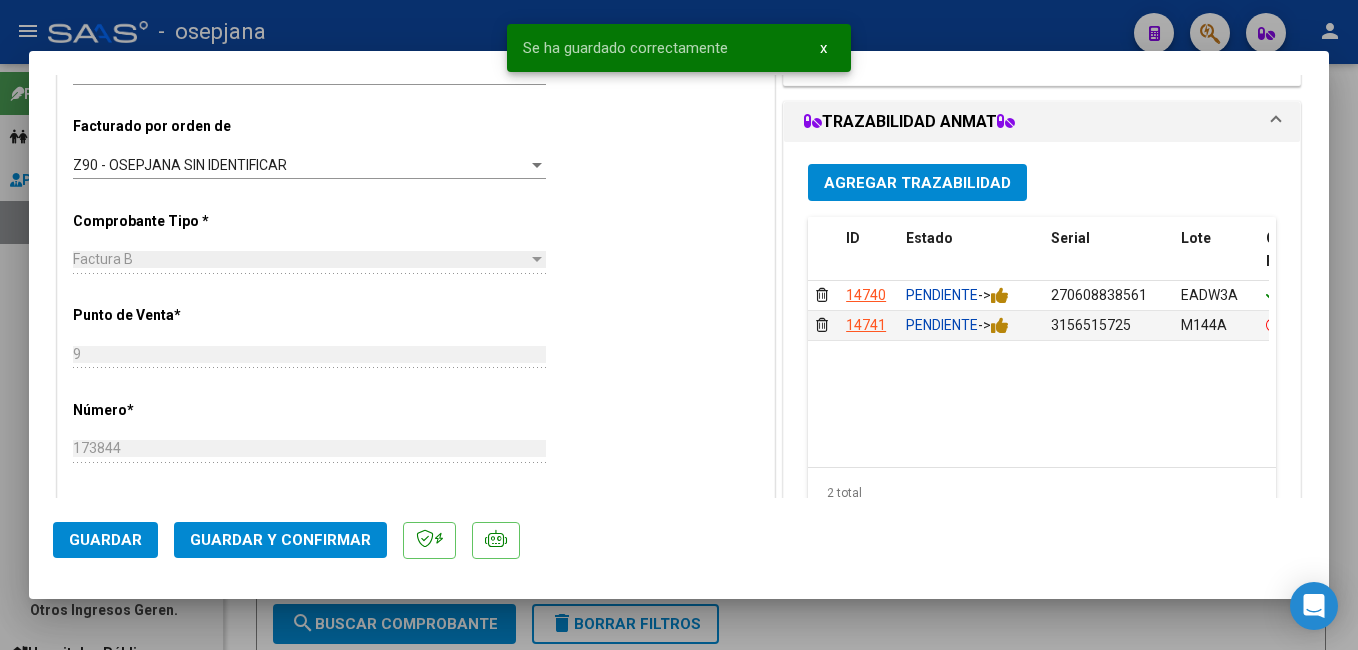 click on "Guardar y Confirmar" 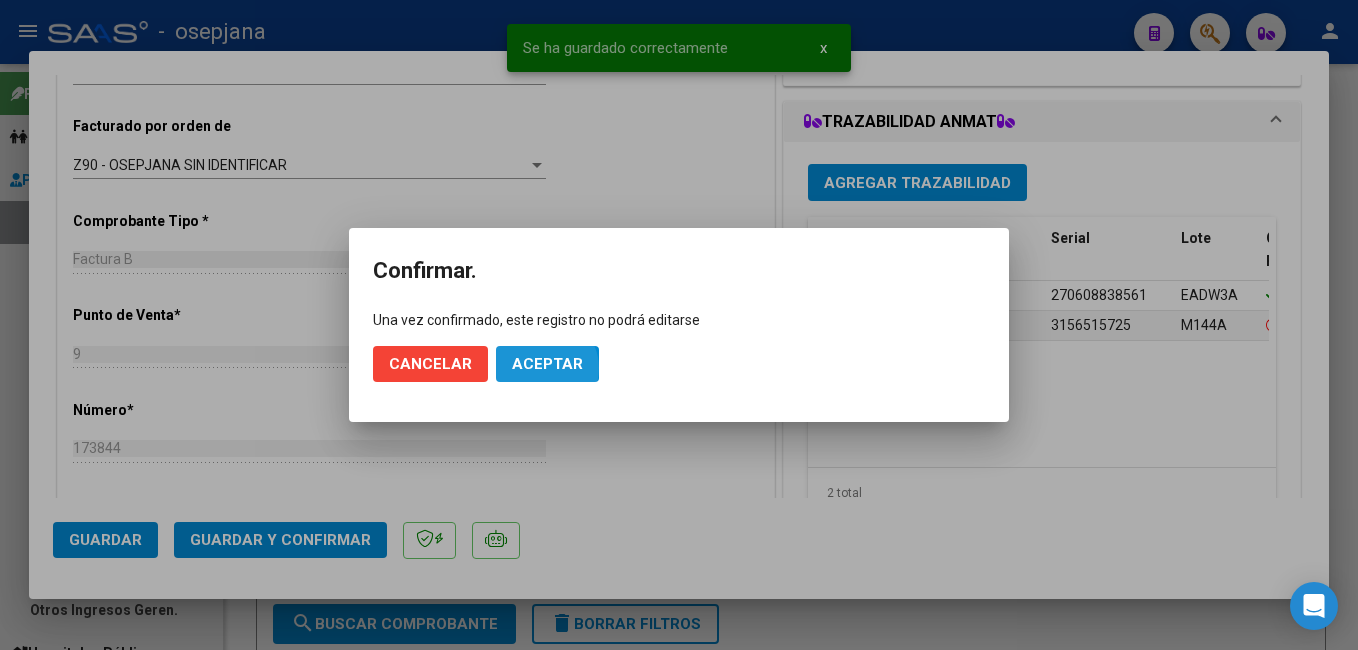click on "Aceptar" 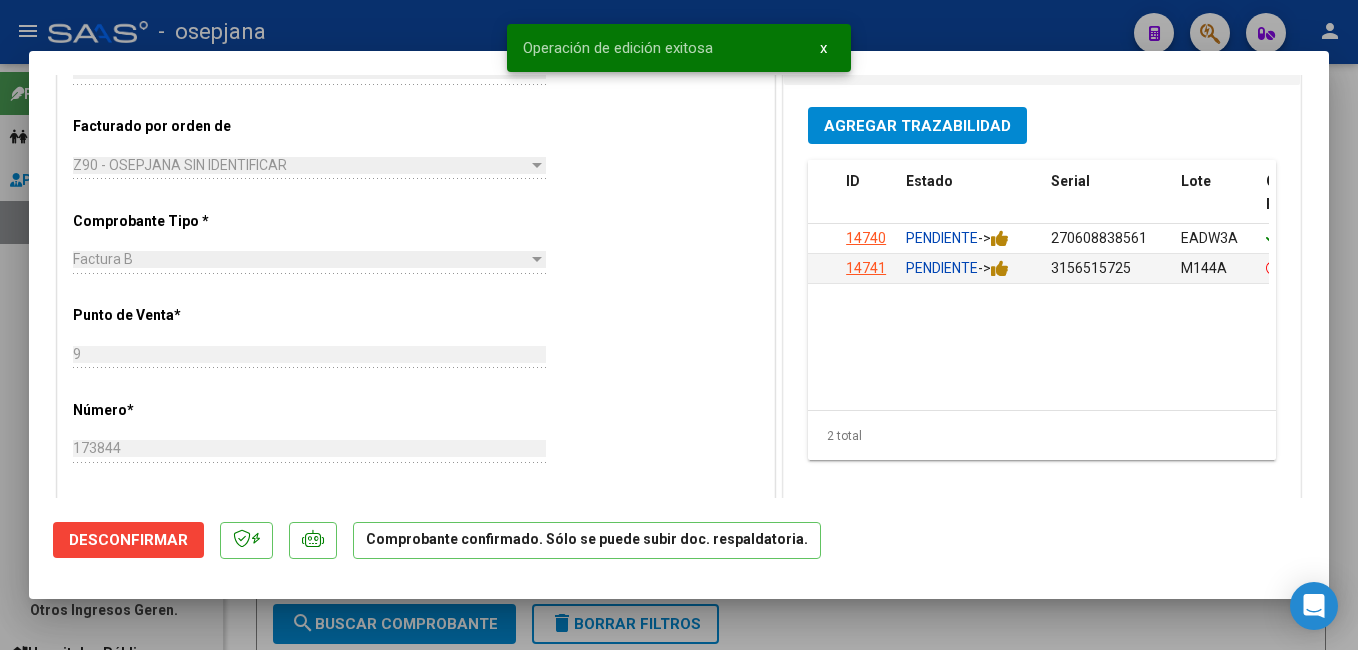 click at bounding box center (679, 325) 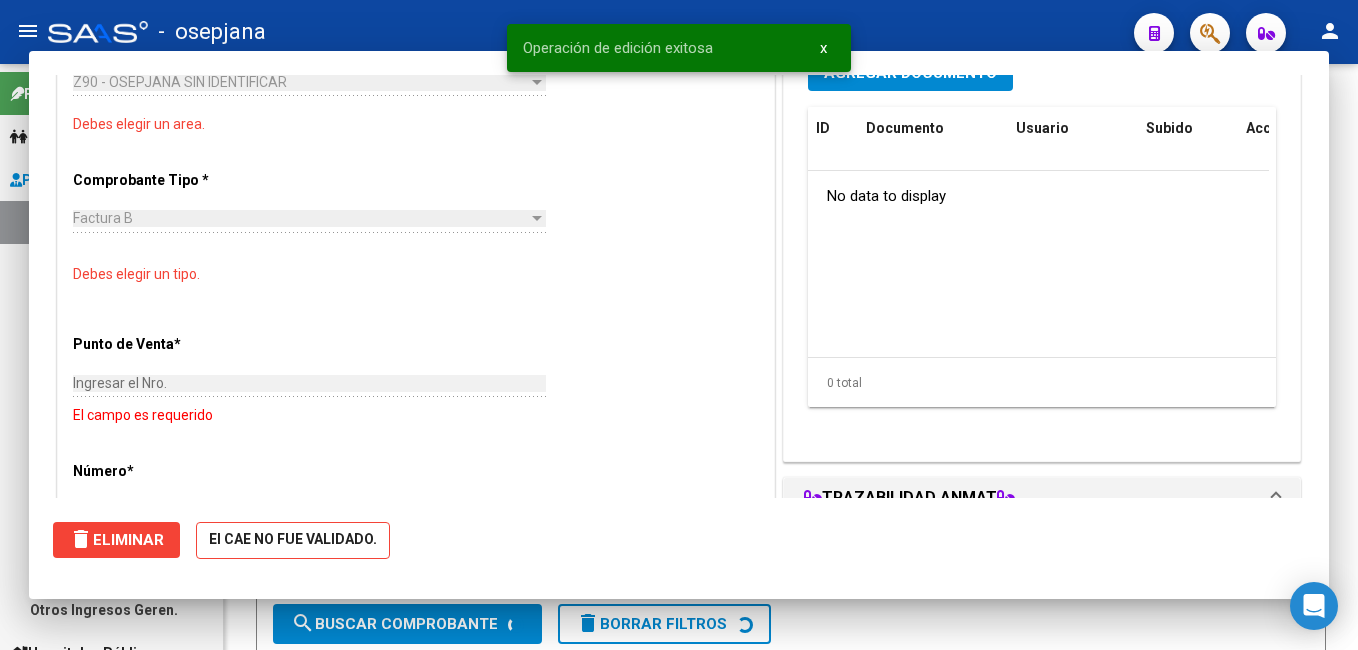 scroll, scrollTop: 0, scrollLeft: 0, axis: both 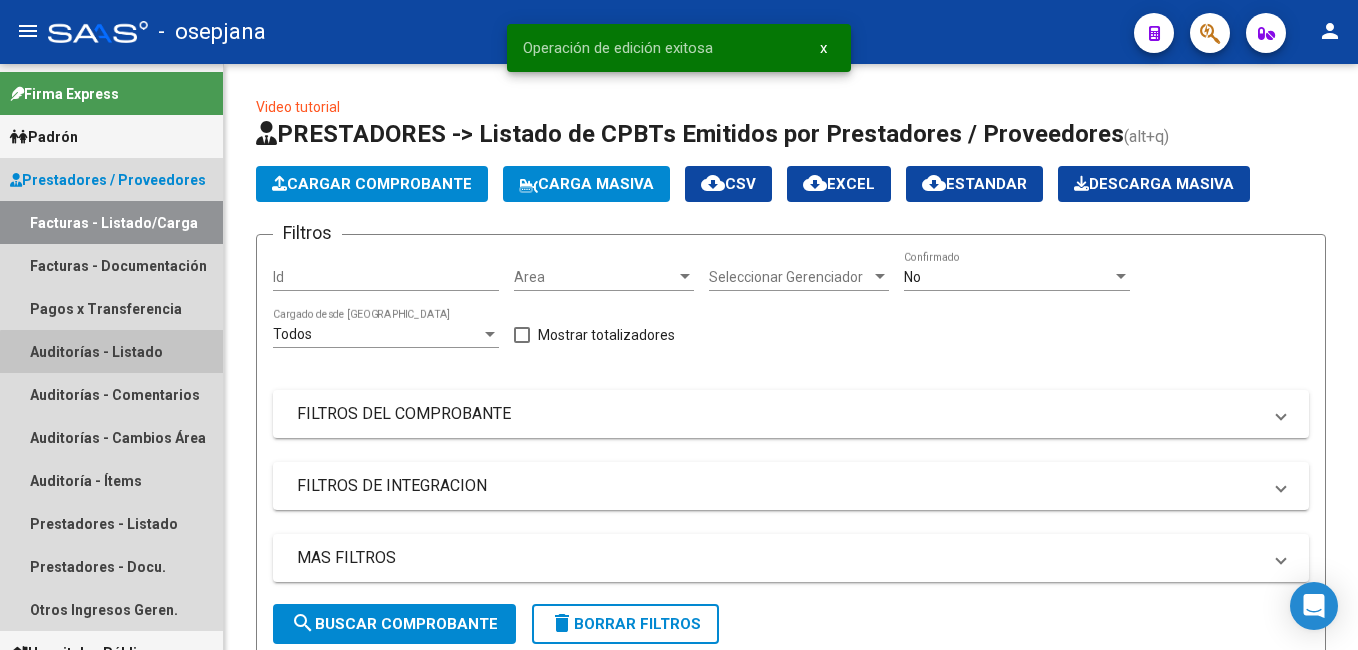 click on "Auditorías - Listado" at bounding box center (111, 351) 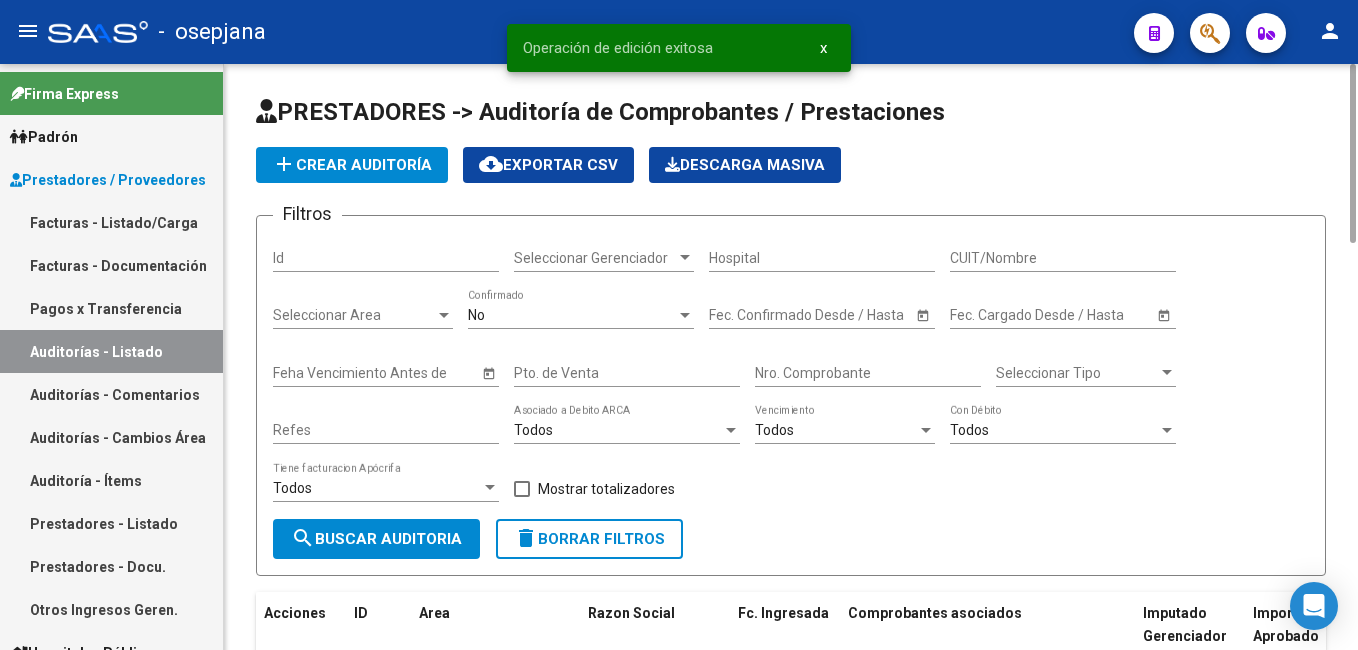 click on "add  Crear Auditoría" 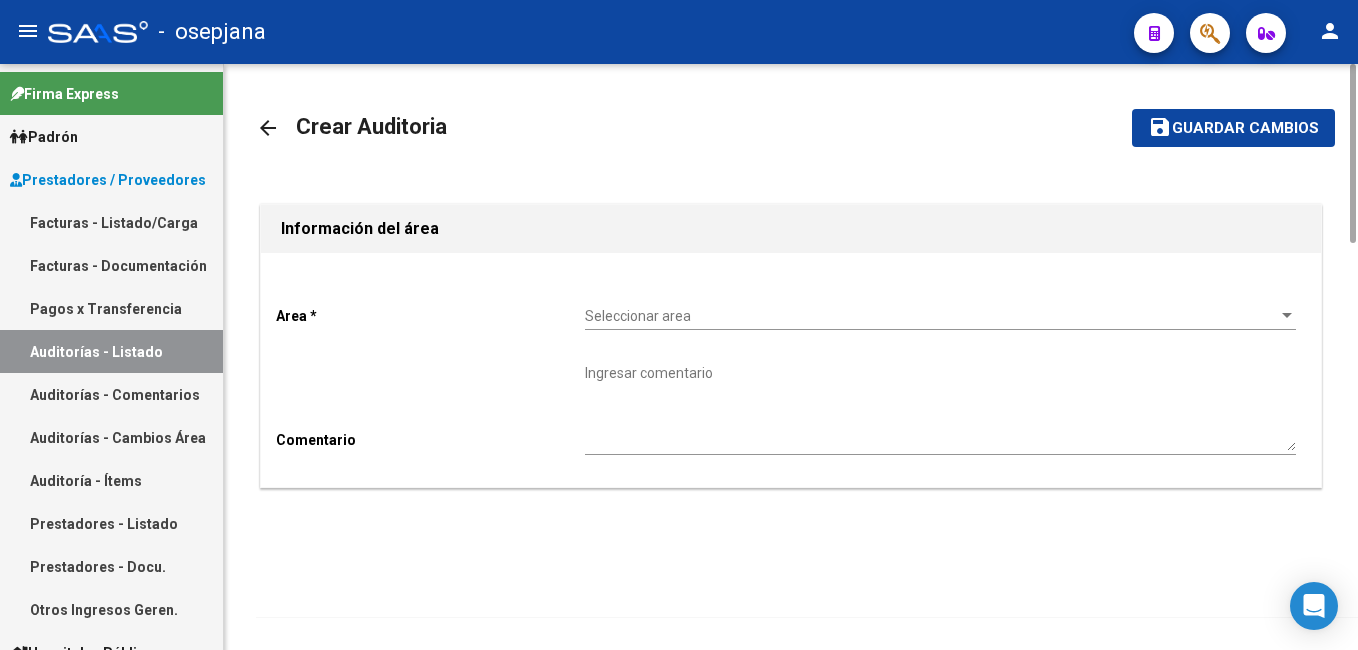 click on "Seleccionar area" at bounding box center (931, 316) 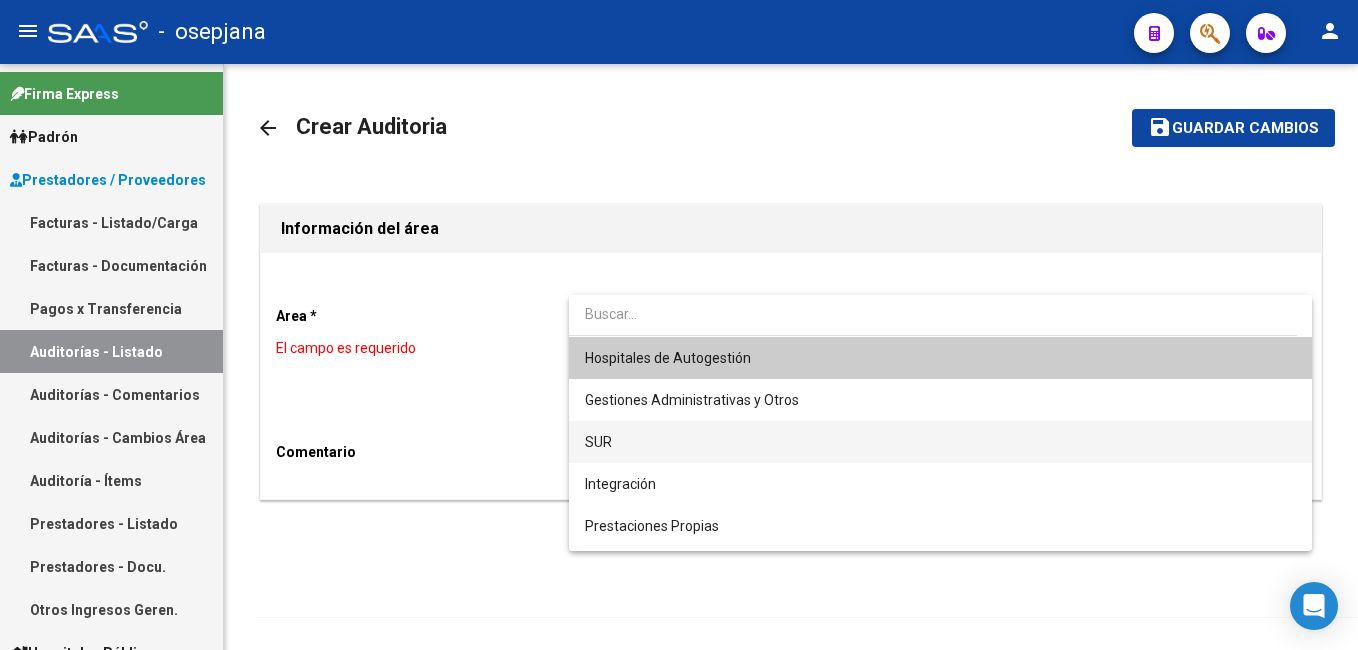 click on "SUR" at bounding box center (940, 442) 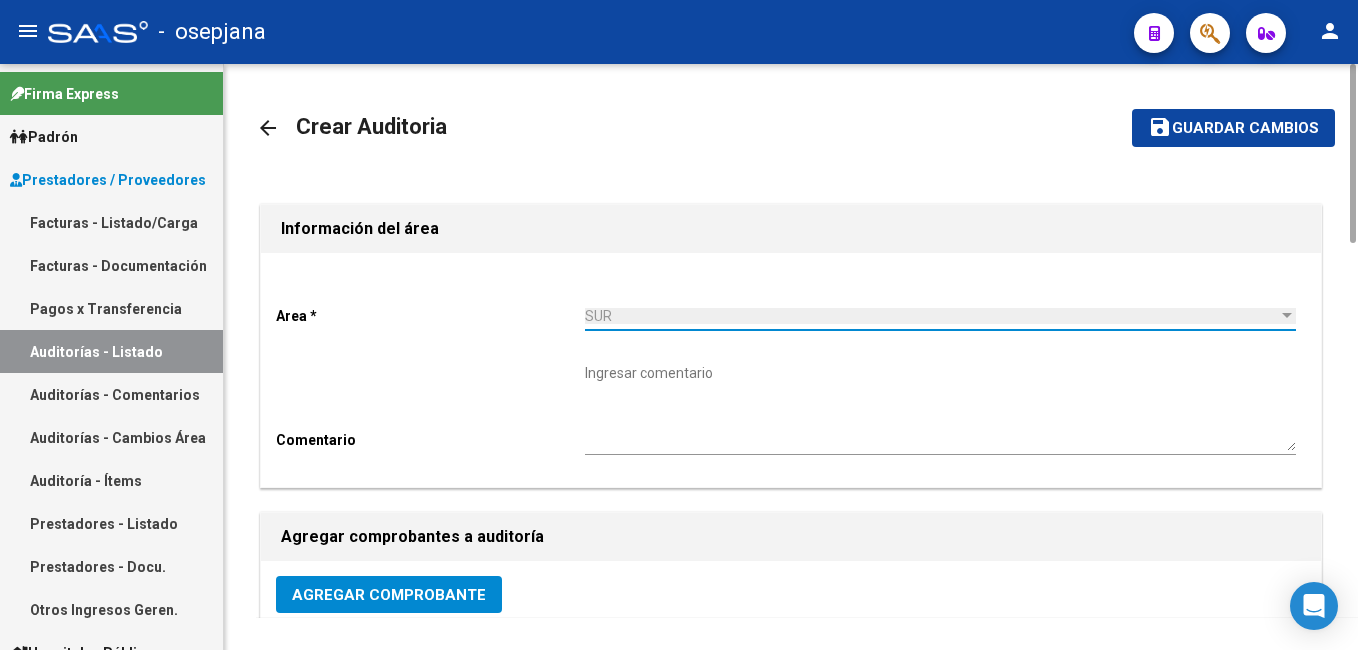 click on "Agregar Comprobante" 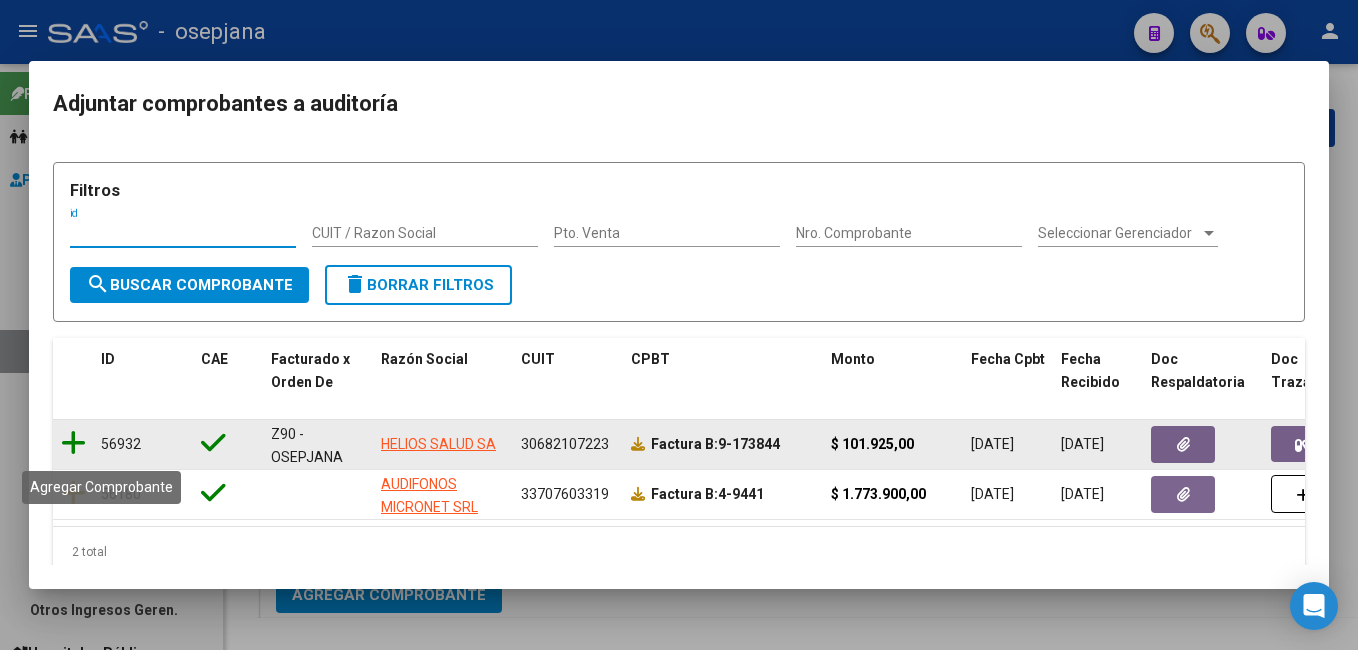 click 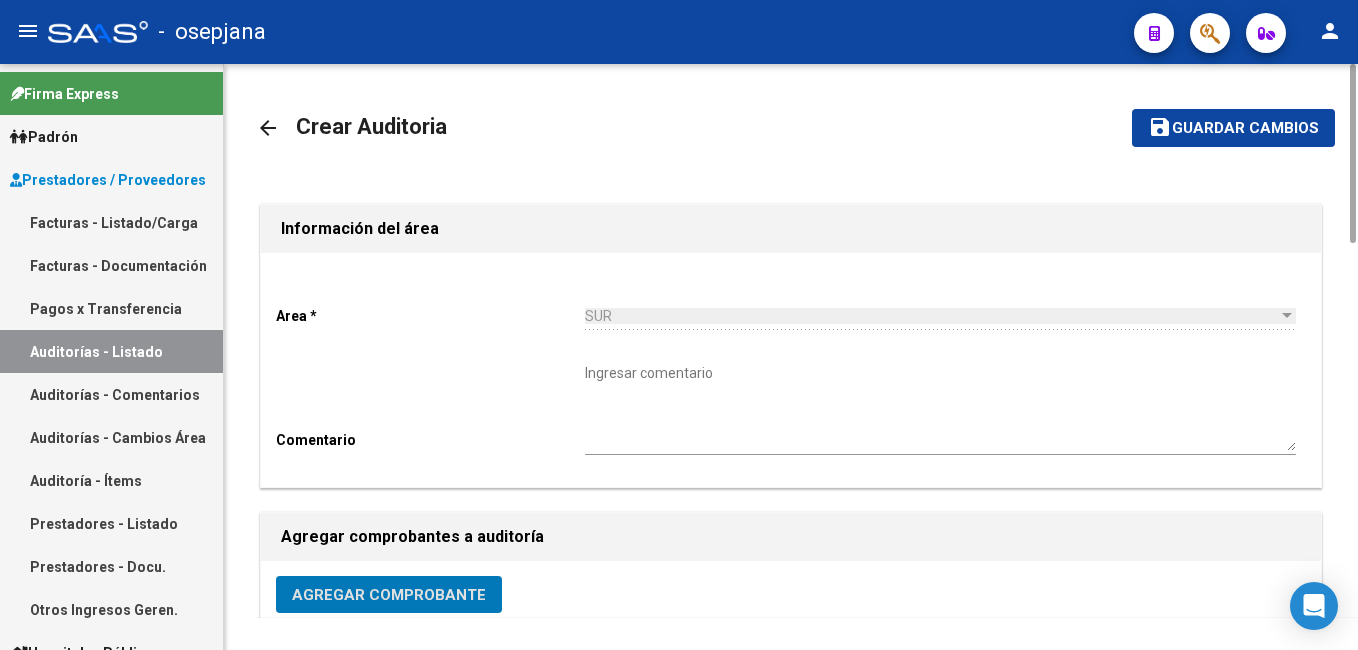 click on "Guardar cambios" 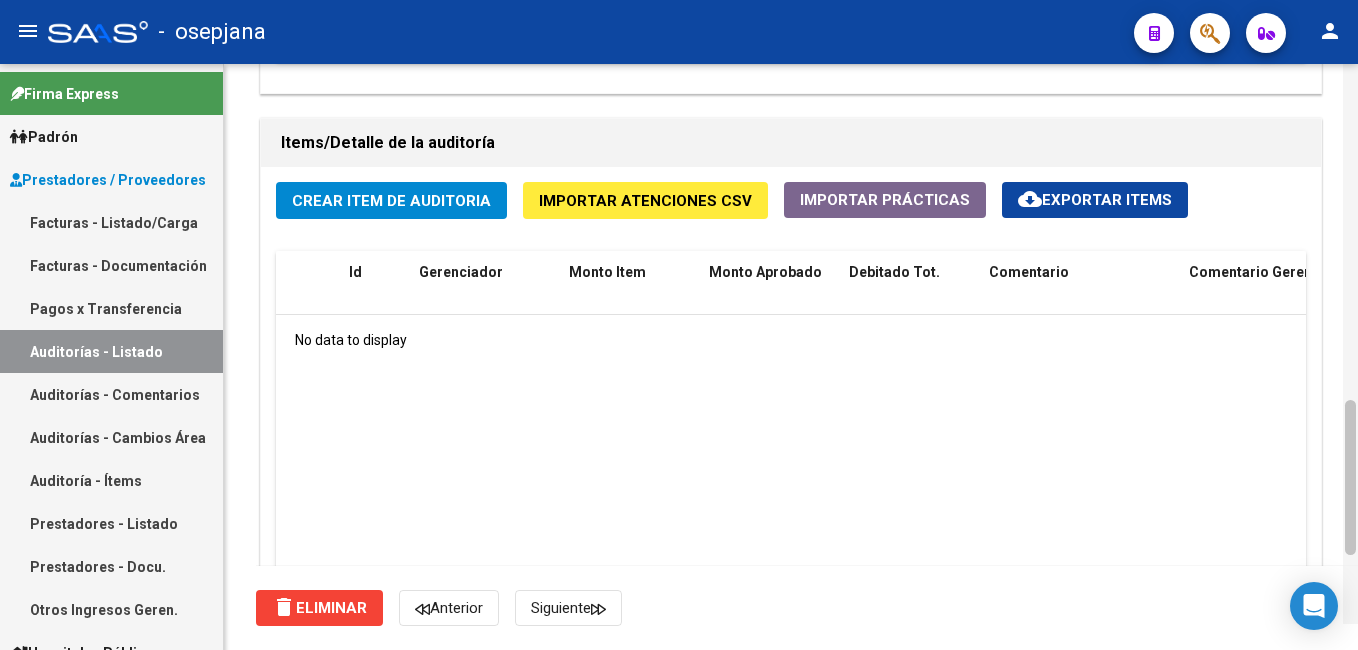 scroll, scrollTop: 1364, scrollLeft: 0, axis: vertical 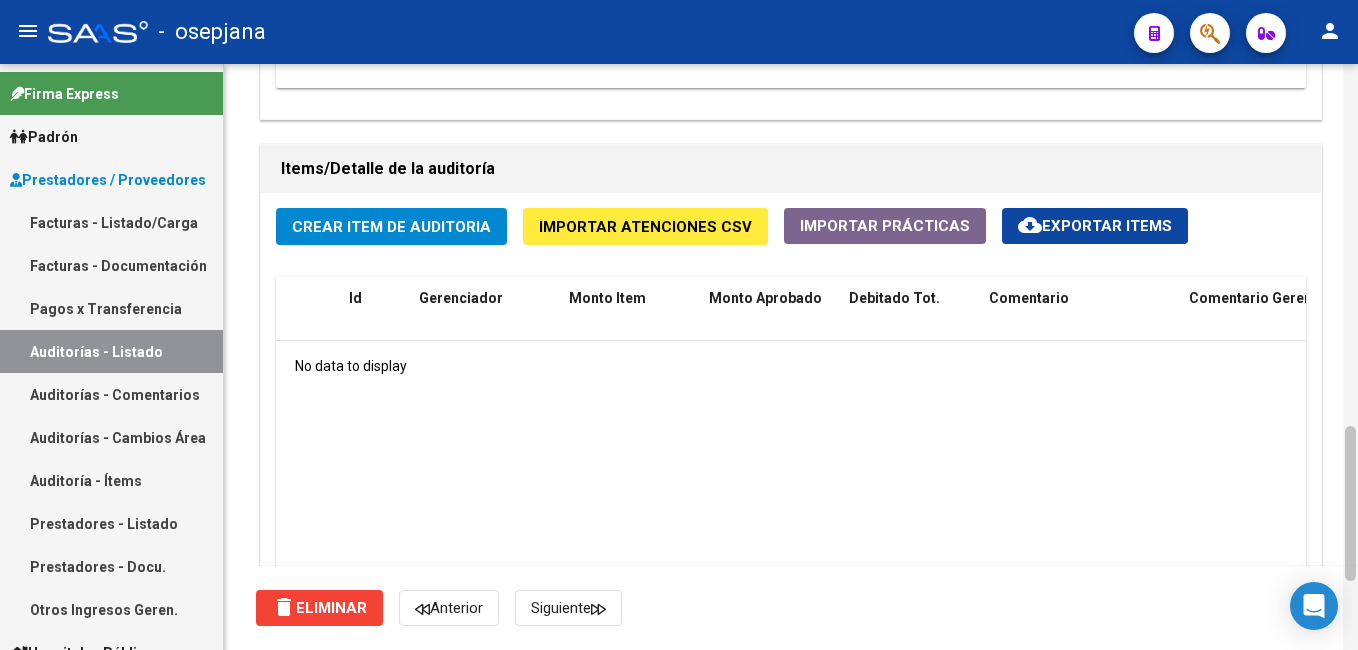 drag, startPoint x: 1349, startPoint y: 301, endPoint x: 1344, endPoint y: 451, distance: 150.08331 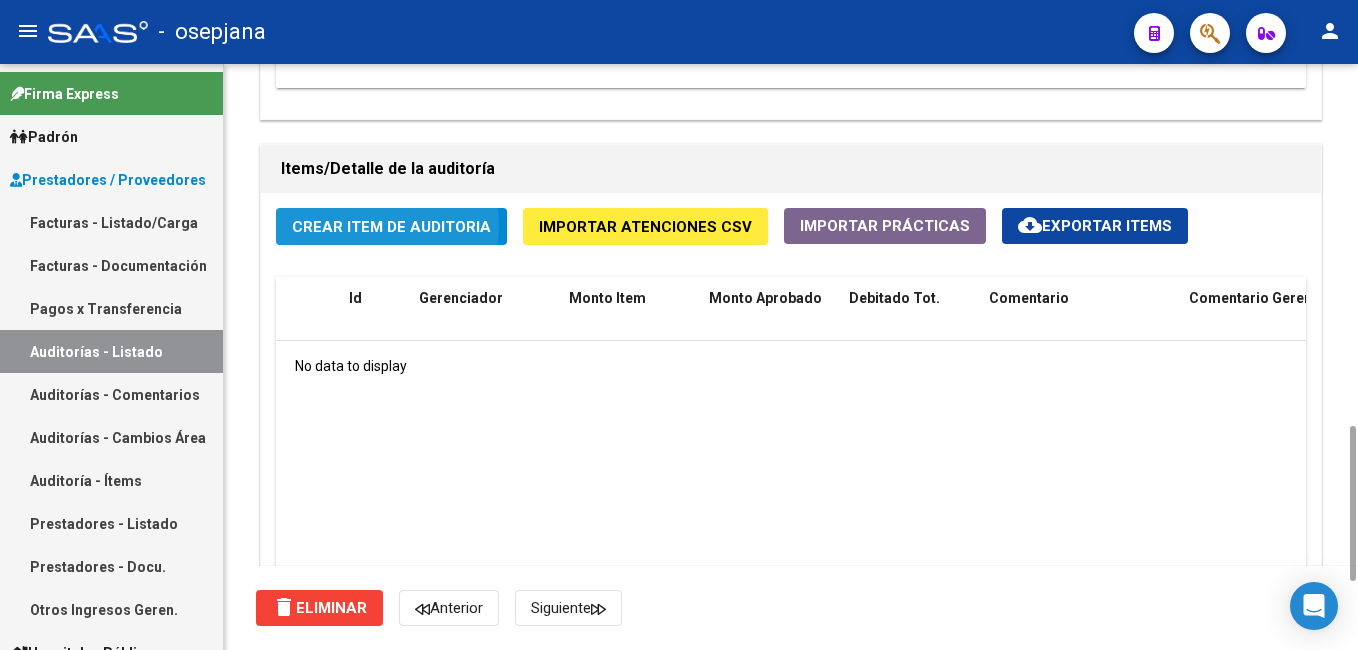 click on "Crear Item de Auditoria" 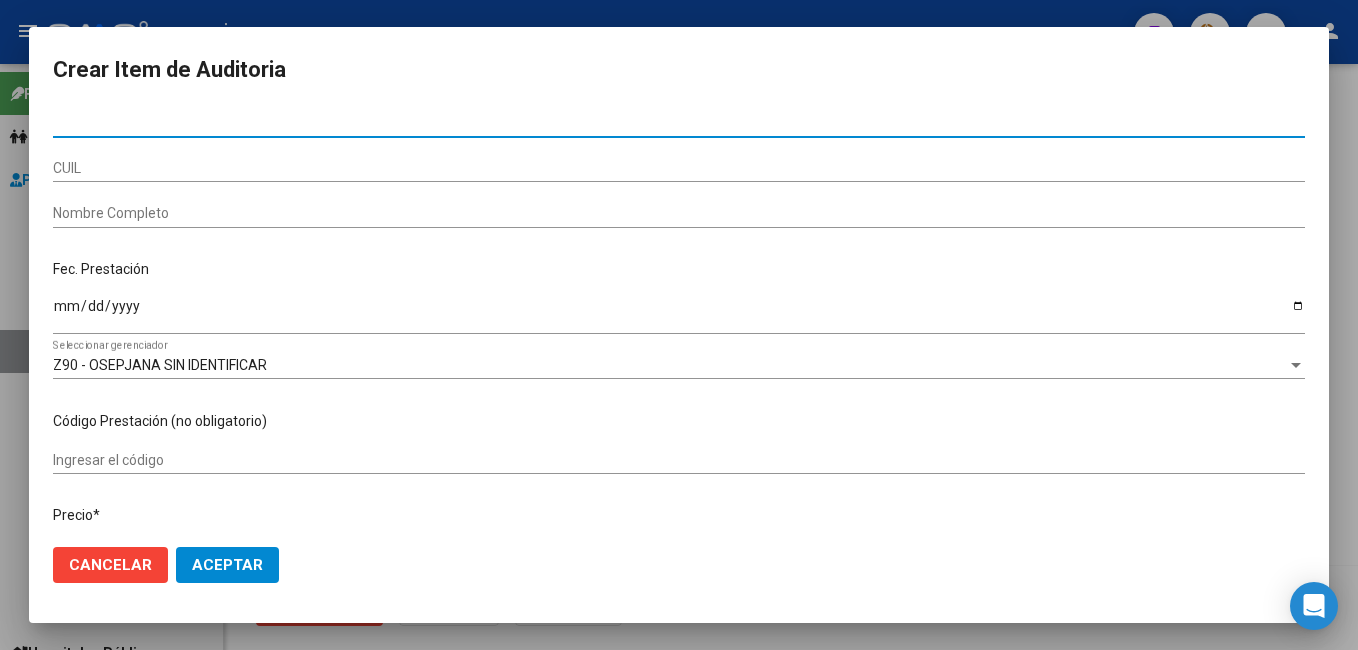 paste on "37259893" 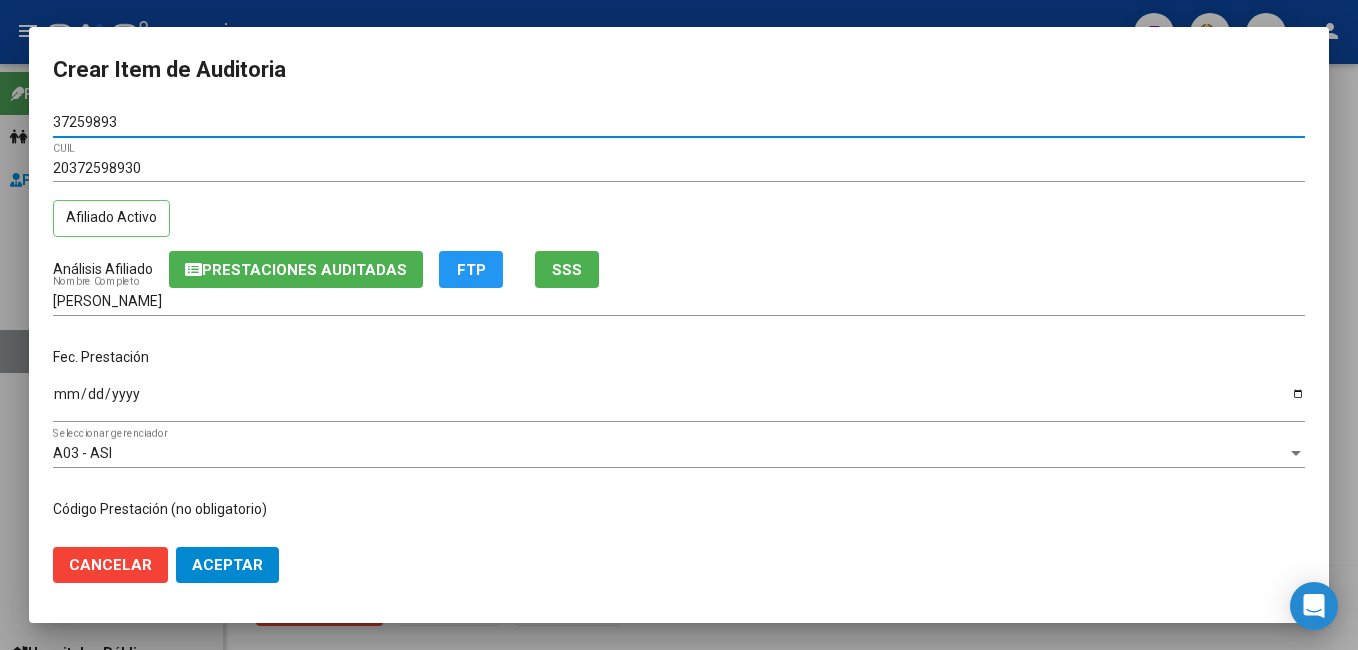 click on "Ingresar la fecha" at bounding box center (679, 401) 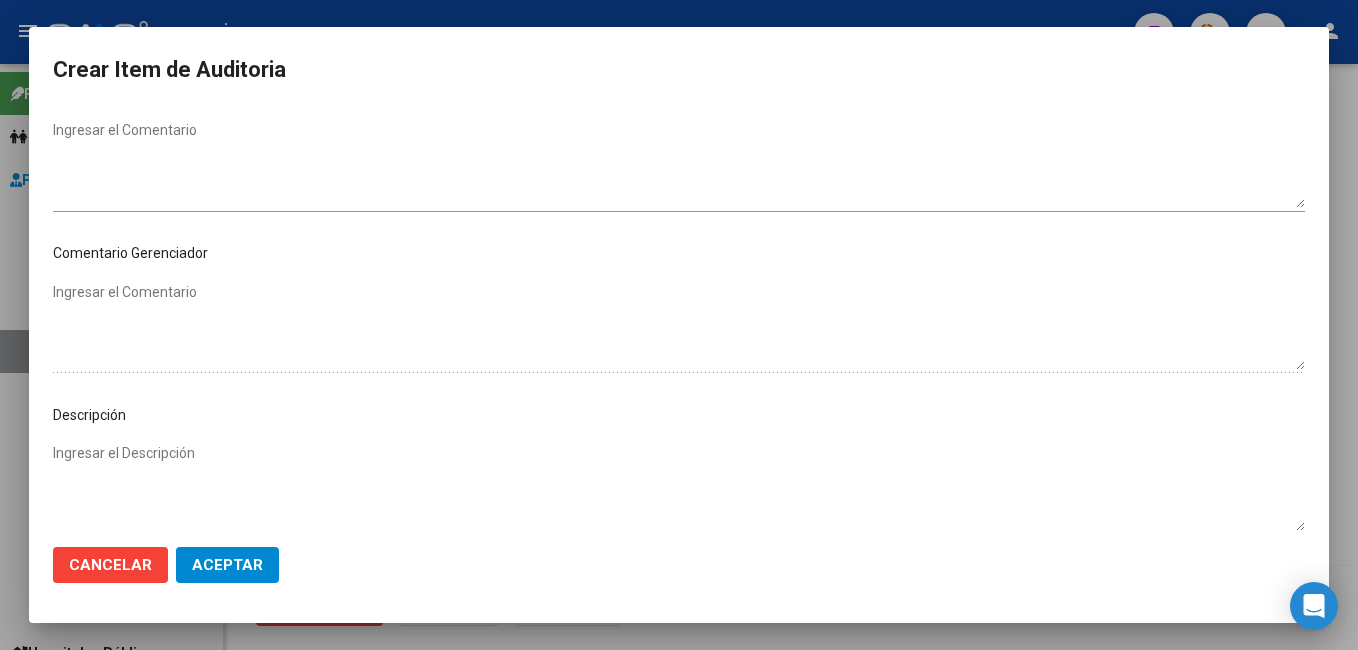 scroll, scrollTop: 1100, scrollLeft: 0, axis: vertical 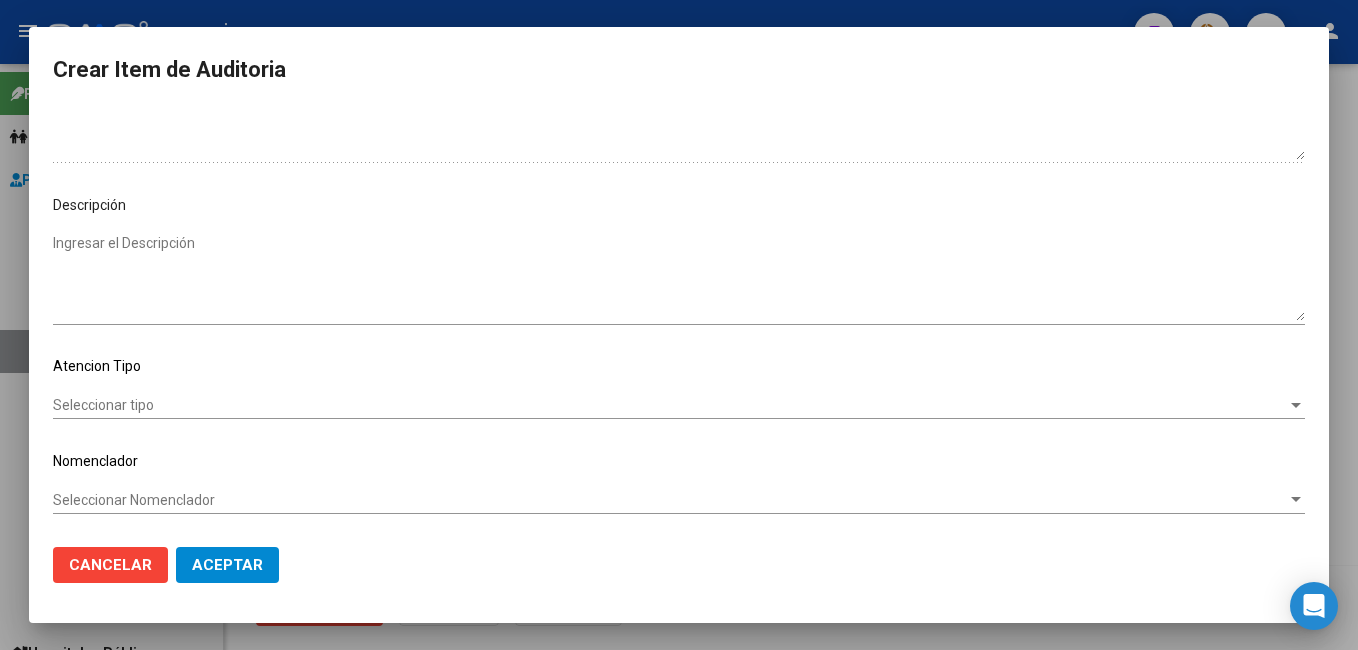 click on "Seleccionar tipo" at bounding box center (670, 405) 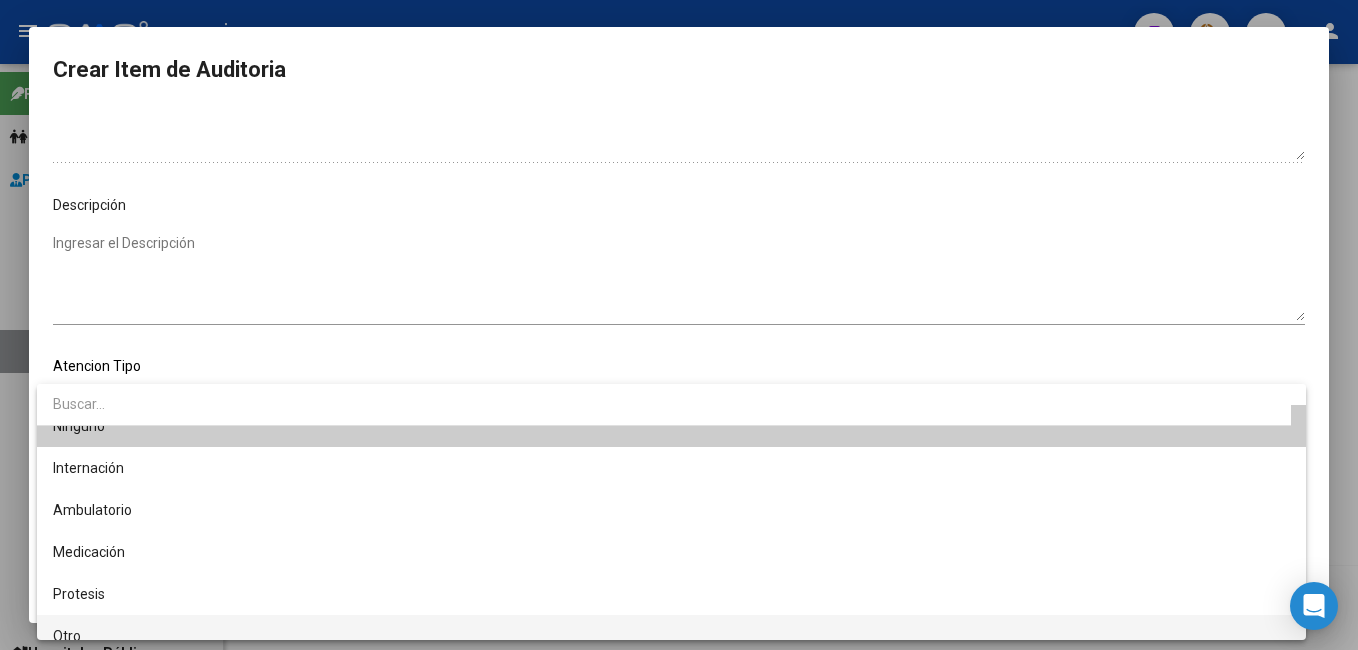 scroll, scrollTop: 38, scrollLeft: 0, axis: vertical 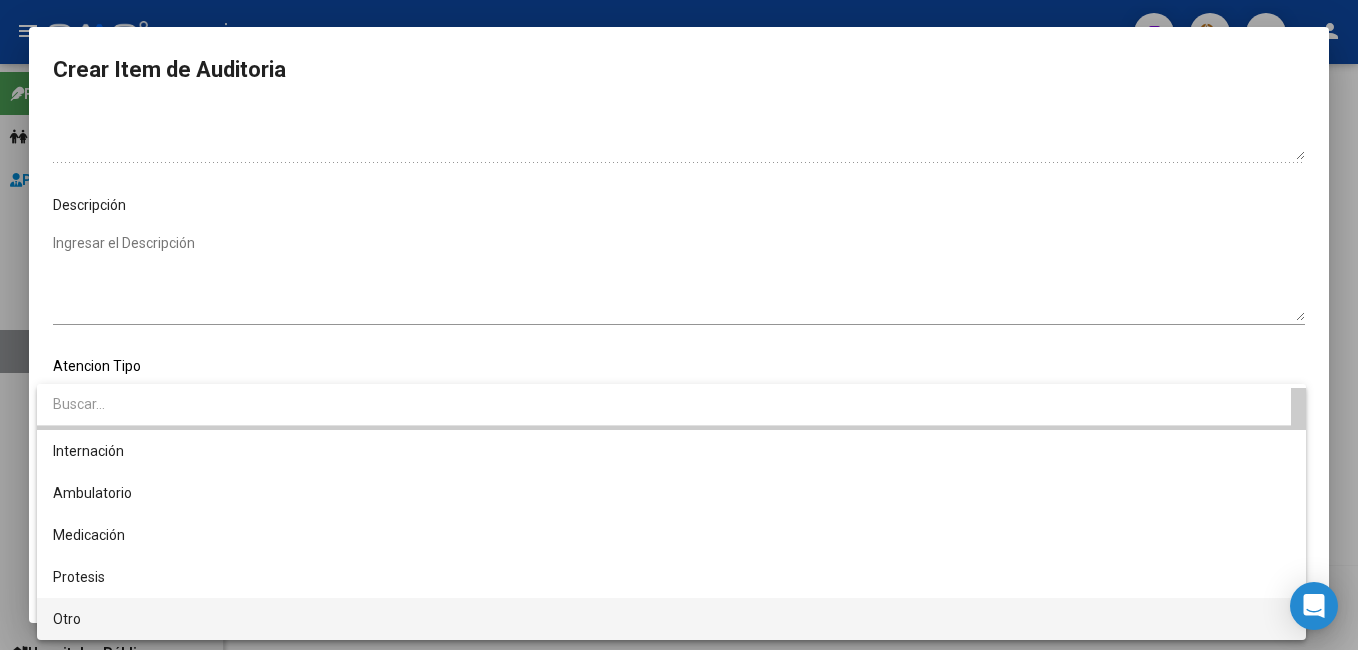 click on "Otro" at bounding box center (671, 619) 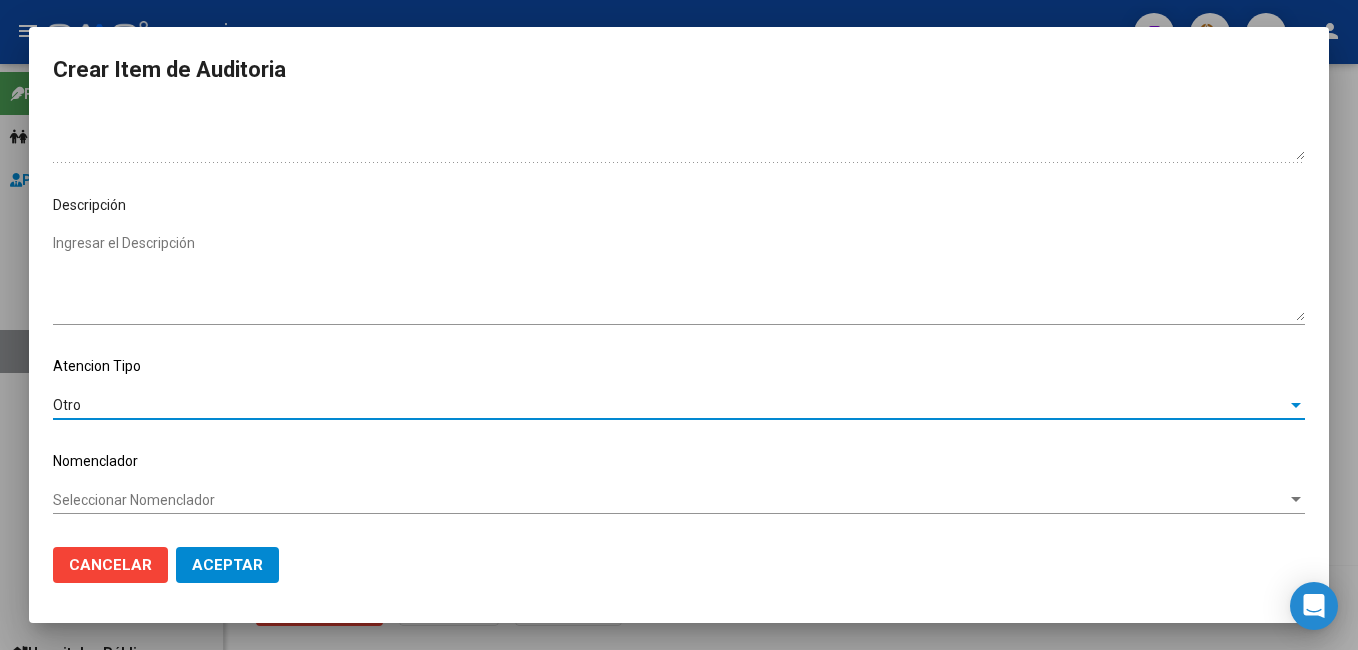 click on "Aceptar" 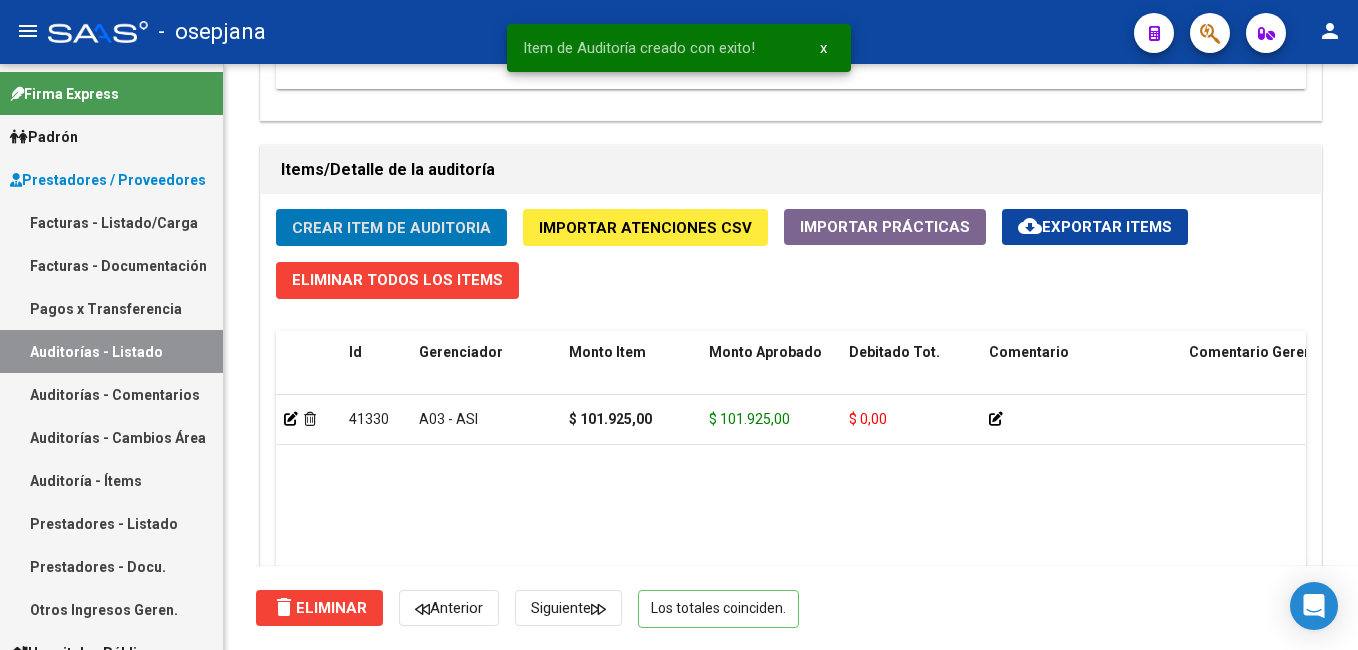drag, startPoint x: 63, startPoint y: 215, endPoint x: 345, endPoint y: 2, distance: 353.40204 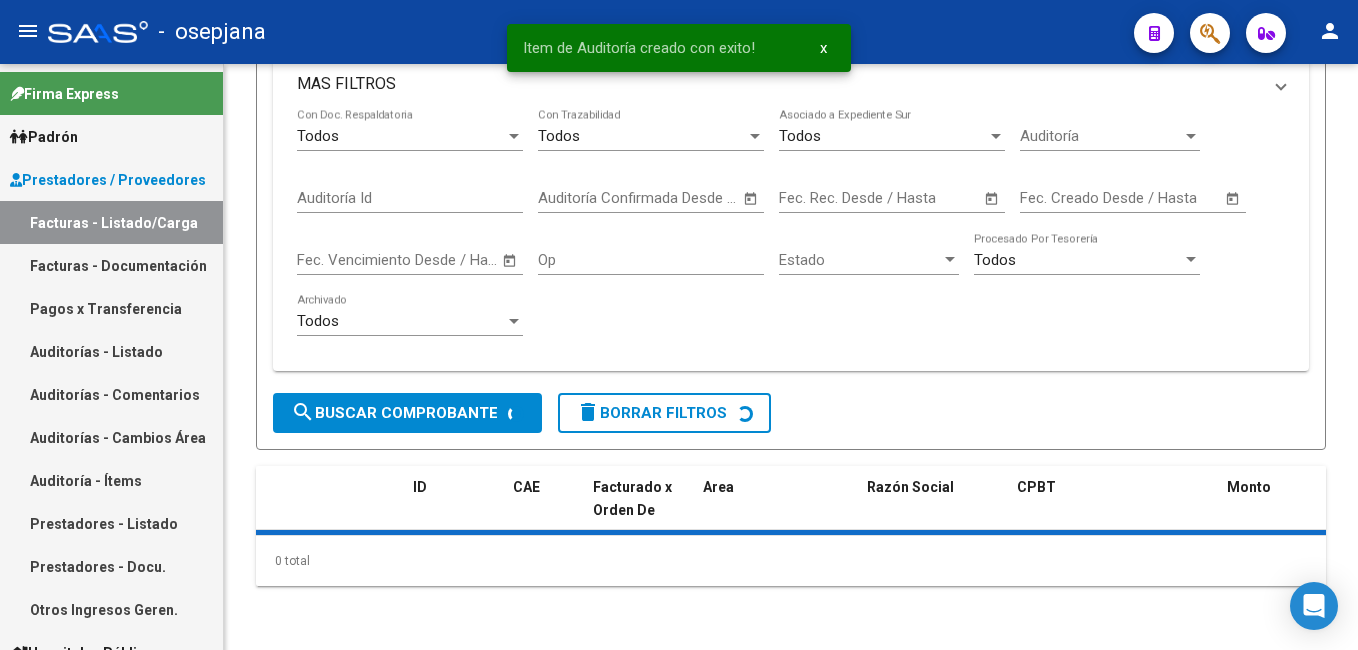 scroll, scrollTop: 0, scrollLeft: 0, axis: both 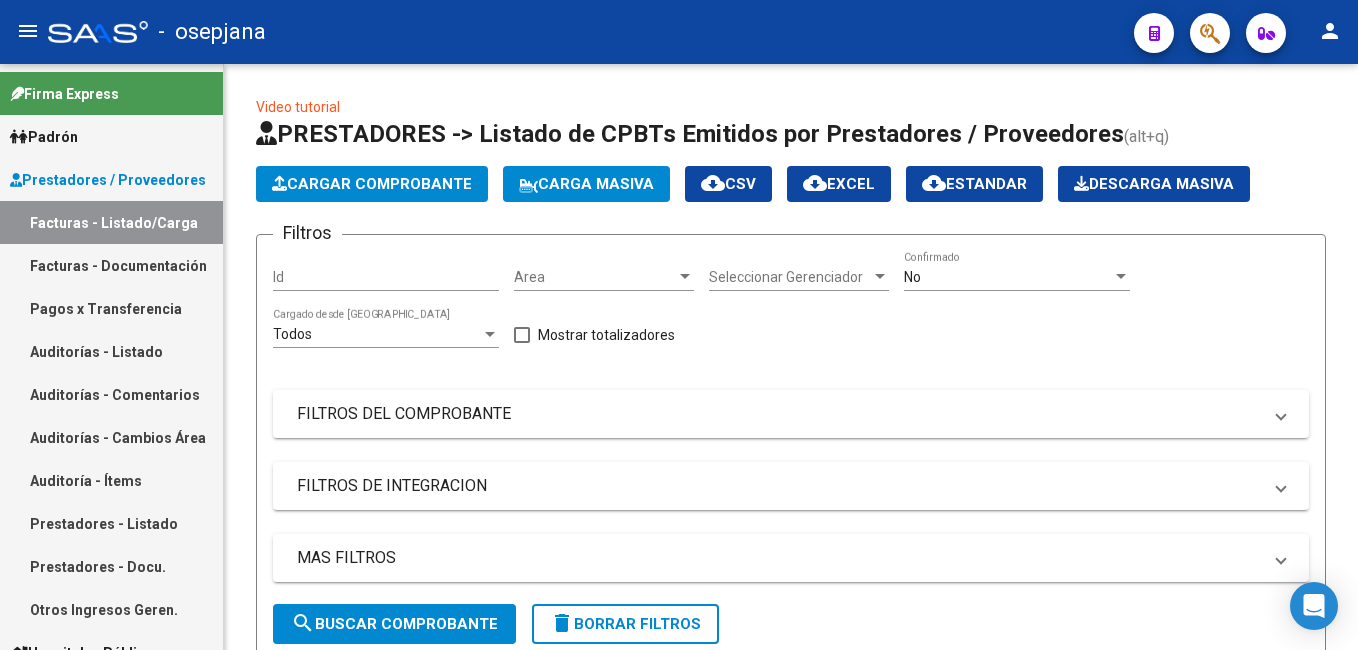 click on "Auditorías - Listado" at bounding box center [111, 351] 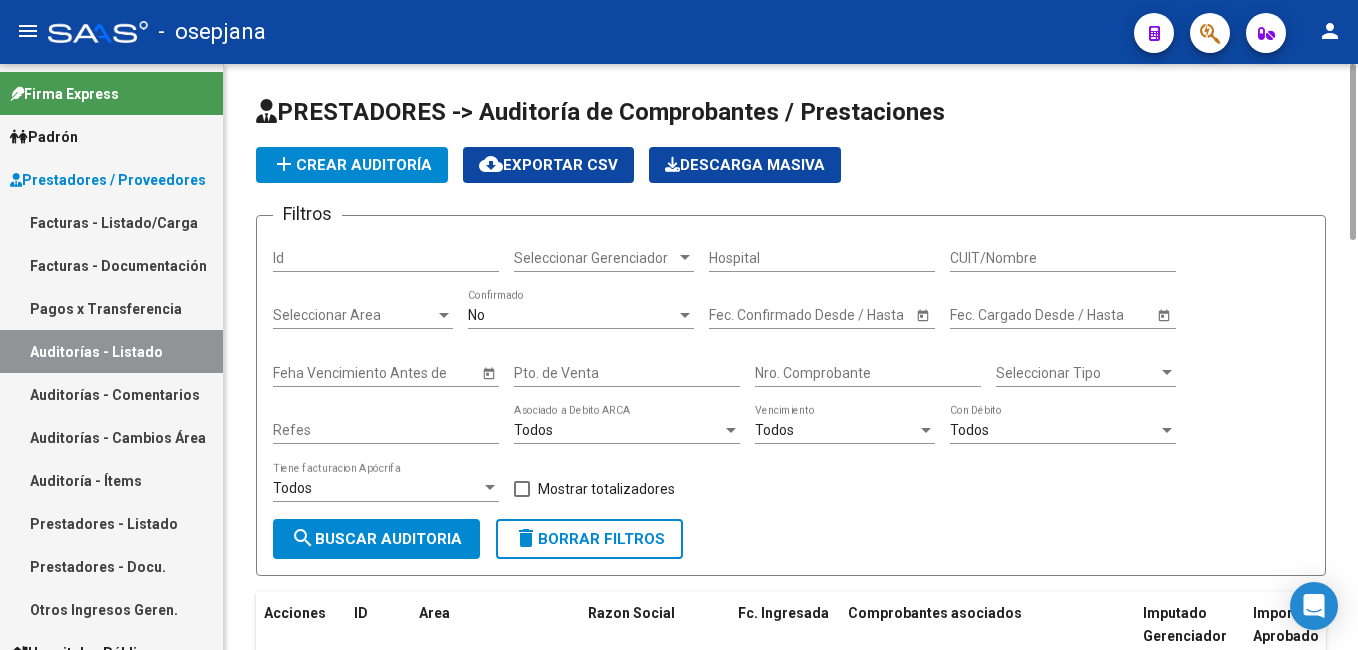 click on "add  Crear Auditoría" 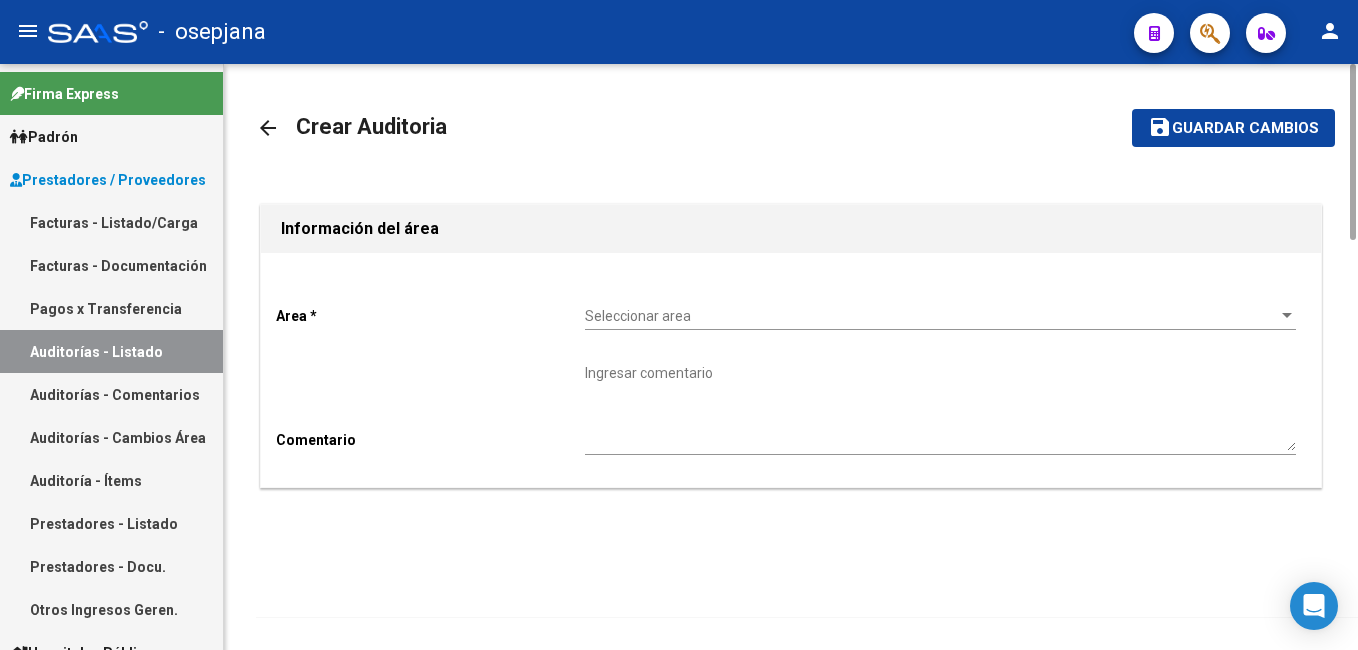 click on "Seleccionar area" at bounding box center (931, 316) 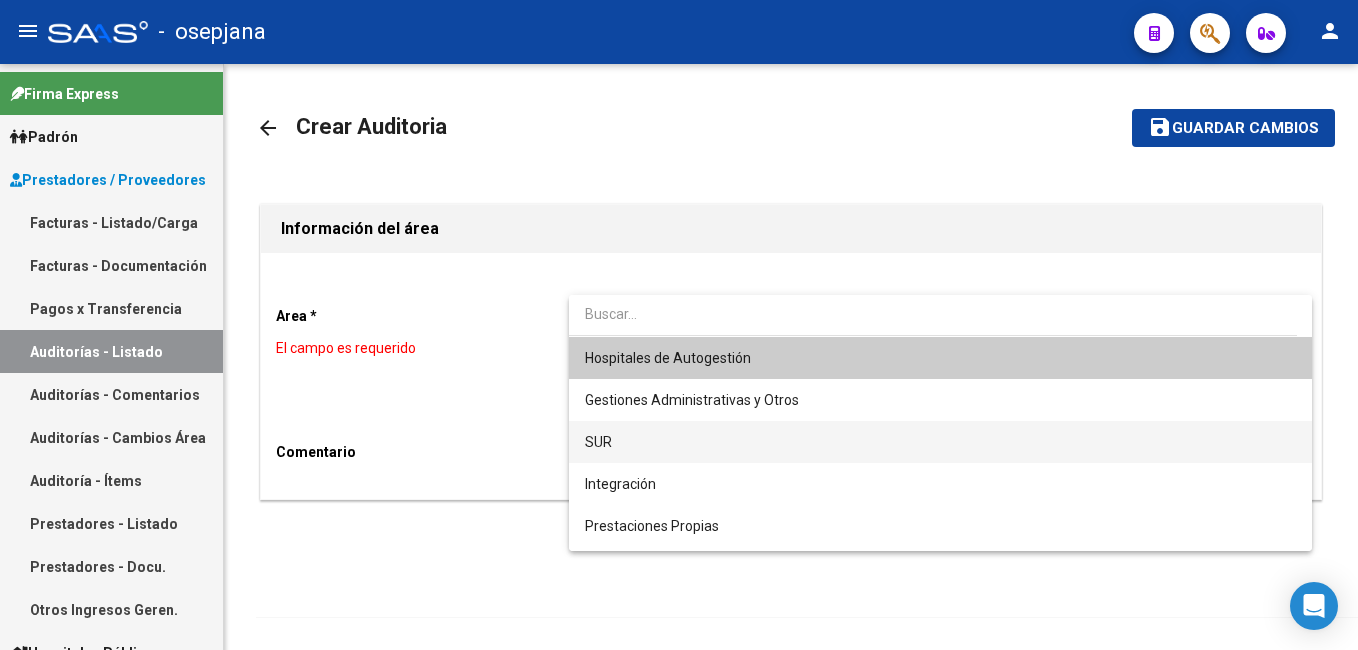 click on "SUR" at bounding box center (940, 442) 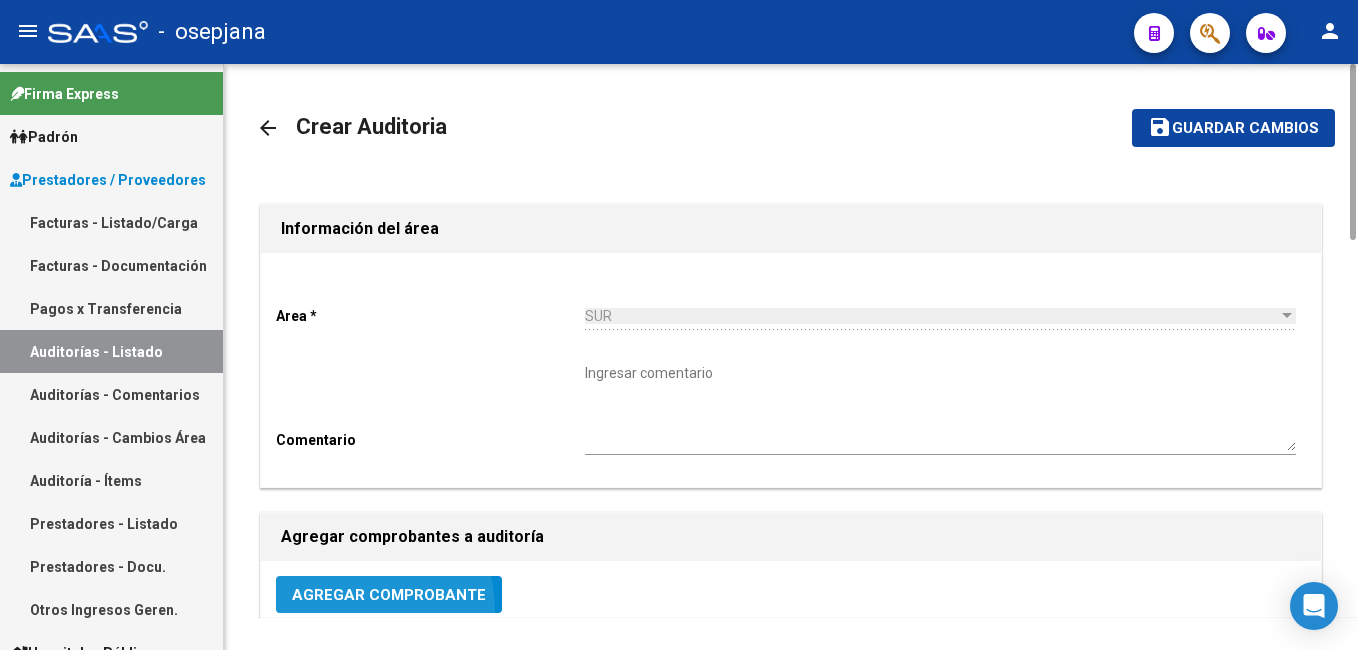 click on "Agregar Comprobante" 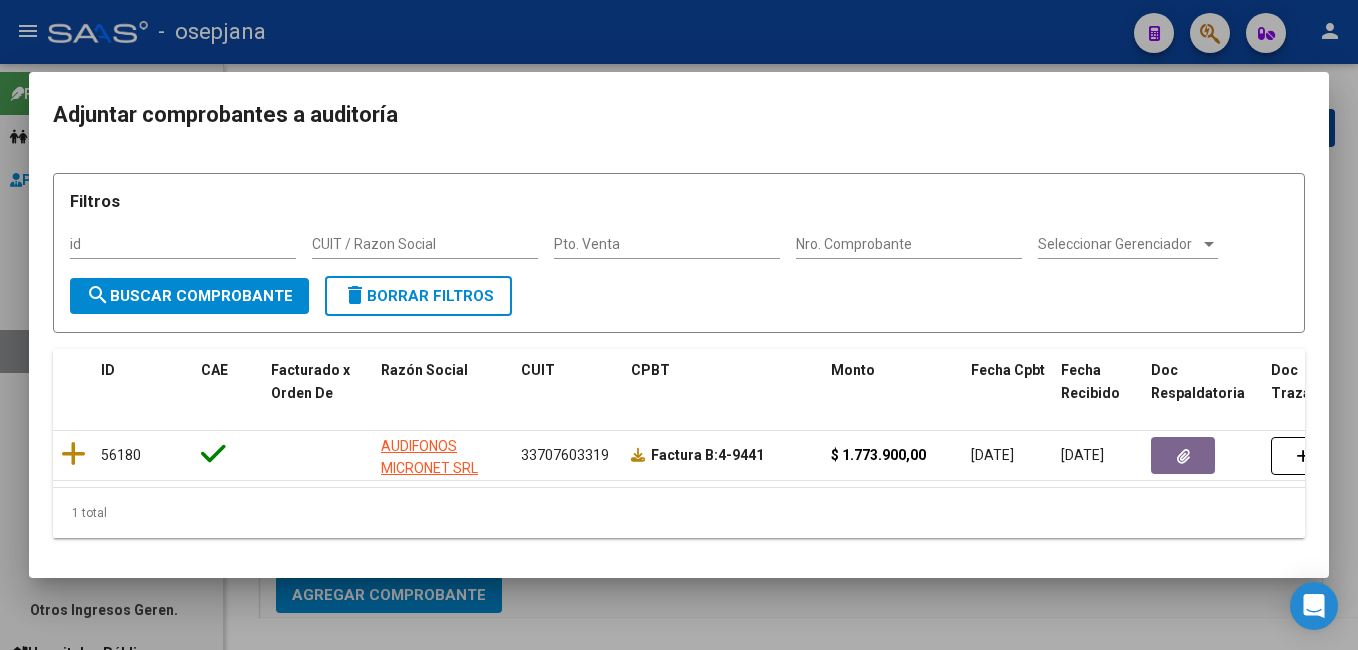 click at bounding box center [679, 325] 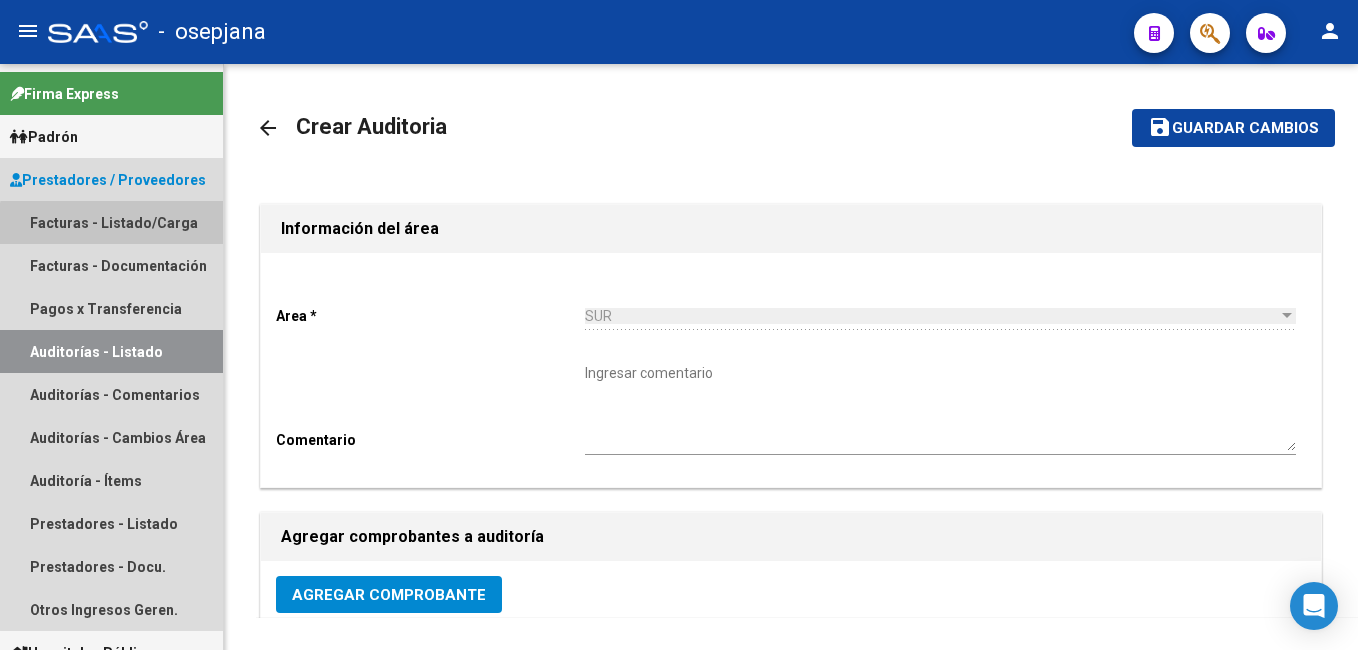 drag, startPoint x: 114, startPoint y: 233, endPoint x: 236, endPoint y: 62, distance: 210.05951 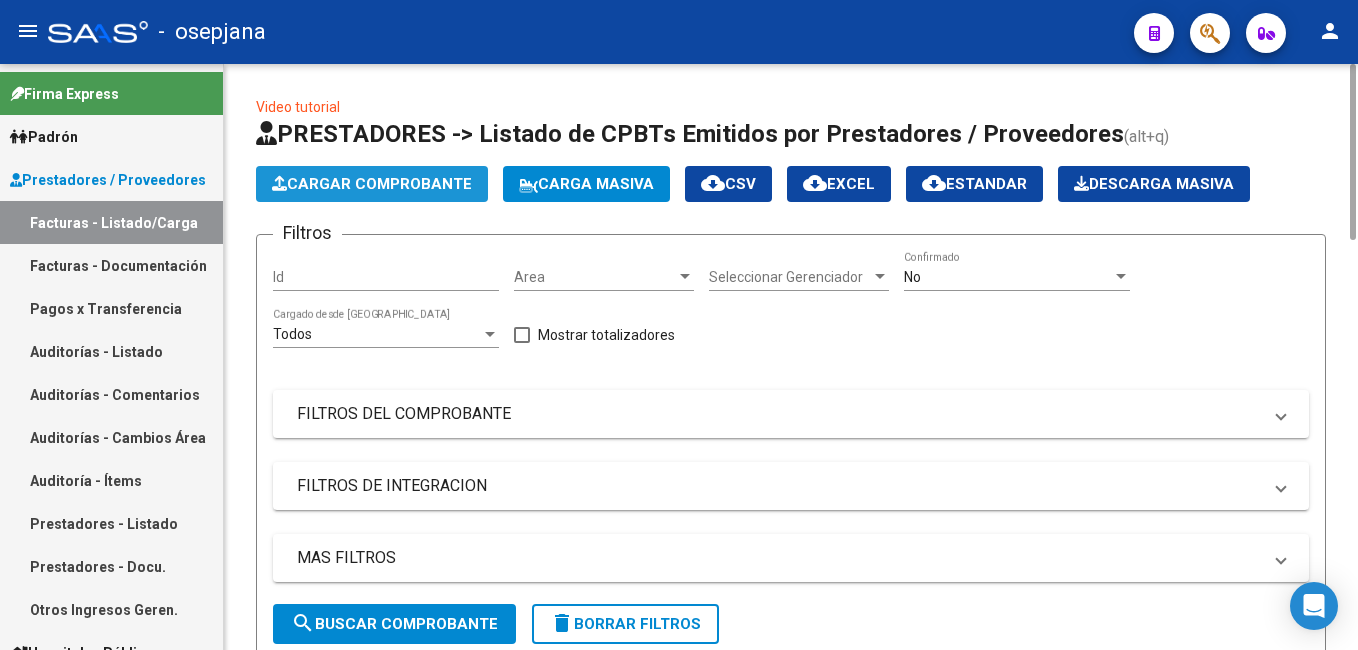 click on "Cargar Comprobante" 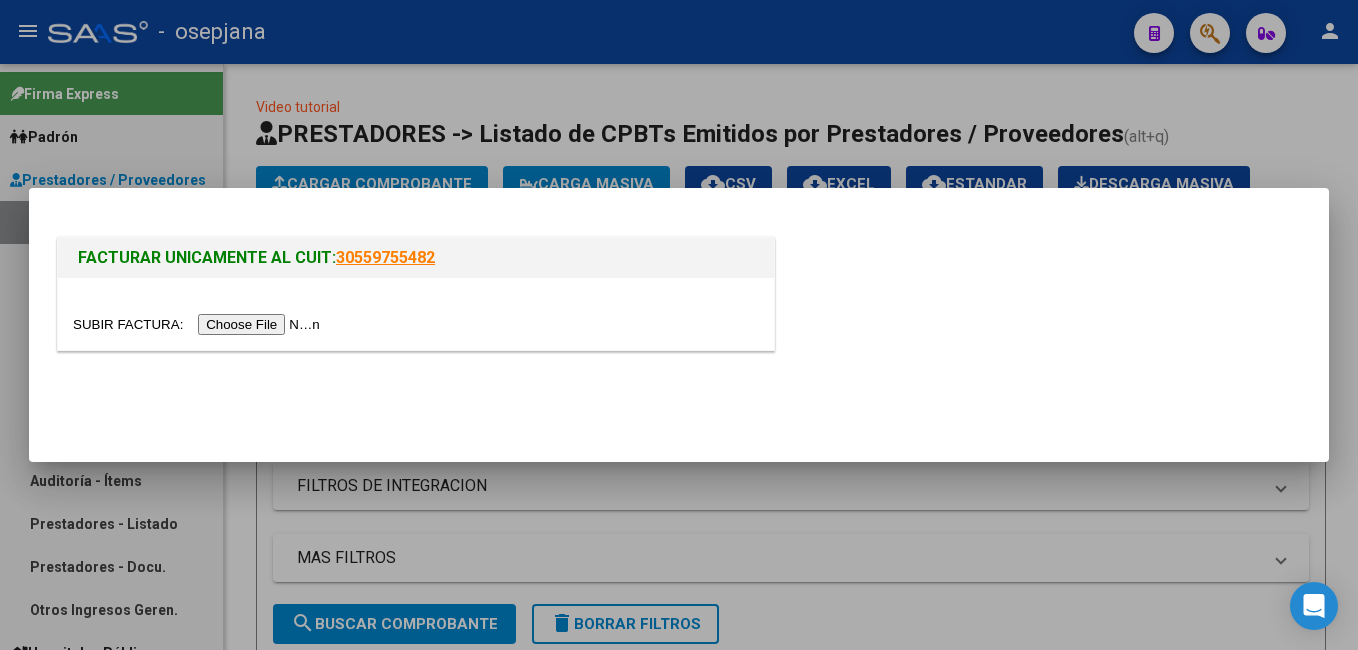 click at bounding box center (199, 324) 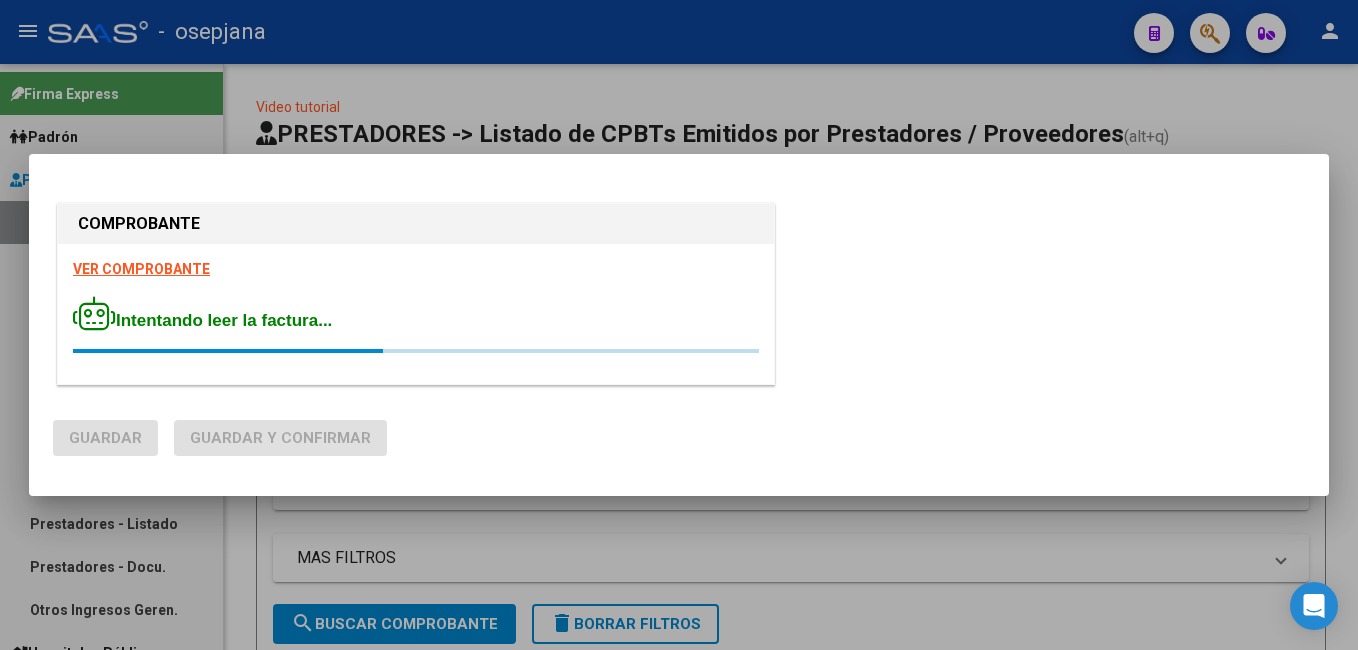 click on "VER COMPROBANTE" at bounding box center (141, 269) 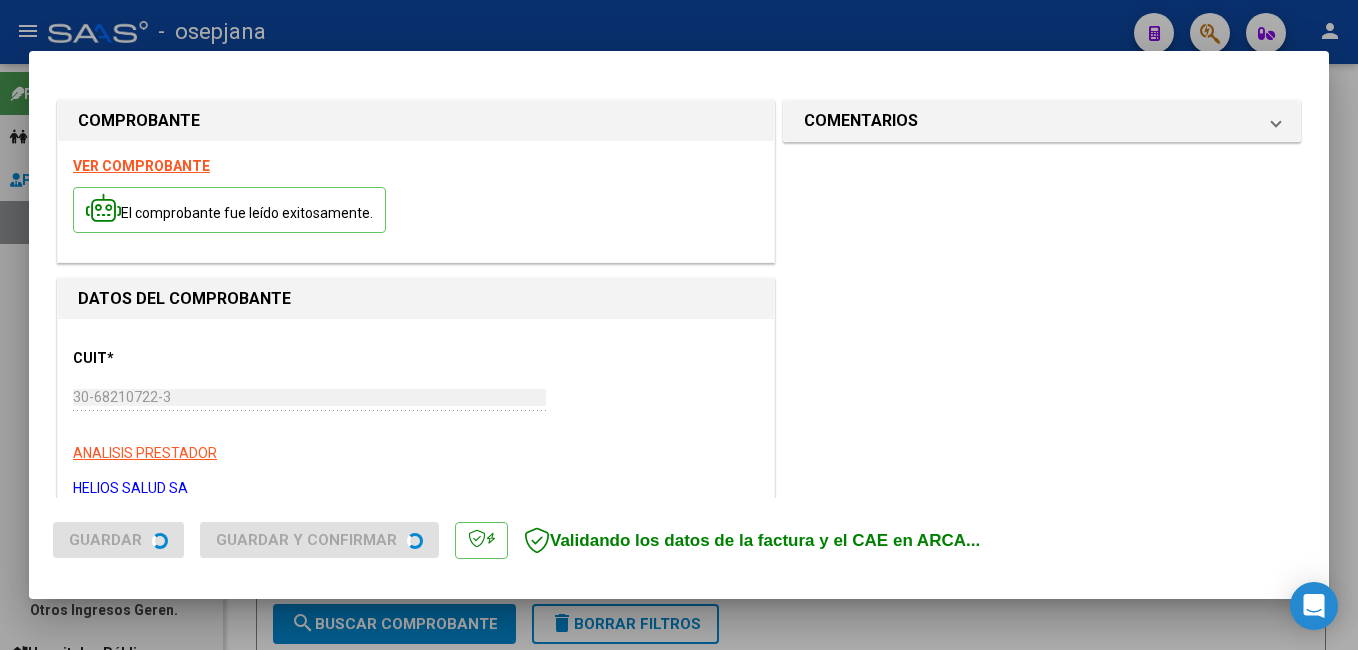 click on "VER COMPROBANTE          El comprobante fue leído exitosamente." at bounding box center (416, 201) 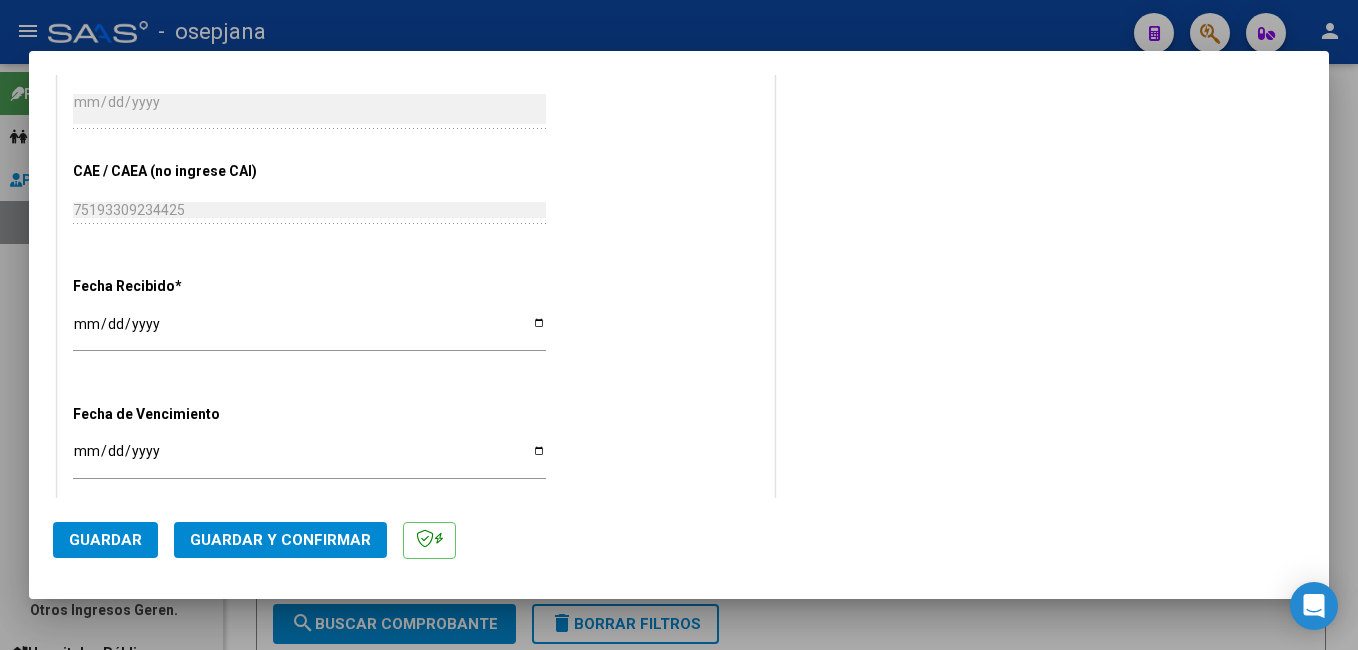 scroll, scrollTop: 1133, scrollLeft: 0, axis: vertical 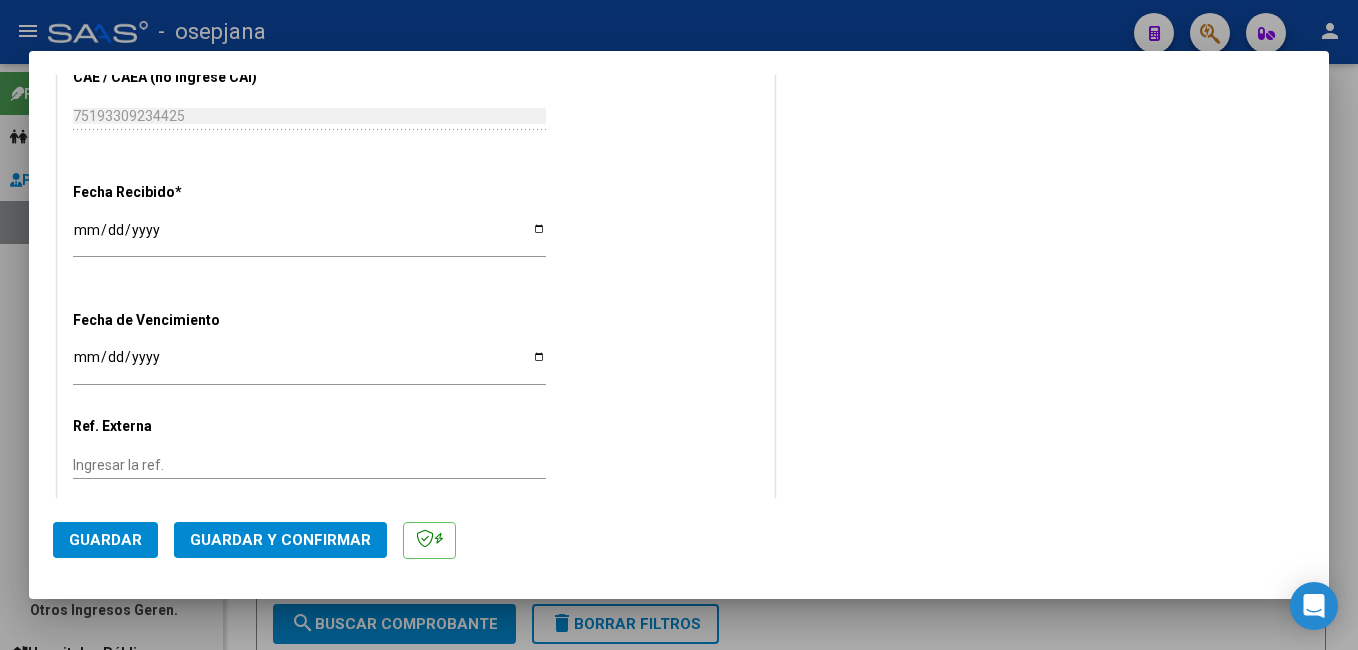 click on "[DATE]" at bounding box center [309, 237] 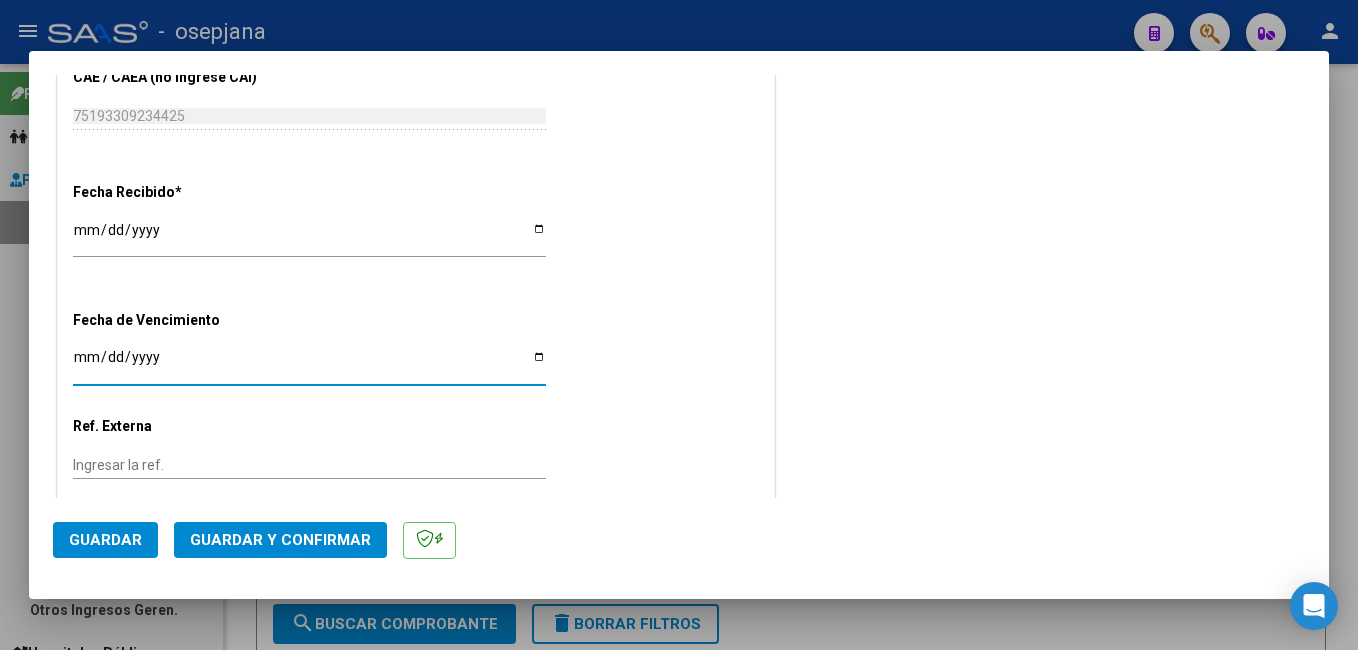 click on "Ingresar la fecha" at bounding box center [309, 364] 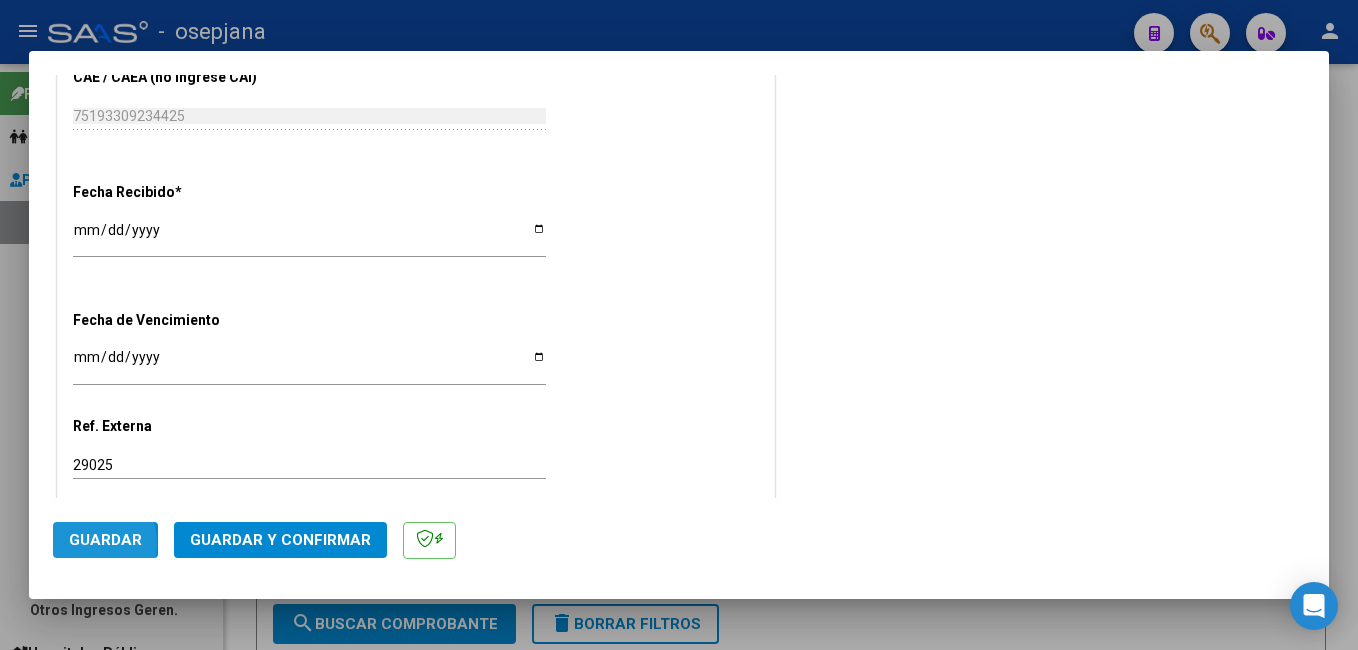 click on "Guardar" 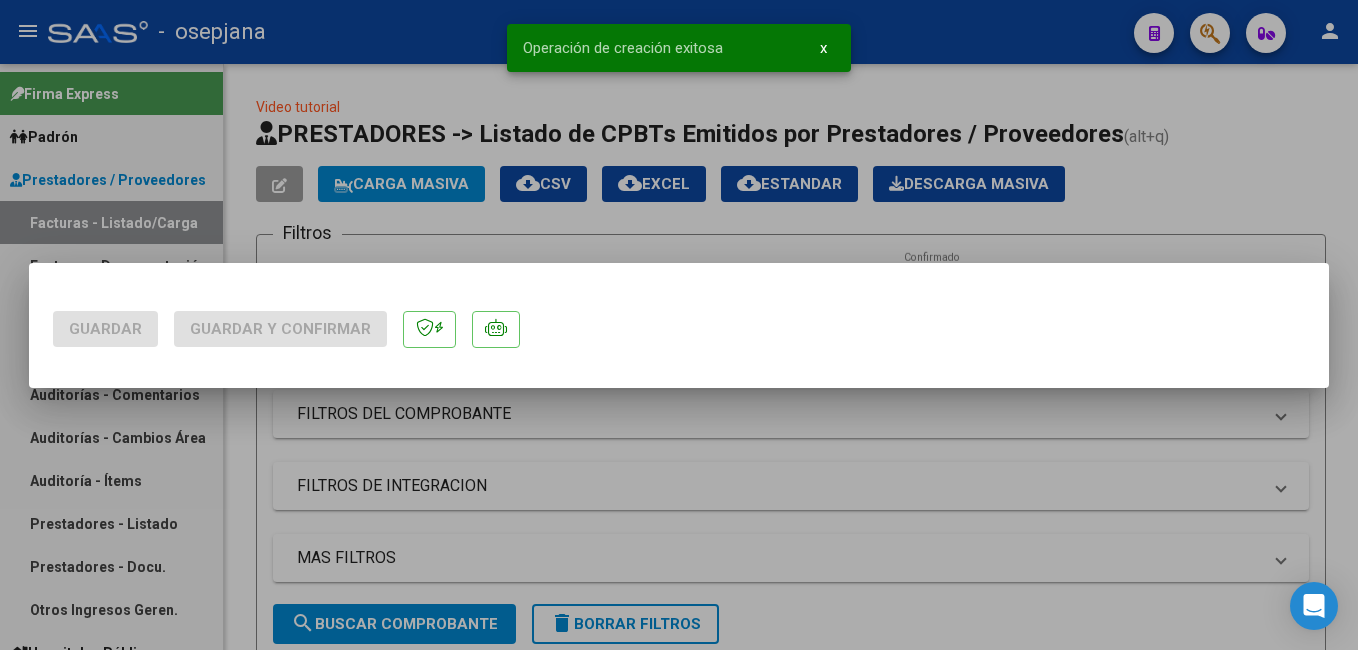 scroll, scrollTop: 0, scrollLeft: 0, axis: both 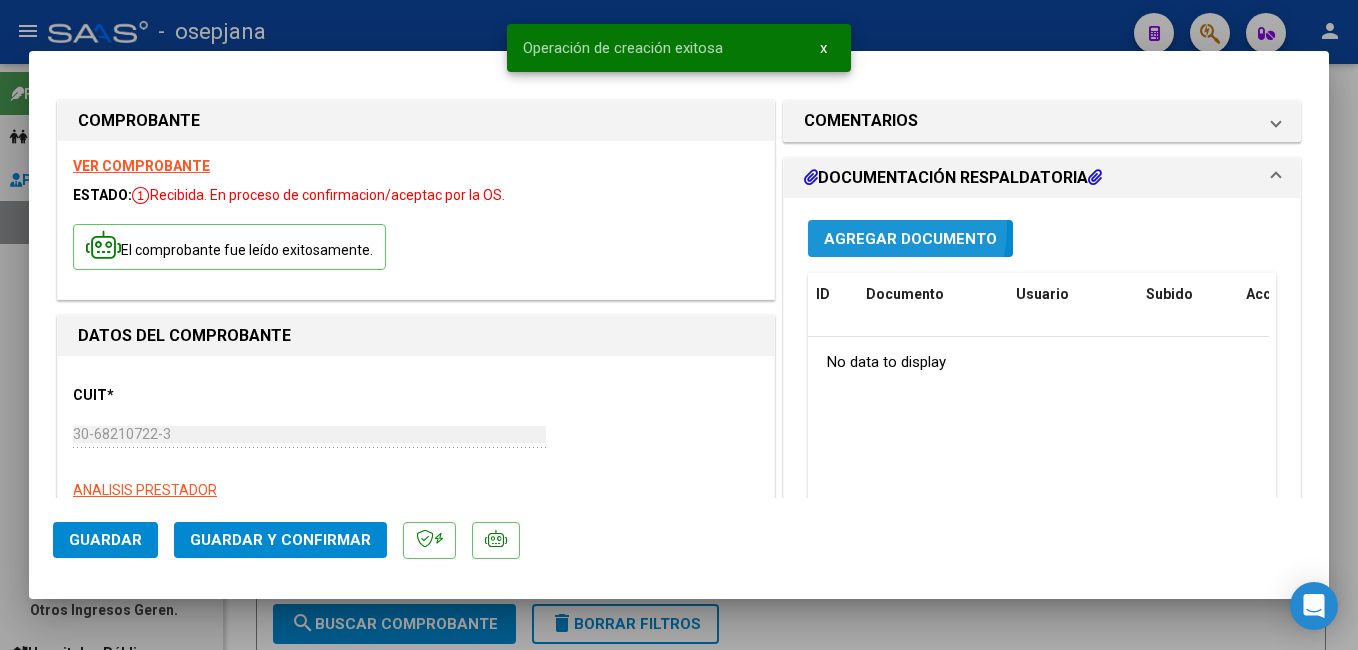 click on "Agregar Documento" at bounding box center (910, 238) 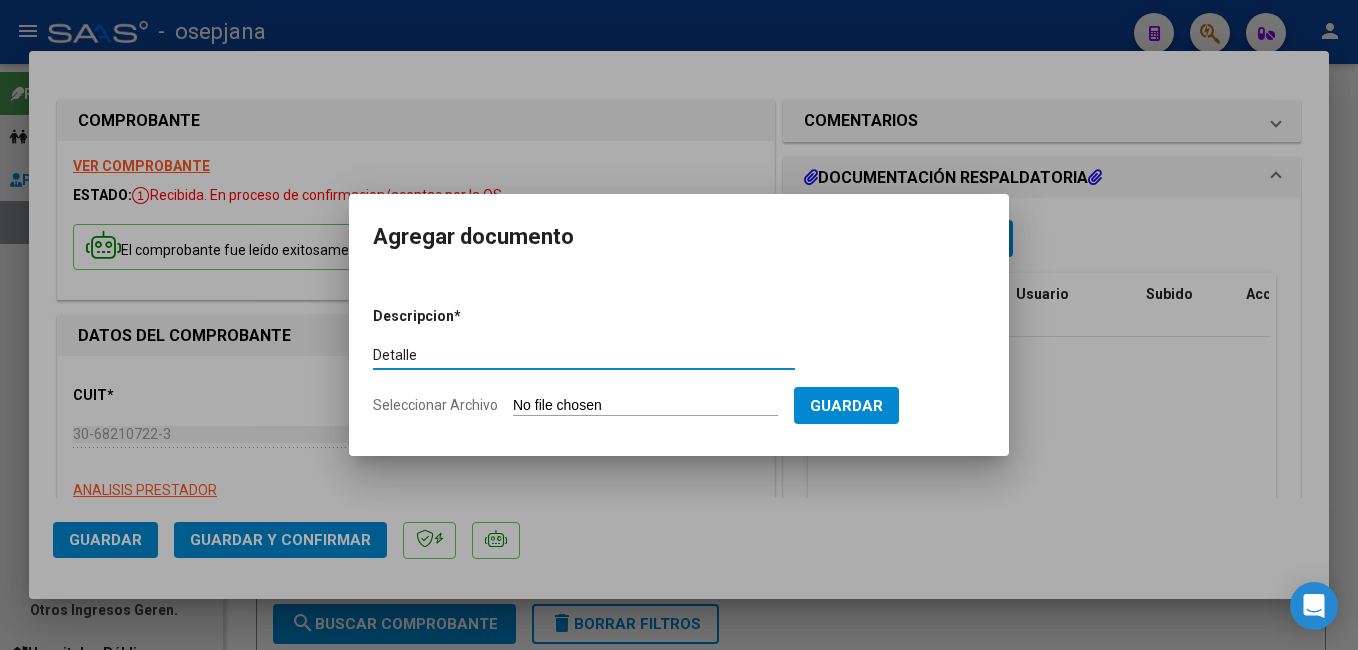 click on "Seleccionar Archivo" at bounding box center (645, 406) 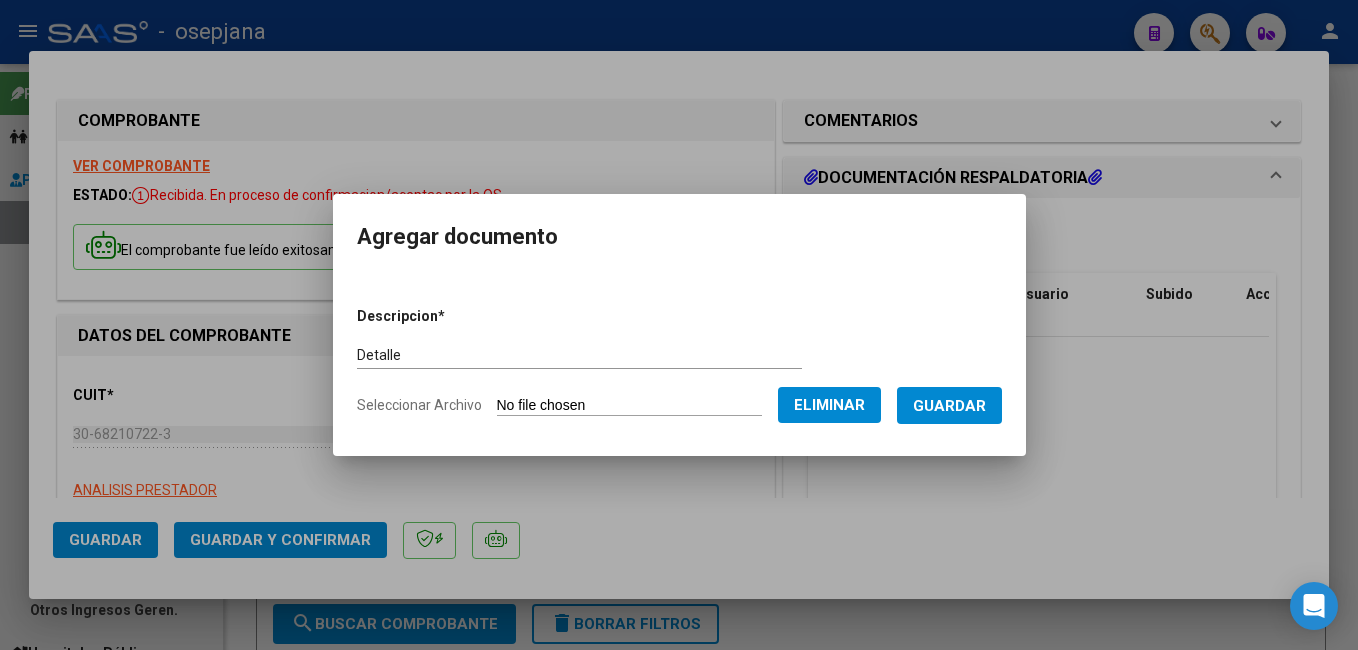 click on "Guardar" at bounding box center (949, 406) 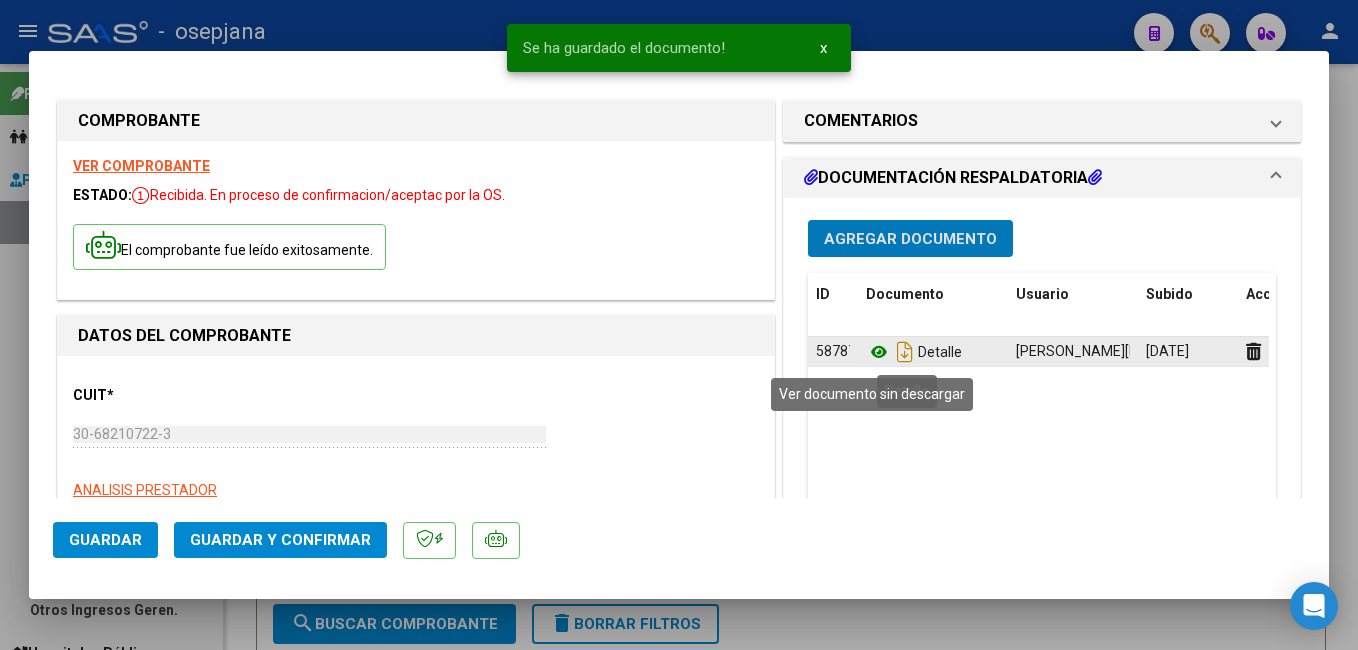 click 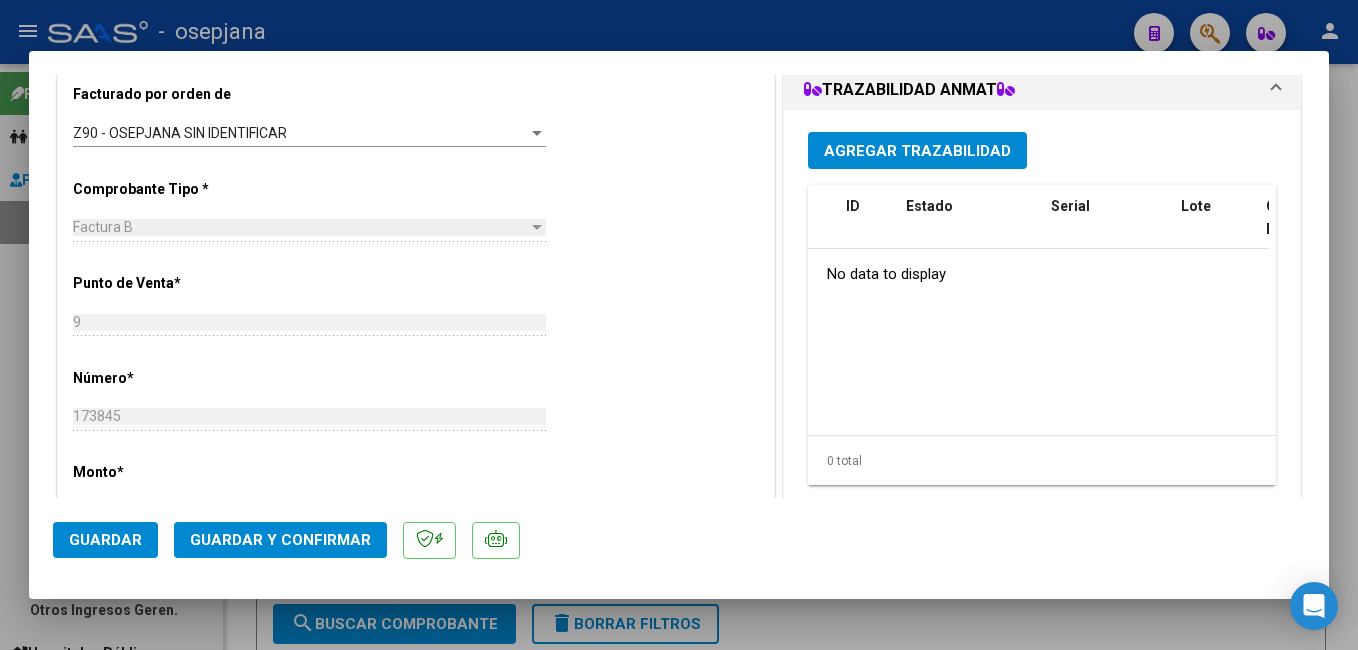 scroll, scrollTop: 565, scrollLeft: 0, axis: vertical 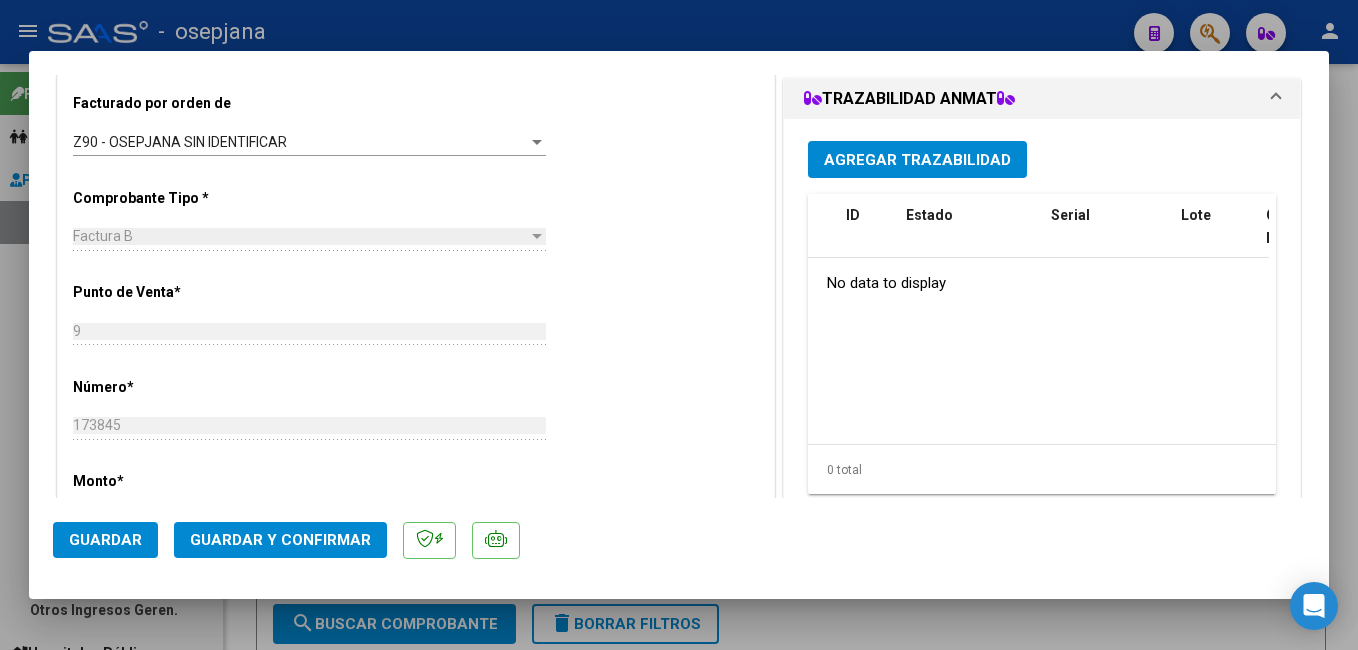click on "Agregar Trazabilidad" at bounding box center (917, 160) 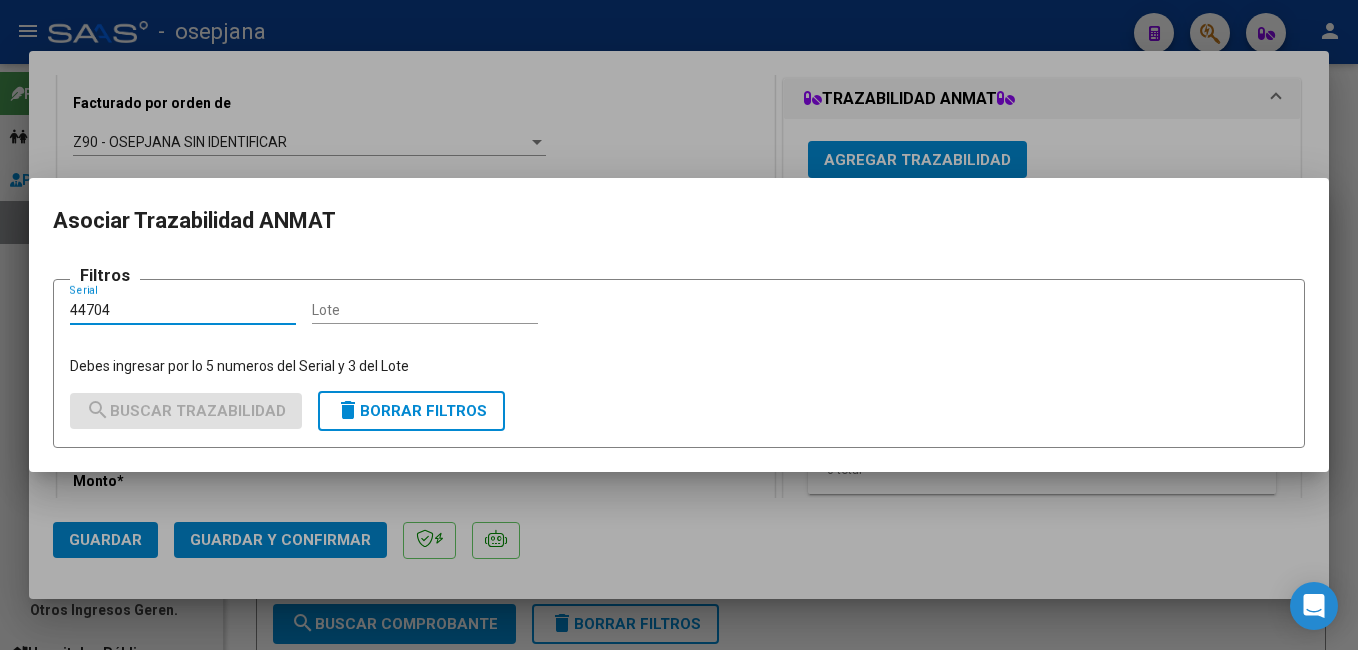 drag, startPoint x: 380, startPoint y: 324, endPoint x: 389, endPoint y: 316, distance: 12.0415945 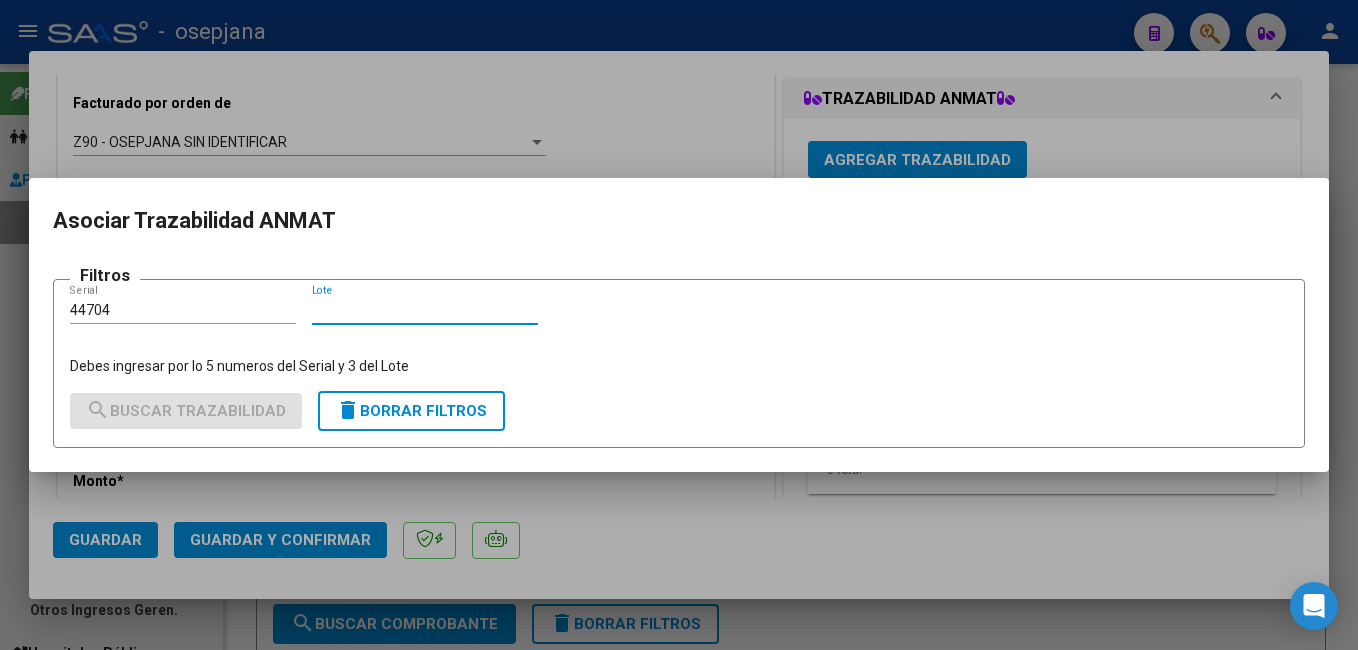 click on "Lote" at bounding box center (425, 310) 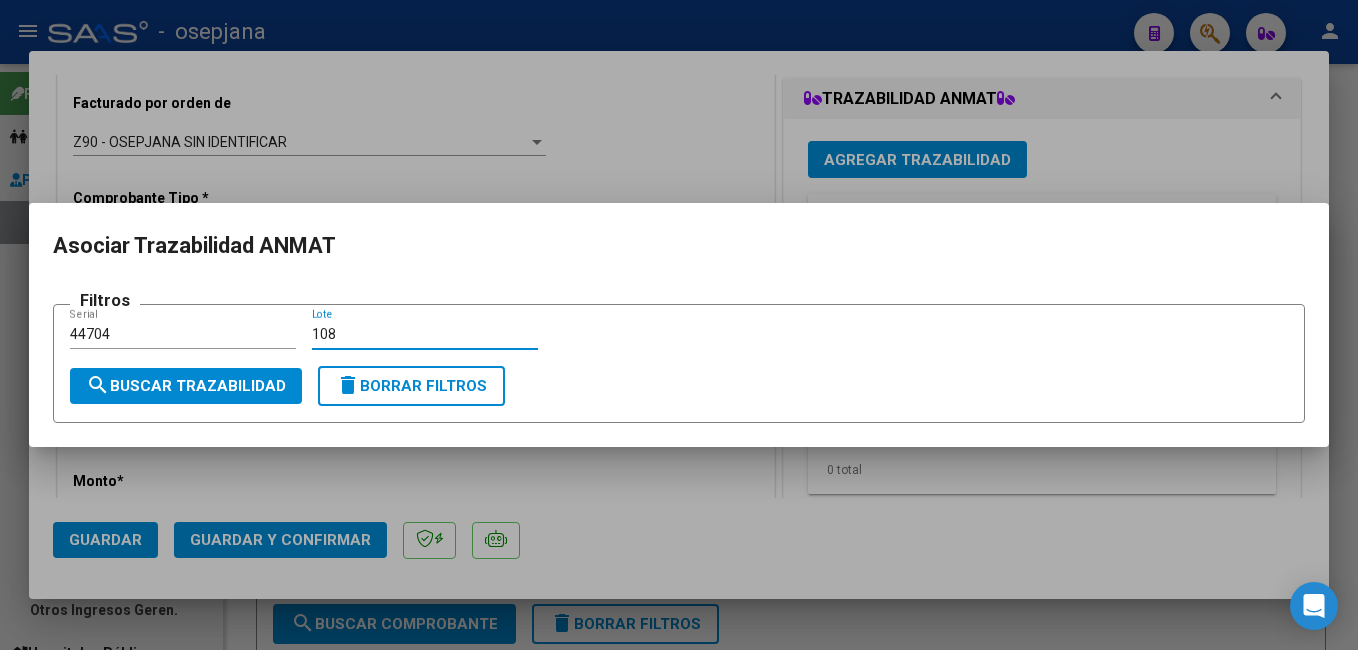 click on "search  Buscar Trazabilidad" at bounding box center (186, 386) 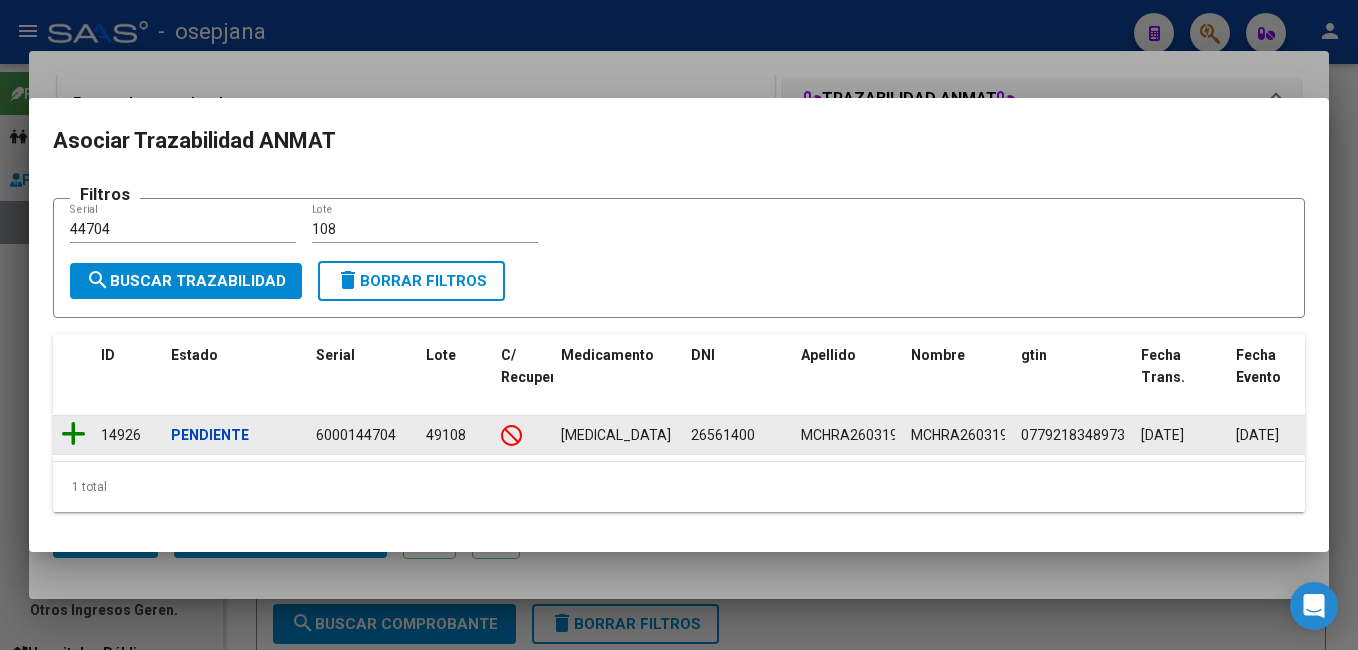 click 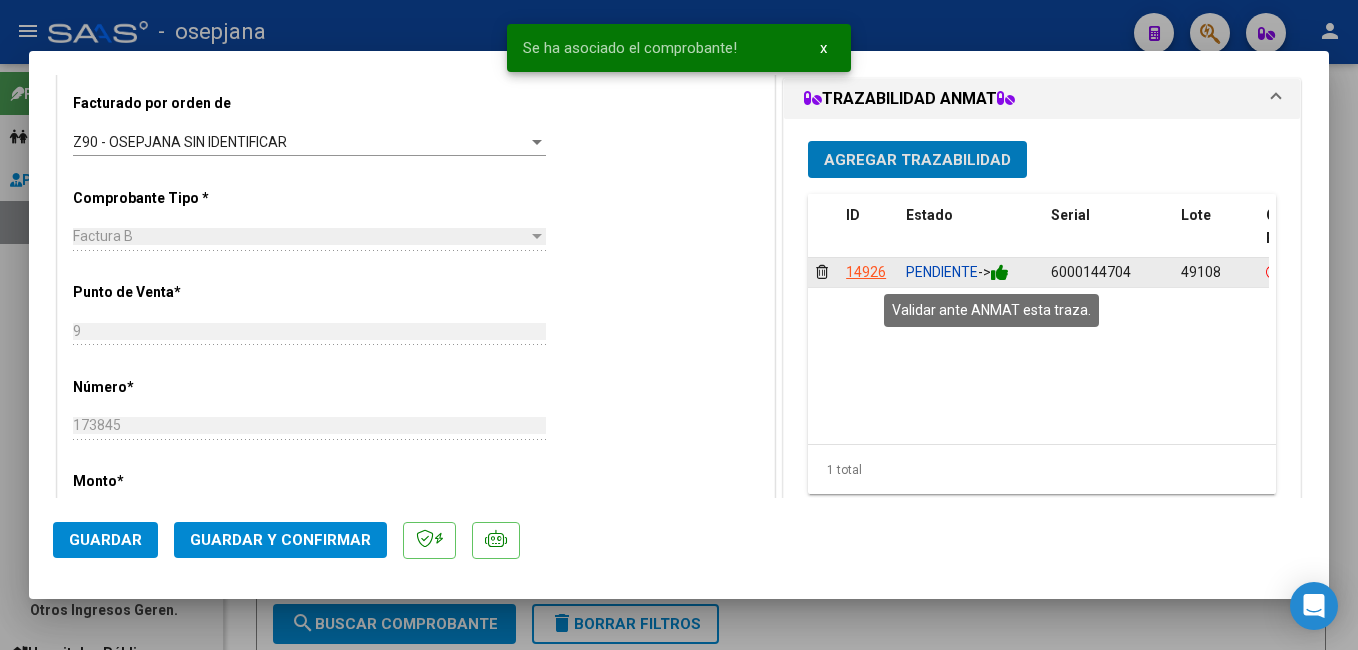 click 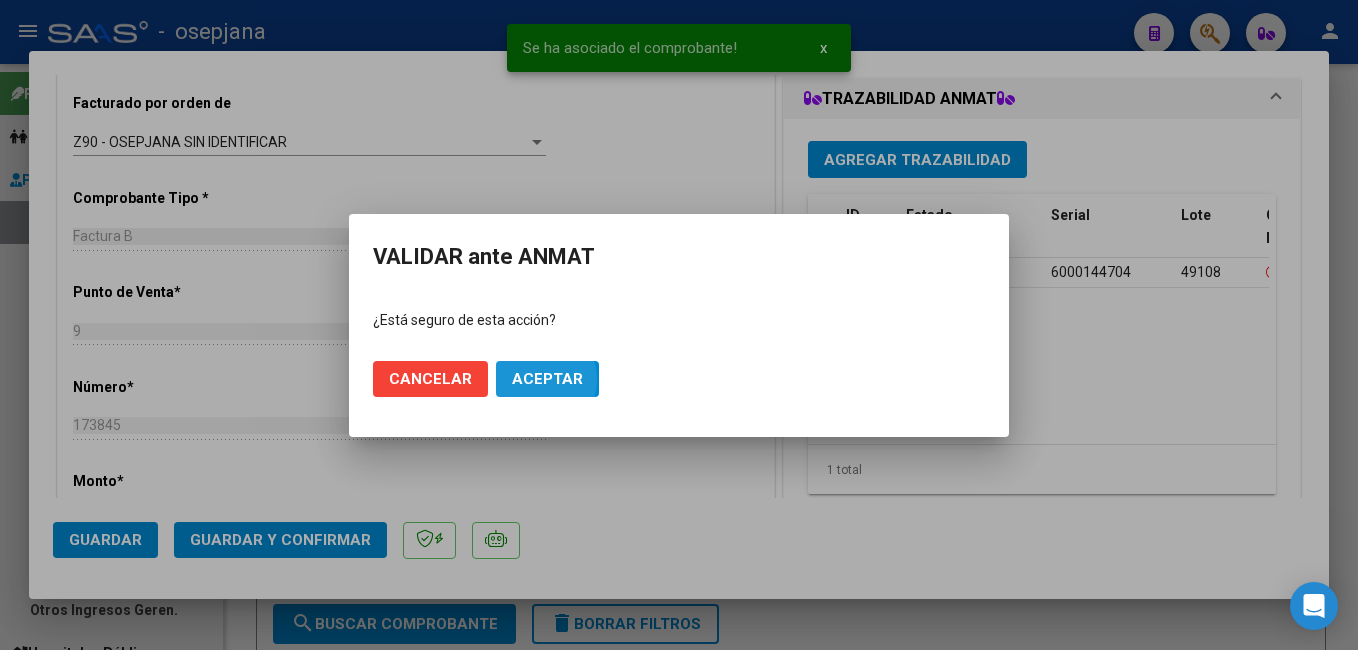 click on "Aceptar" 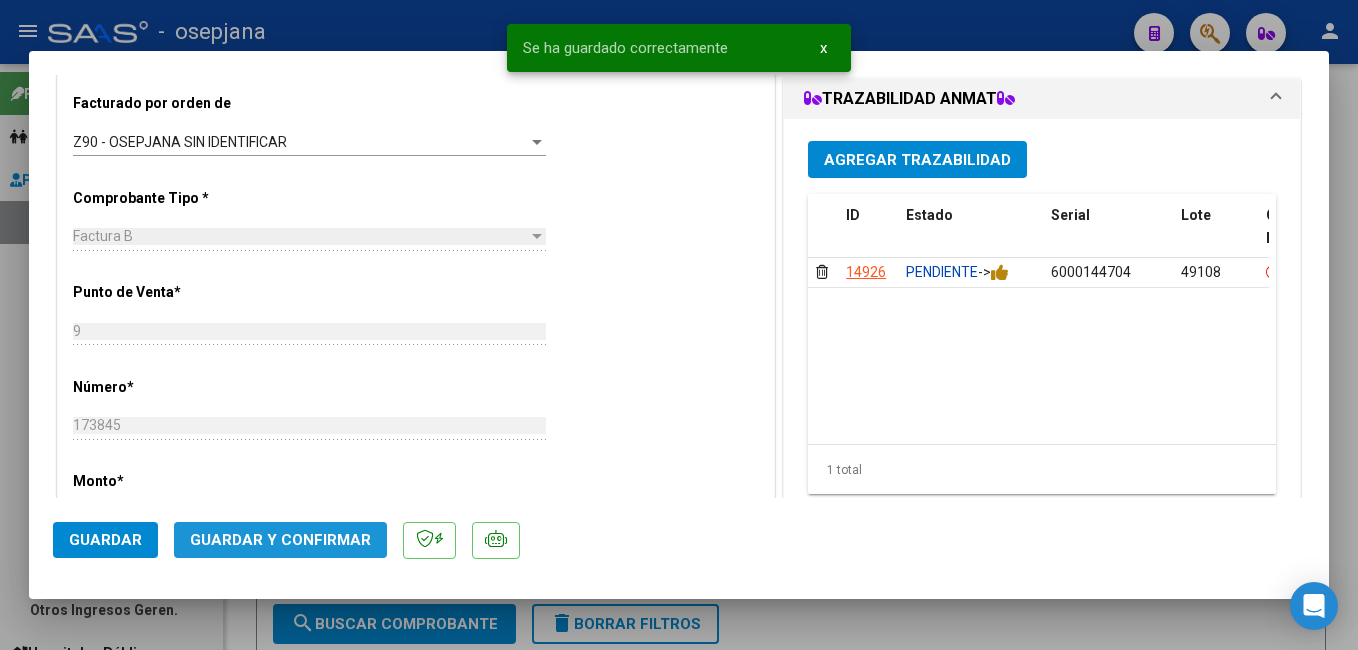 click on "Guardar y Confirmar" 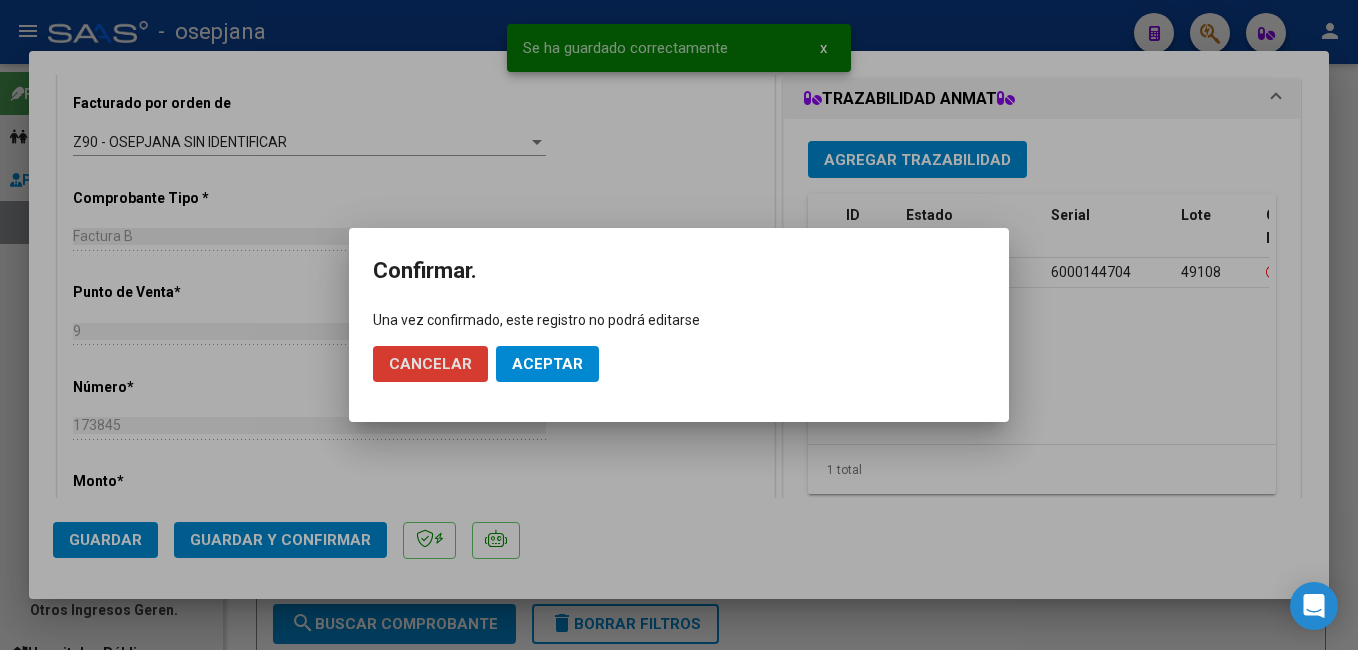 click on "Aceptar" 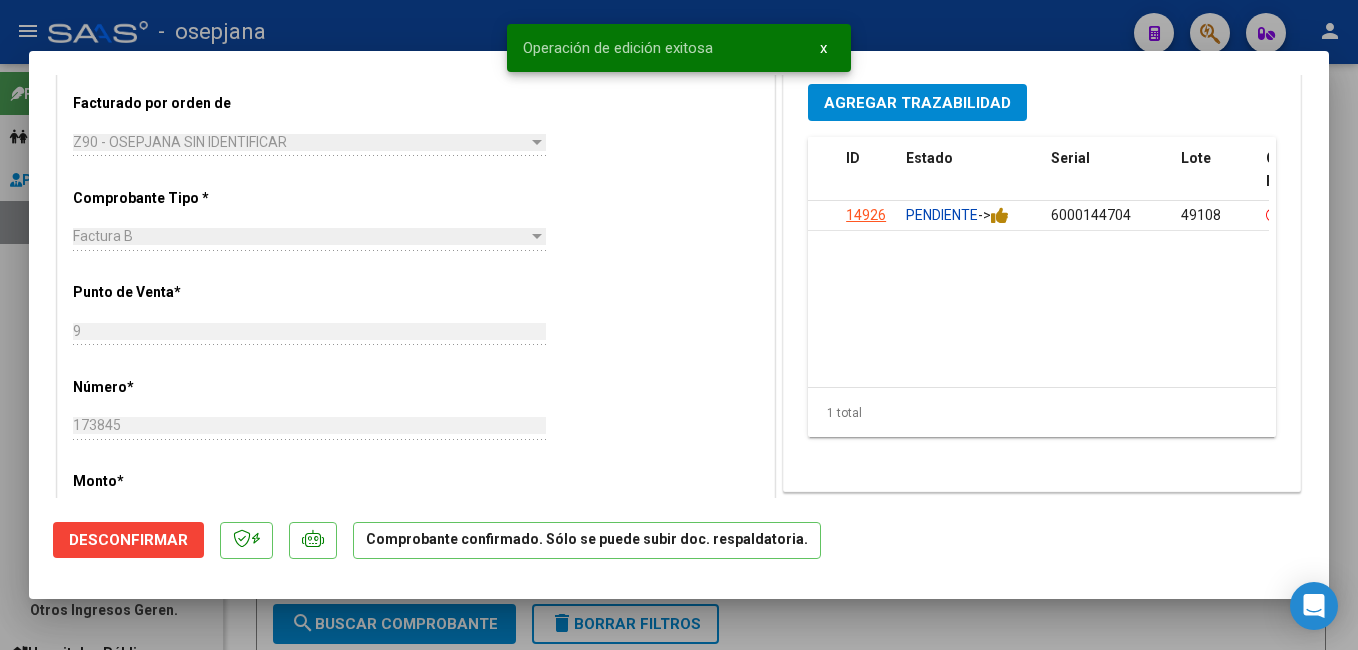 click at bounding box center [679, 325] 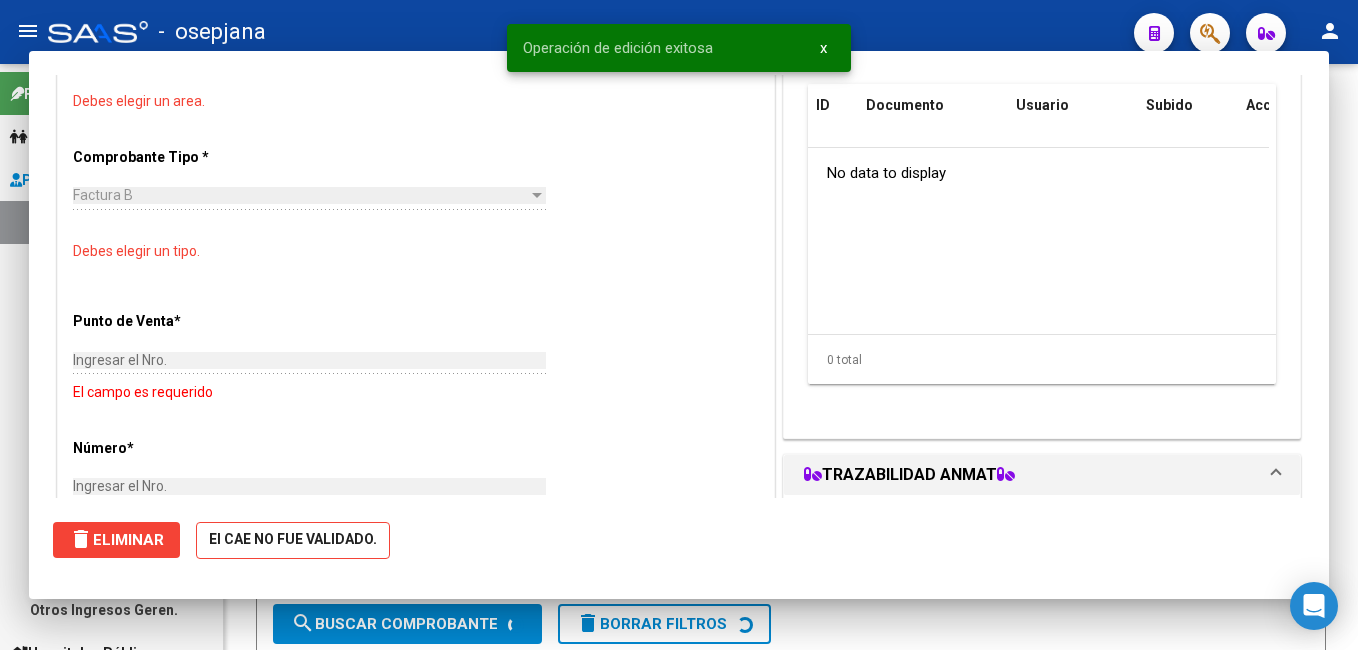 scroll, scrollTop: 0, scrollLeft: 0, axis: both 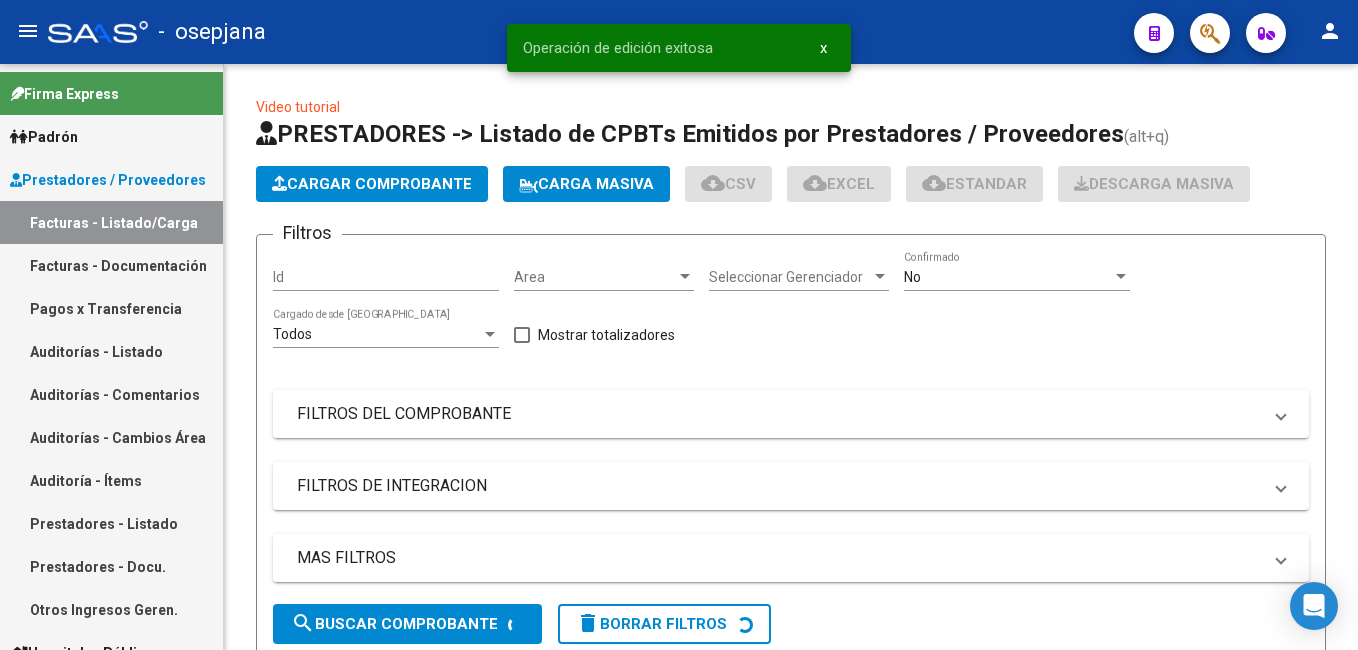 click on "Auditorías - Listado" at bounding box center (111, 351) 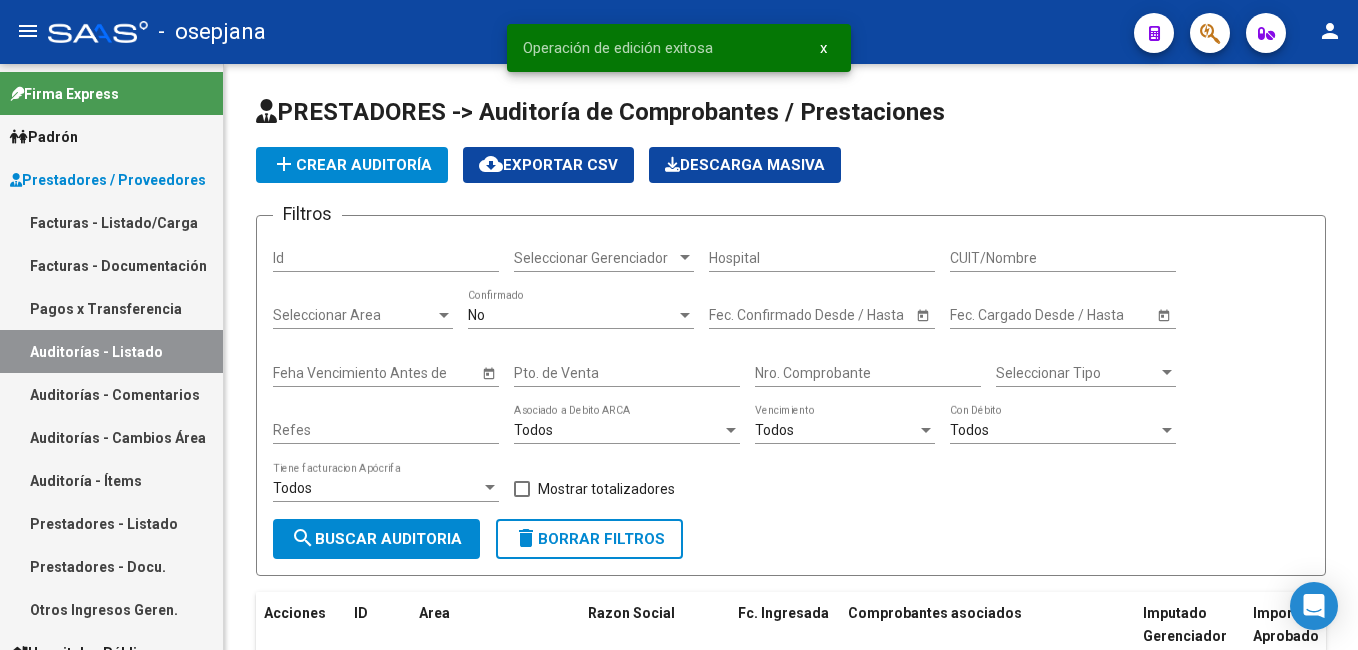 scroll, scrollTop: 0, scrollLeft: 0, axis: both 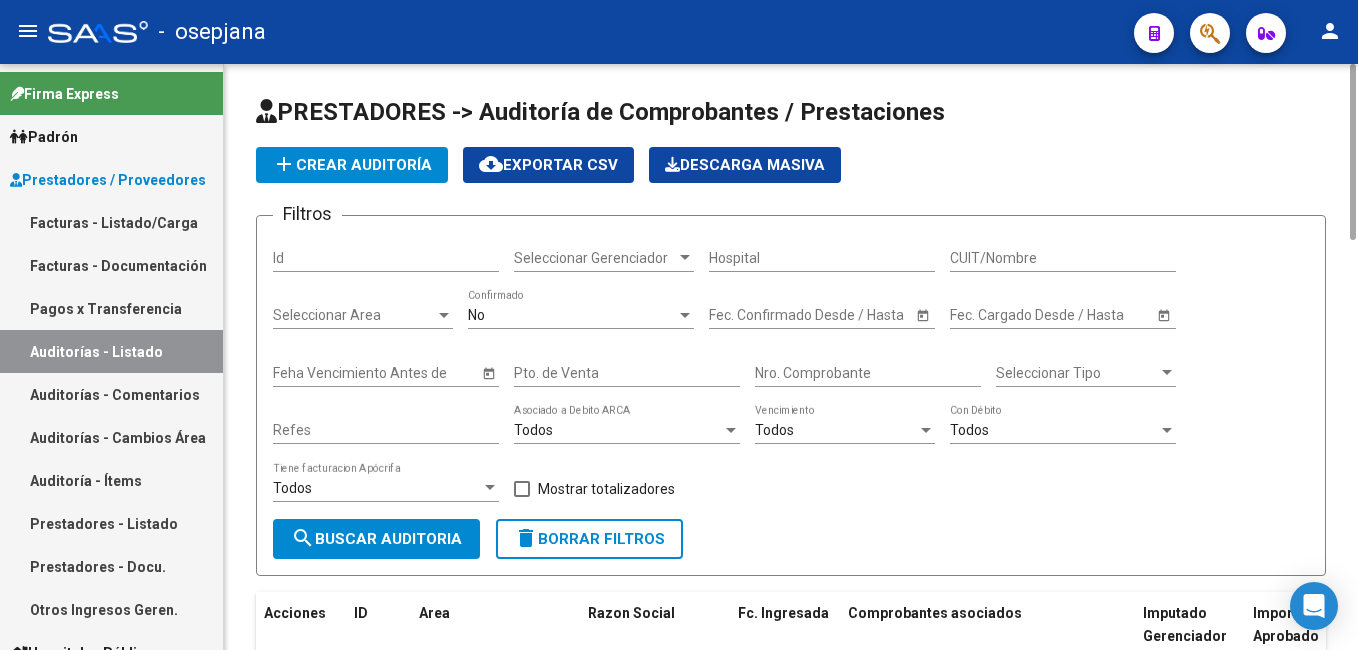 click on "add  Crear Auditoría" 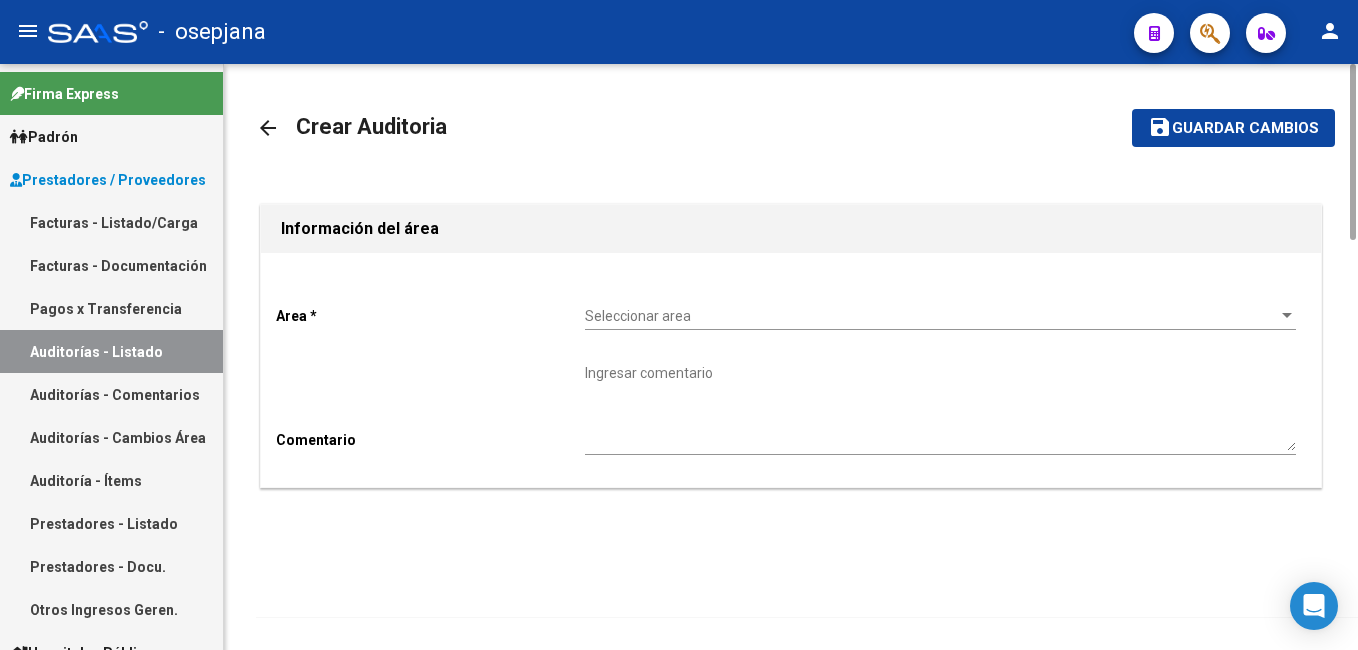 click on "Seleccionar area" at bounding box center (931, 316) 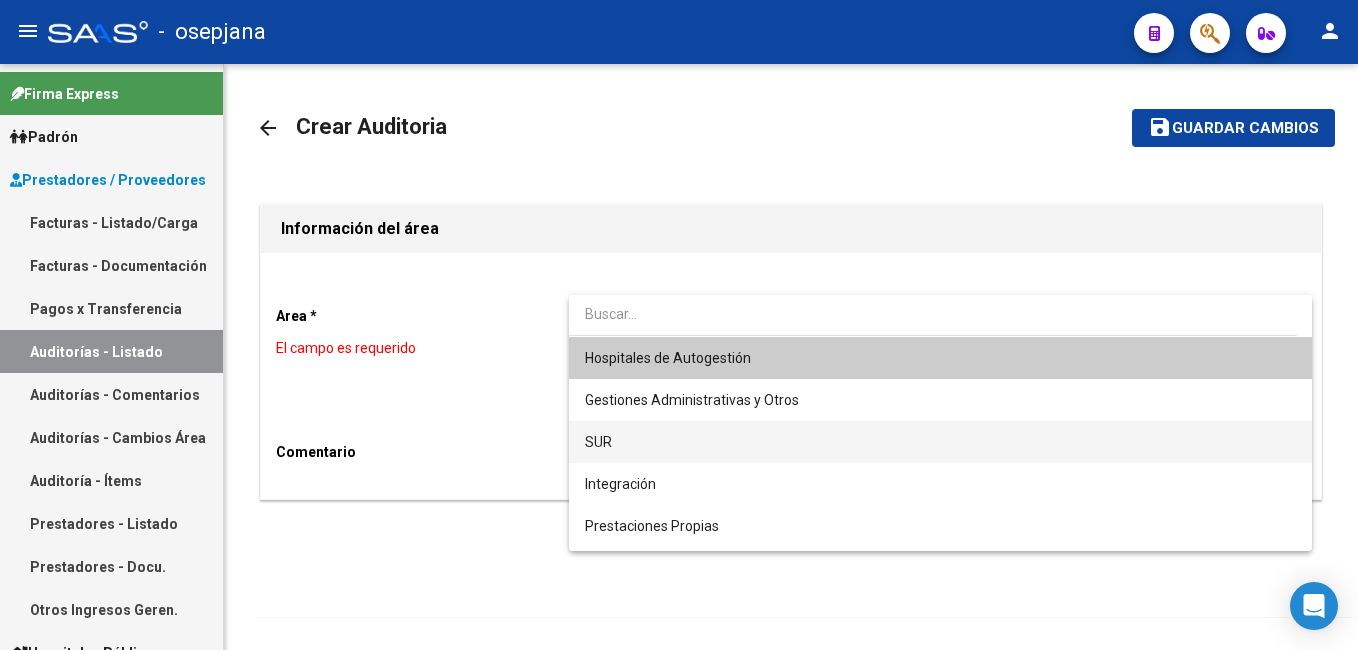 click on "SUR" at bounding box center [940, 442] 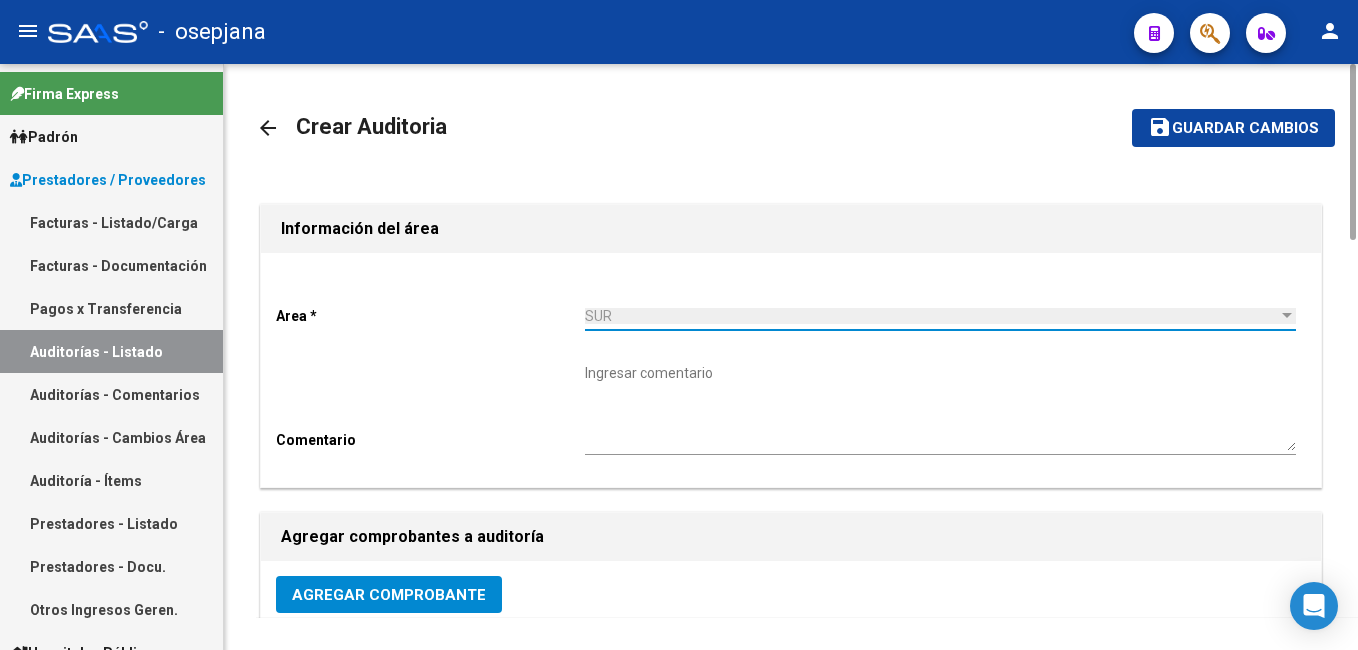 click on "Agregar Comprobante" 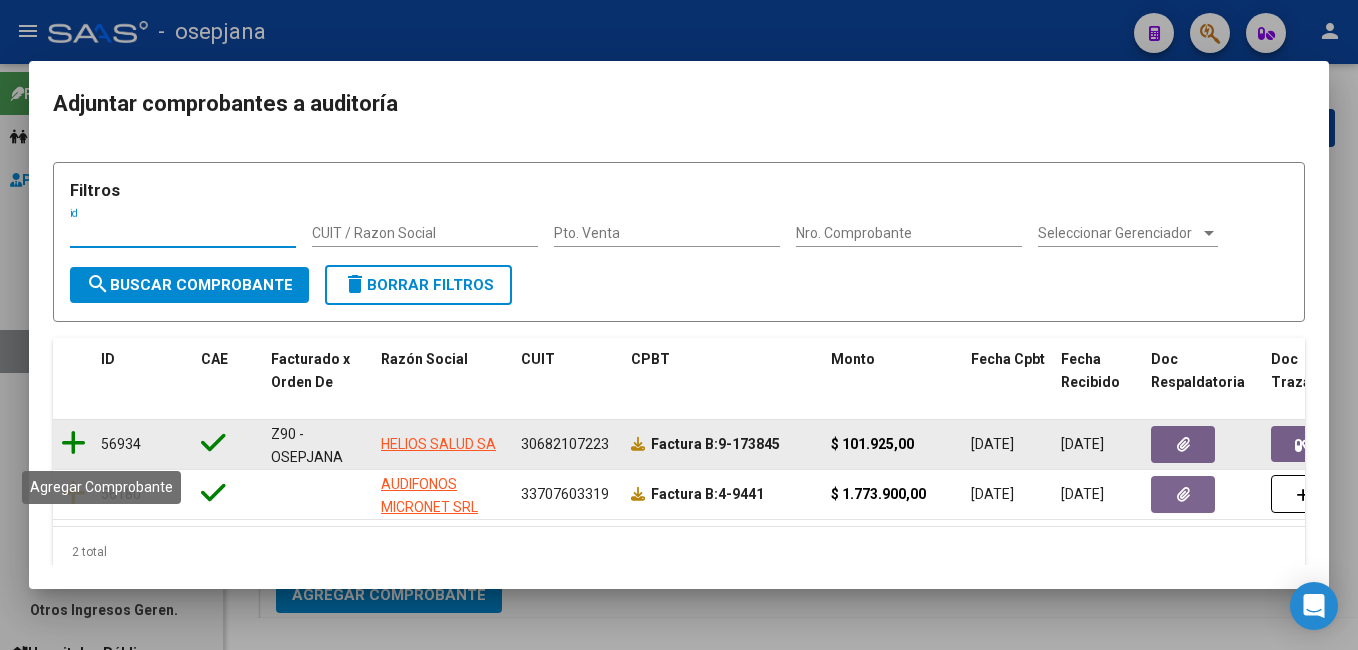 click 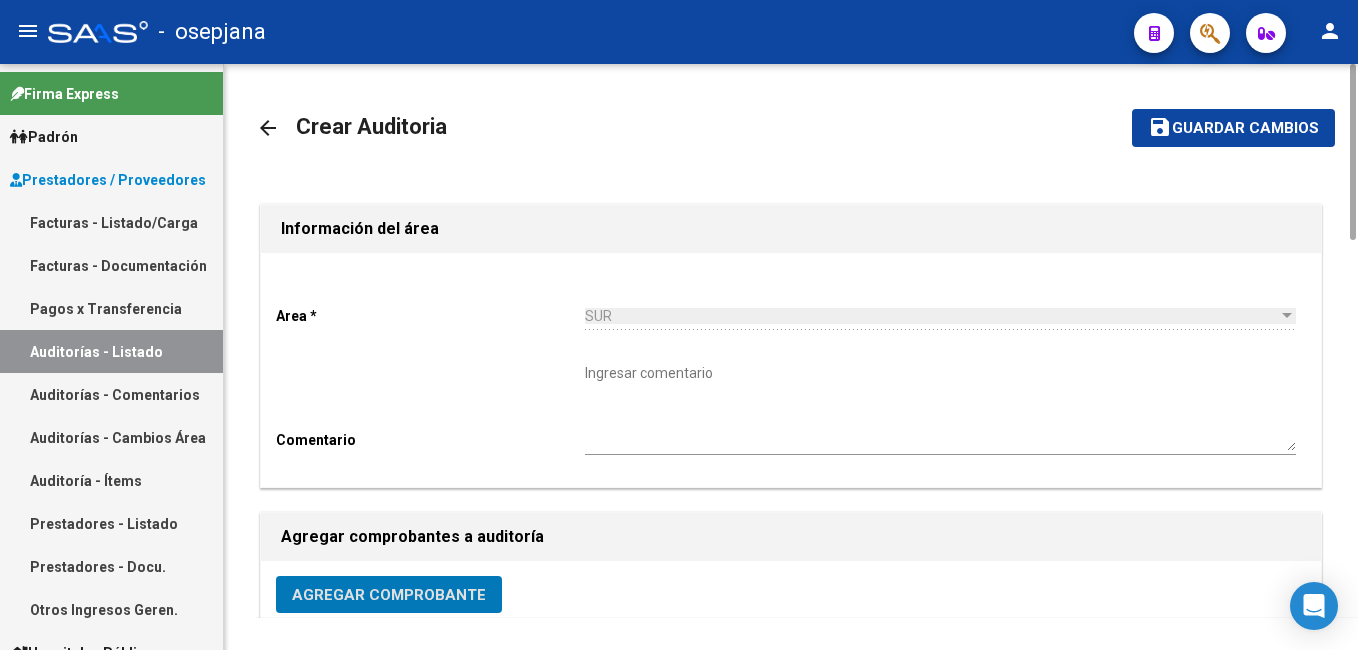click on "Guardar cambios" 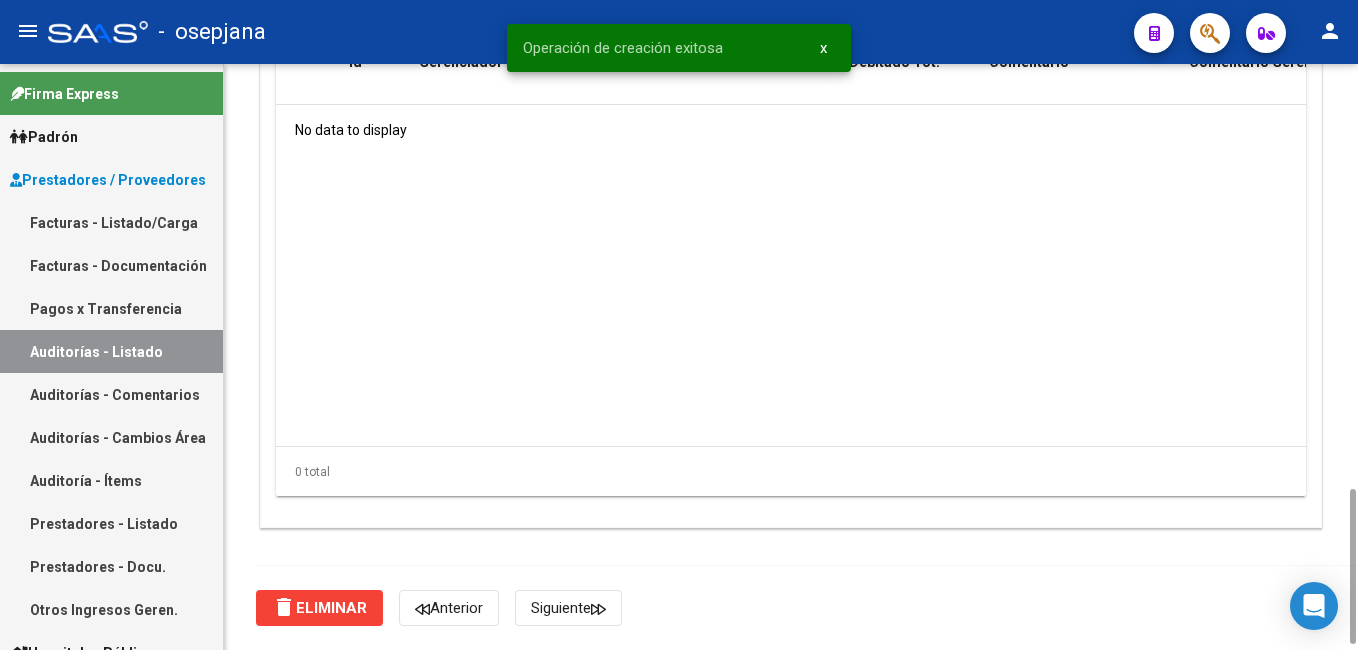 scroll, scrollTop: 1400, scrollLeft: 0, axis: vertical 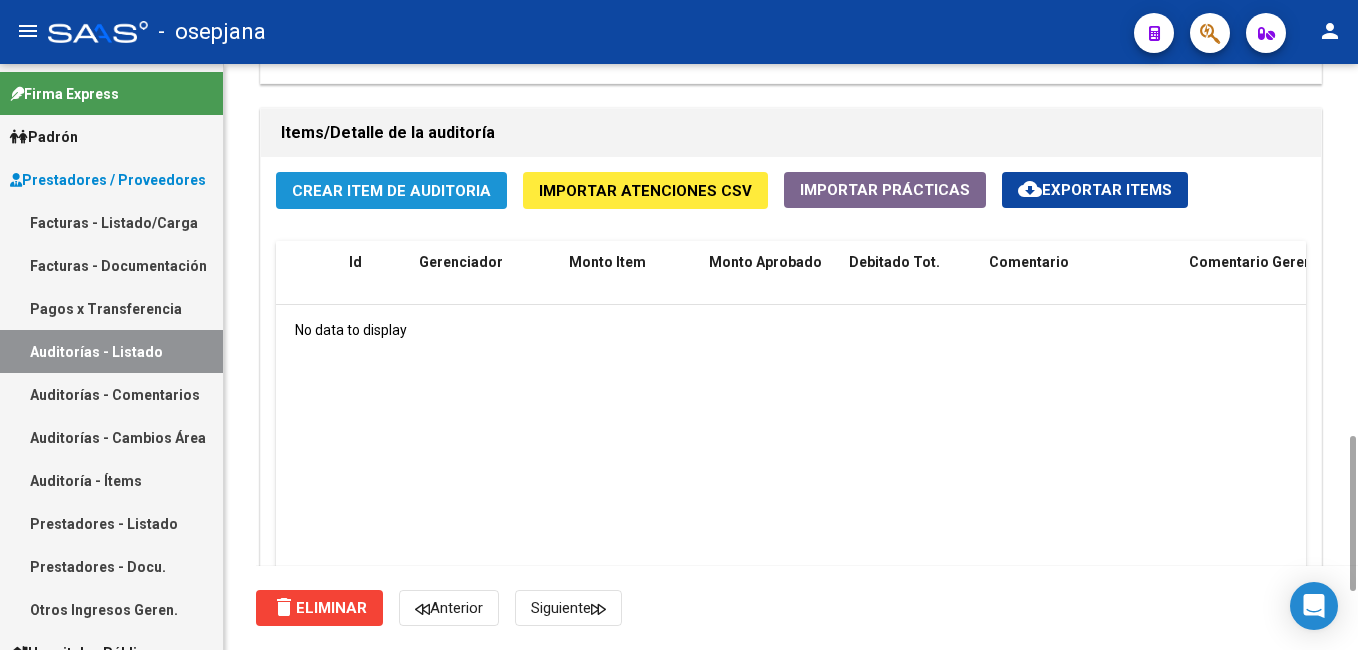 click on "Crear Item de Auditoria" 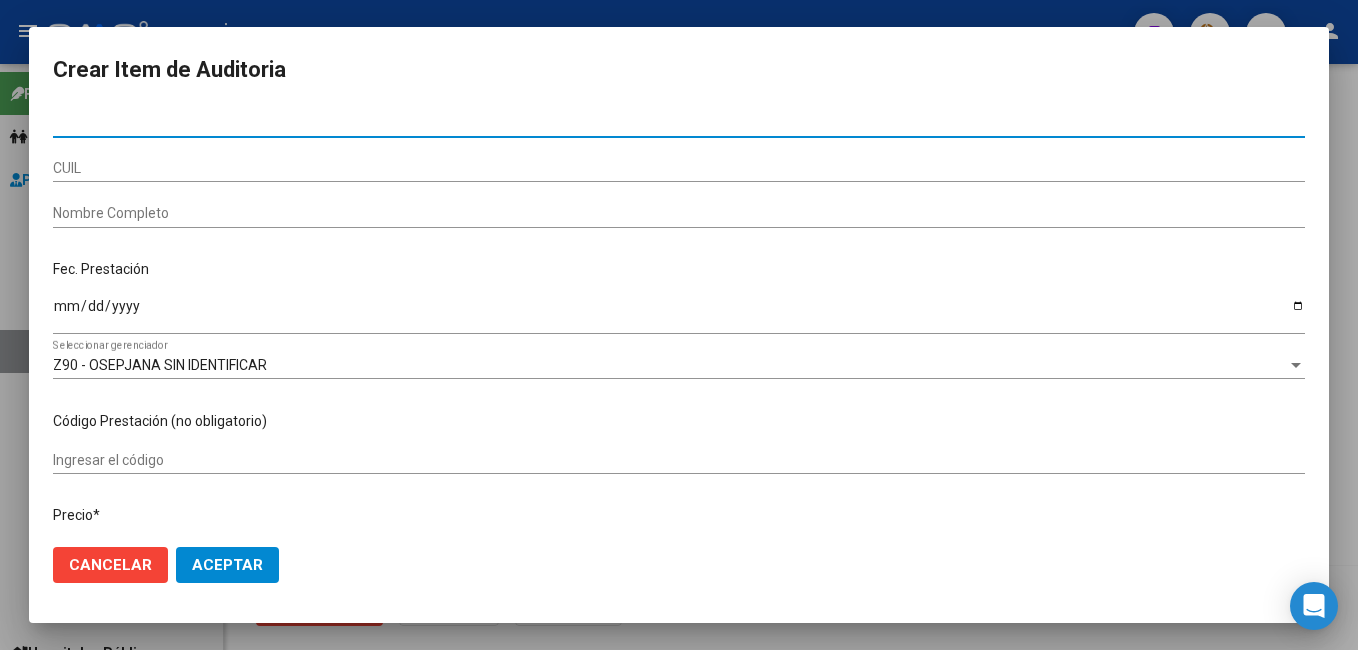 paste on "26561400" 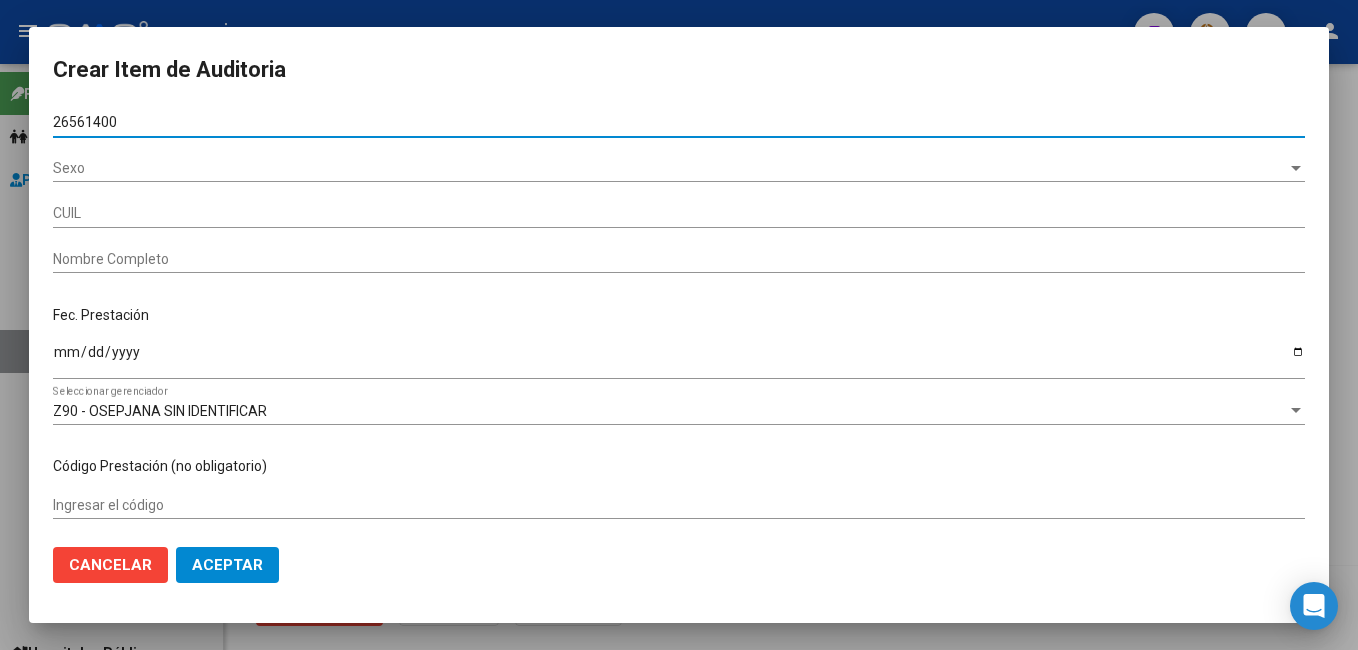type on "20265614001" 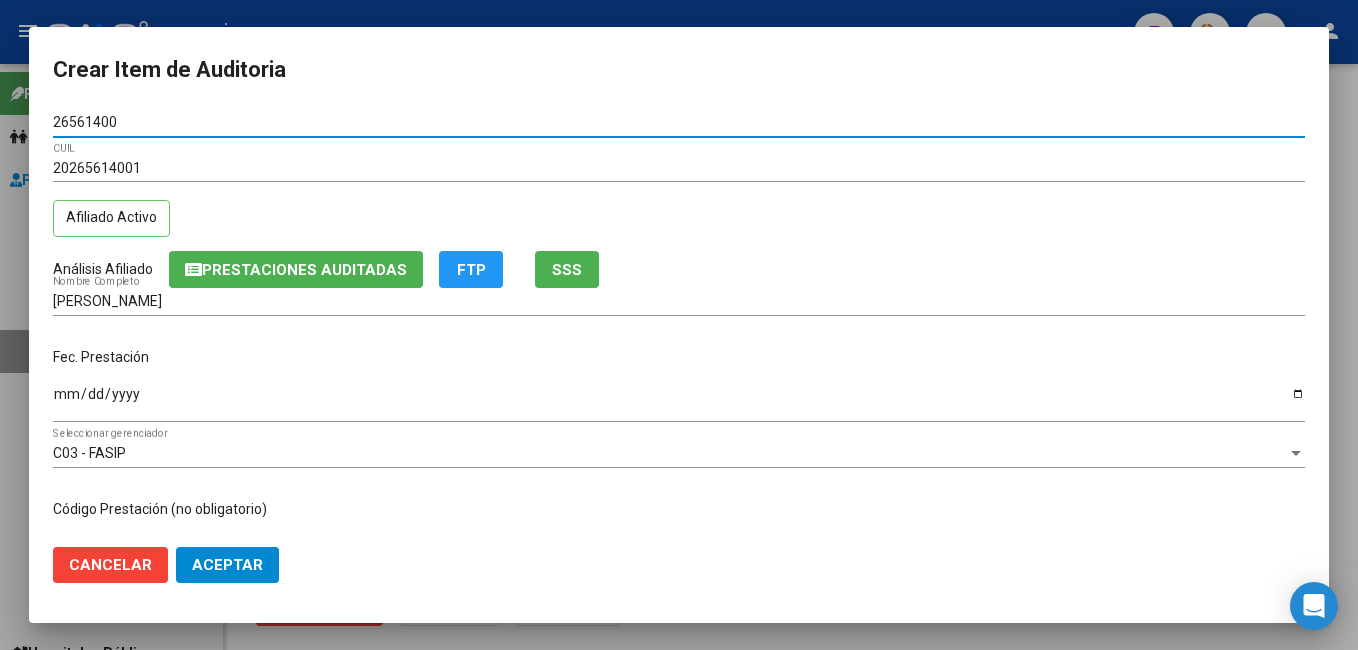 type on "26561400" 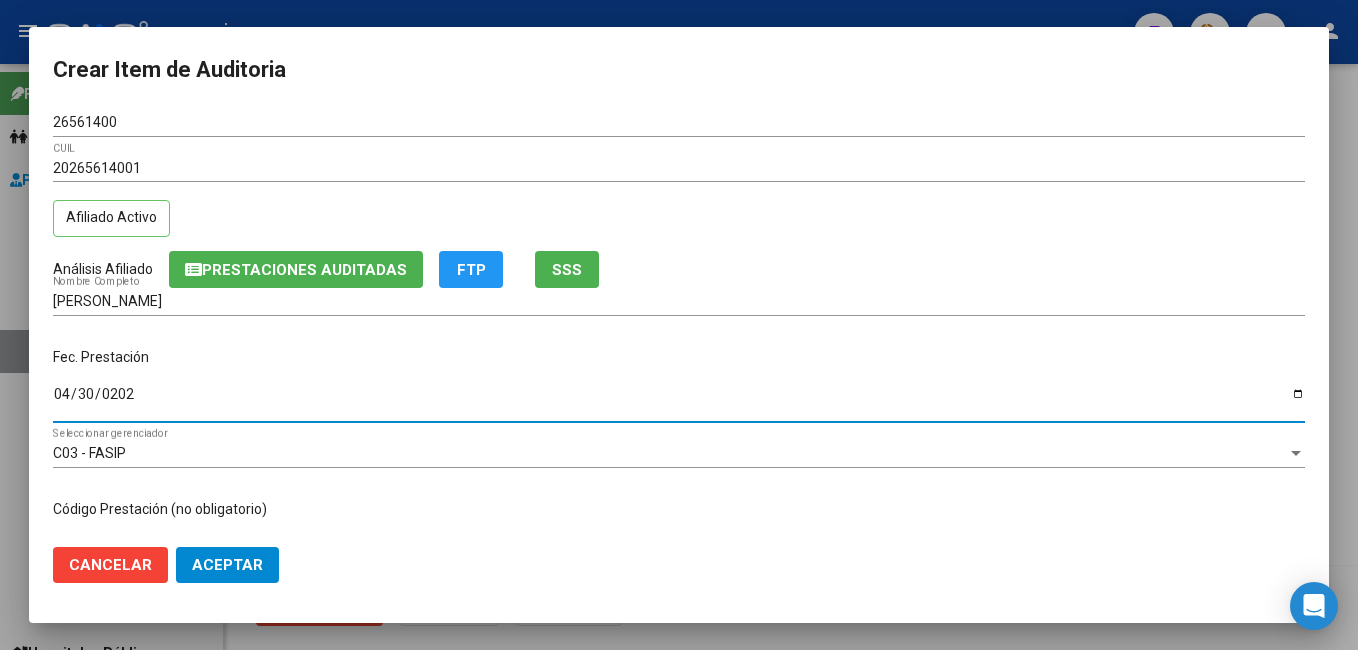 type on "[DATE]" 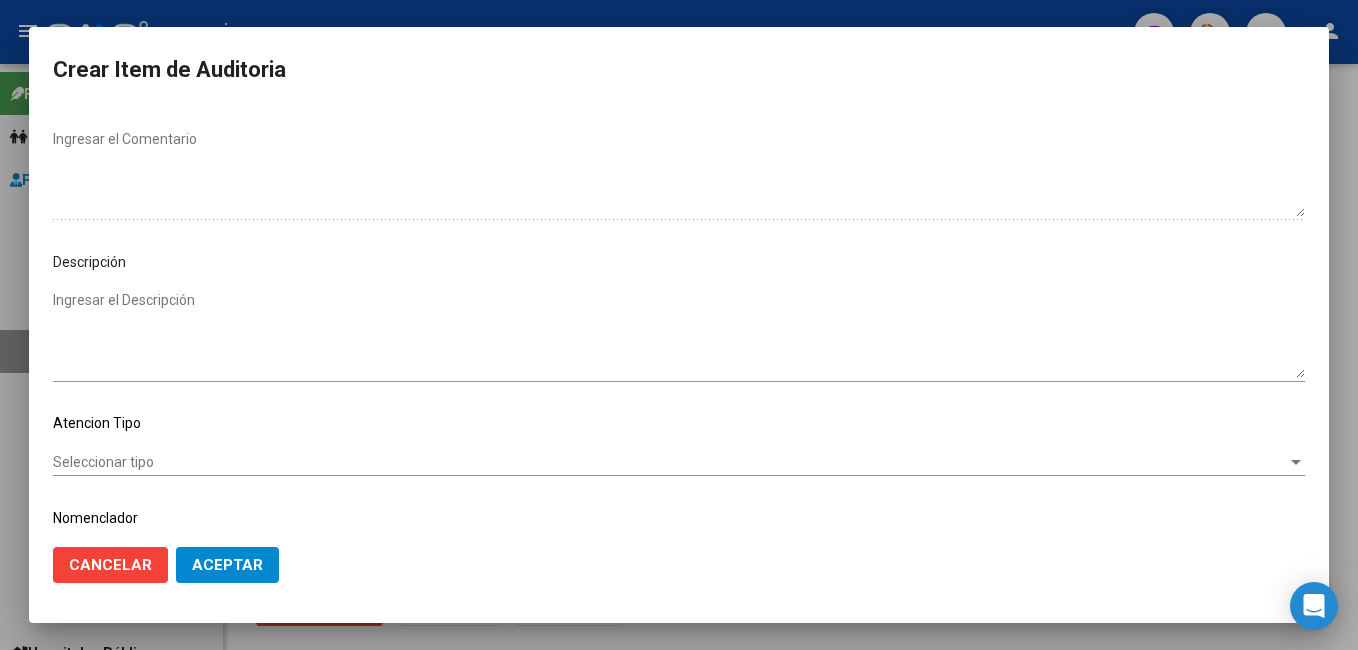 scroll, scrollTop: 1100, scrollLeft: 0, axis: vertical 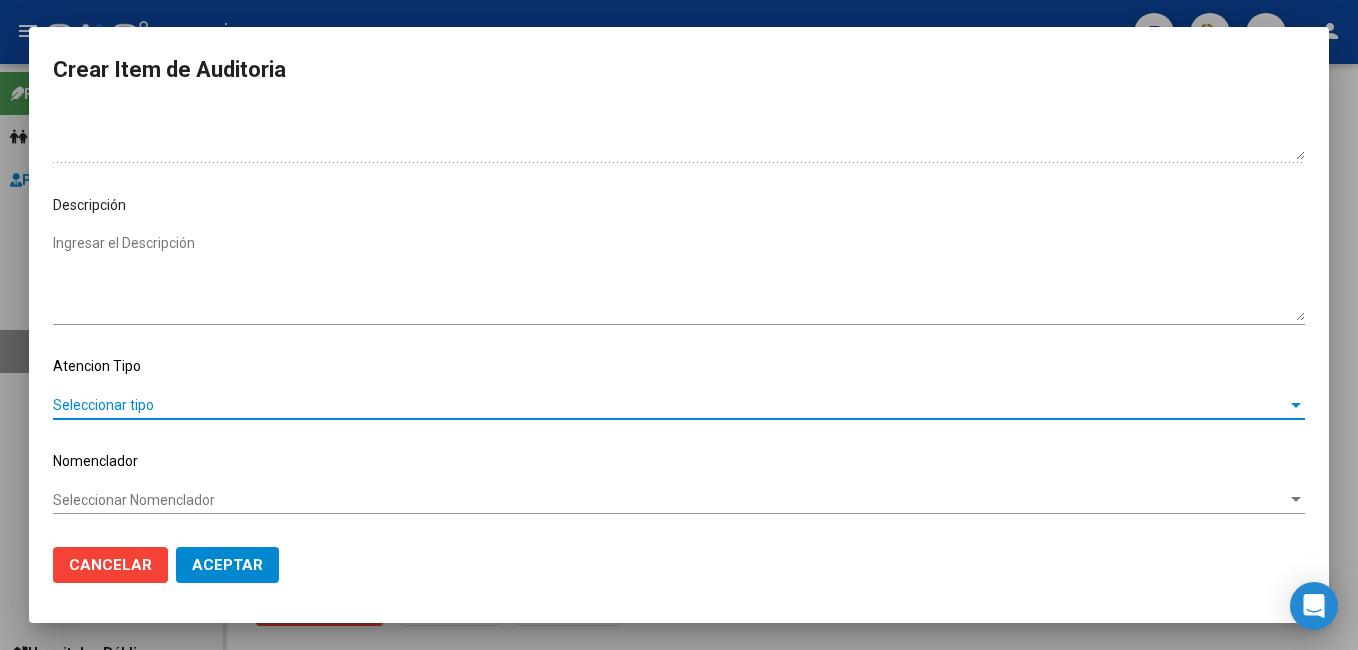 click on "Seleccionar tipo" at bounding box center [670, 405] 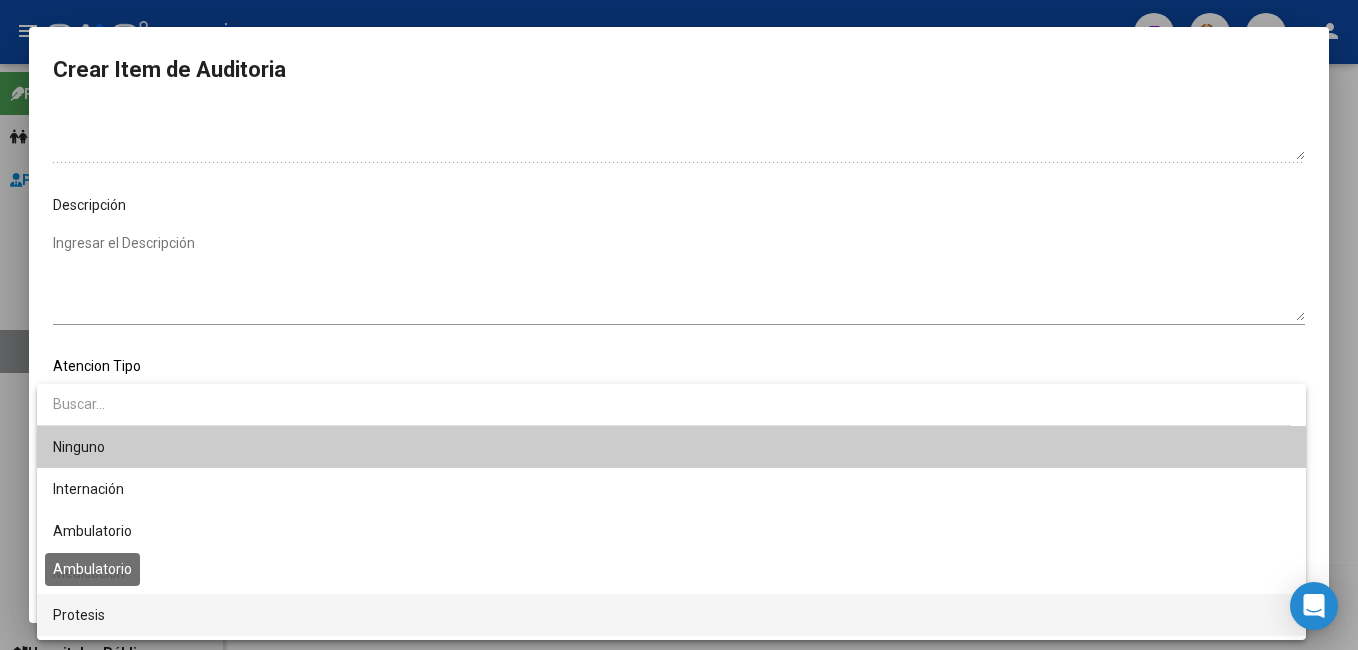 scroll, scrollTop: 38, scrollLeft: 0, axis: vertical 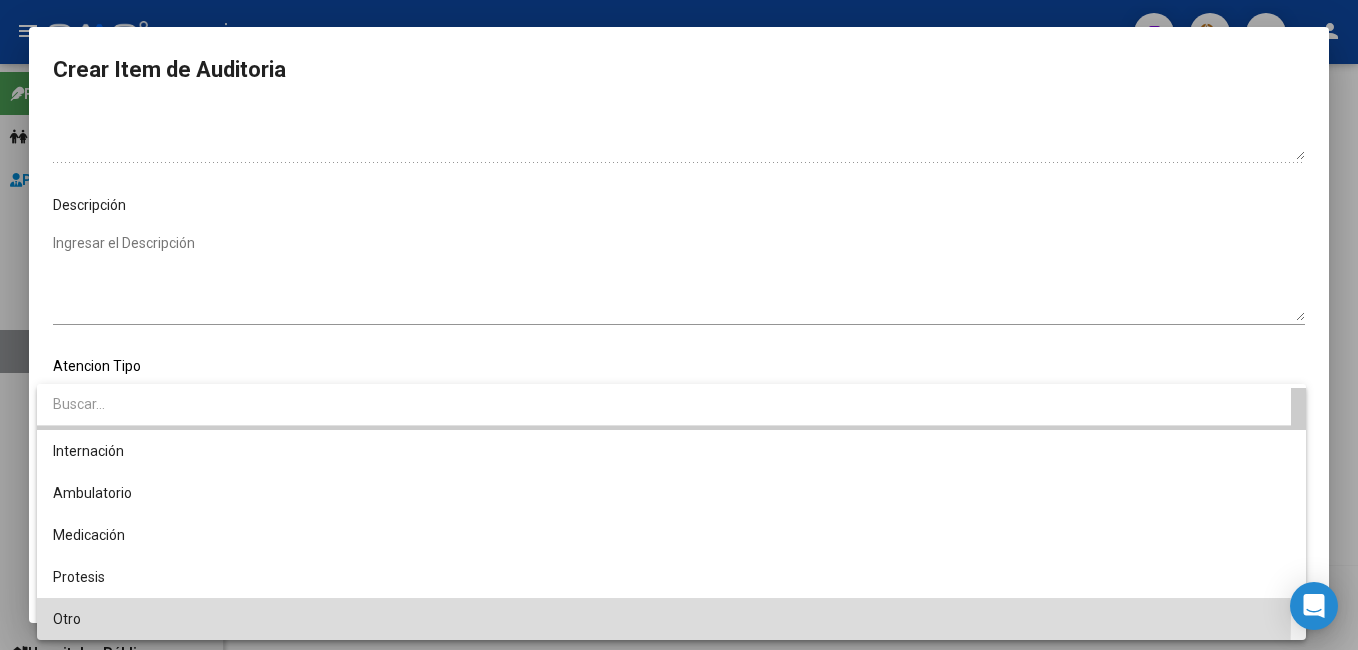 click on "Otro" at bounding box center (671, 619) 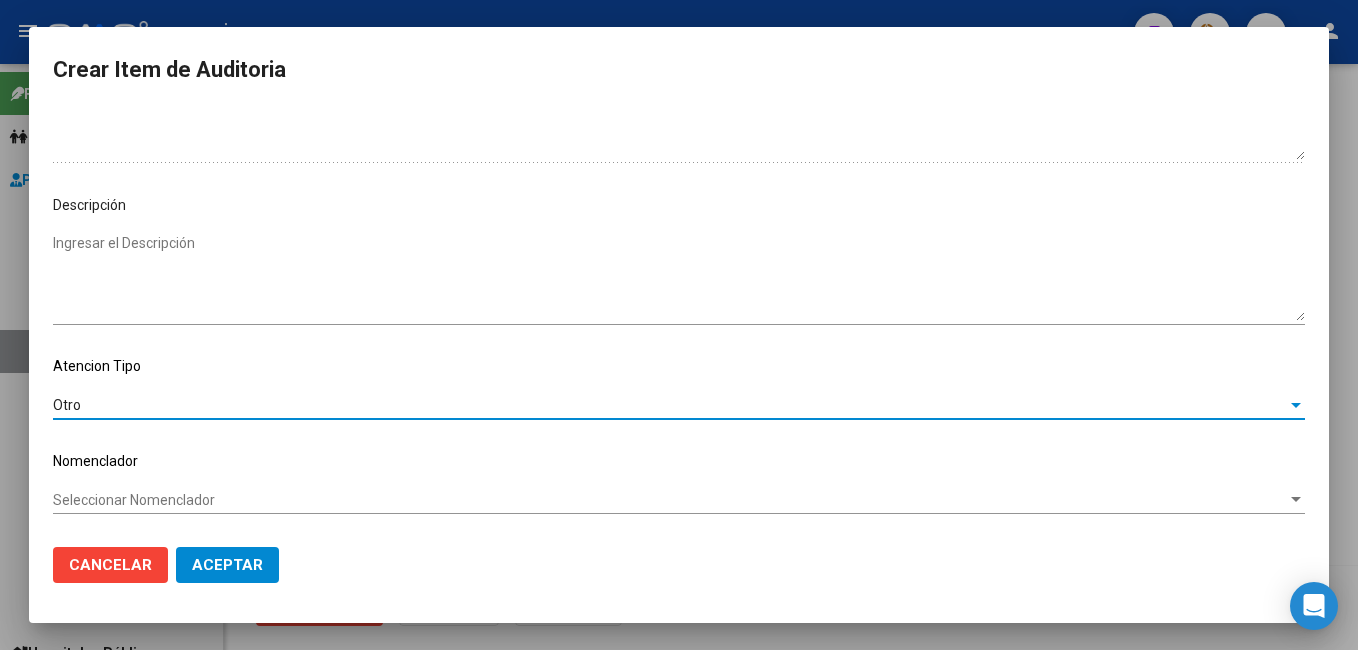 click on "Aceptar" 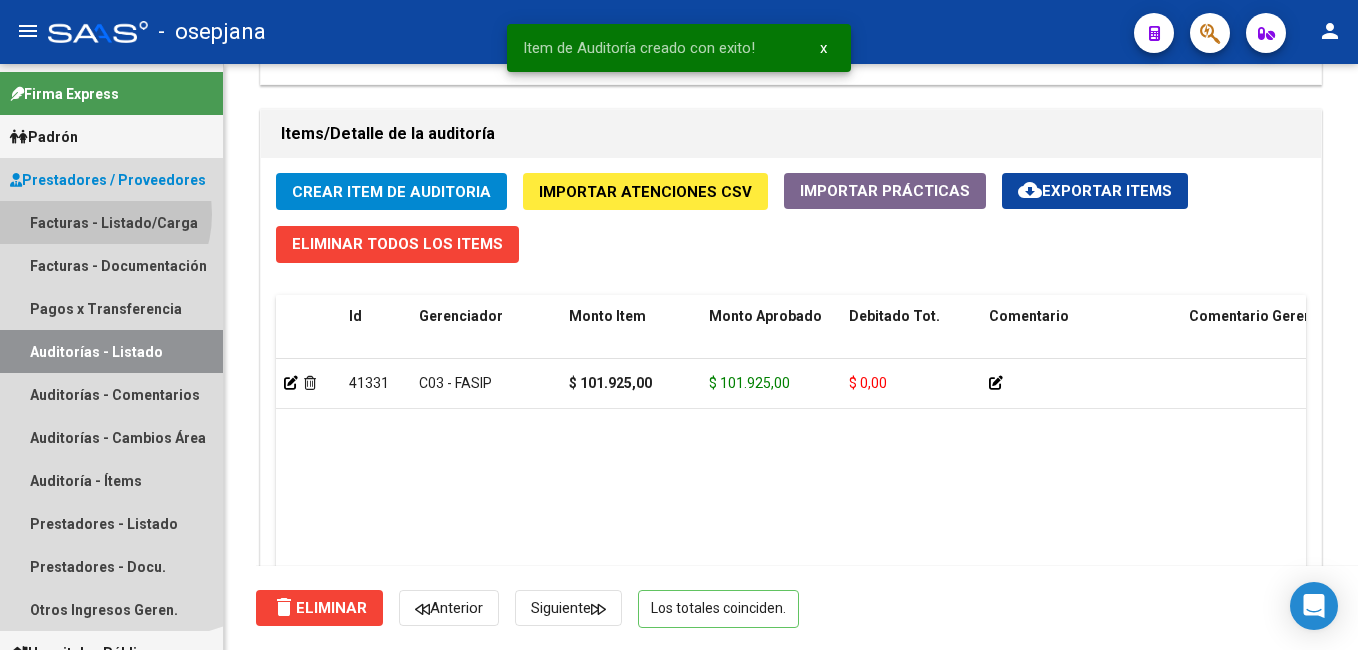 click on "Facturas - Listado/Carga" at bounding box center (111, 222) 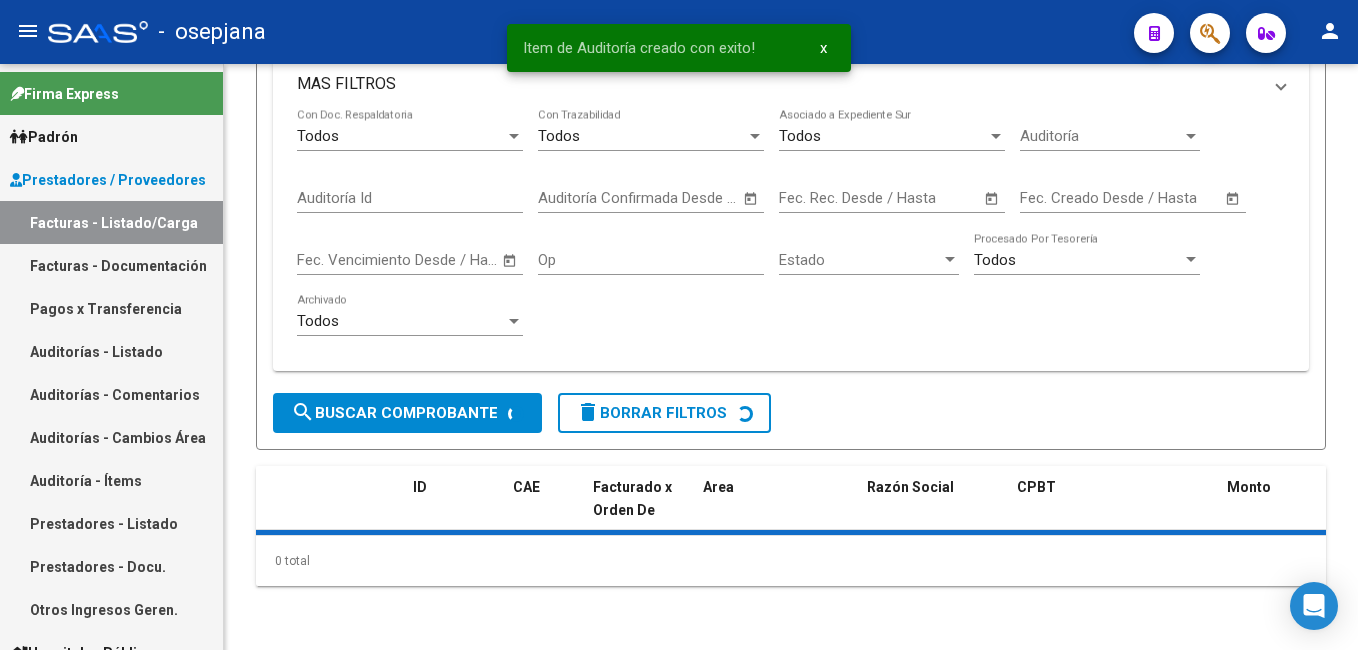 scroll, scrollTop: 0, scrollLeft: 0, axis: both 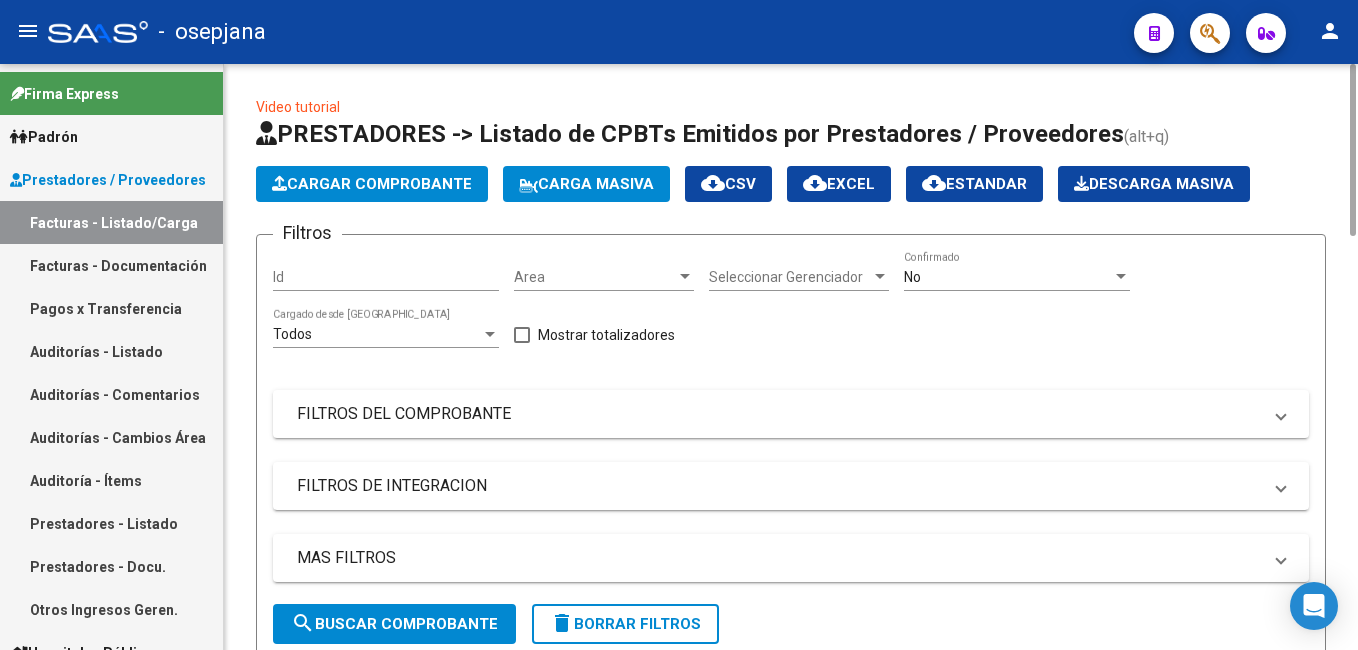 click on "Cargar Comprobante" 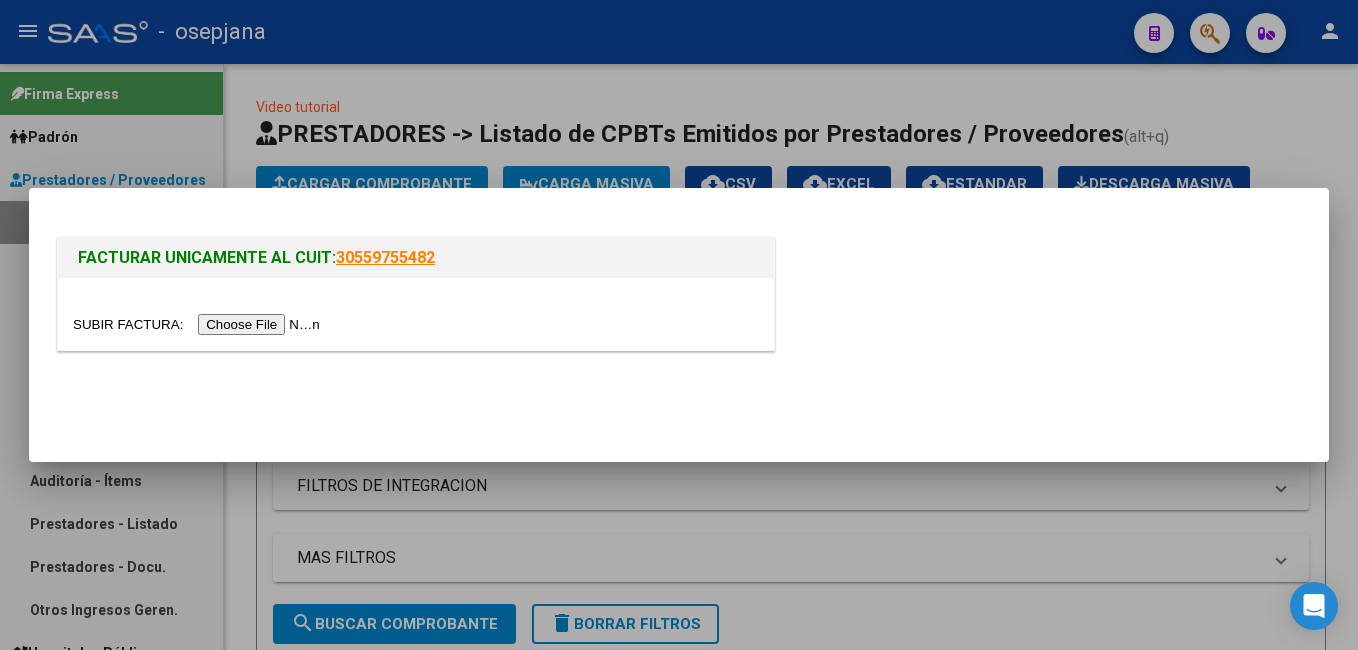 click at bounding box center [199, 324] 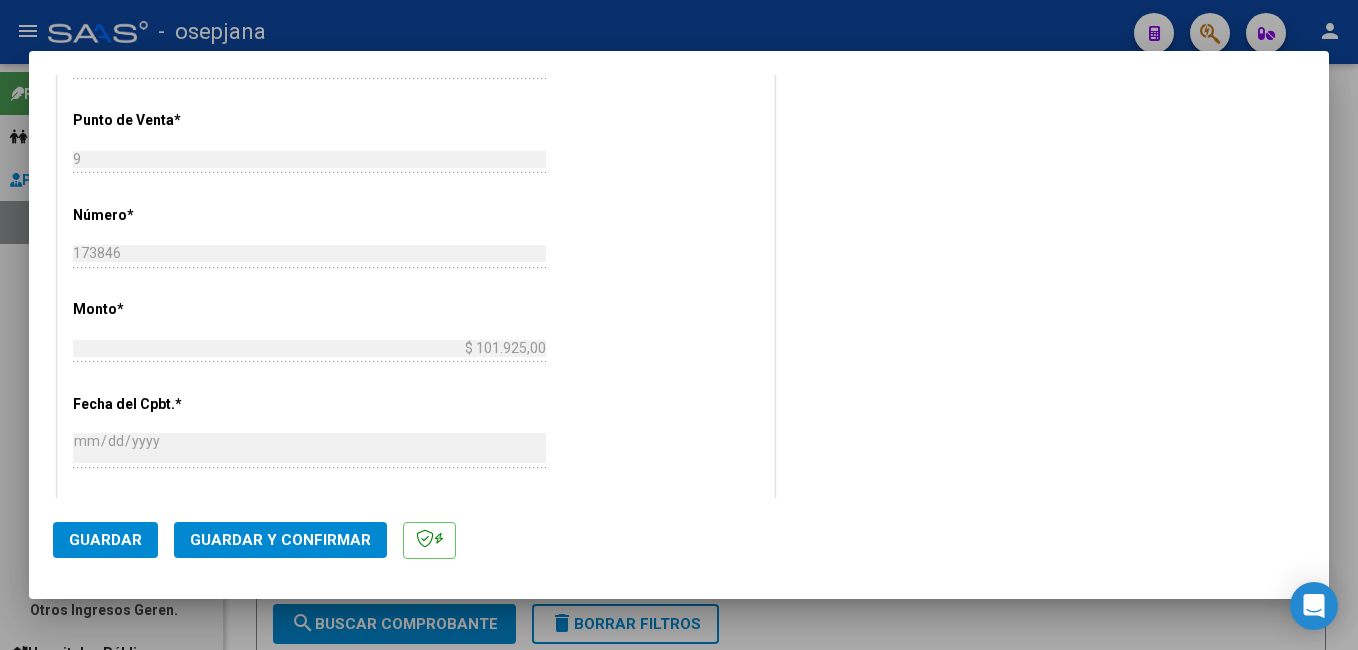 scroll, scrollTop: 400, scrollLeft: 0, axis: vertical 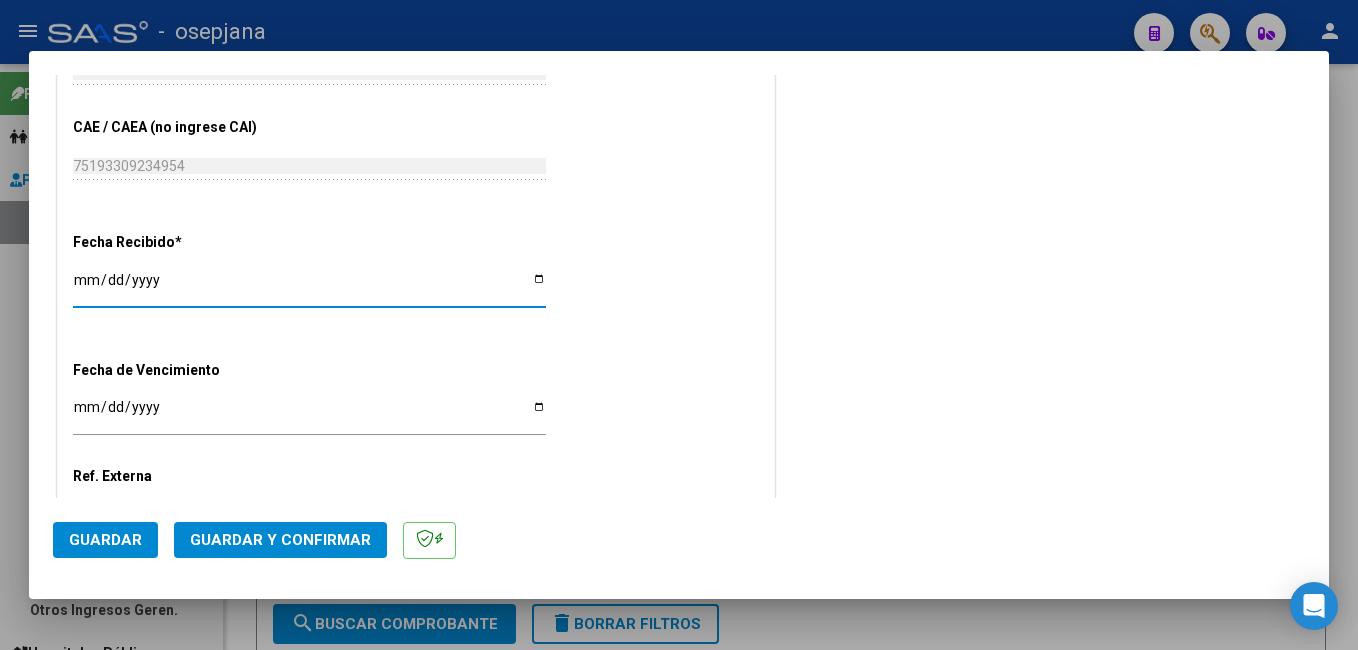 click on "[DATE]" at bounding box center (309, 287) 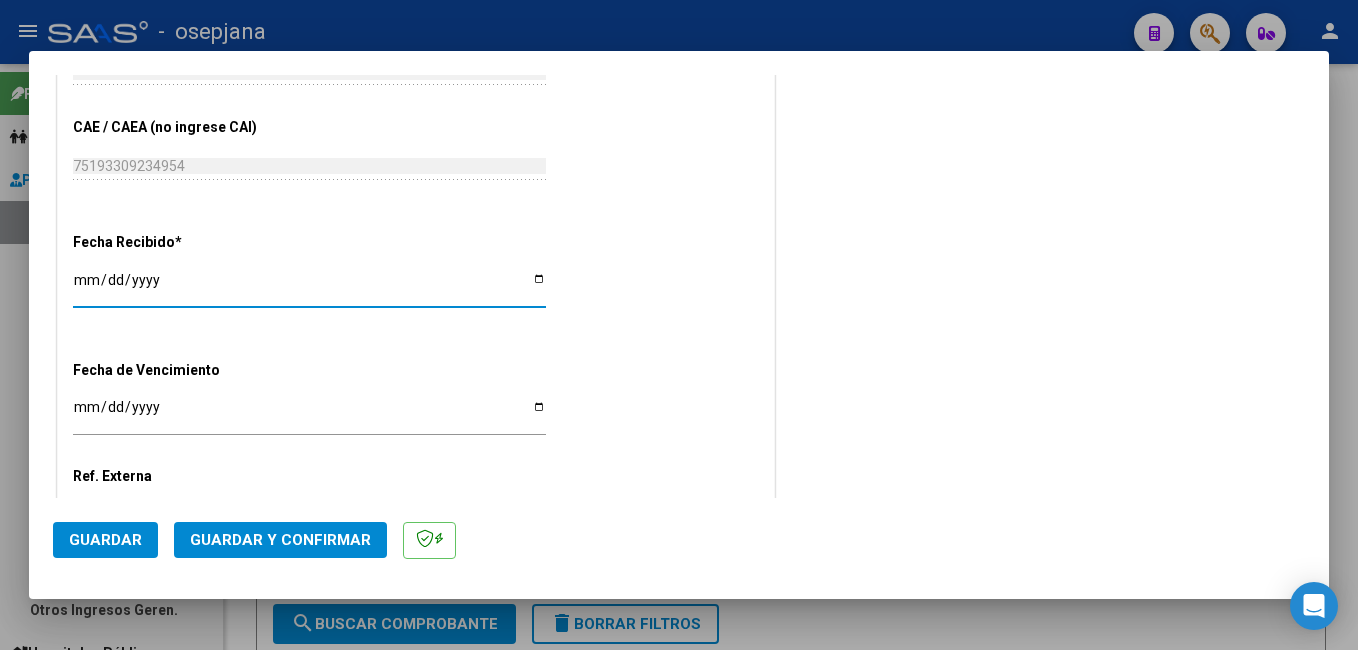 type on "[DATE]" 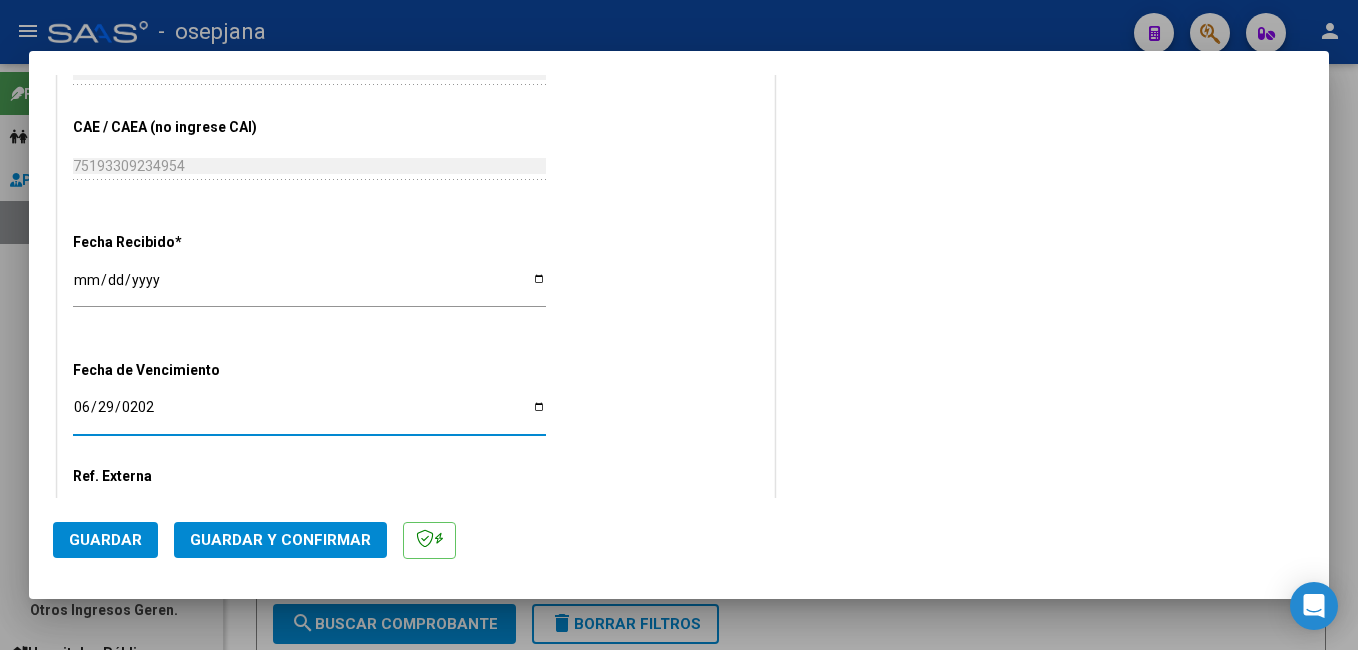 type on "[DATE]" 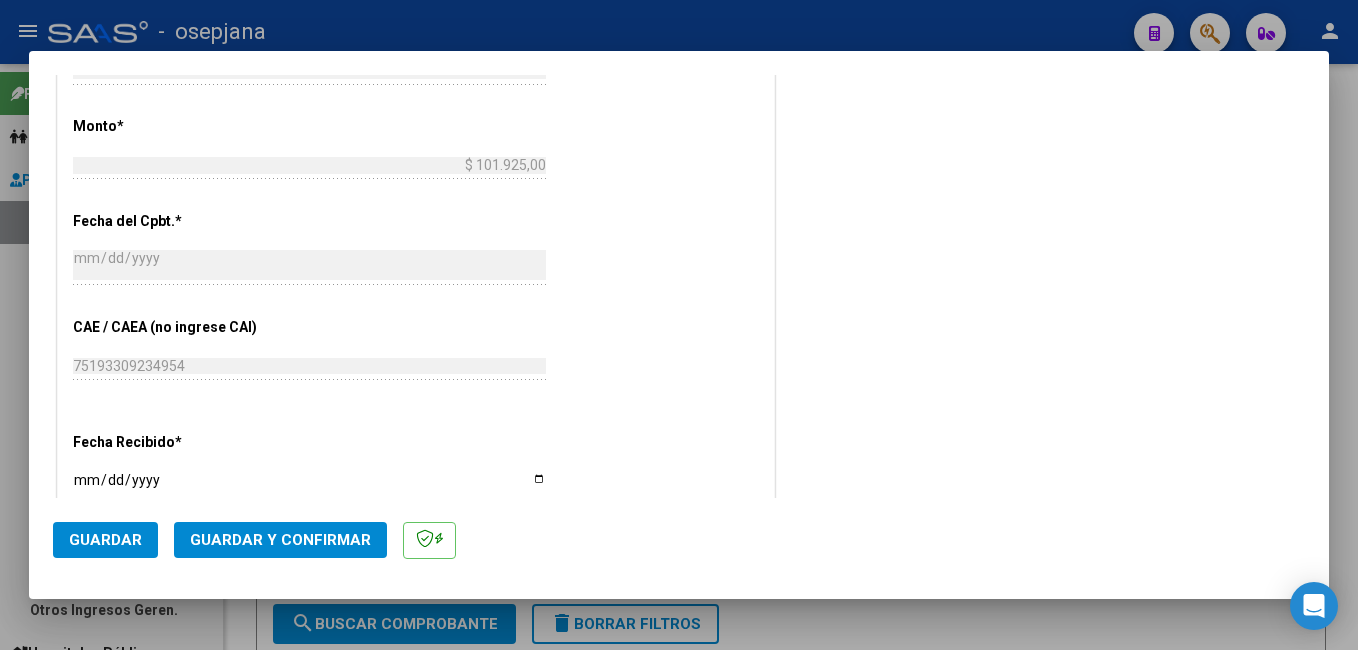 scroll, scrollTop: 1246, scrollLeft: 0, axis: vertical 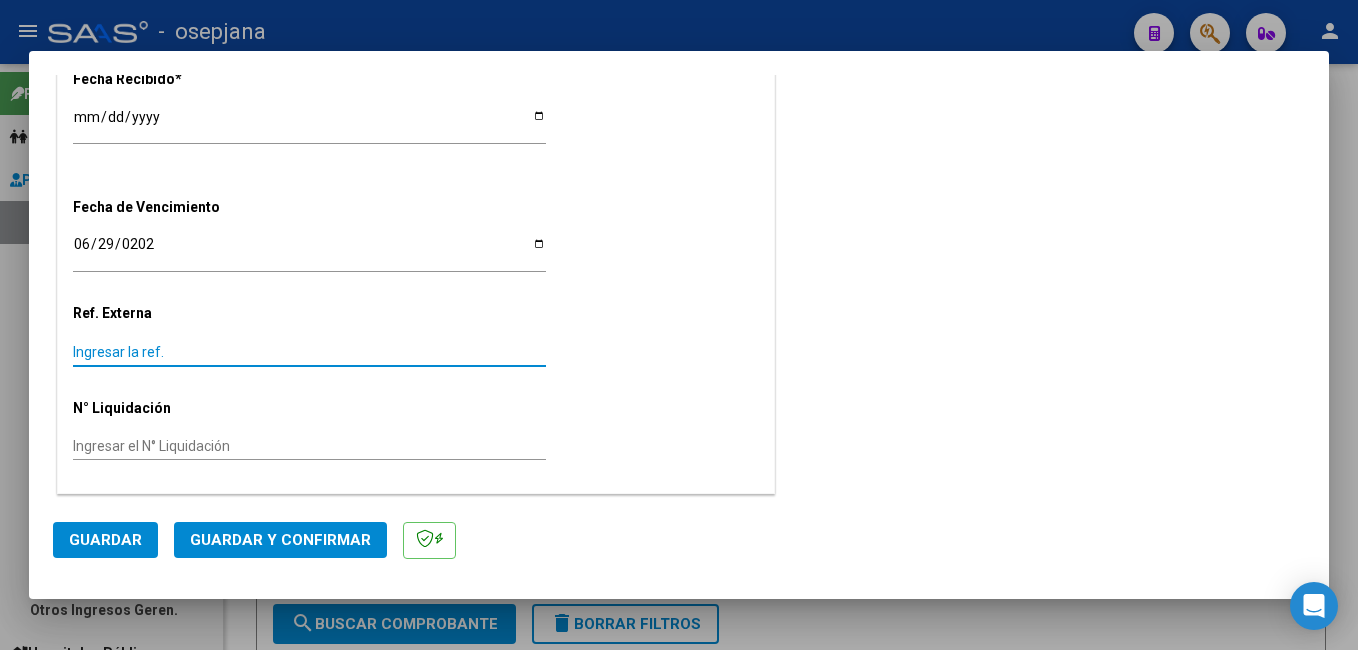 drag, startPoint x: 268, startPoint y: 353, endPoint x: 286, endPoint y: 331, distance: 28.42534 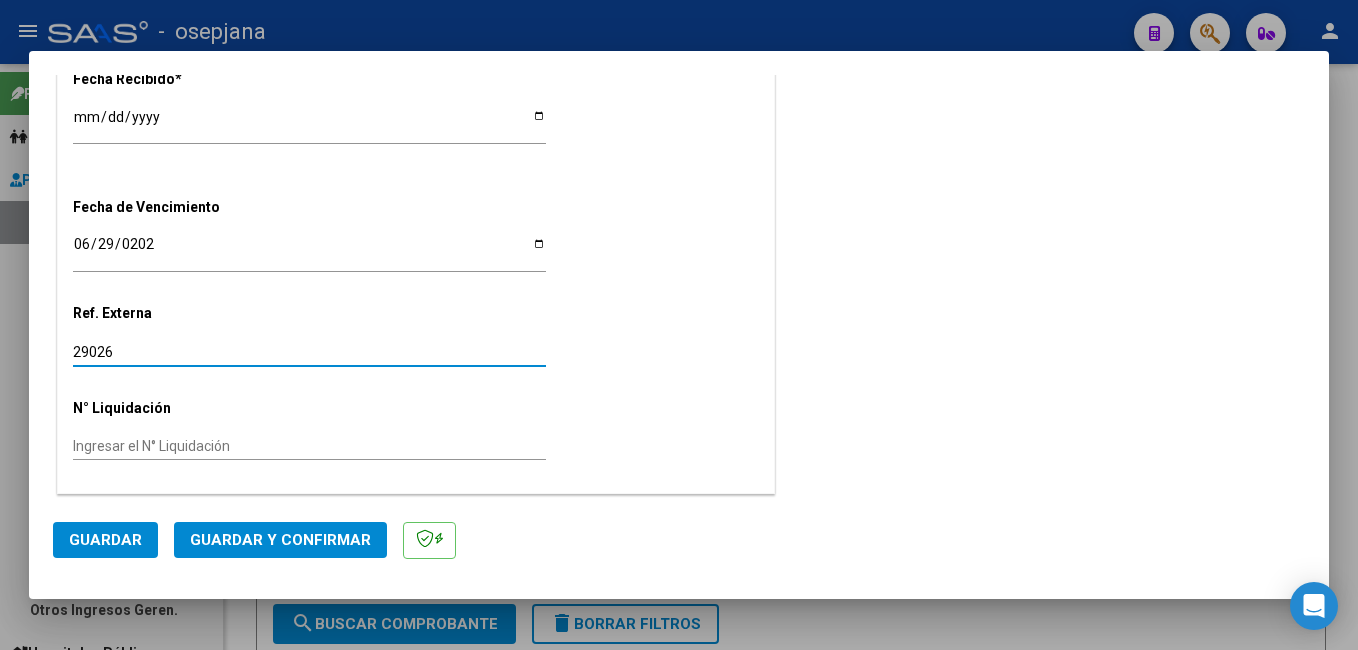 type on "29026" 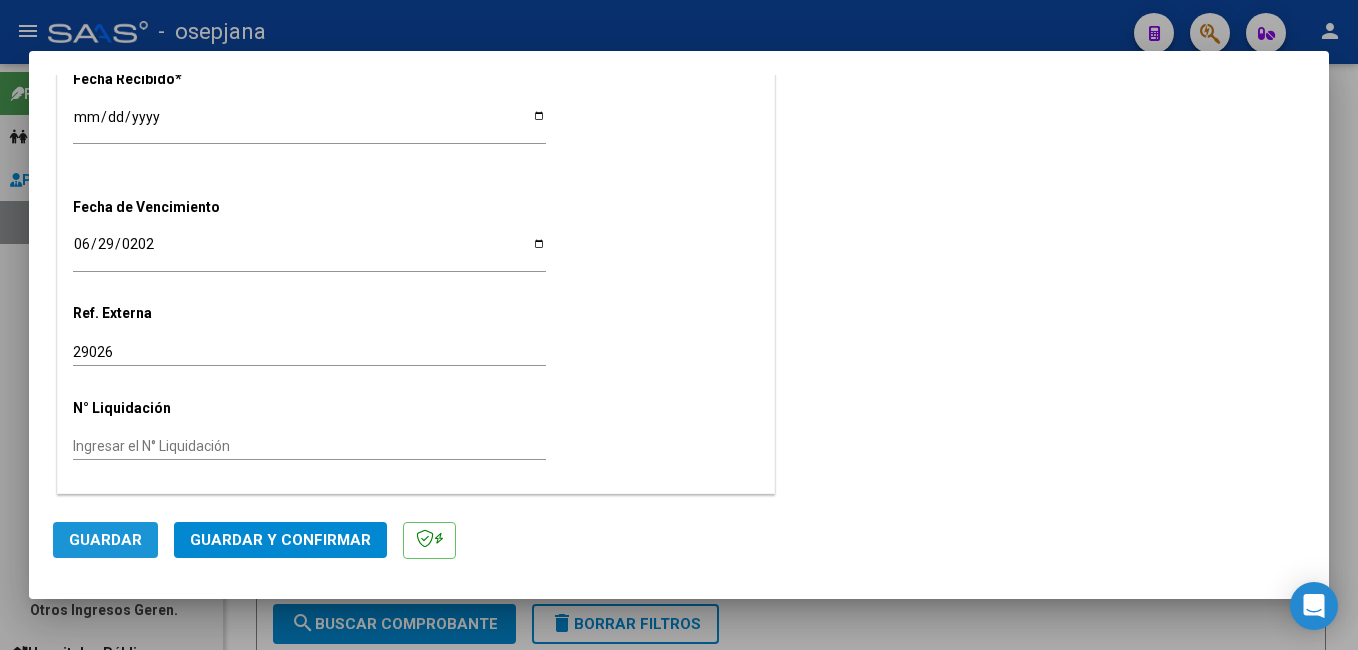 drag, startPoint x: 126, startPoint y: 542, endPoint x: 305, endPoint y: 492, distance: 185.8521 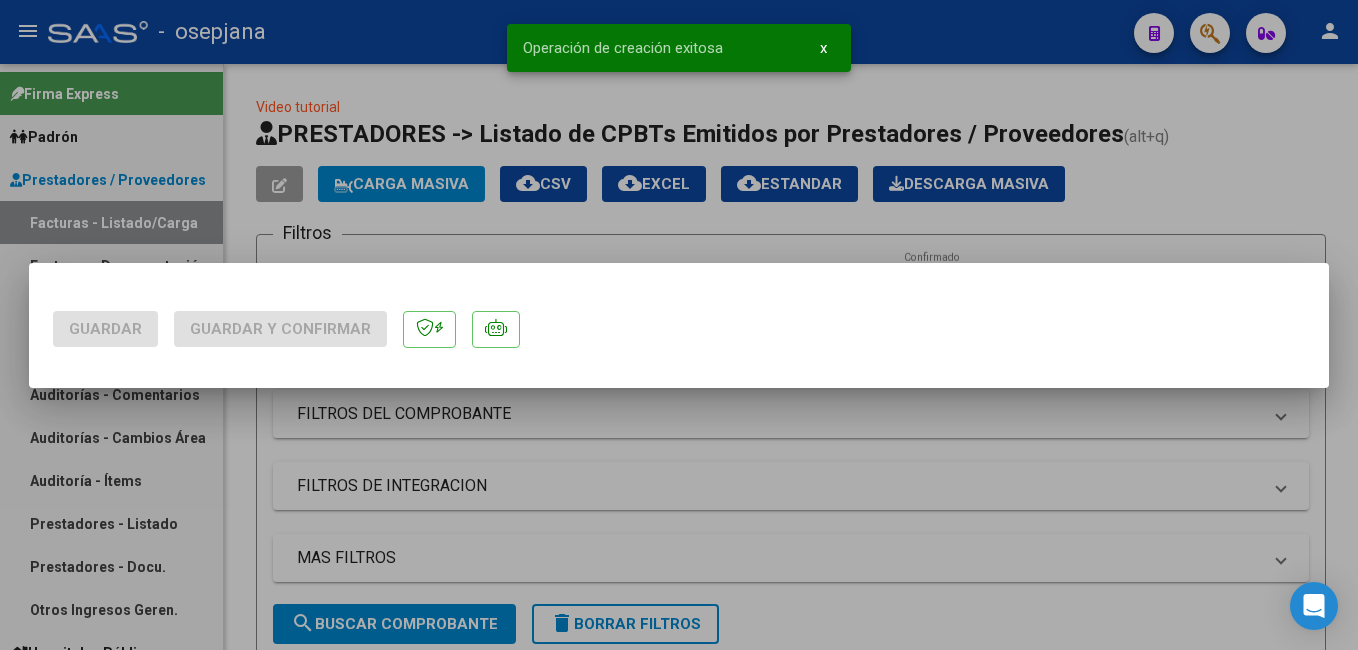 scroll, scrollTop: 0, scrollLeft: 0, axis: both 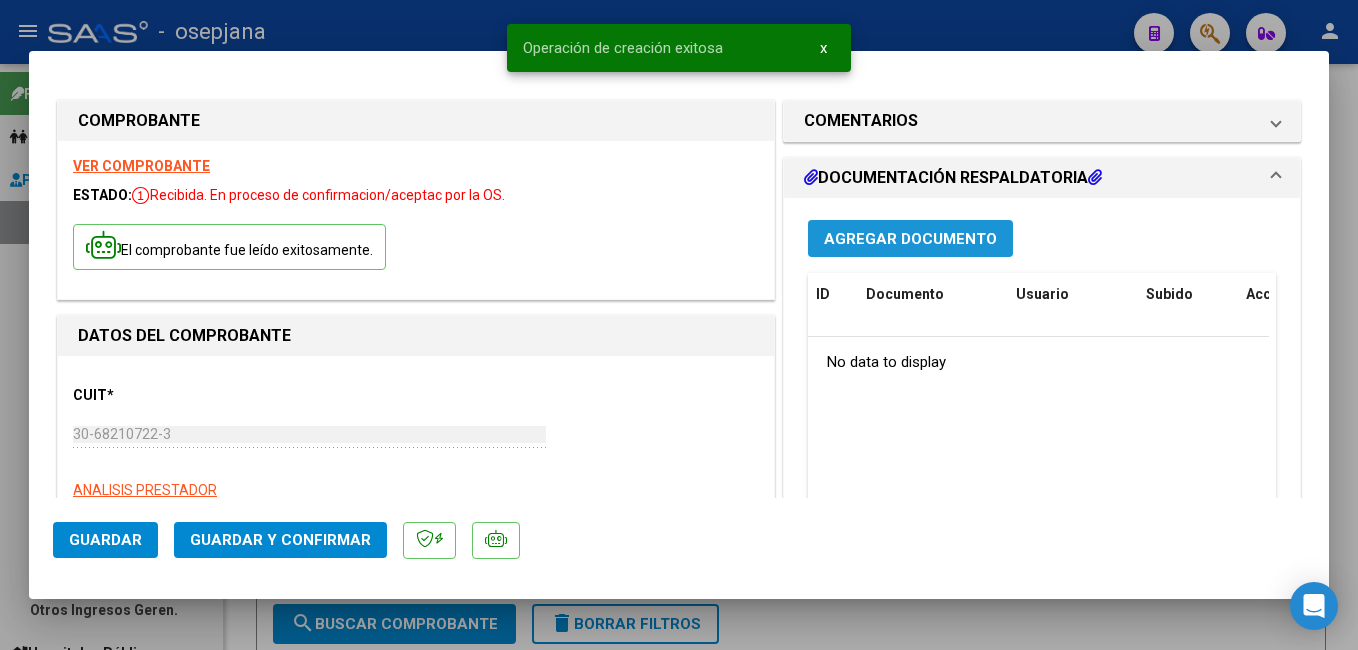 click on "Agregar Documento" at bounding box center (910, 239) 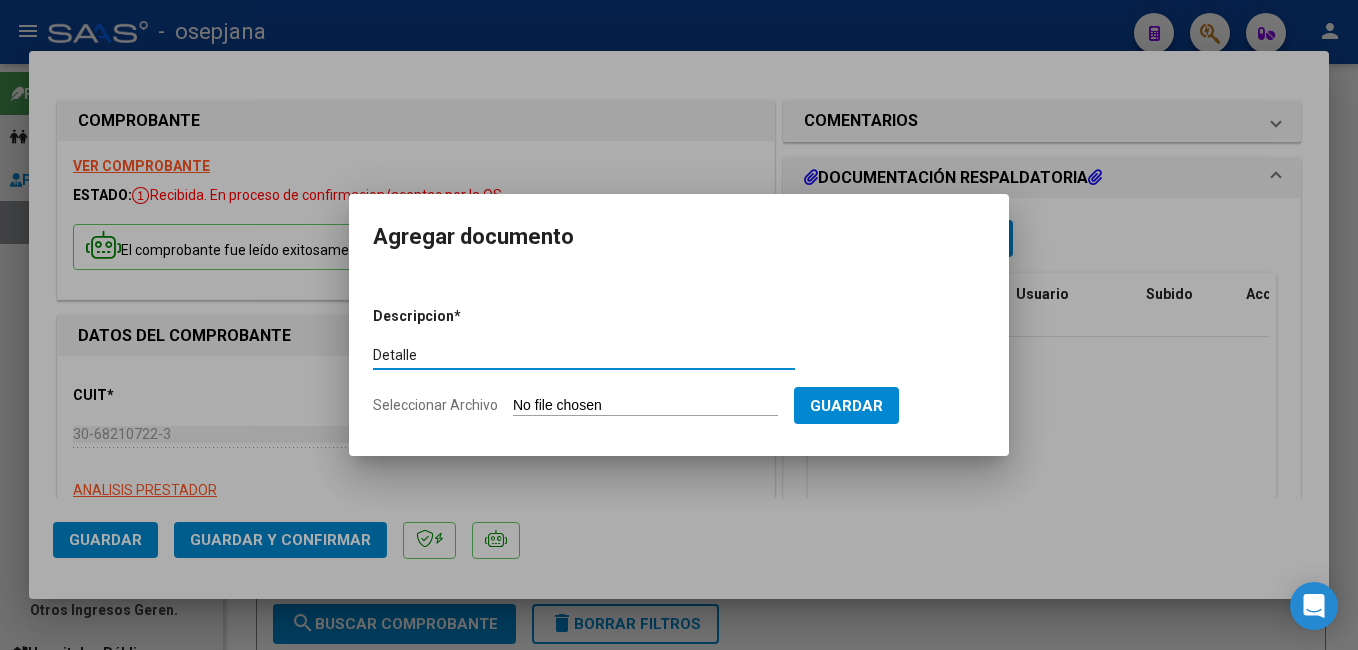 type on "Detalle" 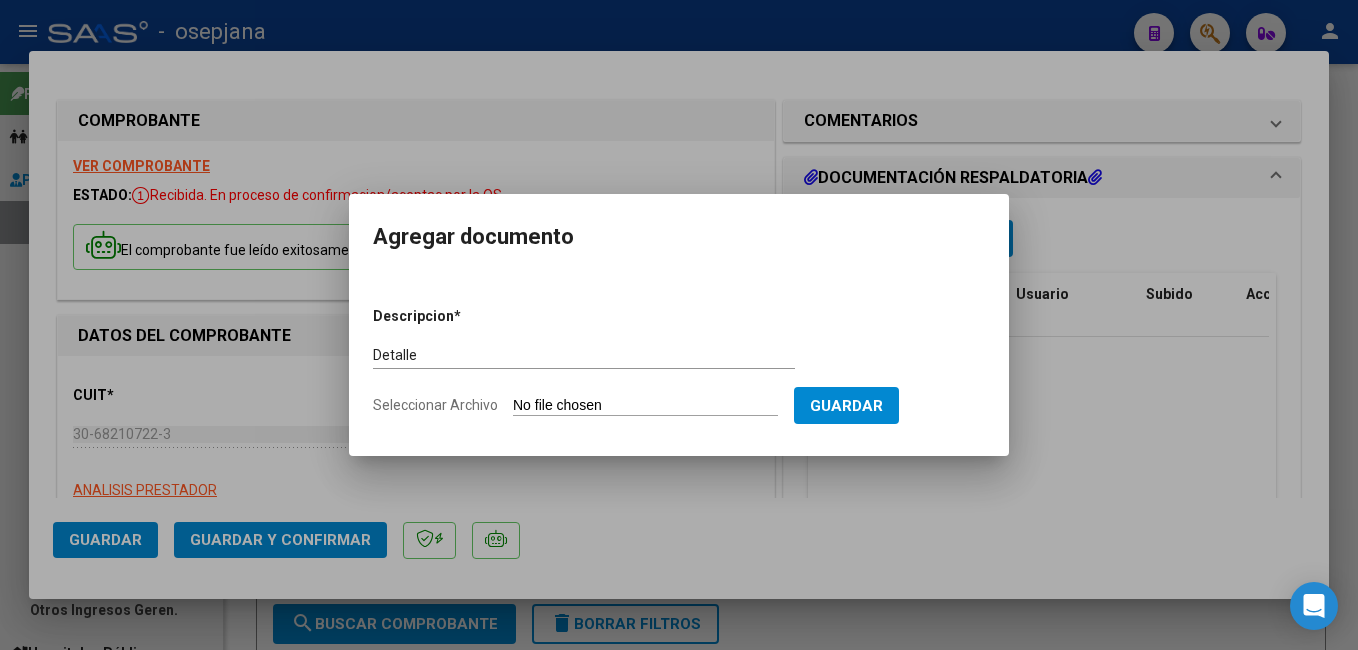 type on "C:\fakepath\FC. 173846.pdf" 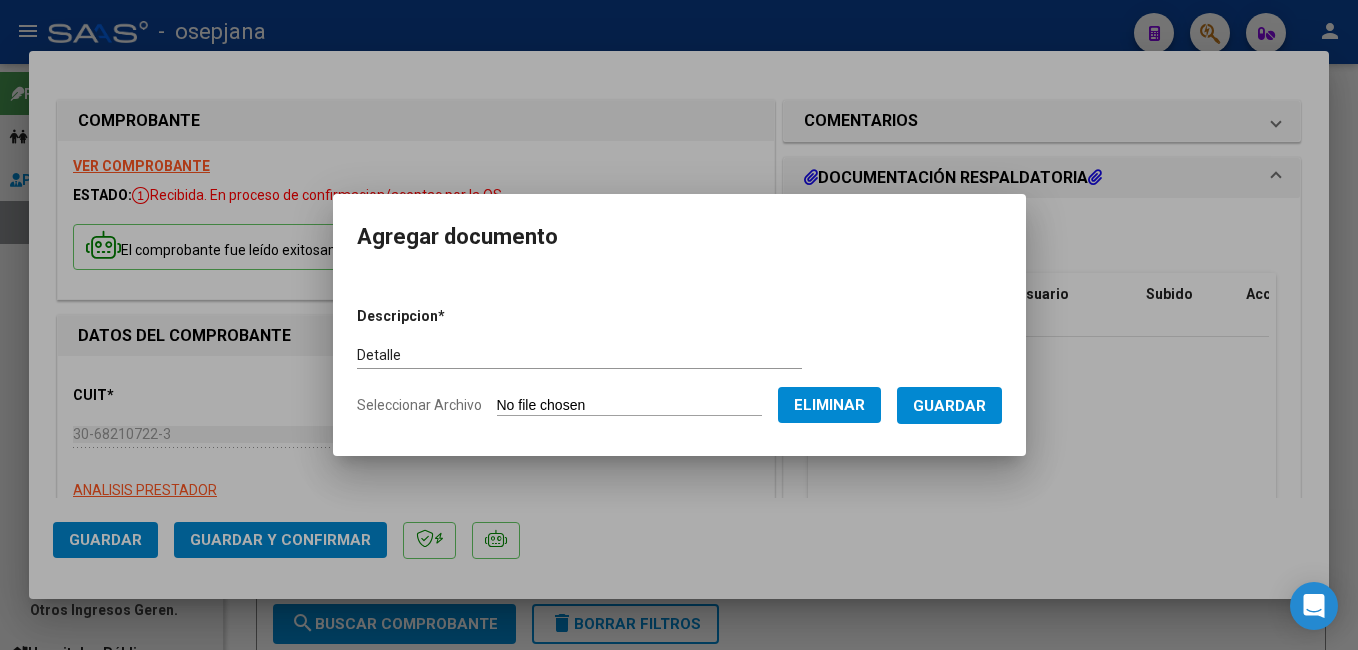 click on "Descripcion  *   Detalle Escriba aquí una descripcion  Seleccionar Archivo Eliminar Guardar" at bounding box center (679, 361) 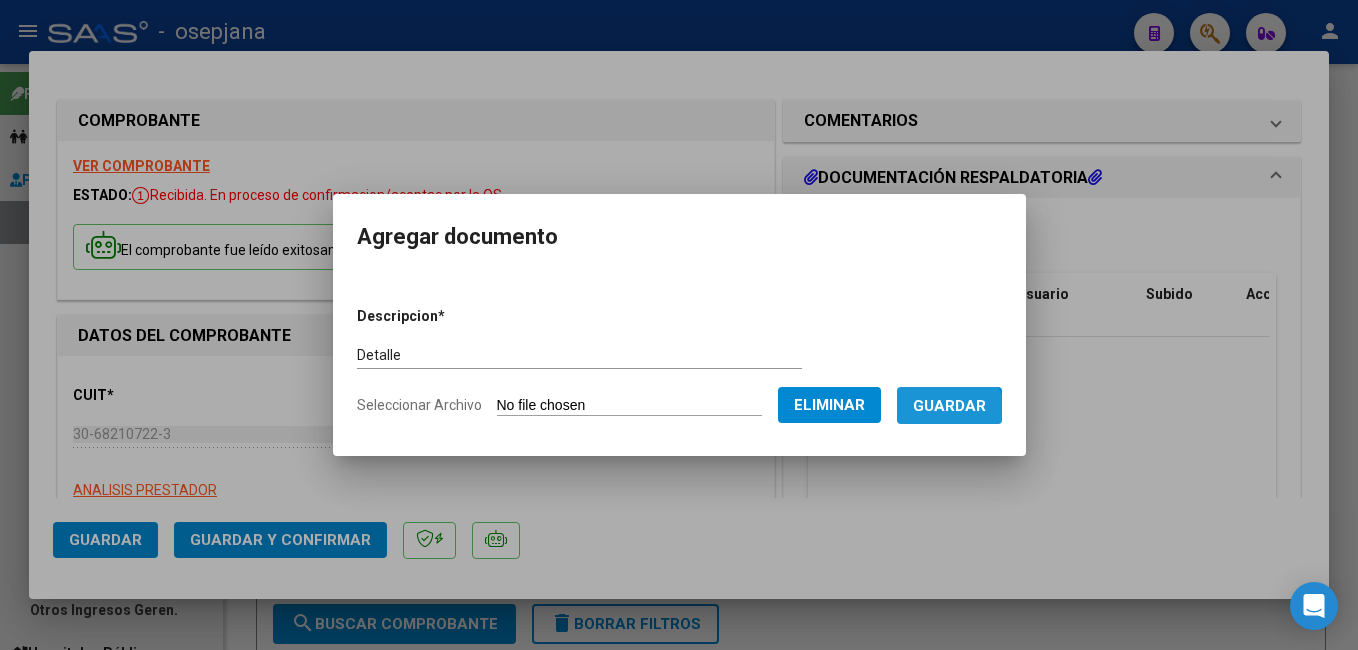 click on "Guardar" at bounding box center (949, 405) 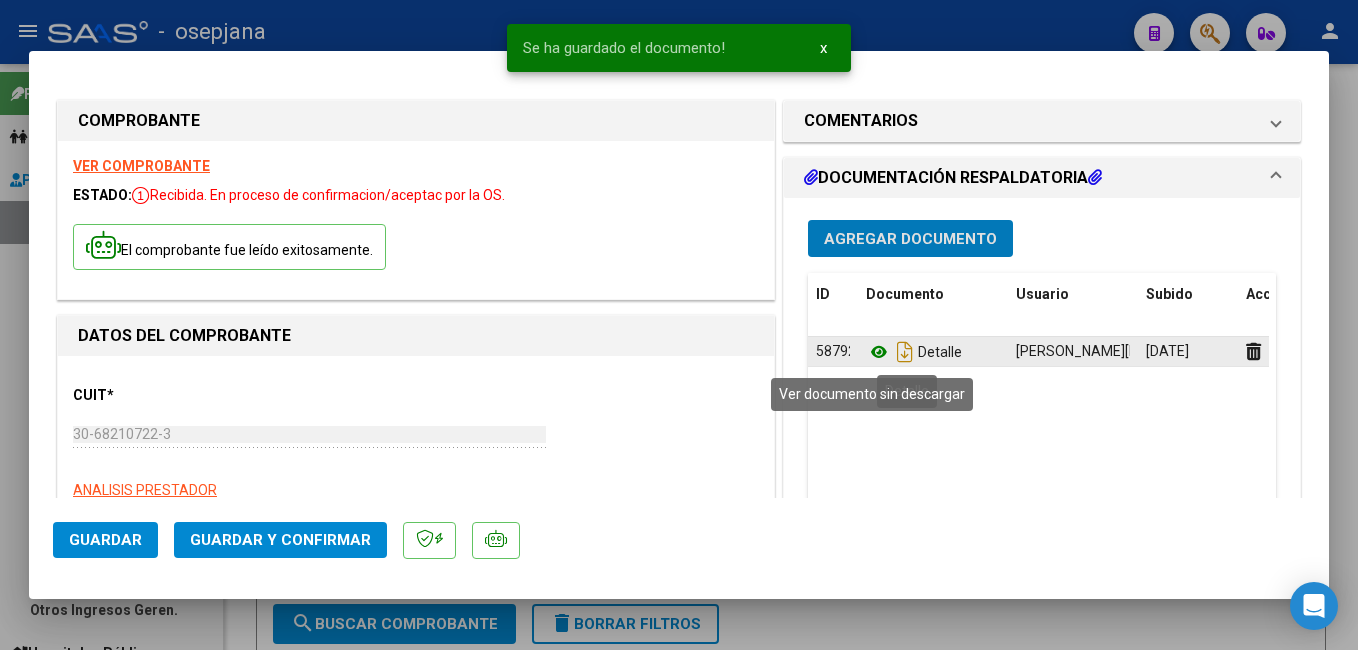 click 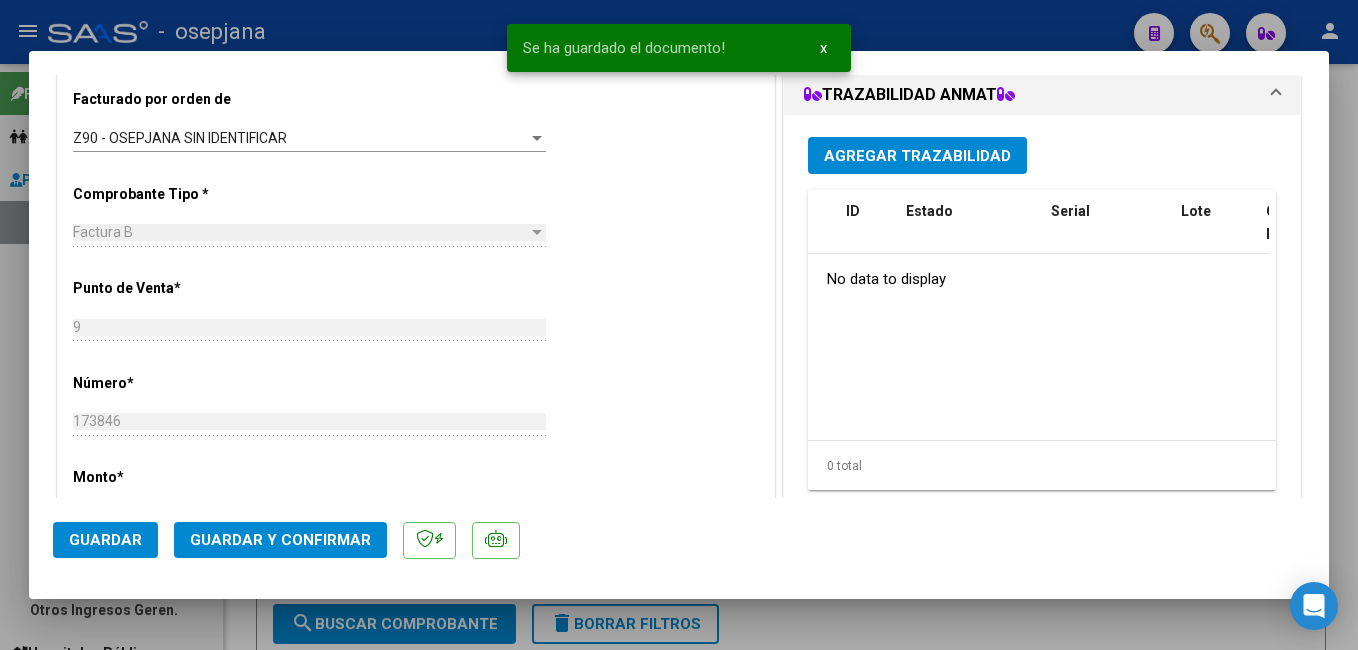 scroll, scrollTop: 555, scrollLeft: 0, axis: vertical 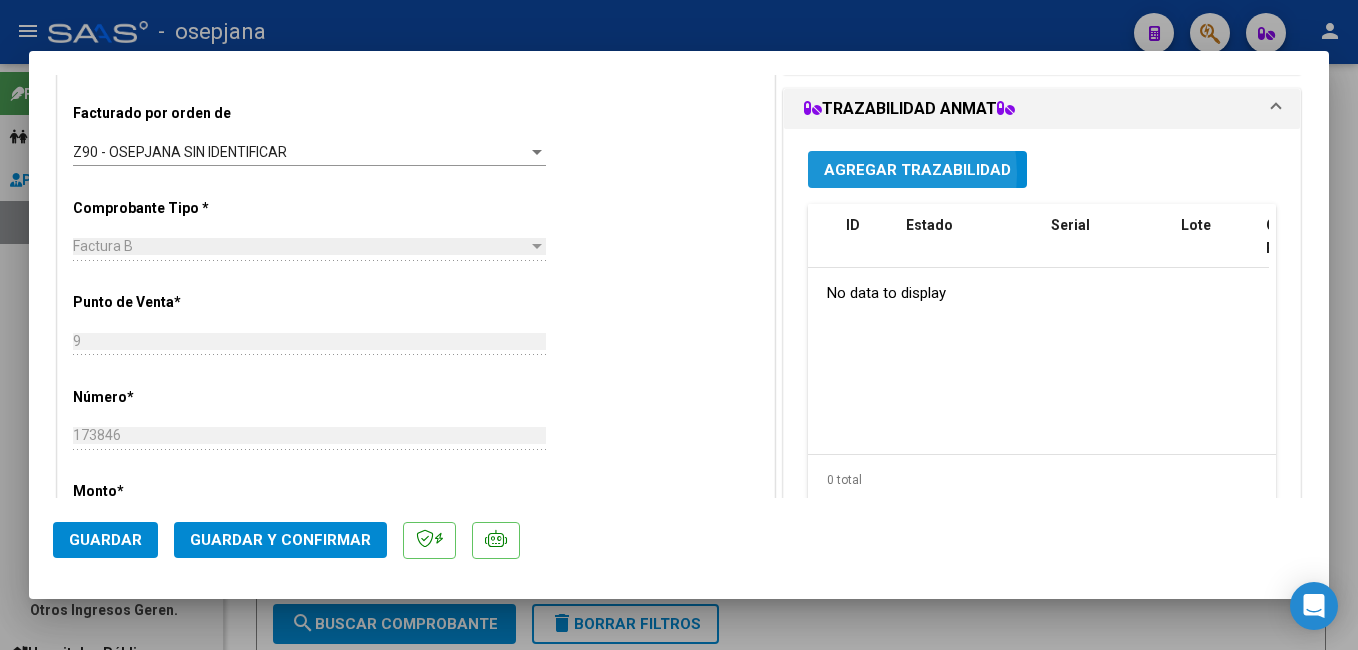 click on "Agregar Trazabilidad" at bounding box center (917, 170) 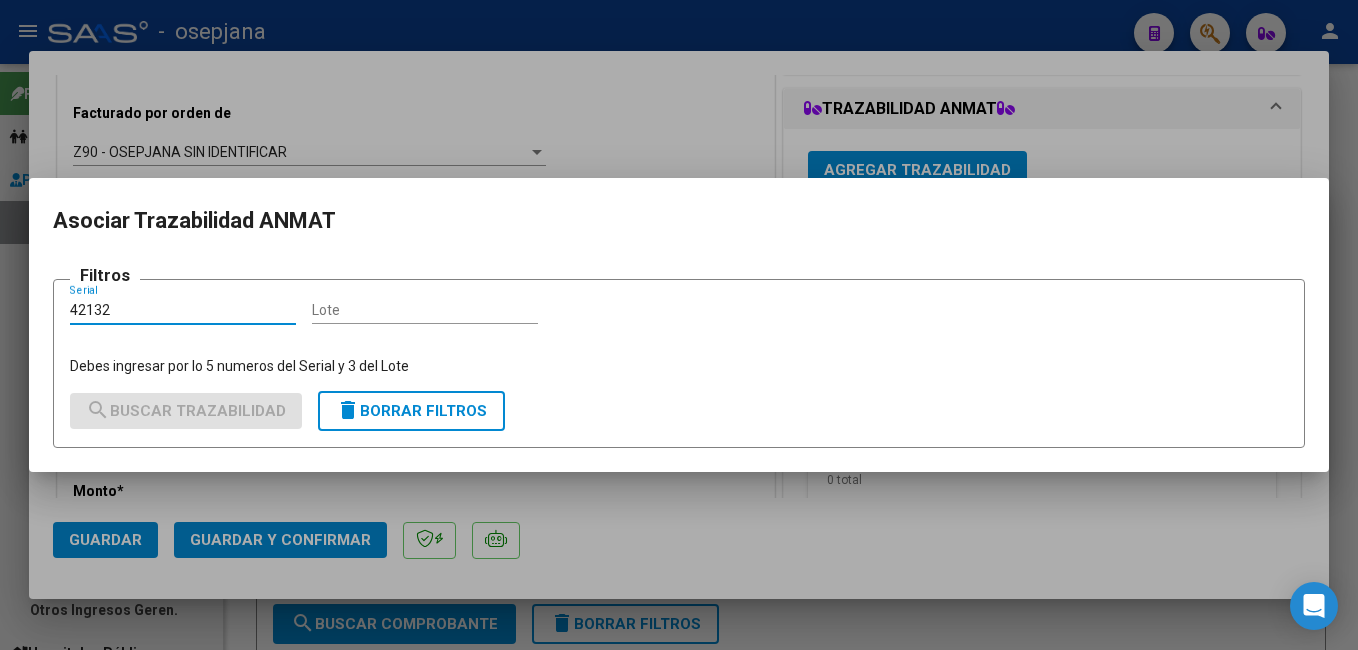 type on "42132" 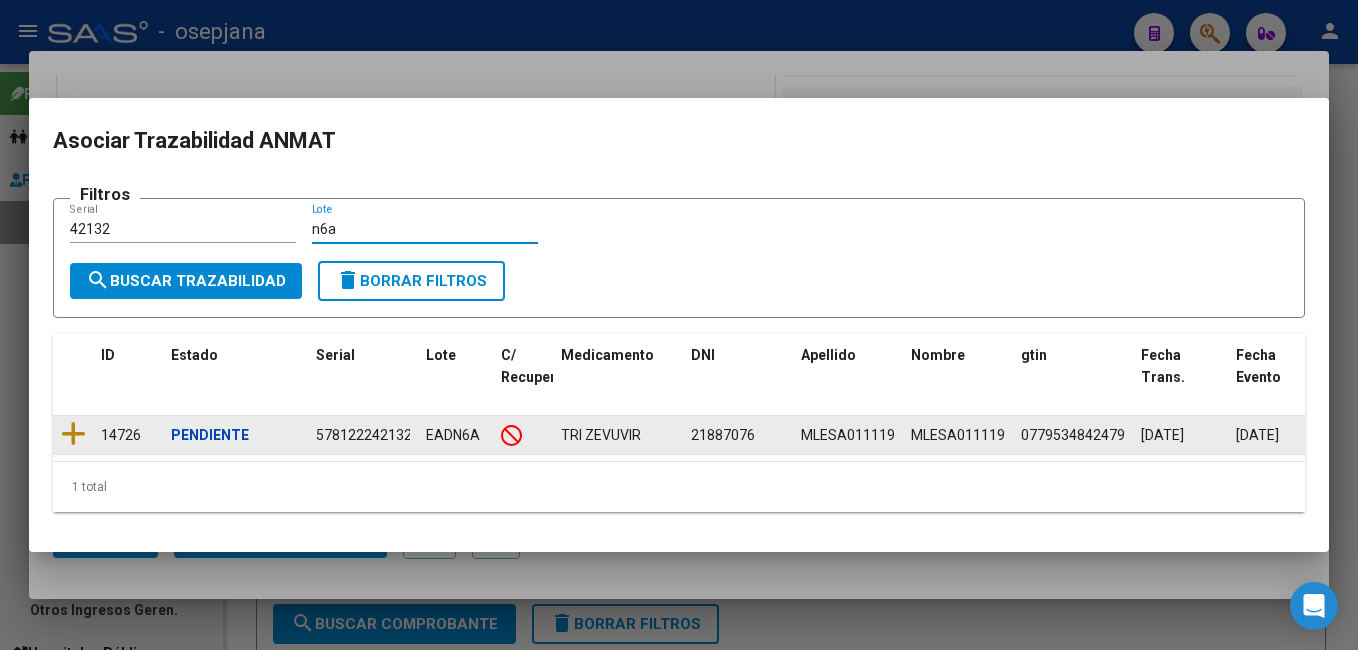 type on "n6a" 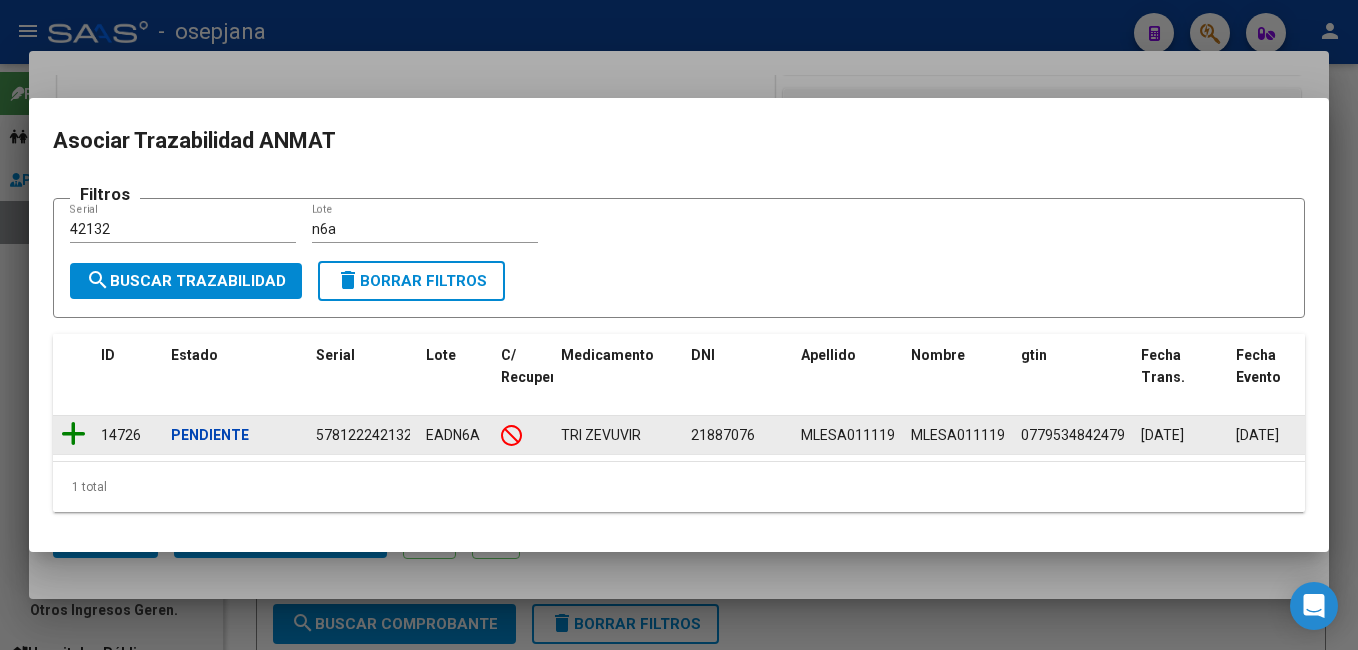 click 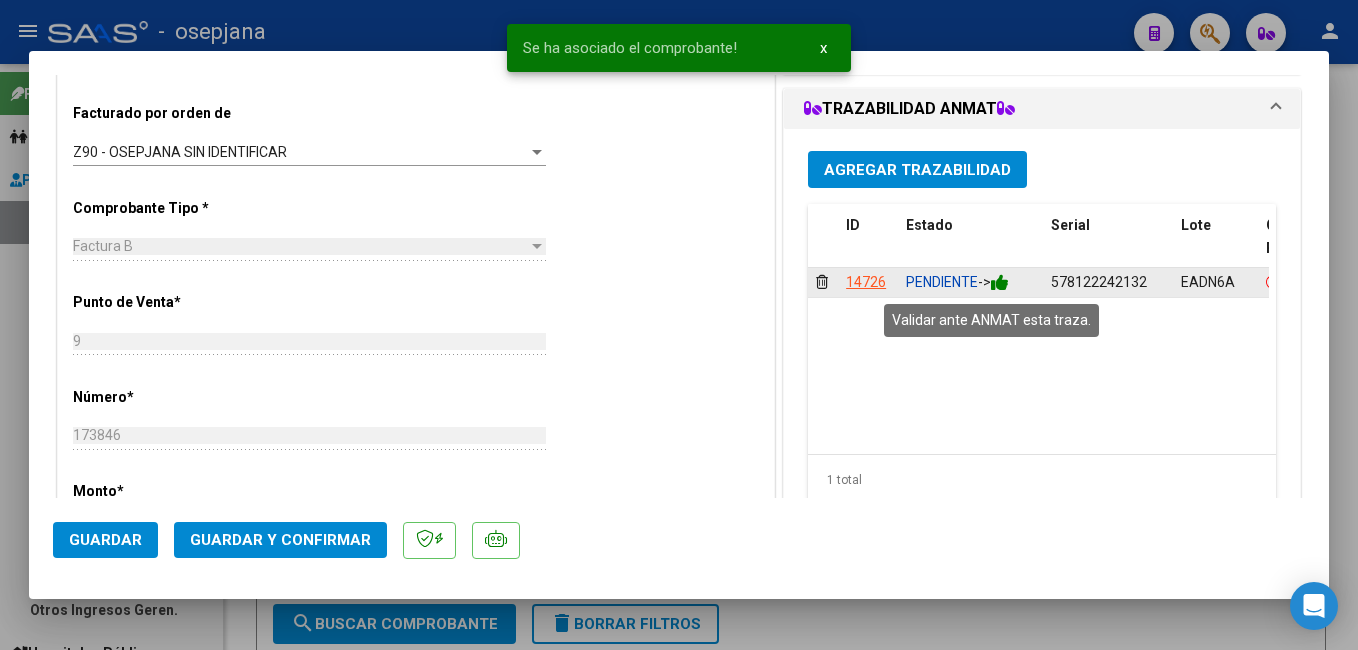 click 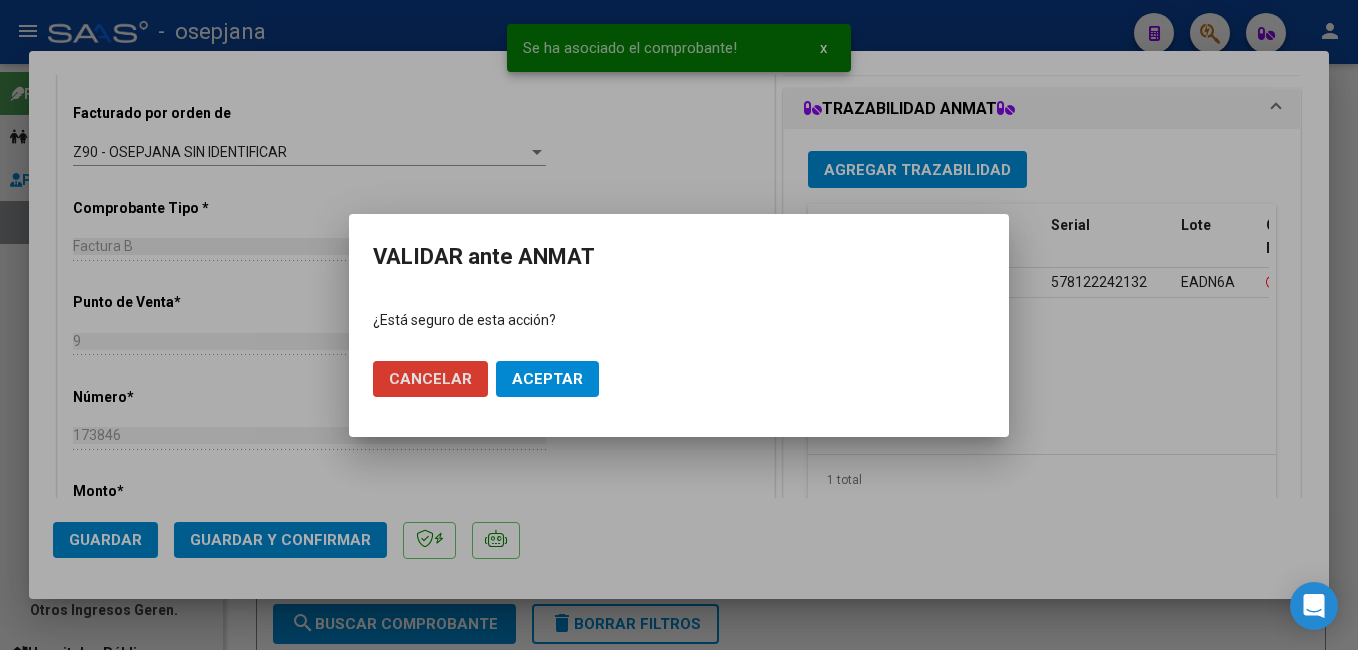 click on "Aceptar" 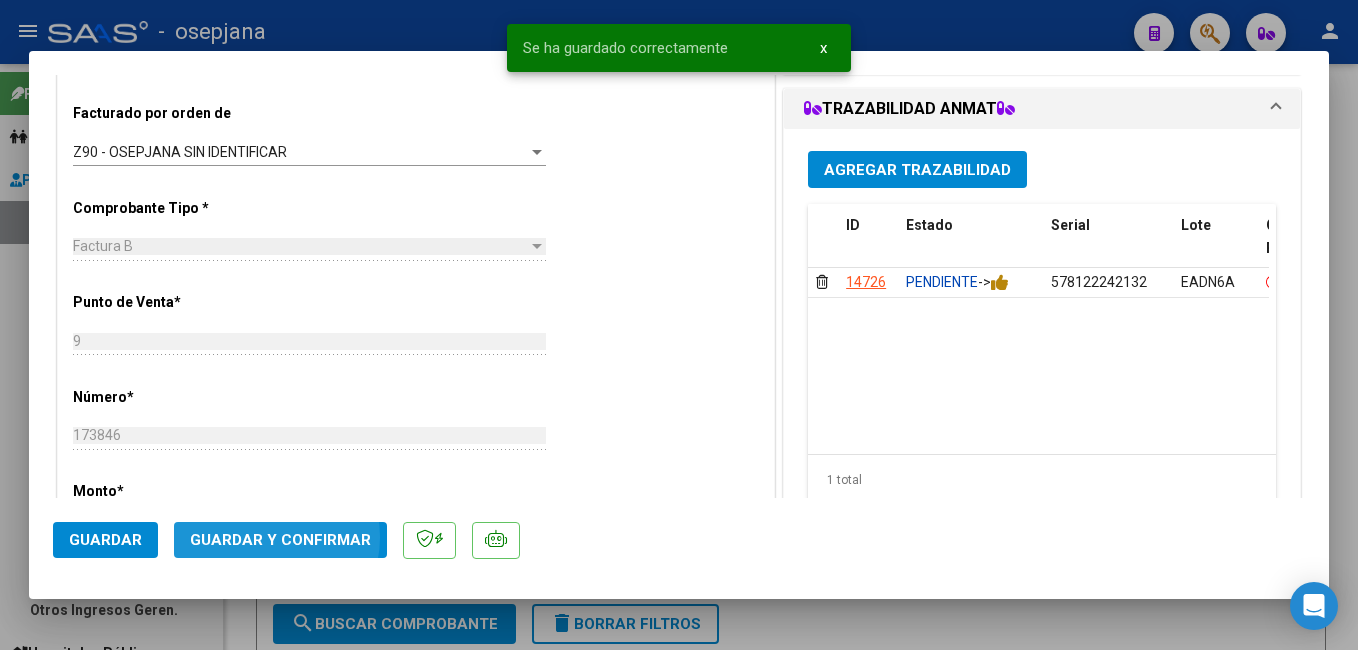 click on "Guardar y Confirmar" 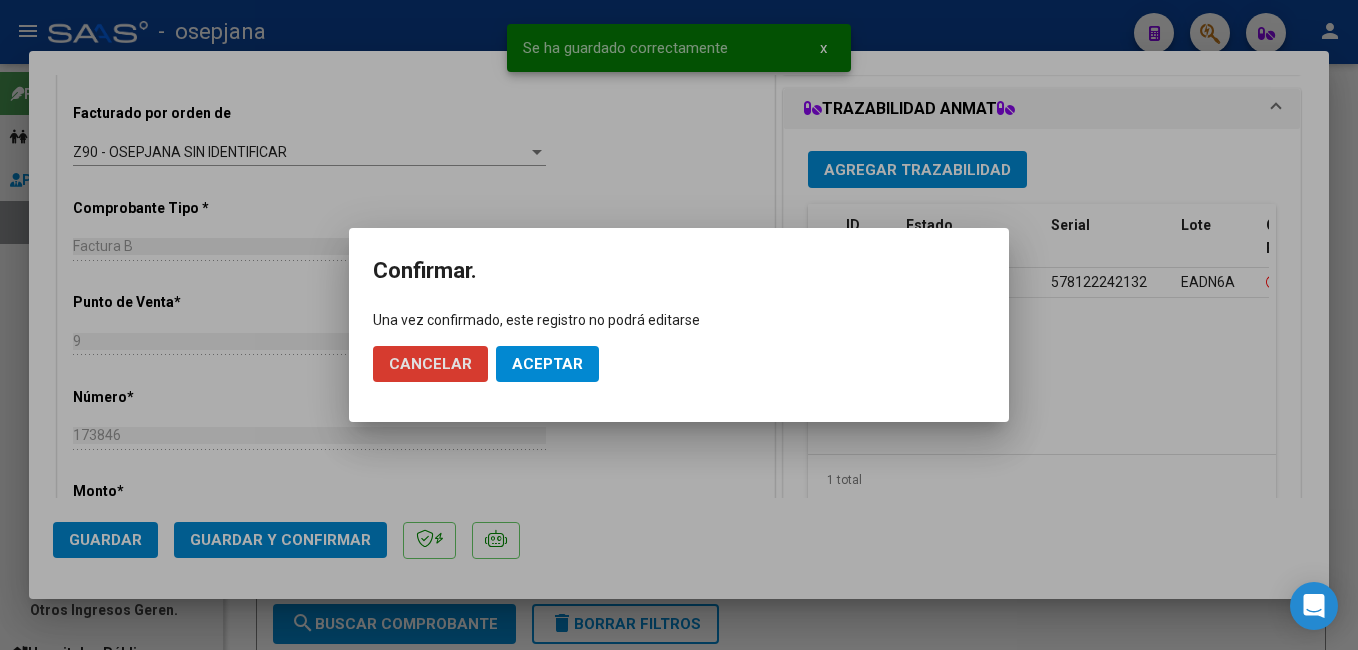 click on "Aceptar" 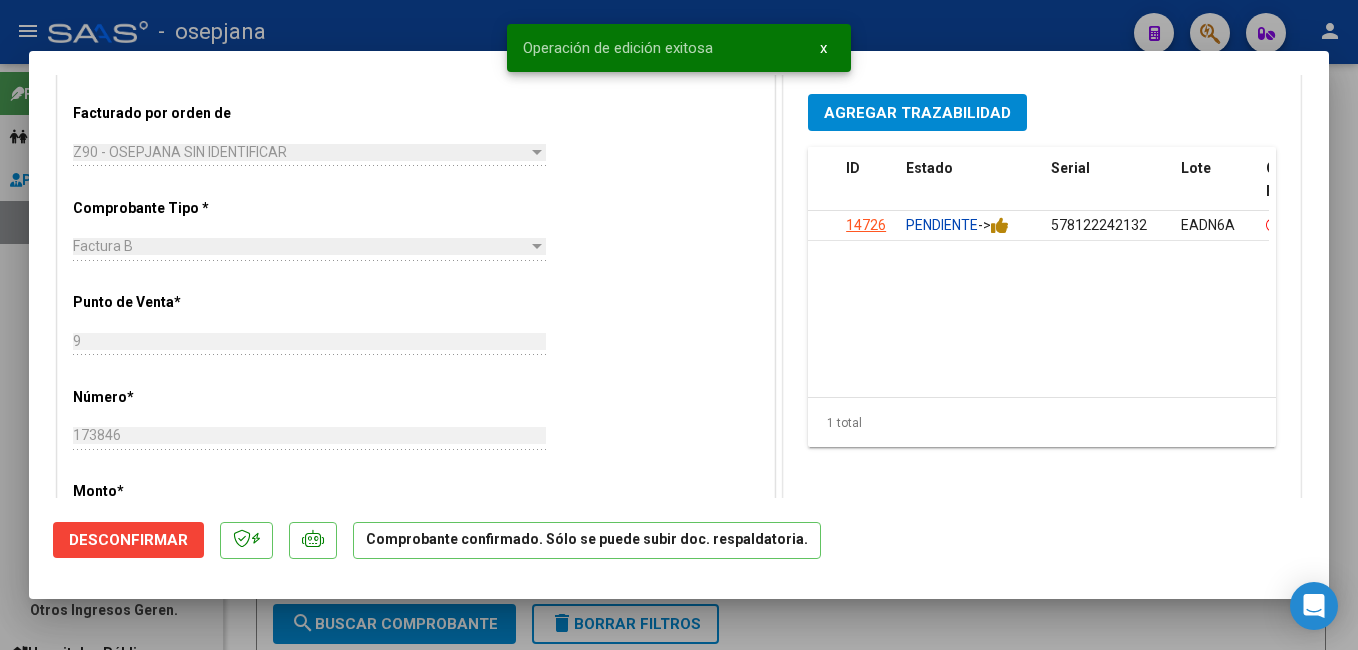 click at bounding box center (679, 325) 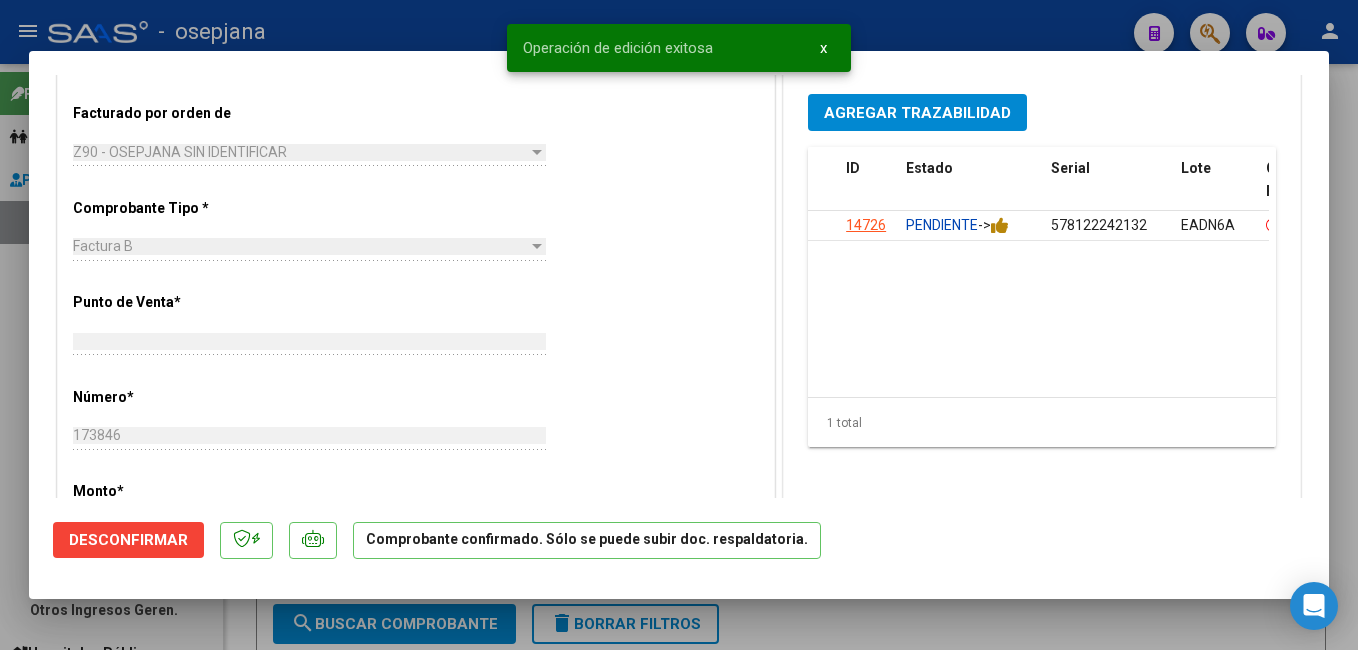 type 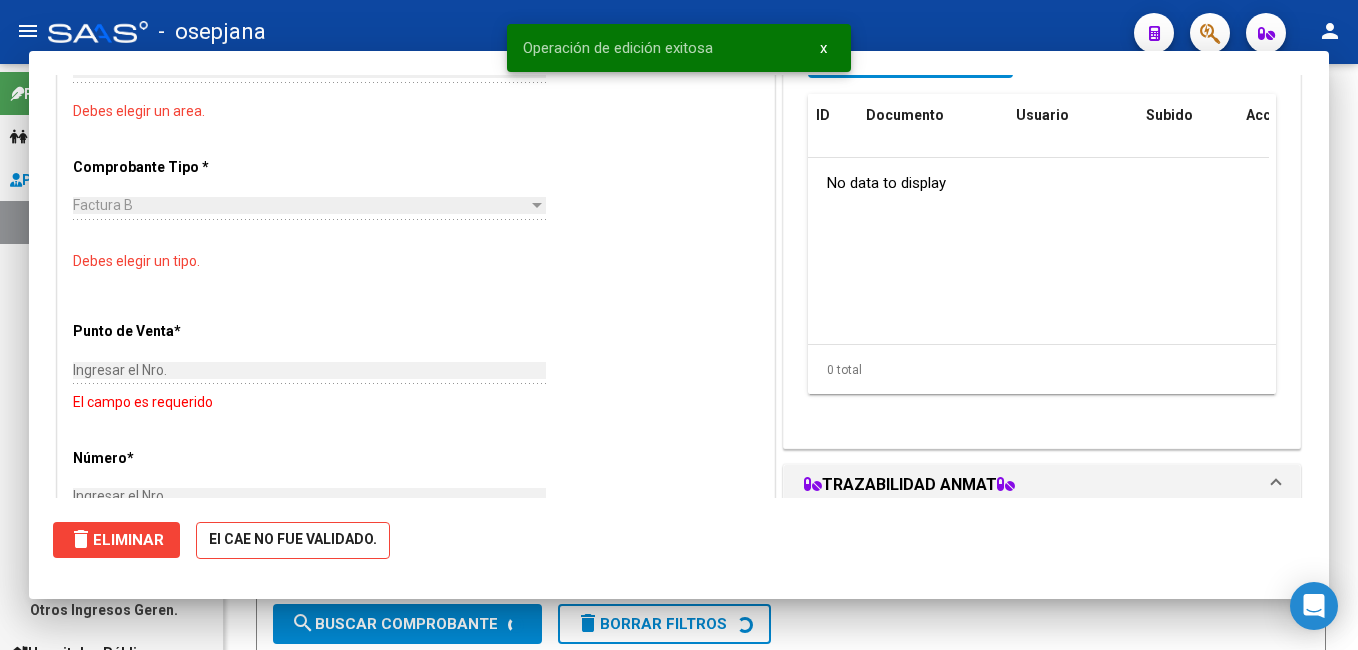 scroll, scrollTop: 0, scrollLeft: 0, axis: both 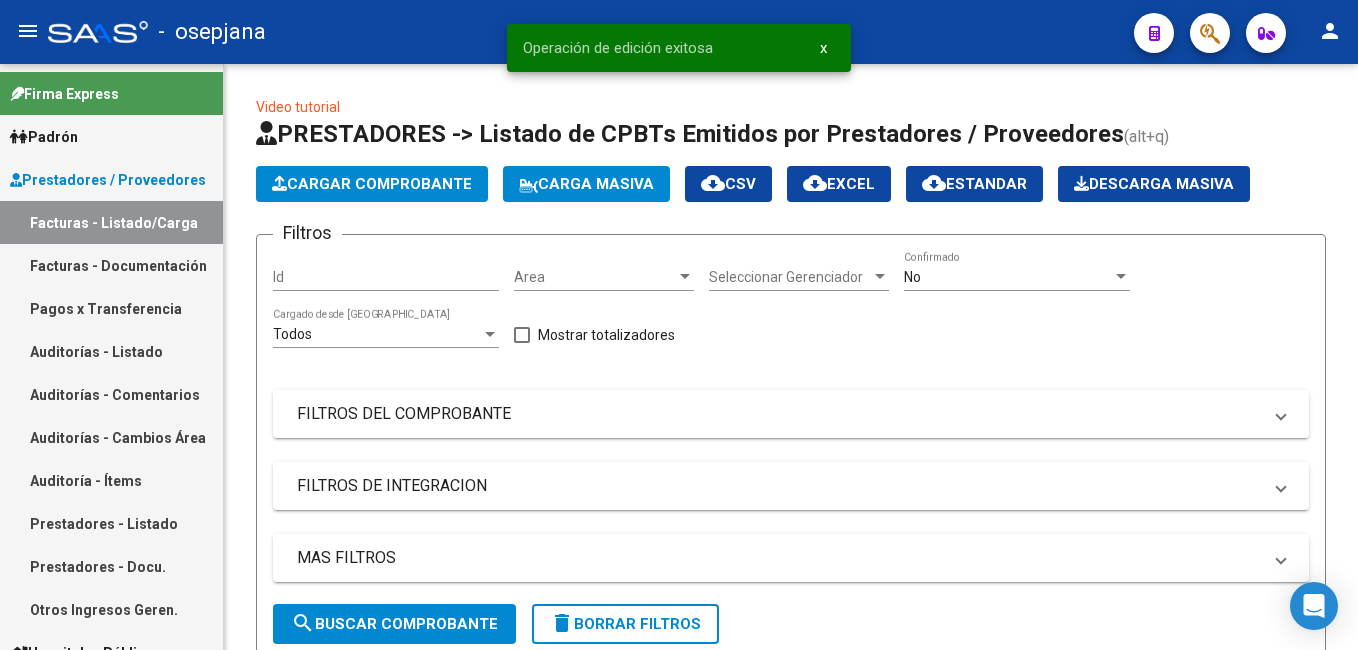 click on "Auditorías - Listado" at bounding box center (111, 351) 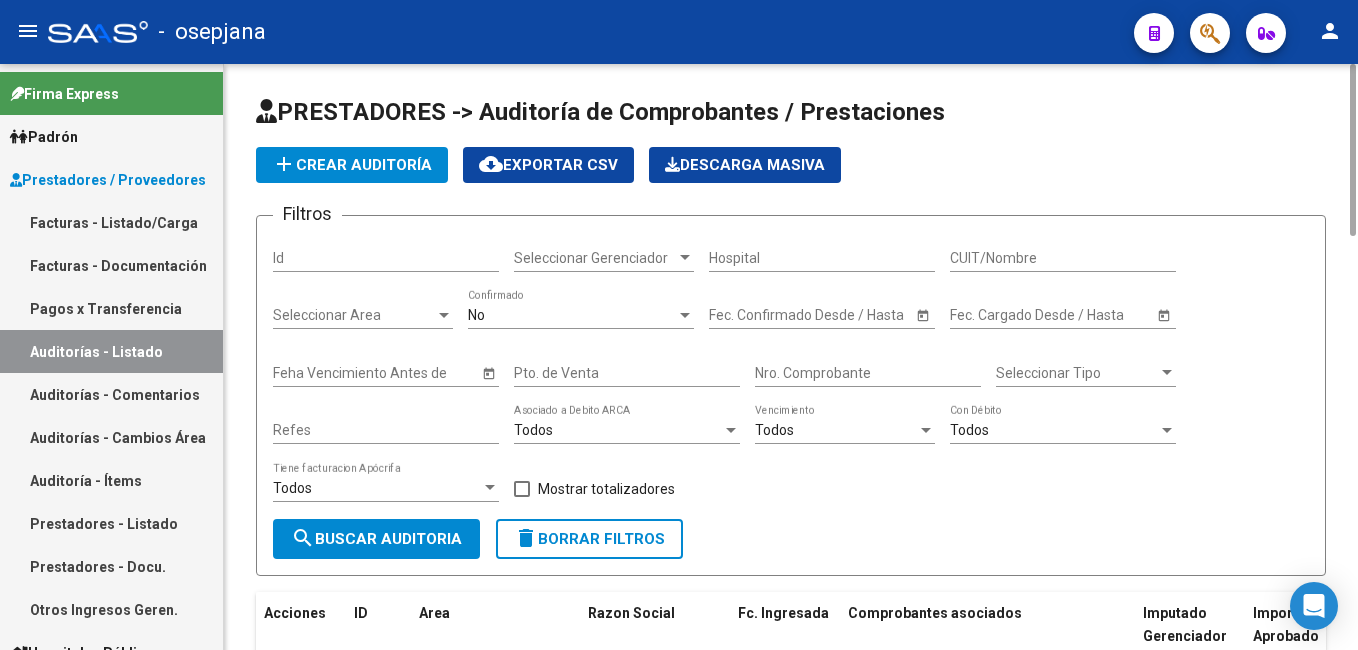 click on "add  Crear Auditoría" 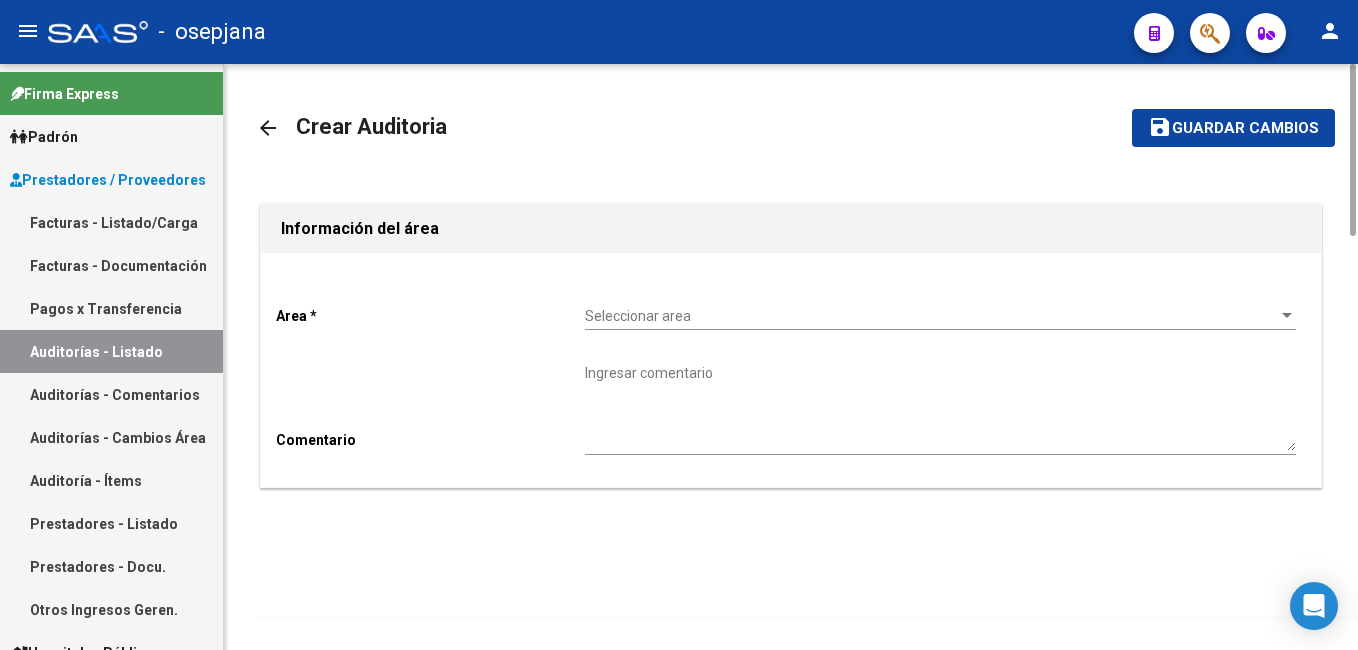 click on "Seleccionar area" at bounding box center [931, 316] 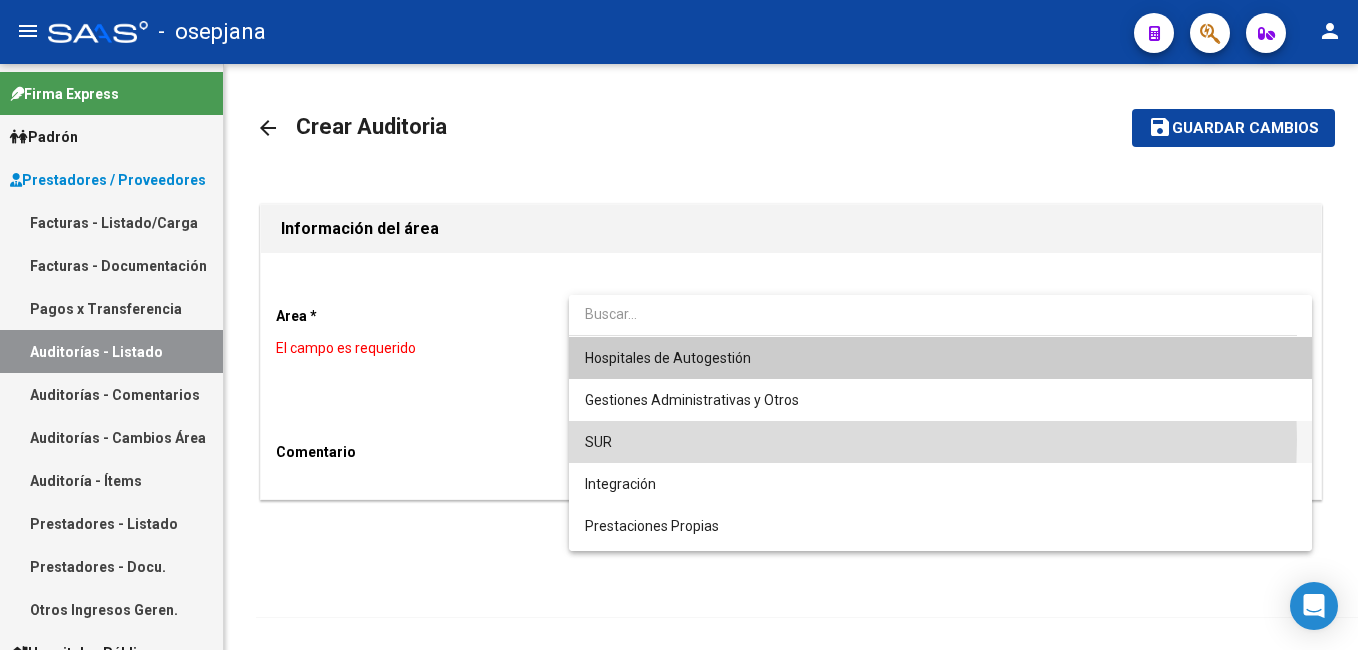 click on "SUR" at bounding box center [940, 442] 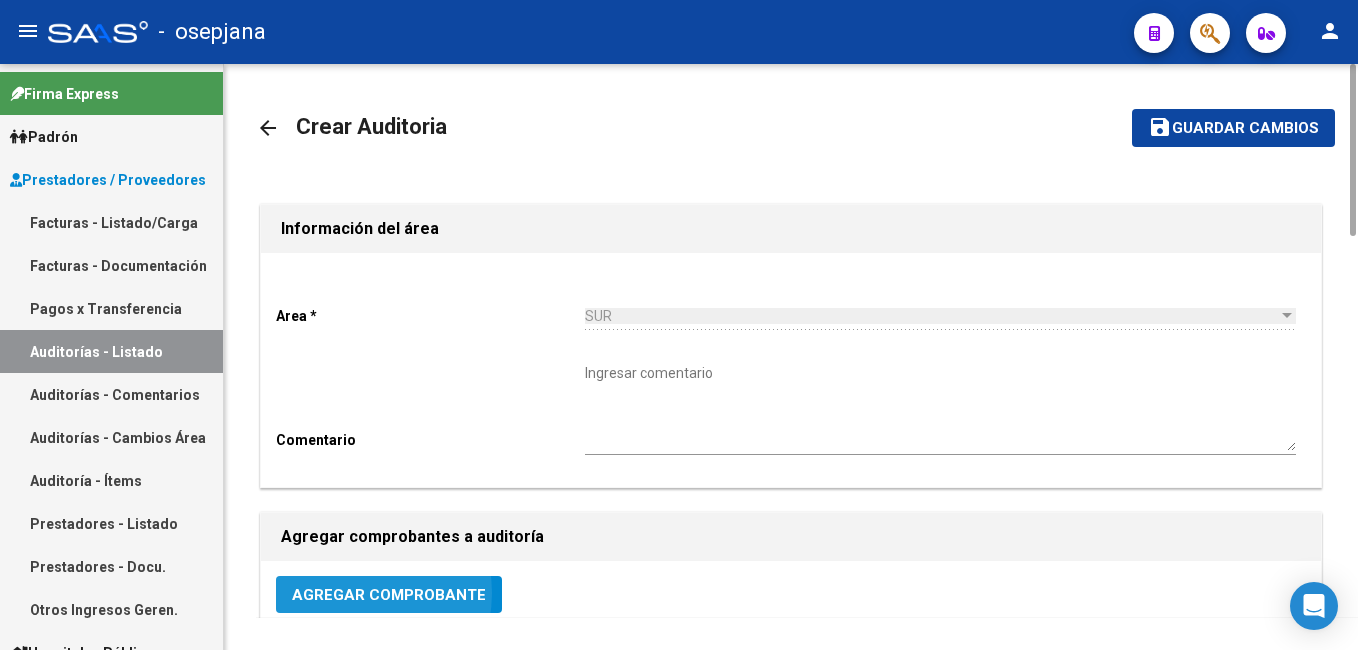 click on "Agregar Comprobante" 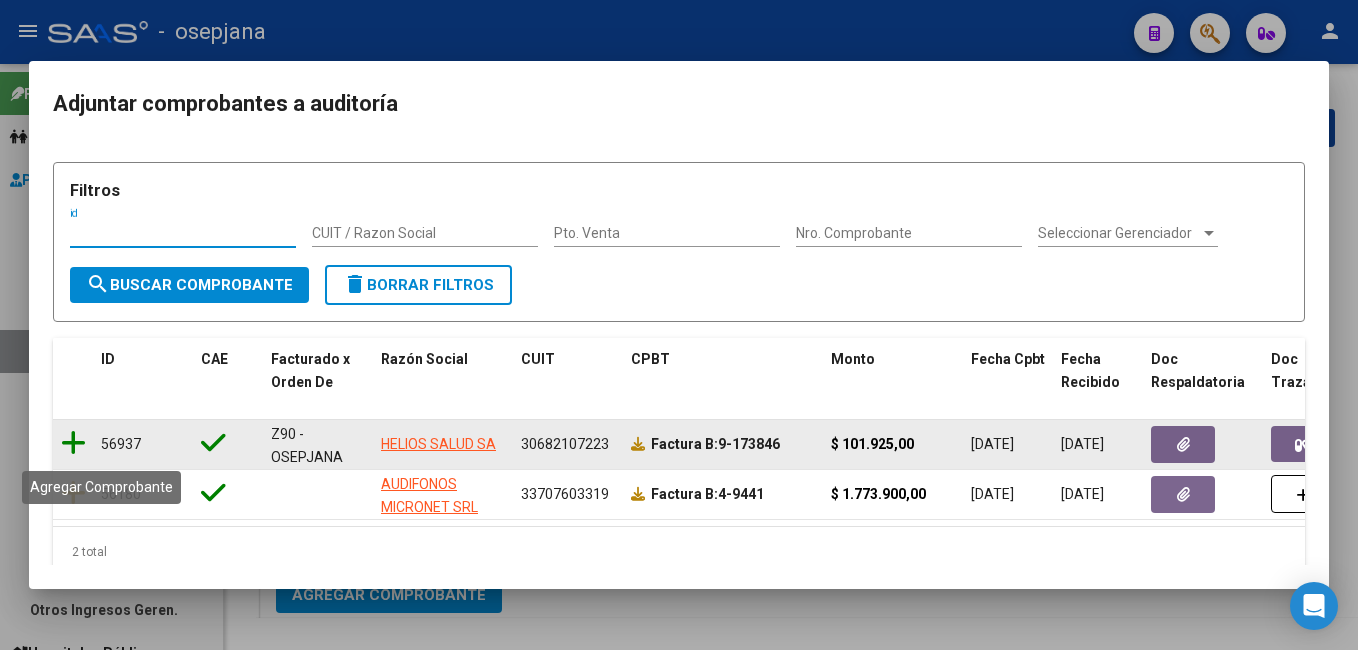 click 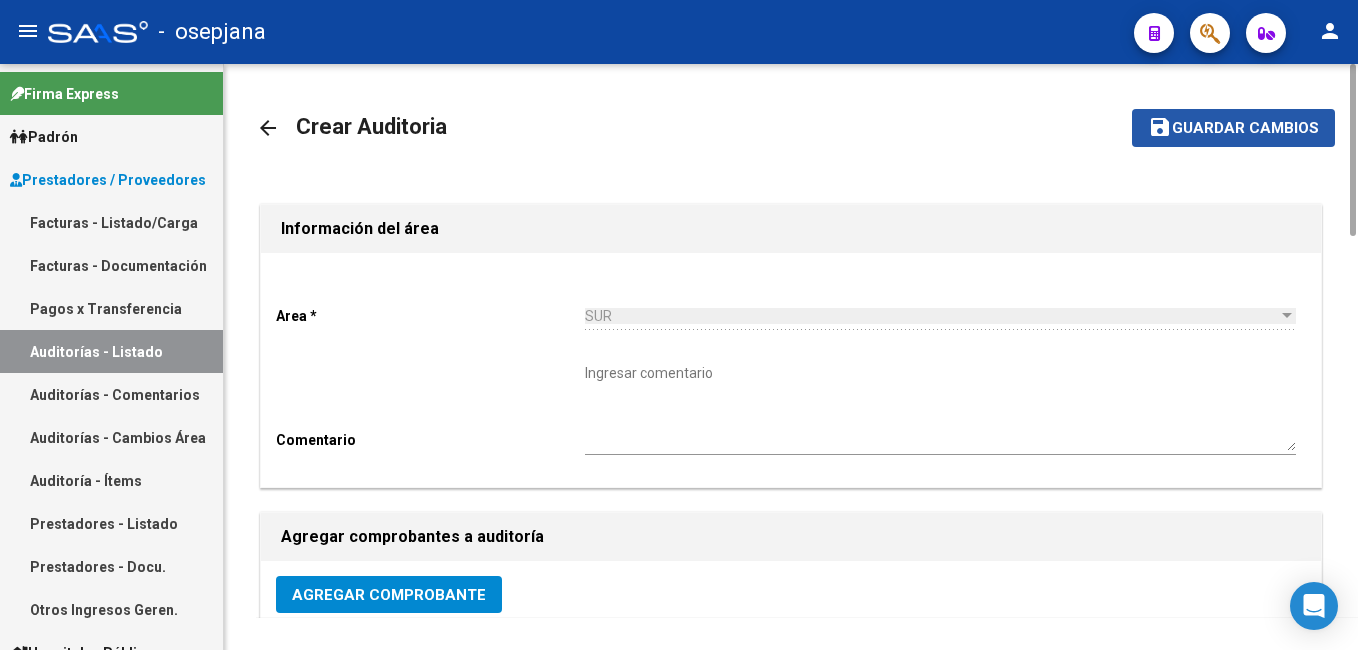 drag, startPoint x: 1283, startPoint y: 128, endPoint x: 555, endPoint y: 283, distance: 744.3178 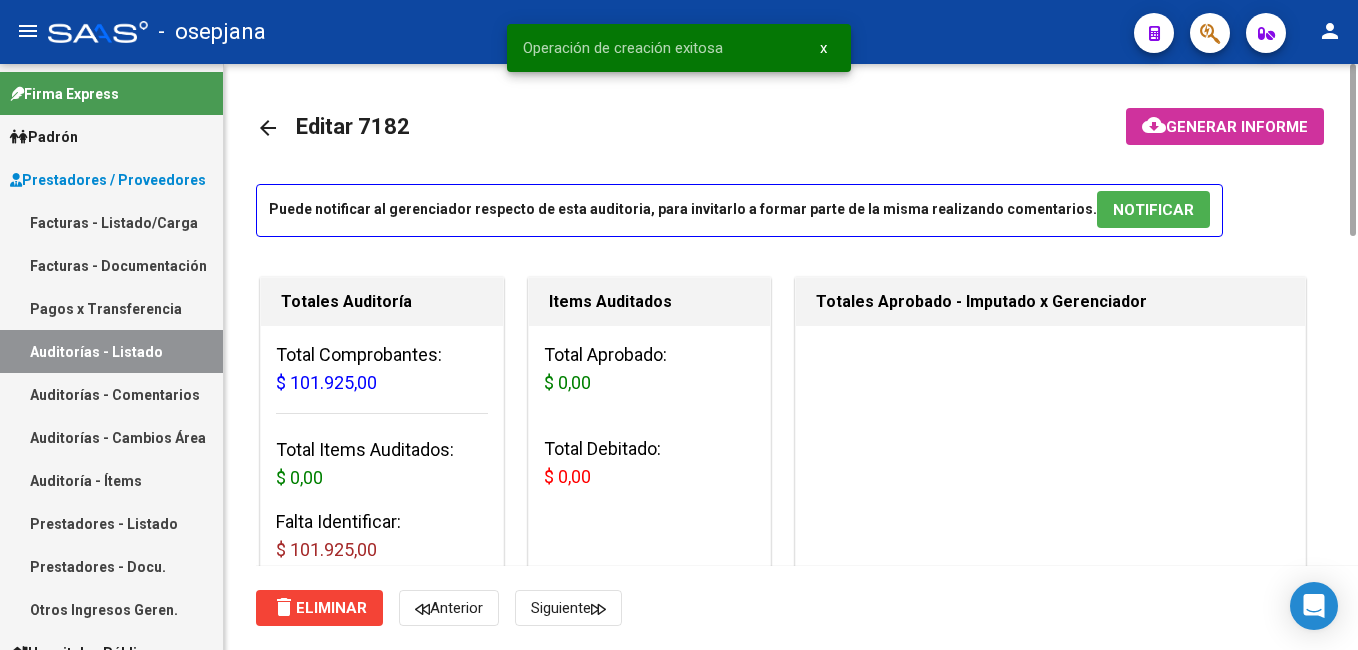 click on "arrow_back Editar 7182    cloud_download  Generar informe  Puede notificar al gerenciador respecto de esta auditoria, para invitarlo a formar parte de la misma realizando comentarios.  NOTIFICAR Totales Auditoría Total Comprobantes:  $ 101.925,00 Total Items Auditados:  $ 0,00 Falta Identificar:   $ 101.925,00 Items Auditados Total Aprobado: $ 0,00 Total Debitado: $ 0,00 Totales Aprobado - Imputado x Gerenciador Información del área Cambiar de área a esta auditoría  Area * SUR Seleccionar area Comentario    Ingresar comentario  save  Guardar Comentario  Comprobantes Asociados a la Auditoría Agregar Comprobante cloud_download  Exportar Comprobantes  ID CAE Facturado x Orden De Razon Social CPBT Monto Fecha Cpbt Fecha Recibido Doc Respaldatoria Doc Trazabilidad Expte. Interno Creado Usuario $ 101.925,00 56937  Z90 - OSEPJANA SIN IDENTIFICAR HELIOS SALUD SA  Factura B: 9 - 173846  $ 101.925,00 30/04/2025 30/04/2025 07/07/2025 Ludmila Miccolis - ludmila.miccolis@asi.com.ar Crear Item de Auditoria Id" 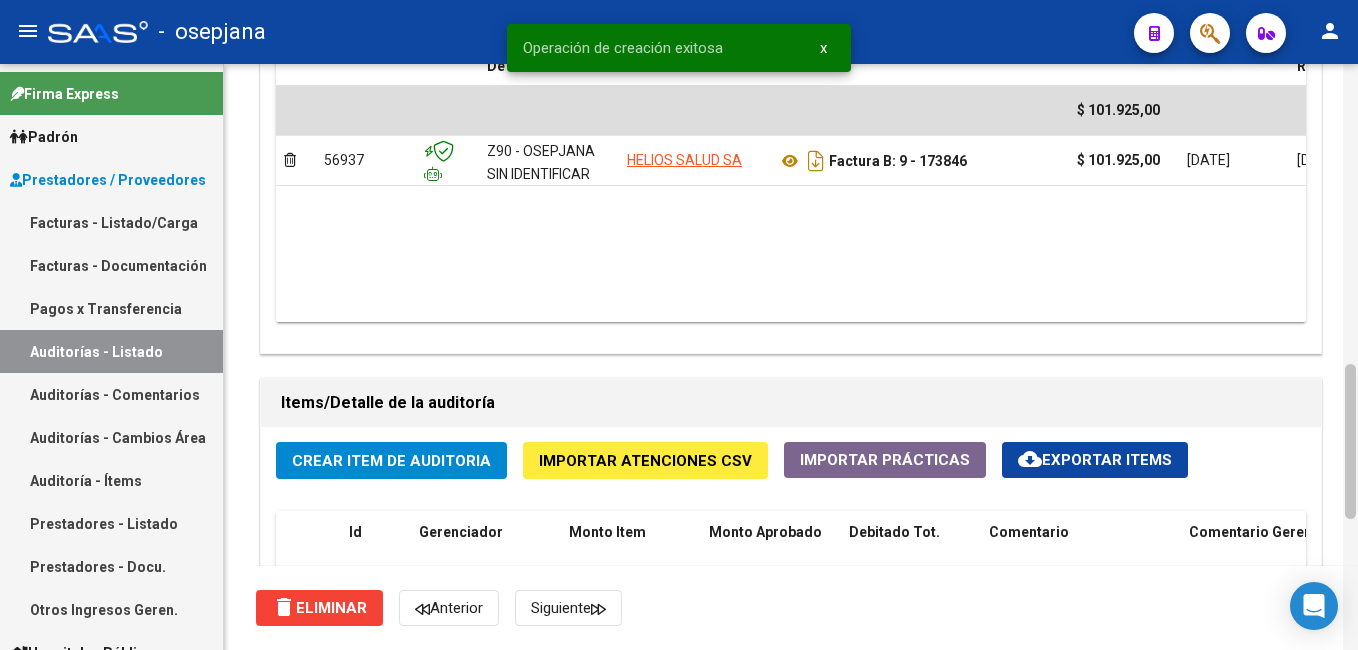 scroll, scrollTop: 1254, scrollLeft: 0, axis: vertical 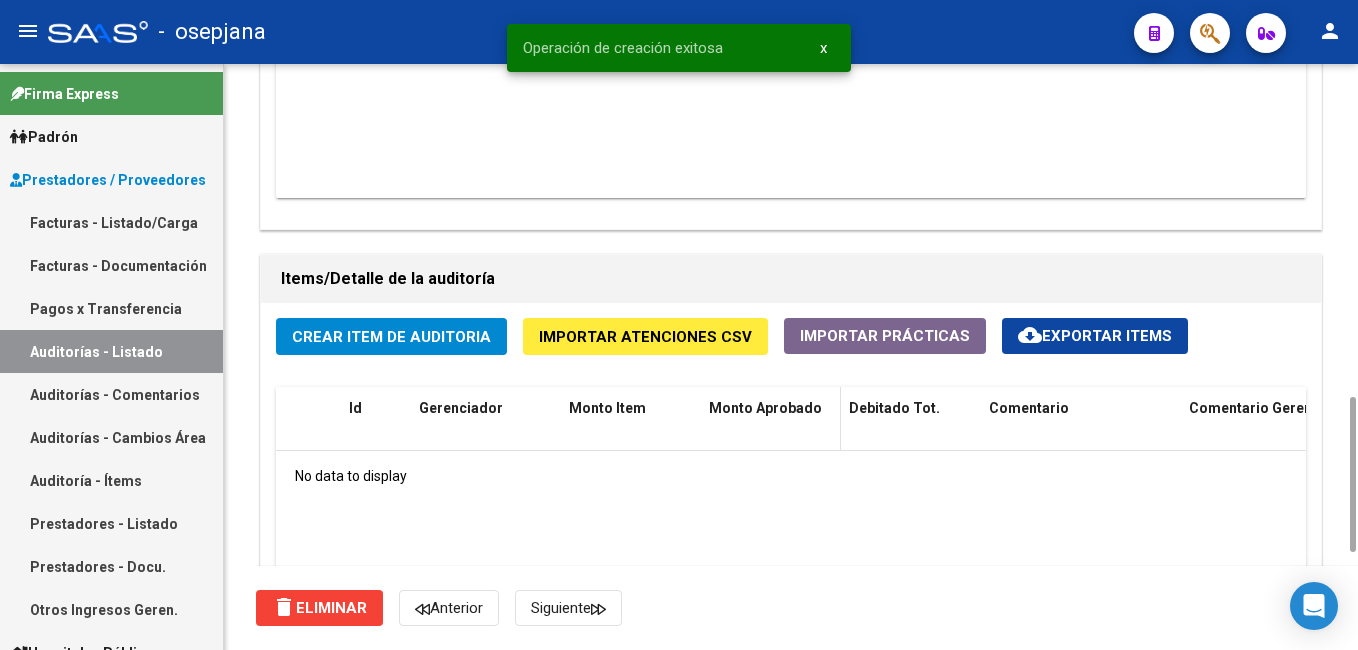 drag, startPoint x: 1350, startPoint y: 326, endPoint x: 705, endPoint y: 402, distance: 649.4621 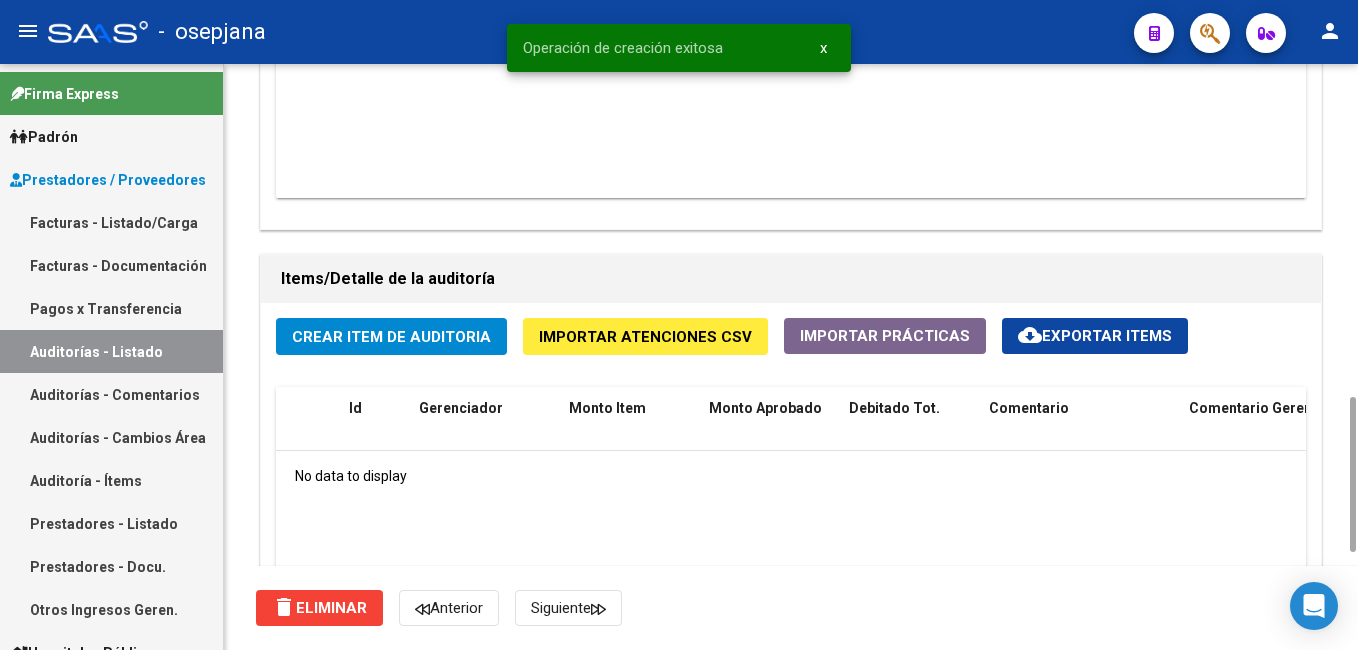 click on "Crear Item de Auditoria" 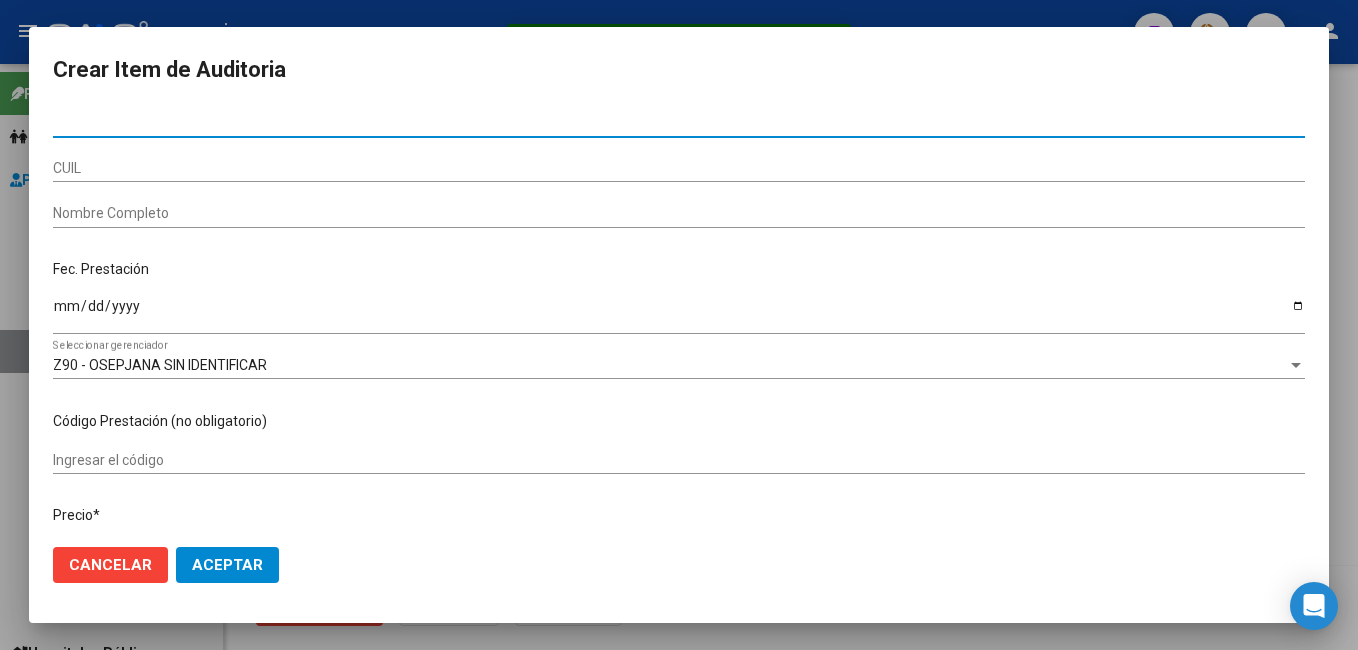 paste on "21887076" 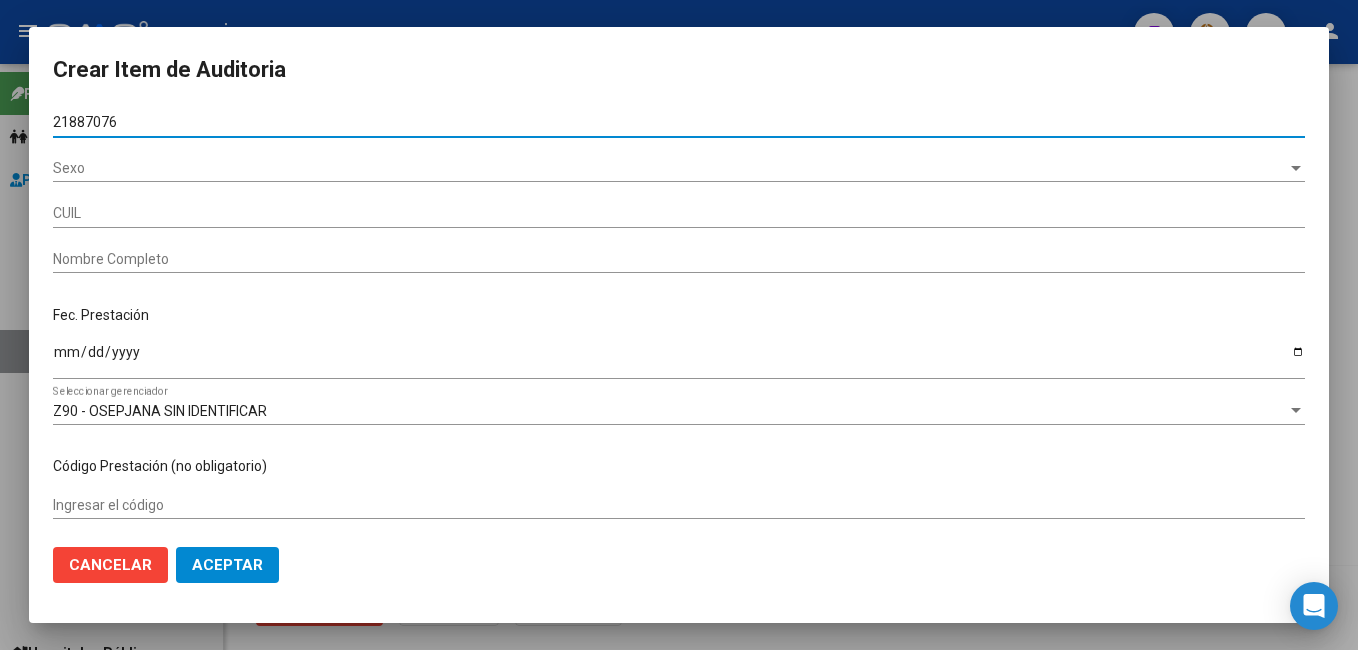 type on "20218870768" 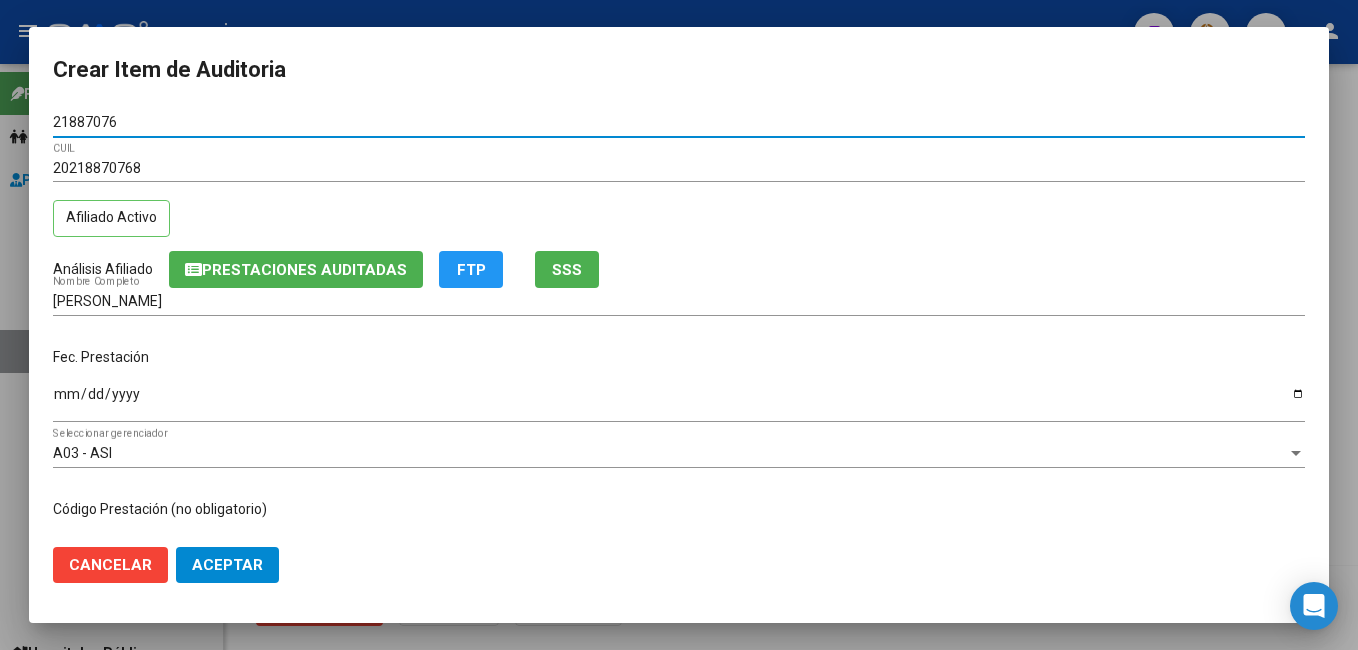 type on "21887076" 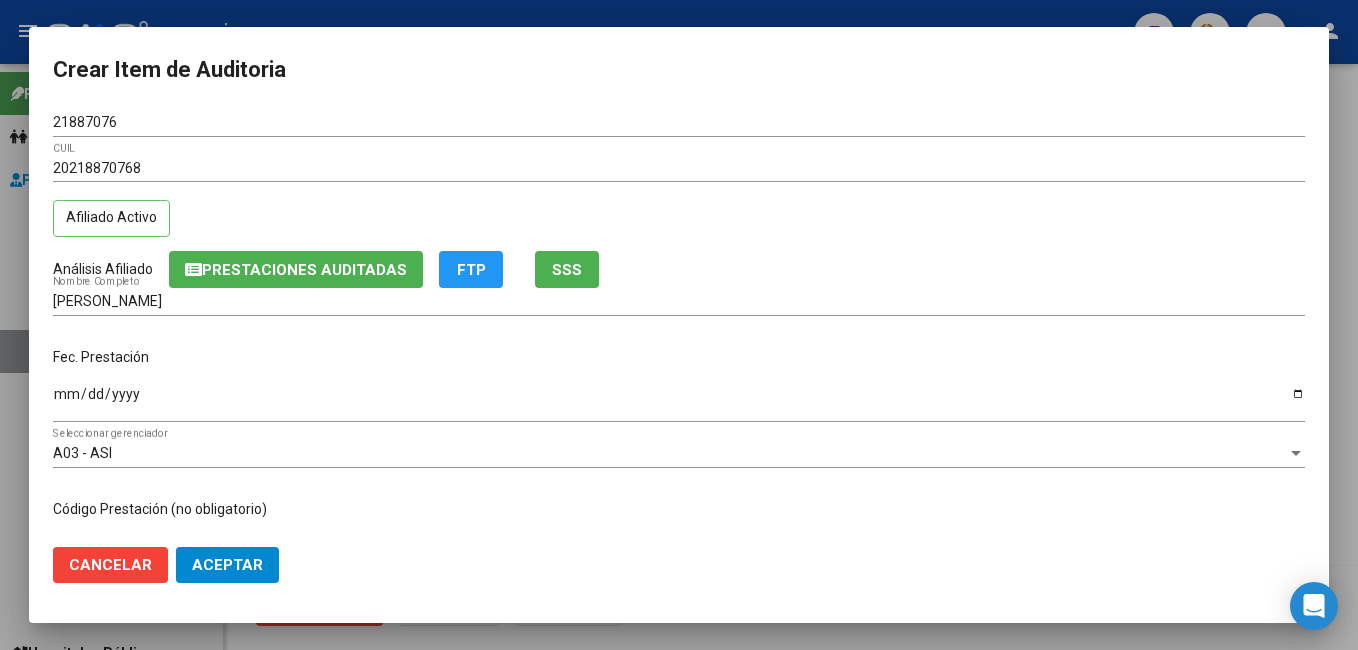 drag, startPoint x: 45, startPoint y: 393, endPoint x: 229, endPoint y: 303, distance: 204.83163 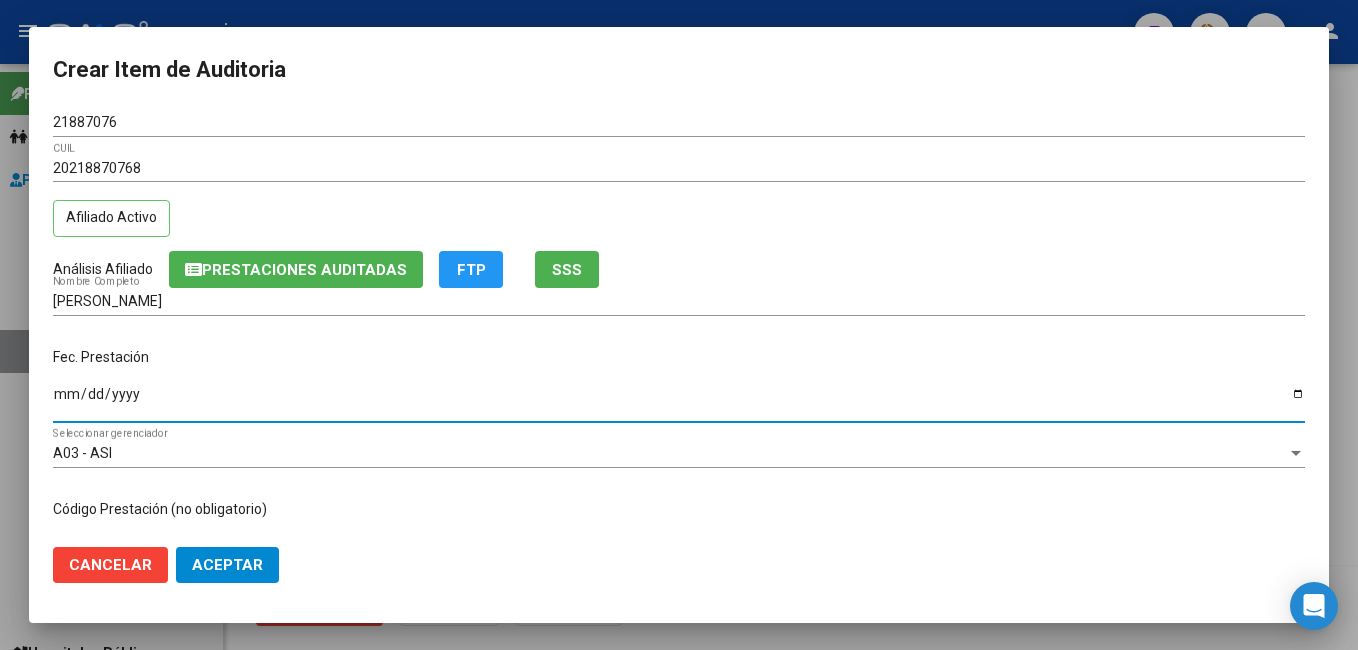 drag, startPoint x: 53, startPoint y: 400, endPoint x: 587, endPoint y: 329, distance: 538.69934 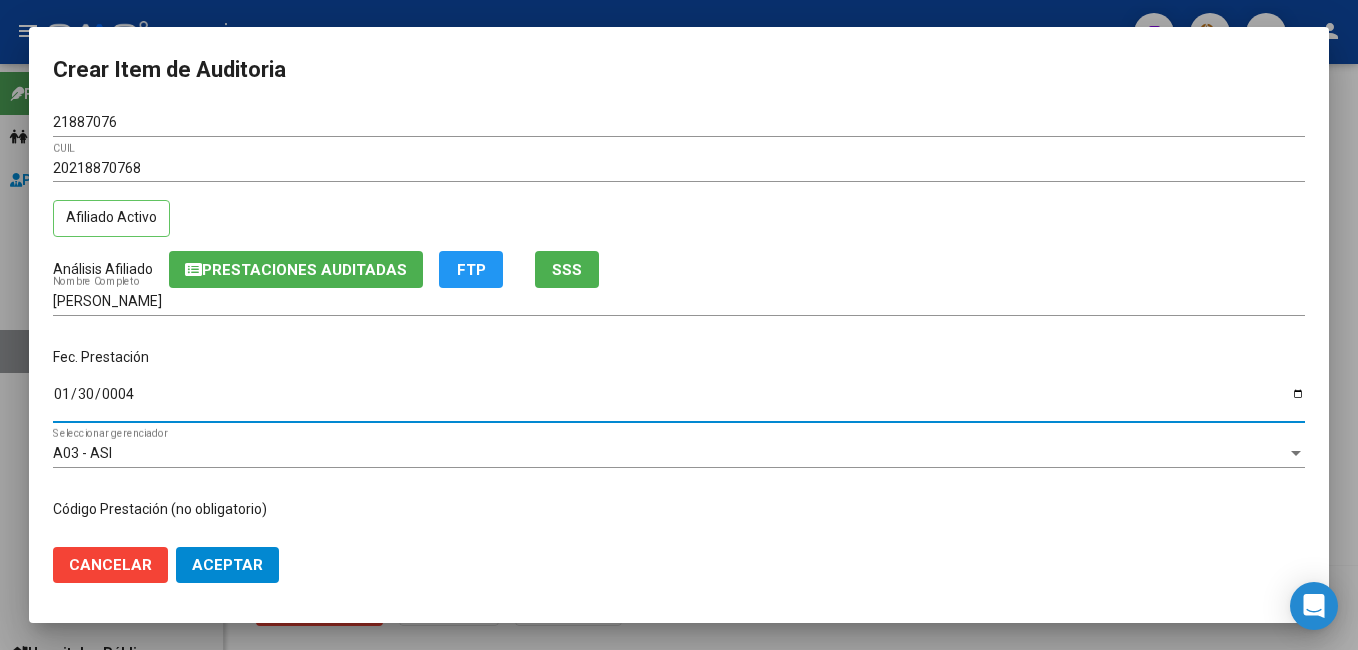 type on "0042-01-30" 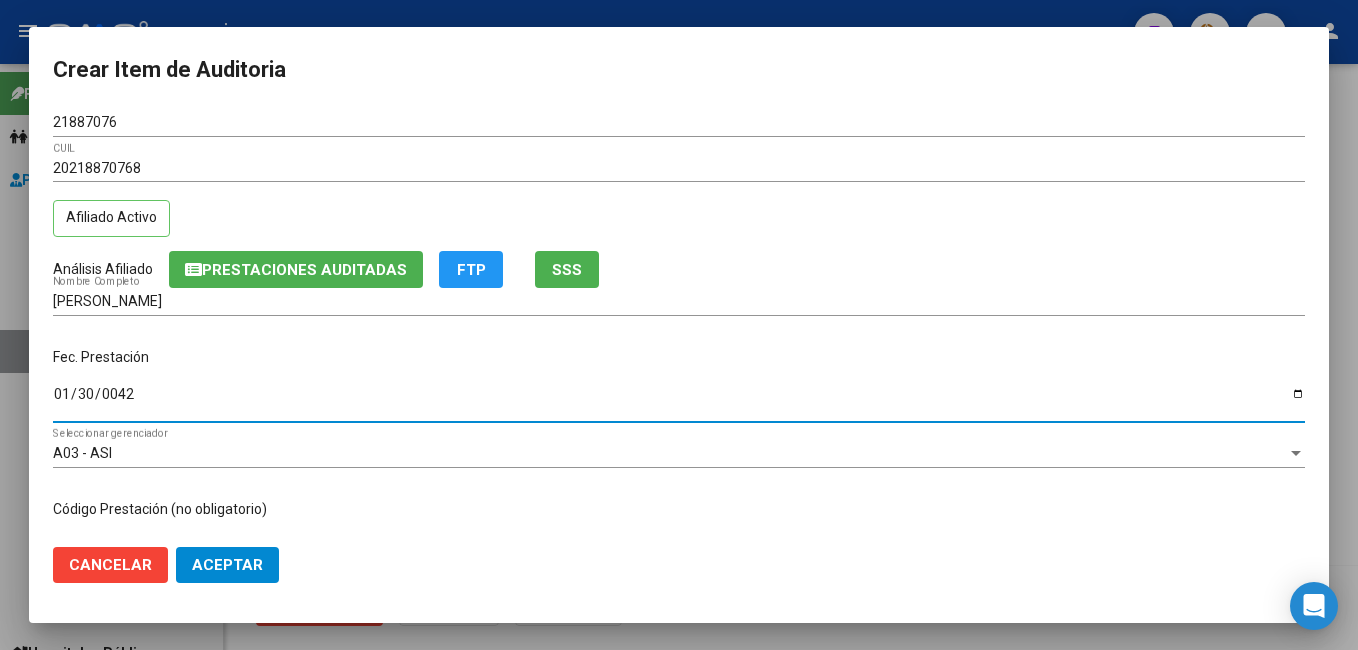 click on "0042-01-30" at bounding box center (679, 401) 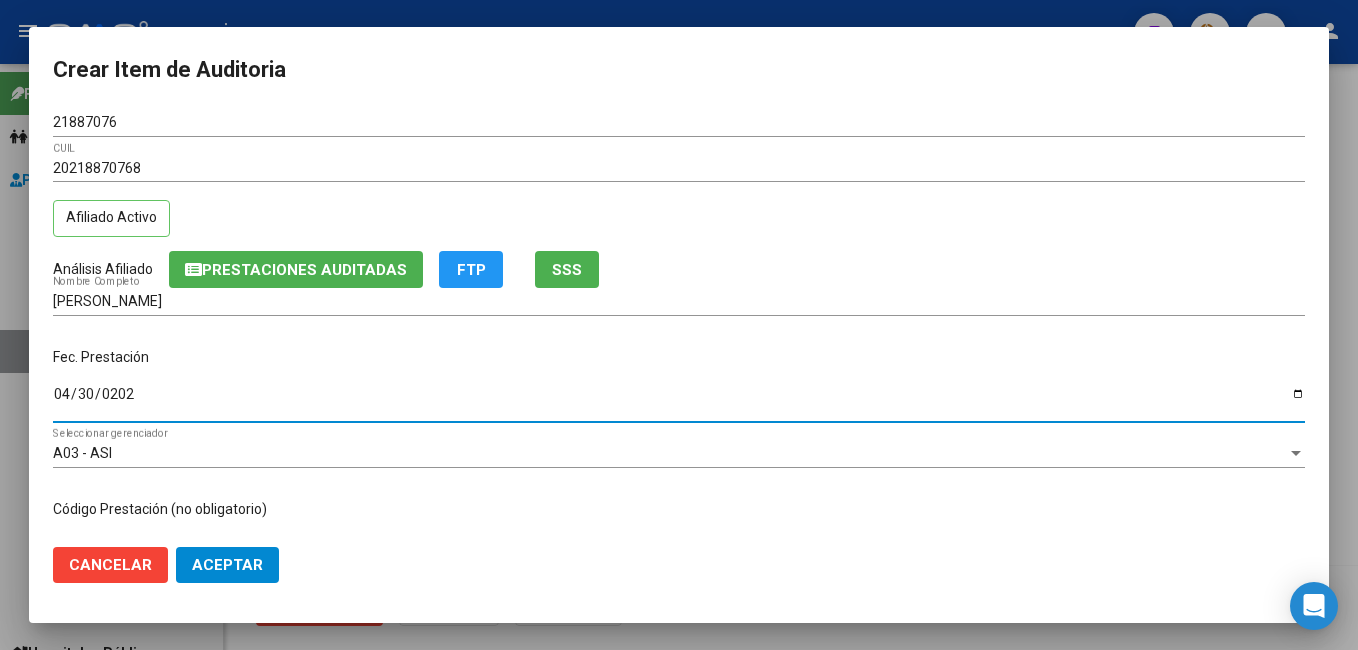 type on "[DATE]" 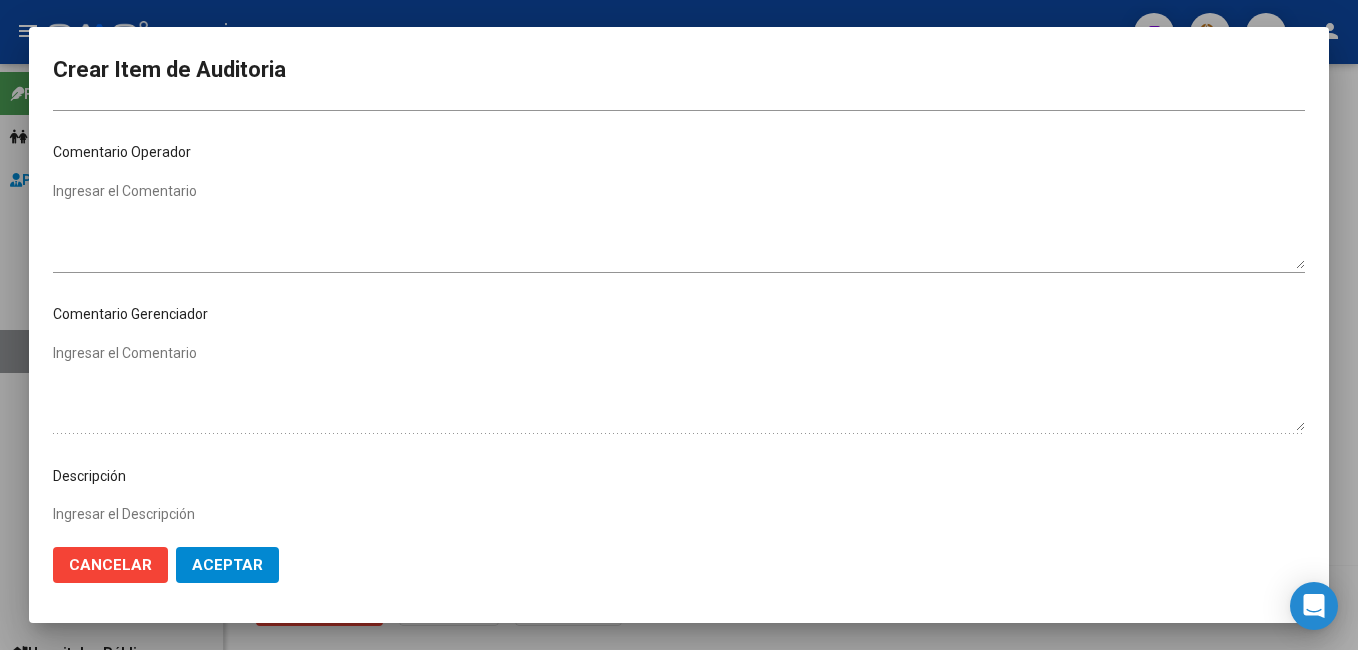 scroll, scrollTop: 1100, scrollLeft: 0, axis: vertical 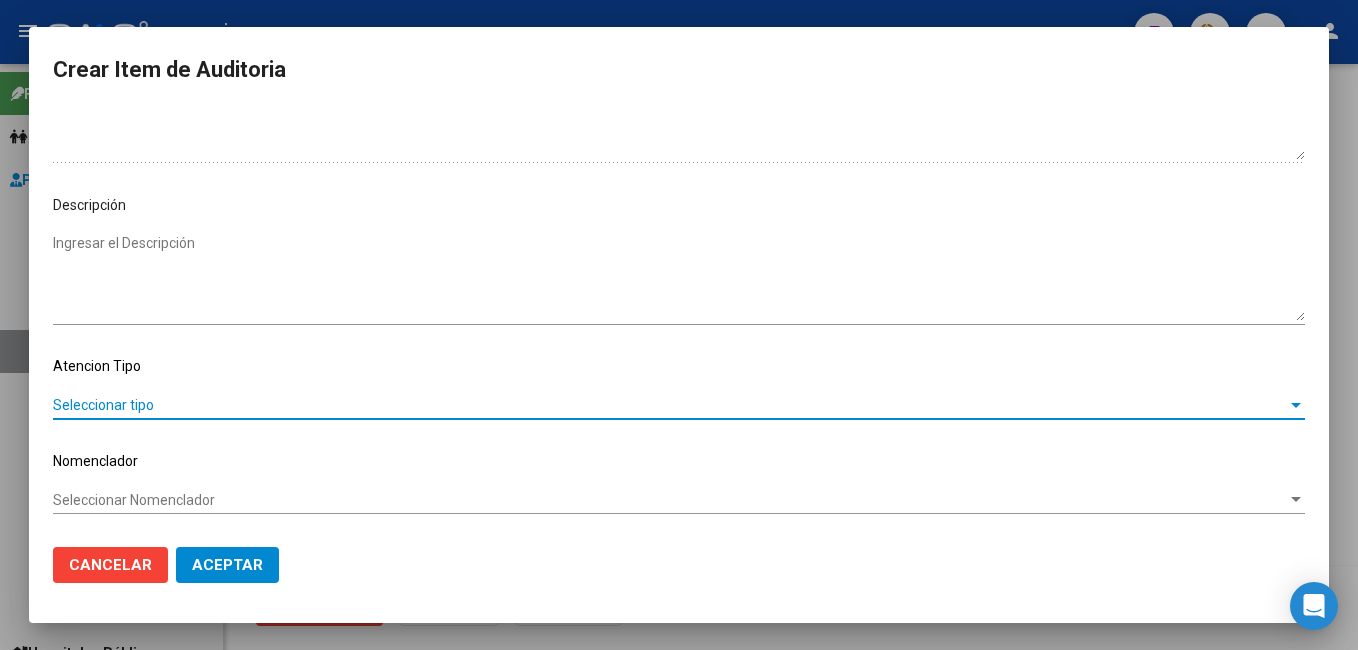 click on "Seleccionar tipo" at bounding box center (670, 405) 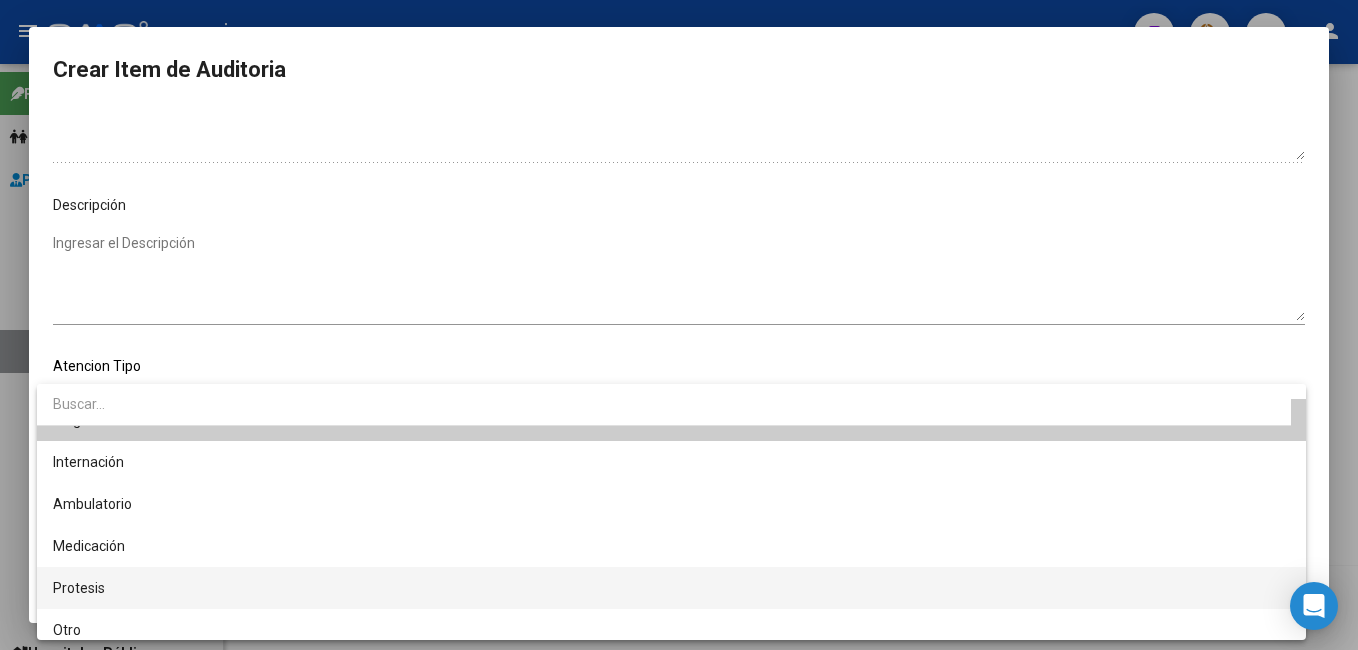 scroll, scrollTop: 38, scrollLeft: 0, axis: vertical 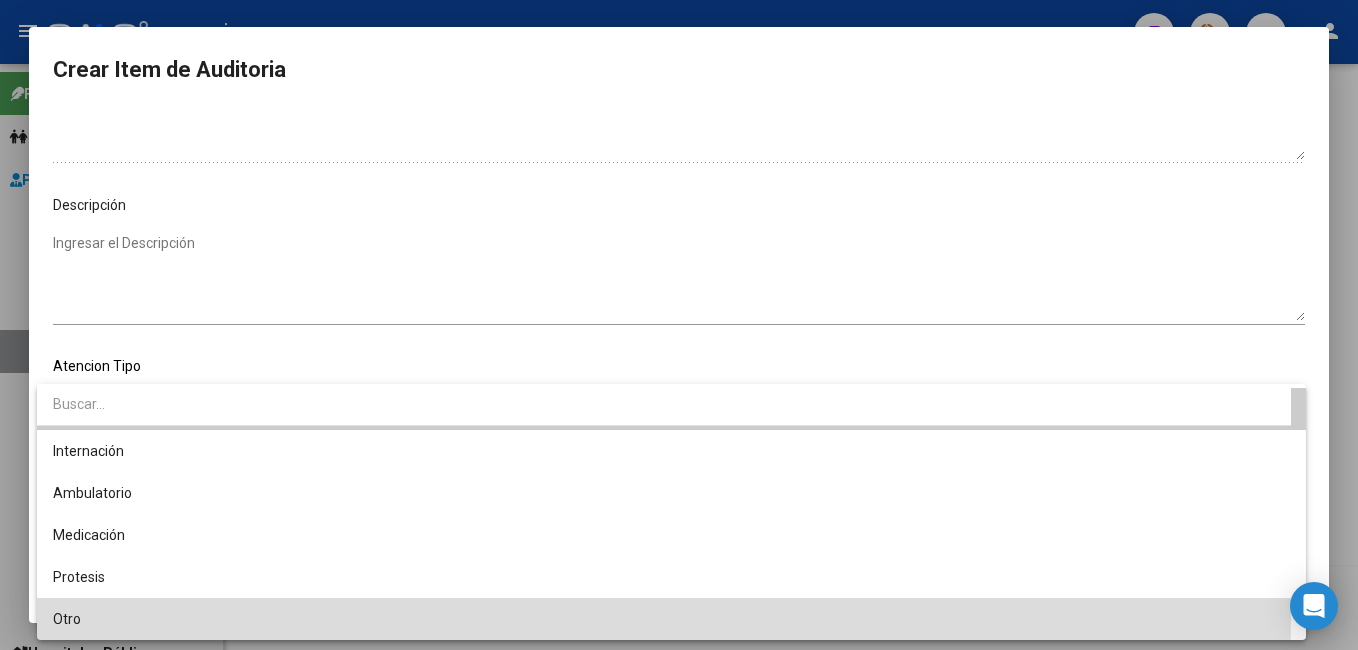 drag, startPoint x: 96, startPoint y: 618, endPoint x: 181, endPoint y: 565, distance: 100.16985 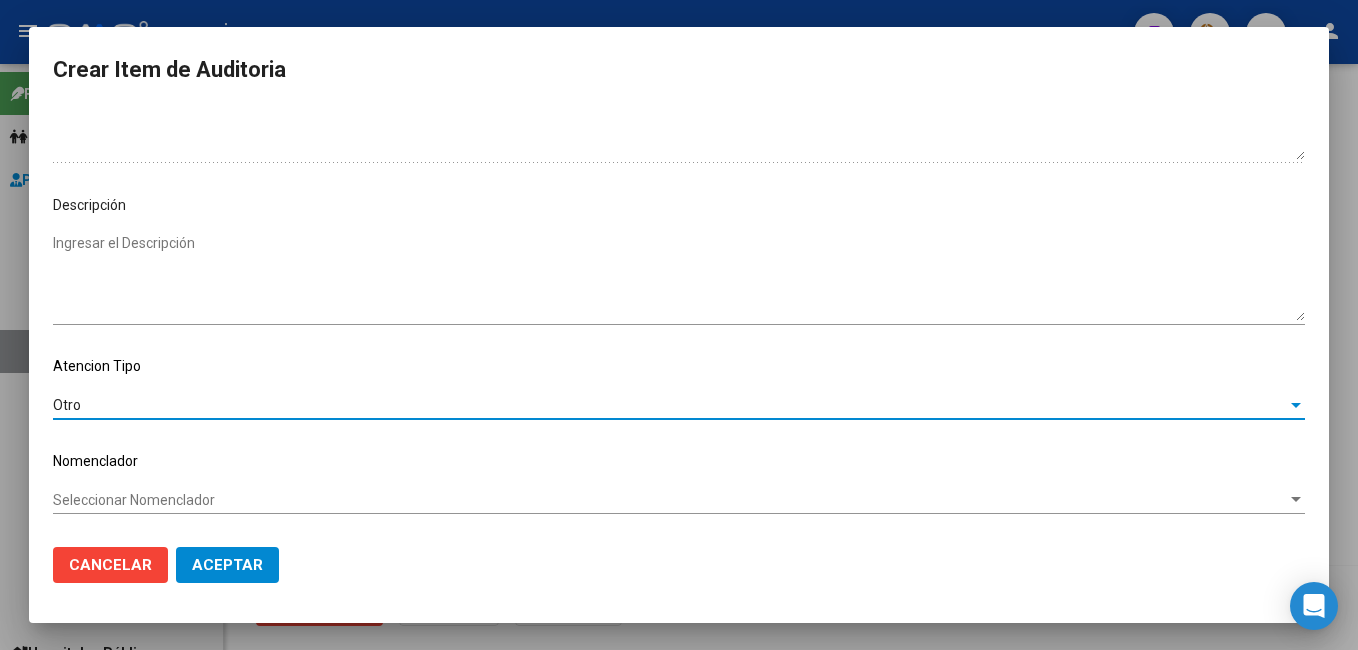 click on "Aceptar" 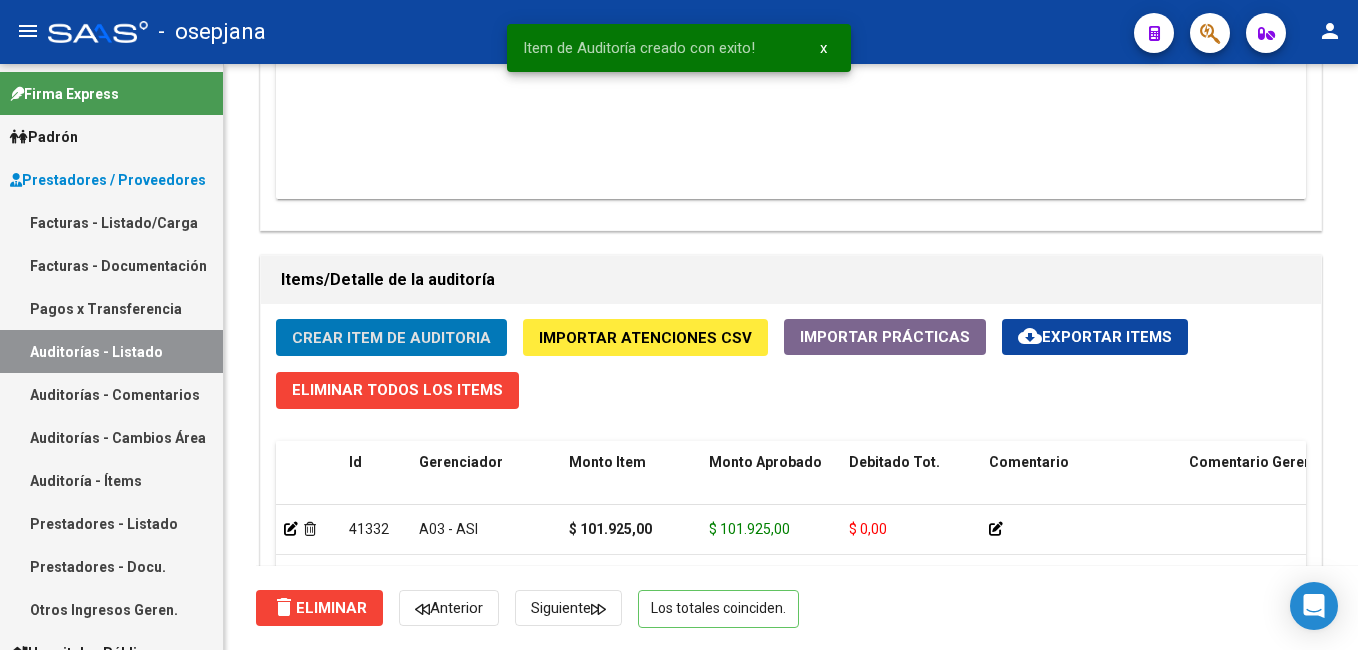 click on "Facturas - Listado/Carga" at bounding box center (111, 222) 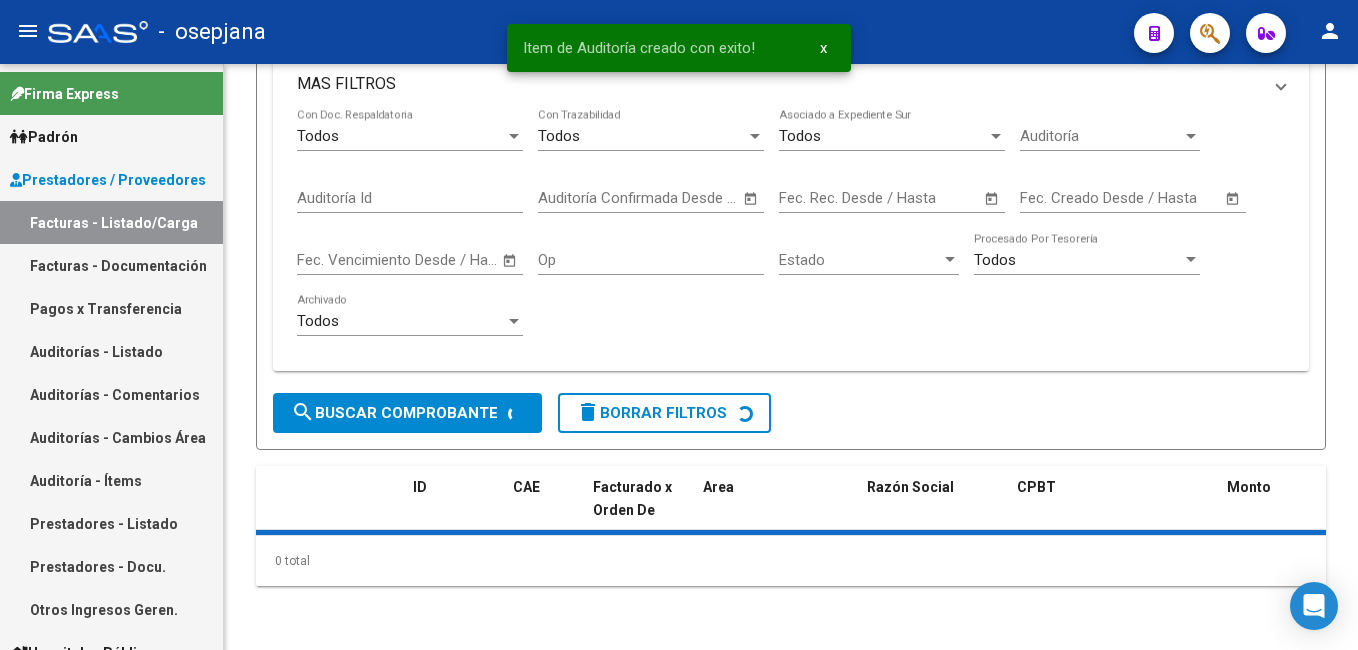 scroll, scrollTop: 0, scrollLeft: 0, axis: both 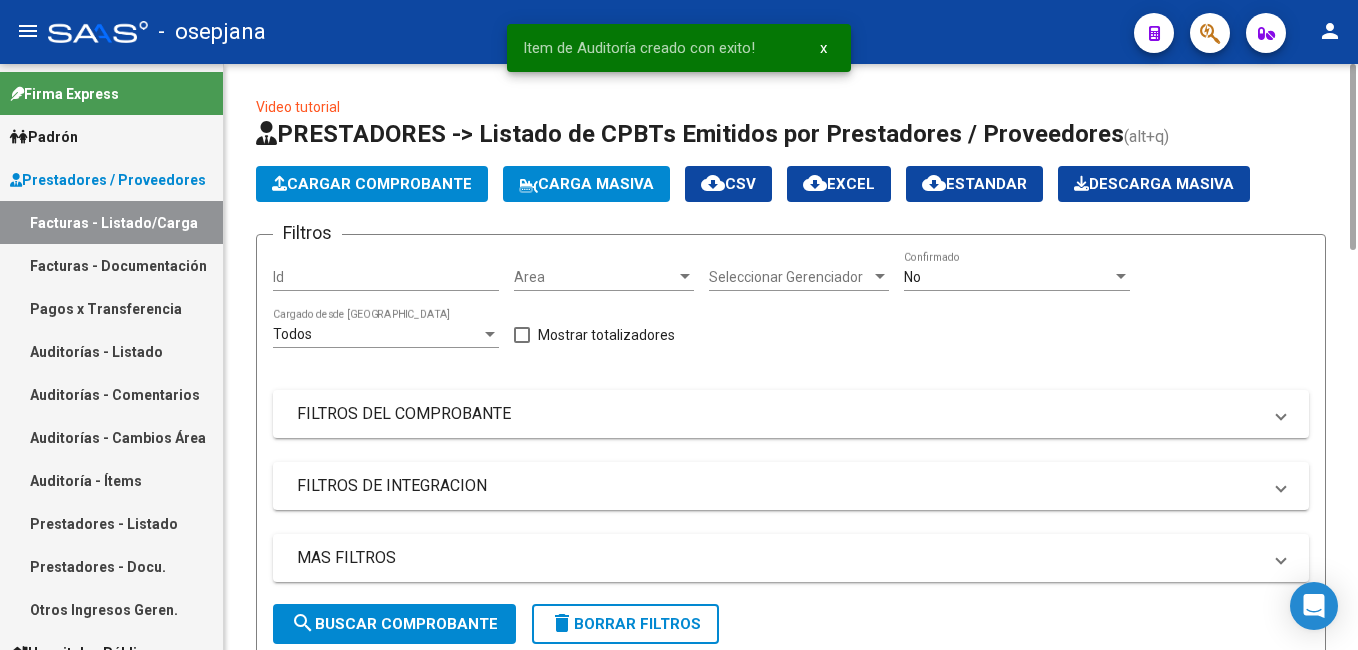 click on "Cargar Comprobante" 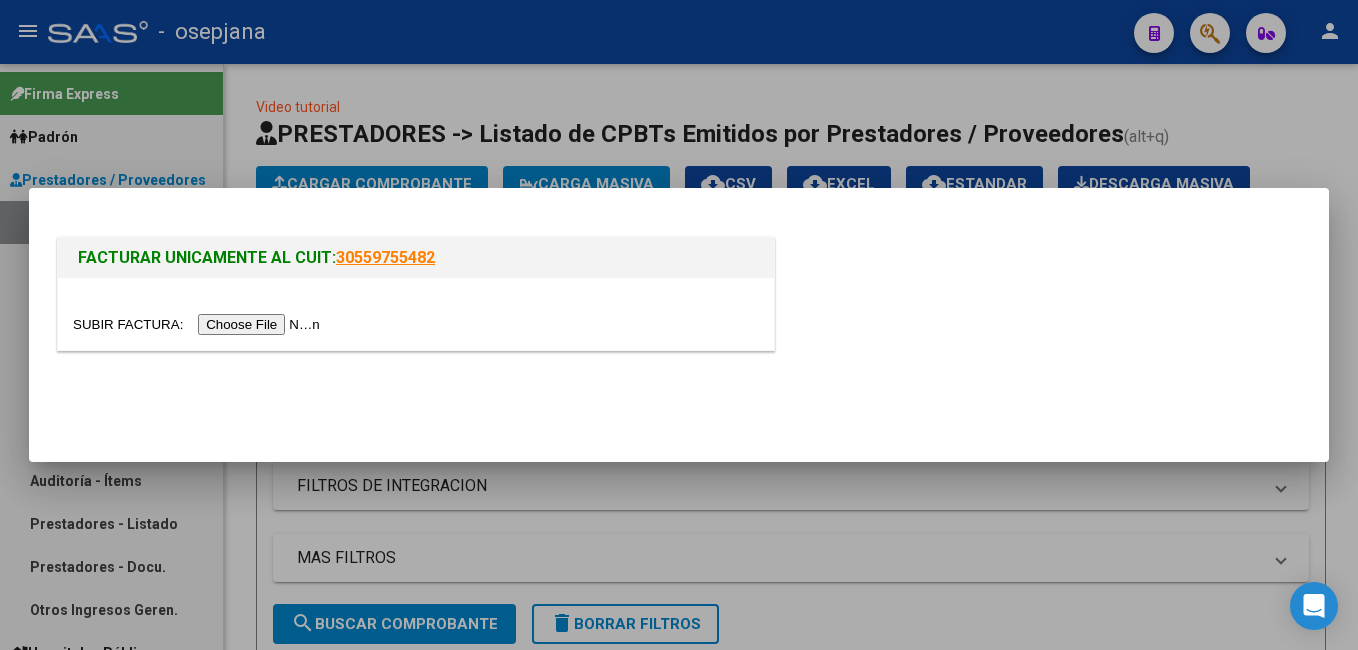 click at bounding box center (199, 324) 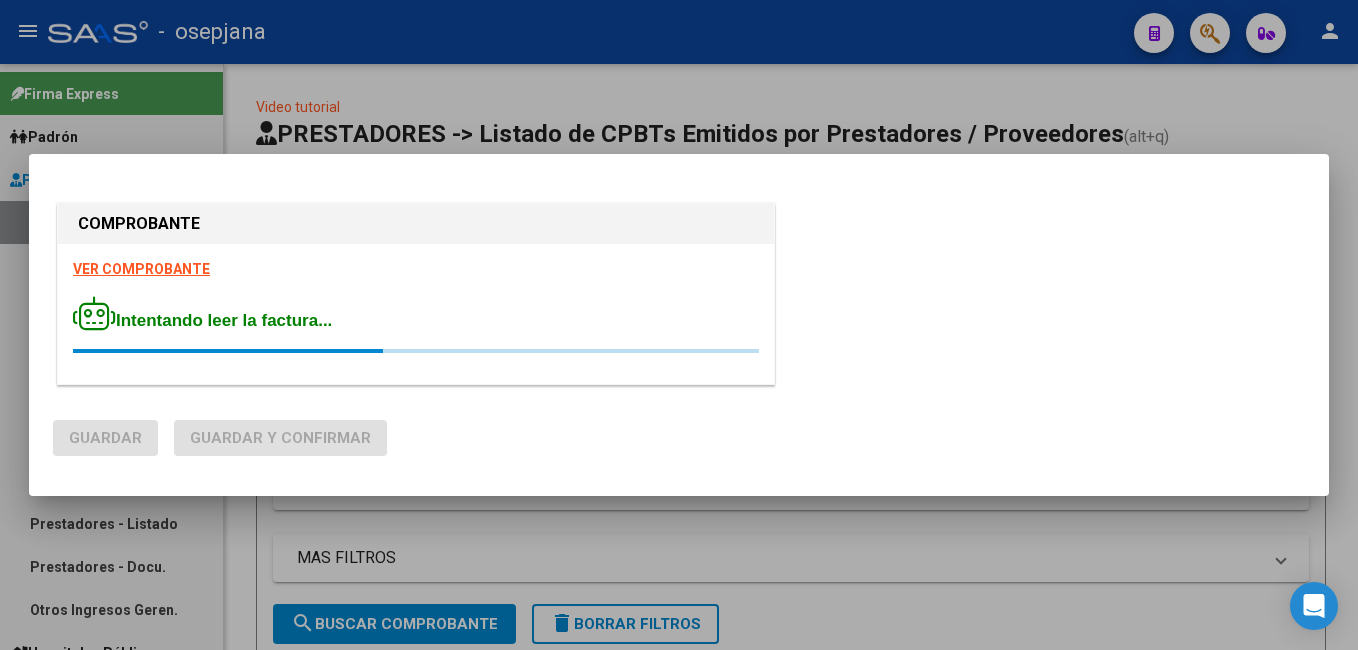 click on "VER COMPROBANTE" at bounding box center (141, 269) 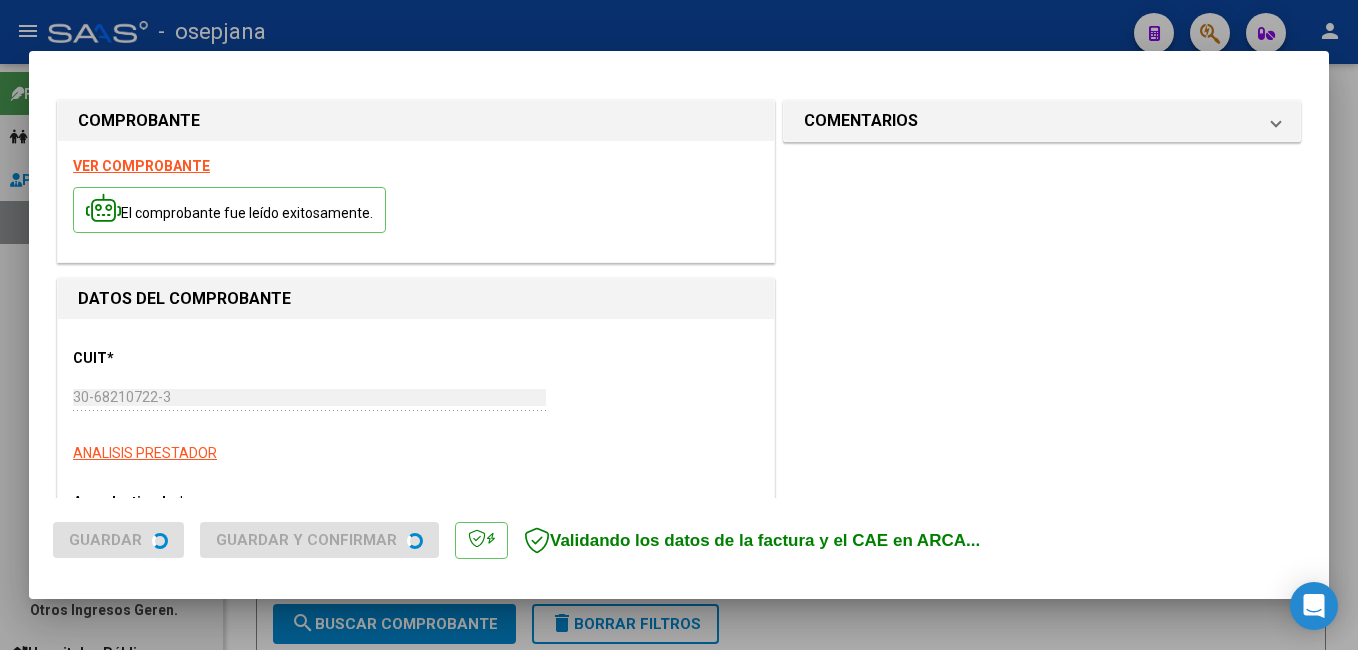 click on "CUIT  *   30-68210722-3 Ingresar CUIT  ANALISIS PRESTADOR ARCA Padrón" at bounding box center (416, 398) 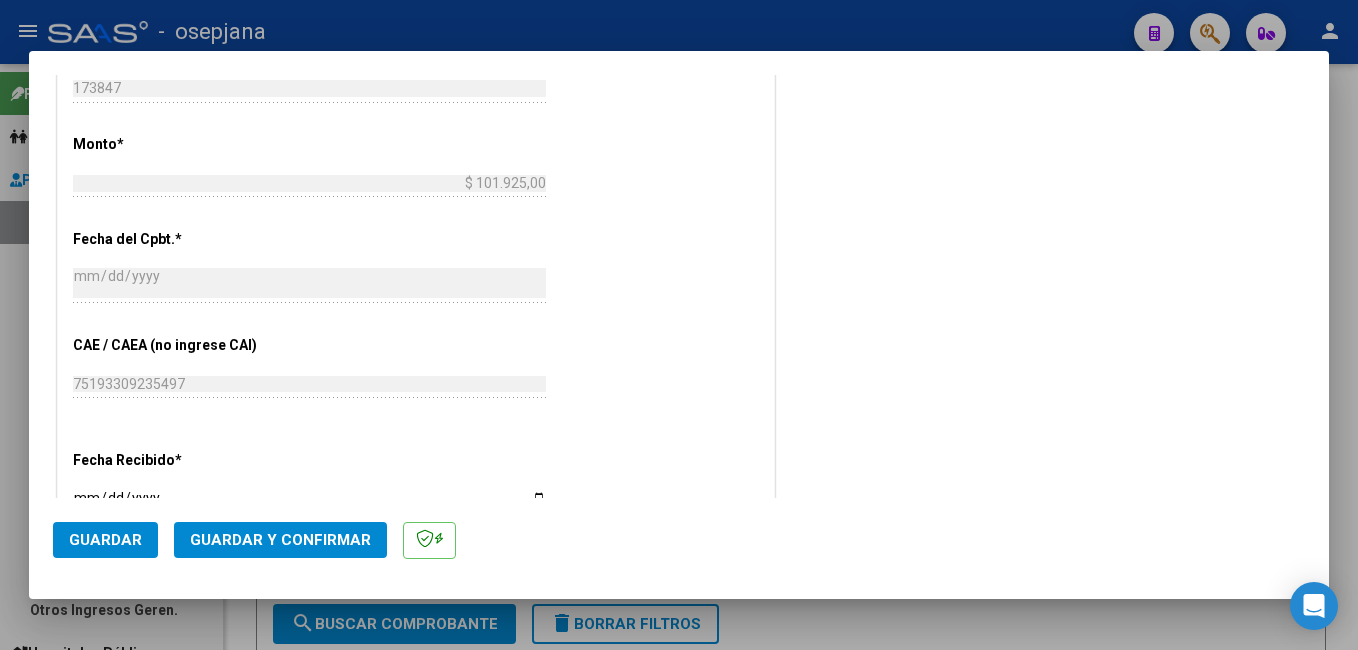 scroll, scrollTop: 1100, scrollLeft: 0, axis: vertical 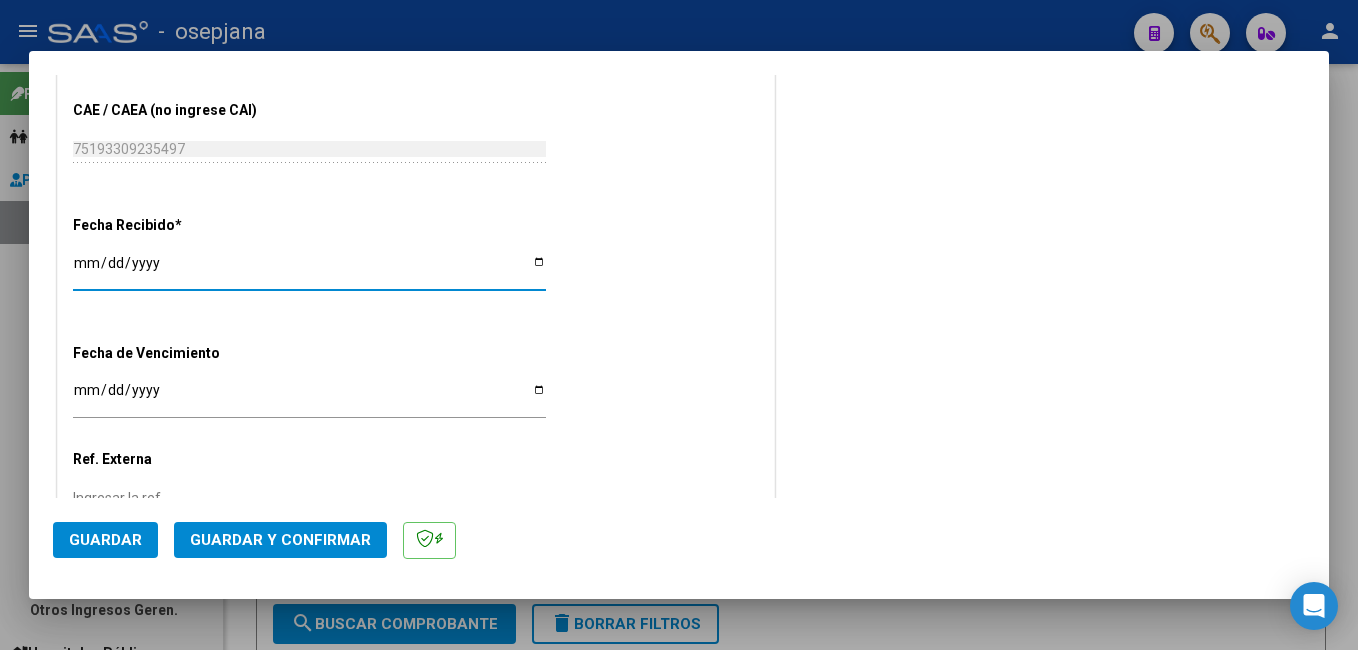 click on "[DATE]" at bounding box center [309, 270] 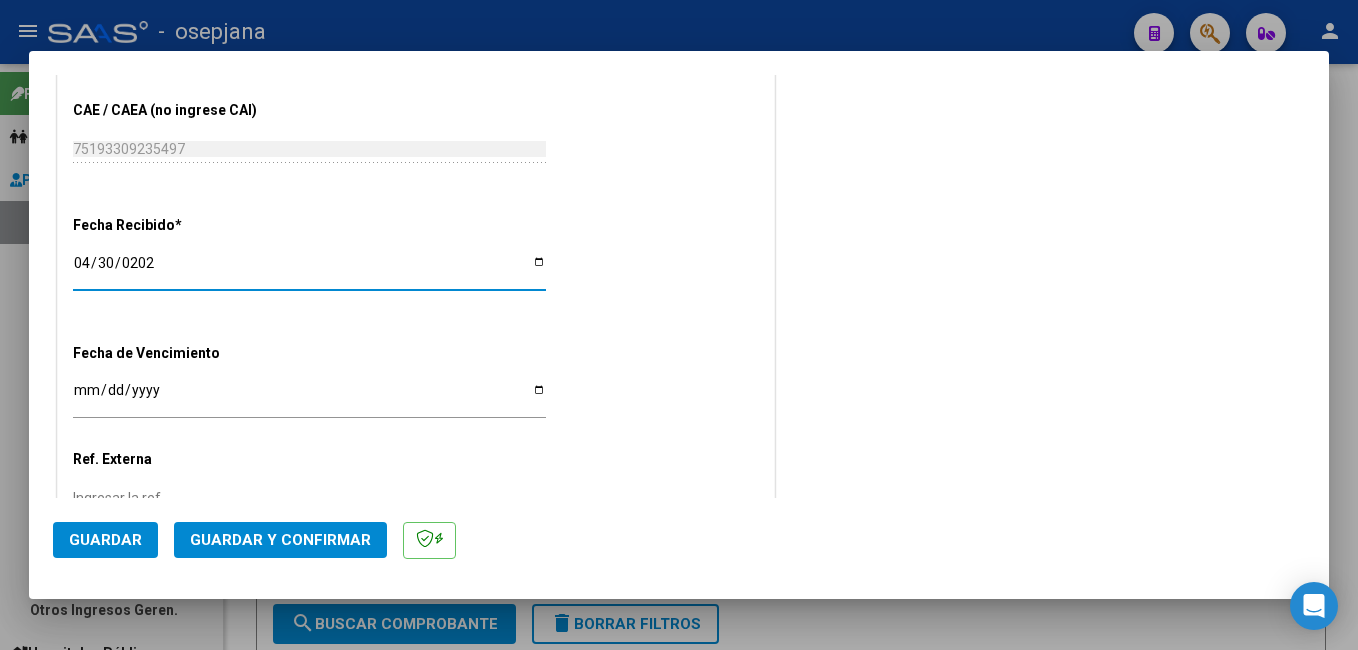 type on "[DATE]" 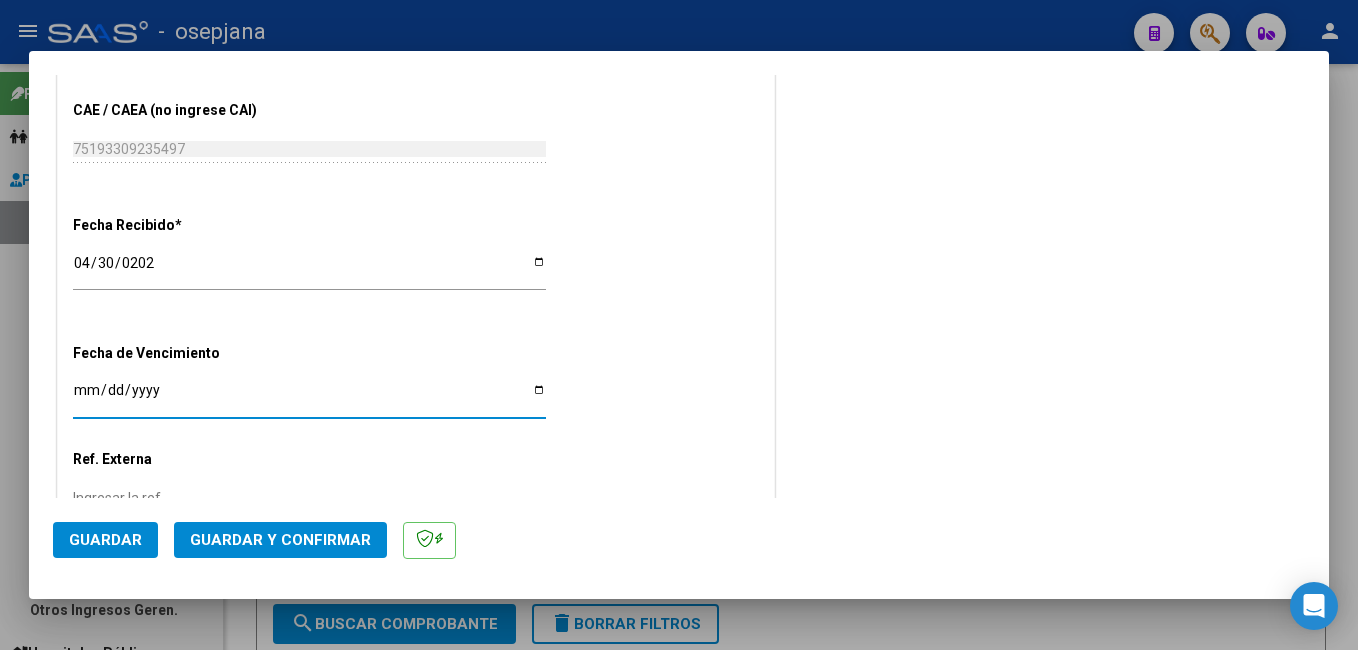 click on "Ingresar la fecha" at bounding box center [309, 397] 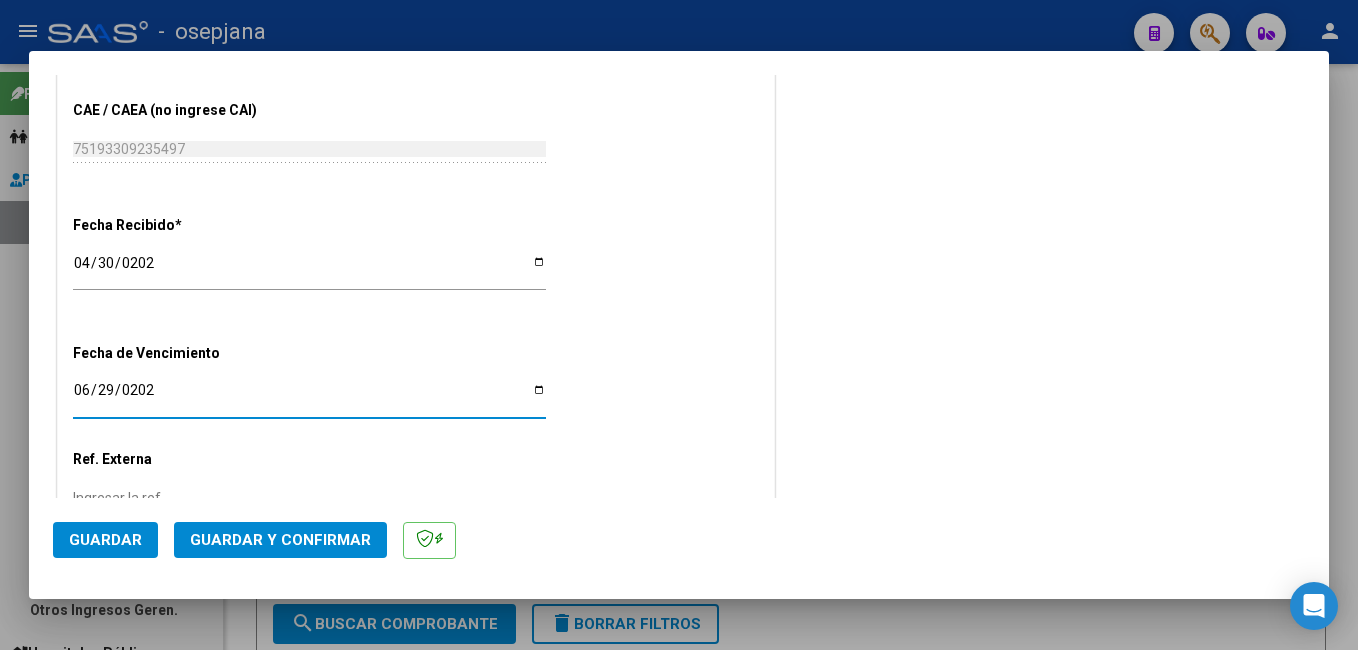 type on "[DATE]" 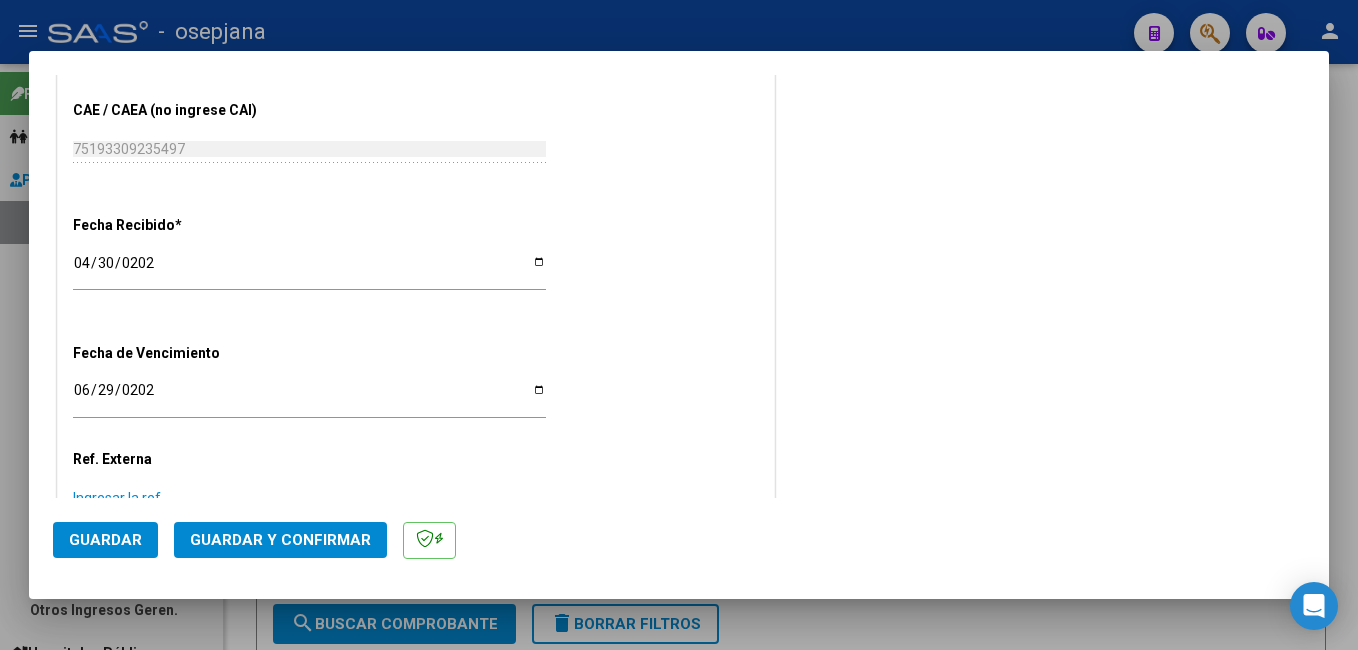 scroll, scrollTop: 1109, scrollLeft: 0, axis: vertical 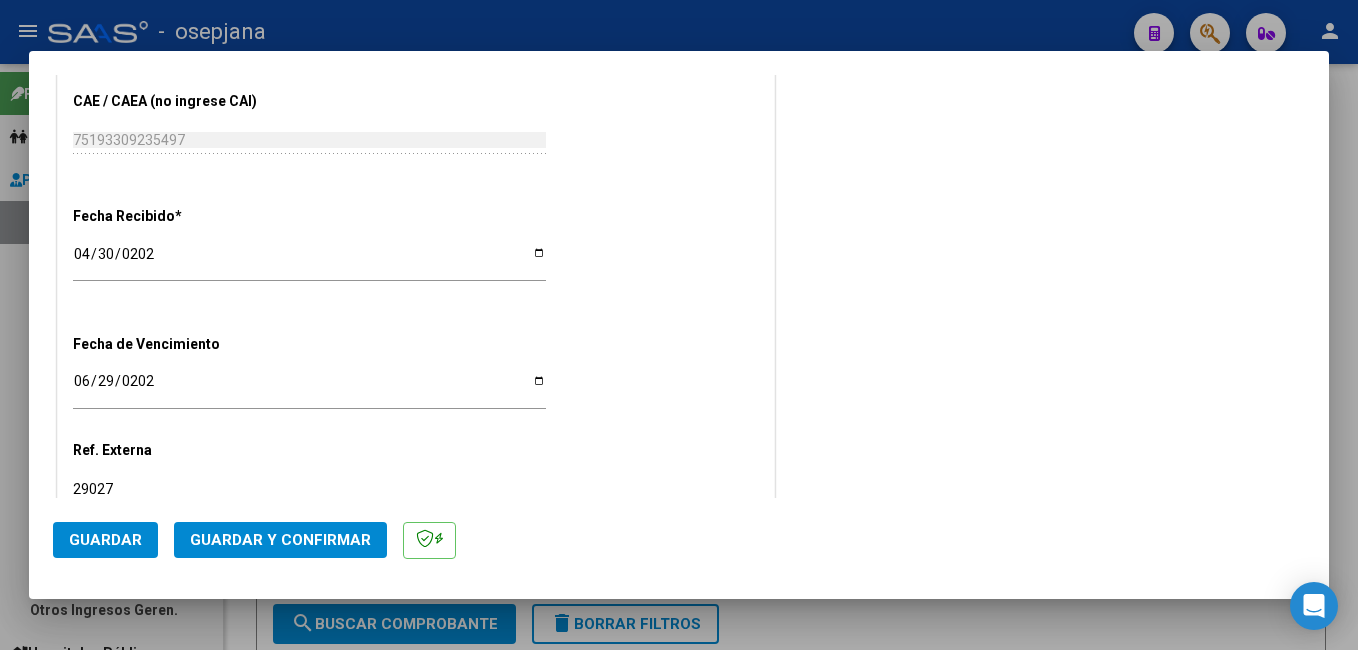 type on "29027" 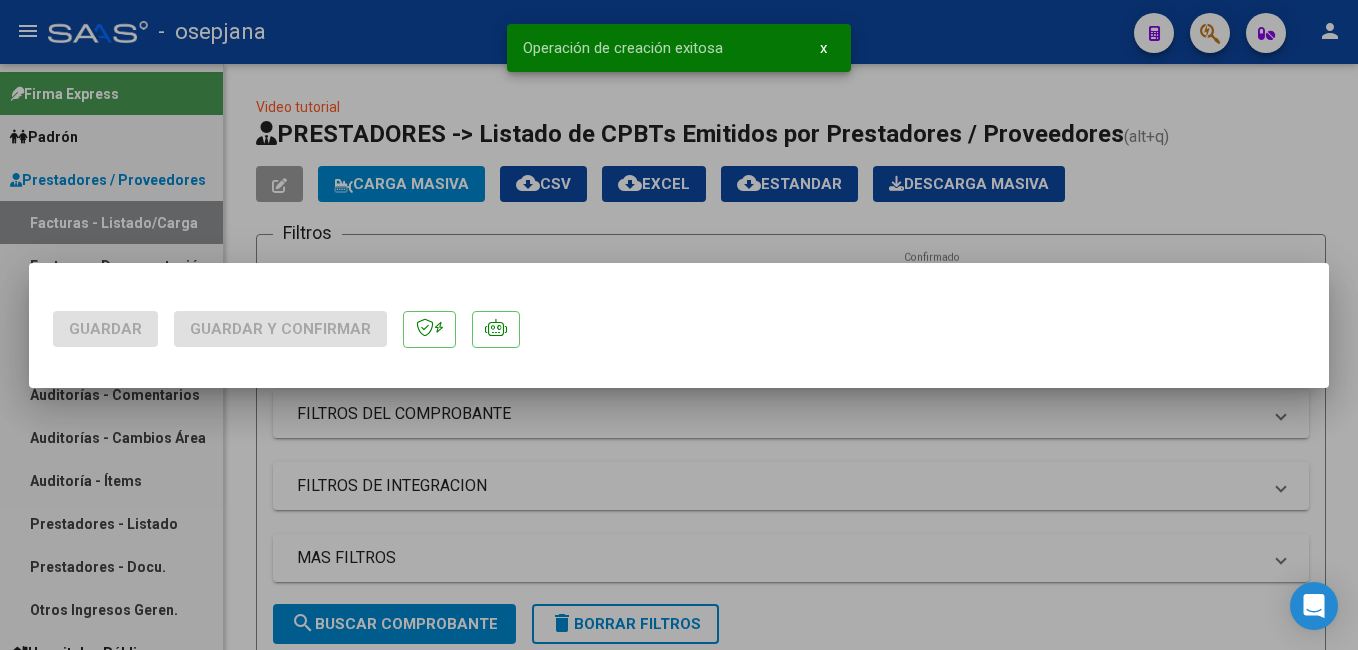 scroll, scrollTop: 0, scrollLeft: 0, axis: both 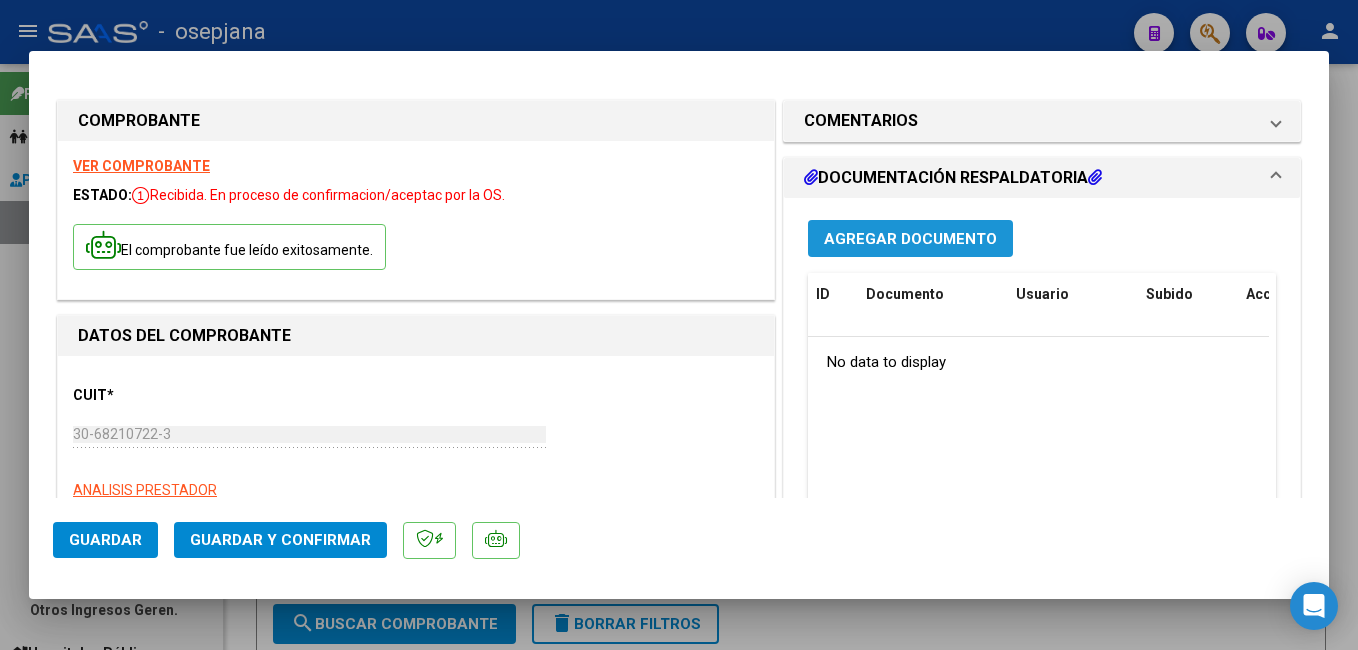 click on "Agregar Documento" at bounding box center [910, 239] 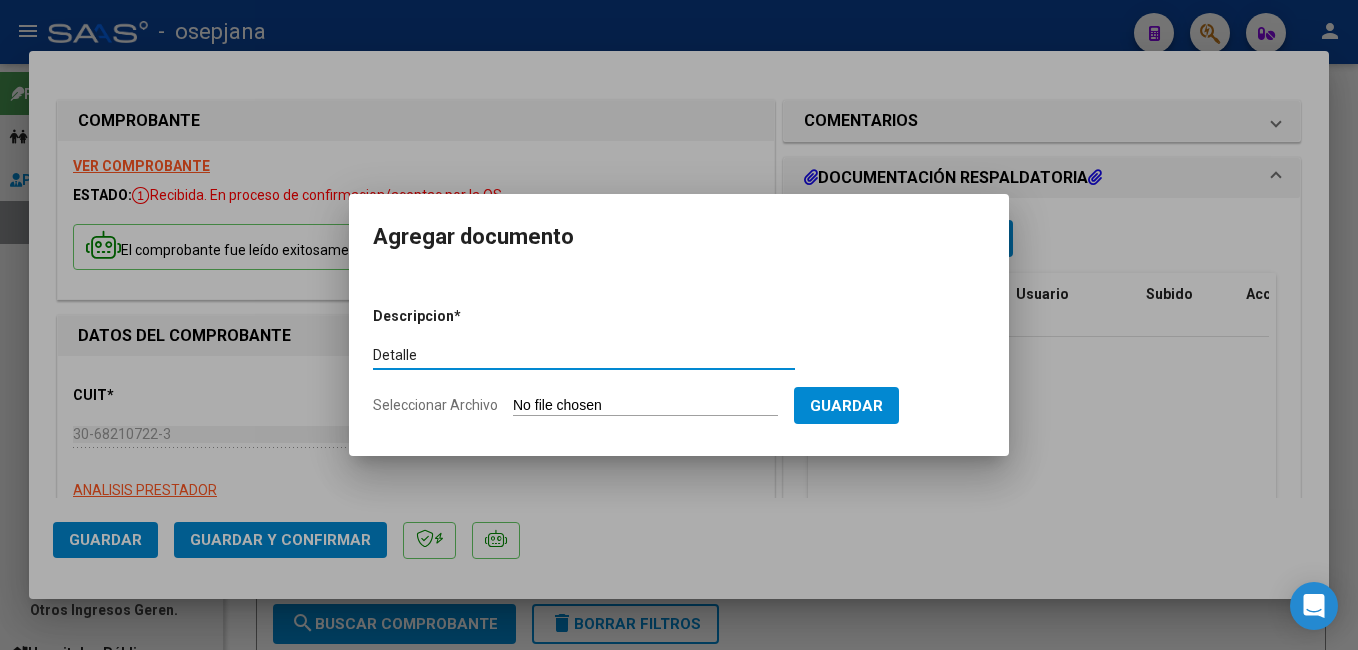 type on "Detalle" 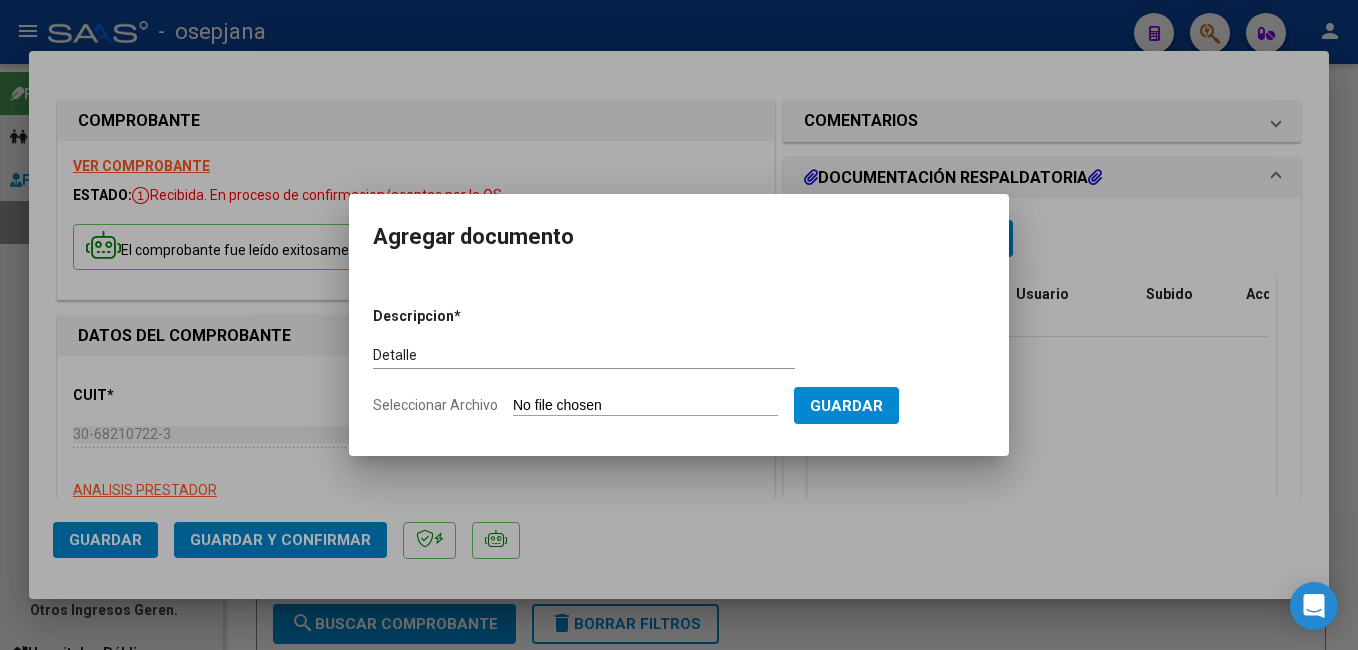 click on "Seleccionar Archivo" at bounding box center (645, 406) 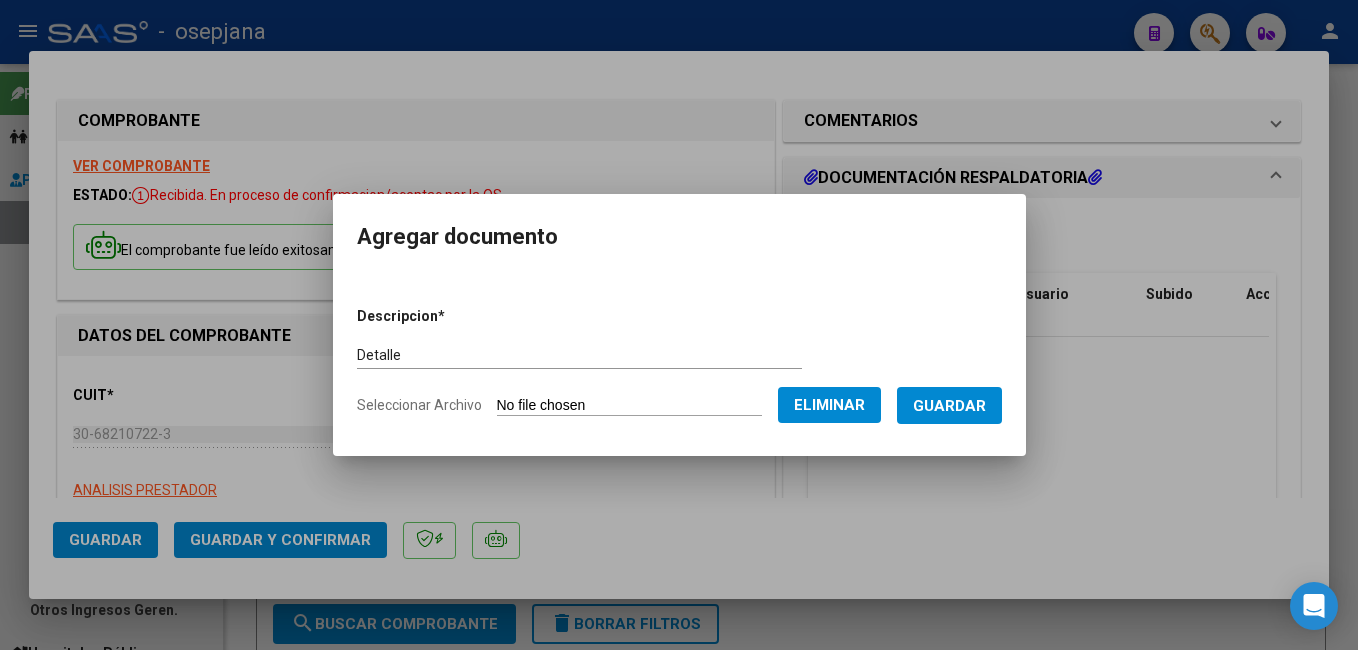 click on "Seleccionar Archivo Eliminar" 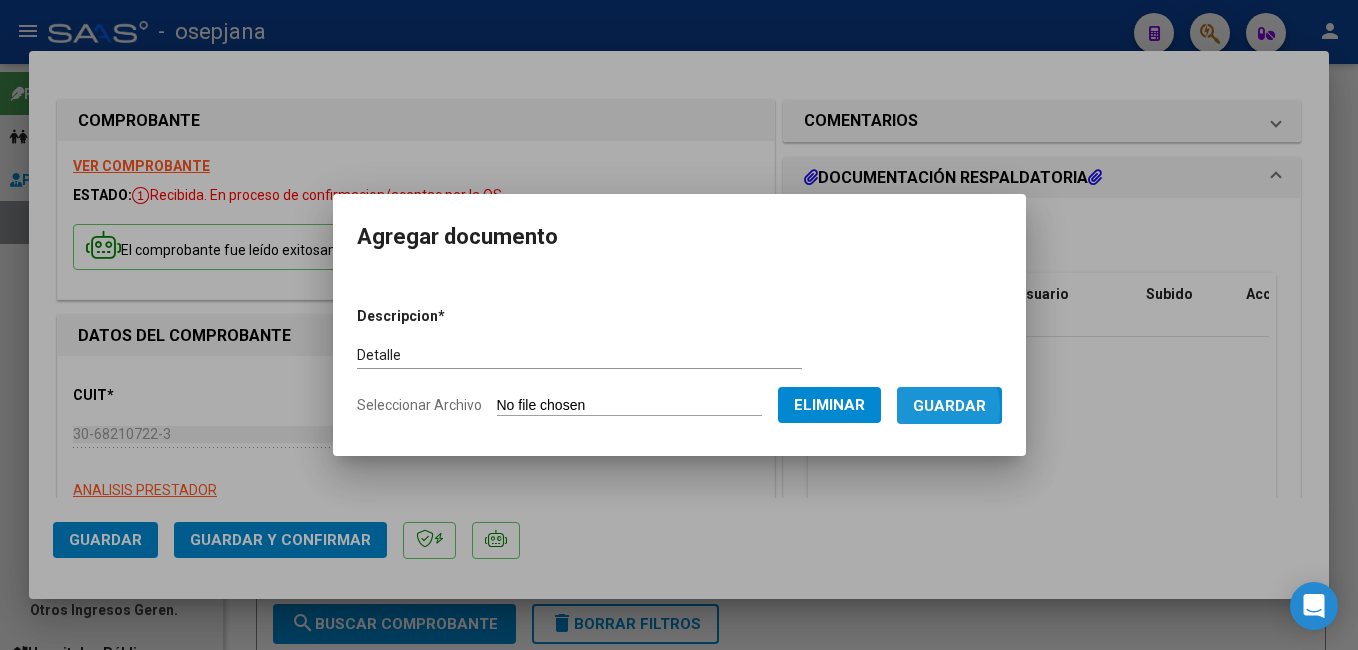 click on "Guardar" at bounding box center [949, 405] 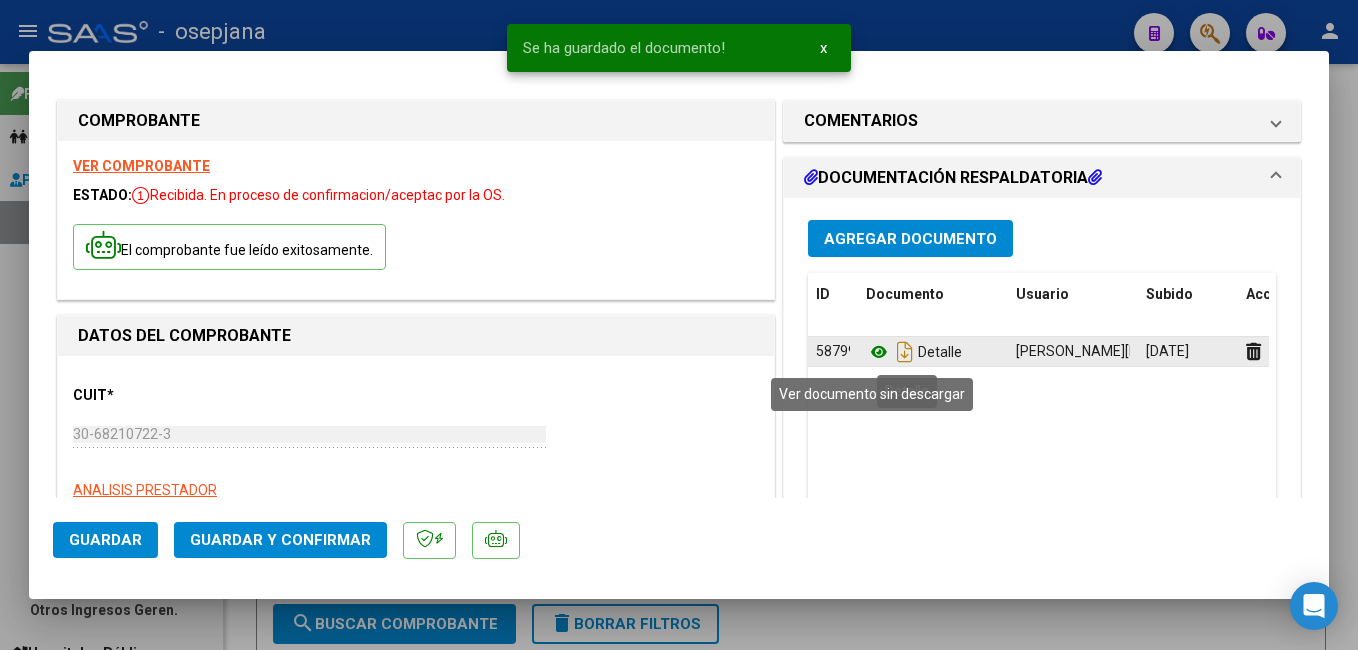 click 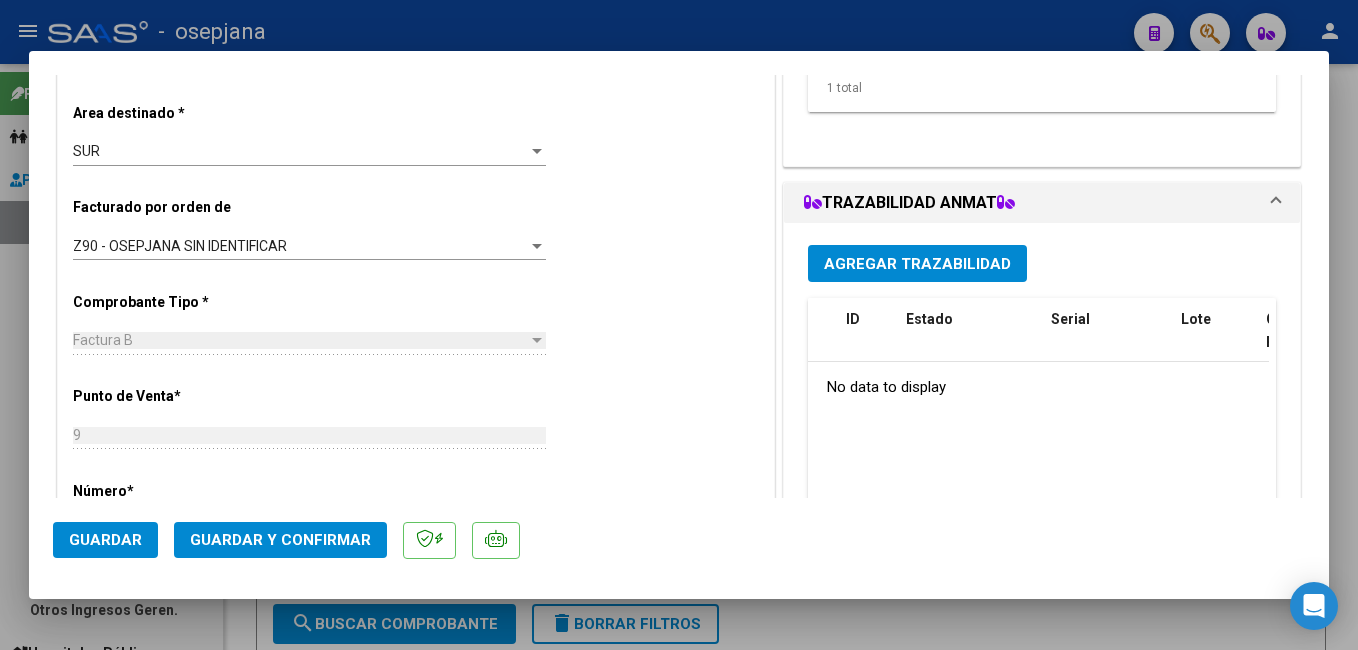 scroll, scrollTop: 452, scrollLeft: 0, axis: vertical 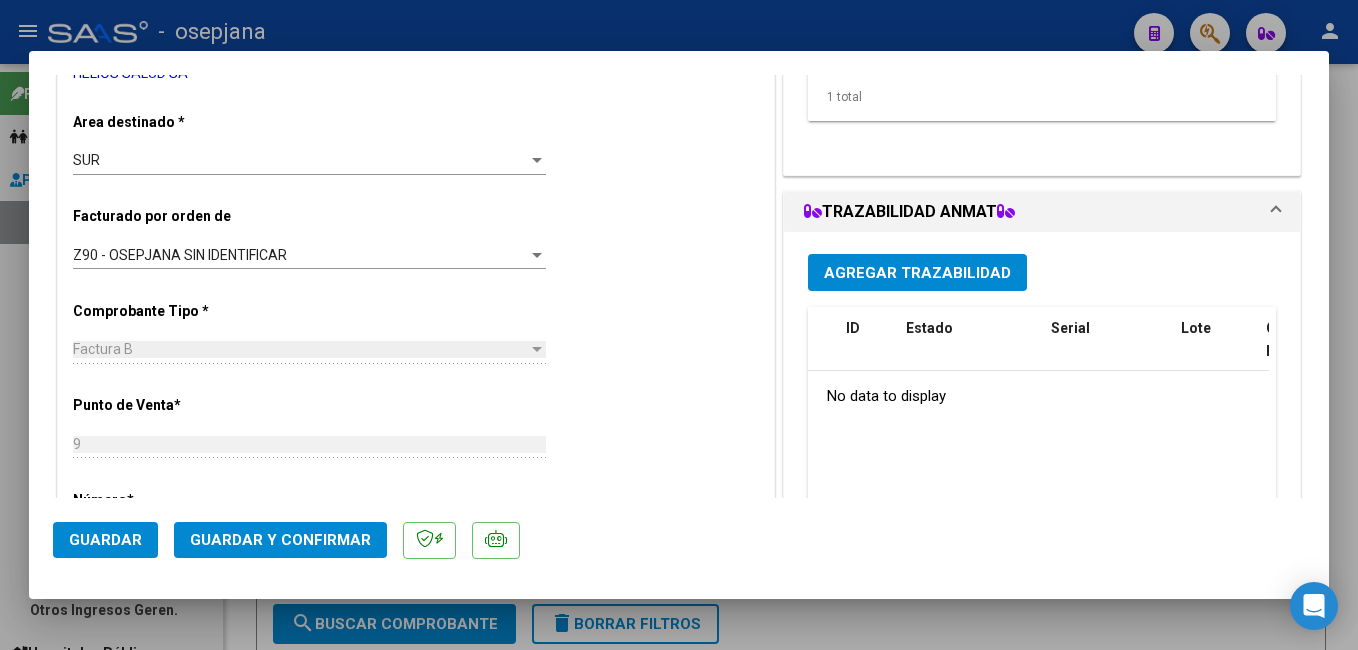 click on "Agregar Trazabilidad" at bounding box center [917, 273] 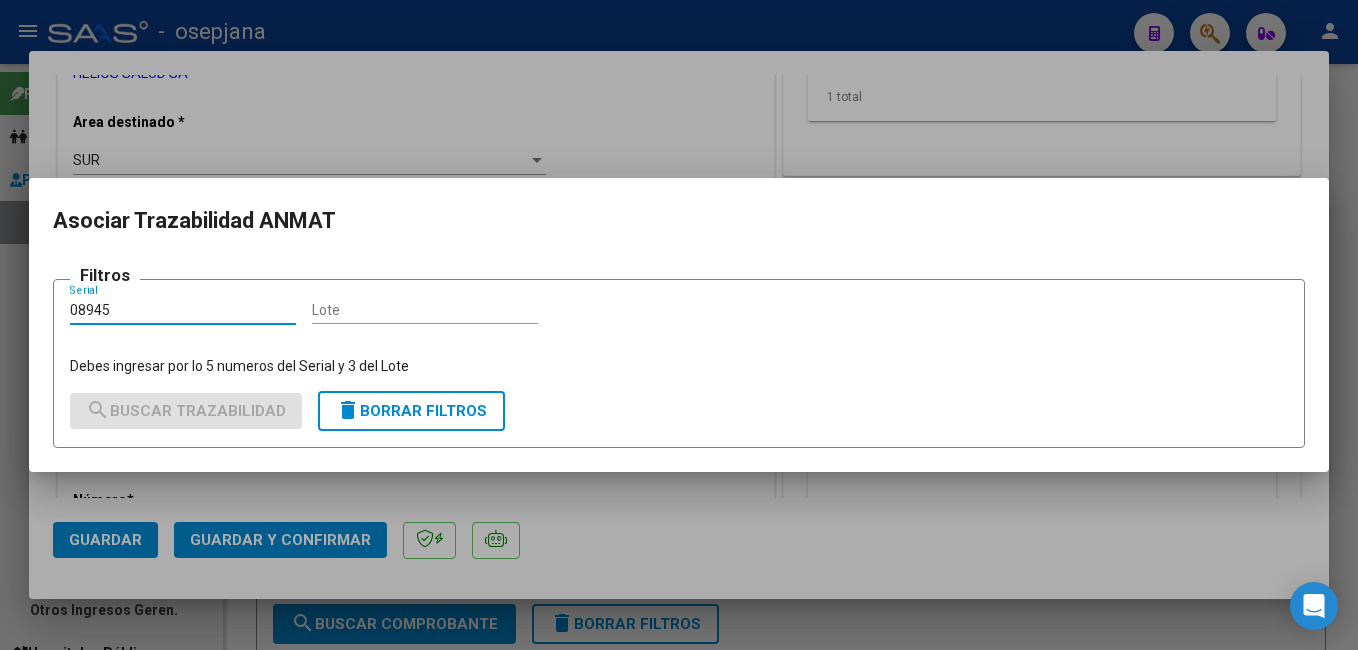 type on "08945" 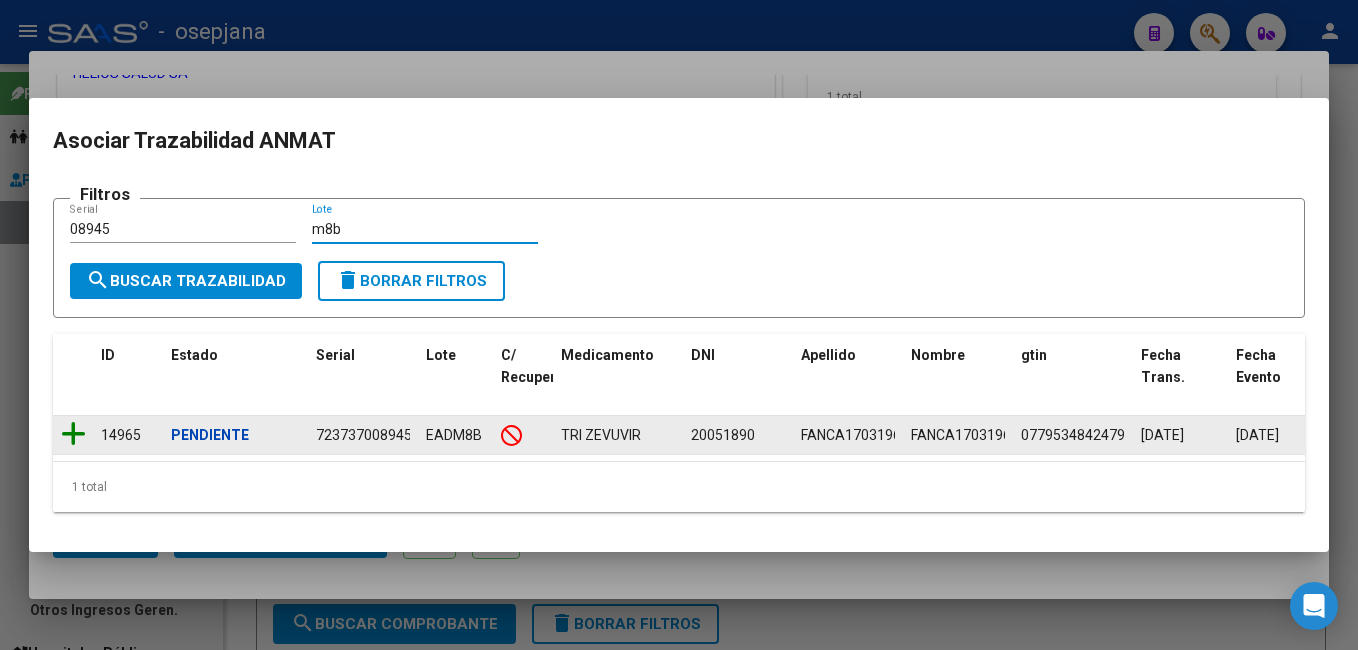 type on "m8b" 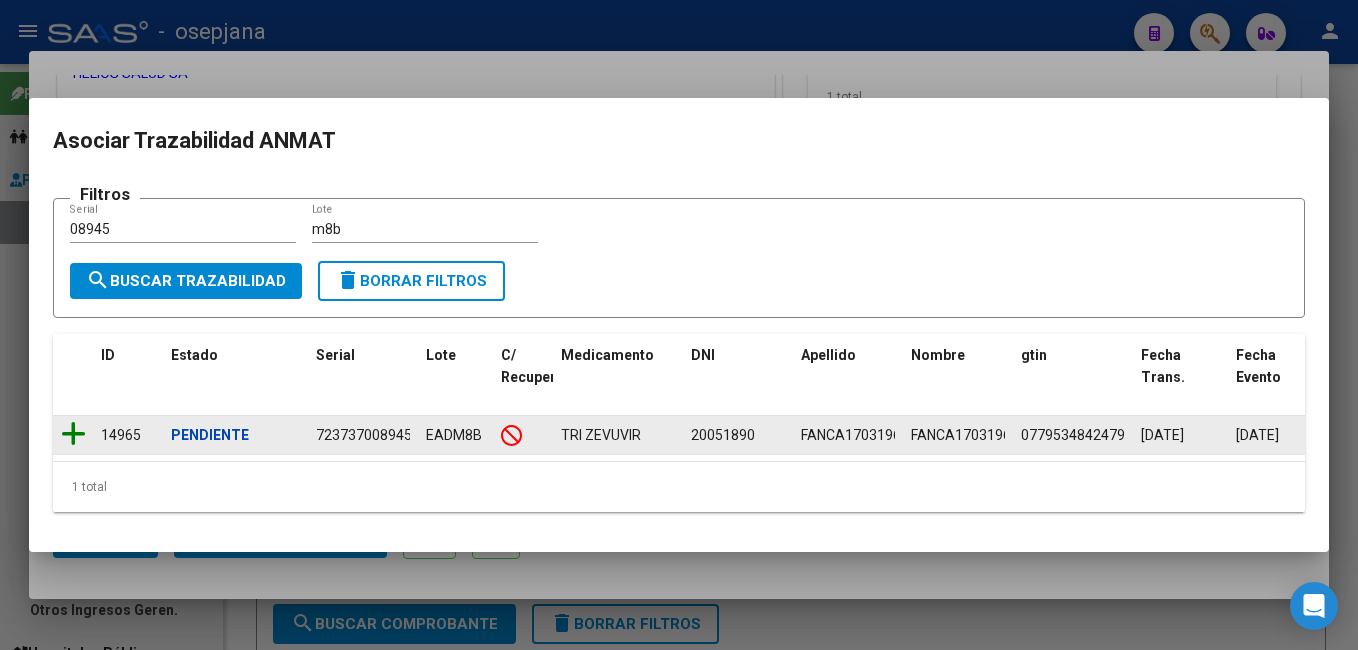 click 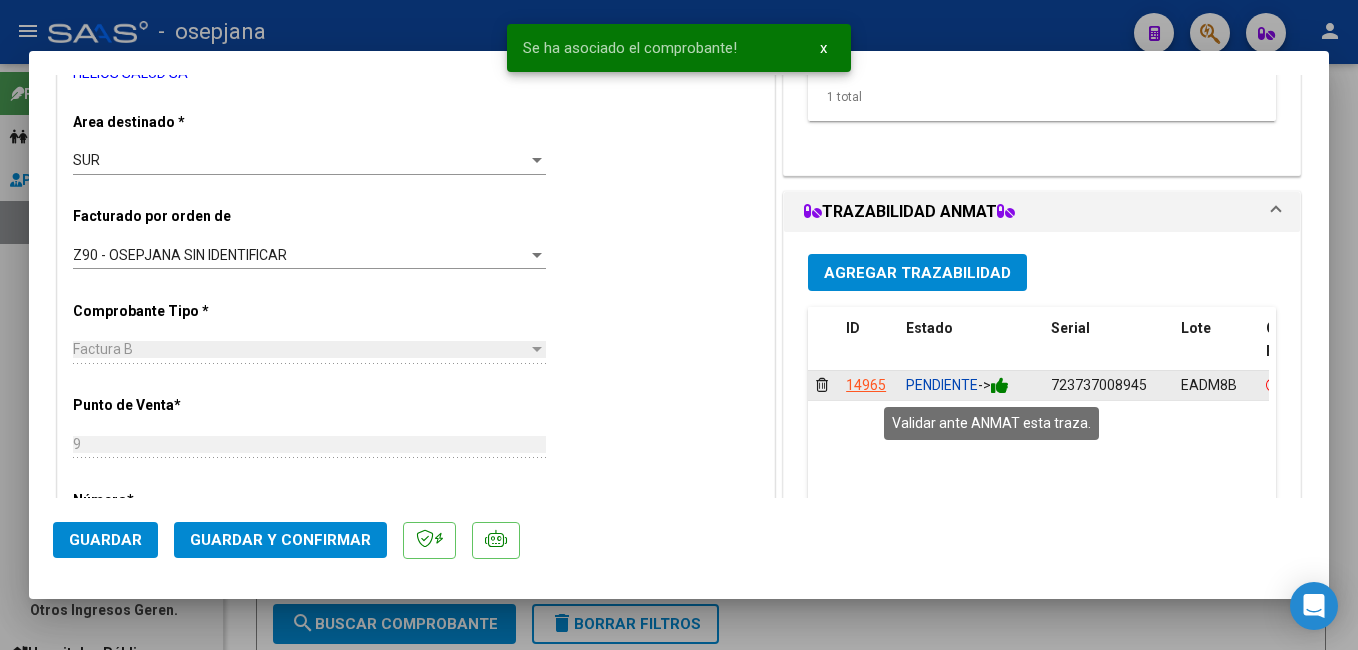 click 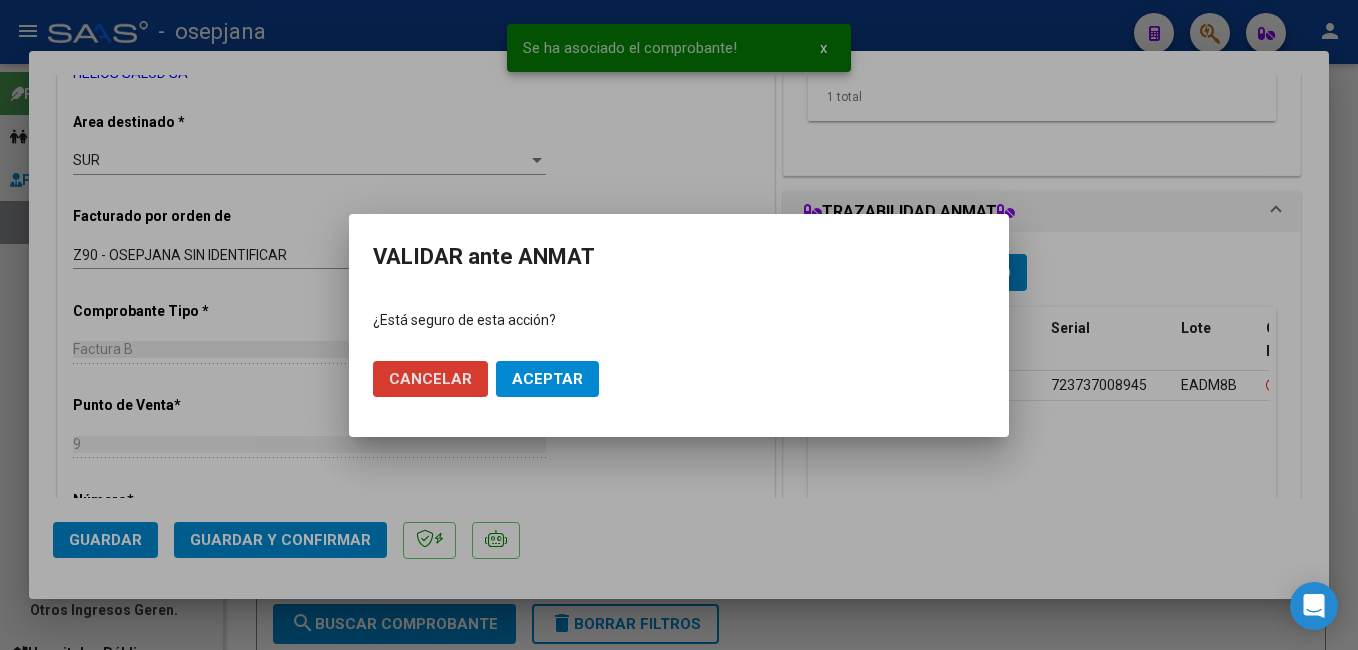 drag, startPoint x: 553, startPoint y: 379, endPoint x: 470, endPoint y: 396, distance: 84.723076 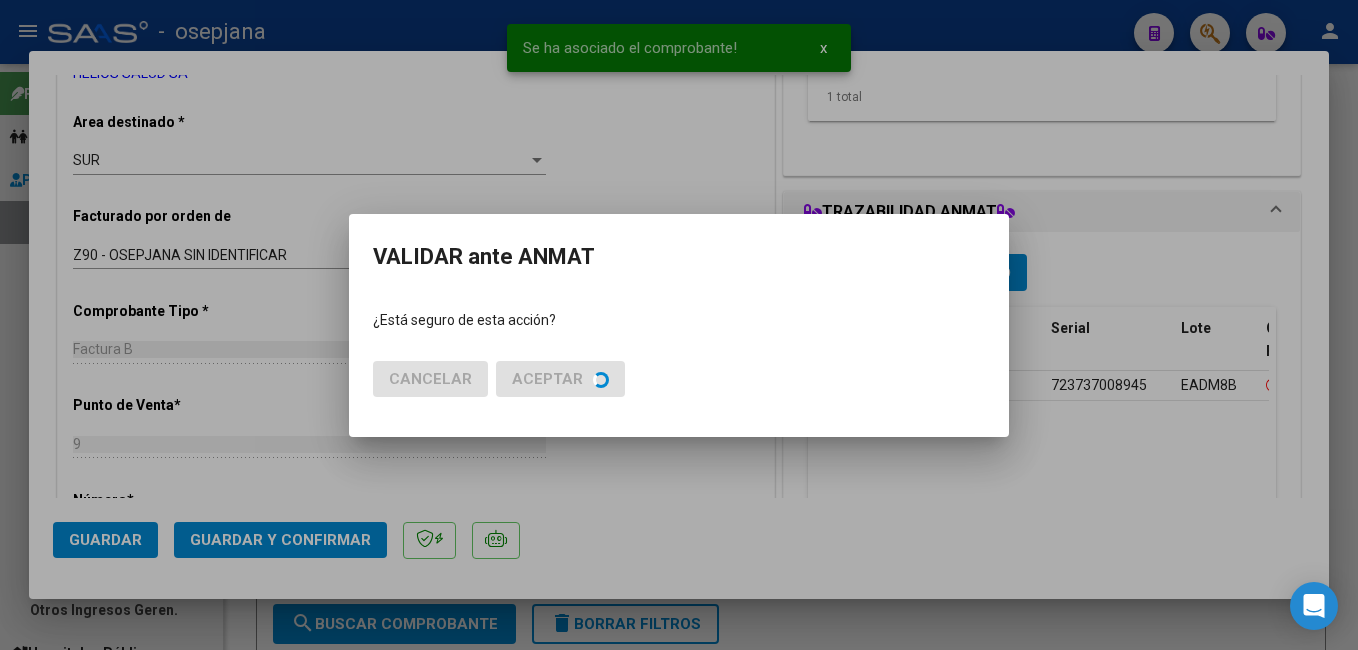 click at bounding box center [679, 325] 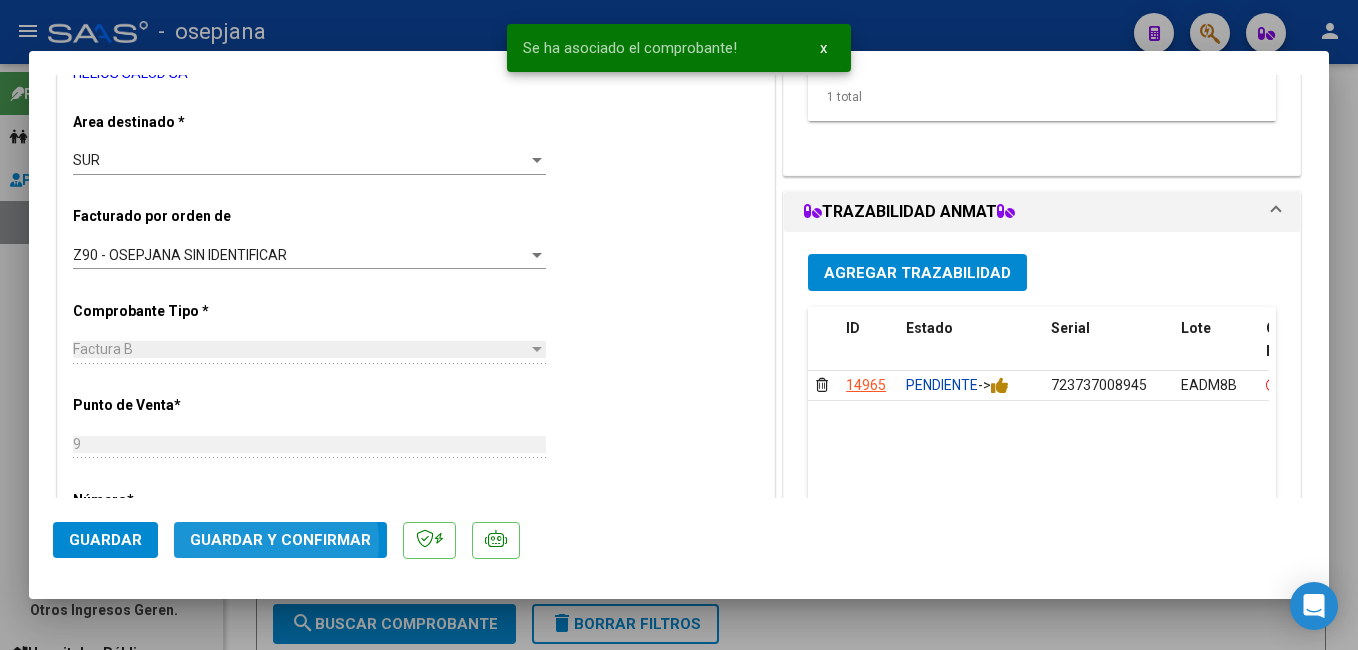 click on "Guardar y Confirmar" 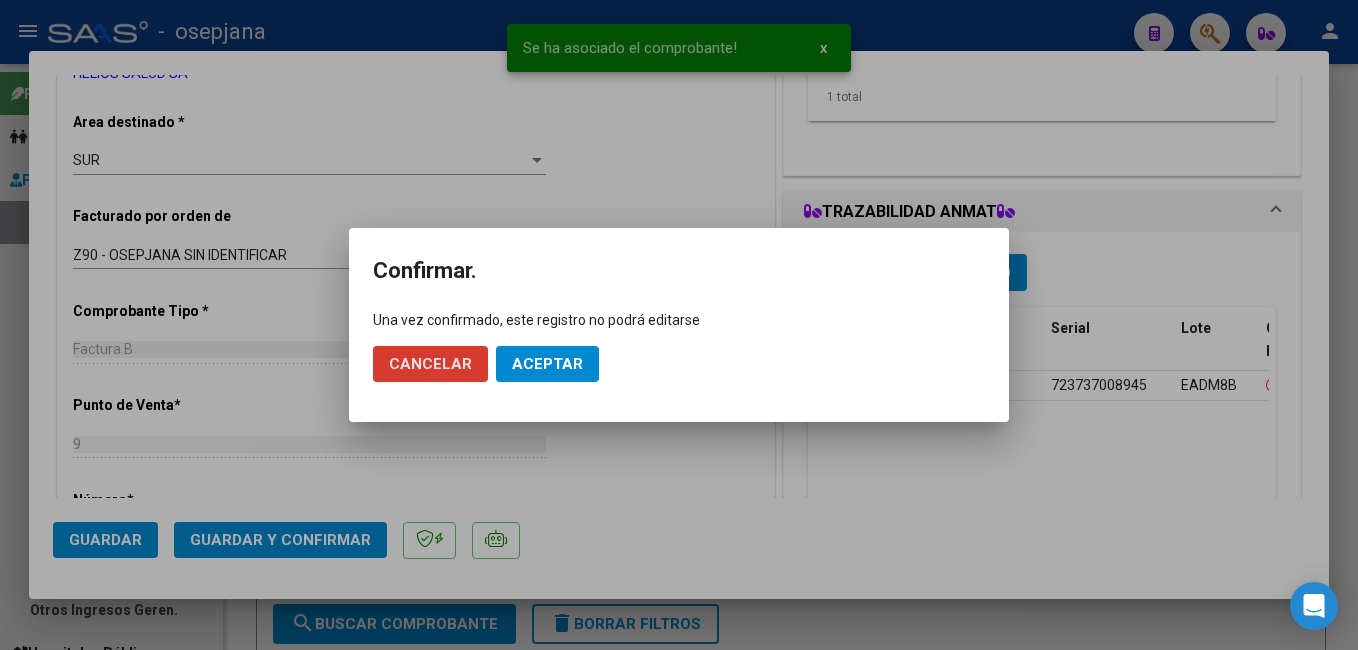 drag, startPoint x: 589, startPoint y: 356, endPoint x: 553, endPoint y: 360, distance: 36.221542 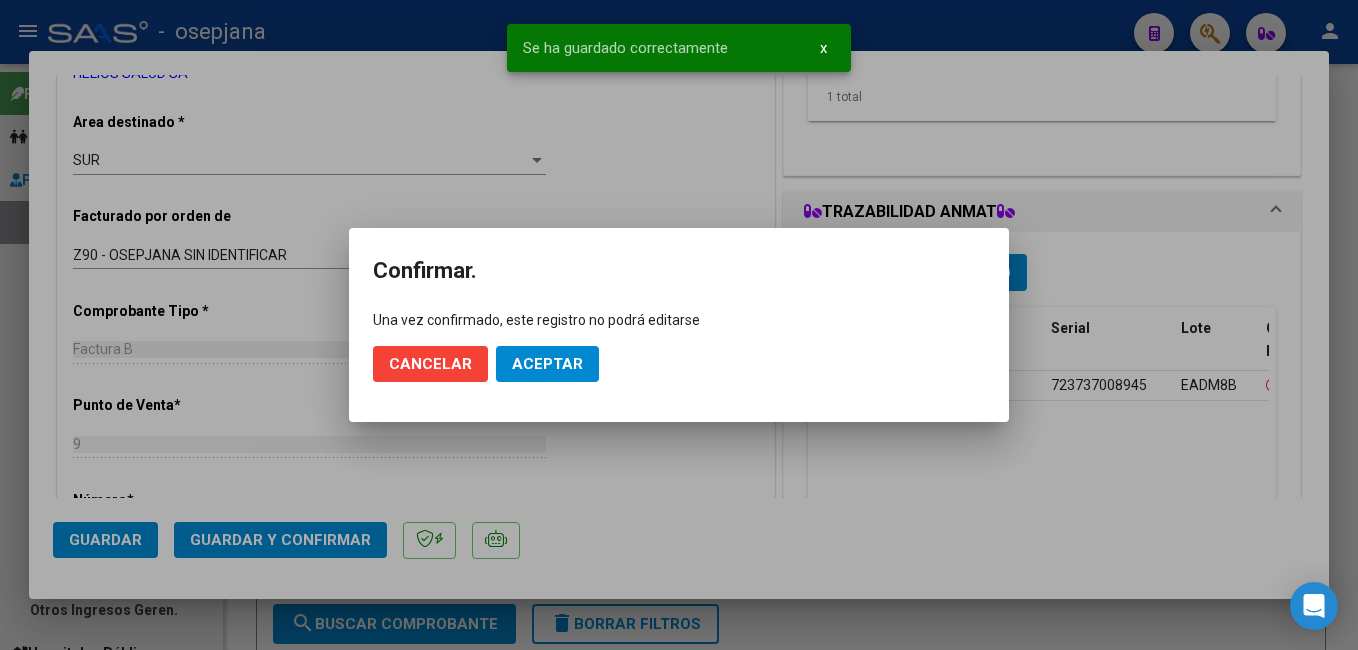 drag, startPoint x: 551, startPoint y: 361, endPoint x: 481, endPoint y: 356, distance: 70.178345 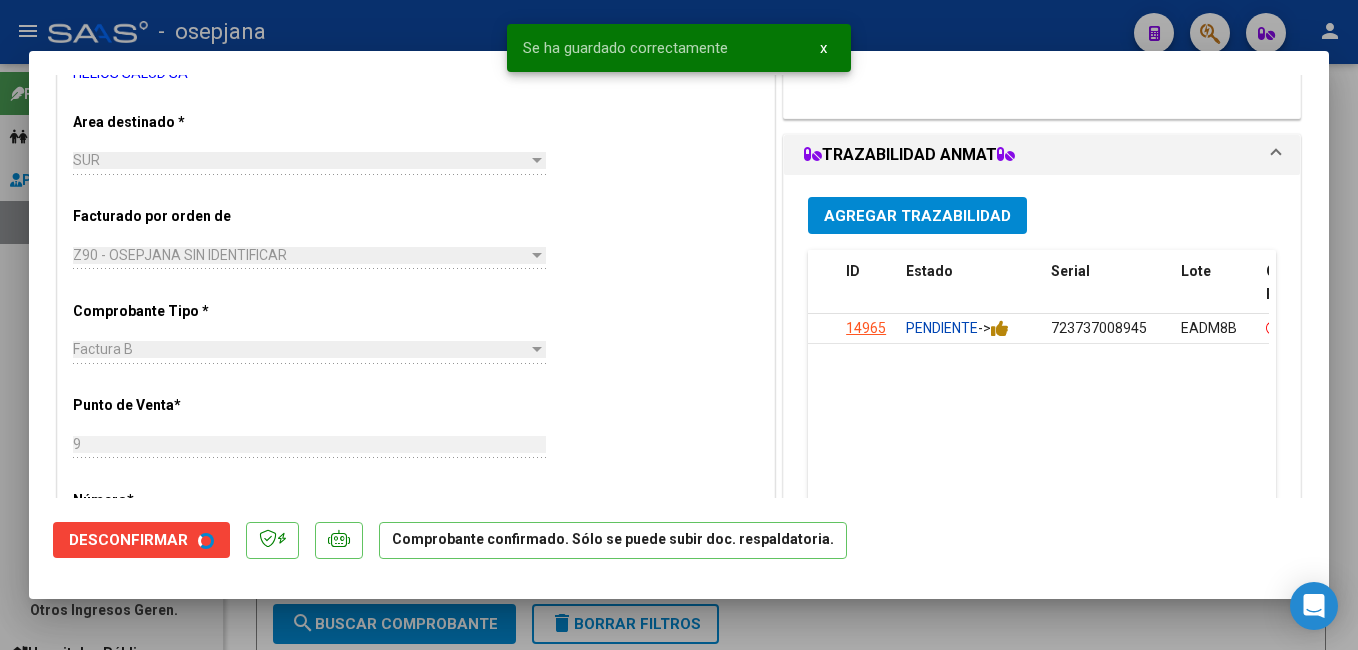 click at bounding box center [679, 325] 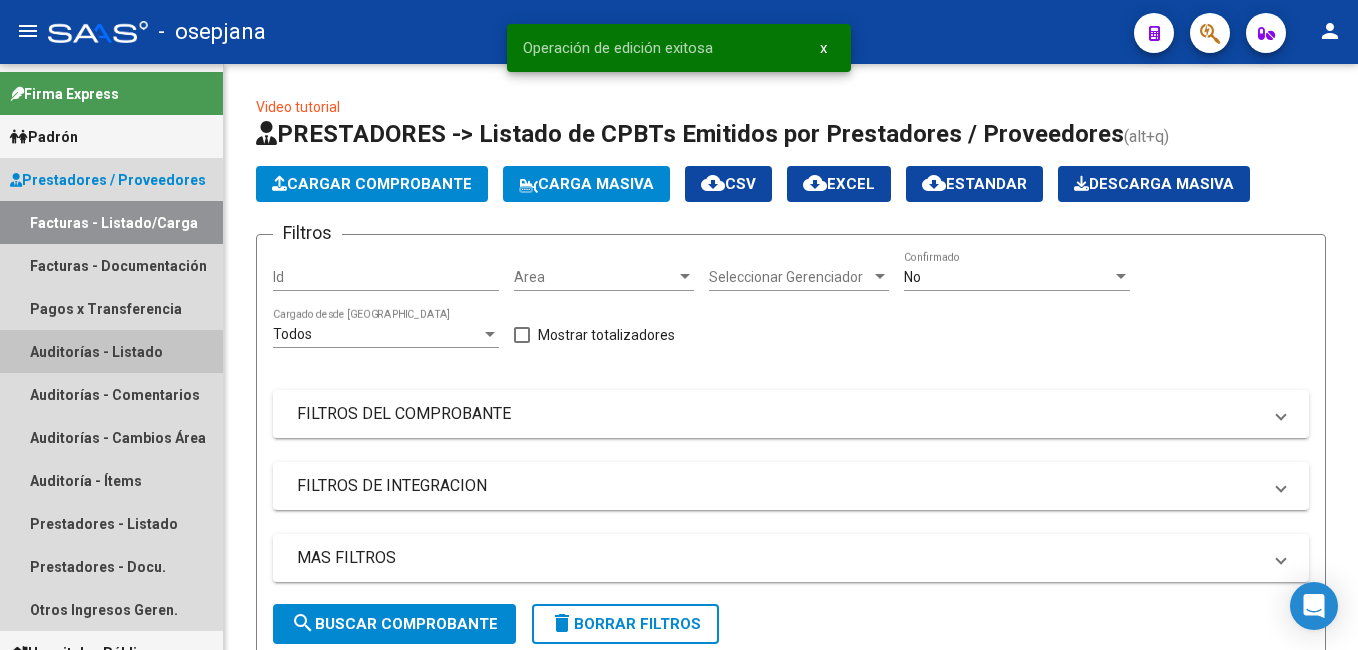 click on "Auditorías - Listado" at bounding box center [111, 351] 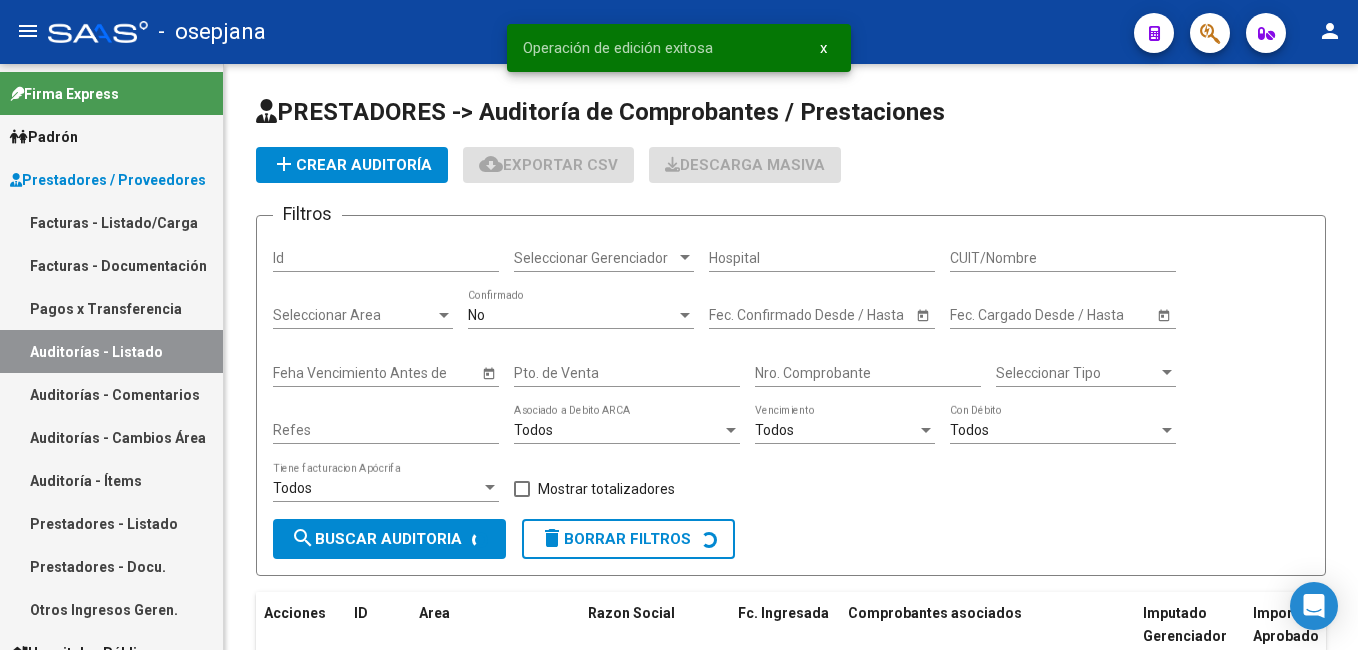 drag, startPoint x: 351, startPoint y: 157, endPoint x: 406, endPoint y: 12, distance: 155.08063 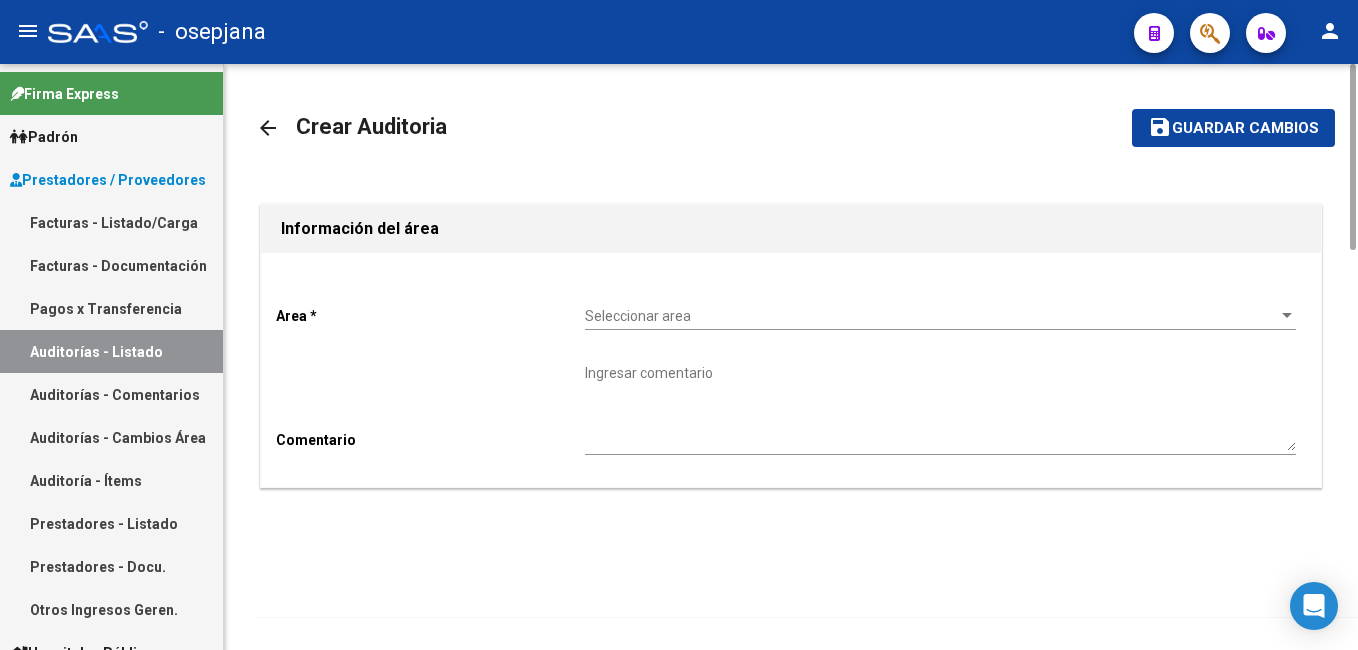 click on "Seleccionar area Seleccionar area" 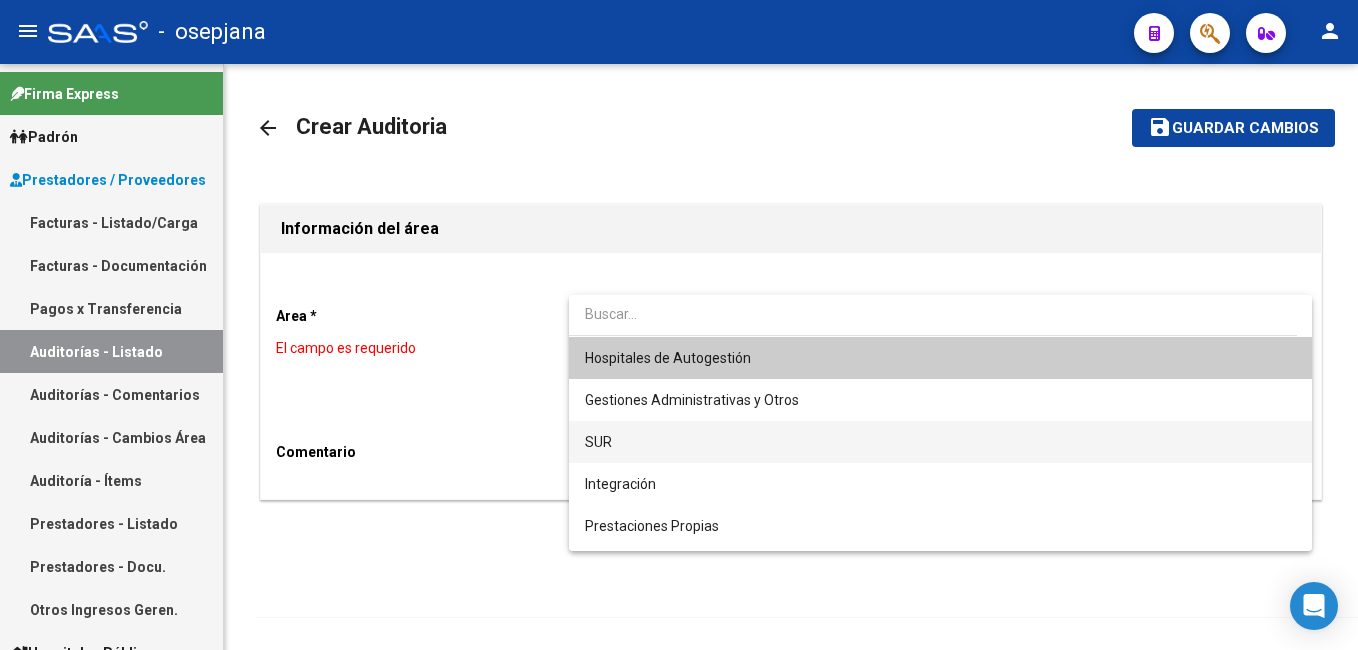 click on "SUR" at bounding box center (940, 442) 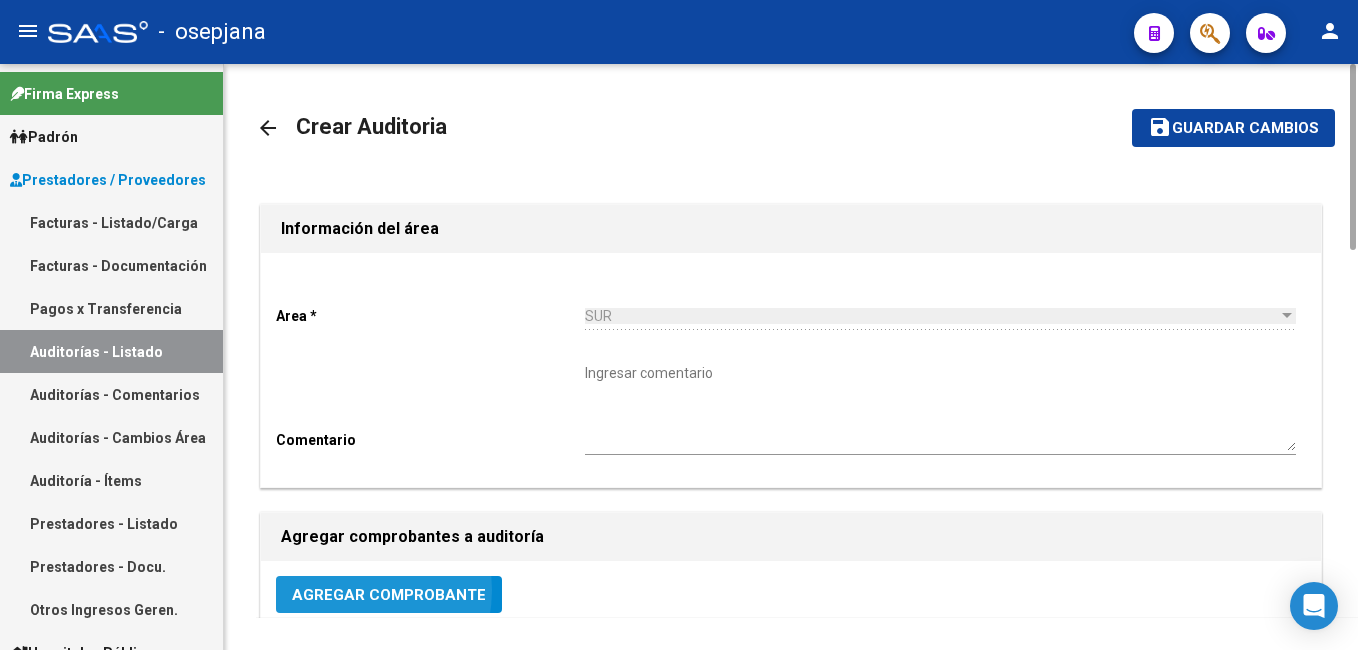 click on "Agregar Comprobante" 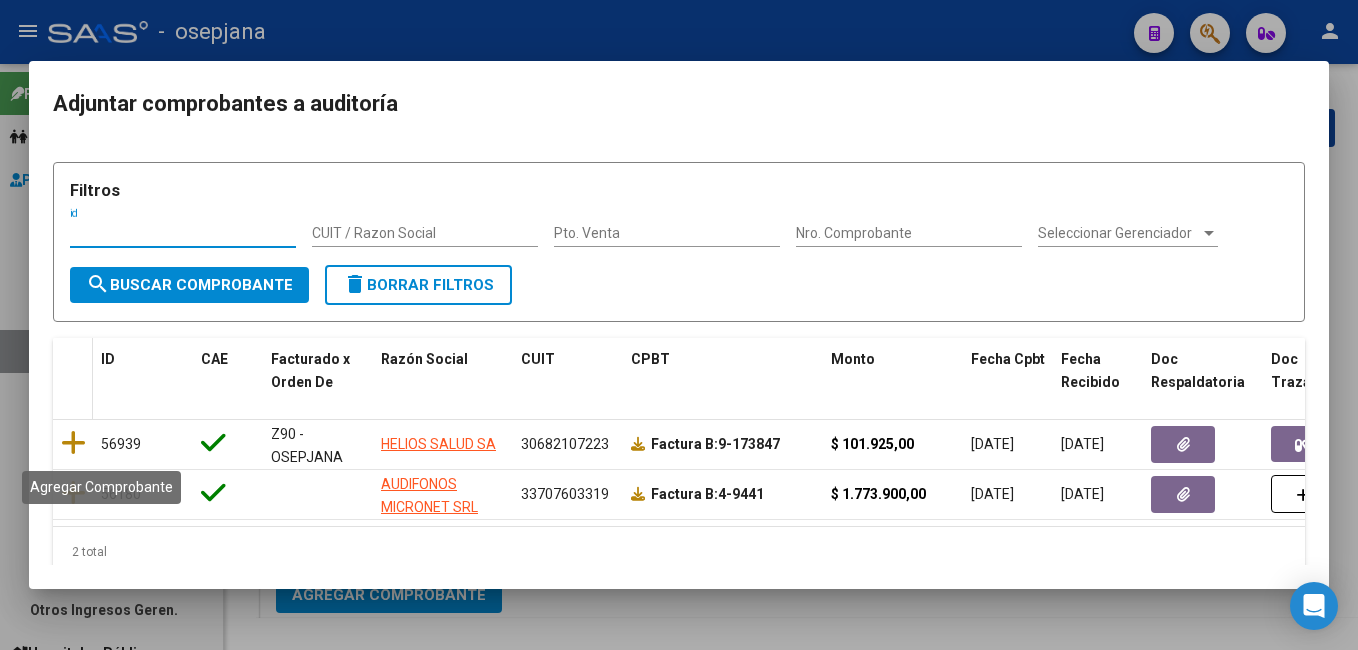 click 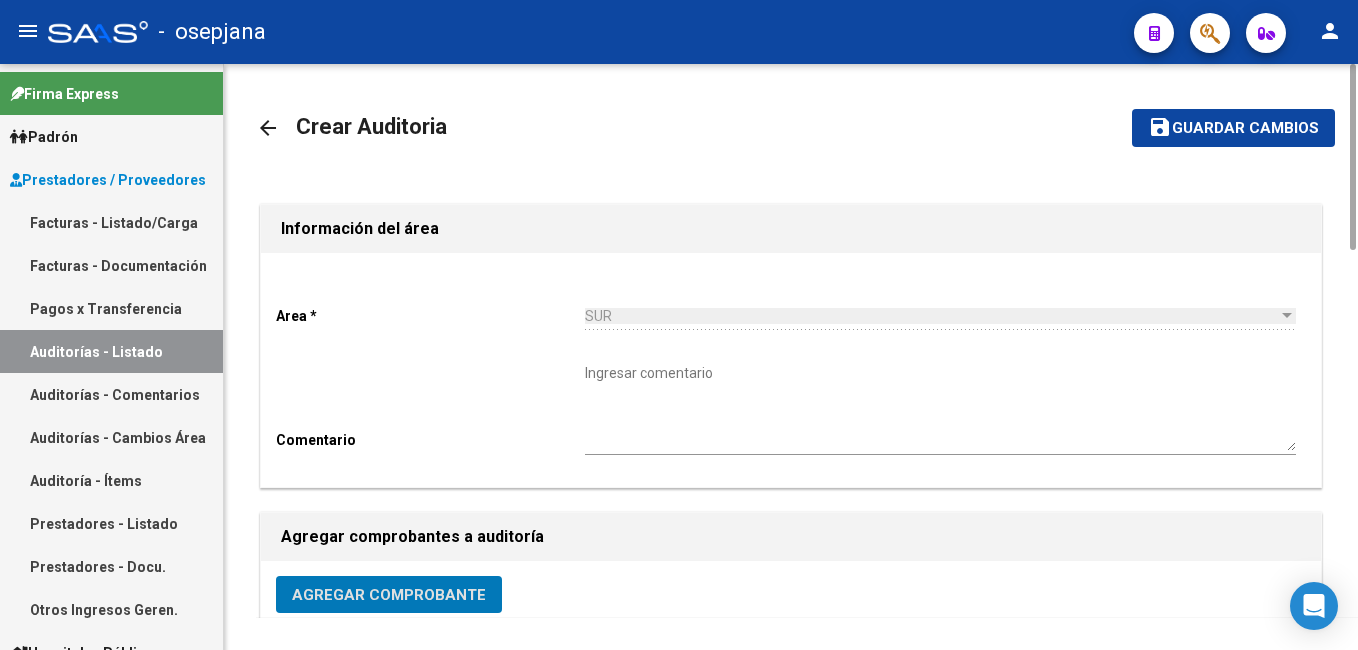 click on "Guardar cambios" 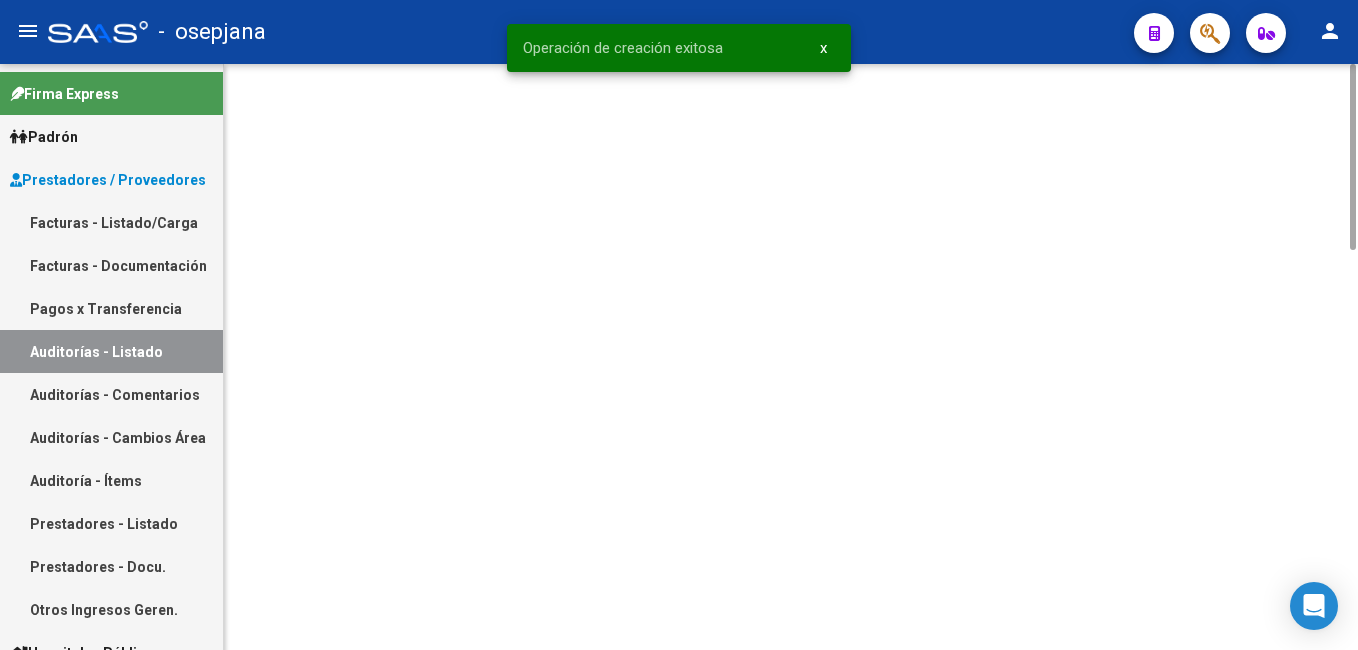 click 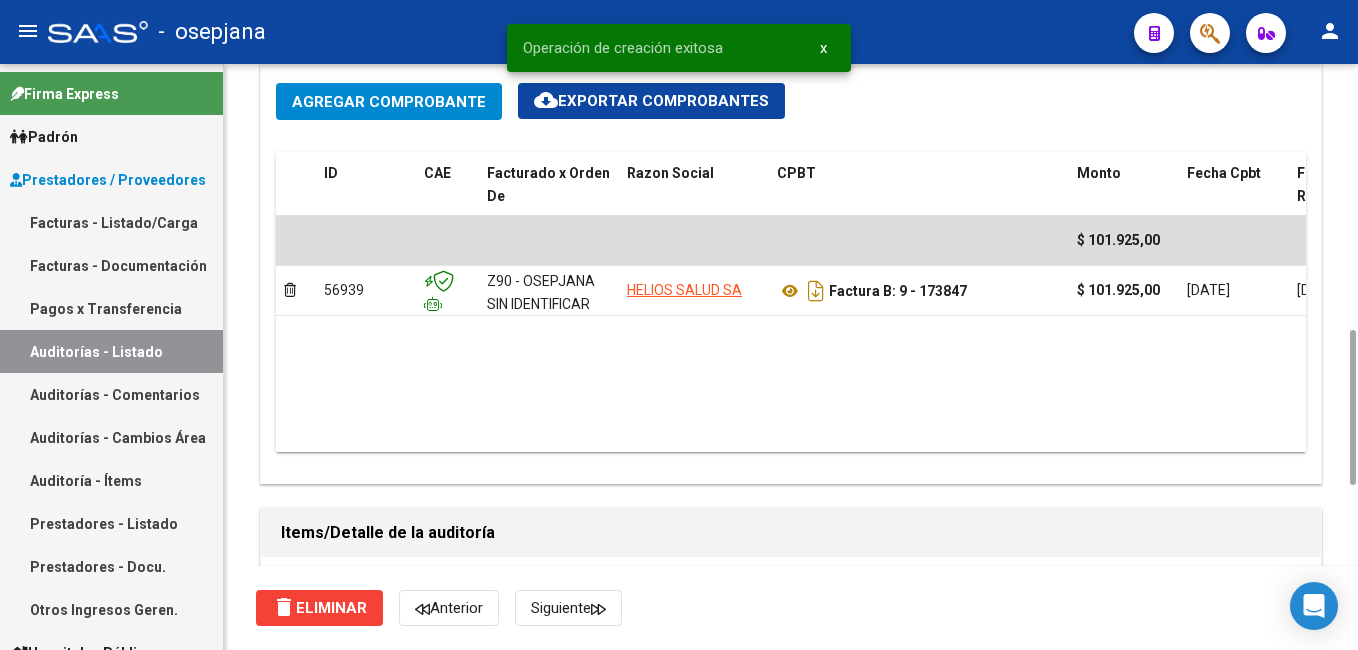 scroll, scrollTop: 600, scrollLeft: 0, axis: vertical 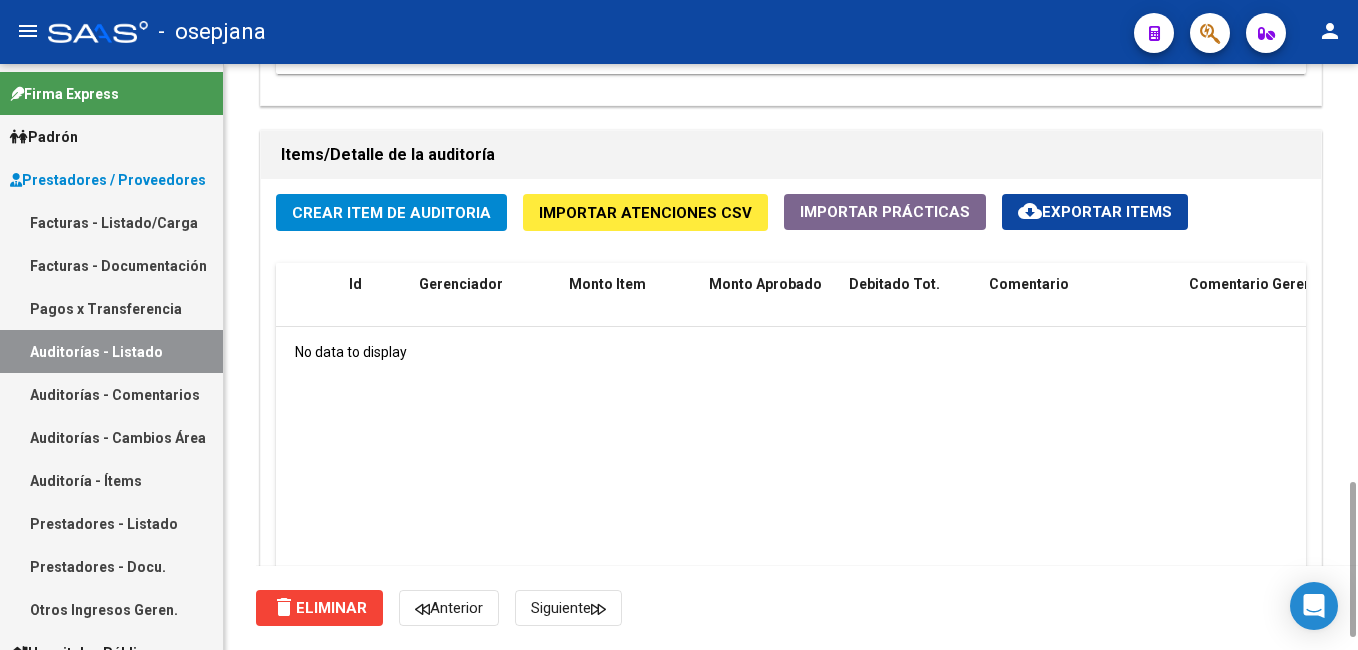 drag, startPoint x: 1352, startPoint y: 241, endPoint x: 1323, endPoint y: 438, distance: 199.12308 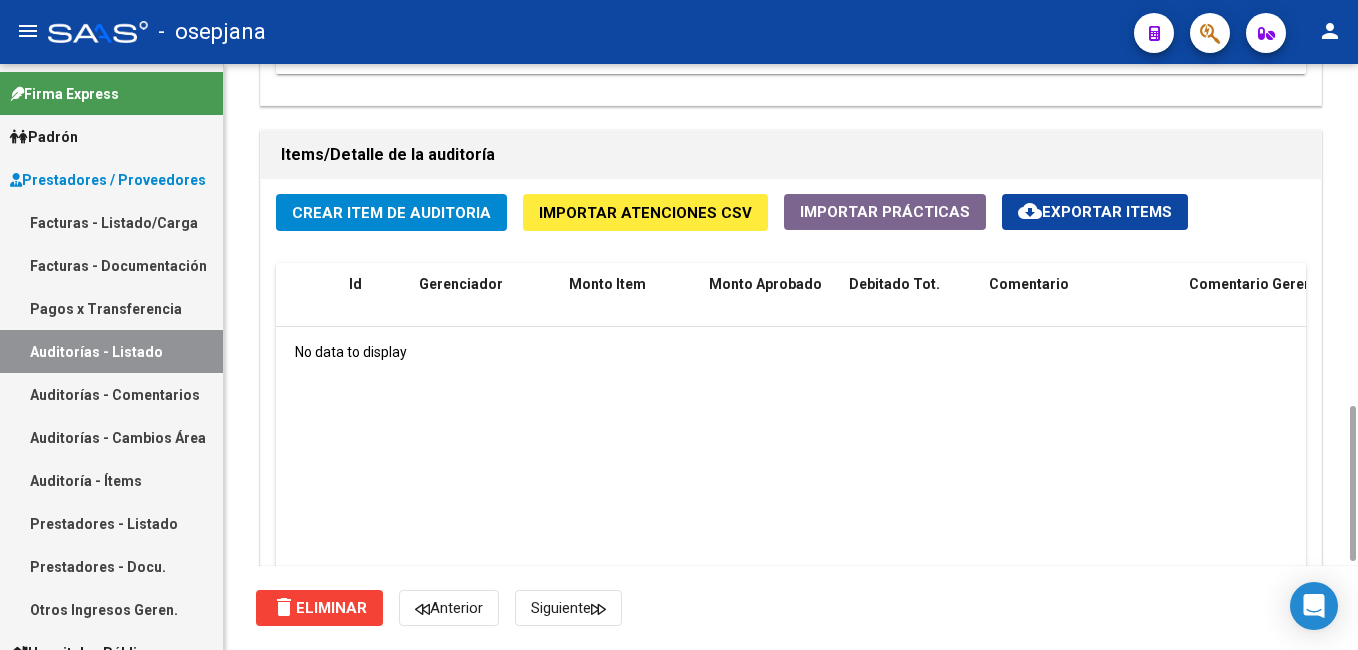 scroll, scrollTop: 1359, scrollLeft: 0, axis: vertical 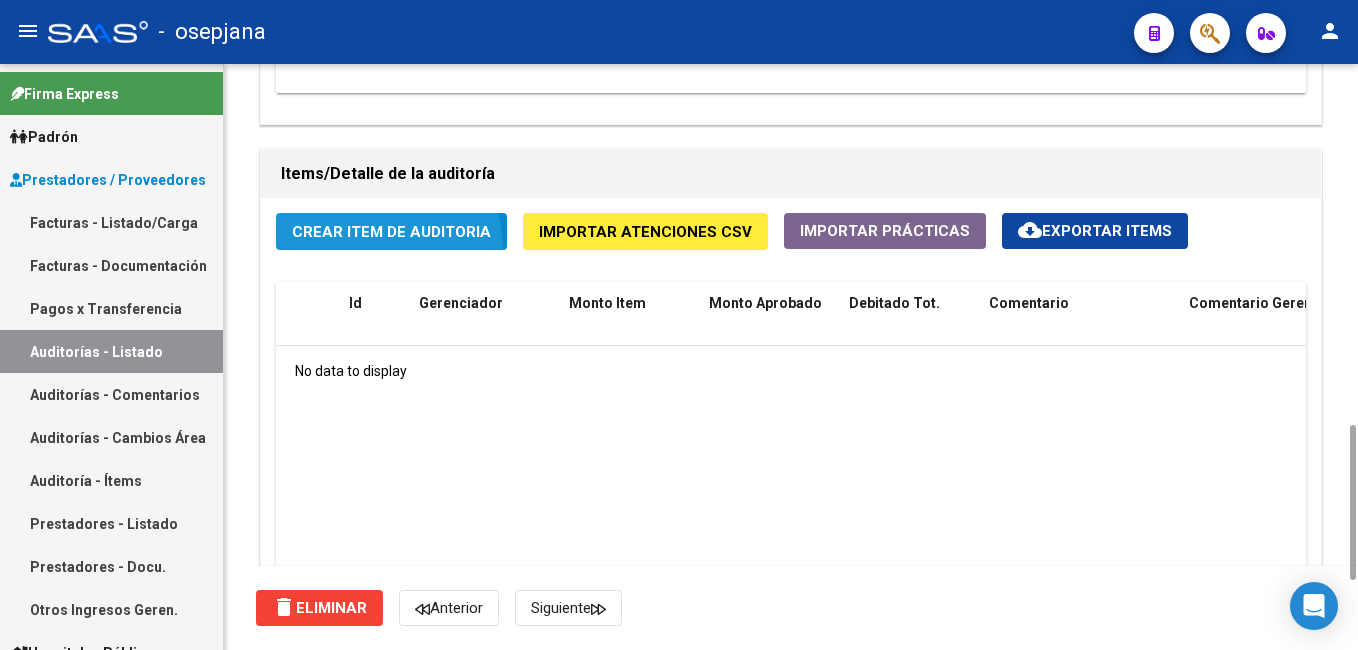 click on "Crear Item de Auditoria" 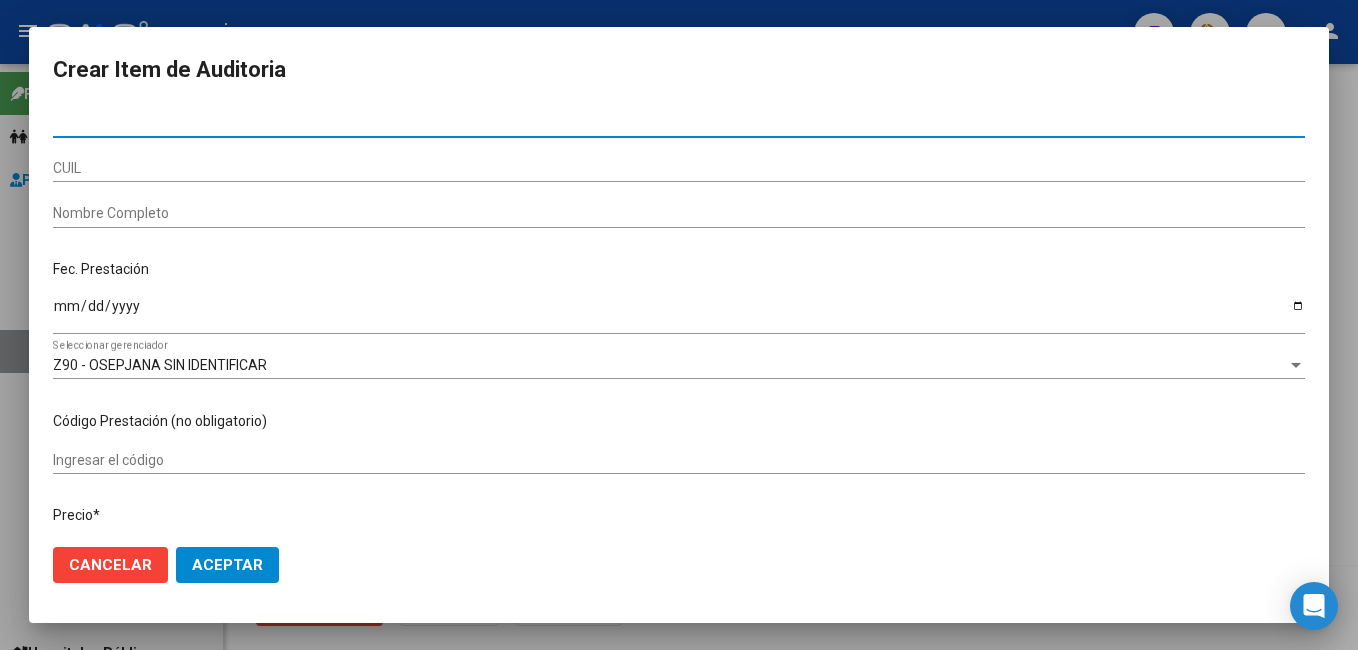 paste on "20051890" 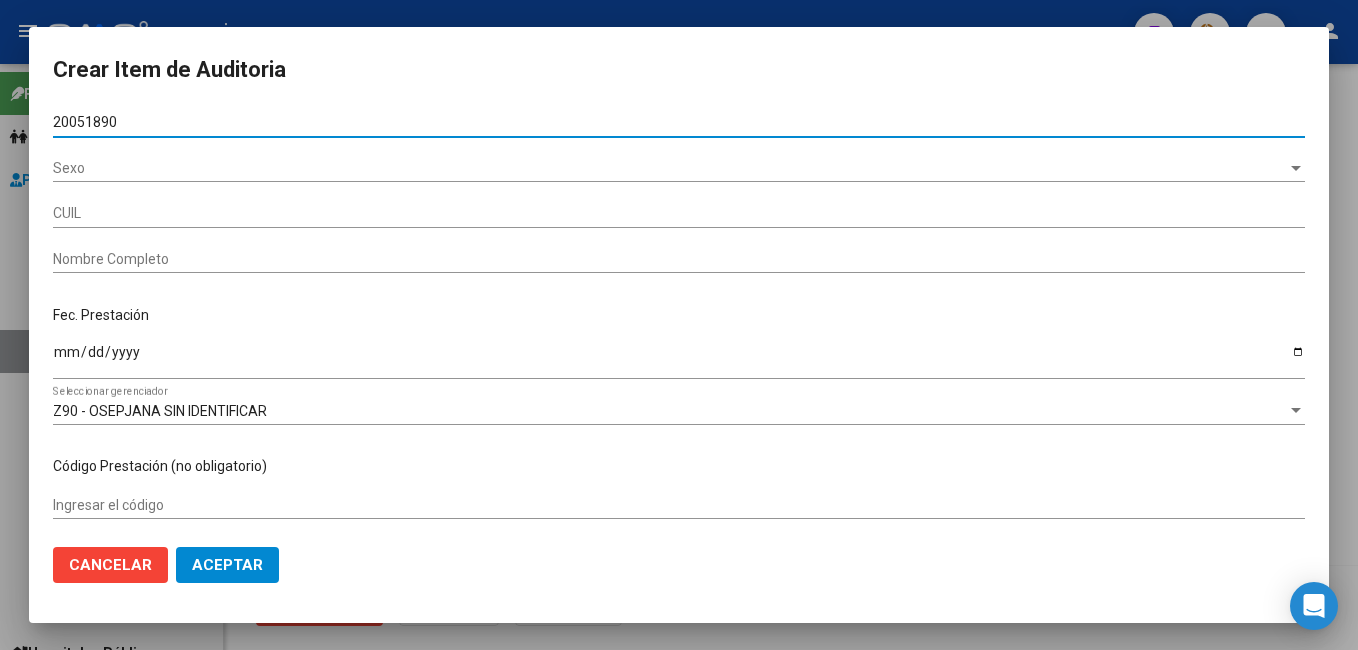 type on "27200518905" 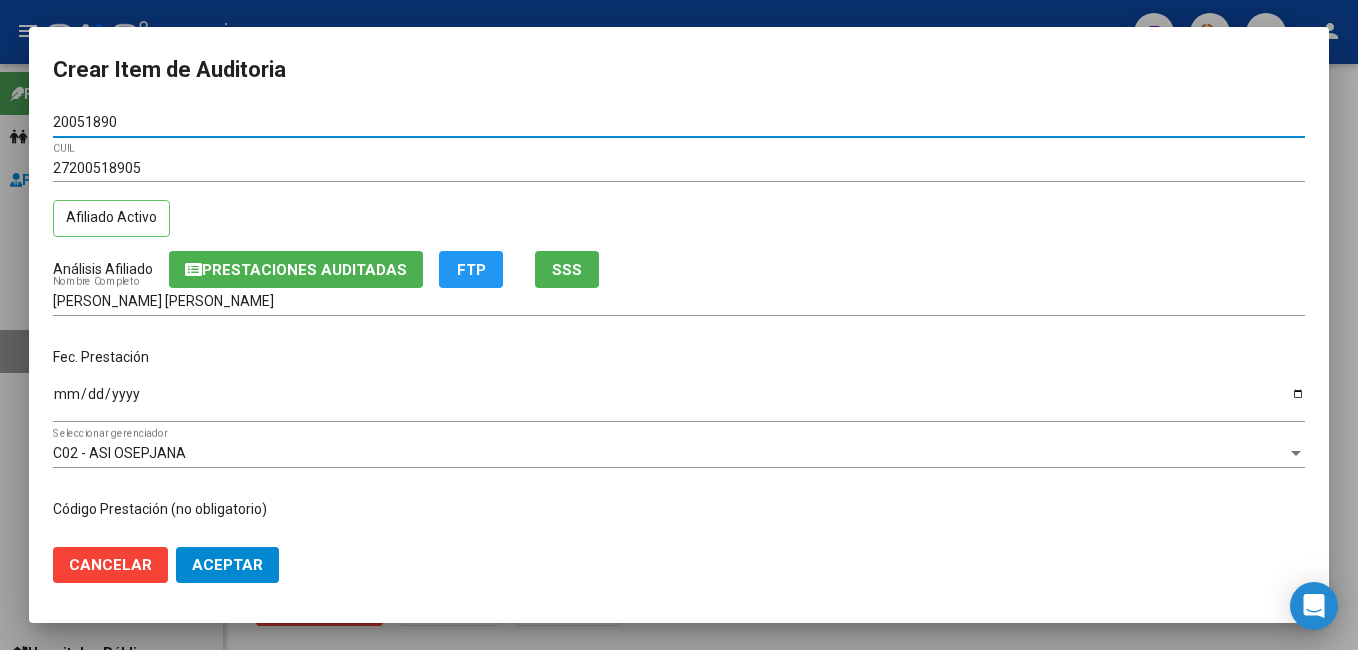 type on "20051890" 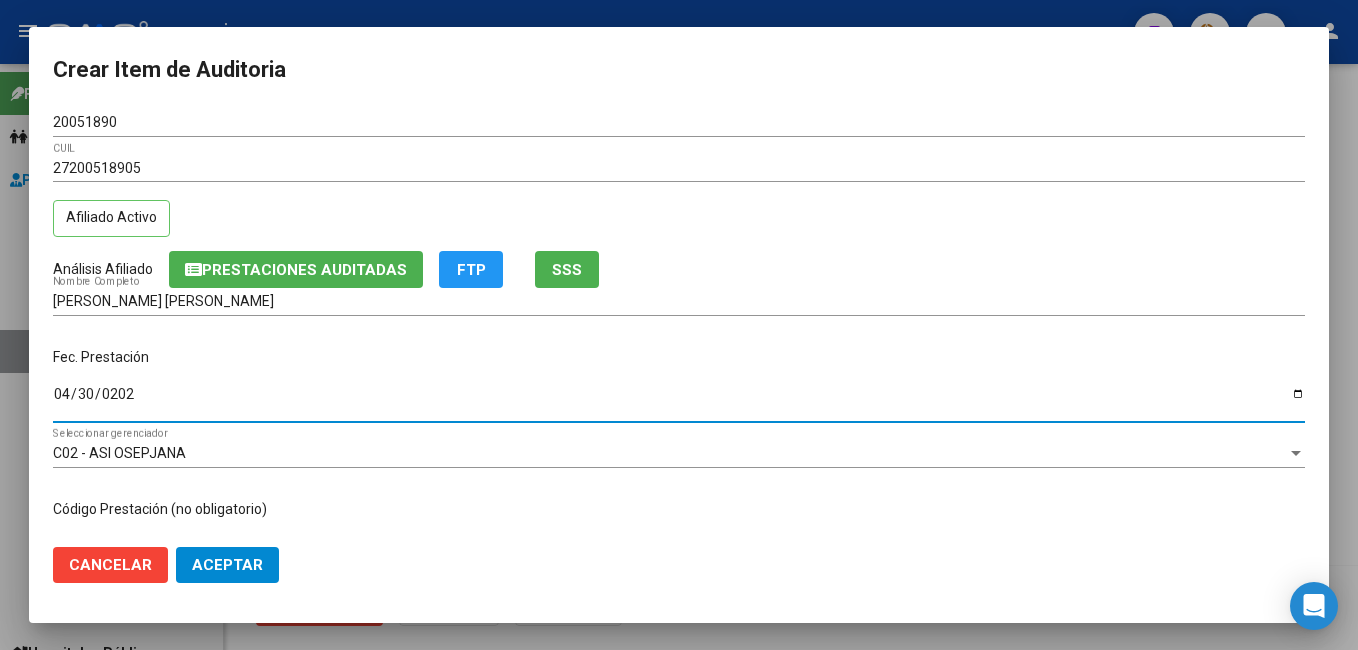 type on "[DATE]" 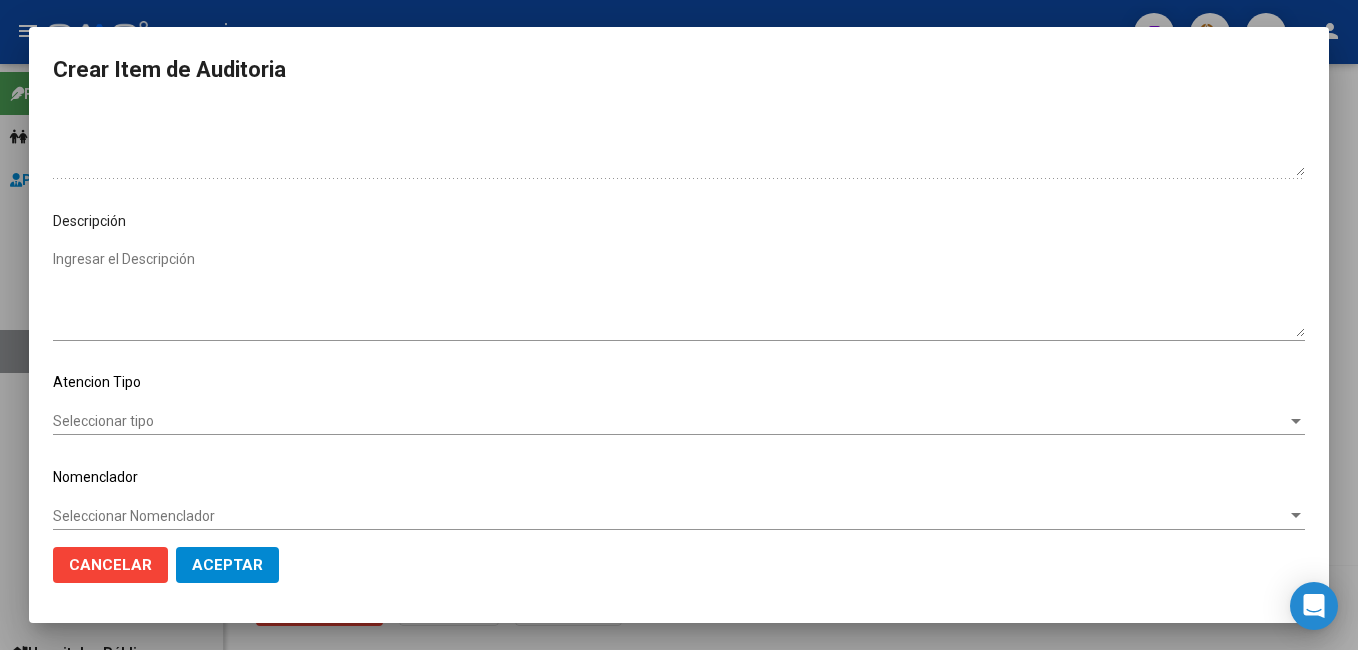 scroll, scrollTop: 1100, scrollLeft: 0, axis: vertical 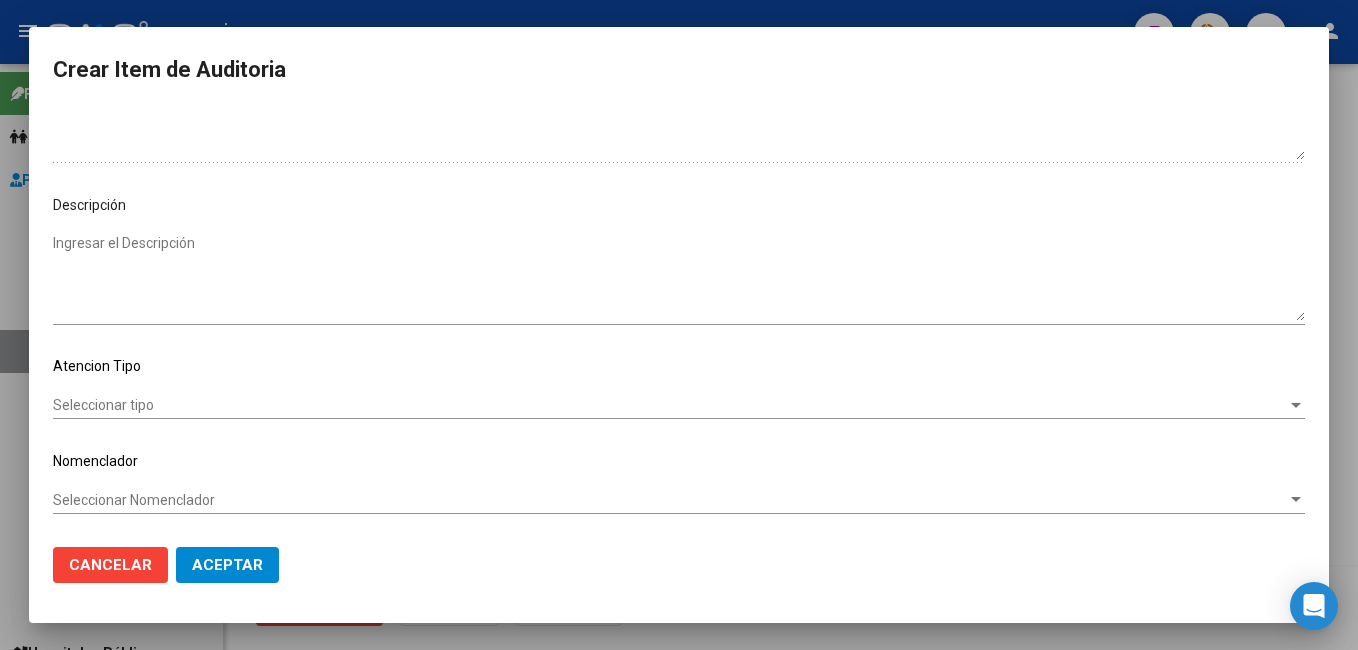 click on "Seleccionar tipo" at bounding box center [670, 405] 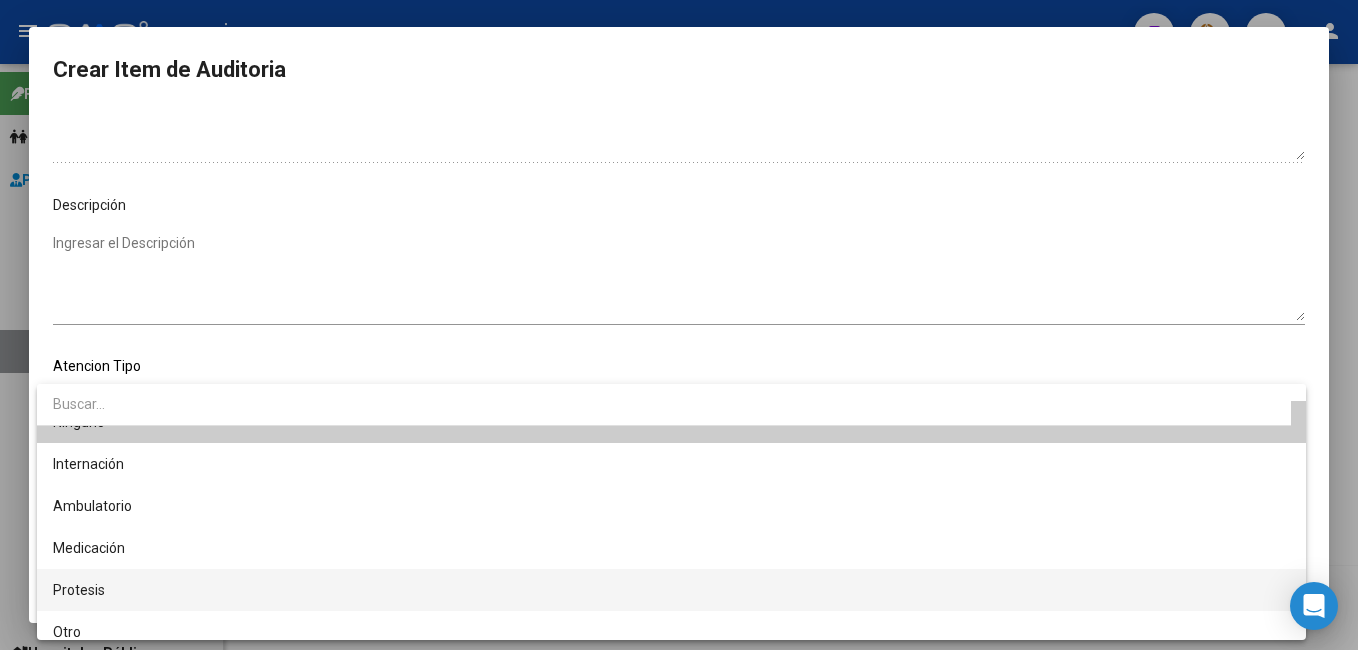 scroll, scrollTop: 38, scrollLeft: 0, axis: vertical 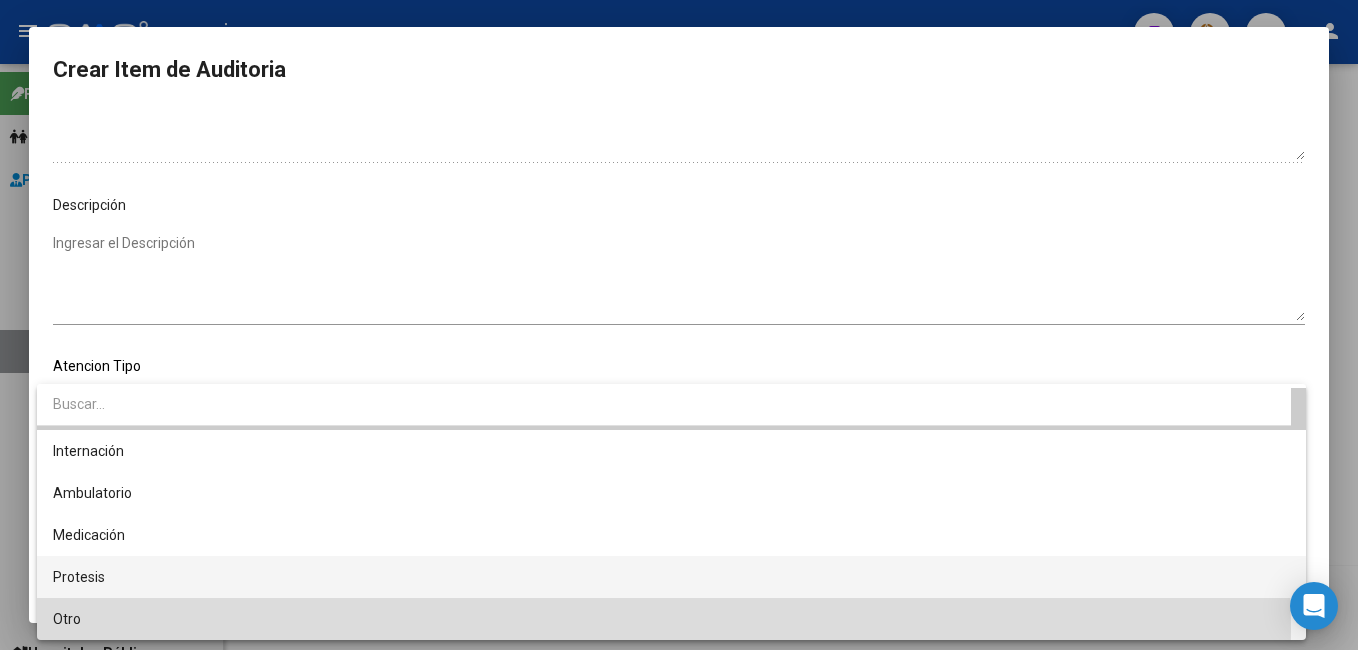 click on "Otro" at bounding box center [671, 619] 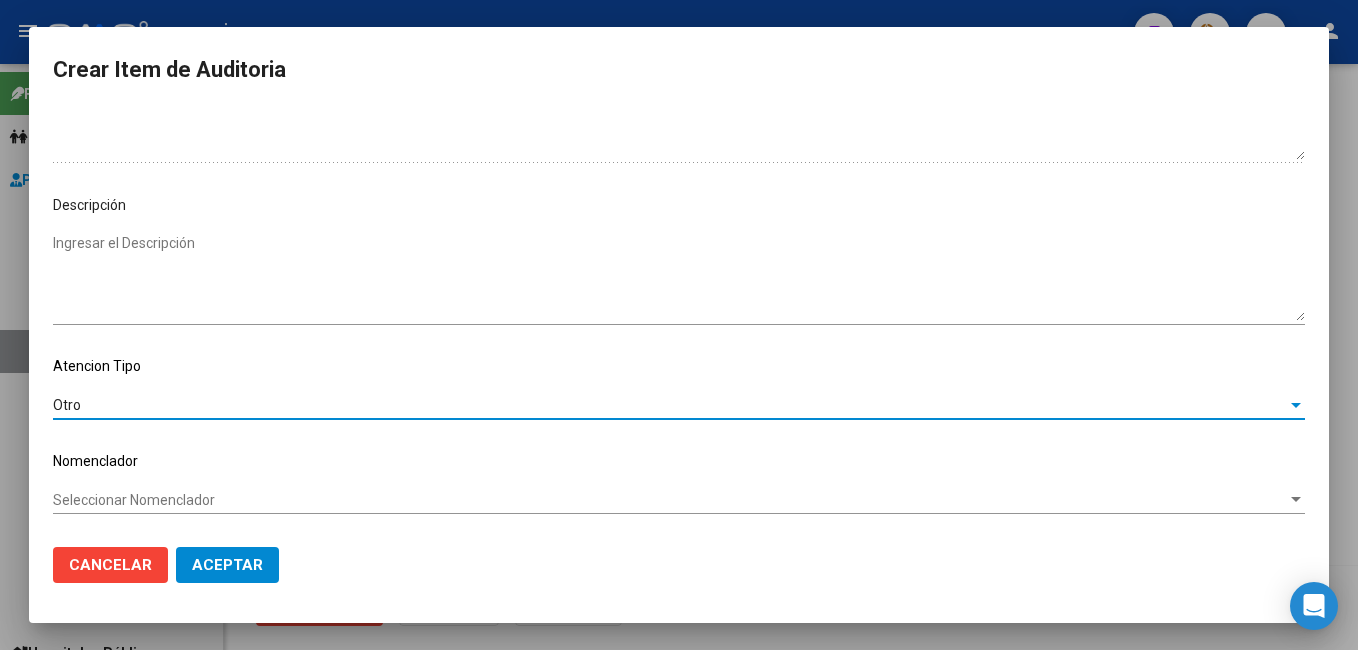 click on "Aceptar" 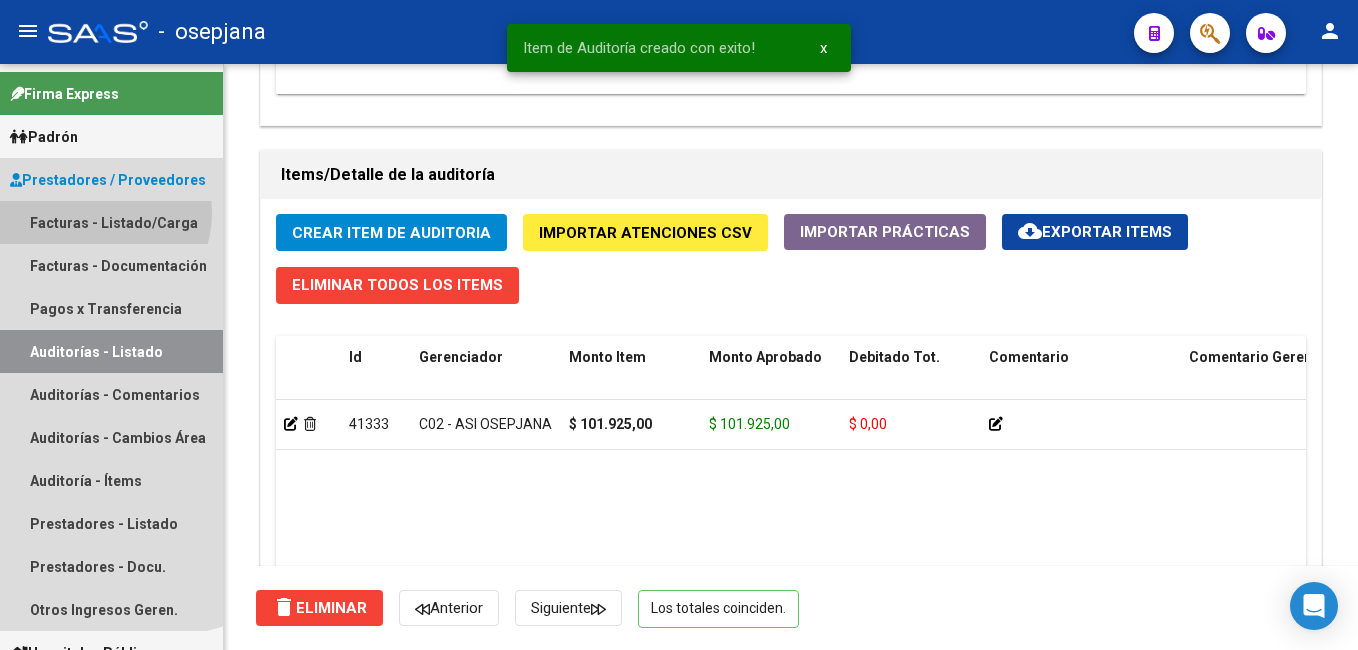 click on "Facturas - Listado/Carga" at bounding box center (111, 222) 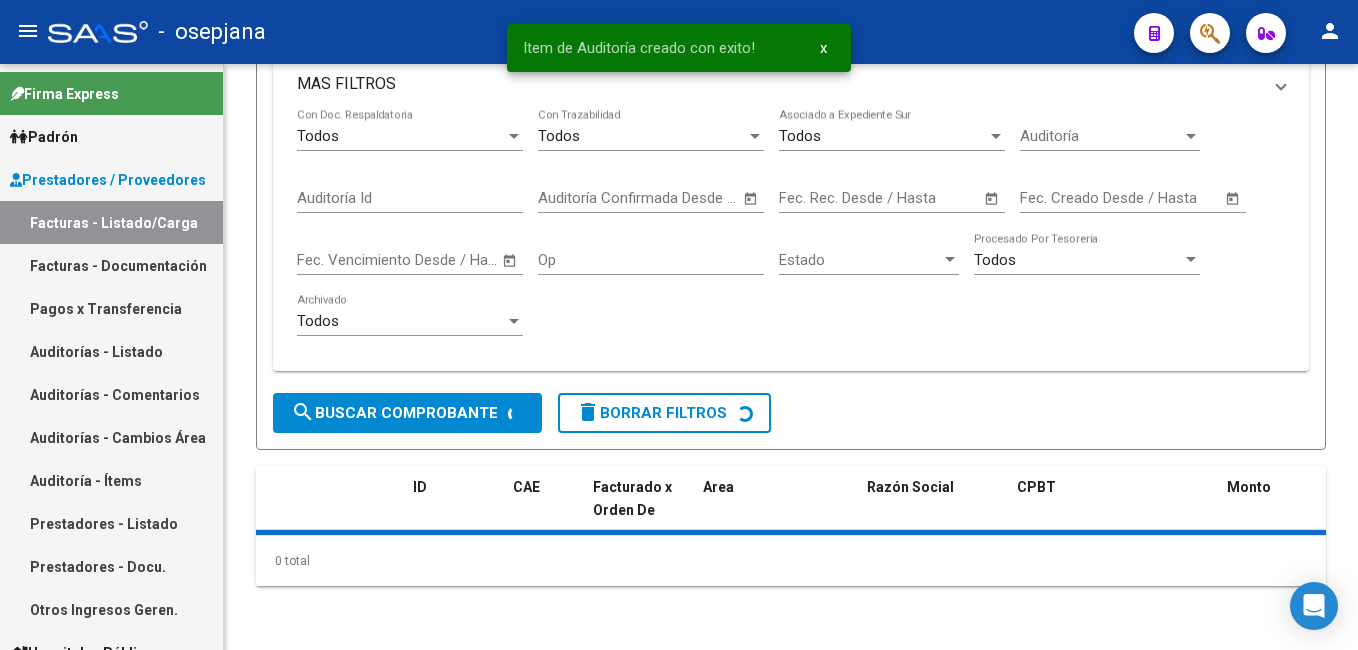 scroll, scrollTop: 0, scrollLeft: 0, axis: both 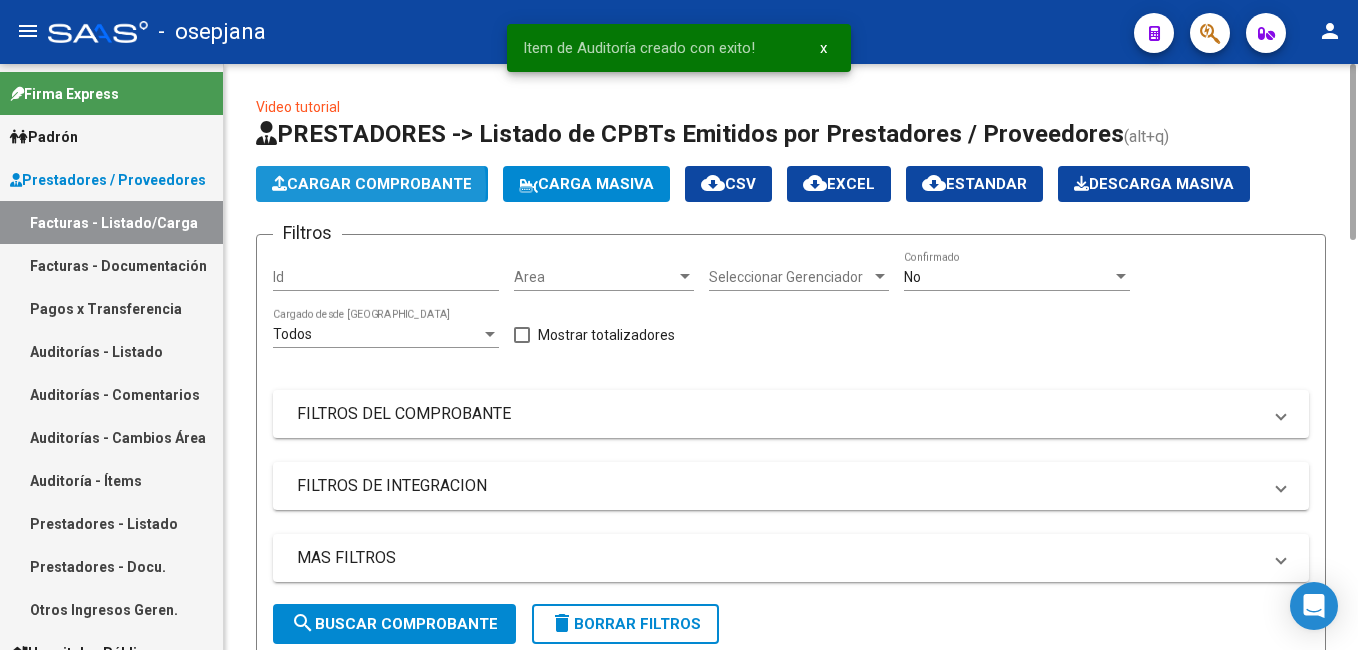click on "Cargar Comprobante" 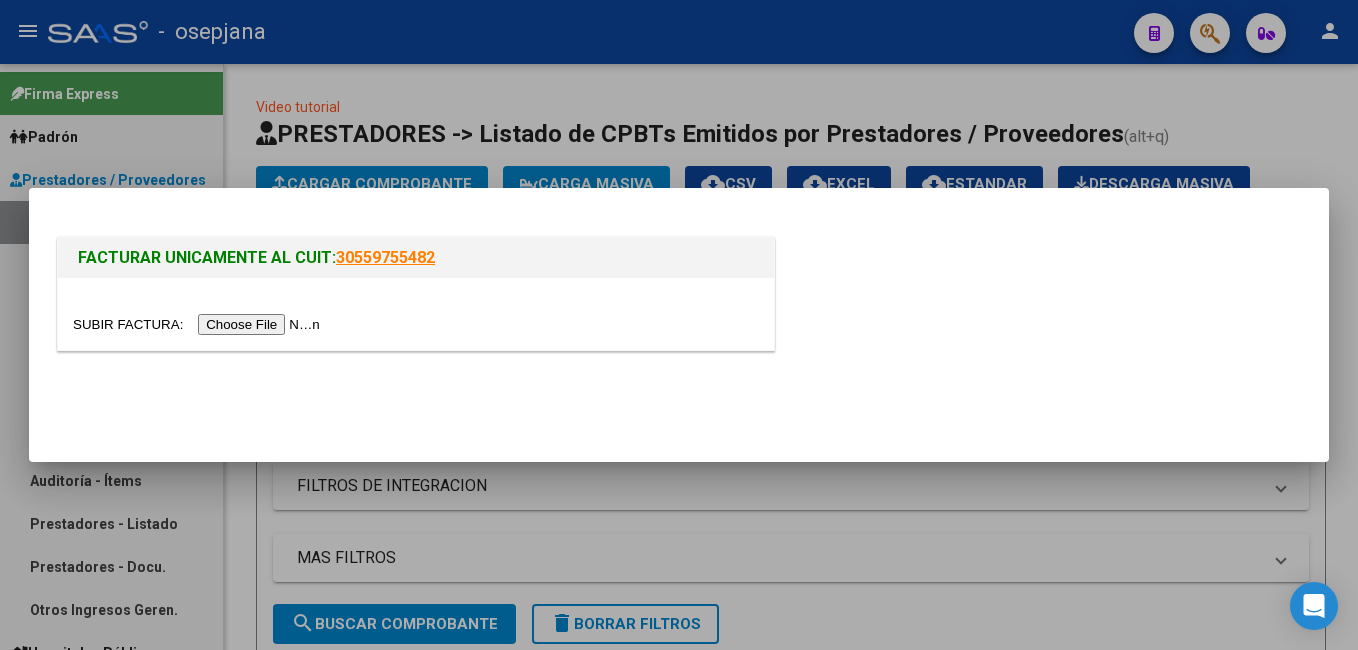 click at bounding box center (199, 324) 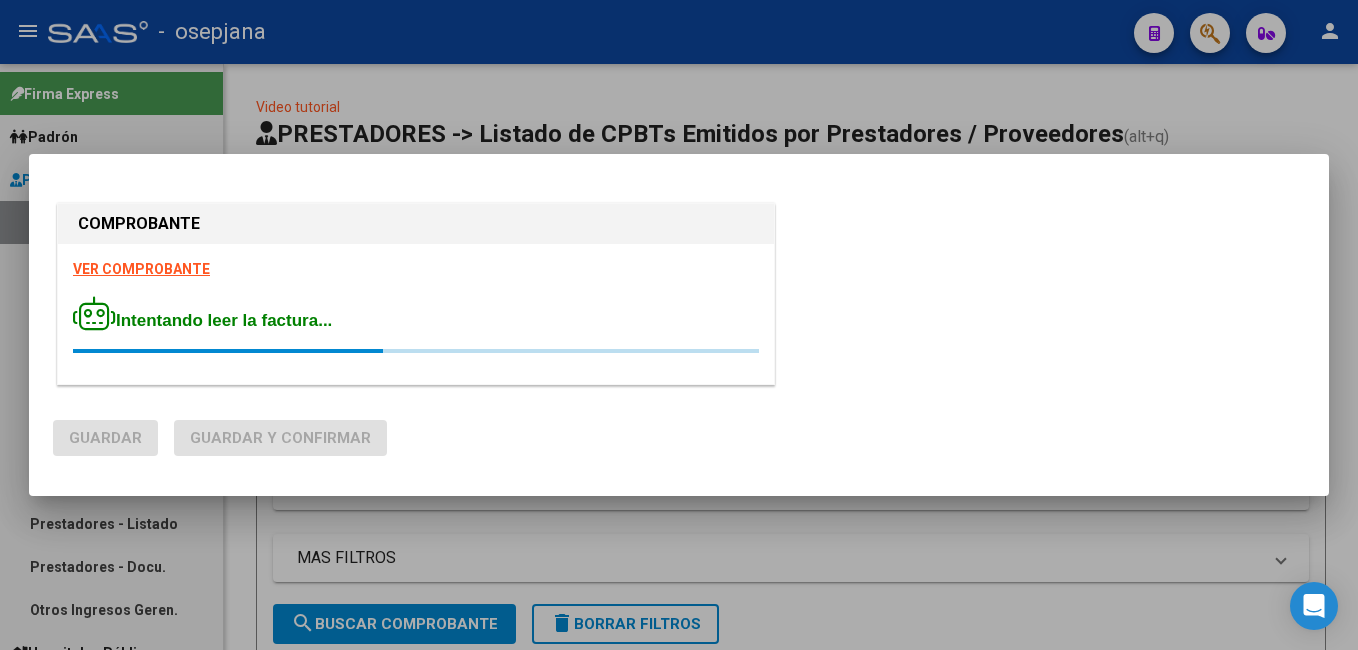 click on "VER COMPROBANTE" at bounding box center (141, 269) 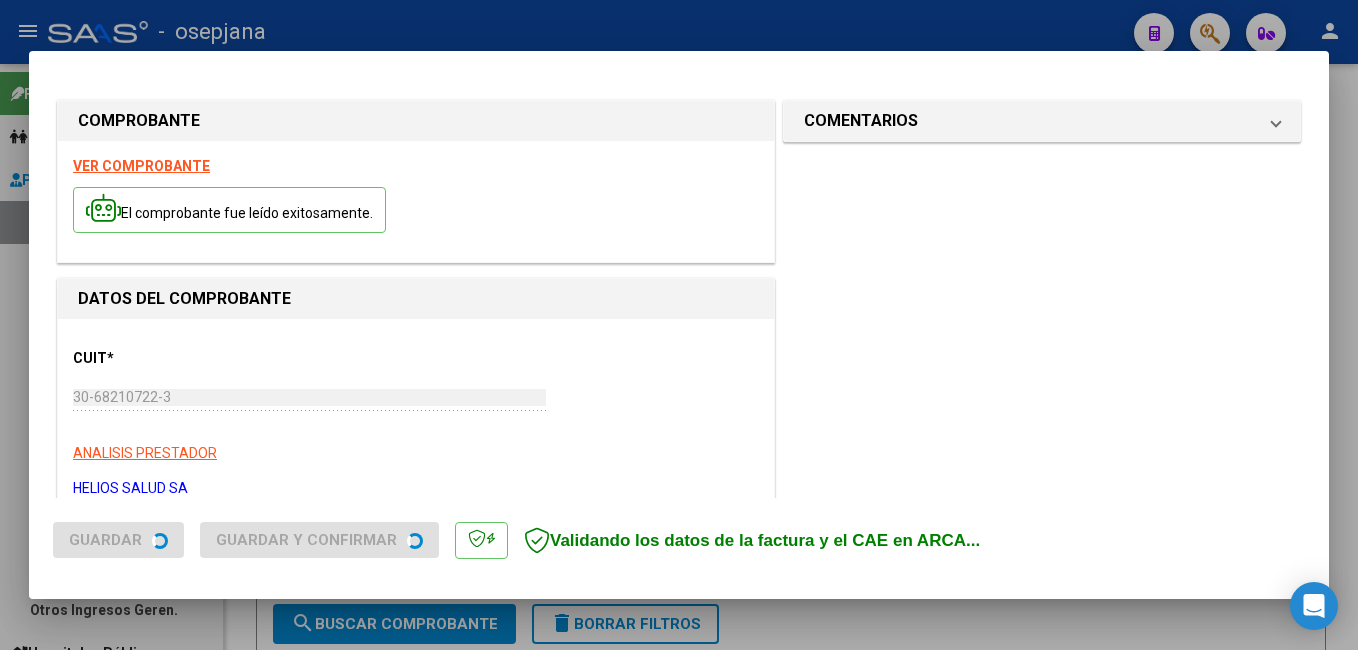 click on "CUIT  *   30-68210722-3 Ingresar CUIT  ANALISIS PRESTADOR  HELIOS SALUD SA  ARCA Padrón" at bounding box center (416, 416) 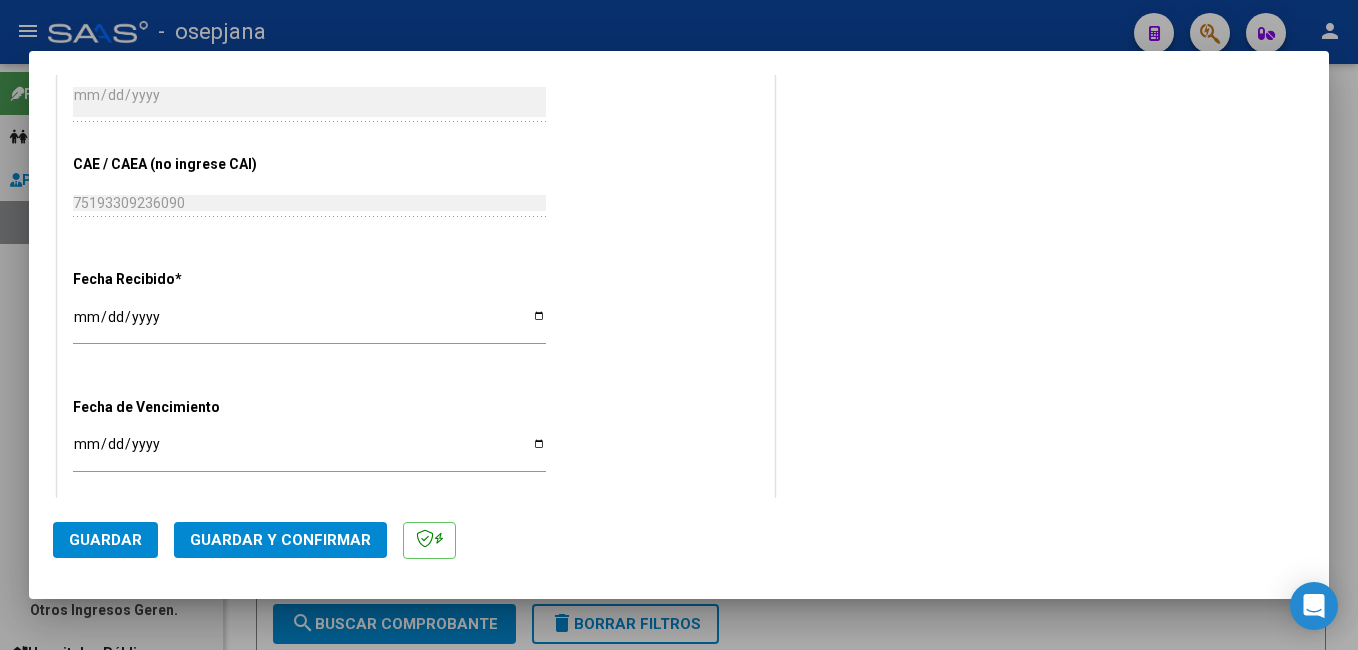 scroll, scrollTop: 1051, scrollLeft: 0, axis: vertical 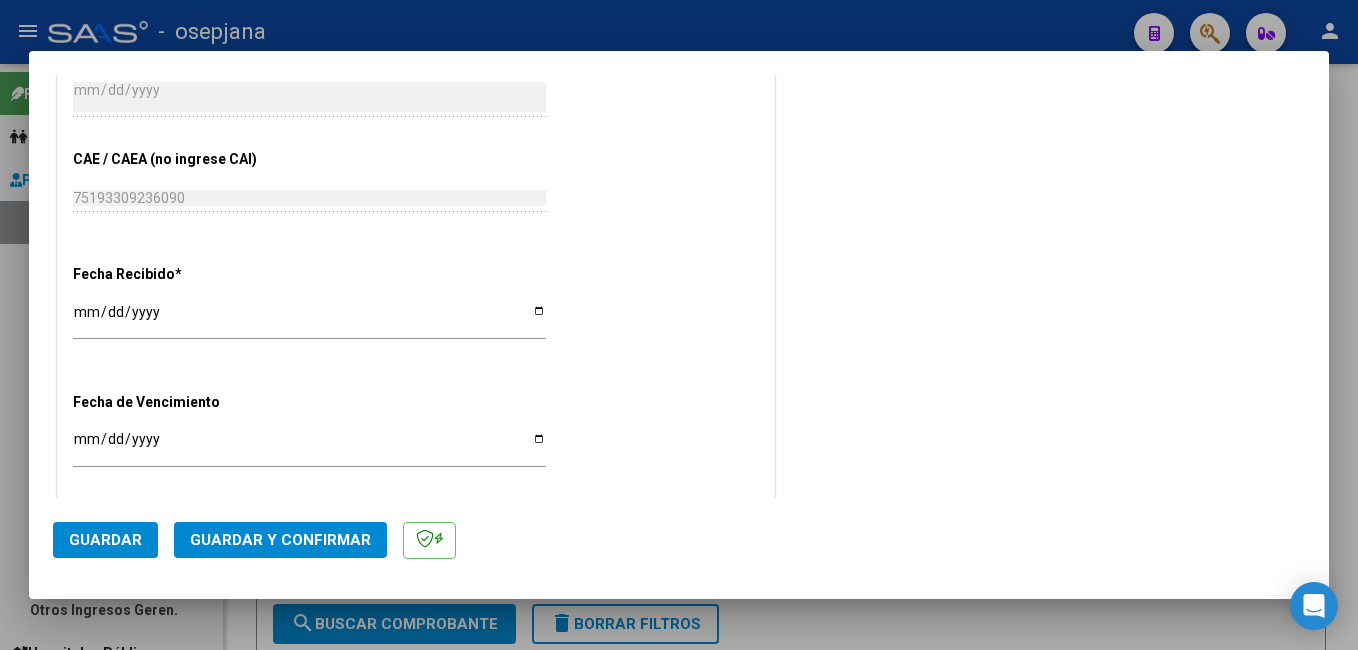 click on "CUIT  *   30-68210722-3 Ingresar CUIT  ANALISIS PRESTADOR  HELIOS SALUD SA  ARCA Padrón  Area destinado * SUR Seleccionar Area  Facturado por orden de  Z90 - OSEPJANA SIN IDENTIFICAR Seleccionar Gerenciador  Comprobante Tipo * Factura B Seleccionar Tipo Punto de Venta  *   9 Ingresar el Nro.  Número  *   173848 Ingresar el Nro.  Monto  *   $ 101.925,00 Ingresar el monto  Fecha del Cpbt.  *   2025-04-30 Ingresar la fecha  CAE / CAEA (no ingrese CAI)    75193309236090 Ingresar el CAE o CAEA (no ingrese CAI)  Fecha Recibido  *   2025-07-07 Ingresar la fecha  Fecha de Vencimiento    Ingresar la fecha  Ref. Externa    Ingresar la ref.  N° Liquidación    Ingresar el N° Liquidación" at bounding box center [416, -22] 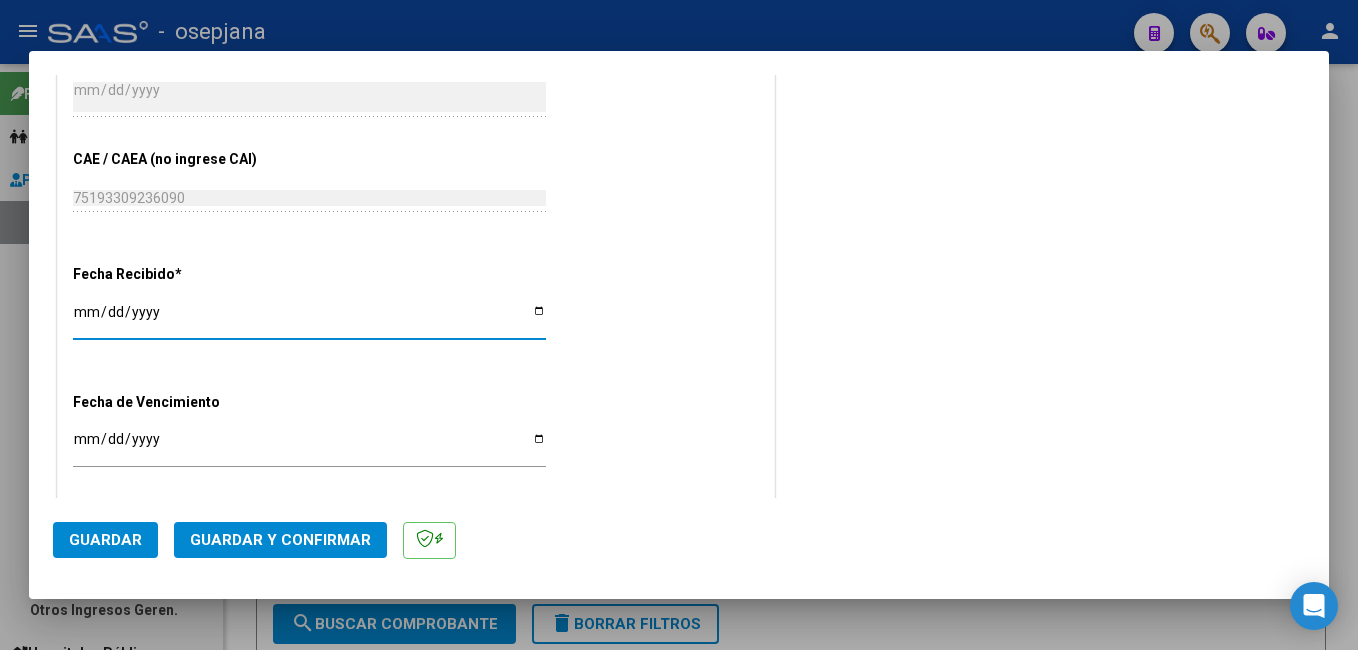 click on "[DATE]" at bounding box center (309, 319) 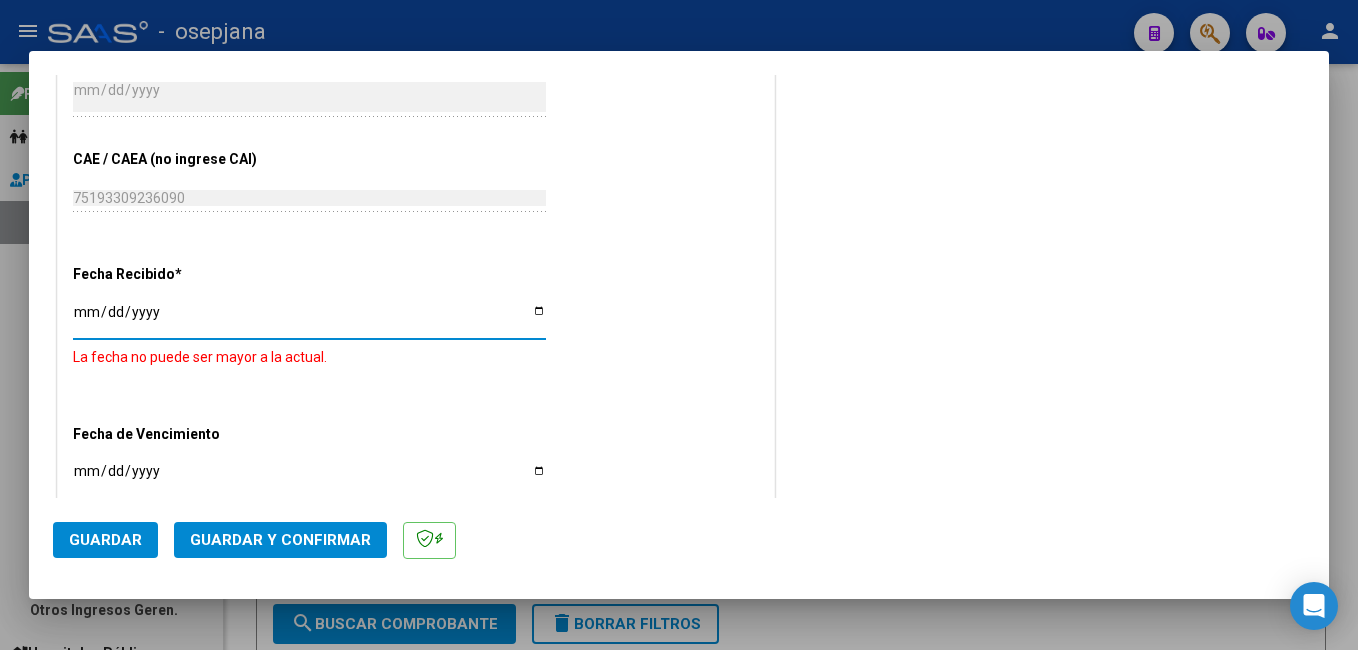 type on "[DATE]" 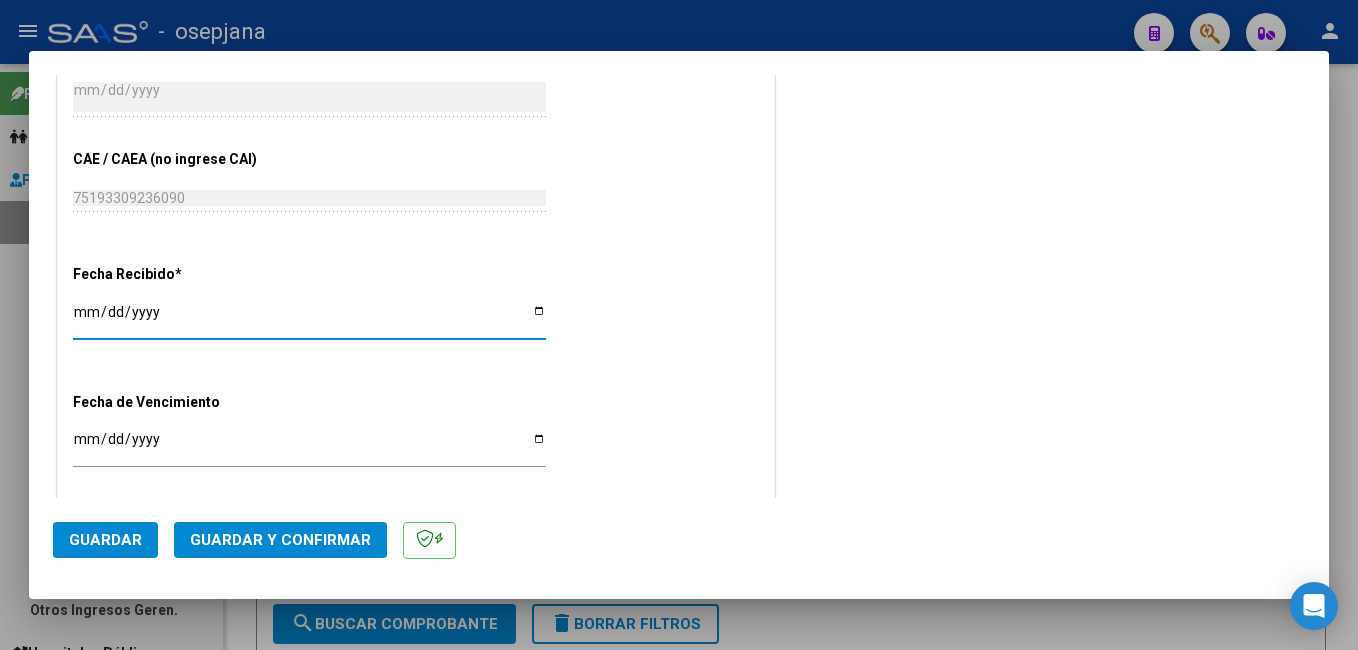 drag, startPoint x: 82, startPoint y: 442, endPoint x: 308, endPoint y: 365, distance: 238.7572 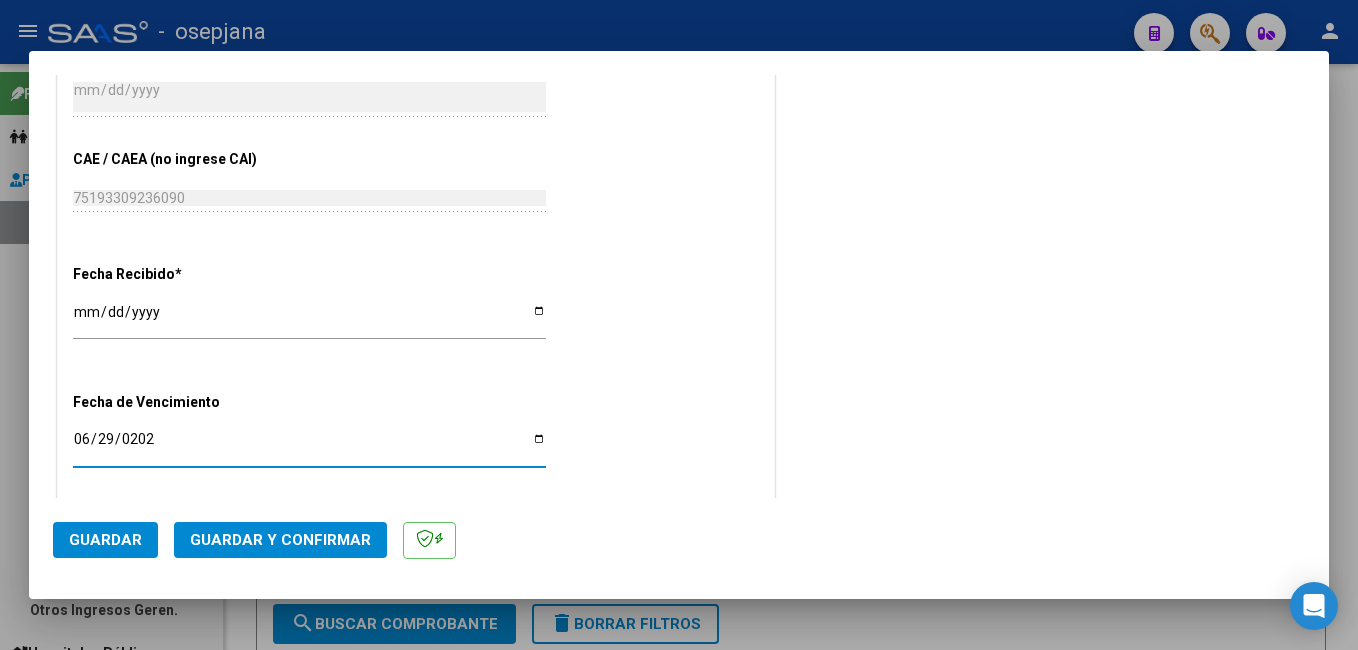 type on "[DATE]" 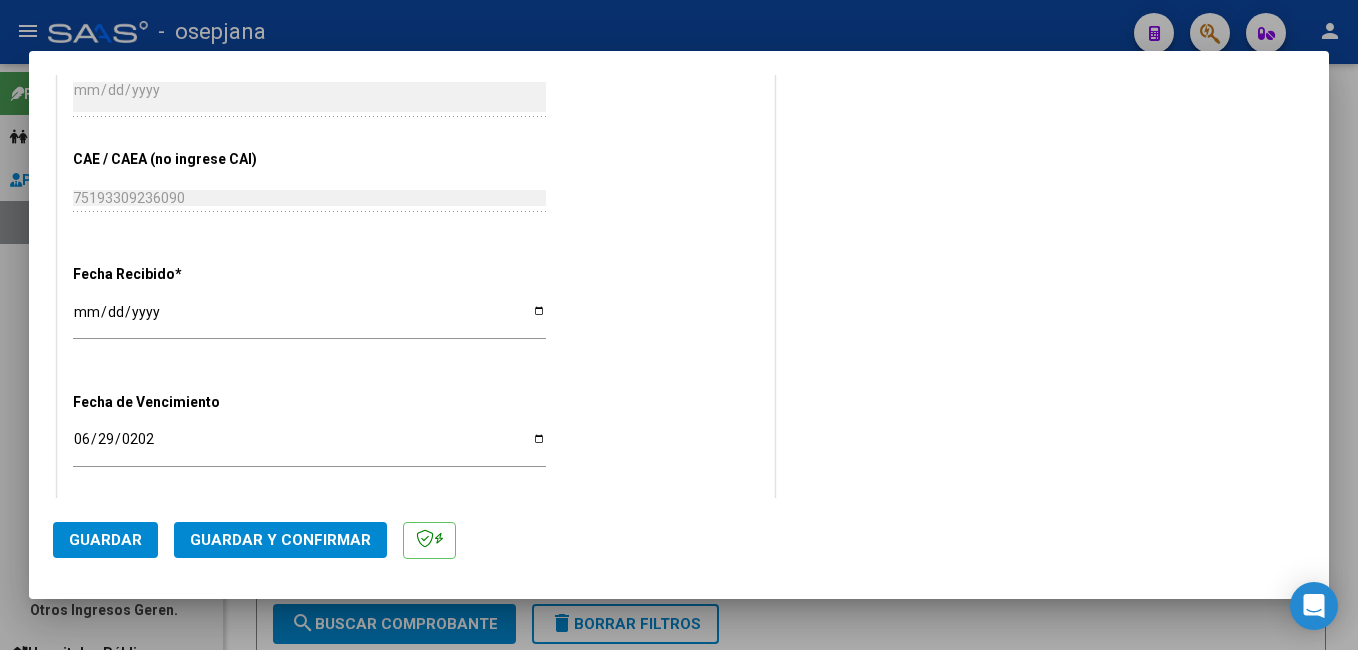 click on "Fecha Recibido  *   [DATE] Ingresar la fecha" at bounding box center [416, 303] 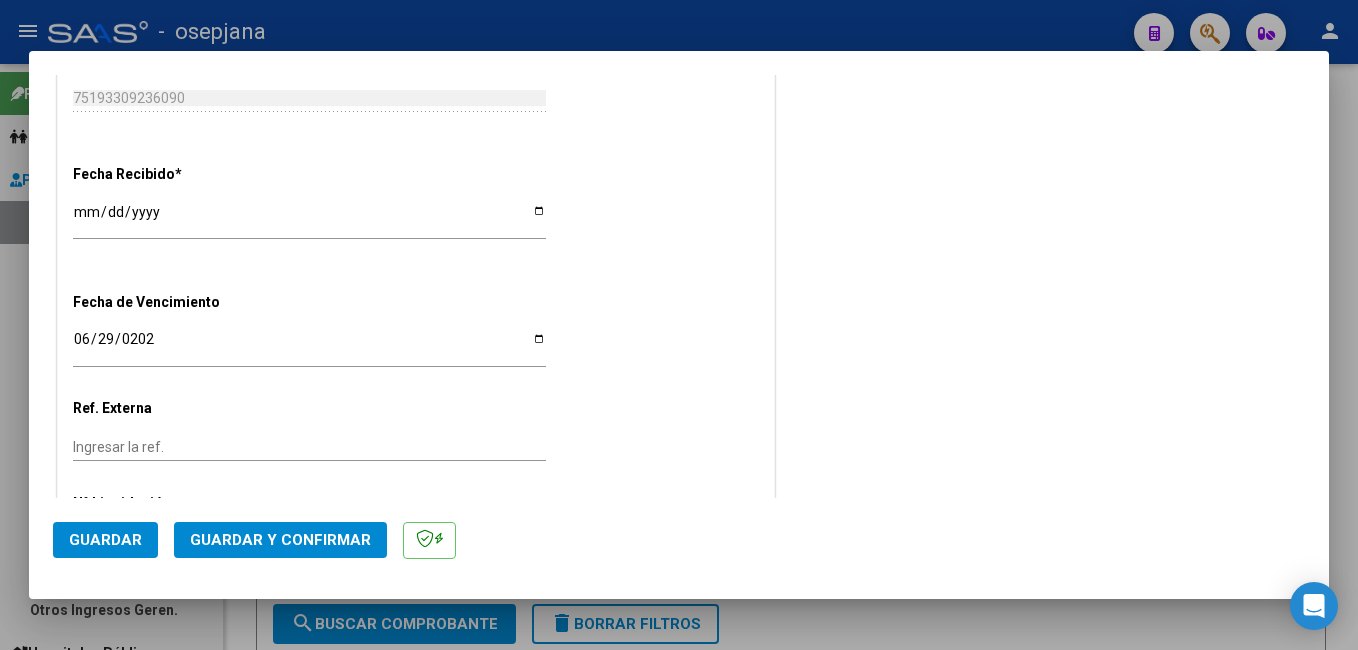 scroll, scrollTop: 1246, scrollLeft: 0, axis: vertical 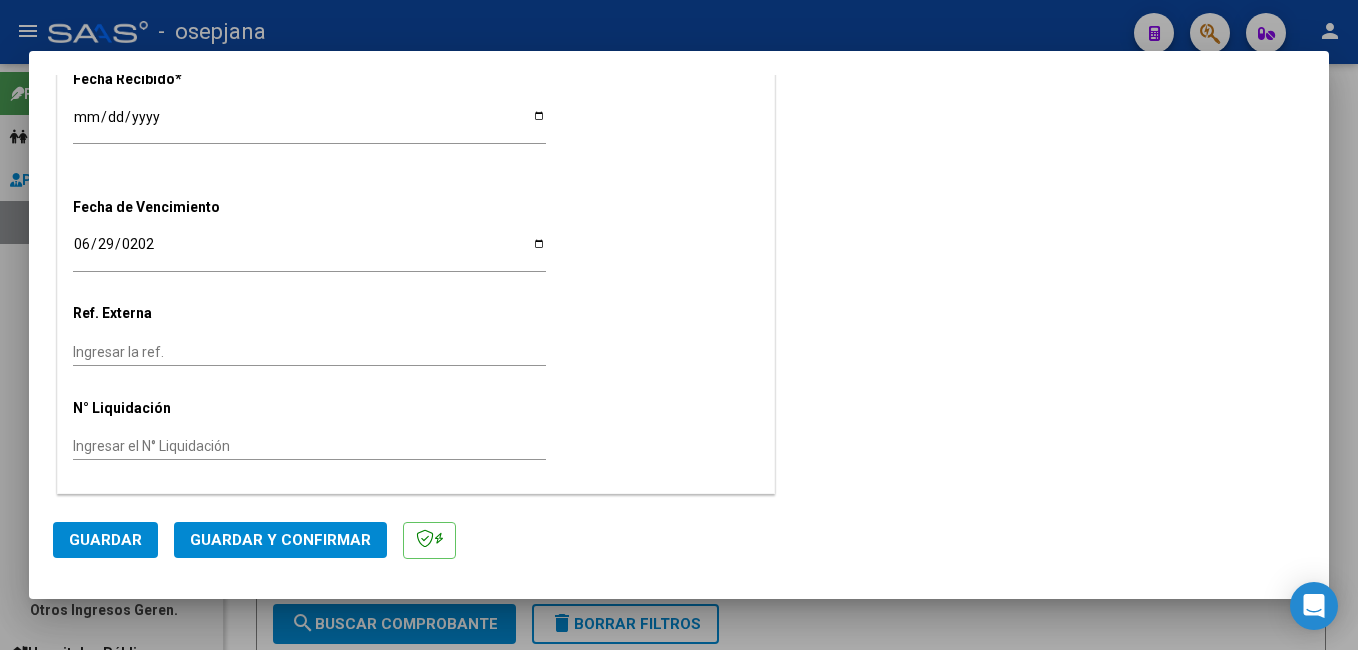 drag, startPoint x: 113, startPoint y: 352, endPoint x: 298, endPoint y: 332, distance: 186.07794 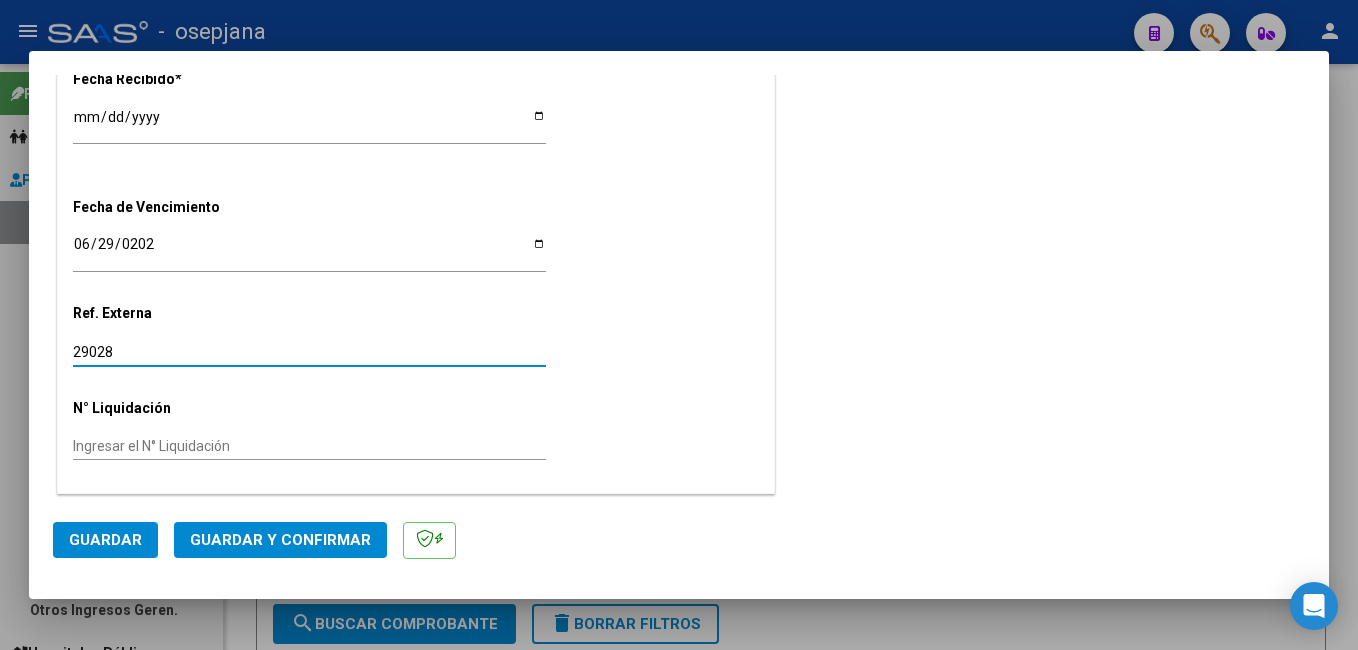 type on "29028" 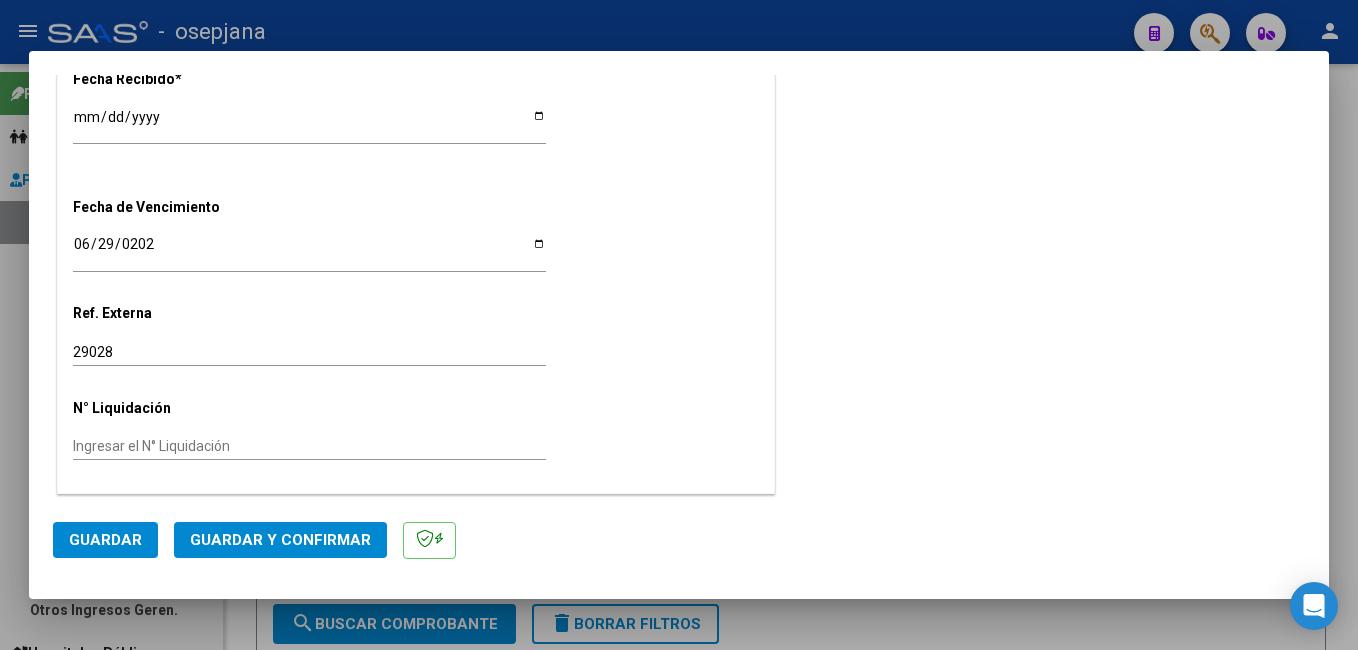 click on "Guardar" 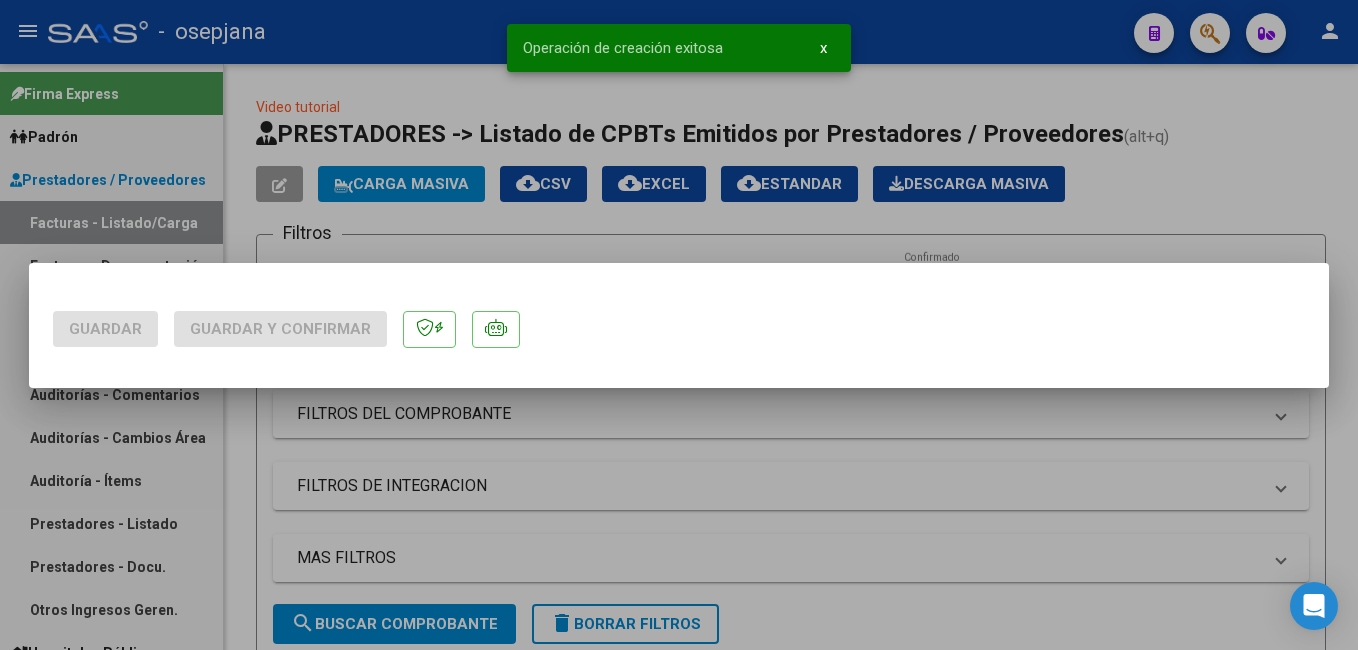 scroll, scrollTop: 0, scrollLeft: 0, axis: both 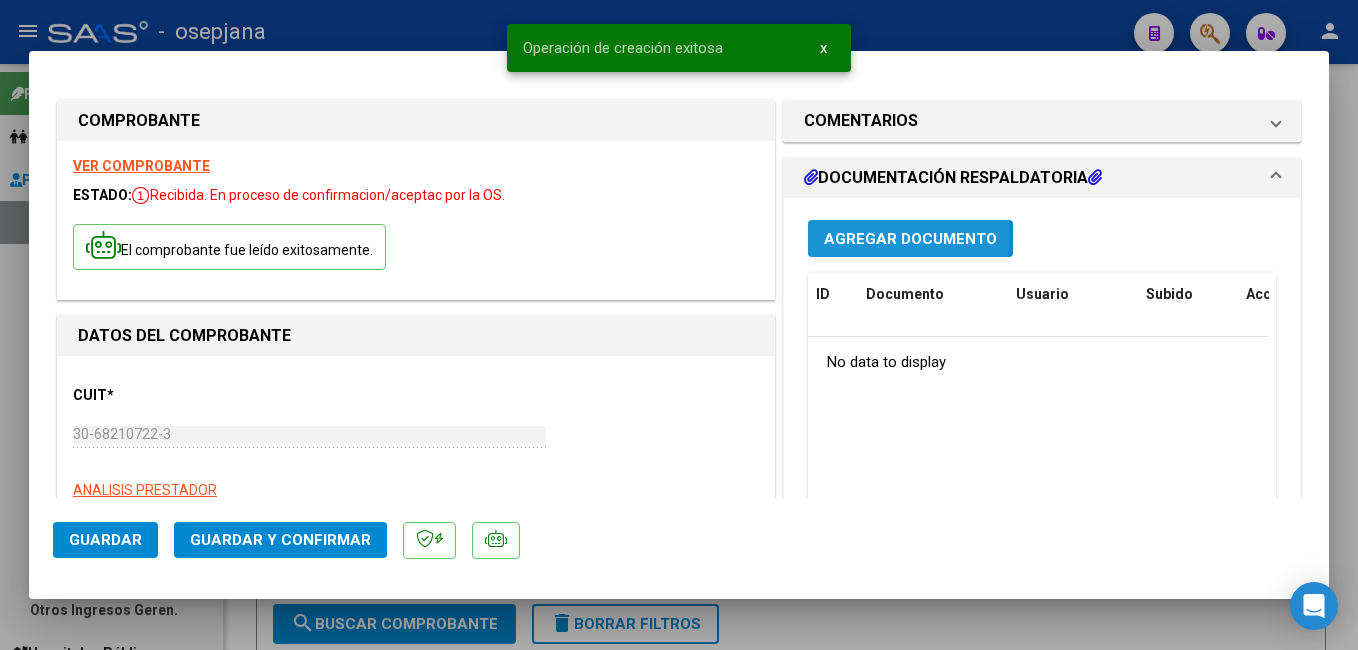 click on "Agregar Documento" at bounding box center [910, 239] 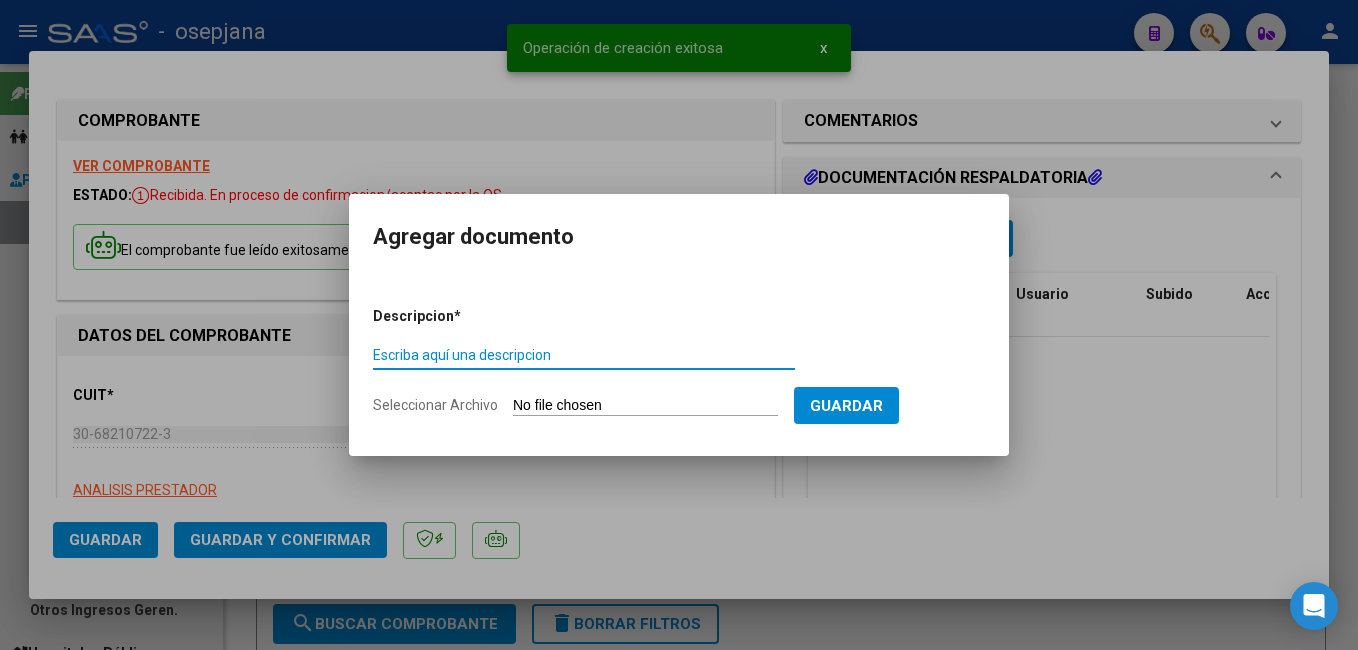 type on "F" 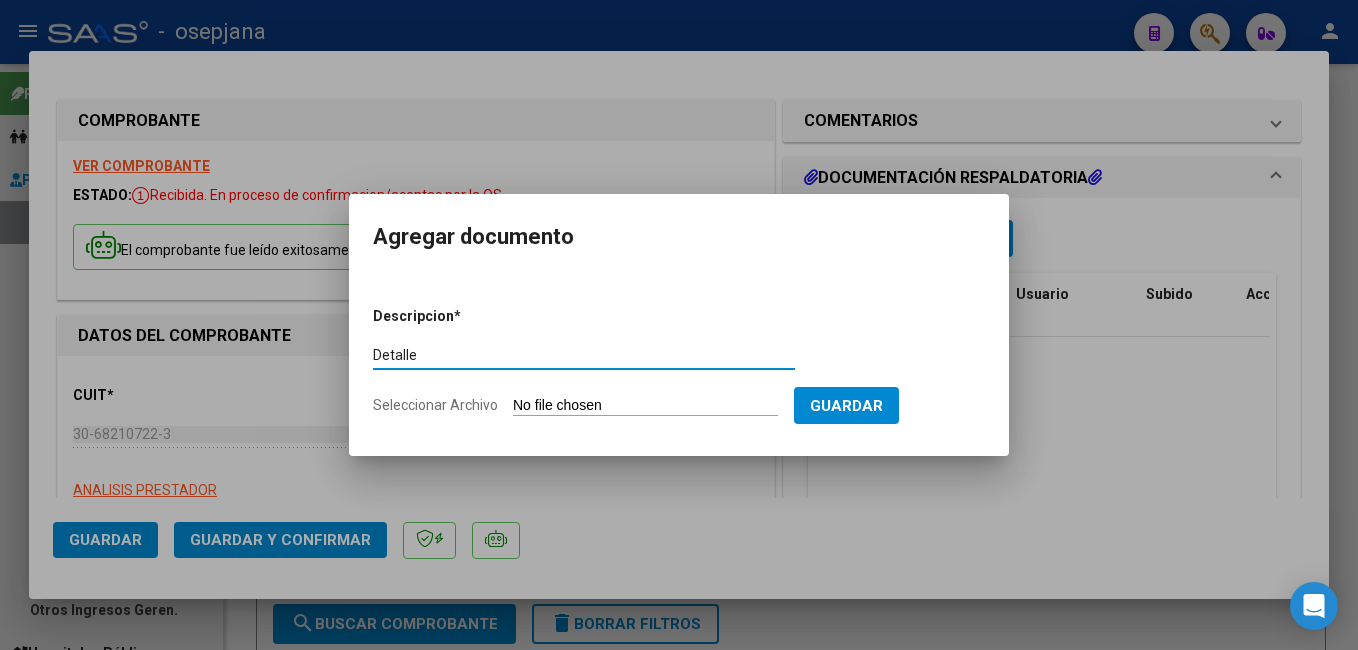 type on "Detalle" 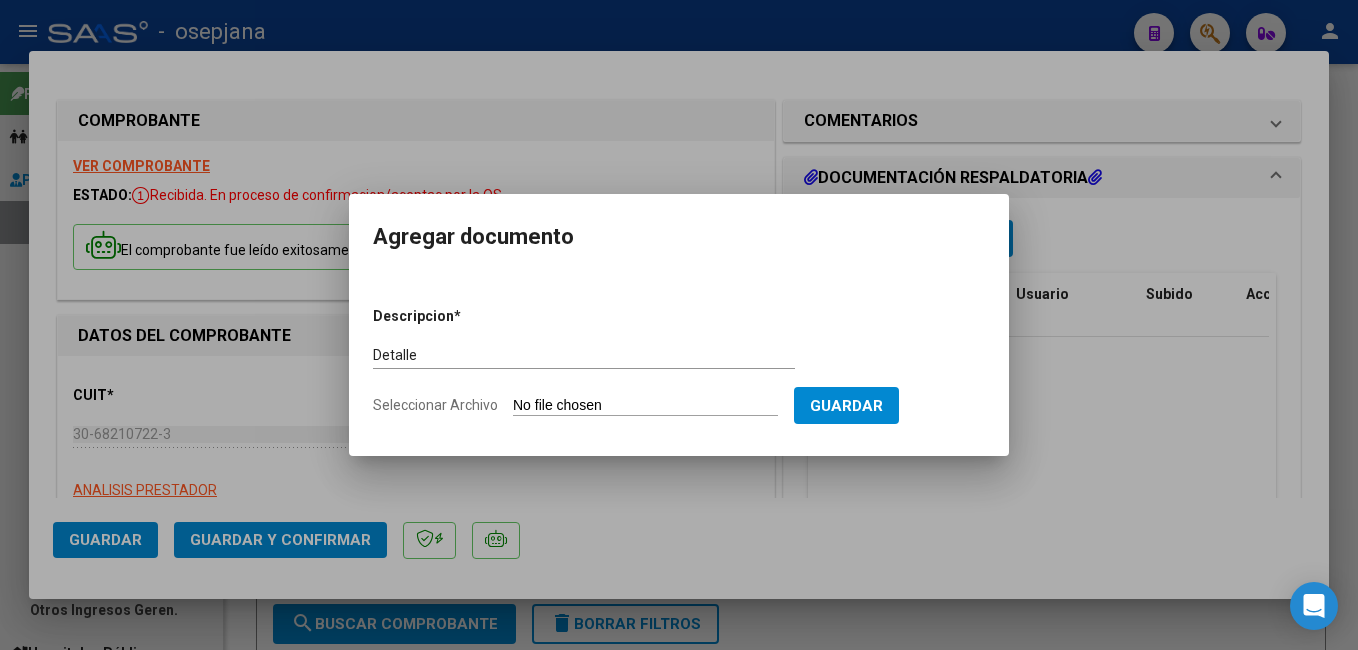 click on "Seleccionar Archivo" at bounding box center [645, 406] 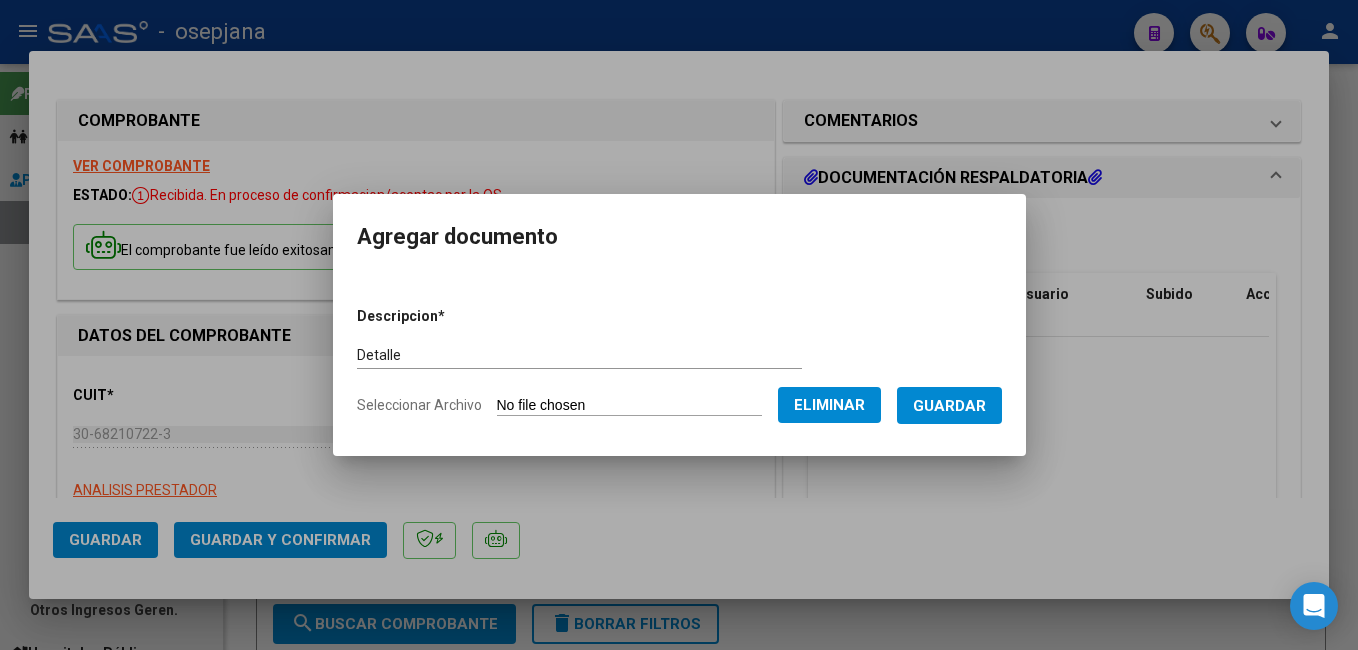 drag, startPoint x: 956, startPoint y: 431, endPoint x: 963, endPoint y: 412, distance: 20.248457 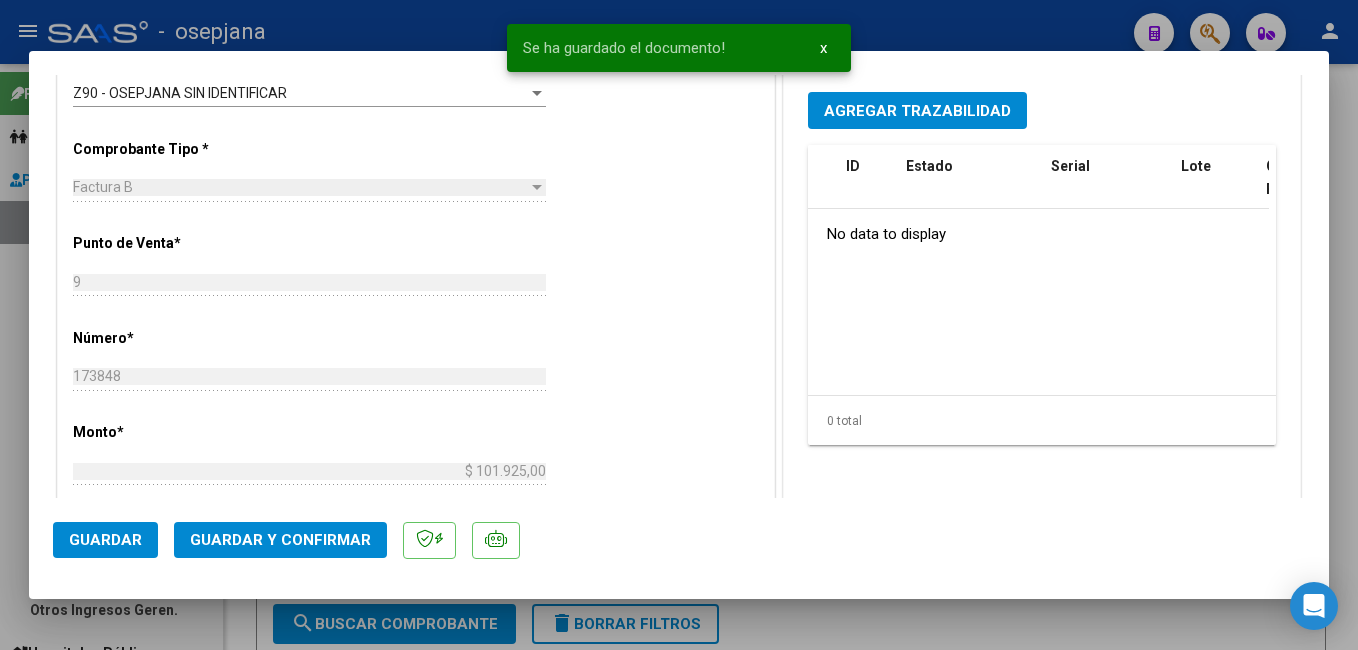 scroll, scrollTop: 573, scrollLeft: 0, axis: vertical 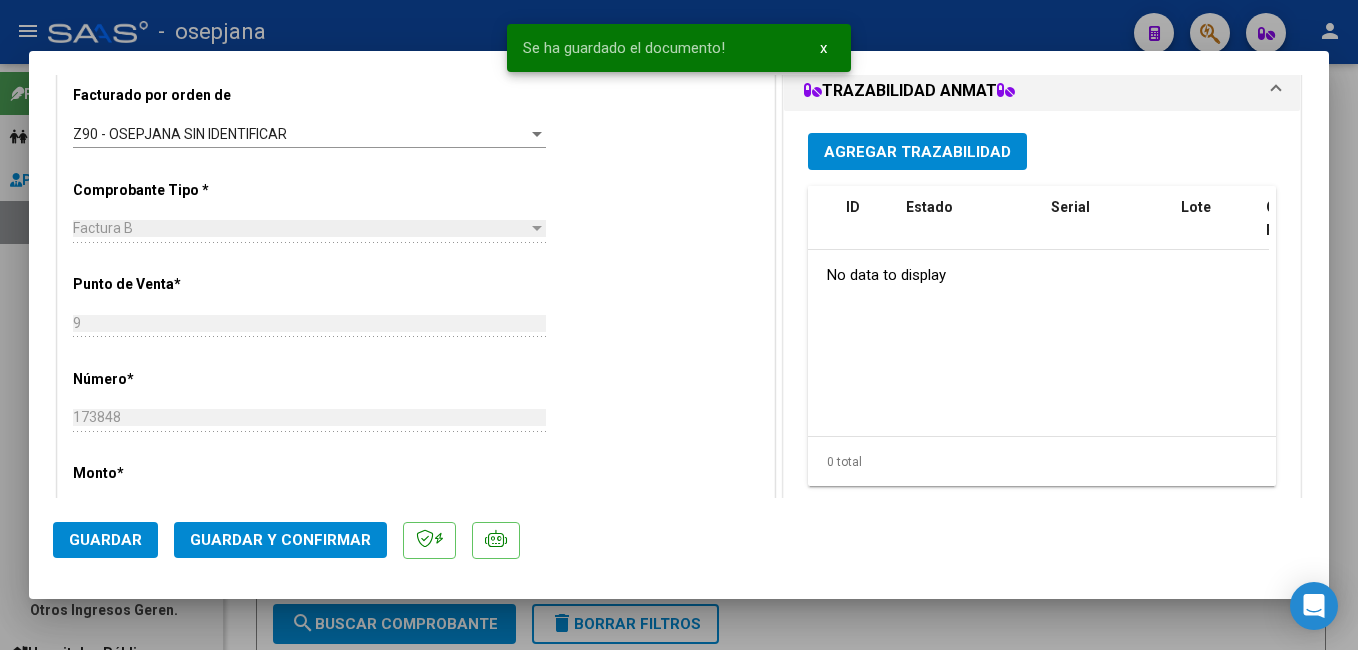click on "Agregar Trazabilidad" at bounding box center (917, 152) 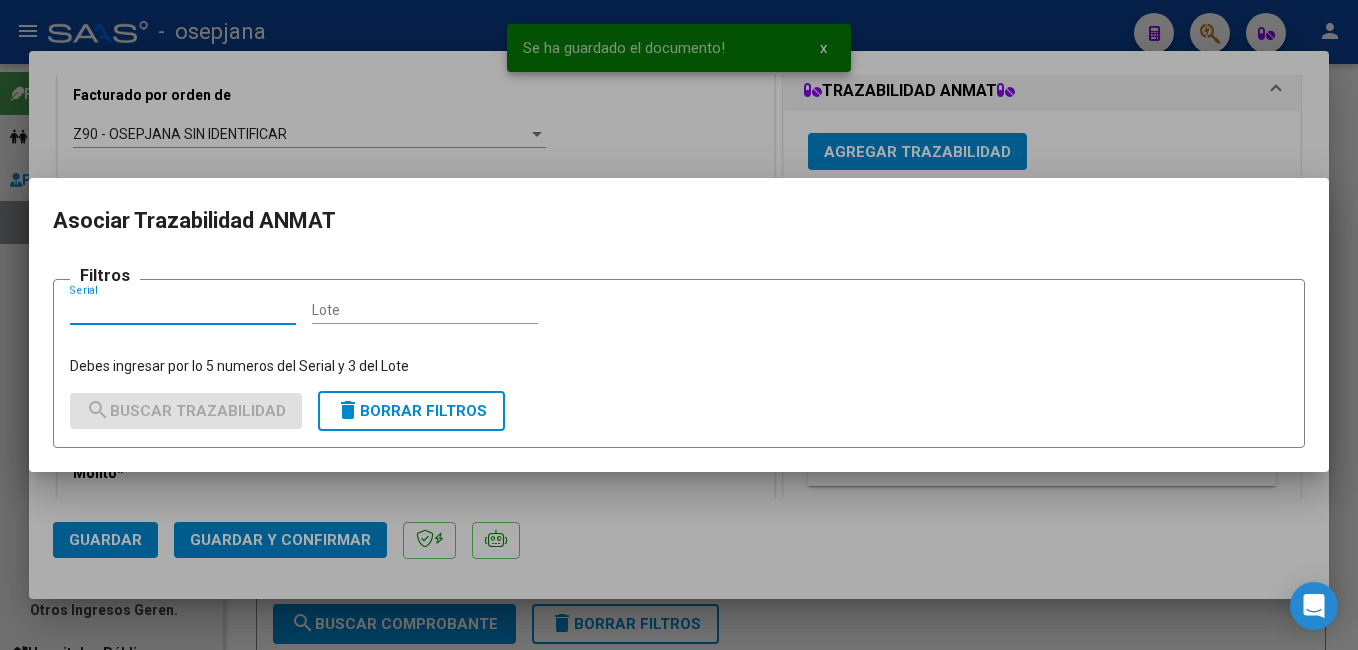 click at bounding box center (679, 325) 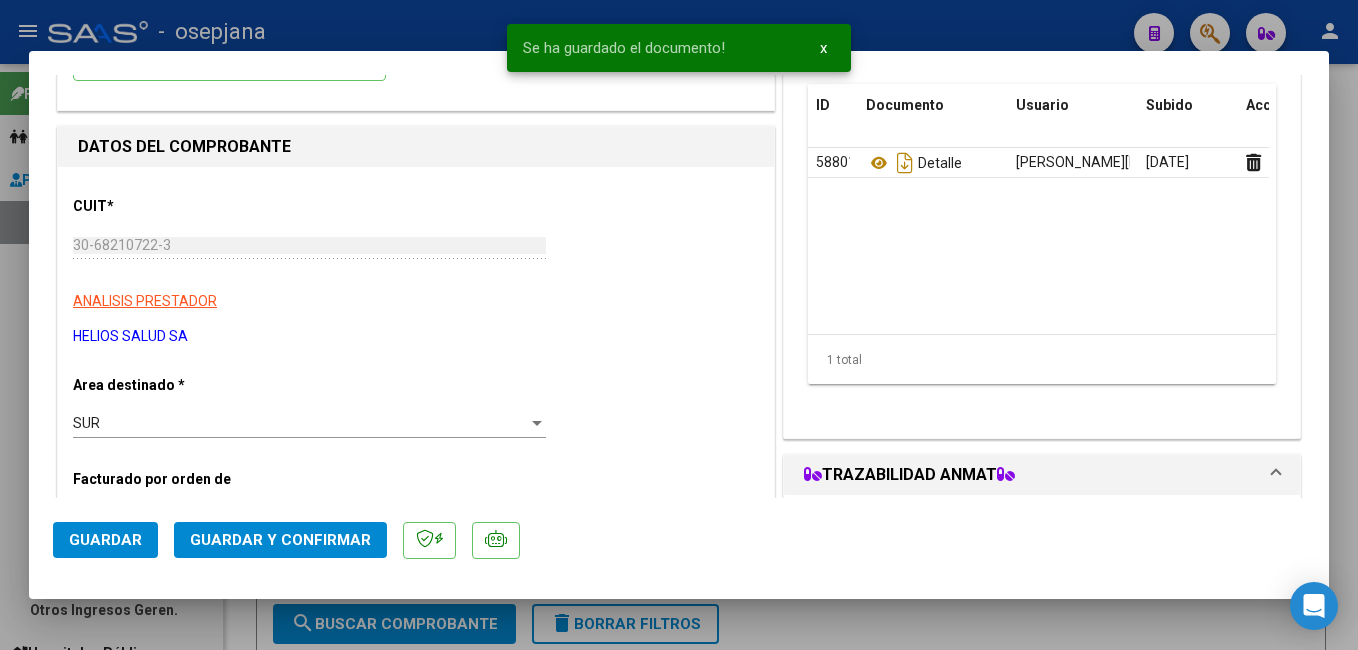 scroll, scrollTop: 126, scrollLeft: 0, axis: vertical 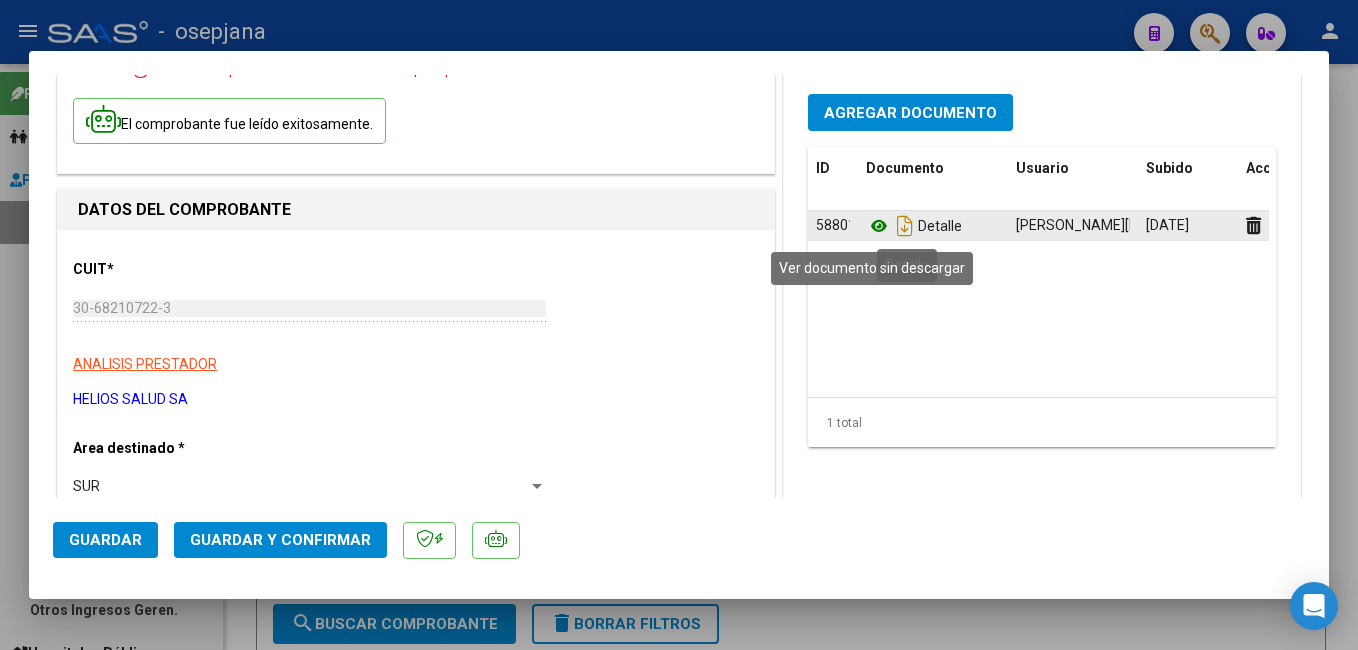 click 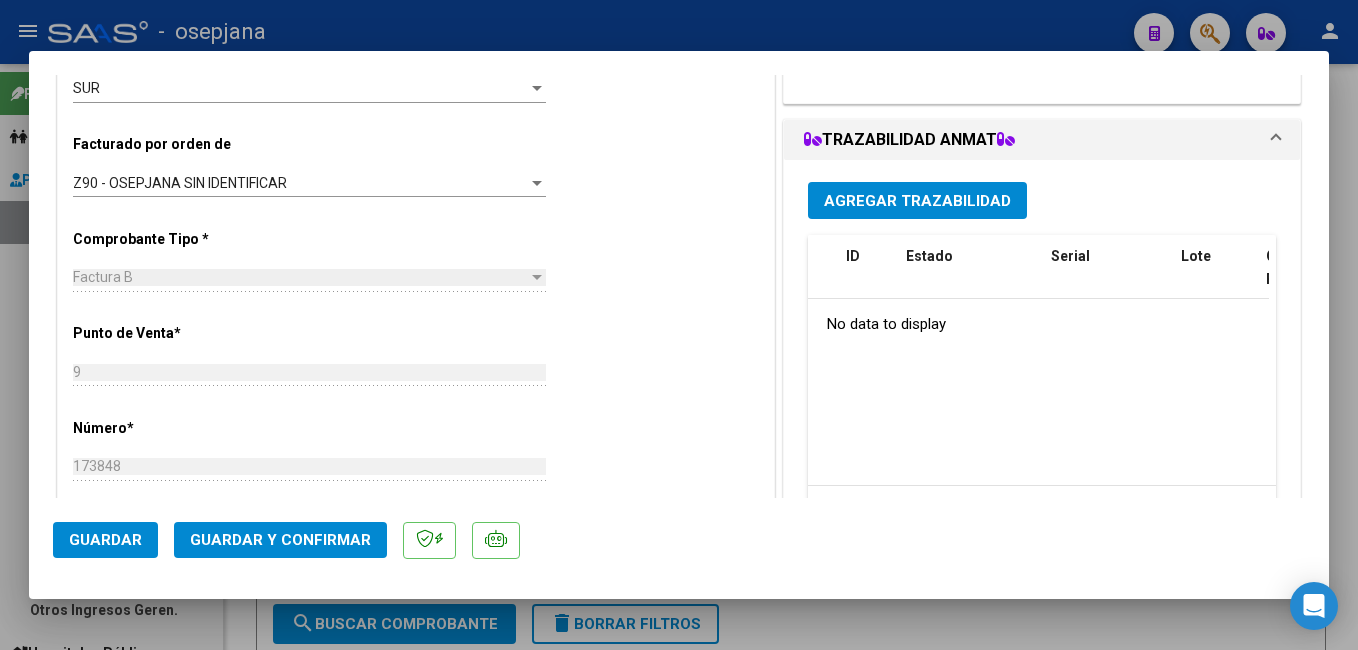 scroll, scrollTop: 546, scrollLeft: 0, axis: vertical 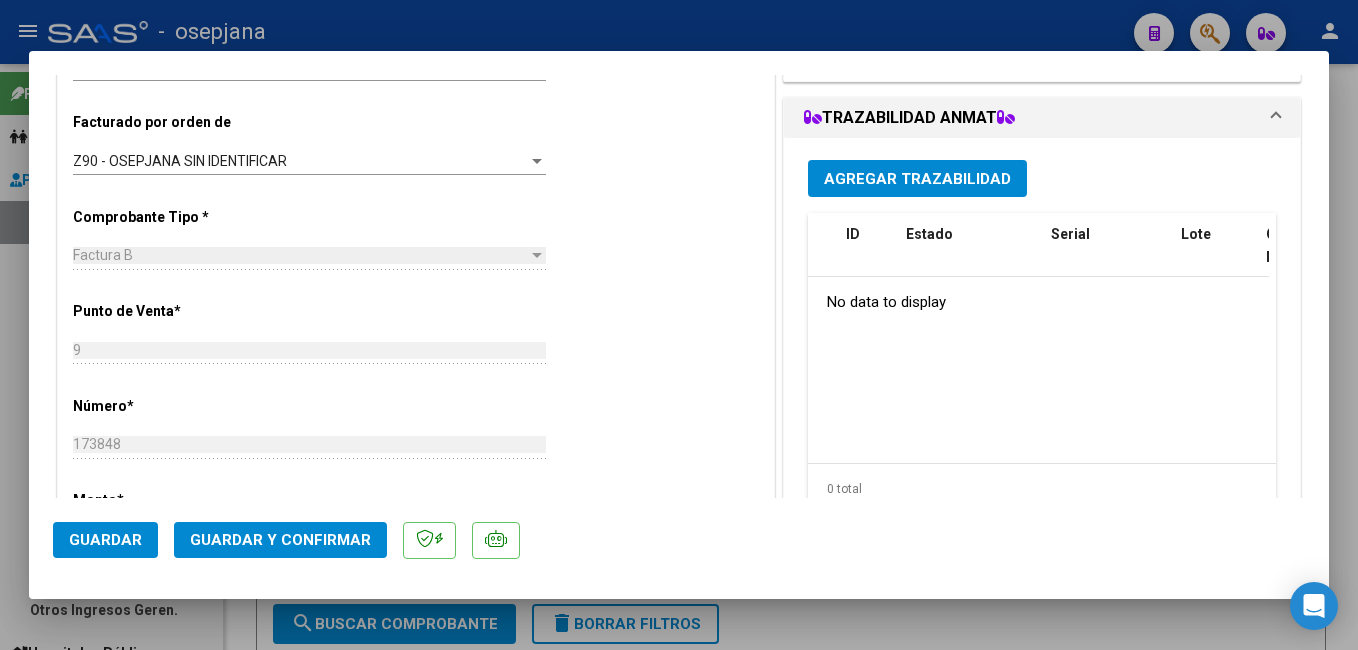 click on "Agregar Trazabilidad" at bounding box center [917, 179] 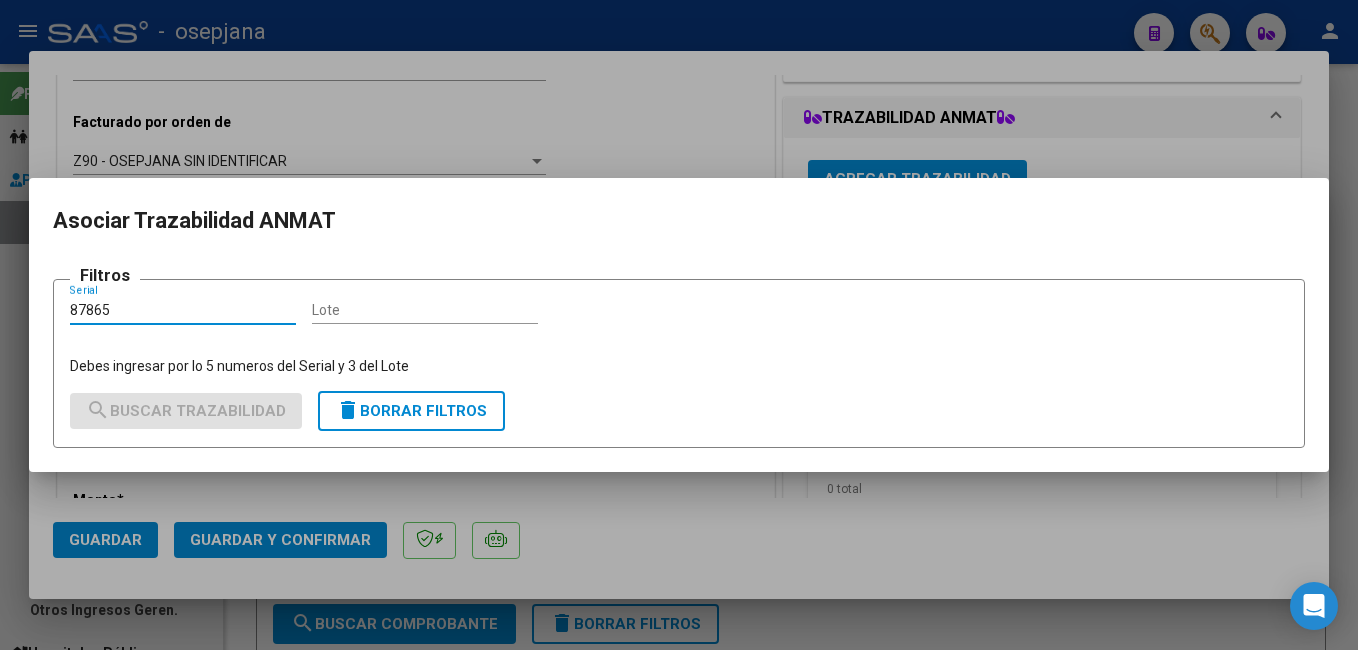 type on "87865" 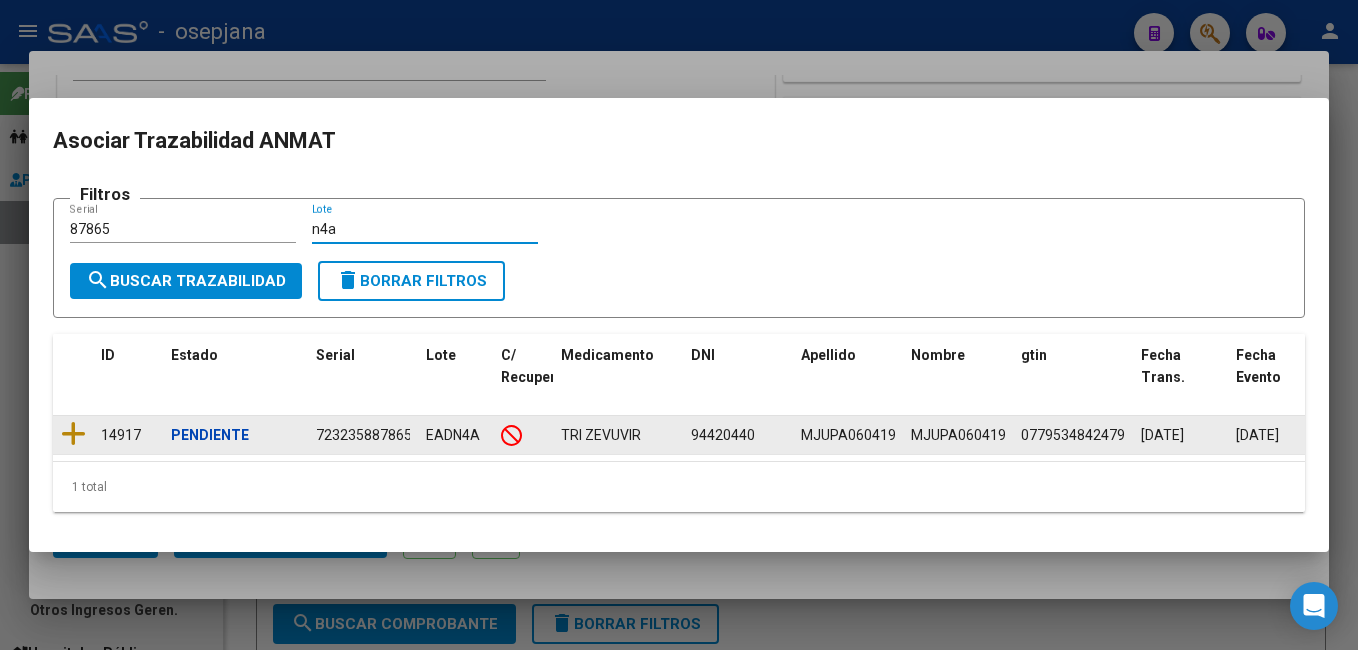 type on "n4a" 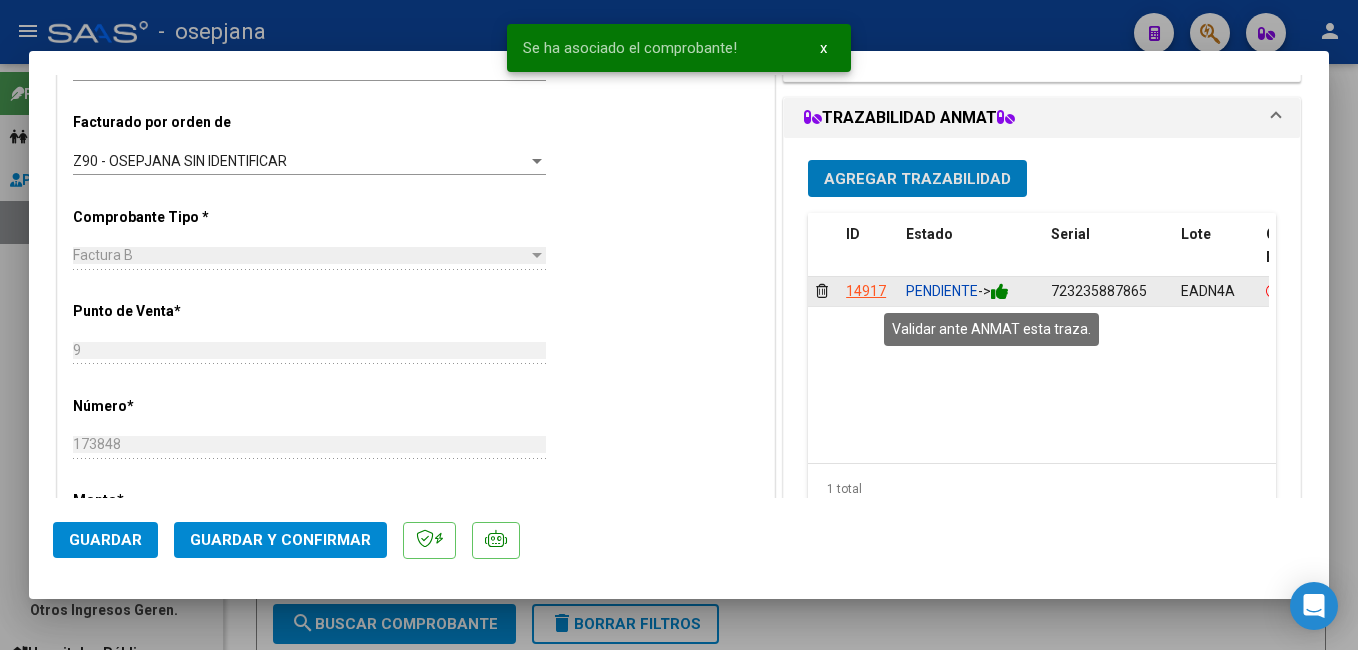 click 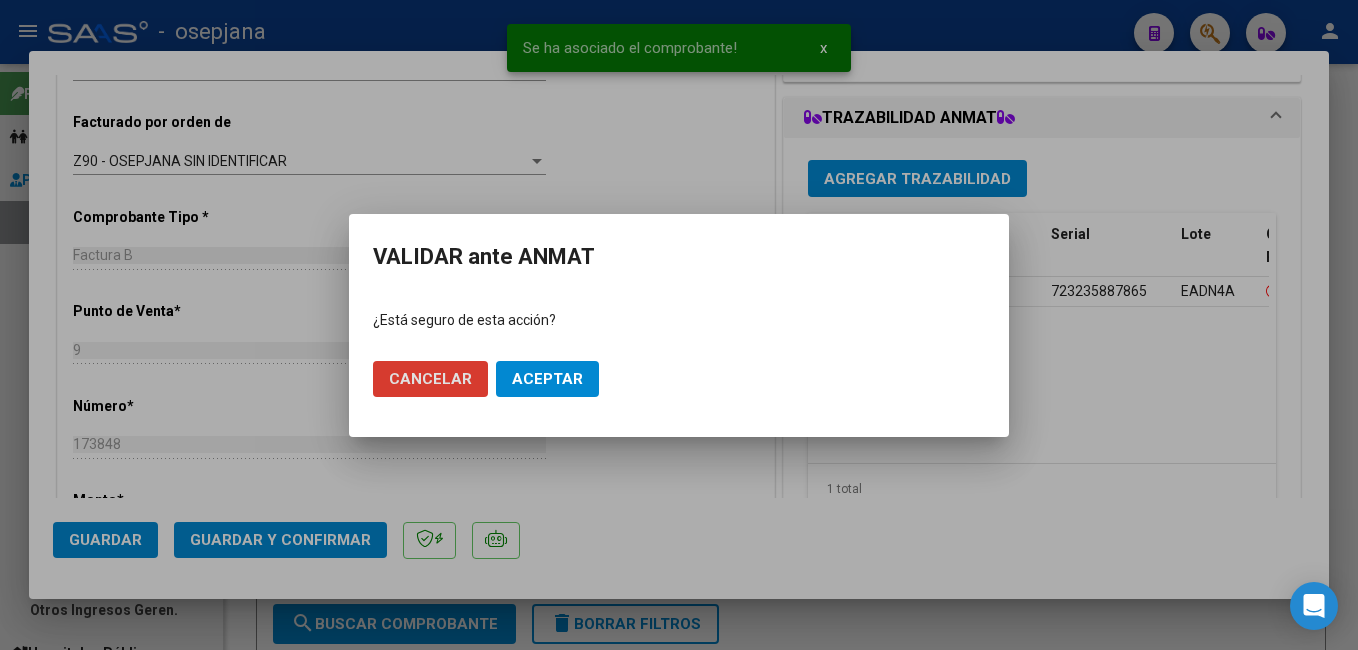 click on "Aceptar" 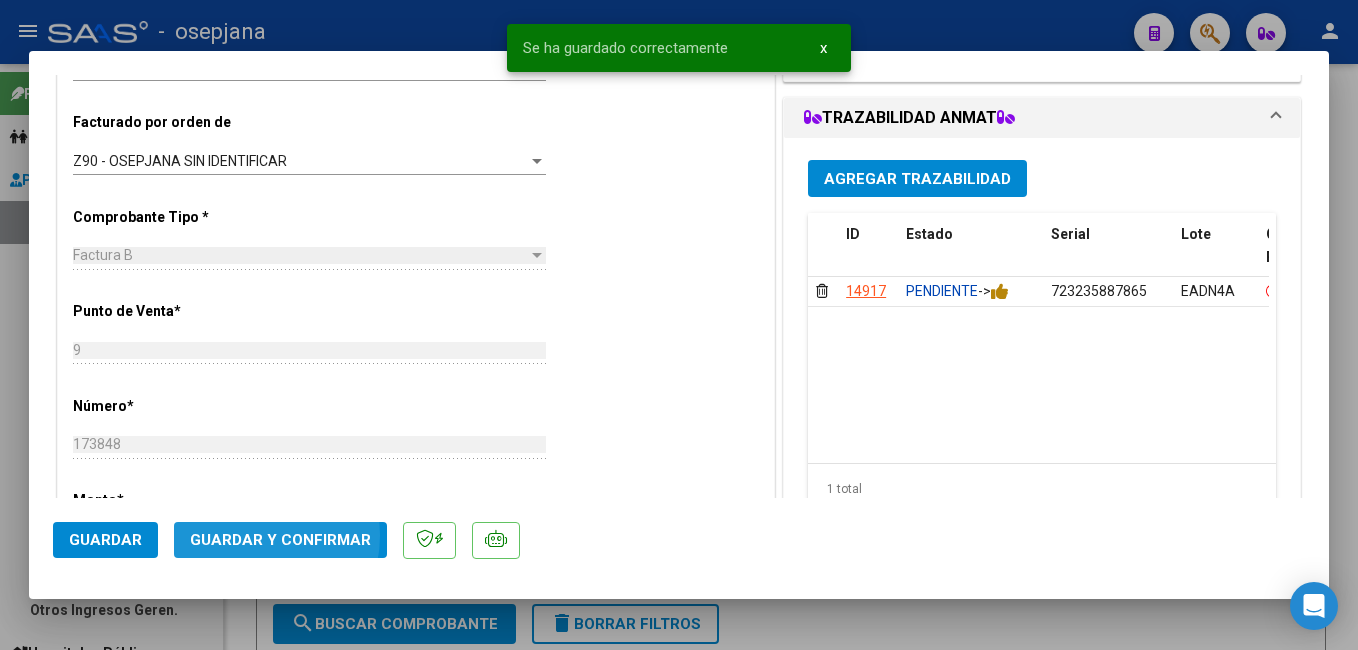 click on "Guardar y Confirmar" 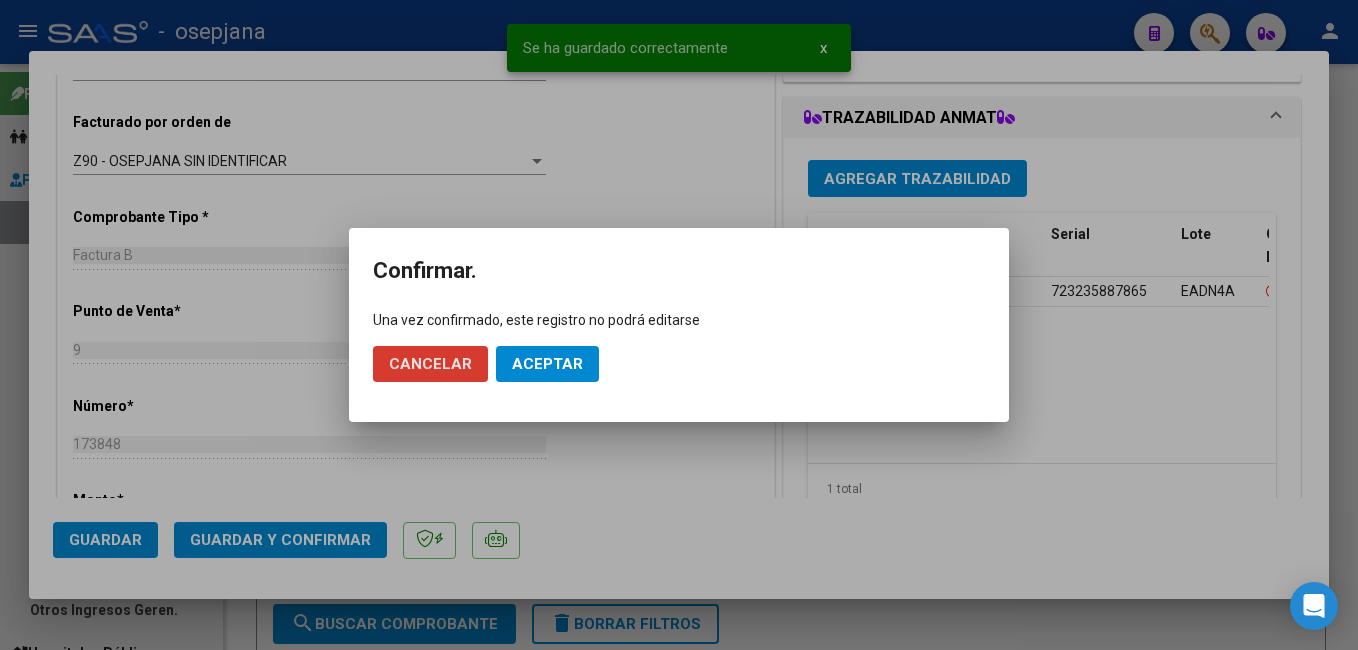 click on "Aceptar" 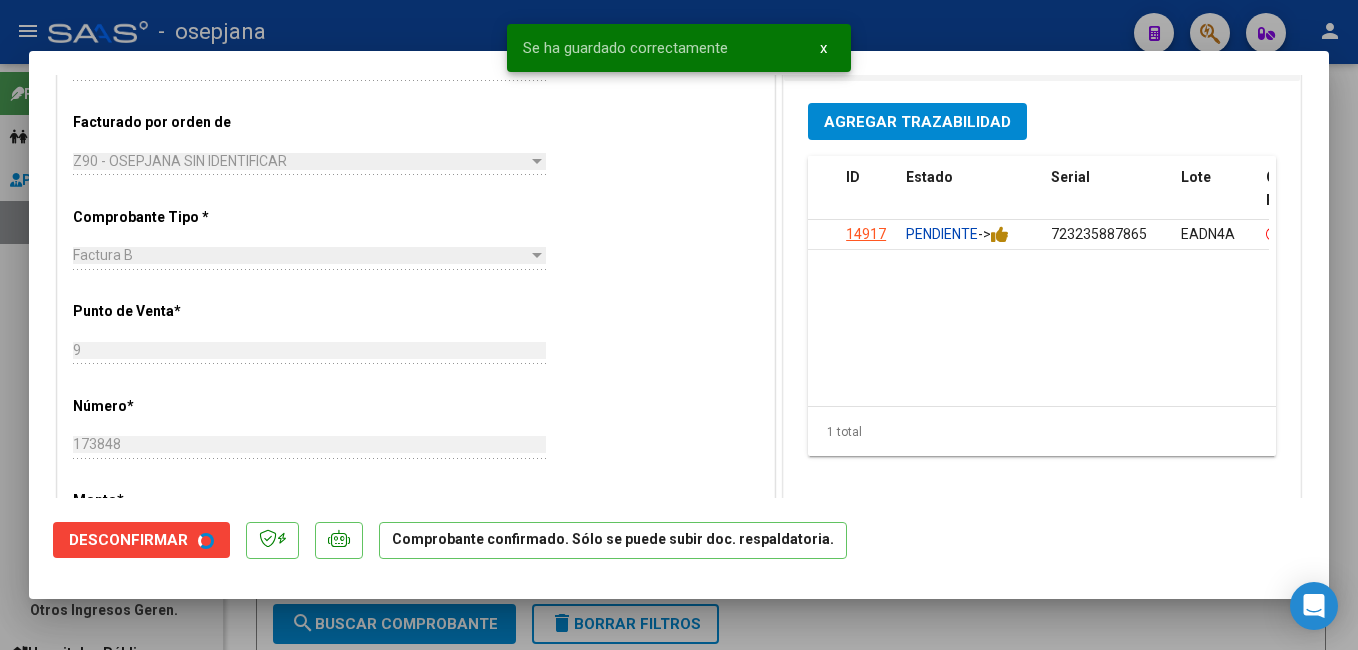 click at bounding box center (679, 325) 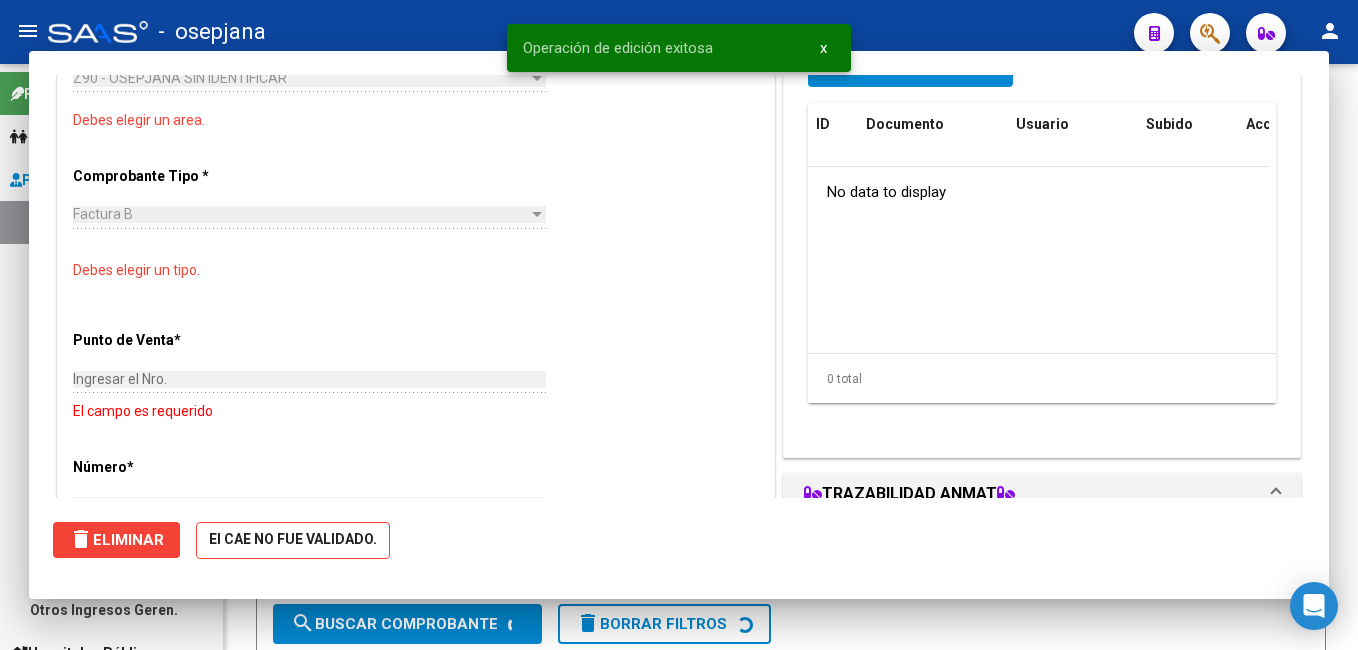 scroll, scrollTop: 0, scrollLeft: 0, axis: both 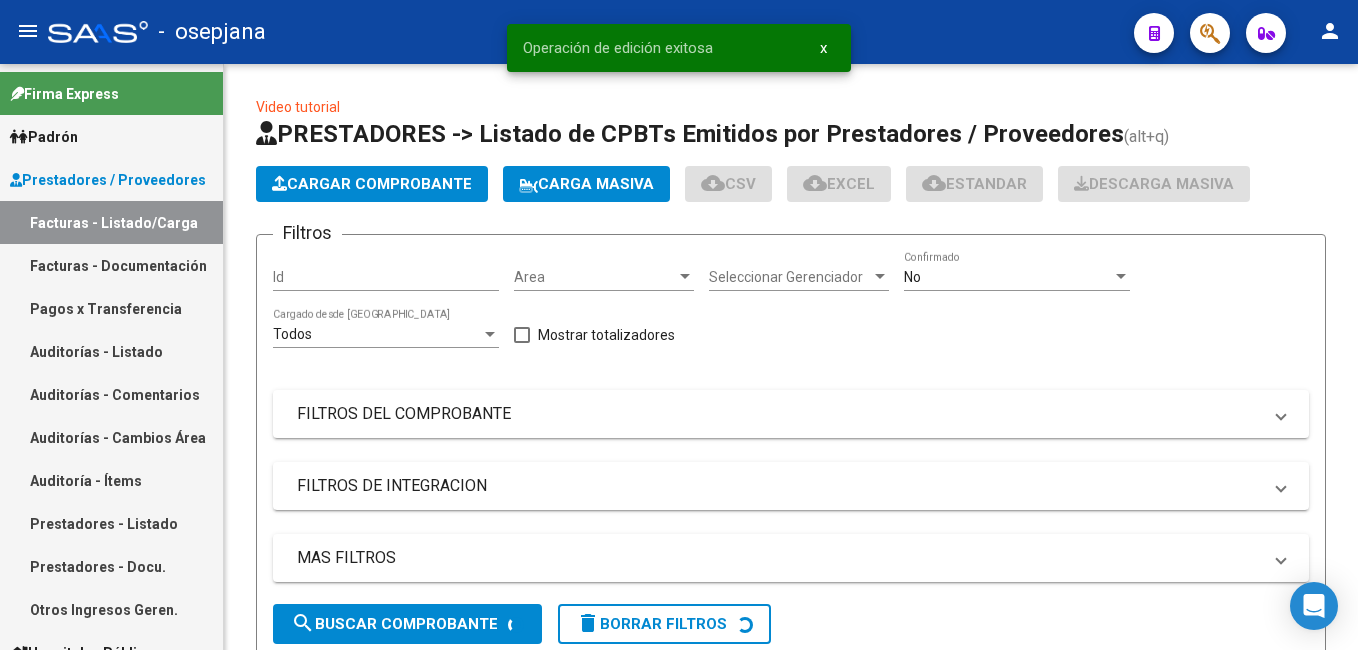 click on "Auditorías - Listado" at bounding box center [111, 351] 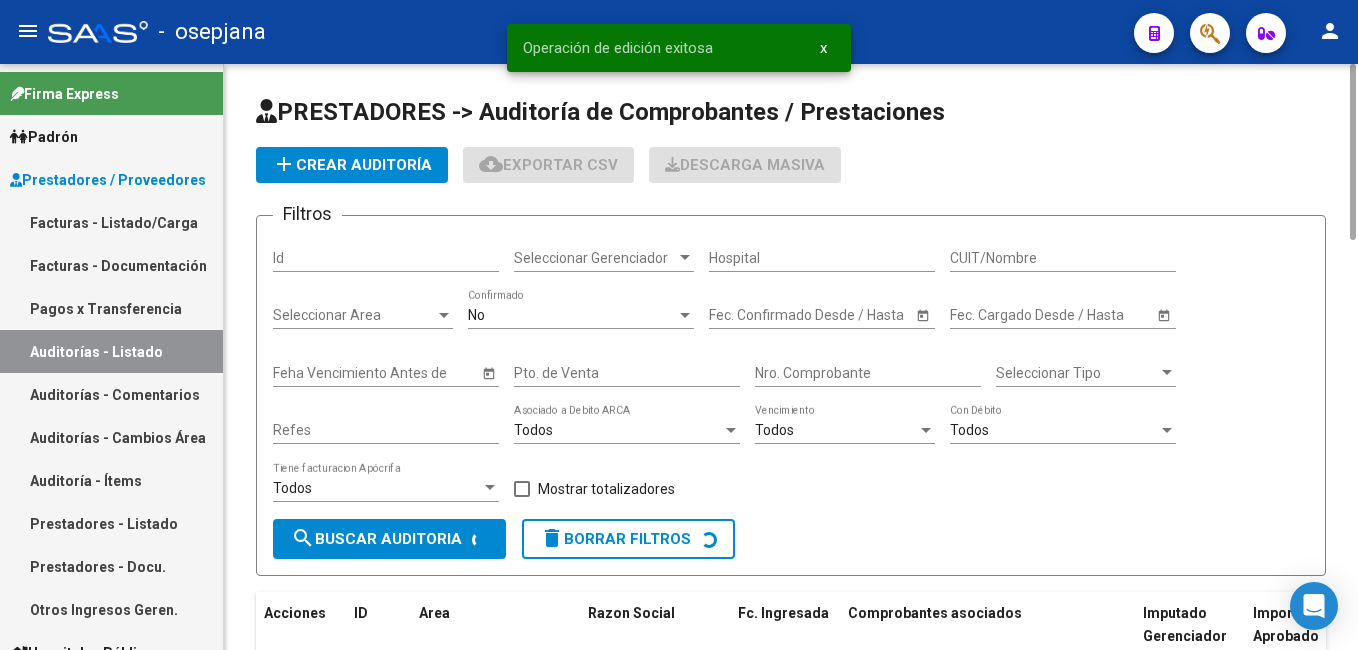click on "add  Crear Auditoría" 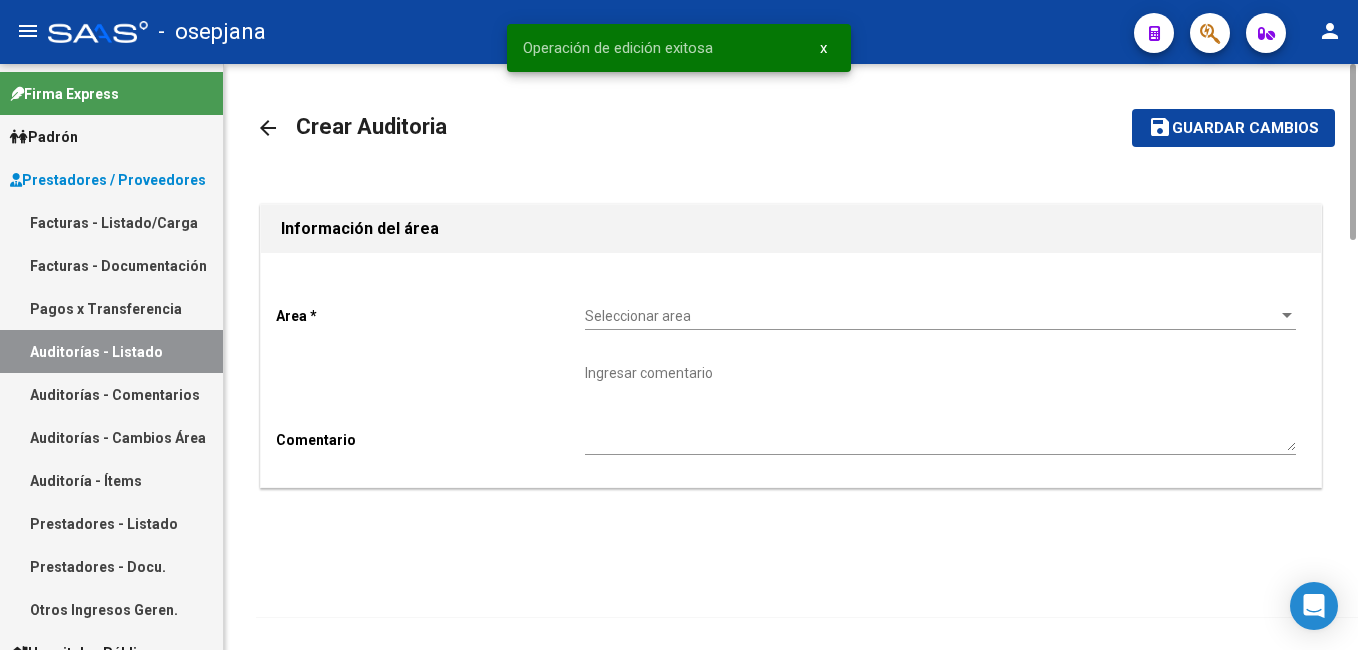 click on "Seleccionar area" at bounding box center (931, 316) 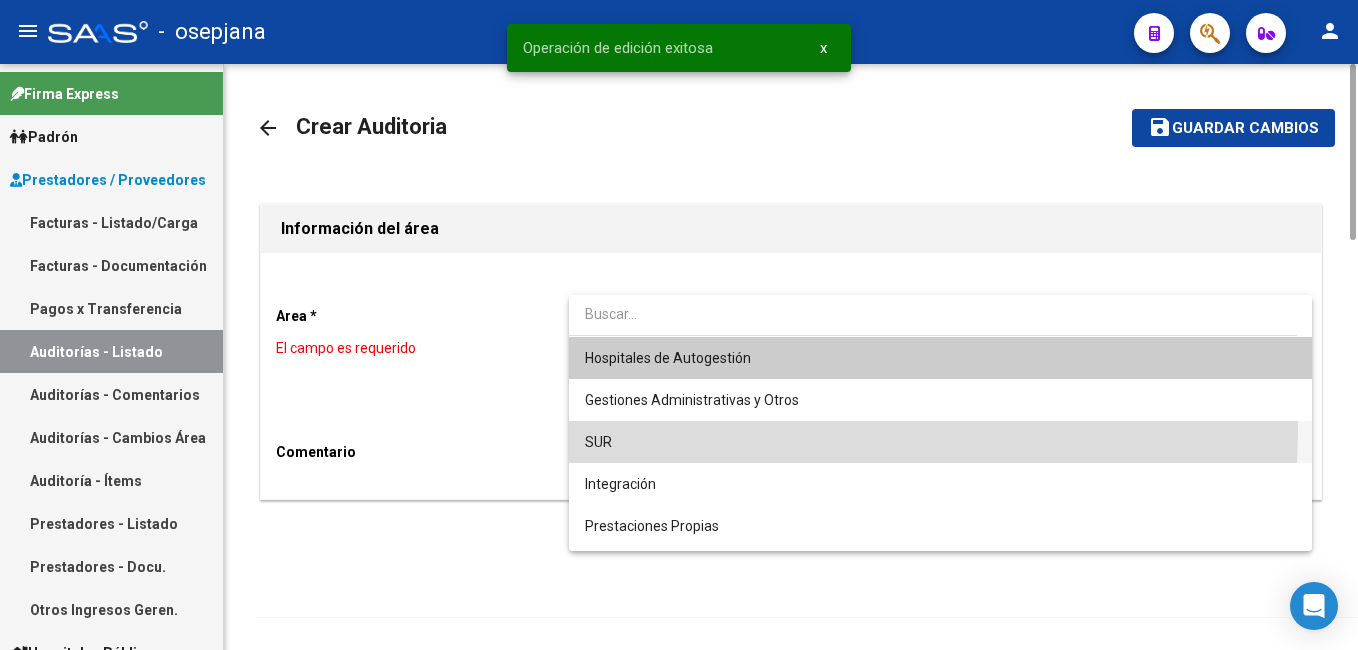 drag, startPoint x: 638, startPoint y: 428, endPoint x: 602, endPoint y: 437, distance: 37.107952 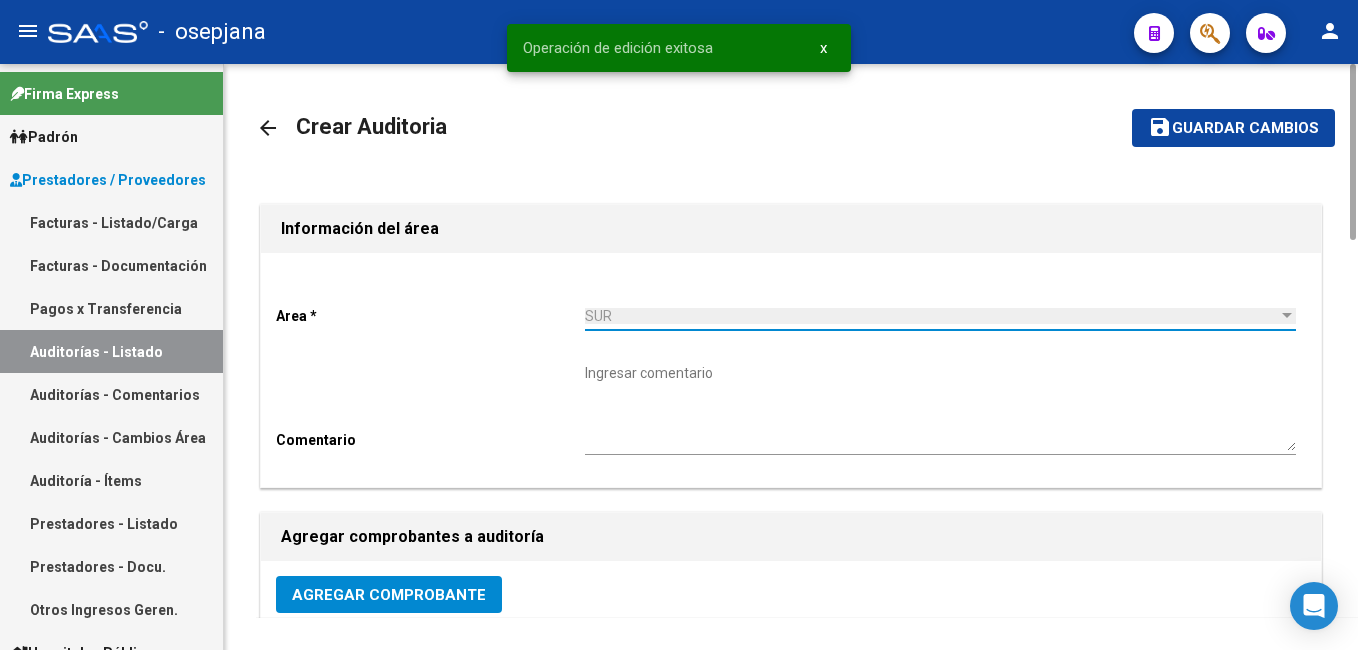 click on "Agregar Comprobante" 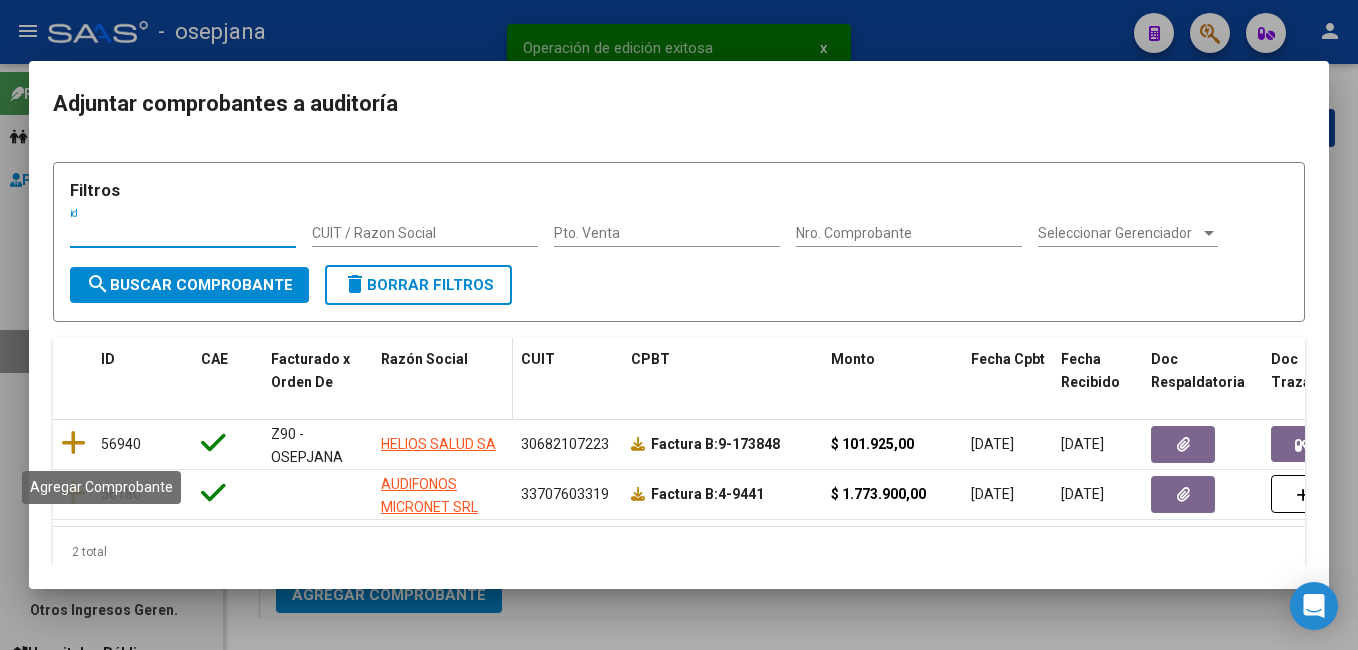 drag, startPoint x: 71, startPoint y: 436, endPoint x: 402, endPoint y: 381, distance: 335.53836 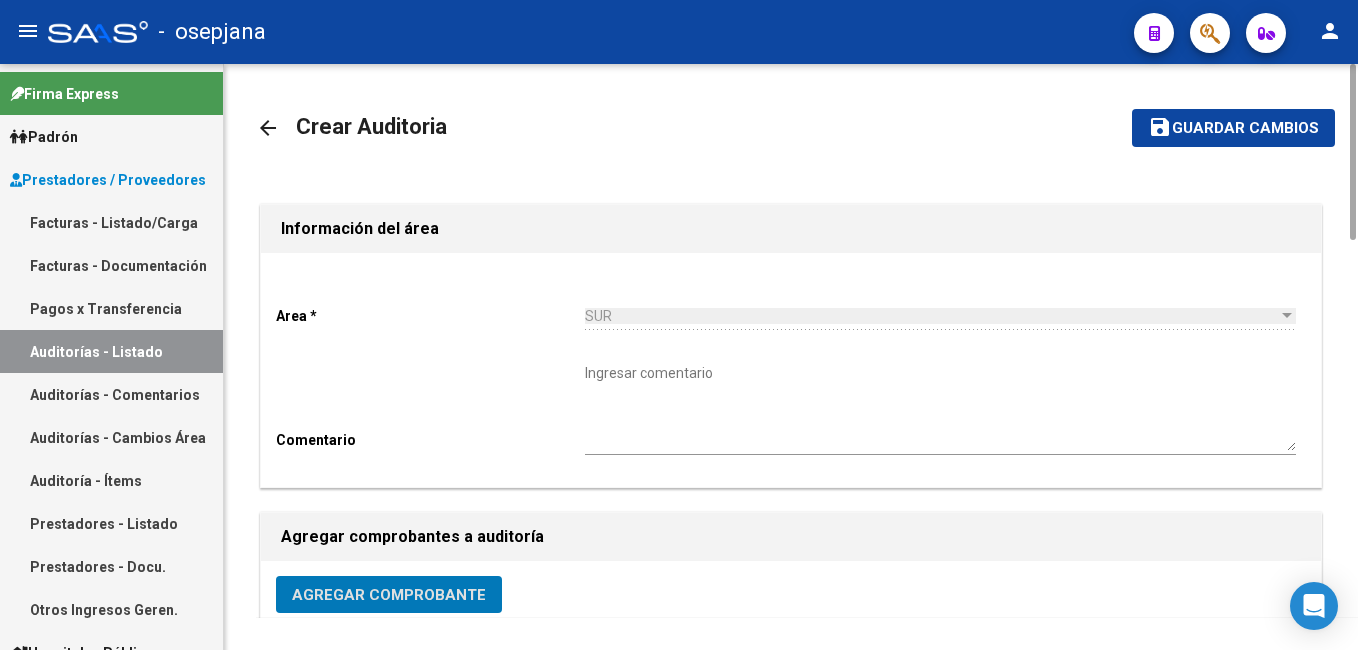 click on "Guardar cambios" 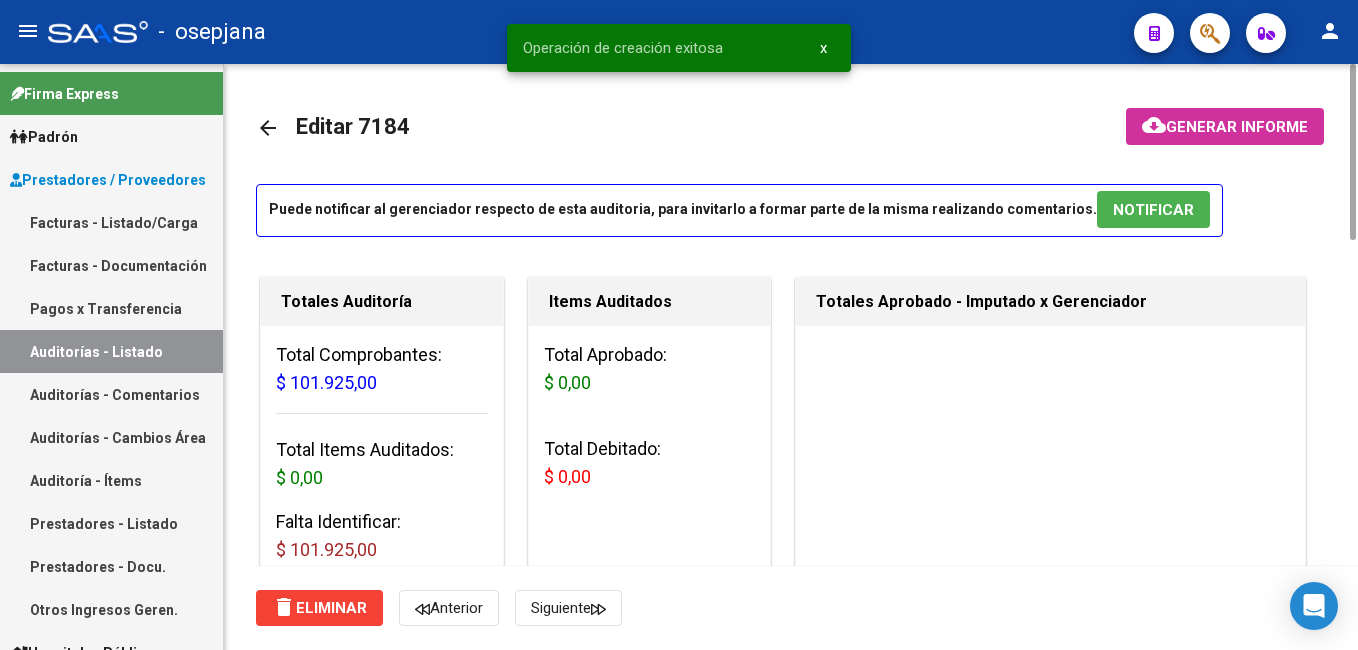 click on "arrow_back Editar 7184    cloud_download  Generar informe  Puede notificar al gerenciador respecto de esta auditoria, para invitarlo a formar parte de la misma realizando comentarios.  NOTIFICAR Totales Auditoría Total Comprobantes:  $ 101.925,00 Total Items Auditados:  $ 0,00 Falta Identificar:   $ 101.925,00 Items Auditados Total Aprobado: $ 0,00 Total Debitado: $ 0,00 Totales Aprobado - Imputado x Gerenciador Información del área Cambiar de área a esta auditoría  Area * SUR Seleccionar area Comentario    Ingresar comentario  save  Guardar Comentario  Comprobantes Asociados a la Auditoría Agregar Comprobante cloud_download  Exportar Comprobantes  ID CAE Facturado x Orden De Razon Social CPBT Monto Fecha Cpbt Fecha Recibido Doc Respaldatoria Doc Trazabilidad Expte. Interno Creado Usuario $ 101.925,00 56940  Z90 - OSEPJANA SIN IDENTIFICAR HELIOS SALUD SA  Factura B: 9 - 173848  $ 101.925,00 30/04/2025 30/04/2025 07/07/2025 Ludmila Miccolis - ludmila.miccolis@asi.com.ar Crear Item de Auditoria Id" 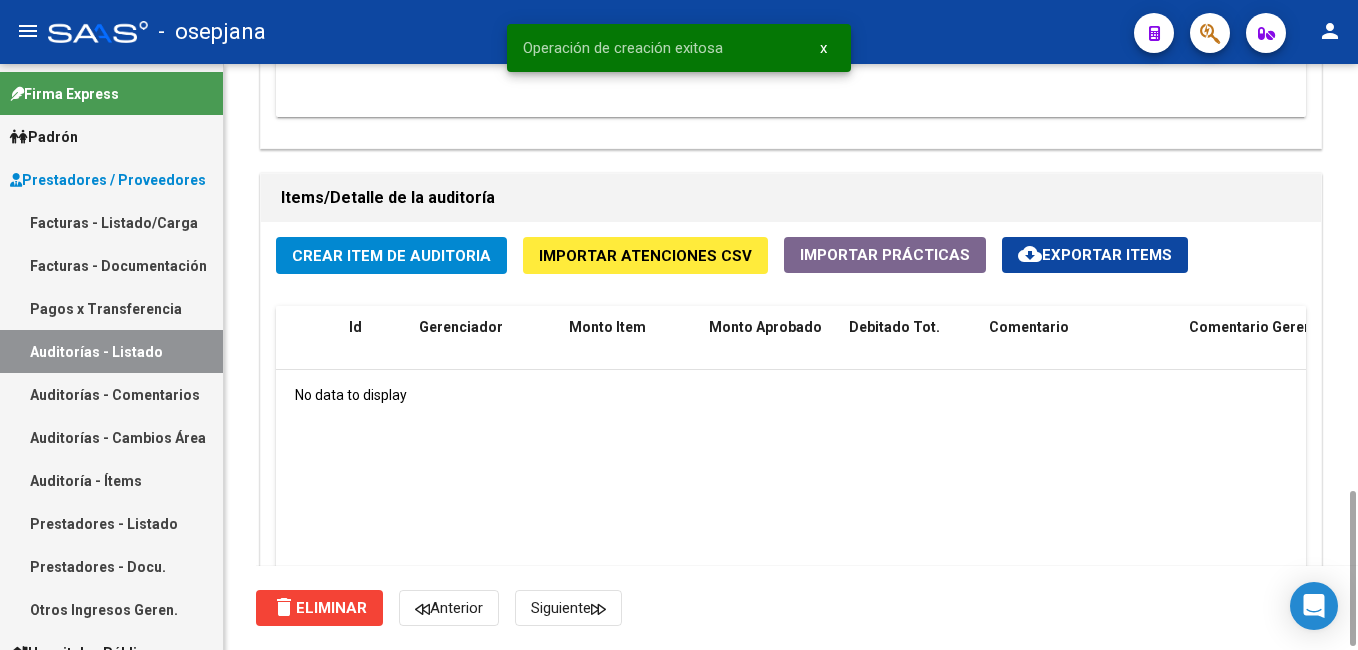 scroll, scrollTop: 1392, scrollLeft: 0, axis: vertical 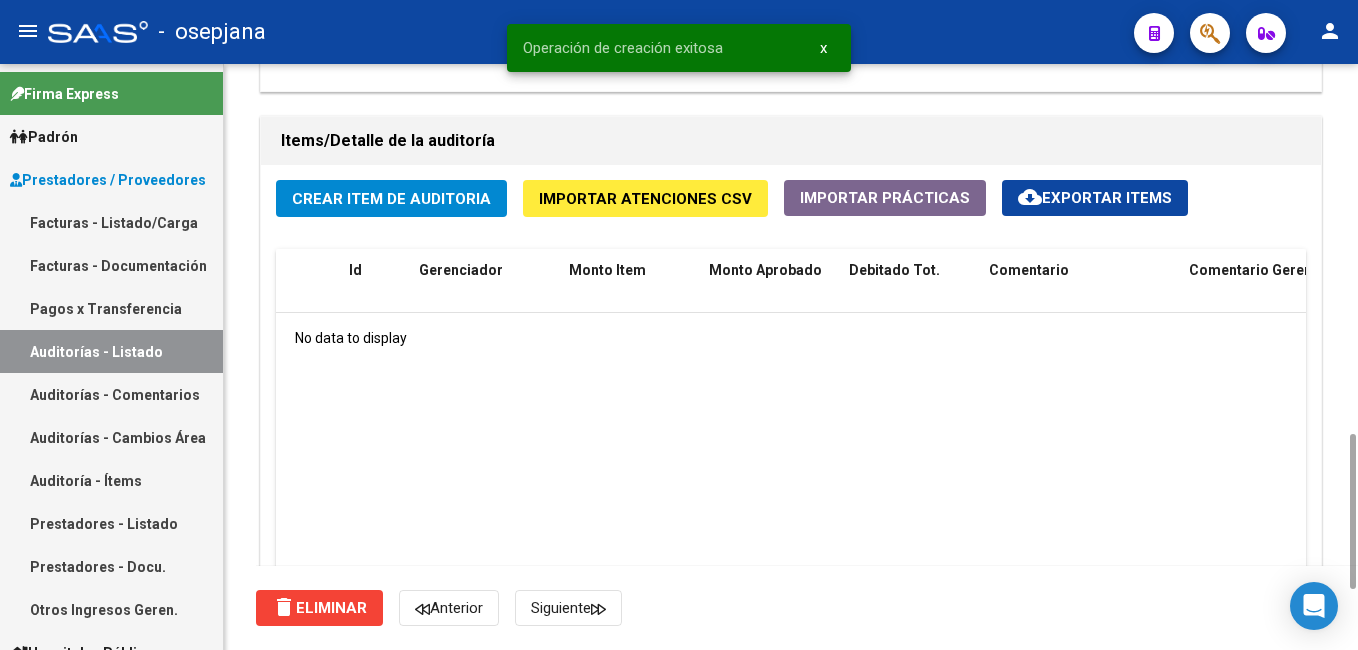 drag, startPoint x: 1351, startPoint y: 146, endPoint x: 1306, endPoint y: 463, distance: 320.17807 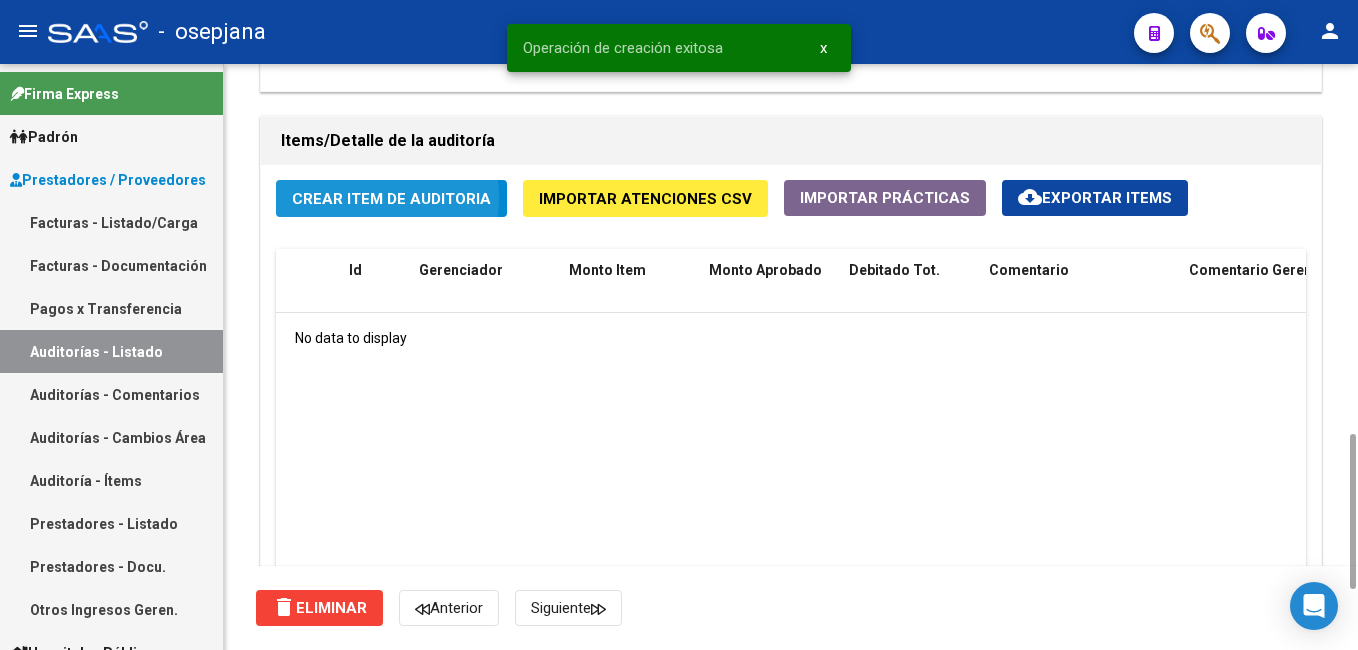 click on "Crear Item de Auditoria" 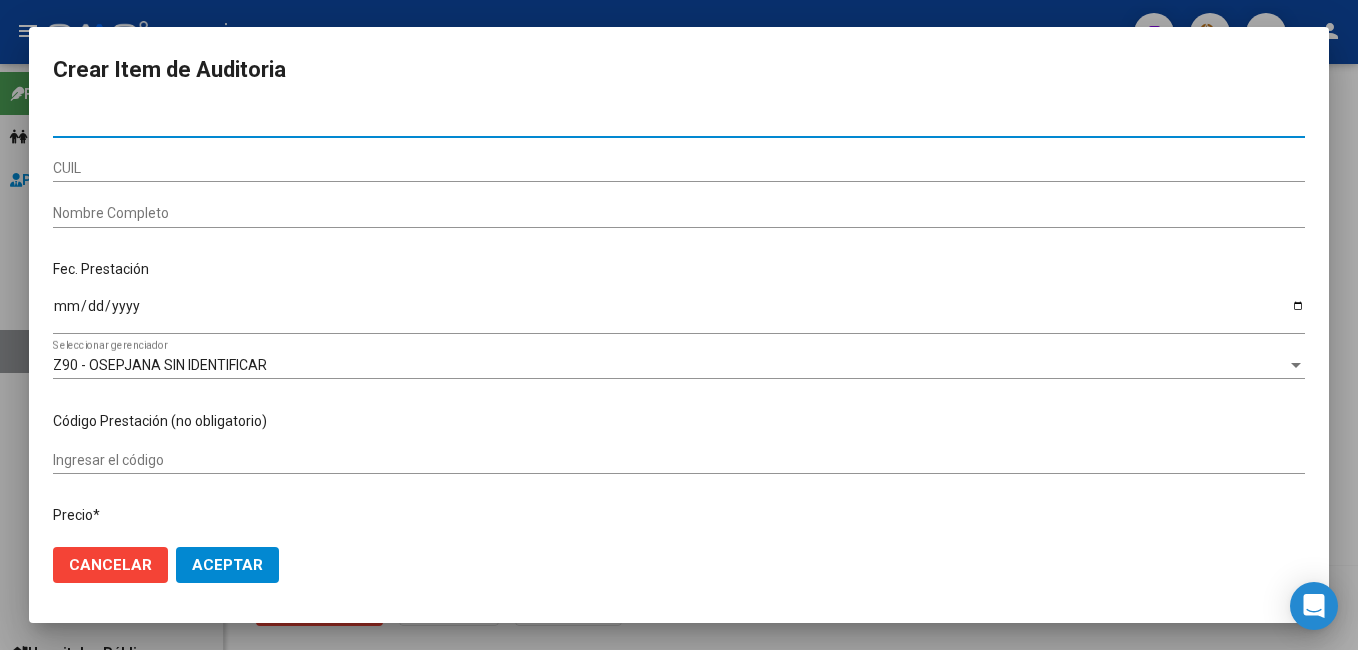 paste on "94420440" 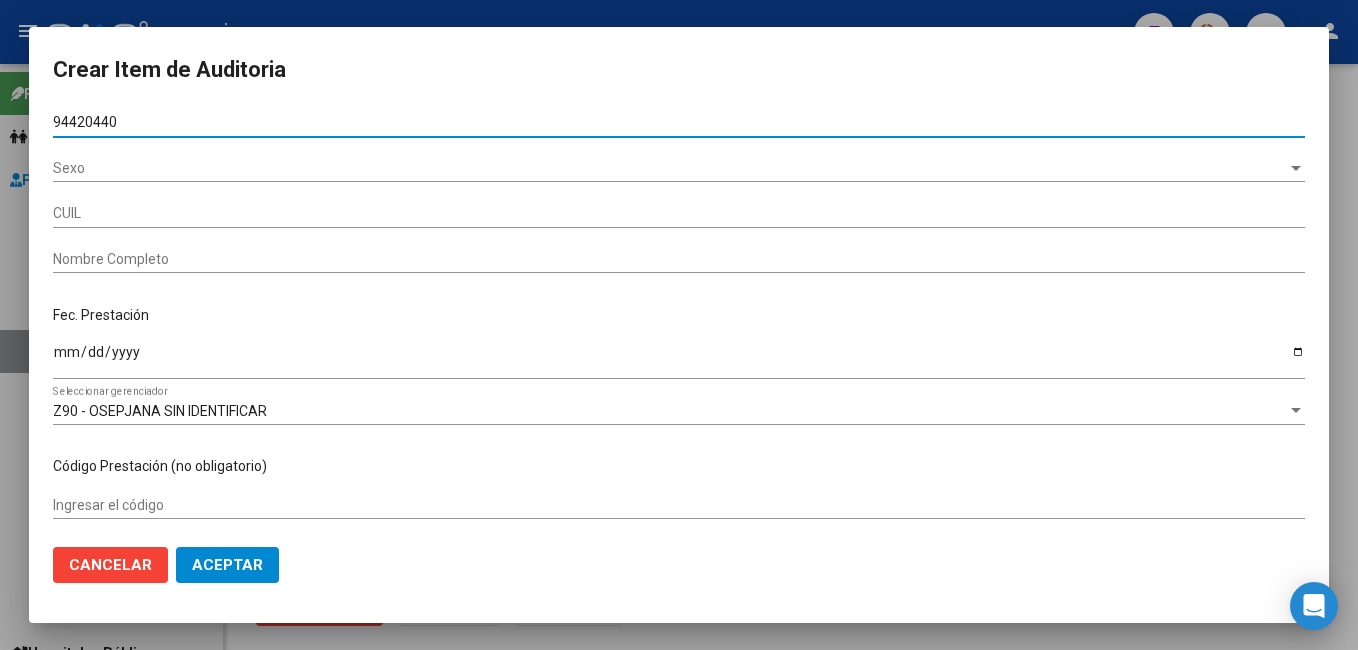 type on "20944204408" 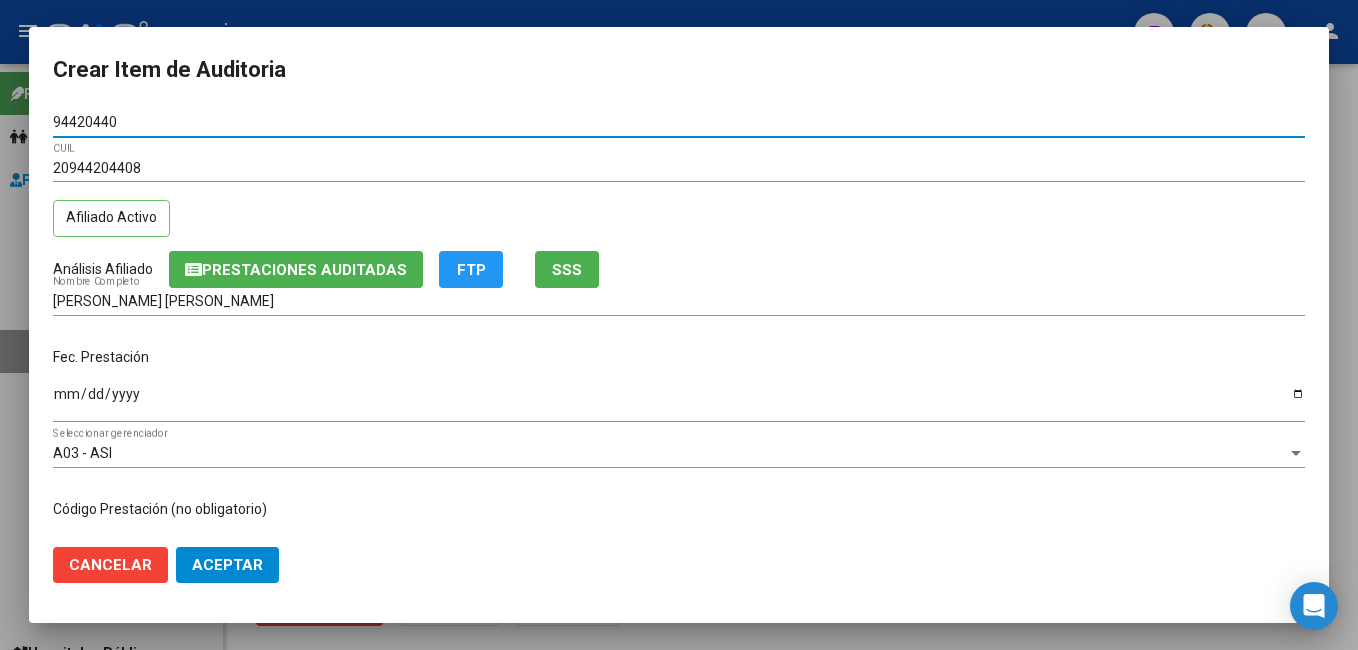 type on "94420440" 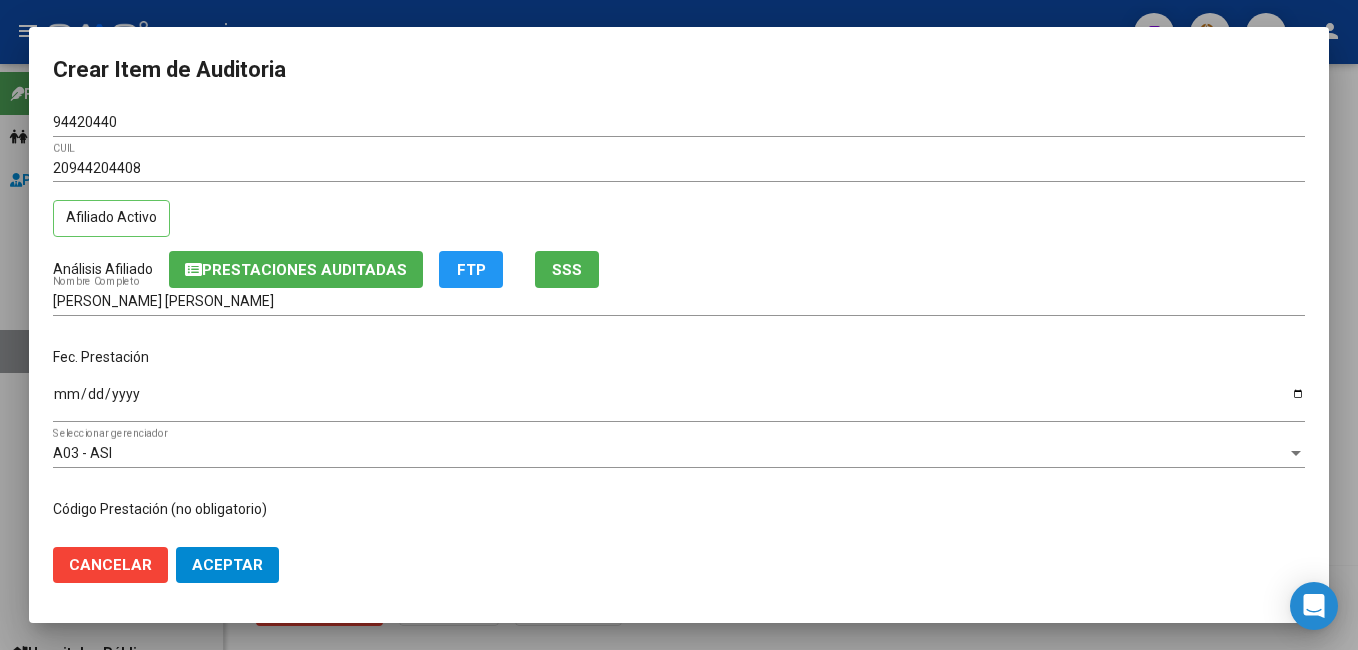 click on "Ingresar la fecha" at bounding box center (679, 402) 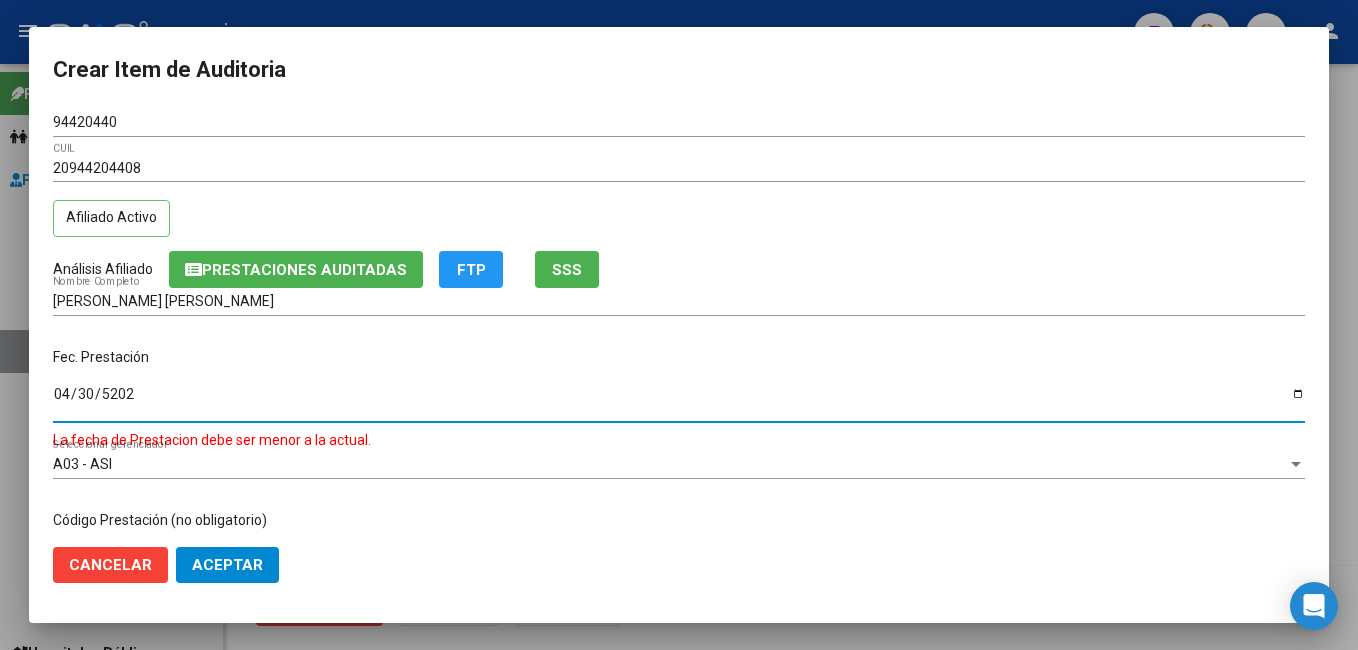 type on "[DATE]" 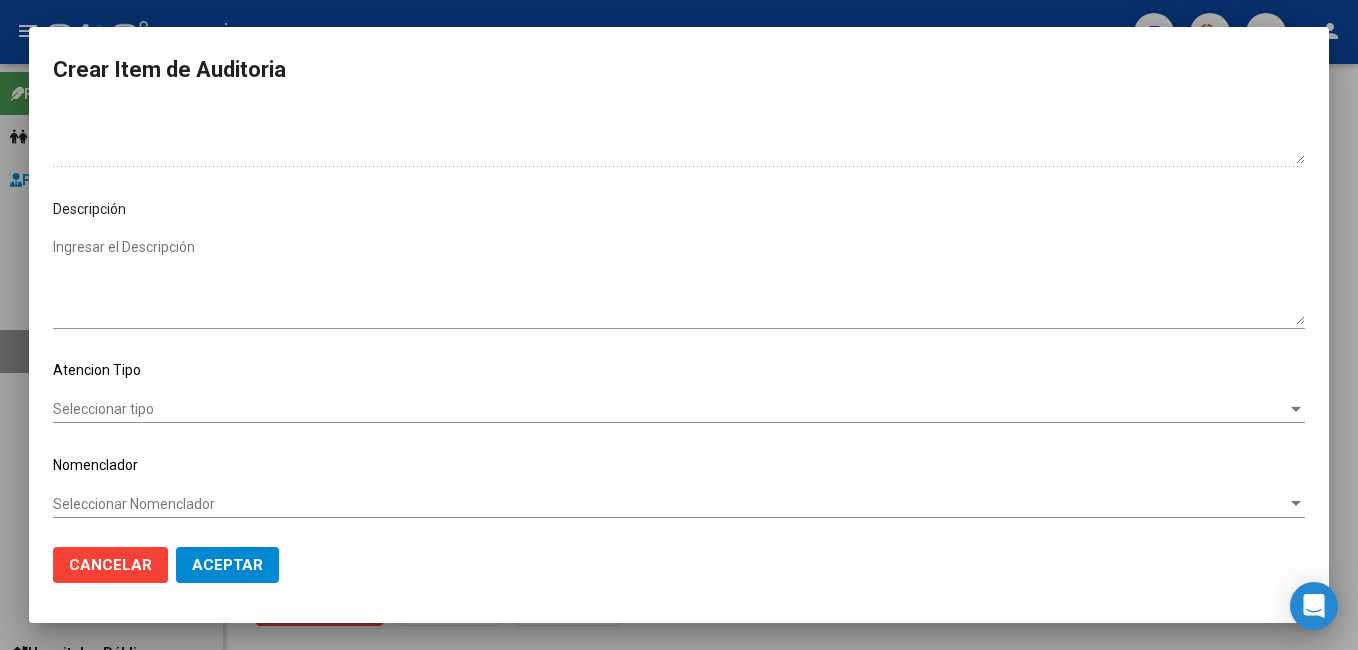 scroll, scrollTop: 1100, scrollLeft: 0, axis: vertical 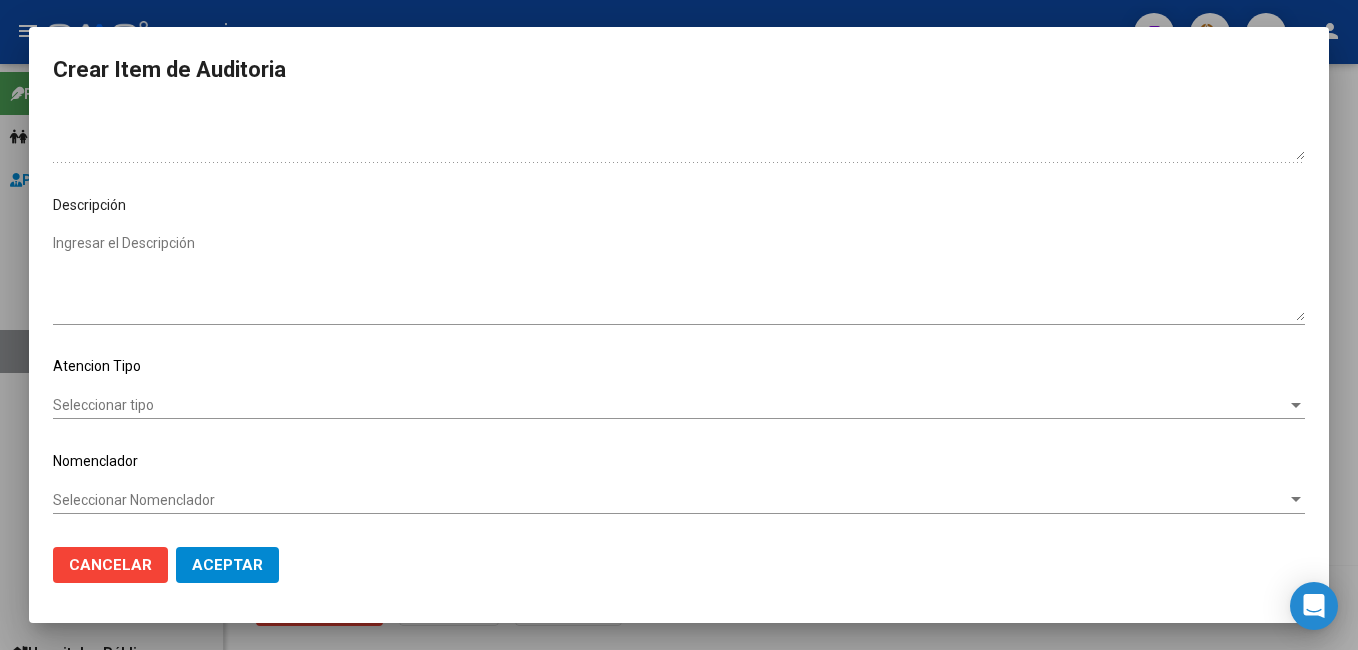click on "Seleccionar tipo" at bounding box center [670, 405] 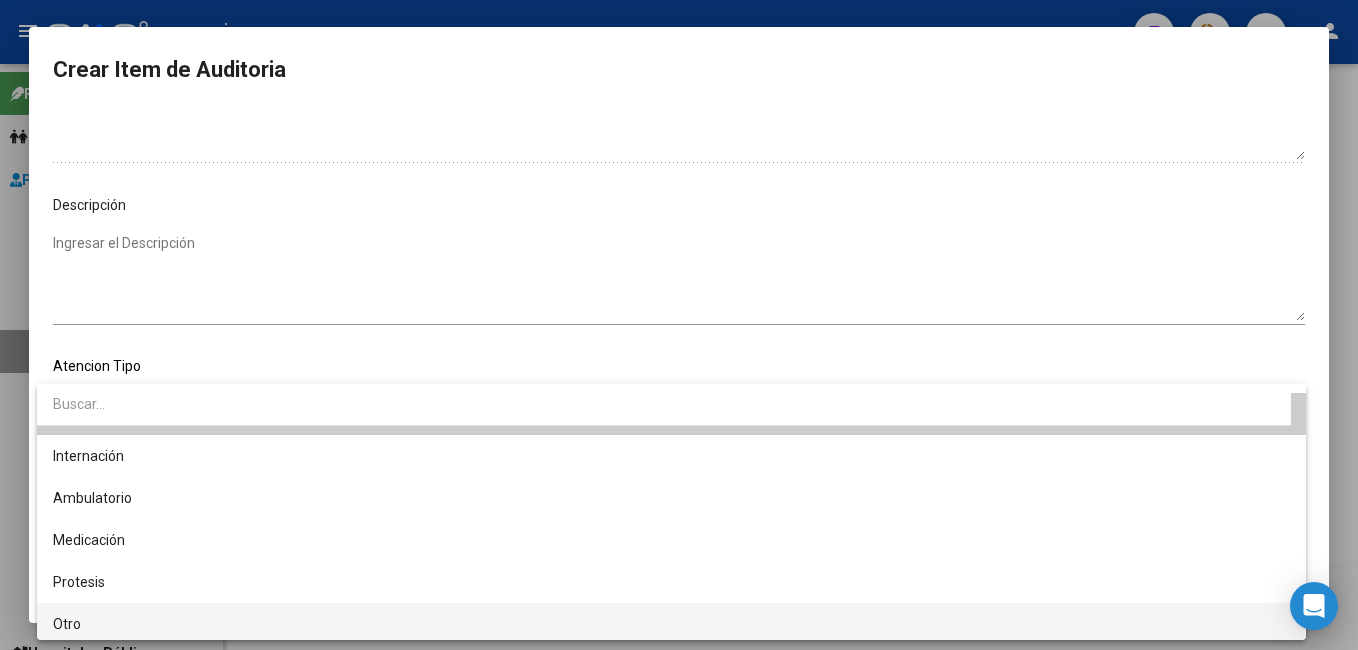 scroll, scrollTop: 38, scrollLeft: 0, axis: vertical 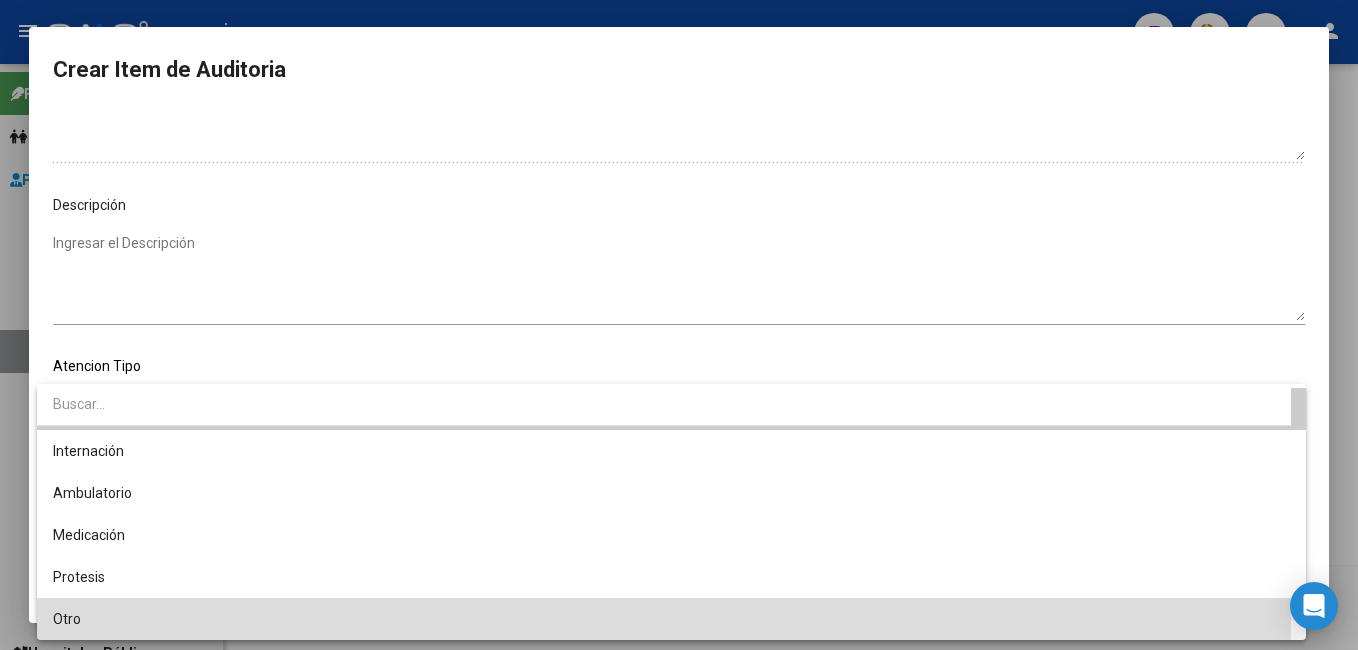 drag, startPoint x: 128, startPoint y: 616, endPoint x: 237, endPoint y: 548, distance: 128.47179 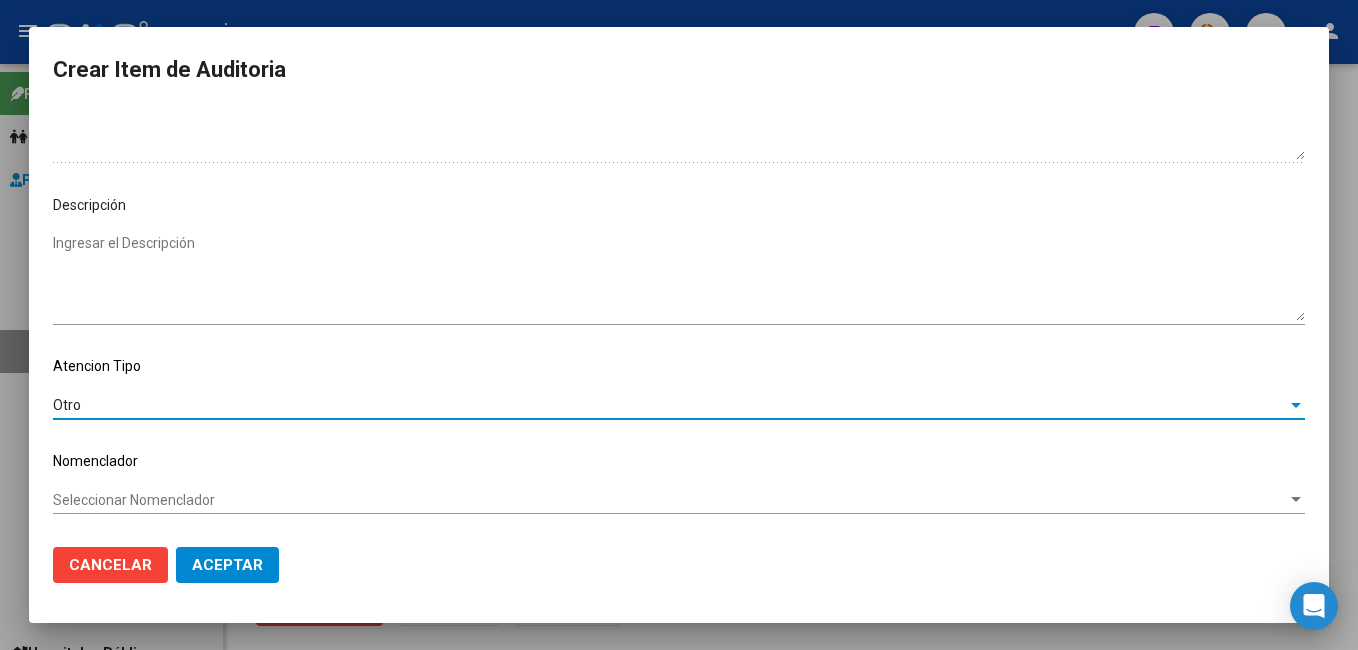 click on "Aceptar" 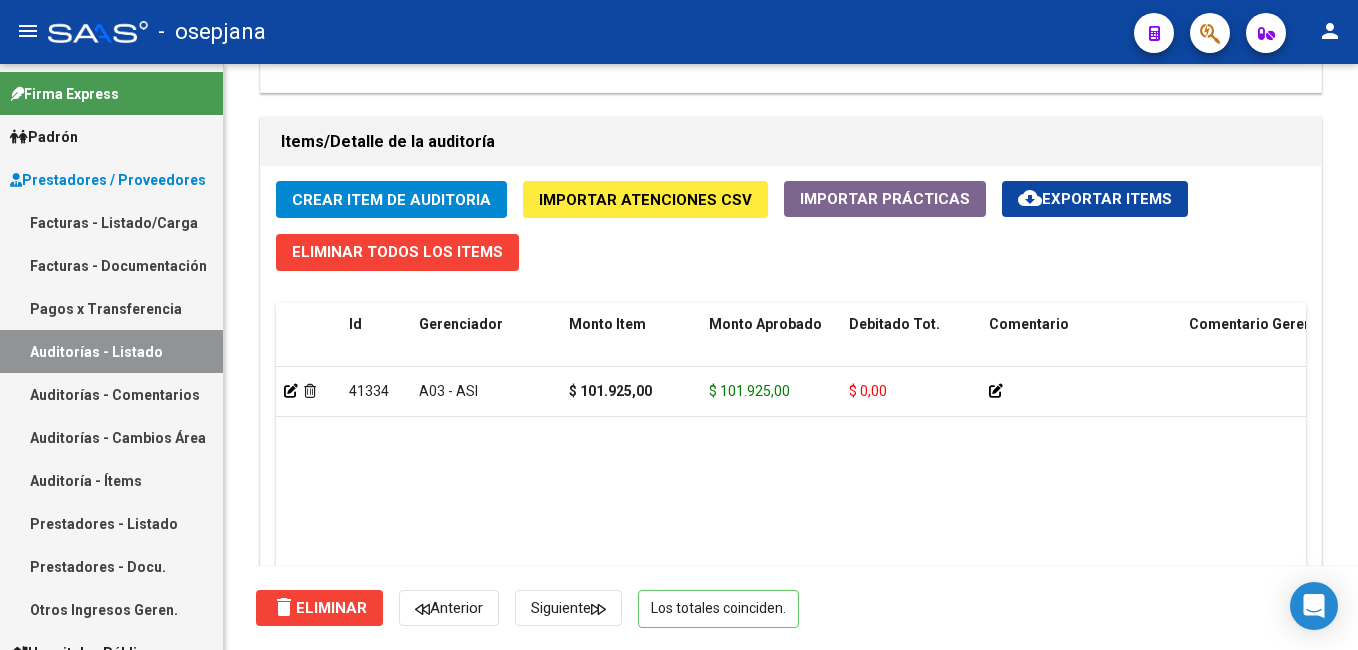 click on "Facturas - Listado/Carga" at bounding box center (111, 222) 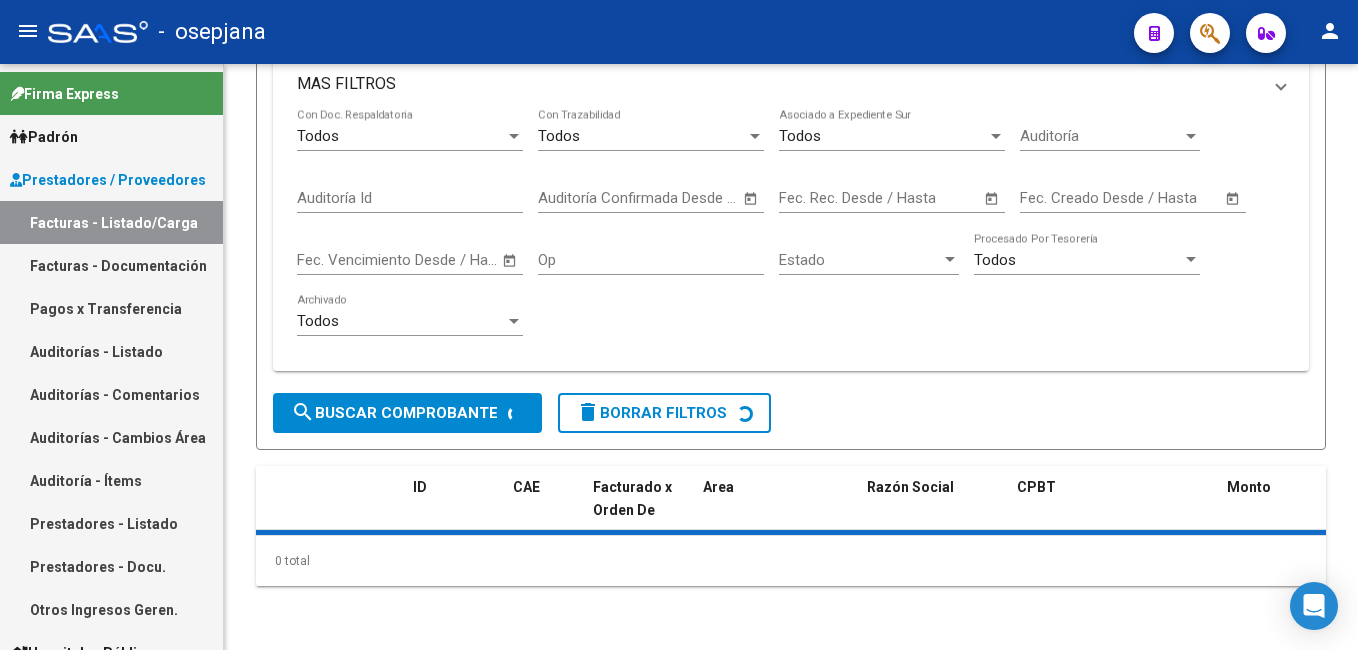 scroll, scrollTop: 0, scrollLeft: 0, axis: both 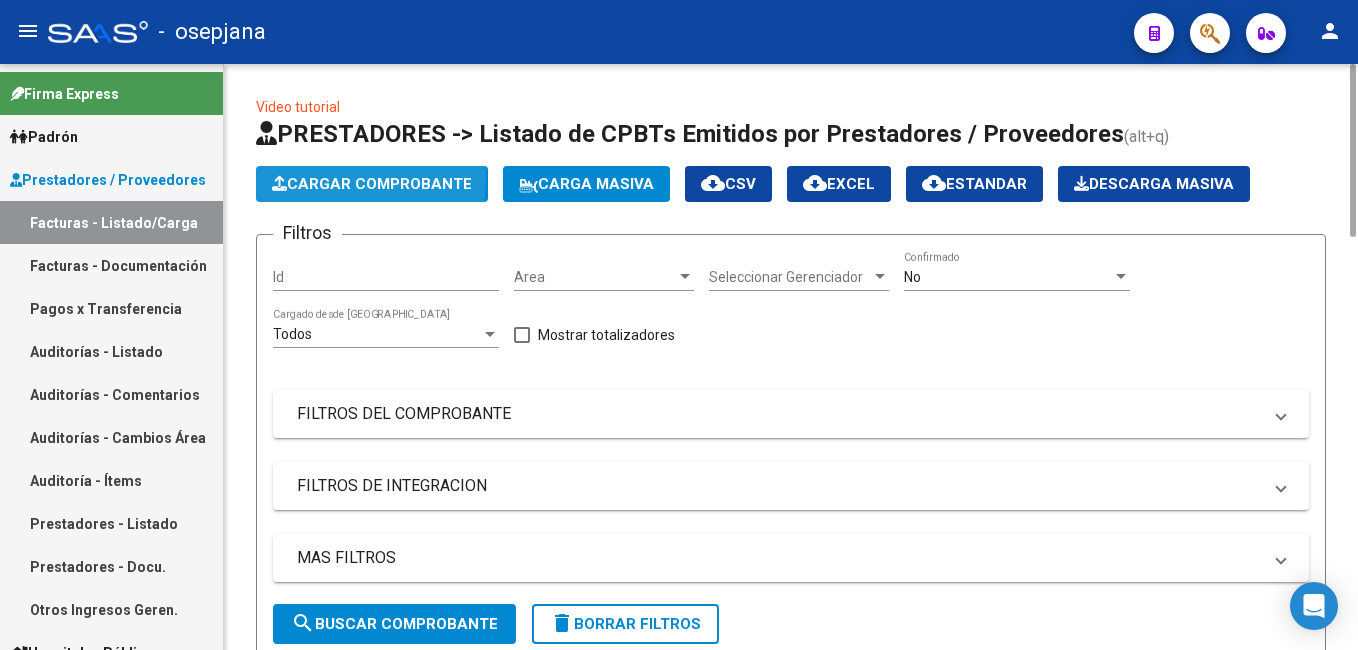 click on "Cargar Comprobante" 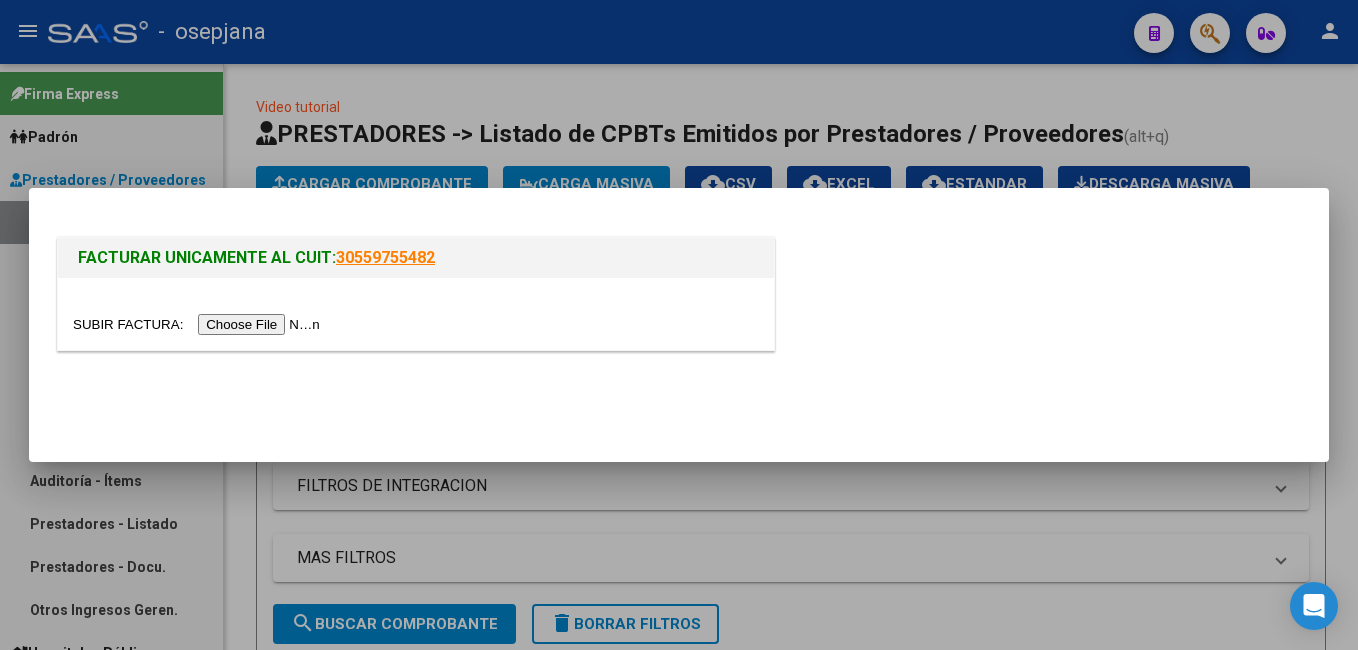 click at bounding box center (199, 324) 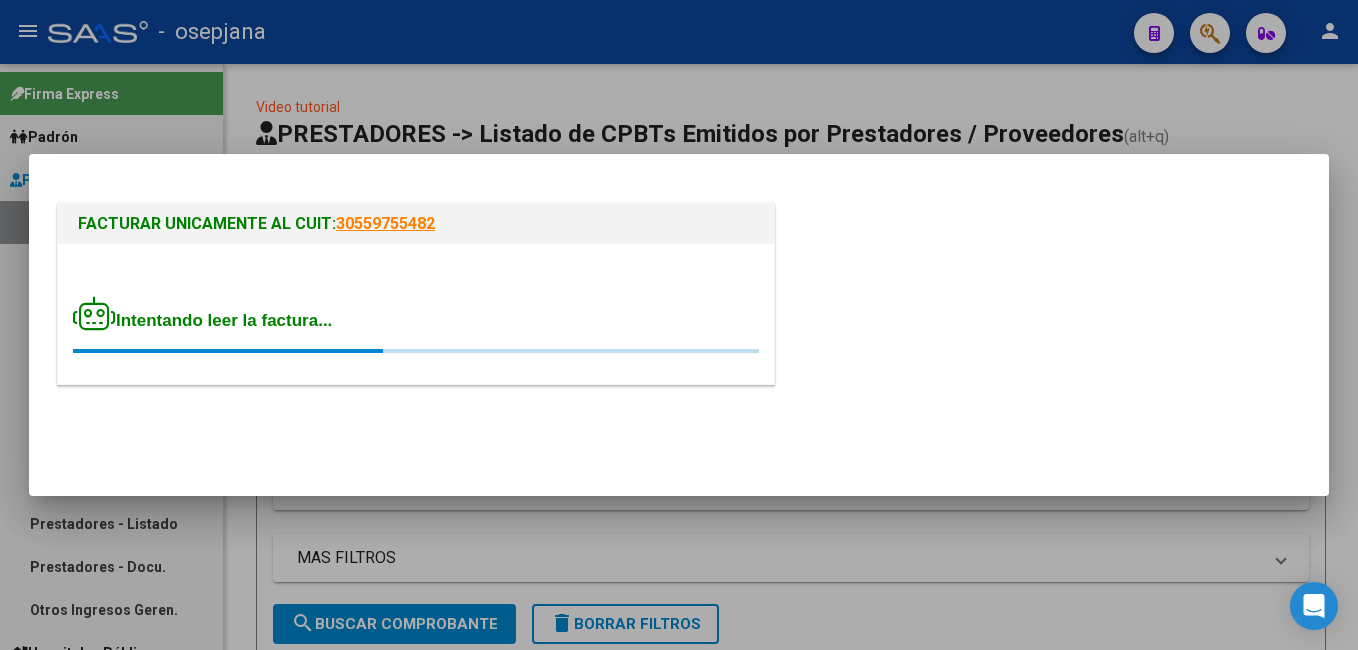click at bounding box center [679, 325] 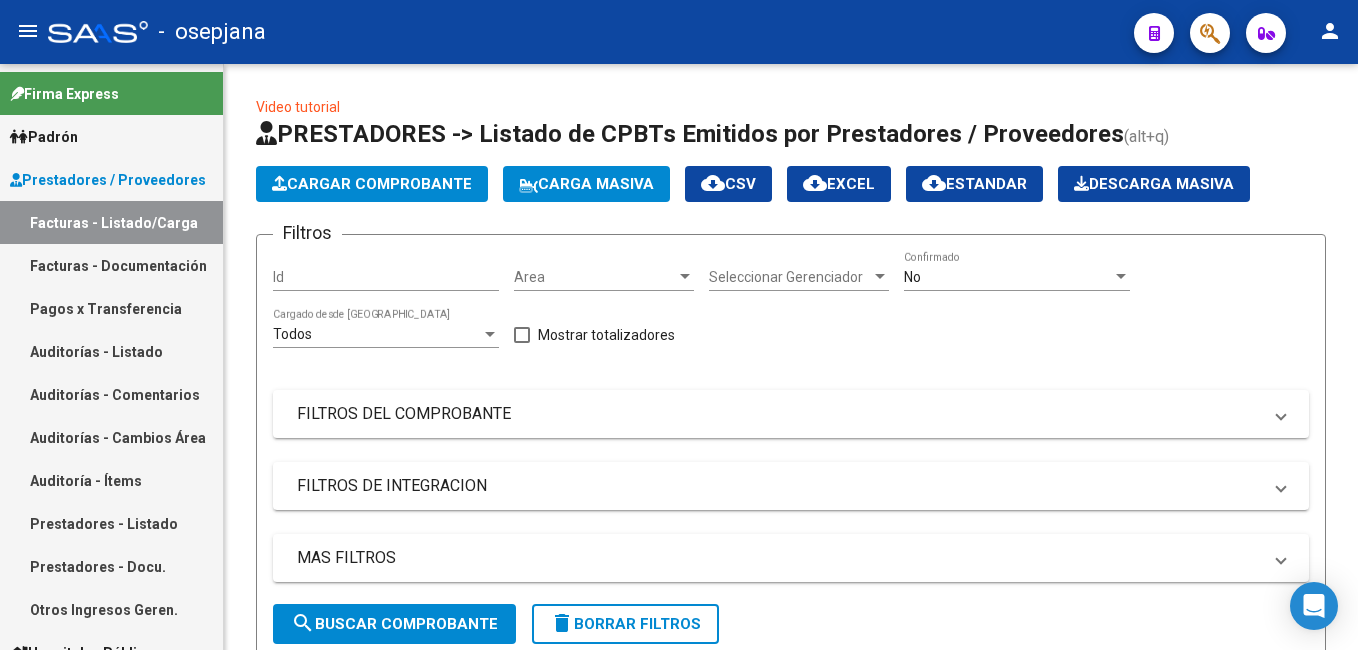 drag, startPoint x: 79, startPoint y: 268, endPoint x: 111, endPoint y: 224, distance: 54.405884 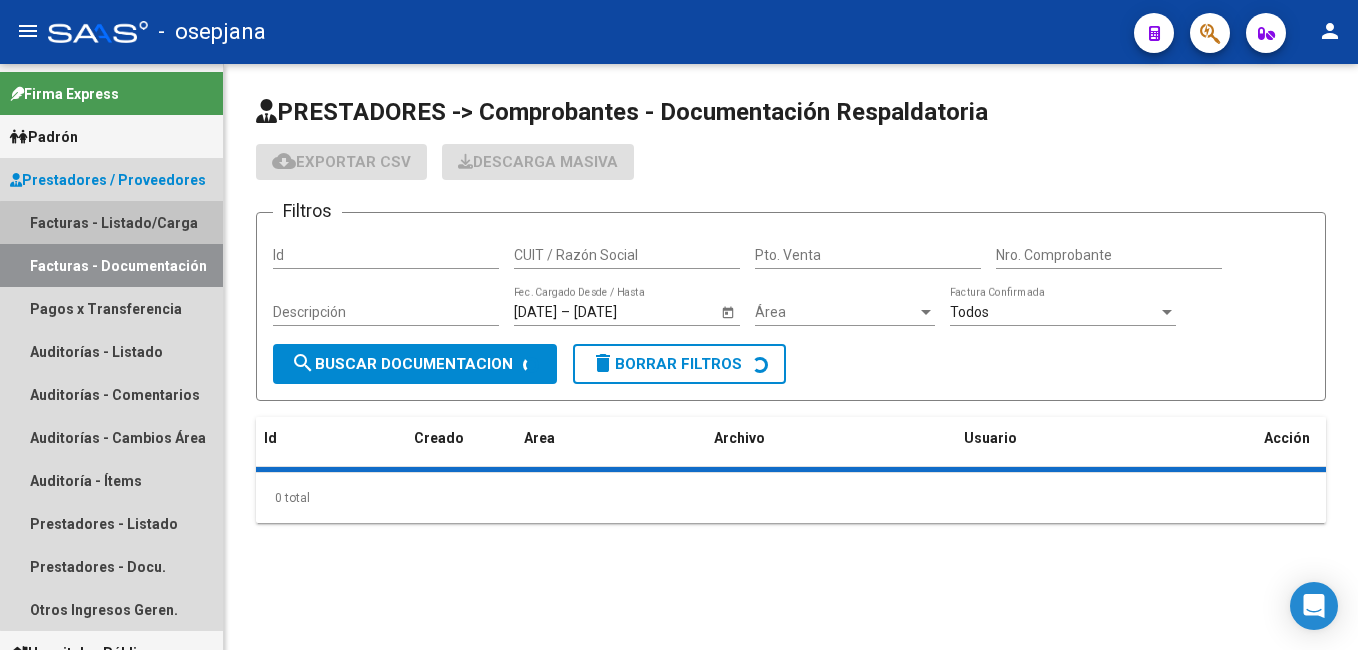 click on "Facturas - Listado/Carga" at bounding box center [111, 222] 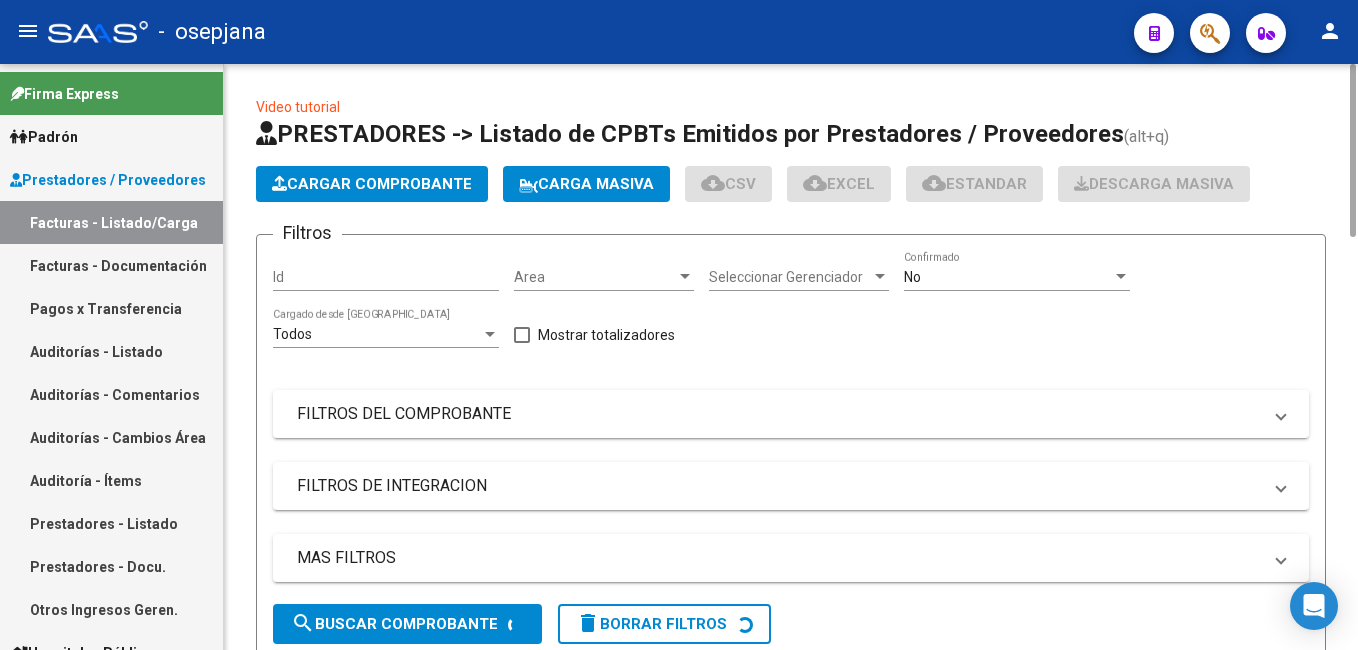 click on "Video tutorial   PRESTADORES -> Listado de CPBTs Emitidos por Prestadores / Proveedores (alt+q)   Cargar Comprobante
Carga Masiva  cloud_download  CSV  cloud_download  EXCEL  cloud_download  Estandar   Descarga Masiva
Filtros Id Area Area Seleccionar Gerenciador Seleccionar Gerenciador No  Confirmado Todos  Cargado desde Masivo   Mostrar totalizadores   FILTROS DEL COMPROBANTE  Comprobante Tipo Comprobante Tipo Start date – Fec. Comprobante Desde / Hasta Días Emisión Desde(cant. días) Días Emisión Hasta(cant. días) CUIT / Razón Social Pto. Venta Nro. Comprobante Código SSS CAE Válido CAE Válido Todos  Cargado Módulo Hosp. Todos  Tiene facturacion Apócrifa Hospital Refes  FILTROS DE INTEGRACION  Período De Prestación Campos del Archivo de Rendición Devuelto x SSS (dr_envio) Todos  Rendido x SSS (dr_envio) Tipo de Registro Tipo de Registro Campos del Legajo Asociado (preaprobación) Afiliado Legajo (cuil/nombre) Todos  Solo facturas preaprobadas  MAS FILTROS  Todos  Todos  Todos  – Op" 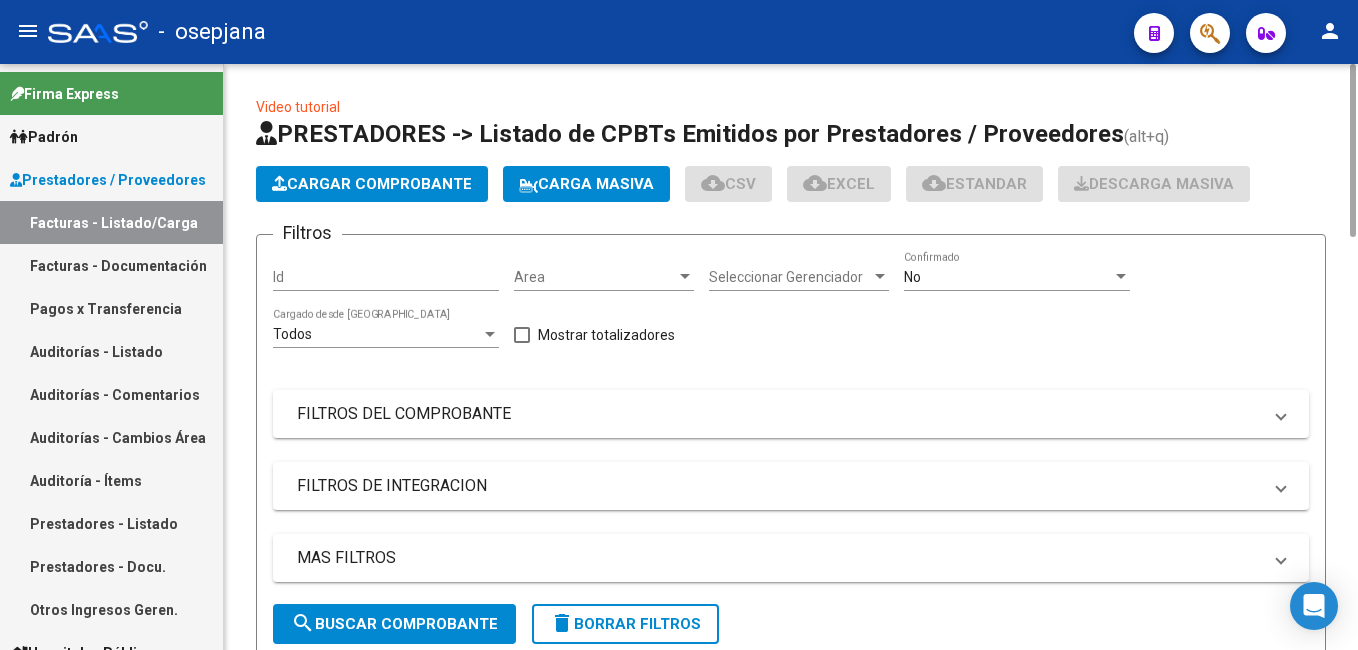 click on "Cargar Comprobante" 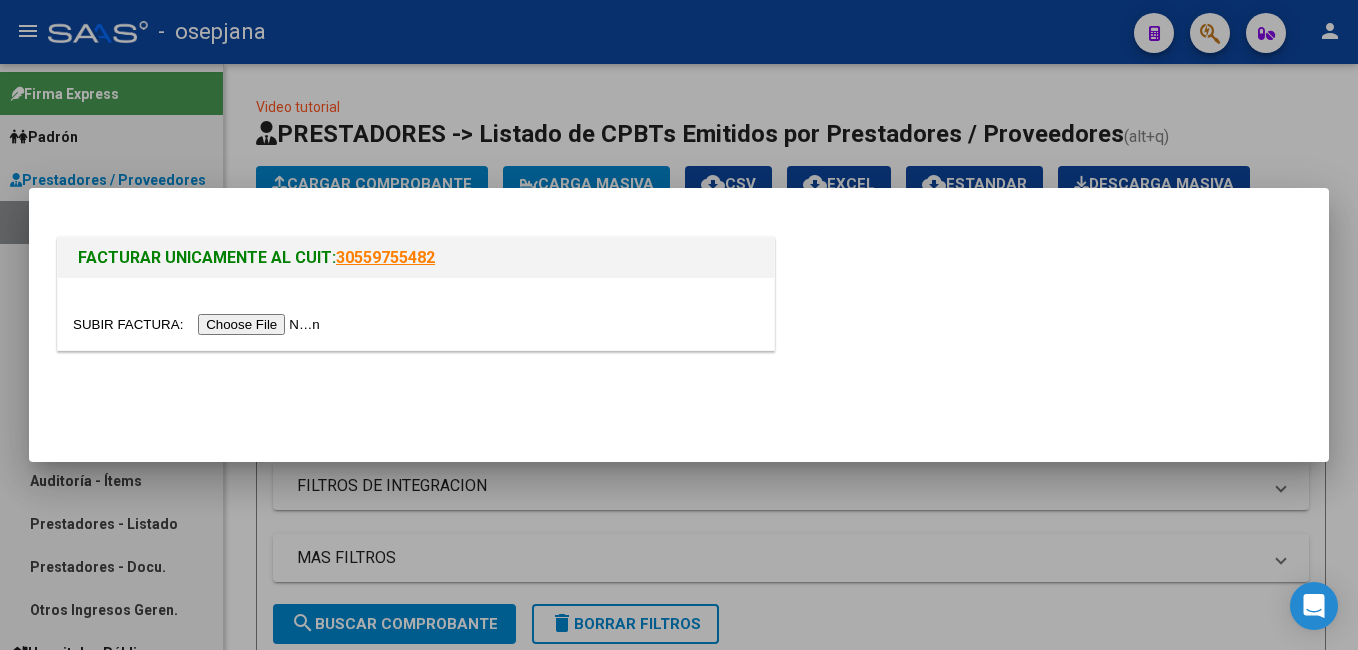 click at bounding box center [199, 324] 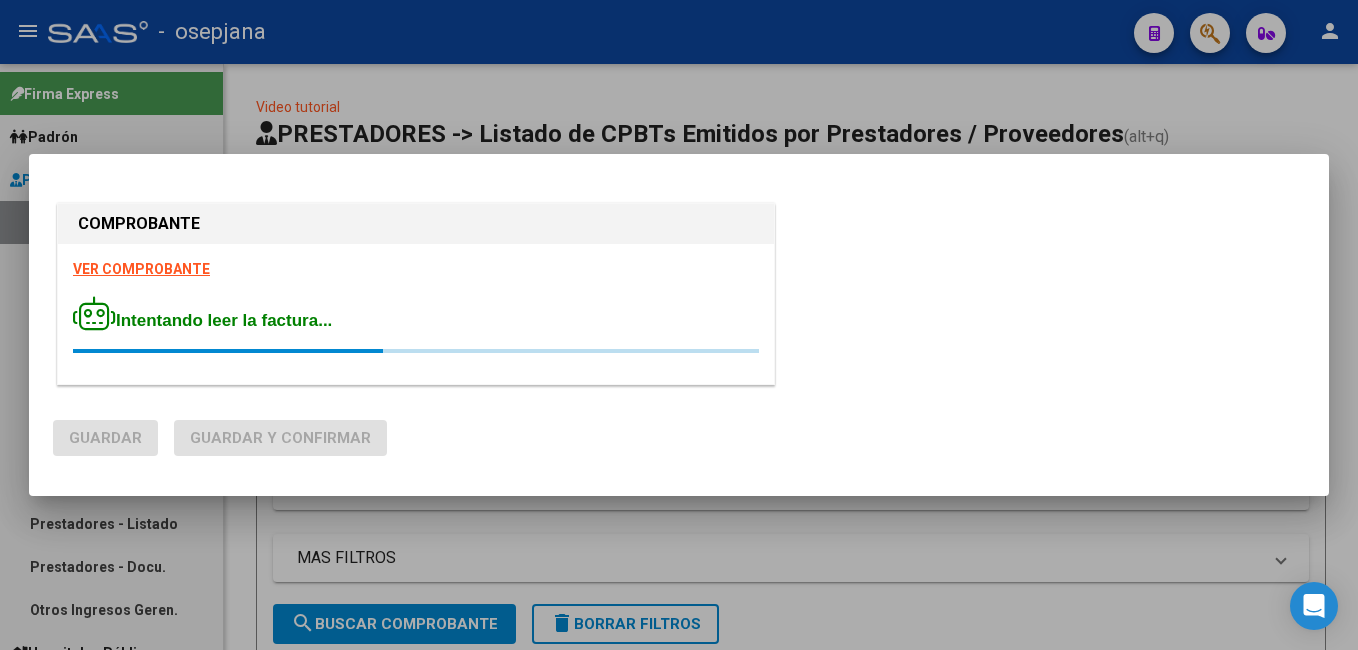 click on "VER COMPROBANTE" at bounding box center (141, 269) 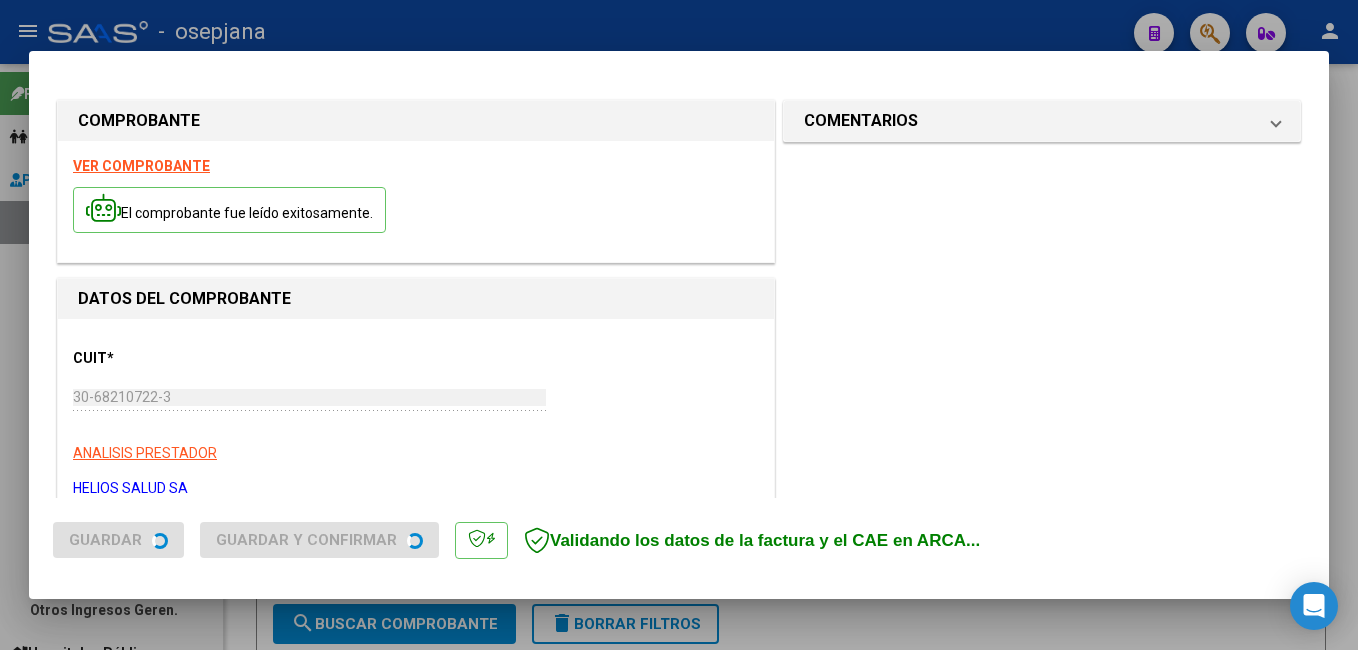 click on "El comprobante fue leído exitosamente." at bounding box center [416, 212] 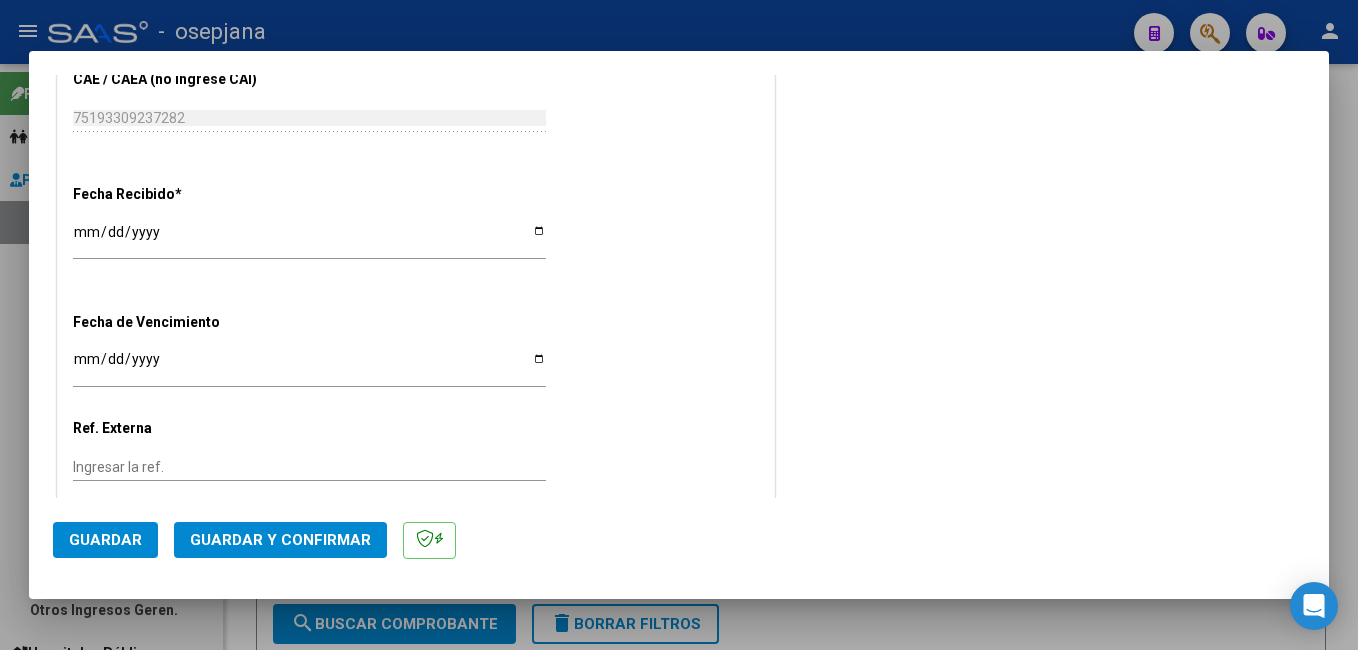 scroll, scrollTop: 1135, scrollLeft: 0, axis: vertical 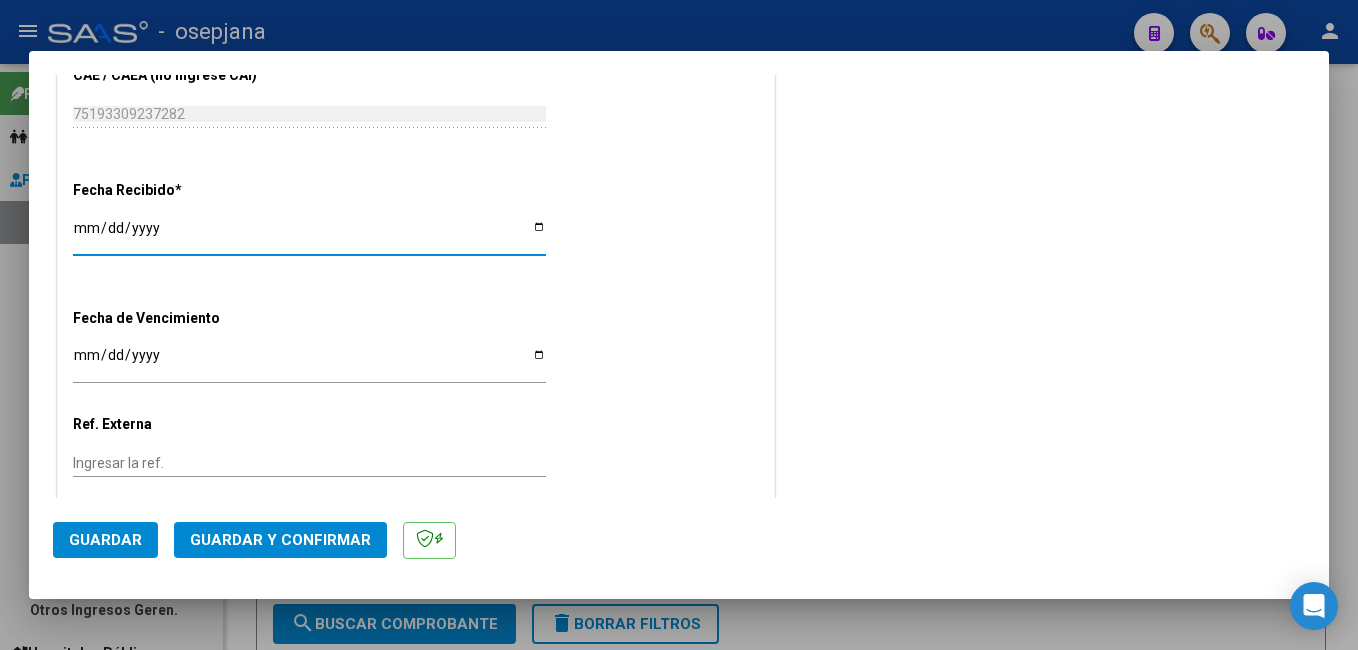 click on "[DATE]" at bounding box center (309, 235) 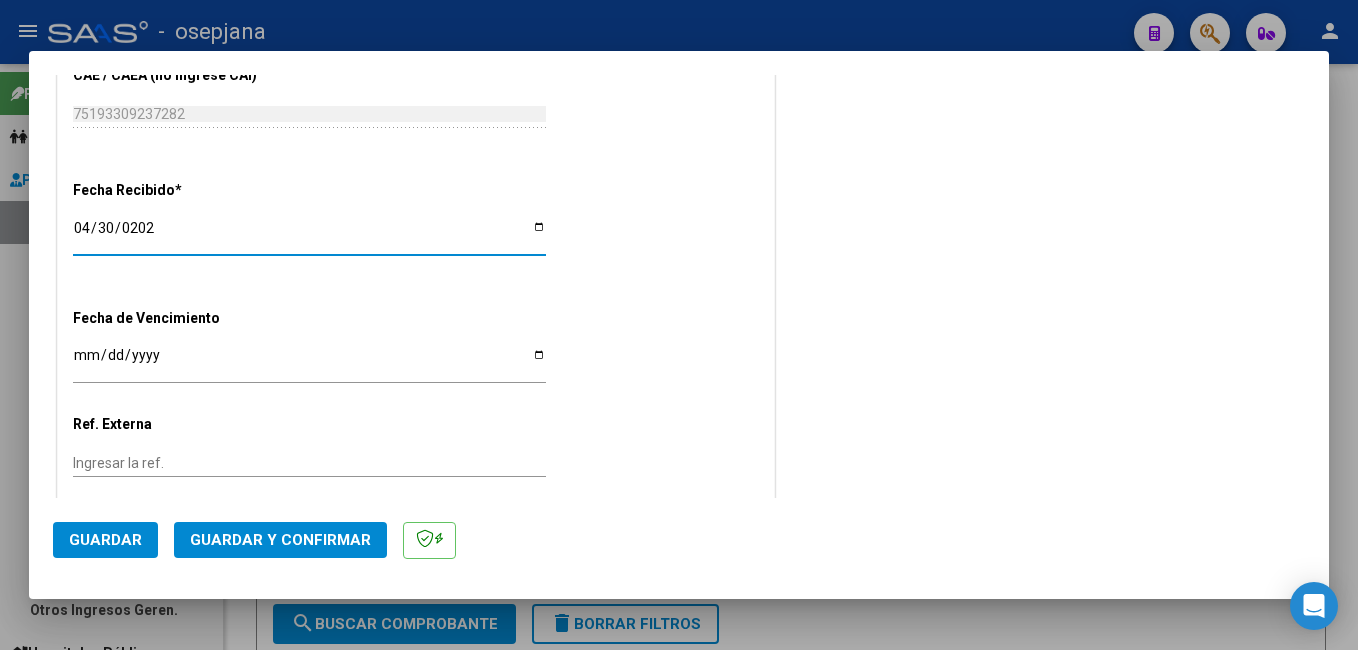 type on "[DATE]" 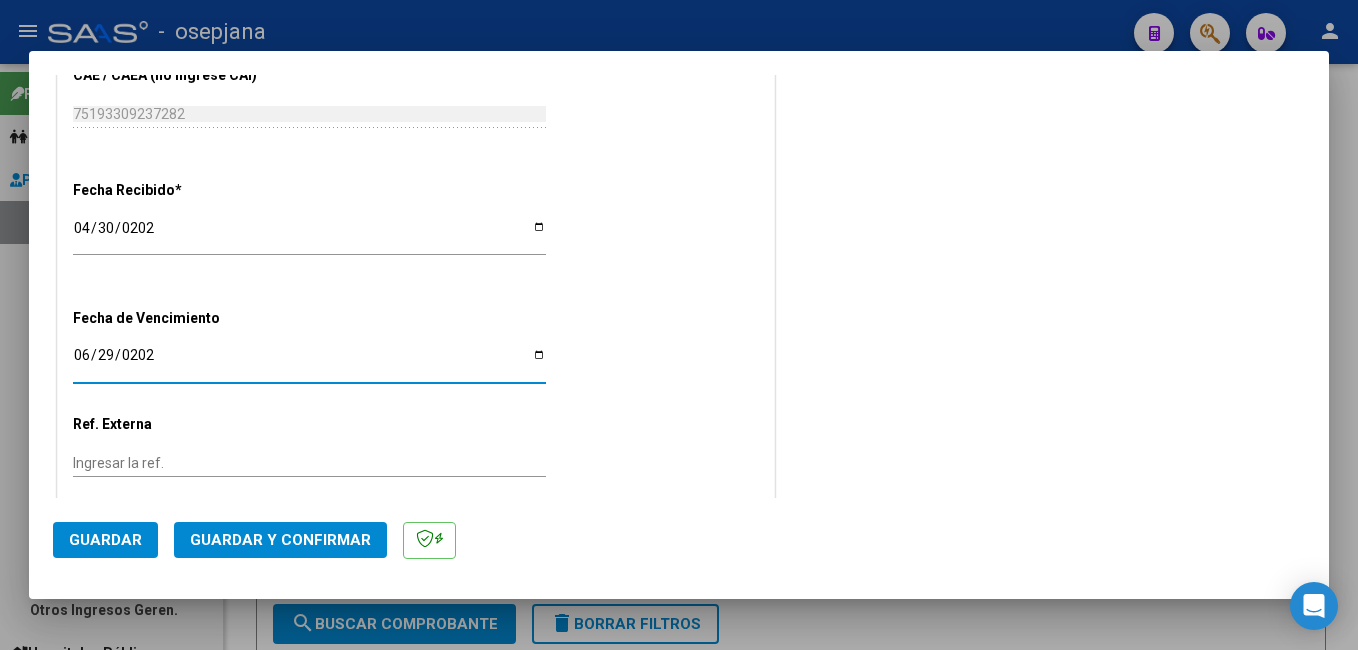 type on "[DATE]" 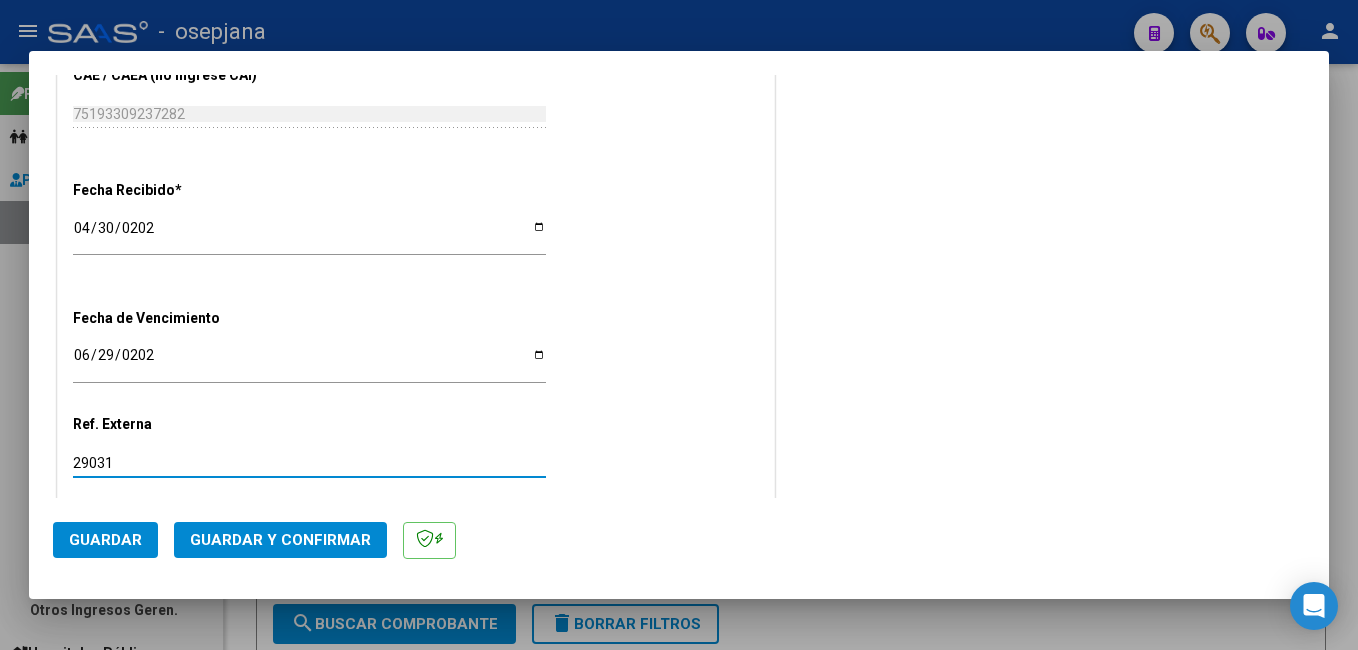 type on "29031" 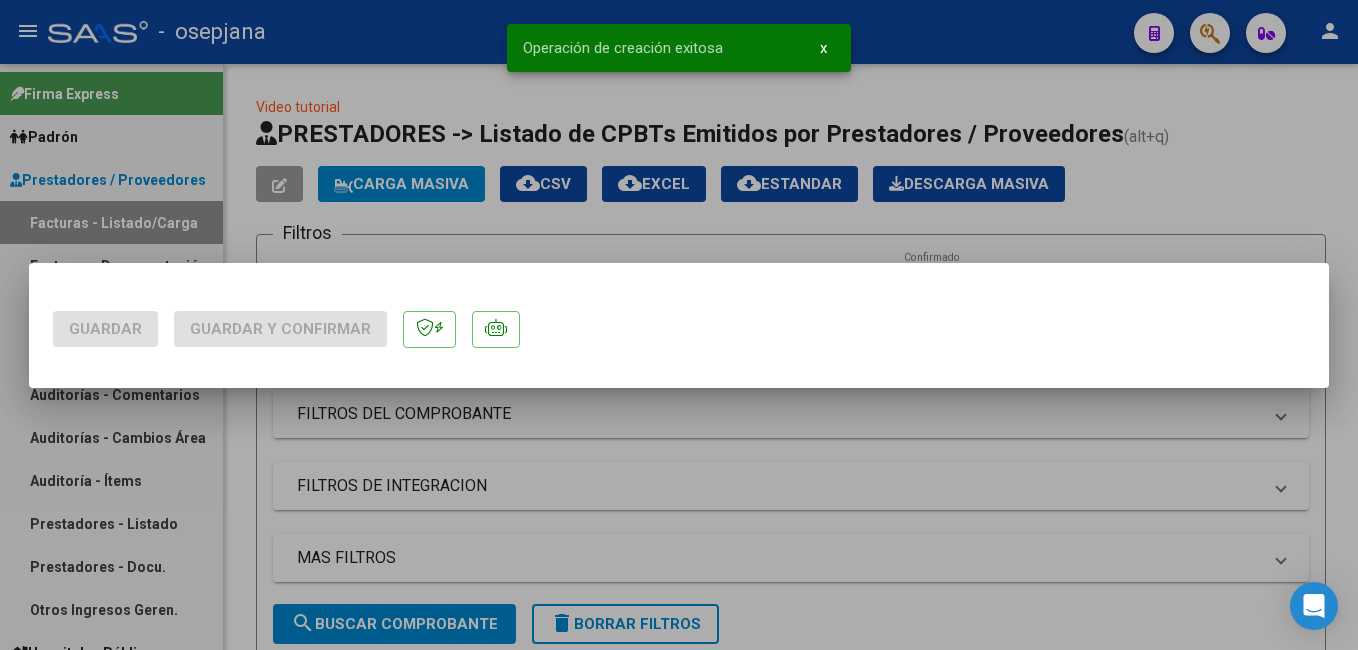 scroll, scrollTop: 0, scrollLeft: 0, axis: both 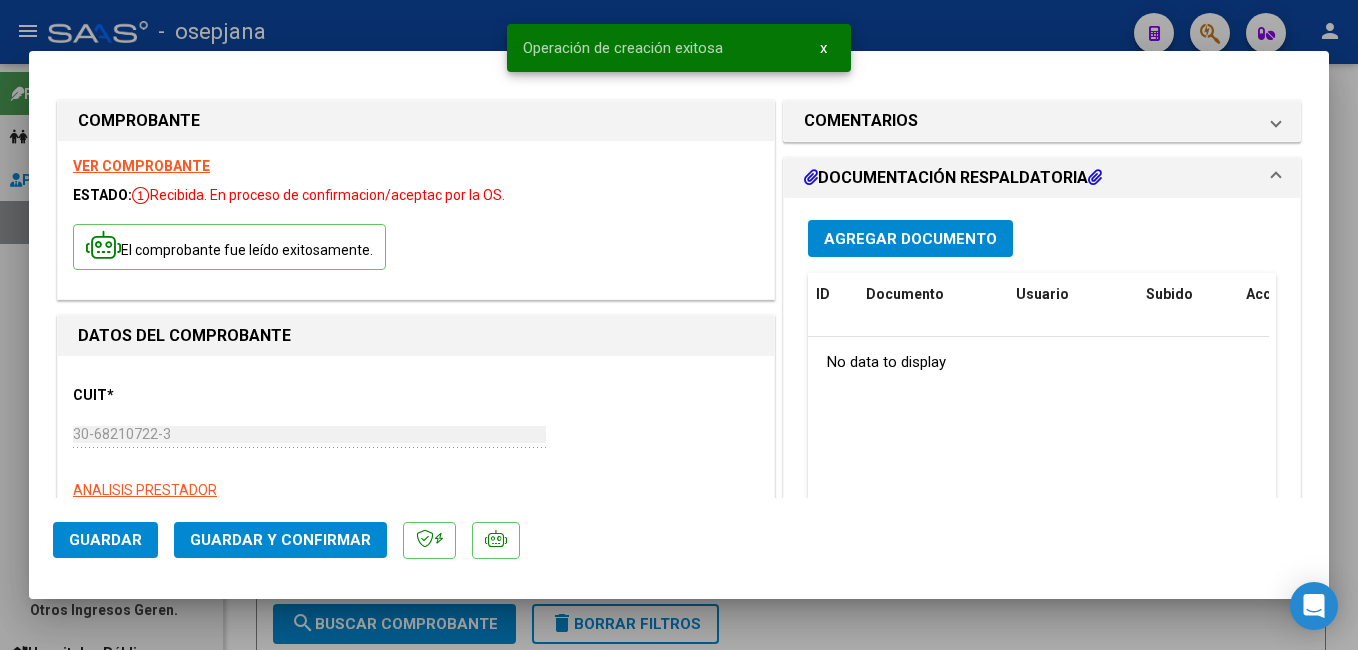 click on "Agregar Documento" at bounding box center (910, 239) 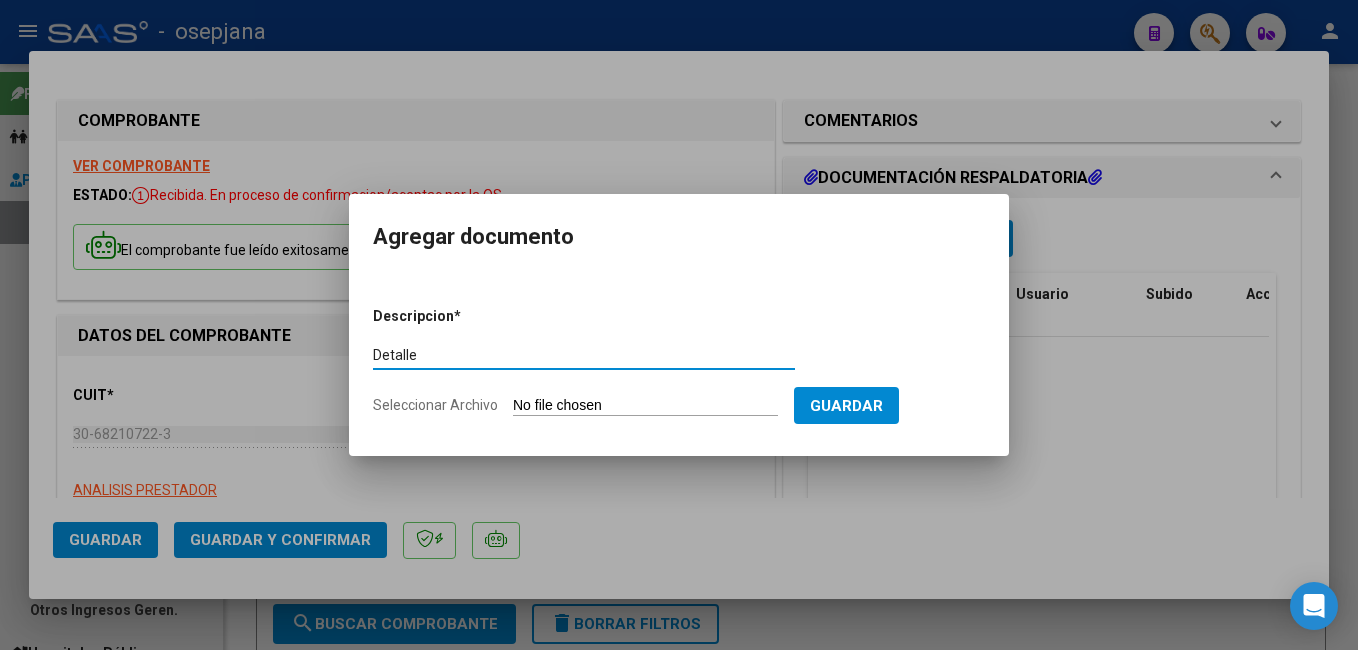 type on "Detalle" 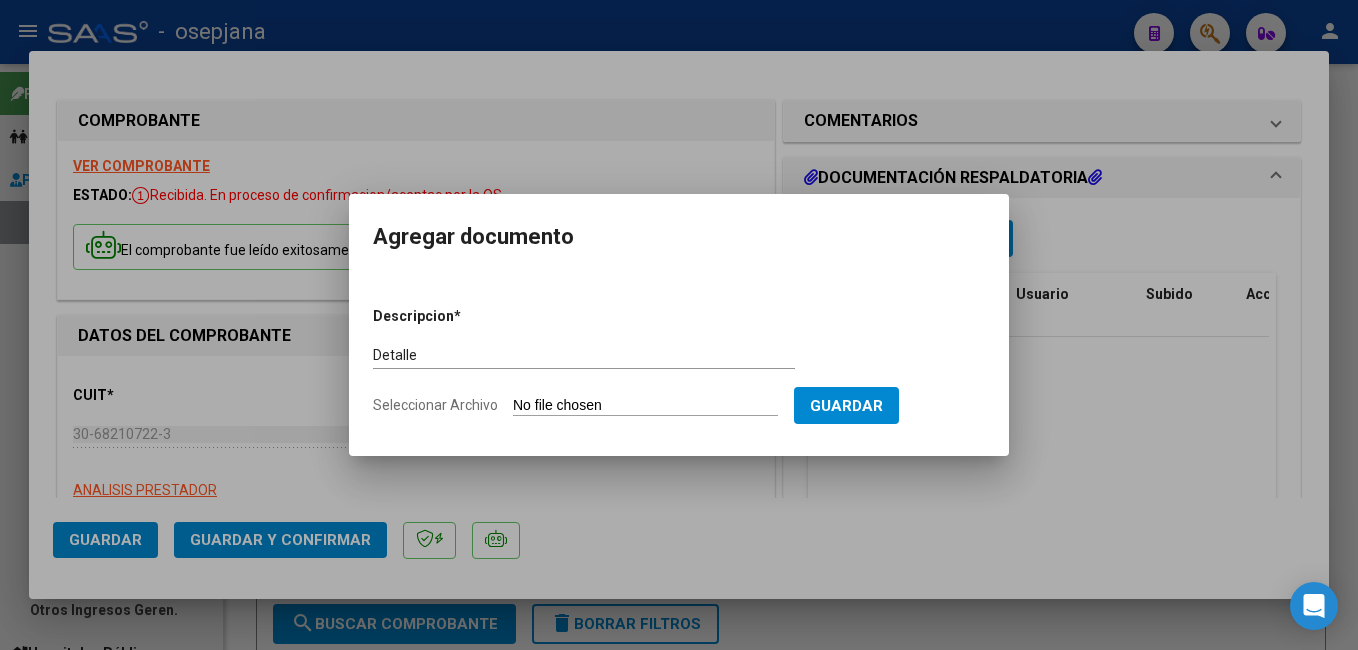 type on "C:\fakepath\FC. 173850.pdf" 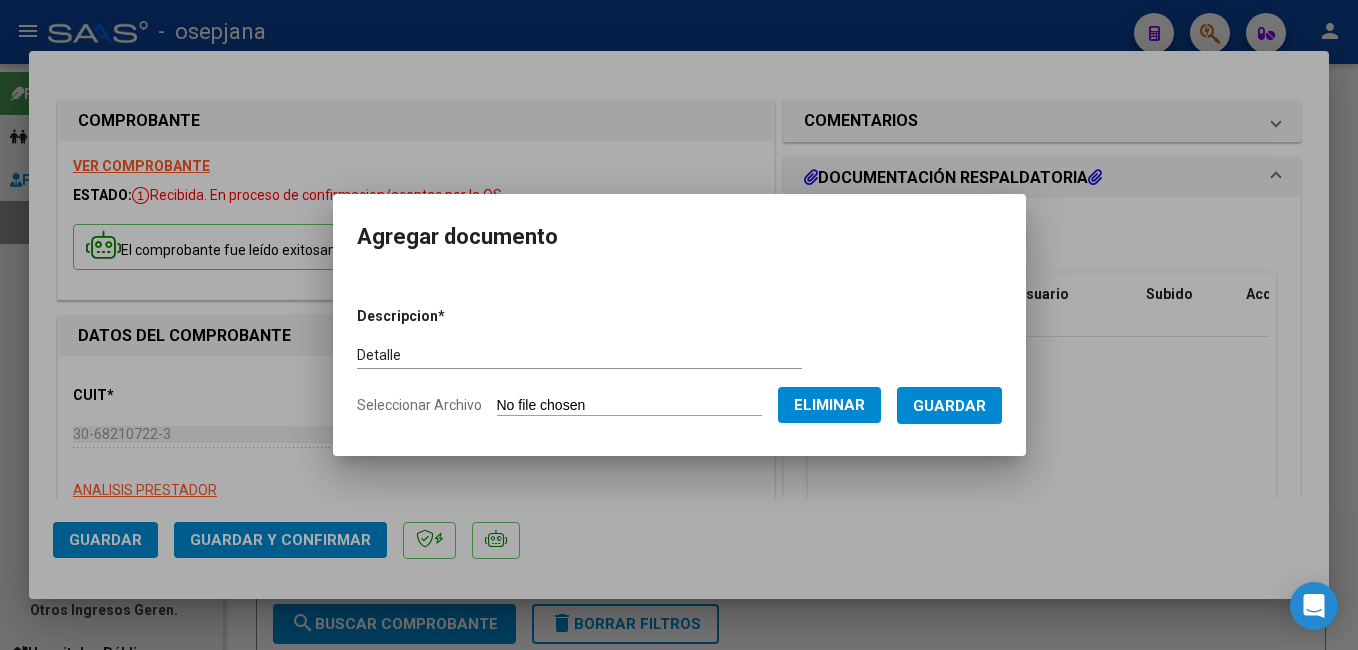 click on "Descripcion  *   Detalle Escriba aquí una descripcion  Seleccionar Archivo Eliminar Guardar" at bounding box center [679, 361] 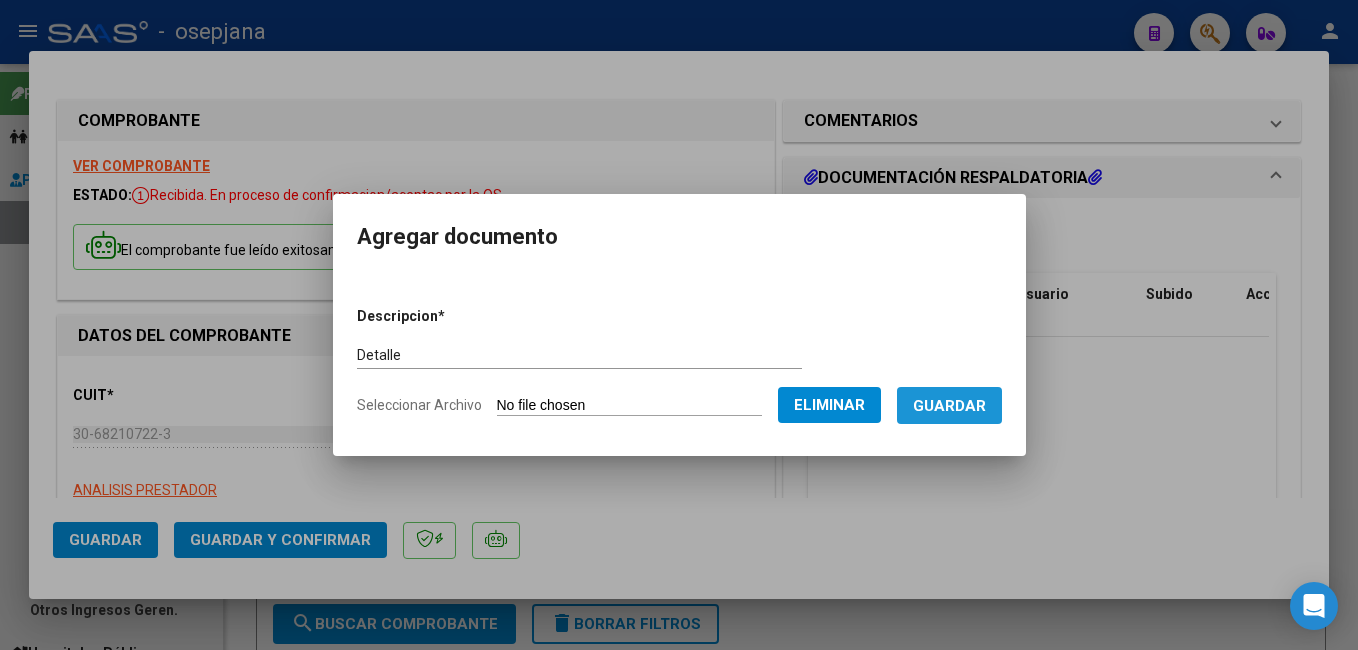 click on "Guardar" at bounding box center (949, 406) 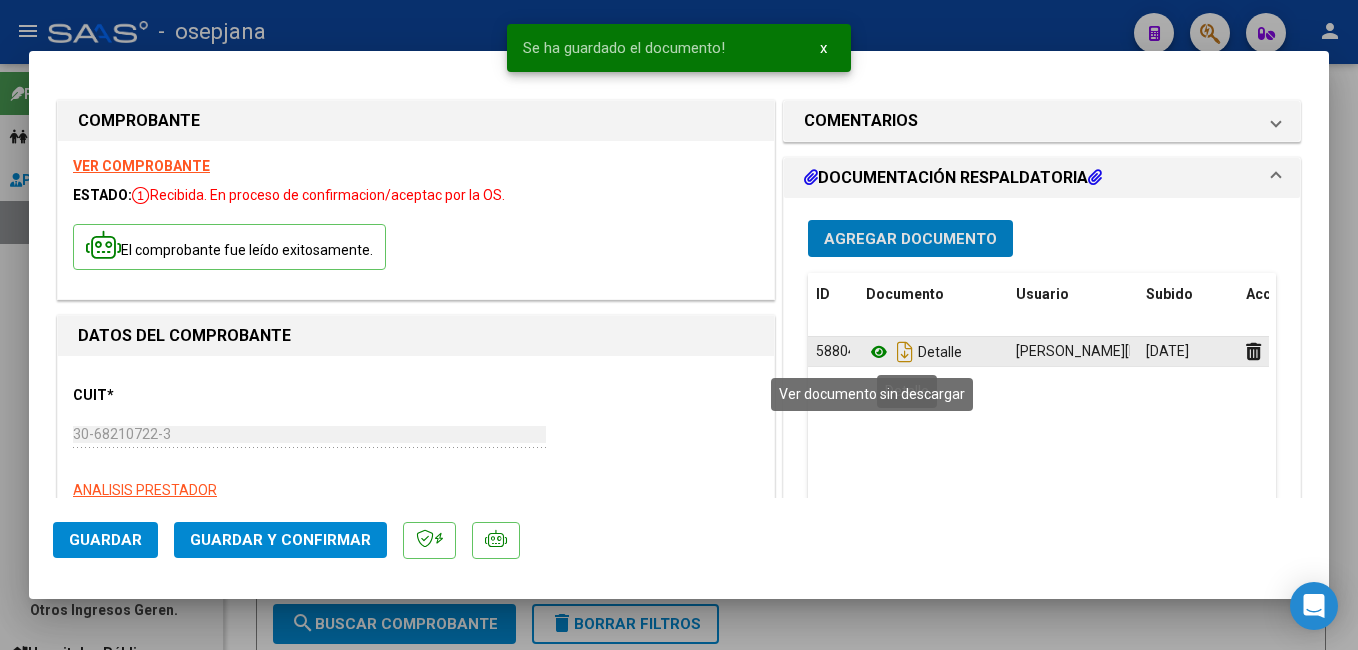 click 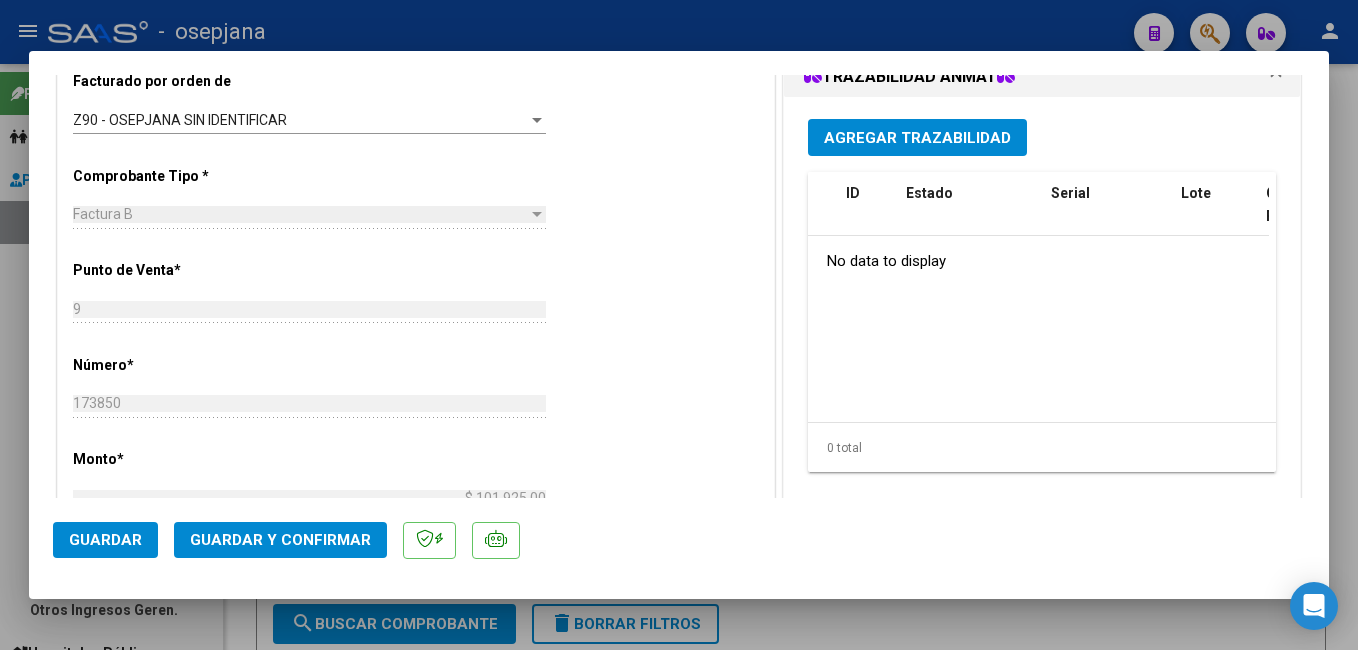 scroll, scrollTop: 556, scrollLeft: 0, axis: vertical 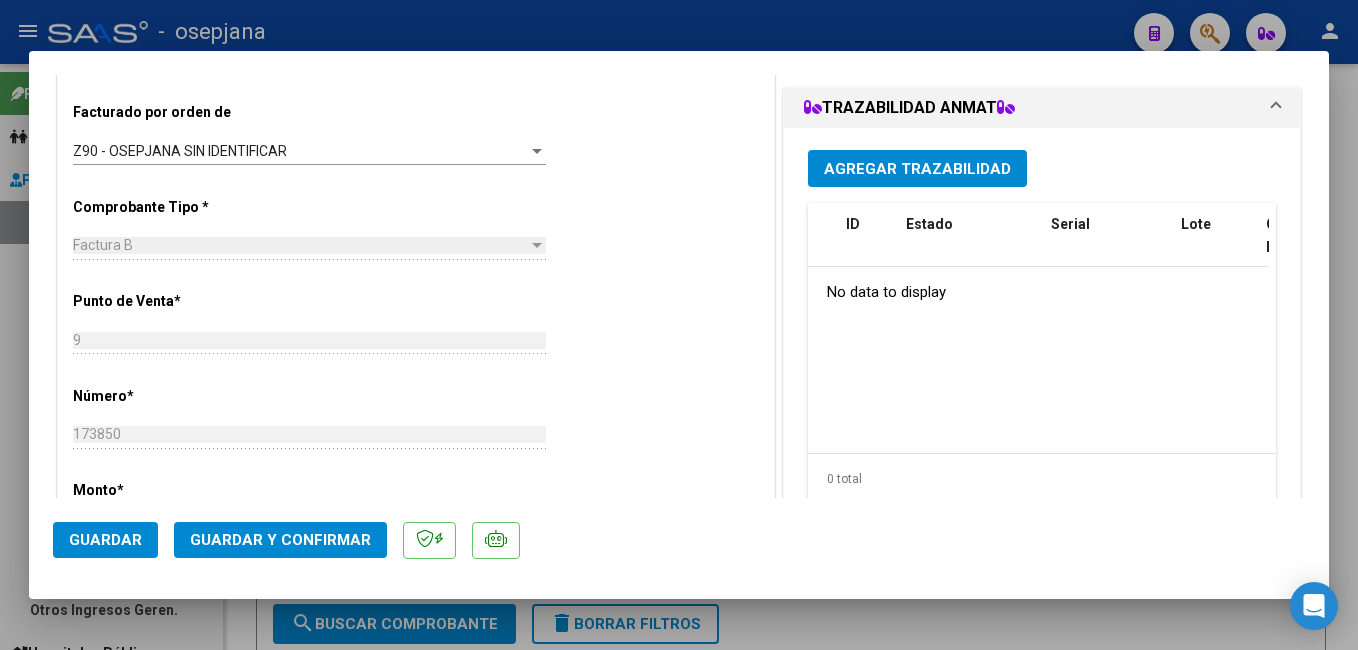 click on "Agregar Trazabilidad" at bounding box center [917, 168] 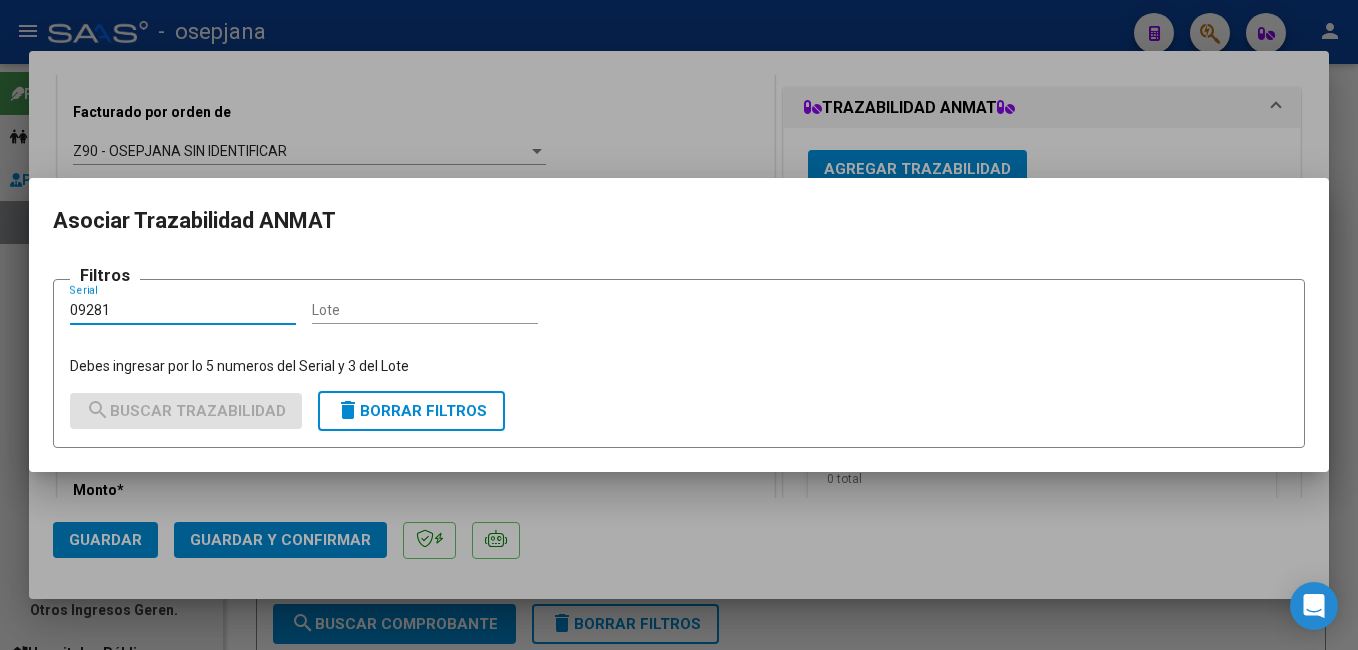type on "09281" 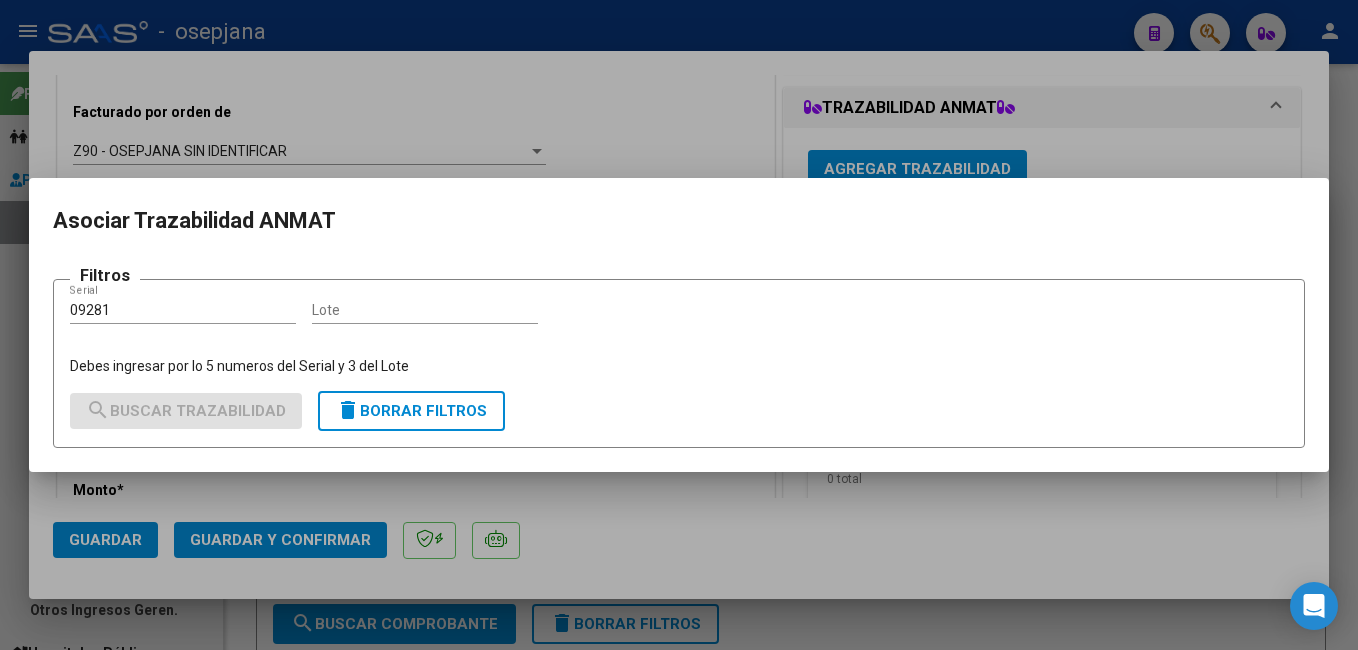 click on "Lote" at bounding box center [425, 318] 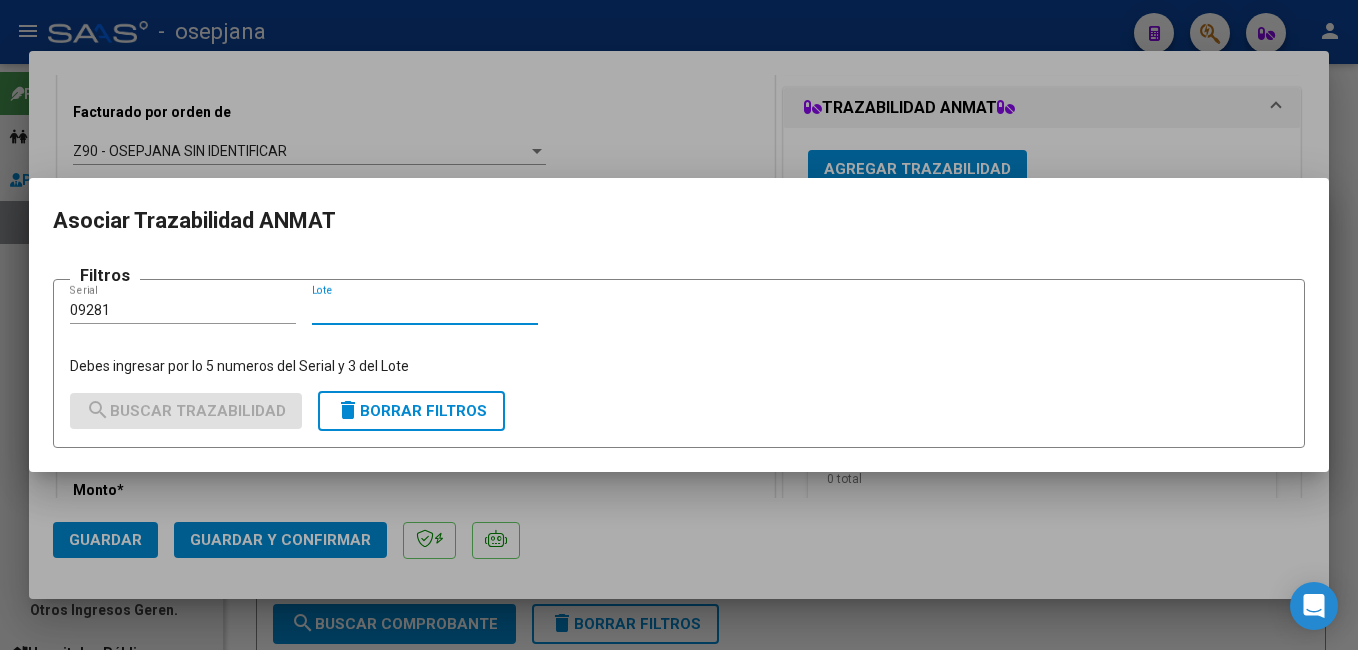 click on "Lote" at bounding box center (425, 310) 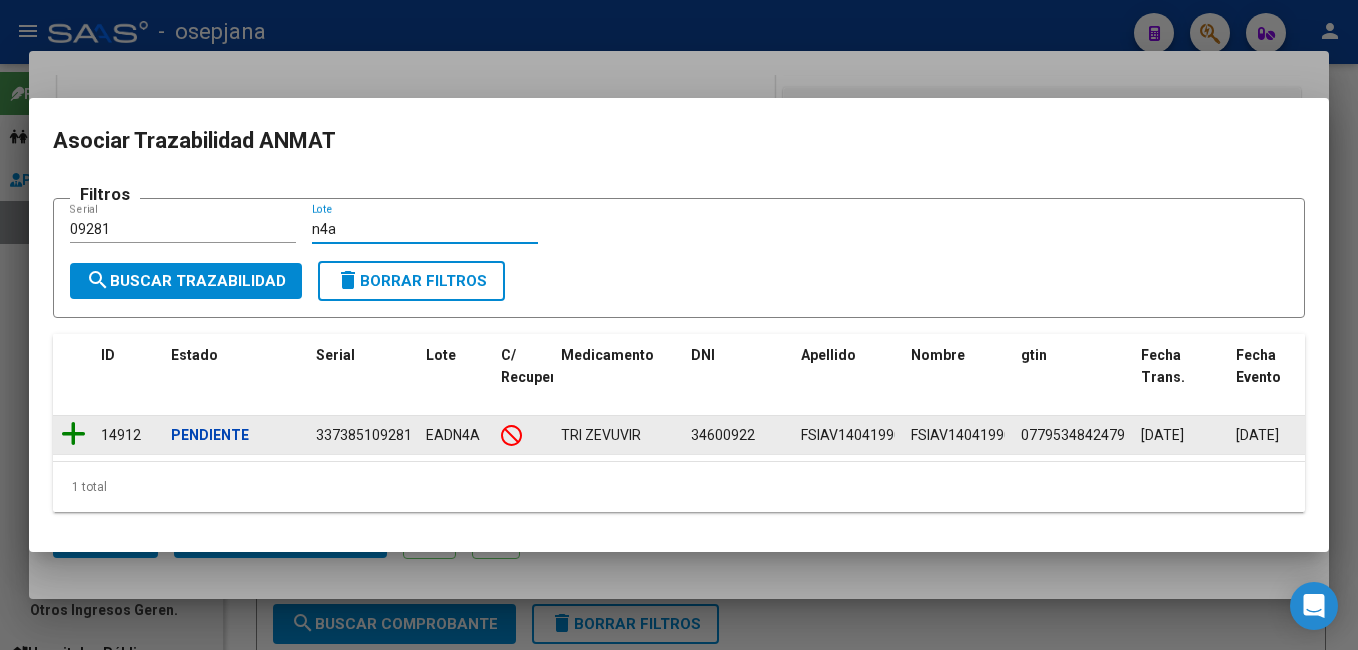 type on "n4a" 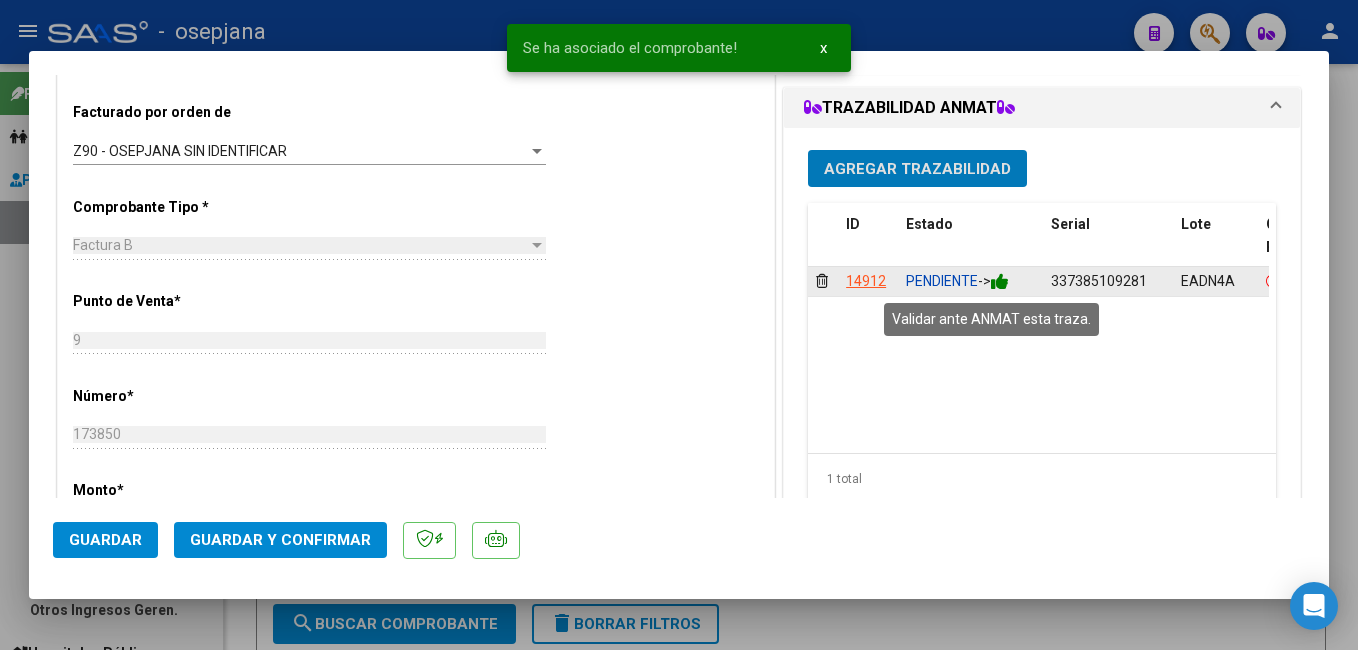 click 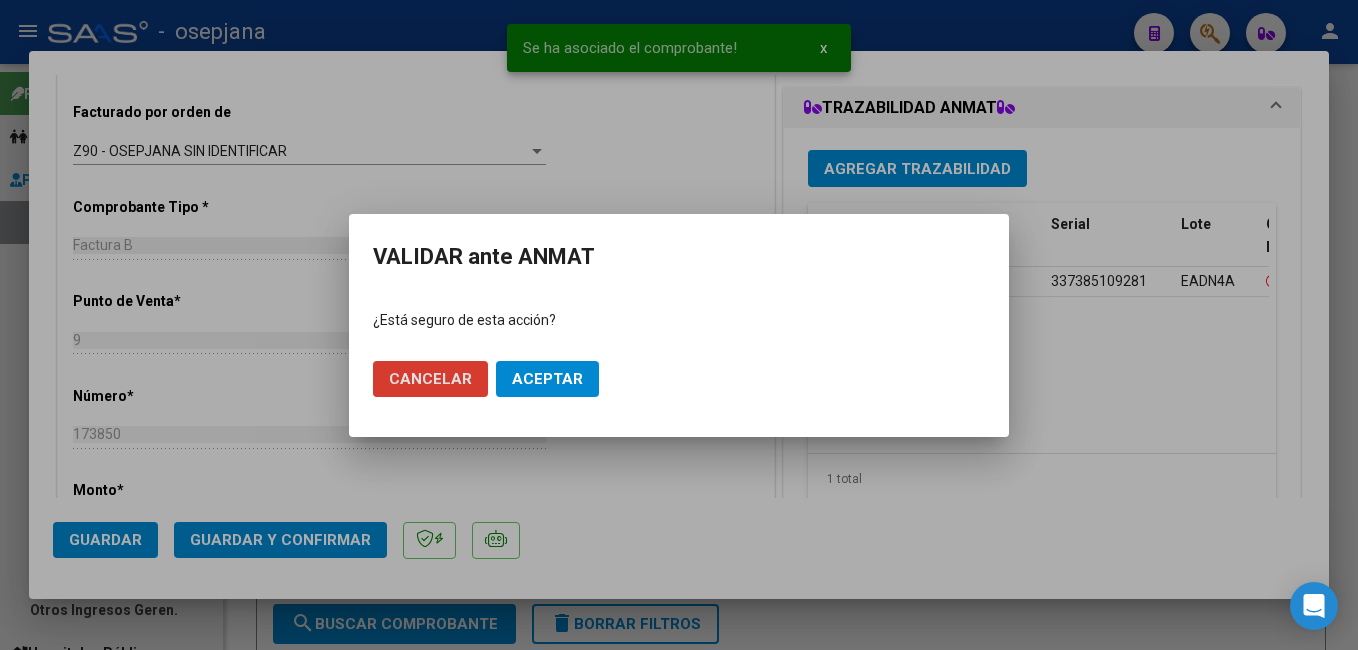 click on "Aceptar" 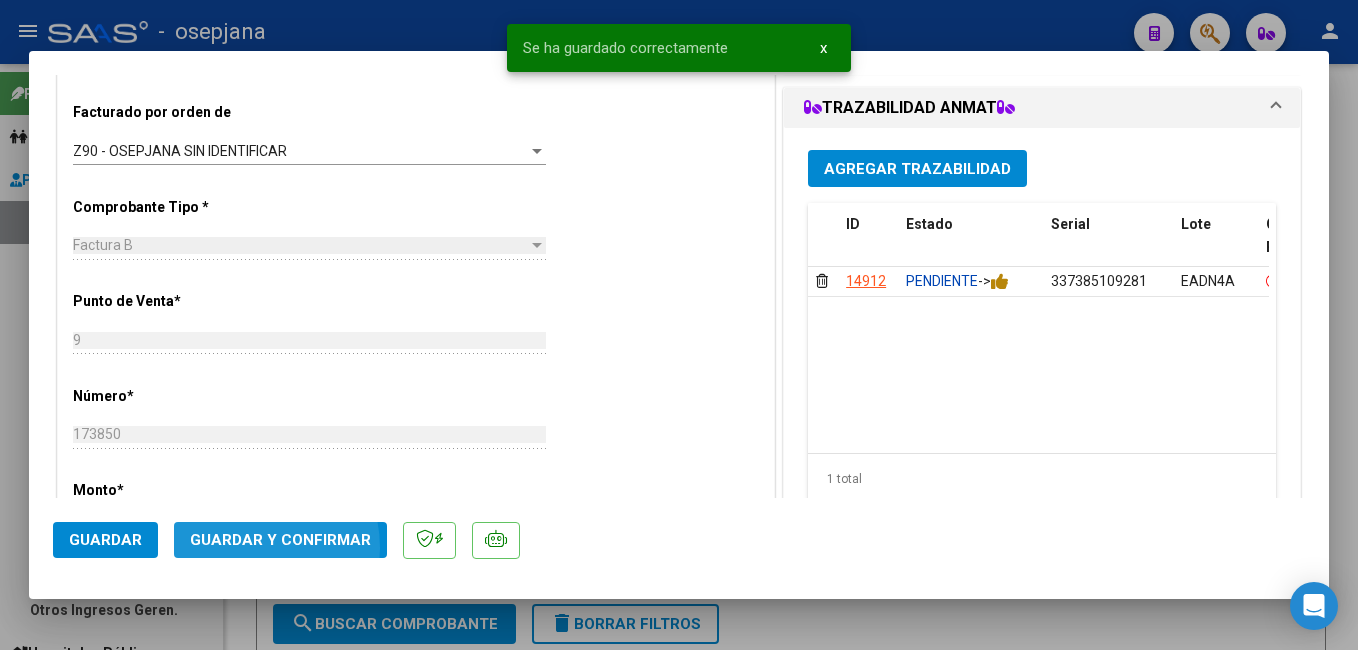 click on "Guardar y Confirmar" 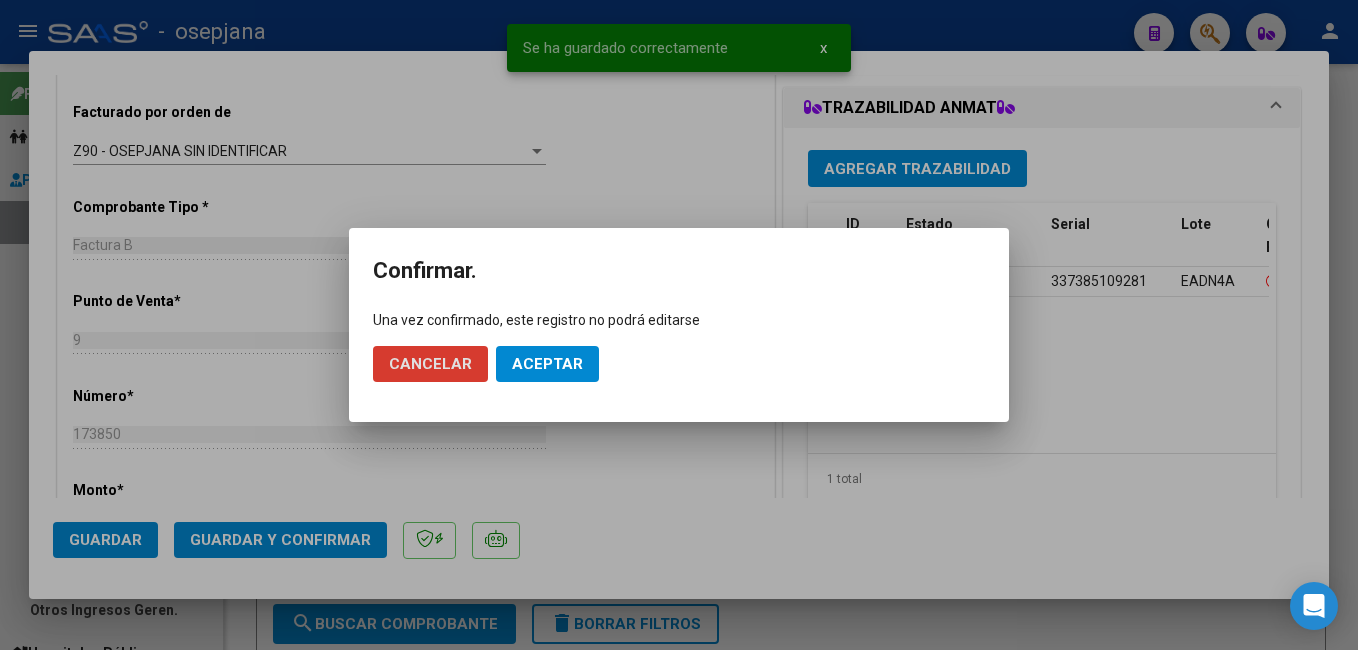 click on "Aceptar" 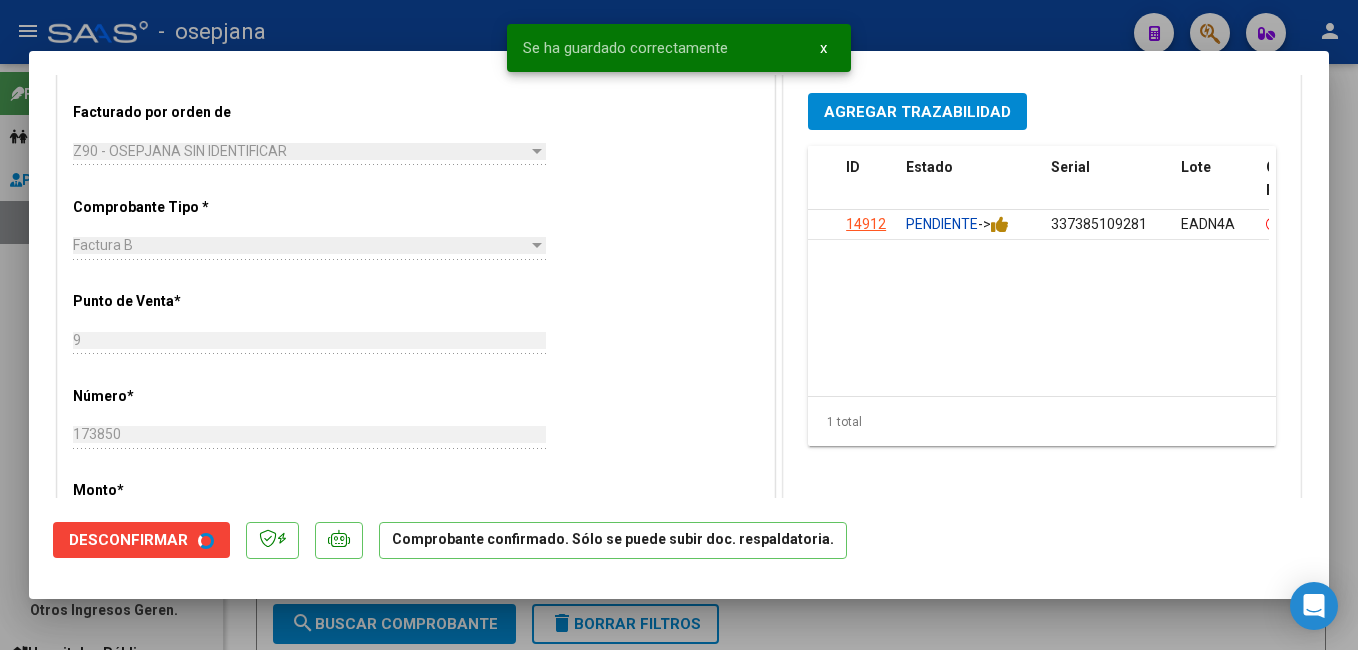 click at bounding box center (679, 325) 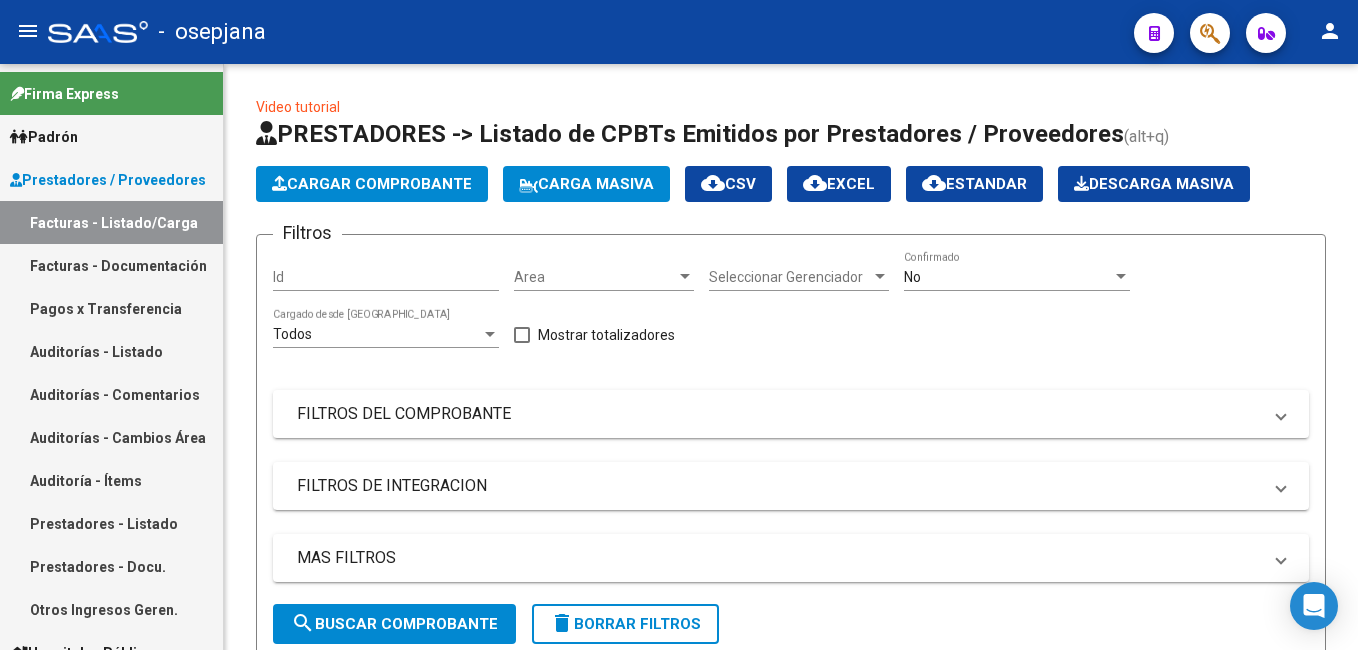 click on "Auditorías - Listado" at bounding box center (111, 351) 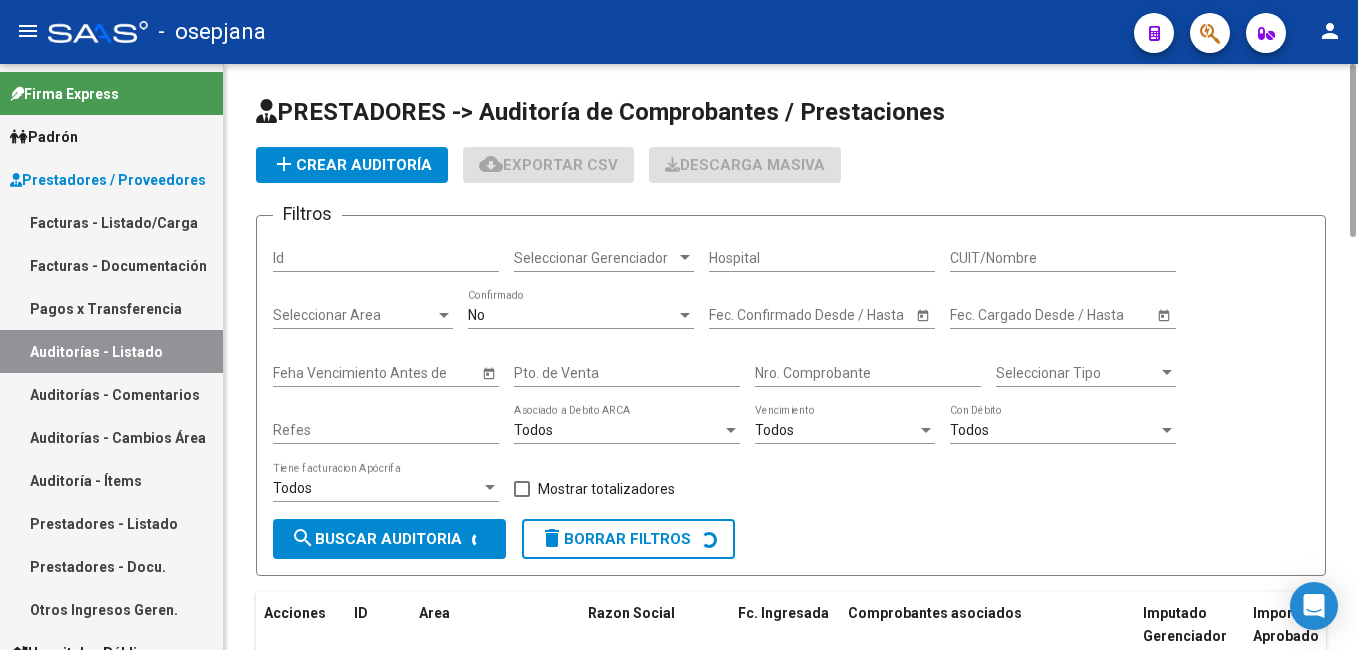 click on "add  Crear Auditoría" 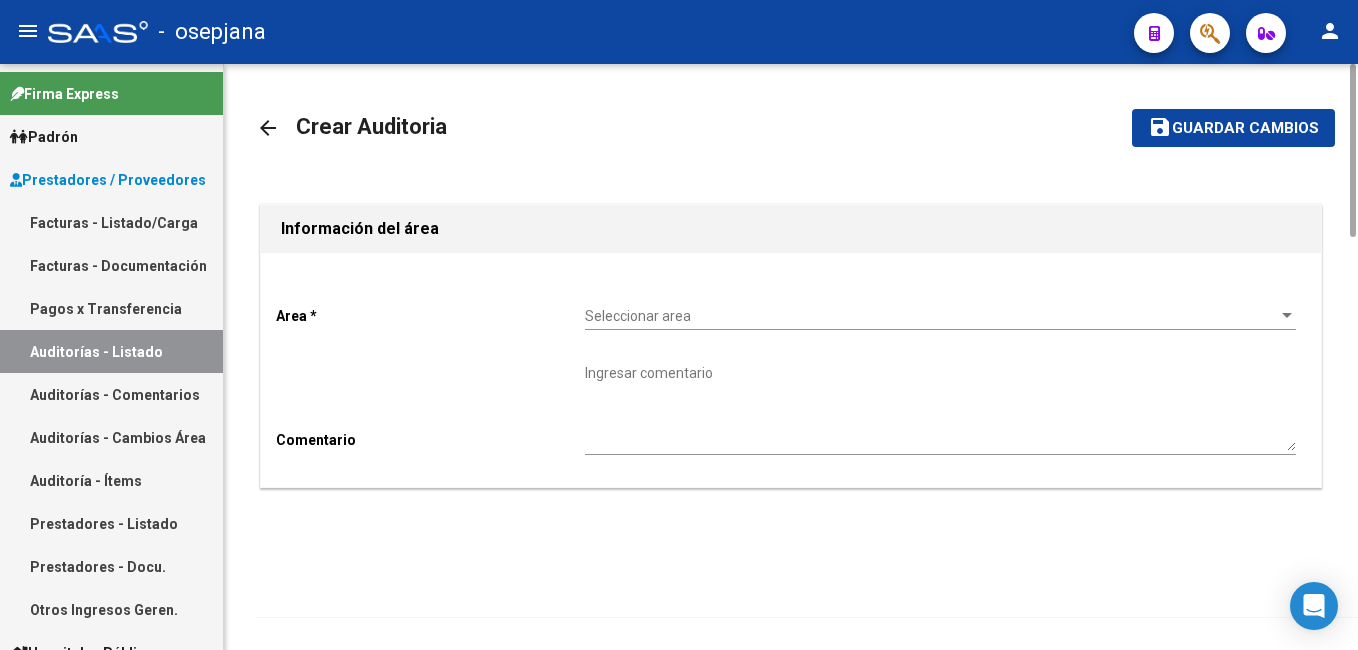 click on "Seleccionar area" at bounding box center [931, 316] 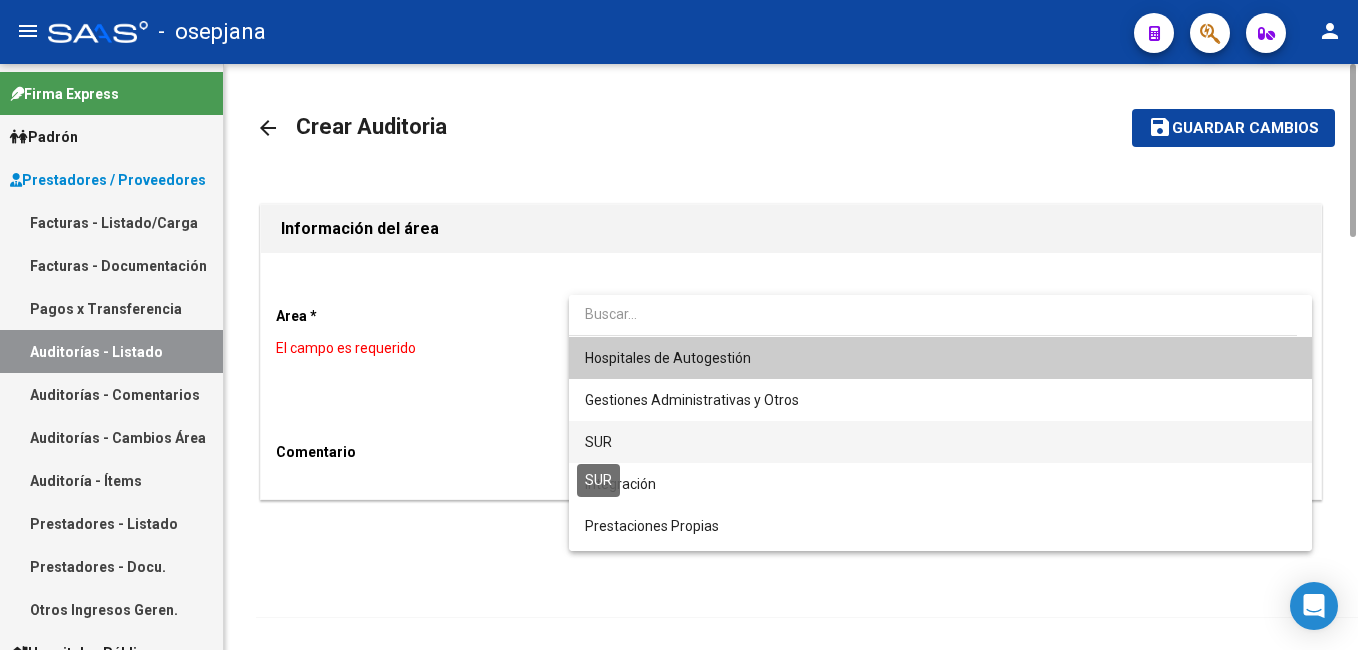 click on "SUR" at bounding box center (598, 442) 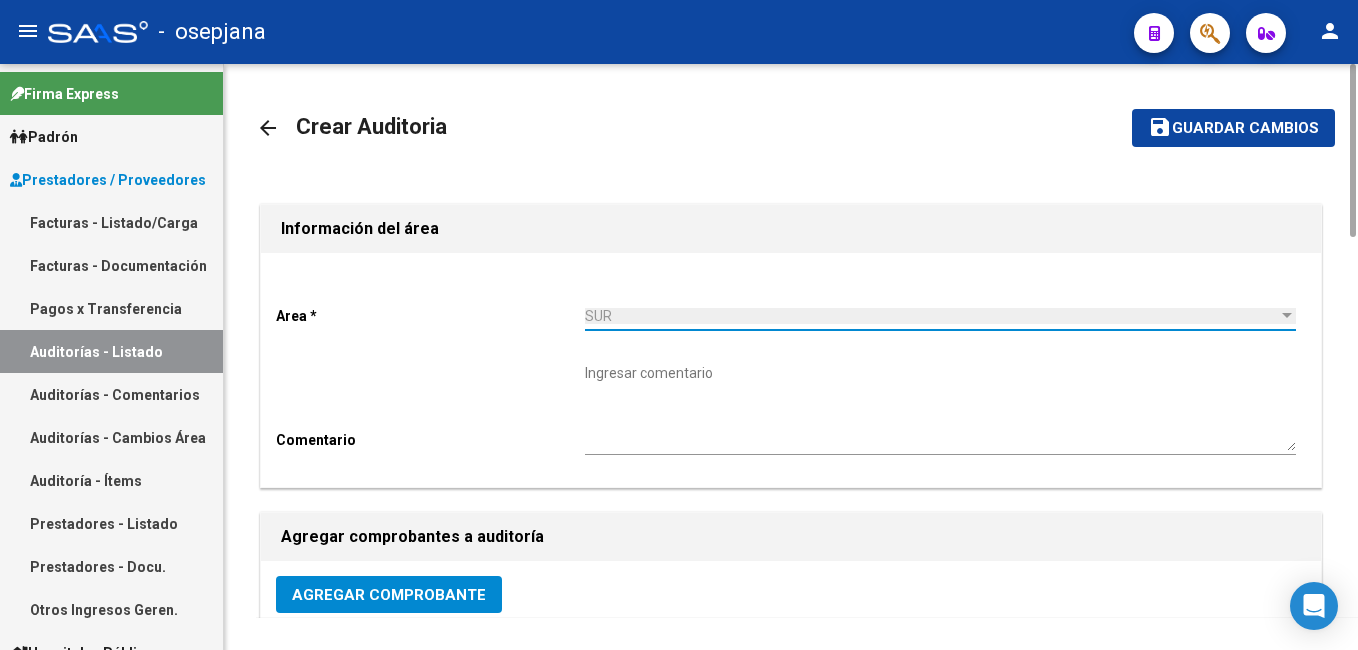 click on "Agregar Comprobante" 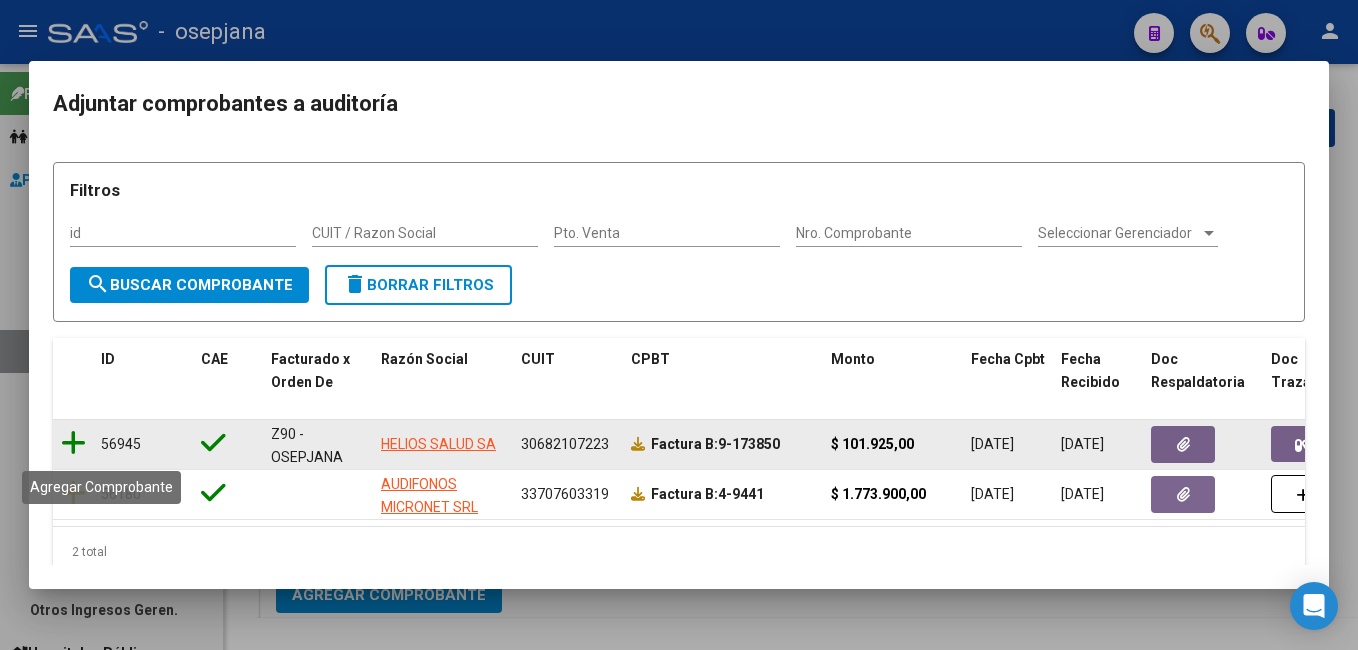 click 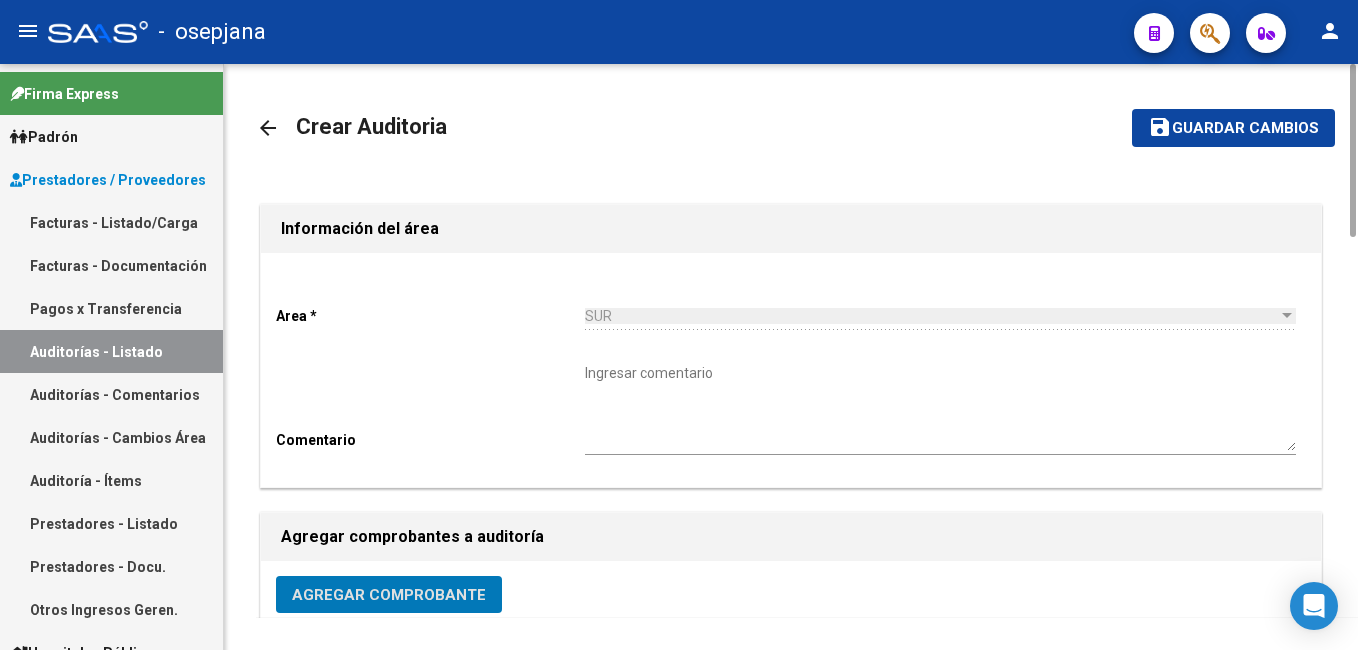 drag, startPoint x: 1246, startPoint y: 114, endPoint x: 1175, endPoint y: 114, distance: 71 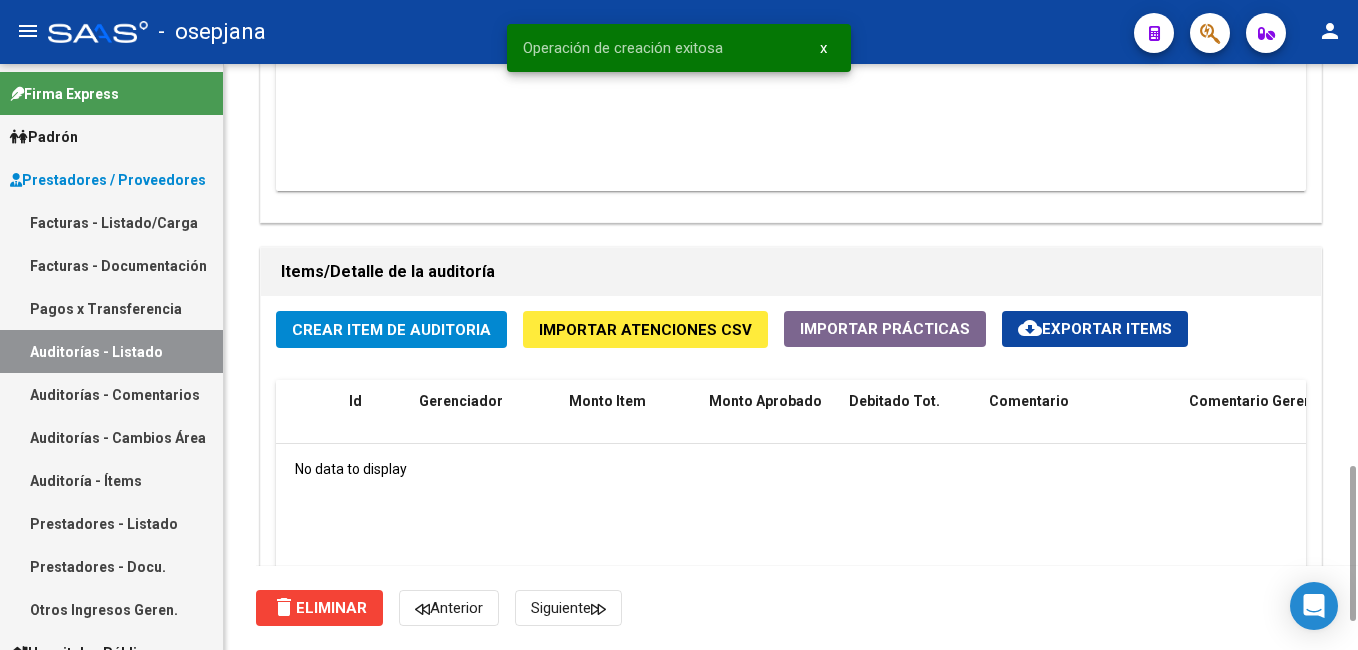 scroll, scrollTop: 1314, scrollLeft: 0, axis: vertical 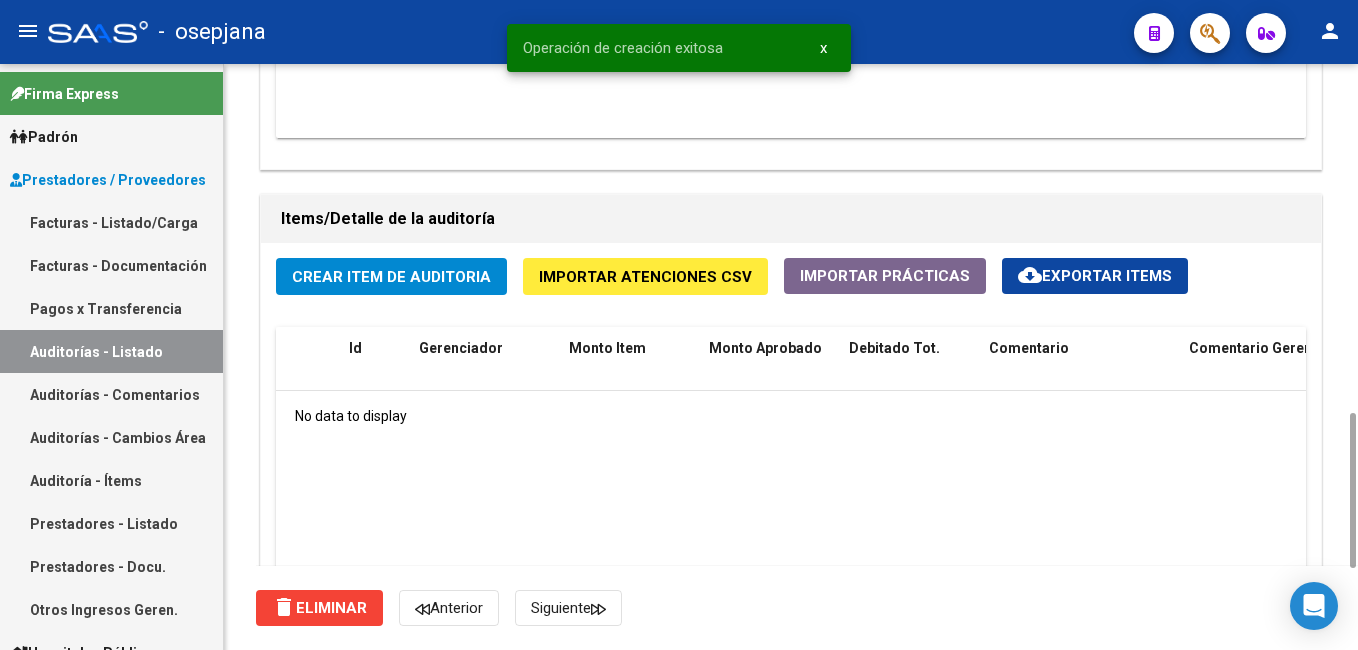 drag, startPoint x: 1353, startPoint y: 82, endPoint x: 1315, endPoint y: 470, distance: 389.85638 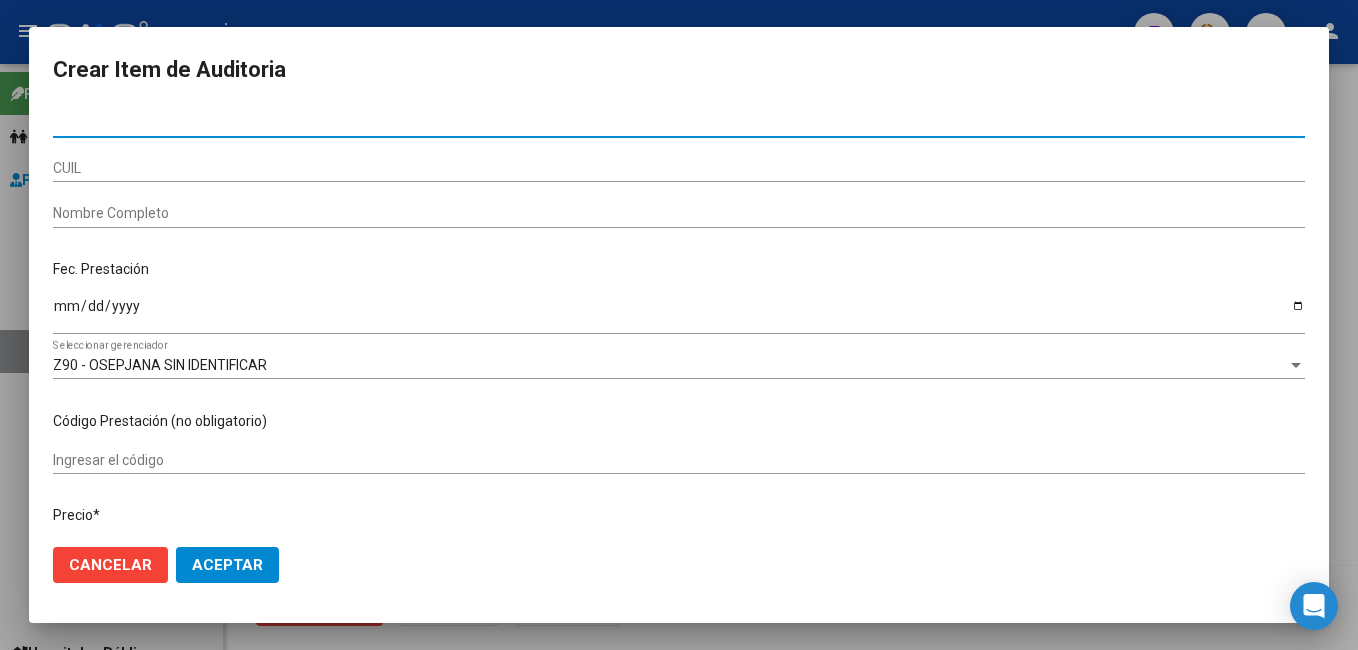 paste on "34600922" 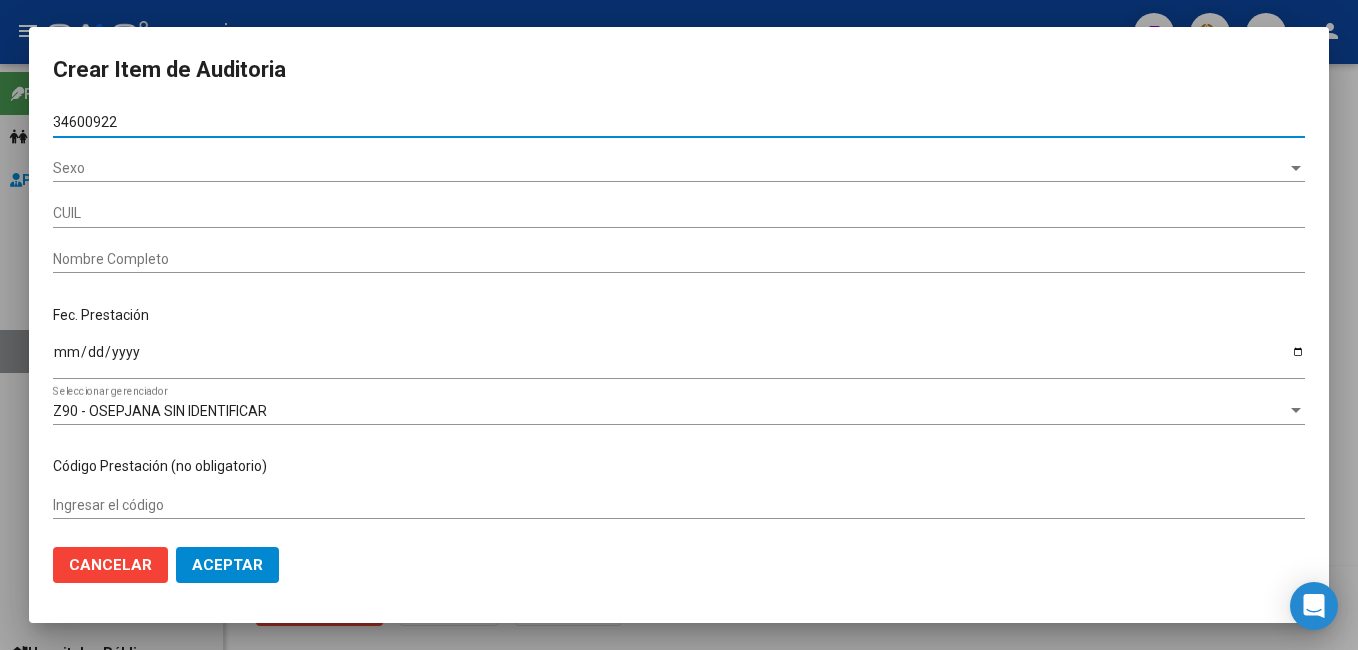 type on "27346009220" 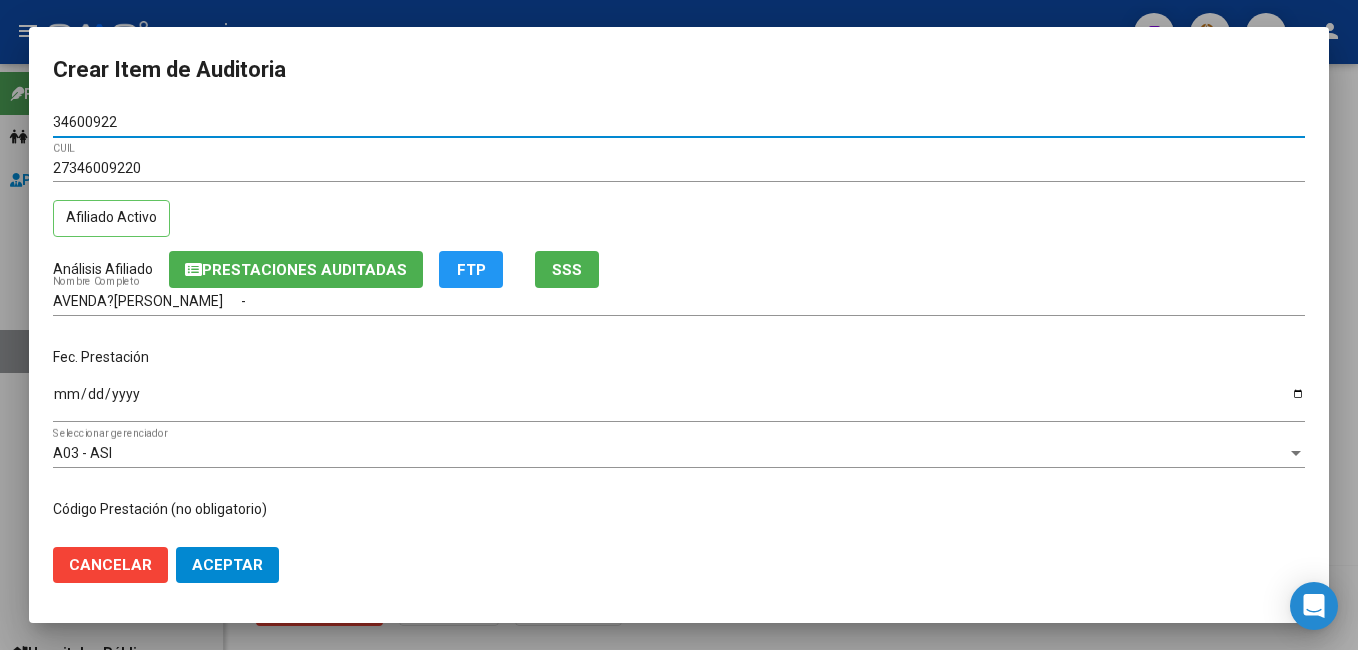 type on "34600922" 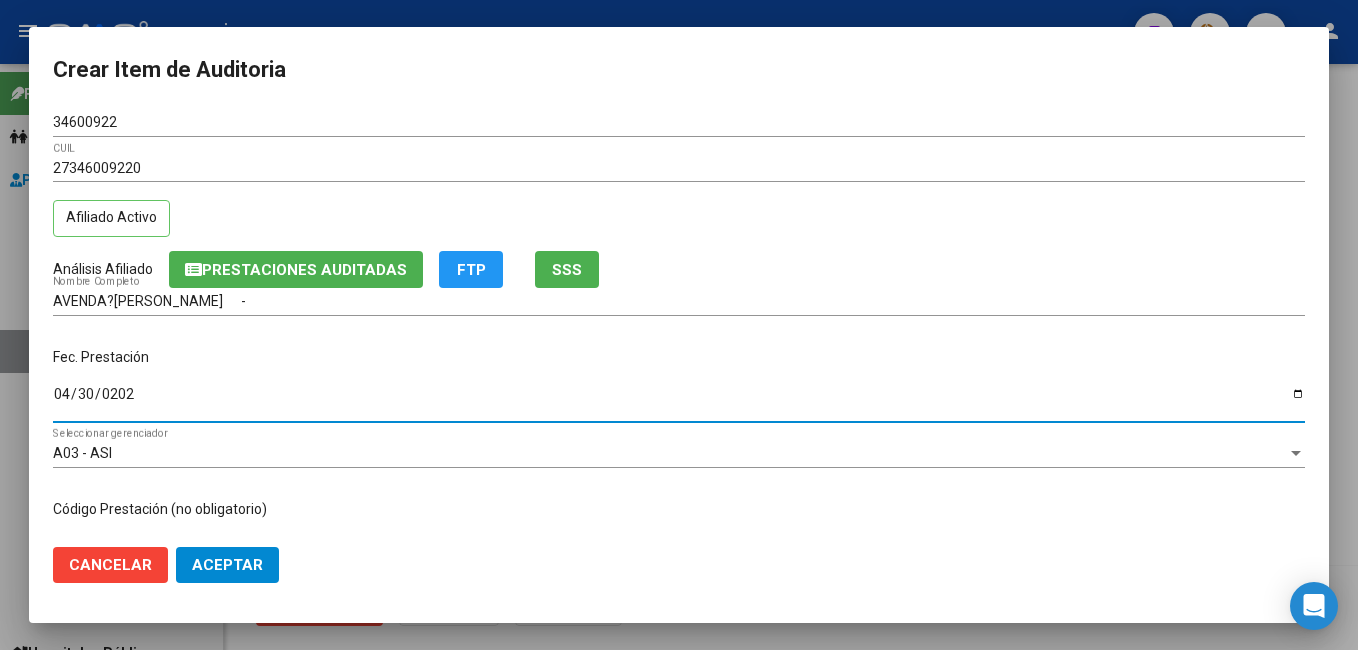 type on "[DATE]" 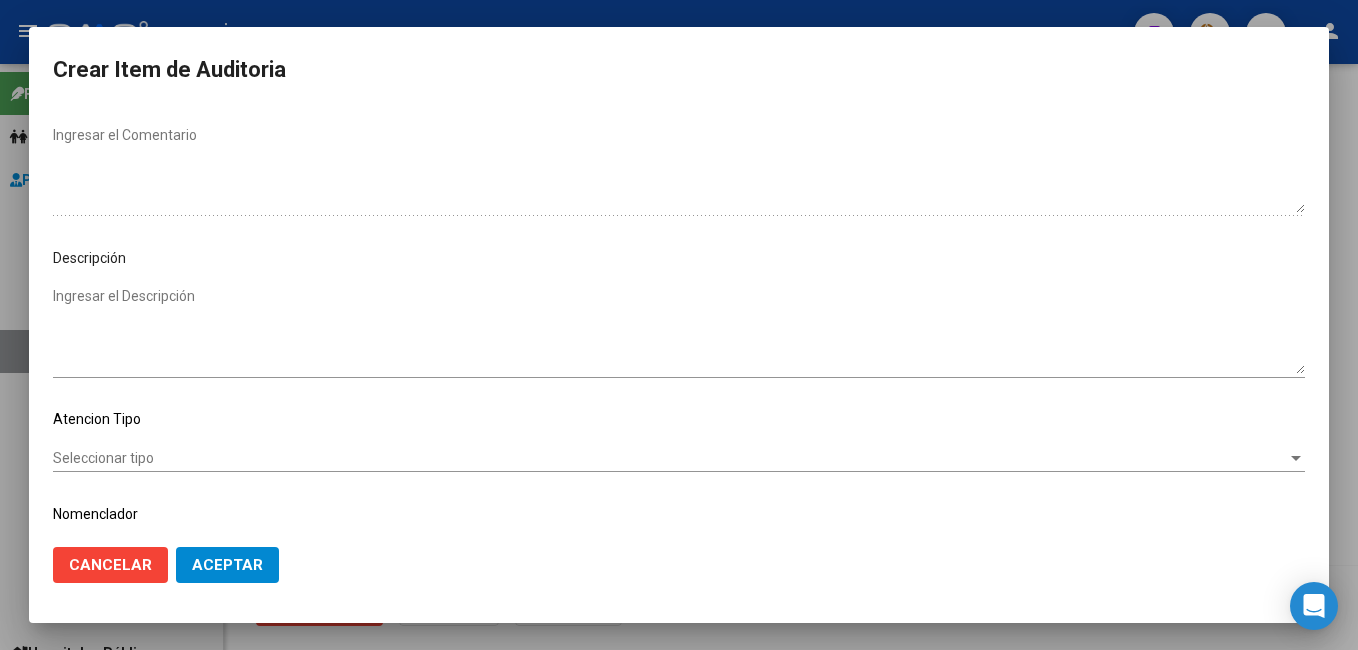 scroll, scrollTop: 1100, scrollLeft: 0, axis: vertical 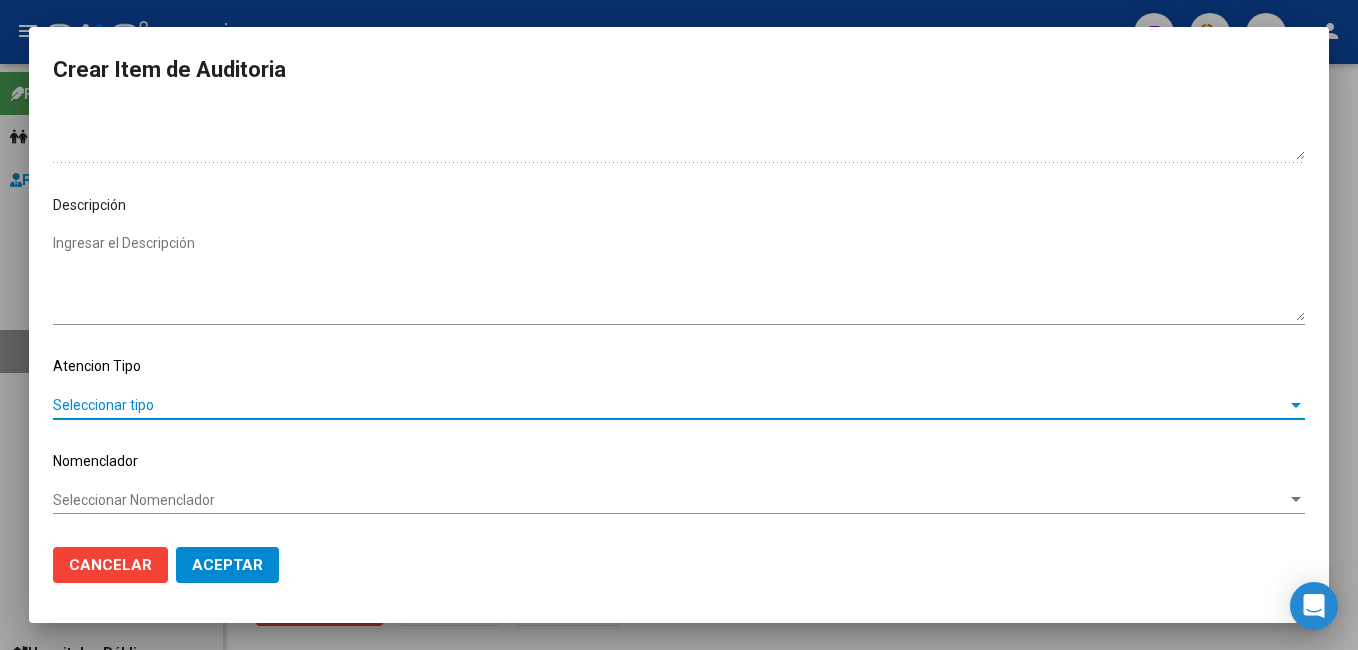 click on "Seleccionar tipo" at bounding box center (670, 405) 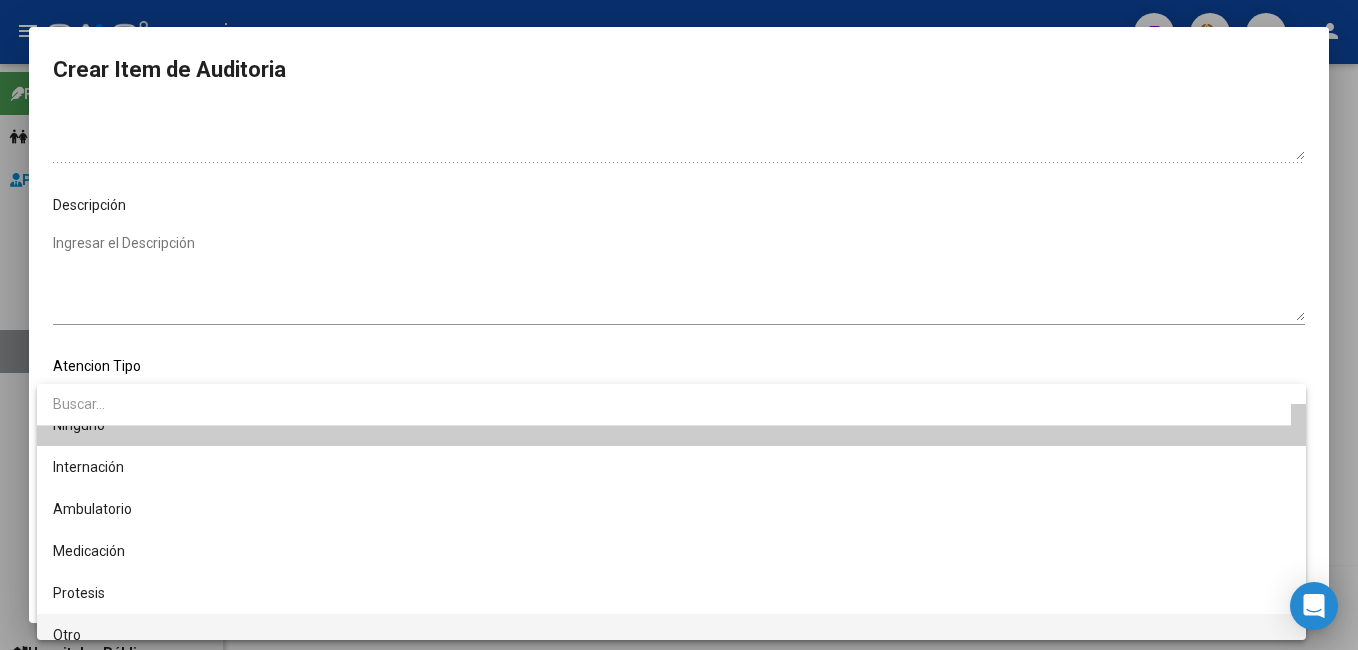 scroll, scrollTop: 38, scrollLeft: 0, axis: vertical 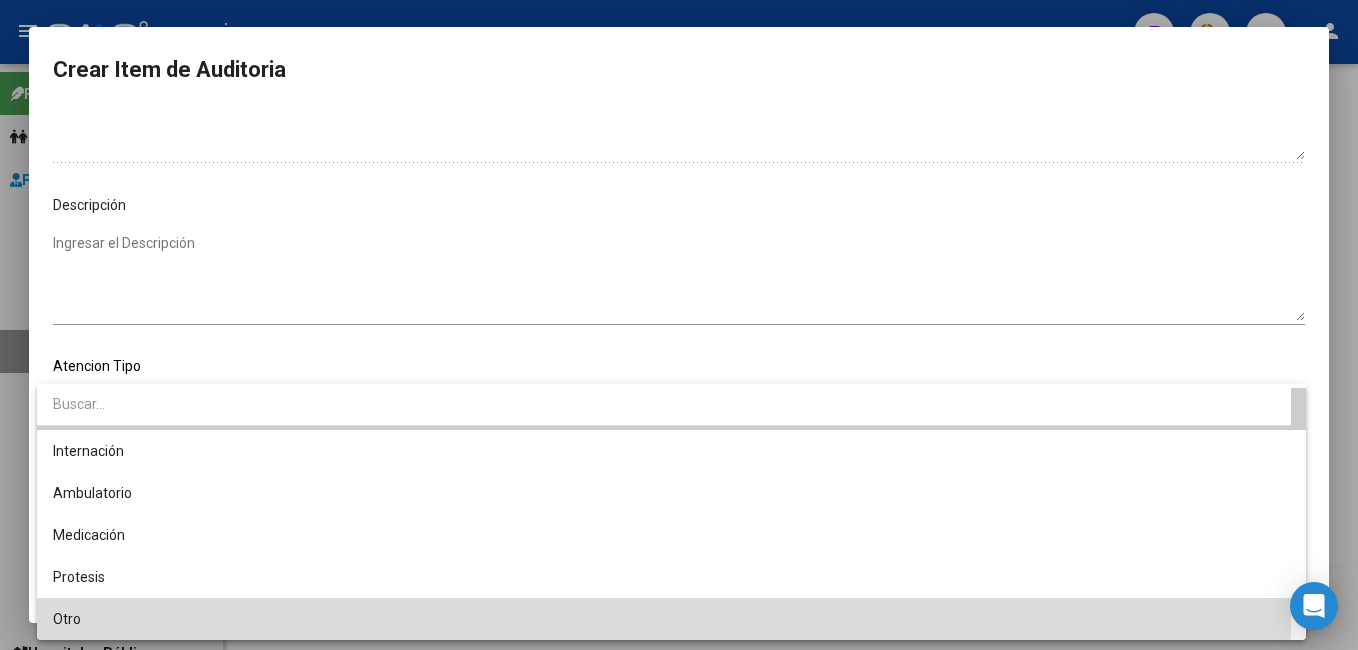 drag, startPoint x: 104, startPoint y: 617, endPoint x: 182, endPoint y: 581, distance: 85.90693 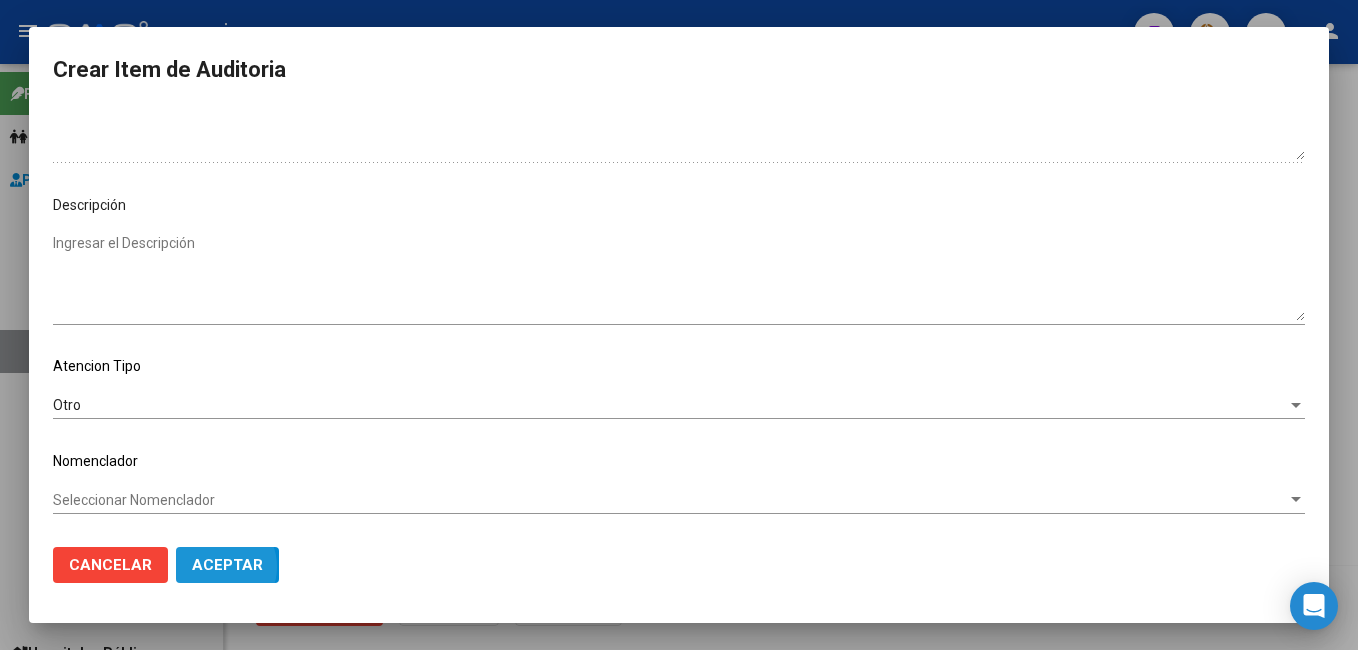 drag, startPoint x: 208, startPoint y: 567, endPoint x: 373, endPoint y: 381, distance: 248.63829 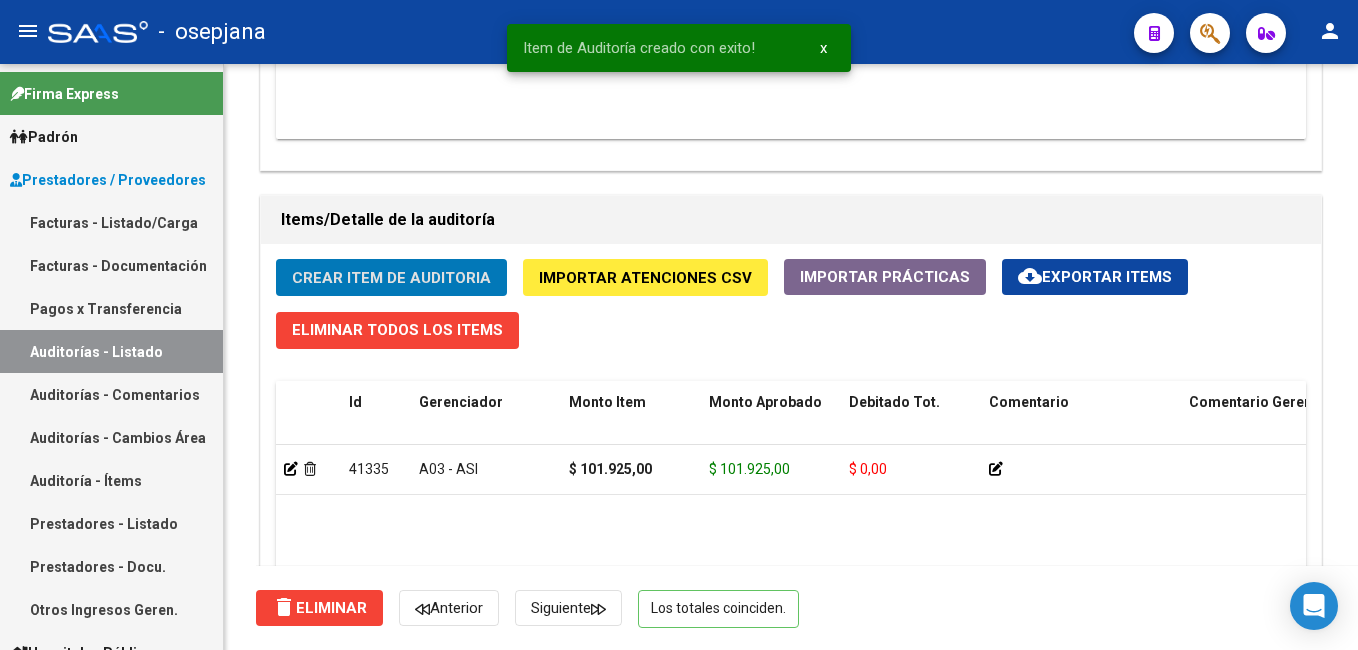 click on "Facturas - Listado/Carga" at bounding box center (111, 222) 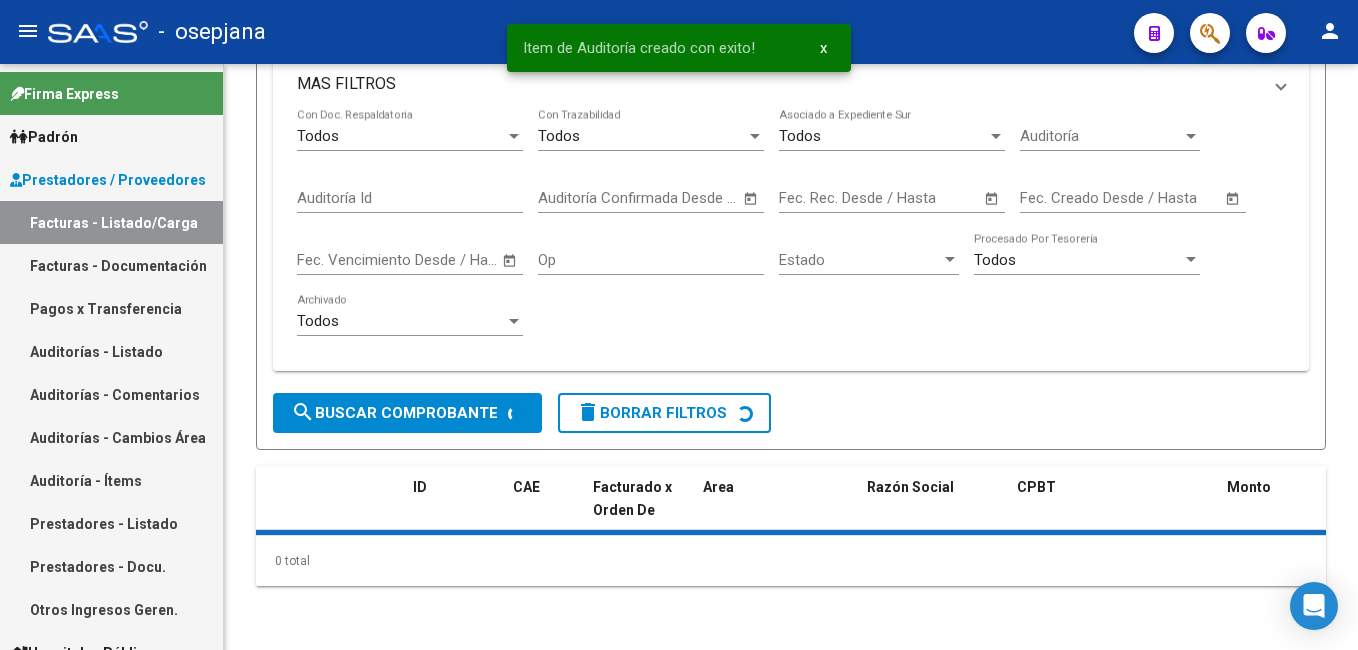 scroll, scrollTop: 0, scrollLeft: 0, axis: both 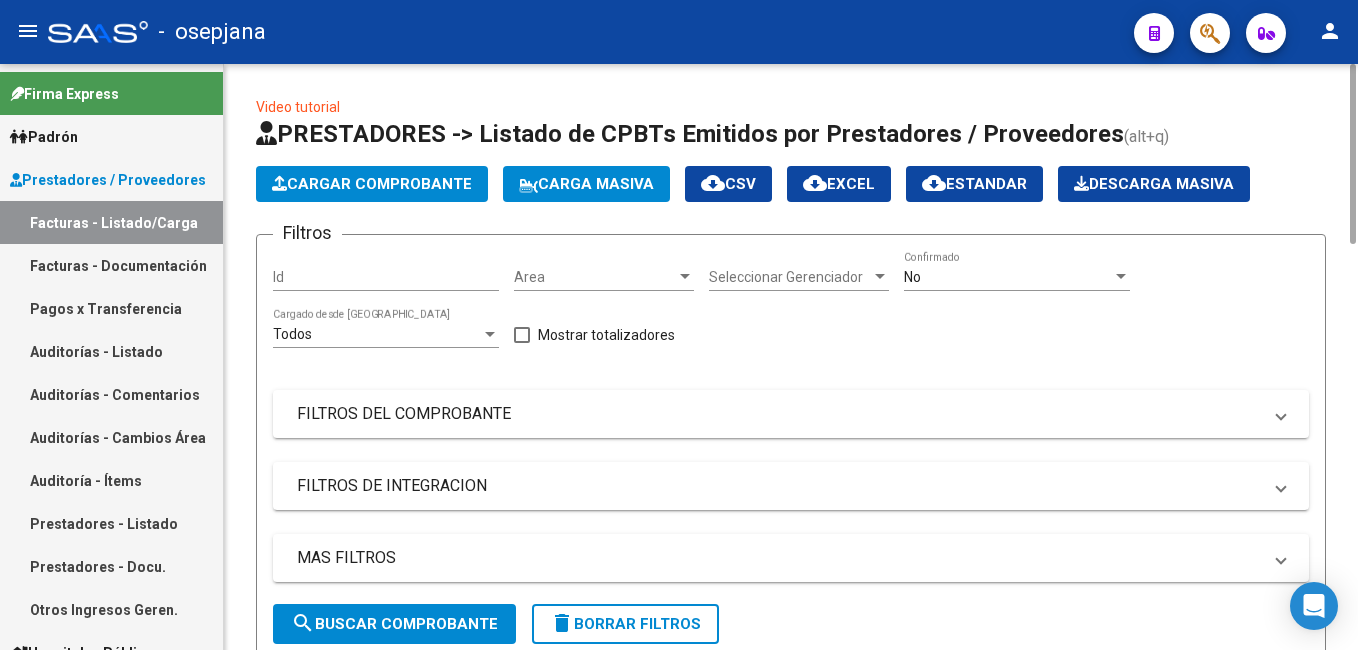 click on "Cargar Comprobante" 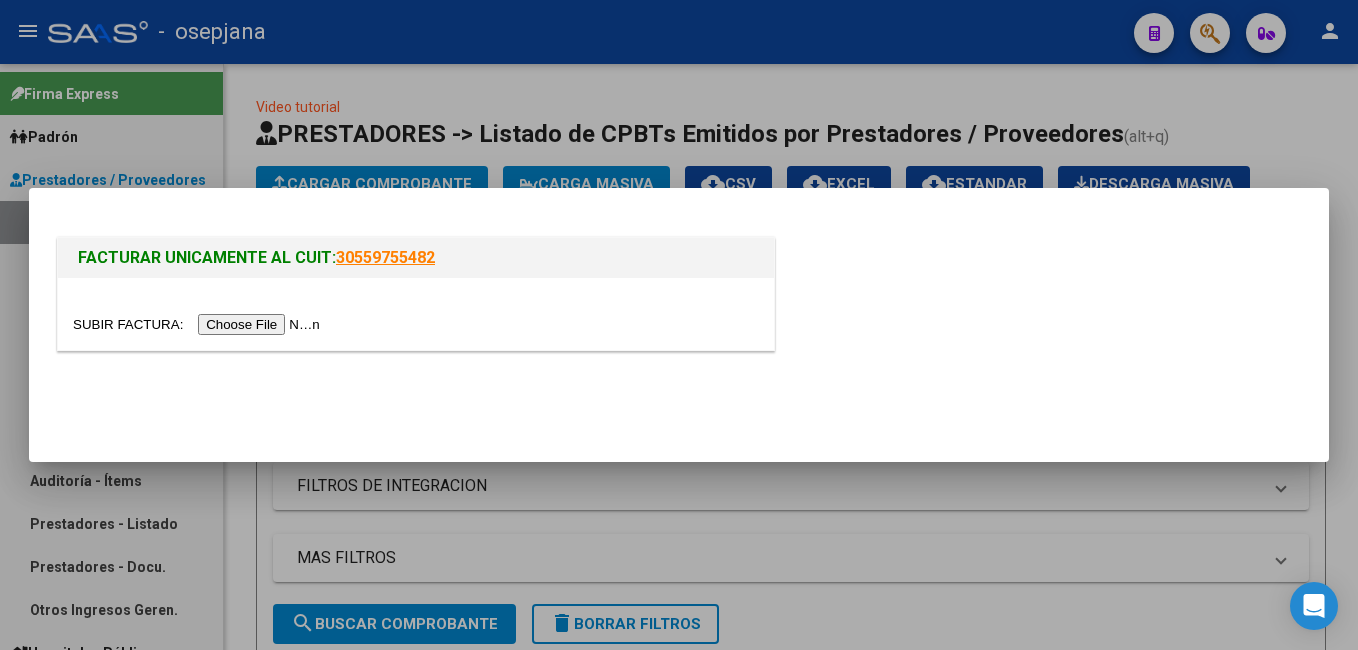 click at bounding box center [199, 324] 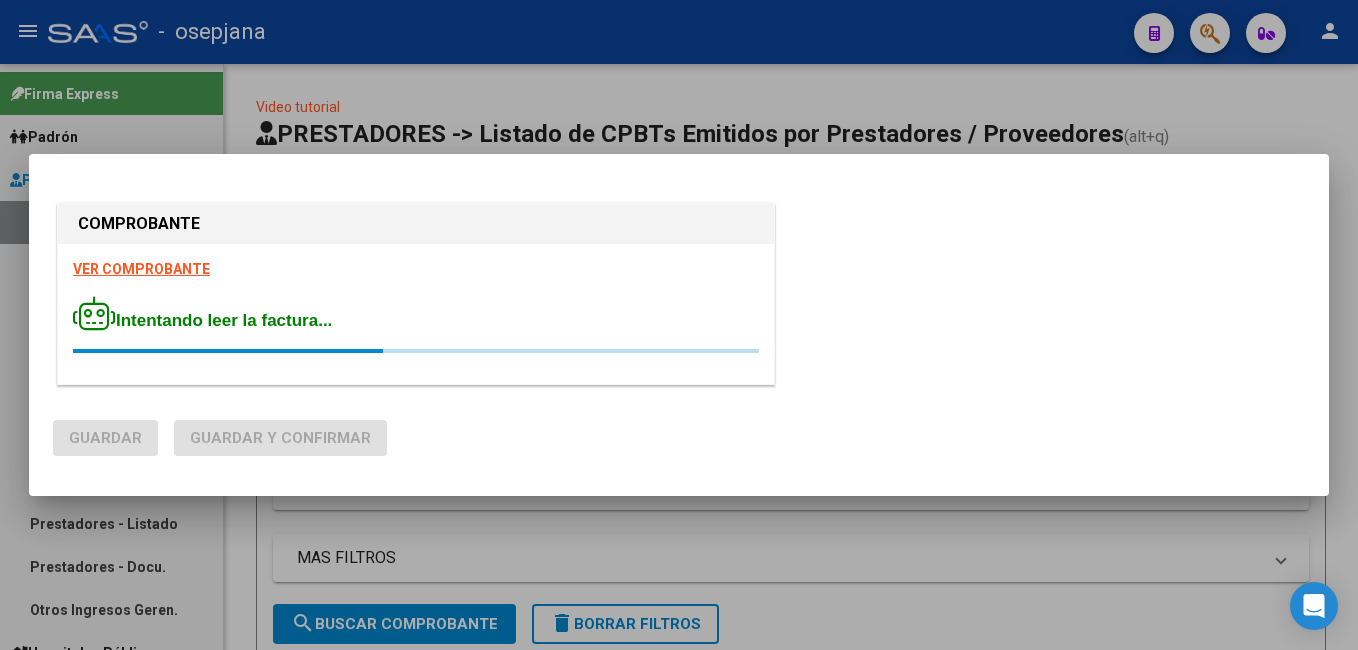 click on "VER COMPROBANTE" at bounding box center (141, 269) 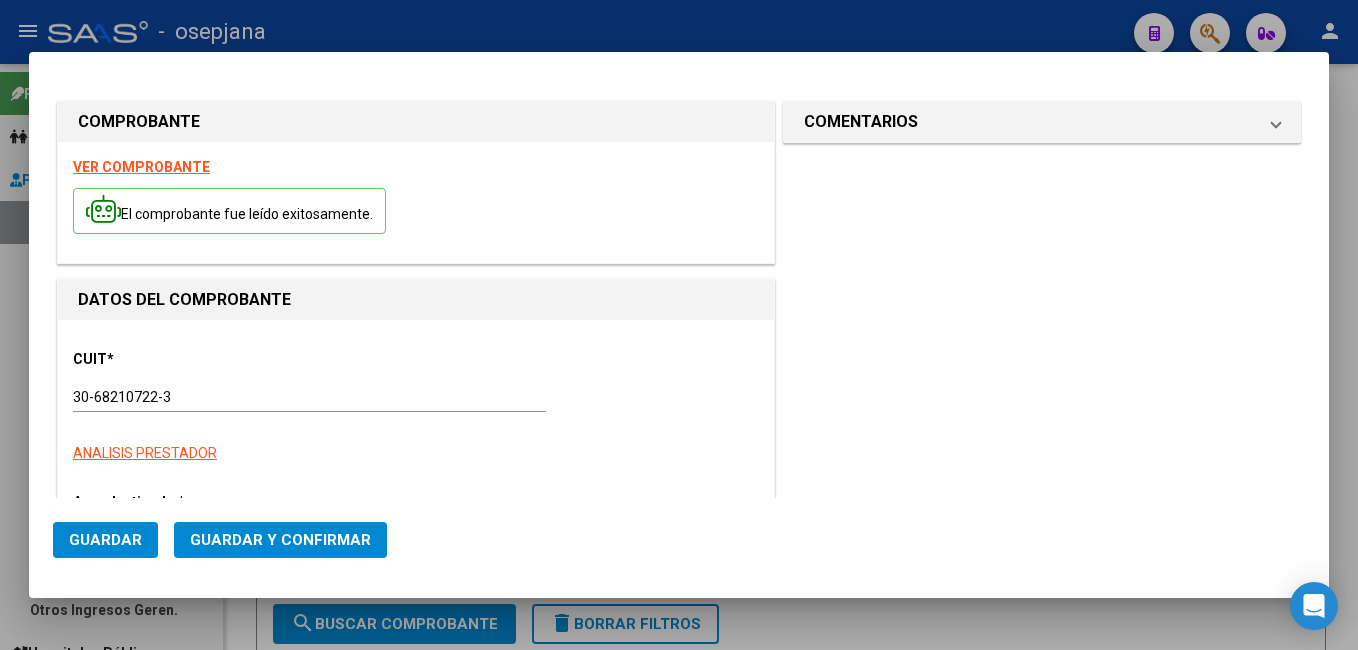 click on "COMPROBANTE VER COMPROBANTE          El comprobante fue leído exitosamente.  DATOS DEL COMPROBANTE CUIT  *   30-68210722-3 Ingresar CUIT  ANALISIS PRESTADOR ARCA Padrón  Area destinado * Seleccionar Area Seleccionar Area  Comprobante Tipo * Factura B Seleccionar Tipo Punto de Venta  *   9 Ingresar el Nro.  Número  *   173851 Ingresar el Nro.  Monto  *   $ 101.925,00 Ingresar el monto  Fecha del Cpbt.  *   2025-04-30 Ingresar la fecha  CAE / CAEA (no ingrese CAI)    75193309237708 Ingresar el CAE o CAEA (no ingrese CAI)  Fecha Recibido  *   2025-07-07 Ingresar la fecha  Fecha de Vencimiento    Ingresar la fecha  Ref. Externa    Ingresar la ref.  N° Liquidación    Ingresar el N° Liquidación" at bounding box center [416, 856] 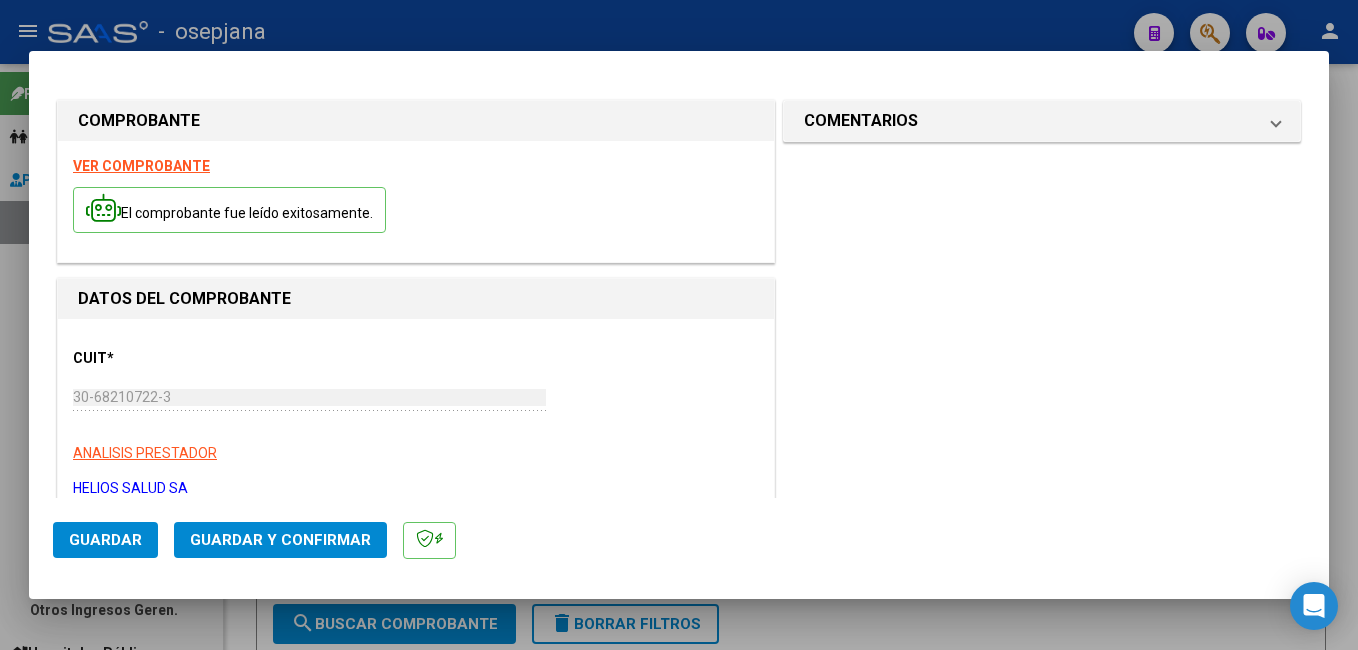 drag, startPoint x: 472, startPoint y: 268, endPoint x: 654, endPoint y: 171, distance: 206.2353 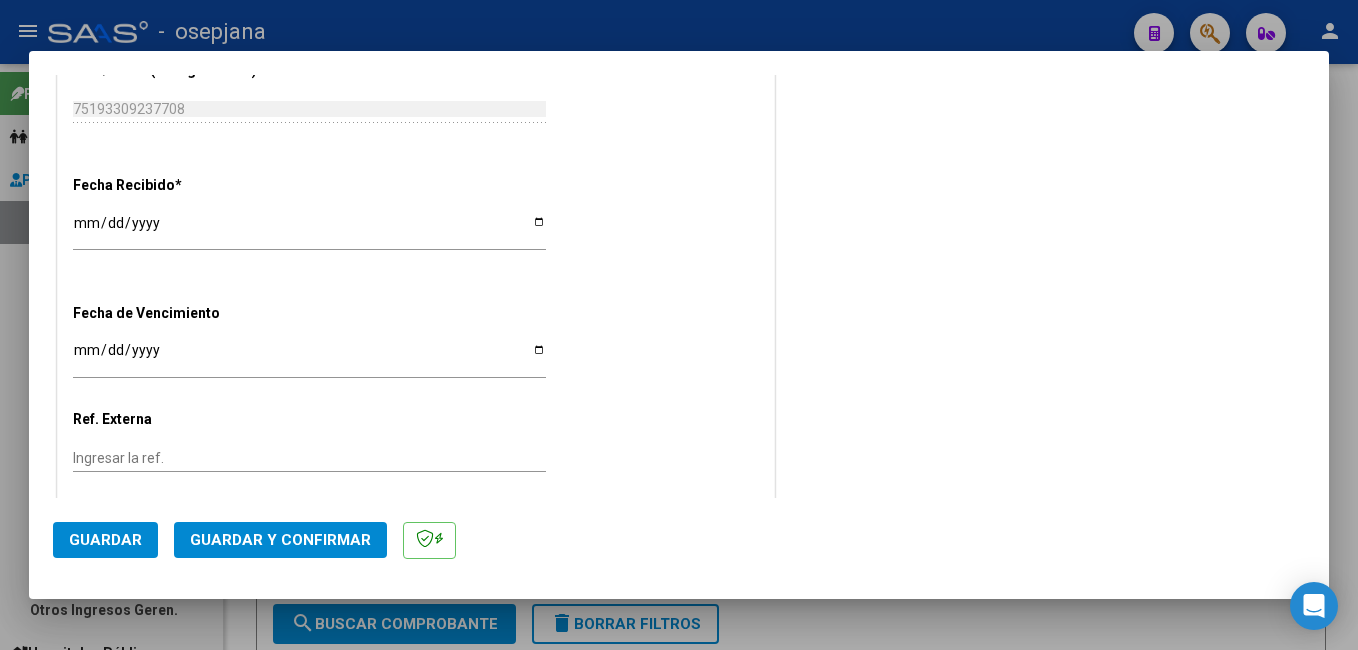 scroll, scrollTop: 1175, scrollLeft: 0, axis: vertical 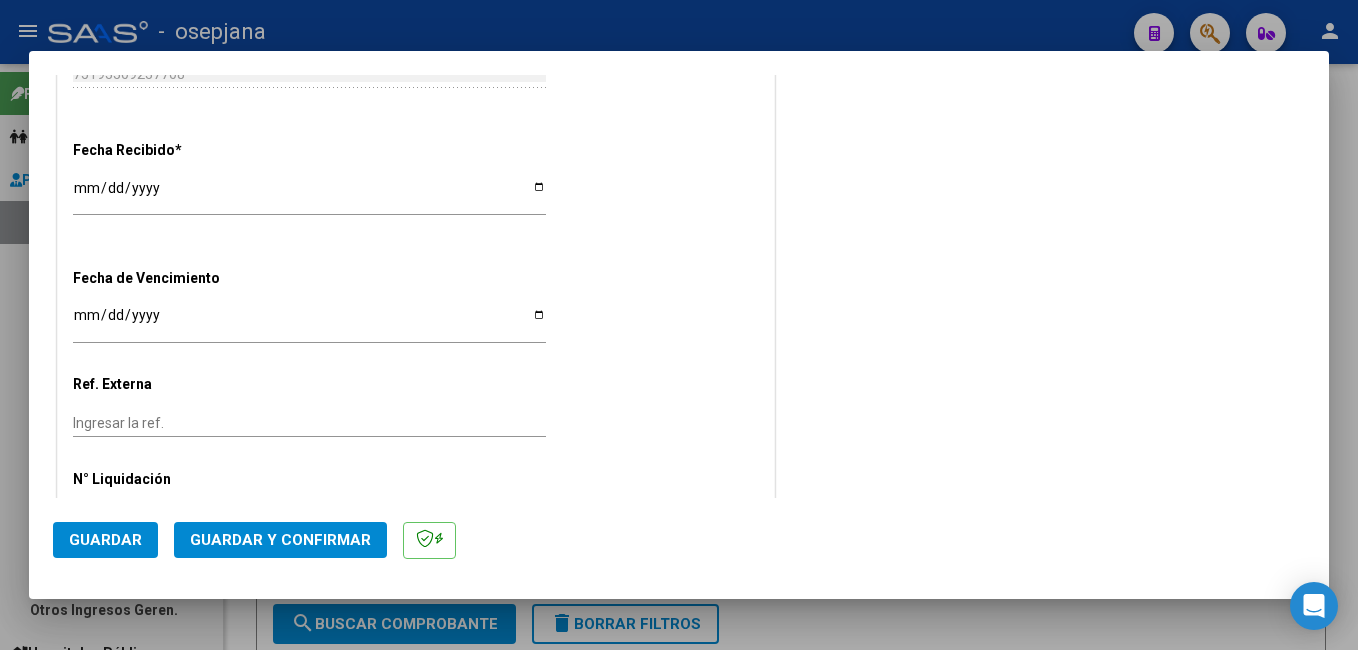 drag, startPoint x: 84, startPoint y: 180, endPoint x: 85, endPoint y: 170, distance: 10.049875 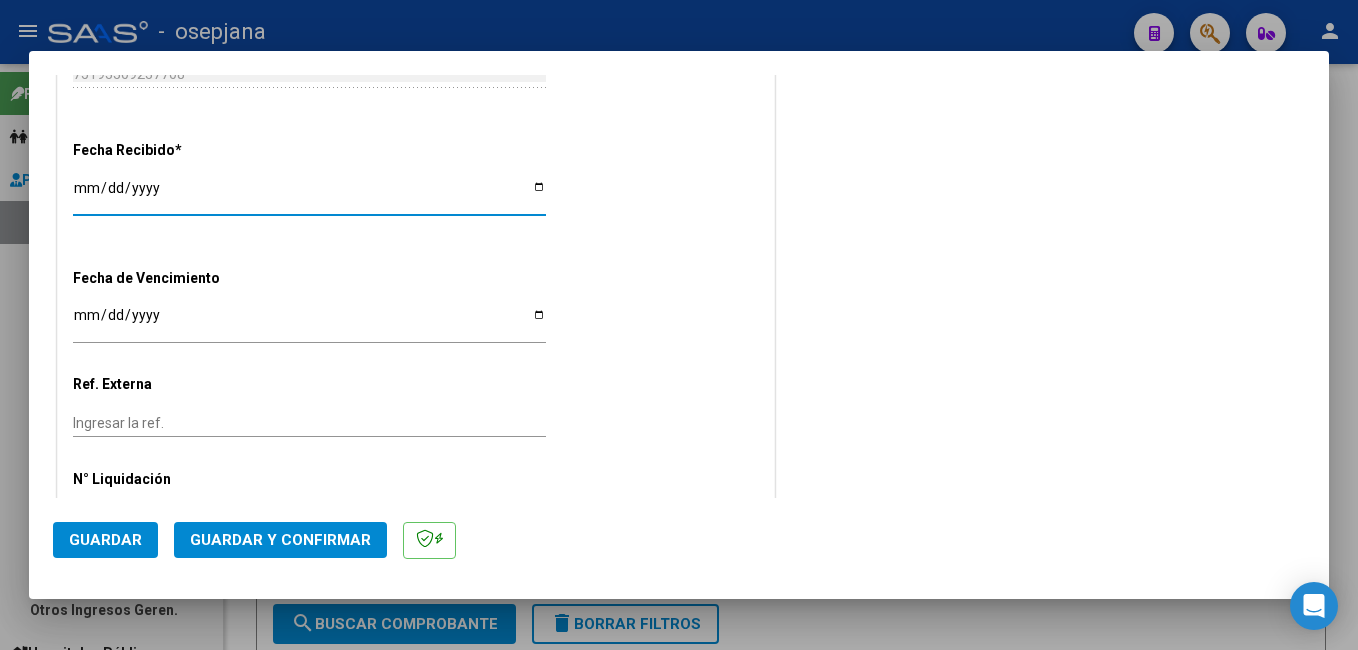 type on "[DATE]" 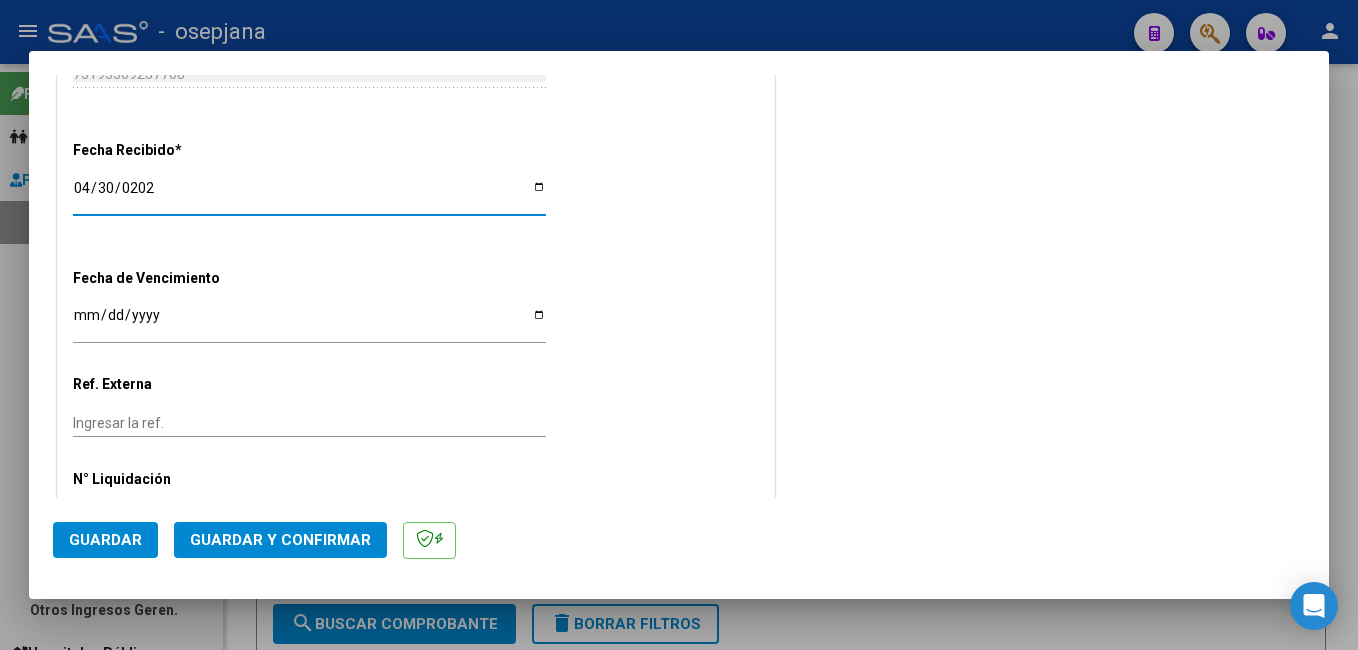 type on "[DATE]" 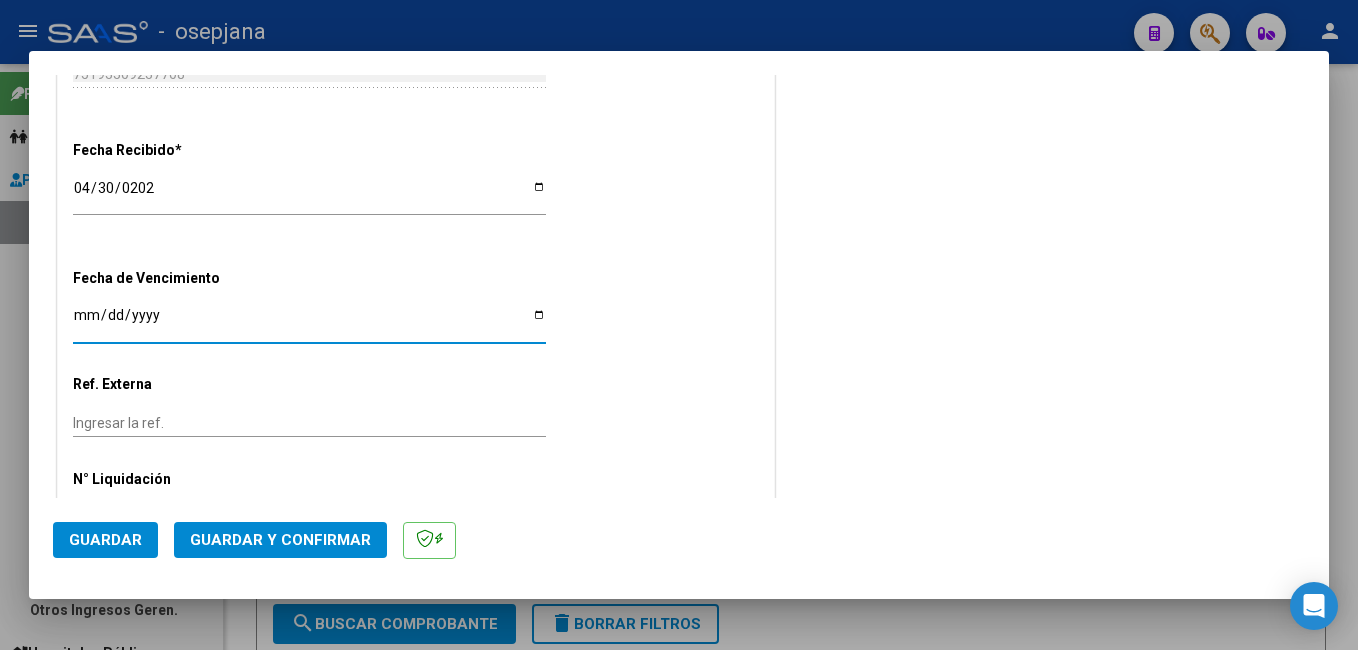 drag, startPoint x: 85, startPoint y: 312, endPoint x: 96, endPoint y: 308, distance: 11.7046995 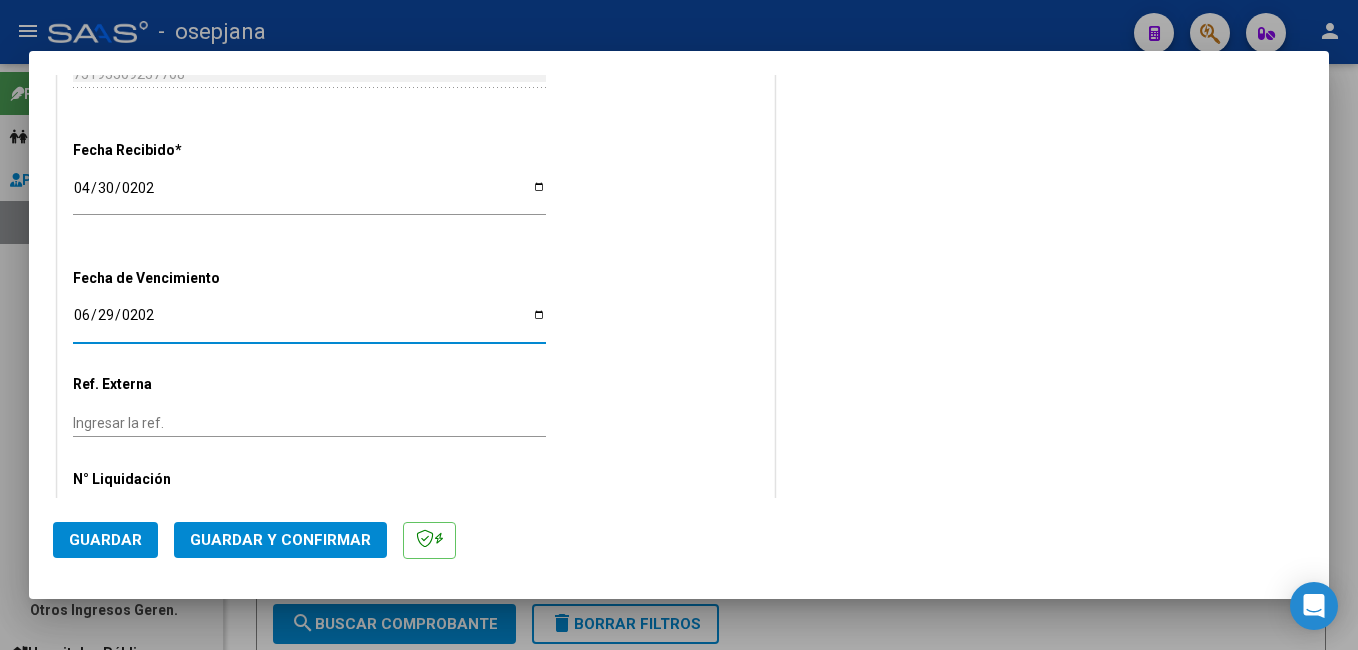 type on "[DATE]" 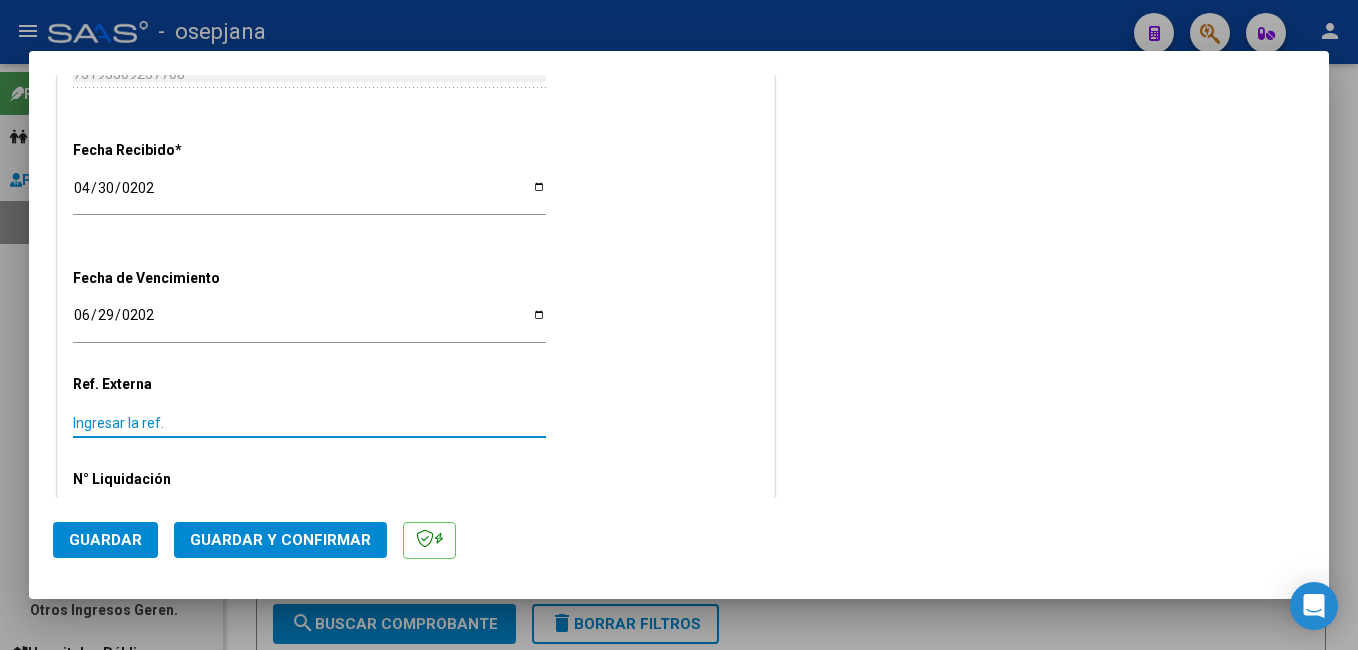 drag, startPoint x: 85, startPoint y: 427, endPoint x: 201, endPoint y: 345, distance: 142.05632 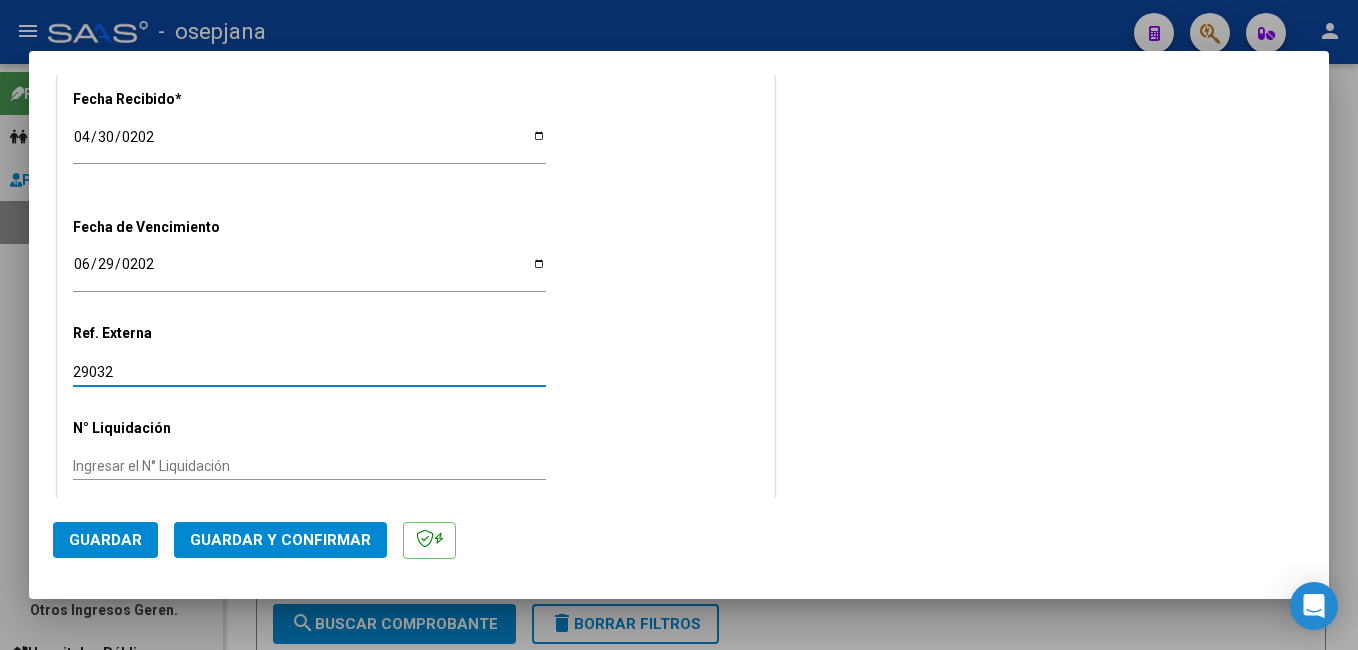 scroll, scrollTop: 1246, scrollLeft: 0, axis: vertical 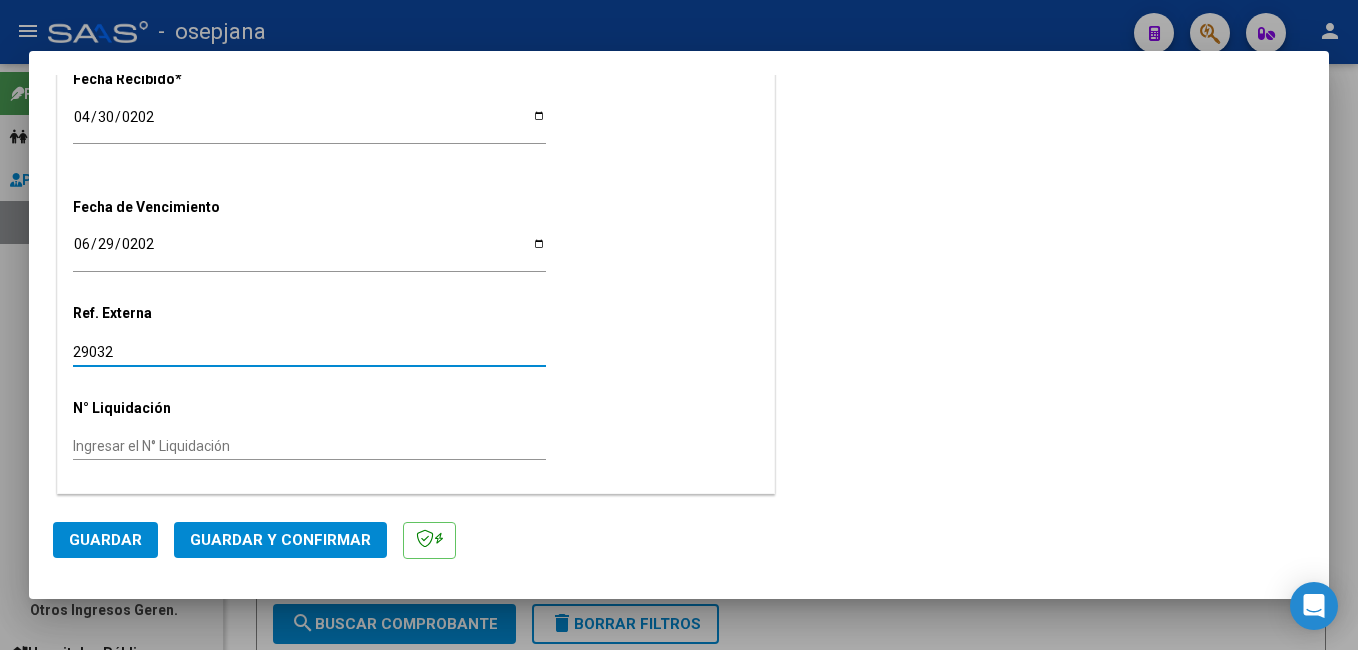 type on "29032" 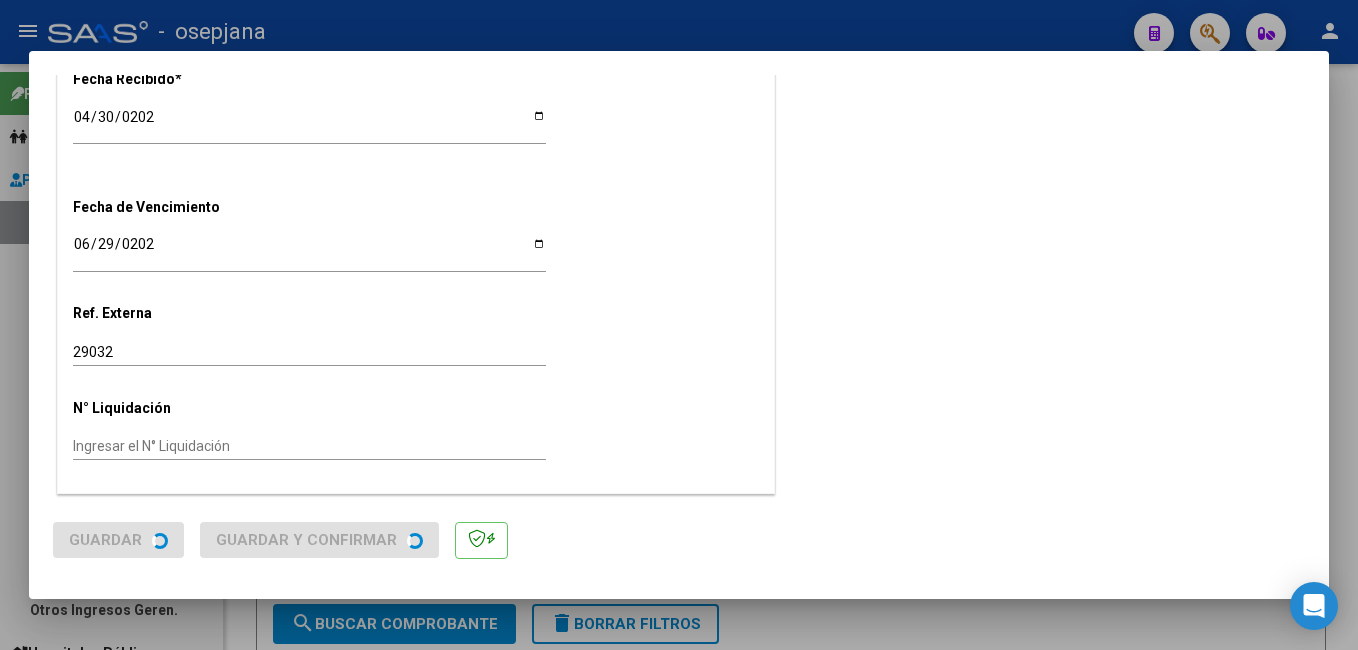 scroll, scrollTop: 0, scrollLeft: 0, axis: both 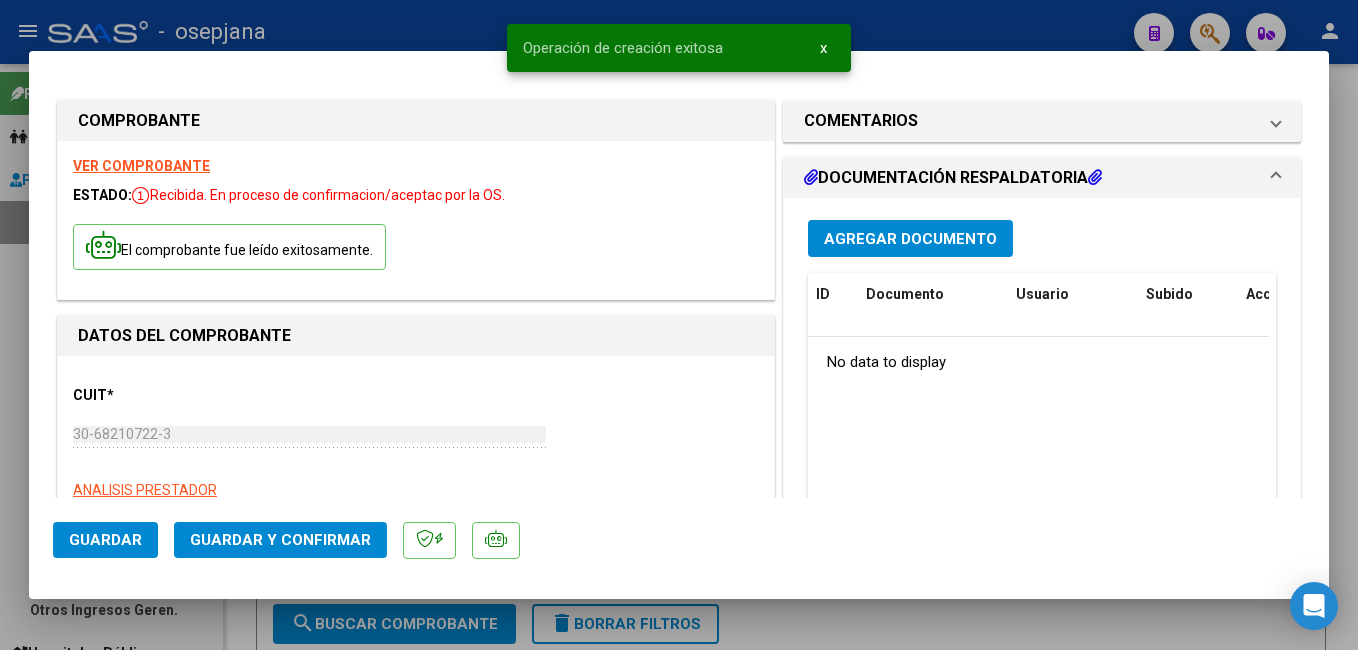 click on "Agregar Documento" at bounding box center [910, 239] 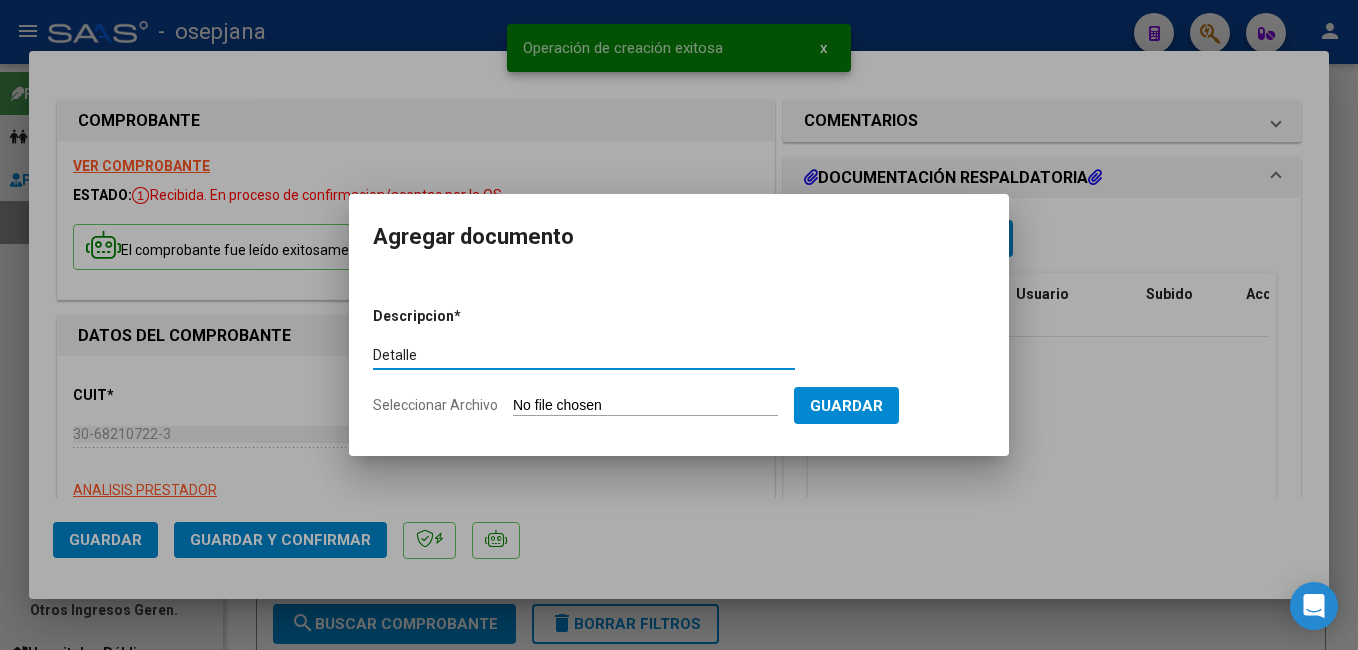 type on "Detalle" 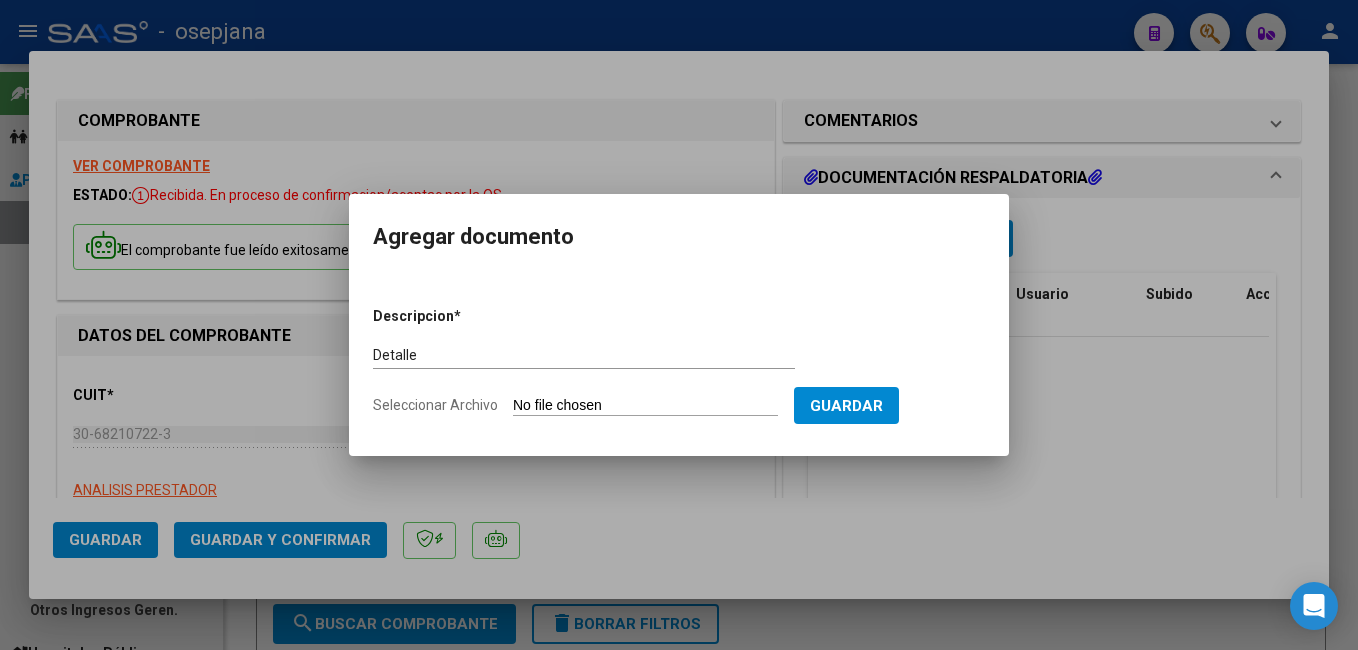 type on "C:\fakepath\FC. 173851.pdf" 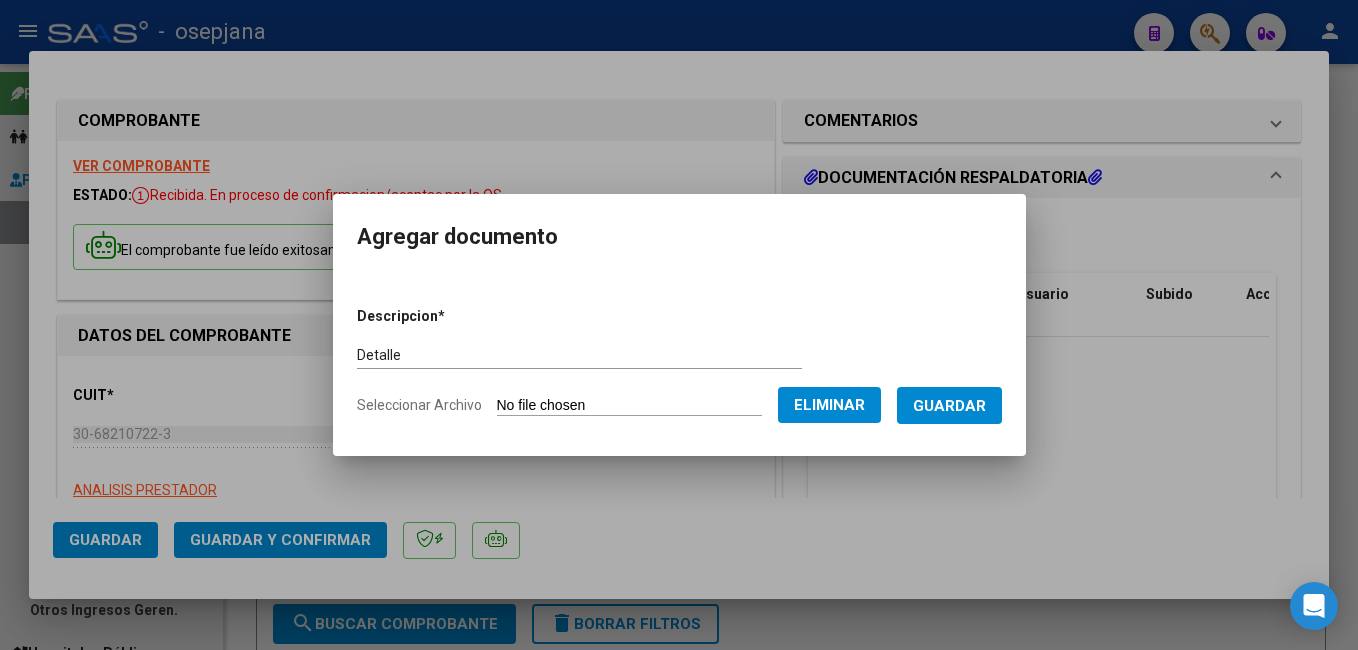 click on "Guardar" at bounding box center [949, 406] 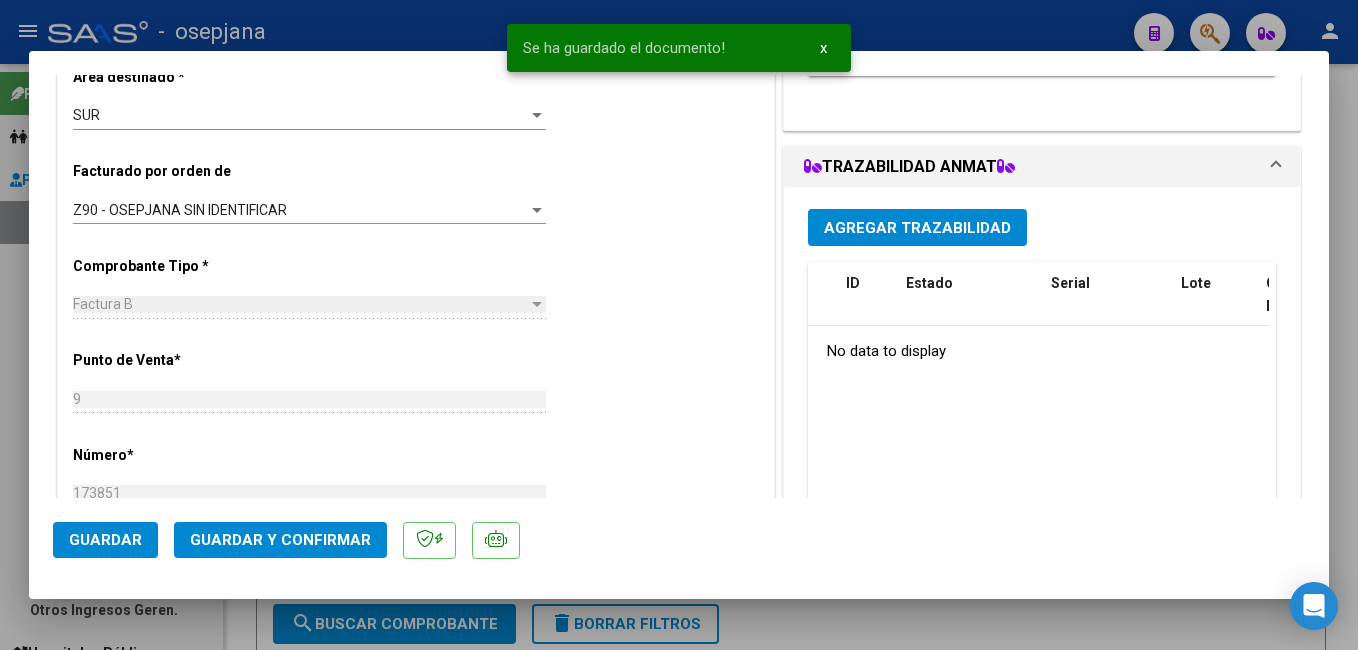 scroll, scrollTop: 574, scrollLeft: 0, axis: vertical 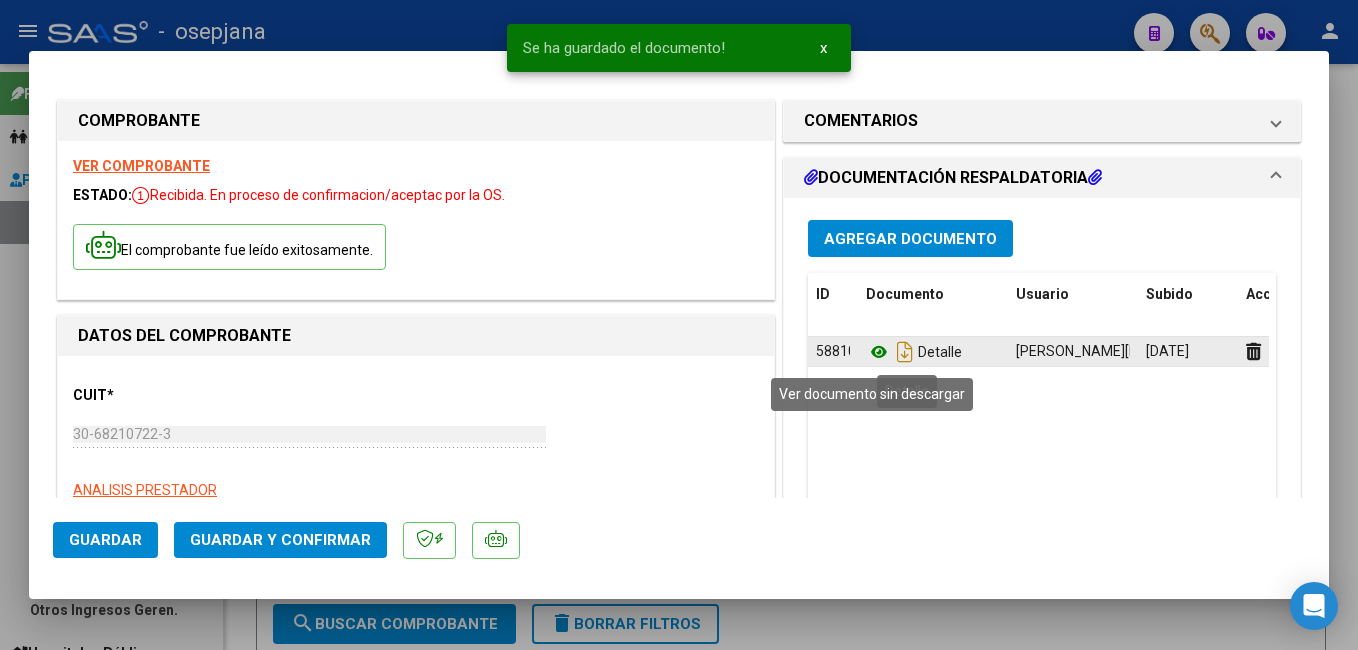 click 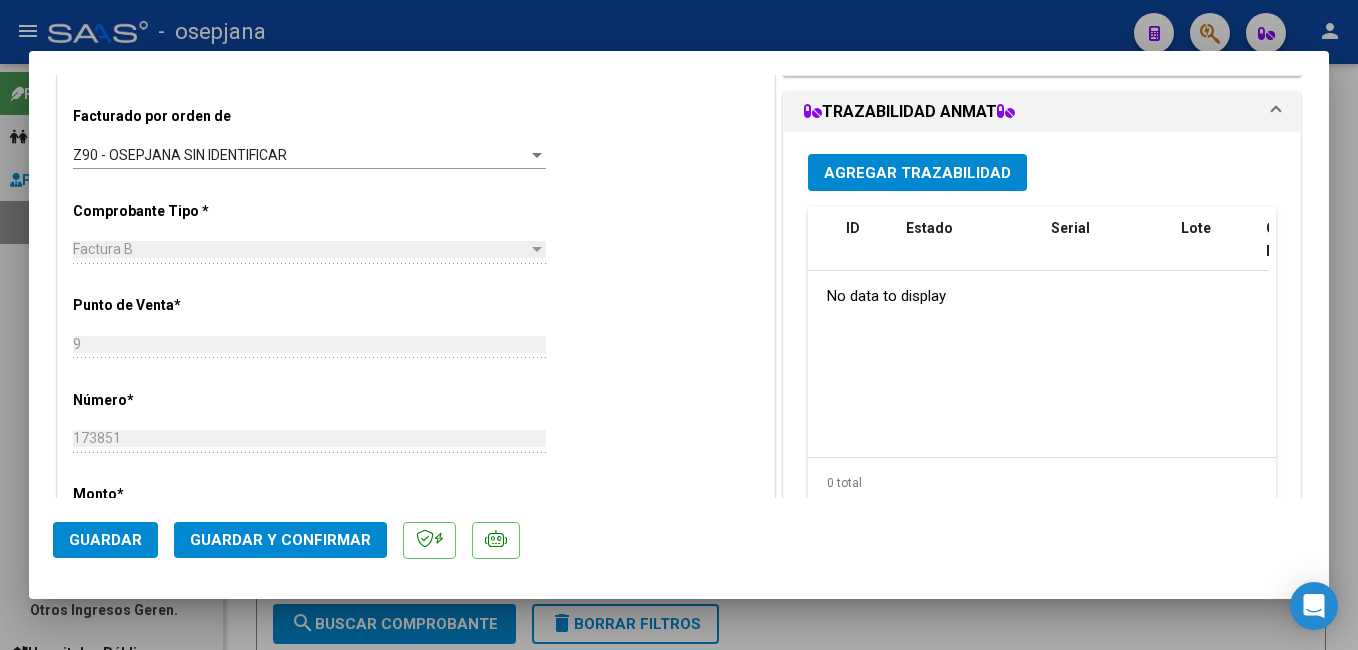 scroll, scrollTop: 484, scrollLeft: 0, axis: vertical 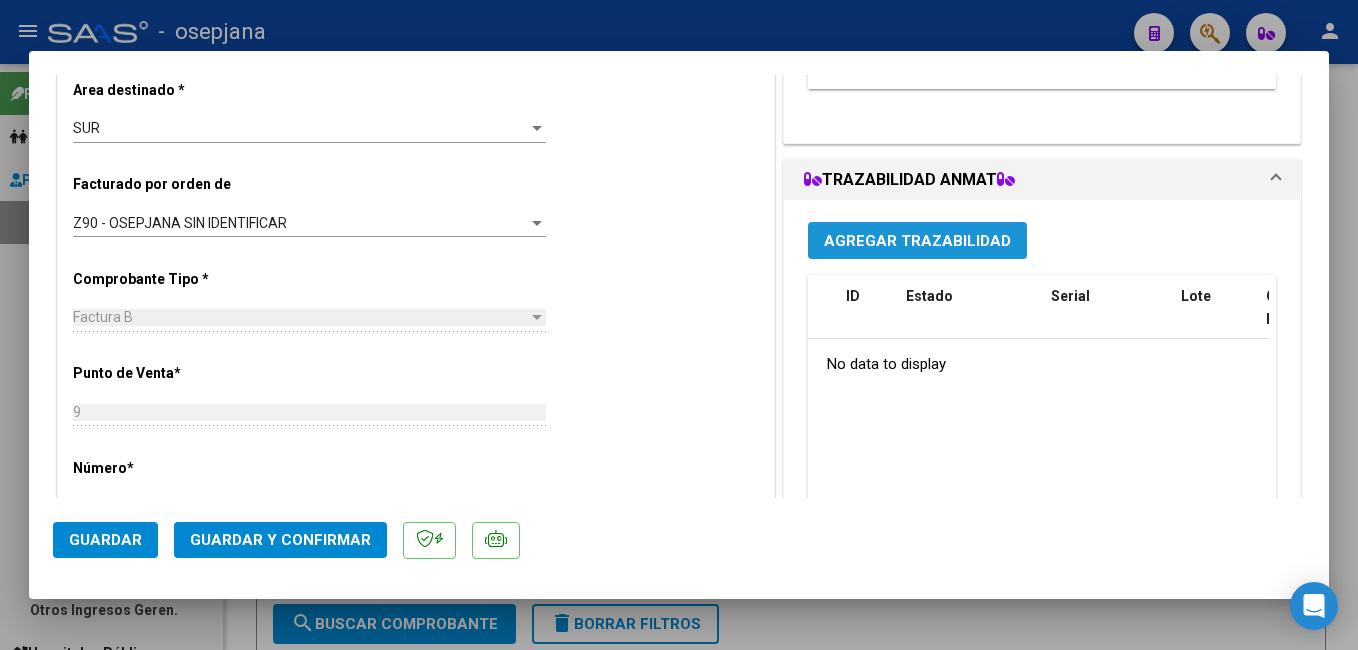 click on "Agregar Trazabilidad" at bounding box center (917, 240) 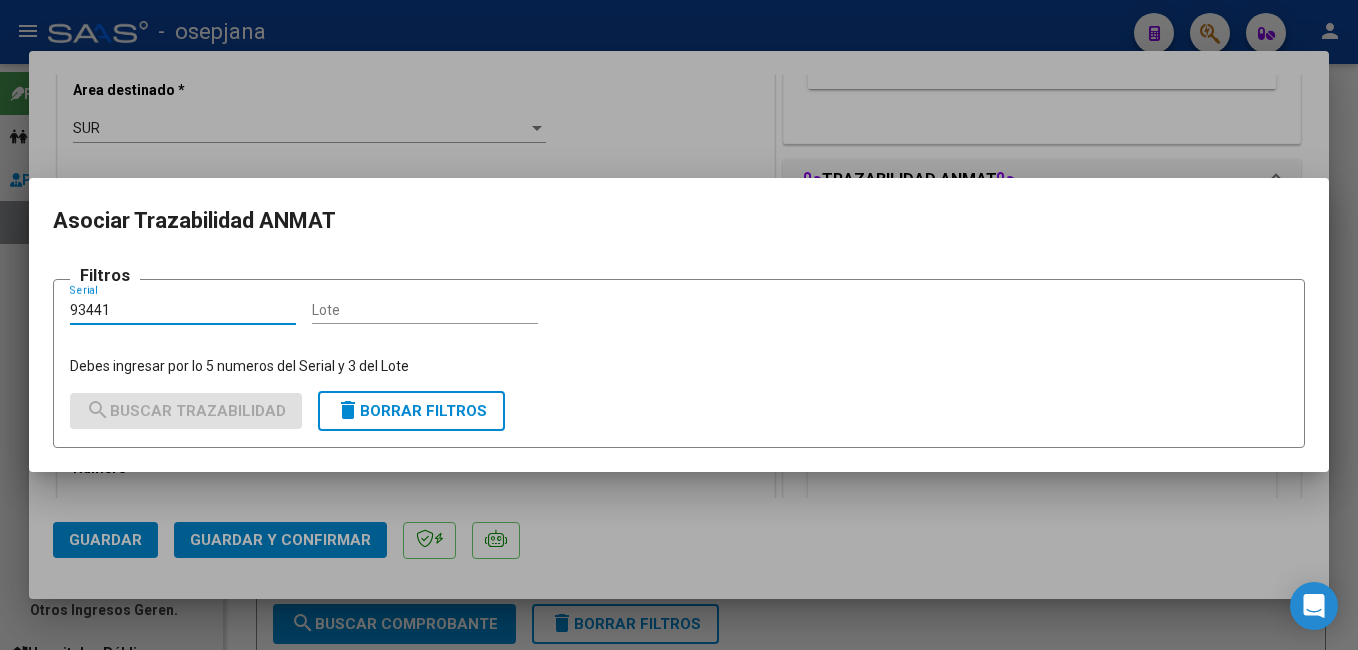 drag, startPoint x: 152, startPoint y: 306, endPoint x: 380, endPoint y: 289, distance: 228.63289 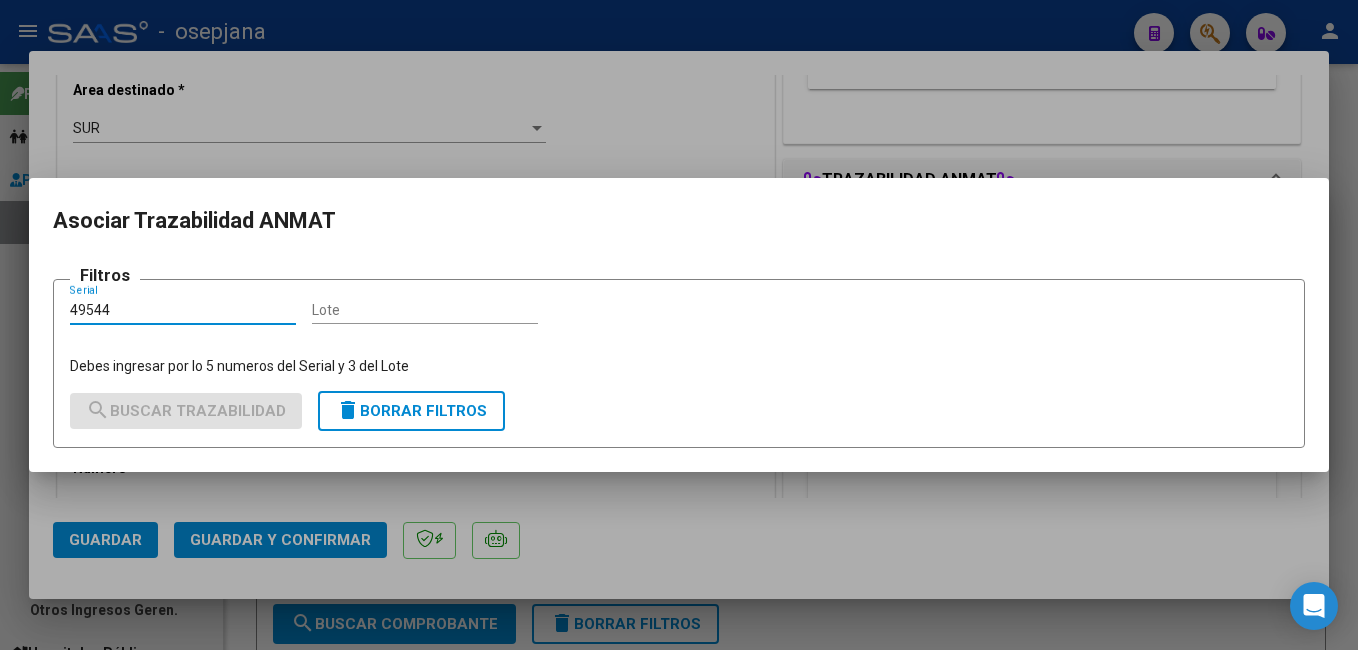 type on "49544" 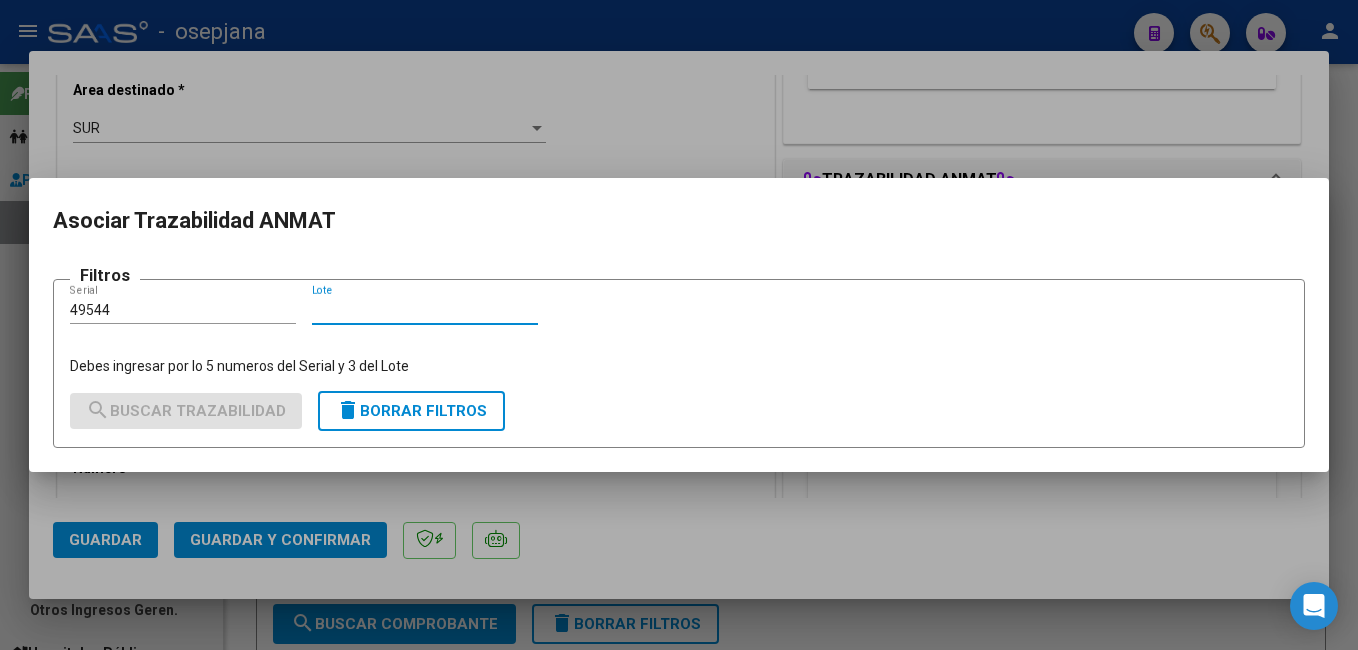 click on "Lote" at bounding box center (425, 310) 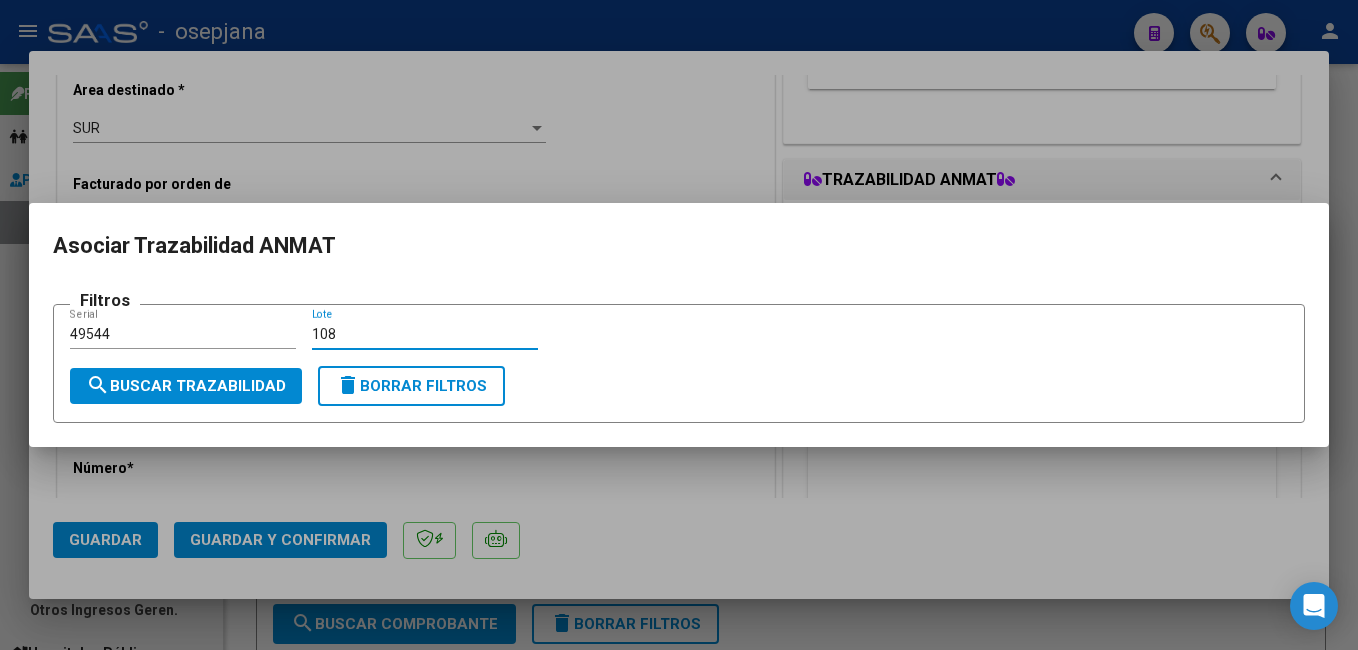 type on "108" 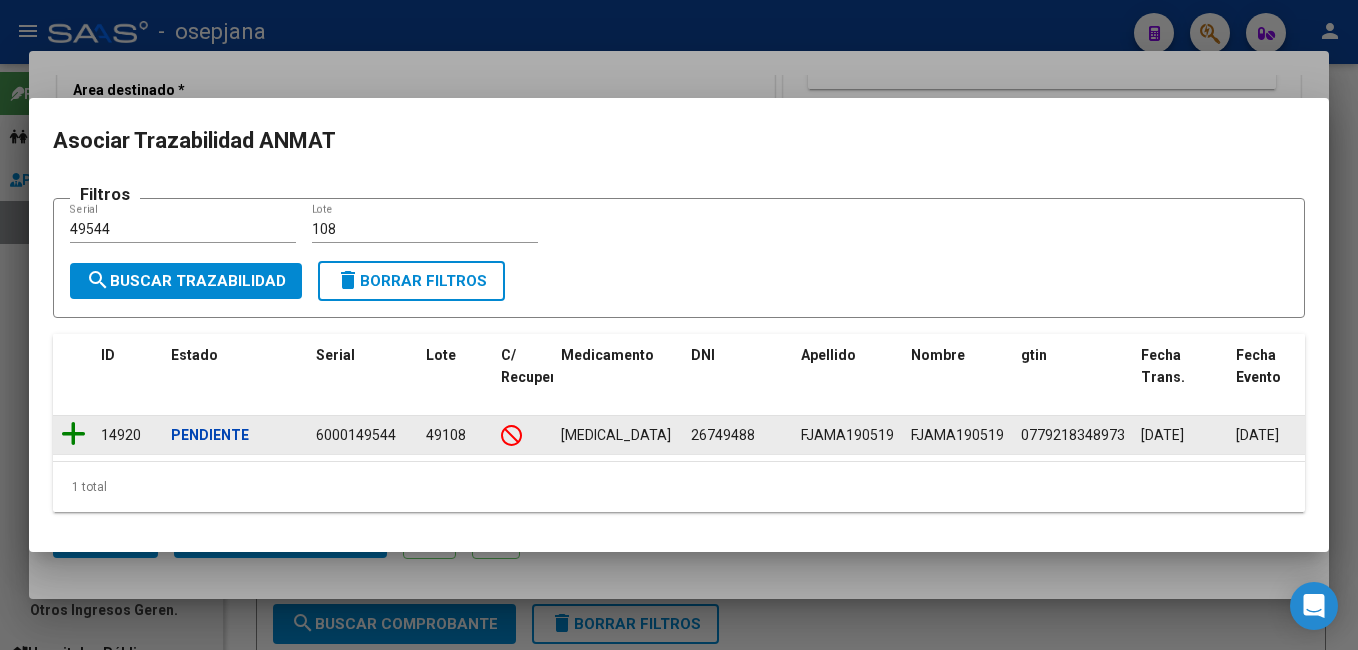 click 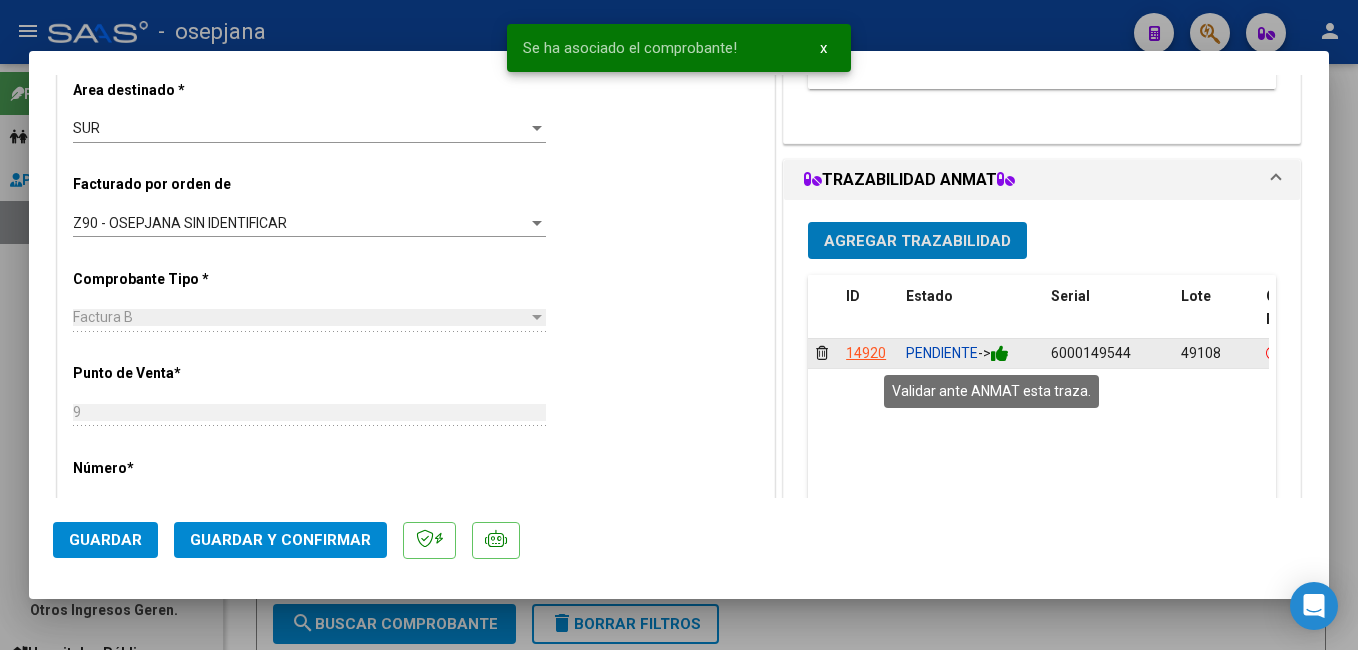 click on "PENDIENTE  ->" 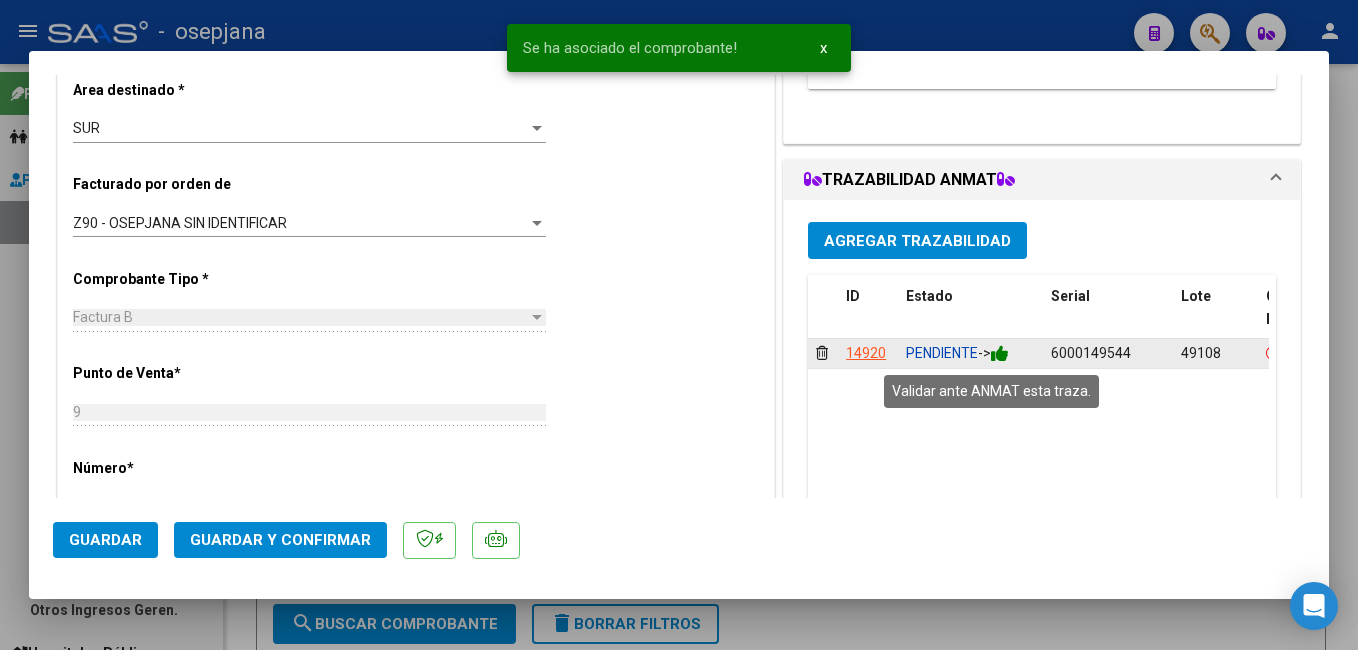 click 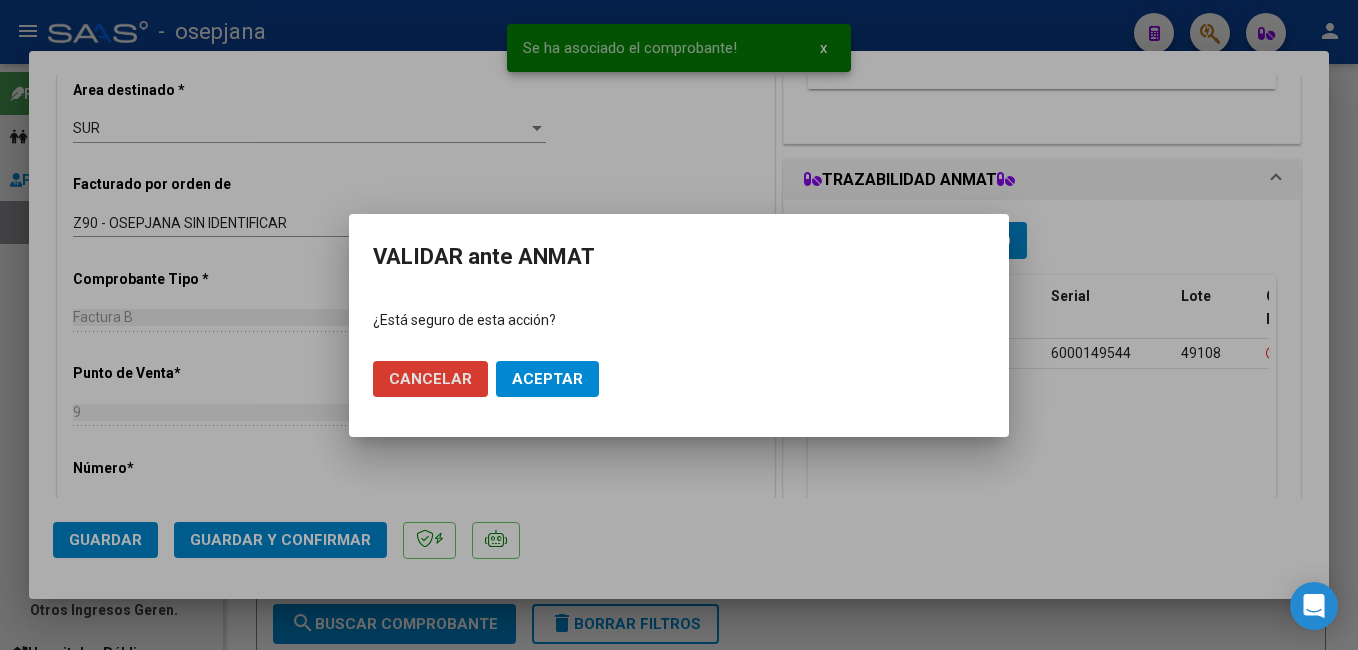 click on "Aceptar" 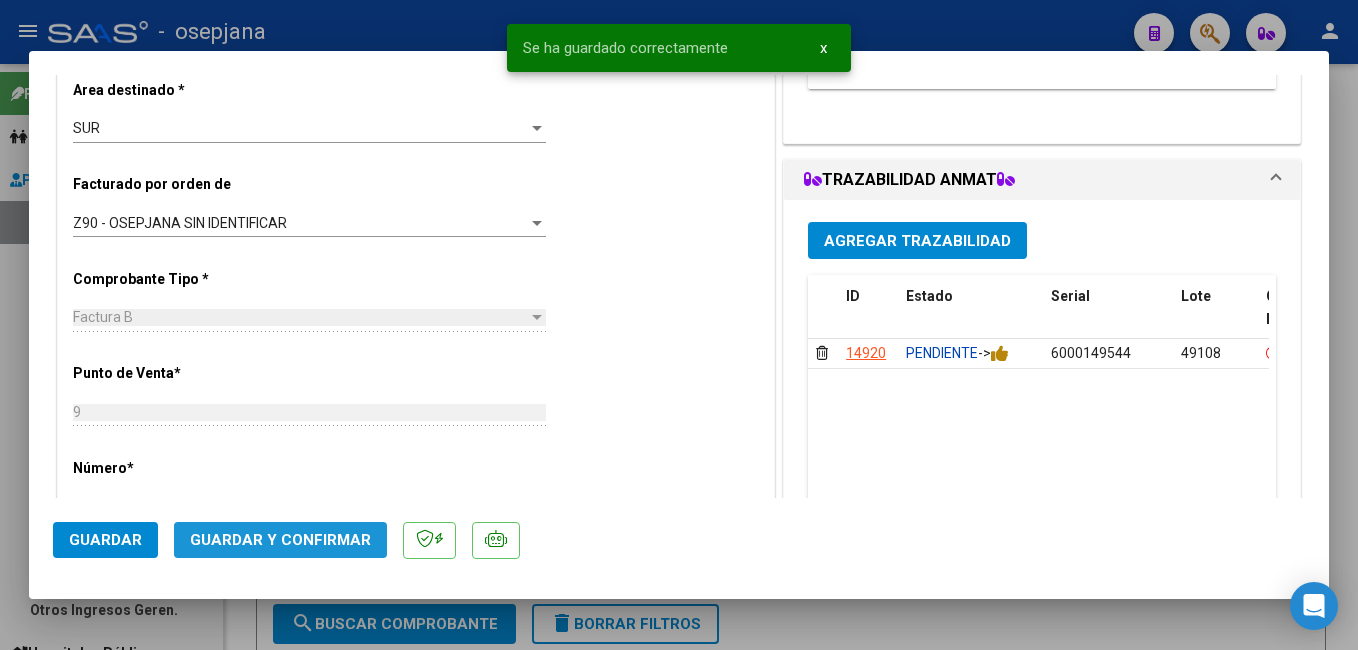 click on "Guardar y Confirmar" 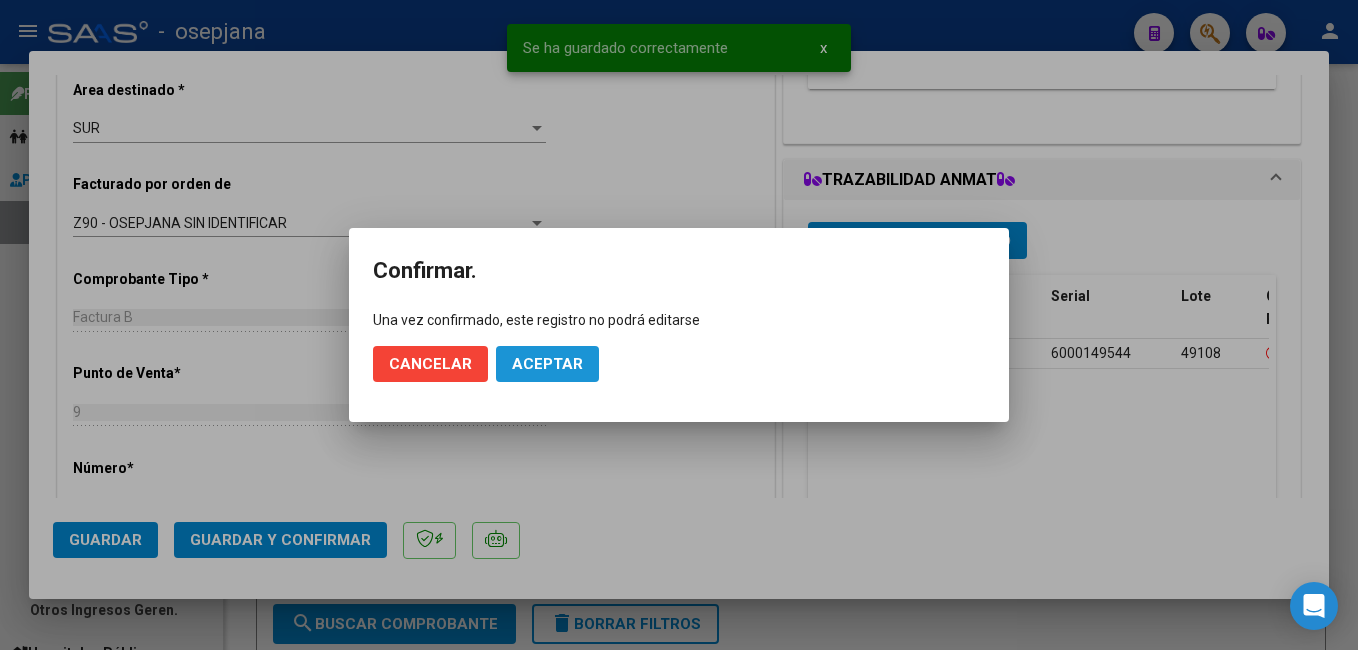 click on "Aceptar" 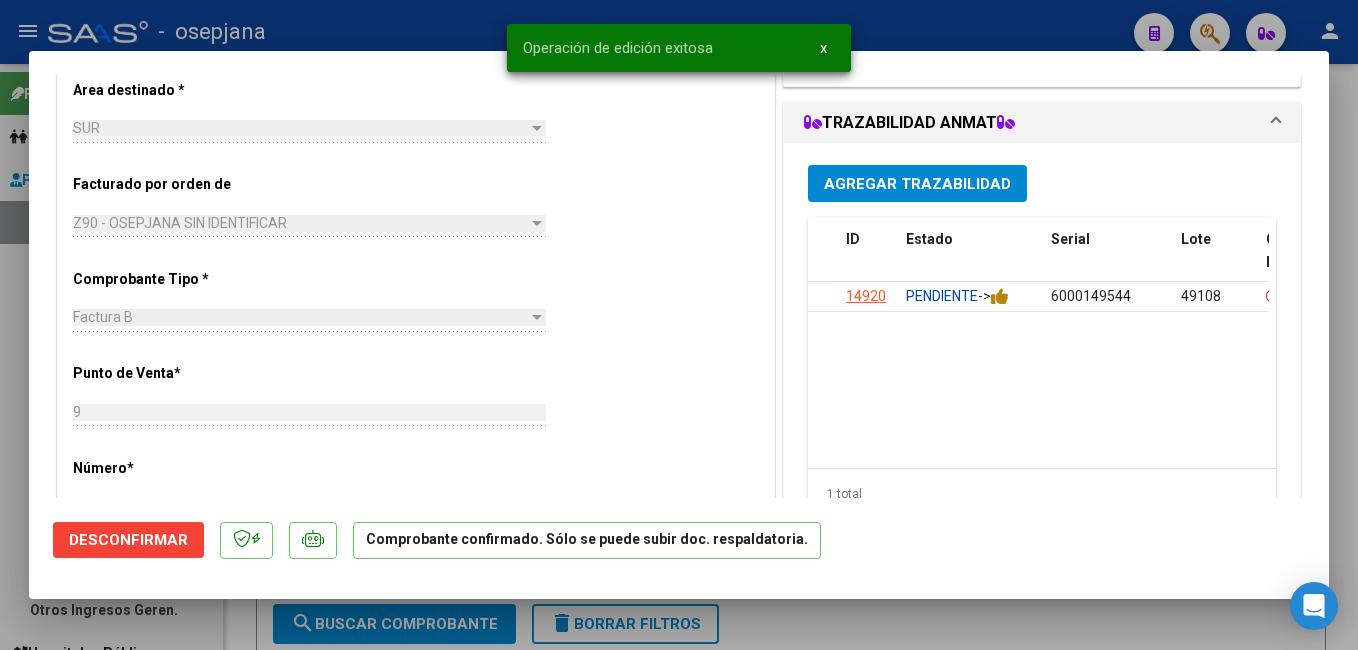 click at bounding box center (679, 325) 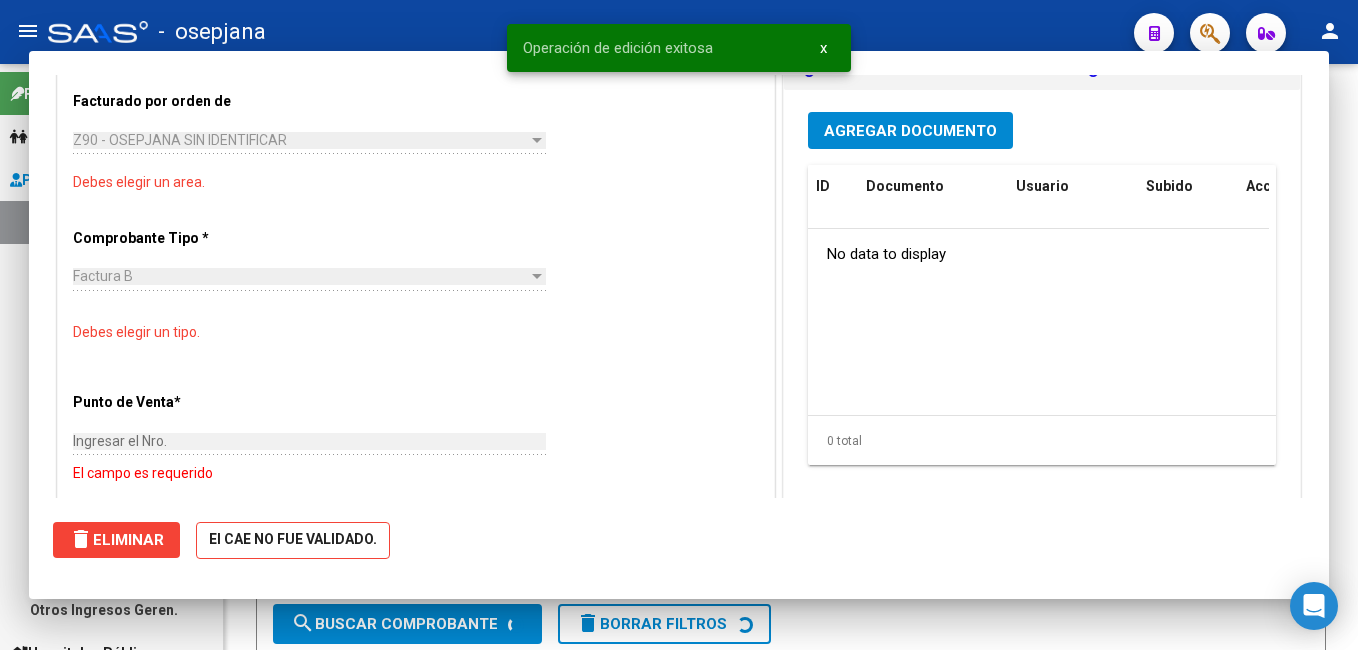 scroll, scrollTop: 0, scrollLeft: 0, axis: both 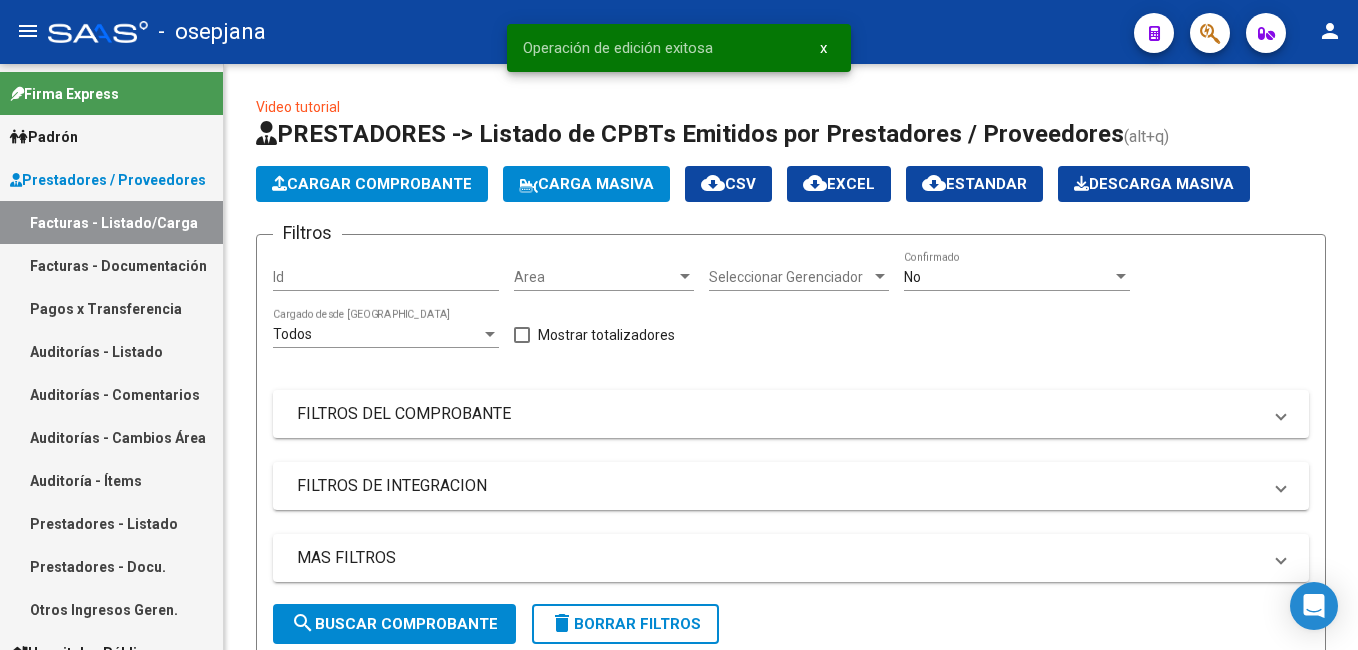 click on "Auditorías - Listado" at bounding box center [111, 351] 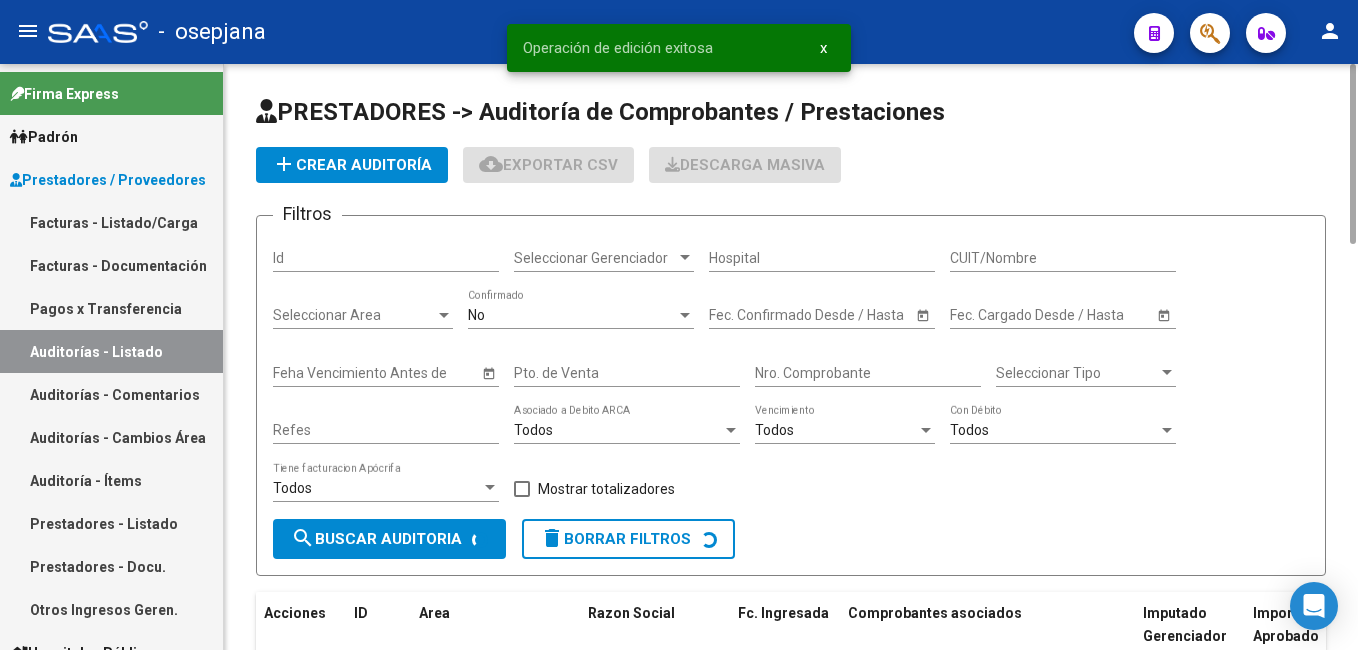 click on "add  Crear Auditoría" 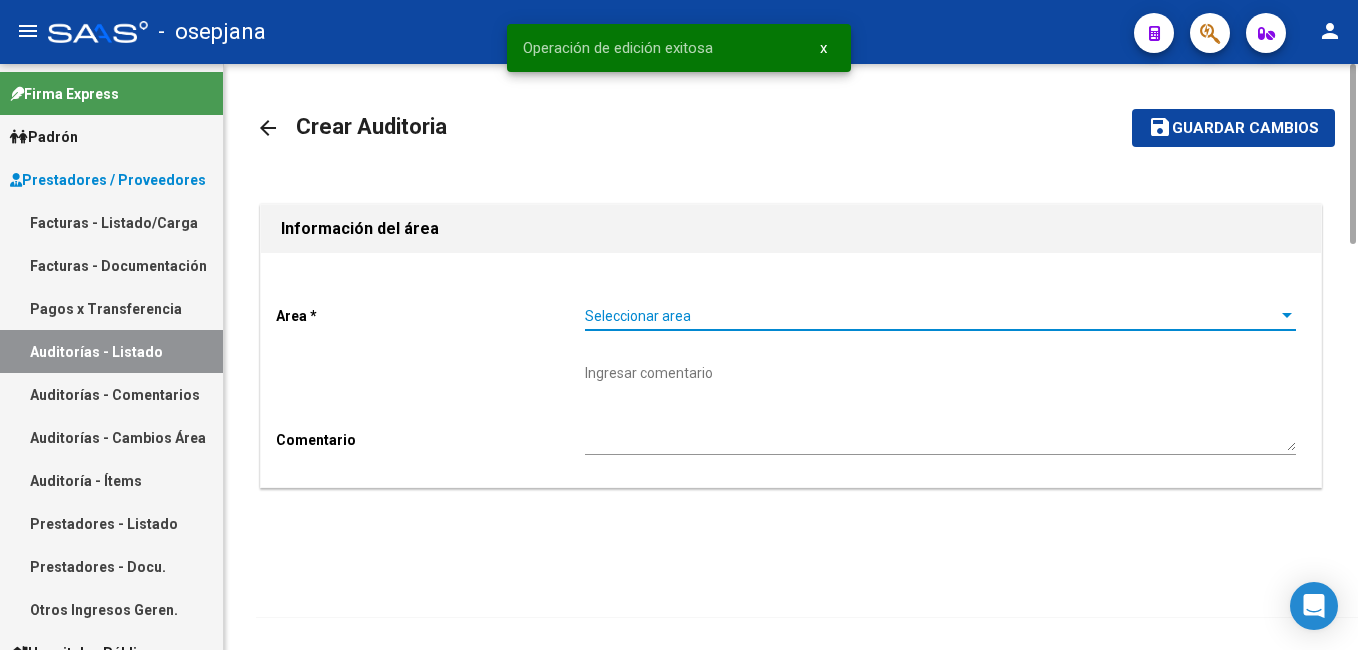 click on "Seleccionar area" at bounding box center [931, 316] 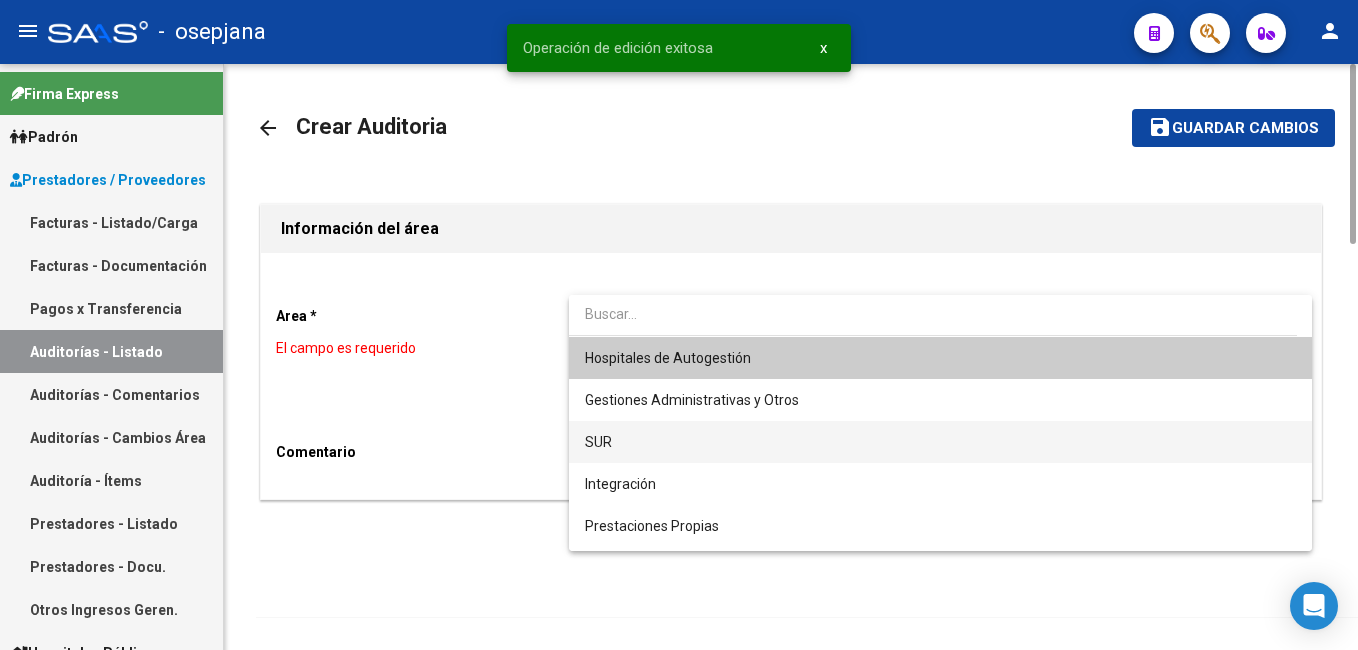 click on "SUR" at bounding box center [940, 442] 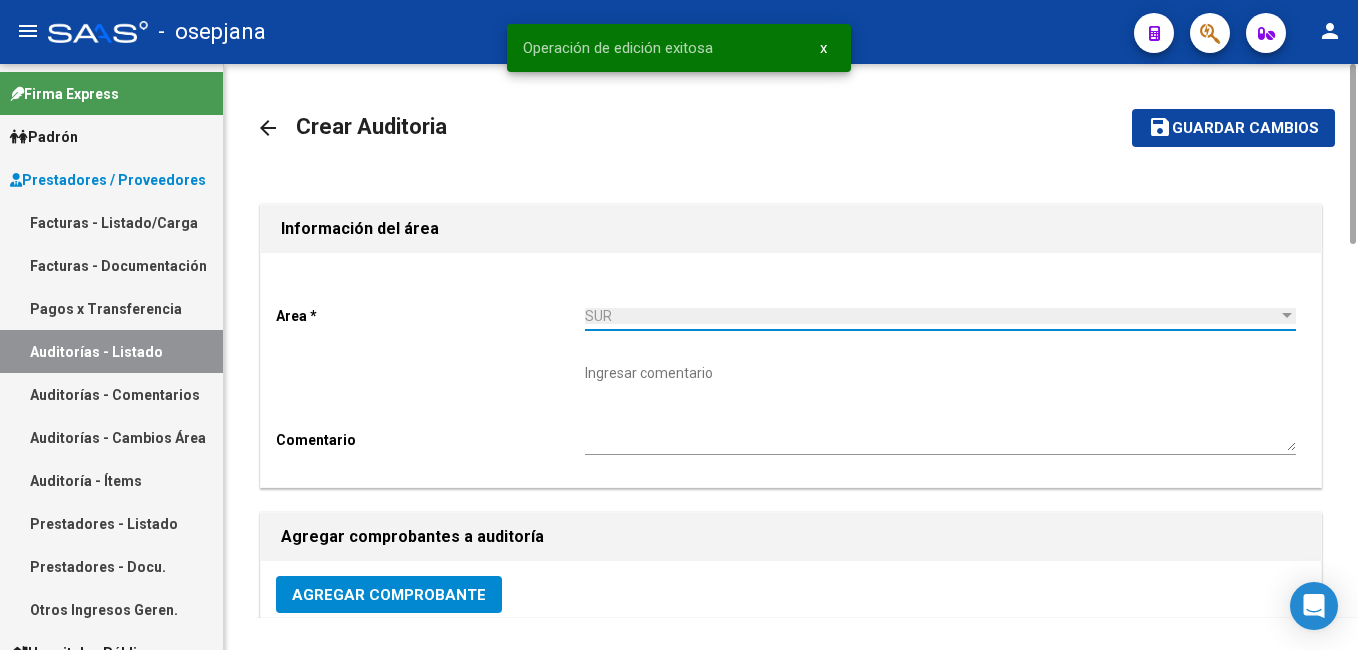 click on "Agregar Comprobante" 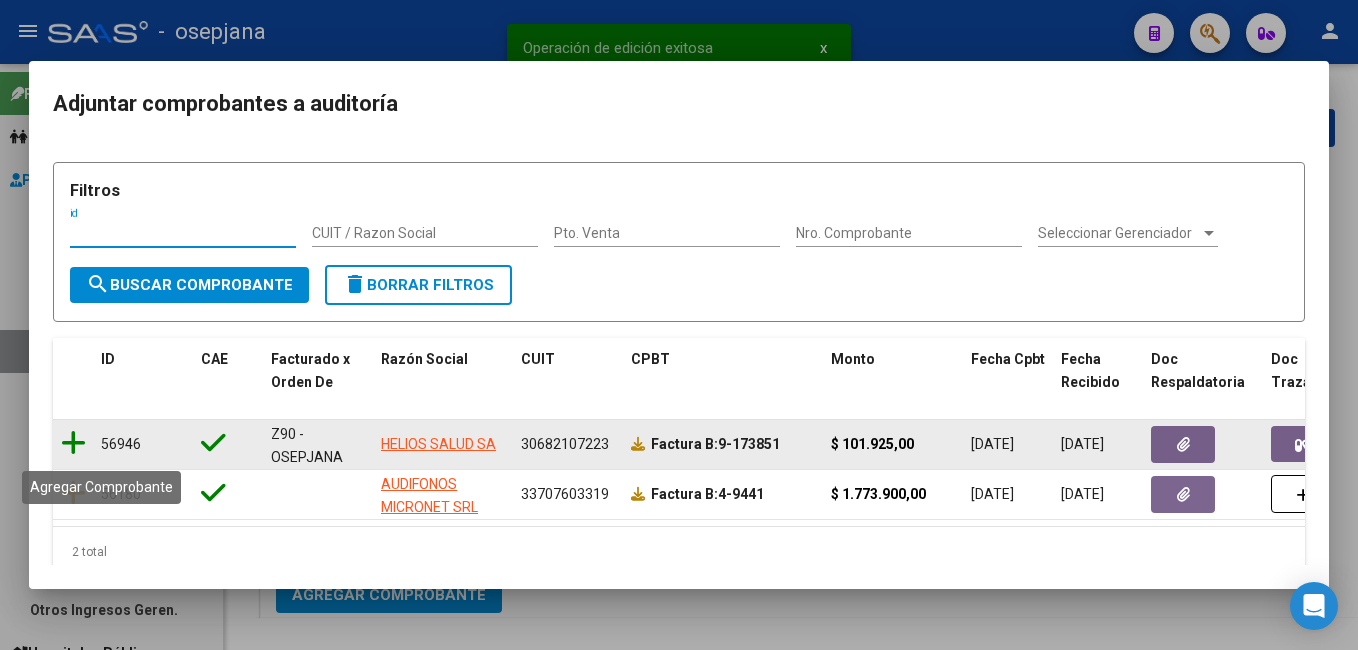 click 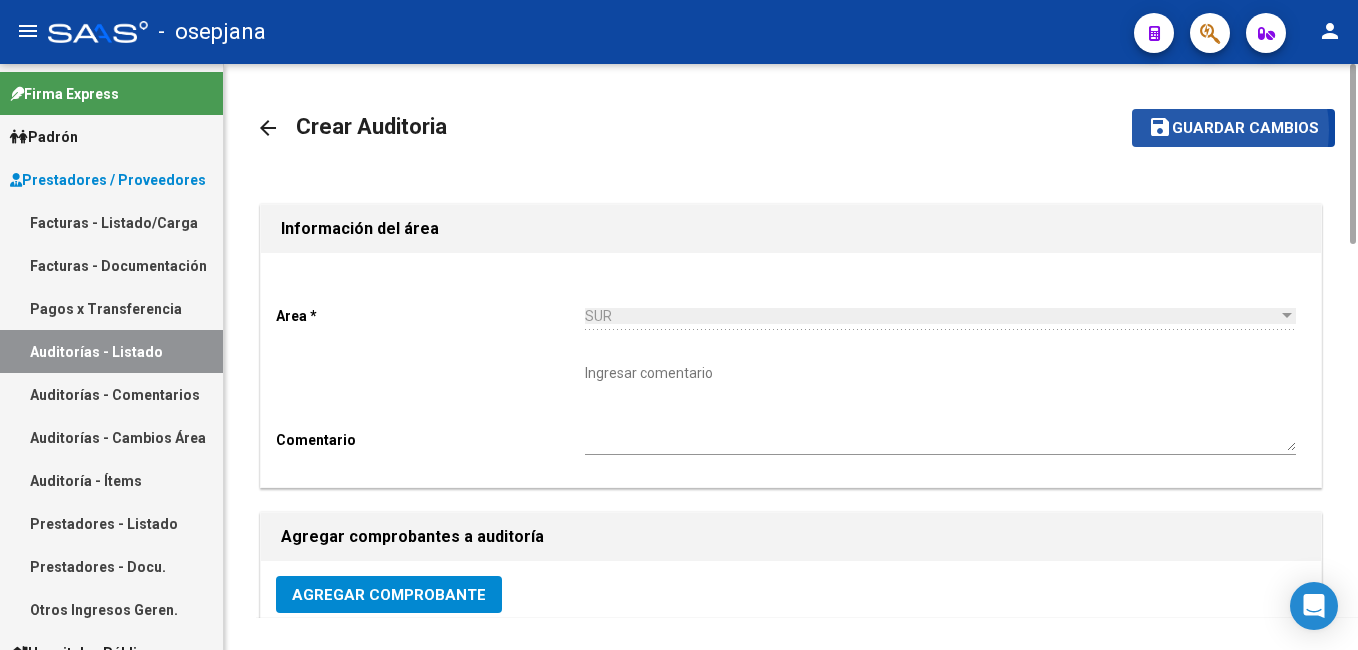 drag, startPoint x: 1203, startPoint y: 130, endPoint x: 1161, endPoint y: 133, distance: 42.107006 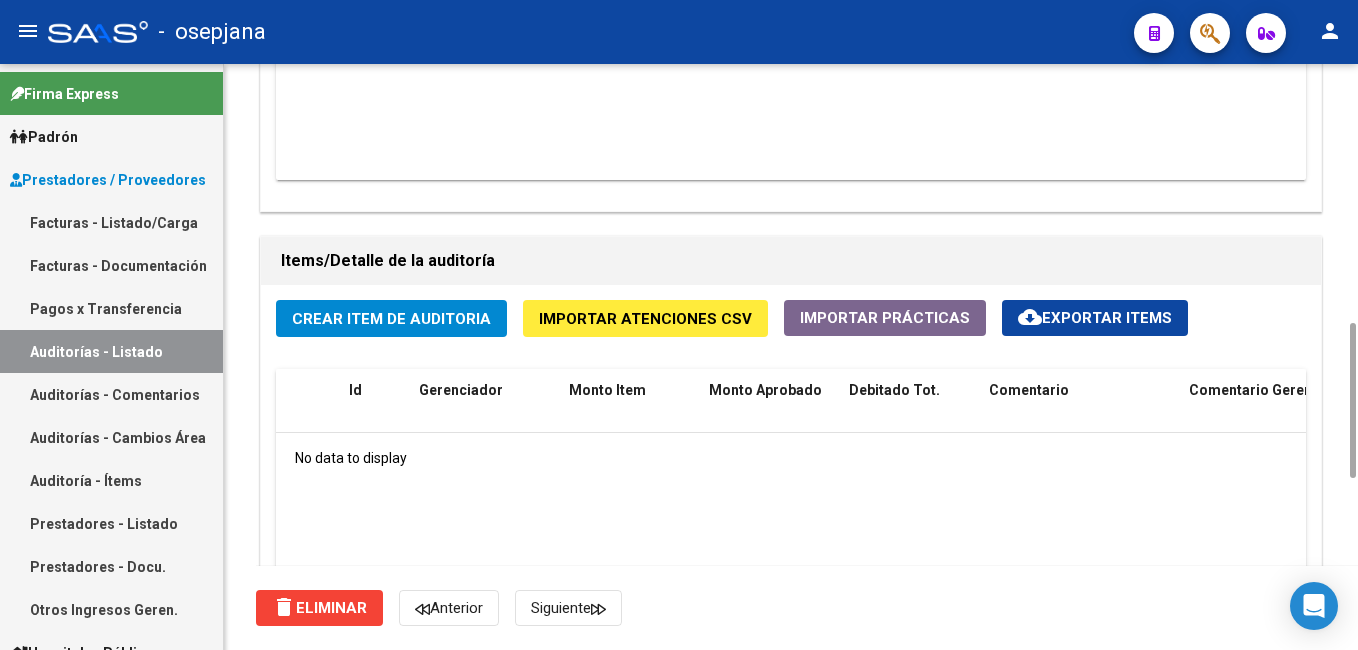 drag, startPoint x: 1349, startPoint y: 128, endPoint x: 1297, endPoint y: 504, distance: 379.5787 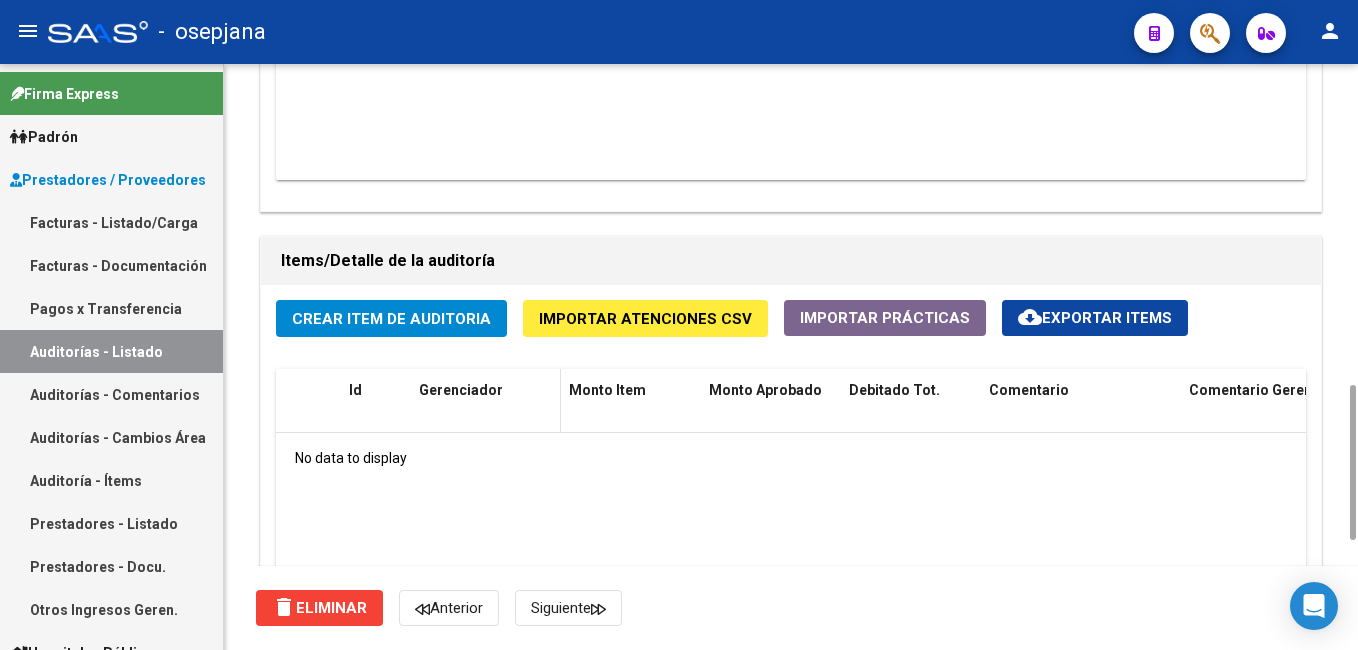 scroll, scrollTop: 1259, scrollLeft: 0, axis: vertical 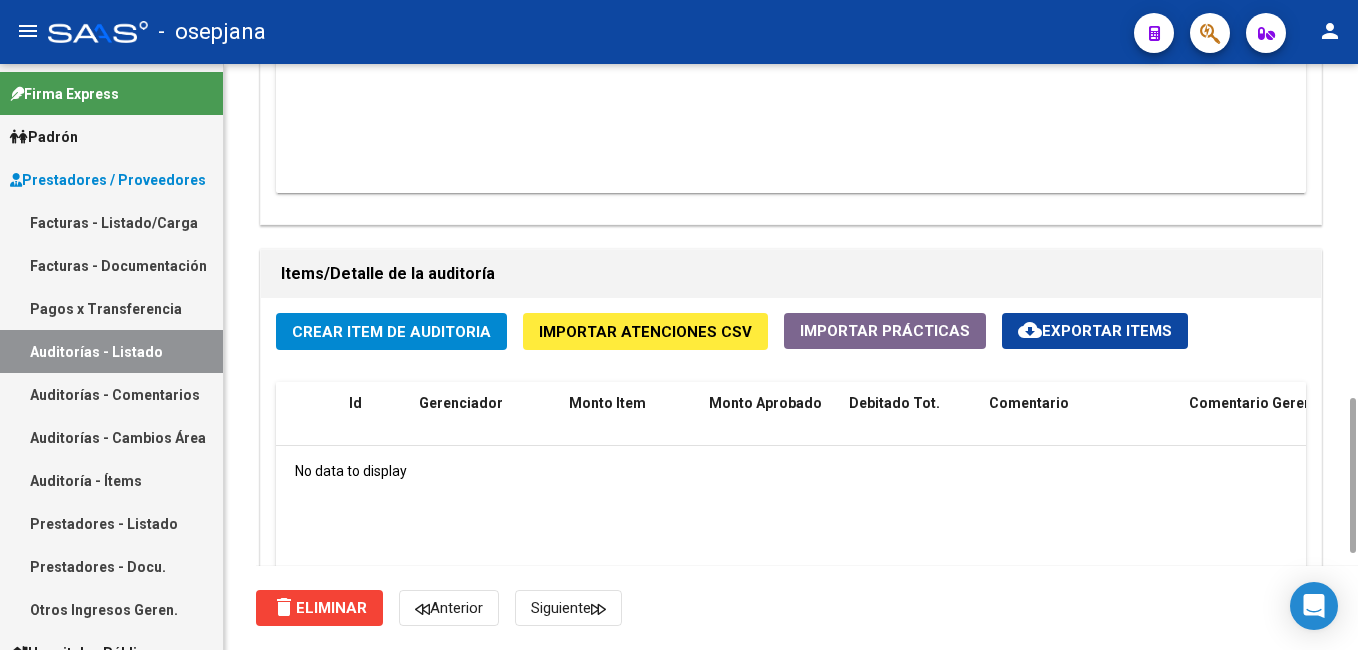 click on "Crear Item de Auditoria" 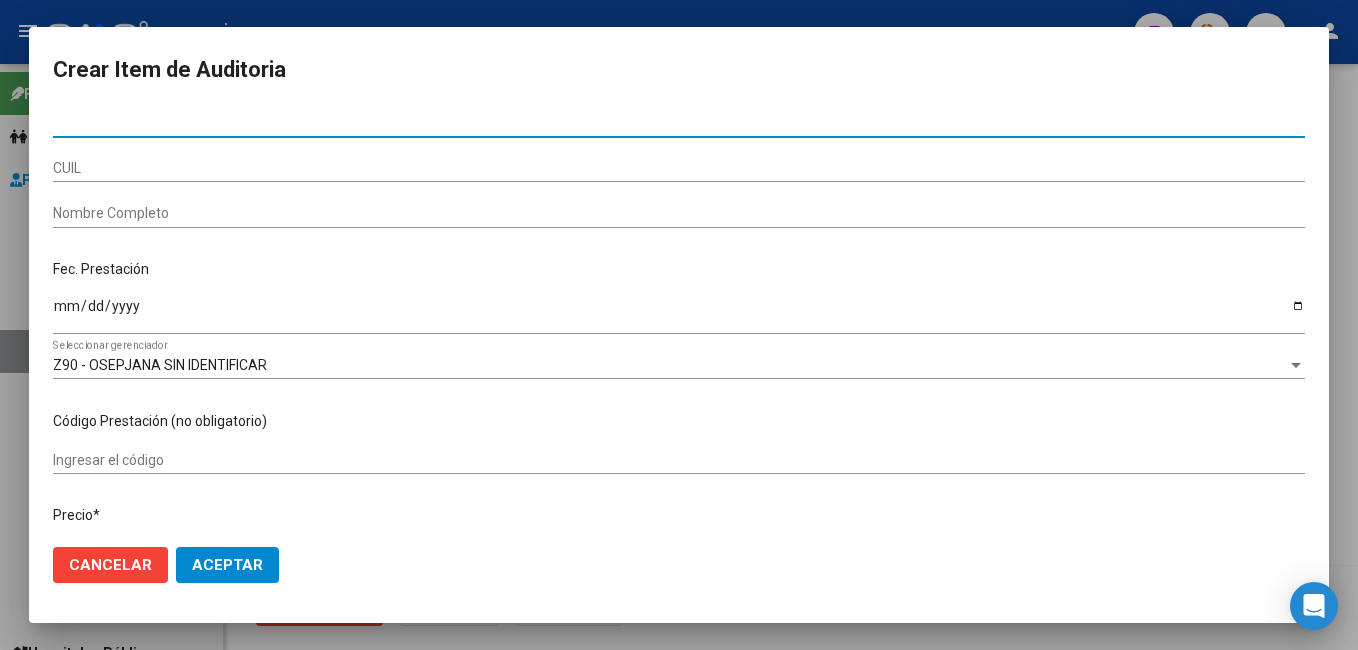 paste on "26749488" 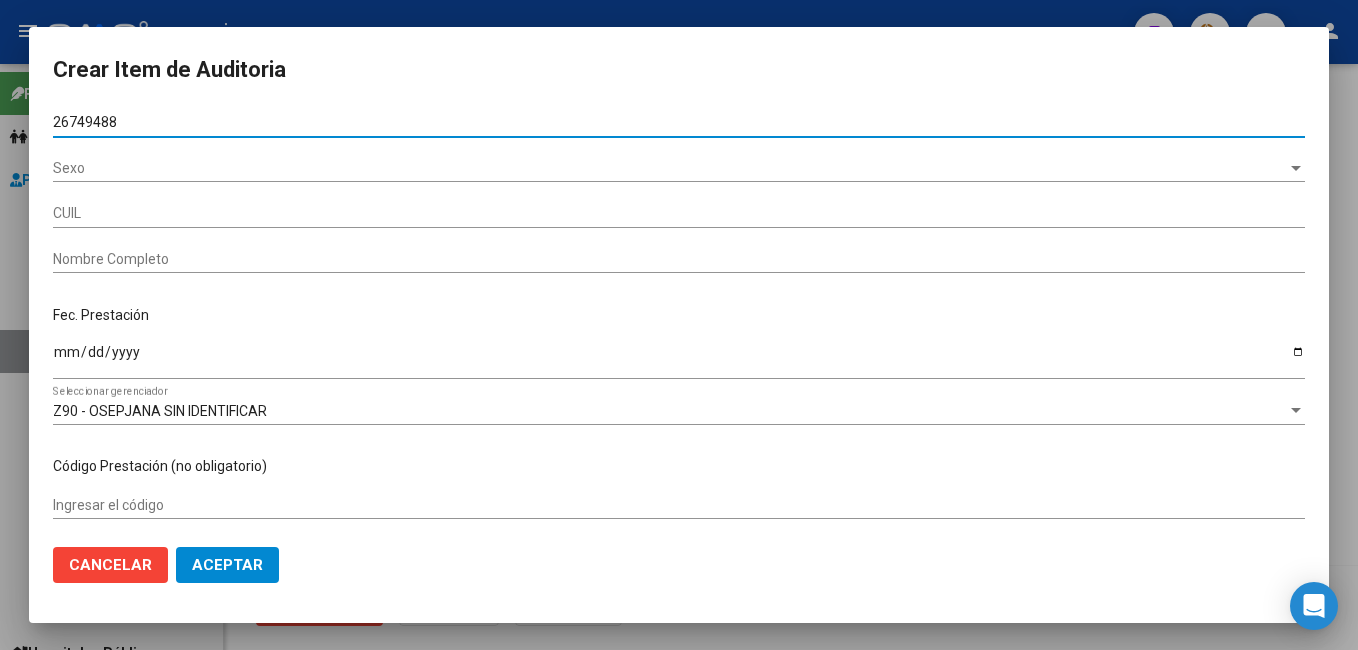 type on "27267494881" 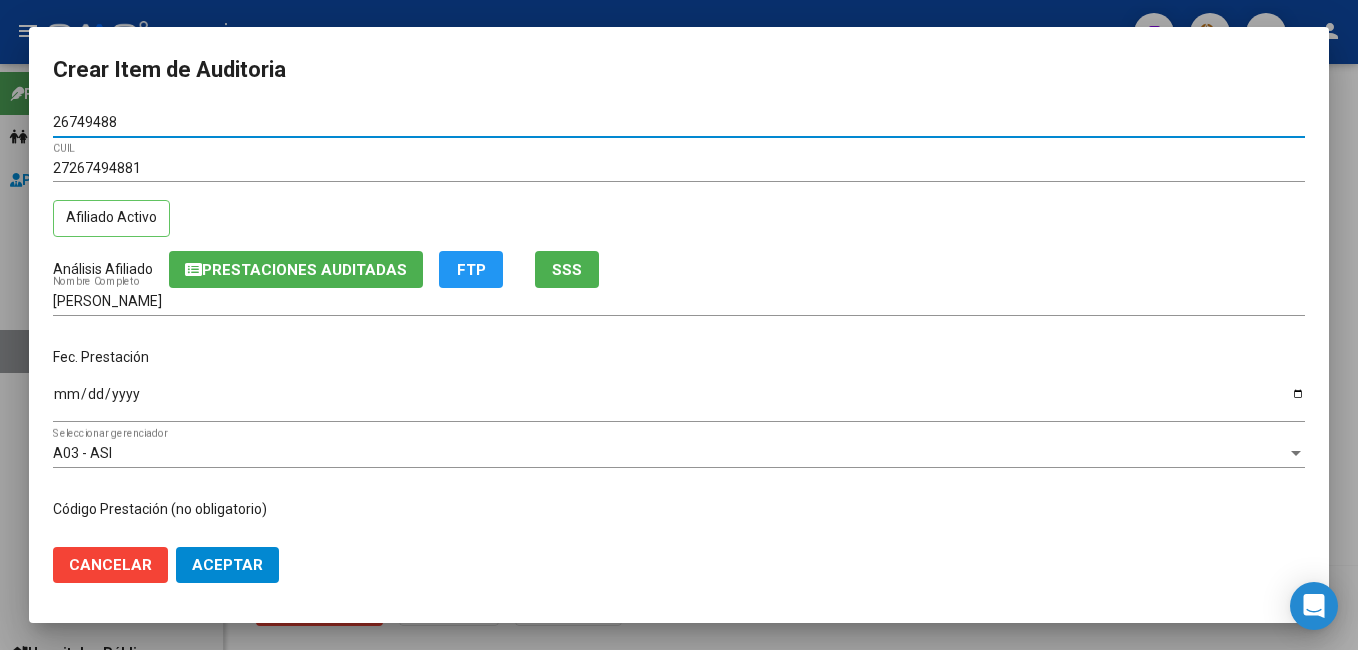 type on "26749488" 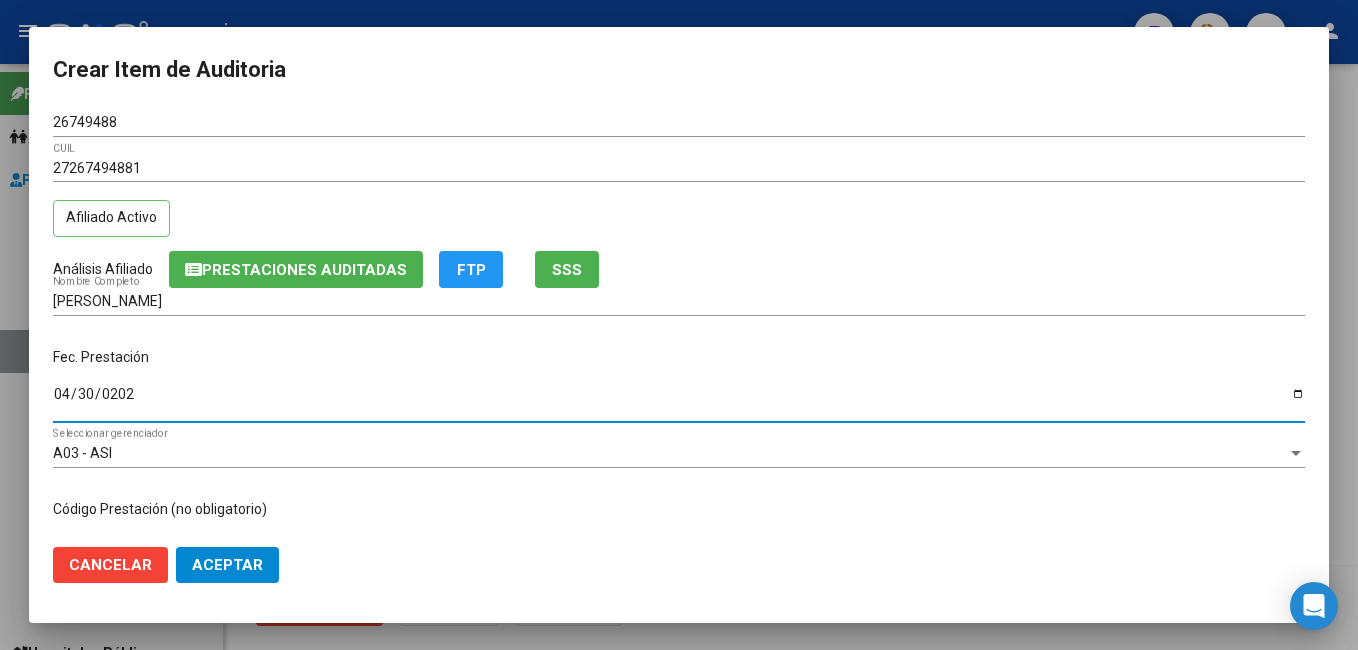 type on "[DATE]" 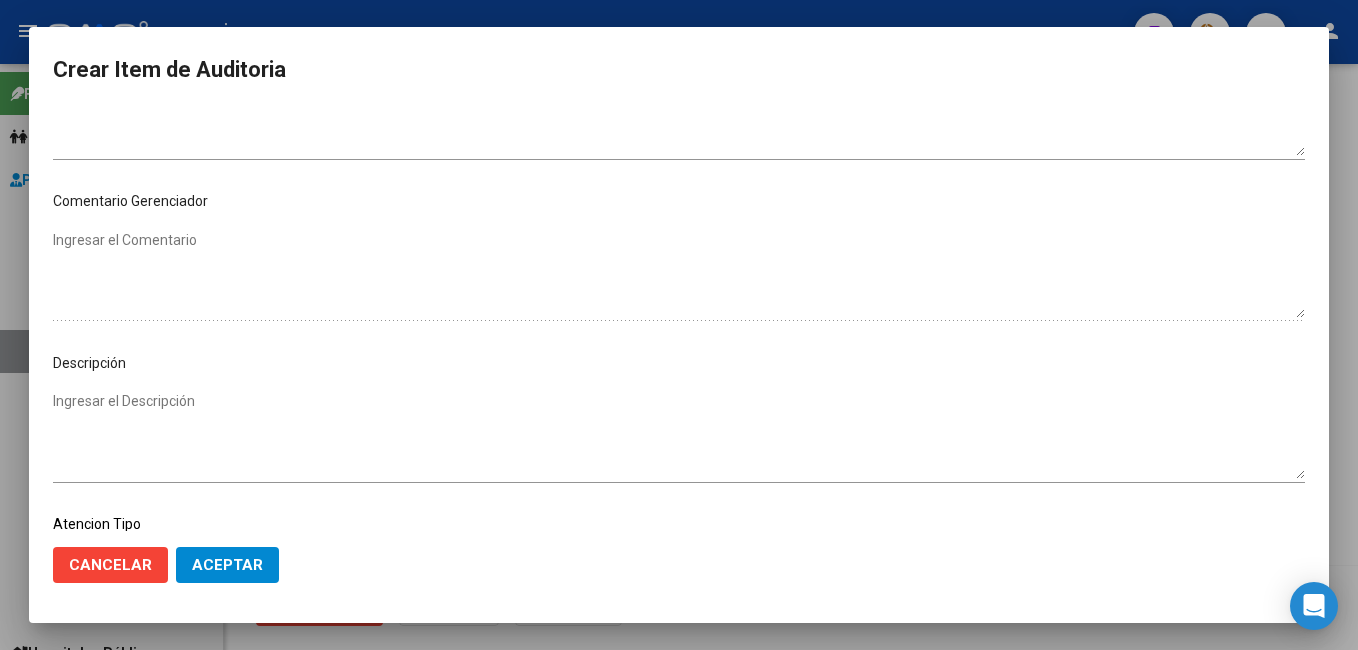 scroll, scrollTop: 1100, scrollLeft: 0, axis: vertical 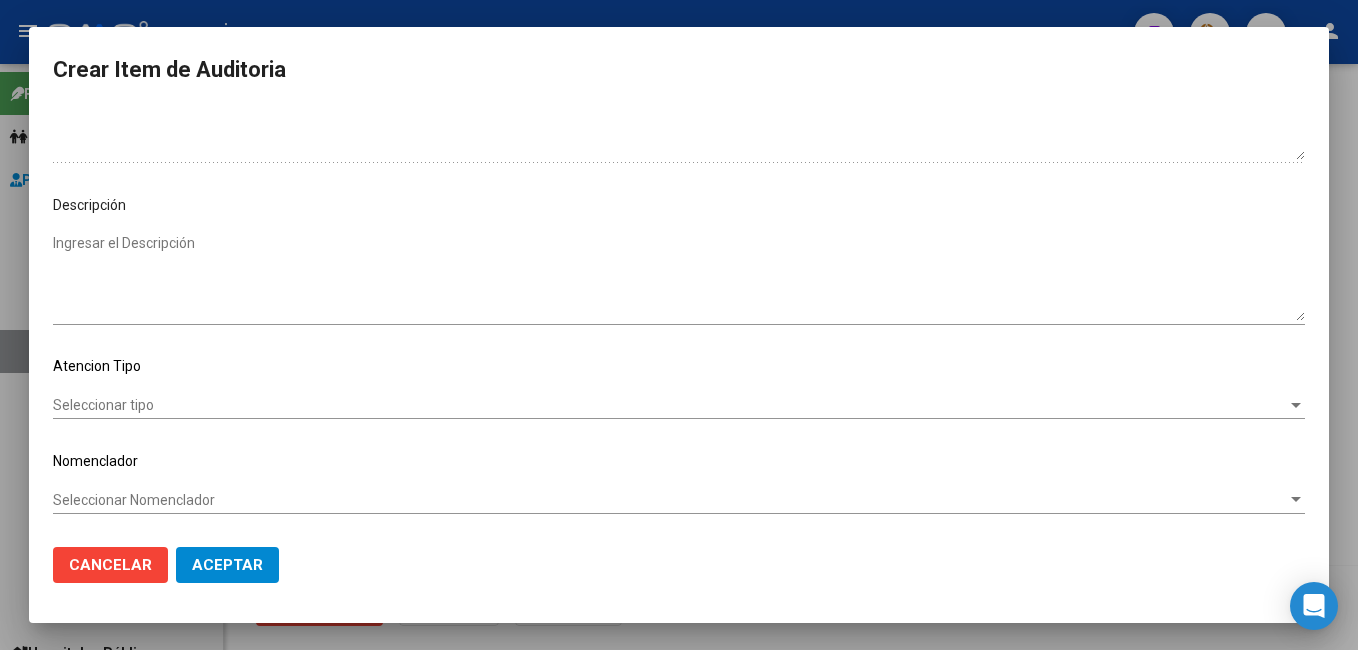 click on "Seleccionar tipo" at bounding box center [670, 405] 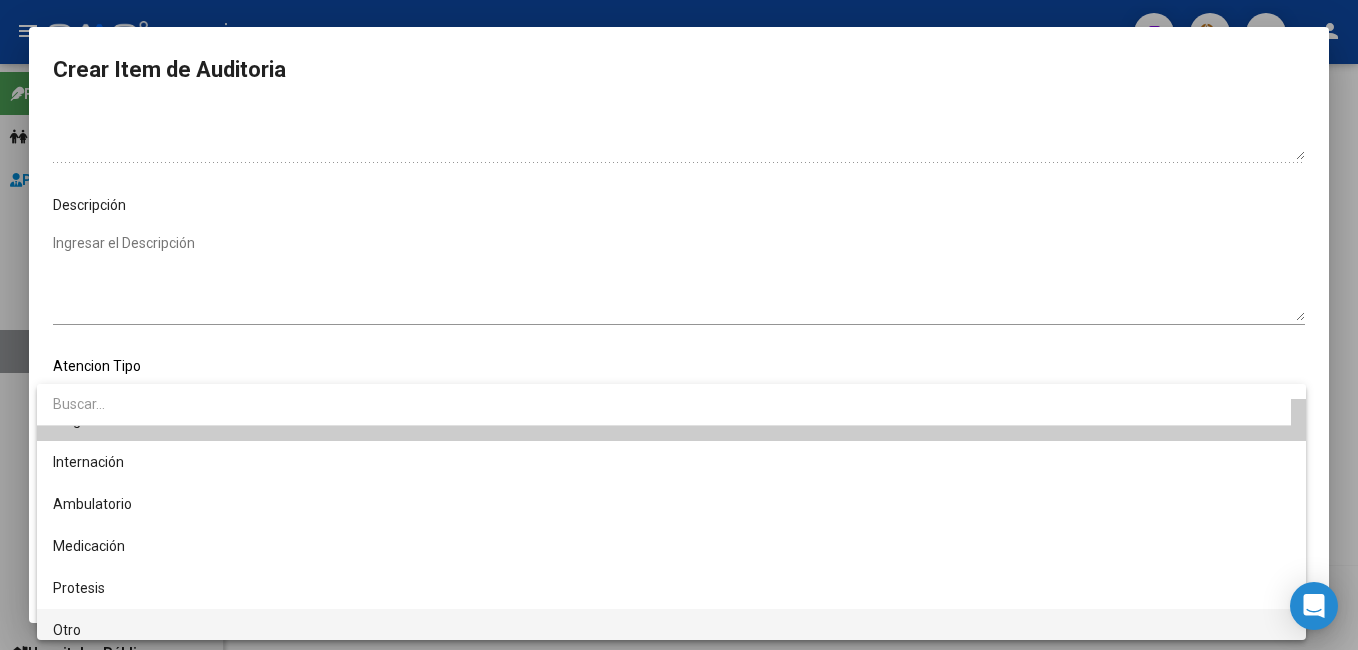 scroll, scrollTop: 38, scrollLeft: 0, axis: vertical 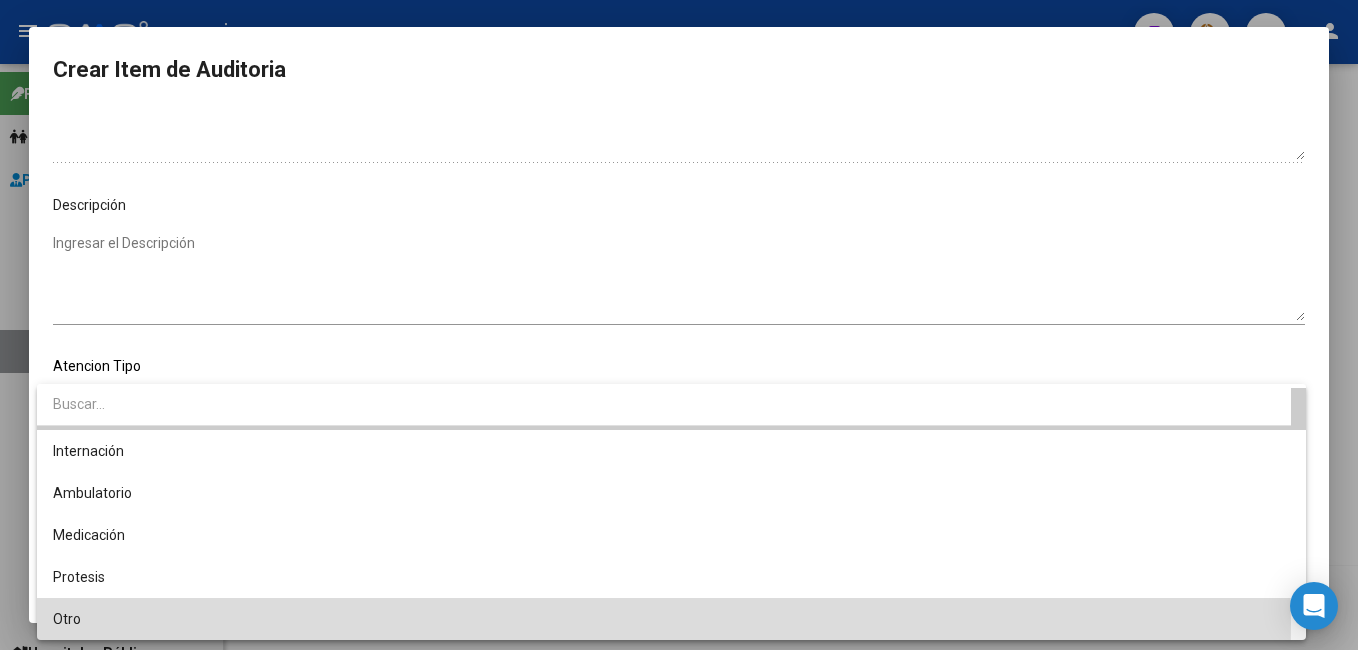 drag, startPoint x: 122, startPoint y: 623, endPoint x: 160, endPoint y: 588, distance: 51.662365 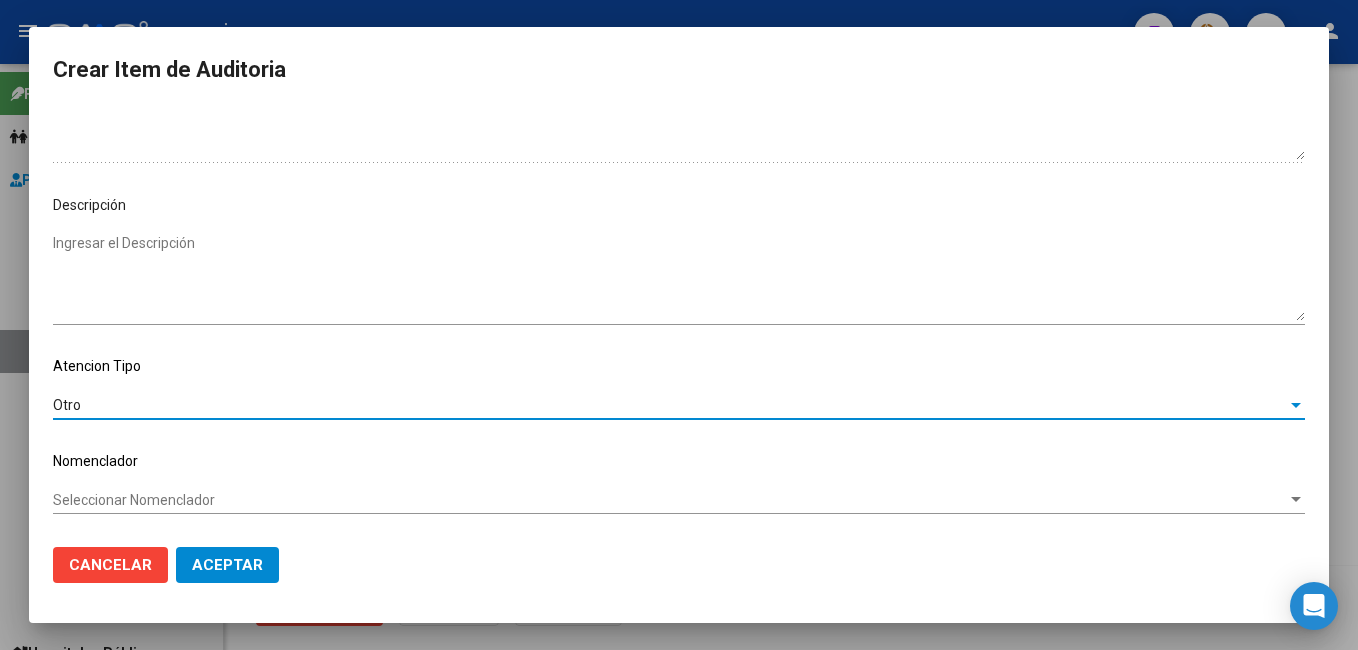 click on "Aceptar" 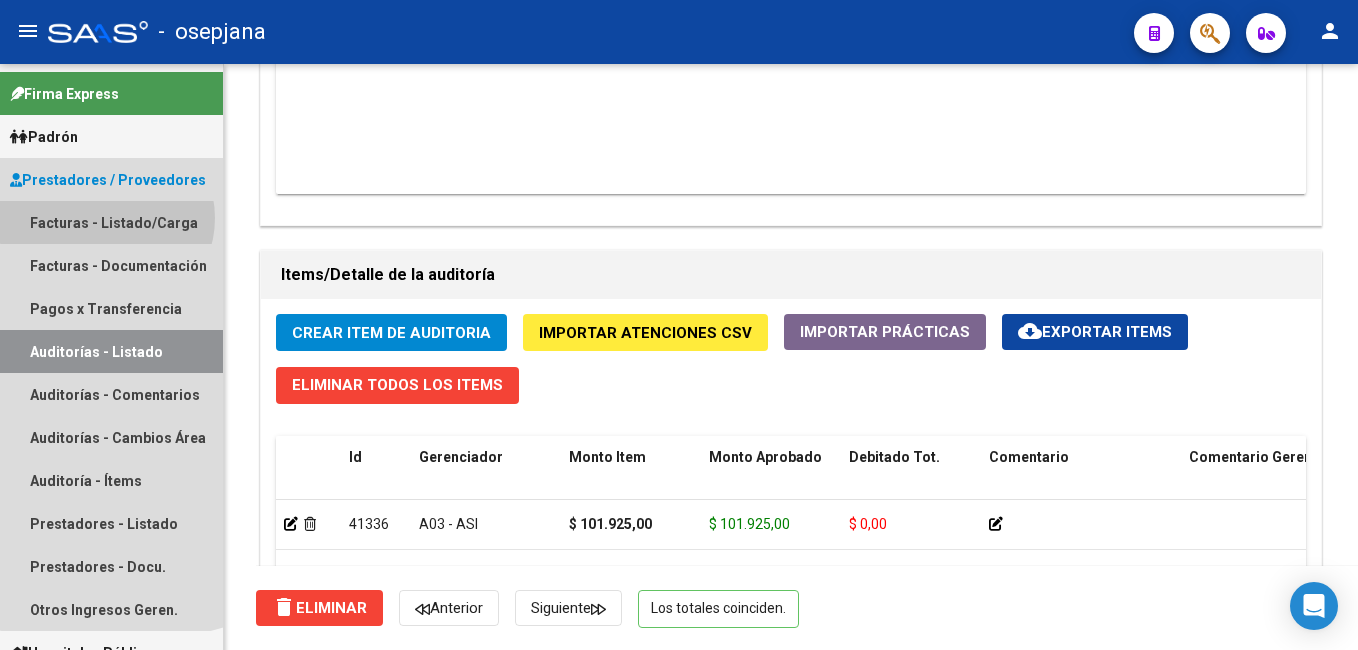 click on "Facturas - Listado/Carga" at bounding box center [111, 222] 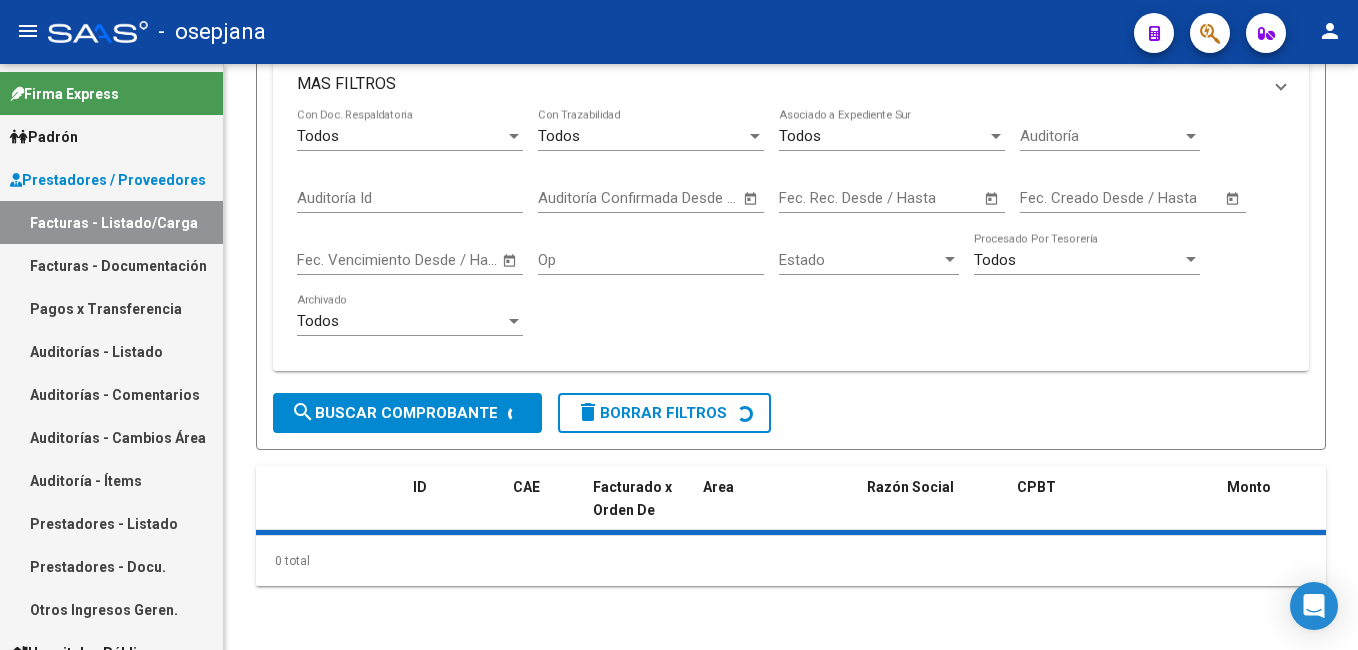 scroll, scrollTop: 0, scrollLeft: 0, axis: both 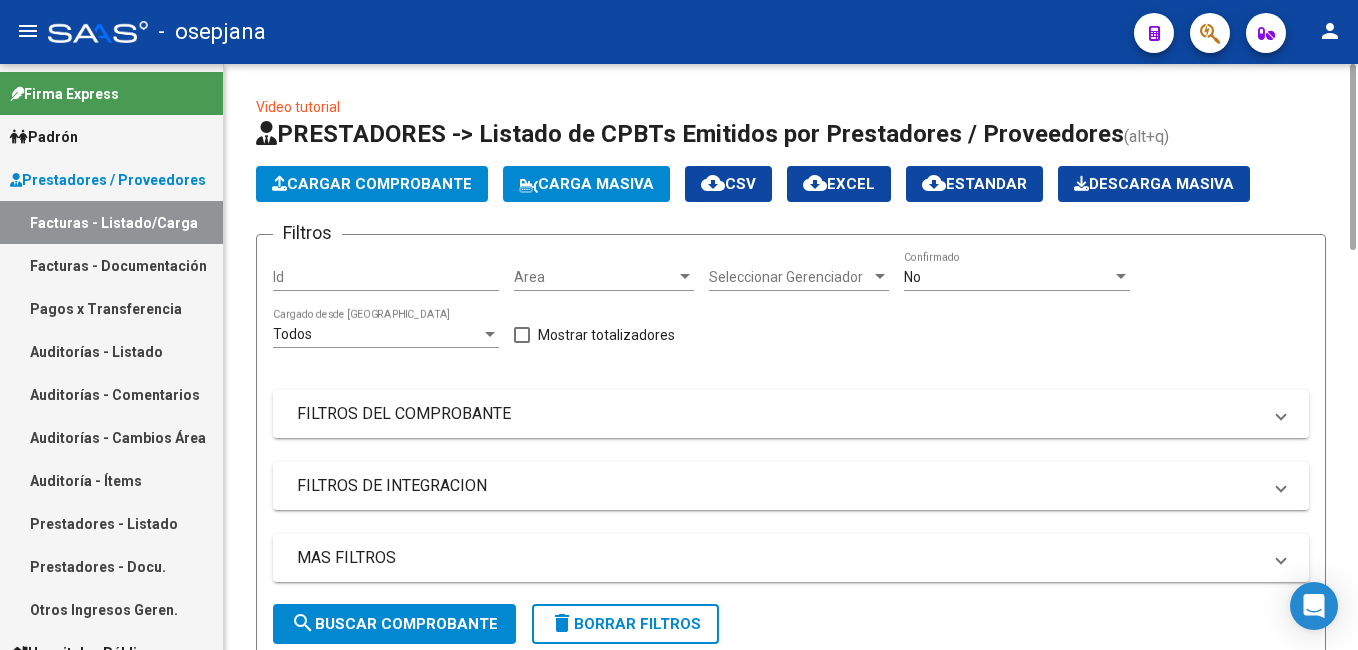 click on "Cargar Comprobante" 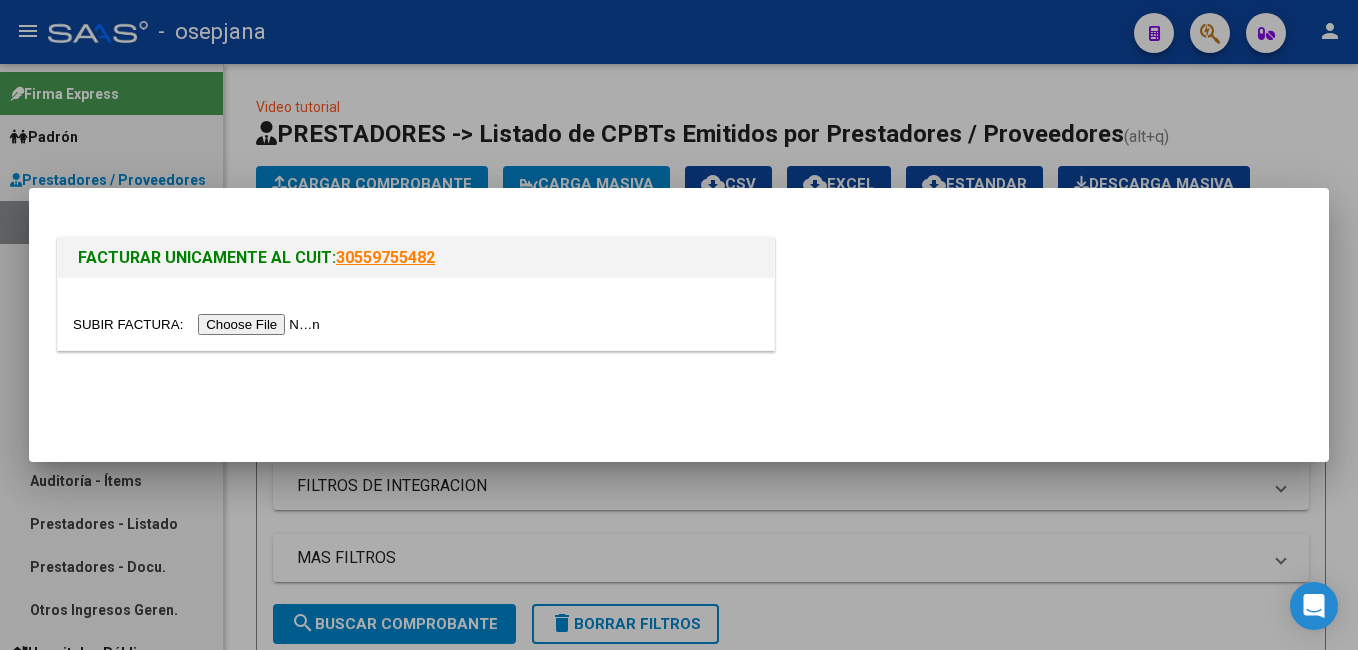 click at bounding box center (199, 324) 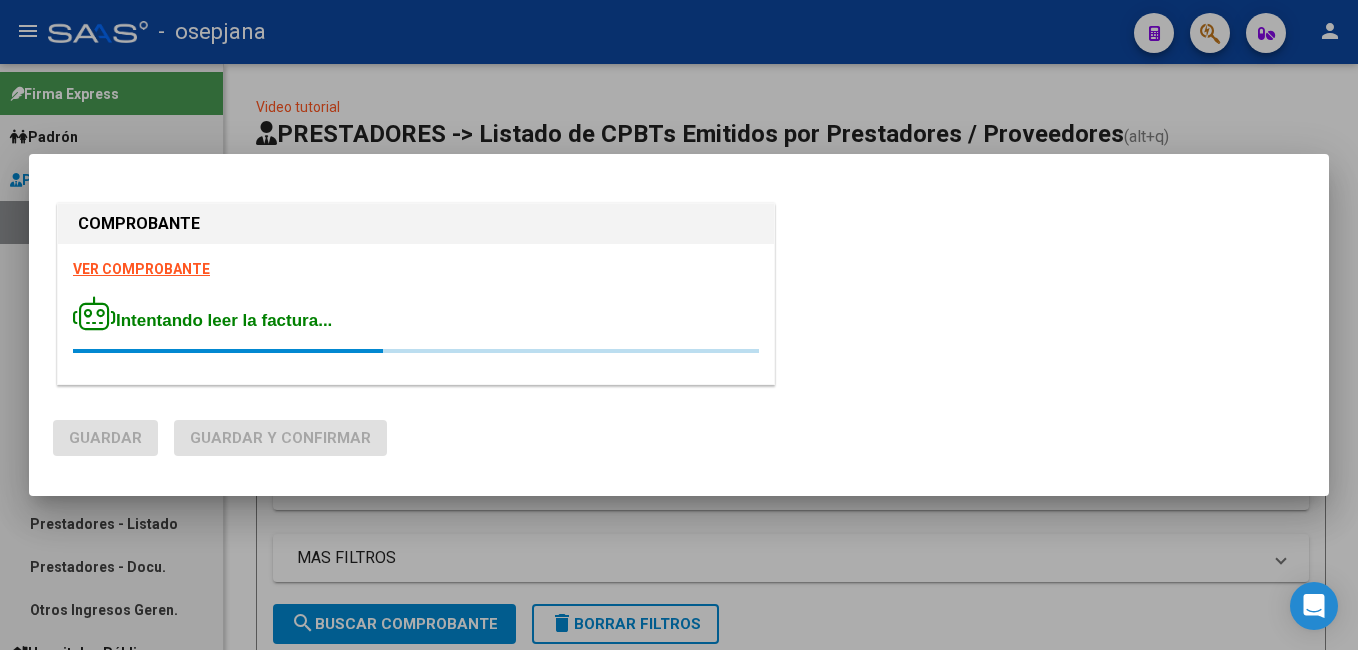 click on "VER COMPROBANTE" at bounding box center (141, 269) 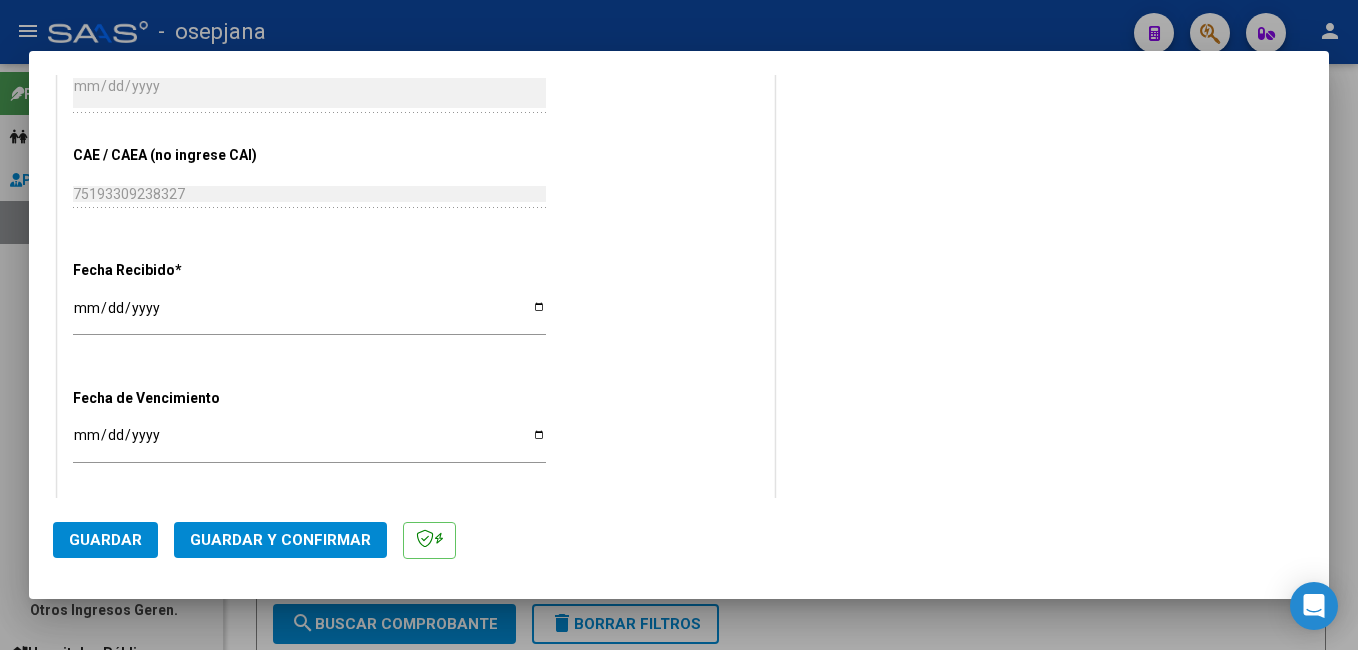 scroll, scrollTop: 1069, scrollLeft: 0, axis: vertical 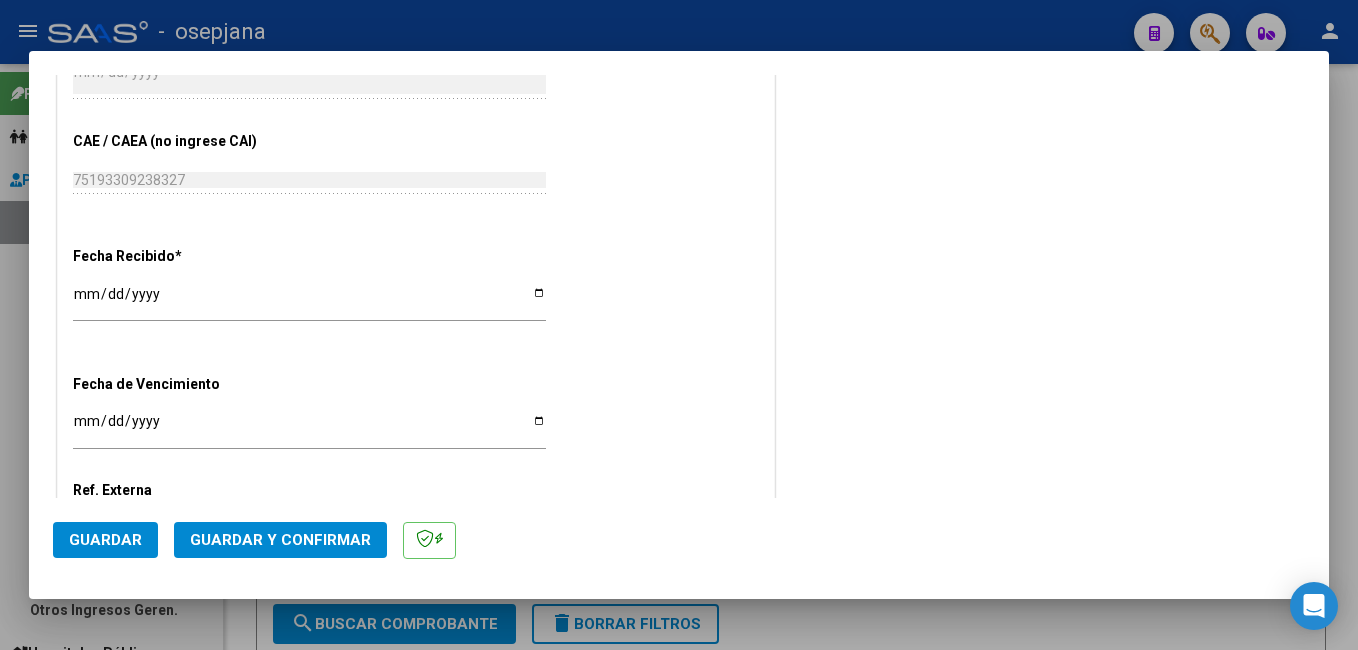 click on "[DATE]" at bounding box center [309, 301] 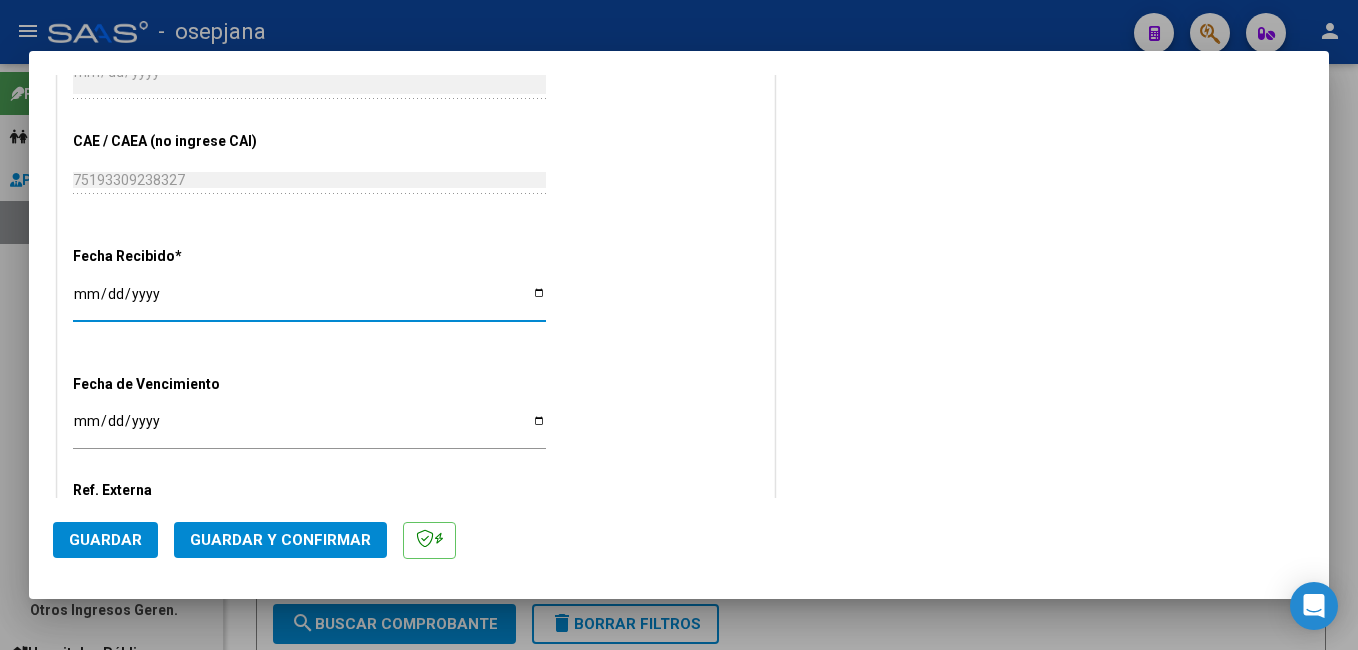 type on "[DATE]" 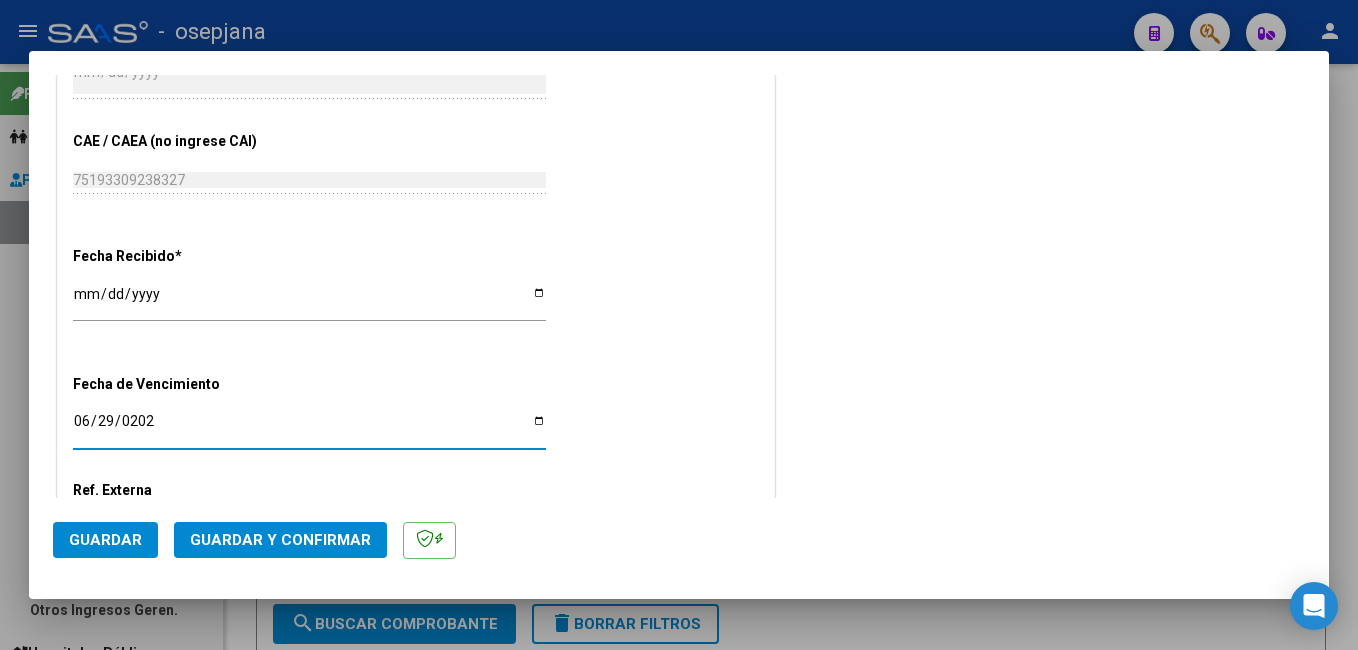 type on "[DATE]" 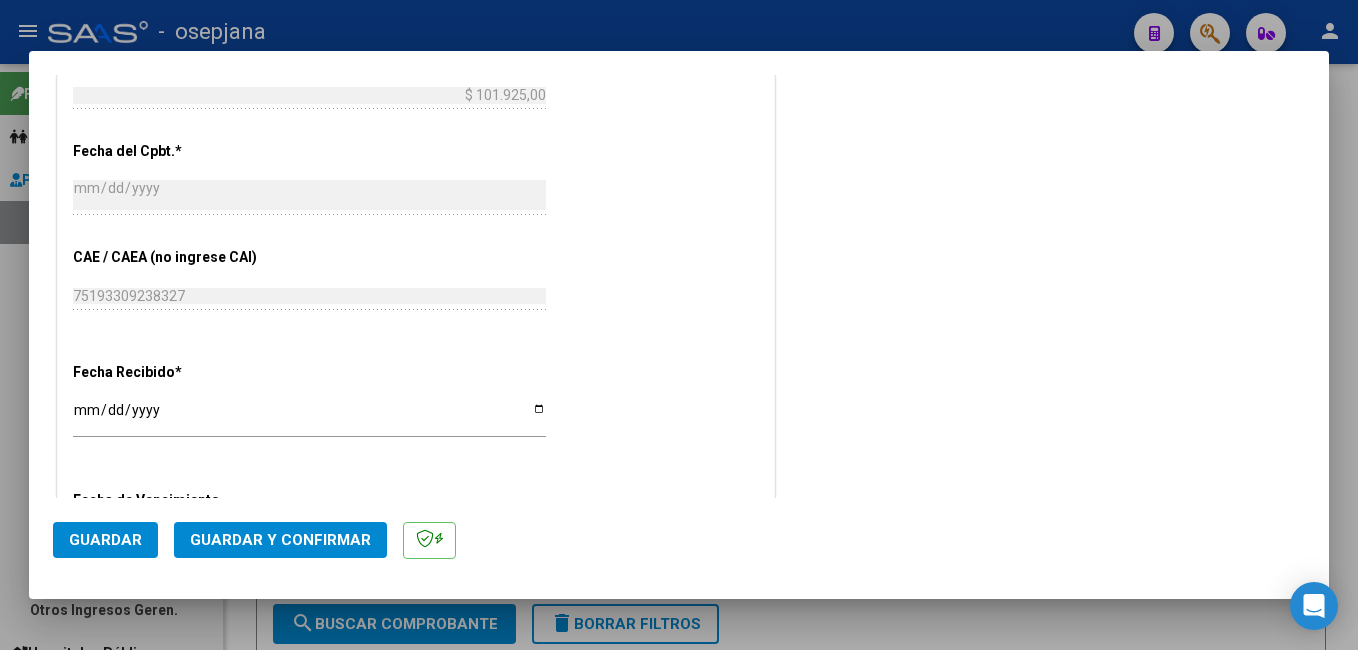 scroll, scrollTop: 969, scrollLeft: 0, axis: vertical 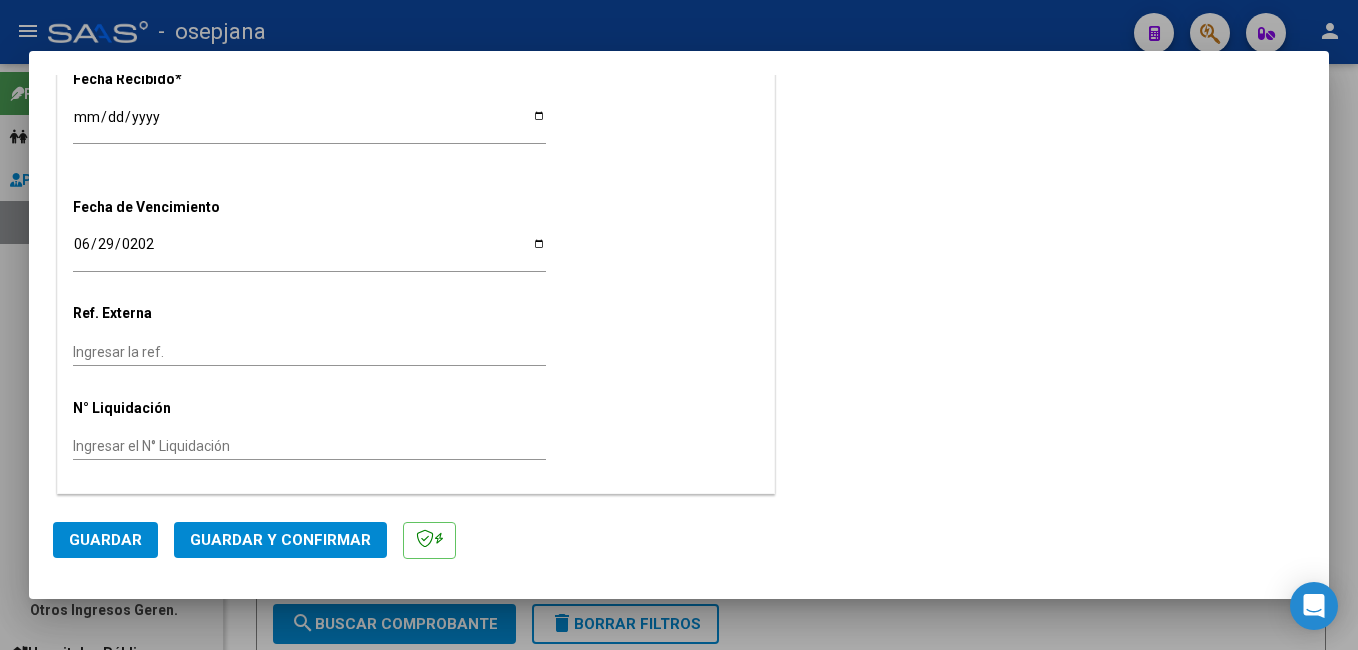 click on "Ingresar la ref." at bounding box center [309, 352] 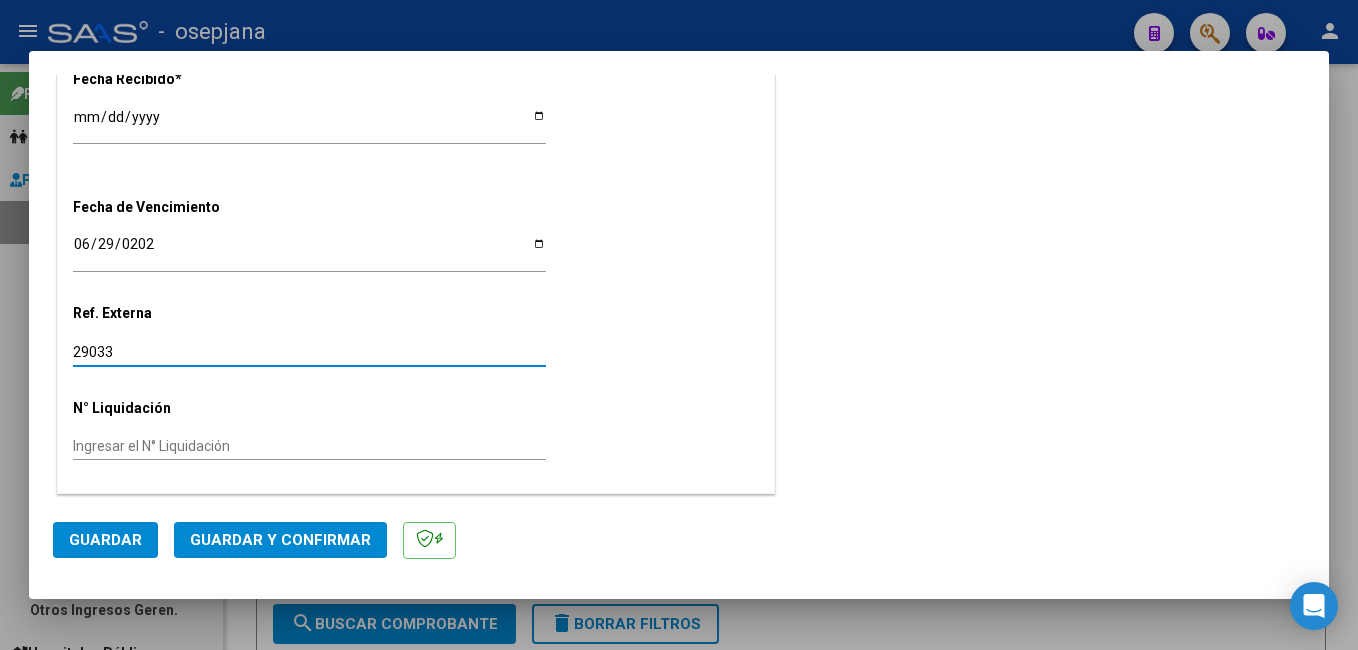 type on "29033" 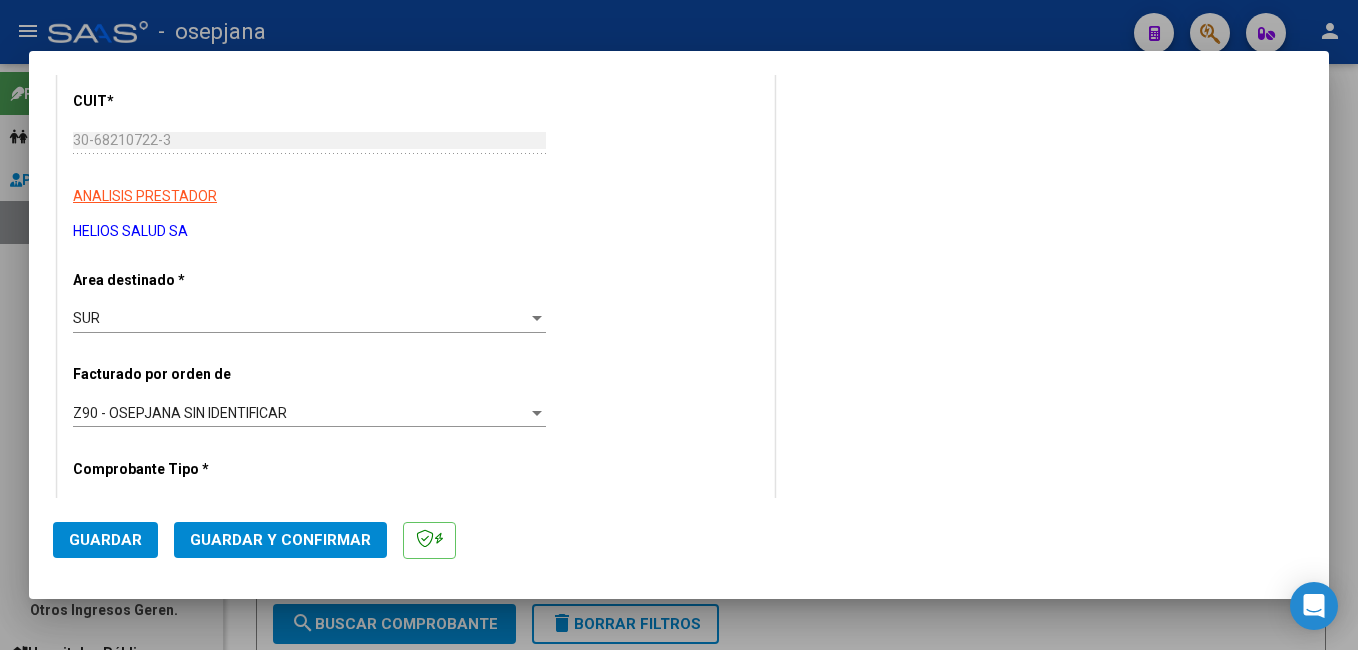 scroll, scrollTop: 0, scrollLeft: 0, axis: both 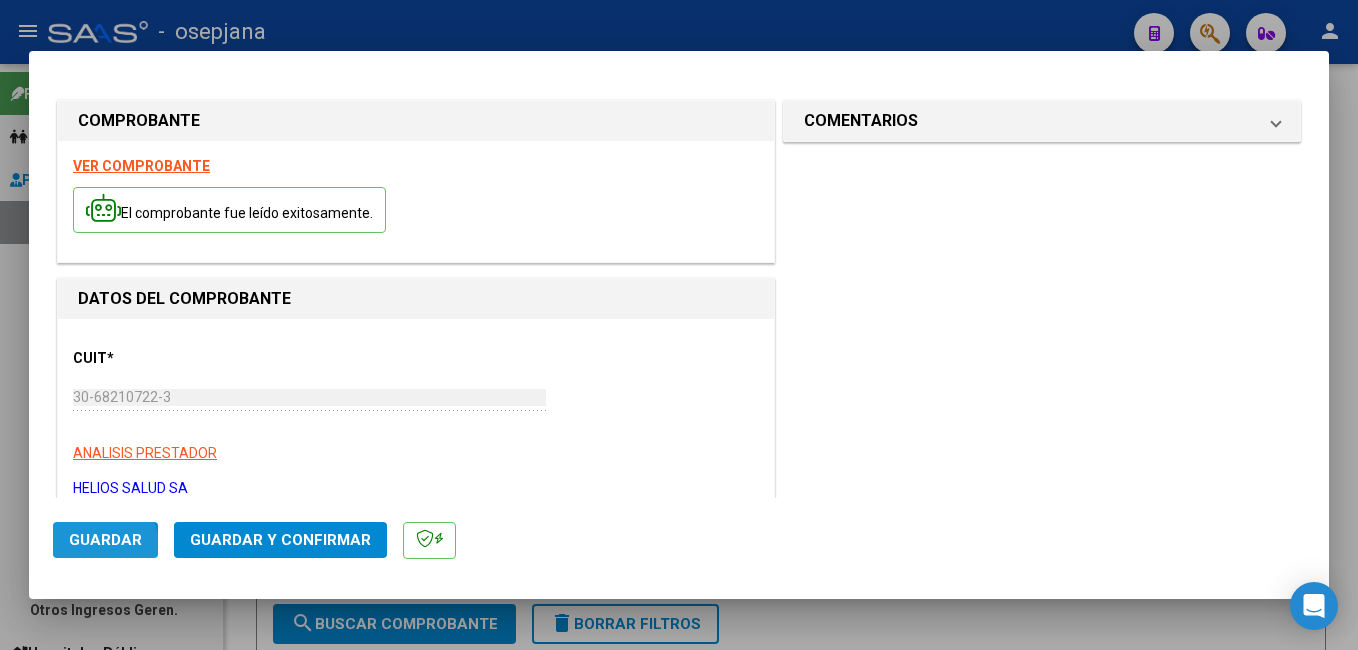 click on "Guardar" 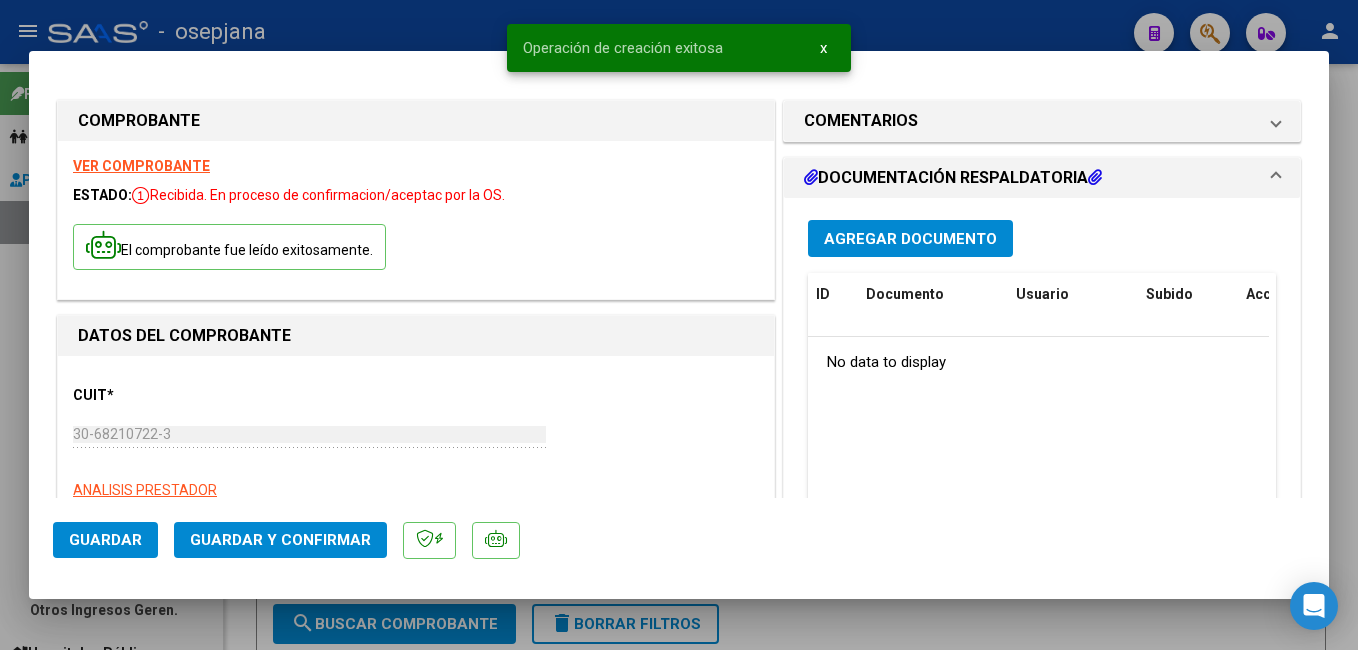 click on "Agregar Documento" at bounding box center [910, 239] 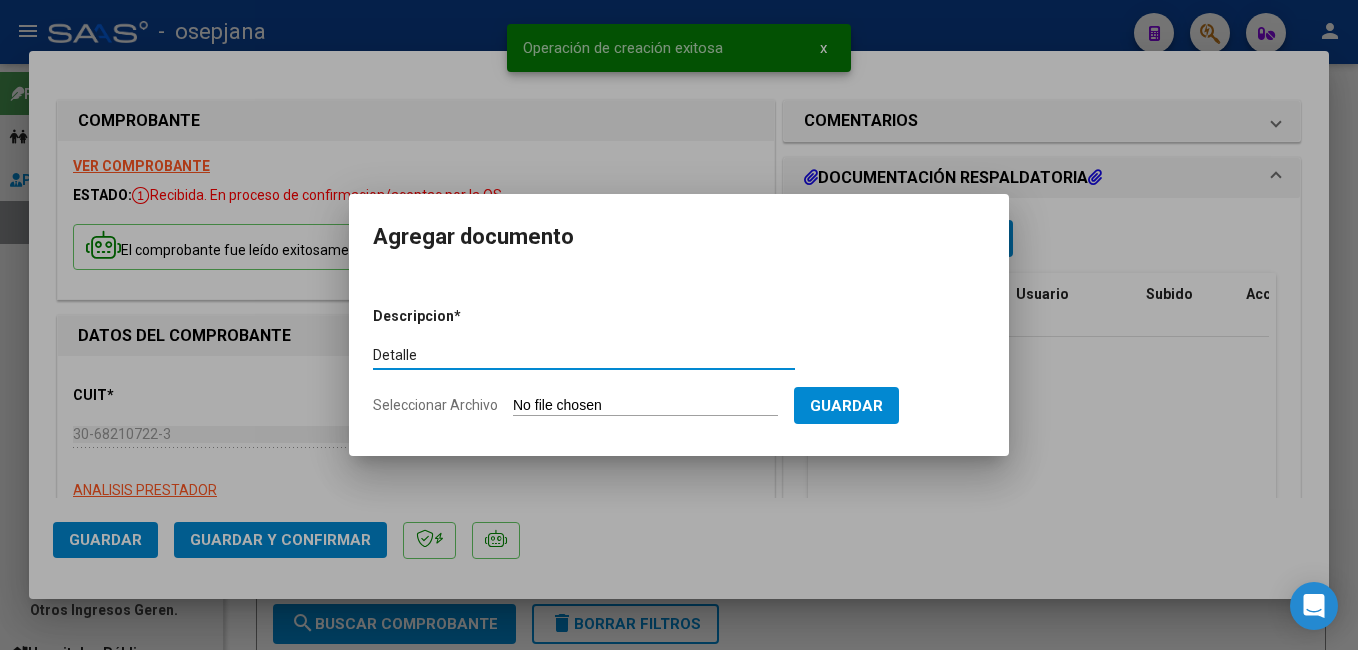 type on "Detalle" 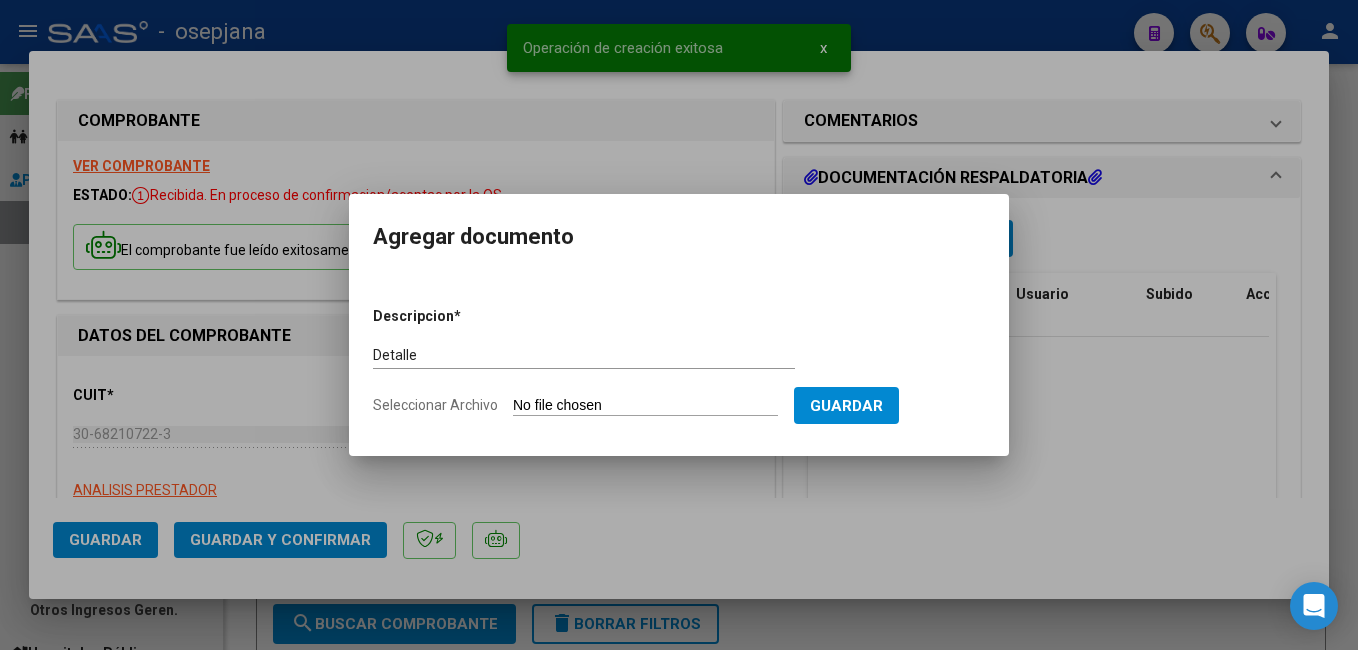 click on "Seleccionar Archivo" at bounding box center [645, 406] 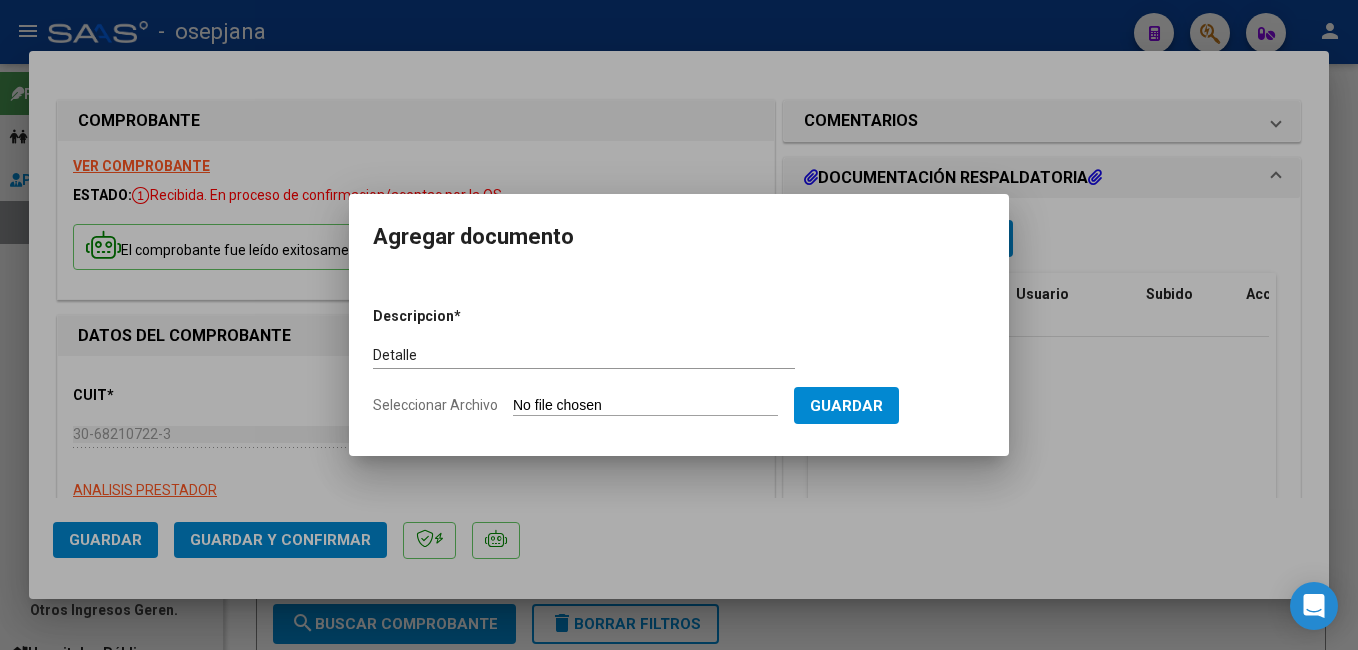 type on "C:\fakepath\FC. 173852.pdf" 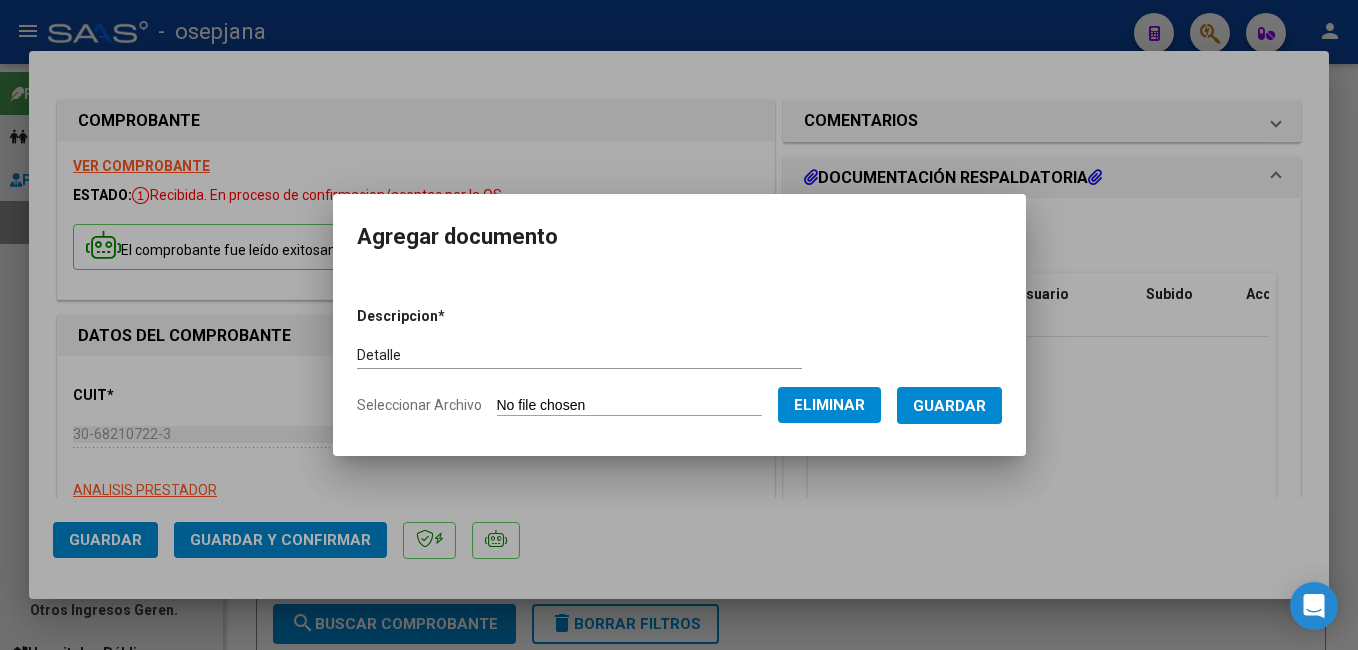 click on "Guardar" at bounding box center [949, 406] 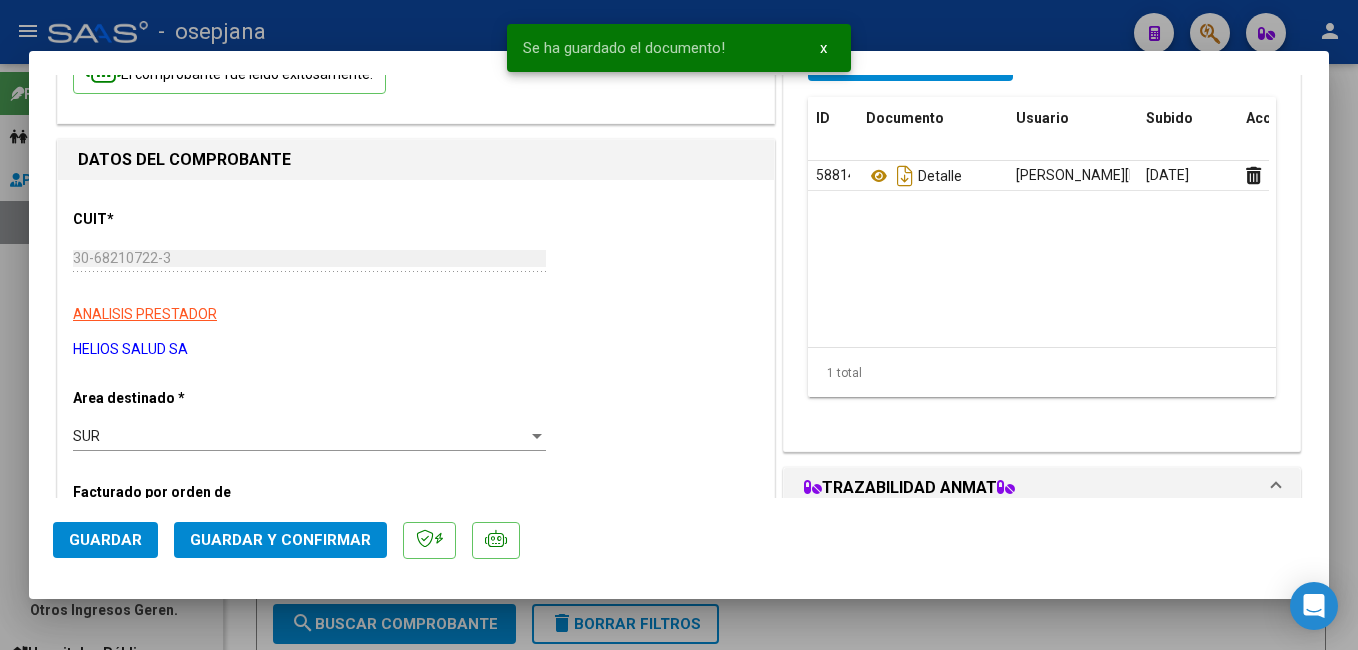 scroll, scrollTop: 163, scrollLeft: 0, axis: vertical 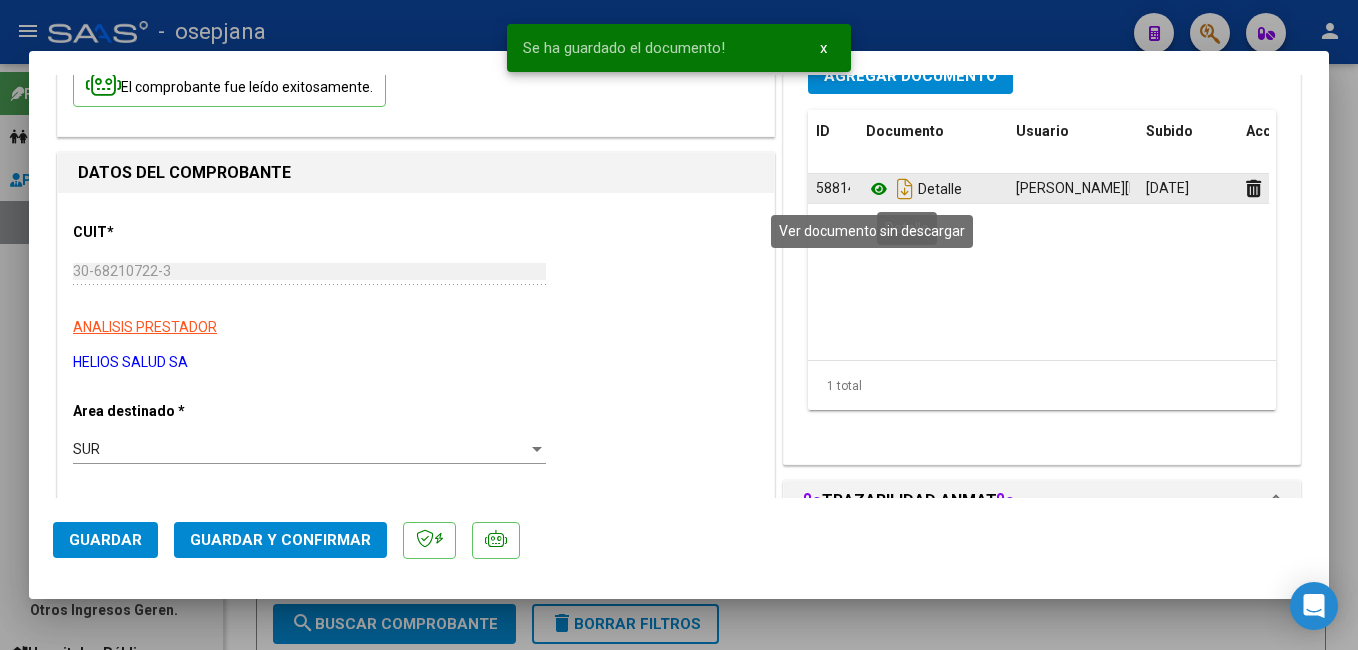 click 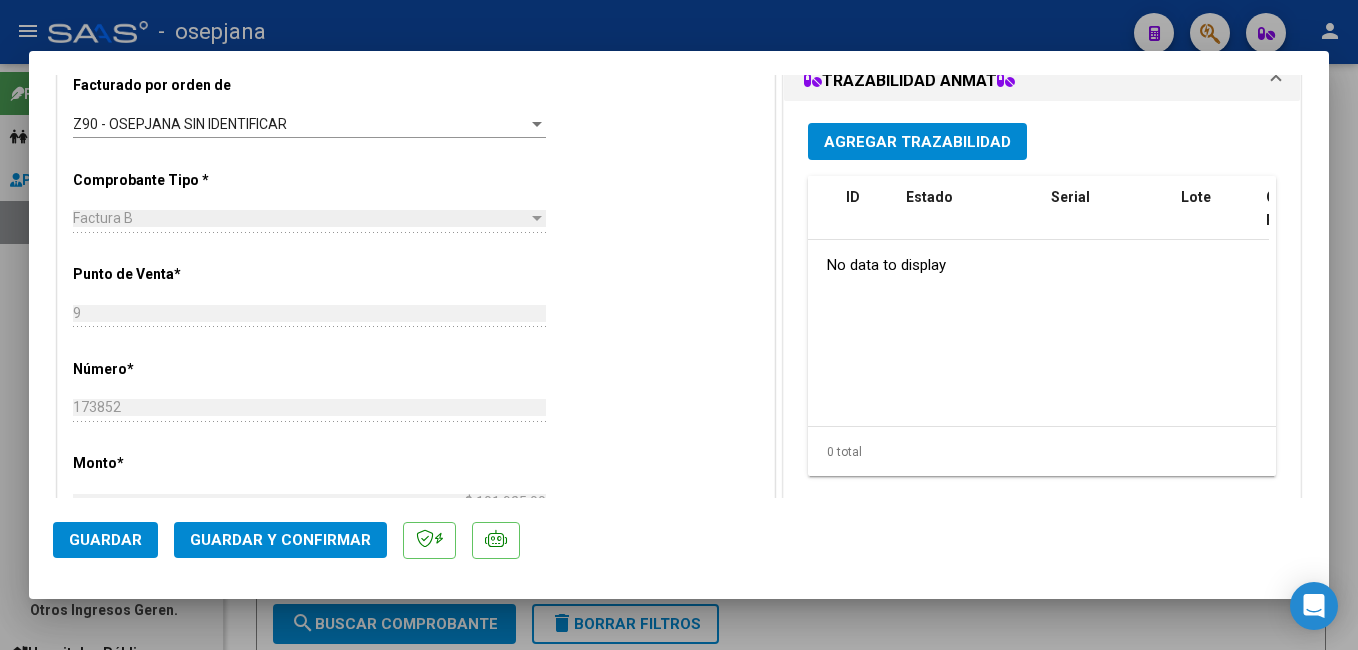 scroll, scrollTop: 556, scrollLeft: 0, axis: vertical 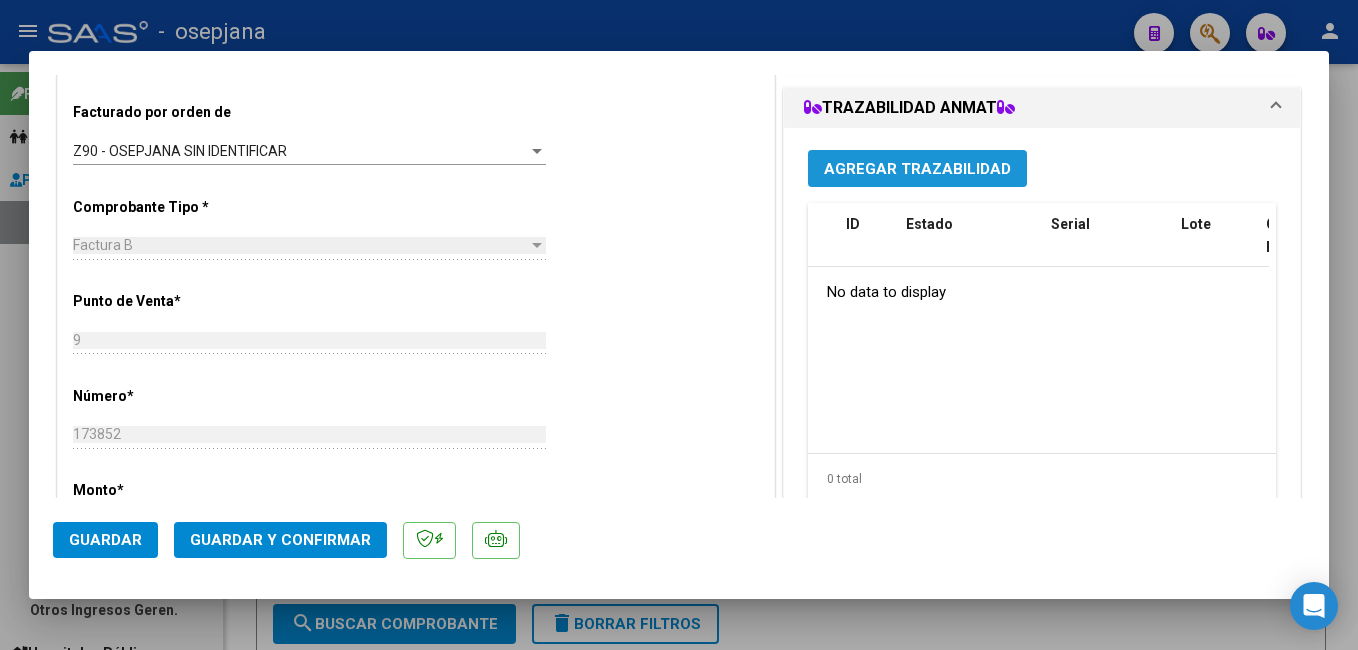 click on "Agregar Trazabilidad" at bounding box center (917, 169) 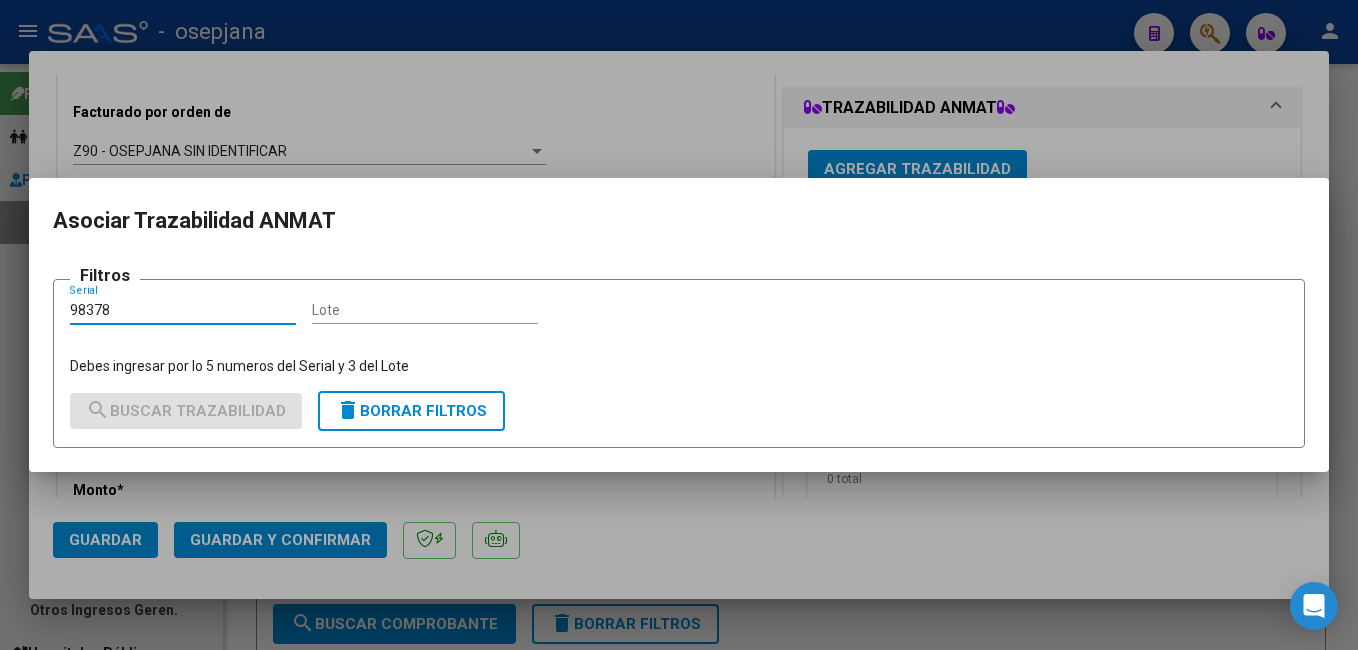 type on "98378" 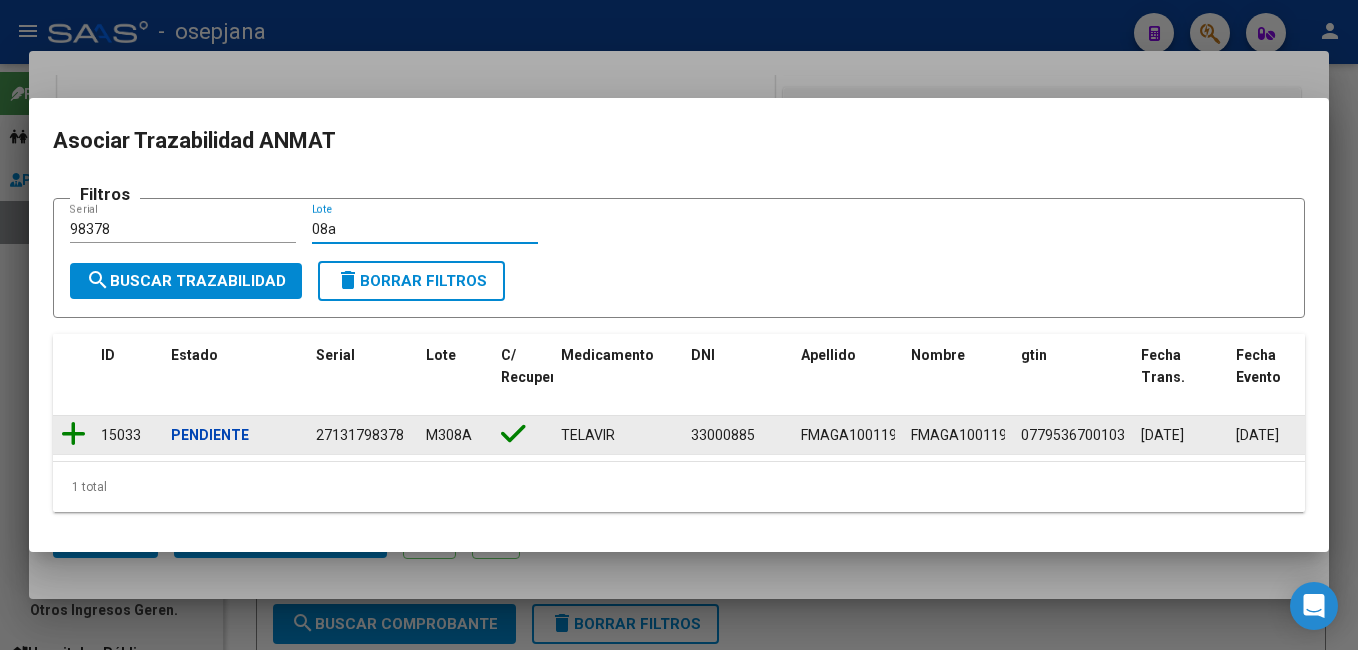 type on "08a" 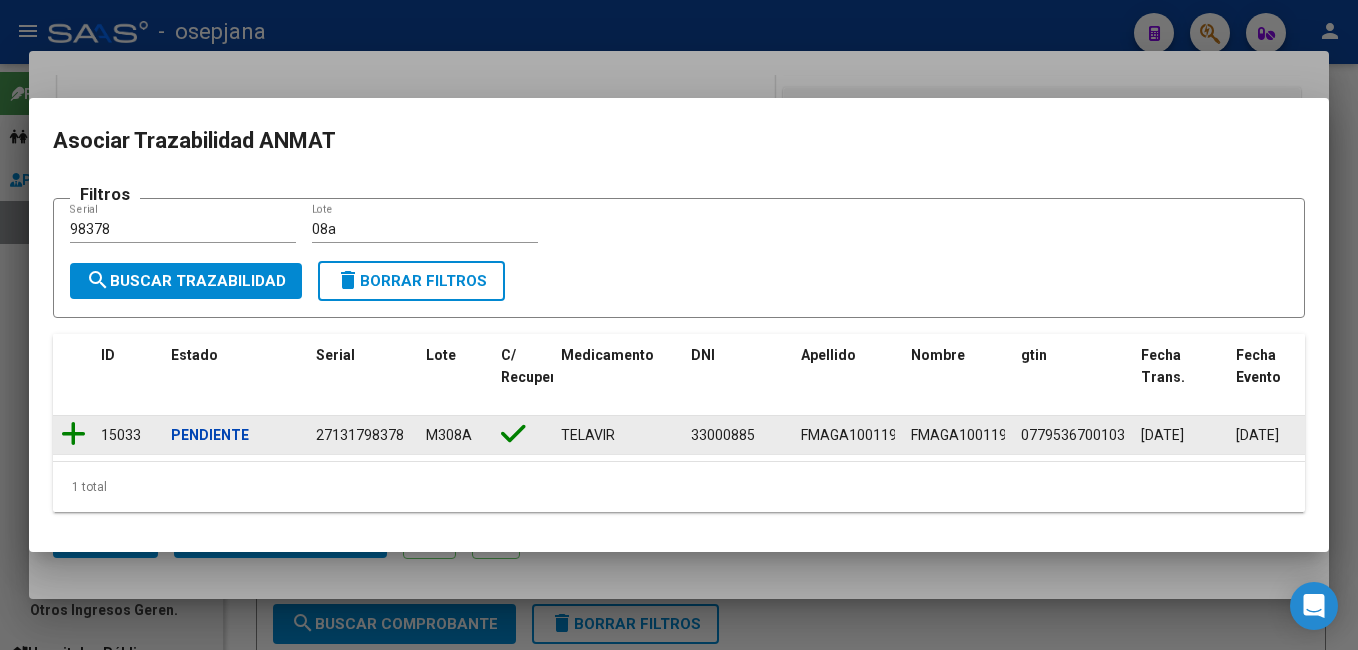 click 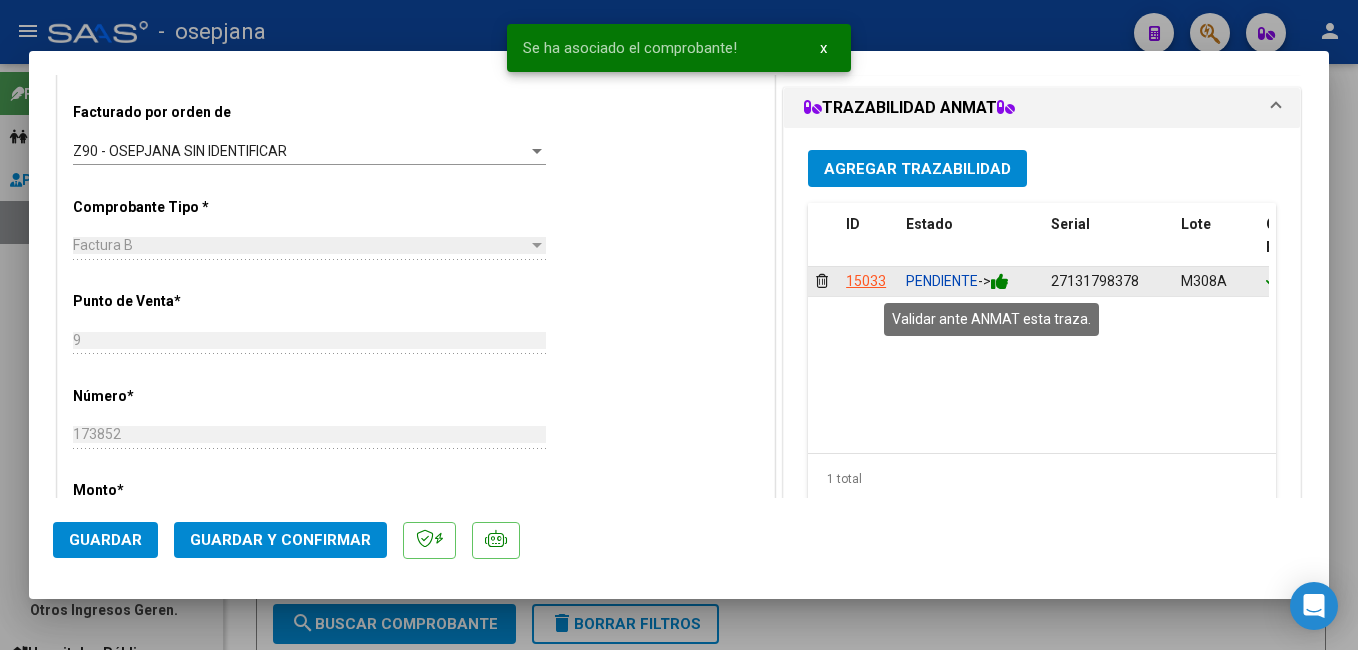 click 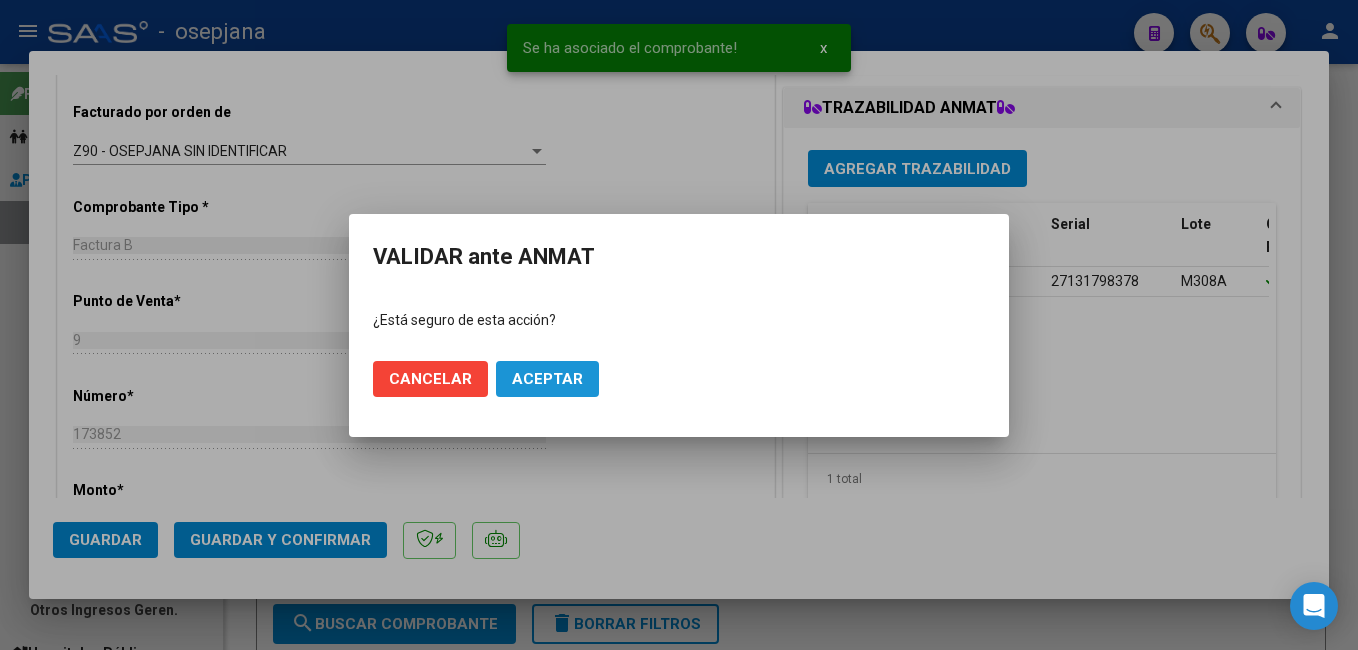 click on "Aceptar" 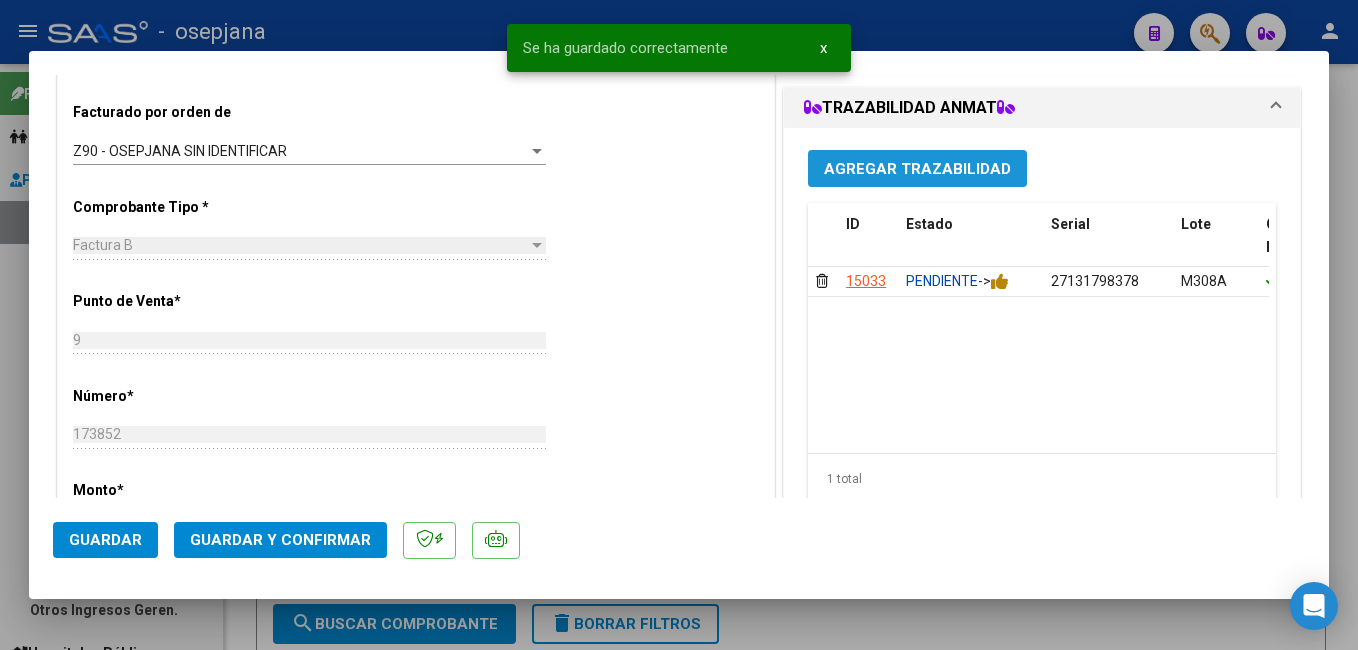 click on "Agregar Trazabilidad" at bounding box center (917, 169) 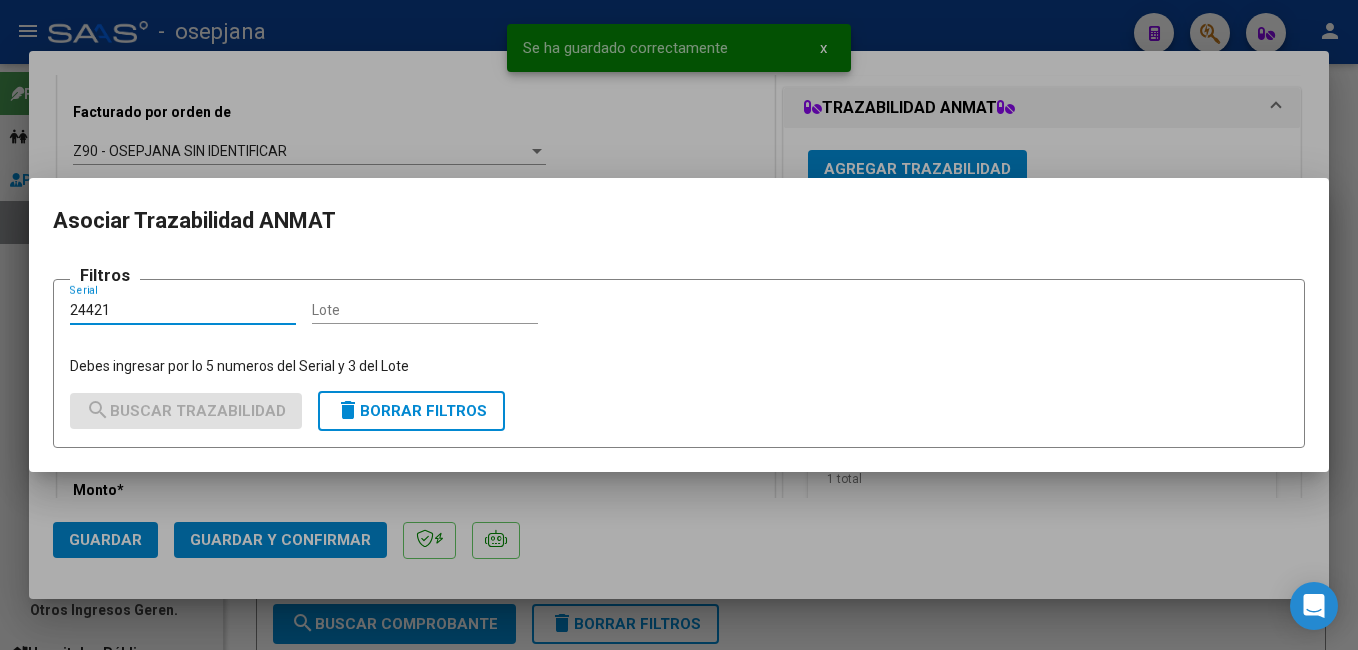 type on "24421" 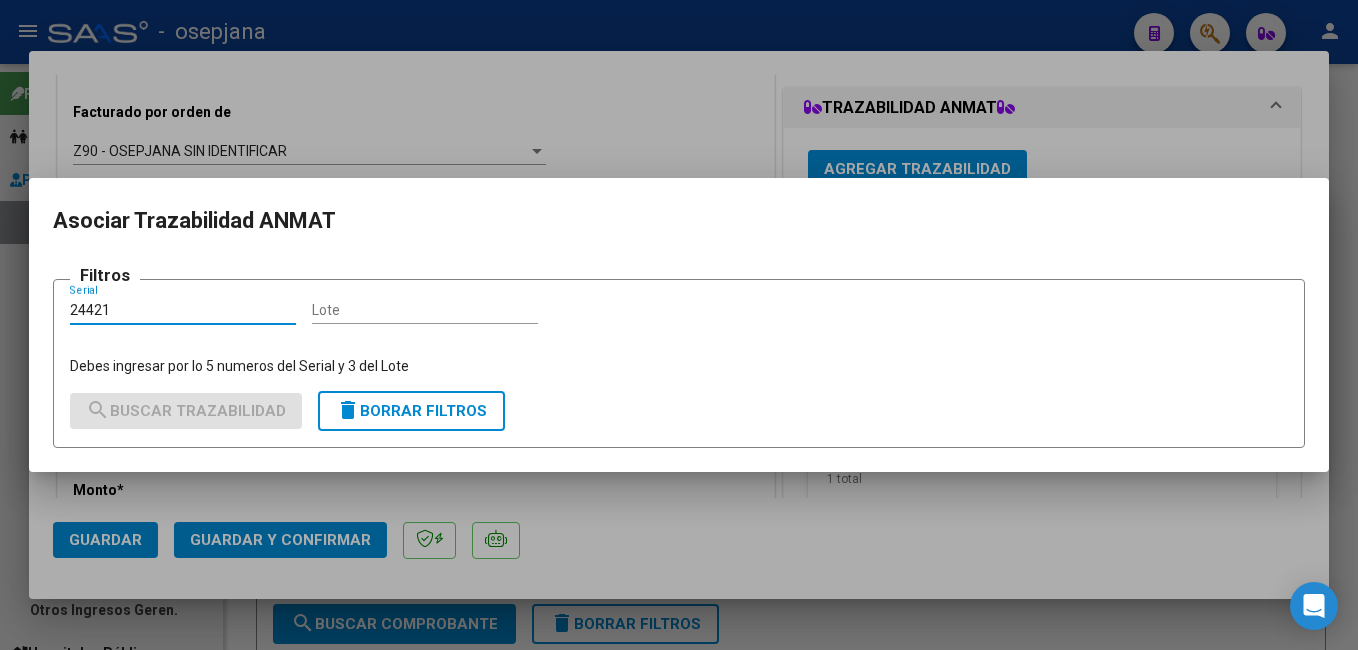 click on "Lote" at bounding box center [425, 310] 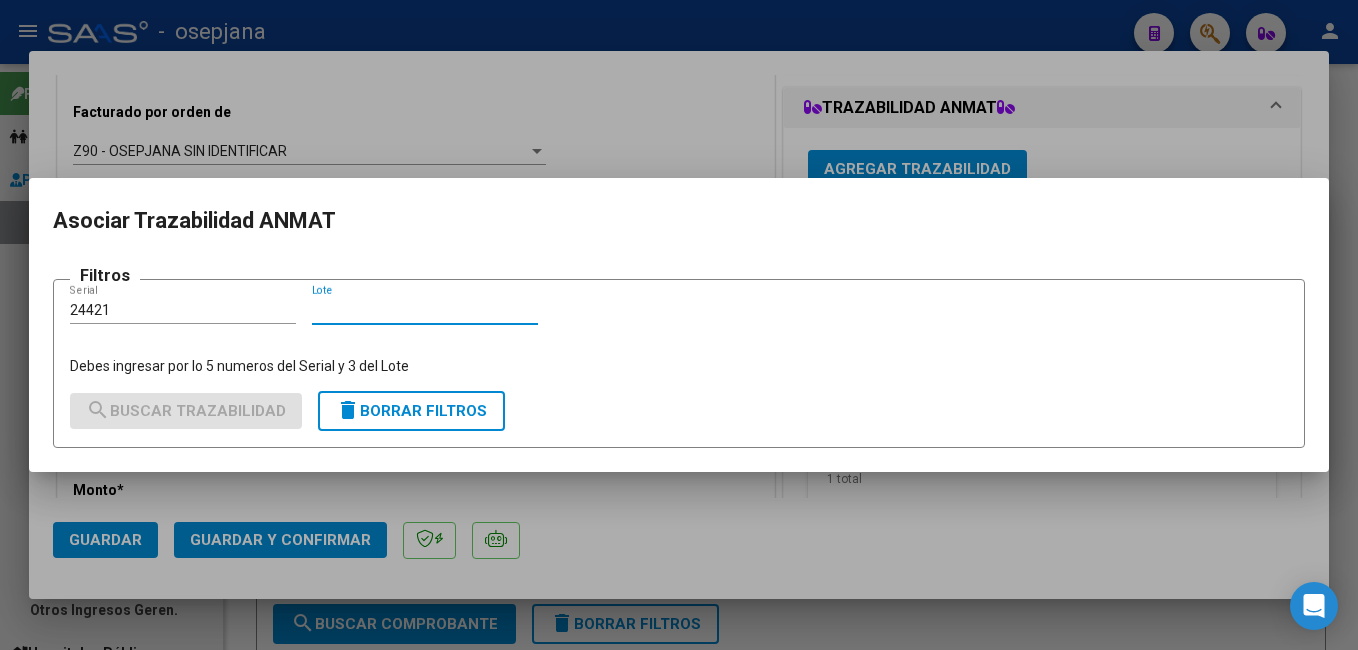 click on "Lote" at bounding box center (425, 310) 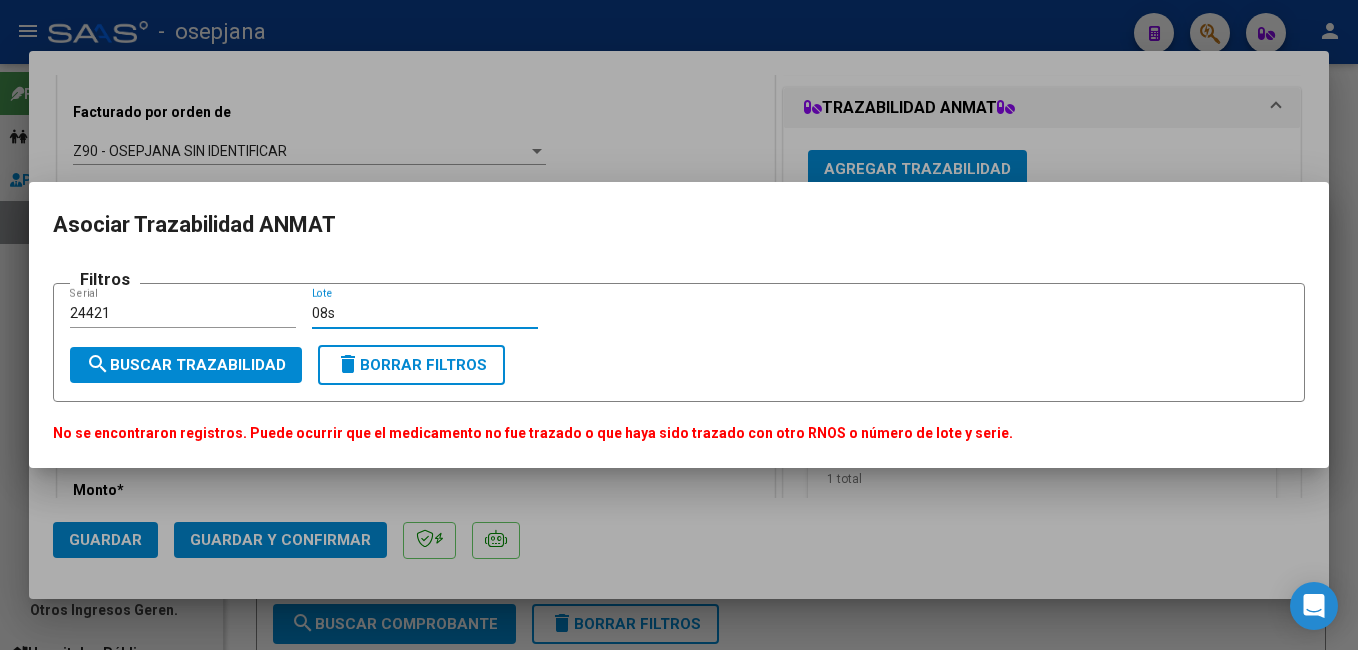 click on "08s" at bounding box center (425, 313) 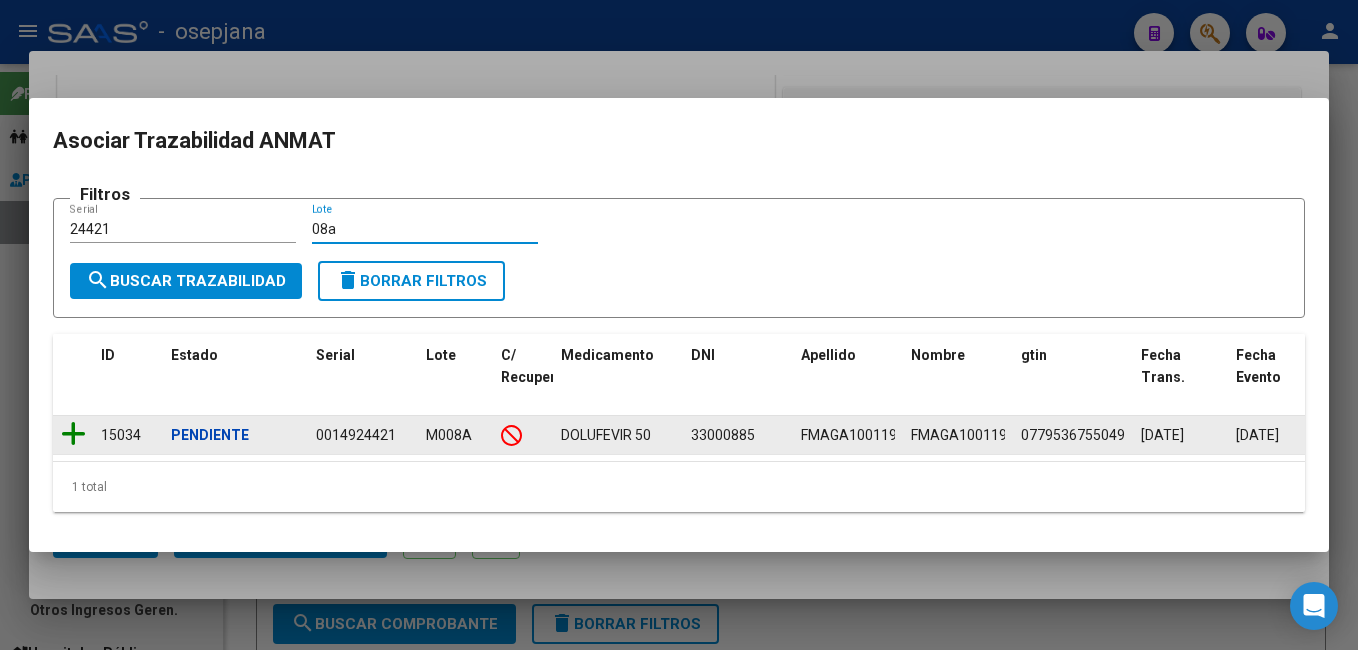 type on "08a" 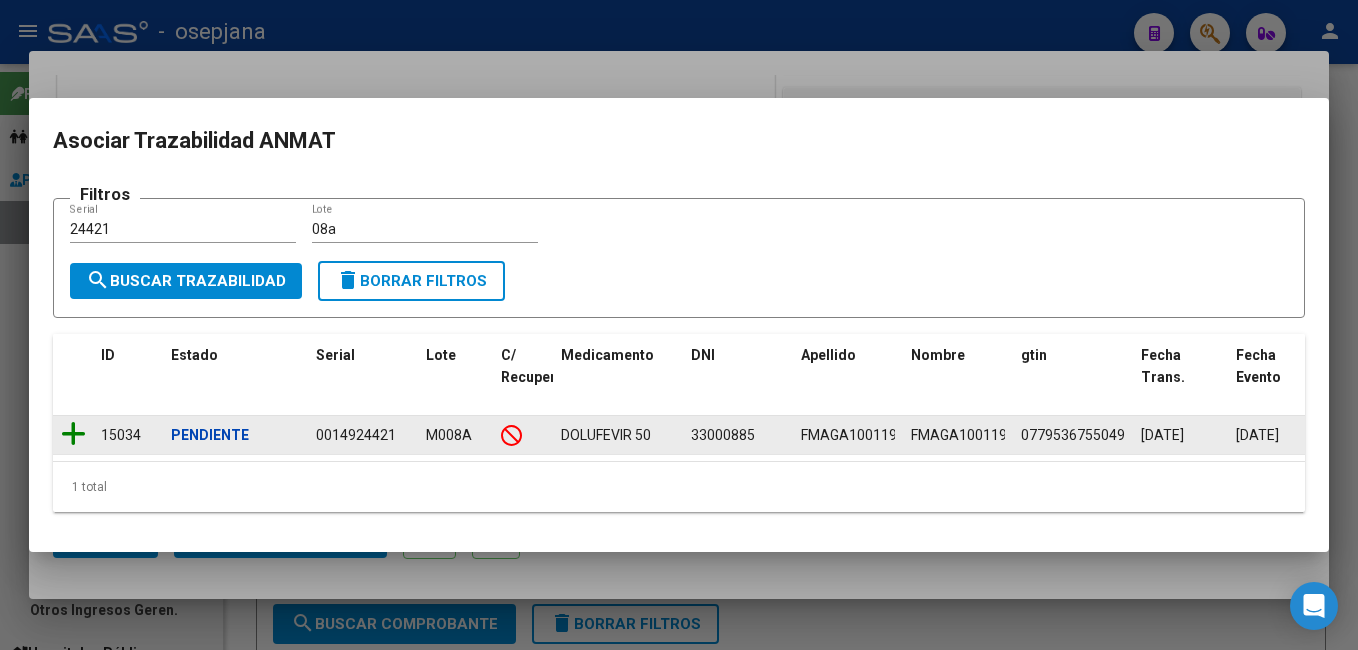 click 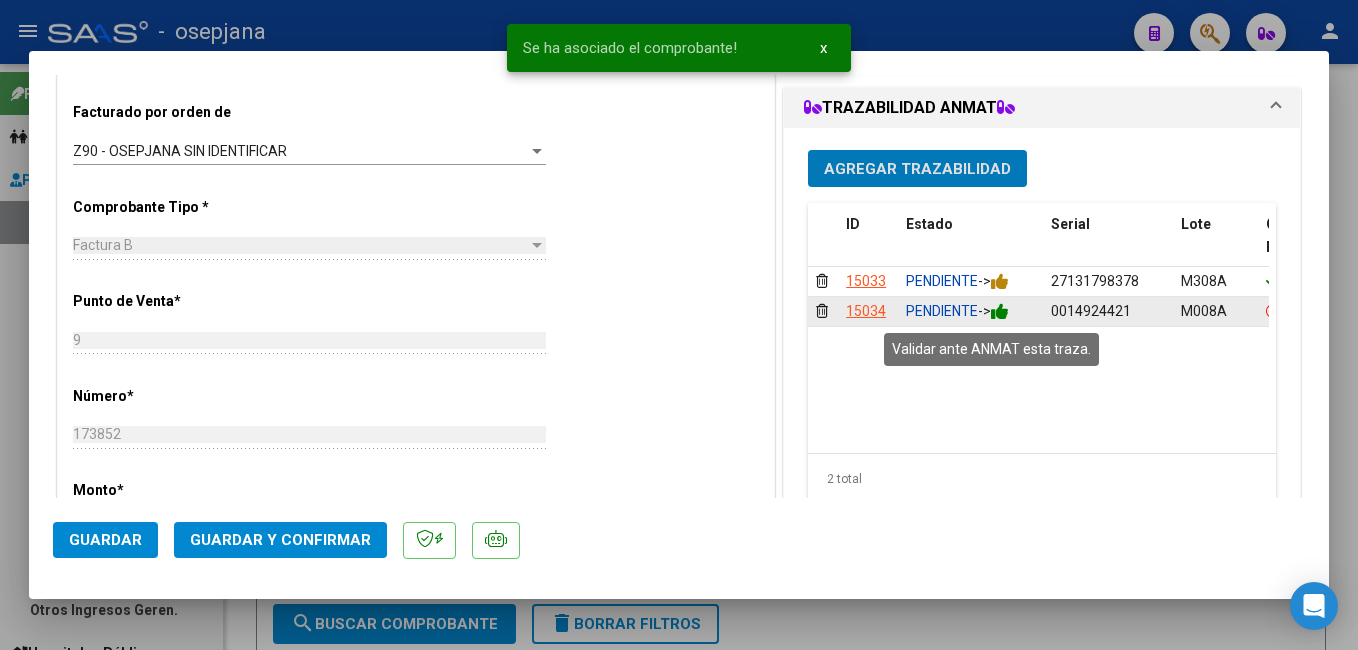 click 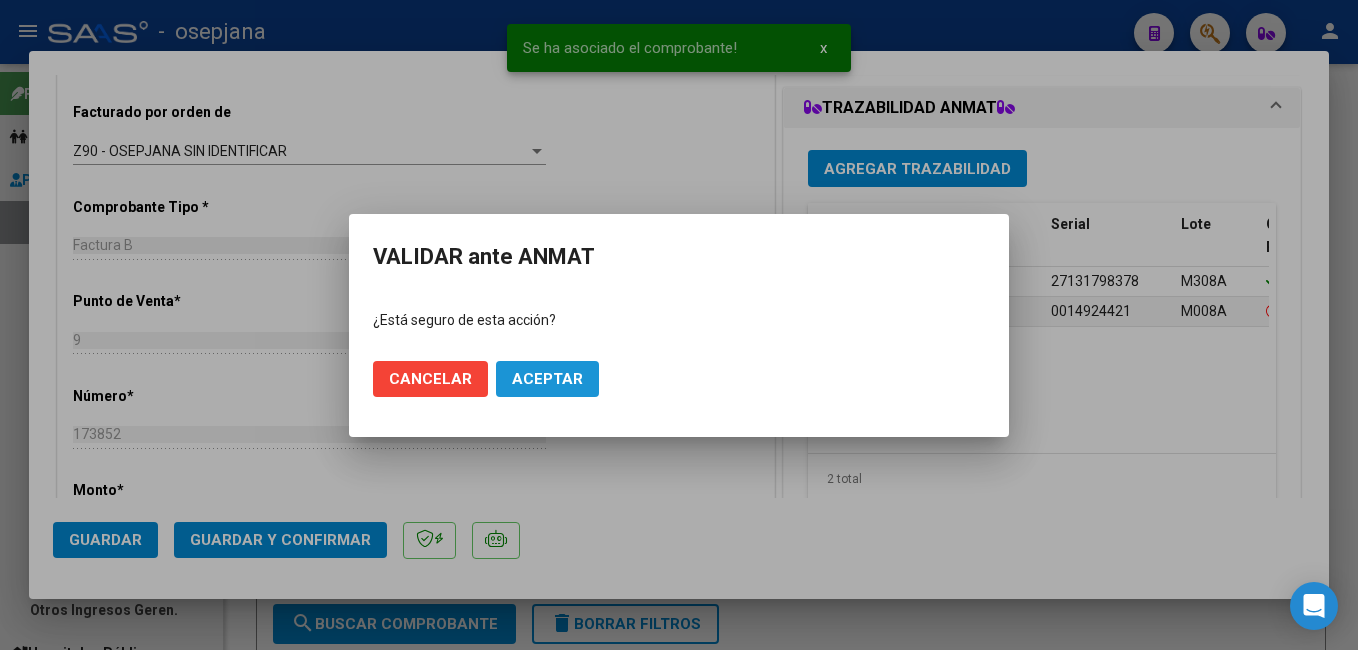 click on "Aceptar" 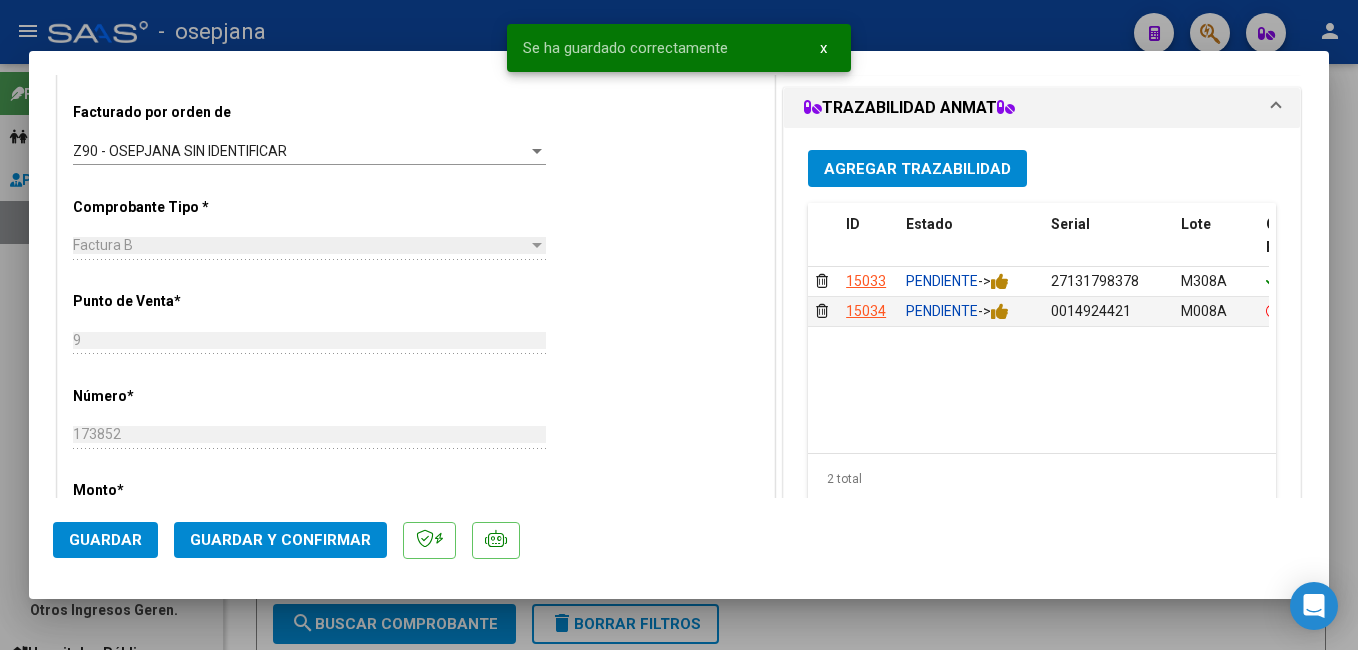 click on "Guardar y Confirmar" 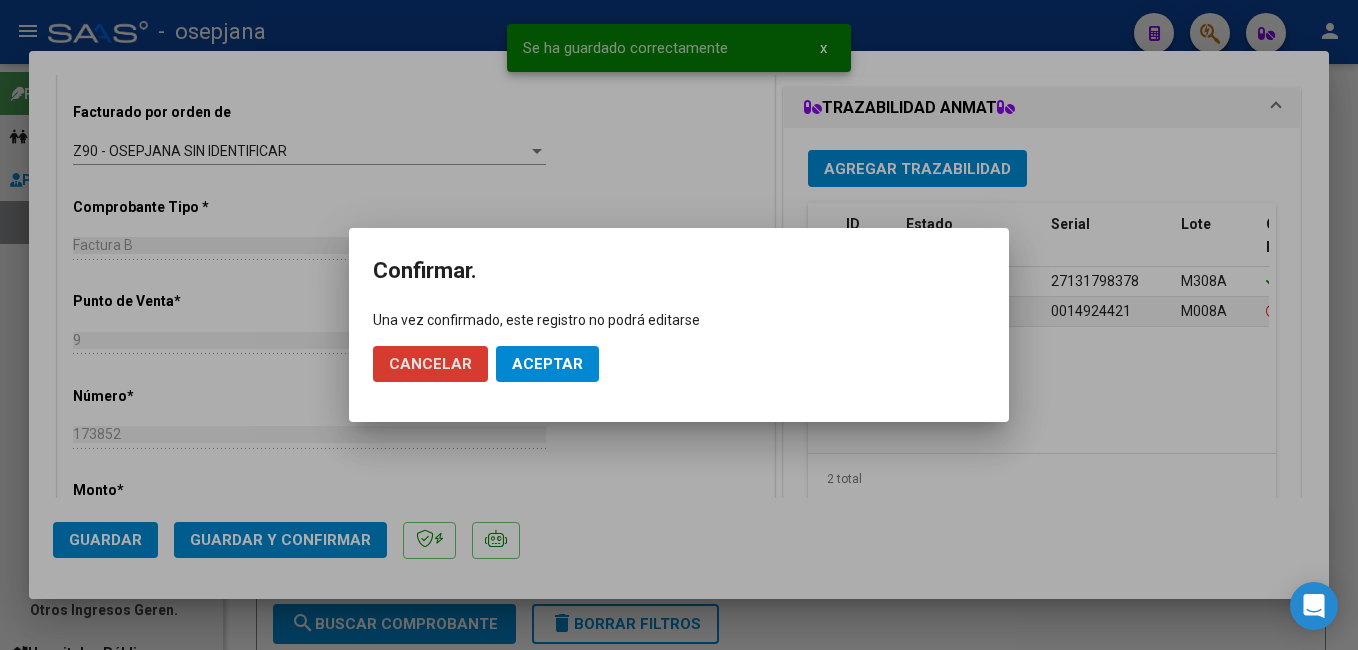 click on "Aceptar" 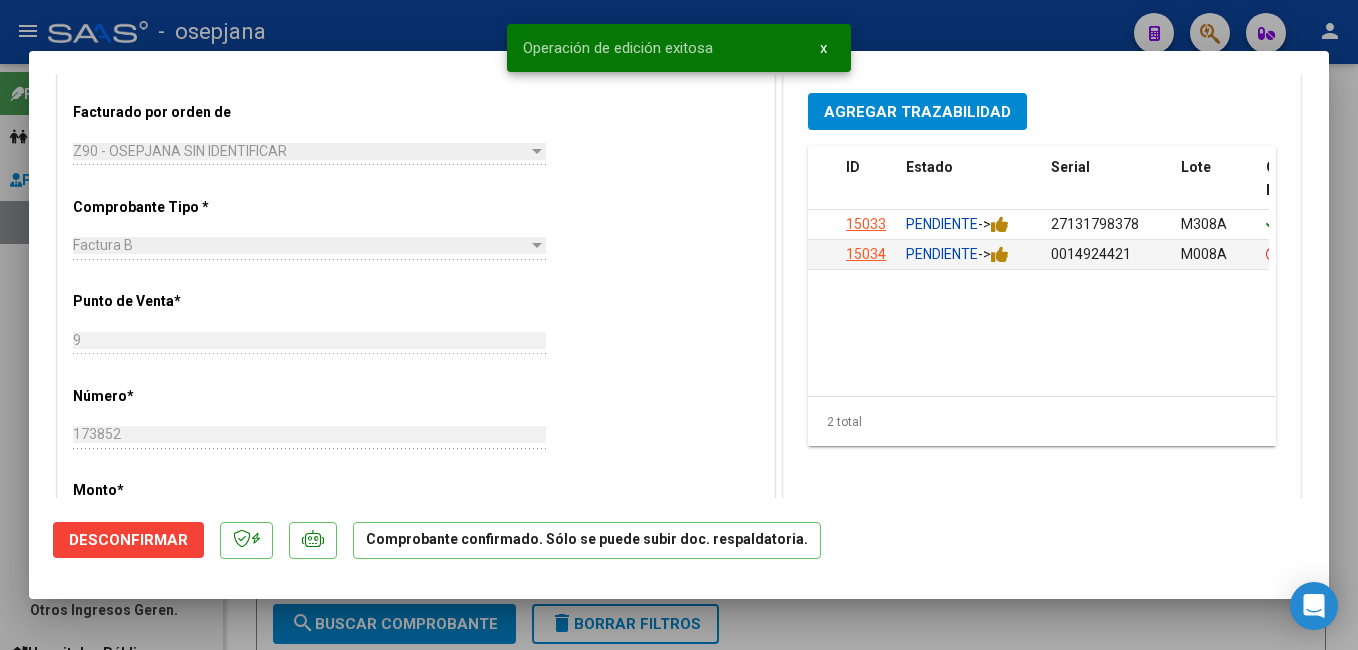 click at bounding box center (679, 325) 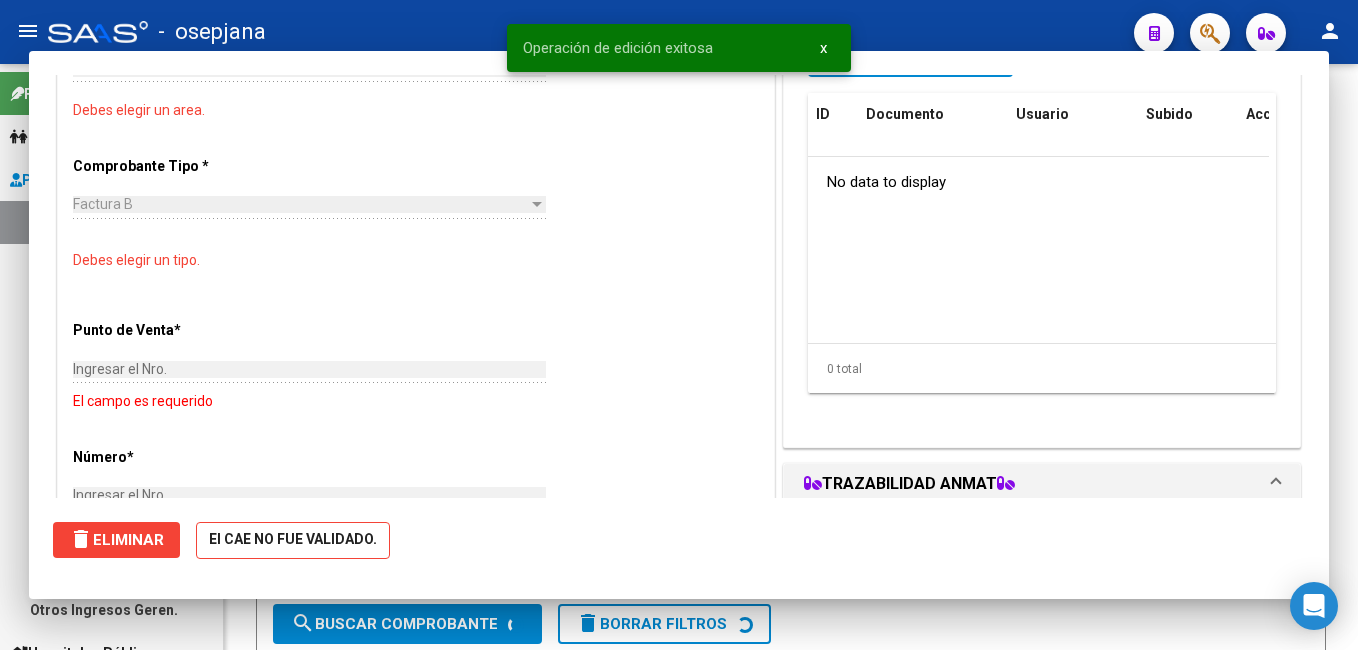 scroll, scrollTop: 0, scrollLeft: 0, axis: both 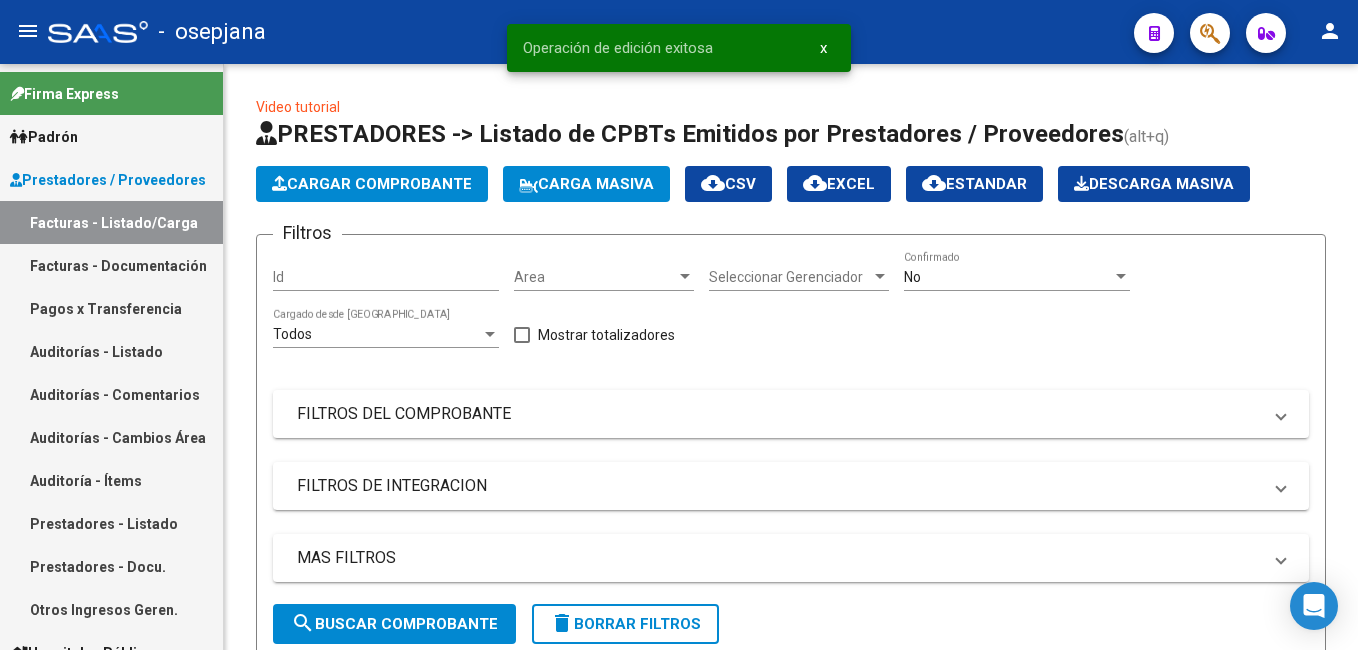 drag, startPoint x: 110, startPoint y: 348, endPoint x: 213, endPoint y: 199, distance: 181.13531 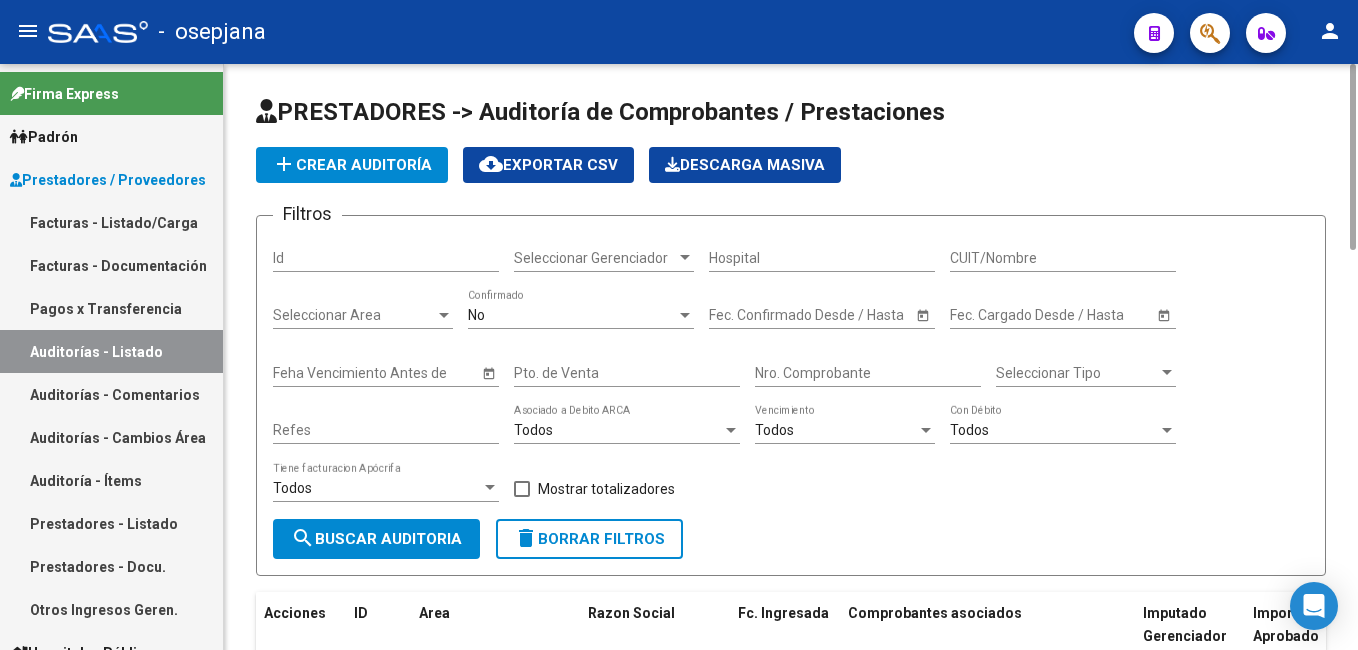 click on "add  Crear Auditoría" 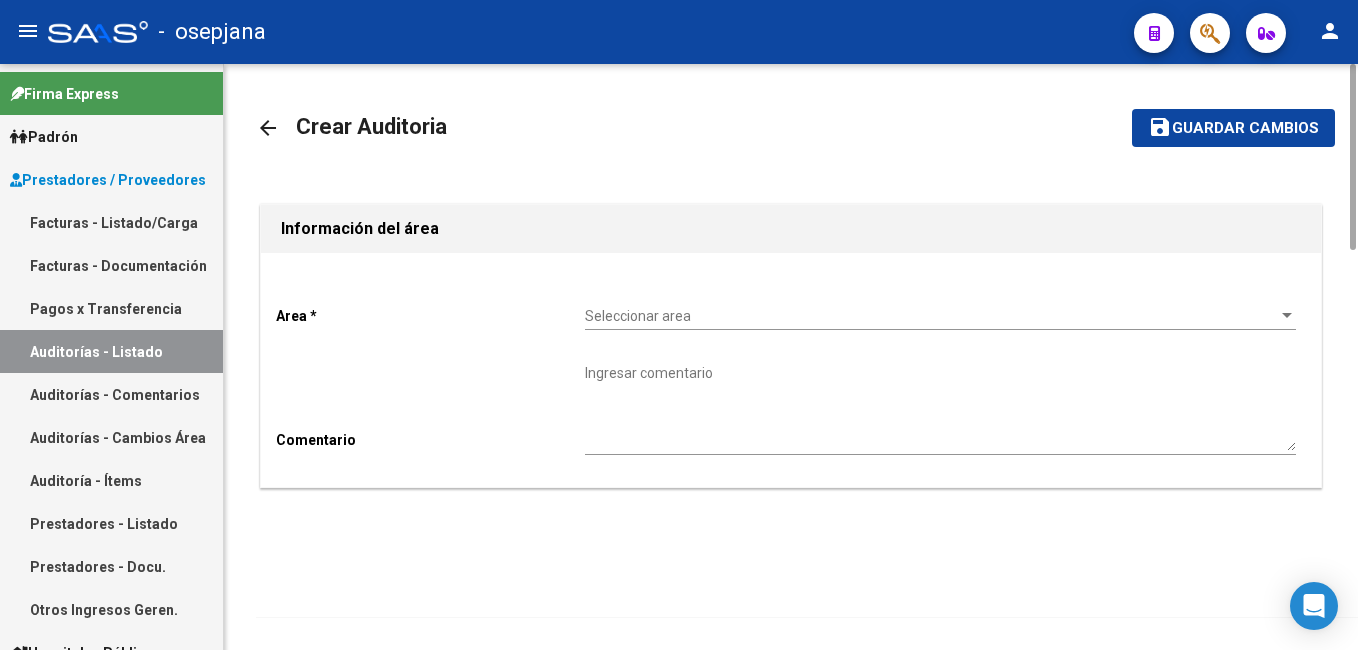 click on "Seleccionar area Seleccionar area" 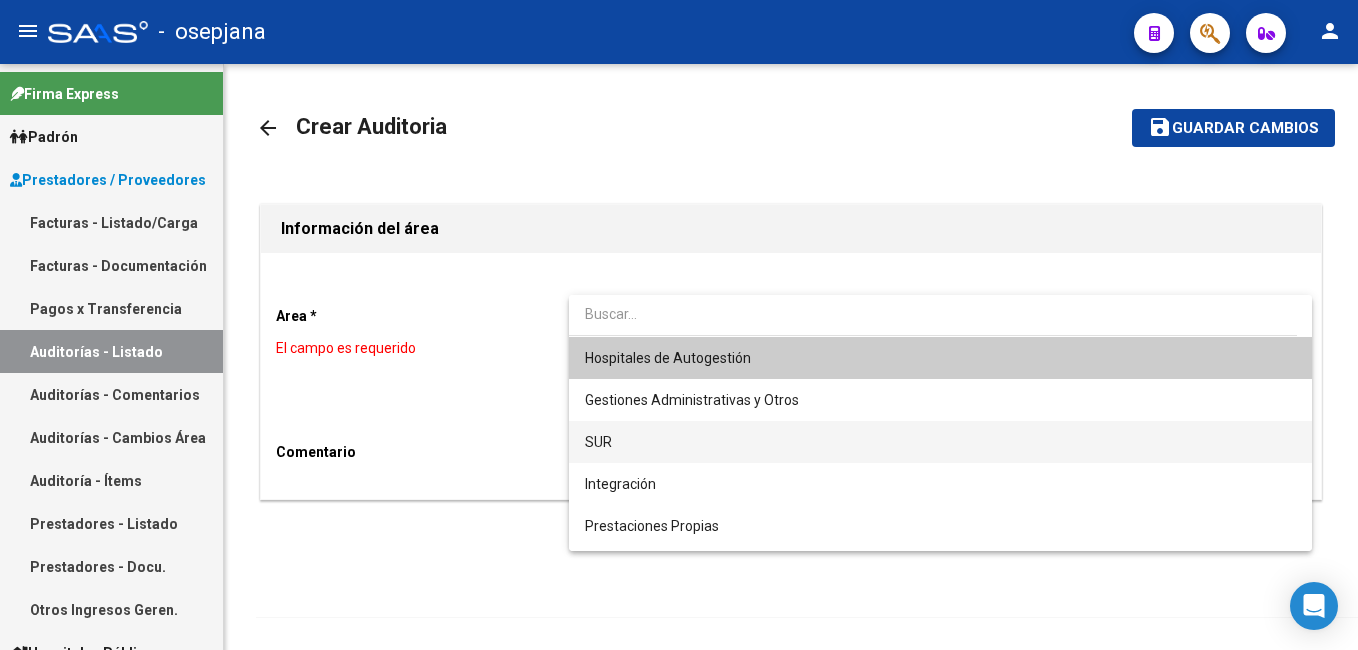 click on "SUR" at bounding box center (940, 442) 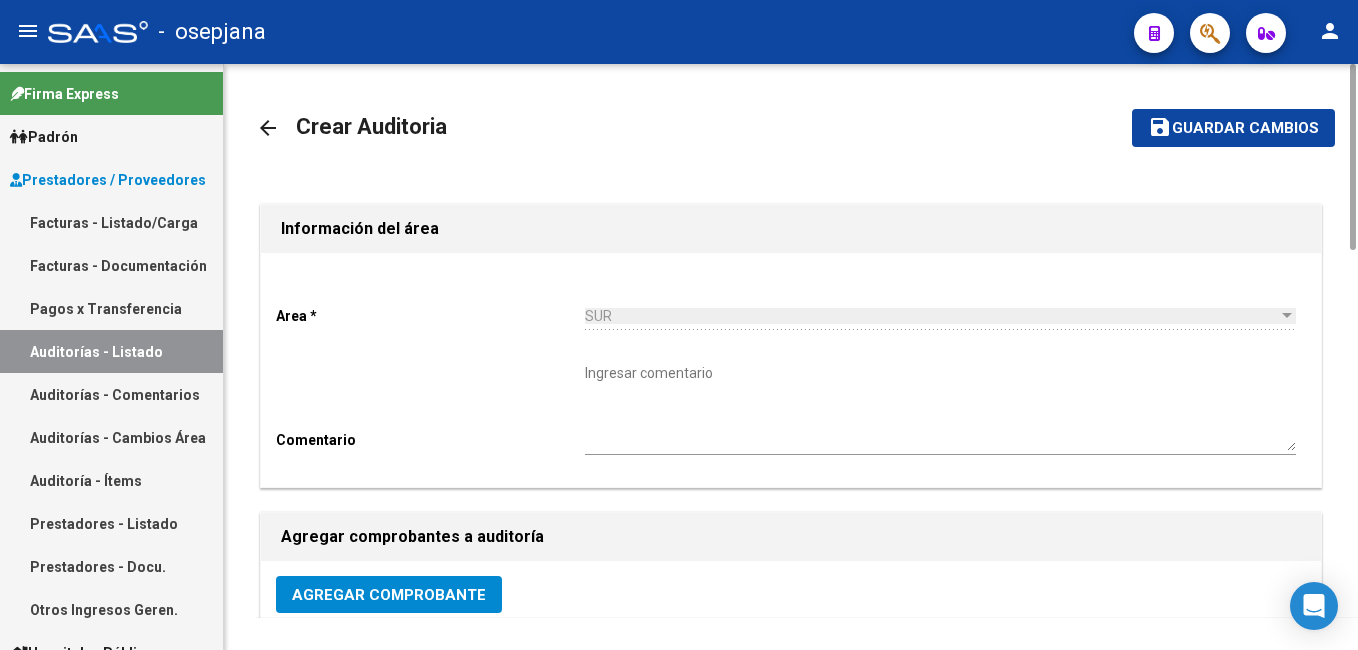 click on "arrow_back Crear Auditoria    save Guardar cambios Información del área  Area * SUR Seleccionar area Comentario    Ingresar comentario  Agregar comprobantes a auditoría Agregar Comprobante ID CAE Facturado x Orden De Razon Social CPBT Monto Fecha Cpbt Fecha Recibido Doc Respaldatoria Doc Trazabilidad Expte. Interno Creado Usuario No data to display" 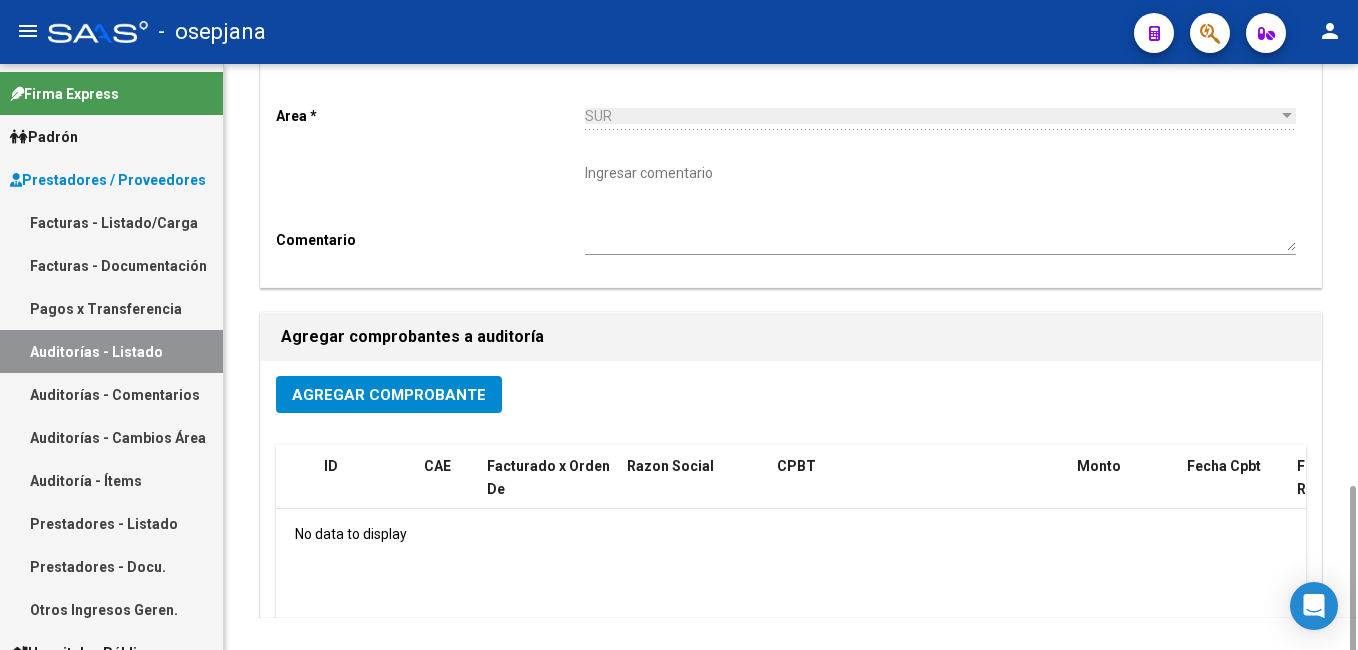 scroll, scrollTop: 400, scrollLeft: 0, axis: vertical 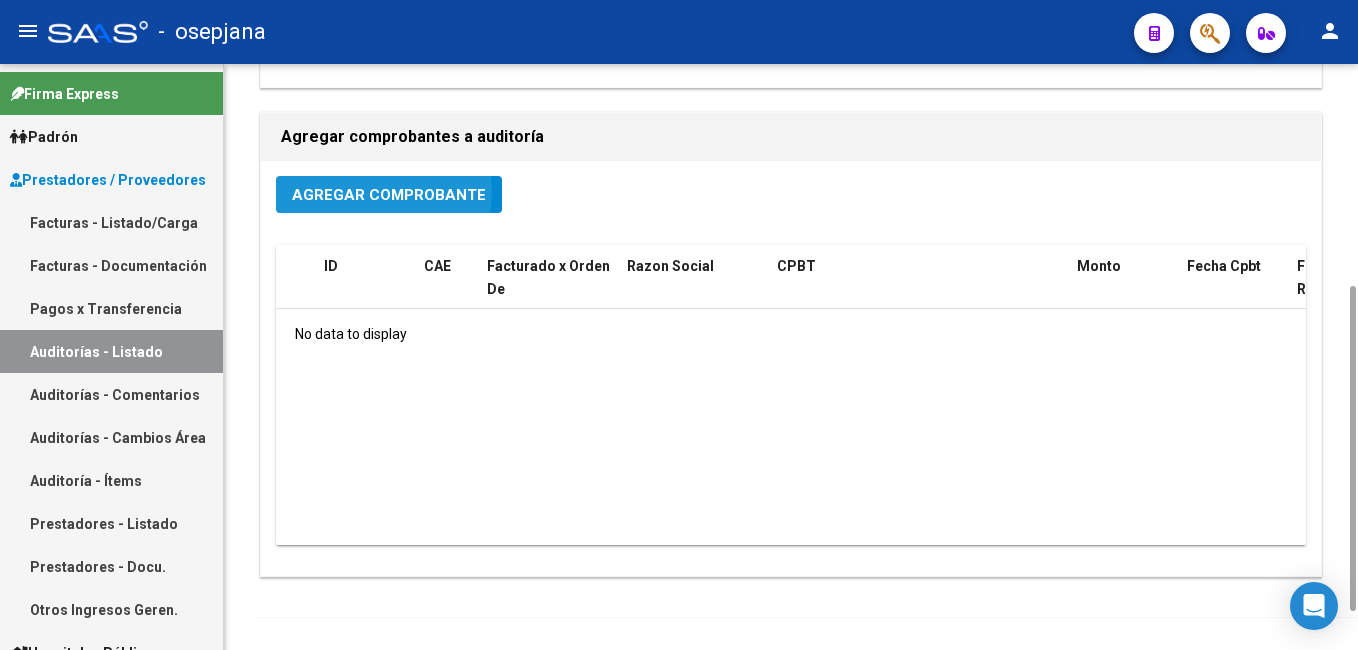 click on "Agregar Comprobante" 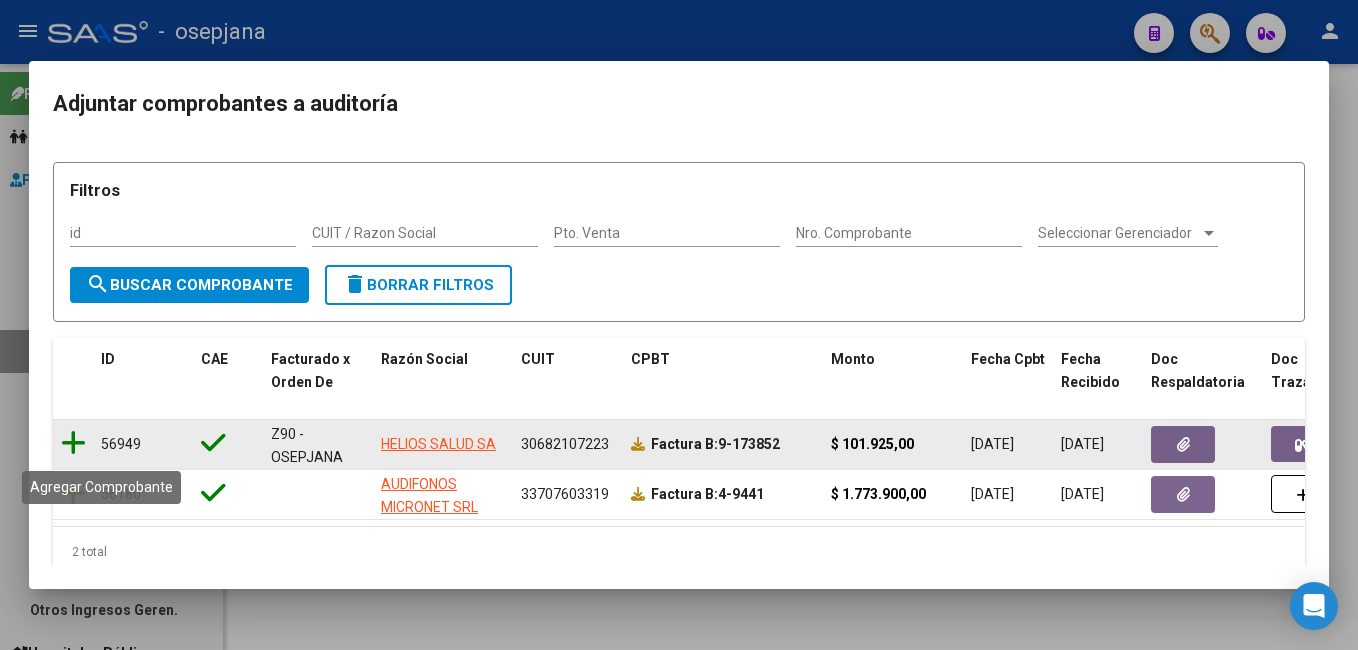 click 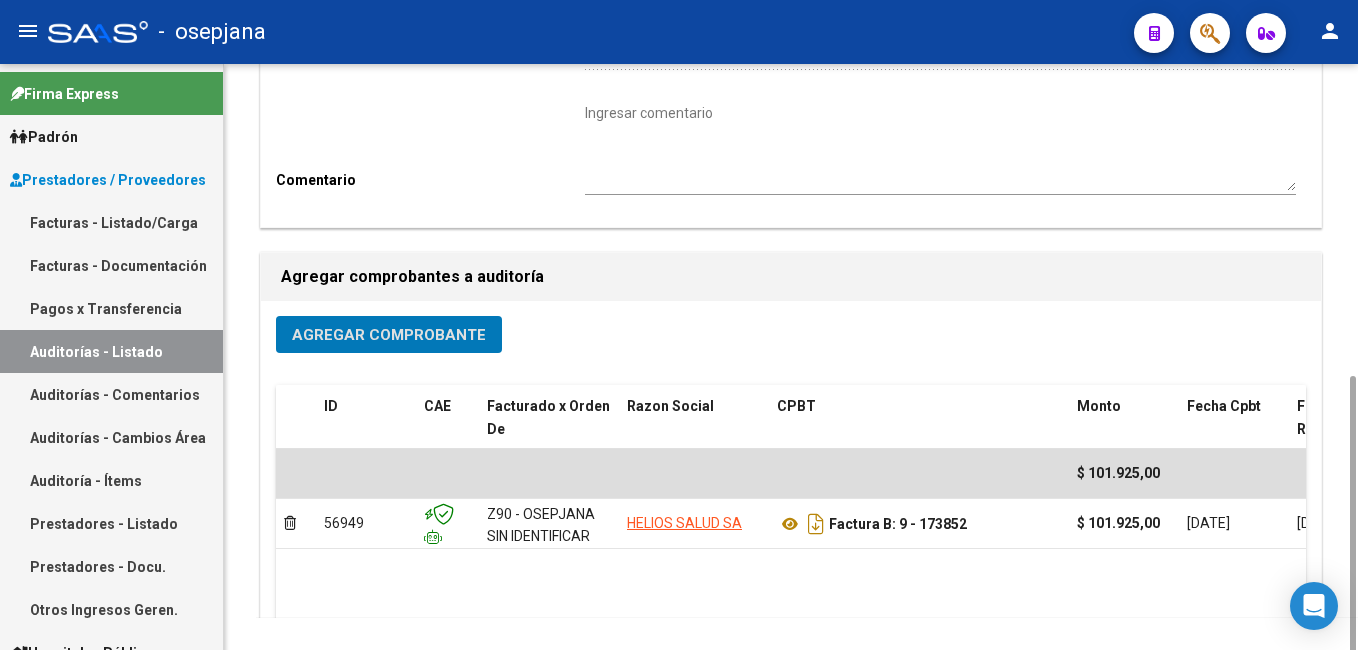 scroll, scrollTop: 0, scrollLeft: 0, axis: both 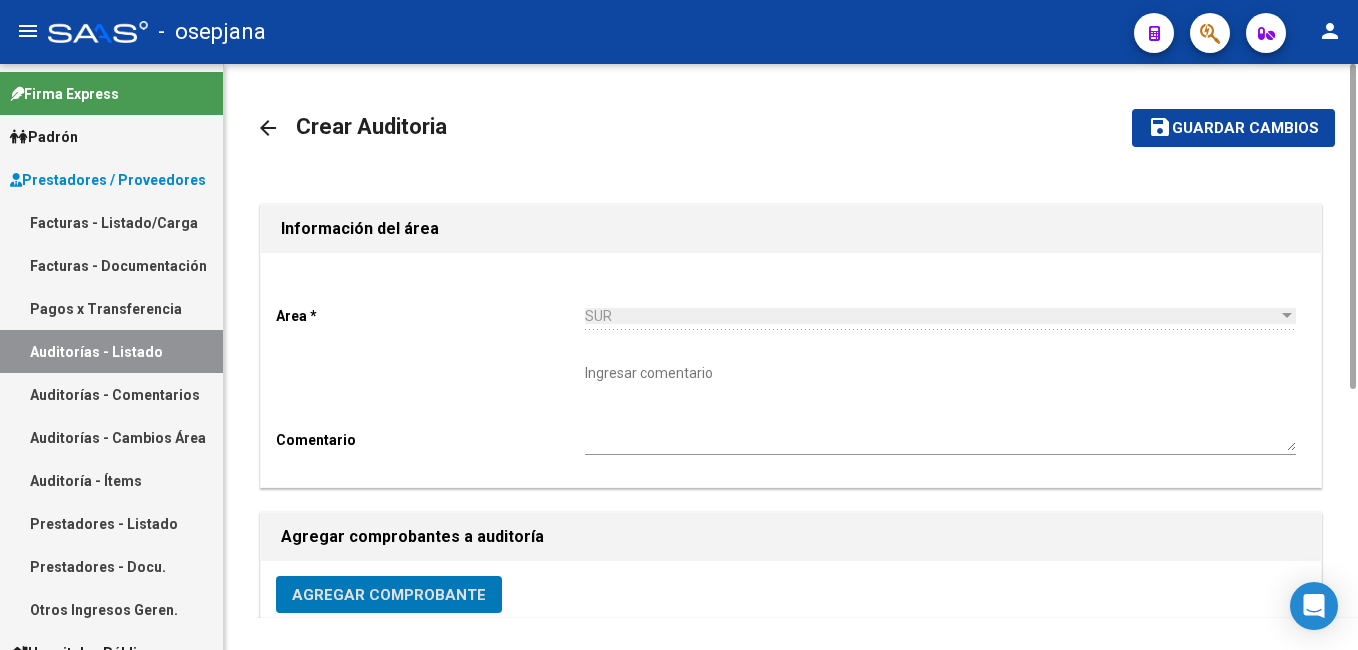 drag, startPoint x: 1352, startPoint y: 322, endPoint x: 1287, endPoint y: 137, distance: 196.08672 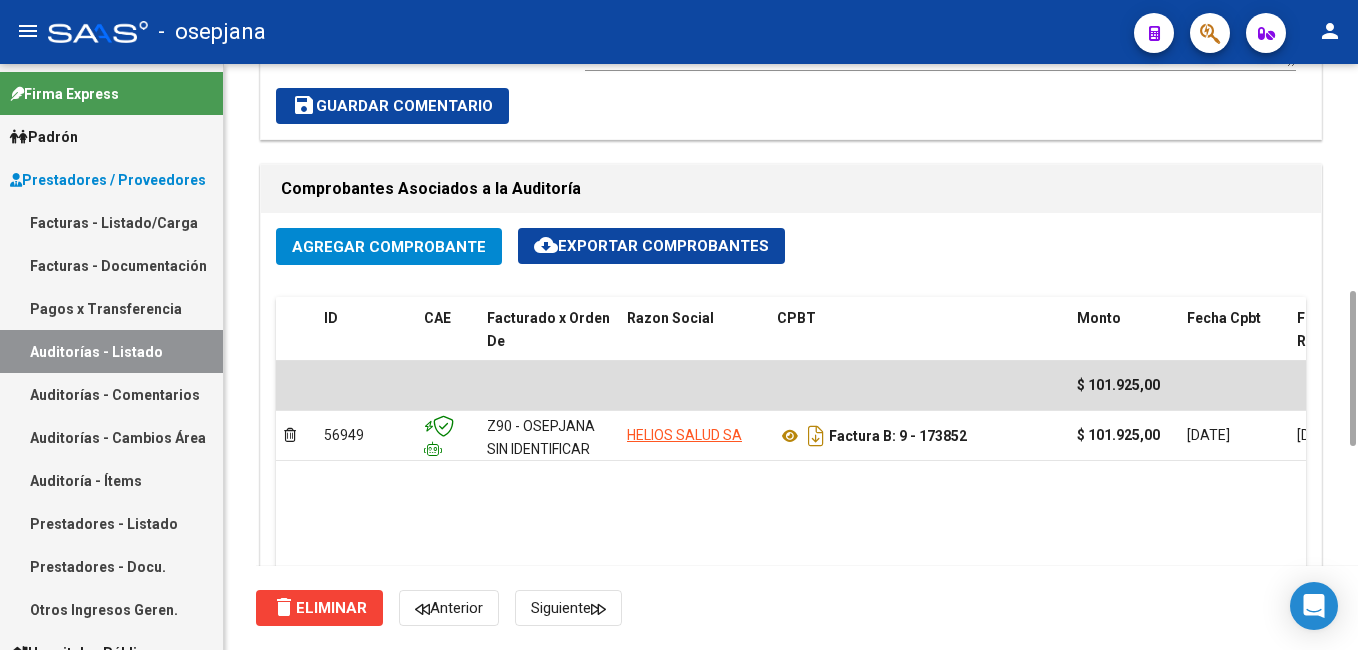drag, startPoint x: 1352, startPoint y: 141, endPoint x: 1226, endPoint y: 516, distance: 395.60208 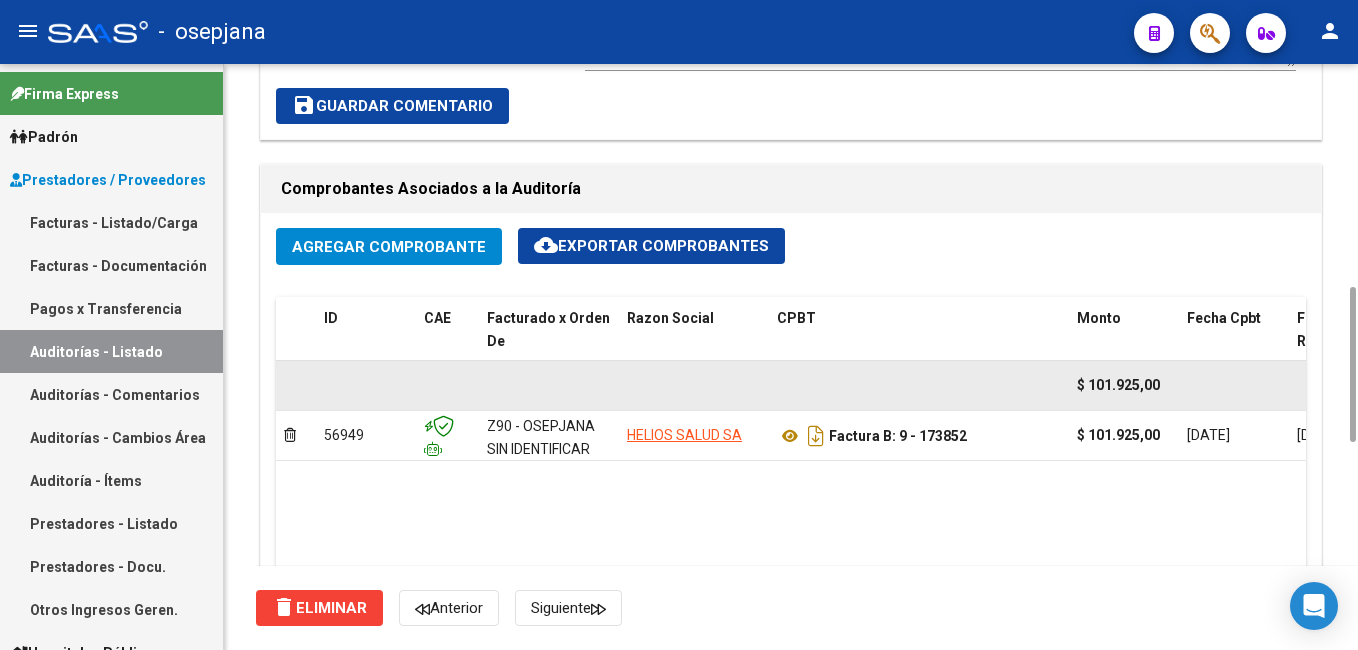 scroll, scrollTop: 852, scrollLeft: 0, axis: vertical 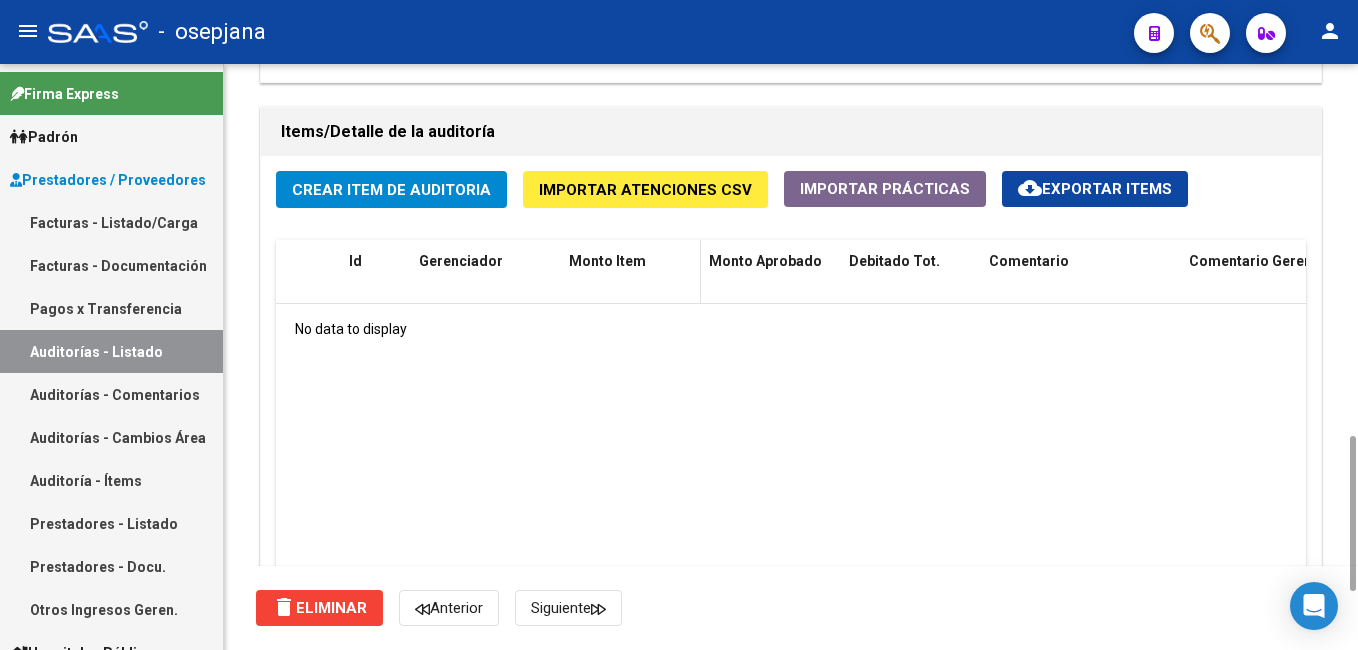 drag, startPoint x: 1354, startPoint y: 303, endPoint x: 686, endPoint y: 318, distance: 668.1684 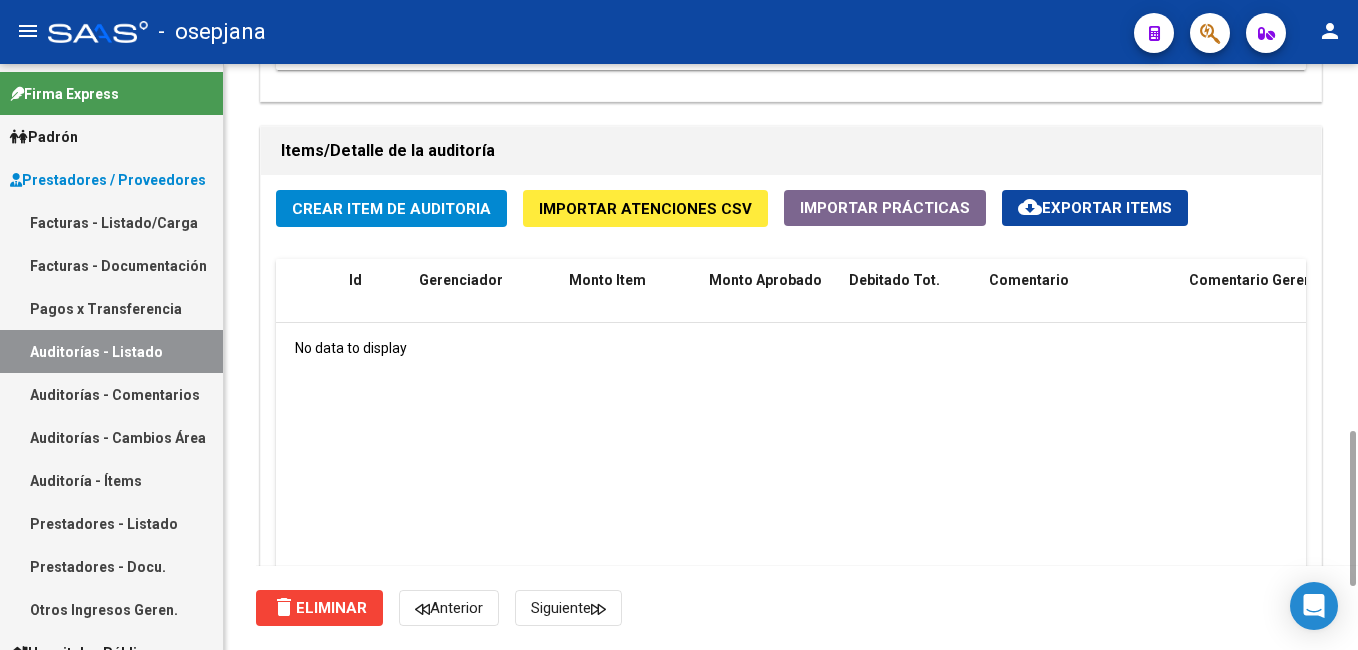 click on "Crear Item de Auditoria" 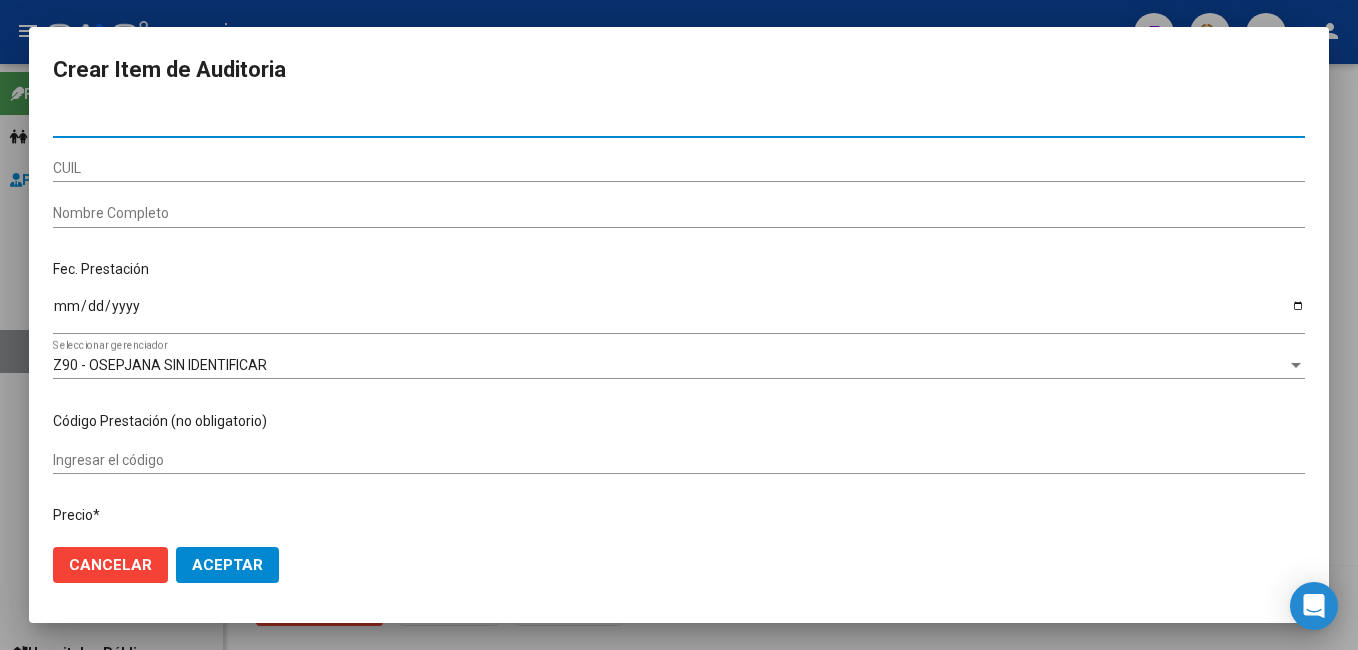 paste on "33000885" 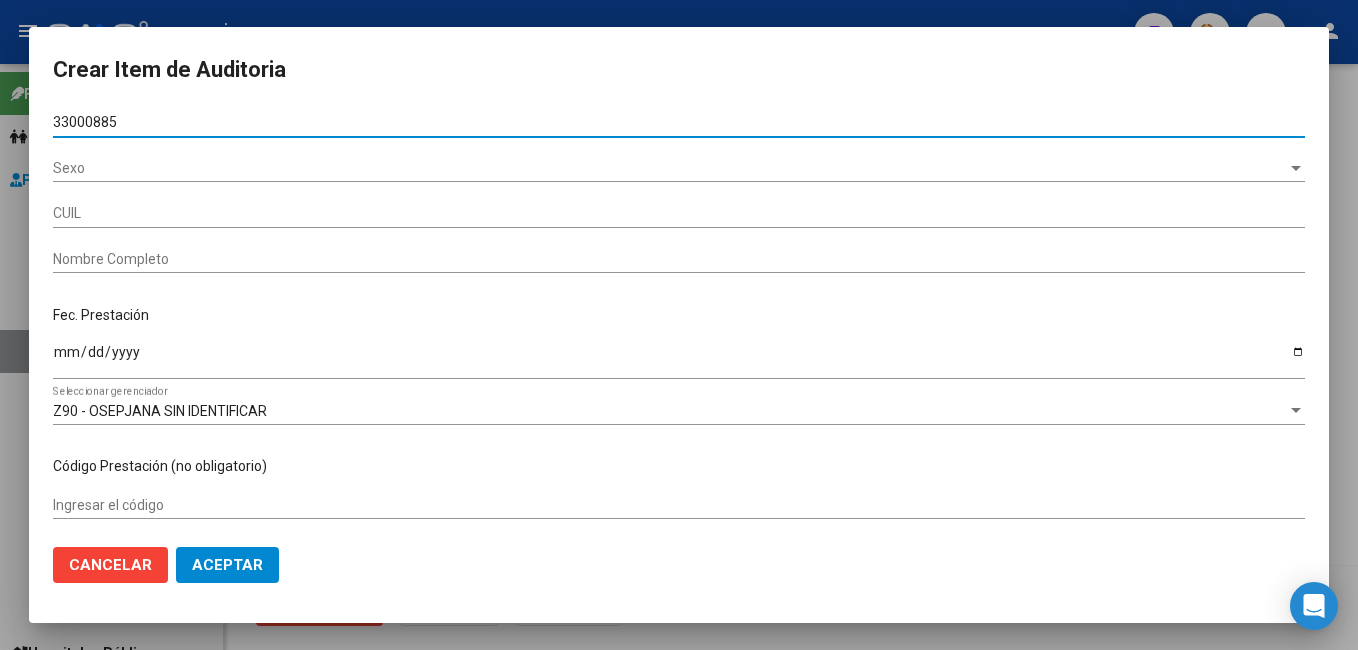 type on "27330008852" 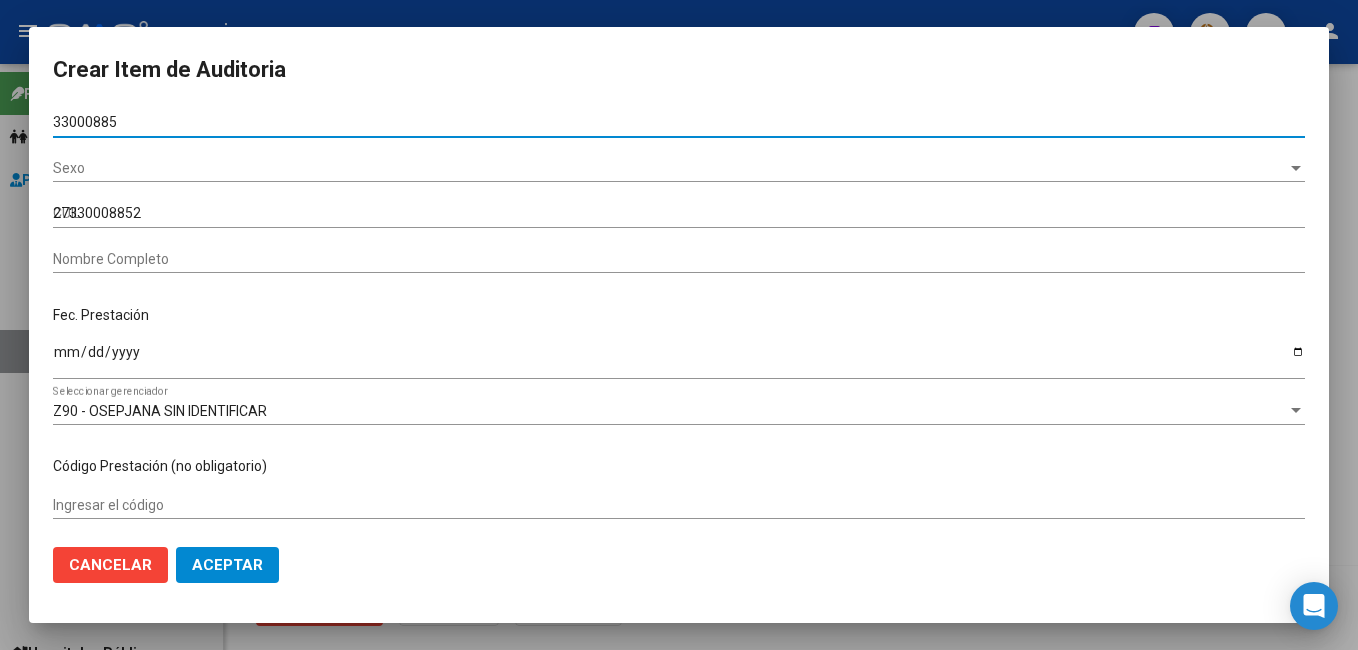 type on "GAMERO MARIA JIMENA            -" 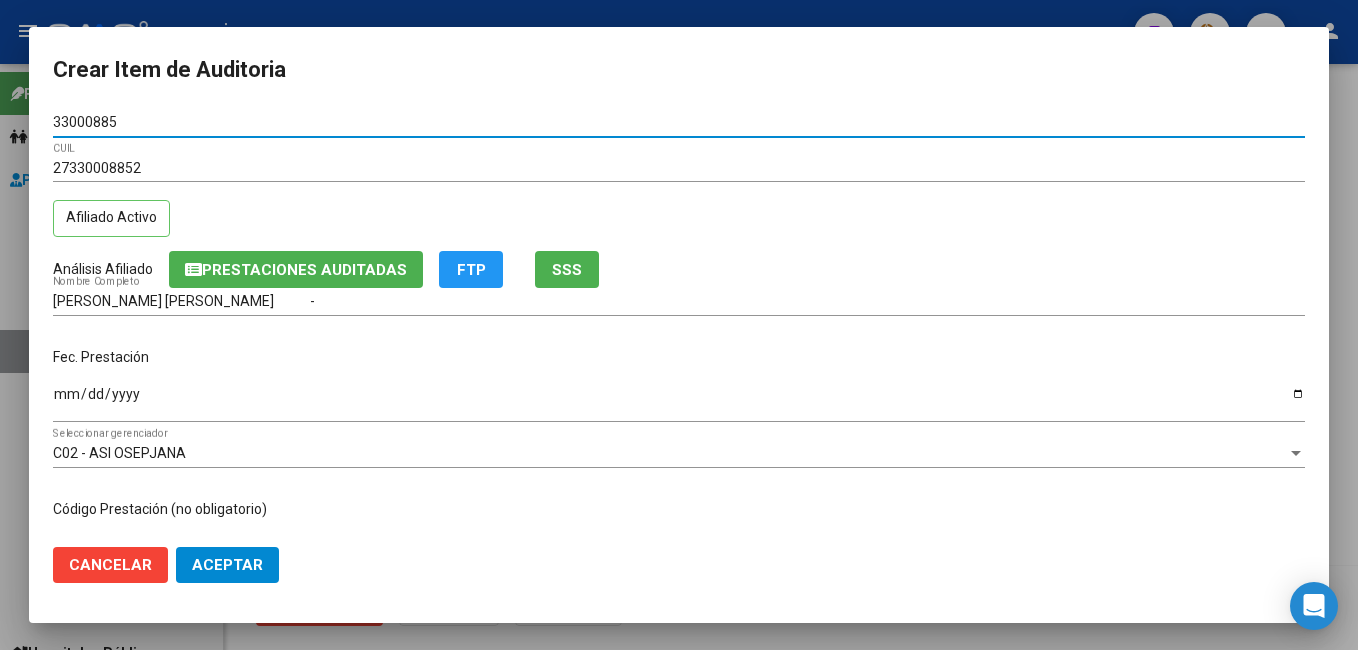 type on "33000885" 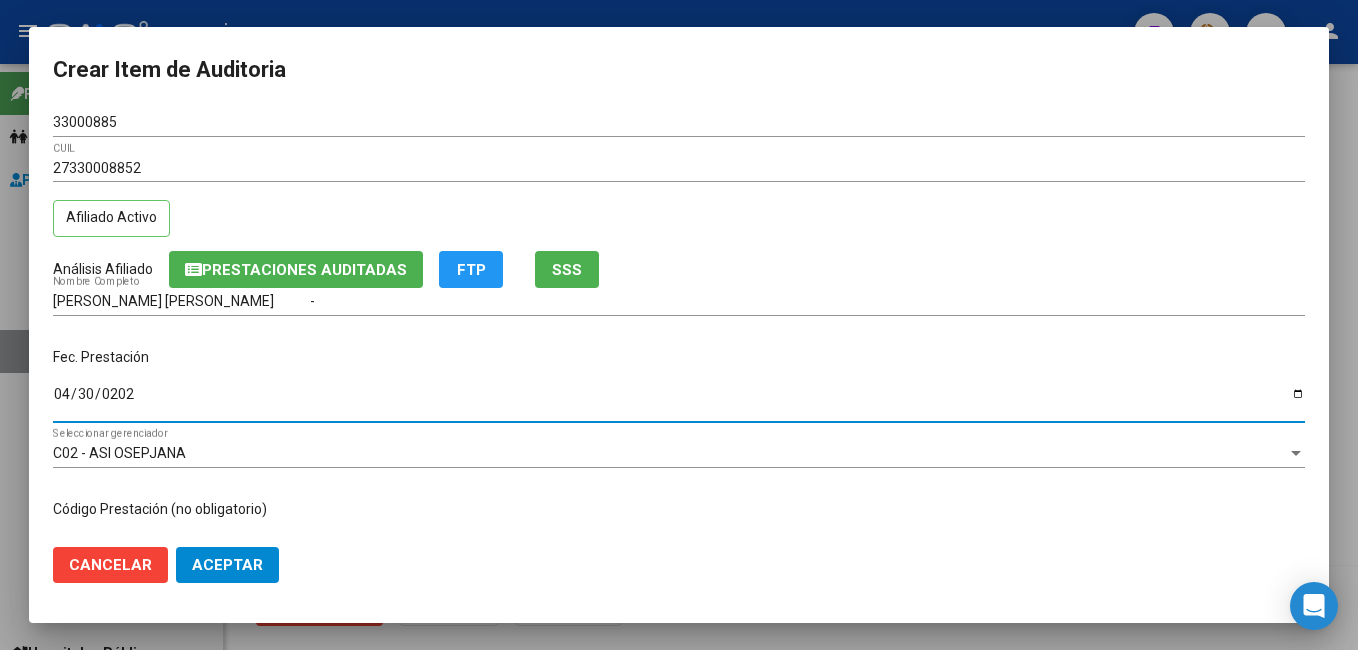 type on "[DATE]" 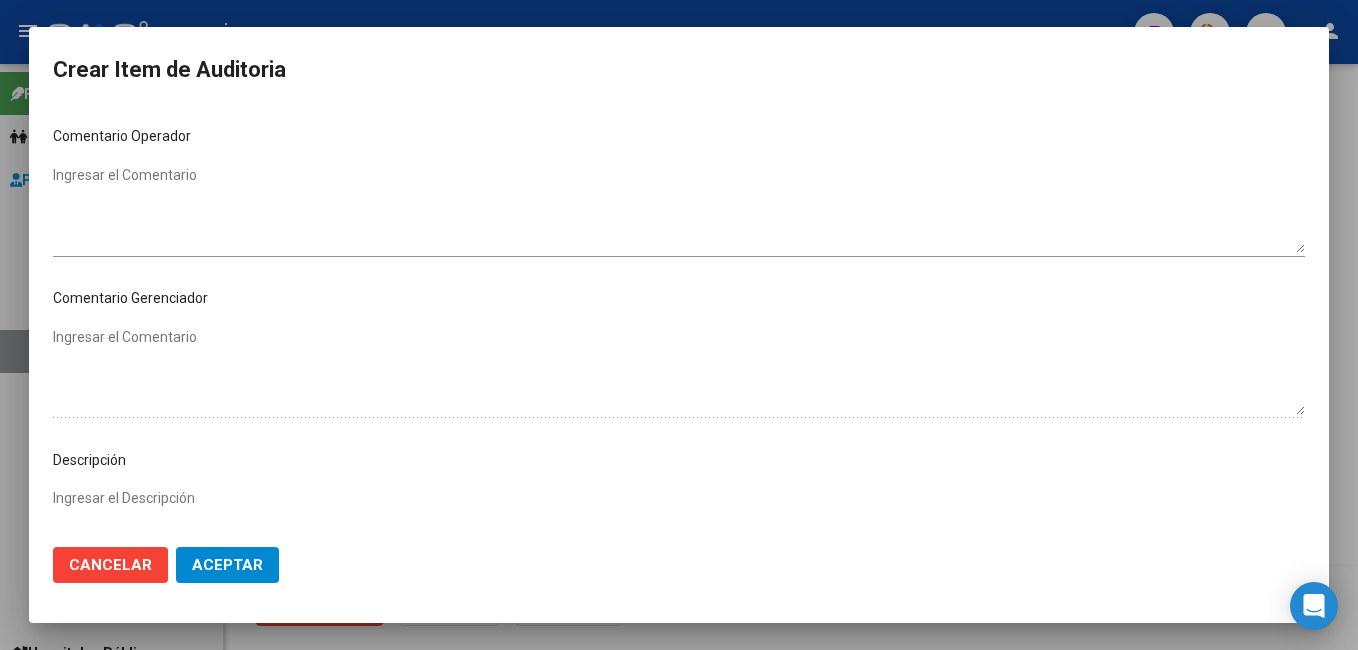 scroll, scrollTop: 1100, scrollLeft: 0, axis: vertical 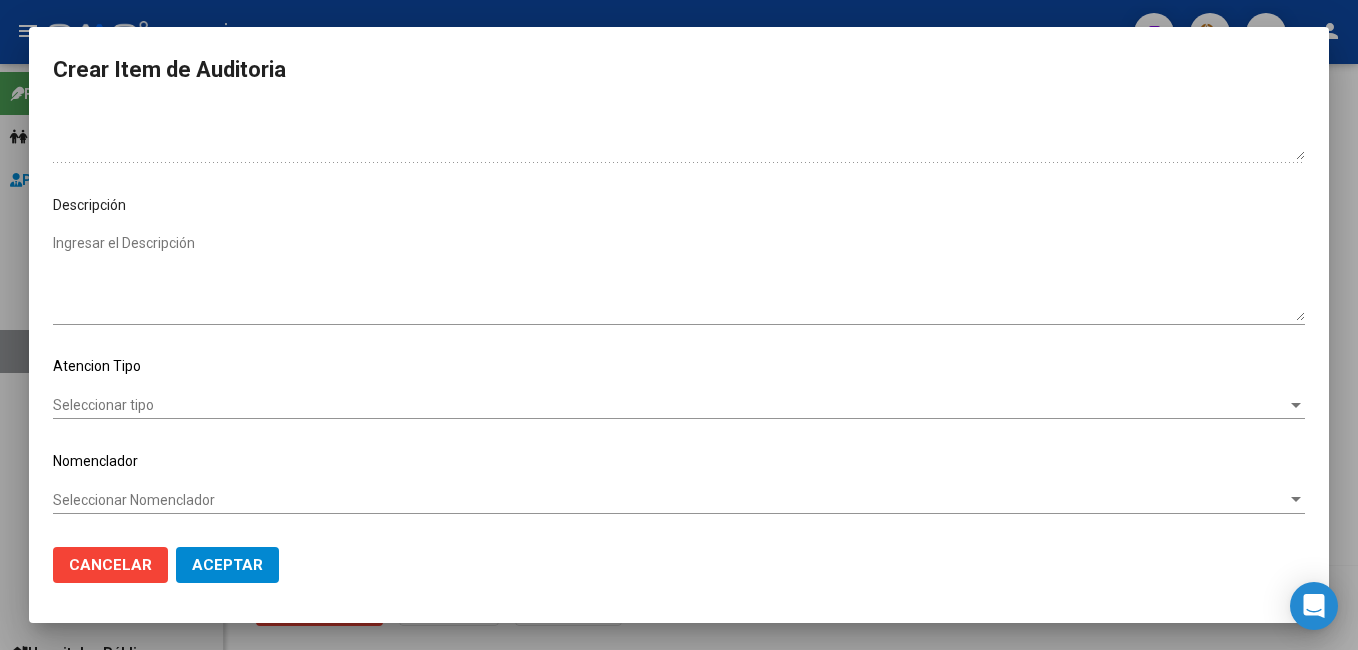 click on "Seleccionar tipo" at bounding box center (670, 405) 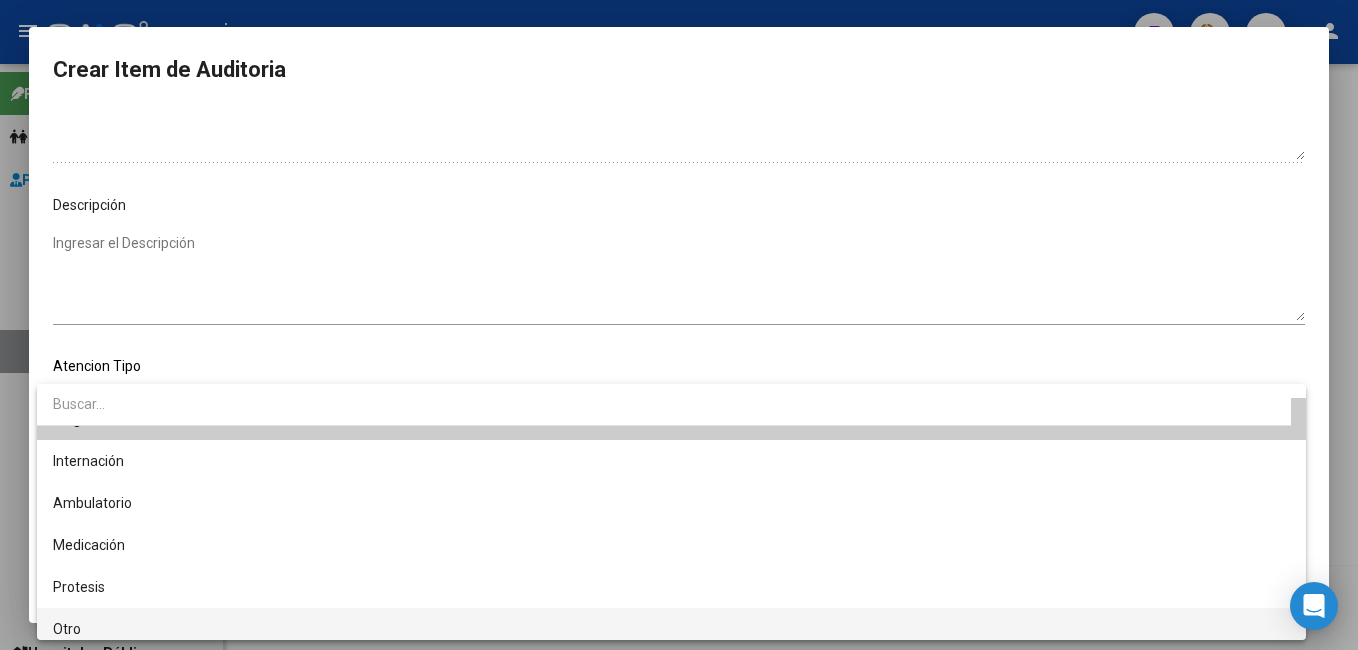 scroll, scrollTop: 38, scrollLeft: 0, axis: vertical 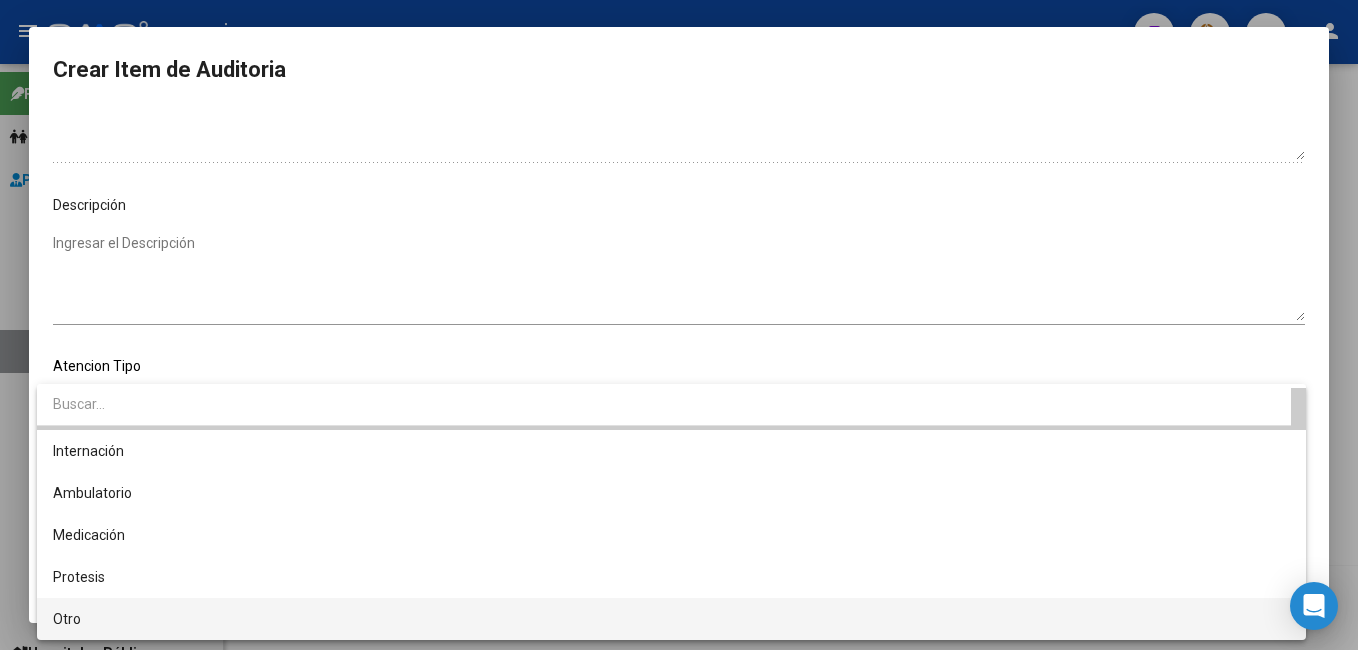 click on "Otro" at bounding box center [671, 619] 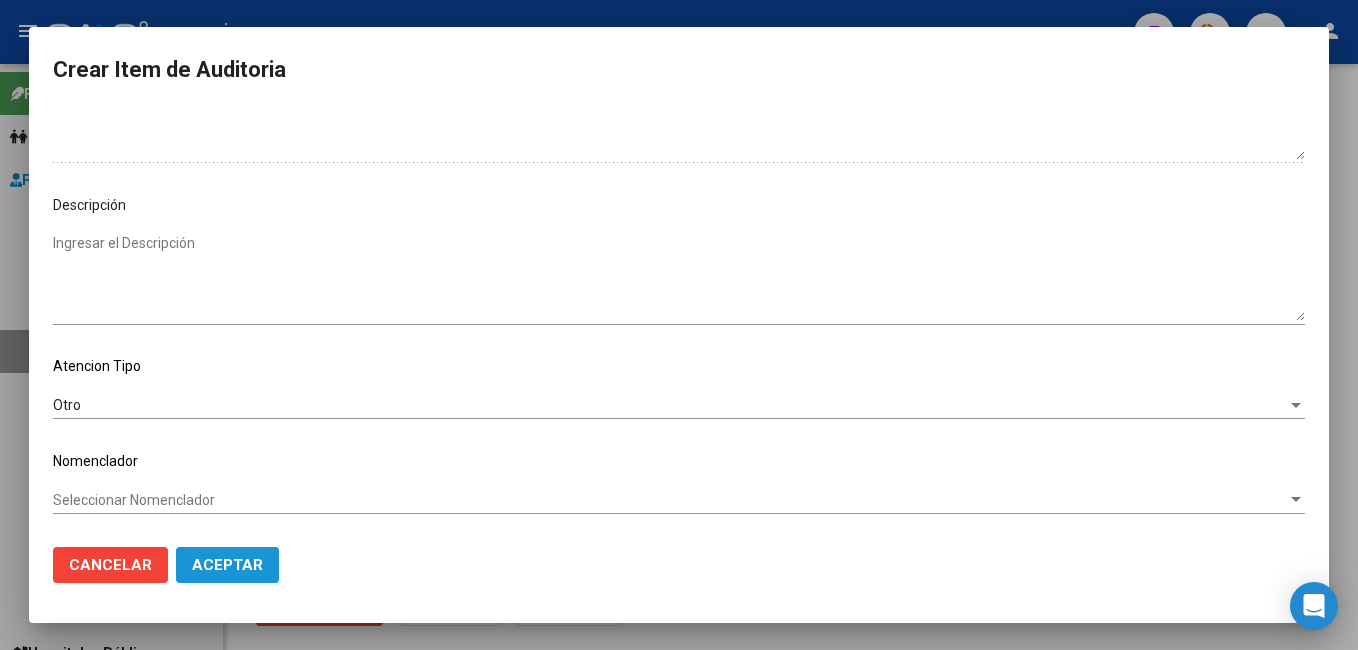 click on "Aceptar" 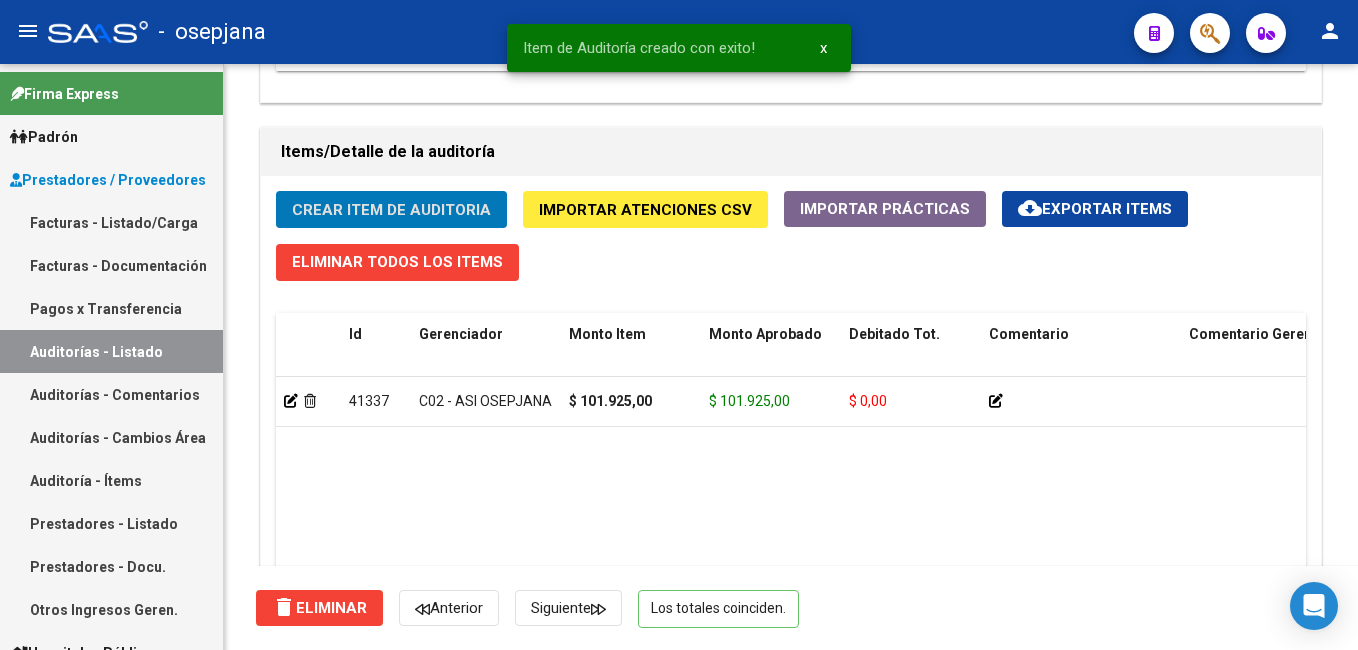 drag, startPoint x: 122, startPoint y: 221, endPoint x: 273, endPoint y: 12, distance: 257.84103 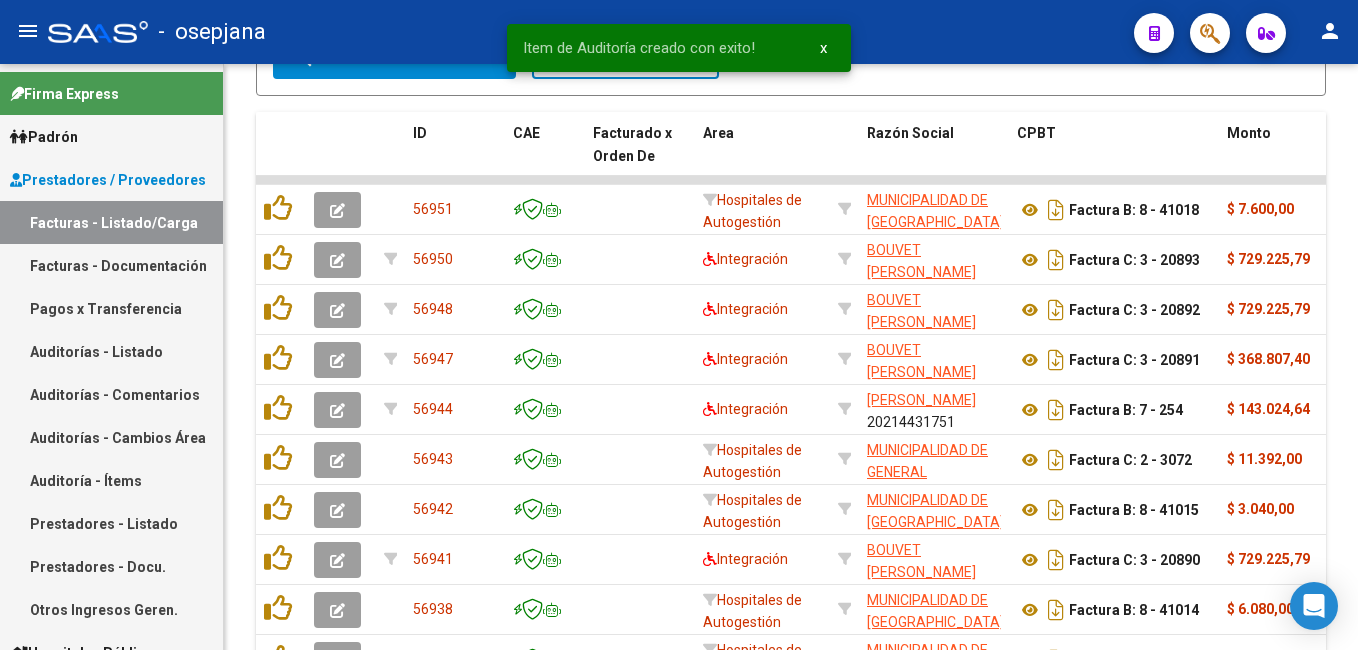scroll, scrollTop: 0, scrollLeft: 0, axis: both 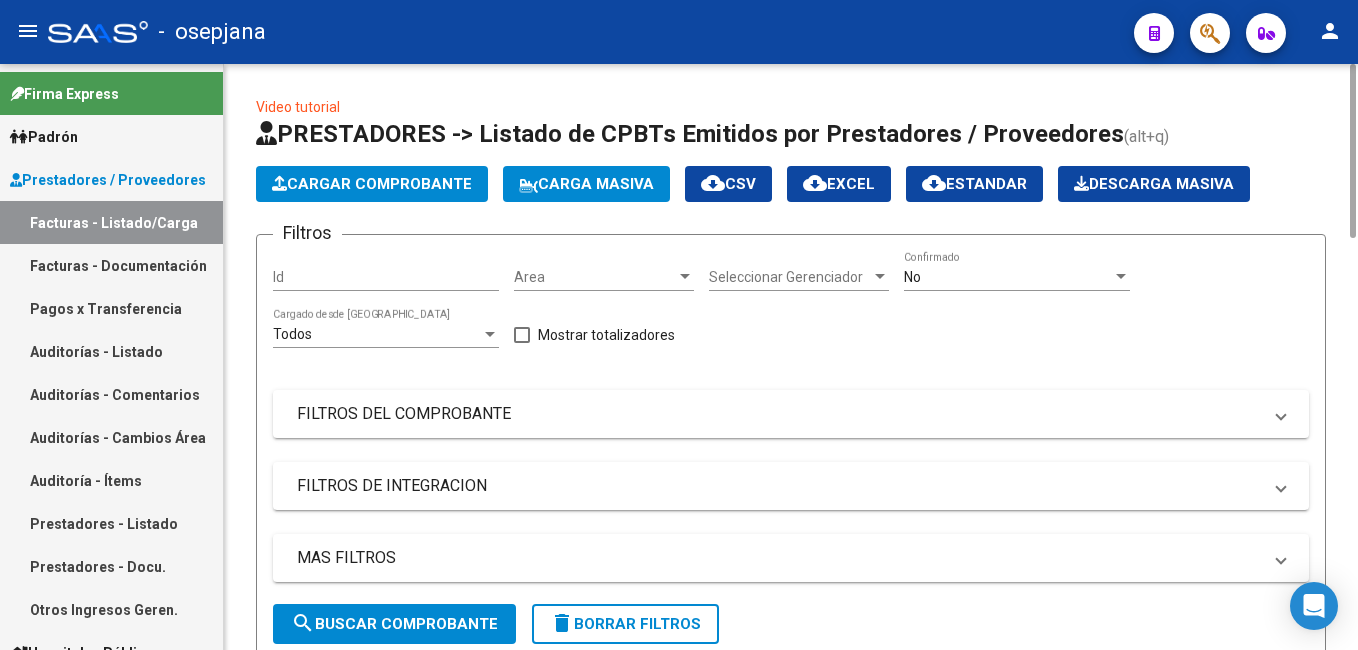 click on "Cargar Comprobante" 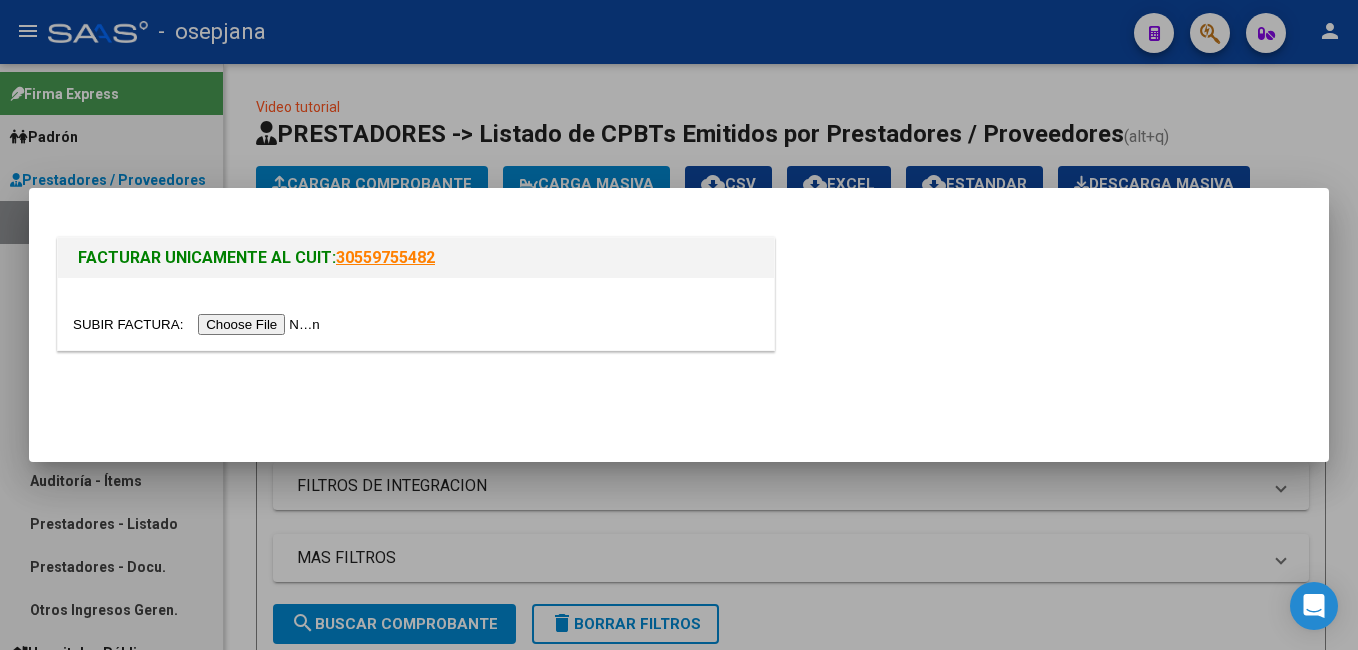 click at bounding box center [199, 324] 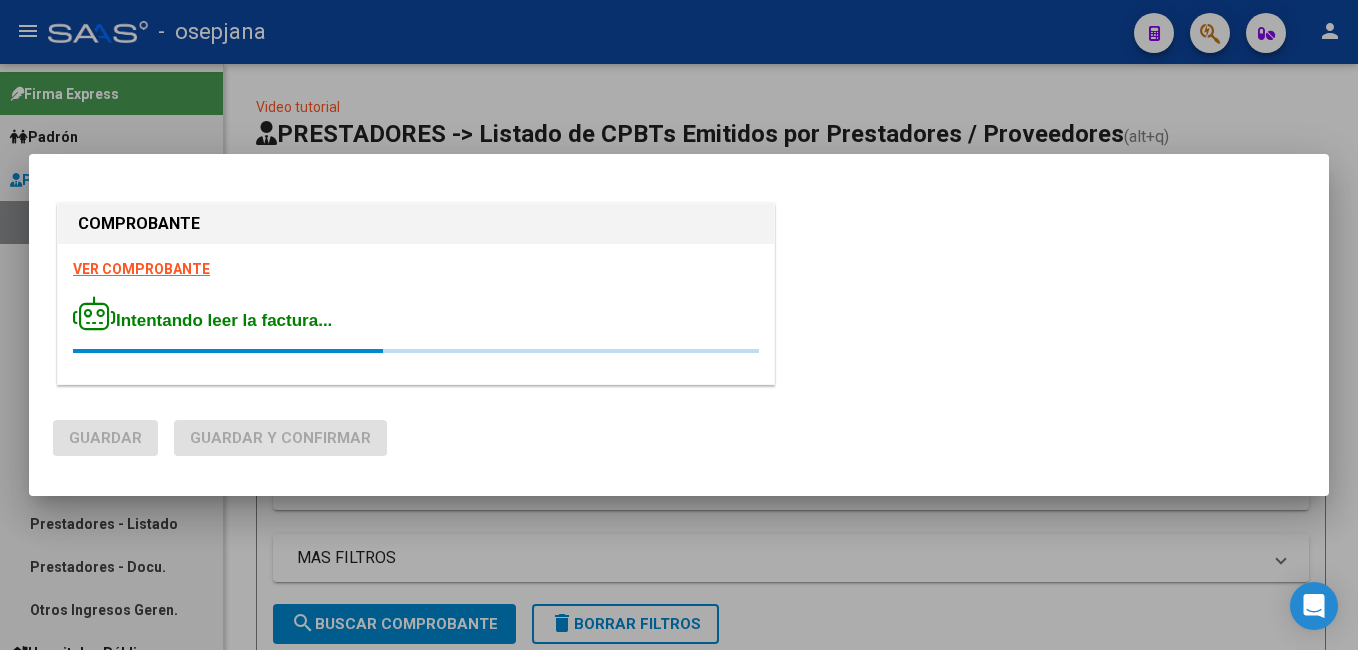 click on "VER COMPROBANTE" at bounding box center [141, 269] 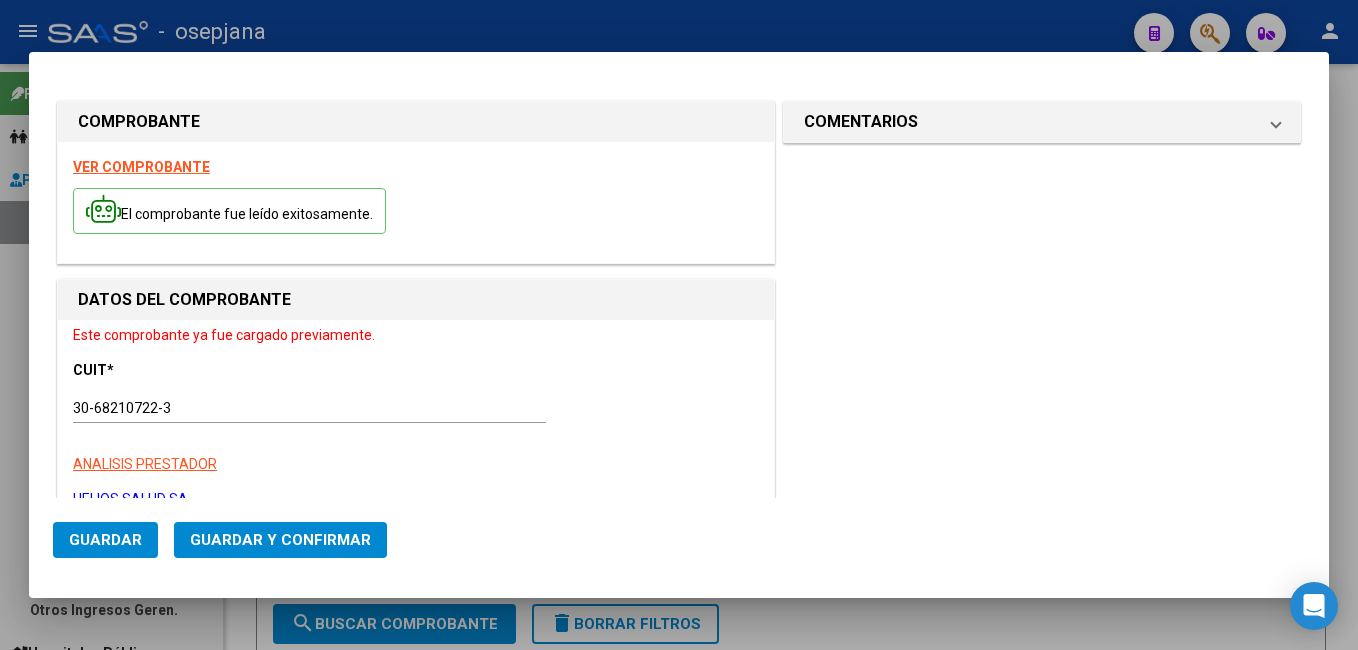 click at bounding box center [679, 325] 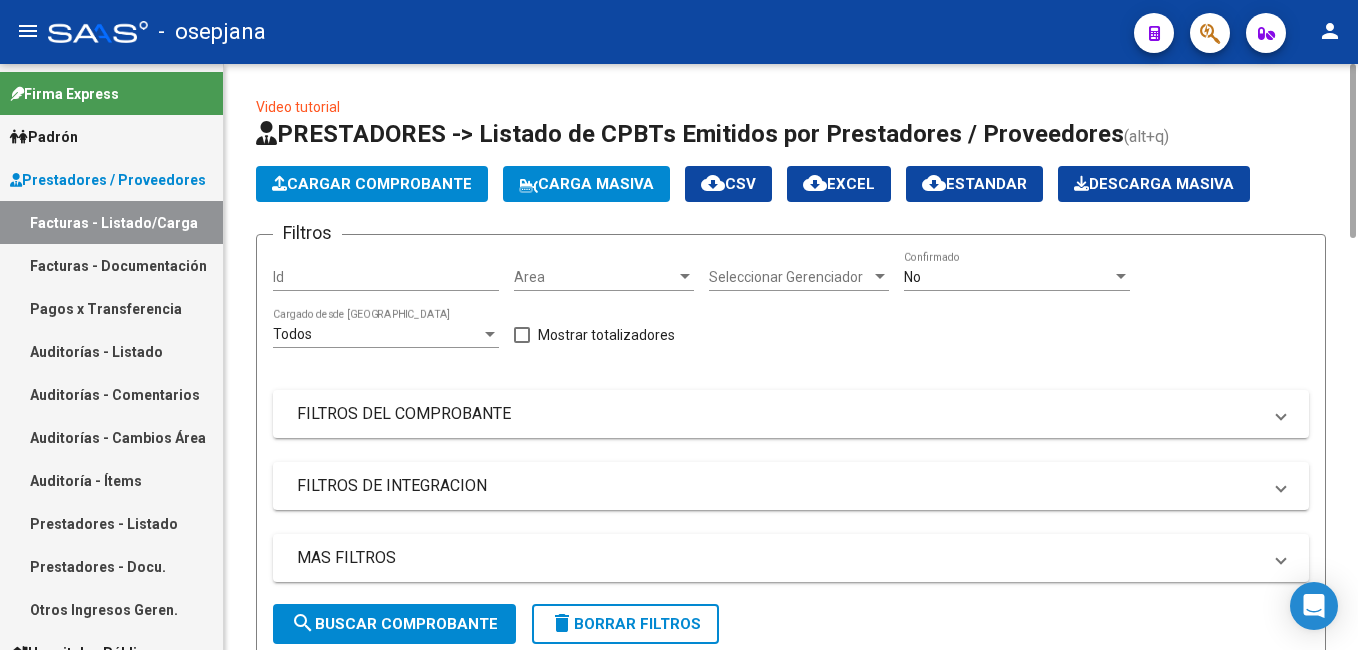click on "Cargar Comprobante" 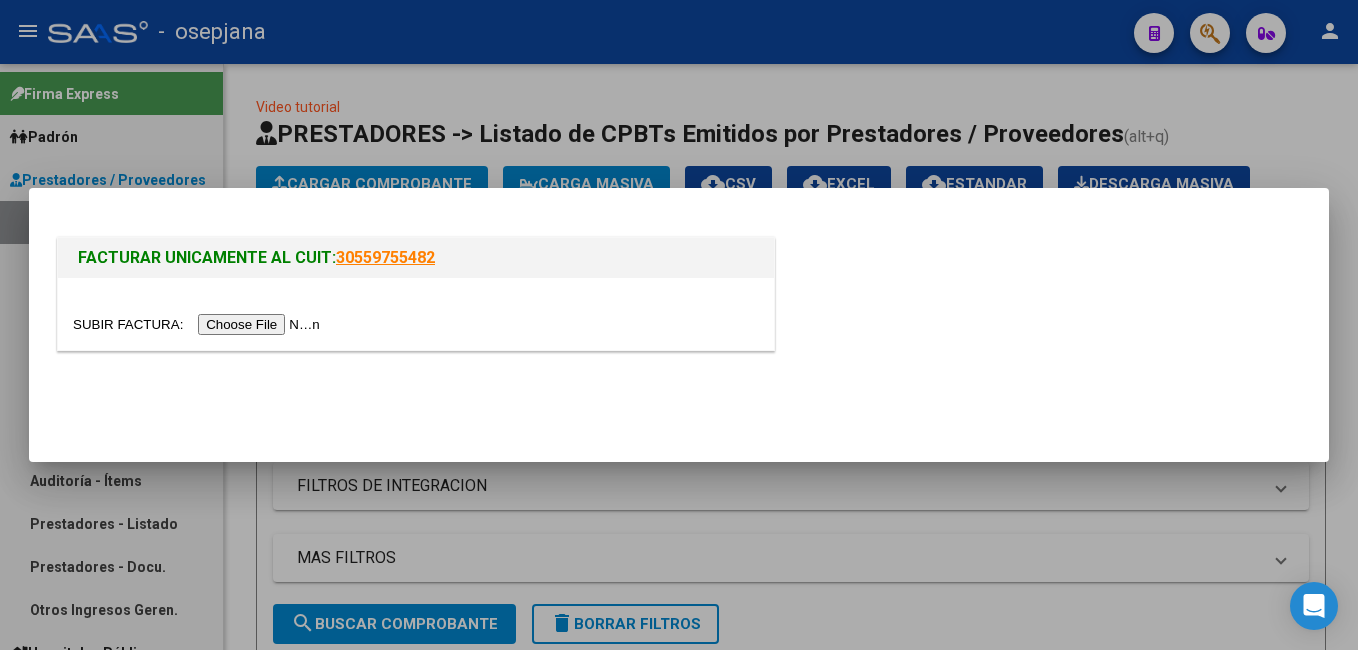 click at bounding box center (199, 324) 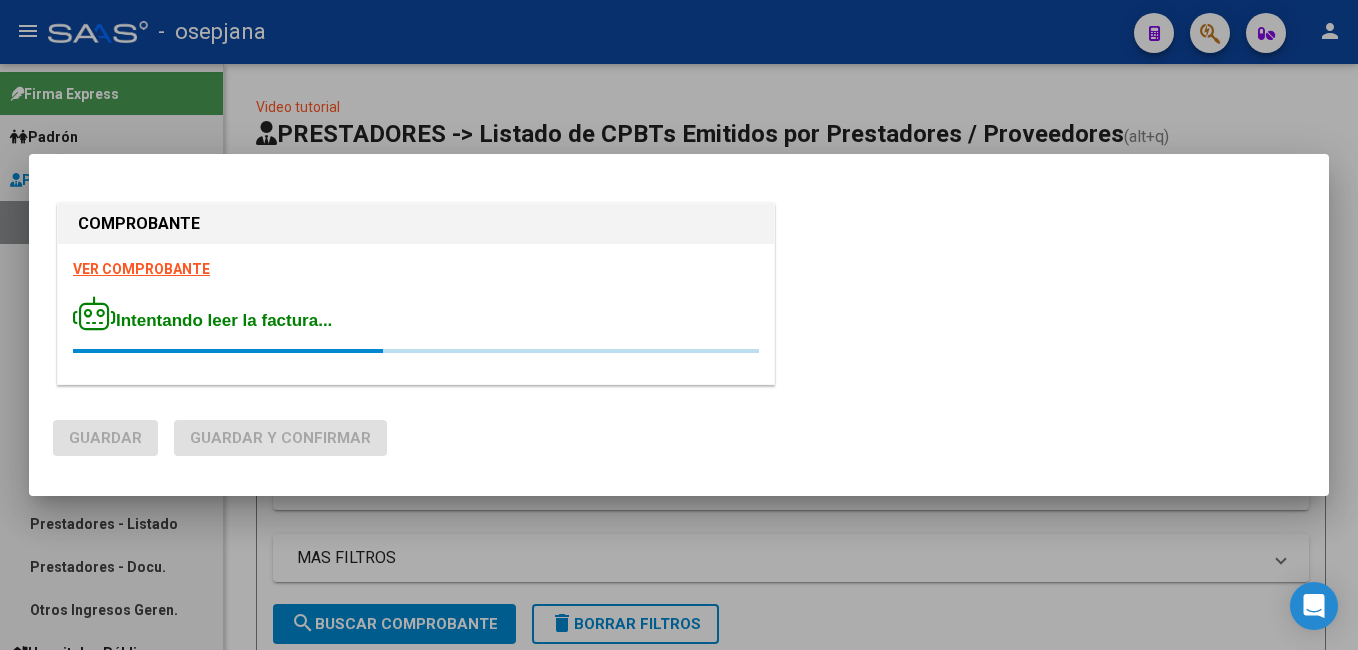 click on "VER COMPROBANTE" at bounding box center [141, 269] 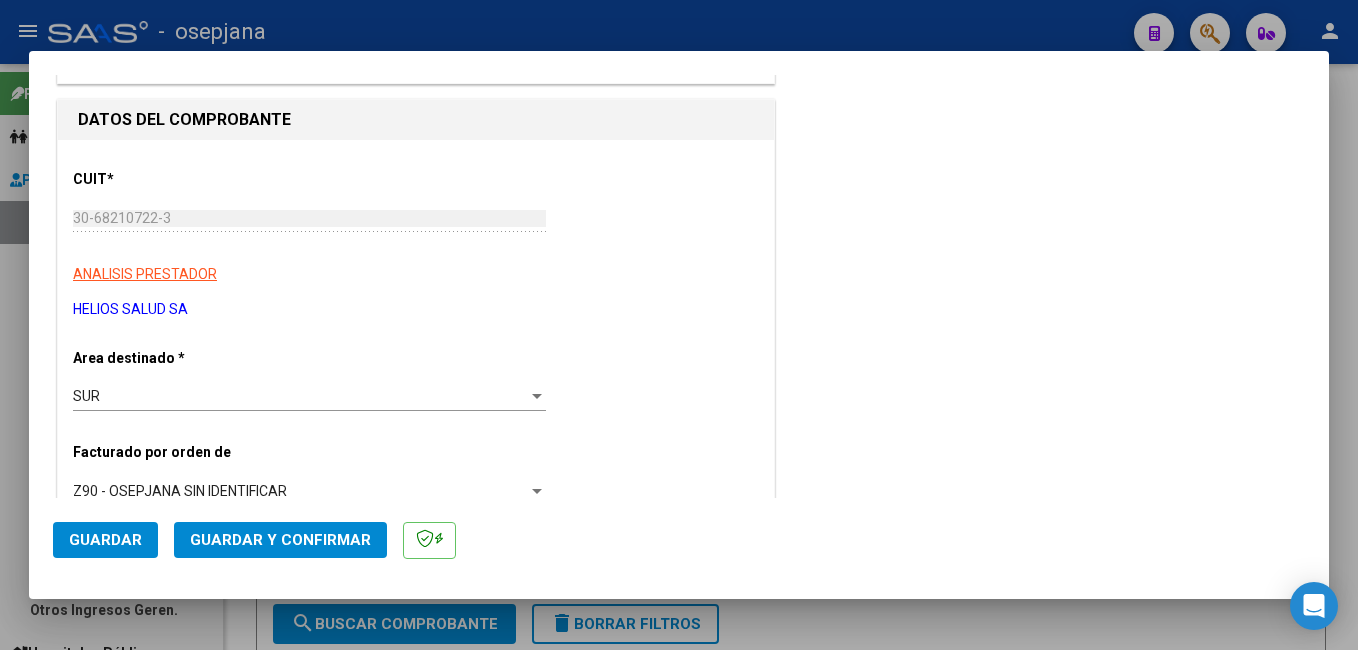 scroll, scrollTop: 100, scrollLeft: 0, axis: vertical 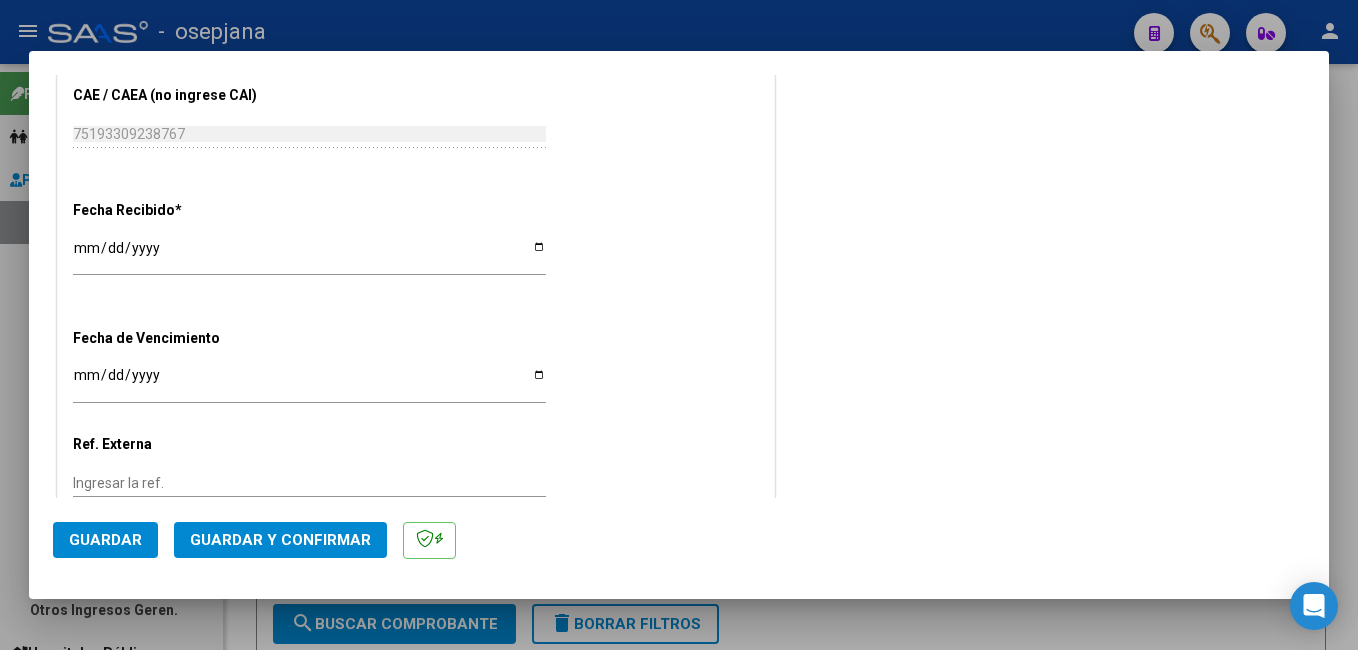 click on "CUIT  *   30-68210722-3 Ingresar CUIT  ANALISIS PRESTADOR  HELIOS SALUD SA  ARCA Padrón  Area destinado * SUR Seleccionar Area  Facturado por orden de  Z90 - OSEPJANA SIN IDENTIFICAR Seleccionar Gerenciador  Comprobante Tipo * Factura B Seleccionar Tipo Punto de Venta  *   9 Ingresar el Nro.  Número  *   173853 Ingresar el Nro.  Monto  *   $ 101.925,00 Ingresar el monto  Fecha del Cpbt.  *   2025-04-30 Ingresar la fecha  CAE / CAEA (no ingrese CAI)    75193309238767 Ingresar el CAE o CAEA (no ingrese CAI)  Fecha Recibido  *   2025-07-07 Ingresar la fecha  Fecha de Vencimiento    Ingresar la fecha  Ref. Externa    Ingresar la ref.  N° Liquidación    Ingresar el N° Liquidación" at bounding box center [416, -86] 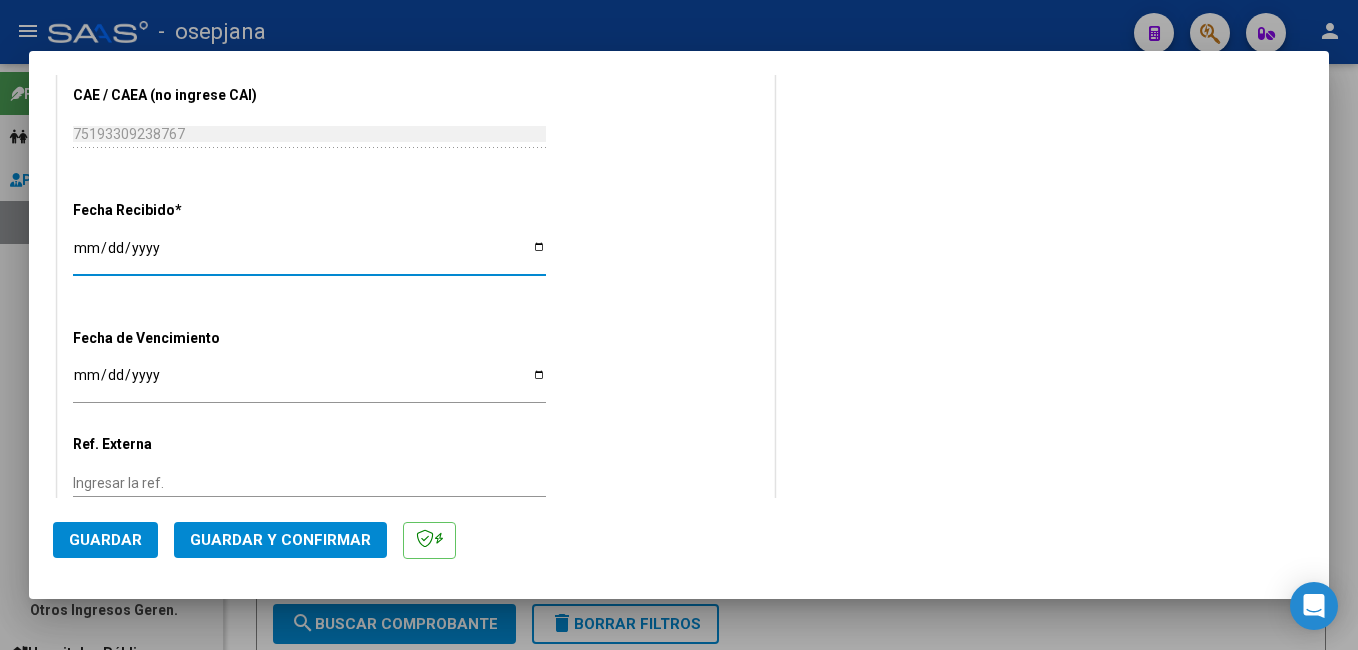 type on "[DATE]" 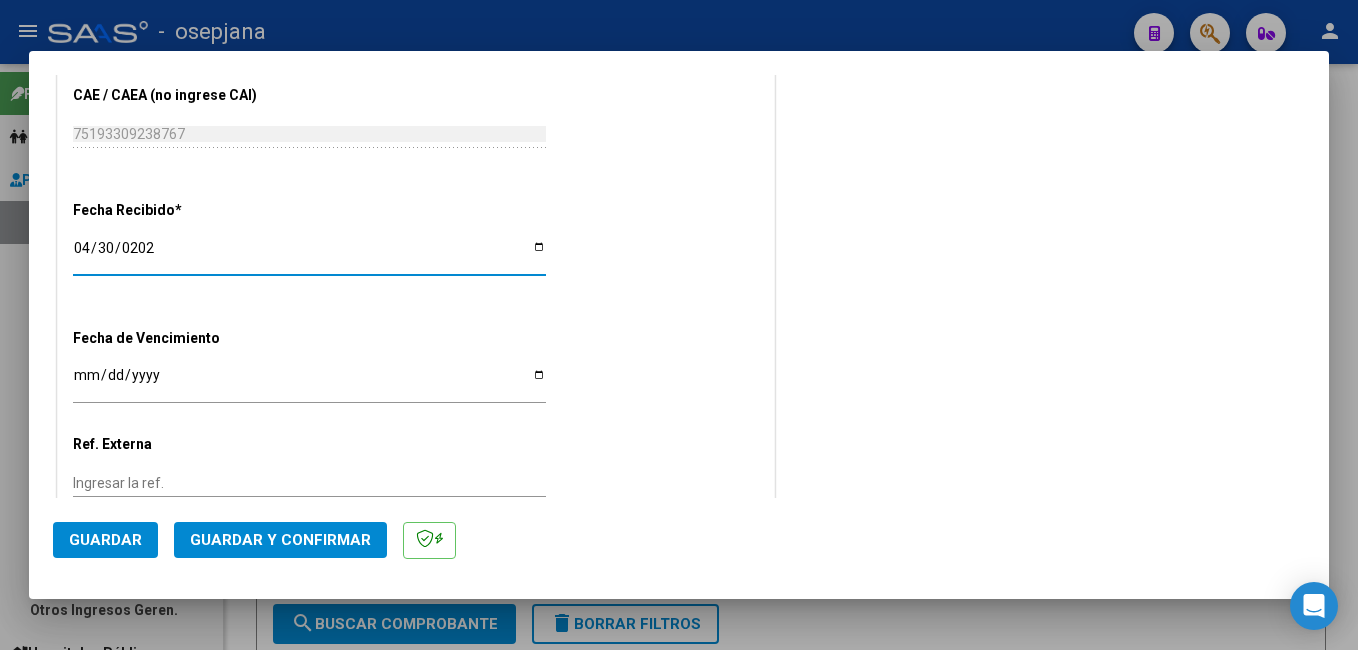 type on "[DATE]" 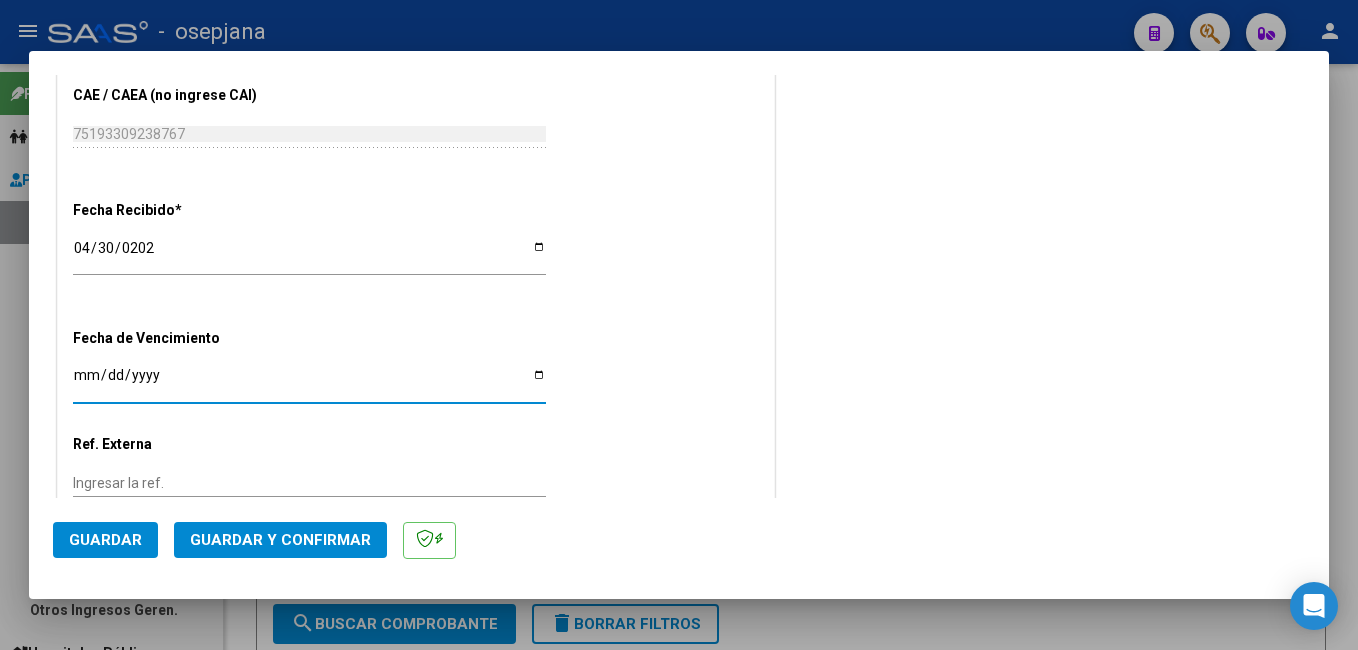 click on "Ingresar la fecha" at bounding box center [309, 382] 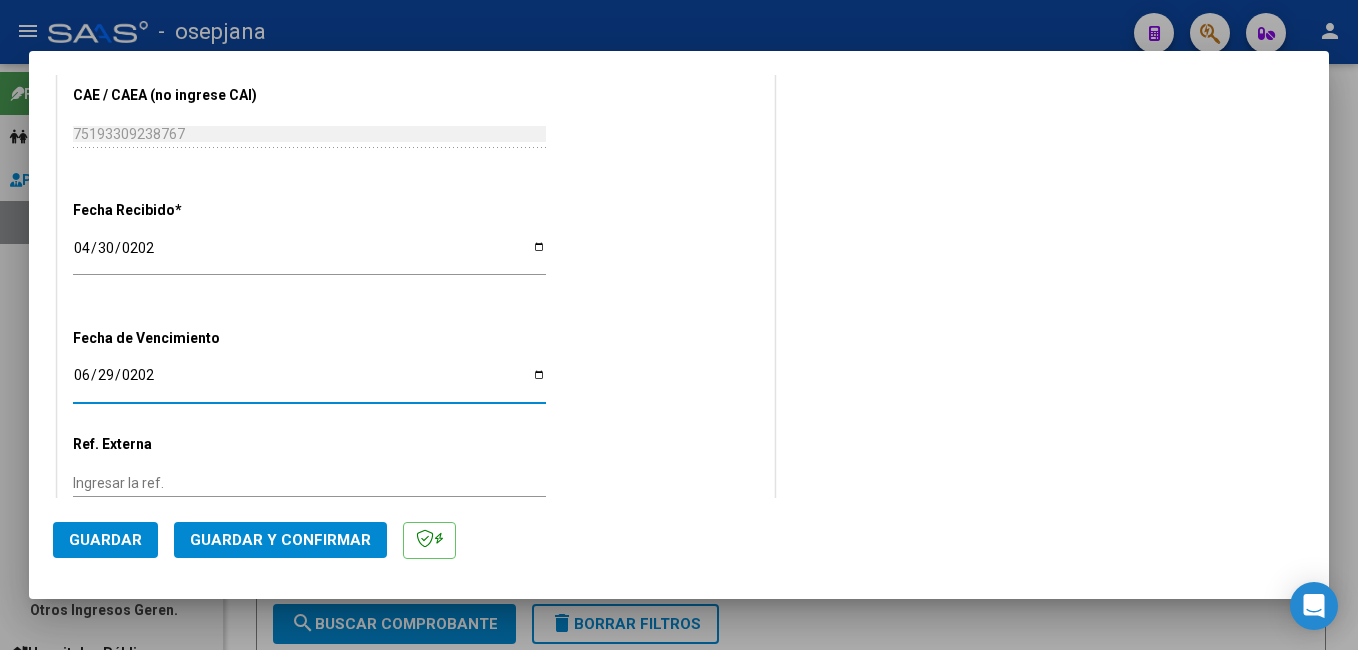 type on "[DATE]" 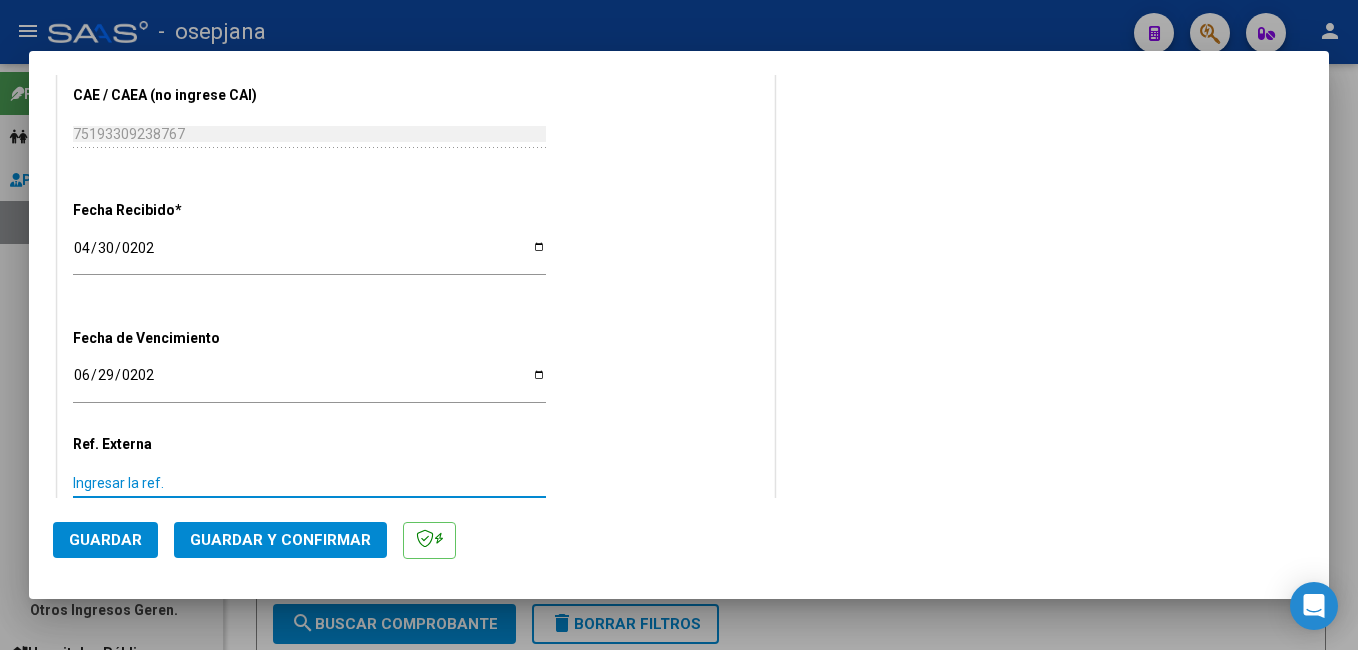 click on "Ingresar la ref." at bounding box center (309, 483) 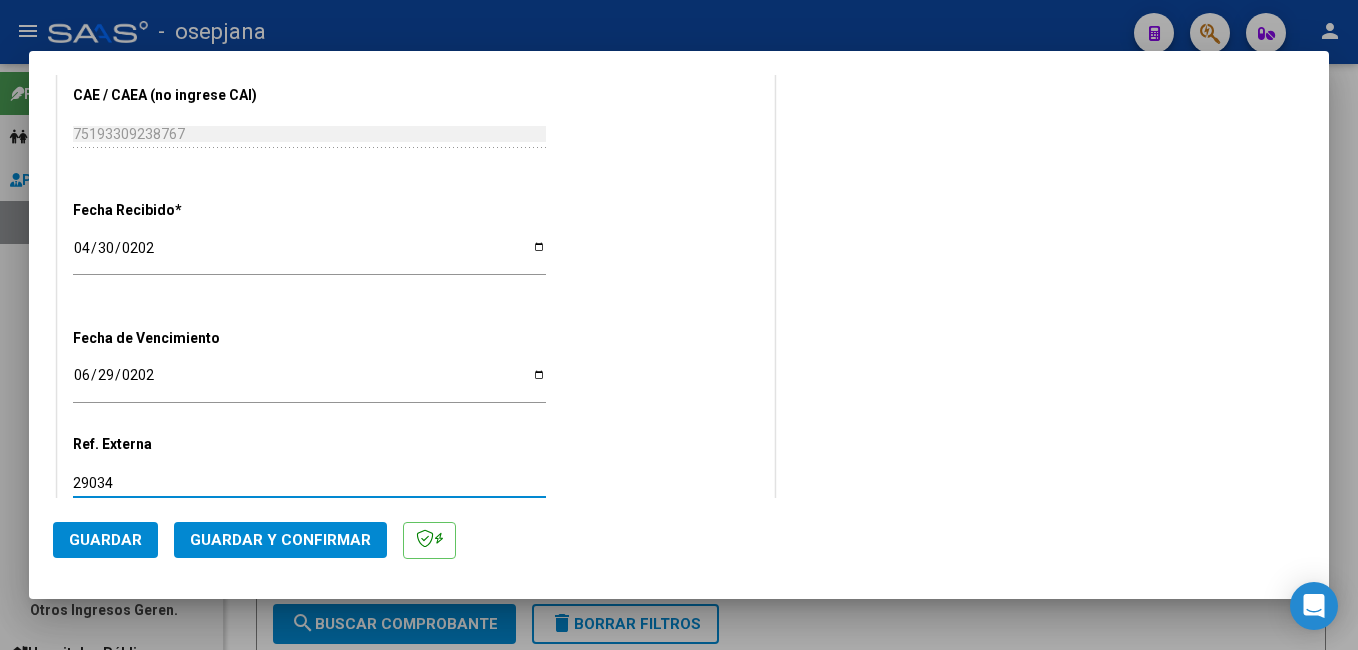 type on "29034" 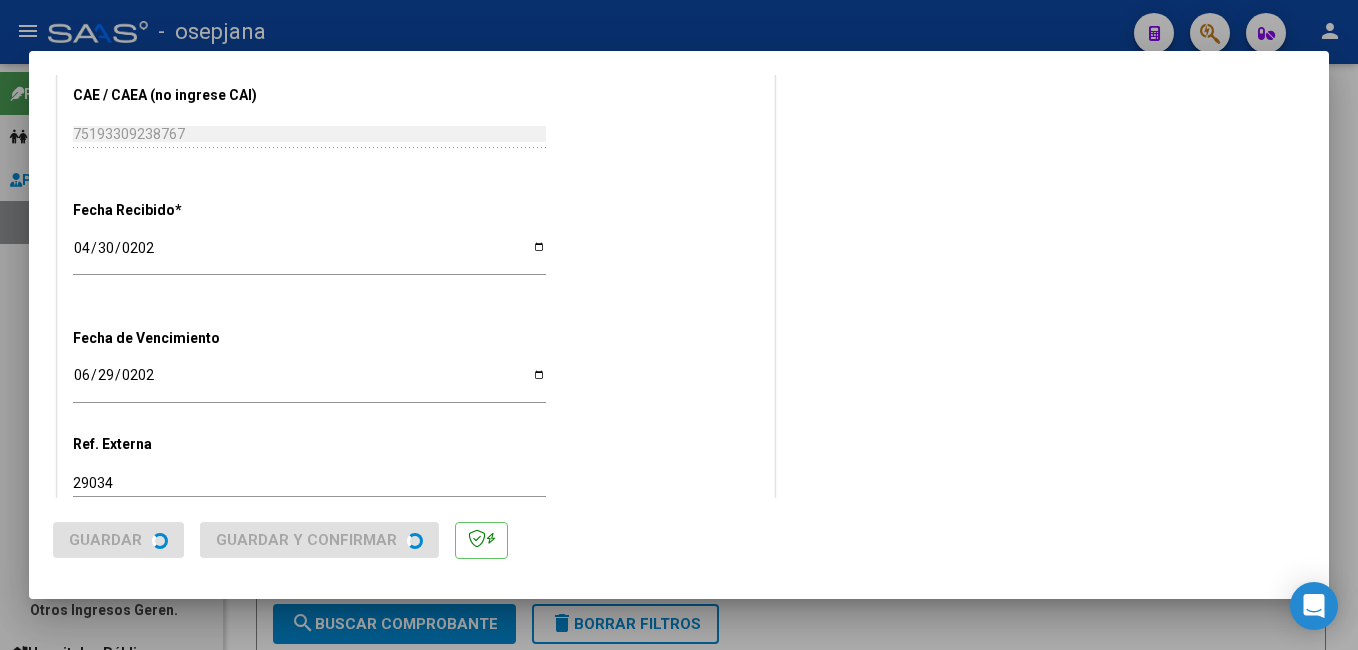 scroll, scrollTop: 0, scrollLeft: 0, axis: both 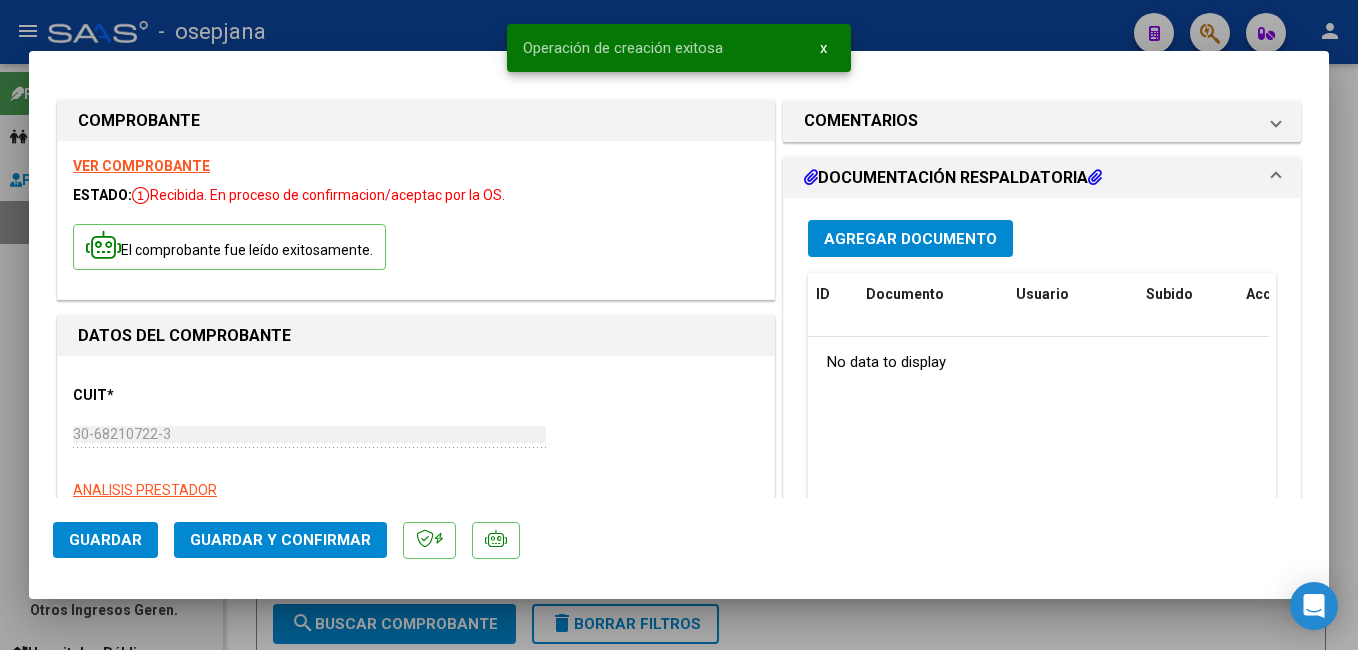 click on "Agregar Documento" at bounding box center (910, 239) 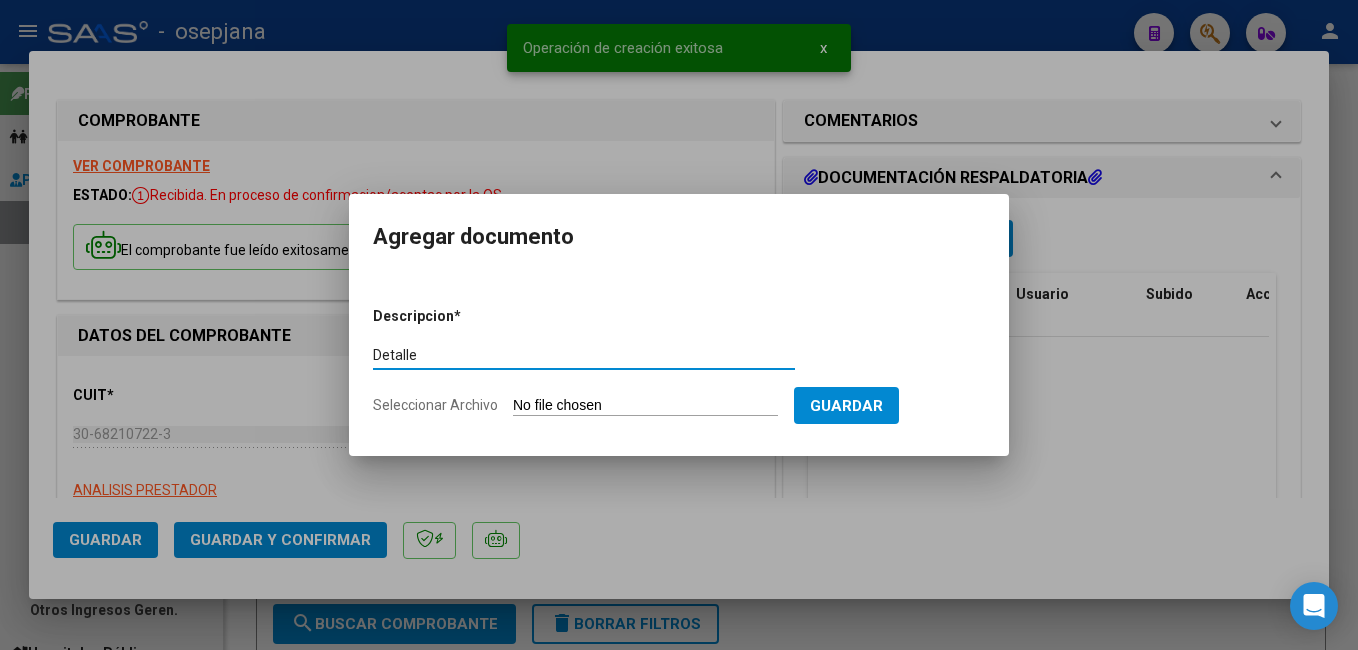 type on "Detalle" 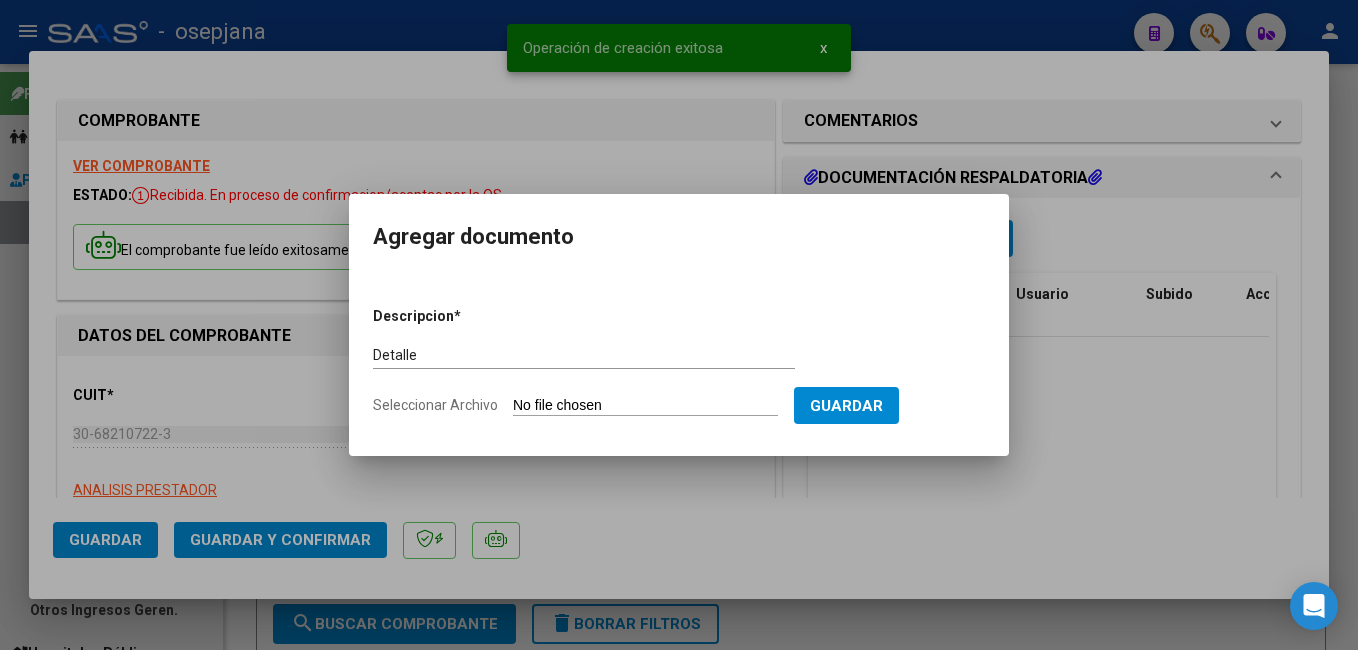 click on "Seleccionar Archivo" at bounding box center [645, 406] 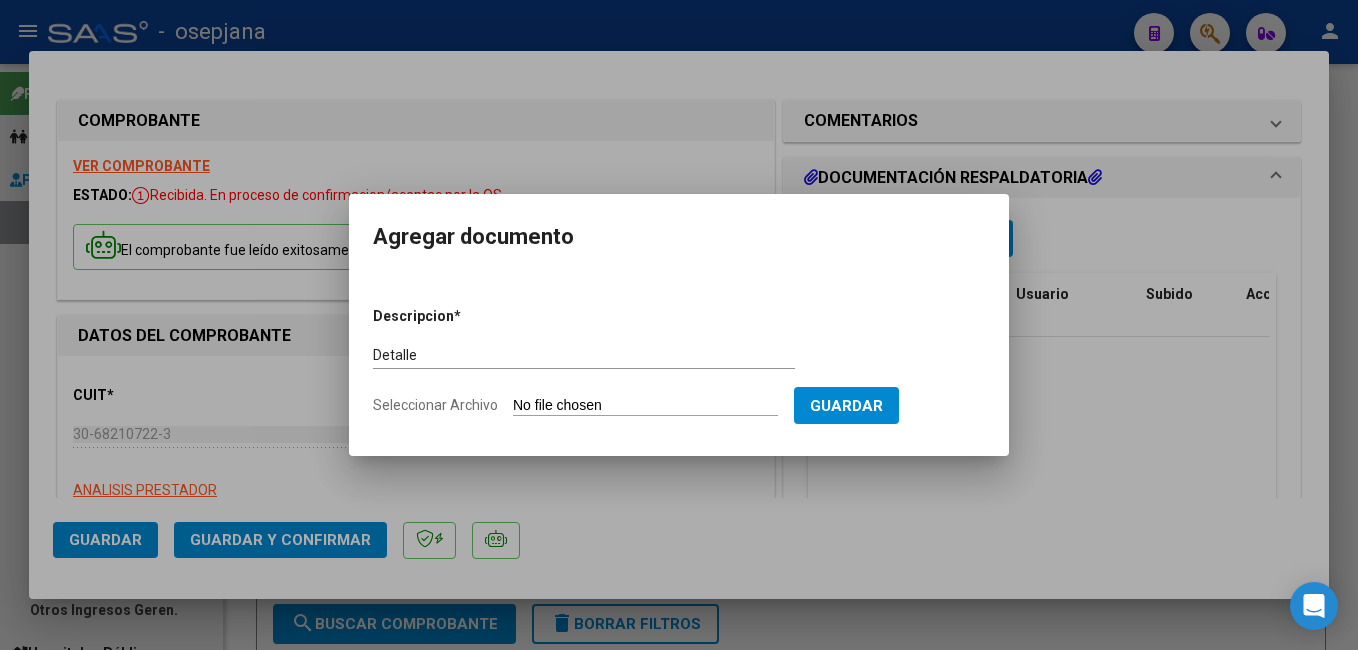 type on "C:\fakepath\FC. 173853.pdf" 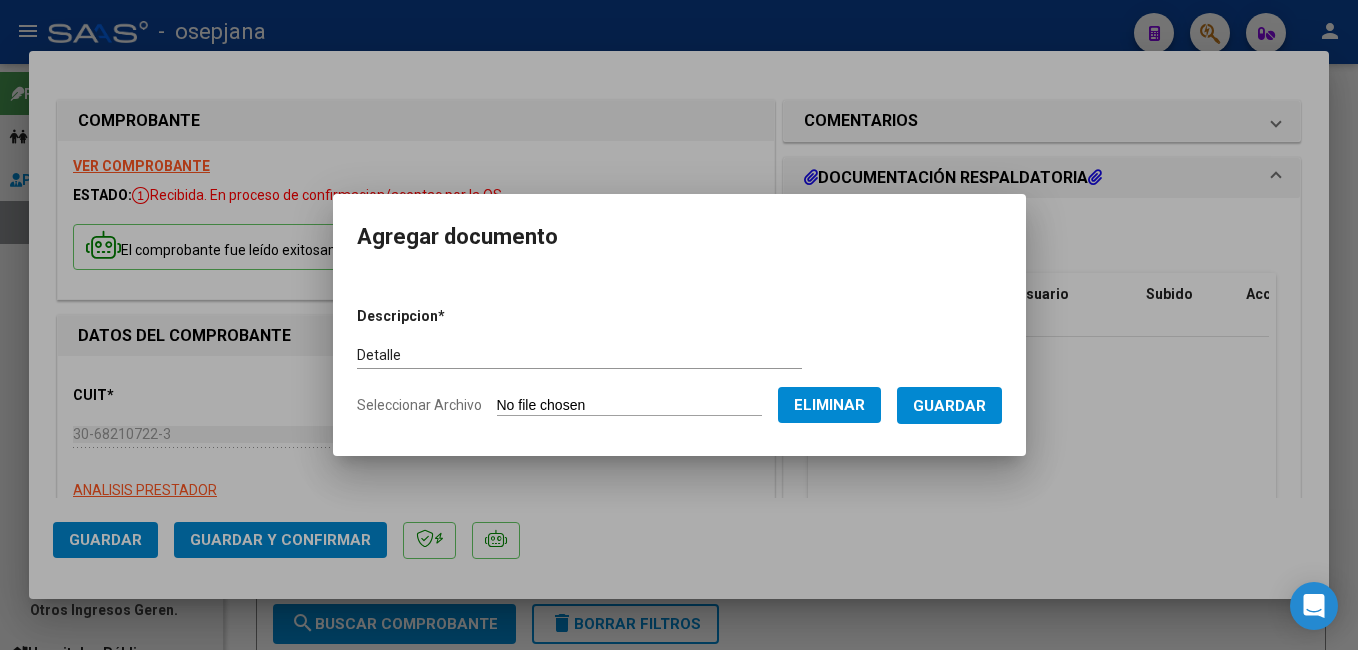 click on "Guardar" at bounding box center [949, 405] 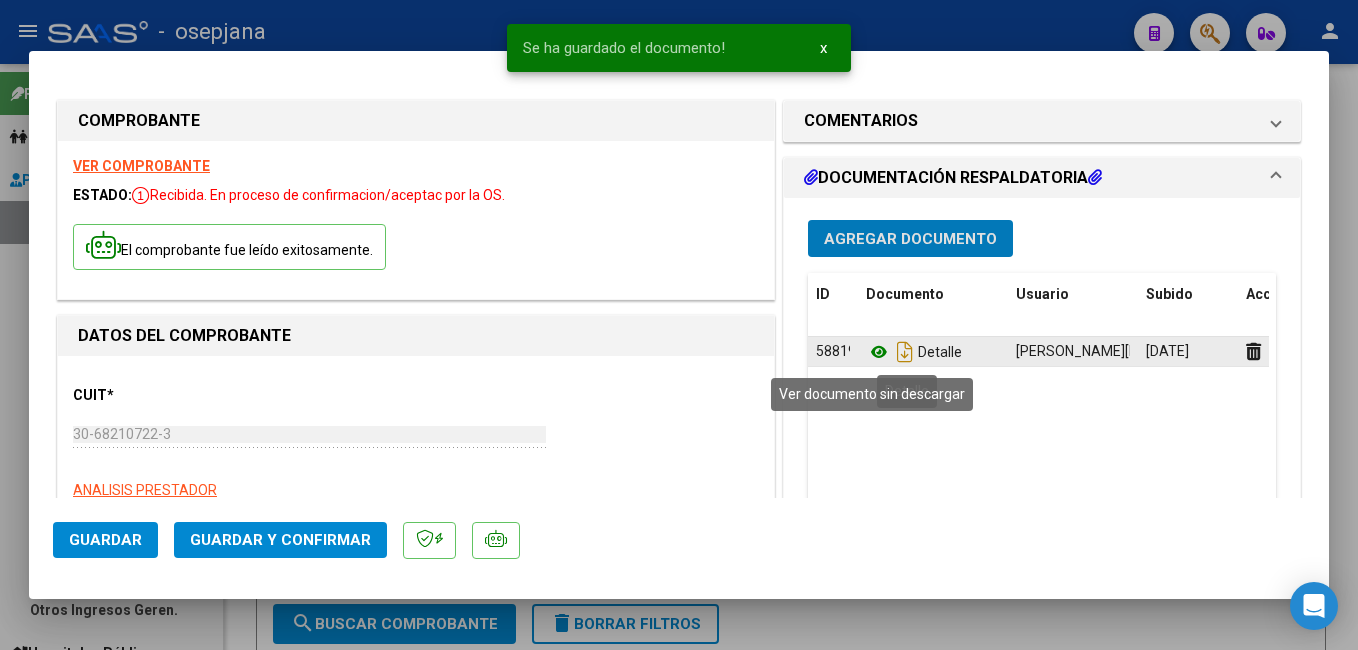 click 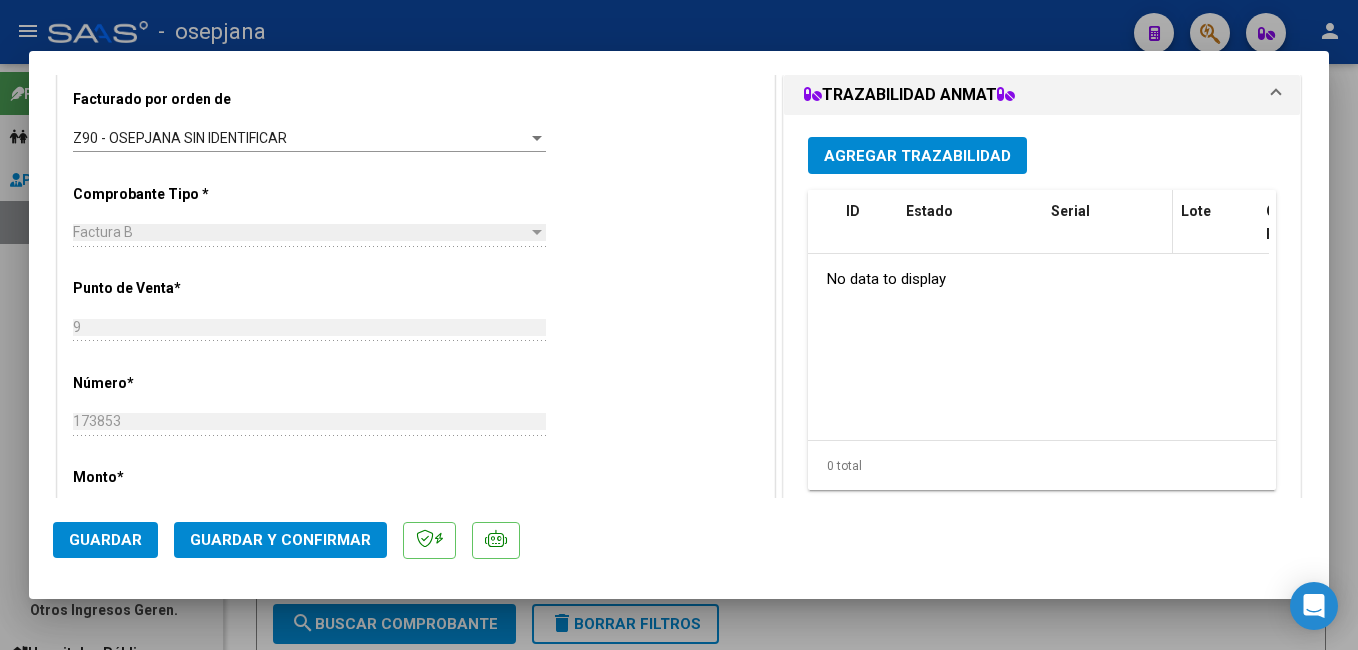 scroll, scrollTop: 560, scrollLeft: 0, axis: vertical 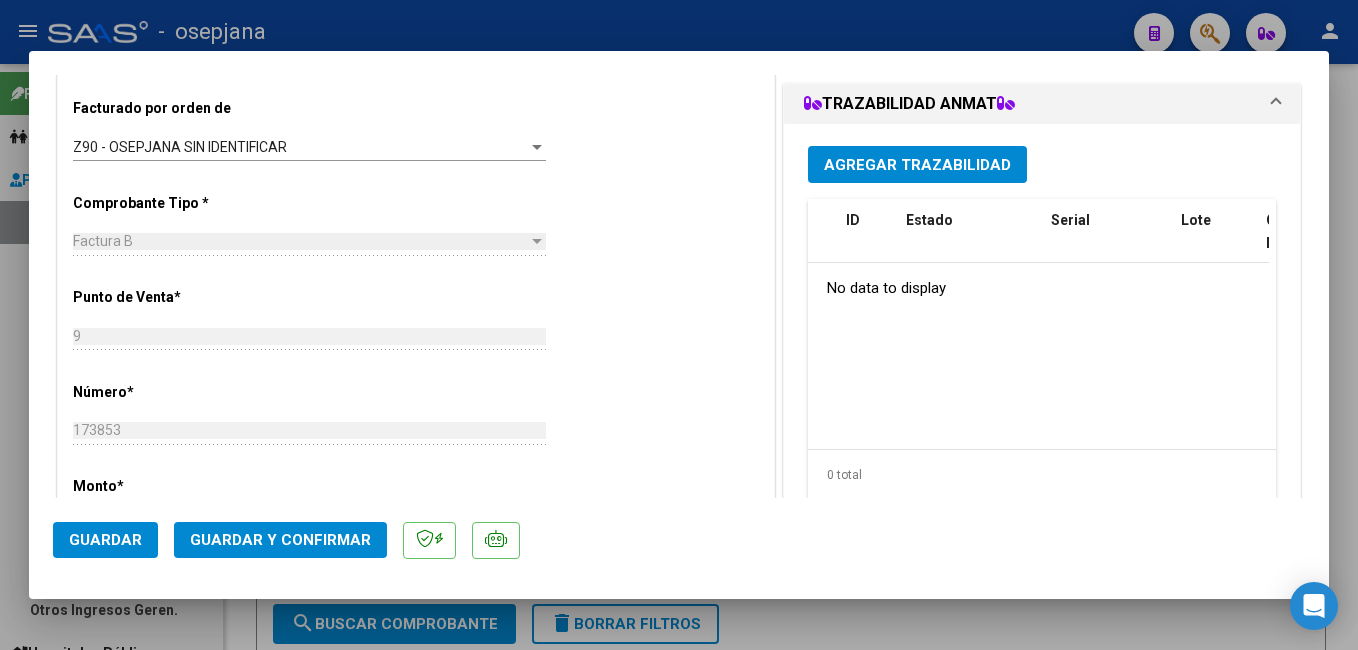 click on "Agregar Trazabilidad" at bounding box center [917, 165] 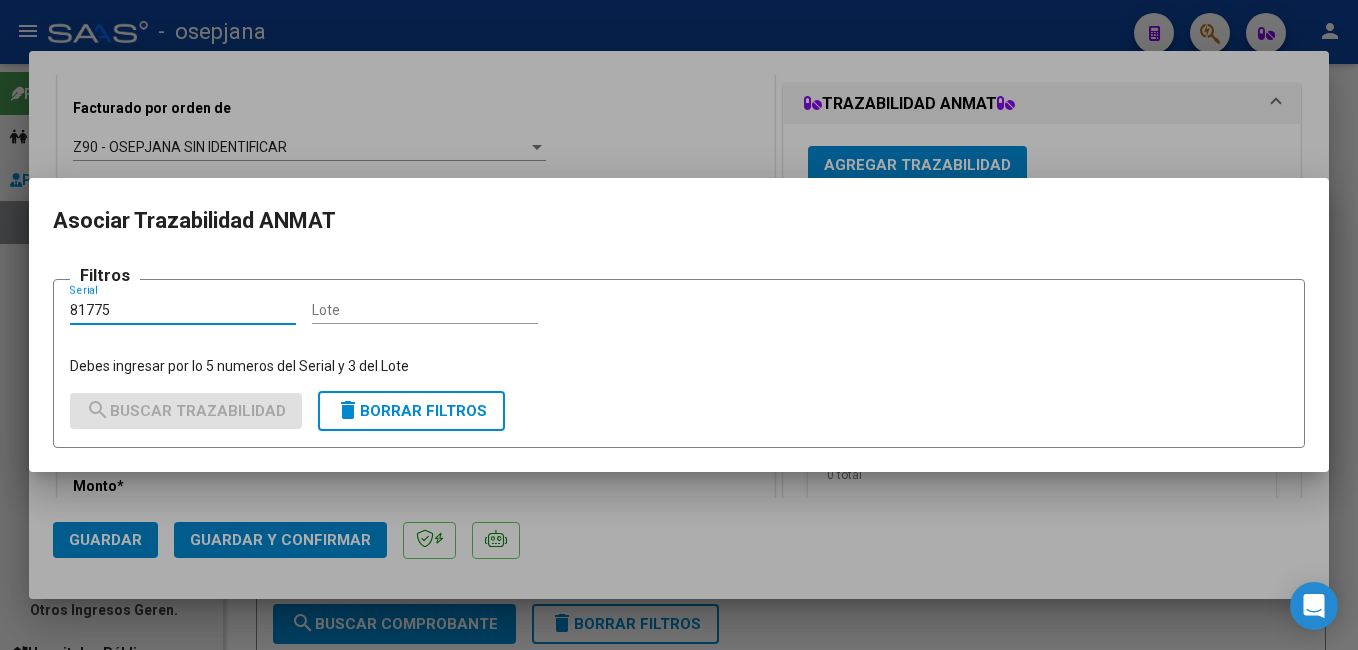 type on "81775" 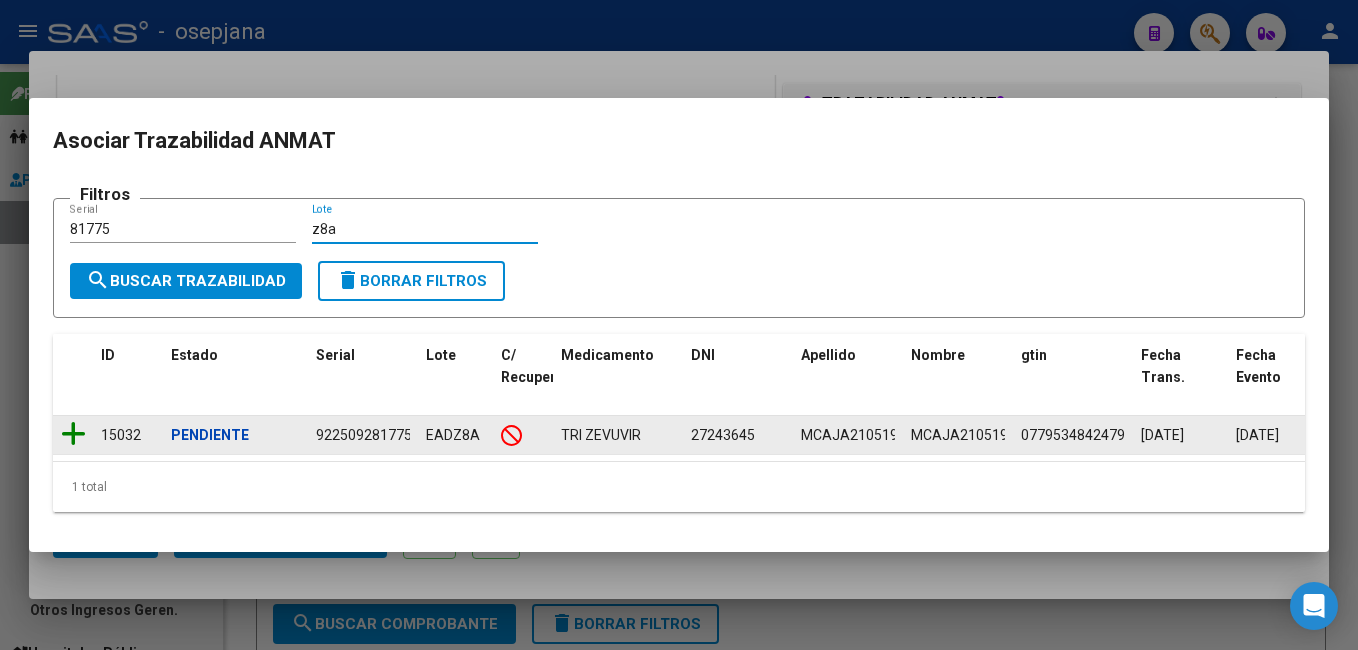 type on "z8a" 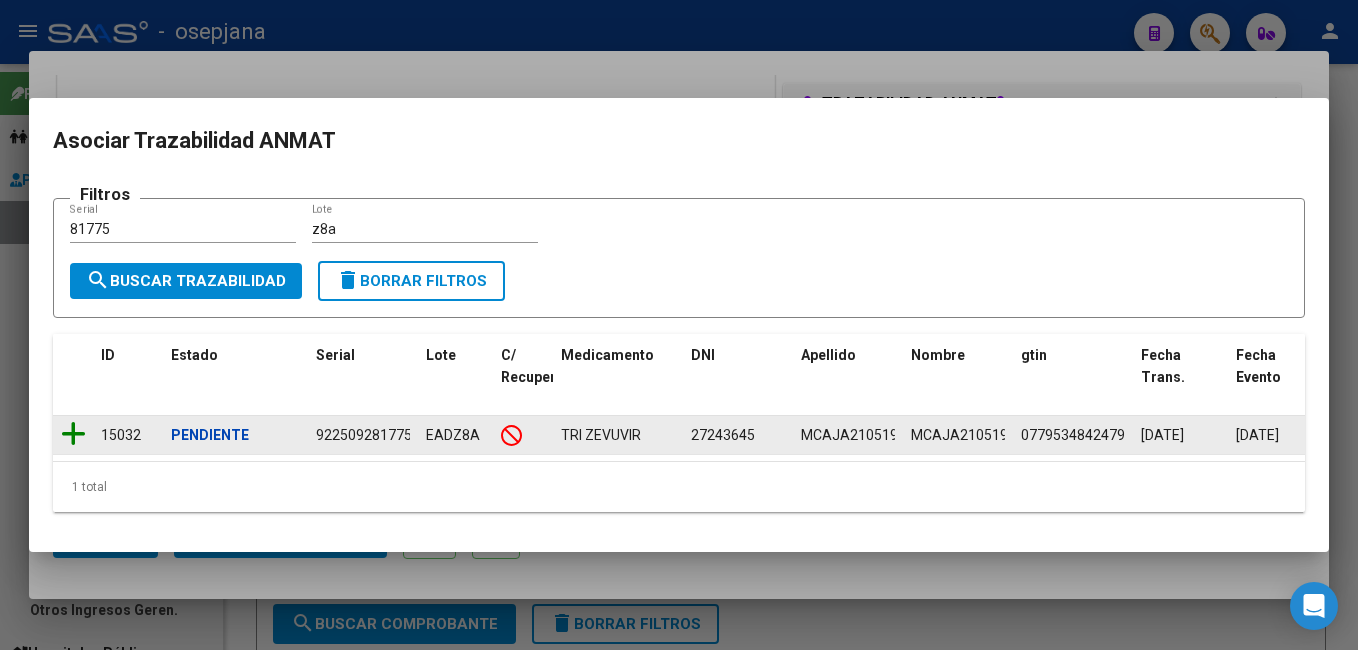 click 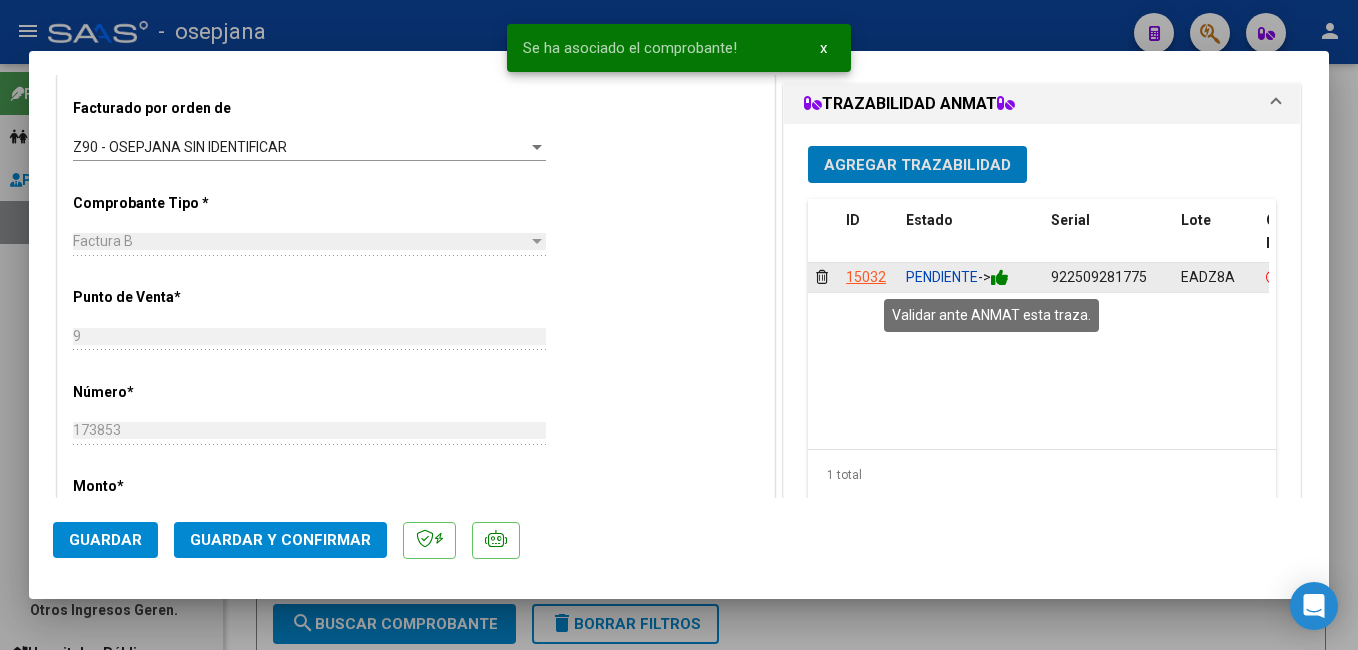 click 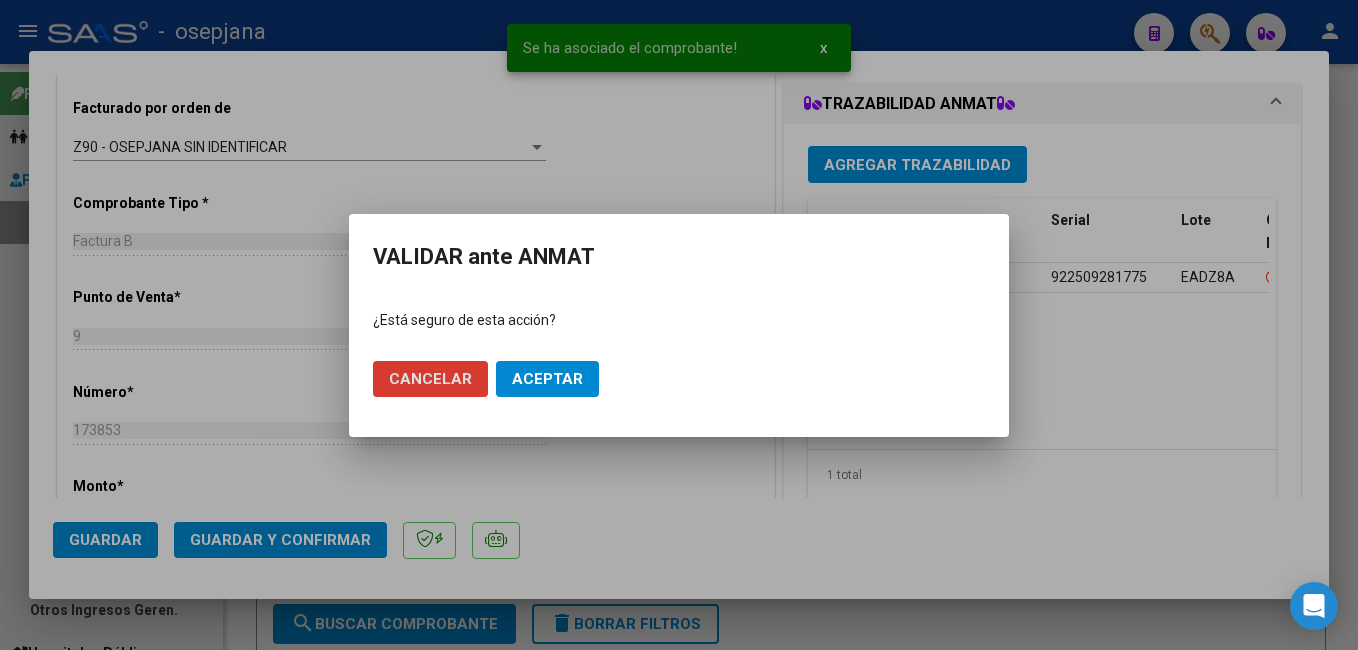 click on "Aceptar" 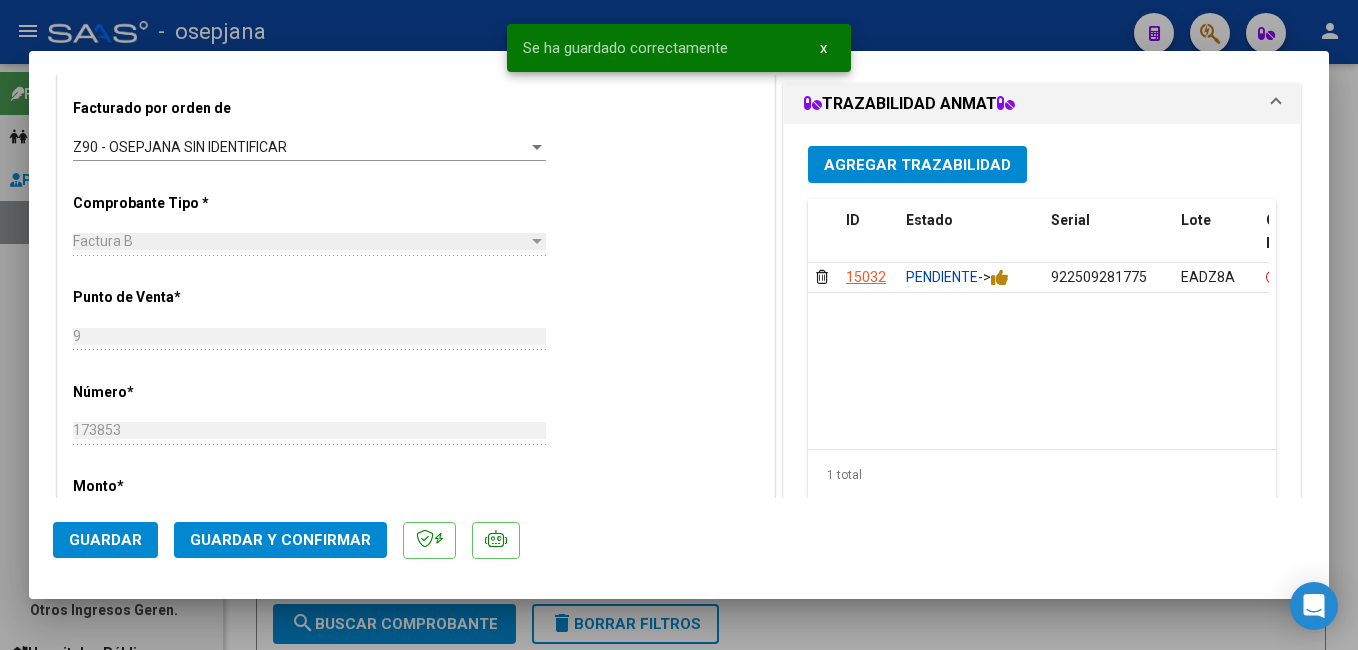 click on "Guardar y Confirmar" 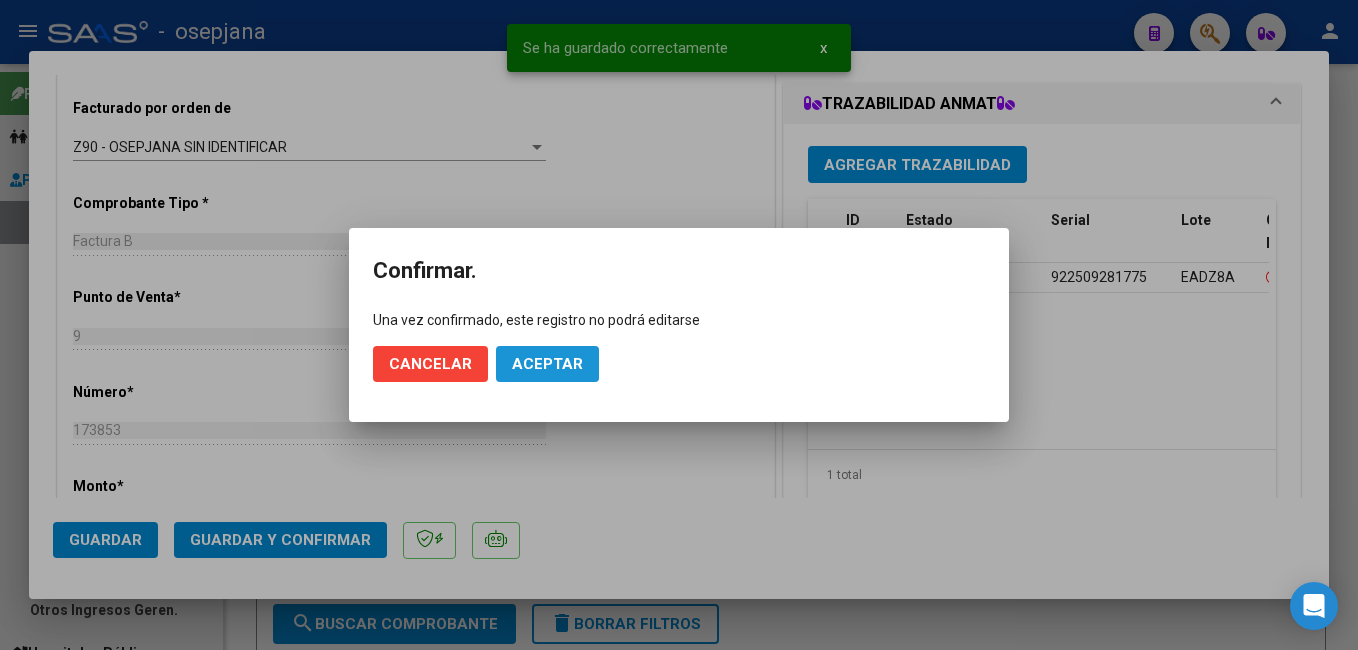 click on "Aceptar" 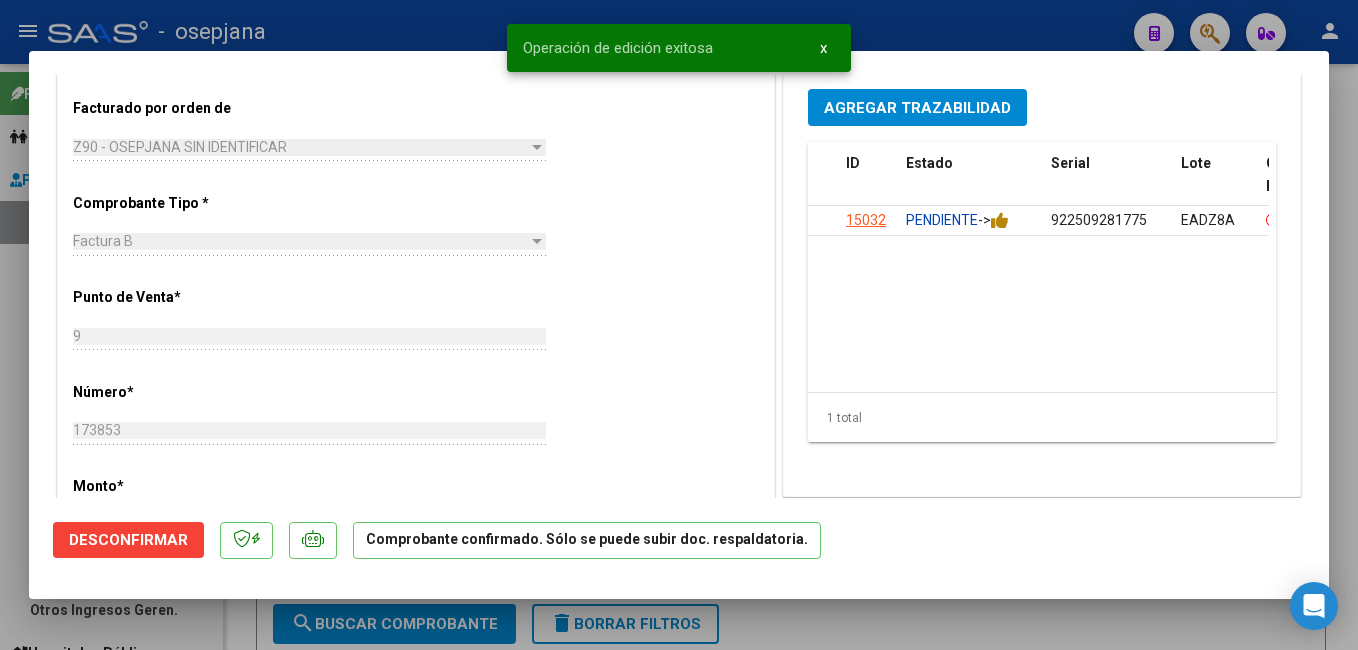click at bounding box center [679, 325] 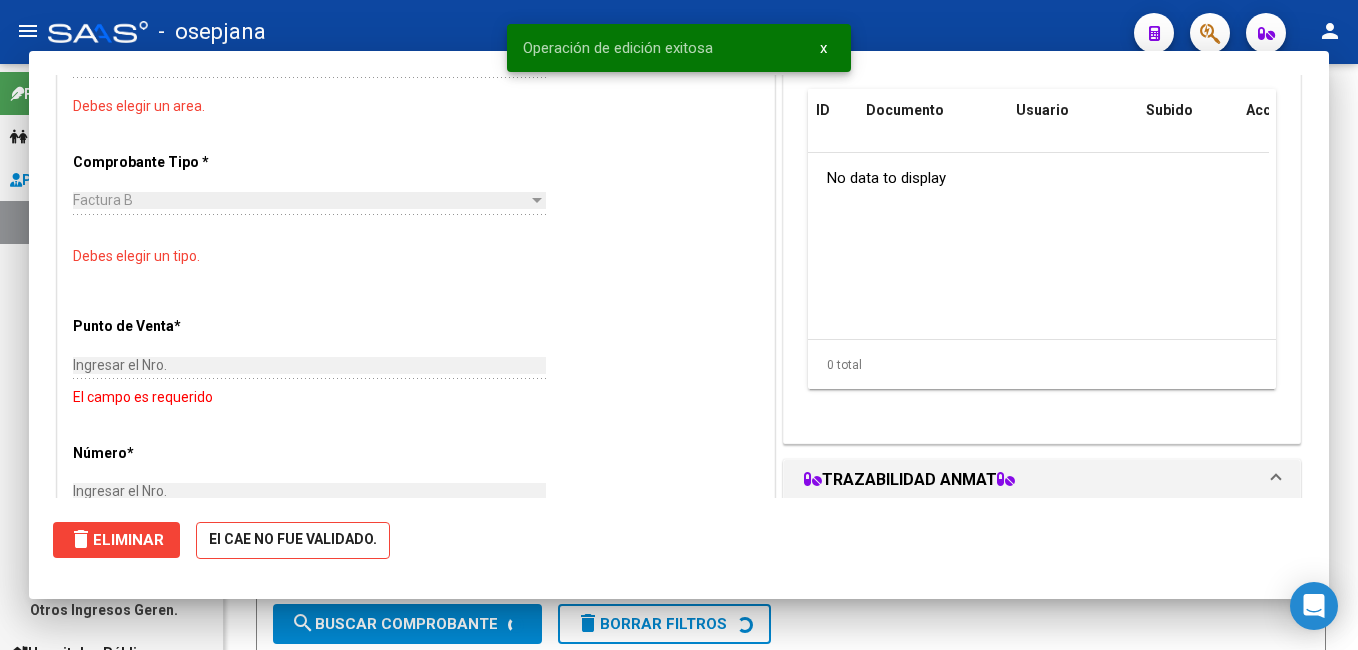 scroll, scrollTop: 0, scrollLeft: 0, axis: both 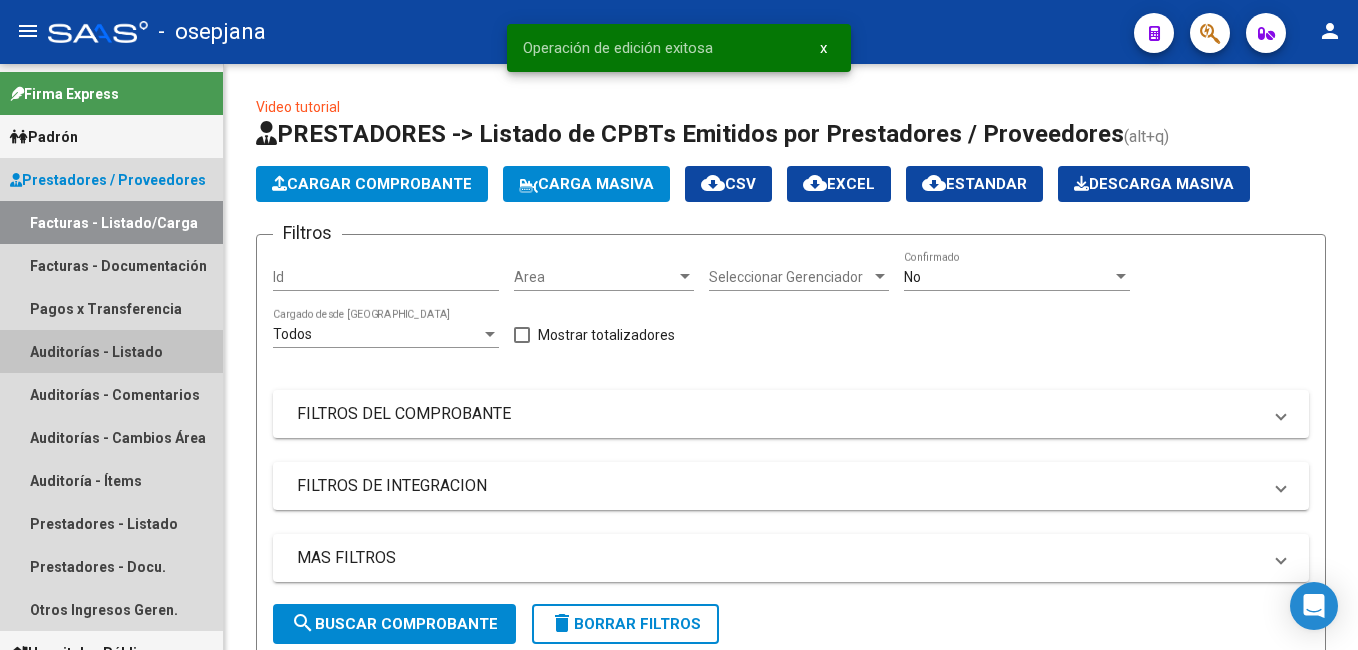 click on "Auditorías - Listado" at bounding box center (111, 351) 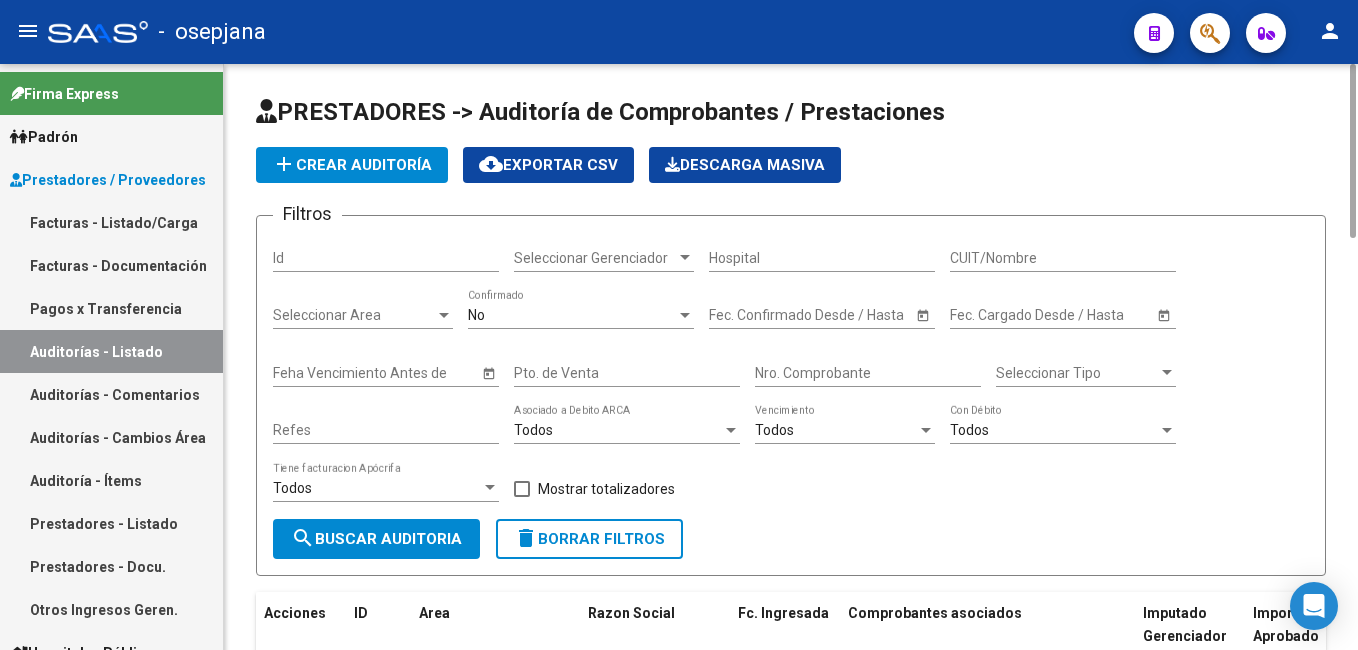 click on "PRESTADORES -> Auditoría de Comprobantes / Prestaciones add  Crear Auditoría
cloud_download  Exportar CSV   Descarga Masiva
Filtros Id Seleccionar Gerenciador Seleccionar Gerenciador Hospital CUIT/Nombre Seleccionar Area Seleccionar Area No  Confirmado Start date – Fec. Confirmado Desde / Hasta Start date – Fec. Cargado Desde / Hasta Feha Vencimiento Antes de Pto. de Venta Nro. Comprobante Seleccionar Tipo Seleccionar Tipo Refes Todos  Asociado a Debito ARCA Todos  Vencimiento Todos  Con Débito Todos  Tiene facturacion Apócrifa    Mostrar totalizadores search  Buscar Auditoria  delete  Borrar Filtros  Acciones ID Area Razon Social Fc. Ingresada Comprobantes asociados Imputado Gerenciador Importe Aprobado Importe Debitado Importe Comprobantes Vencimiento FC Creado Usuario Confirmado Por Comentario Vencimiento Auditoría Auditoría externa creada Período Imputado Fecha Debitado x ARCA Monto Debitado x ARCA assignment 7187      SUR  HELIOS SALUD SA  - 30682107223  30/04/2025     $ 101.925,00 7186" 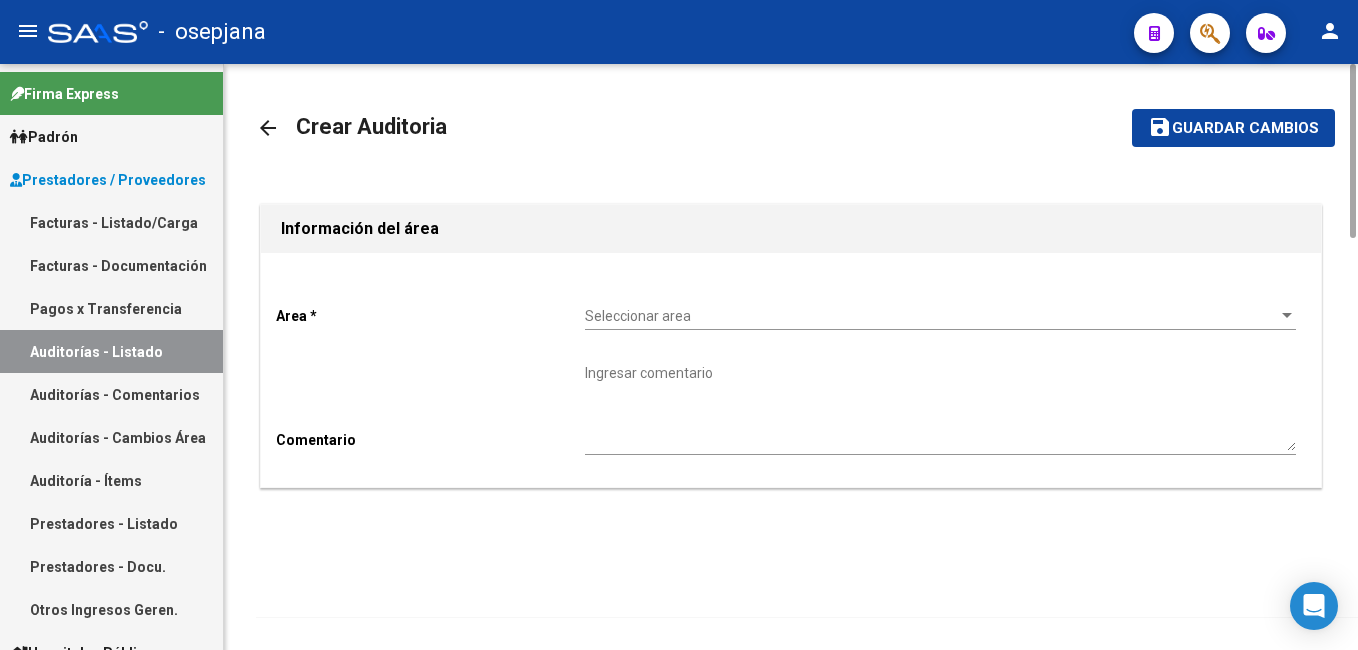 click on "Seleccionar area Seleccionar area" 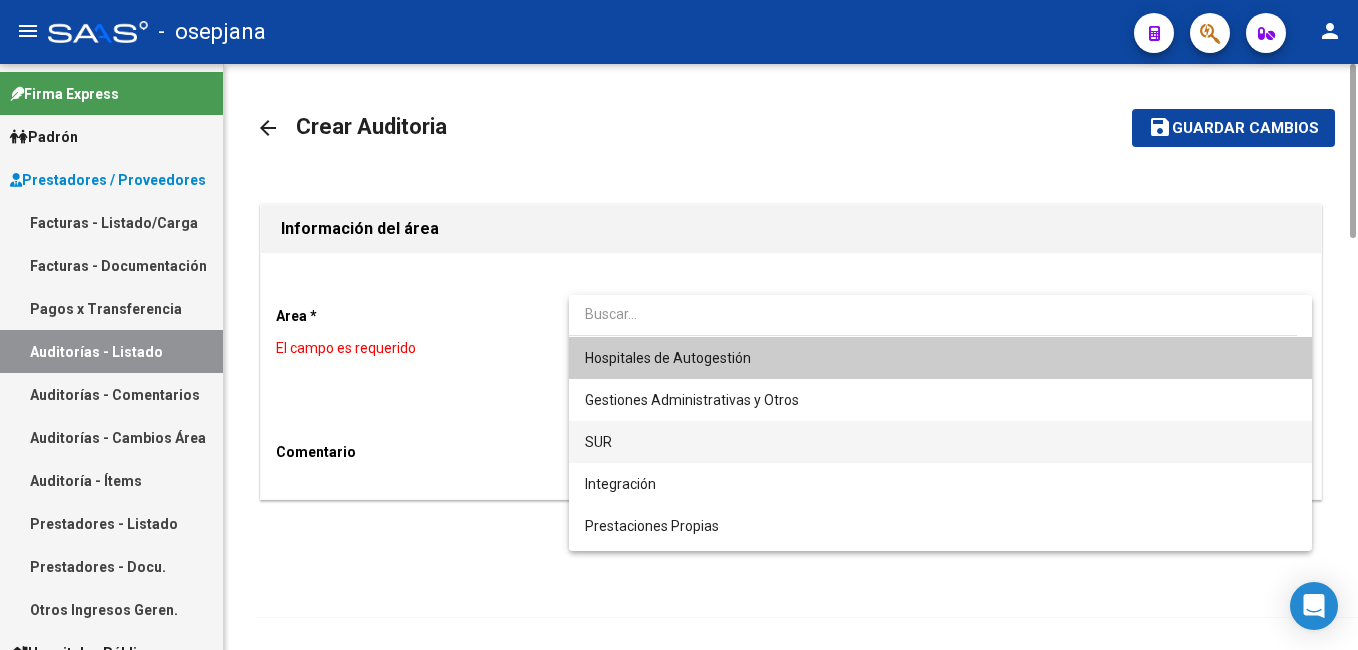 drag, startPoint x: 632, startPoint y: 437, endPoint x: 572, endPoint y: 416, distance: 63.56886 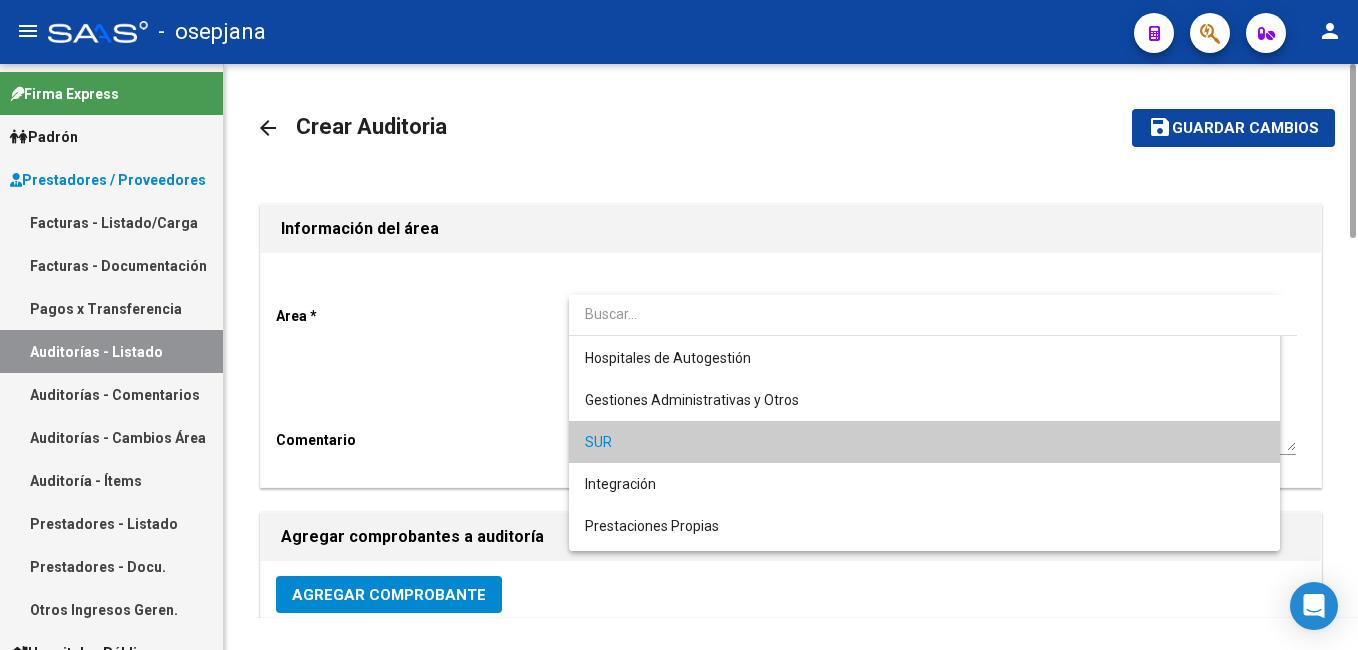 click on "Area * SUR Seleccionar area Comentario    Ingresar comentario" 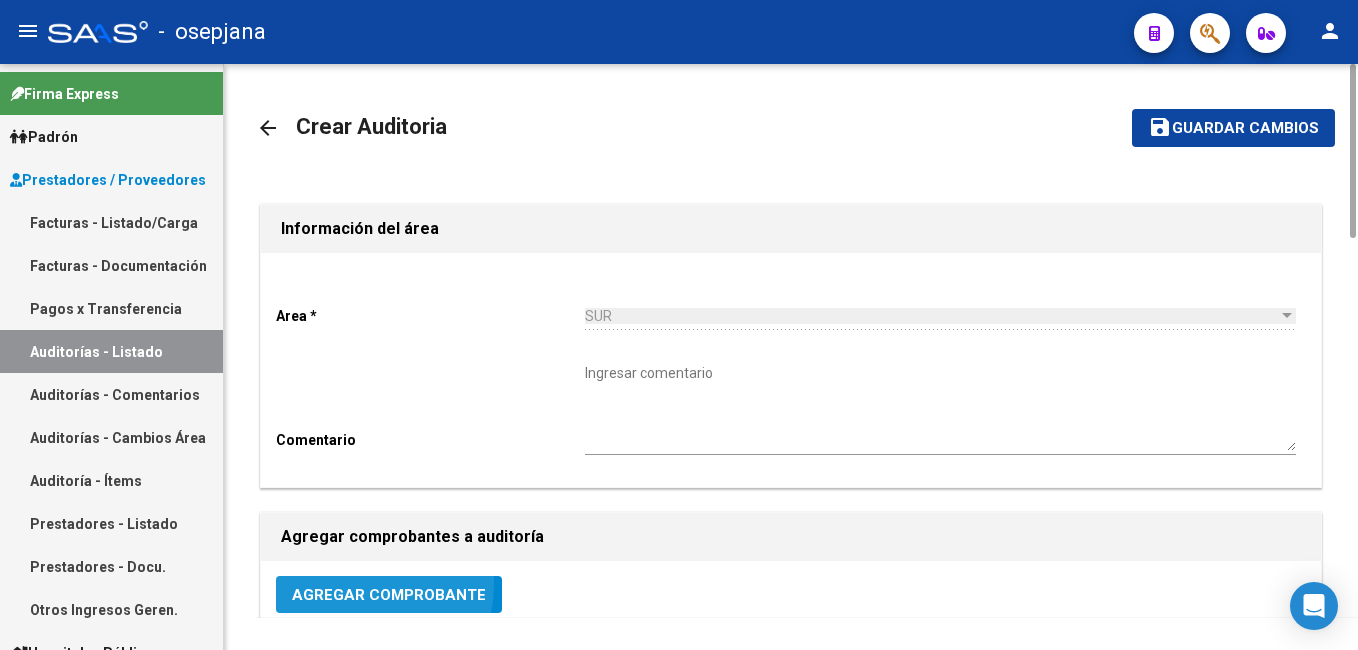 click on "Agregar Comprobante" 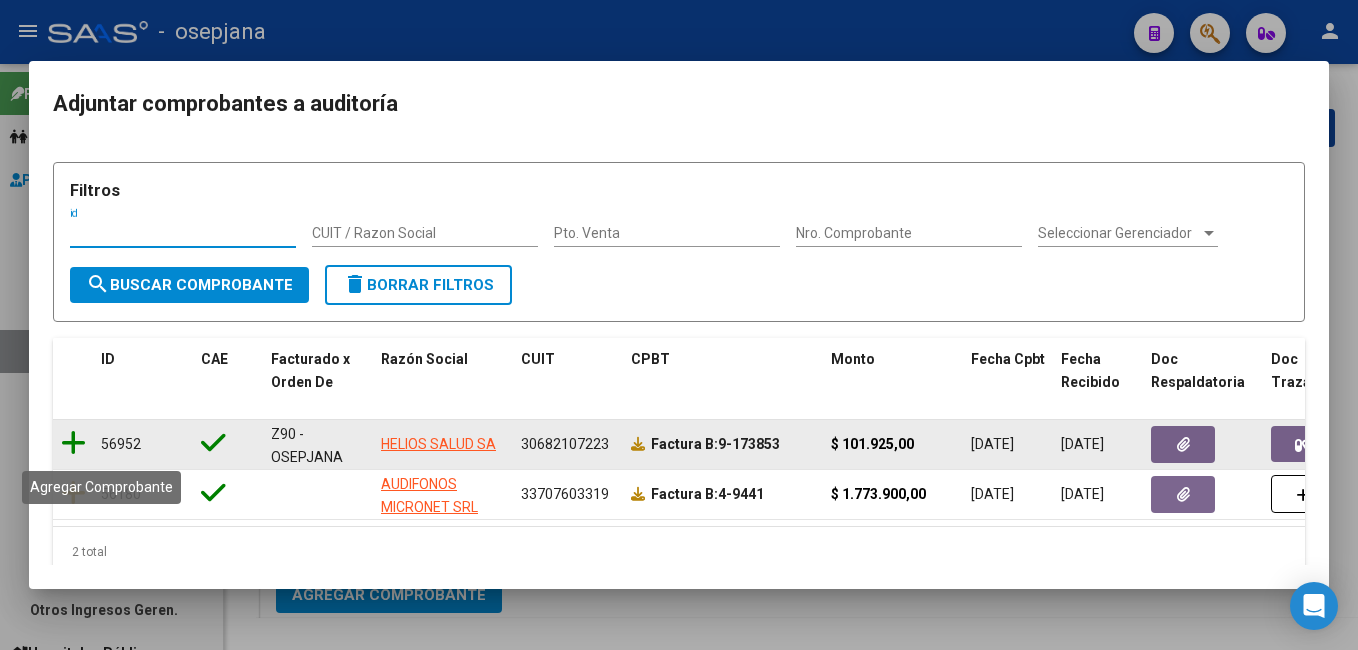 click 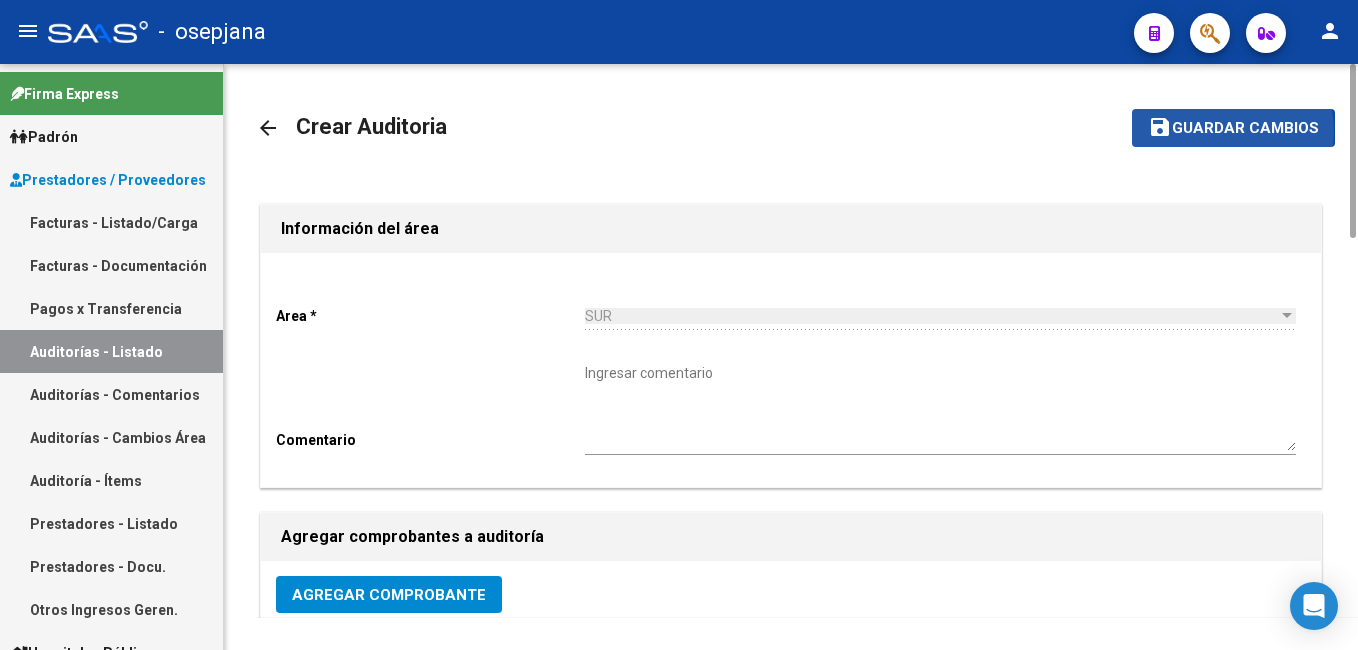click on "Guardar cambios" 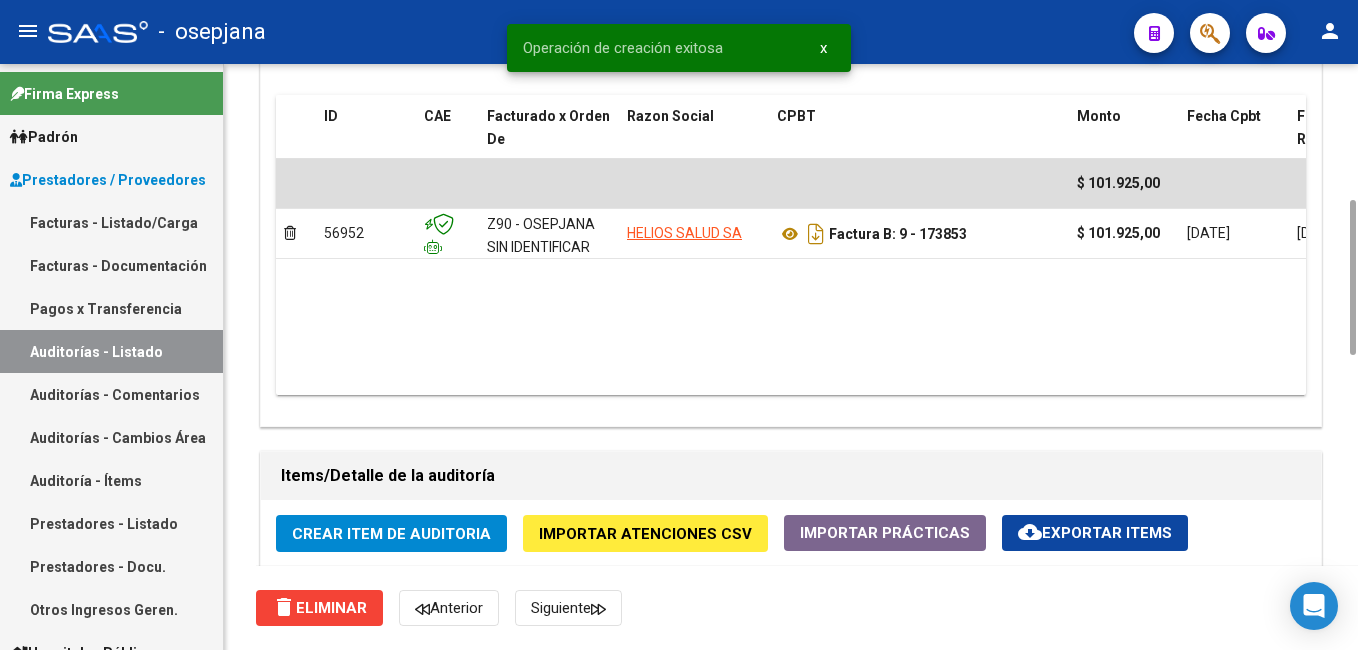 scroll, scrollTop: 1120, scrollLeft: 0, axis: vertical 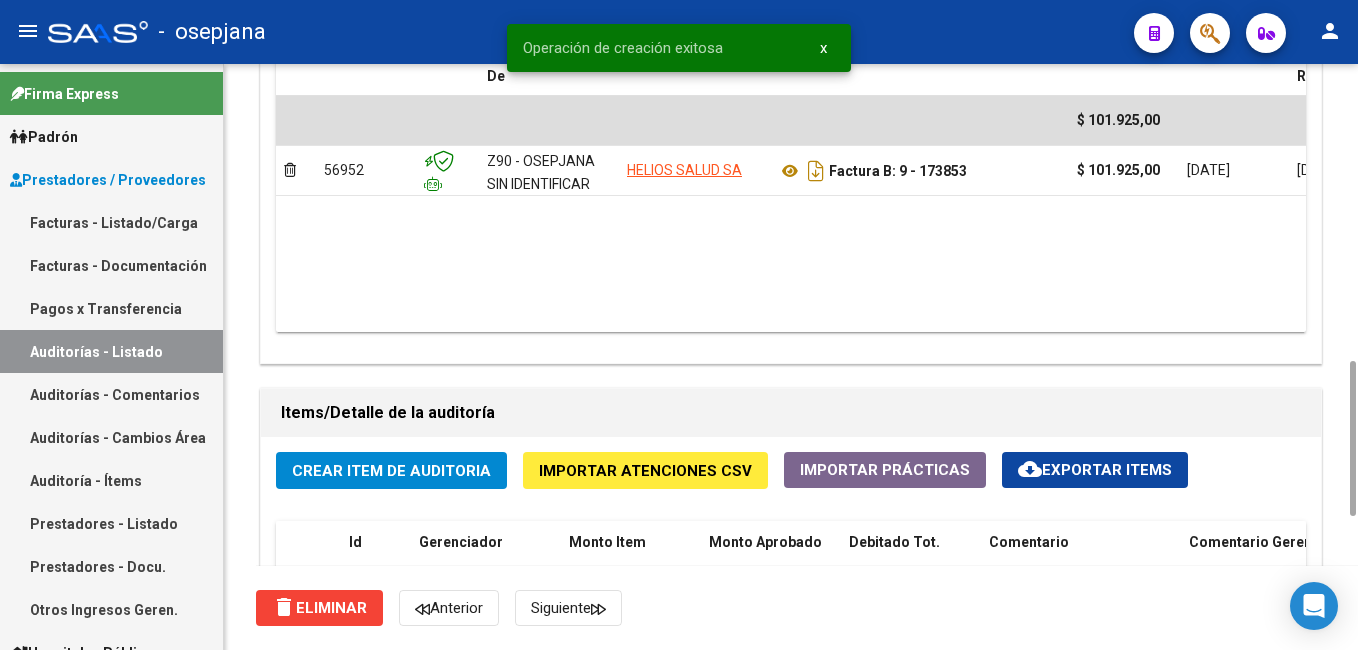 drag, startPoint x: 1352, startPoint y: 99, endPoint x: 1336, endPoint y: 433, distance: 334.38303 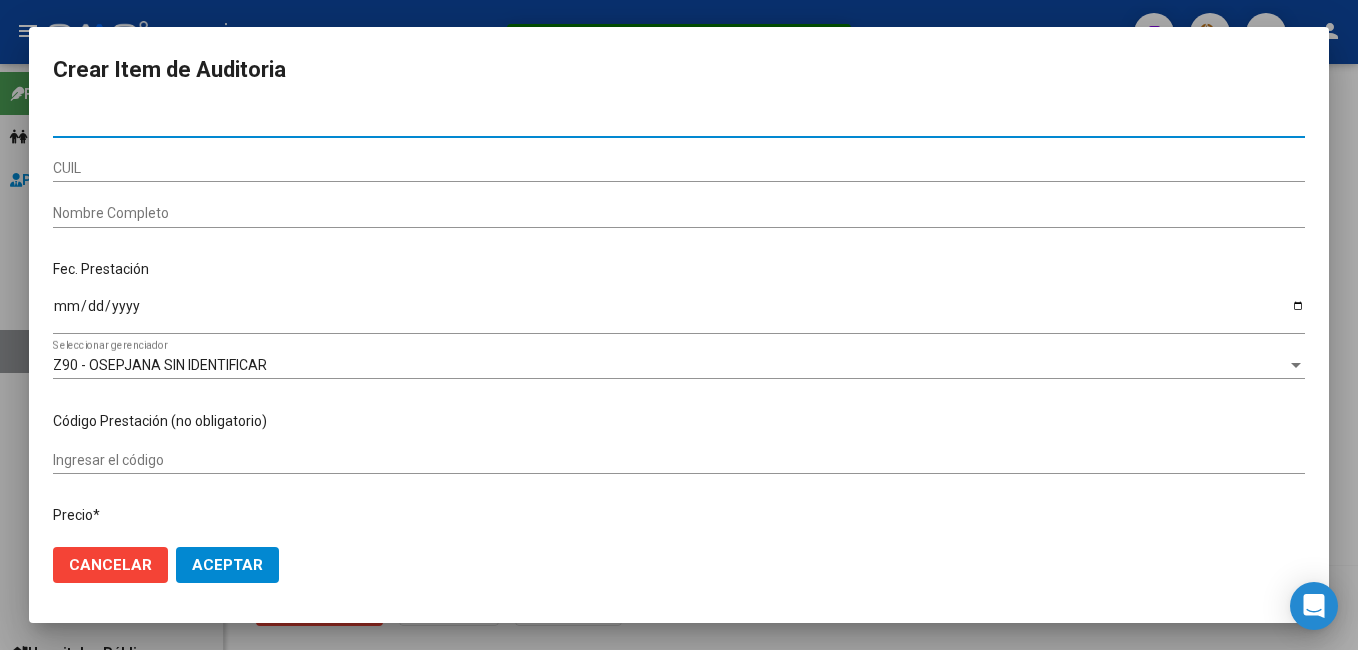 paste on "27243645" 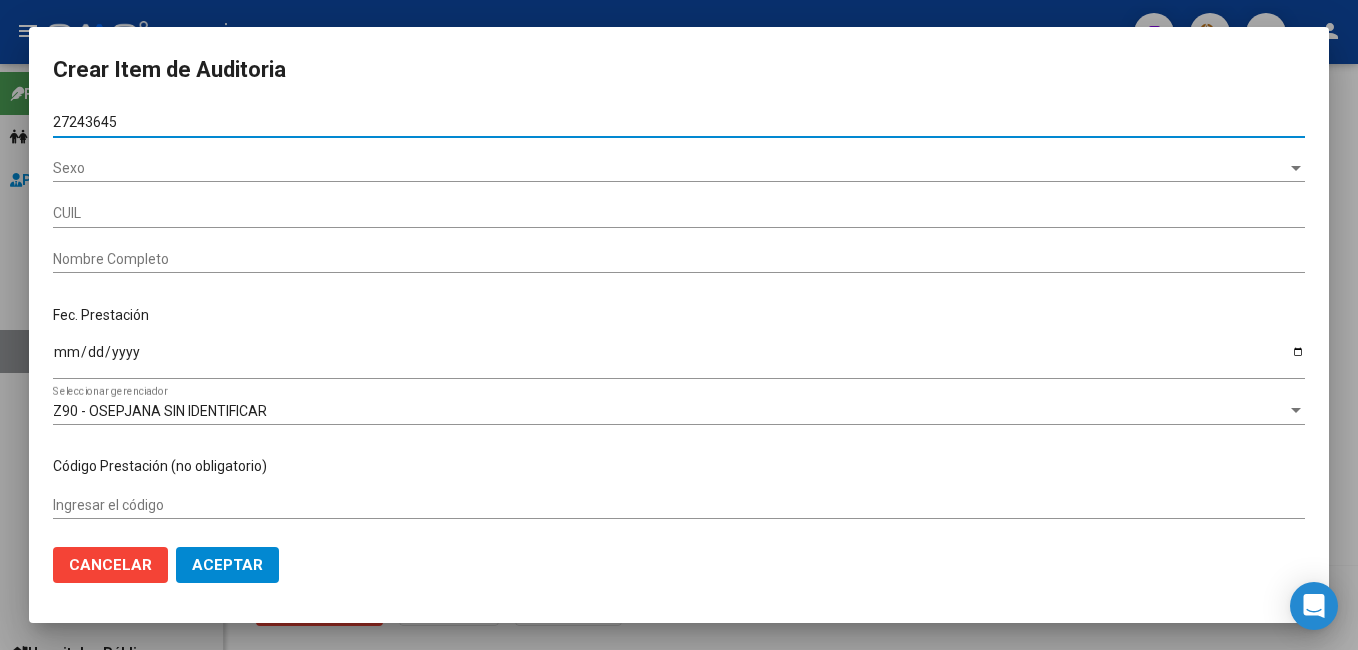 type on "20272436453" 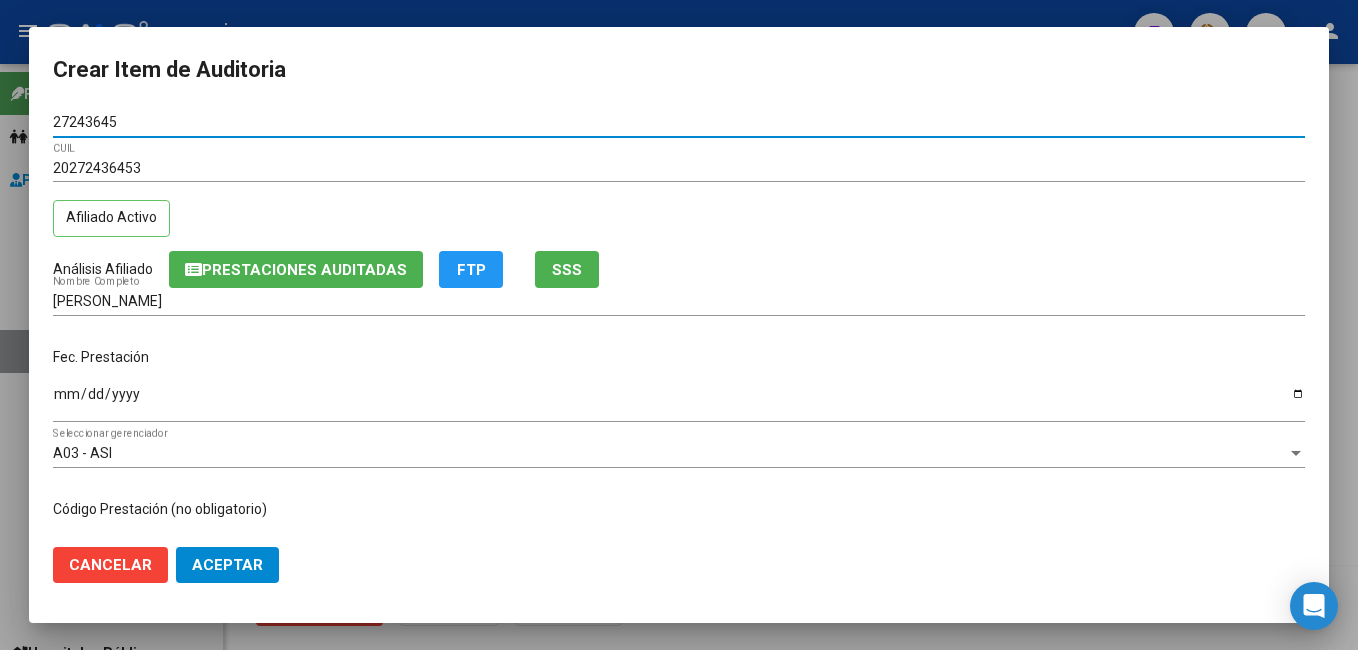 type on "27243645" 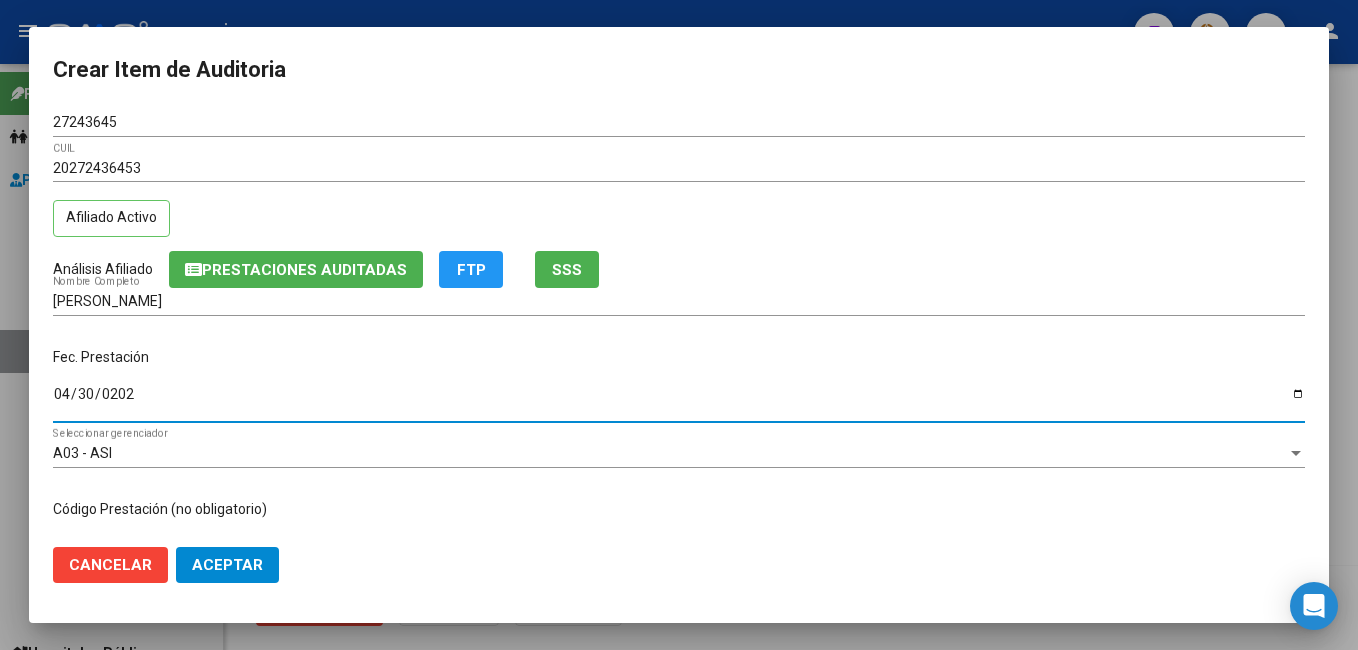 type on "[DATE]" 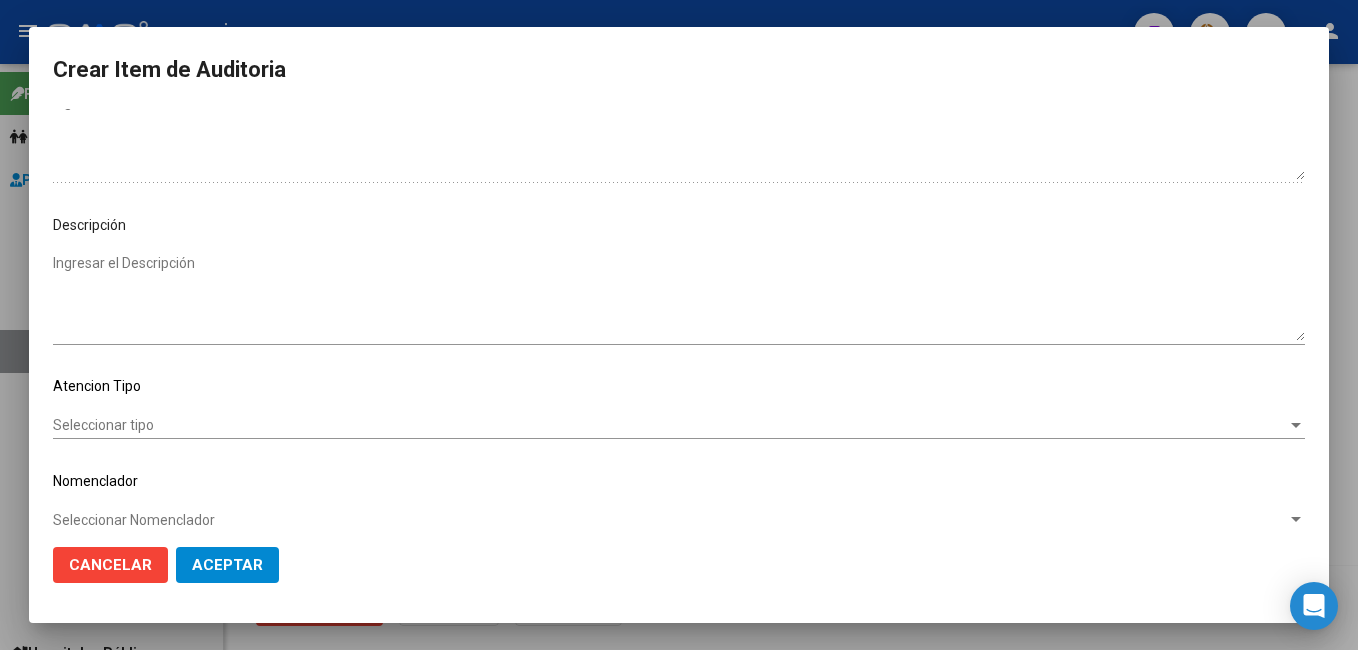 scroll, scrollTop: 1076, scrollLeft: 0, axis: vertical 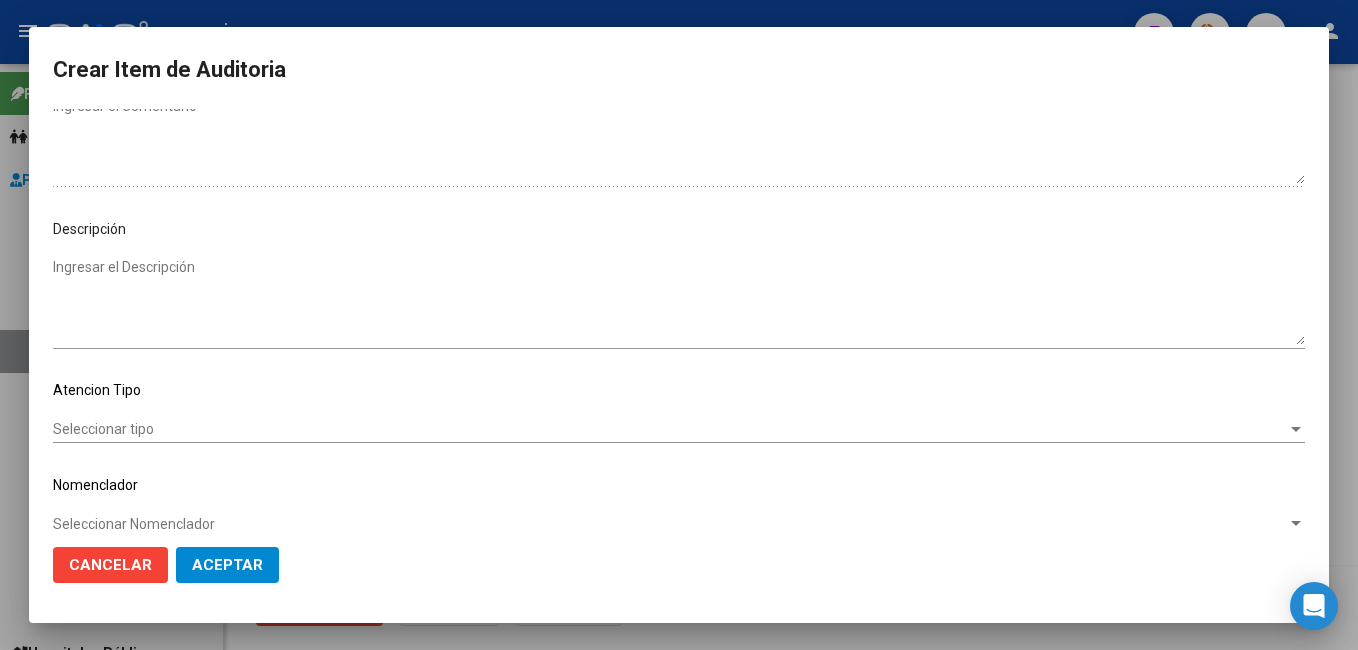 click on "Seleccionar tipo" at bounding box center [670, 429] 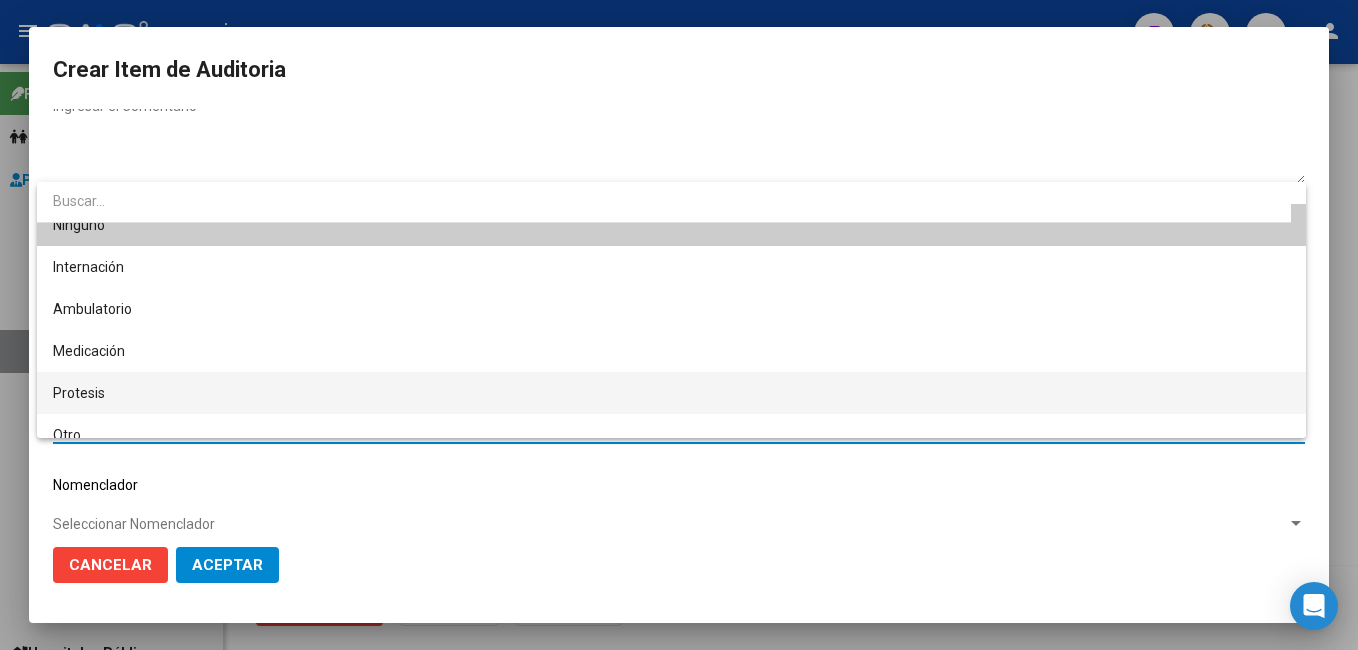 scroll, scrollTop: 38, scrollLeft: 0, axis: vertical 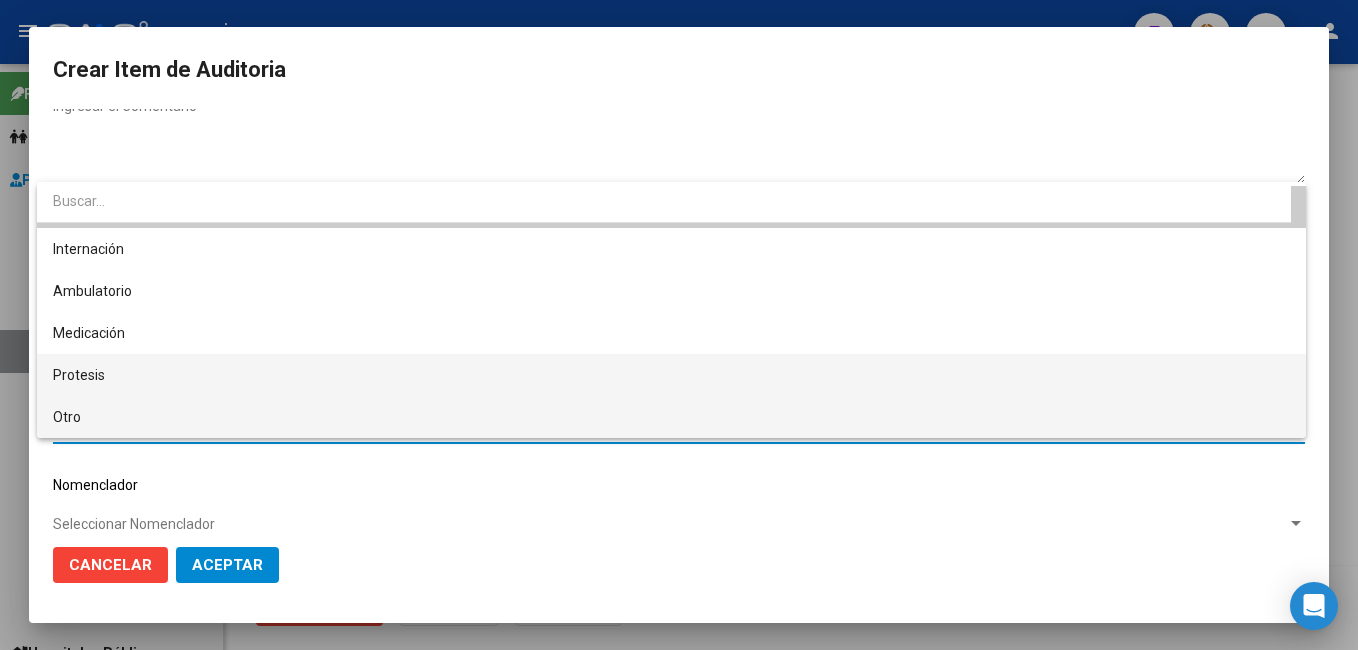 click on "Otro" at bounding box center (671, 417) 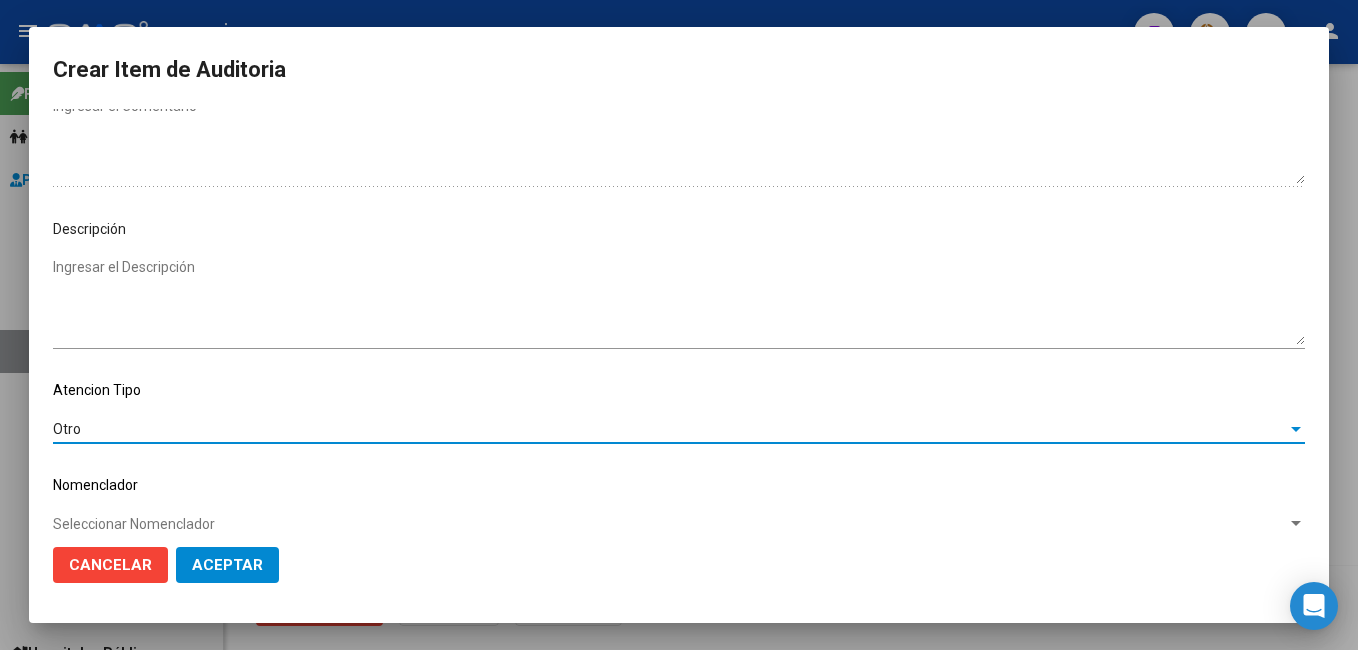 click on "Aceptar" 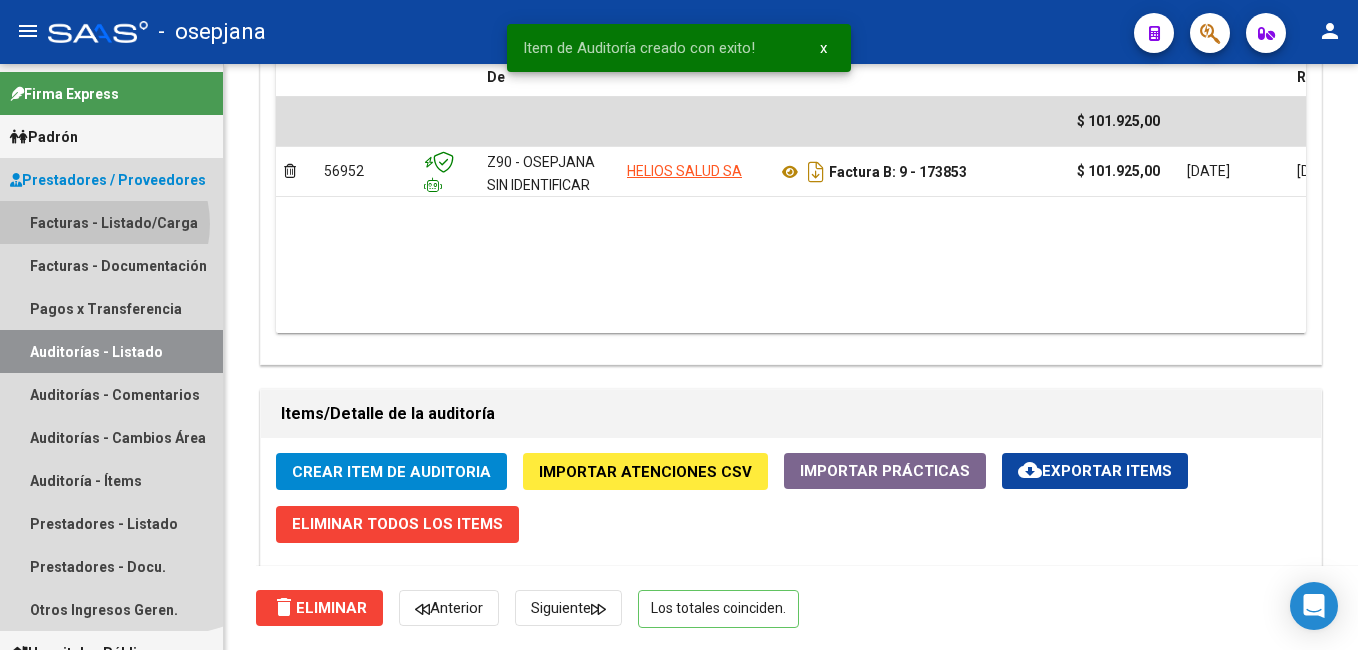 click on "Facturas - Listado/Carga" at bounding box center [111, 222] 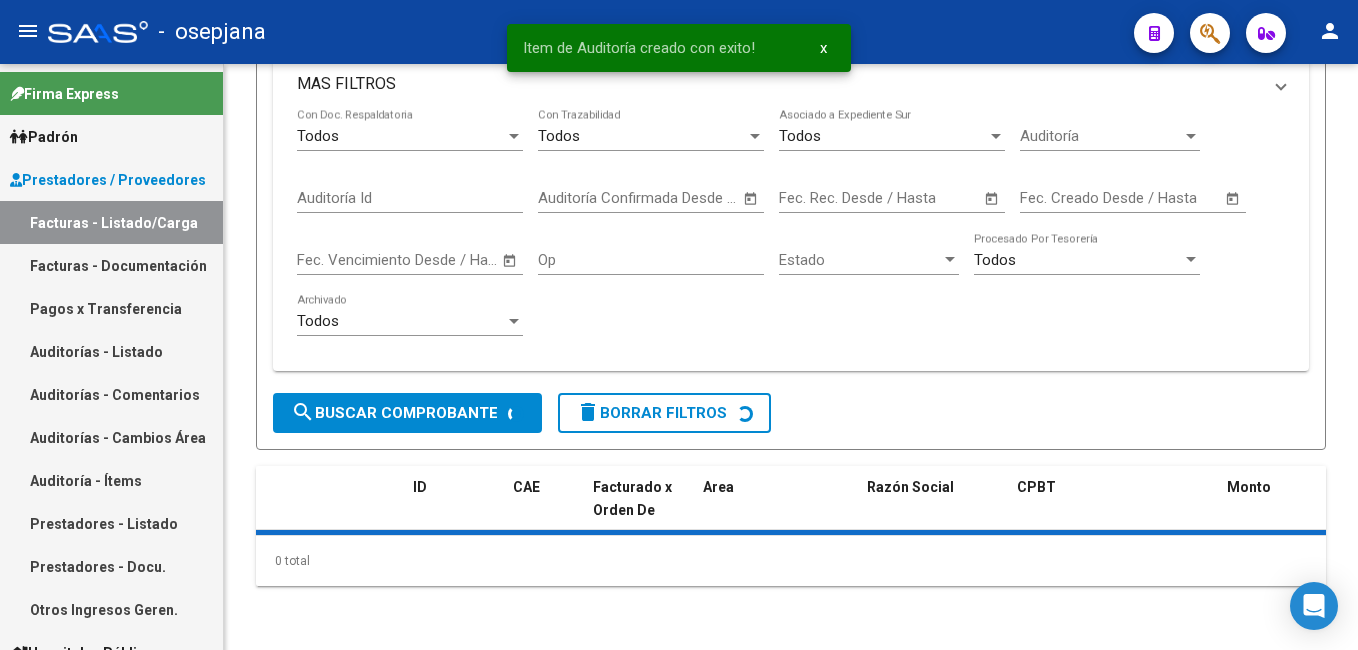 scroll, scrollTop: 0, scrollLeft: 0, axis: both 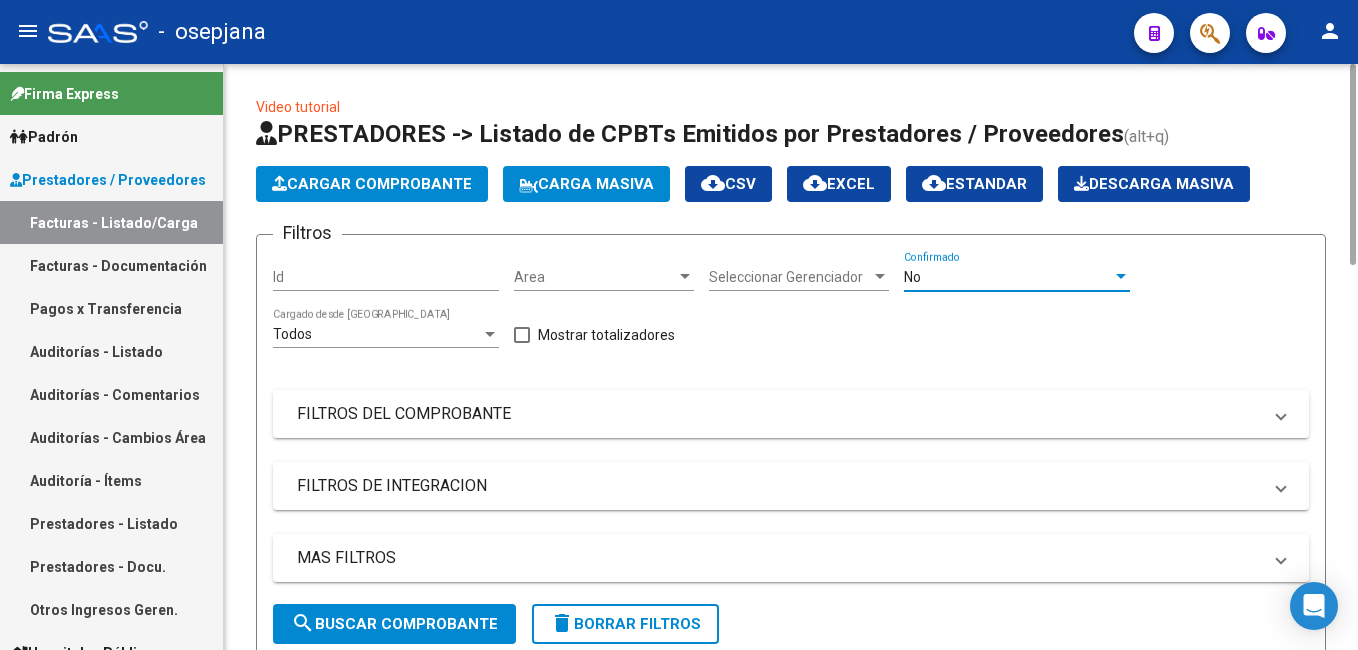 click on "No" at bounding box center (1008, 277) 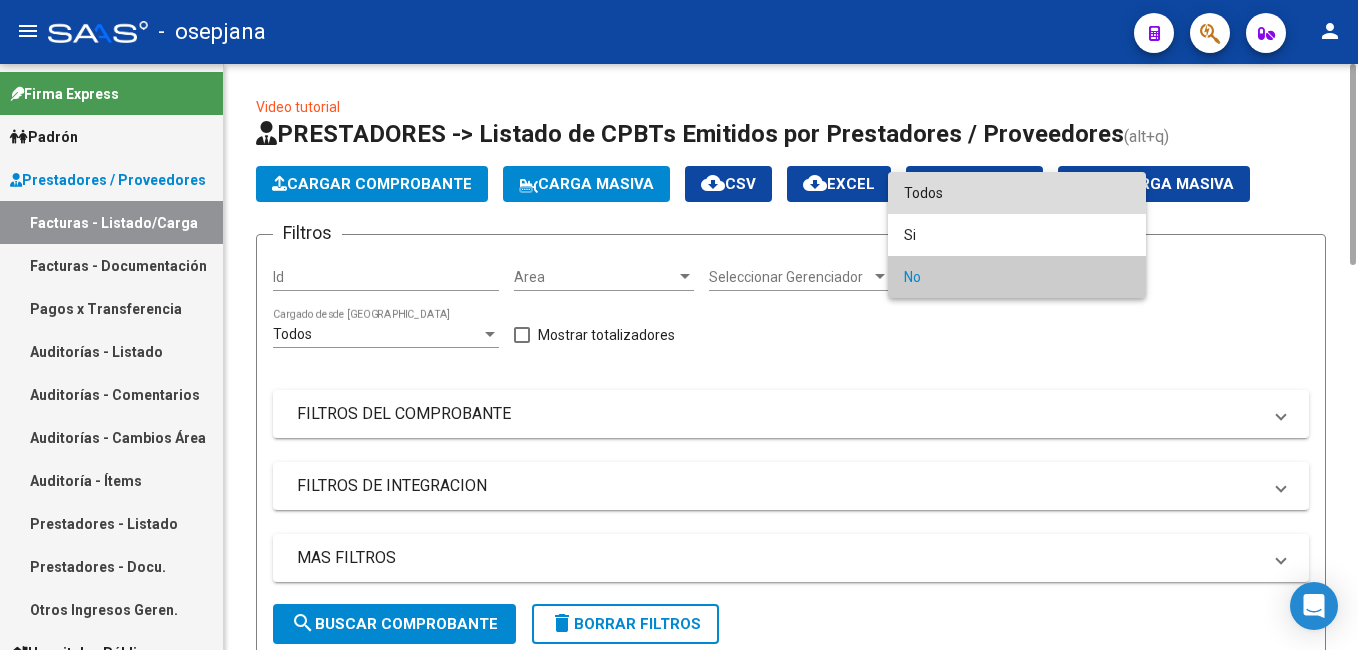 drag, startPoint x: 968, startPoint y: 197, endPoint x: 626, endPoint y: 337, distance: 369.54565 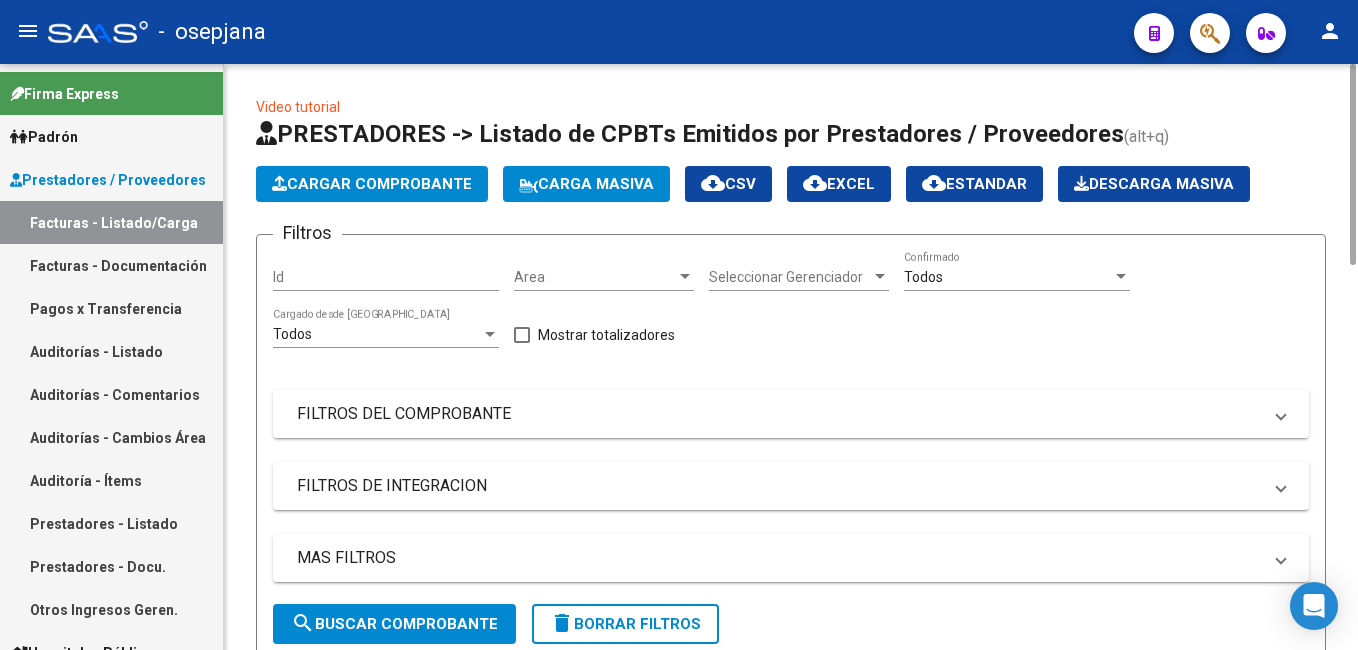 click on "FILTROS DEL COMPROBANTE" at bounding box center [779, 414] 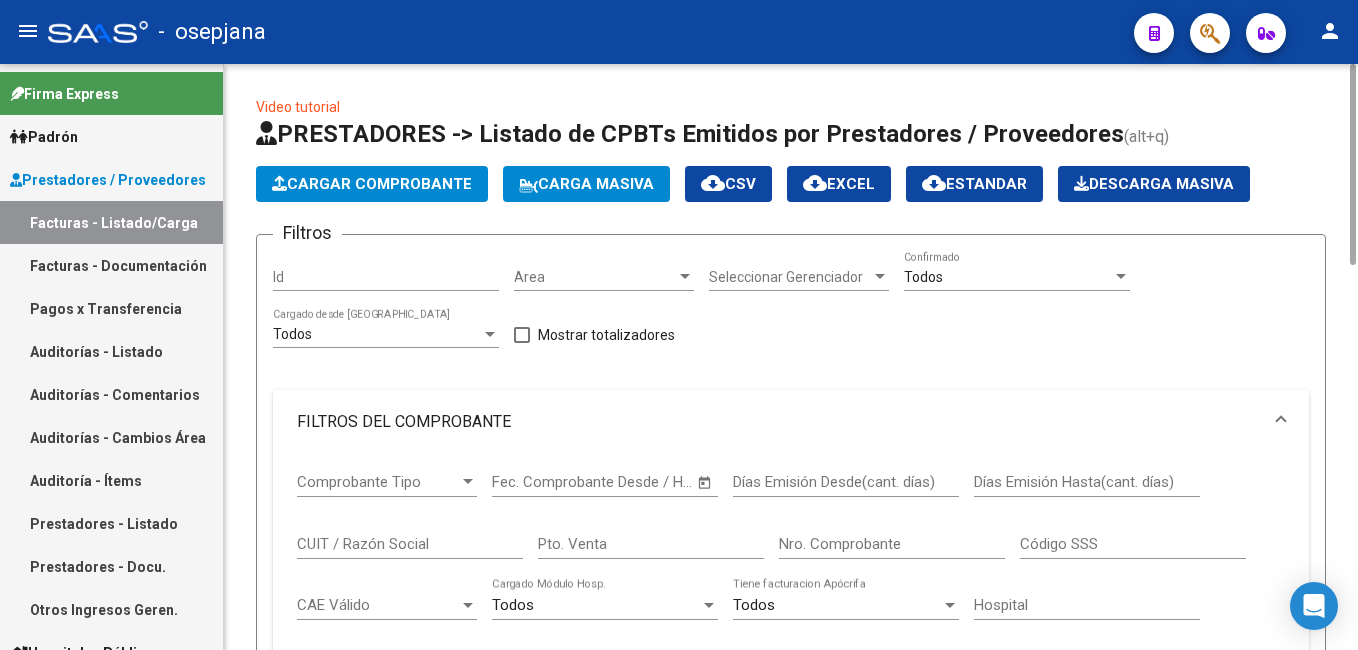 click on "Nro. Comprobante" at bounding box center [892, 544] 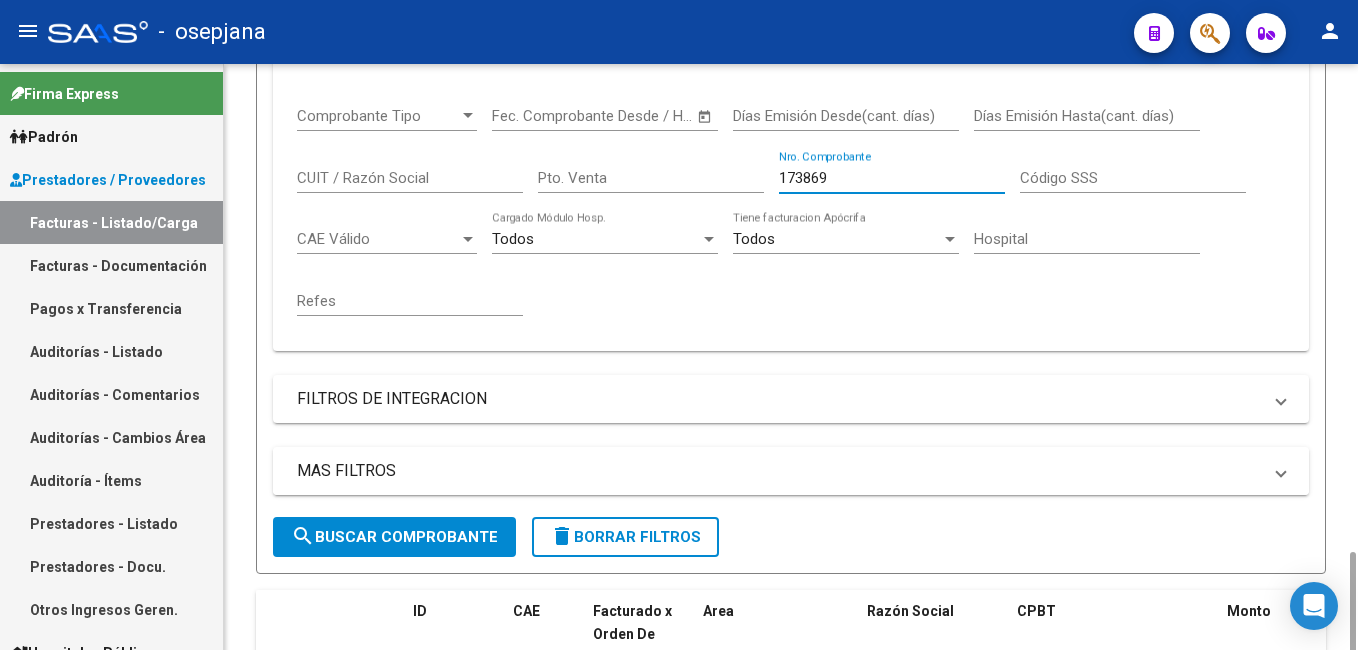 scroll, scrollTop: 566, scrollLeft: 0, axis: vertical 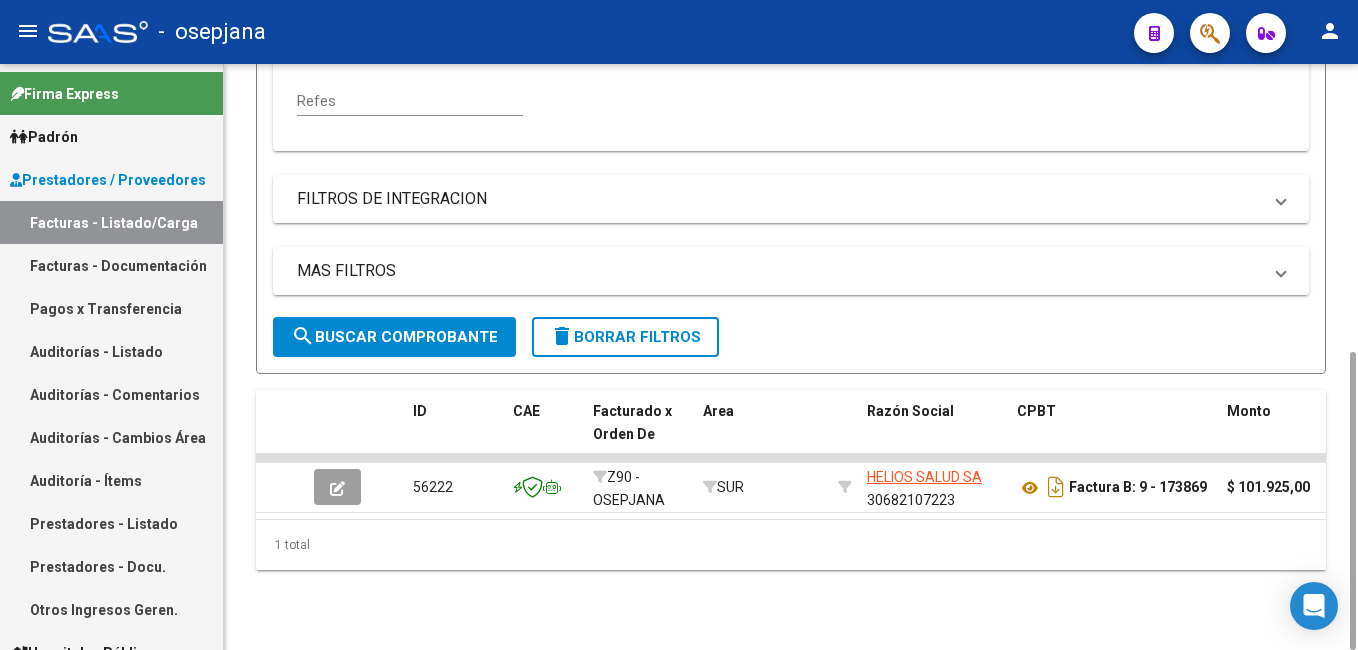 type on "173869" 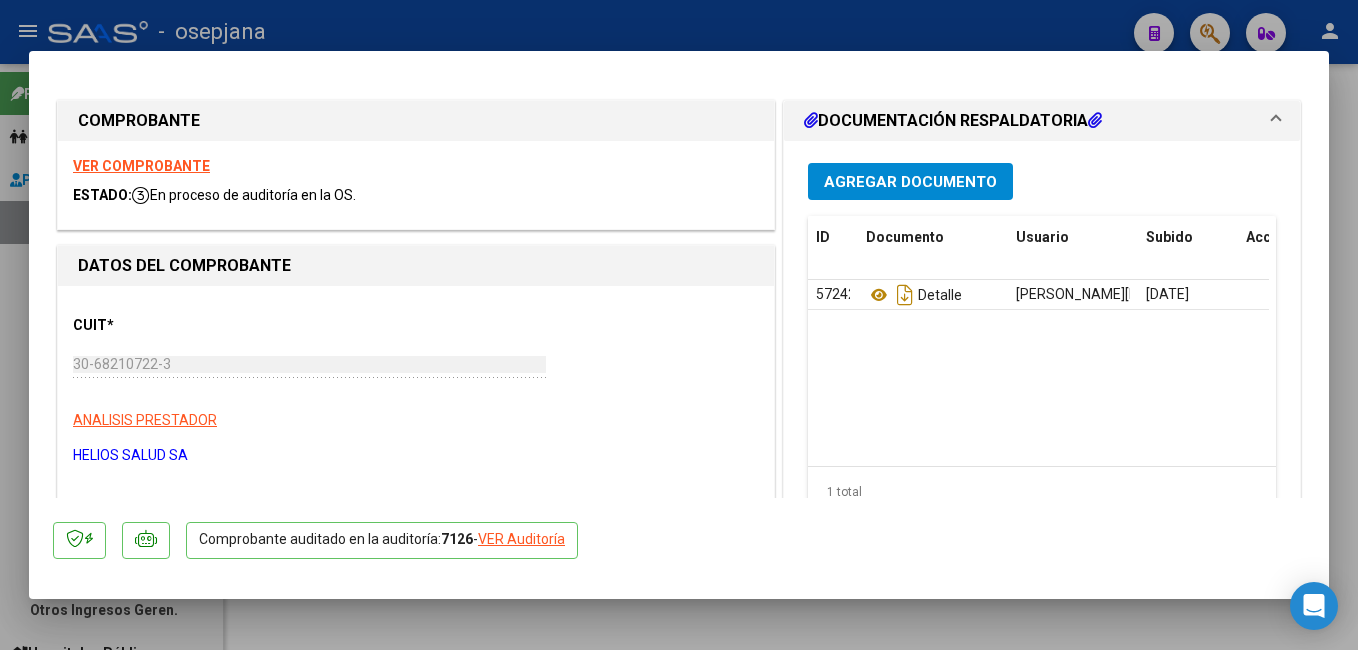 click on "VER Auditoría" 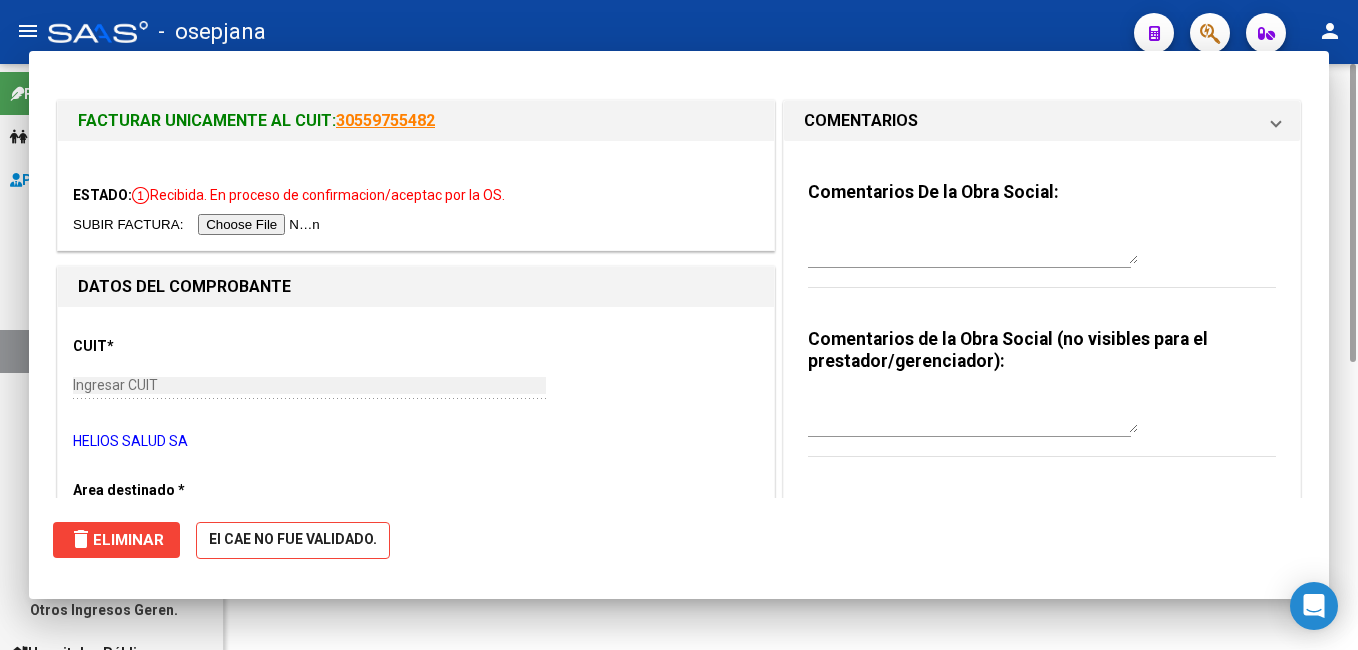 scroll, scrollTop: 0, scrollLeft: 0, axis: both 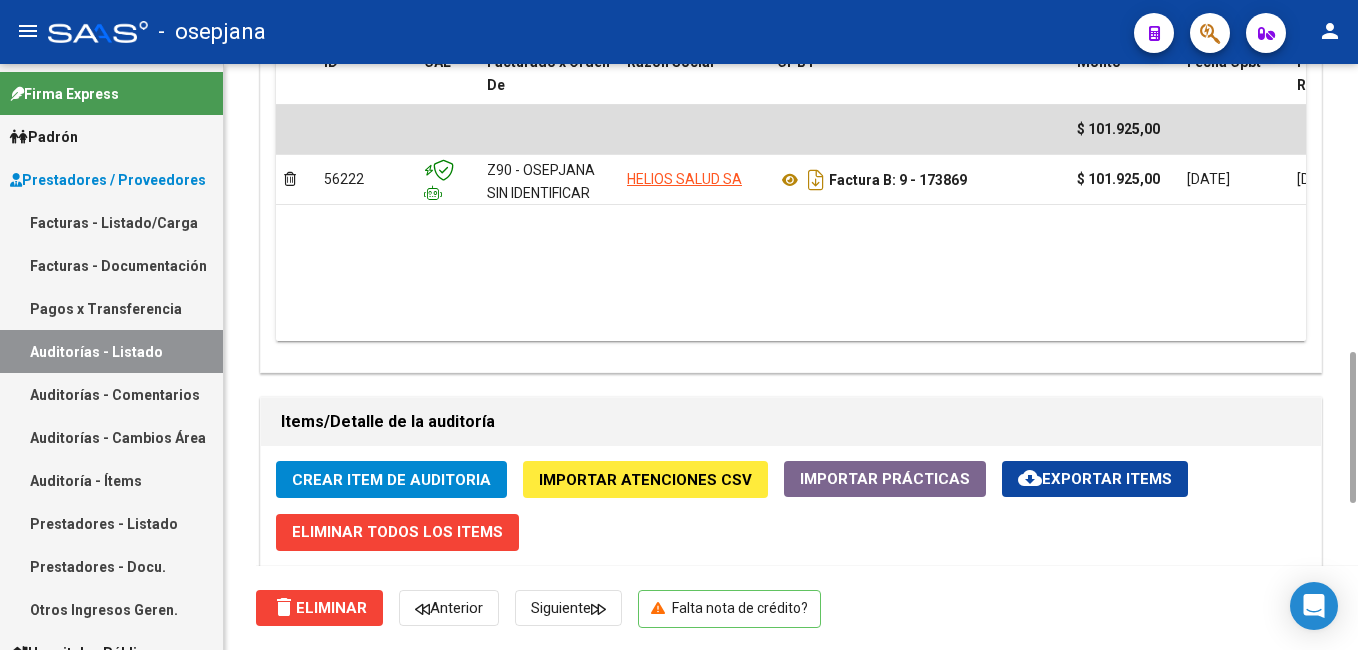 drag, startPoint x: 1354, startPoint y: 127, endPoint x: 1351, endPoint y: 693, distance: 566.00793 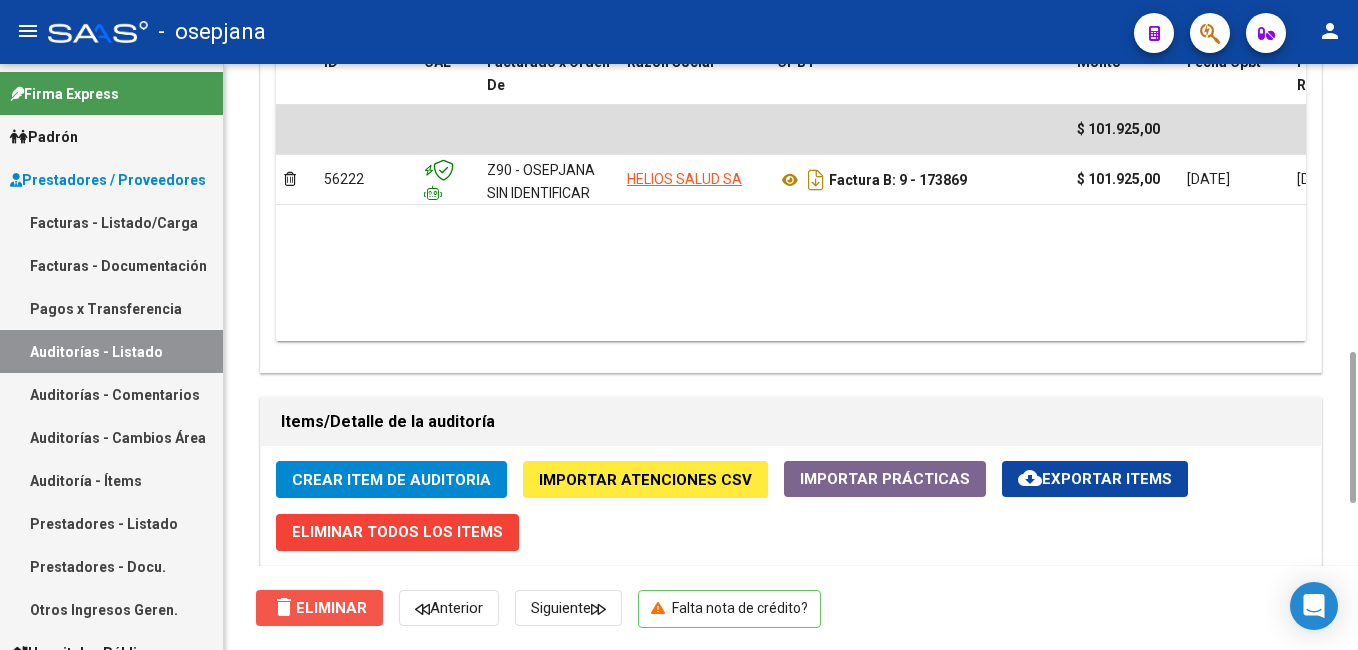 click on "delete  Eliminar" 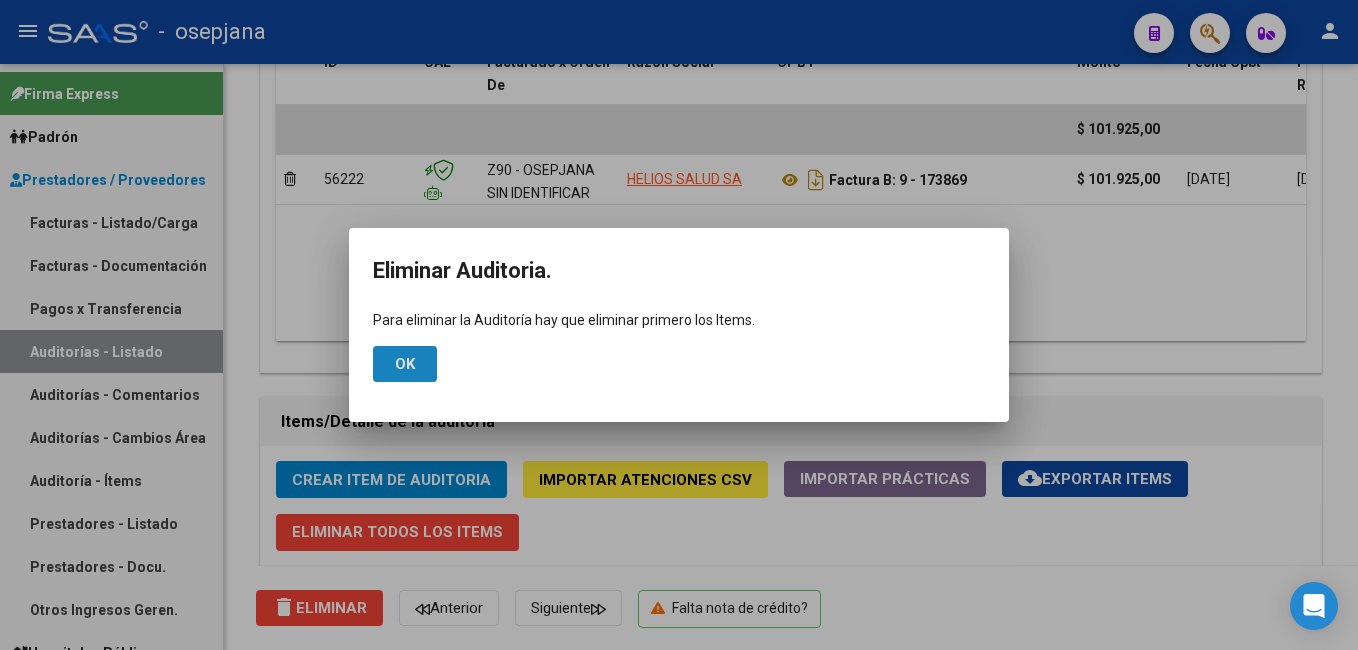 click on "Ok" 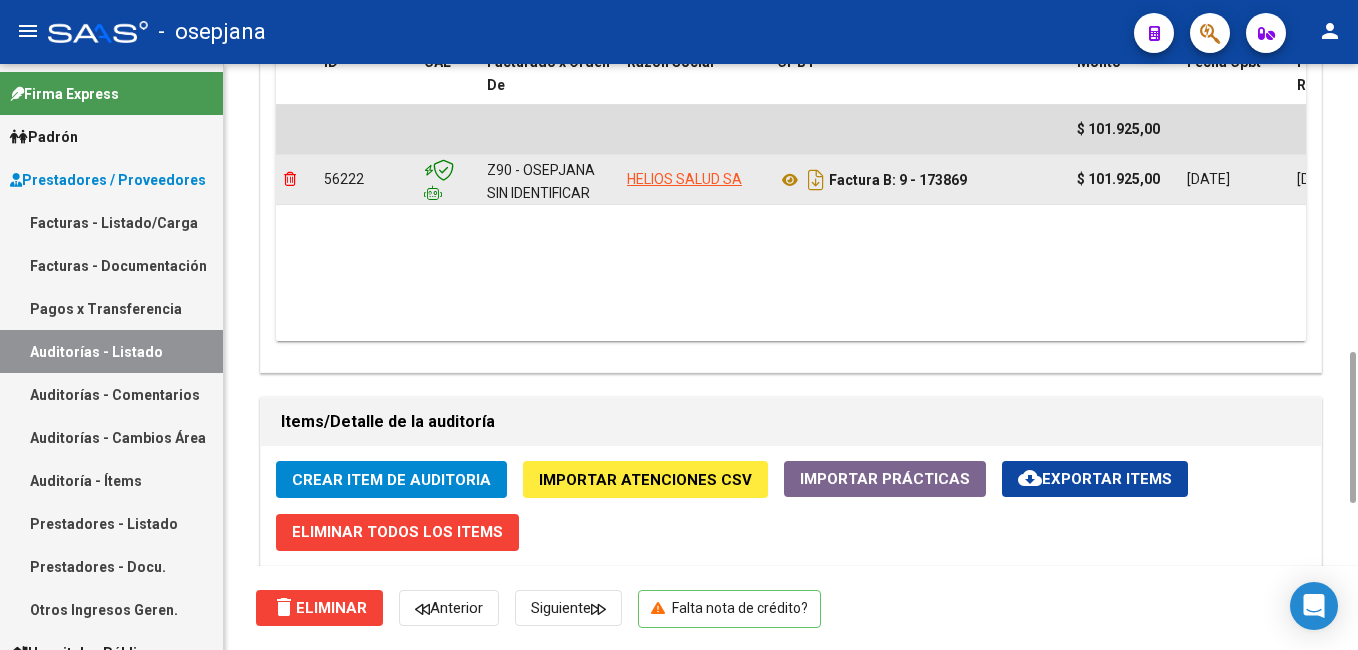 click 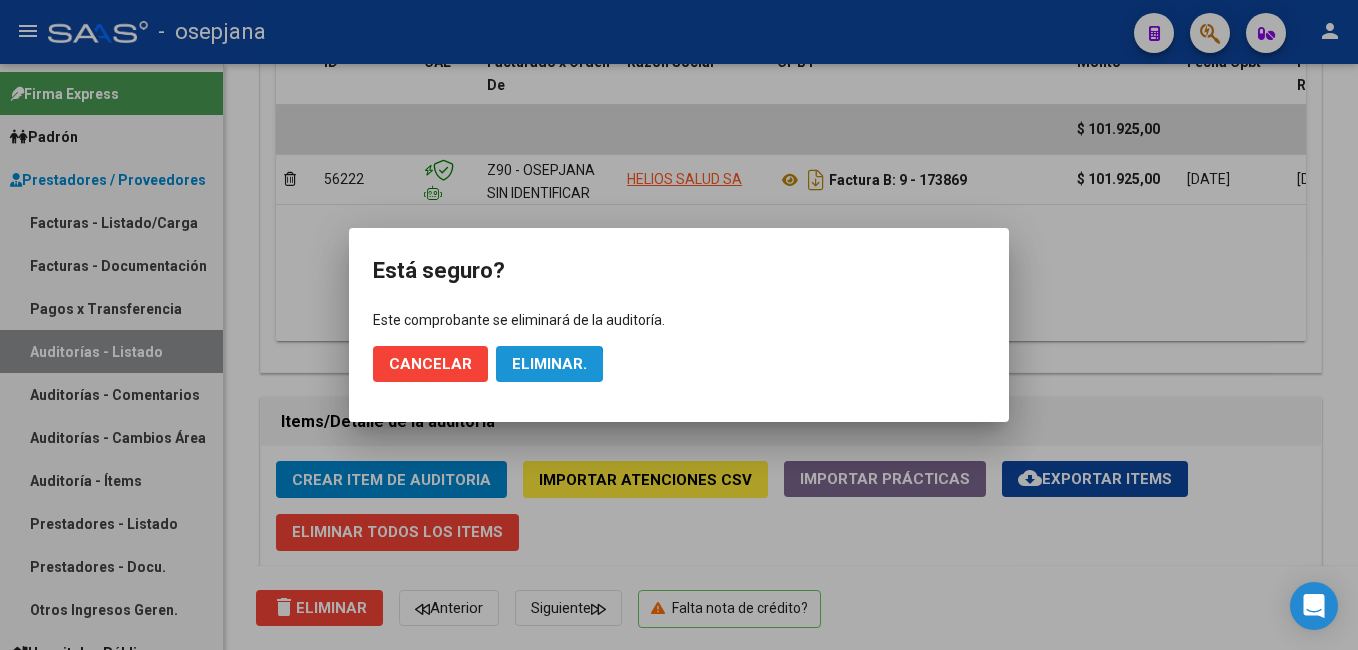 click on "Eliminar." 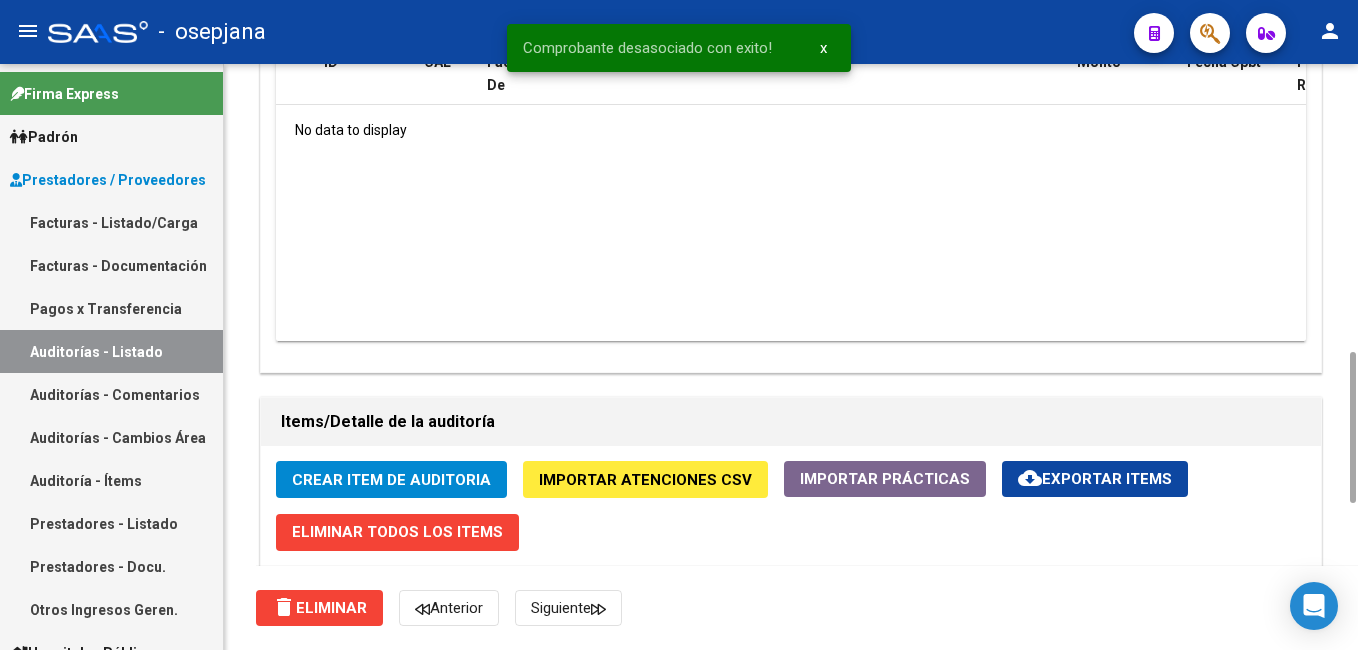 click on "delete  Eliminar" 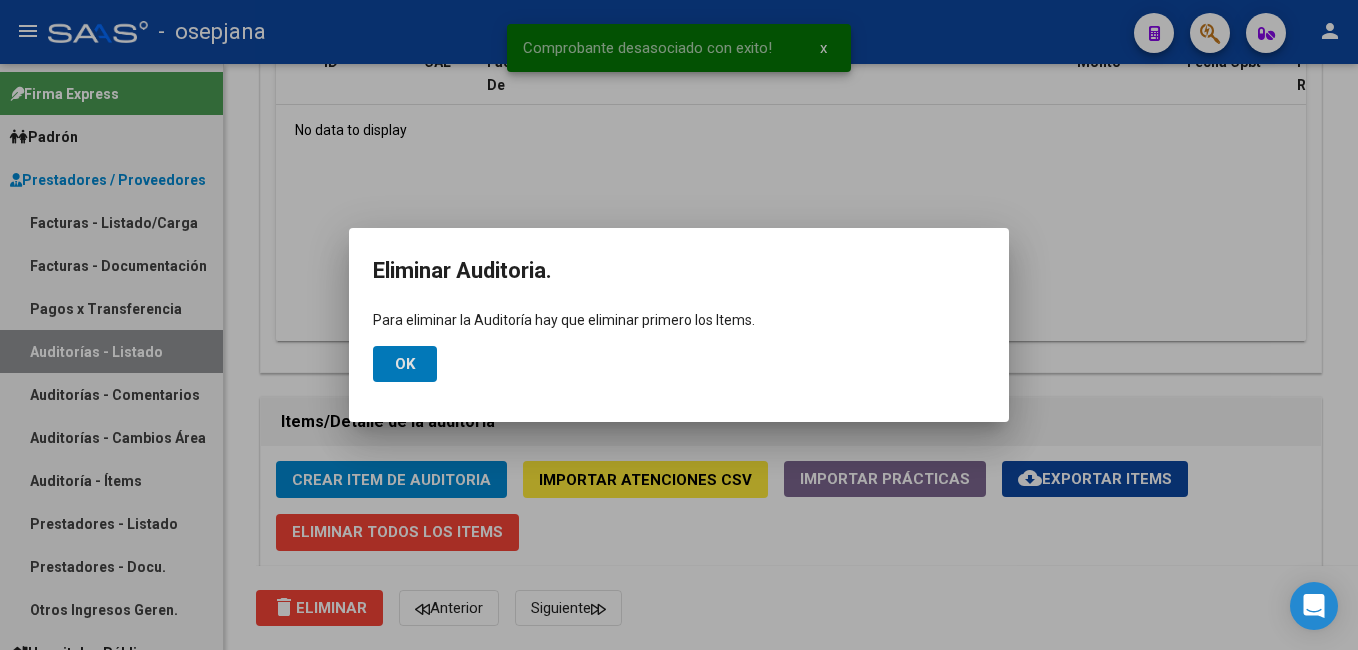click on "Ok" 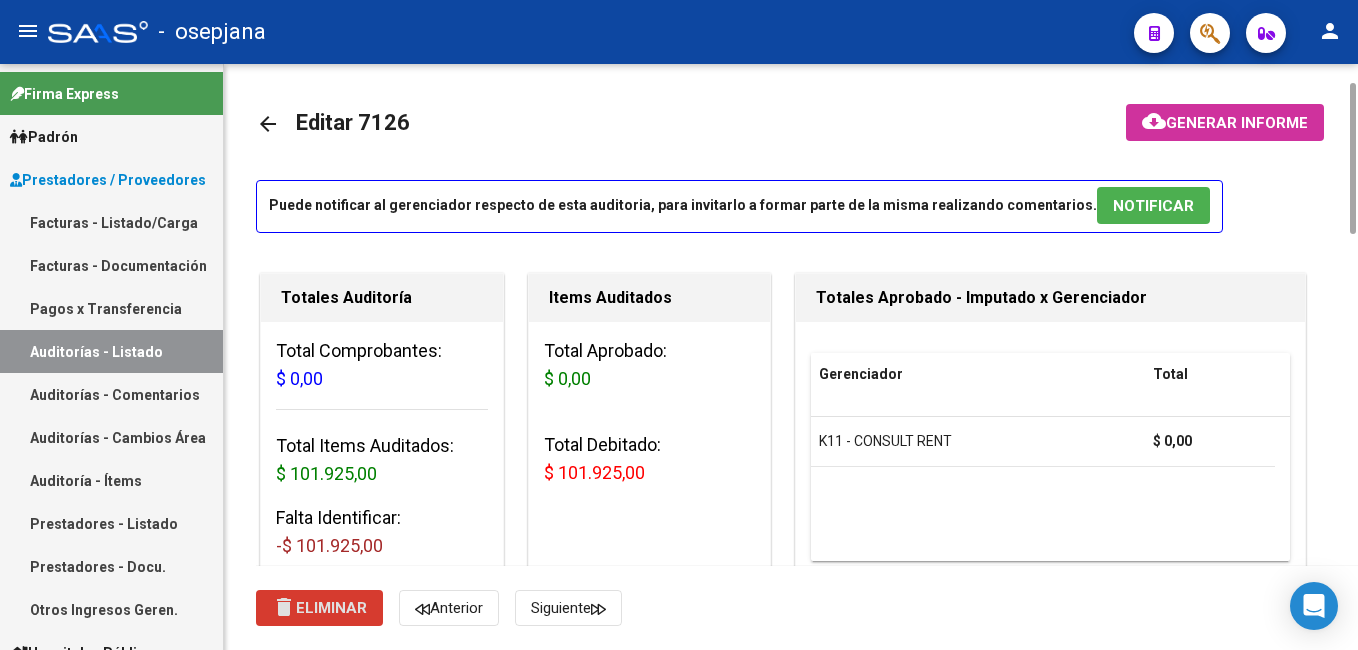 scroll, scrollTop: 0, scrollLeft: 0, axis: both 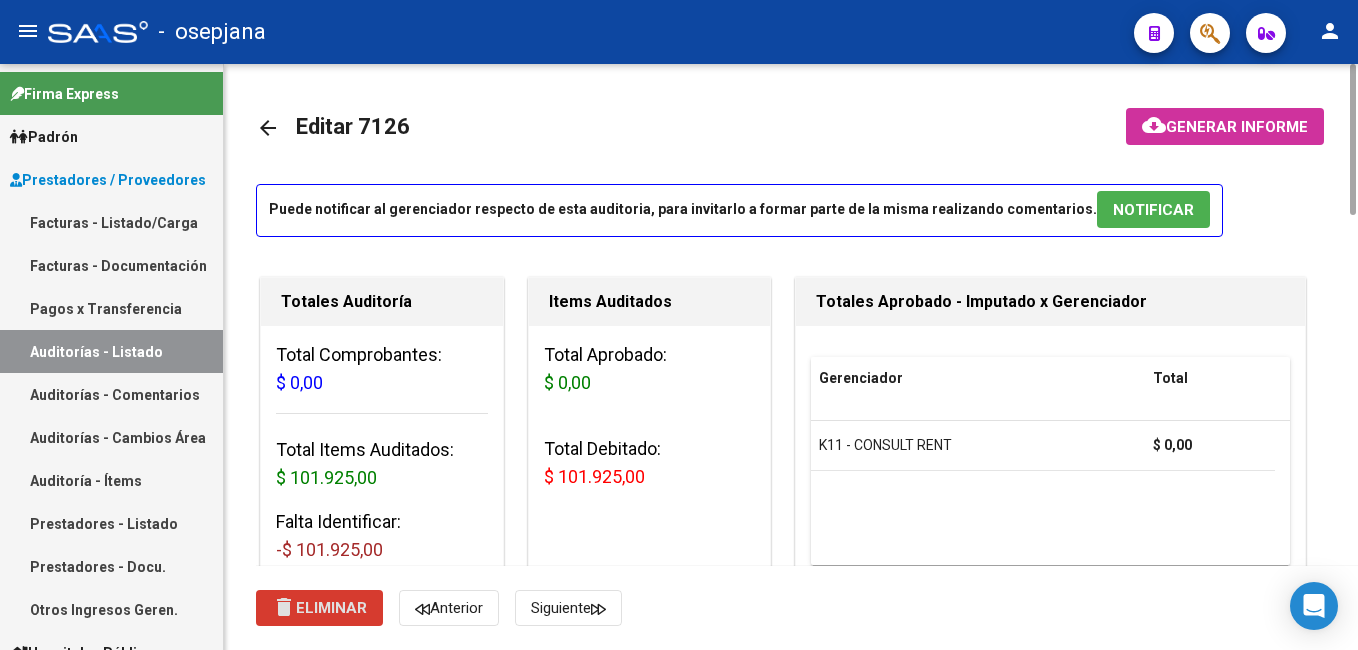drag, startPoint x: 1353, startPoint y: 405, endPoint x: 1316, endPoint y: 102, distance: 305.2507 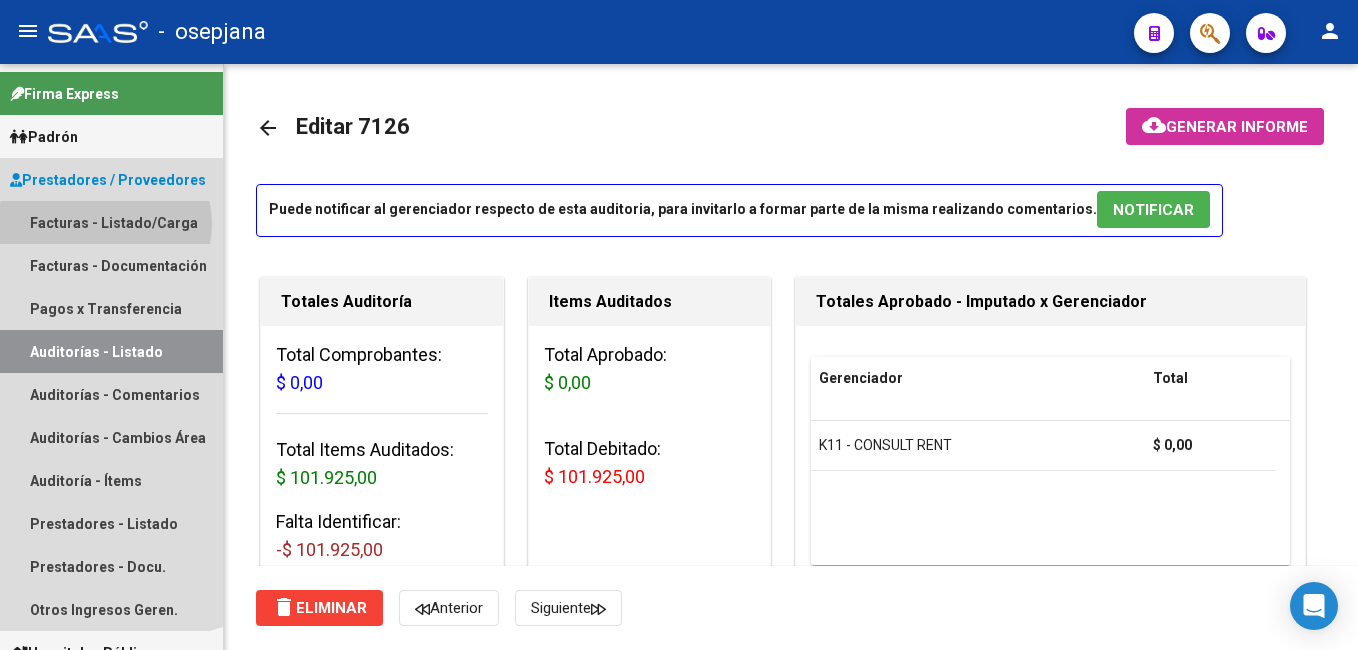 click on "Facturas - Listado/Carga" at bounding box center [111, 222] 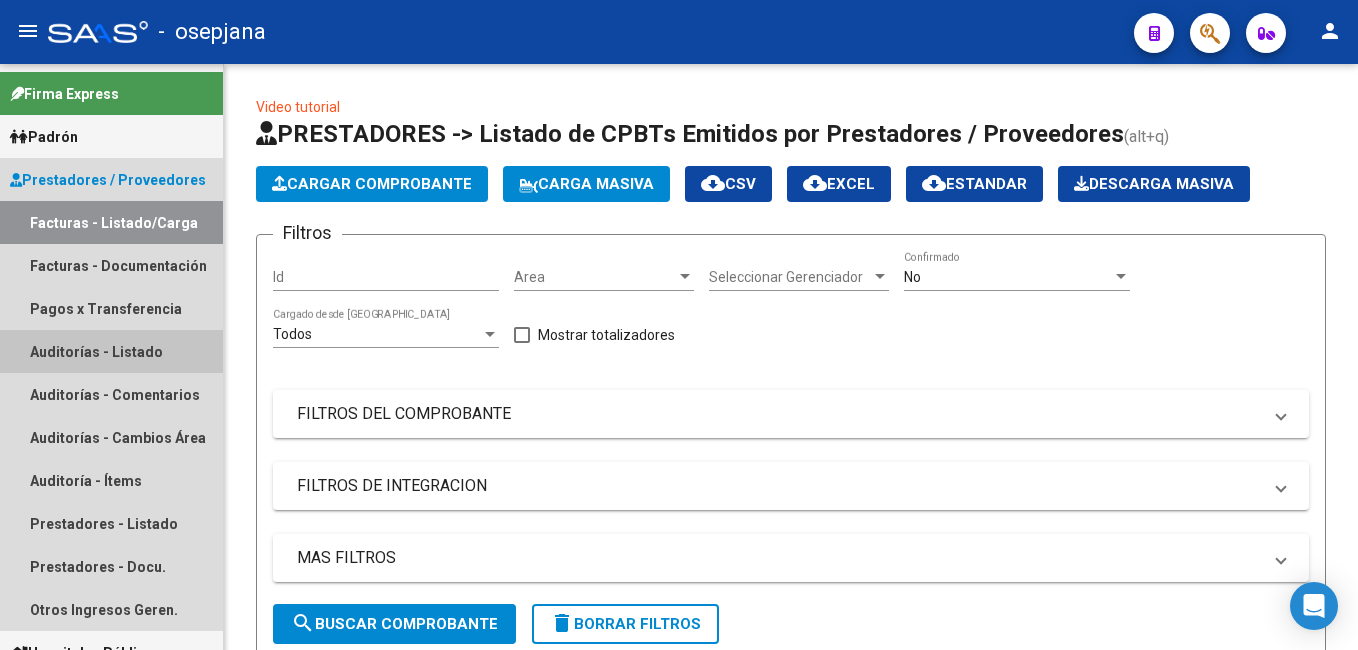 click on "Auditorías - Listado" at bounding box center (111, 351) 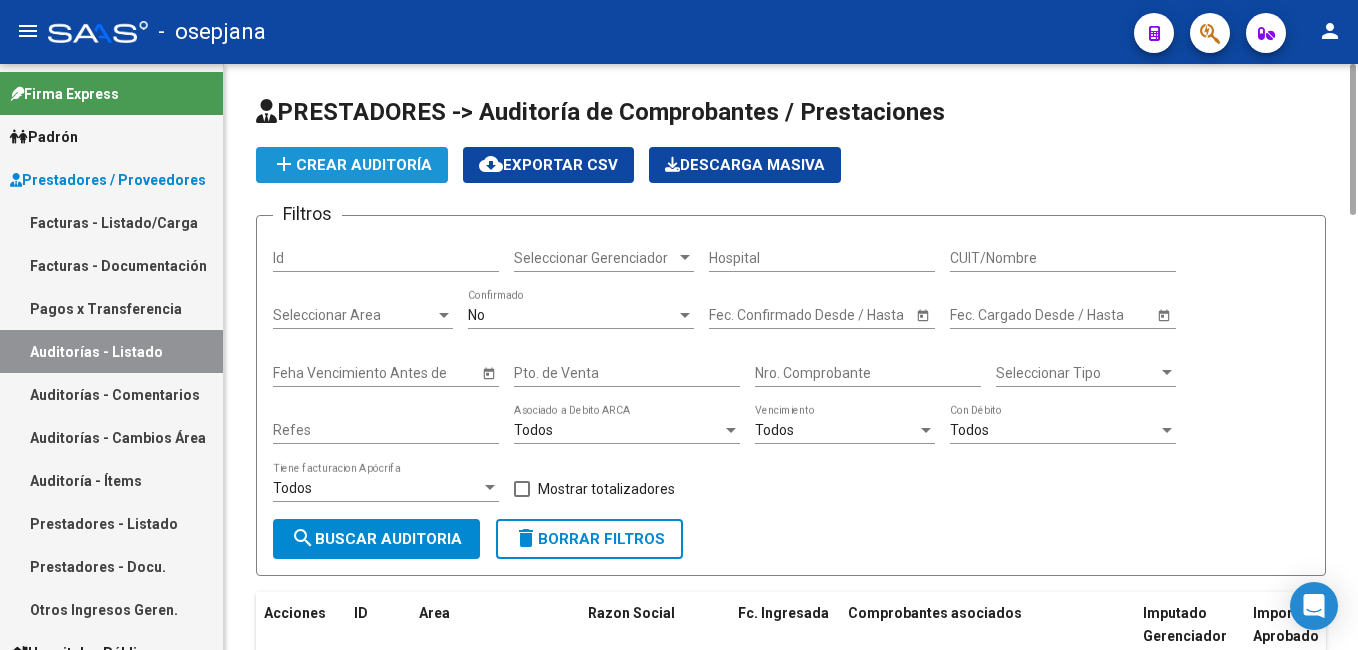 click on "add  Crear Auditoría" 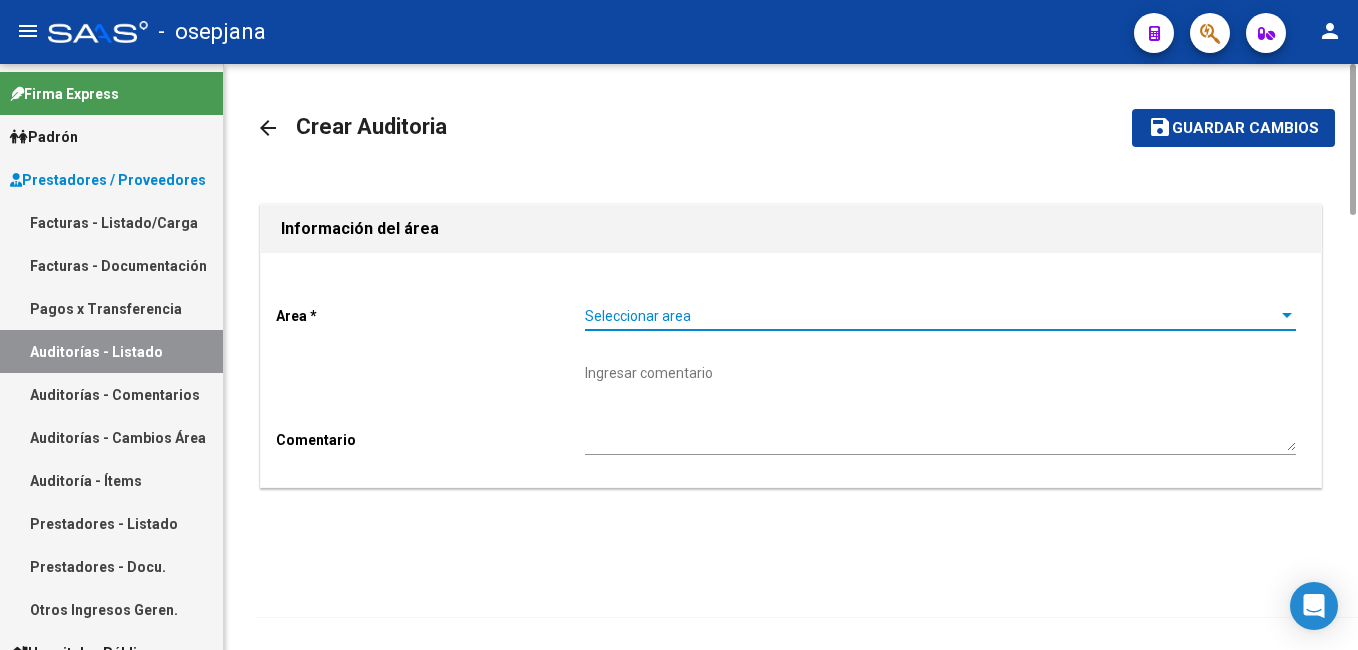 click on "Seleccionar area" at bounding box center (931, 316) 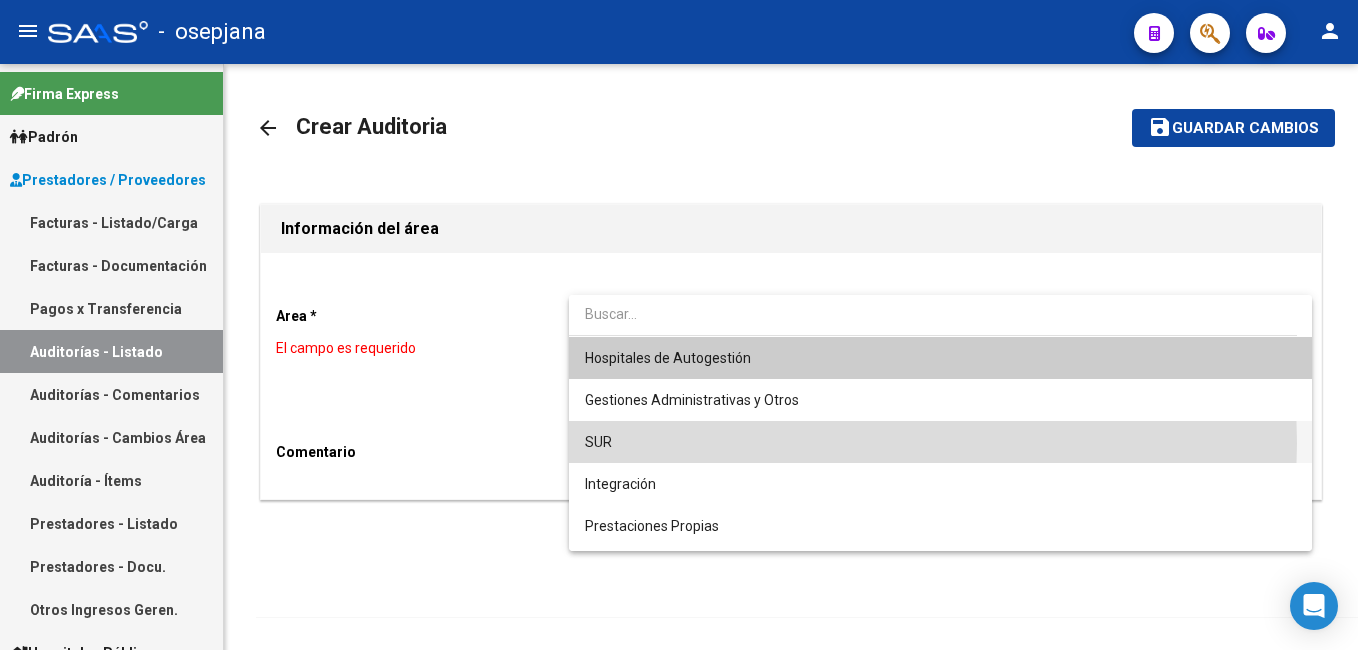 click on "SUR" at bounding box center (940, 442) 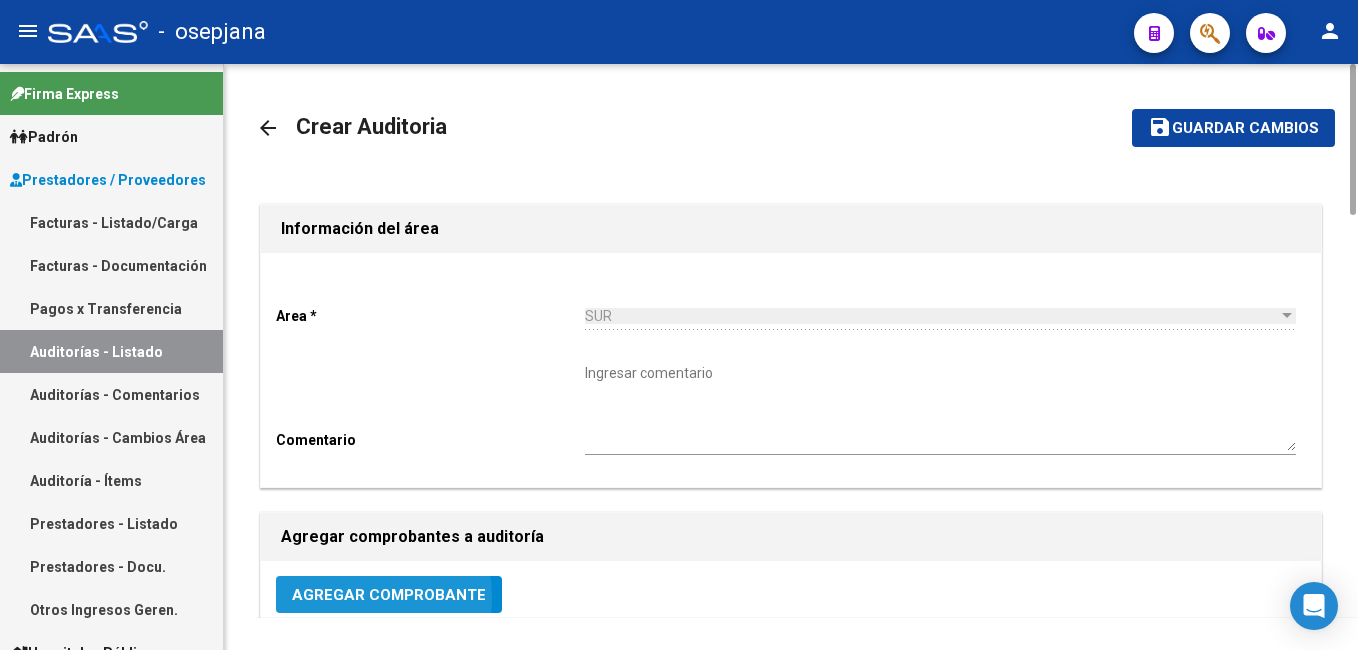 click on "Agregar Comprobante" 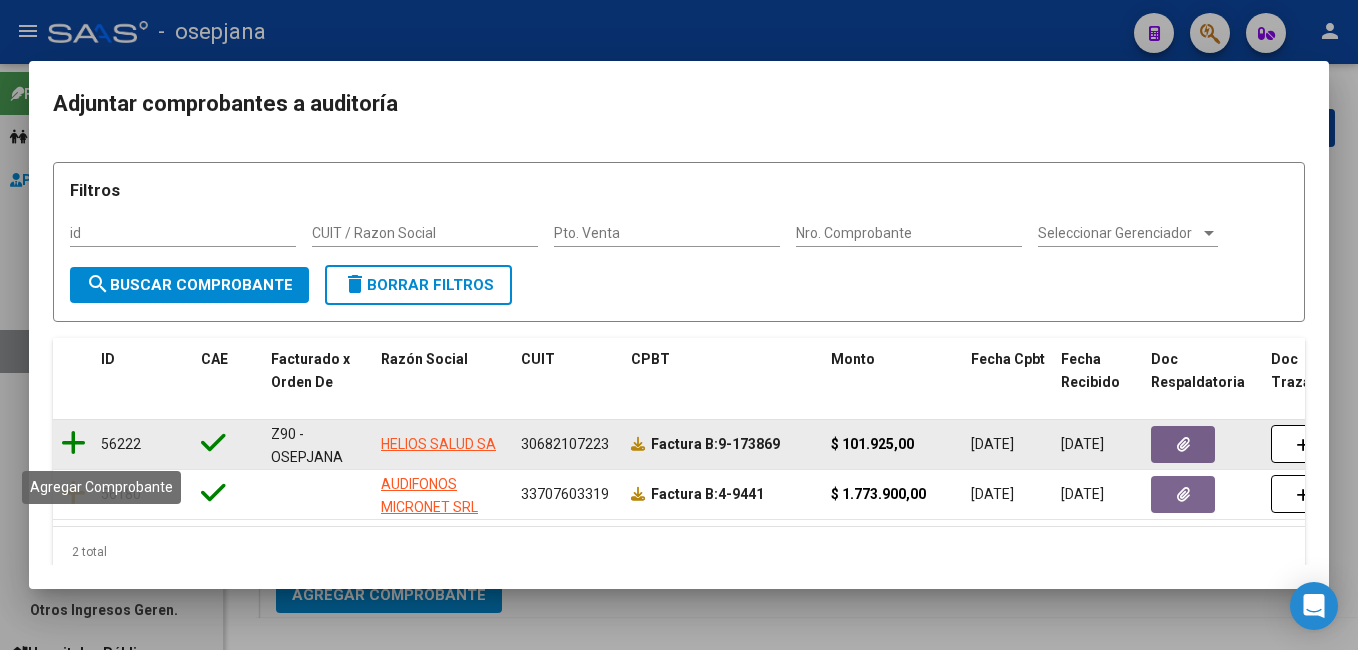 click 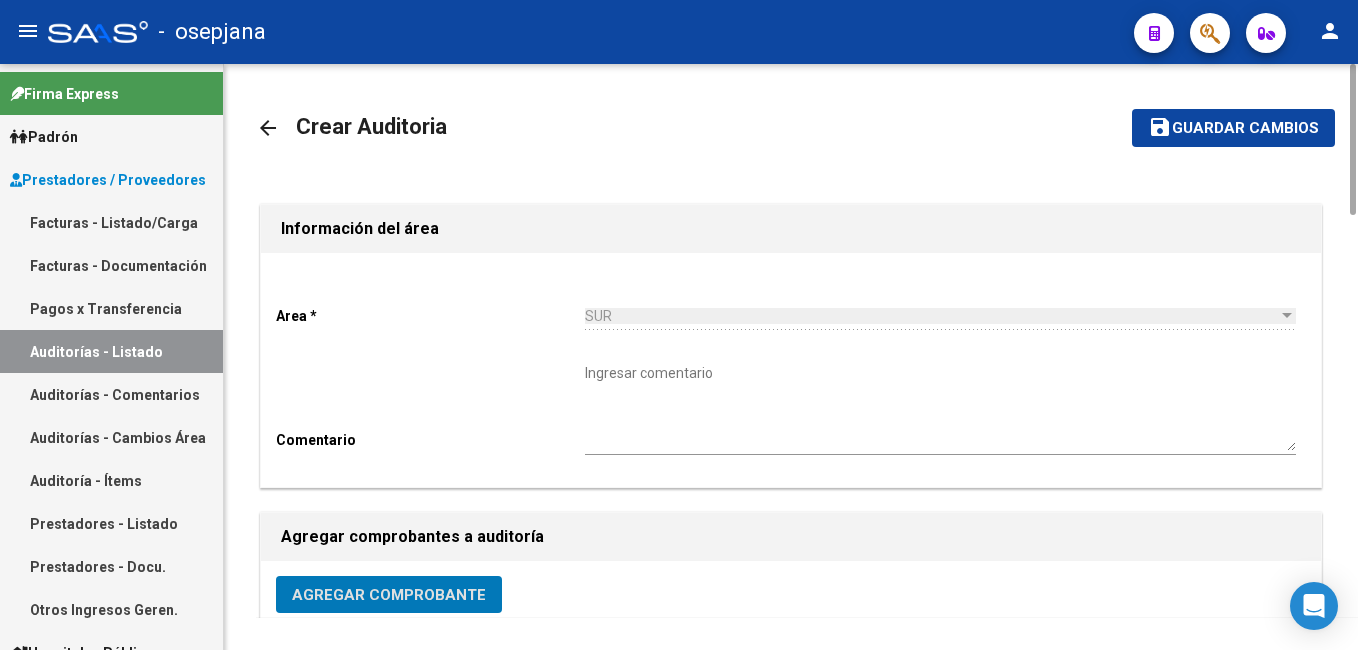drag, startPoint x: 1219, startPoint y: 127, endPoint x: 1109, endPoint y: 125, distance: 110.01818 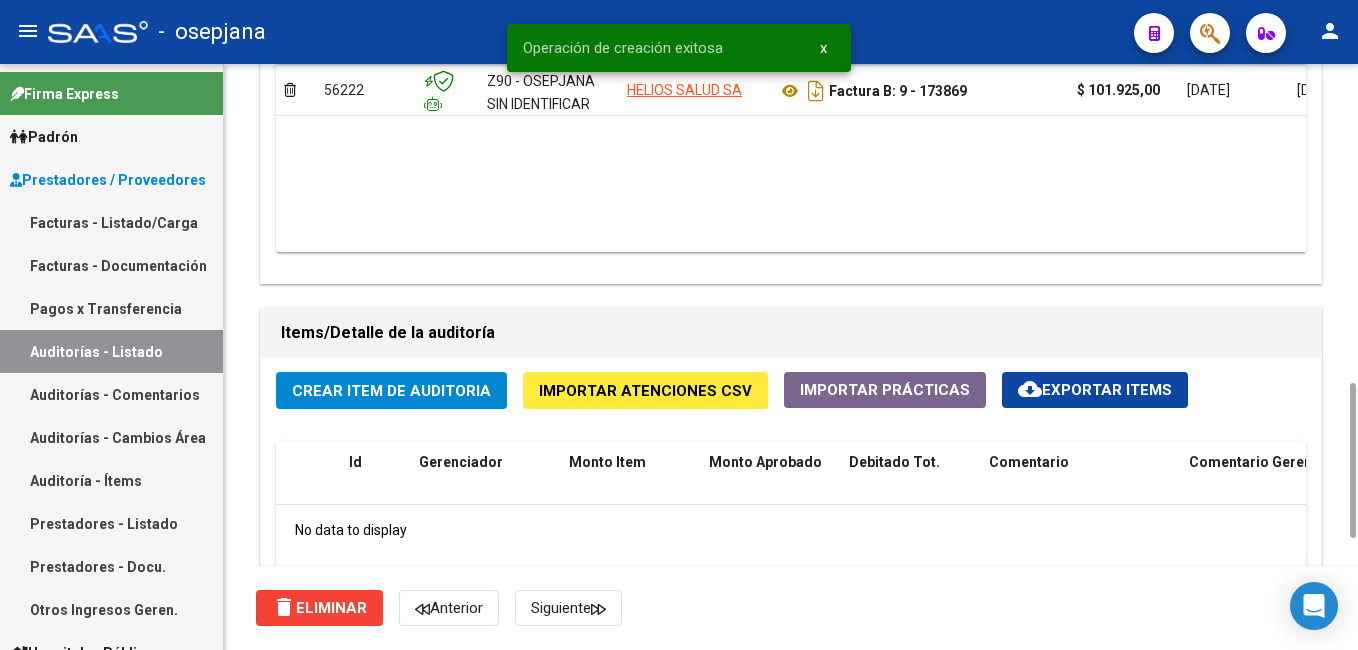 scroll, scrollTop: 1400, scrollLeft: 0, axis: vertical 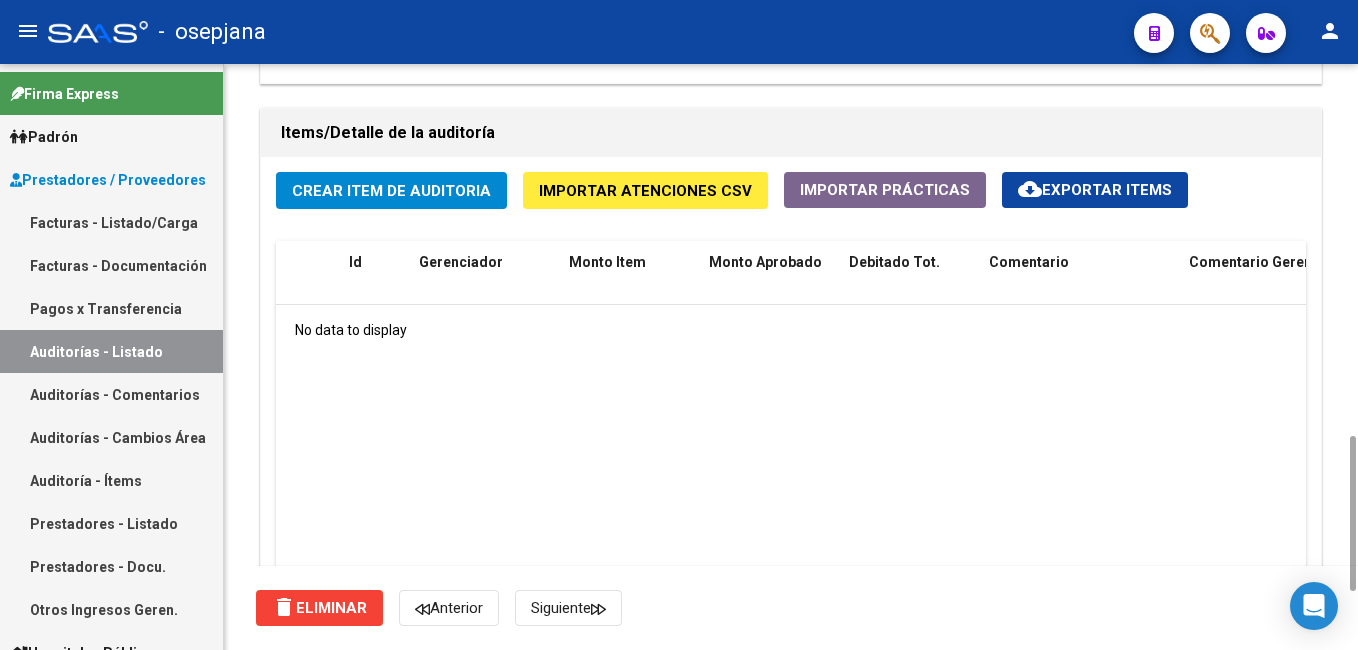 click on "Crear Item de Auditoria" 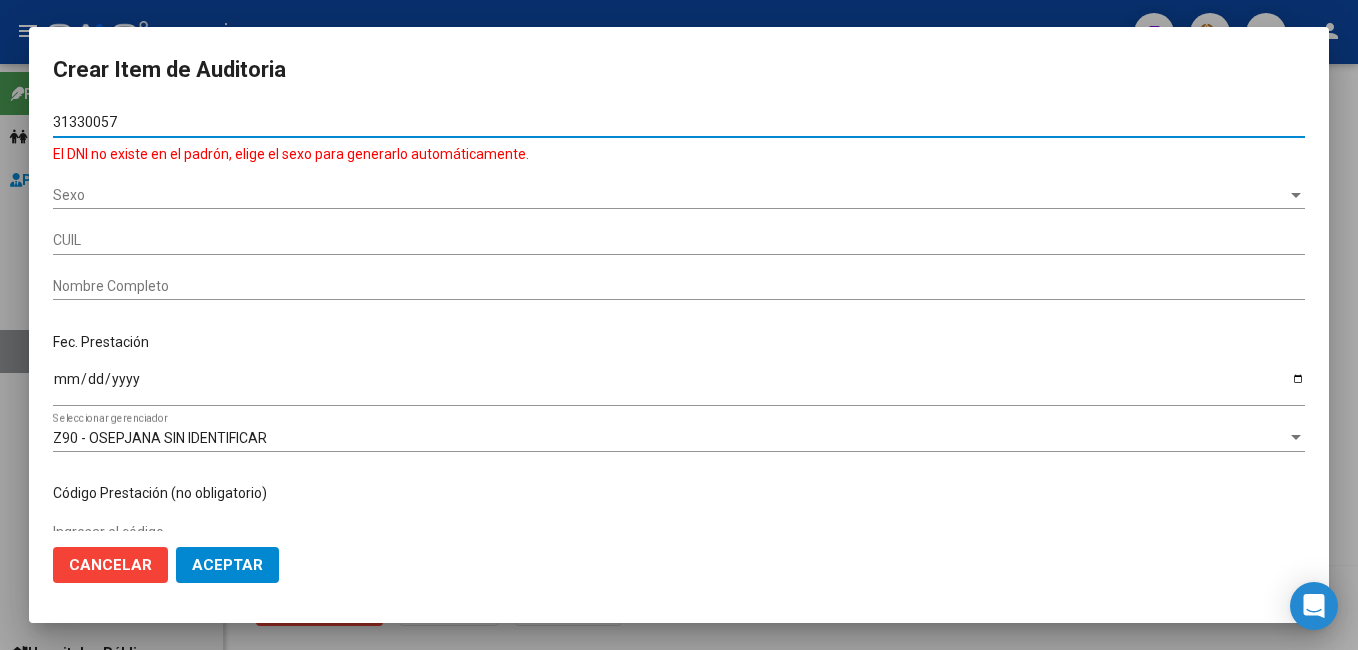 type on "31330057" 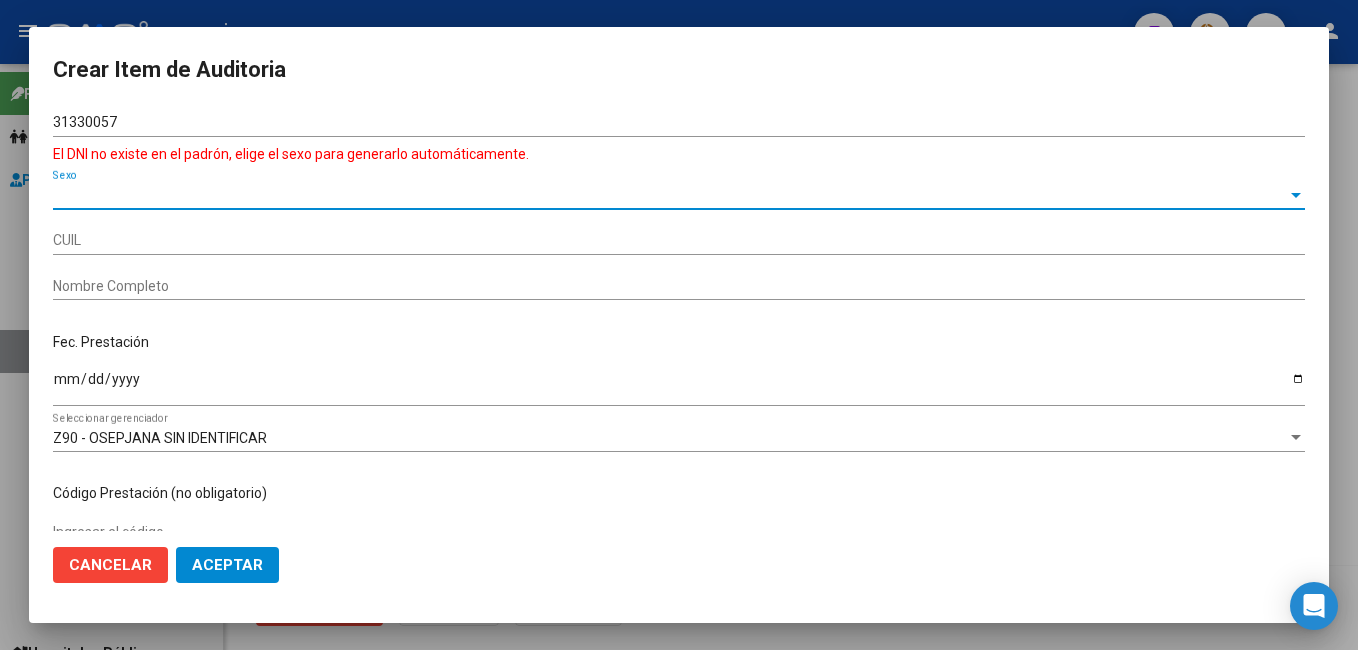 click on "Sexo" at bounding box center [670, 195] 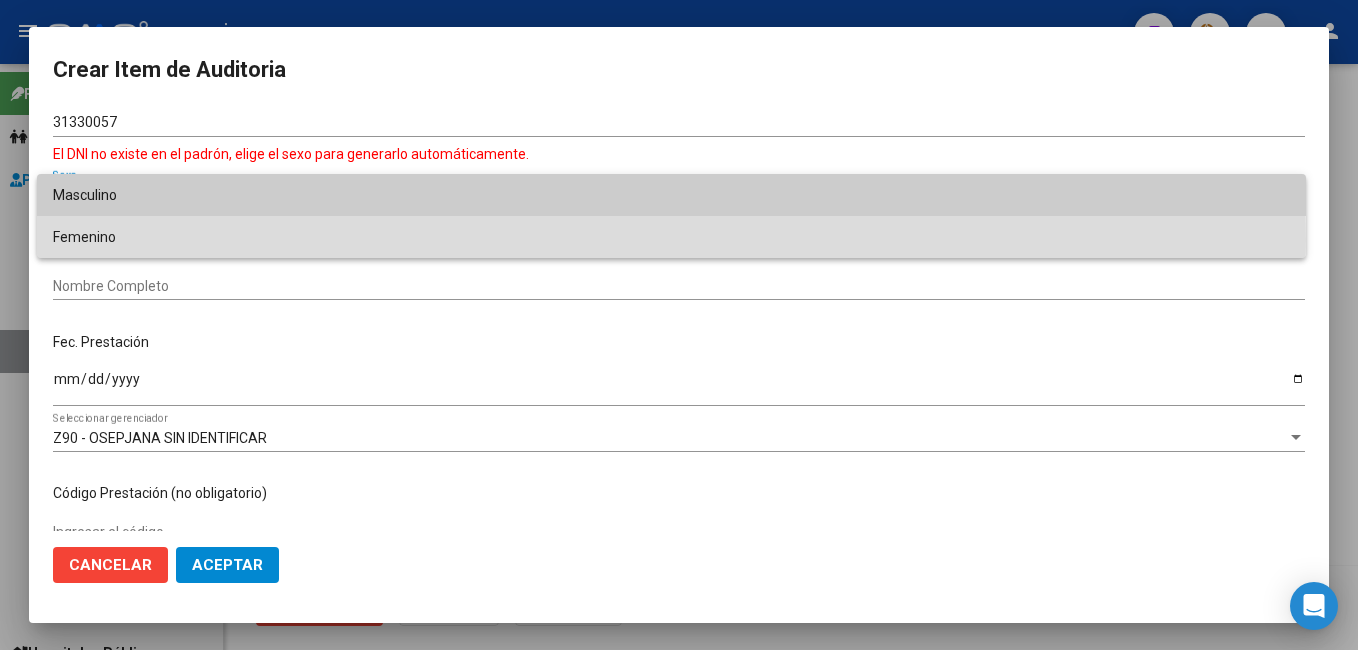 click on "Femenino" at bounding box center [671, 237] 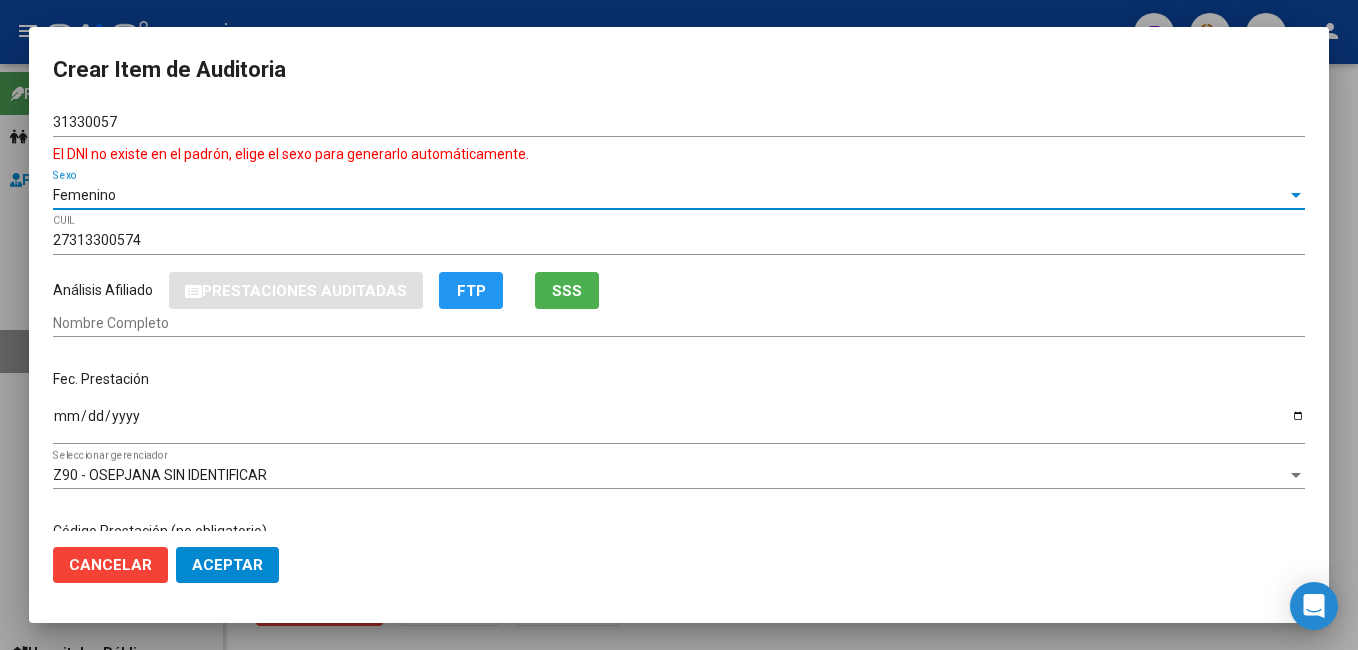 type on "MERCADO KARINA MARIBEL" 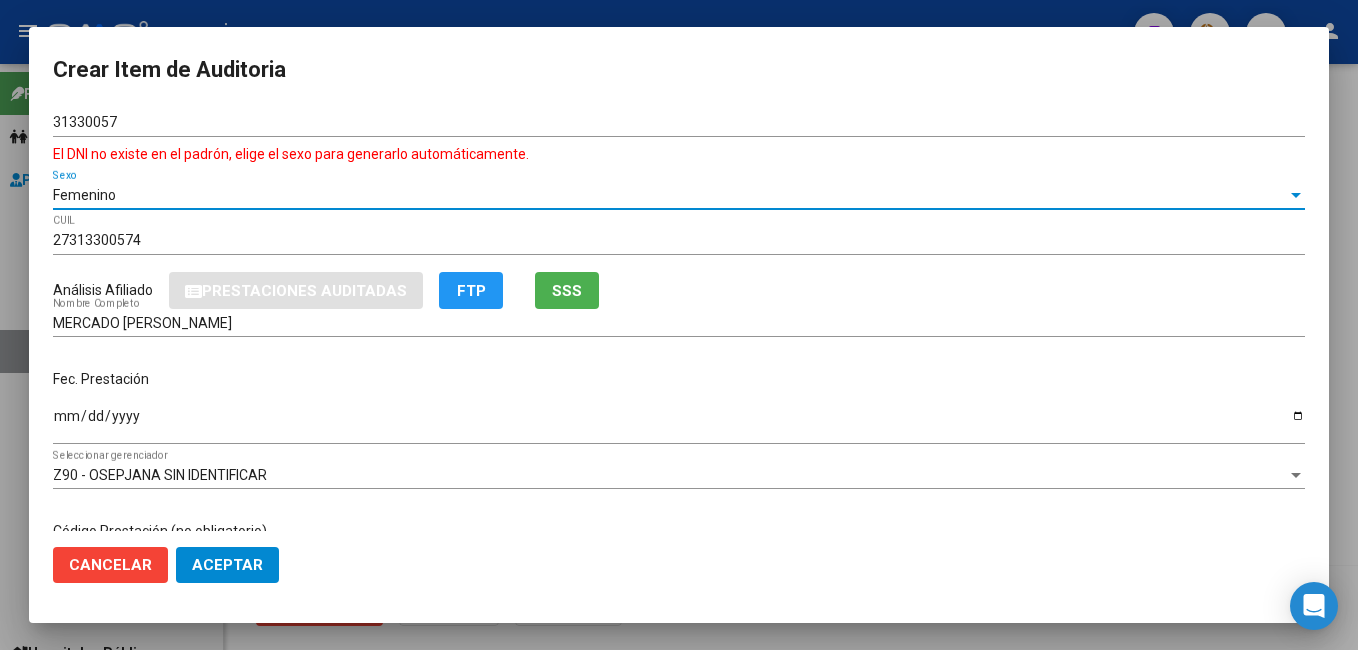 click on "Ingresar la fecha" at bounding box center (679, 423) 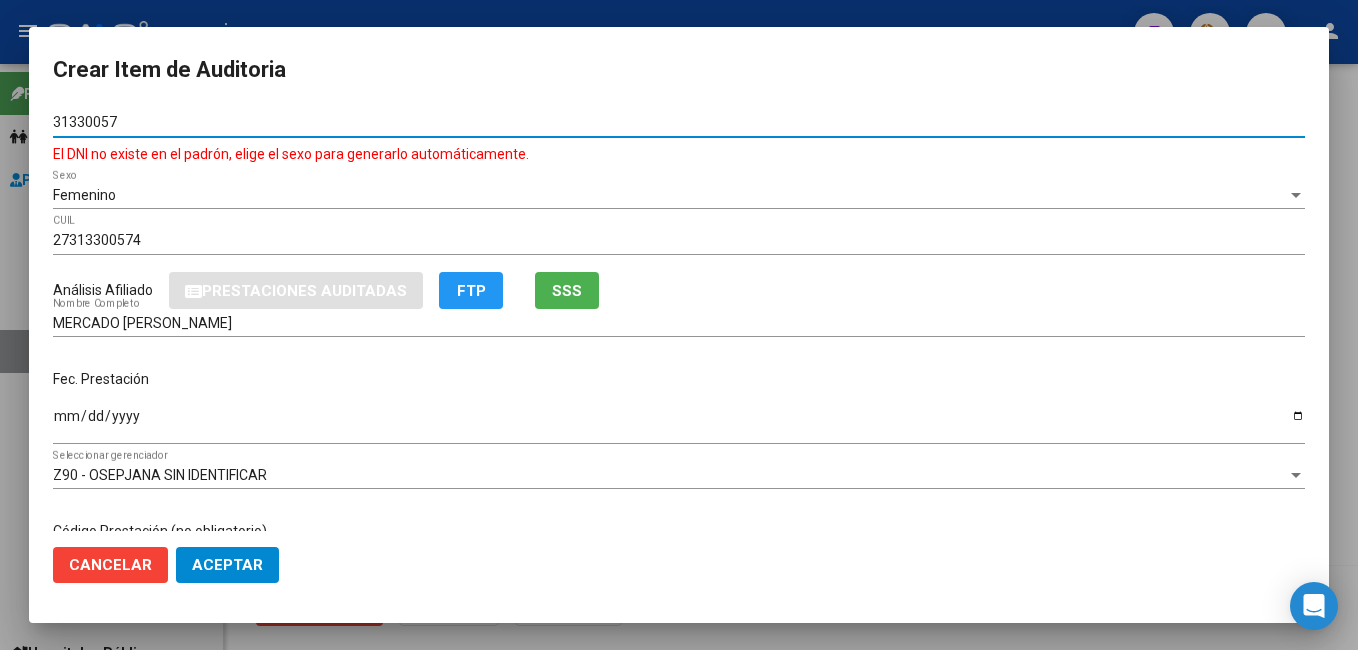 drag, startPoint x: 115, startPoint y: 125, endPoint x: 129, endPoint y: 123, distance: 14.142136 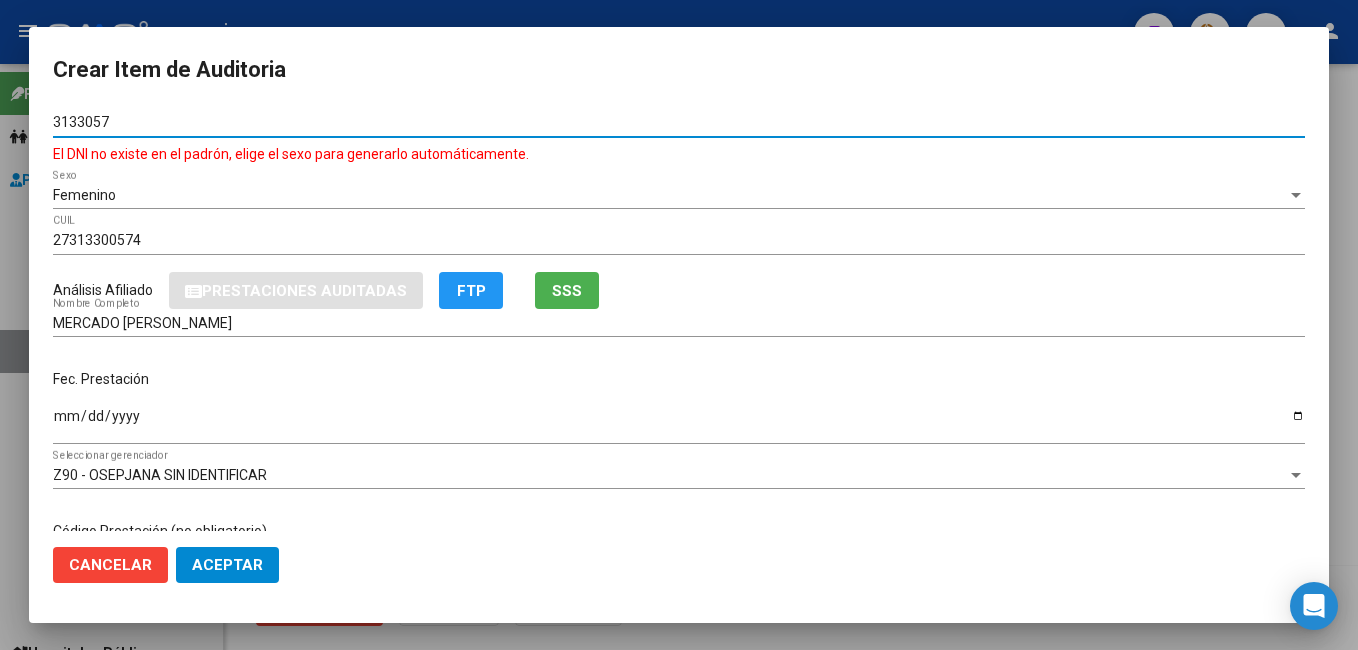 type on "31330578" 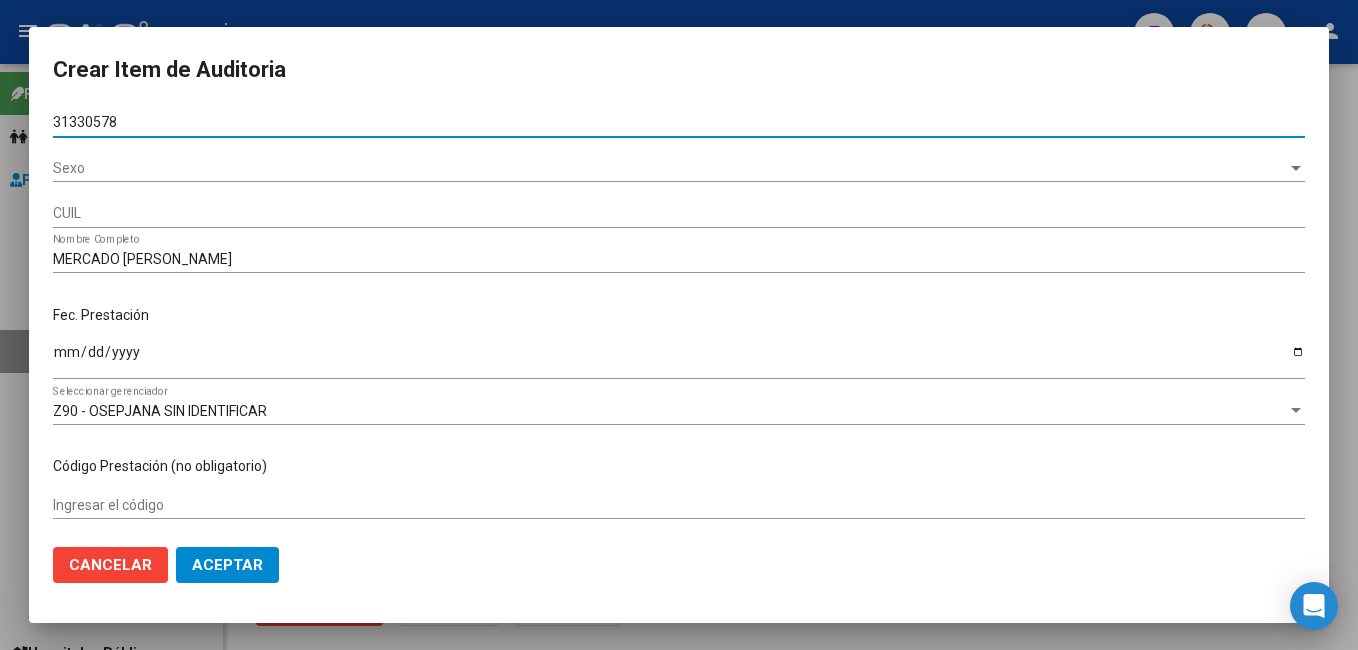 type on "20313305784" 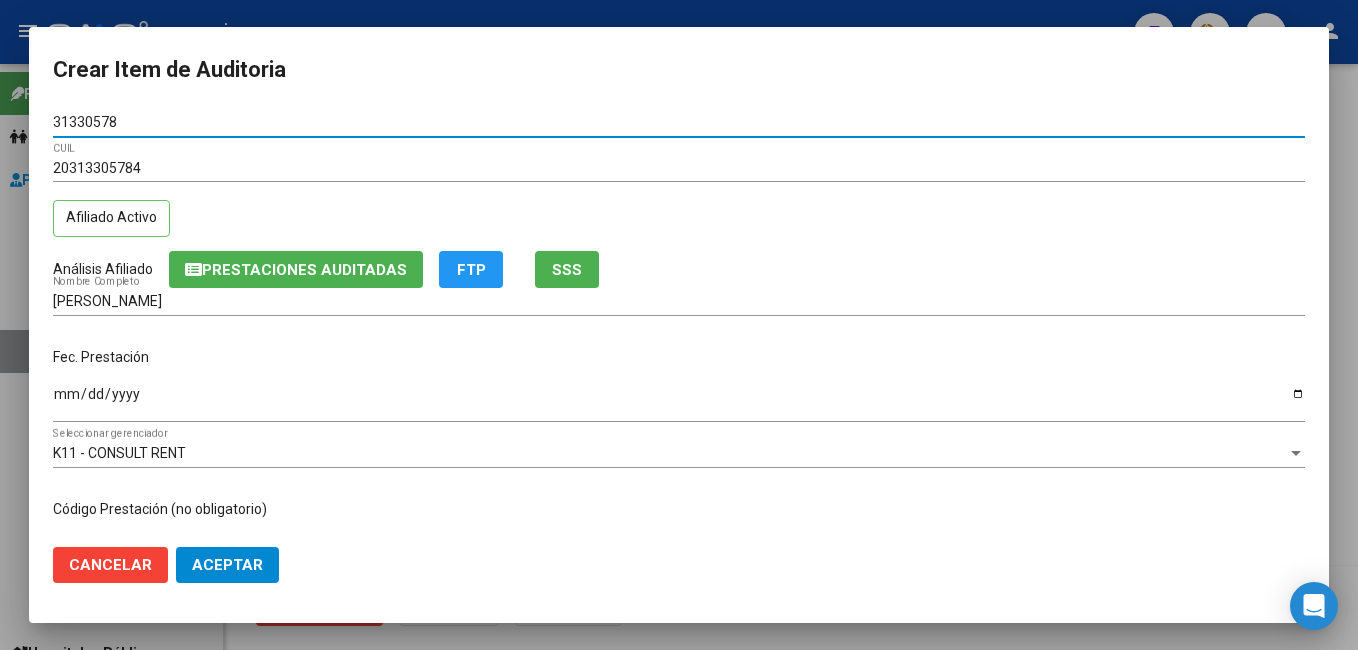 type on "31330578" 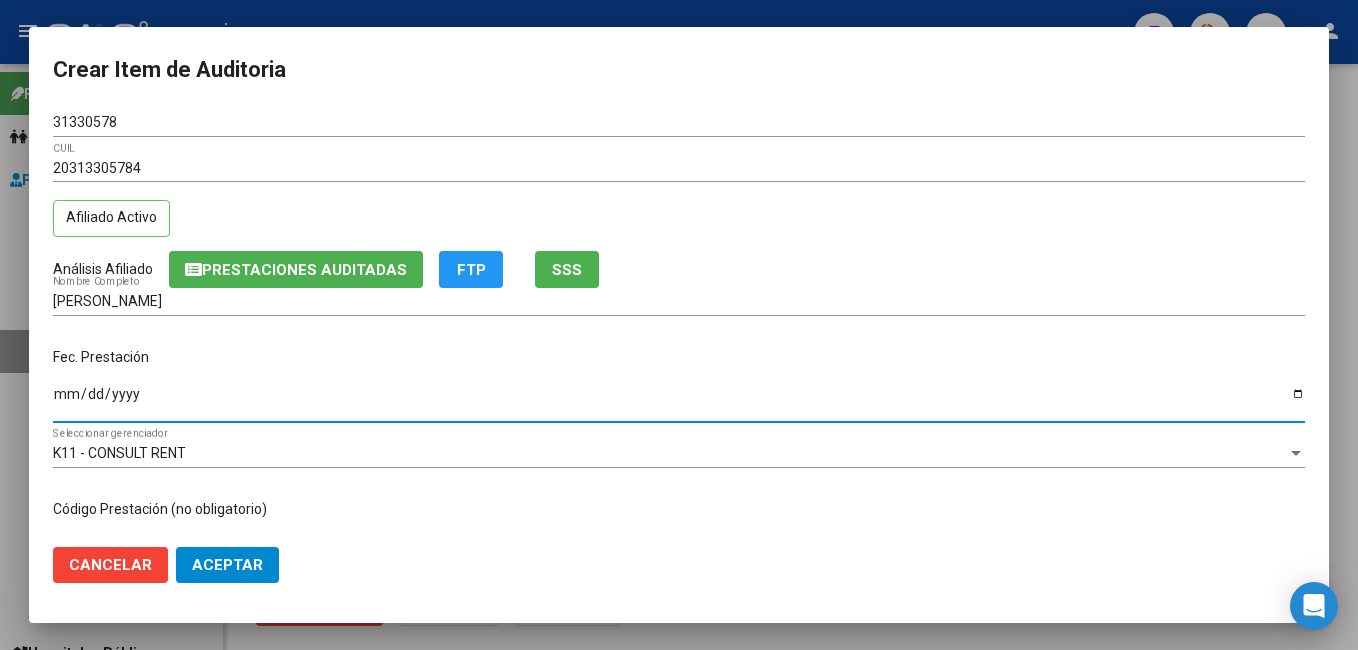 click on "Ingresar la fecha" at bounding box center [679, 401] 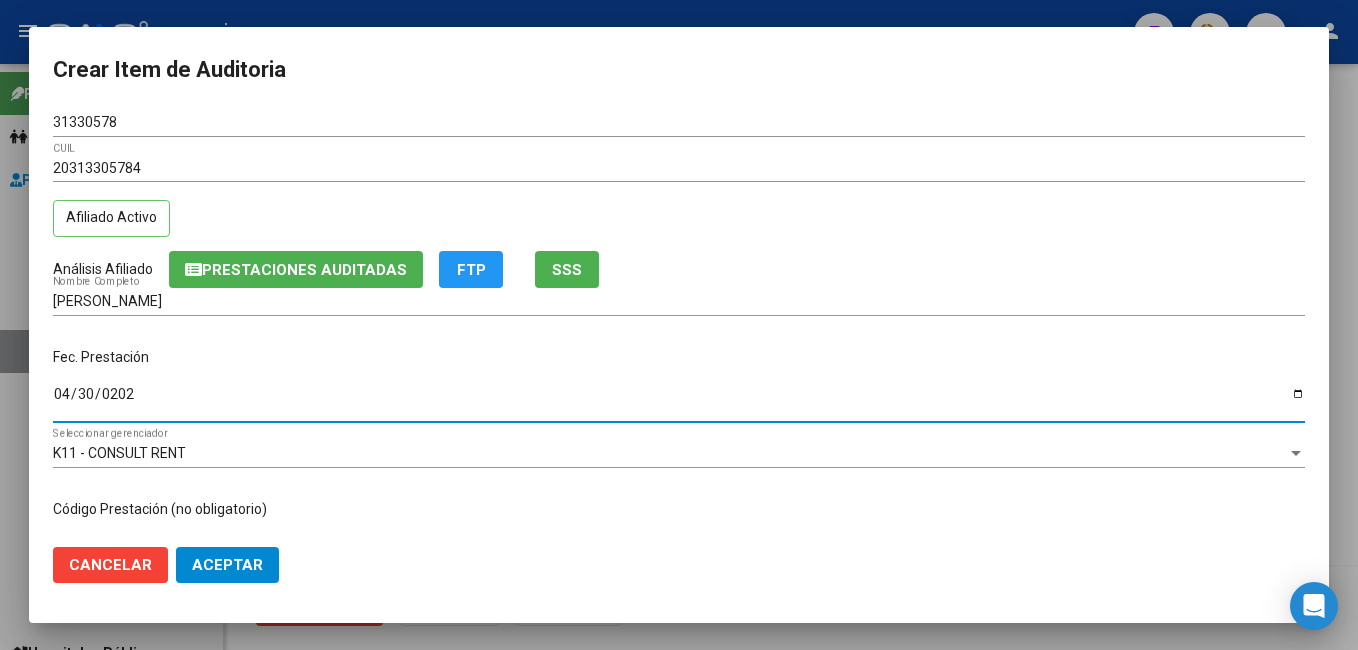 type on "[DATE]" 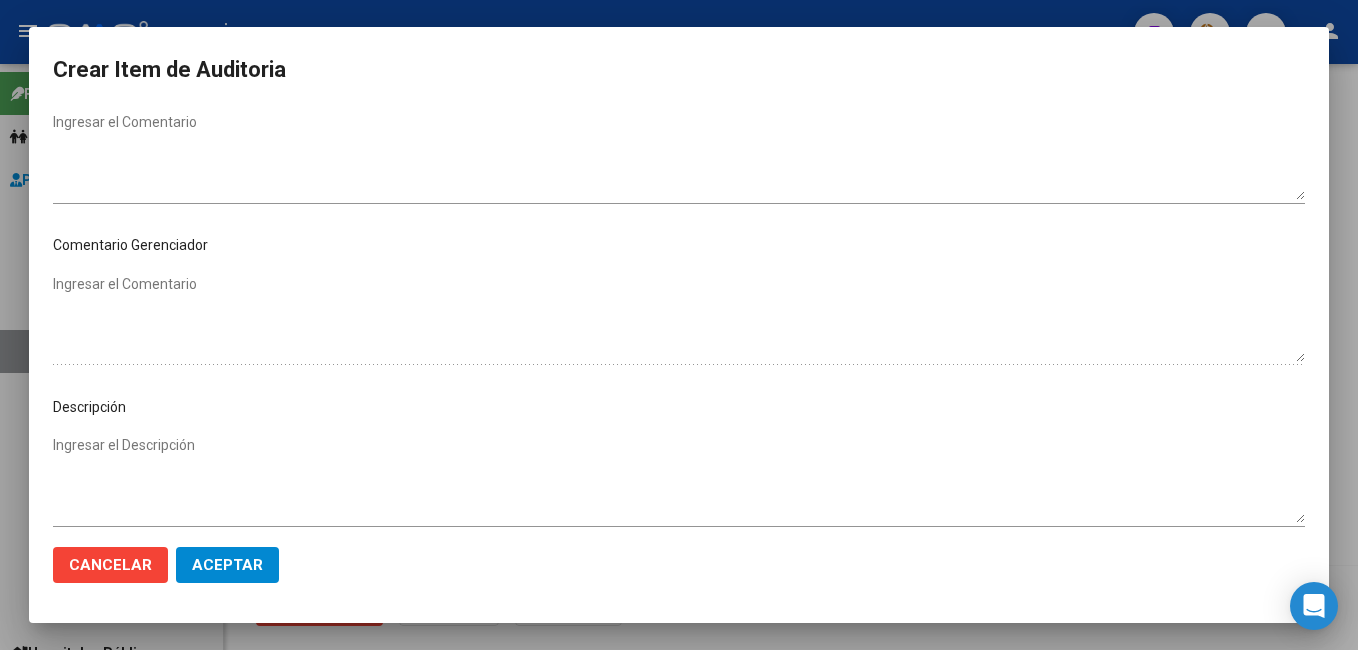 scroll, scrollTop: 1100, scrollLeft: 0, axis: vertical 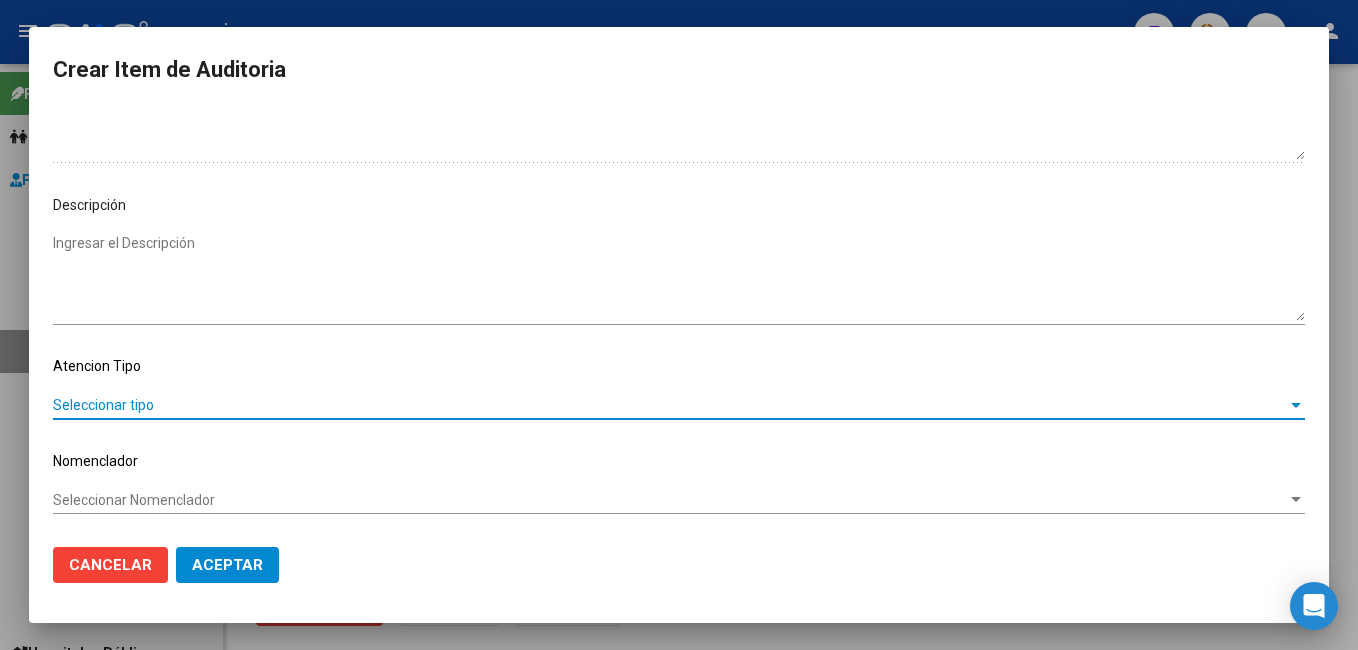 click on "Seleccionar tipo" at bounding box center (670, 405) 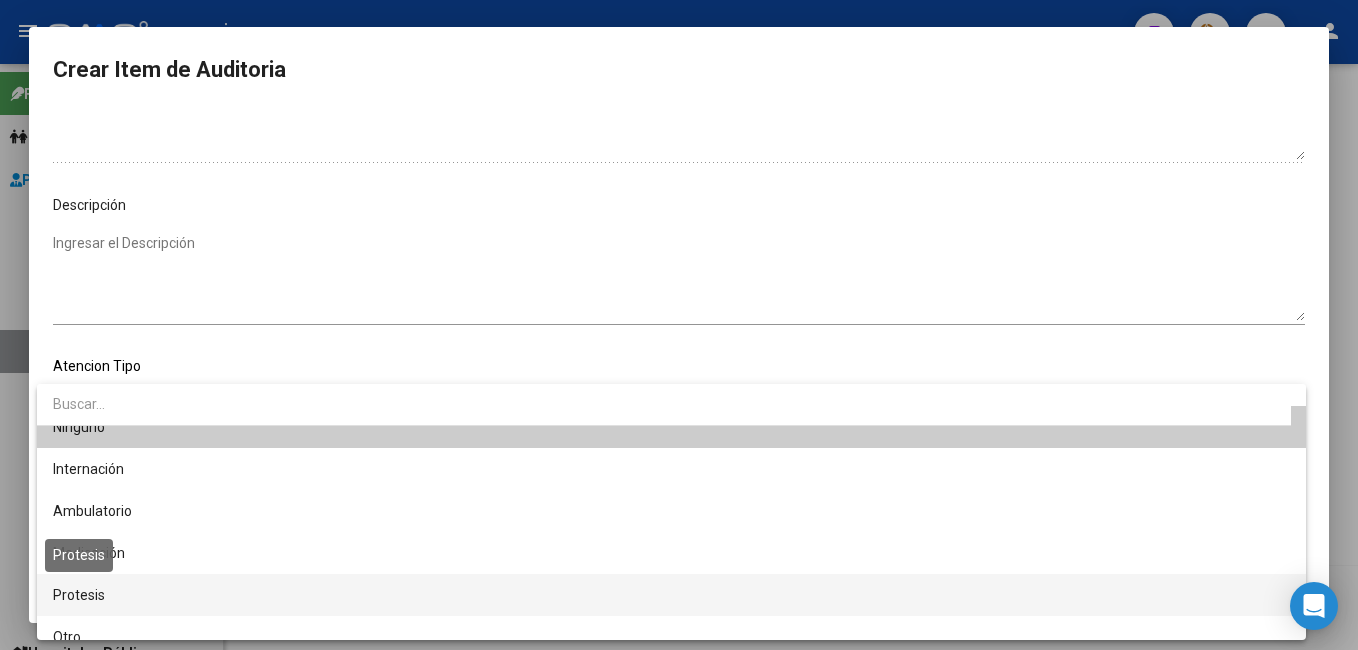 scroll, scrollTop: 38, scrollLeft: 0, axis: vertical 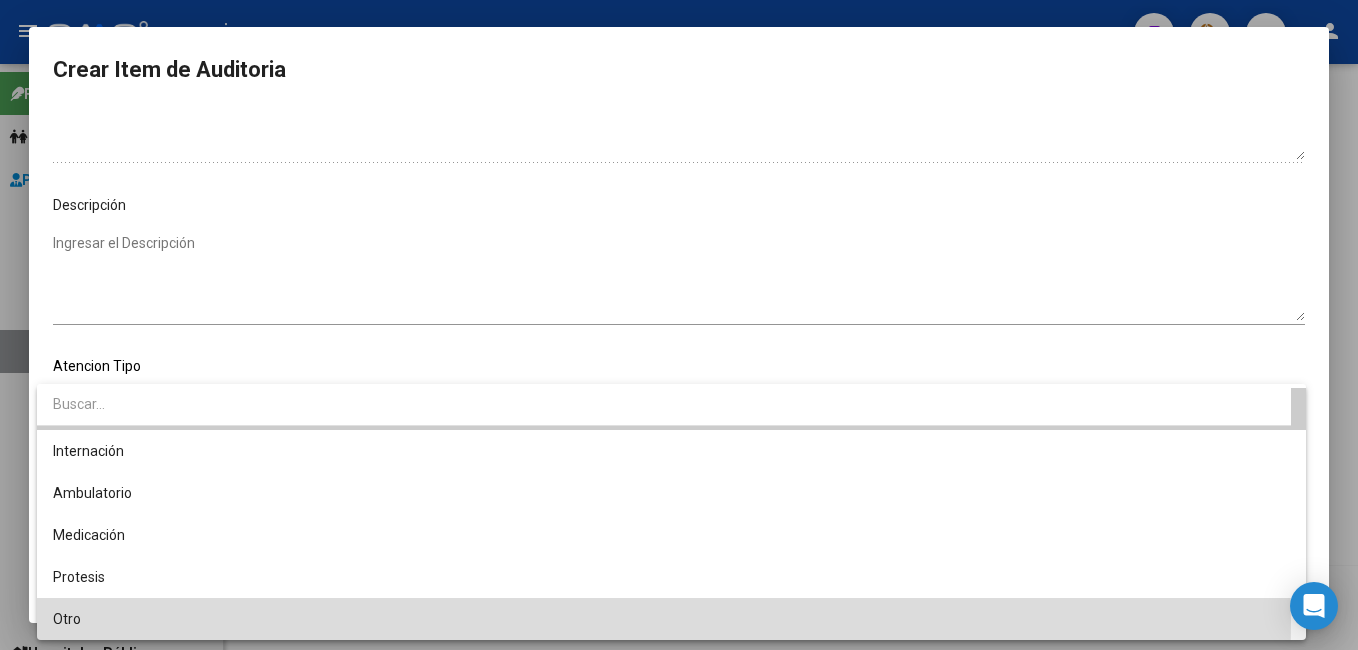 click on "Otro" at bounding box center (671, 619) 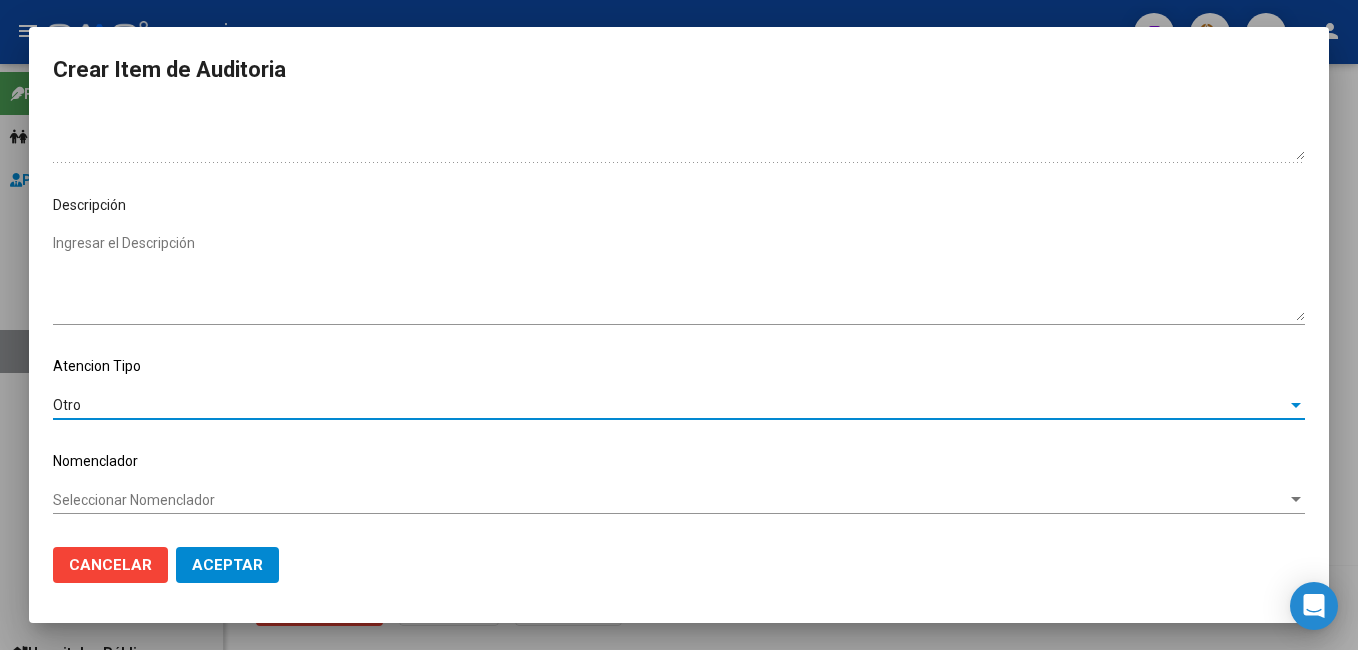 click on "Aceptar" 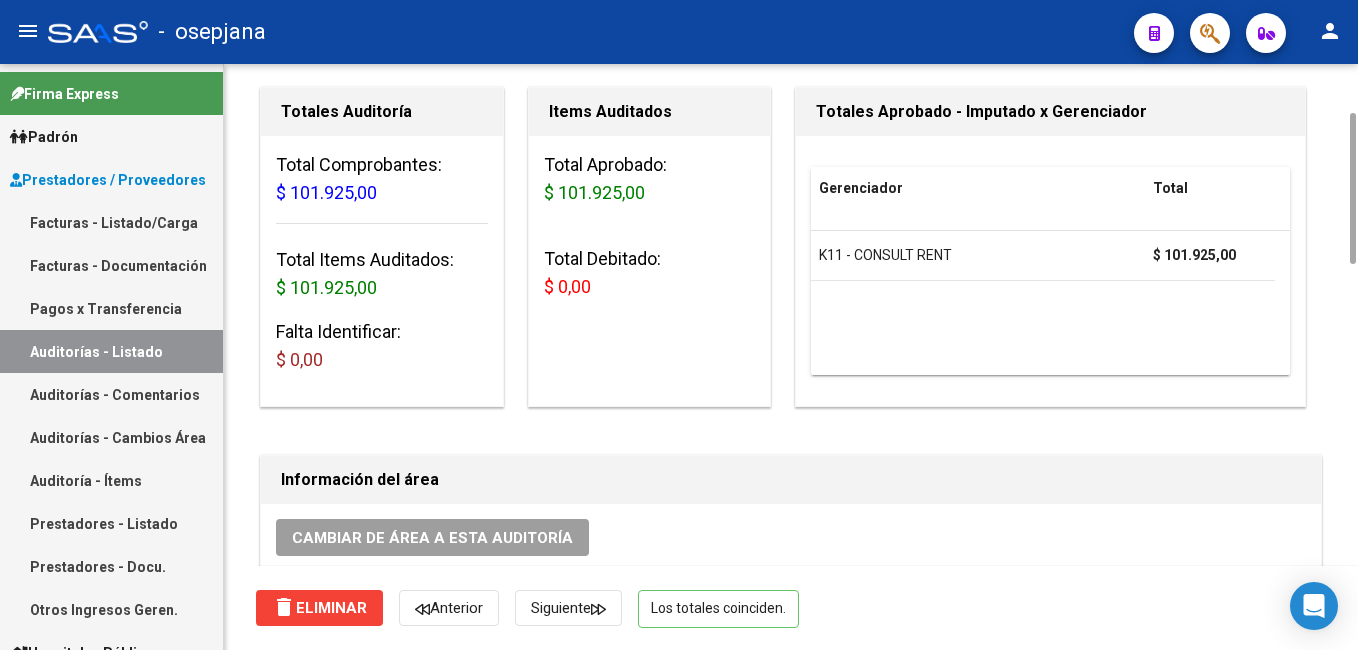 scroll, scrollTop: 32, scrollLeft: 0, axis: vertical 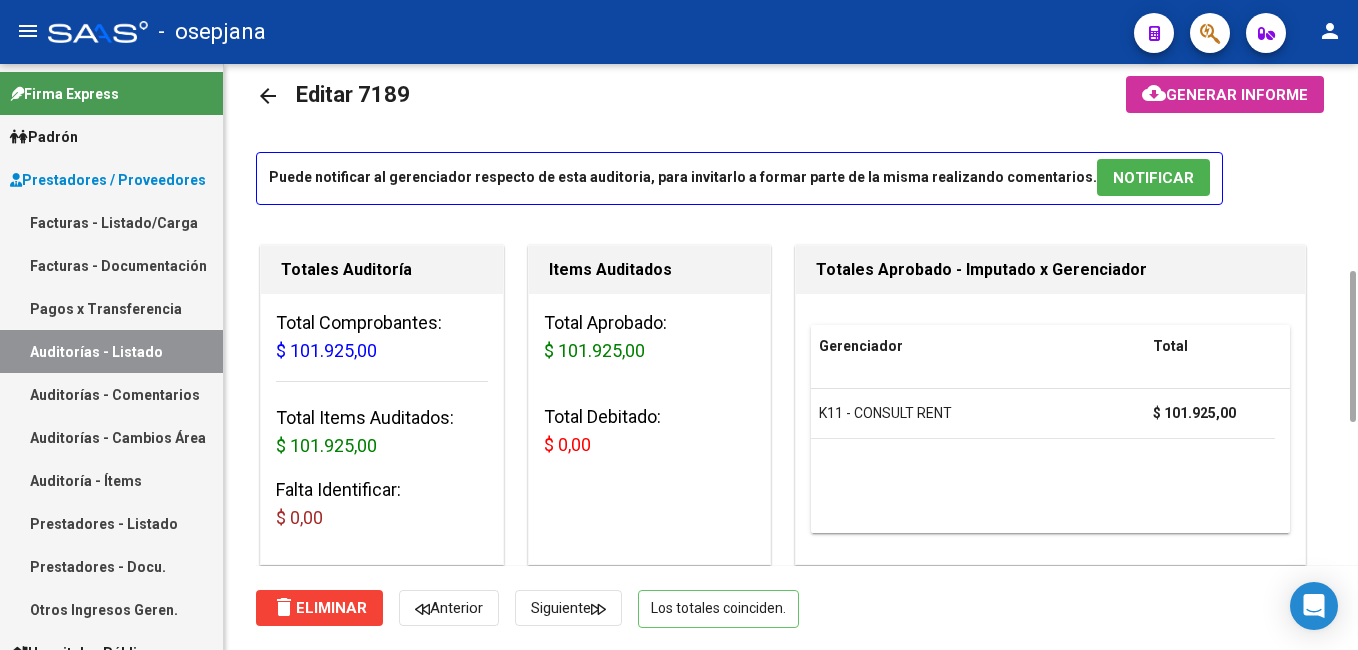 drag, startPoint x: 1352, startPoint y: 467, endPoint x: 1331, endPoint y: 85, distance: 382.57678 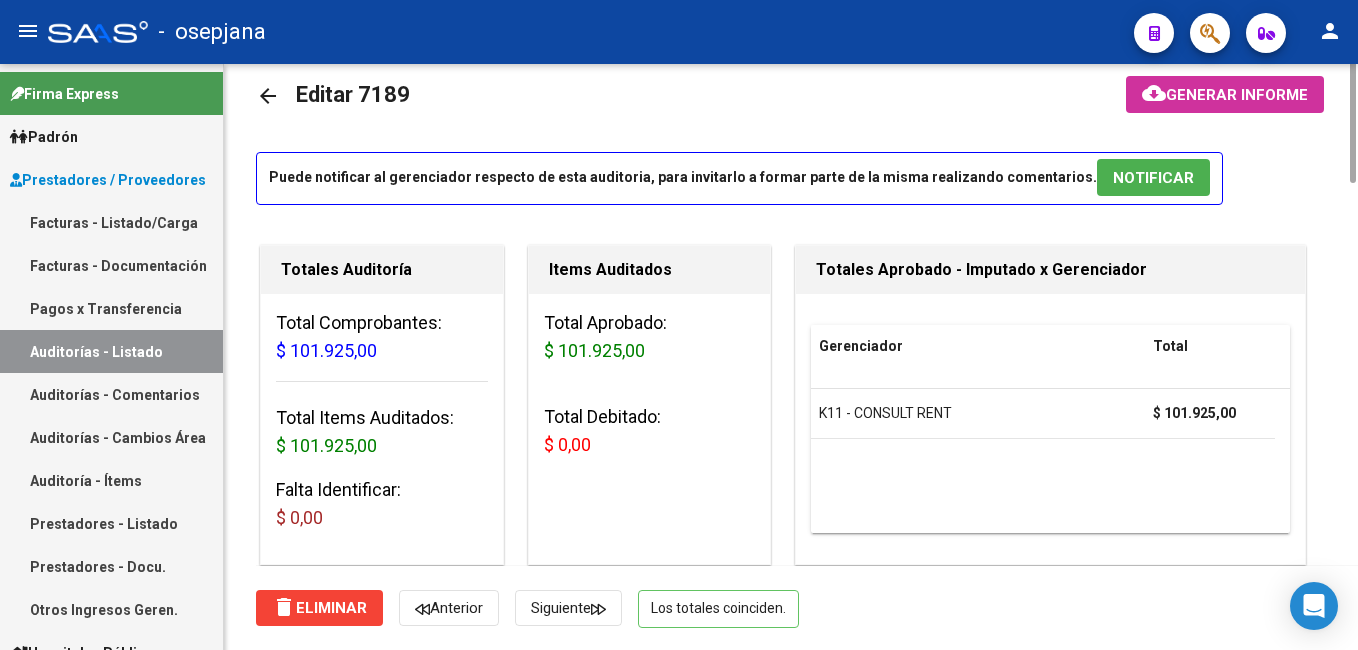 scroll, scrollTop: 0, scrollLeft: 0, axis: both 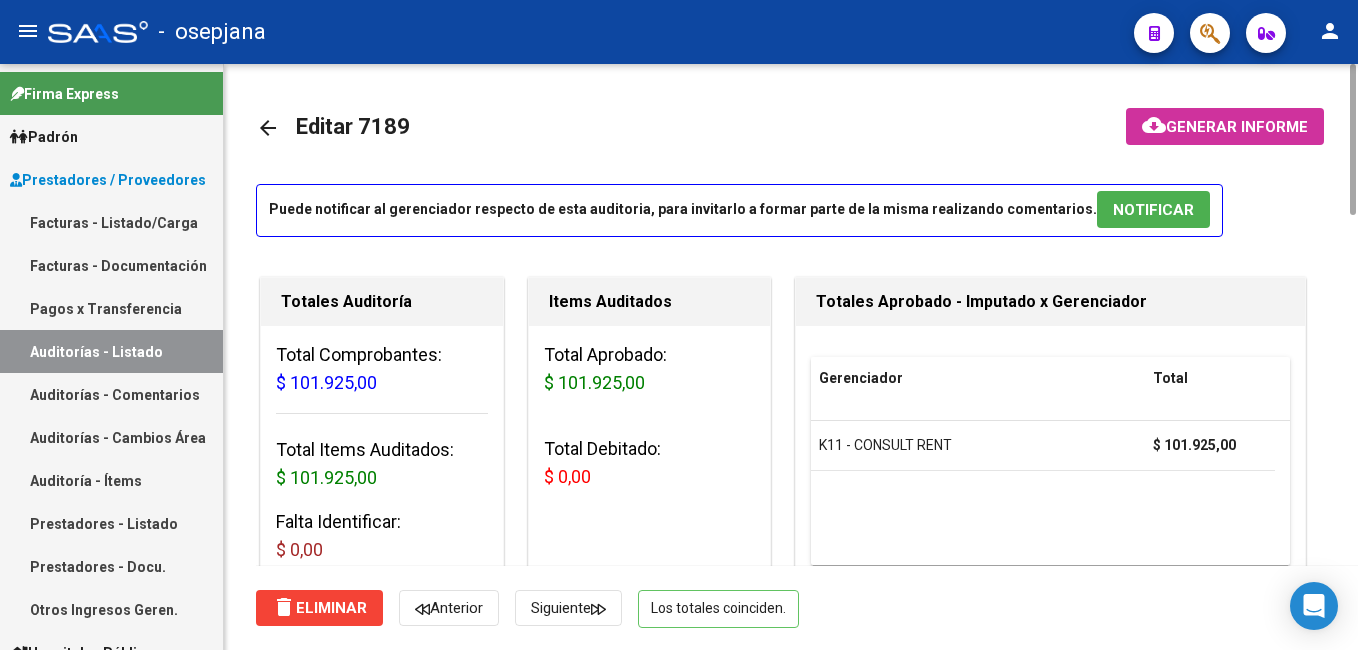 click on "Facturas - Listado/Carga" at bounding box center (111, 222) 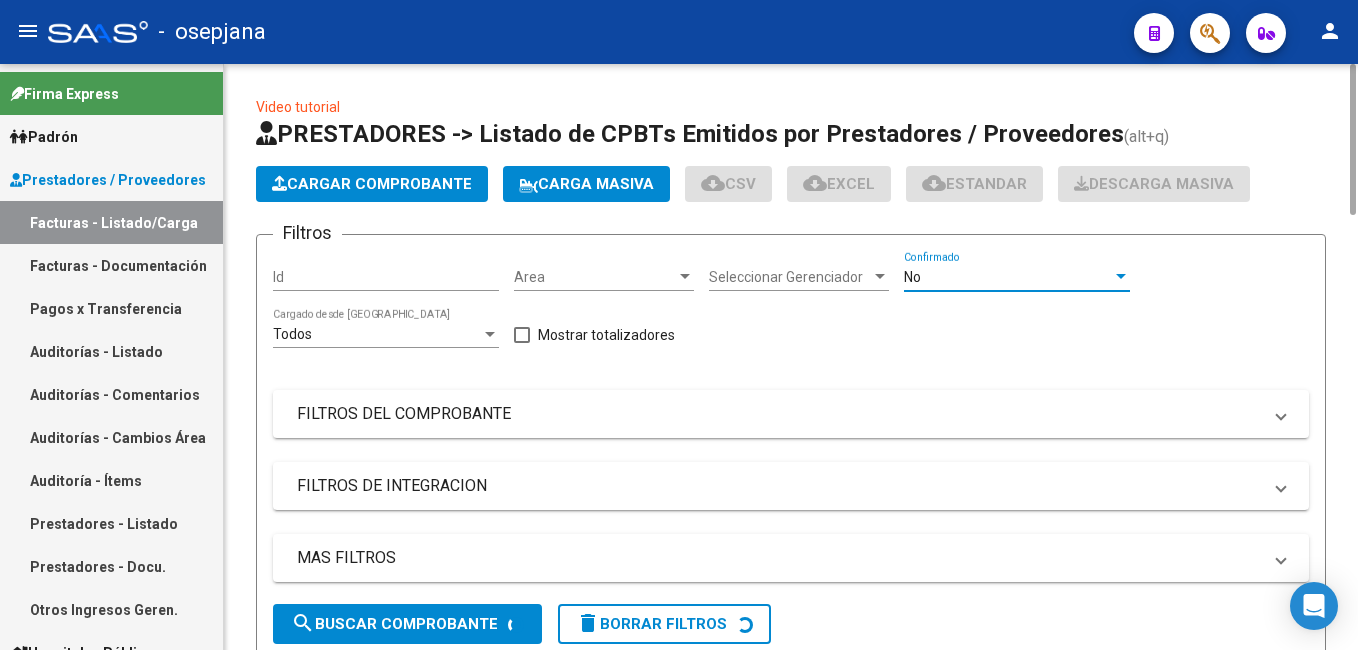 click on "No" at bounding box center [1008, 277] 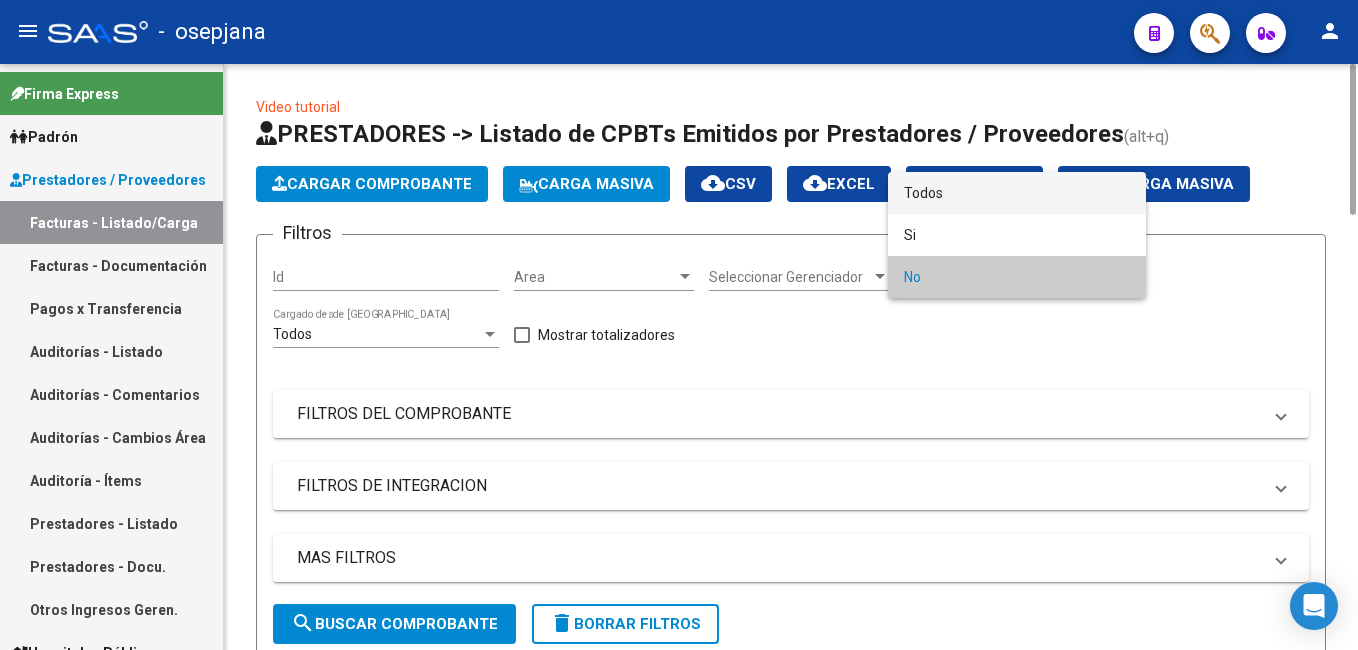 click on "Todos" at bounding box center (1017, 193) 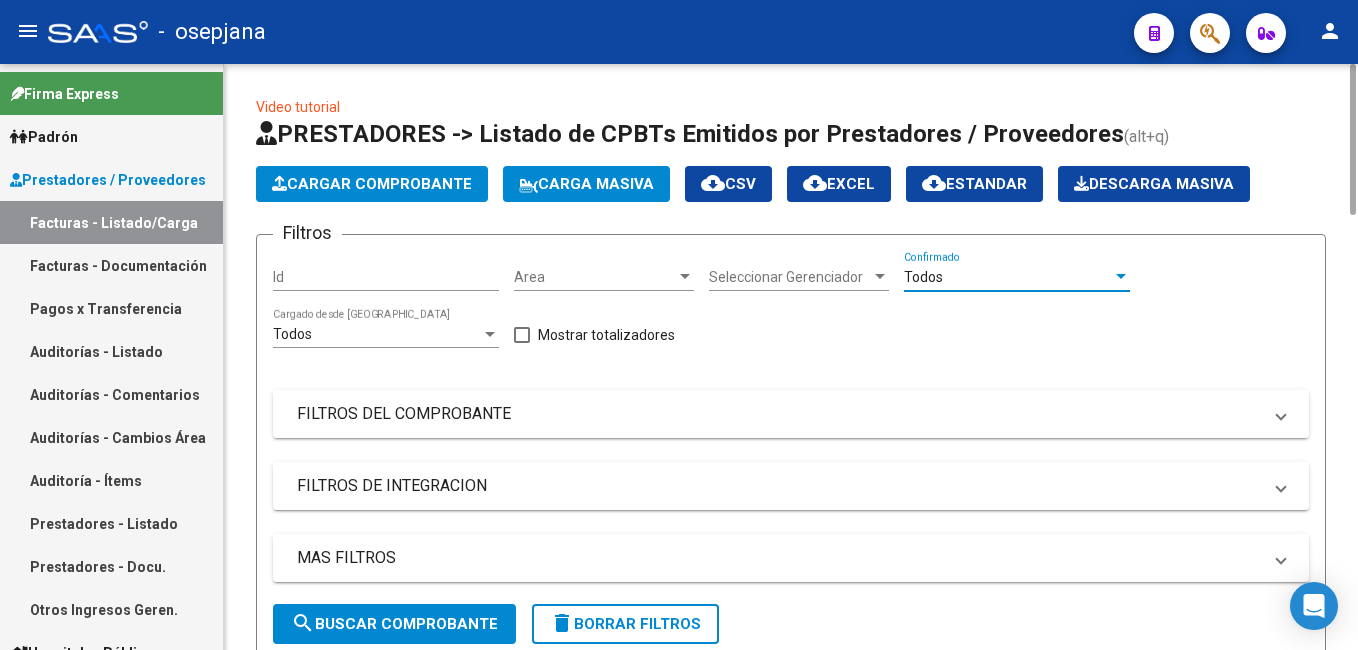 click on "FILTROS DEL COMPROBANTE" at bounding box center (779, 414) 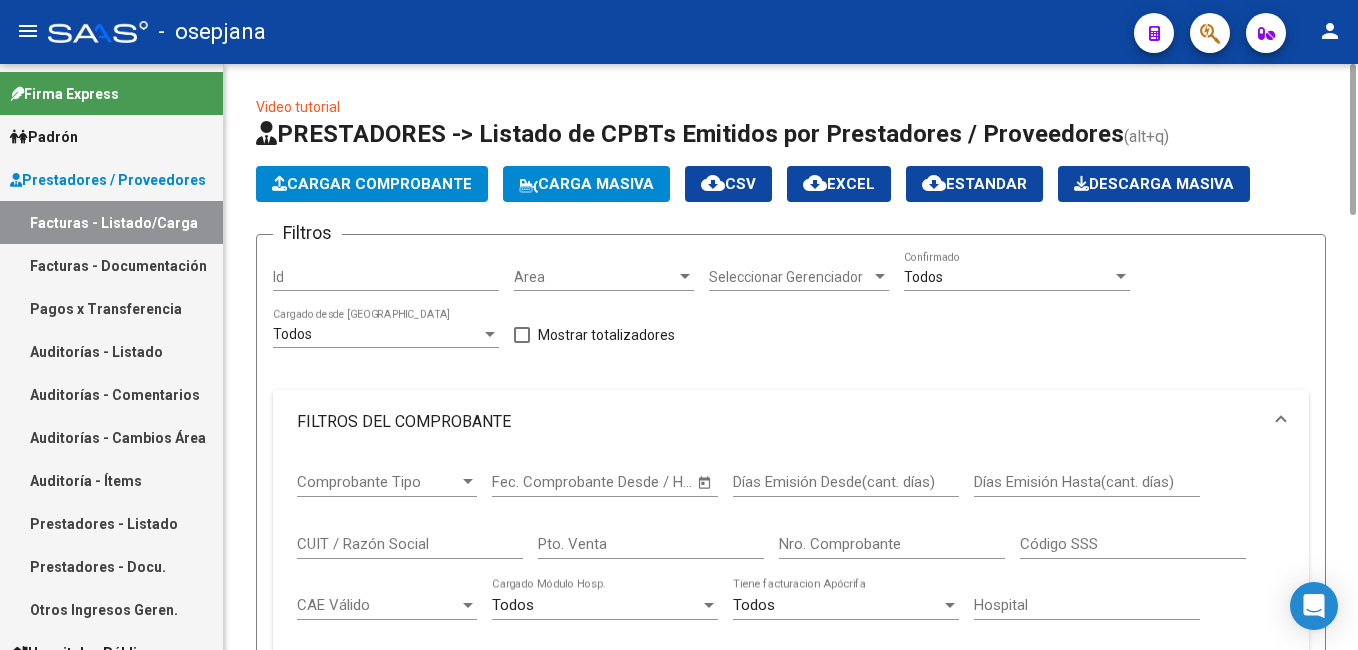 click on "Nro. Comprobante" at bounding box center (892, 544) 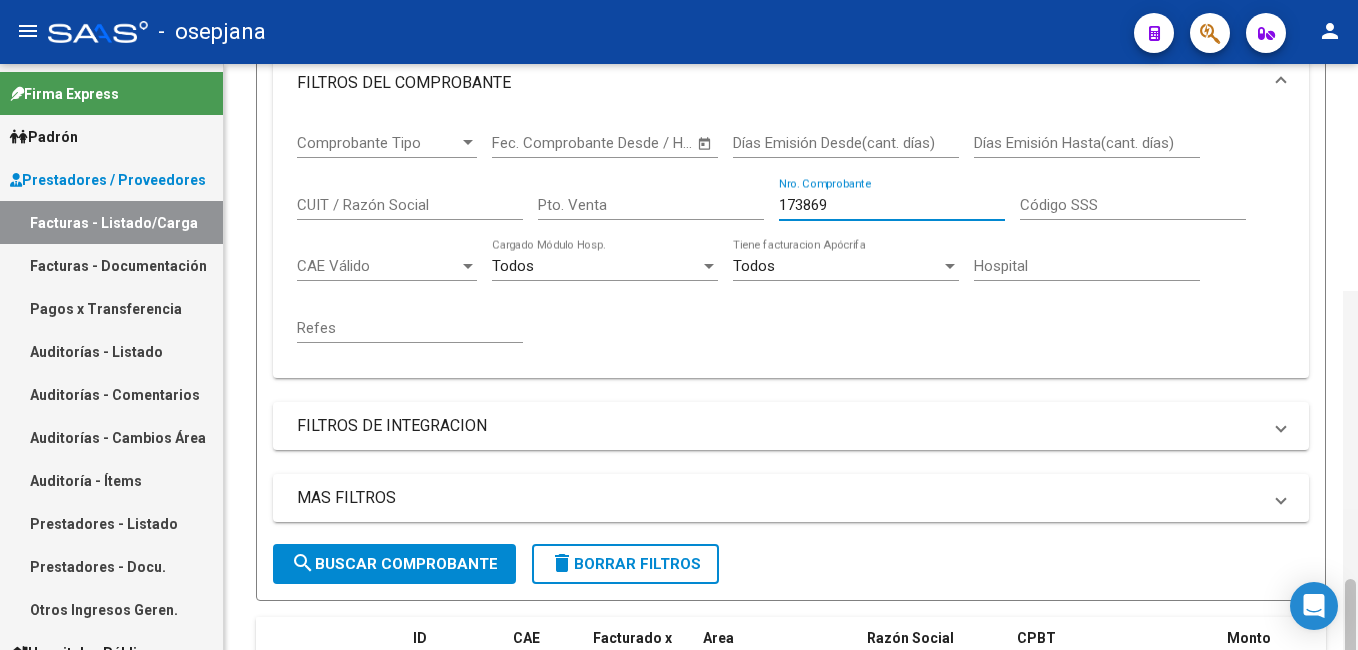 scroll, scrollTop: 566, scrollLeft: 0, axis: vertical 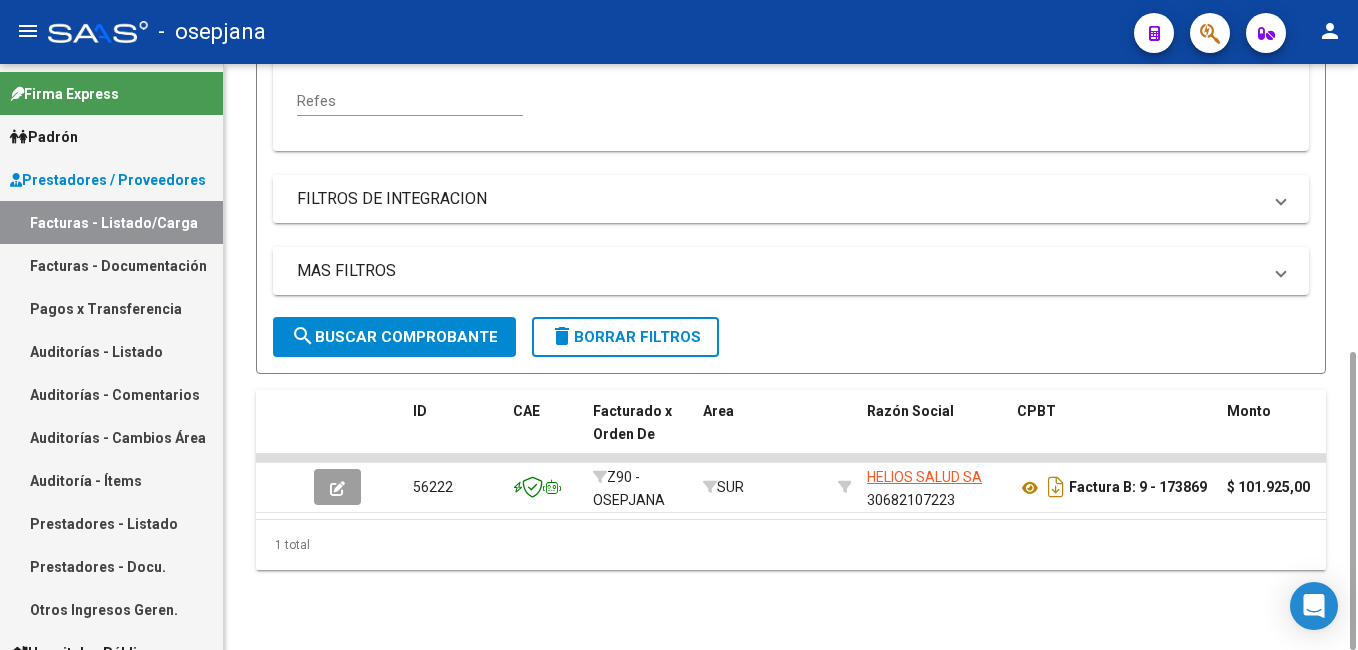drag, startPoint x: 1349, startPoint y: 179, endPoint x: 502, endPoint y: 372, distance: 868.7105 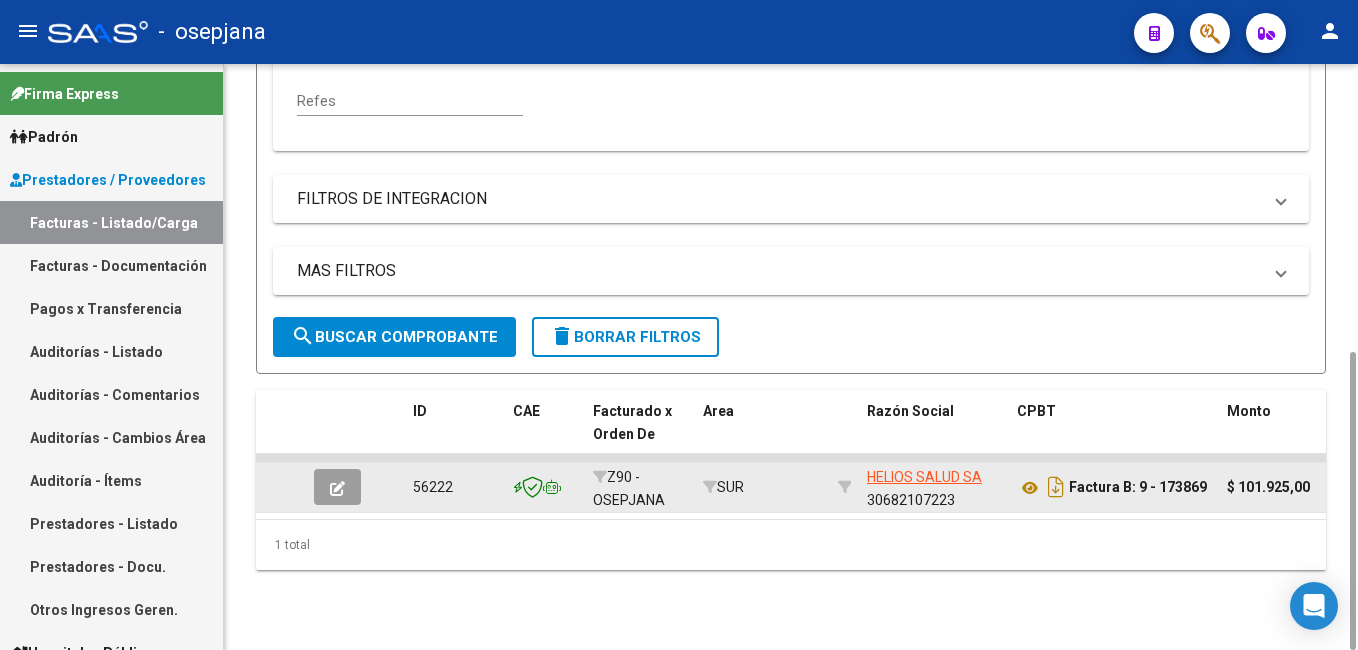 type on "173869" 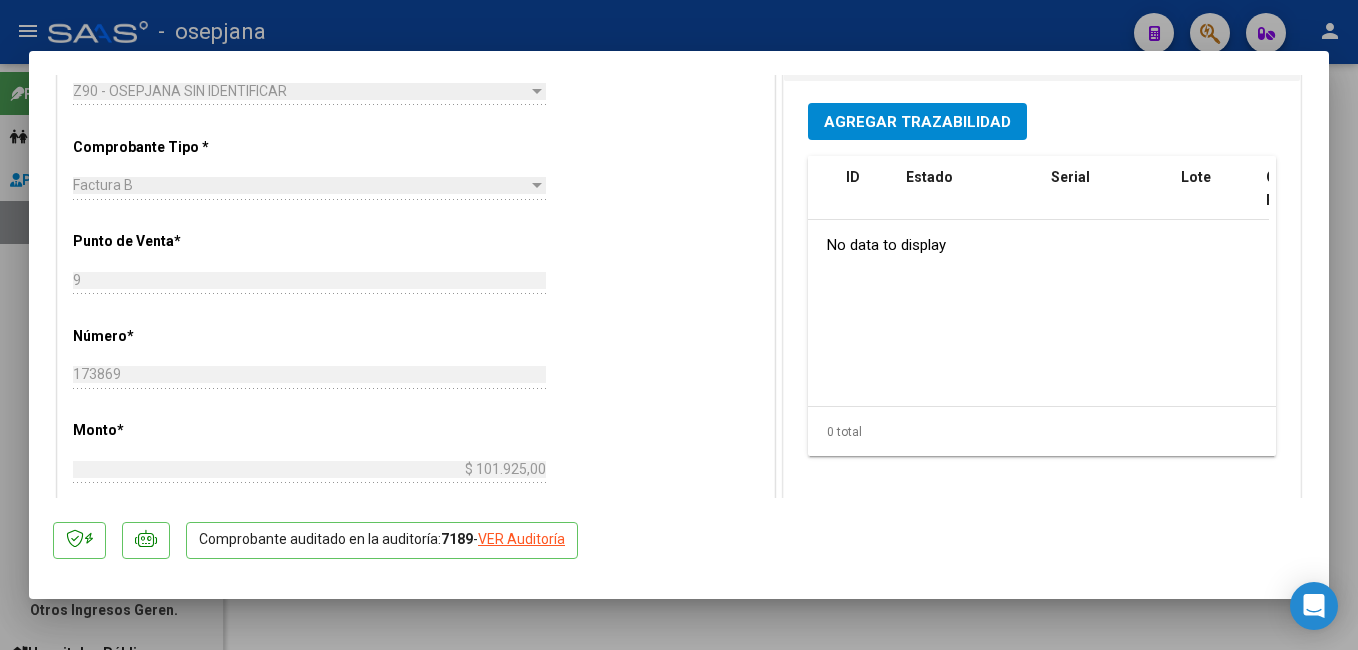 scroll, scrollTop: 529, scrollLeft: 0, axis: vertical 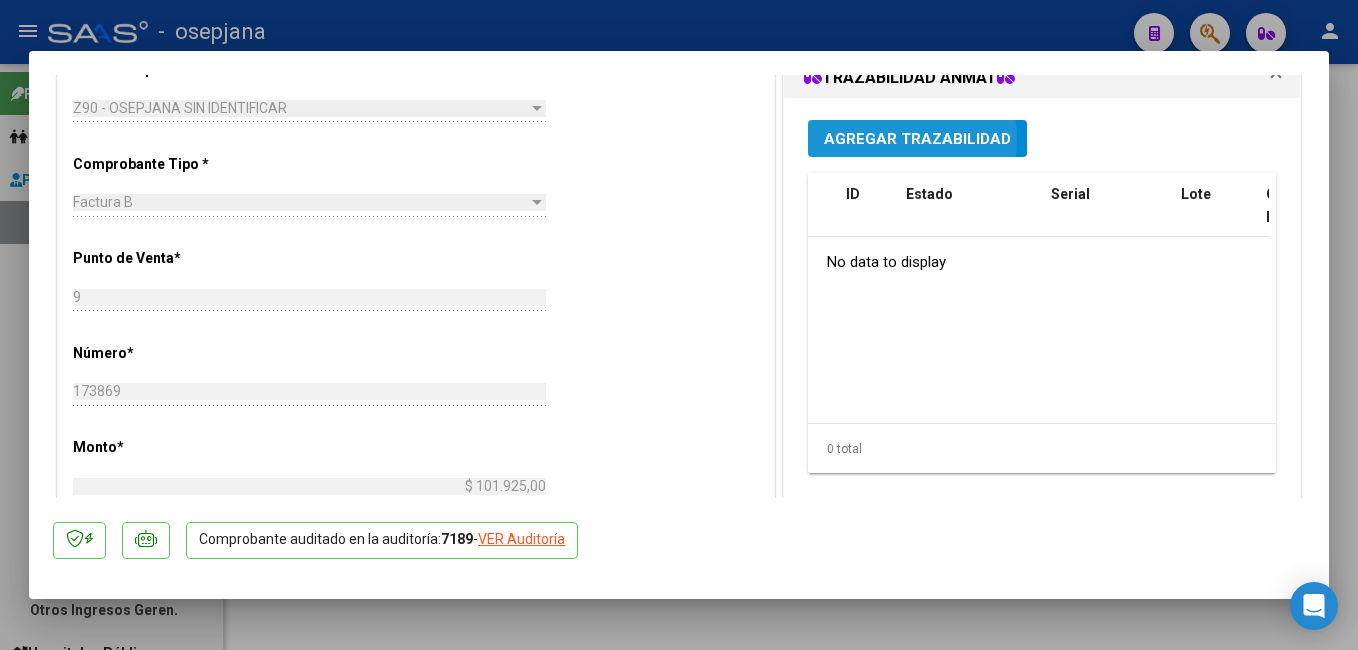 click on "Agregar Trazabilidad" at bounding box center (917, 139) 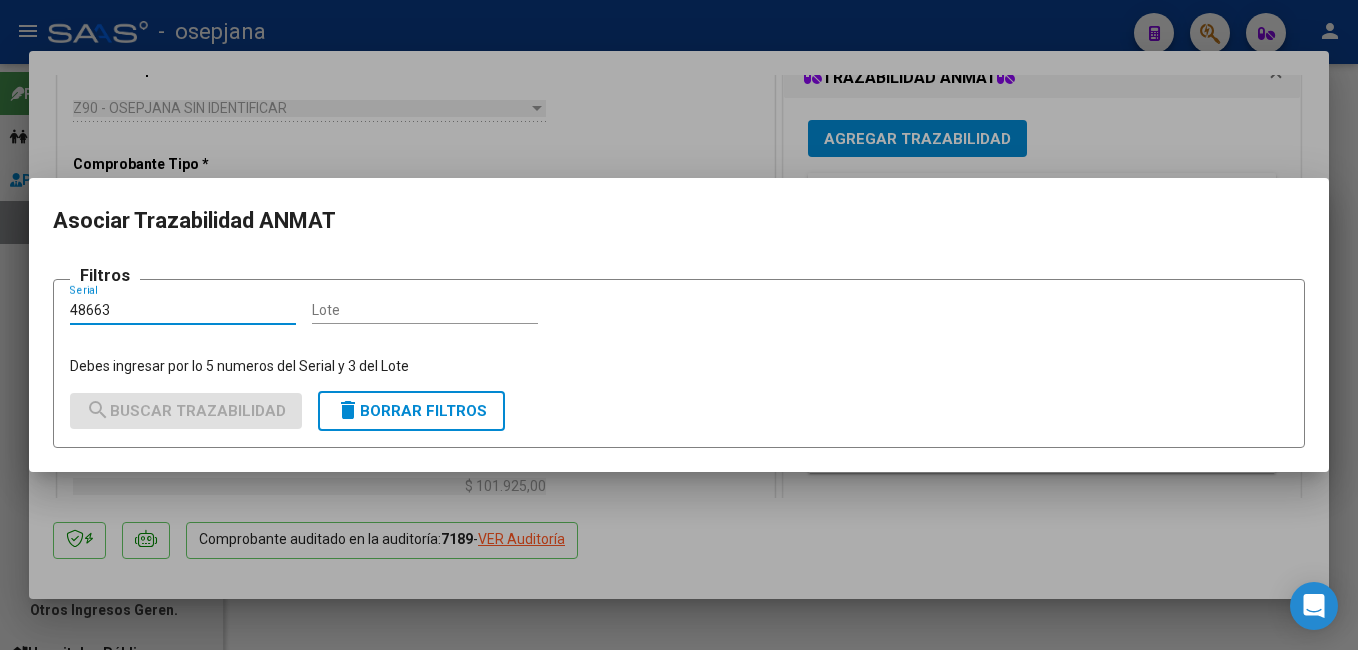 type on "48663" 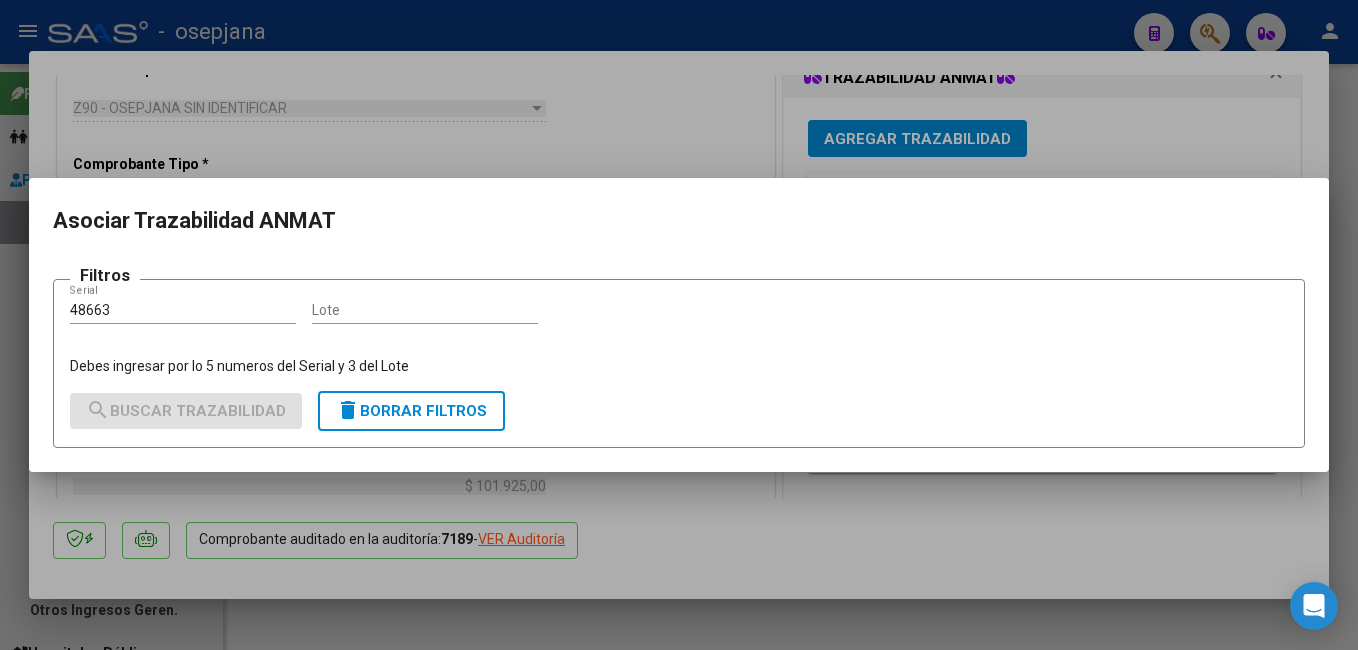 click on "Lote" at bounding box center (425, 310) 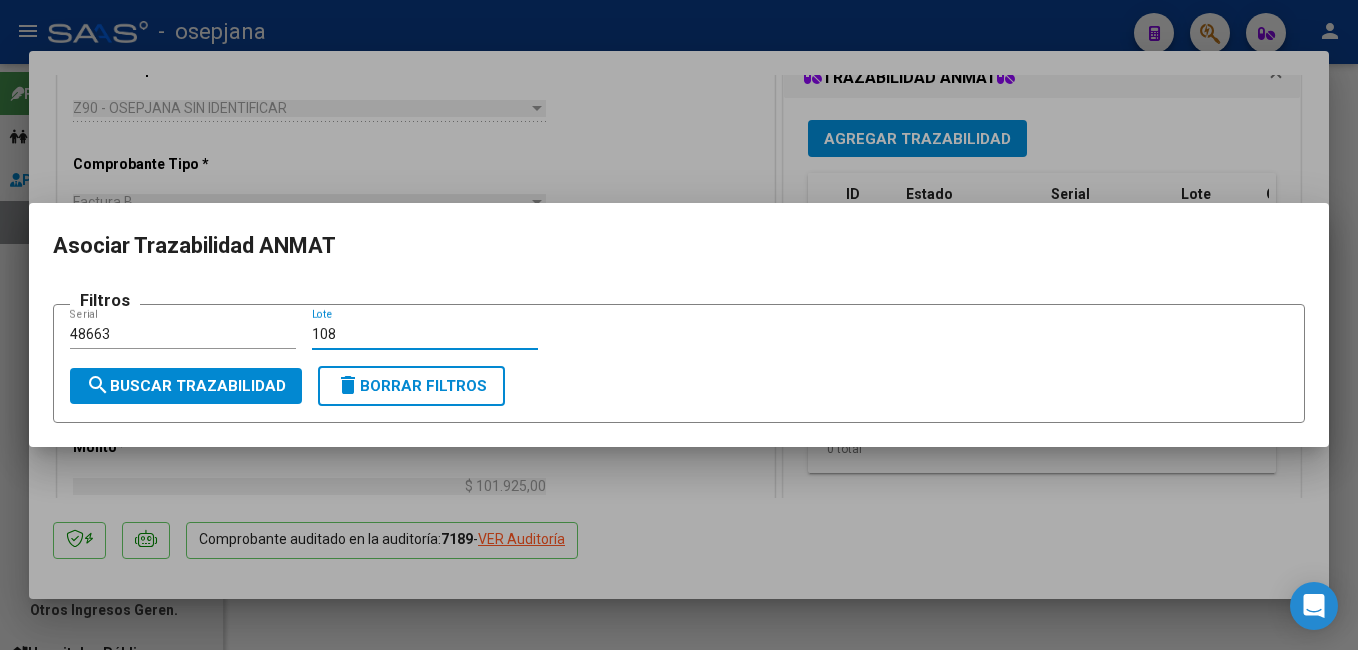 type on "108" 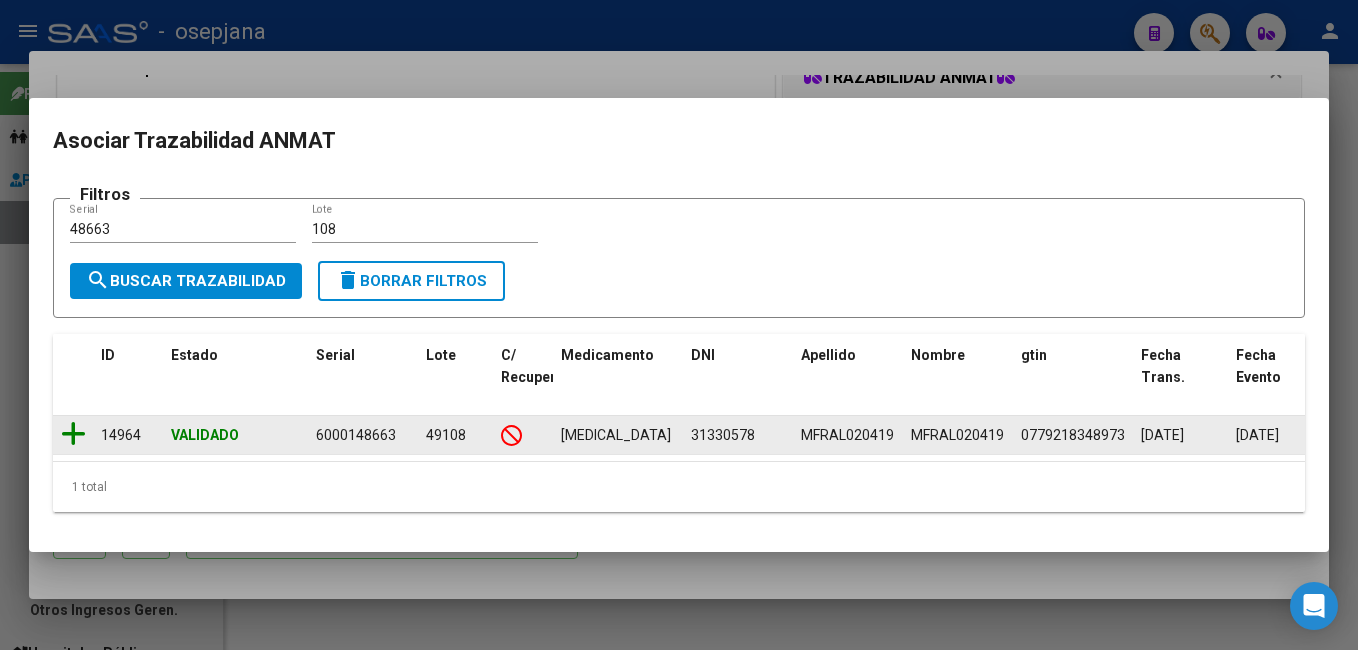 click 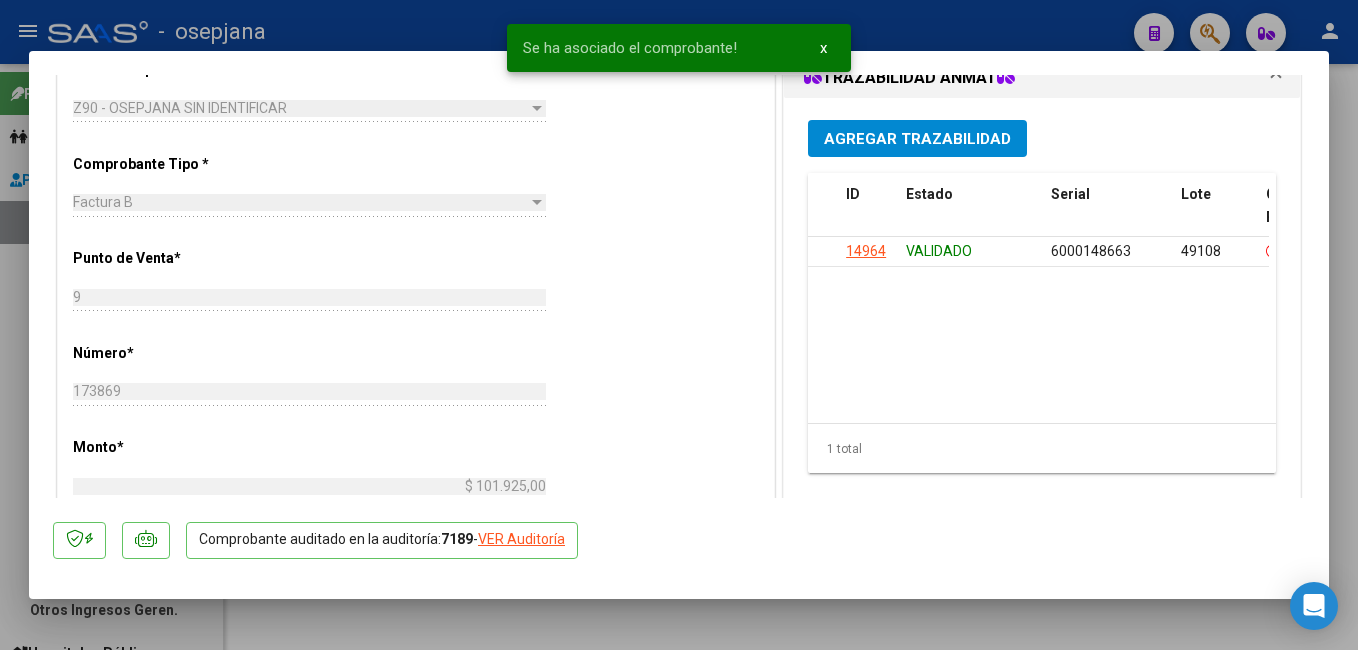 click at bounding box center (679, 325) 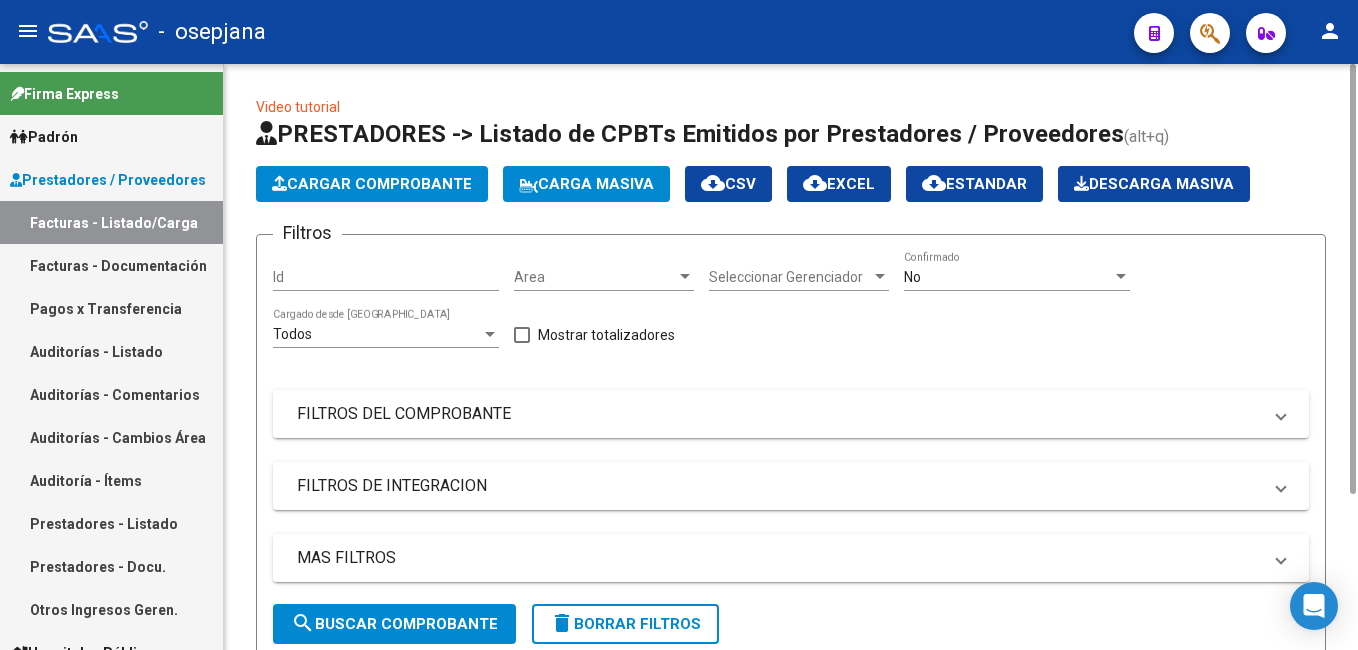 scroll, scrollTop: 0, scrollLeft: 0, axis: both 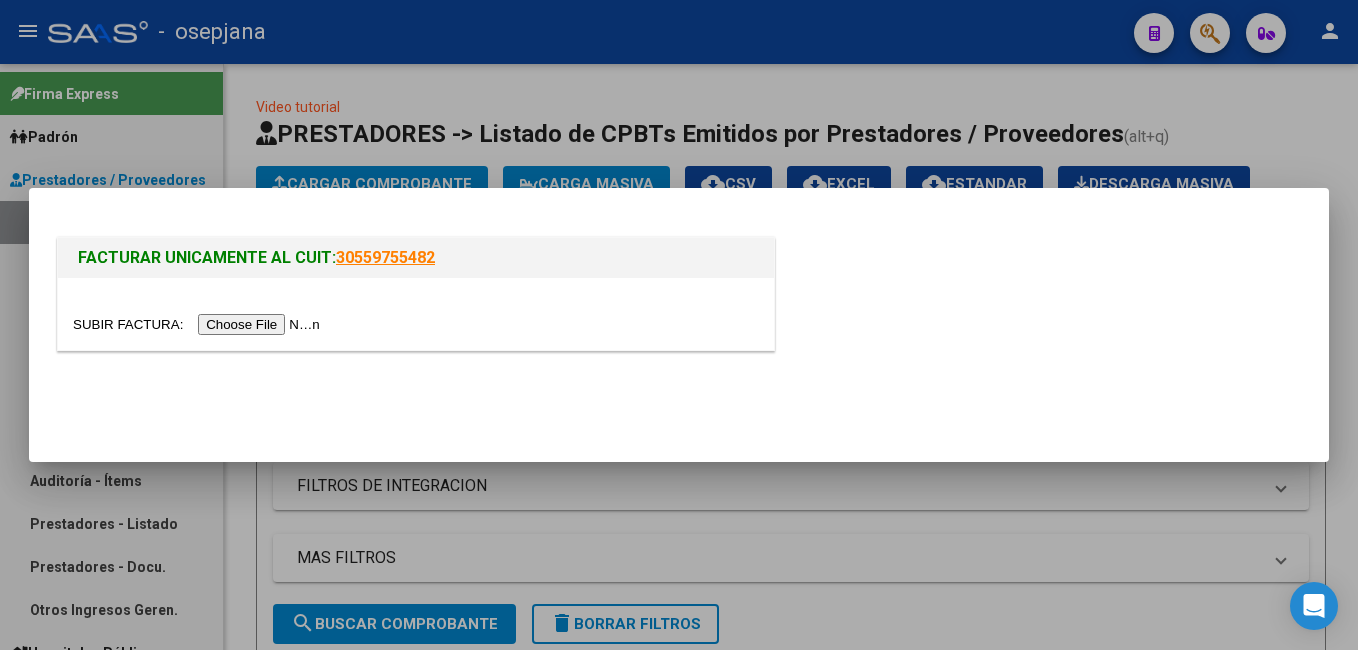 click at bounding box center [199, 324] 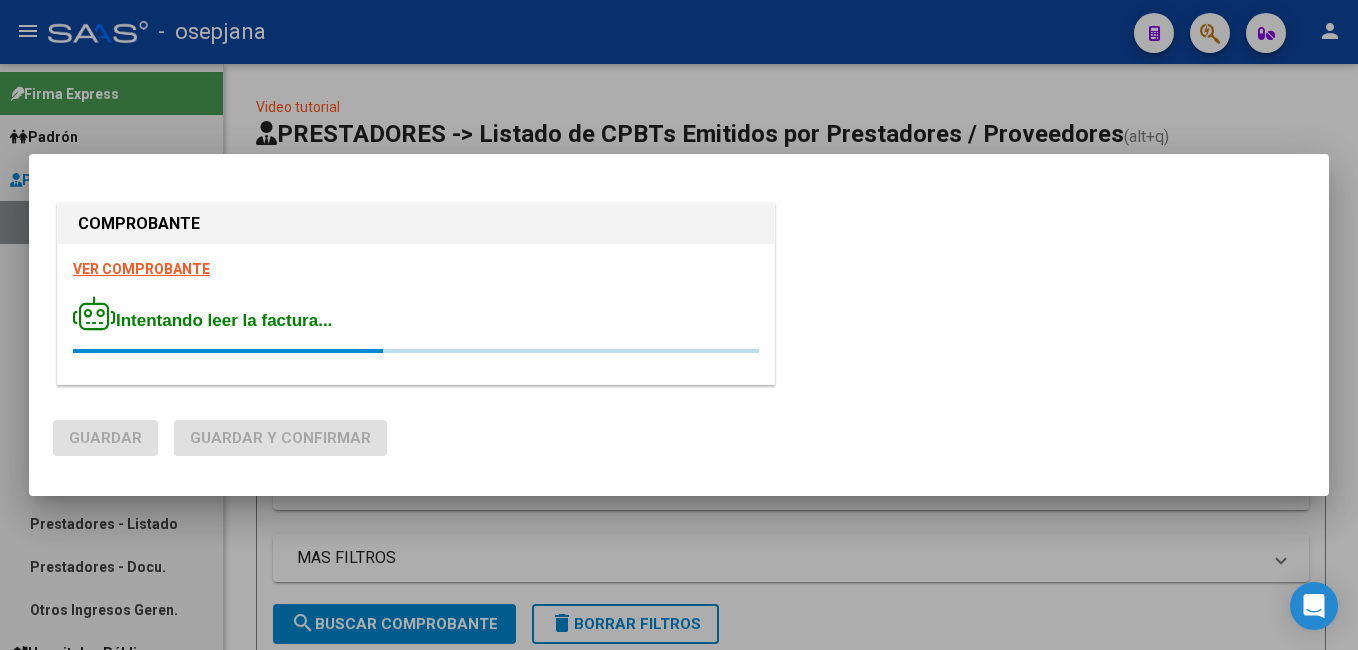 click on "VER COMPROBANTE" at bounding box center (141, 269) 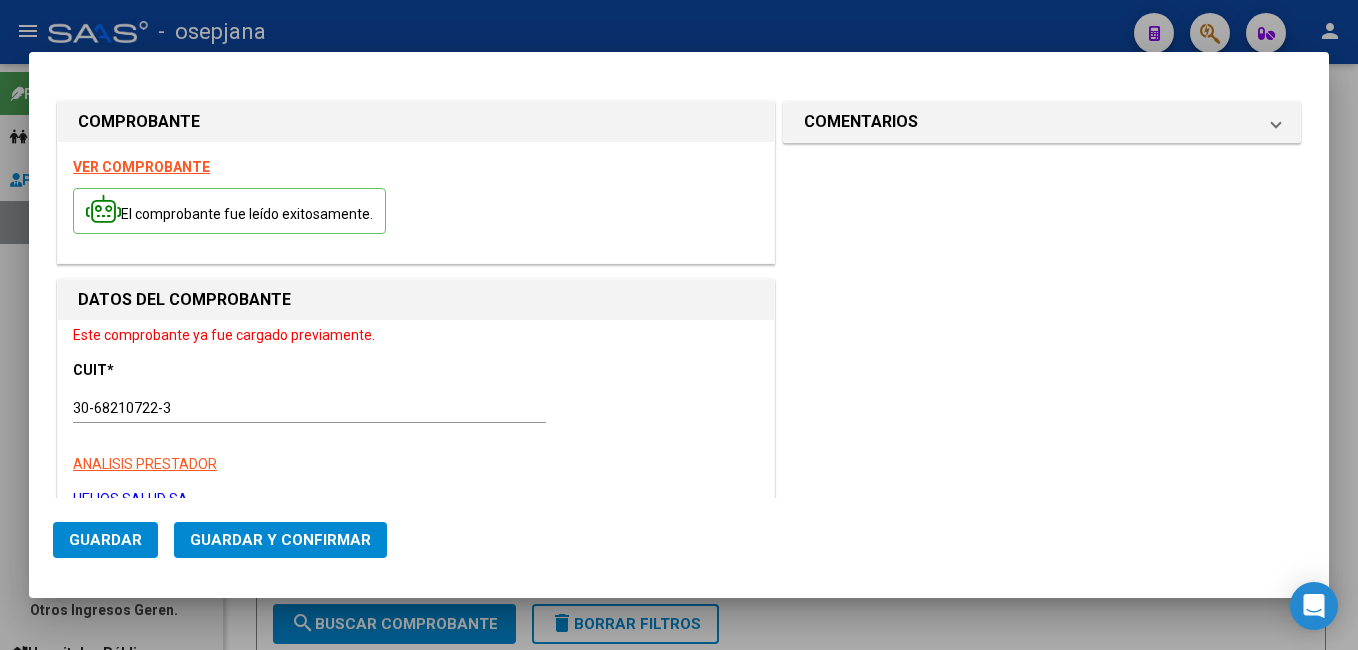 click at bounding box center (679, 325) 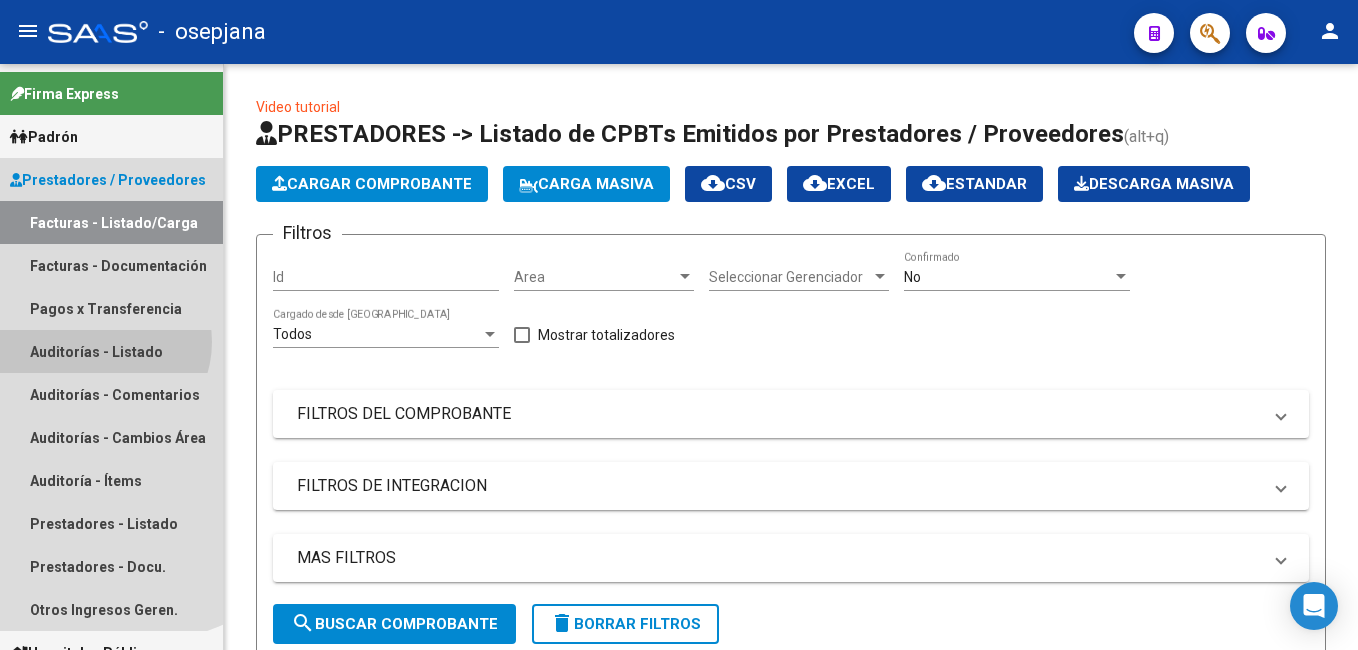 click on "Auditorías - Listado" at bounding box center (111, 351) 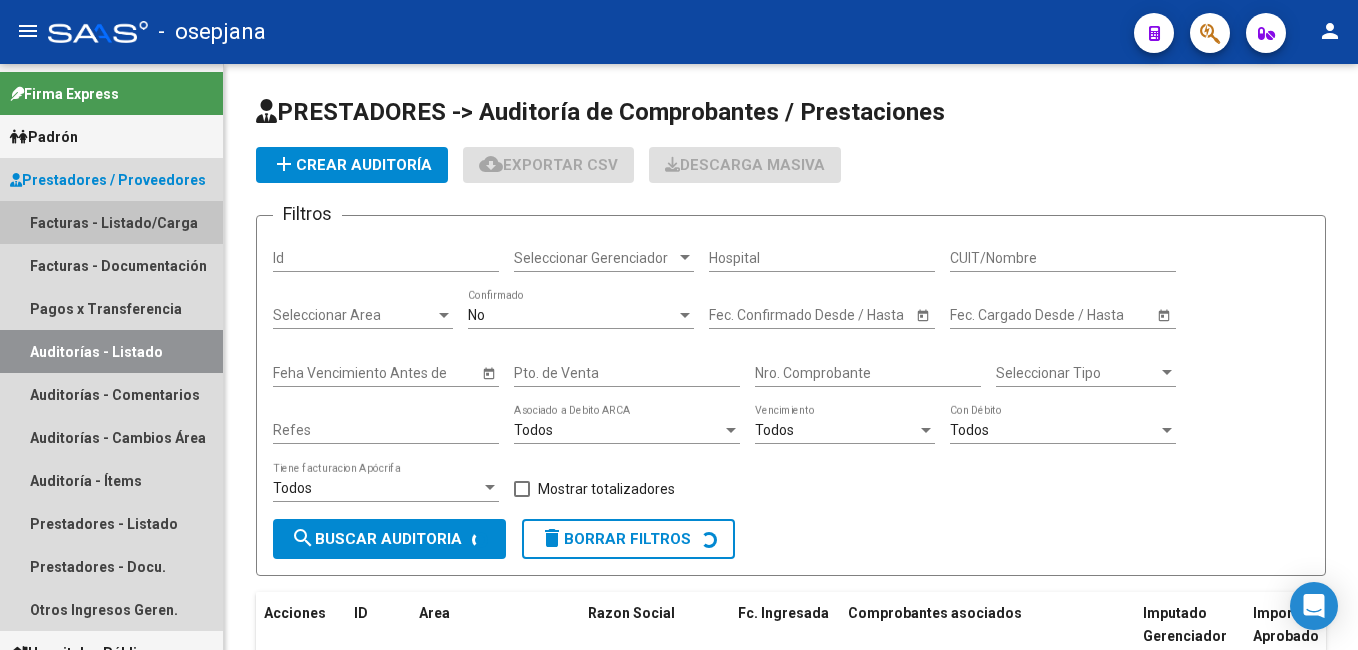click on "Facturas - Listado/Carga" at bounding box center (111, 222) 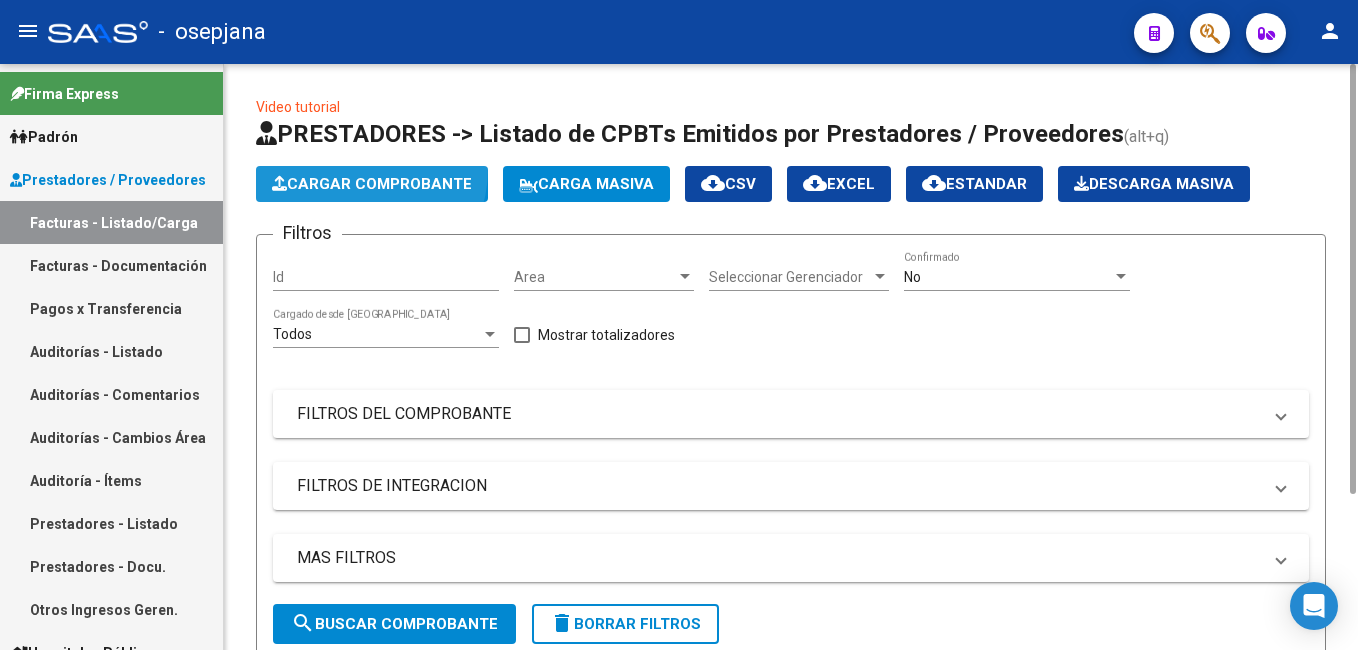 click on "Cargar Comprobante" 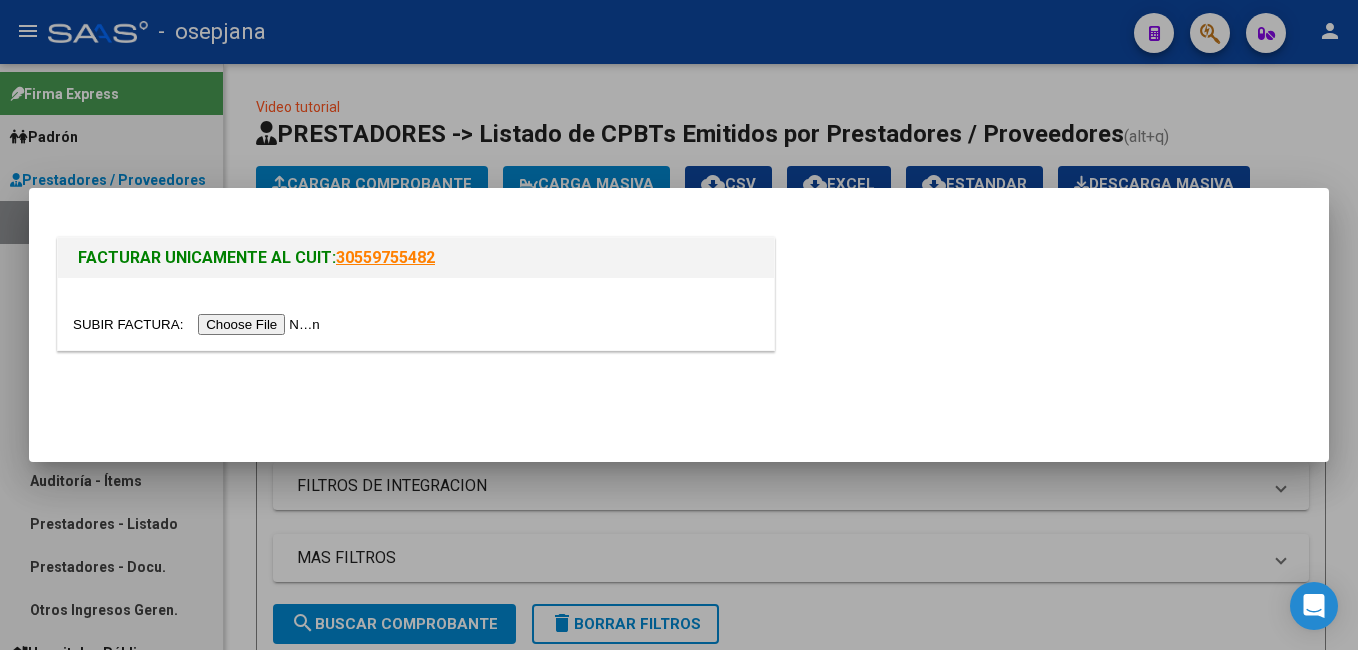 click at bounding box center (199, 324) 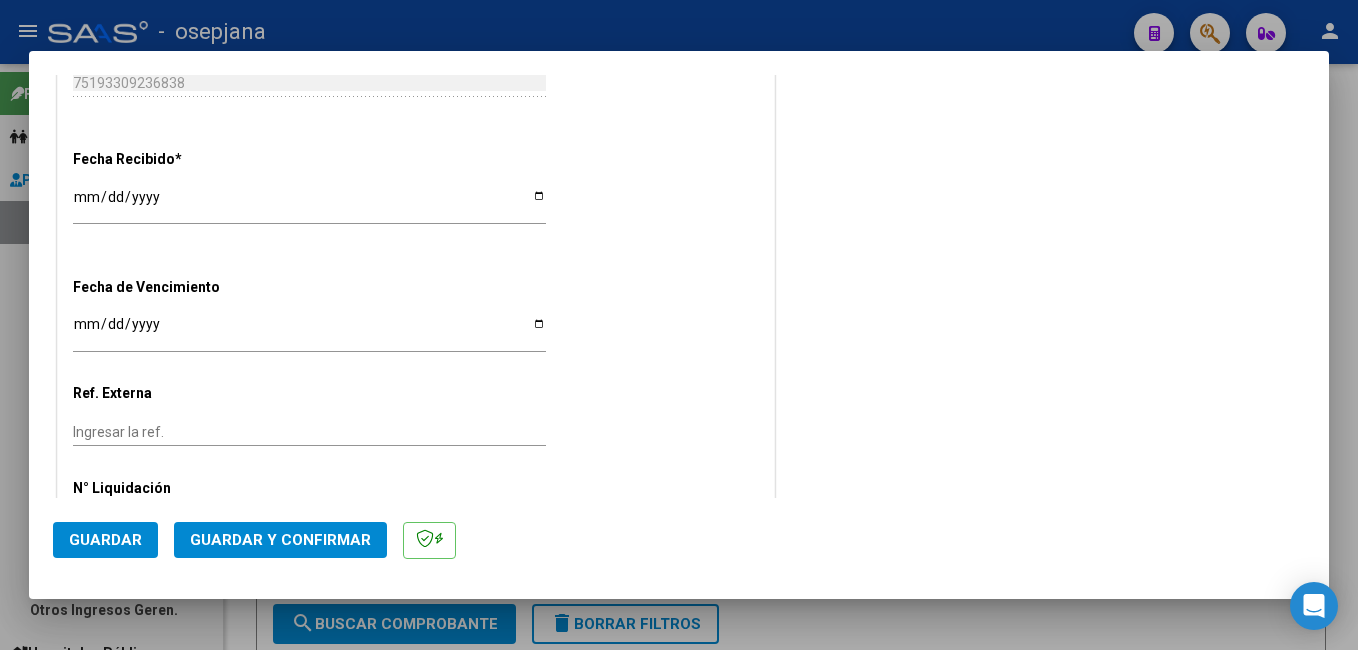 scroll, scrollTop: 1171, scrollLeft: 0, axis: vertical 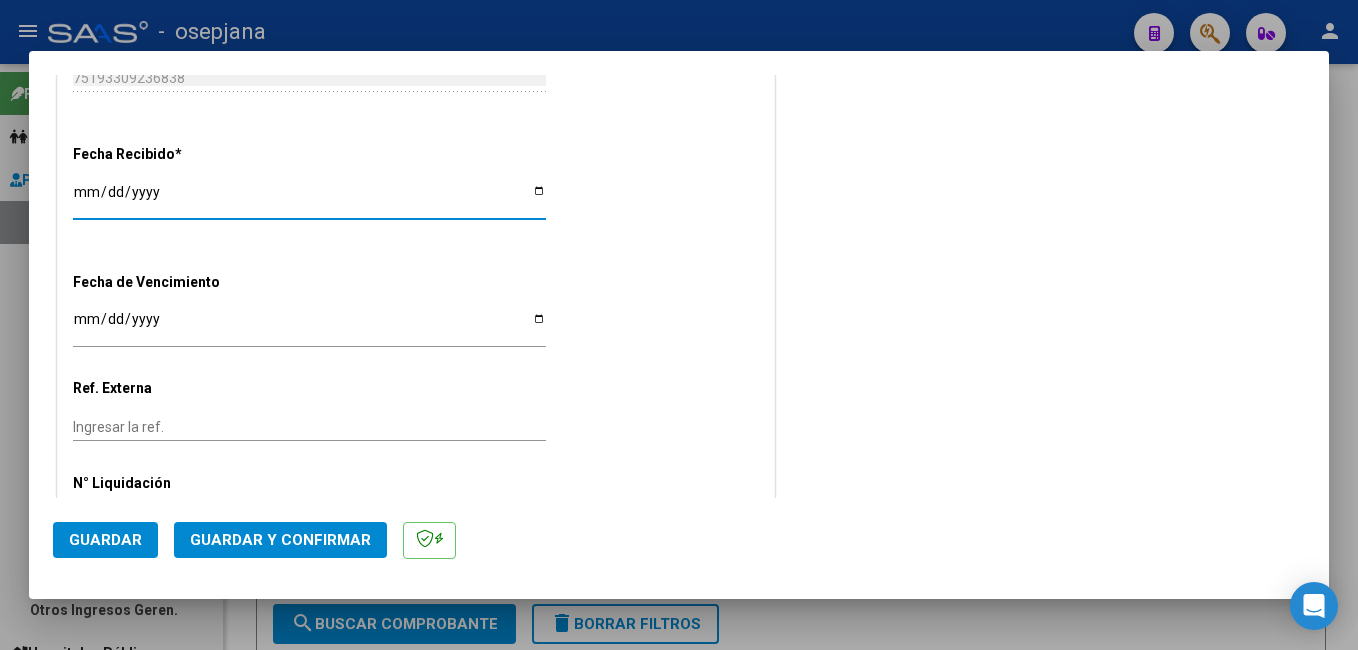 click on "[DATE]" at bounding box center [309, 199] 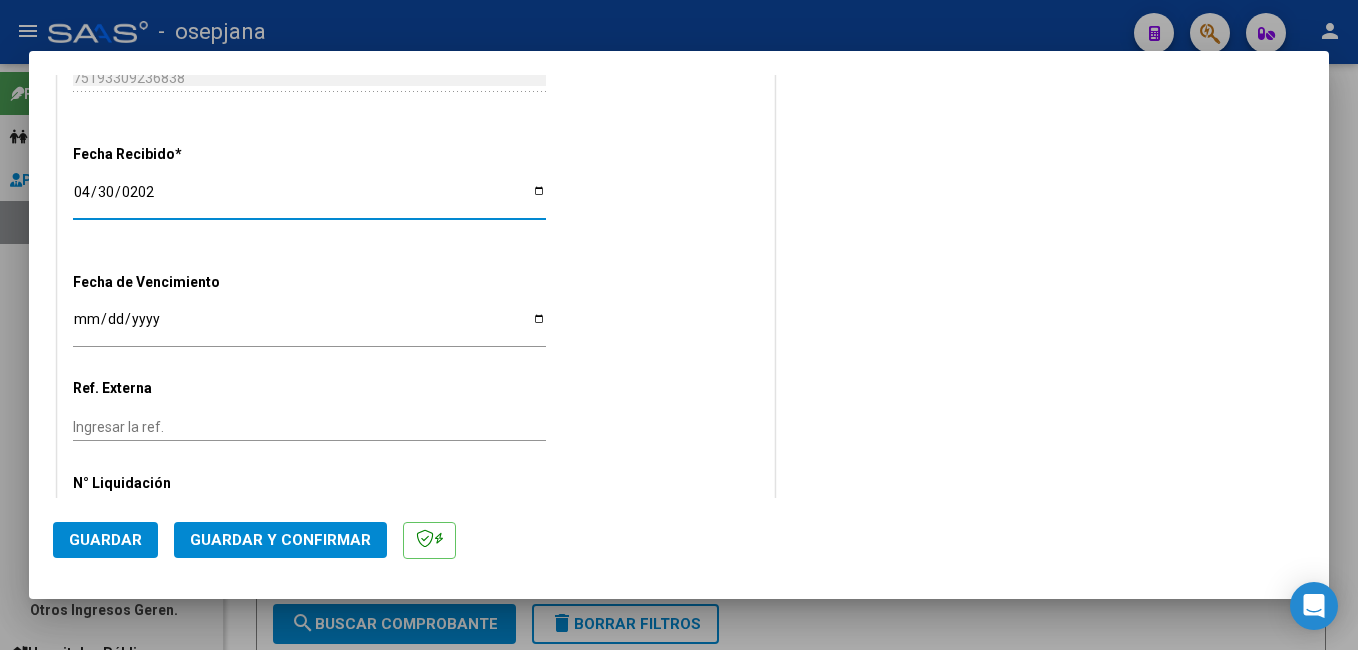 type on "[DATE]" 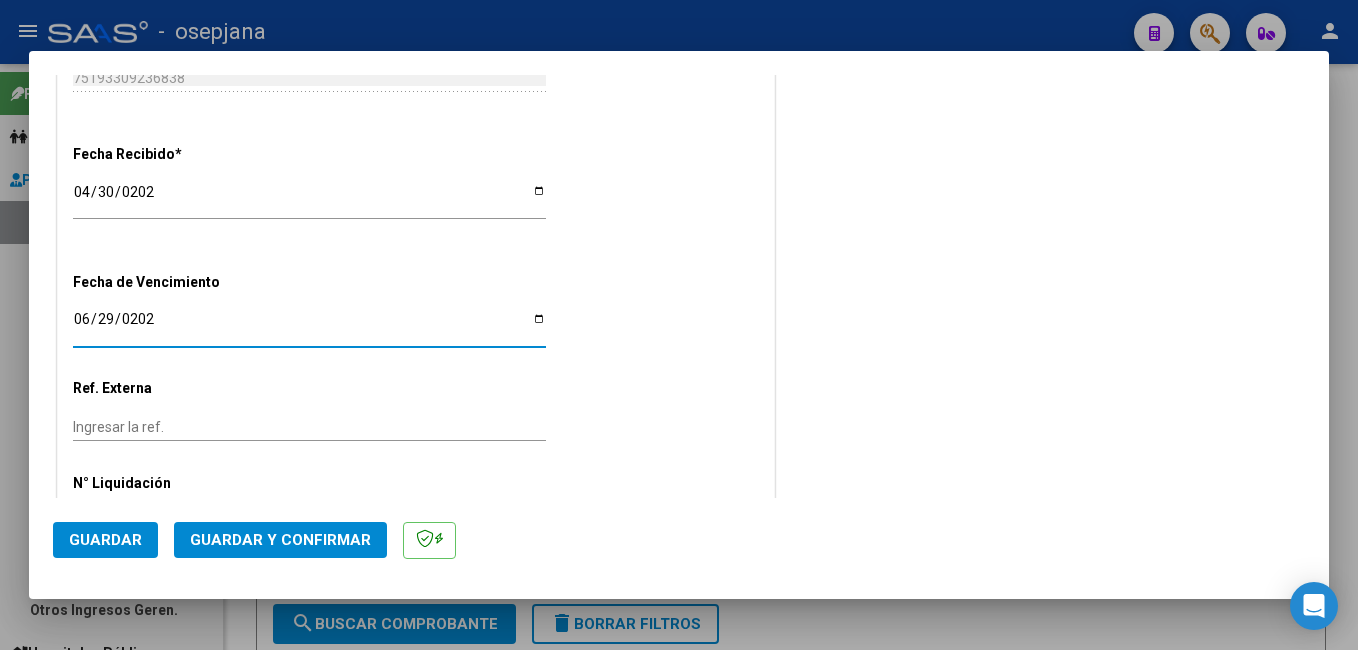 type on "[DATE]" 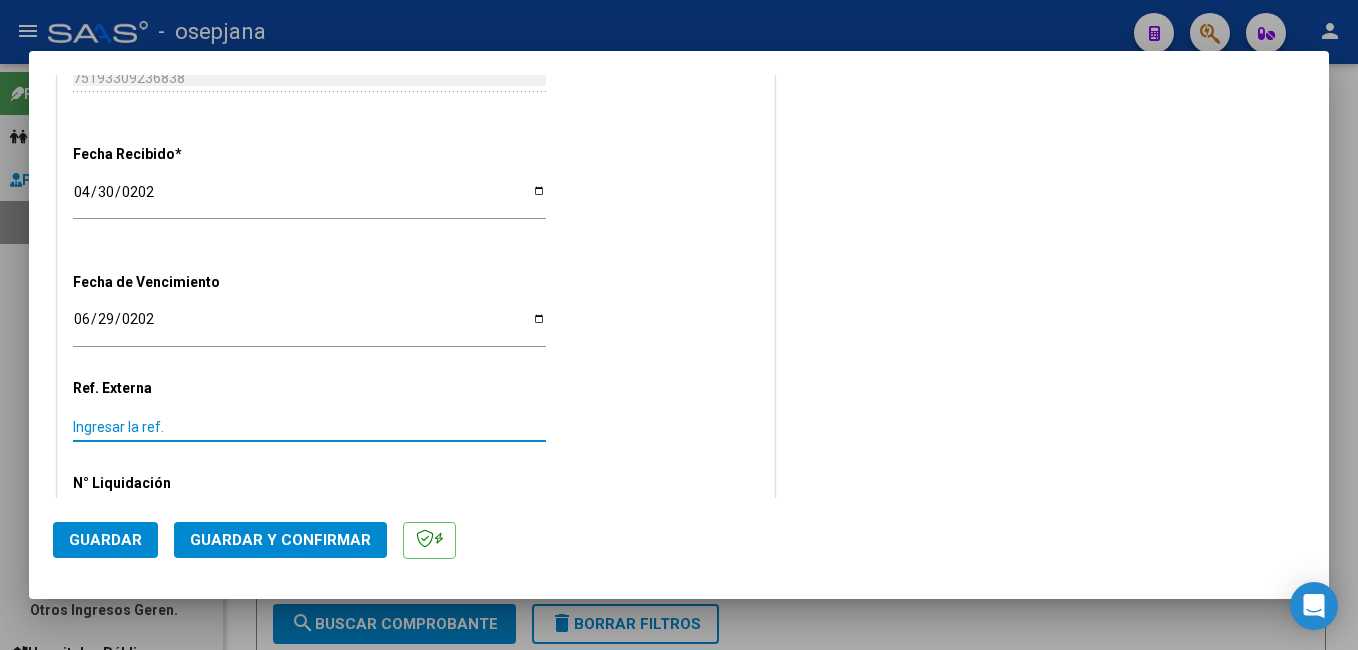 drag, startPoint x: 107, startPoint y: 432, endPoint x: 264, endPoint y: 323, distance: 191.12823 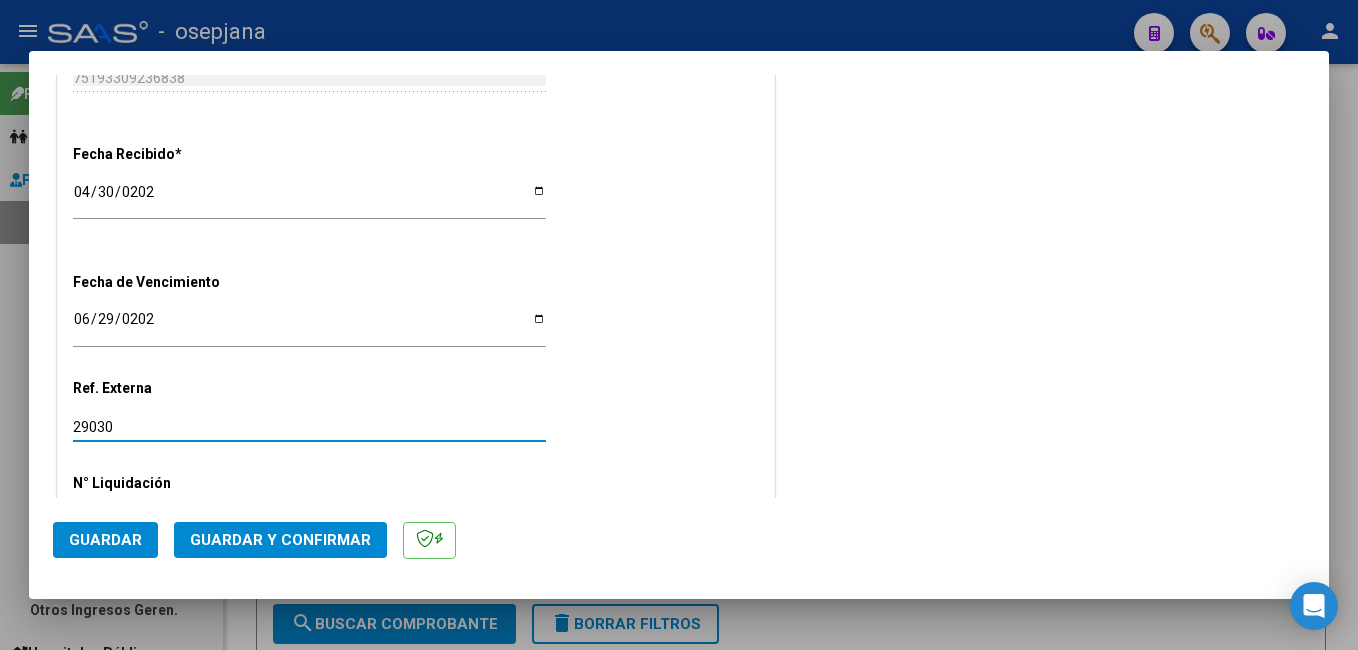 type on "29030" 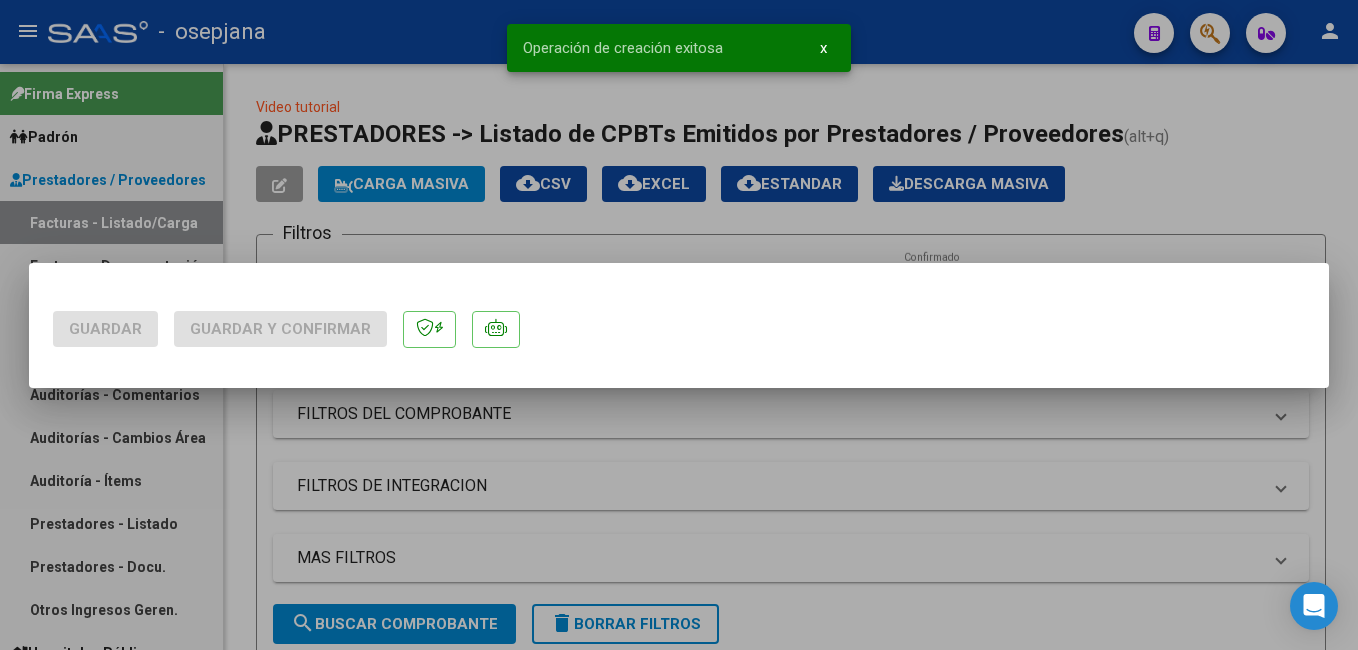 scroll, scrollTop: 0, scrollLeft: 0, axis: both 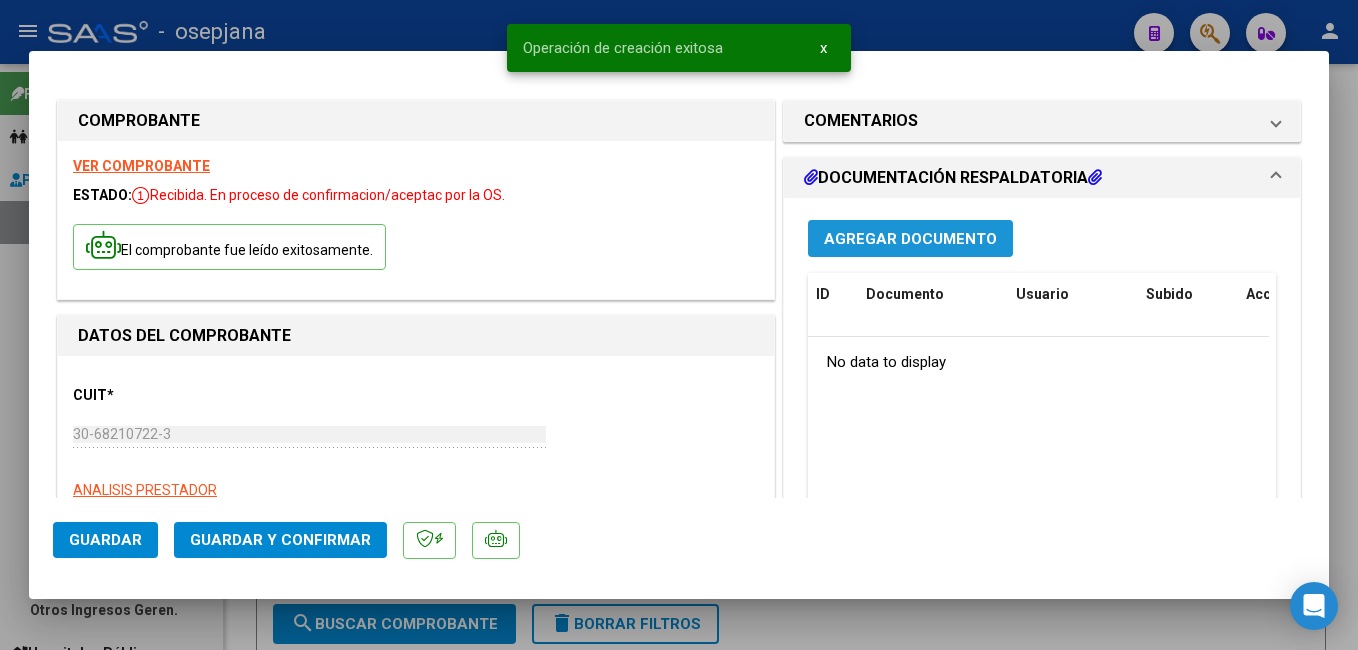 click on "Agregar Documento" at bounding box center [910, 239] 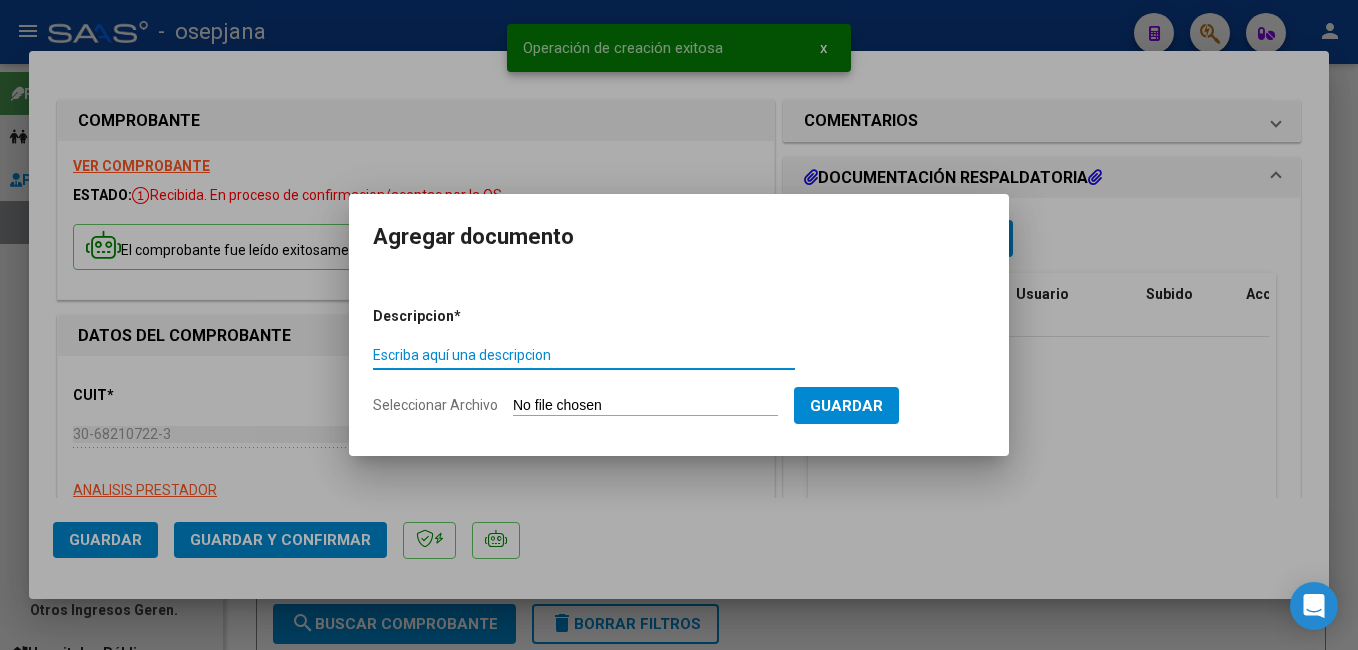click on "Escriba aquí una descripcion" at bounding box center (584, 355) 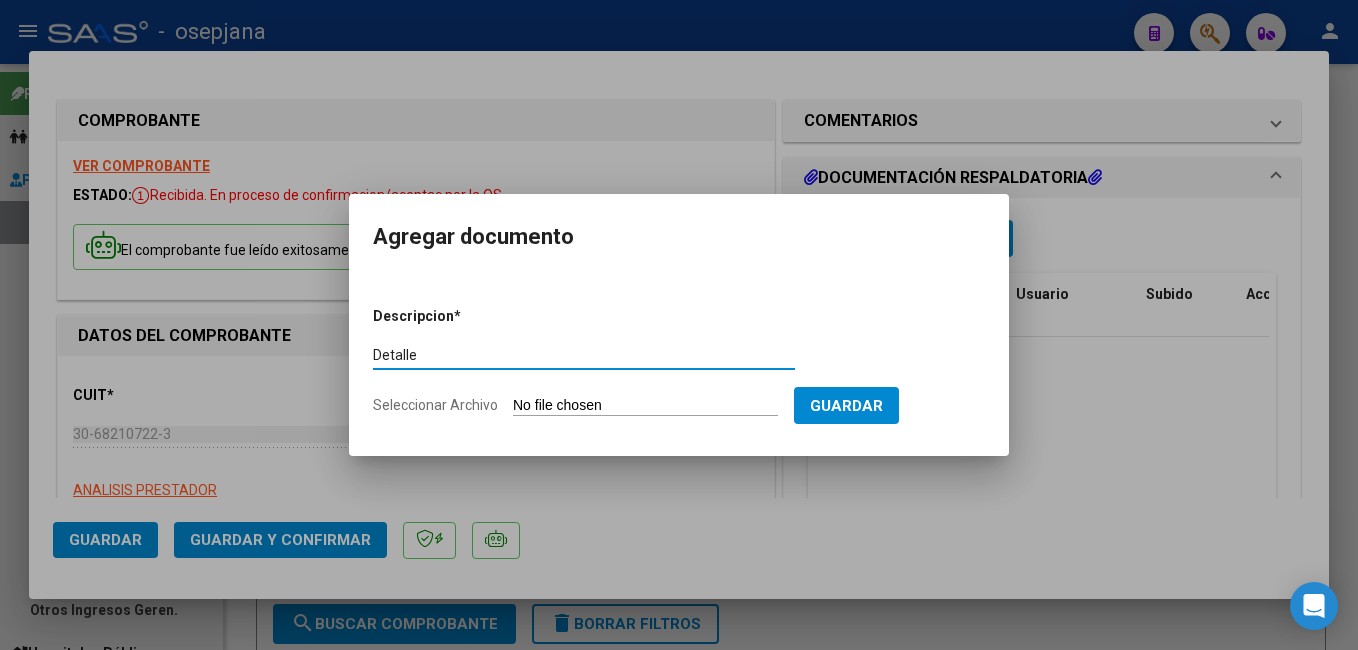 type on "Detalle" 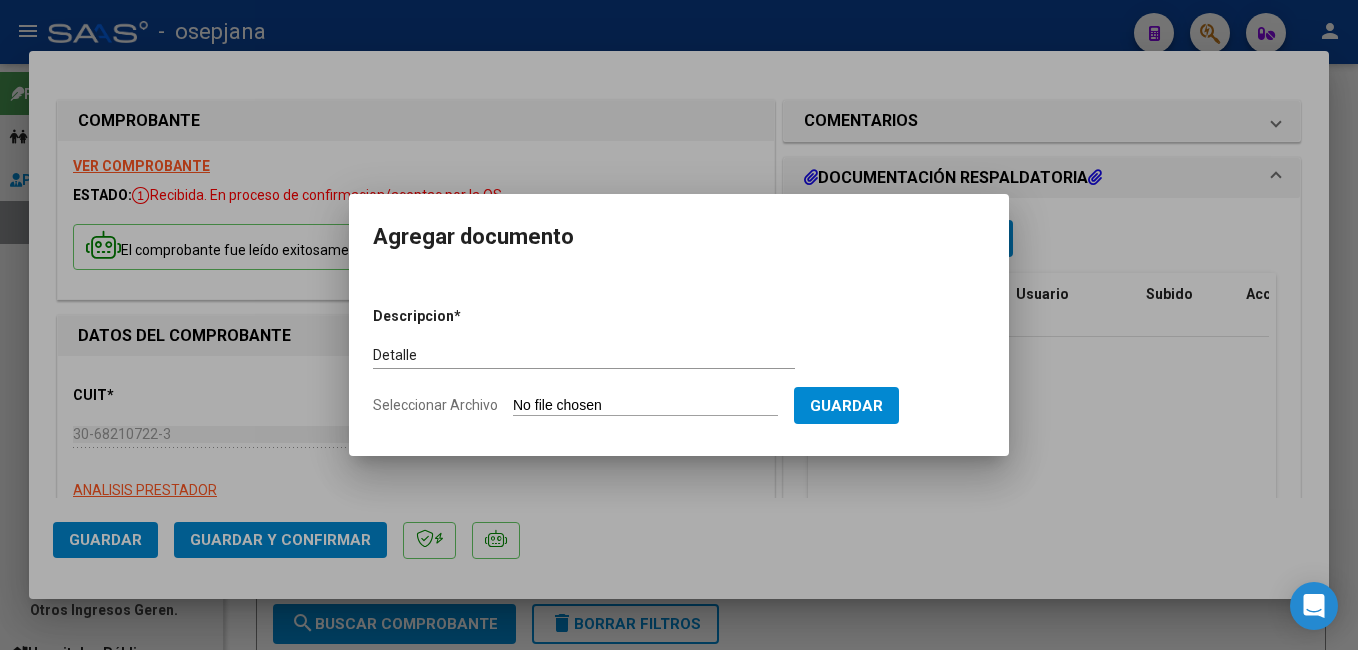 type on "C:\fakepath\FC. 173849.pdf" 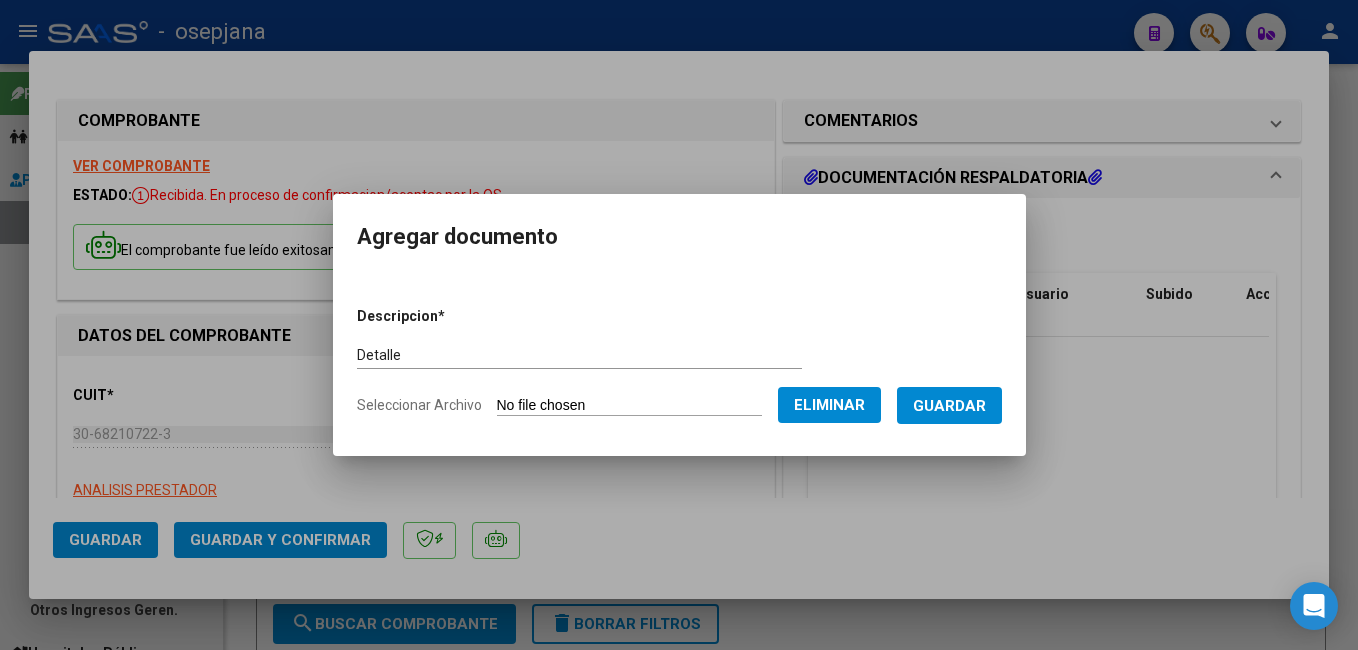 click on "Guardar" at bounding box center (949, 405) 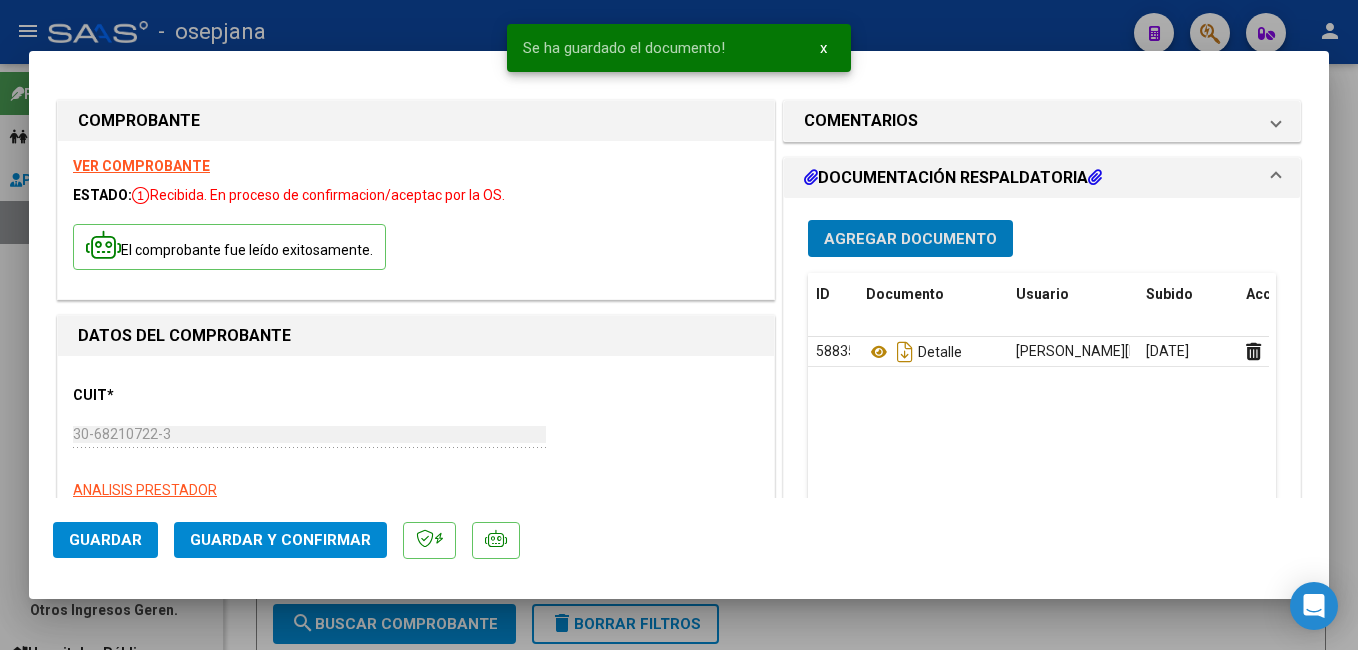 click on "Agregar Documento ID Documento Usuario Subido Acción 58835  Detalle   ludmila.miccolis@asi.com.ar - Ludmila Miccolis   07/07/2025   1 total   1" at bounding box center (1042, 412) 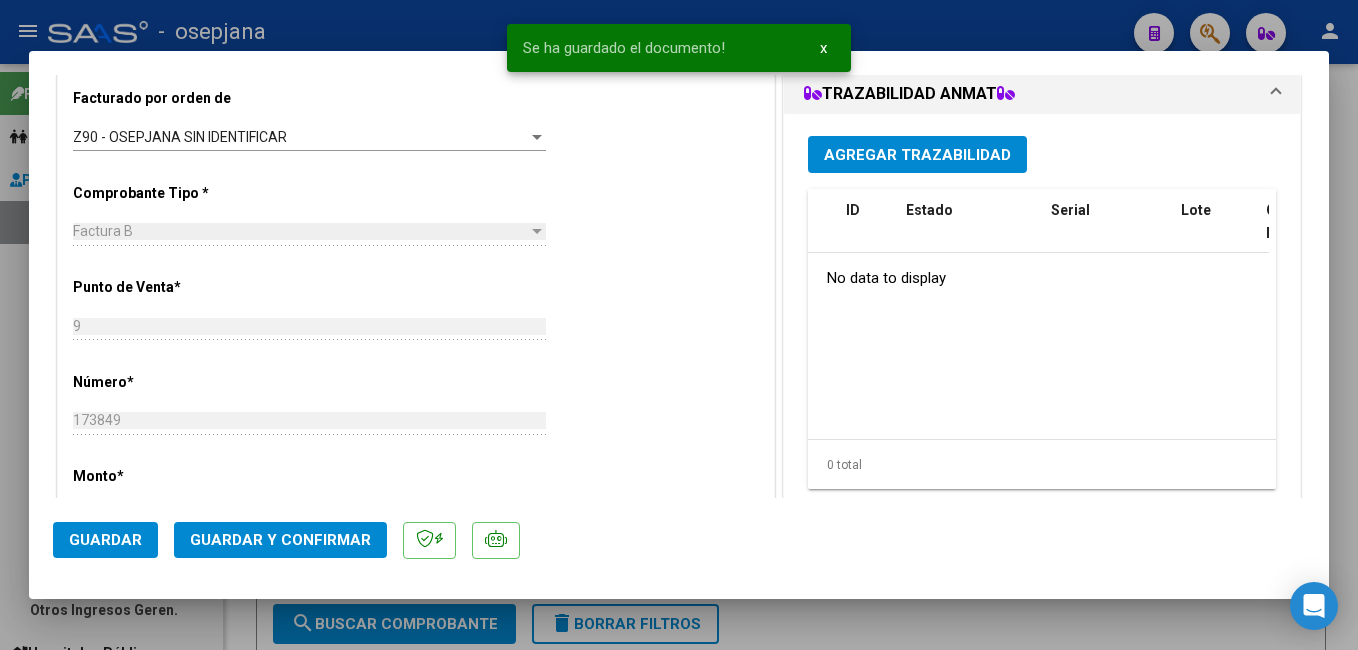 scroll, scrollTop: 564, scrollLeft: 0, axis: vertical 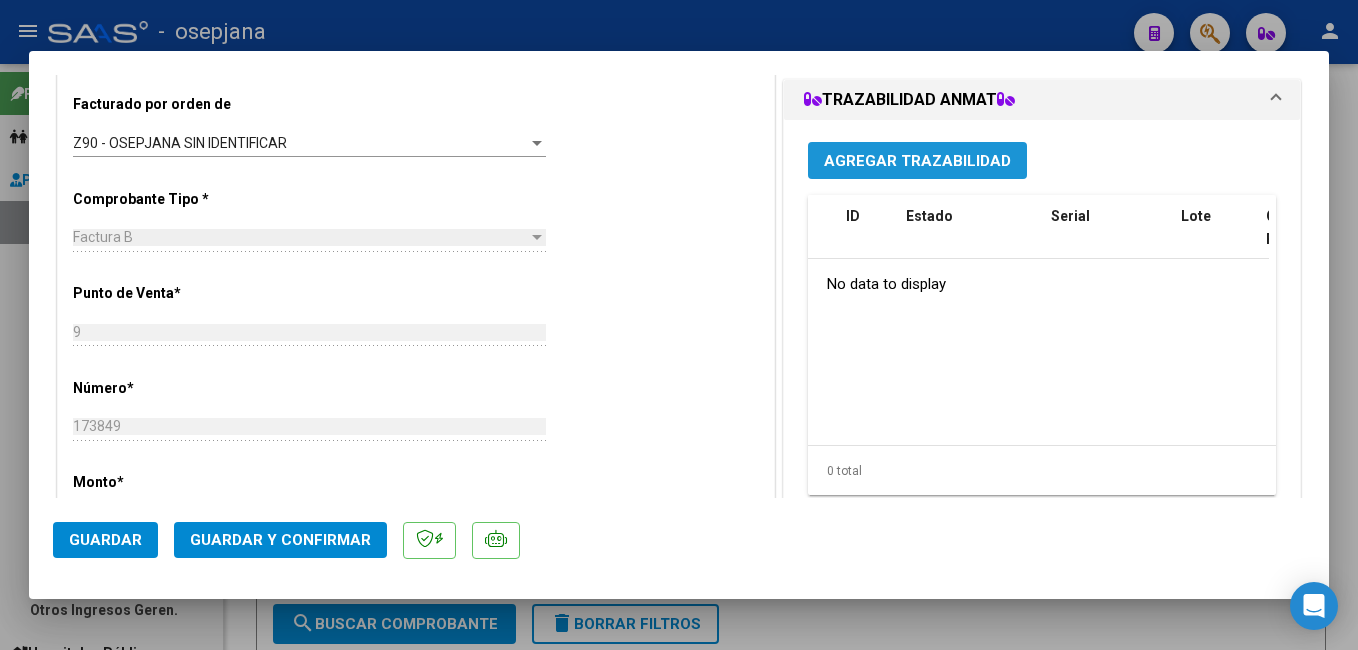 click on "Agregar Trazabilidad" at bounding box center (917, 161) 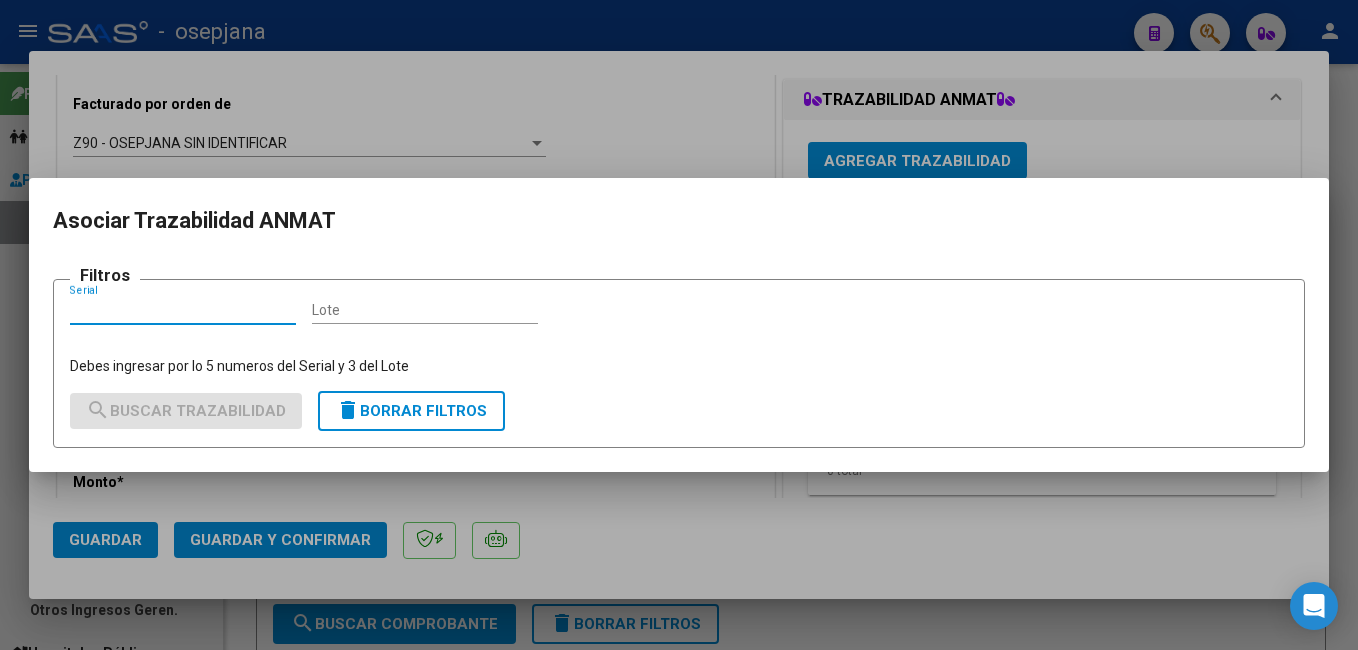 click at bounding box center (679, 325) 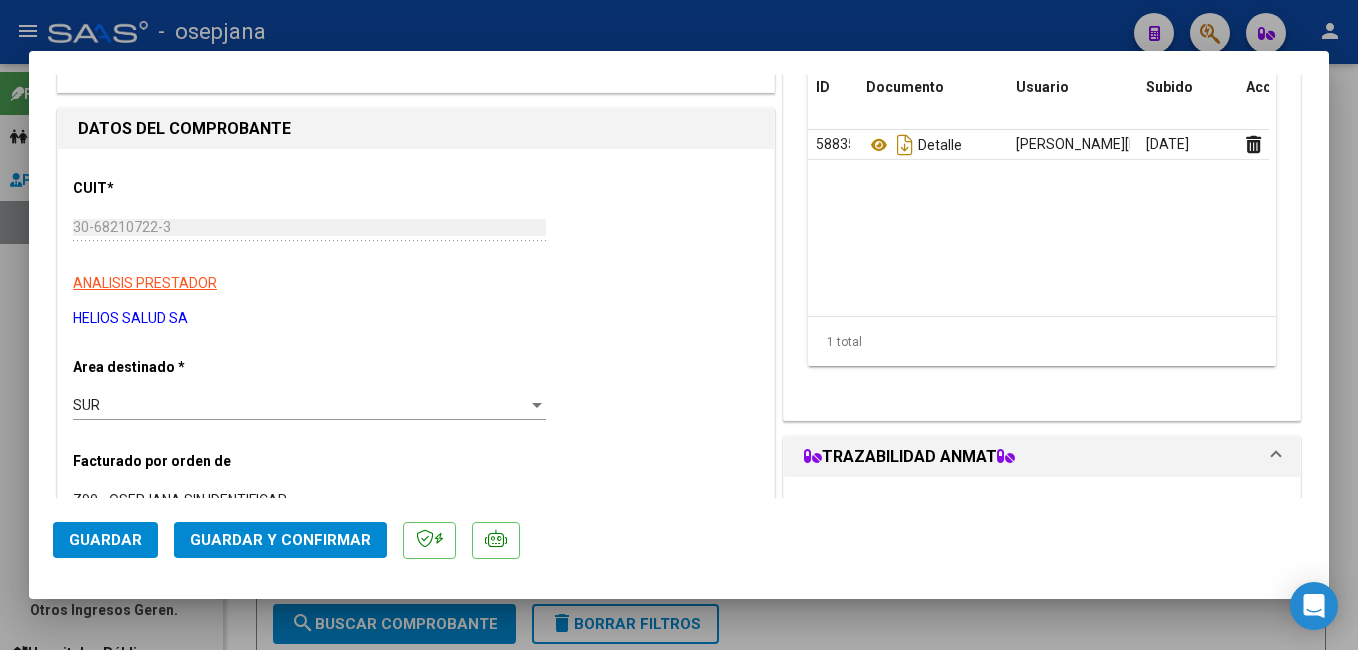scroll, scrollTop: 203, scrollLeft: 0, axis: vertical 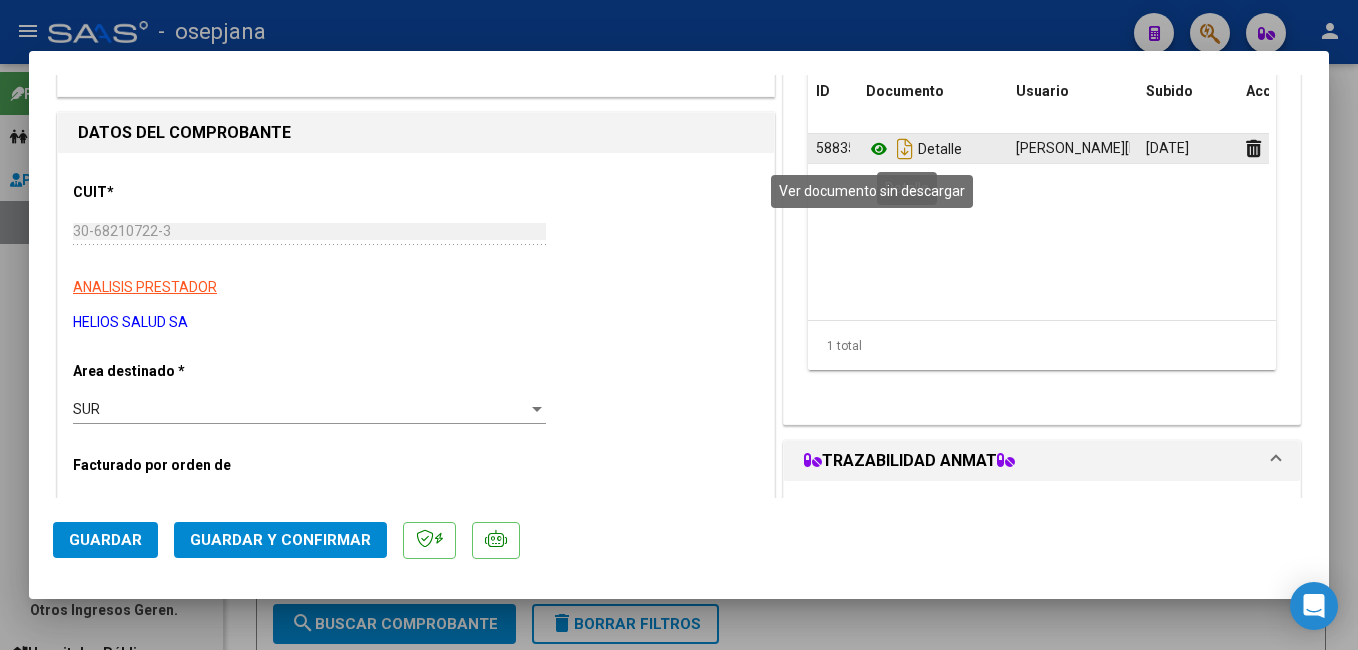 click 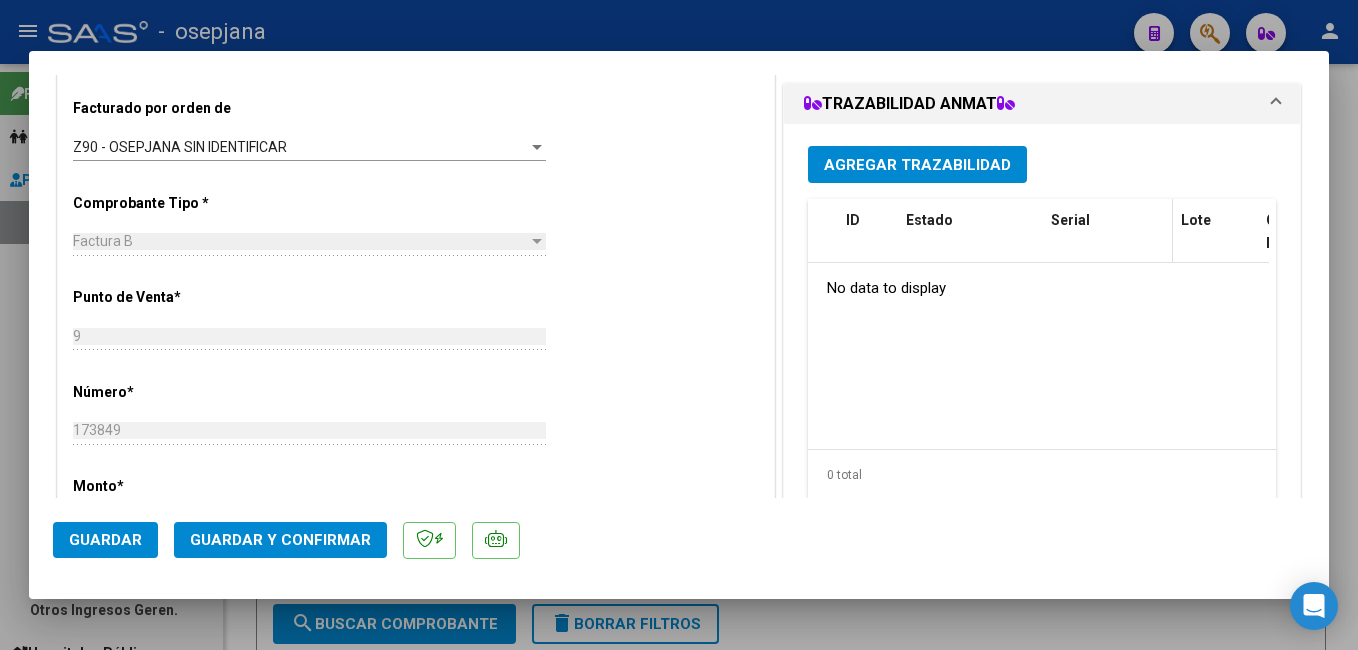 scroll, scrollTop: 555, scrollLeft: 0, axis: vertical 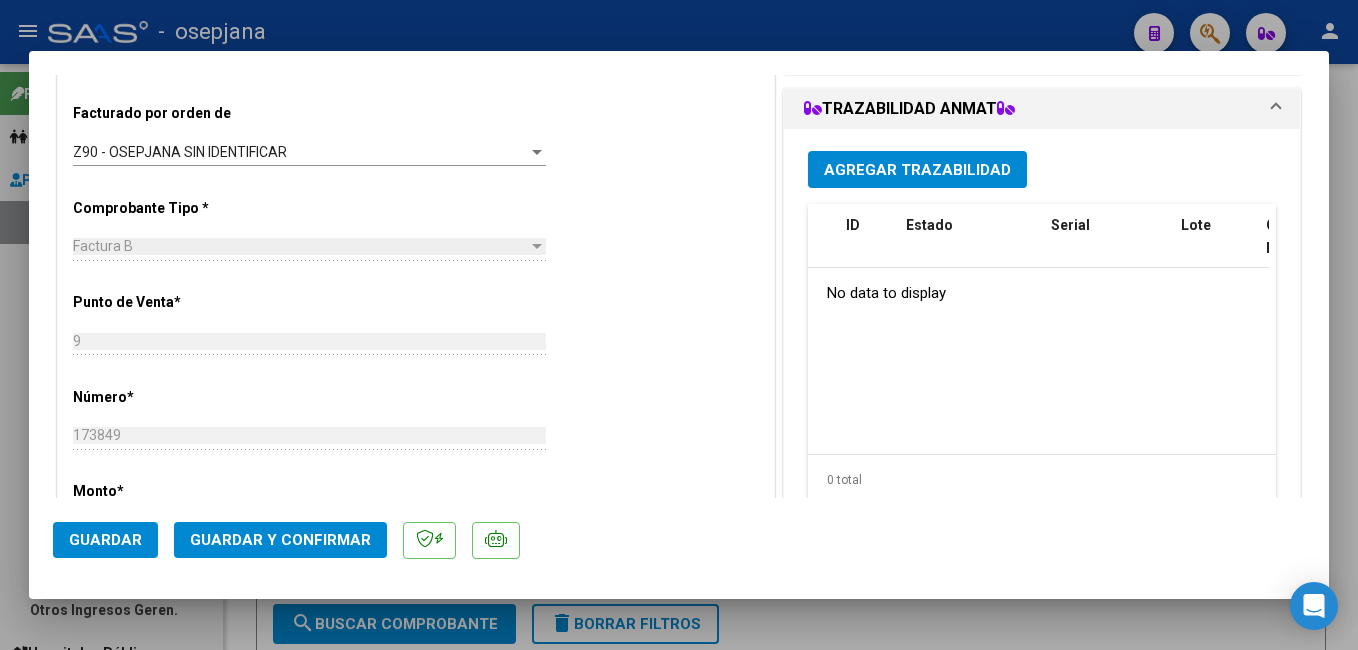 click on "Agregar Trazabilidad" at bounding box center (917, 169) 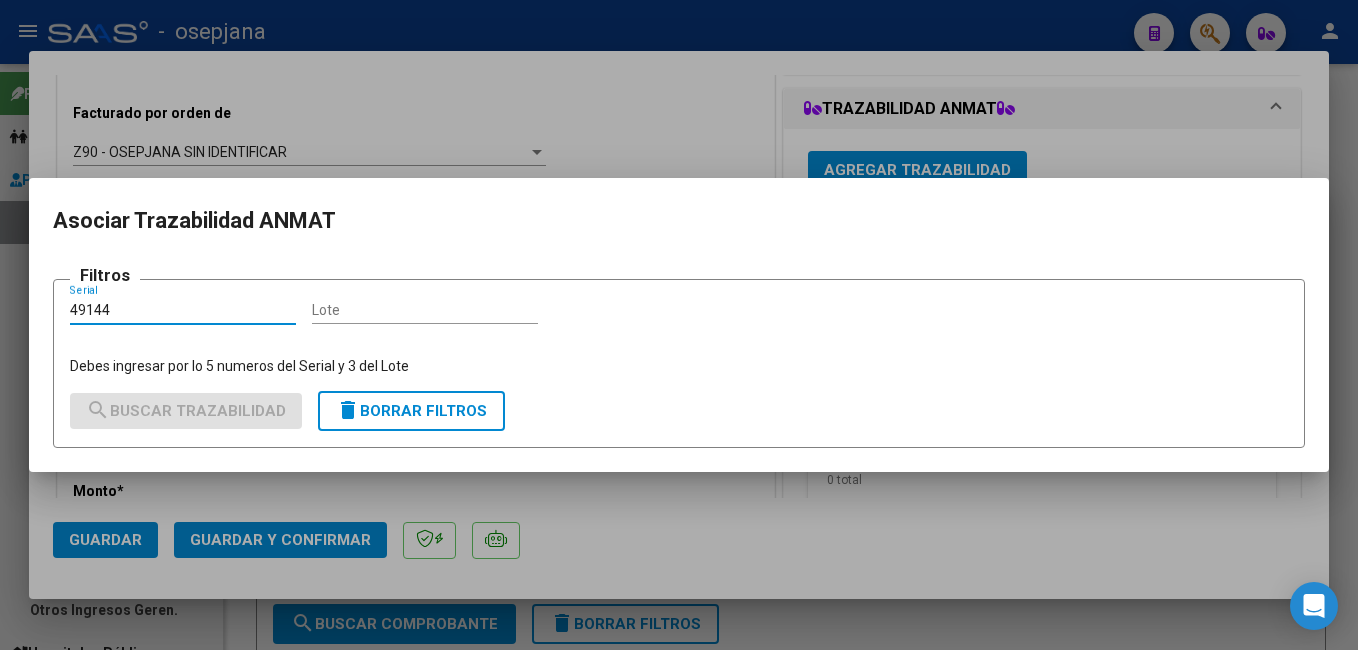 type on "49144" 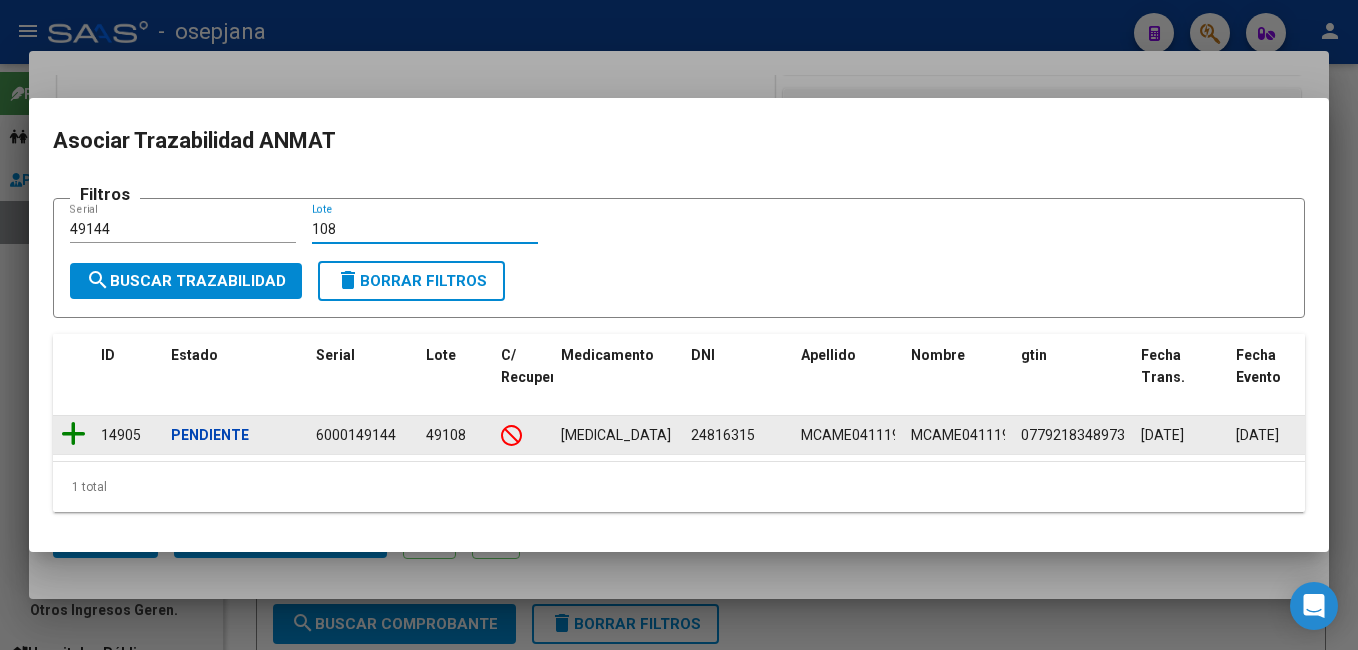 type on "108" 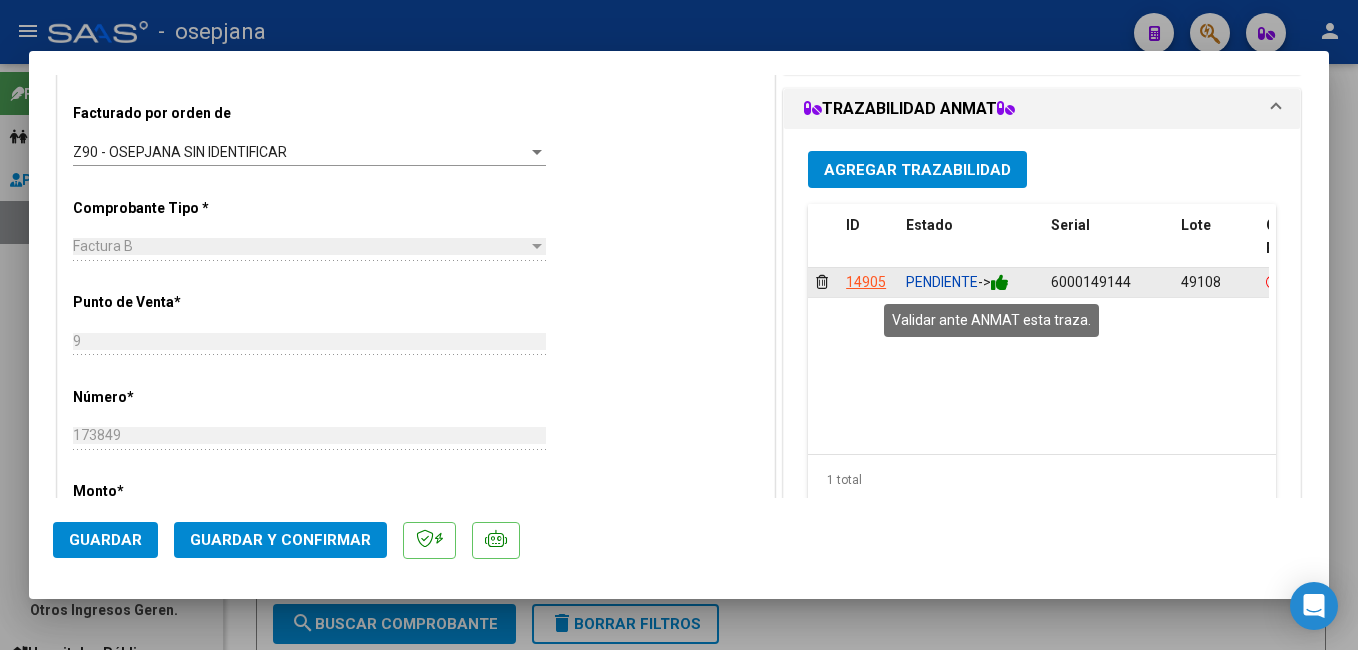 click 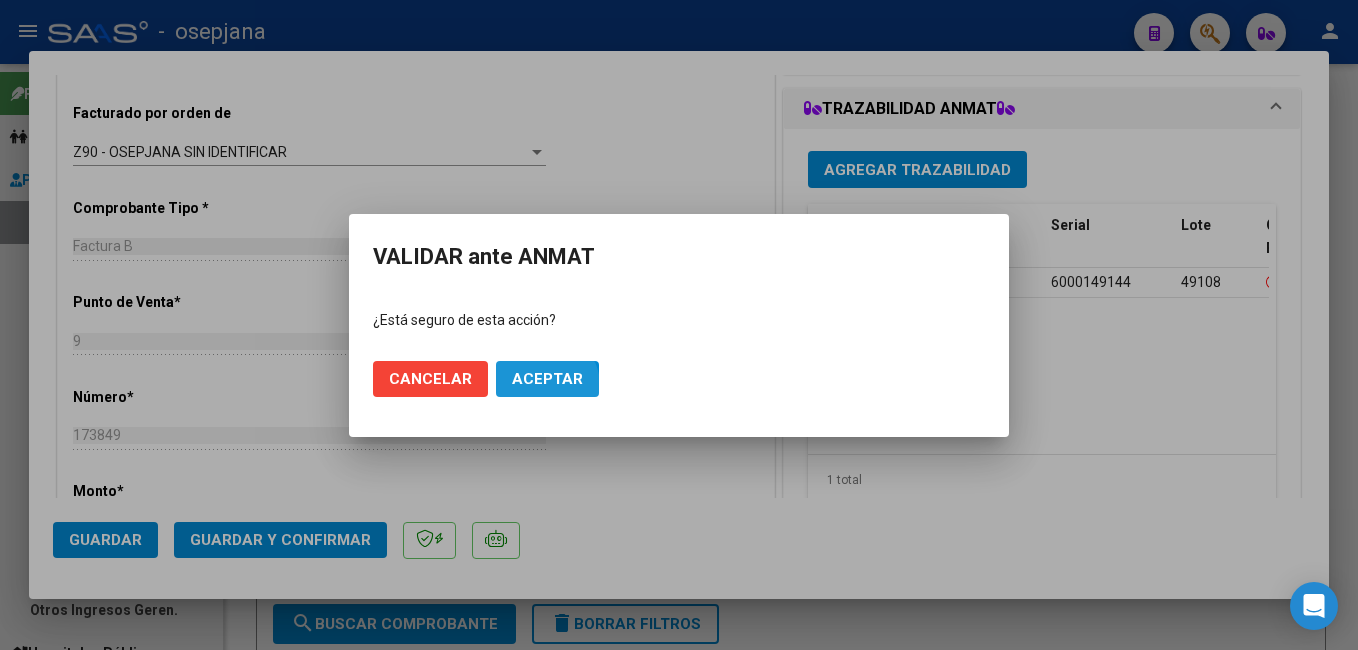 click on "Aceptar" 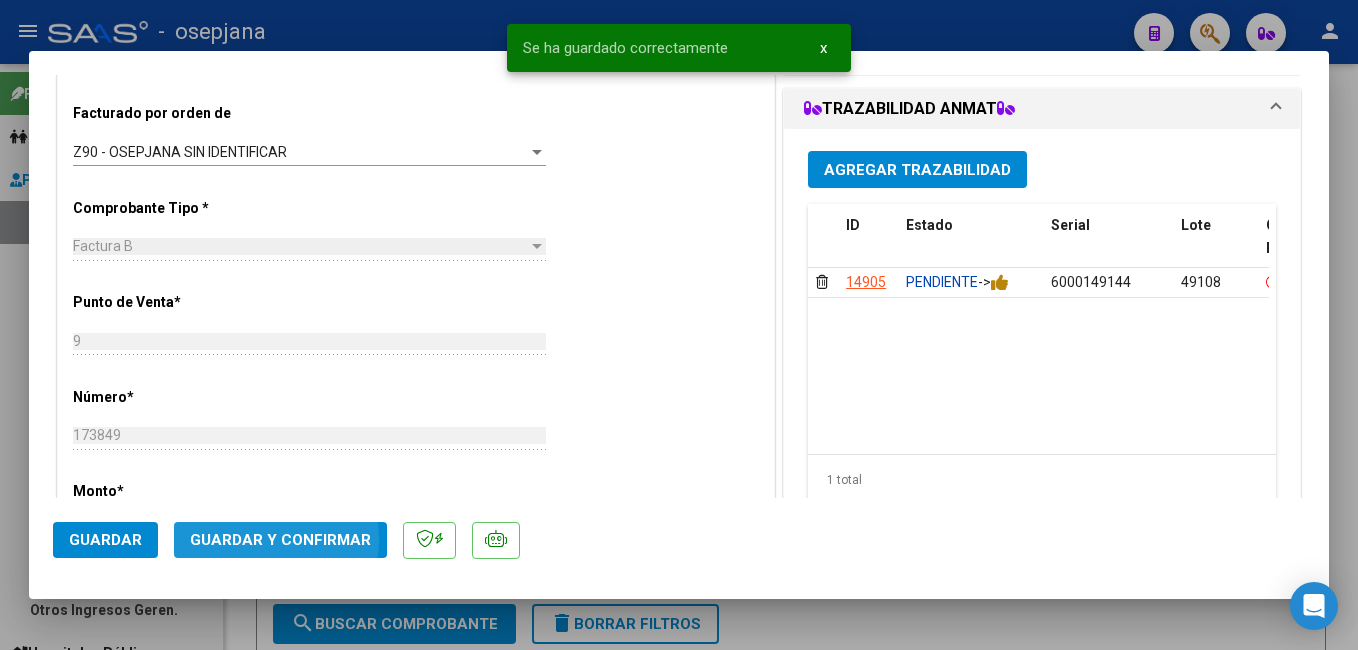 click on "Guardar y Confirmar" 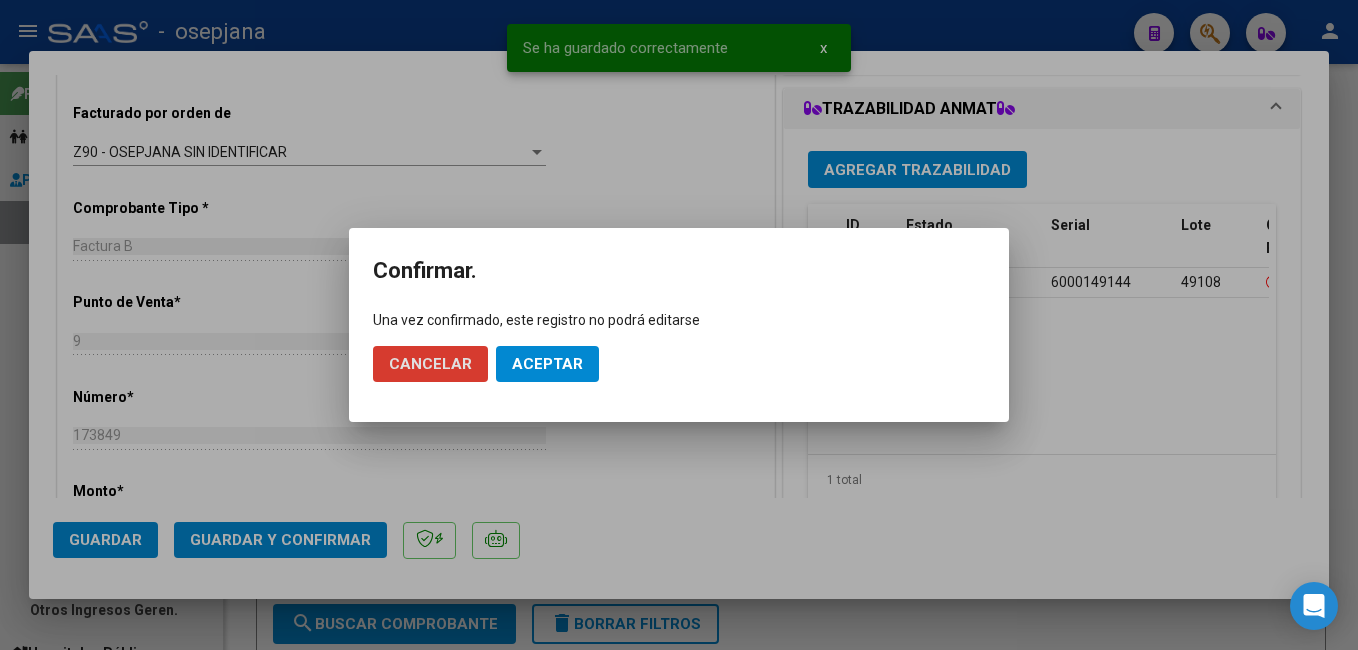 click on "Aceptar" 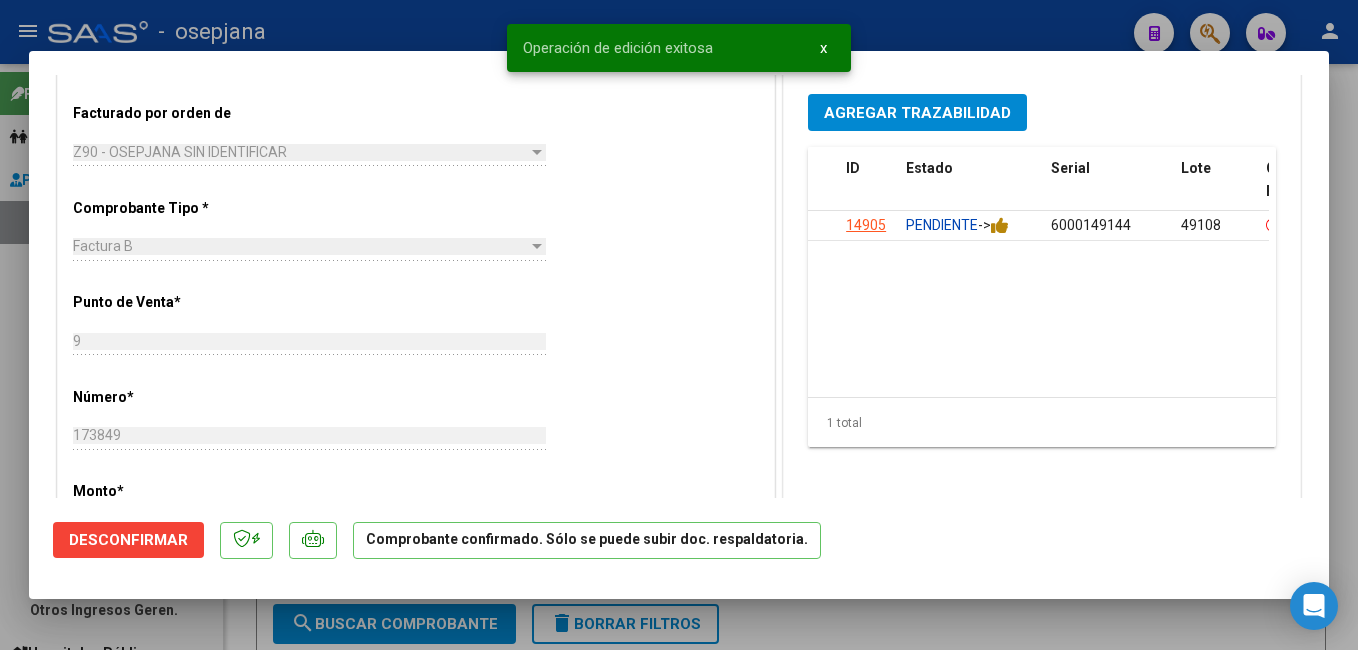 click at bounding box center (679, 325) 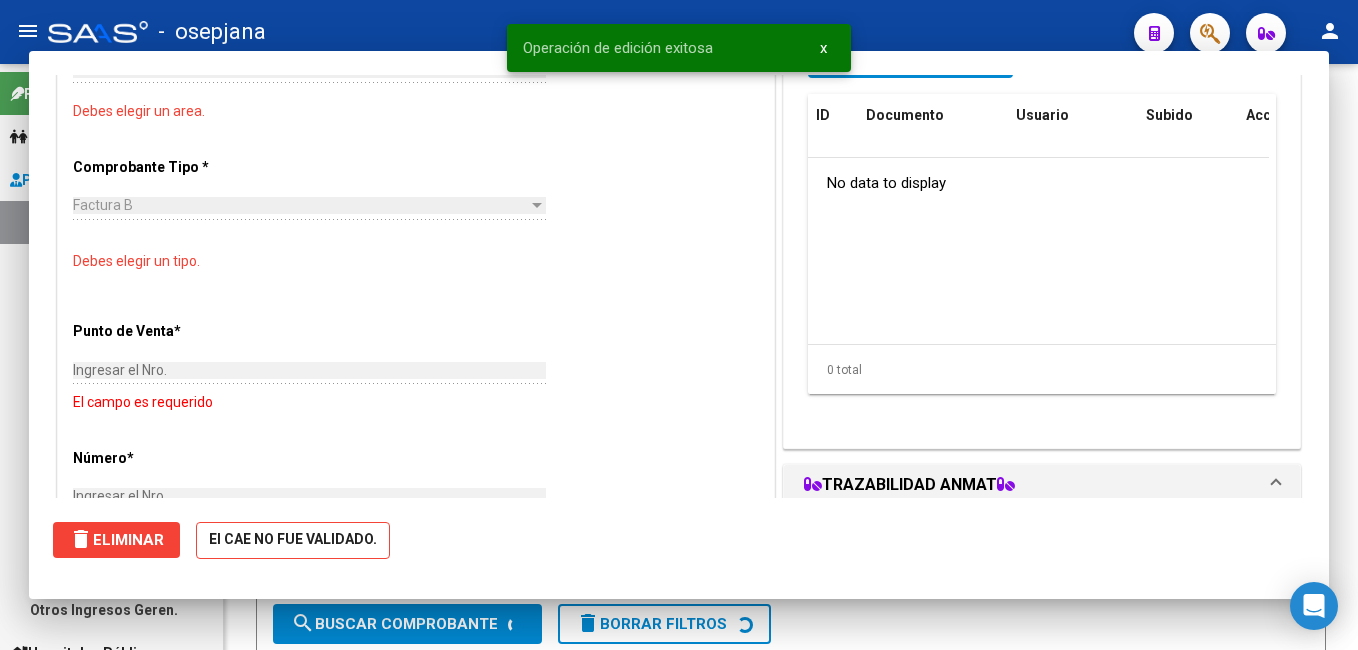 scroll, scrollTop: 472, scrollLeft: 0, axis: vertical 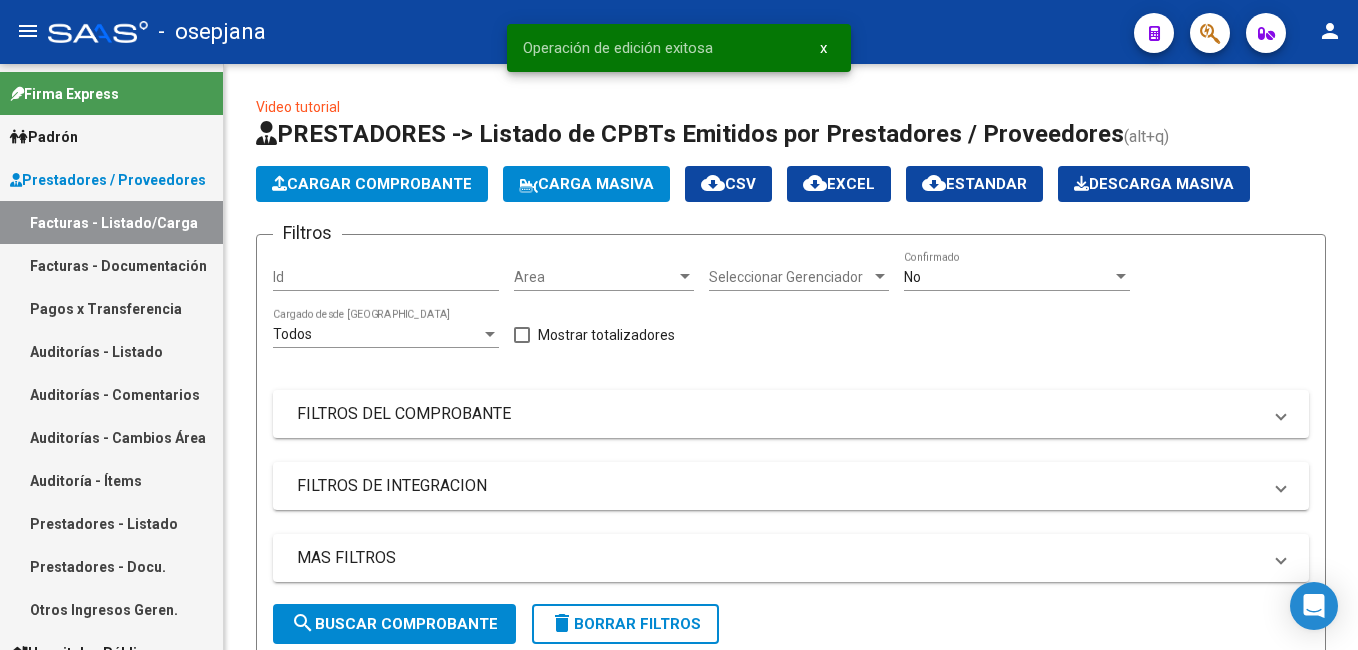 click on "Auditorías - Listado" at bounding box center (111, 351) 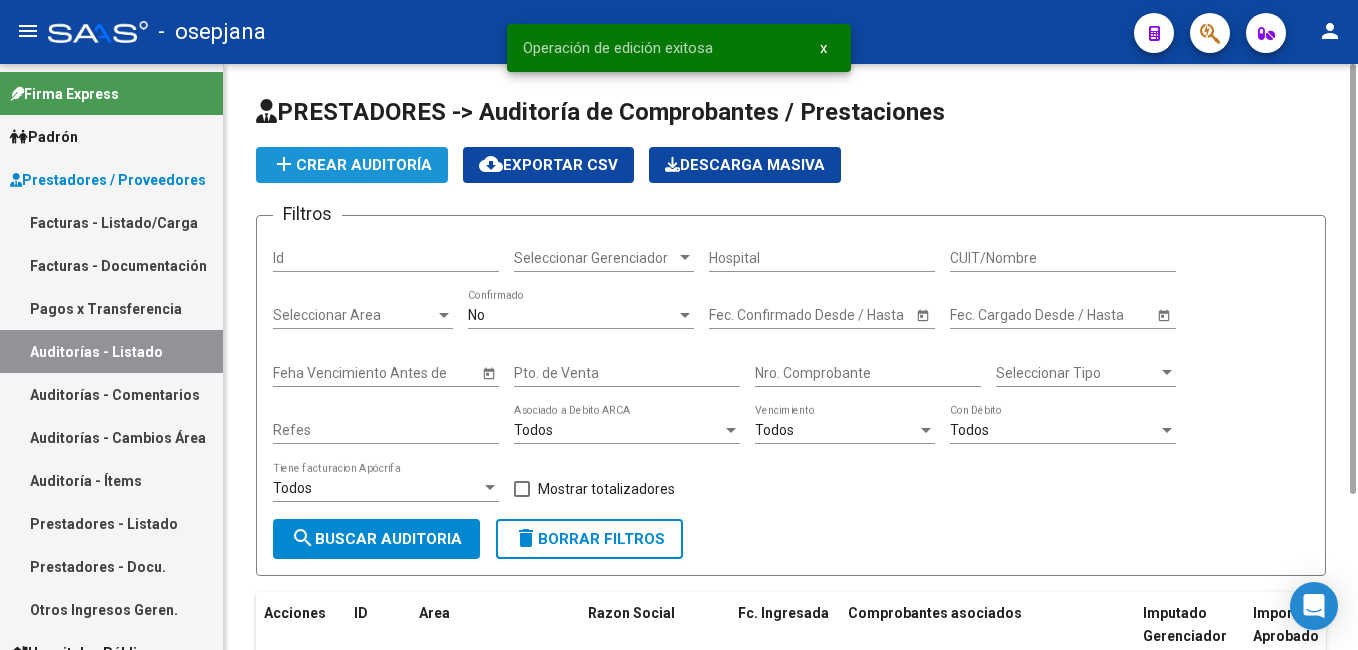 click on "add  Crear Auditoría" 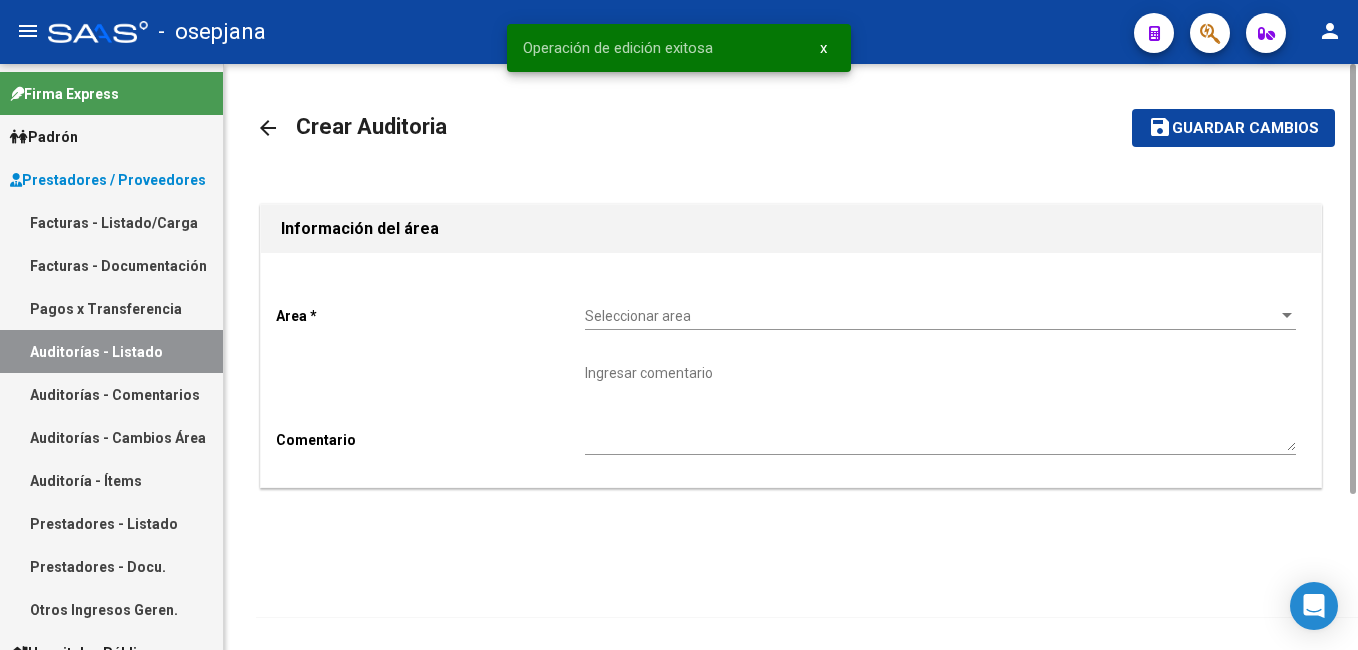 click on "Seleccionar area" at bounding box center (931, 316) 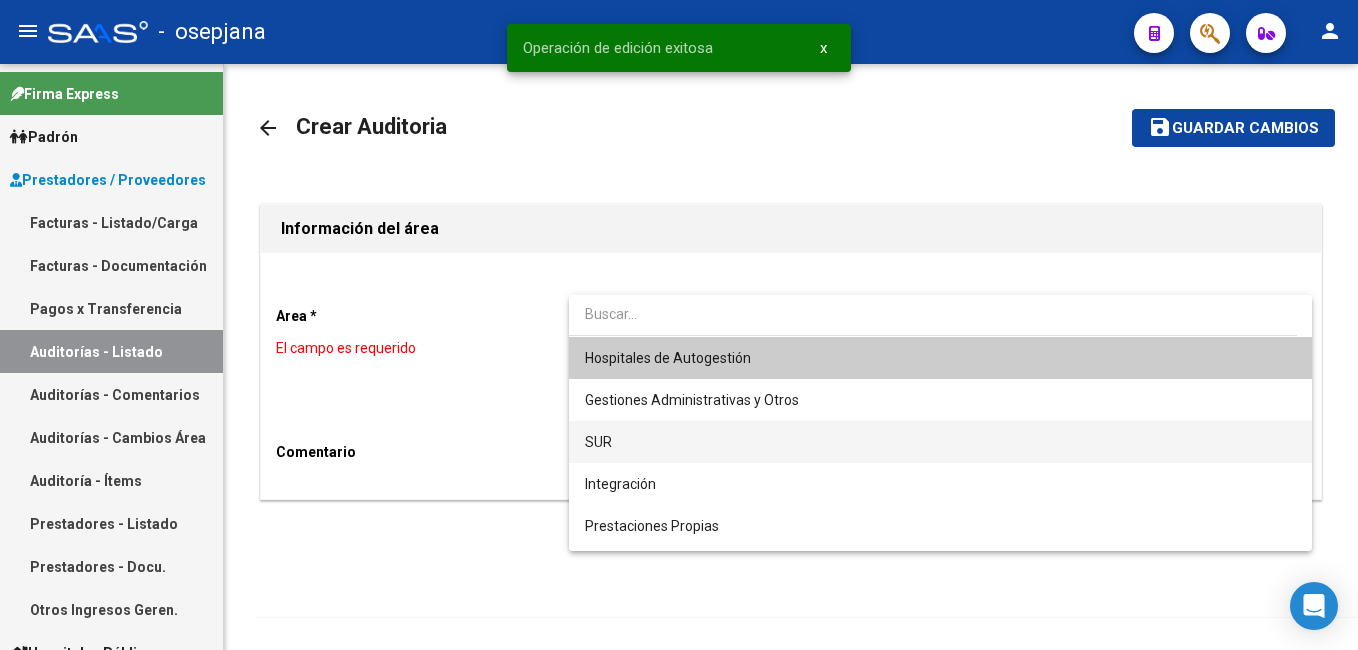 click on "SUR" at bounding box center [940, 442] 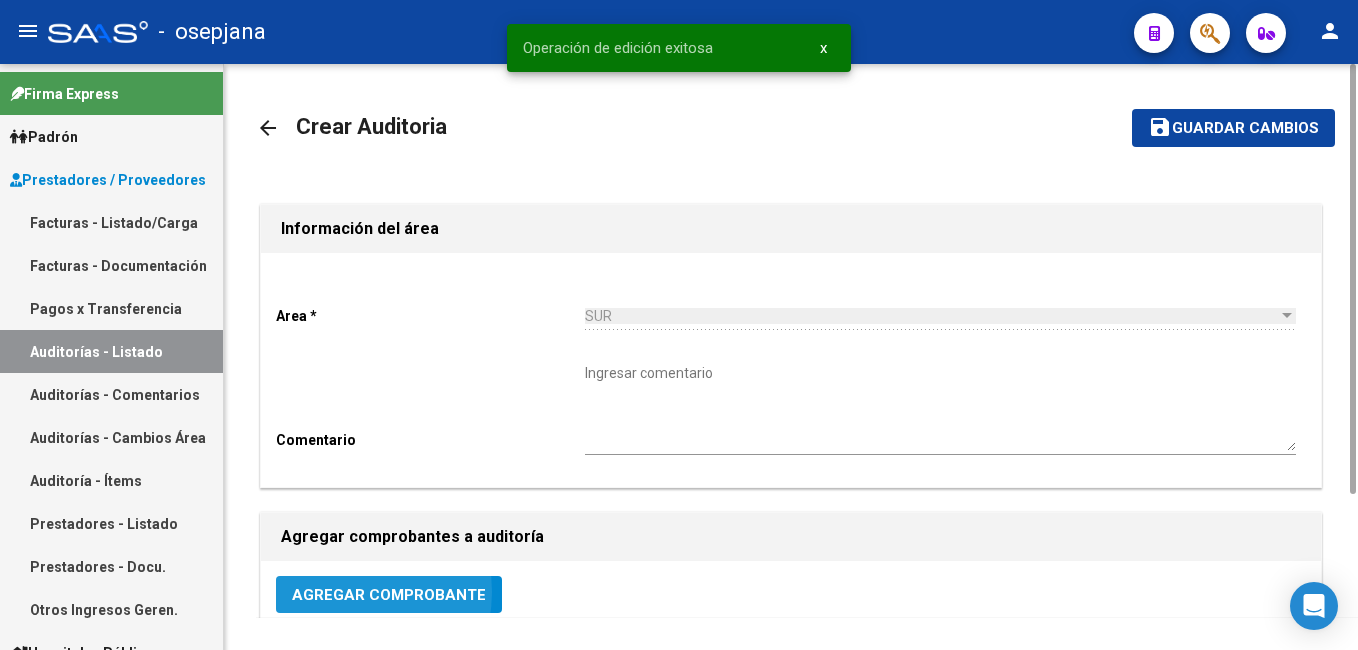 click on "Agregar Comprobante" 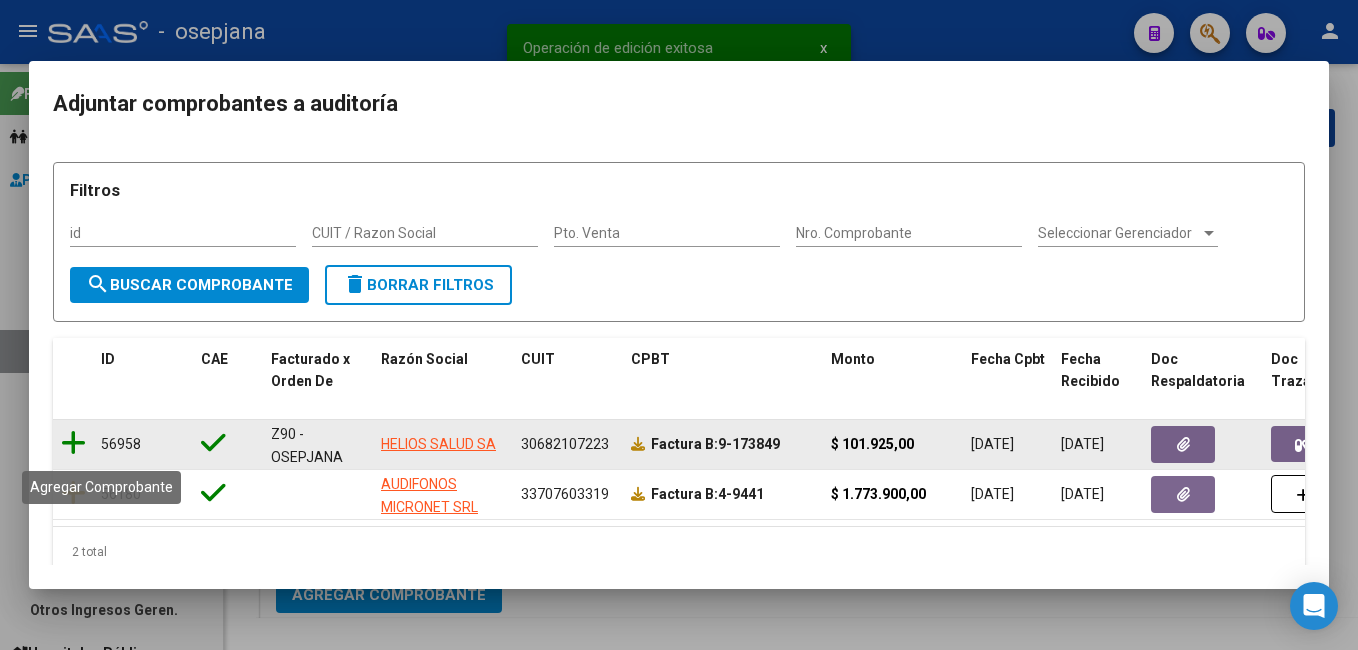 click 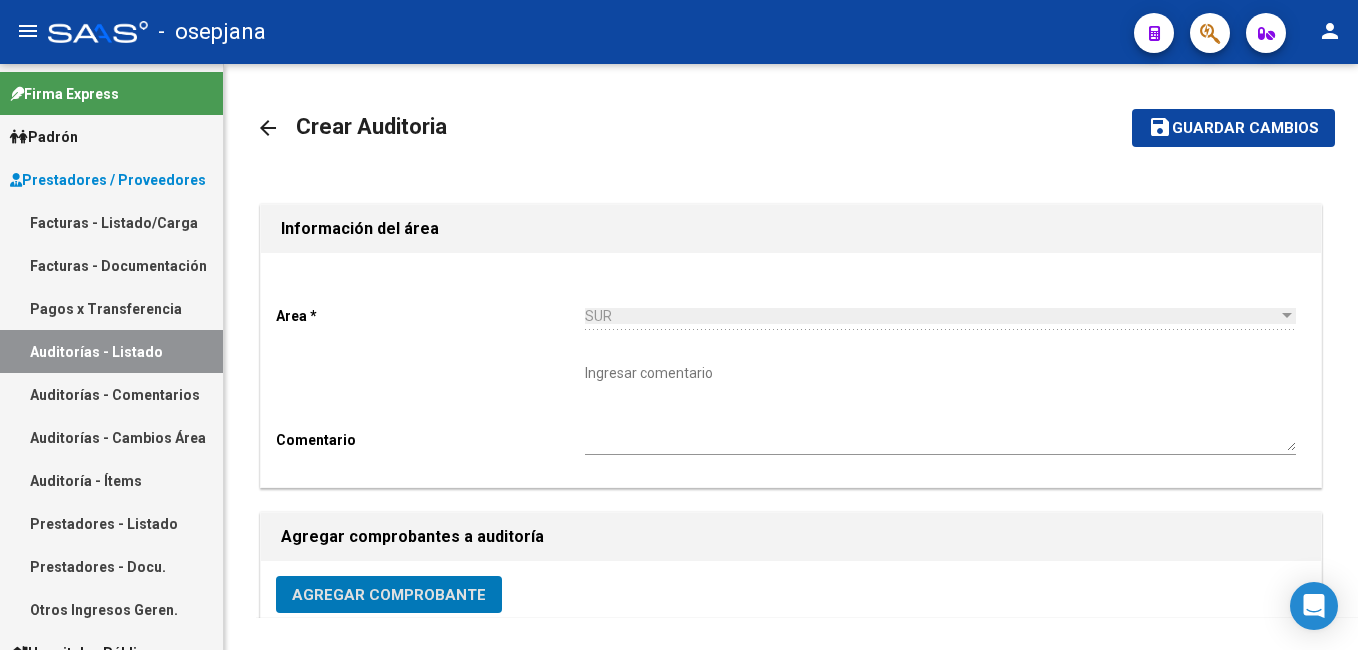 drag, startPoint x: 1227, startPoint y: 141, endPoint x: 775, endPoint y: 8, distance: 471.16135 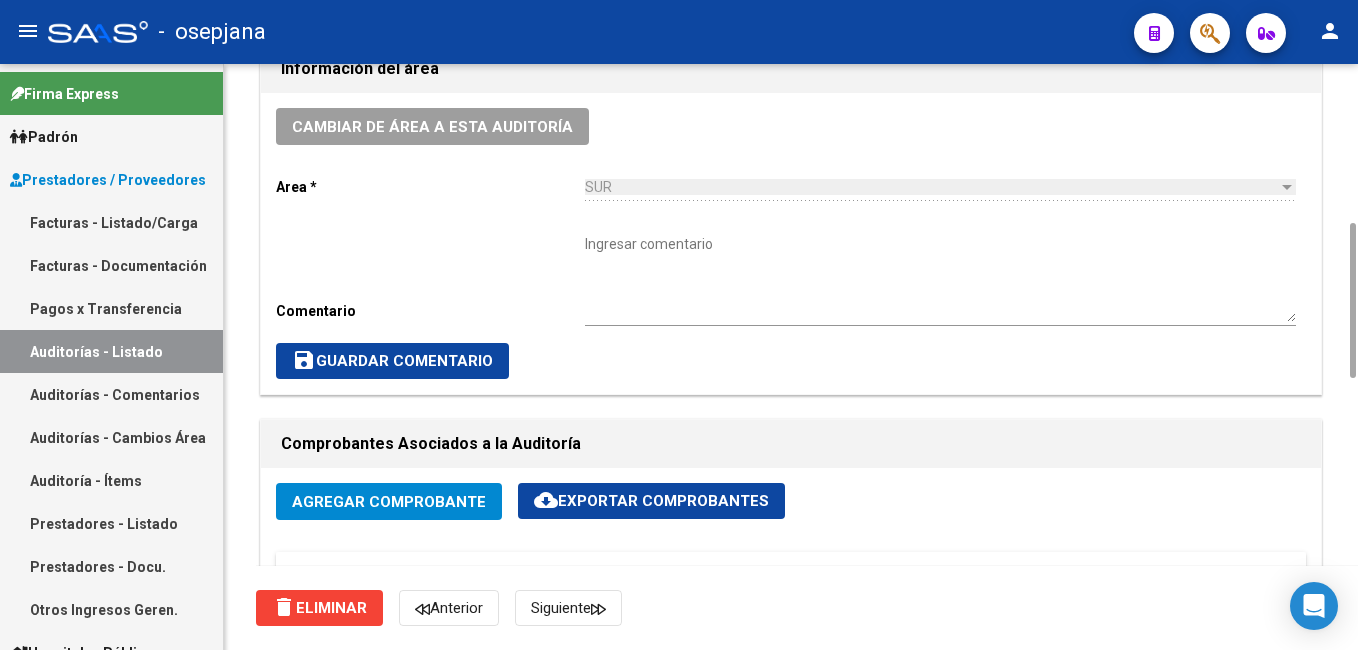 scroll, scrollTop: 1200, scrollLeft: 0, axis: vertical 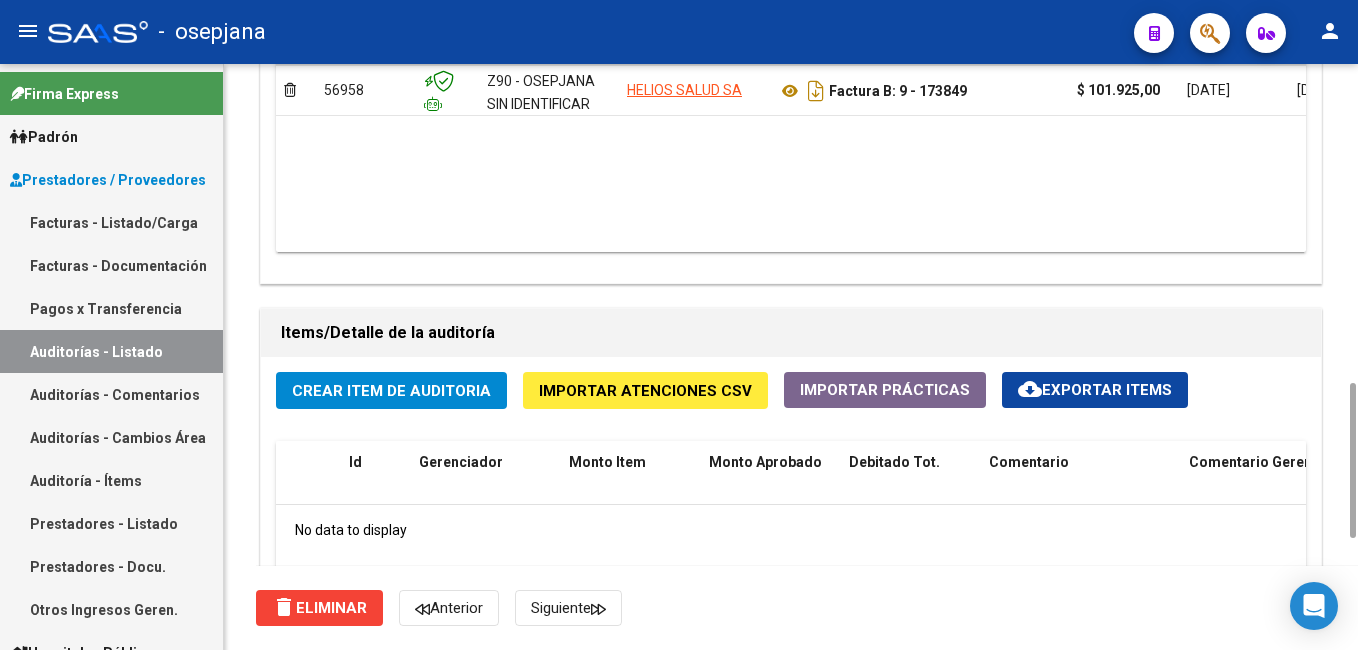 click on "Crear Item de Auditoria" 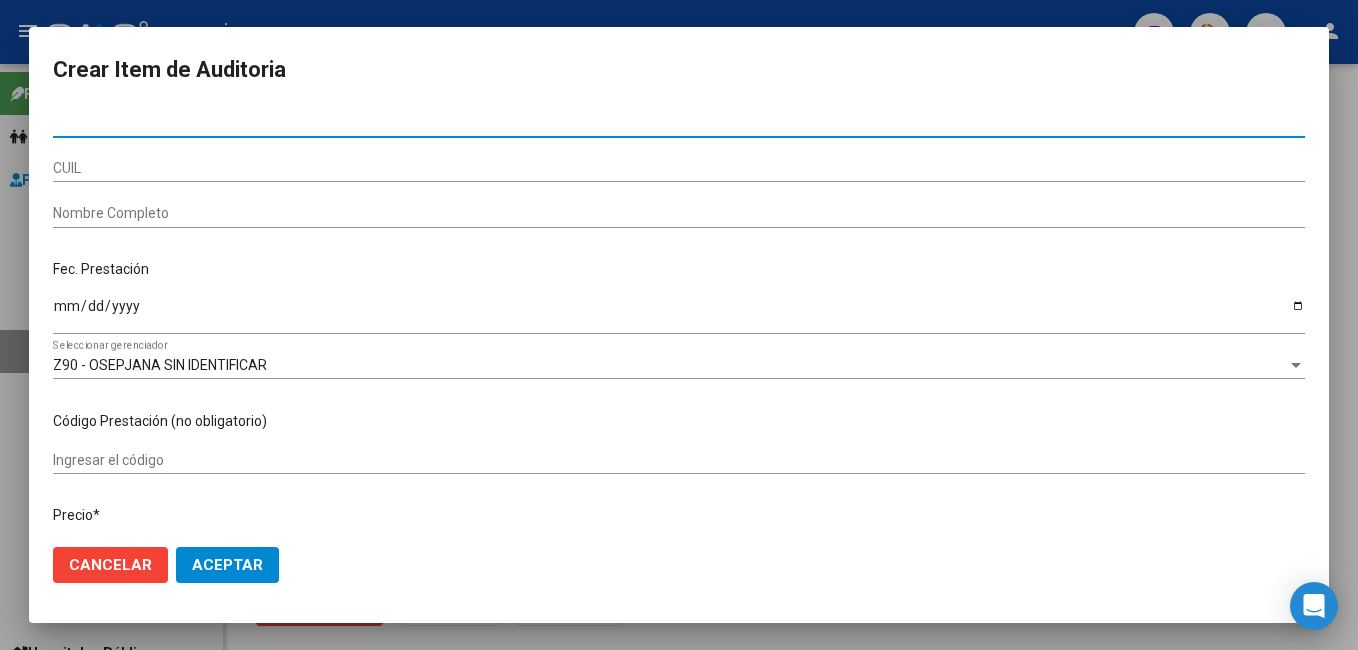 paste on "24816315" 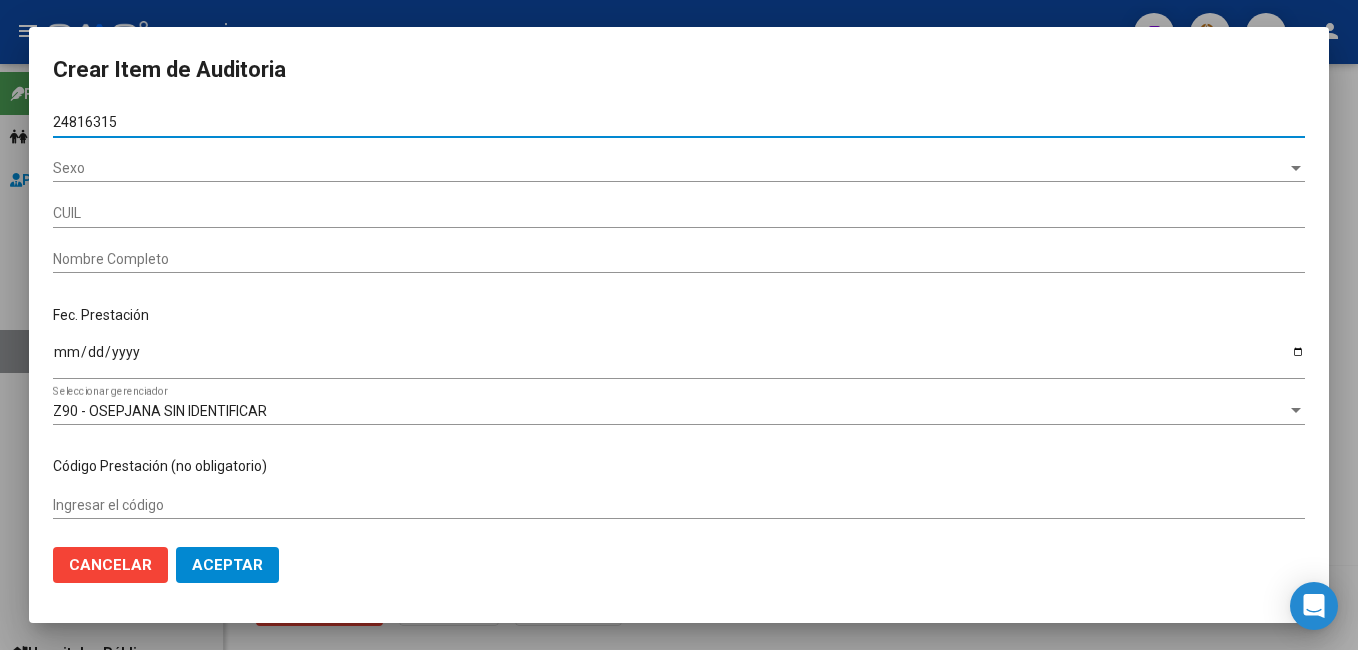 type on "20248163152" 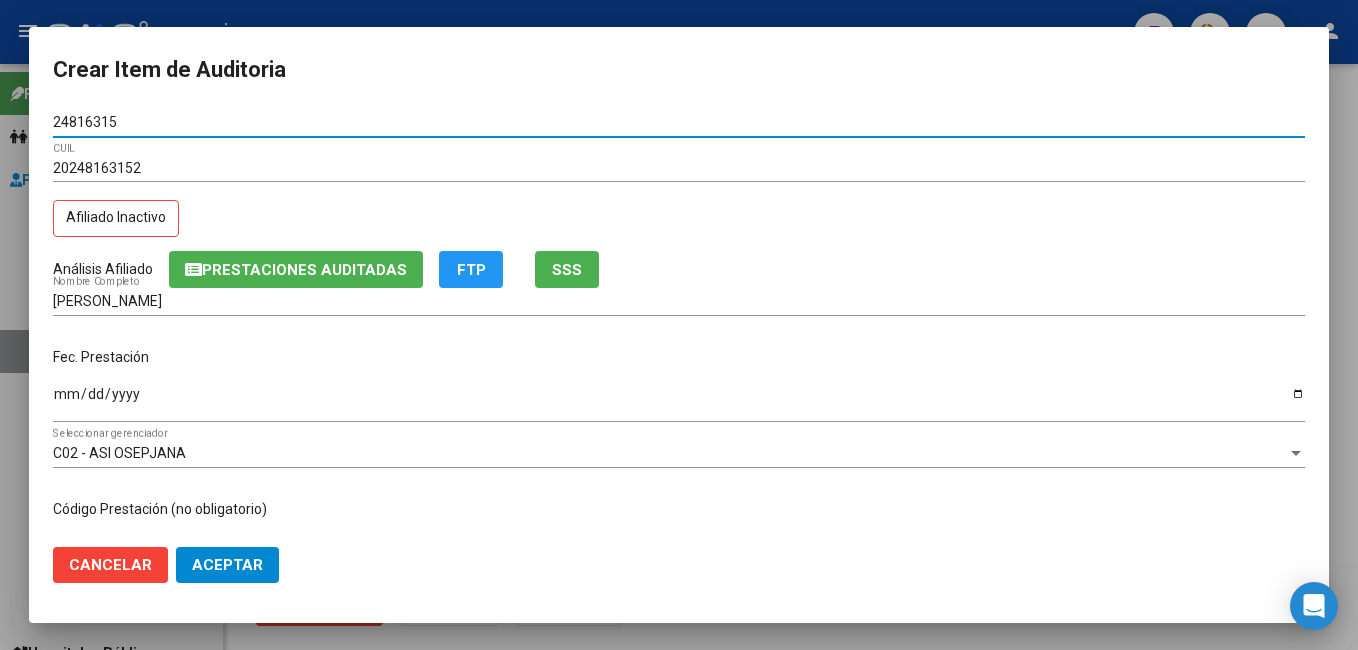 type on "24816315" 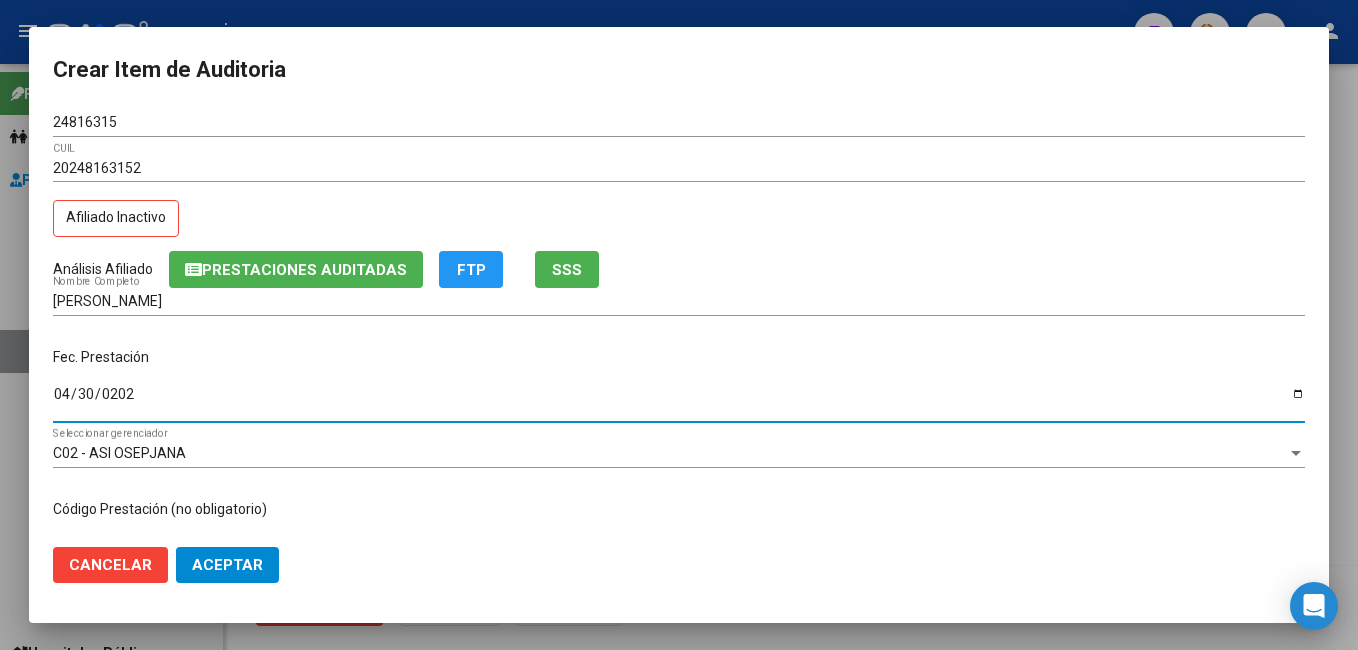 type on "[DATE]" 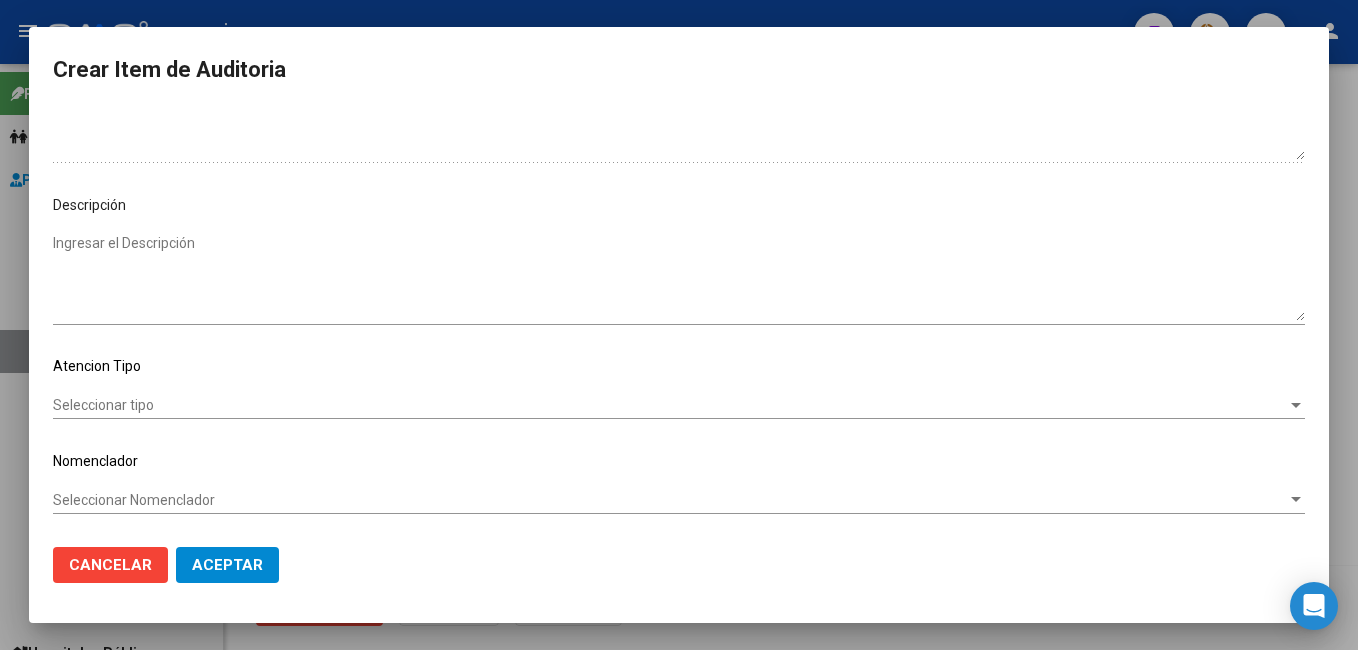 scroll, scrollTop: 1060, scrollLeft: 0, axis: vertical 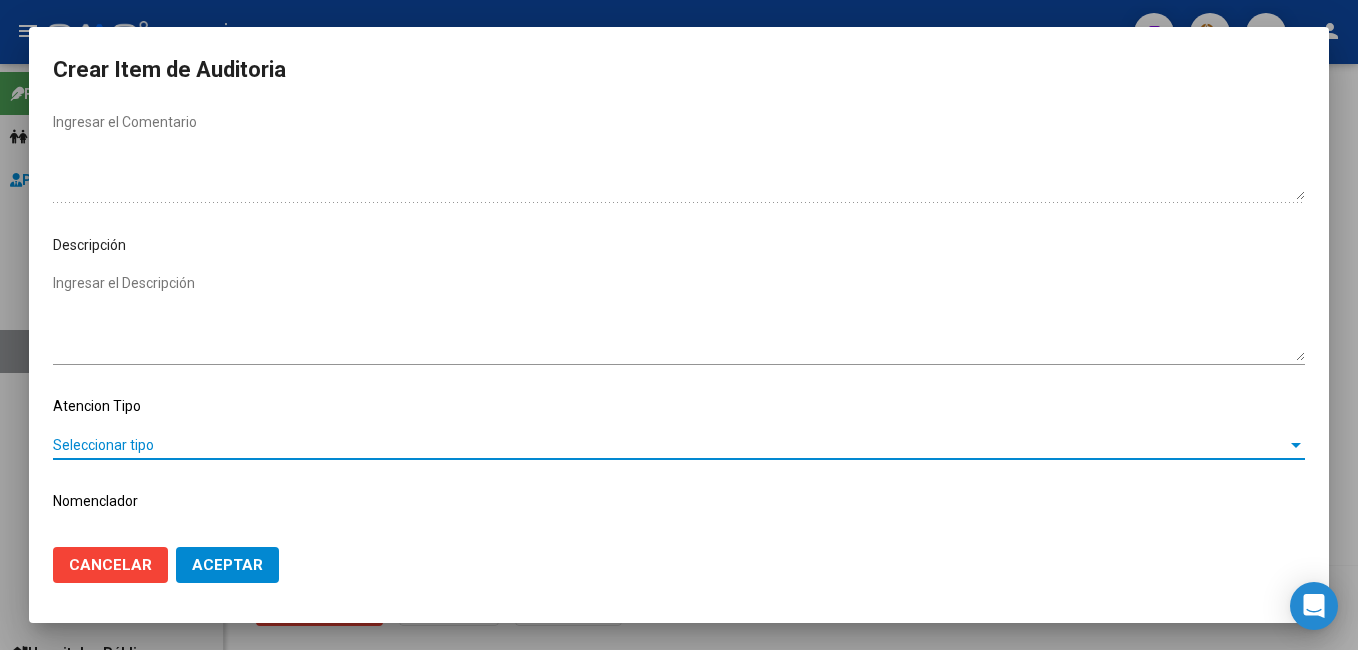 drag, startPoint x: 162, startPoint y: 453, endPoint x: 152, endPoint y: 463, distance: 14.142136 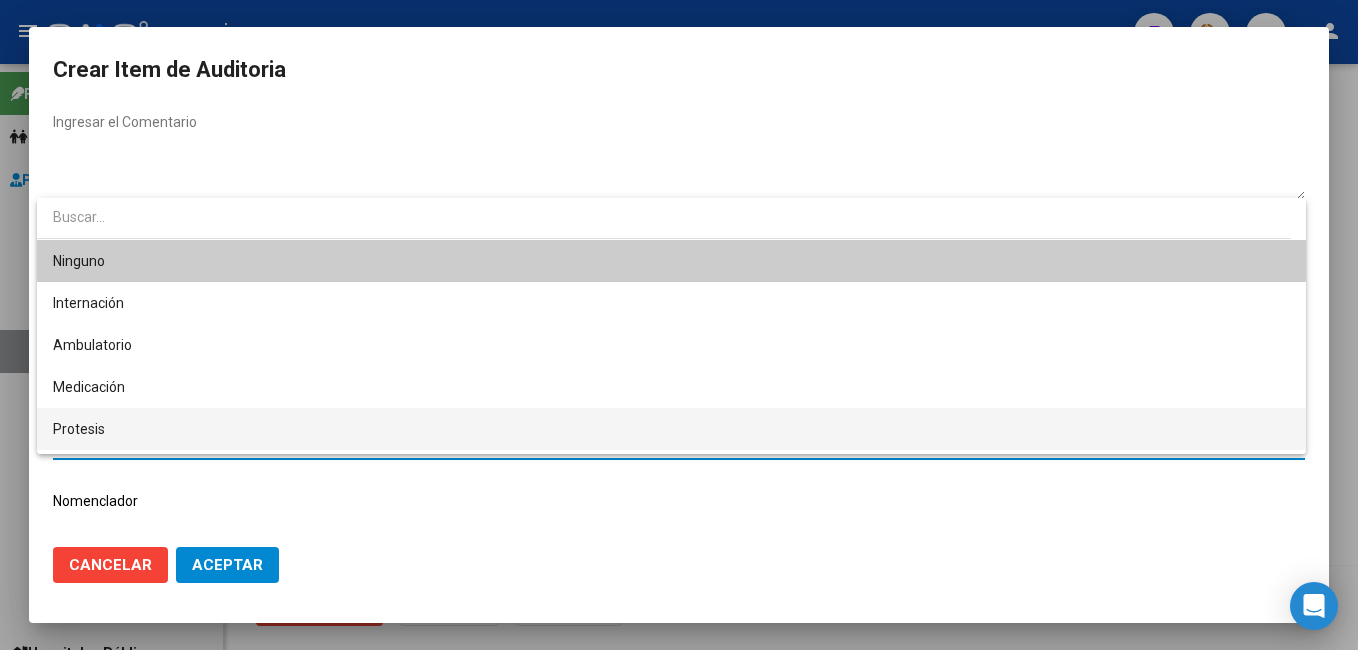 scroll, scrollTop: 38, scrollLeft: 0, axis: vertical 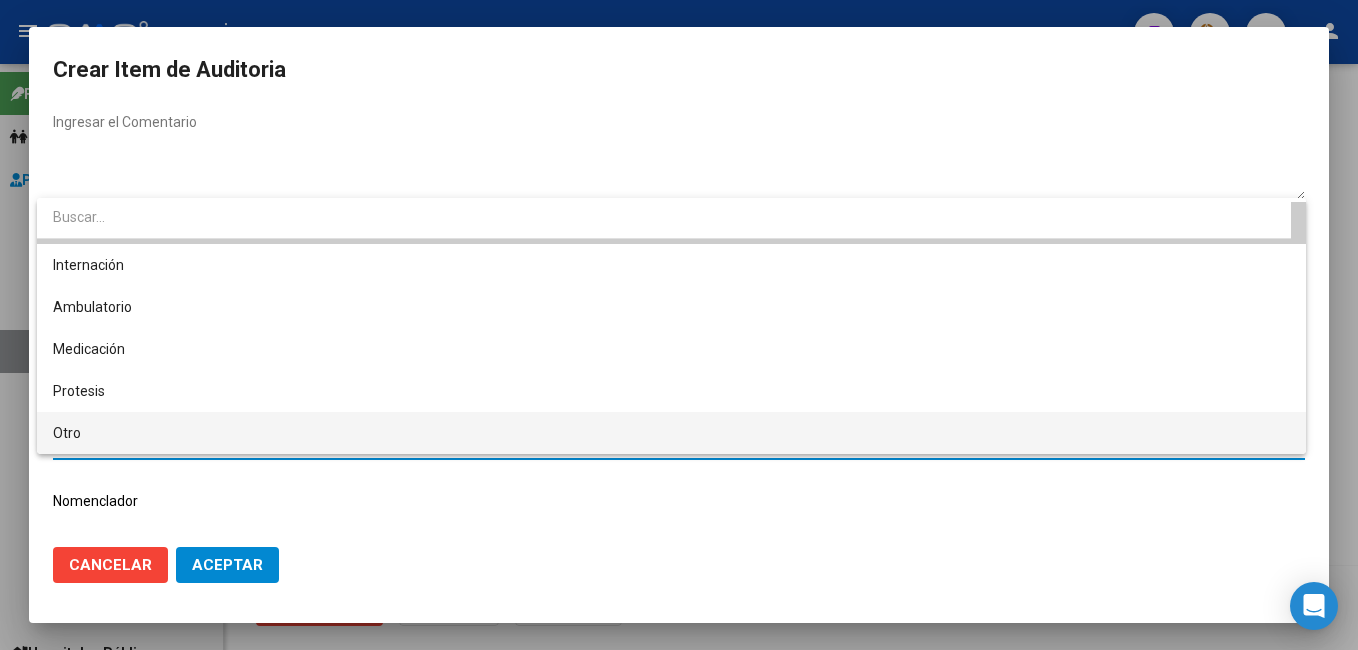 click on "Otro" at bounding box center (671, 433) 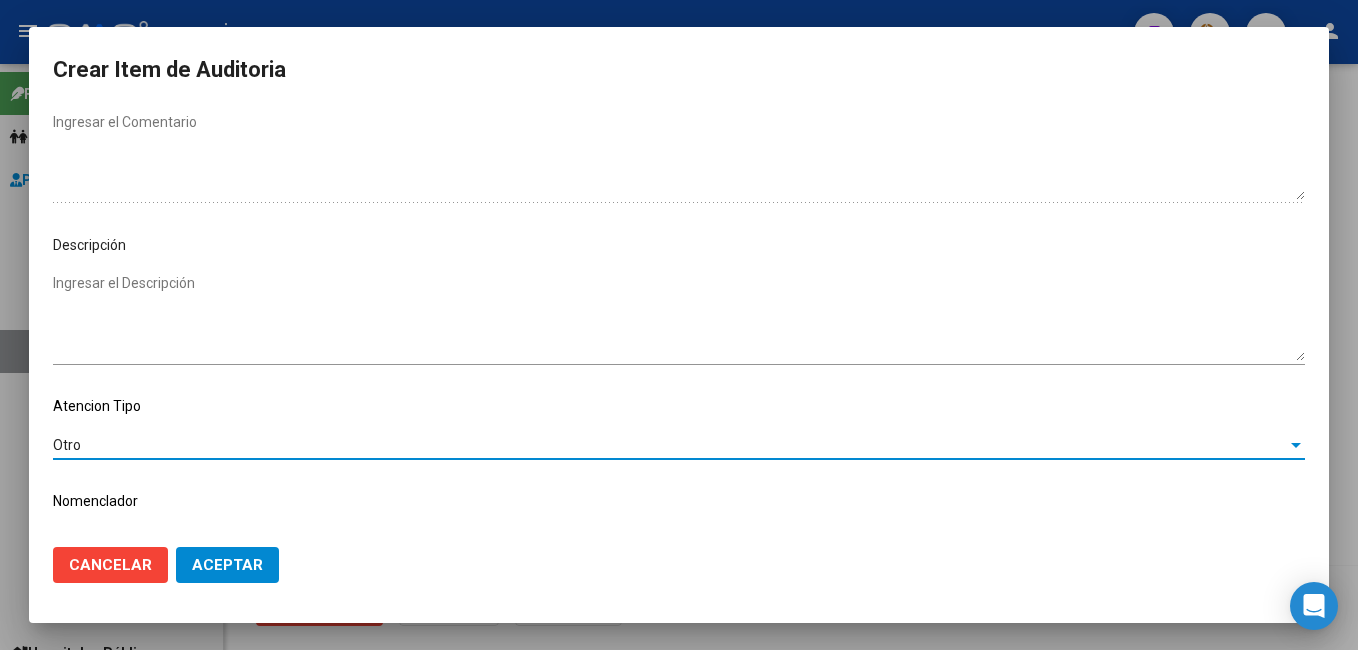click on "Aceptar" 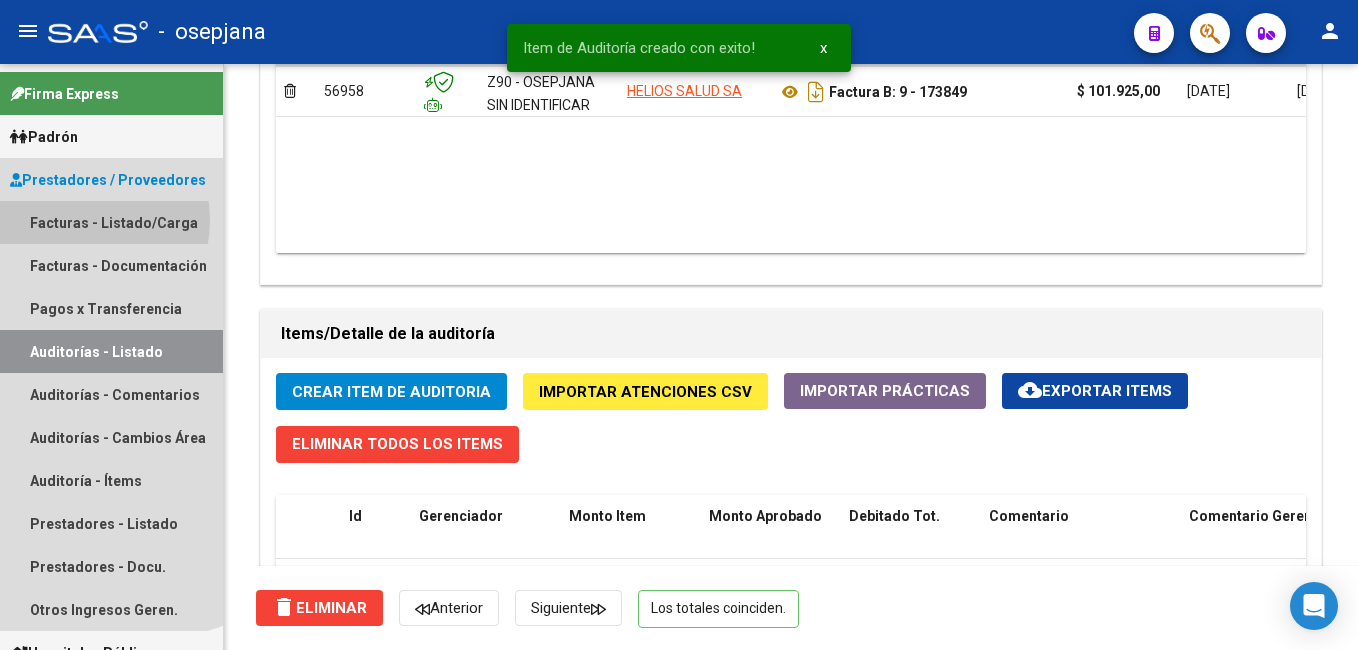 click on "Facturas - Listado/Carga" at bounding box center [111, 222] 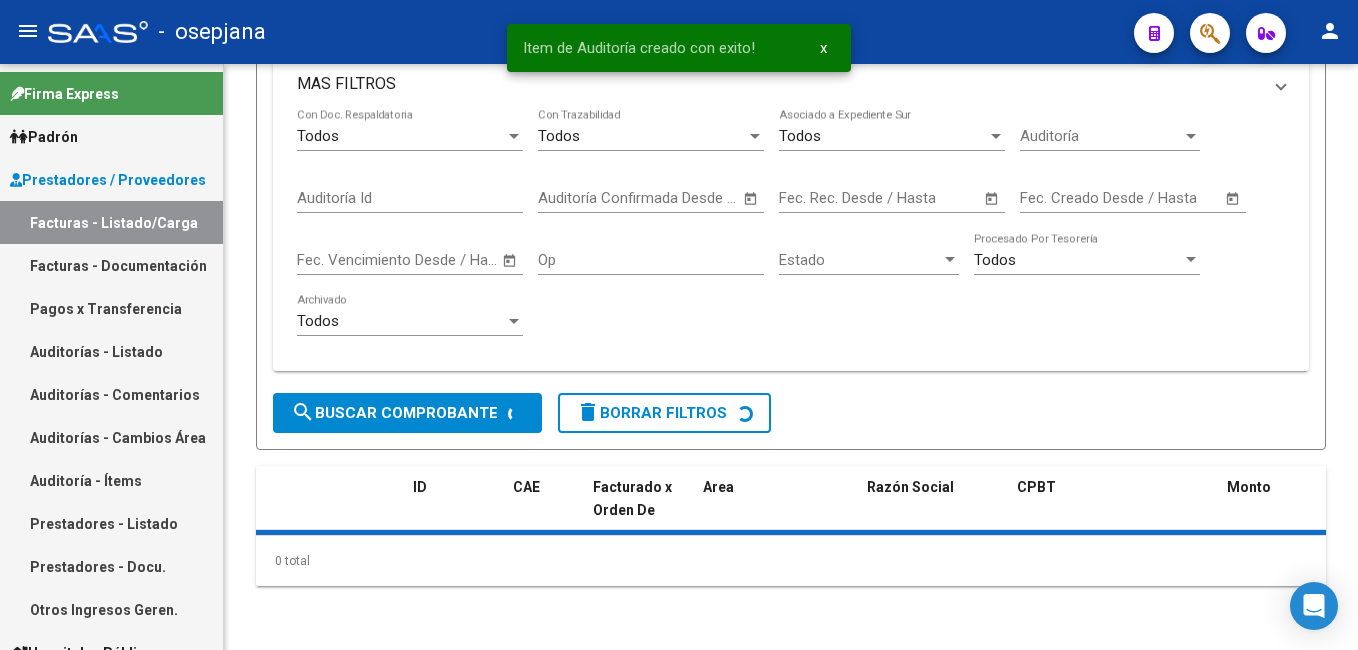 scroll, scrollTop: 0, scrollLeft: 0, axis: both 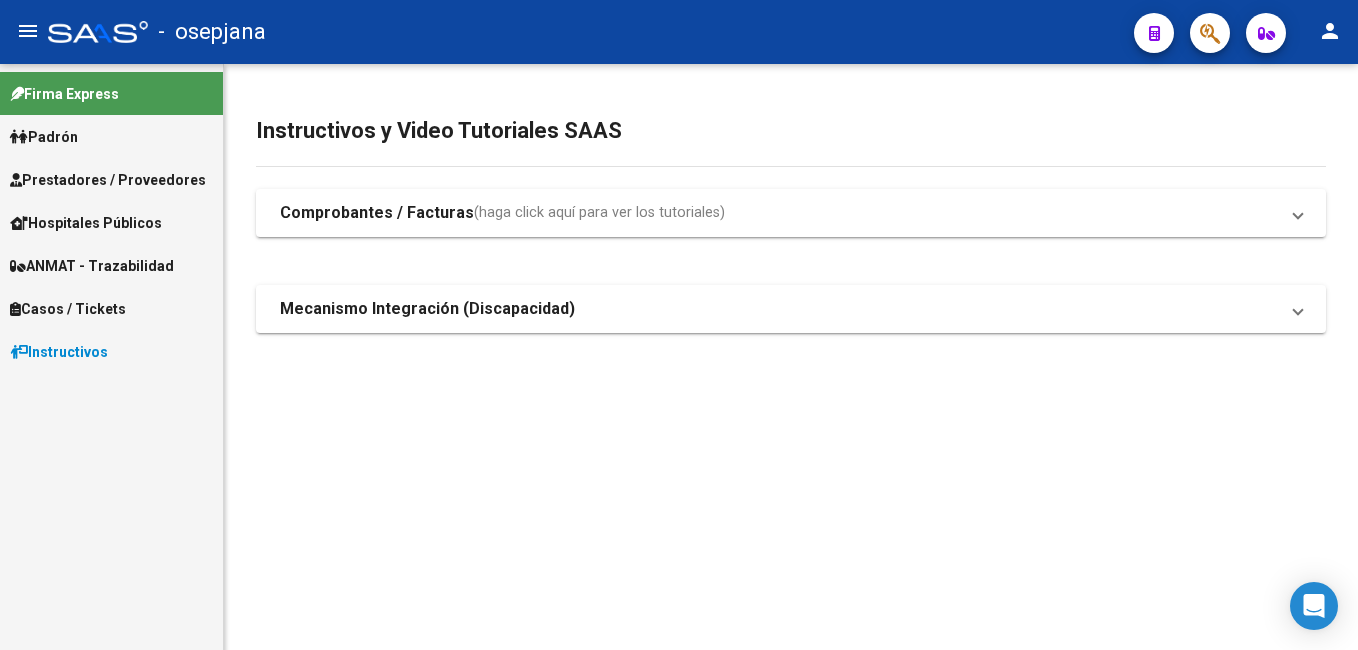 click on "Prestadores / Proveedores" at bounding box center (108, 180) 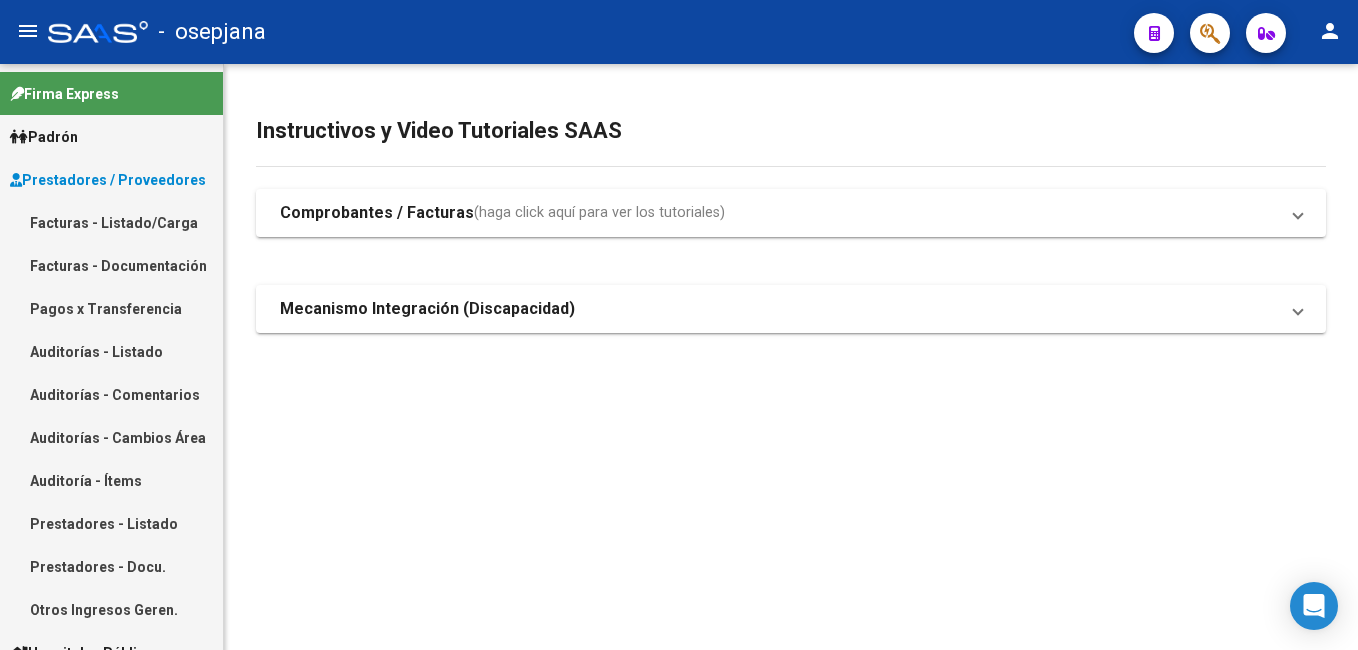 click on "Facturas - Listado/Carga" at bounding box center [111, 222] 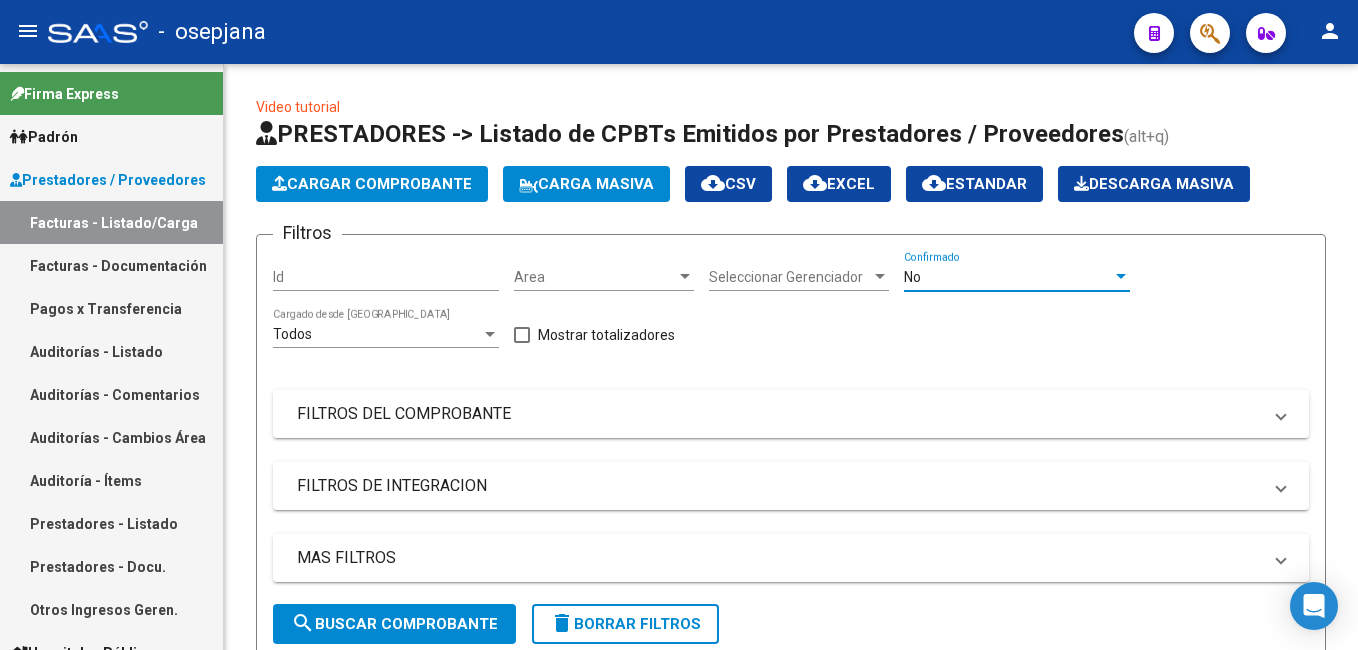 click on "No" at bounding box center (912, 277) 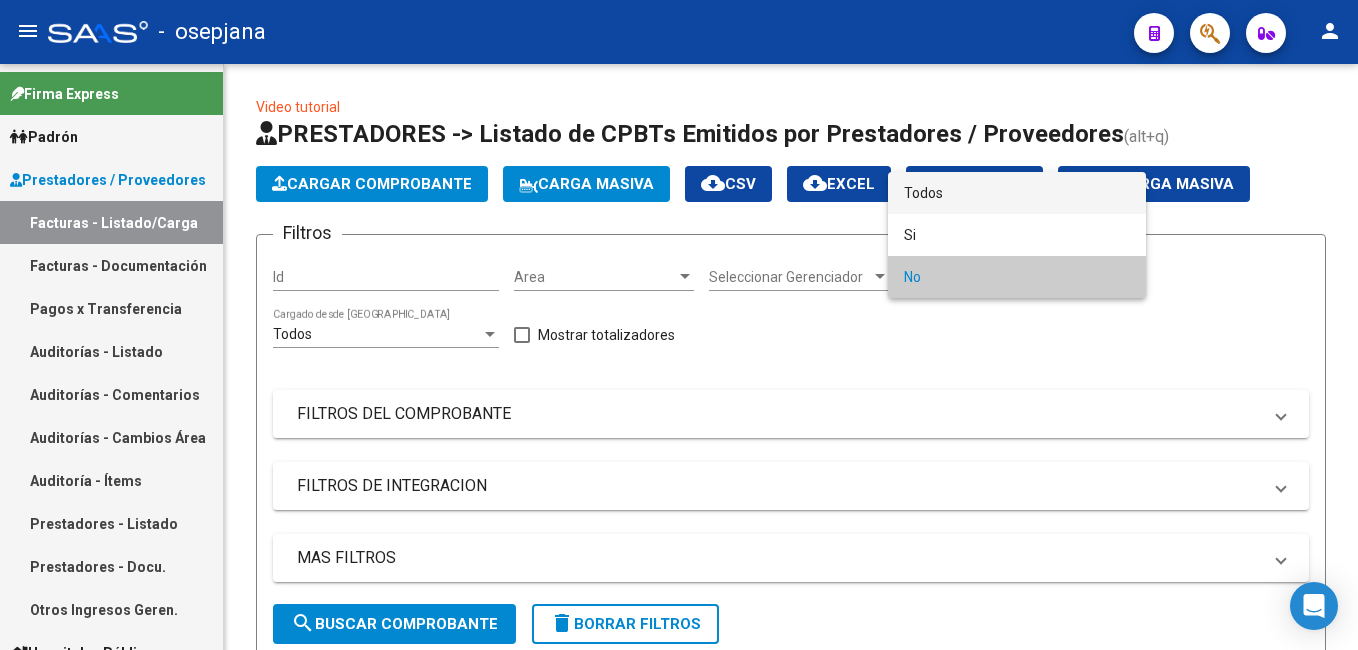 click on "Todos" at bounding box center (1017, 193) 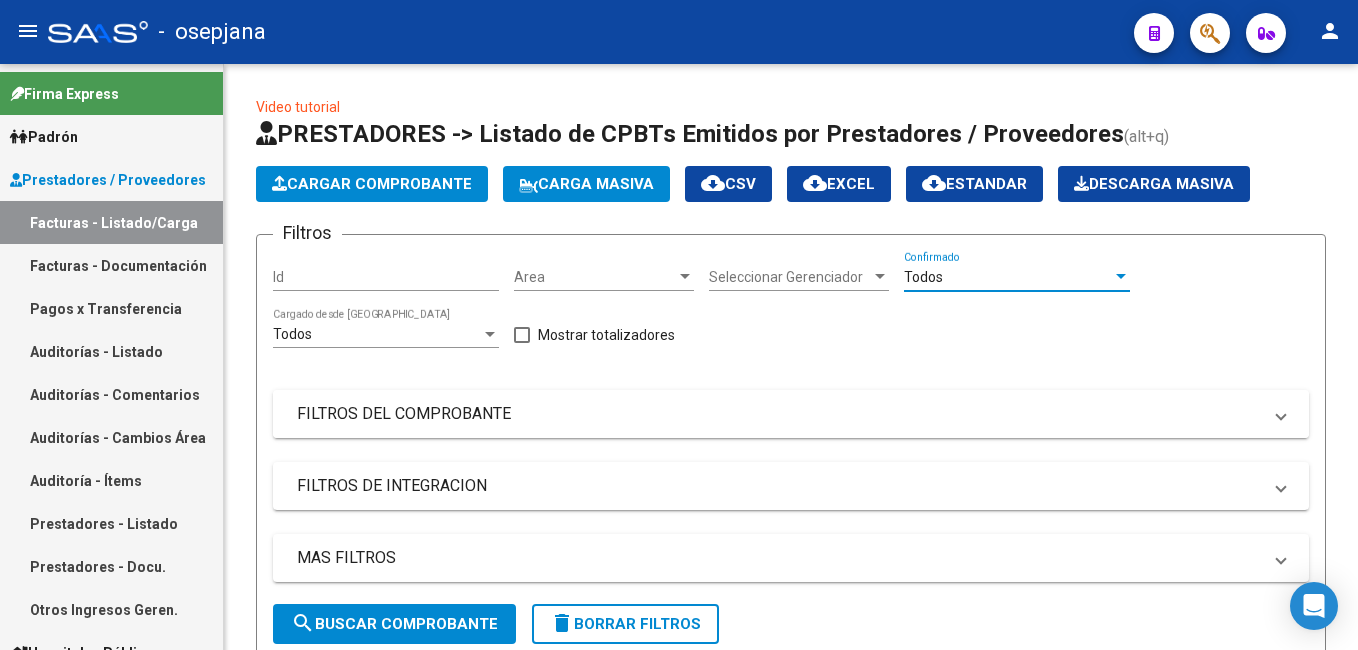 click on "FILTROS DEL COMPROBANTE" at bounding box center (779, 414) 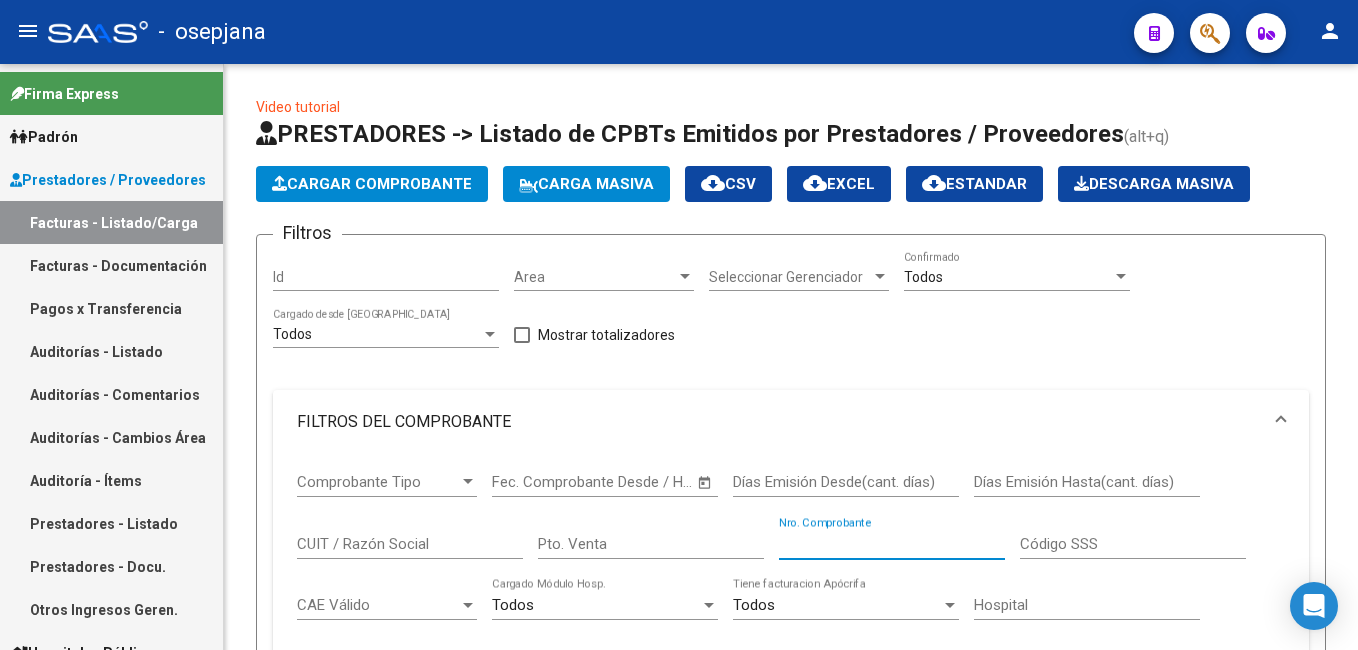 click on "Nro. Comprobante" at bounding box center [892, 544] 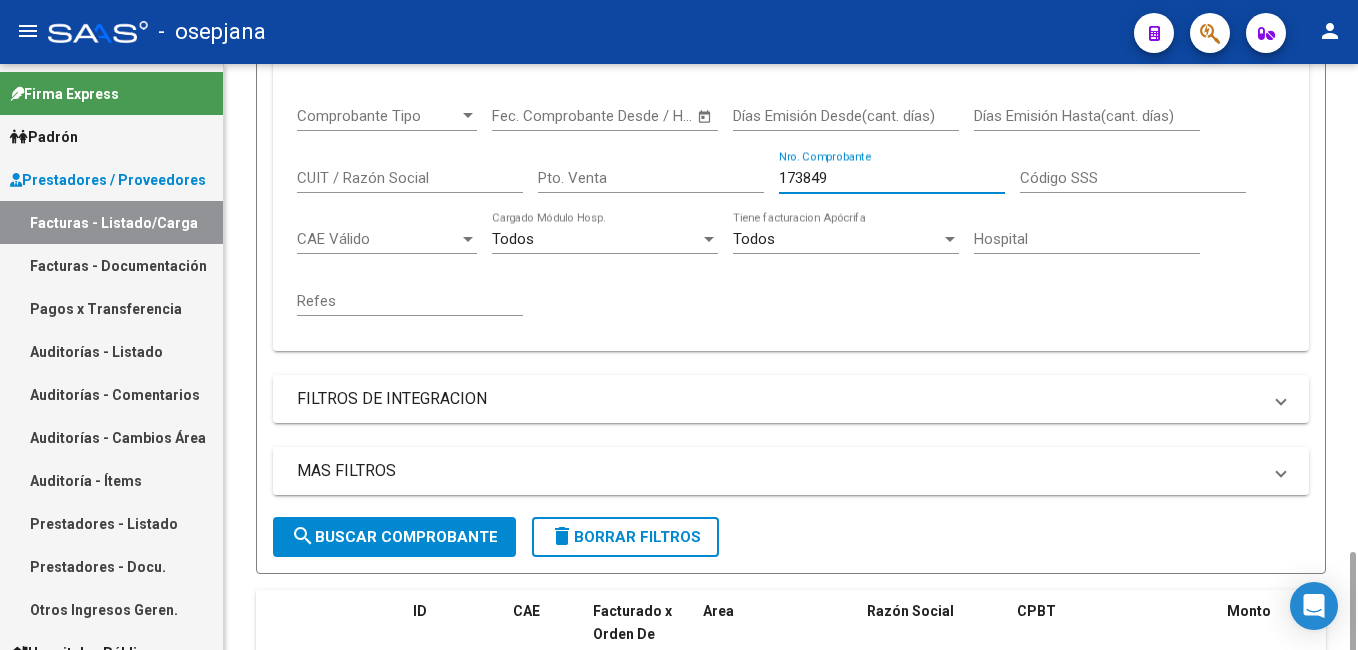 scroll, scrollTop: 566, scrollLeft: 0, axis: vertical 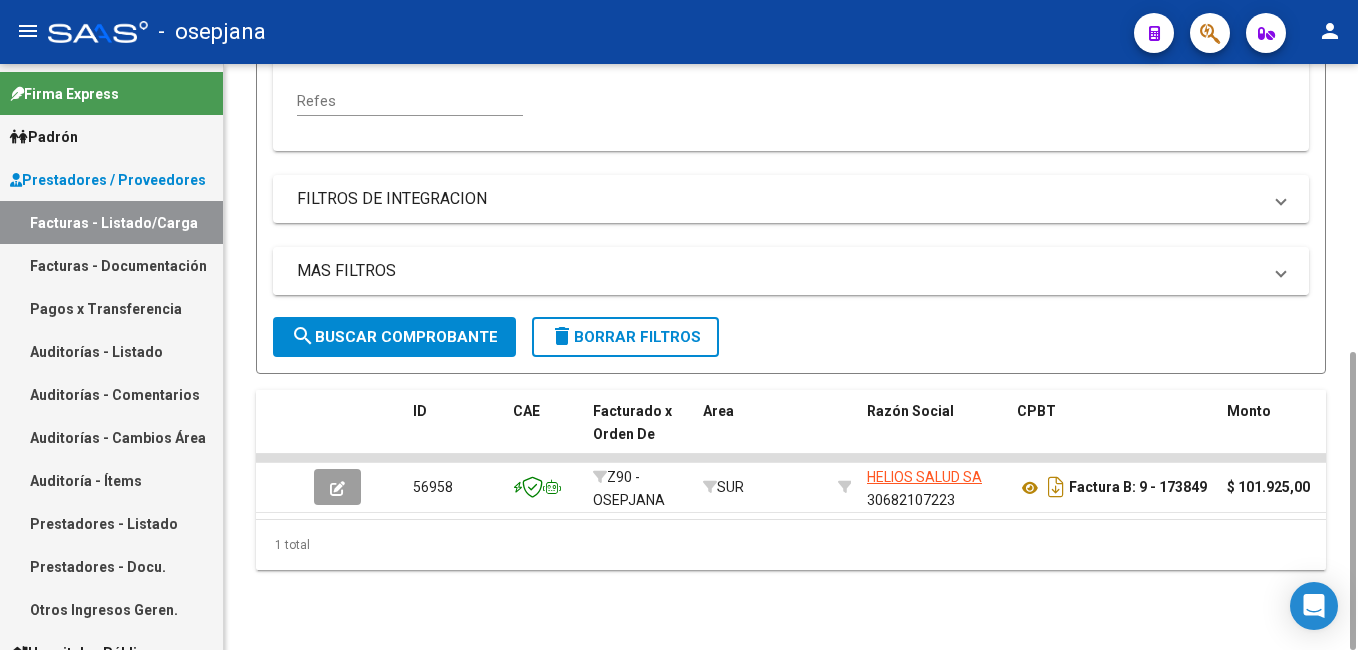 type on "173849" 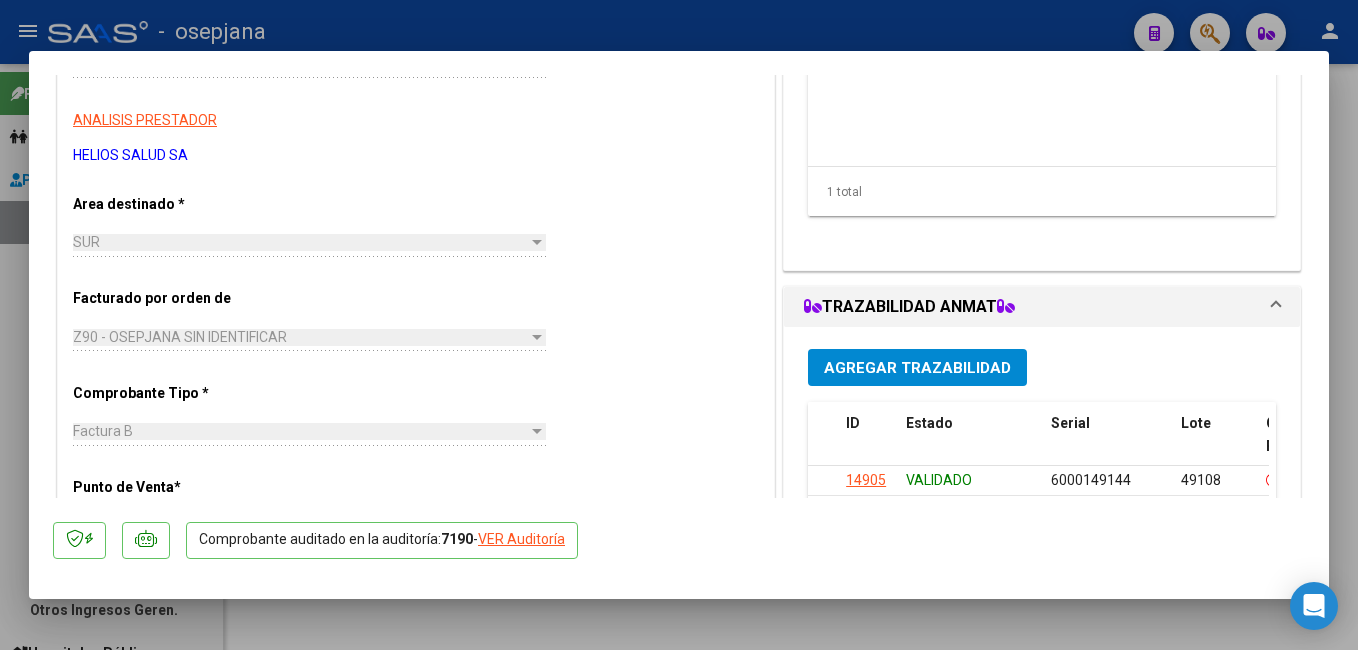 scroll, scrollTop: 500, scrollLeft: 0, axis: vertical 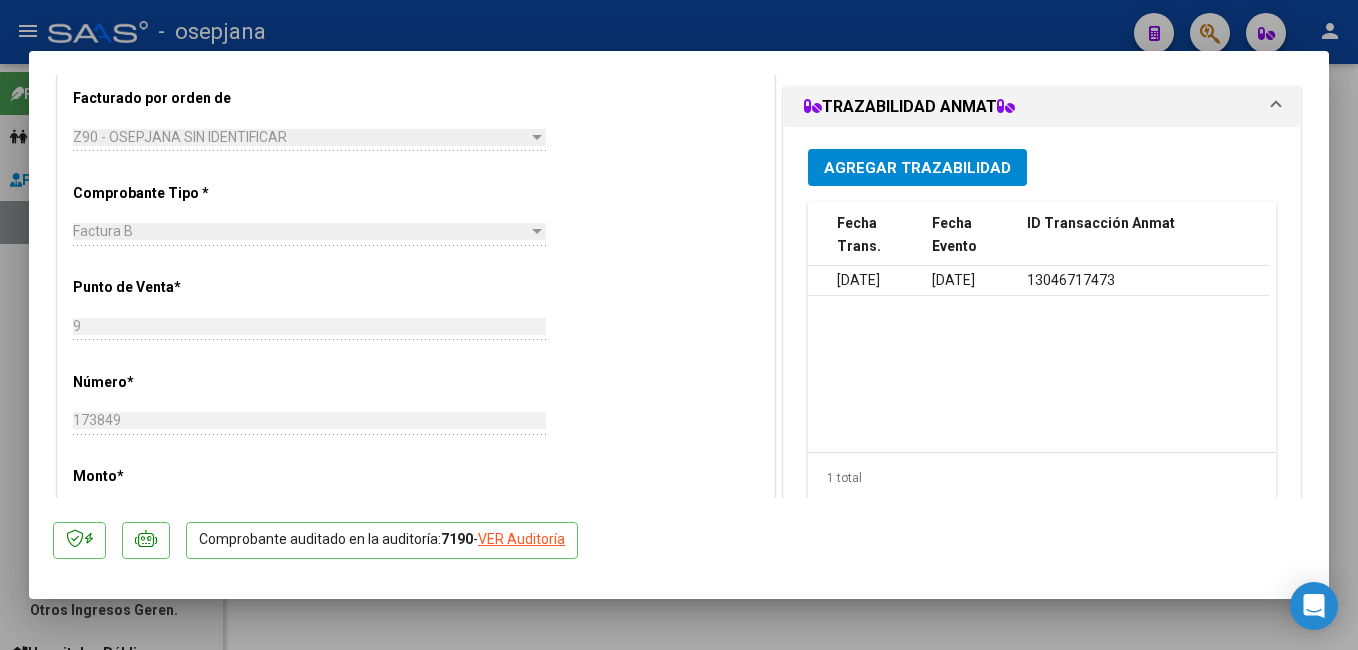 click on "VER Auditoría" 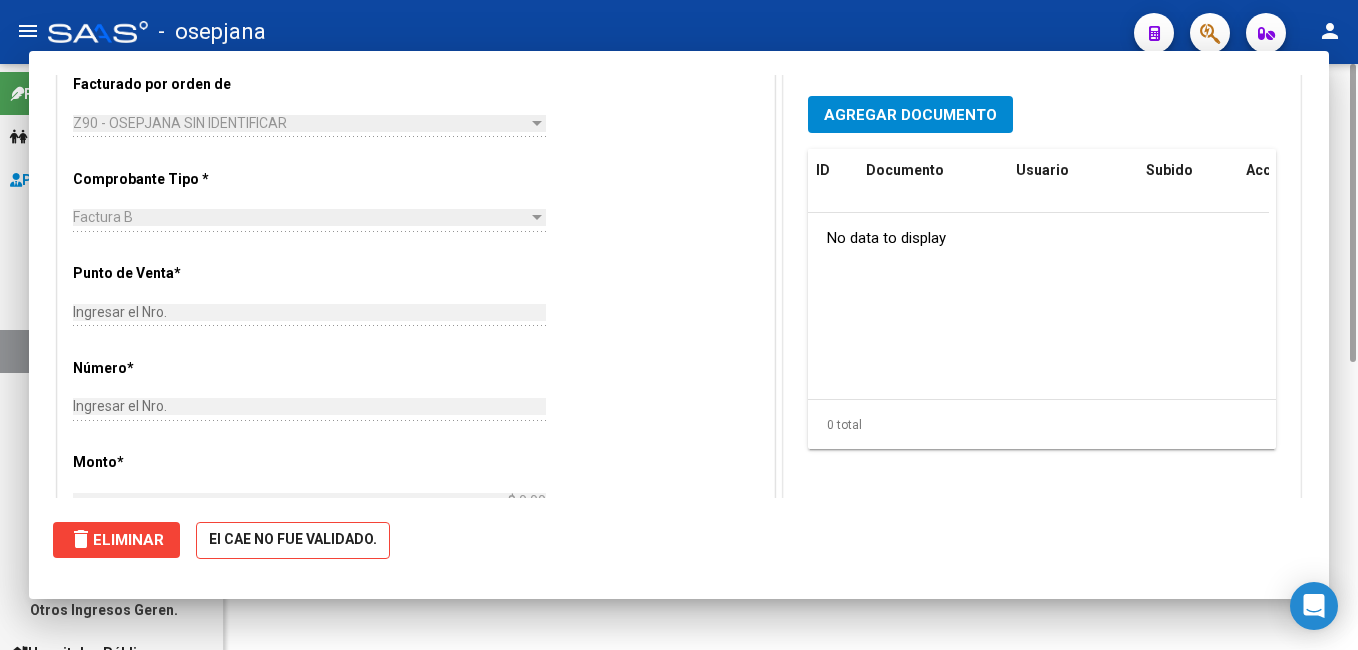 scroll, scrollTop: 0, scrollLeft: 0, axis: both 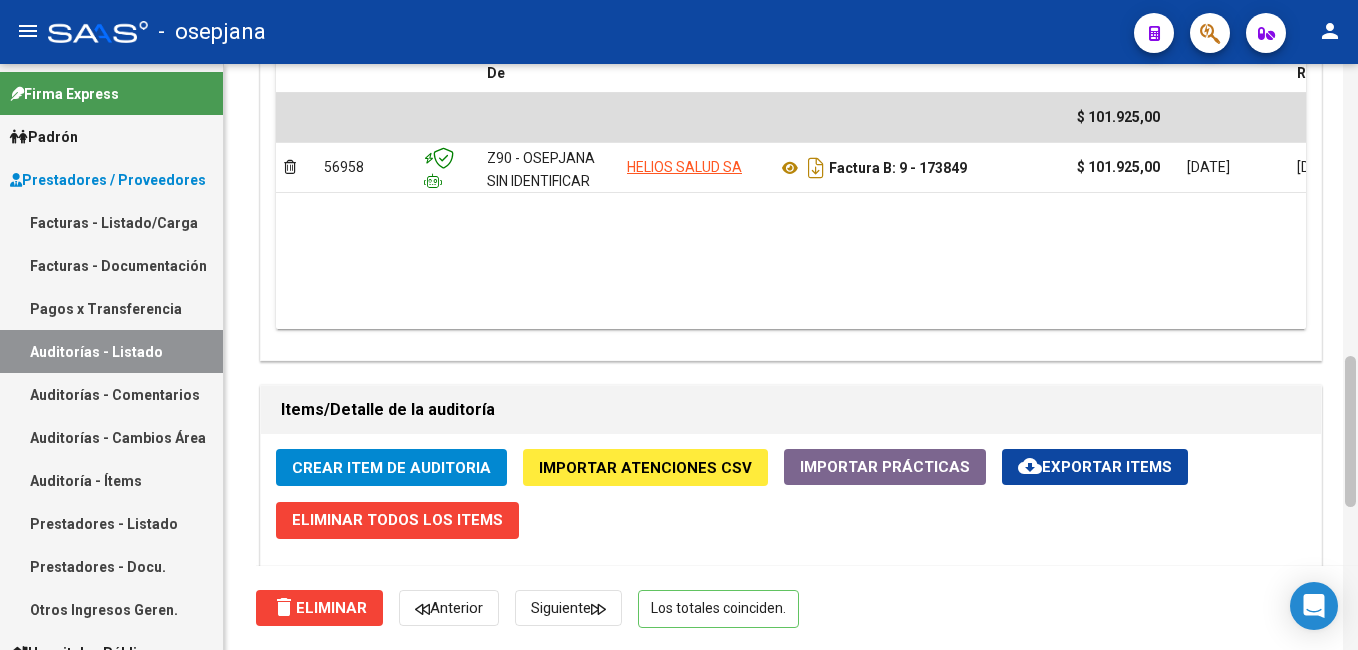 drag, startPoint x: 1349, startPoint y: 121, endPoint x: 1350, endPoint y: 631, distance: 510.00098 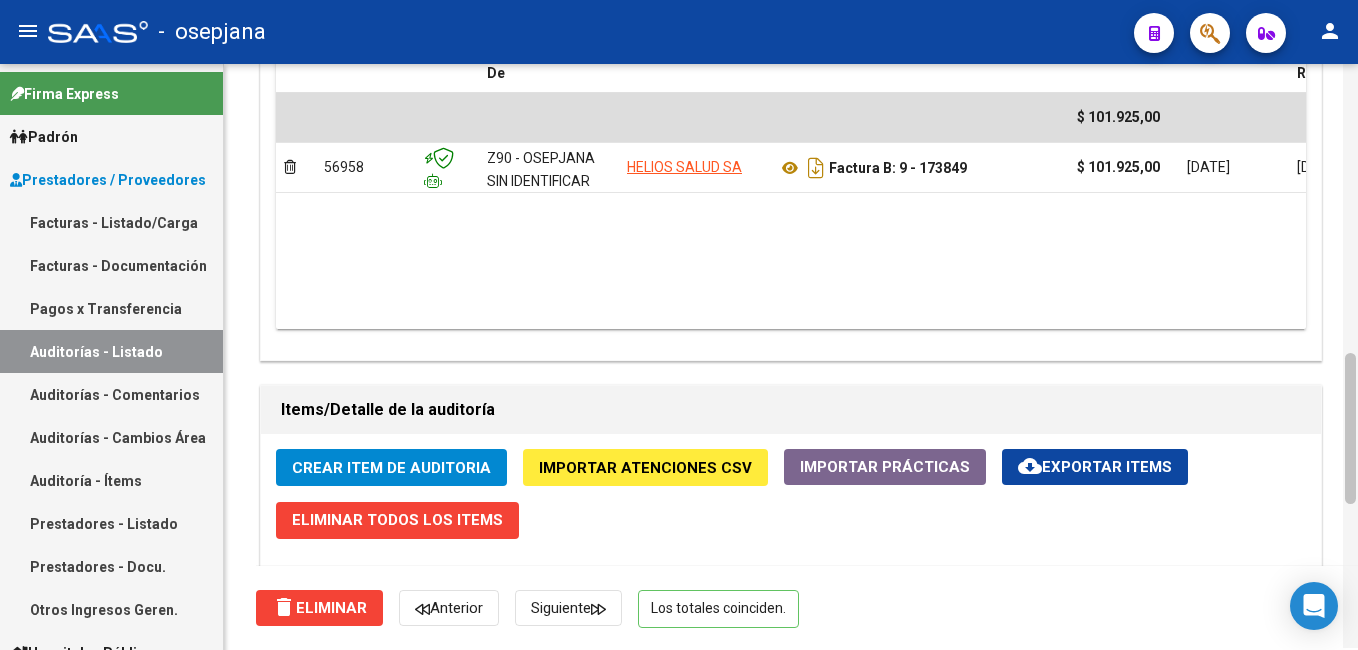 scroll, scrollTop: 1122, scrollLeft: 0, axis: vertical 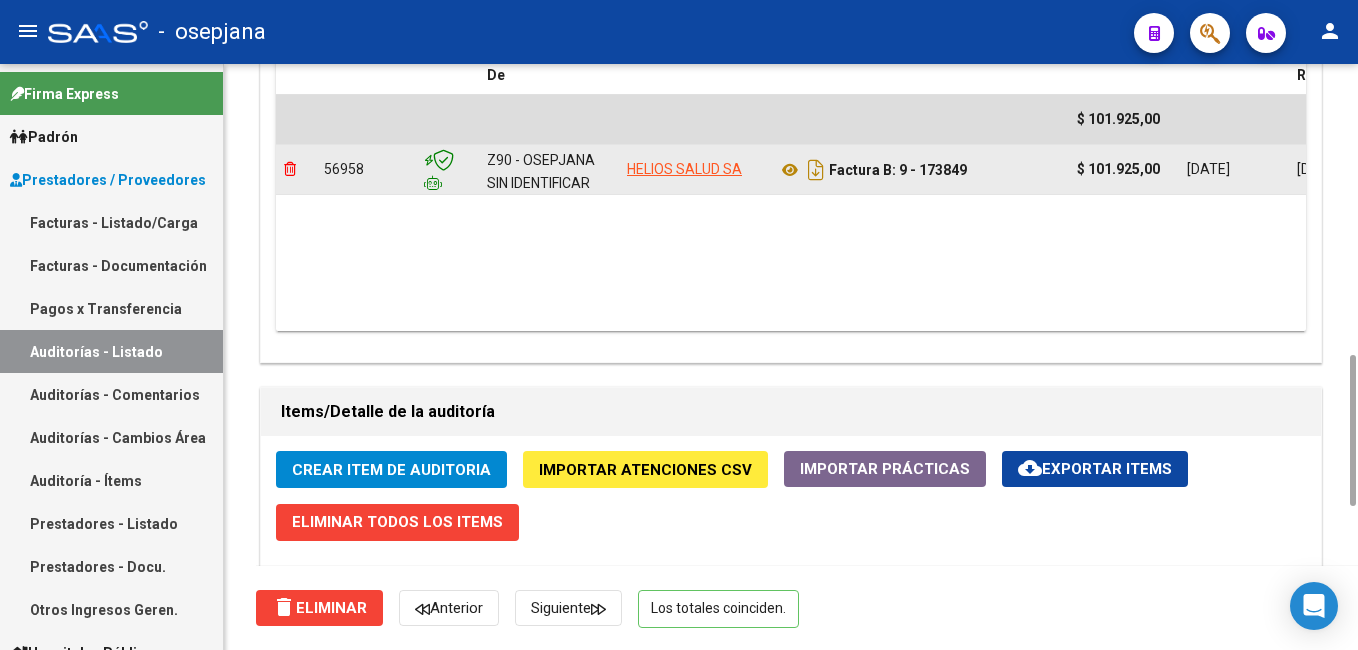 click 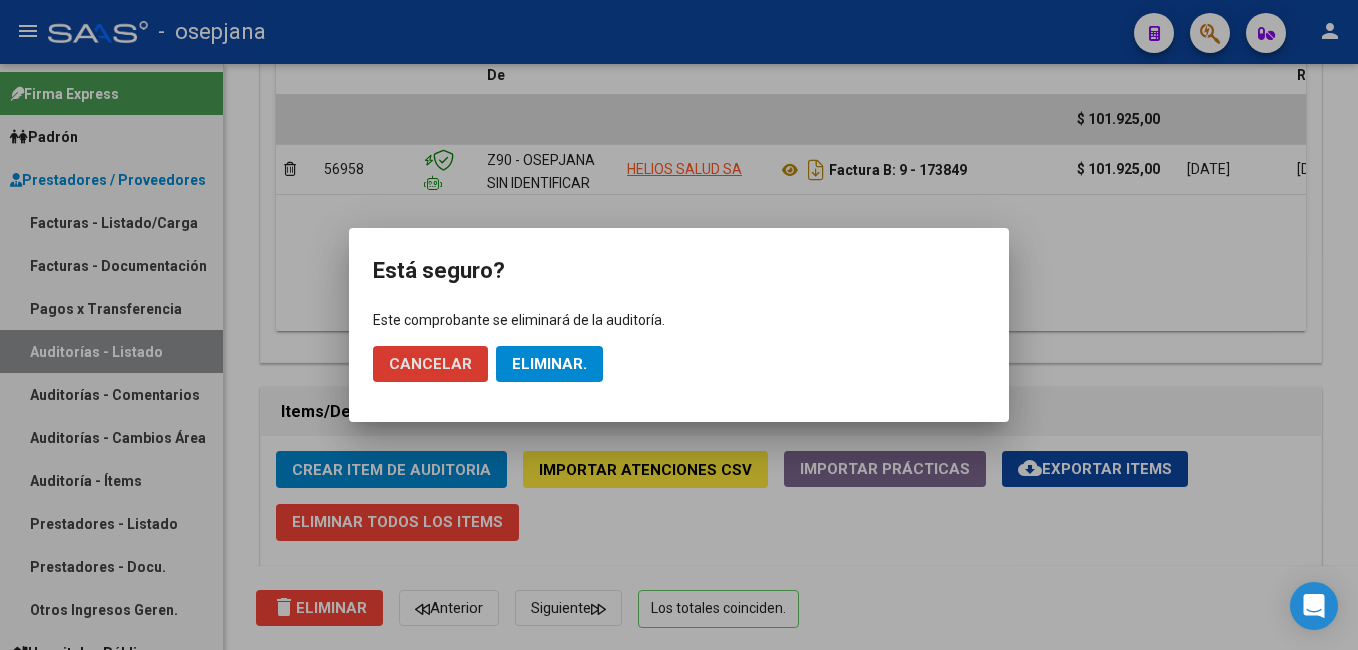 click on "Eliminar." 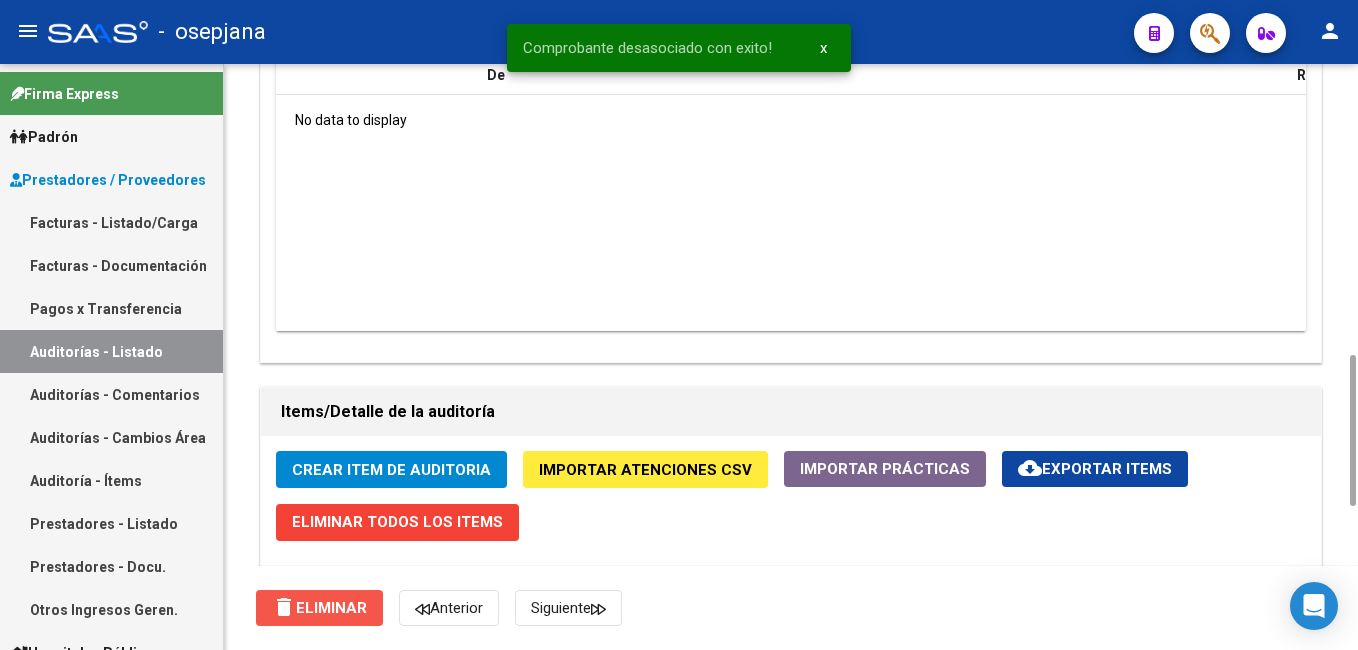 click on "delete  Eliminar" 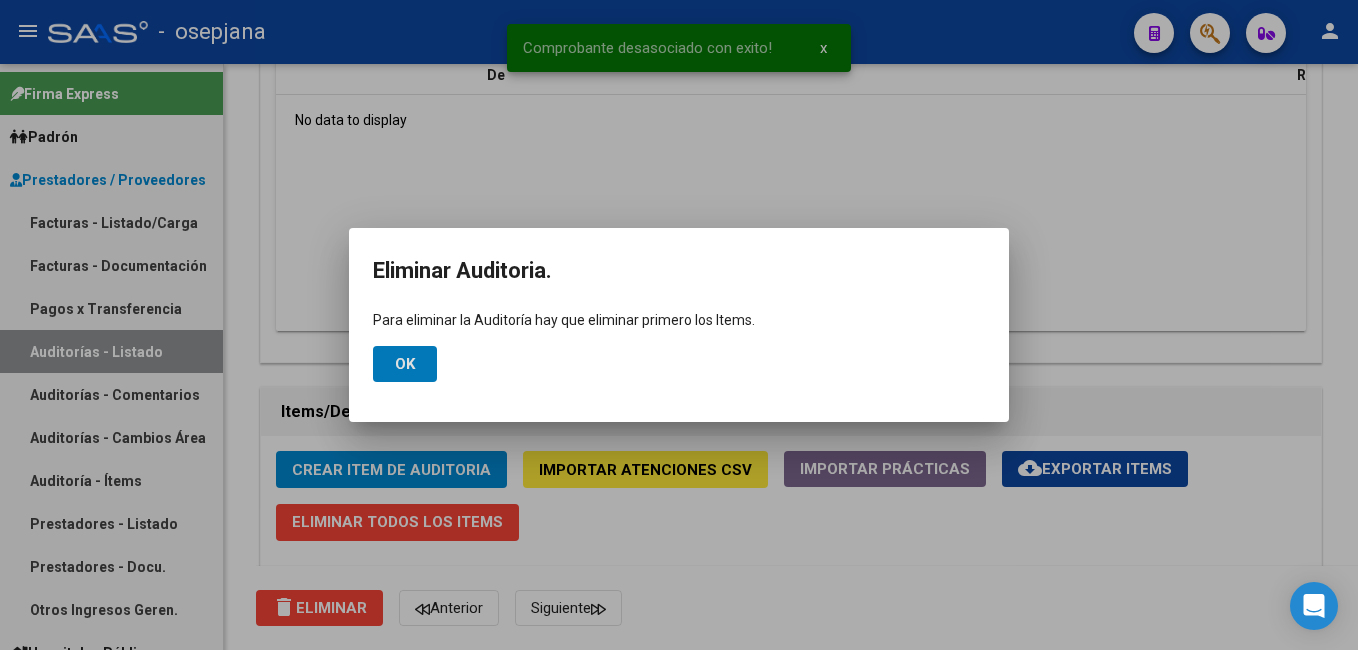 drag, startPoint x: 435, startPoint y: 365, endPoint x: 424, endPoint y: 364, distance: 11.045361 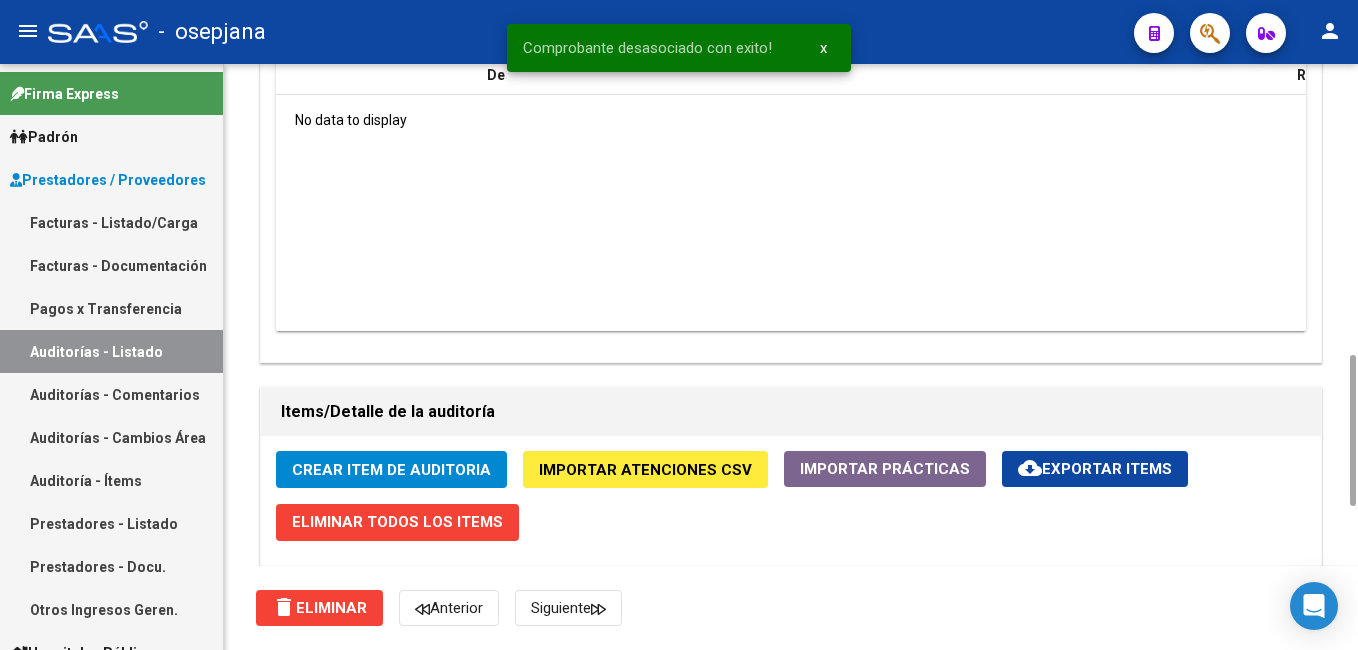 click on "Agregar Comprobante cloud_download  Exportar Comprobantes  ID CAE Facturado x Orden De Razon Social CPBT Monto Fecha Cpbt Fecha Recibido Doc Respaldatoria Doc Trazabilidad Expte. Interno Creado Usuario No data to display" 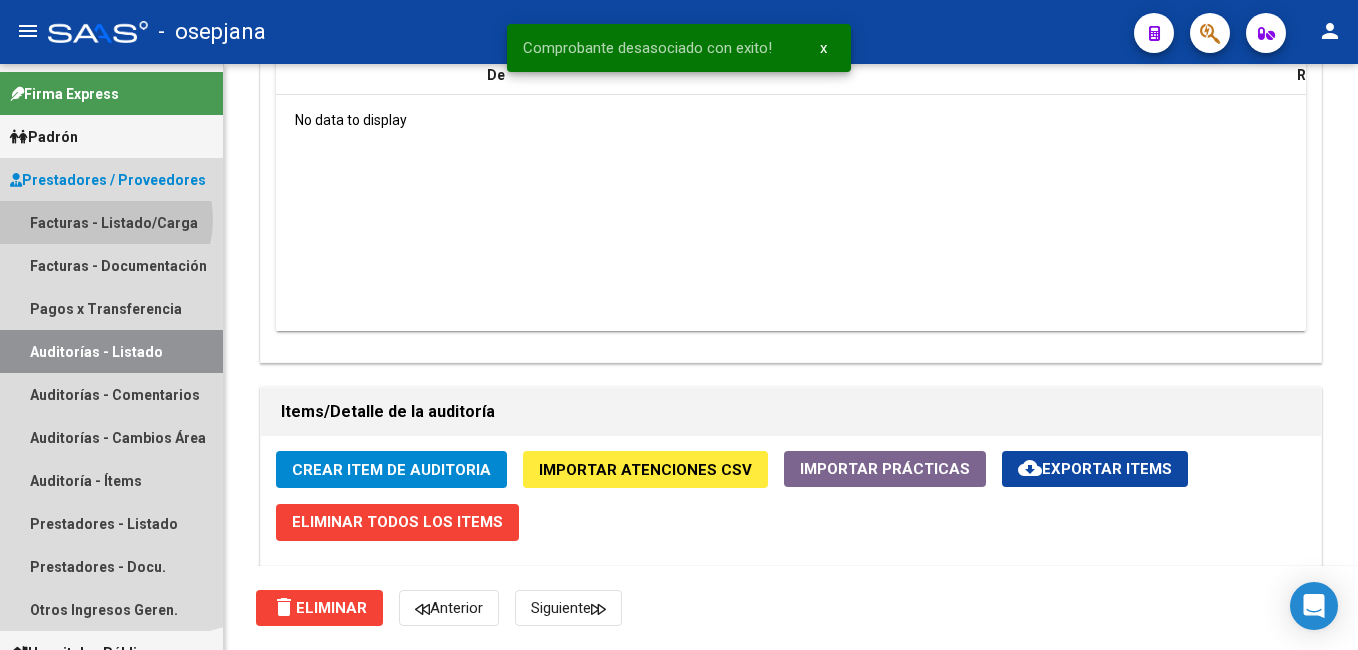 click on "Facturas - Listado/Carga" at bounding box center (111, 222) 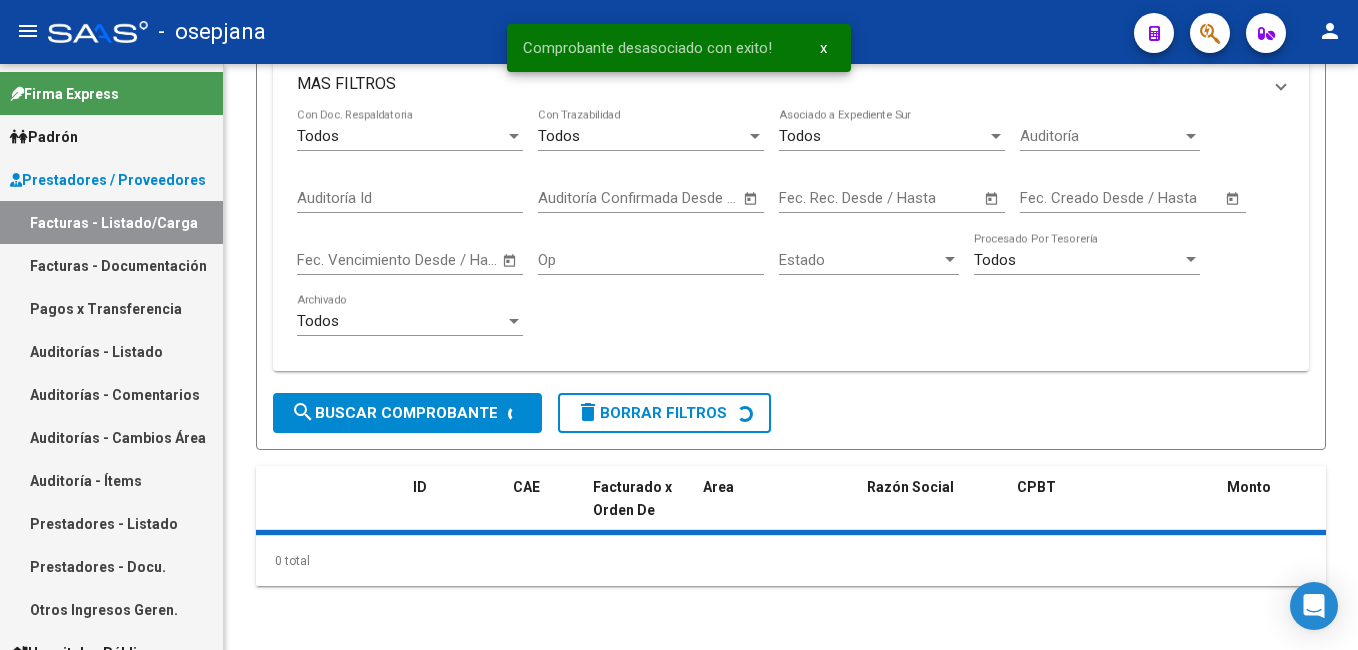 scroll, scrollTop: 0, scrollLeft: 0, axis: both 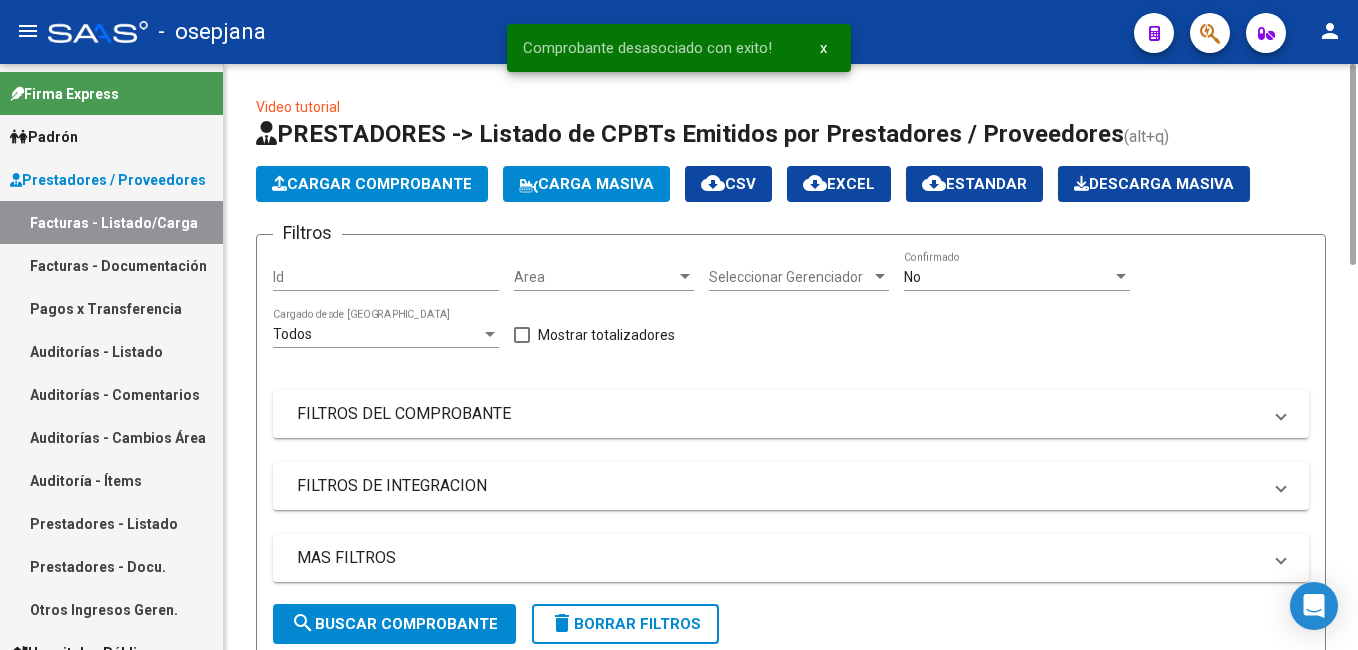click on "No" at bounding box center [1008, 277] 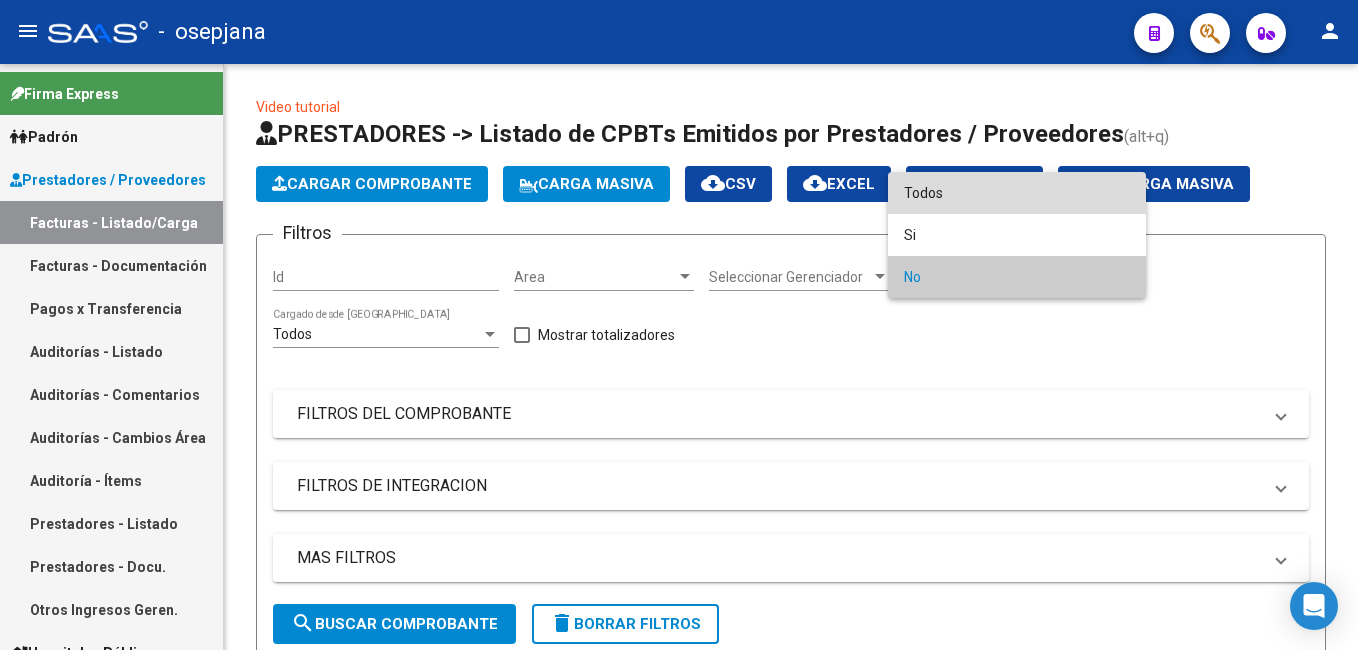 click on "Todos" at bounding box center (1017, 193) 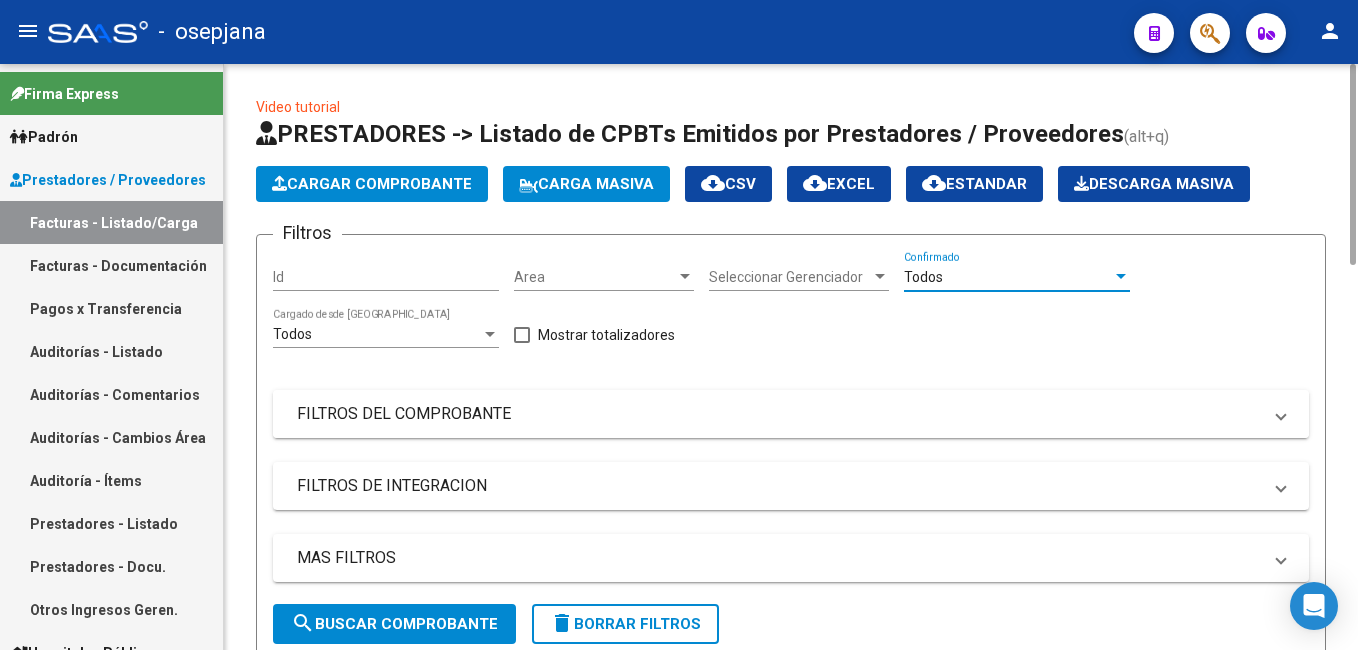 click on "FILTROS DEL COMPROBANTE" at bounding box center (779, 414) 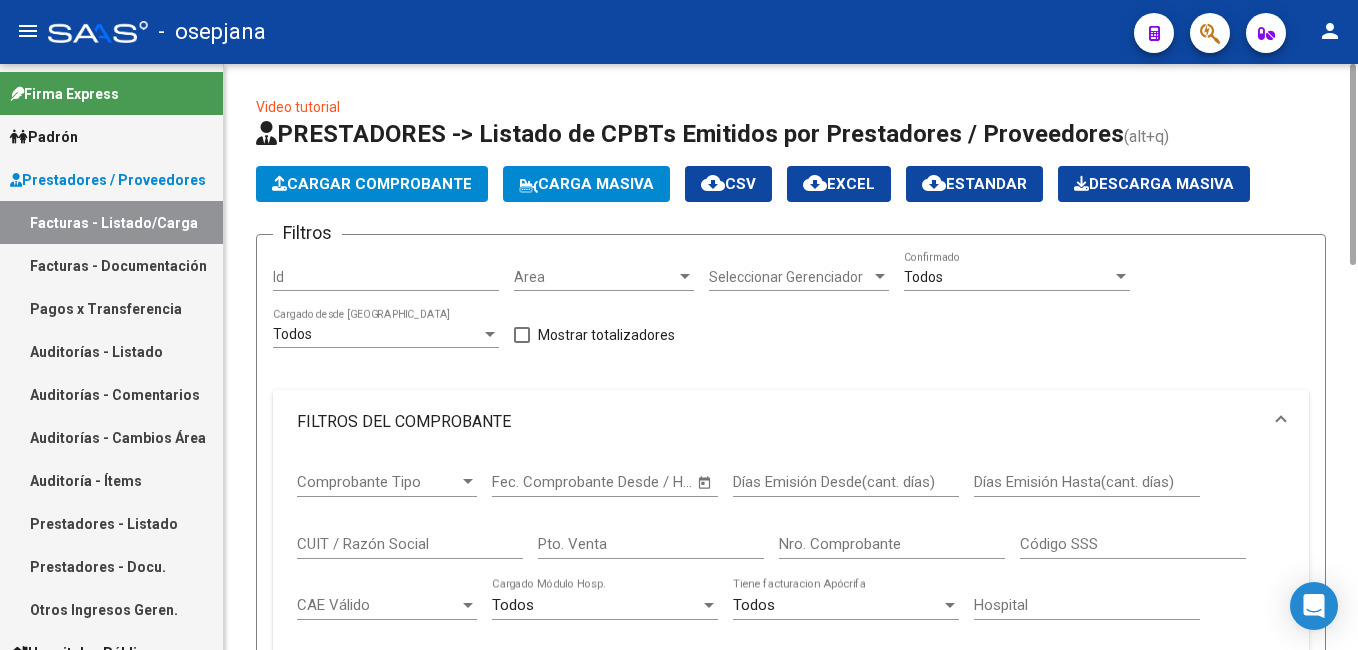 click on "Nro. Comprobante" at bounding box center (892, 544) 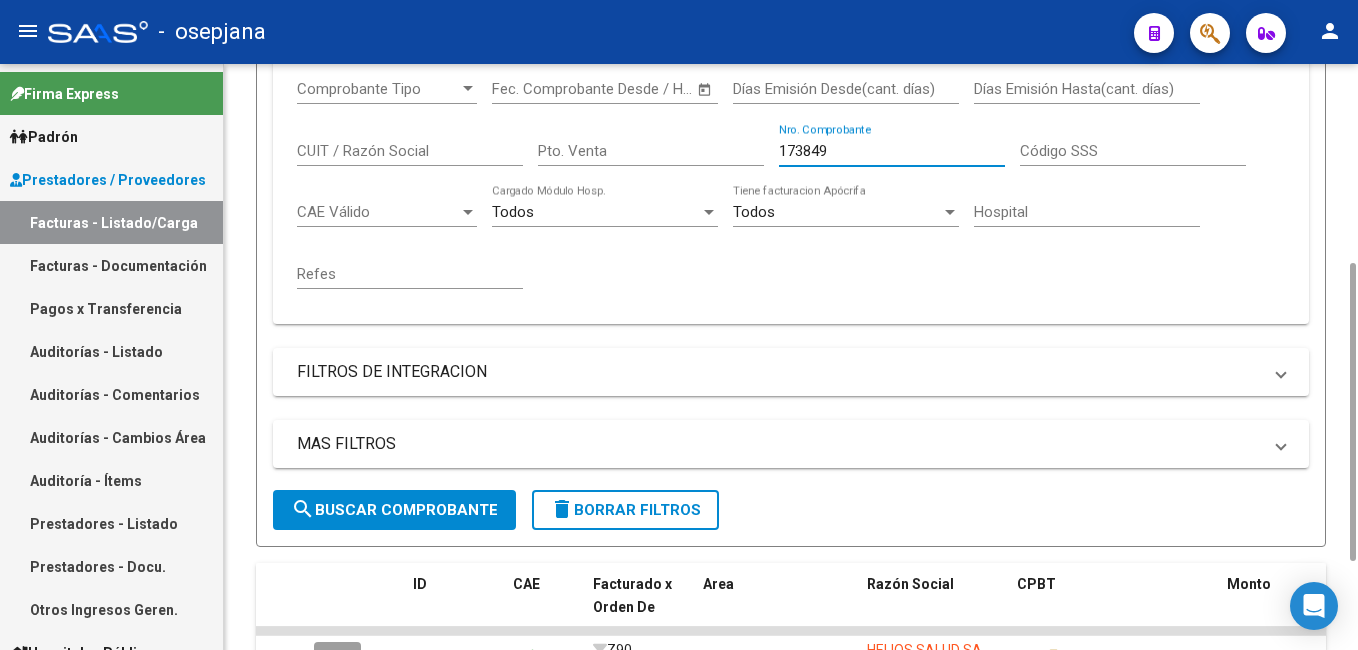 drag, startPoint x: 1354, startPoint y: 171, endPoint x: 1259, endPoint y: 316, distance: 173.34937 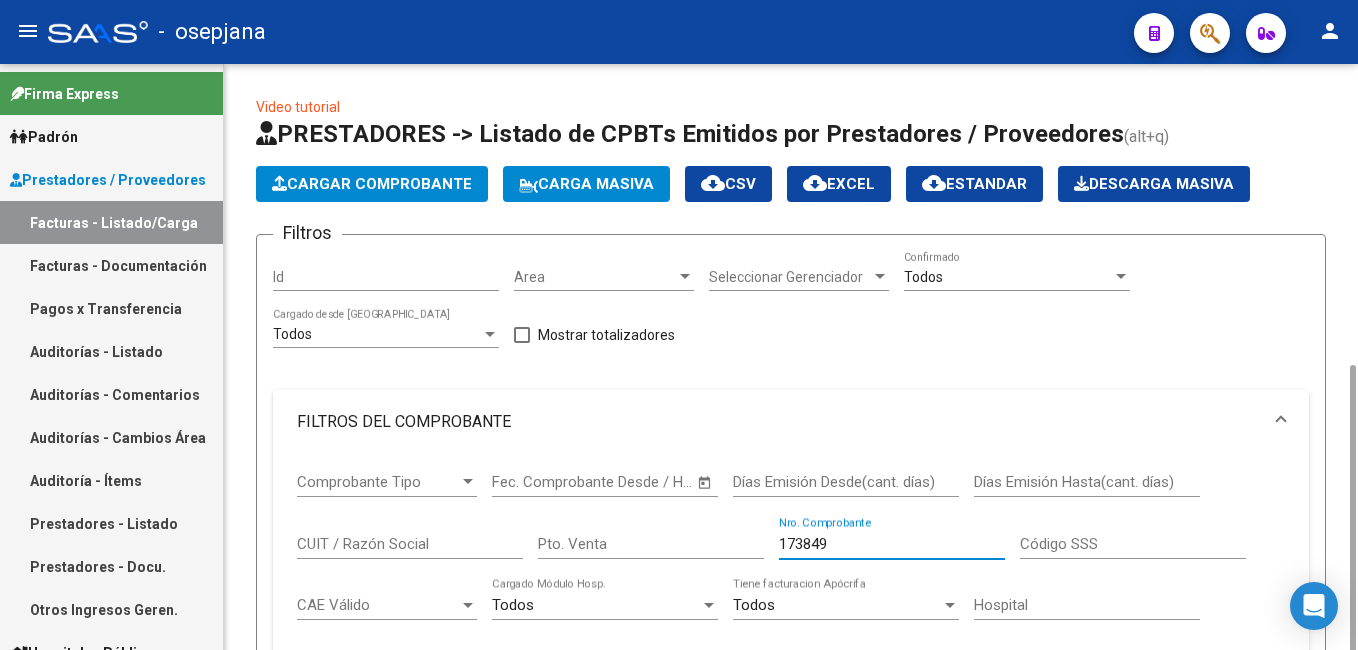 scroll, scrollTop: 566, scrollLeft: 0, axis: vertical 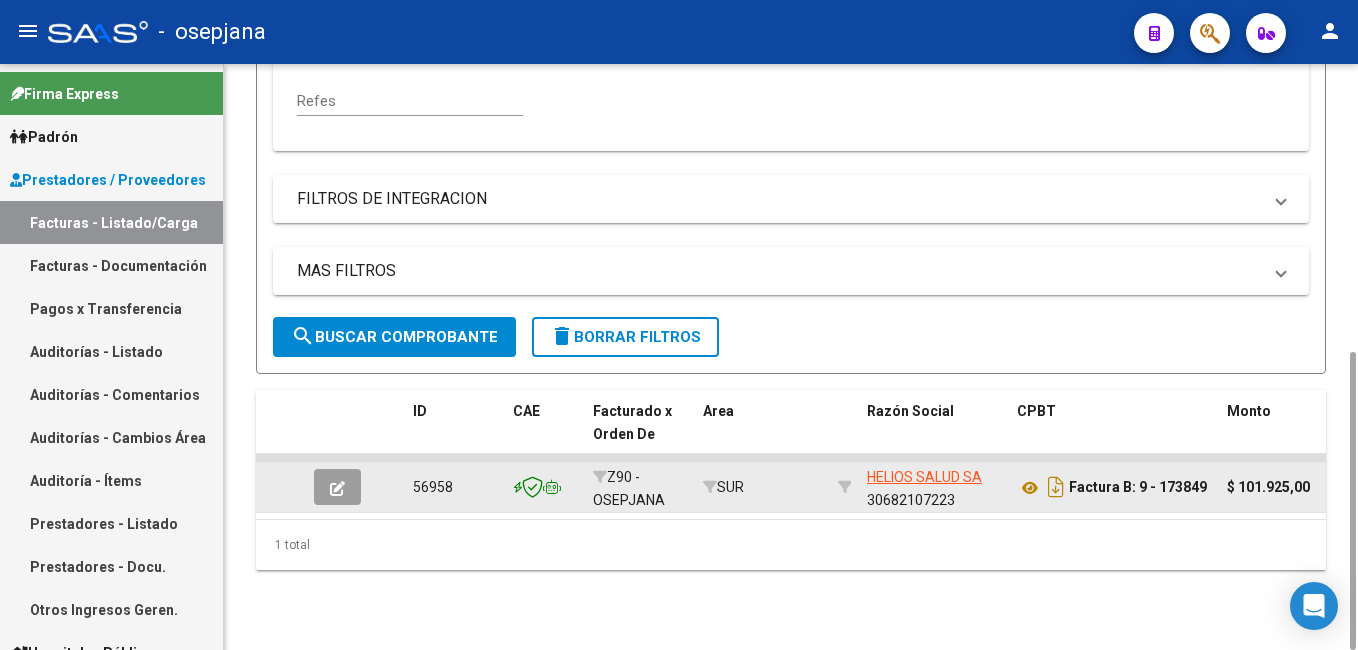 type on "173849" 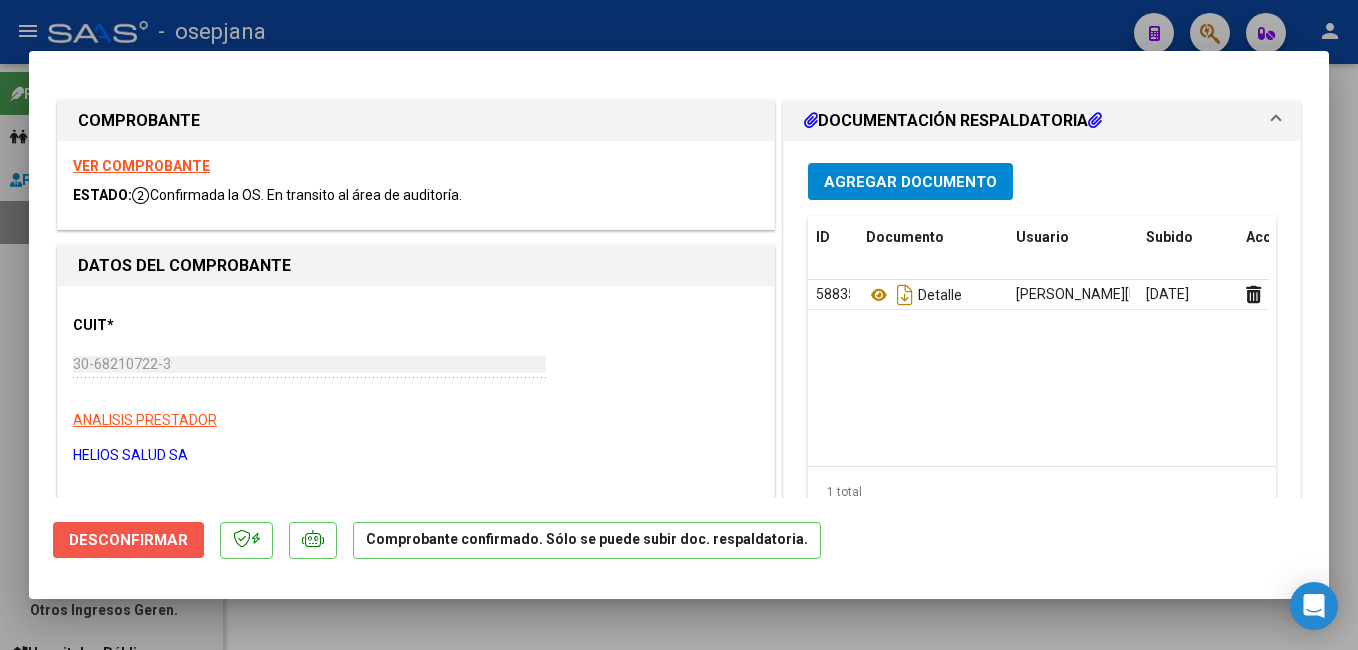 click on "Desconfirmar" 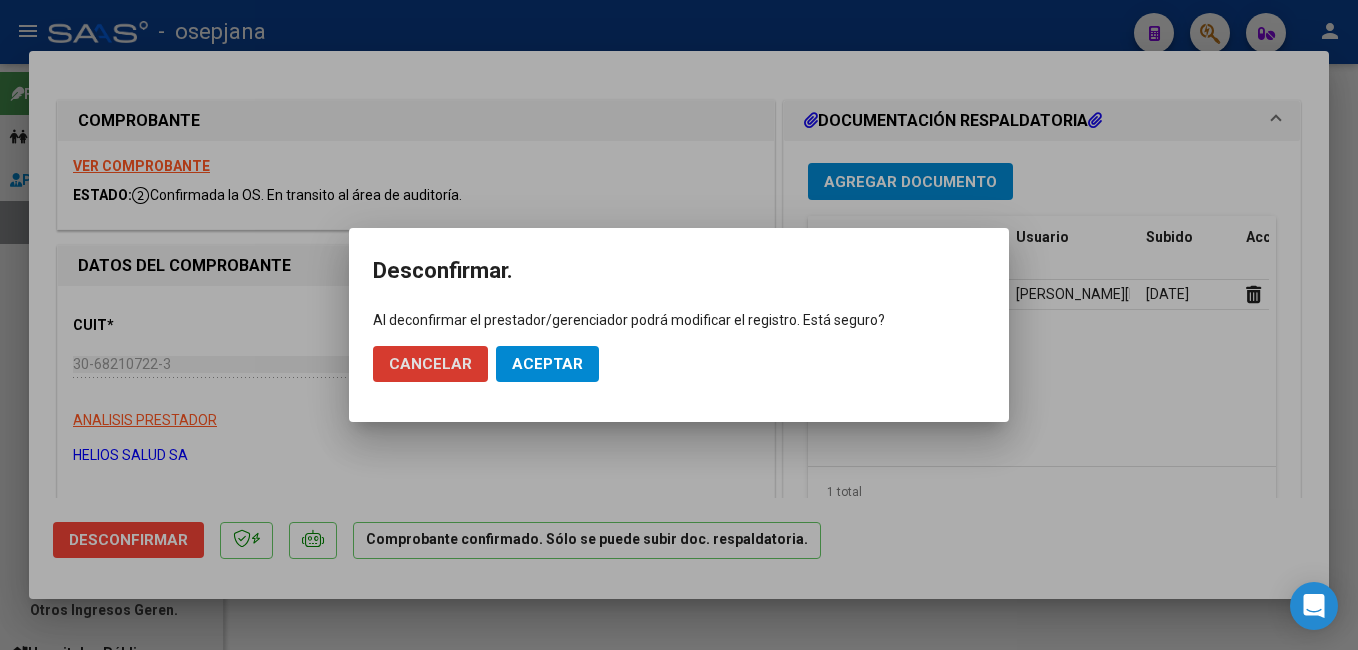 click on "Cancelar" 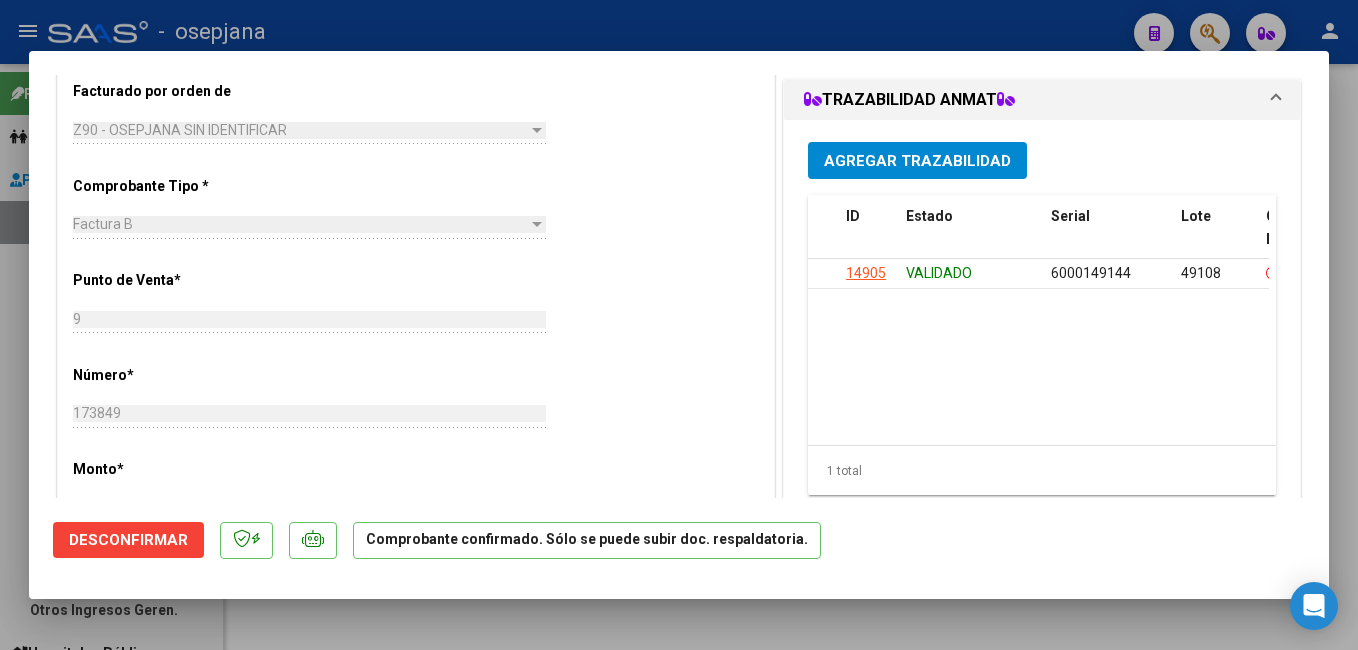 scroll, scrollTop: 511, scrollLeft: 0, axis: vertical 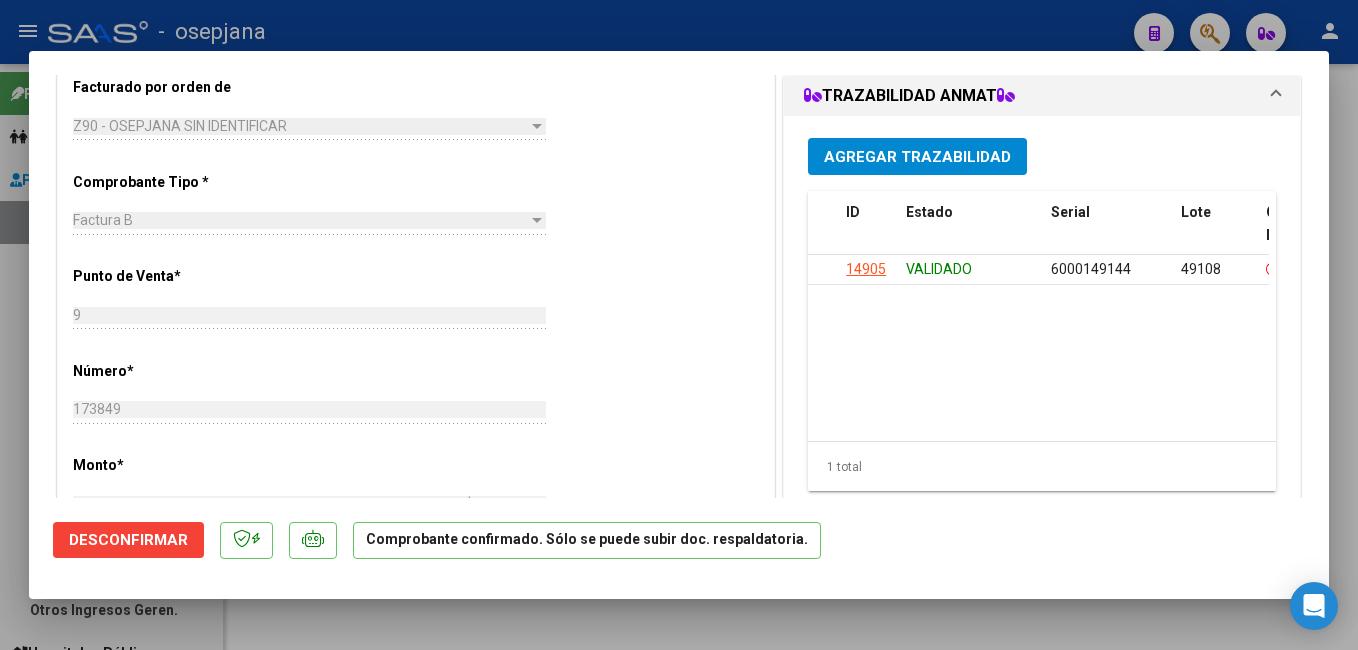 click on "Desconfirmar" 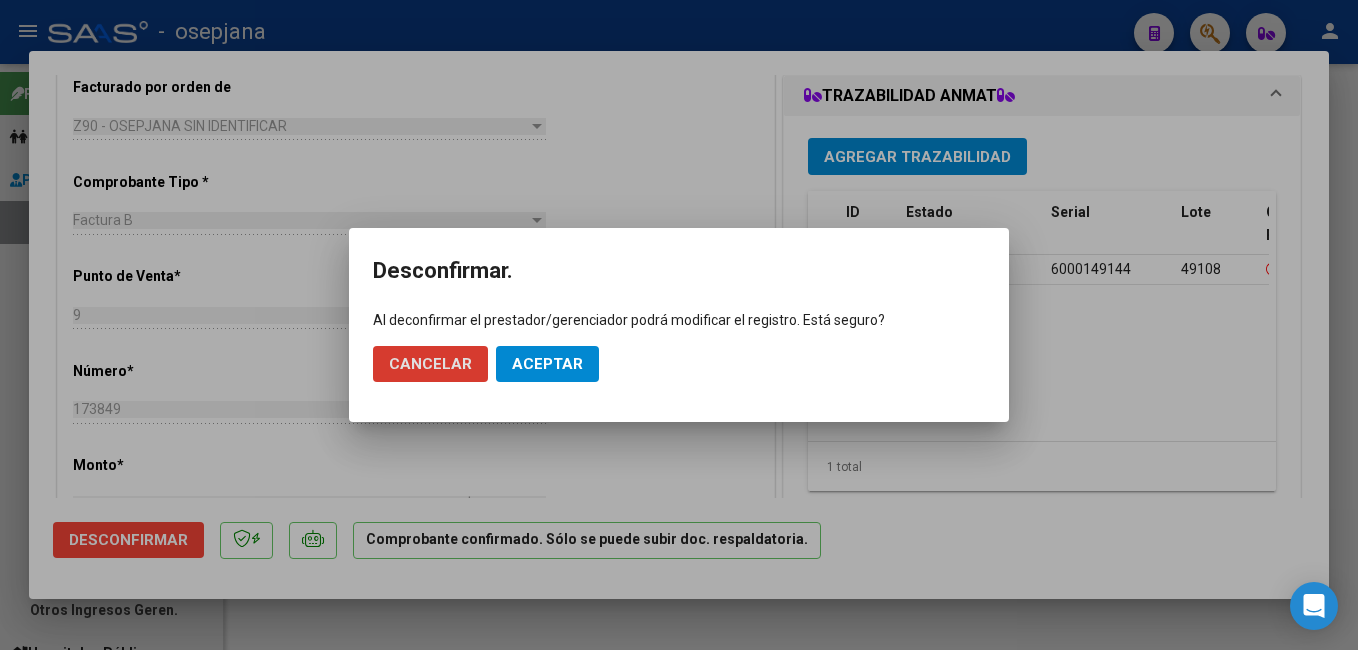 click on "Aceptar" 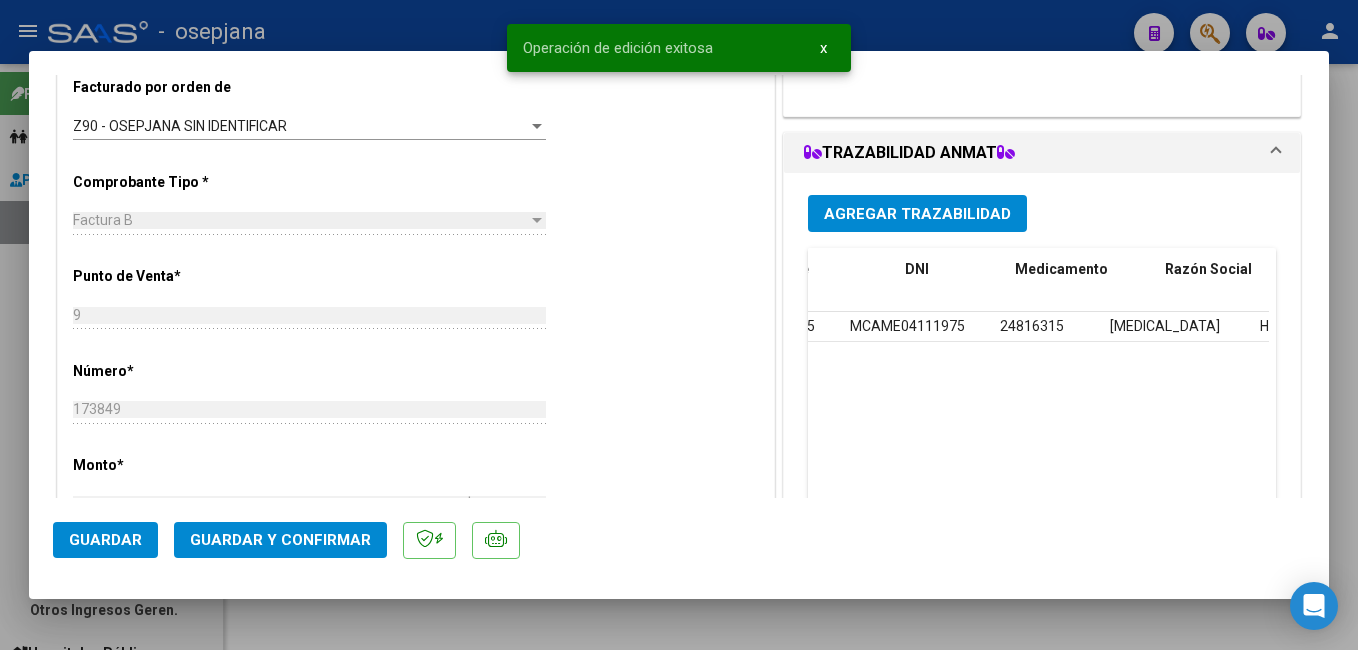 scroll, scrollTop: 0, scrollLeft: 0, axis: both 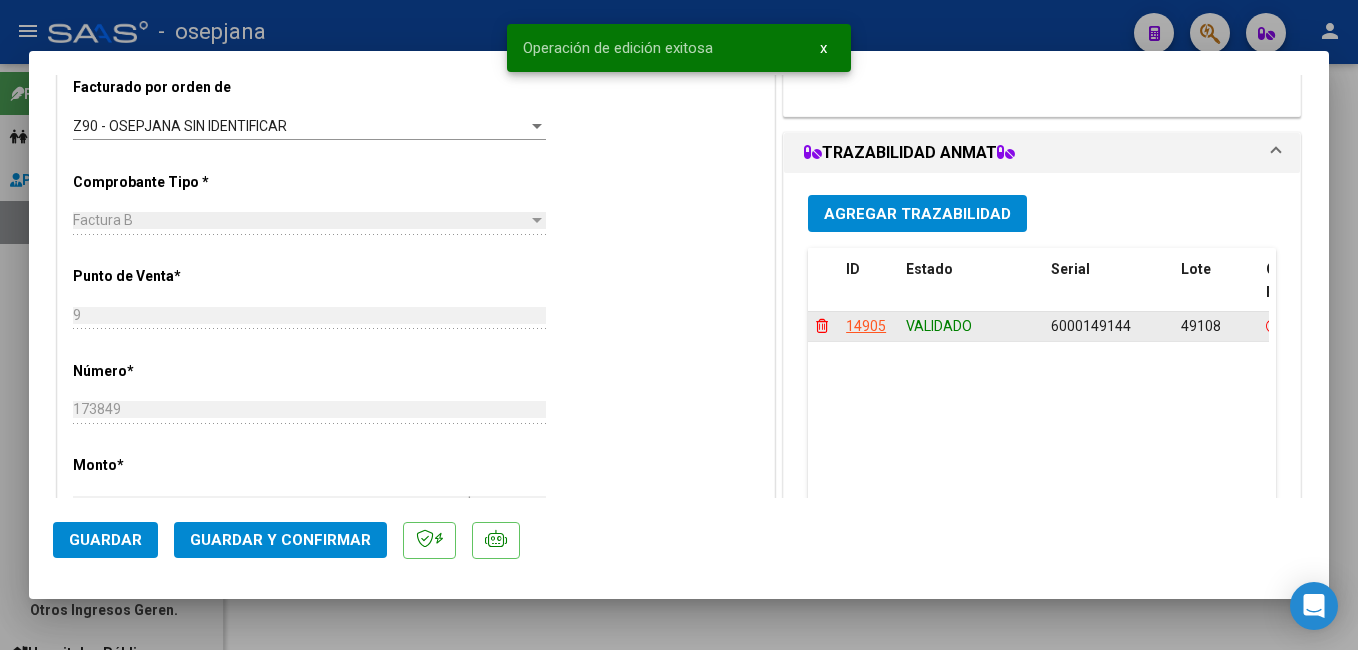 click 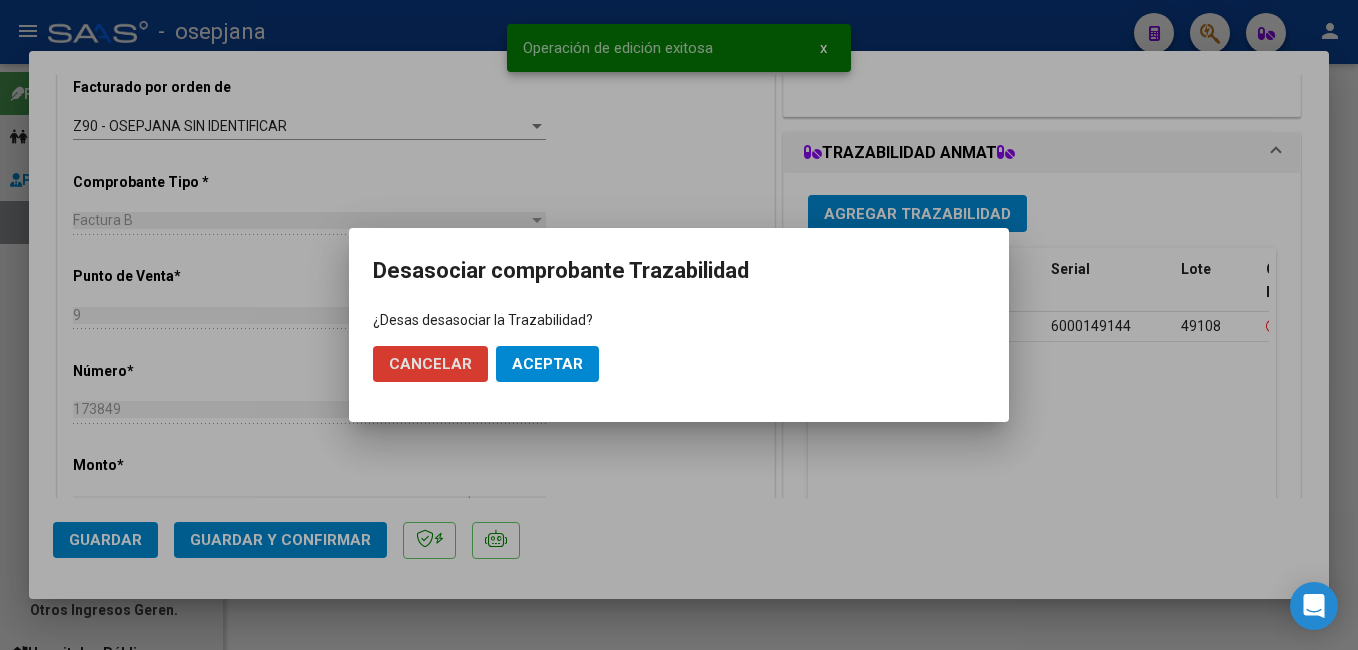 click on "Aceptar" 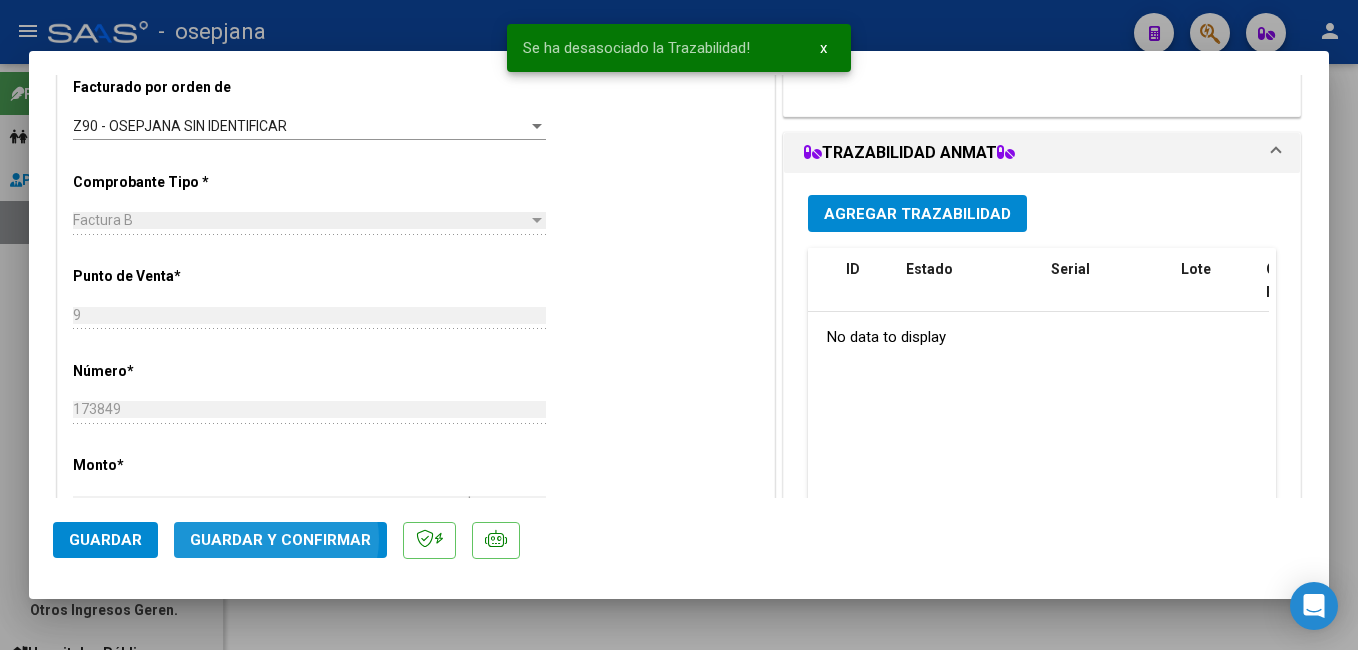 click on "Guardar y Confirmar" 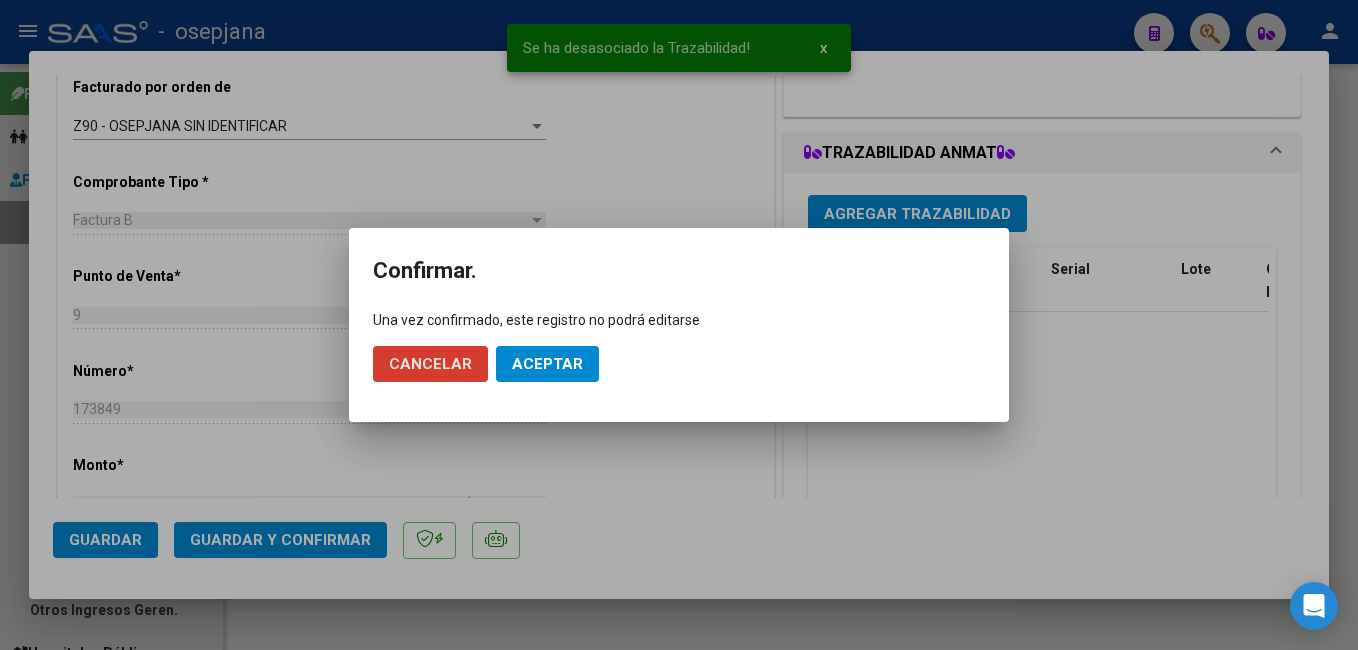 click on "Aceptar" 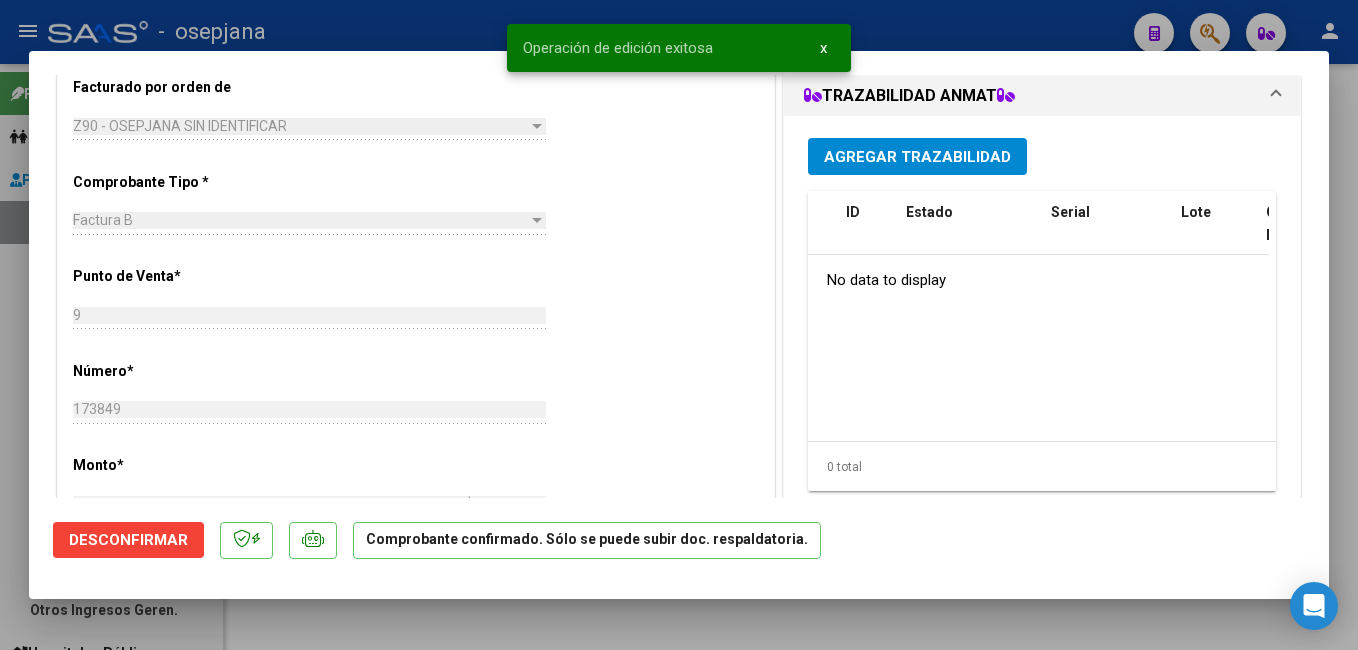 click at bounding box center [679, 325] 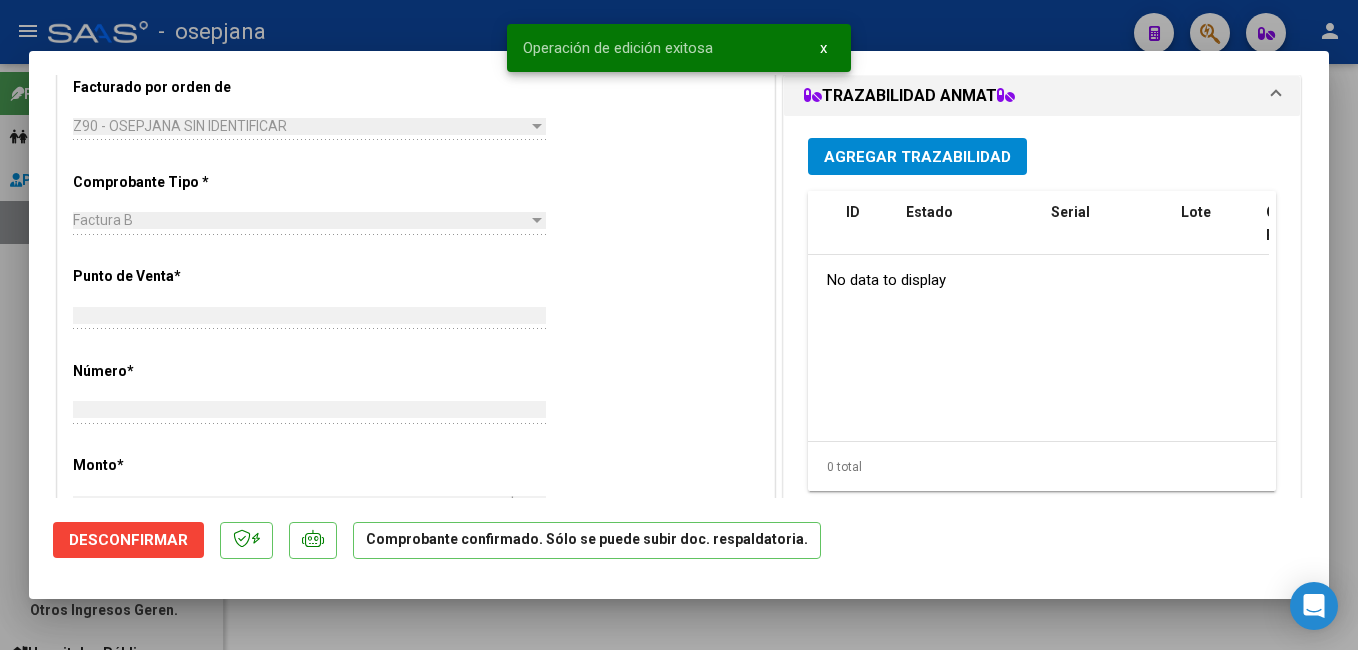 type 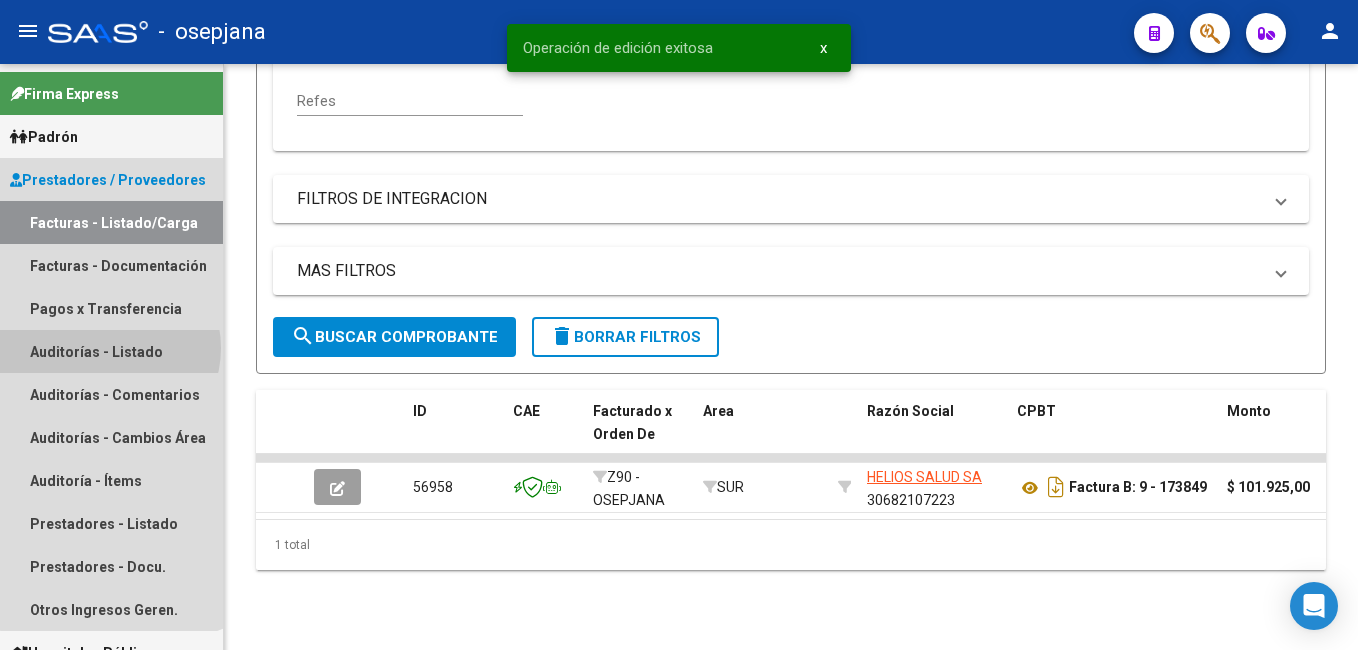 click on "Auditorías - Listado" at bounding box center [111, 351] 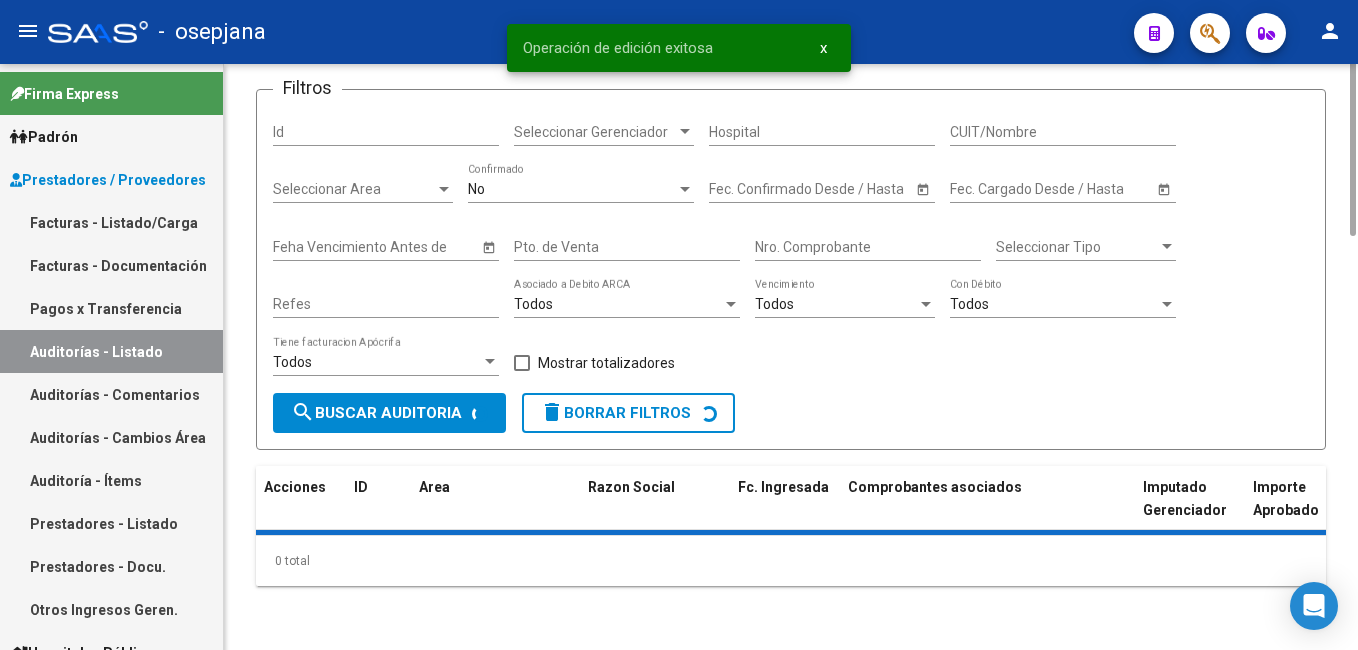 scroll, scrollTop: 0, scrollLeft: 0, axis: both 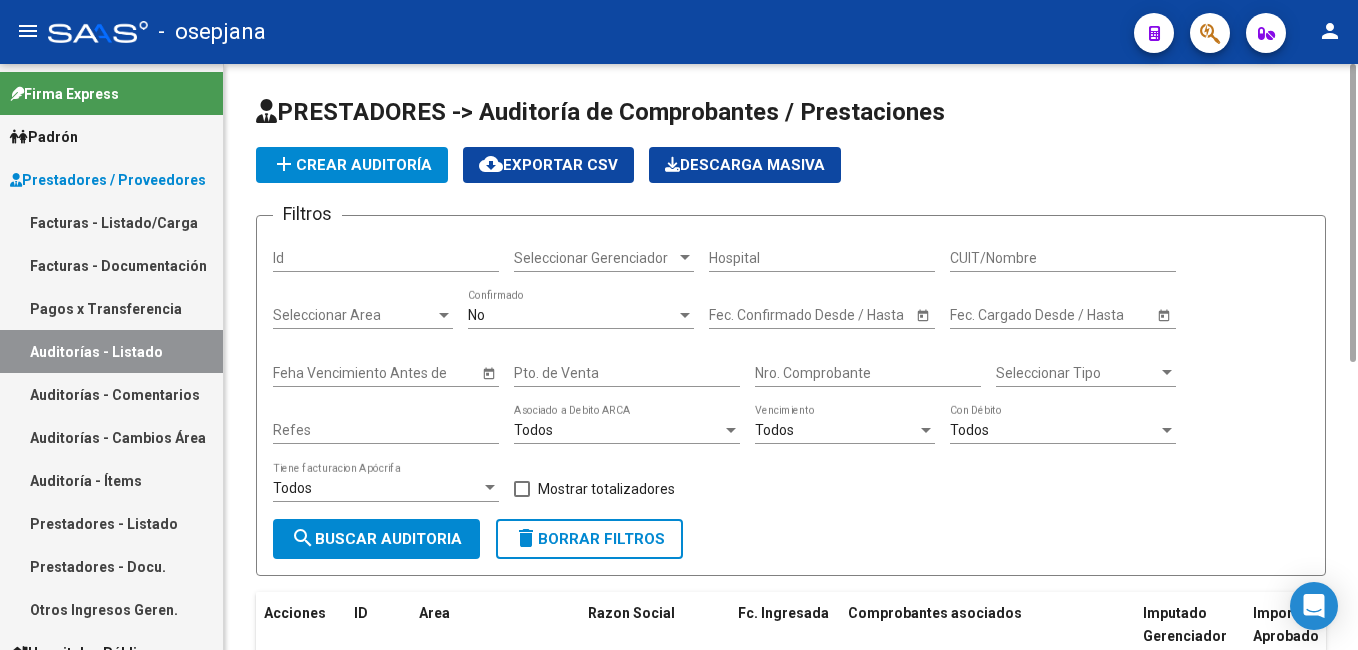 click on "add  Crear Auditoría" 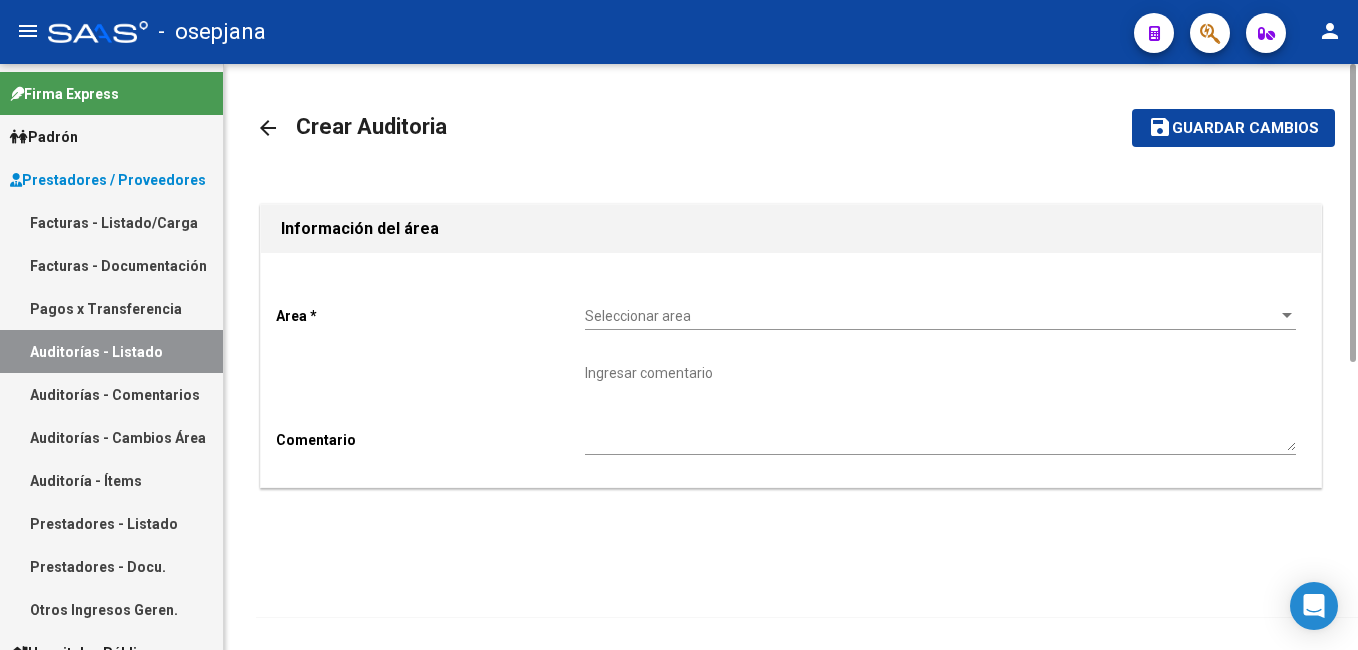 click on "Seleccionar area Seleccionar area" 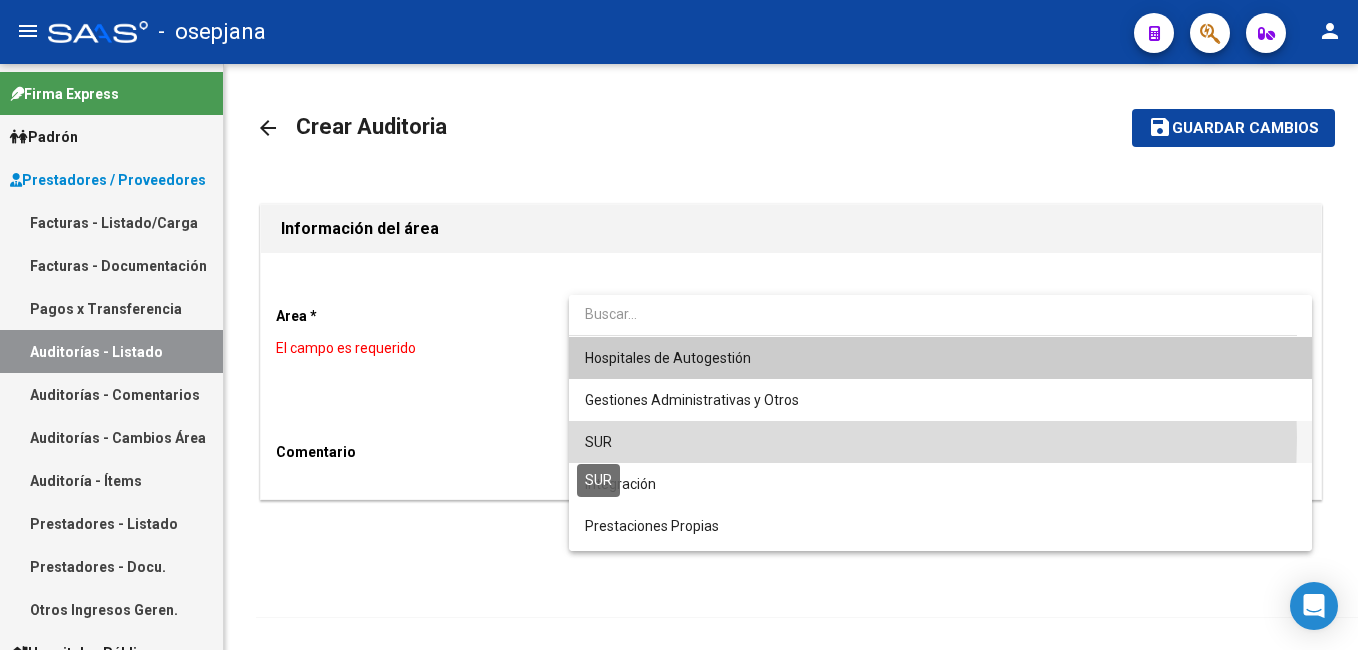 click on "SUR" at bounding box center (598, 442) 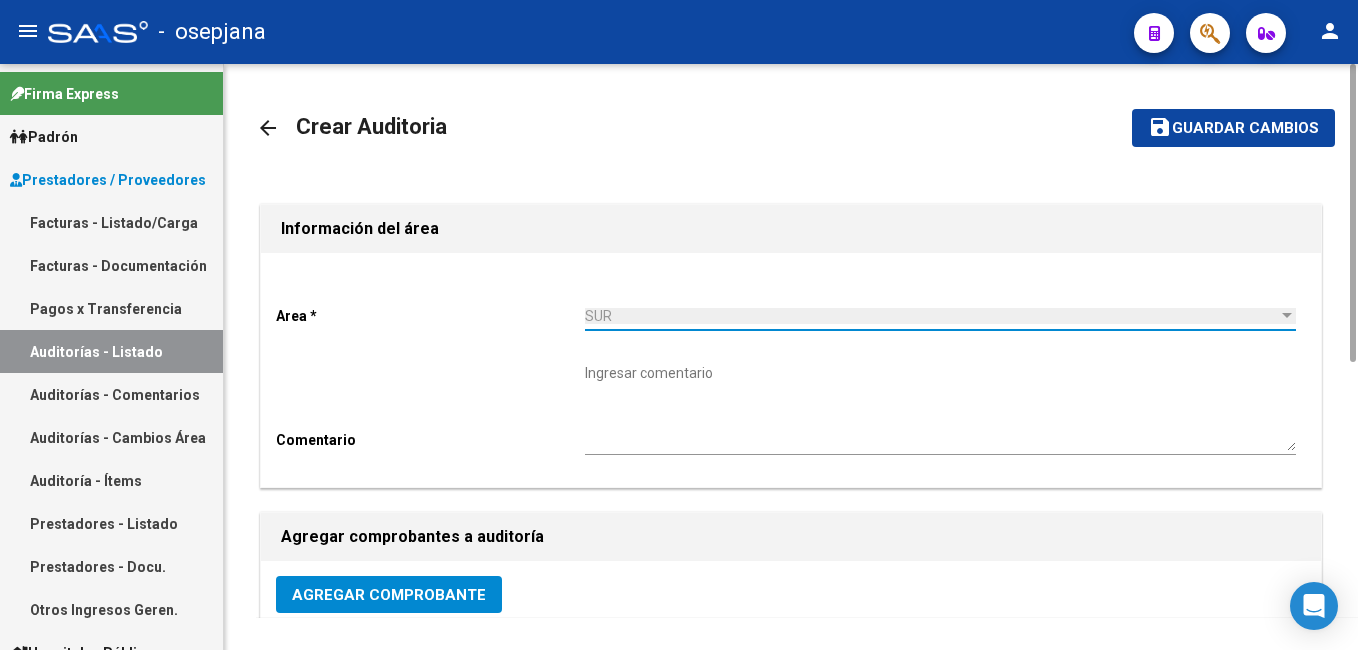click on "Agregar Comprobante" 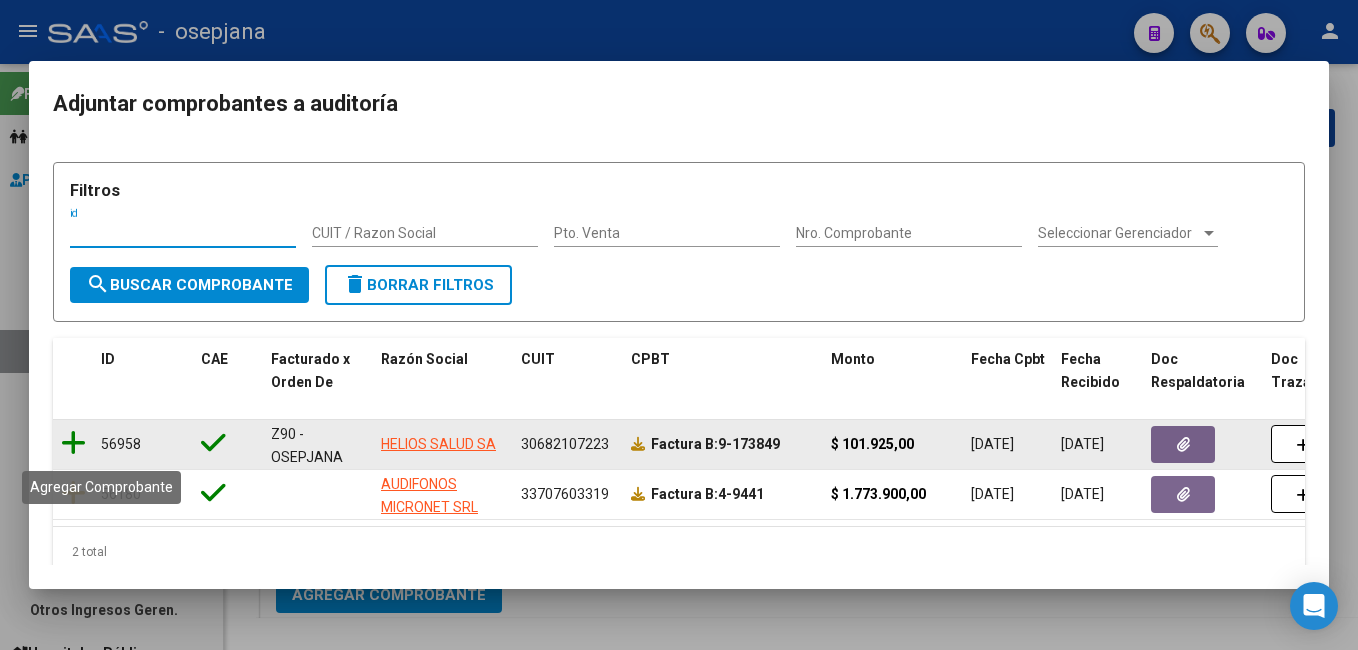 click 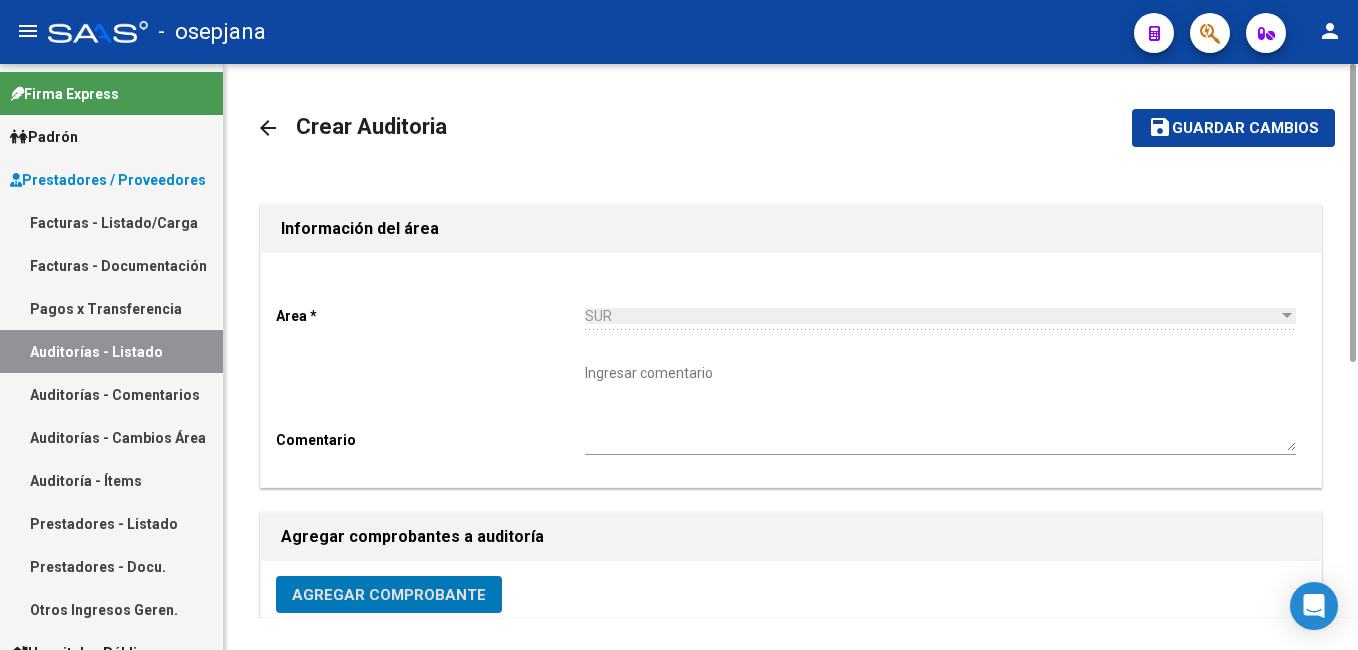 click on "Guardar cambios" 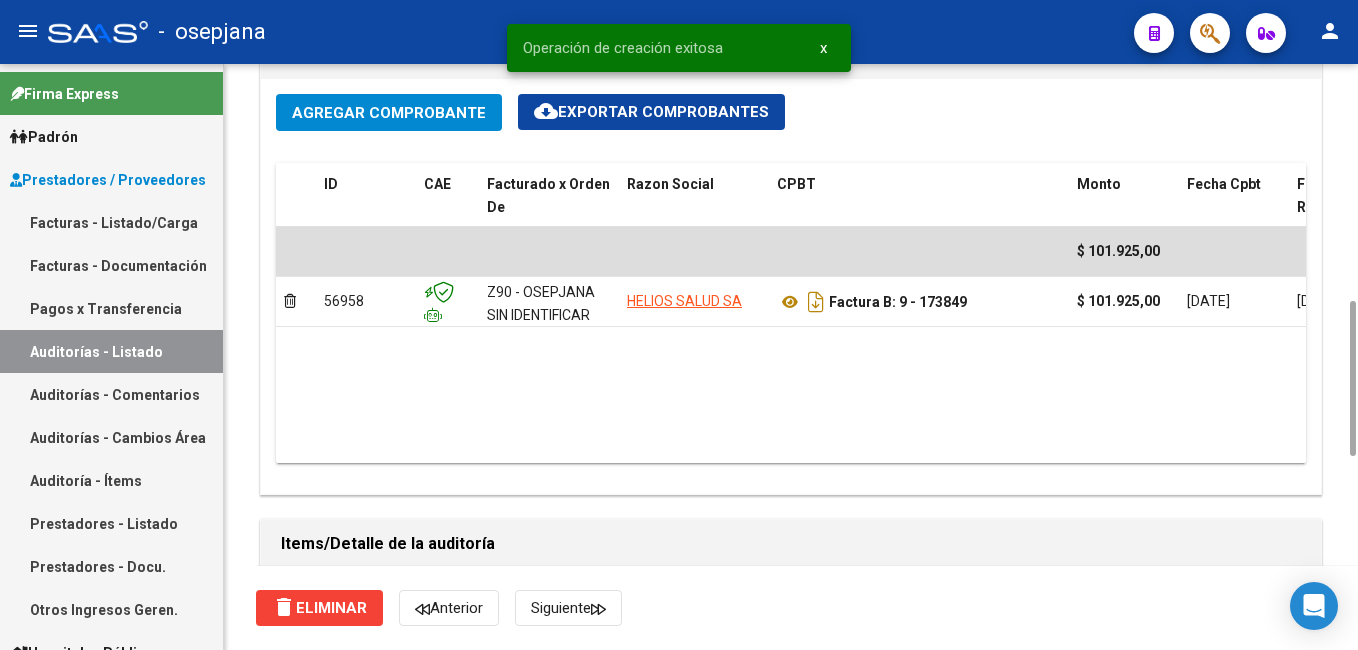 drag, startPoint x: 1350, startPoint y: 150, endPoint x: 1188, endPoint y: 546, distance: 427.8551 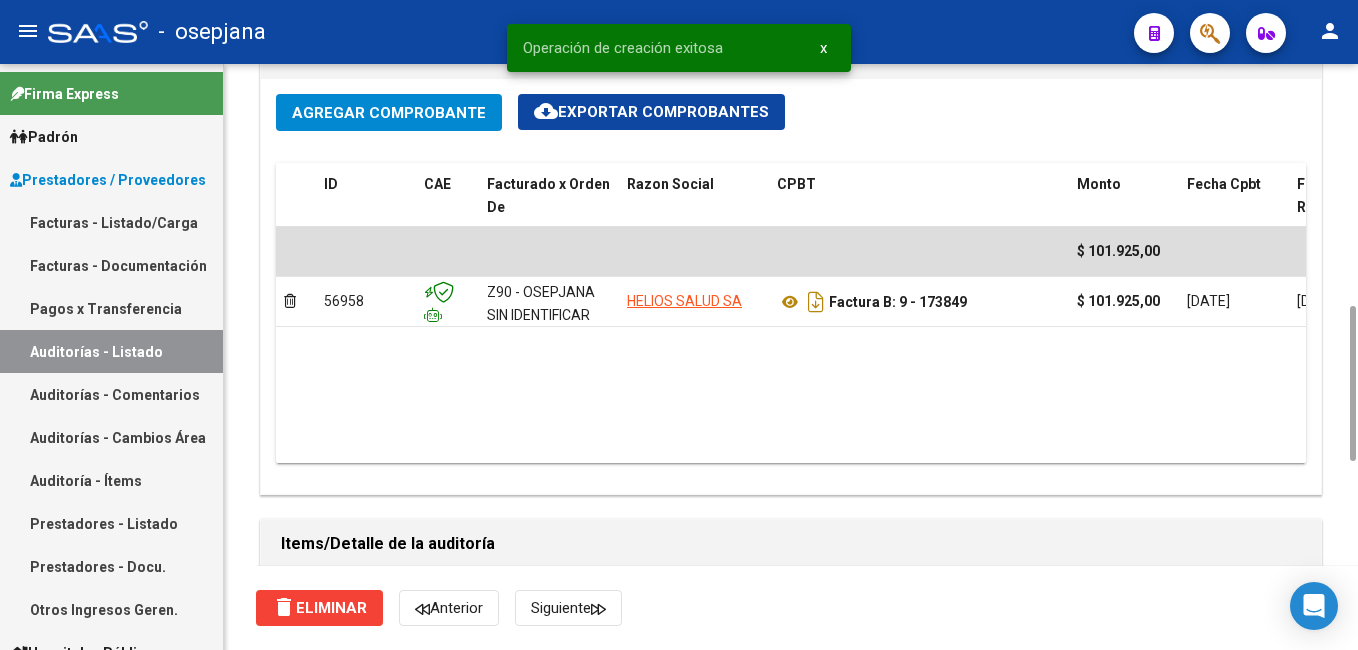 scroll, scrollTop: 973, scrollLeft: 0, axis: vertical 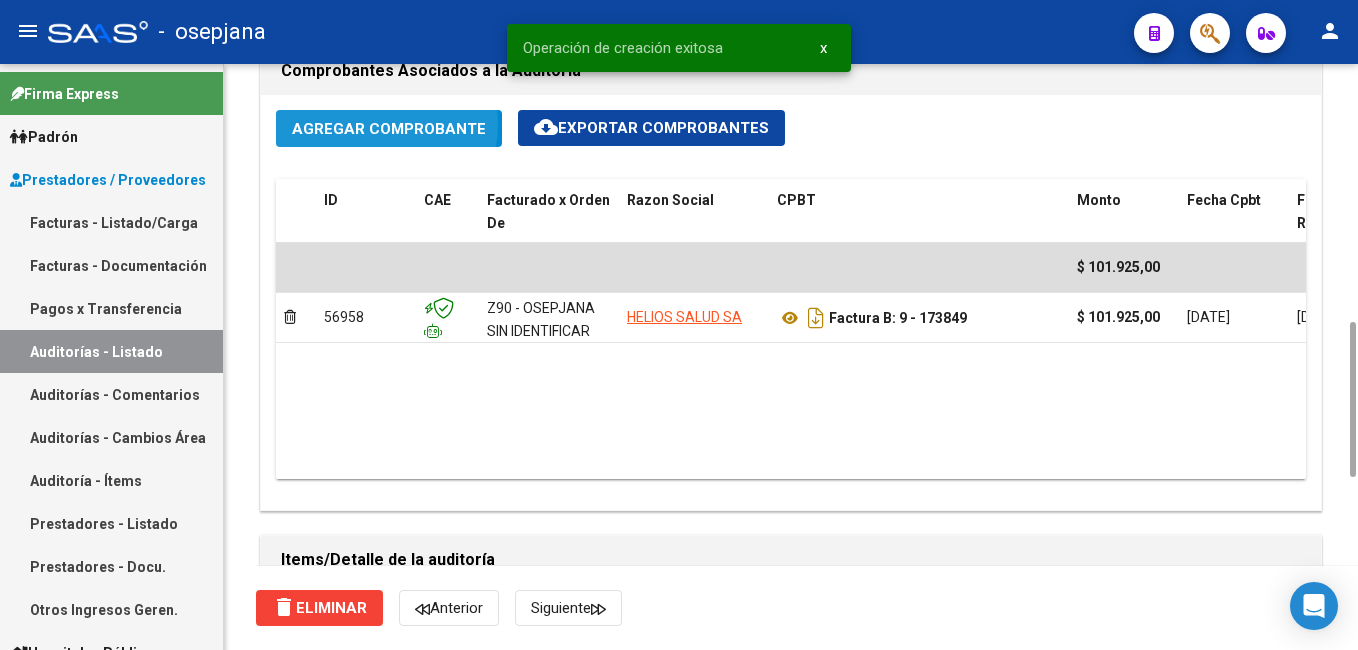 click on "Agregar Comprobante" 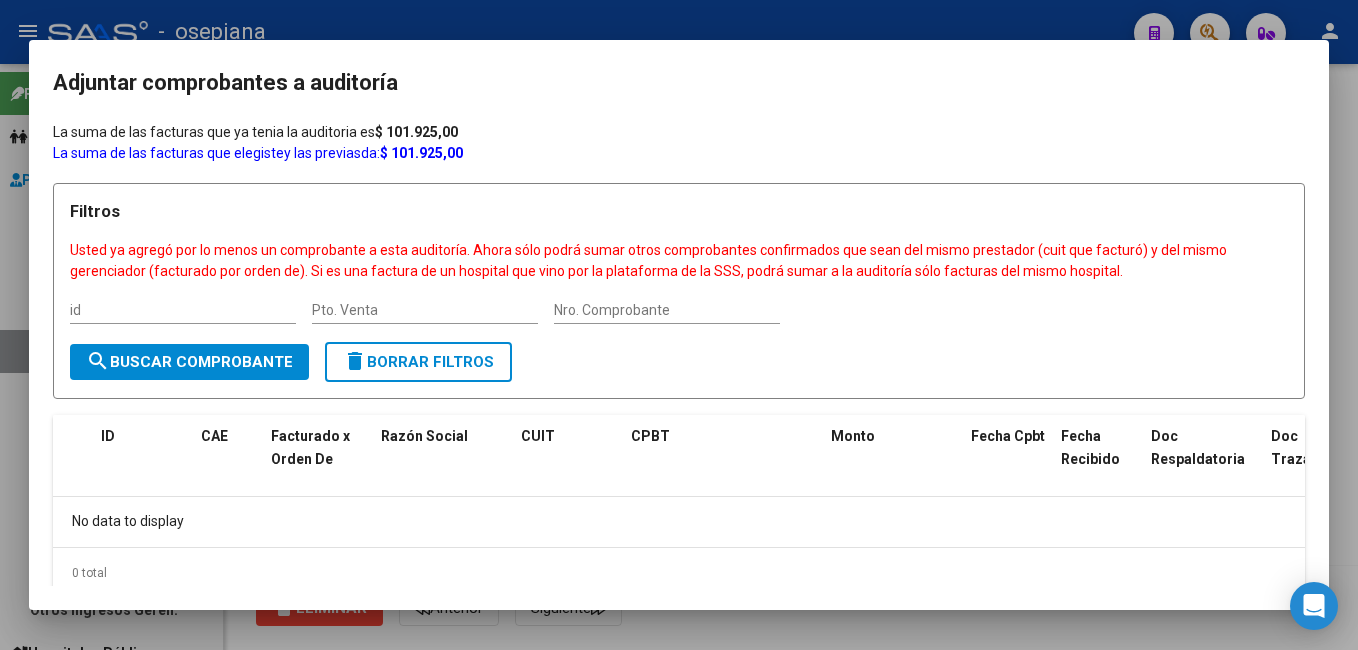 click at bounding box center [679, 325] 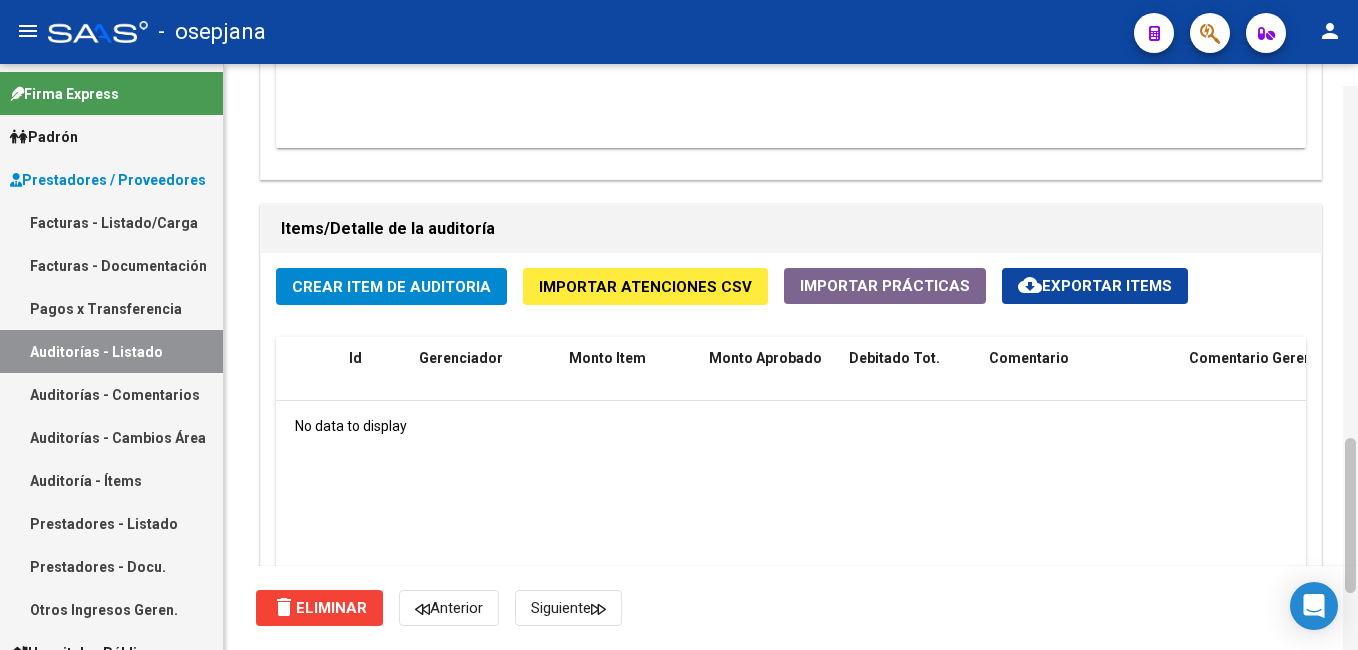 scroll, scrollTop: 1326, scrollLeft: 0, axis: vertical 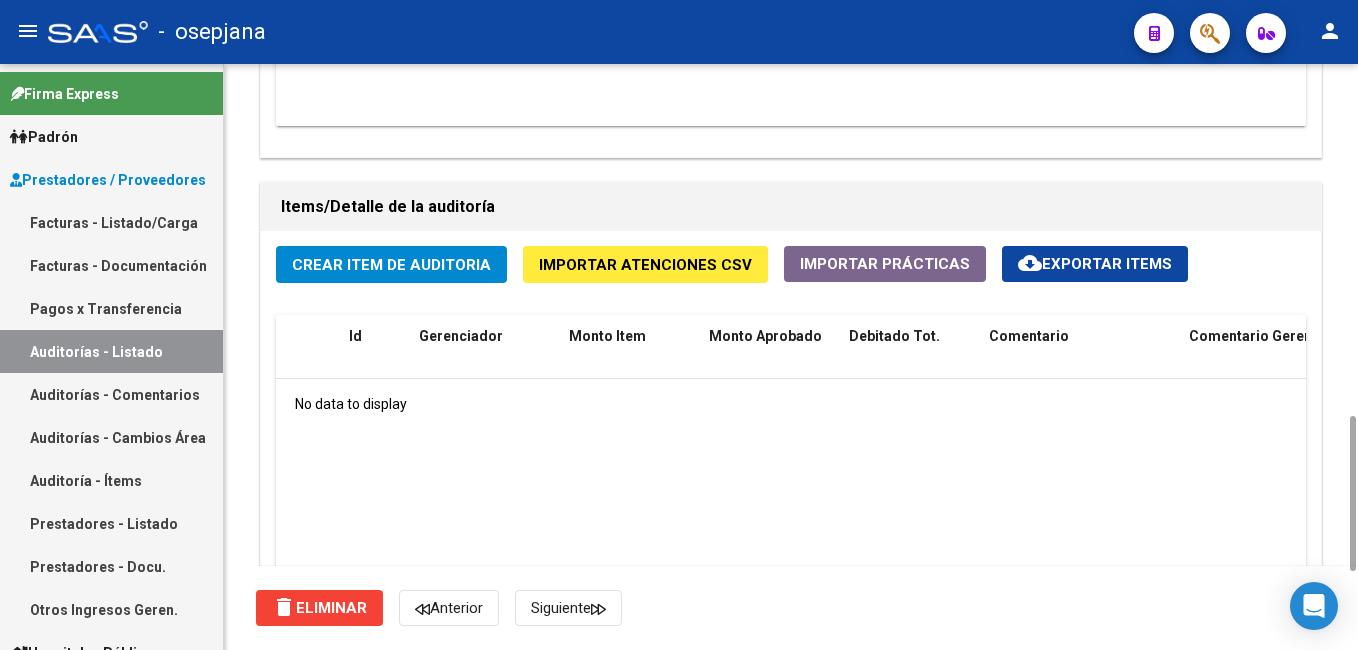 drag, startPoint x: 1354, startPoint y: 410, endPoint x: 1052, endPoint y: 459, distance: 305.94934 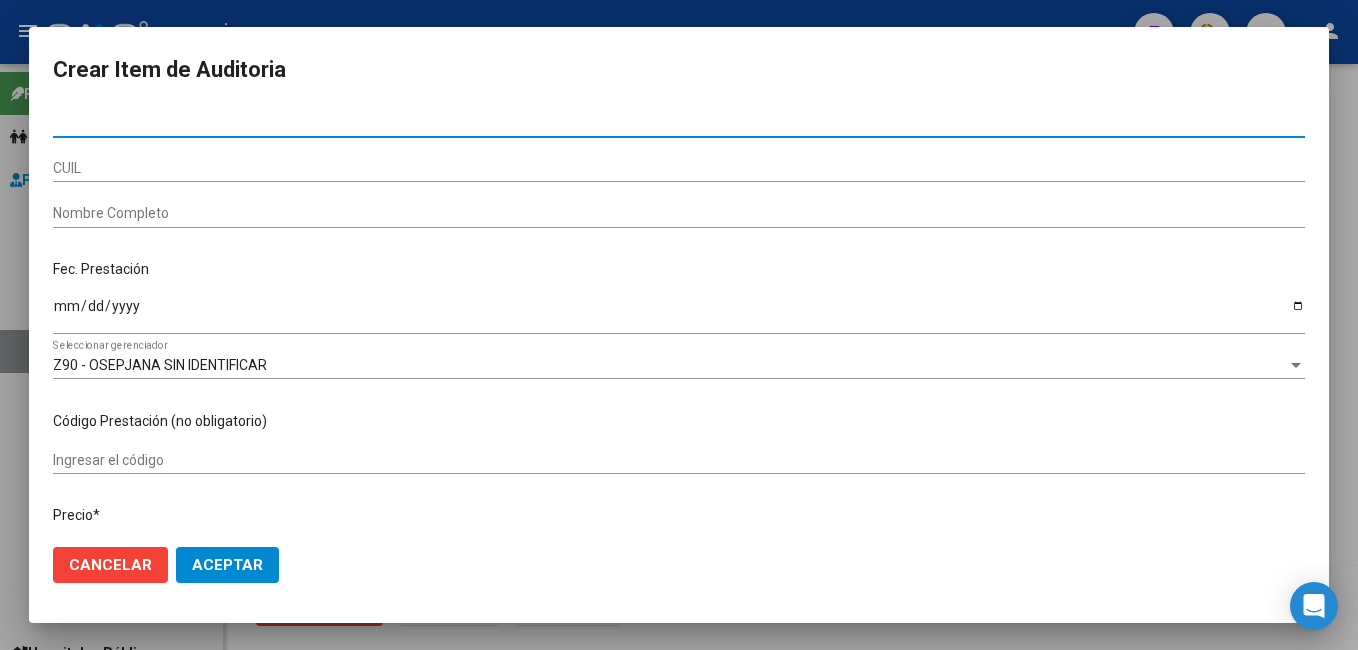 paste on "24816315" 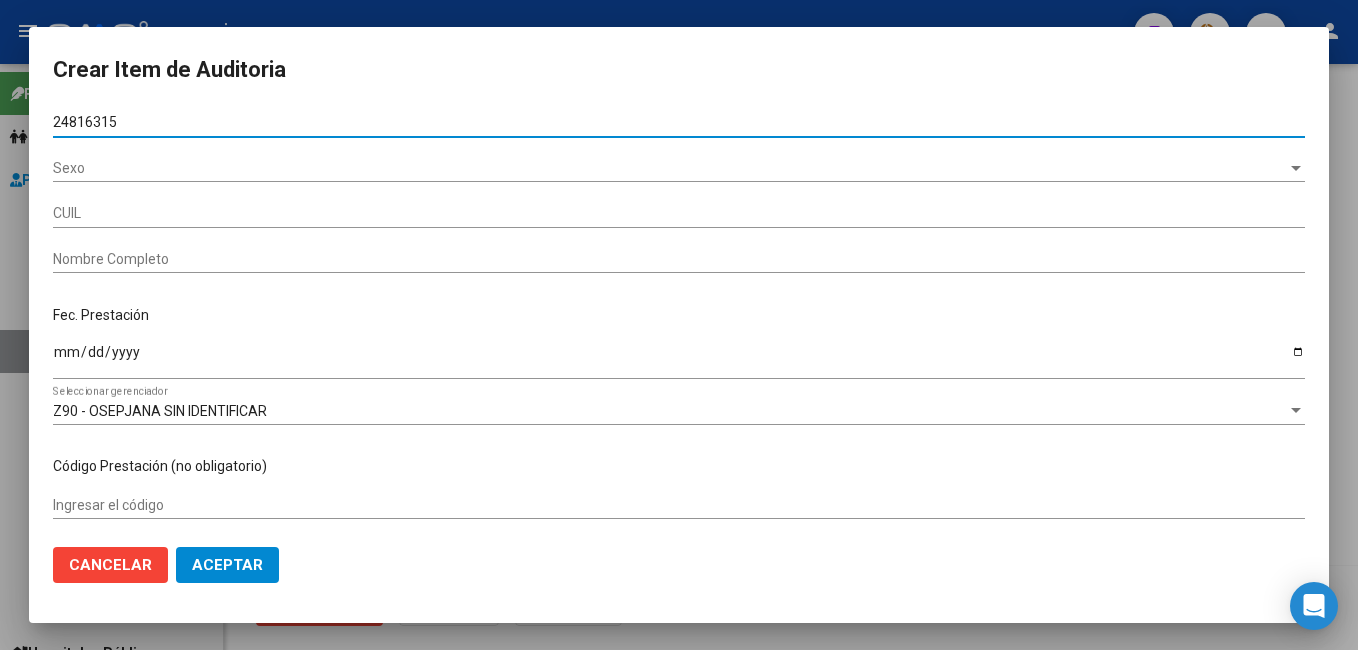type on "20248163152" 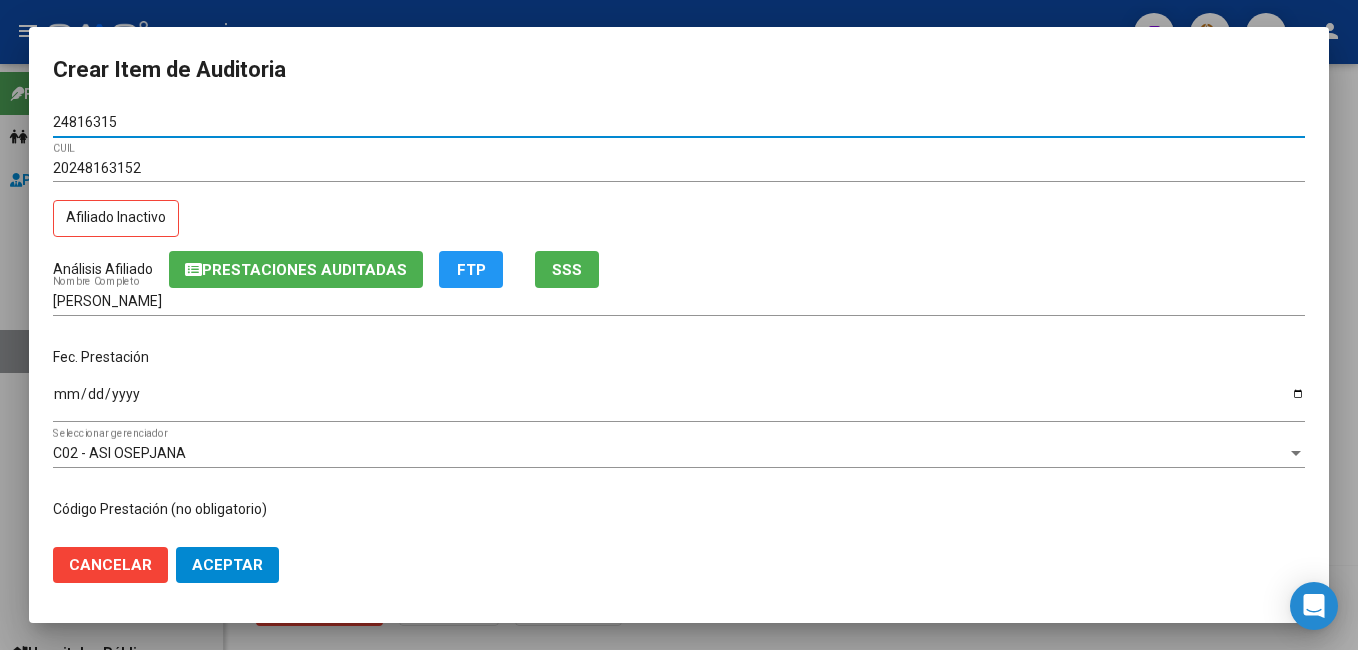 type on "24816315" 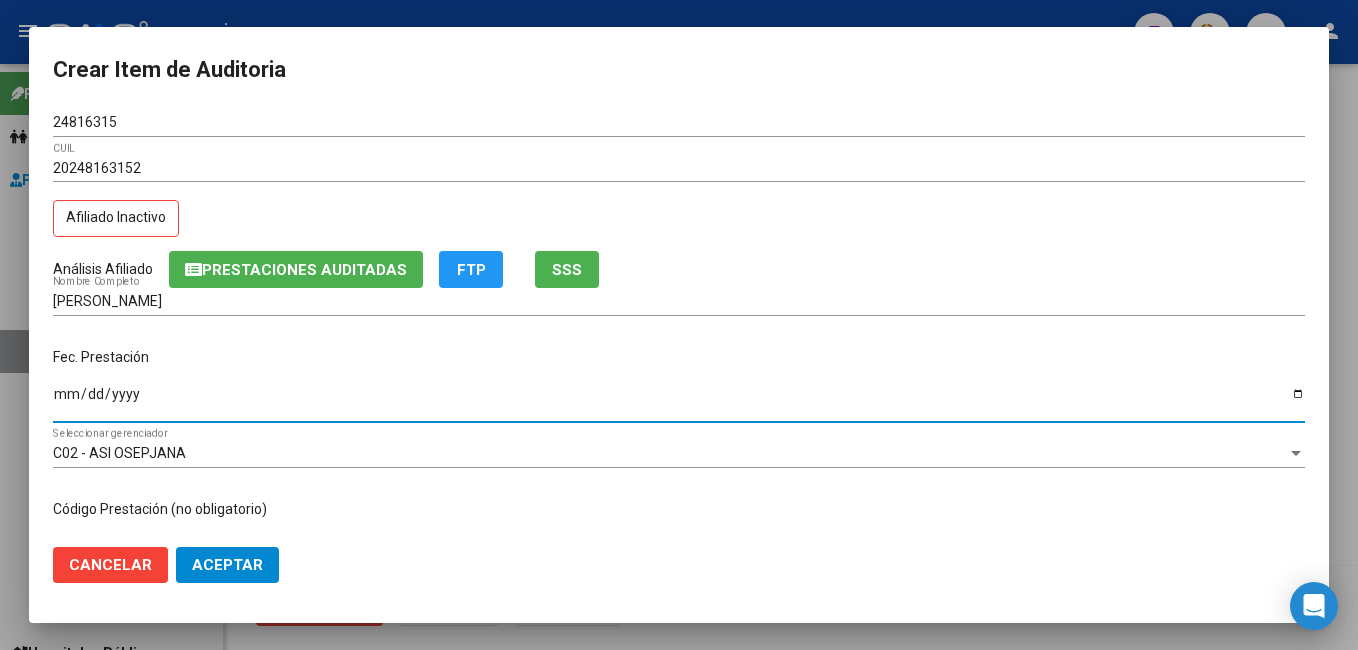 click on "Ingresar la fecha" at bounding box center (679, 401) 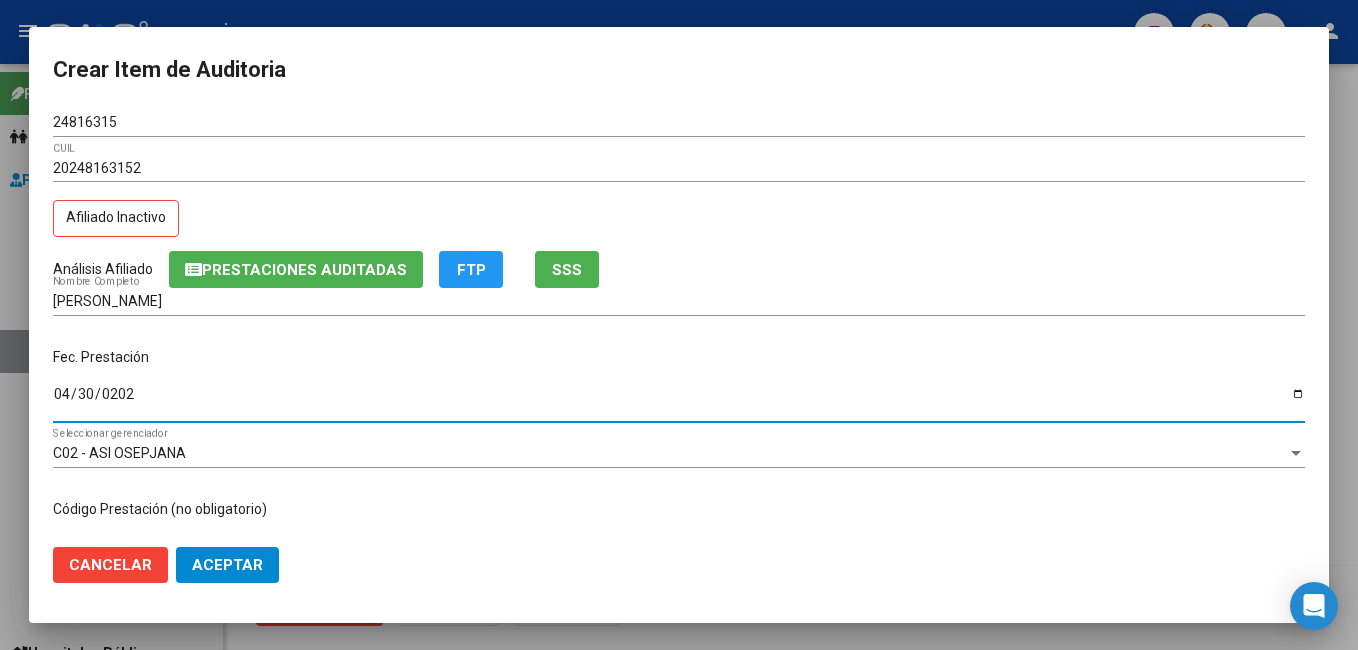 type on "[DATE]" 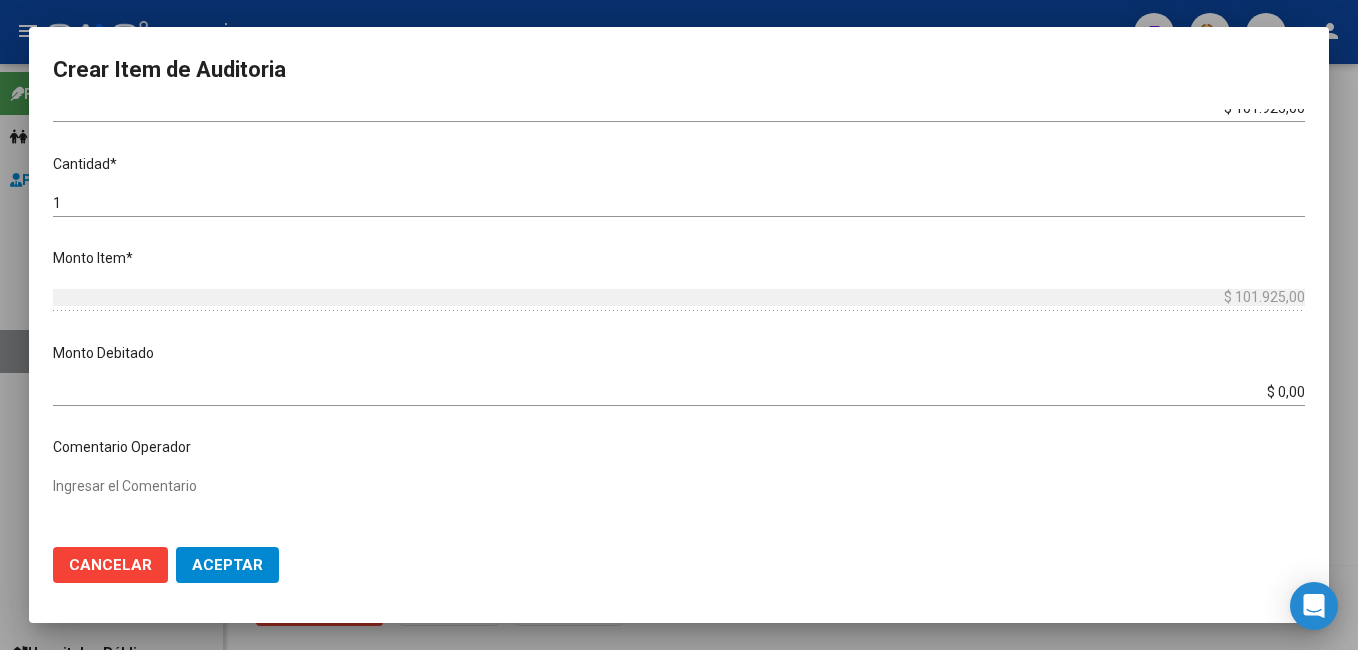 scroll, scrollTop: 538, scrollLeft: 0, axis: vertical 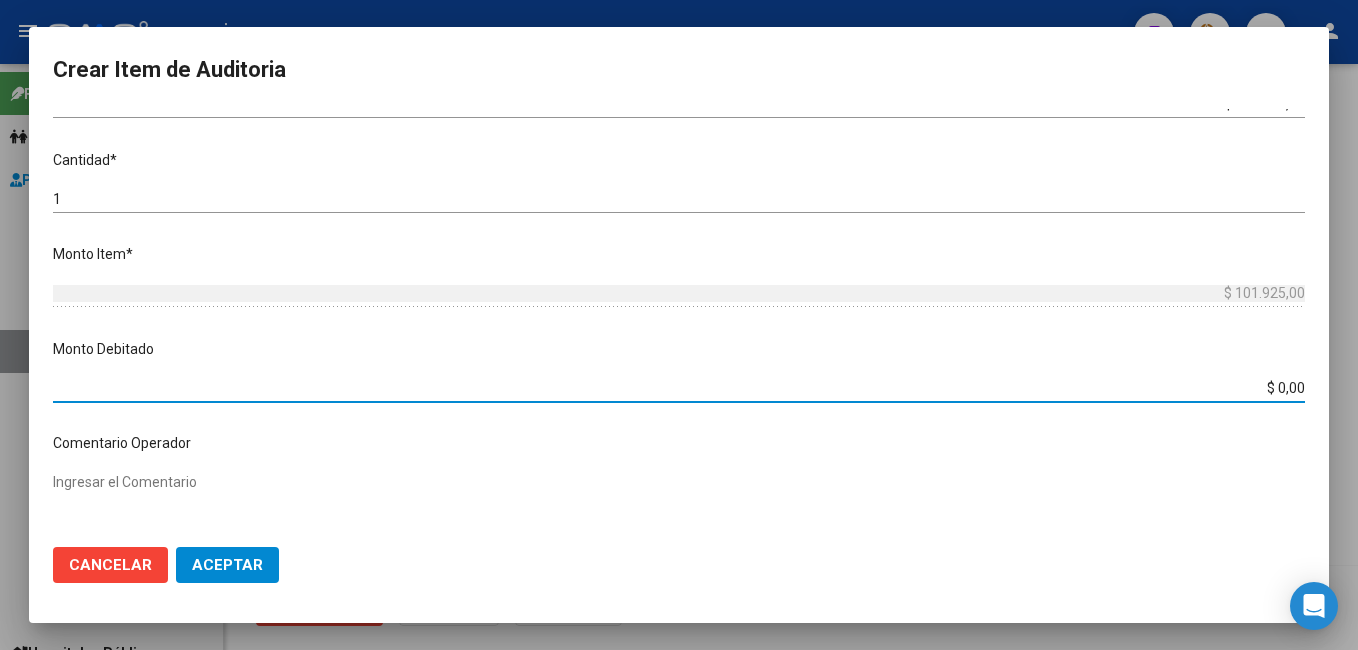 drag, startPoint x: 1263, startPoint y: 385, endPoint x: 1348, endPoint y: 331, distance: 100.70253 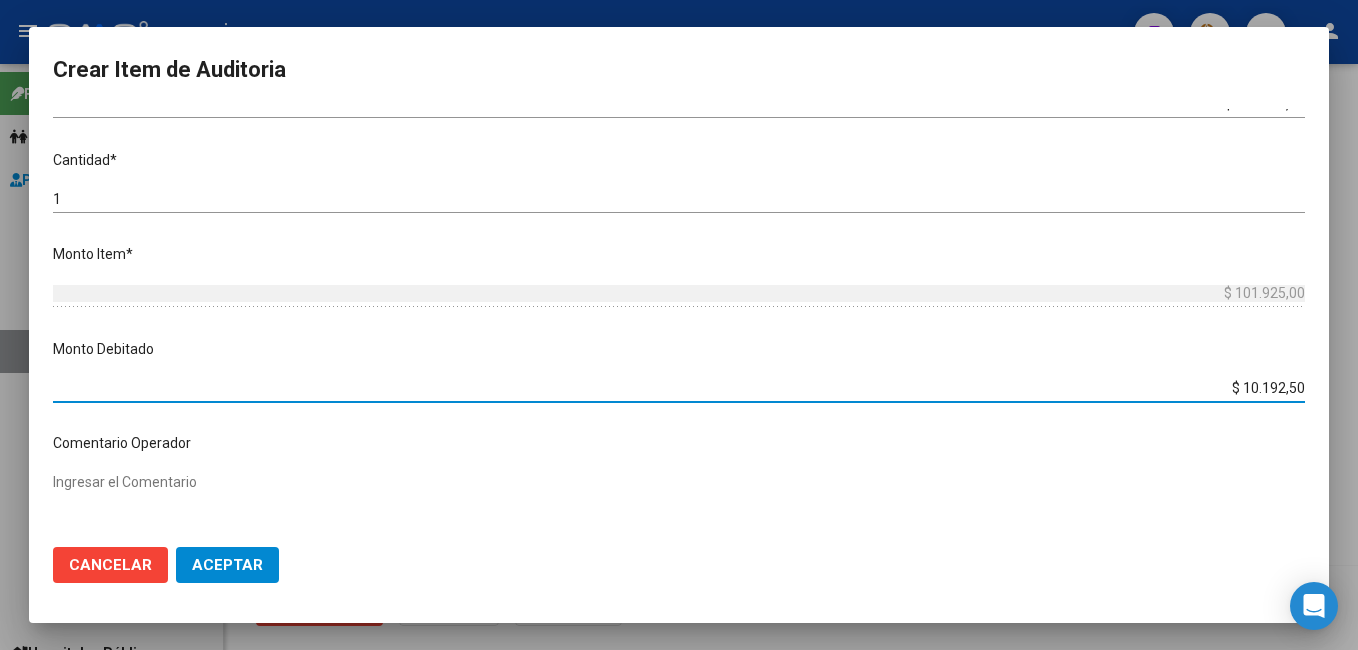 type on "$ 101.925,00" 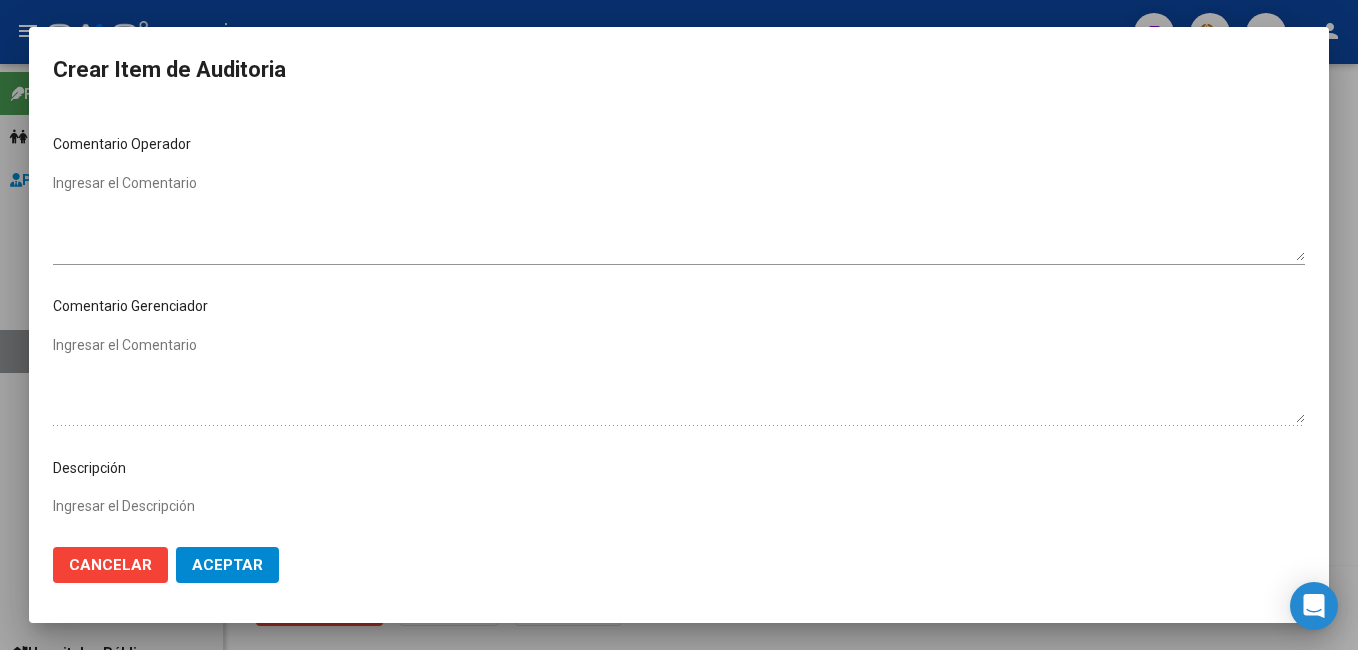 scroll, scrollTop: 1100, scrollLeft: 0, axis: vertical 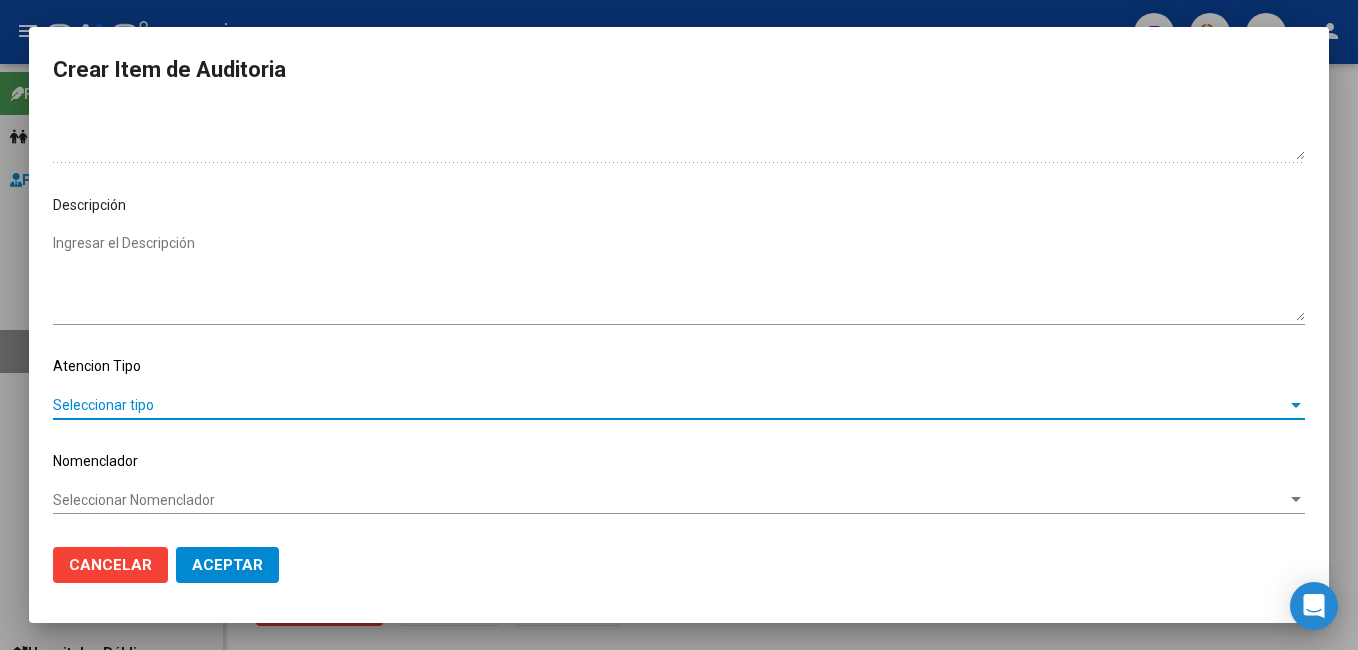 click on "Seleccionar tipo" at bounding box center (670, 405) 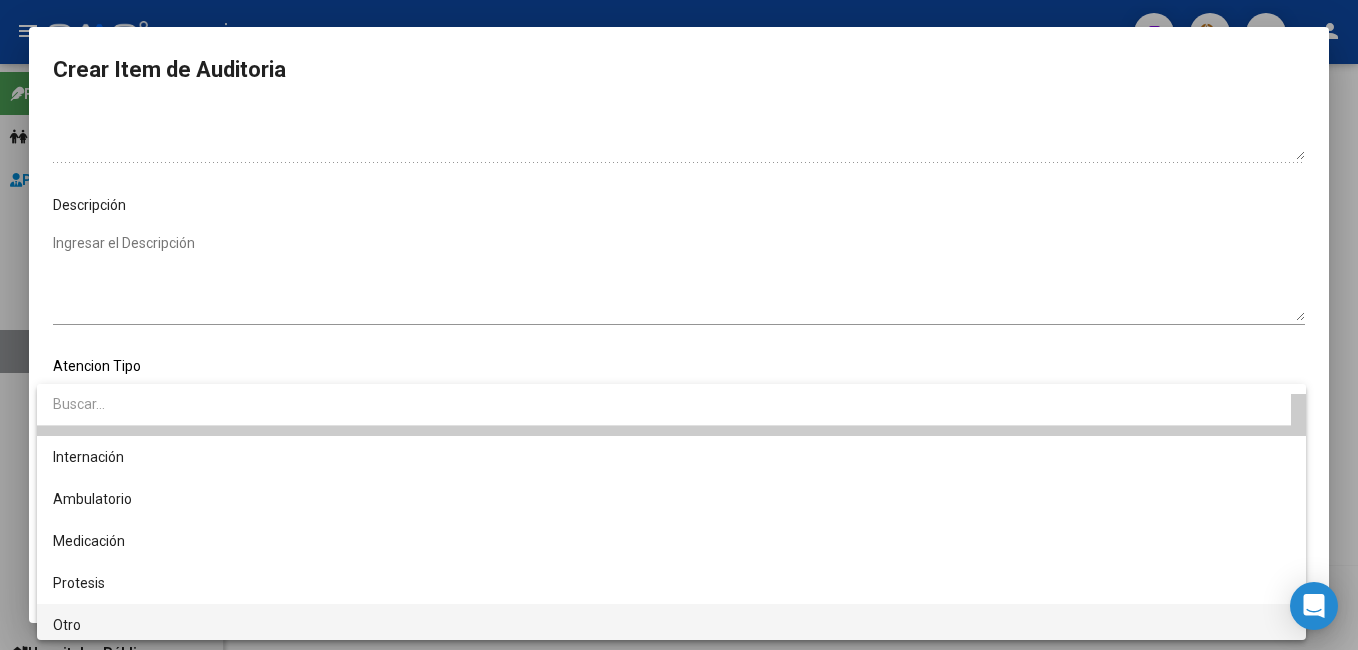 scroll, scrollTop: 38, scrollLeft: 0, axis: vertical 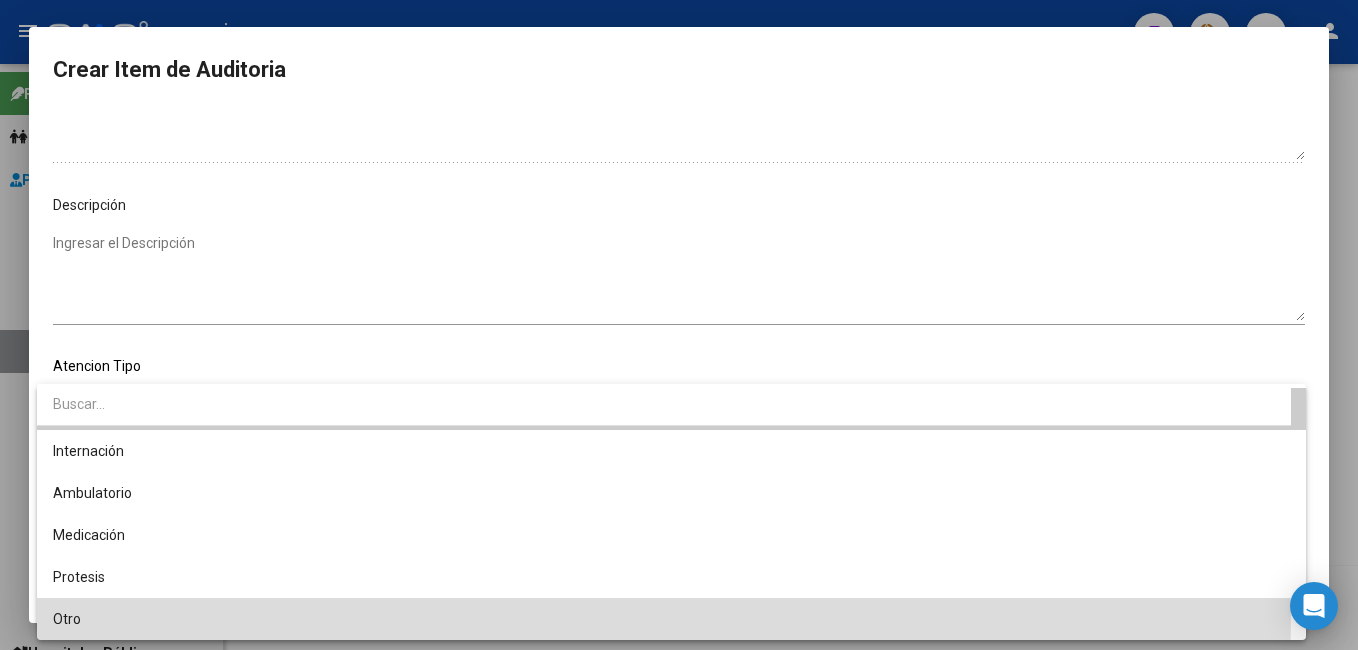 click on "Otro" at bounding box center [671, 619] 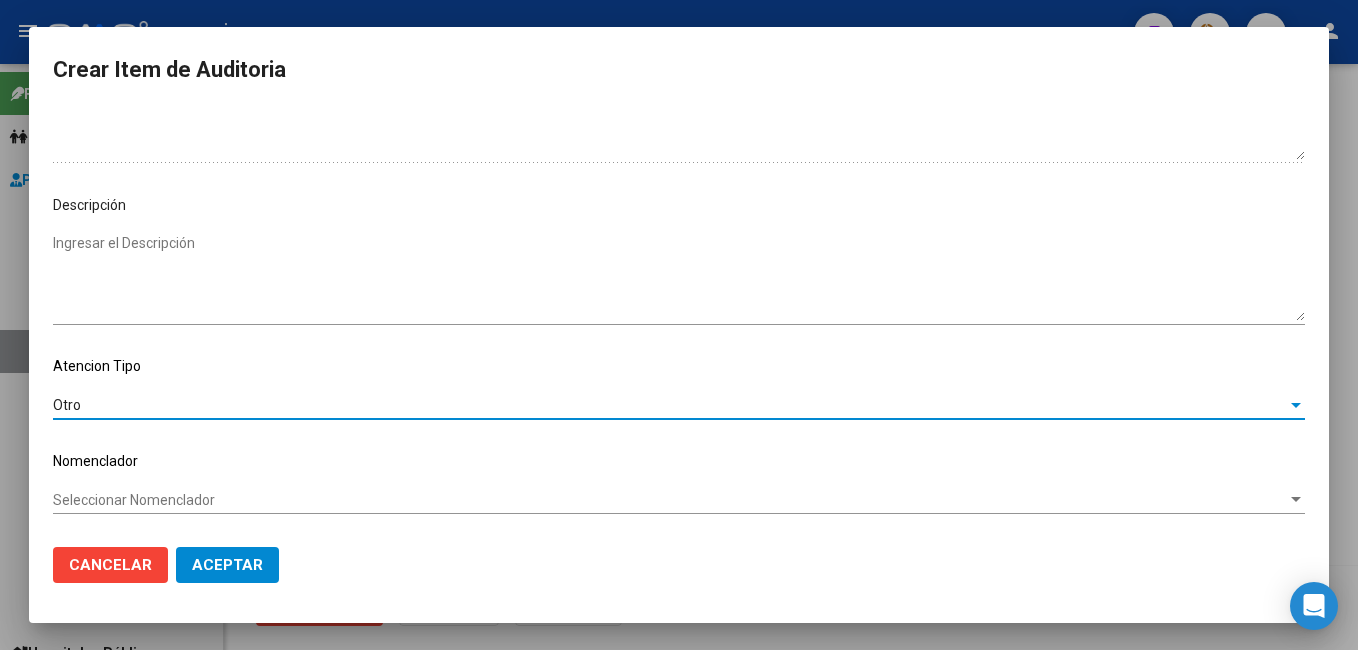 click on "Aceptar" 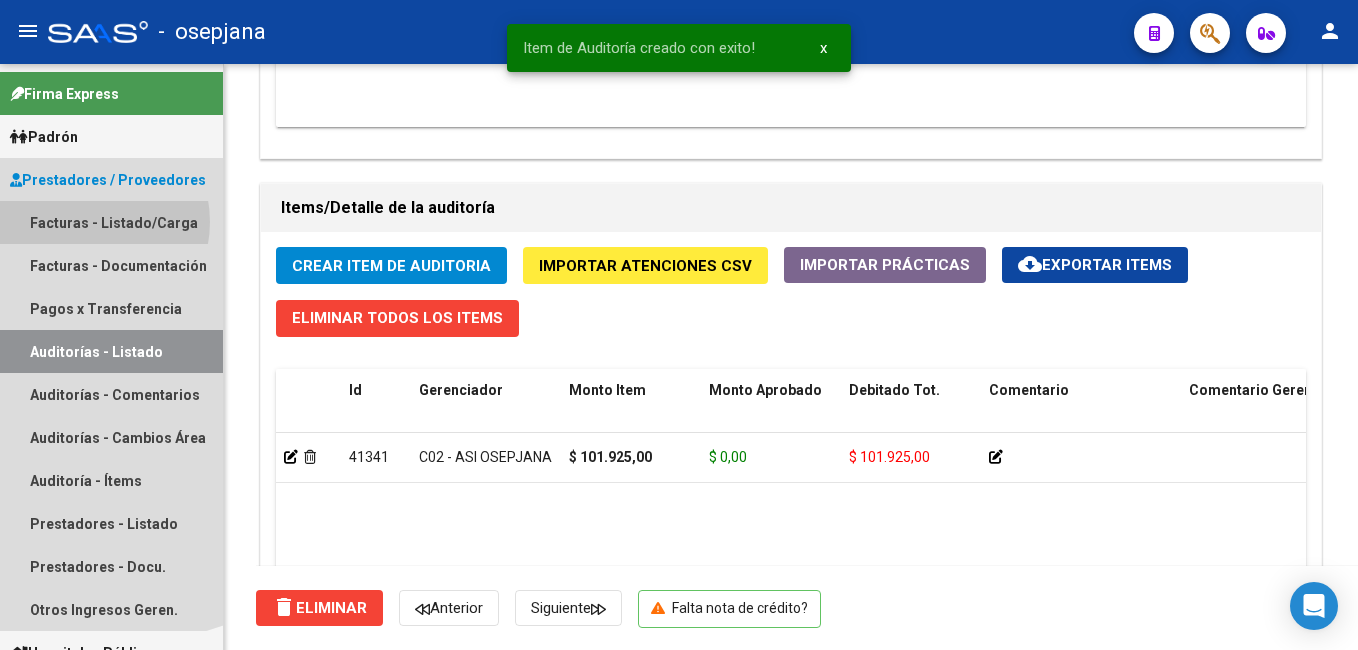 click on "Facturas - Listado/Carga" at bounding box center [111, 222] 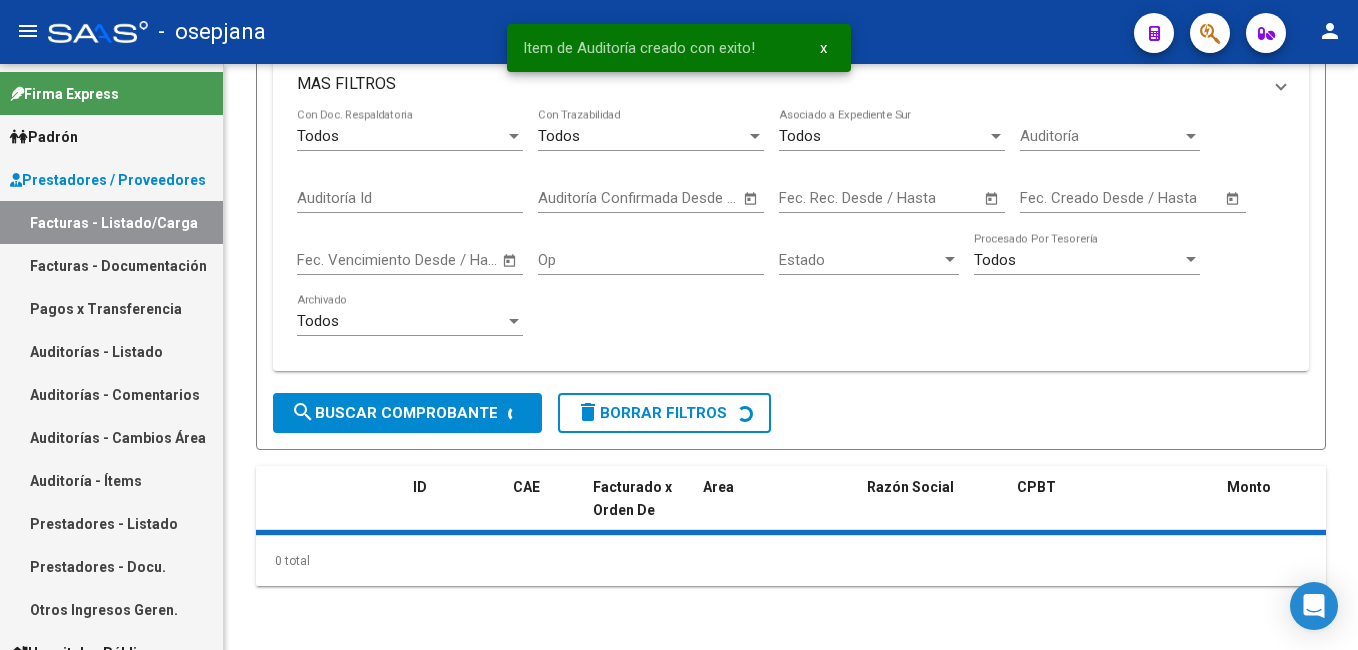 scroll, scrollTop: 0, scrollLeft: 0, axis: both 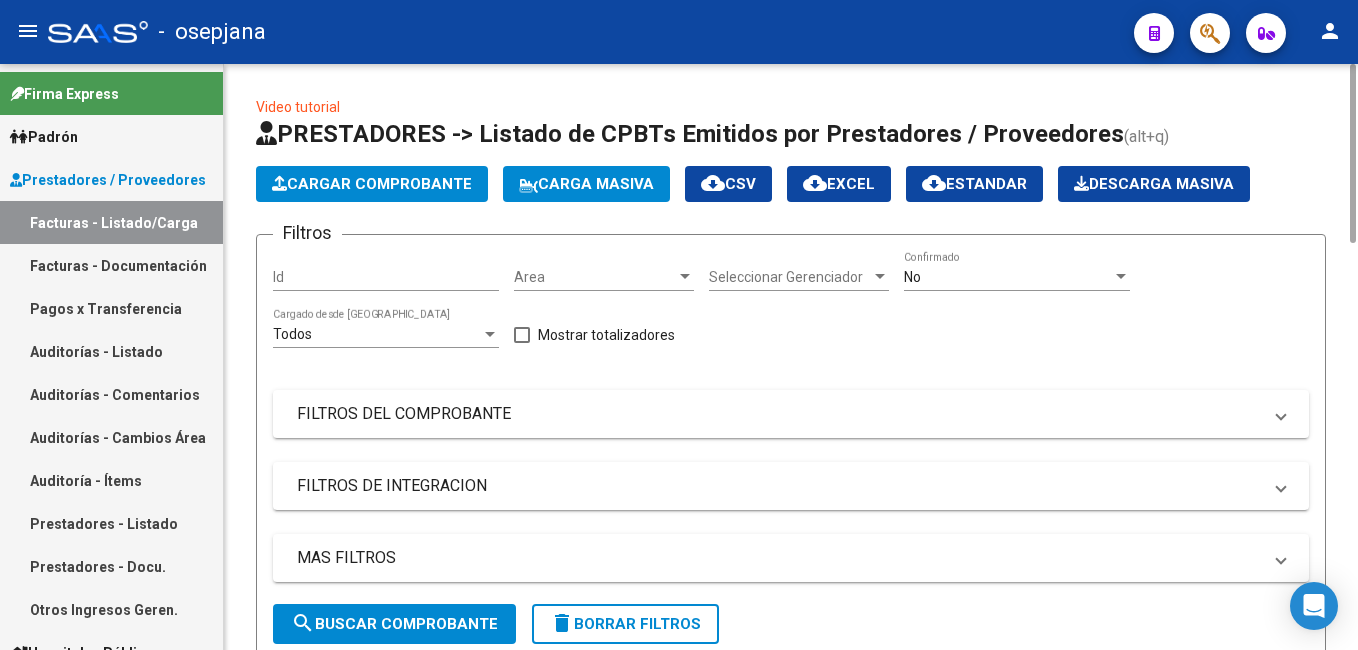 click on "Video tutorial   PRESTADORES -> Listado de CPBTs Emitidos por Prestadores / Proveedores (alt+q)   Cargar Comprobante
Carga Masiva  cloud_download  CSV  cloud_download  EXCEL  cloud_download  Estandar   Descarga Masiva
Filtros Id Area Area Seleccionar Gerenciador Seleccionar Gerenciador No  Confirmado Todos  Cargado desde Masivo   Mostrar totalizadores   FILTROS DEL COMPROBANTE  Comprobante Tipo Comprobante Tipo Start date – Fec. Comprobante Desde / Hasta Días Emisión Desde(cant. días) Días Emisión Hasta(cant. días) CUIT / Razón Social Pto. Venta Nro. Comprobante Código SSS CAE Válido CAE Válido Todos  Cargado Módulo Hosp. Todos  Tiene facturacion Apócrifa Hospital Refes  FILTROS DE INTEGRACION  Período De Prestación Campos del Archivo de Rendición Devuelto x SSS (dr_envio) Todos  Rendido x SSS (dr_envio) Tipo de Registro Tipo de Registro Período Presentación Período [PERSON_NAME] del Legajo Asociado (preaprobación) Afiliado Legajo (cuil/nombre) Todos   MAS FILTROS  Todos  3" 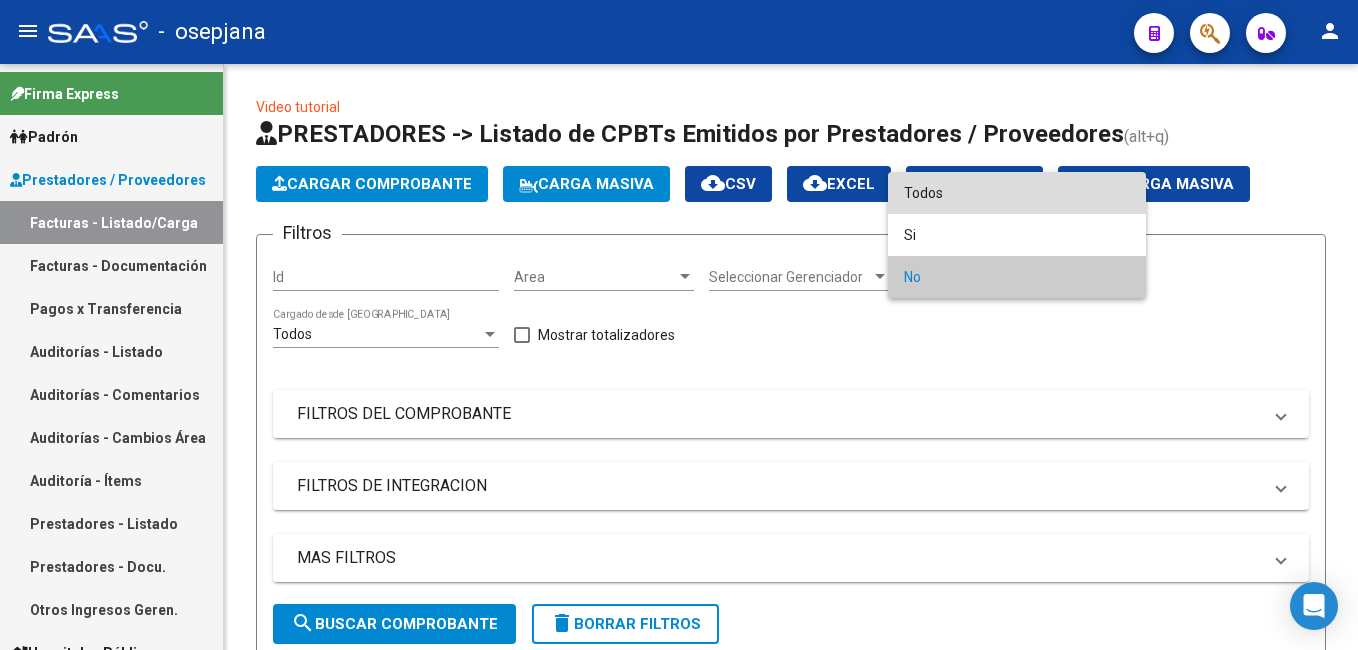 click on "Todos" at bounding box center (1017, 193) 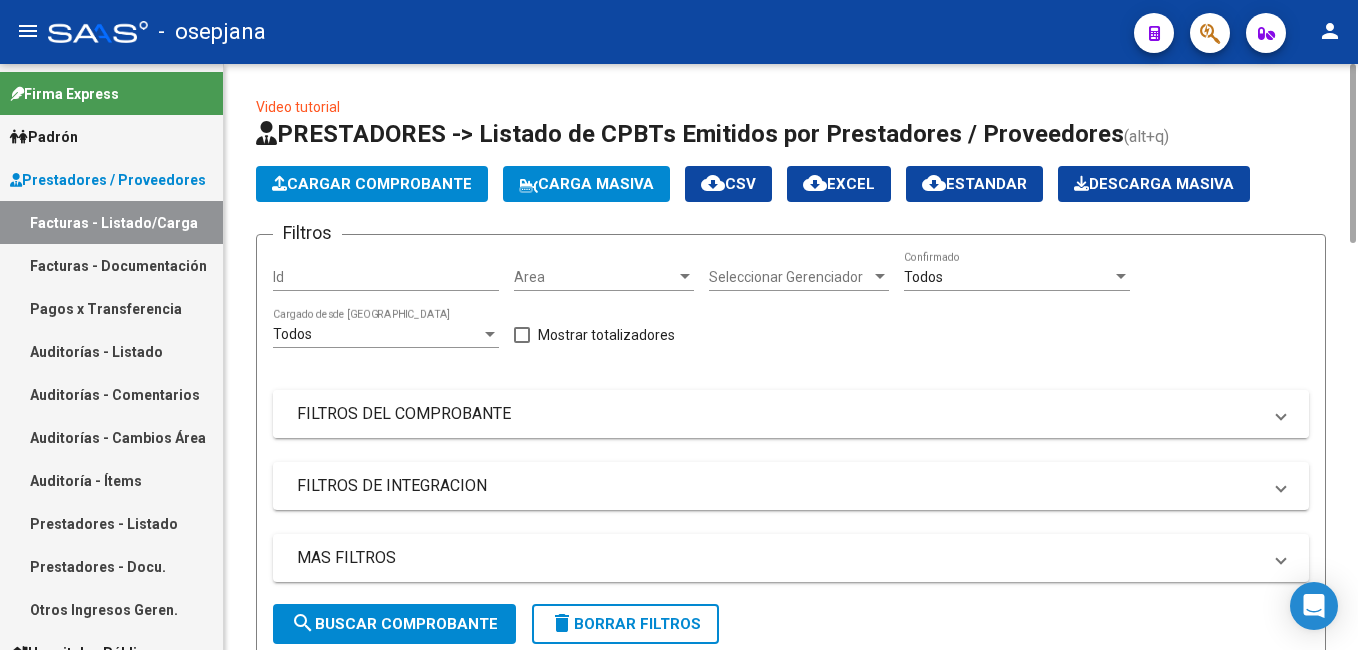 click on "FILTROS DEL COMPROBANTE" at bounding box center (779, 414) 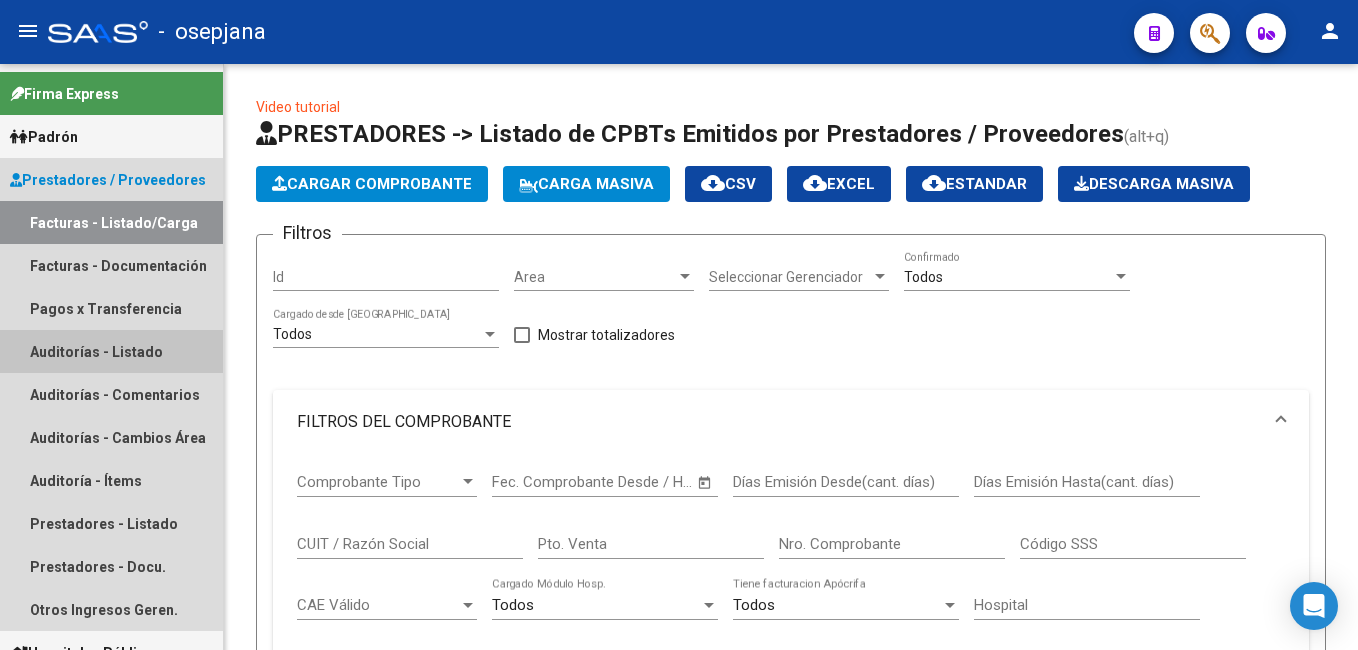 click on "Auditorías - Listado" at bounding box center [111, 351] 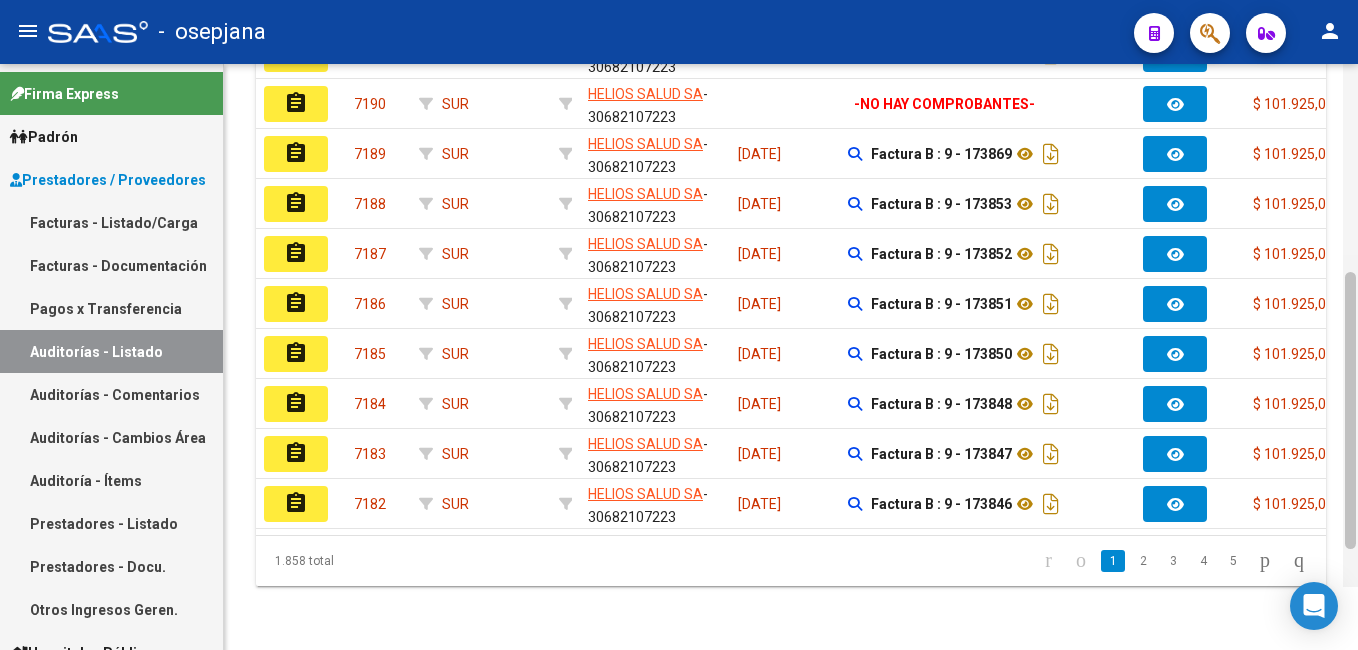 scroll, scrollTop: 573, scrollLeft: 0, axis: vertical 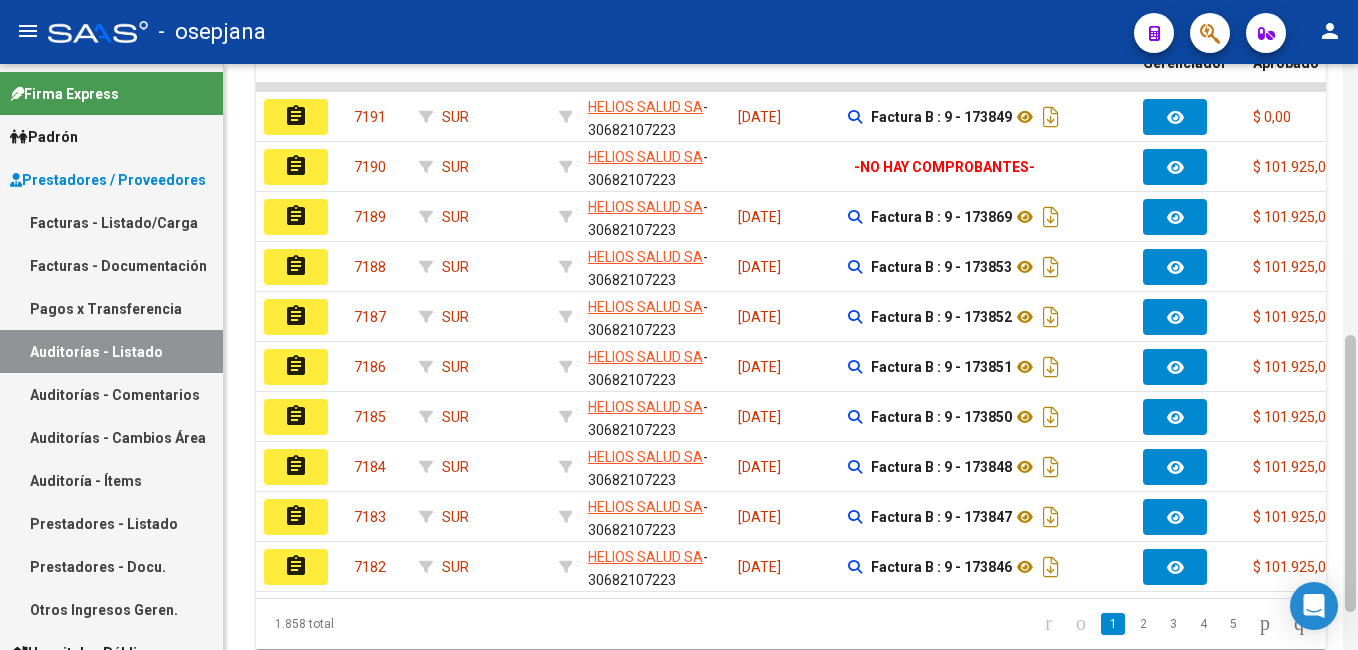 drag, startPoint x: 1353, startPoint y: 207, endPoint x: 1349, endPoint y: 294, distance: 87.0919 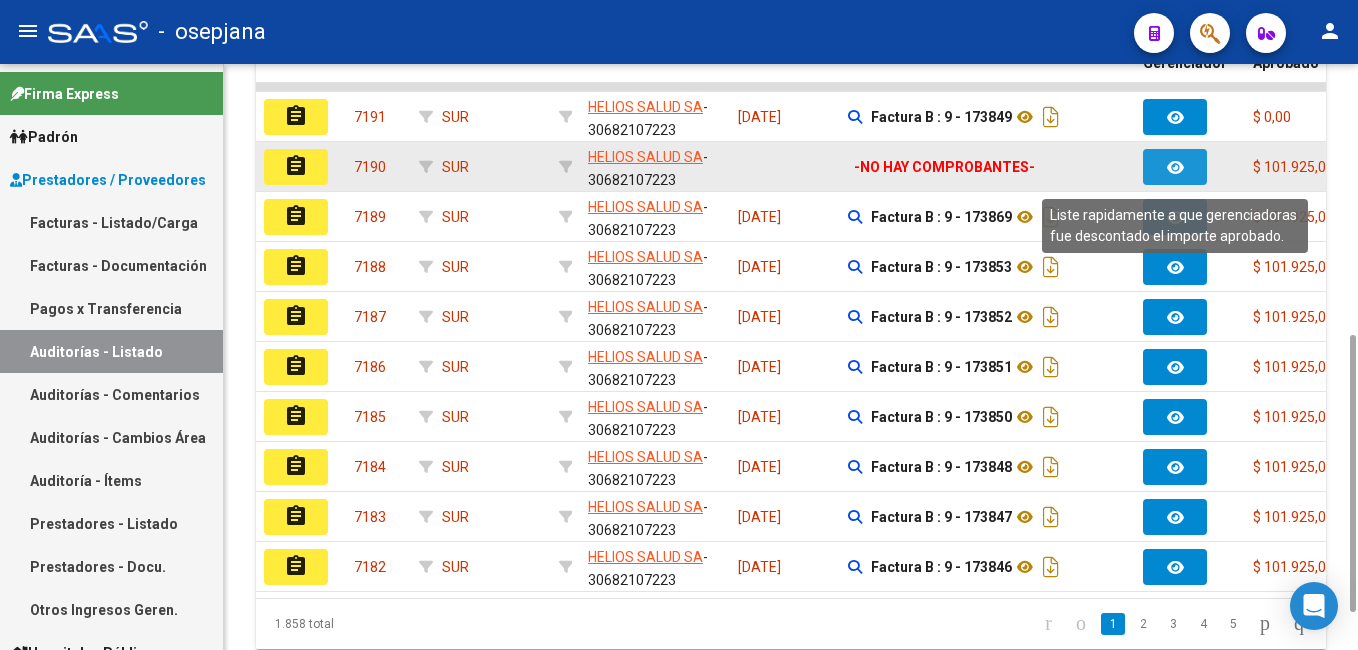 click 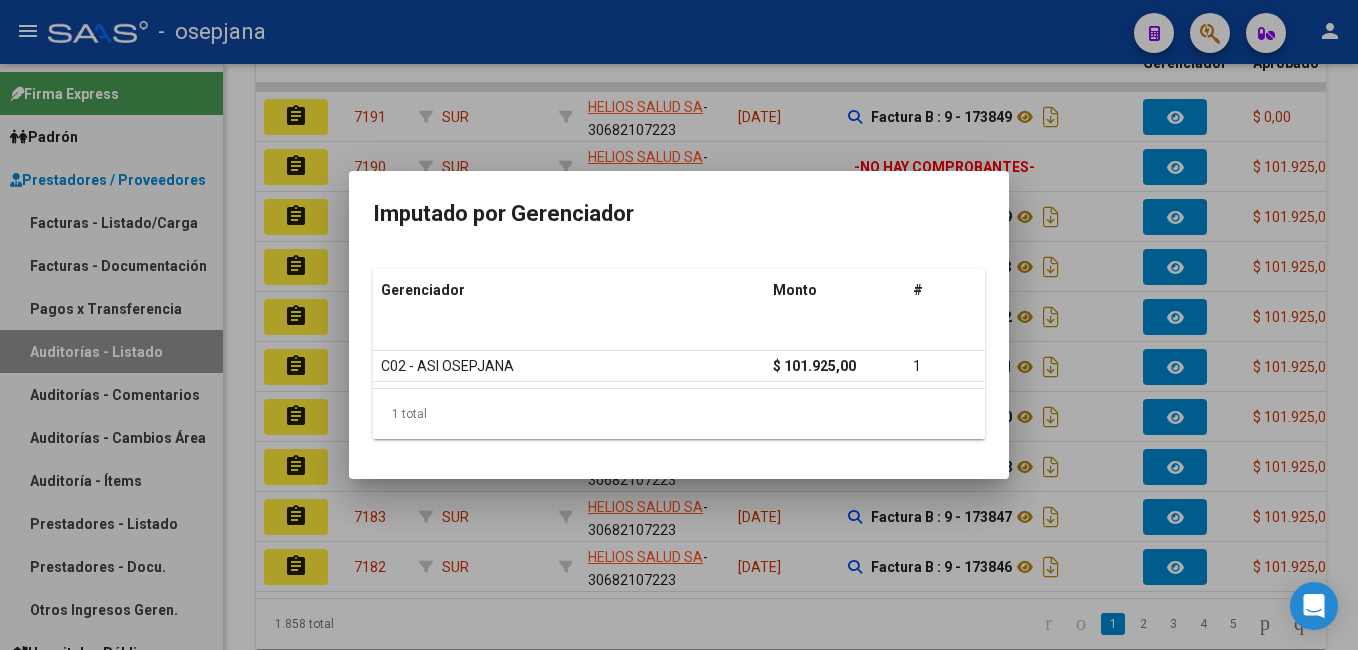 click at bounding box center (679, 325) 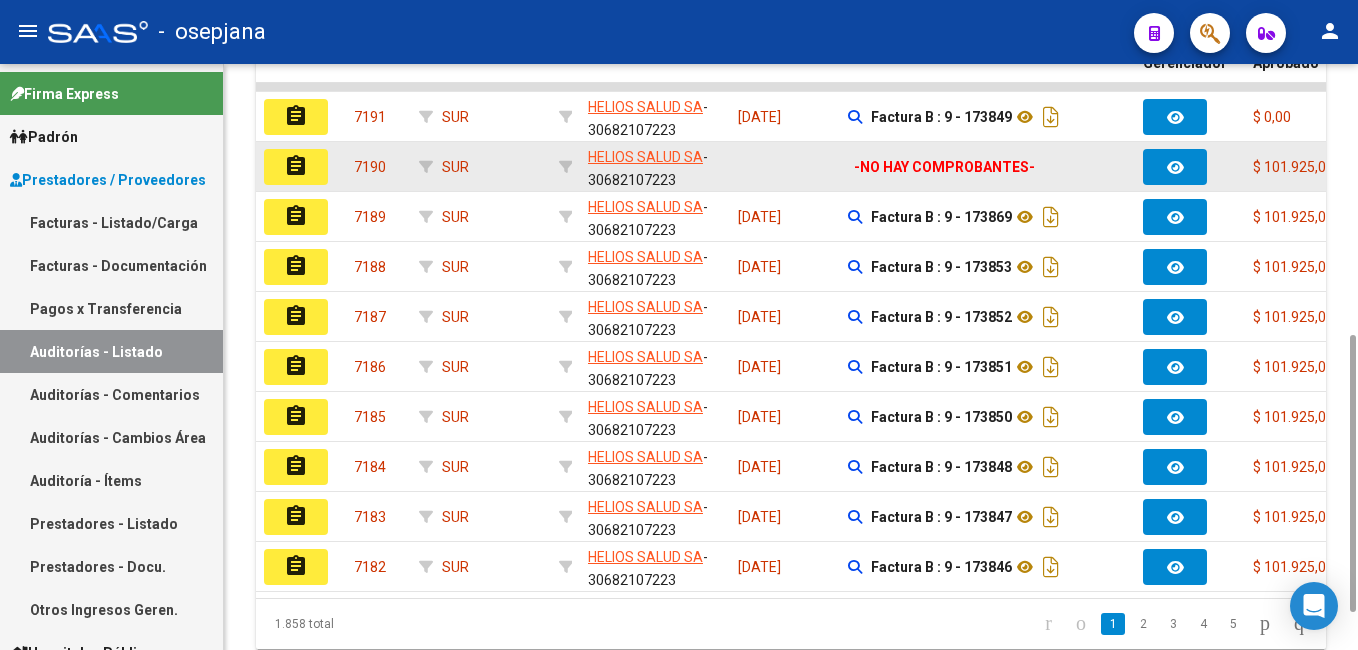 click on "assignment" 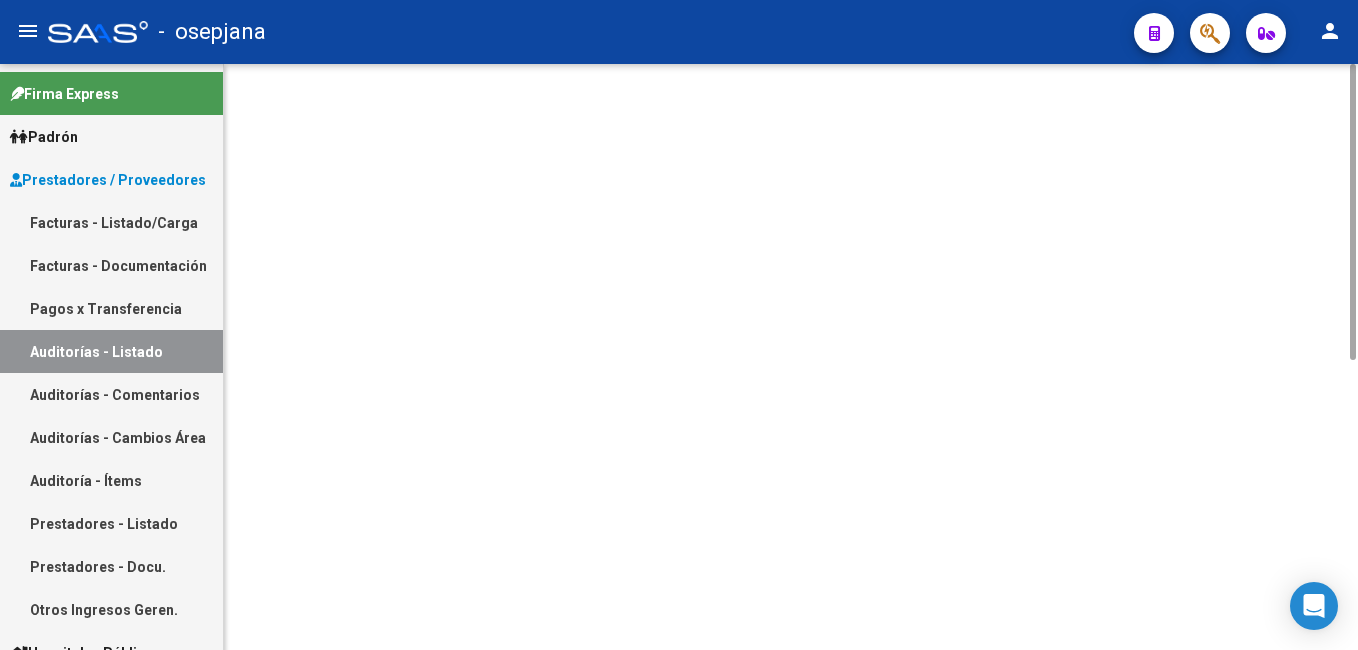 scroll, scrollTop: 0, scrollLeft: 0, axis: both 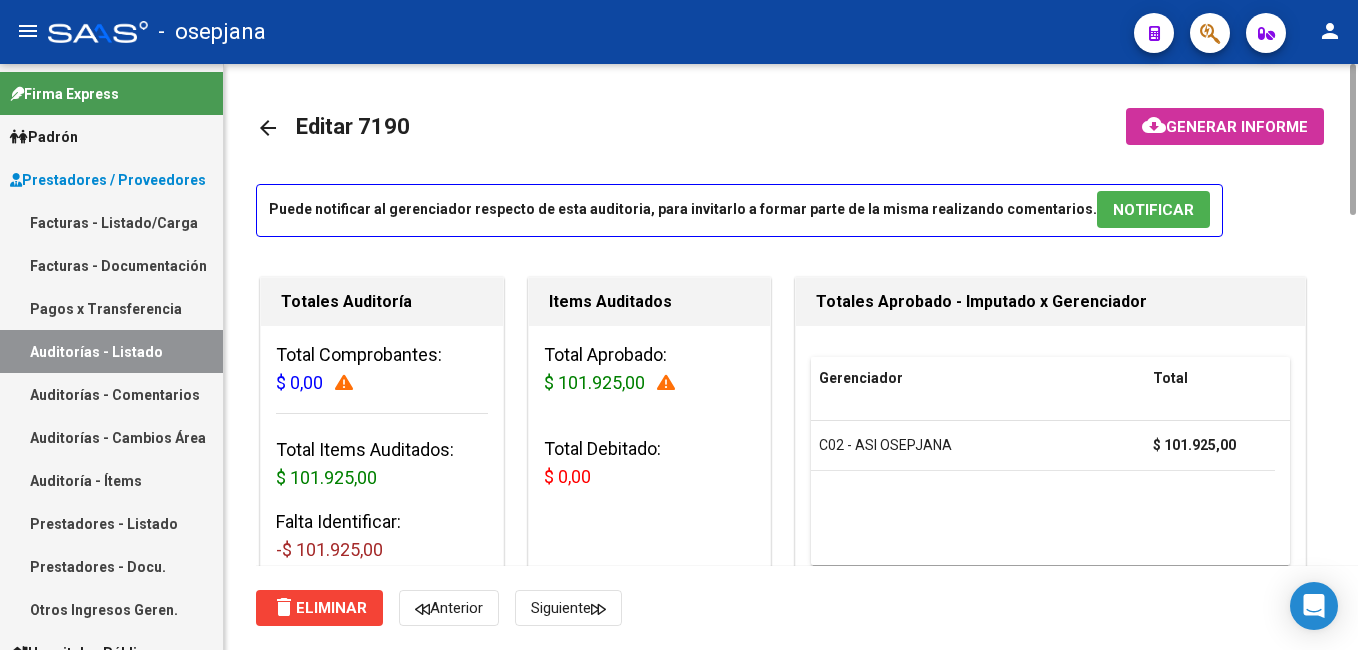 drag, startPoint x: 1354, startPoint y: 146, endPoint x: 1321, endPoint y: 123, distance: 40.22437 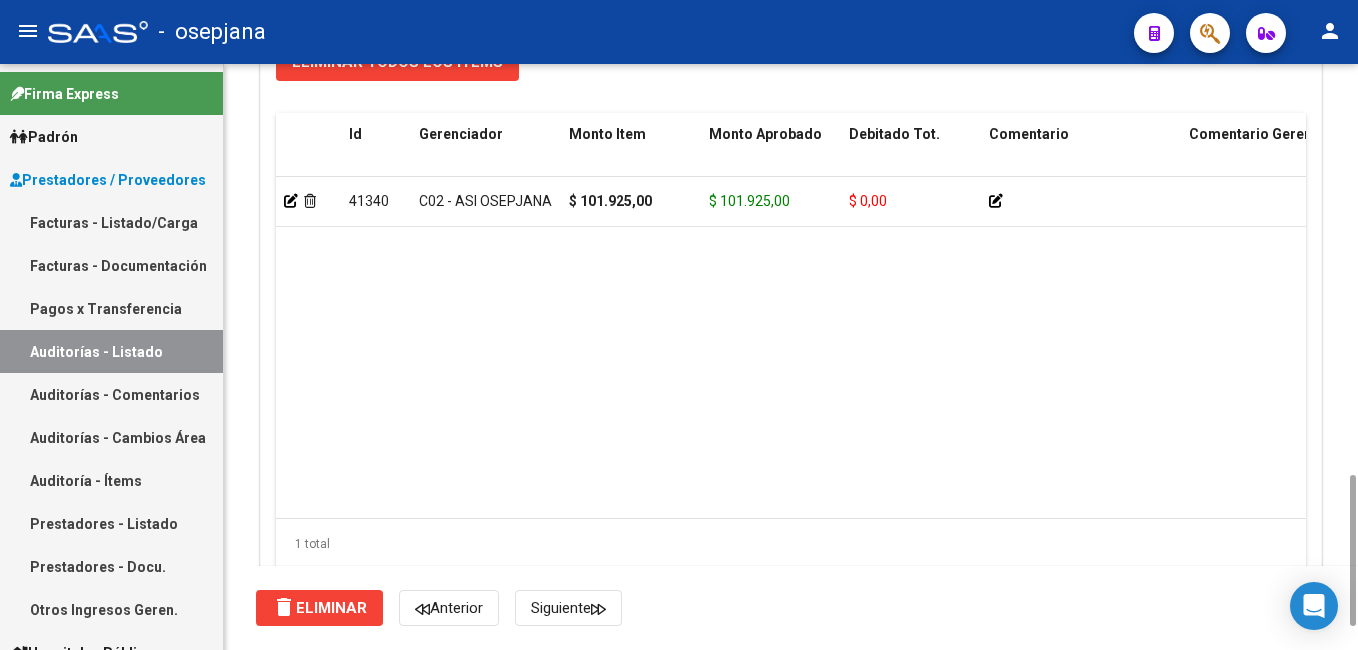 drag, startPoint x: 1352, startPoint y: 173, endPoint x: 1260, endPoint y: 558, distance: 395.8396 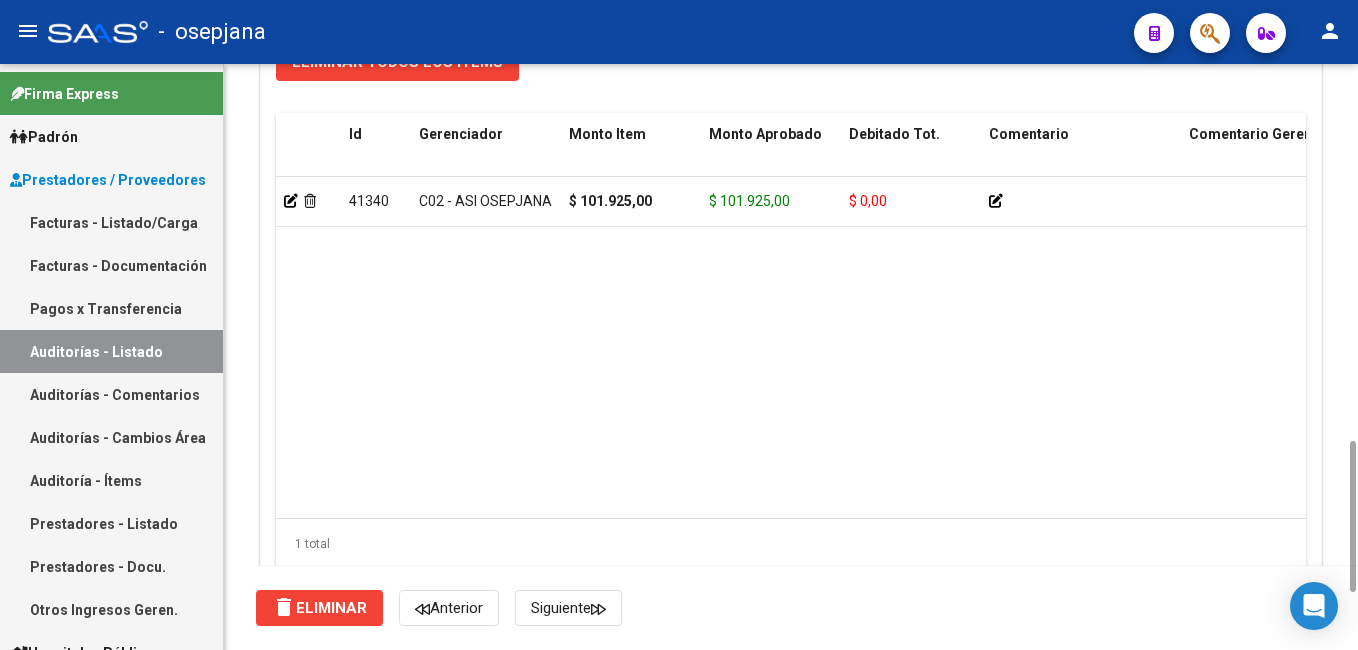 scroll, scrollTop: 1555, scrollLeft: 0, axis: vertical 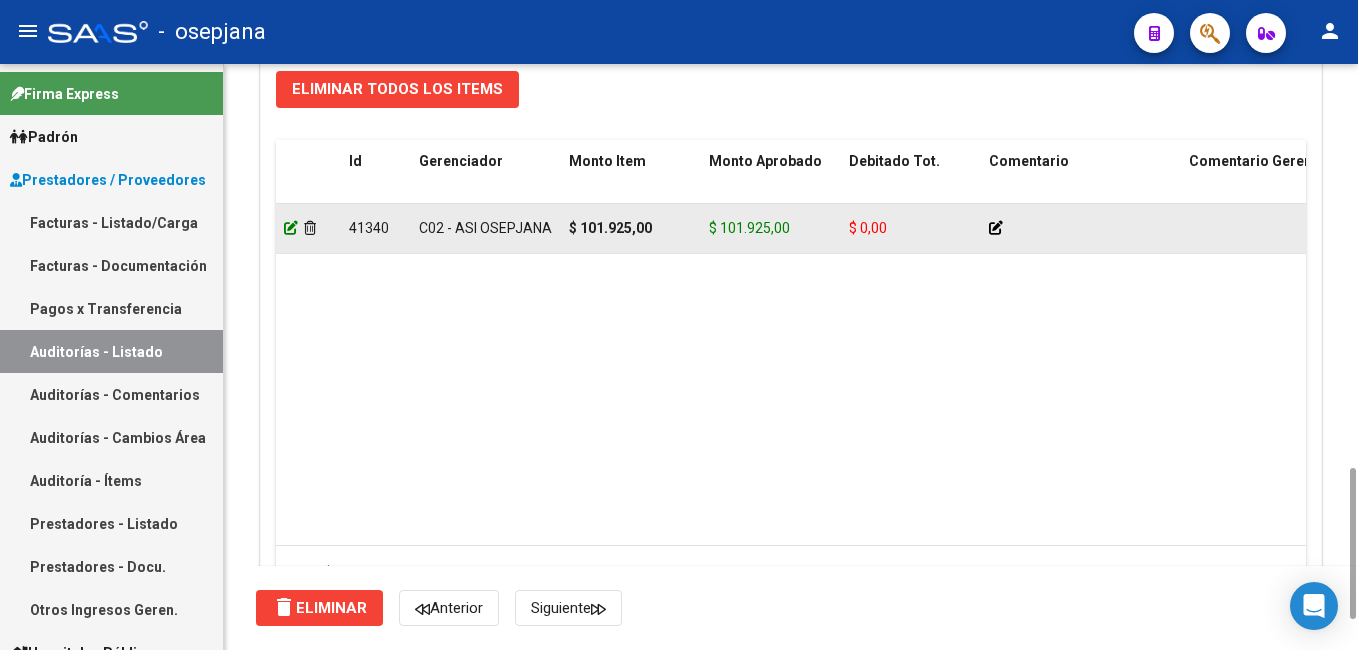 click 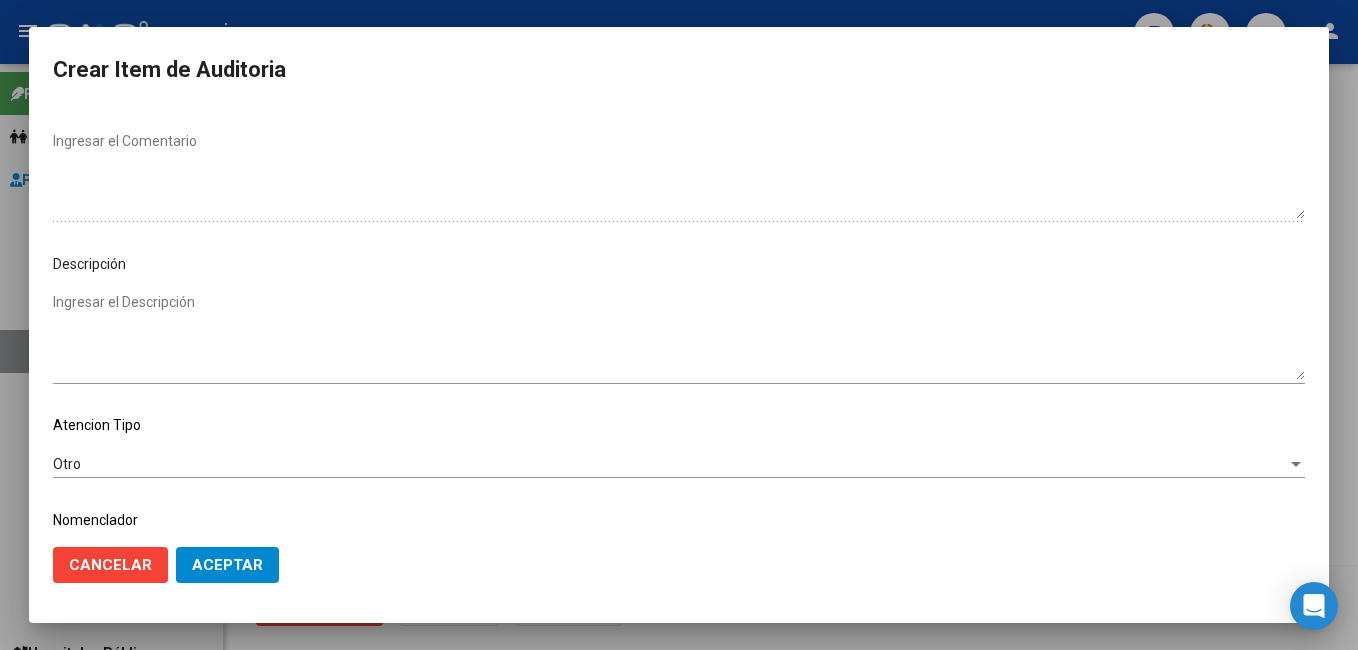 scroll, scrollTop: 1063, scrollLeft: 0, axis: vertical 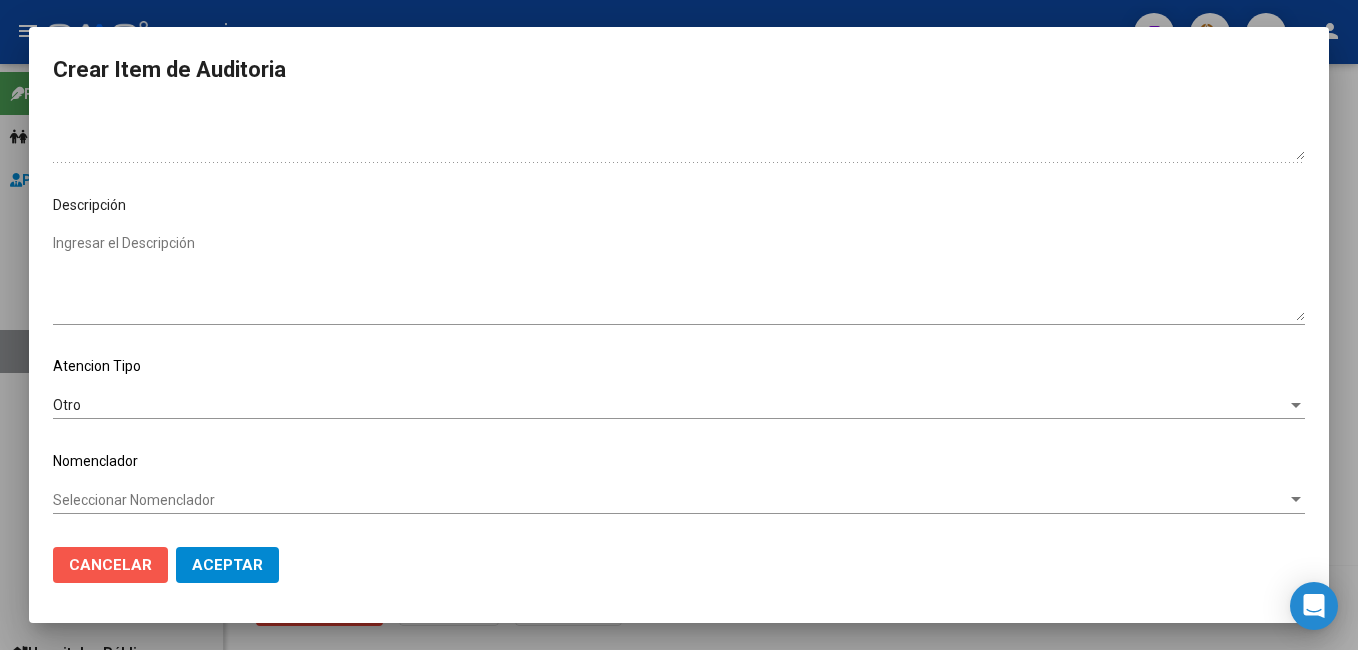 click on "Cancelar" 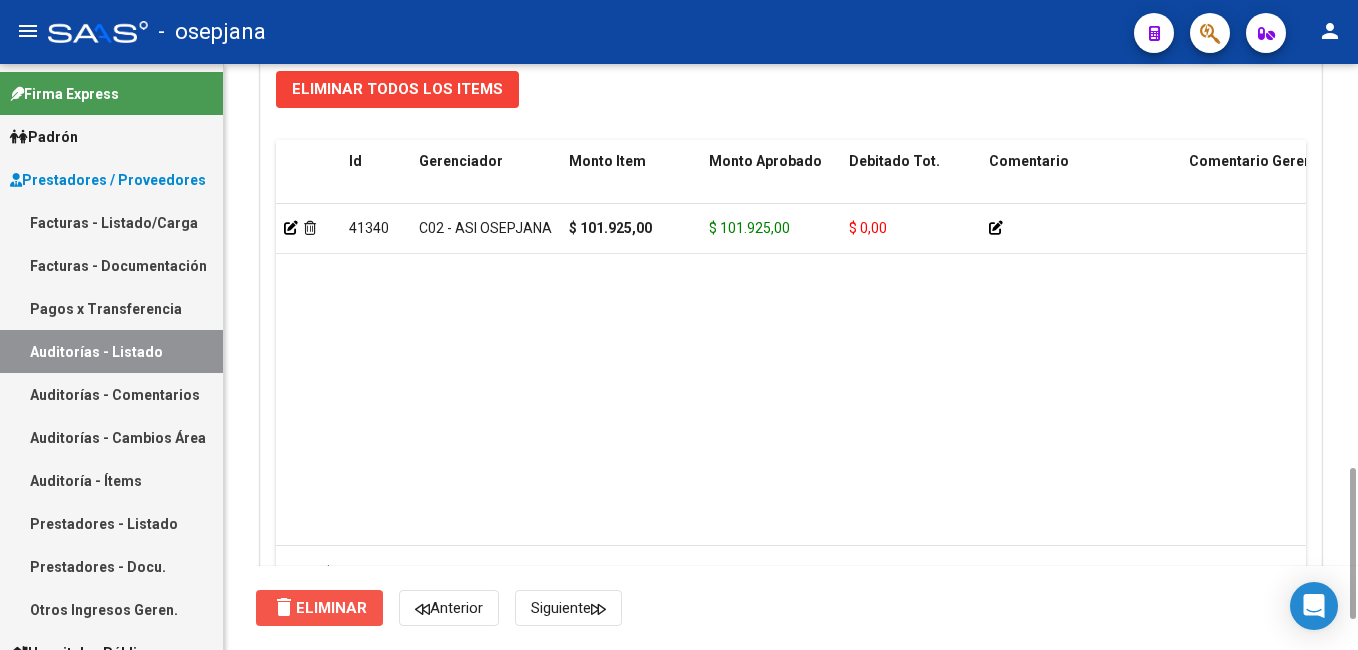 click on "delete  Eliminar" 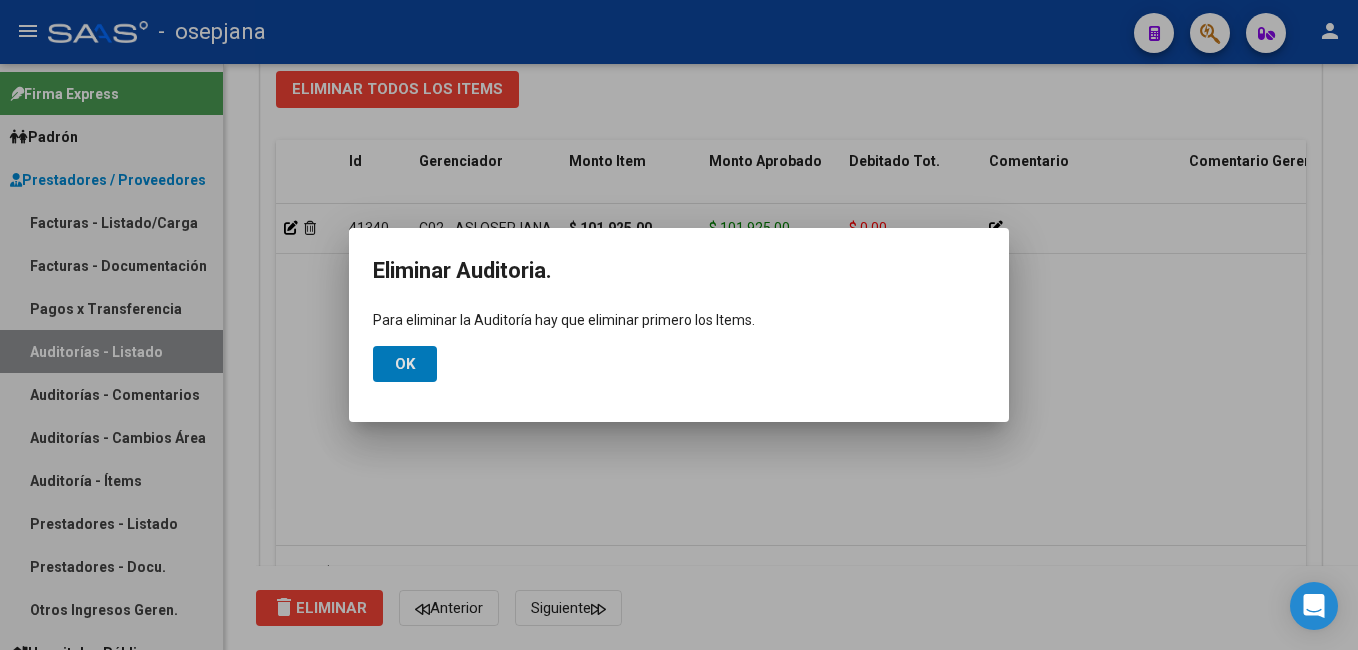 click on "Ok" 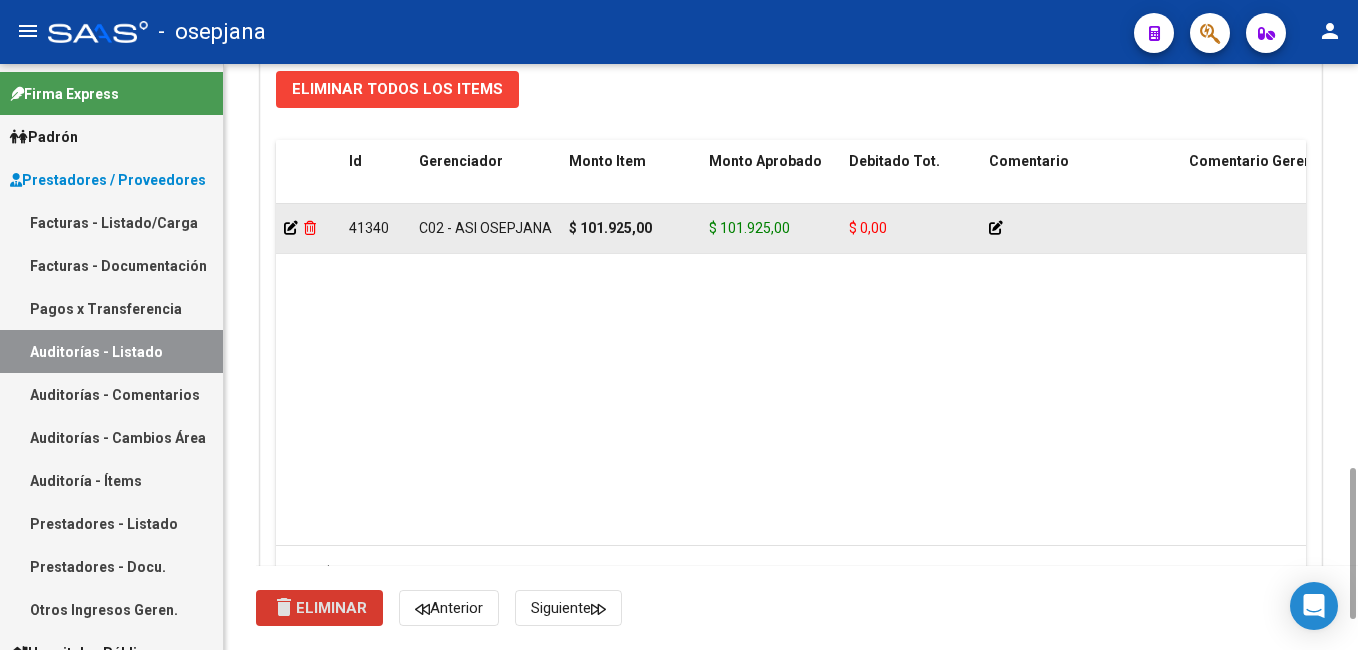 click 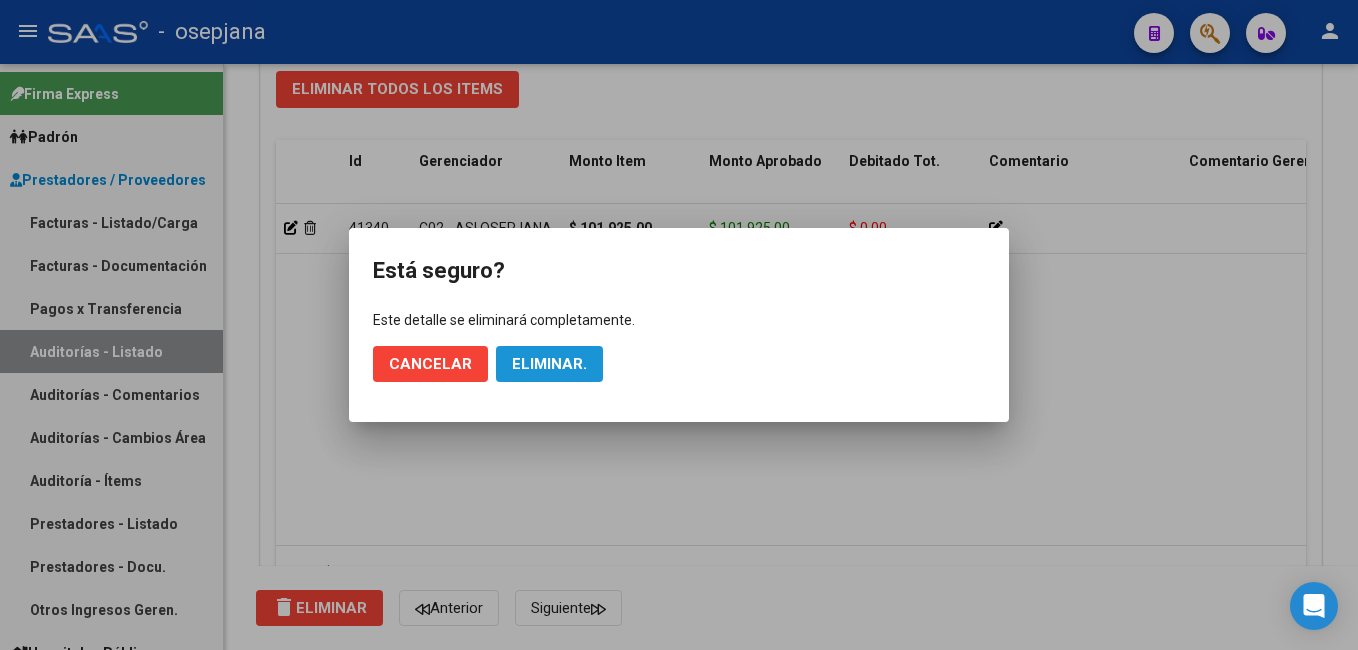 click on "Eliminar." 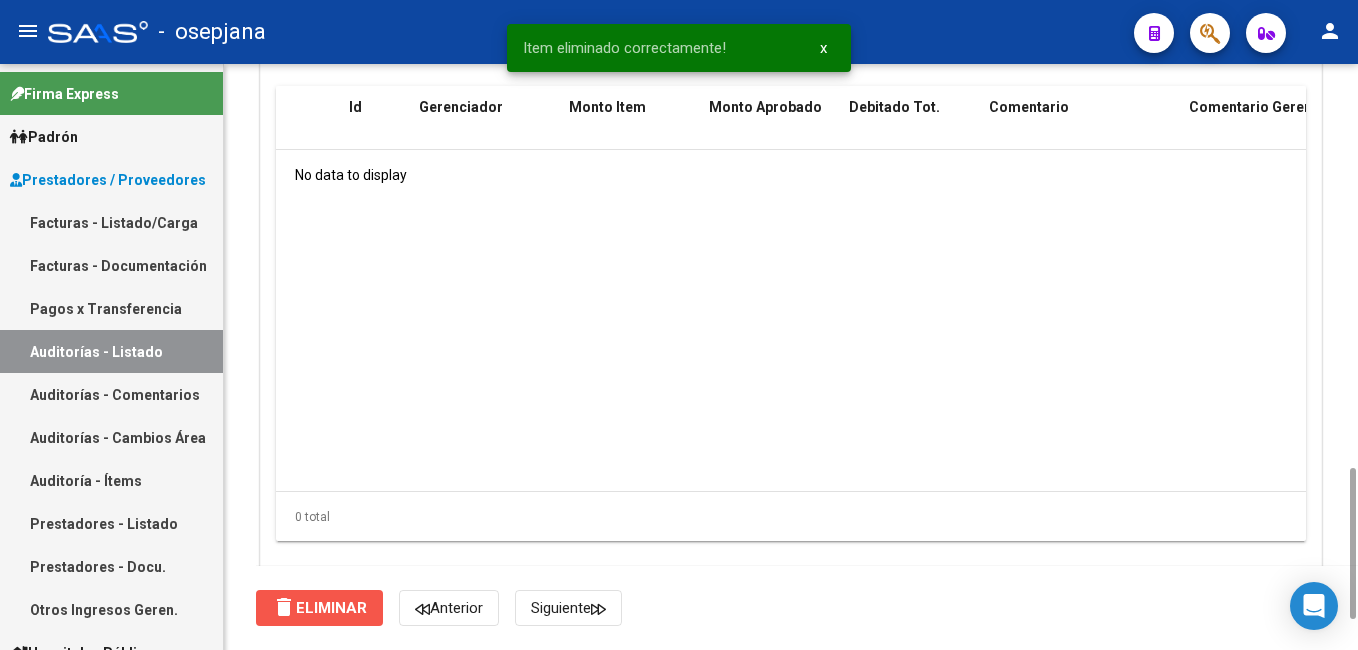 click on "delete  Eliminar" 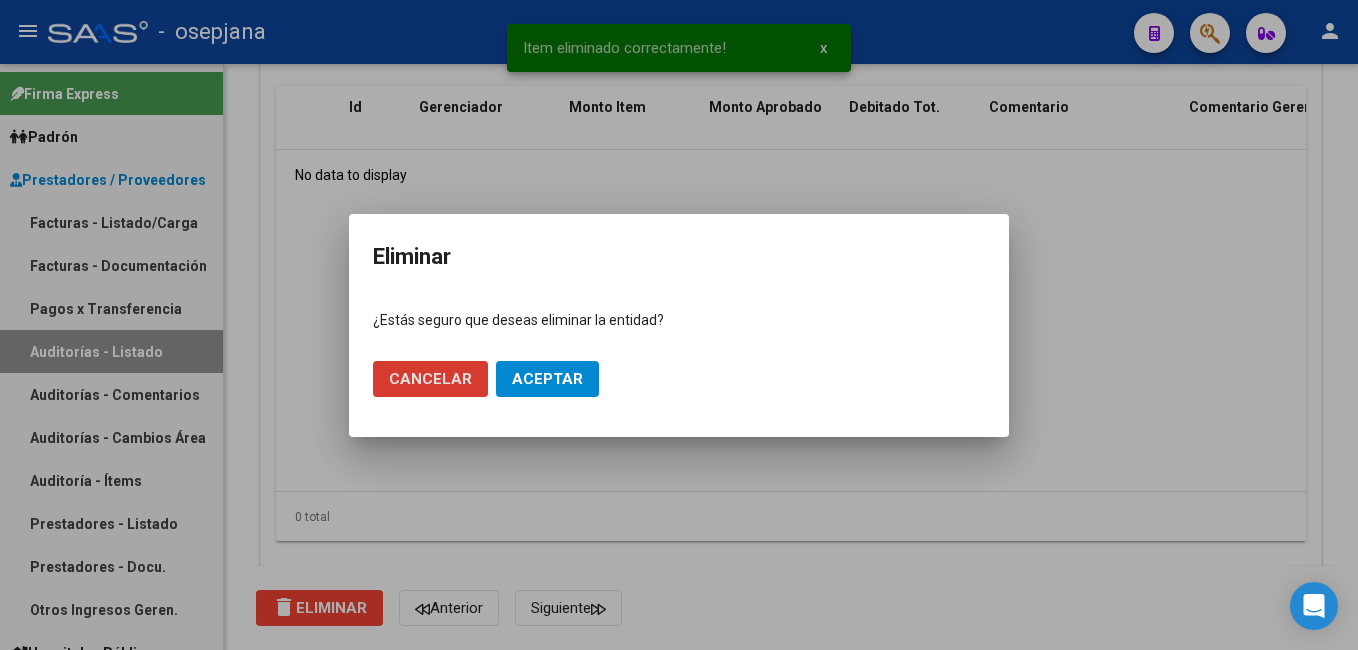 click on "Aceptar" 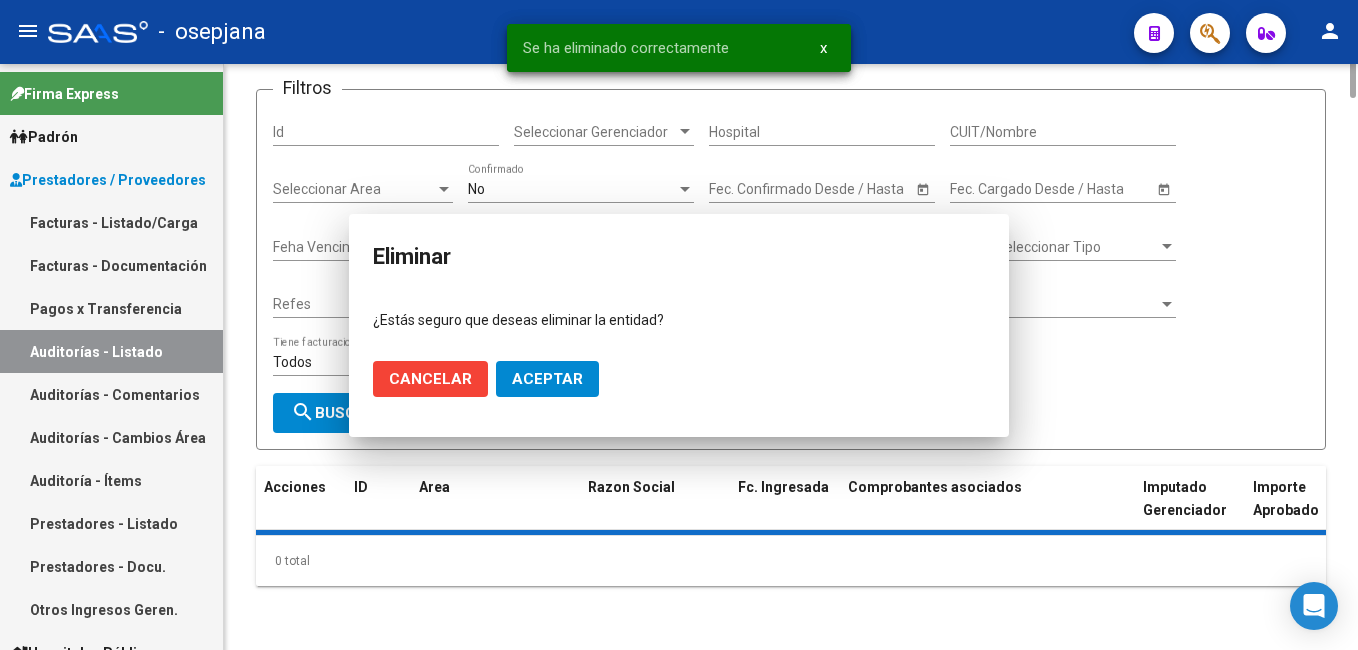 scroll, scrollTop: 0, scrollLeft: 0, axis: both 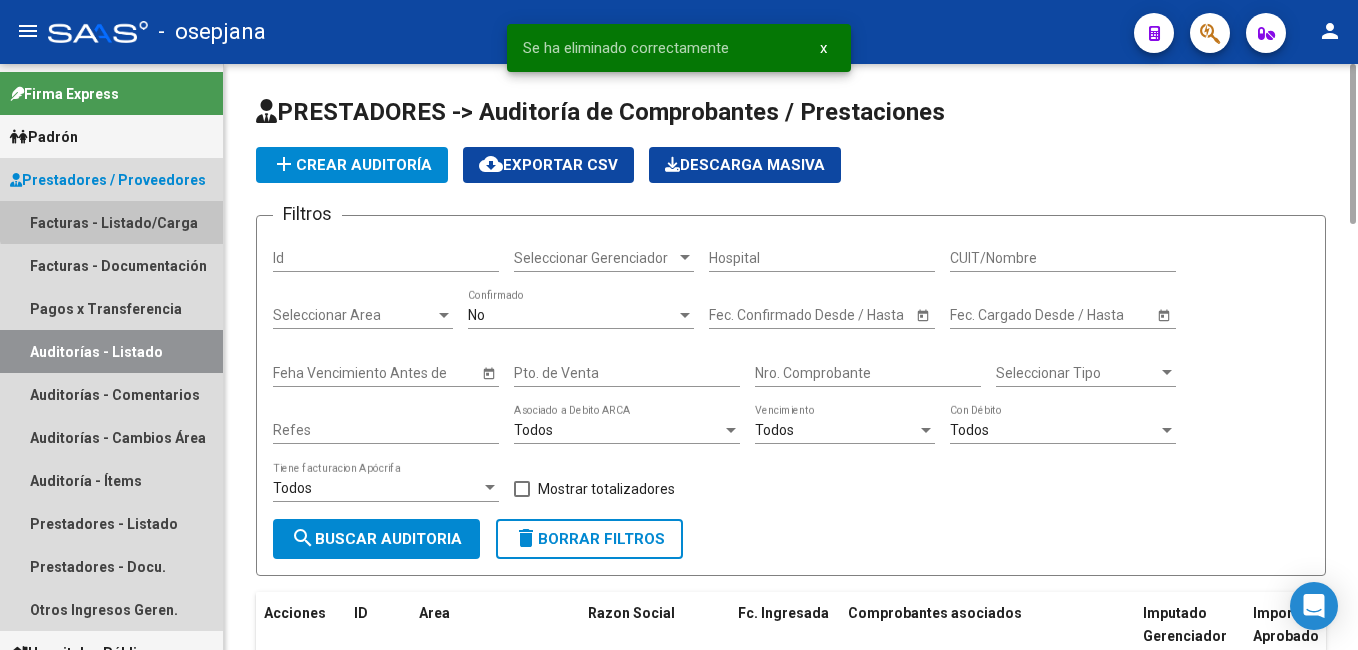 click on "Facturas - Listado/Carga" at bounding box center [111, 222] 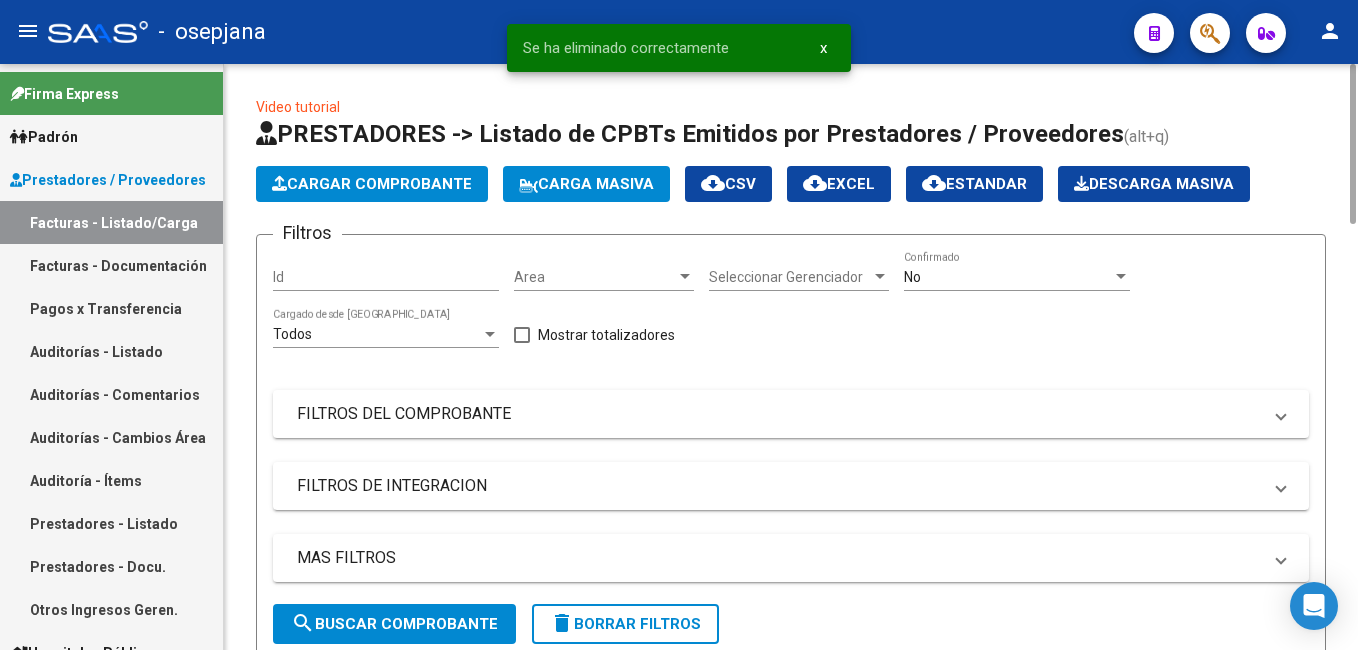 click on "Cargar Comprobante" 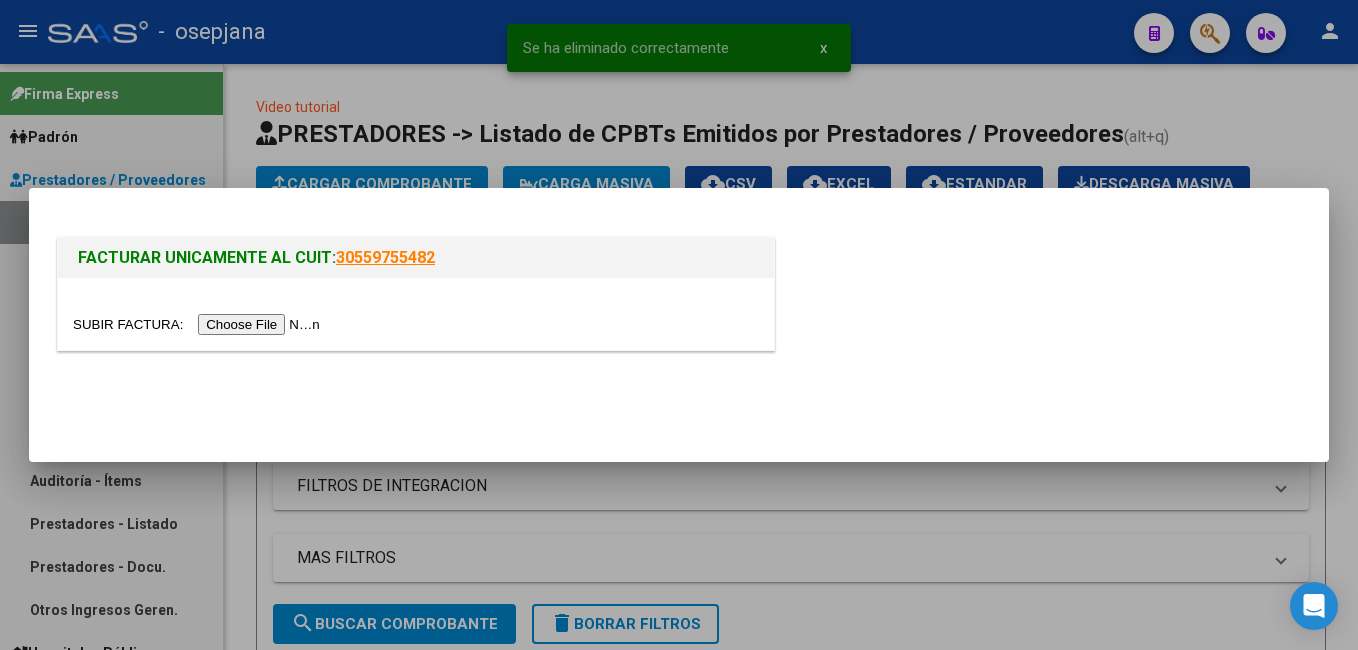 click at bounding box center (199, 324) 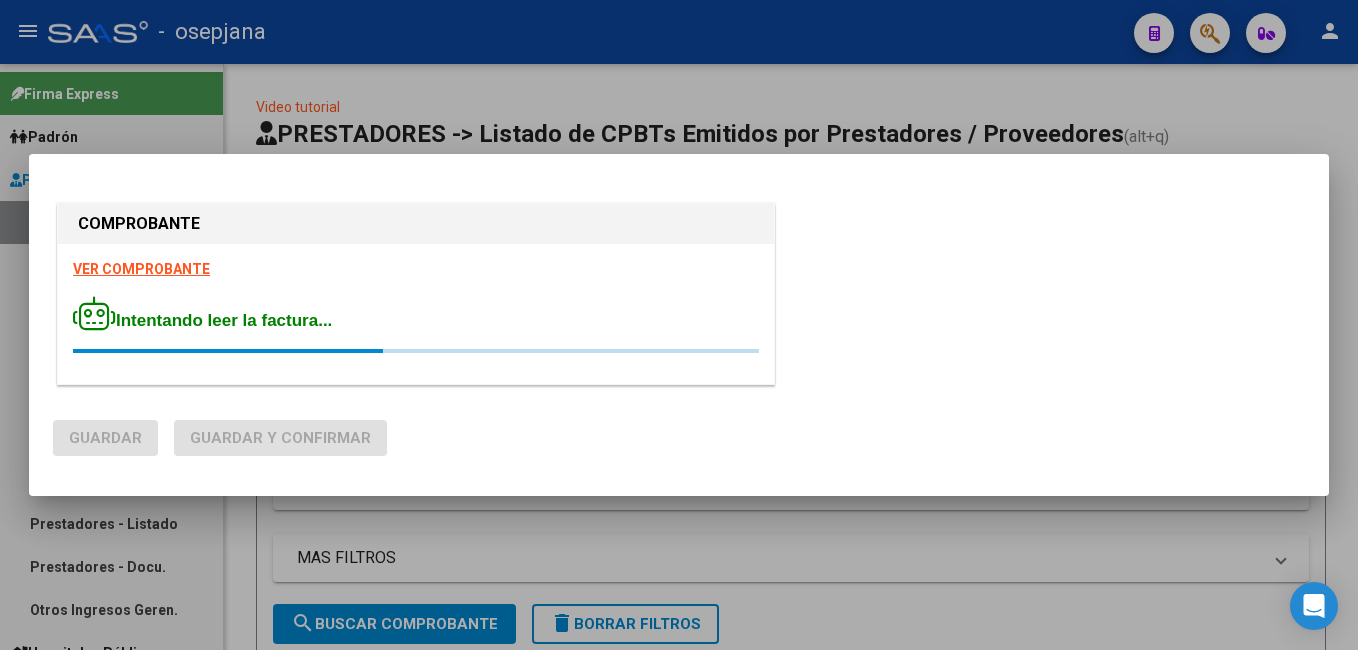 click on "VER COMPROBANTE" at bounding box center (141, 269) 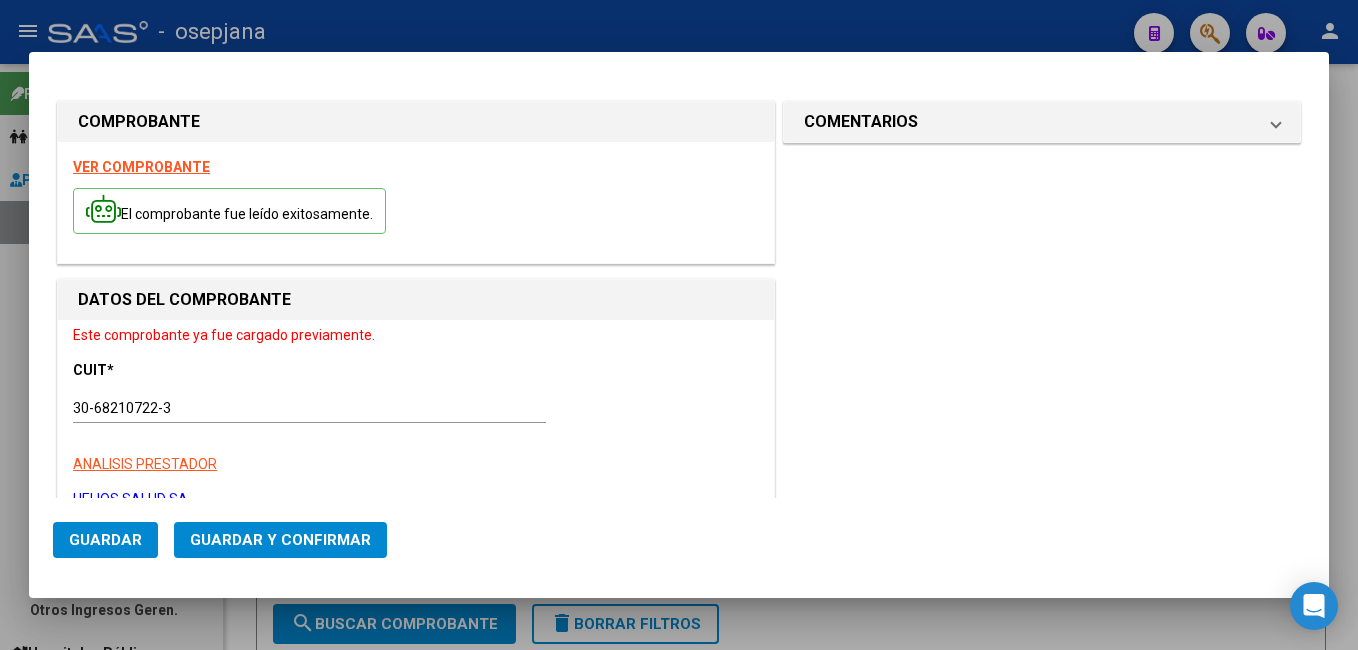 click at bounding box center (679, 325) 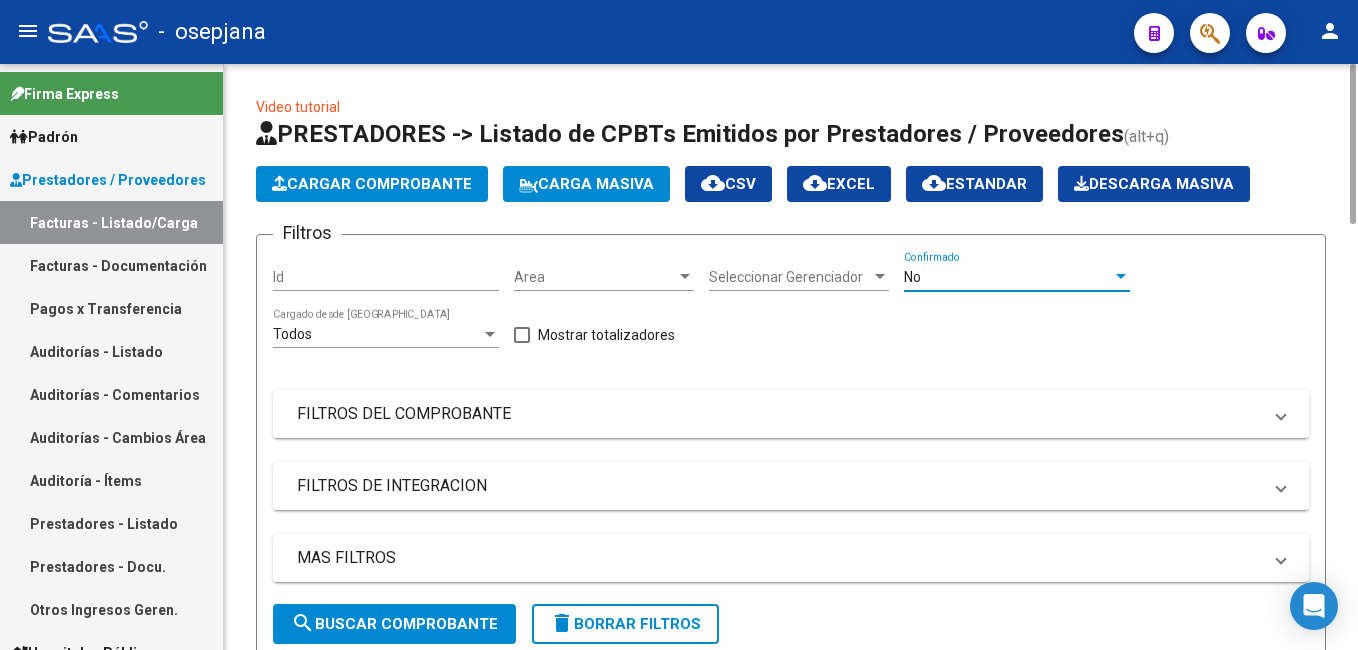 click on "No" at bounding box center [1008, 277] 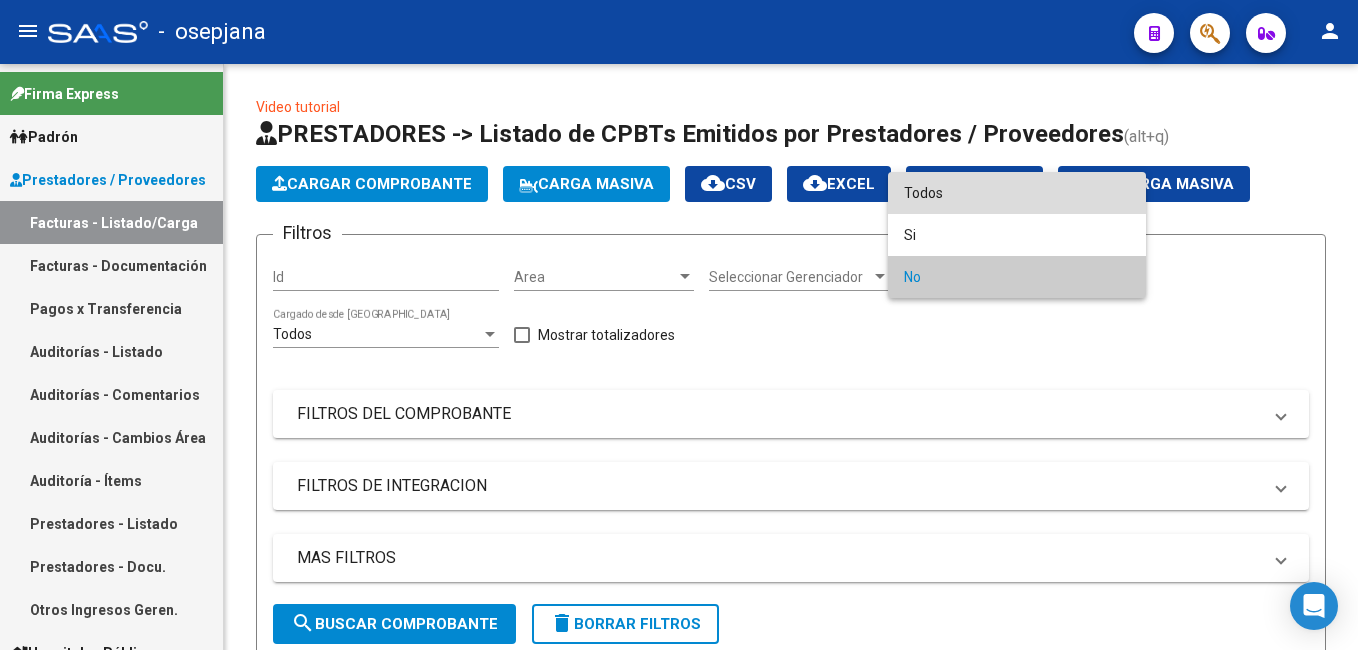 click on "Todos" at bounding box center [1017, 193] 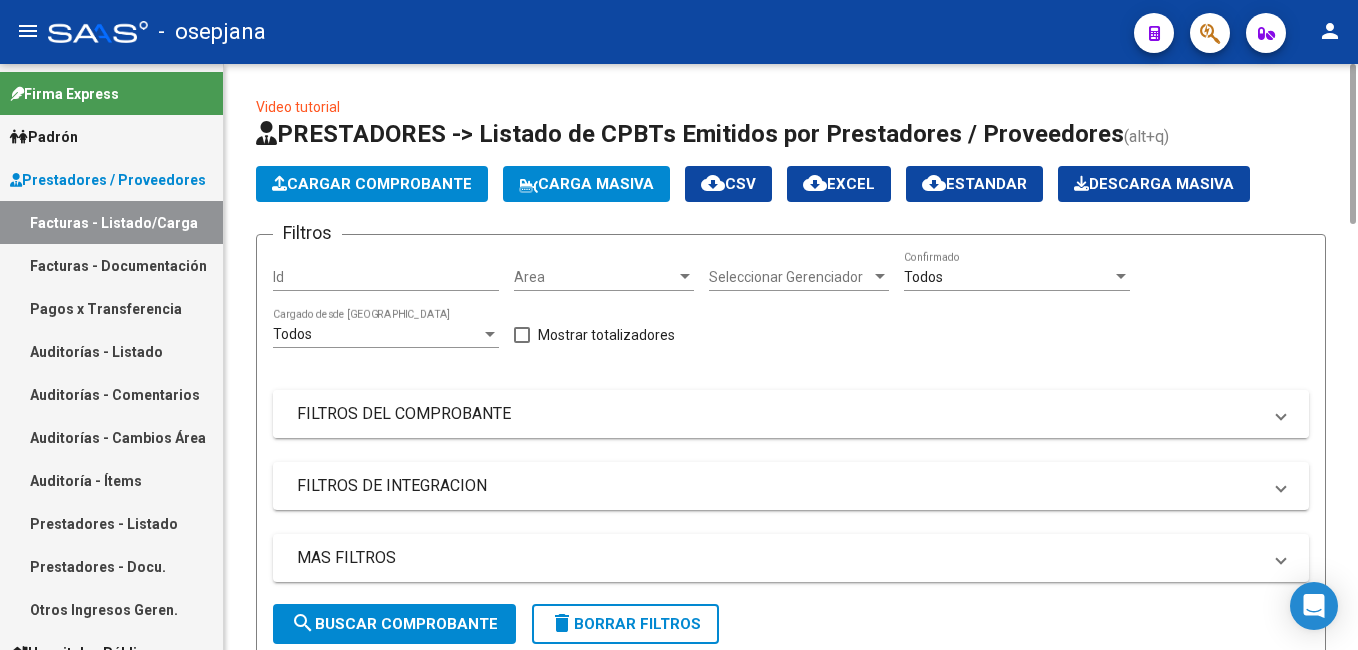 click on "FILTROS DEL COMPROBANTE" at bounding box center (779, 414) 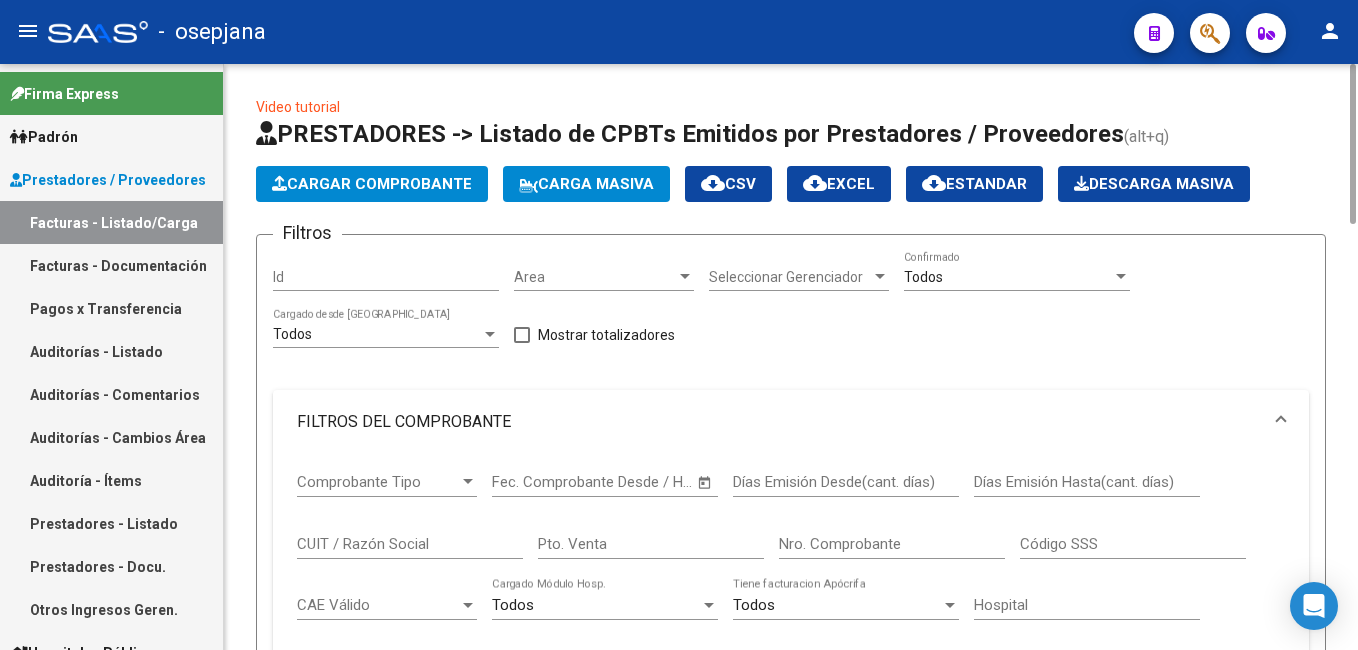 click on "Nro. Comprobante" 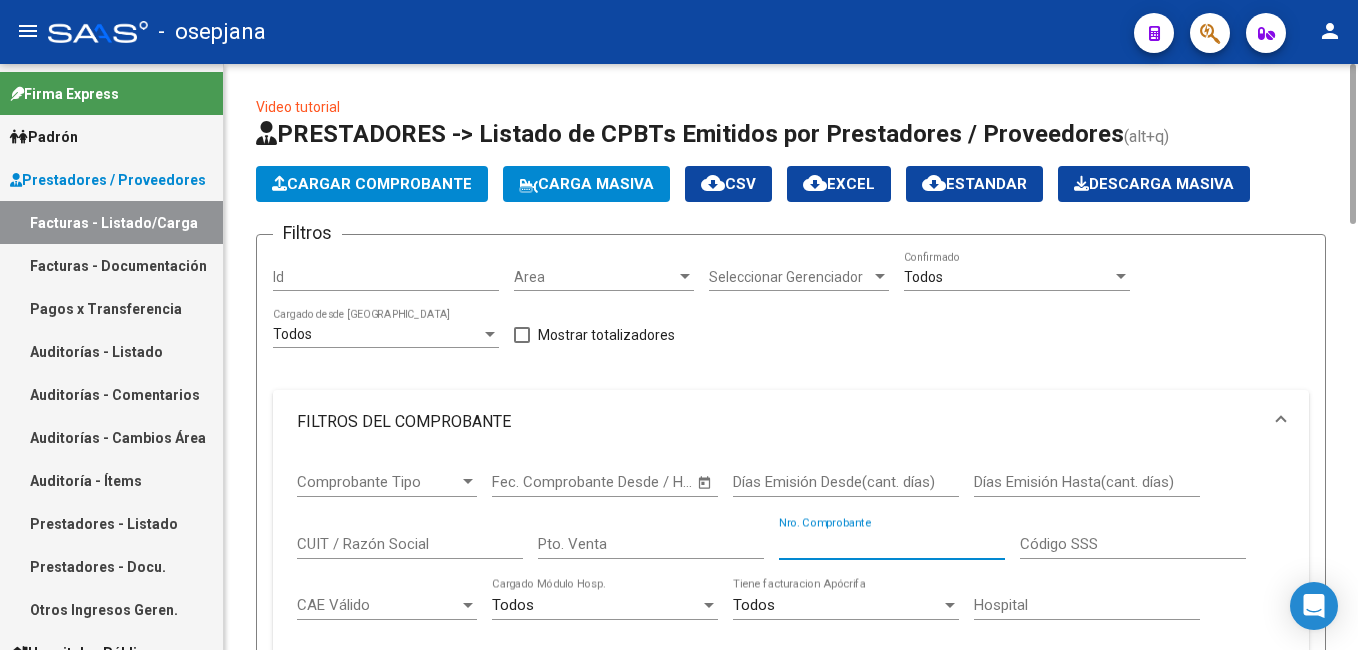 click on "Todos" at bounding box center (1008, 277) 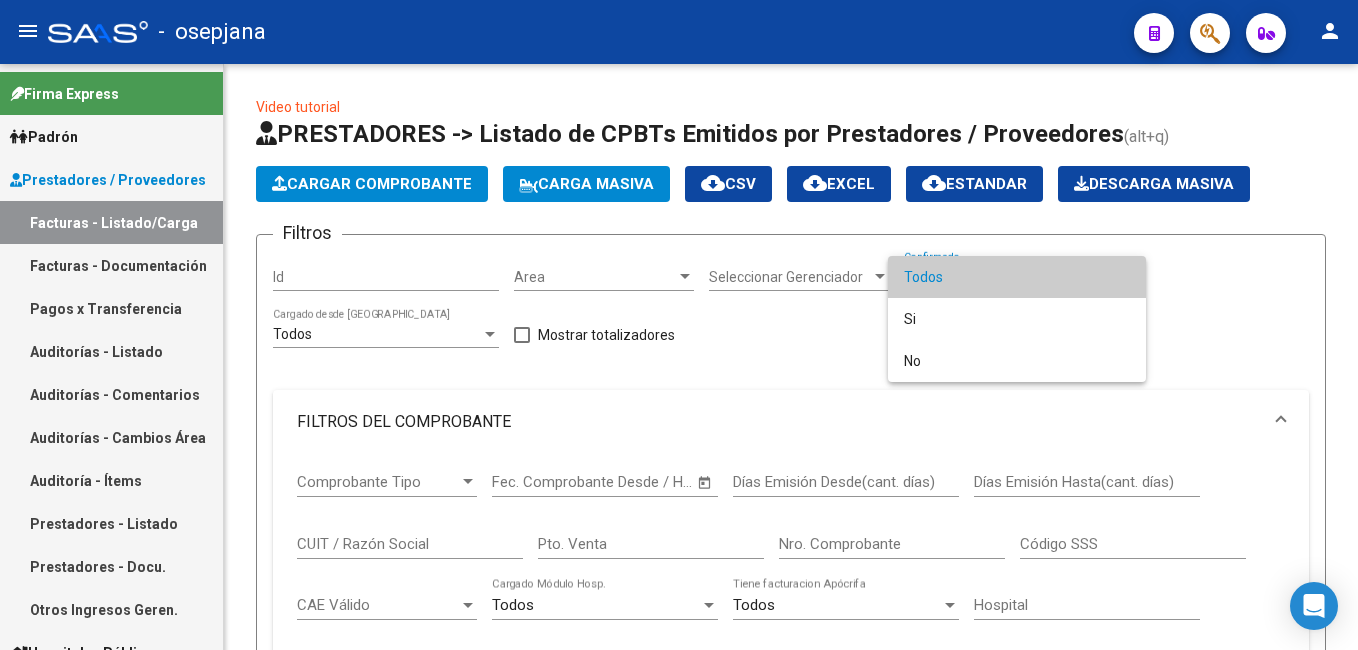 click on "Todos" at bounding box center [1017, 277] 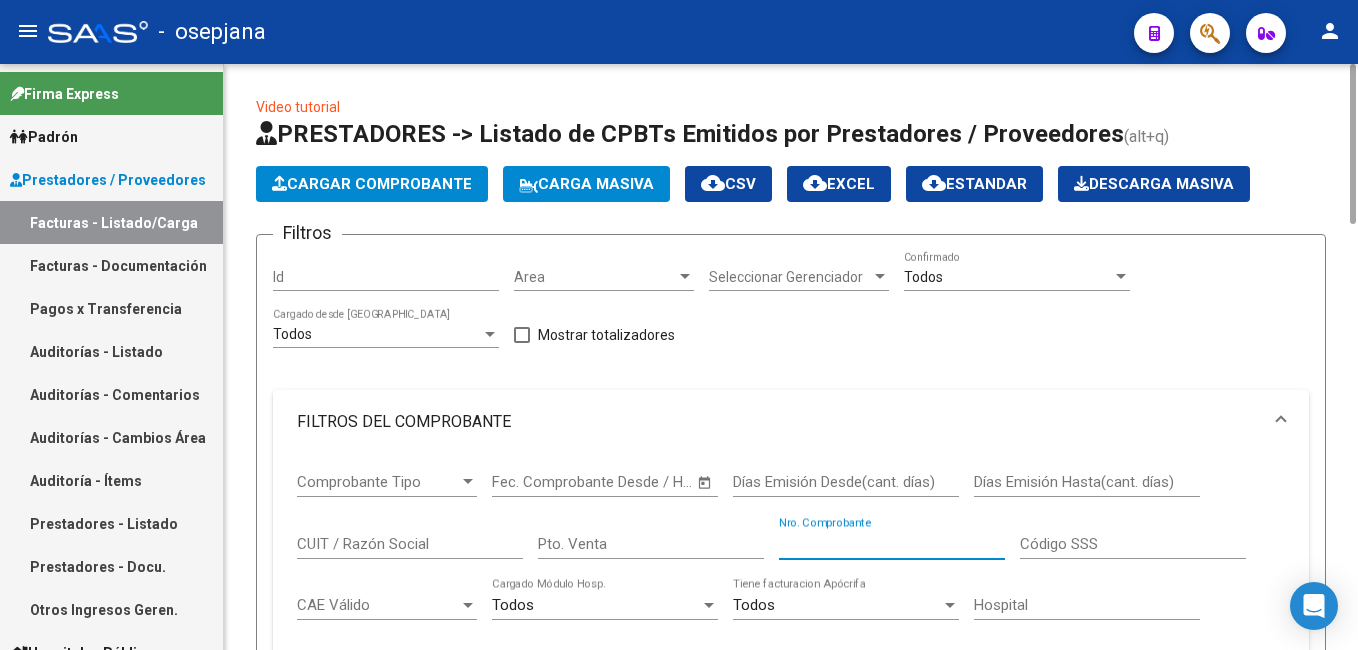 click on "Nro. Comprobante" at bounding box center [892, 544] 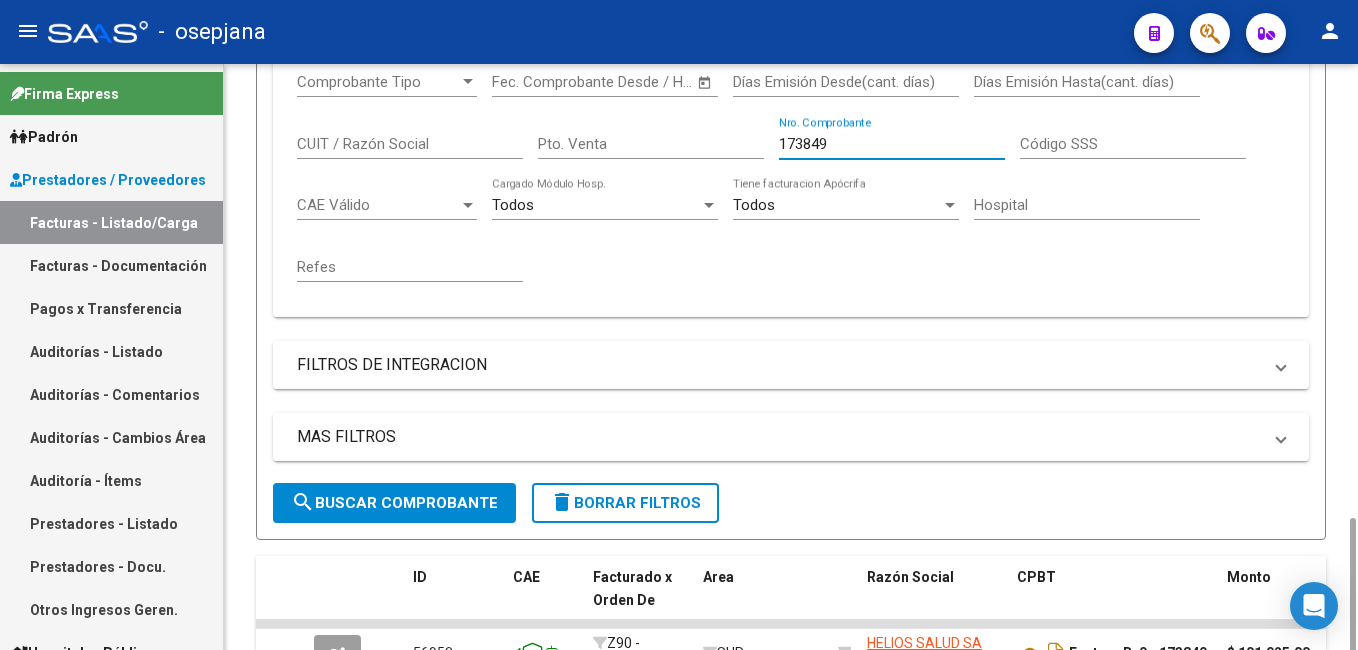 scroll, scrollTop: 566, scrollLeft: 0, axis: vertical 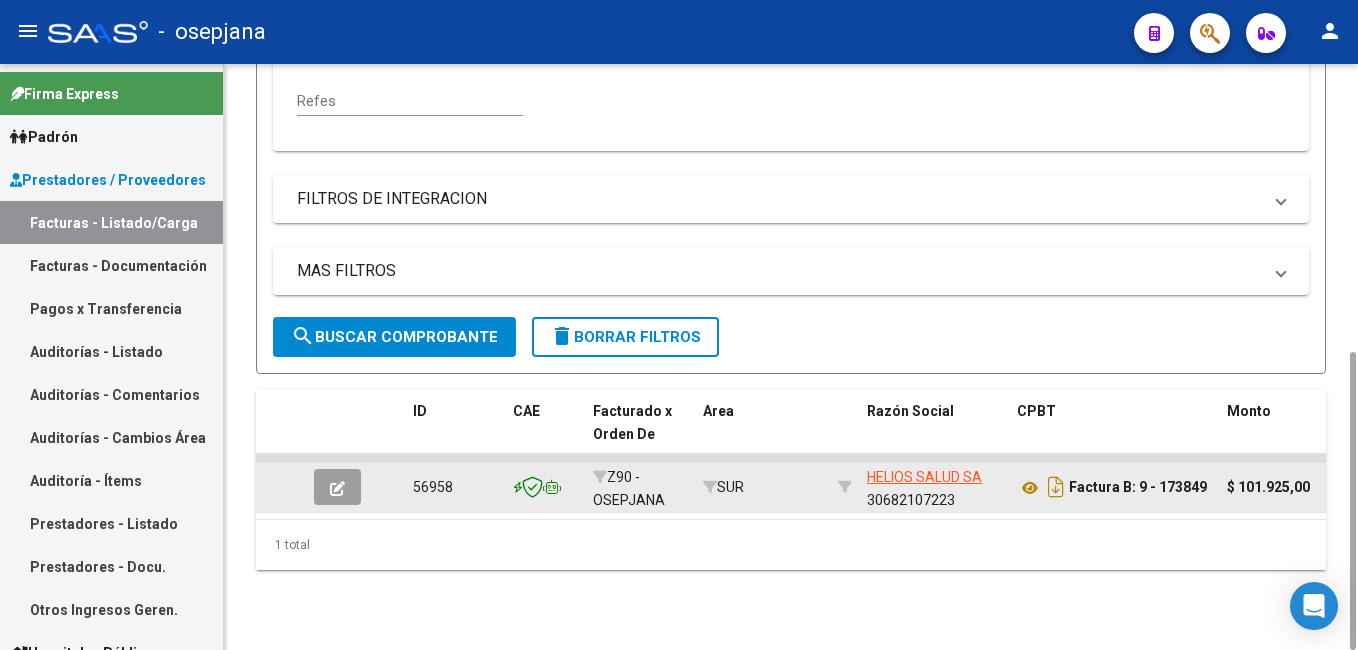 type on "173849" 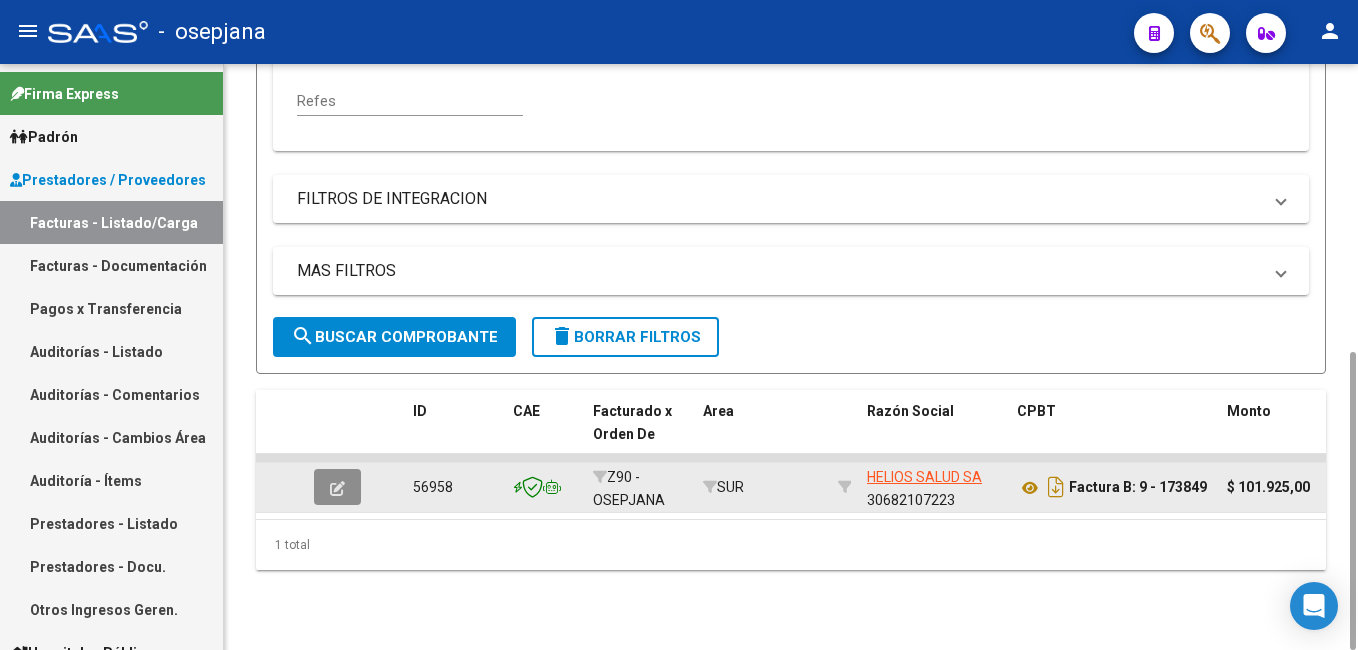 click 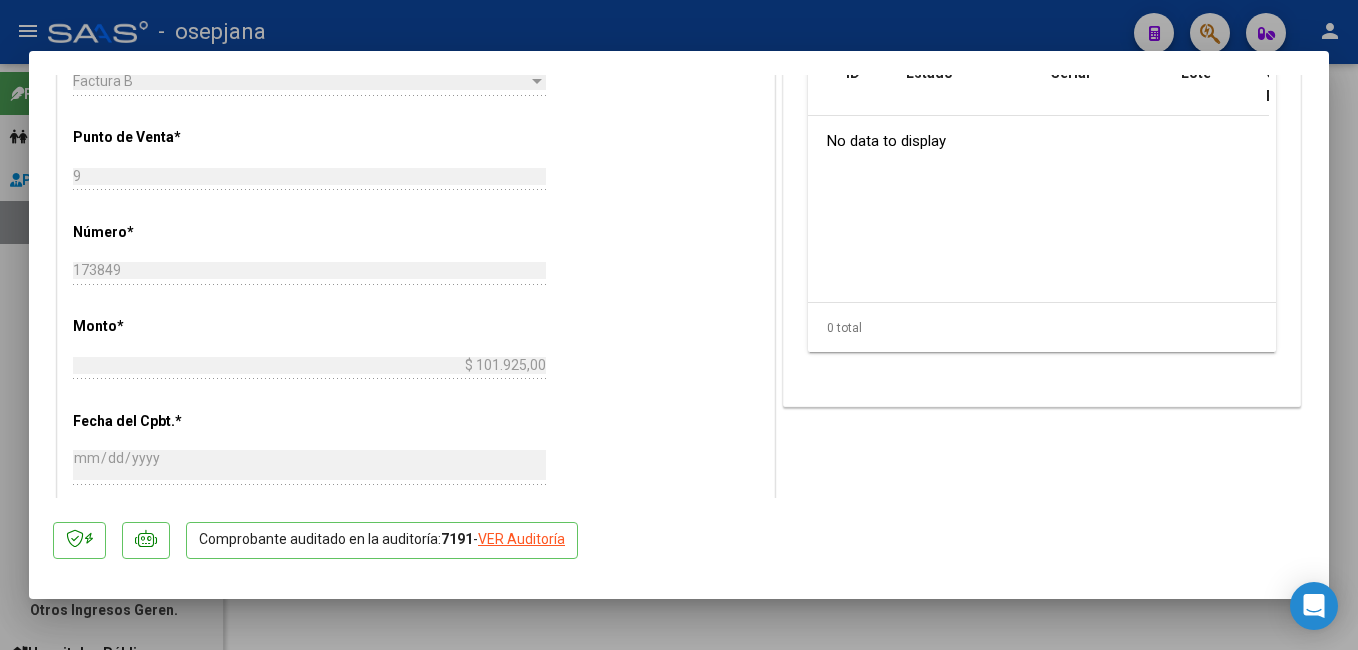 scroll, scrollTop: 0, scrollLeft: 0, axis: both 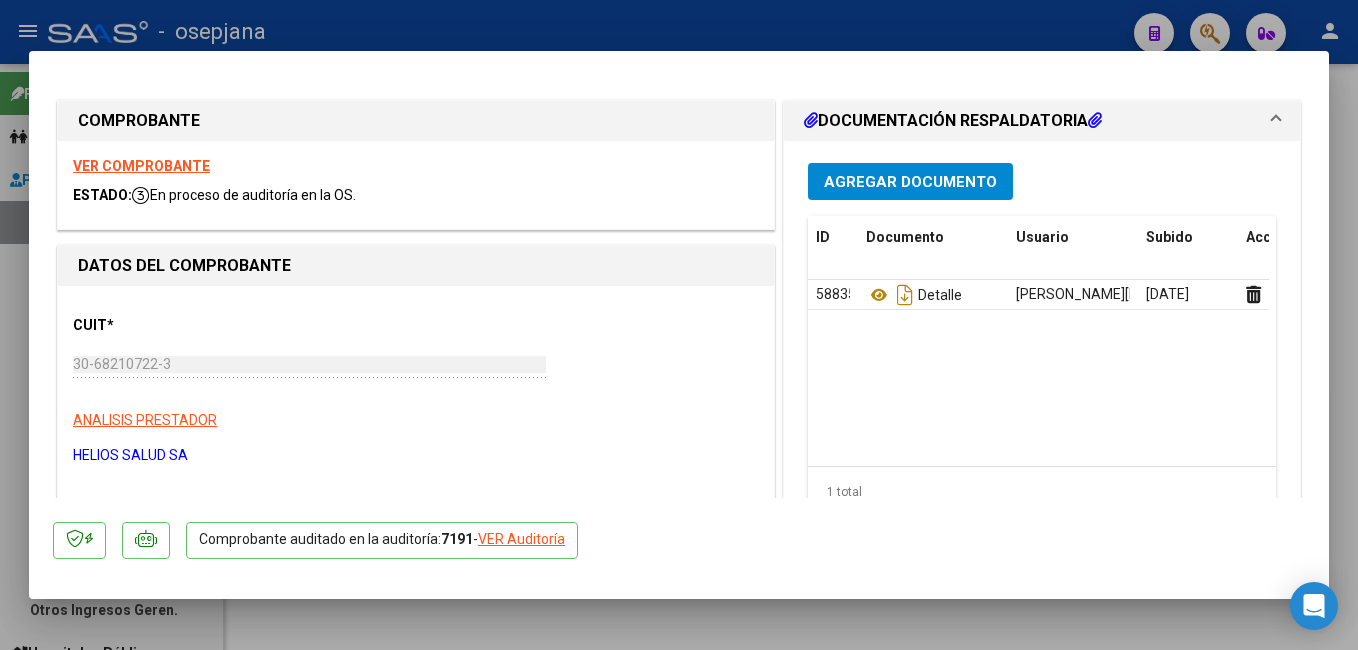 click on "VER Auditoría" 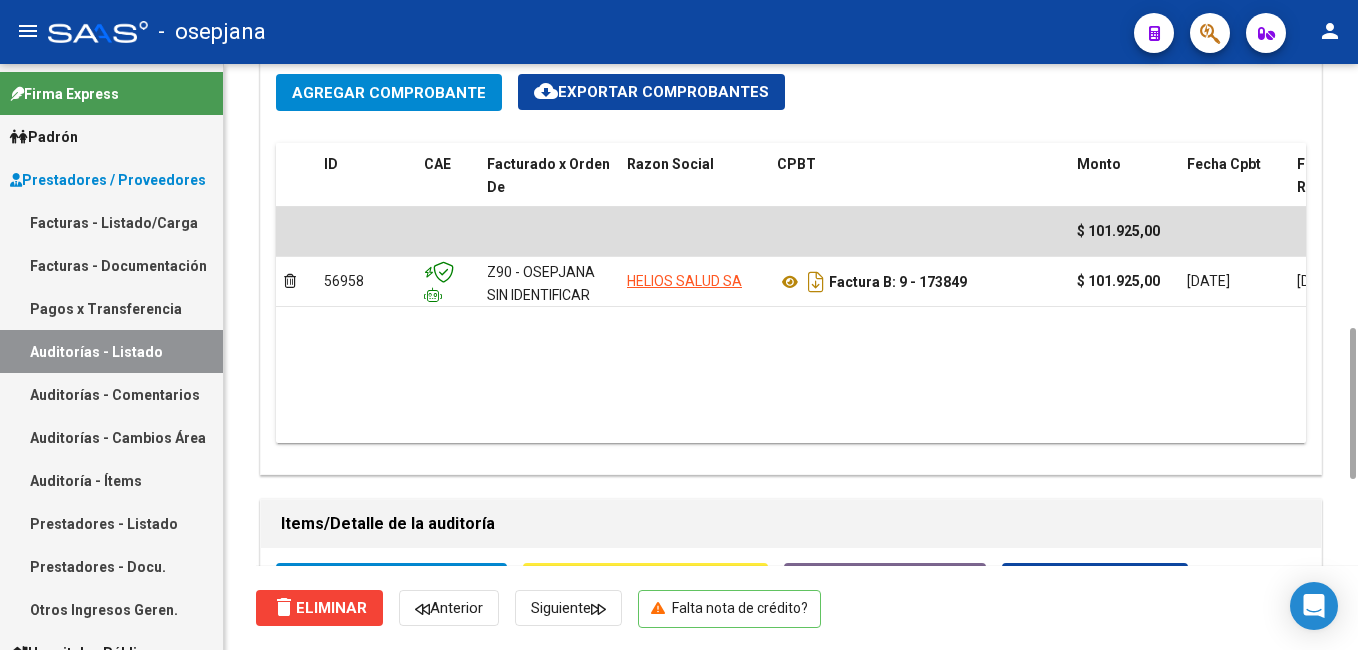 scroll, scrollTop: 1012, scrollLeft: 0, axis: vertical 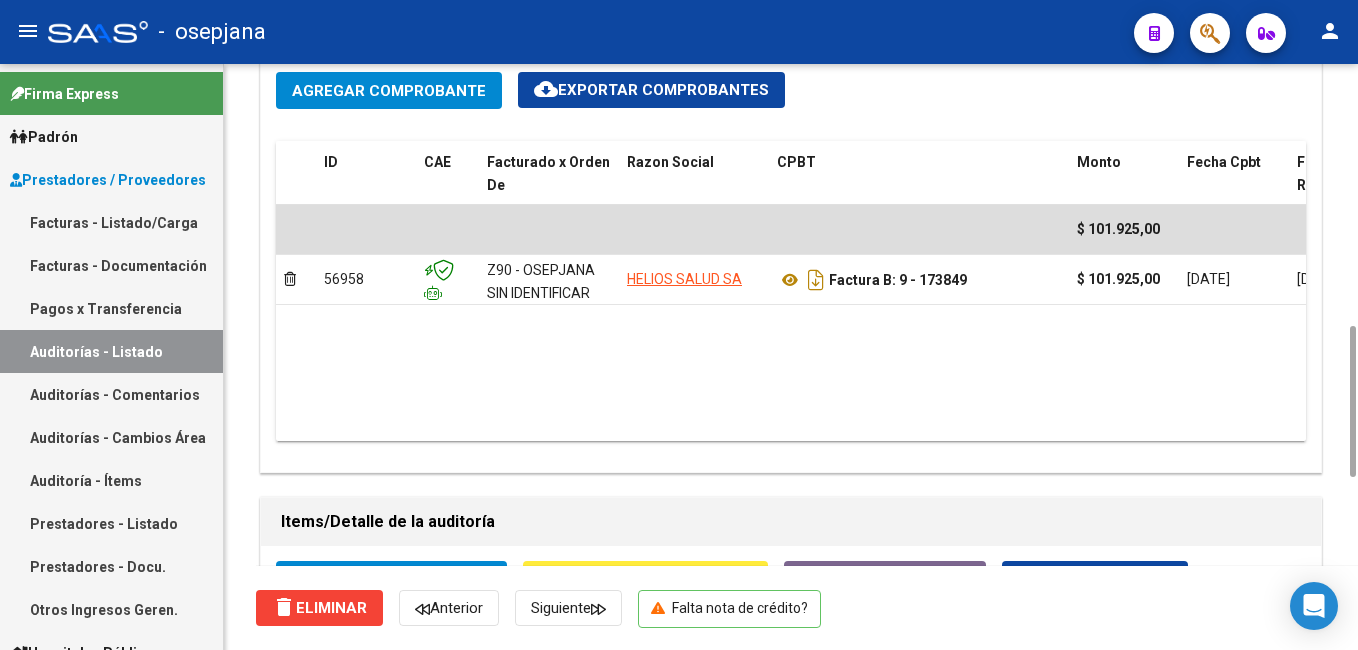 drag, startPoint x: 1350, startPoint y: 178, endPoint x: 1298, endPoint y: 693, distance: 517.6186 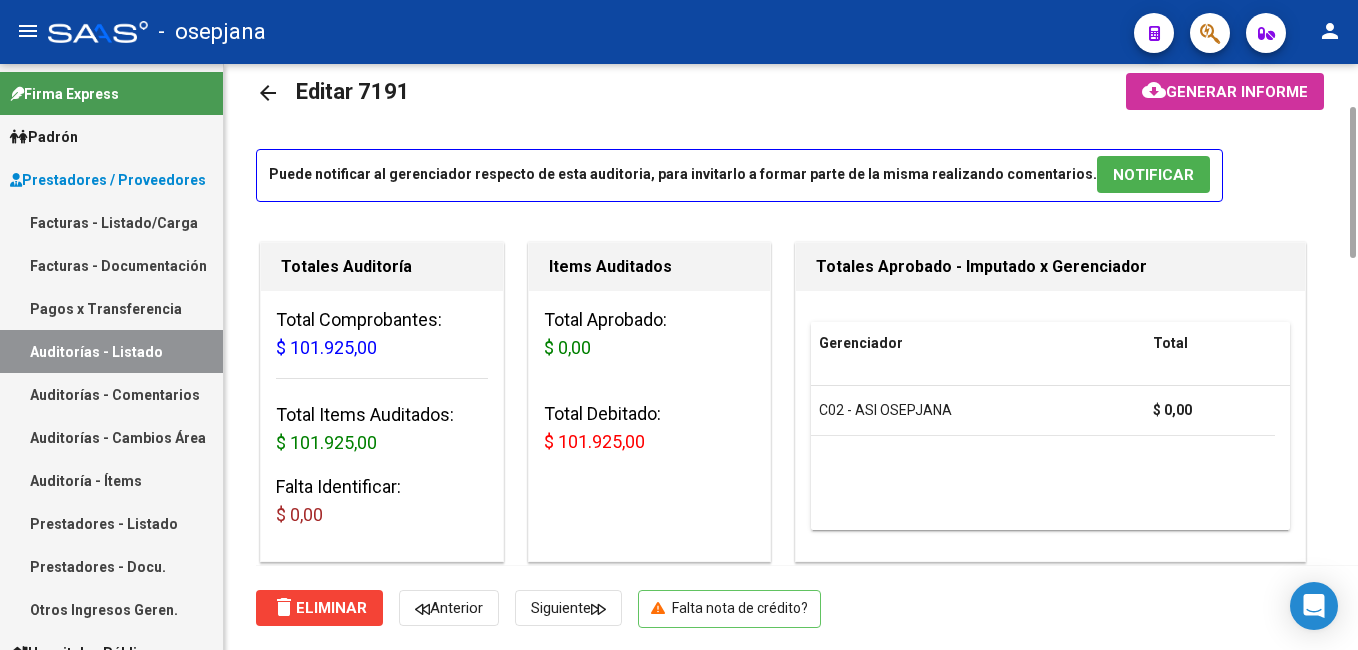 scroll, scrollTop: 0, scrollLeft: 0, axis: both 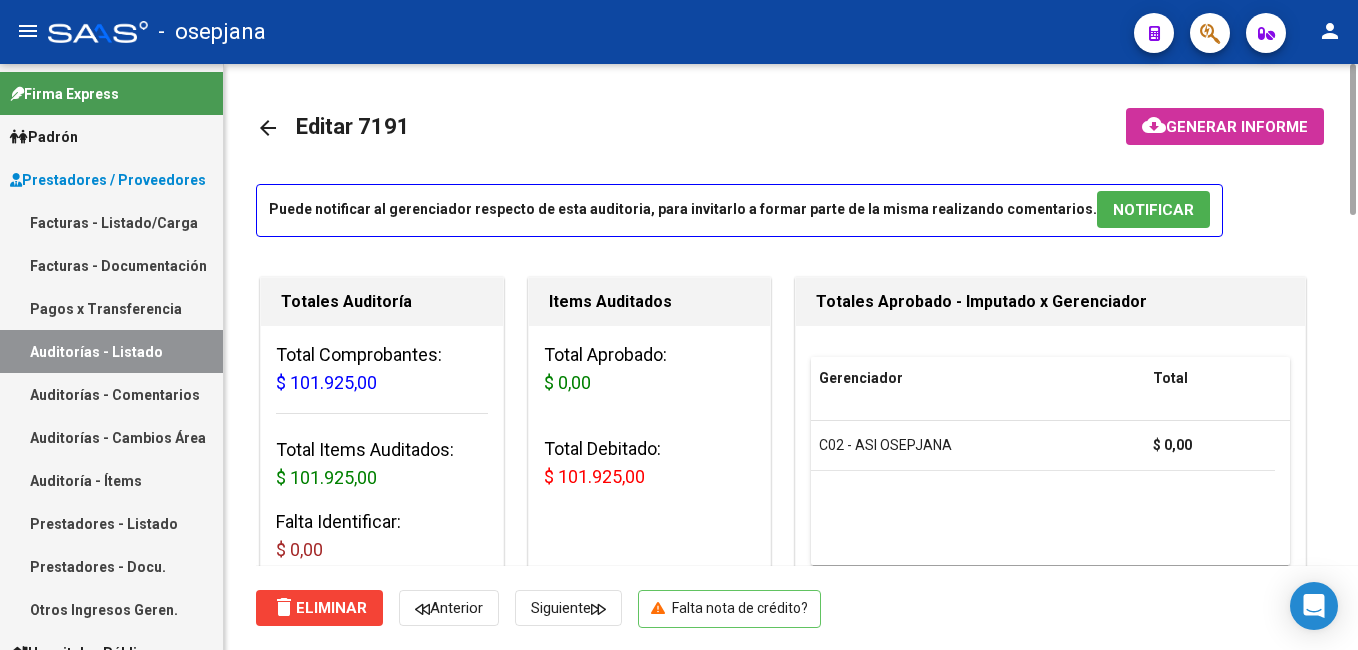 drag, startPoint x: 1339, startPoint y: 380, endPoint x: 1361, endPoint y: 91, distance: 289.83615 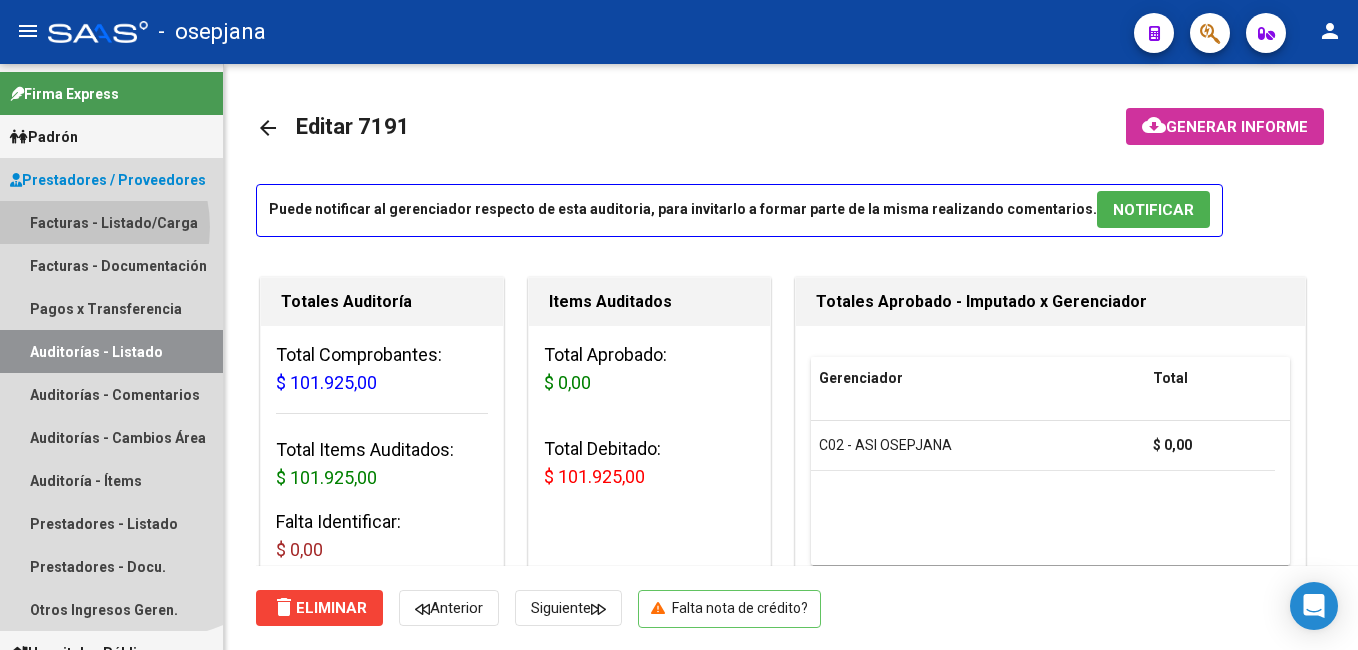click on "Facturas - Listado/Carga" at bounding box center [111, 222] 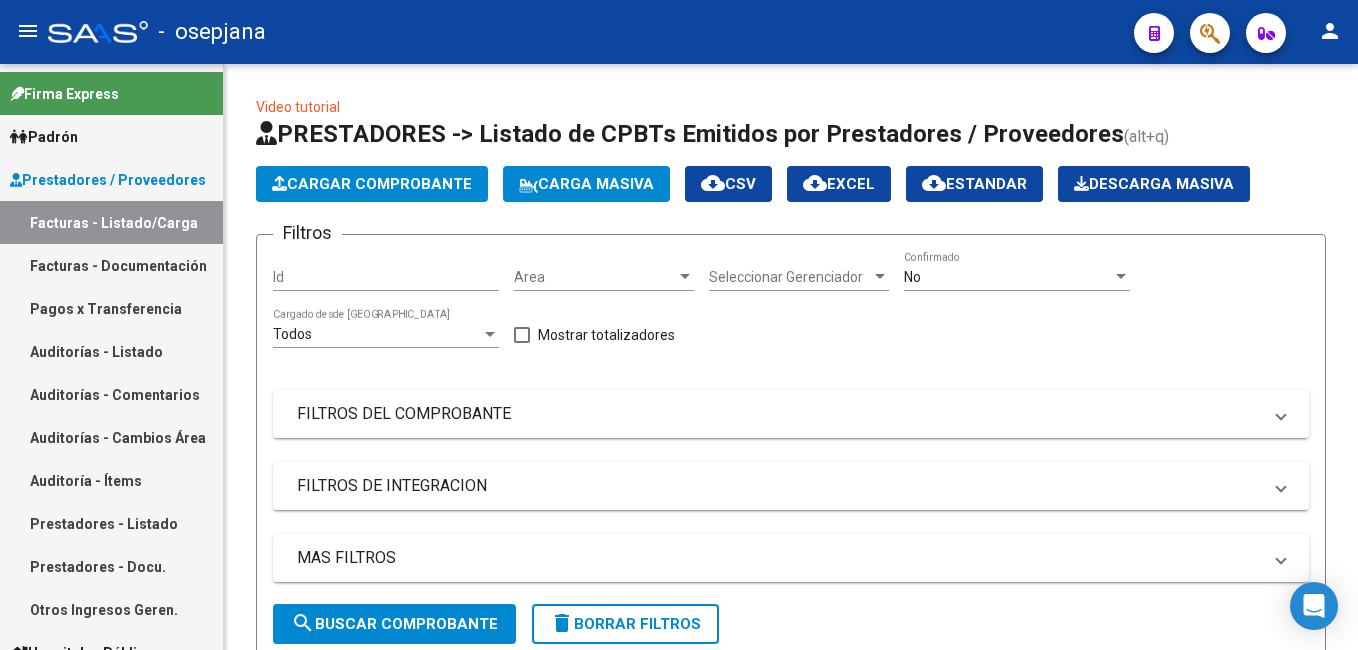 click on "Auditorías - Listado" at bounding box center (111, 351) 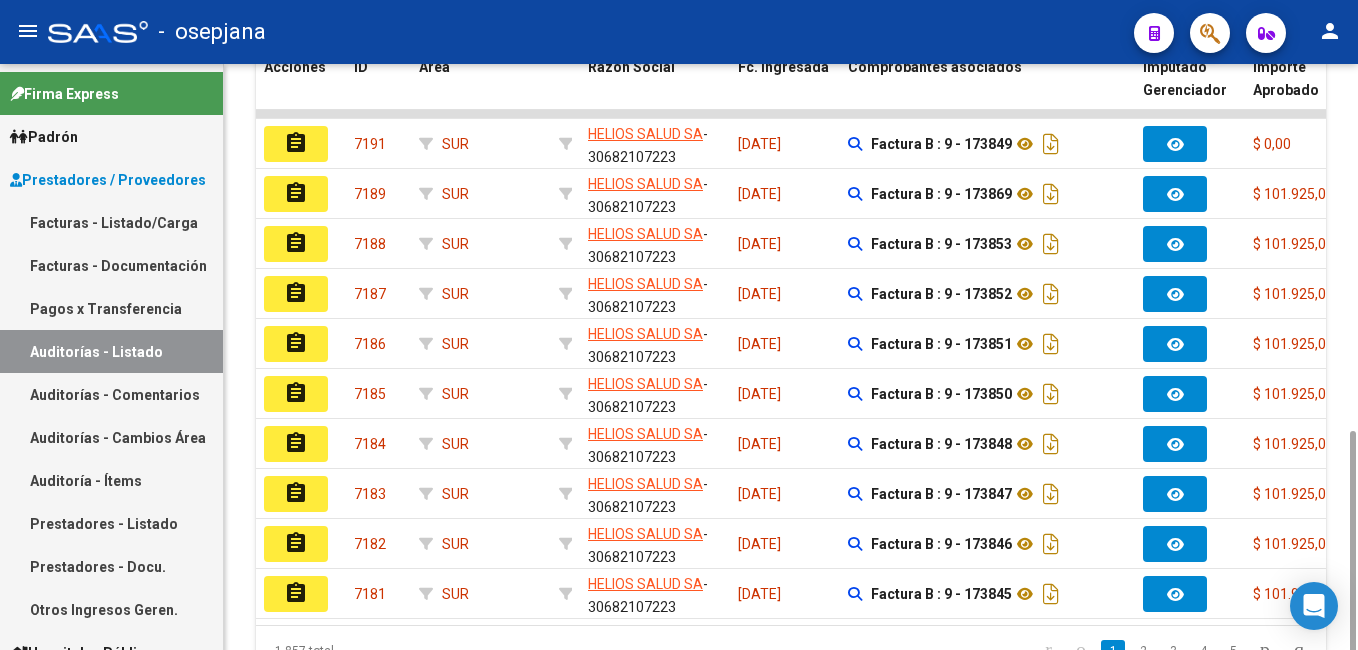 scroll, scrollTop: 652, scrollLeft: 0, axis: vertical 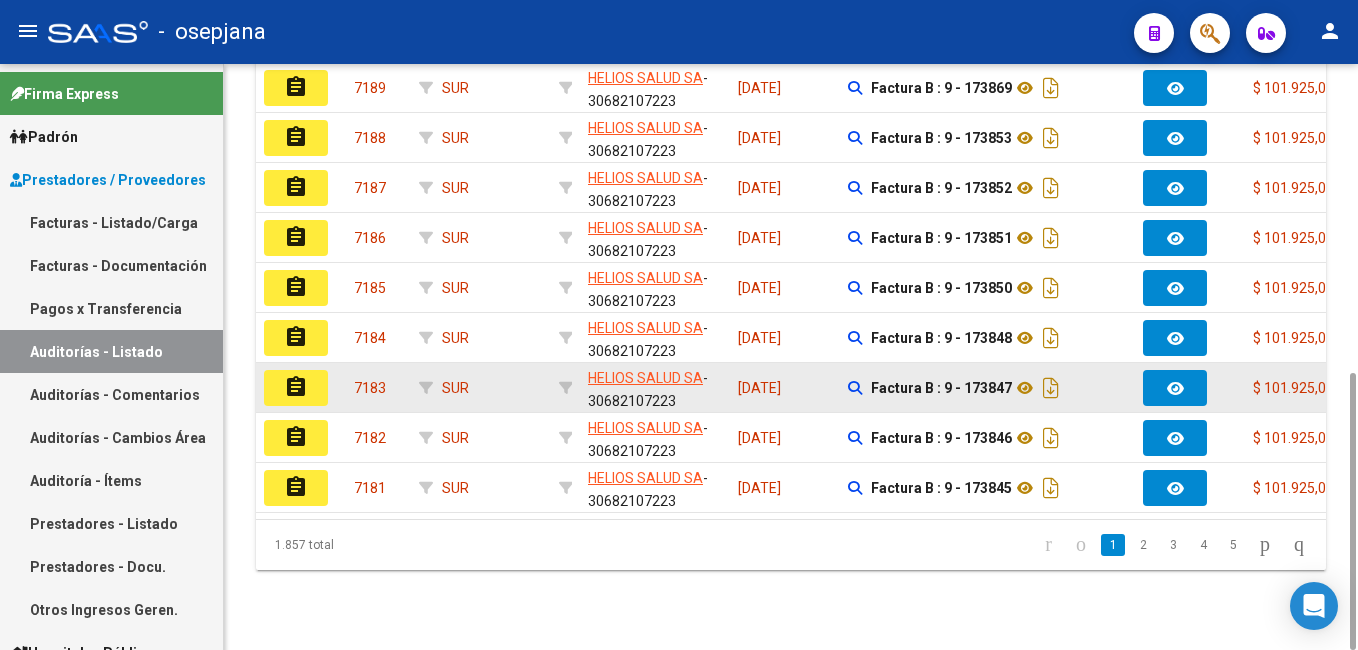drag, startPoint x: 1350, startPoint y: 178, endPoint x: 1307, endPoint y: 387, distance: 213.3776 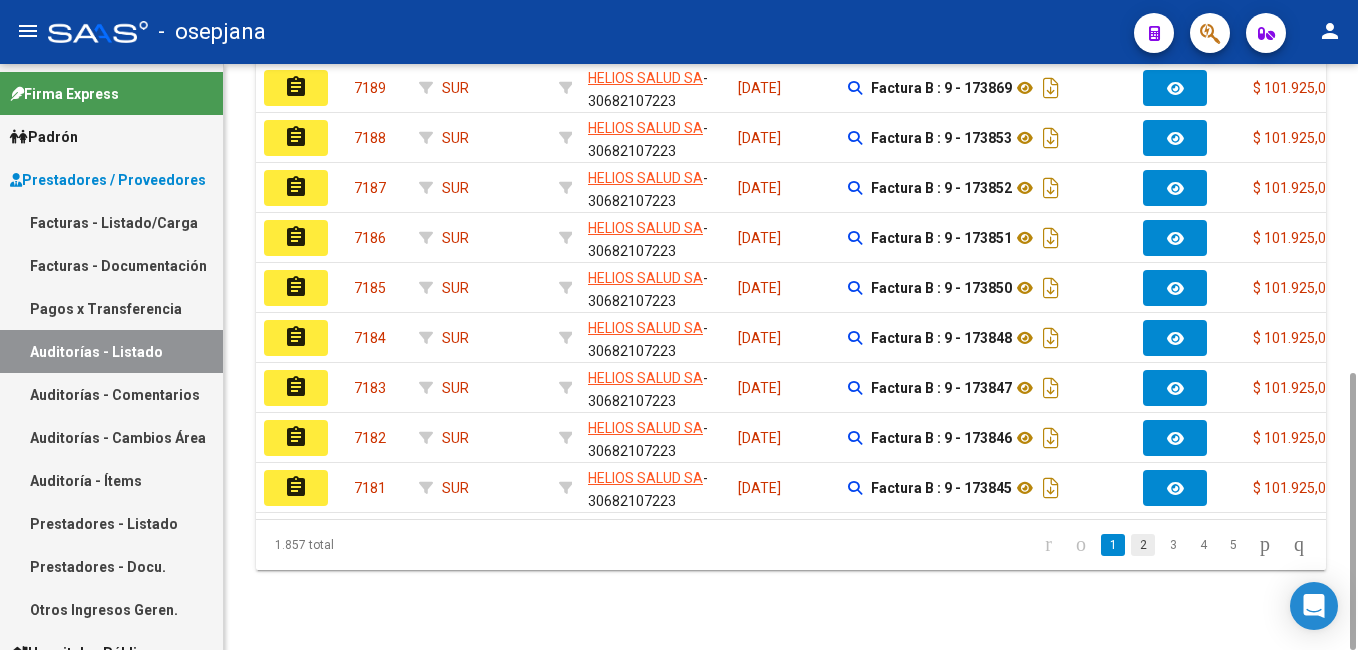 click on "2" 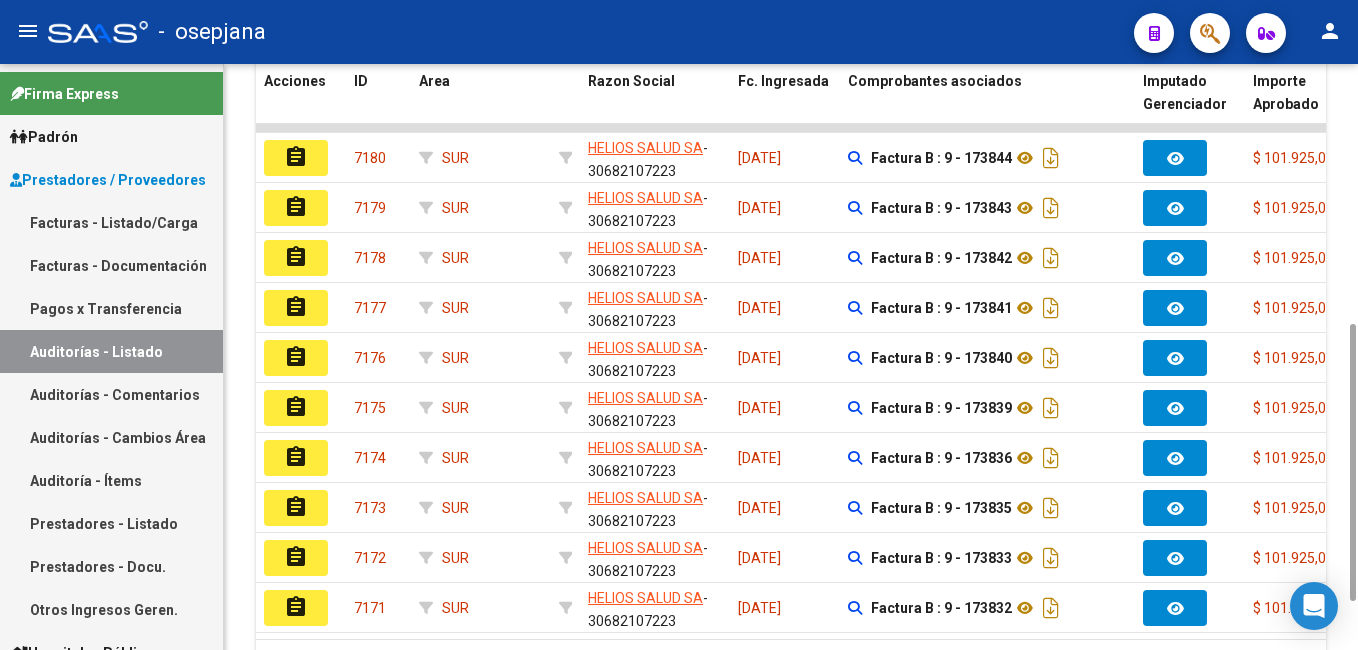 scroll, scrollTop: 542, scrollLeft: 0, axis: vertical 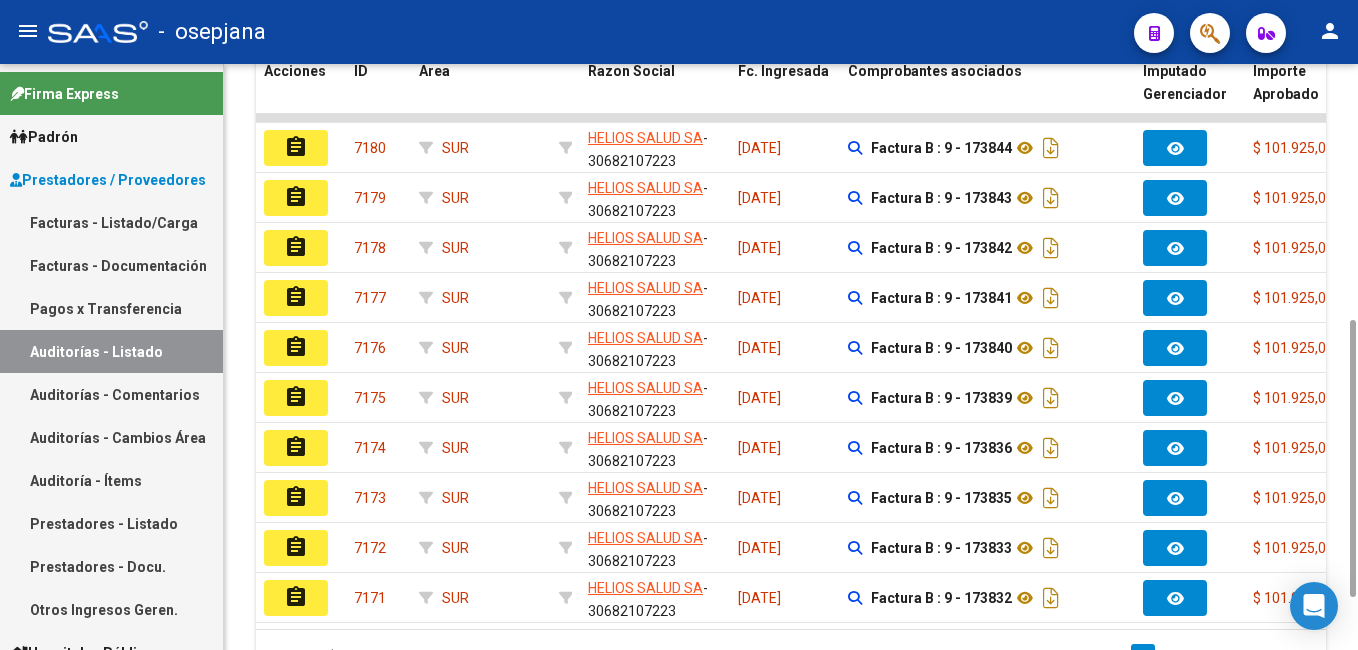 drag, startPoint x: 1354, startPoint y: 396, endPoint x: 1361, endPoint y: 344, distance: 52.46904 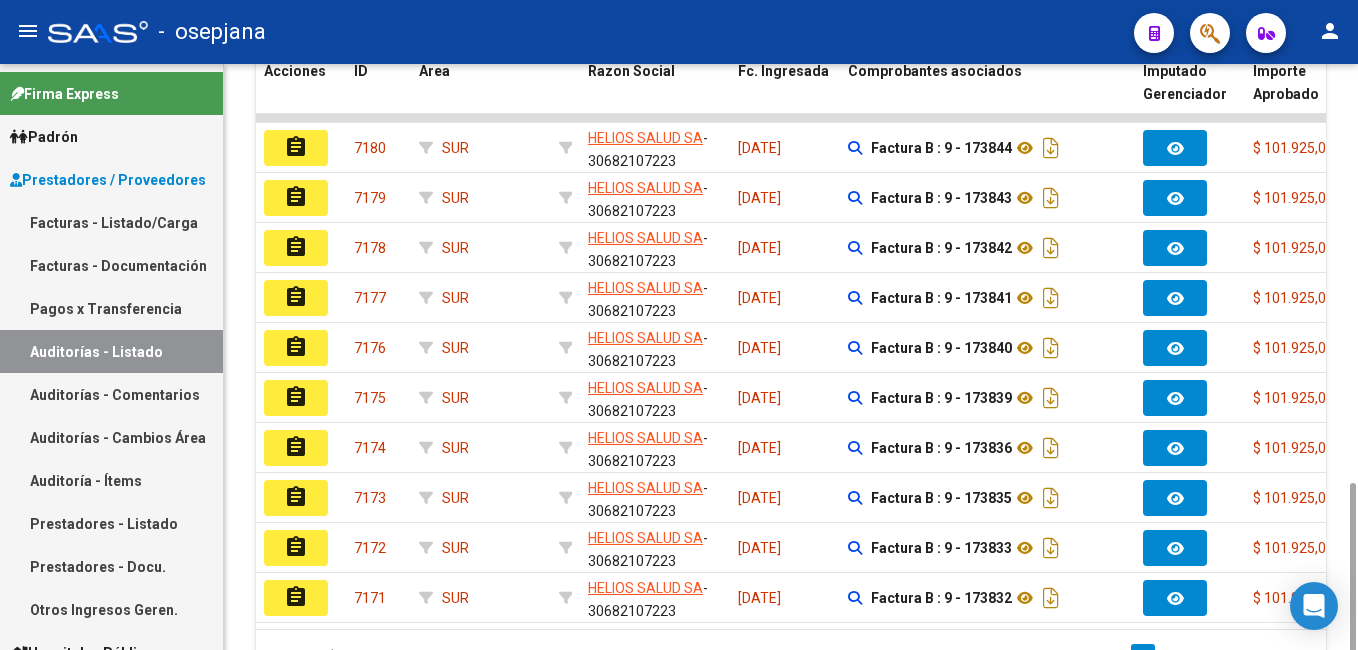 scroll, scrollTop: 652, scrollLeft: 0, axis: vertical 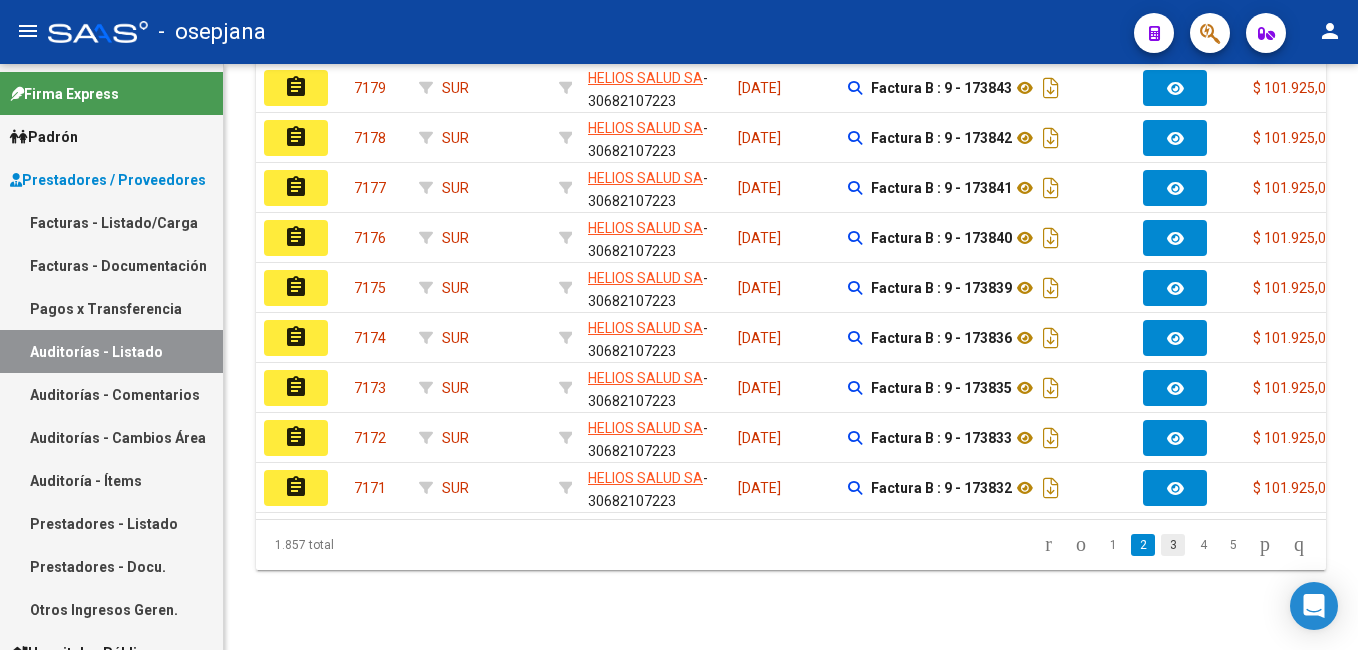 click on "3" 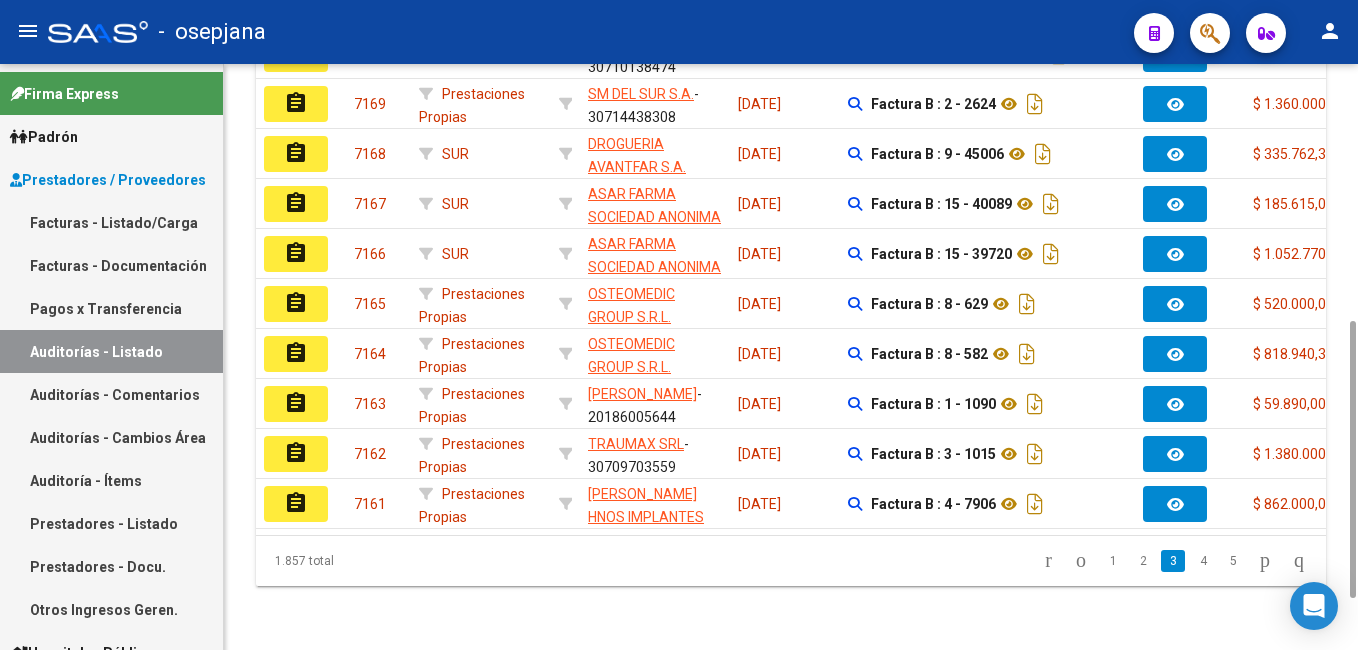 scroll, scrollTop: 652, scrollLeft: 0, axis: vertical 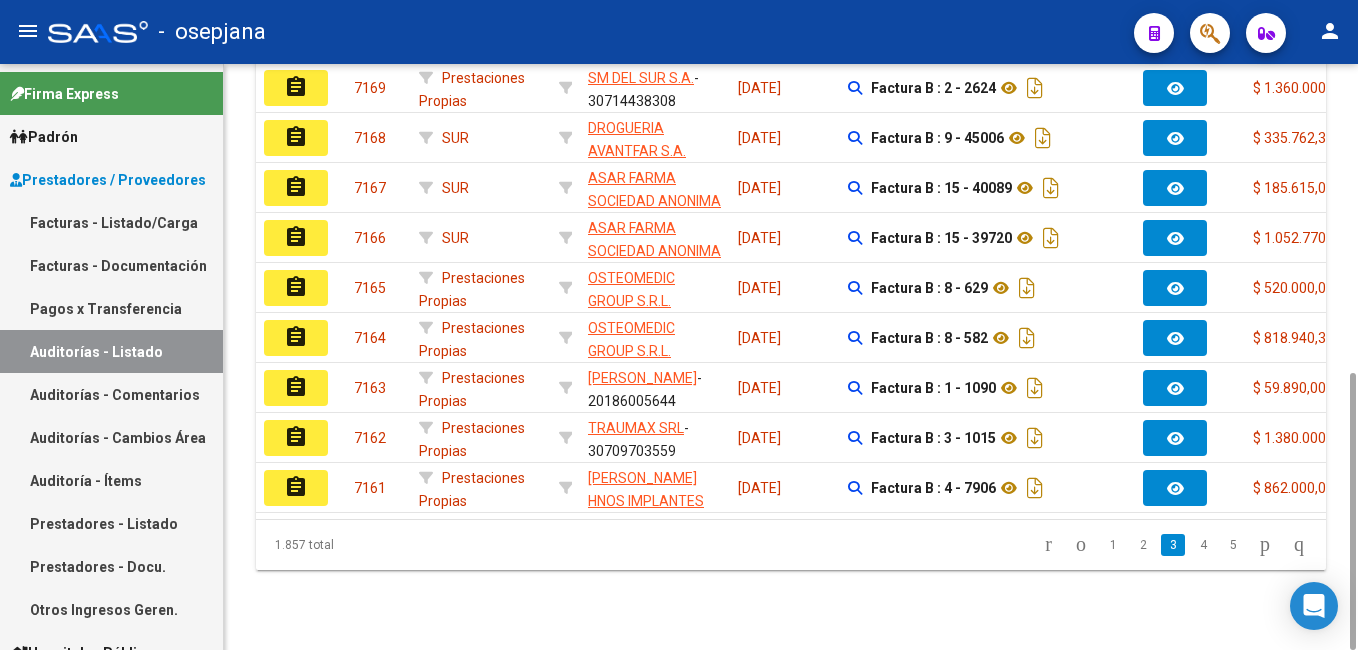 drag, startPoint x: 1350, startPoint y: 422, endPoint x: 1361, endPoint y: 438, distance: 19.416489 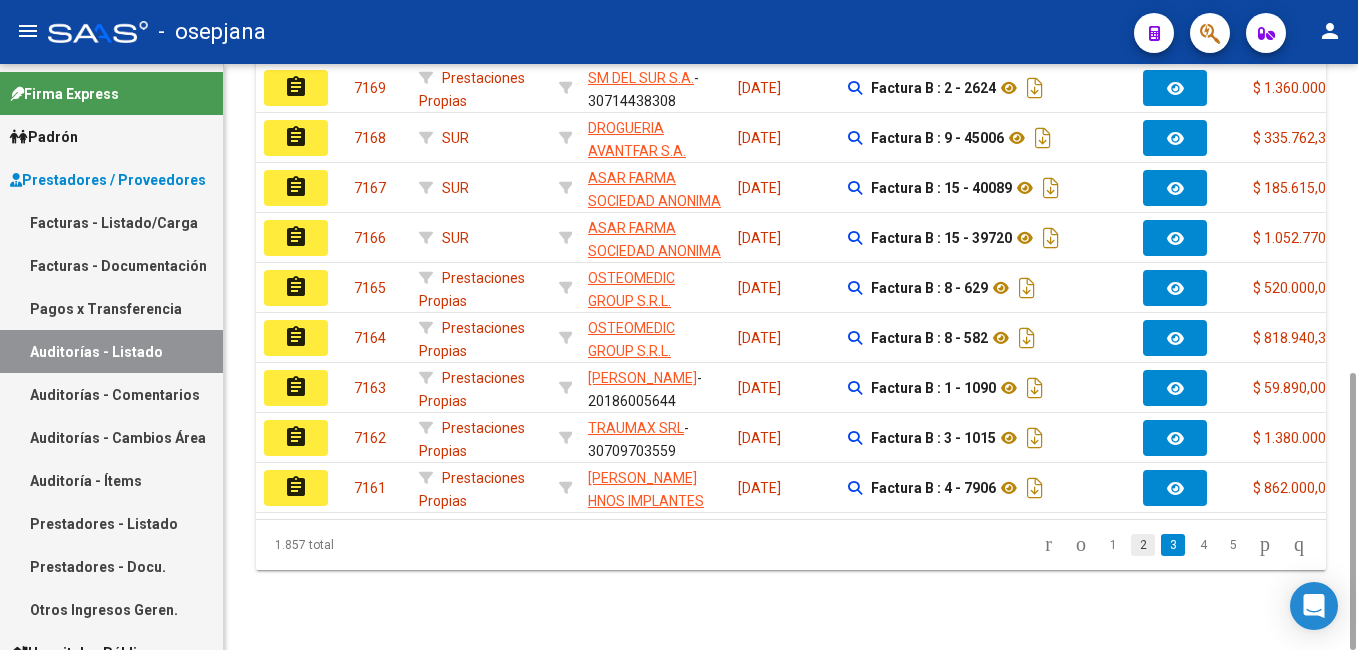 click on "2" 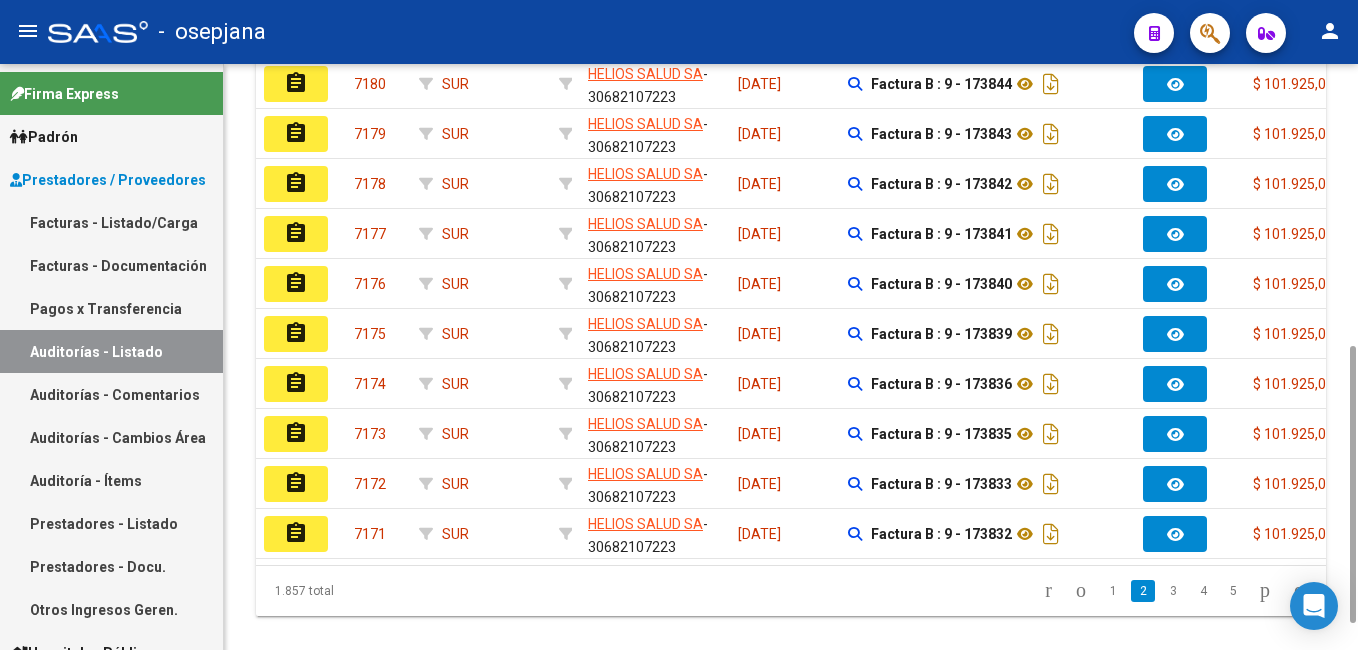 scroll, scrollTop: 616, scrollLeft: 0, axis: vertical 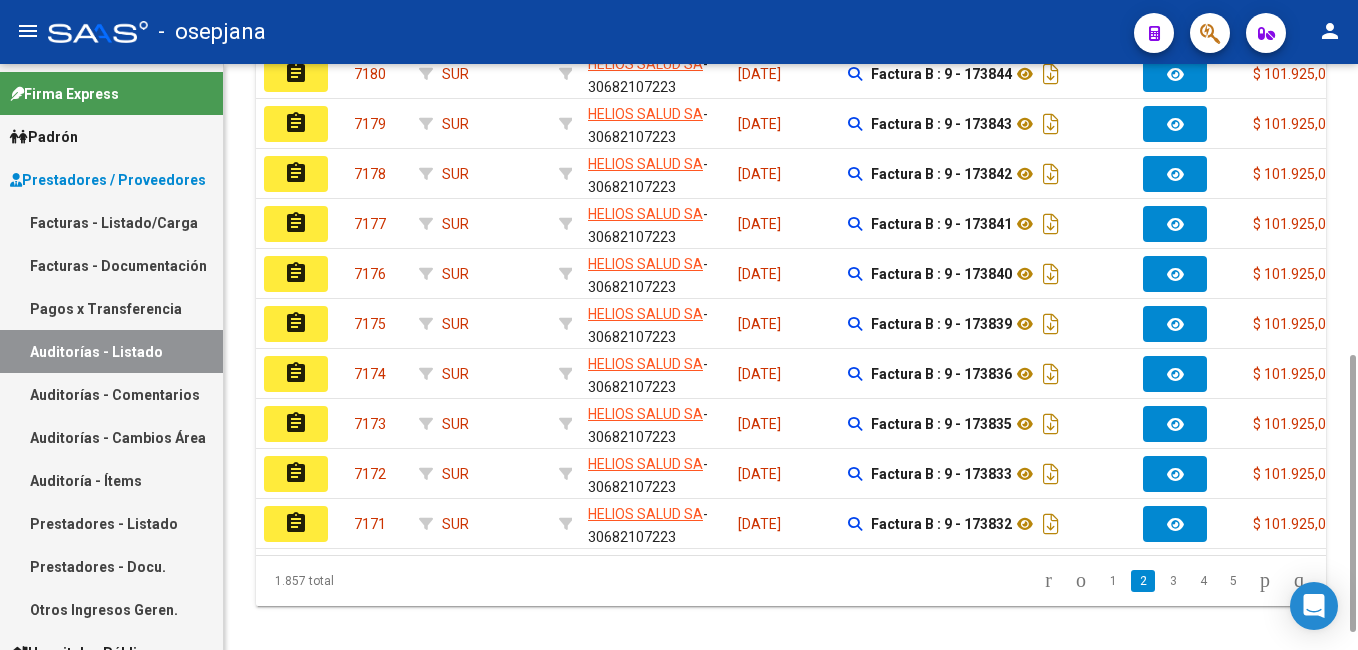 drag, startPoint x: 1351, startPoint y: 480, endPoint x: 1361, endPoint y: 463, distance: 19.723083 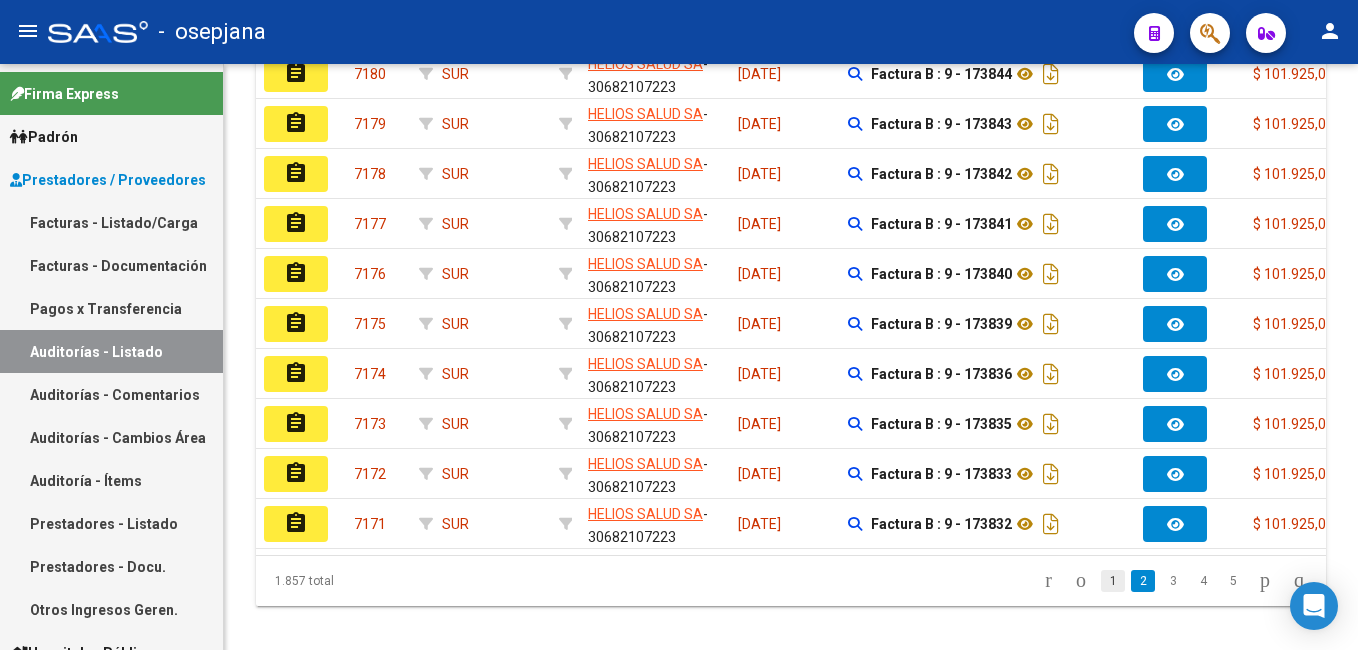 click on "1" 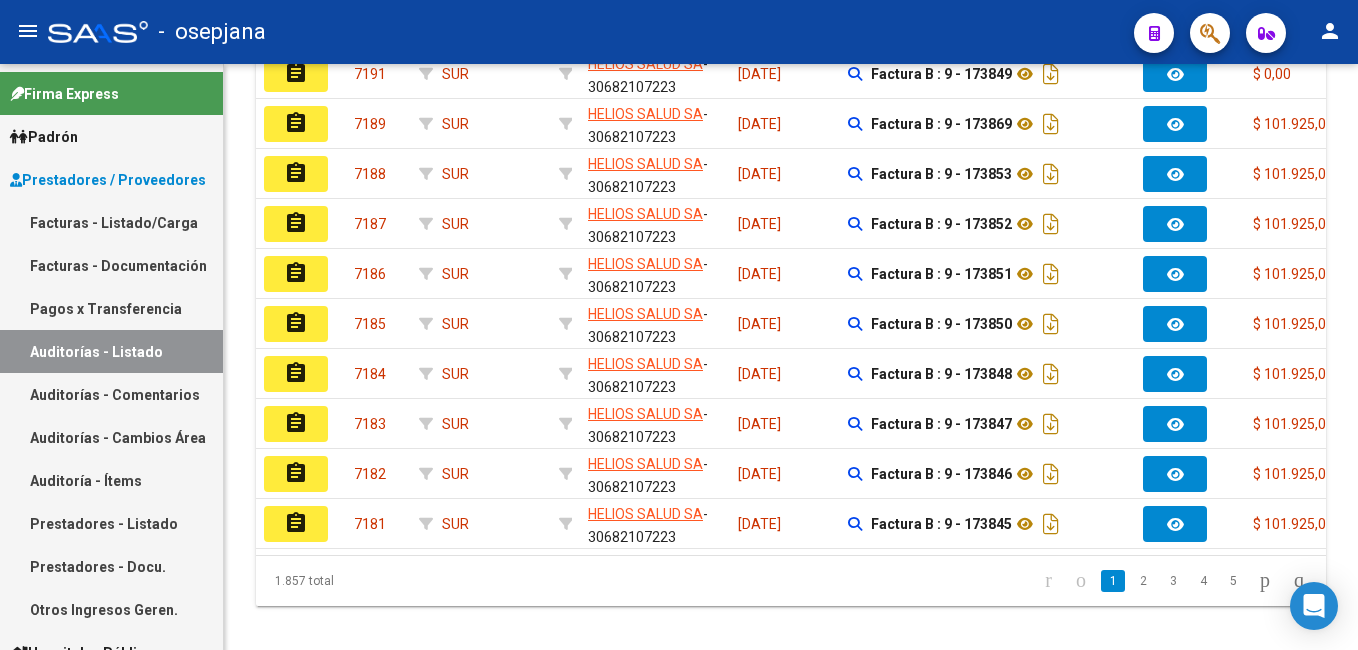 click on "2" 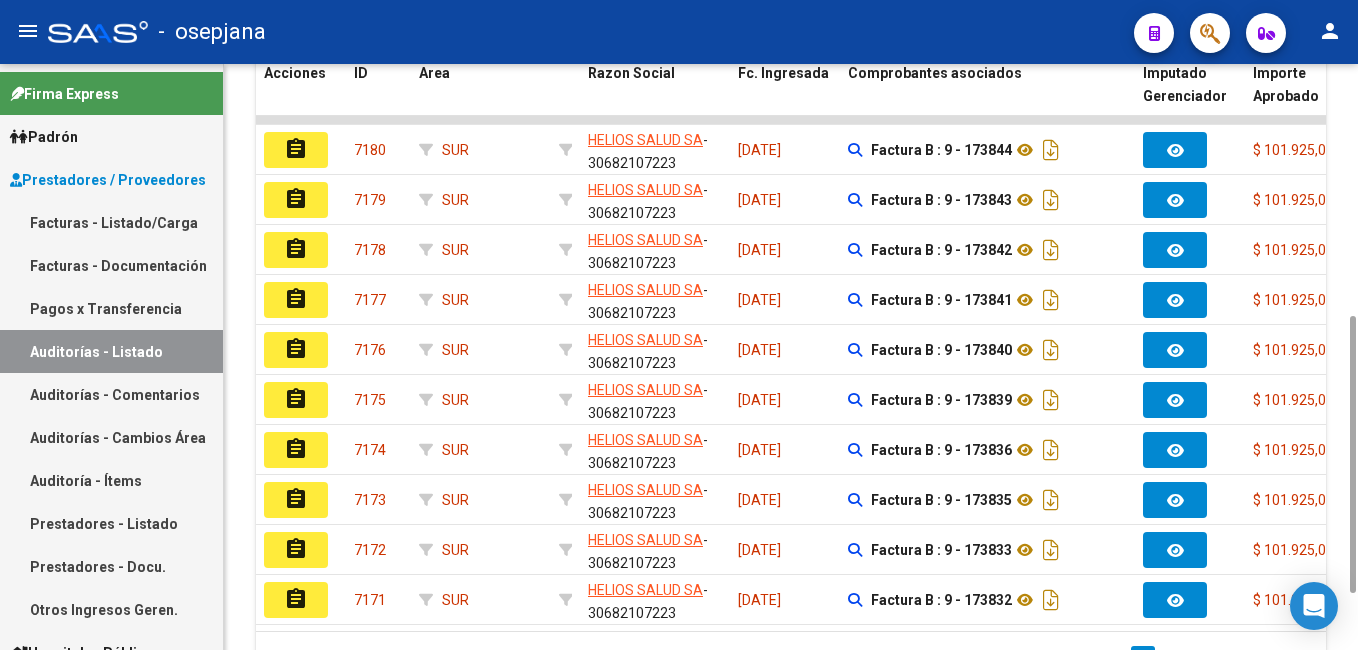 scroll, scrollTop: 542, scrollLeft: 0, axis: vertical 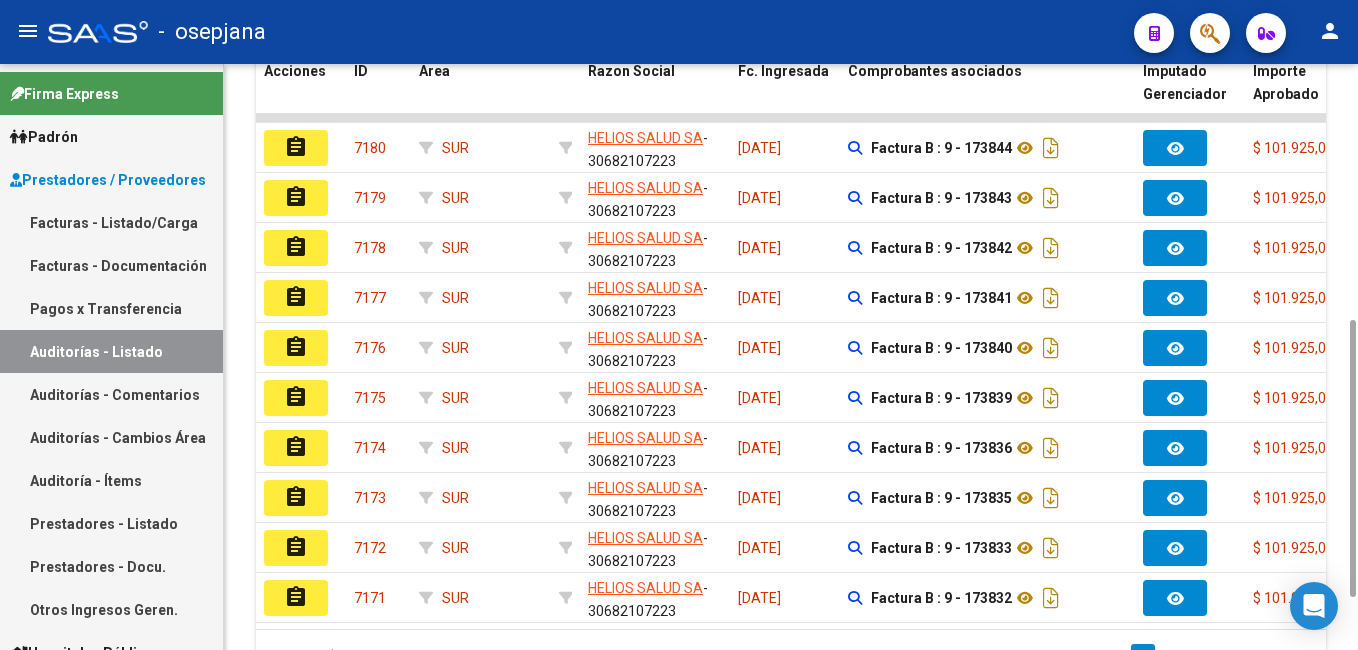 drag, startPoint x: 1353, startPoint y: 465, endPoint x: 1361, endPoint y: 430, distance: 35.902645 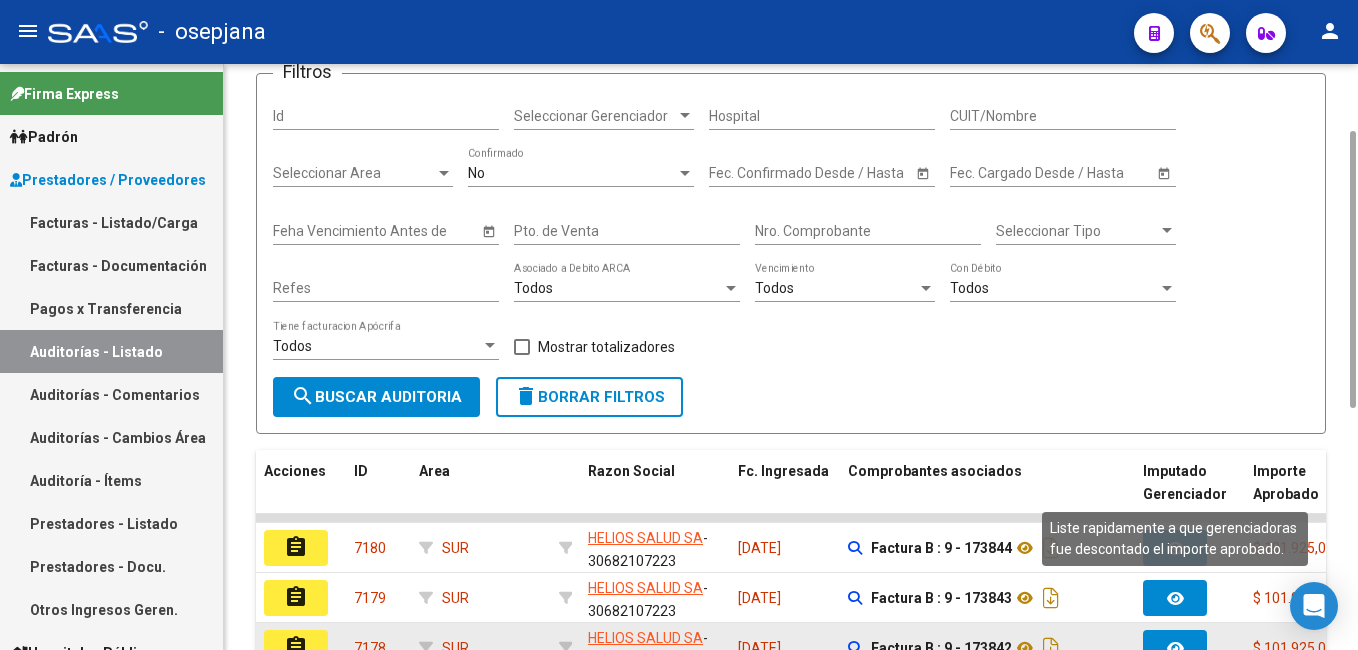 scroll, scrollTop: 200, scrollLeft: 0, axis: vertical 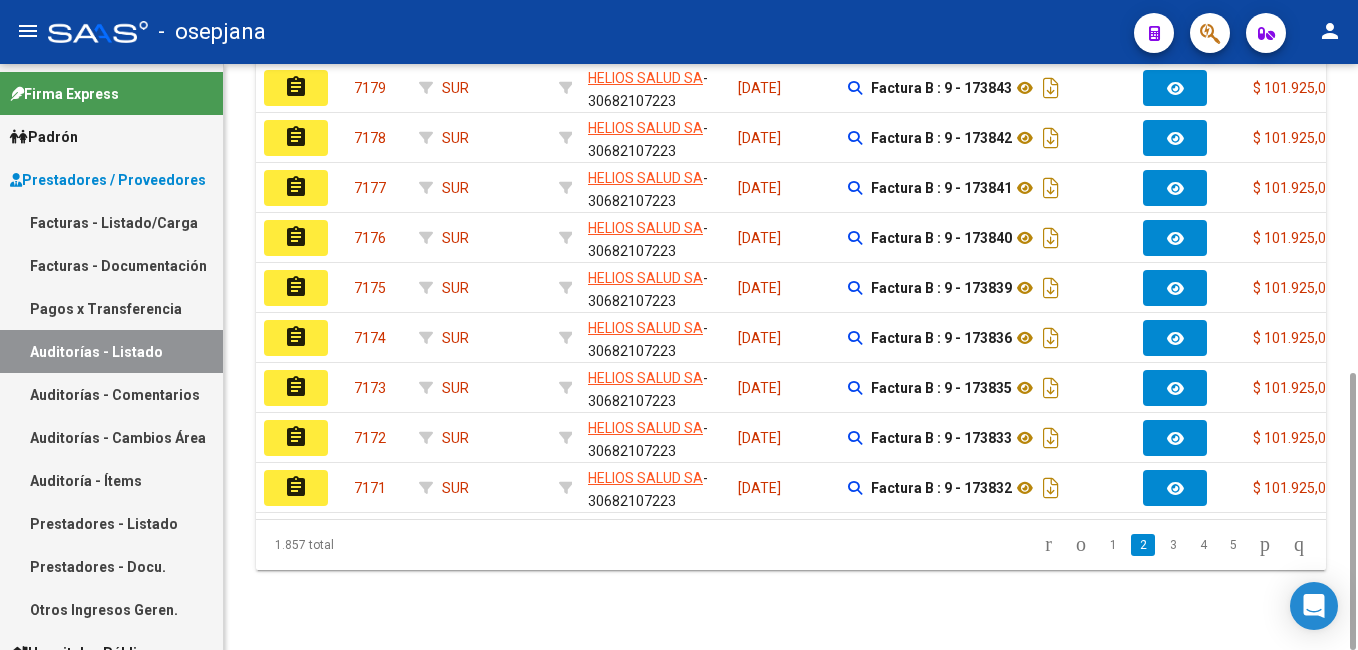 drag, startPoint x: 1350, startPoint y: 397, endPoint x: 1147, endPoint y: 540, distance: 248.31029 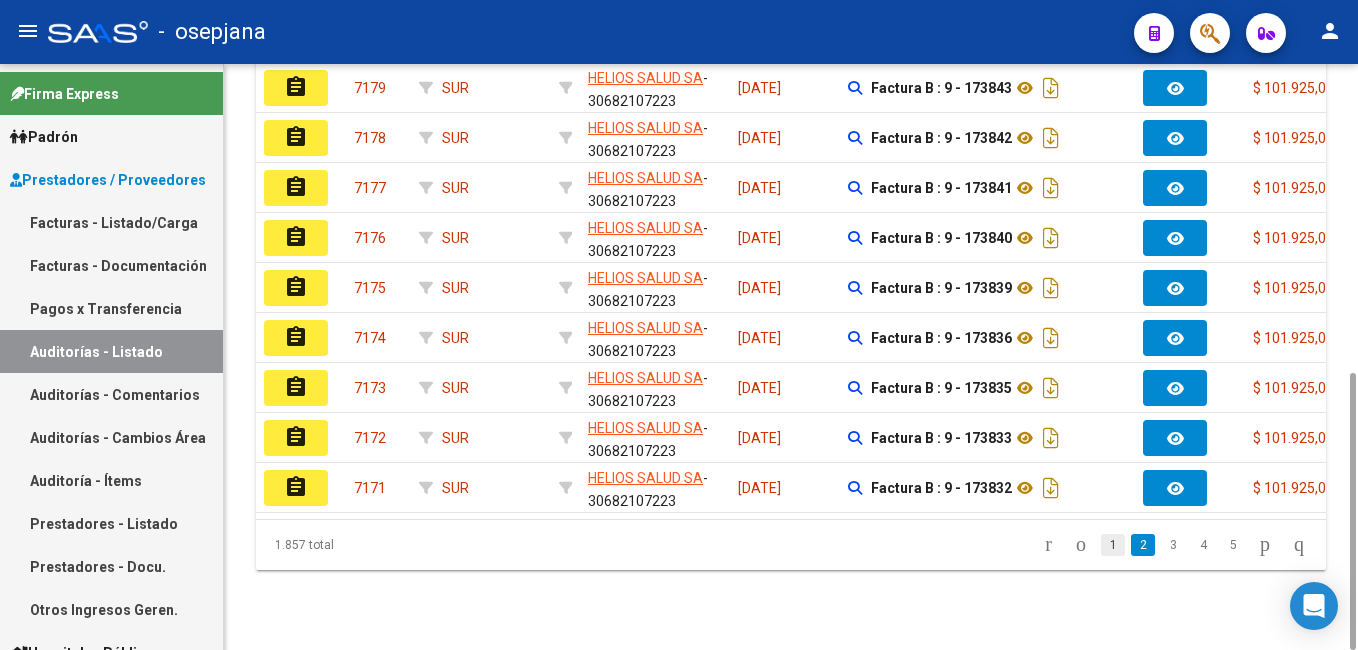 click on "1" 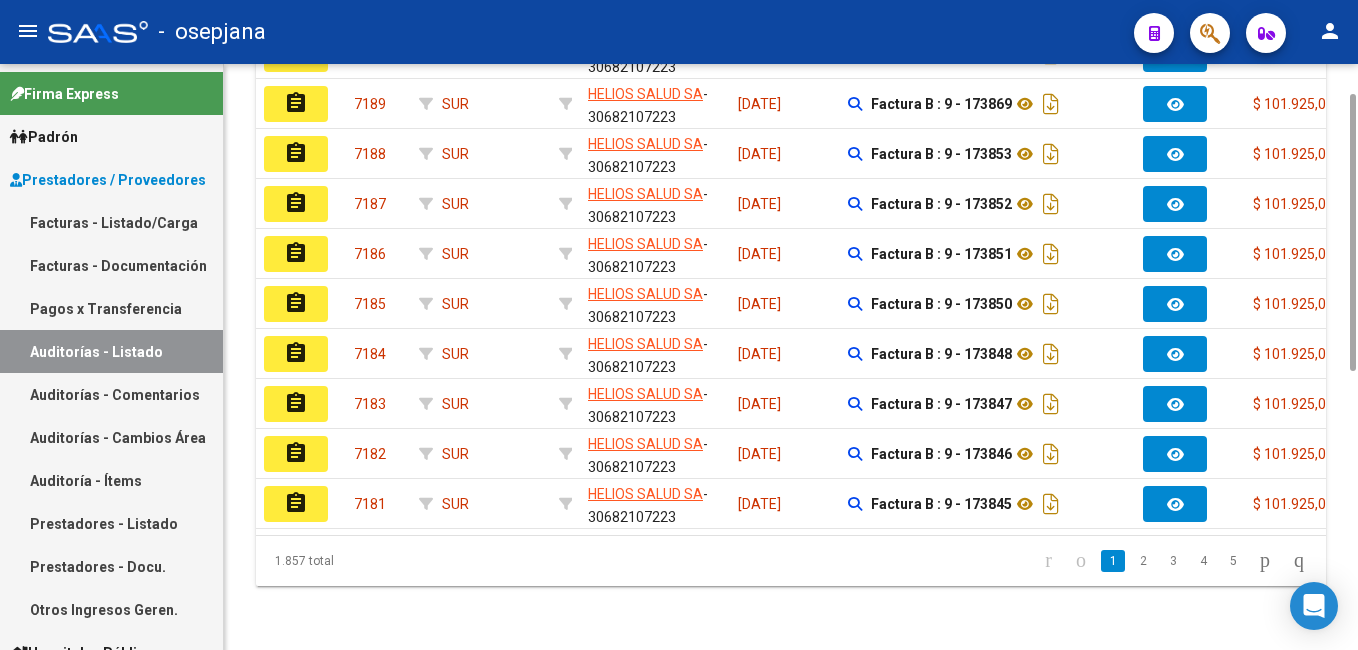 scroll, scrollTop: 252, scrollLeft: 0, axis: vertical 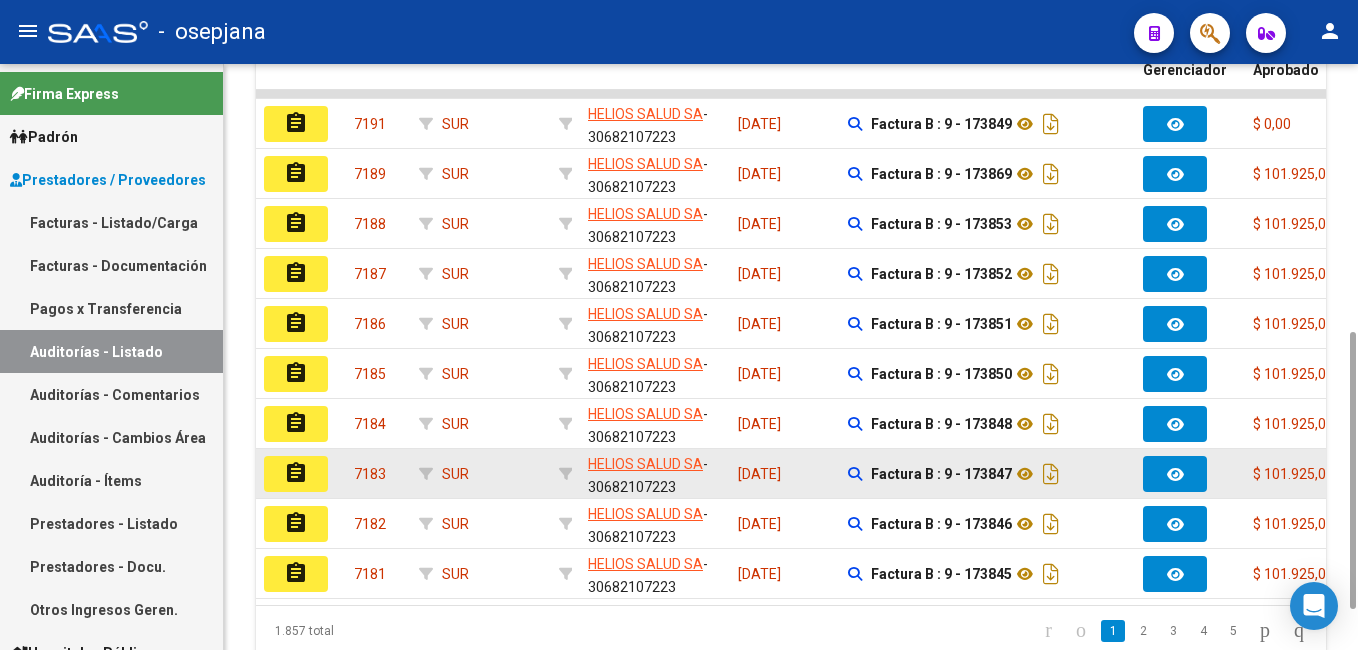 drag, startPoint x: 1351, startPoint y: 352, endPoint x: 1316, endPoint y: 466, distance: 119.25183 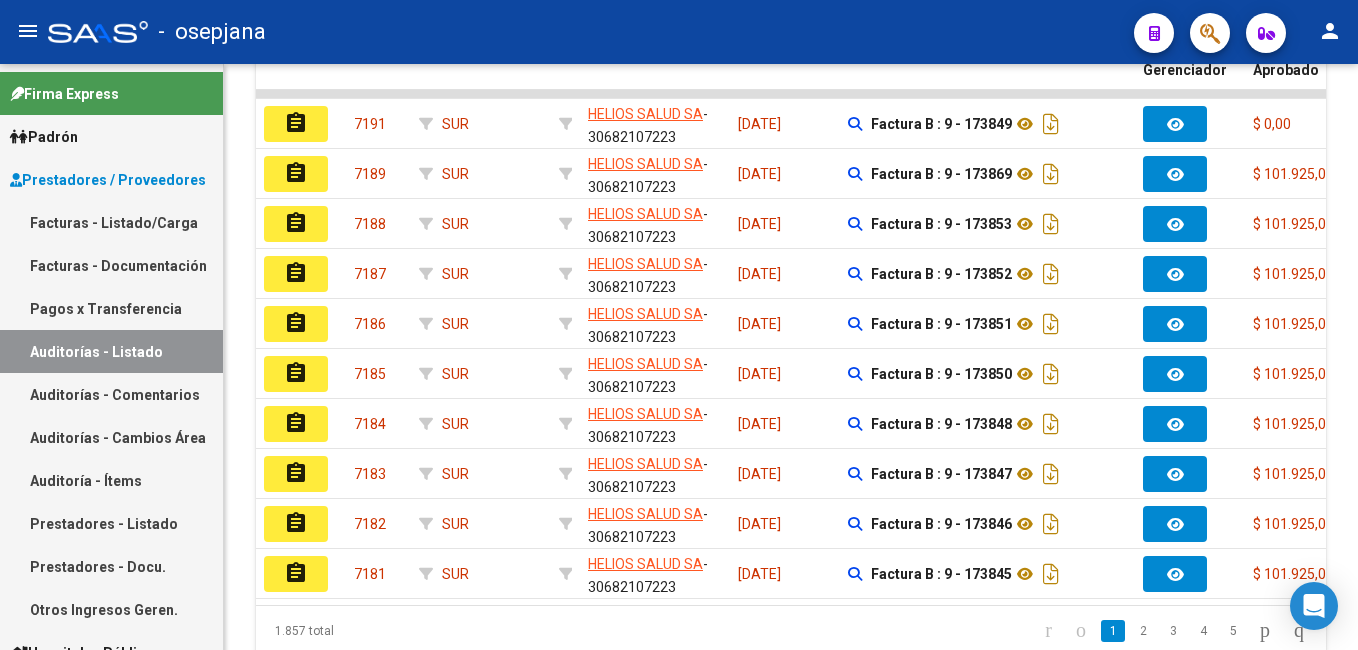 click on "Facturas - Listado/Carga" at bounding box center (111, 222) 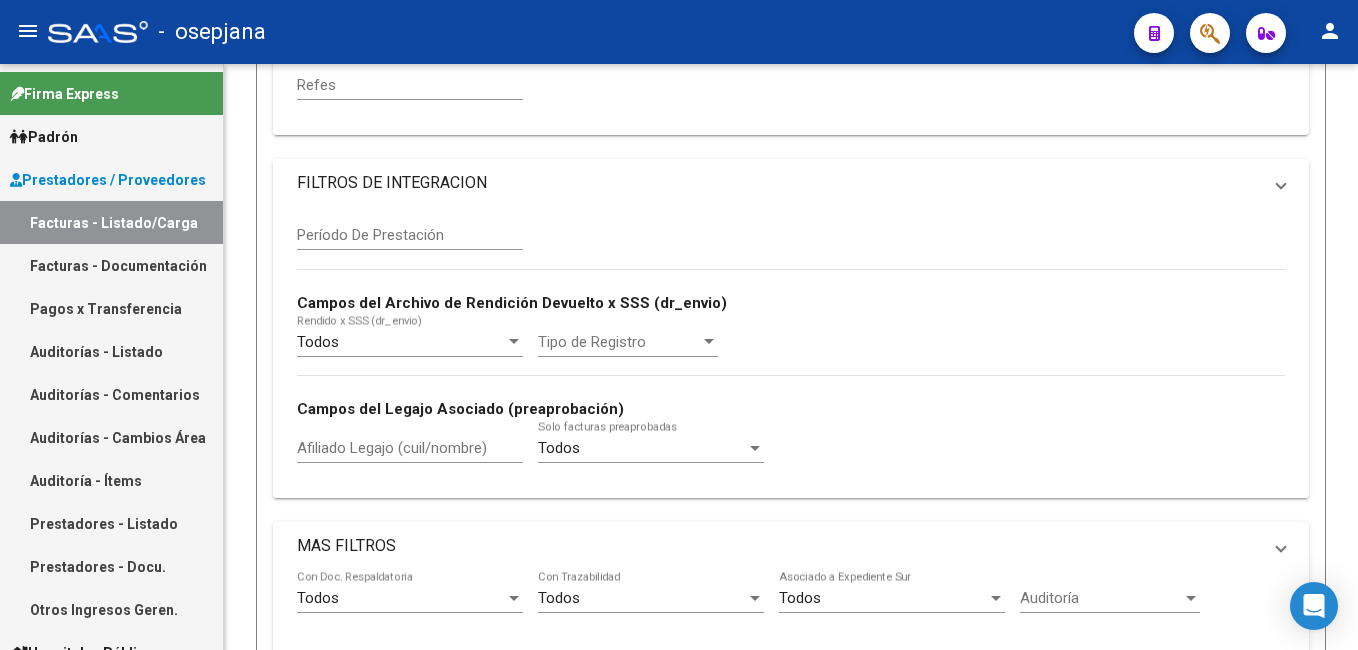 scroll, scrollTop: 0, scrollLeft: 0, axis: both 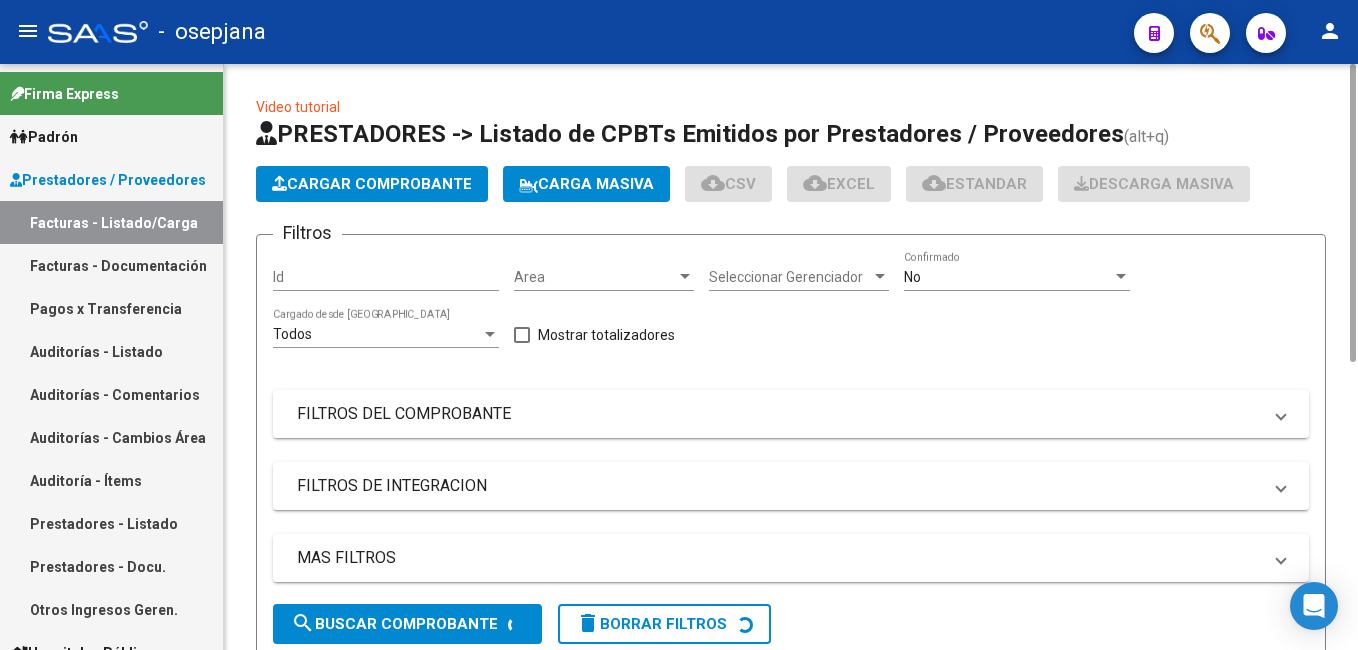 click on "Cargar Comprobante" 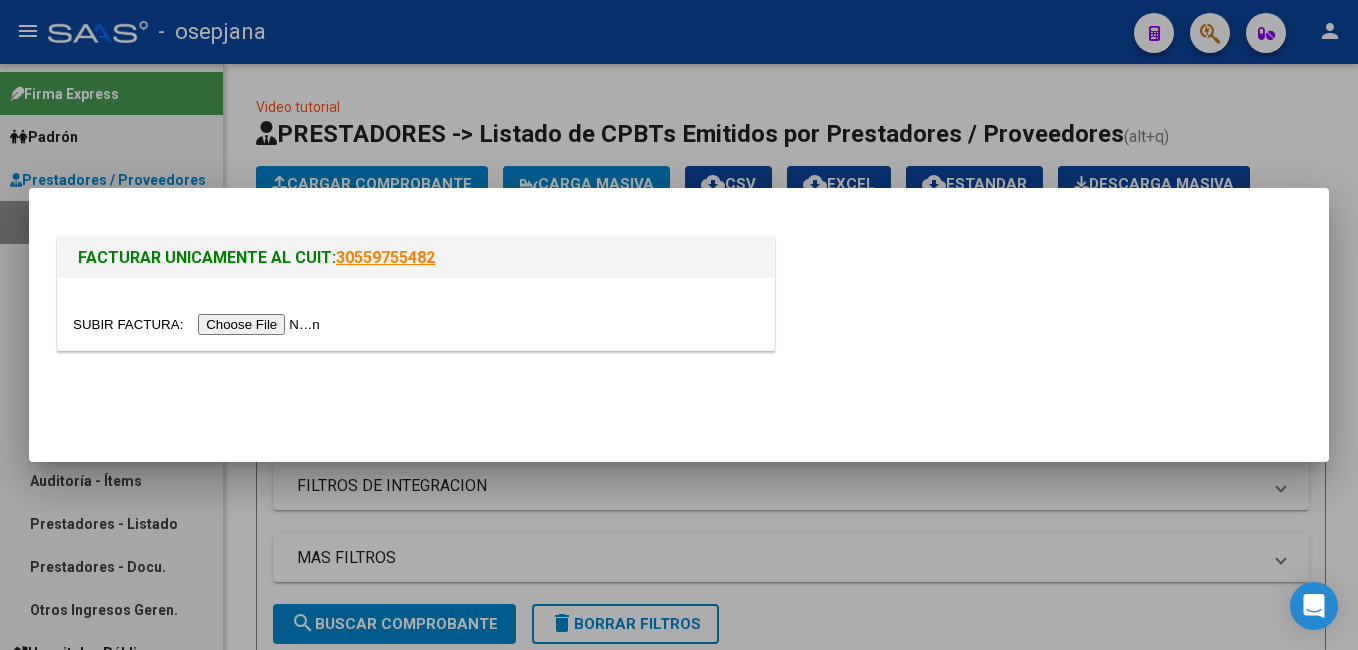 click at bounding box center (199, 324) 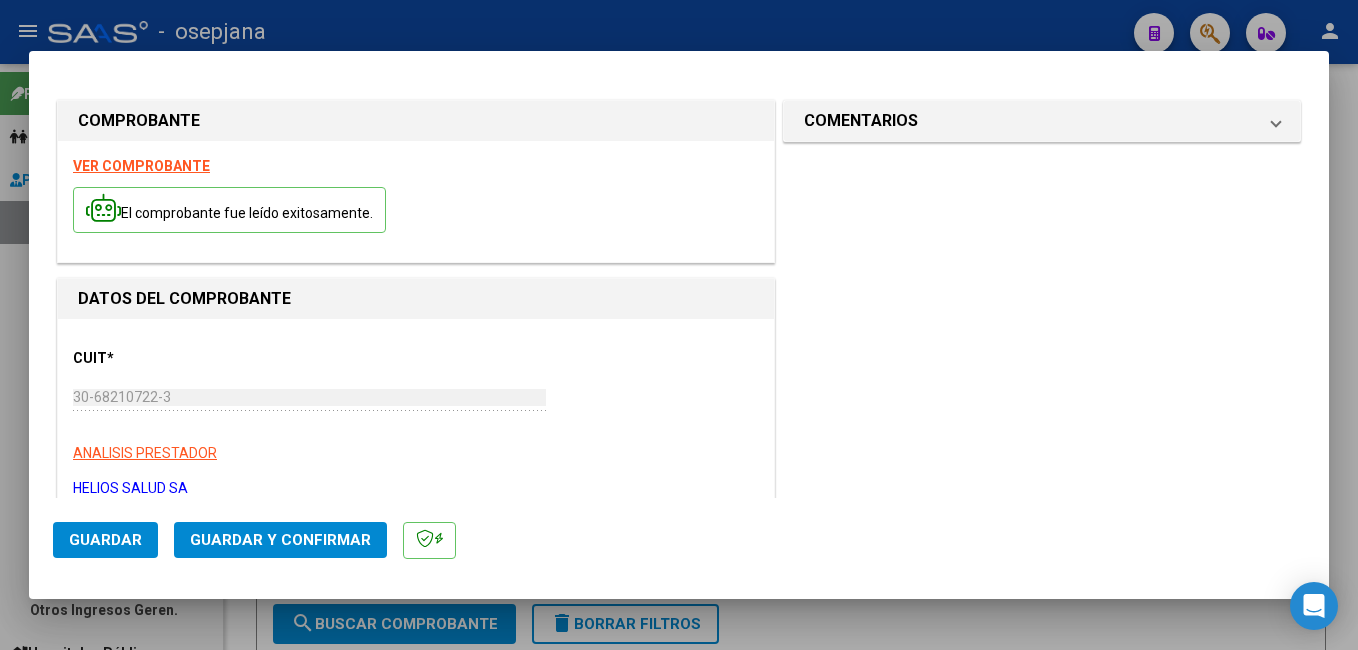 click on "VER COMPROBANTE" at bounding box center (141, 166) 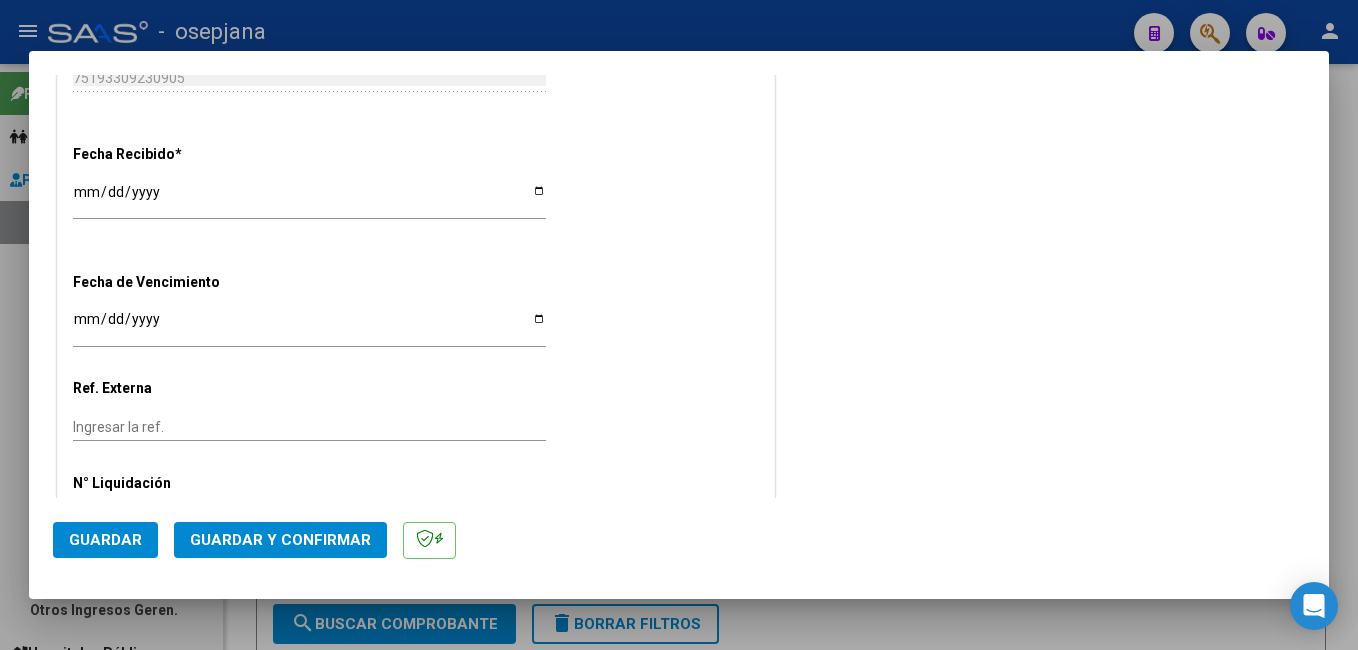 scroll, scrollTop: 1193, scrollLeft: 0, axis: vertical 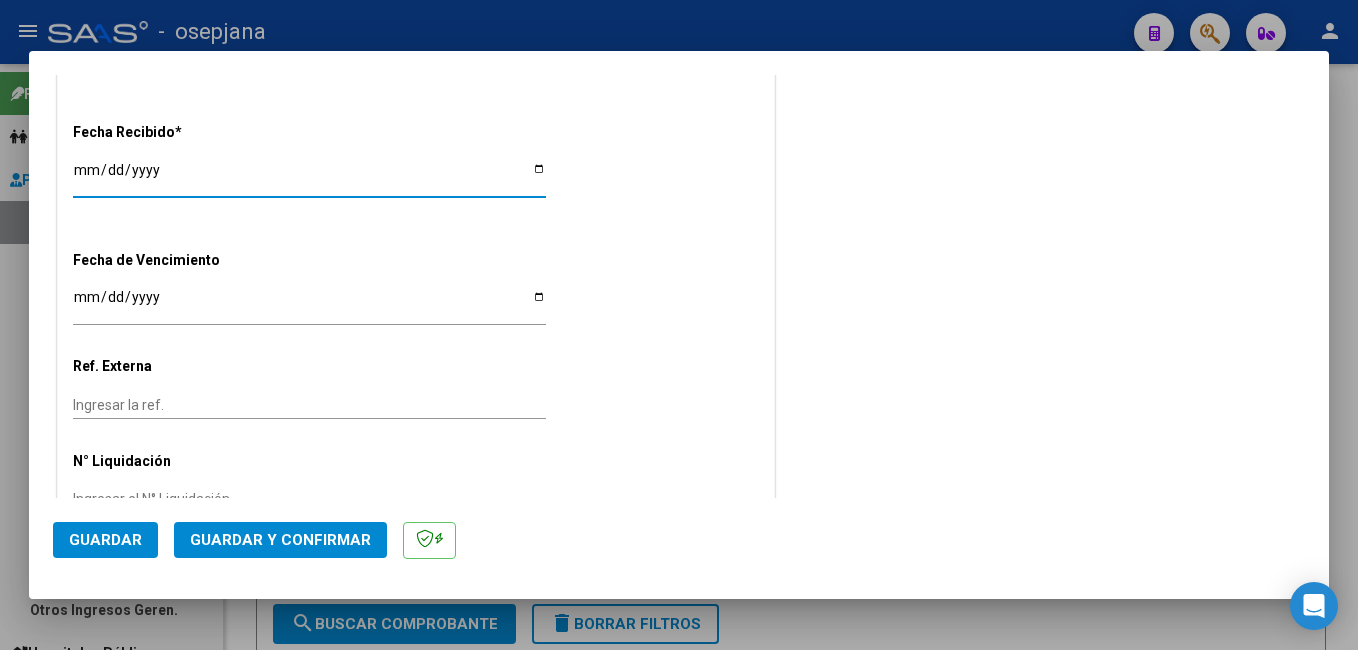 click on "[DATE]" at bounding box center (309, 177) 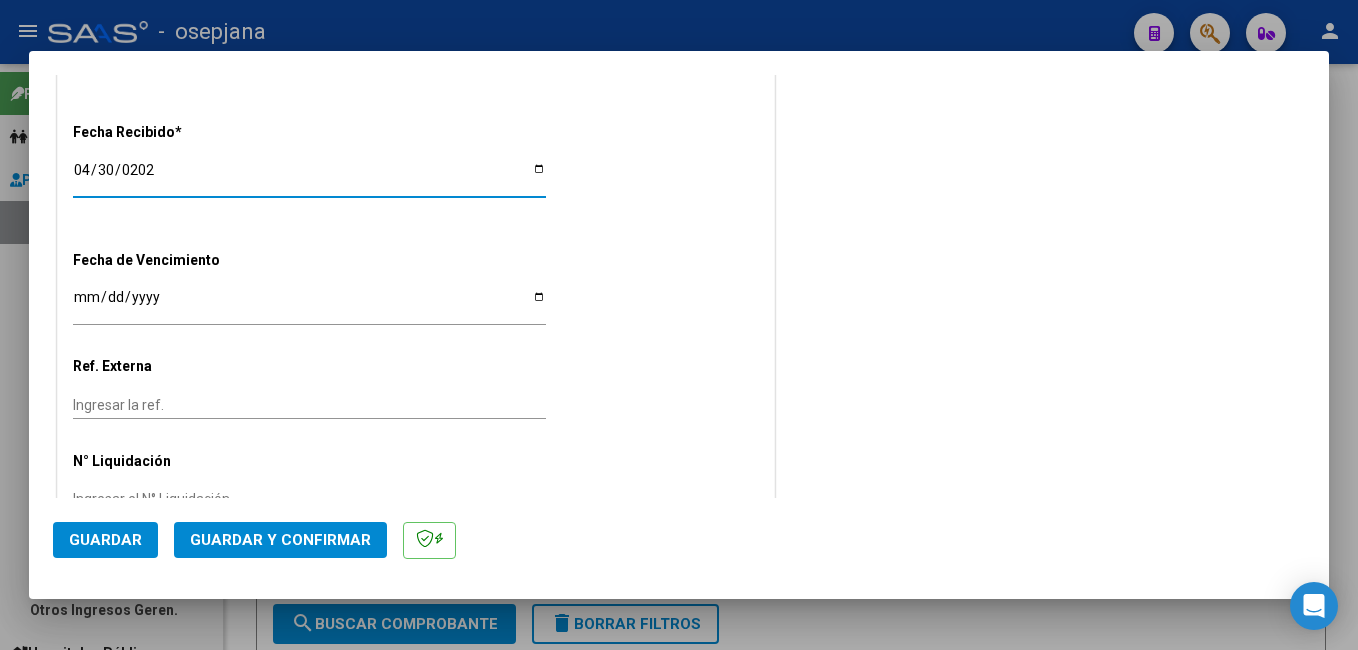type on "[DATE]" 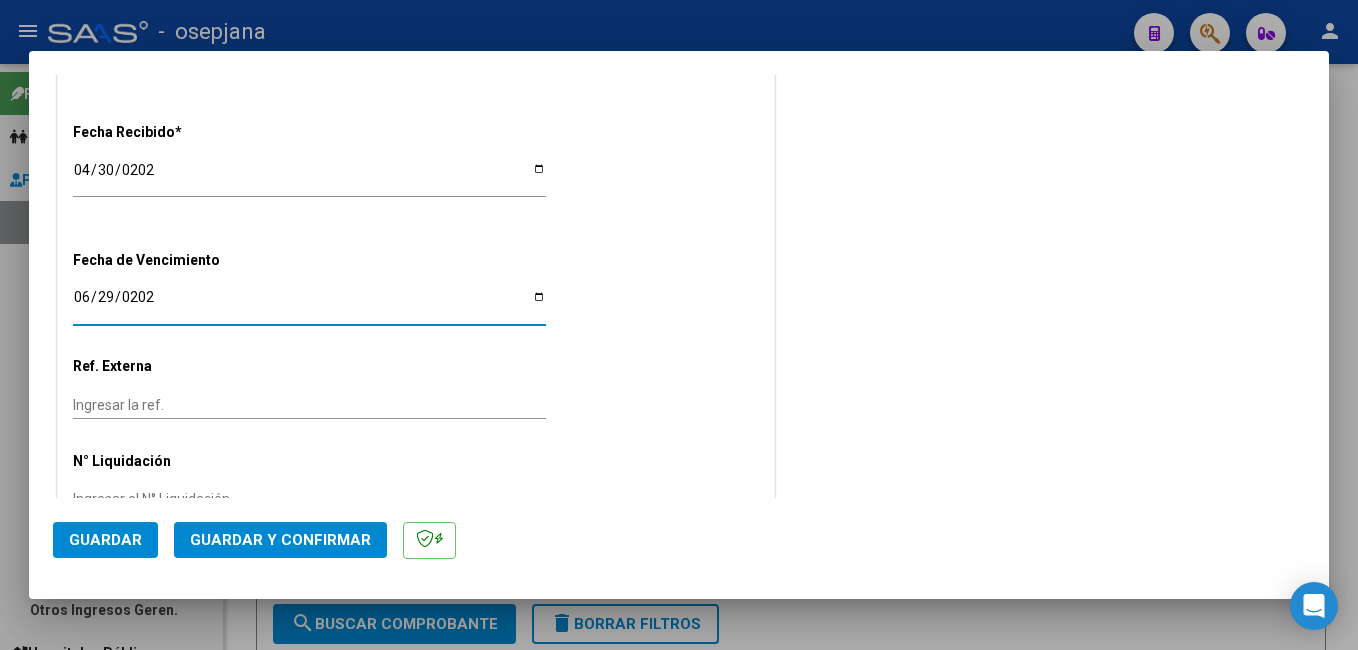 type on "[DATE]" 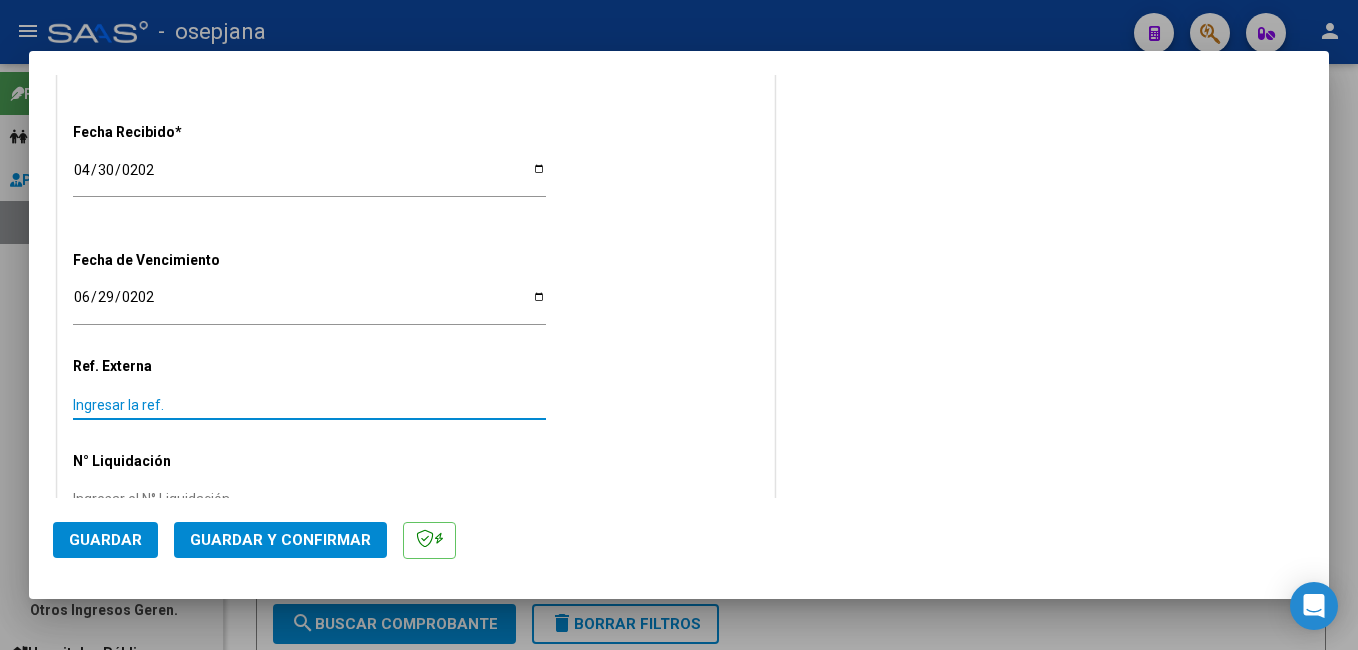 drag, startPoint x: 116, startPoint y: 408, endPoint x: 415, endPoint y: 318, distance: 312.2515 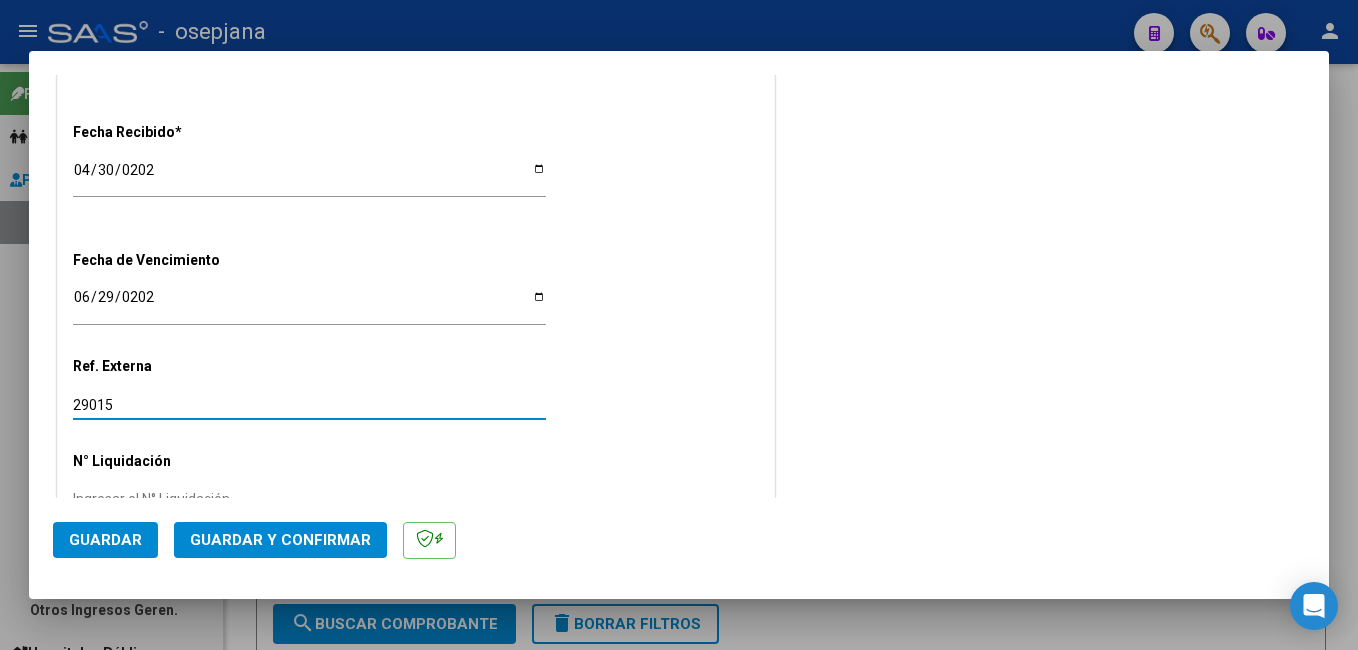 type on "29015" 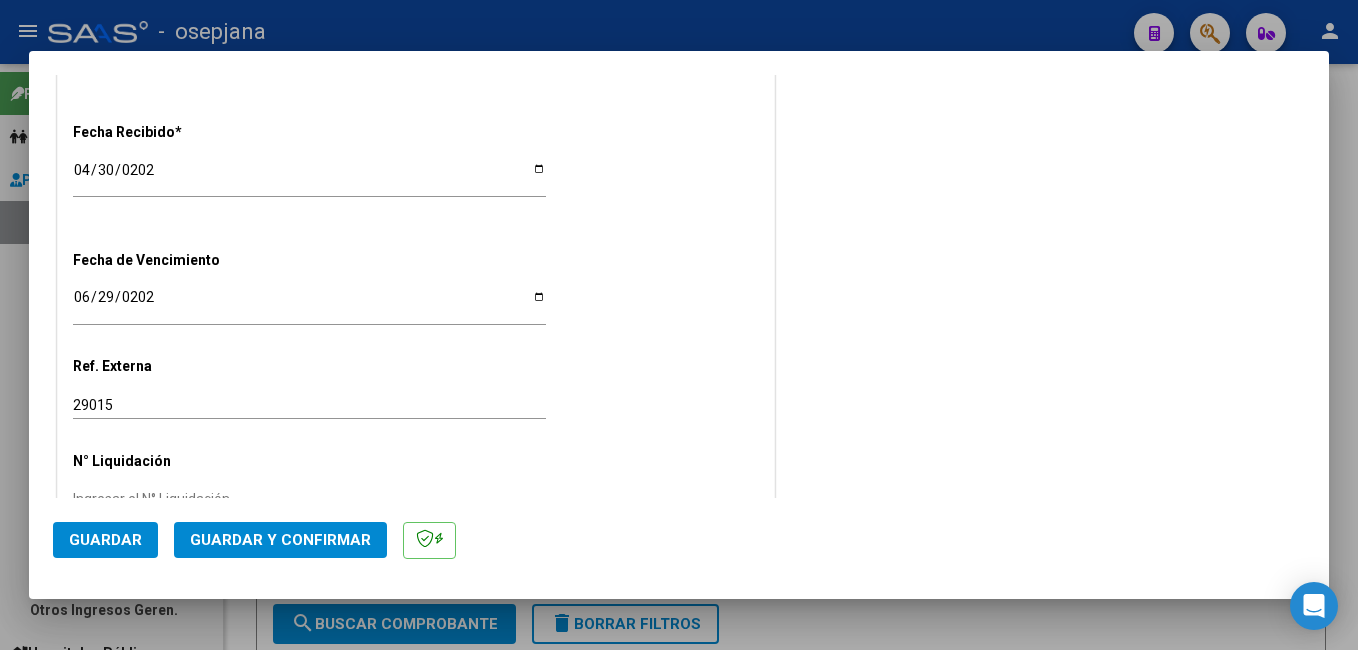 drag, startPoint x: 730, startPoint y: 288, endPoint x: 430, endPoint y: 434, distance: 333.64053 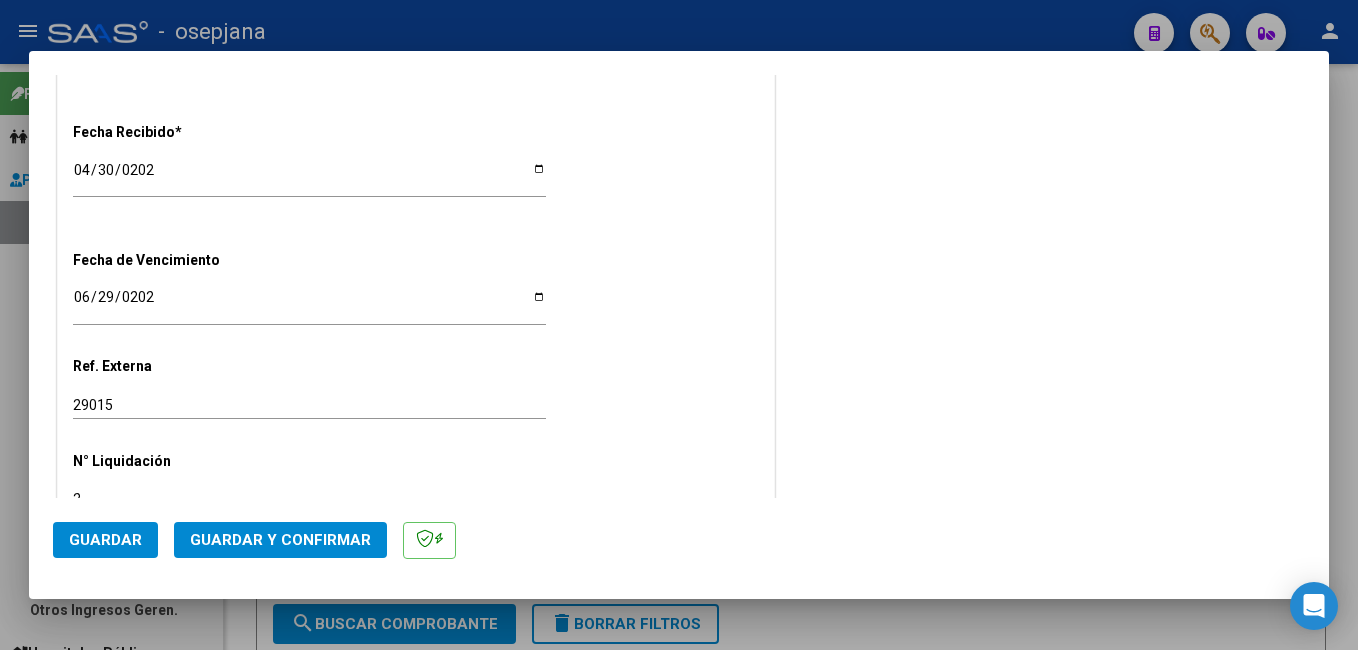 scroll, scrollTop: 1203, scrollLeft: 0, axis: vertical 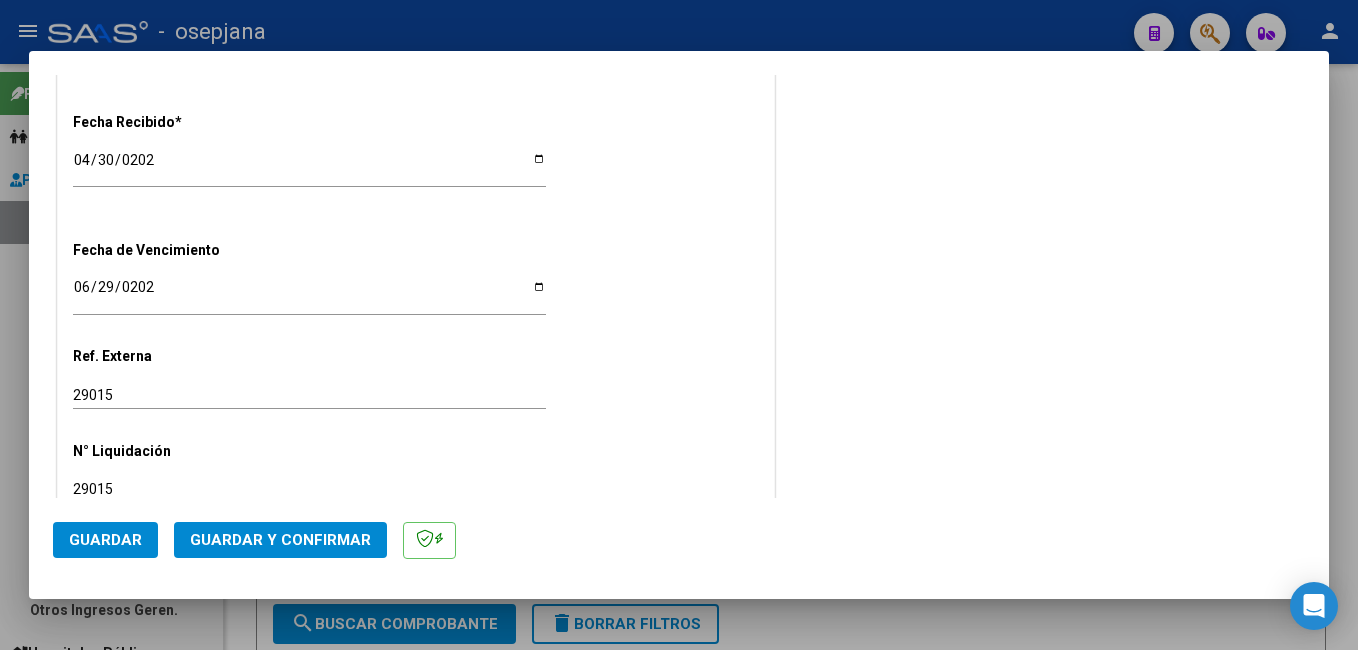 type on "29015" 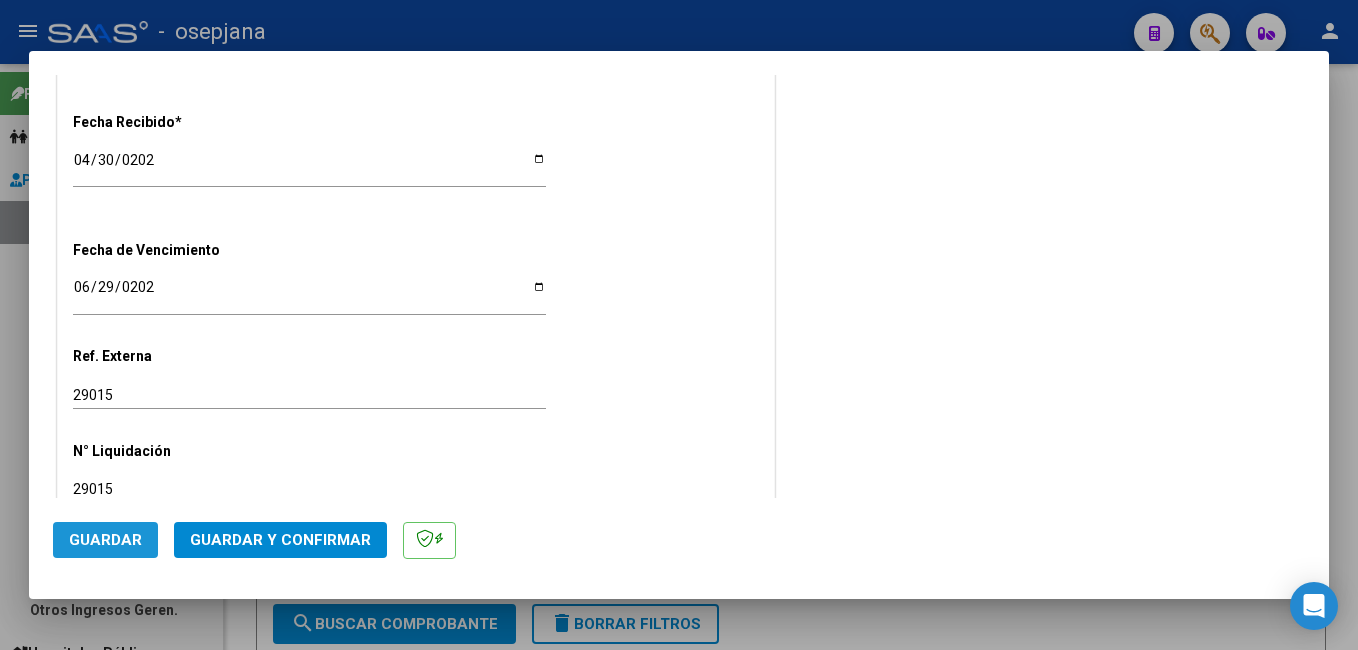 click on "Guardar" 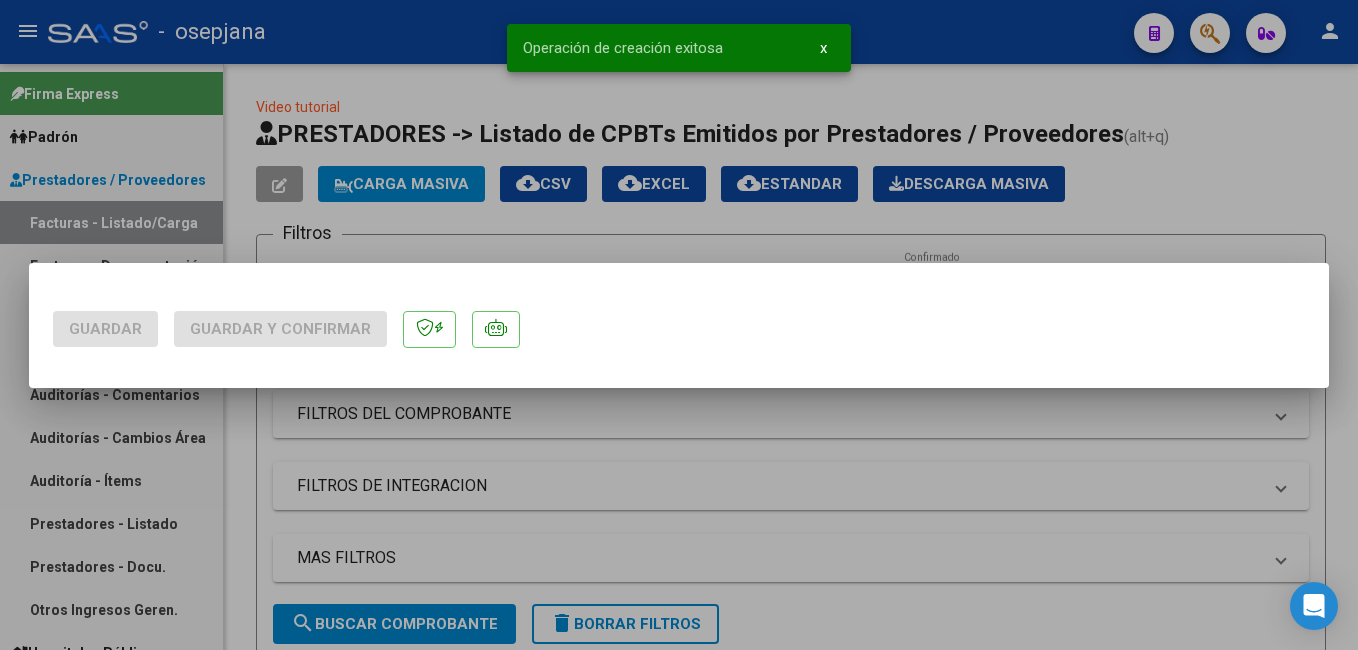 scroll, scrollTop: 0, scrollLeft: 0, axis: both 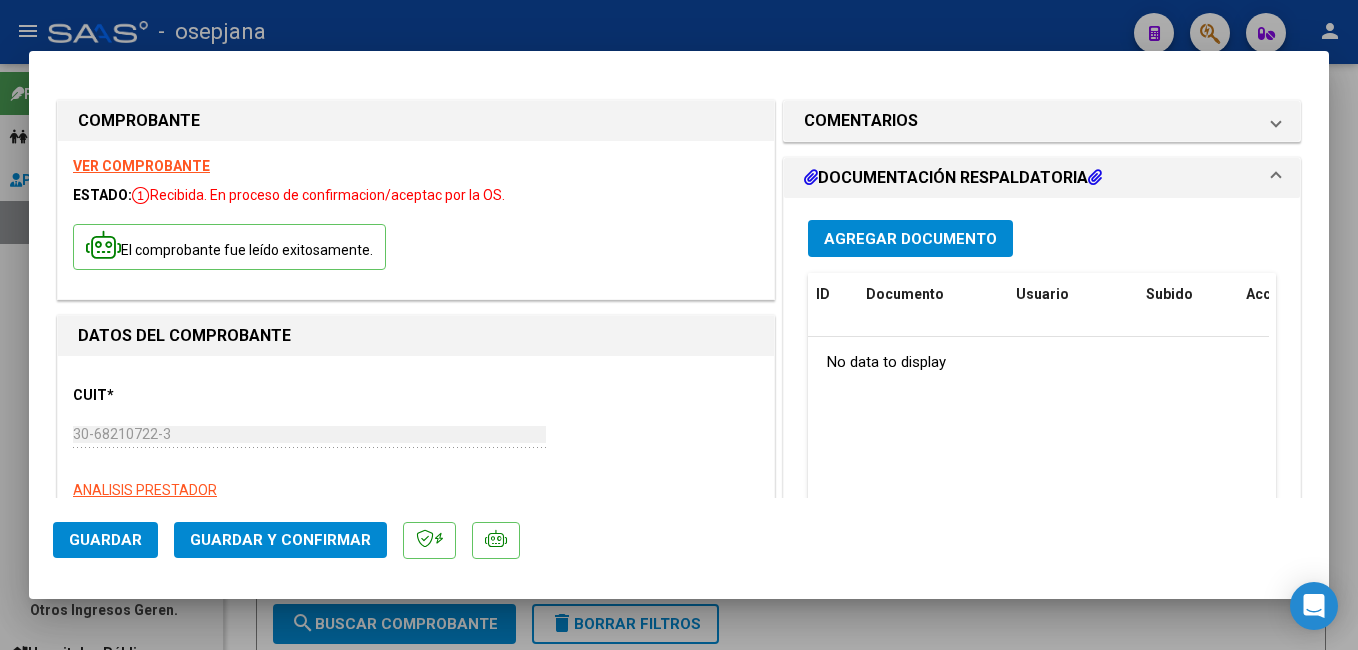 click on "Agregar Documento" at bounding box center [910, 239] 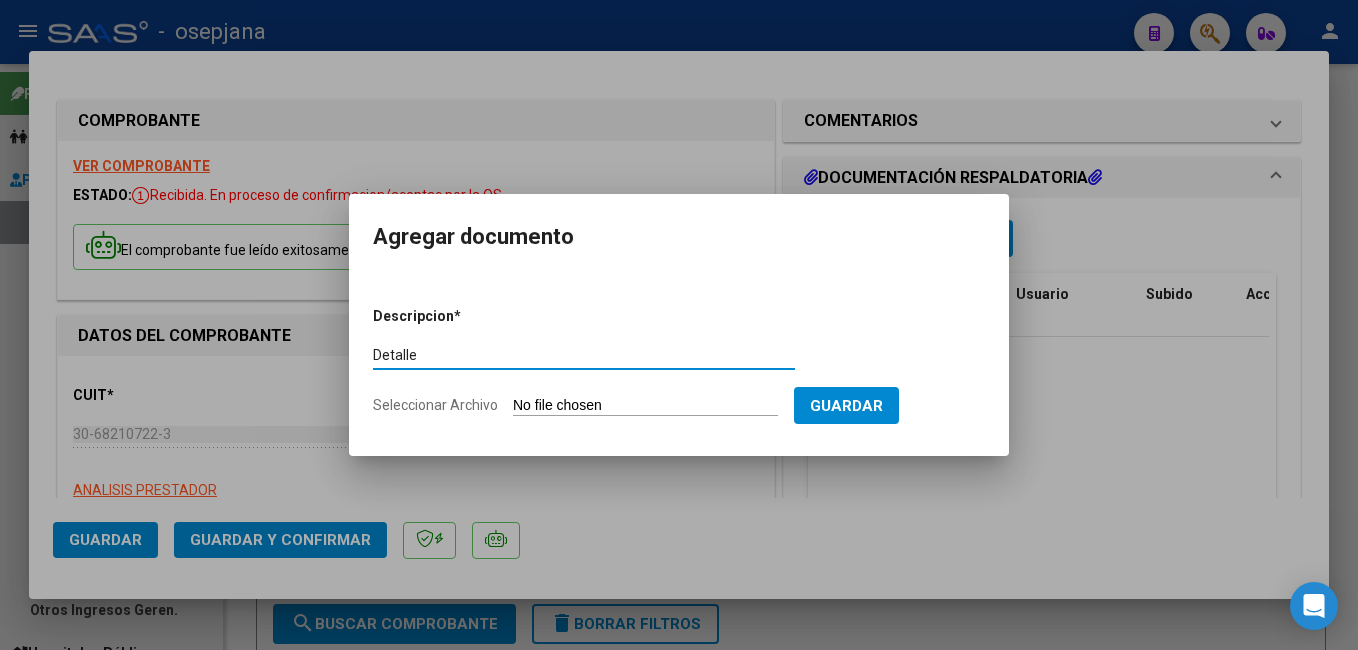 type on "Detalle" 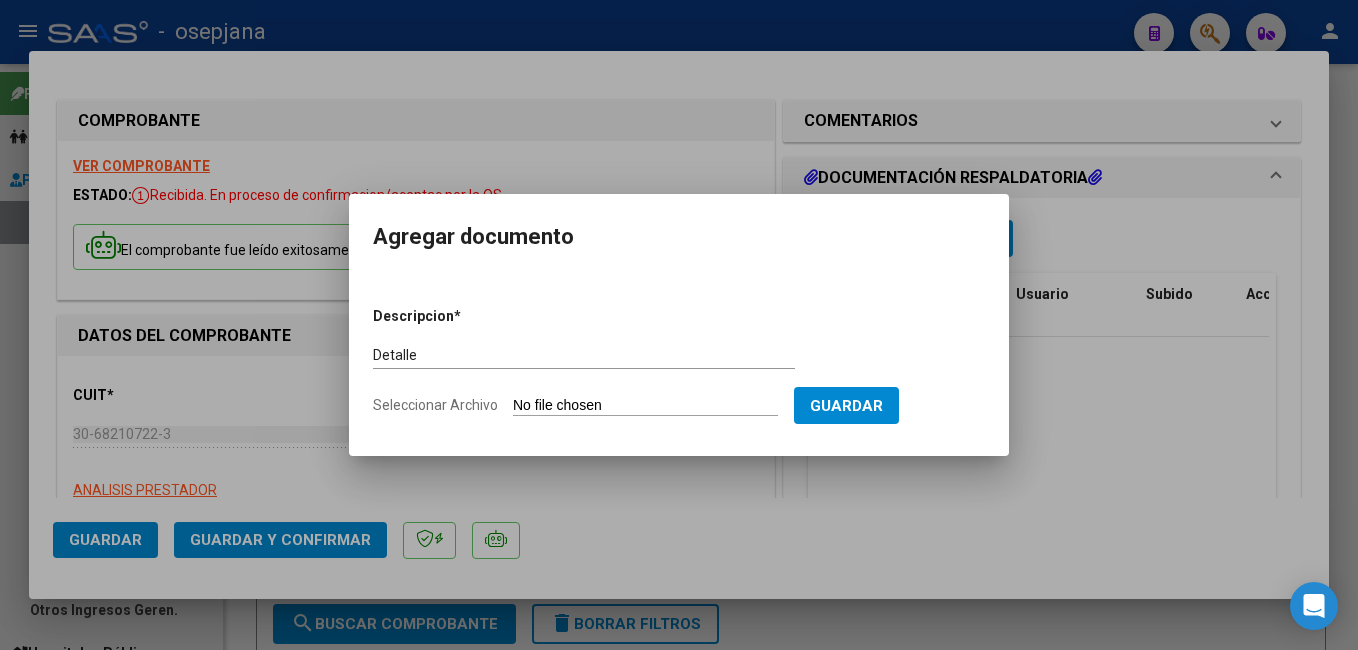 type on "C:\fakepath\FC. 173838.pdf" 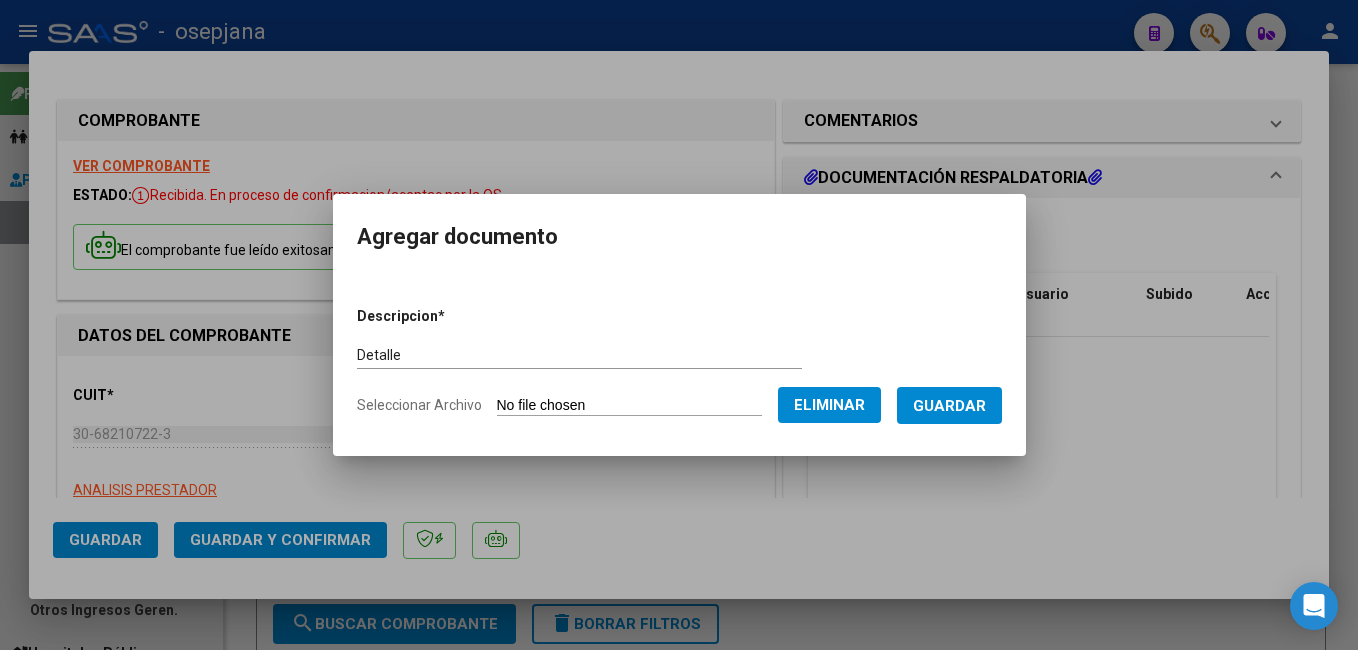 click on "Guardar" at bounding box center (949, 406) 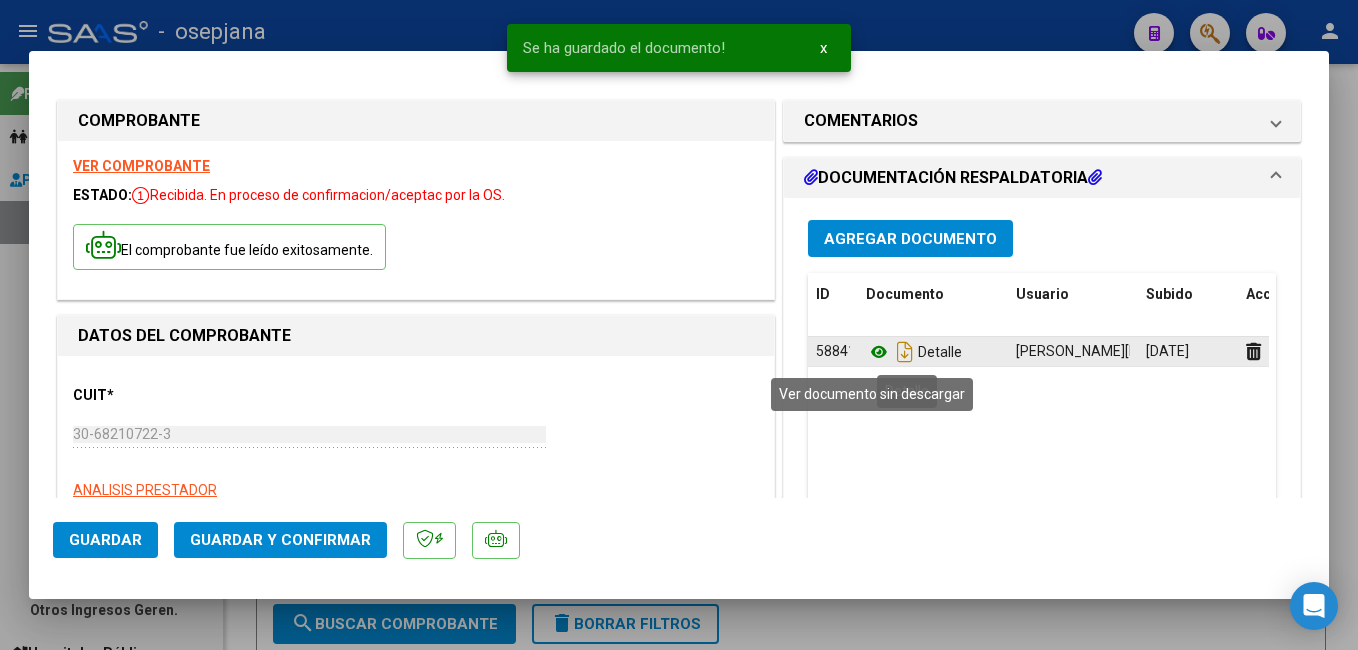 click 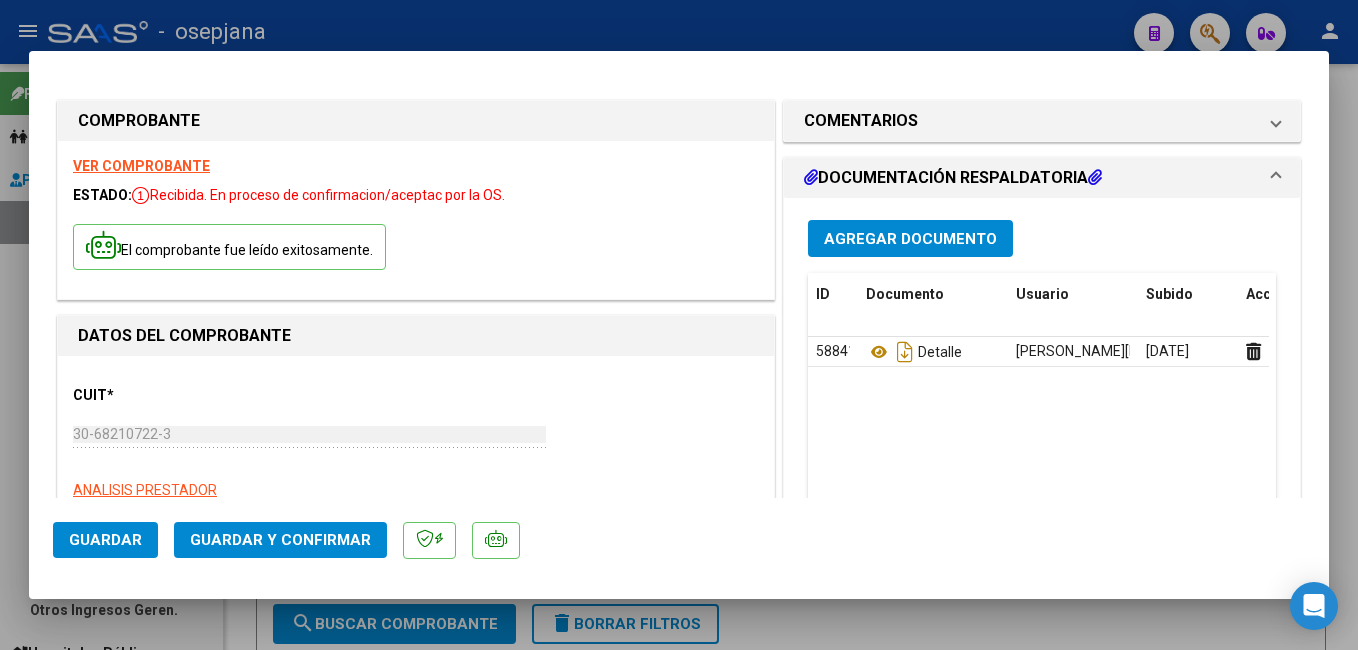click on "Agregar Documento ID Documento Usuario Subido Acción 58841  [PERSON_NAME]   [PERSON_NAME][EMAIL_ADDRESS][PERSON_NAME][DOMAIN_NAME] - [PERSON_NAME]   [DATE]   1 total   1" at bounding box center [1042, 412] 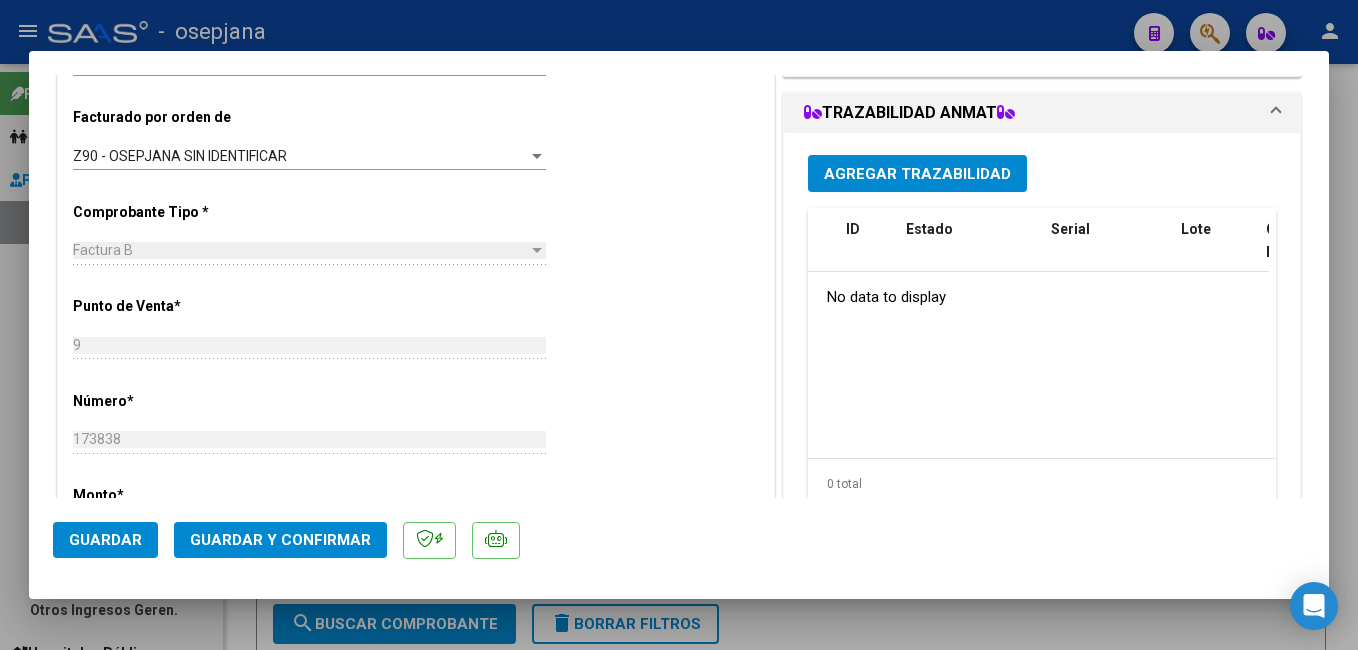 scroll, scrollTop: 565, scrollLeft: 0, axis: vertical 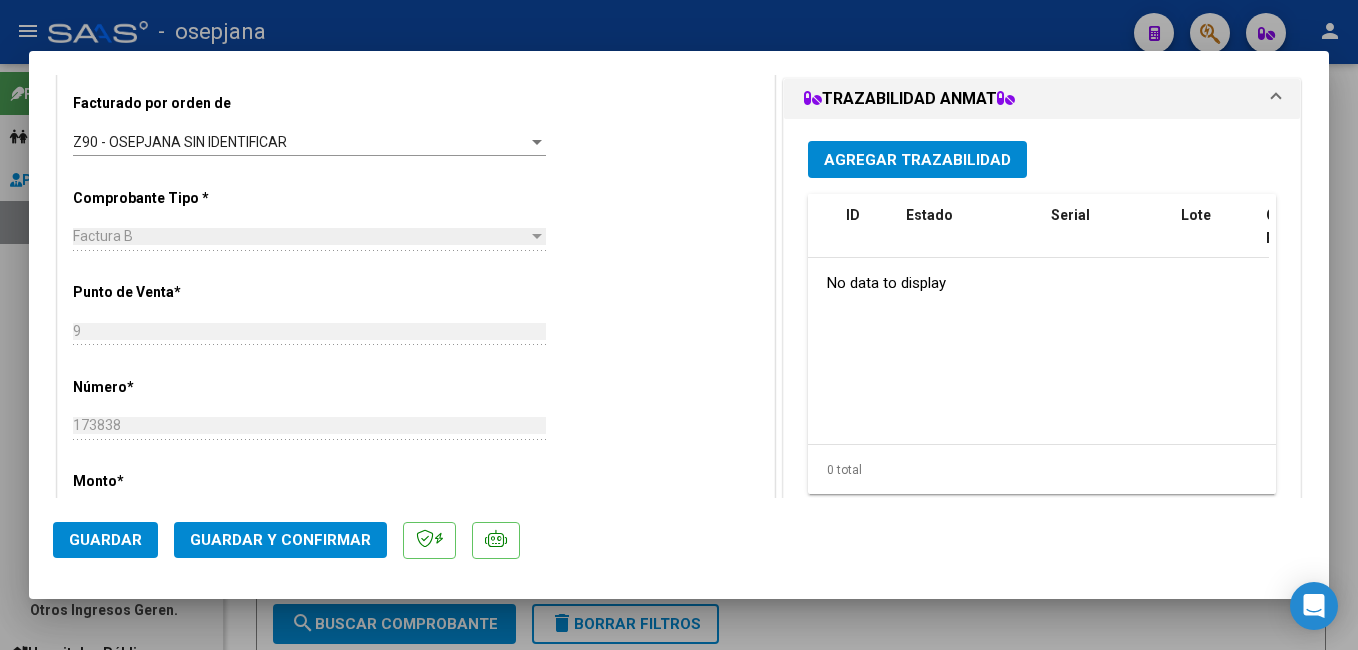 click on "Agregar Trazabilidad" at bounding box center (917, 159) 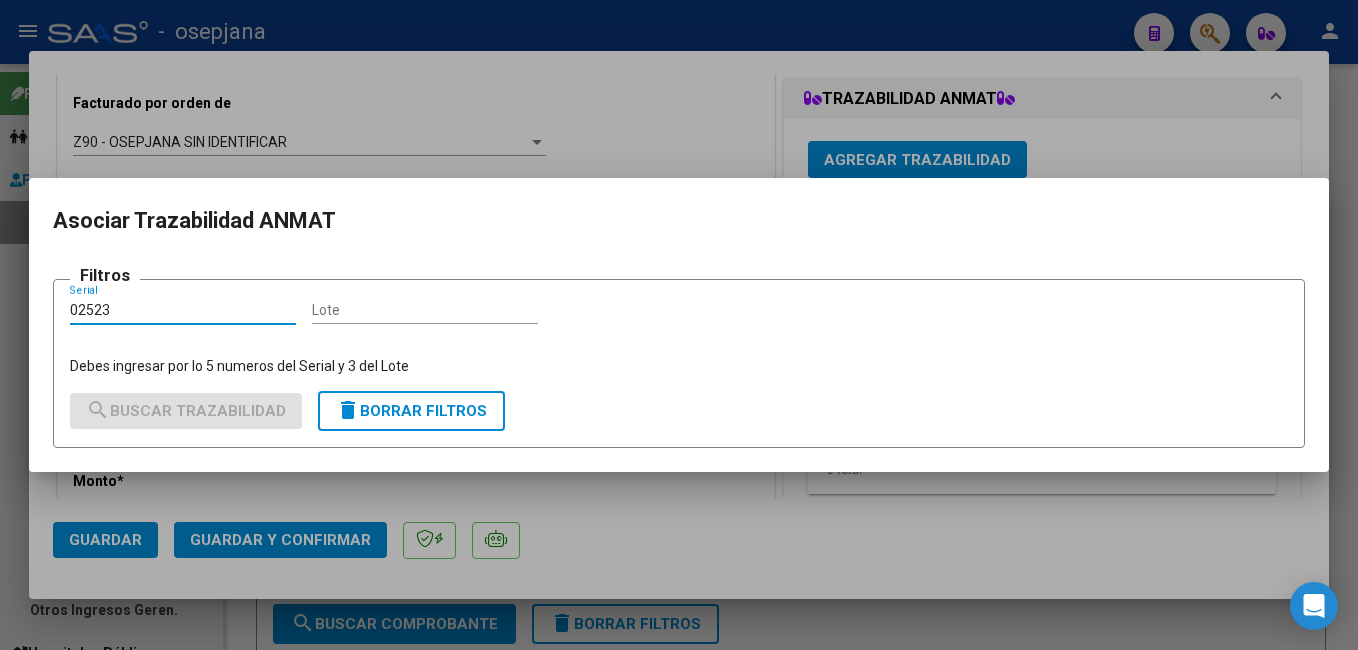 type on "02523" 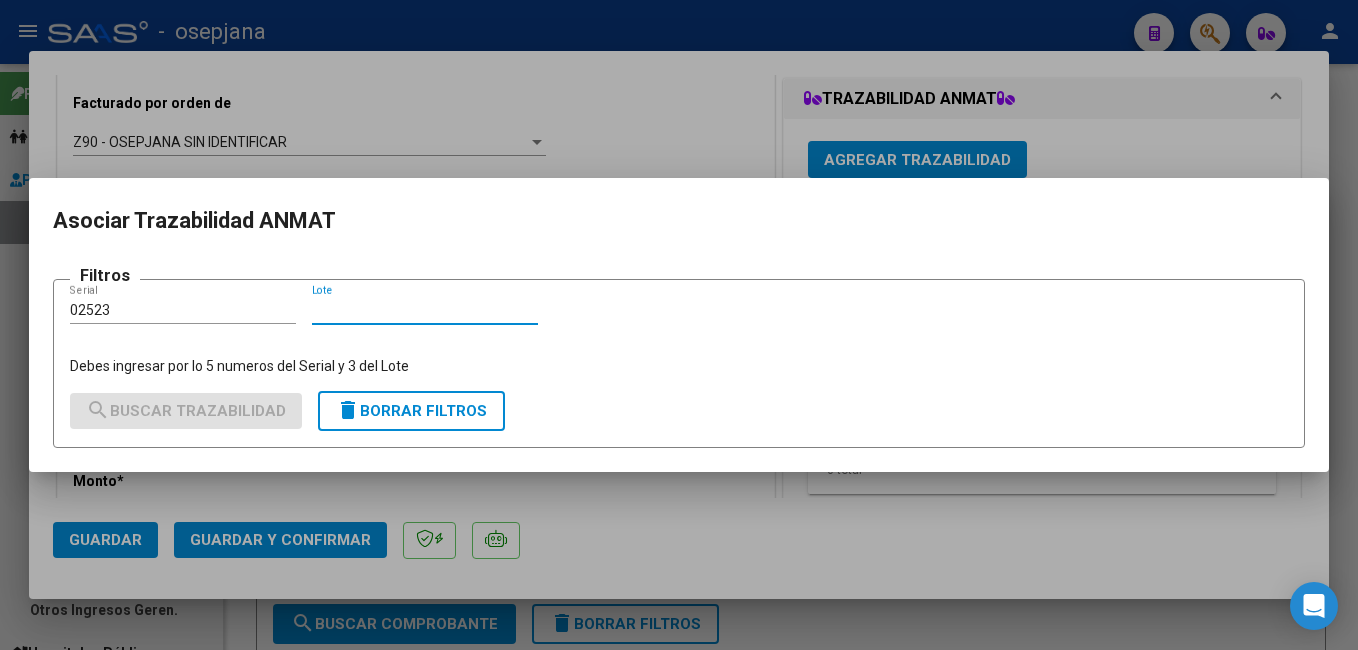 drag, startPoint x: 448, startPoint y: 316, endPoint x: 417, endPoint y: 8, distance: 309.55612 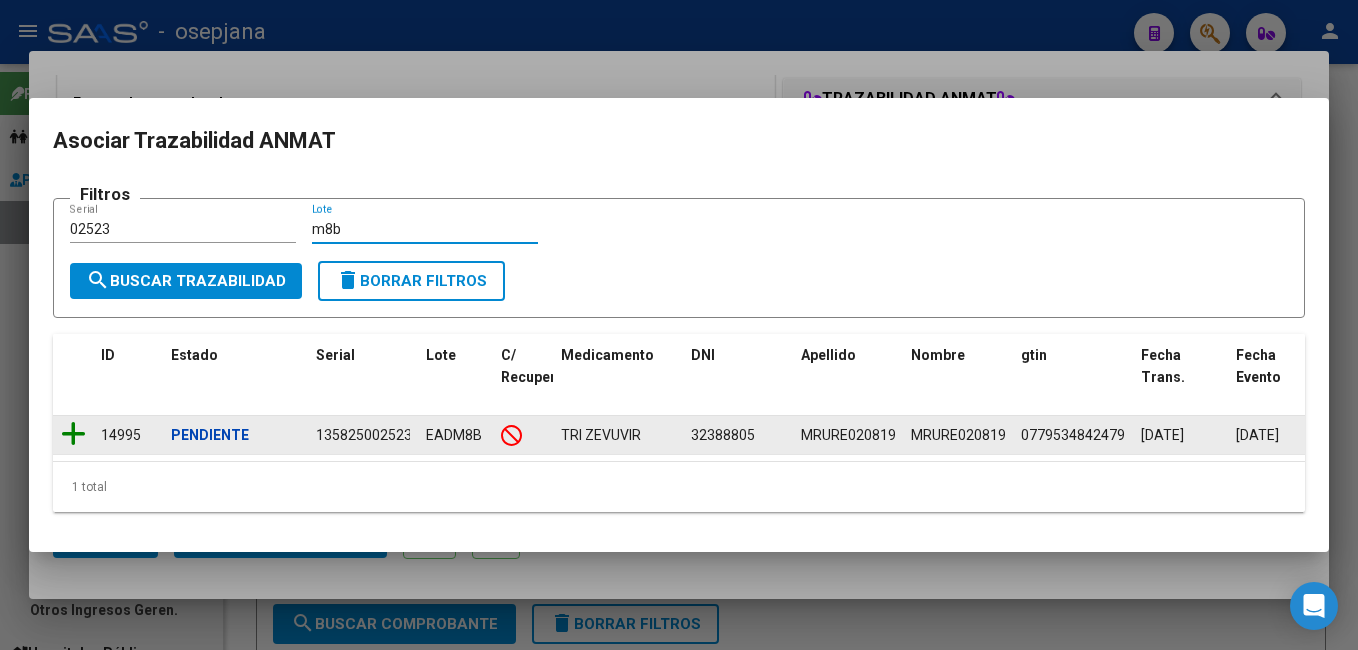 type on "m8b" 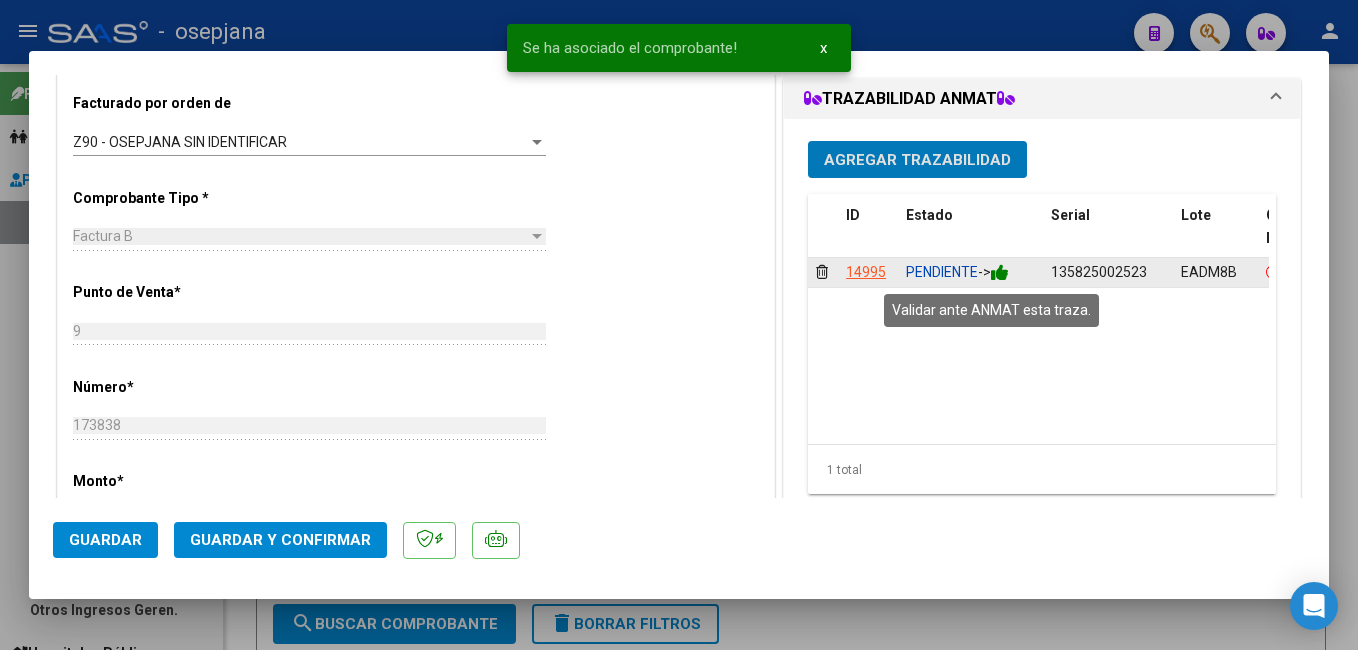 click 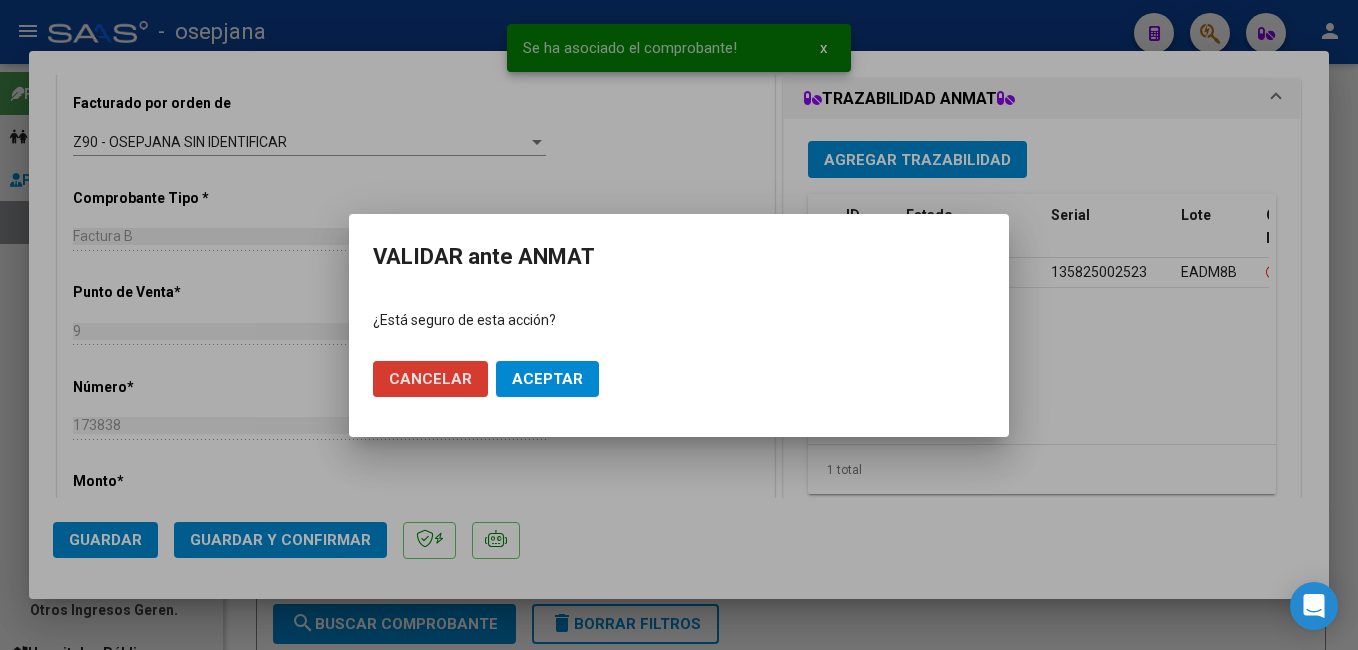 click on "Aceptar" 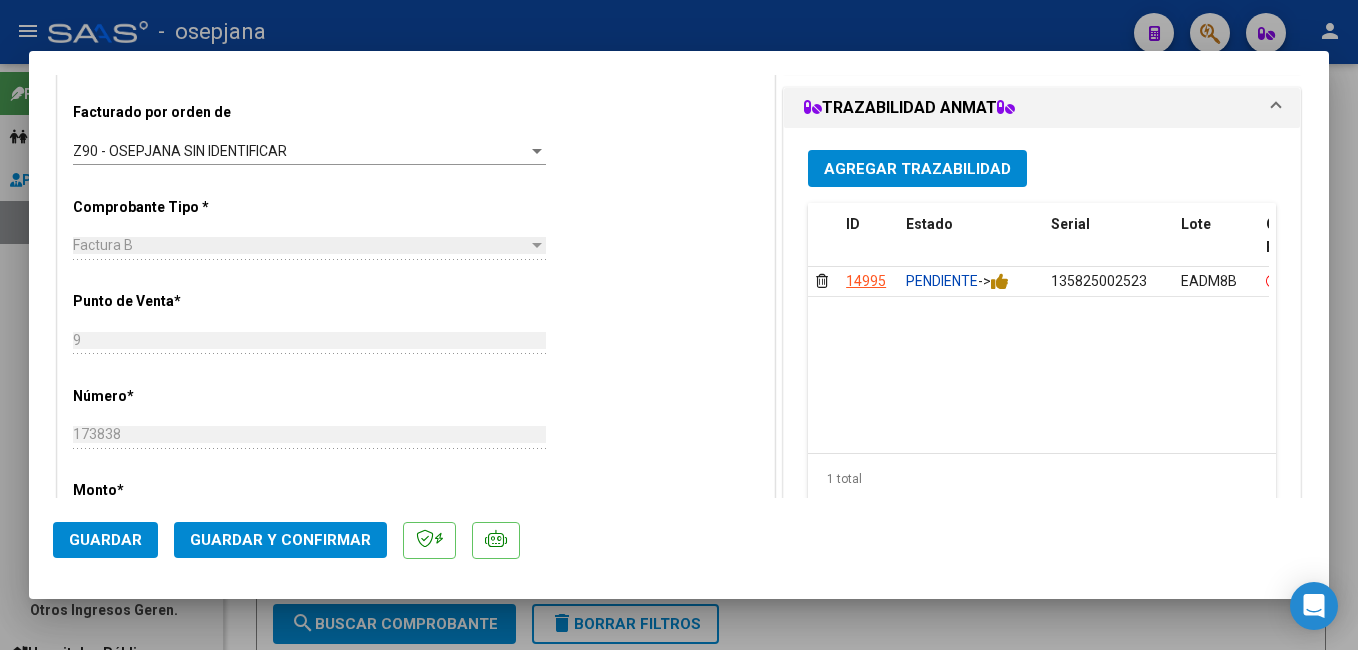 scroll, scrollTop: 551, scrollLeft: 0, axis: vertical 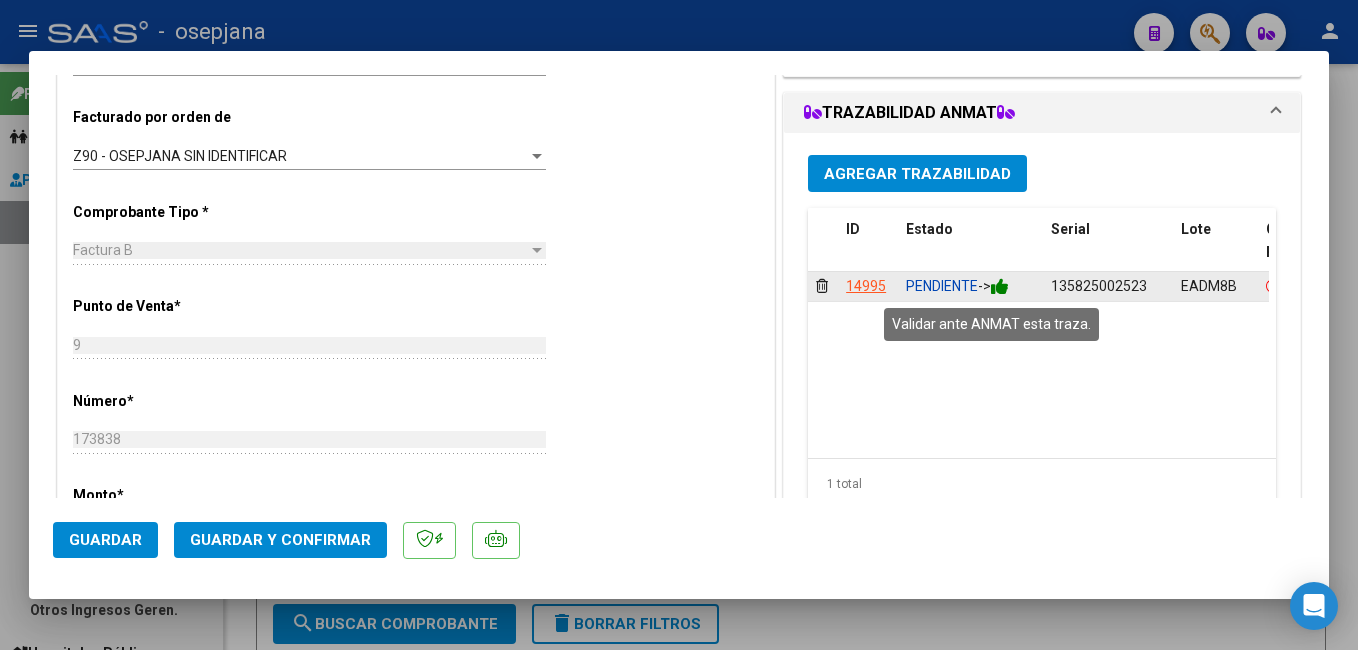 click 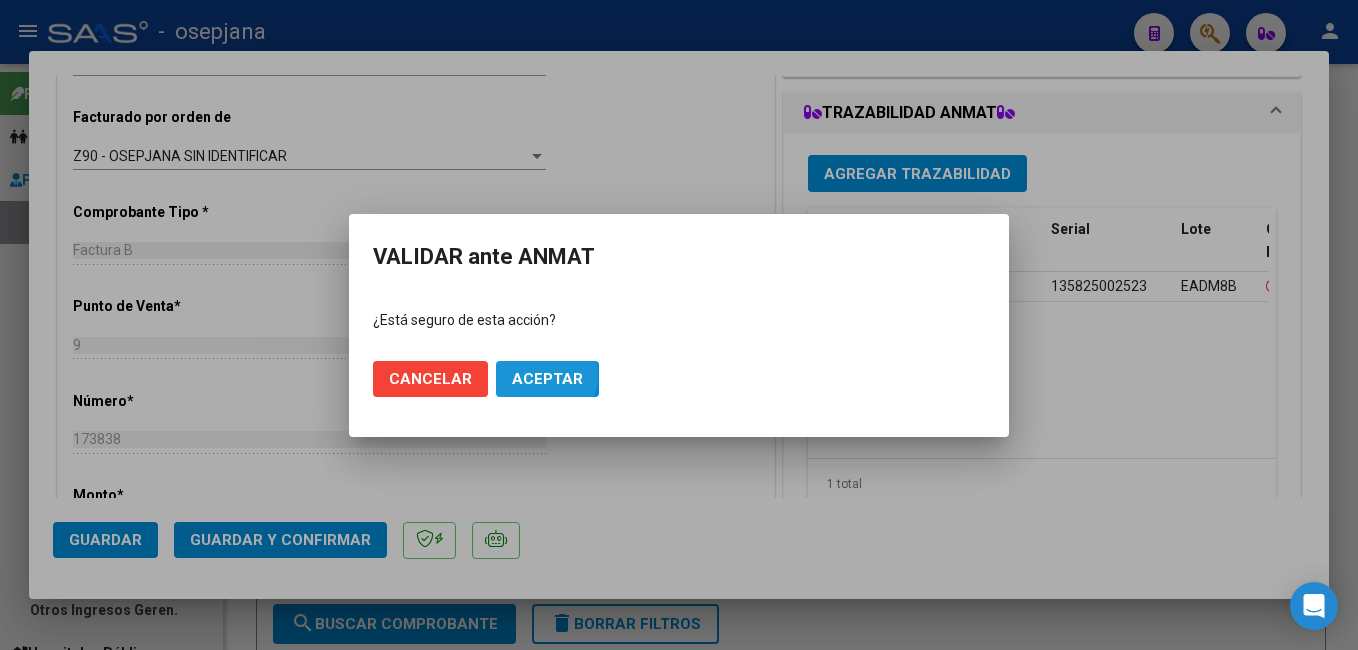 click on "Aceptar" 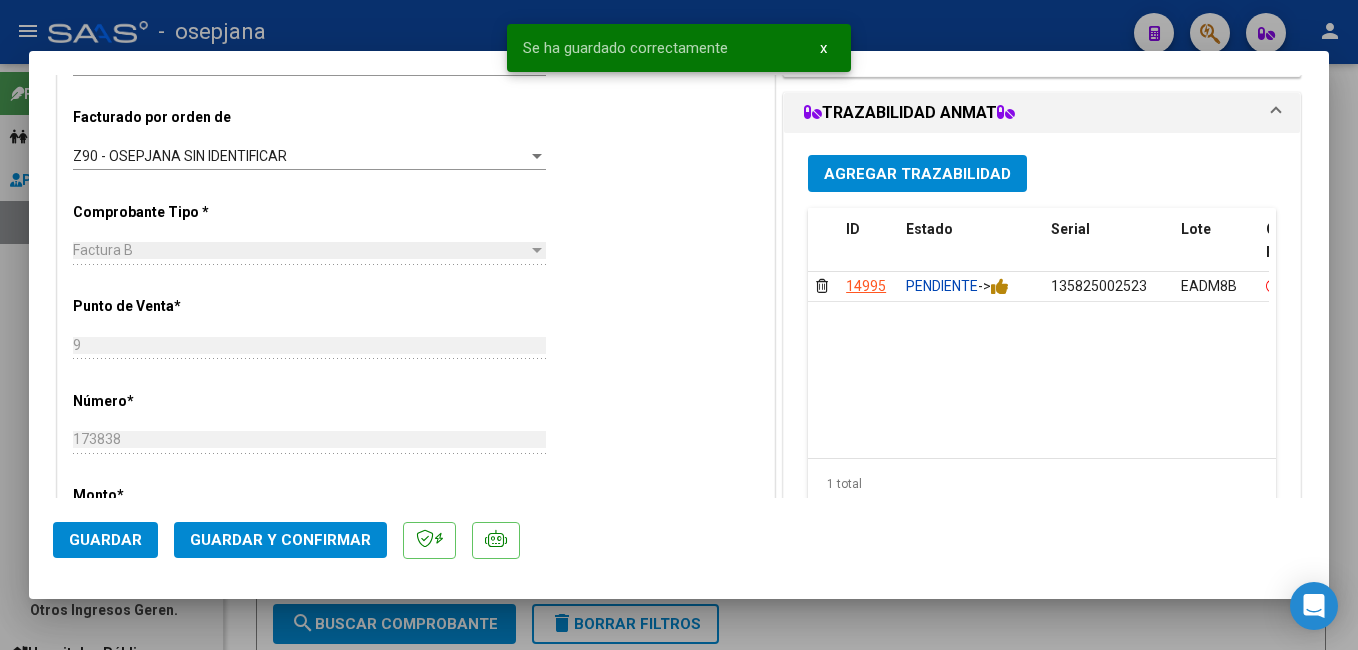 click at bounding box center [679, 325] 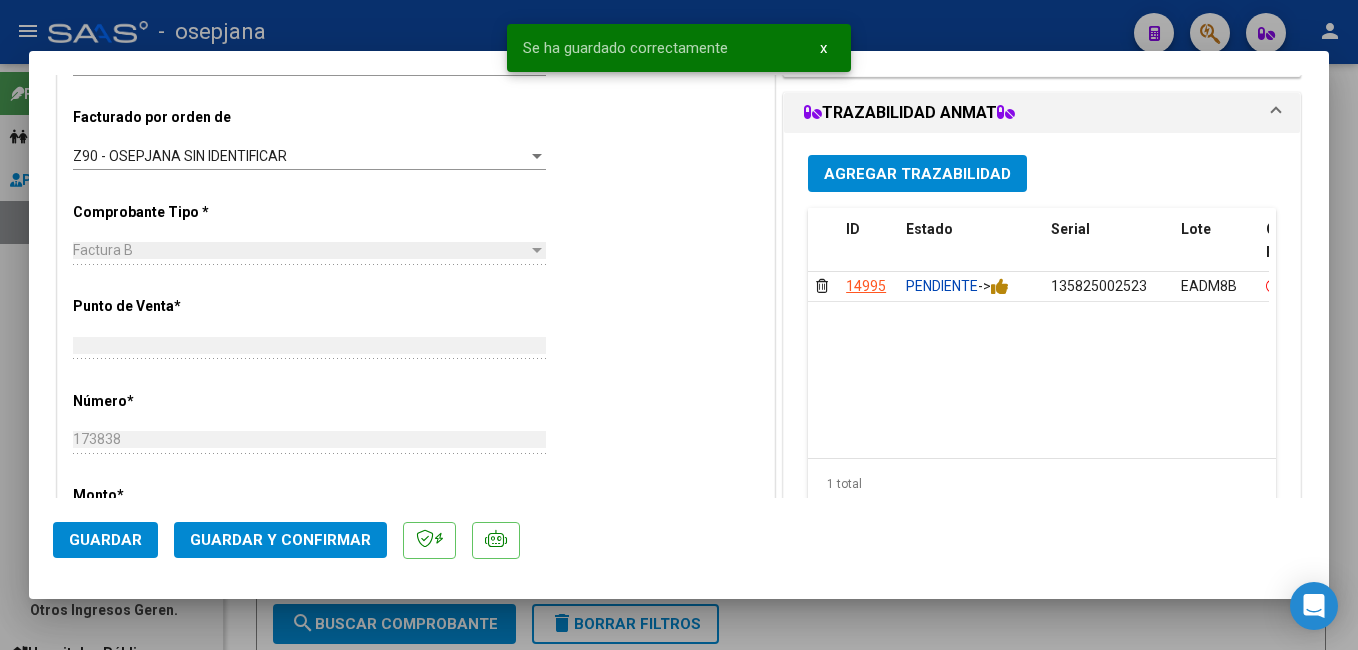 type 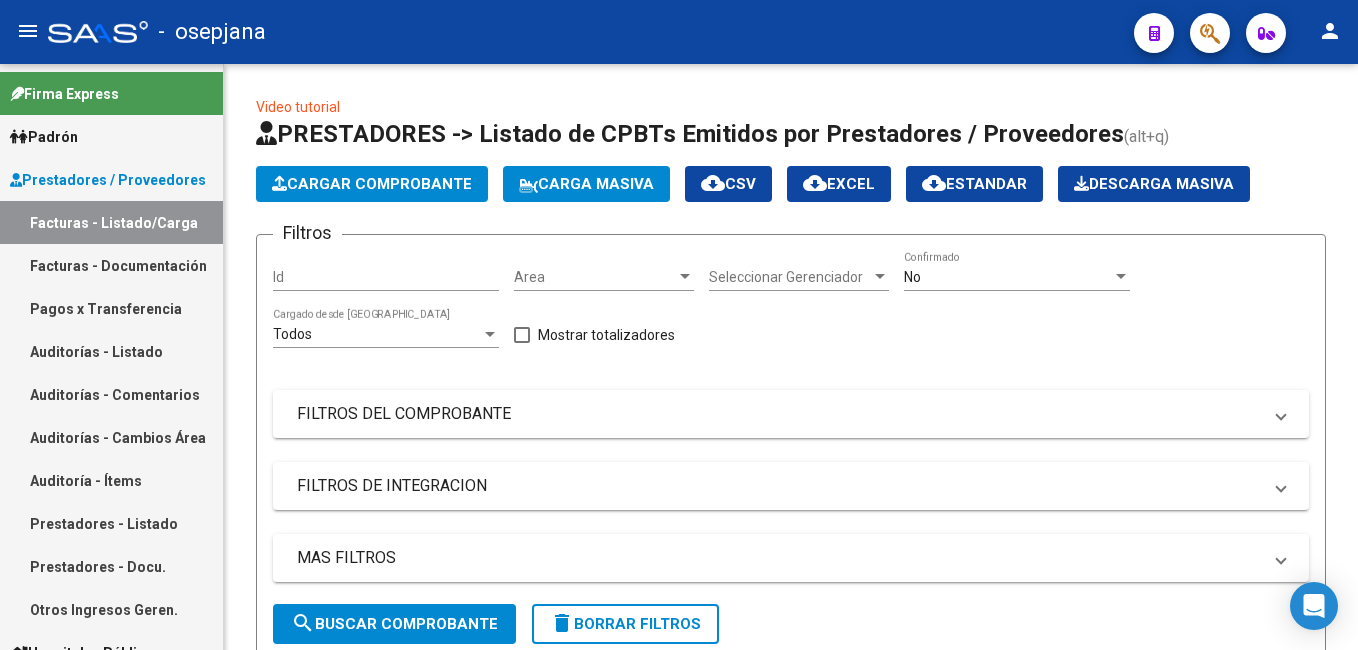 drag, startPoint x: 104, startPoint y: 349, endPoint x: 329, endPoint y: 1, distance: 414.40198 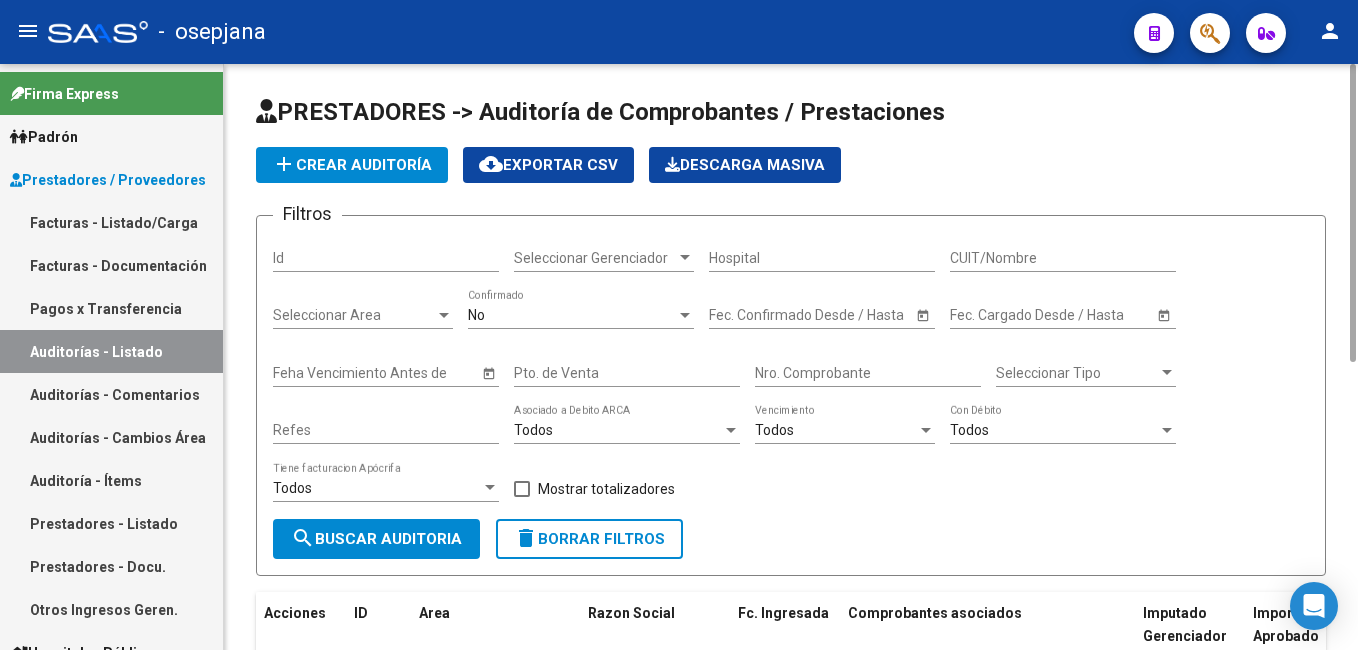 click on "add  Crear Auditoría" 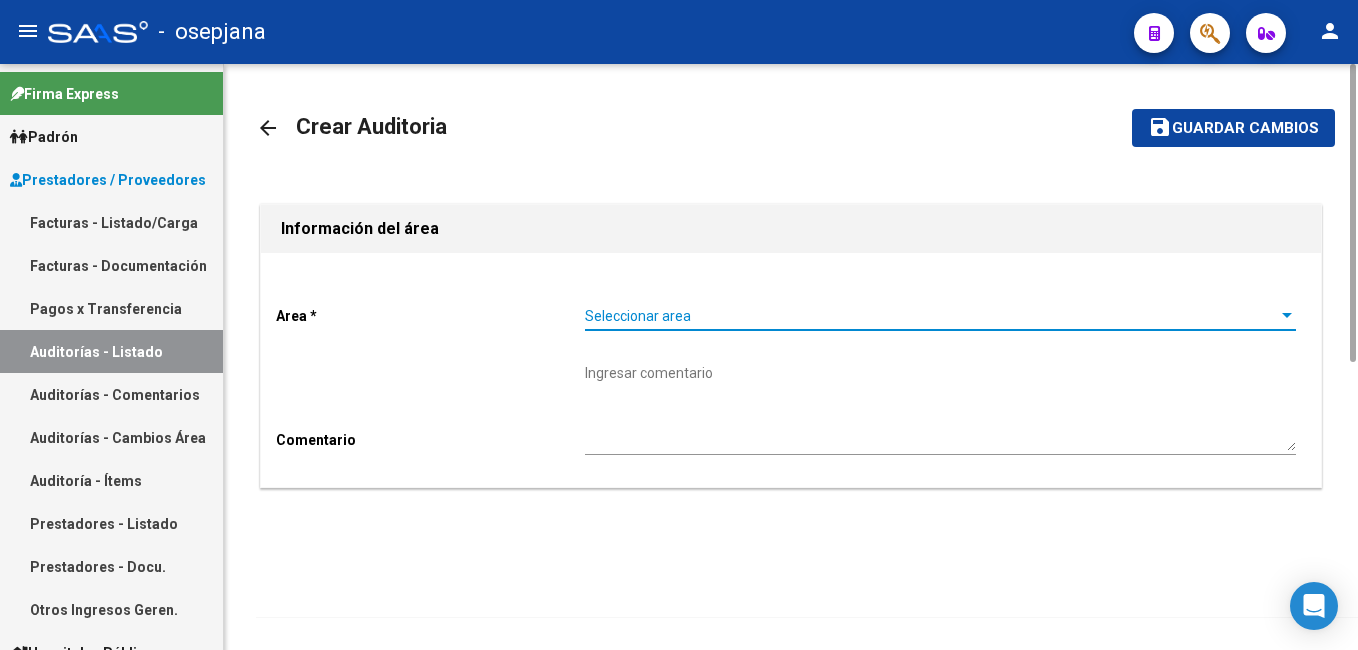 click on "Seleccionar area" at bounding box center [931, 316] 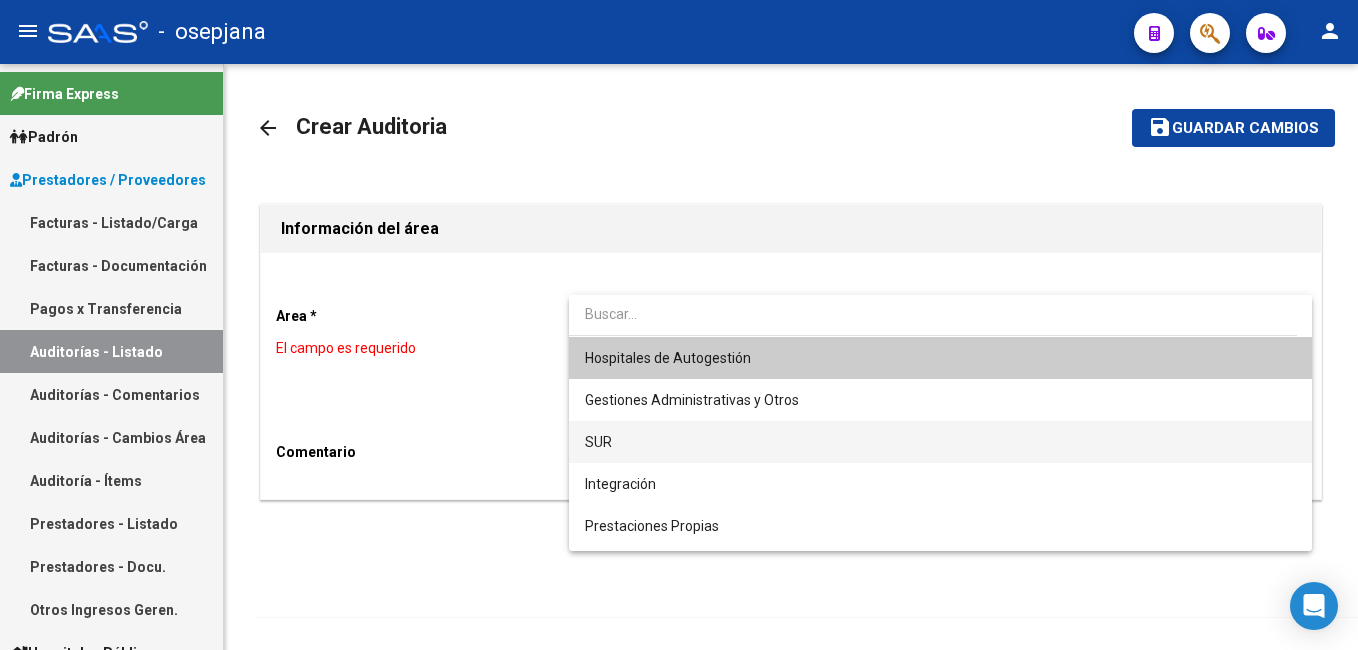 click on "SUR" at bounding box center (940, 442) 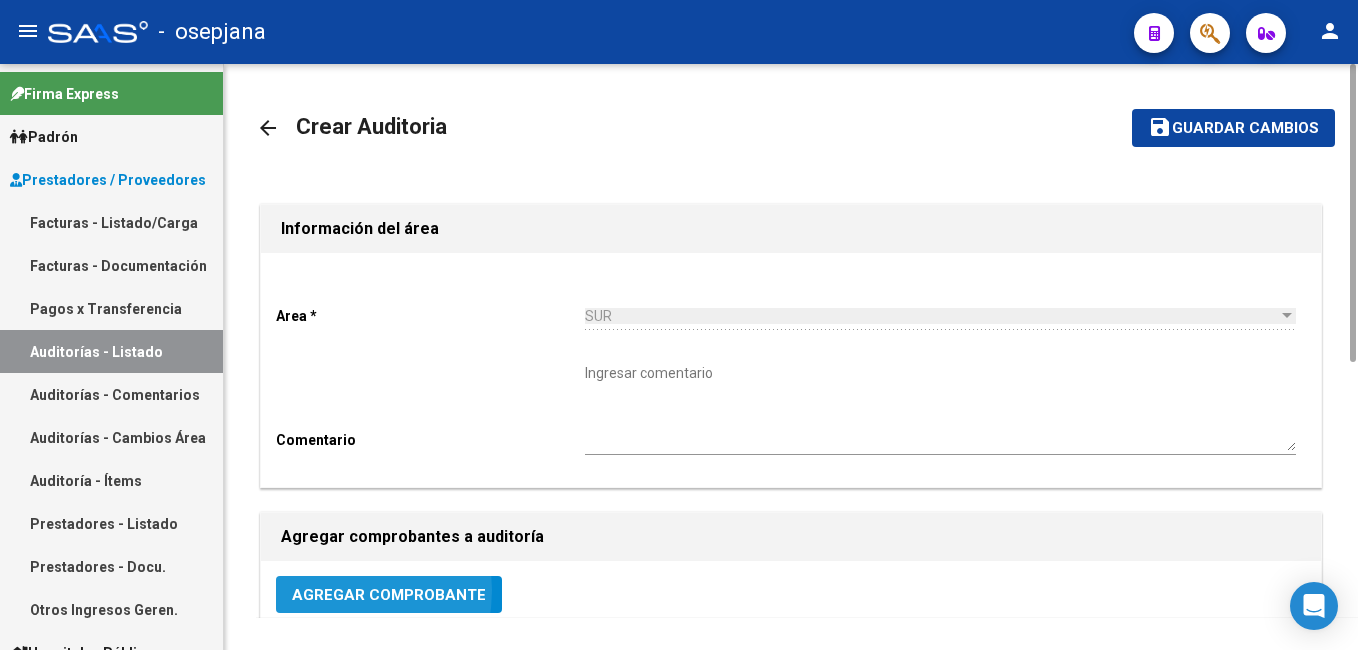click on "Agregar Comprobante" 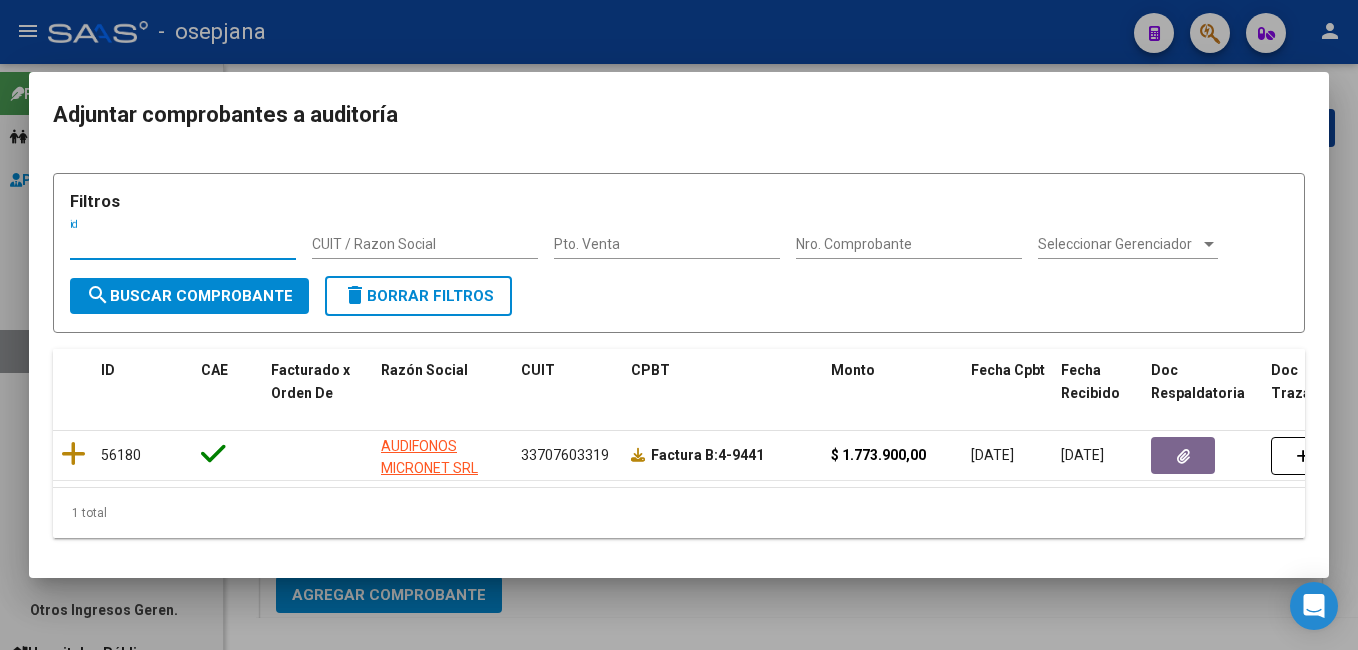 click at bounding box center [679, 325] 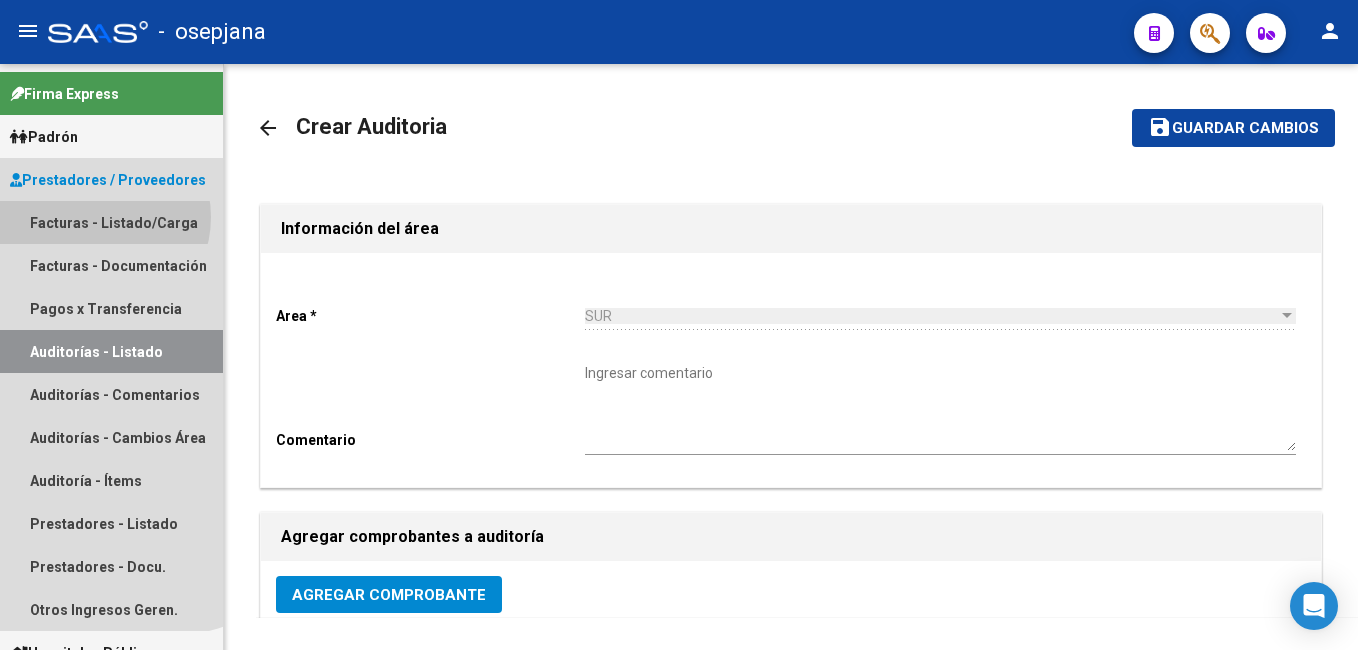 click on "Facturas - Listado/Carga" at bounding box center [111, 222] 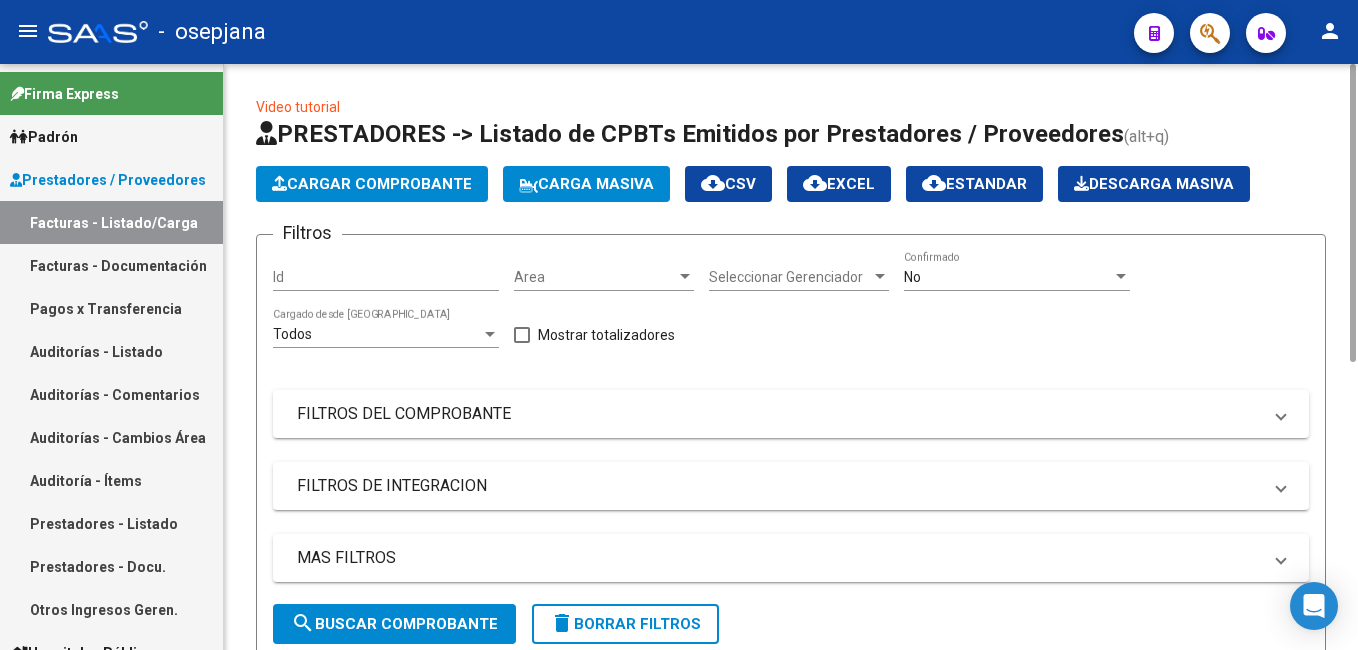click on "Cargar Comprobante" 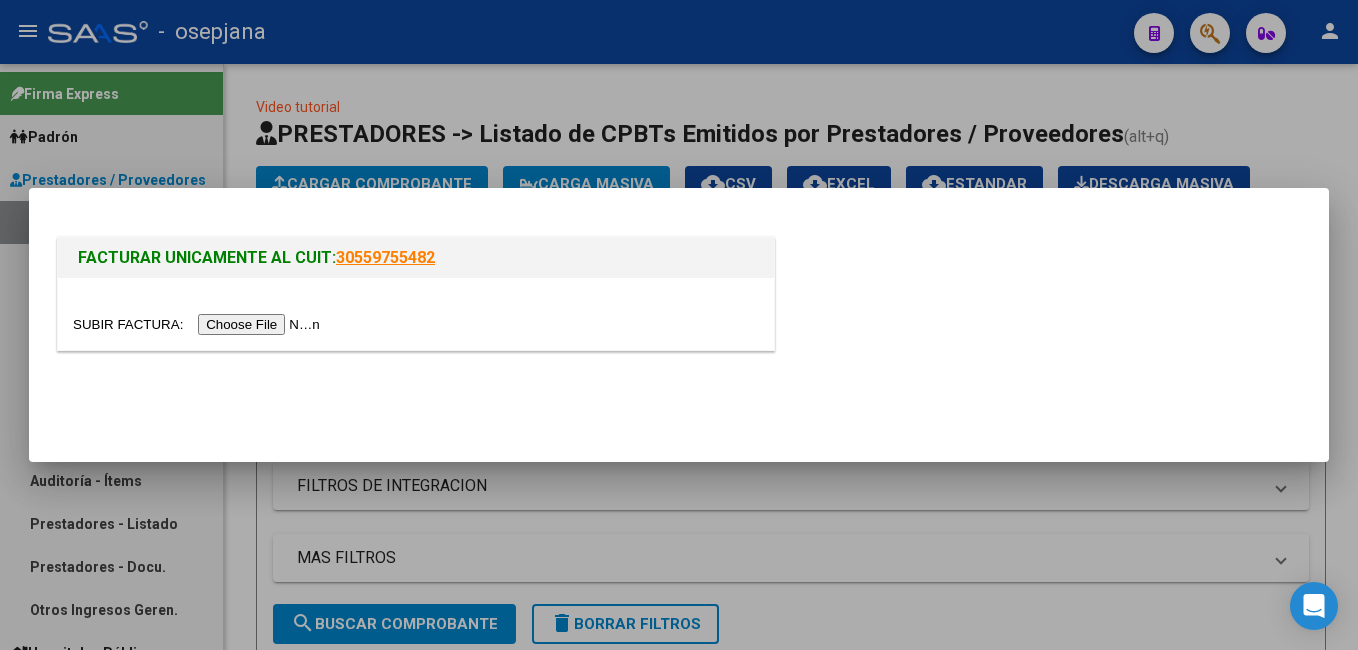 click at bounding box center [679, 325] 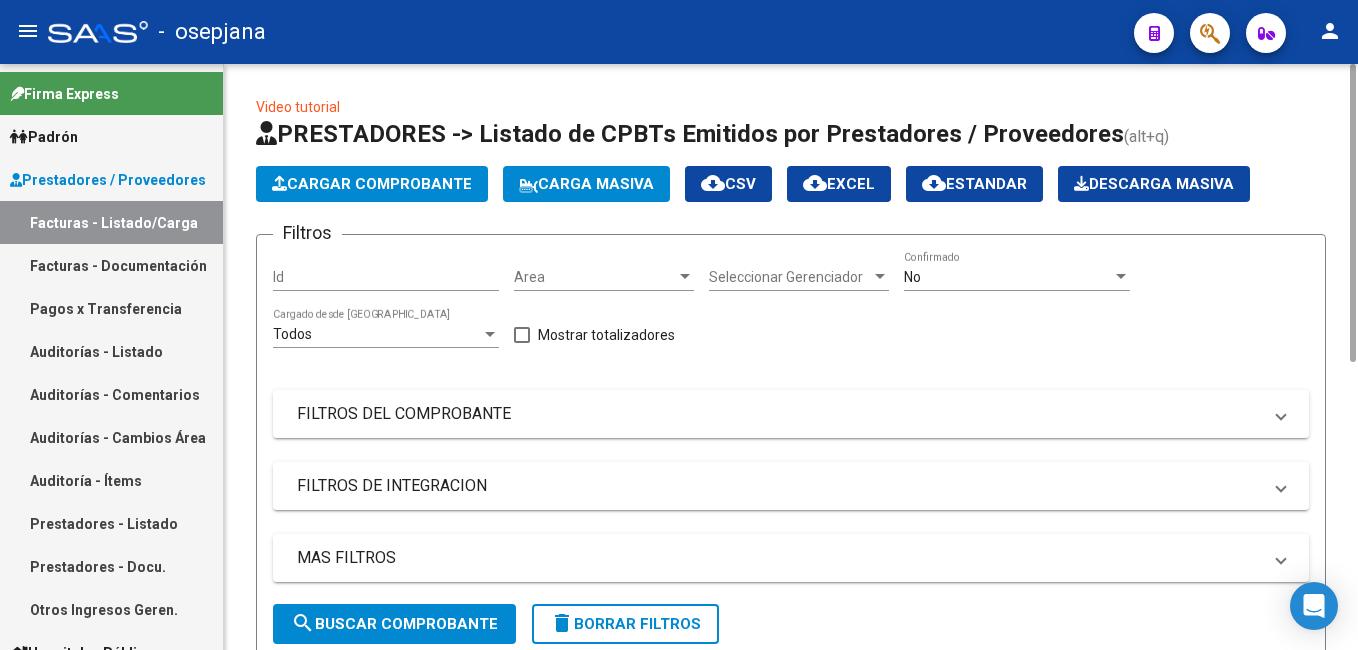 drag, startPoint x: 119, startPoint y: 353, endPoint x: 229, endPoint y: 288, distance: 127.769325 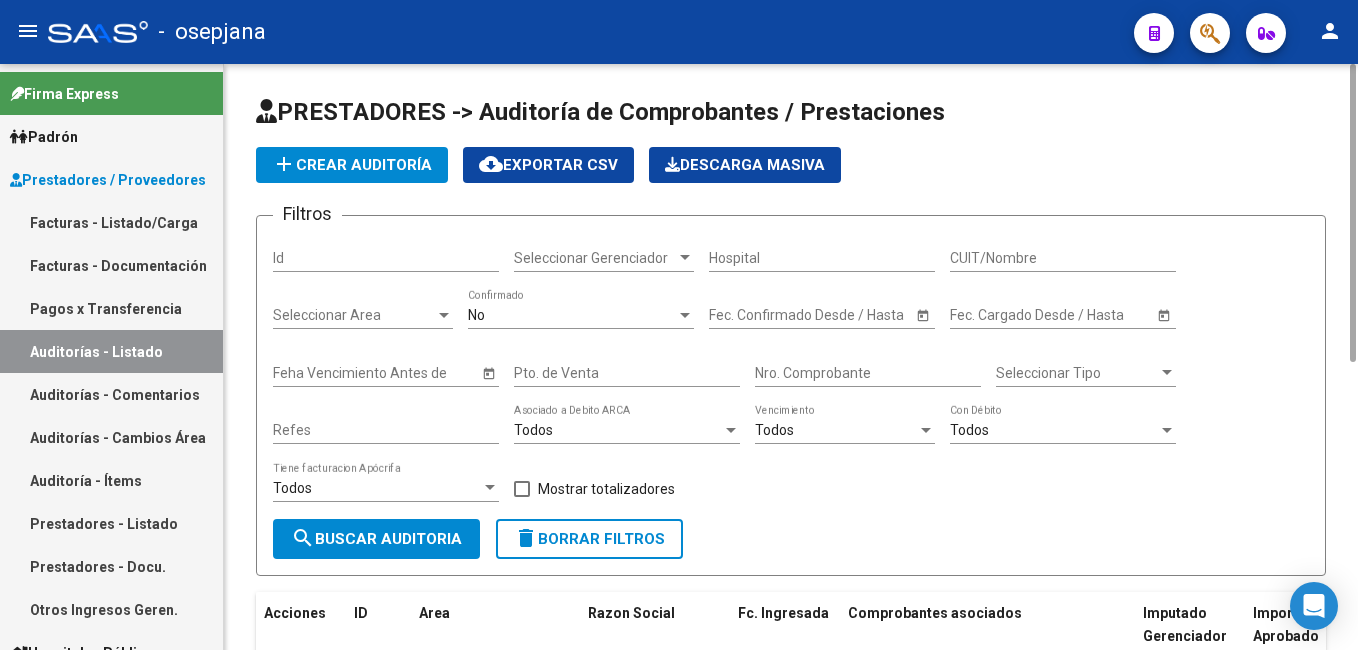 click on "PRESTADORES -> Auditoría de Comprobantes / Prestaciones add  Crear Auditoría
cloud_download  Exportar CSV   Descarga Masiva
Filtros Id Seleccionar Gerenciador Seleccionar Gerenciador Hospital CUIT/Nombre Seleccionar Area Seleccionar Area No  Confirmado Start date – Fec. Confirmado Desde / Hasta Start date – Fec. Cargado Desde / Hasta Feha Vencimiento Antes de Pto. de Venta Nro. Comprobante Seleccionar Tipo Seleccionar Tipo Refes Todos  Asociado a Debito ARCA Todos  Vencimiento Todos  Con Débito Todos  Tiene facturacion Apócrifa    Mostrar totalizadores search  Buscar Auditoria  delete  Borrar Filtros  Acciones ID Area Razon Social Fc. Ingresada Comprobantes asociados Imputado Gerenciador Importe Aprobado Importe Debitado Importe Comprobantes Vencimiento FC Creado Usuario Confirmado Por Comentario Vencimiento Auditoría Auditoría externa creada Período Imputado Fecha Debitado x ARCA Monto Debitado x ARCA assignment 7191      SUR  HELIOS SALUD SA  - 30682107223  [DATE]     $ 0,00 [DATE]" 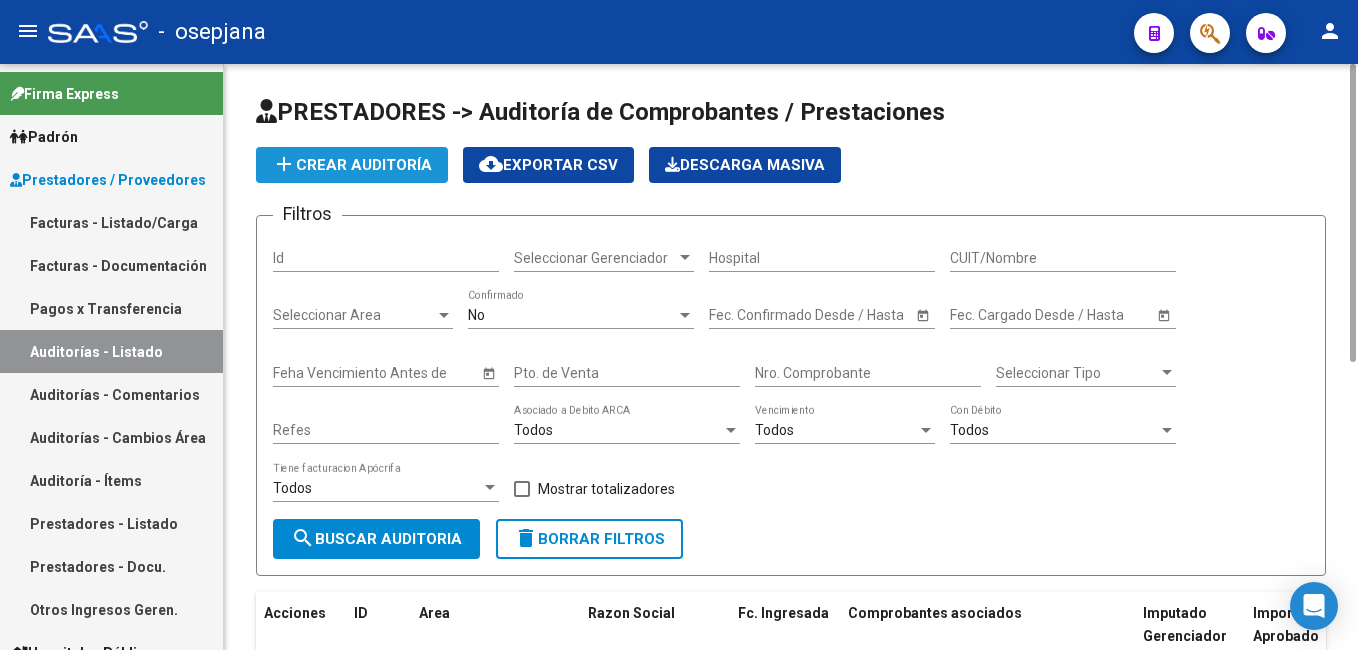 click on "add  Crear Auditoría" 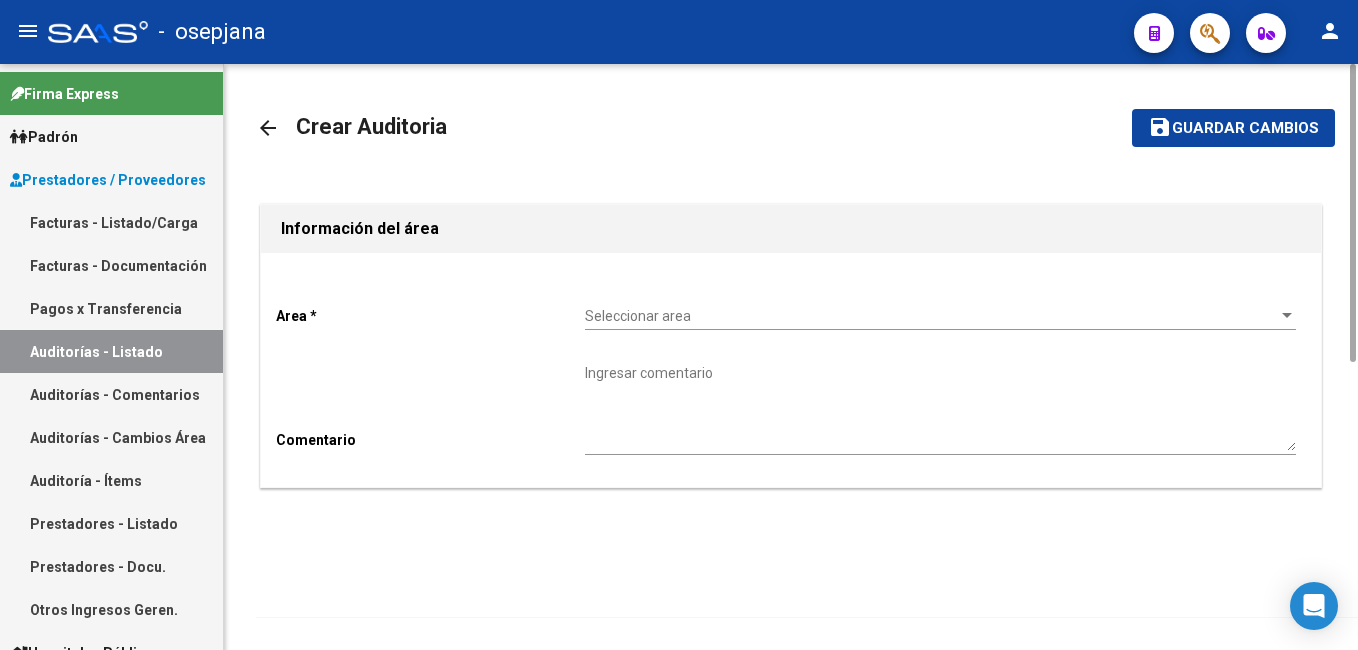 click on "Seleccionar area" at bounding box center [931, 316] 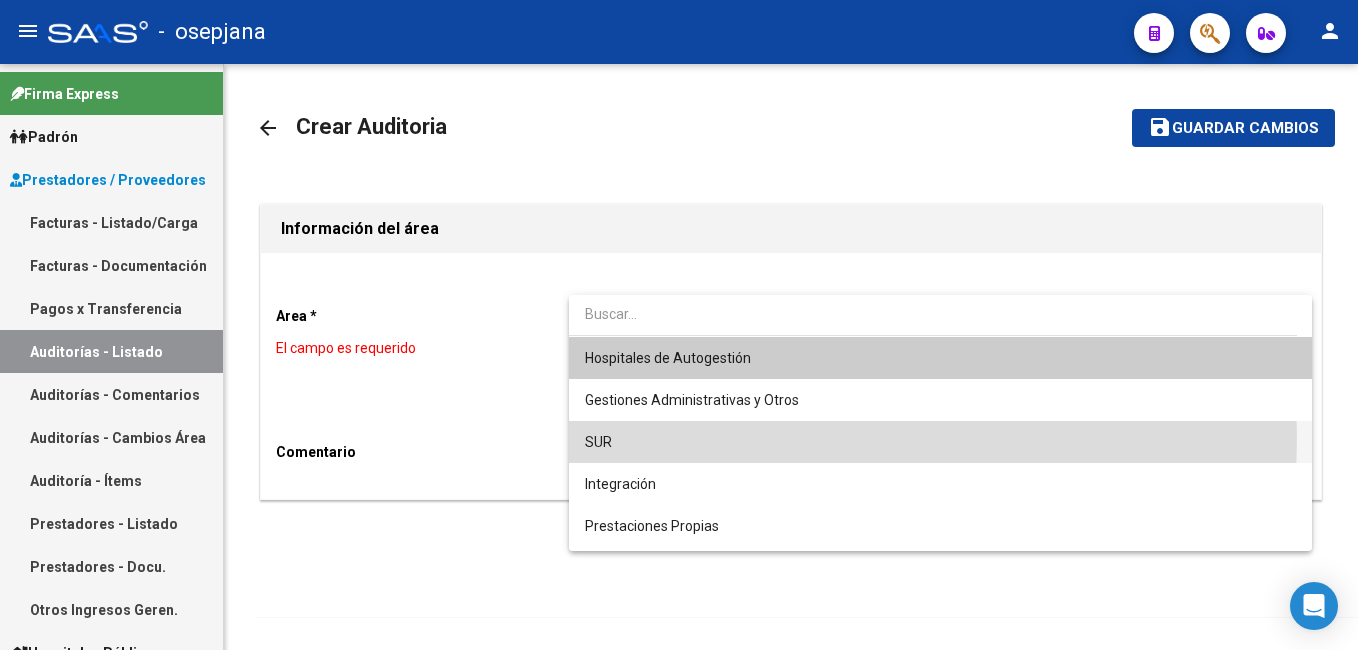 click on "SUR" at bounding box center [940, 442] 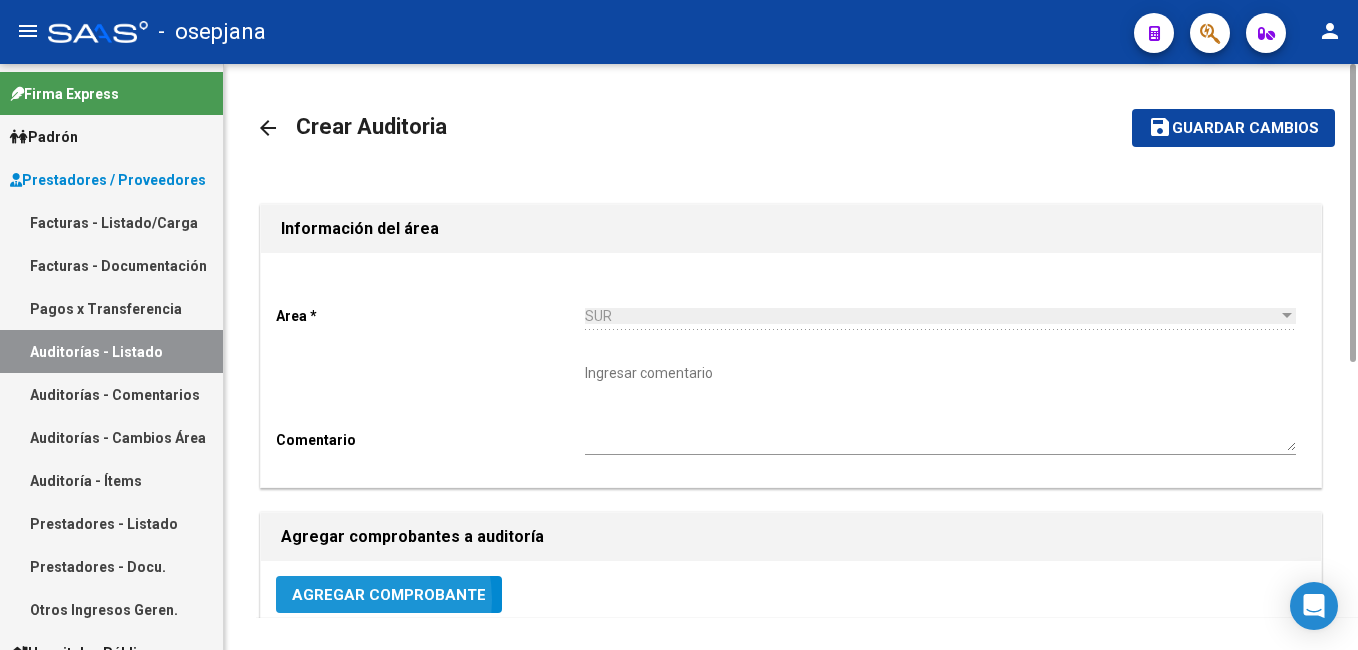 click on "Agregar Comprobante" 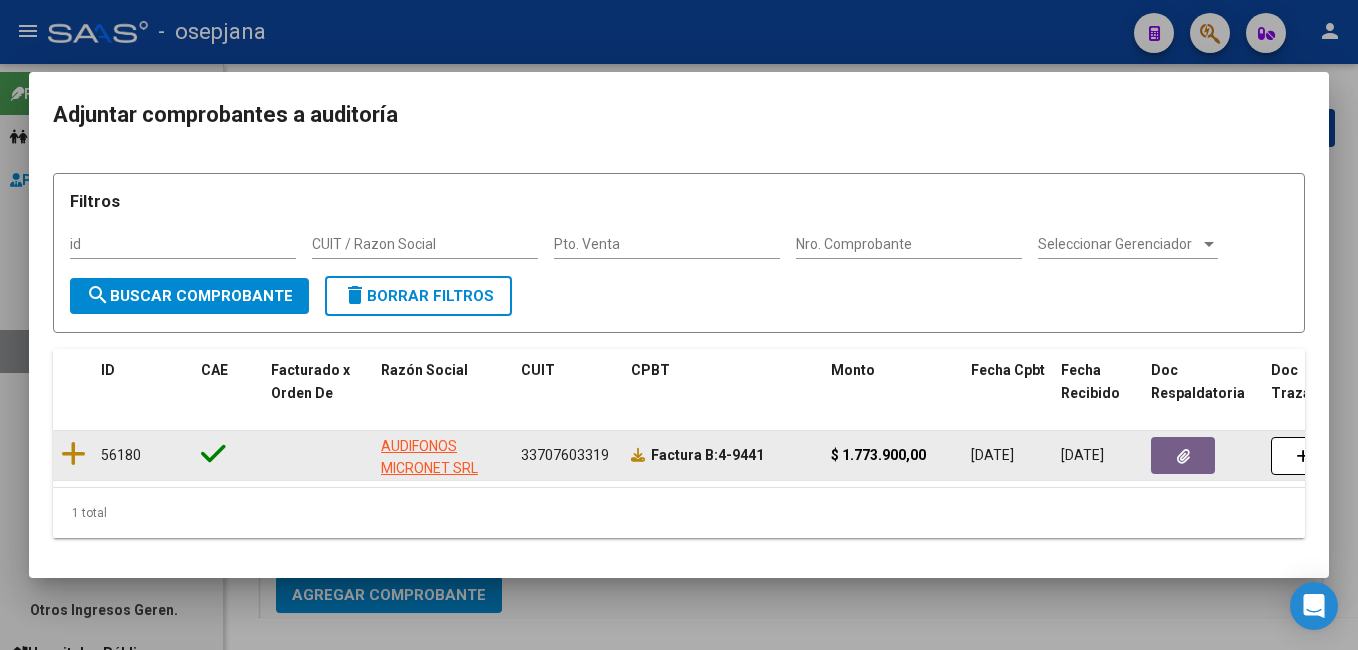 click 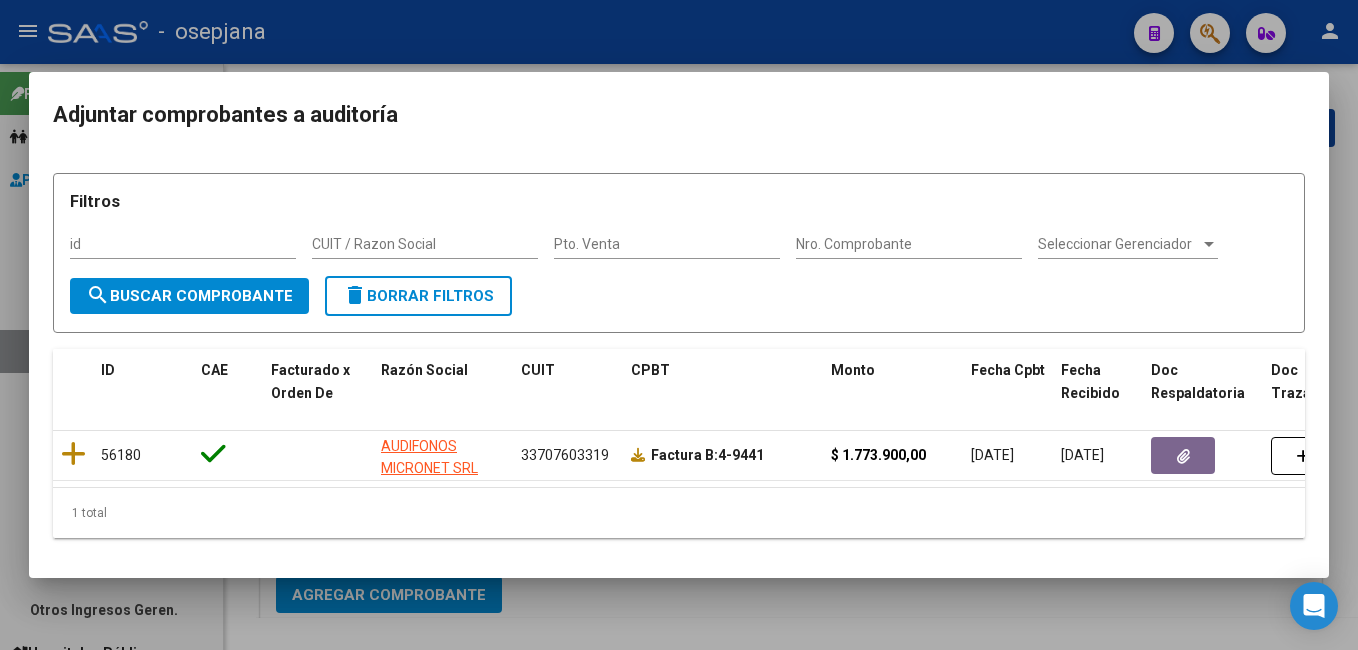 click at bounding box center [679, 325] 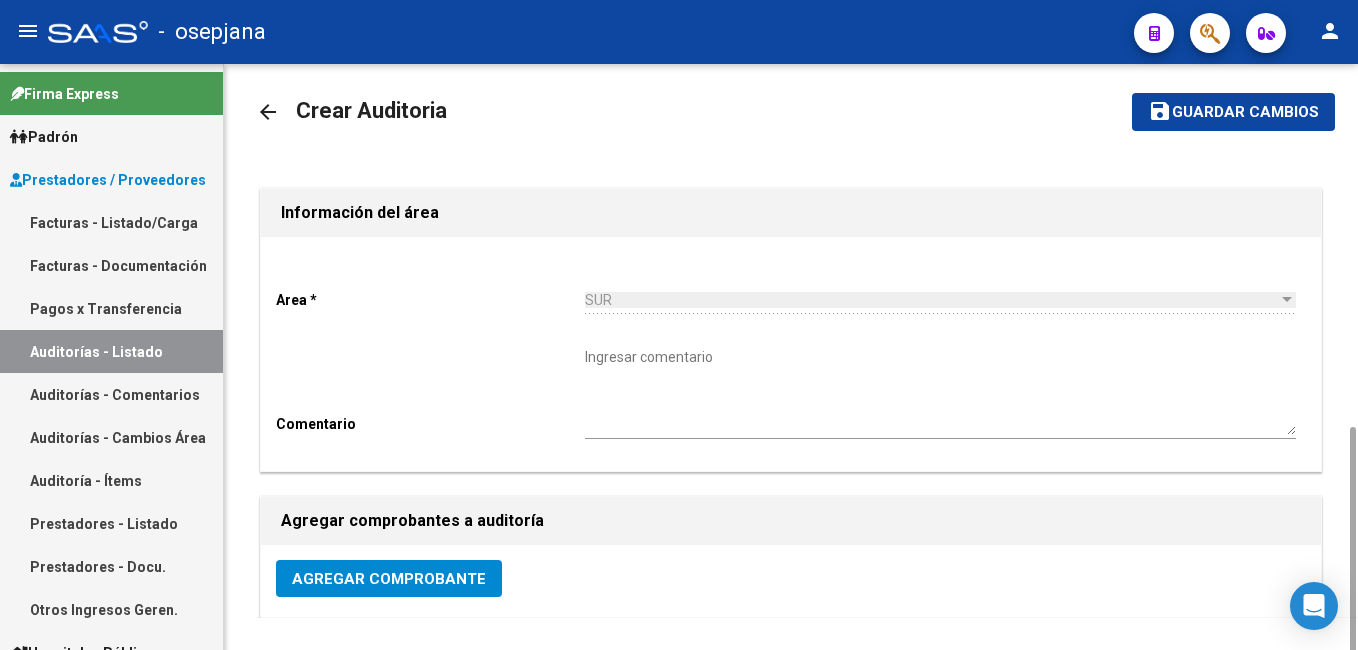 scroll, scrollTop: 0, scrollLeft: 0, axis: both 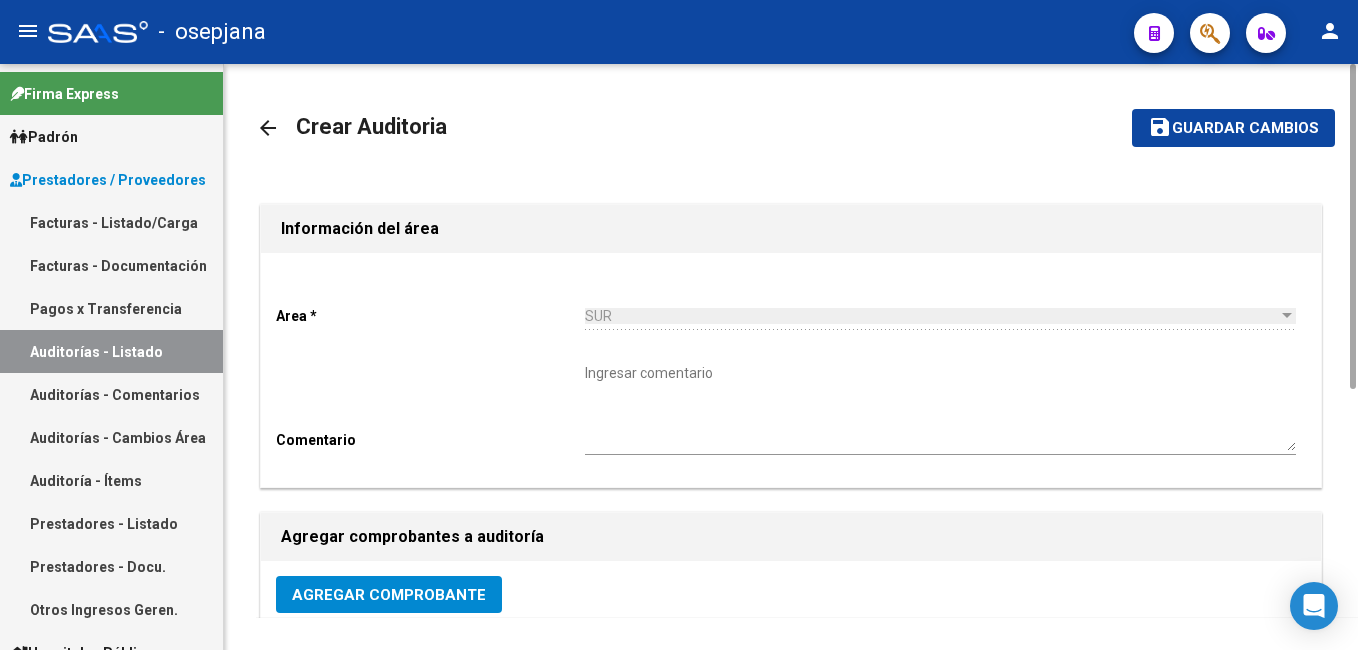 drag, startPoint x: 1355, startPoint y: 342, endPoint x: 1361, endPoint y: 198, distance: 144.12494 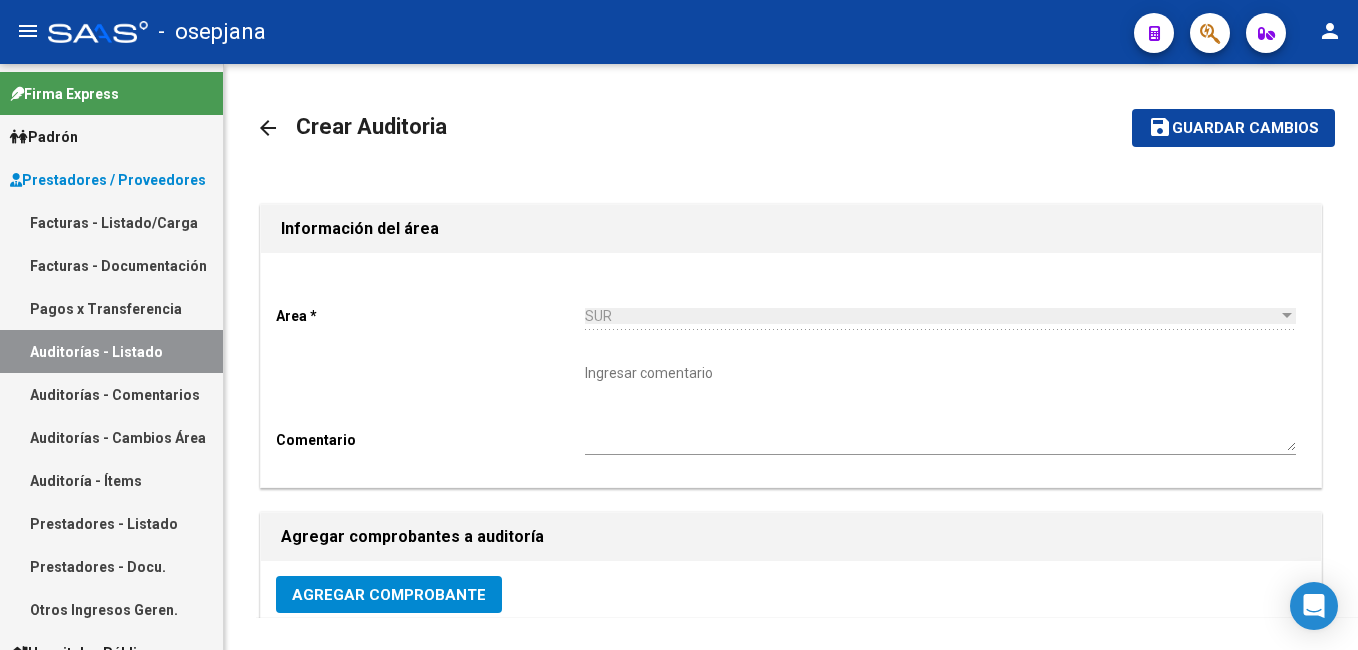 click on "Facturas - Listado/Carga" at bounding box center [111, 222] 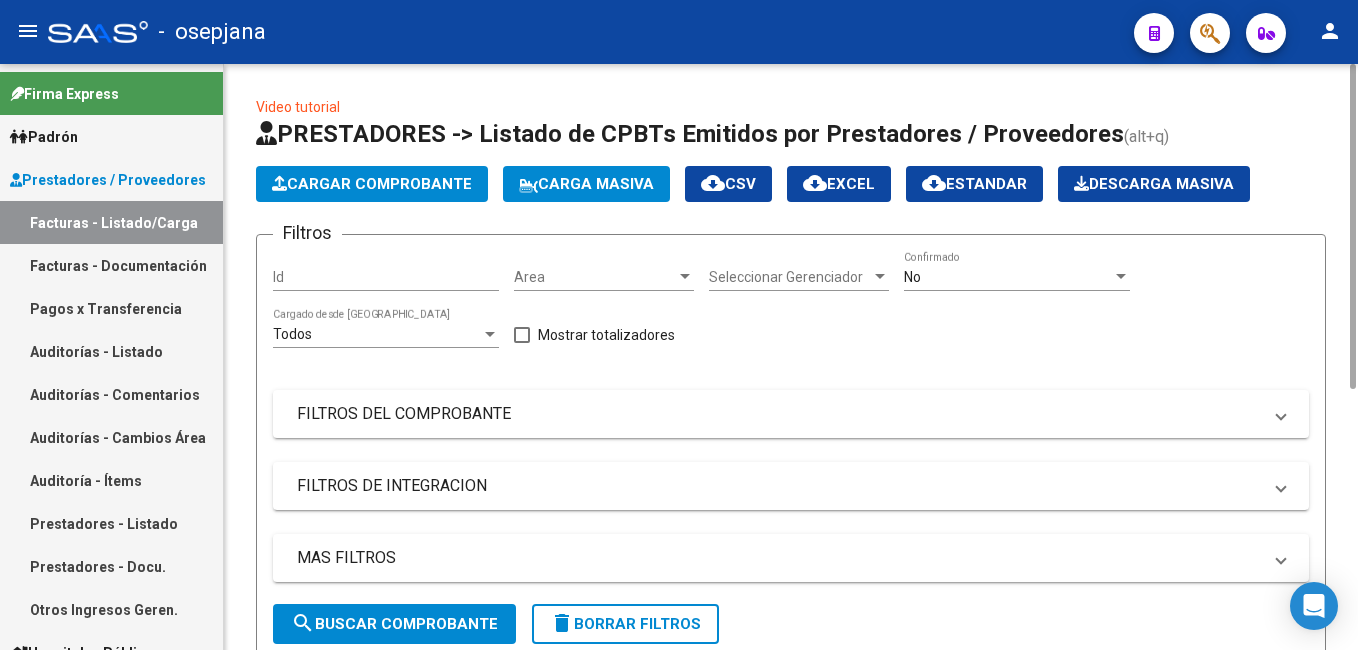 click on "No" at bounding box center (1008, 277) 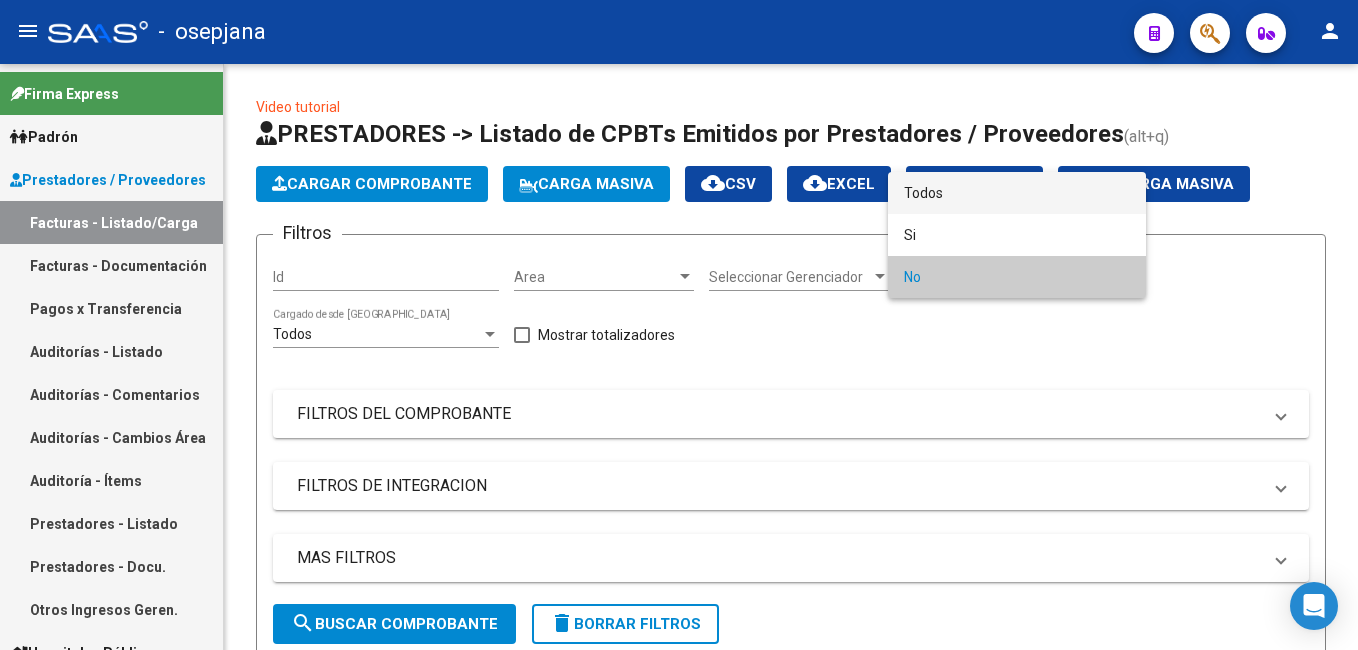 click on "Todos" at bounding box center (1017, 193) 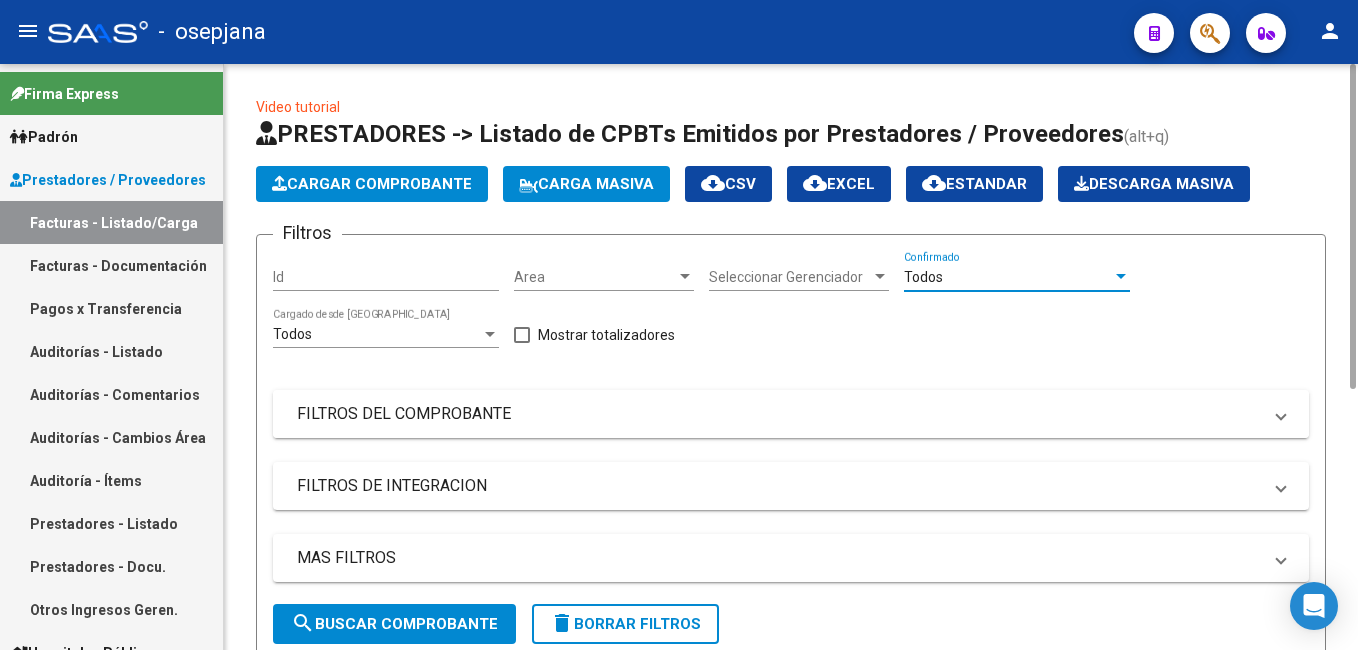 click on "FILTROS DEL COMPROBANTE" at bounding box center [791, 414] 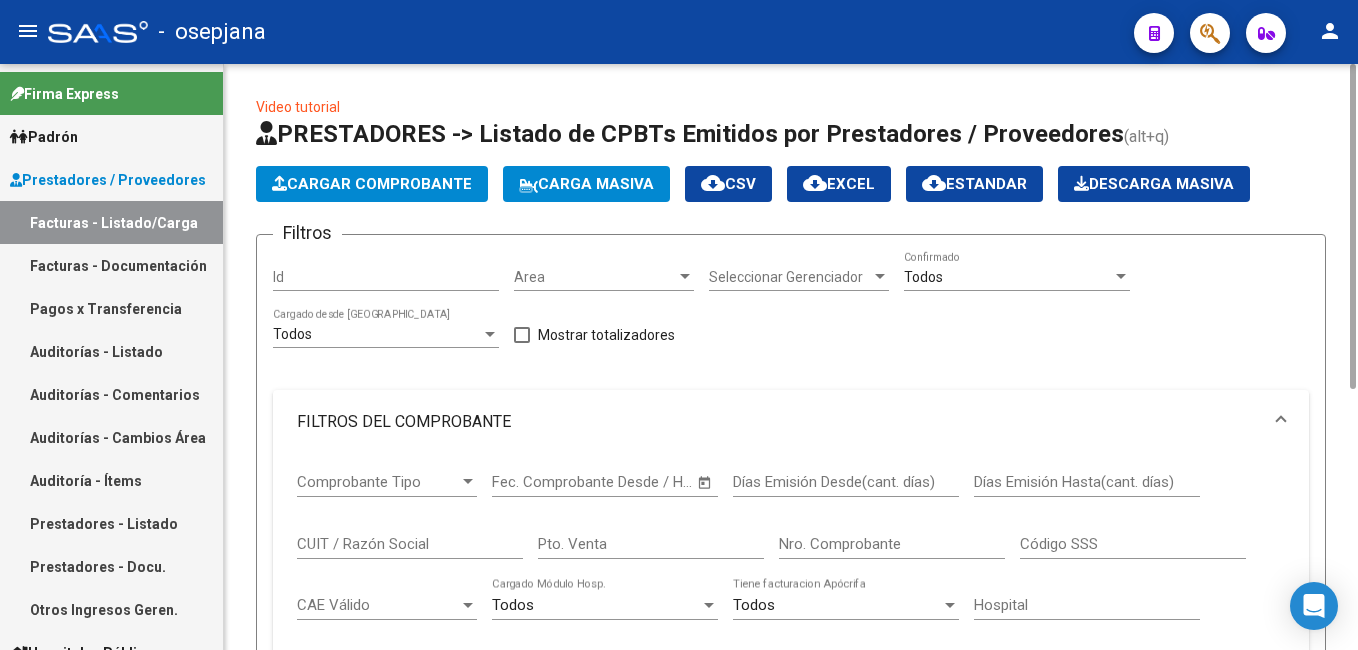 drag, startPoint x: 859, startPoint y: 558, endPoint x: 836, endPoint y: 515, distance: 48.76474 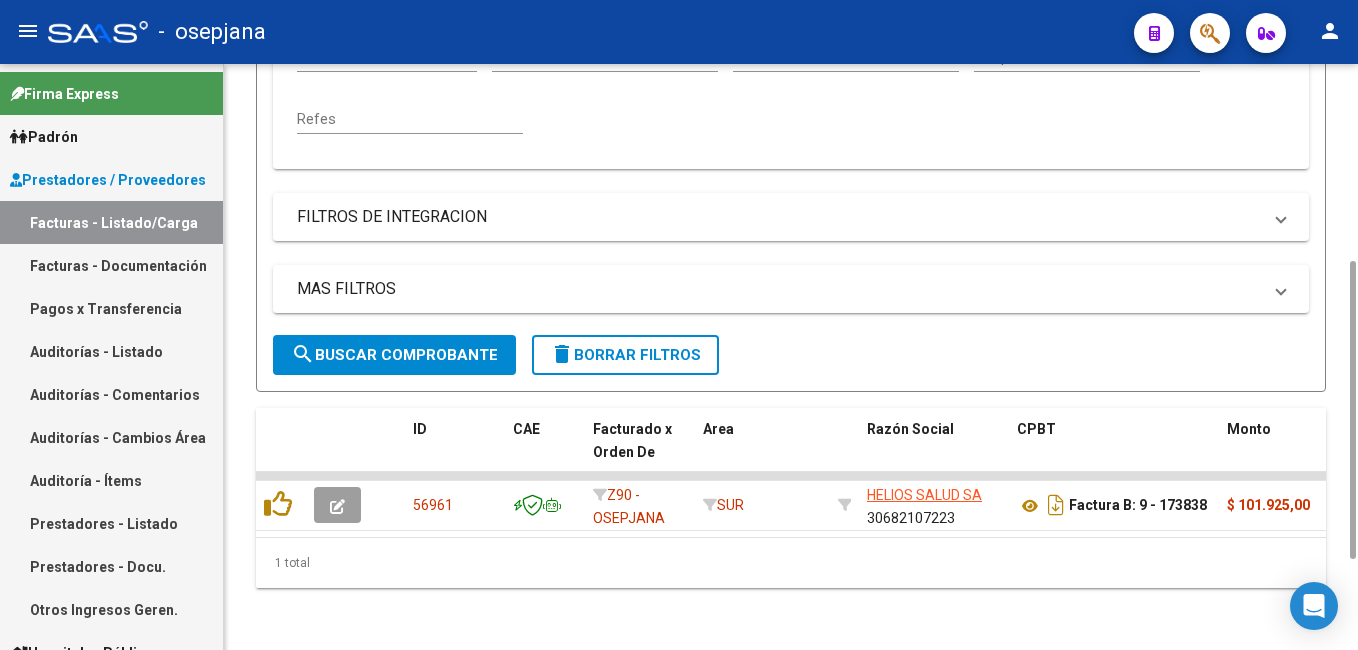scroll, scrollTop: 566, scrollLeft: 0, axis: vertical 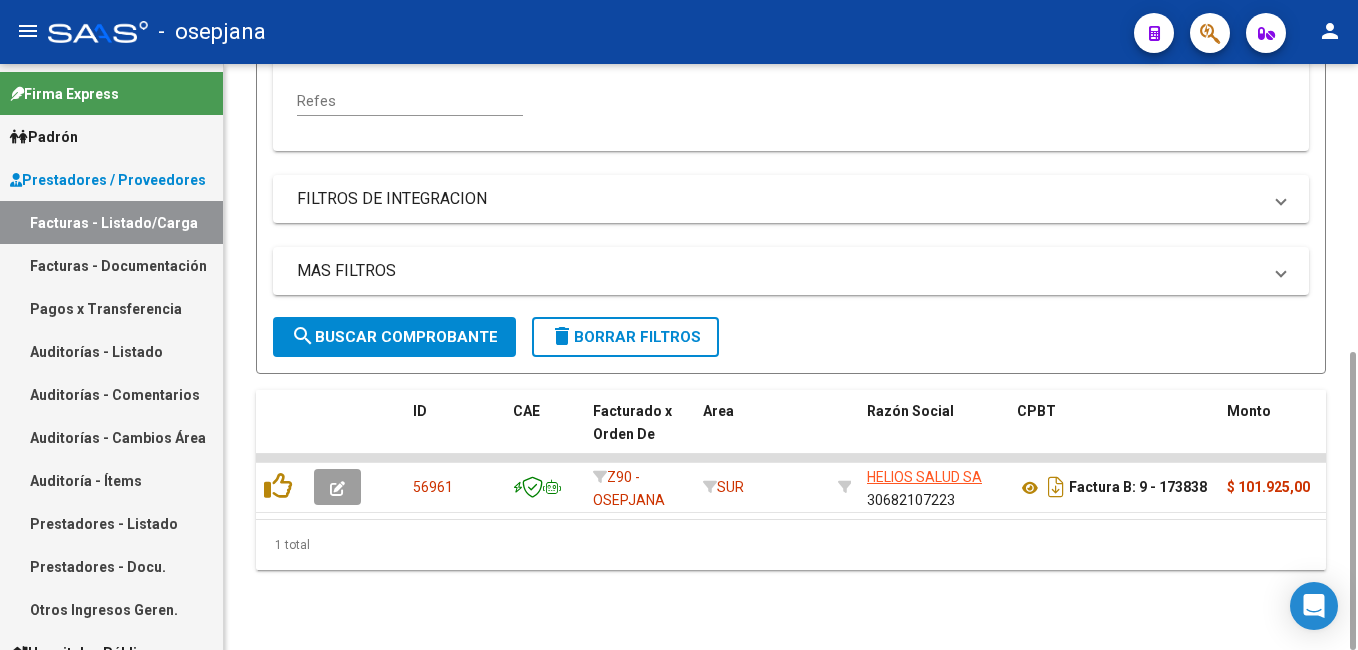 drag, startPoint x: 1348, startPoint y: 124, endPoint x: 1358, endPoint y: 447, distance: 323.15475 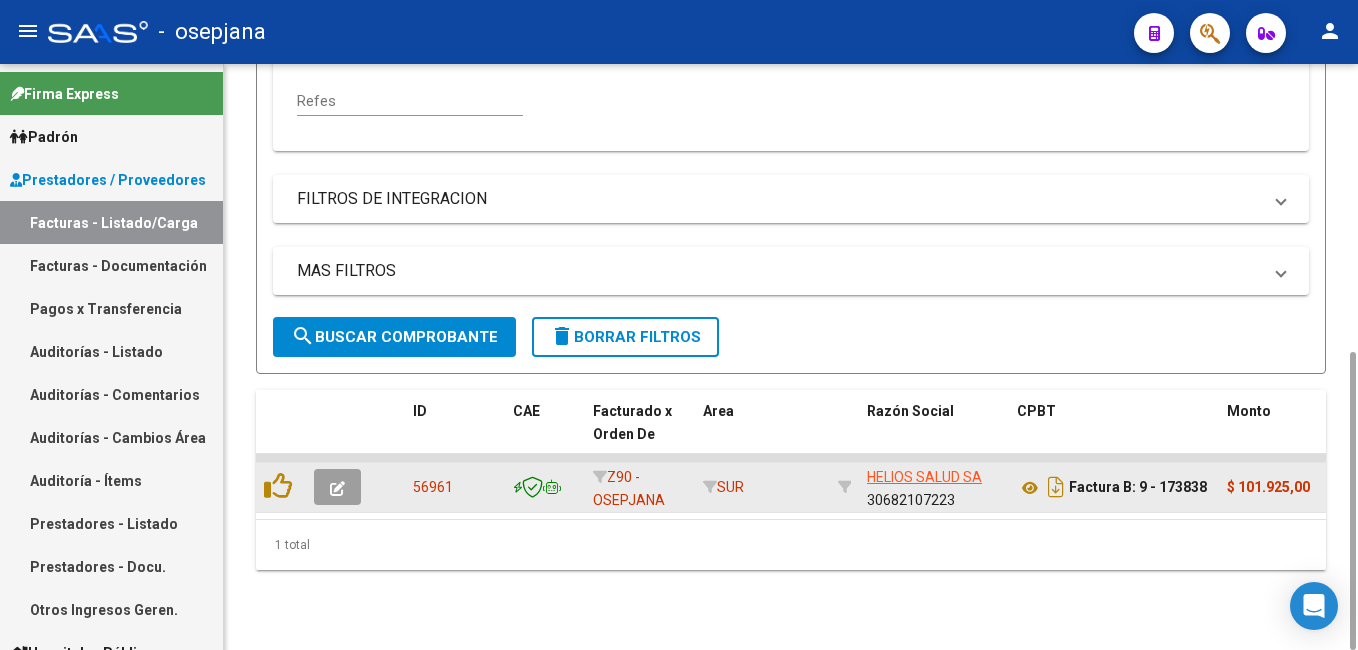 type on "173838" 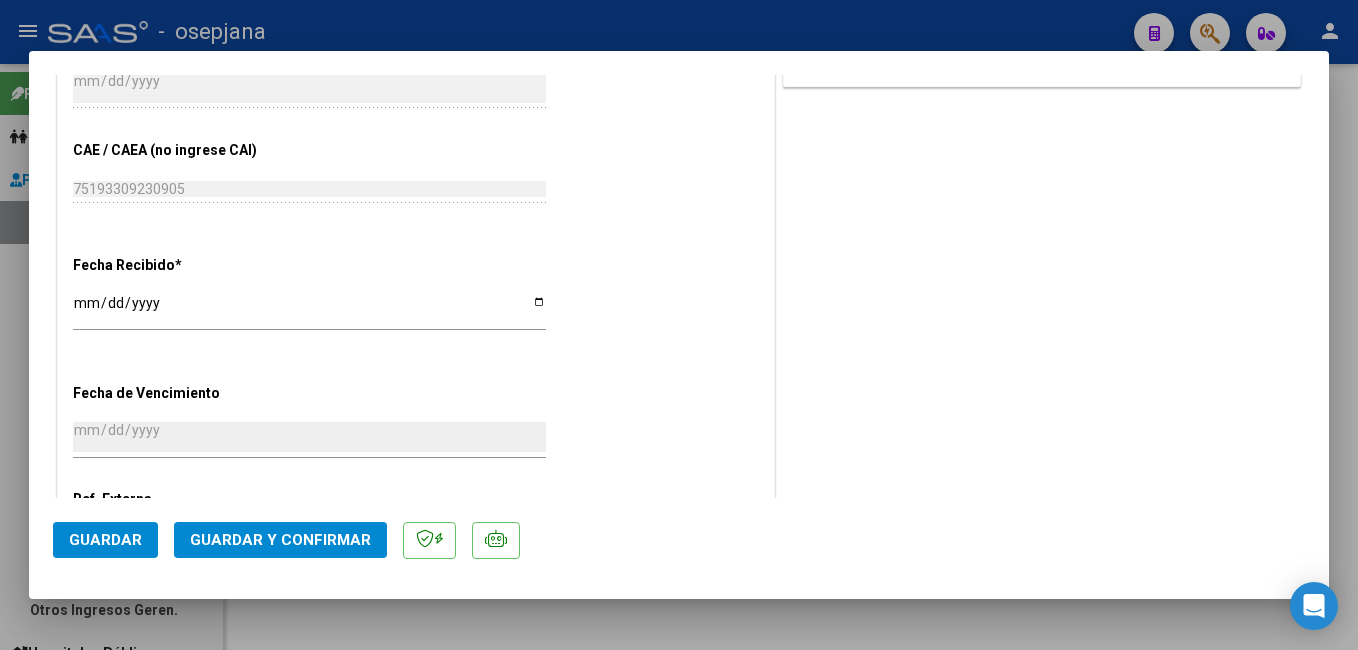 scroll, scrollTop: 1213, scrollLeft: 0, axis: vertical 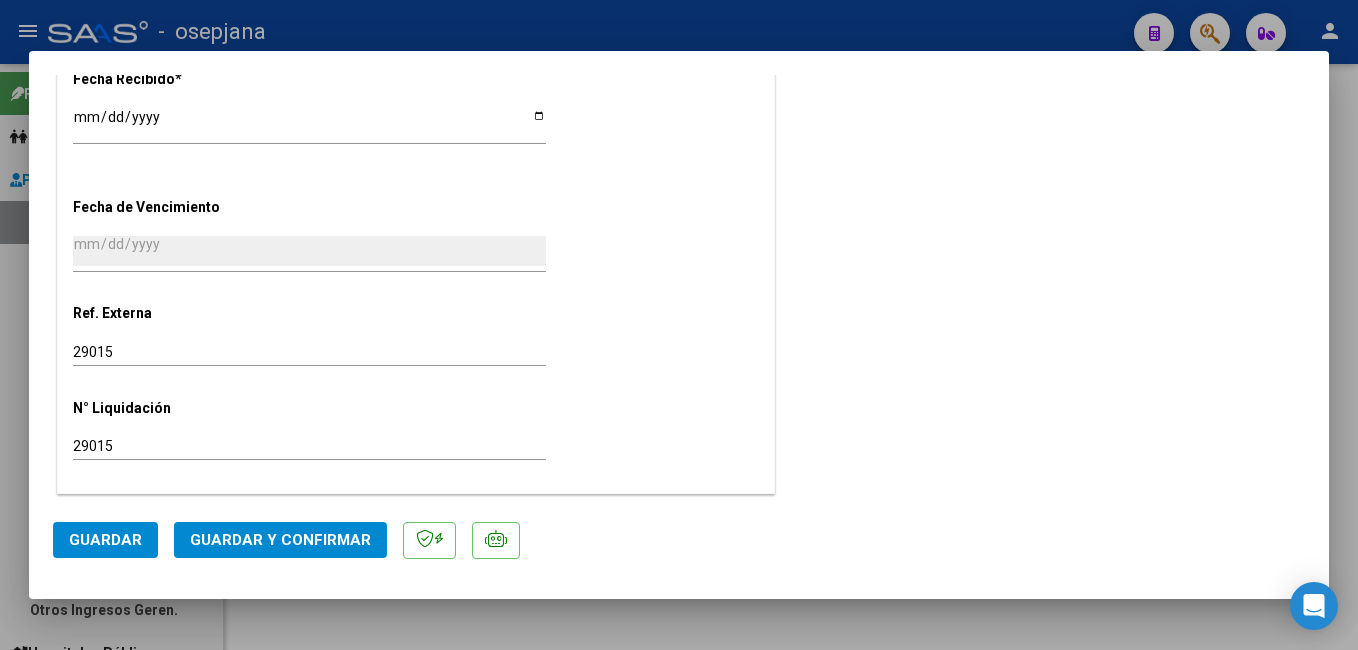 click on "Guardar y Confirmar" 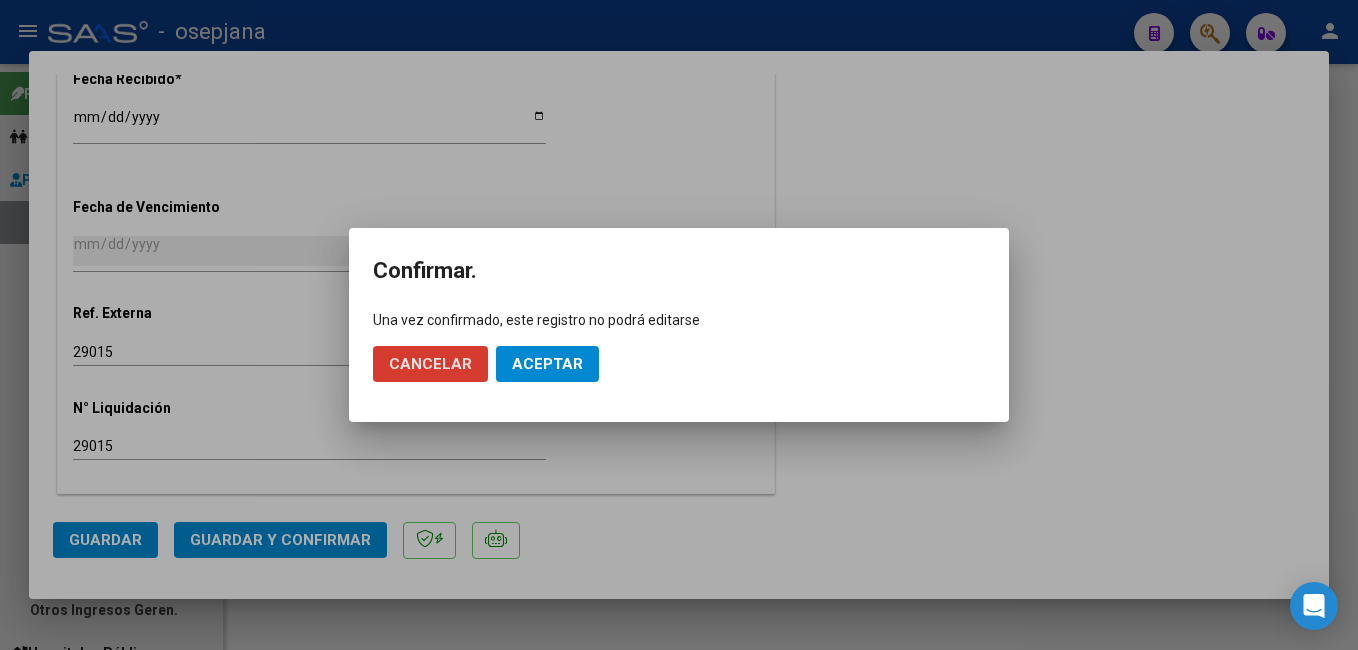 click on "Aceptar" 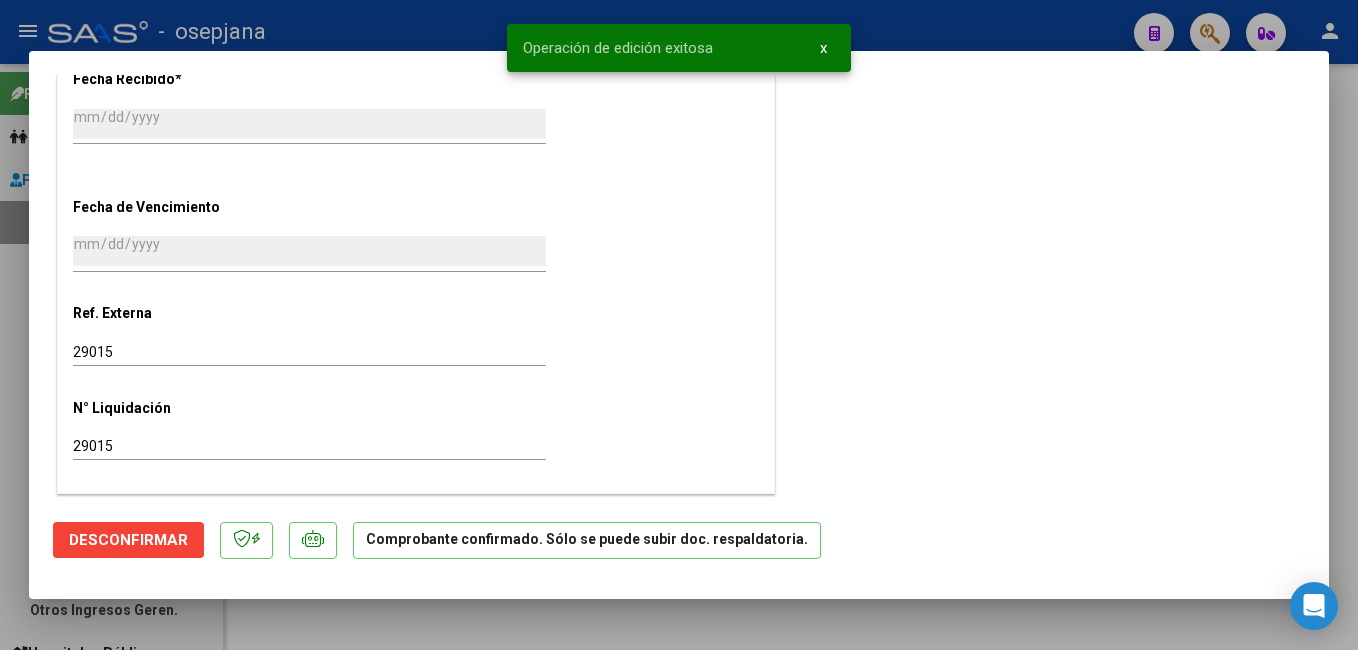 click at bounding box center (679, 325) 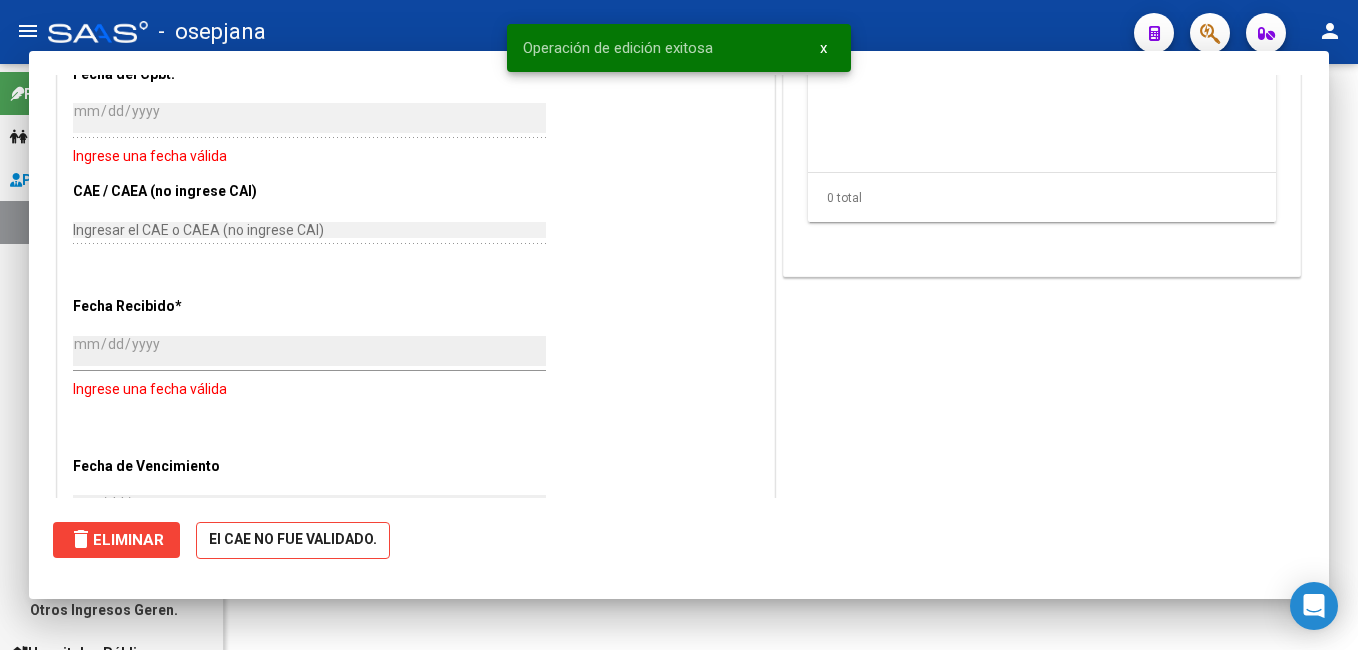 scroll, scrollTop: 0, scrollLeft: 0, axis: both 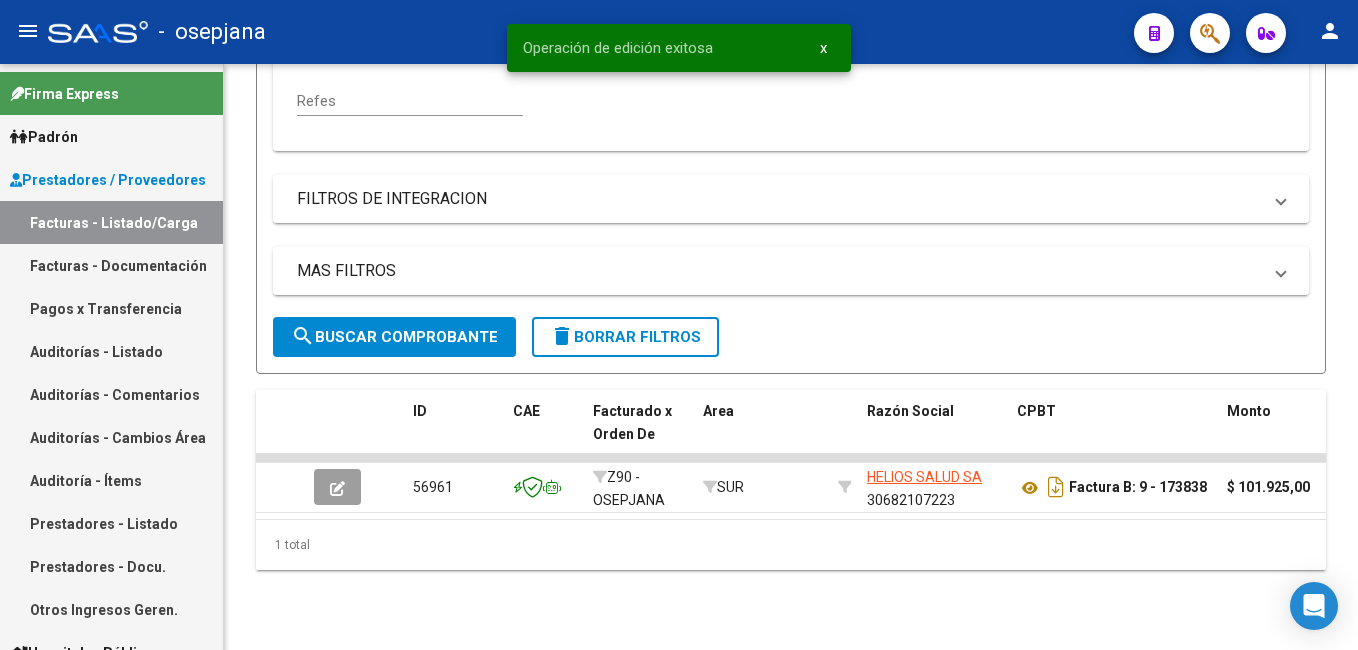 drag, startPoint x: 82, startPoint y: 363, endPoint x: 205, endPoint y: 300, distance: 138.19551 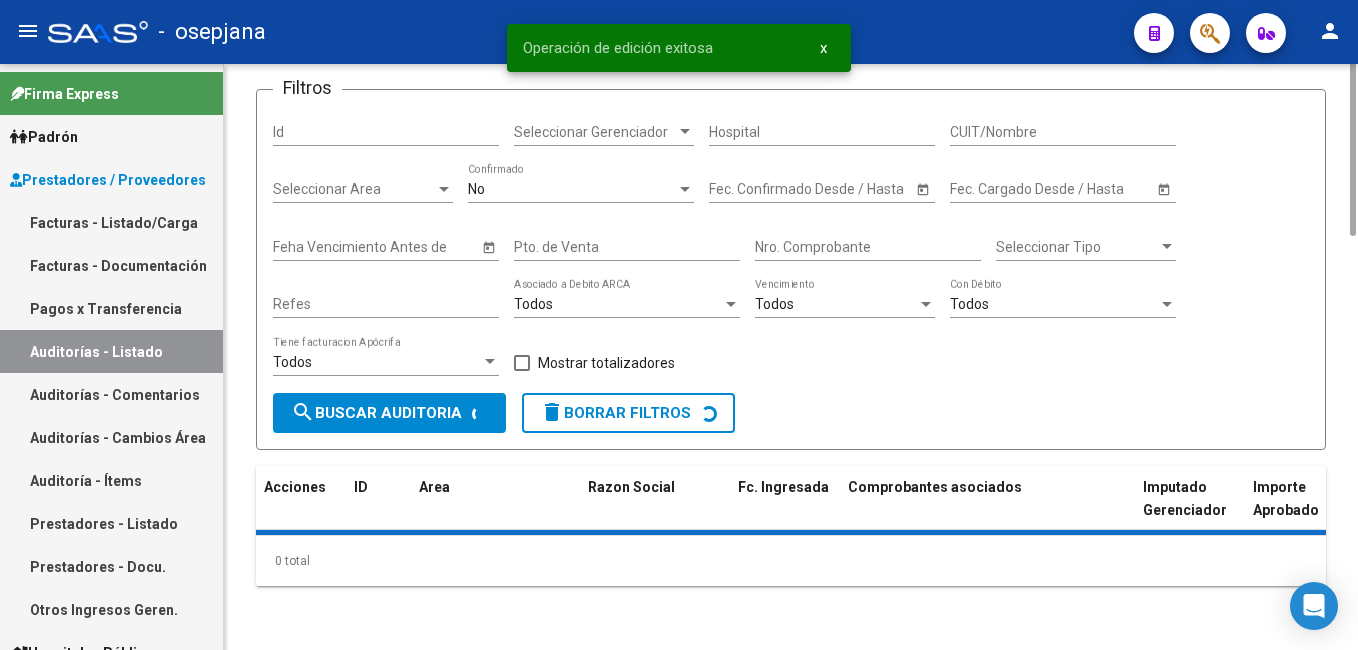 scroll, scrollTop: 0, scrollLeft: 0, axis: both 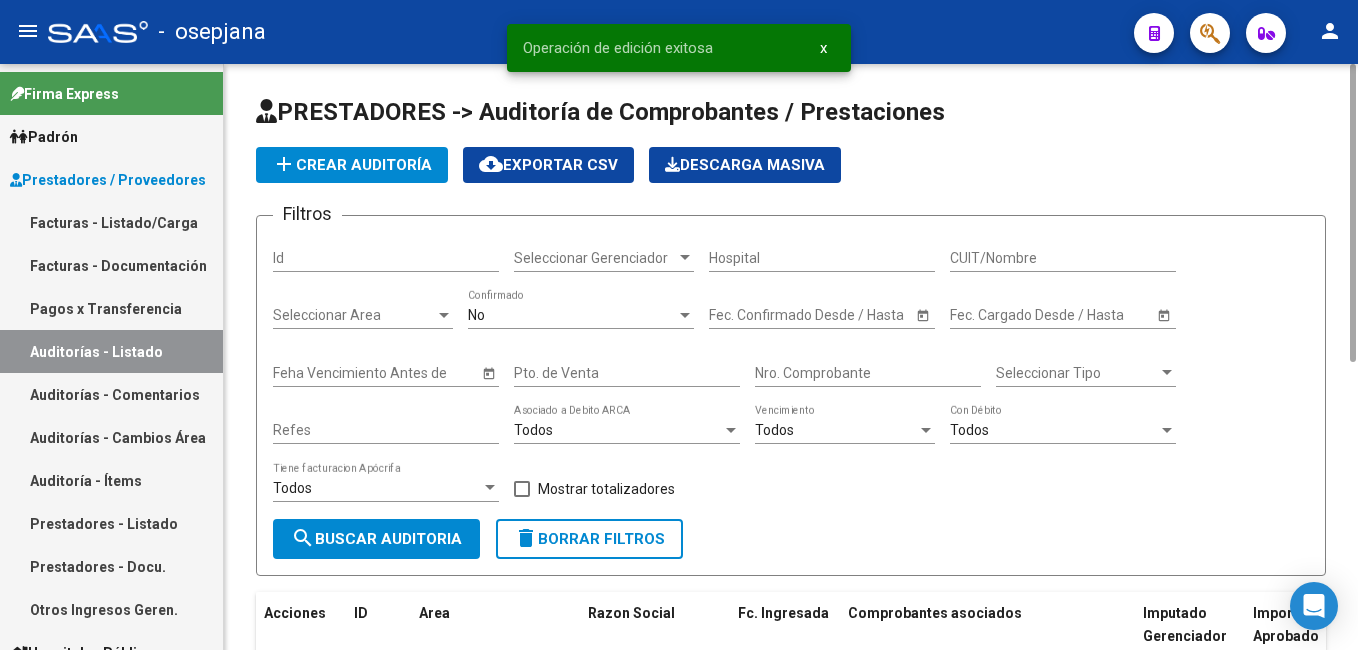 click on "add  Crear Auditoría" 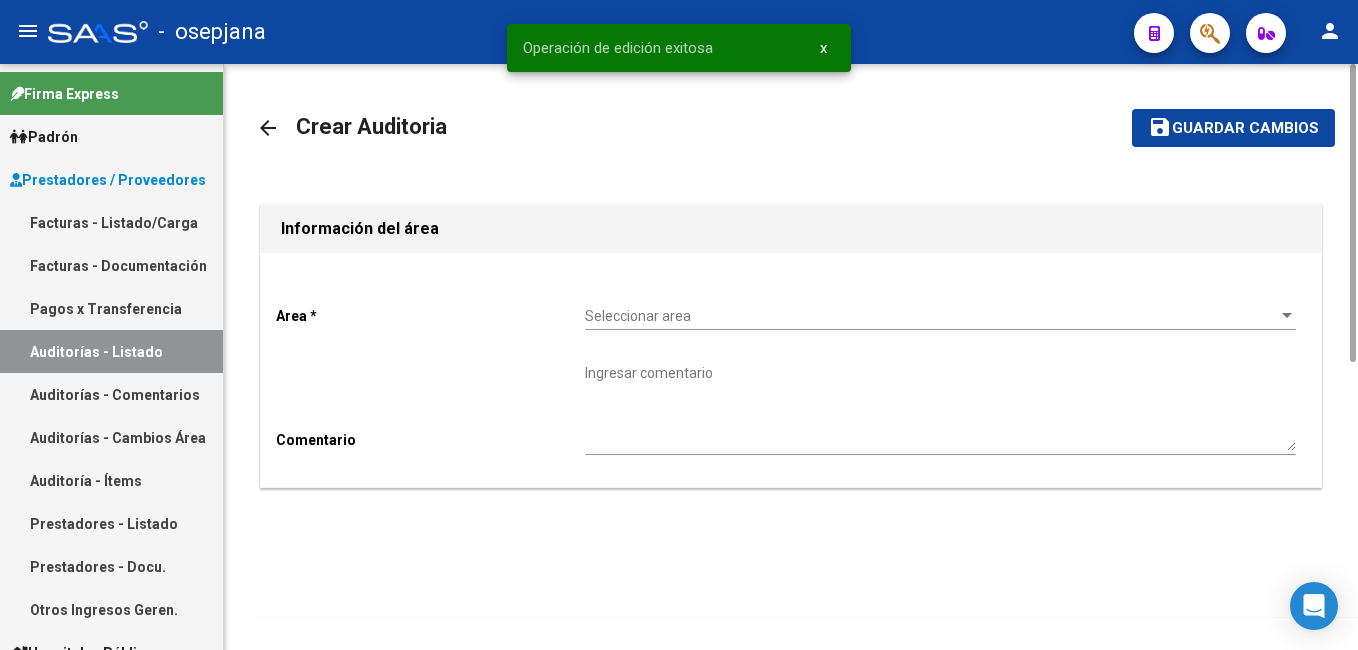 click on "Seleccionar area" at bounding box center (931, 316) 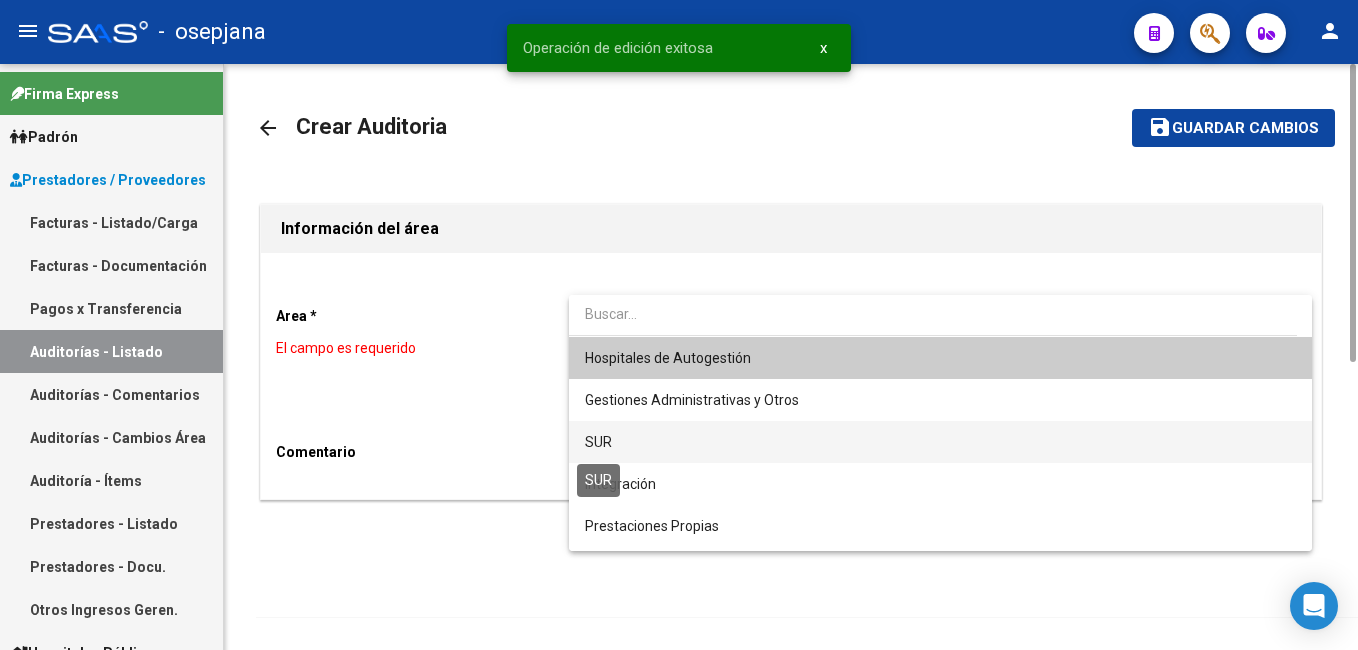 drag, startPoint x: 611, startPoint y: 443, endPoint x: 673, endPoint y: 441, distance: 62.03225 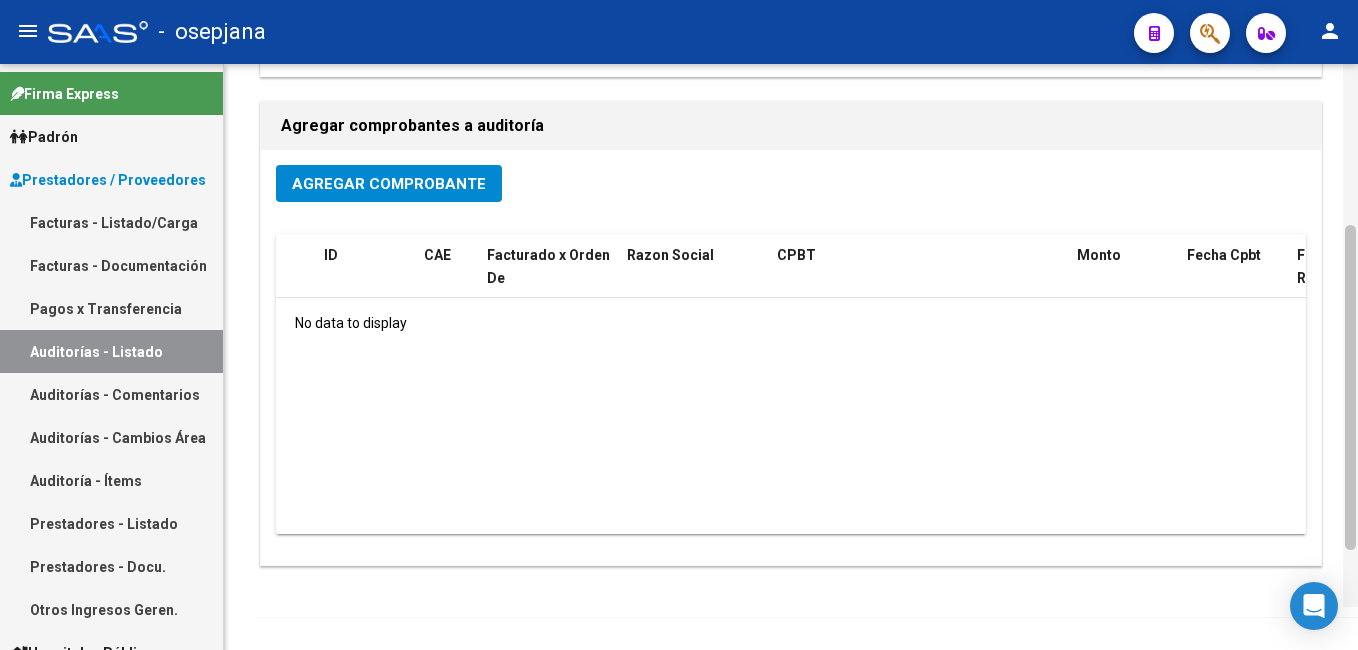 scroll, scrollTop: 364, scrollLeft: 0, axis: vertical 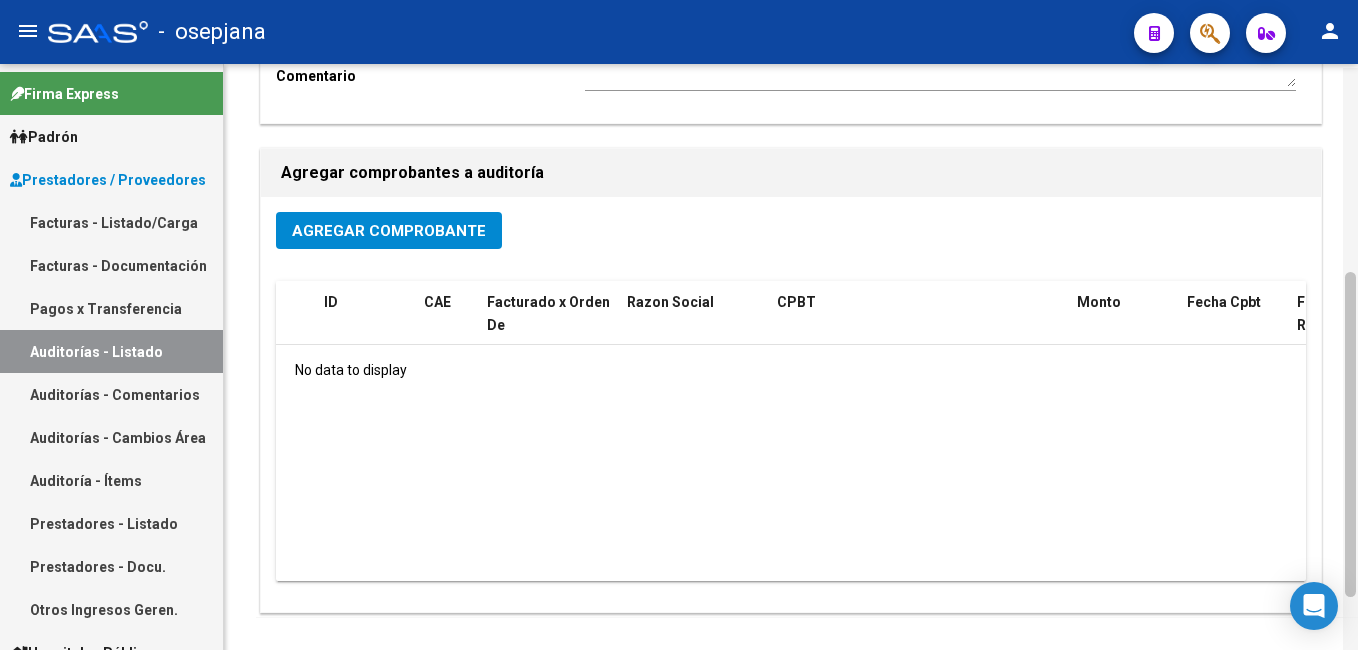 drag, startPoint x: 1347, startPoint y: 287, endPoint x: 1345, endPoint y: 472, distance: 185.0108 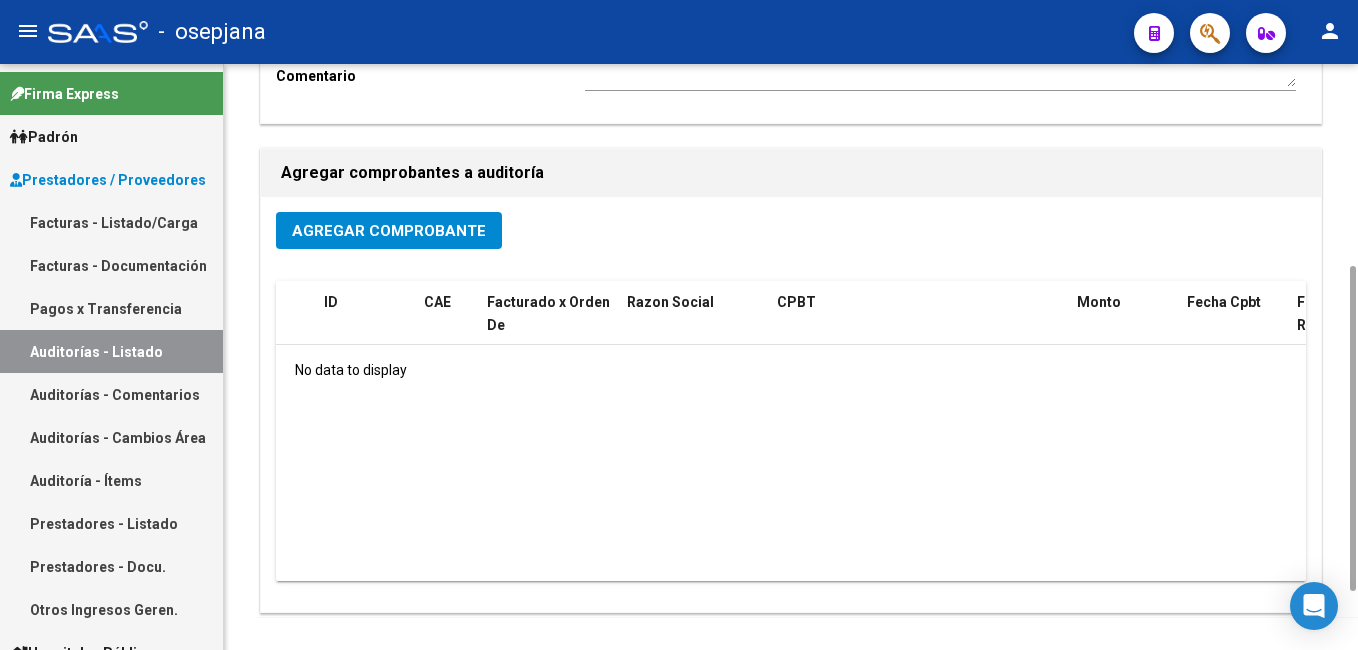 click on "Agregar Comprobante" 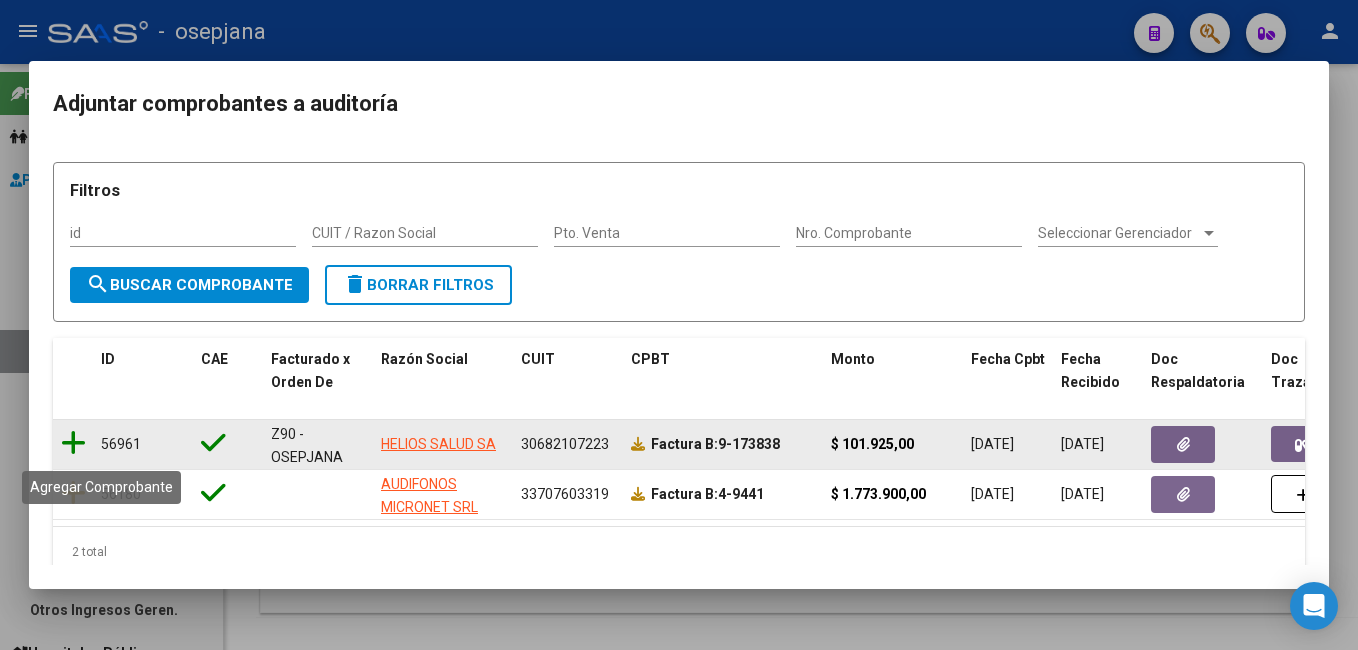 click 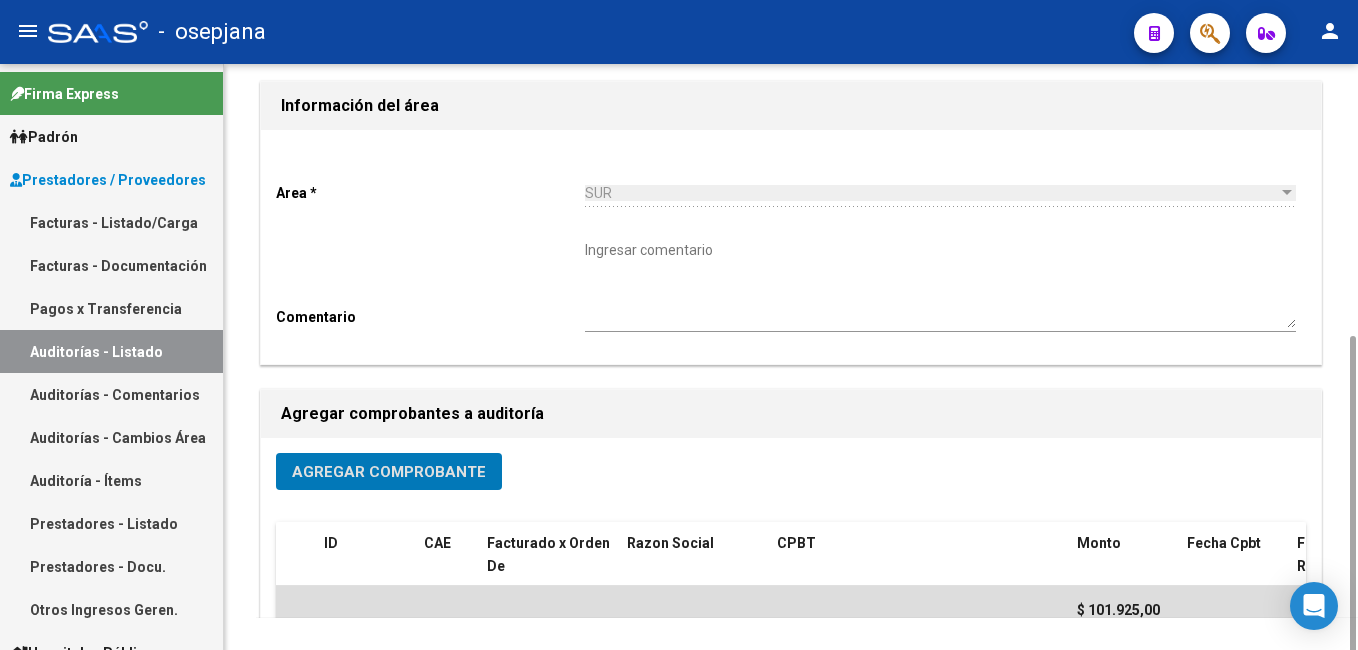 scroll, scrollTop: 0, scrollLeft: 0, axis: both 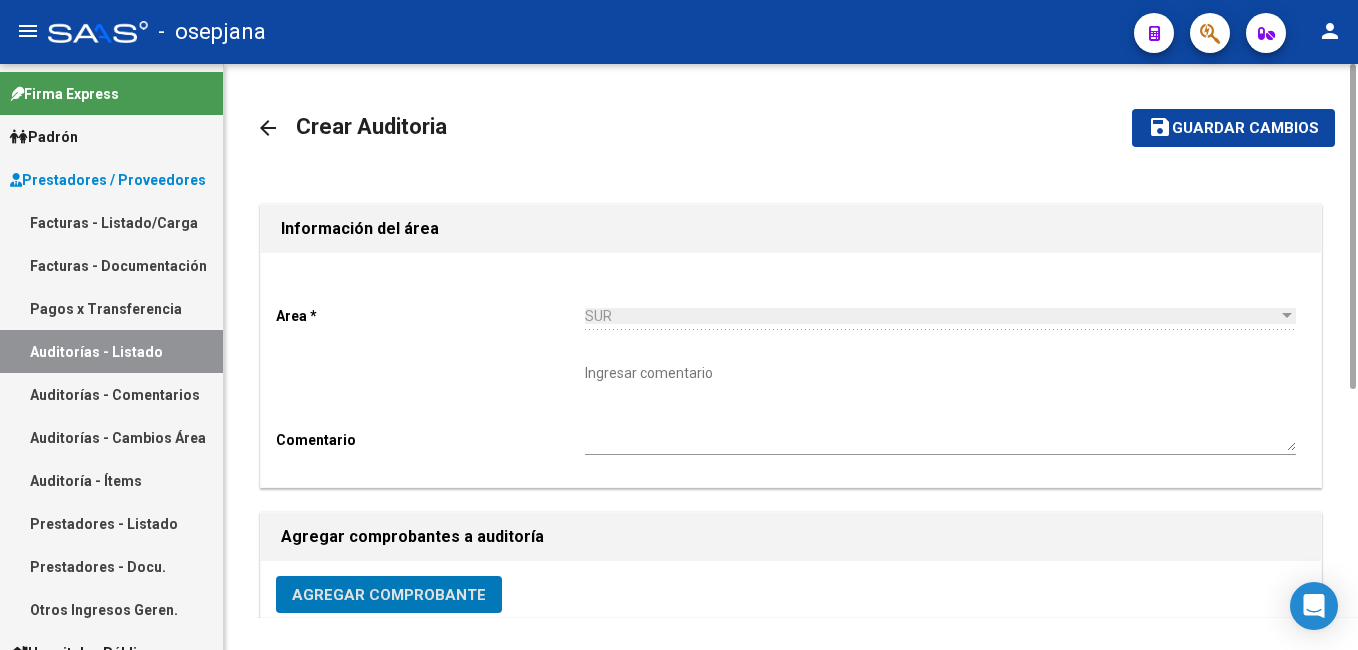 drag, startPoint x: 1361, startPoint y: 248, endPoint x: 1275, endPoint y: 113, distance: 160.06561 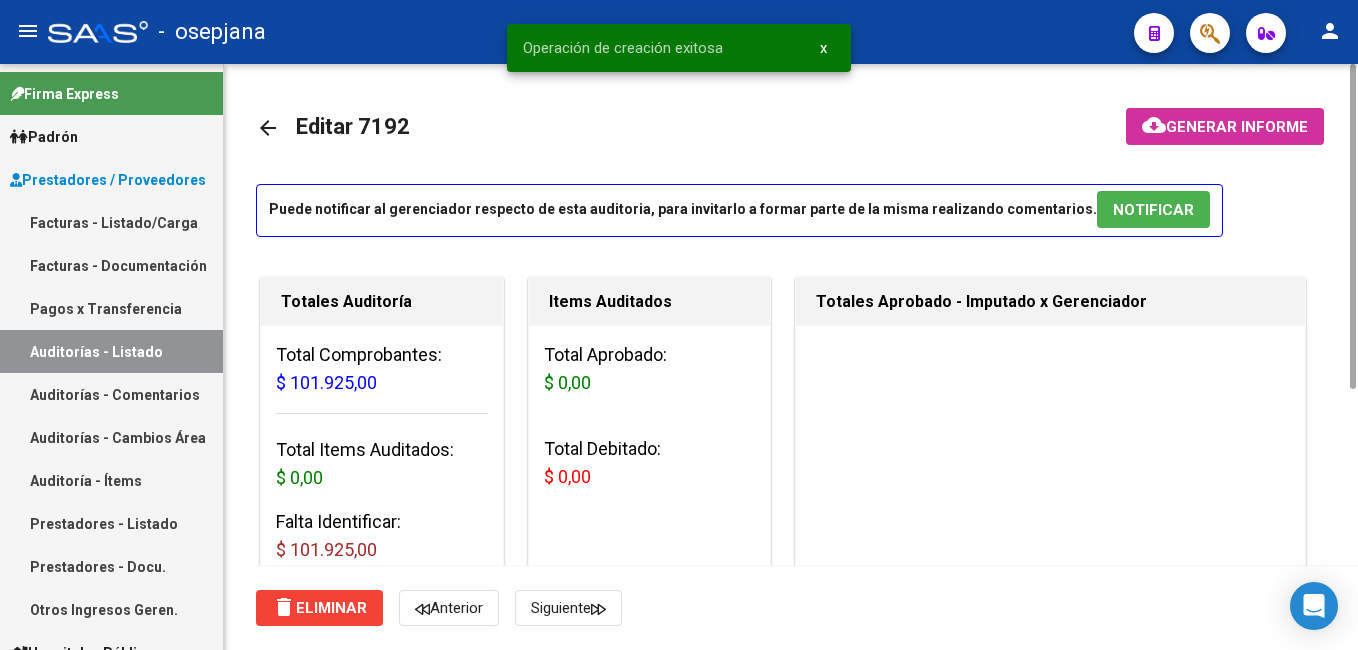 click on "arrow_back Editar 7192    cloud_download  Generar informe  Puede notificar al gerenciador respecto de esta auditoria, para invitarlo a formar parte de la misma realizando comentarios.  NOTIFICAR Totales Auditoría Total Comprobantes:  $ 101.925,00 Total Items Auditados:  $ 0,00 Falta Identificar:   $ 101.925,00 Items Auditados Total Aprobado: $ 0,00 Total Debitado: $ 0,00 Totales Aprobado - Imputado x Gerenciador Información del área Cambiar de área a esta auditoría  Area * SUR Seleccionar area Comentario    Ingresar comentario  save  Guardar Comentario  Comprobantes Asociados a la Auditoría Agregar Comprobante cloud_download  Exportar Comprobantes  ID CAE Facturado x Orden De Razon Social CPBT Monto Fecha Cpbt Fecha Recibido Doc Respaldatoria Doc Trazabilidad Expte. Interno Creado Usuario $ 101.925,00 56961  Z90 - OSEPJANA SIN IDENTIFICAR HELIOS SALUD SA  Factura B: 9 - 173838  $ 101.925,00 [DATE] [DATE] [DATE] [PERSON_NAME] - [PERSON_NAME][EMAIL_ADDRESS][PERSON_NAME][DOMAIN_NAME] Crear Item de Auditoria Id" 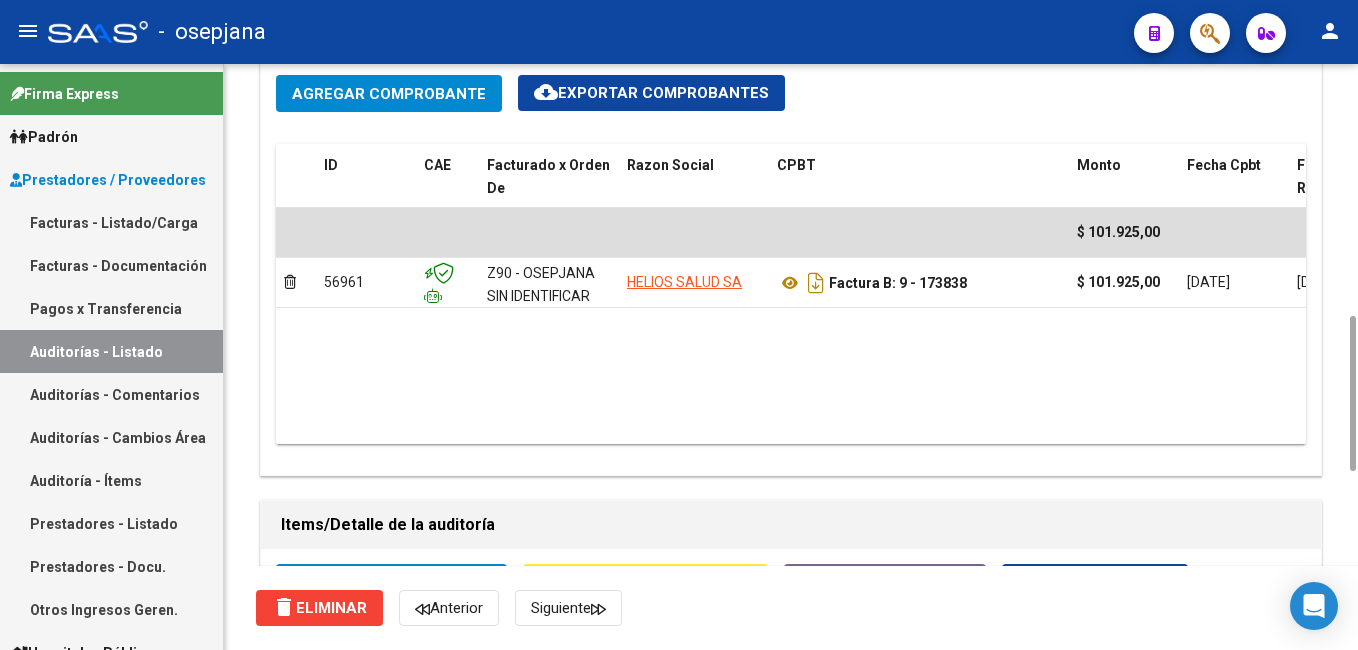 scroll, scrollTop: 1019, scrollLeft: 0, axis: vertical 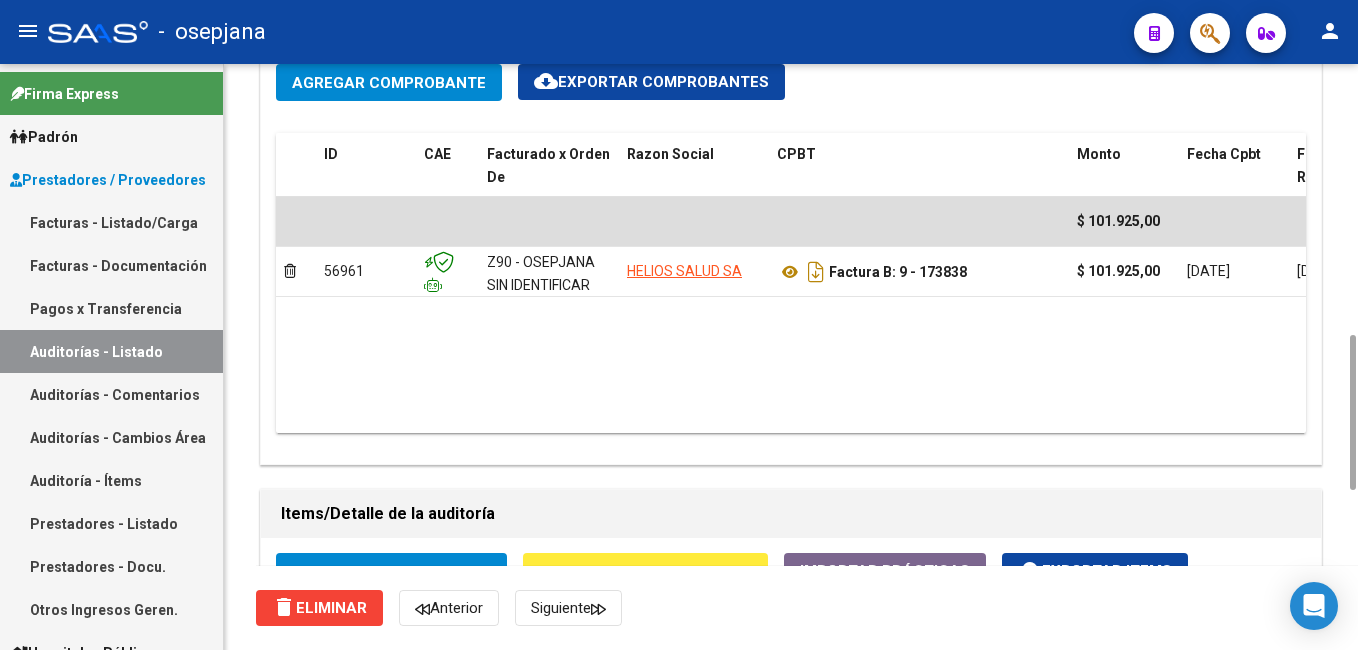 drag, startPoint x: 1353, startPoint y: 172, endPoint x: 1293, endPoint y: 693, distance: 524.44354 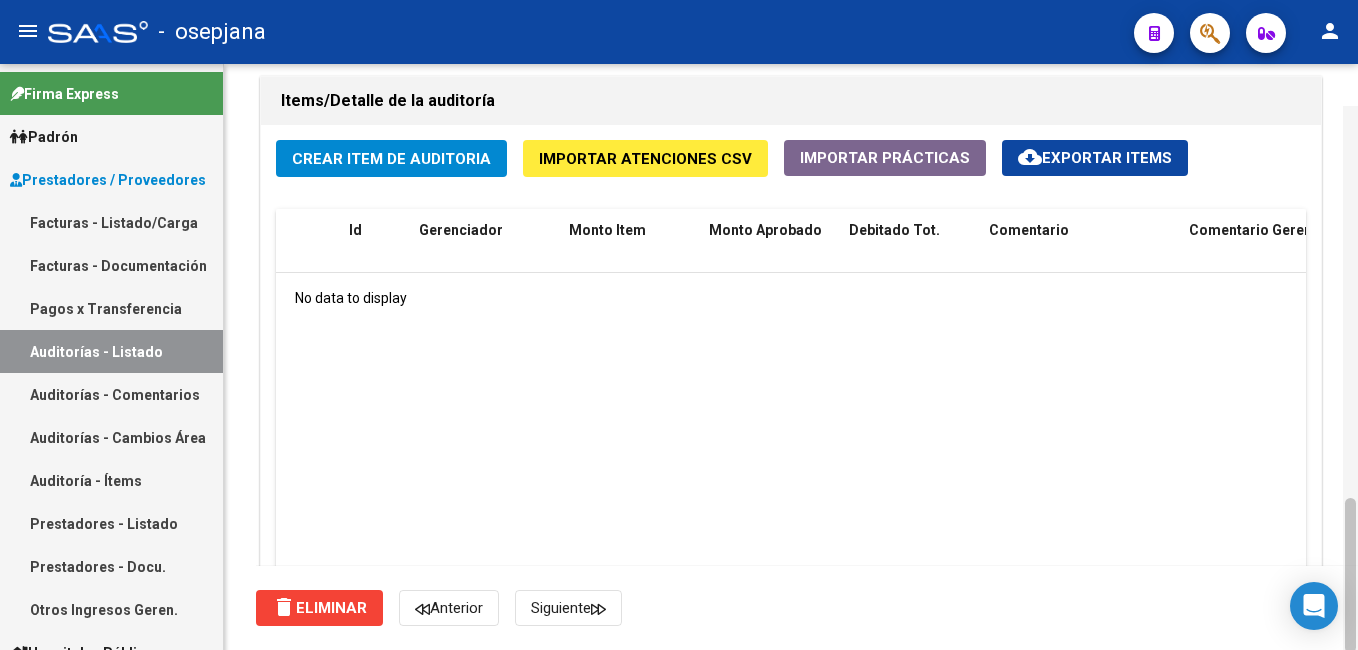 scroll, scrollTop: 1399, scrollLeft: 0, axis: vertical 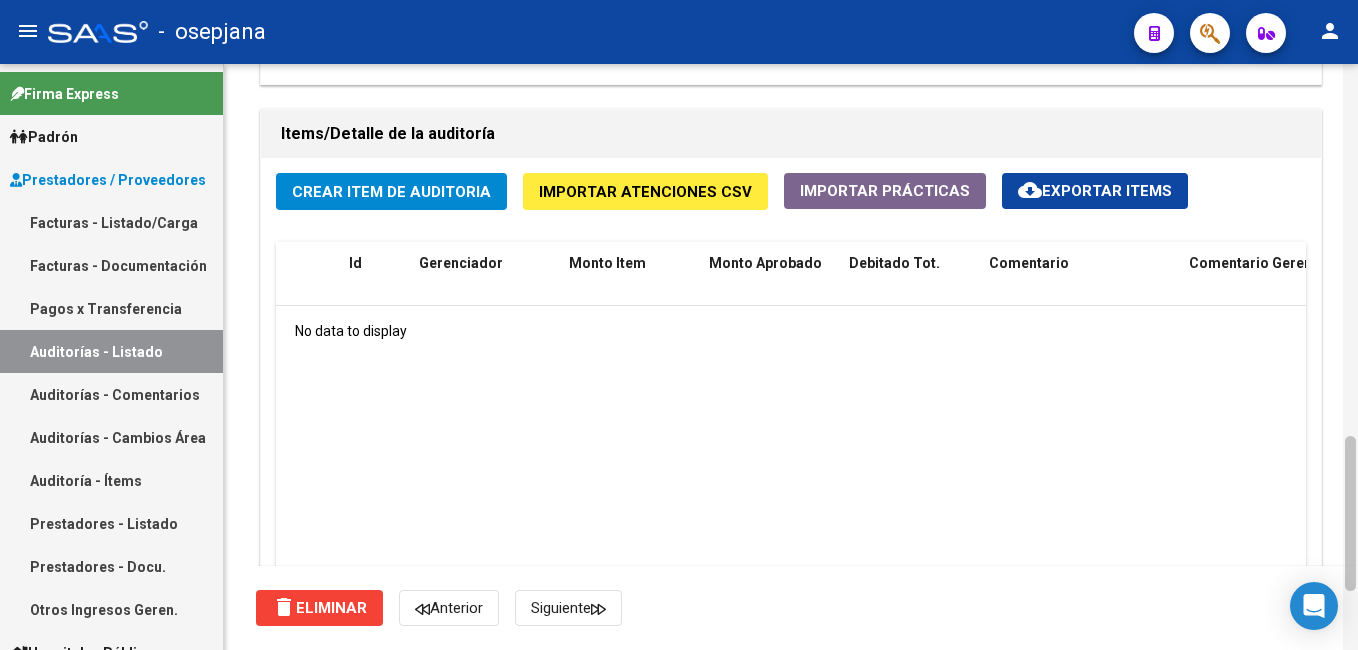 drag, startPoint x: 1351, startPoint y: 364, endPoint x: 1351, endPoint y: 465, distance: 101 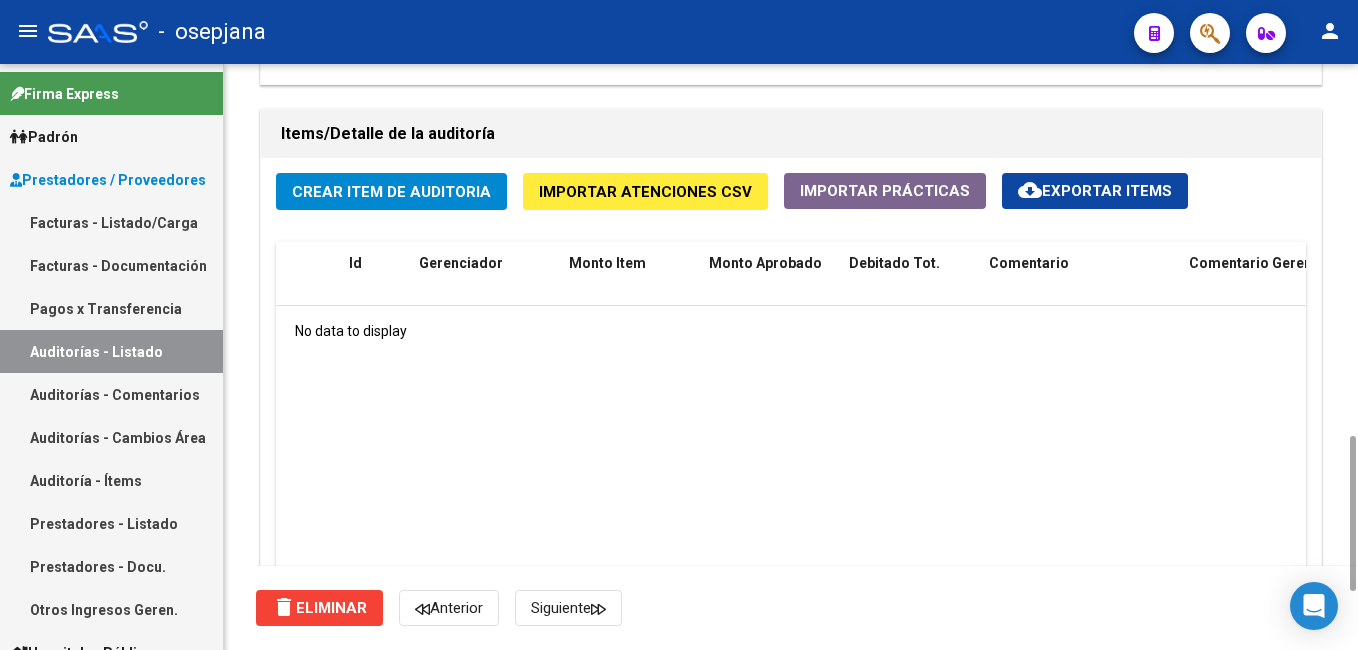 click on "Crear Item de Auditoria" 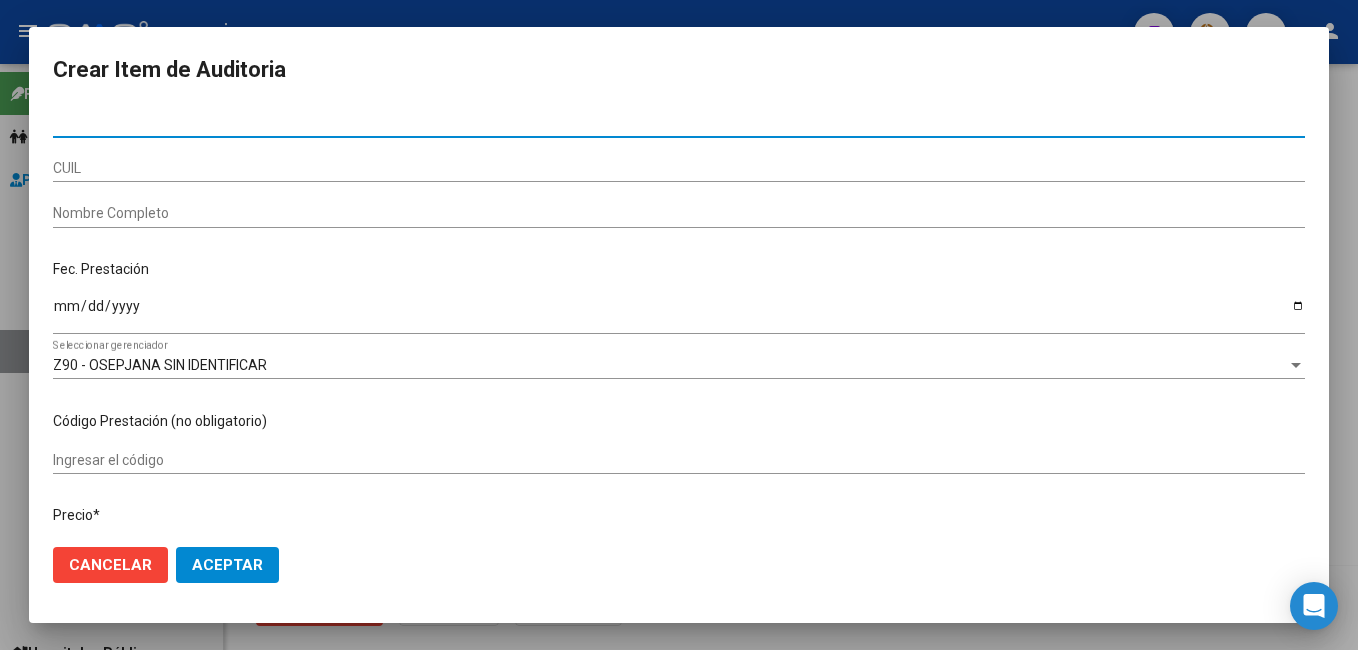 paste on "32388805" 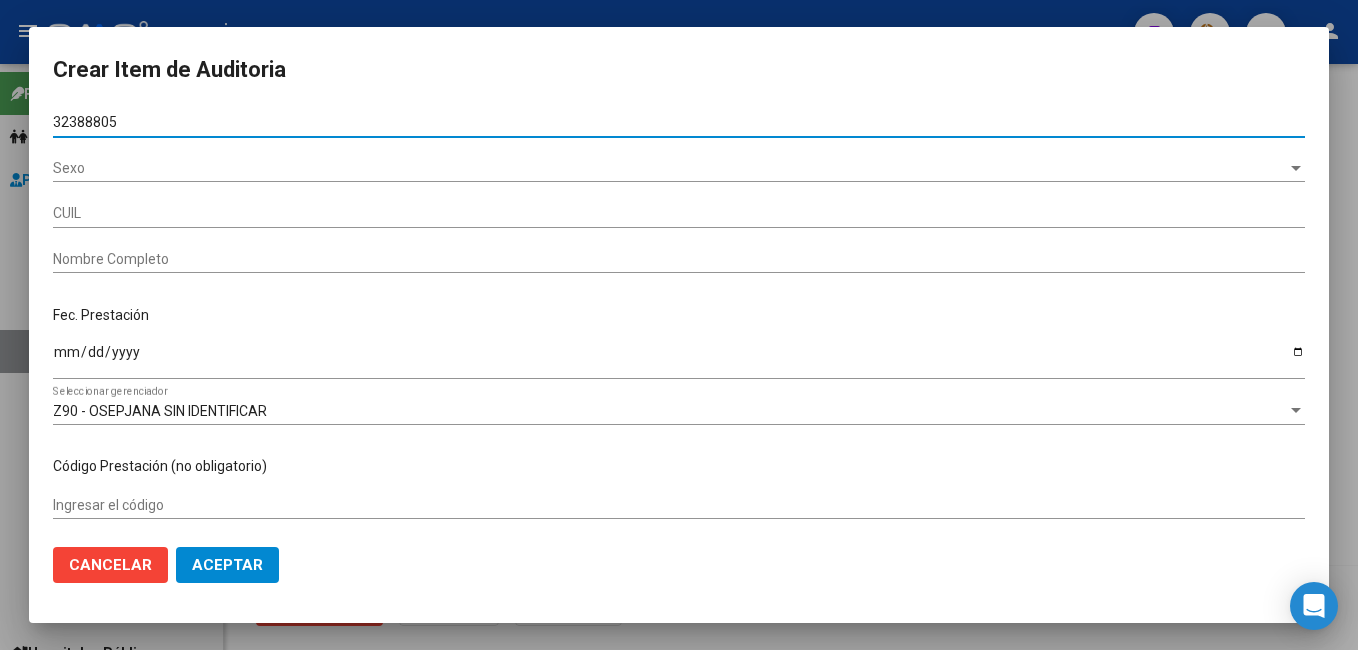 type on "20323888052" 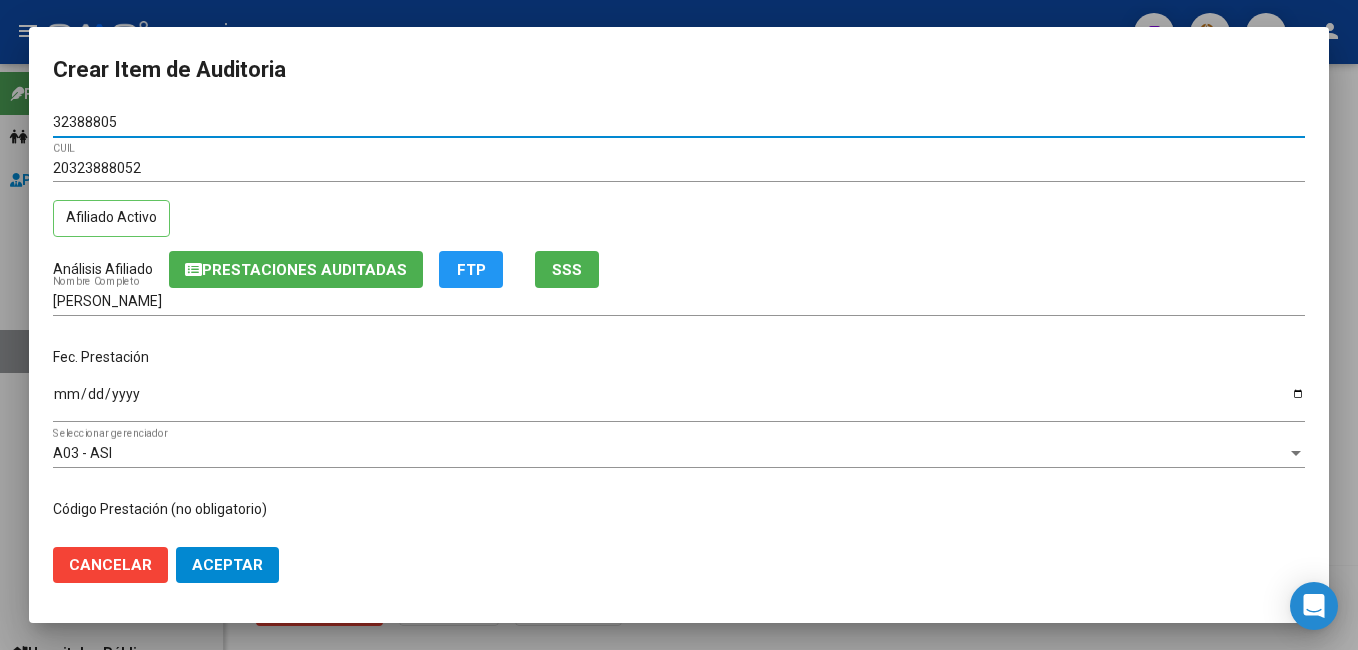 type on "32388805" 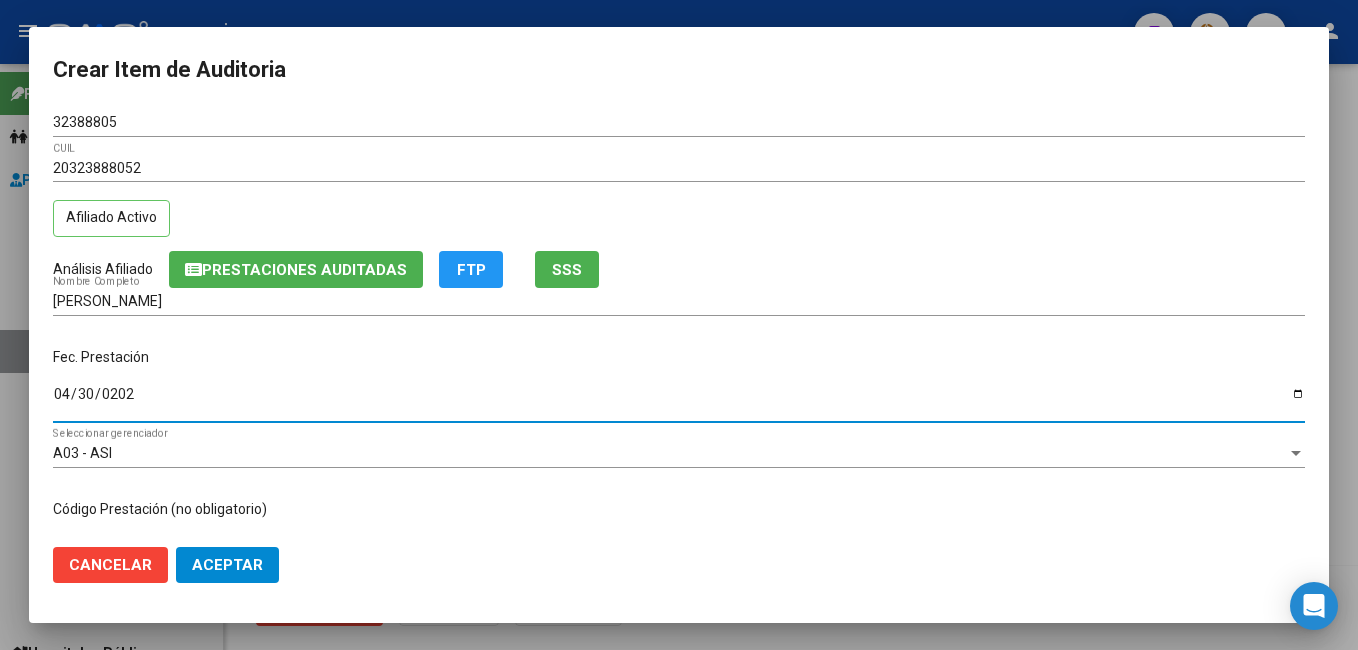 type on "[DATE]" 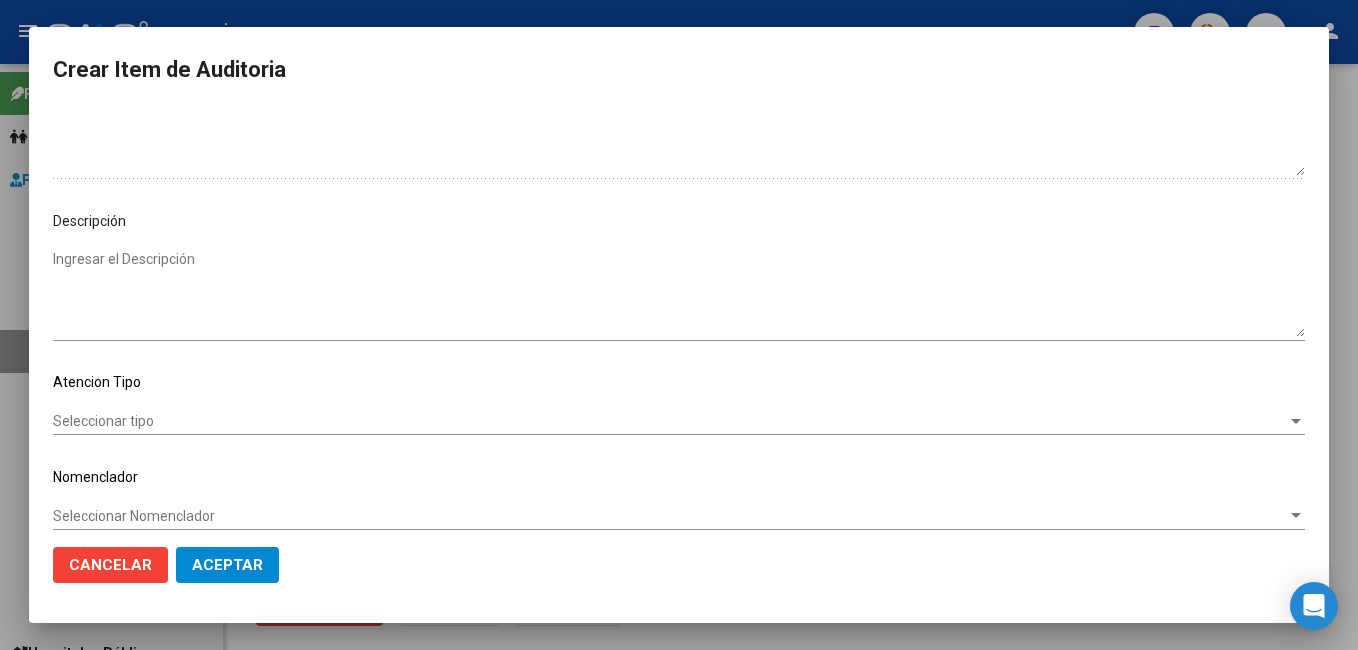 scroll, scrollTop: 1100, scrollLeft: 0, axis: vertical 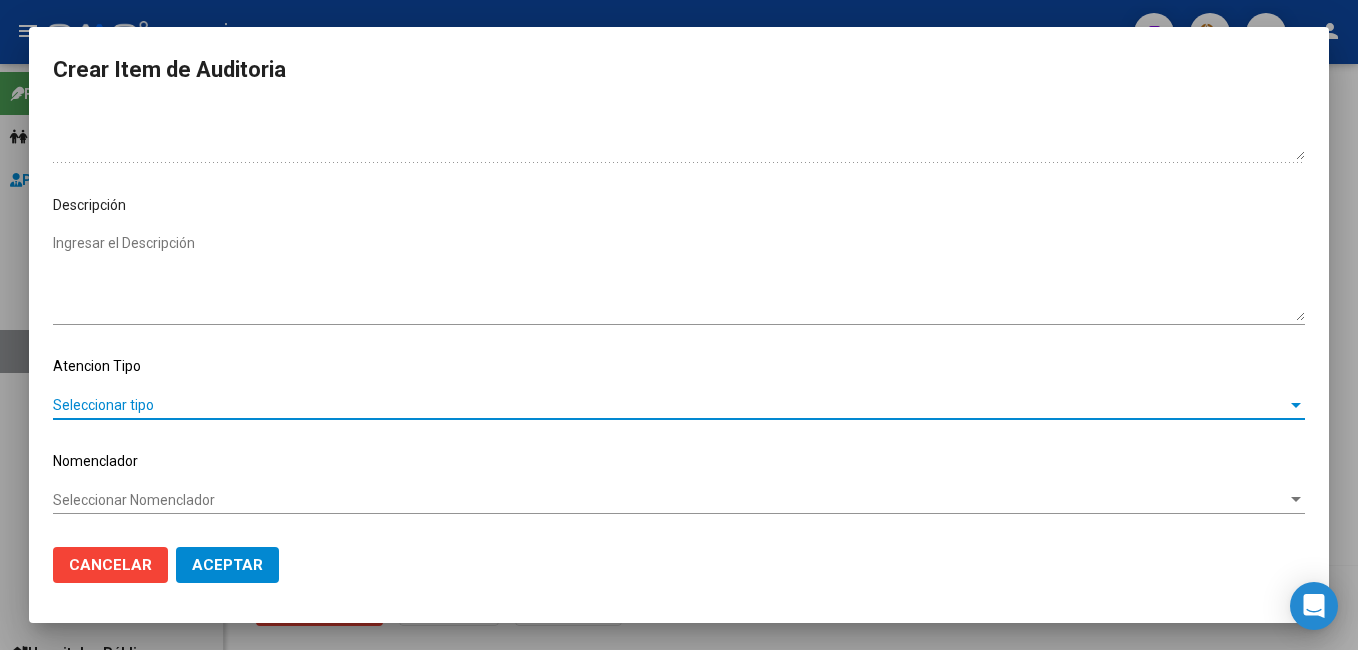 click on "Seleccionar tipo" at bounding box center (670, 405) 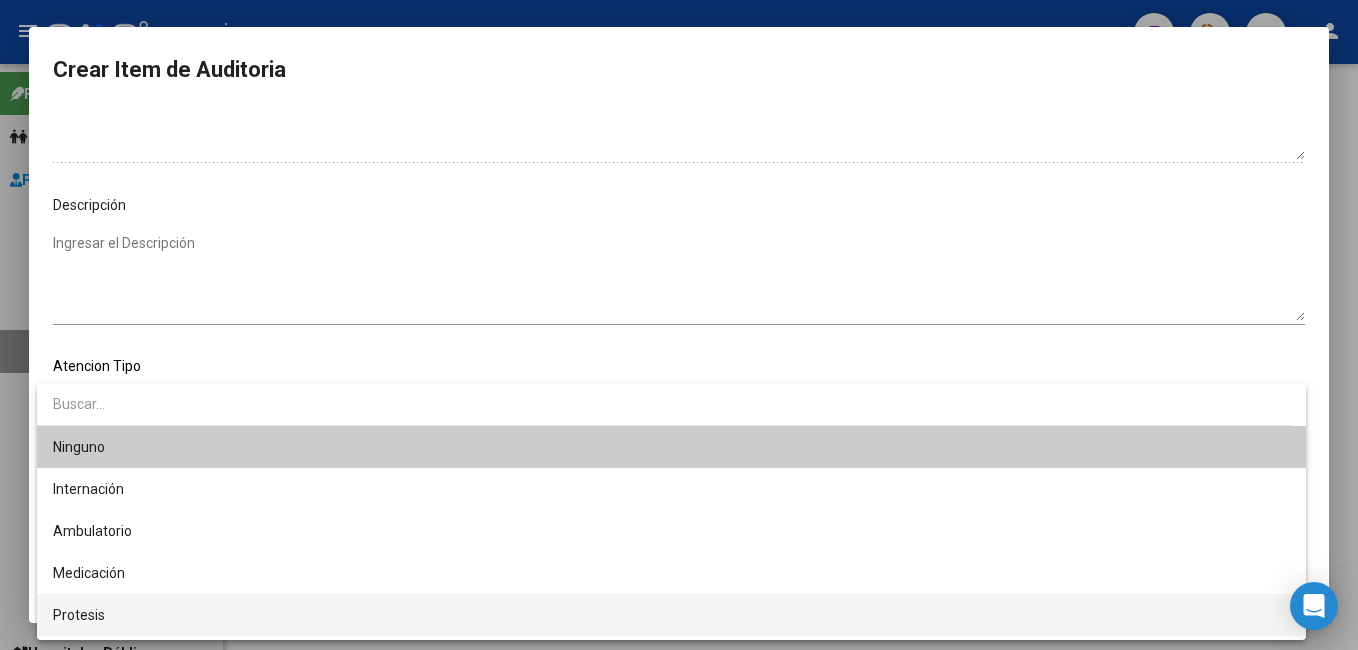 scroll, scrollTop: 38, scrollLeft: 0, axis: vertical 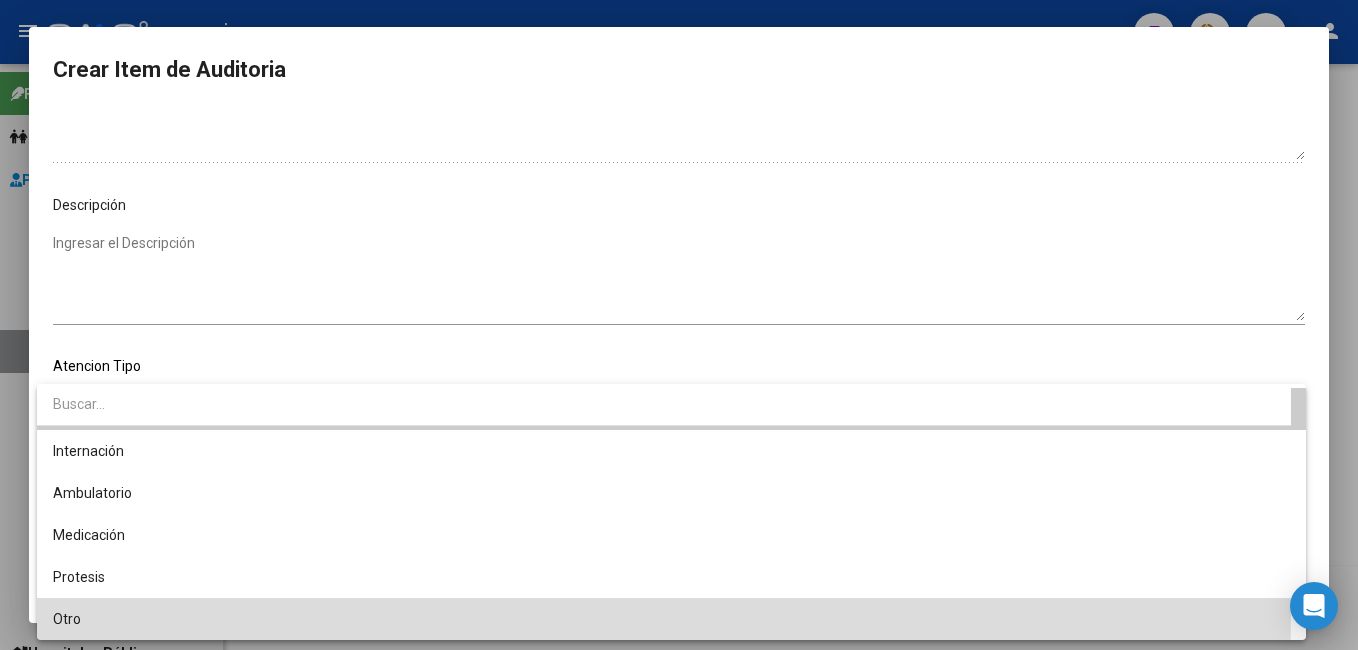 click on "Otro" at bounding box center (671, 619) 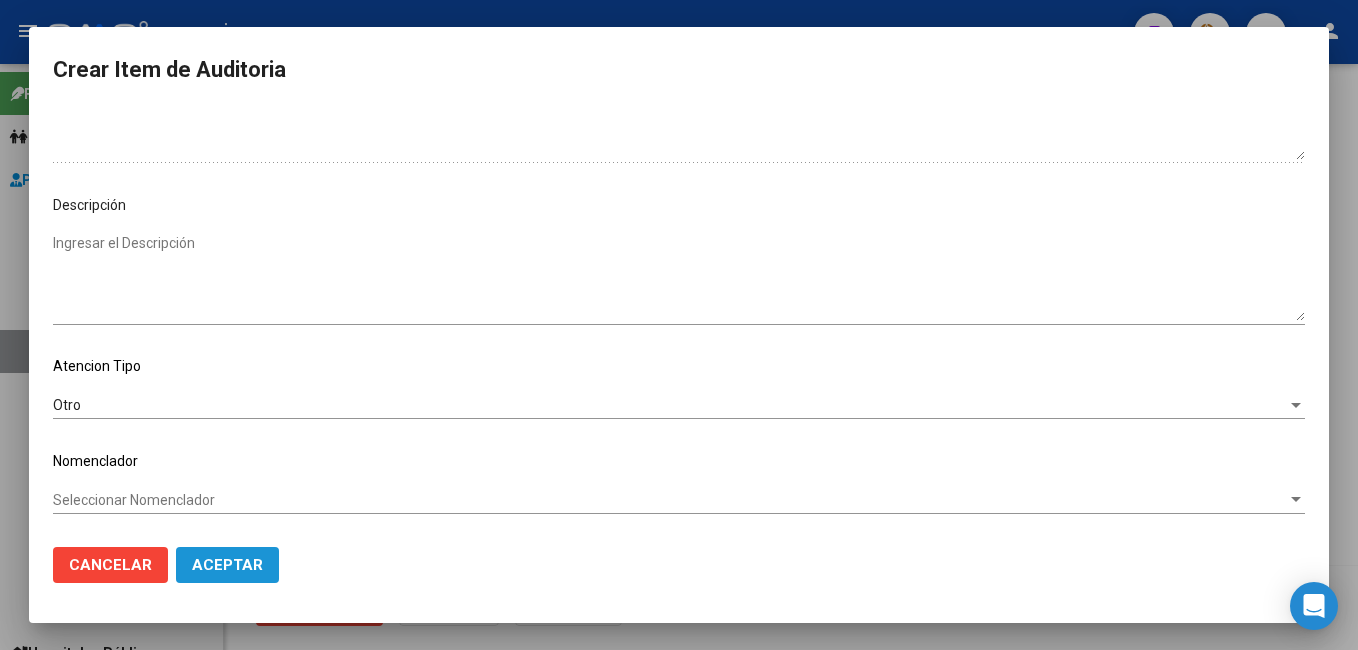 click on "Aceptar" 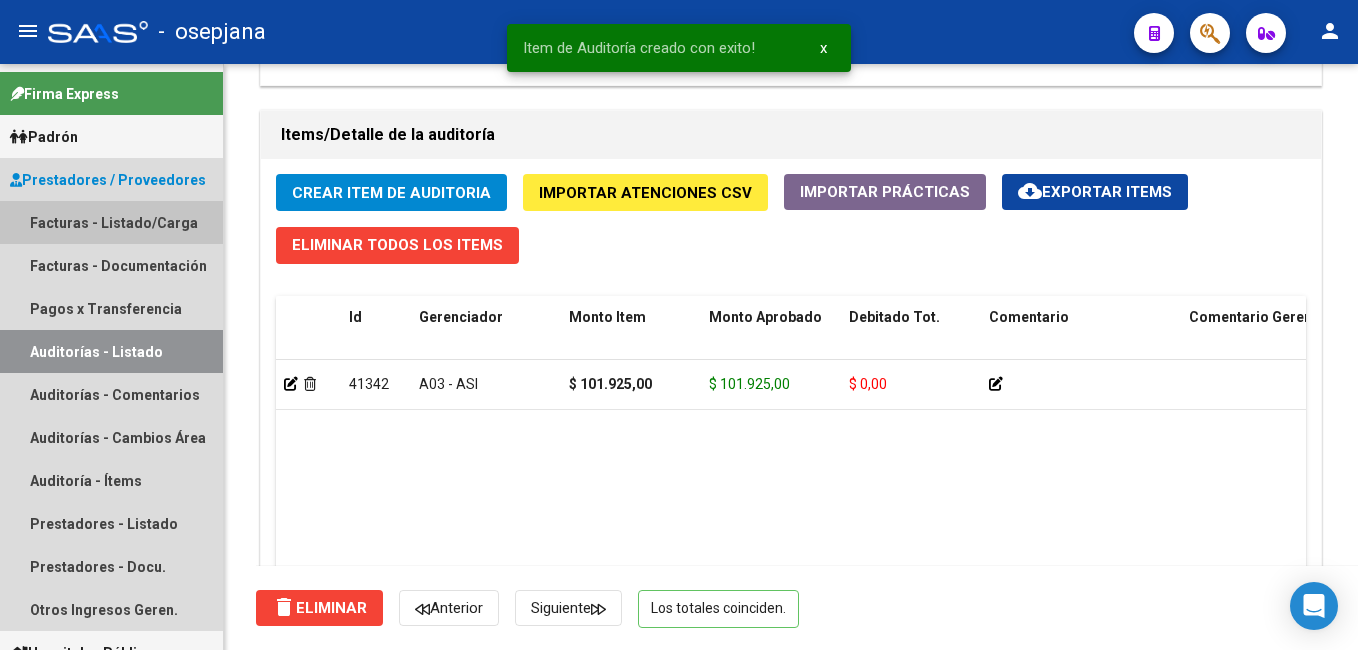 click on "Facturas - Listado/Carga" at bounding box center (111, 222) 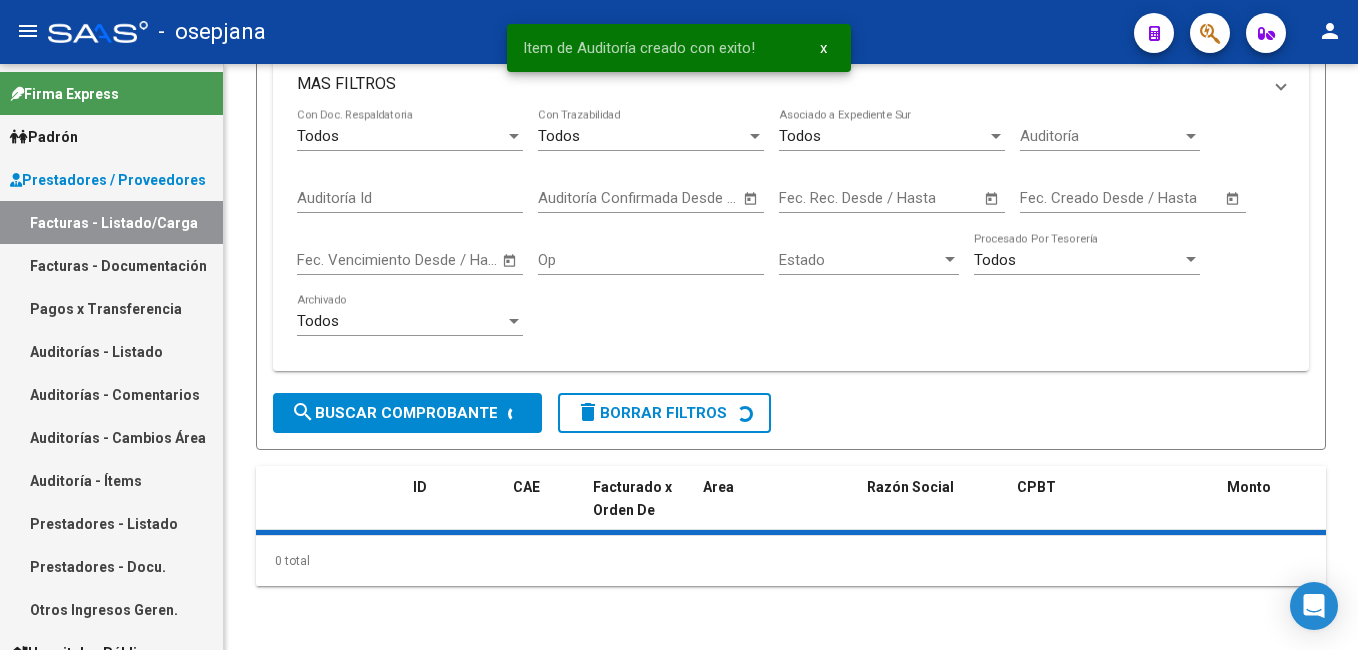 scroll, scrollTop: 0, scrollLeft: 0, axis: both 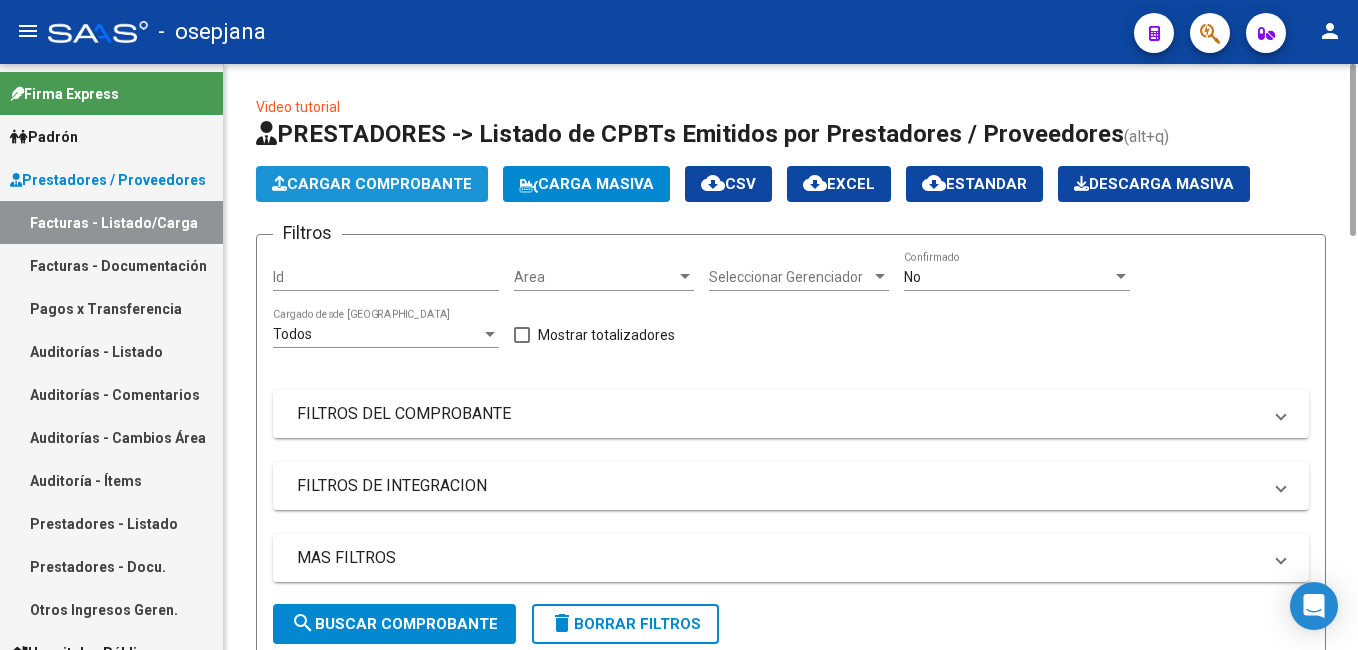click on "Cargar Comprobante" 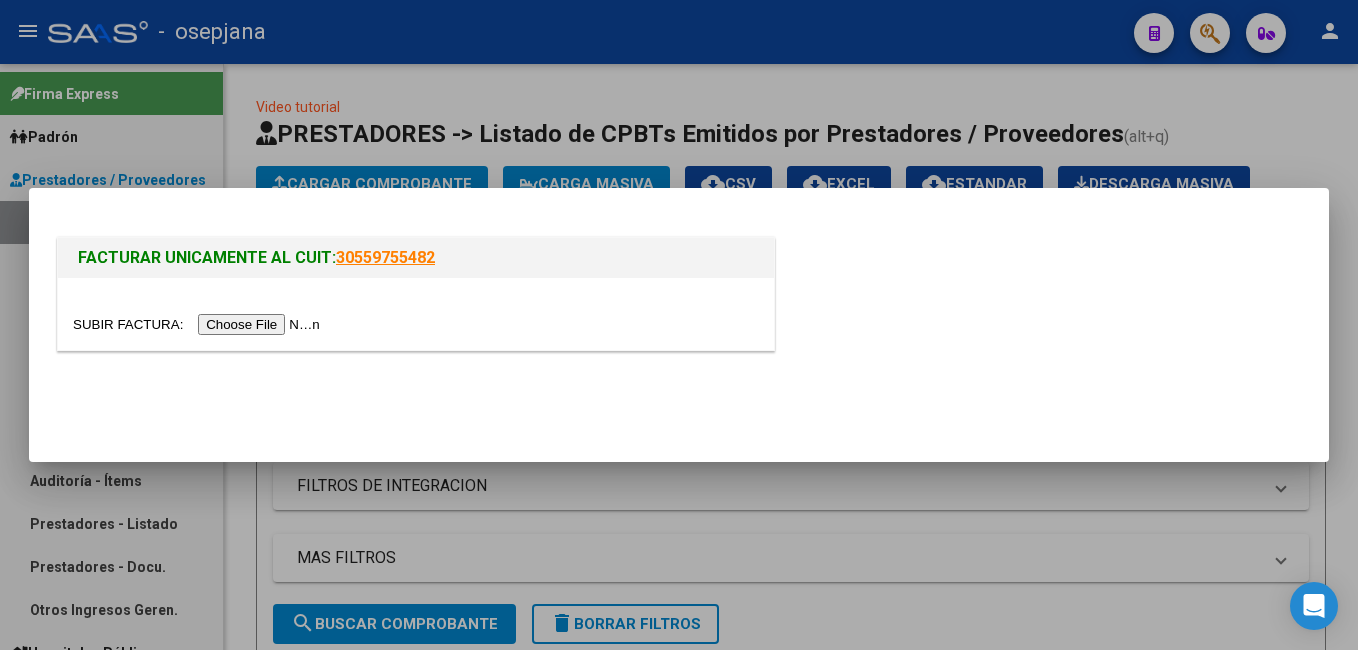 click at bounding box center [199, 324] 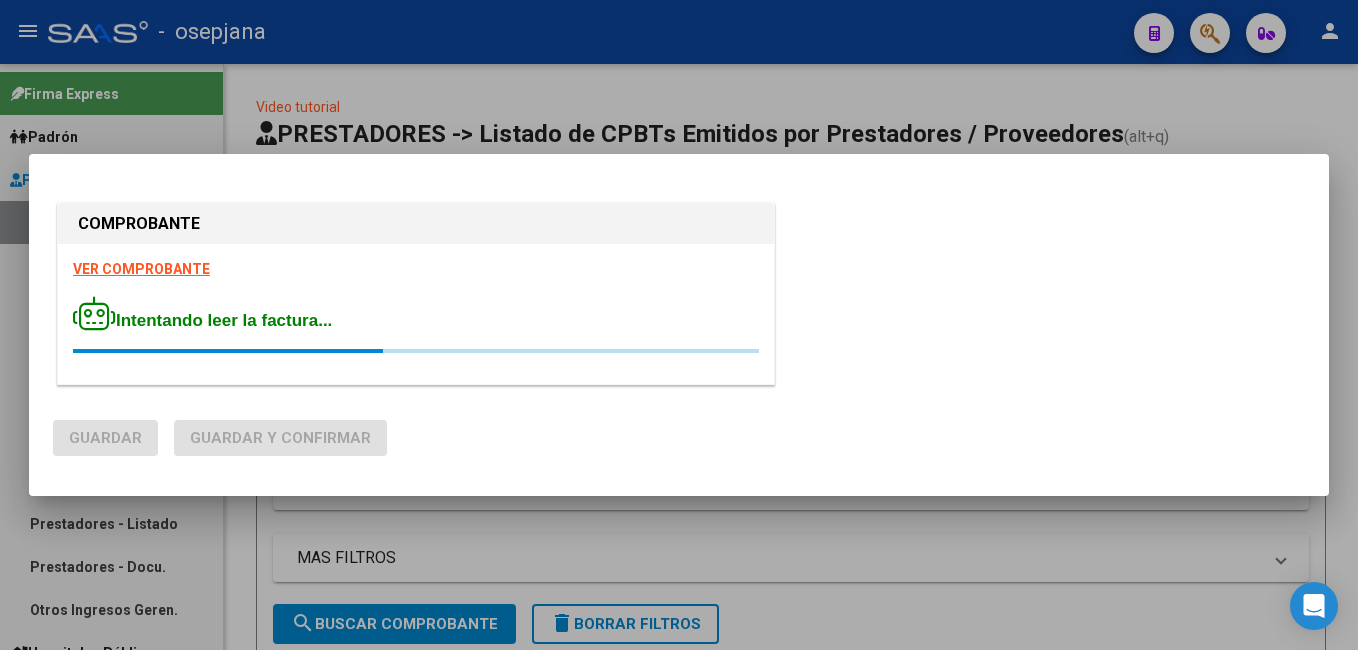 click on "VER COMPROBANTE" at bounding box center (141, 269) 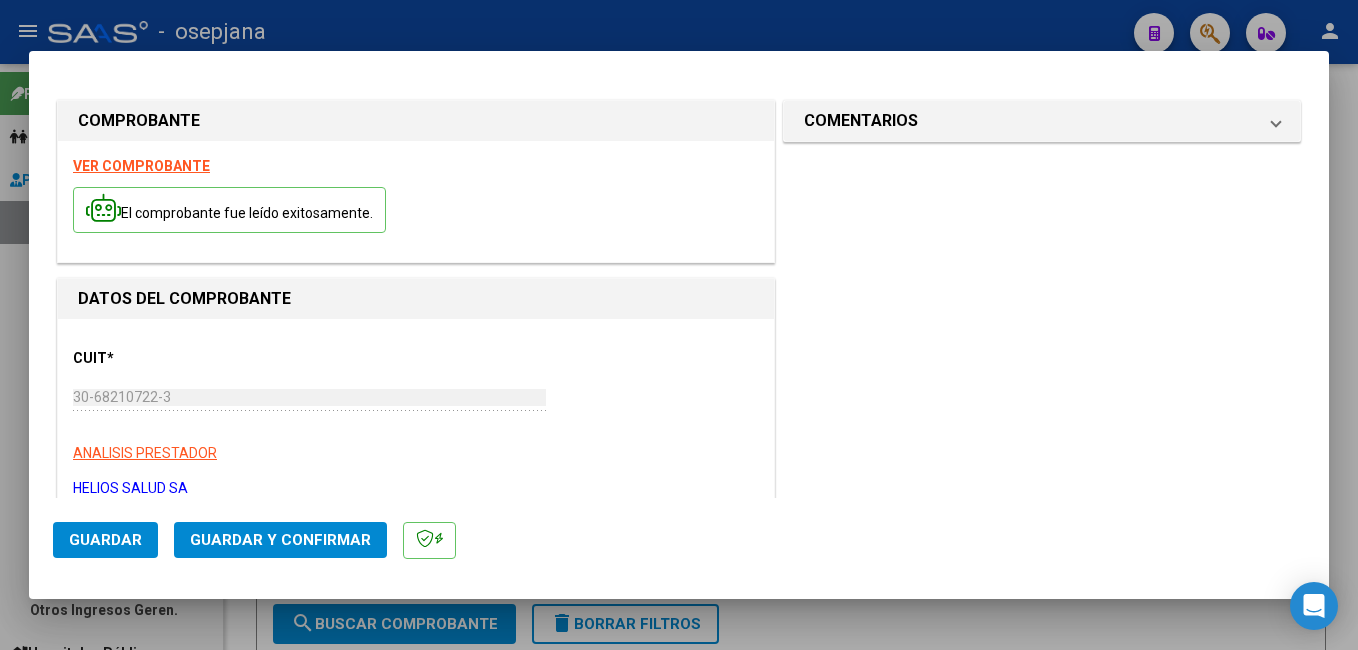 click on "CUIT  *   30-68210722-3 Ingresar CUIT  ANALISIS PRESTADOR  HELIOS SALUD SA  ARCA Padrón" at bounding box center (416, 416) 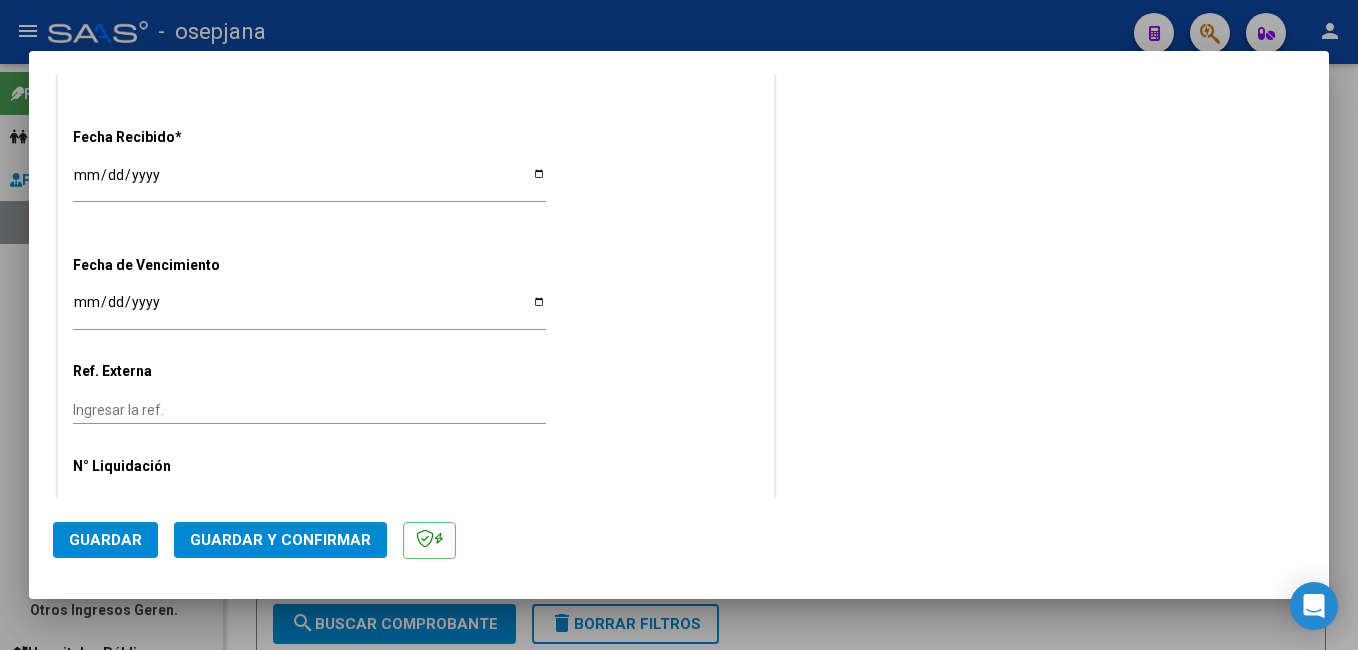 scroll, scrollTop: 1228, scrollLeft: 0, axis: vertical 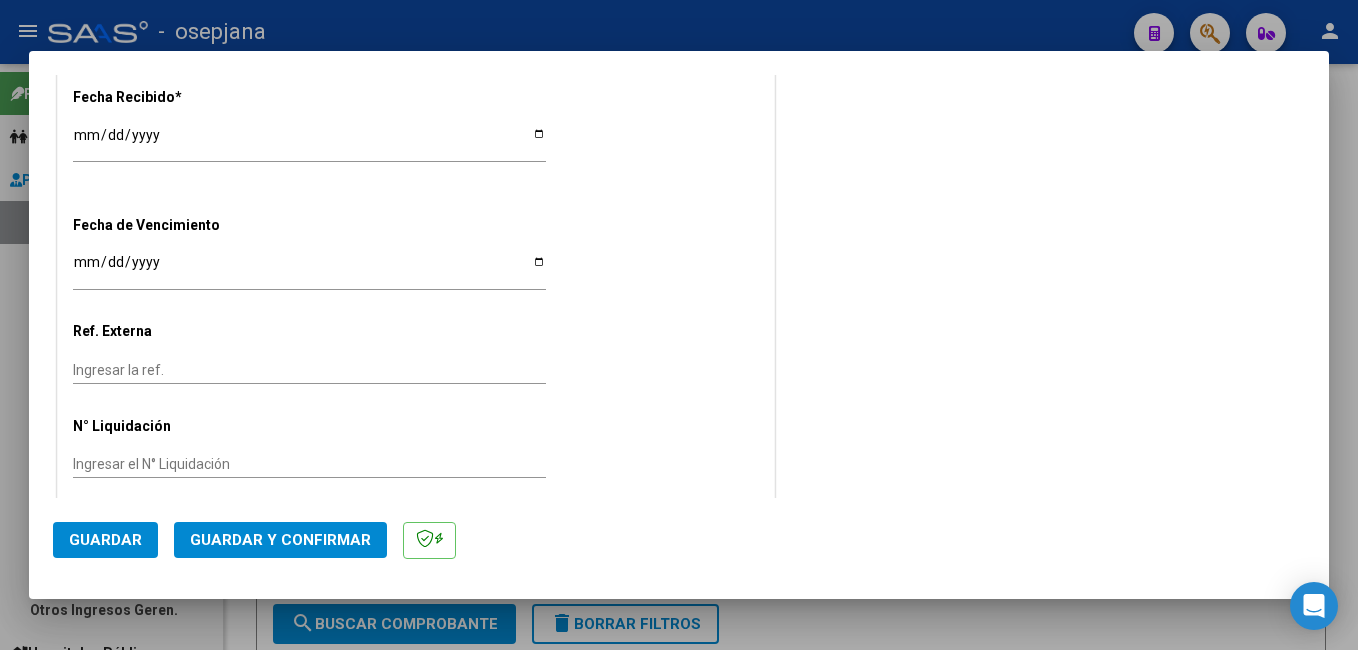 click on "[DATE]" at bounding box center (309, 142) 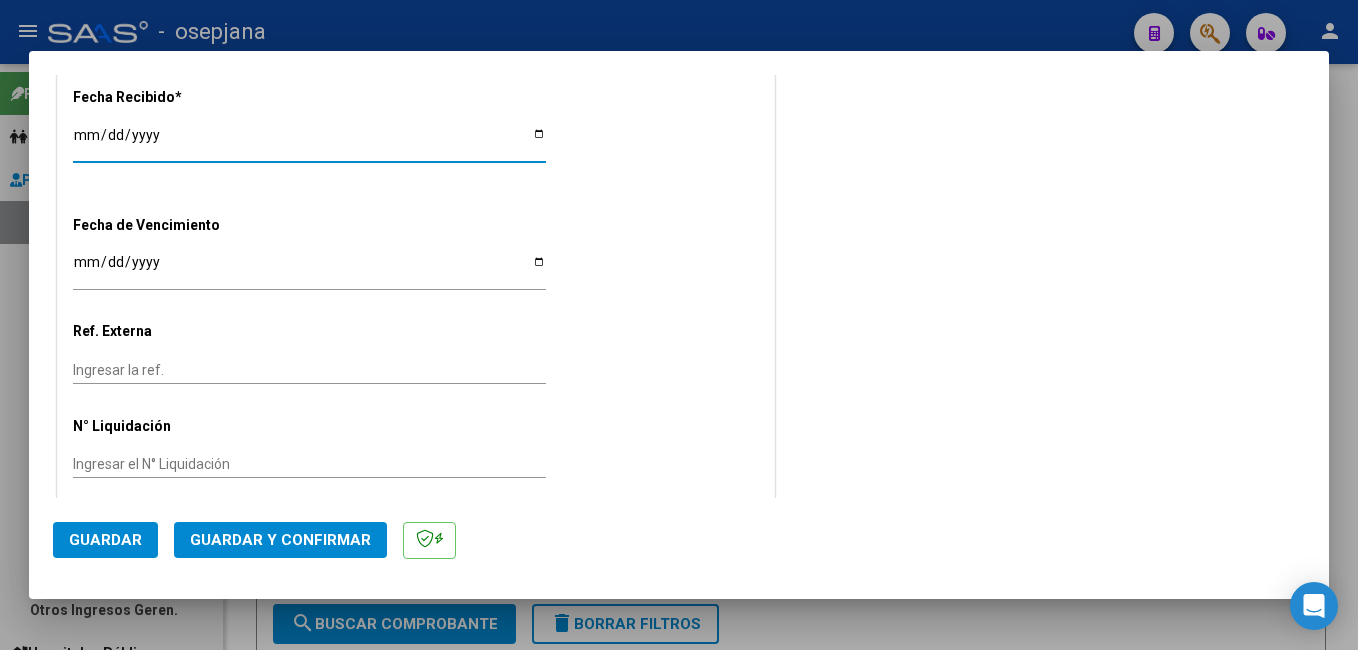 type on "[DATE]" 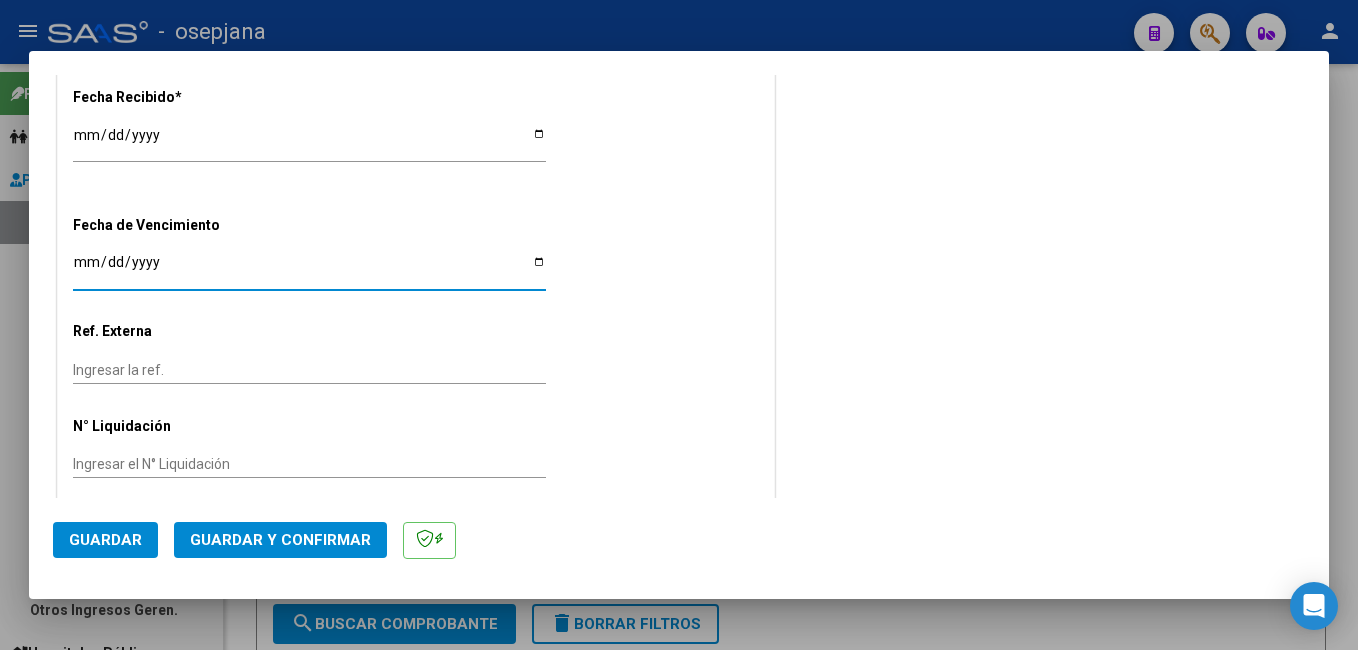 click on "Ingresar la fecha" at bounding box center [309, 269] 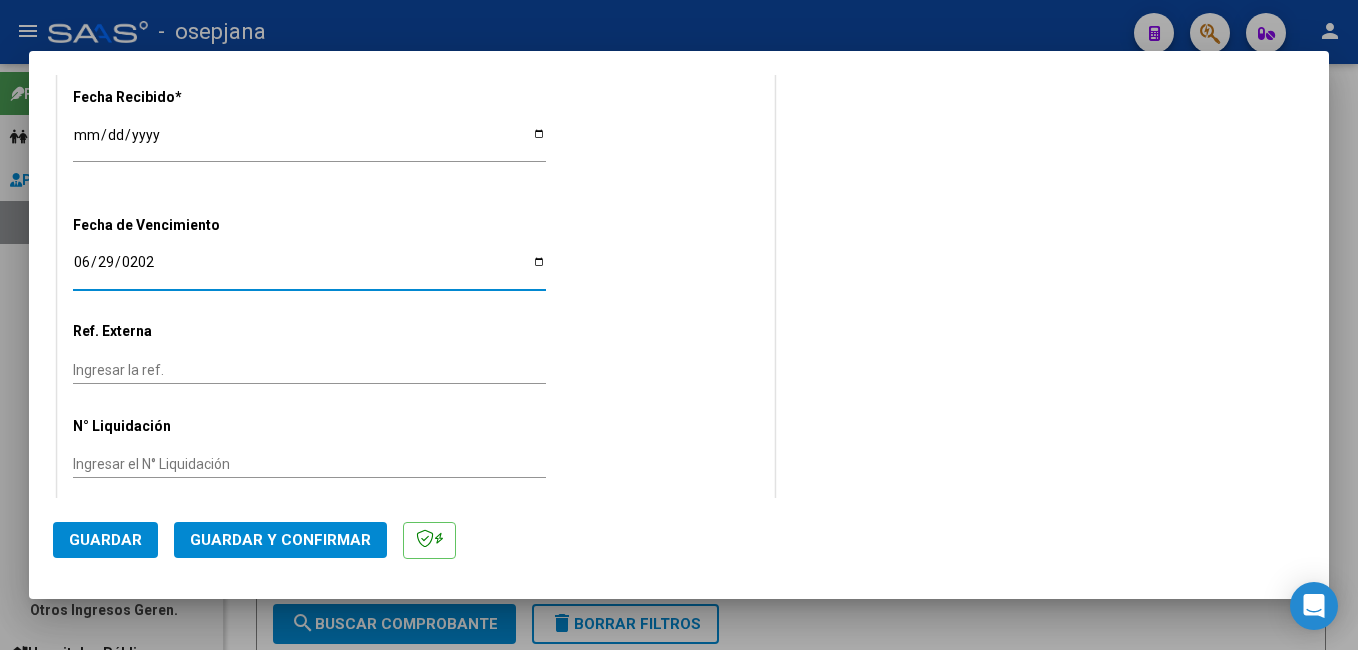 type on "[DATE]" 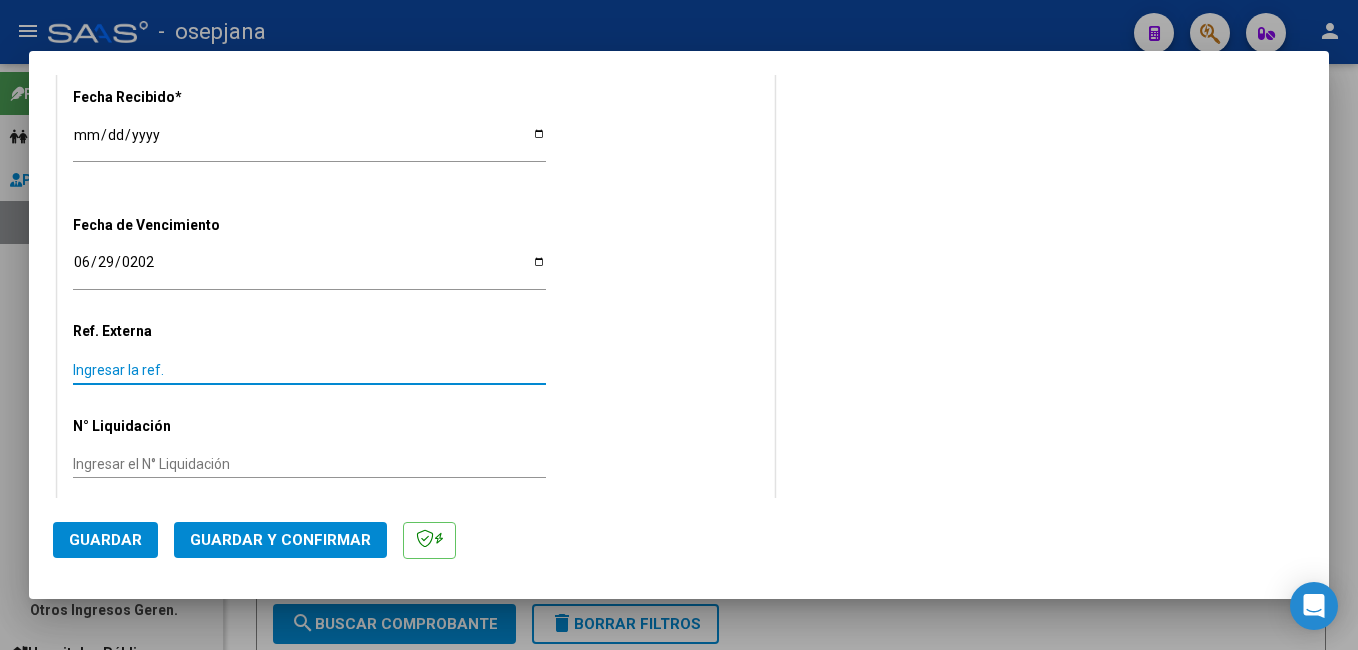 click on "Ingresar la ref." at bounding box center [309, 370] 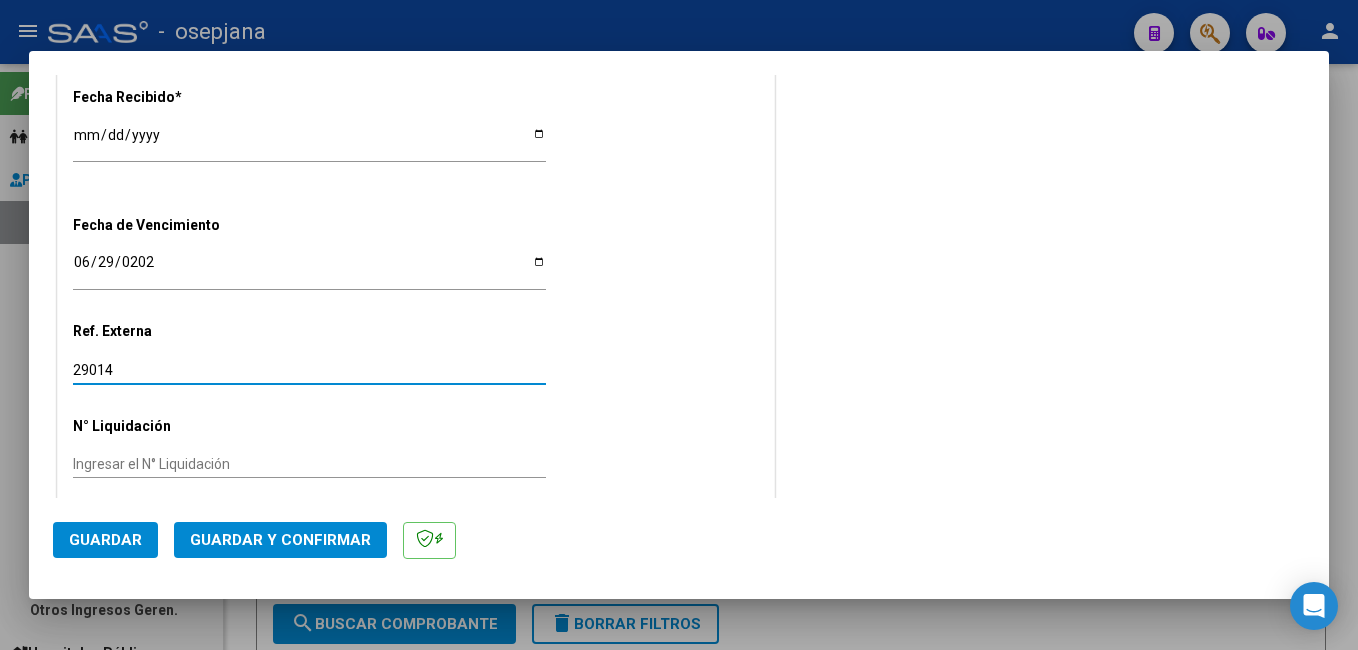 type on "29014" 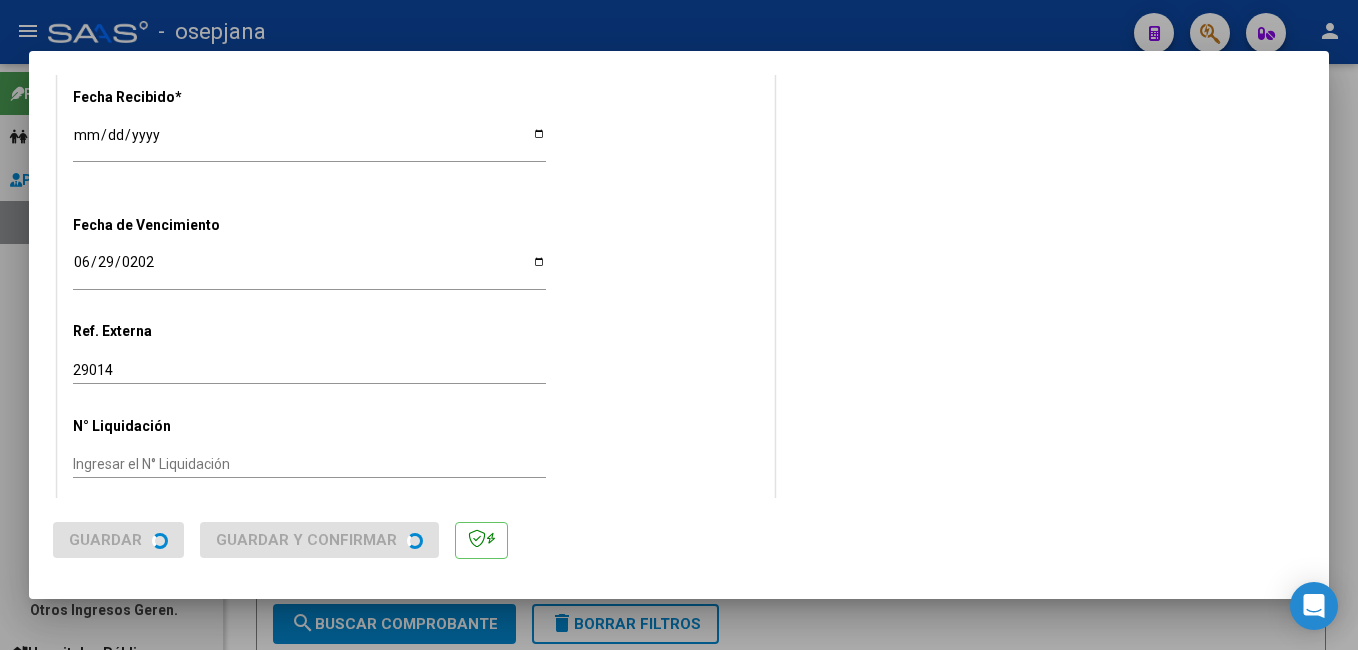scroll, scrollTop: 0, scrollLeft: 0, axis: both 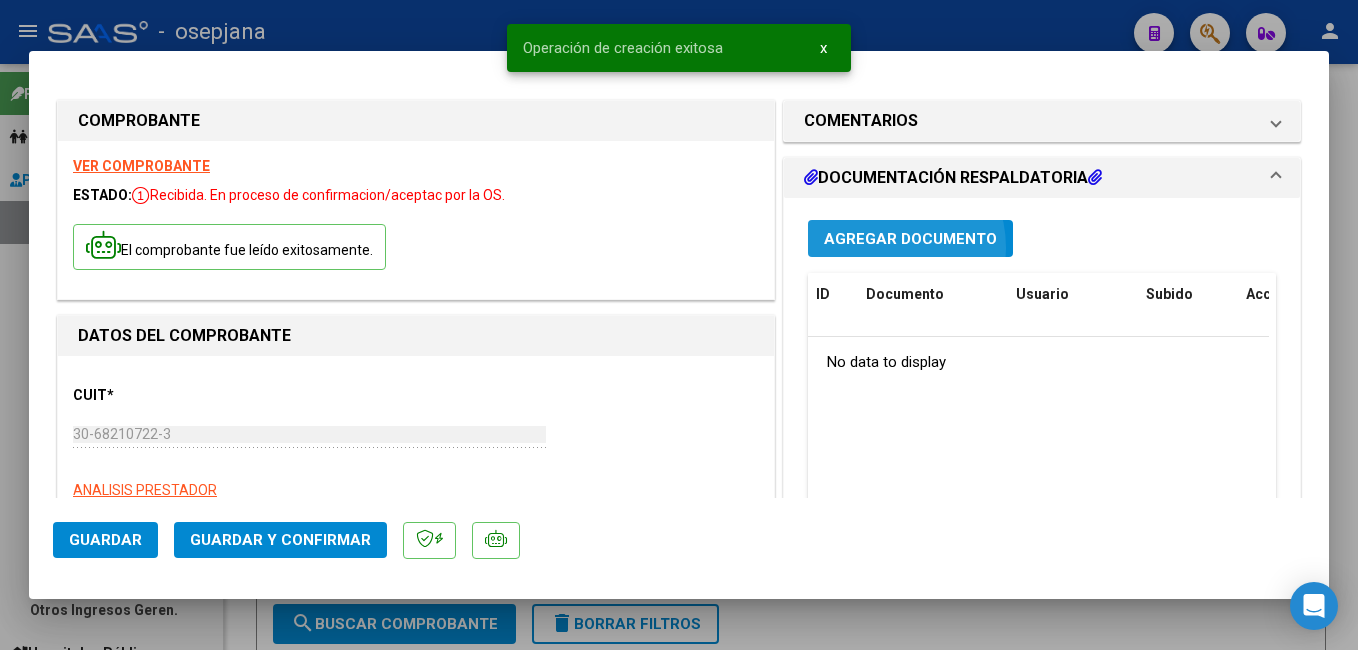 click on "Agregar Documento" at bounding box center [910, 239] 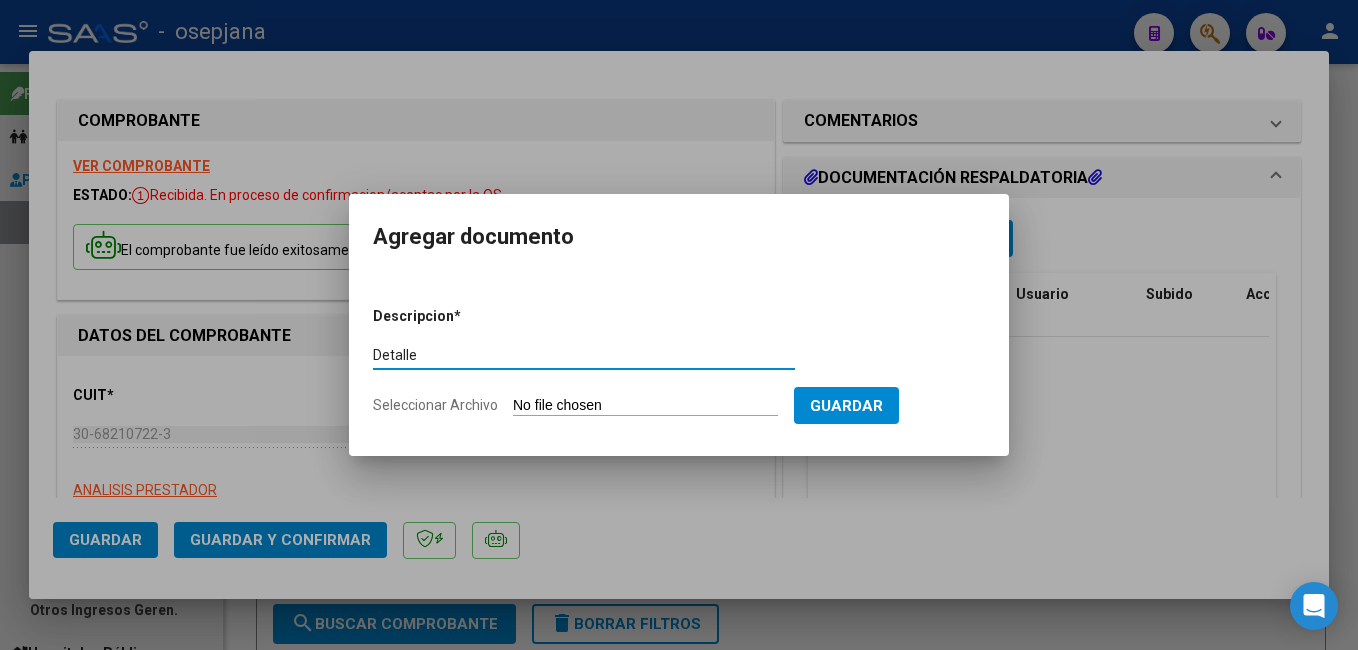 type on "Detalle" 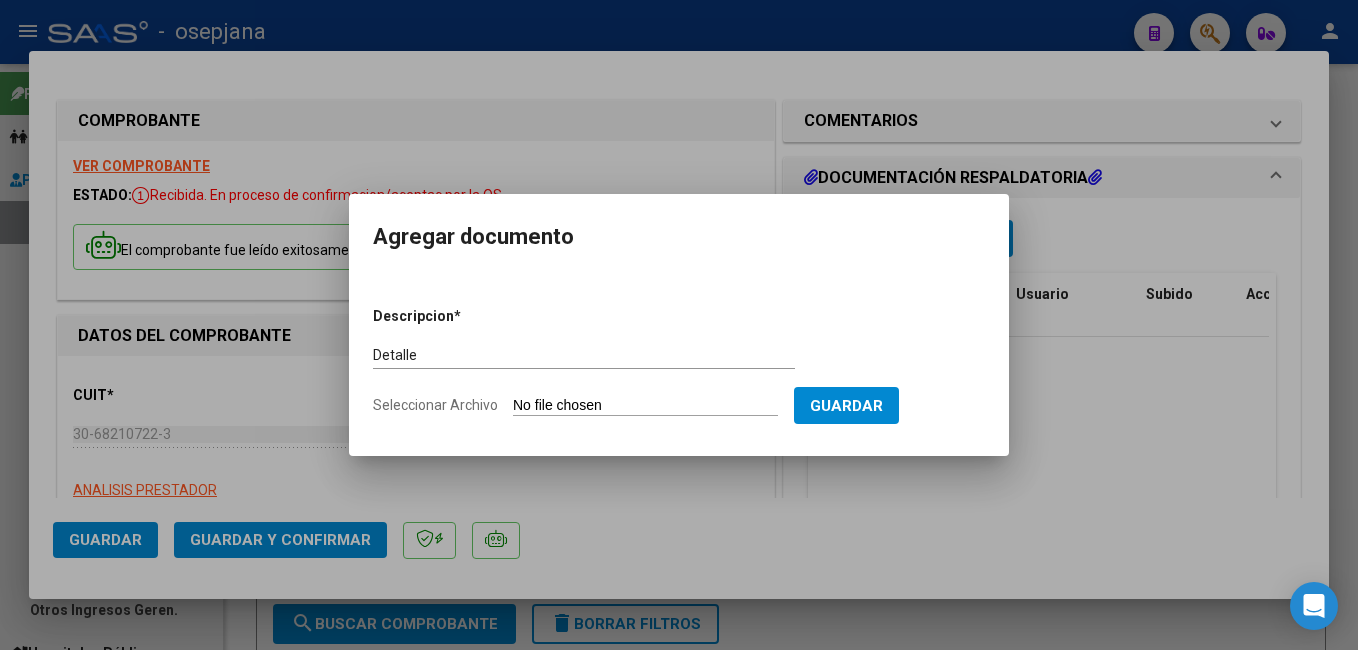 type on "C:\fakepath\FC. 173837.pdf" 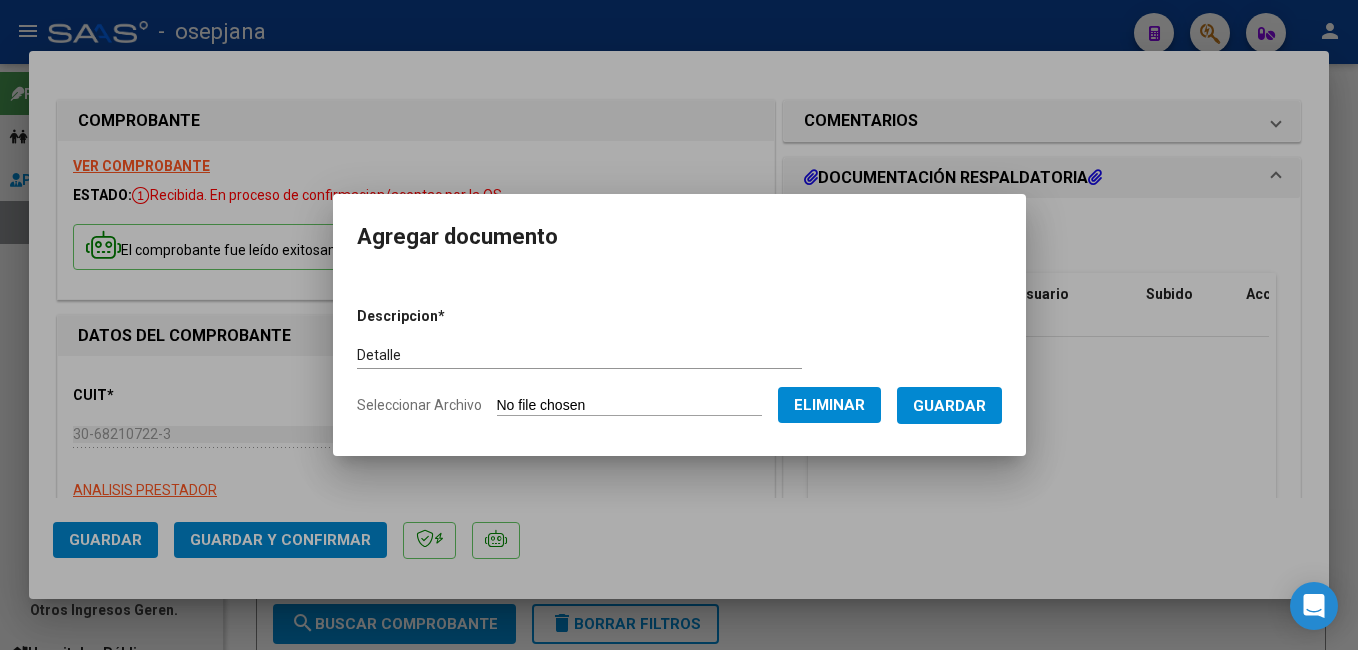 click on "Guardar" at bounding box center (949, 406) 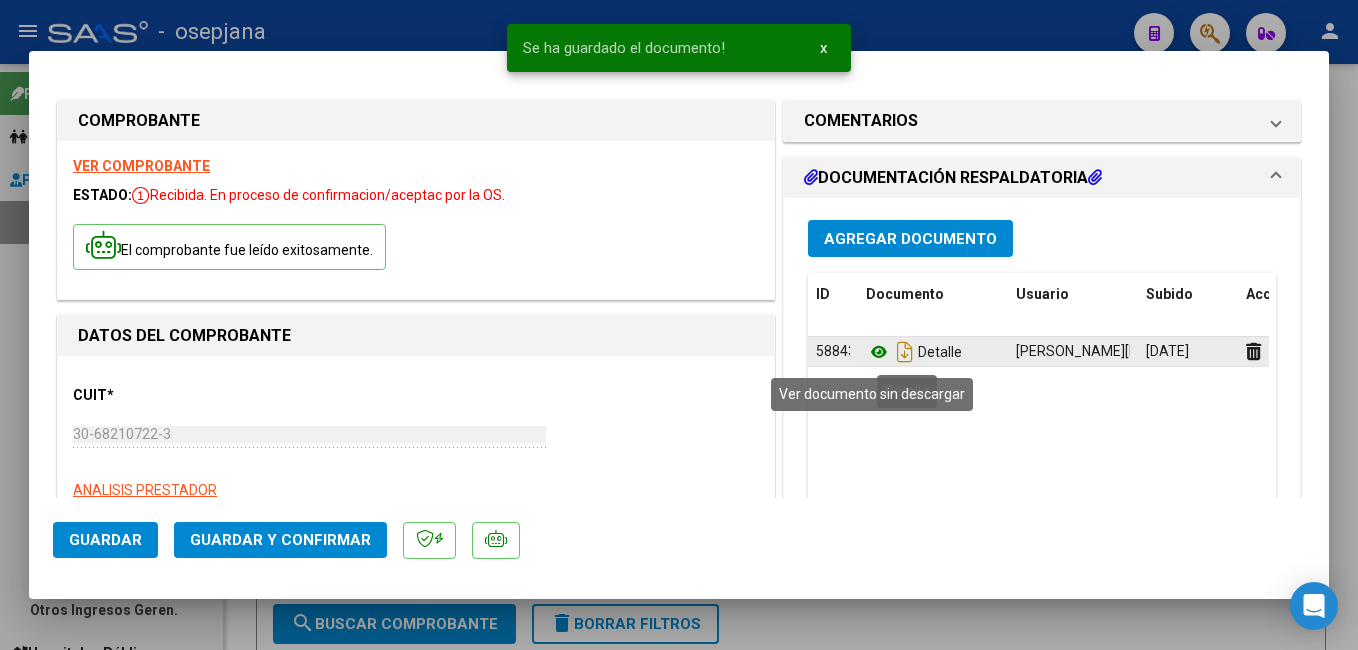 click 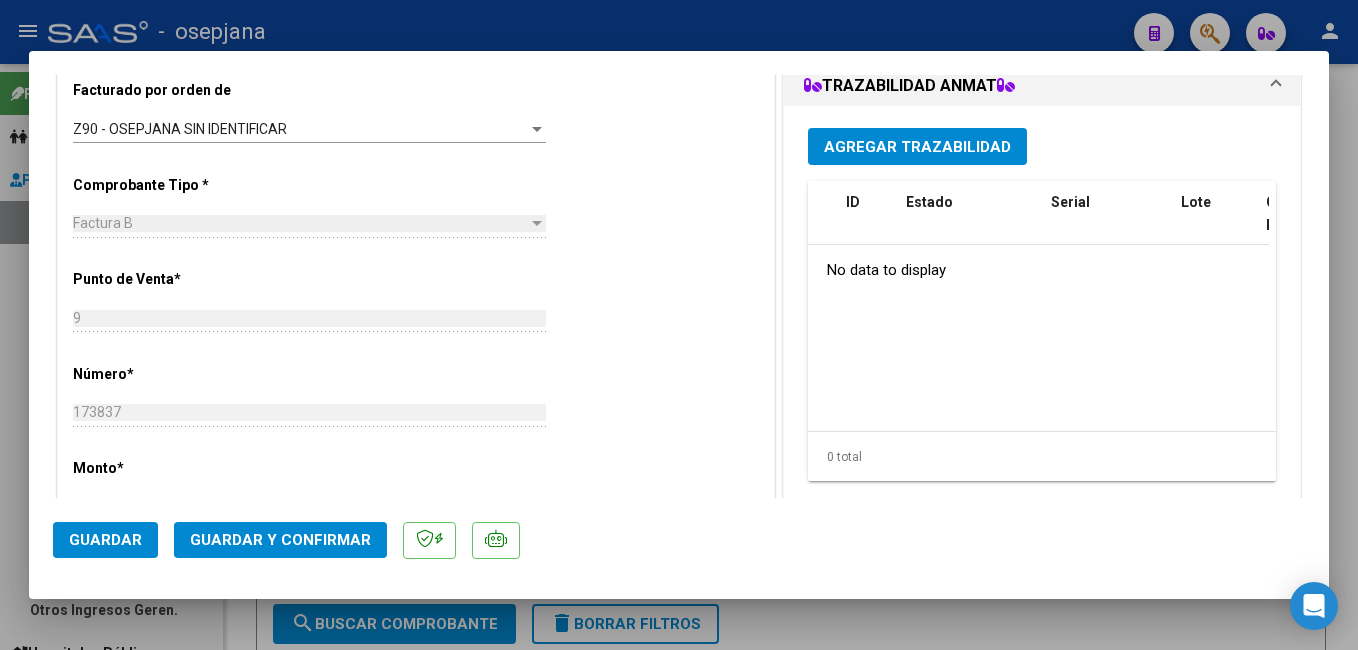 scroll, scrollTop: 565, scrollLeft: 0, axis: vertical 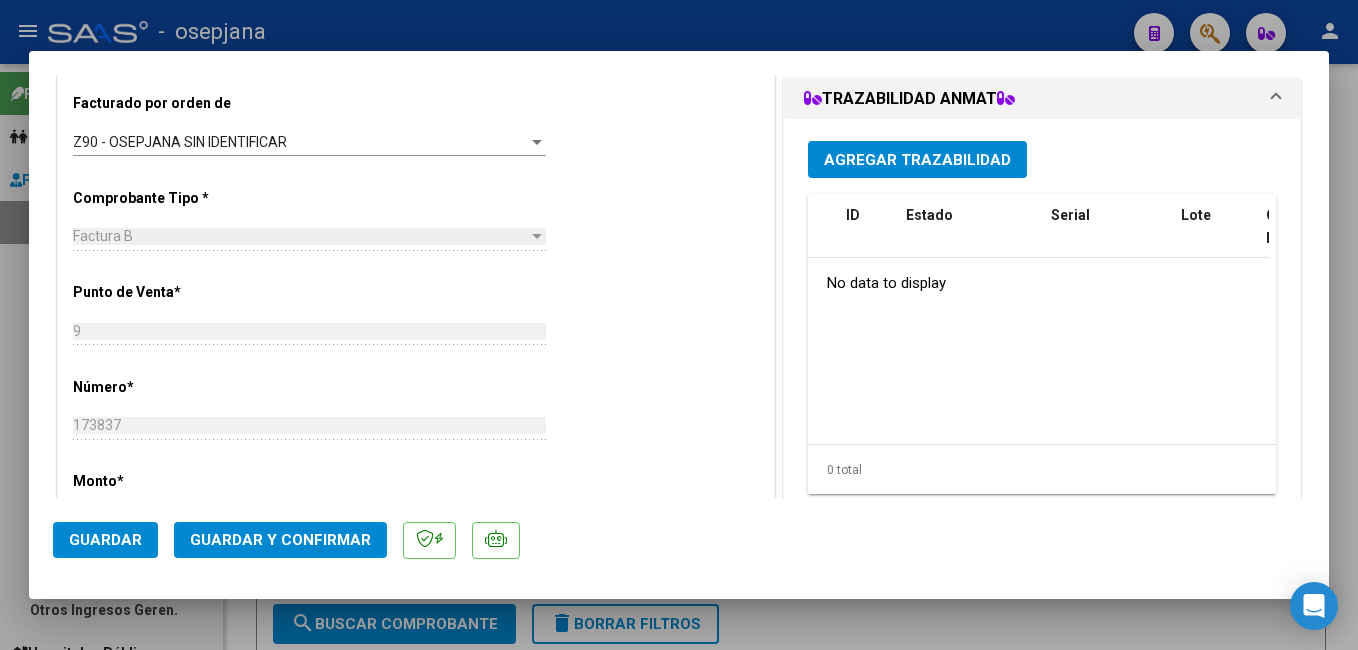 click on "Agregar Trazabilidad" at bounding box center (917, 159) 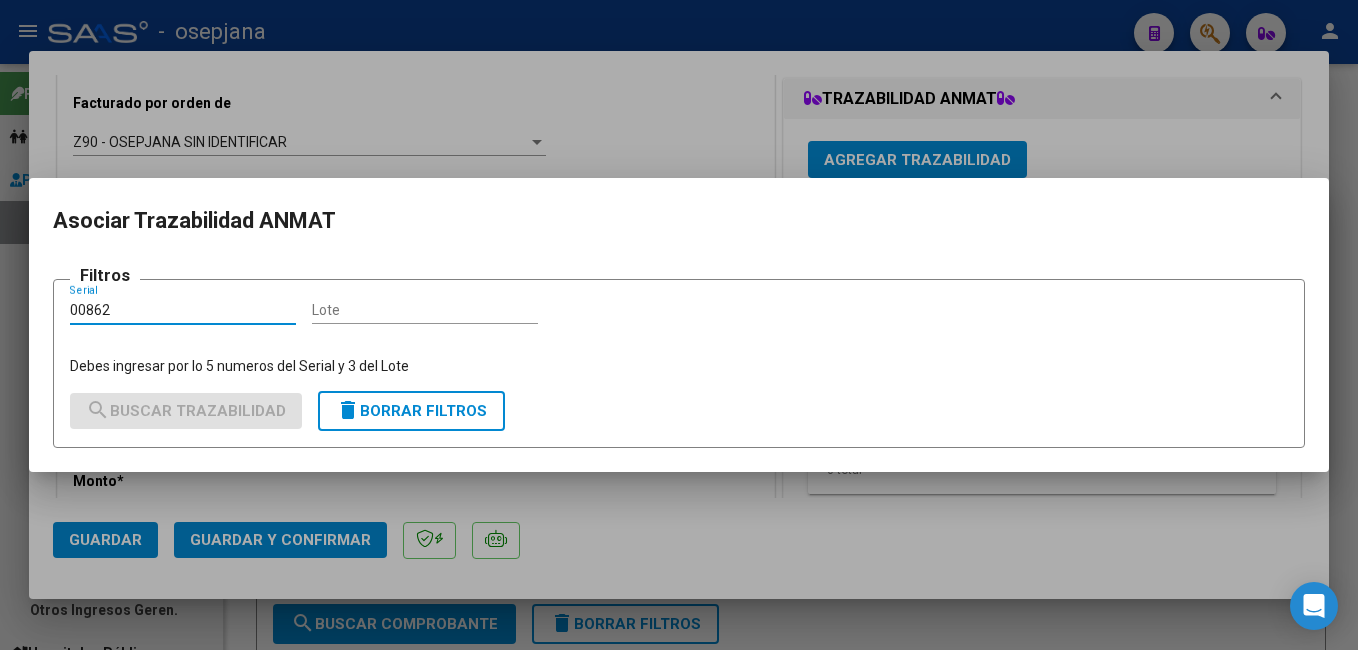 type on "00862" 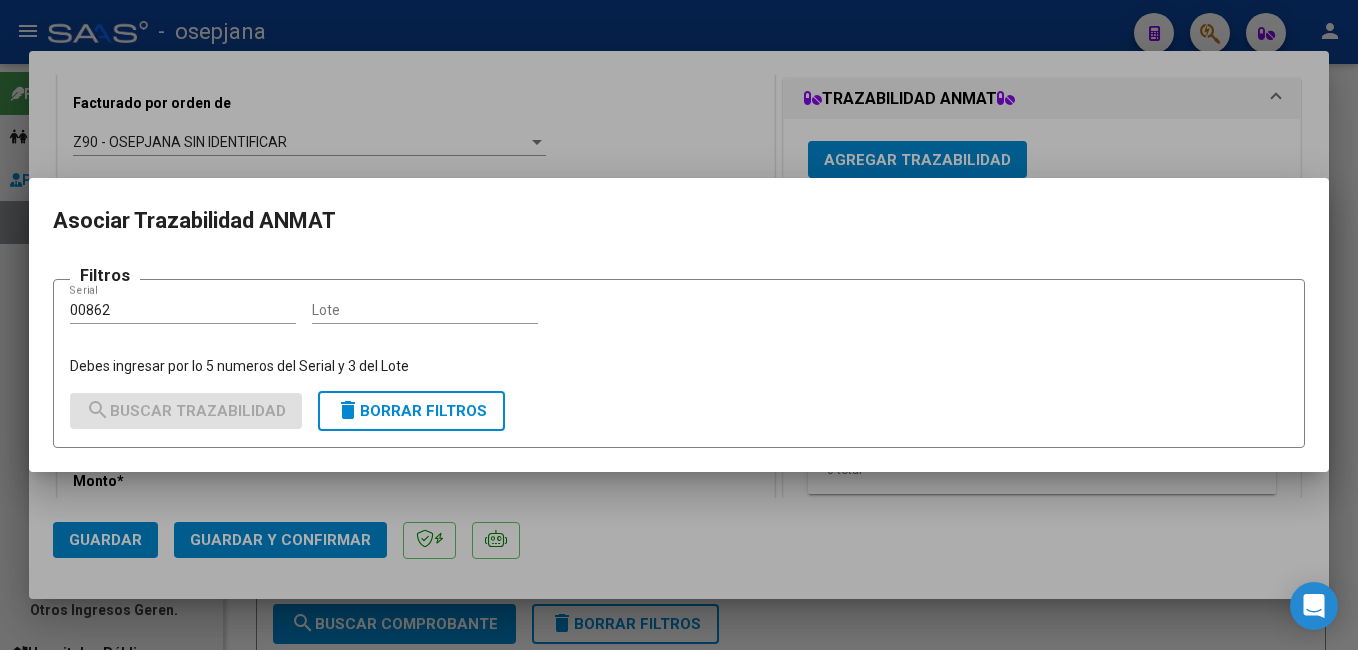 click on "Lote" at bounding box center [425, 310] 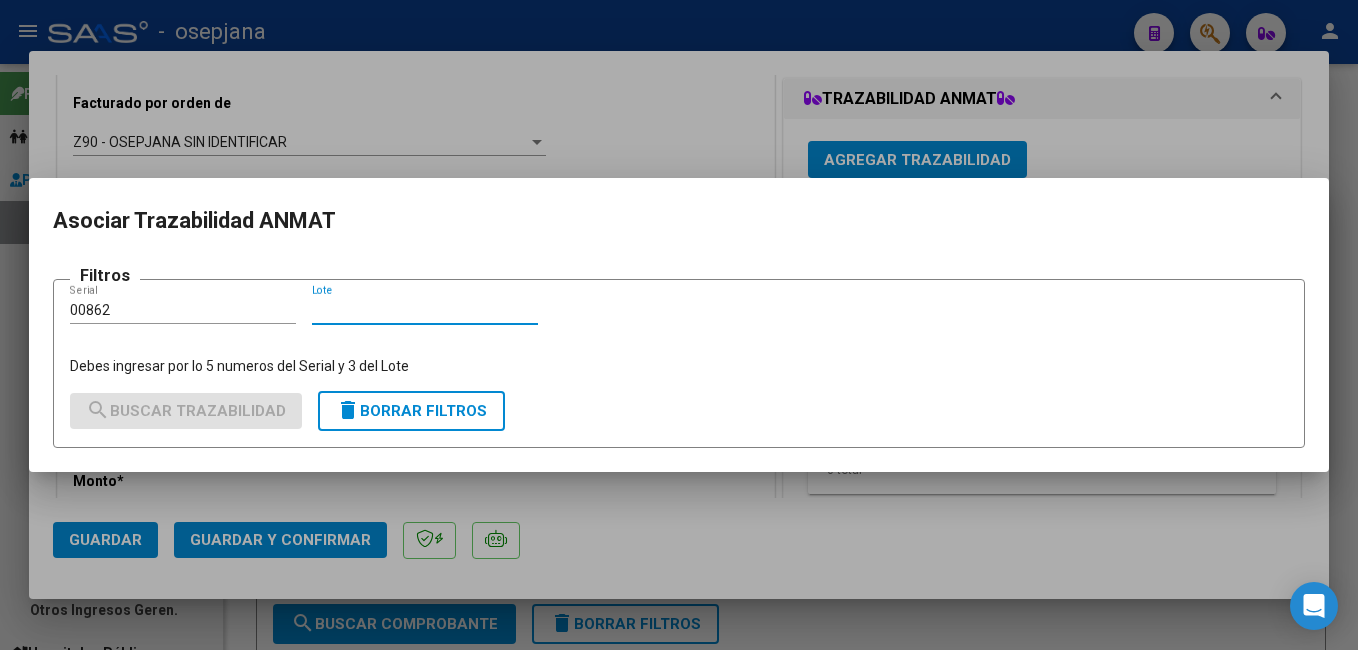 click on "Lote" at bounding box center (425, 310) 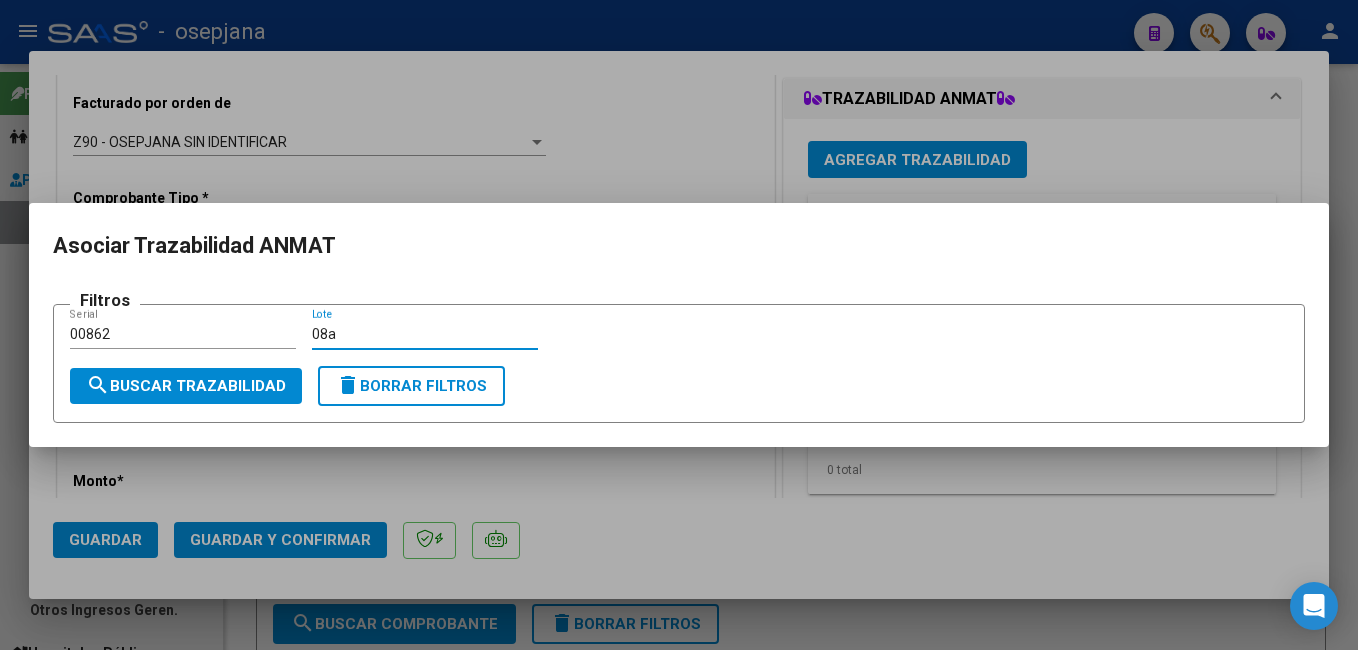 type on "08a" 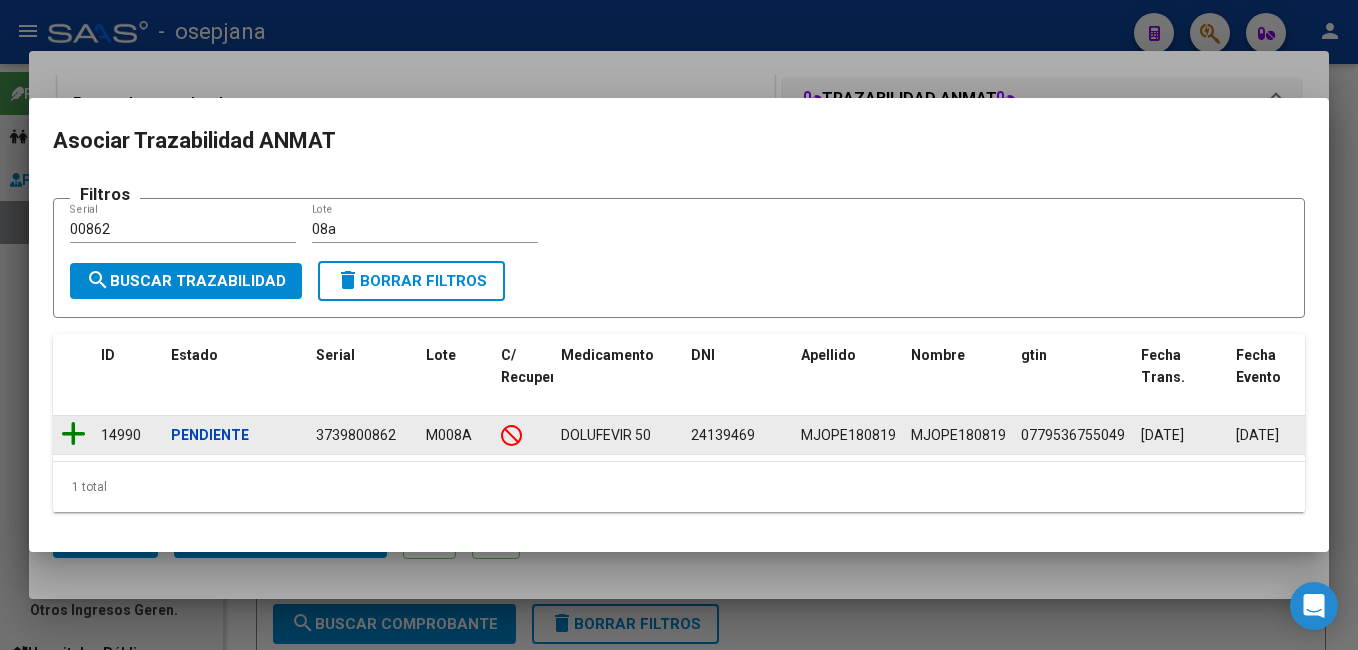 click 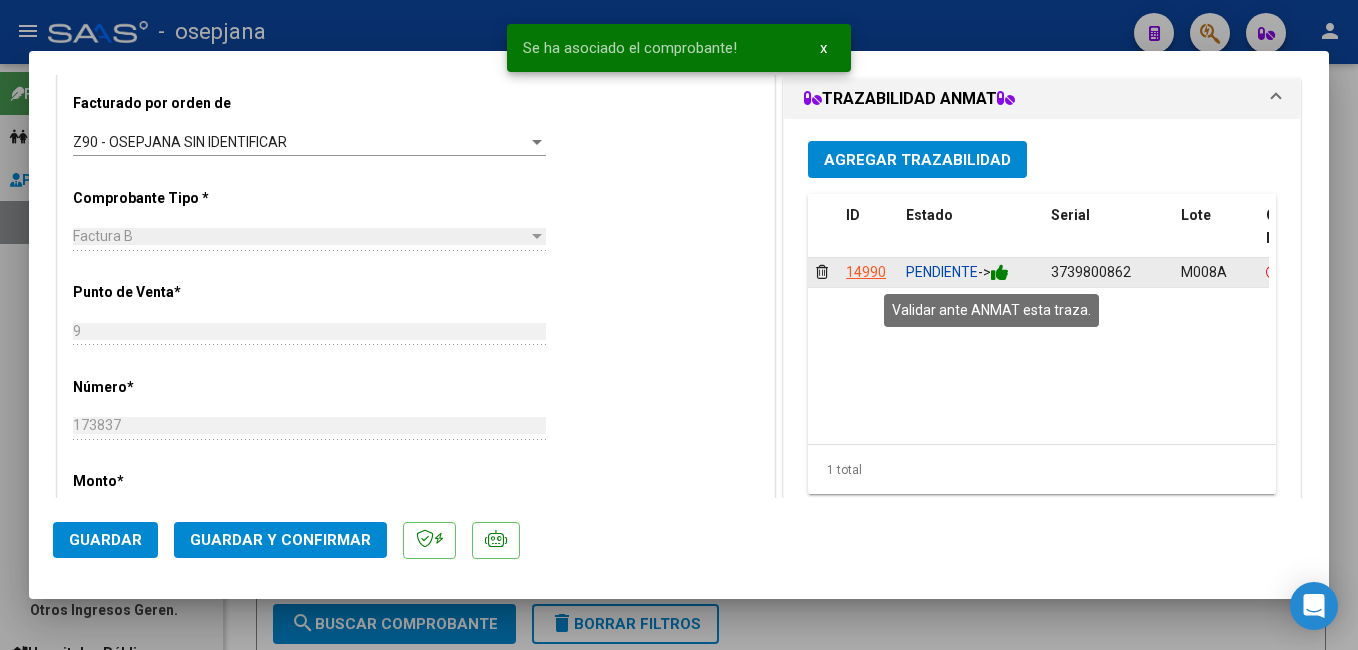 click 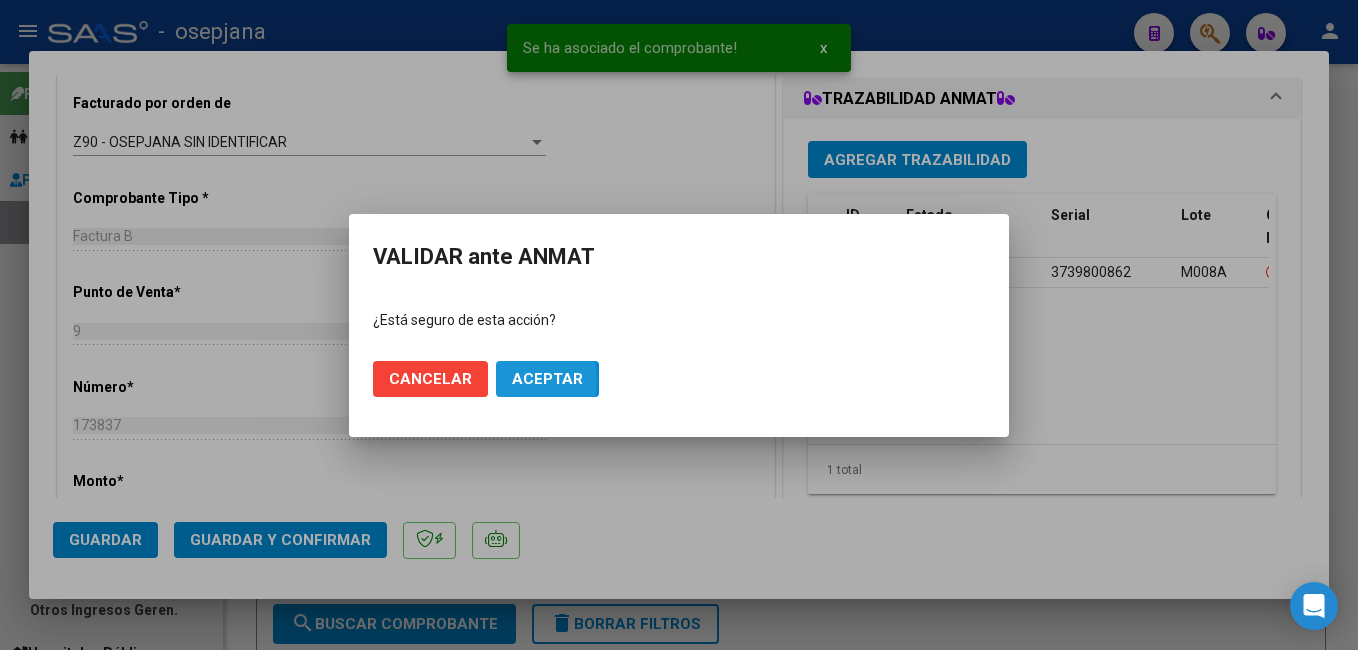 click on "Aceptar" 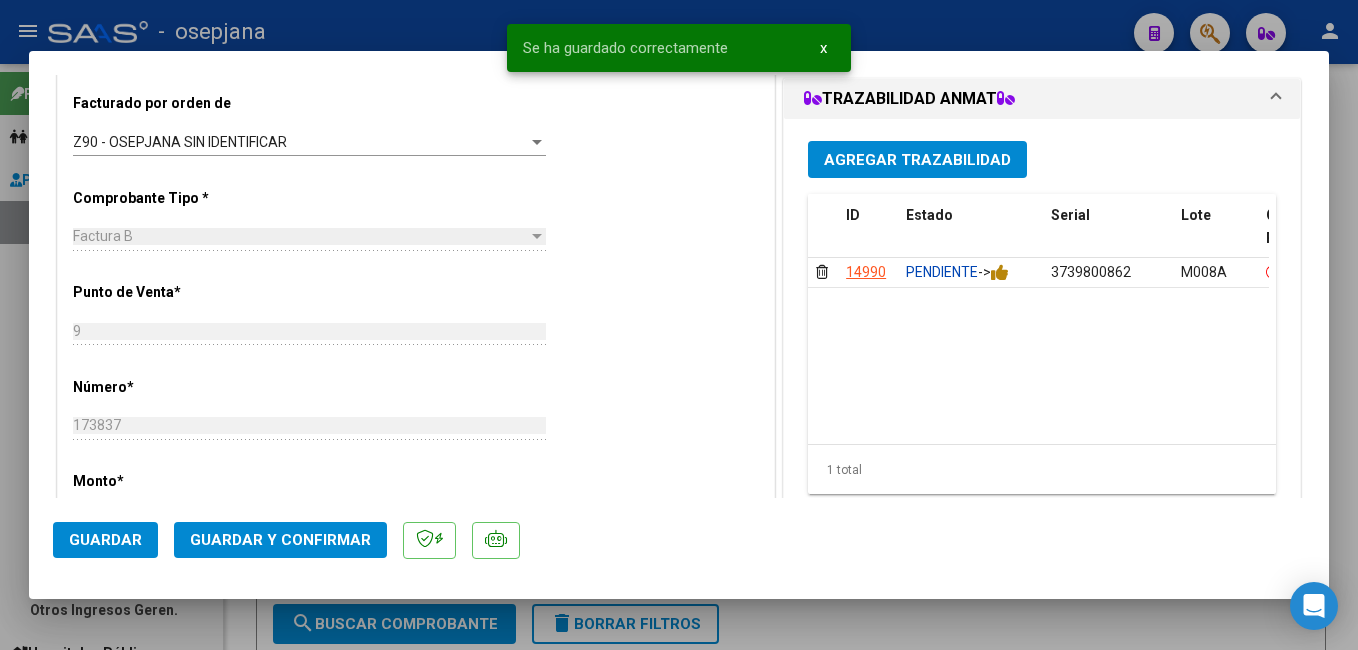 click on "Agregar Trazabilidad" at bounding box center [917, 160] 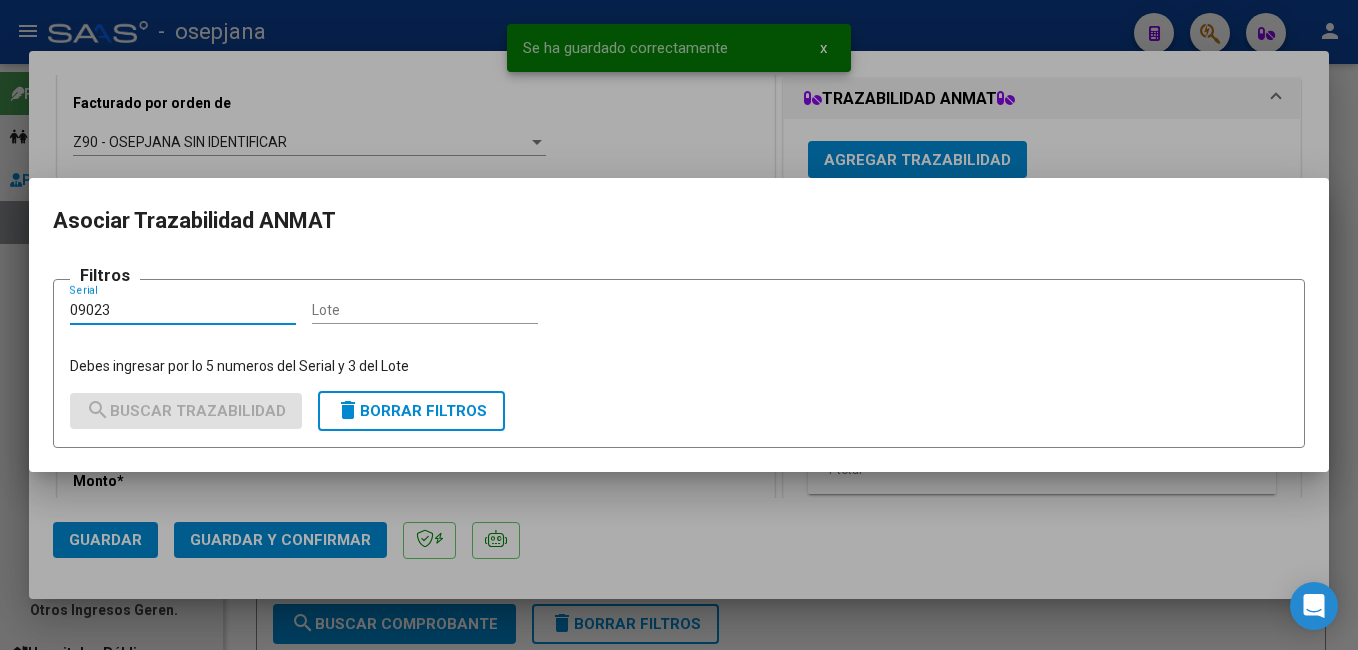 type on "09023" 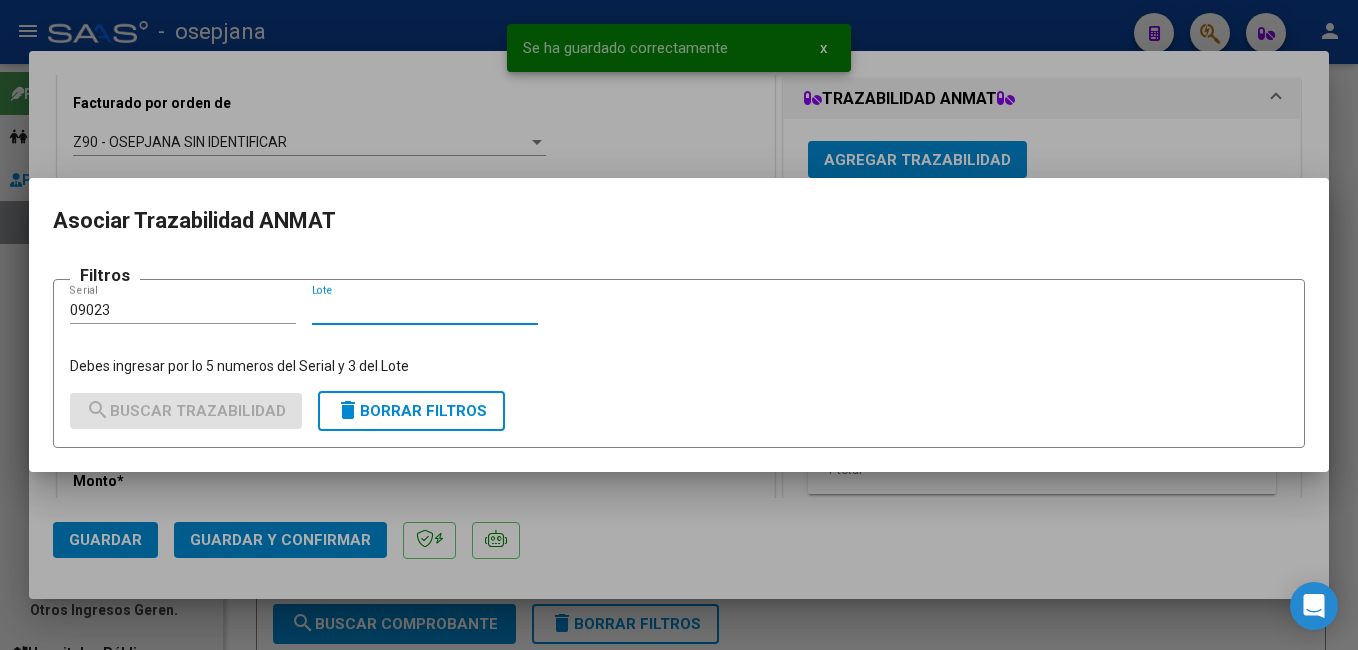 drag, startPoint x: 356, startPoint y: 314, endPoint x: 227, endPoint y: 56, distance: 288.45276 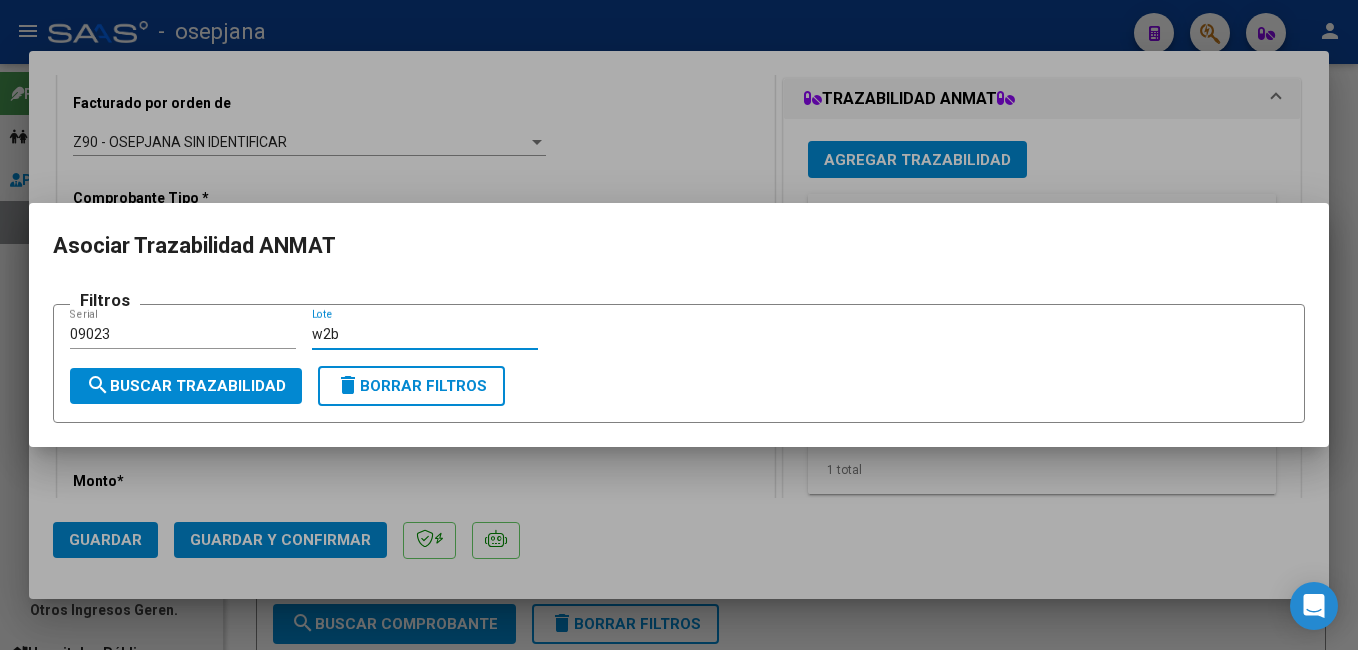 type on "w2b" 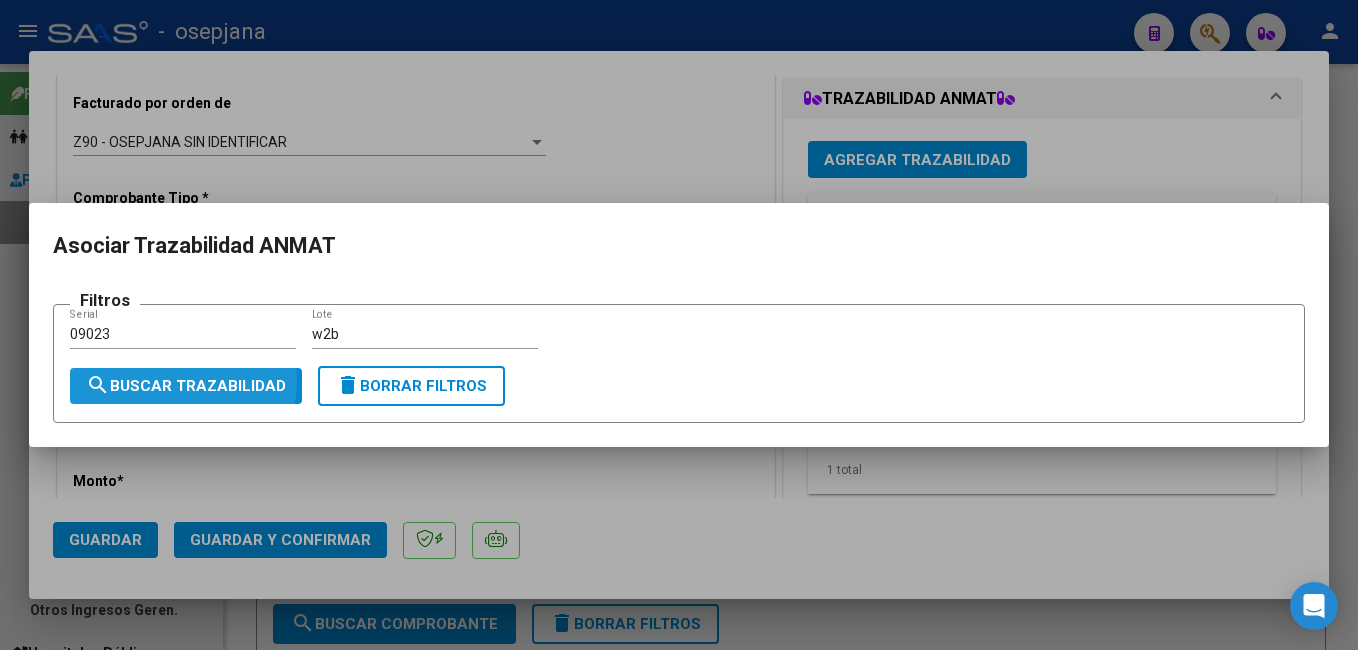 click on "search  Buscar Trazabilidad" at bounding box center (186, 386) 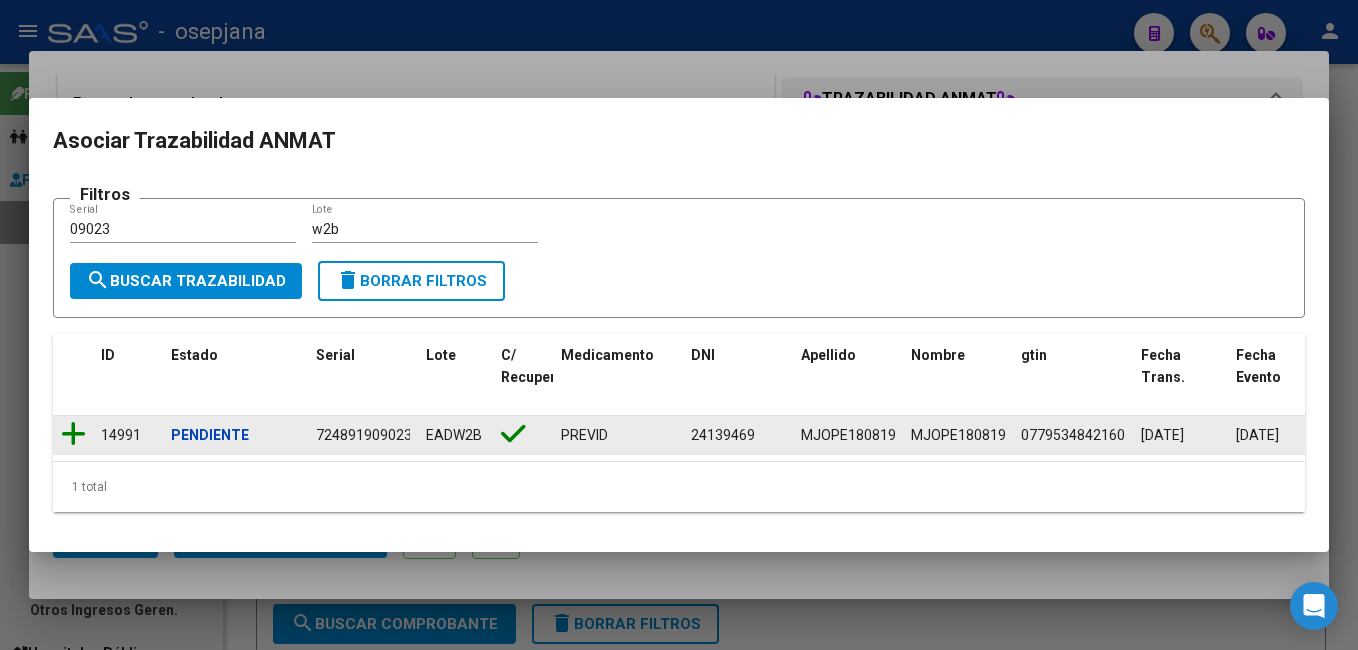click 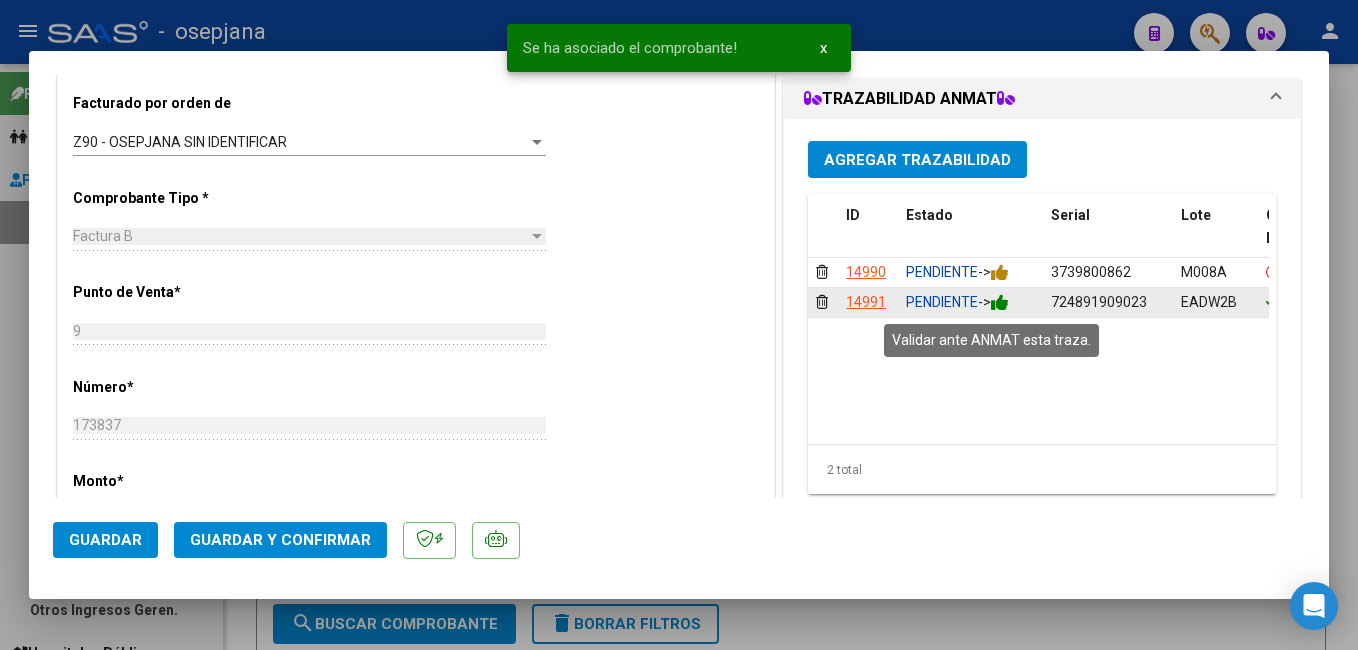 click 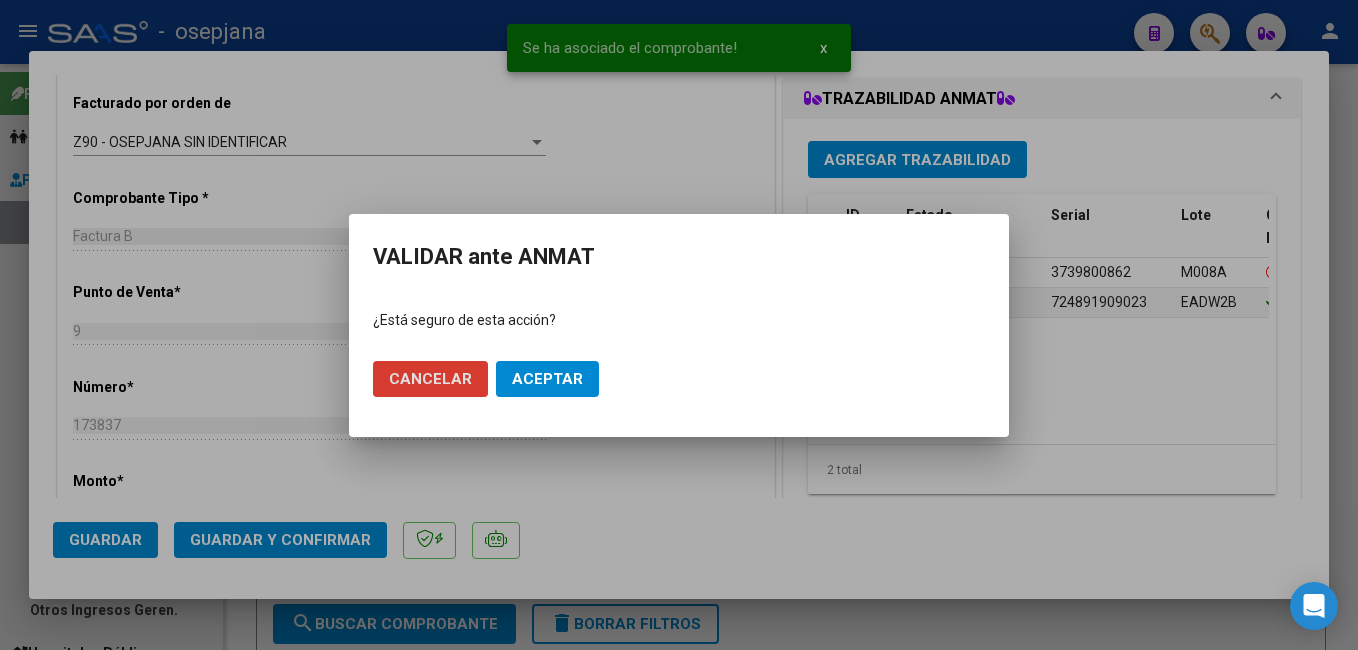 click on "Aceptar" 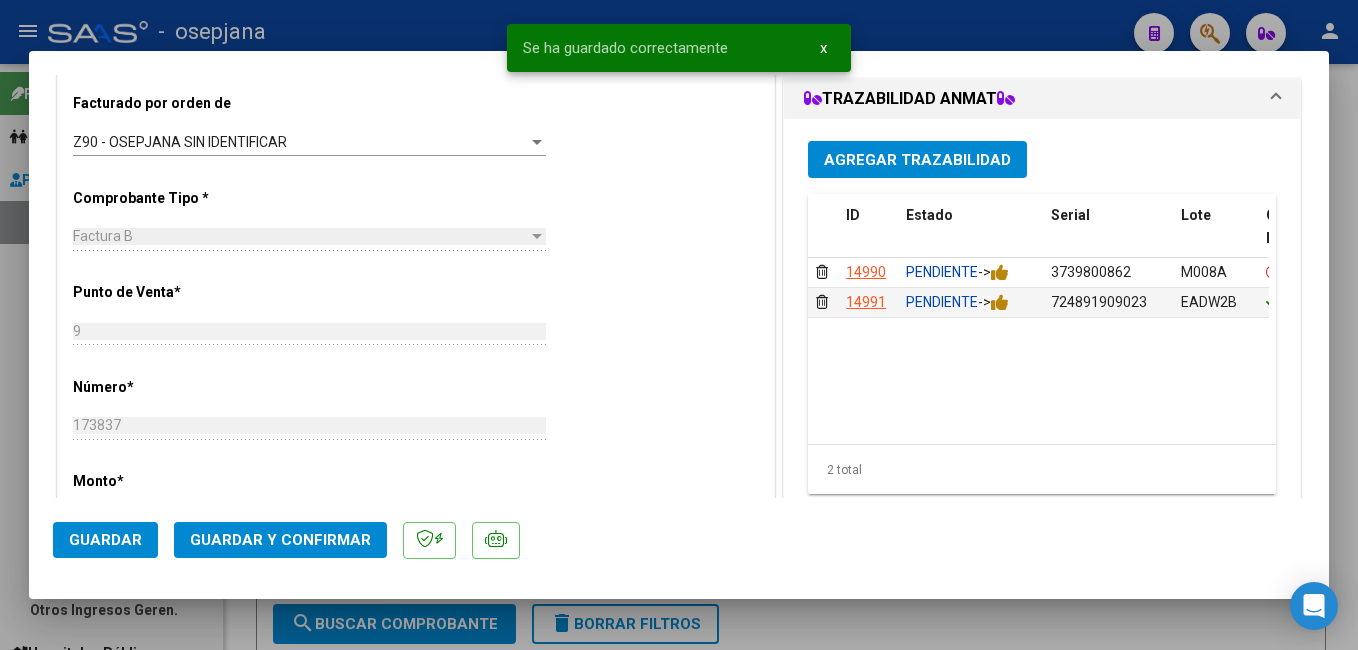 click on "Guardar y Confirmar" 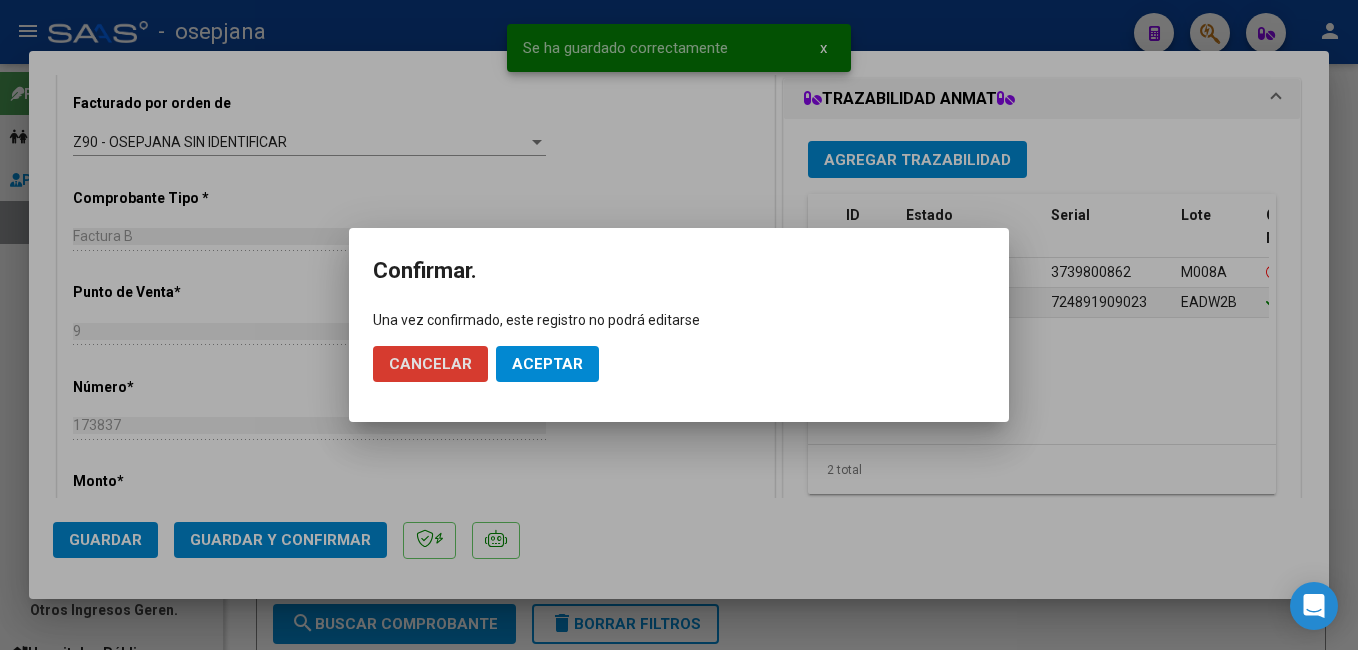click on "Aceptar" 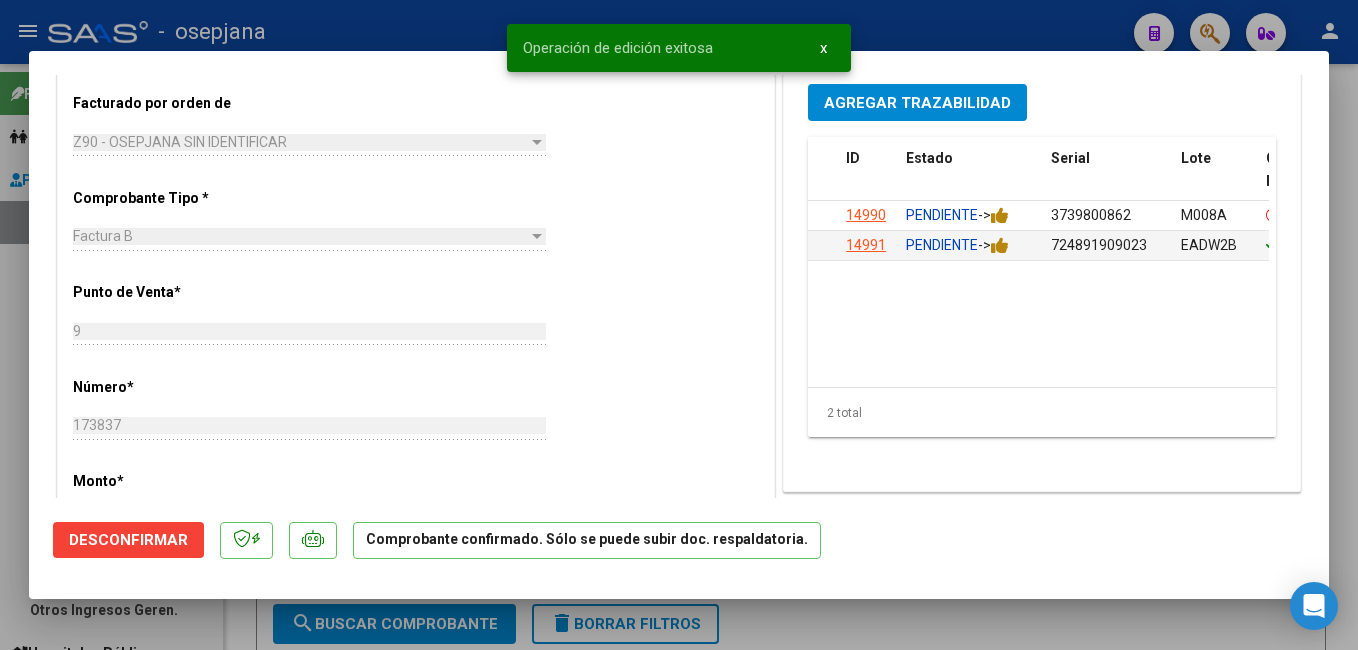 click at bounding box center [679, 325] 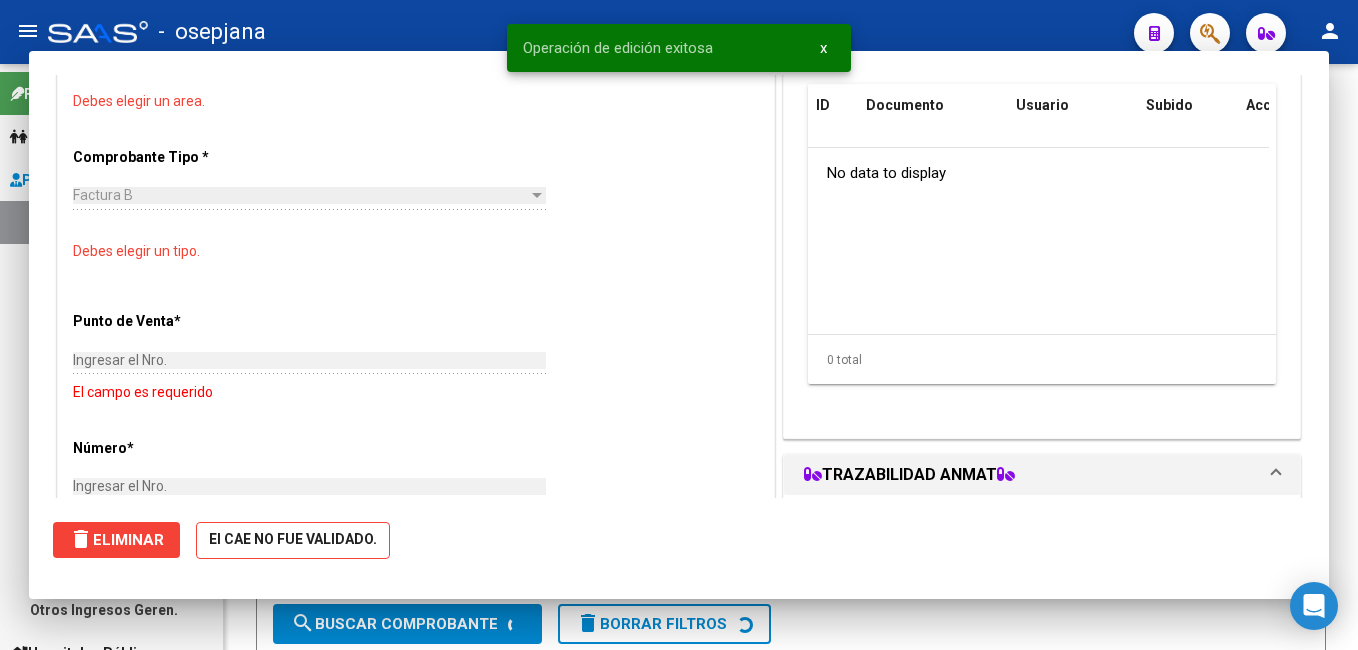scroll, scrollTop: 0, scrollLeft: 0, axis: both 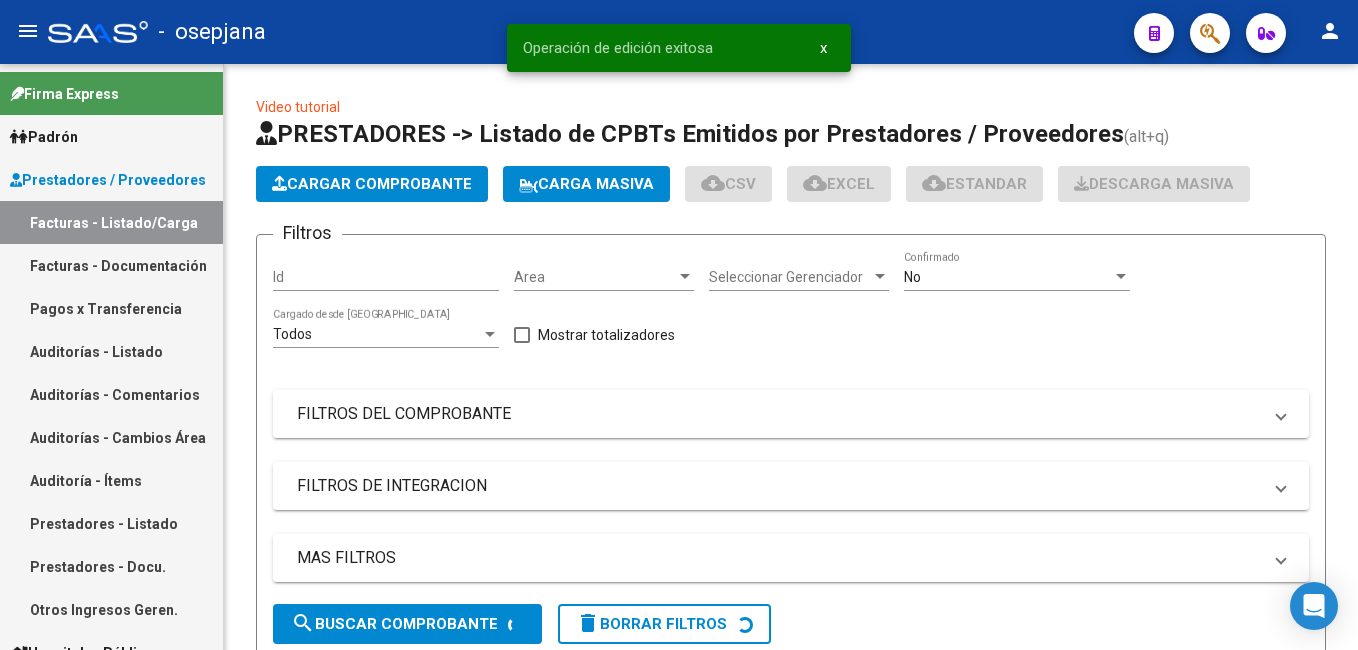 click on "Auditorías - Listado" at bounding box center (111, 351) 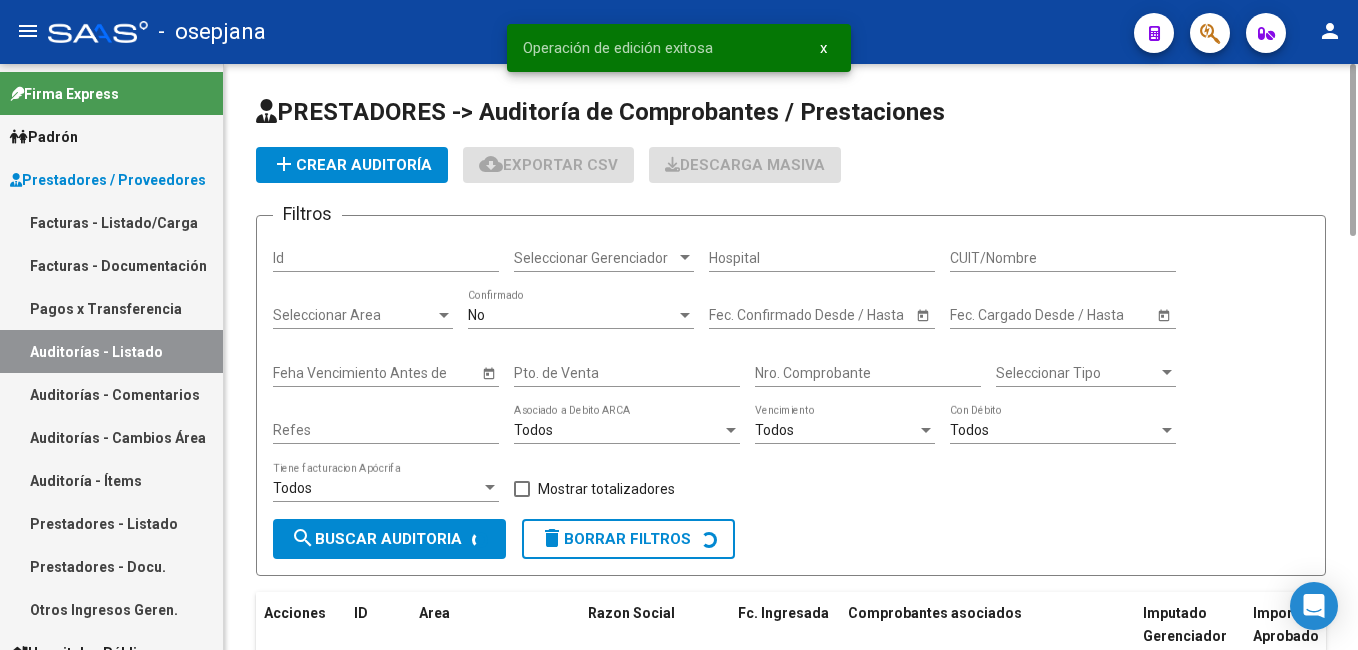 click on "add  Crear Auditoría" 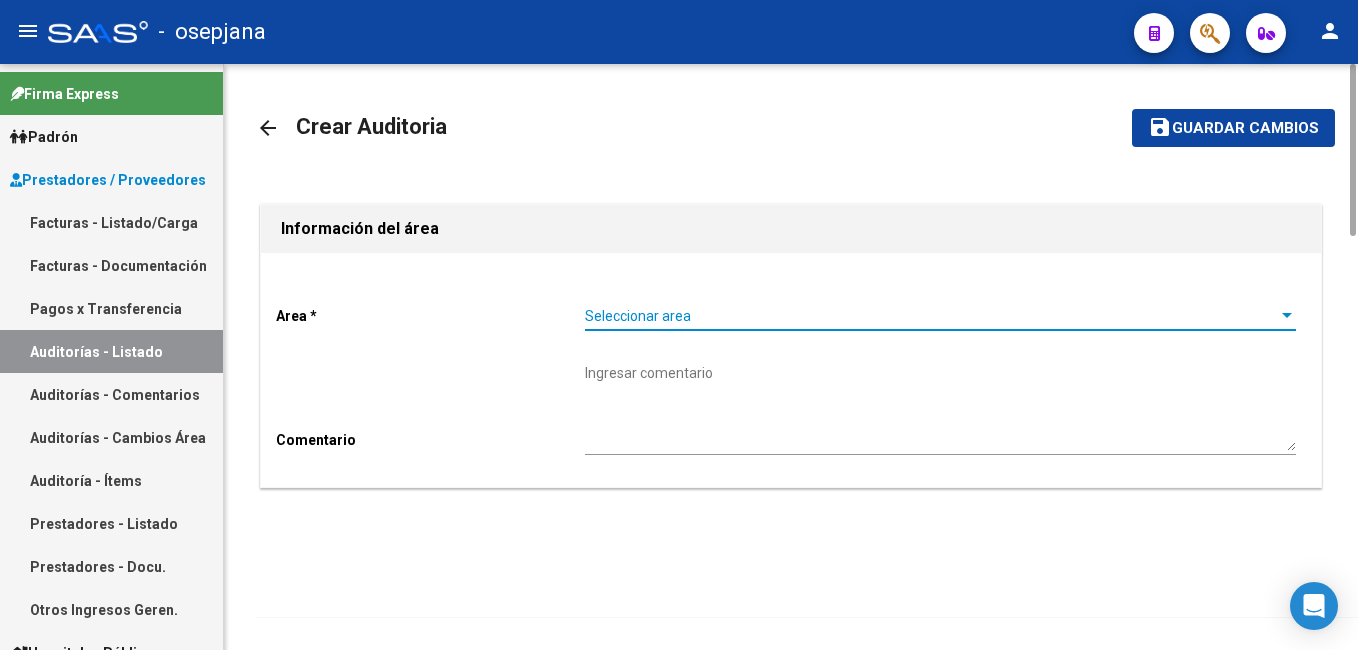 click on "Seleccionar area" at bounding box center (931, 316) 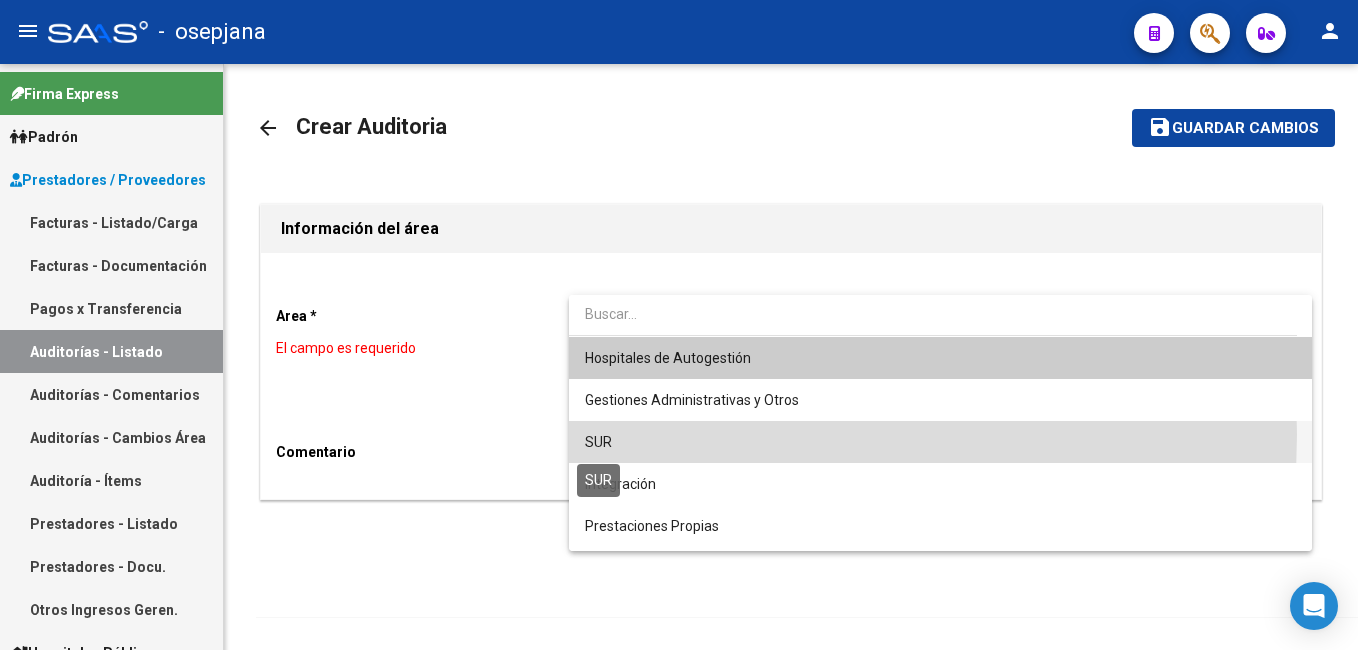 click on "SUR" at bounding box center [598, 442] 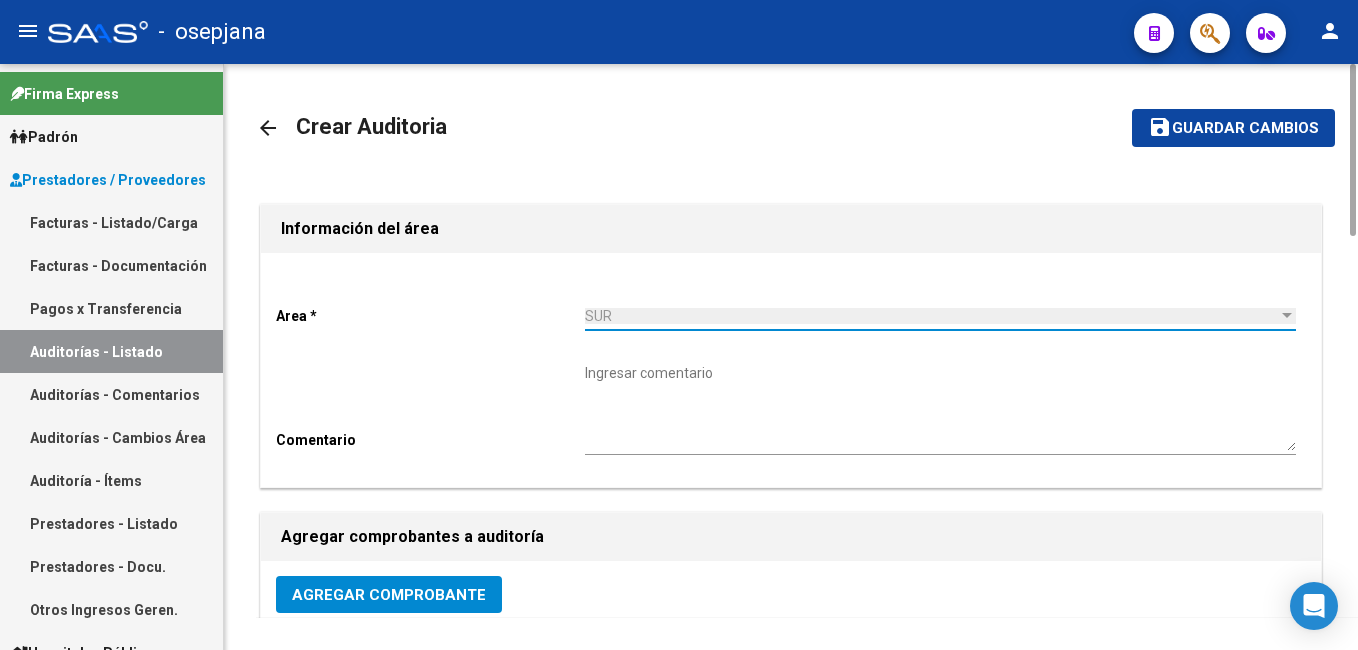 click on "arrow_back Crear Auditoria    save Guardar cambios Información del área  Area * SUR Seleccionar area Comentario    Ingresar comentario  Agregar comprobantes a auditoría Agregar Comprobante ID CAE Facturado x Orden De Razon Social CPBT Monto Fecha Cpbt Fecha Recibido Doc Respaldatoria Doc Trazabilidad Expte. Interno Creado Usuario No data to display" 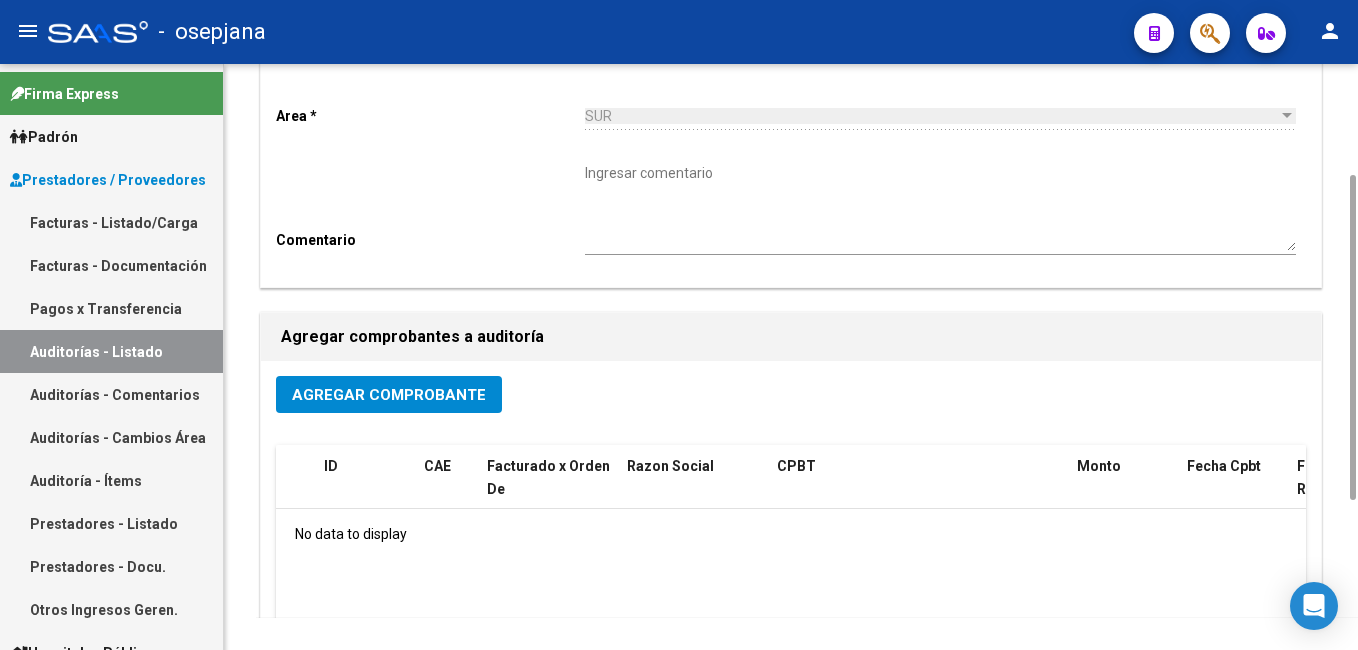 scroll, scrollTop: 400, scrollLeft: 0, axis: vertical 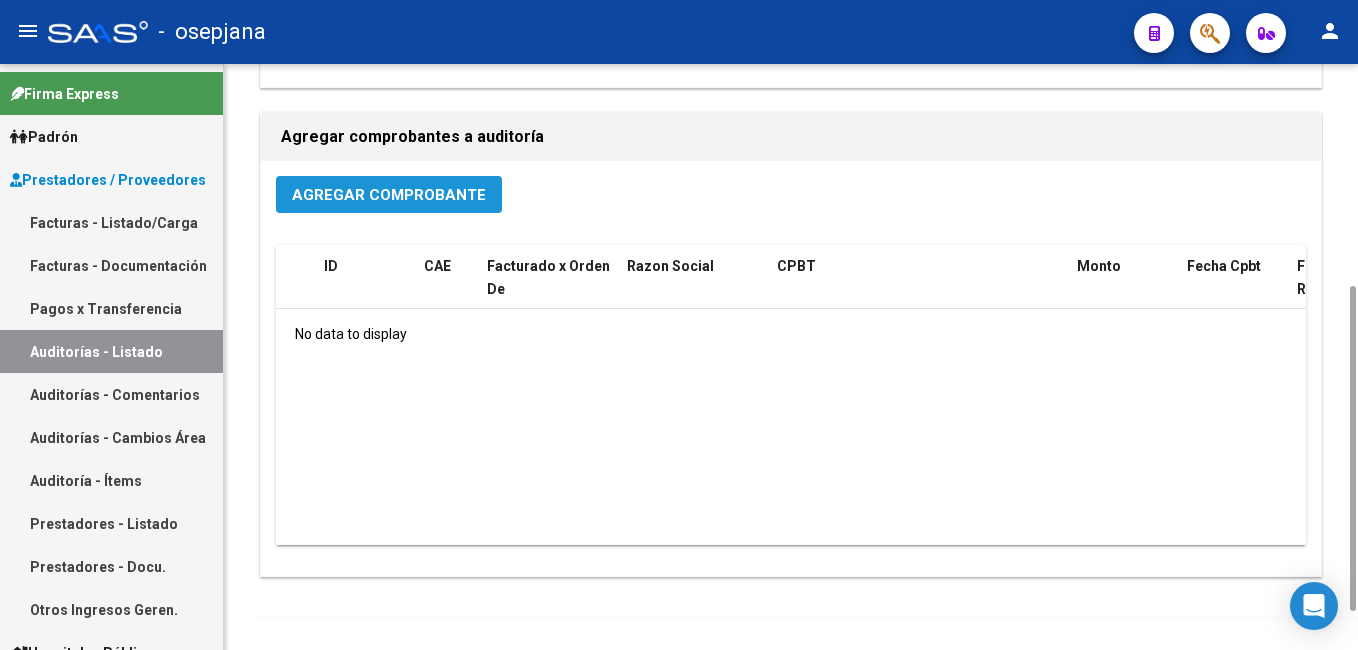 click on "Agregar Comprobante" 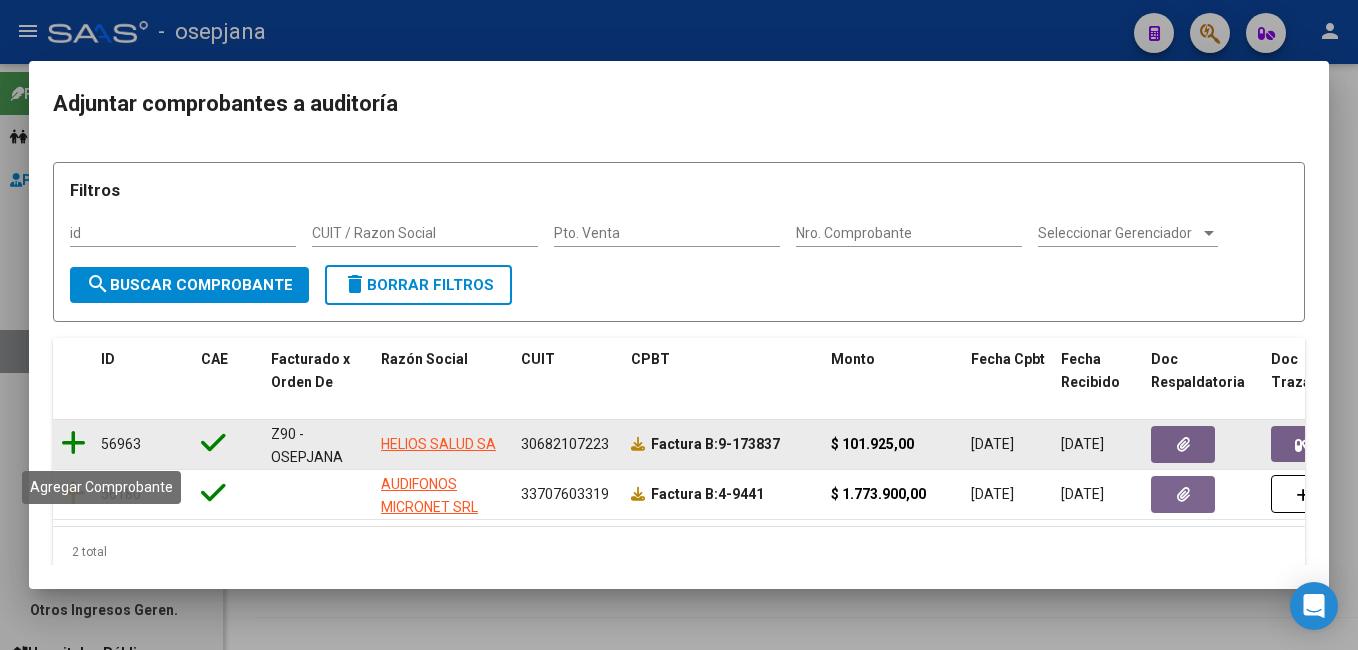 click 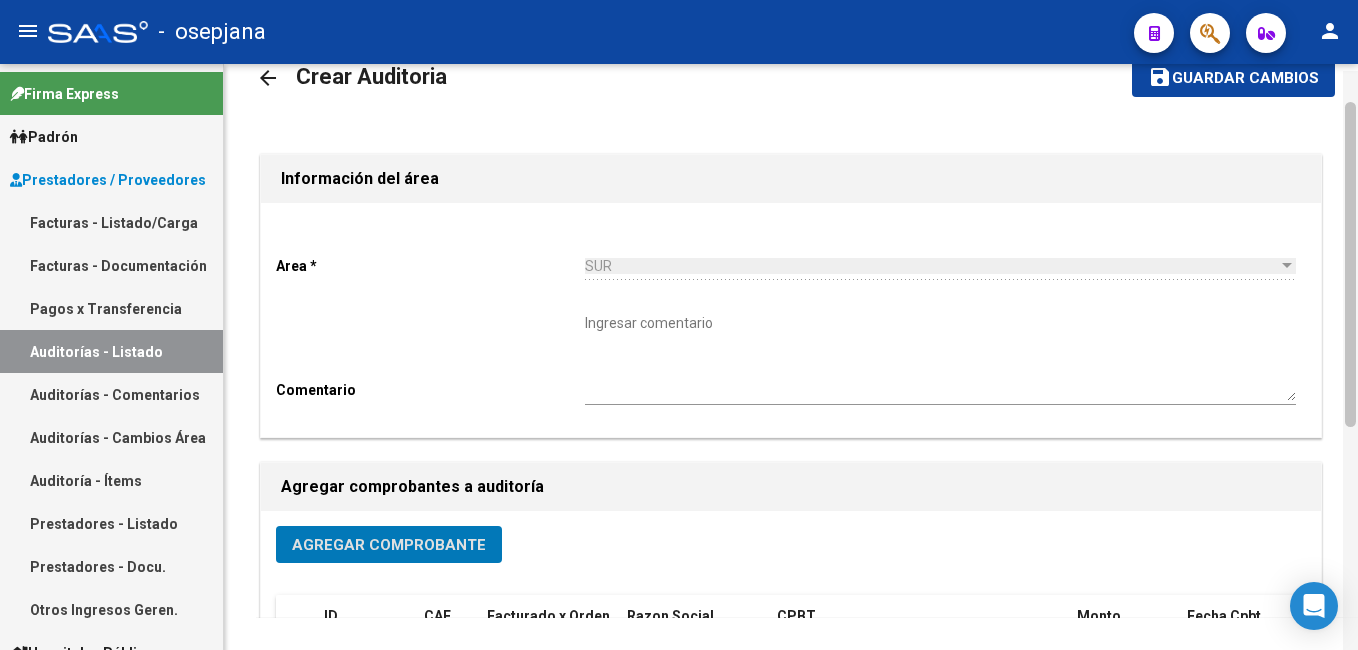 drag, startPoint x: 1349, startPoint y: 398, endPoint x: 1355, endPoint y: 193, distance: 205.08778 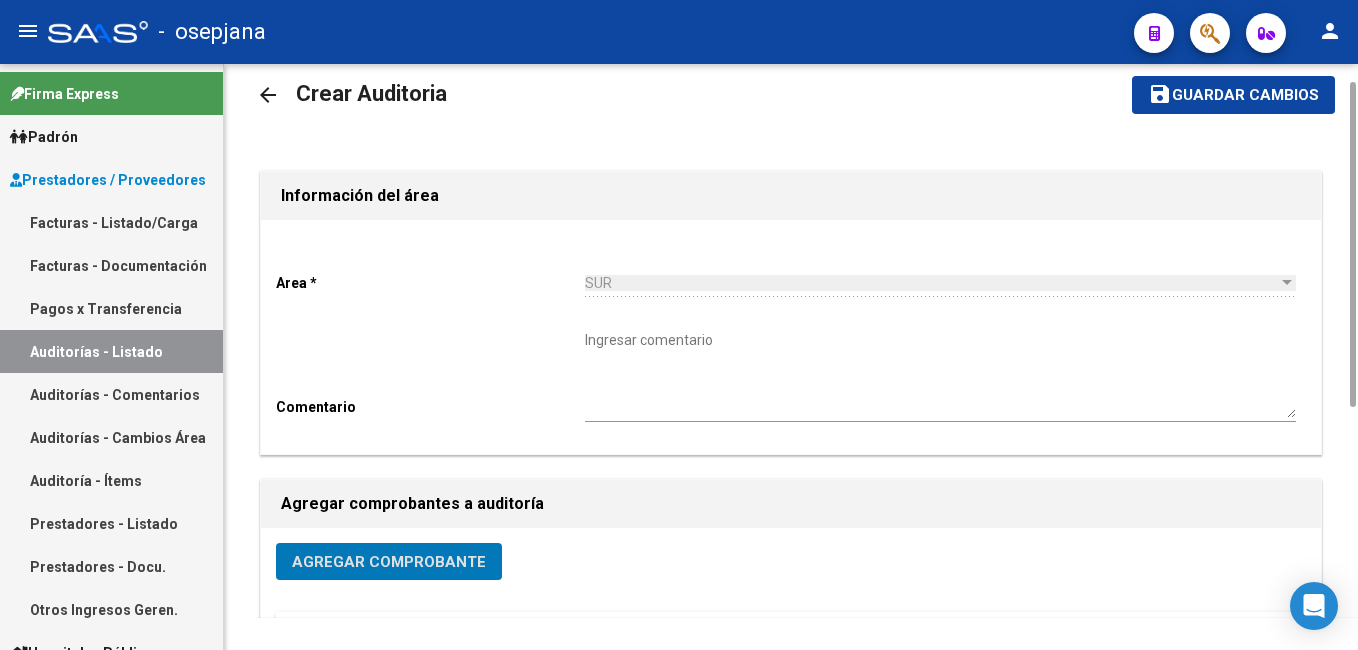 click on "Guardar cambios" 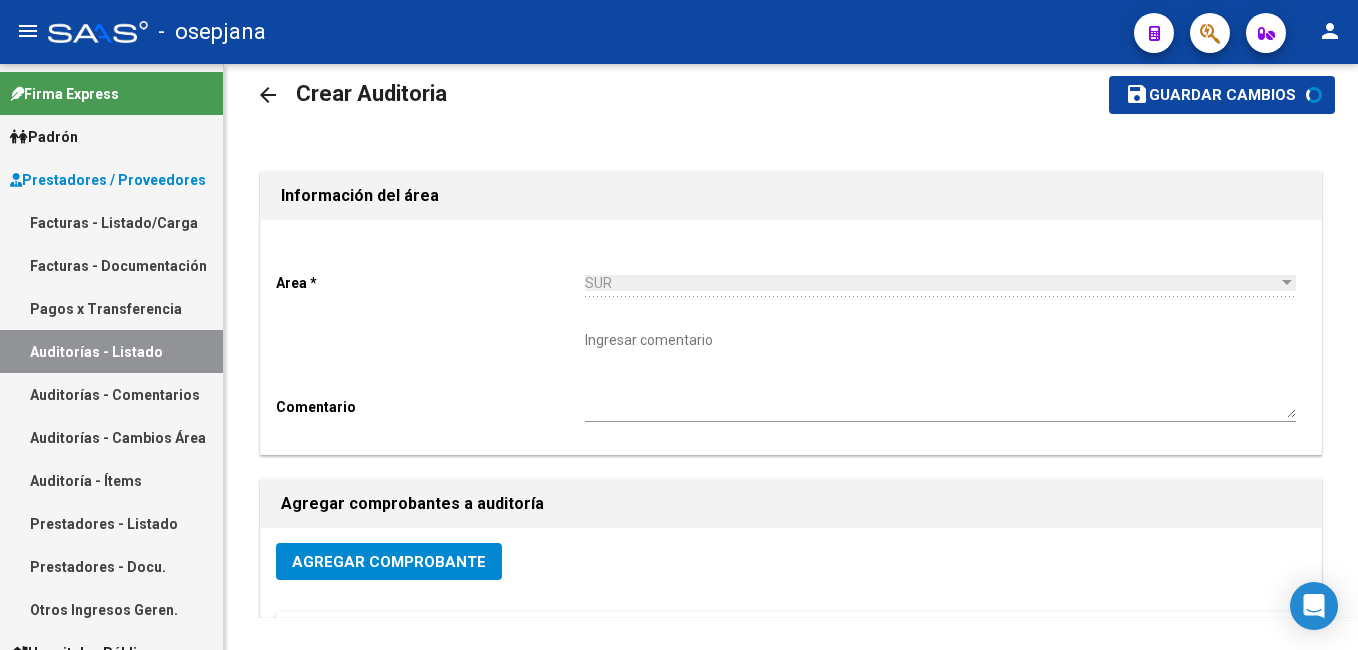 scroll, scrollTop: 0, scrollLeft: 0, axis: both 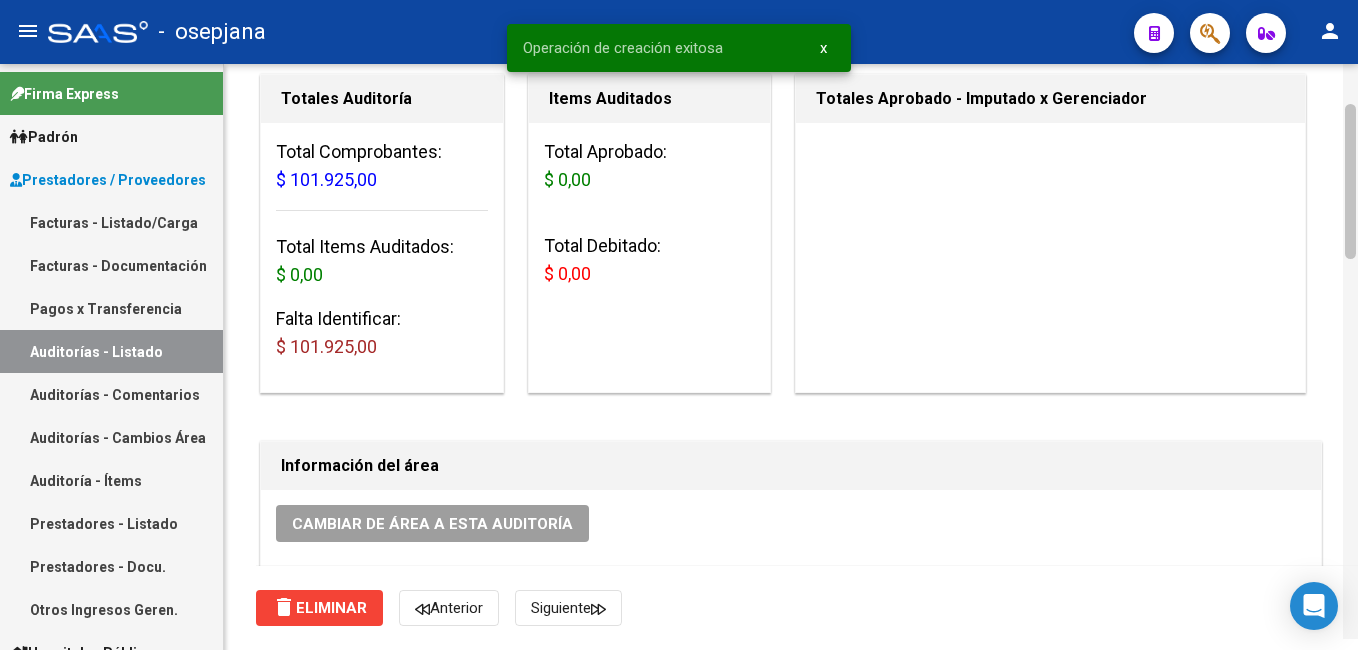 drag, startPoint x: 1349, startPoint y: 175, endPoint x: 1347, endPoint y: 373, distance: 198.0101 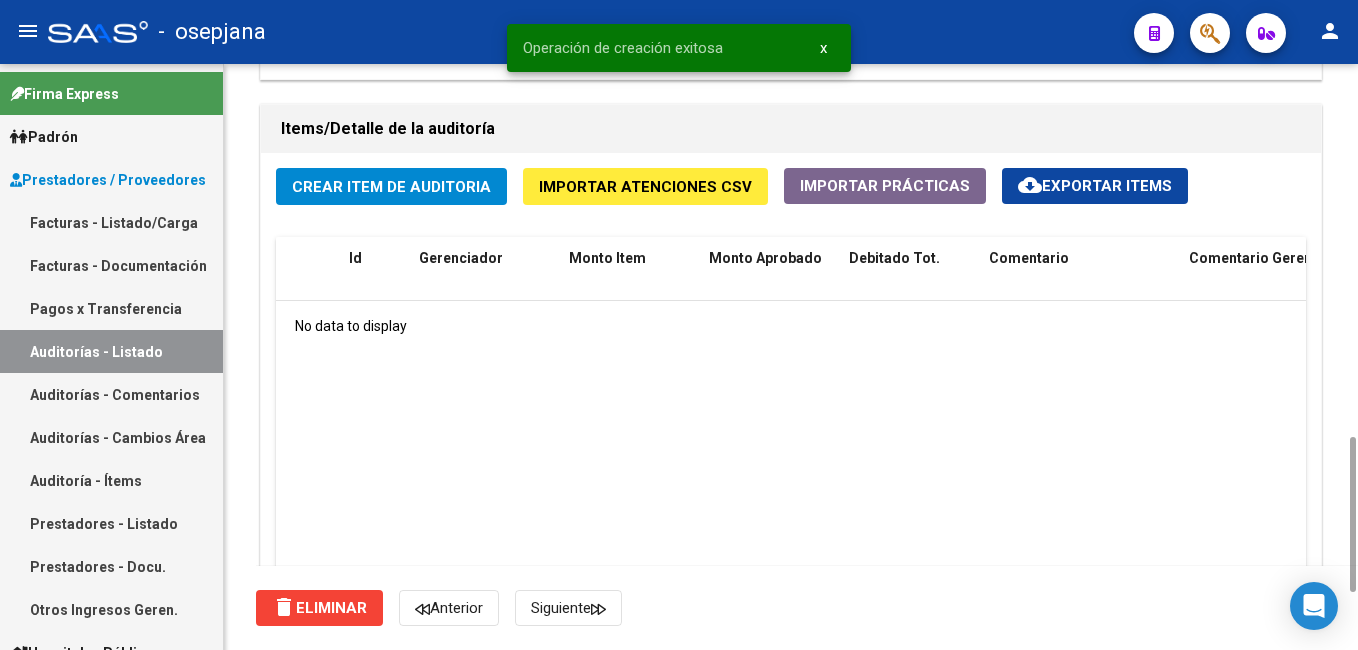 scroll, scrollTop: 1204, scrollLeft: 0, axis: vertical 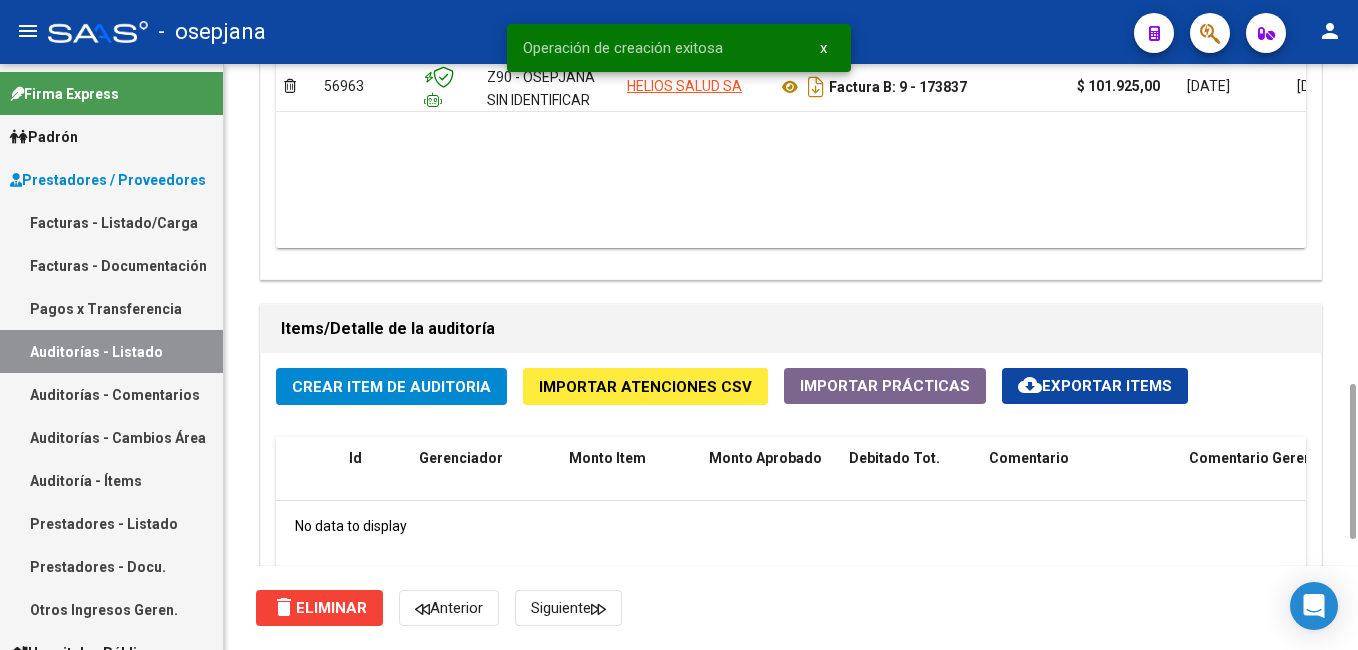 click on "Crear Item de Auditoria" 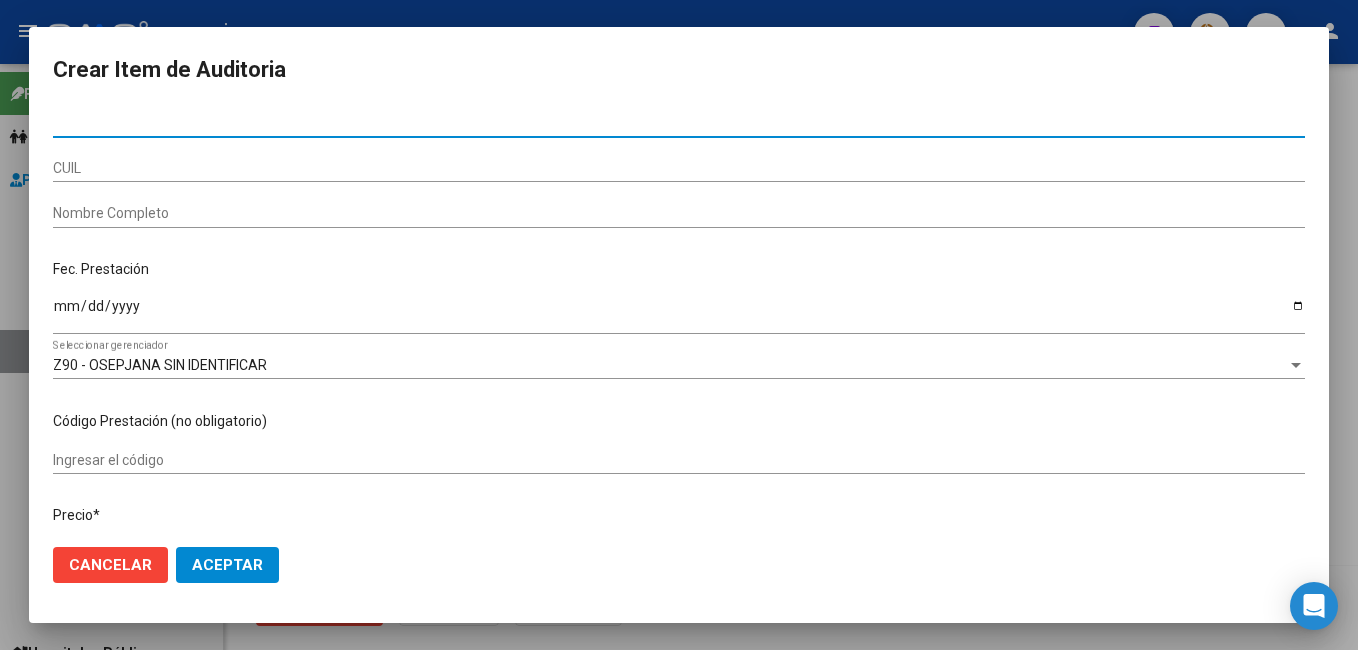 paste on "24139469" 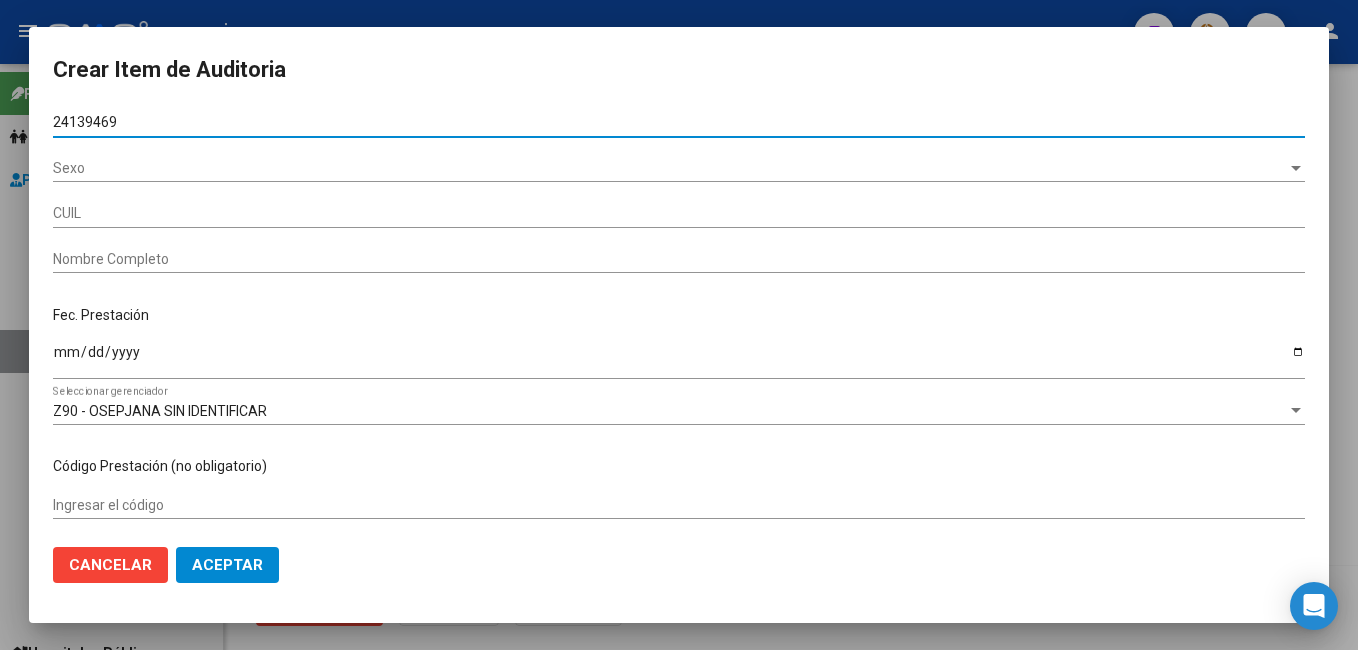 type on "20241394698" 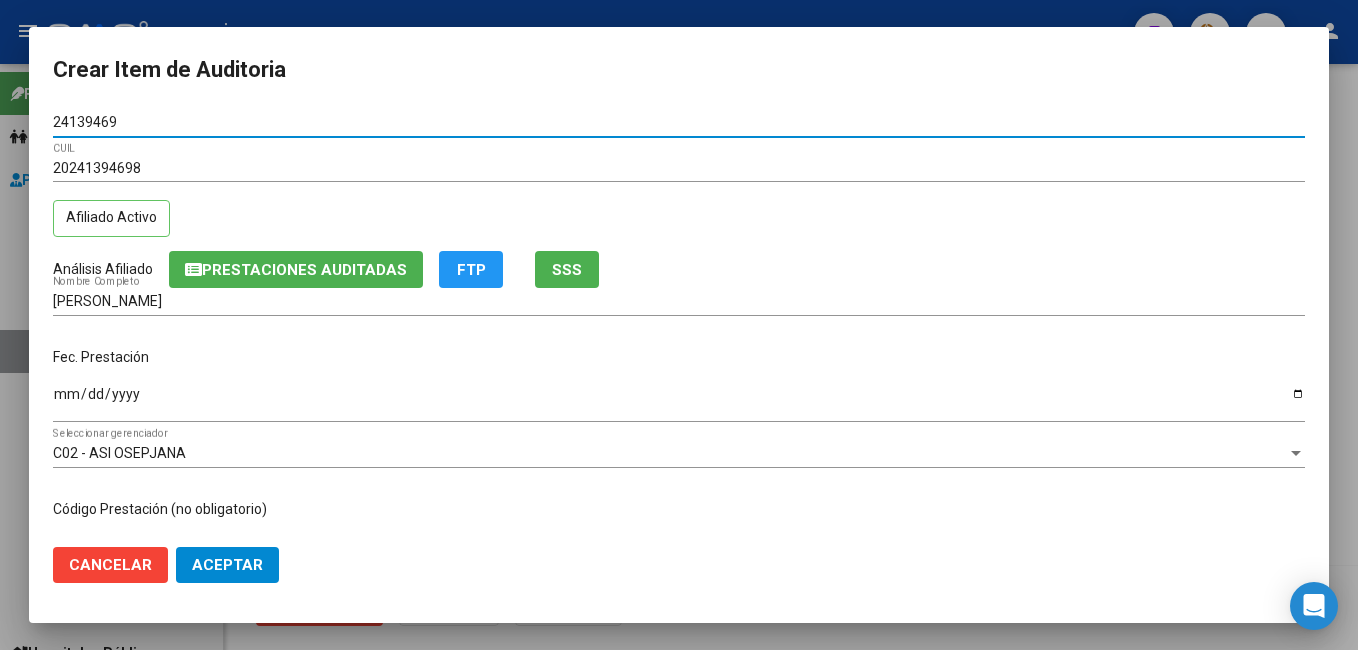 type on "24139469" 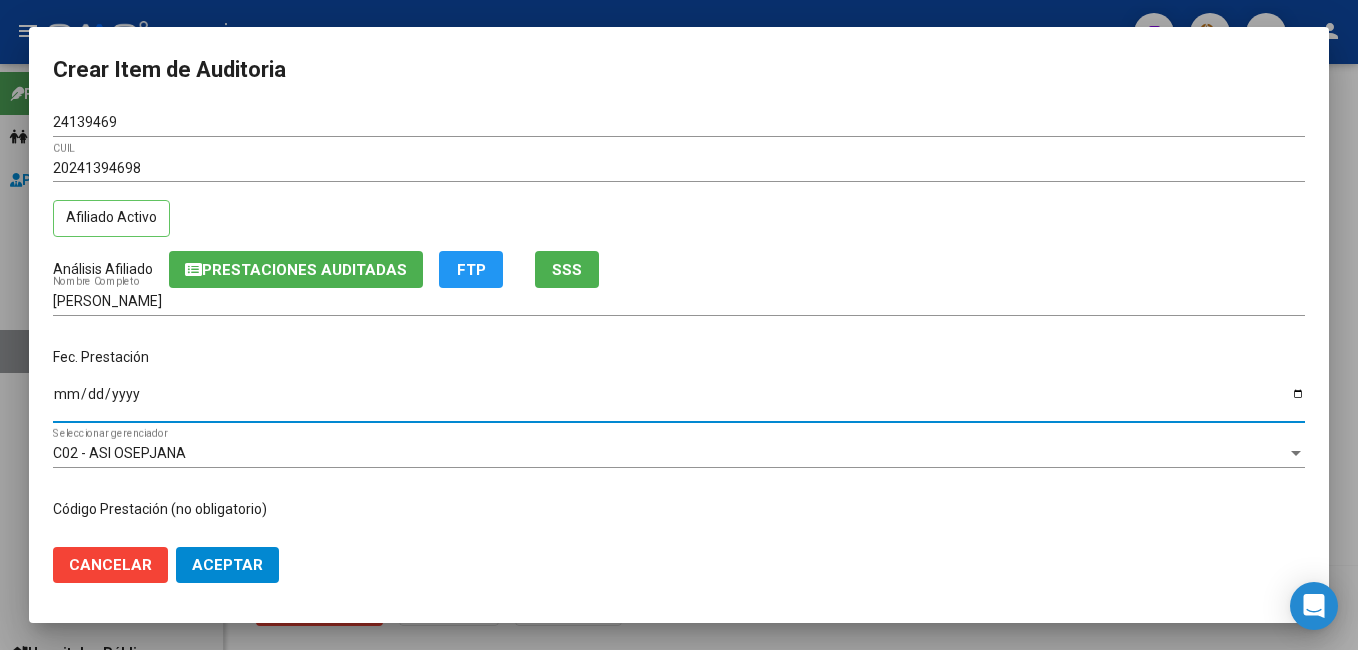 click on "Ingresar la fecha" at bounding box center [679, 401] 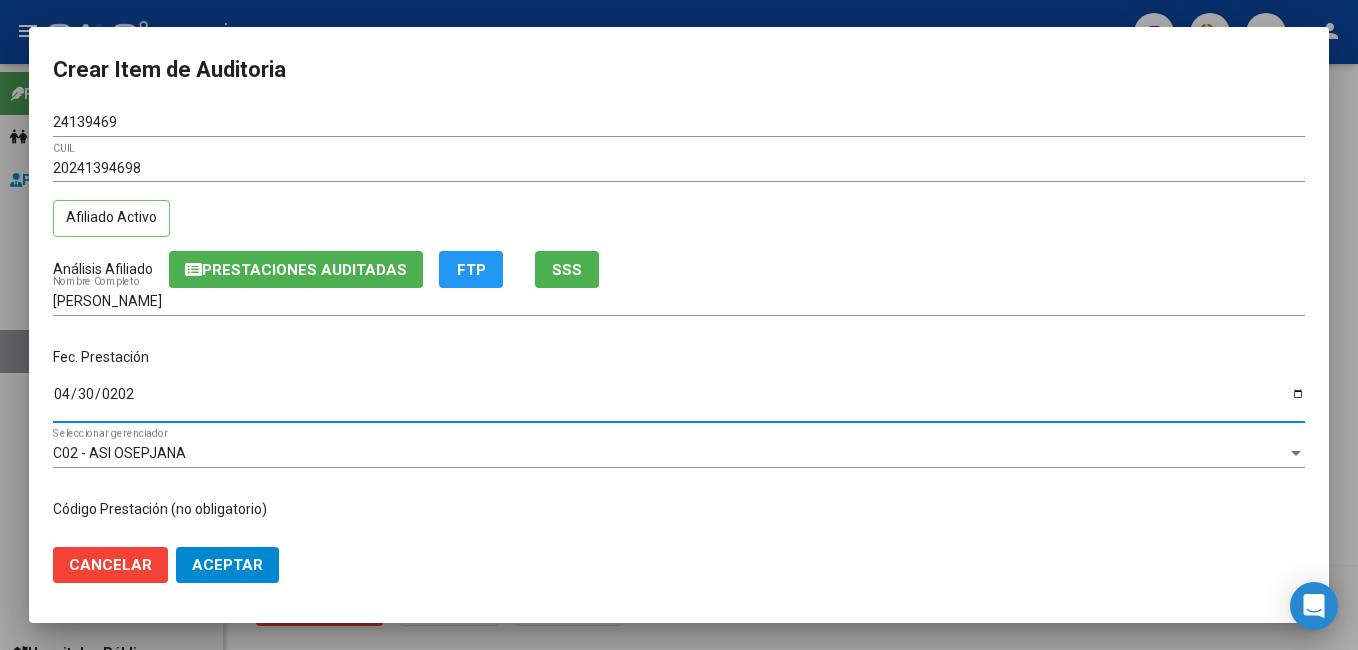 type on "[DATE]" 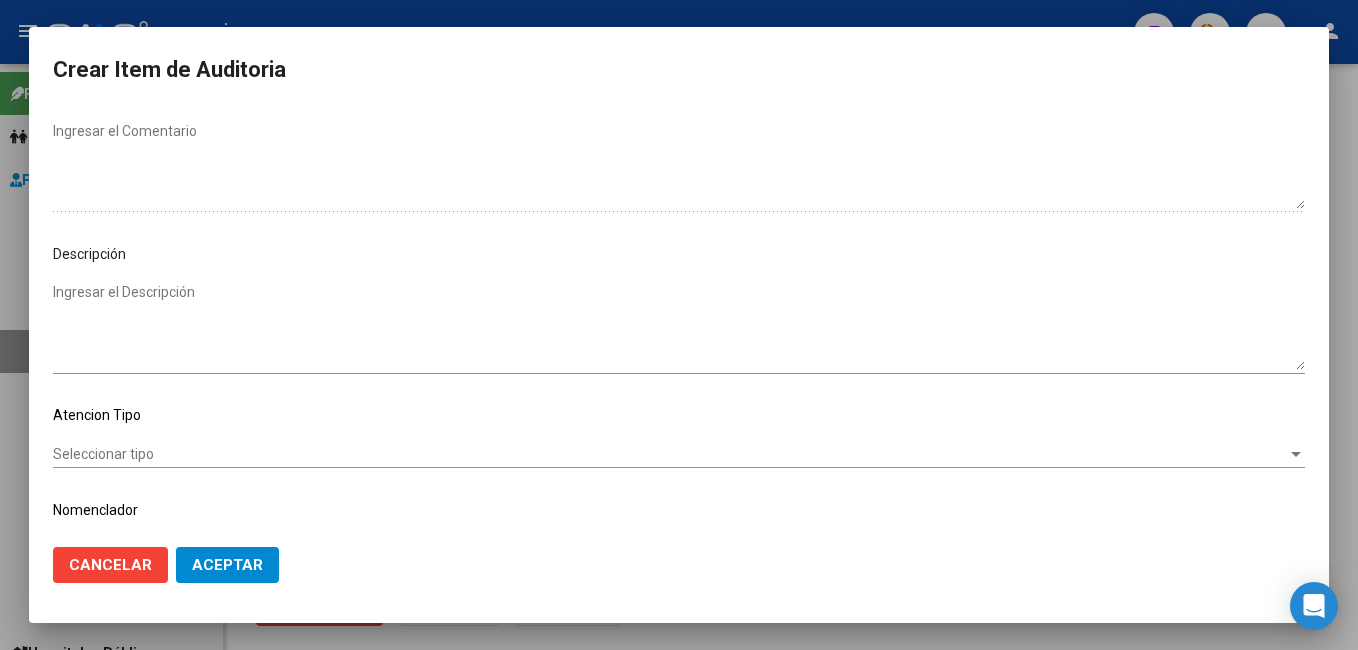 scroll, scrollTop: 1100, scrollLeft: 0, axis: vertical 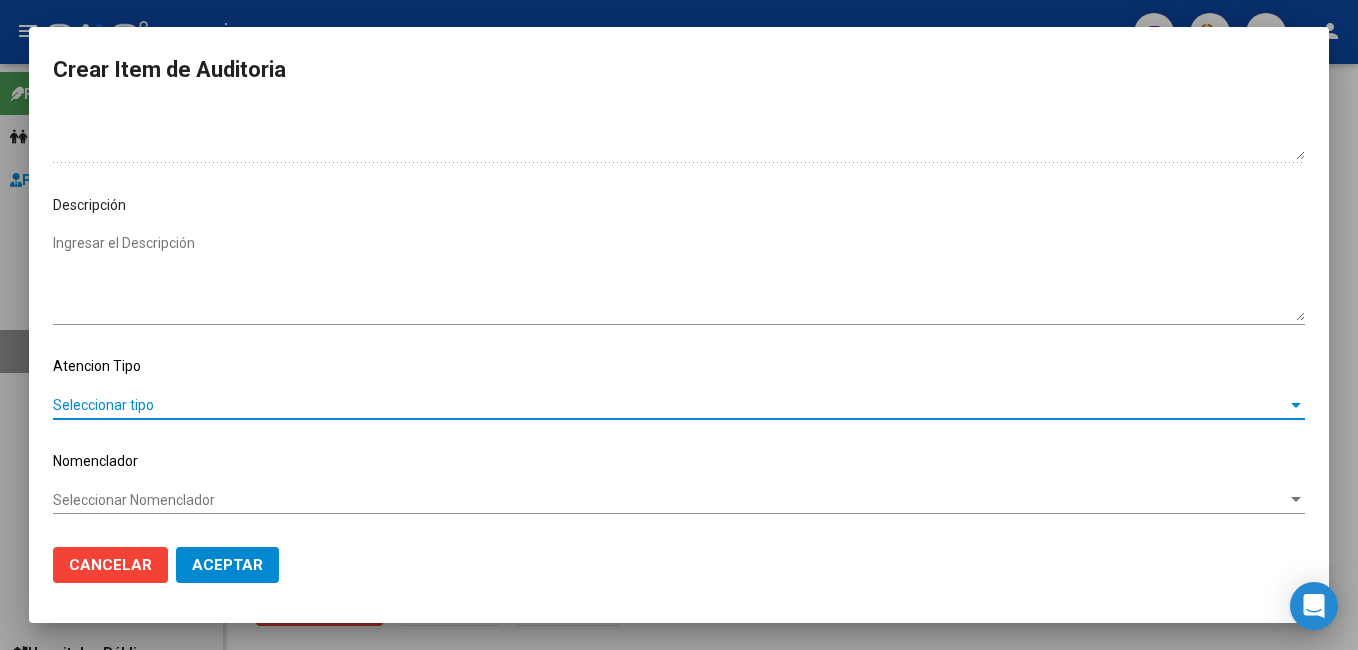 click on "Seleccionar tipo" at bounding box center [670, 405] 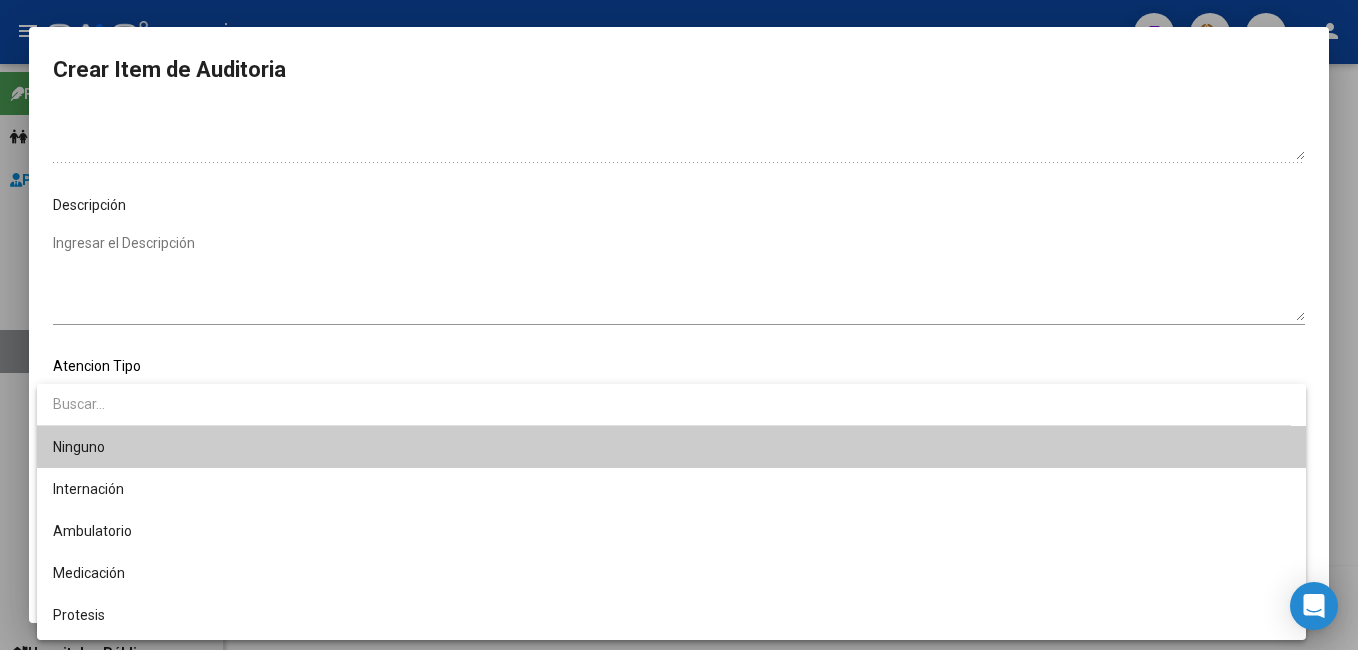 scroll, scrollTop: 38, scrollLeft: 0, axis: vertical 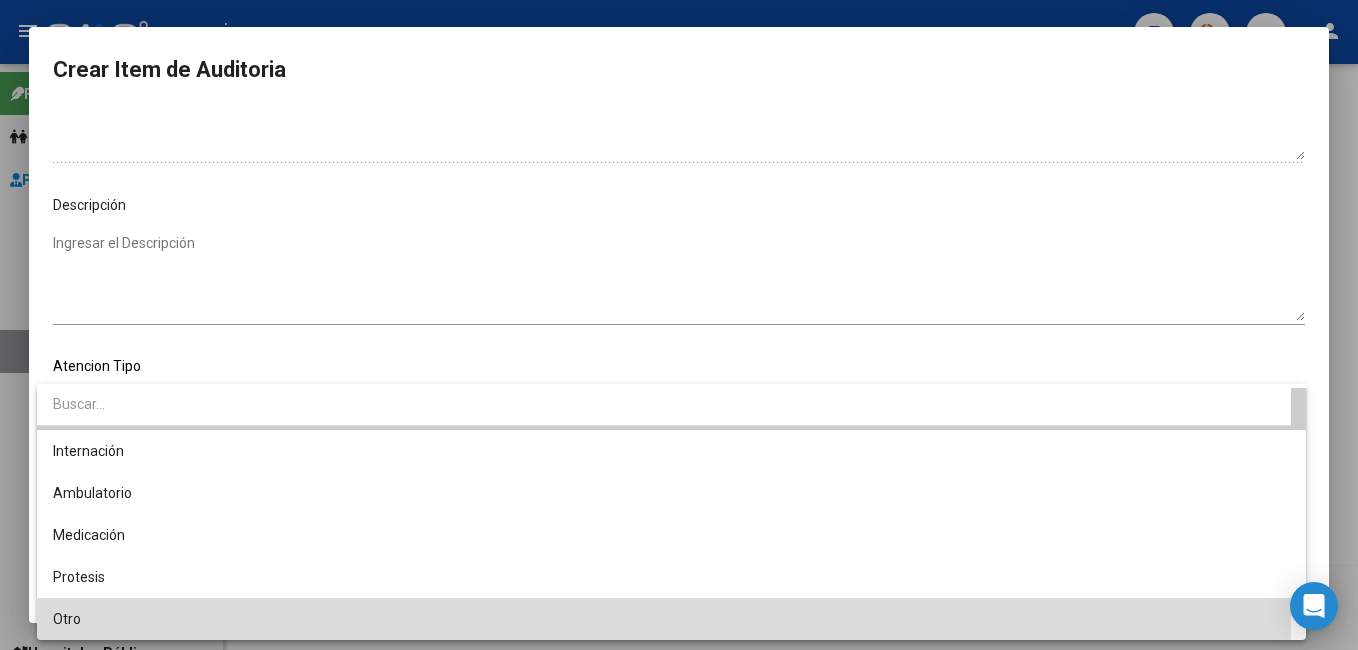 click on "Otro" at bounding box center (671, 619) 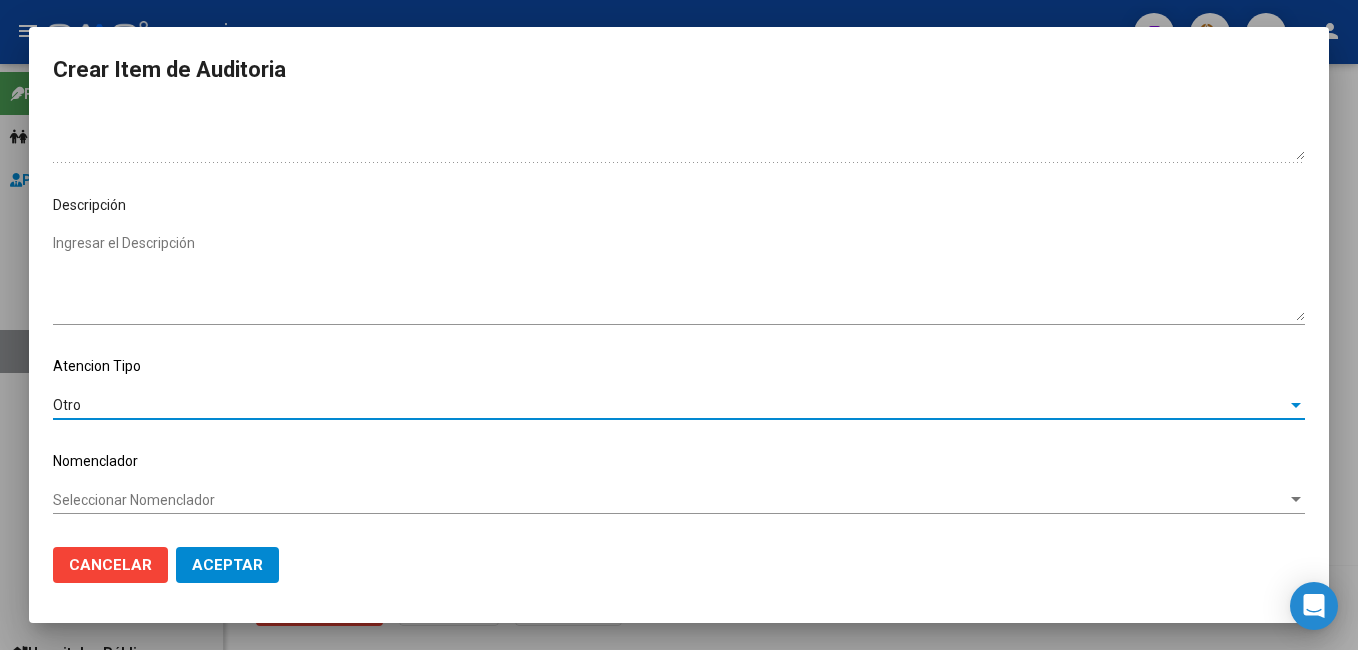 click on "Aceptar" 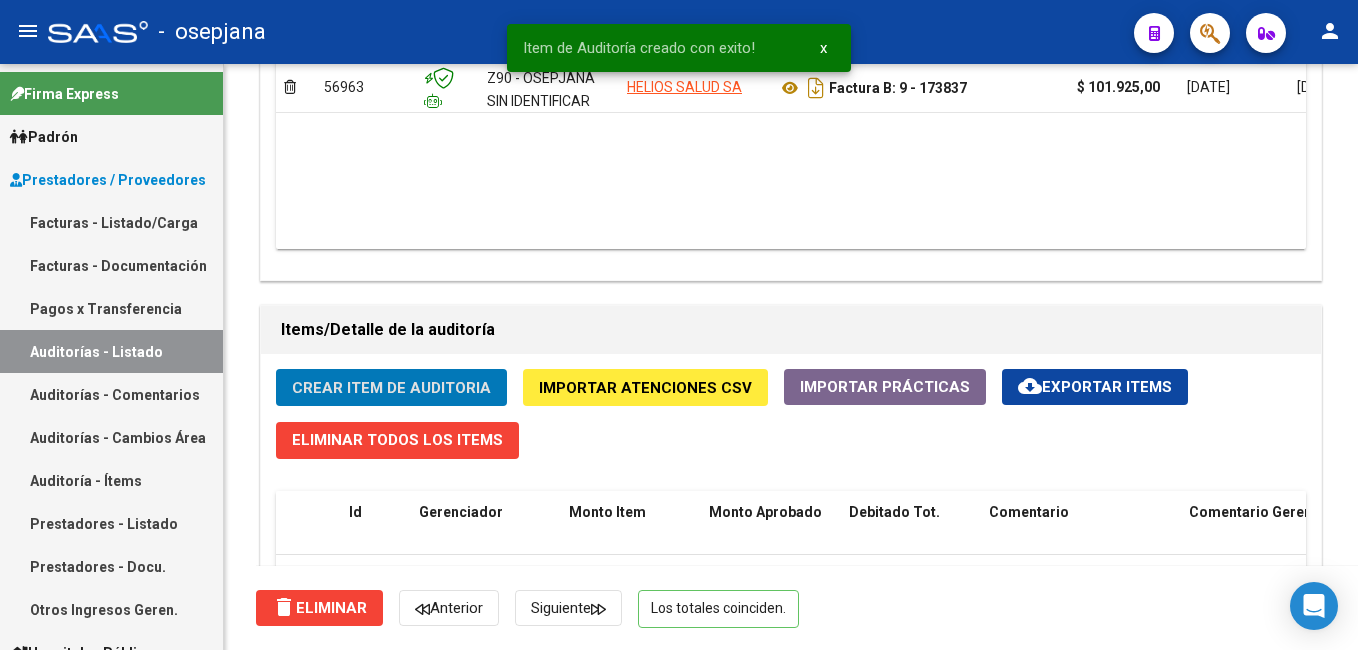 drag, startPoint x: 112, startPoint y: 228, endPoint x: 290, endPoint y: 24, distance: 270.73972 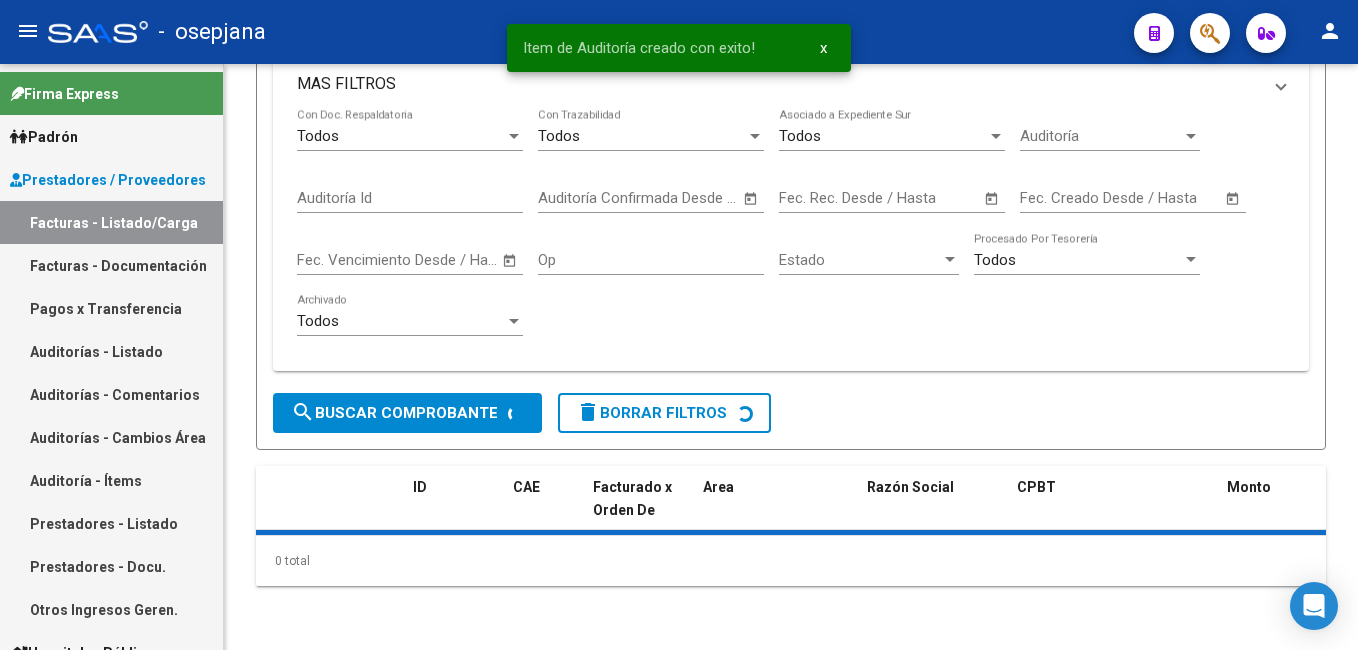 scroll, scrollTop: 0, scrollLeft: 0, axis: both 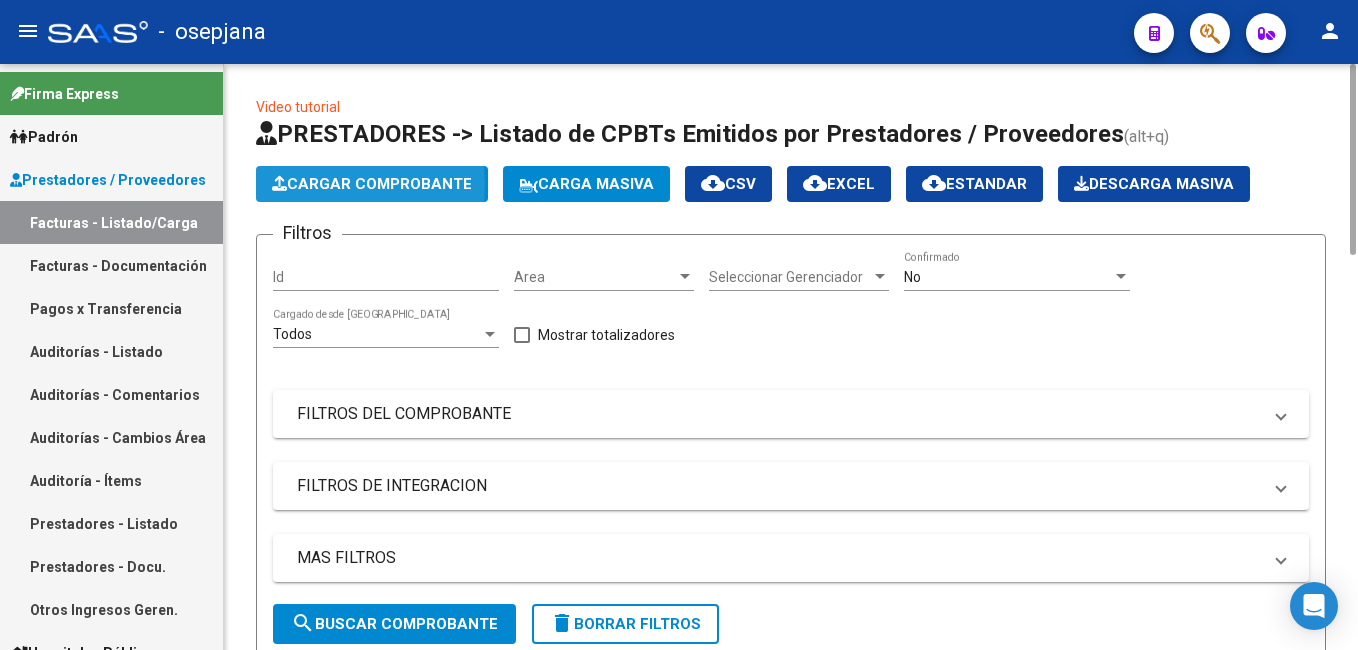 click on "Cargar Comprobante" 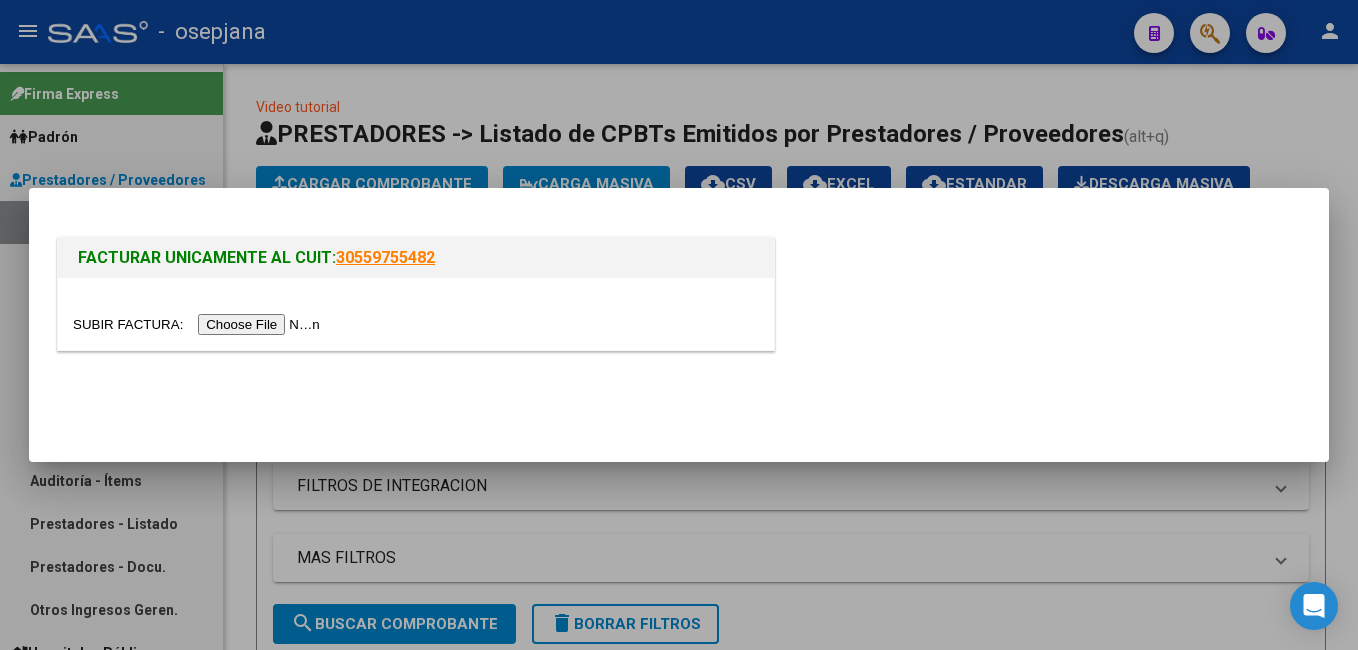 click at bounding box center (199, 324) 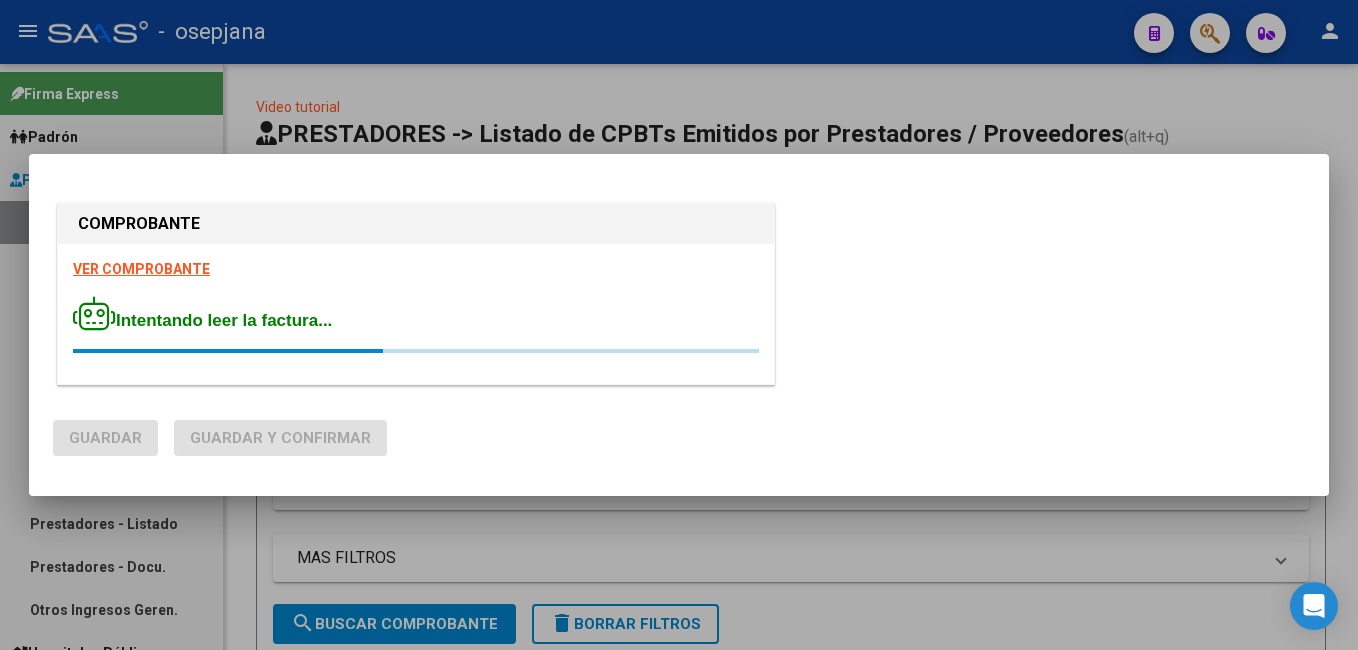 click on "VER COMPROBANTE" at bounding box center (141, 269) 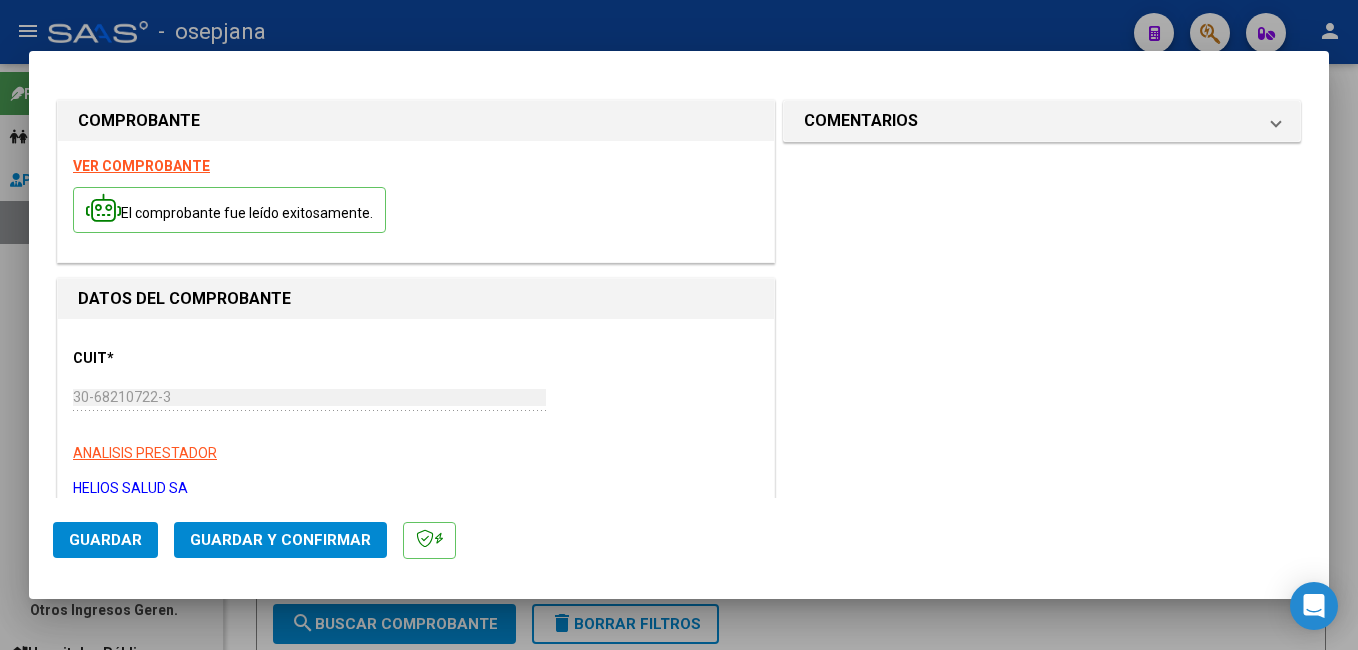 click on "CUIT  *   30-68210722-3 Ingresar CUIT  ANALISIS PRESTADOR  HELIOS SALUD SA  ARCA Padrón  Area destinado * SUR Seleccionar Area  Facturado por orden de  Z90 - OSEPJANA SIN IDENTIFICAR Seleccionar Gerenciador  Comprobante Tipo * Factura B Seleccionar Tipo Punto de Venta  *   9 Ingresar el Nro.  Número  *   173834 Ingresar el Nro.  Monto  *   $ 101.925,00 Ingresar el [GEOGRAPHIC_DATA].  *   [DATE] Ingresar la fecha  CAE / CAEA (no ingrese CAI)    75193309228565 Ingresar el CAE o CAEA (no ingrese CAI)  Fecha Recibido  *   [DATE] Ingresar la fecha  Fecha de Vencimiento    Ingresar la fecha  Ref. Externa    Ingresar la ref.  N° Liquidación    Ingresar el N° Liquidación" at bounding box center [416, 1029] 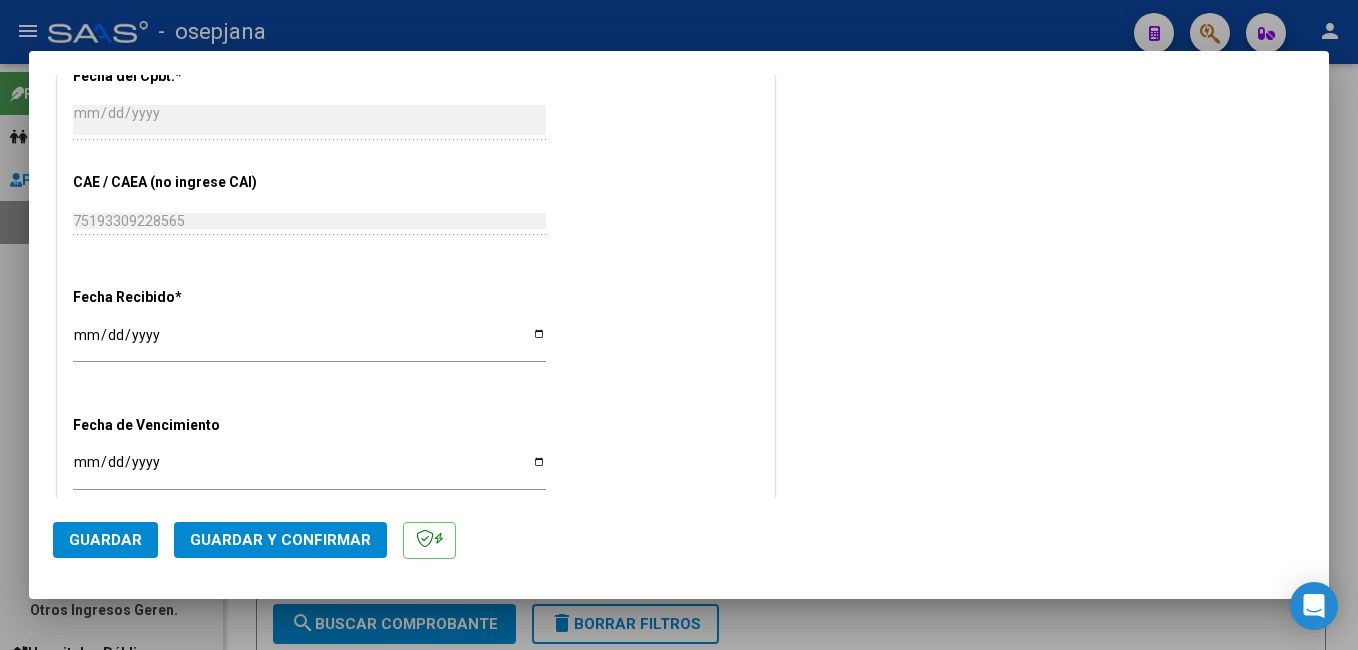 scroll, scrollTop: 1100, scrollLeft: 0, axis: vertical 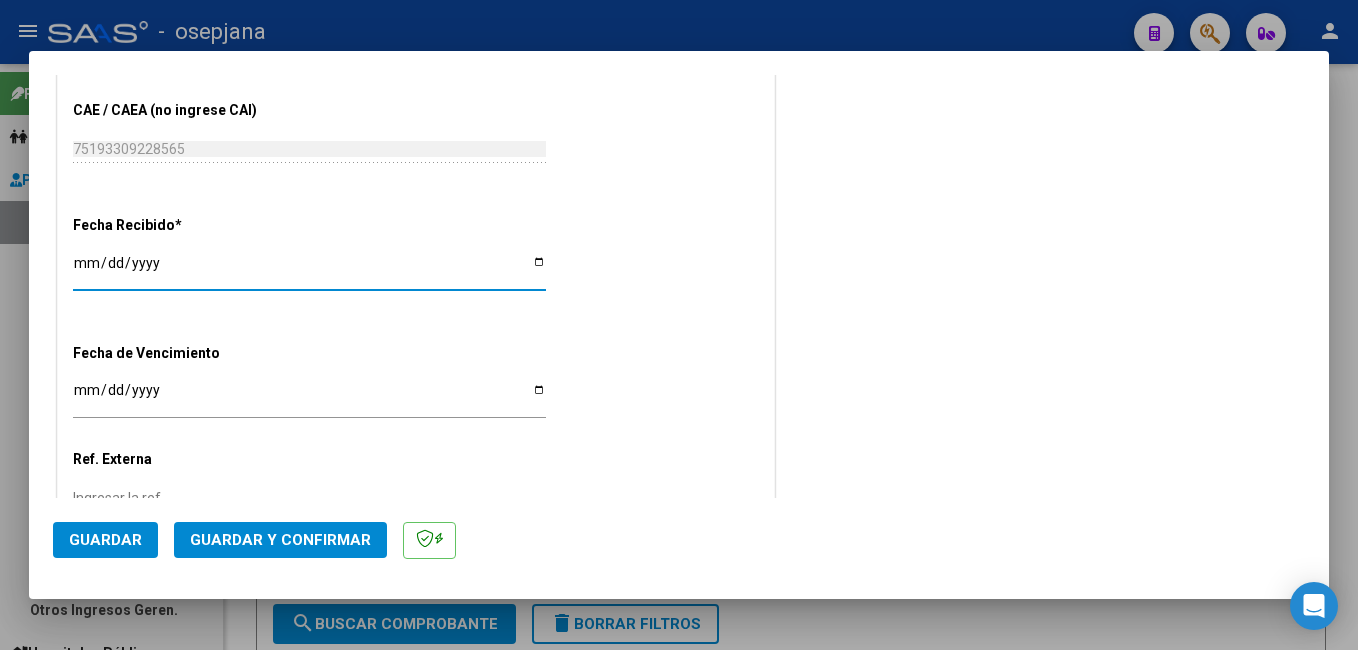 click on "[DATE]" at bounding box center (309, 270) 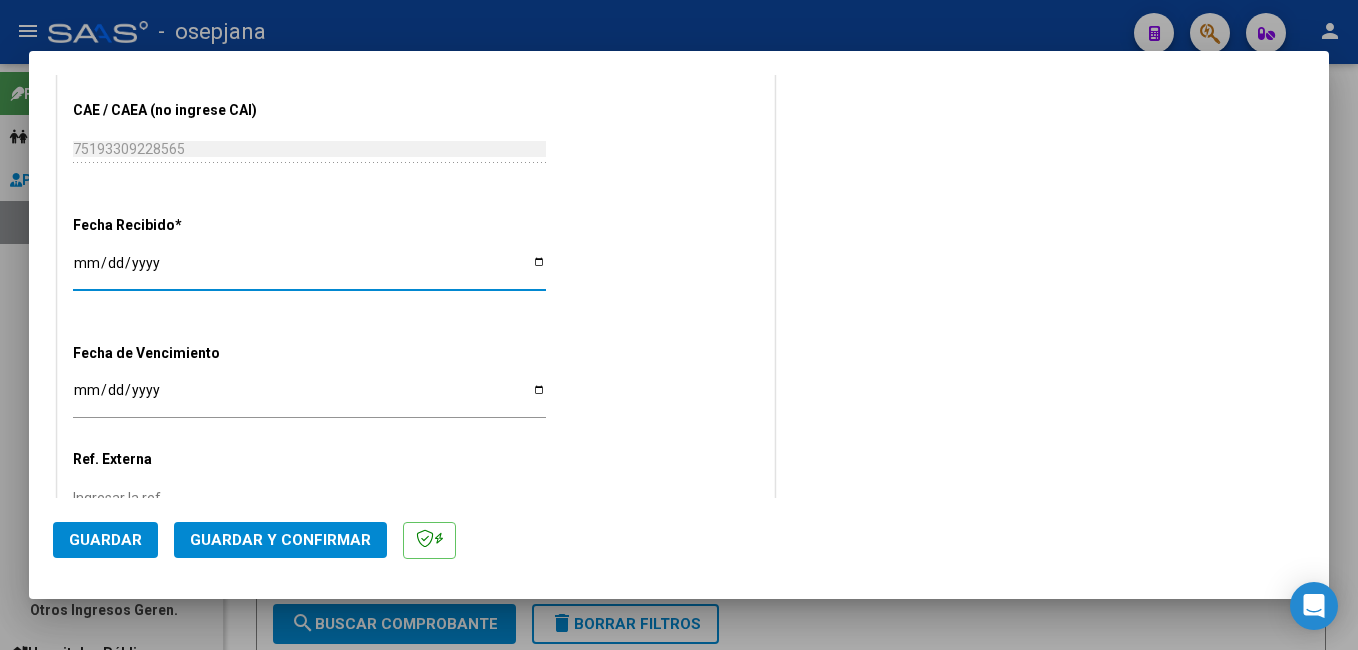 type on "[DATE]" 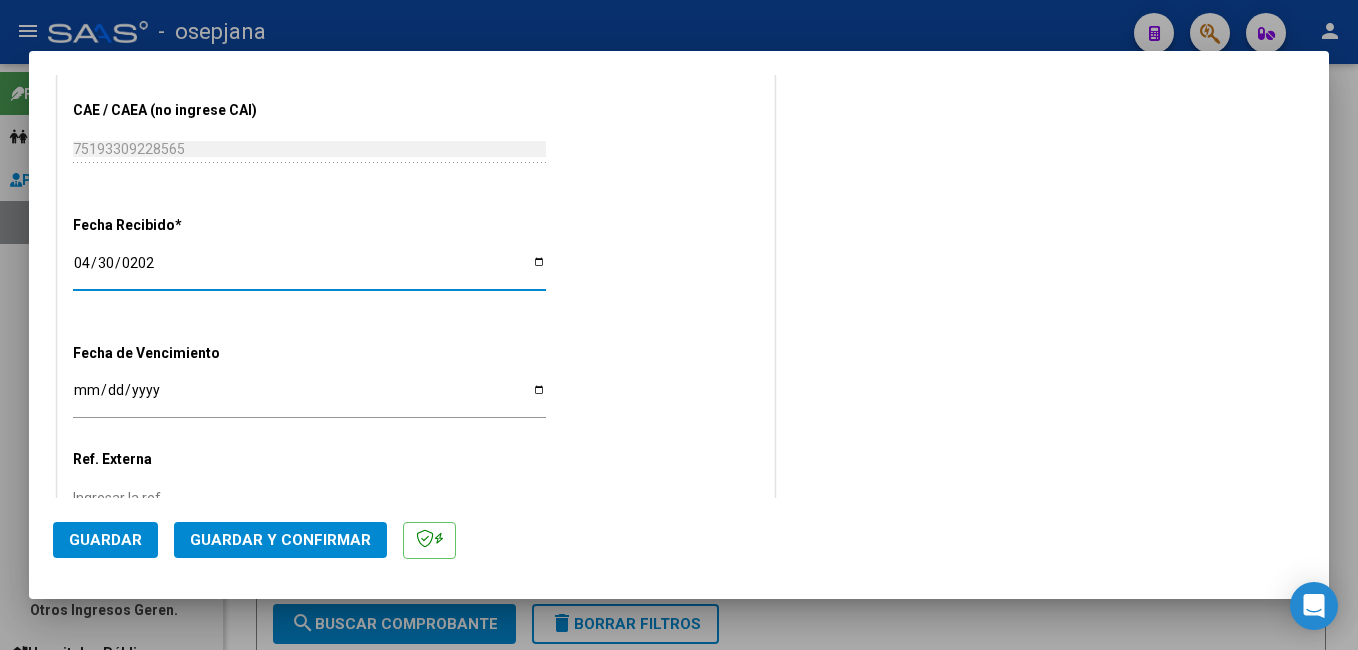 type on "[DATE]" 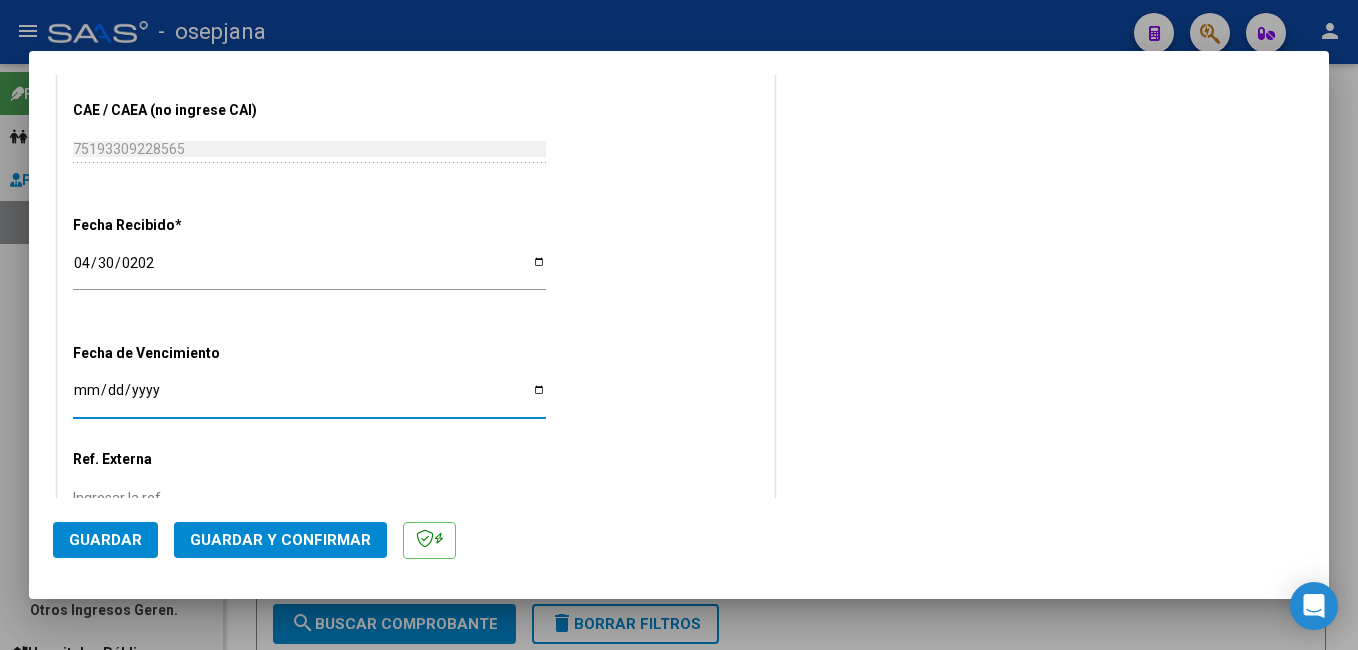 click on "Ingresar la fecha" at bounding box center (309, 397) 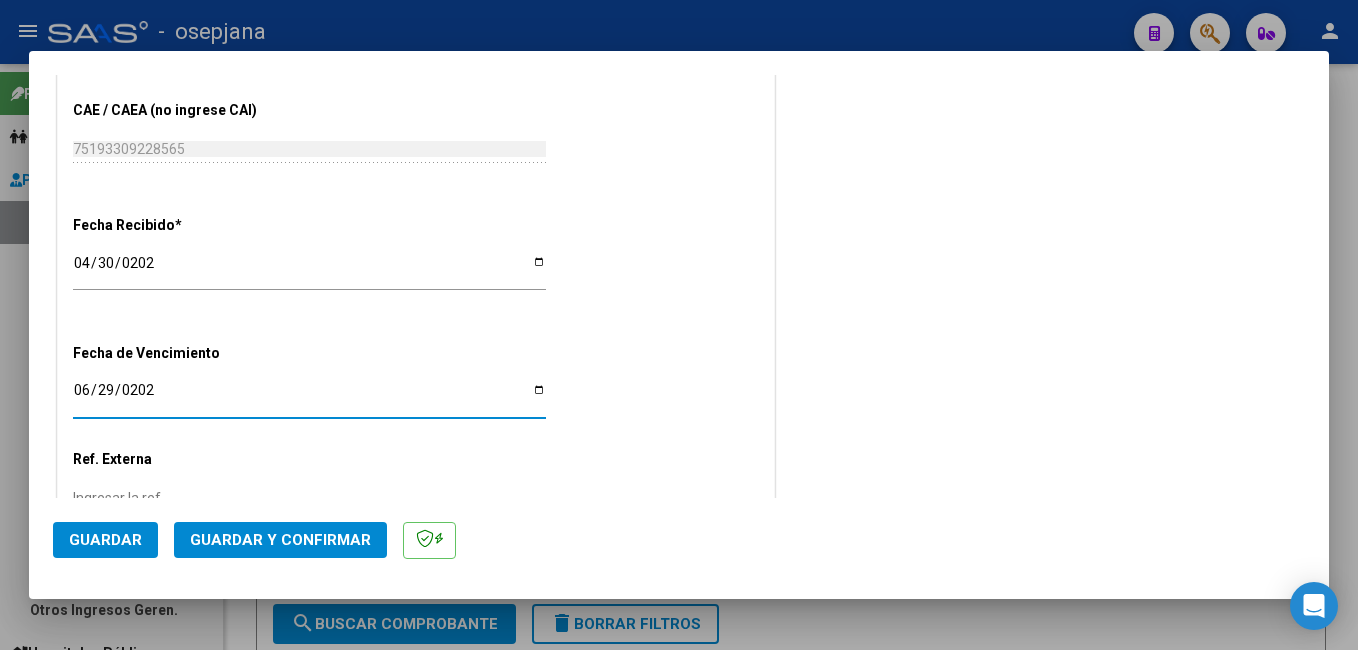 type on "[DATE]" 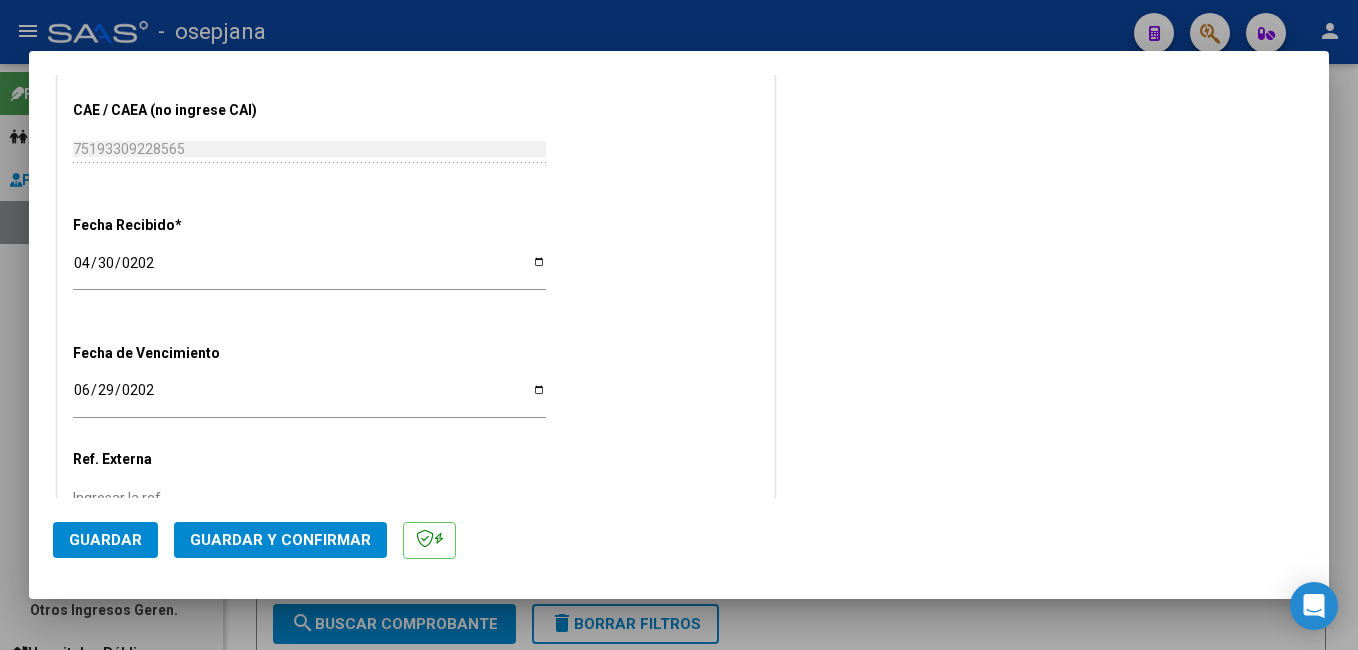 click on "Fecha Recibido  *   [DATE] Ingresar la fecha" at bounding box center (416, 254) 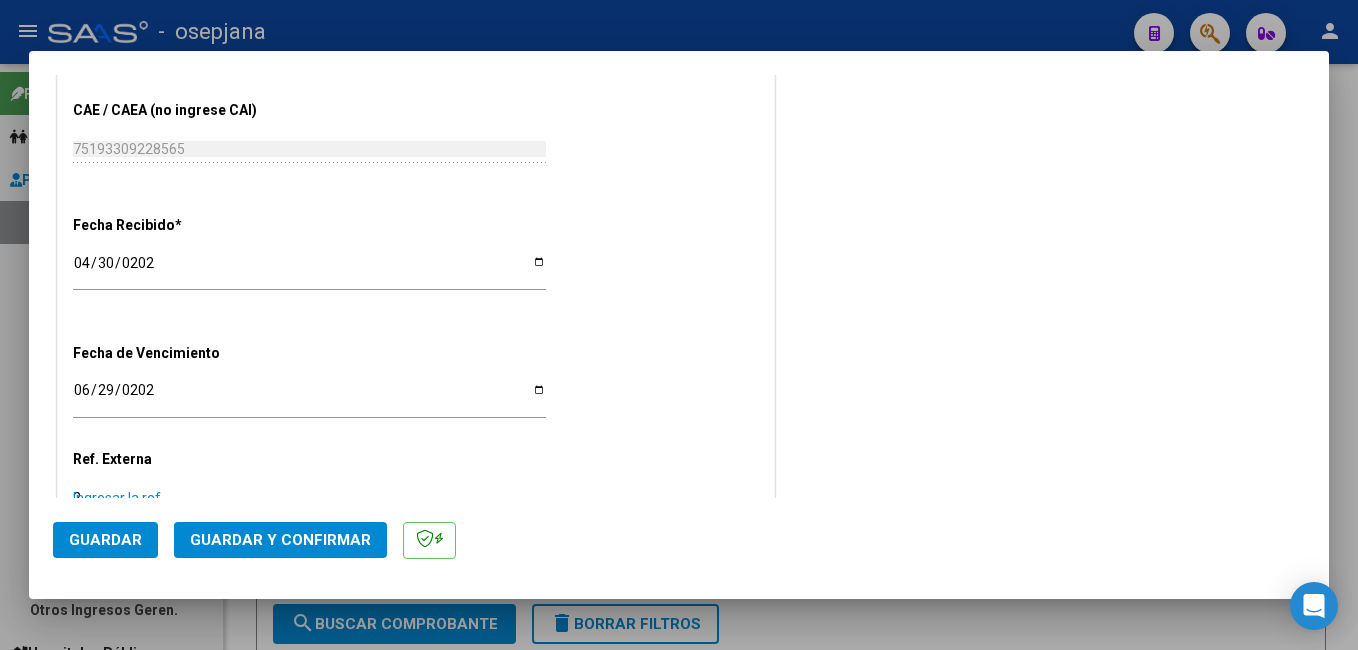 scroll, scrollTop: 1108, scrollLeft: 0, axis: vertical 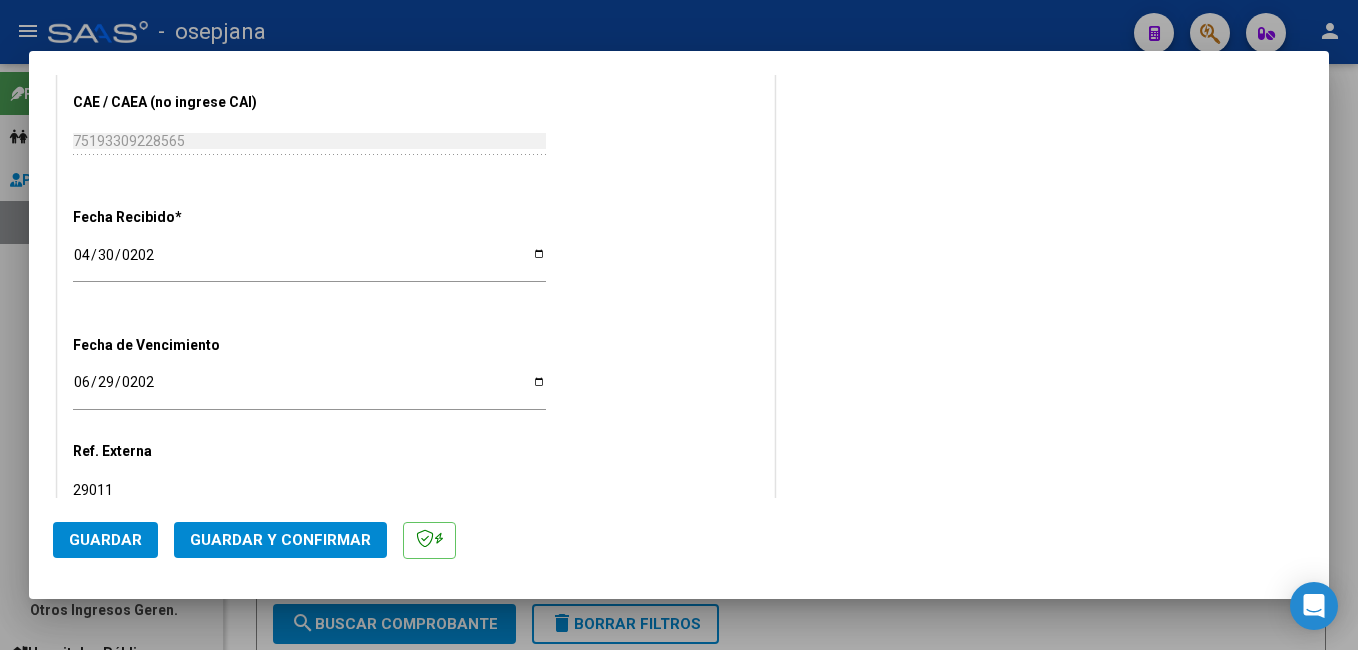 type on "29011" 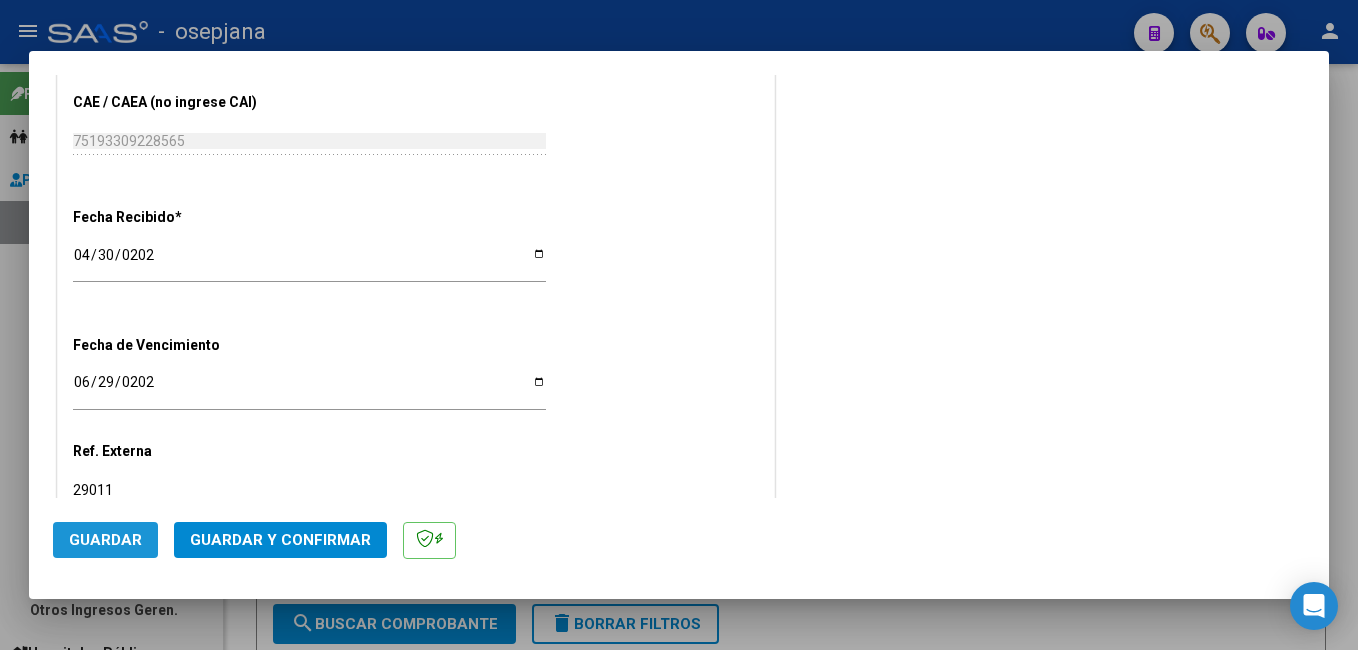 click on "Guardar" 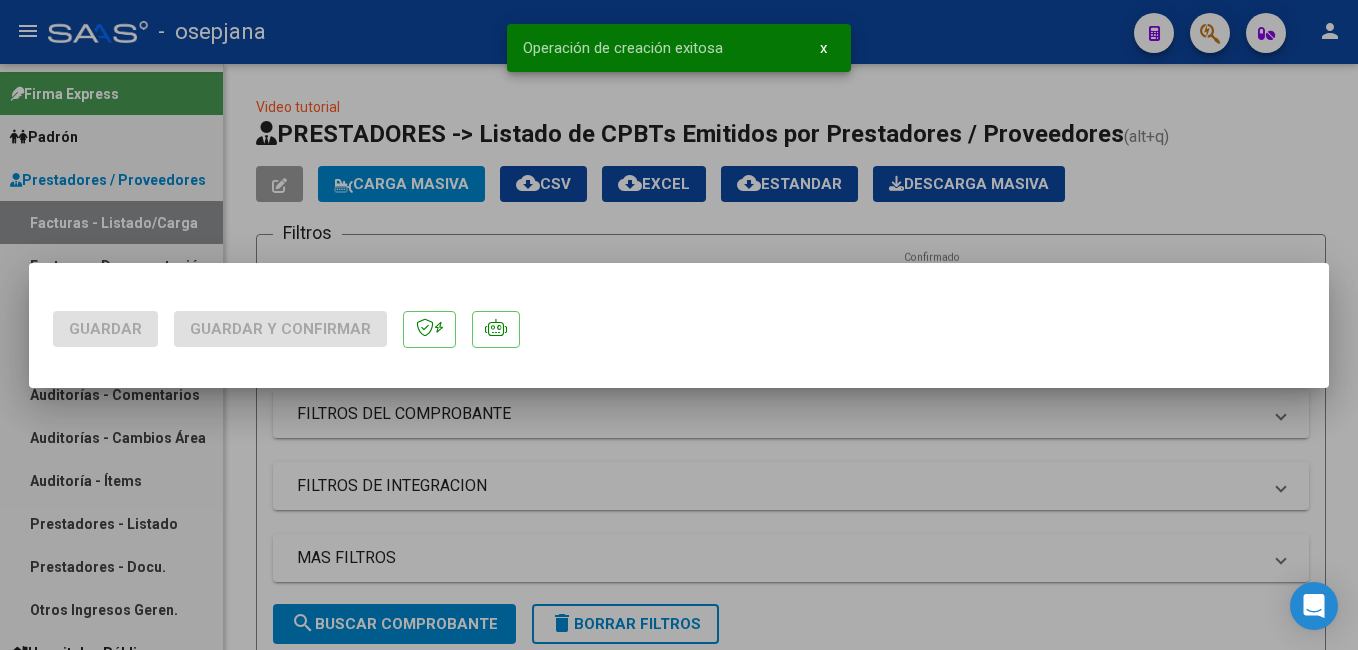 scroll, scrollTop: 0, scrollLeft: 0, axis: both 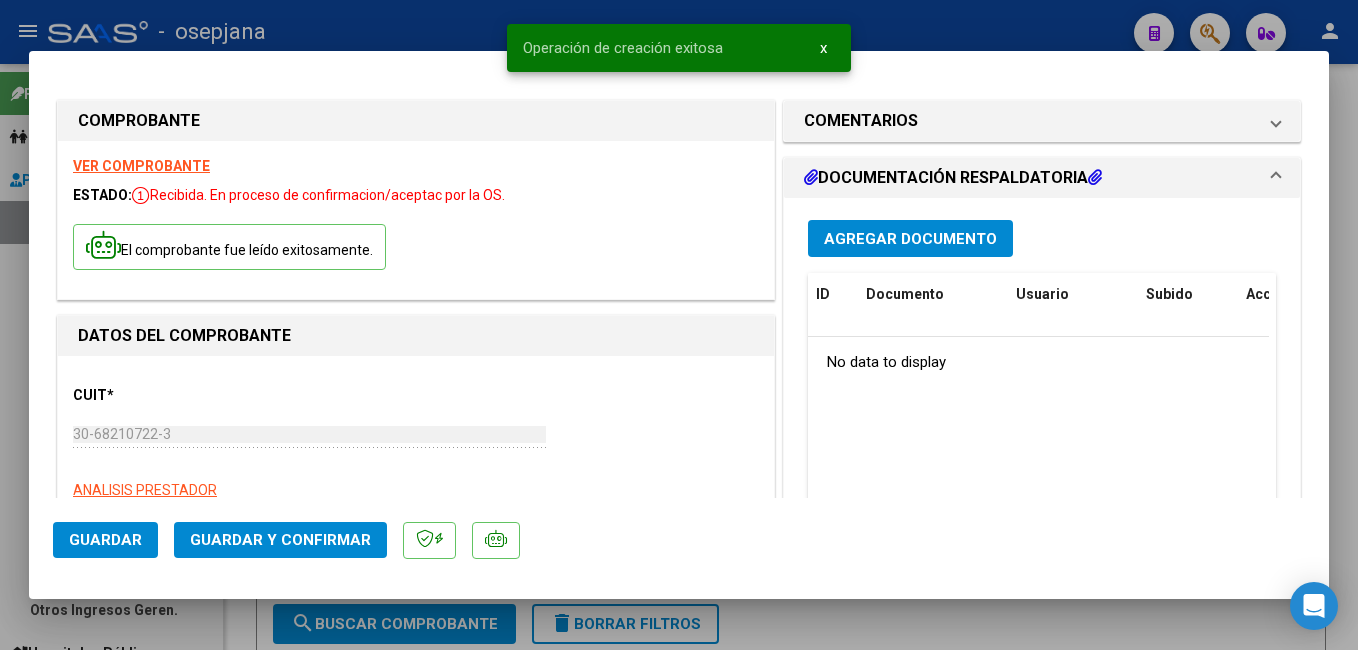 click on "Agregar Documento" at bounding box center [910, 239] 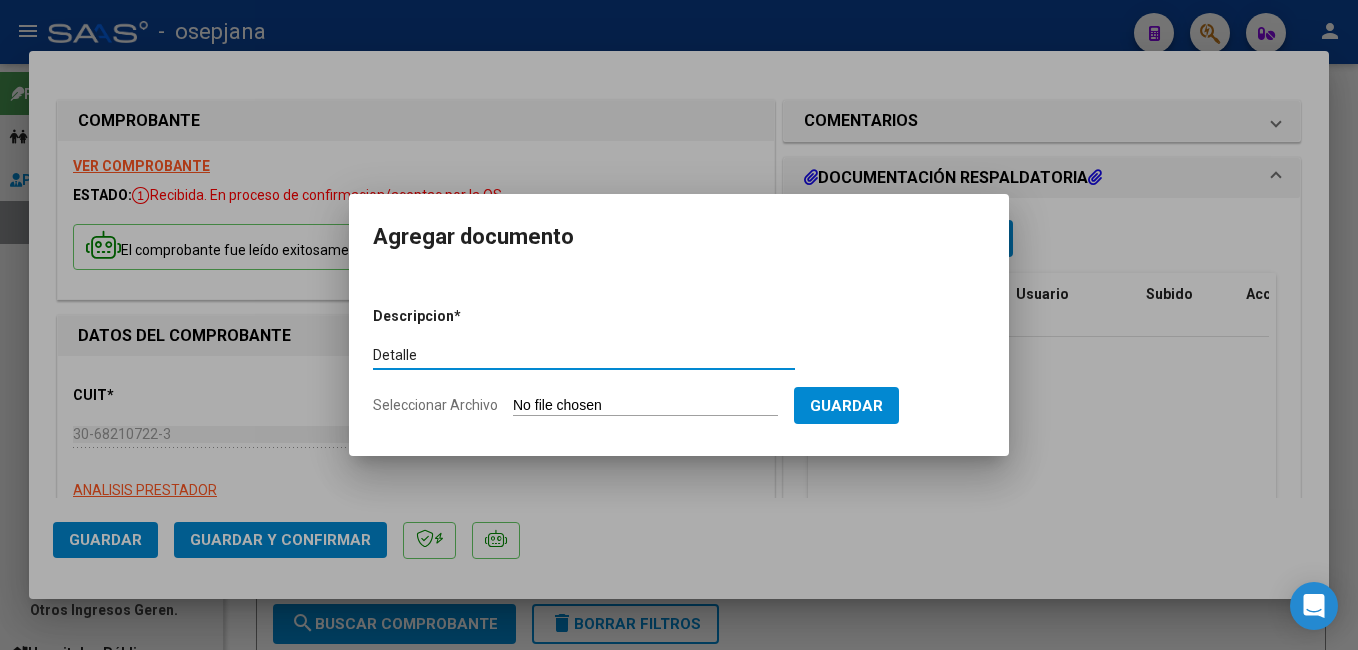type on "Detalle" 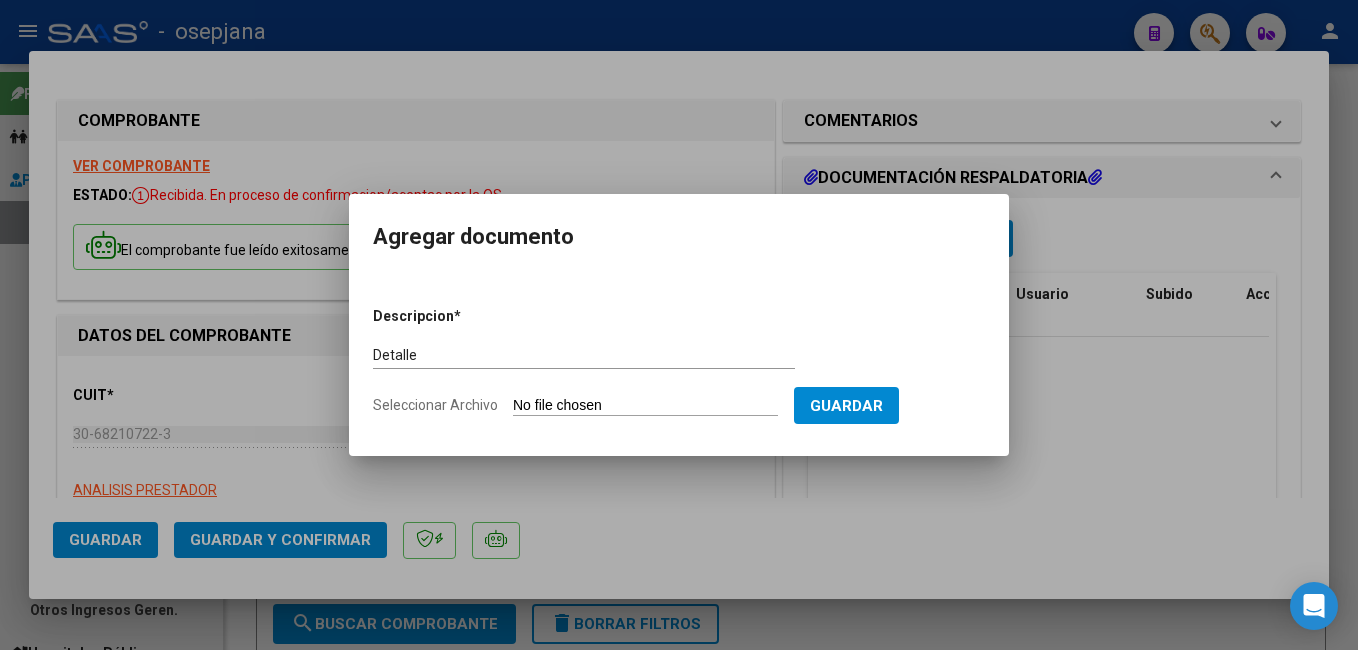 click on "Seleccionar Archivo" at bounding box center [645, 406] 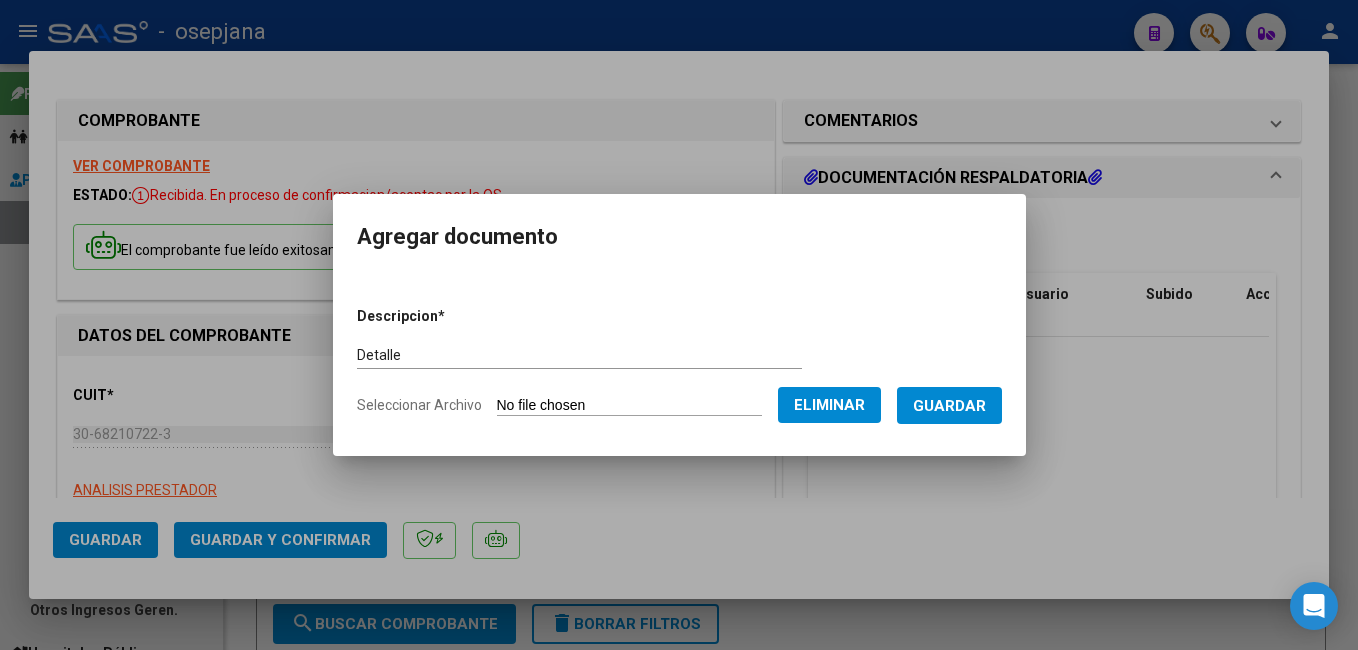 click on "Guardar" at bounding box center [949, 406] 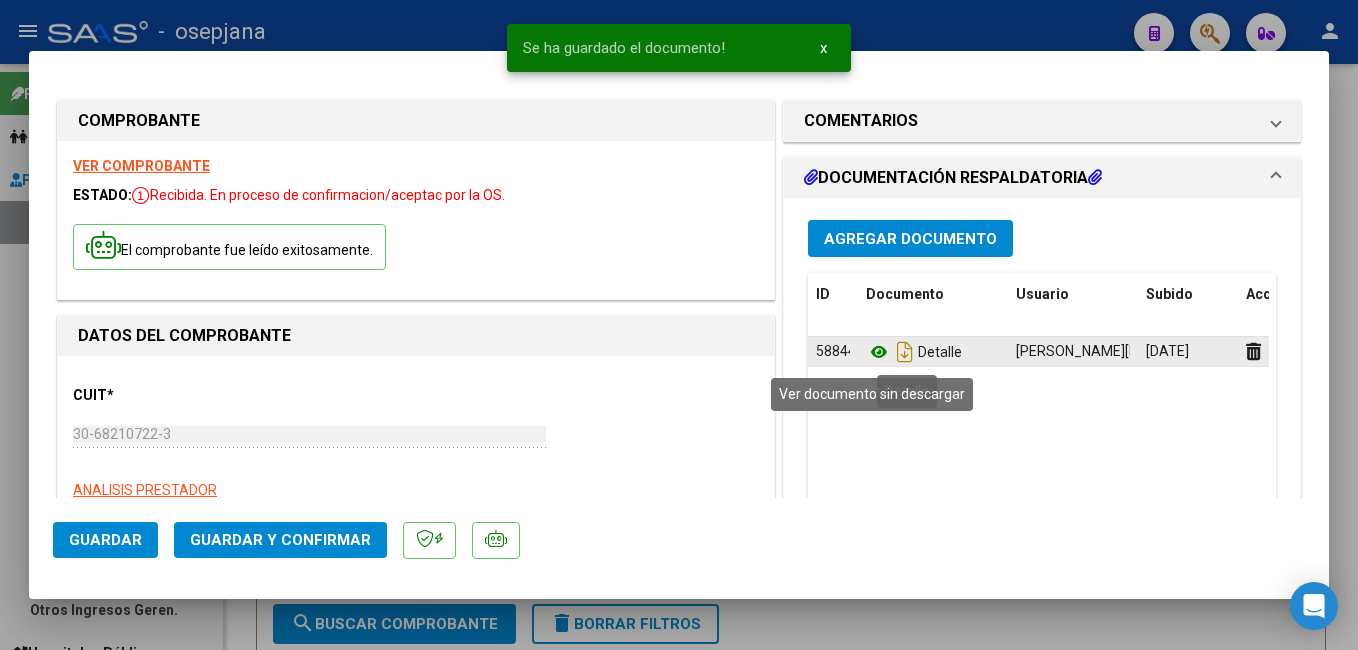 click 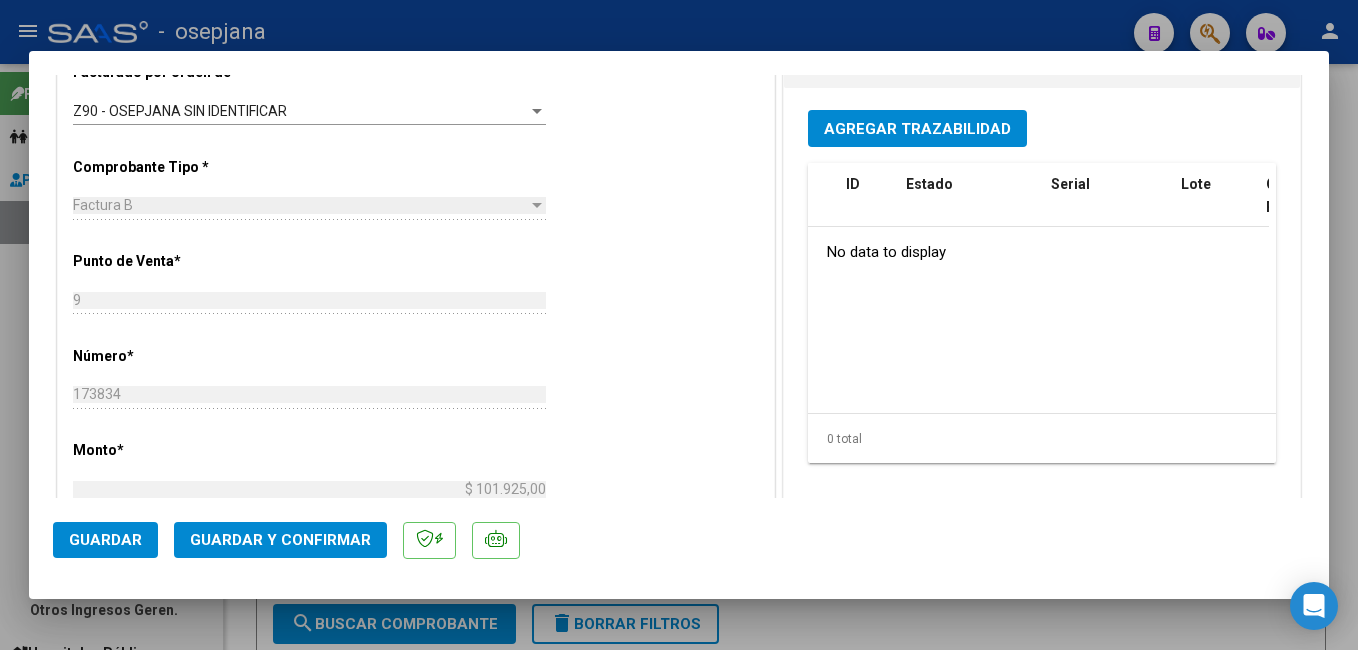 scroll, scrollTop: 542, scrollLeft: 0, axis: vertical 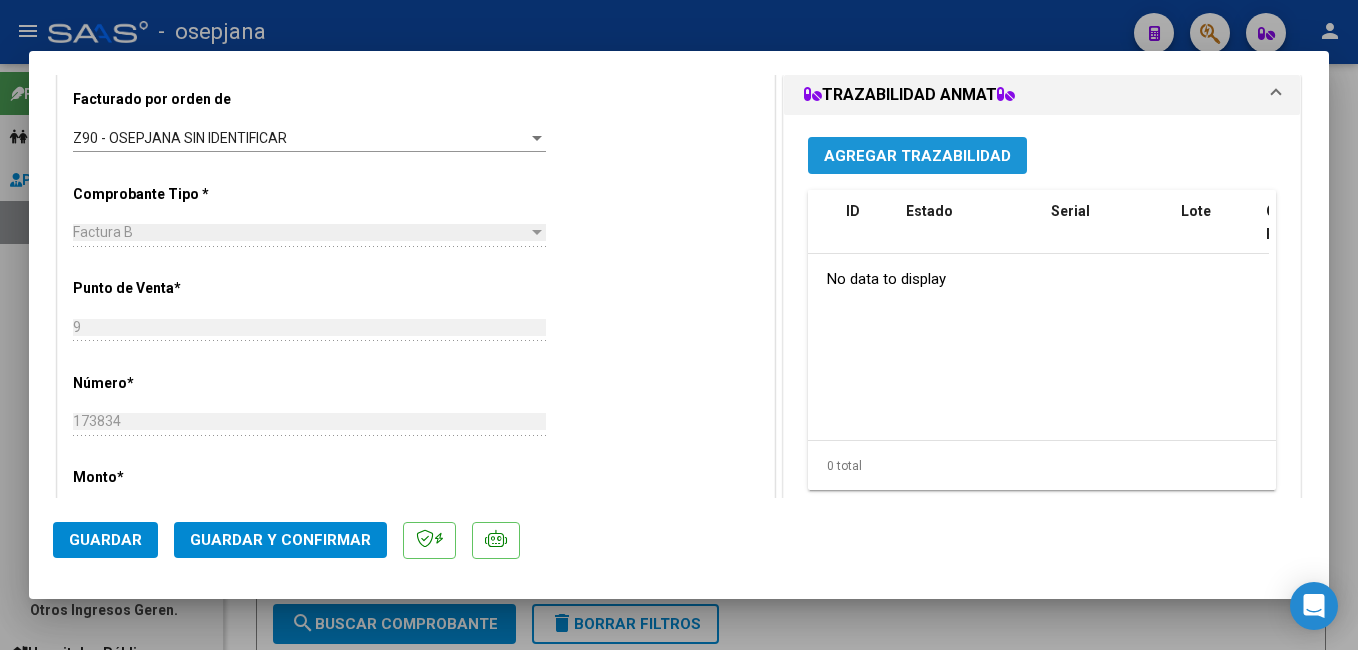 click on "Agregar Trazabilidad" at bounding box center [917, 156] 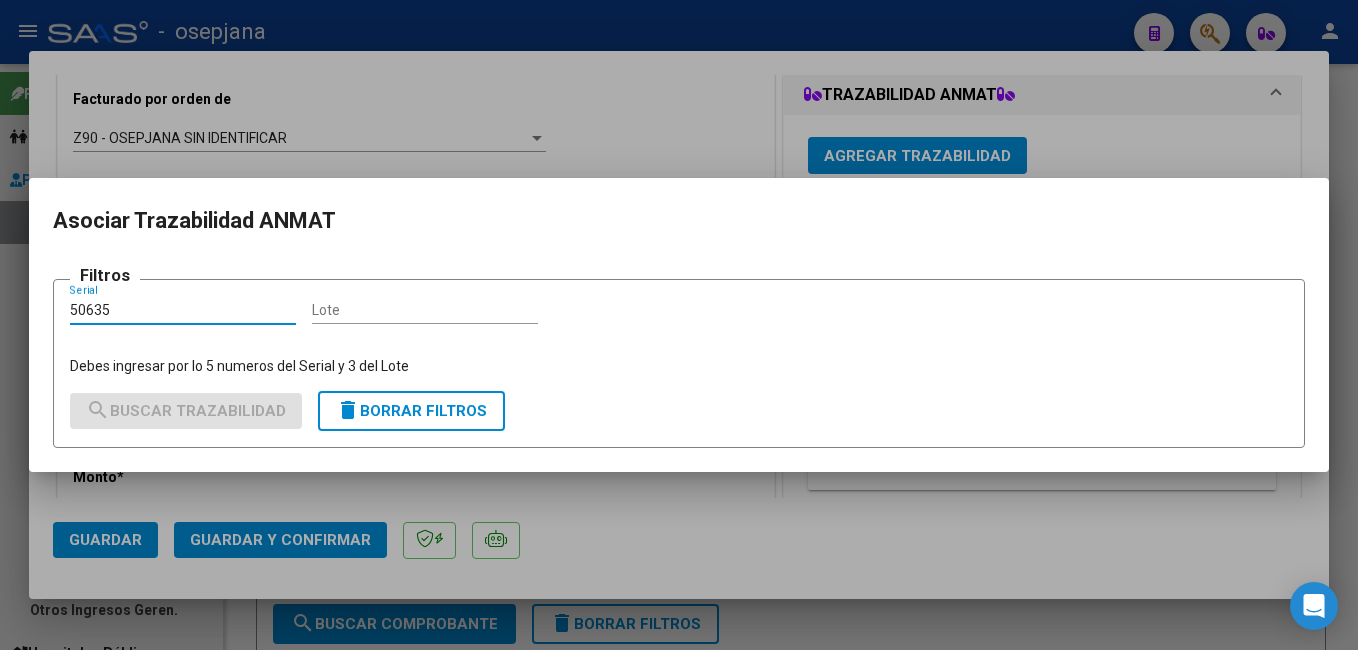type on "50635" 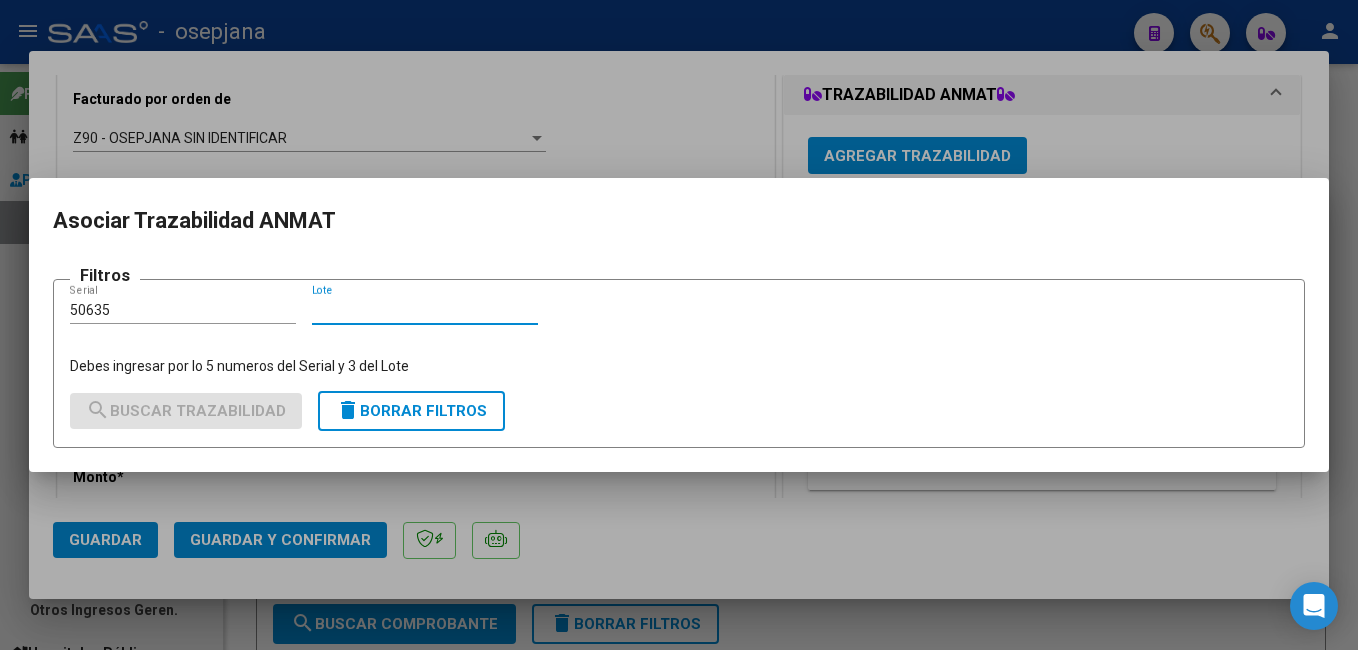 click on "Lote" at bounding box center [425, 310] 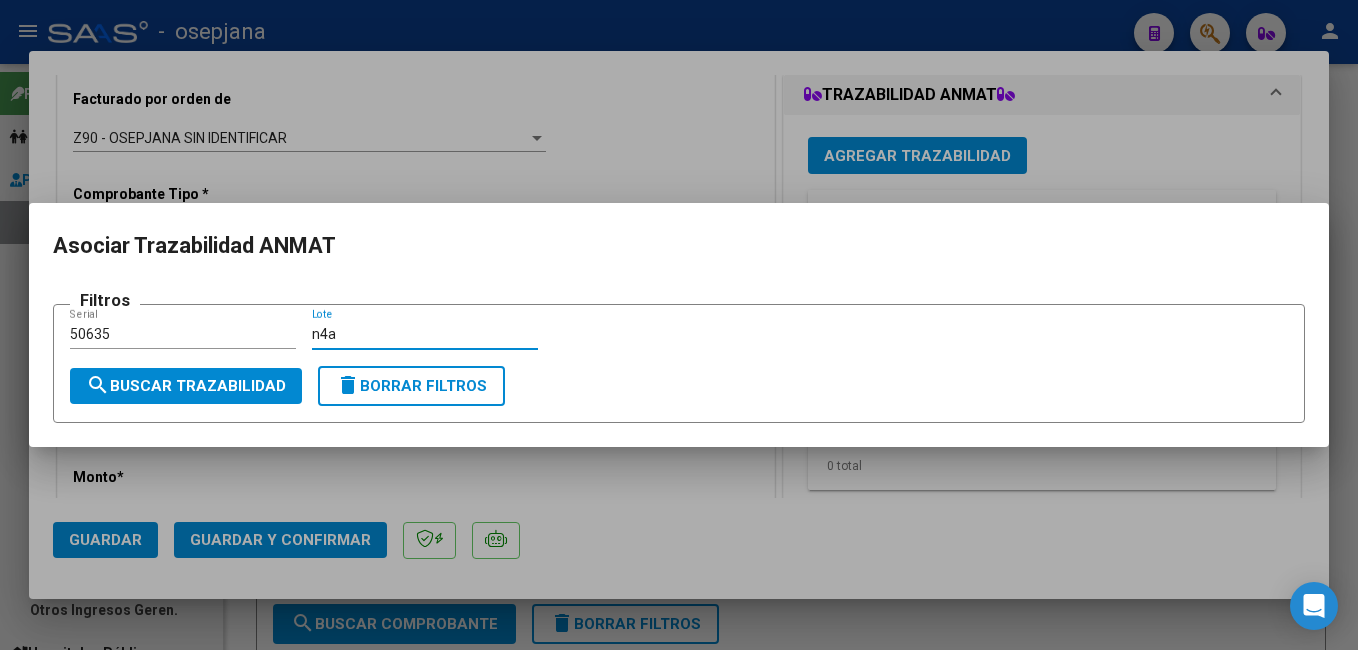 type on "n4a" 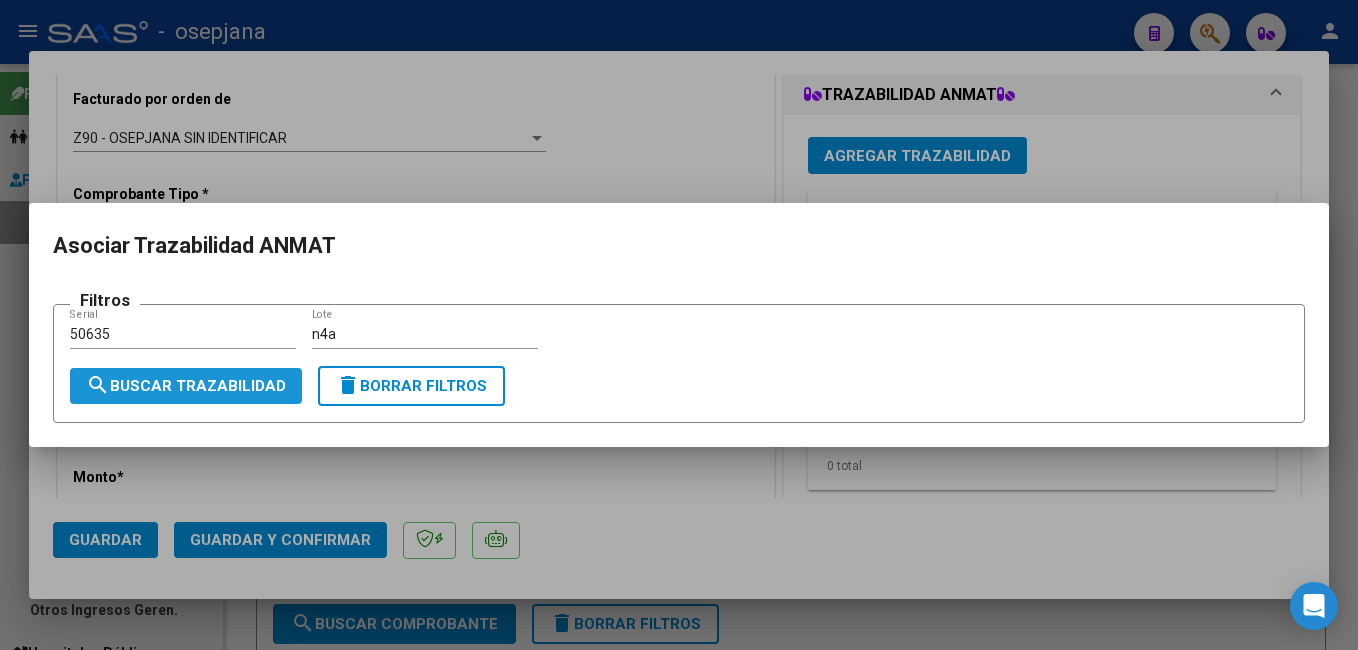 click on "search  Buscar Trazabilidad" at bounding box center [186, 386] 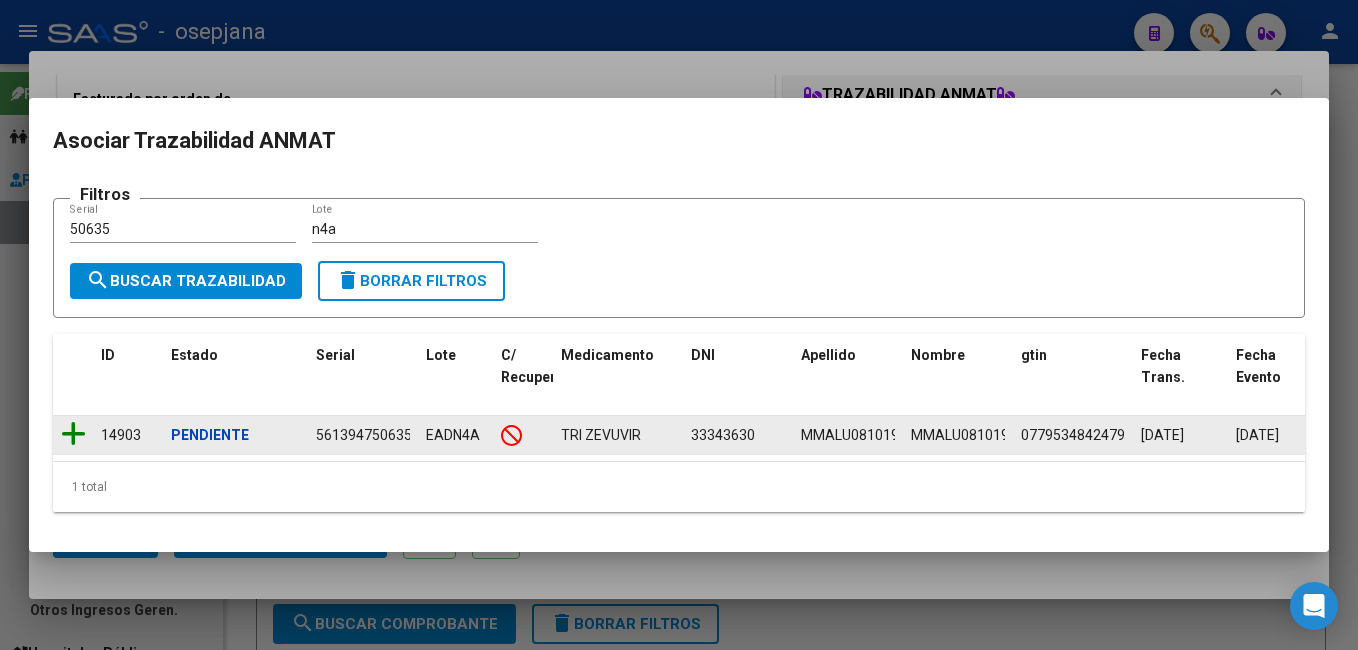 click 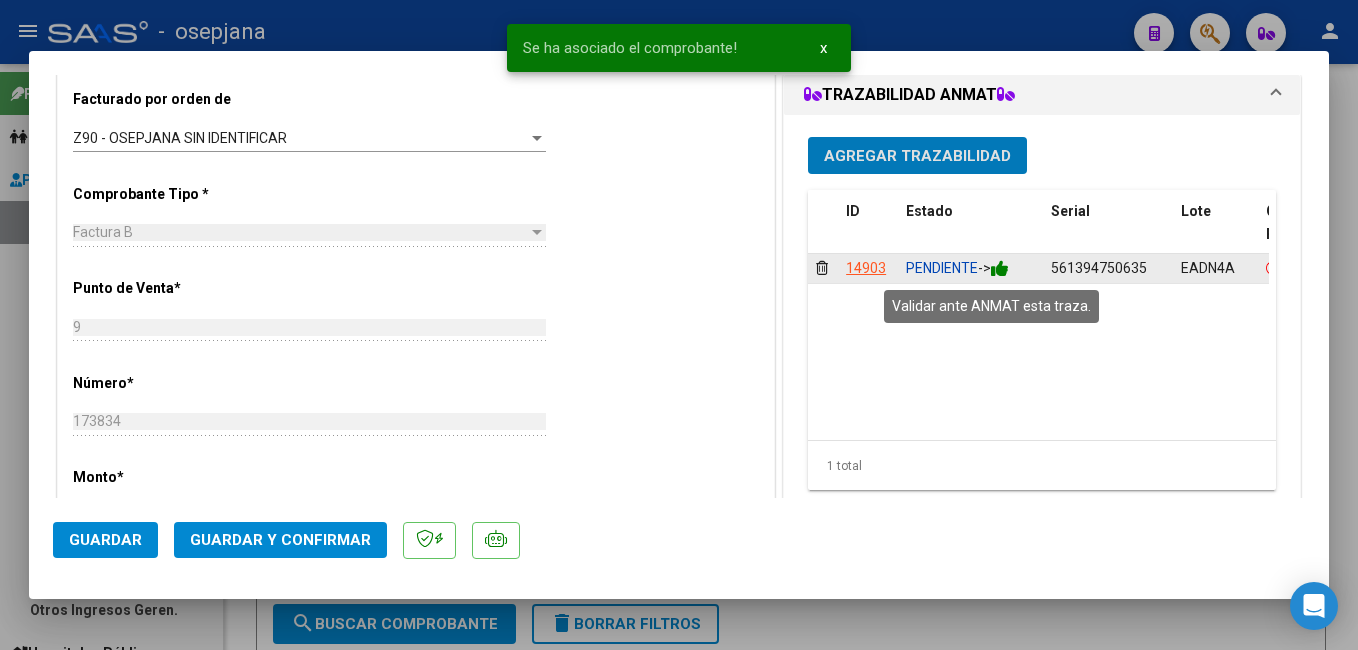 click 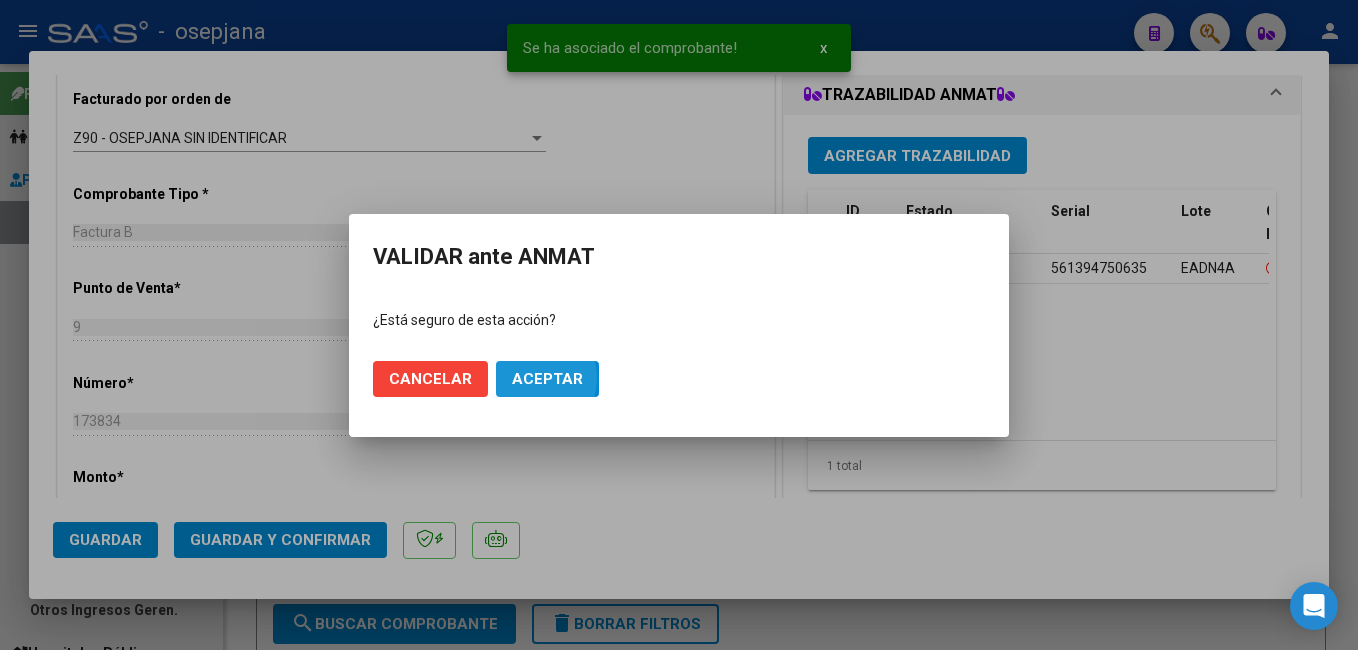 click on "Aceptar" 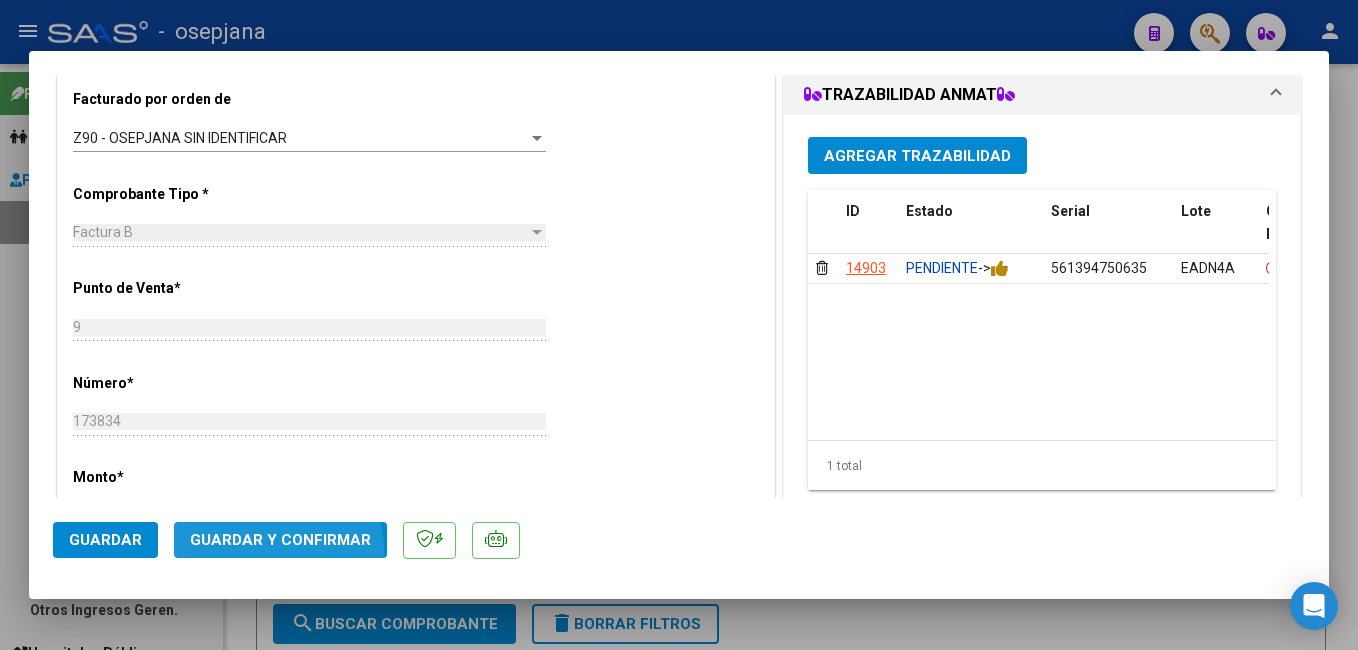 click on "Guardar y Confirmar" 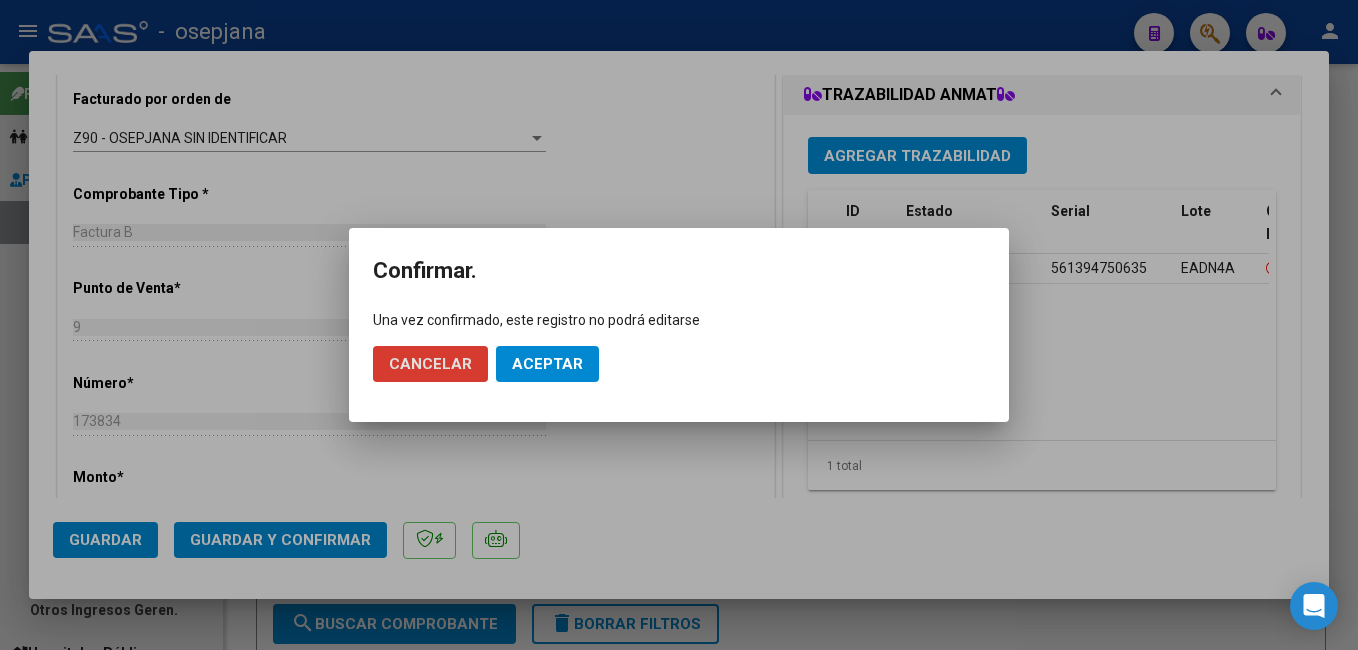 drag, startPoint x: 540, startPoint y: 368, endPoint x: 491, endPoint y: 362, distance: 49.365982 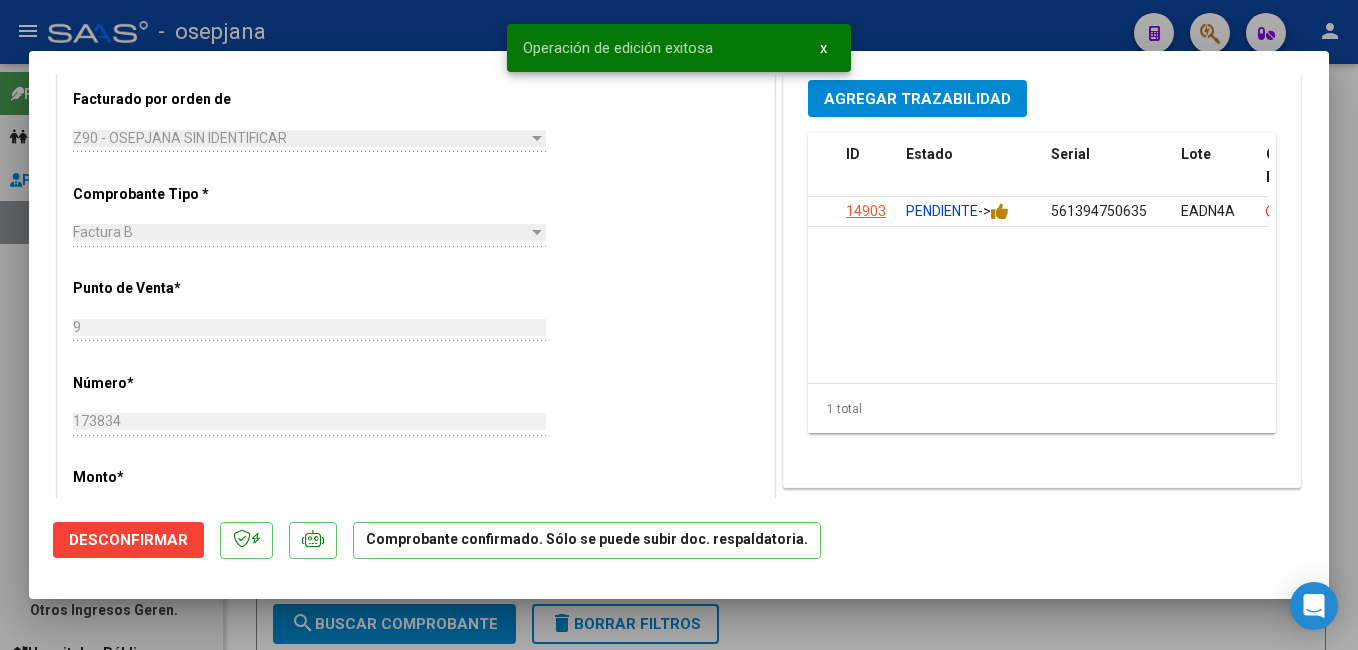 click at bounding box center [679, 325] 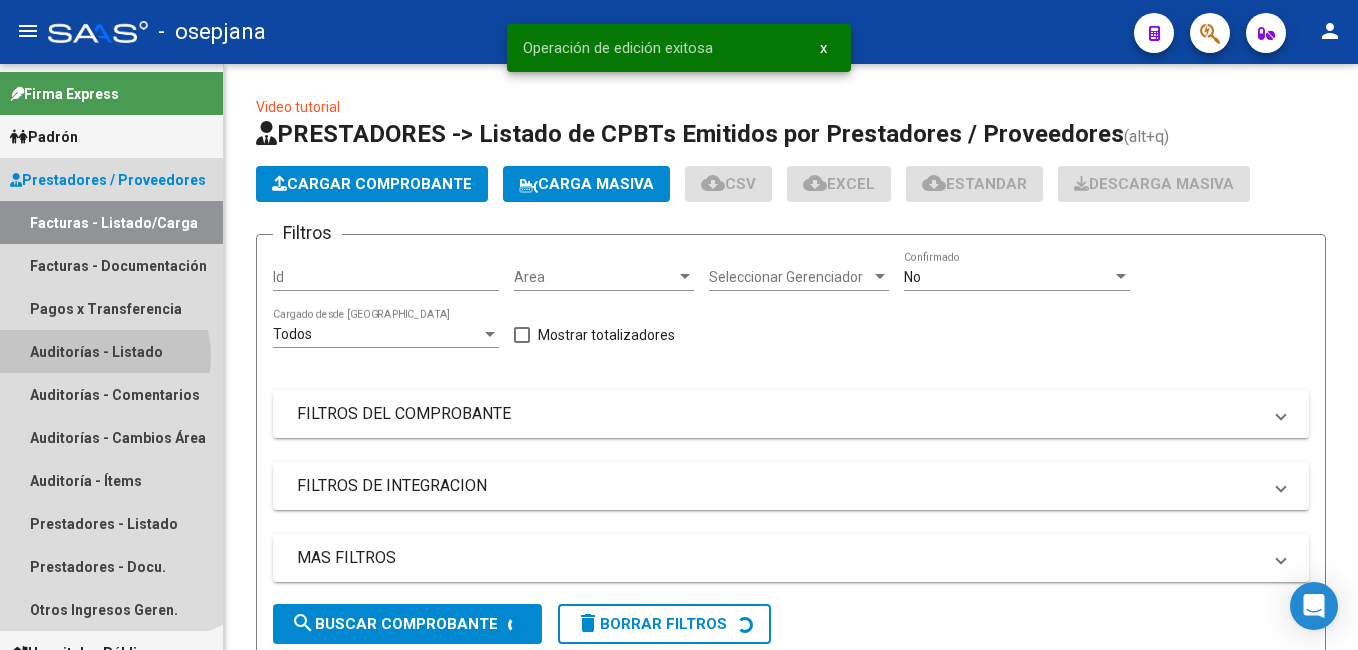 click on "Auditorías - Listado" at bounding box center [111, 351] 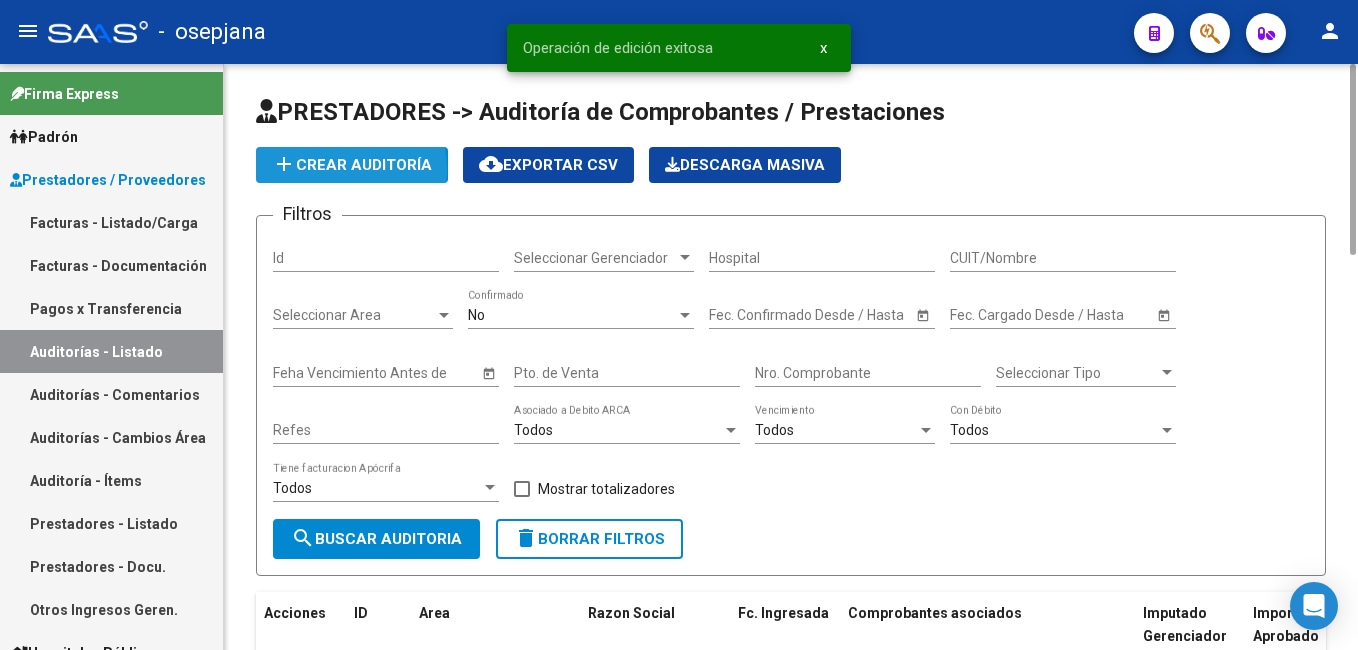click on "add  Crear Auditoría" 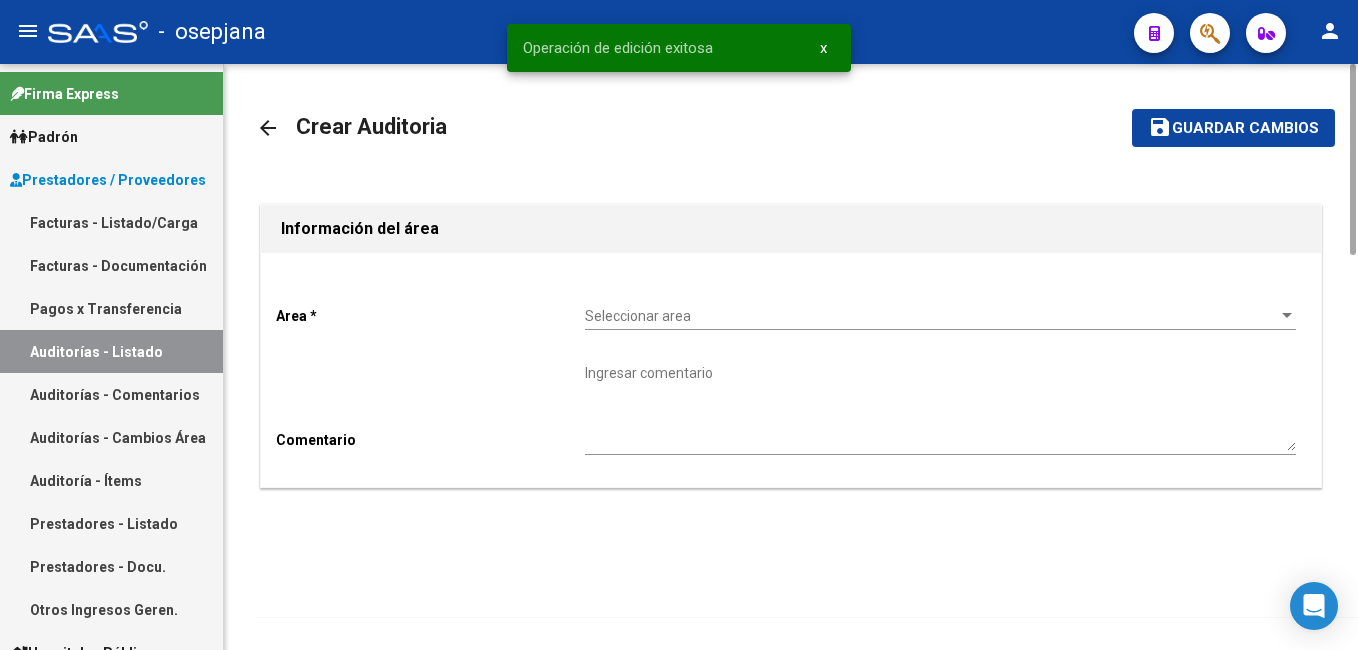 click on "Seleccionar area" at bounding box center (931, 316) 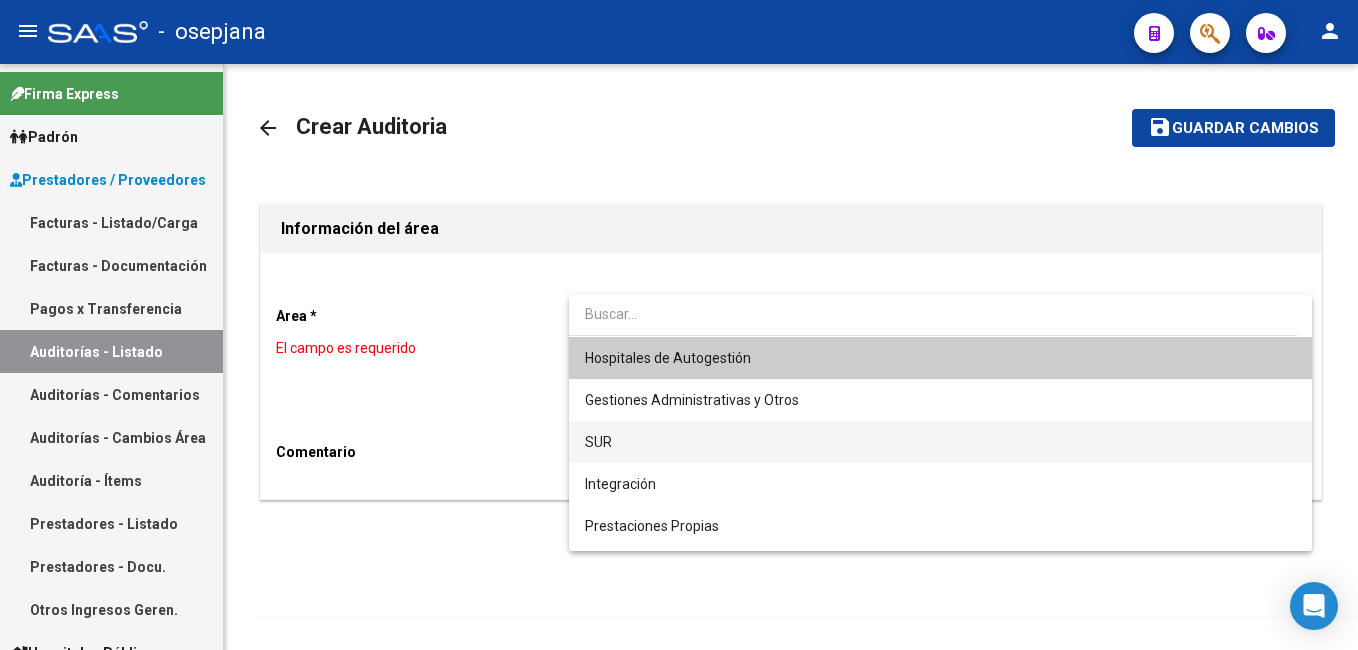 click on "SUR" at bounding box center [940, 442] 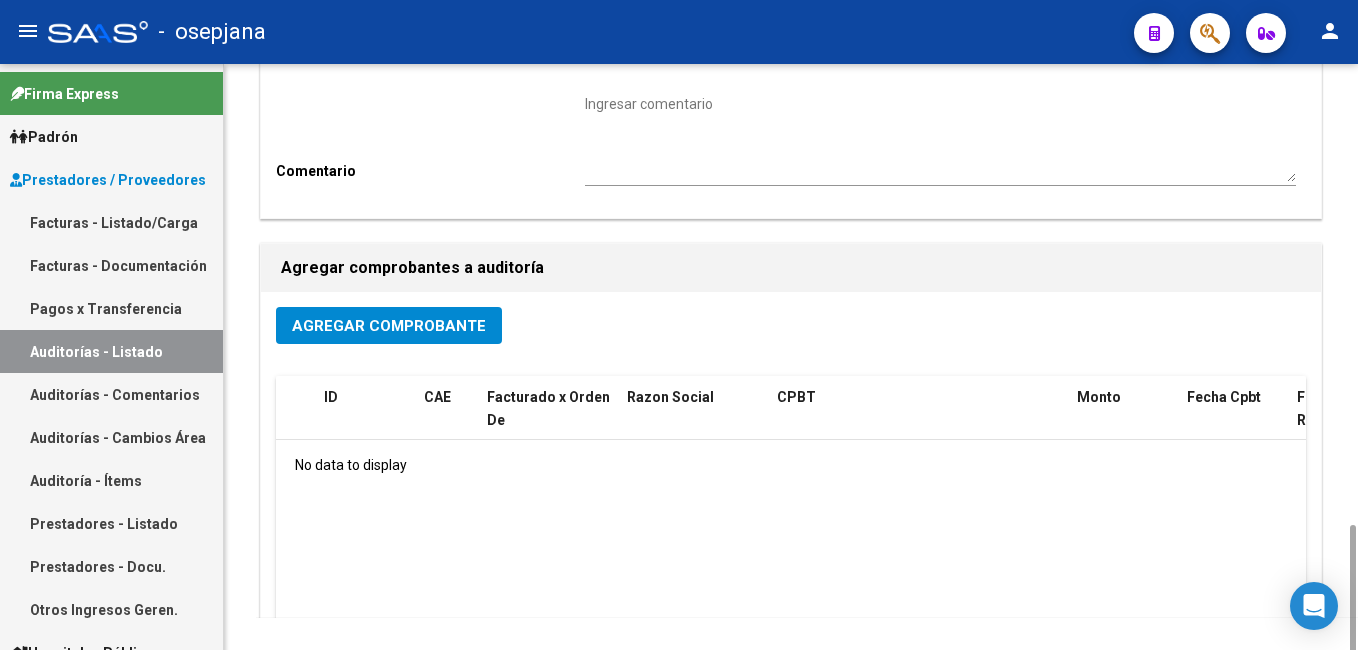 scroll, scrollTop: 469, scrollLeft: 0, axis: vertical 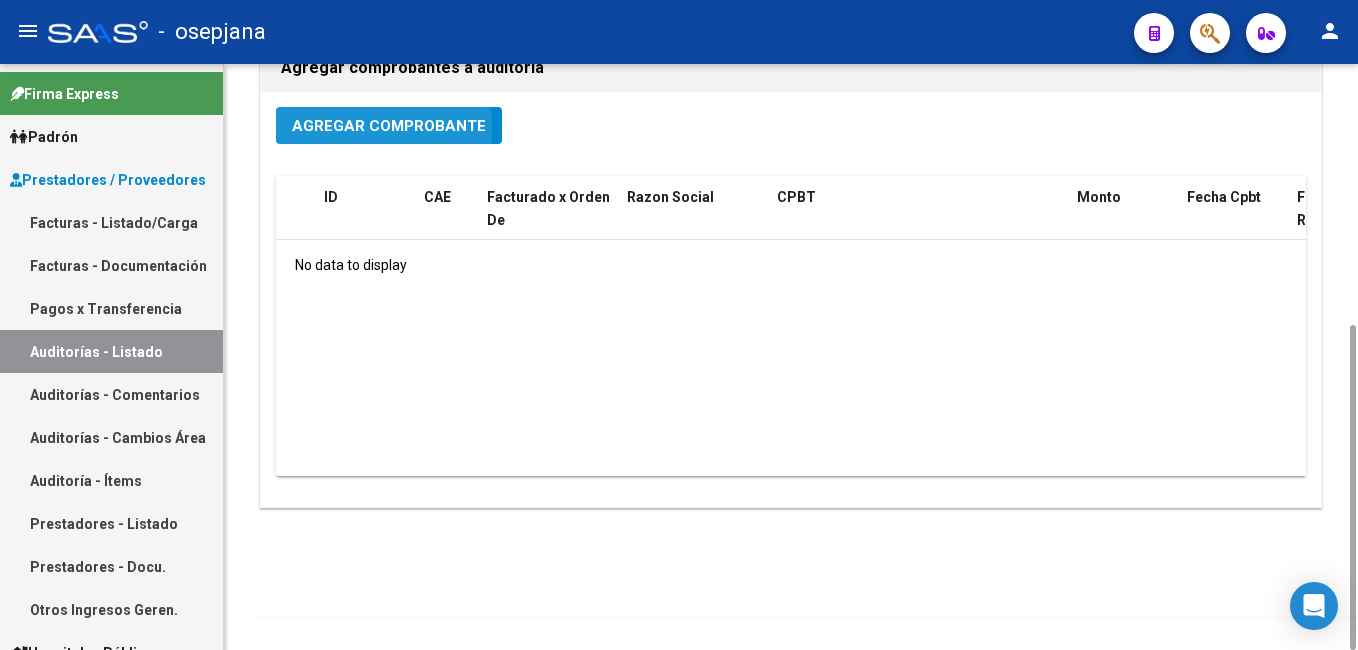 click on "Agregar Comprobante" 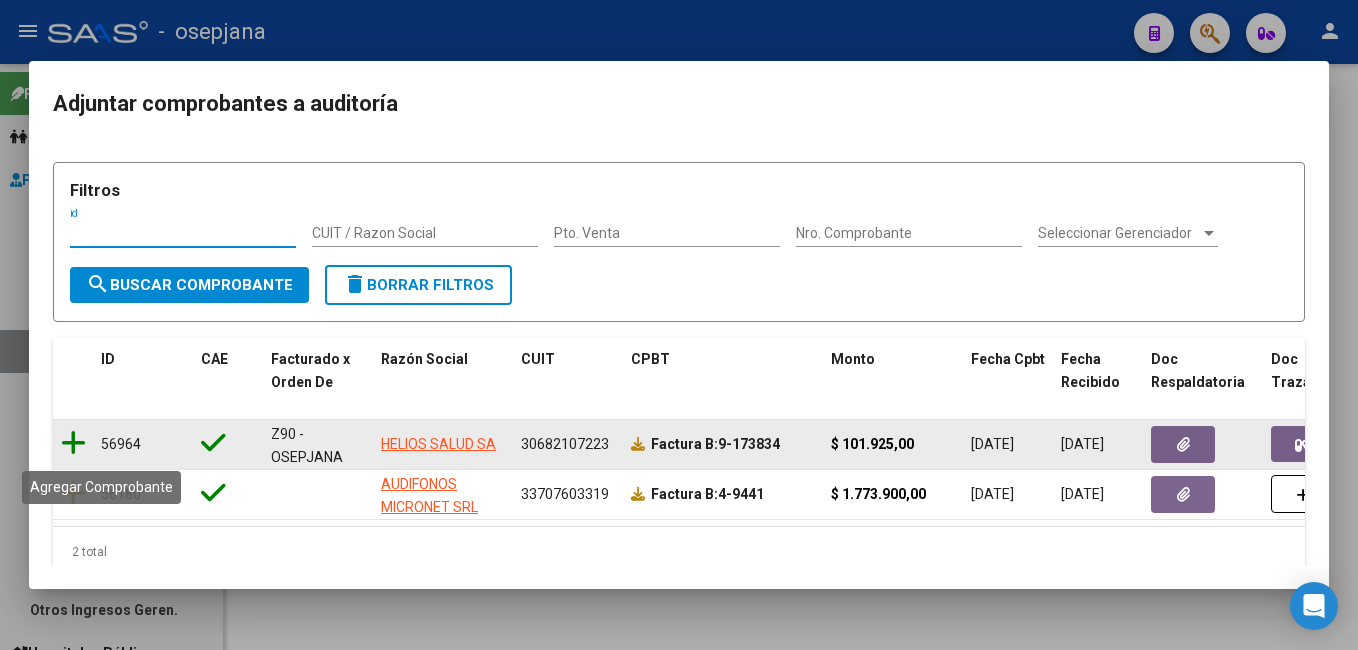 click 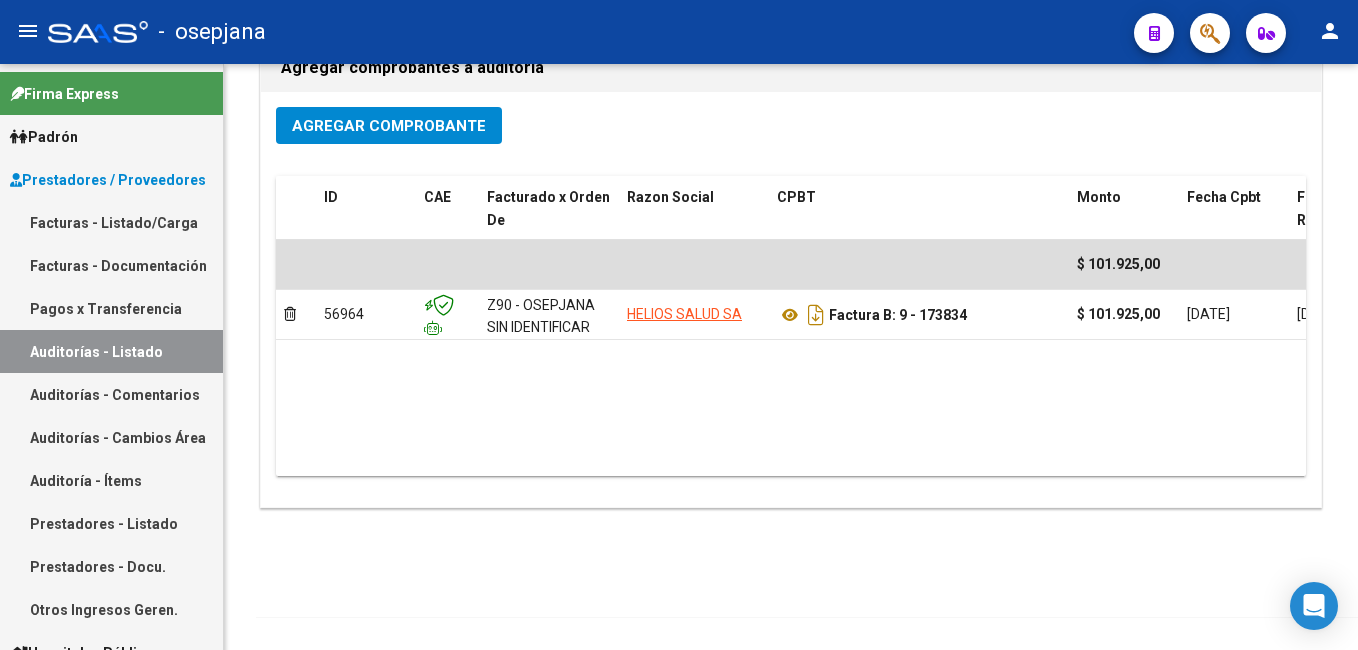 drag, startPoint x: 1357, startPoint y: 381, endPoint x: 1361, endPoint y: 153, distance: 228.03508 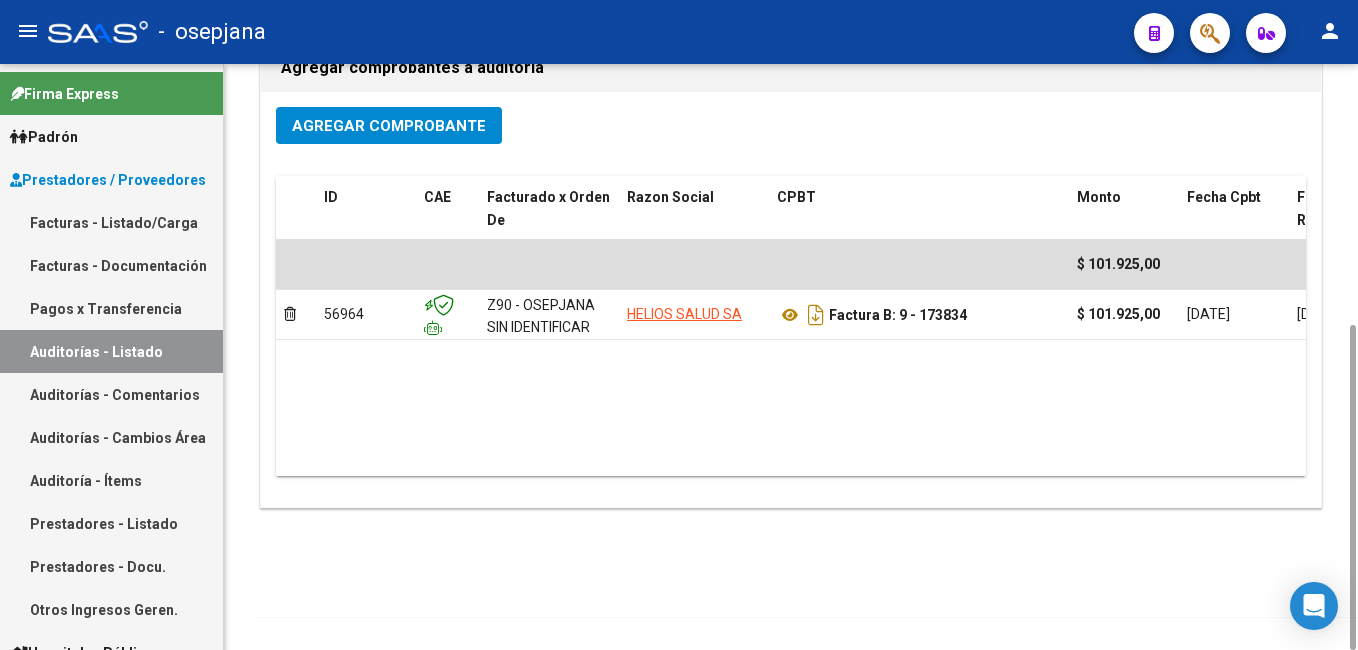 click on "arrow_back Crear Auditoria    save Guardar cambios Información del área  Area * SUR Seleccionar area Comentario    Ingresar comentario  Agregar comprobantes a auditoría Agregar Comprobante ID CAE Facturado x Orden De Razon Social CPBT Monto Fecha Cpbt Fecha Recibido Doc Respaldatoria Doc Trazabilidad Expte. Interno Creado Usuario $ 101.925,00 56964  Z90 - OSEPJANA SIN IDENTIFICAR HELIOS SALUD SA  Factura B: 9 - 173834  $ 101.925,00 [DATE] [DATE] [DATE] [PERSON_NAME] - [PERSON_NAME][EMAIL_ADDRESS][PERSON_NAME][DOMAIN_NAME]" 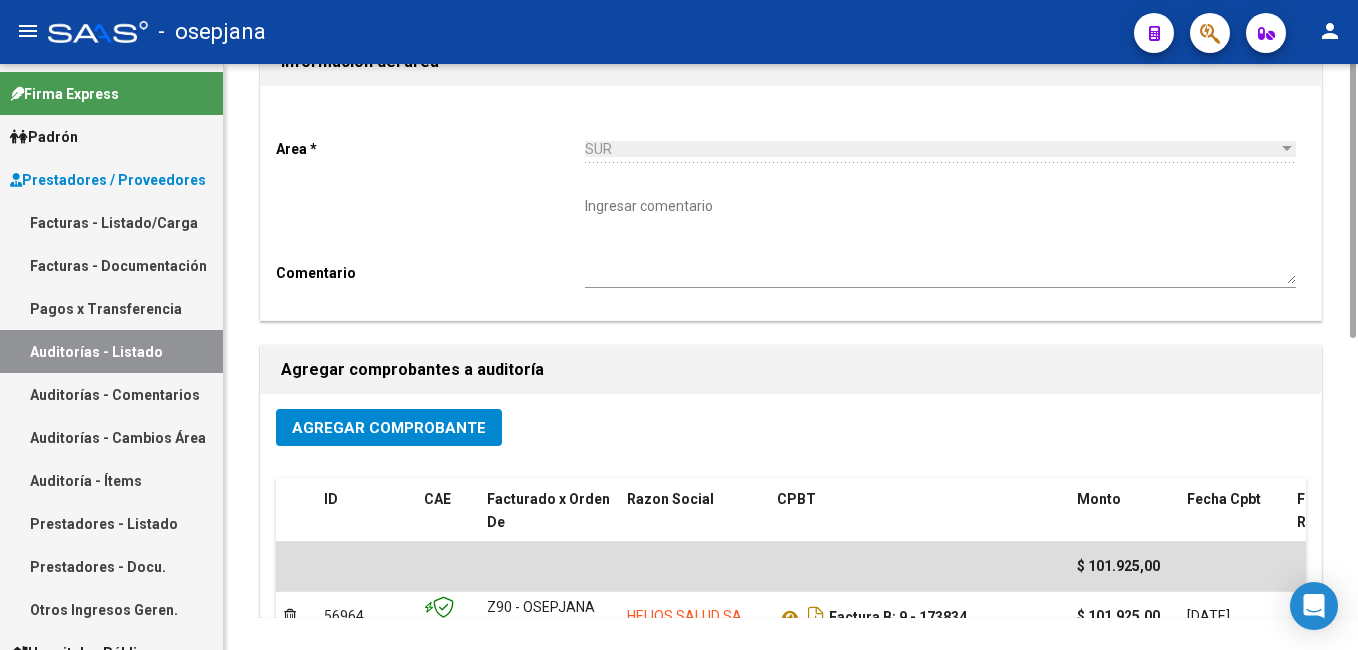 scroll, scrollTop: 0, scrollLeft: 0, axis: both 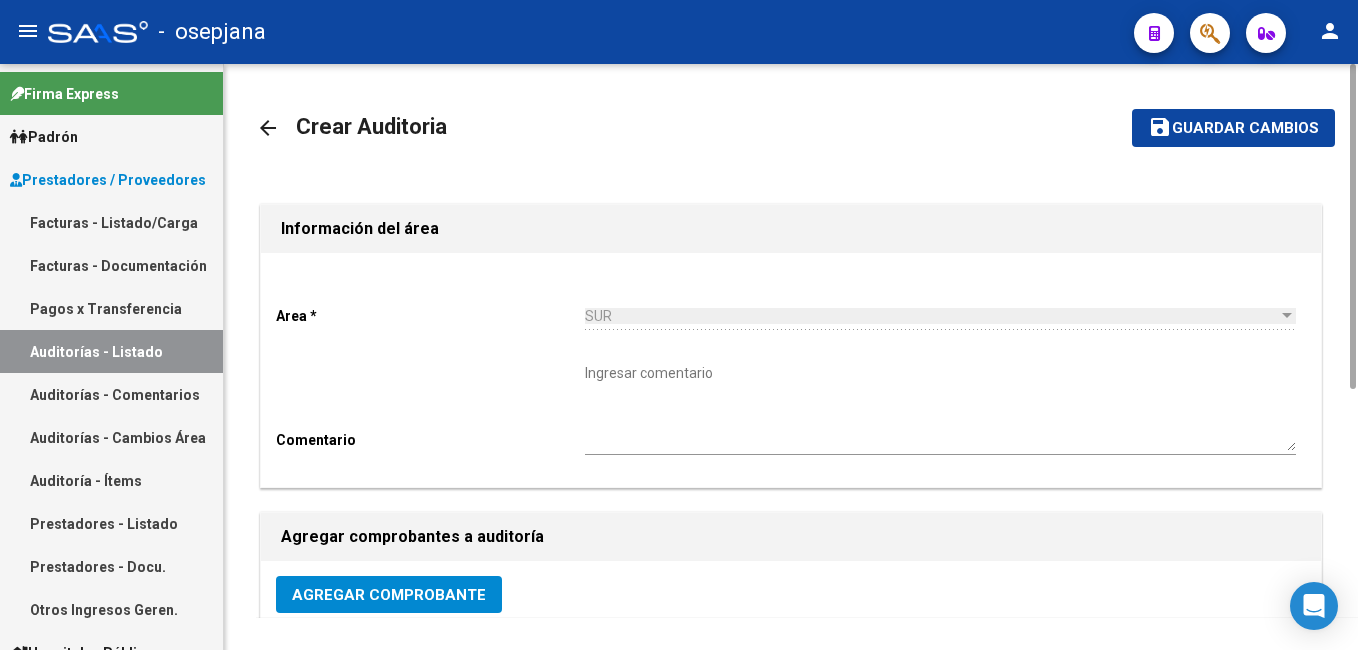 drag, startPoint x: 1351, startPoint y: 416, endPoint x: 1361, endPoint y: 139, distance: 277.18045 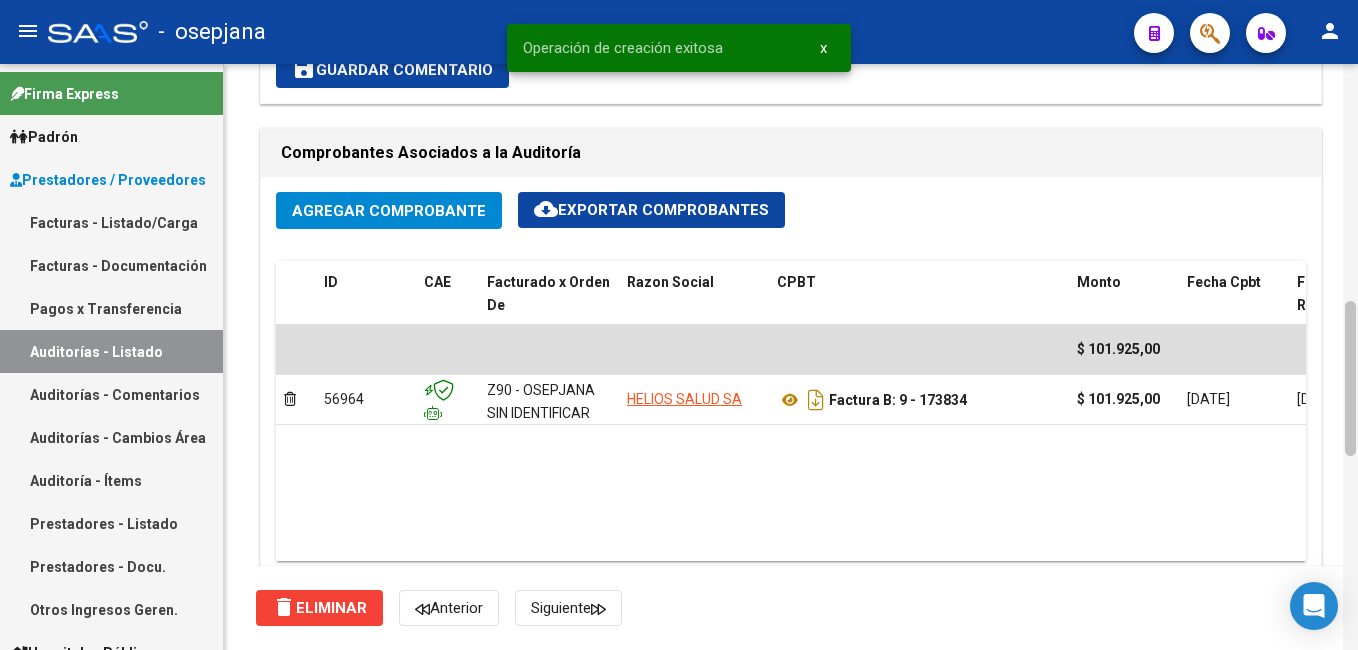 scroll, scrollTop: 945, scrollLeft: 0, axis: vertical 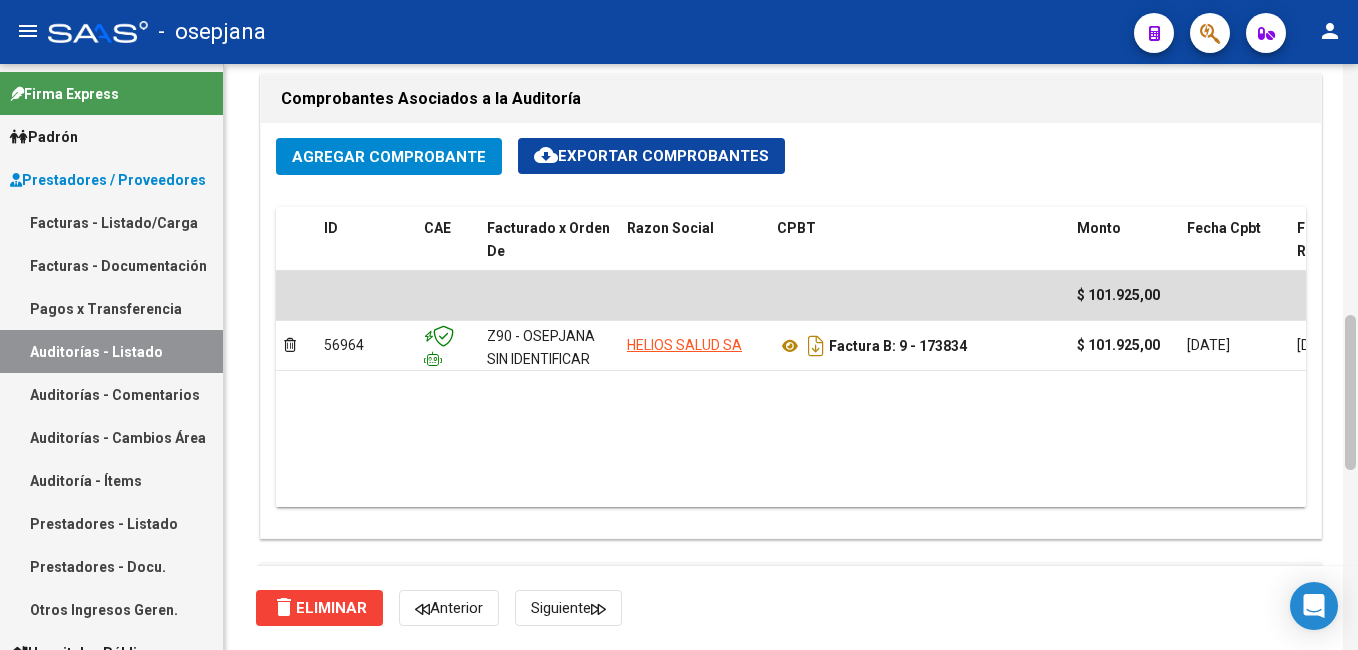 drag, startPoint x: 1348, startPoint y: 100, endPoint x: 1348, endPoint y: 626, distance: 526 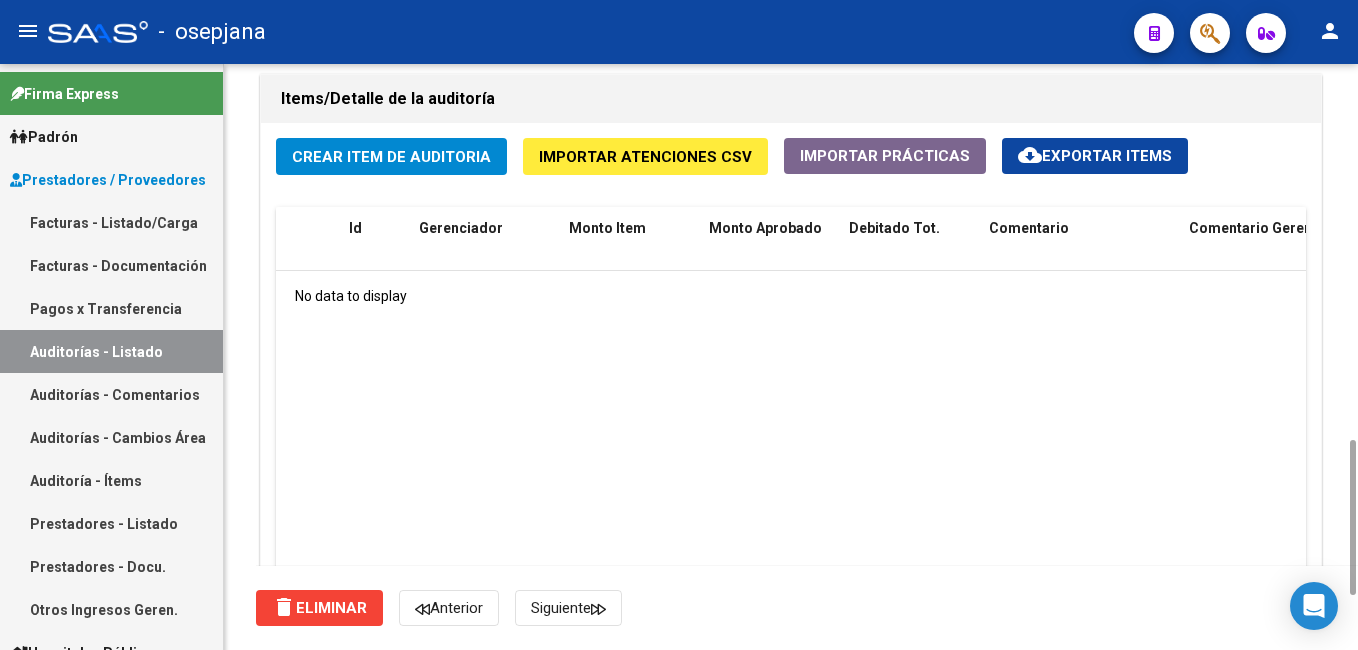scroll, scrollTop: 1430, scrollLeft: 0, axis: vertical 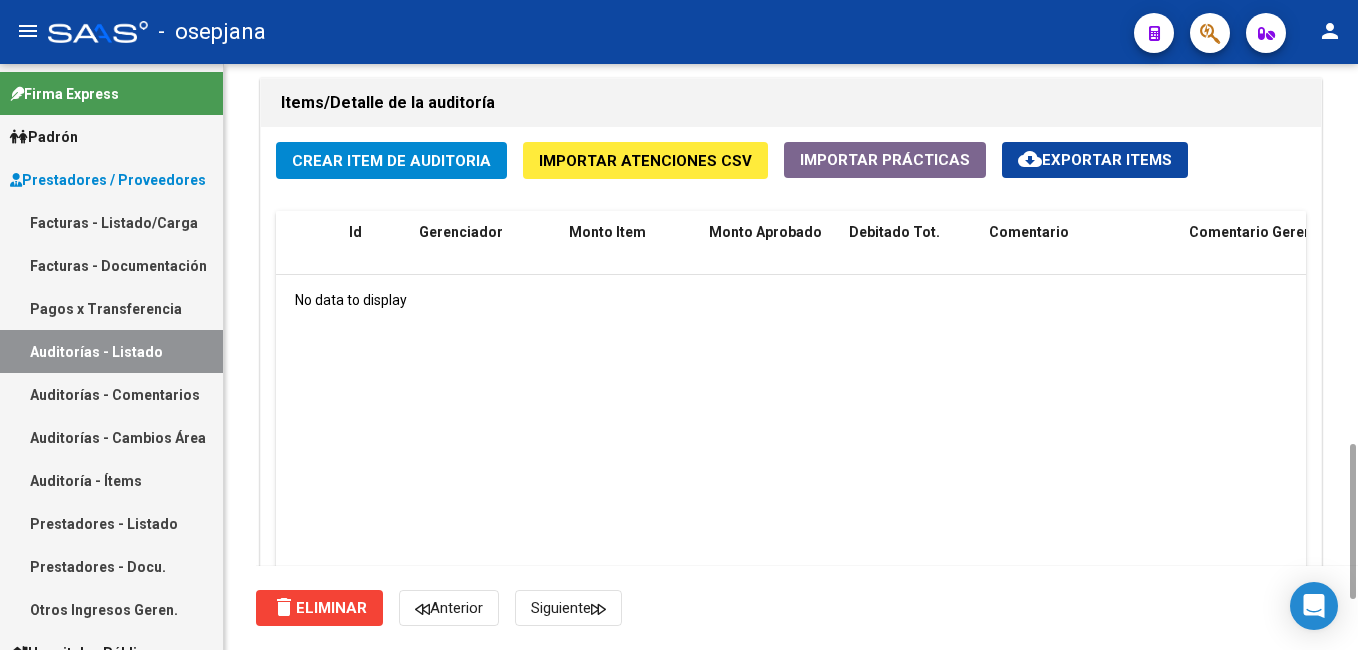 drag, startPoint x: 1353, startPoint y: 405, endPoint x: 1329, endPoint y: 534, distance: 131.21356 